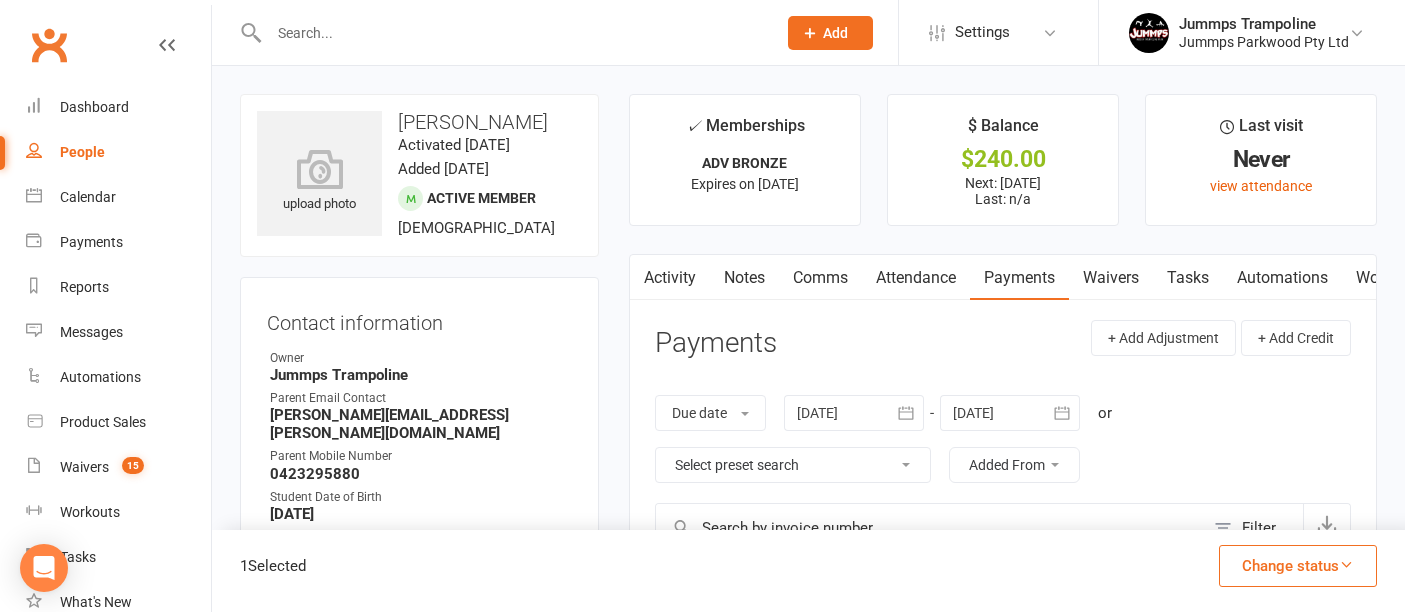 scroll, scrollTop: 0, scrollLeft: 0, axis: both 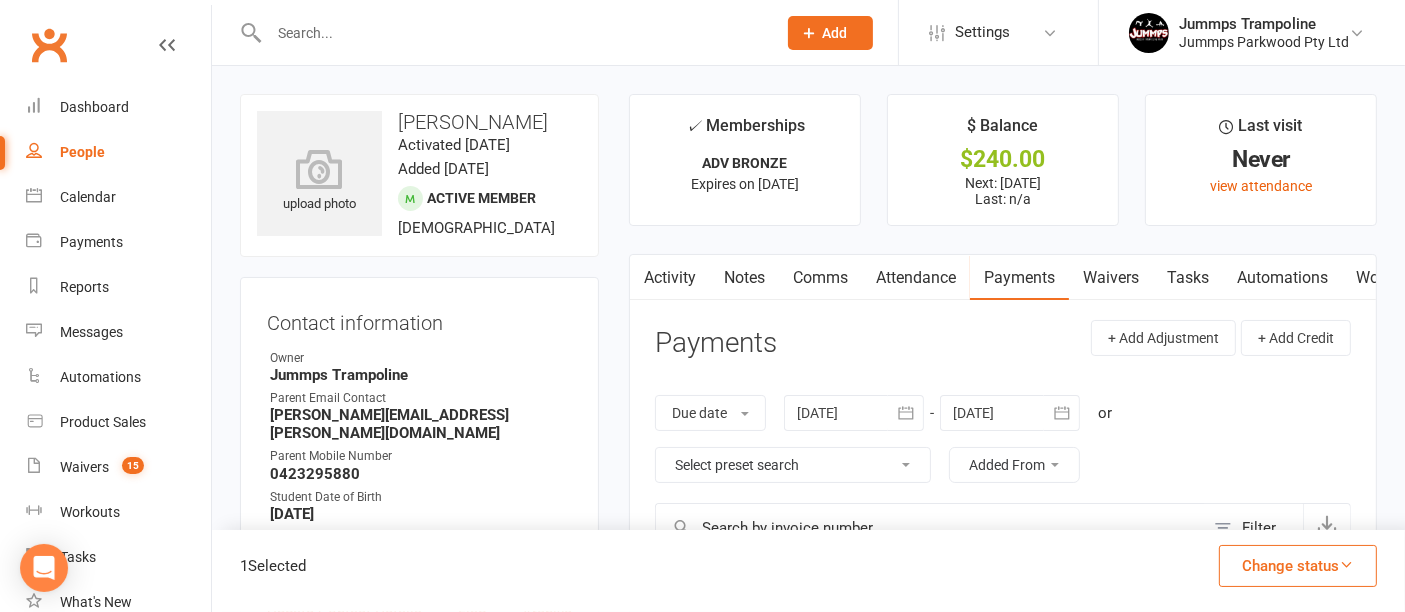 click at bounding box center [512, 33] 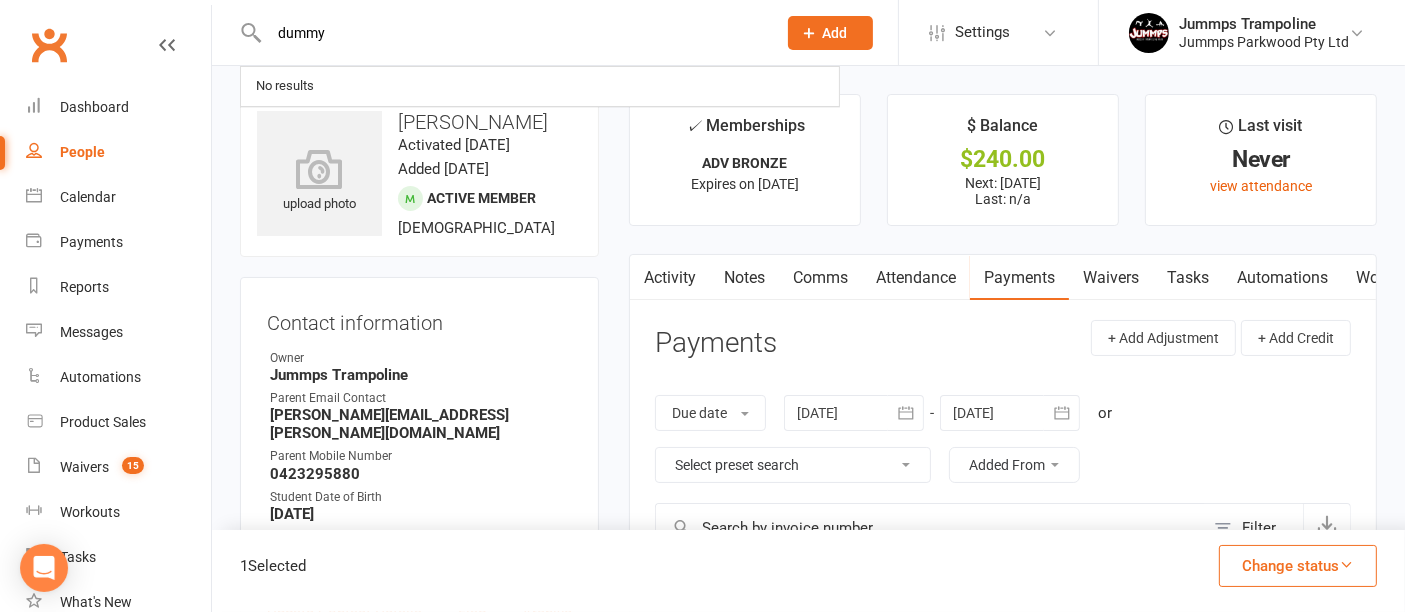 type on "dummy" 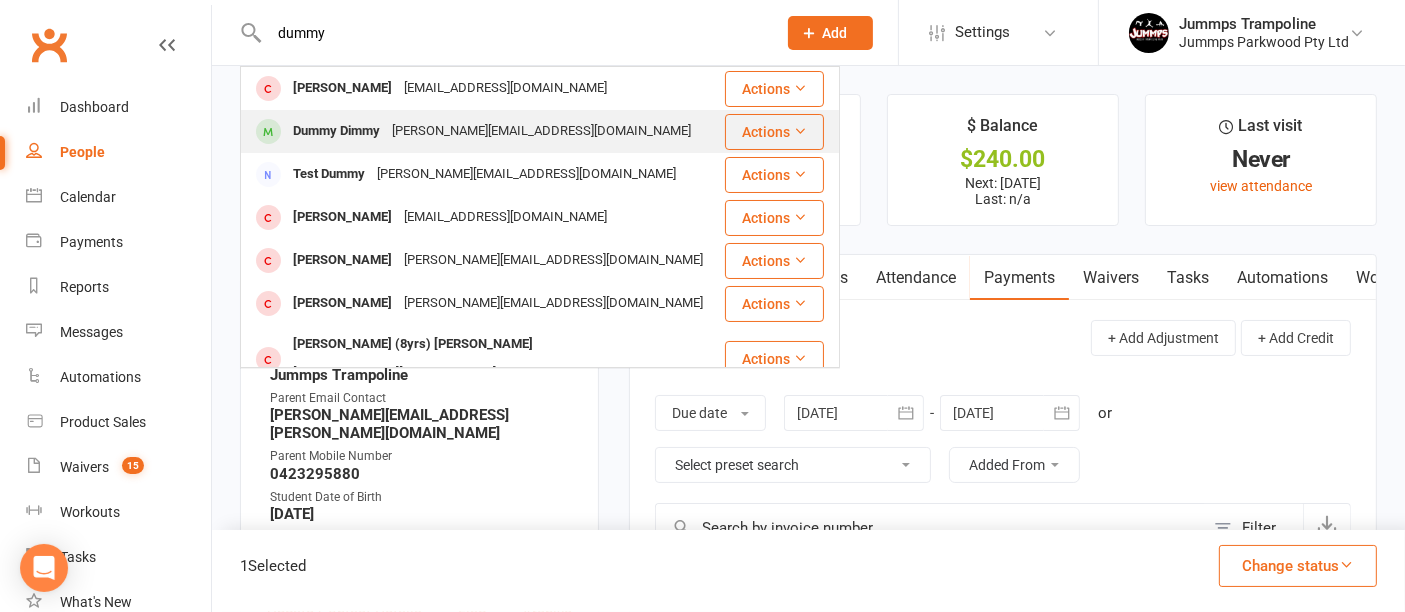 click on "Dummy Dimmy" at bounding box center (336, 131) 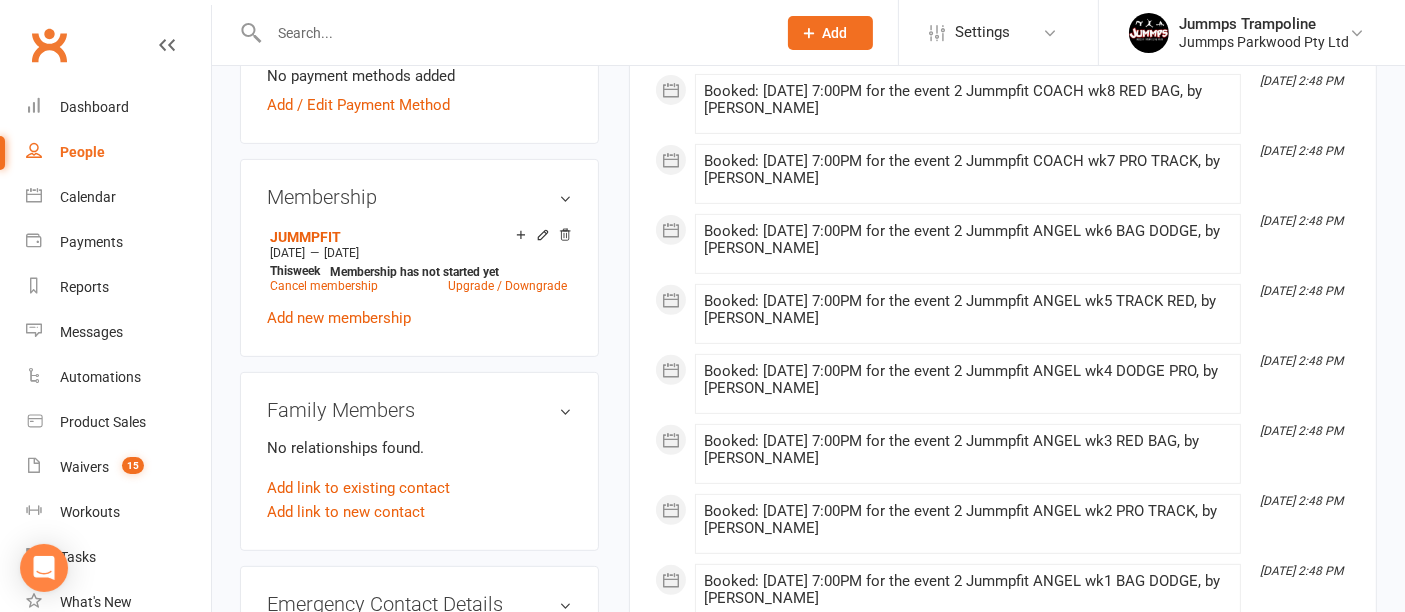 scroll, scrollTop: 713, scrollLeft: 0, axis: vertical 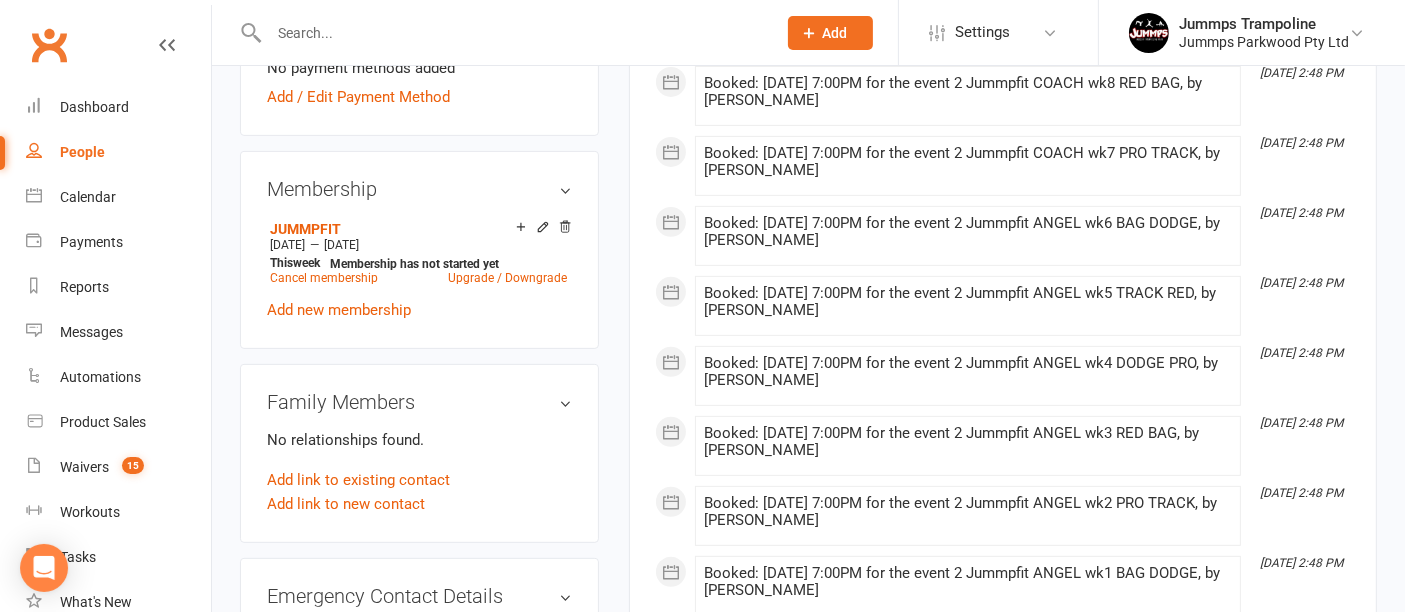 click at bounding box center (512, 33) 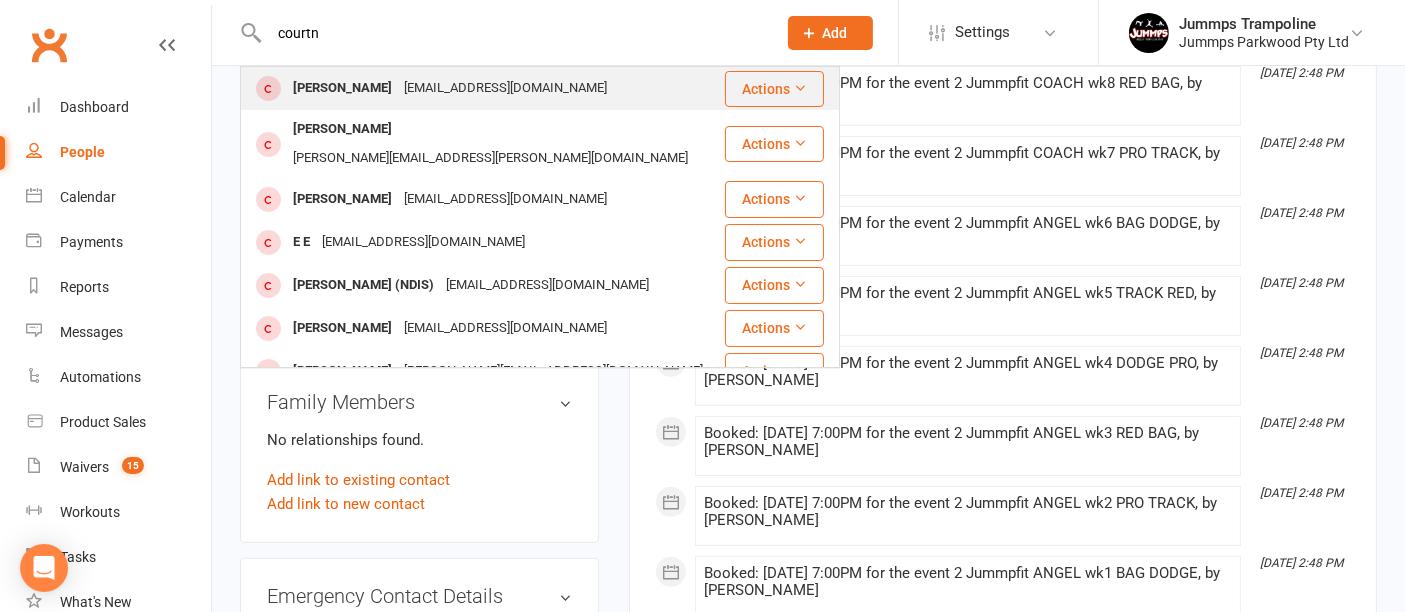 type on "courtn" 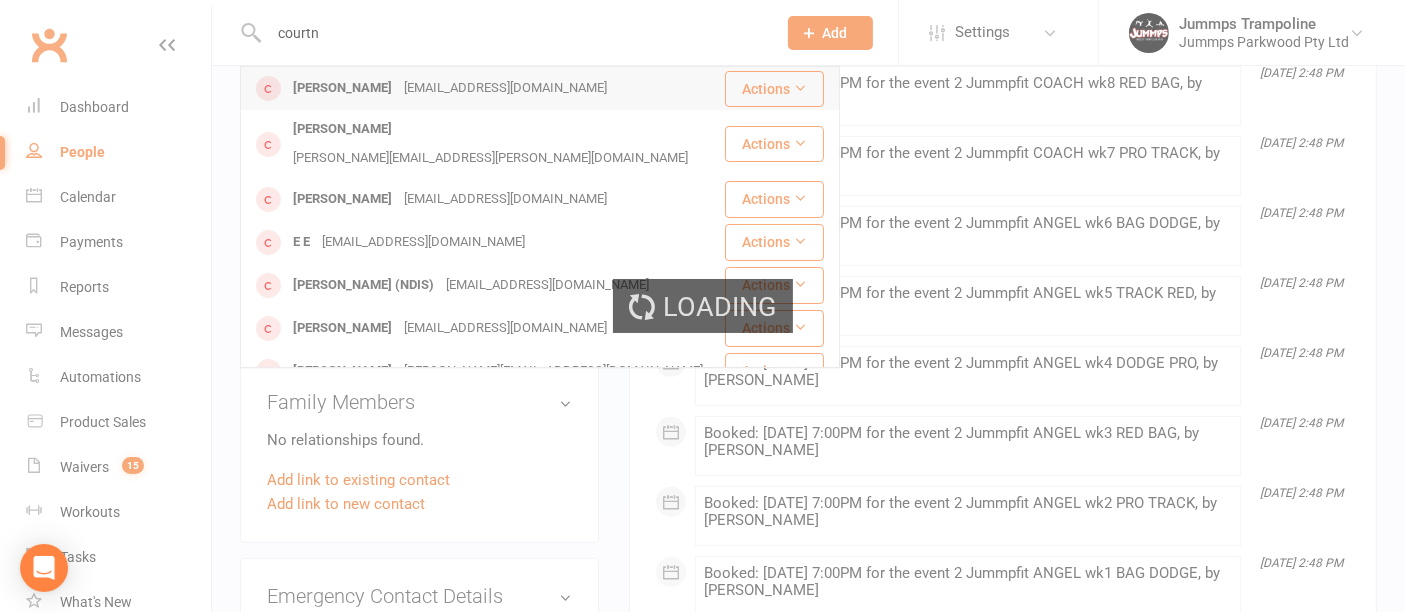 type 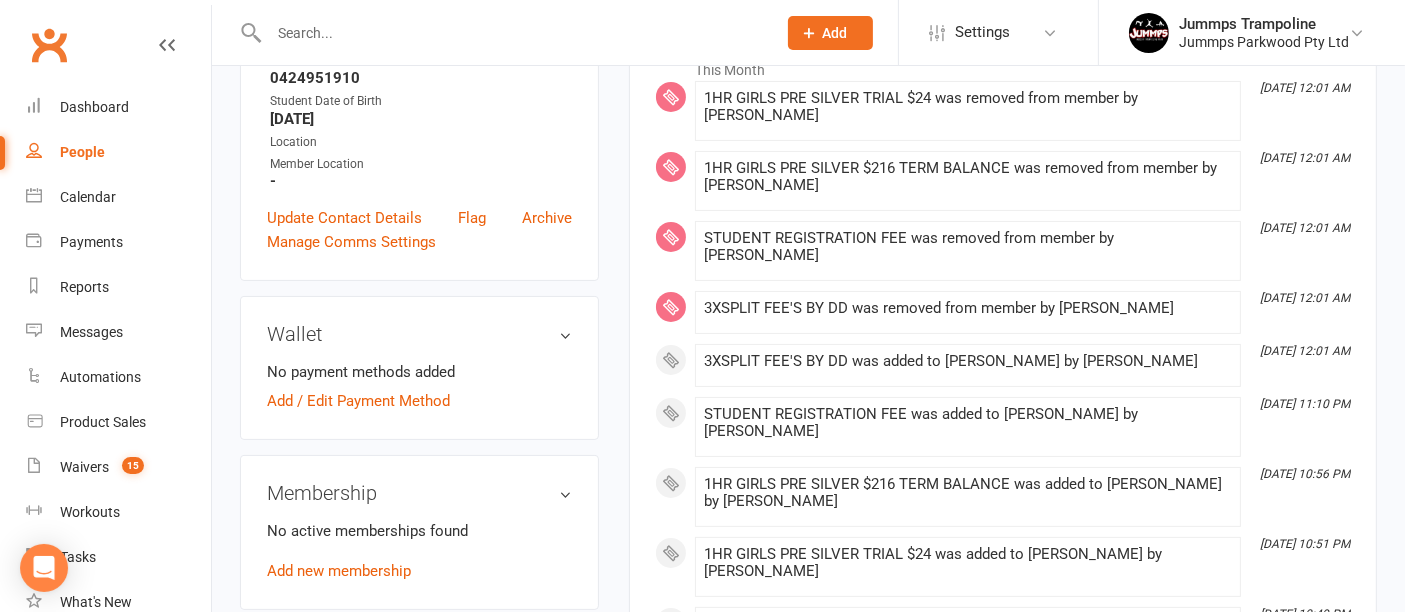 scroll, scrollTop: 666, scrollLeft: 0, axis: vertical 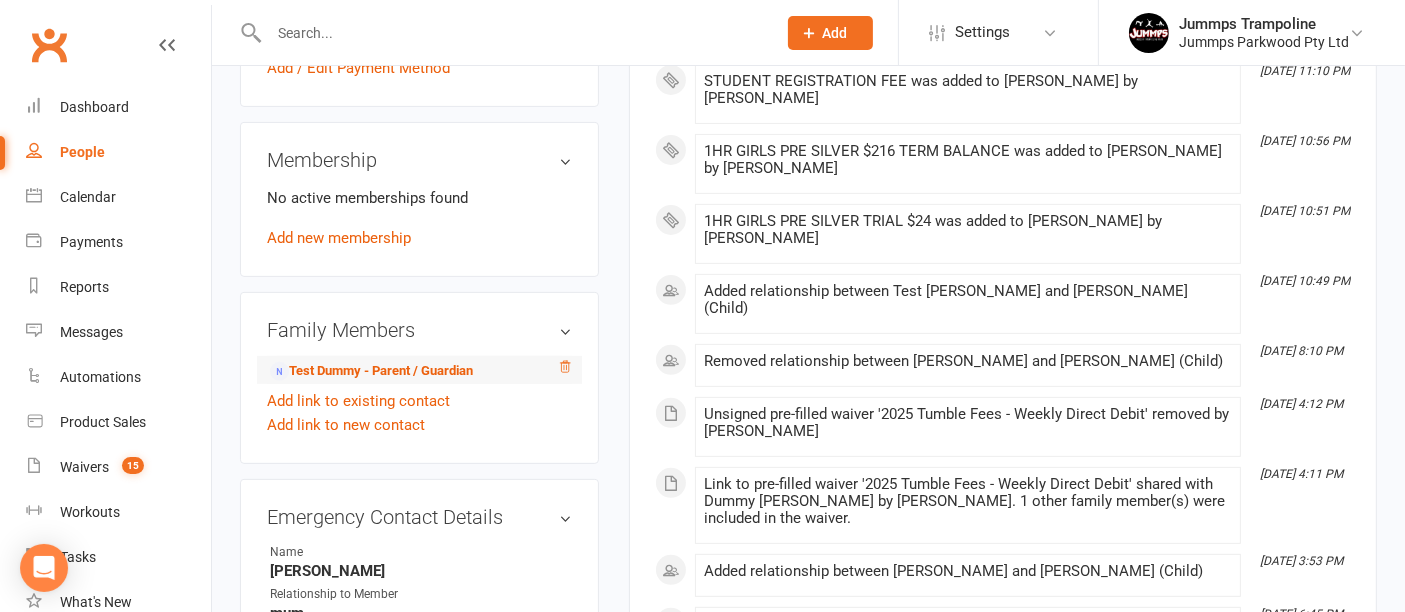 click 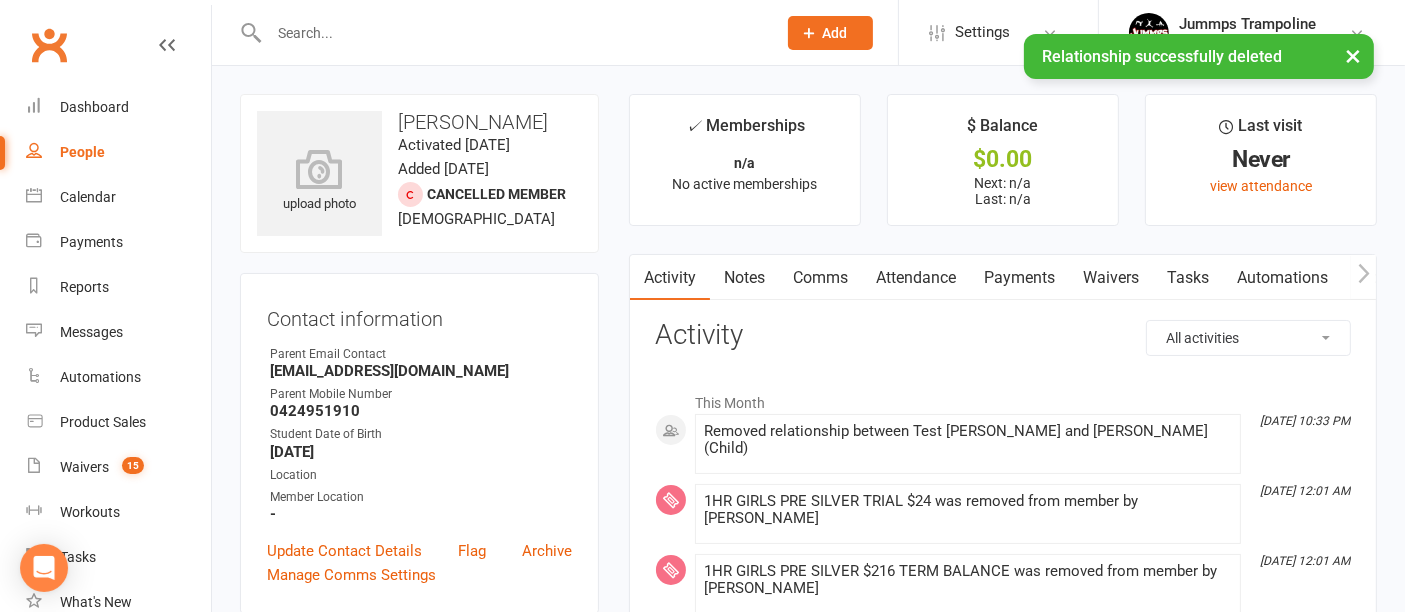 scroll, scrollTop: 0, scrollLeft: 0, axis: both 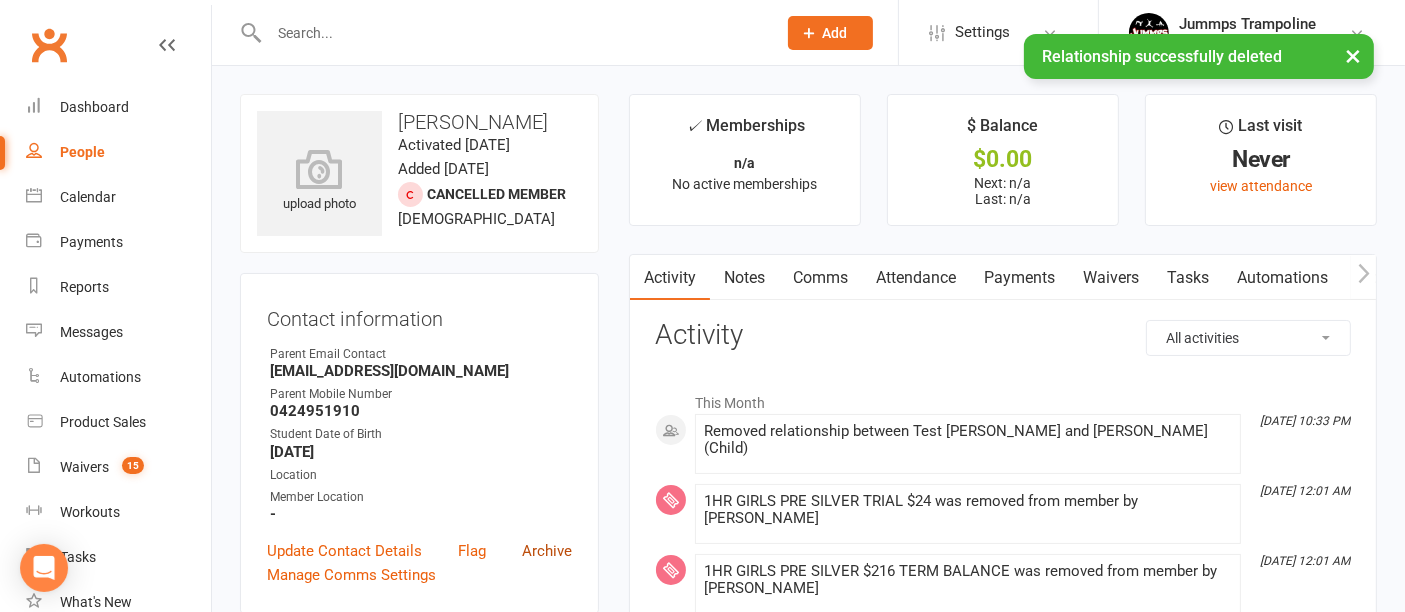 click on "Archive" at bounding box center [547, 551] 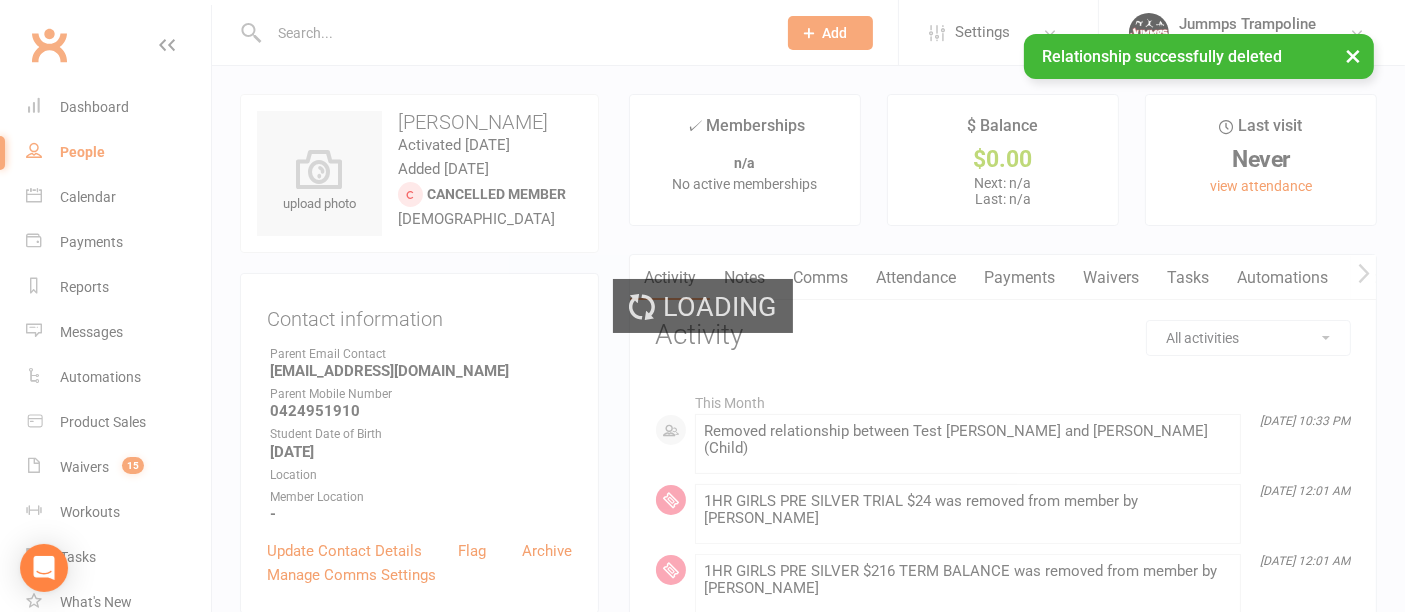 select on "100" 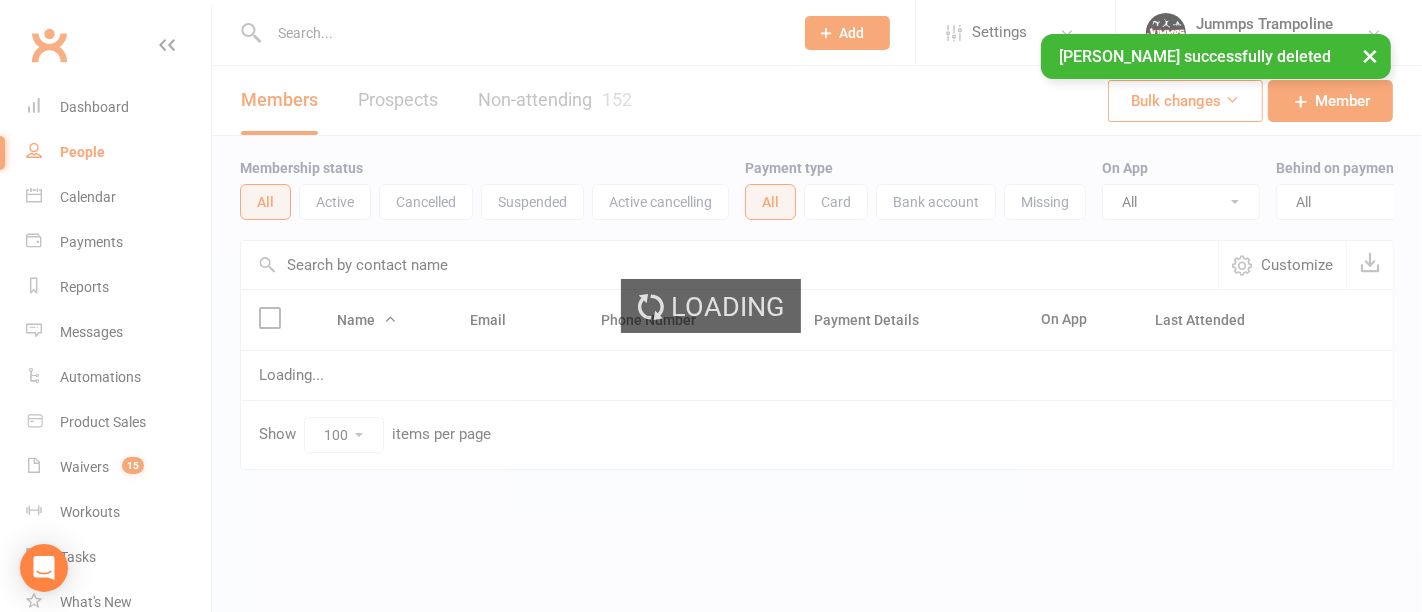 click on "Prospect
Member
Non-attending contact
Class / event
Appointment
Task
Membership plan
Bulk message
Add
Settings Membership Plans Event Templates Appointment Types Mobile App  Website Image Library Customize Contacts Access Control Users Account Profile Clubworx API Jummps Trampoline Jummps Parkwood Pty Ltd My profile My subscription Help Terms & conditions  Privacy policy  Sign out Clubworx Dashboard People Calendar Payments Reports Messages   Automations   Product Sales Waivers   15 Workouts   Tasks   What's New Check-in Kiosk modes General attendance Roll call Class check-in Signed in successfully. × × courtney dumbleton successfully deleted × × Members Prospects Non-attending 152 Bulk changes     Member Membership status All Active Cancelled Suspended All Card No" at bounding box center (711, 276) 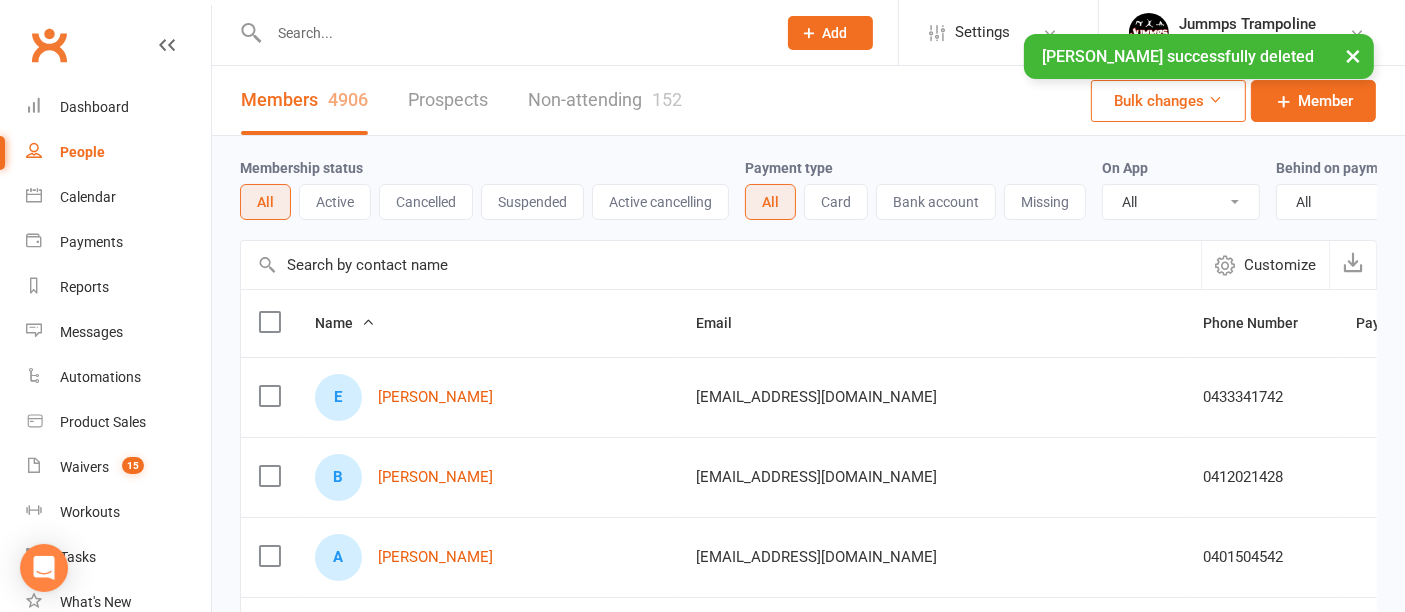 click at bounding box center (512, 33) 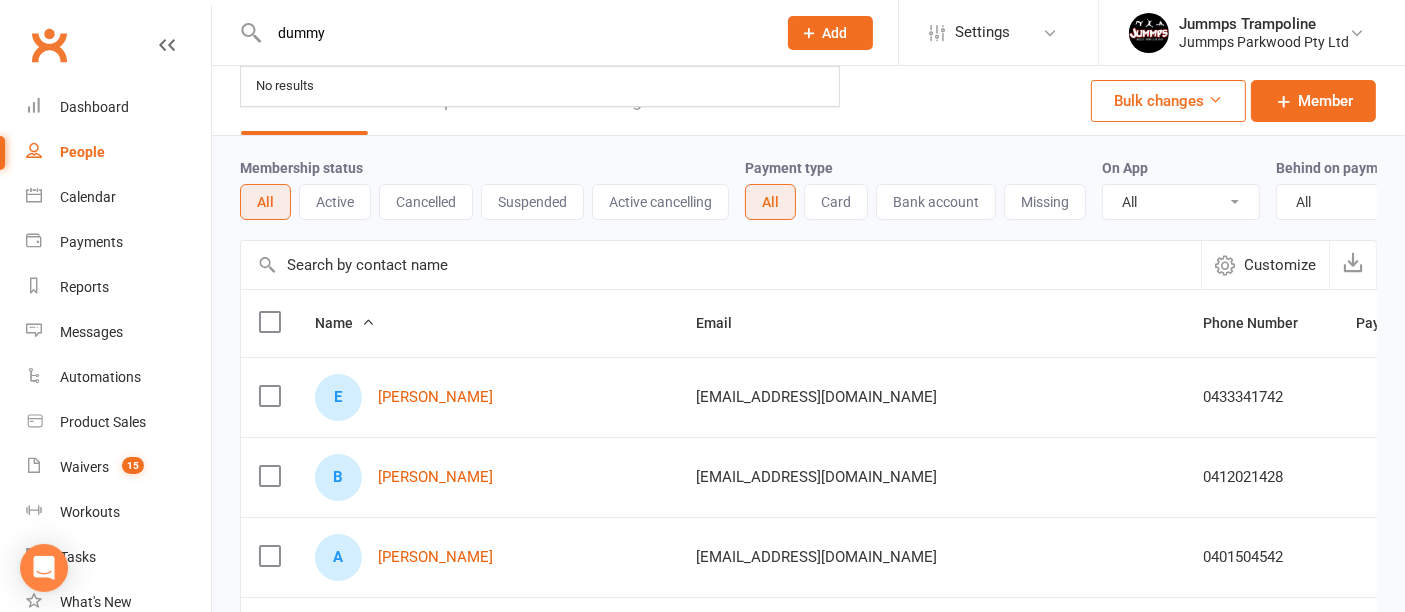 type on "dummy" 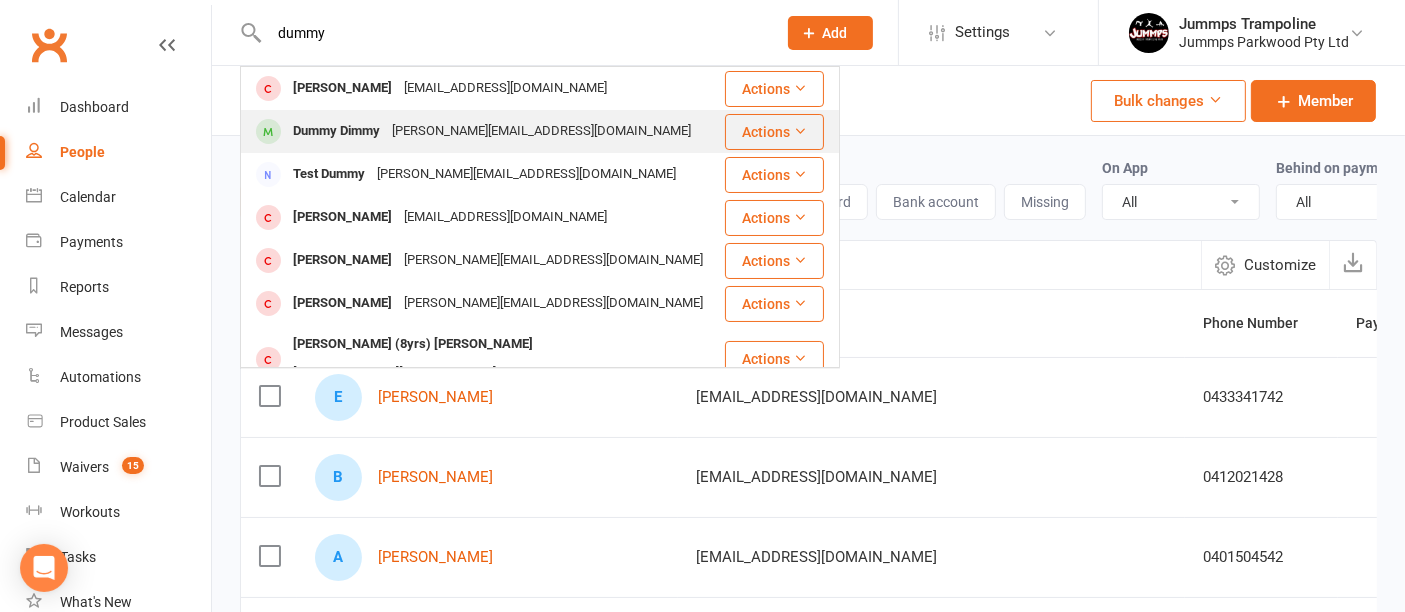 click on "lorin@jummps.com.au" at bounding box center (541, 131) 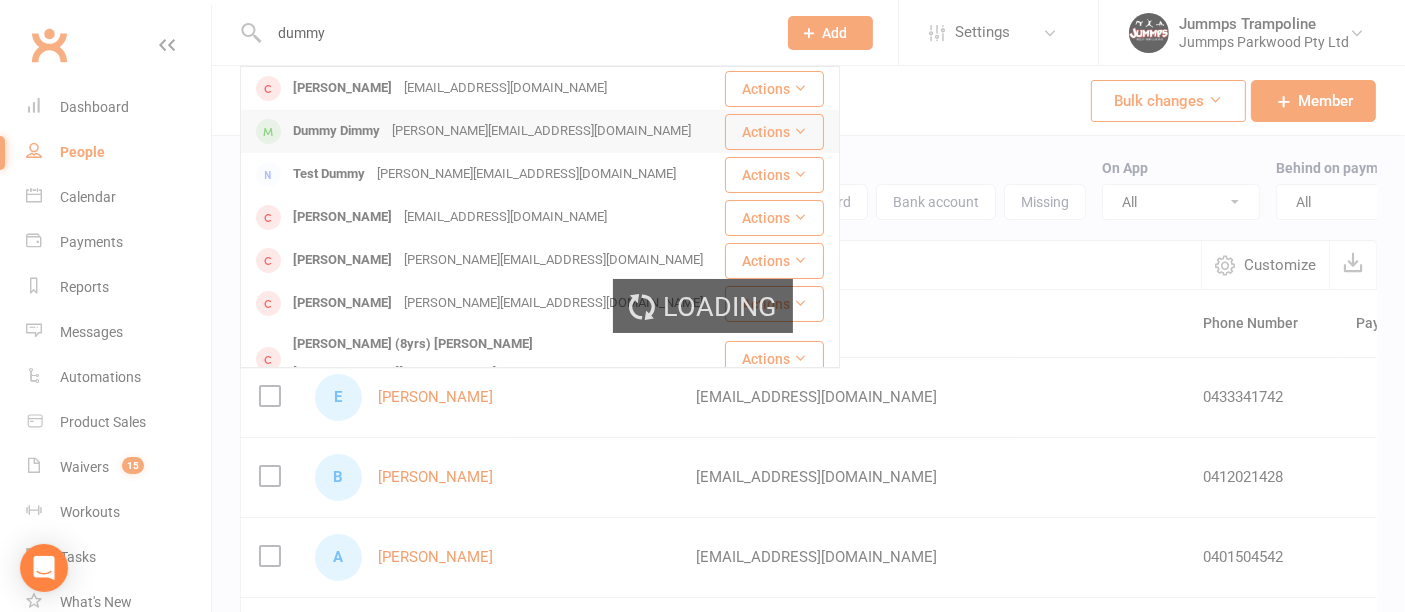 type 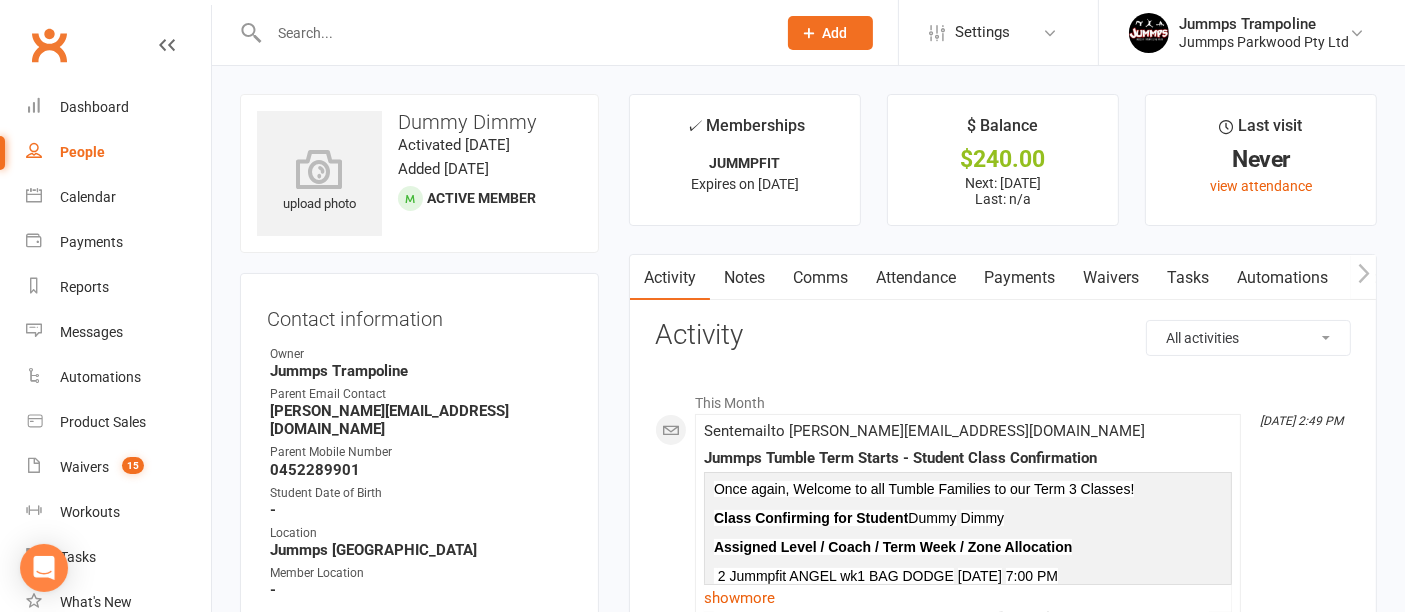 click on "Attendance" at bounding box center (916, 278) 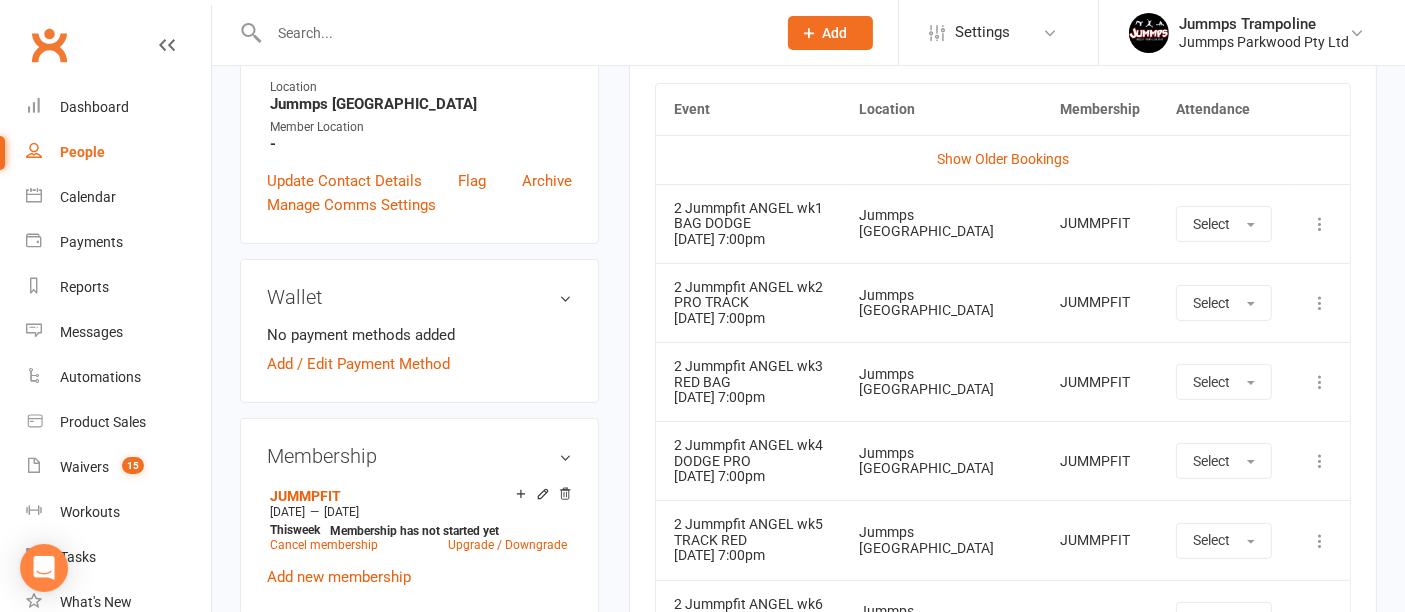 scroll, scrollTop: 240, scrollLeft: 0, axis: vertical 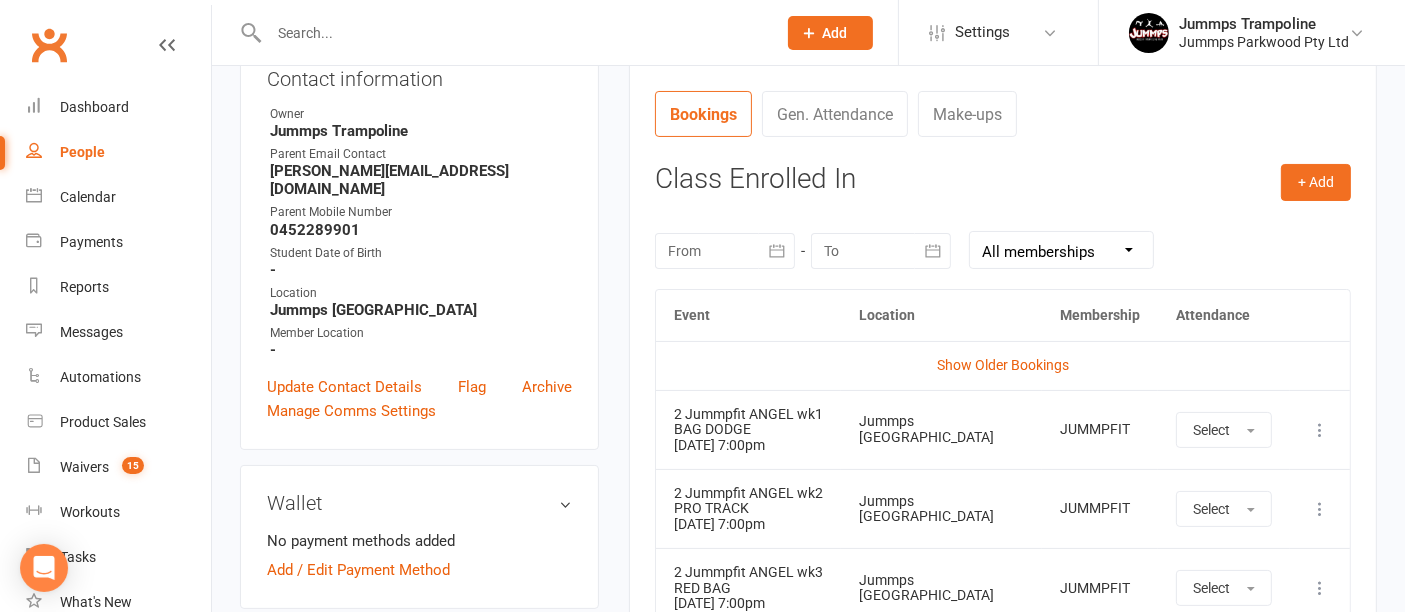 click at bounding box center [1320, 430] 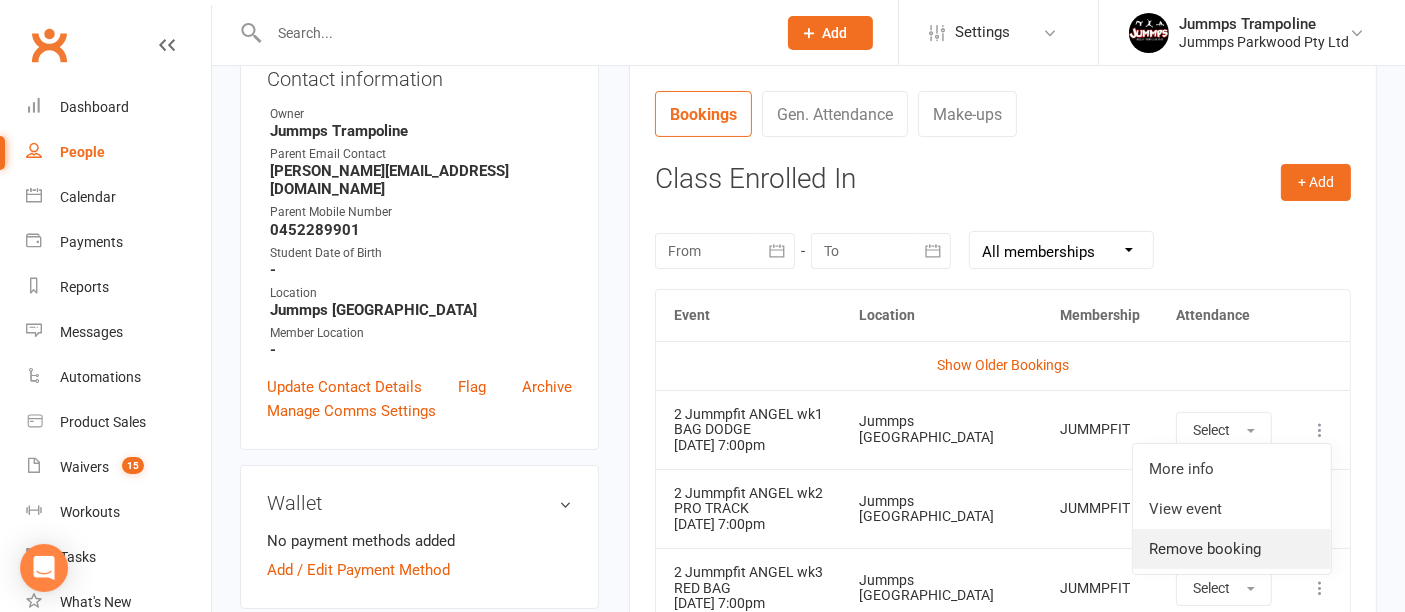 click on "Remove booking" at bounding box center (1232, 549) 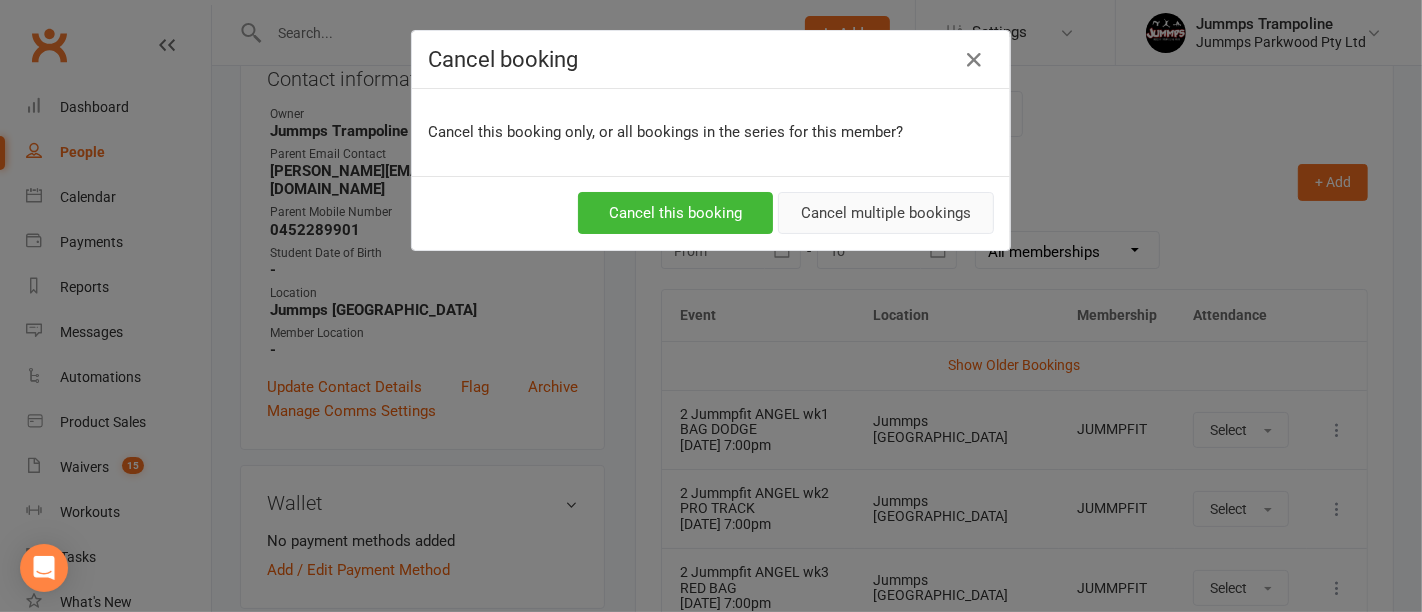 click on "Cancel multiple bookings" at bounding box center (886, 213) 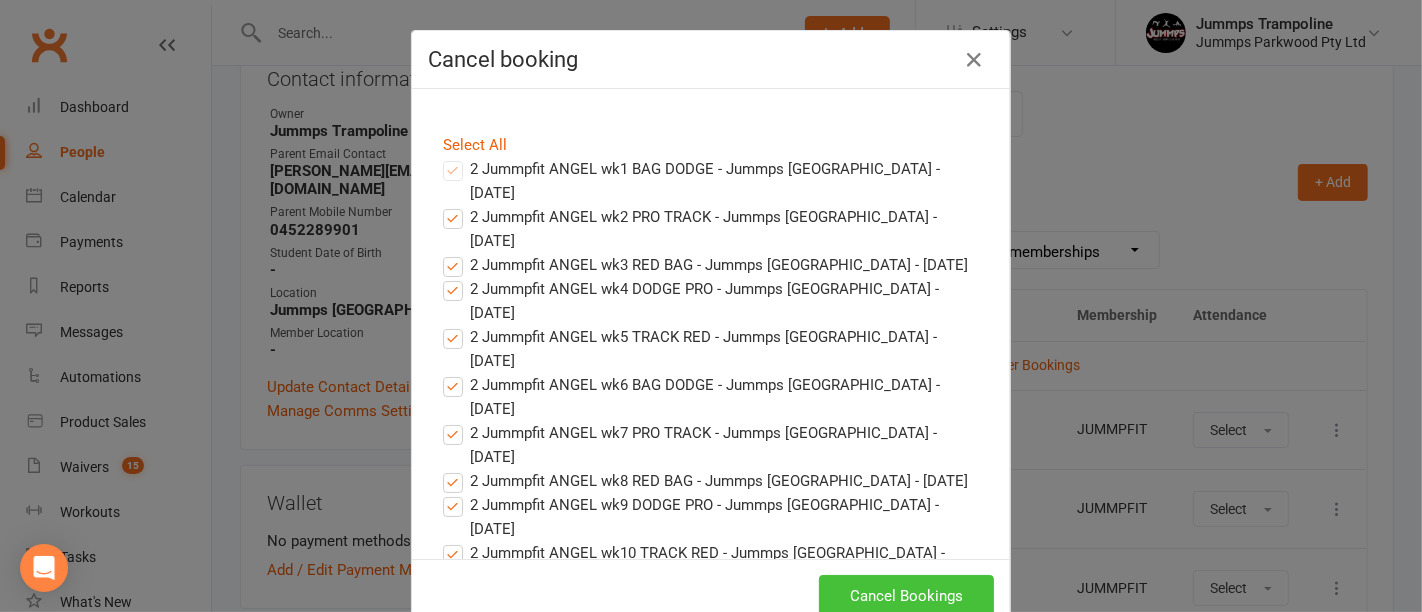 click on "Cancel Bookings" at bounding box center [906, 596] 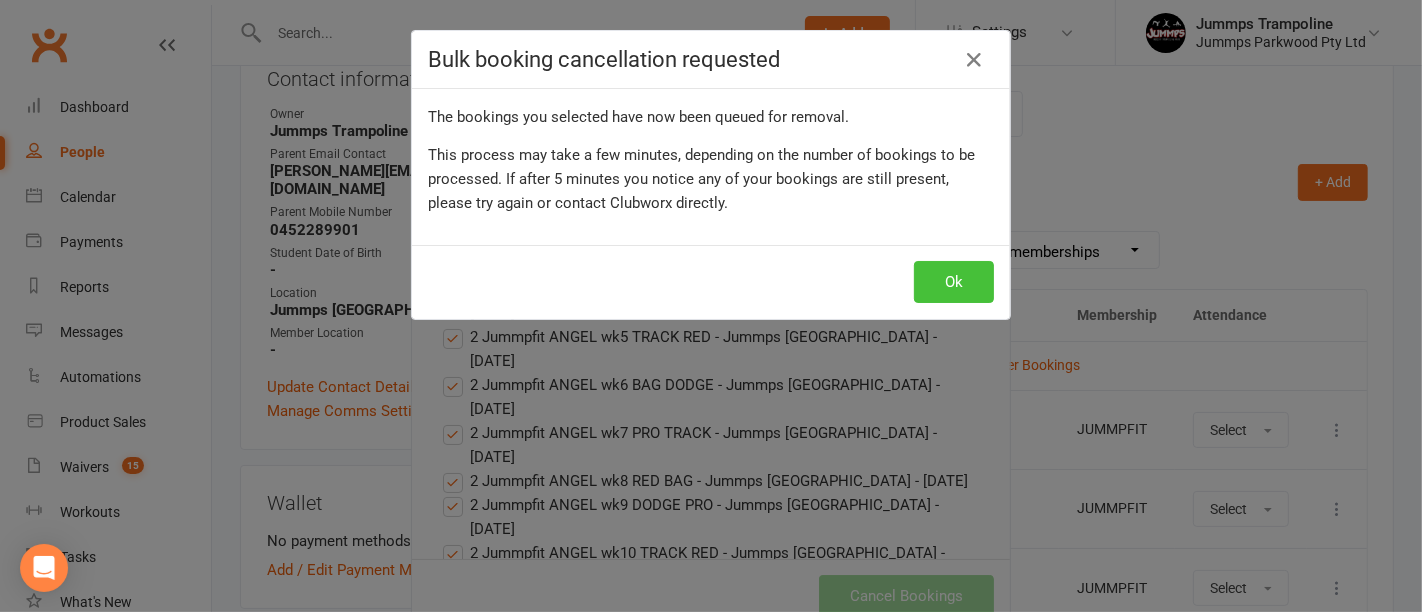 click on "Ok" at bounding box center (954, 282) 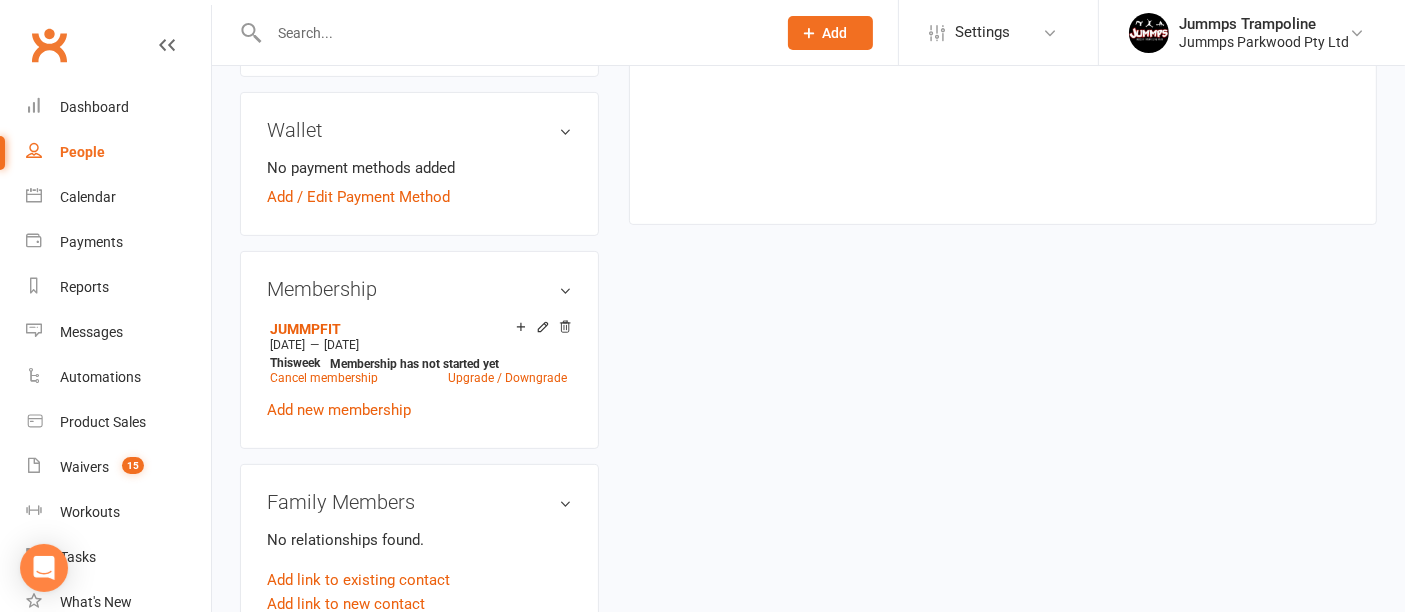 scroll, scrollTop: 620, scrollLeft: 0, axis: vertical 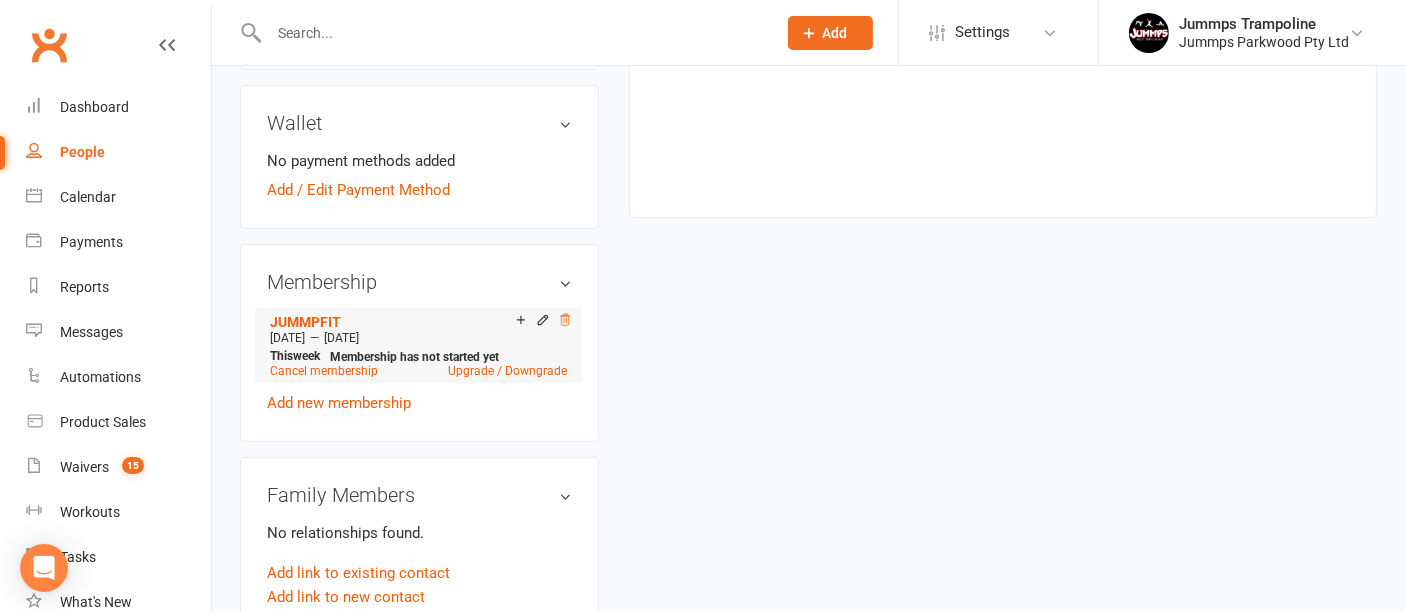 click 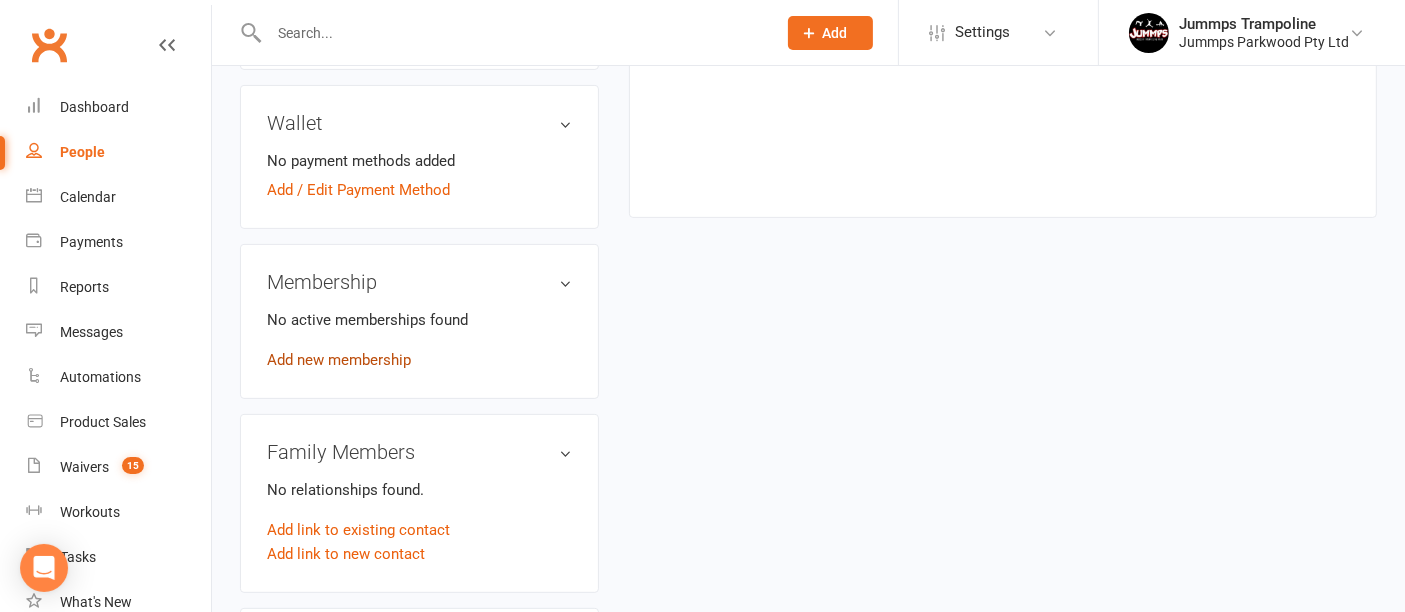 click on "Add new membership" at bounding box center [339, 360] 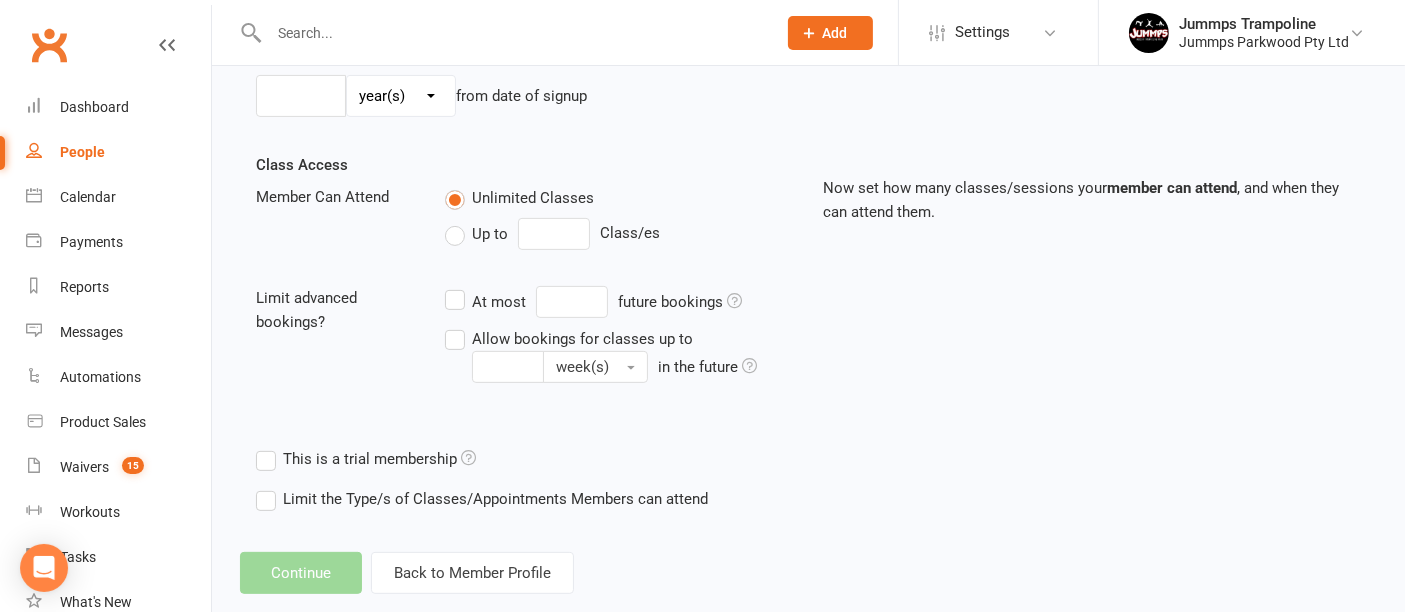 scroll, scrollTop: 0, scrollLeft: 0, axis: both 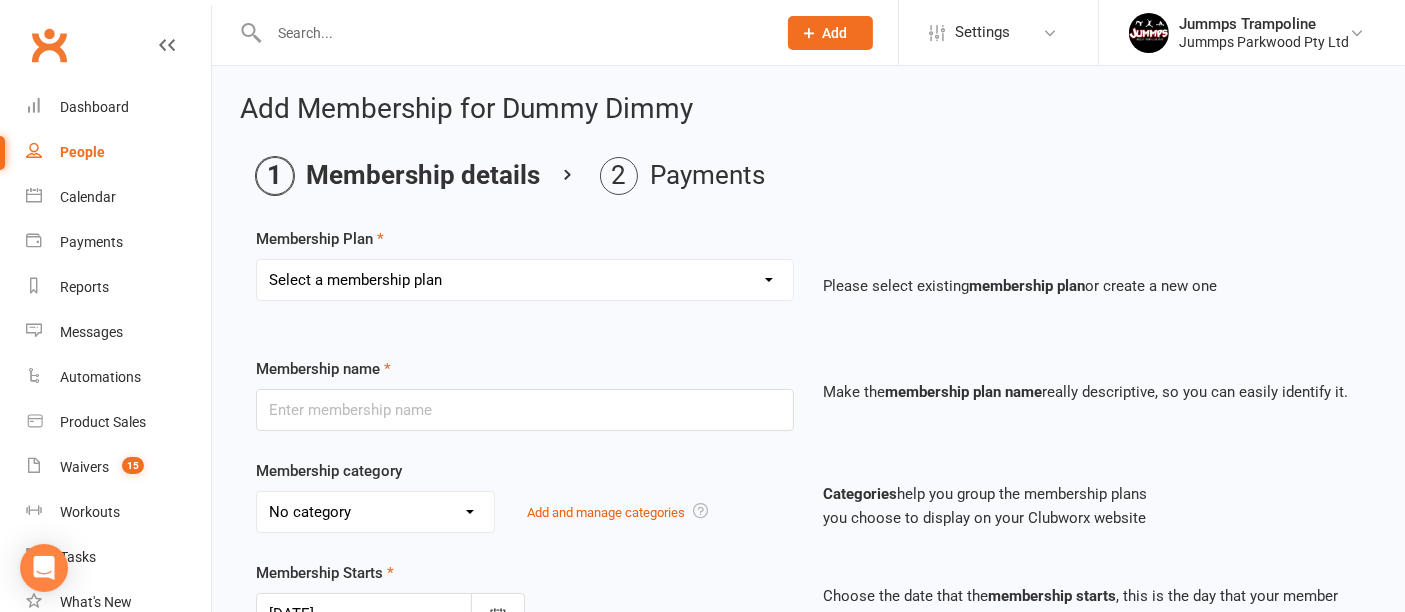 click on "Select a membership plan Create new Membership Plan STUDENT REGISTRATION FEE BRONZE ADV BRONZE KINDER KREW 1HR GIRLS PRE SILVER 1HR BOYS PRE SILVER 2HR GIRLS PRE SILVER 2HR BOYS SILVER 2HR GIRLS SILVER 2HR ADV SILVER 2HR GOLD TEEN GIRLS TEEN BOYS HOMESCHOOL JUMMPFIT 3XSPLIT FEE'S BY DD DROP IN JUMMPFIT - JUMMPS CONNECTION 1HR BOYS PRE SILVER JUMMPS CONNECTION 1HR GIRLS PRE SILVER JUMMPS CONNECTION TEEN BOYS JUMMPS CONNECTION TEEN GIRLS JUMMPS CONNECTION KINDER KREW JUMMPS CONNECTION BRONZE JUMMPS CONNECTION ADVANCE BRONZE JUMMPS CONNECTION HOMESCHOOL JUMMPS CONNECTION 2HR GOLD JUMMPS CONNECTION 2HR GIRLS SILVER JUMMPS CONNECTION 2HR GIRLS PRE SILVER JUMMPS CONNECTION 2HR BOYS SILVER JUMMPS CONNECTION 2HR BOYS ADV SILVER WAITLIST - TO BE UPGRADED WHEN SPOT AVAIL 2HR BOYS SILVER & 1HR HOMESCHOOL z. DONT USE Bronze membership - bank transfer - $240 z. DONT USE Bronze membership - bank transfer - $240 - Payment" at bounding box center (525, 280) 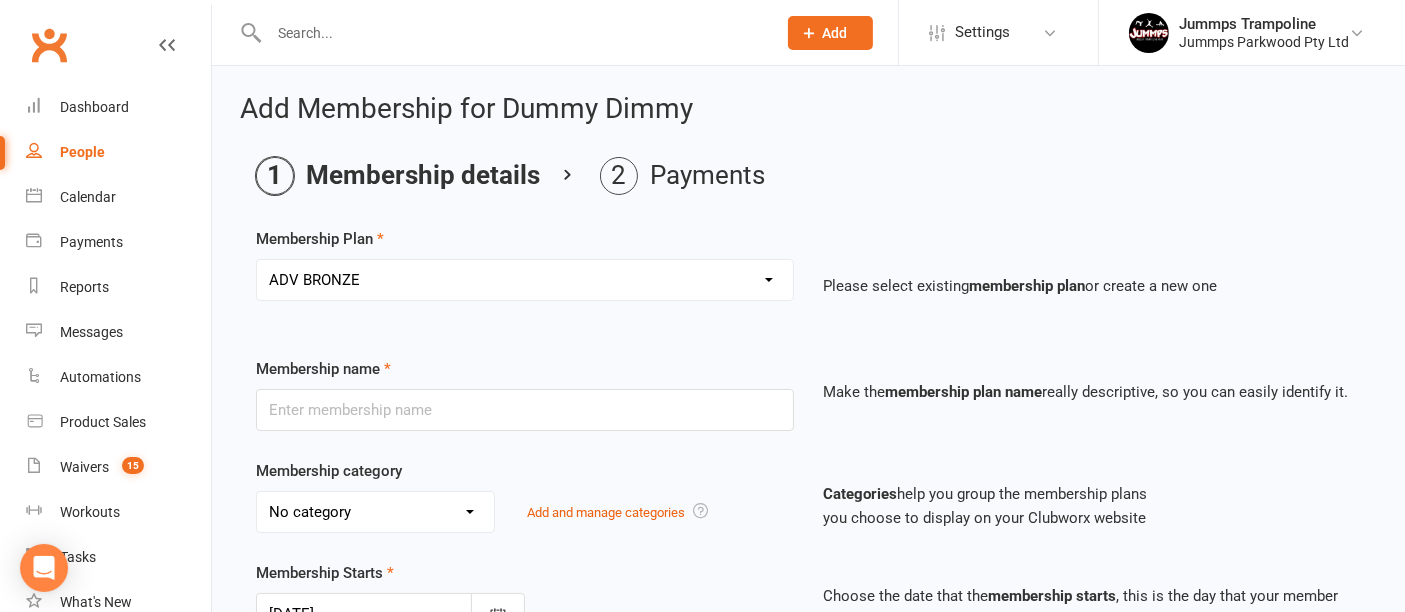 click on "Select a membership plan Create new Membership Plan STUDENT REGISTRATION FEE BRONZE ADV BRONZE KINDER KREW 1HR GIRLS PRE SILVER 1HR BOYS PRE SILVER 2HR GIRLS PRE SILVER 2HR BOYS SILVER 2HR GIRLS SILVER 2HR ADV SILVER 2HR GOLD TEEN GIRLS TEEN BOYS HOMESCHOOL JUMMPFIT 3XSPLIT FEE'S BY DD DROP IN JUMMPFIT - JUMMPS CONNECTION 1HR BOYS PRE SILVER JUMMPS CONNECTION 1HR GIRLS PRE SILVER JUMMPS CONNECTION TEEN BOYS JUMMPS CONNECTION TEEN GIRLS JUMMPS CONNECTION KINDER KREW JUMMPS CONNECTION BRONZE JUMMPS CONNECTION ADVANCE BRONZE JUMMPS CONNECTION HOMESCHOOL JUMMPS CONNECTION 2HR GOLD JUMMPS CONNECTION 2HR GIRLS SILVER JUMMPS CONNECTION 2HR GIRLS PRE SILVER JUMMPS CONNECTION 2HR BOYS SILVER JUMMPS CONNECTION 2HR BOYS ADV SILVER WAITLIST - TO BE UPGRADED WHEN SPOT AVAIL 2HR BOYS SILVER & 1HR HOMESCHOOL z. DONT USE Bronze membership - bank transfer - $240 z. DONT USE Bronze membership - bank transfer - $240 - Payment" at bounding box center (525, 280) 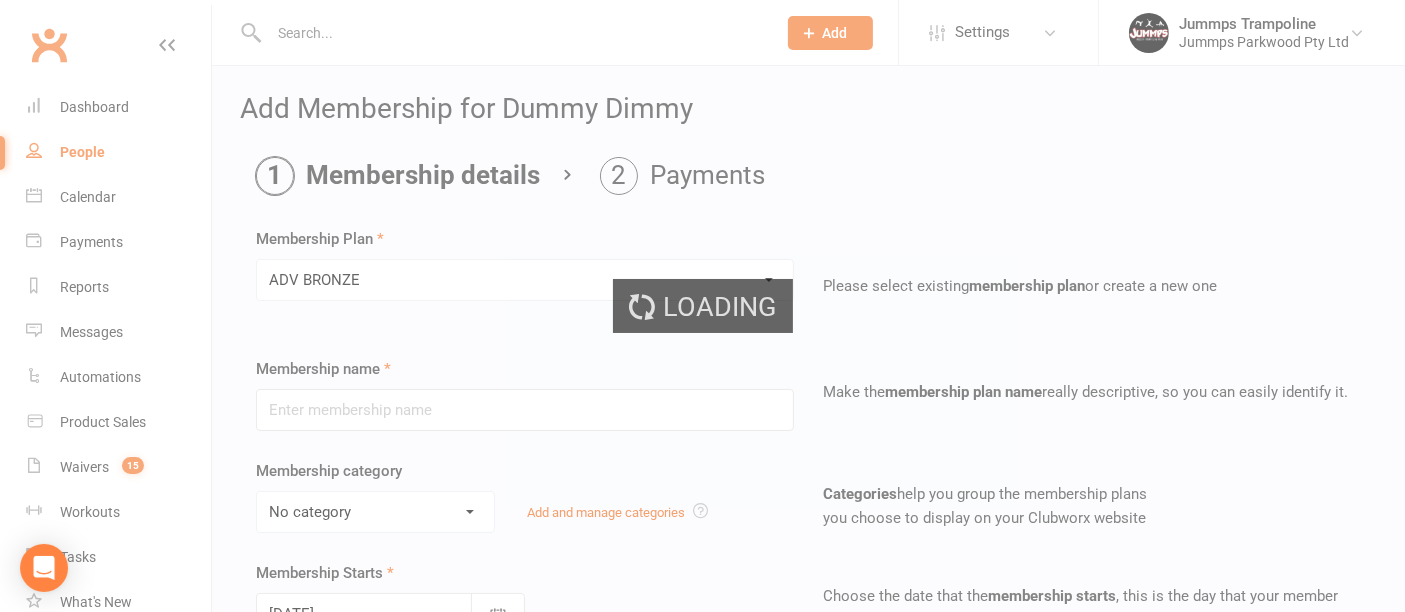 type on "ADV BRONZE" 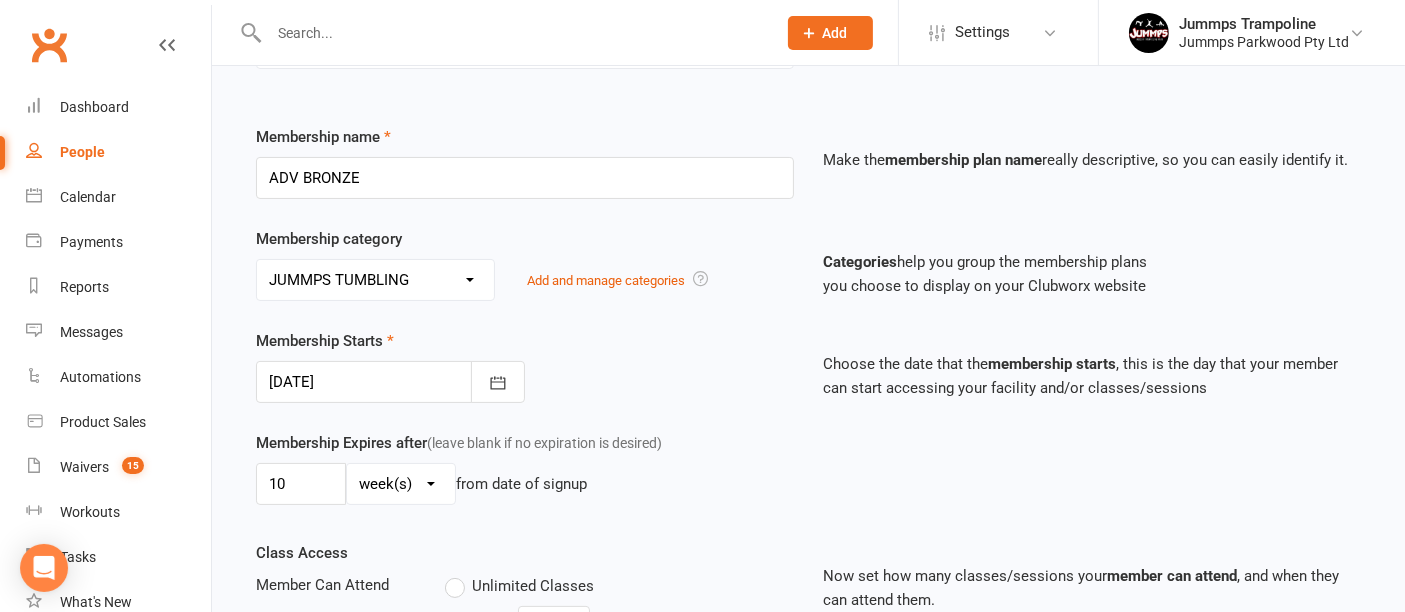 scroll, scrollTop: 236, scrollLeft: 0, axis: vertical 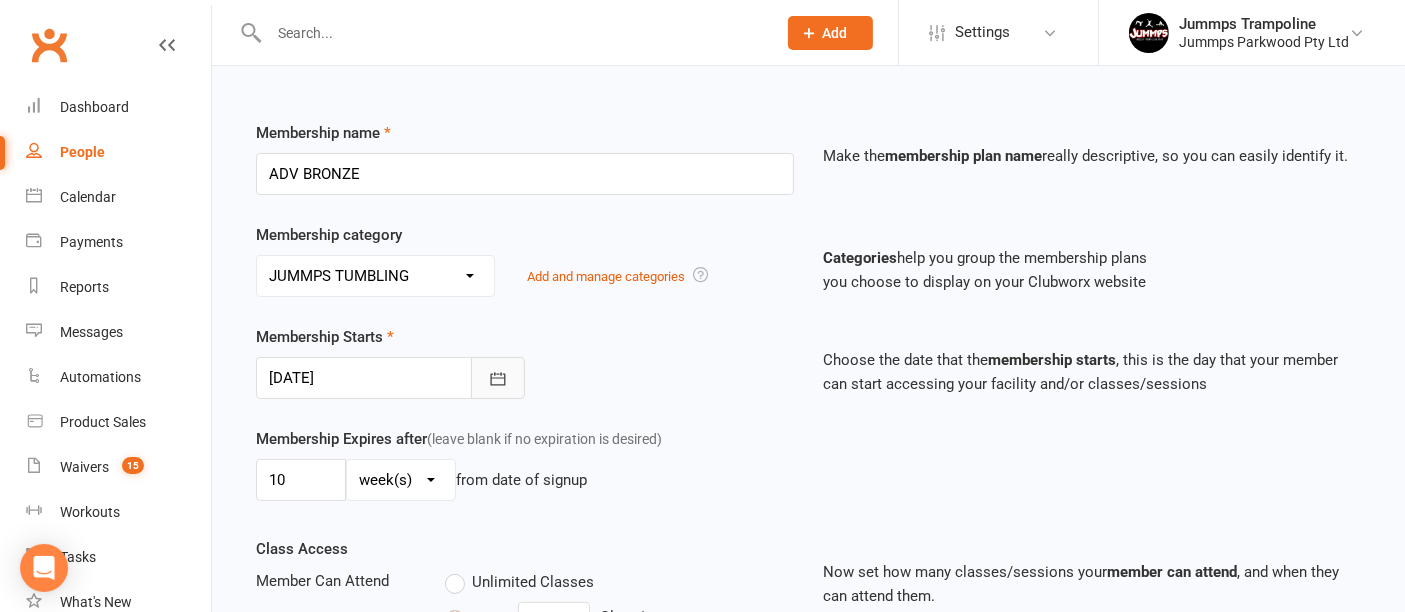 click 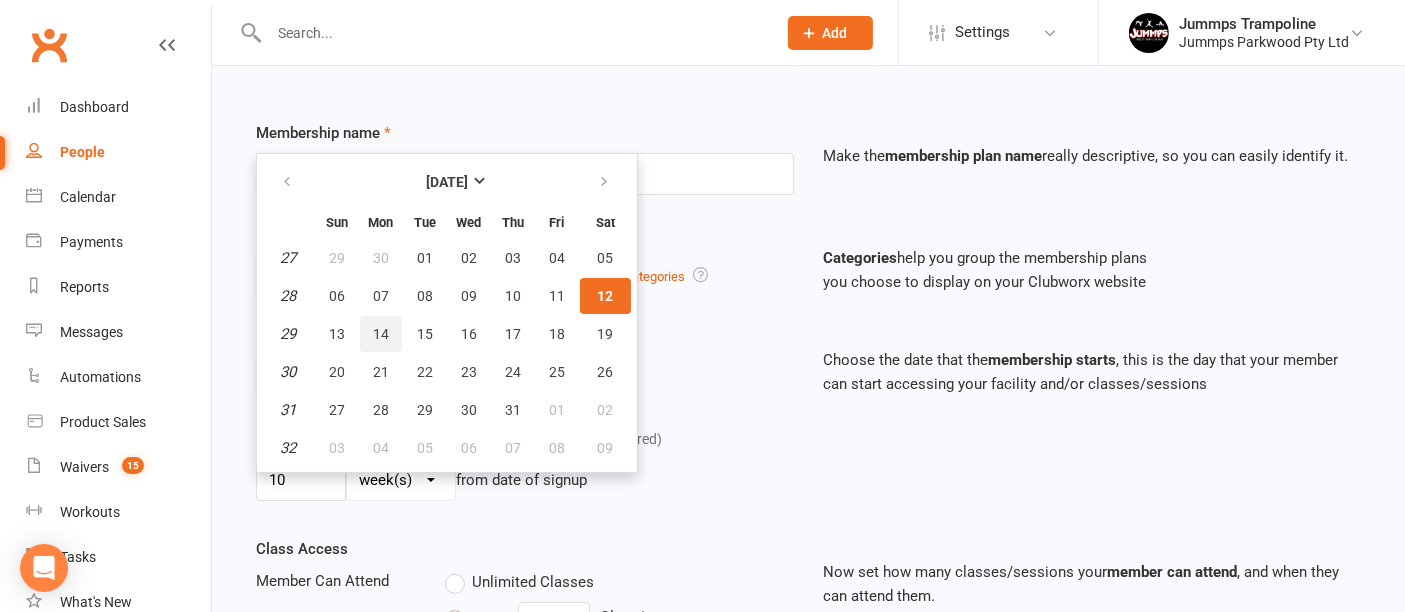click on "14" at bounding box center [381, 334] 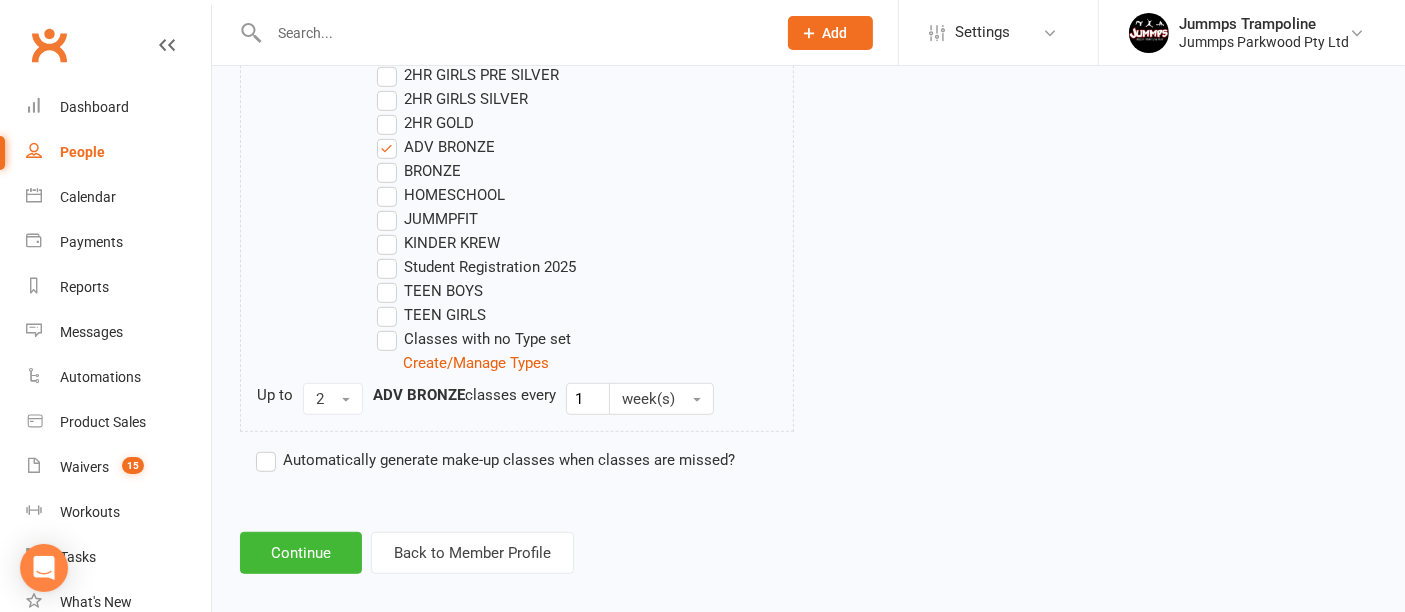 scroll, scrollTop: 1162, scrollLeft: 0, axis: vertical 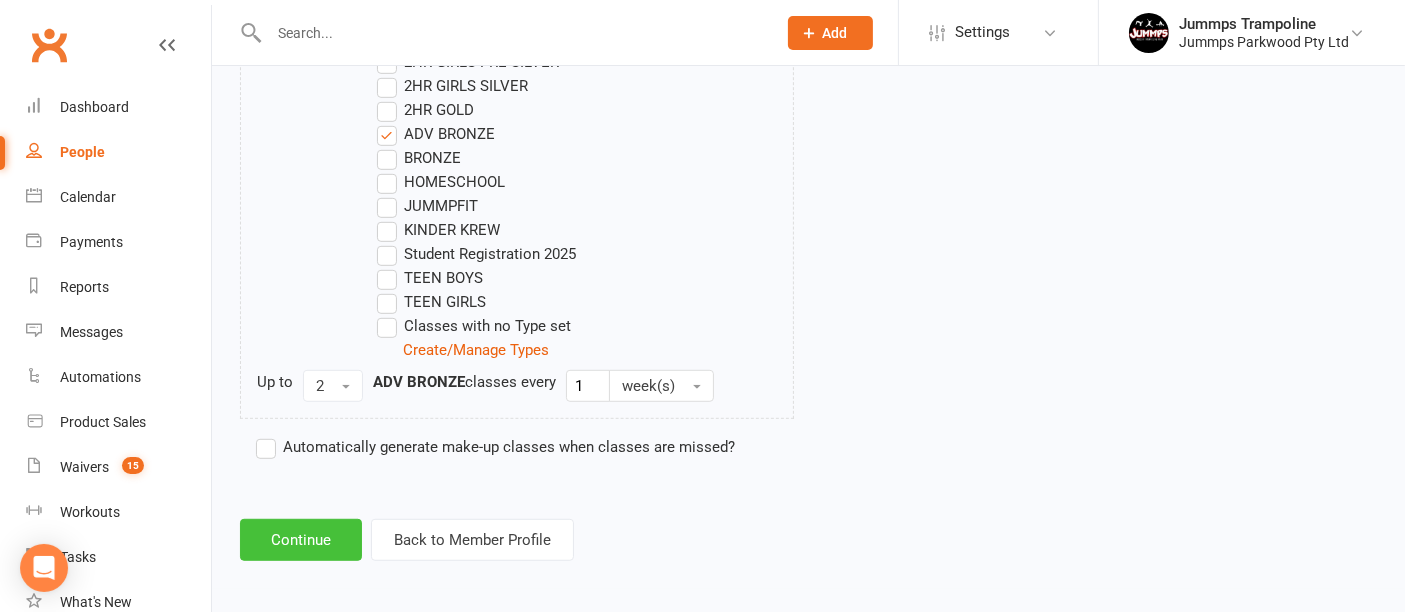 click on "Continue" at bounding box center [301, 540] 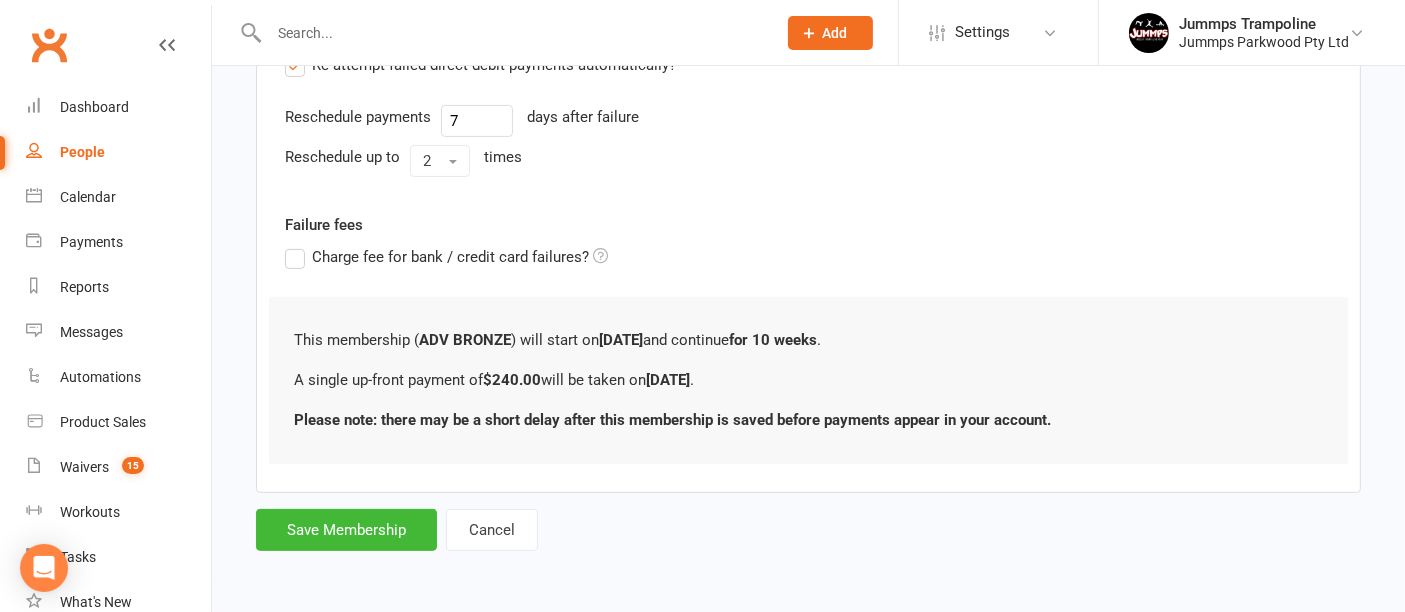 scroll, scrollTop: 0, scrollLeft: 0, axis: both 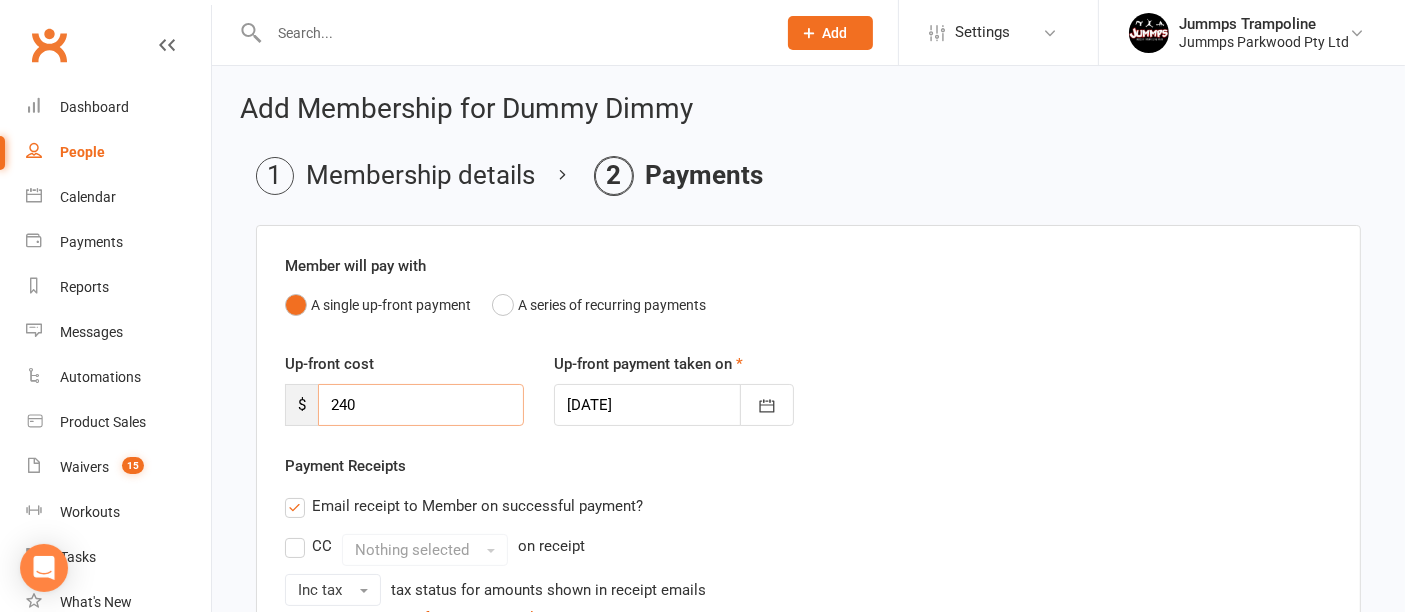 click on "240" at bounding box center [421, 405] 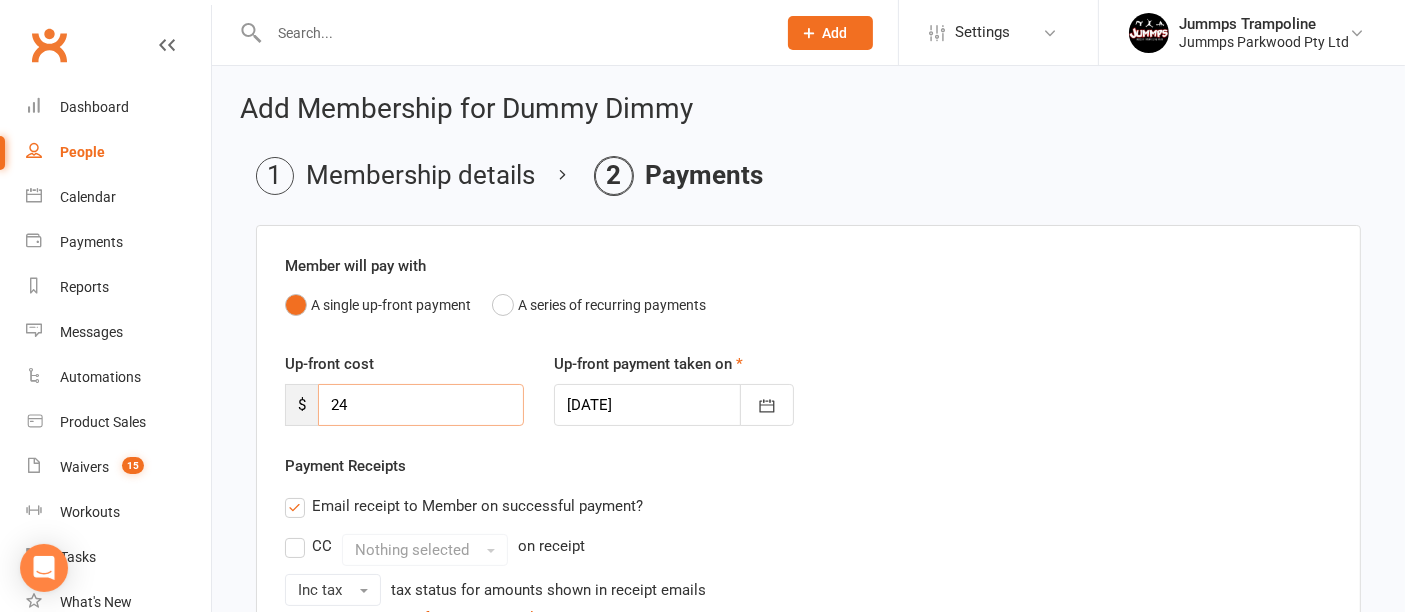 type on "2" 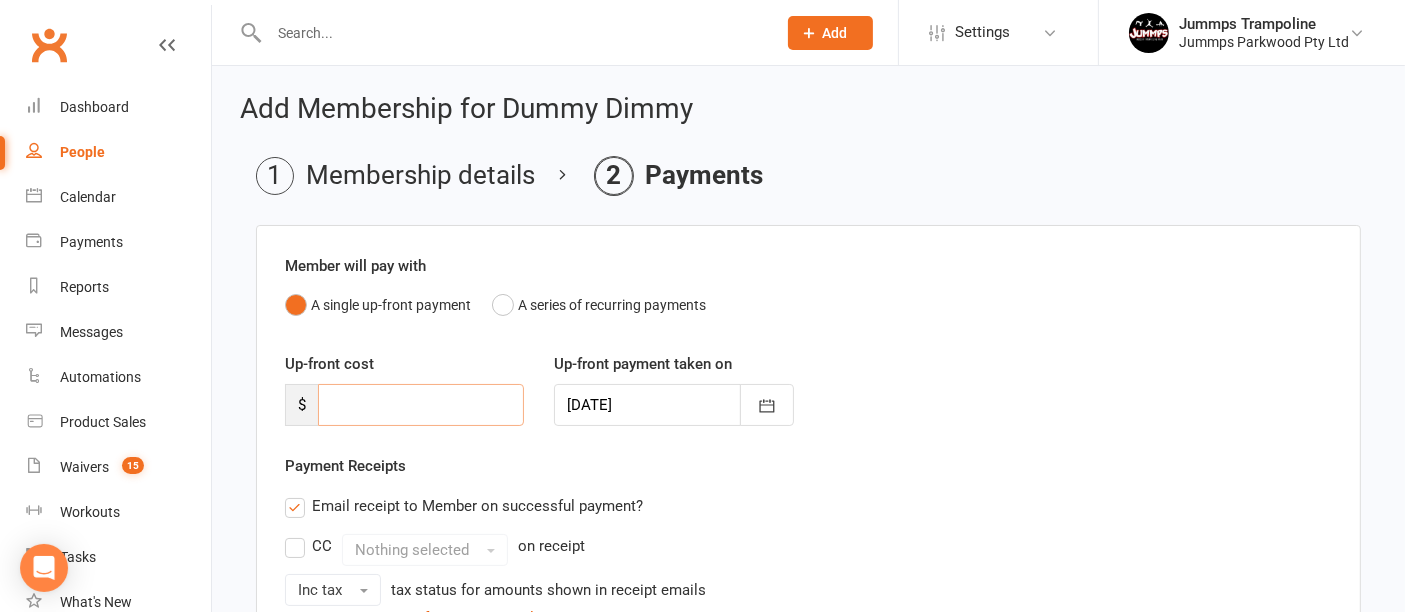 type 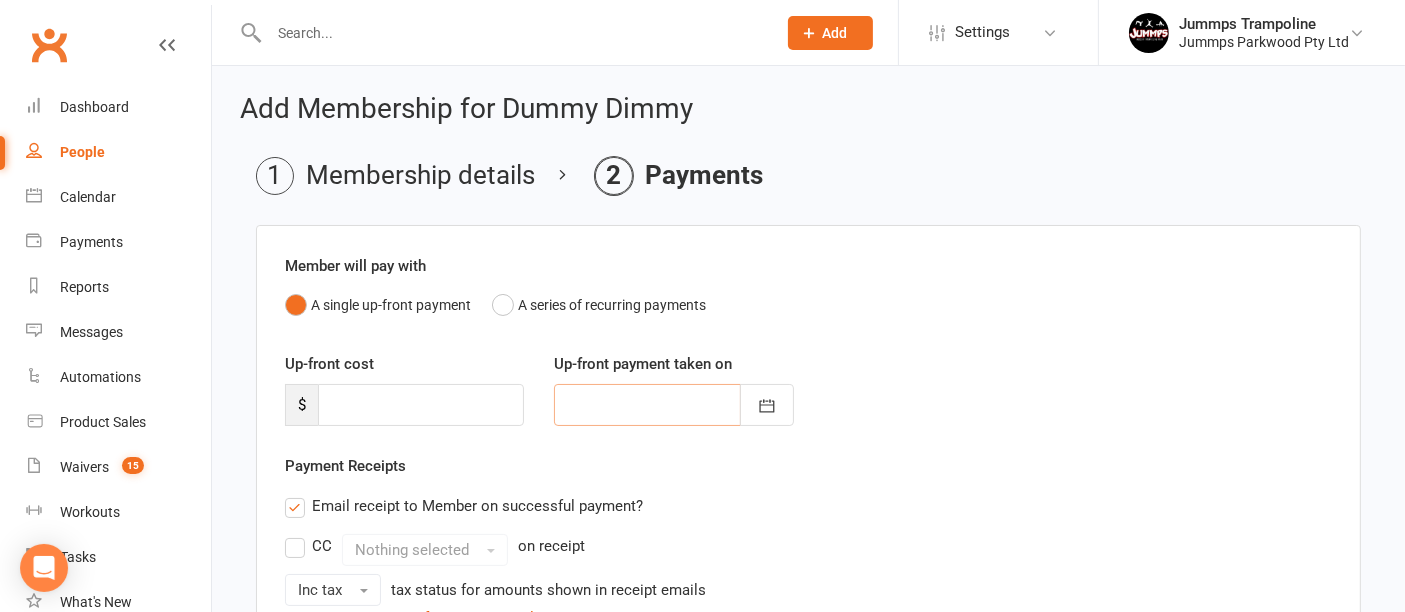 type 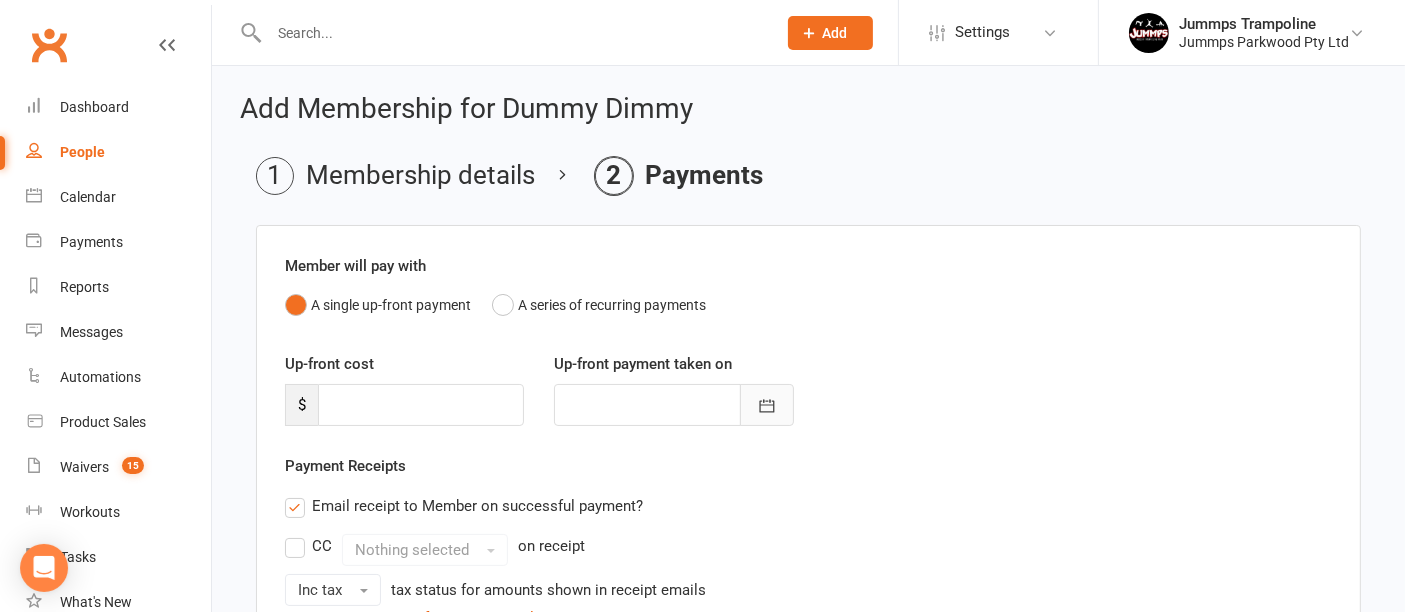 type 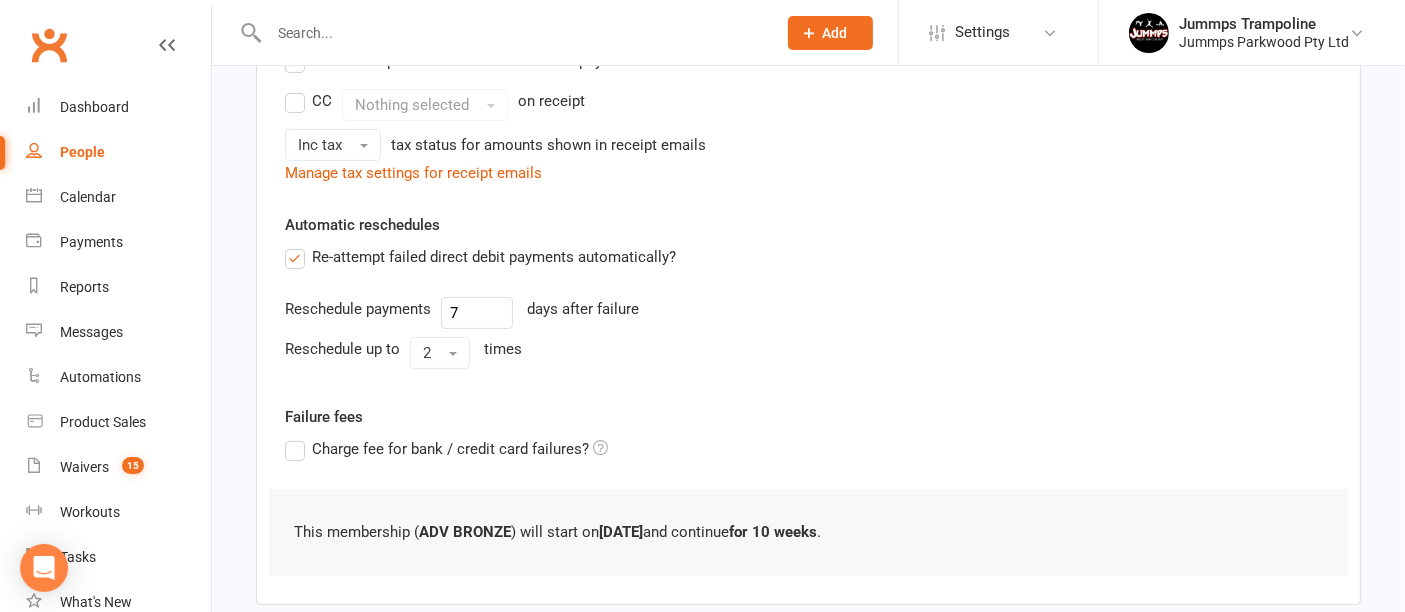 scroll, scrollTop: 444, scrollLeft: 0, axis: vertical 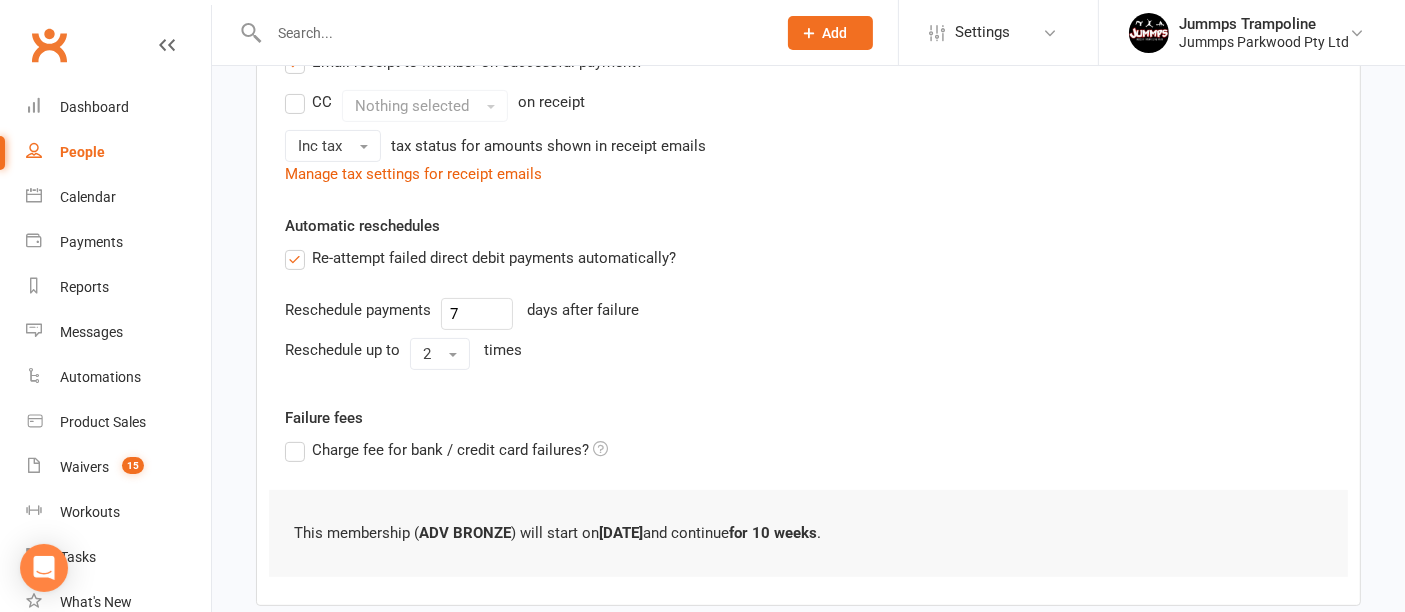 click on "Re-attempt failed direct debit payments automatically?" at bounding box center [480, 258] 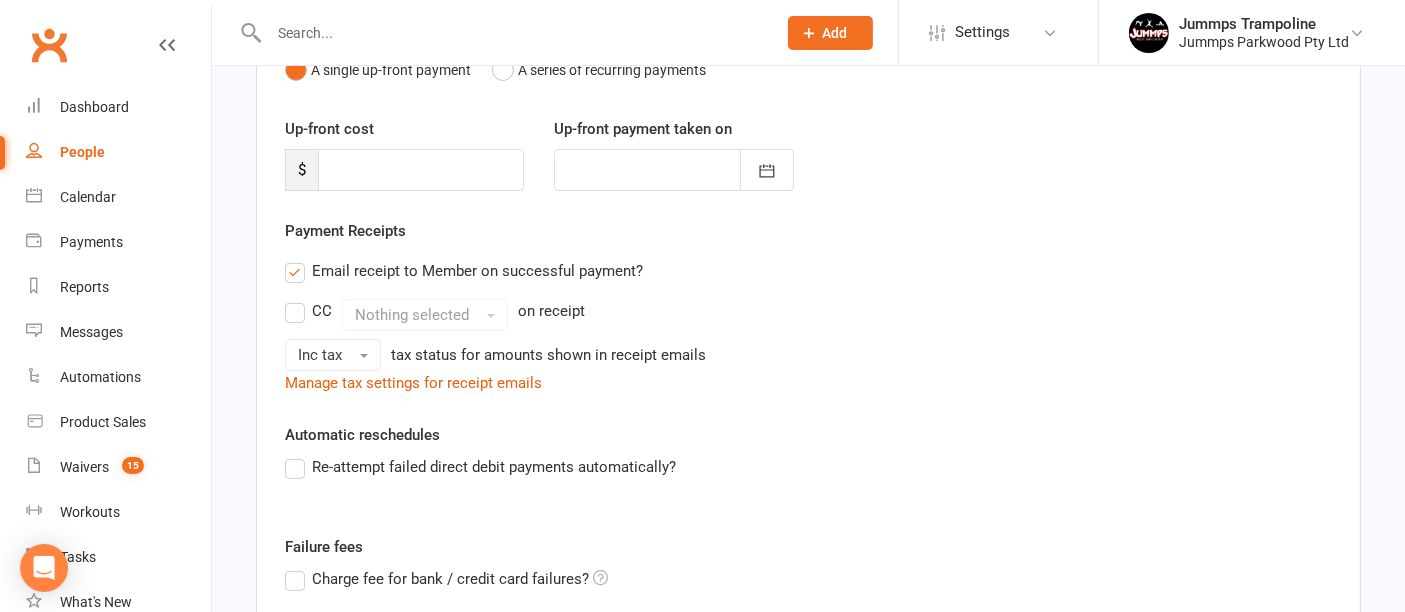 scroll, scrollTop: 156, scrollLeft: 0, axis: vertical 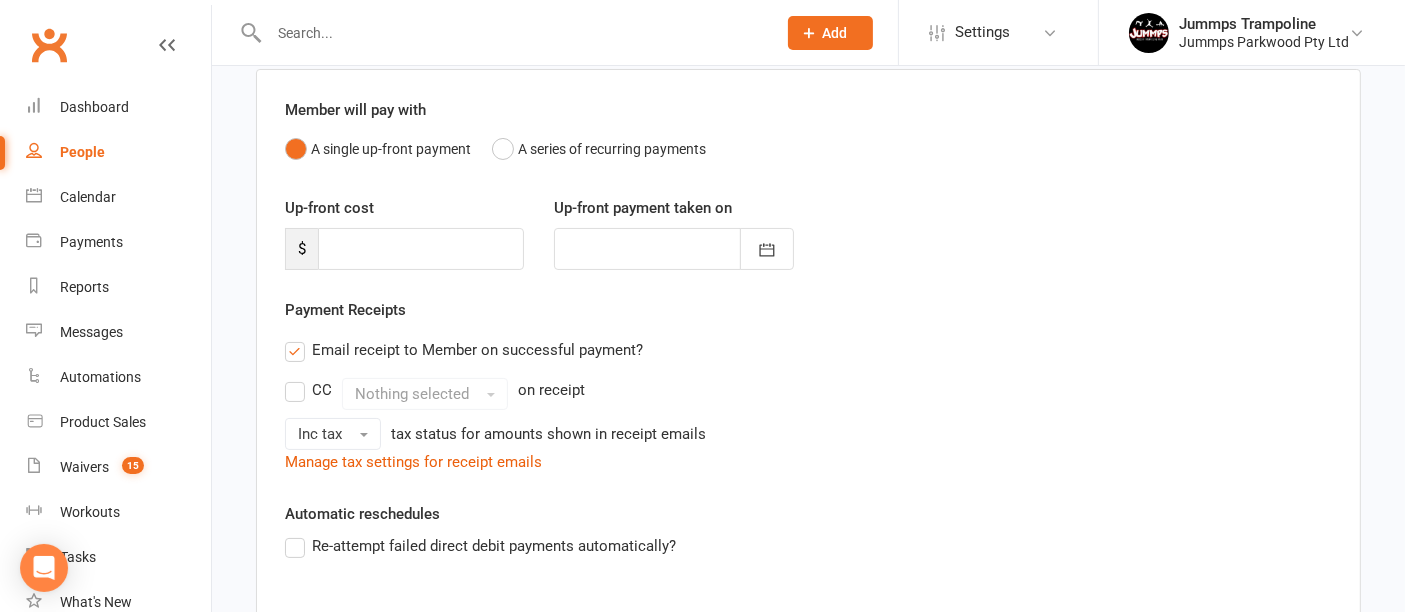 click on "Email receipt to Member on successful payment?" at bounding box center [464, 350] 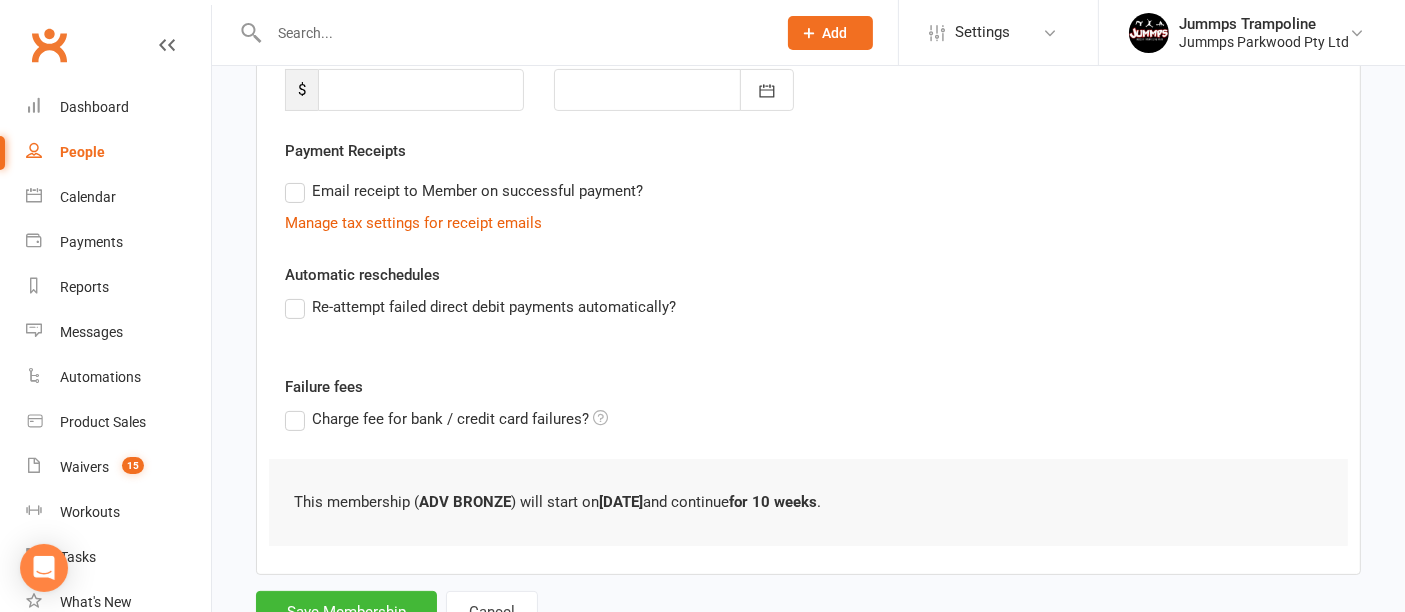 scroll, scrollTop: 394, scrollLeft: 0, axis: vertical 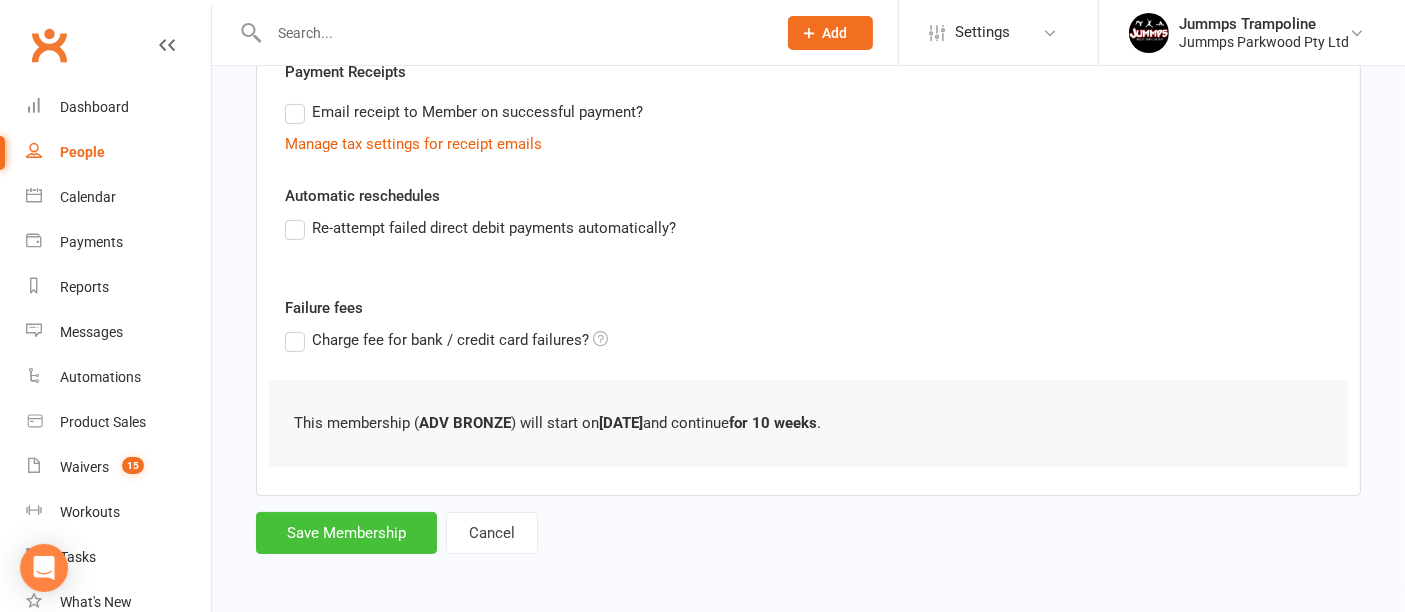 click on "Save Membership" at bounding box center (346, 533) 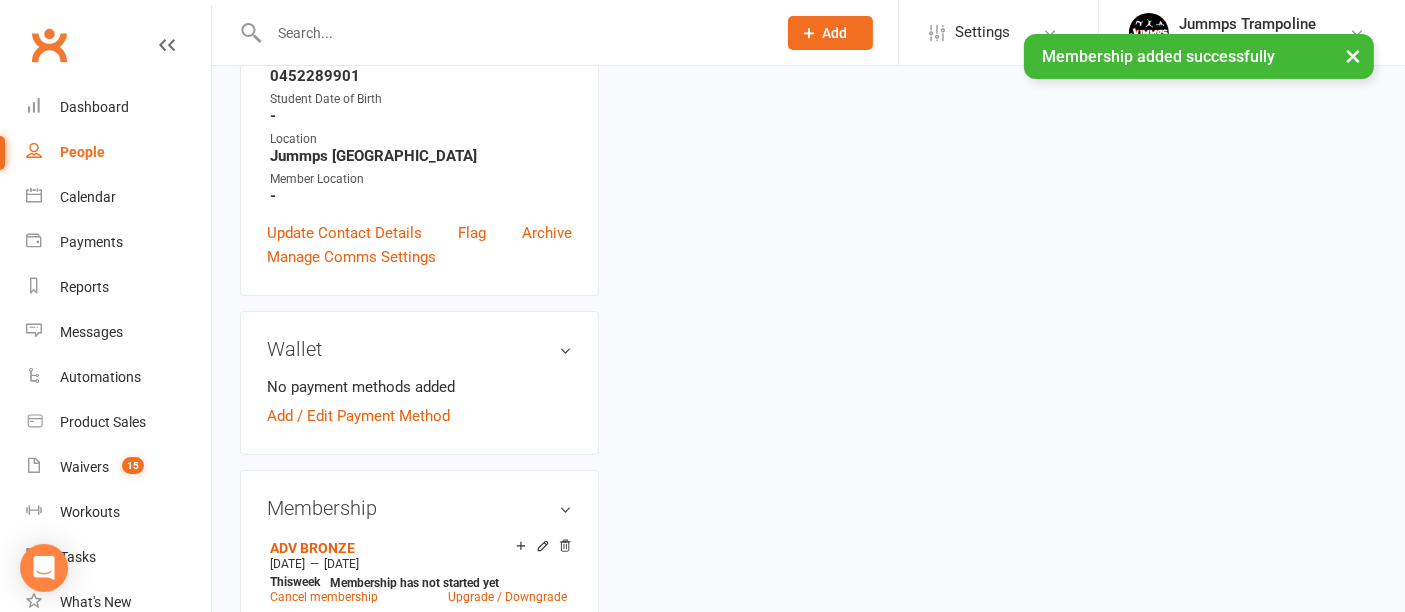 scroll, scrollTop: 0, scrollLeft: 0, axis: both 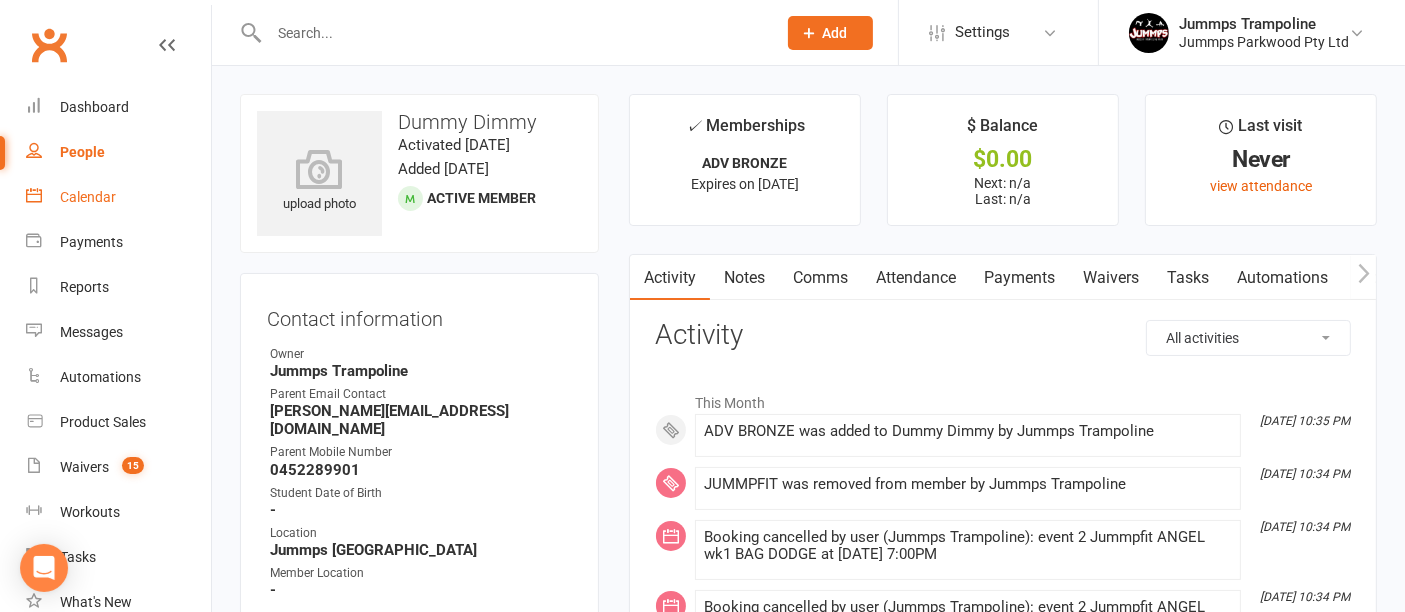click on "Calendar" at bounding box center (88, 197) 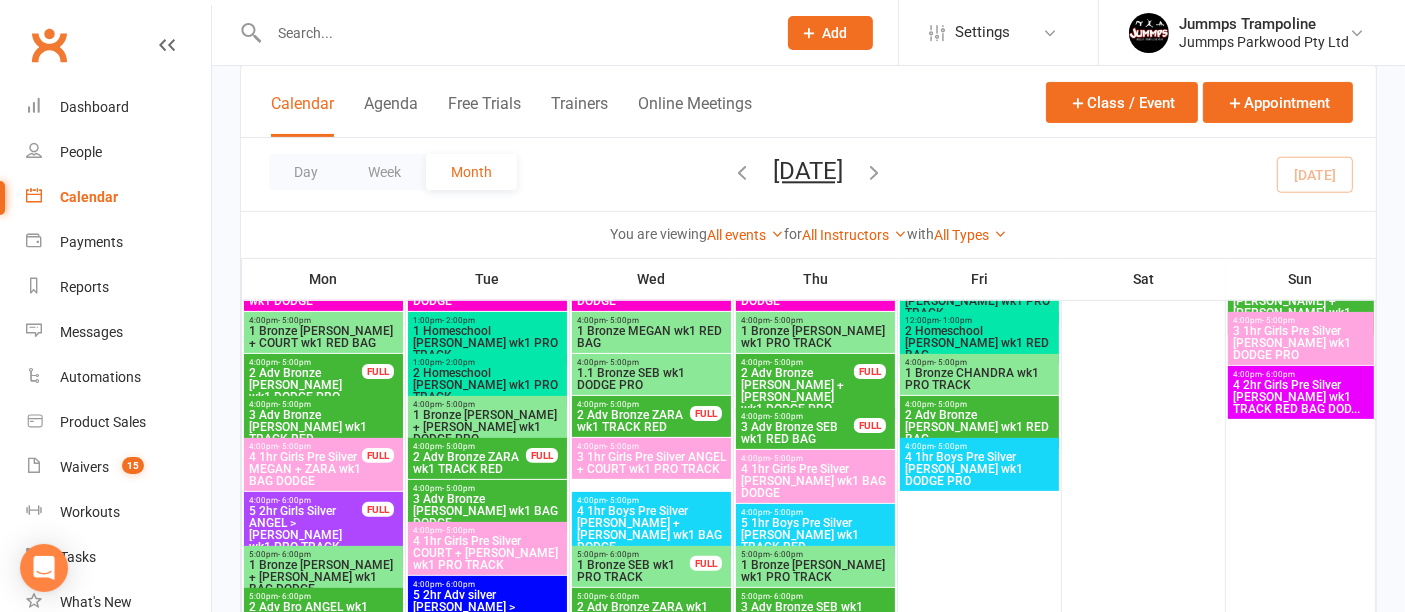 scroll, scrollTop: 500, scrollLeft: 0, axis: vertical 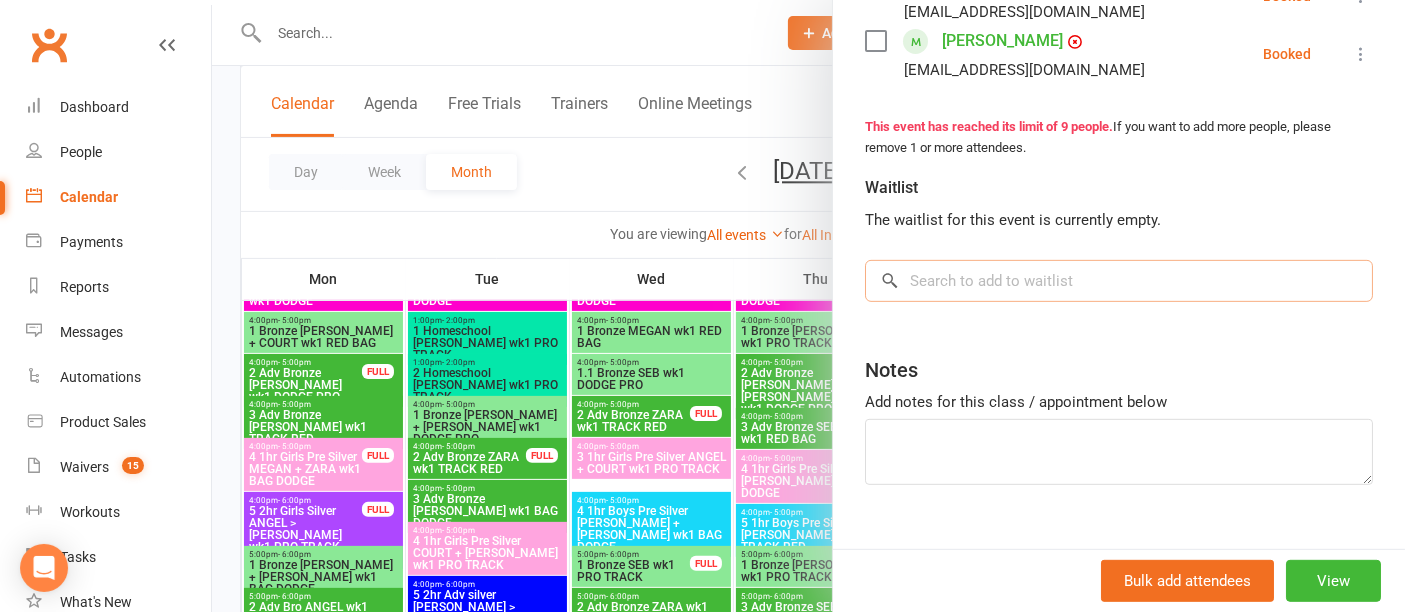 click at bounding box center (1119, 281) 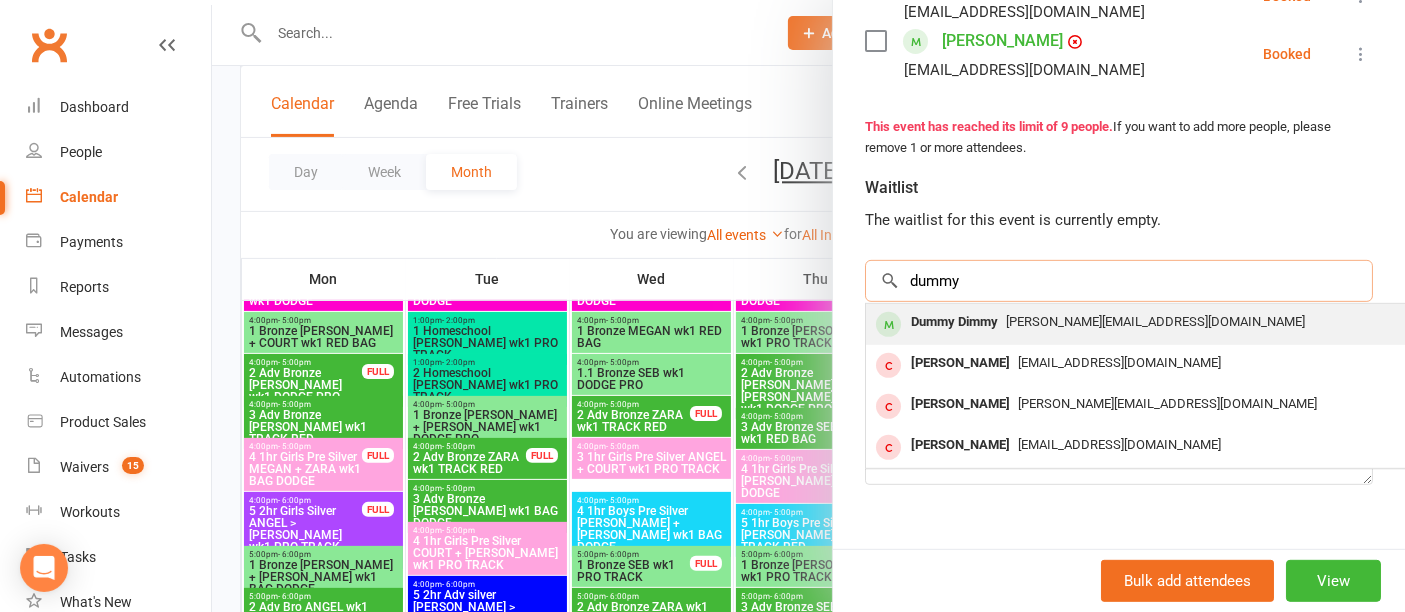 type on "dummy" 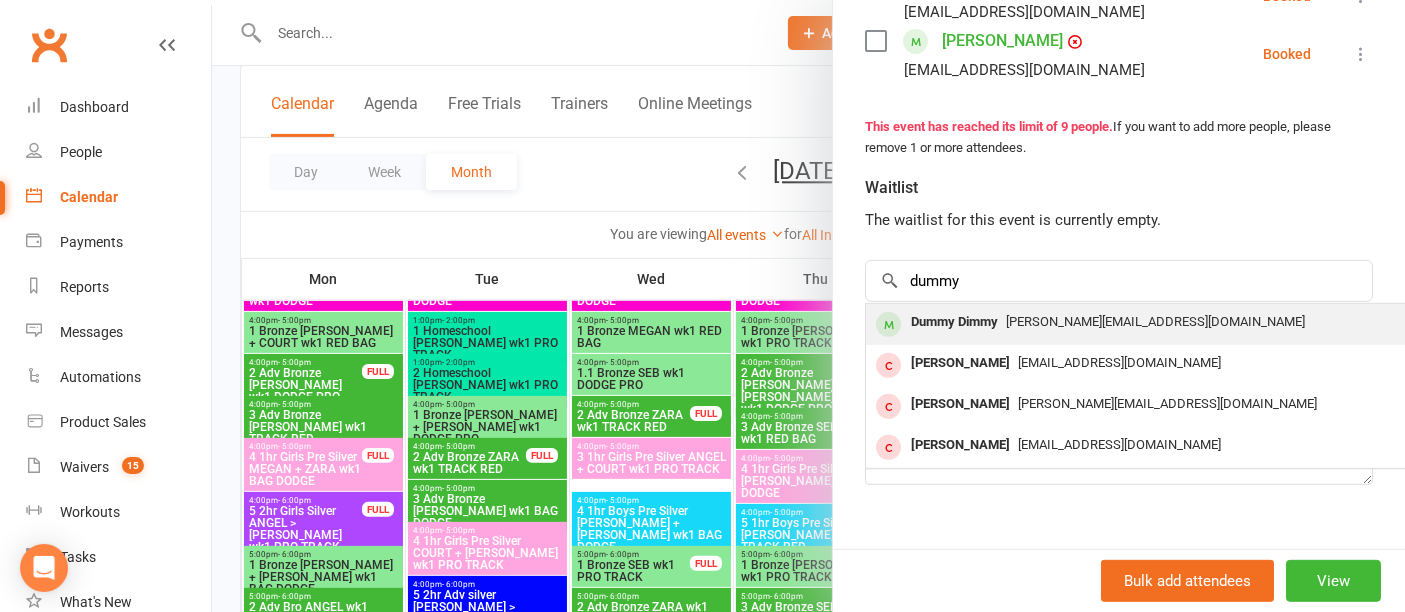 click on "lorin@jummps.com.au" at bounding box center [1155, 321] 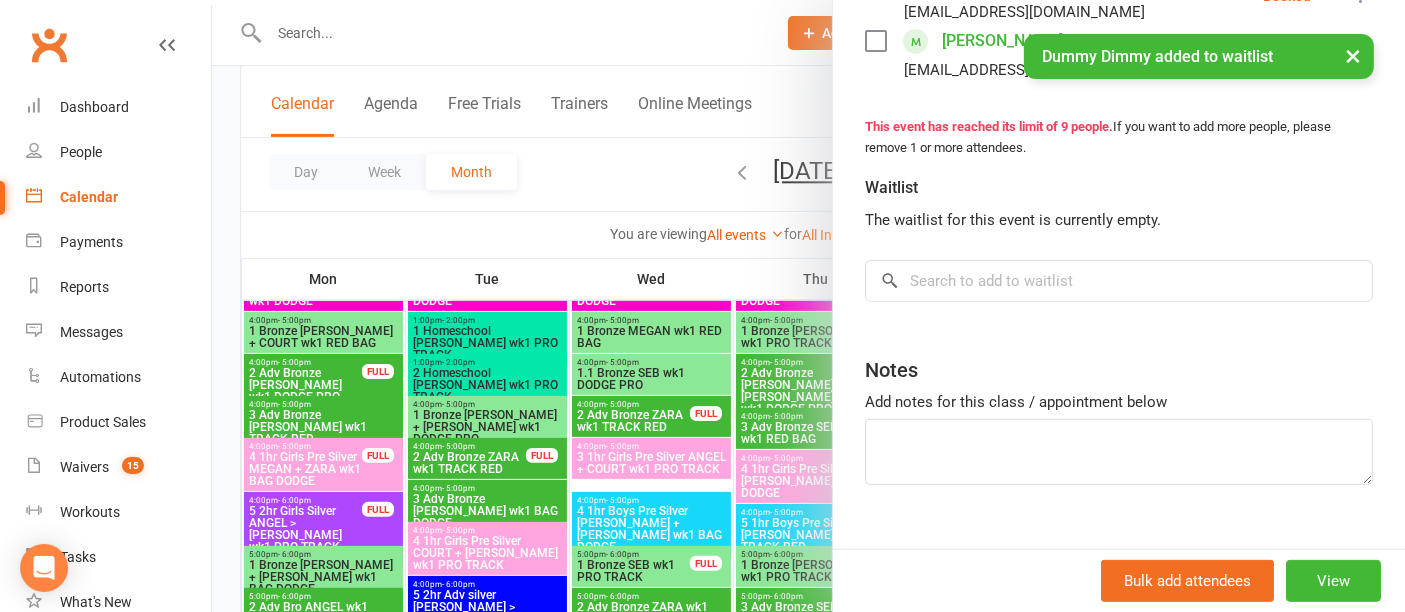 scroll, scrollTop: 897, scrollLeft: 0, axis: vertical 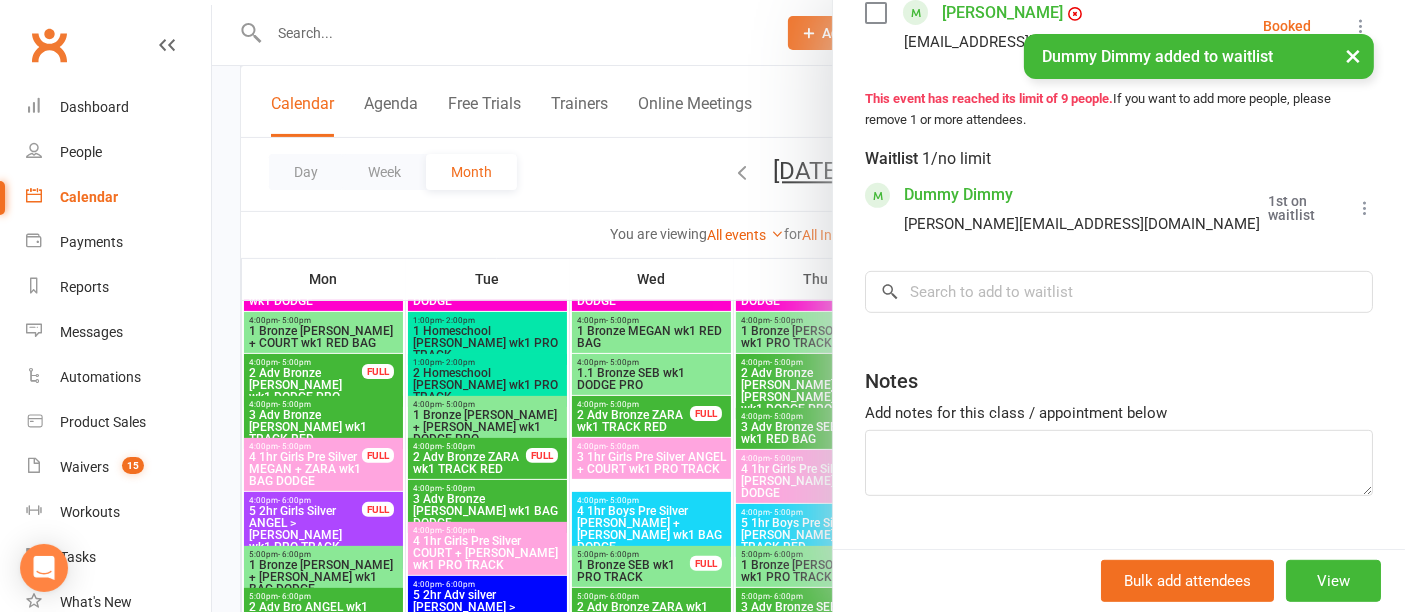click at bounding box center (1365, 208) 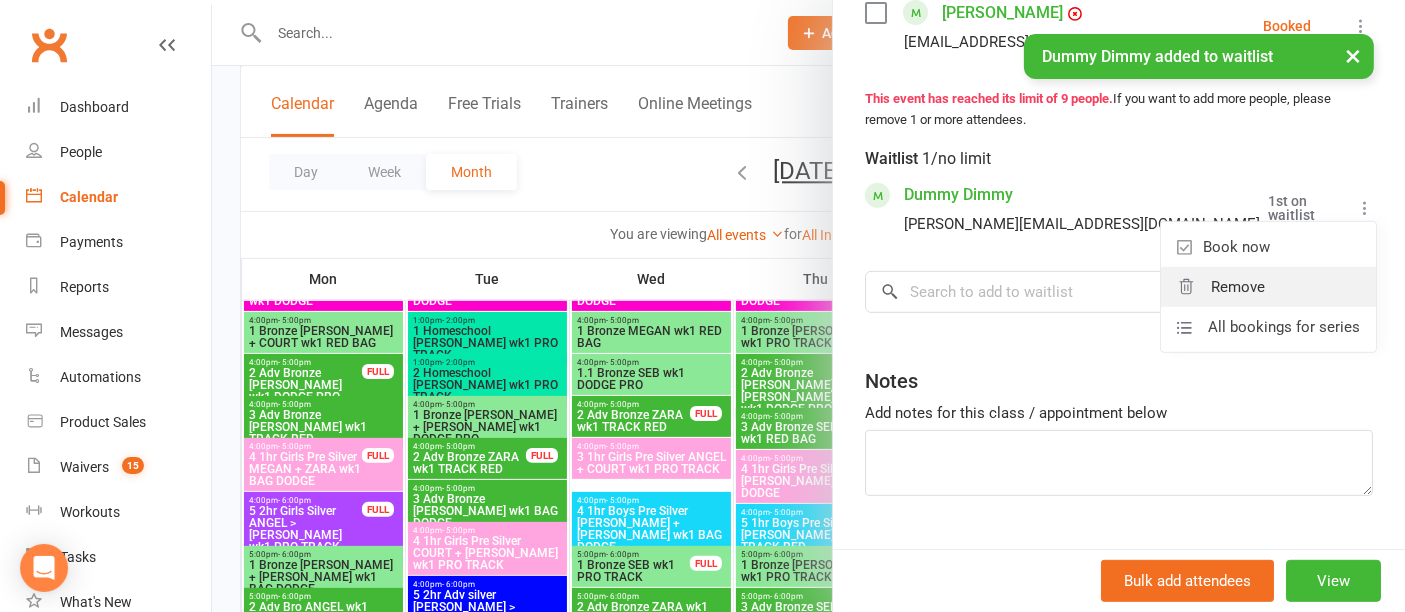 click on "Remove" at bounding box center [1238, 287] 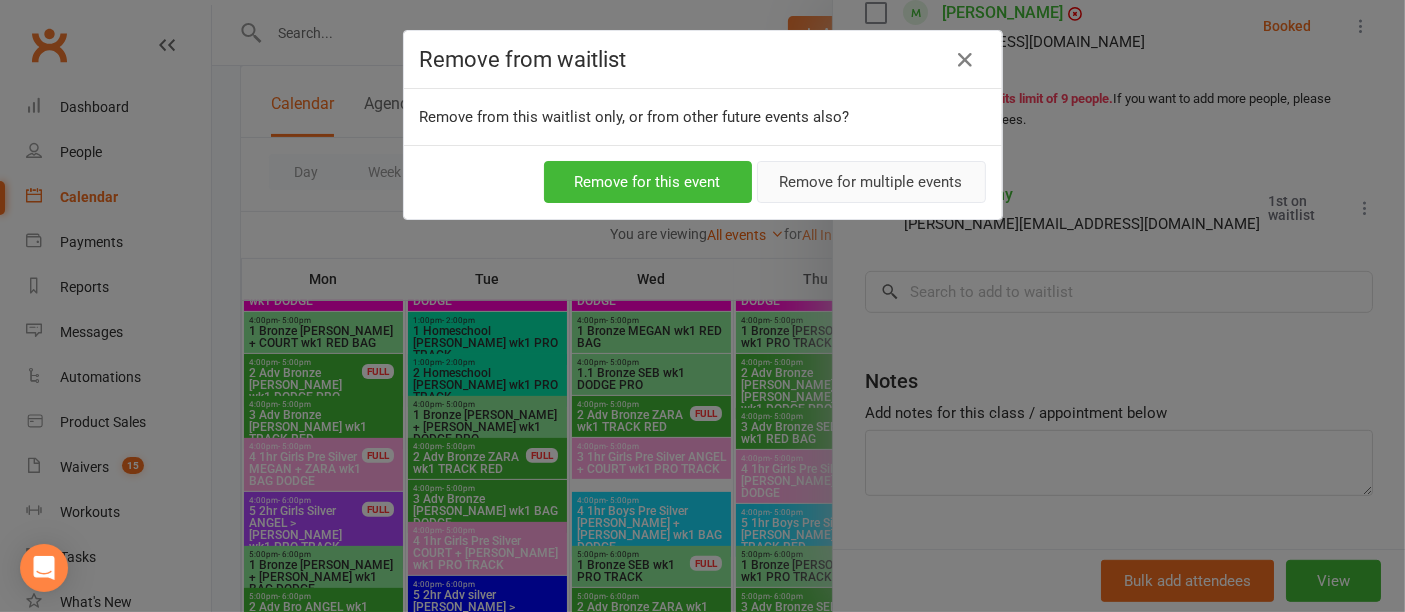 click on "Remove for multiple events" at bounding box center [871, 182] 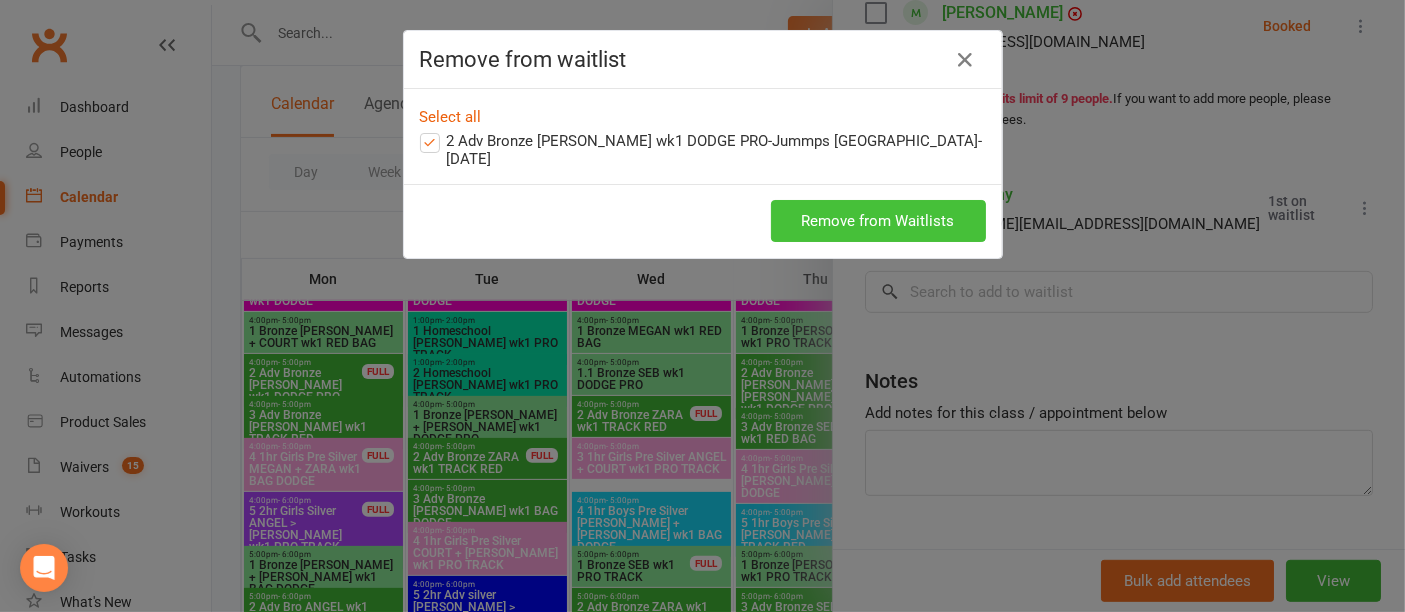 click on "Remove from Waitlists" at bounding box center (878, 221) 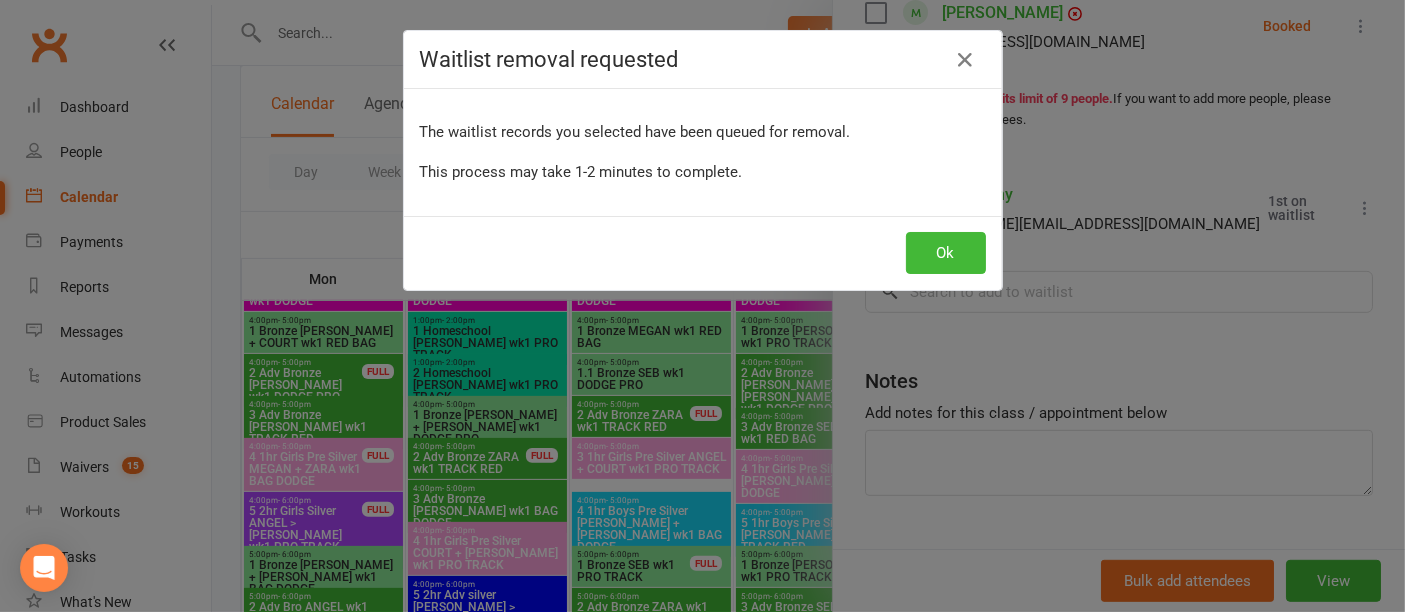scroll, scrollTop: 843, scrollLeft: 0, axis: vertical 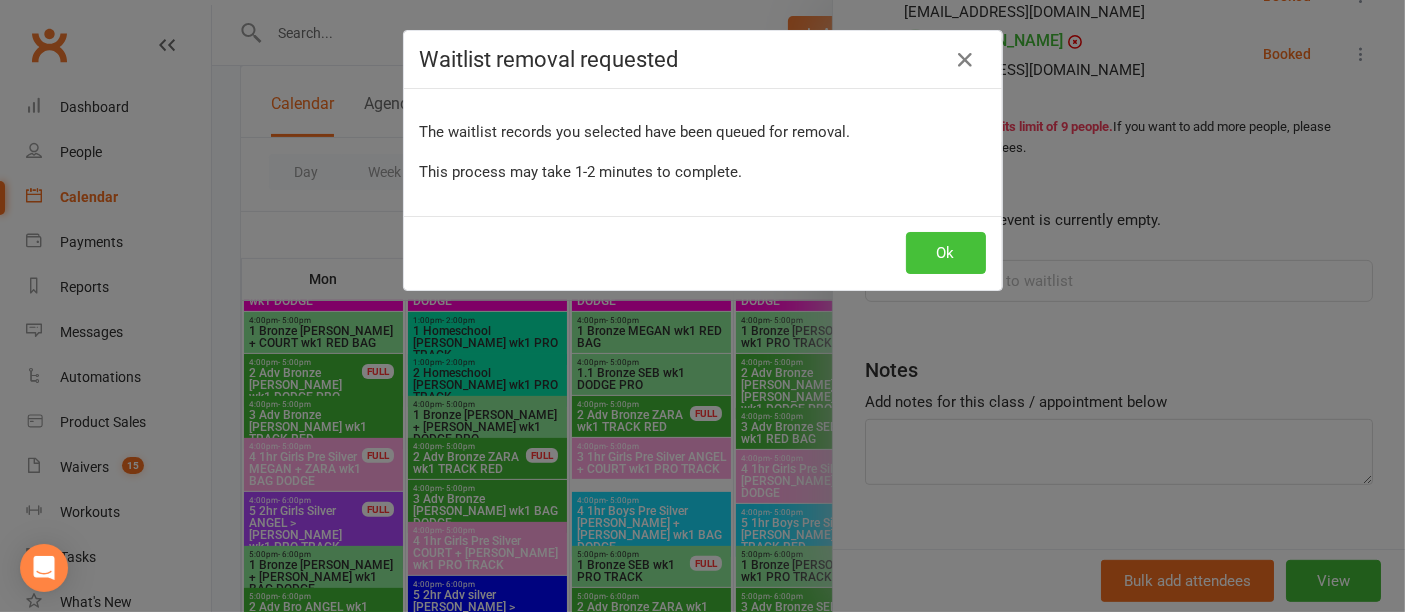 click on "Ok" at bounding box center (946, 253) 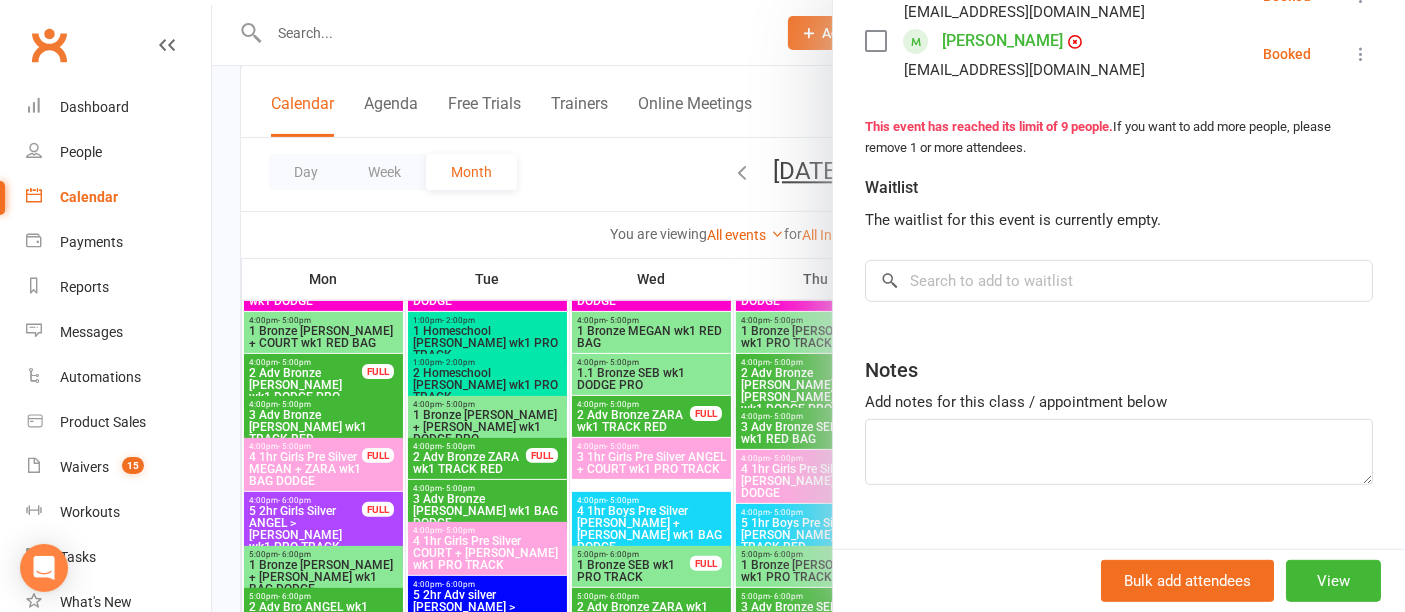 click at bounding box center [808, 306] 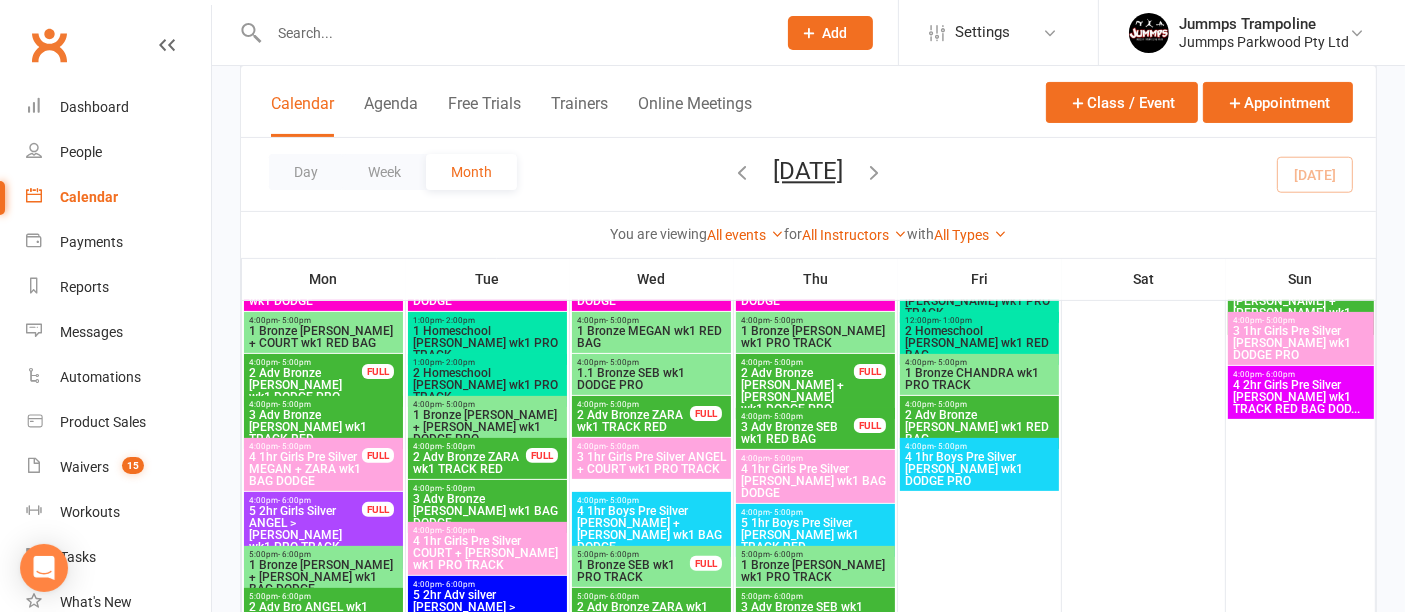 click at bounding box center (512, 33) 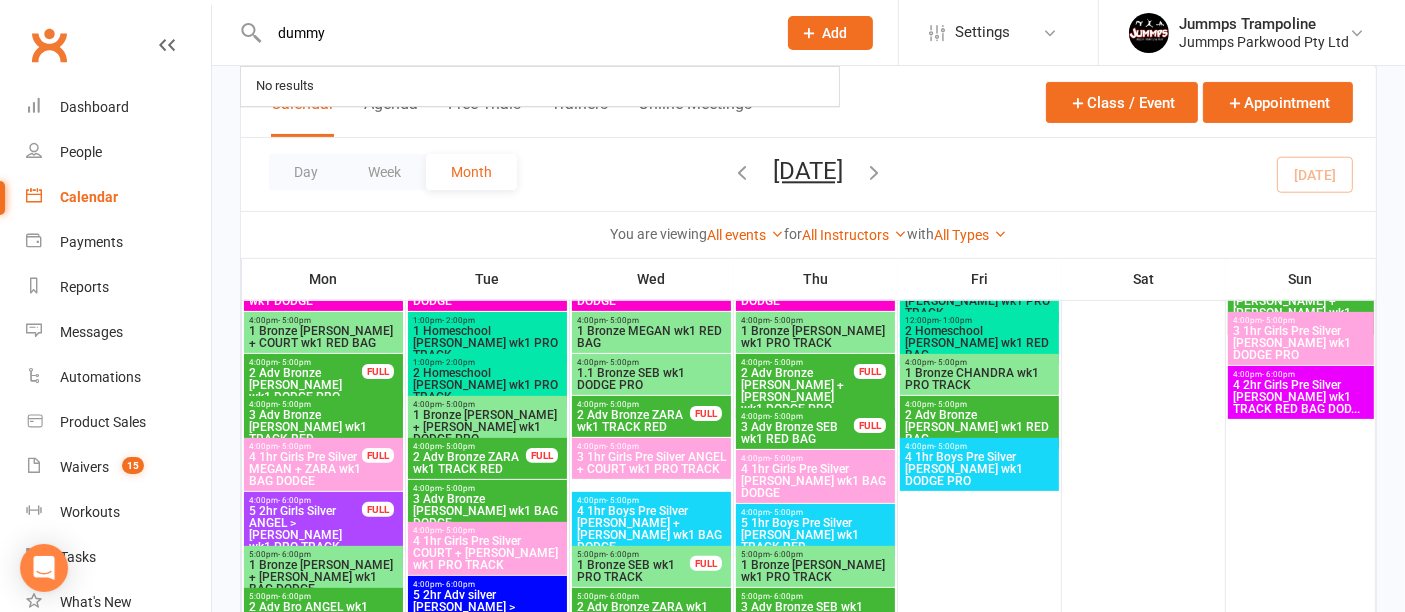 type on "dummy" 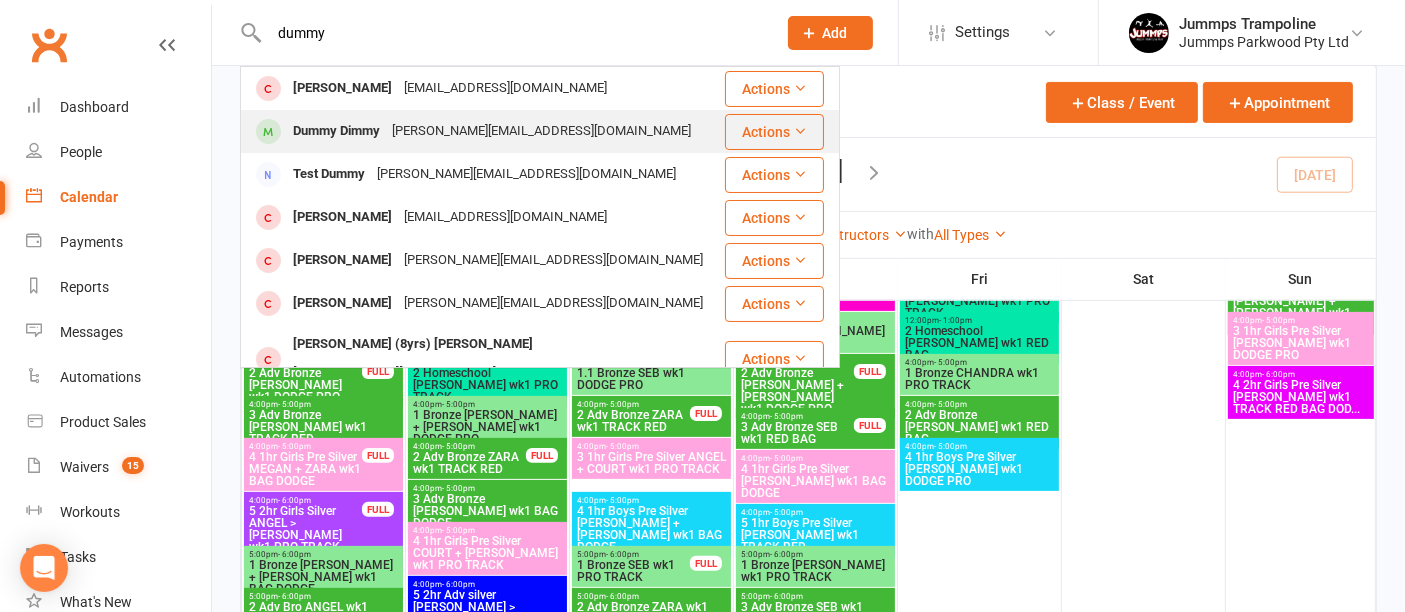 click on "[PERSON_NAME][EMAIL_ADDRESS][DOMAIN_NAME]" at bounding box center (541, 131) 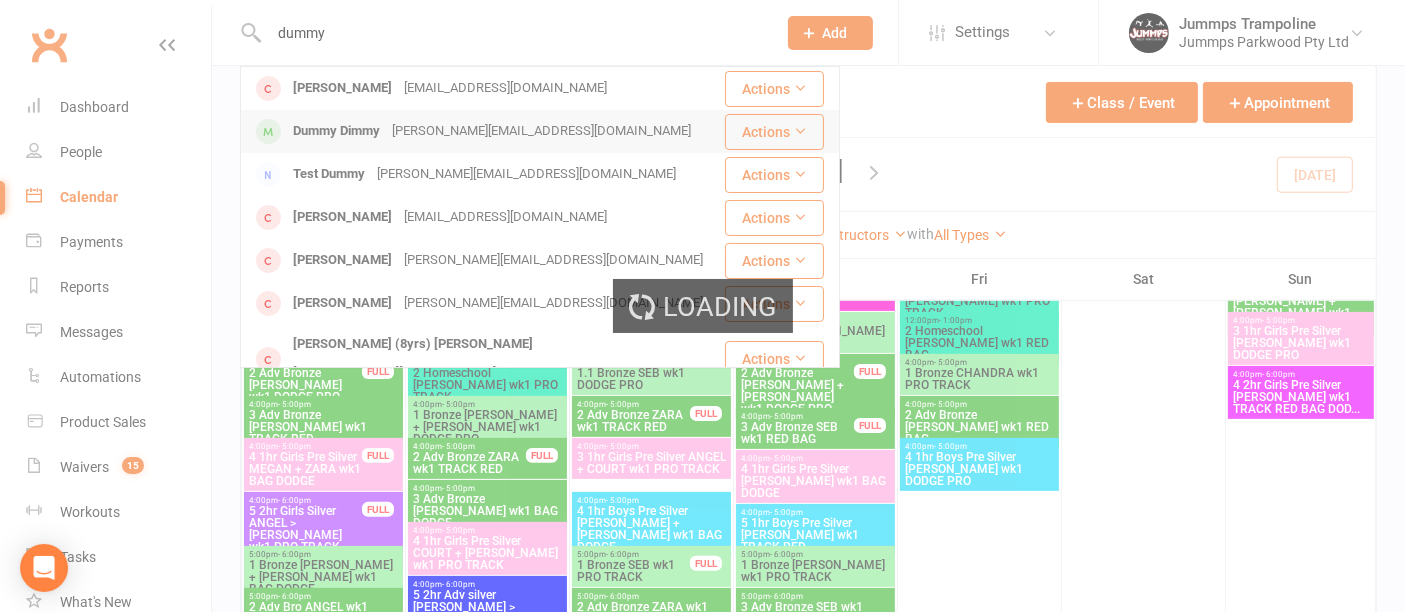 type 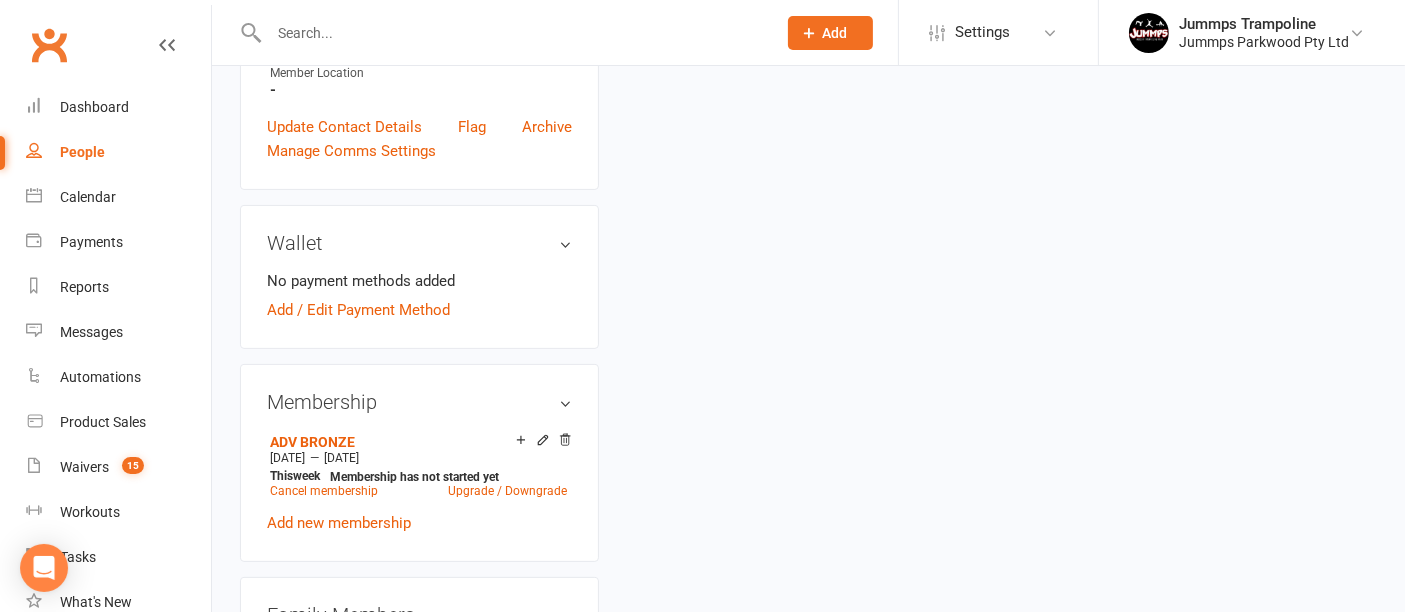 scroll, scrollTop: 0, scrollLeft: 0, axis: both 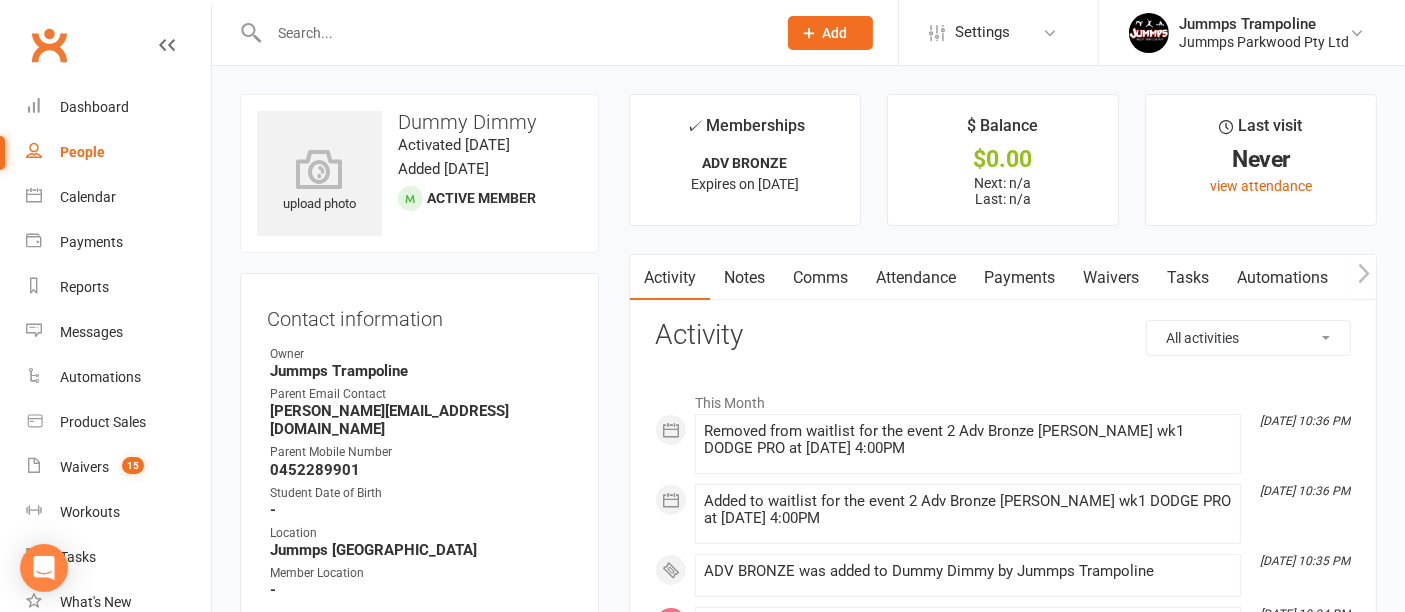 click on "Attendance" at bounding box center (916, 278) 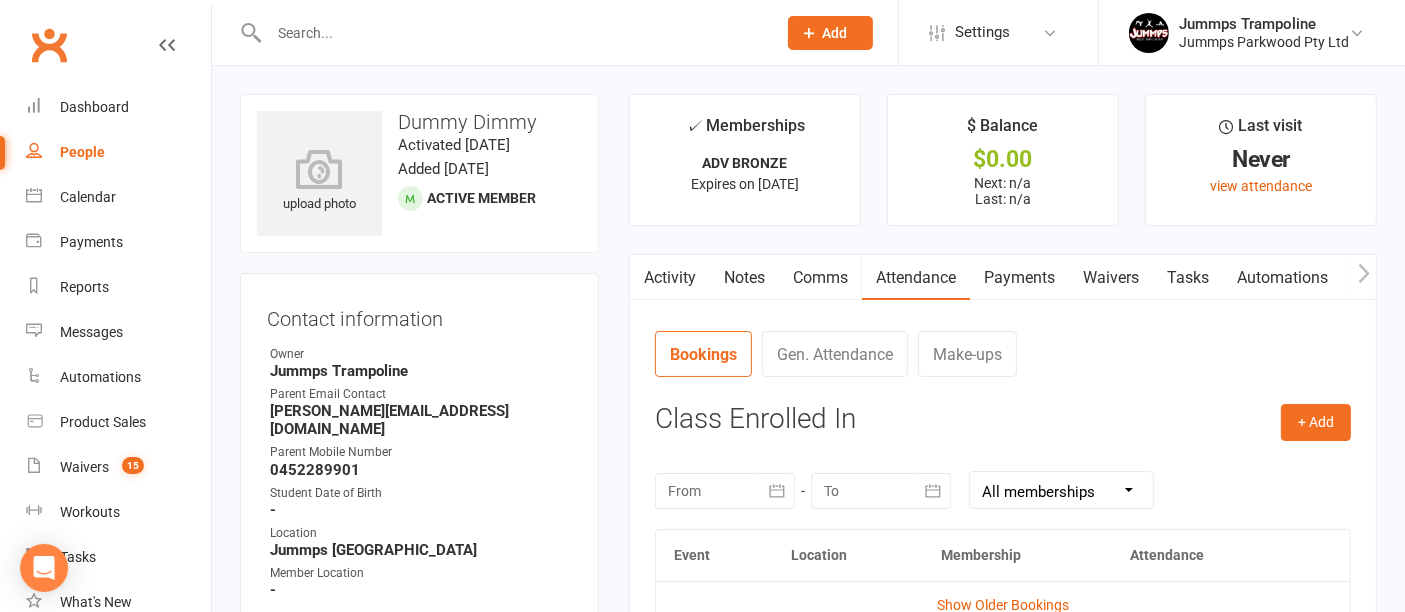 drag, startPoint x: 877, startPoint y: 411, endPoint x: 983, endPoint y: 341, distance: 127.02756 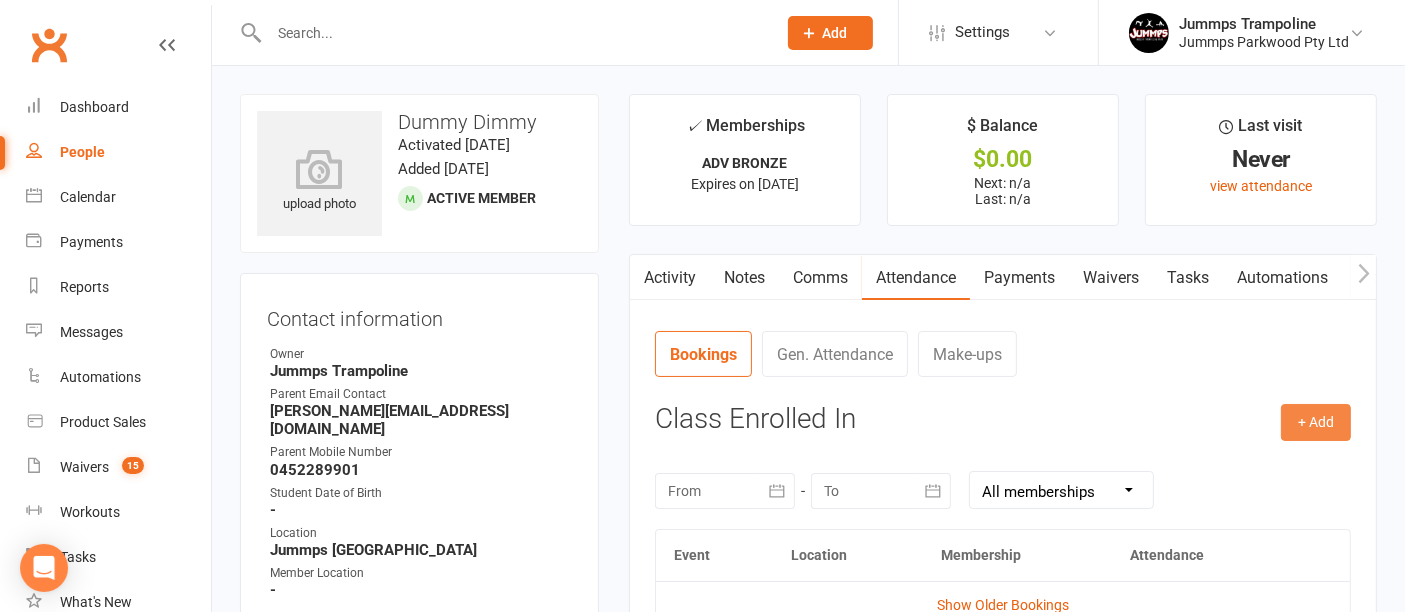 click on "+ Add" at bounding box center (1316, 422) 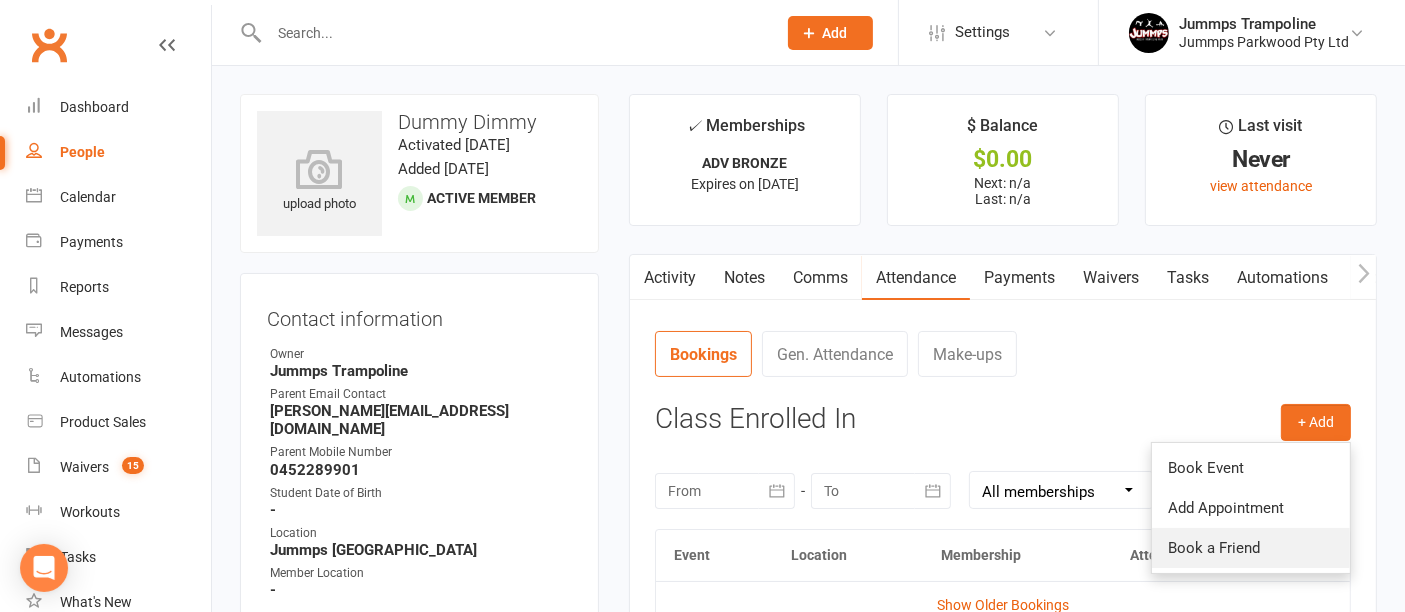 click on "Book a Friend" at bounding box center [1251, 548] 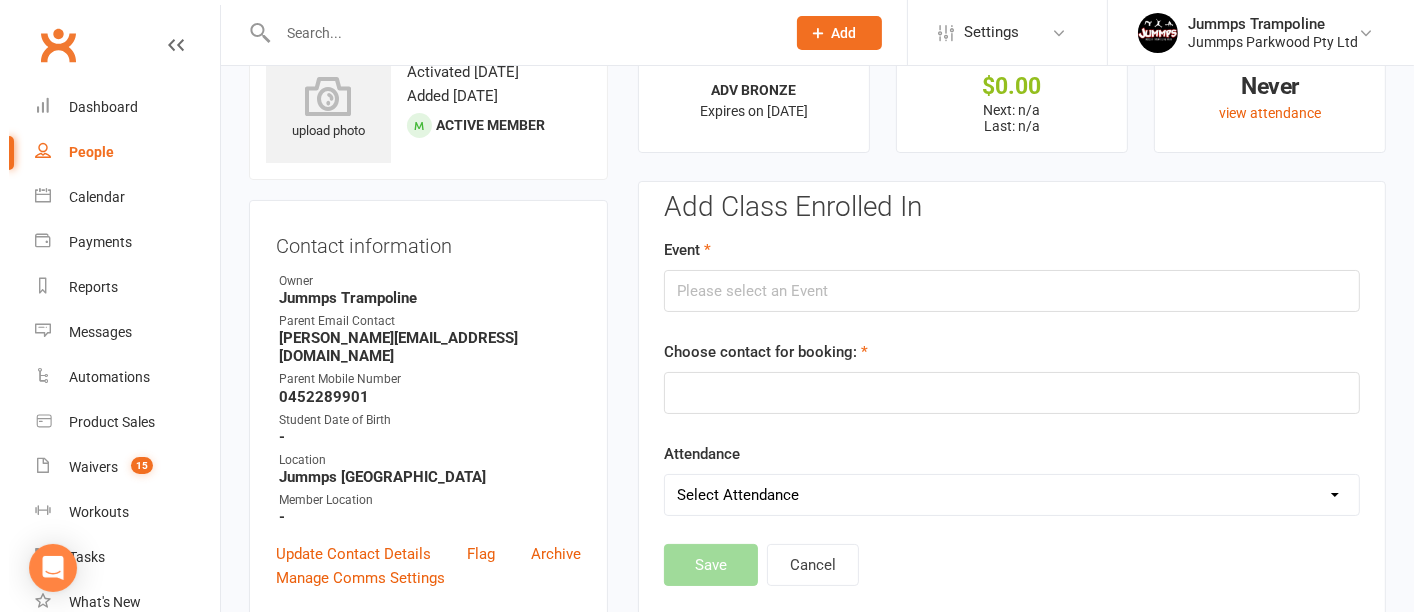 scroll, scrollTop: 153, scrollLeft: 0, axis: vertical 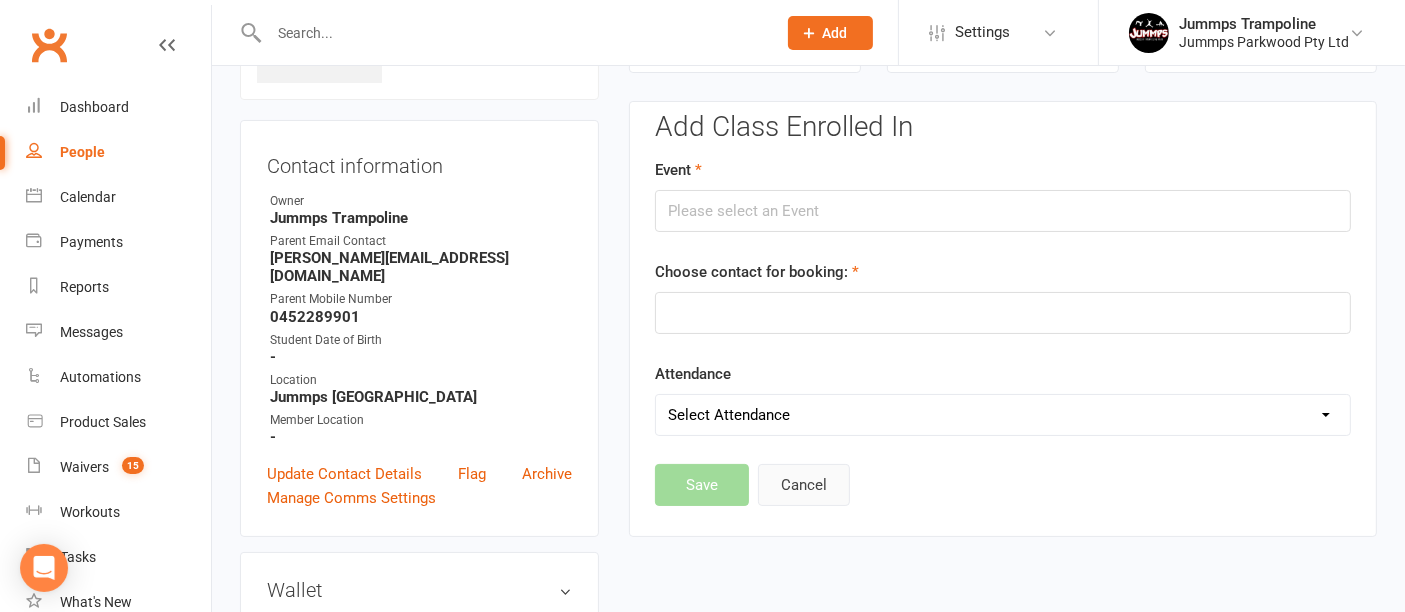 click on "Cancel" at bounding box center [804, 485] 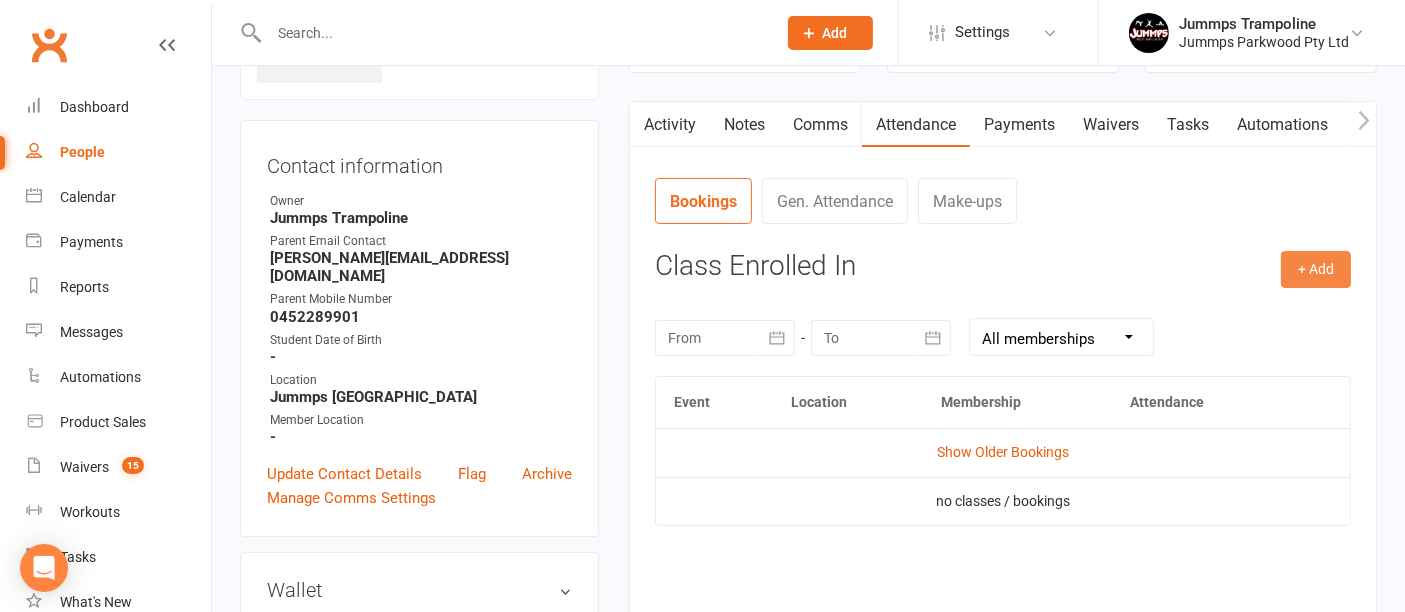 click on "+ Add" at bounding box center [1316, 269] 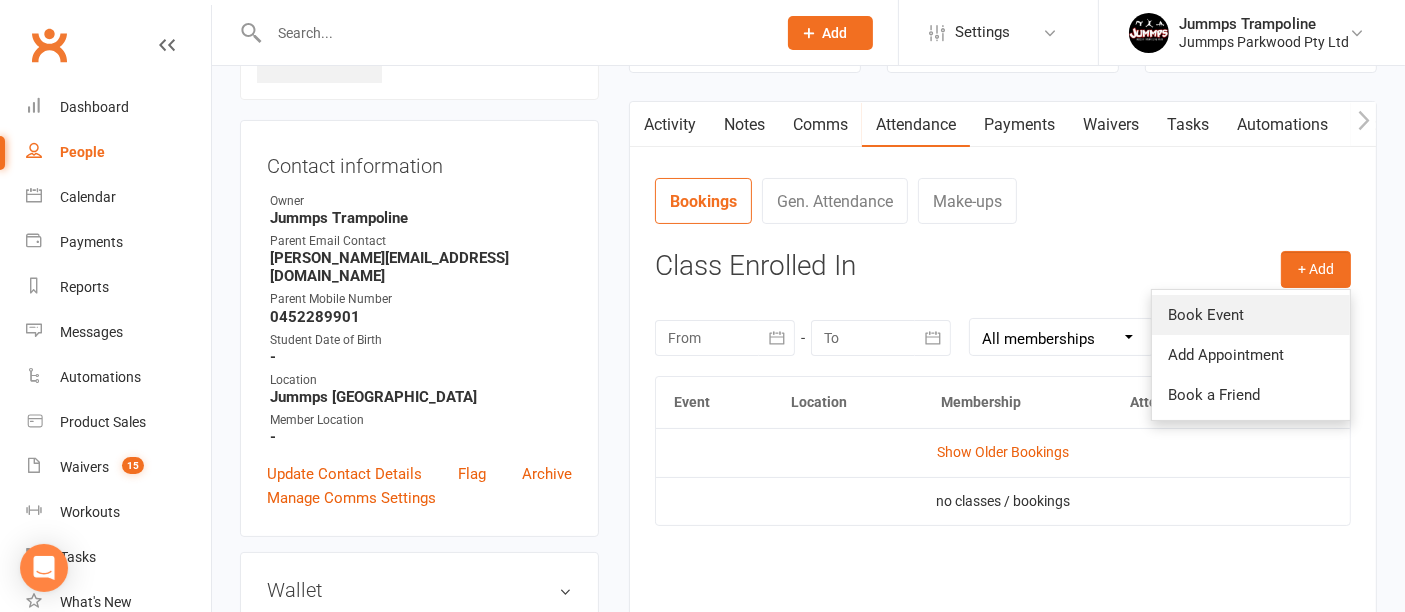 click on "Book Event" at bounding box center (1251, 315) 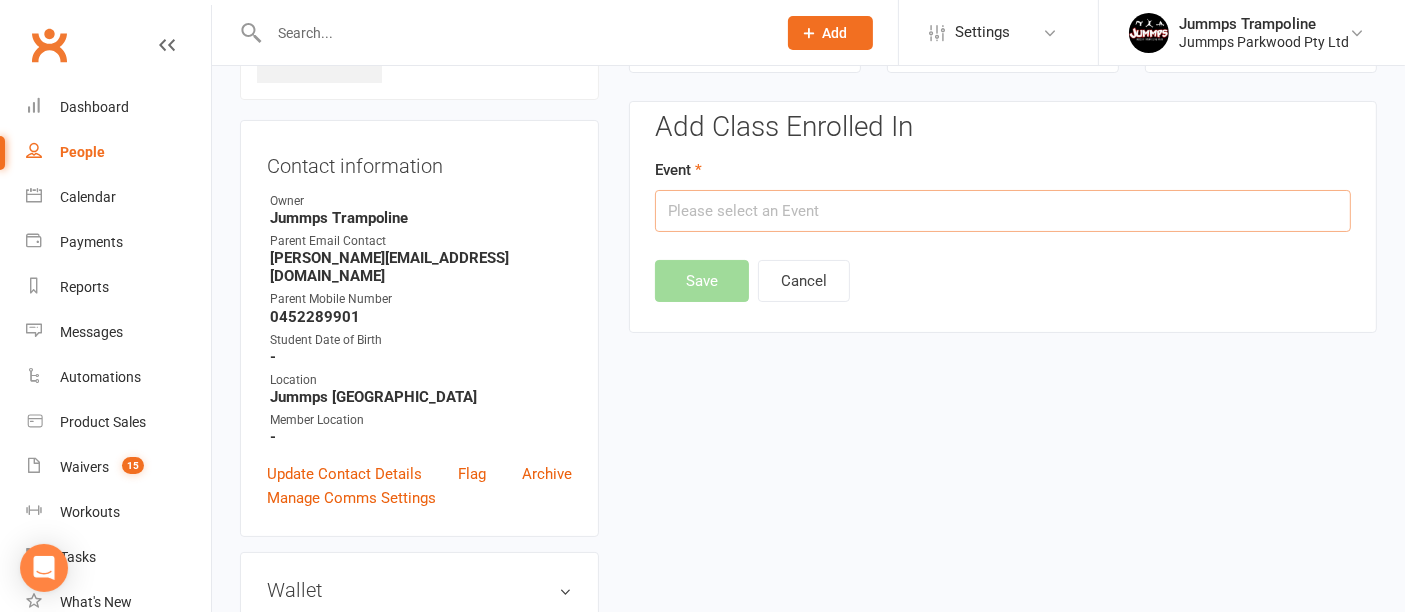 click at bounding box center [1003, 211] 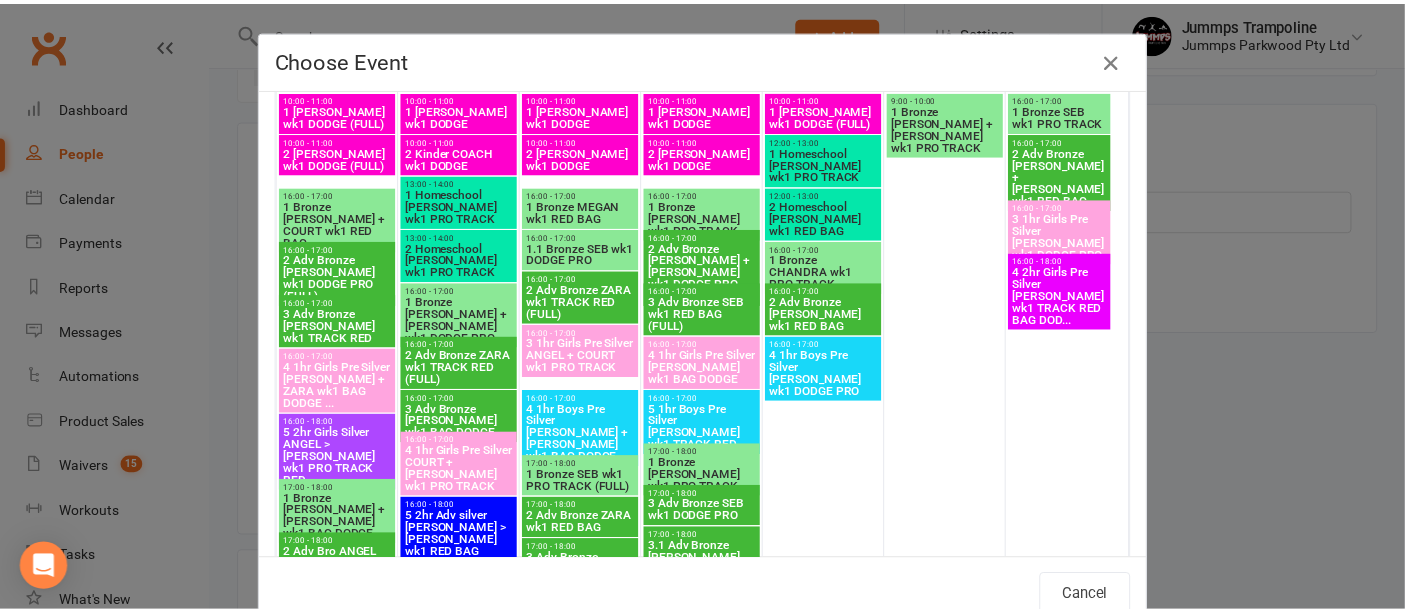scroll, scrollTop: 333, scrollLeft: 0, axis: vertical 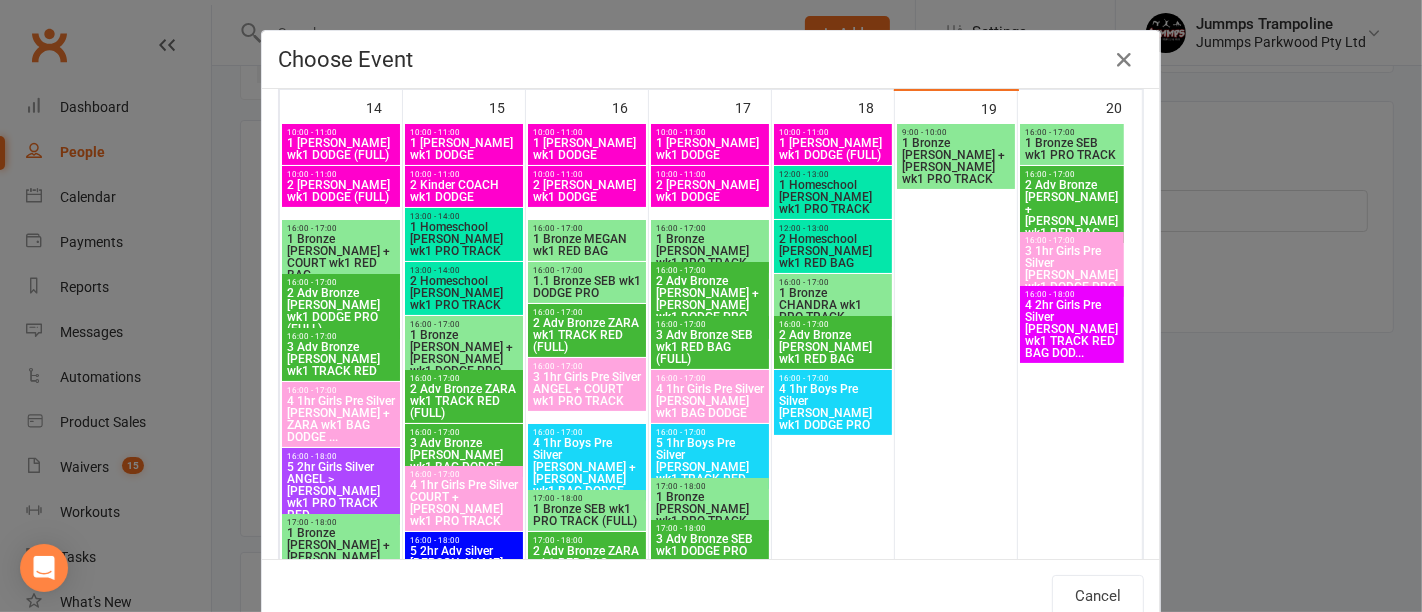 click on "2 Adv Bronze ADAM wk1 DODGE PRO (FULL)" at bounding box center [341, 311] 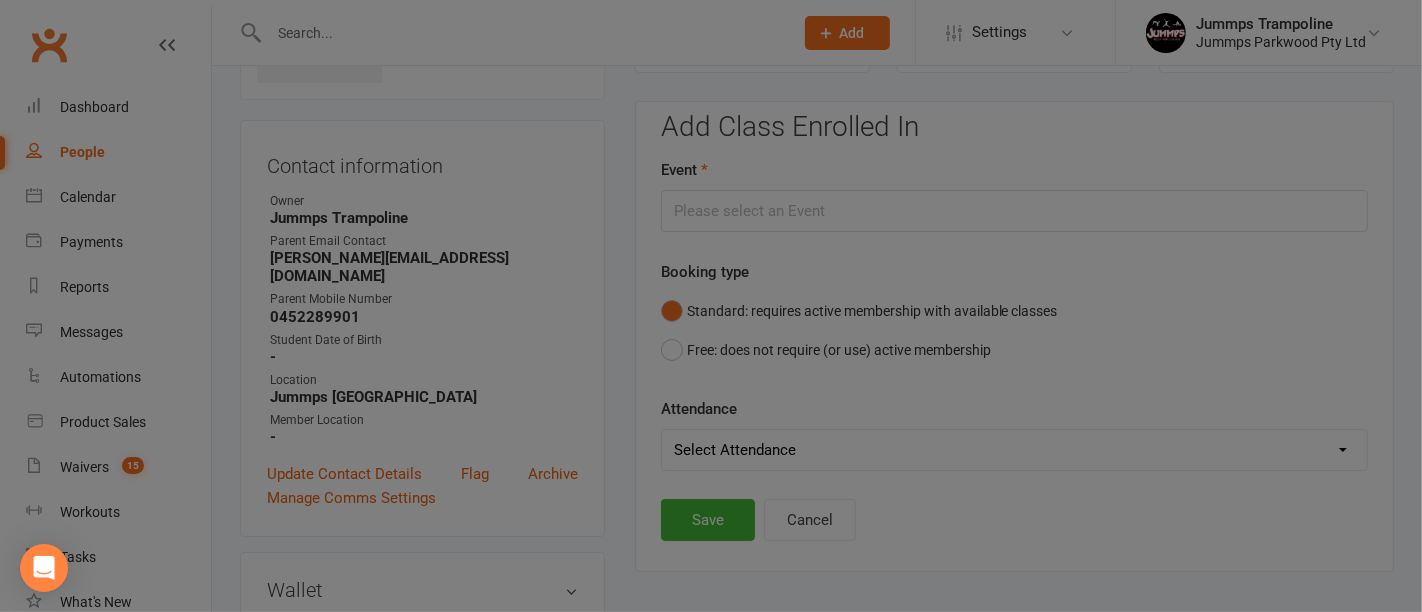 type on "2 Adv Bronze ADAM wk1 DODGE PRO (FULL) - Jul 14, 2025 4:00:00 PM" 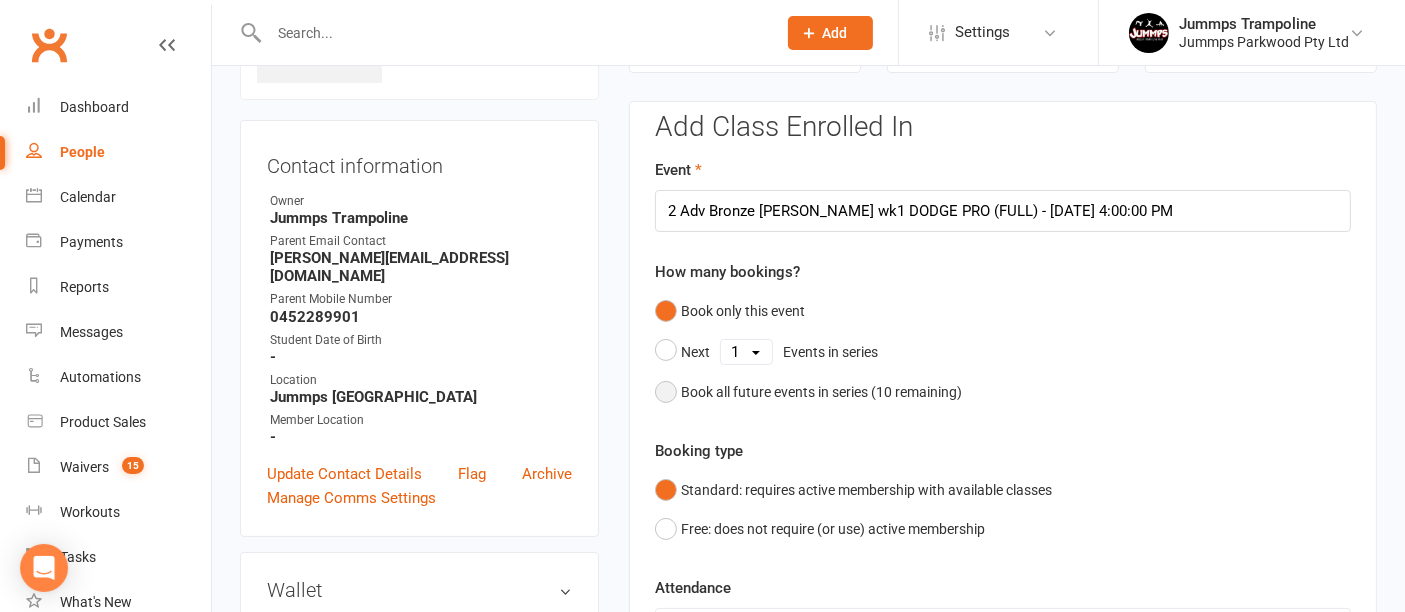 click on "Book all future events in series ( 10   remaining)" at bounding box center [821, 392] 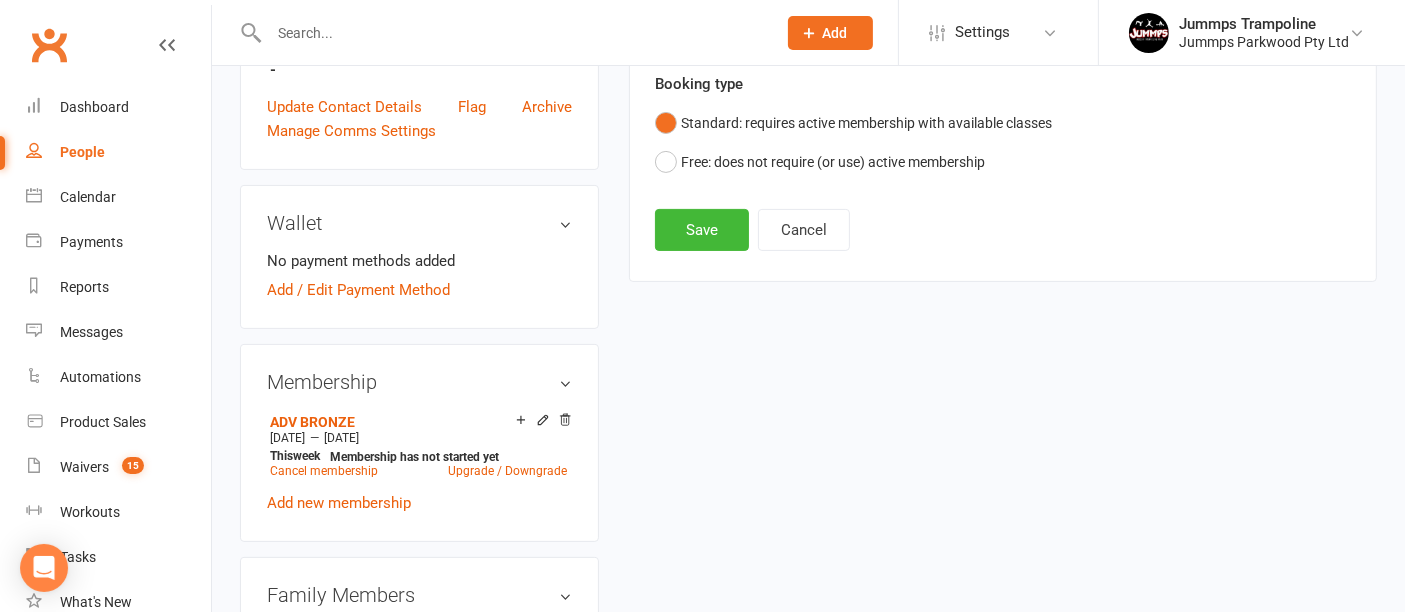 scroll, scrollTop: 486, scrollLeft: 0, axis: vertical 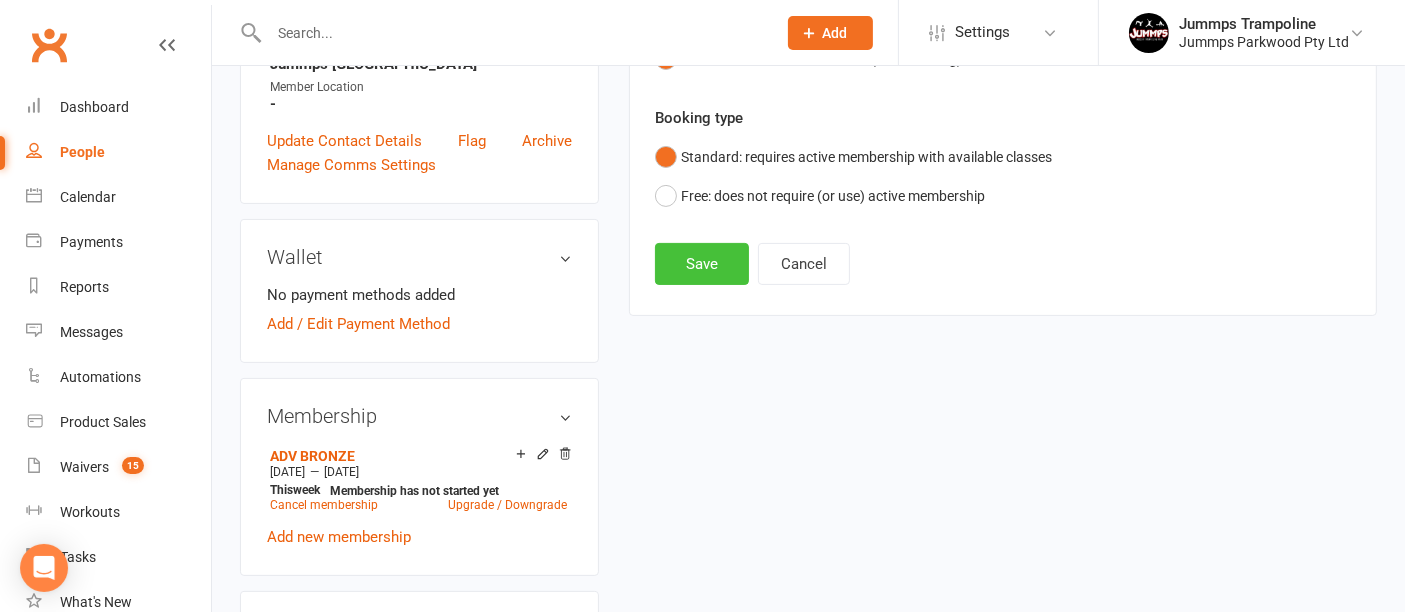 click on "Save" at bounding box center [702, 264] 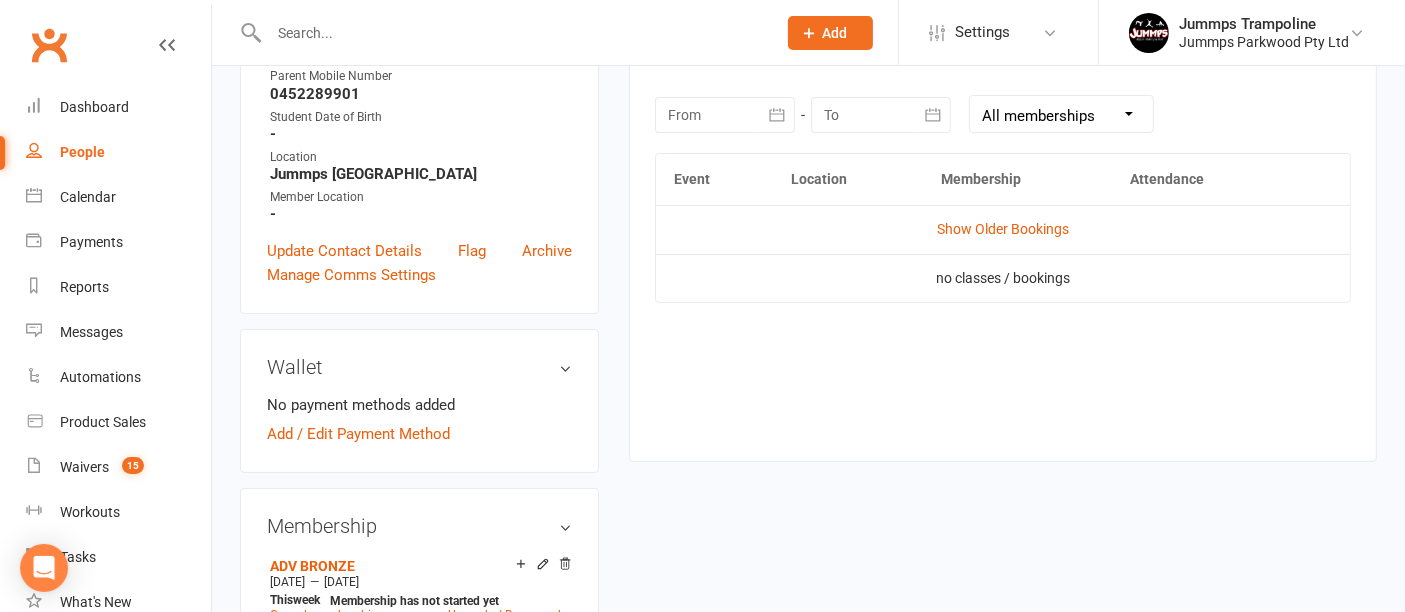 scroll, scrollTop: 153, scrollLeft: 0, axis: vertical 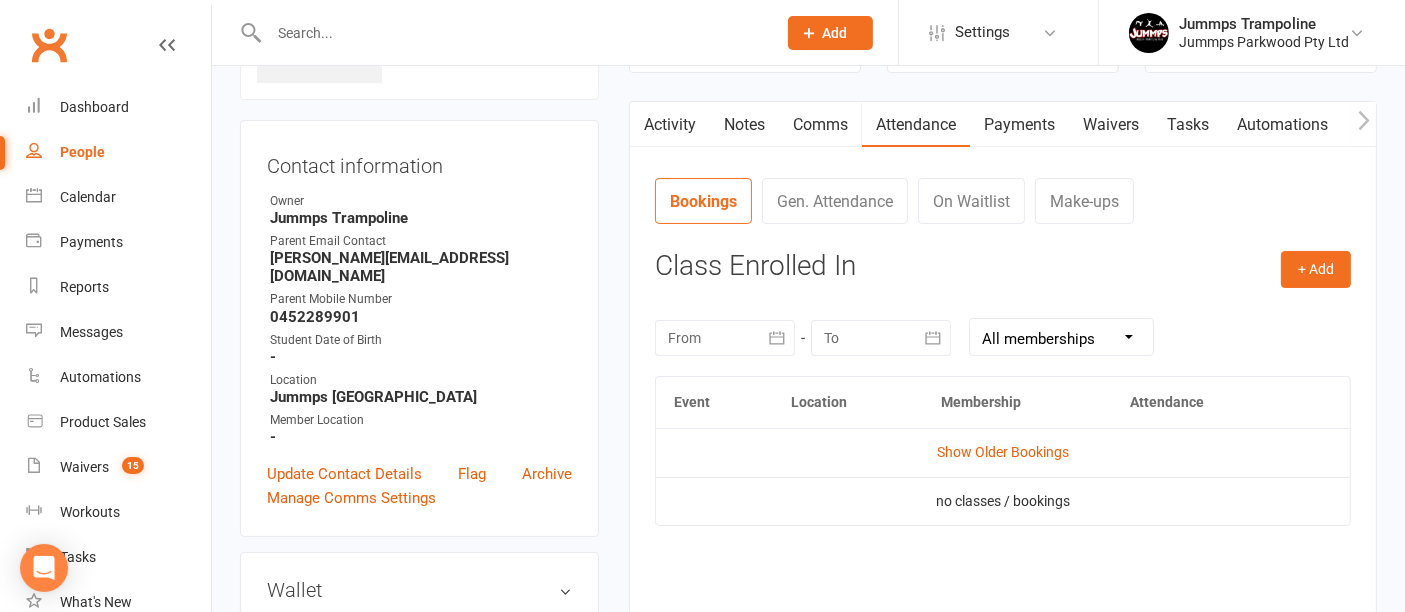 click on "On Waitlist" at bounding box center [971, 201] 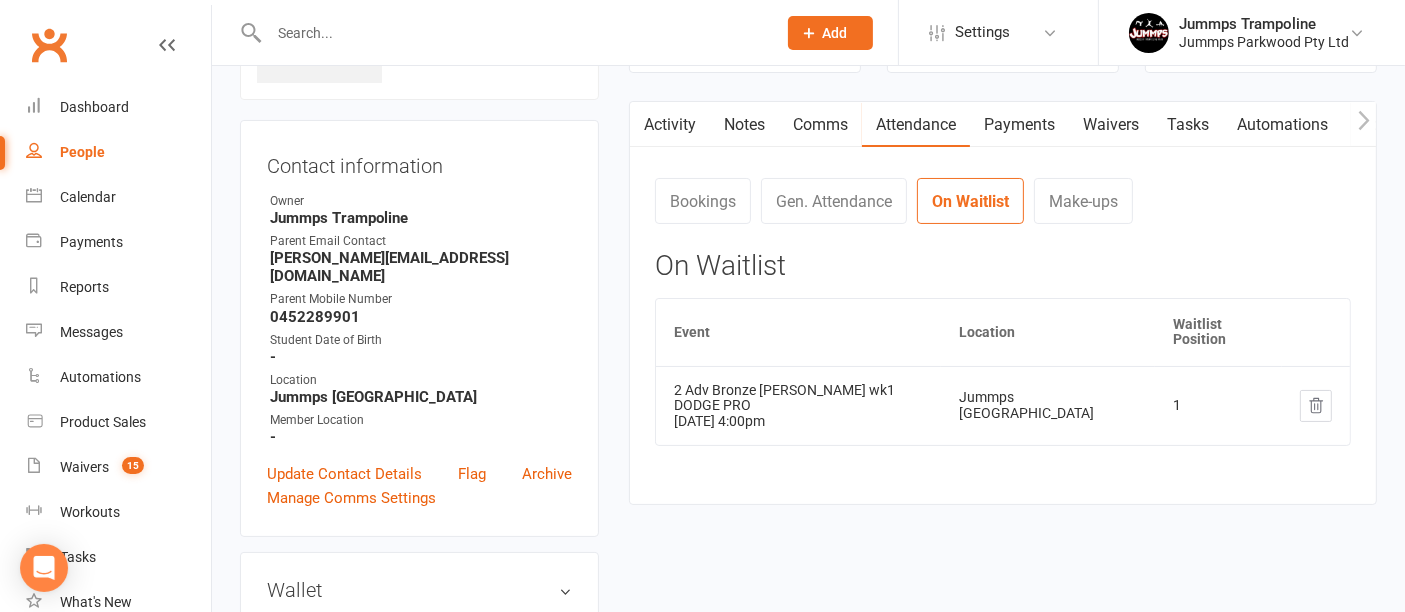 scroll, scrollTop: 375, scrollLeft: 0, axis: vertical 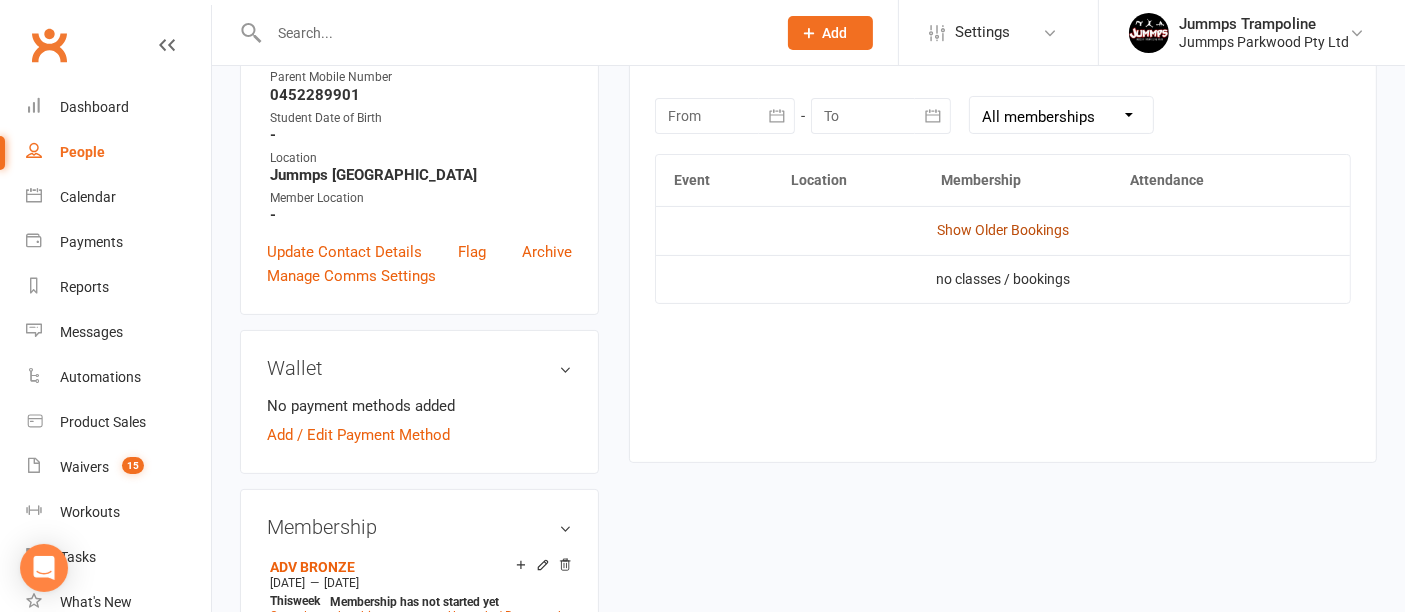 click on "Show Older Bookings" at bounding box center [1003, 230] 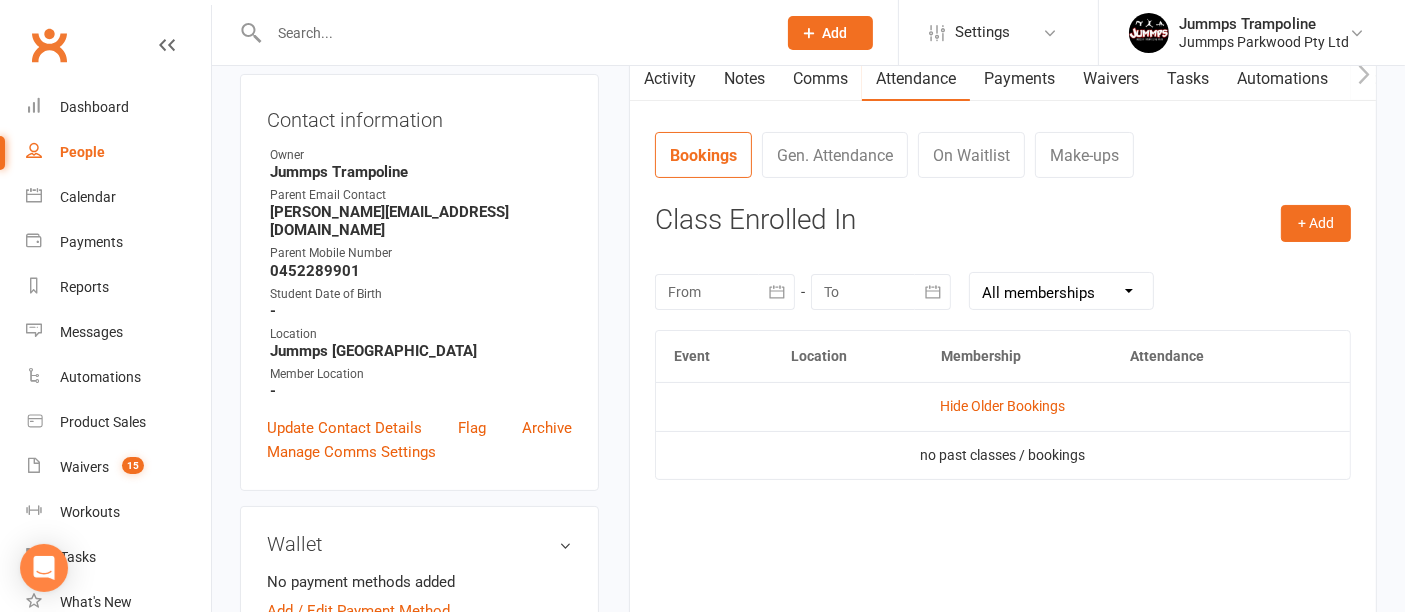 scroll, scrollTop: 153, scrollLeft: 0, axis: vertical 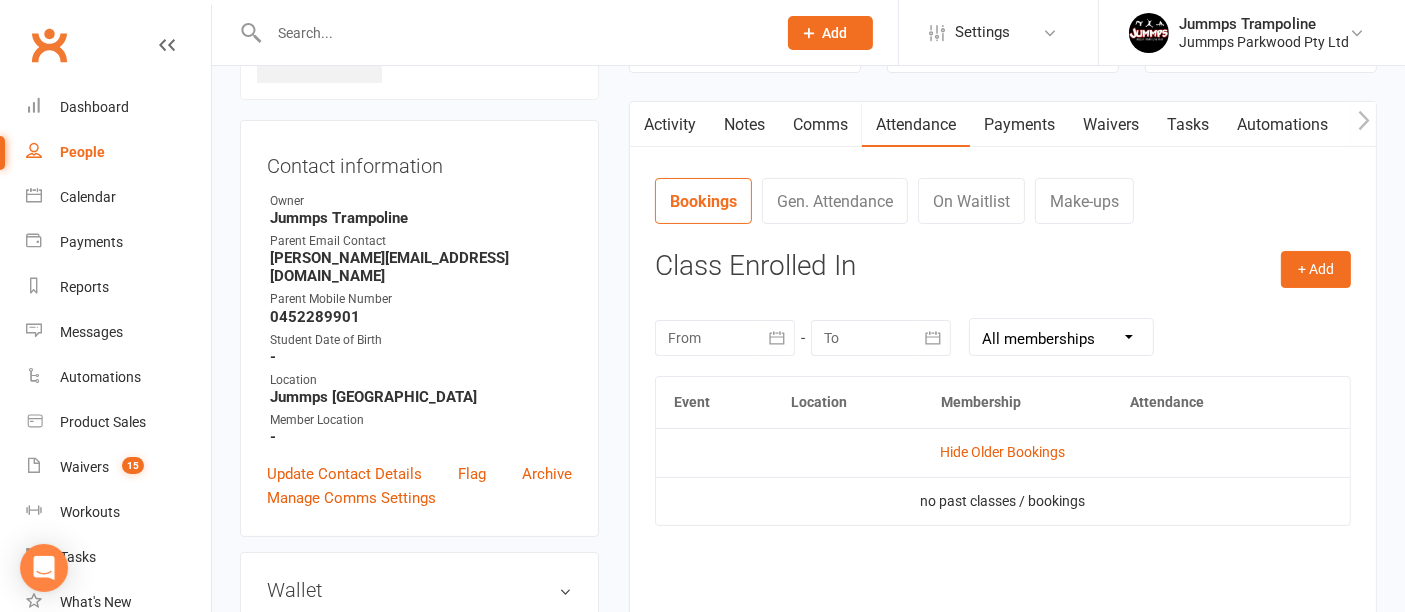 click on "On Waitlist" at bounding box center (971, 201) 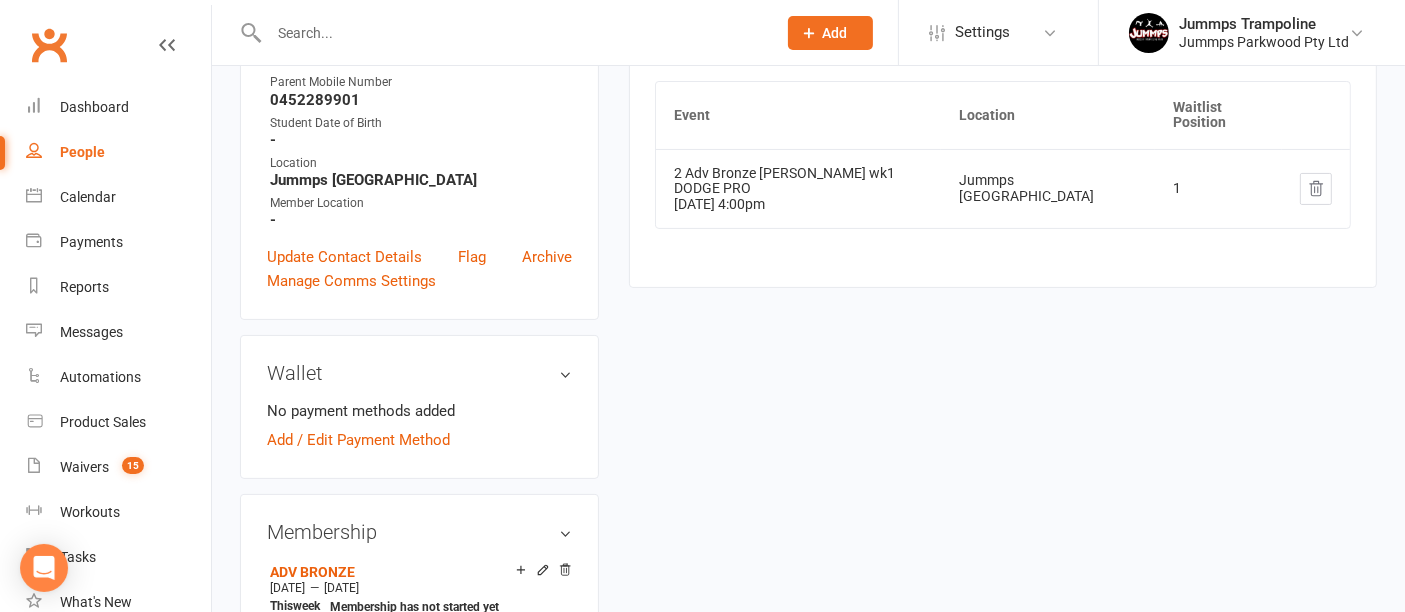 scroll, scrollTop: 375, scrollLeft: 0, axis: vertical 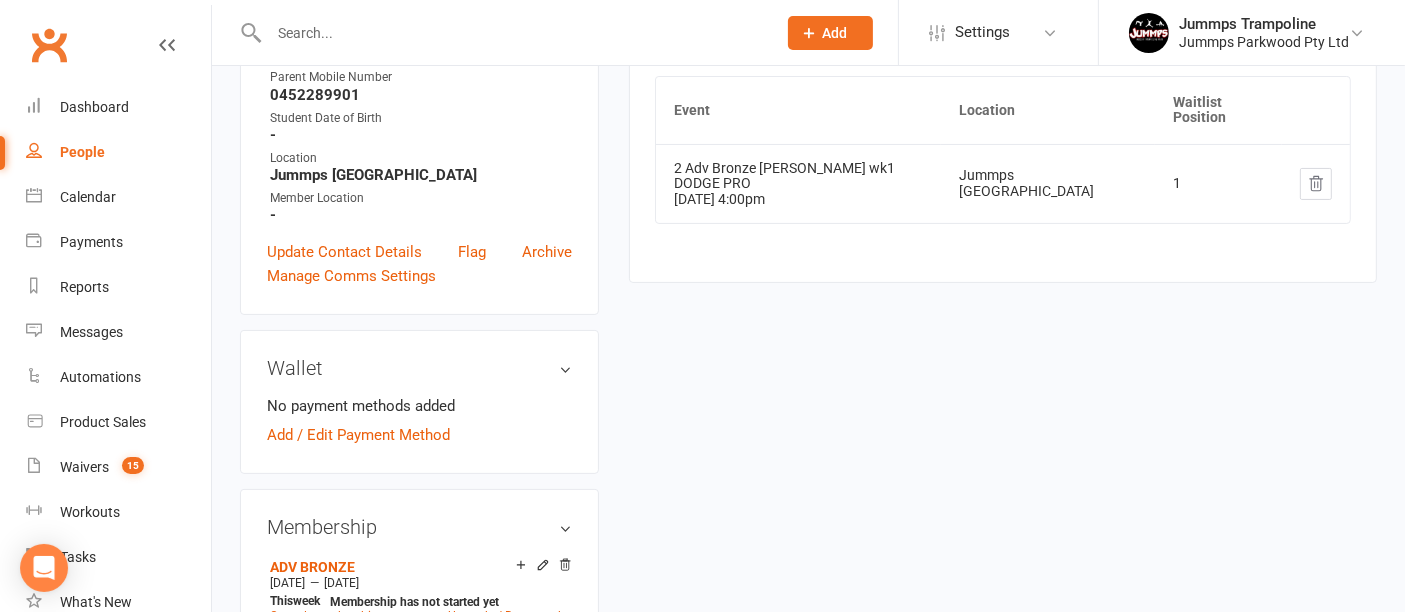 click at bounding box center (1316, 184) 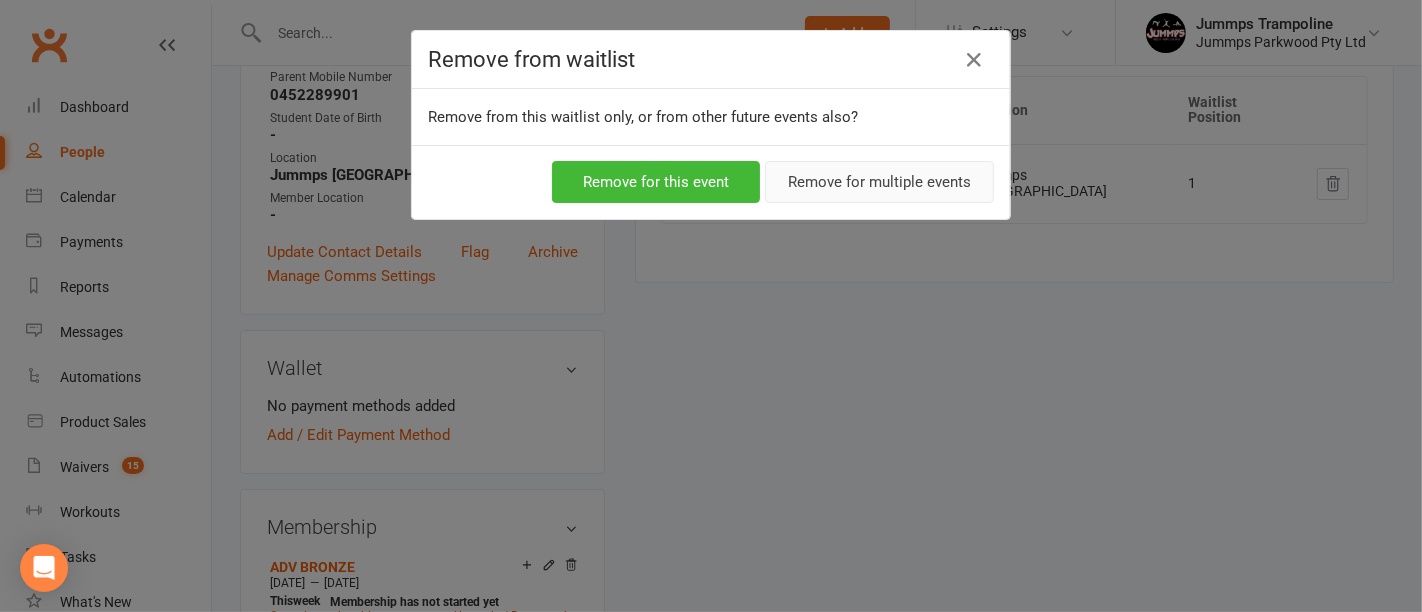 click on "Remove for multiple events" at bounding box center [879, 182] 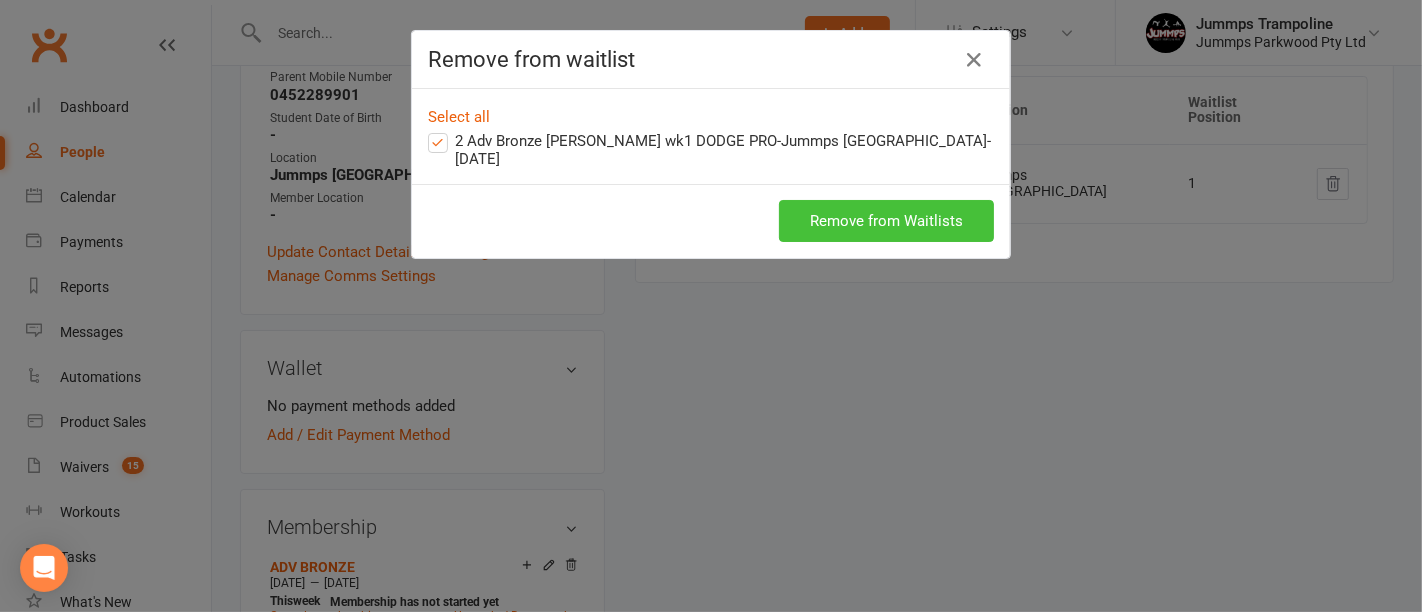 click on "Remove from Waitlists" at bounding box center [886, 221] 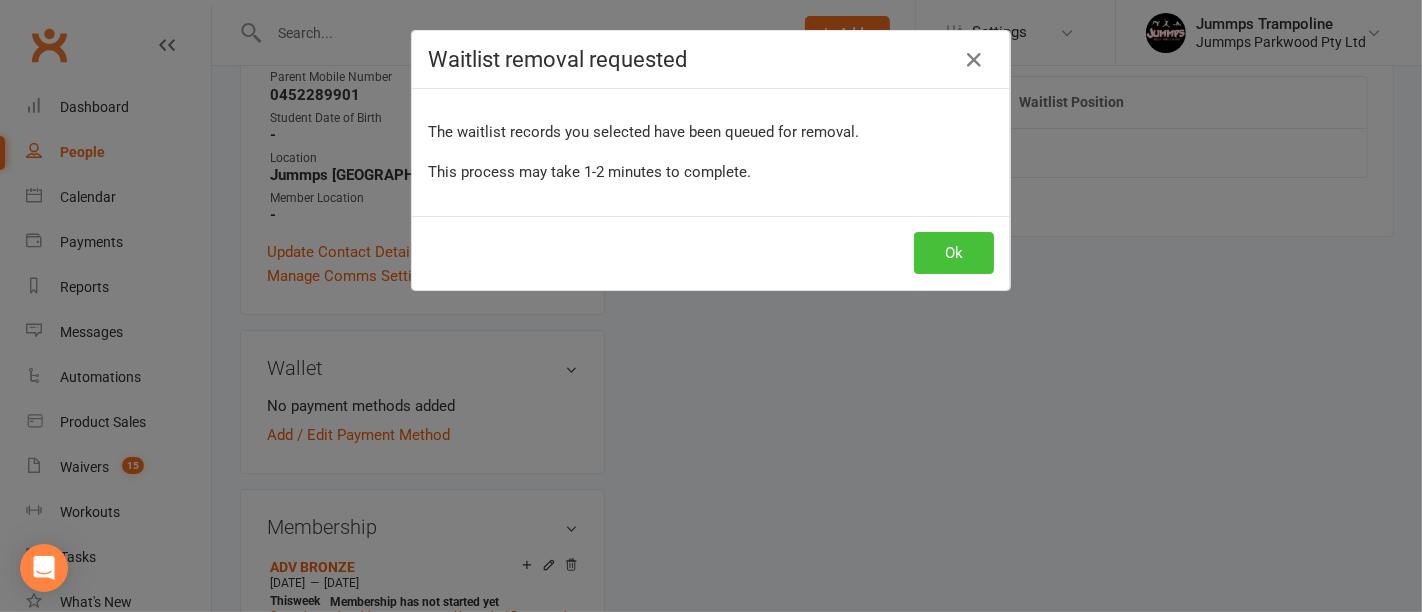 click on "Ok" at bounding box center (954, 253) 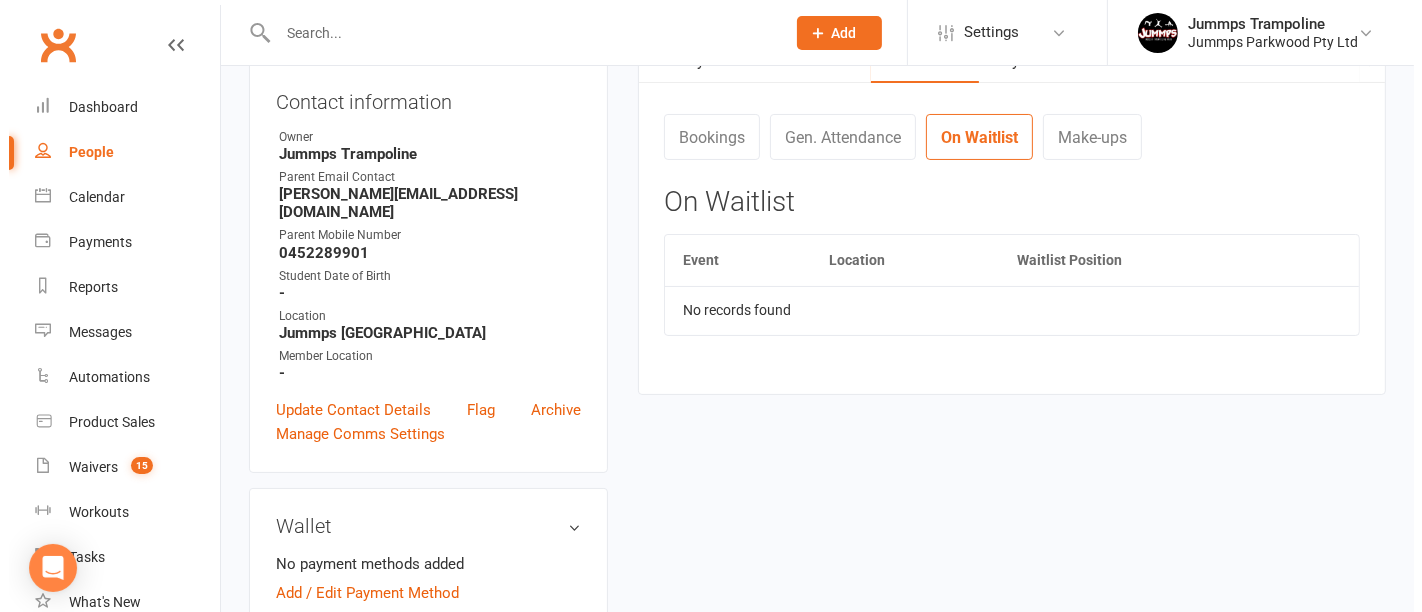 scroll, scrollTop: 153, scrollLeft: 0, axis: vertical 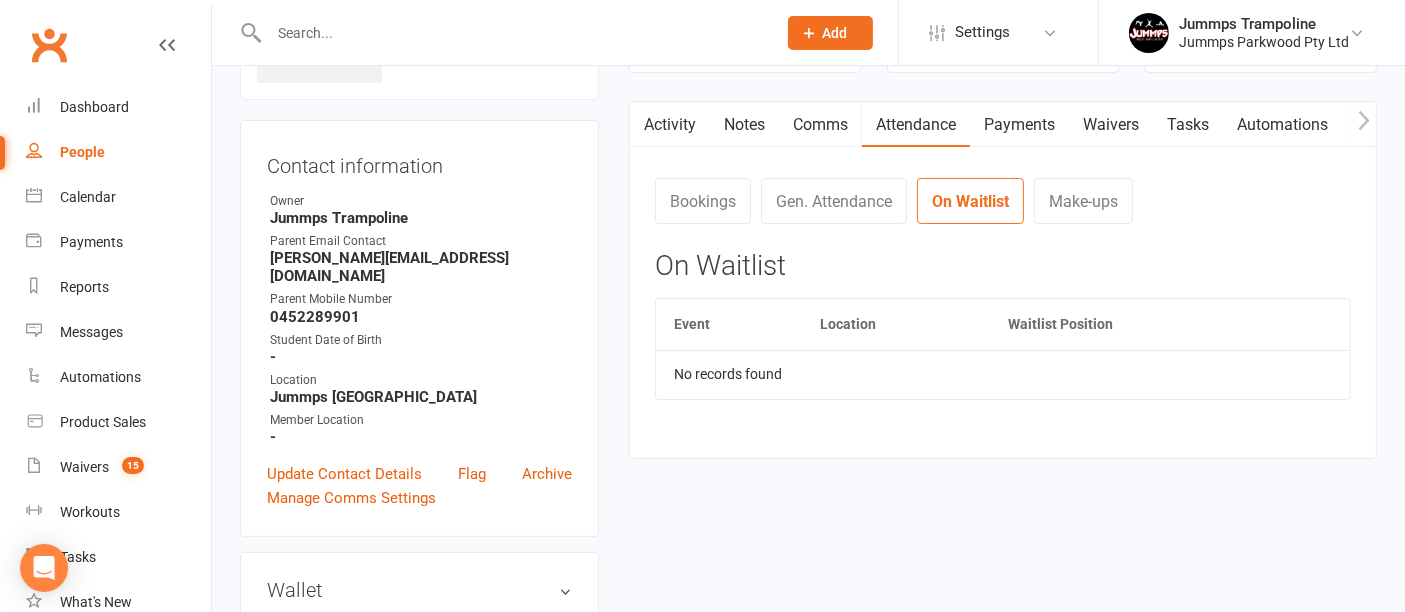 click on "Bookings" at bounding box center (703, 201) 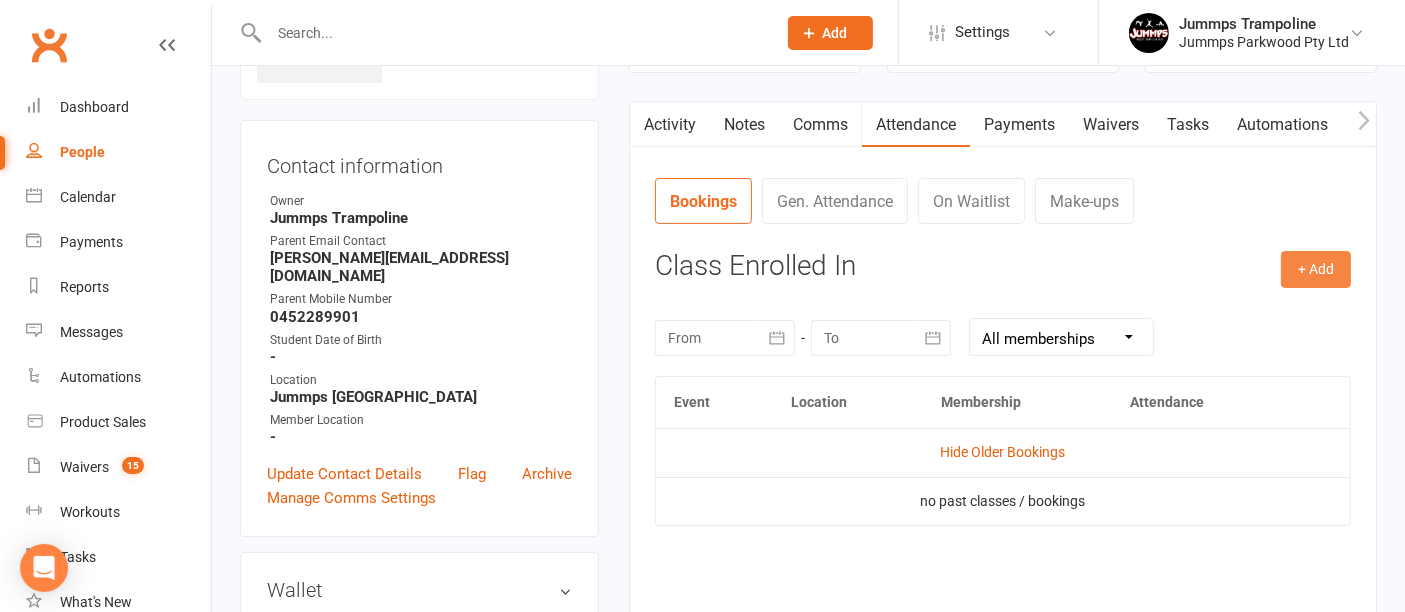 click on "+ Add" at bounding box center [1316, 269] 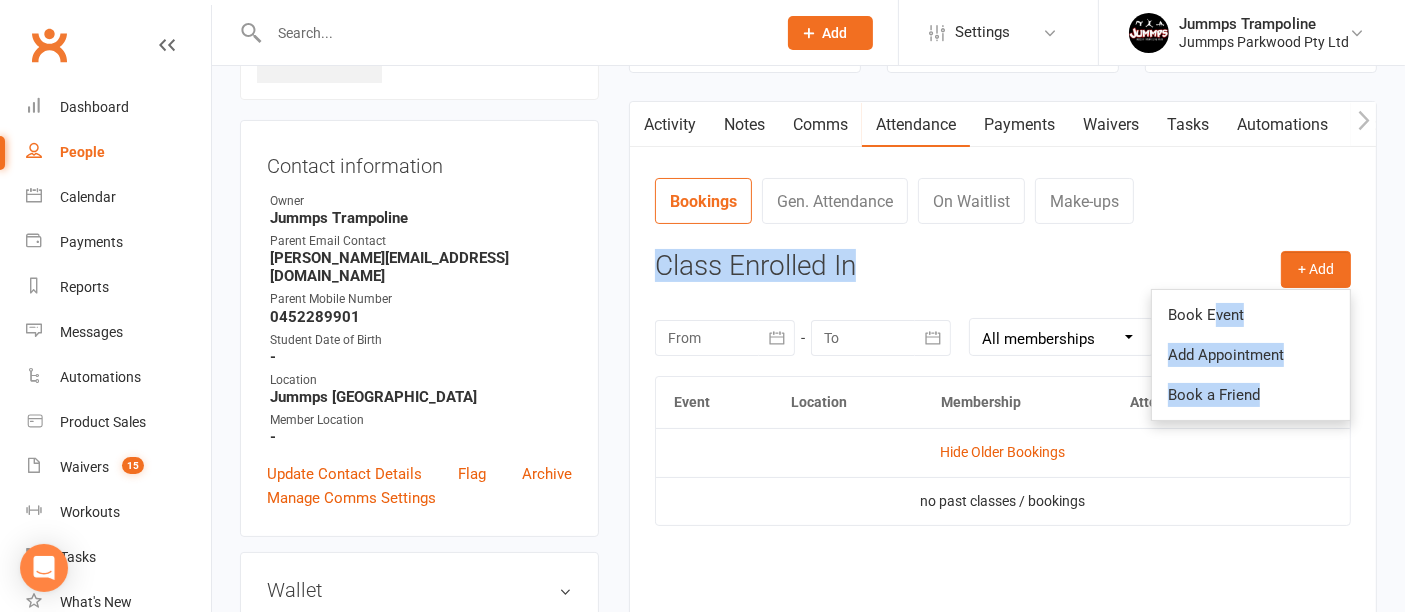 drag, startPoint x: 1216, startPoint y: 318, endPoint x: 1111, endPoint y: 242, distance: 129.61867 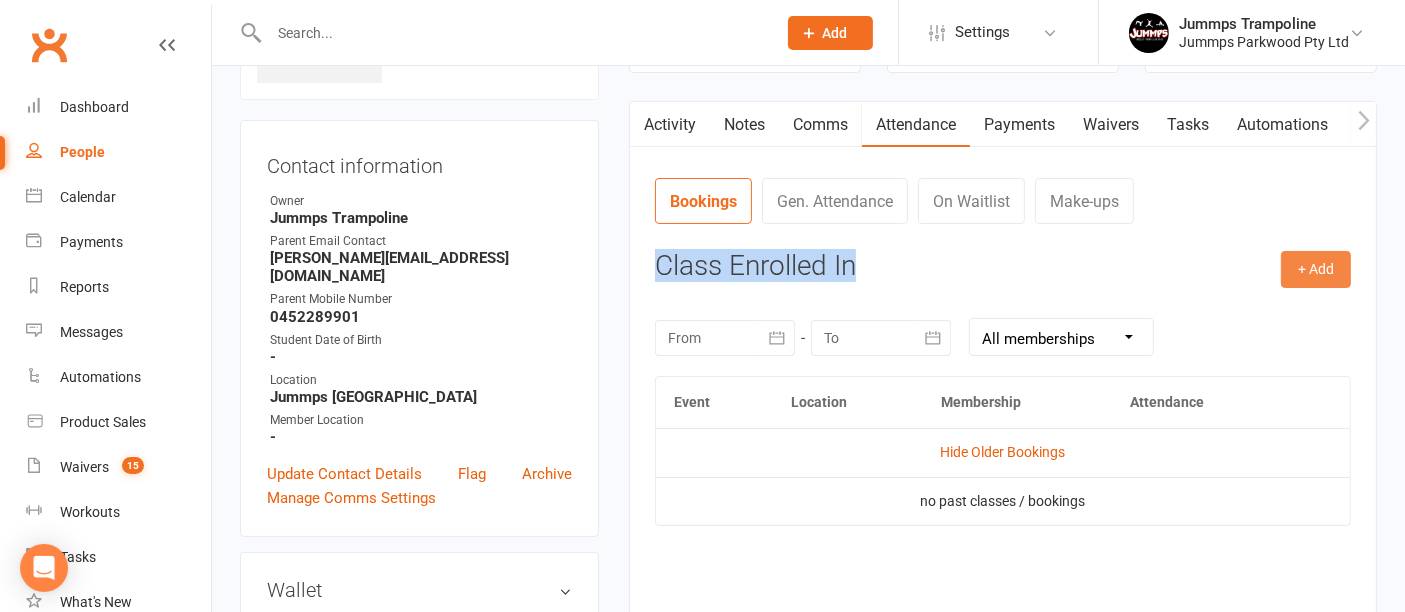 click on "+ Add" at bounding box center [1316, 269] 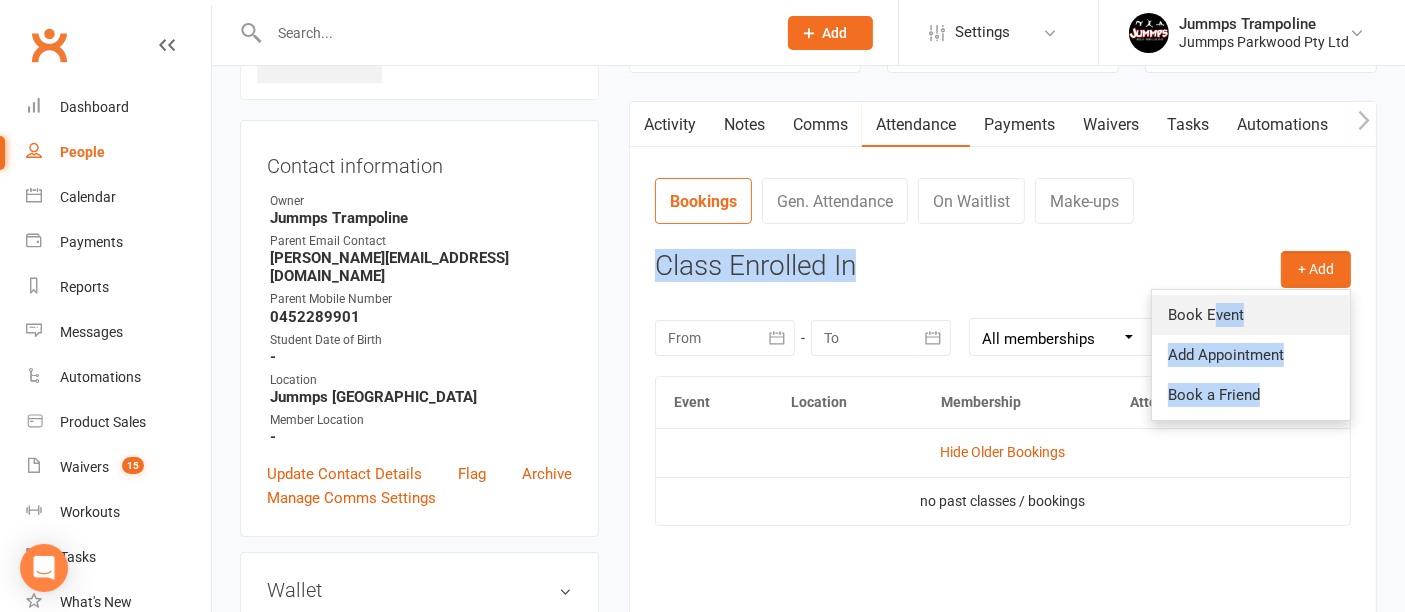 click on "Book Event" at bounding box center [1251, 315] 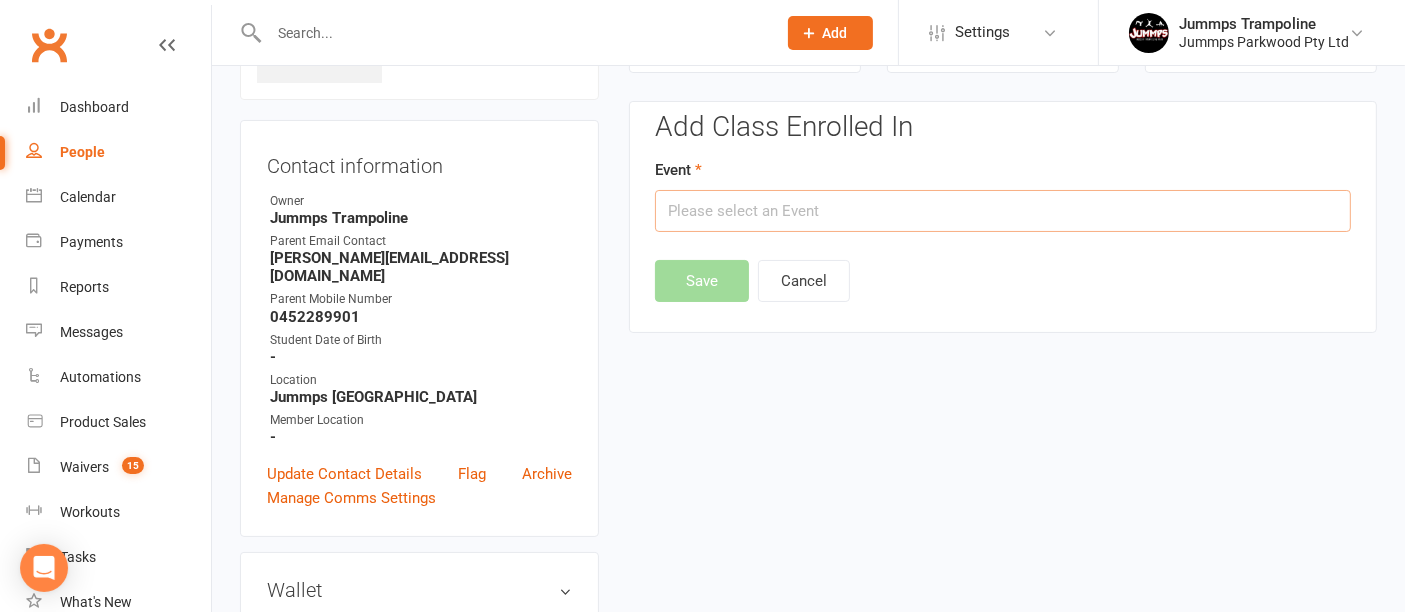 click at bounding box center [1003, 211] 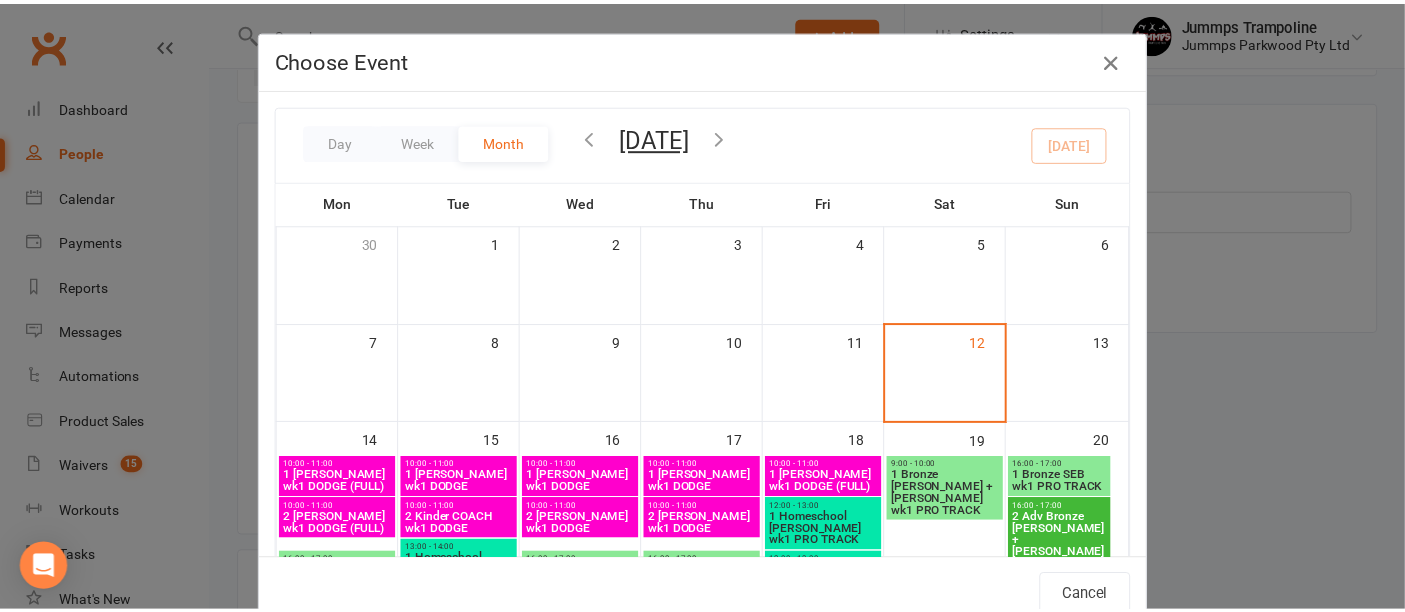 scroll, scrollTop: 222, scrollLeft: 0, axis: vertical 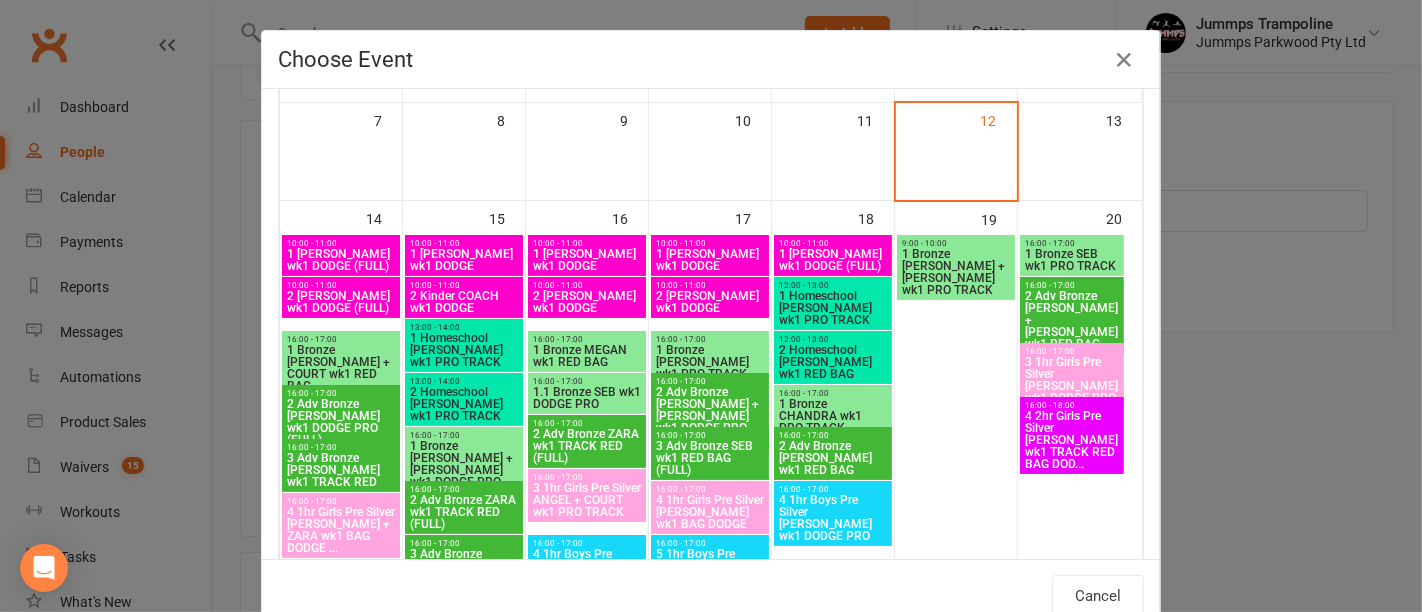 click on "2 Adv Bronze ADAM wk1 DODGE PRO (FULL)" at bounding box center [341, 422] 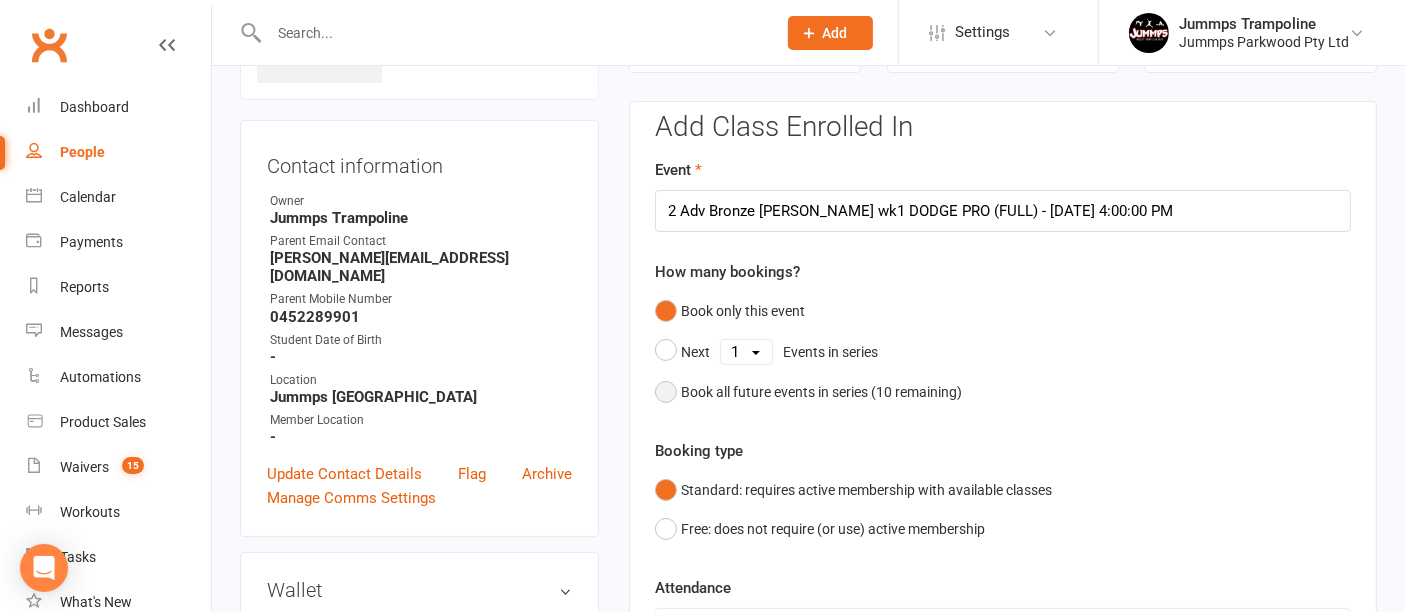click on "Book all future events in series ( 10   remaining)" at bounding box center [808, 392] 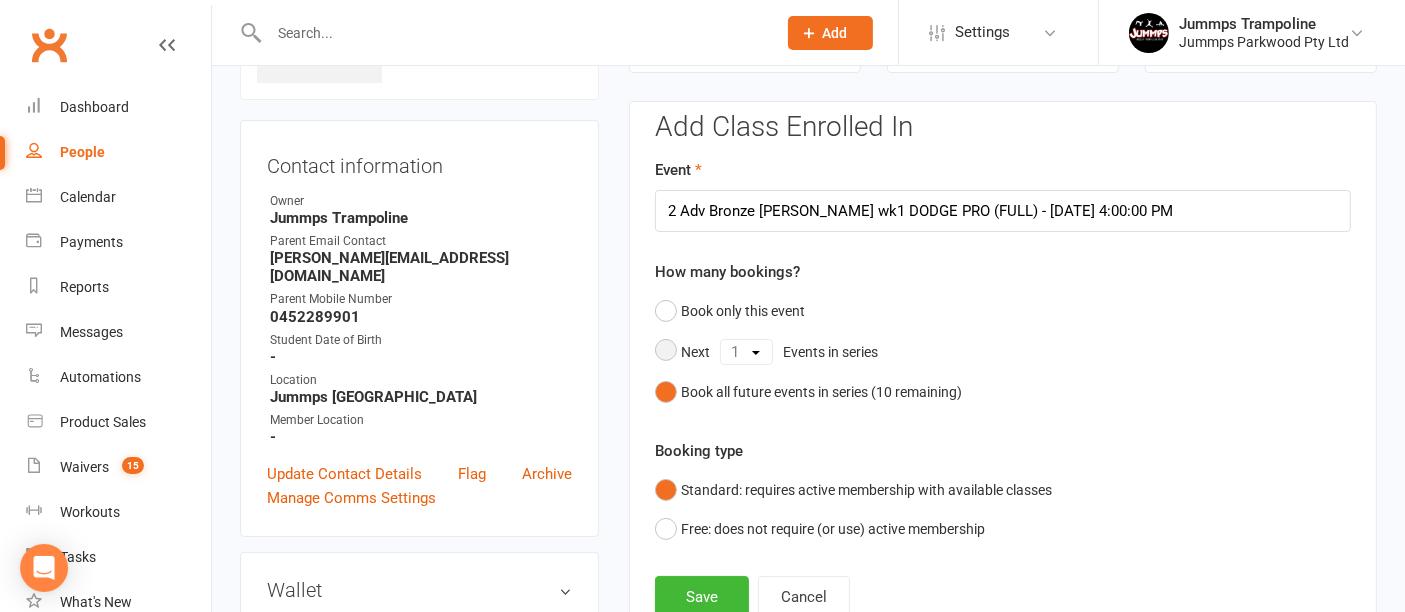 click on "1 2 3 4 5 6 7 8 9 10" at bounding box center (746, 352) 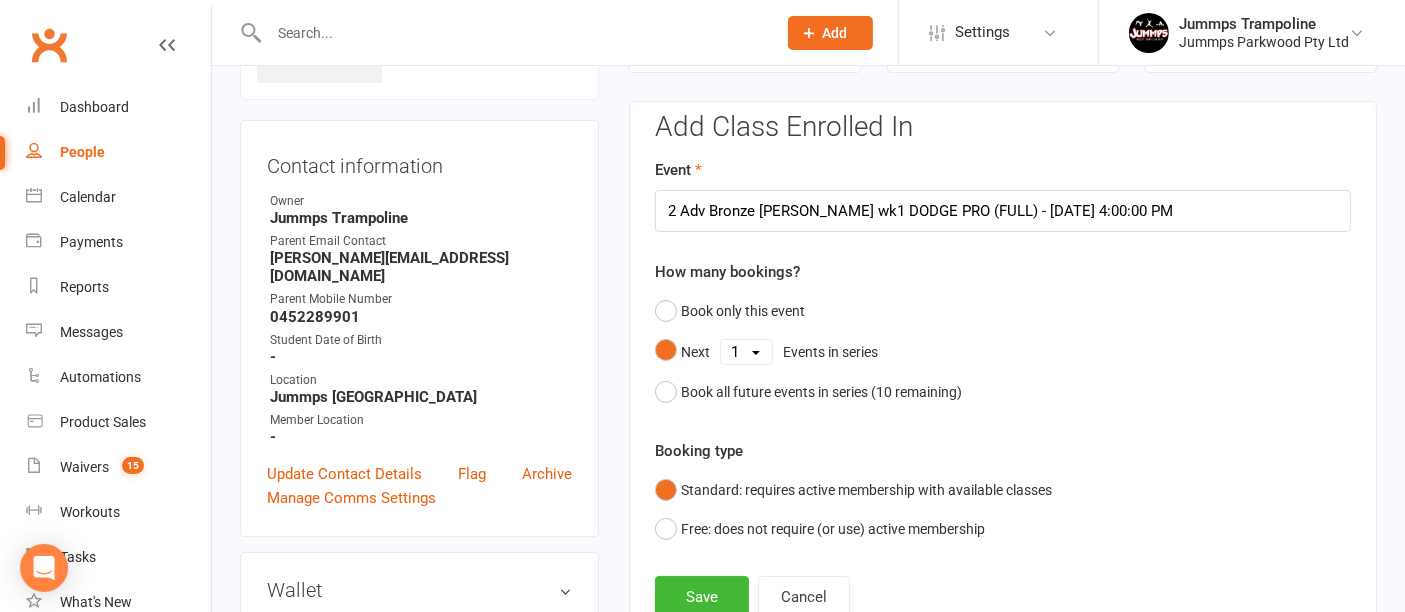 click on "1 2 3 4 5 6 7 8 9 10" at bounding box center (746, 352) 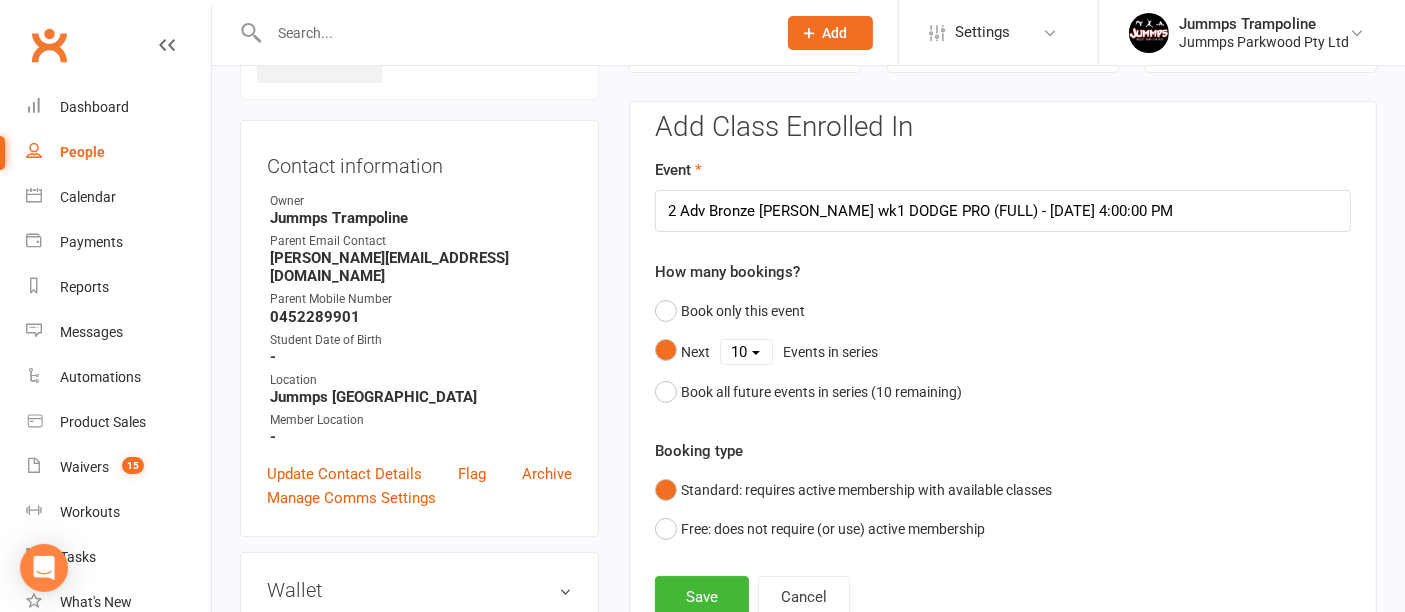 click on "1 2 3 4 5 6 7 8 9 10" at bounding box center [746, 352] 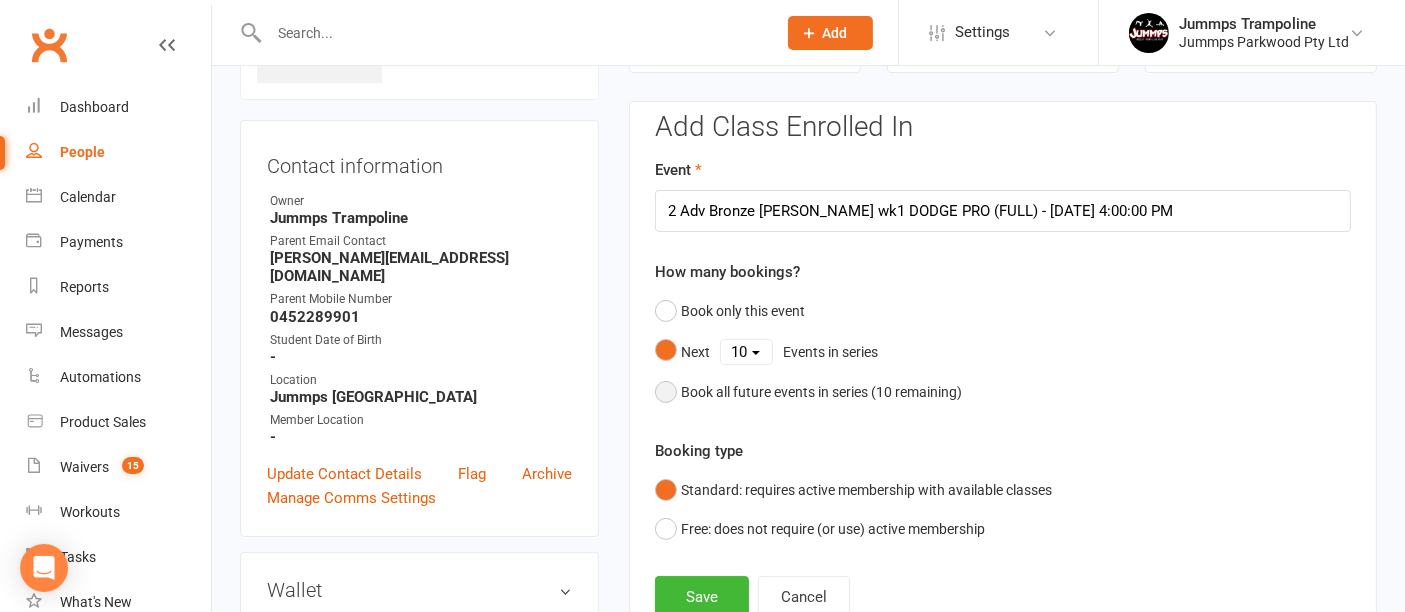 click on "Book all future events in series ( 10   remaining)" at bounding box center [821, 392] 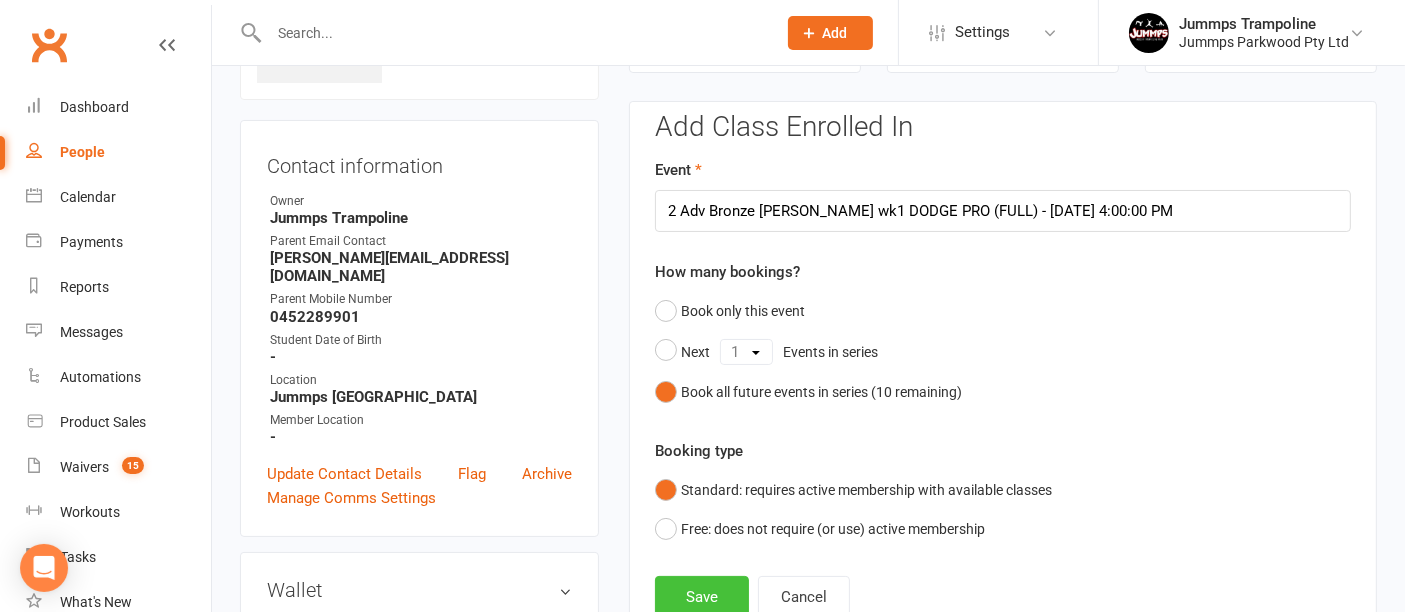 click on "Save" at bounding box center [702, 597] 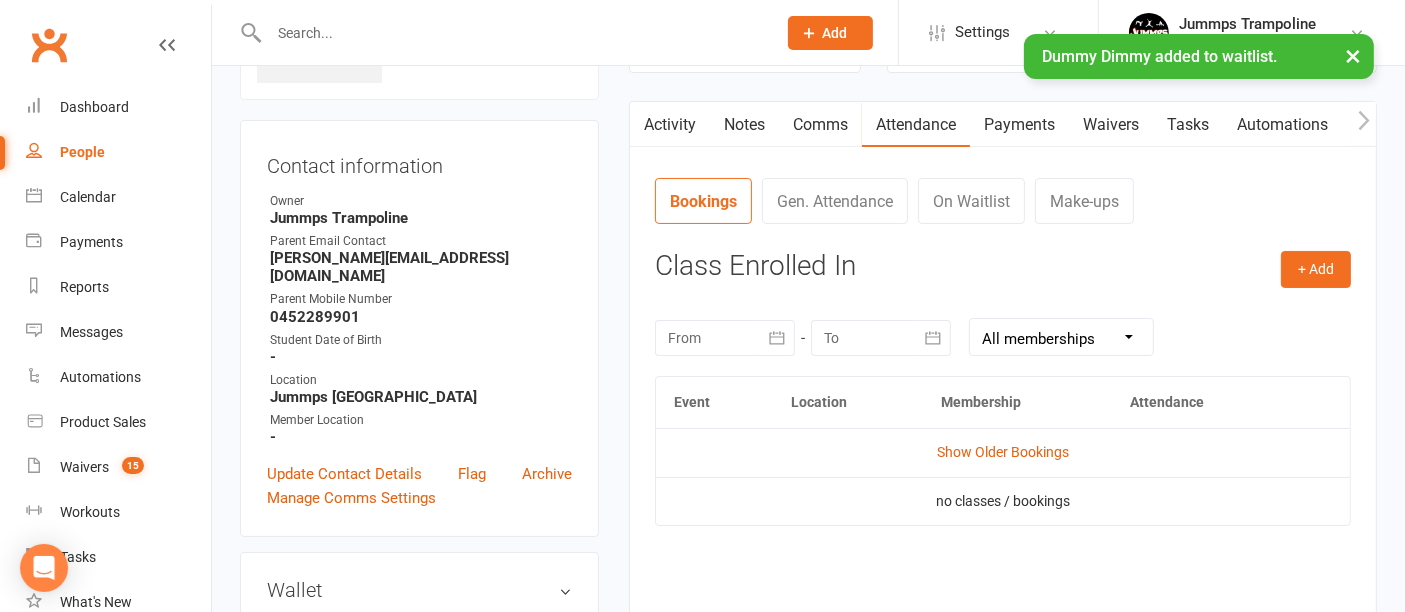 click on "On Waitlist" at bounding box center [971, 201] 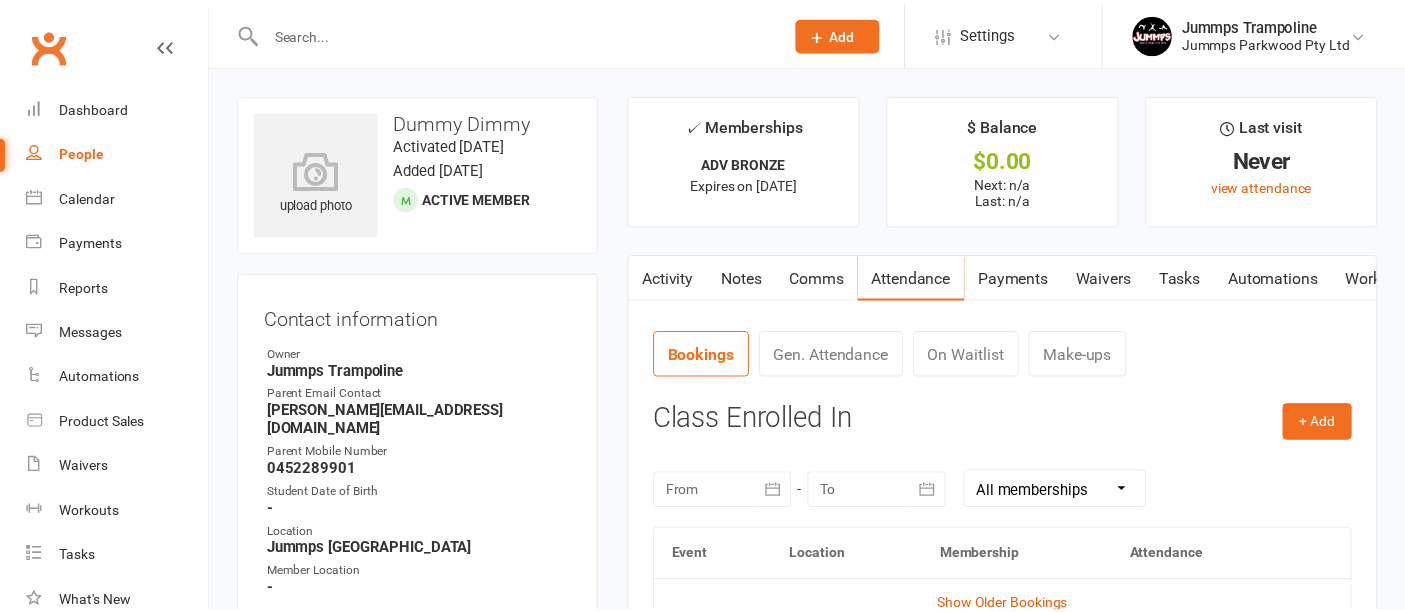scroll, scrollTop: 153, scrollLeft: 0, axis: vertical 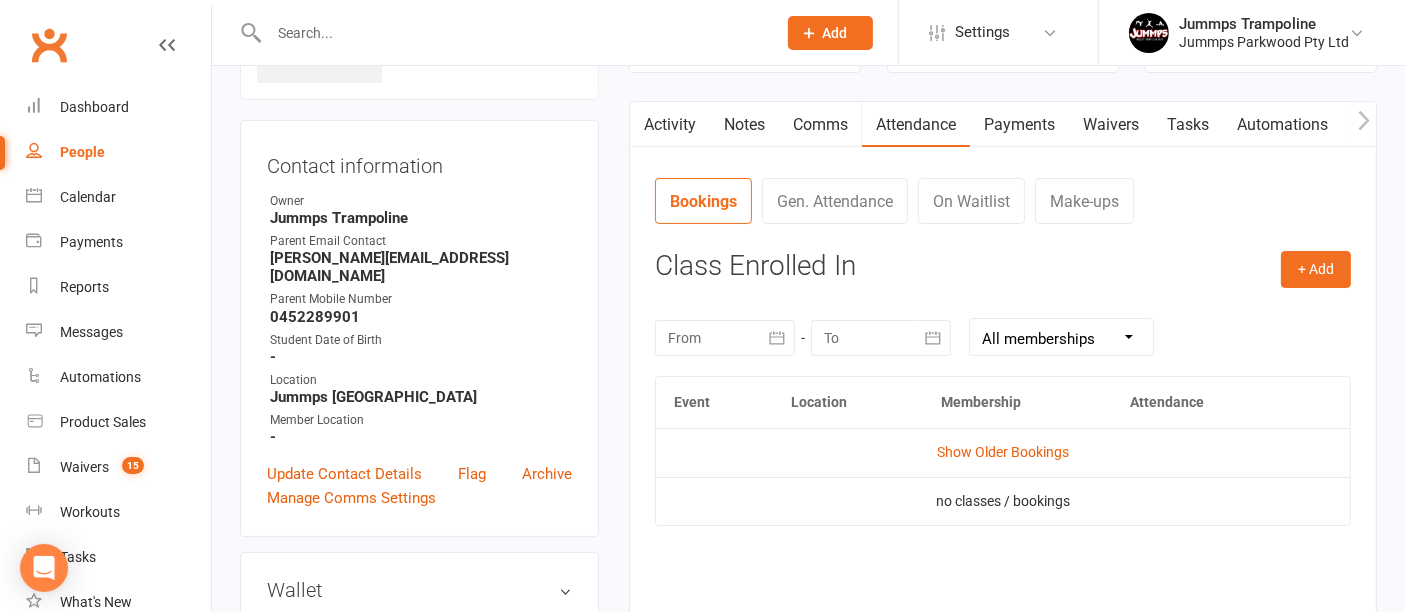 click on "On Waitlist" at bounding box center (971, 201) 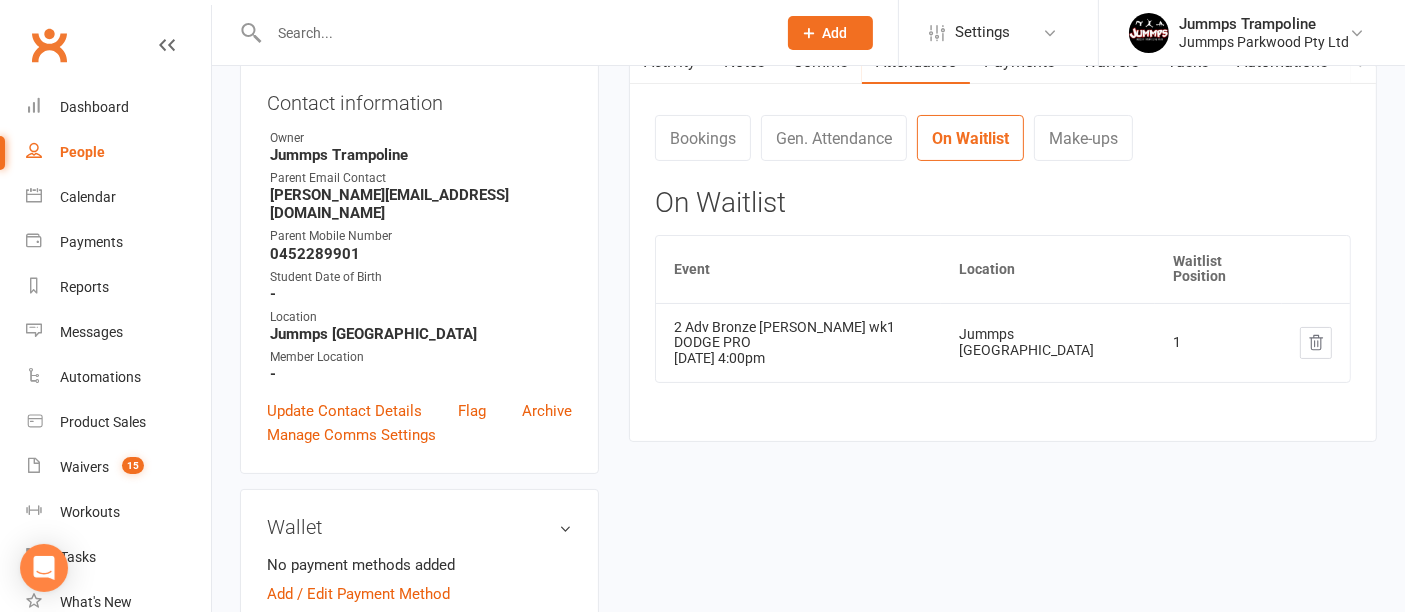 scroll, scrollTop: 221, scrollLeft: 0, axis: vertical 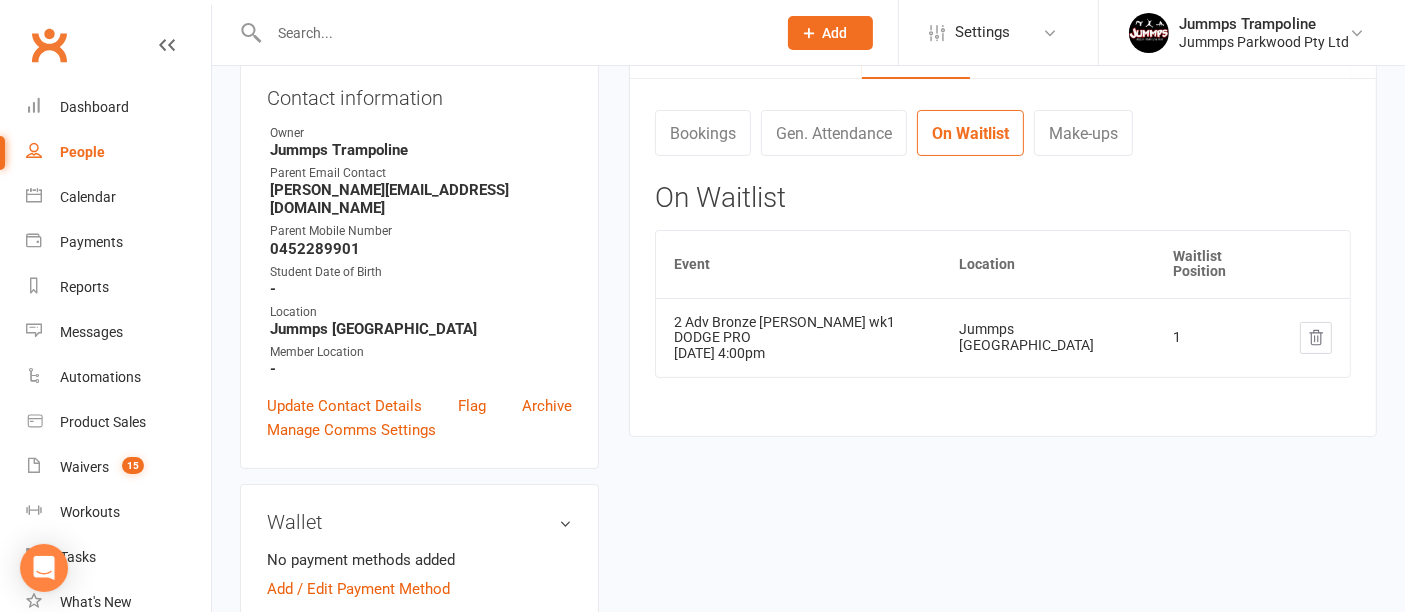 click on "Gen. Attendance" at bounding box center (834, 133) 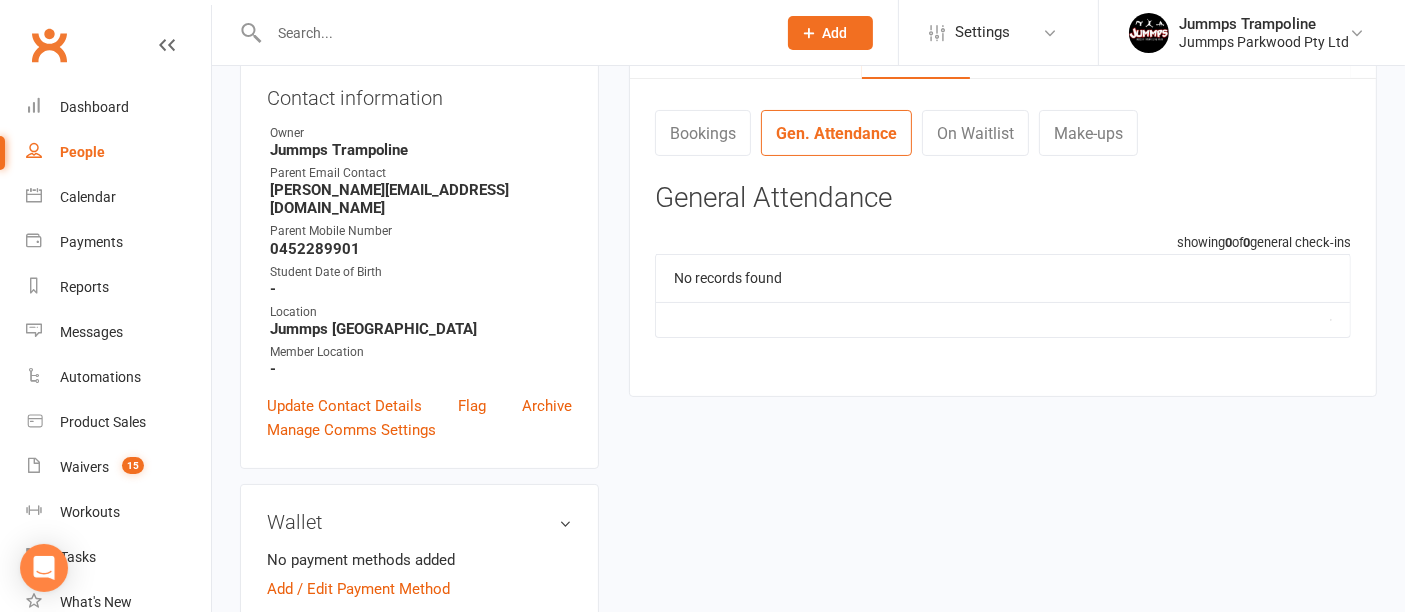 click at bounding box center [512, 33] 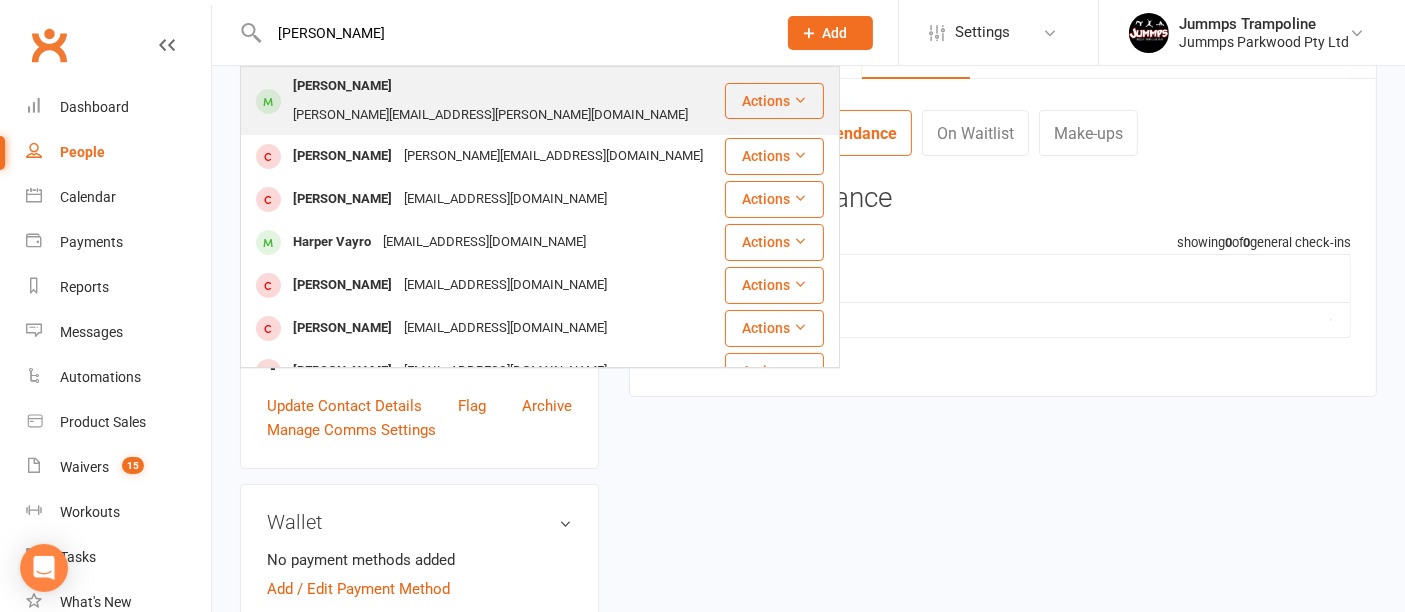 type on "[PERSON_NAME]" 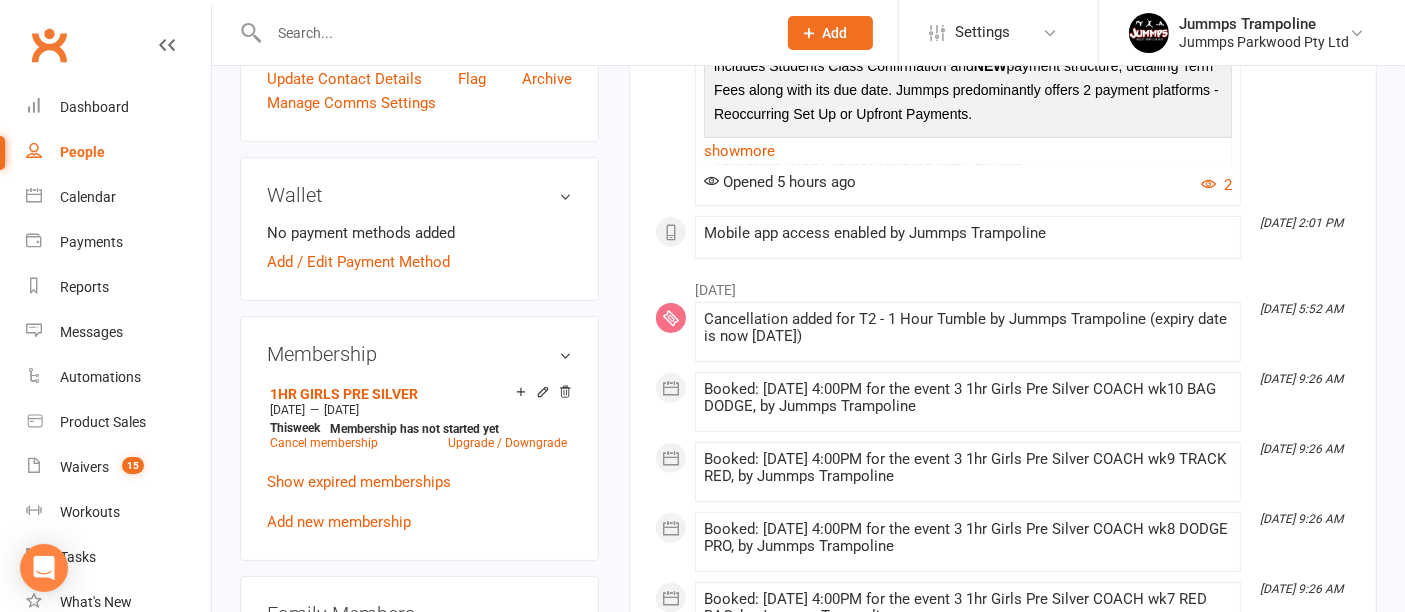scroll, scrollTop: 553, scrollLeft: 0, axis: vertical 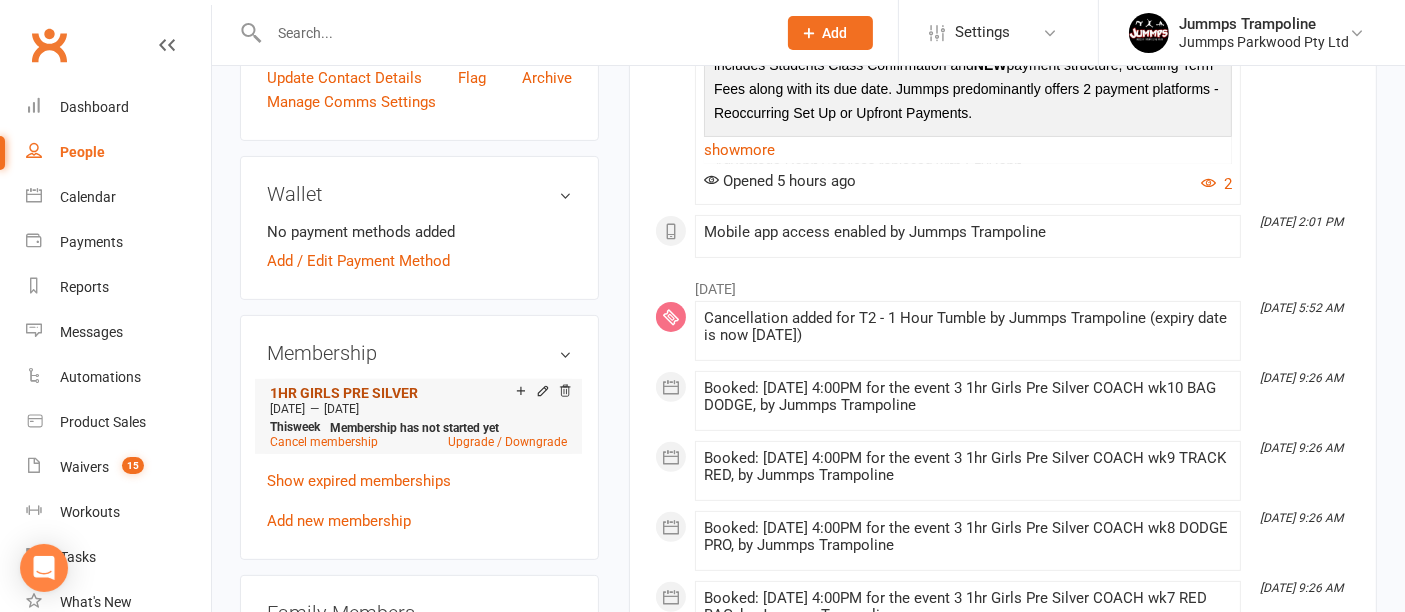 click on "1HR GIRLS PRE SILVER" at bounding box center [344, 393] 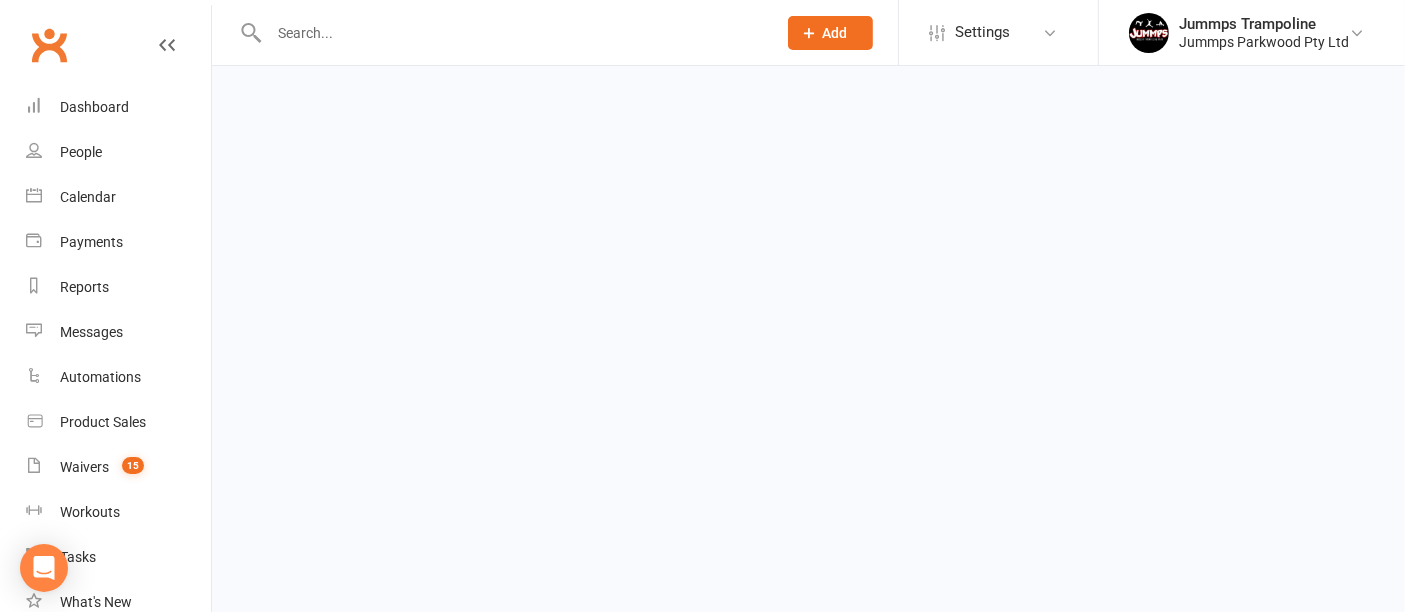 scroll, scrollTop: 0, scrollLeft: 0, axis: both 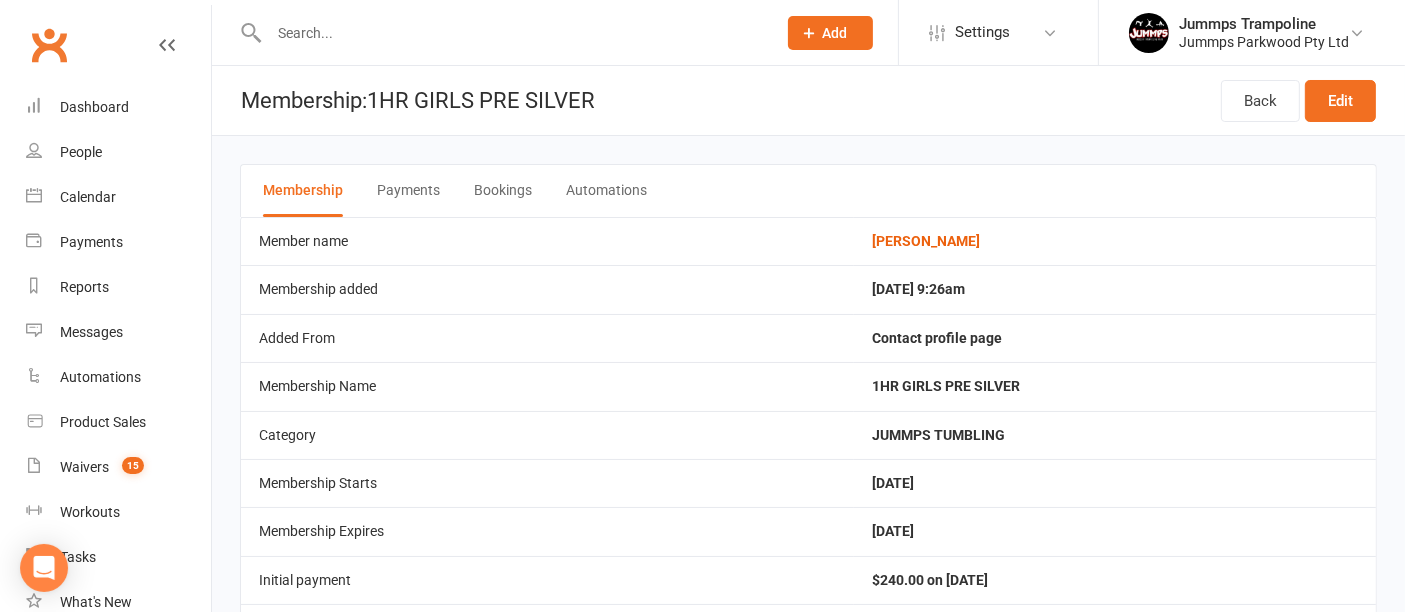 click on "Payments" at bounding box center [408, 191] 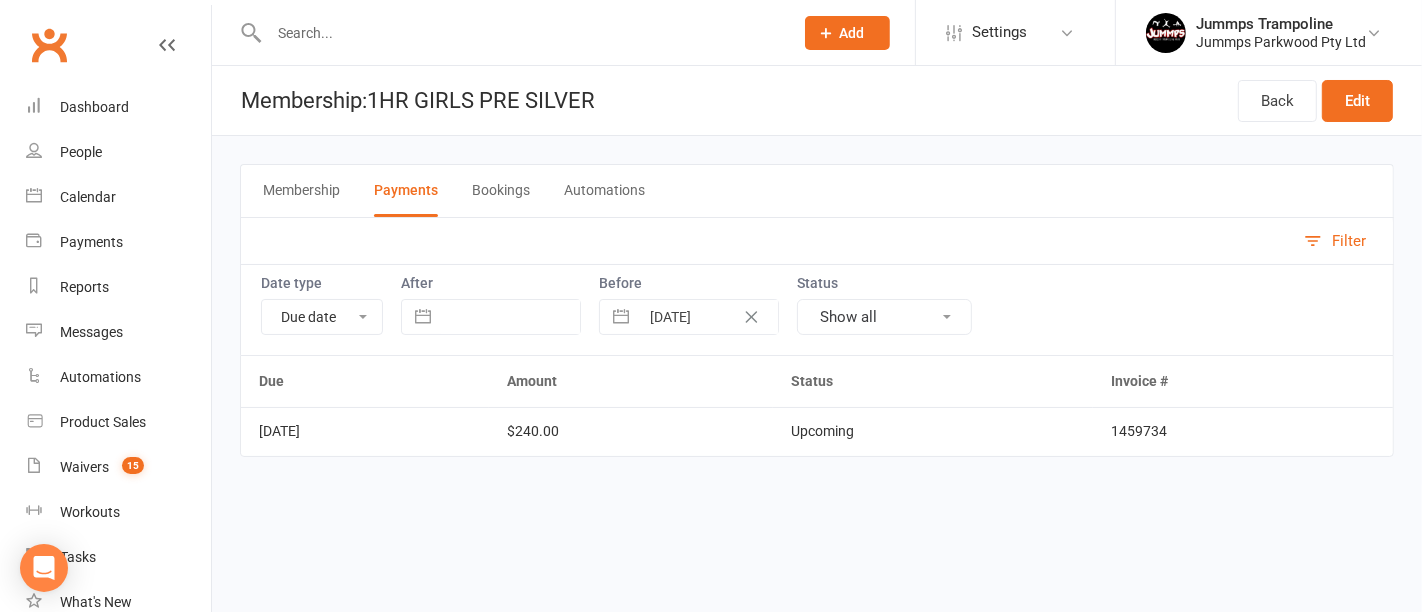 click at bounding box center [521, 33] 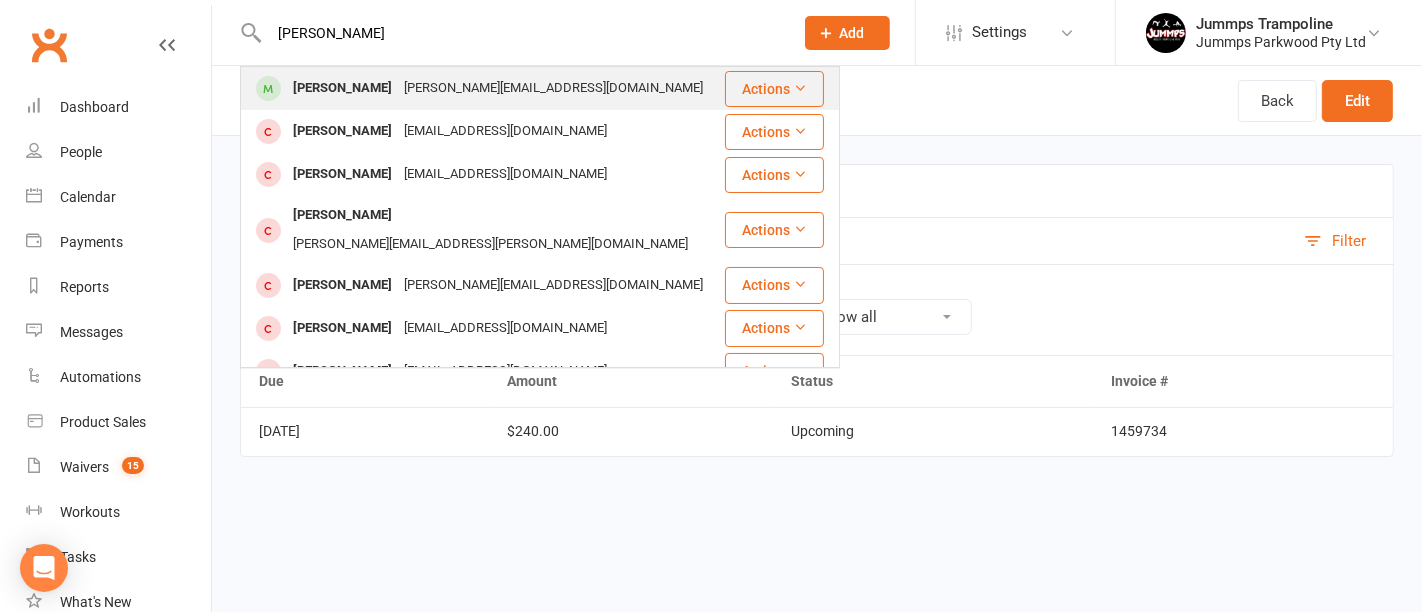 type on "[PERSON_NAME]" 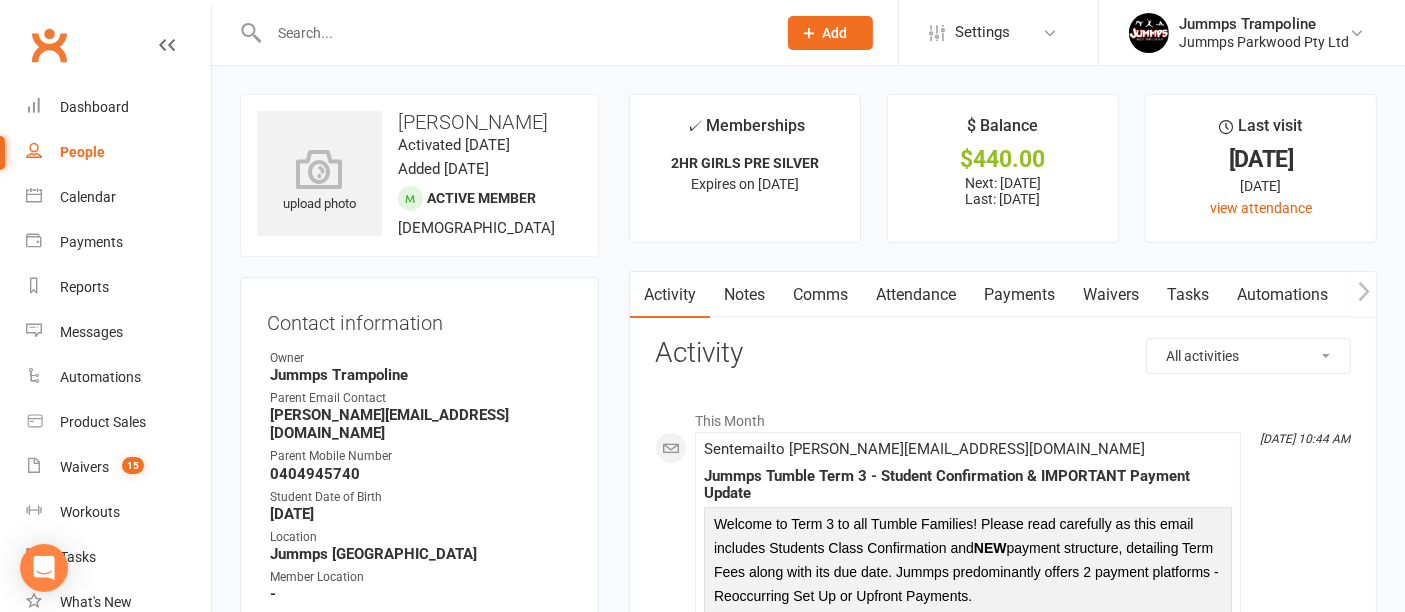 click on "Payments" at bounding box center [1019, 295] 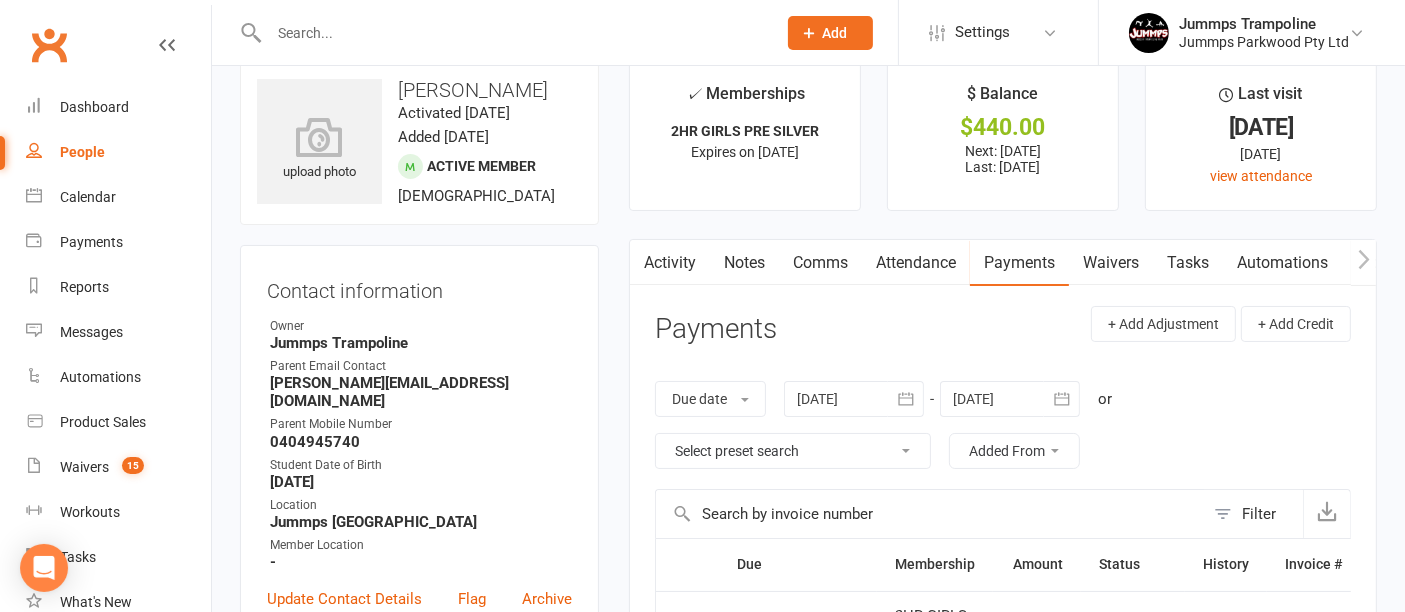 scroll, scrollTop: 0, scrollLeft: 0, axis: both 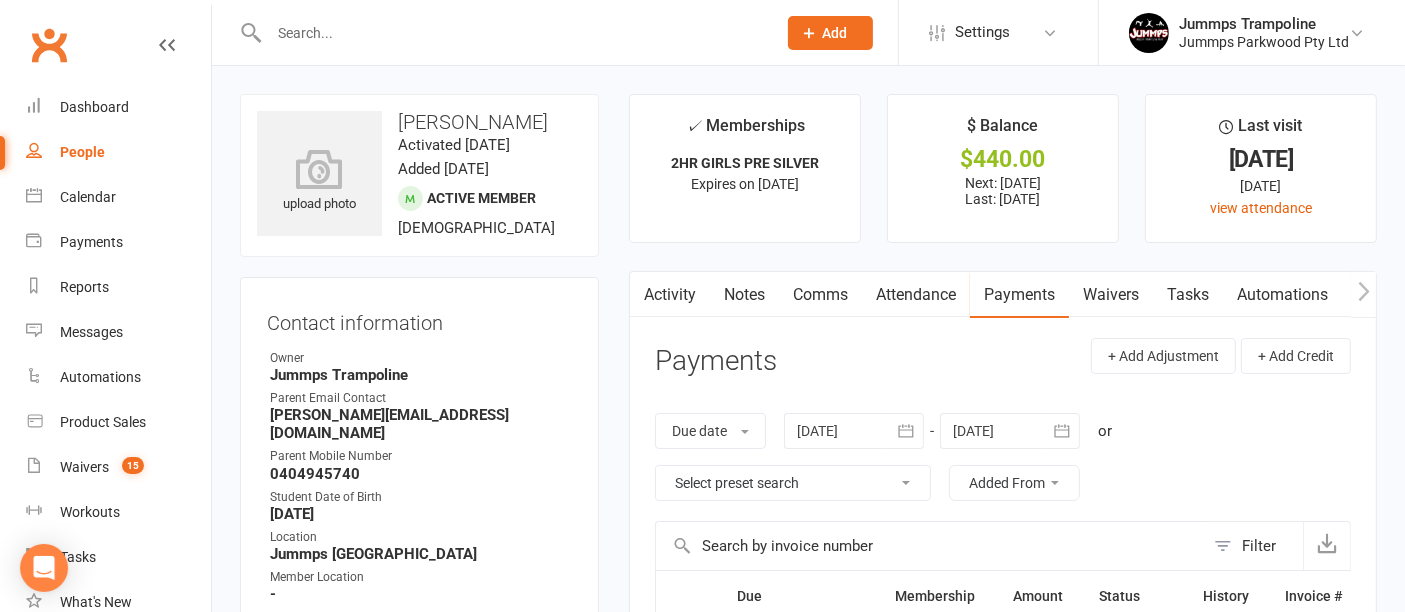 click at bounding box center [512, 33] 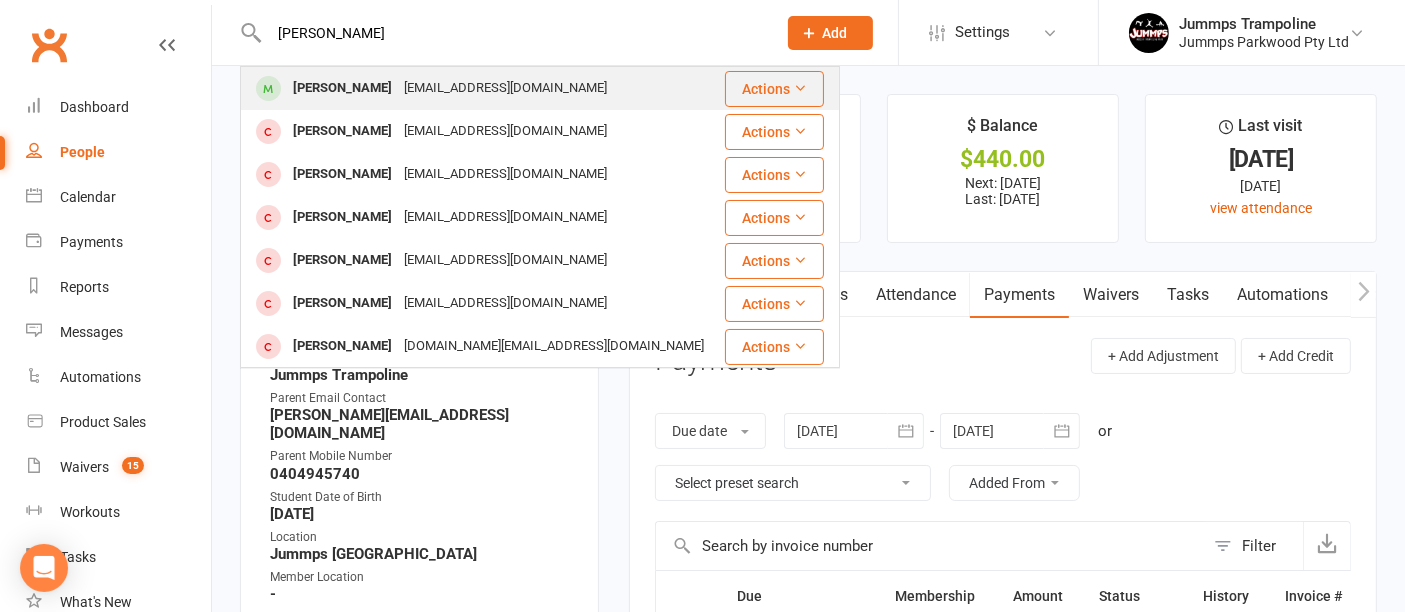 type on "[PERSON_NAME]" 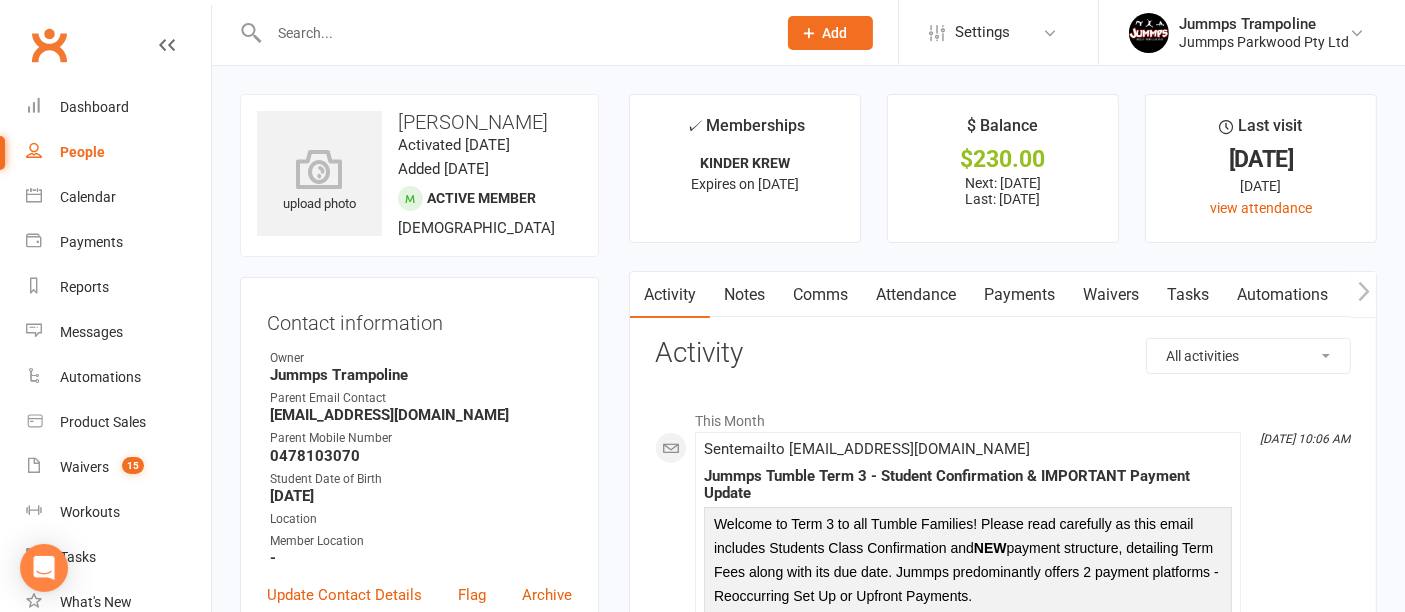 click on "Payments" at bounding box center (1019, 295) 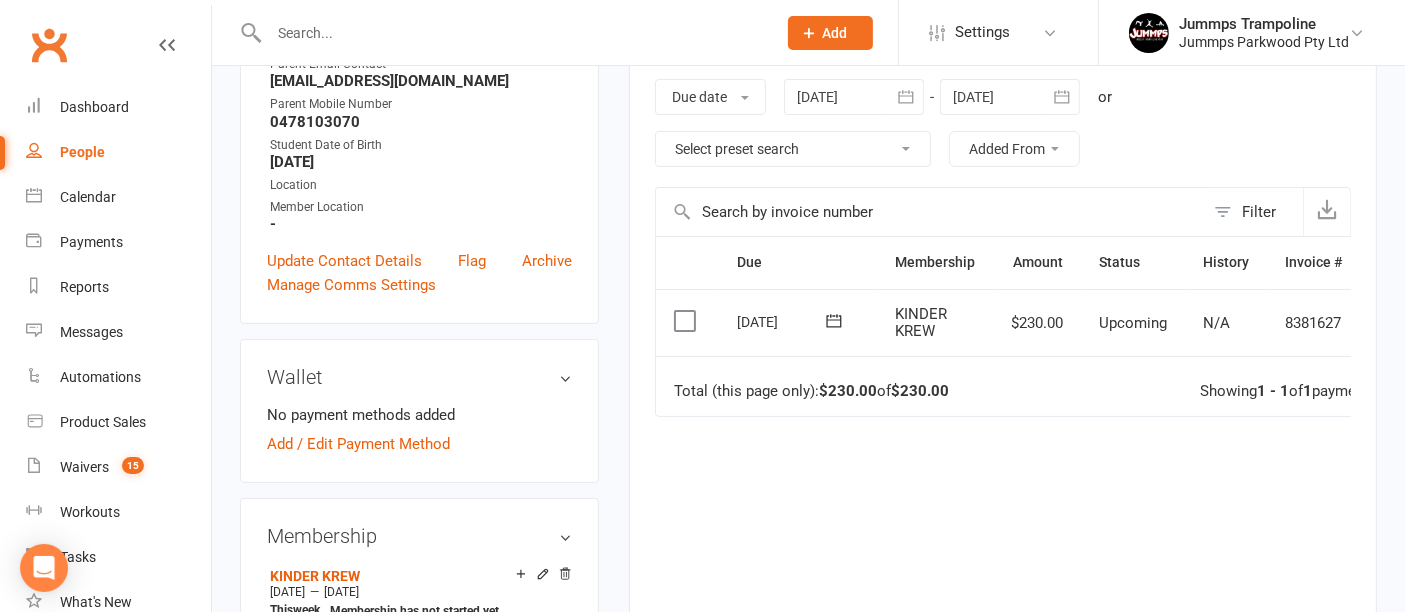 scroll, scrollTop: 335, scrollLeft: 0, axis: vertical 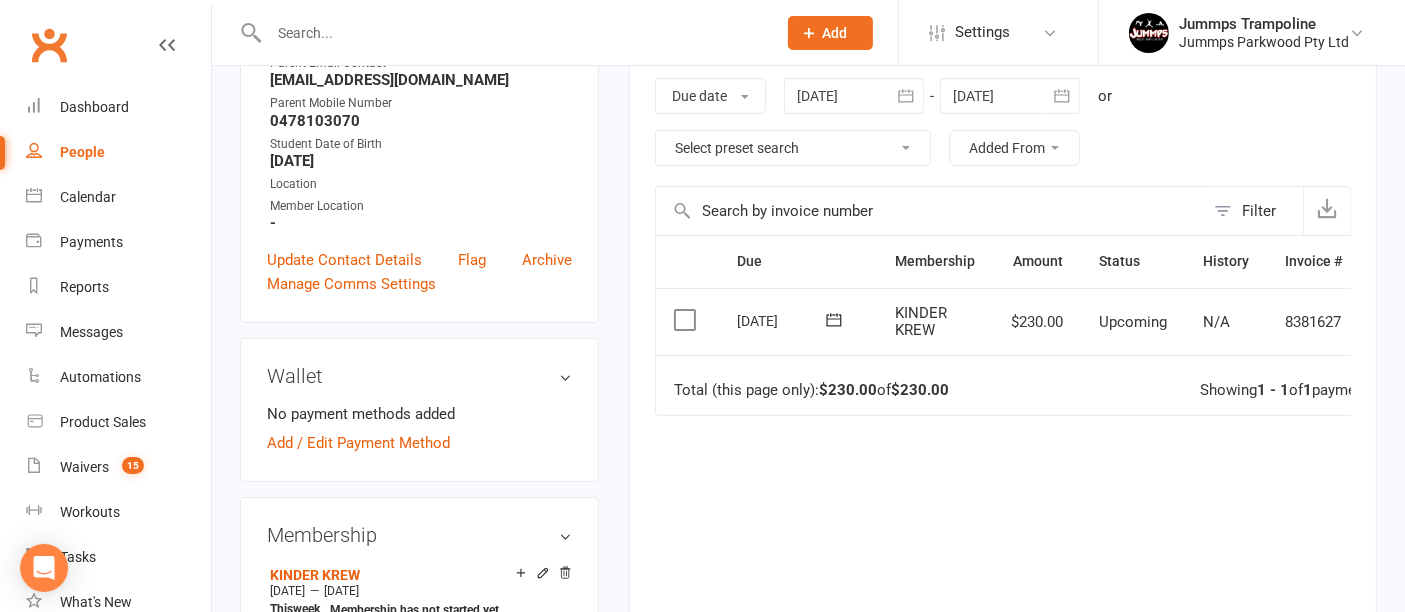 click at bounding box center [512, 33] 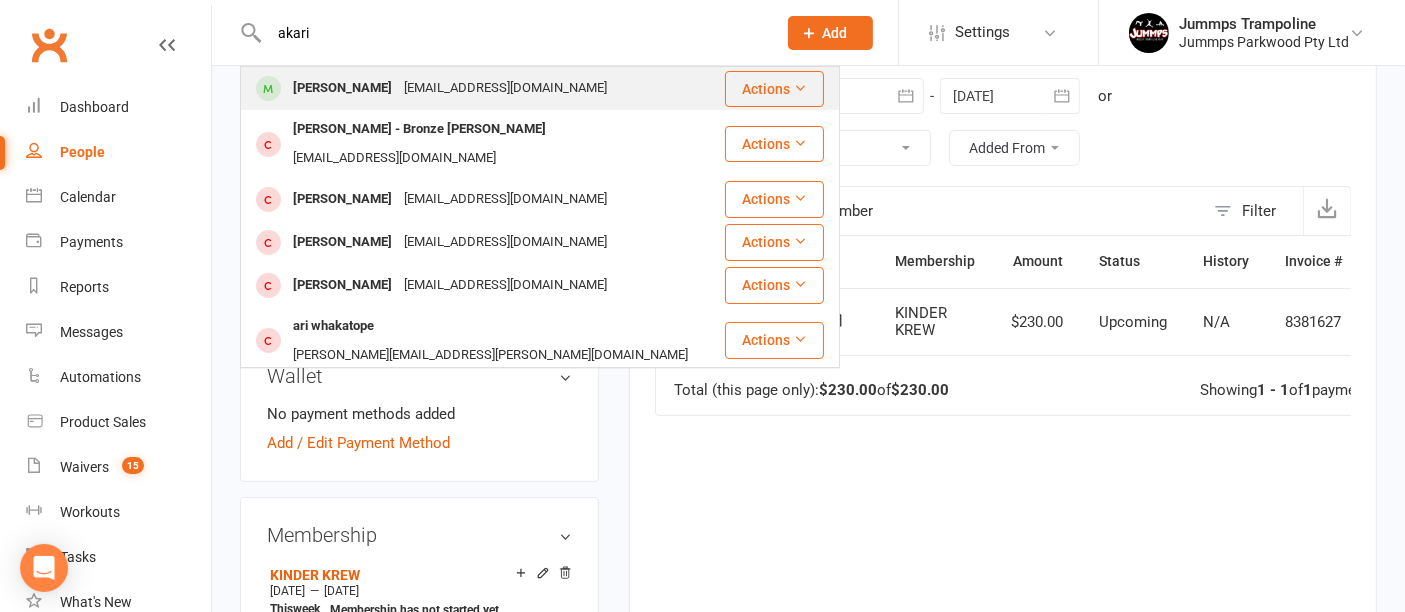 type on "akari" 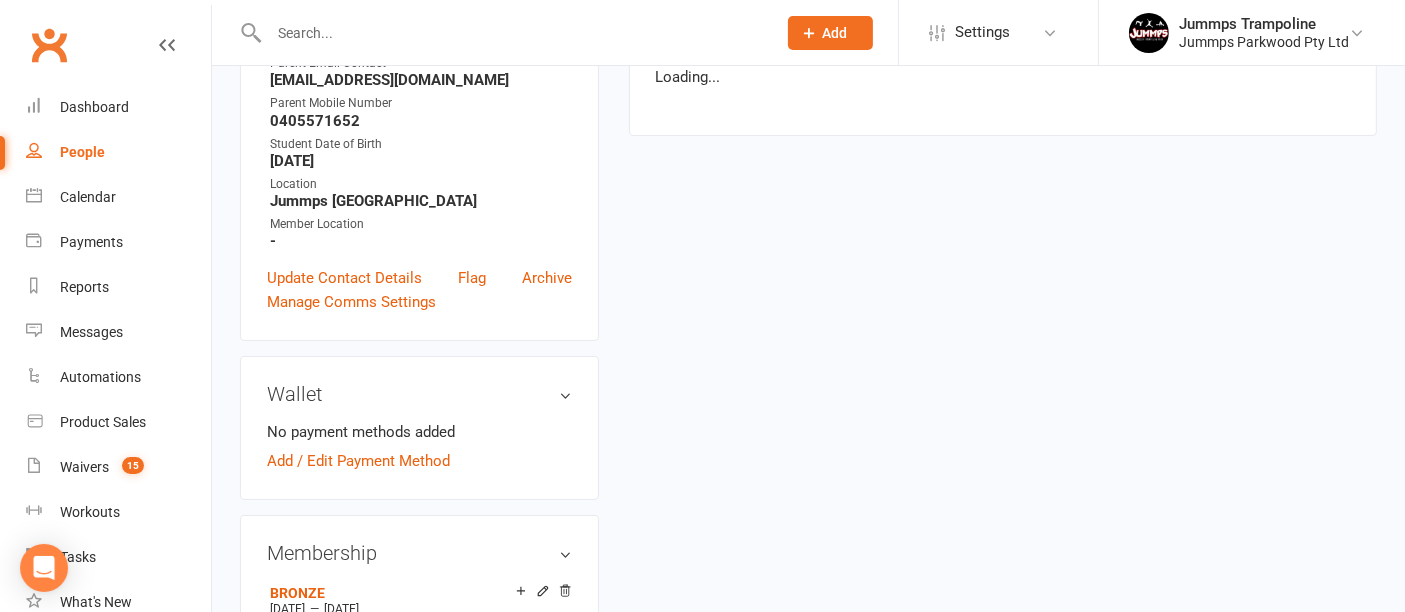 scroll, scrollTop: 0, scrollLeft: 0, axis: both 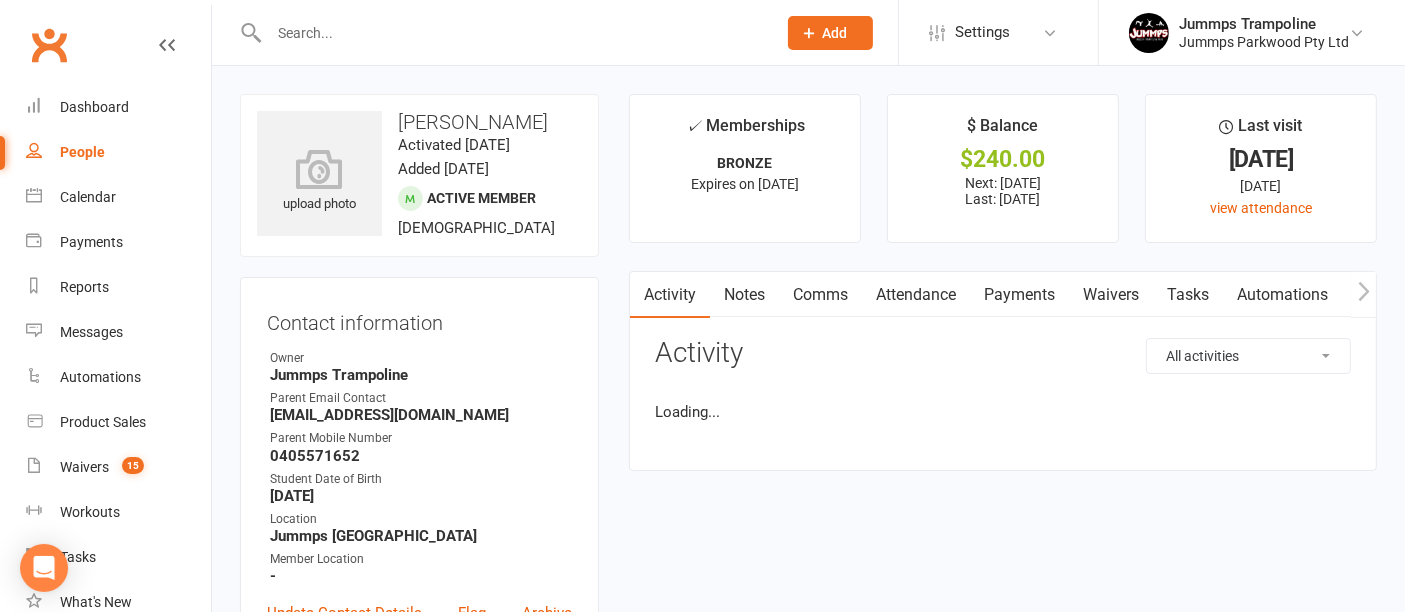click on "Payments" at bounding box center (1019, 295) 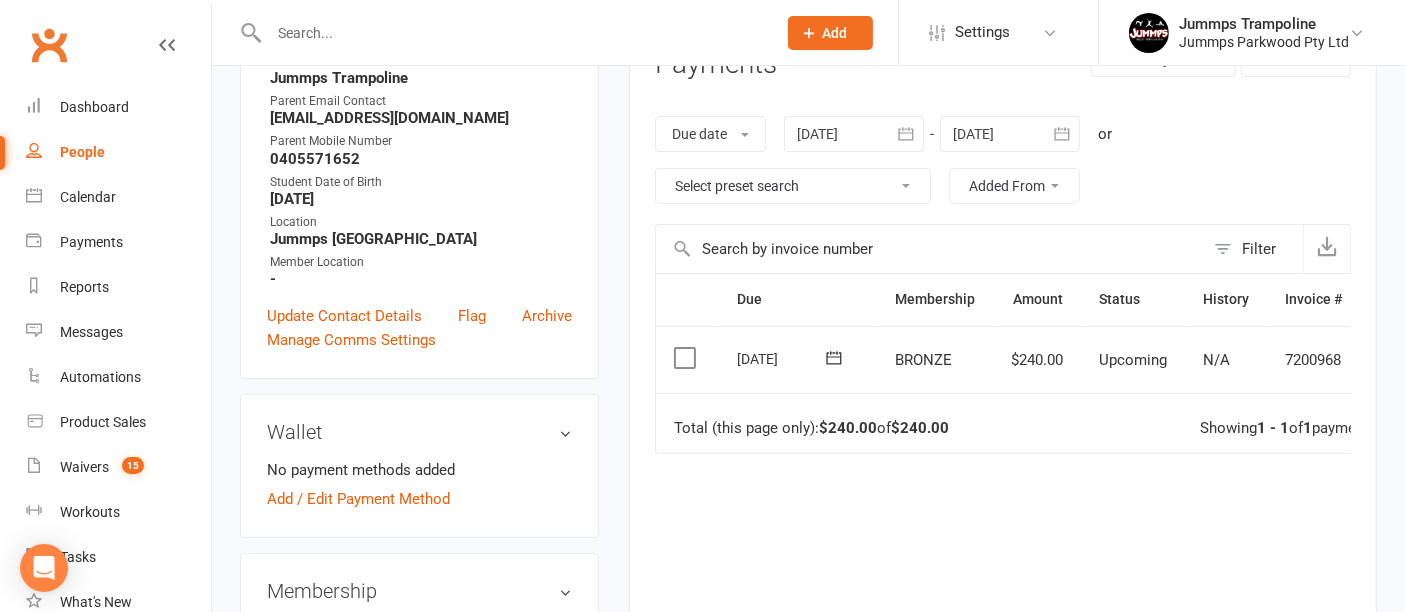 scroll, scrollTop: 298, scrollLeft: 0, axis: vertical 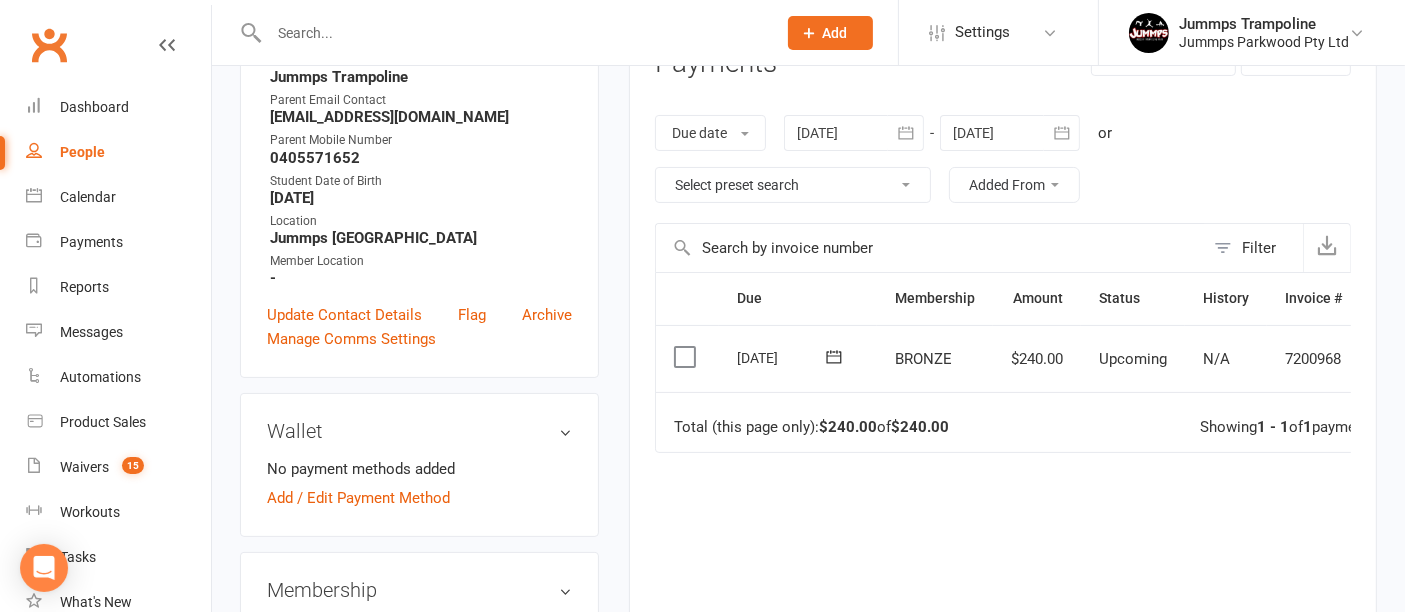 click at bounding box center [512, 33] 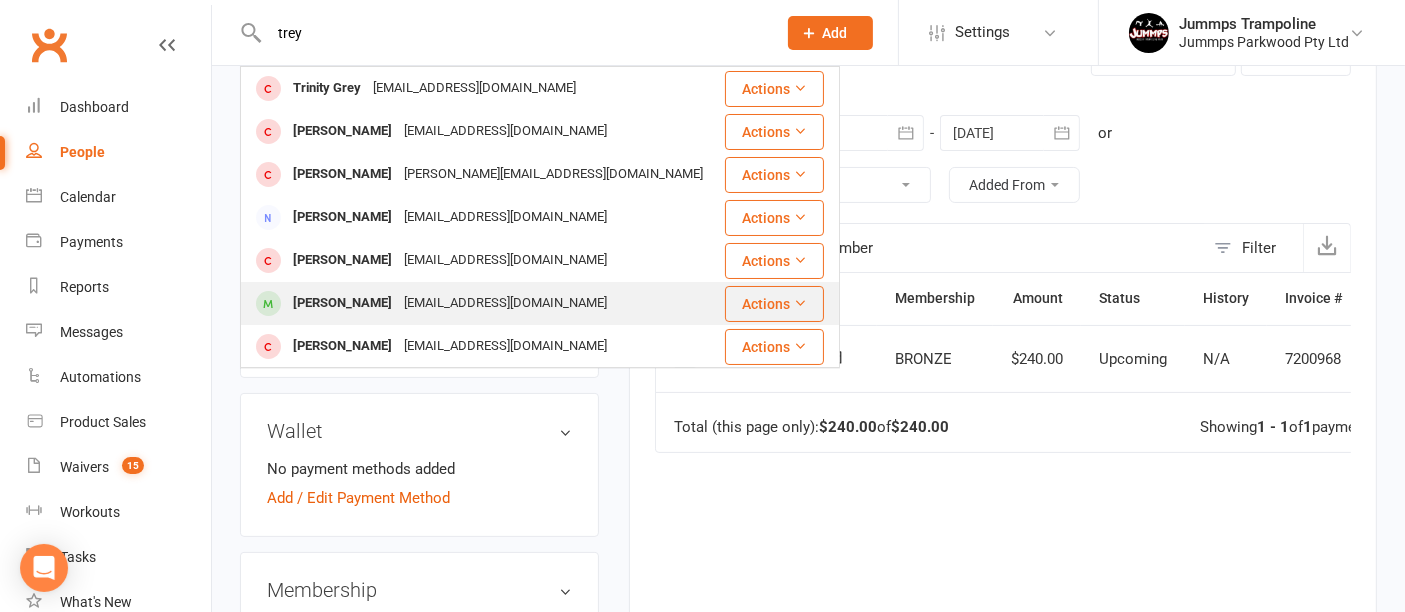 type on "trey" 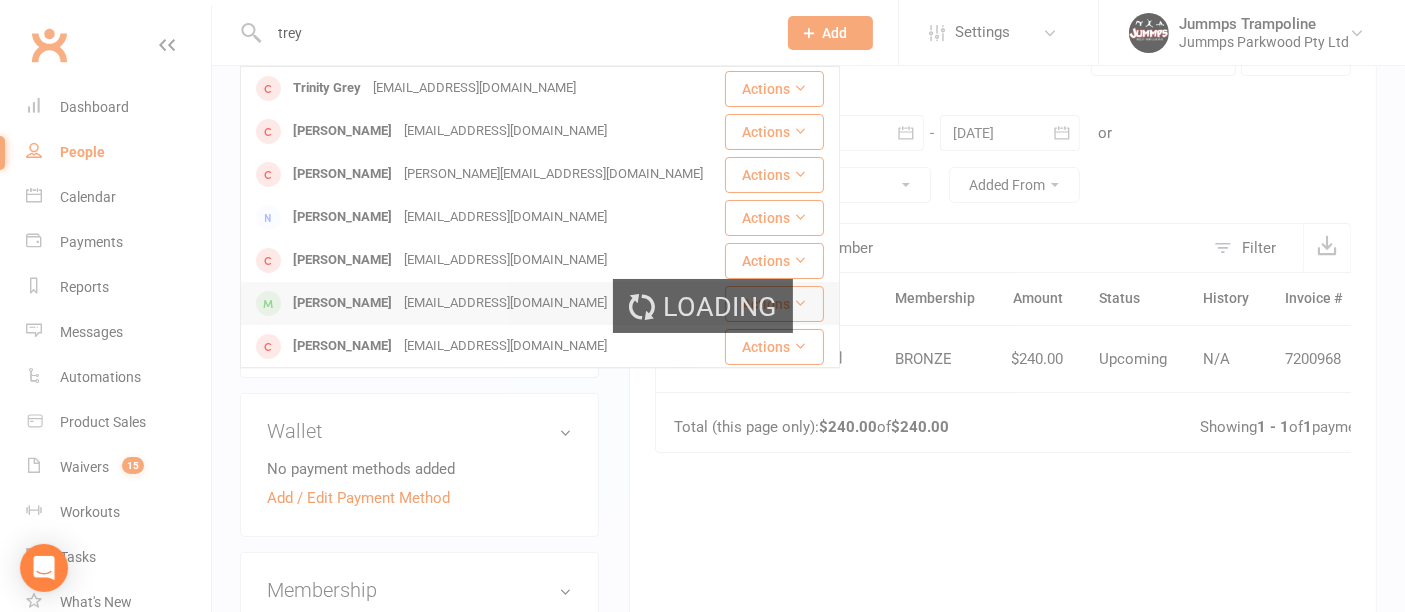 type 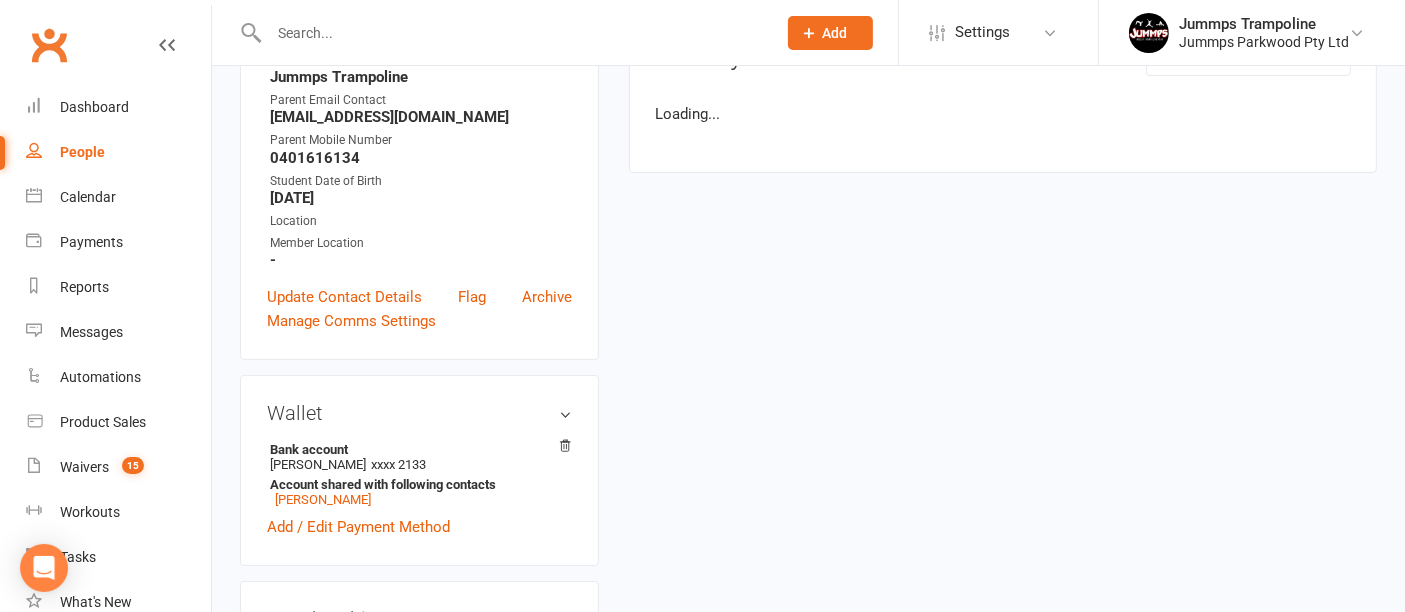 scroll, scrollTop: 0, scrollLeft: 0, axis: both 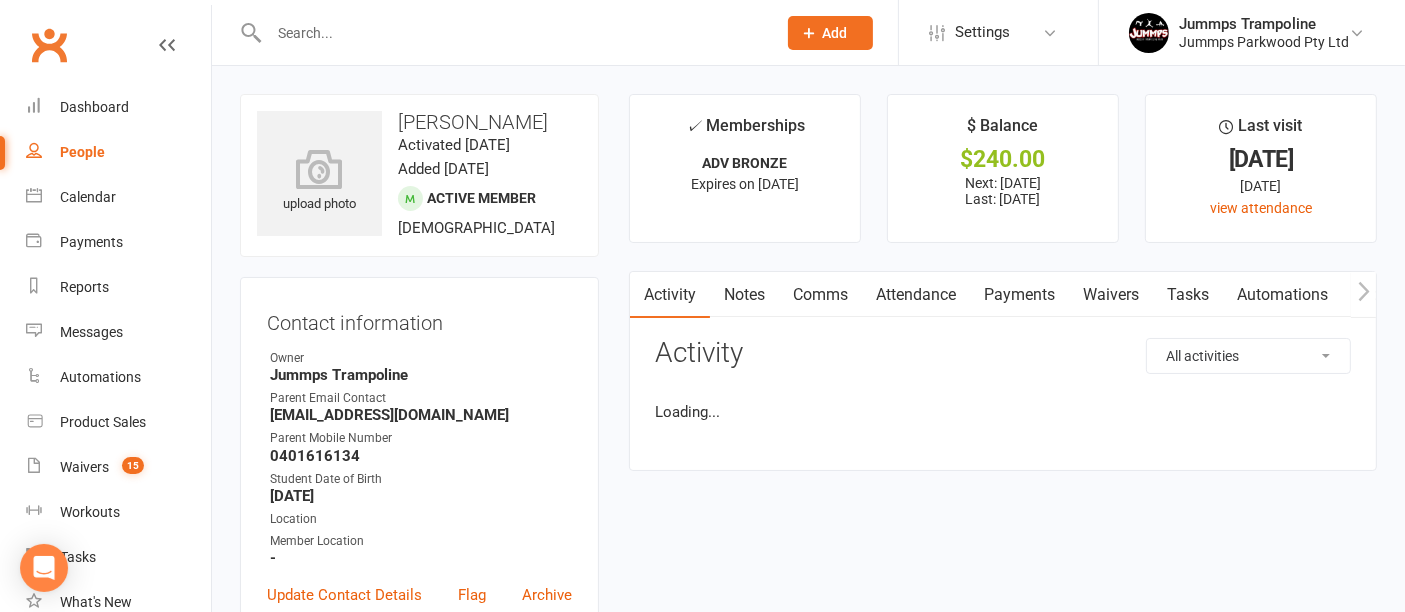 click on "Payments" at bounding box center [1019, 295] 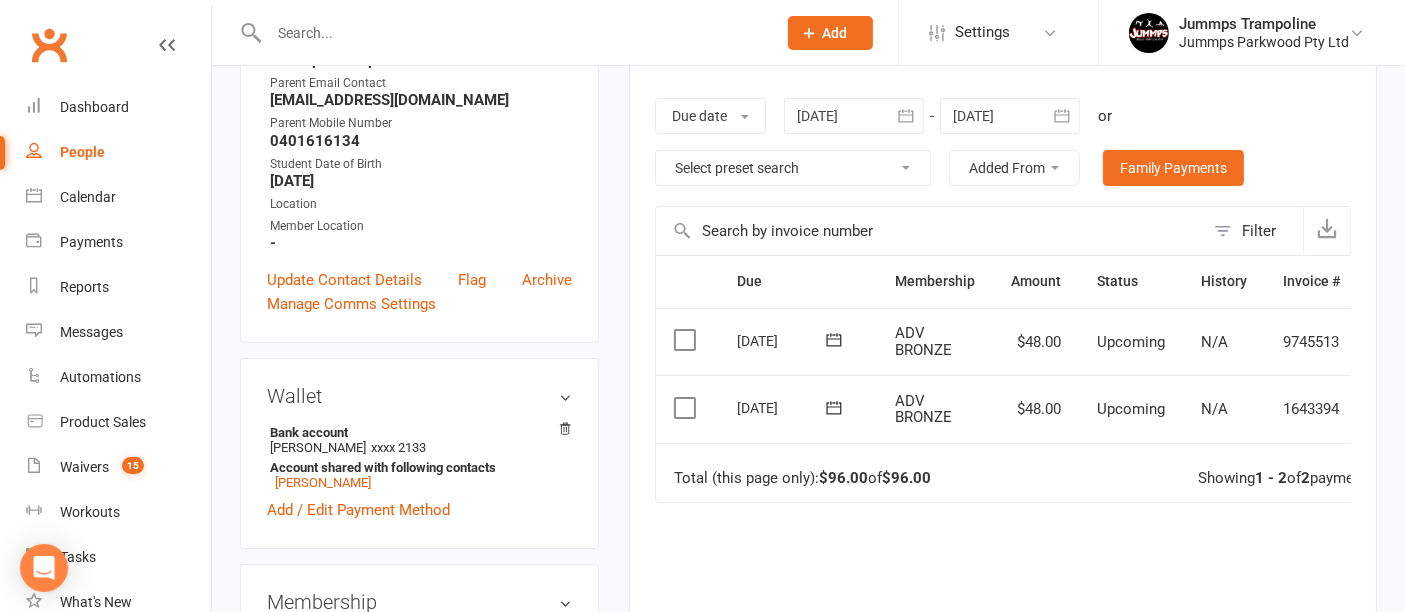 scroll, scrollTop: 321, scrollLeft: 0, axis: vertical 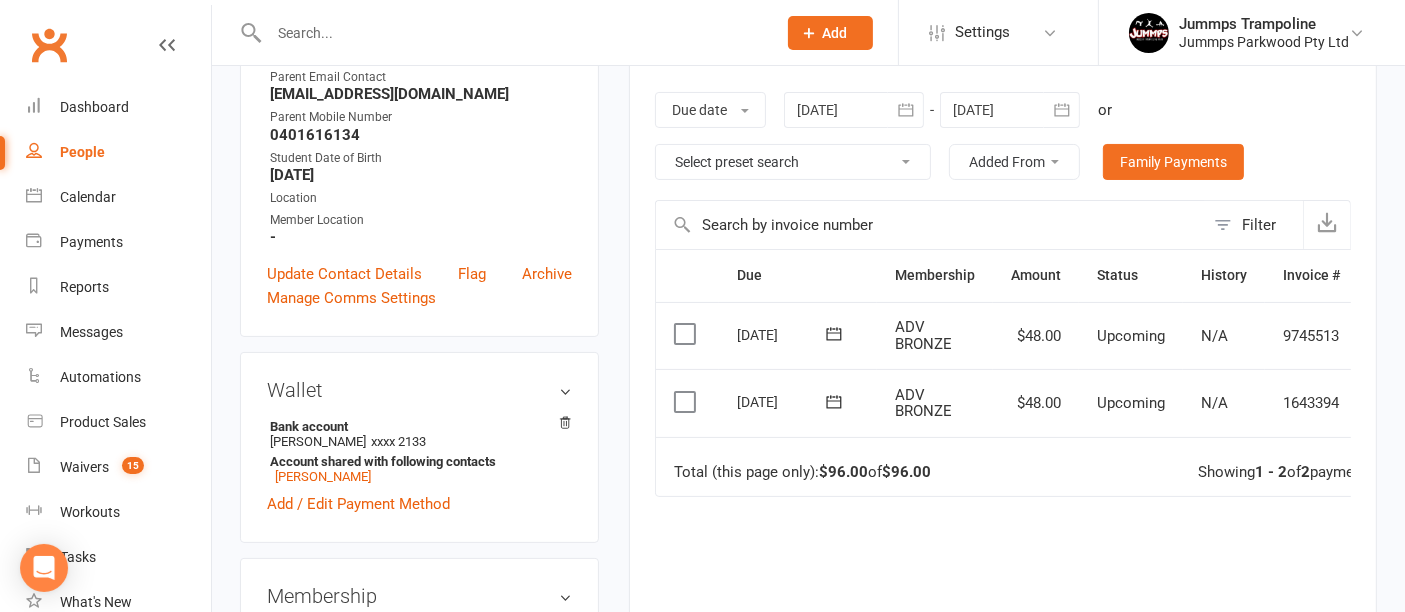click 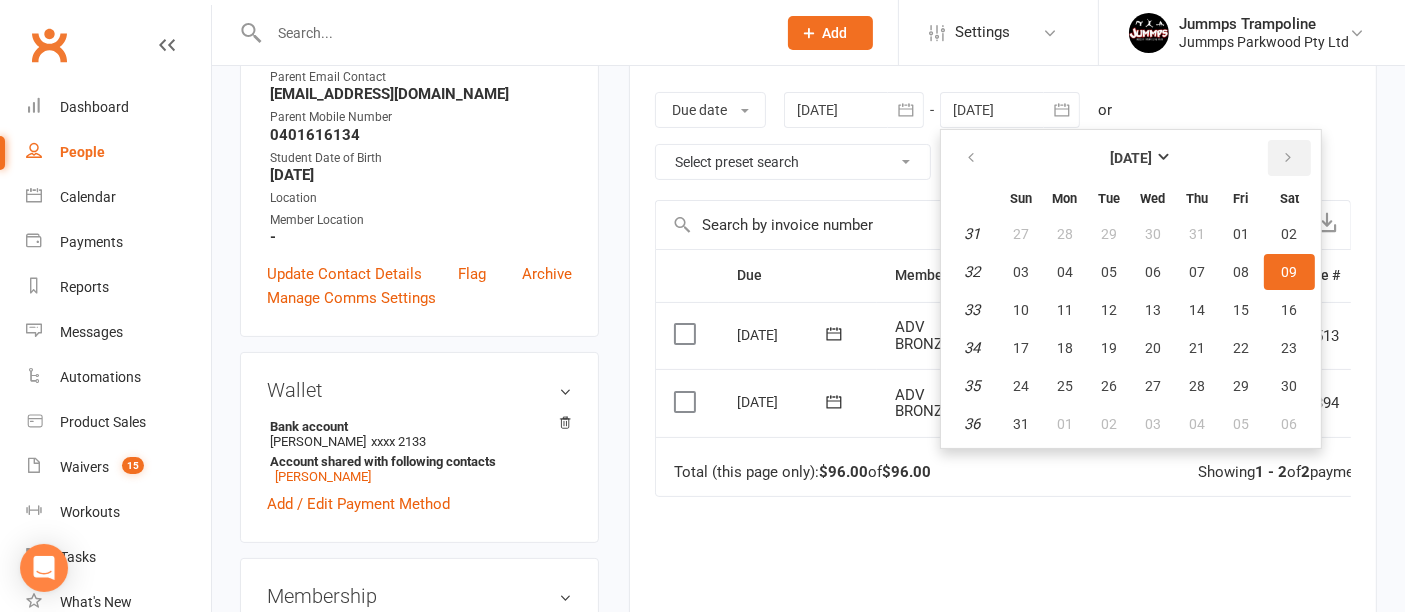 click at bounding box center (1288, 158) 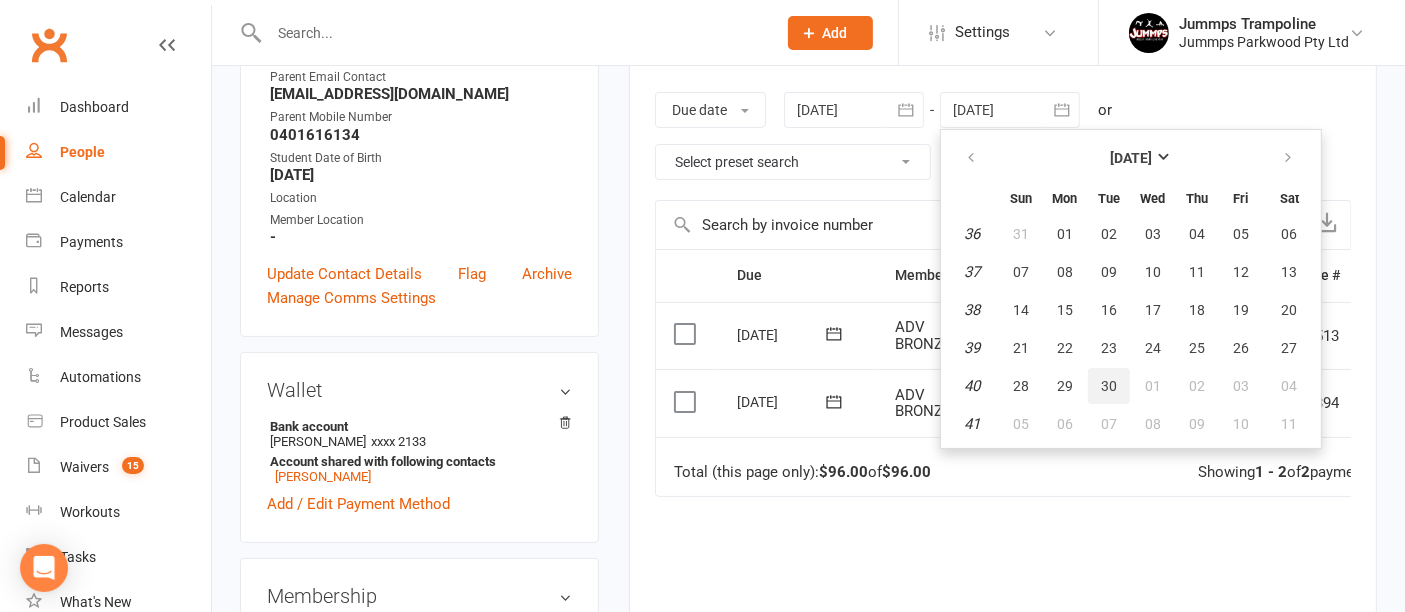 click on "30" at bounding box center (1109, 386) 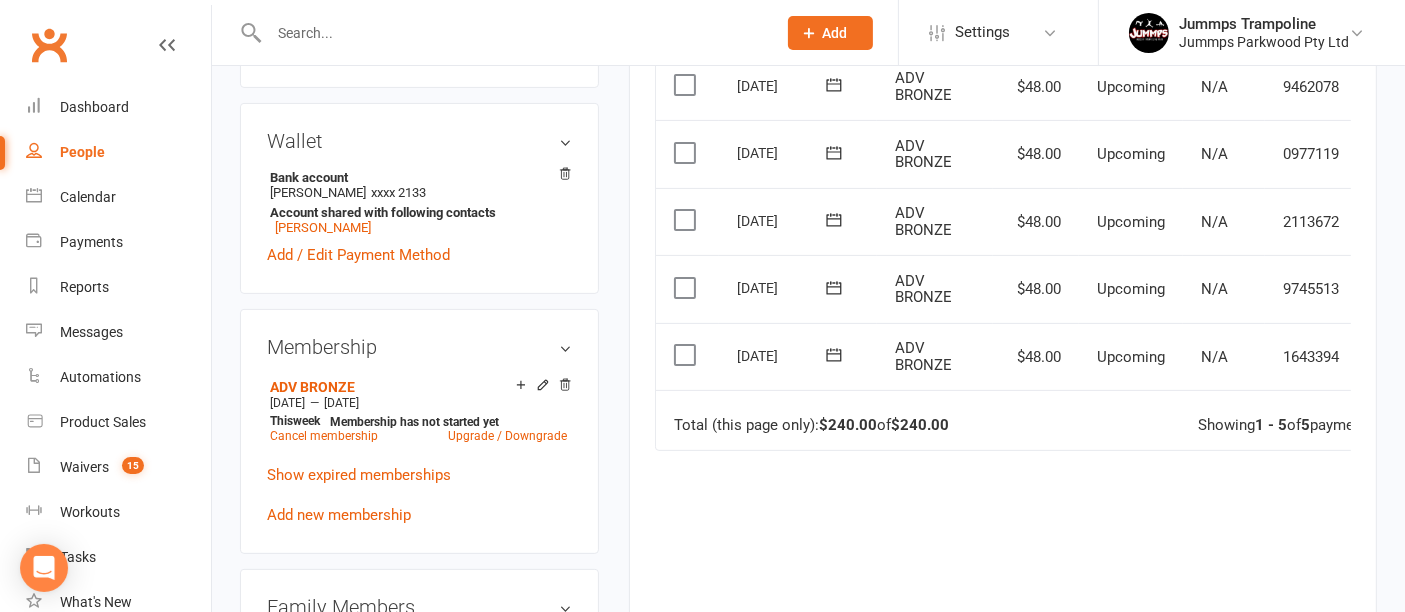 scroll, scrollTop: 572, scrollLeft: 0, axis: vertical 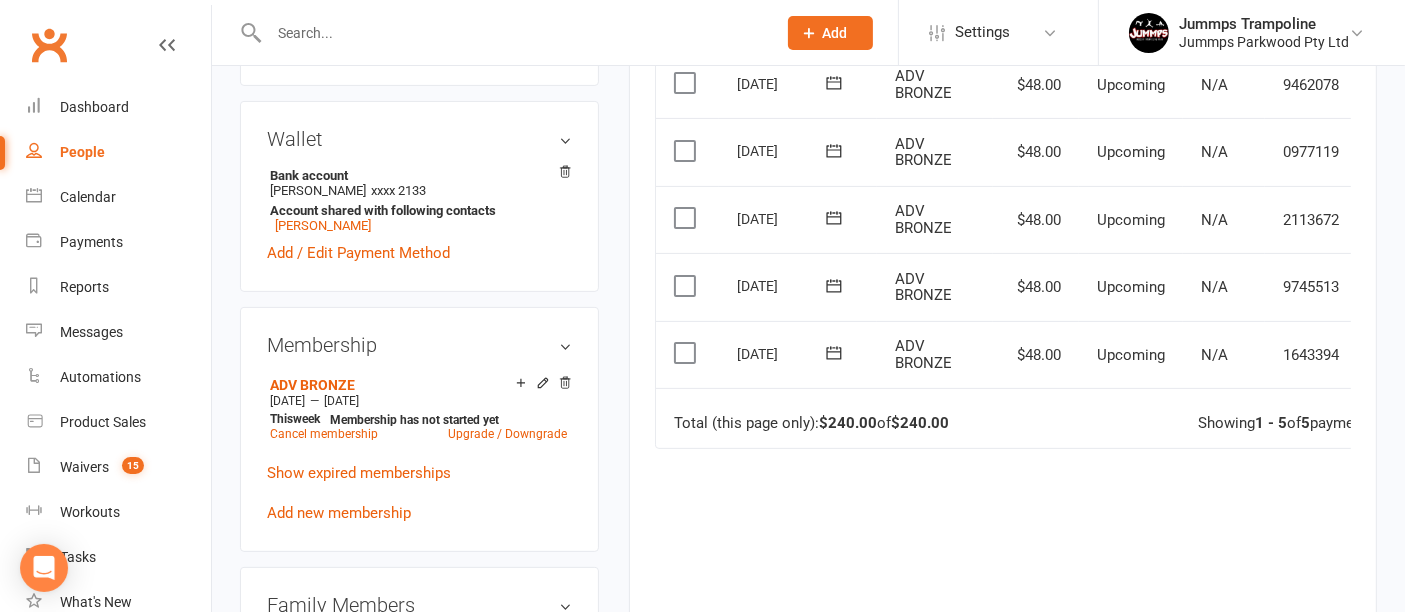 click at bounding box center [512, 33] 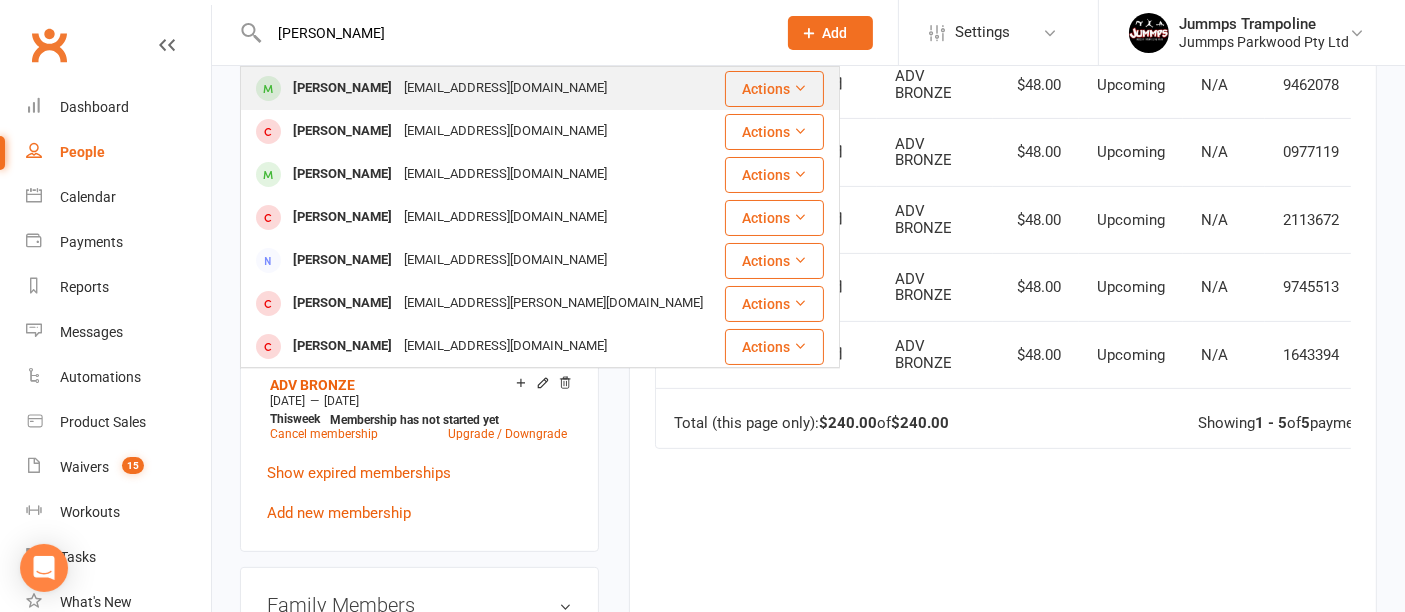 type on "[PERSON_NAME]" 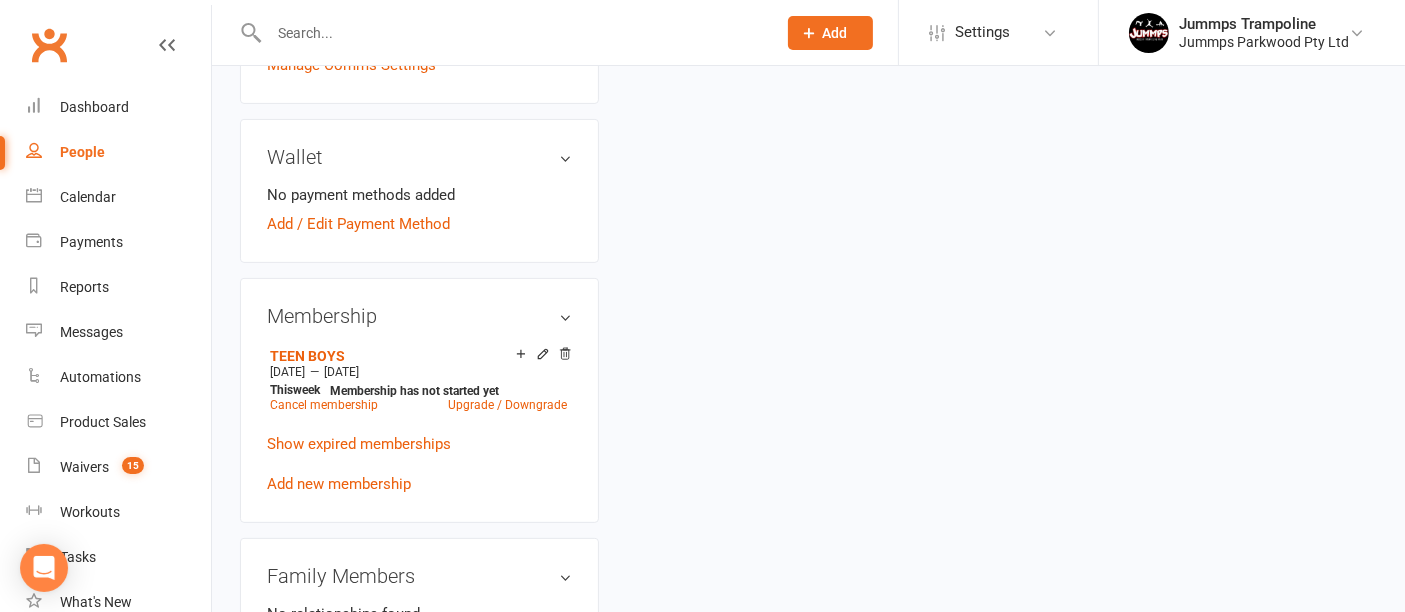 scroll, scrollTop: 0, scrollLeft: 0, axis: both 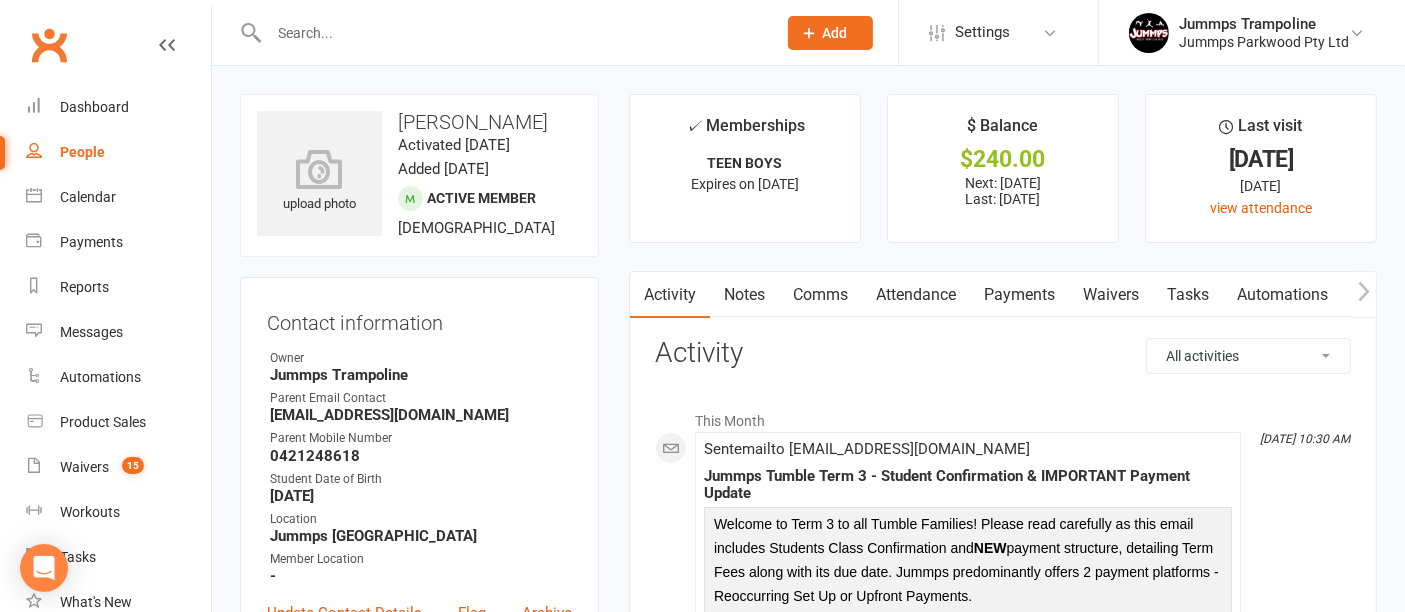 click on "Payments" at bounding box center (1019, 295) 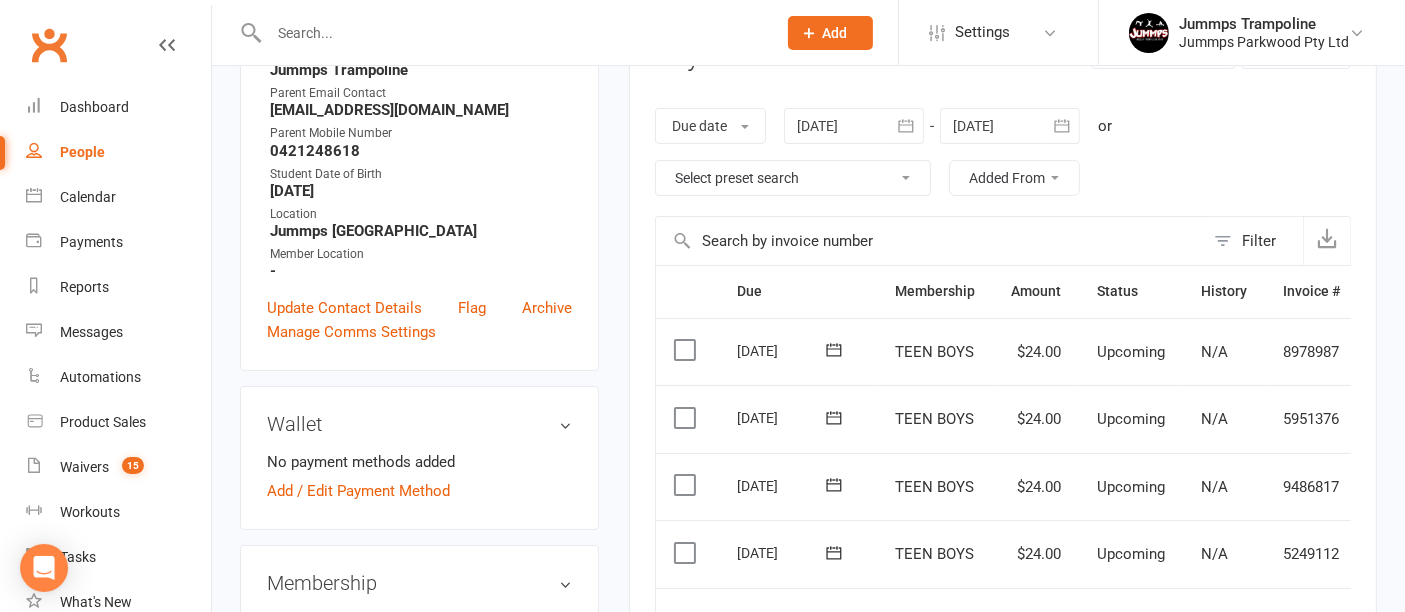 scroll, scrollTop: 307, scrollLeft: 0, axis: vertical 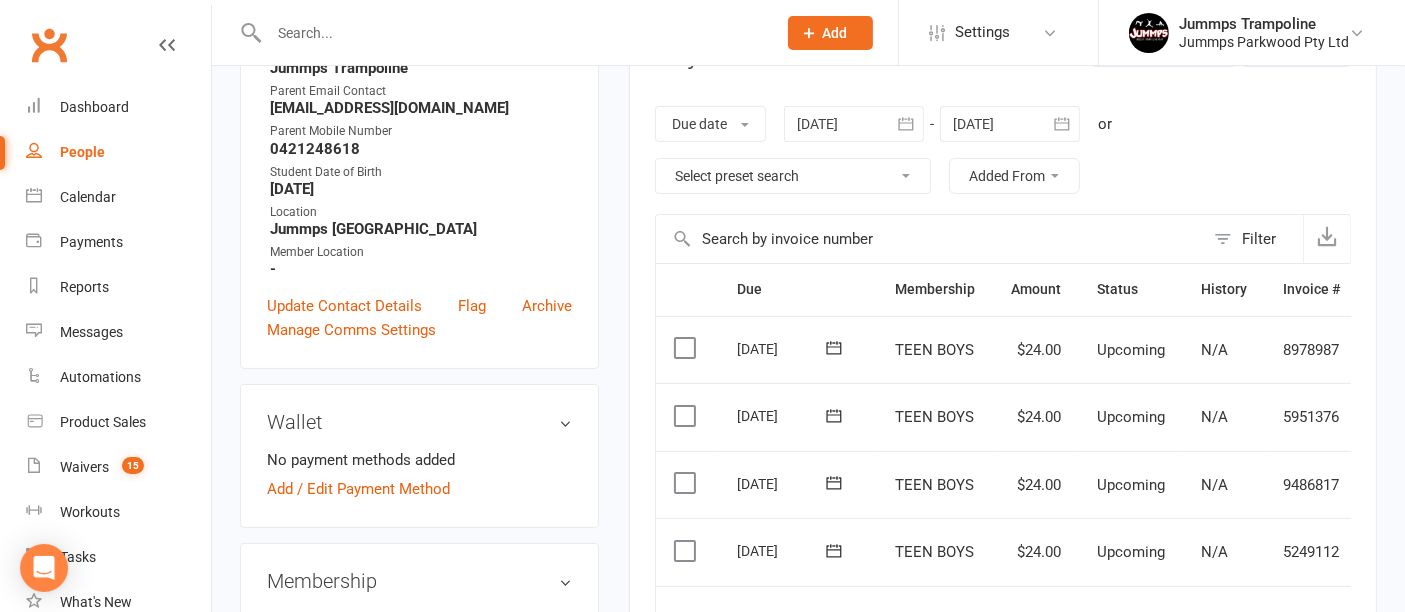 click at bounding box center (512, 33) 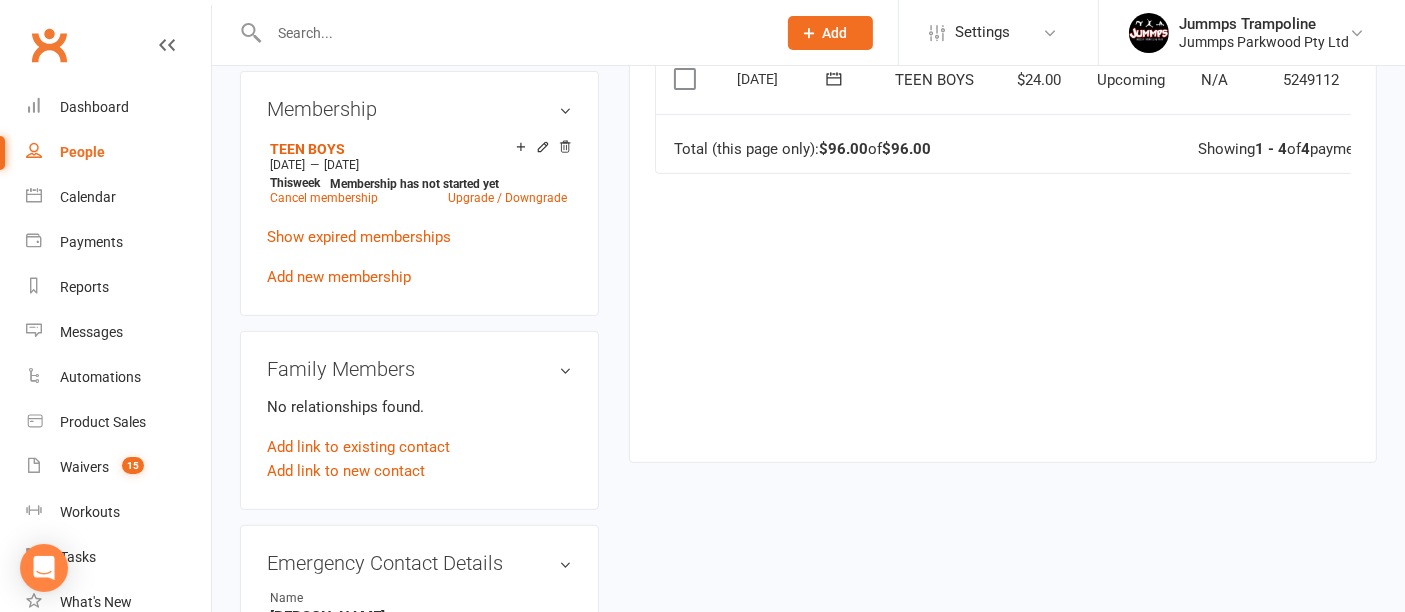 click at bounding box center (512, 33) 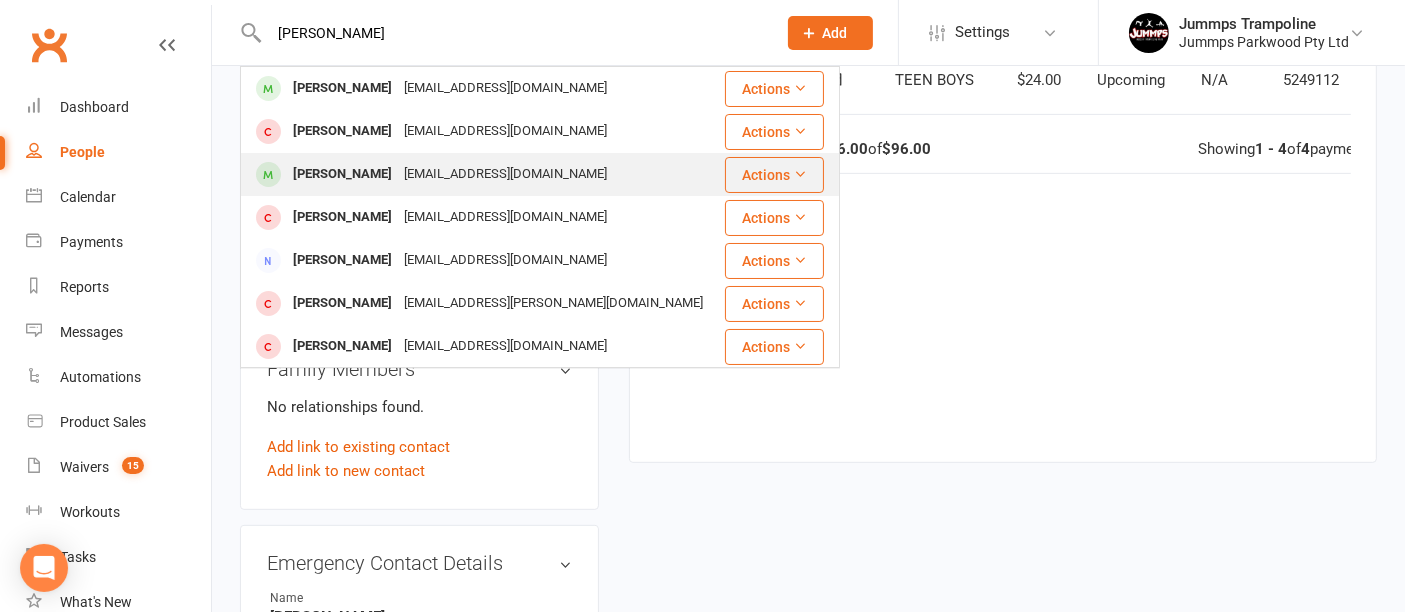 type on "[PERSON_NAME]" 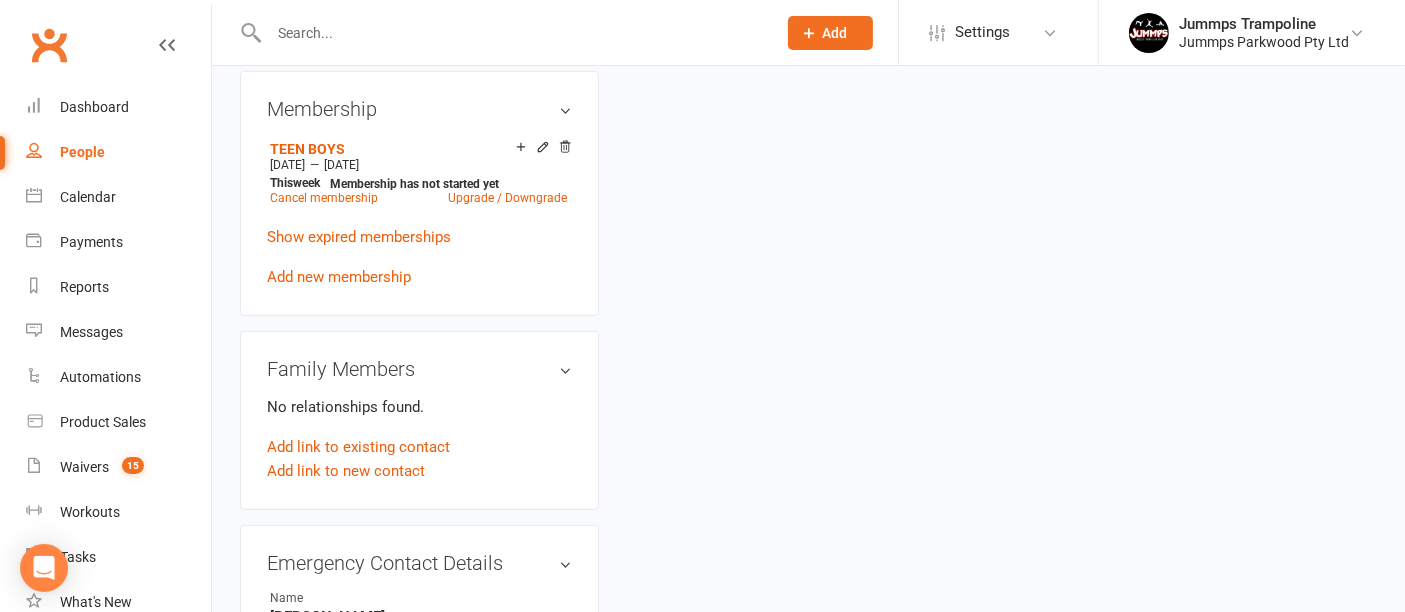 scroll, scrollTop: 0, scrollLeft: 0, axis: both 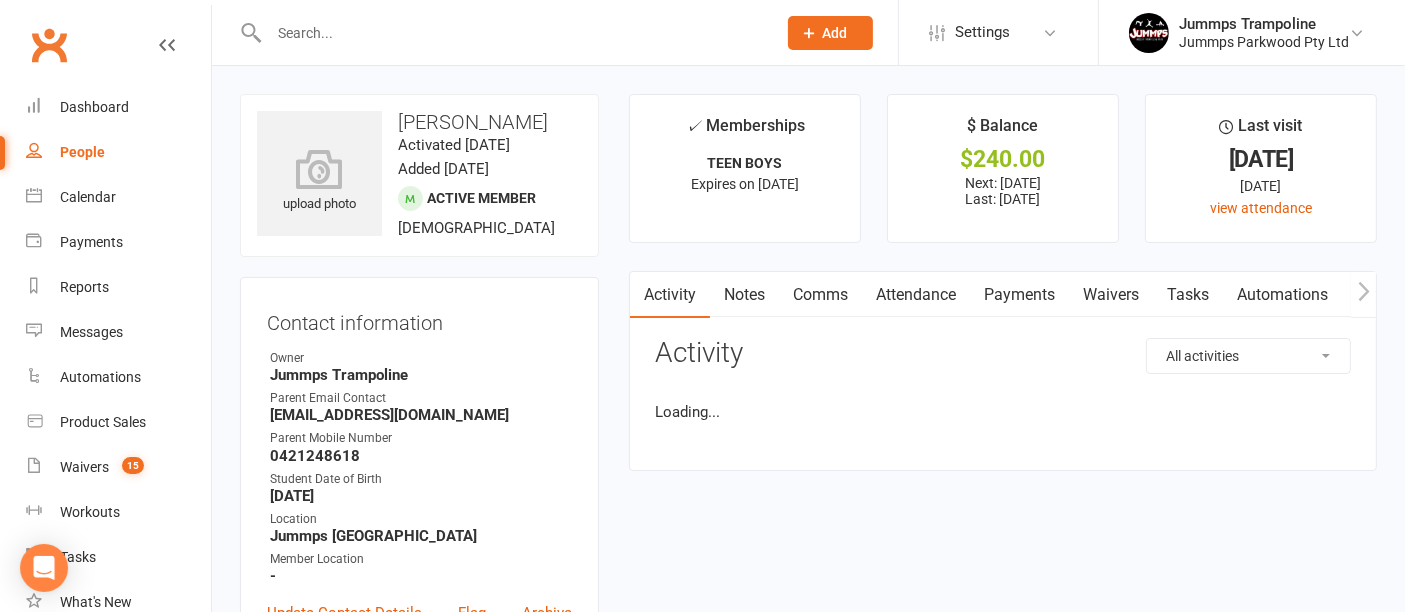 click on "Payments" at bounding box center (1019, 295) 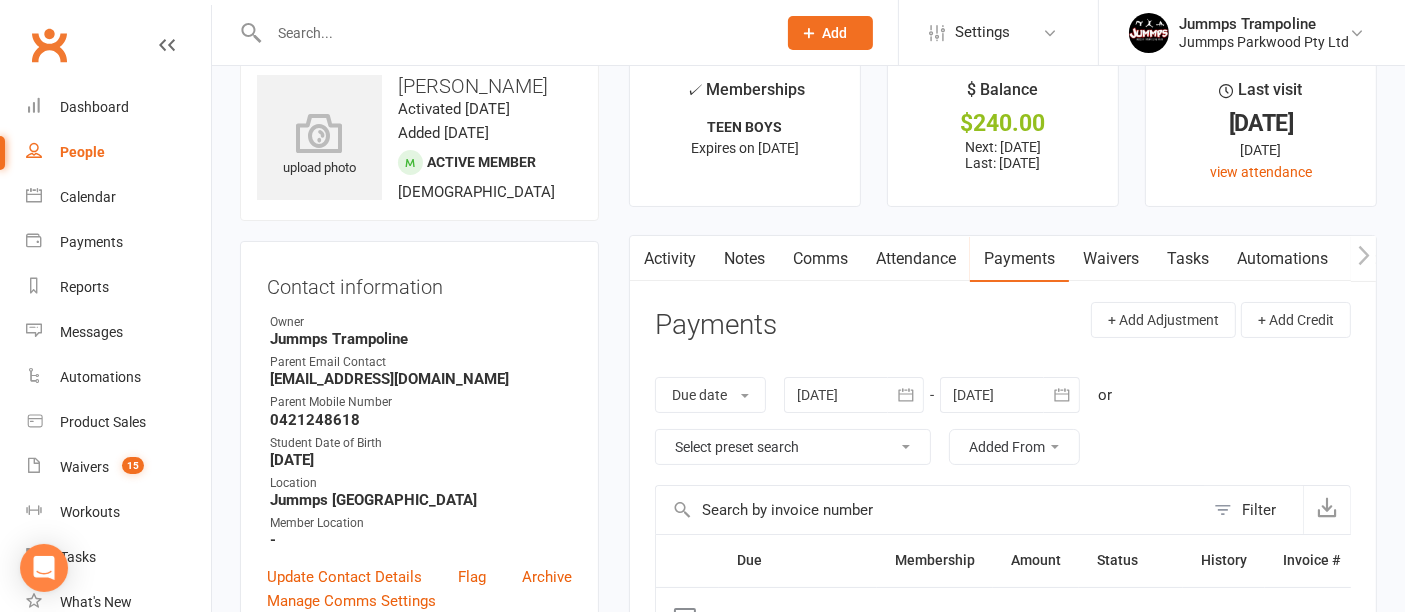 scroll, scrollTop: 0, scrollLeft: 0, axis: both 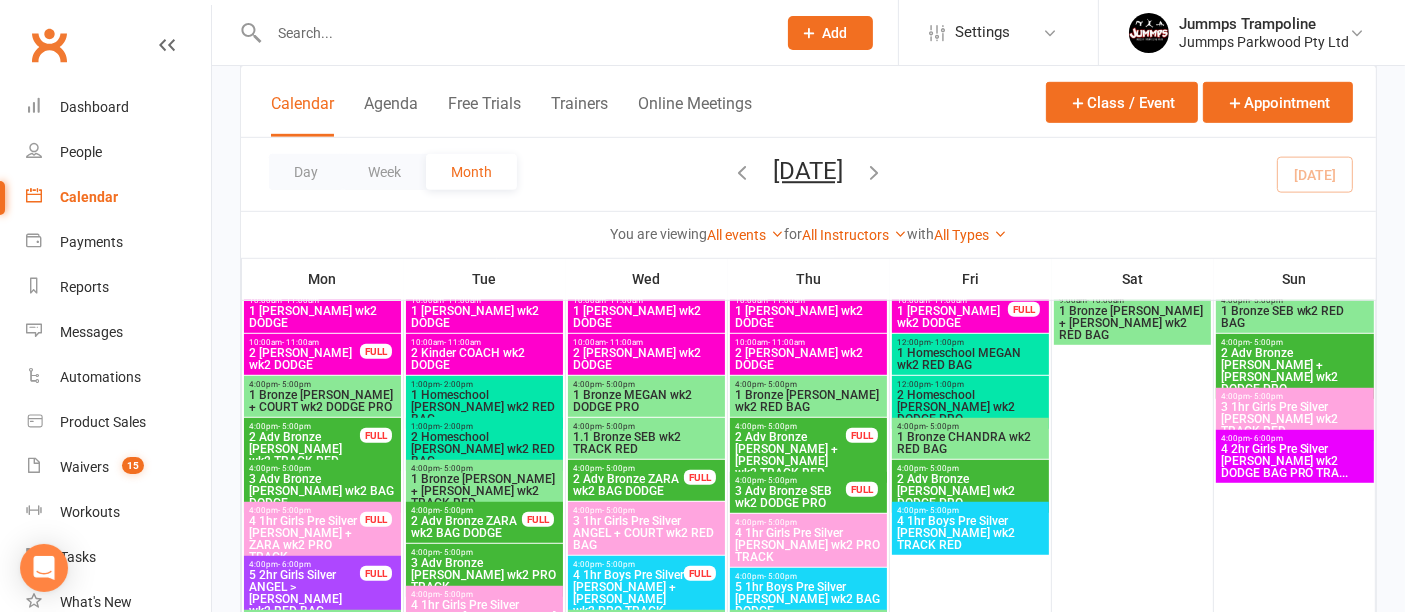click on "2 Adv Bronze ADAM wk2 TRACK RED" at bounding box center (304, 449) 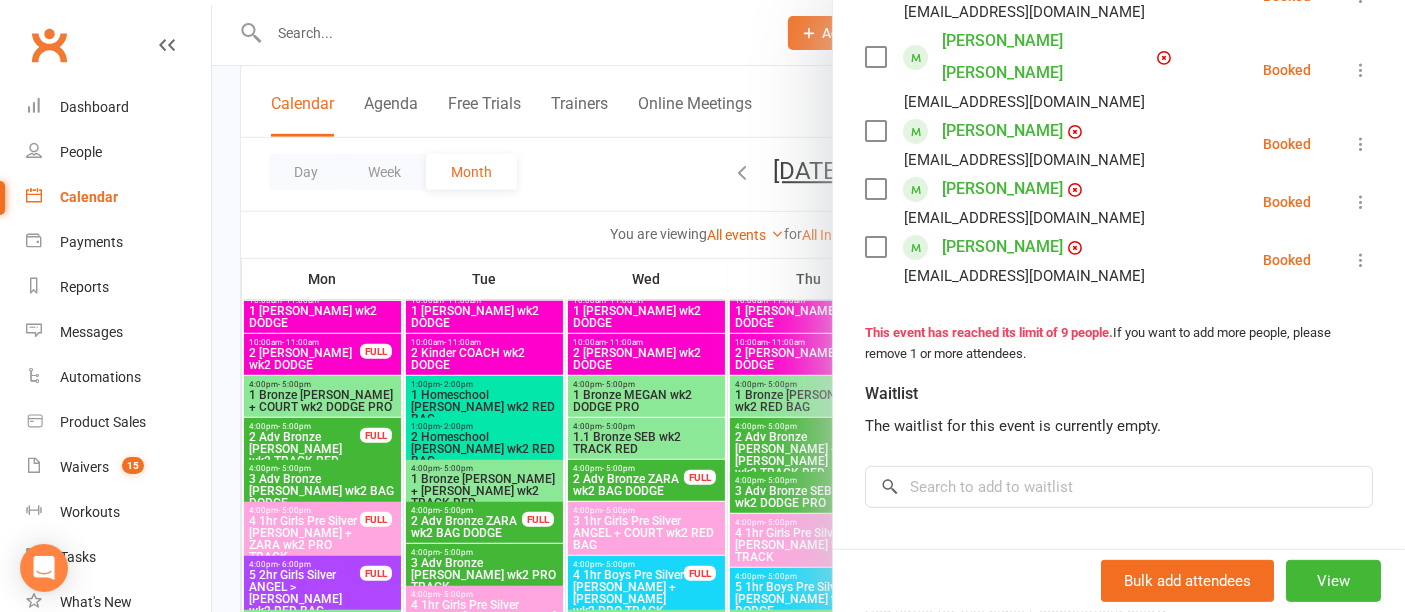 scroll, scrollTop: 642, scrollLeft: 0, axis: vertical 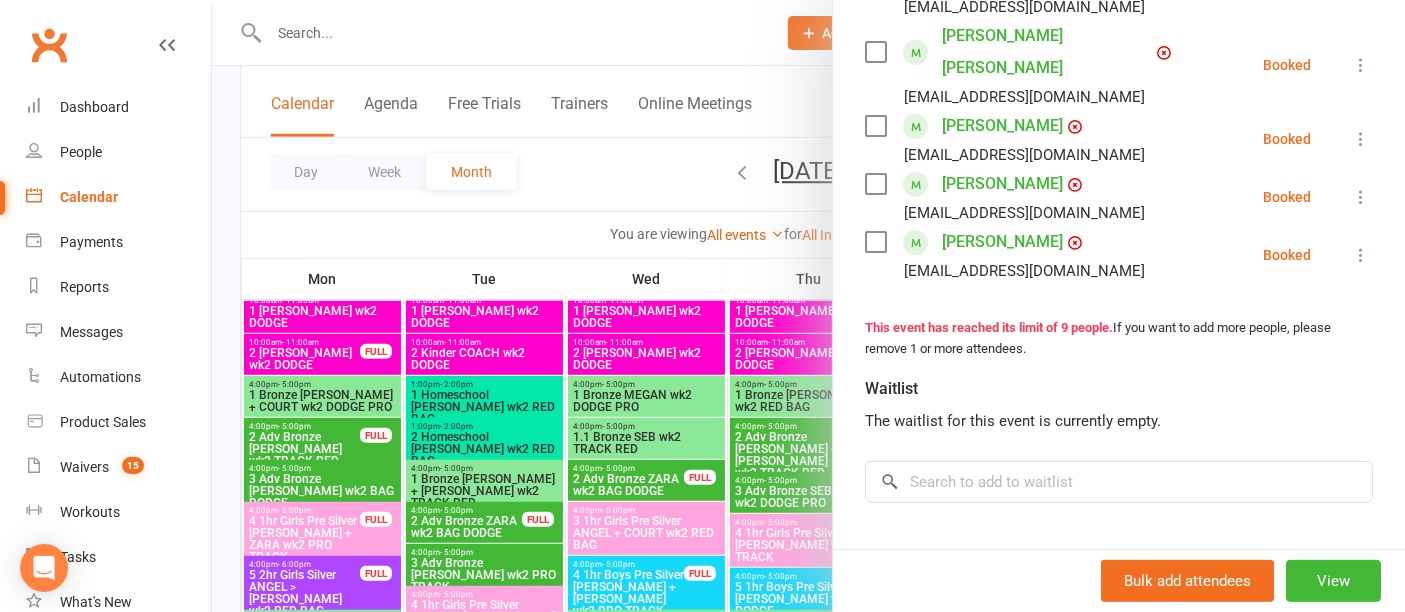 click on "Clubworx" at bounding box center [49, 45] 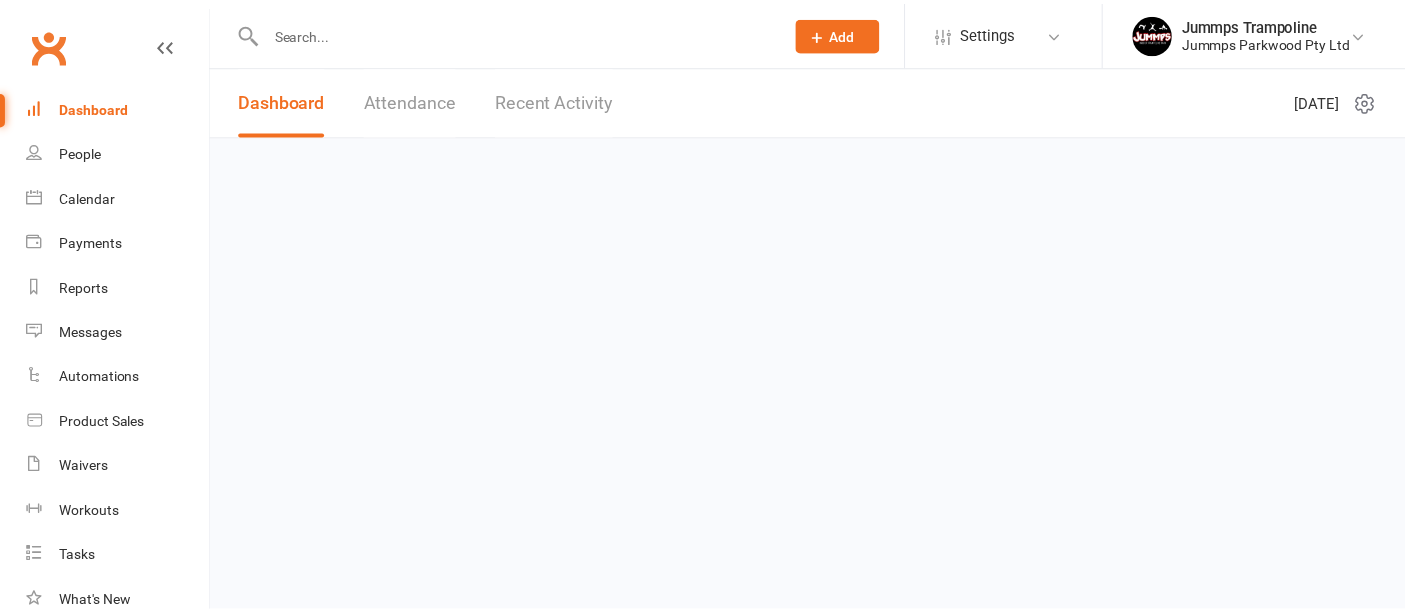 scroll, scrollTop: 0, scrollLeft: 0, axis: both 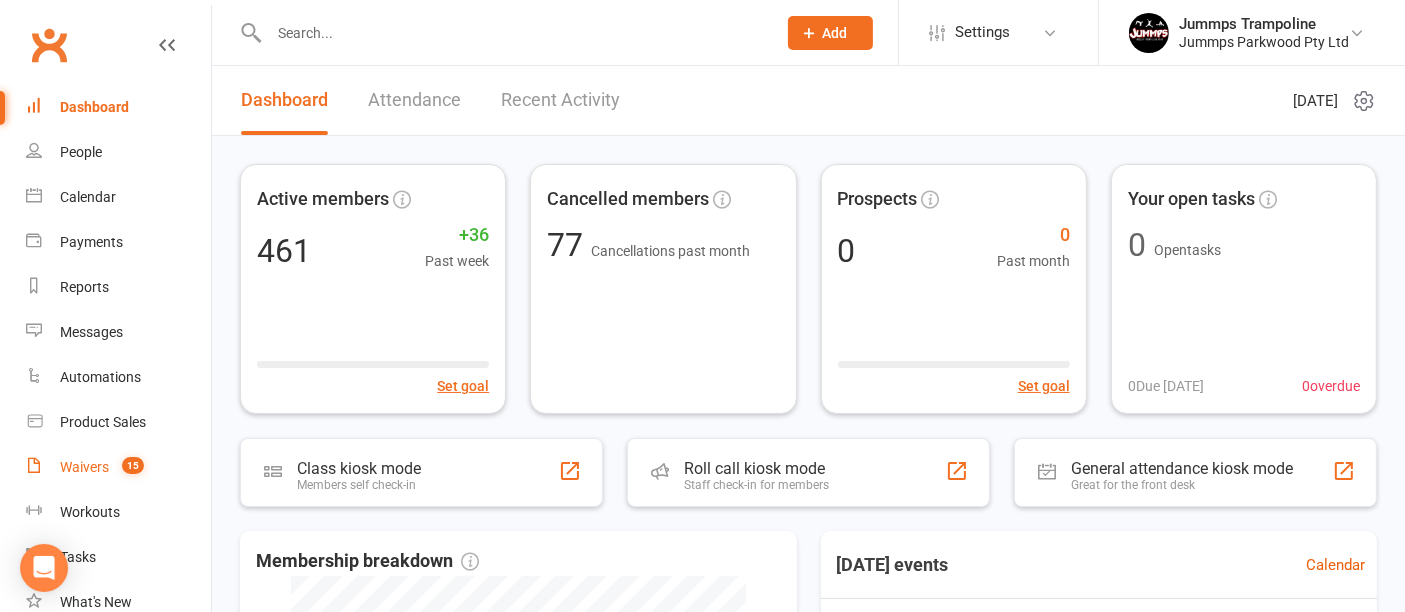 click on "Waivers   15" at bounding box center [118, 467] 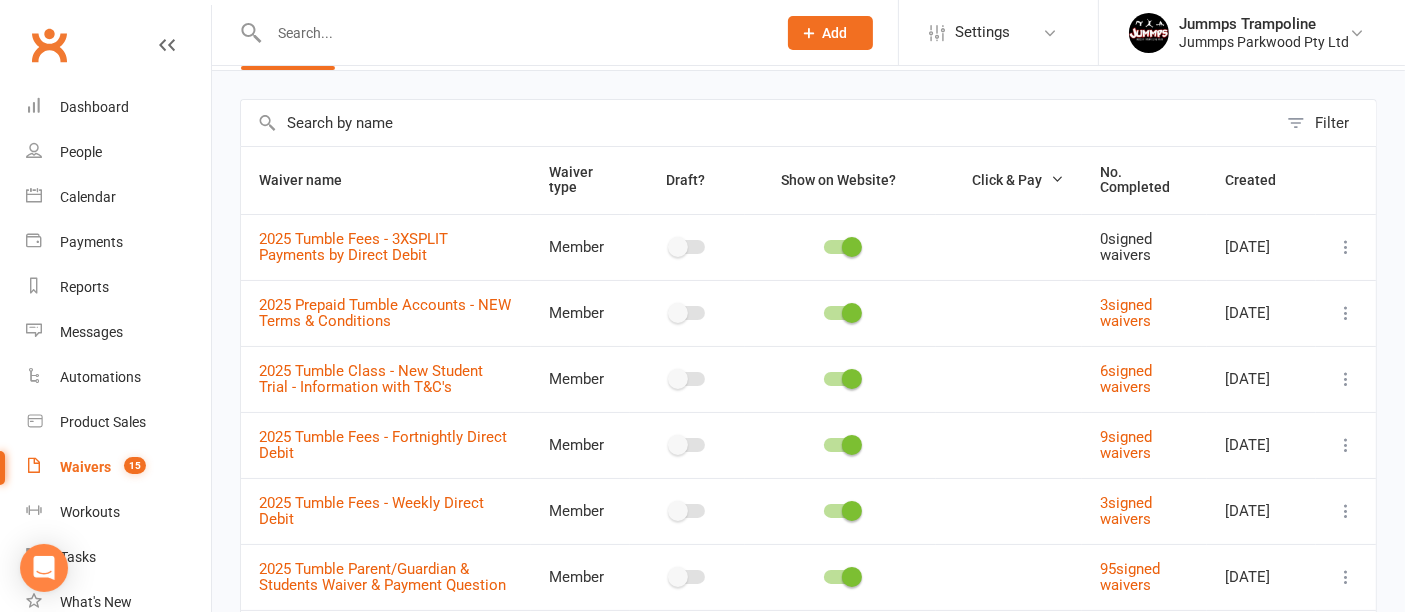 scroll, scrollTop: 0, scrollLeft: 0, axis: both 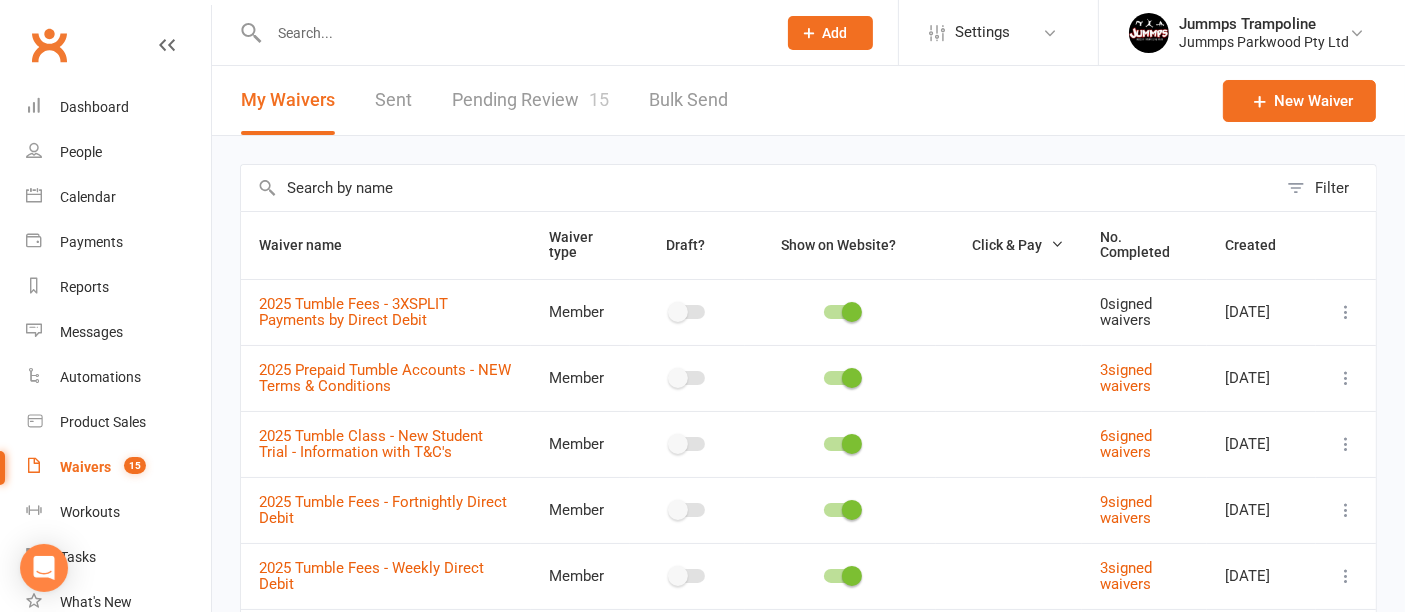 click on "Pending Review 15" at bounding box center (530, 100) 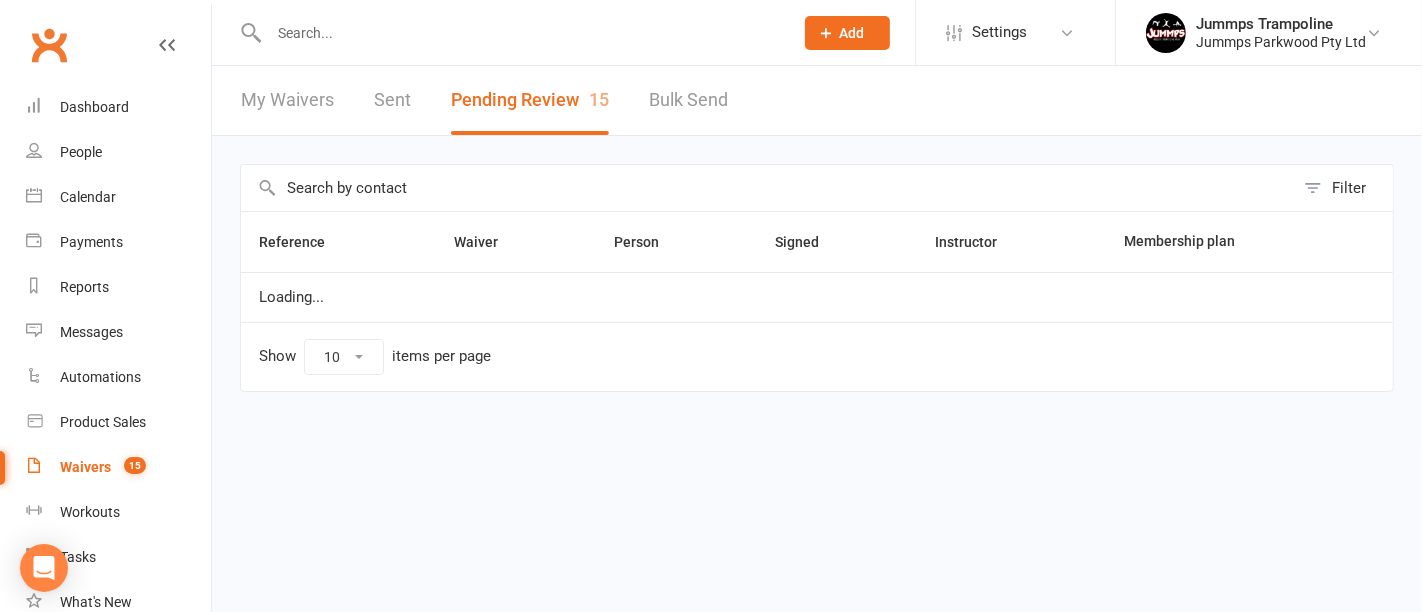 select on "100" 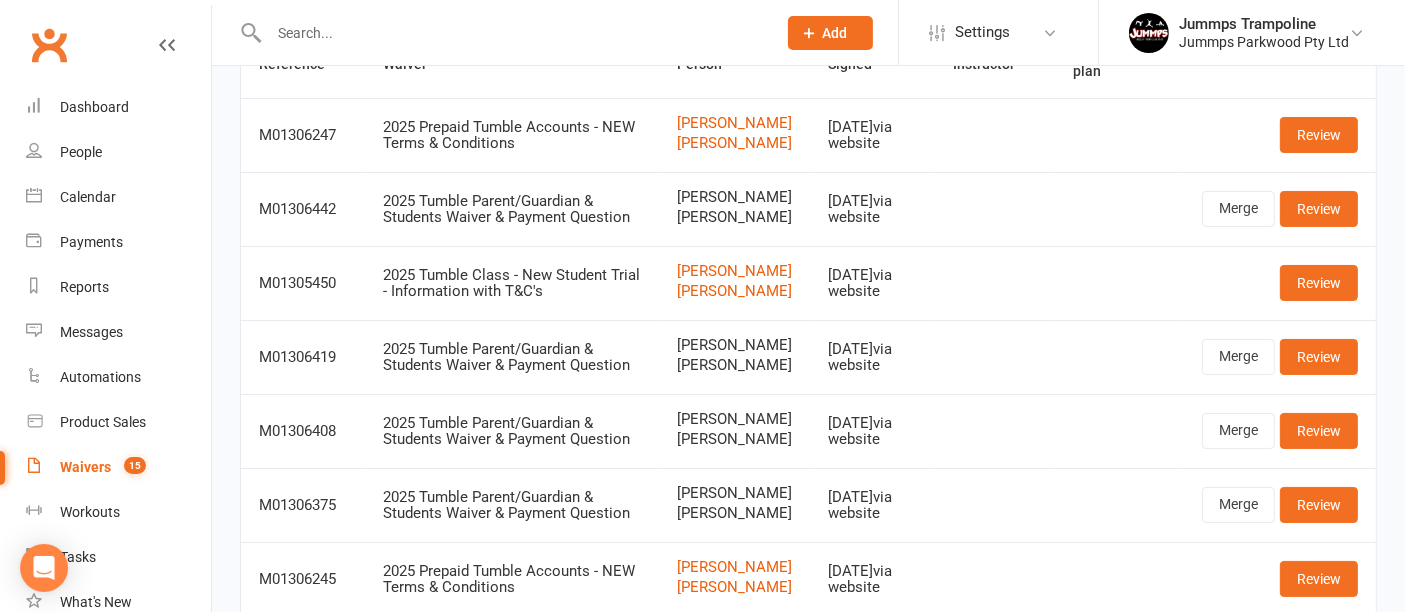 scroll, scrollTop: 182, scrollLeft: 0, axis: vertical 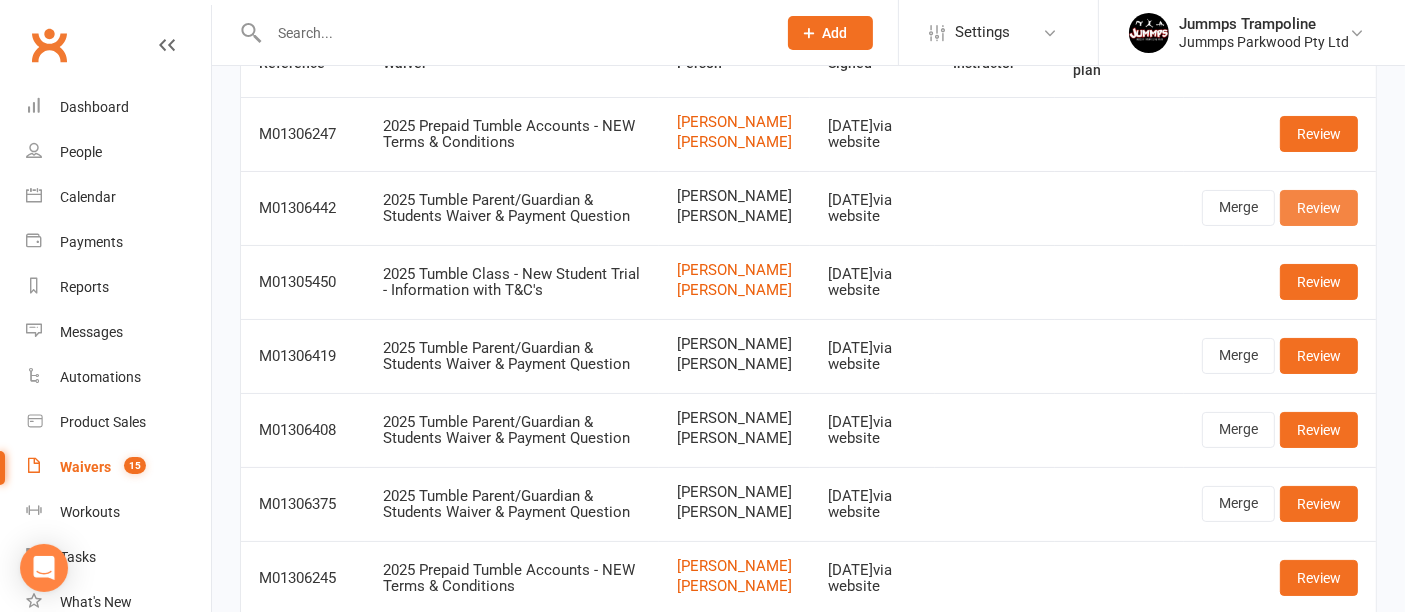 click on "Review" at bounding box center [1319, 208] 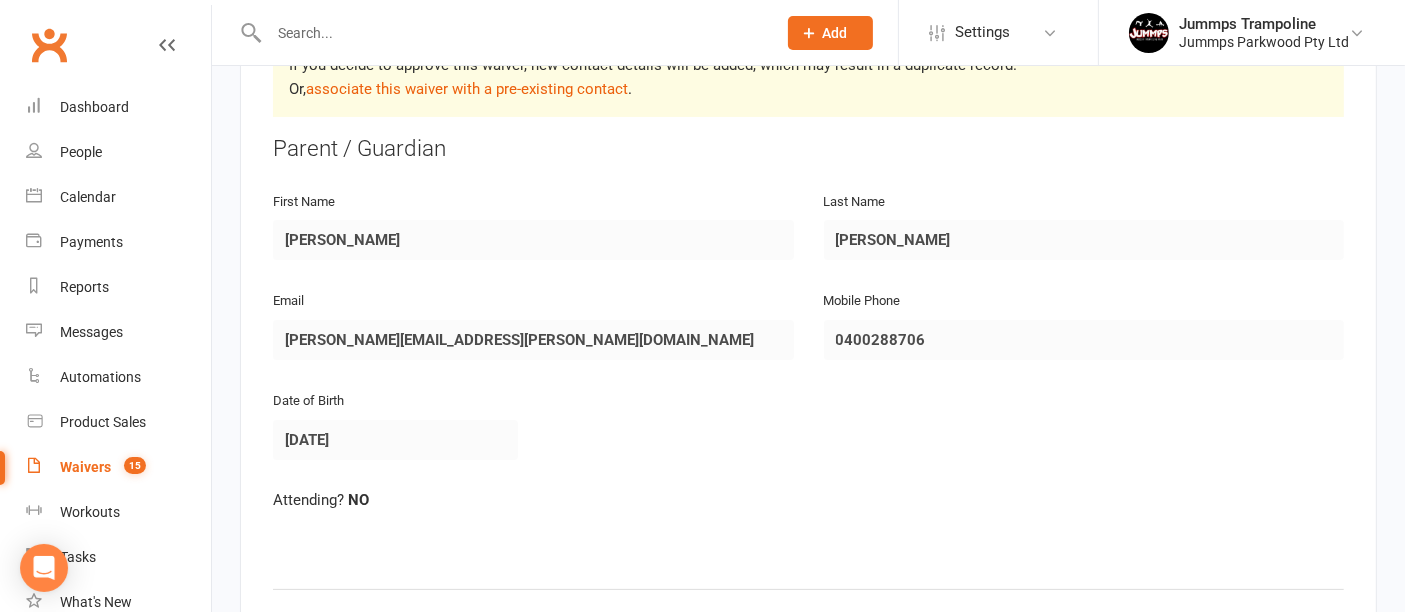 scroll, scrollTop: 420, scrollLeft: 0, axis: vertical 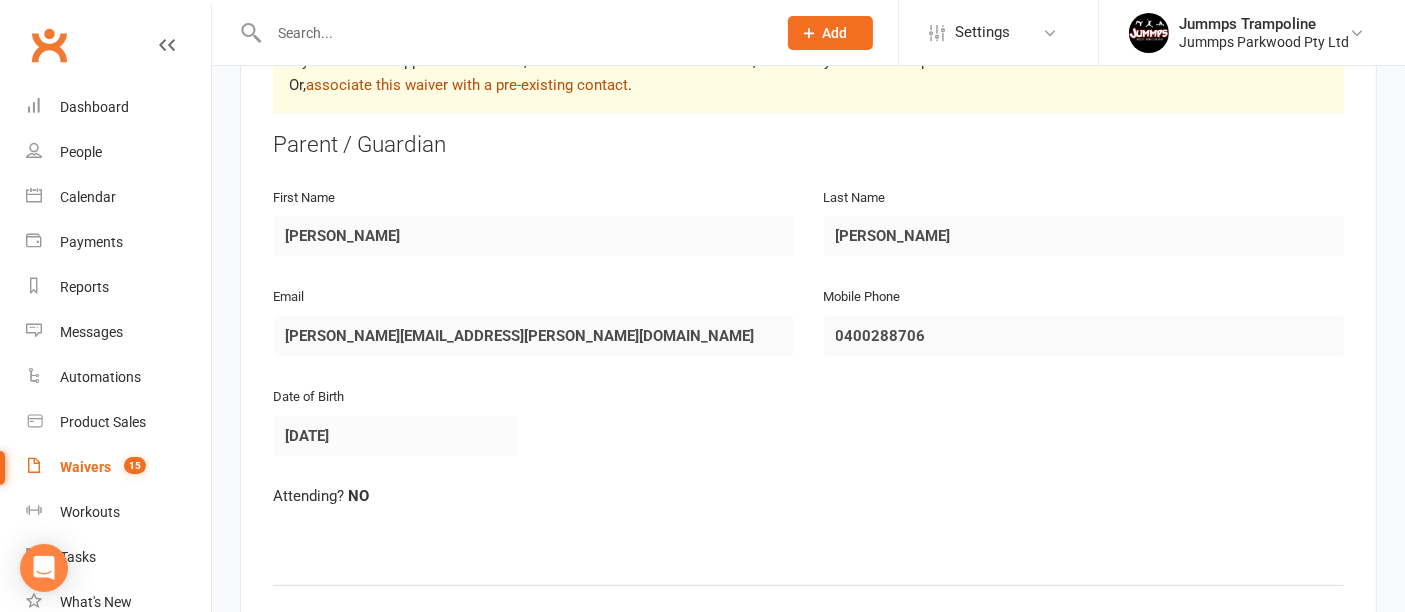 click on "associate this waiver with a pre-existing contact" at bounding box center [467, 85] 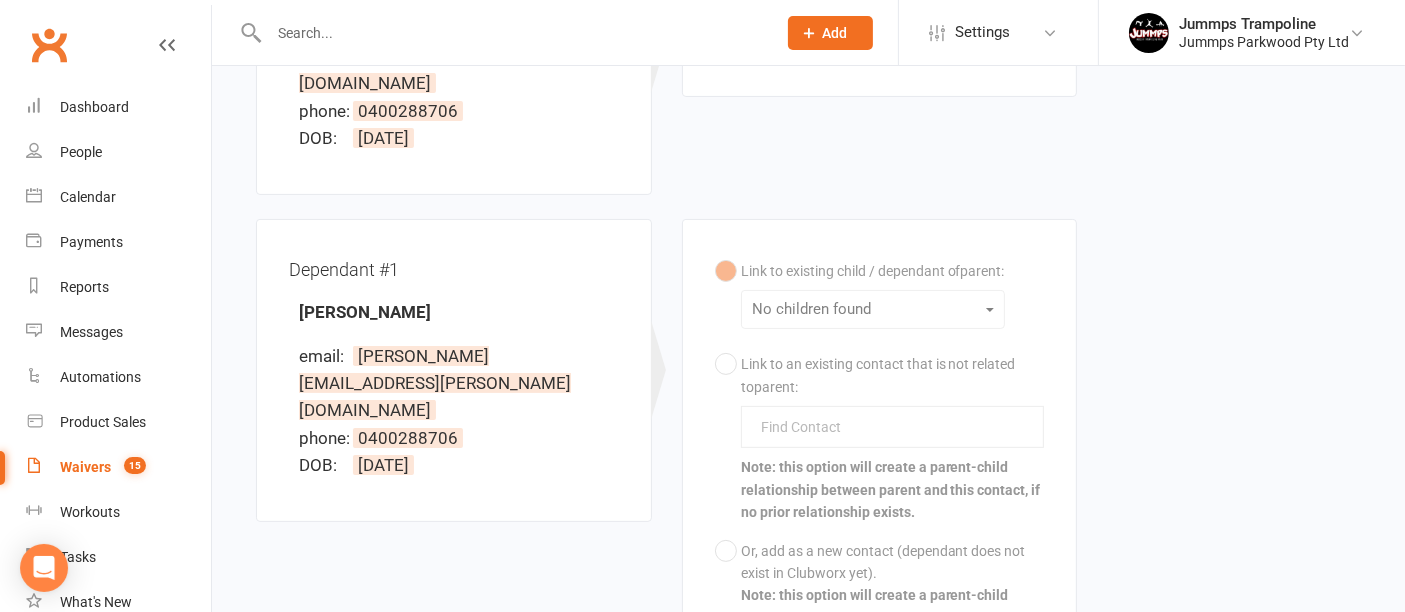 scroll, scrollTop: 0, scrollLeft: 0, axis: both 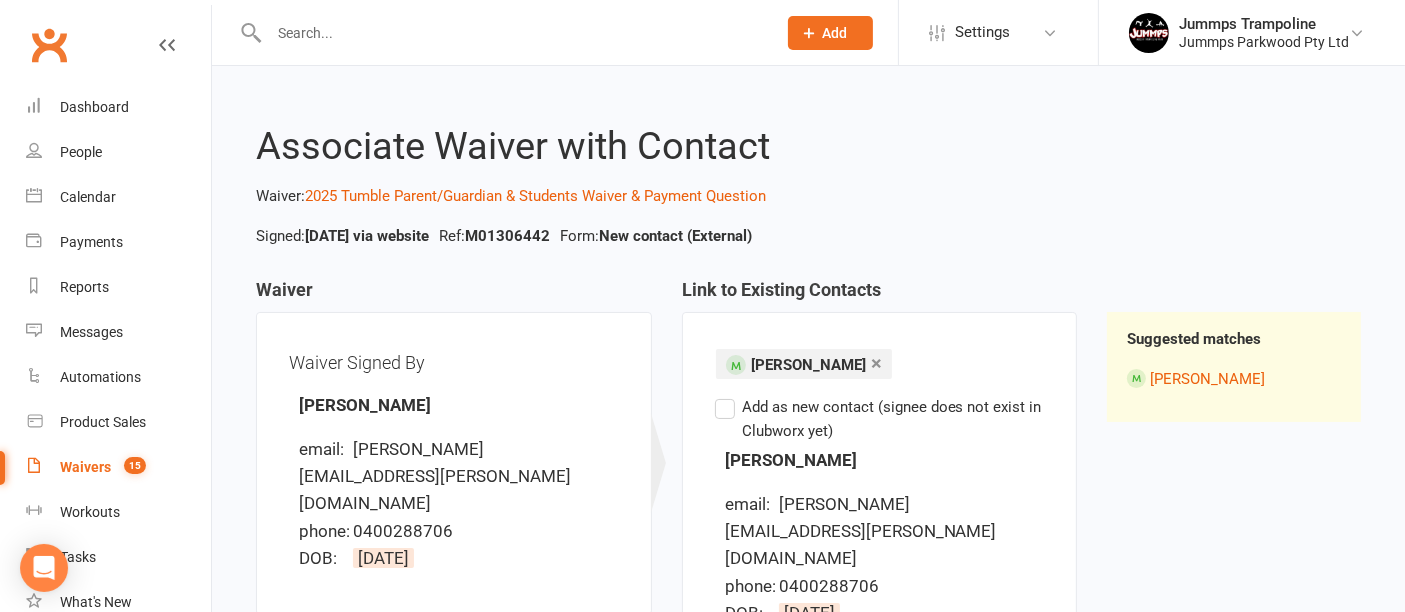 click on "Add as new contact (signee does not exist in Clubworx yet)" at bounding box center [880, 419] 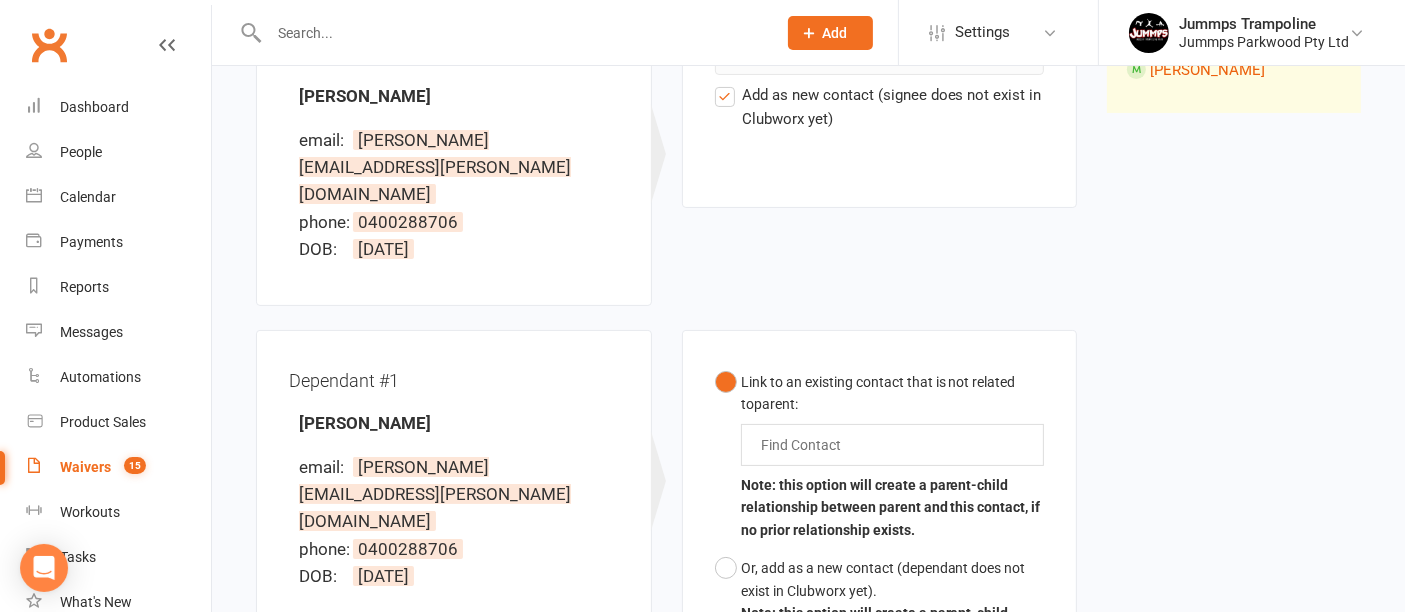 scroll, scrollTop: 389, scrollLeft: 0, axis: vertical 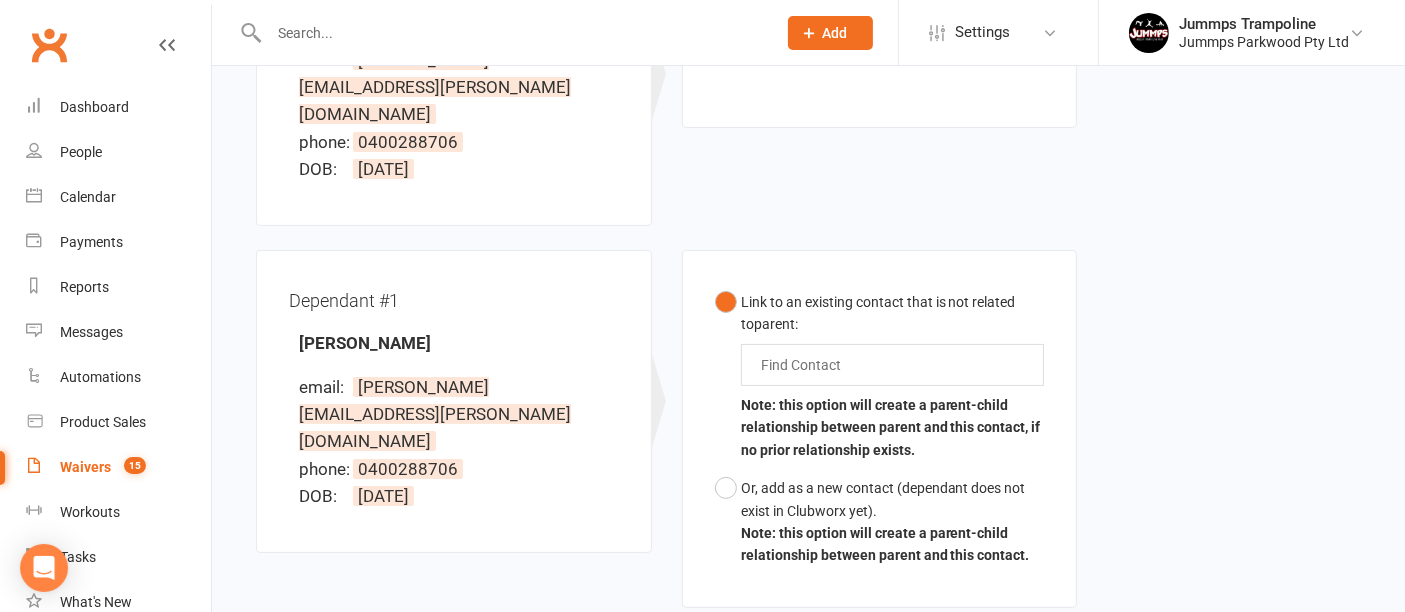 click at bounding box center (805, 365) 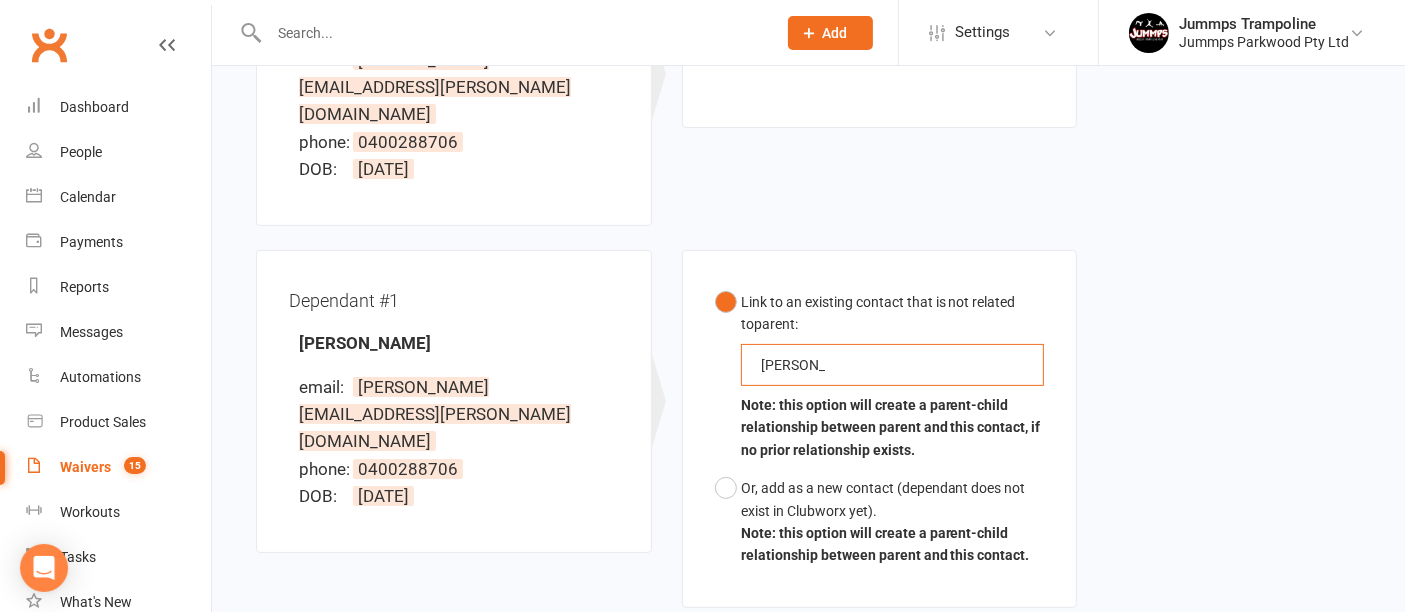 click on "Link to an existing contact that is not related to  parent : harper harpe Note: this option will create a parent-child relationship between parent and this contact, if no prior relationship exists." at bounding box center (880, 376) 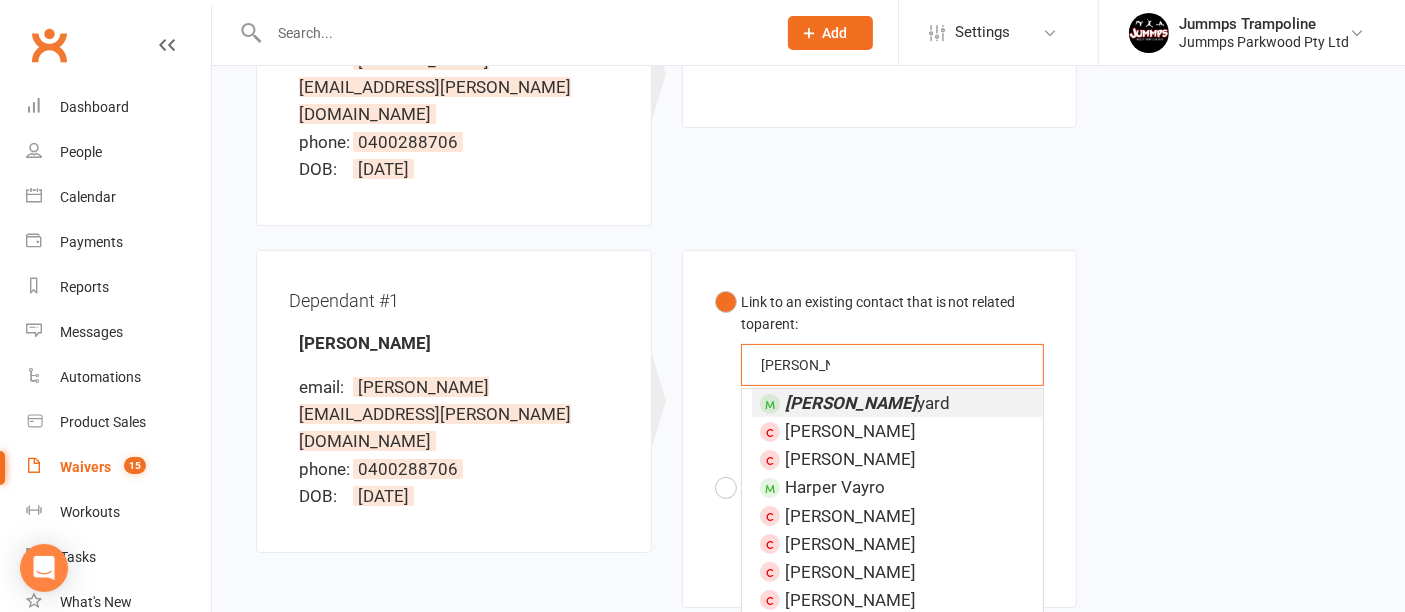 type on "harper hill" 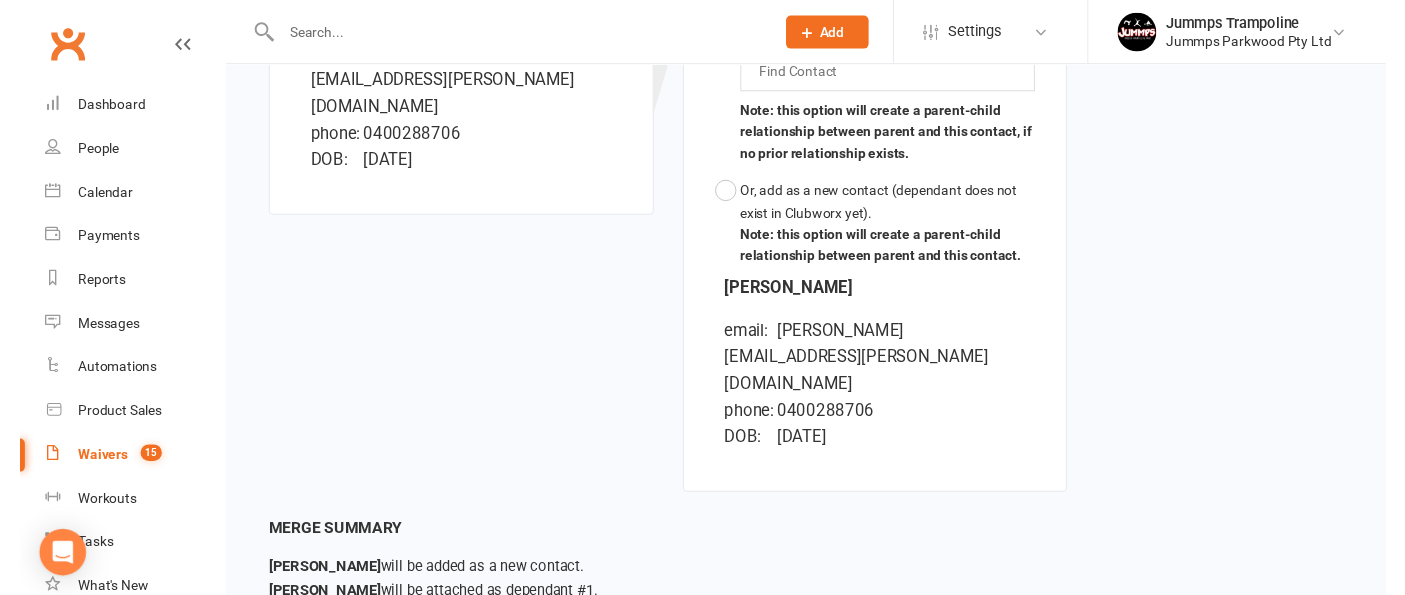 scroll, scrollTop: 711, scrollLeft: 0, axis: vertical 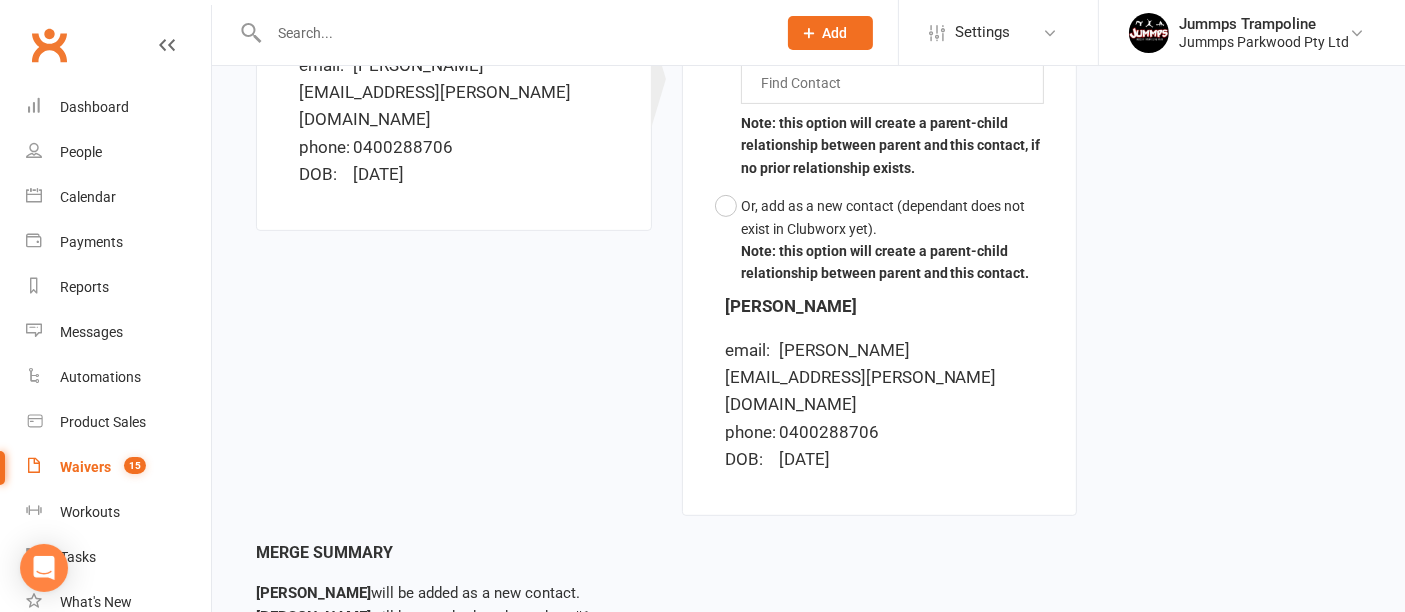 click on "Merge Waiver" at bounding box center (429, 690) 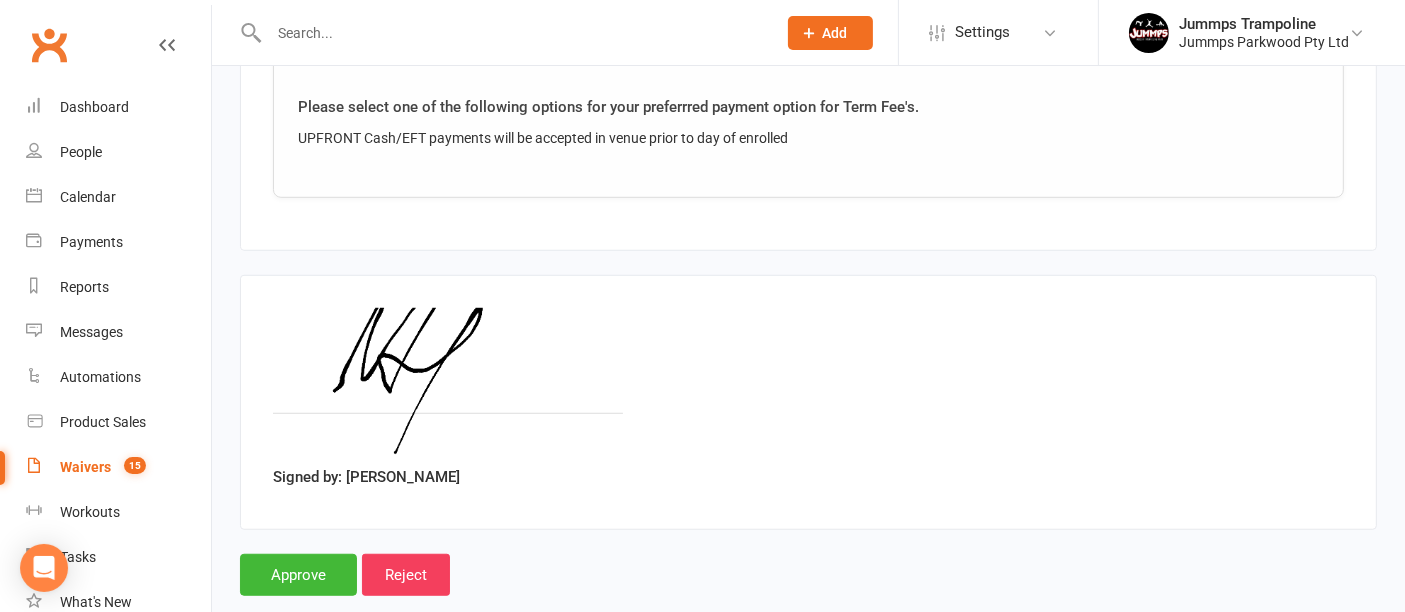 scroll, scrollTop: 1448, scrollLeft: 0, axis: vertical 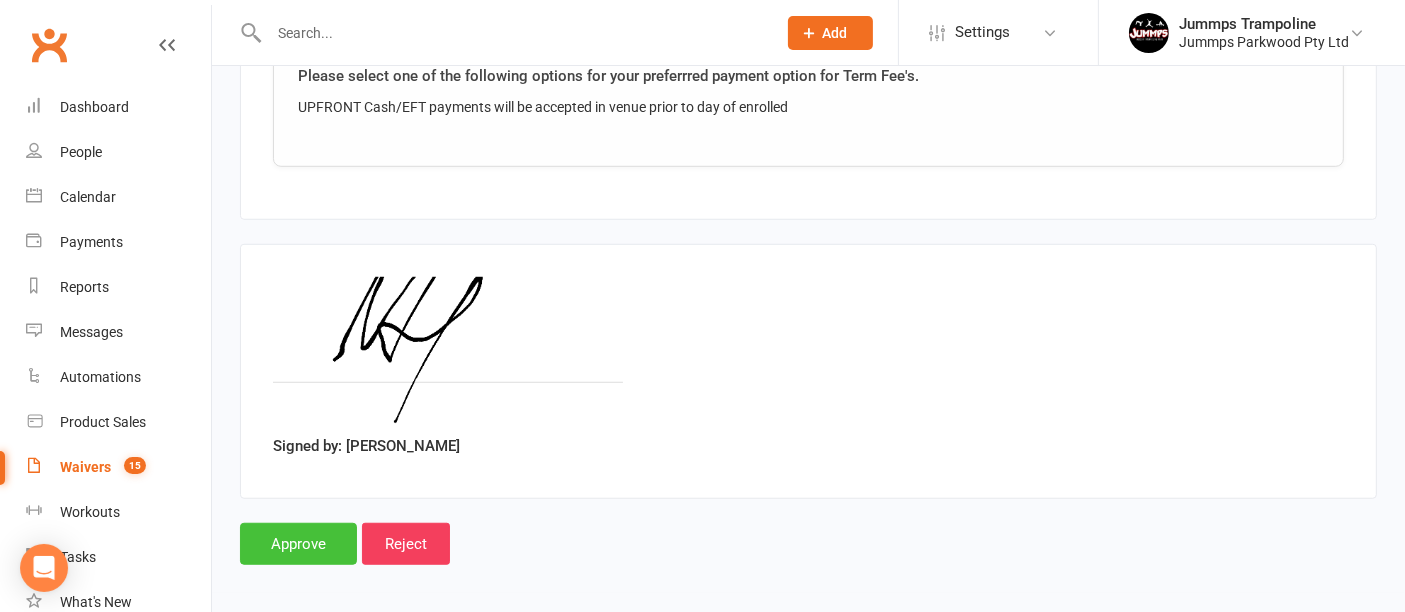 click on "Approve" at bounding box center [298, 544] 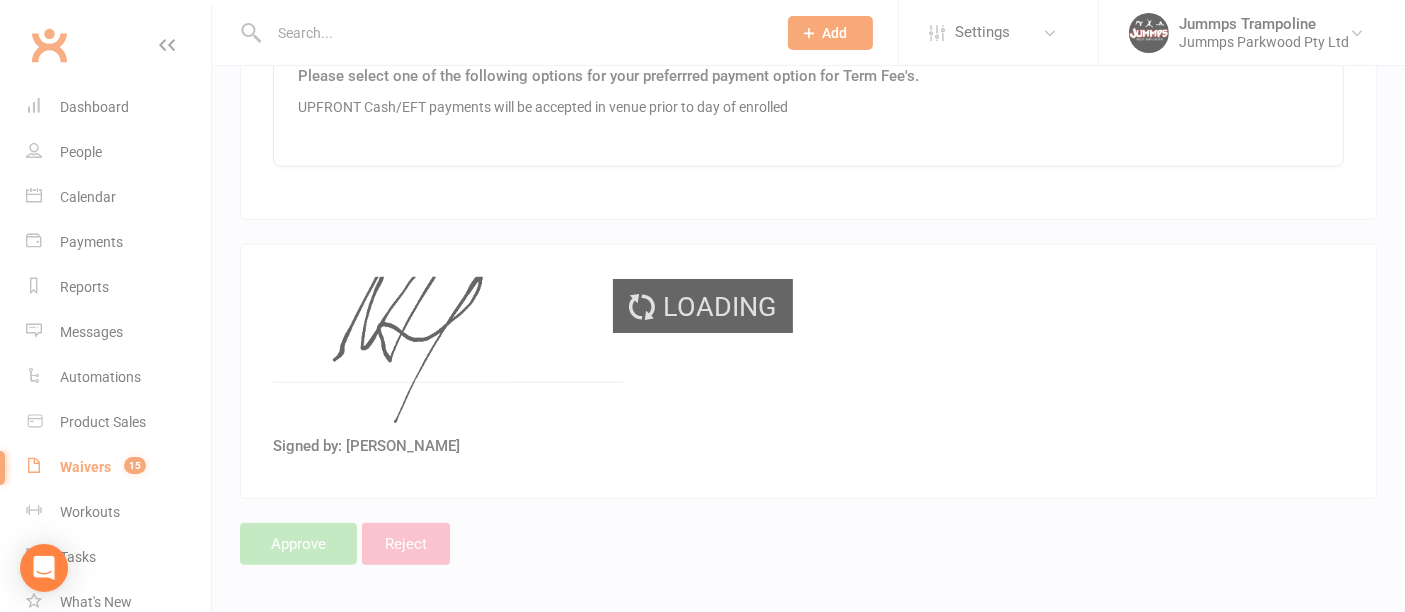 scroll, scrollTop: 0, scrollLeft: 0, axis: both 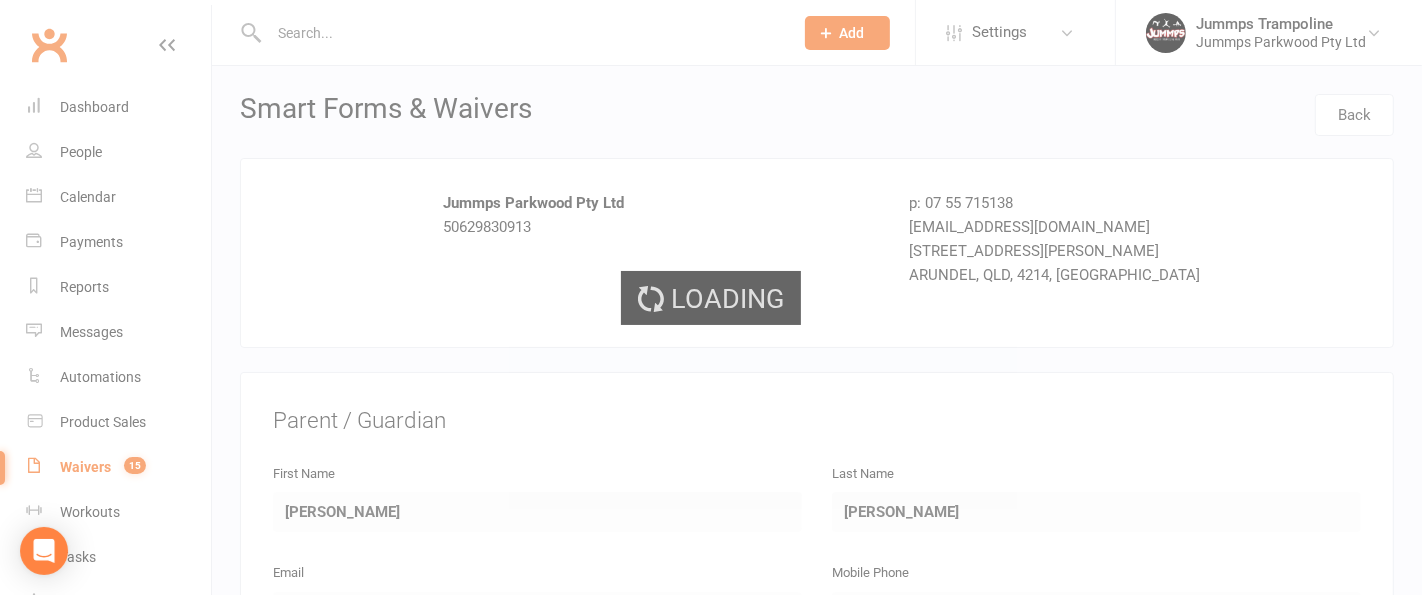 select on "100" 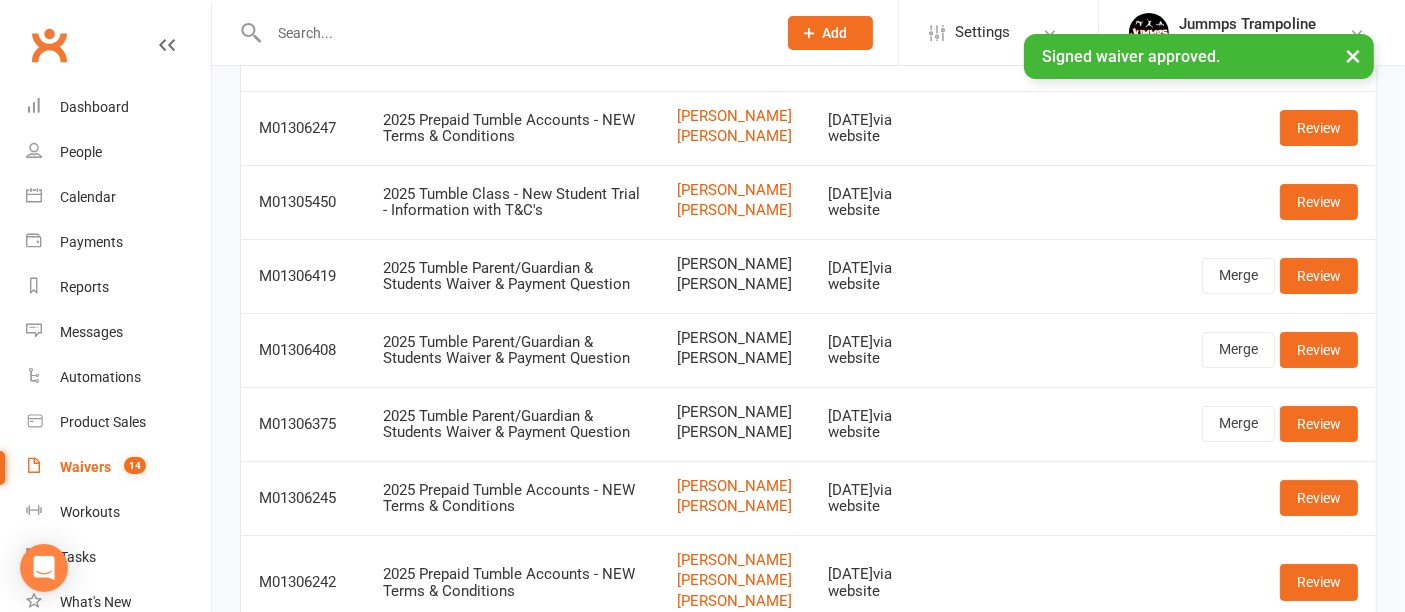 scroll, scrollTop: 189, scrollLeft: 0, axis: vertical 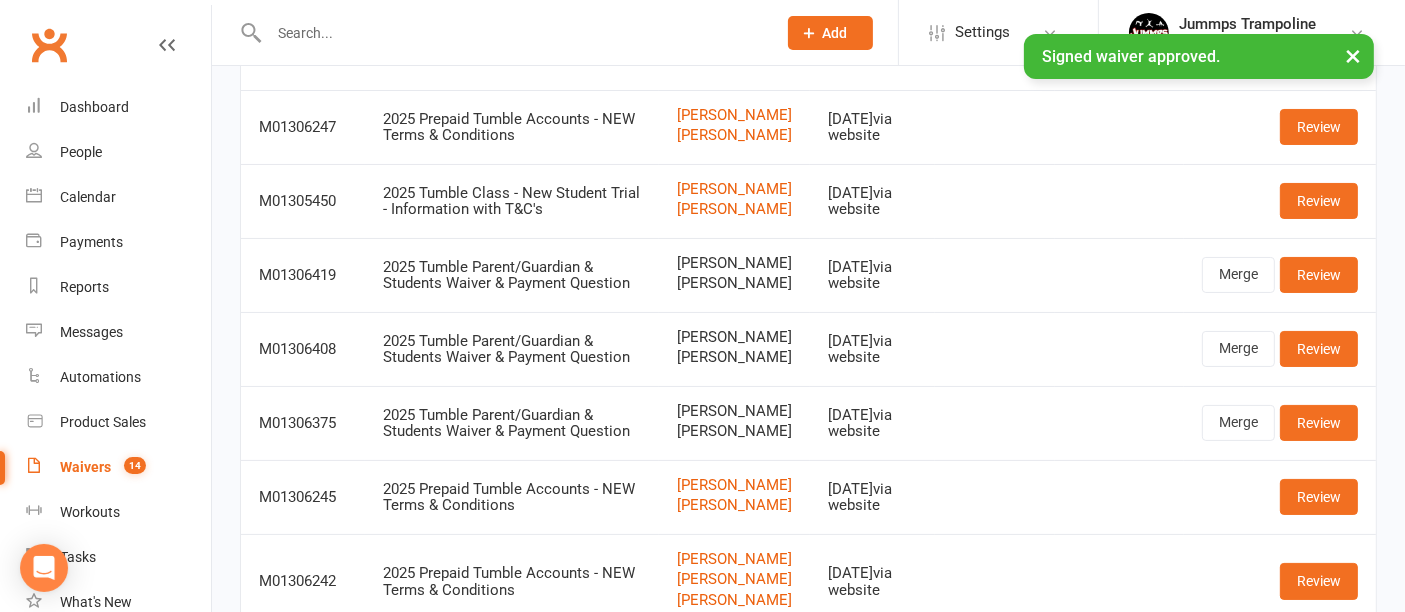 click on "2025 Tumble Parent/Guardian & Students Waiver & Payment Question" at bounding box center [512, 349] 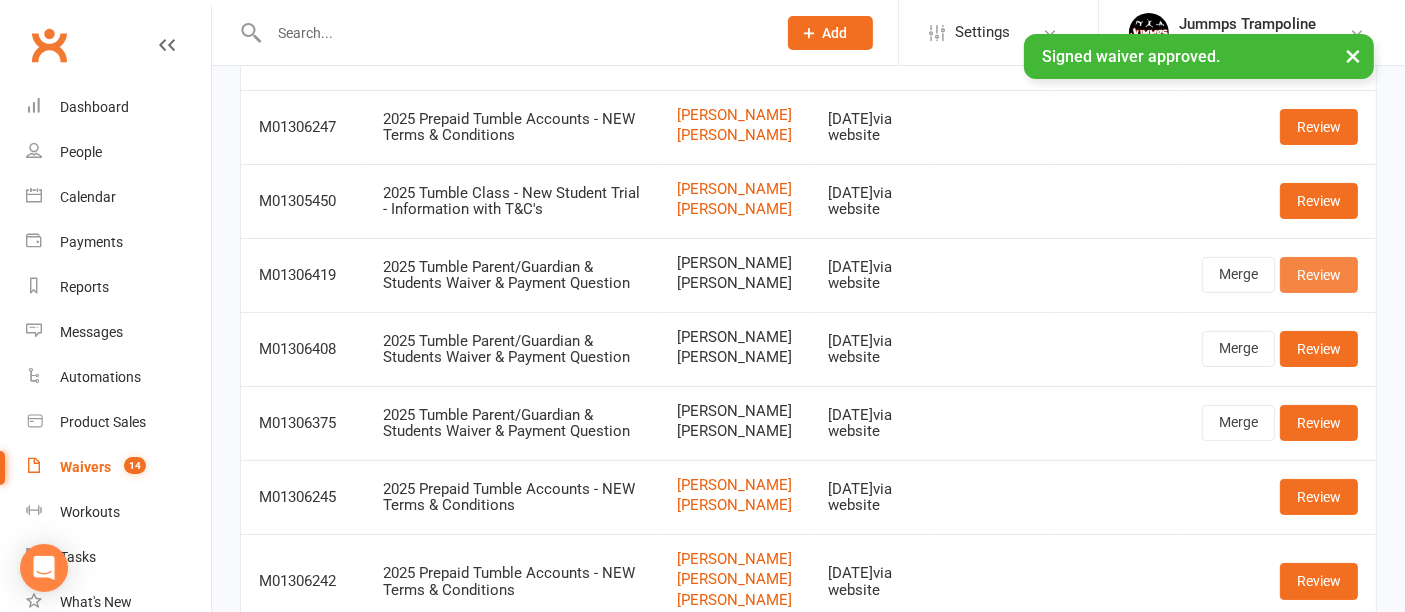 click on "Review" at bounding box center [1319, 275] 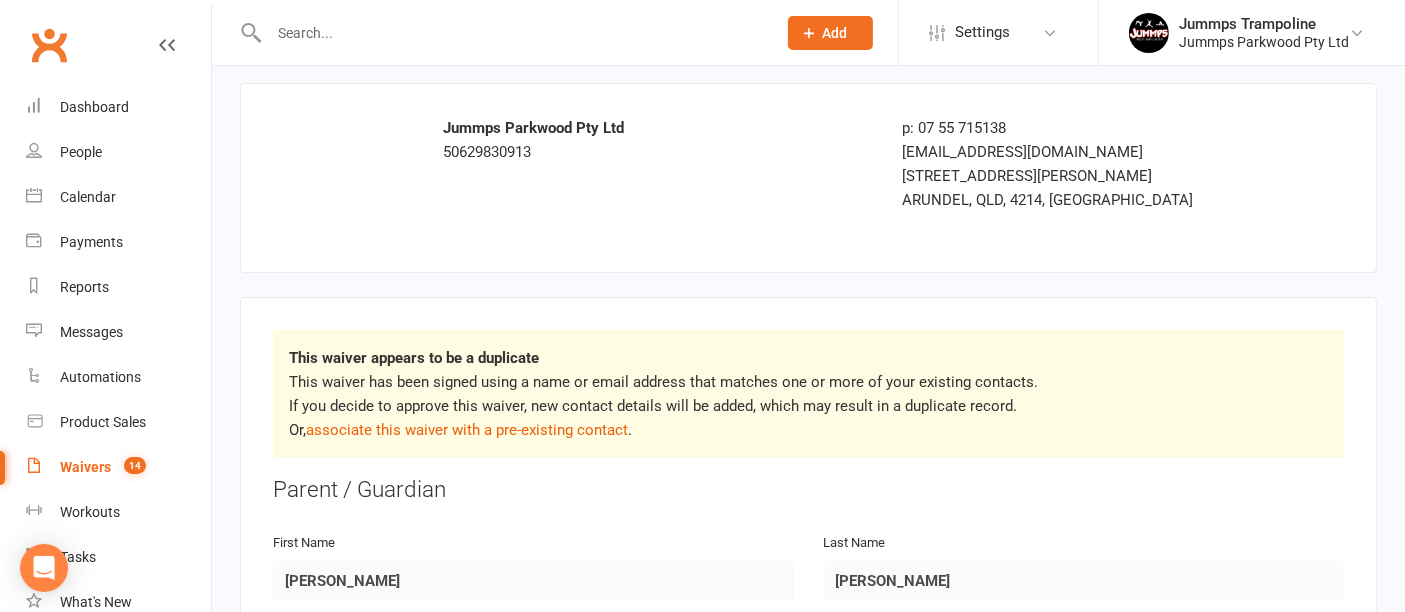 scroll, scrollTop: 0, scrollLeft: 0, axis: both 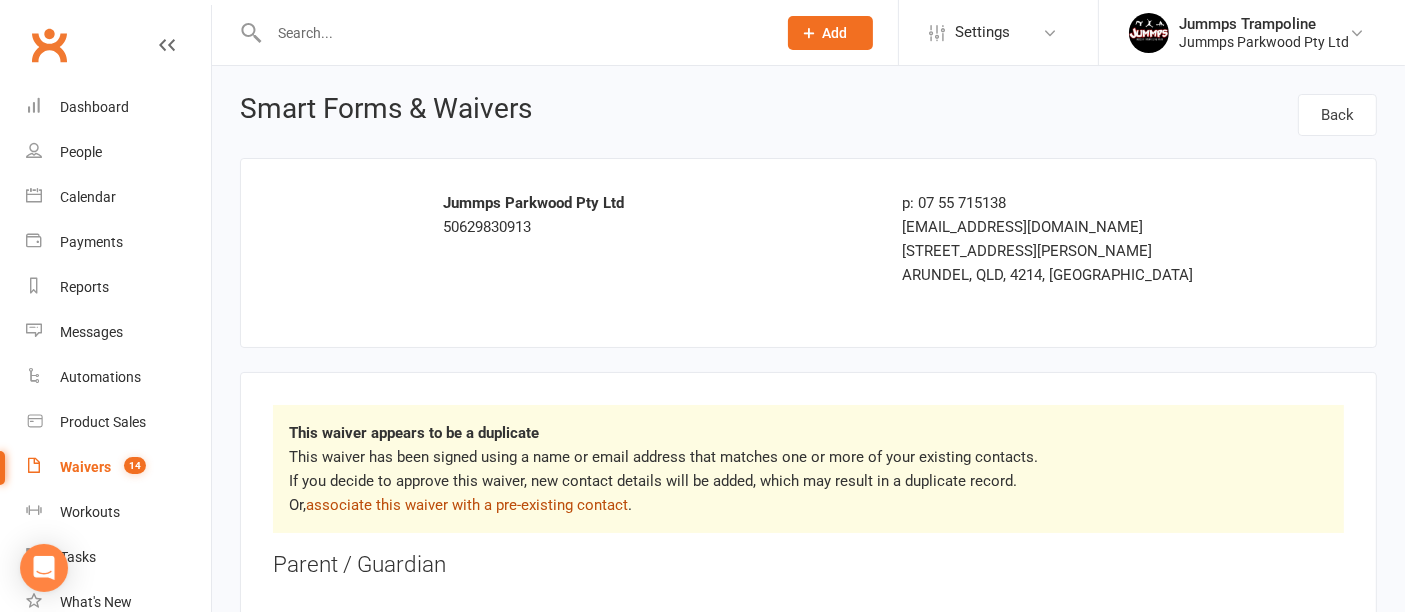 click on "associate this waiver with a pre-existing contact" at bounding box center [467, 505] 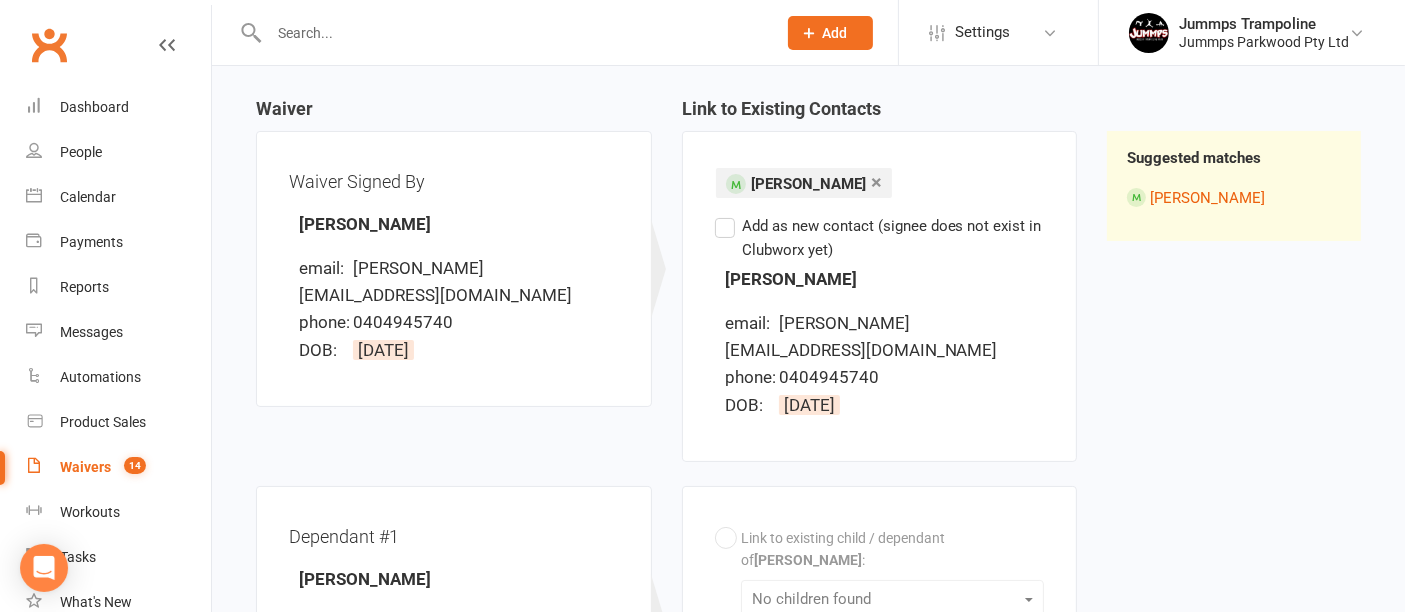 scroll, scrollTop: 194, scrollLeft: 0, axis: vertical 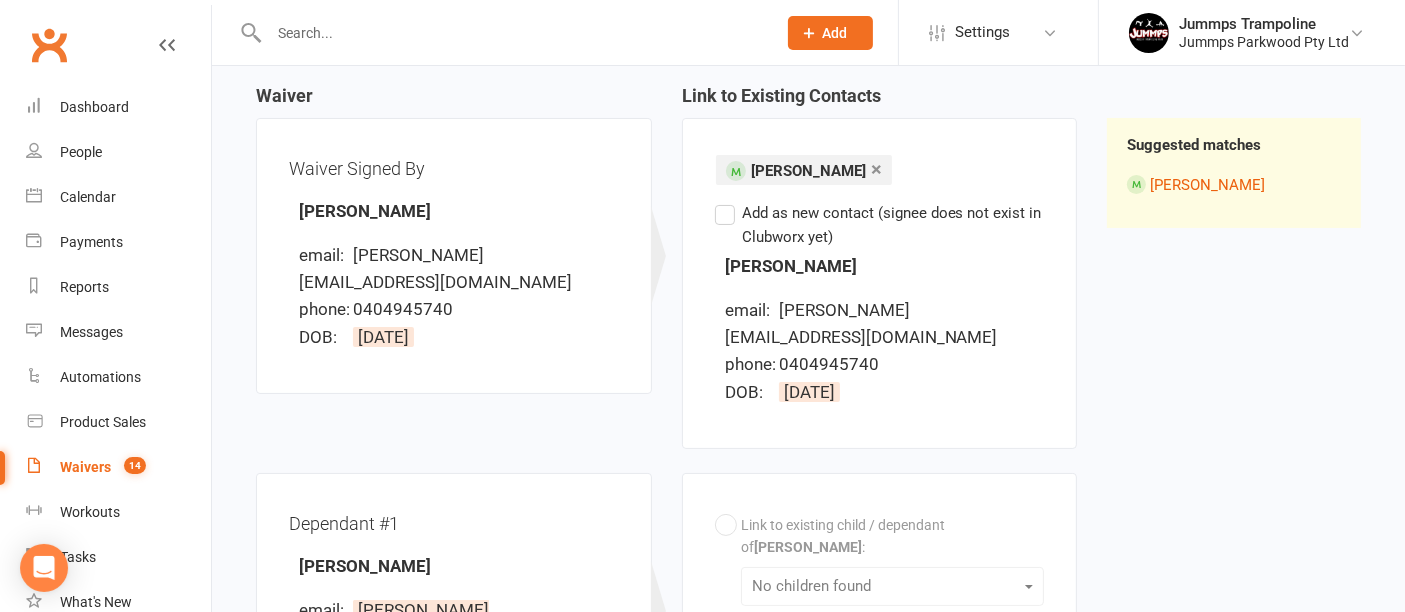 click on "Add as new contact (signee does not exist in Clubworx yet)" at bounding box center [880, 225] 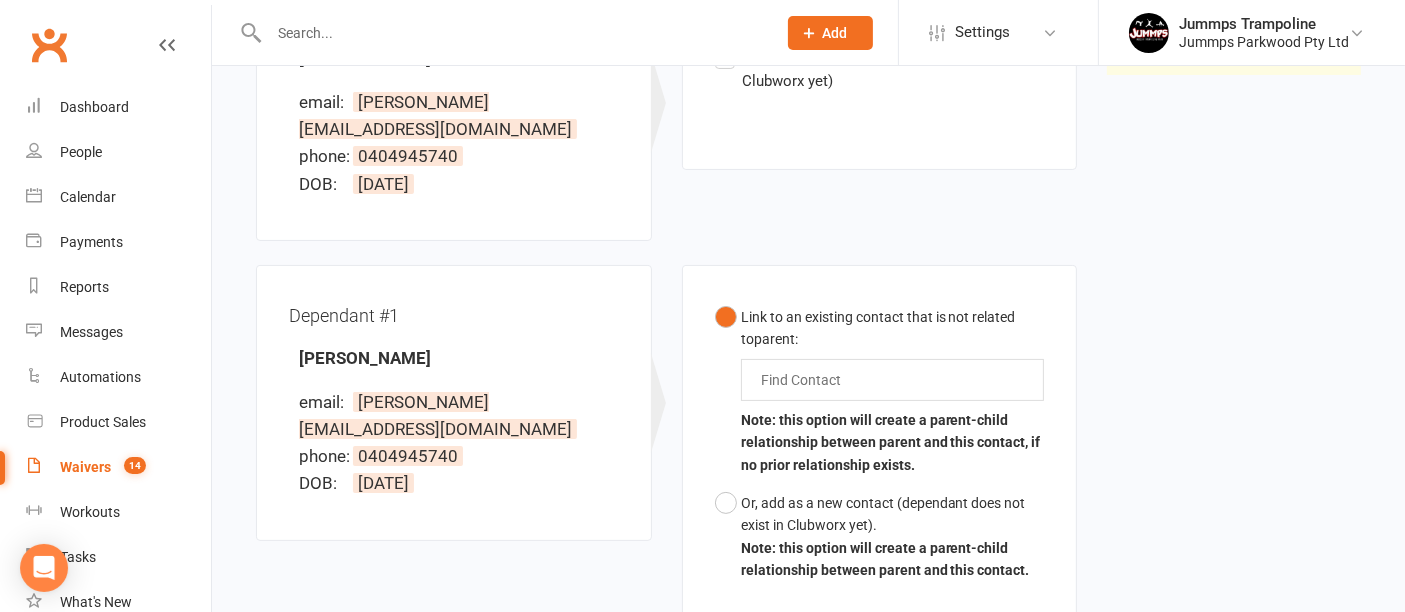 scroll, scrollTop: 357, scrollLeft: 0, axis: vertical 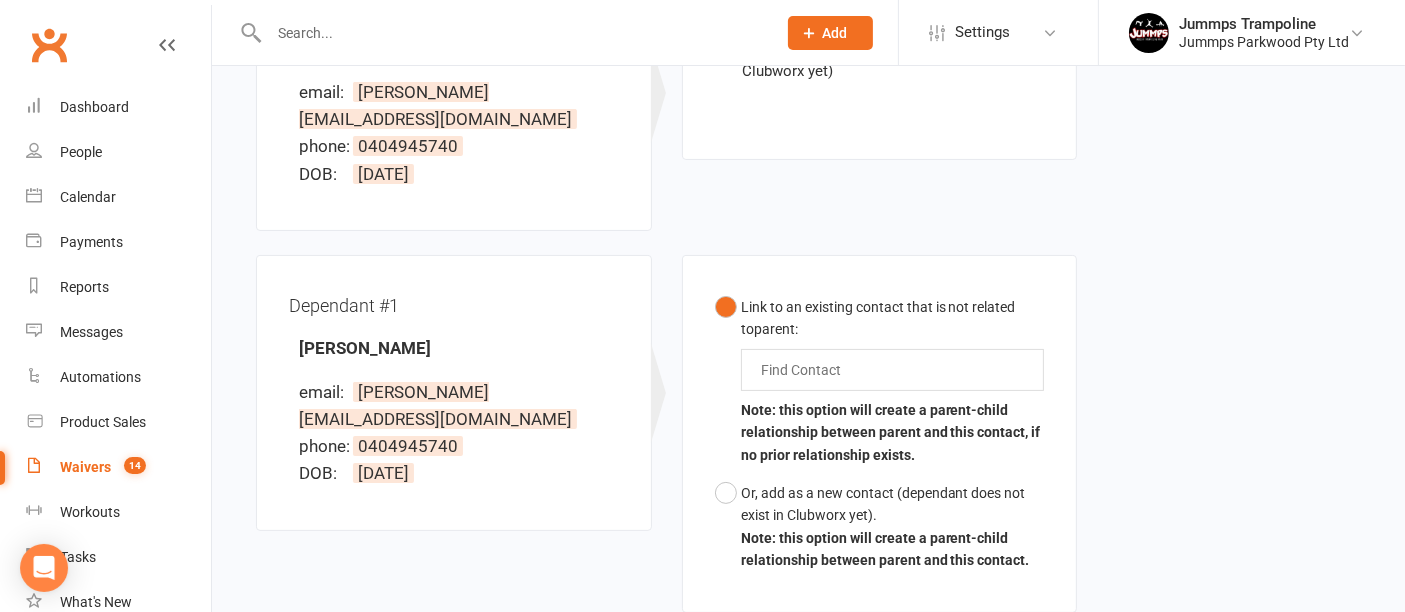 click at bounding box center (805, 370) 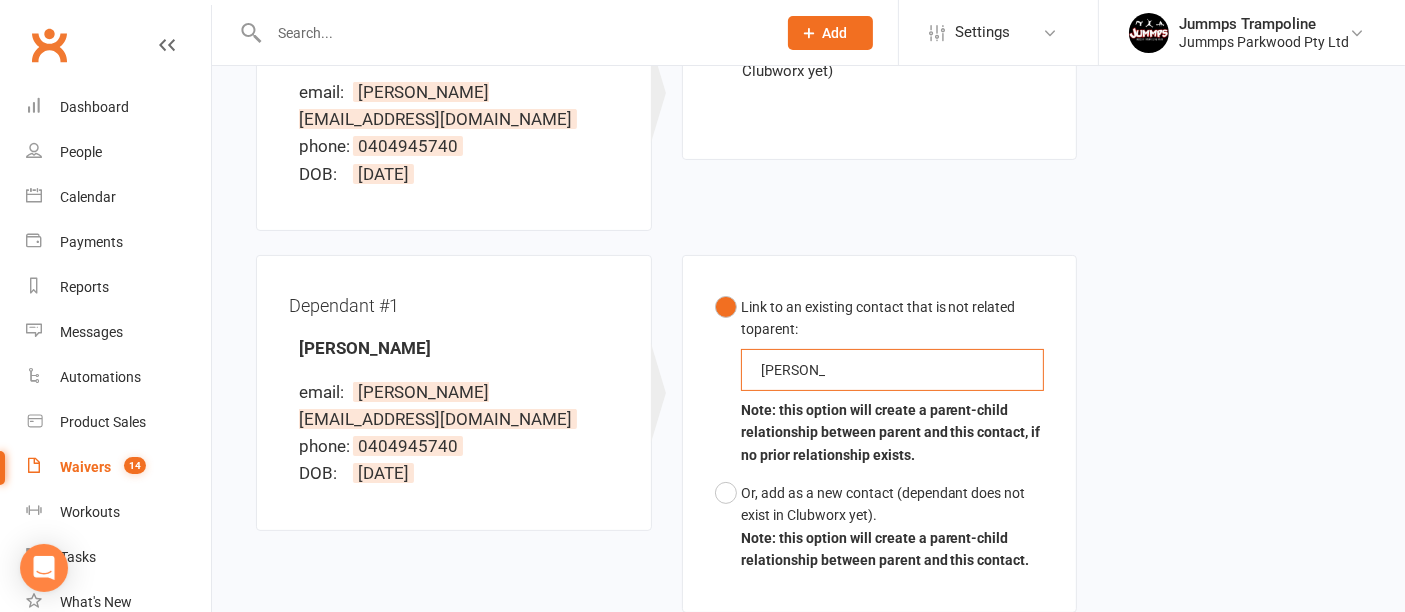 click on "Link to an existing contact that is not related to  parent : olvia olvia Note: this option will create a parent-child relationship between parent and this contact, if no prior relationship exists." at bounding box center [880, 381] 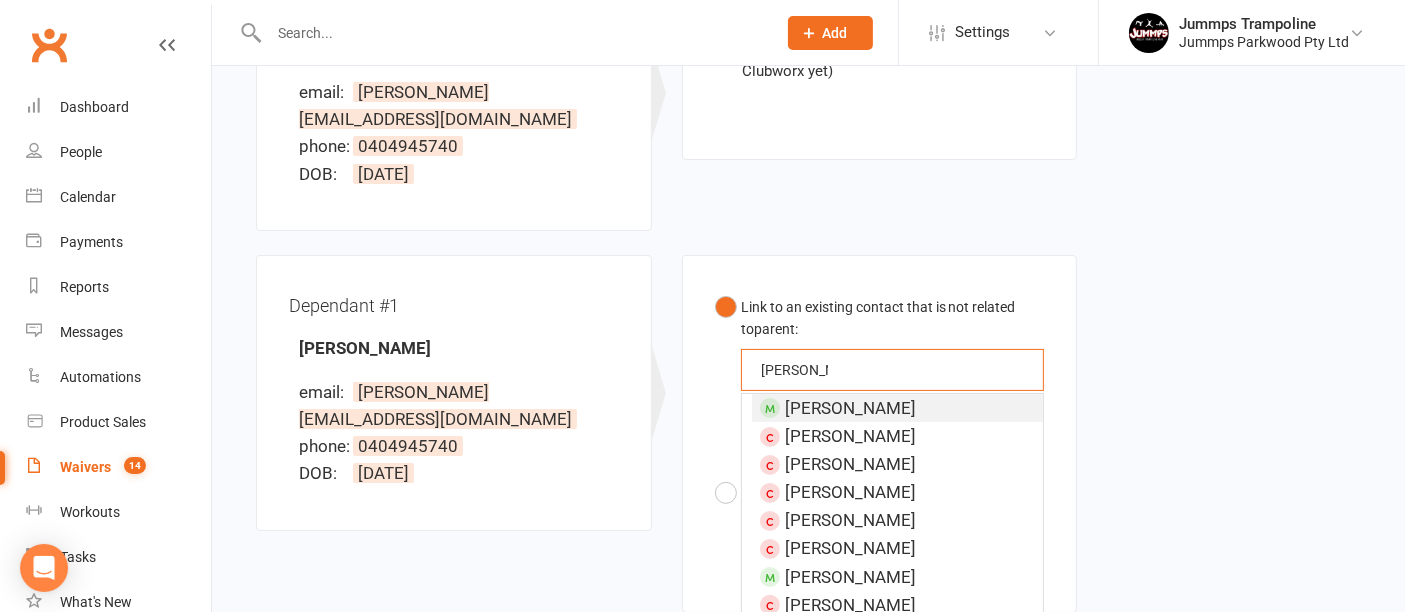 type on "olvia lang" 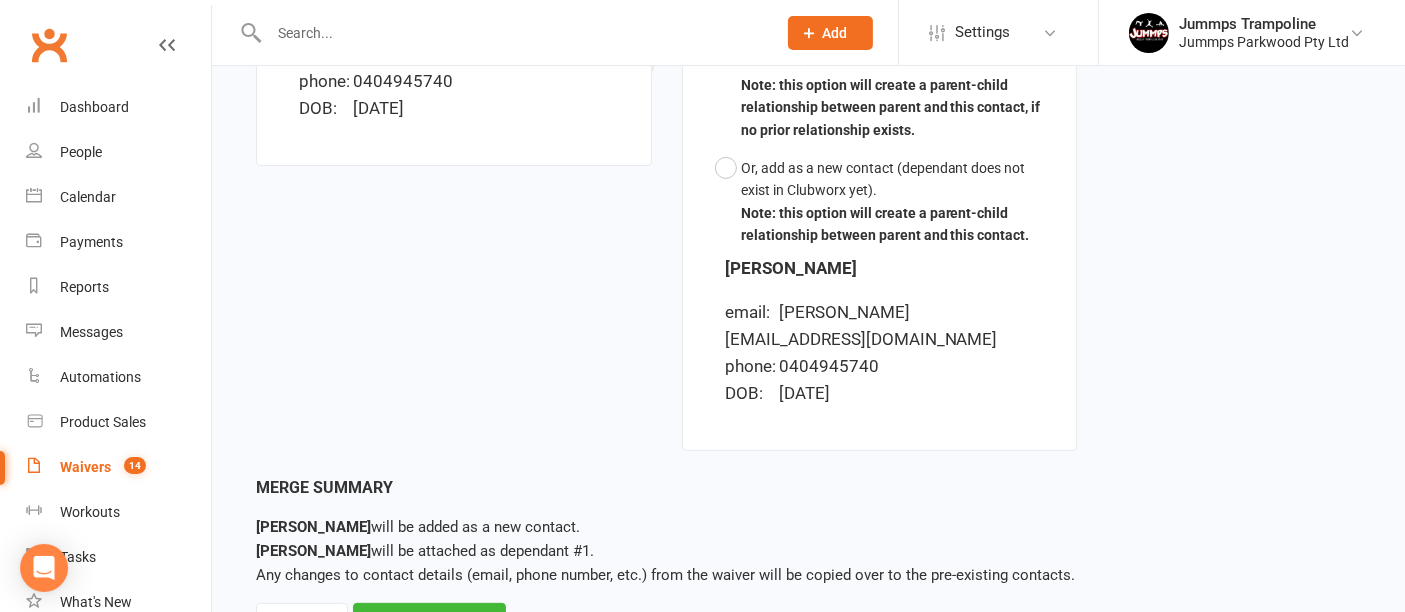 scroll, scrollTop: 725, scrollLeft: 0, axis: vertical 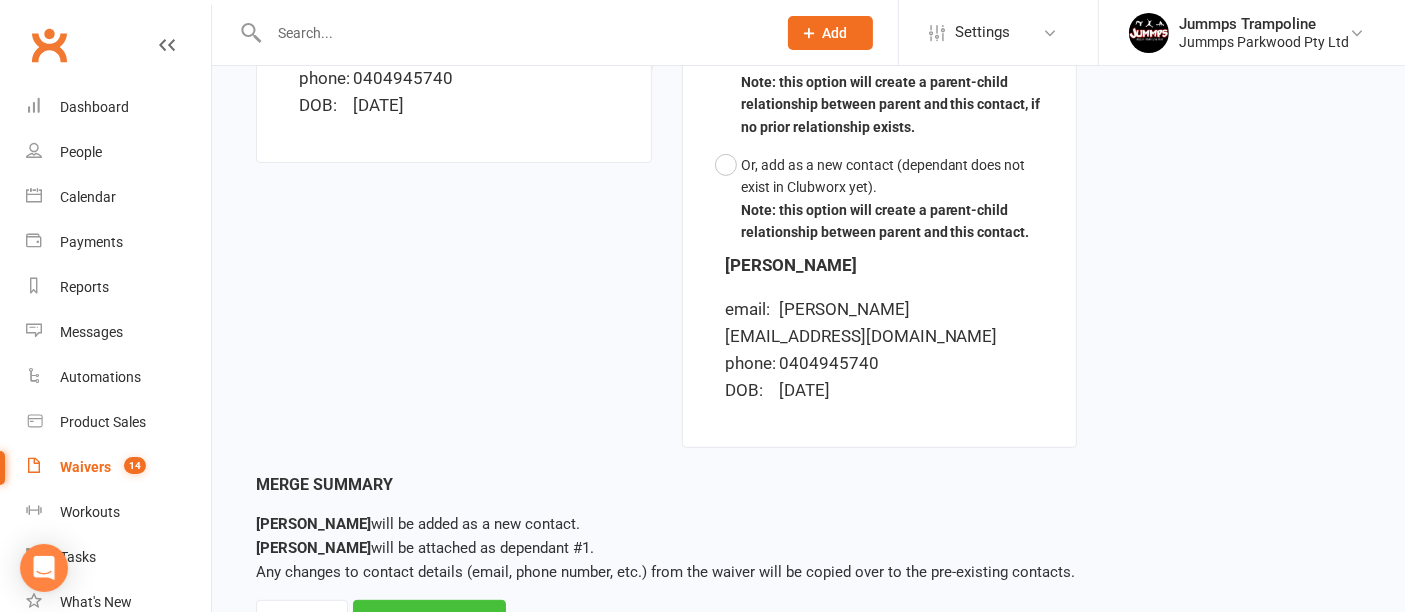 click on "Merge Waiver" at bounding box center (429, 621) 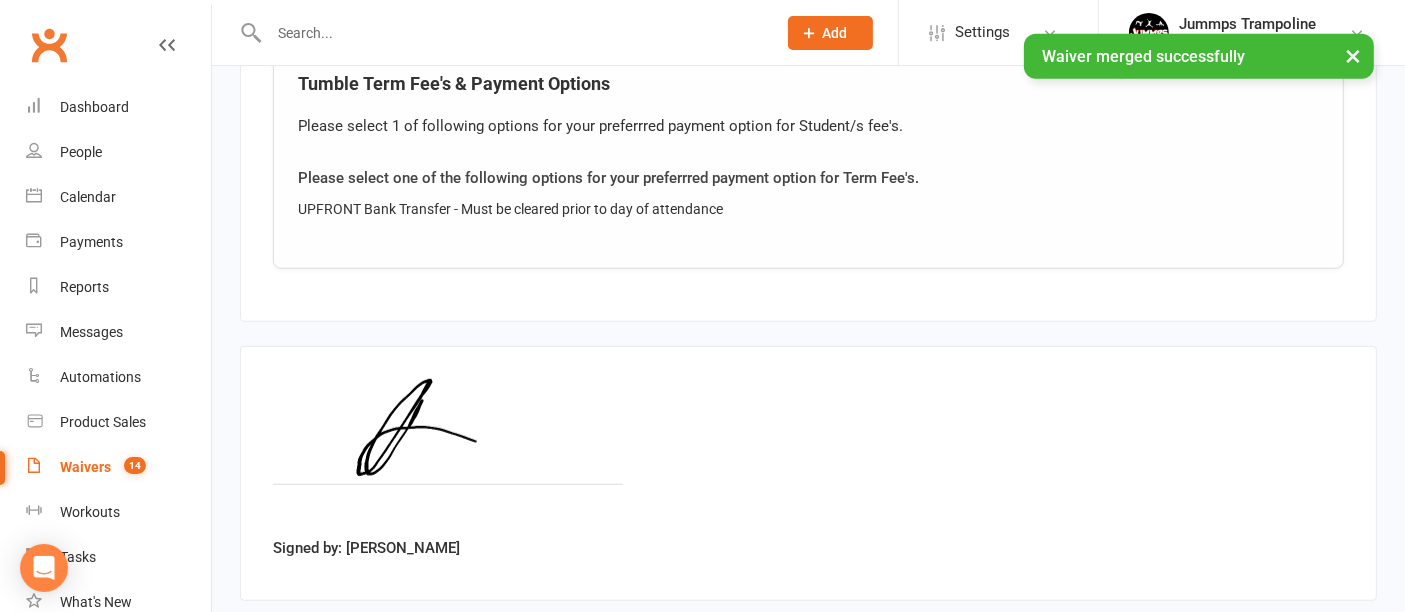 scroll, scrollTop: 1448, scrollLeft: 0, axis: vertical 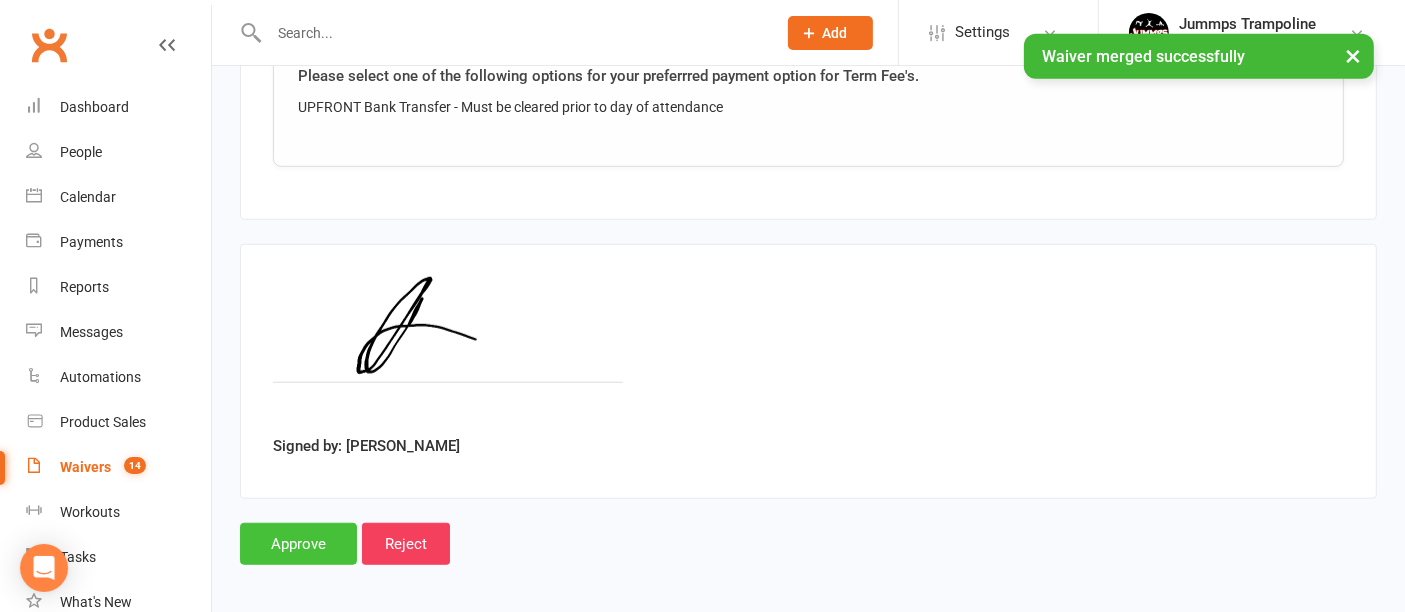 click on "Approve" at bounding box center [298, 544] 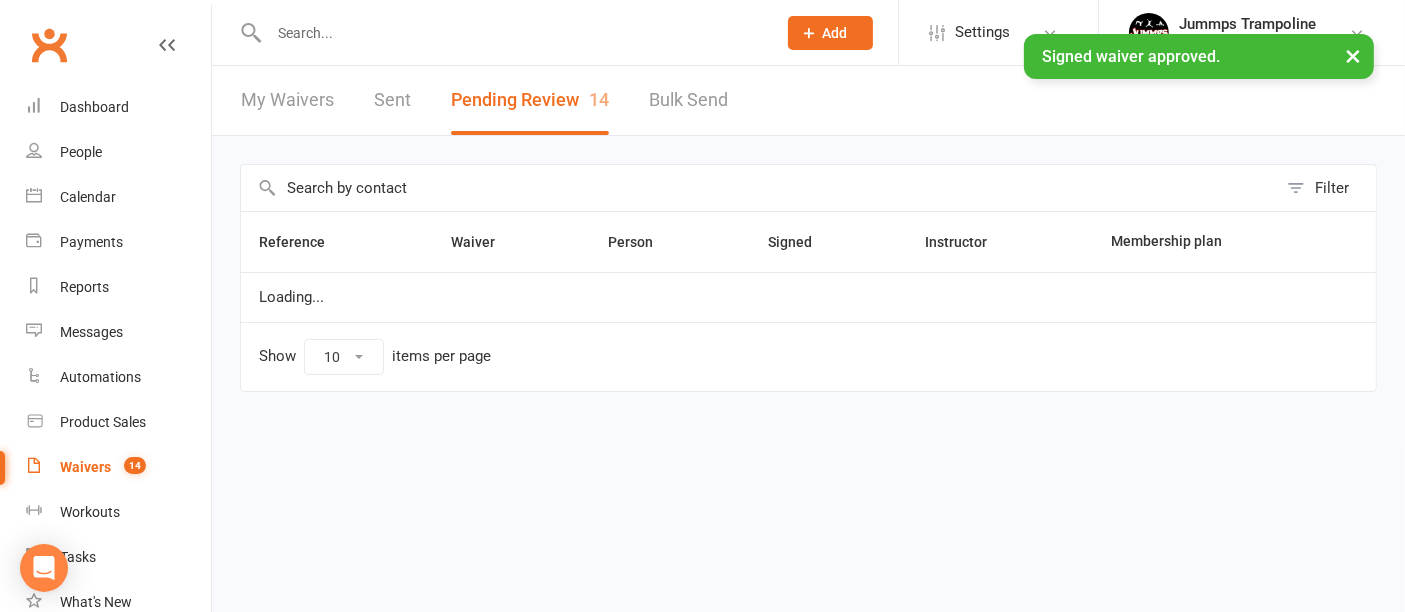 select on "100" 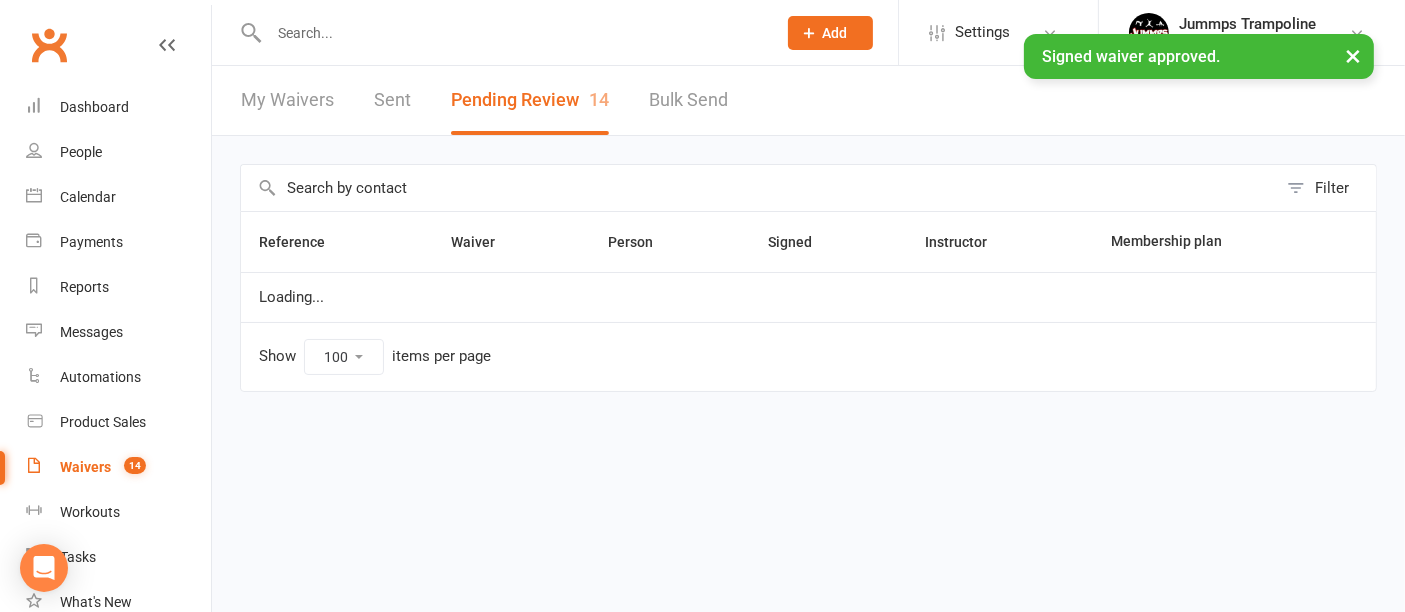 scroll, scrollTop: 0, scrollLeft: 0, axis: both 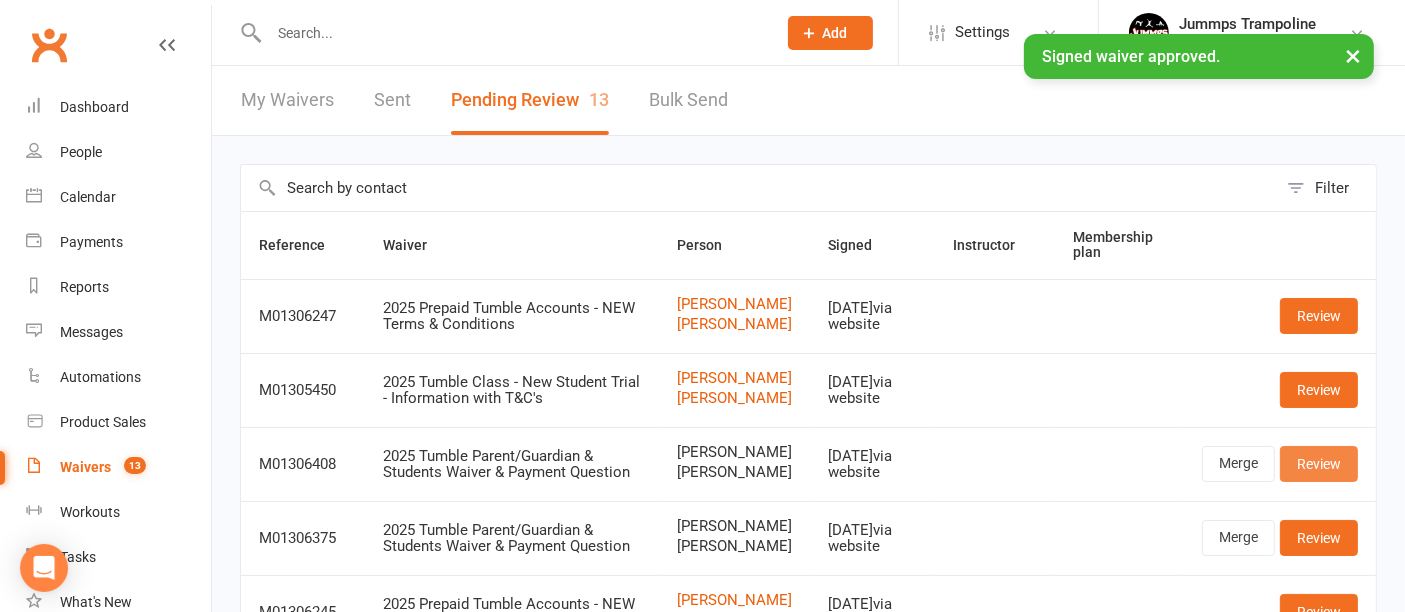 click on "Review" at bounding box center [1319, 464] 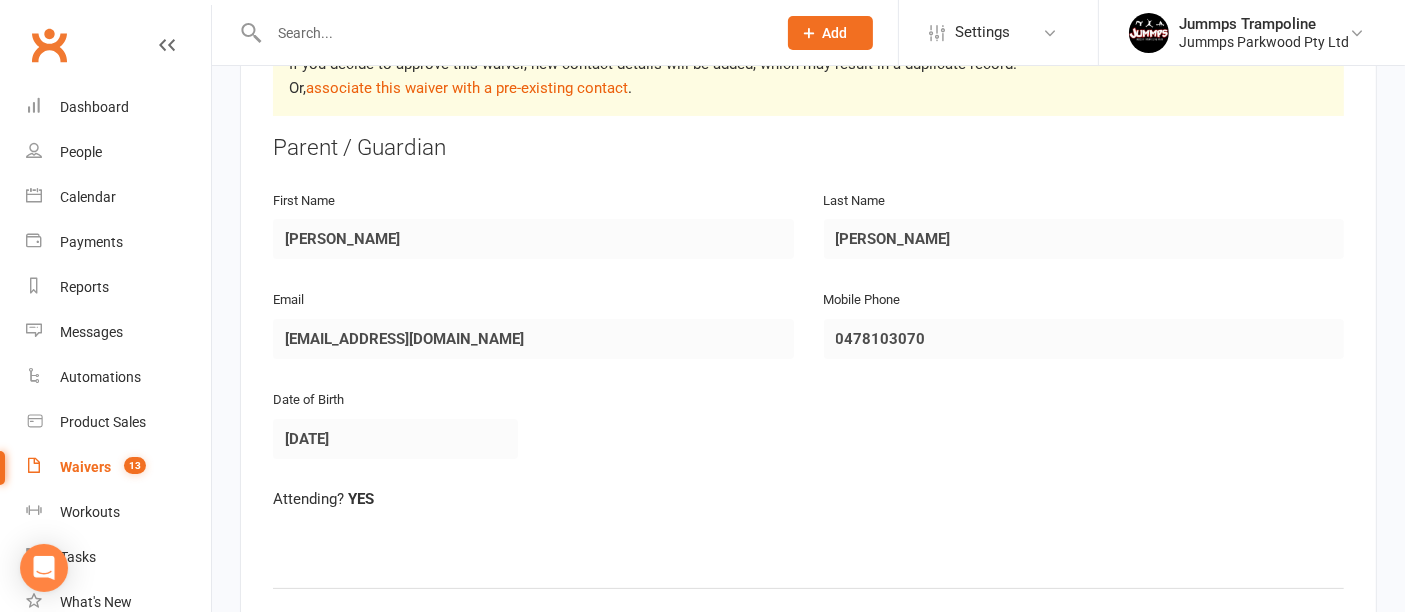 scroll, scrollTop: 0, scrollLeft: 0, axis: both 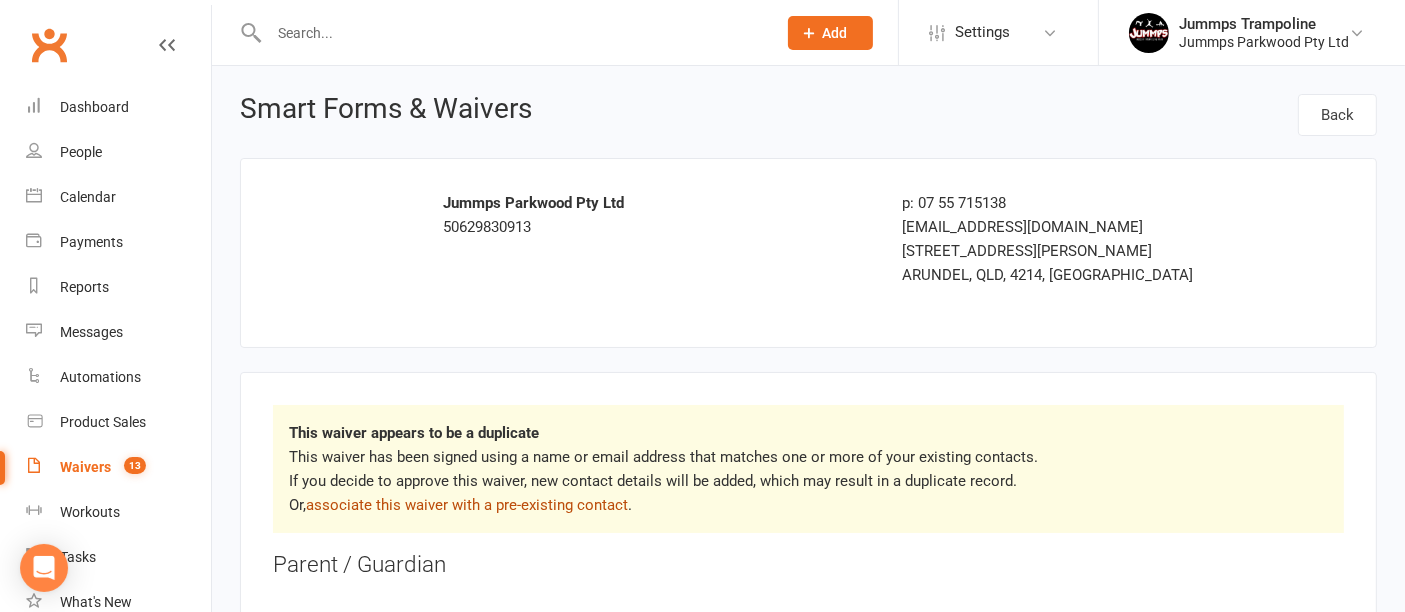 click on "associate this waiver with a pre-existing contact" at bounding box center (467, 505) 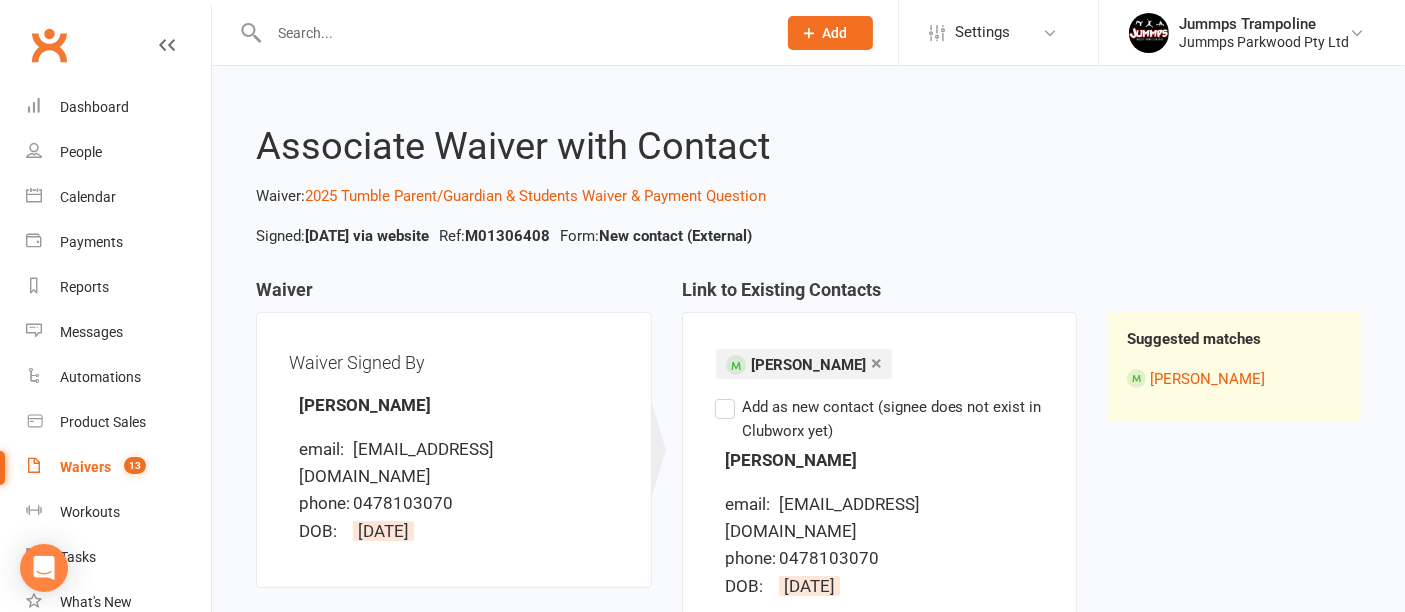 click on "Add as new contact (signee does not exist in Clubworx yet)" at bounding box center [880, 419] 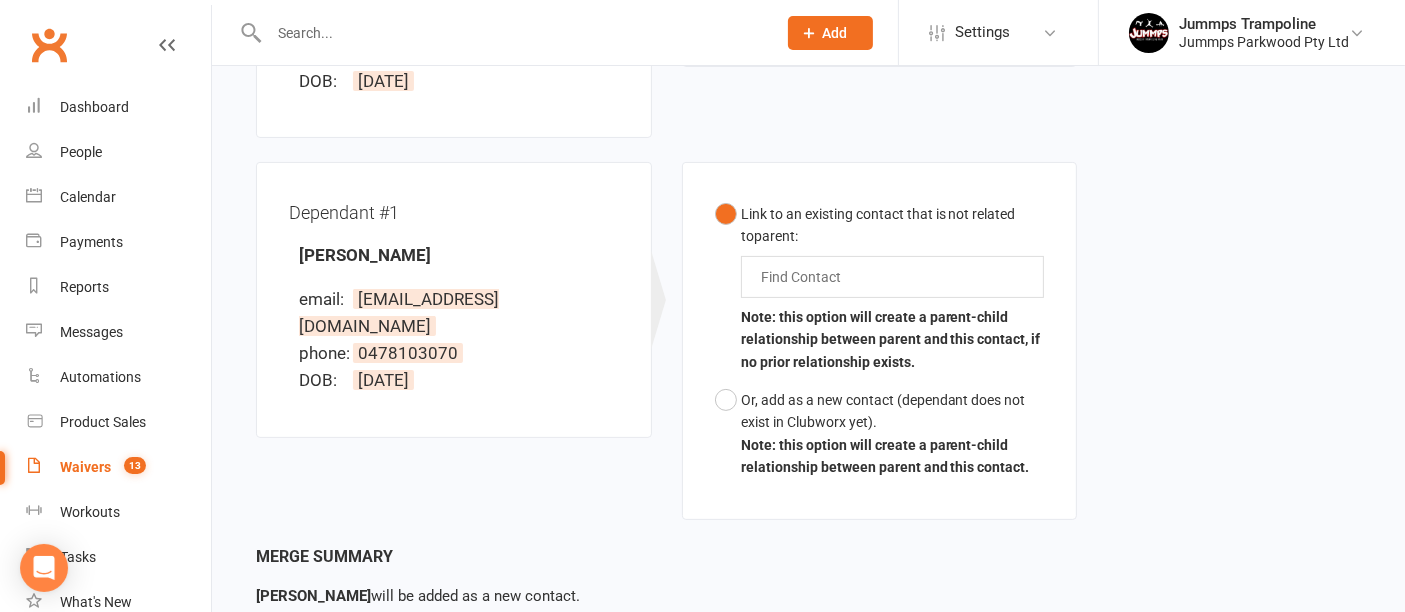 scroll, scrollTop: 452, scrollLeft: 0, axis: vertical 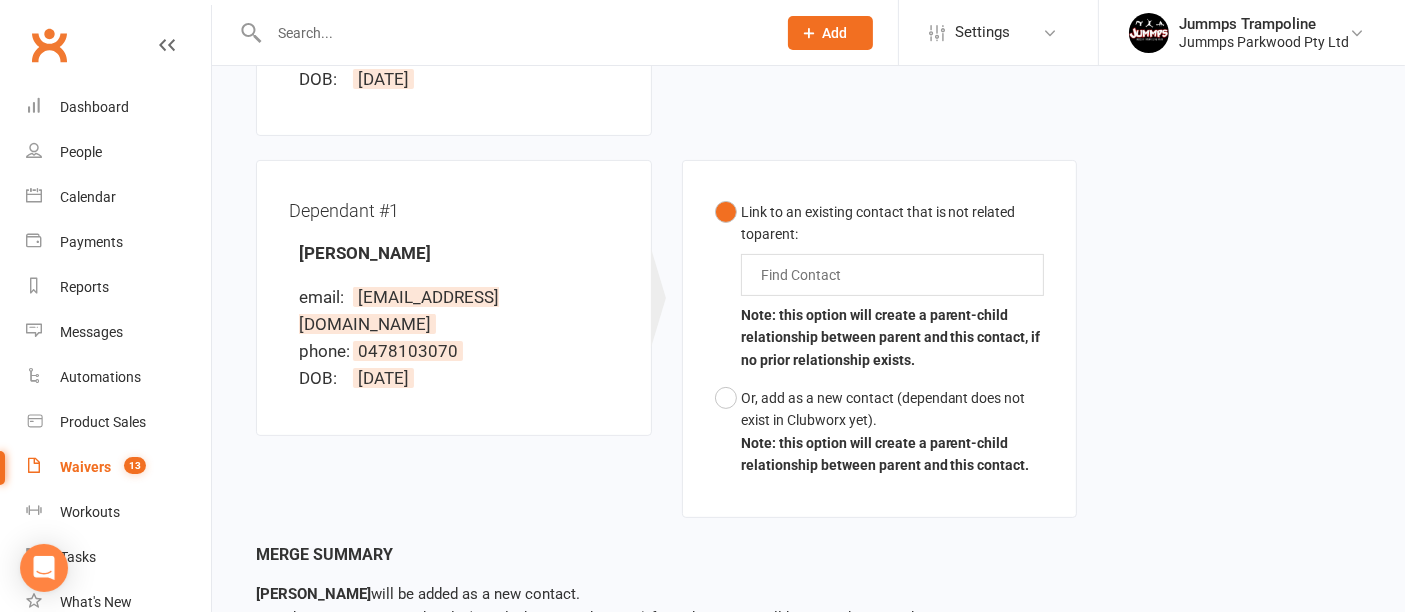 click at bounding box center (805, 275) 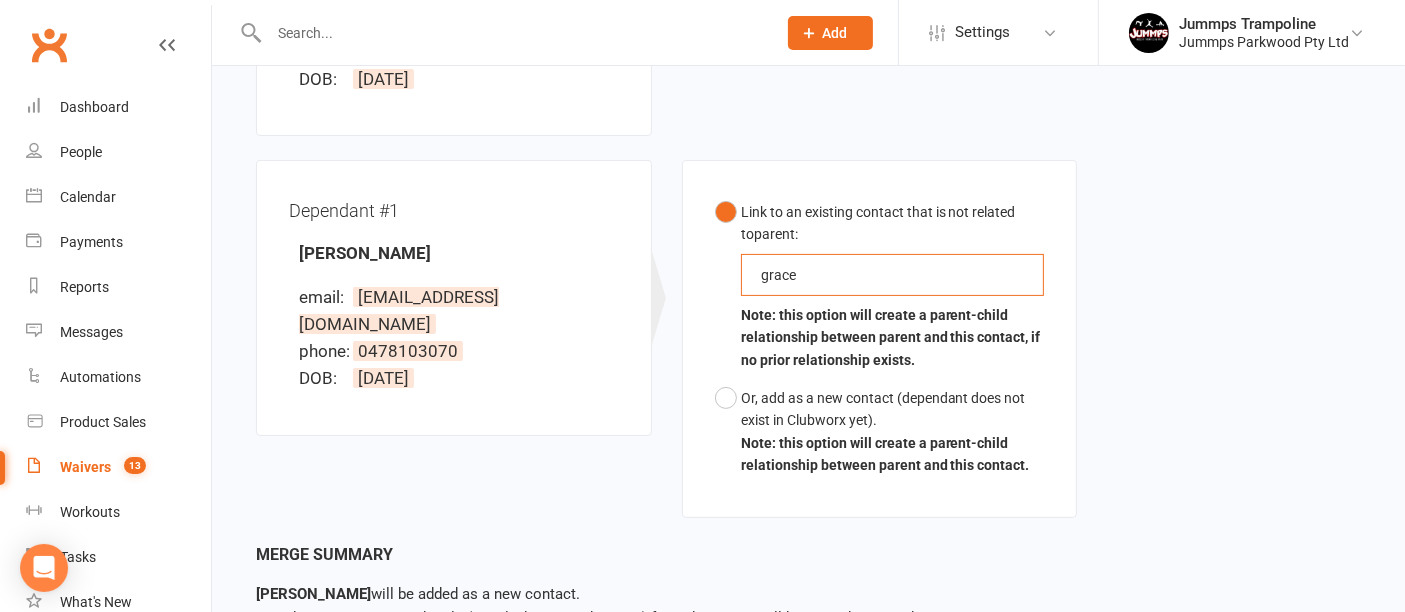 click on "Link to an existing contact that is not related to  parent : grace grace  Note: this option will create a parent-child relationship between parent and this contact, if no prior relationship exists." at bounding box center (880, 286) 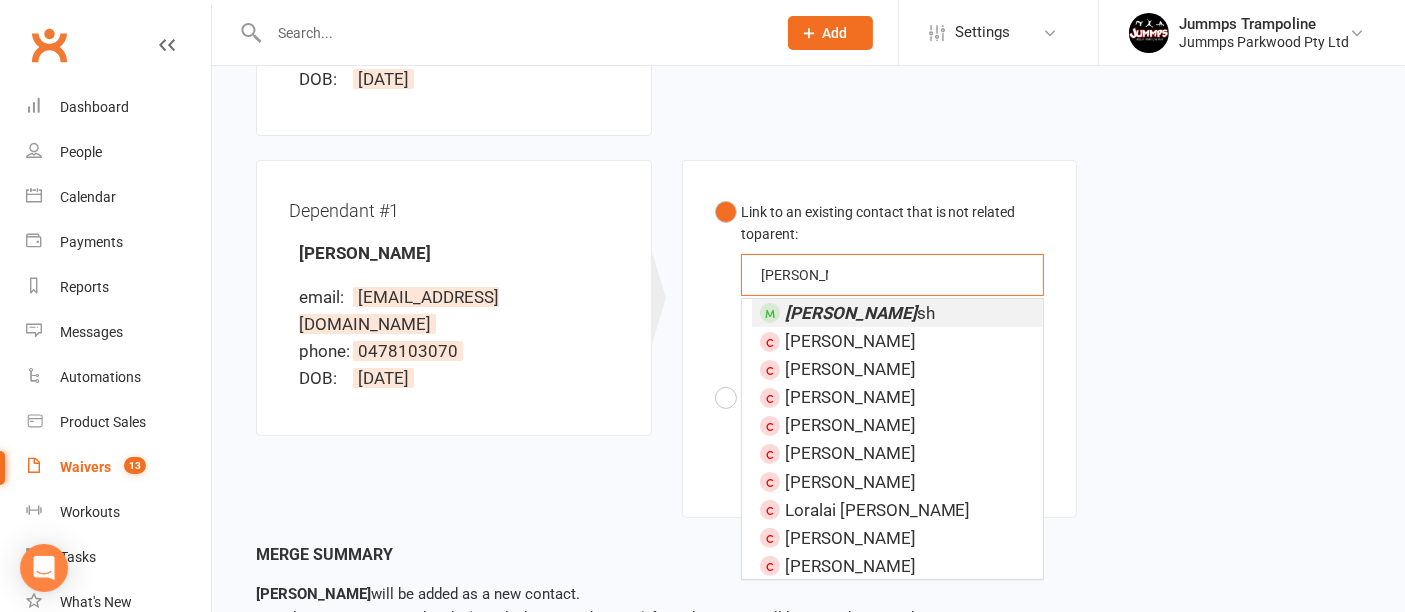 type on "grace wal" 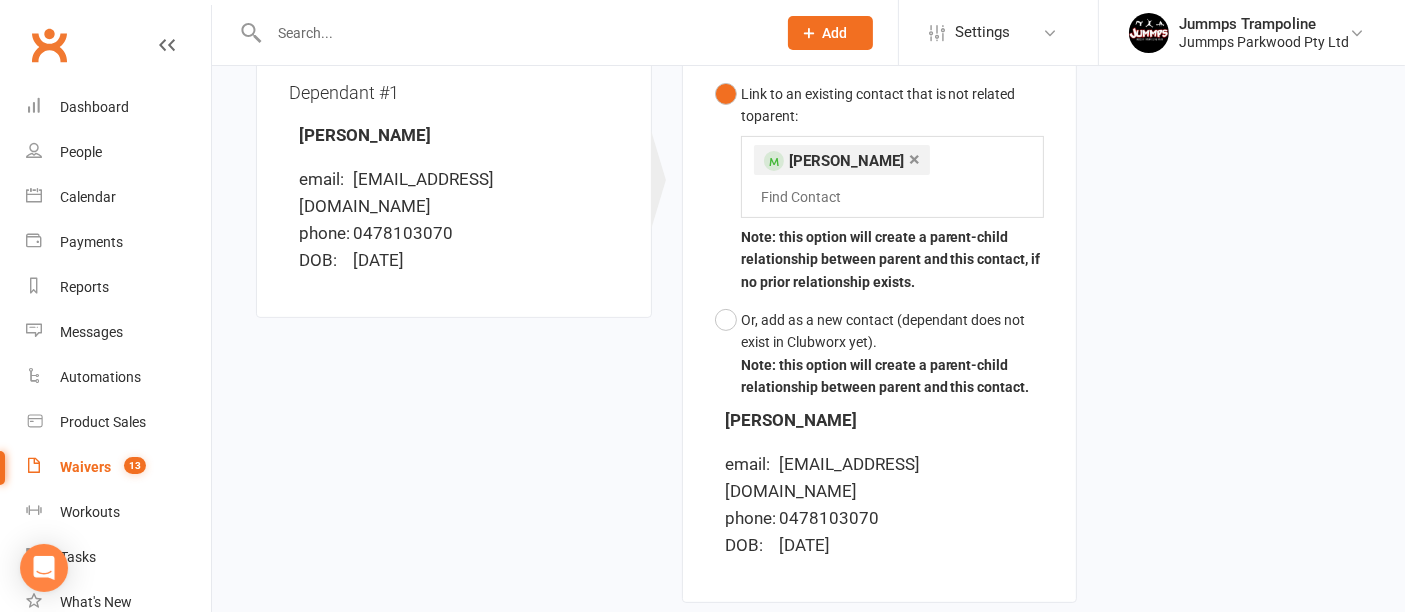 scroll, scrollTop: 726, scrollLeft: 0, axis: vertical 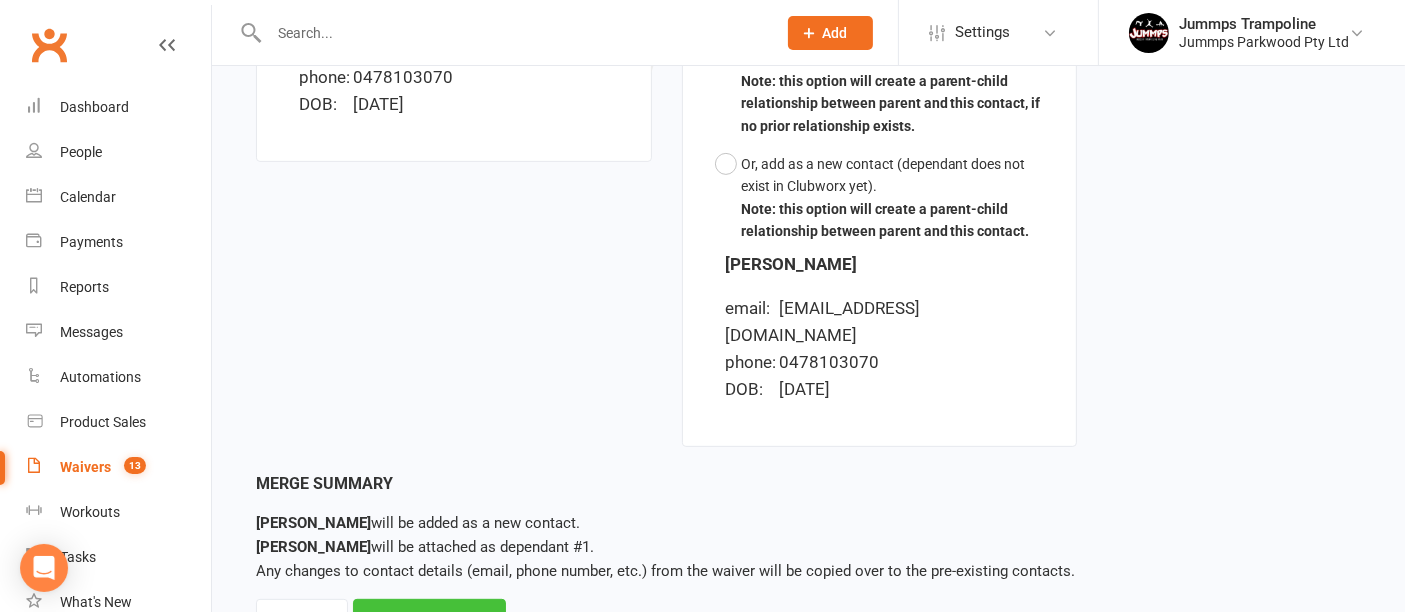 click on "Merge Waiver" at bounding box center [429, 620] 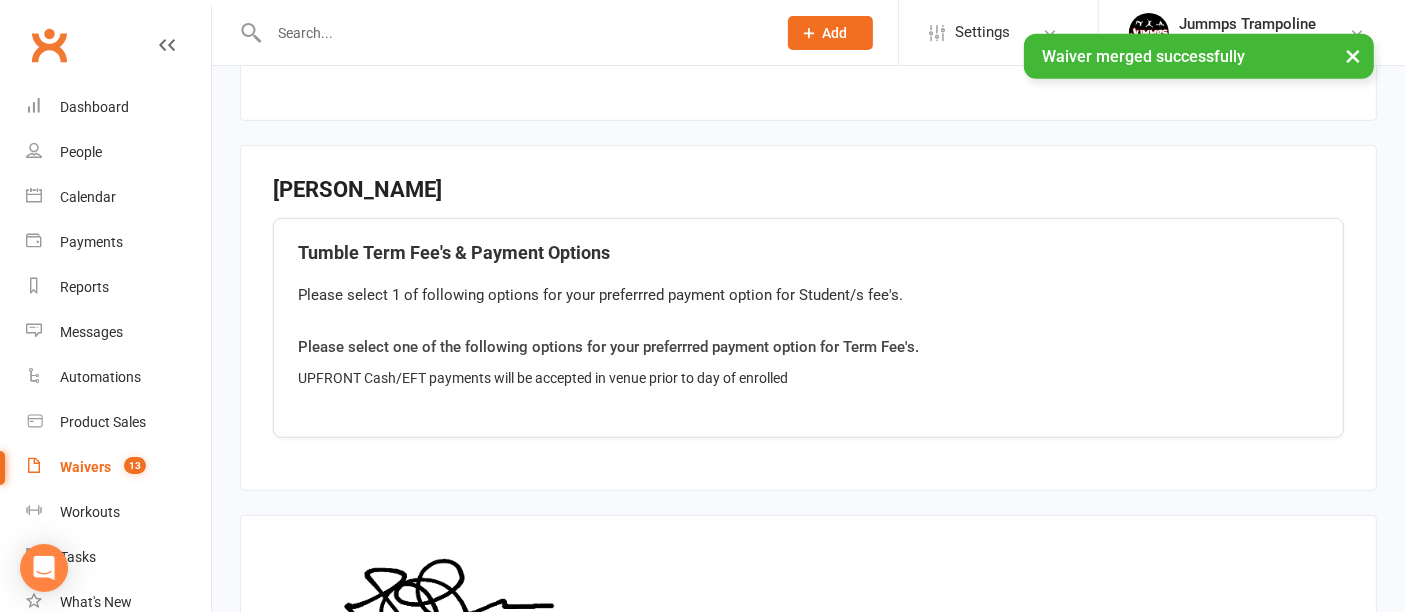 scroll, scrollTop: 1448, scrollLeft: 0, axis: vertical 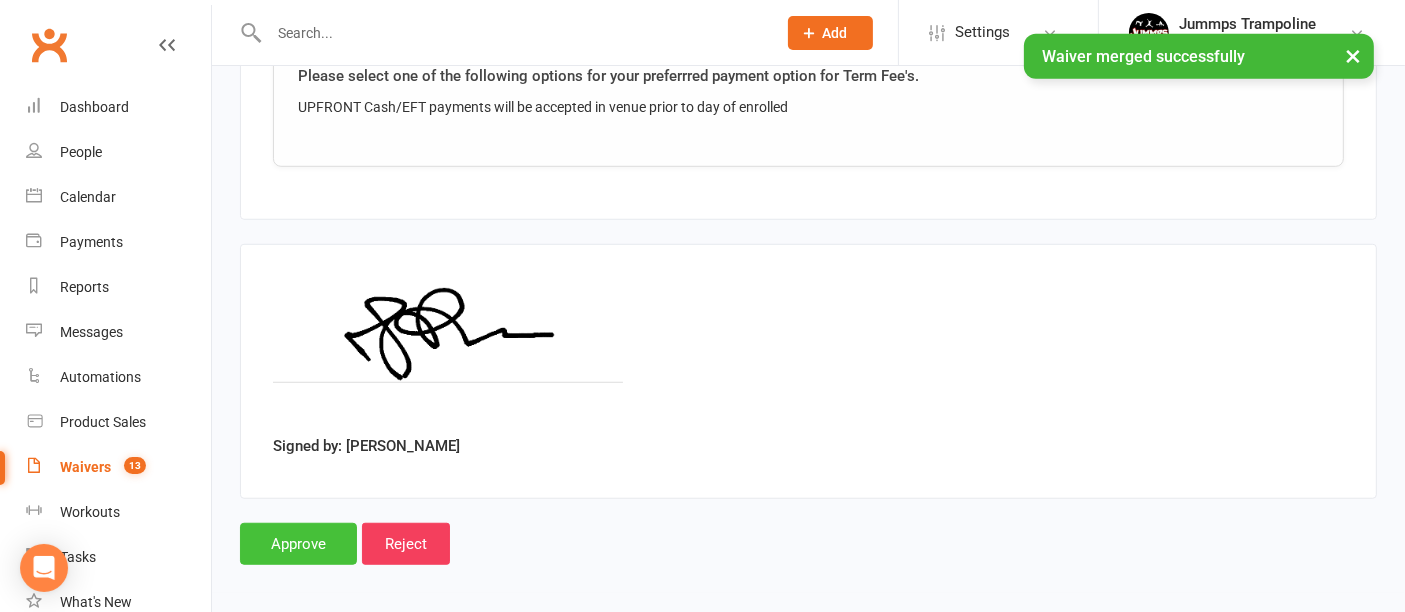 click on "Approve" at bounding box center (298, 544) 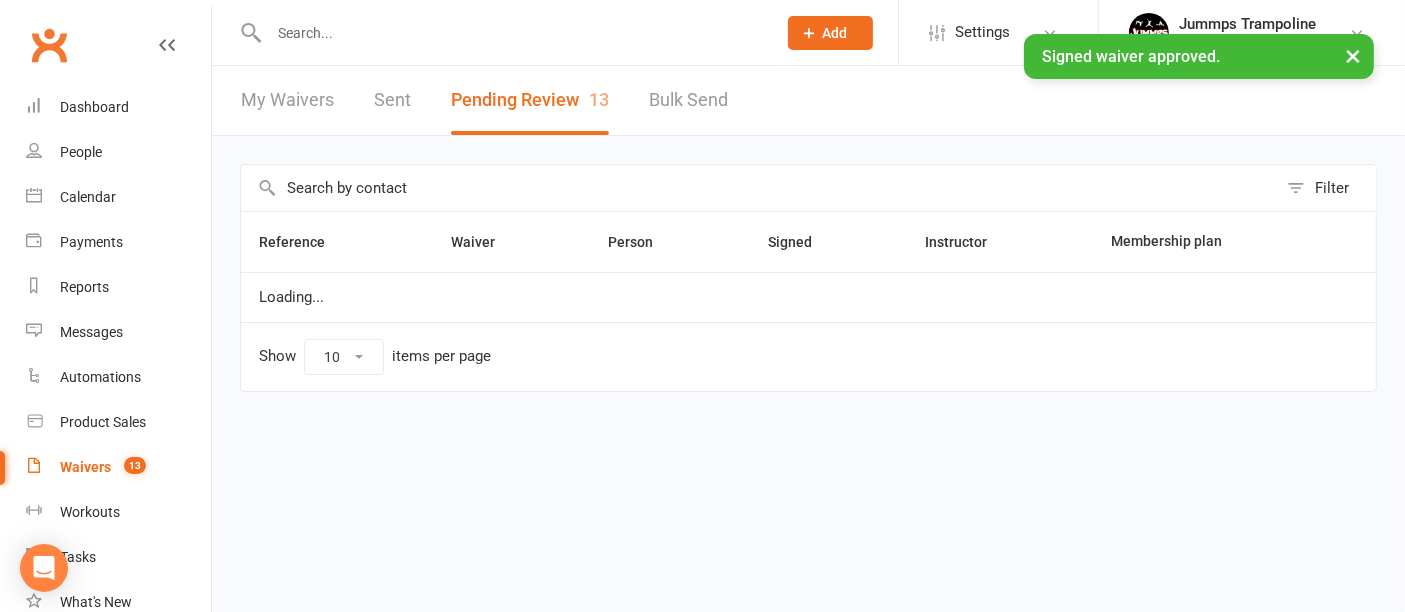 select on "100" 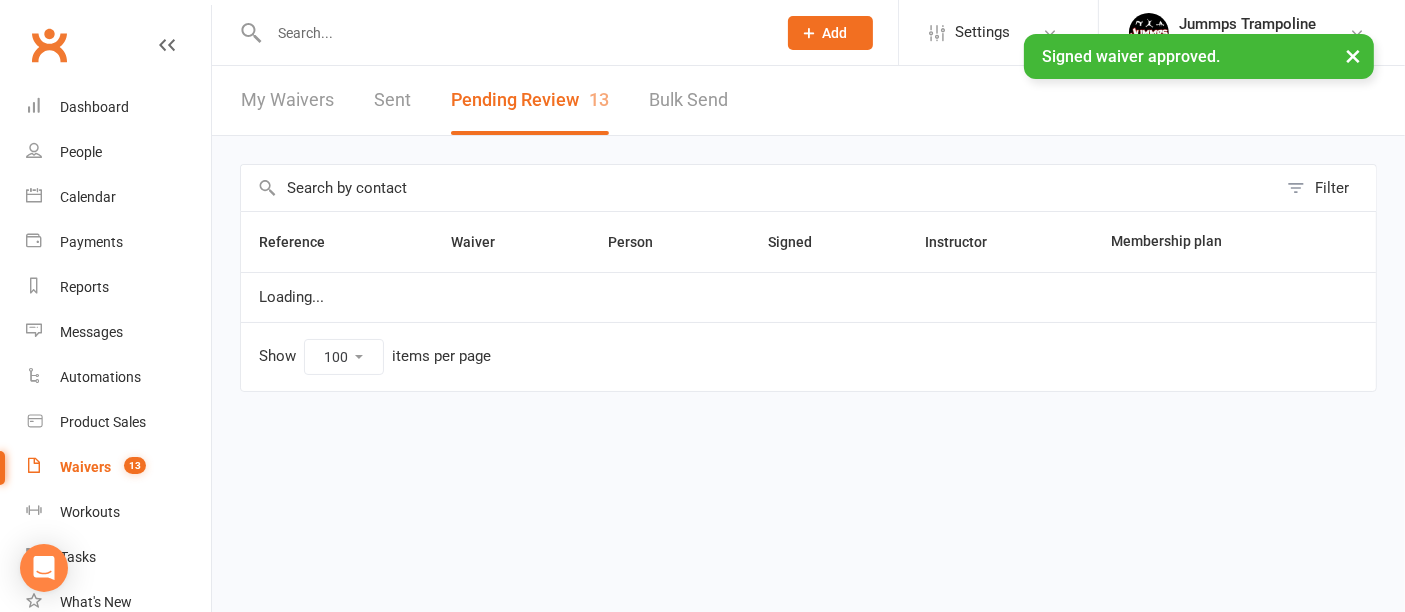 scroll, scrollTop: 0, scrollLeft: 0, axis: both 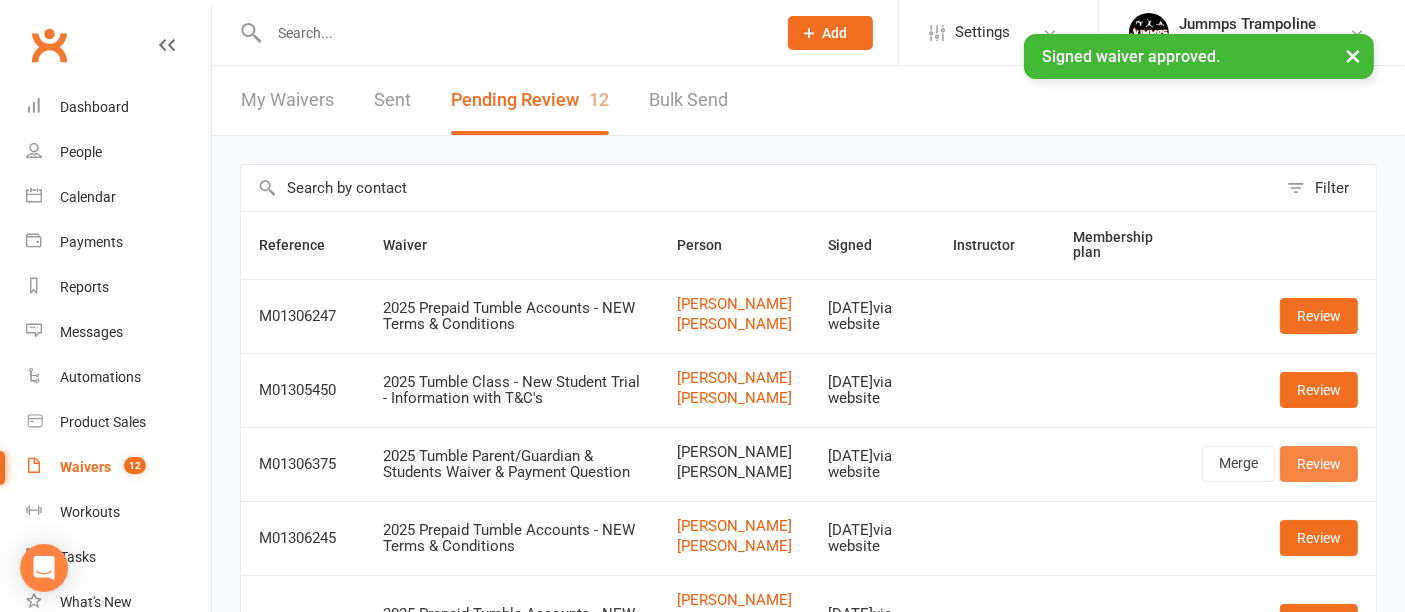 click on "Review" at bounding box center (1319, 464) 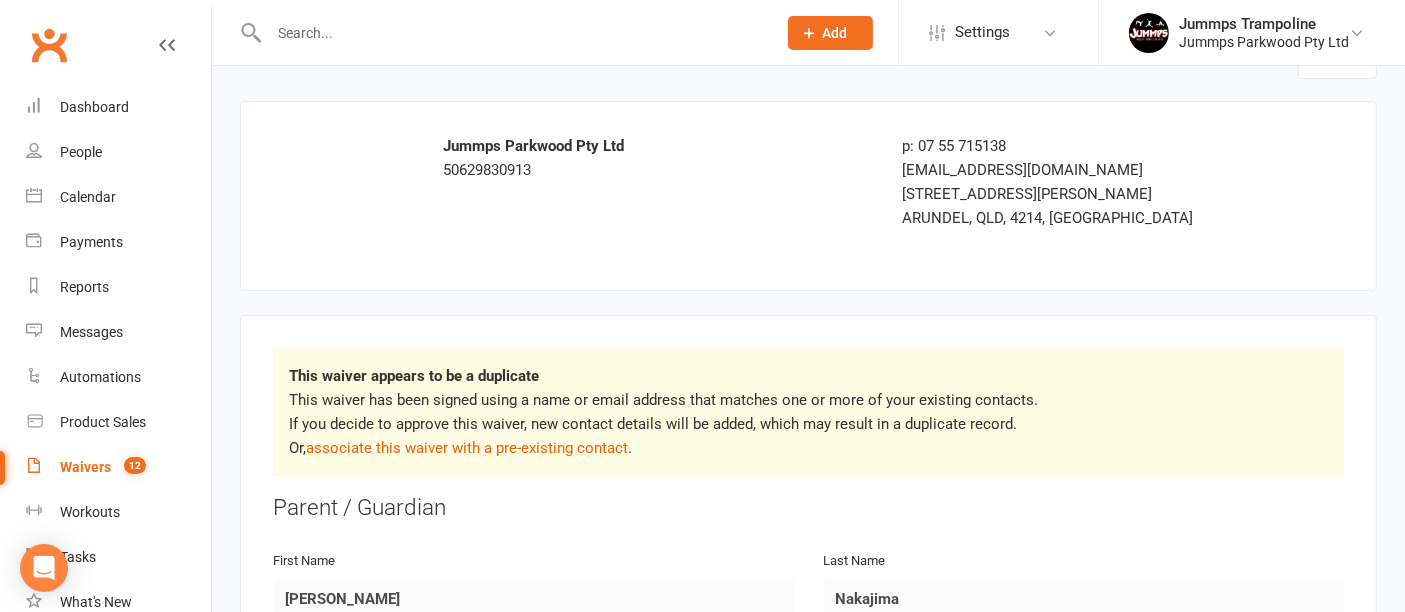 scroll, scrollTop: 0, scrollLeft: 0, axis: both 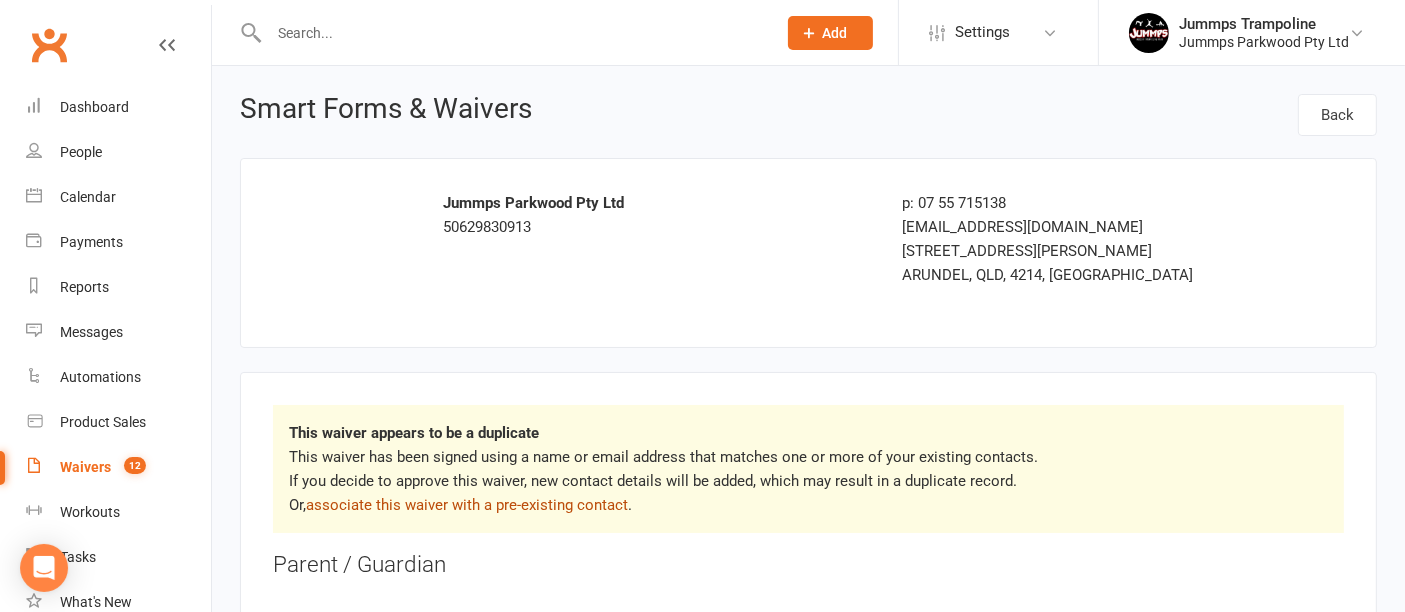 click on "associate this waiver with a pre-existing contact" at bounding box center [467, 505] 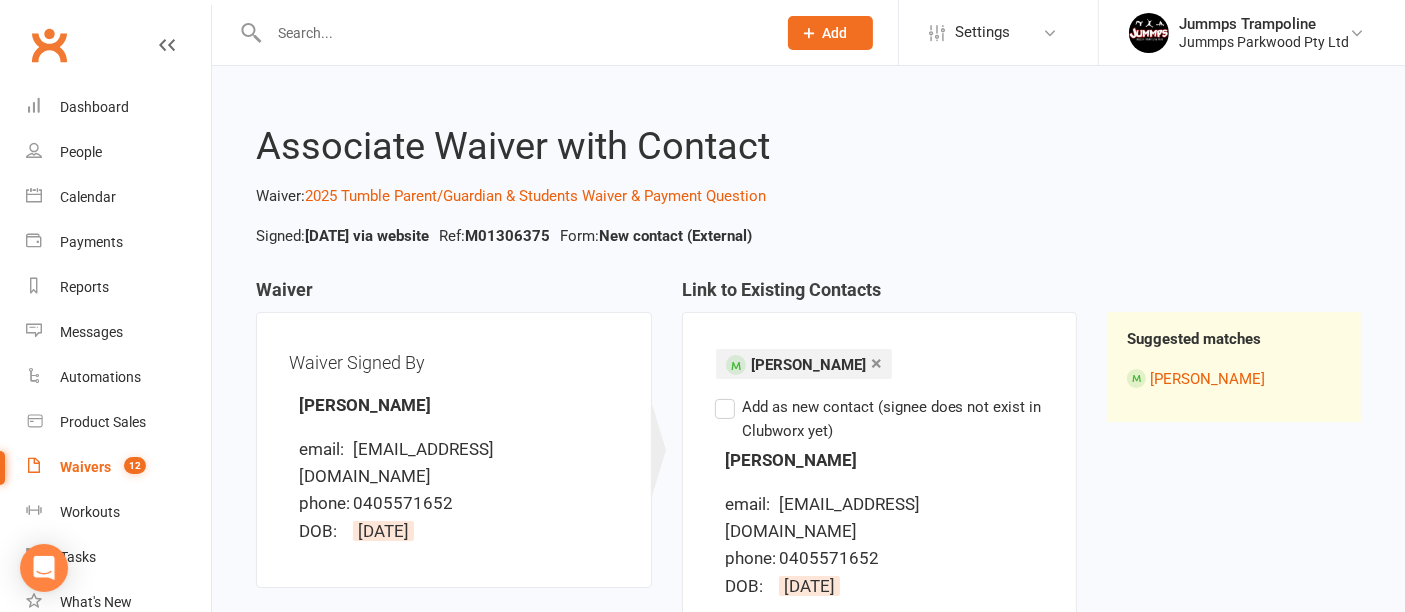 click on "Add as new contact (signee does not exist in Clubworx yet)" at bounding box center (880, 419) 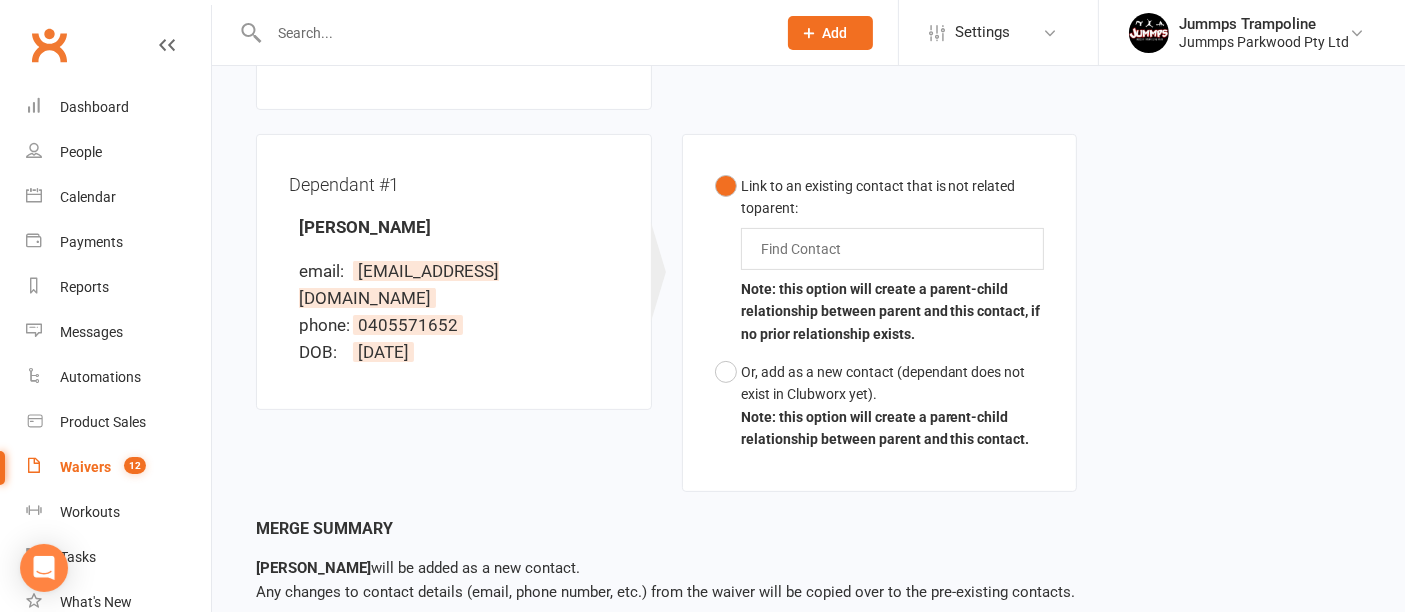 scroll, scrollTop: 480, scrollLeft: 0, axis: vertical 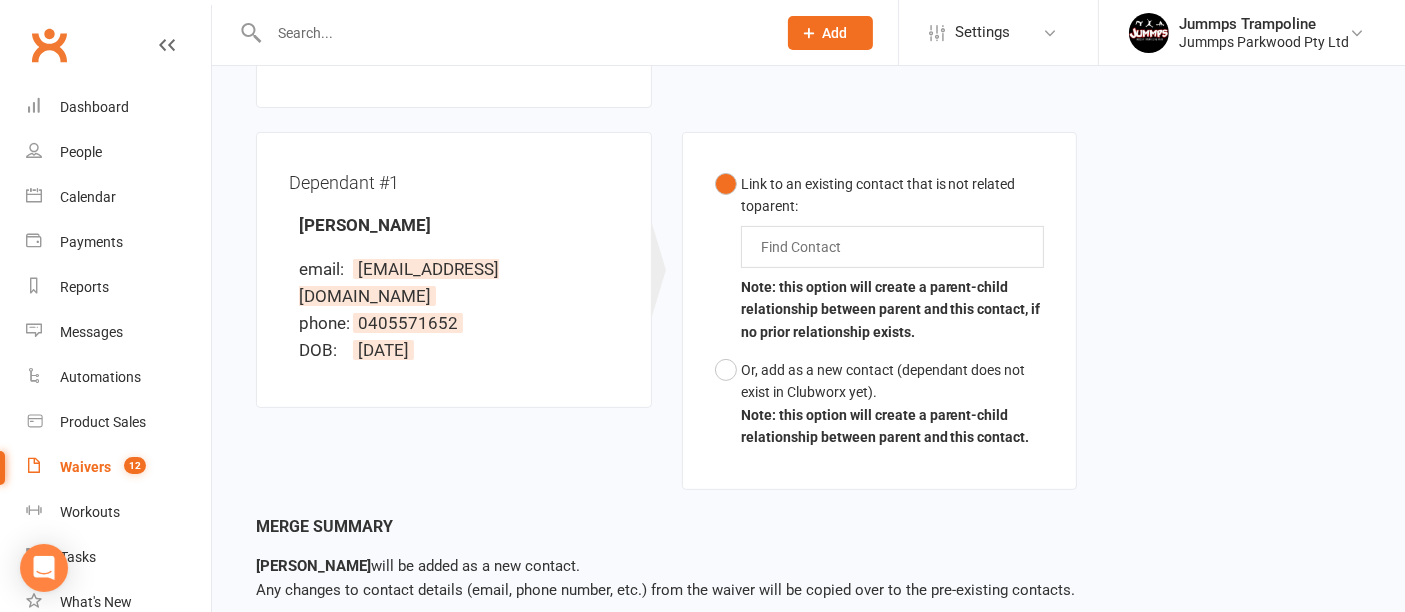 click at bounding box center [805, 247] 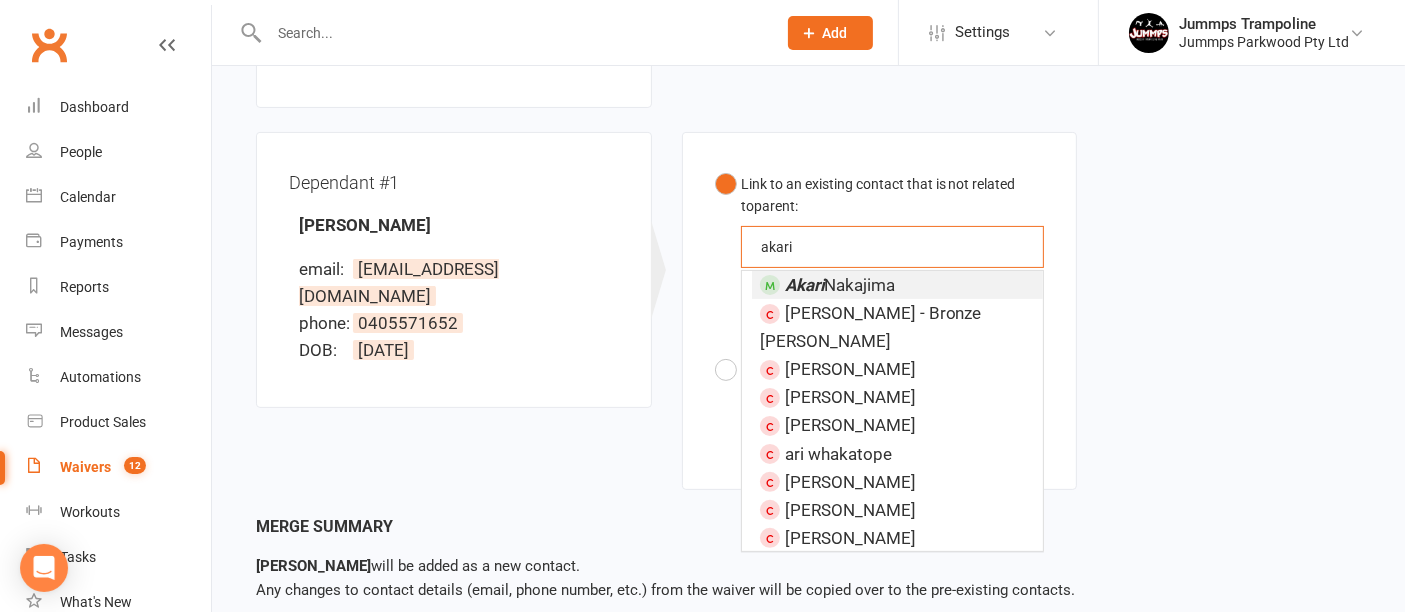 type on "akari" 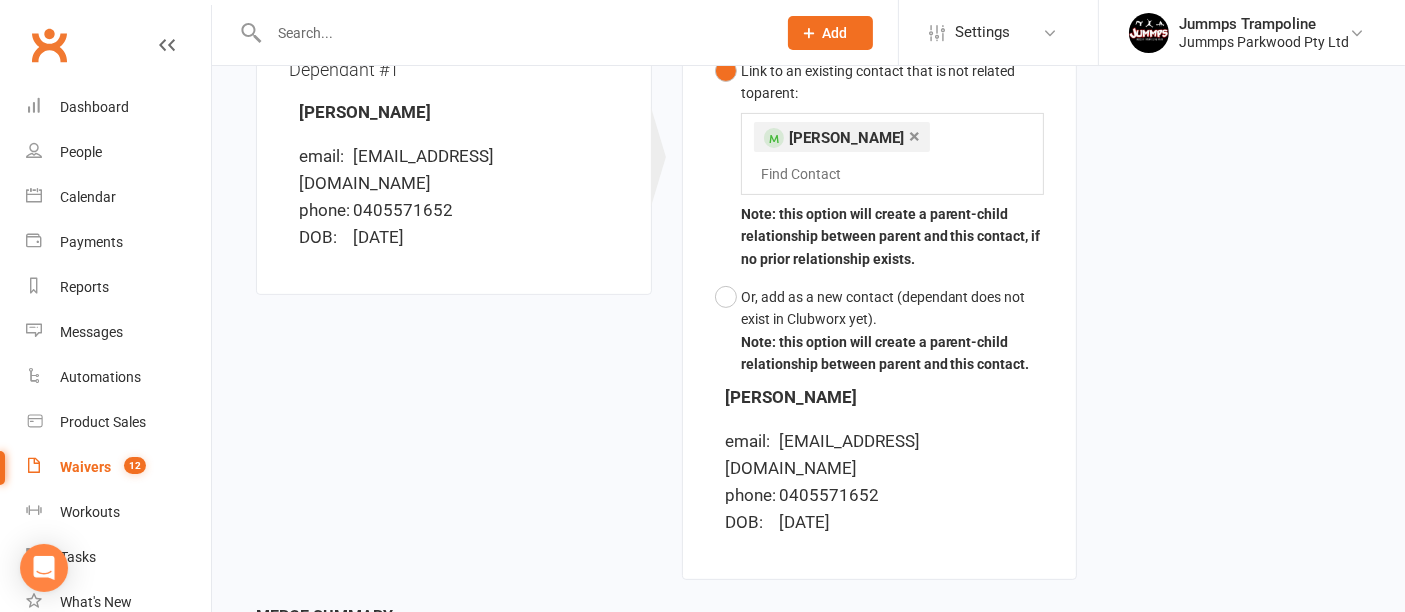 scroll, scrollTop: 726, scrollLeft: 0, axis: vertical 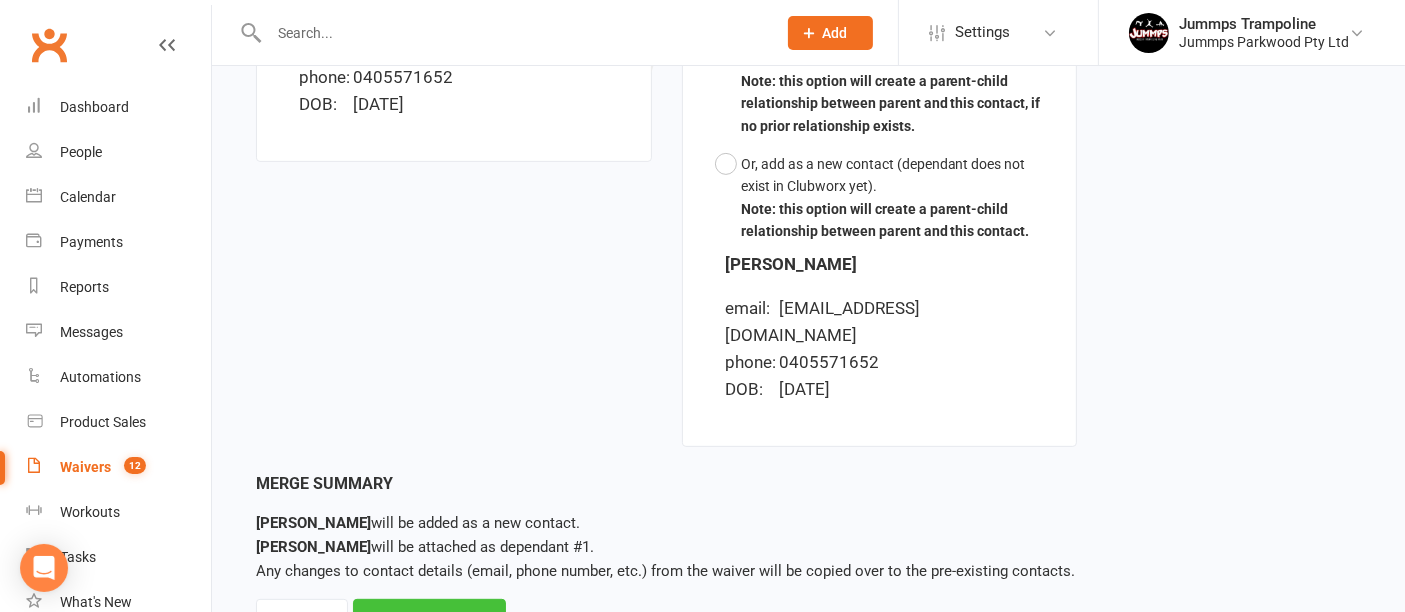 click on "Merge Waiver" at bounding box center (429, 620) 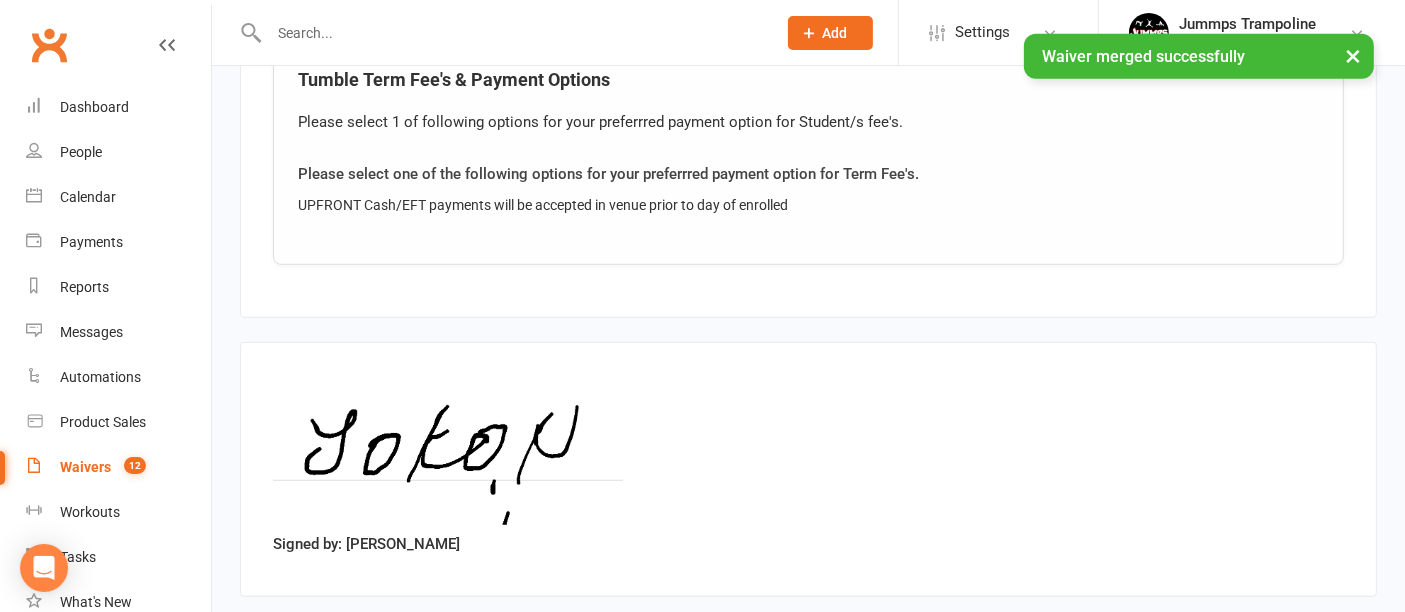 scroll, scrollTop: 1448, scrollLeft: 0, axis: vertical 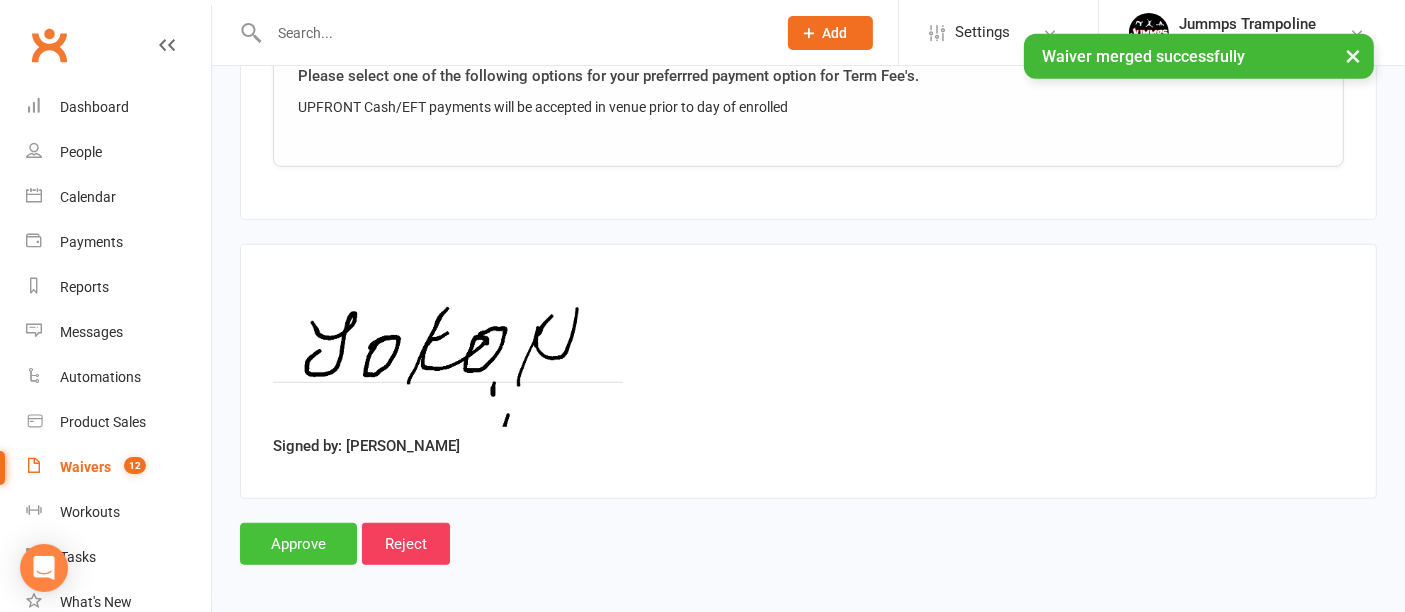 click on "Approve" at bounding box center [298, 544] 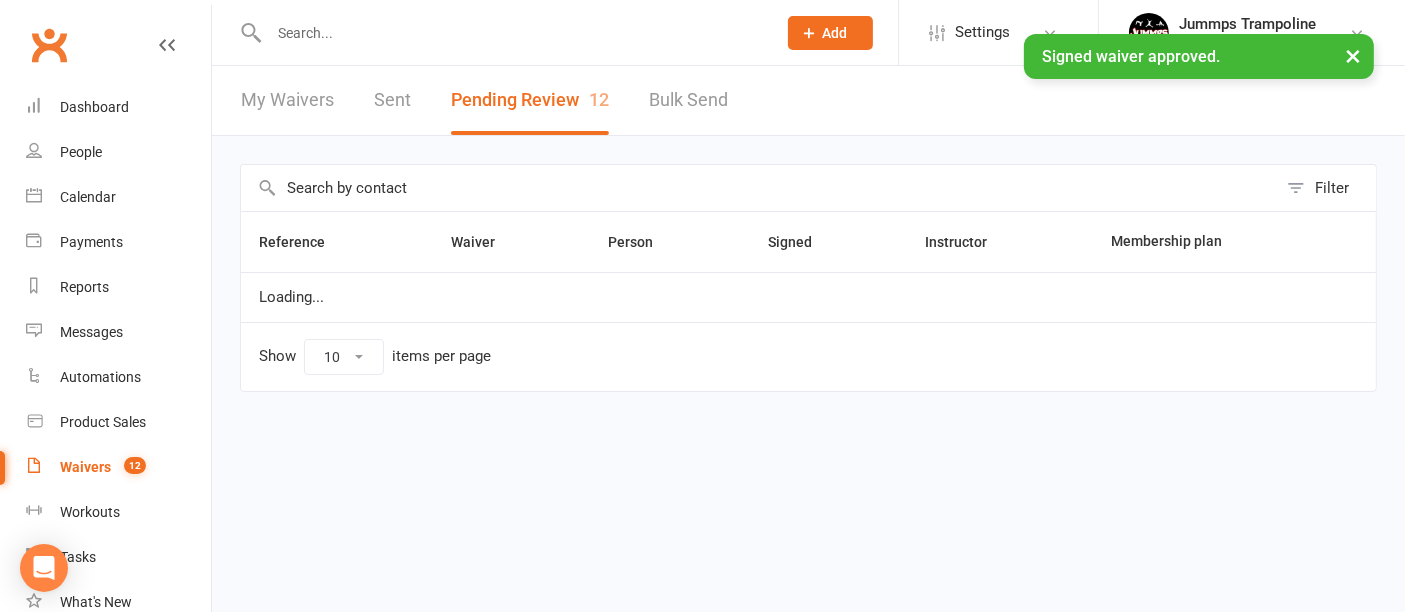 select on "100" 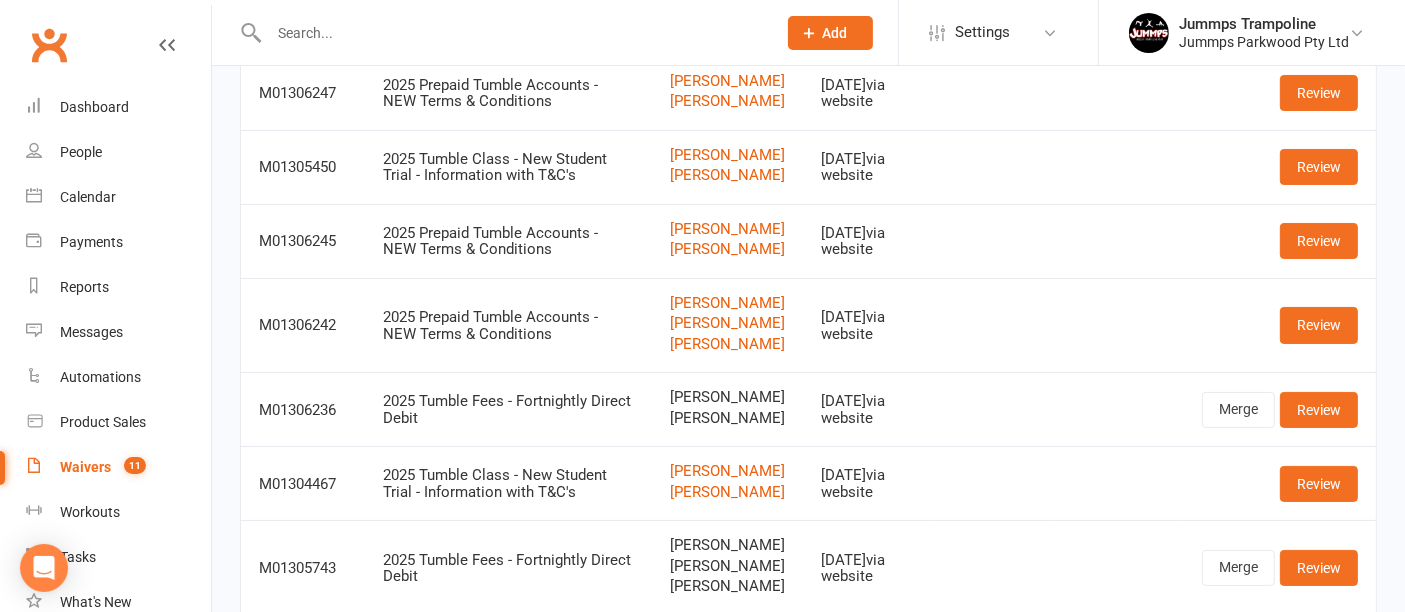 scroll, scrollTop: 224, scrollLeft: 0, axis: vertical 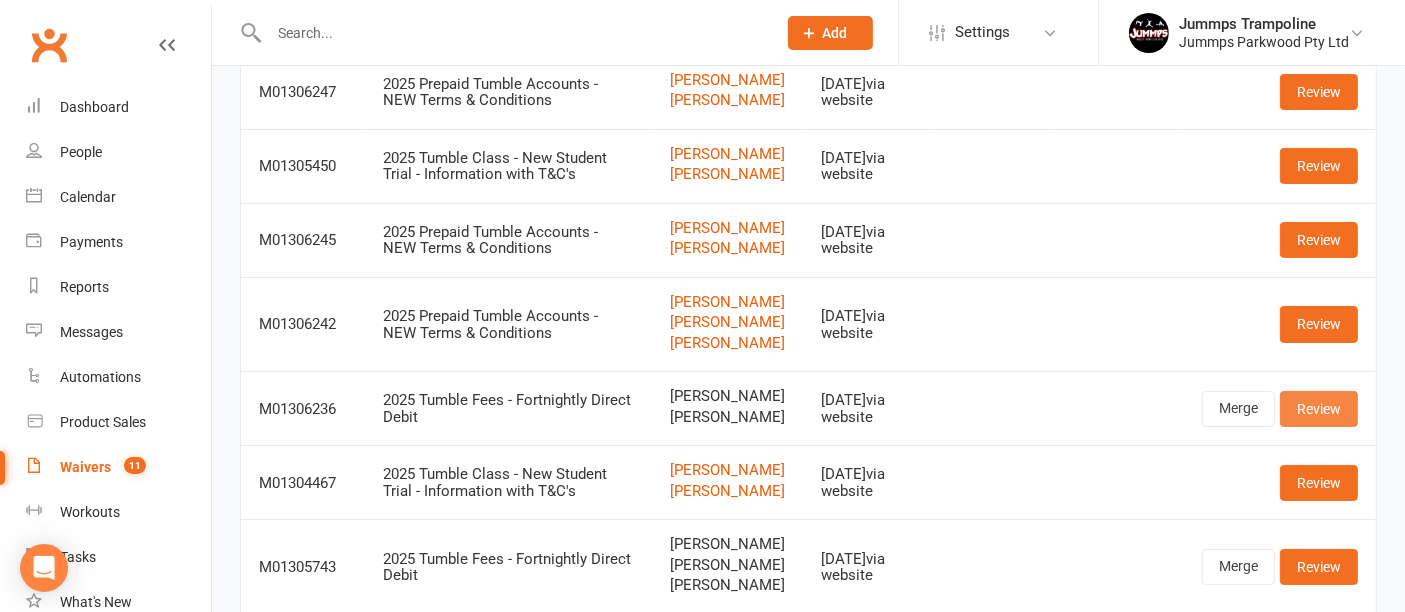 click on "Review" at bounding box center (1319, 409) 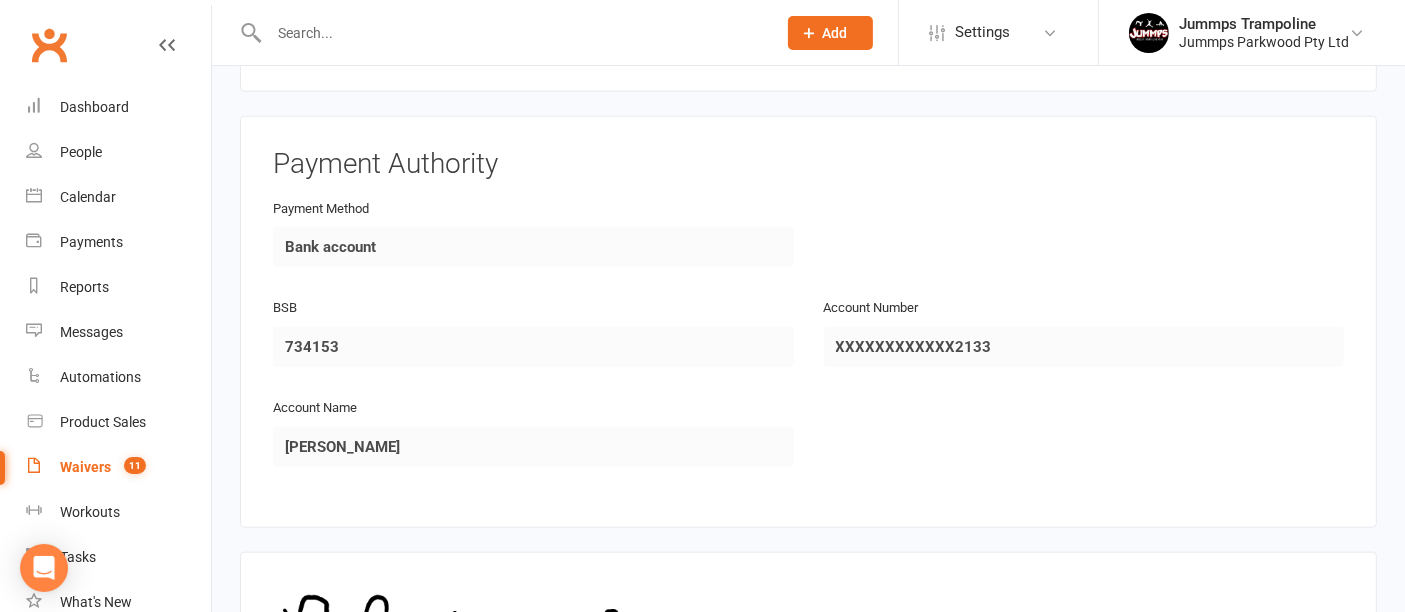 scroll, scrollTop: 2494, scrollLeft: 0, axis: vertical 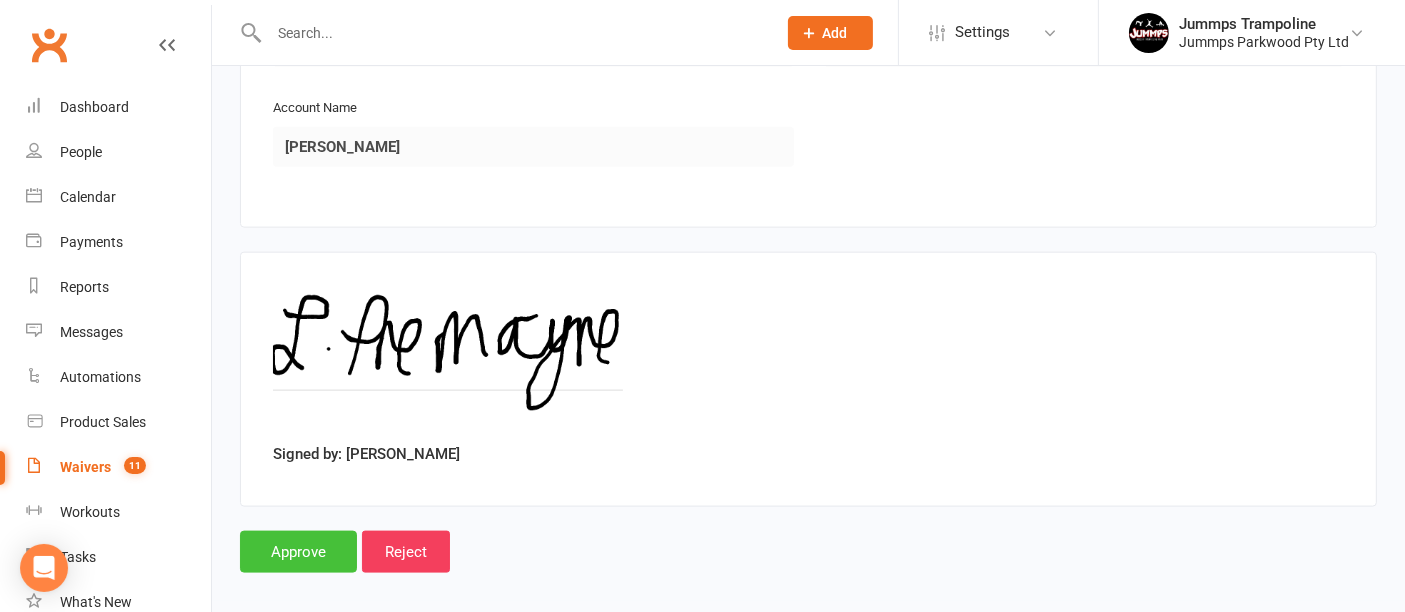 click on "Approve" at bounding box center (298, 552) 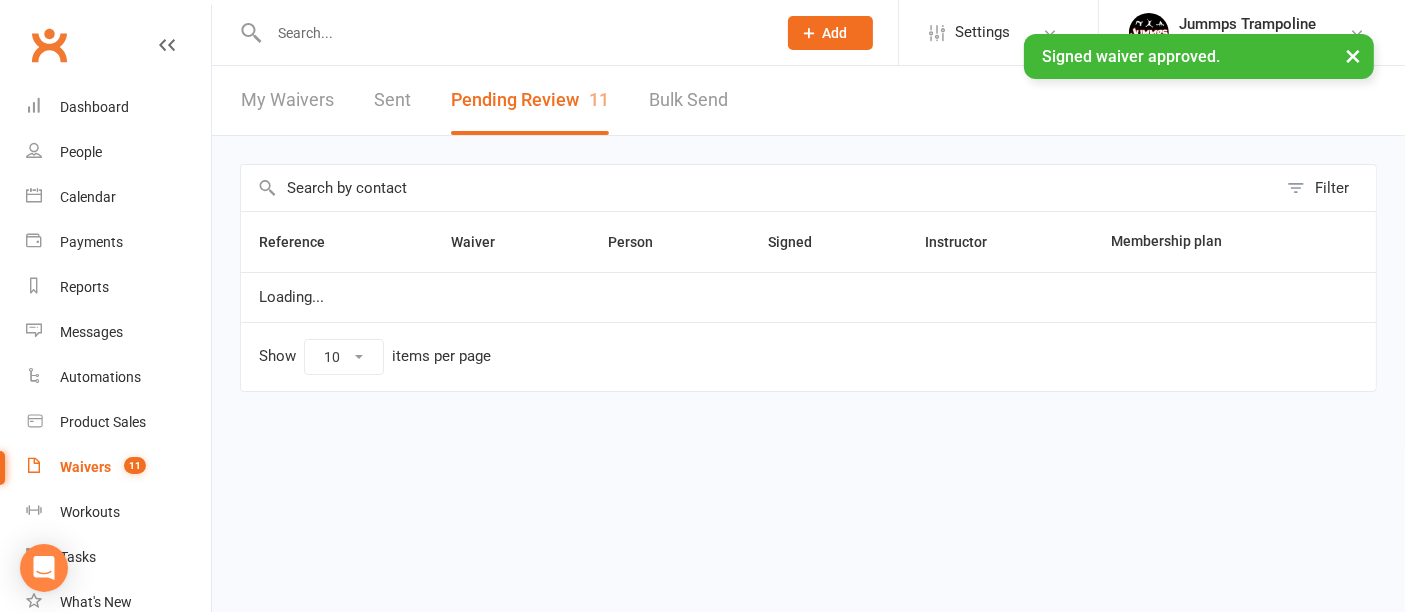 select on "100" 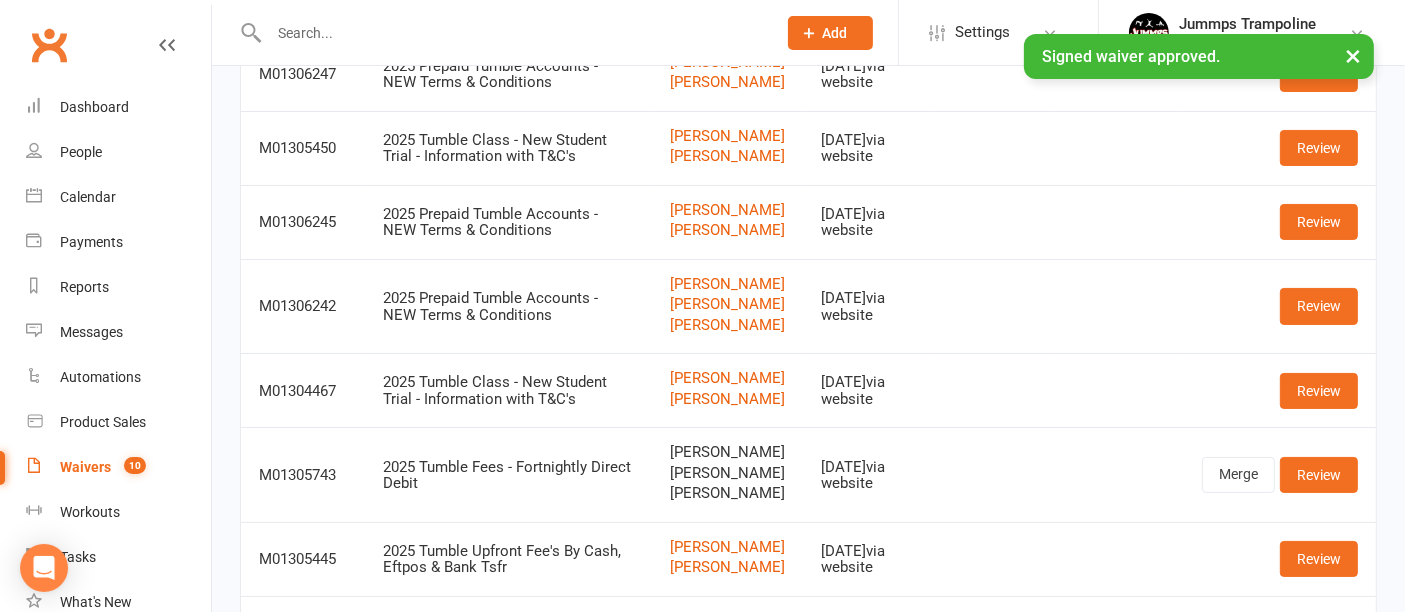 scroll, scrollTop: 246, scrollLeft: 0, axis: vertical 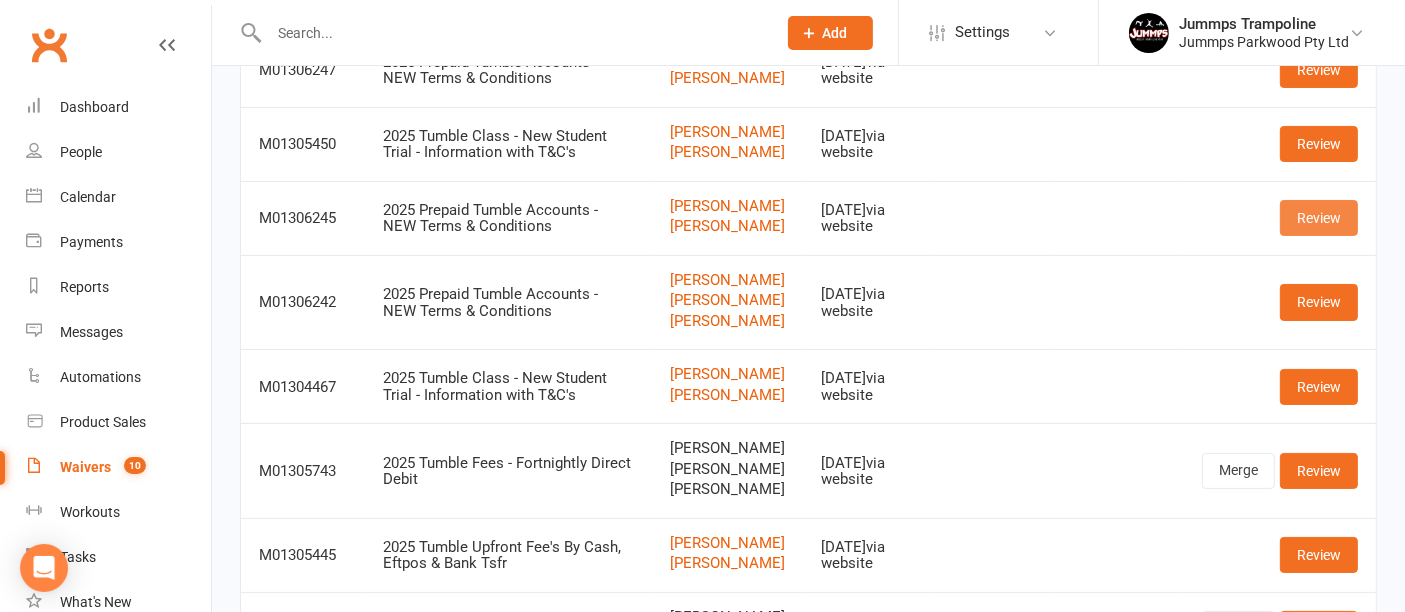 click on "Review" at bounding box center [1319, 218] 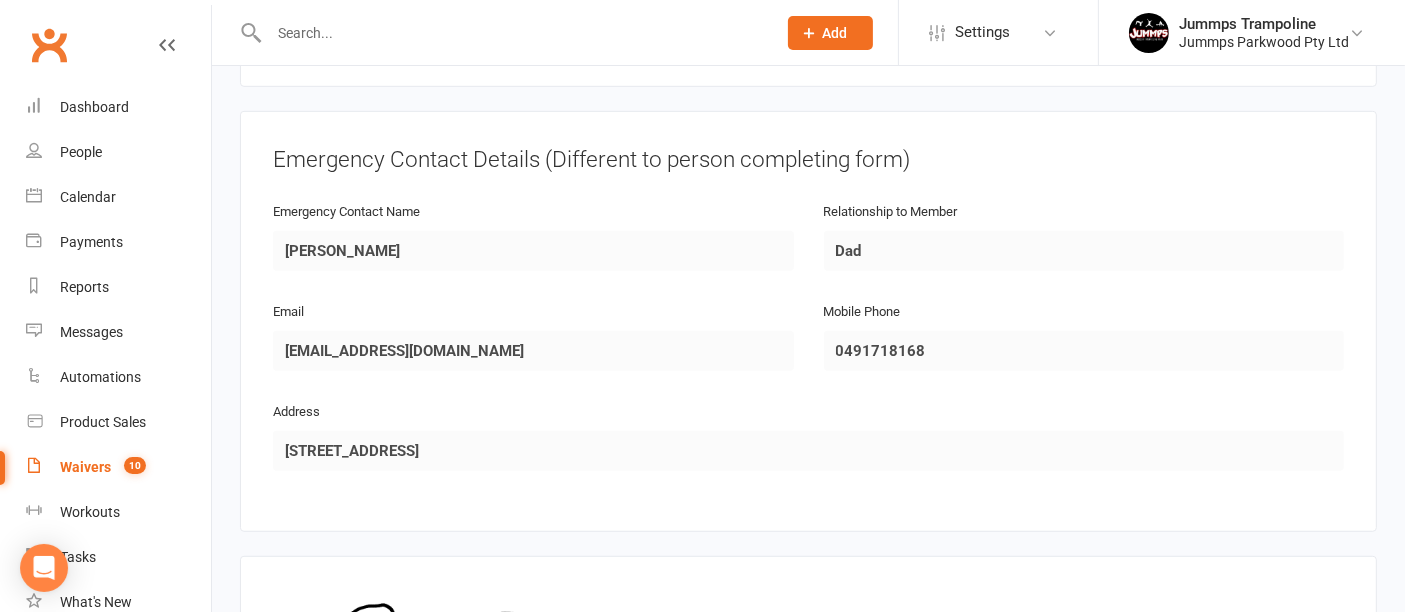 scroll, scrollTop: 1521, scrollLeft: 0, axis: vertical 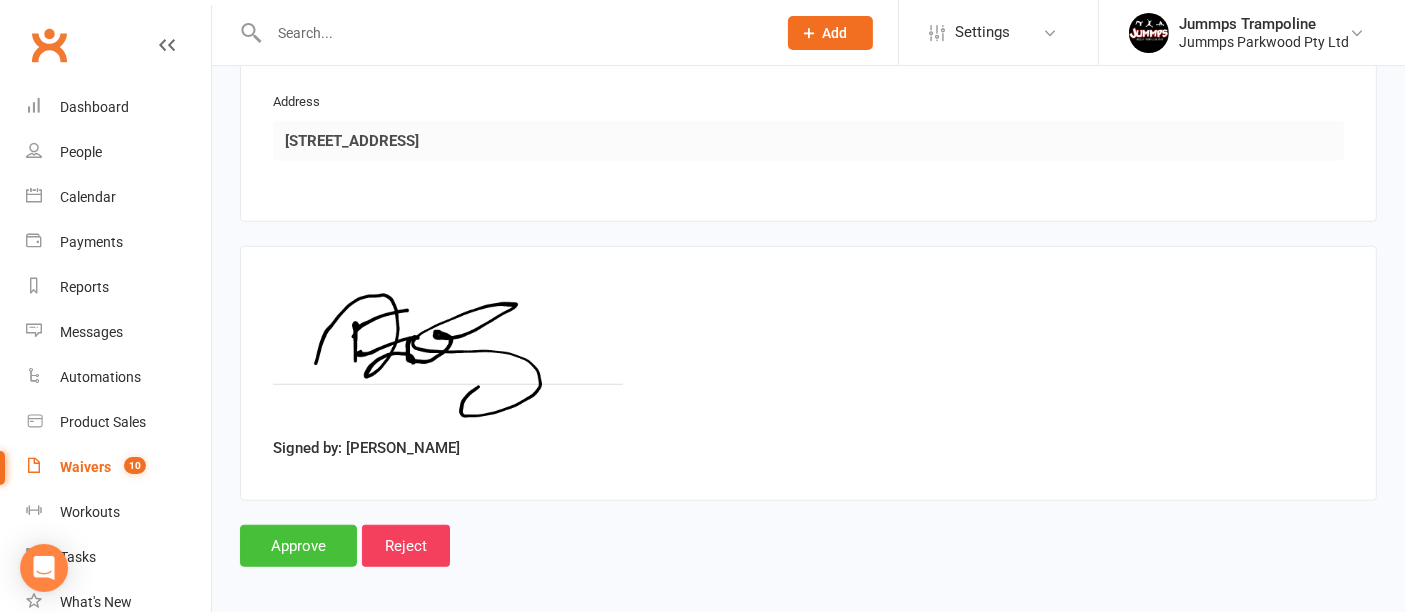 click on "Approve" at bounding box center (298, 546) 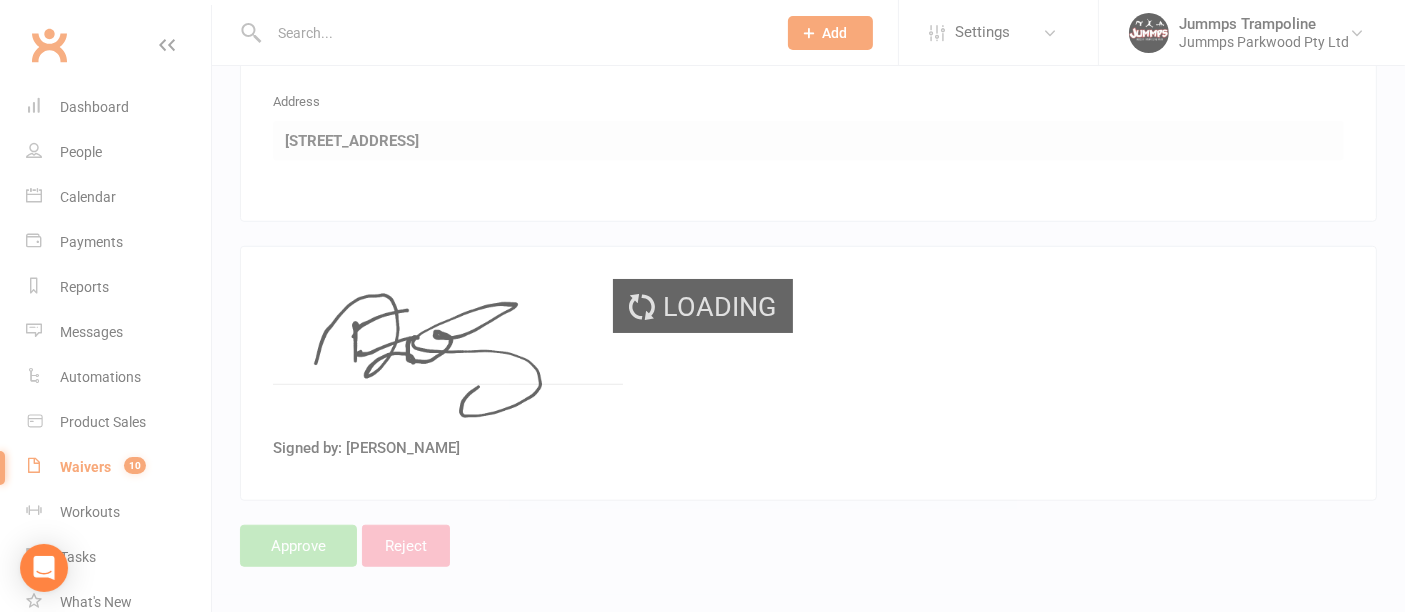 select on "100" 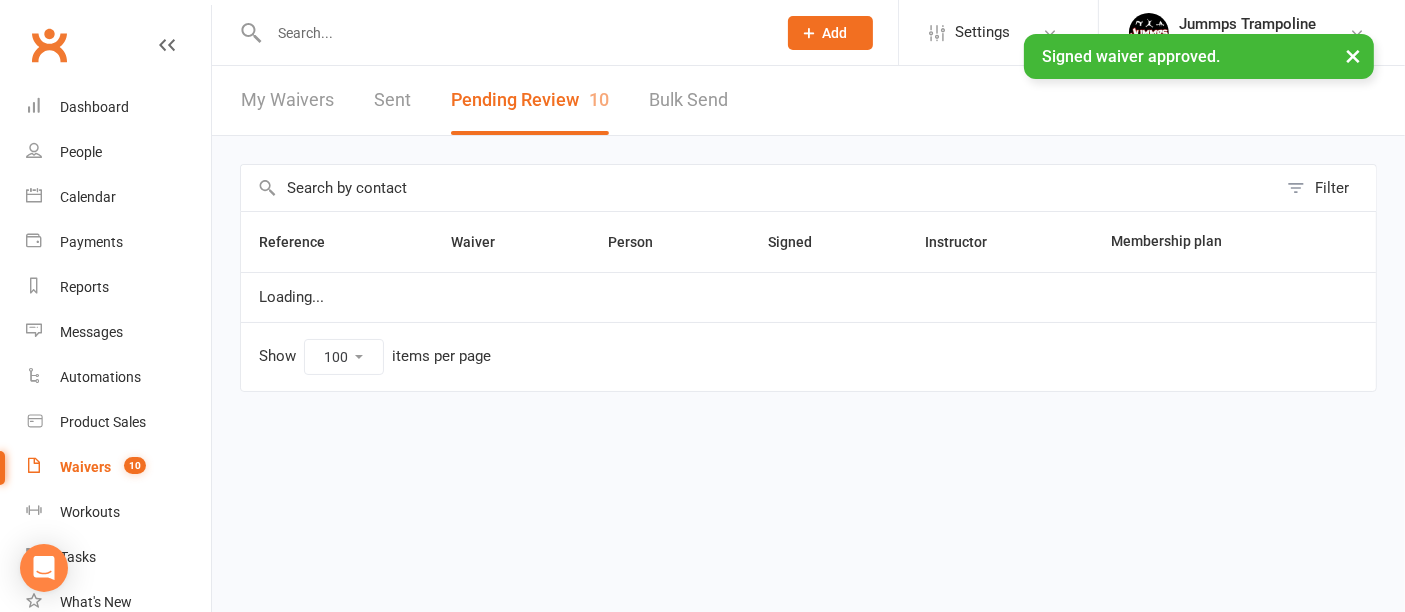 scroll, scrollTop: 0, scrollLeft: 0, axis: both 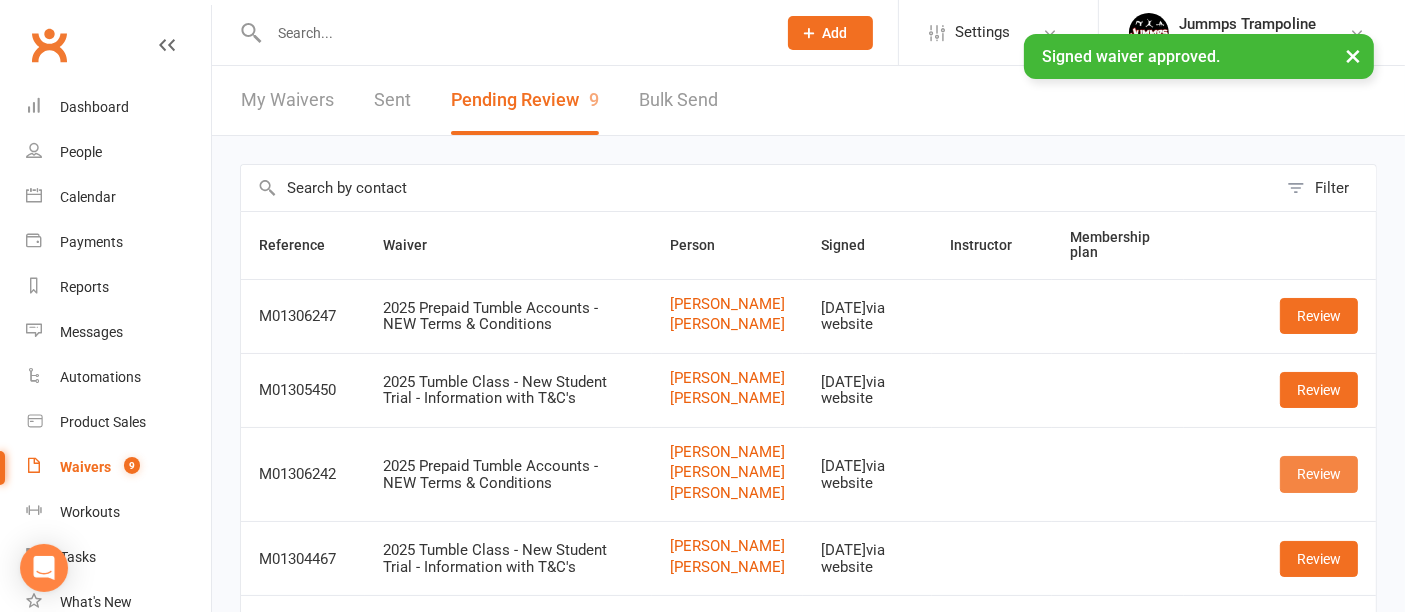 click on "Review" at bounding box center [1319, 474] 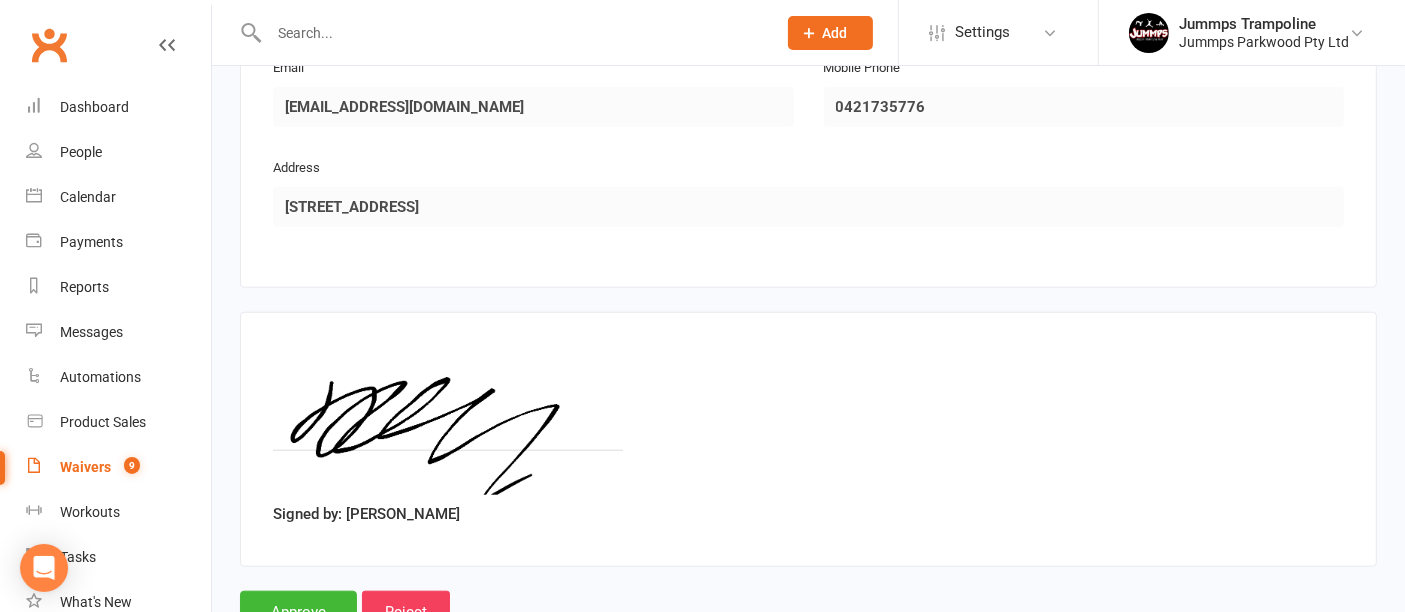 scroll, scrollTop: 1971, scrollLeft: 0, axis: vertical 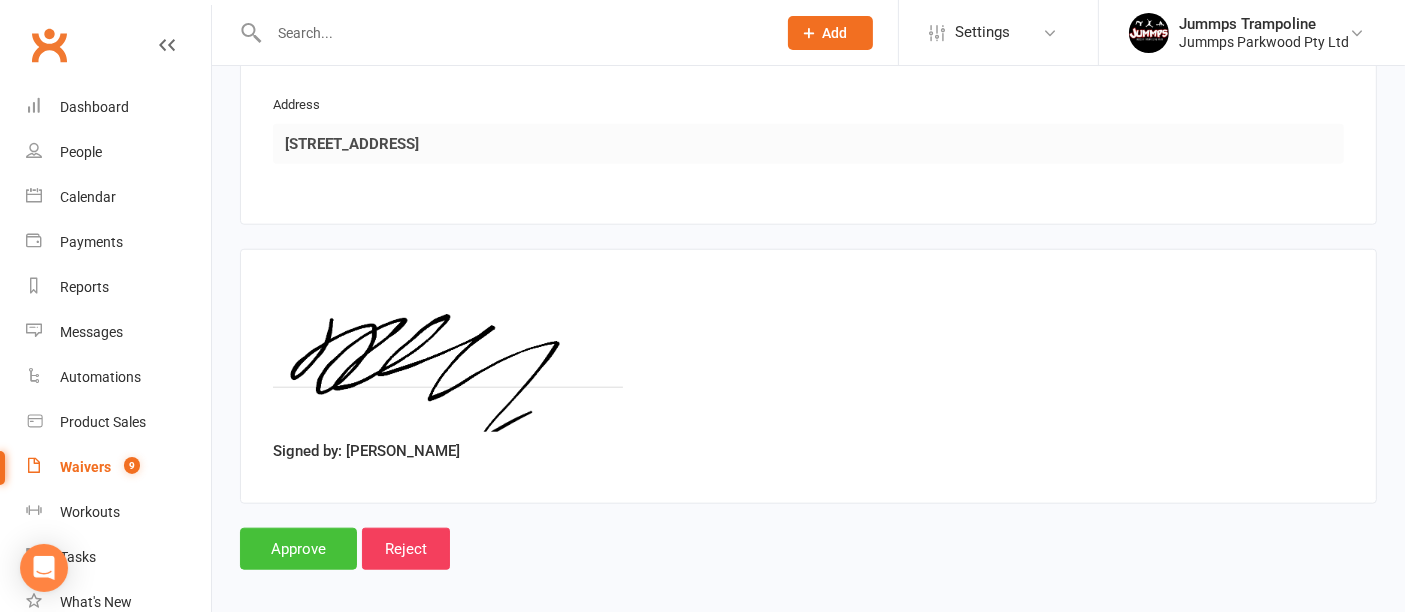 click on "Approve" at bounding box center [298, 549] 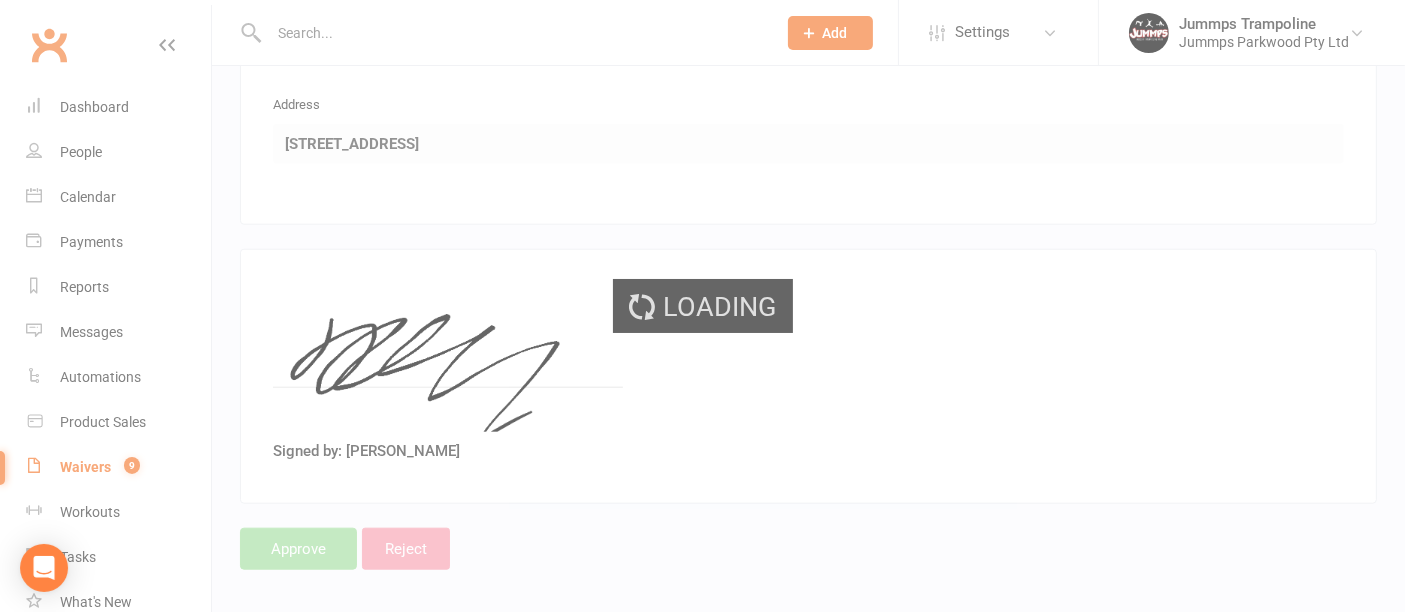 select on "100" 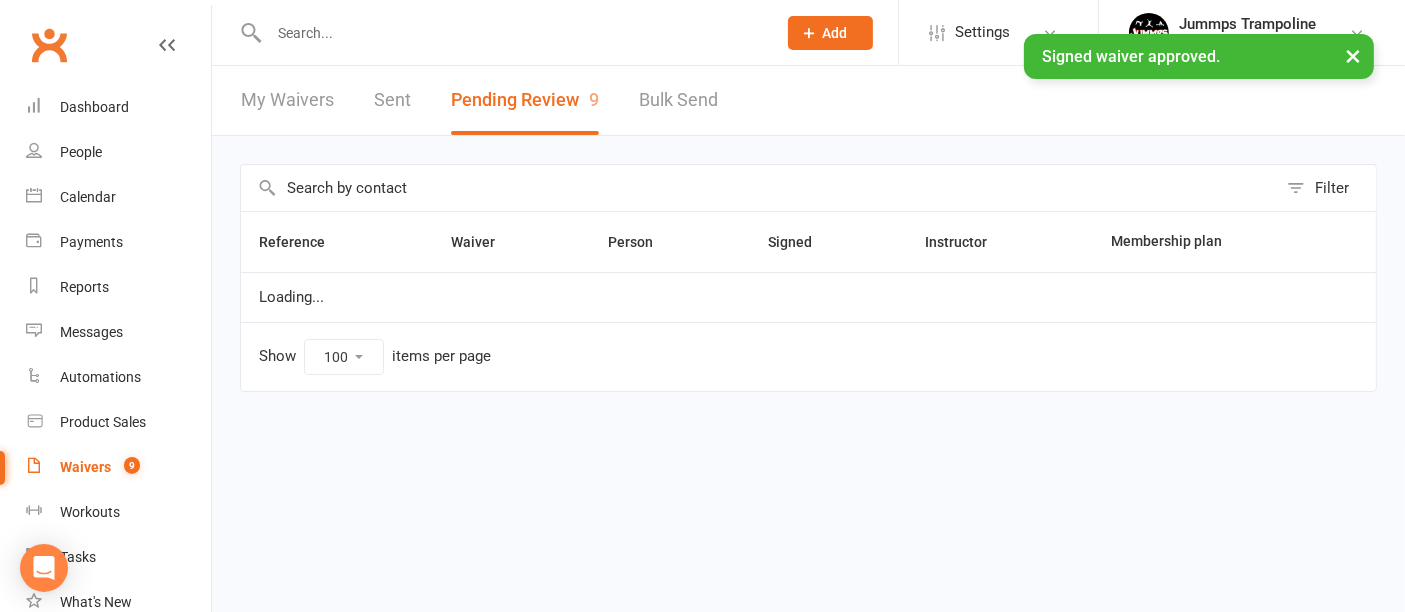 scroll, scrollTop: 0, scrollLeft: 0, axis: both 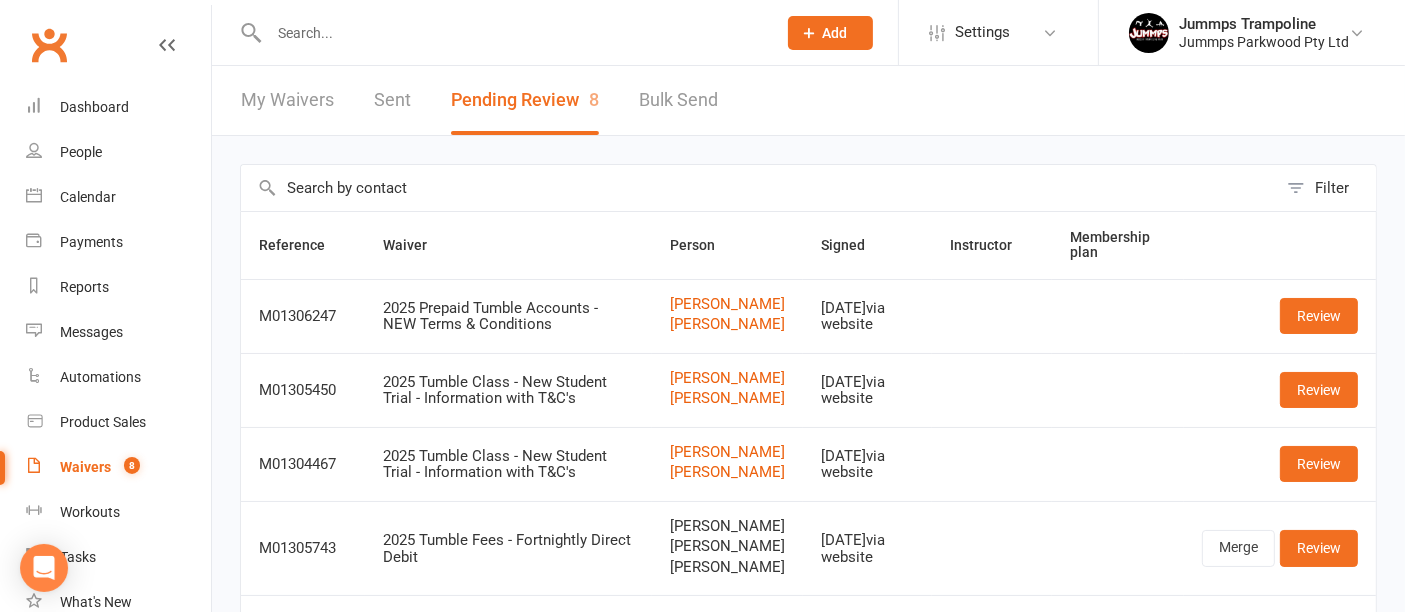 click on "2025 Tumble Fees - Fortnightly Direct Debit" at bounding box center [508, 548] 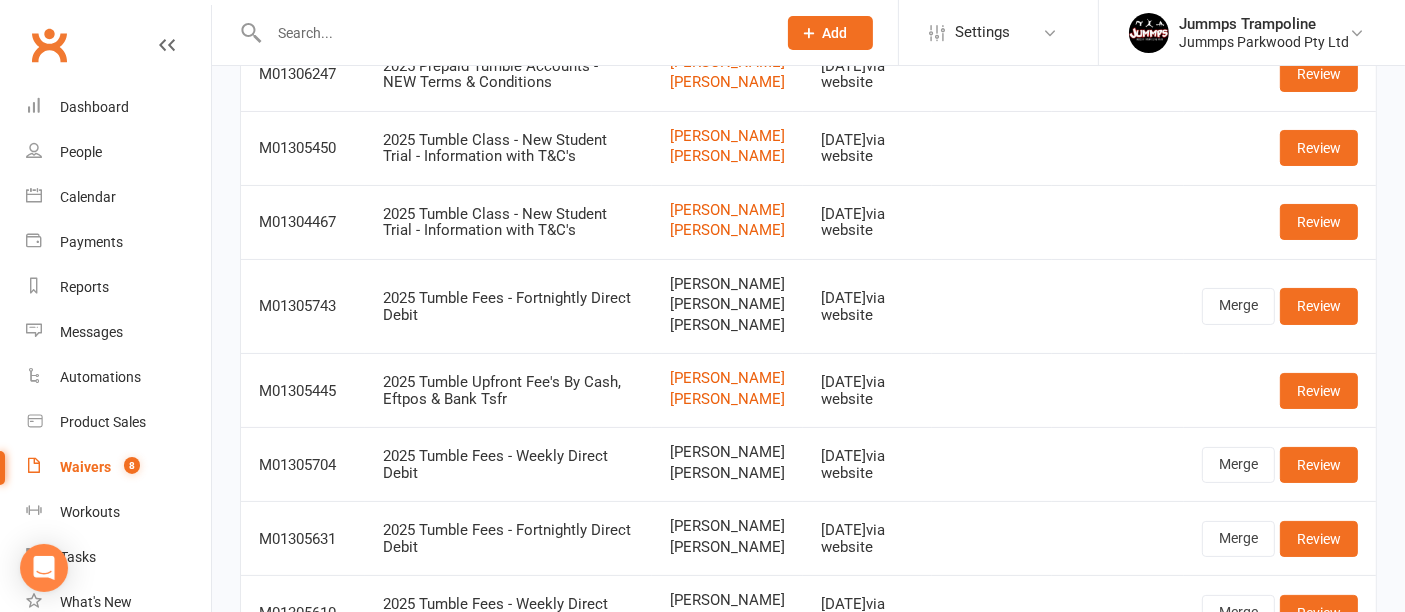 scroll, scrollTop: 291, scrollLeft: 0, axis: vertical 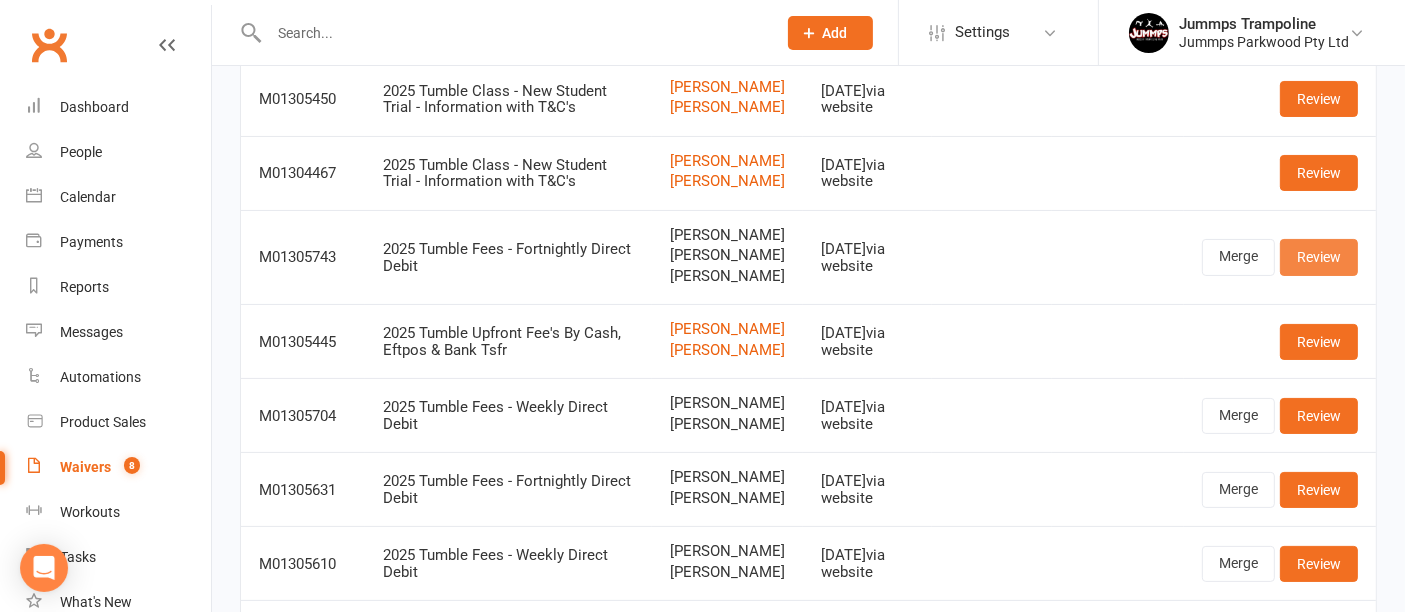 click on "Review" at bounding box center [1319, 257] 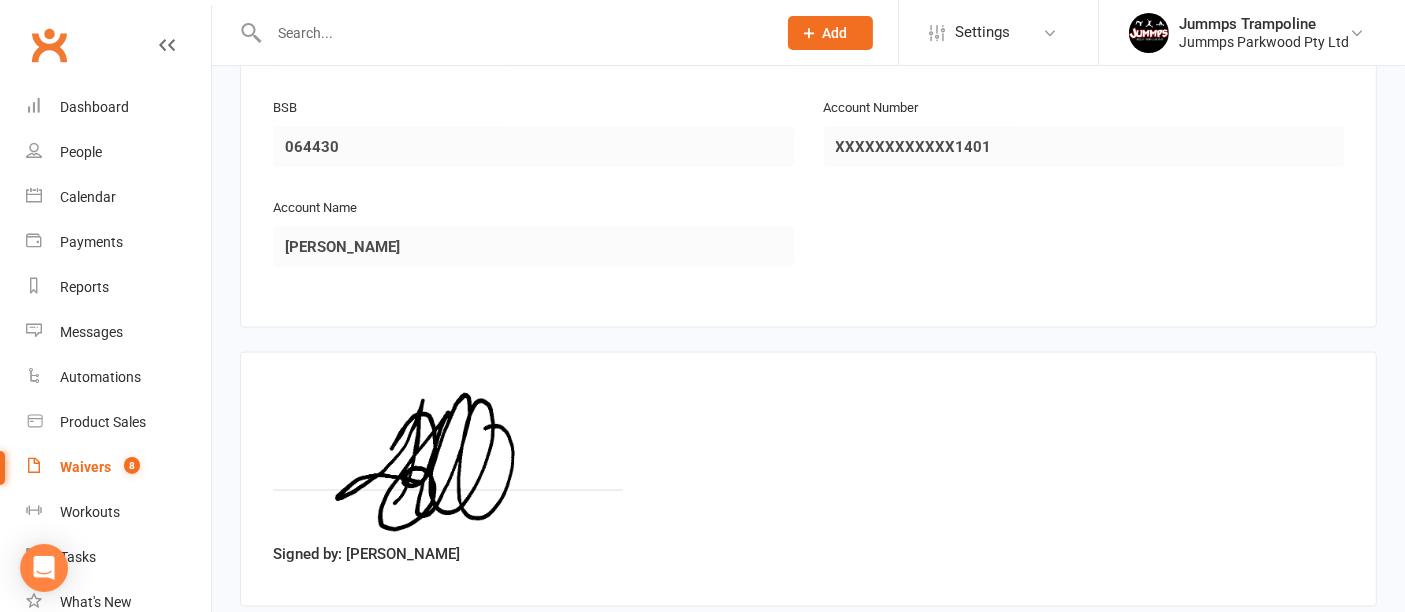 scroll, scrollTop: 3142, scrollLeft: 0, axis: vertical 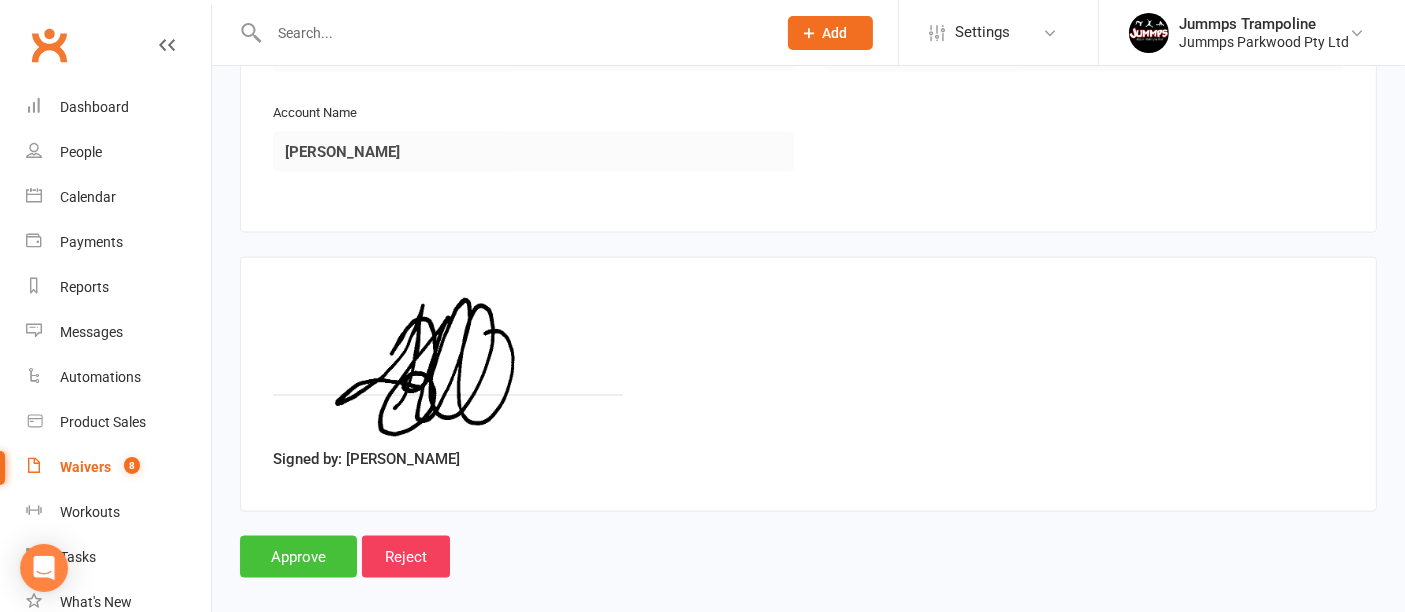 click on "Approve" at bounding box center (298, 557) 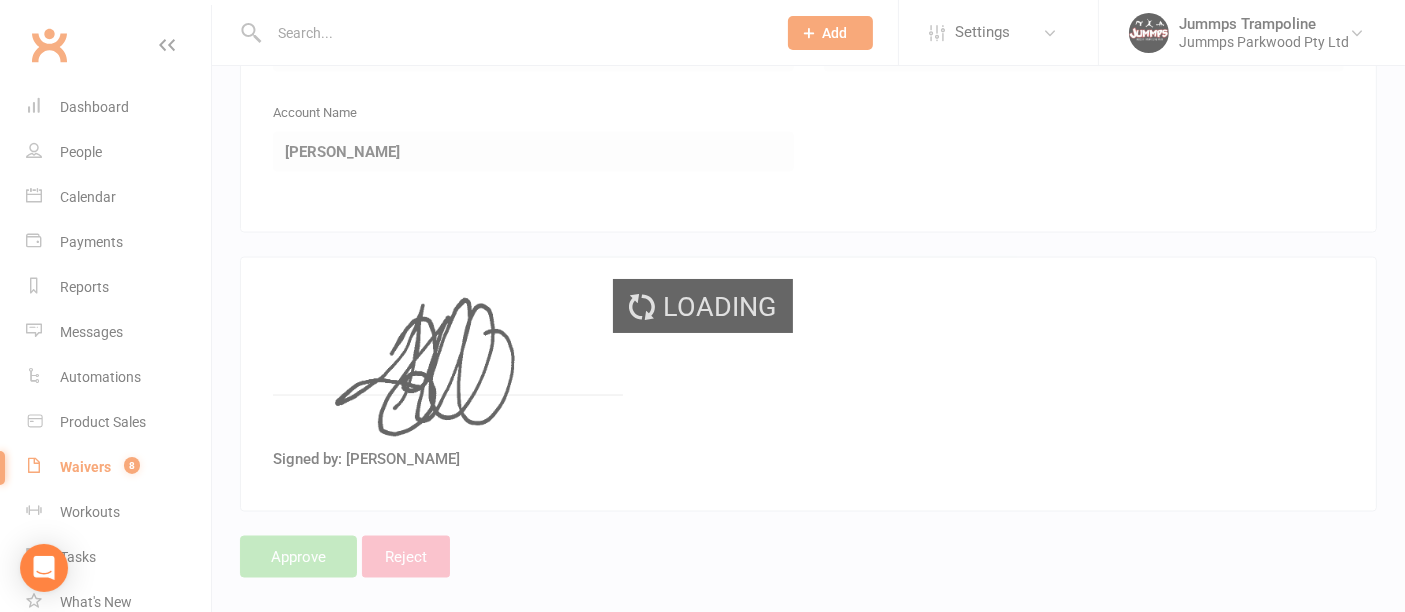 scroll, scrollTop: 0, scrollLeft: 0, axis: both 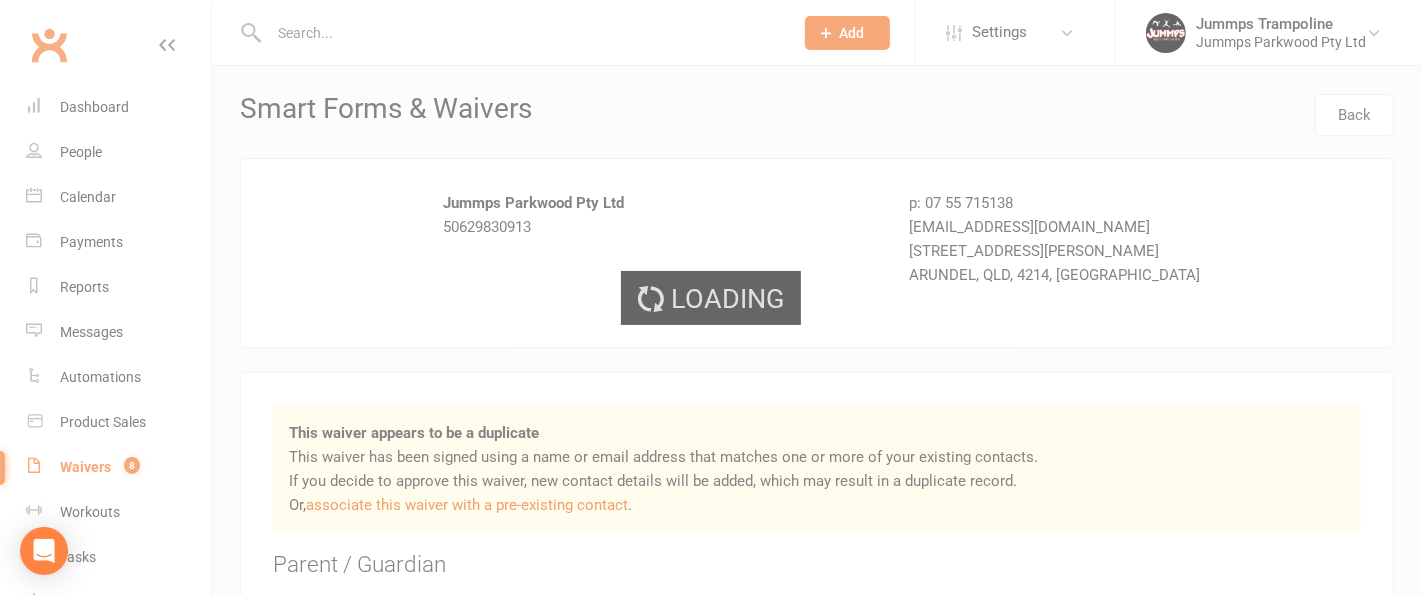 select on "100" 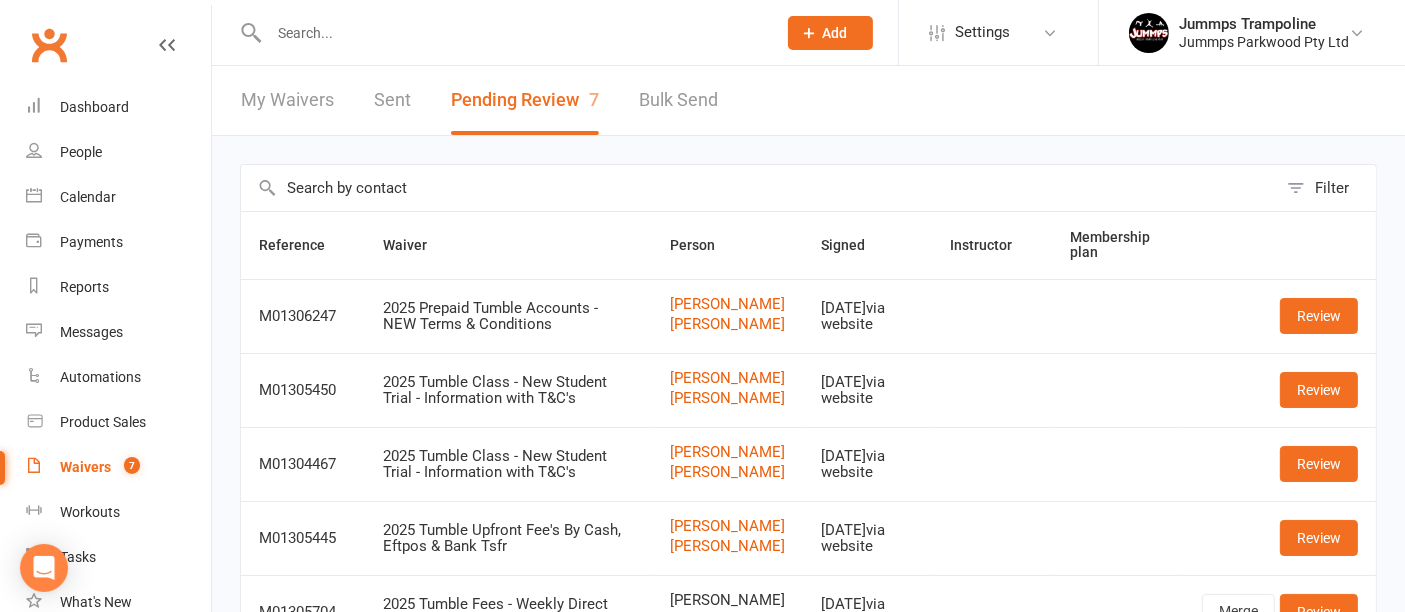 click on "My Waivers" at bounding box center (287, 100) 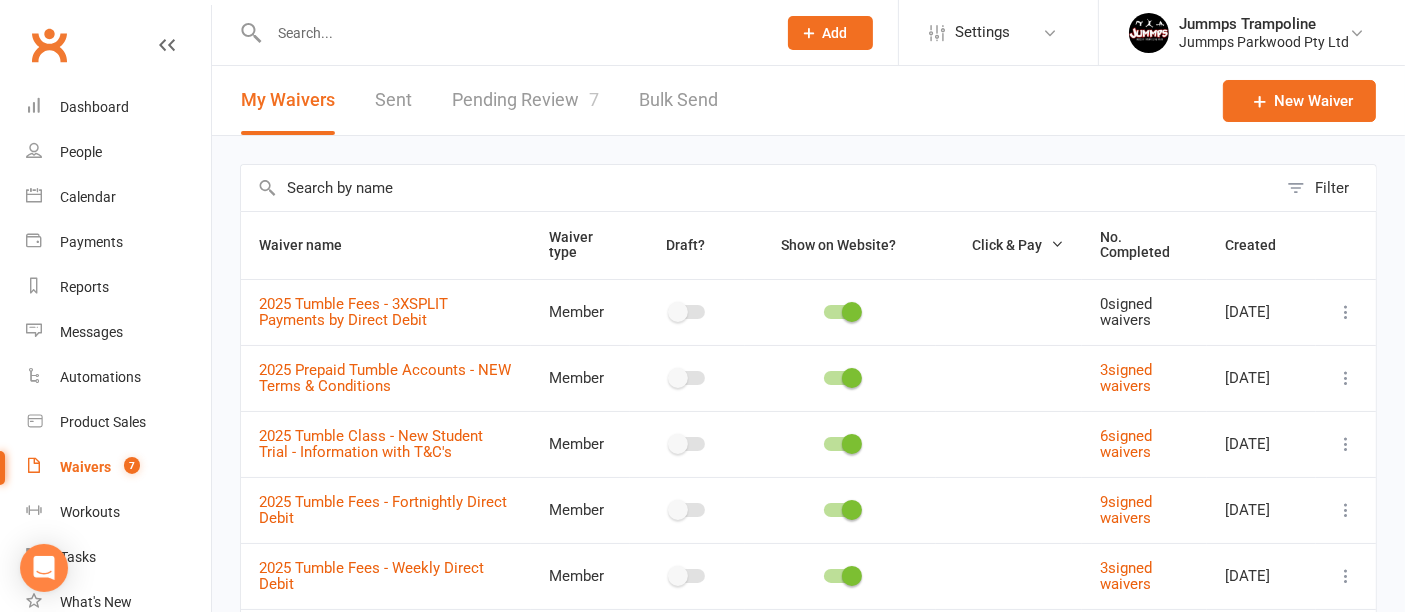 click at bounding box center (759, 188) 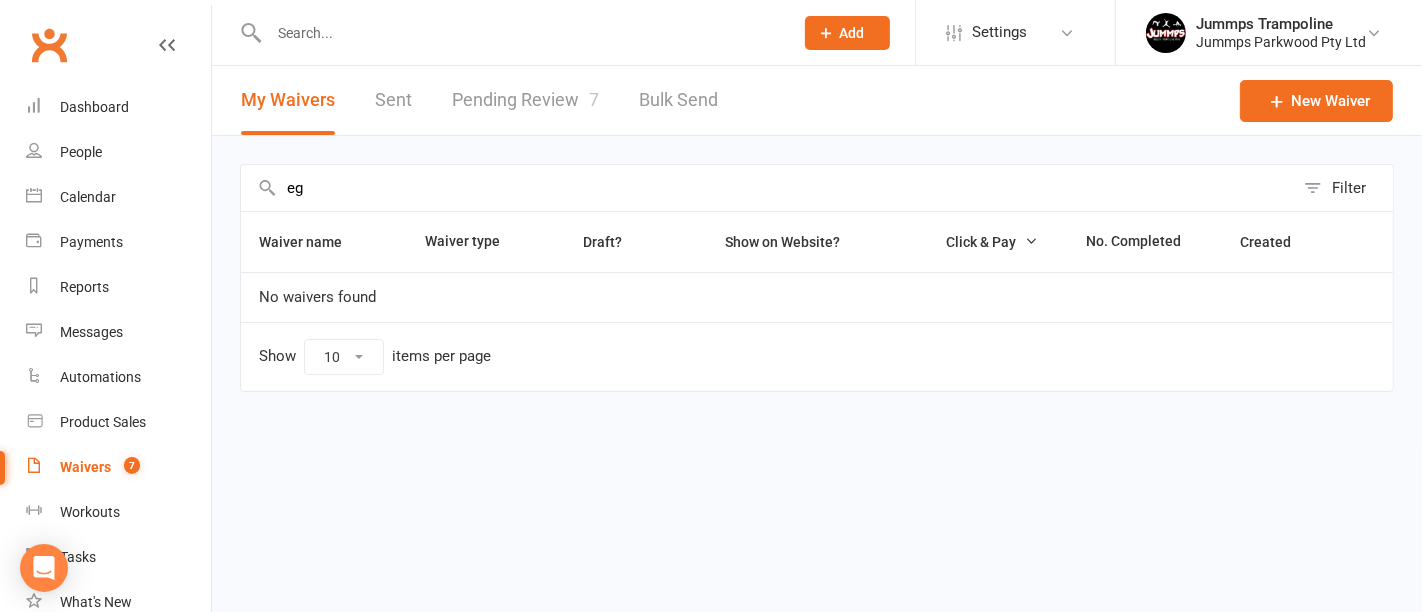 type on "e" 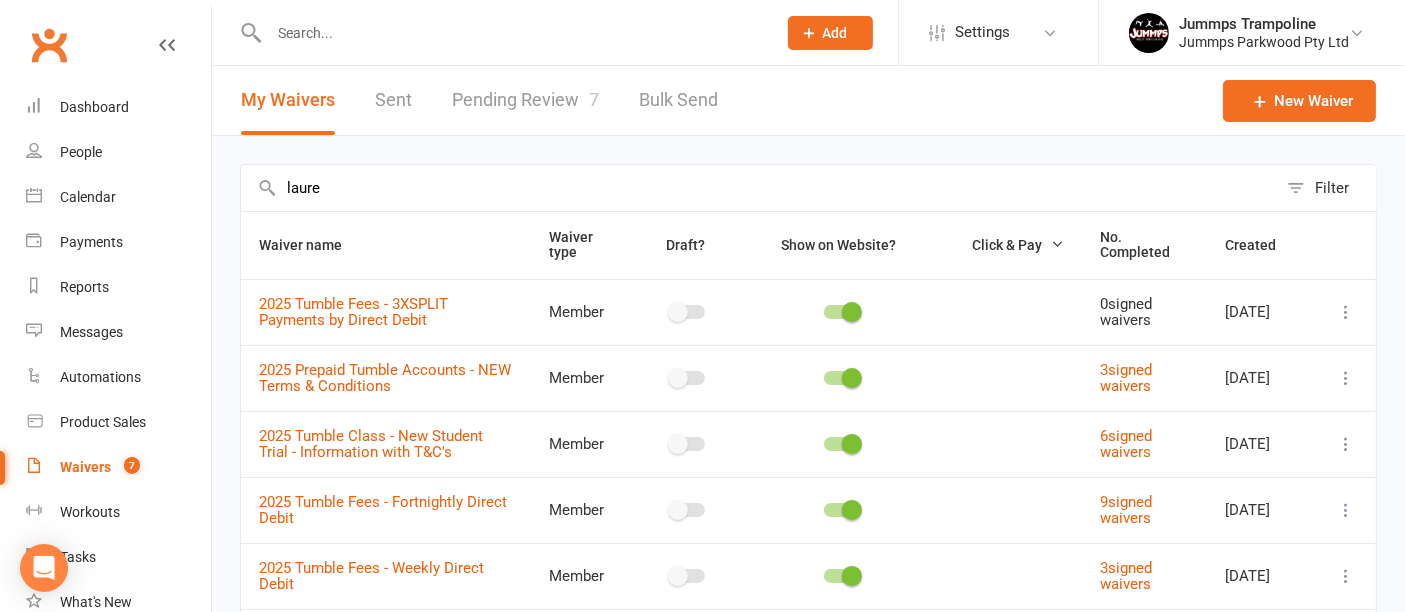 type on "lauren" 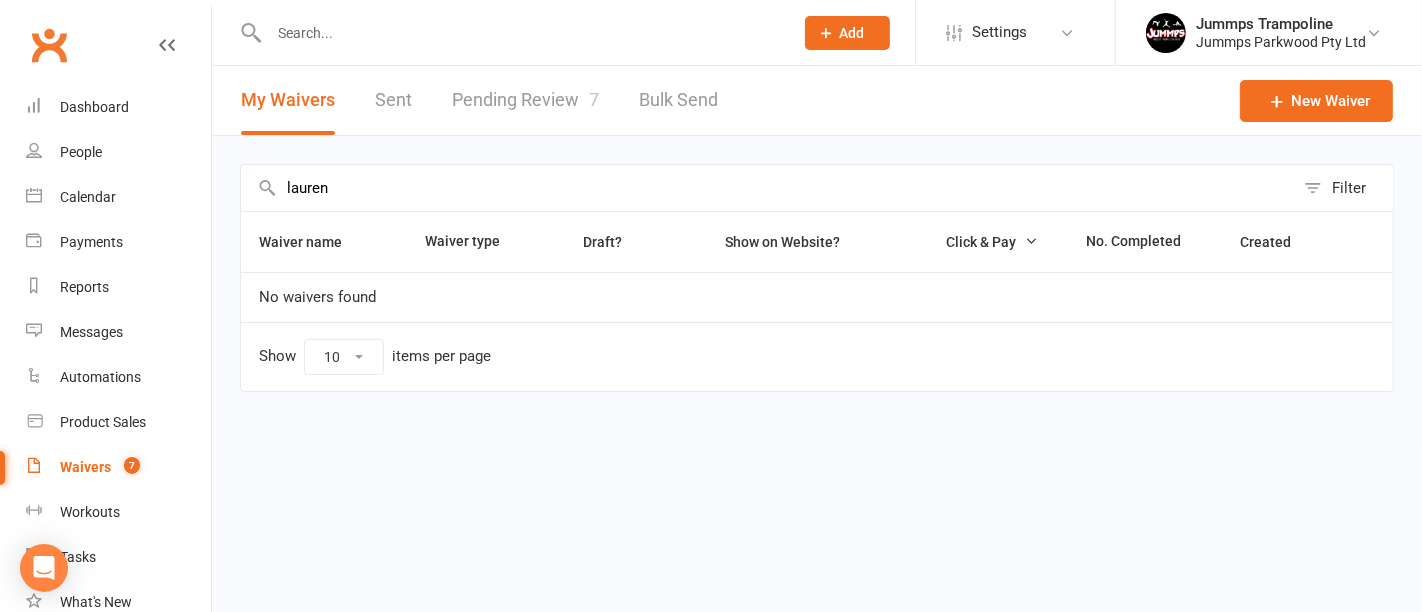 type 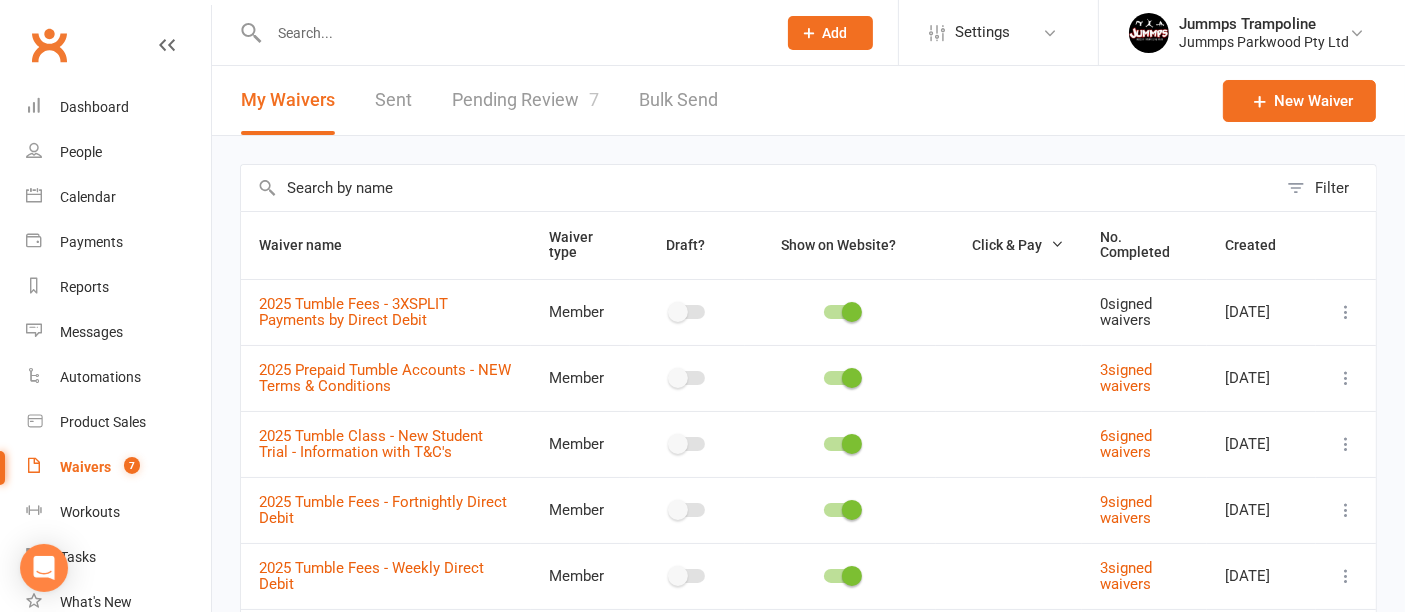 click on "Sent" at bounding box center (393, 100) 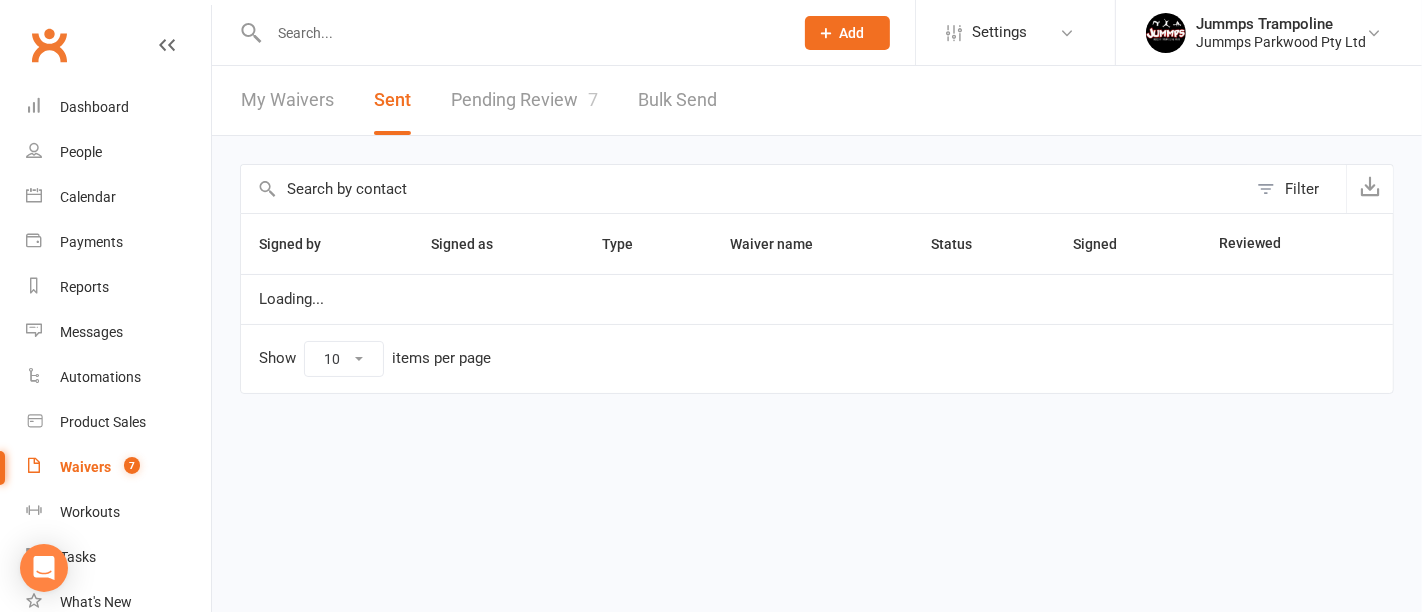 select on "100" 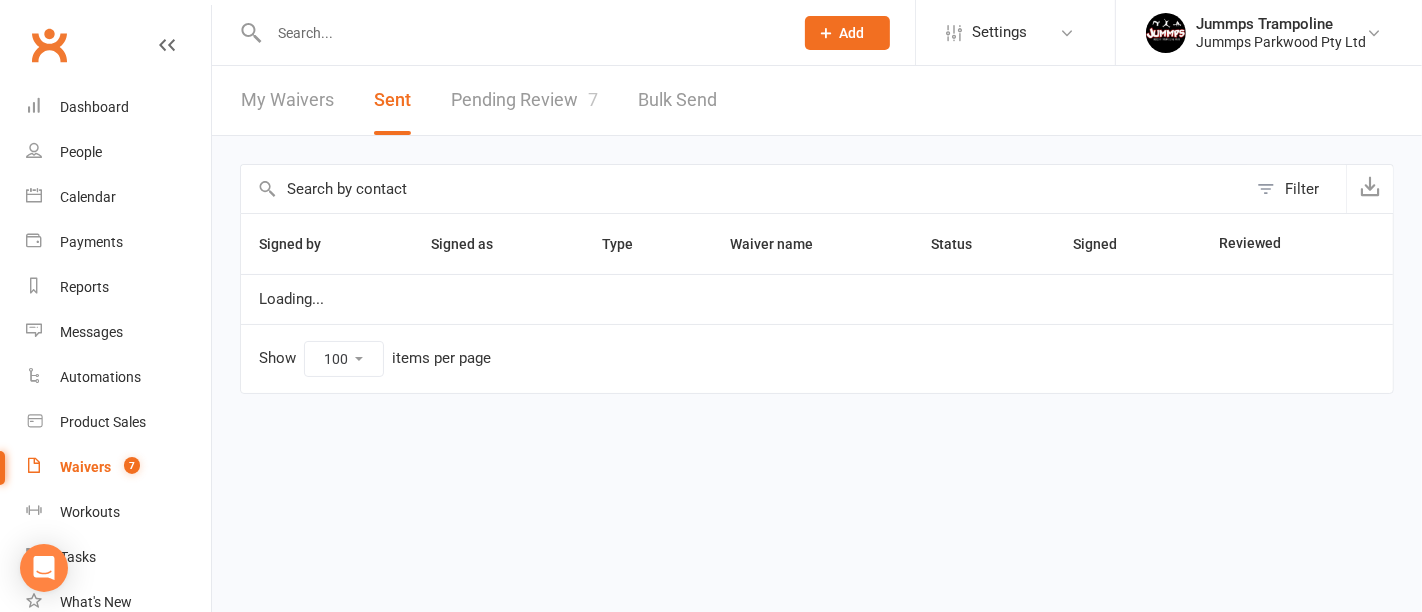 click at bounding box center [744, 189] 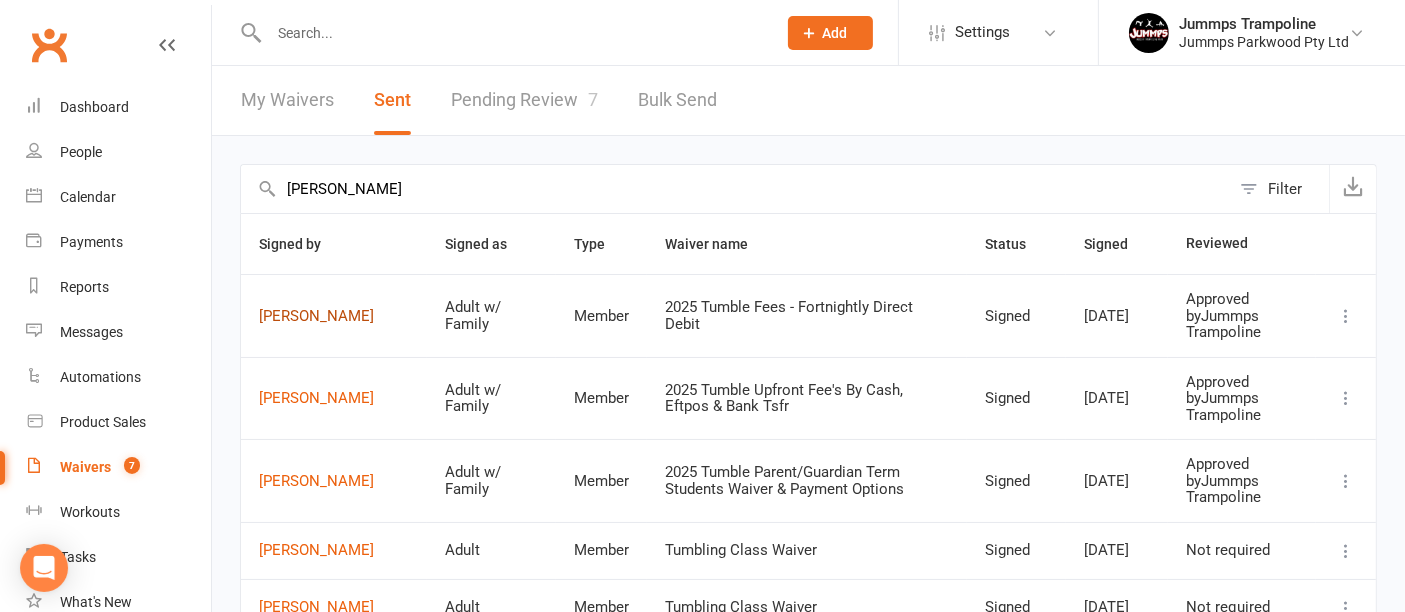 type on "egan" 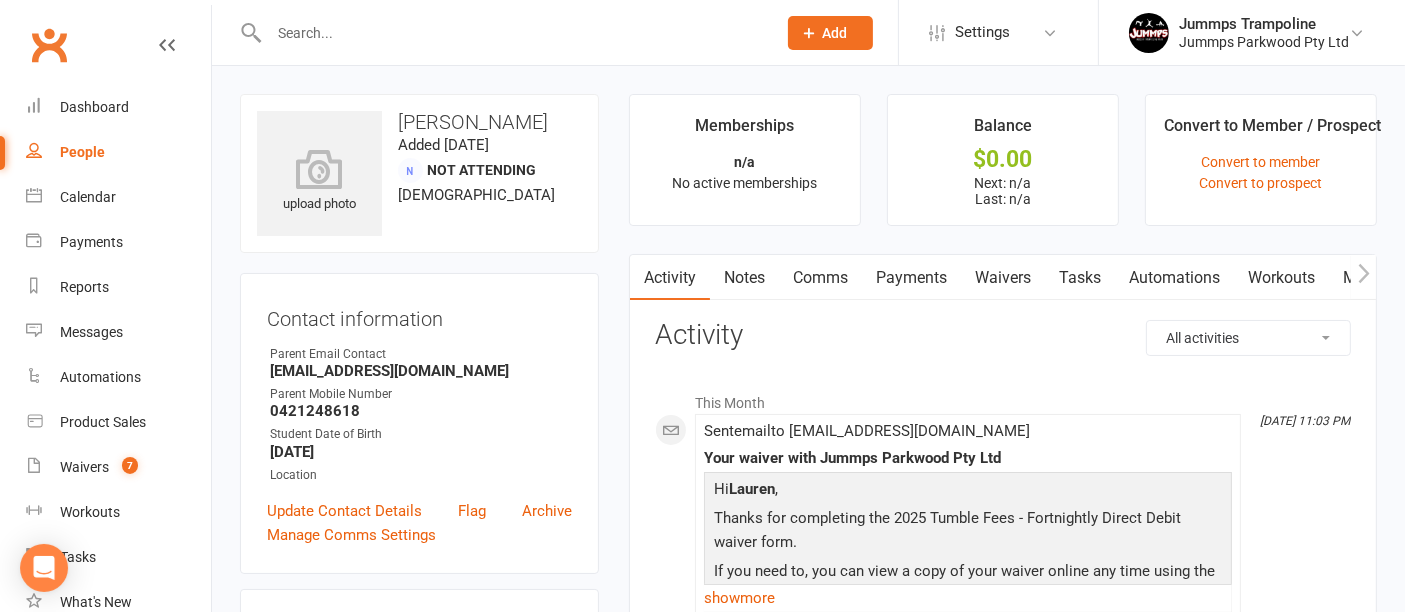 click at bounding box center [512, 33] 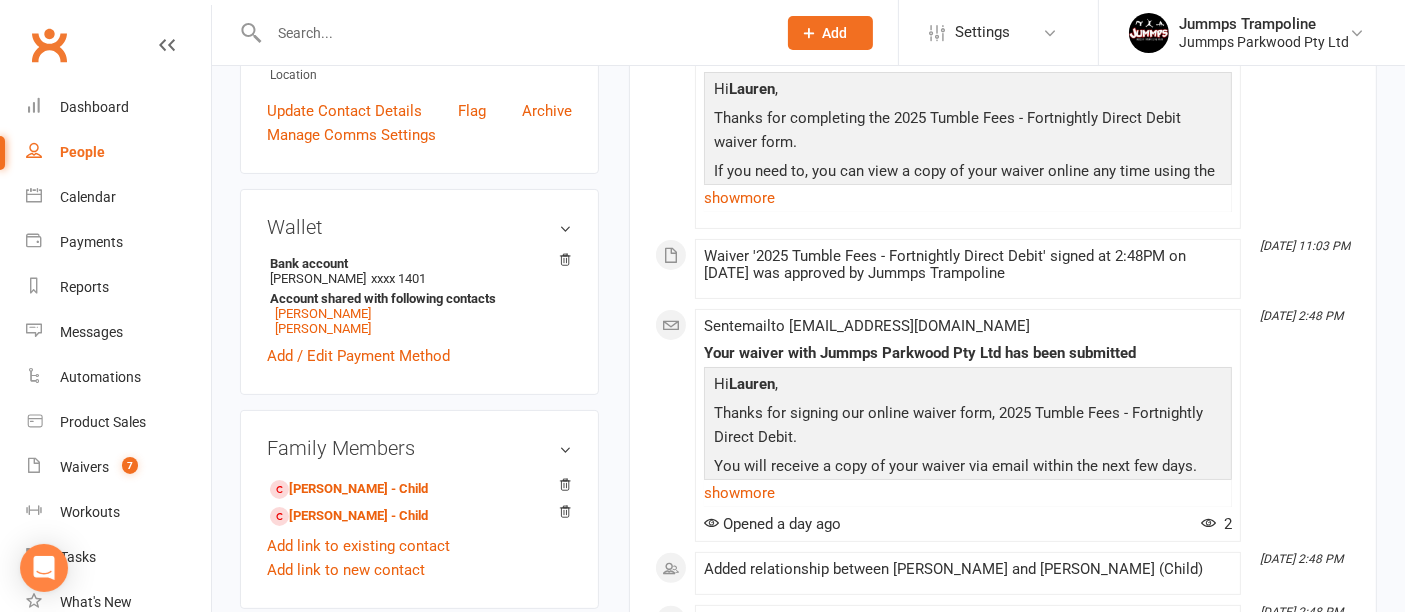 scroll, scrollTop: 408, scrollLeft: 0, axis: vertical 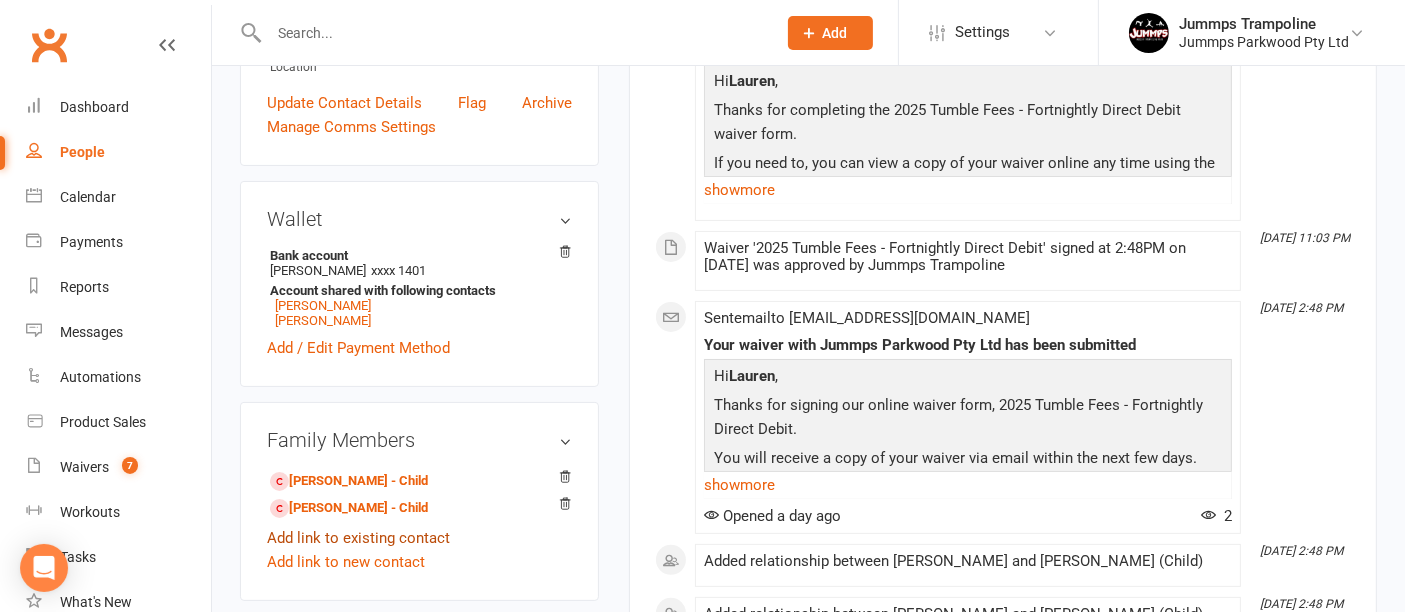 click on "Add link to existing contact" at bounding box center [358, 538] 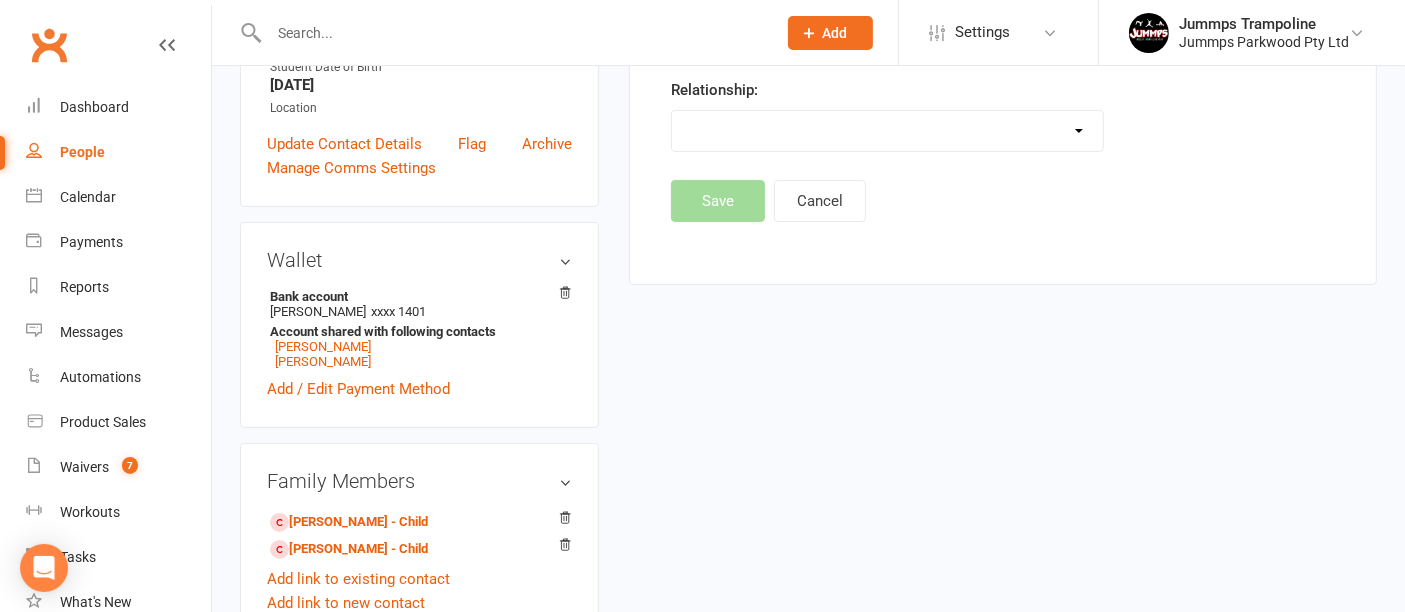 click on "Parent / Guardian Child Sibling (parent not in system) Spouse / Partner Cousin / Other Family Friend Other" at bounding box center (887, 131) 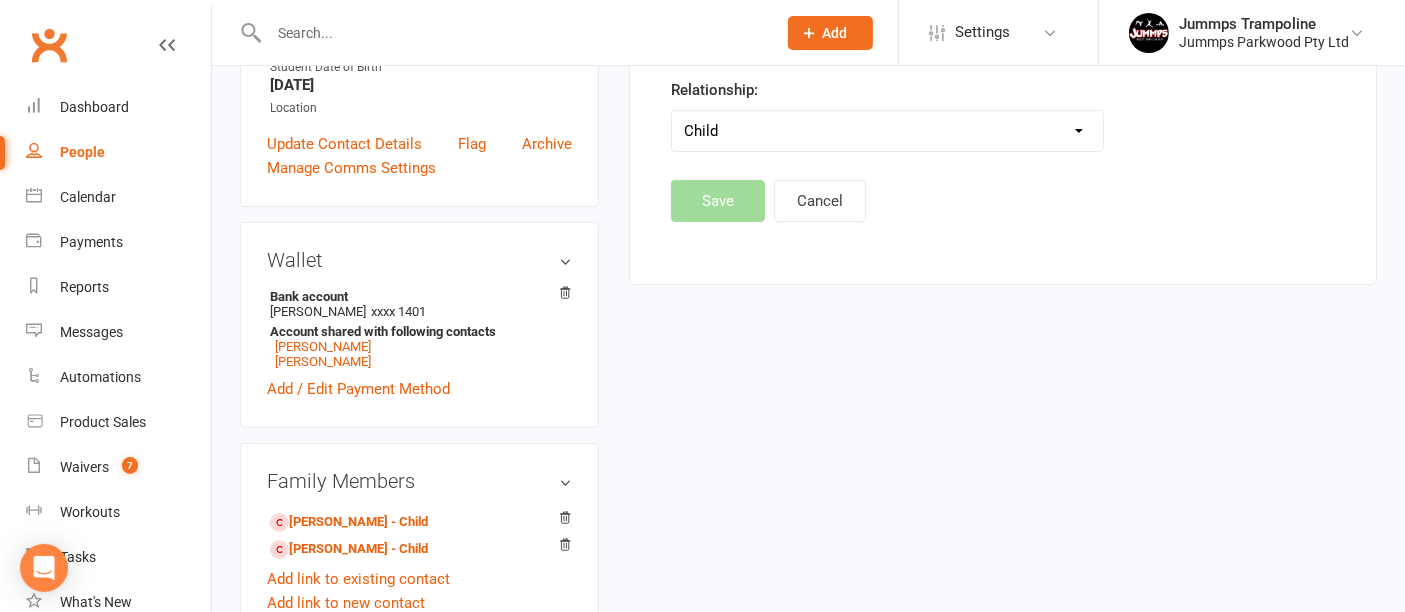 click on "Parent / Guardian Child Sibling (parent not in system) Spouse / Partner Cousin / Other Family Friend Other" at bounding box center (887, 131) 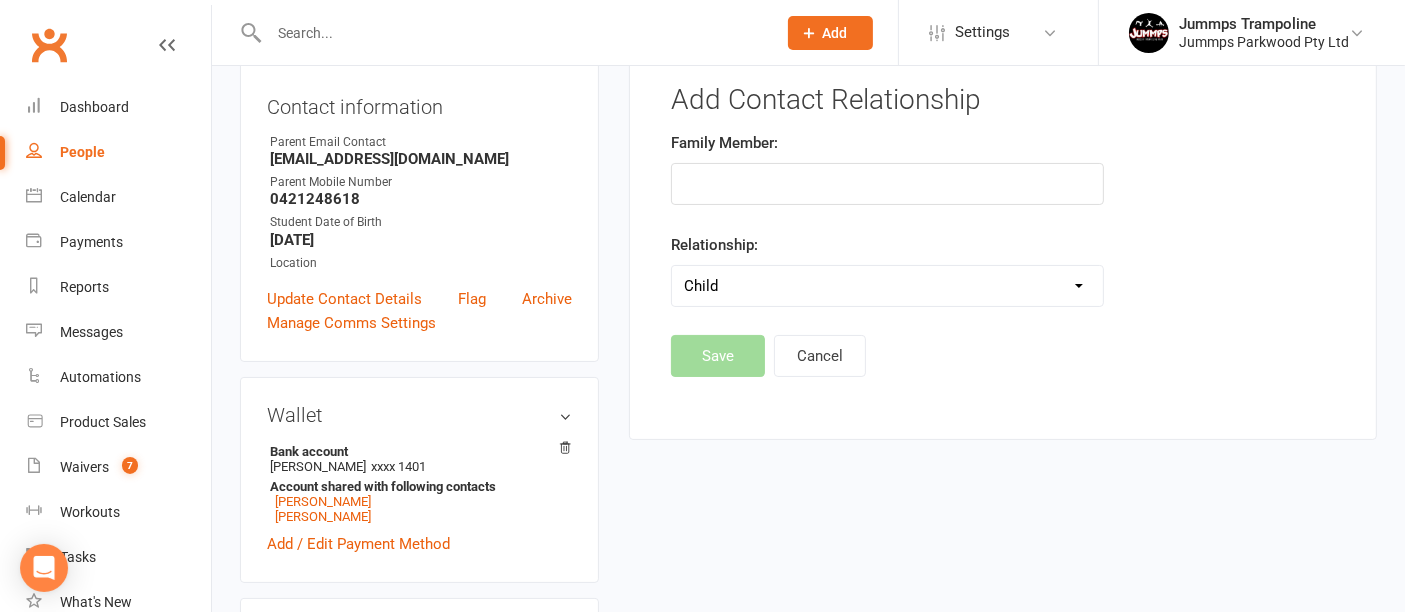 scroll, scrollTop: 213, scrollLeft: 0, axis: vertical 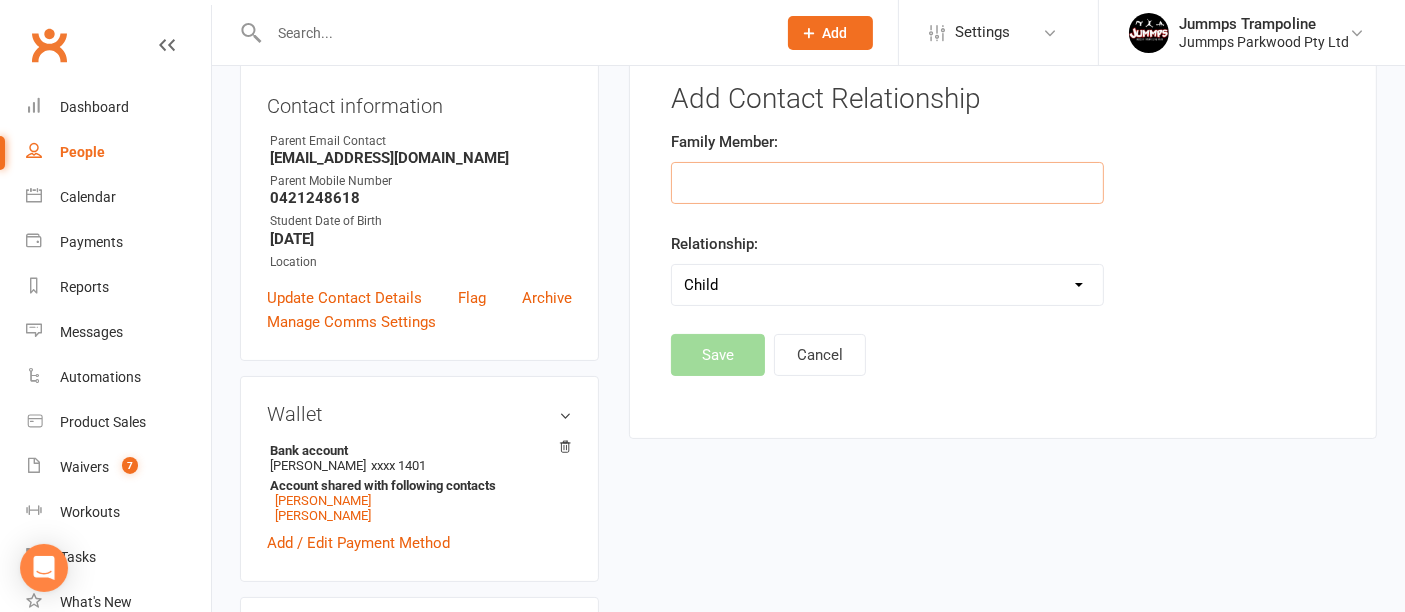 click at bounding box center [887, 183] 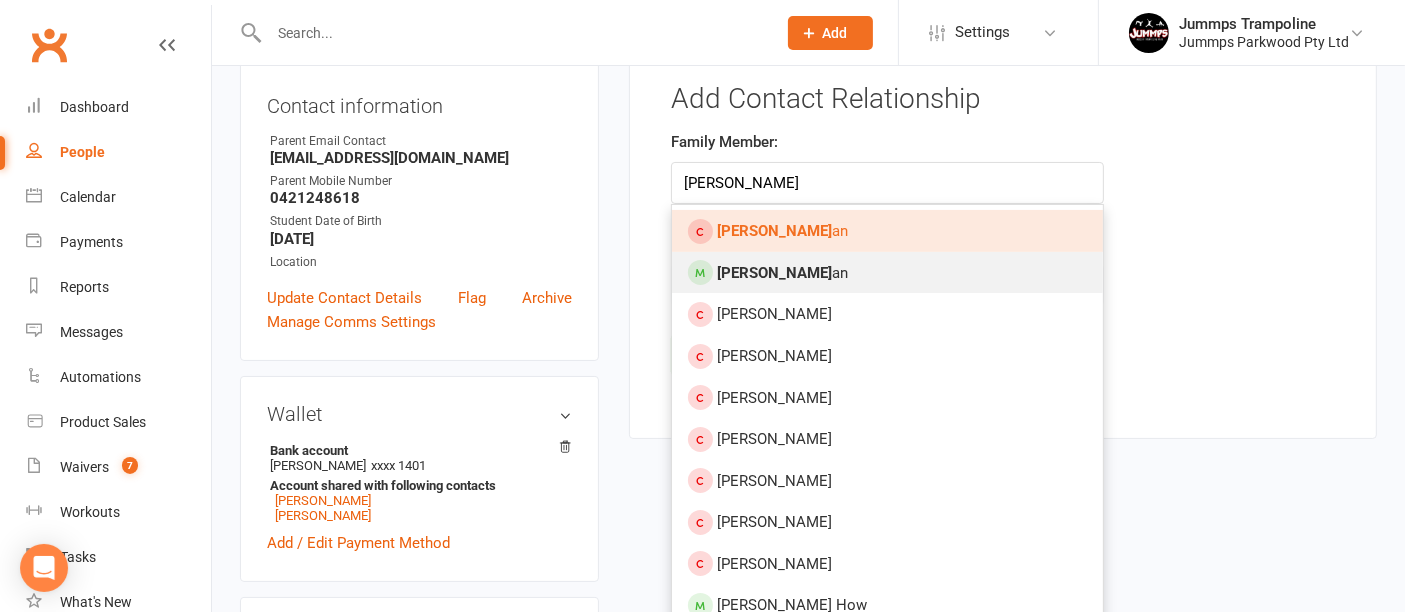 click on "Angus Eg" at bounding box center (774, 273) 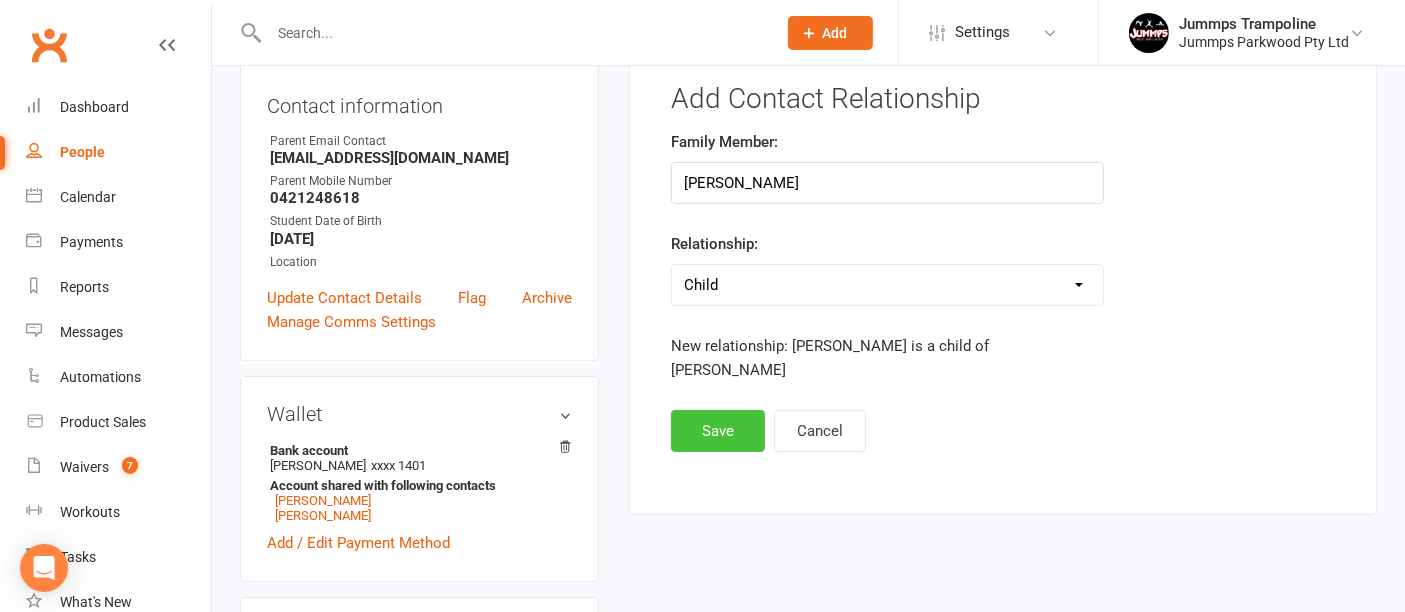 click on "Save" at bounding box center (718, 431) 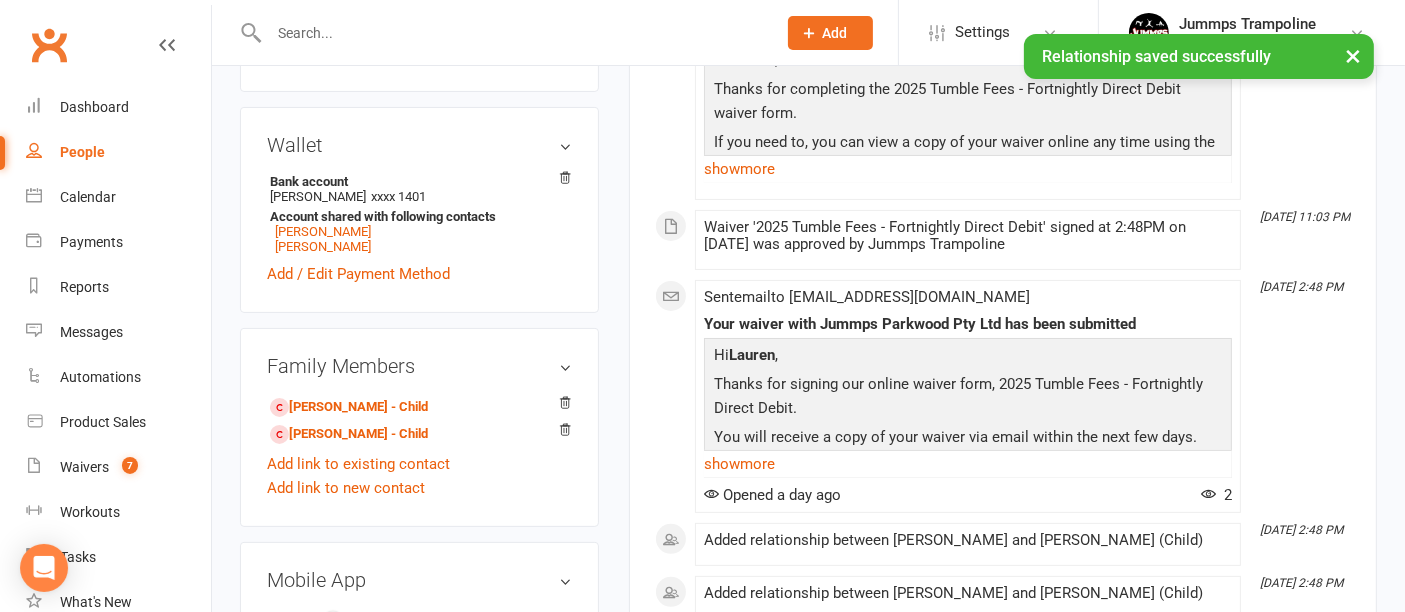 scroll, scrollTop: 482, scrollLeft: 0, axis: vertical 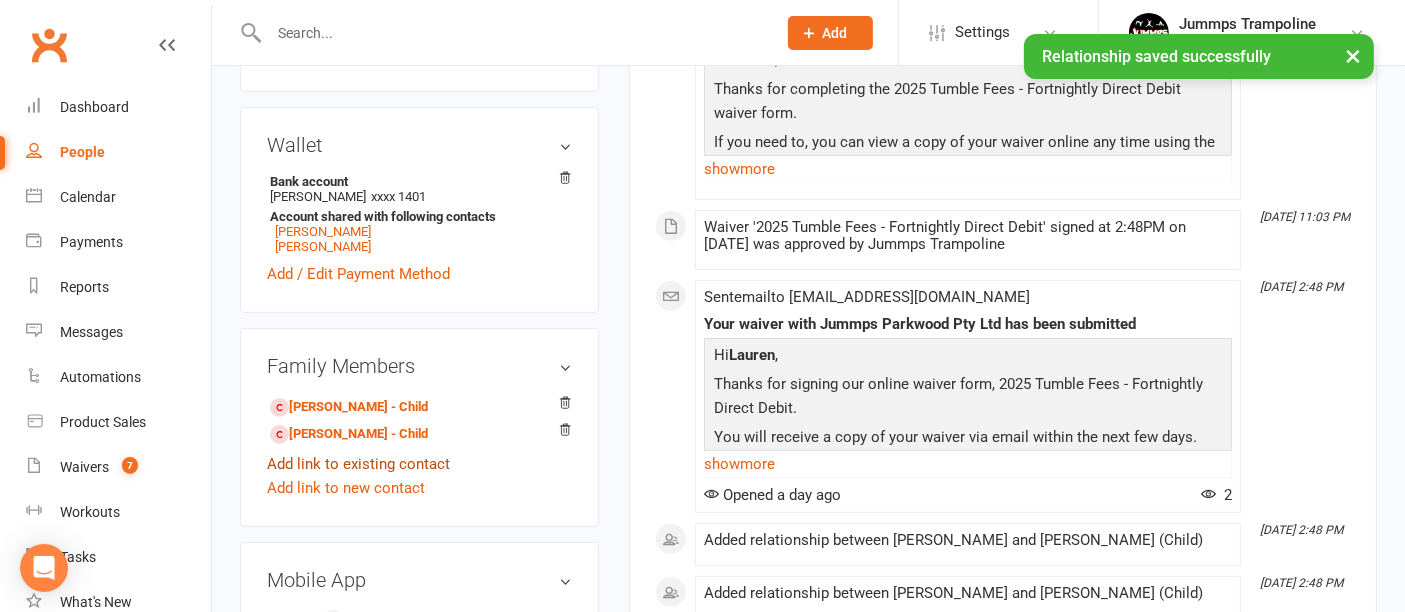 click on "Add link to existing contact" at bounding box center [358, 464] 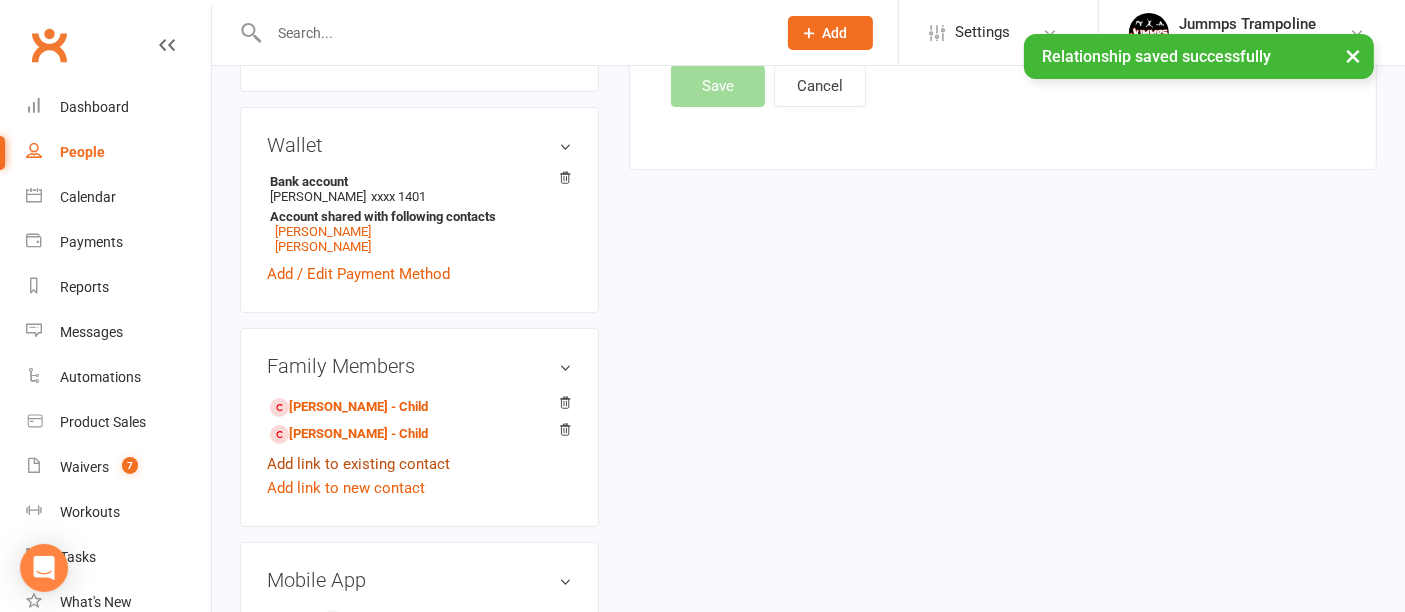 scroll, scrollTop: 87, scrollLeft: 0, axis: vertical 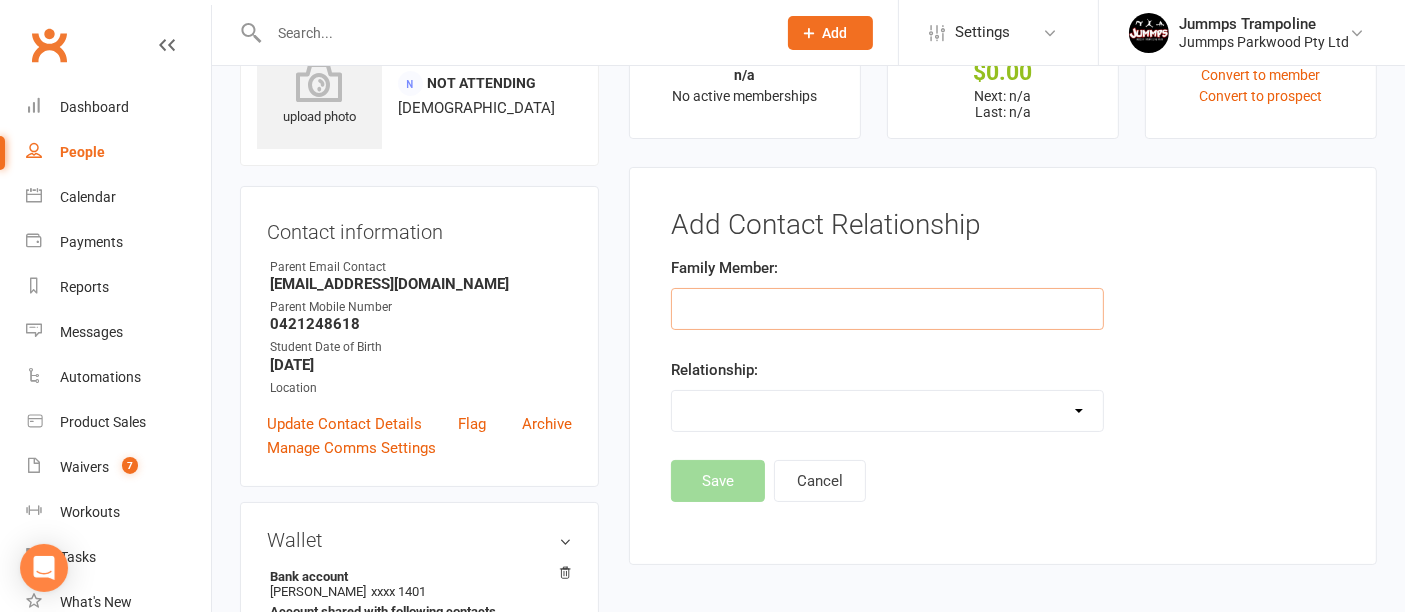 click at bounding box center (887, 309) 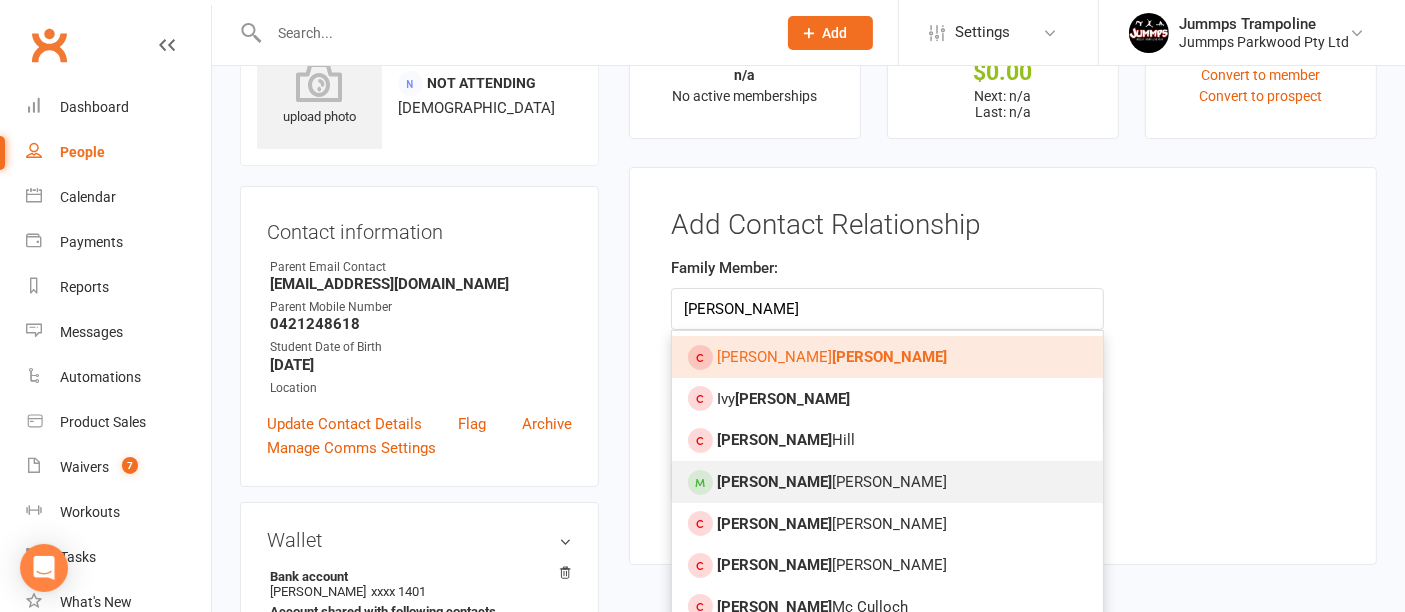 click on "Fletcher  Egan" at bounding box center [887, 482] 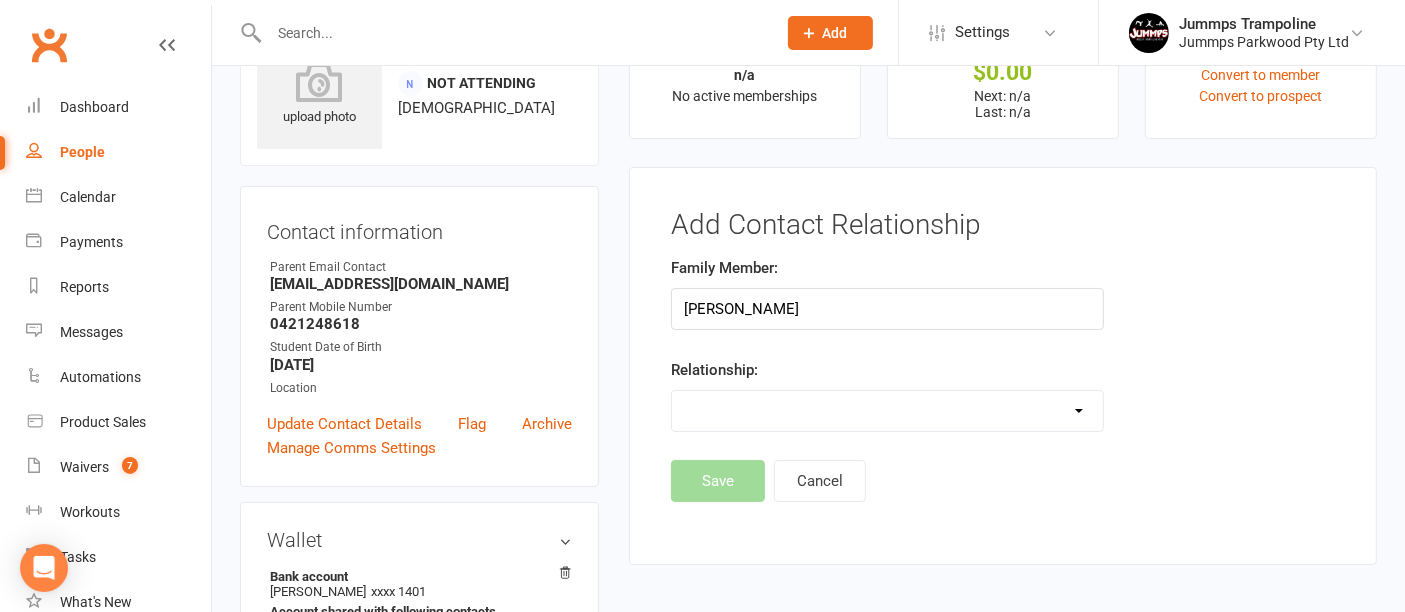 click on "Parent / Guardian Child Sibling (parent not in system) Spouse / Partner Cousin / Other Family Friend Other" at bounding box center [887, 411] 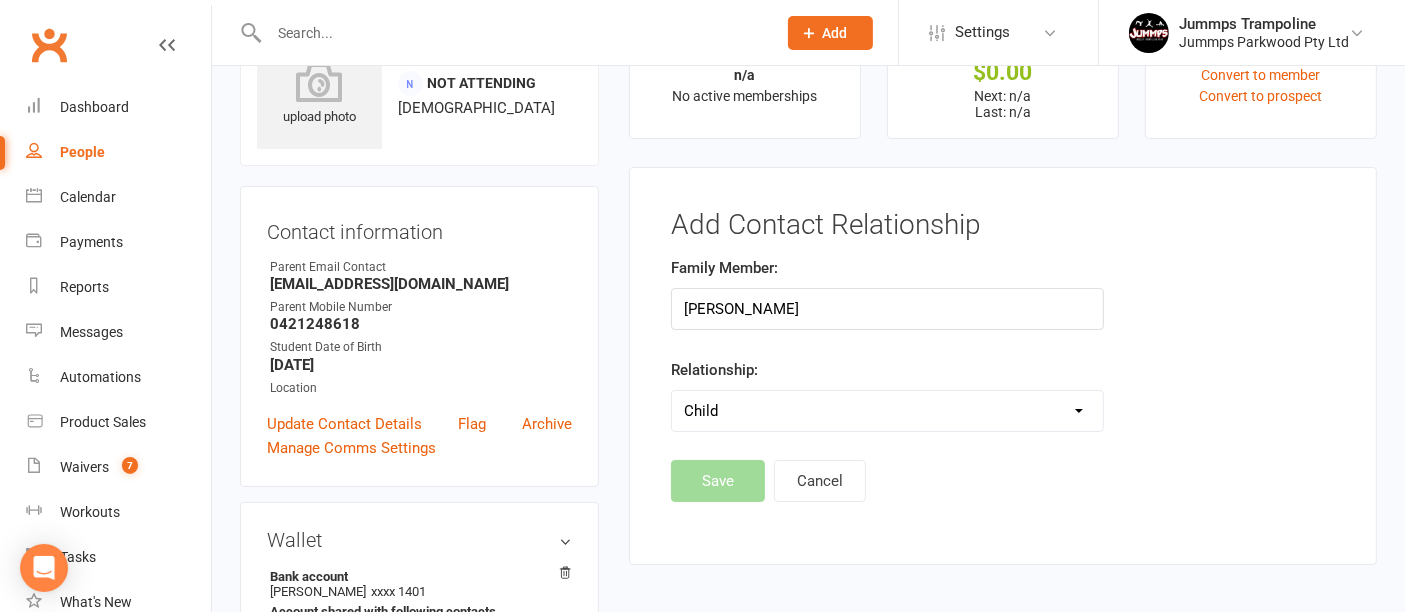click on "Parent / Guardian Child Sibling (parent not in system) Spouse / Partner Cousin / Other Family Friend Other" at bounding box center (887, 411) 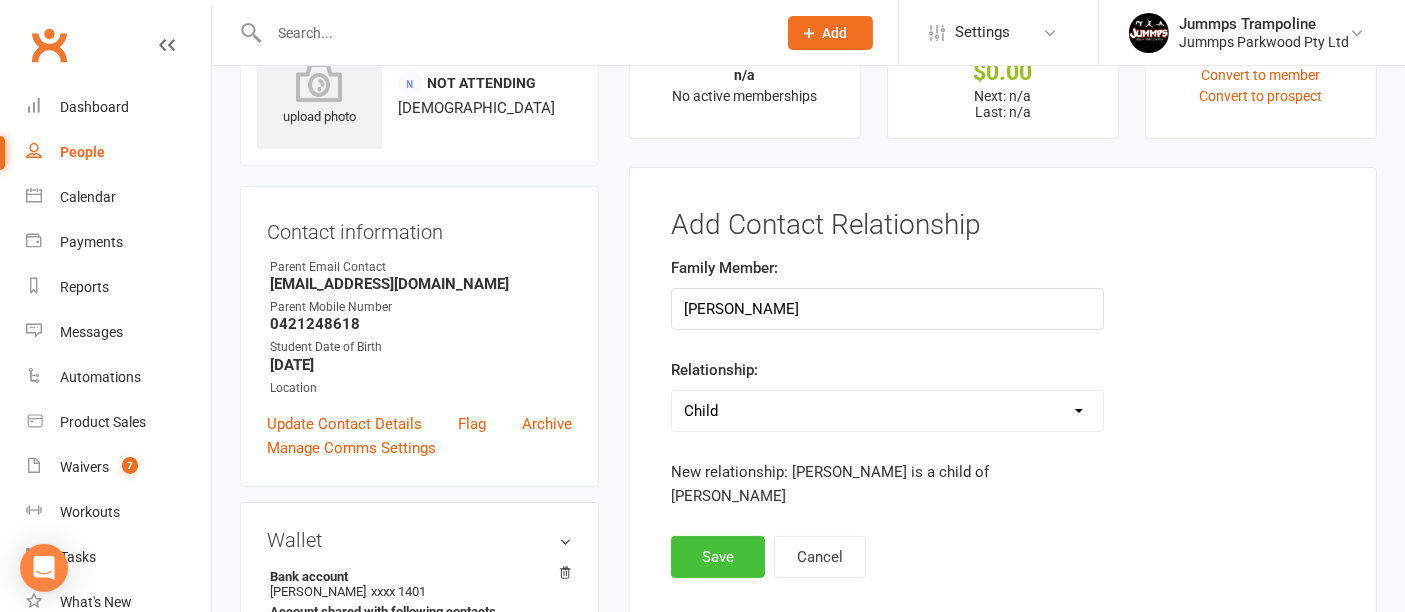 click on "Save" at bounding box center [718, 557] 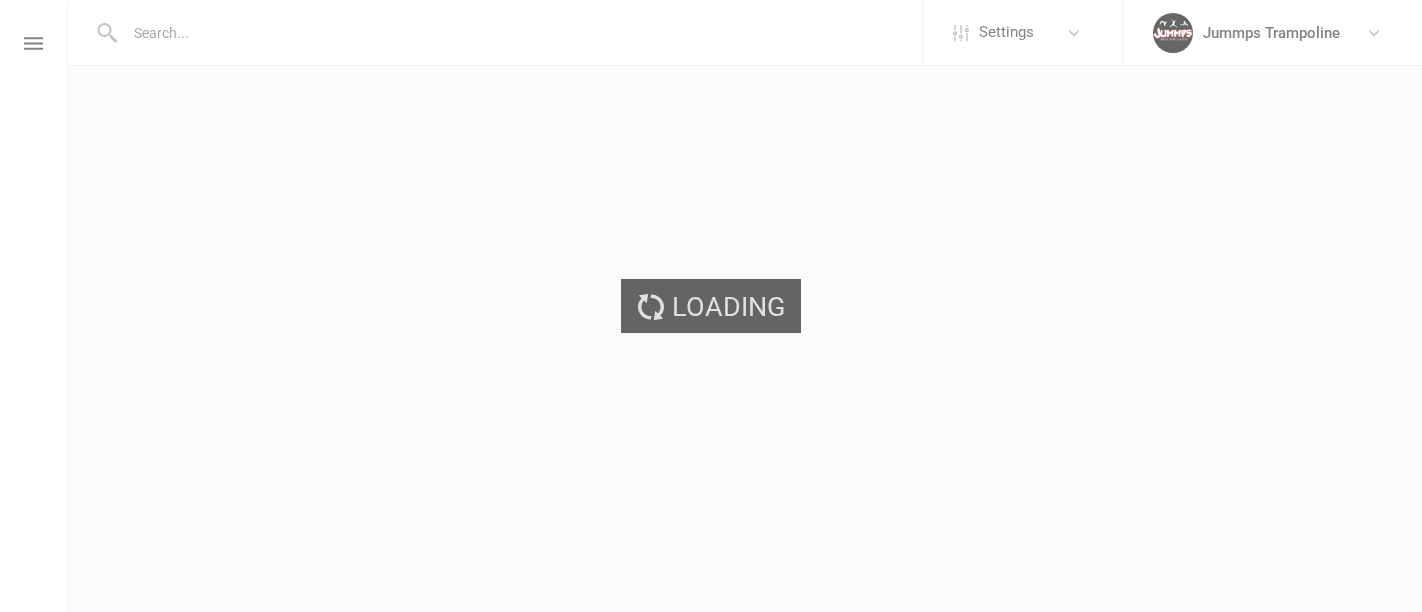 scroll, scrollTop: 0, scrollLeft: 0, axis: both 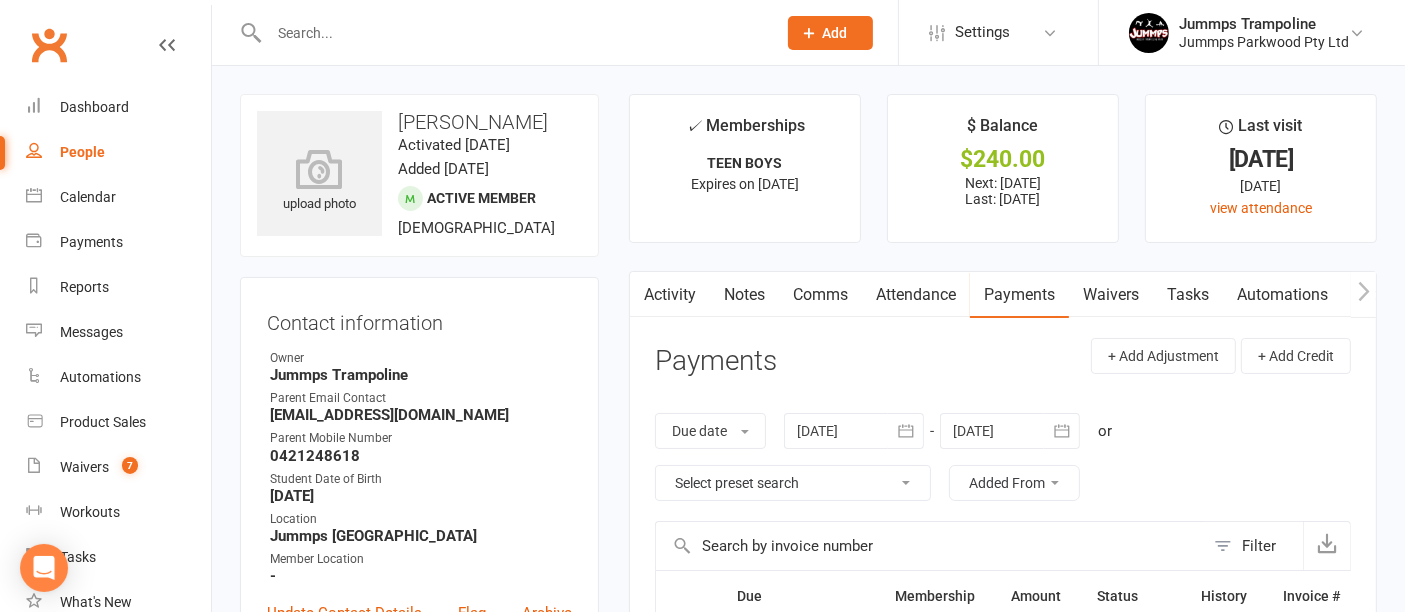 click on "Attendance" at bounding box center (916, 295) 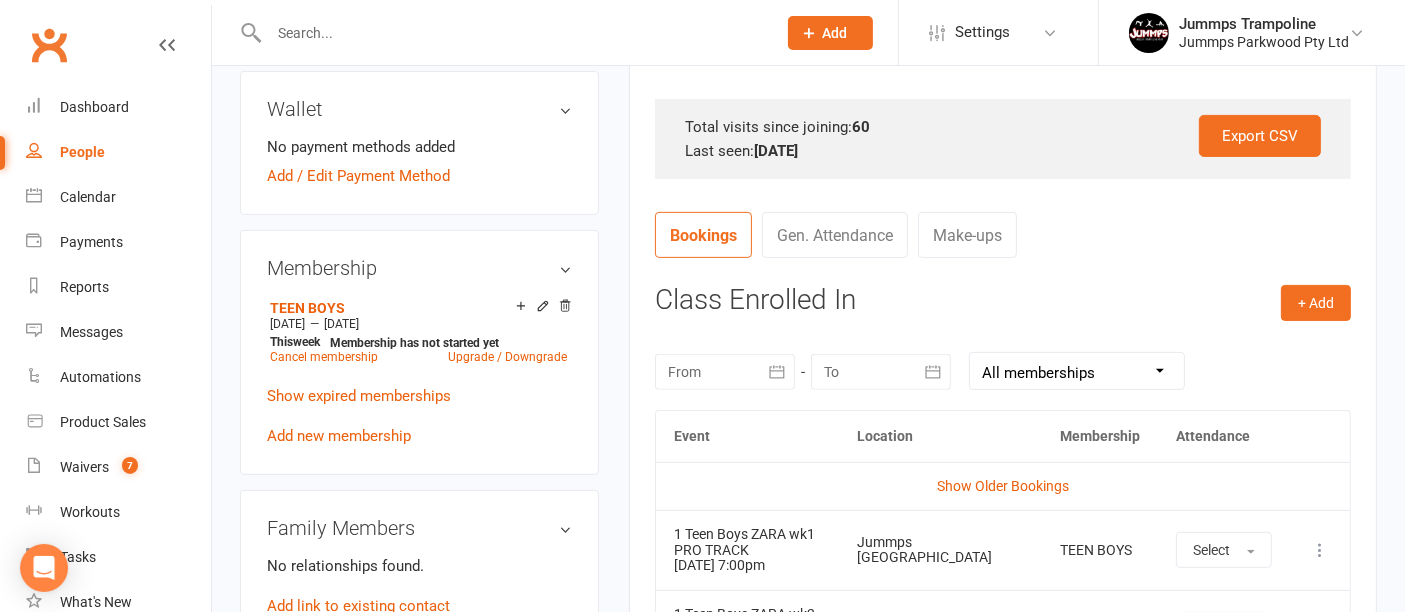 scroll, scrollTop: 625, scrollLeft: 0, axis: vertical 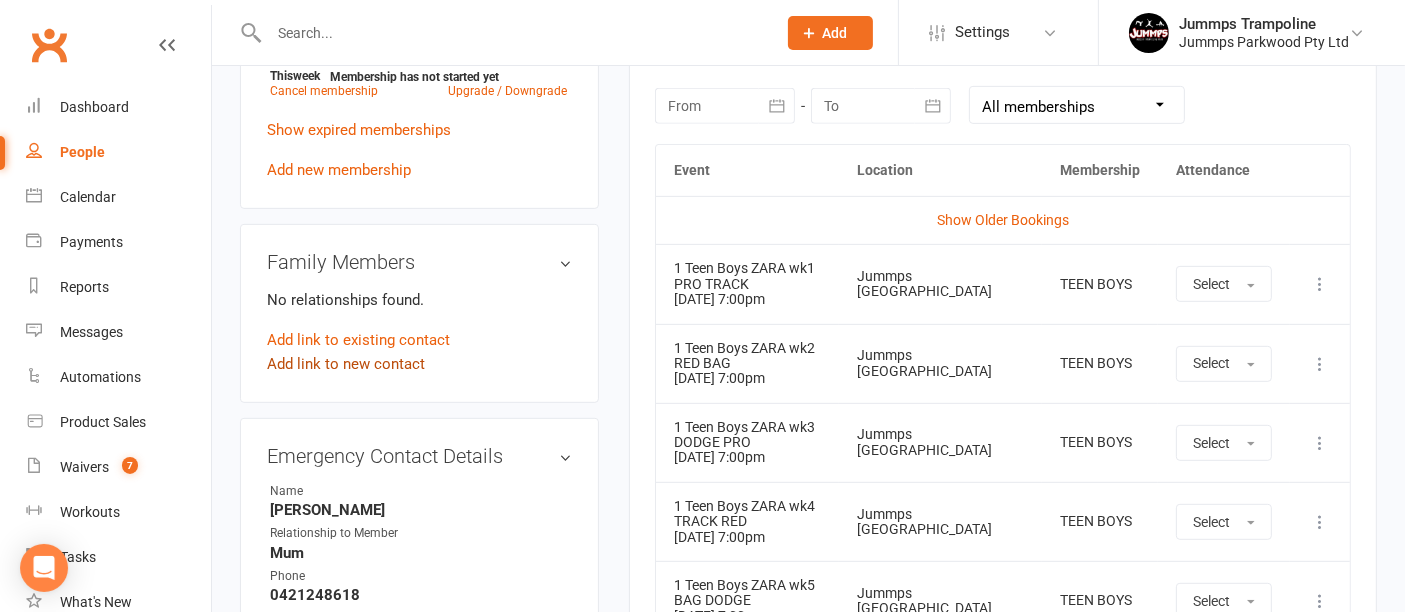 click on "Add link to new contact" at bounding box center (346, 364) 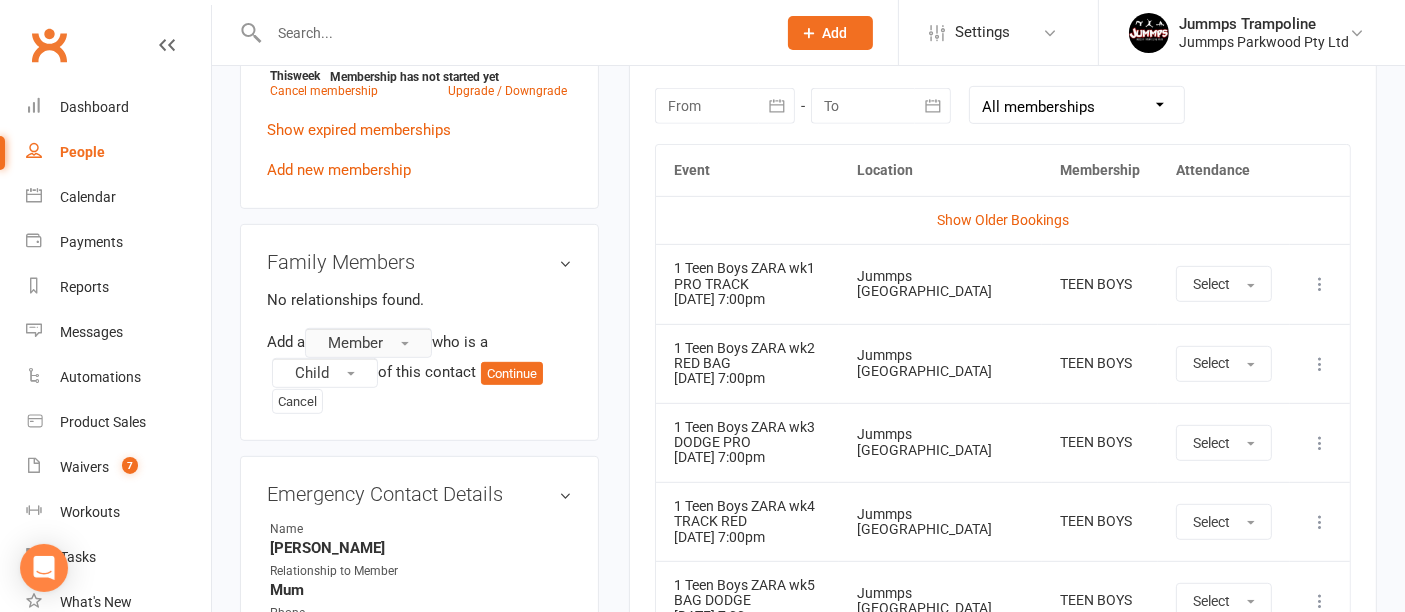click on "Member" at bounding box center [368, 343] 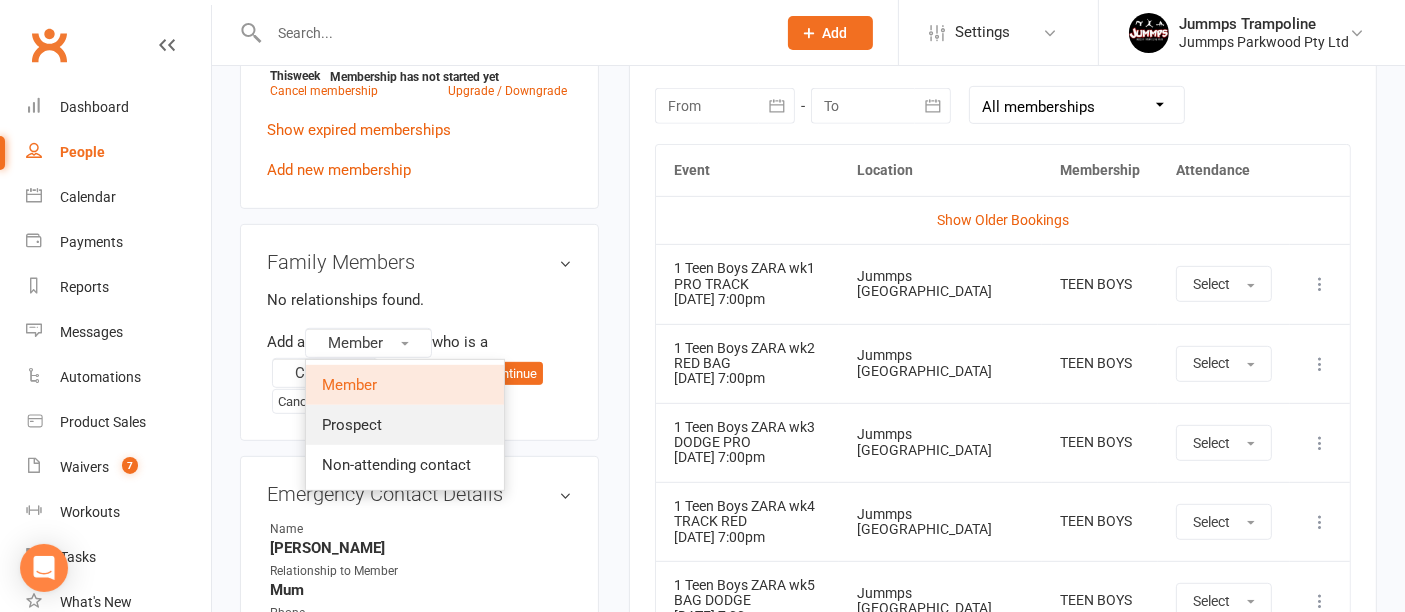 click on "Prospect" at bounding box center [405, 425] 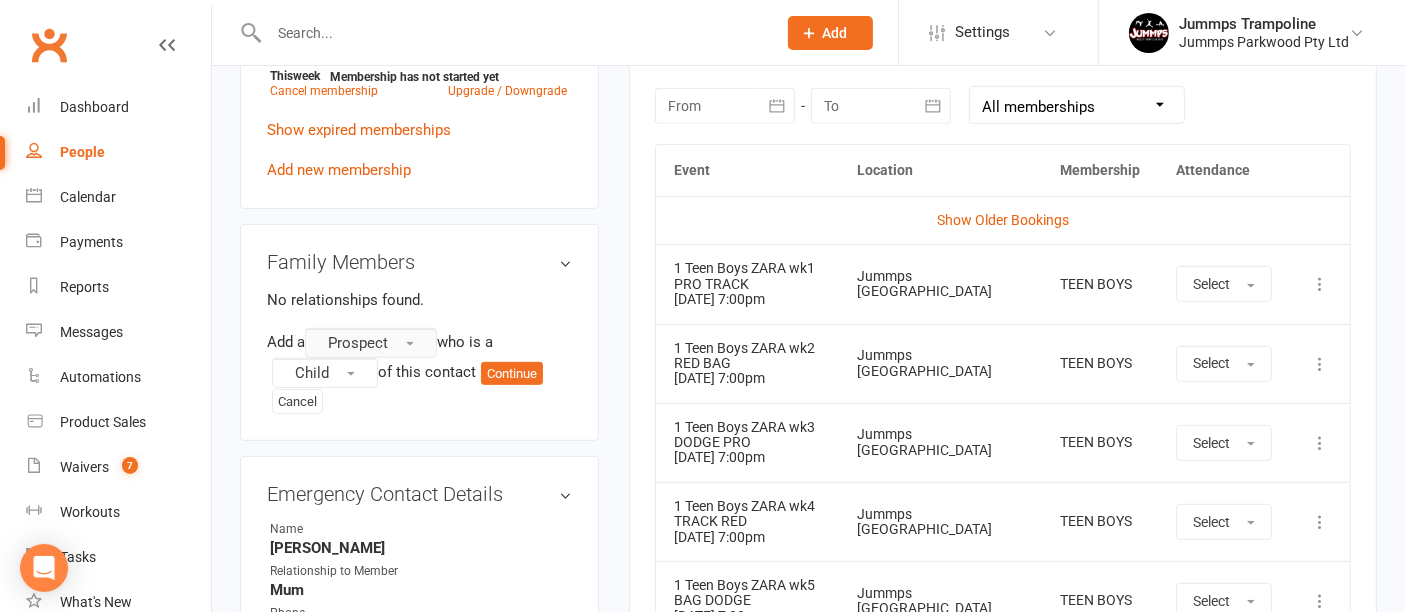 click at bounding box center (410, 344) 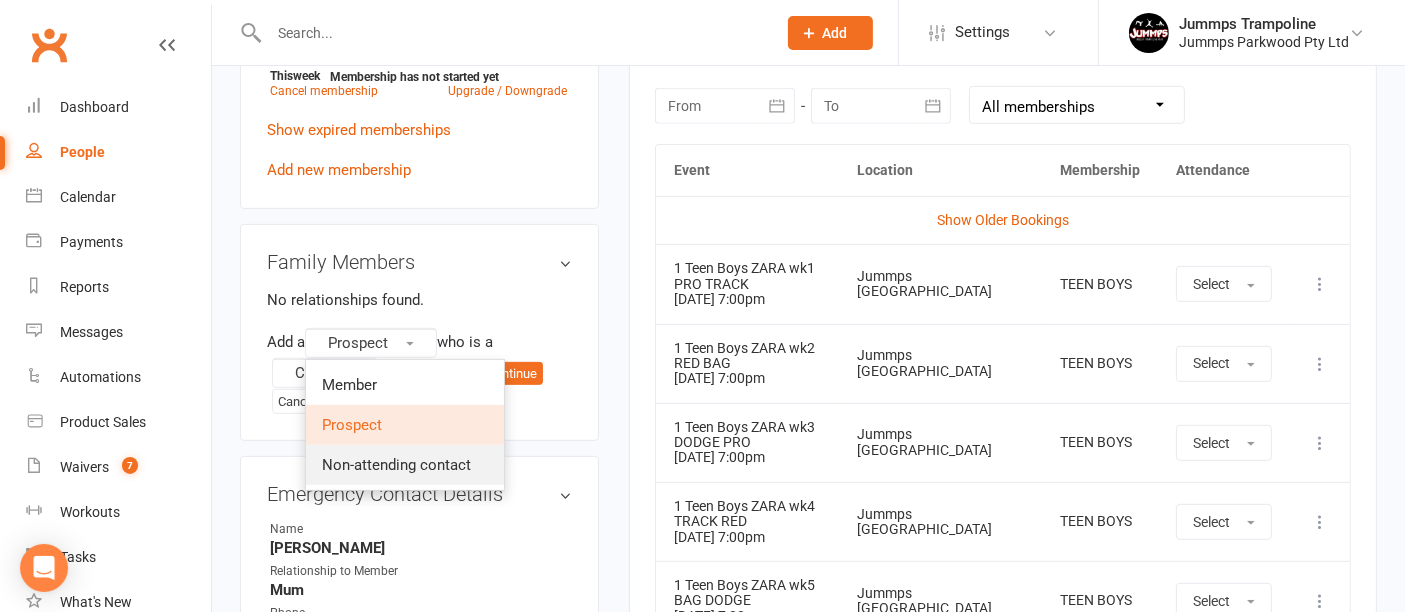 click on "Non-attending contact" at bounding box center [396, 465] 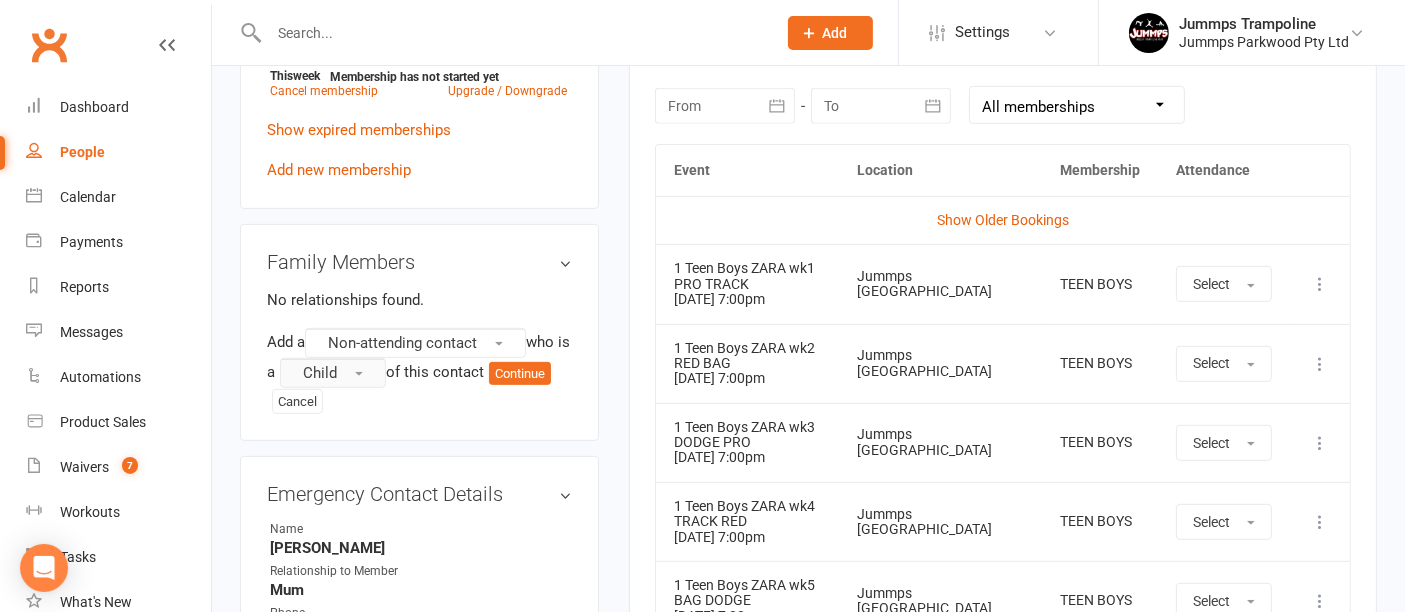 click on "Child" at bounding box center (333, 373) 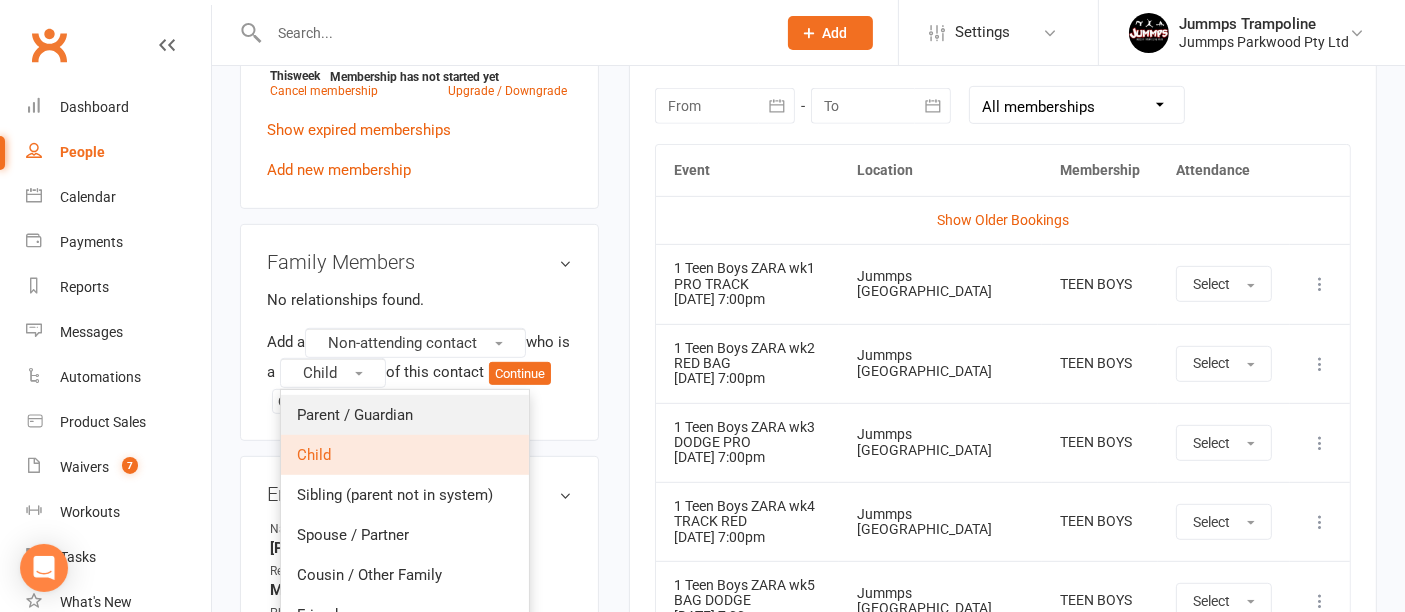 click on "Parent / Guardian" at bounding box center (355, 415) 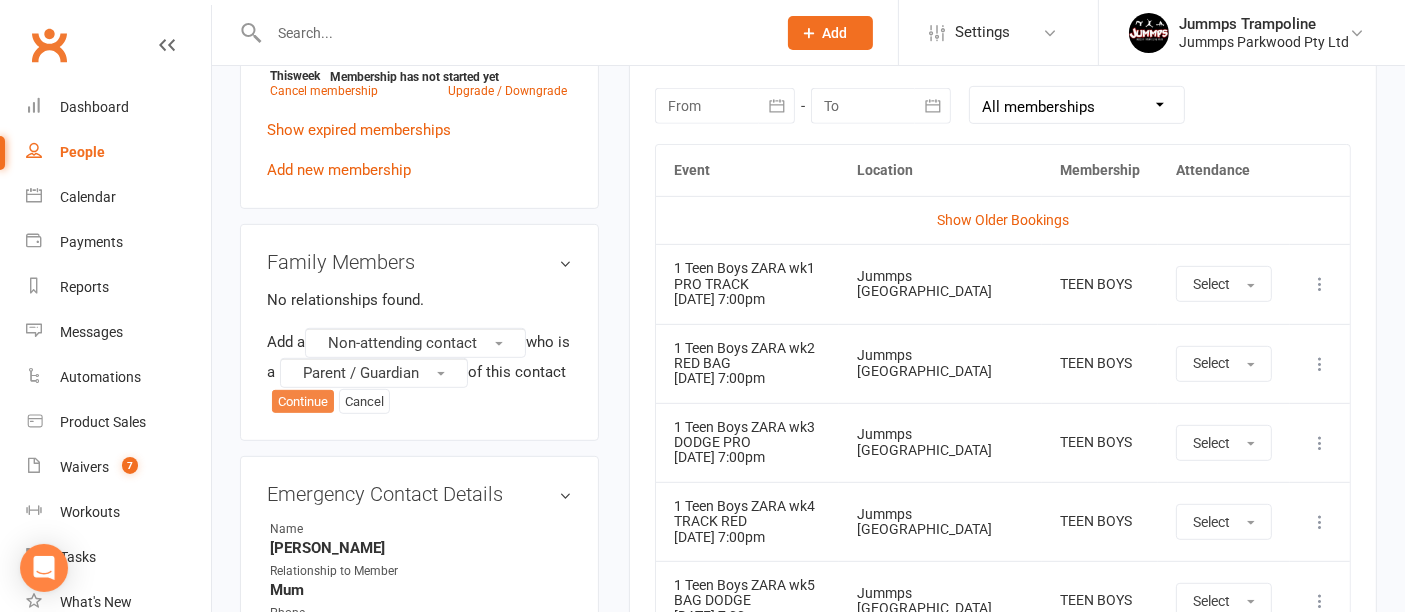 click on "Continue" at bounding box center [303, 402] 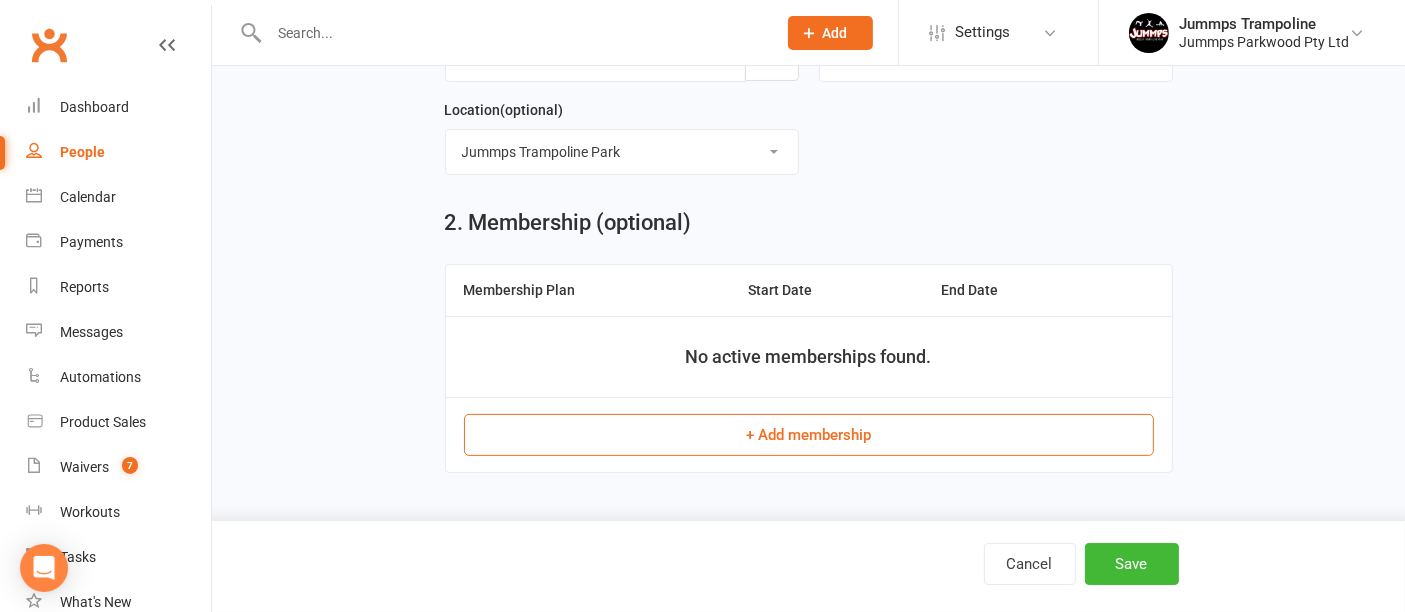 scroll, scrollTop: 0, scrollLeft: 0, axis: both 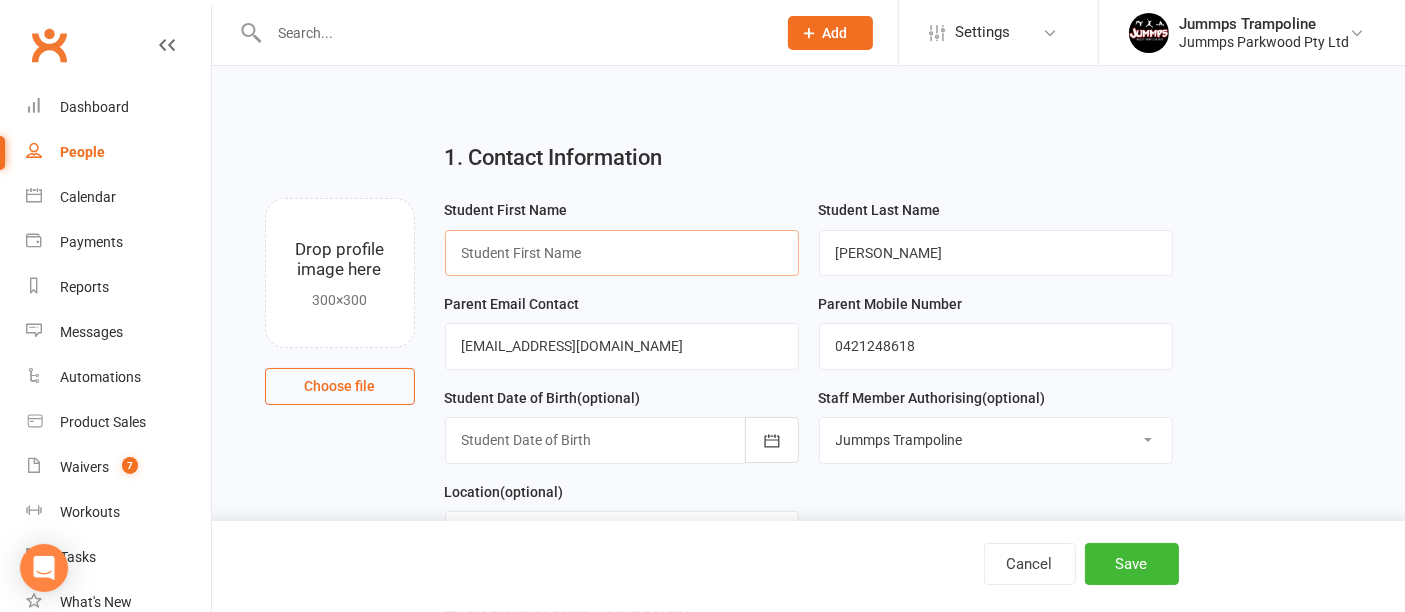 click at bounding box center [622, 253] 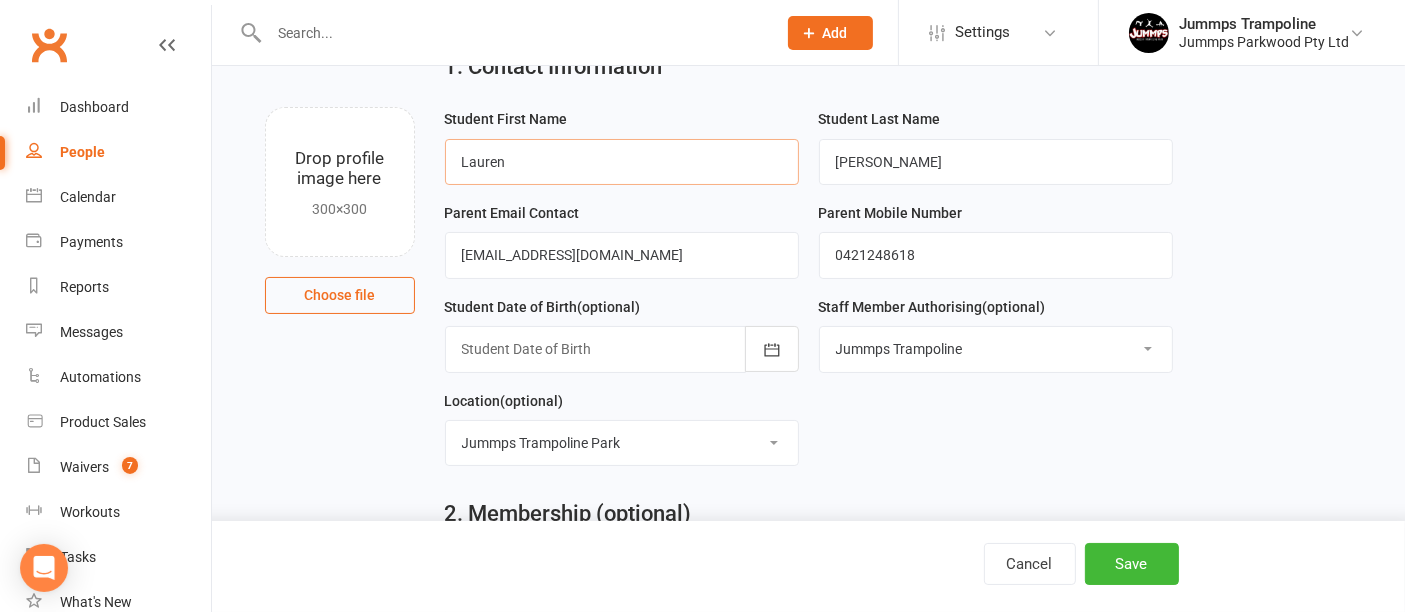 scroll, scrollTop: 90, scrollLeft: 0, axis: vertical 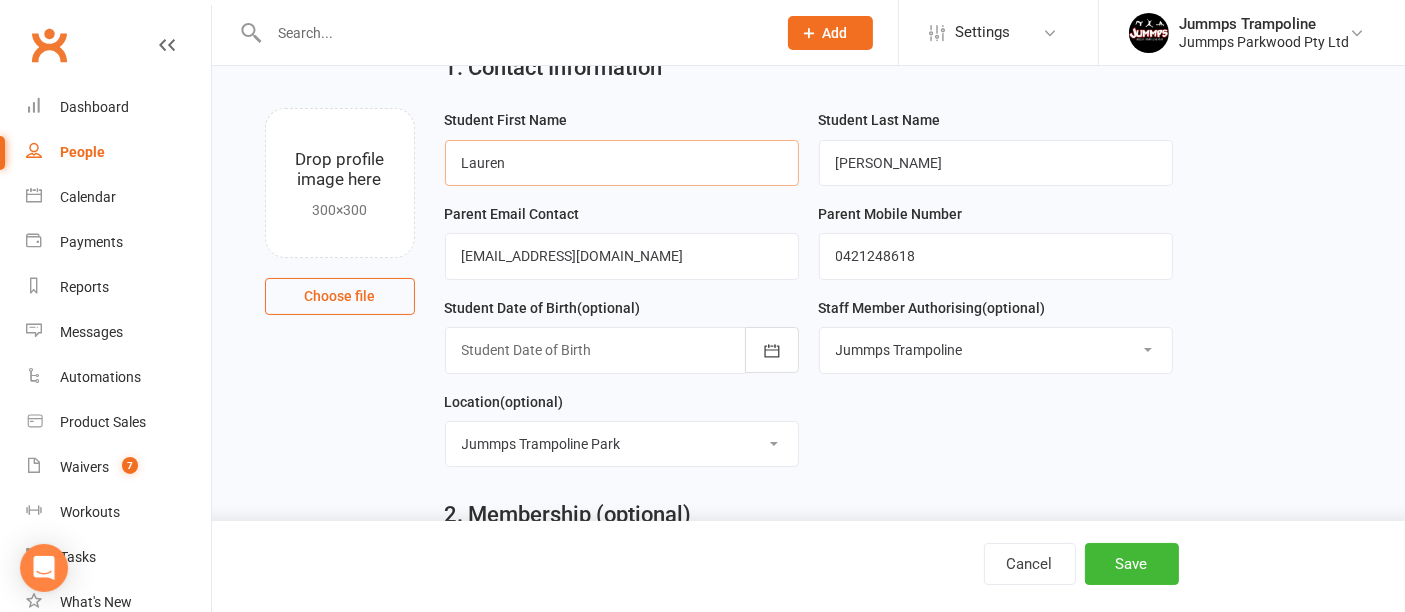type on "Lauren" 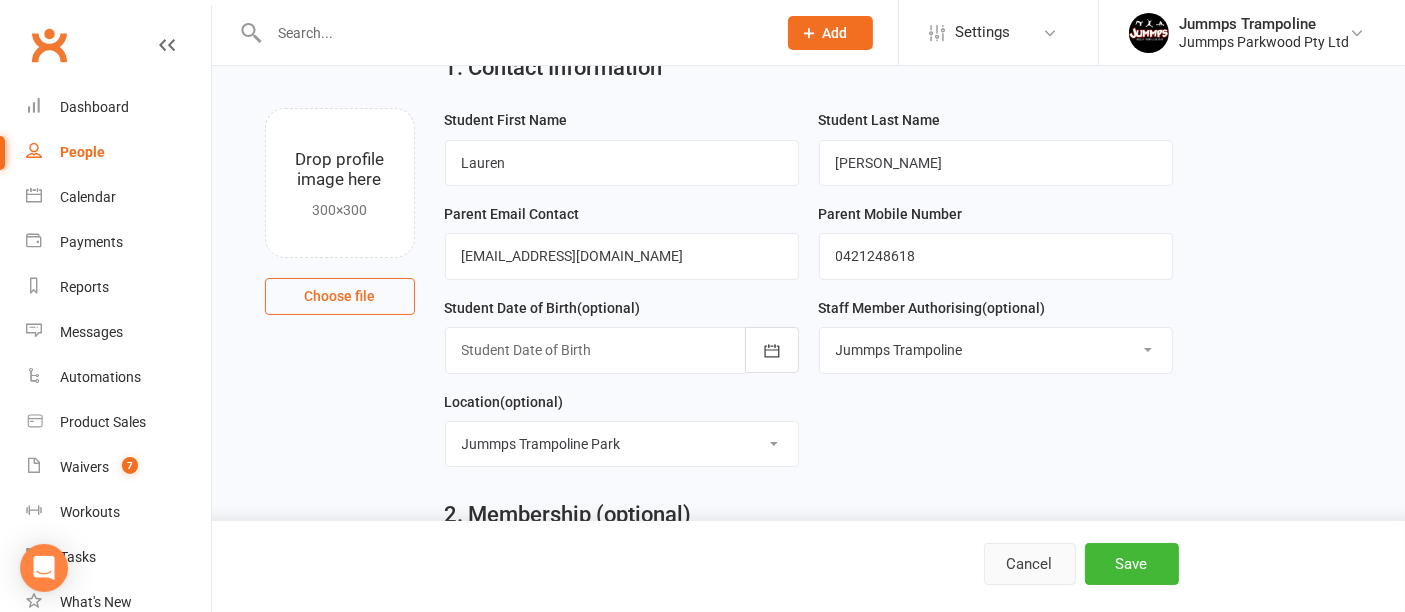 click on "Cancel" at bounding box center [1030, 564] 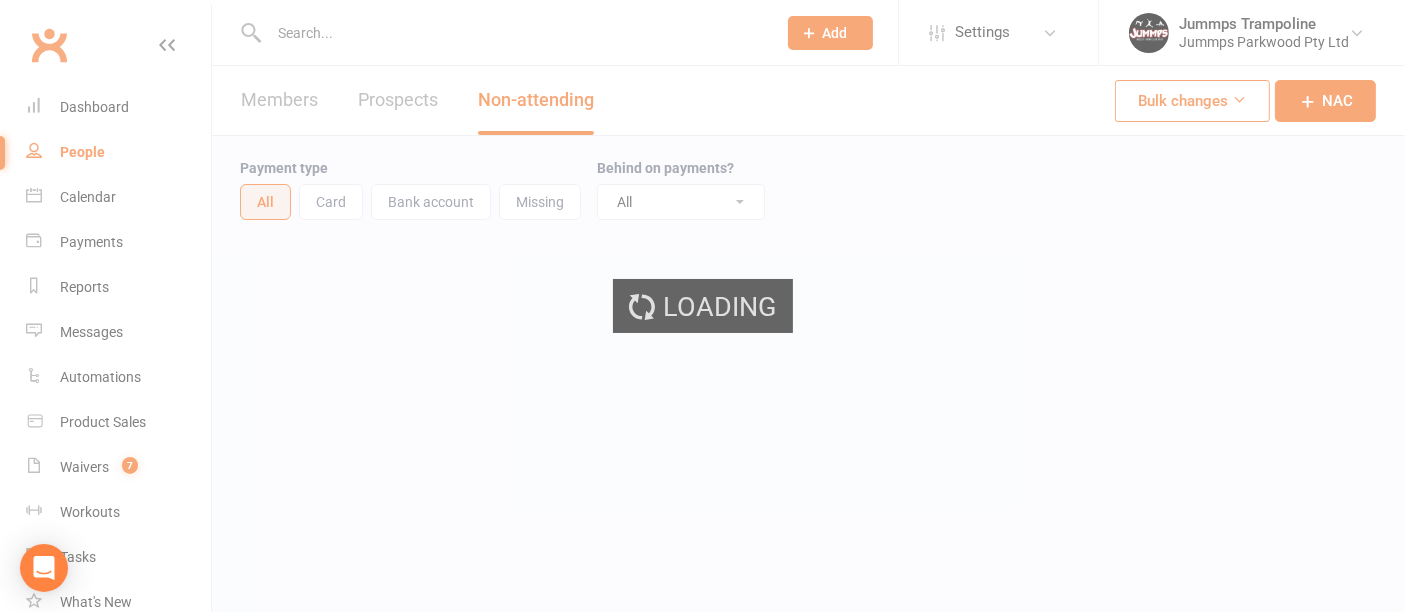 scroll, scrollTop: 0, scrollLeft: 0, axis: both 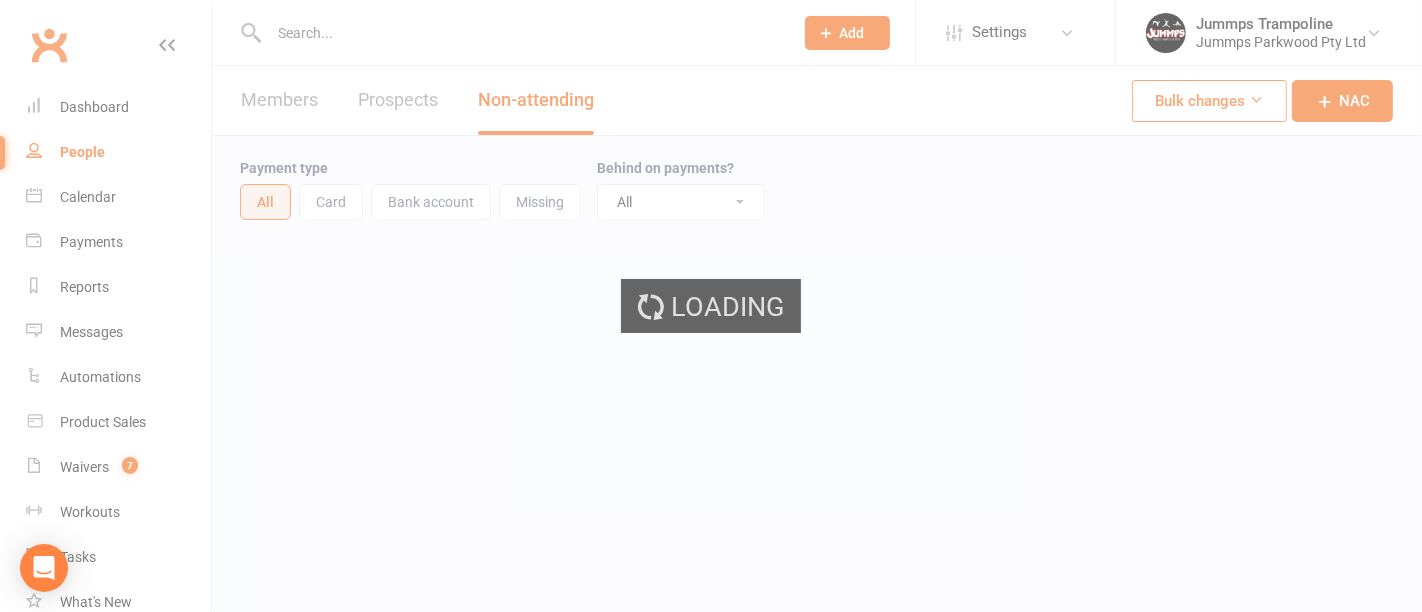 select on "100" 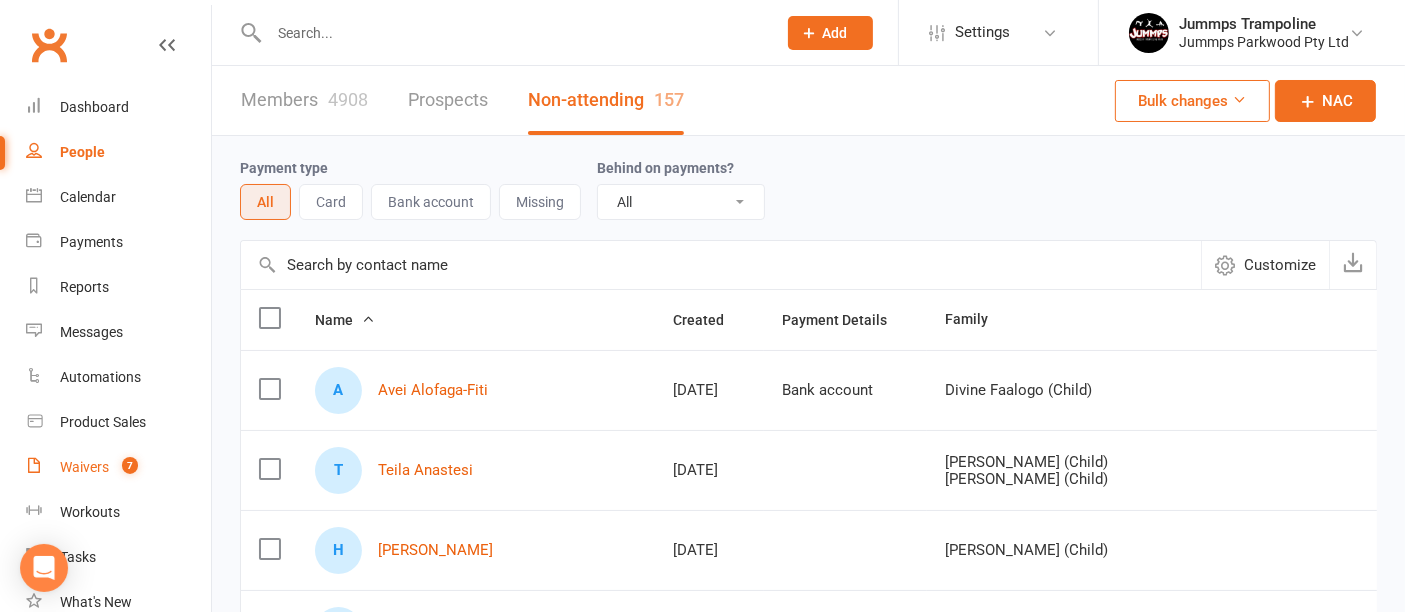 click on "Waivers" at bounding box center (84, 467) 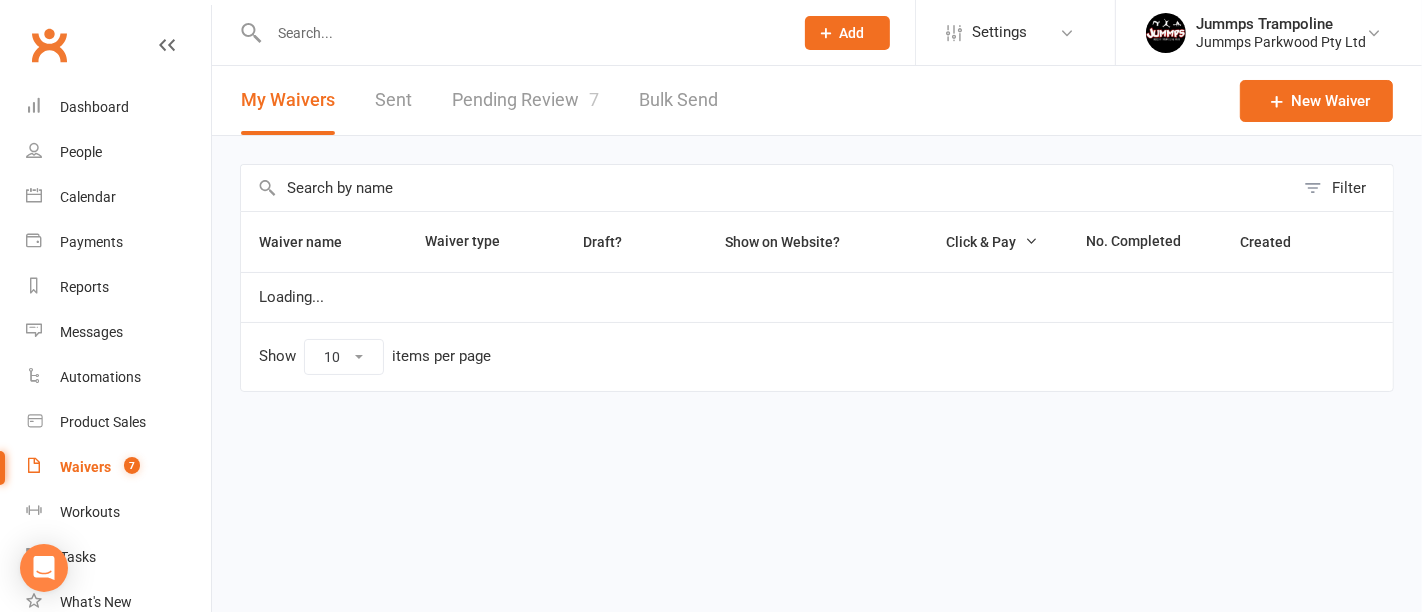 click on "Pending Review 7" at bounding box center [525, 100] 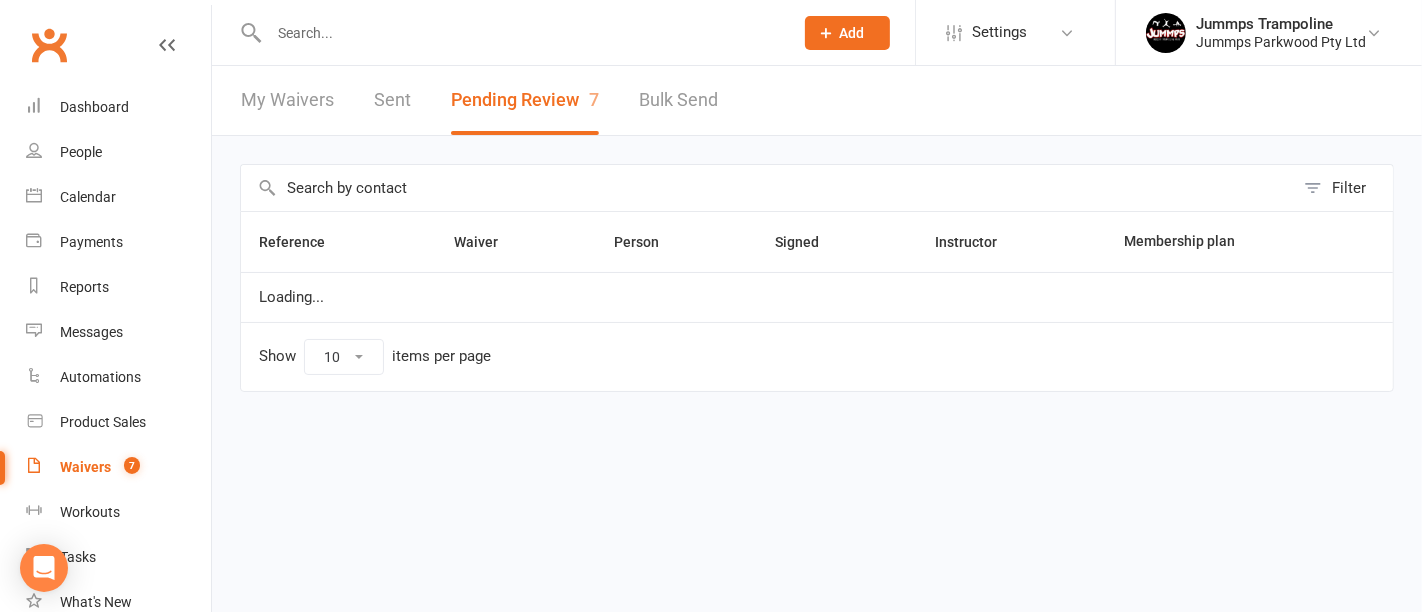 select on "100" 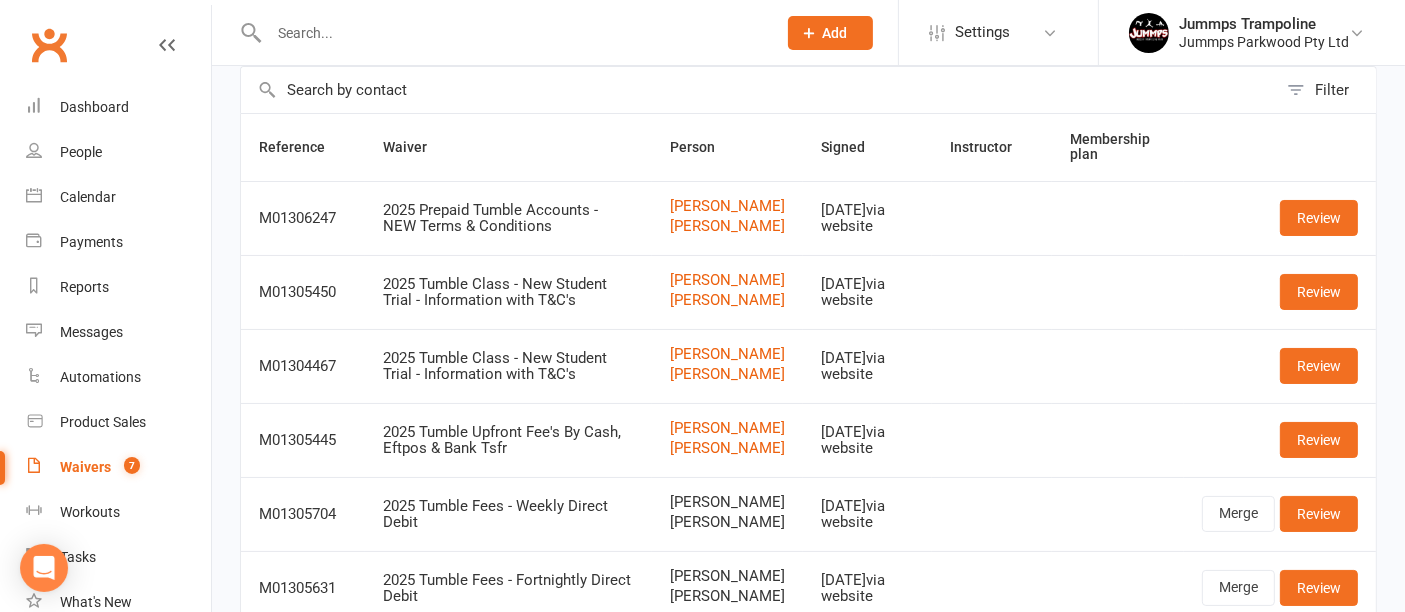 scroll, scrollTop: 194, scrollLeft: 0, axis: vertical 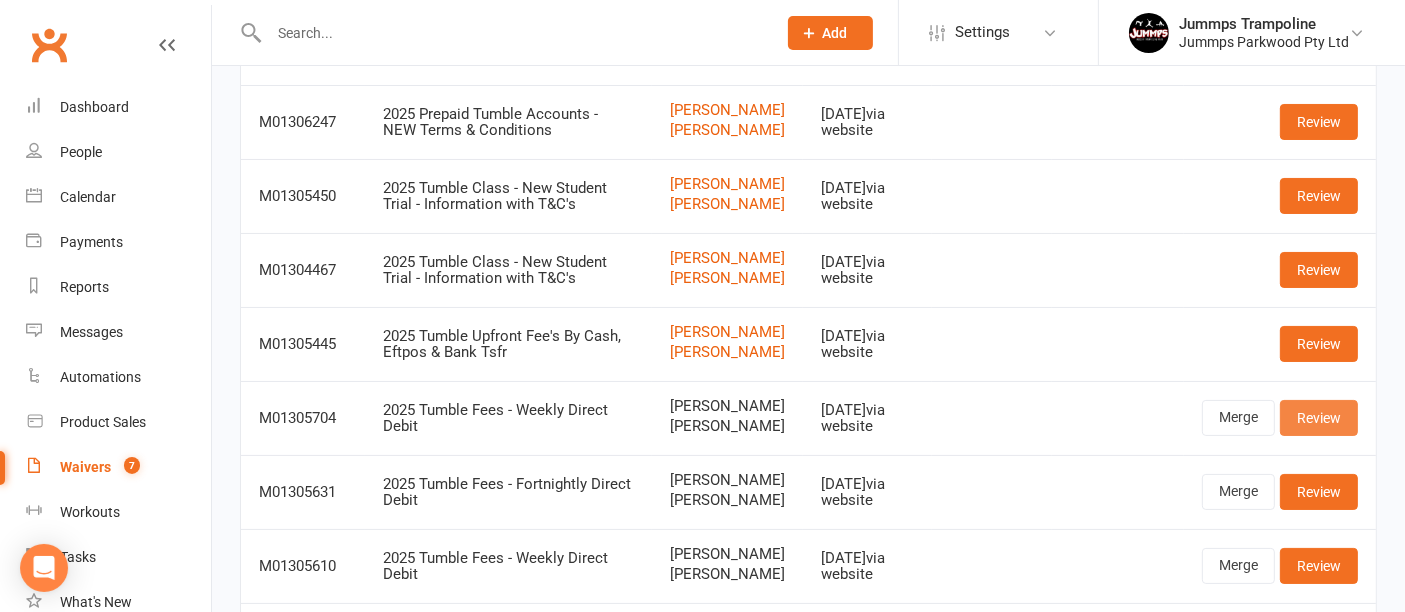 click on "Review" at bounding box center [1319, 418] 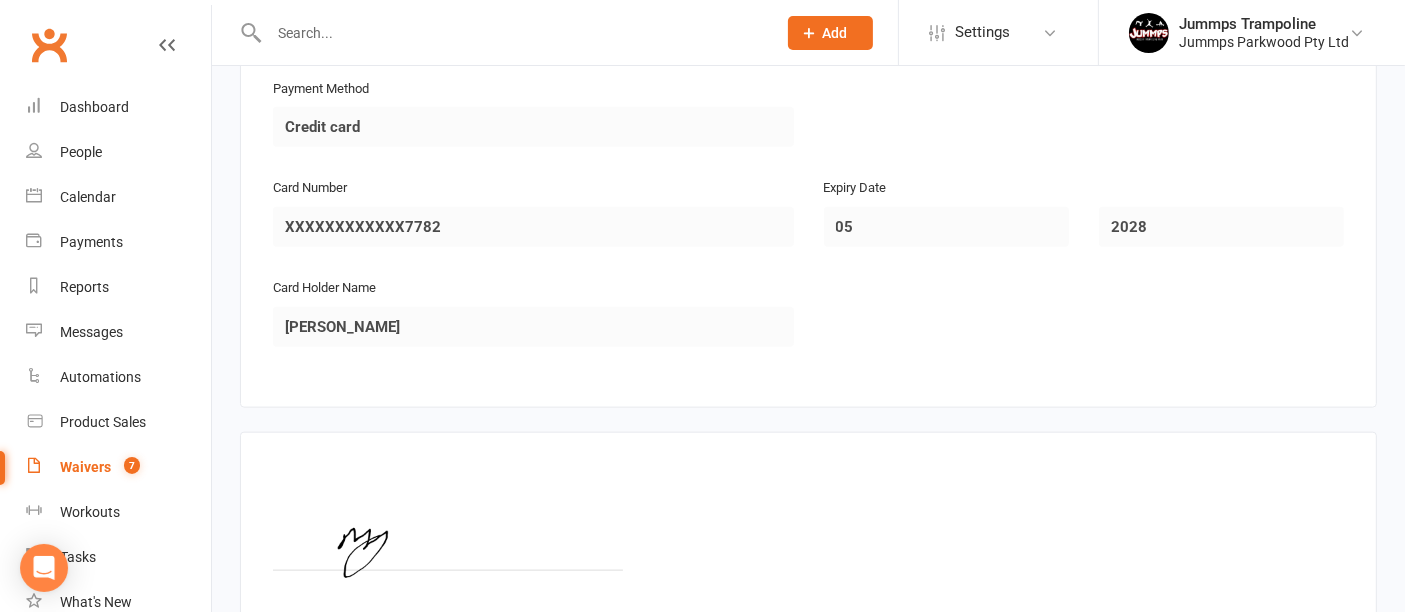 scroll, scrollTop: 2494, scrollLeft: 0, axis: vertical 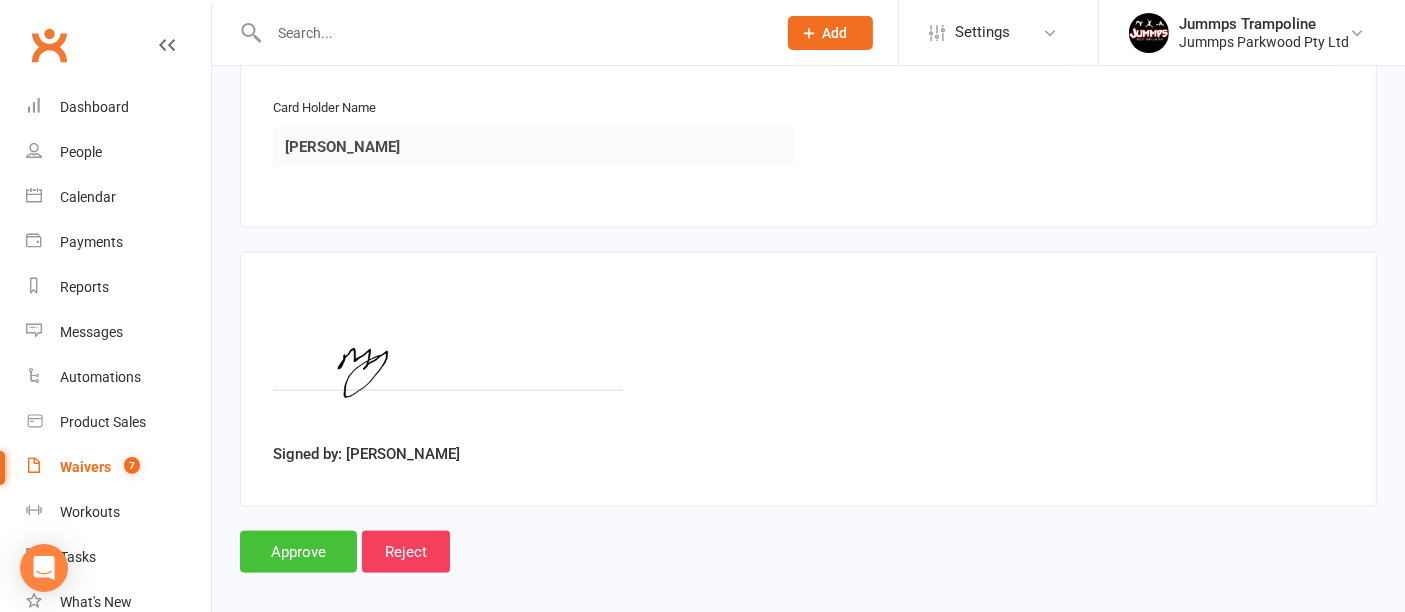 click on "Approve" at bounding box center (298, 552) 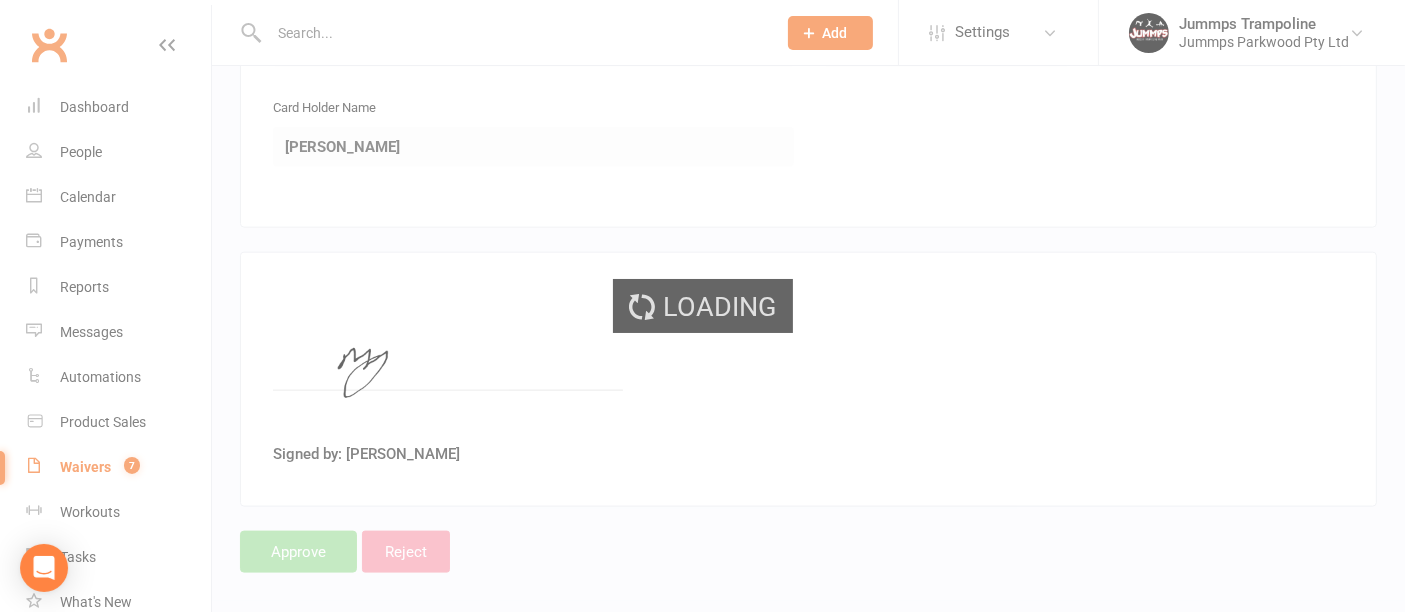 select on "100" 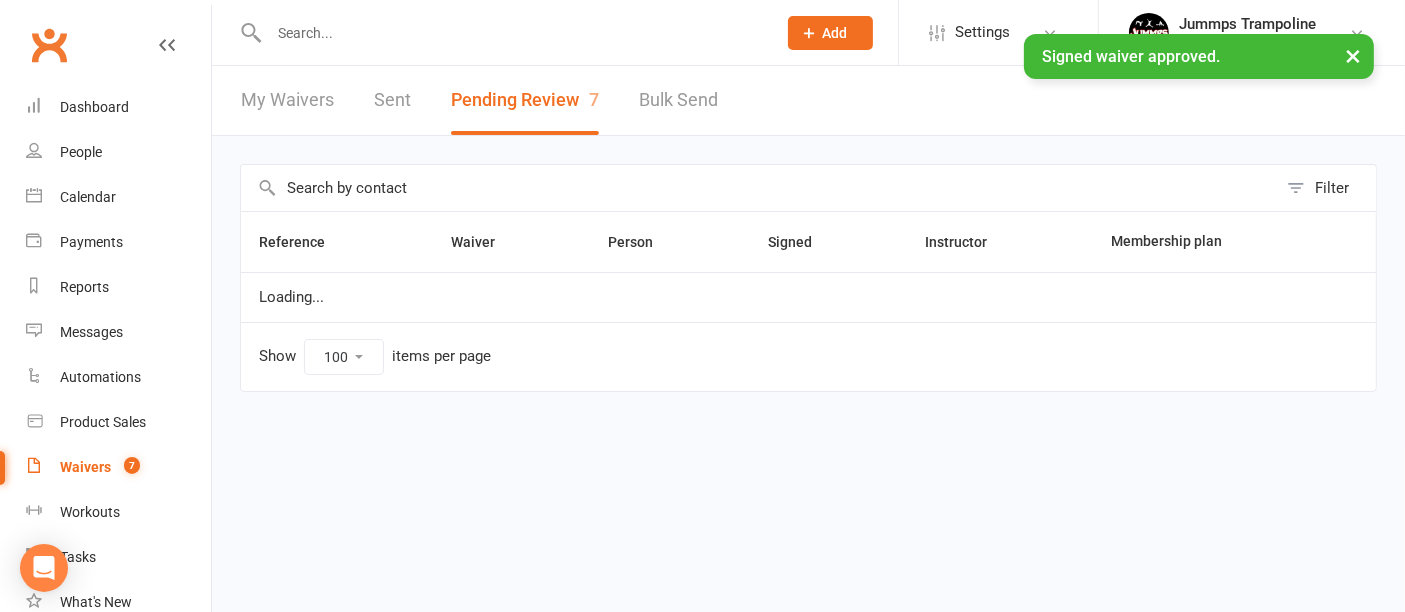 scroll, scrollTop: 0, scrollLeft: 0, axis: both 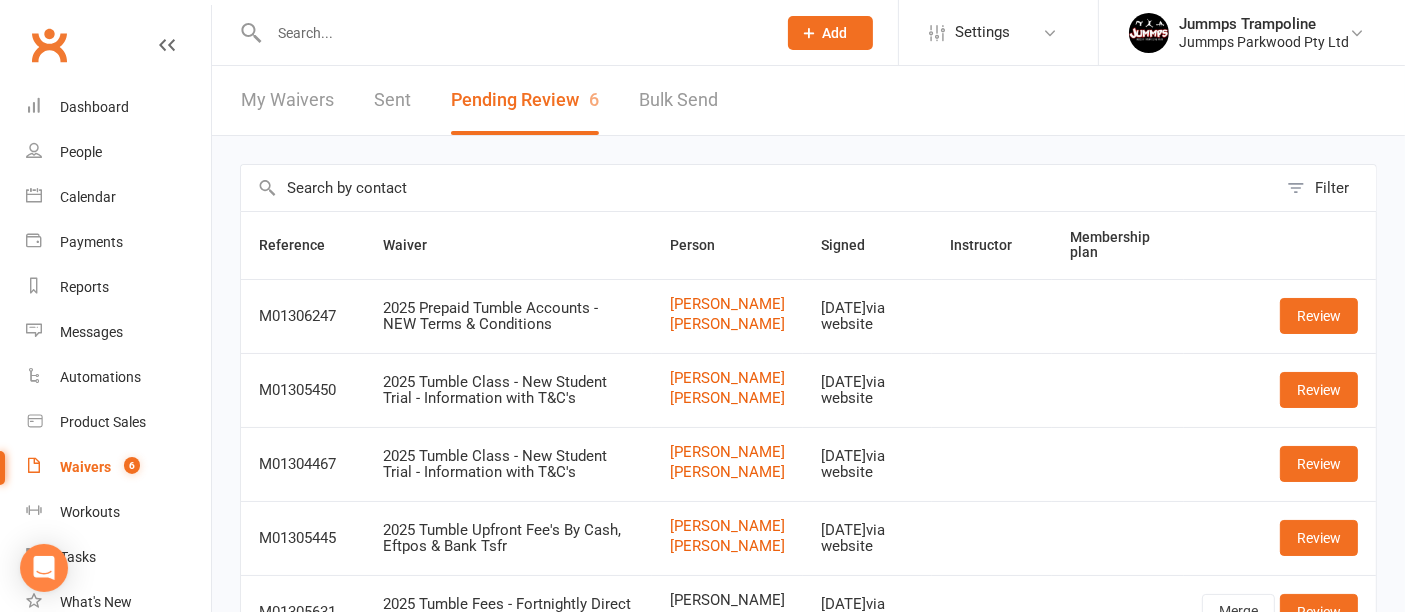 click at bounding box center (512, 33) 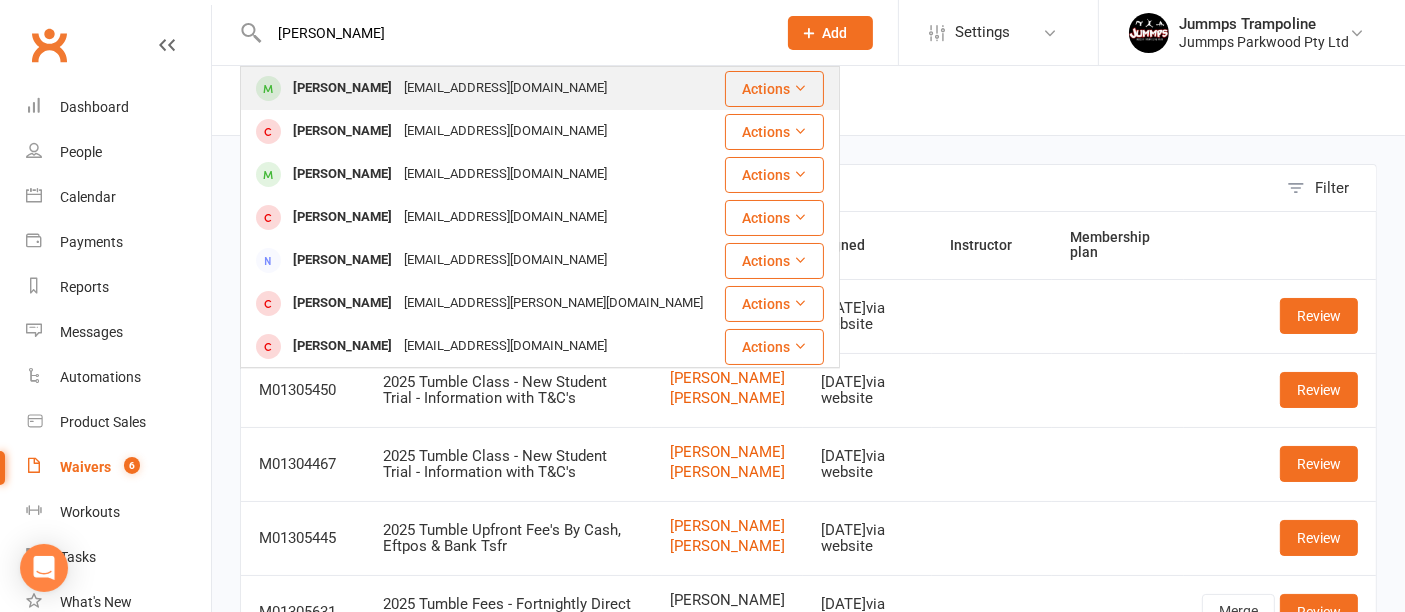 type on "egan" 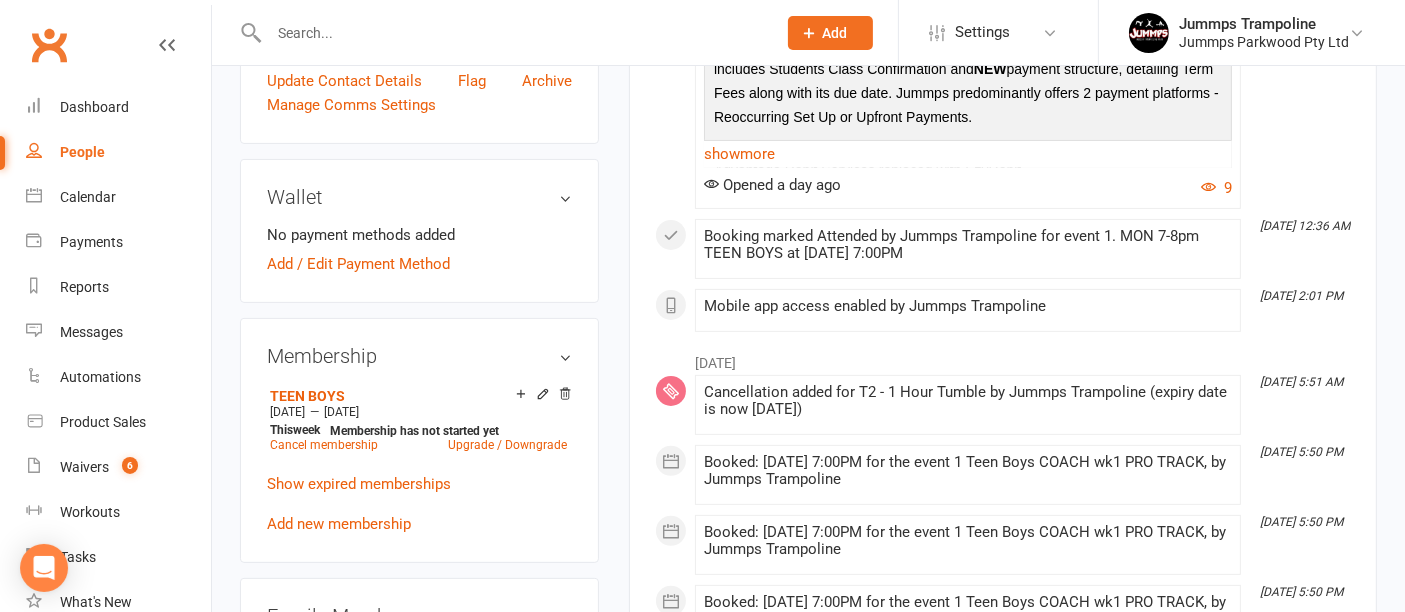 scroll, scrollTop: 533, scrollLeft: 0, axis: vertical 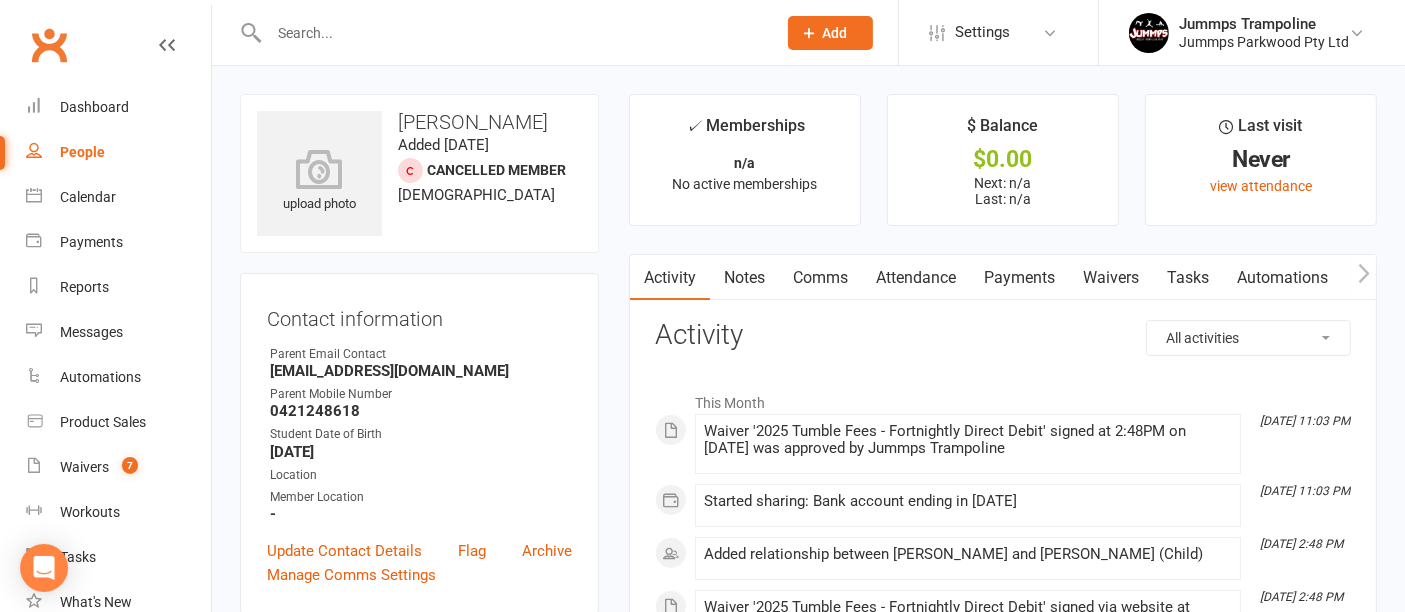 click on "Attendance" at bounding box center (916, 278) 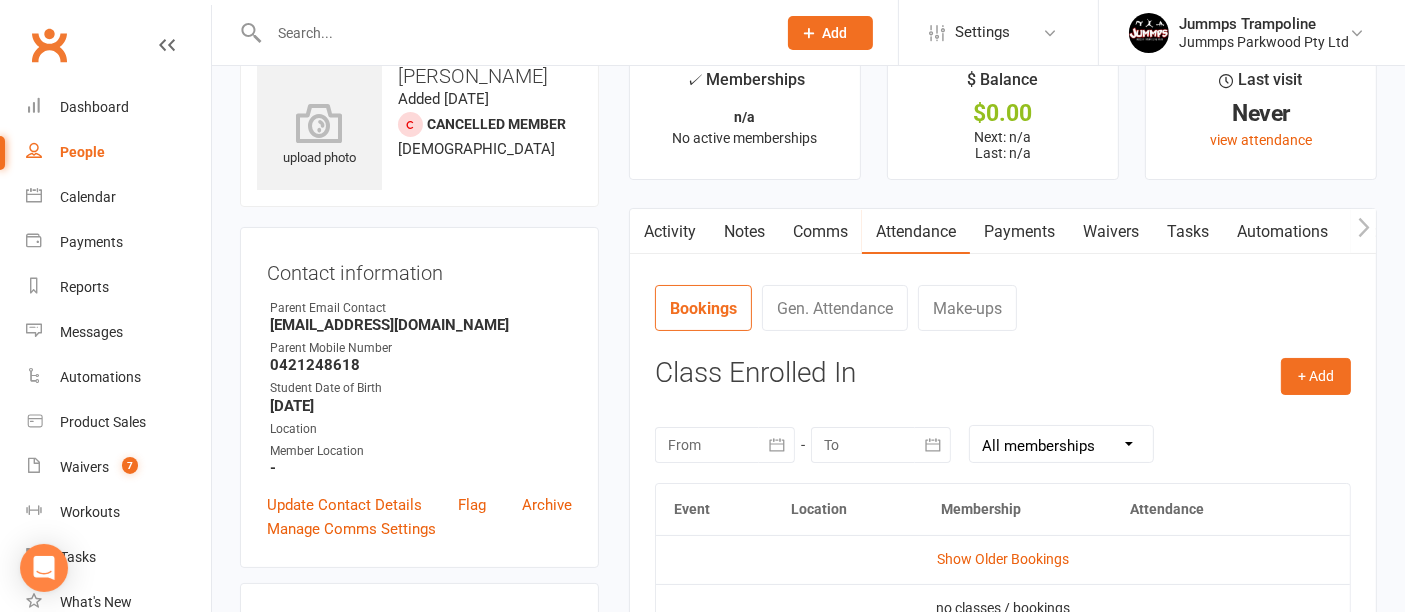 scroll, scrollTop: 0, scrollLeft: 0, axis: both 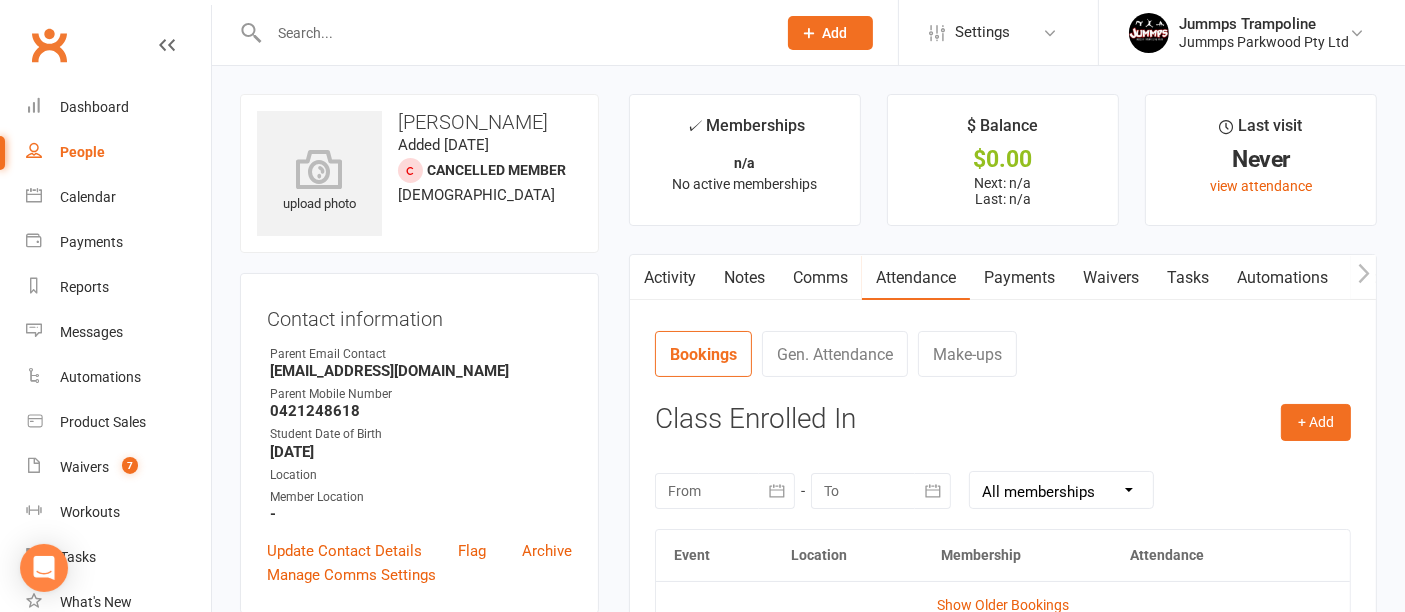 click on "Activity" at bounding box center (670, 278) 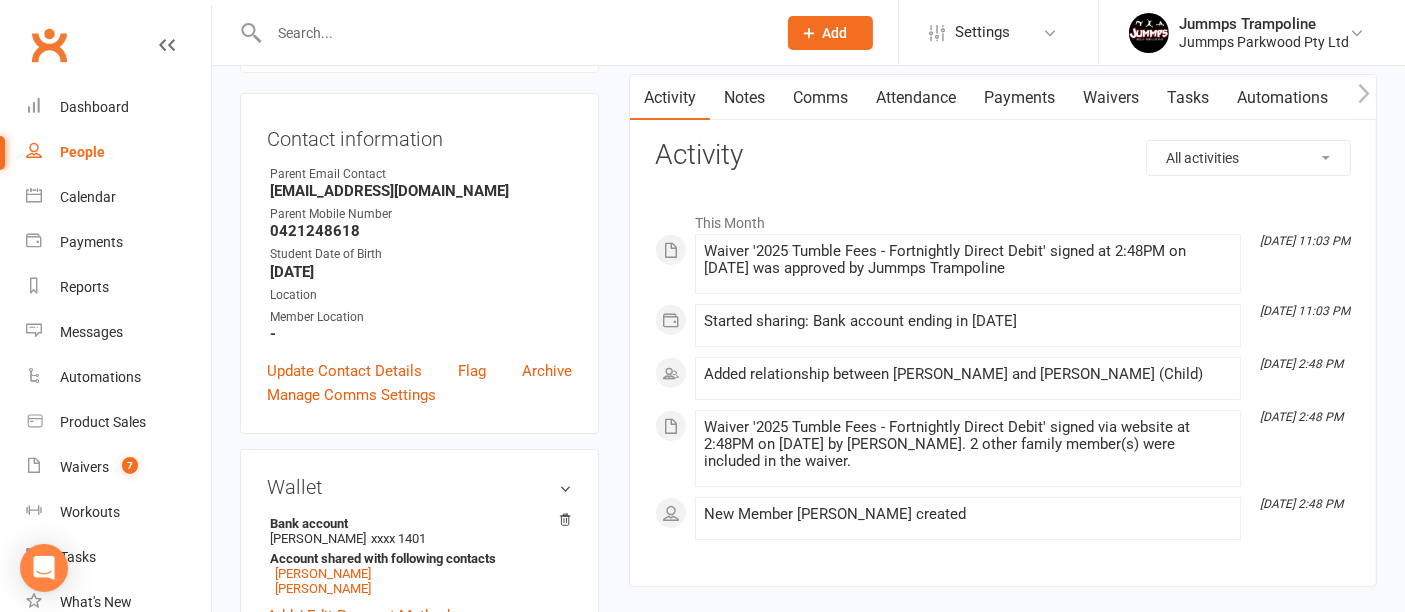 scroll, scrollTop: 80, scrollLeft: 0, axis: vertical 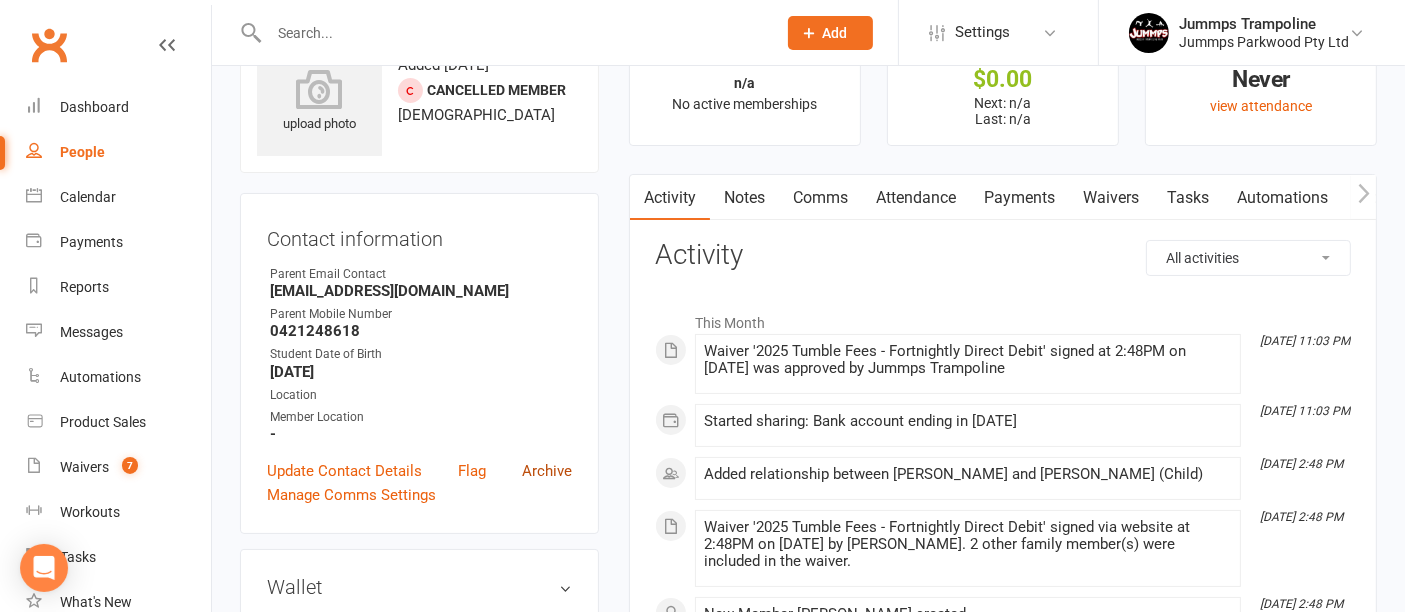 click on "Archive" at bounding box center (547, 471) 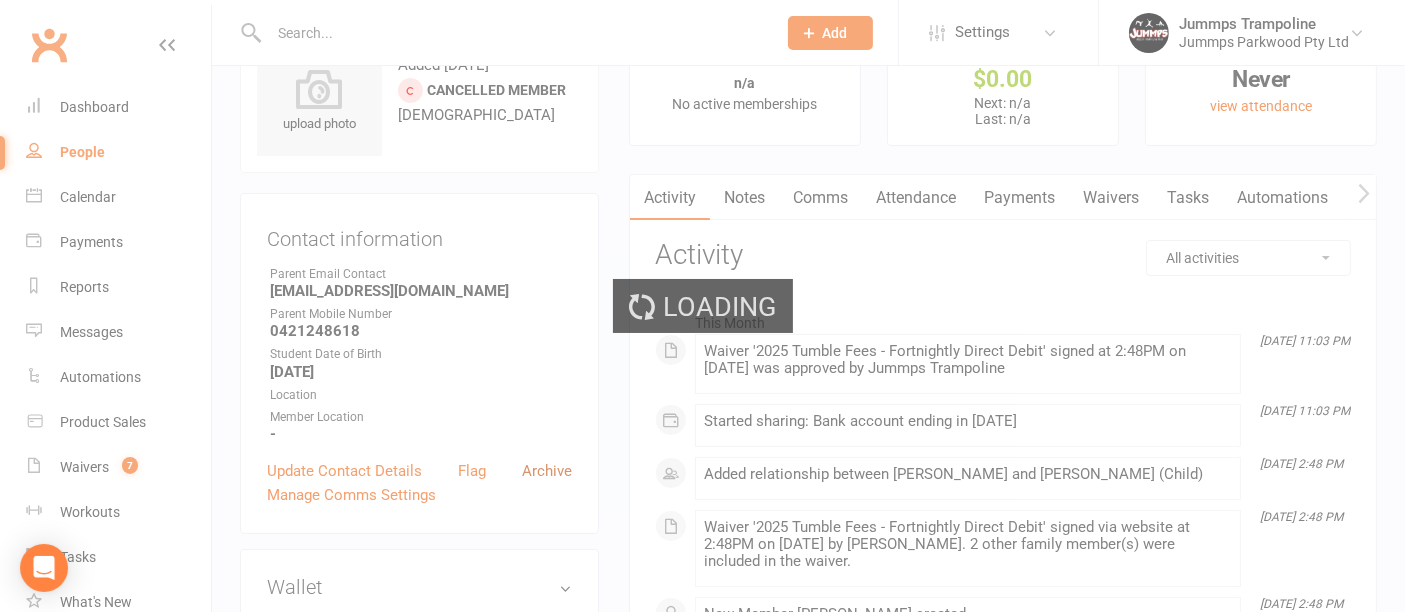 select on "100" 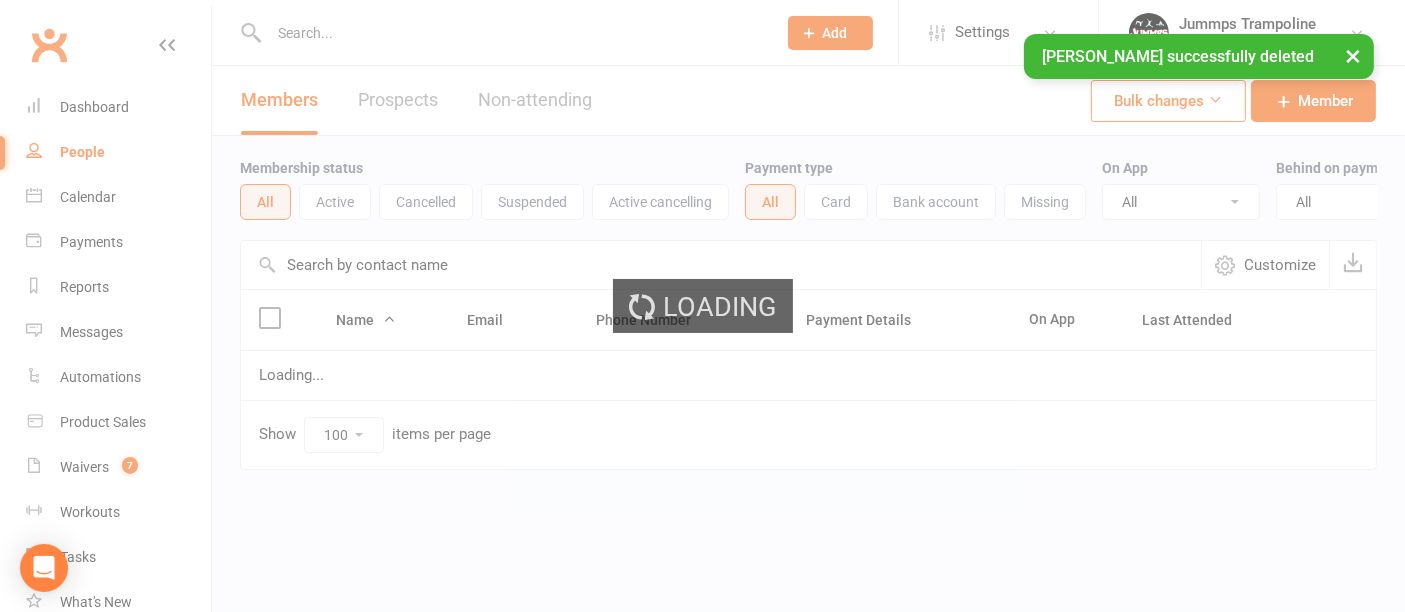 scroll, scrollTop: 0, scrollLeft: 0, axis: both 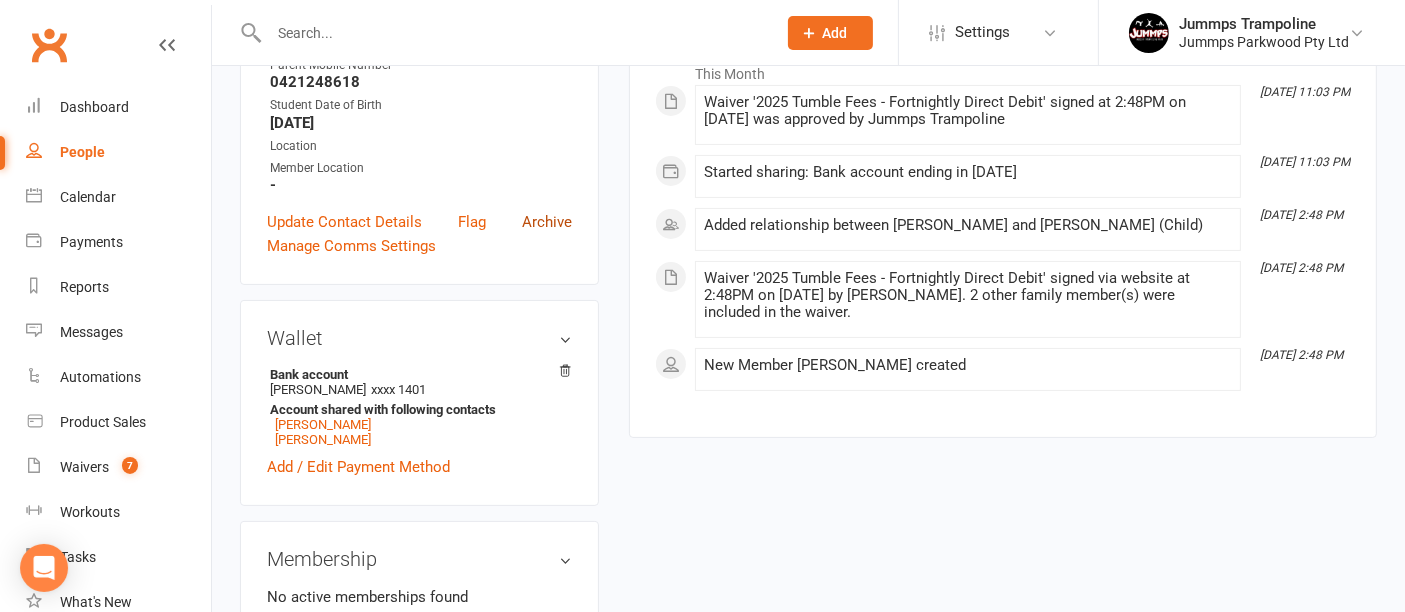 click on "Archive" at bounding box center [547, 222] 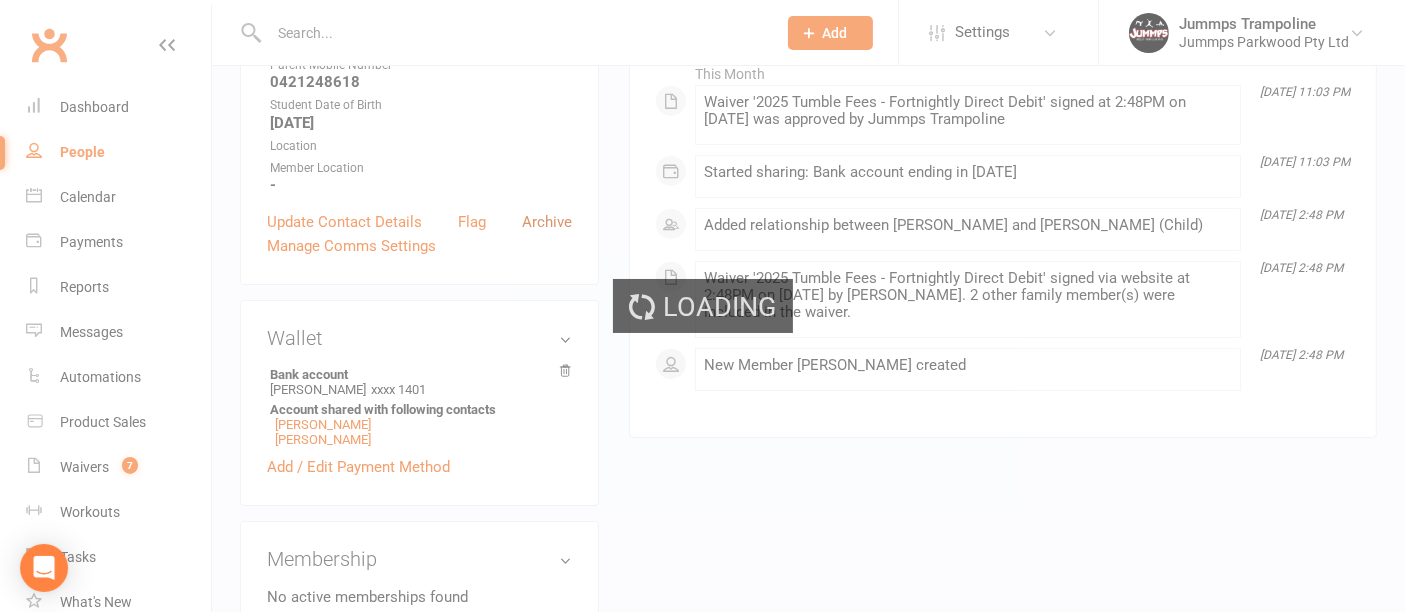 select on "100" 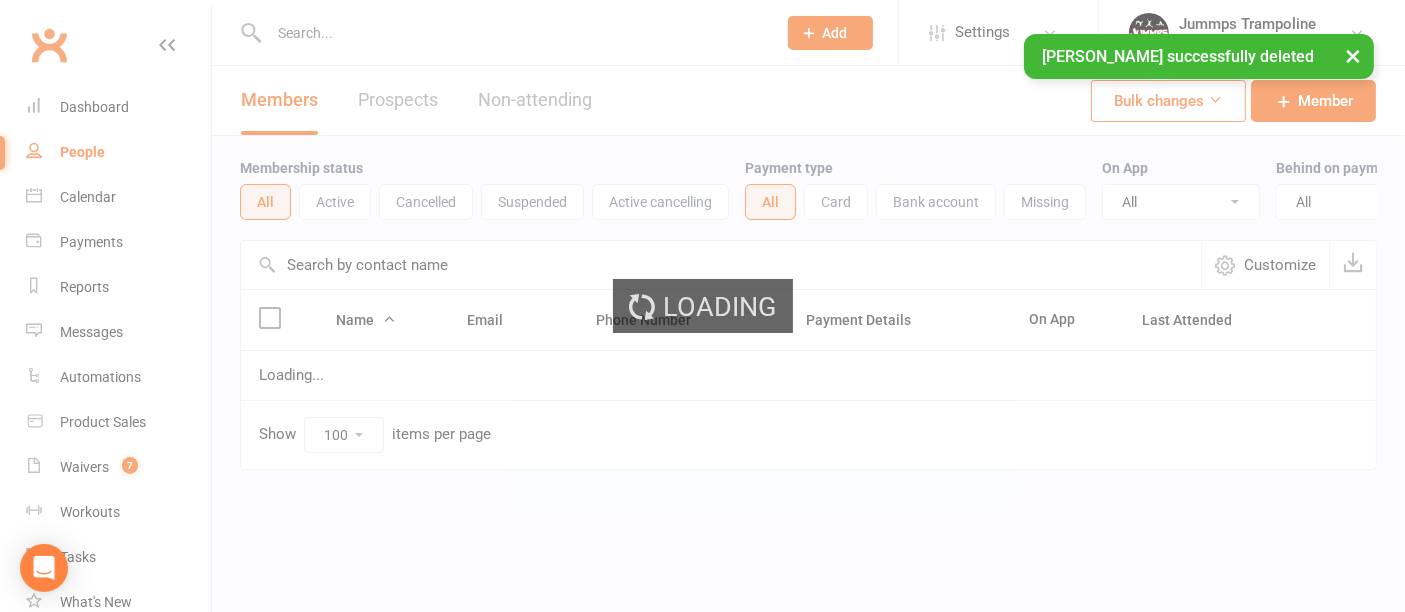 scroll, scrollTop: 0, scrollLeft: 0, axis: both 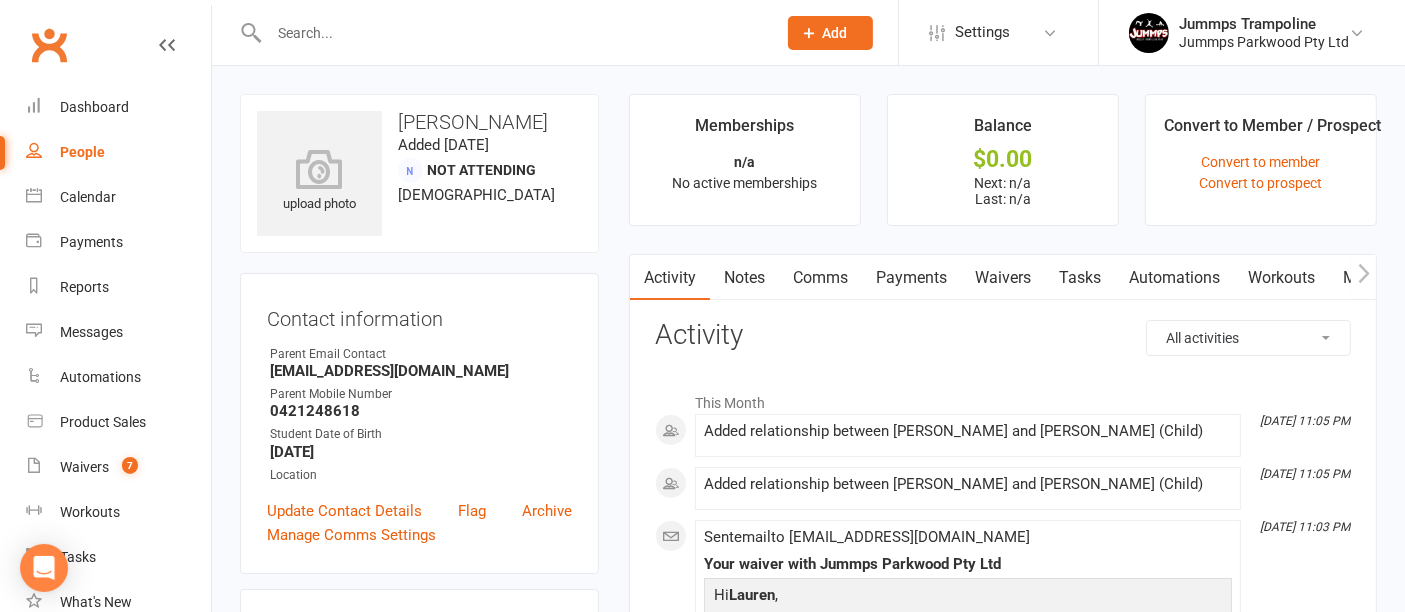 click on "Waivers" at bounding box center [1003, 278] 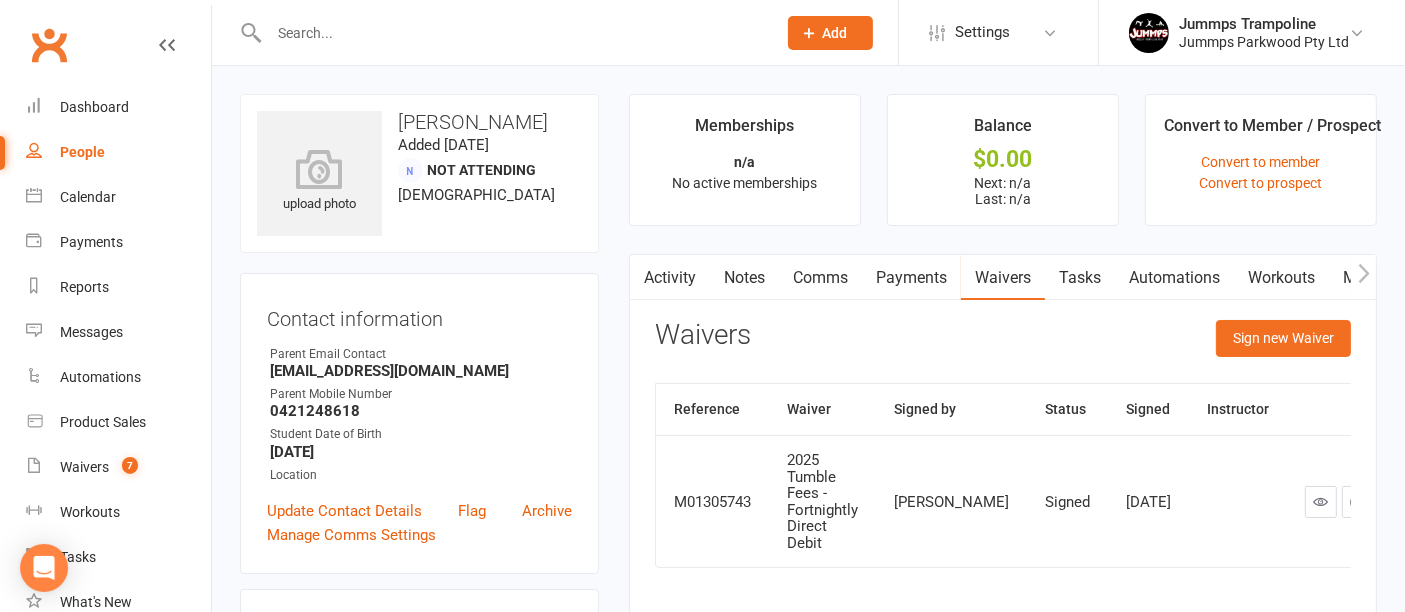 click at bounding box center [1321, 501] 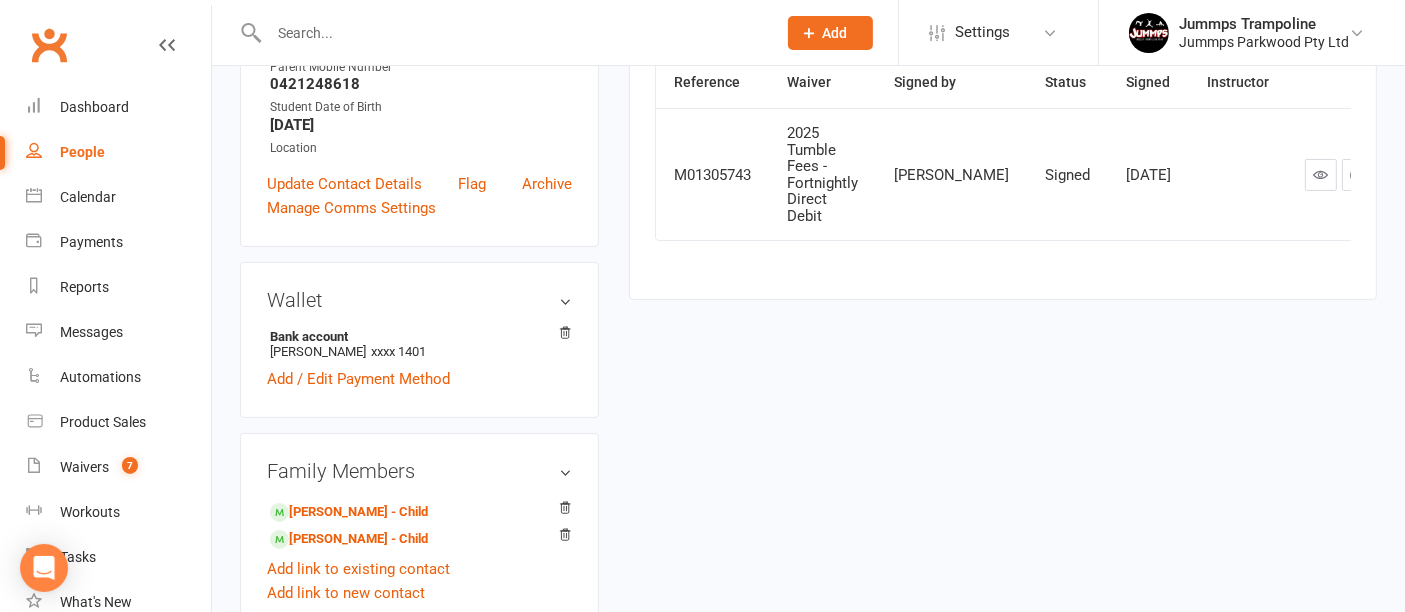 scroll, scrollTop: 328, scrollLeft: 0, axis: vertical 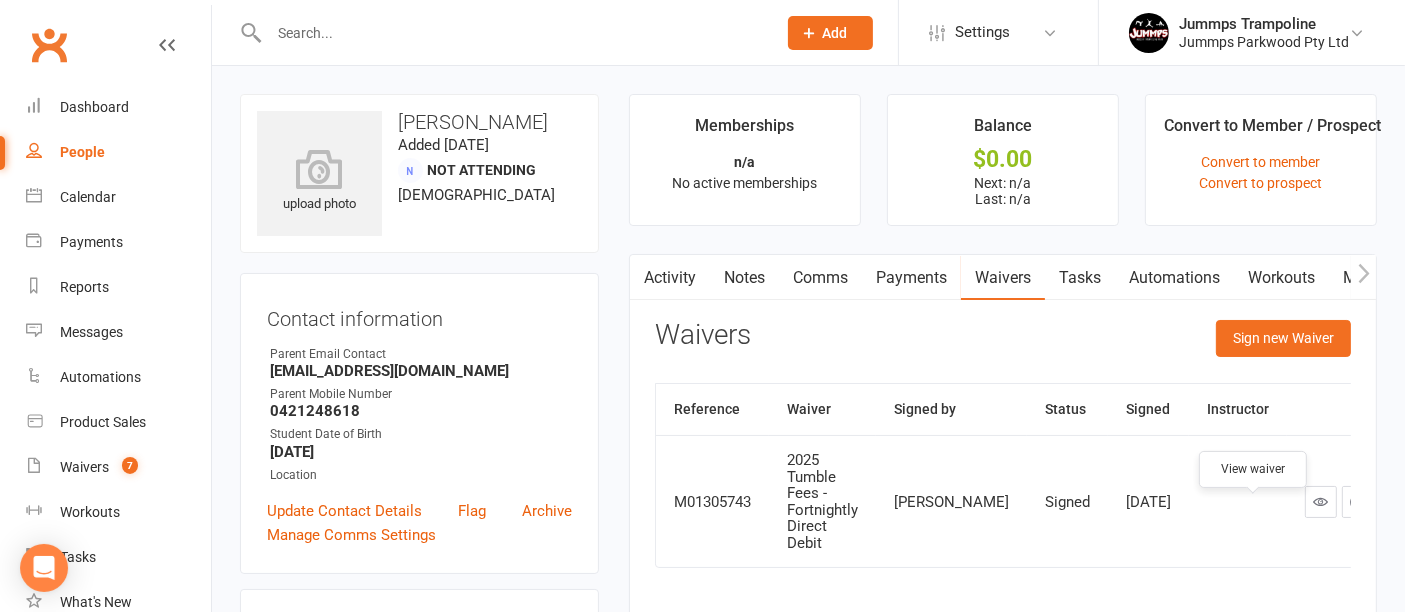 click at bounding box center (512, 33) 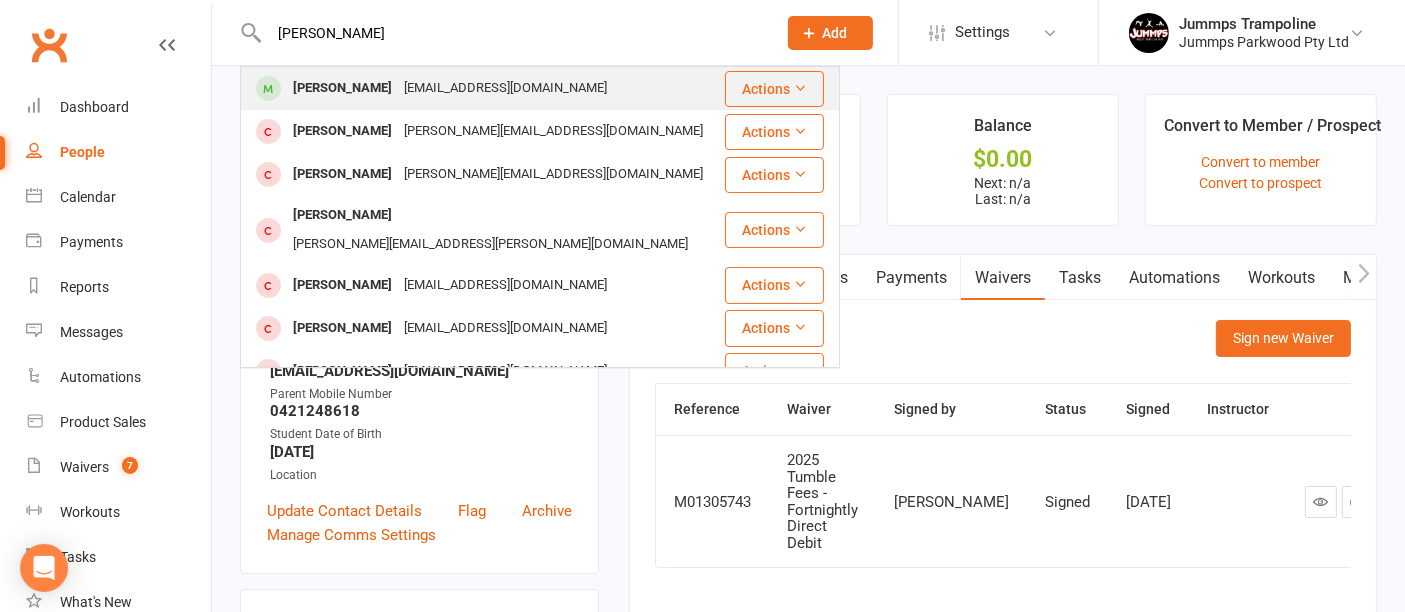 type on "evie papa" 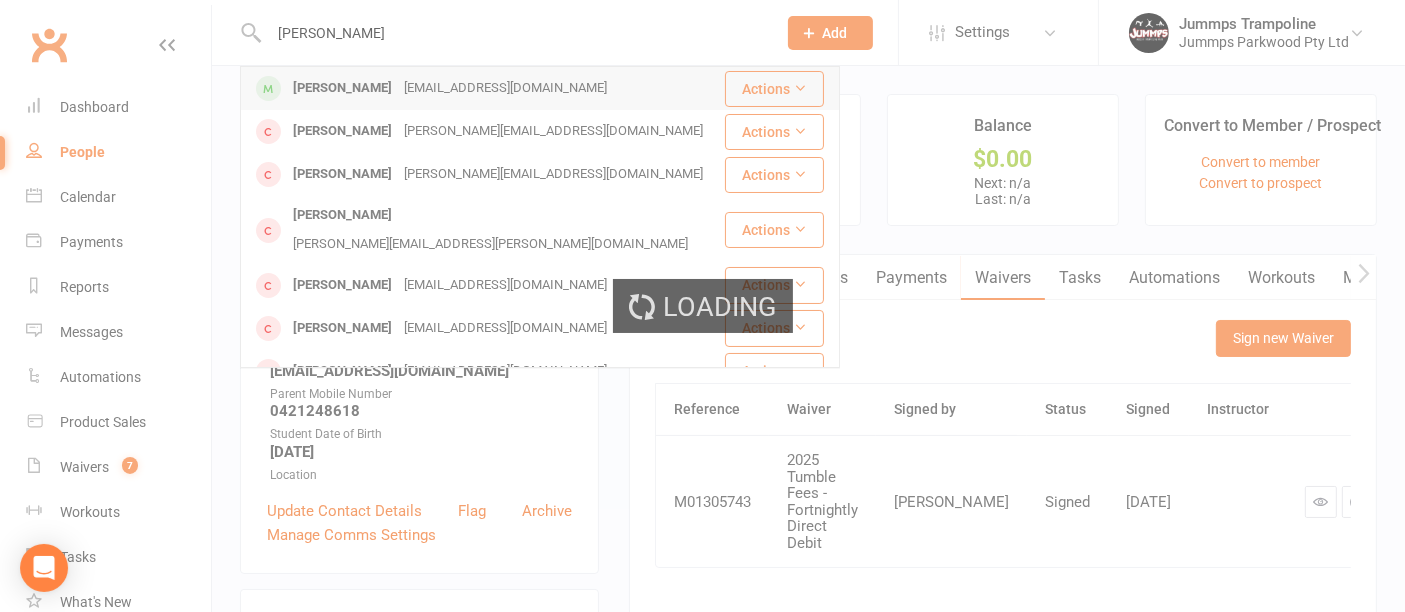 type 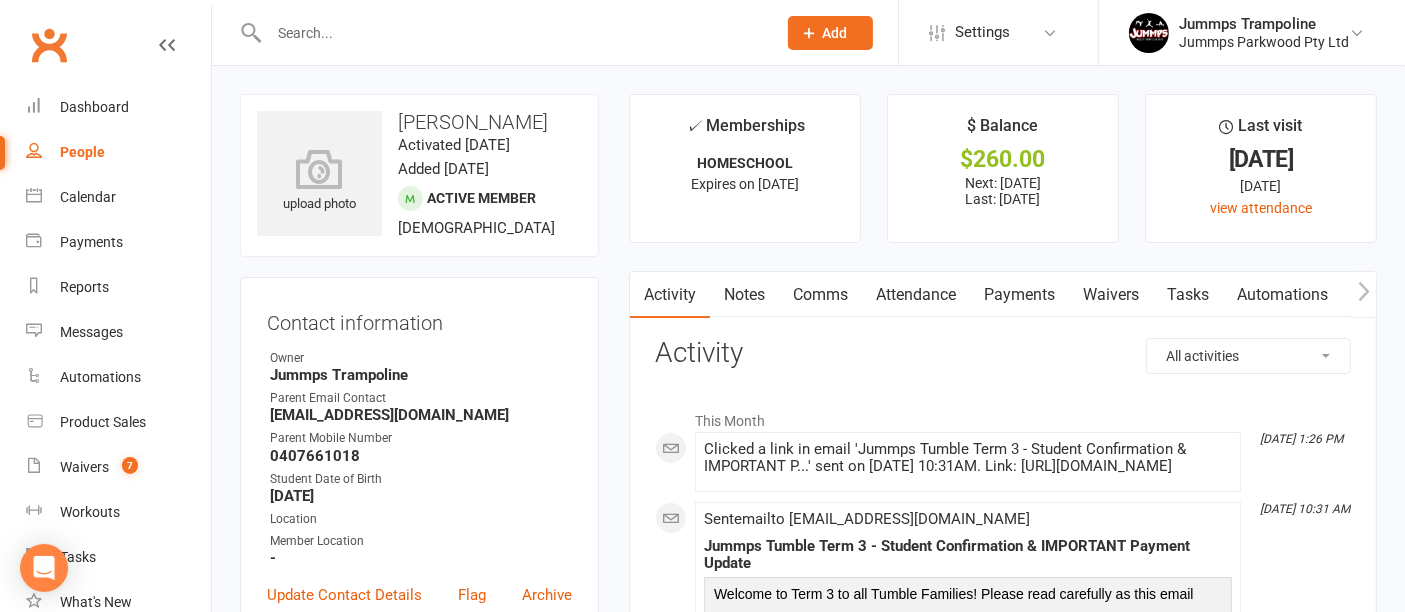 click on "Payments" at bounding box center [1019, 295] 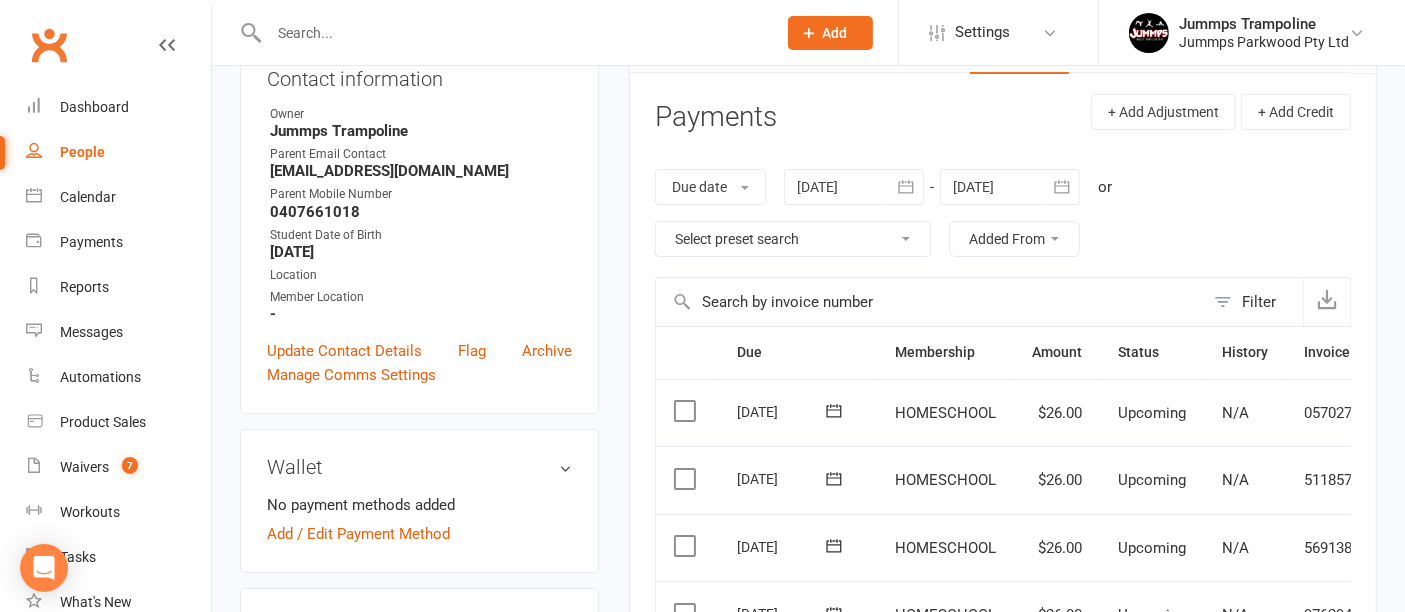 scroll, scrollTop: 0, scrollLeft: 0, axis: both 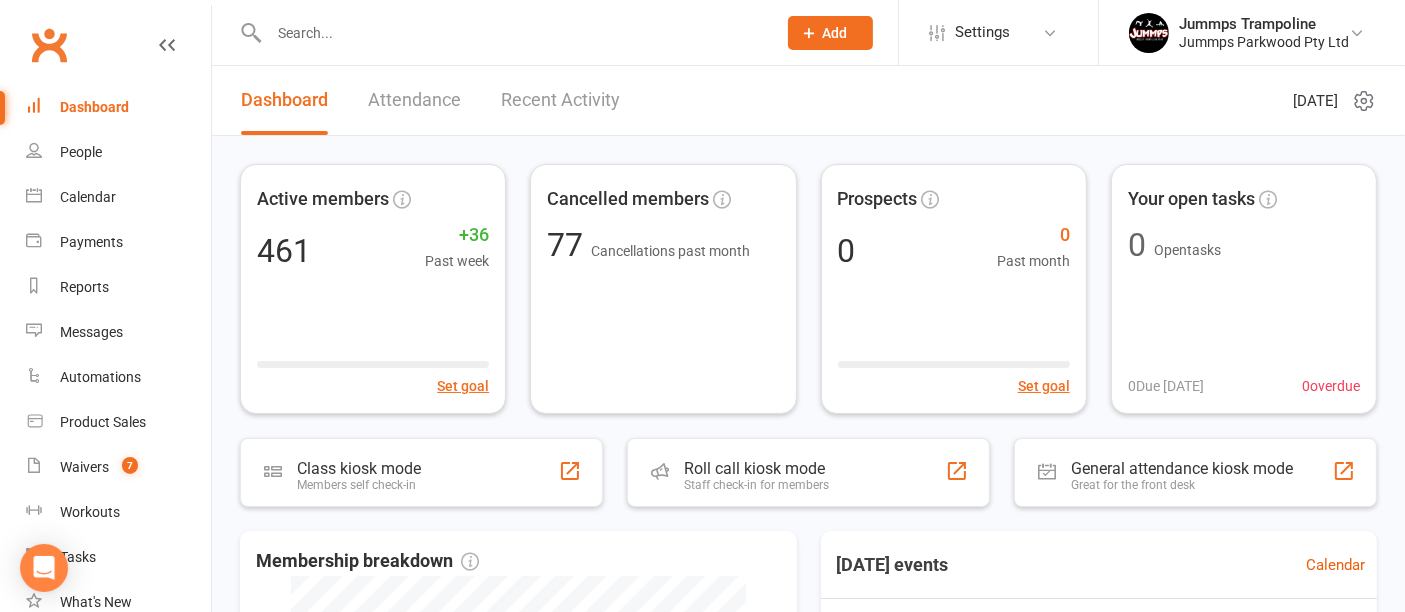 click at bounding box center [512, 33] 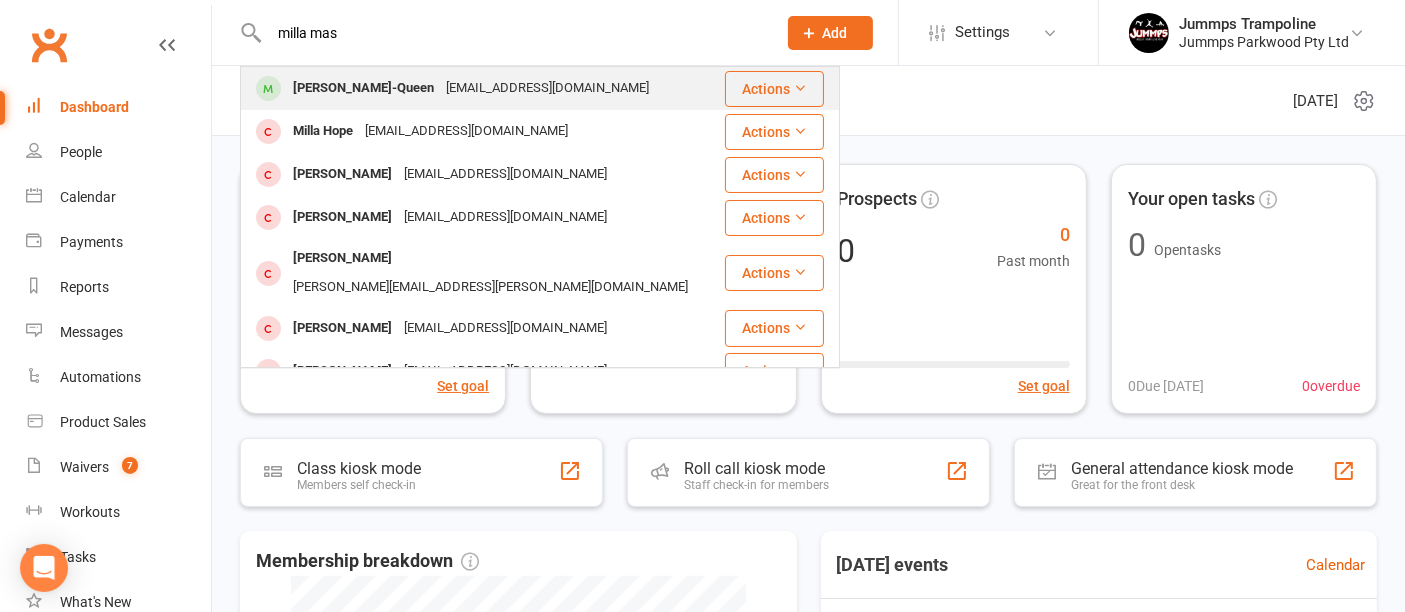 type on "milla mas" 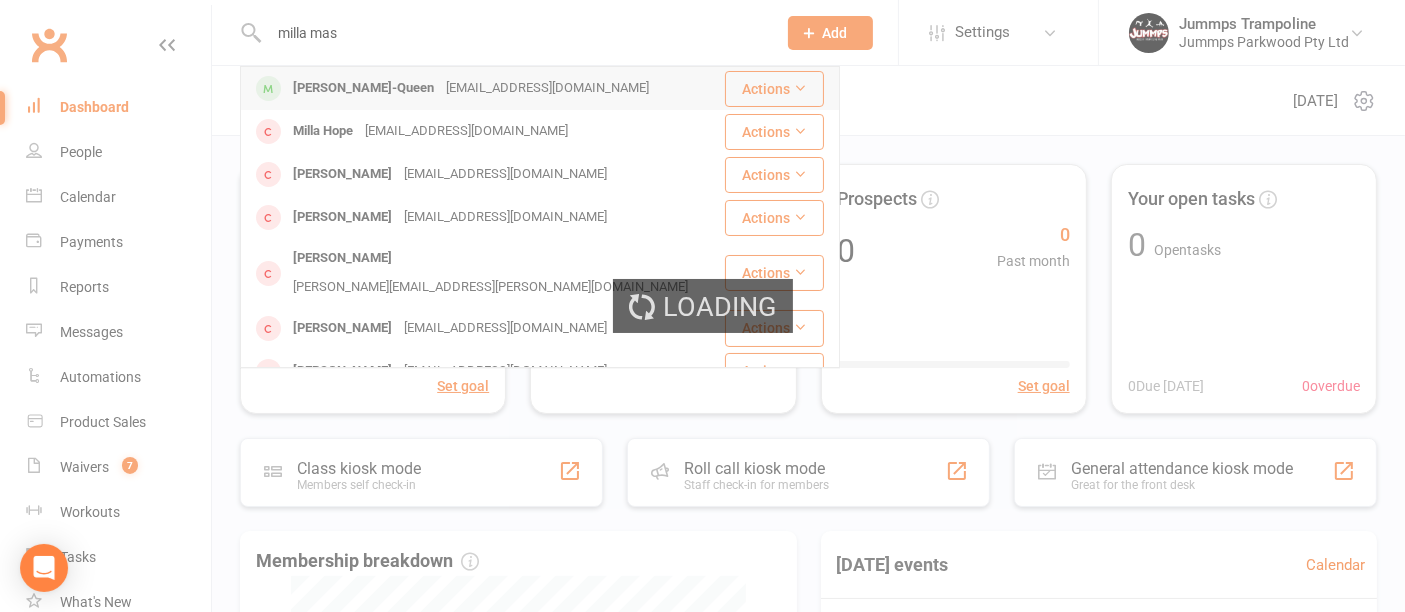 type 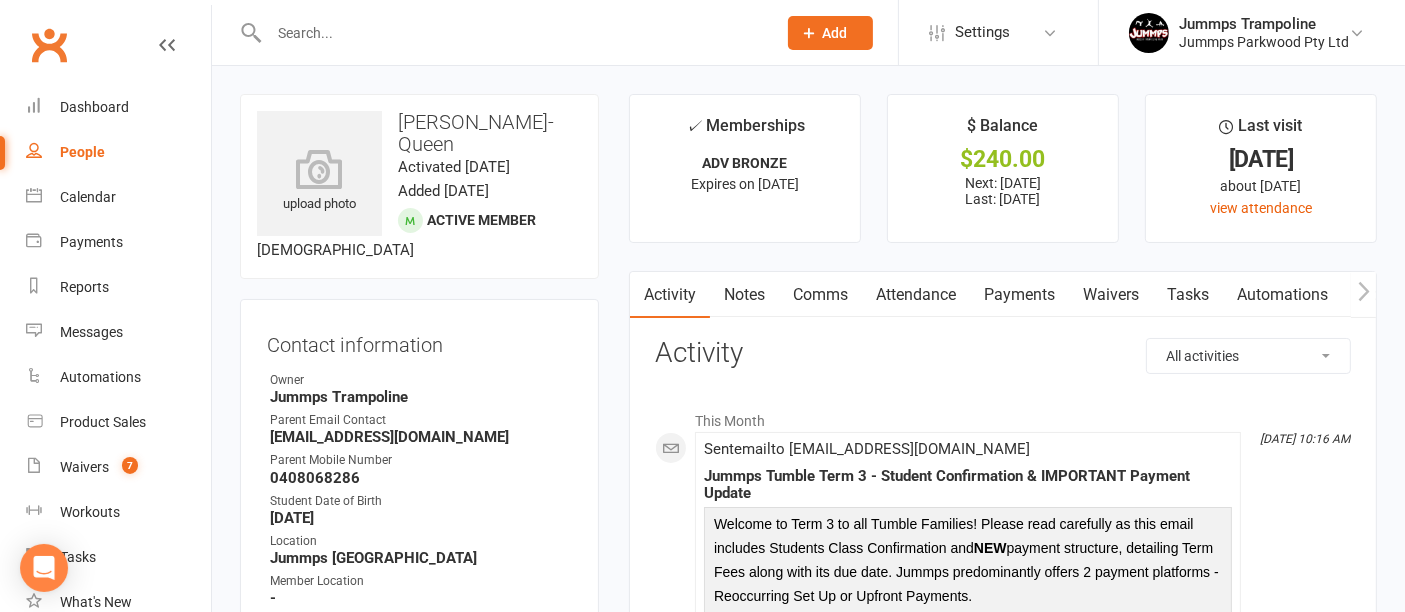 click on "Attendance" at bounding box center (916, 295) 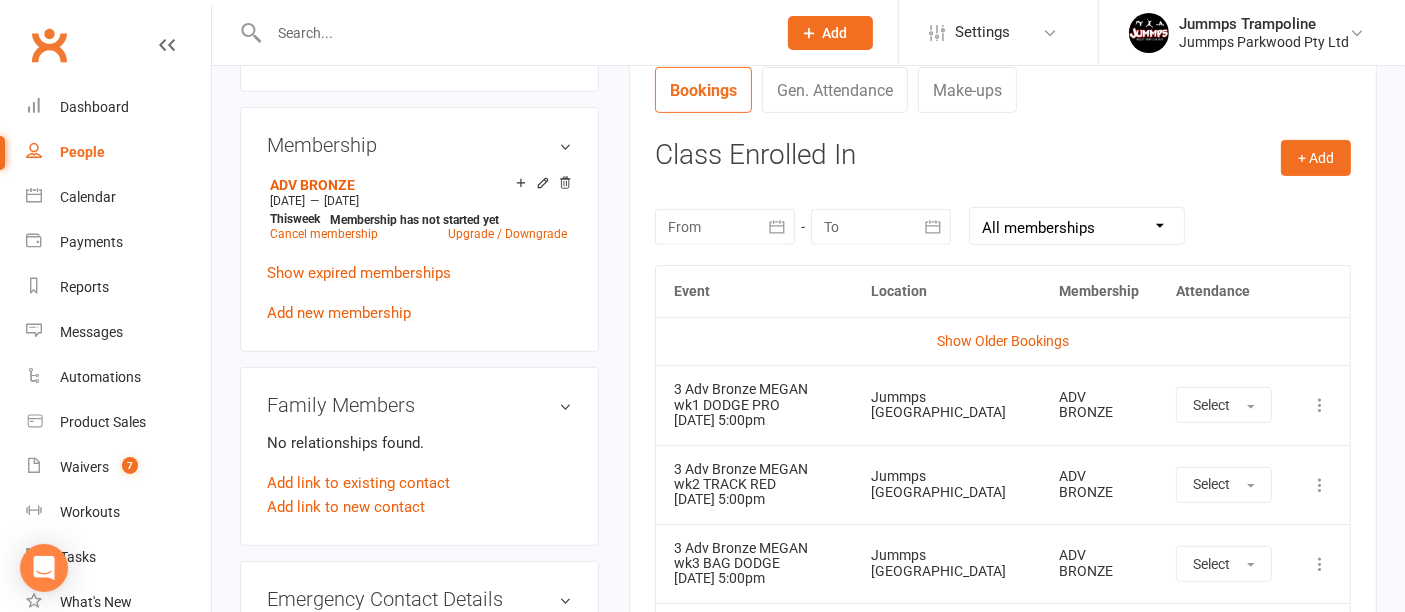 scroll, scrollTop: 769, scrollLeft: 0, axis: vertical 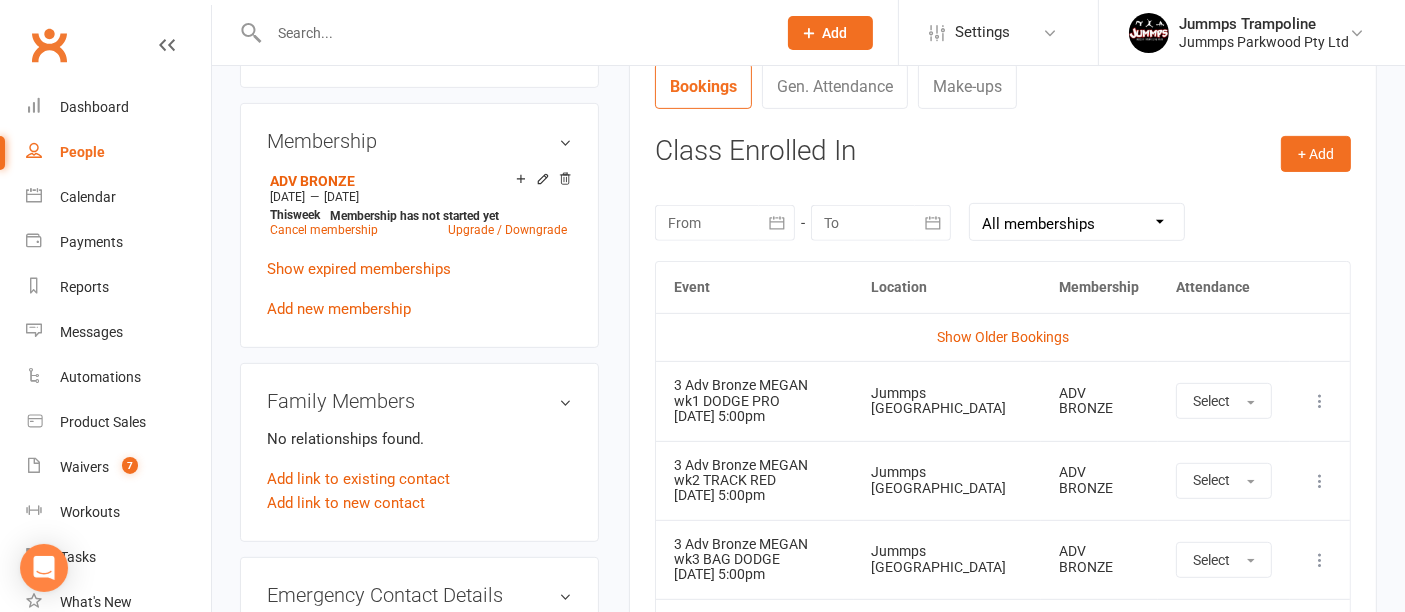 click at bounding box center [1320, 401] 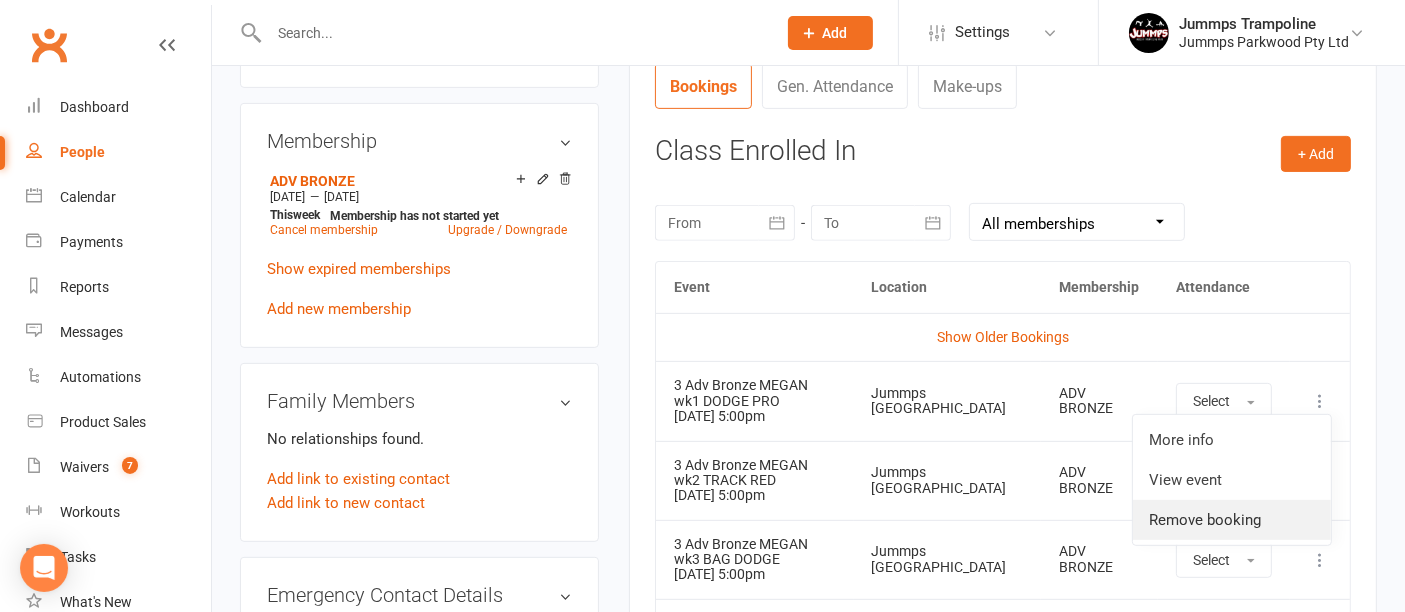 click on "Remove booking" at bounding box center [1232, 520] 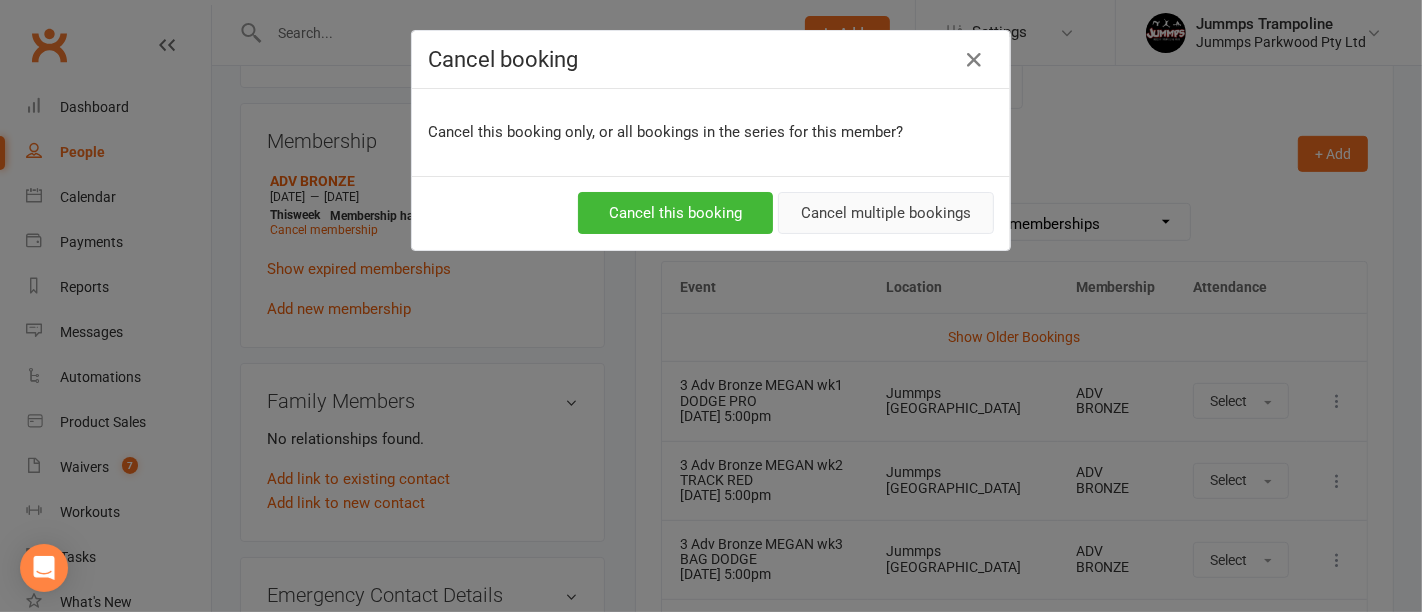 click on "Cancel multiple bookings" at bounding box center (886, 213) 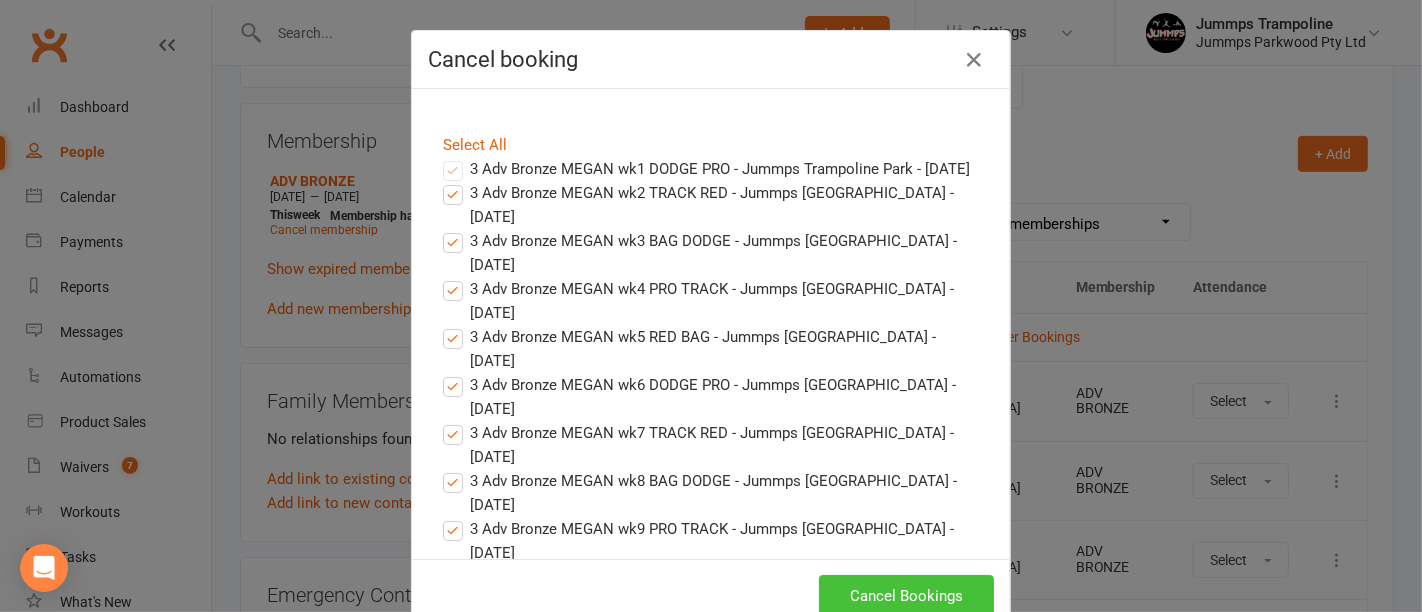 click on "Cancel Bookings" at bounding box center [906, 596] 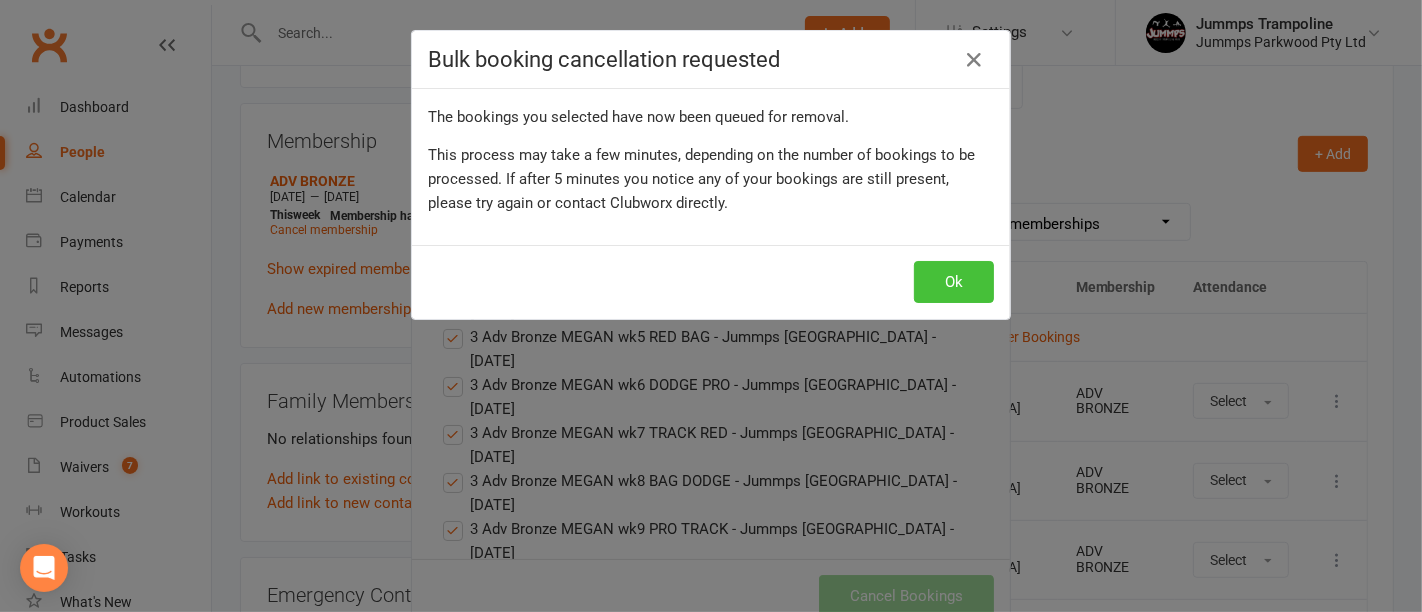 click on "Ok" at bounding box center [954, 282] 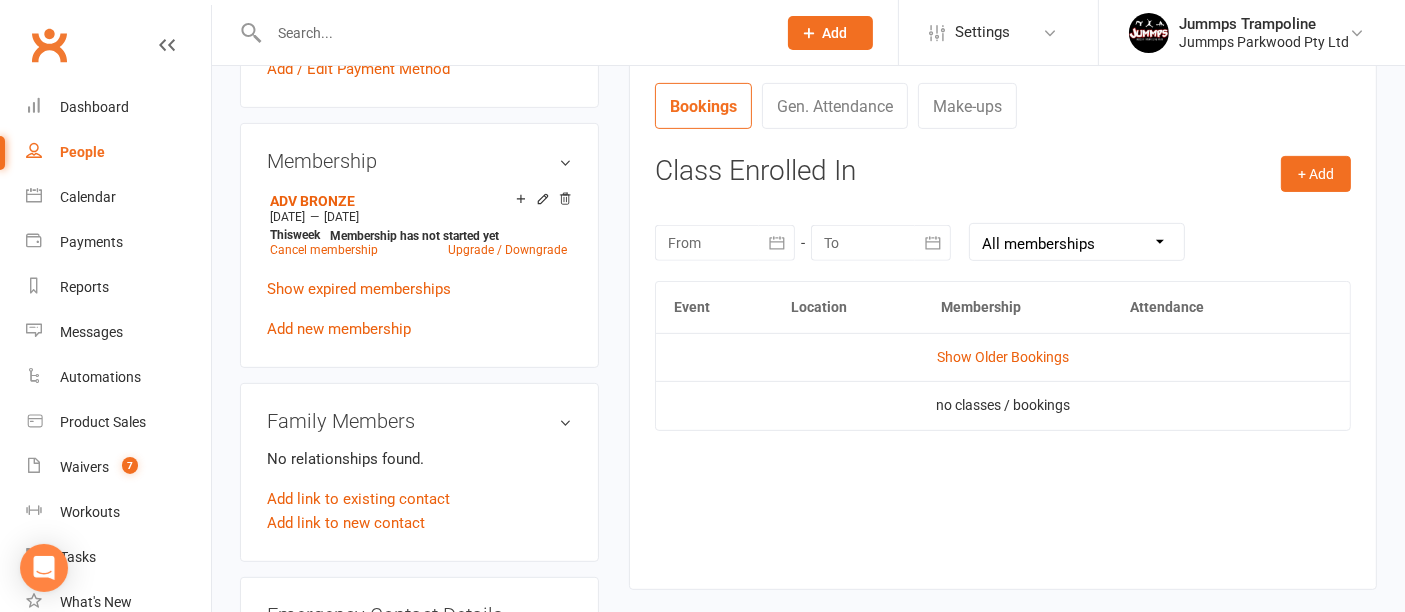 scroll, scrollTop: 750, scrollLeft: 0, axis: vertical 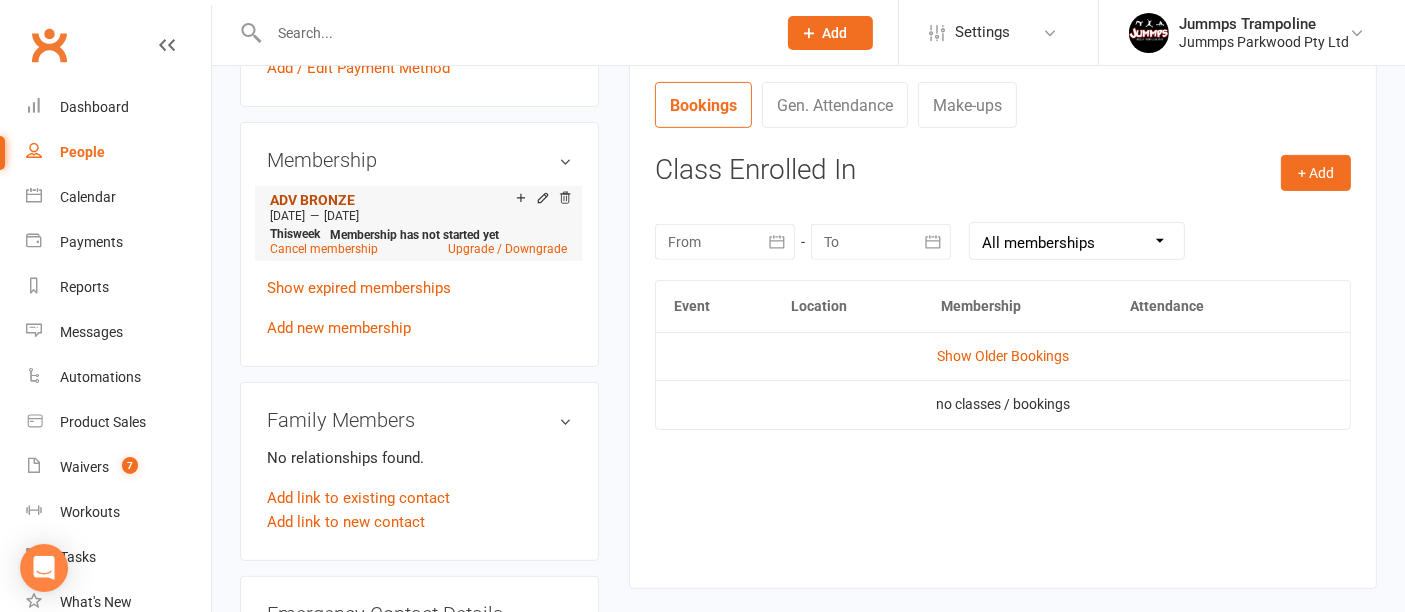 click on "ADV BRONZE" at bounding box center (312, 200) 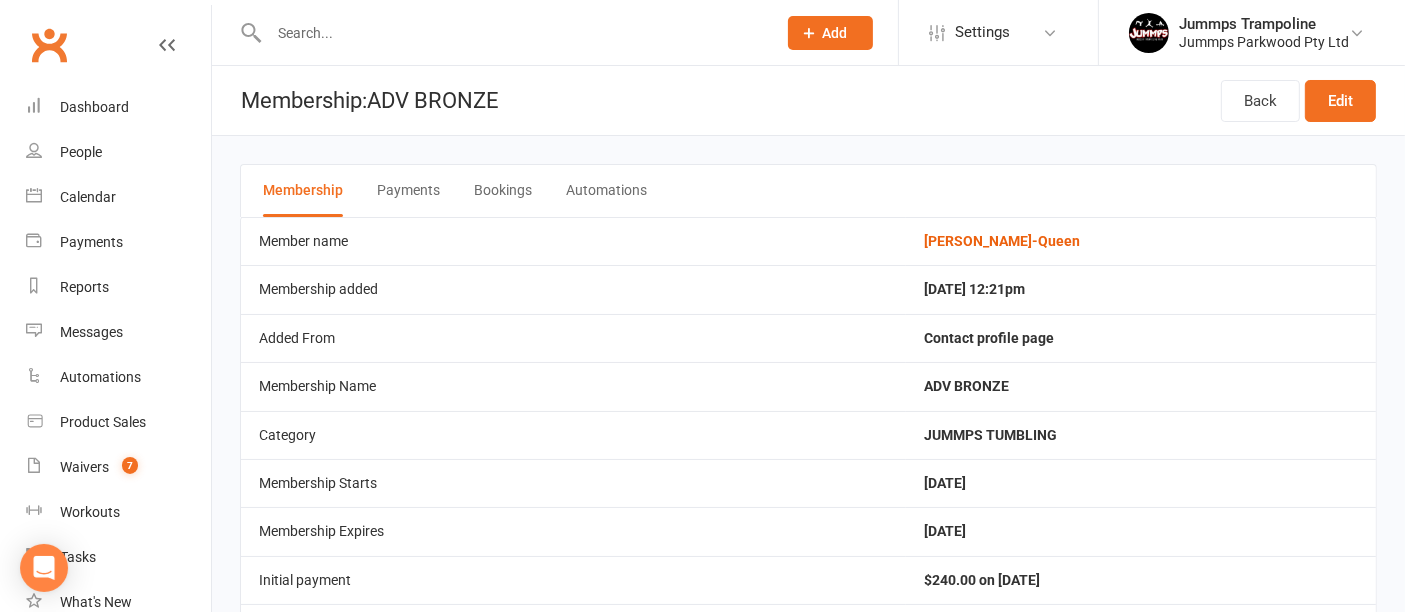 click on "Payments" at bounding box center (408, 191) 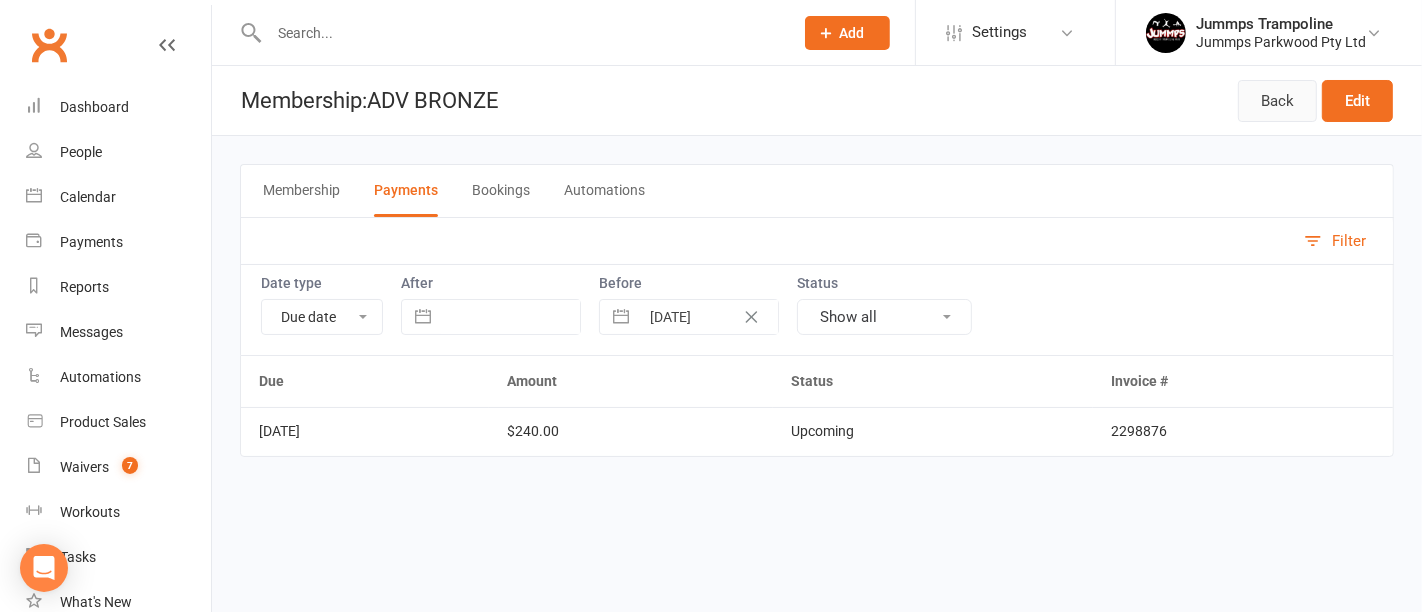 click on "Back" at bounding box center (1277, 101) 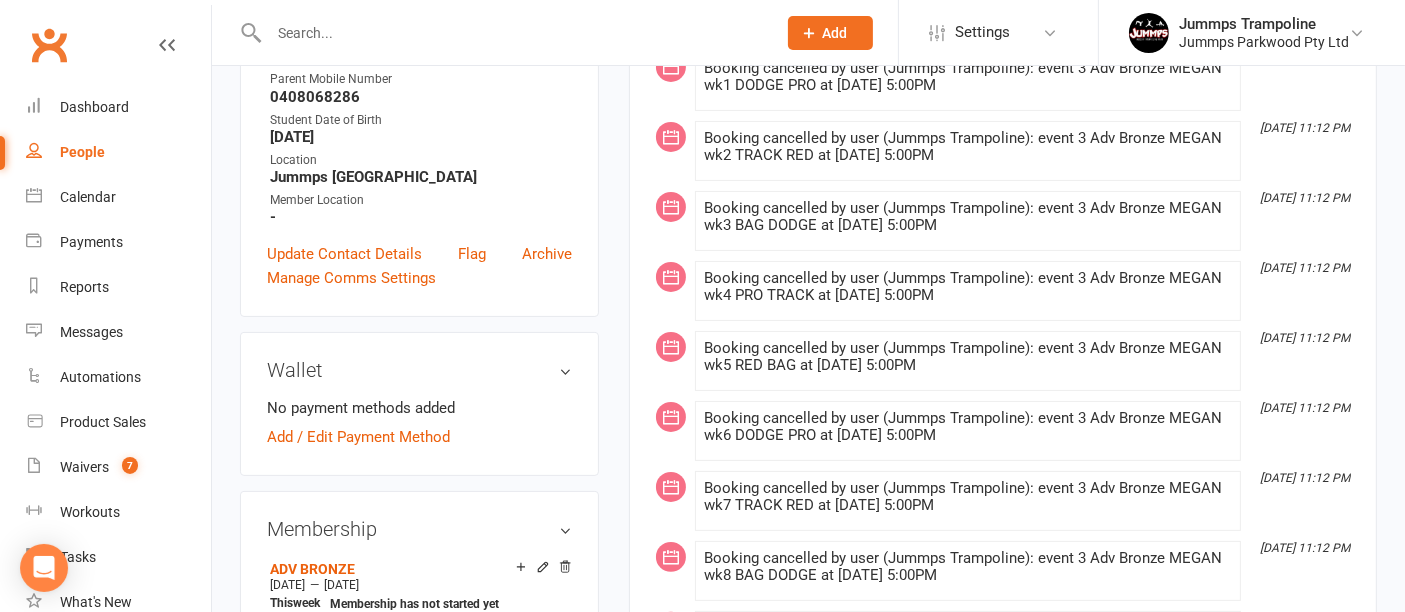 scroll, scrollTop: 382, scrollLeft: 0, axis: vertical 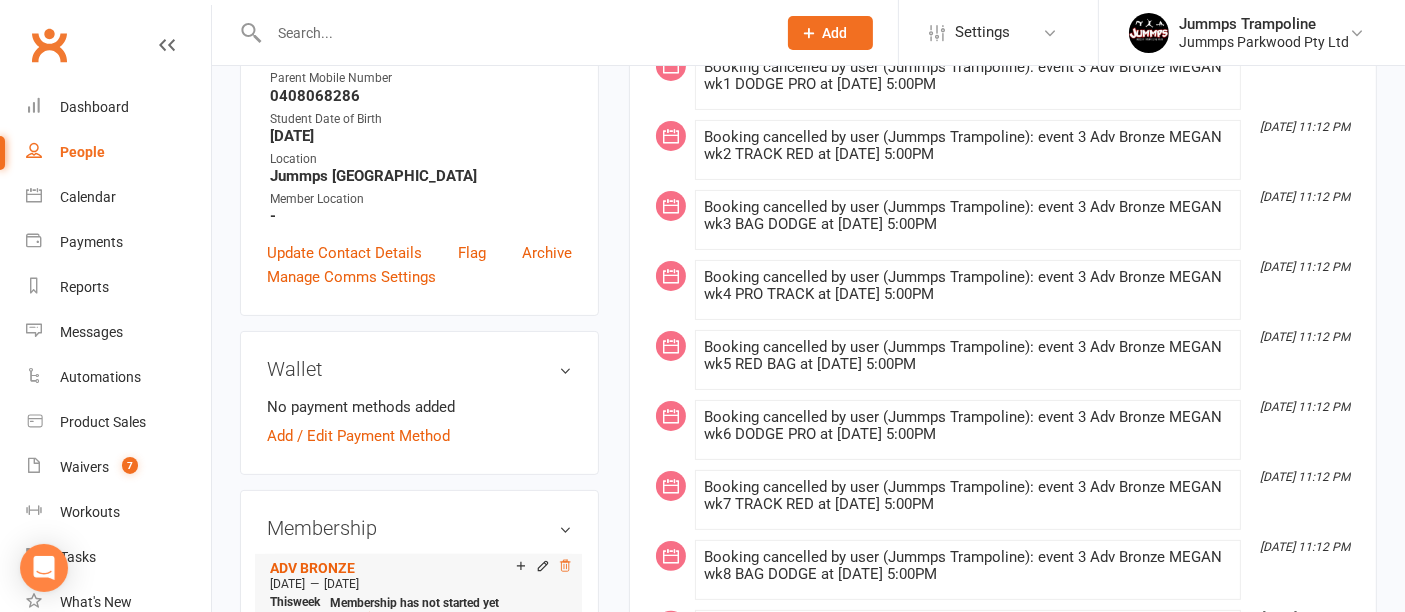 click 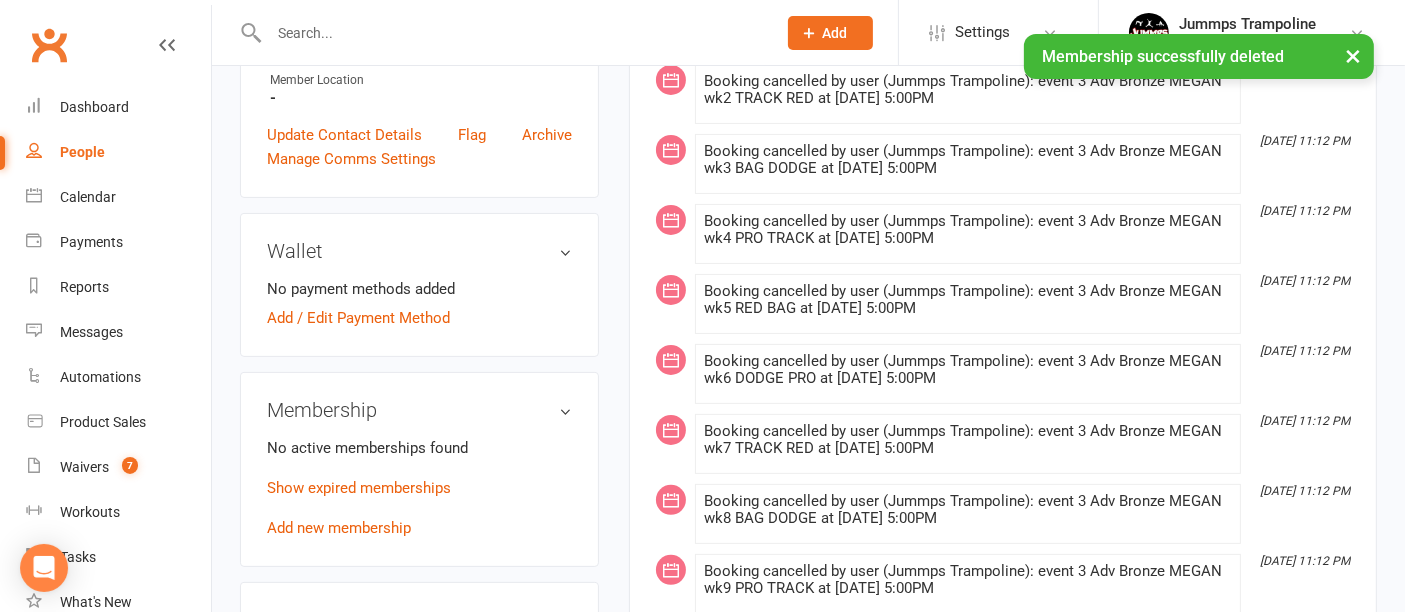 scroll, scrollTop: 652, scrollLeft: 0, axis: vertical 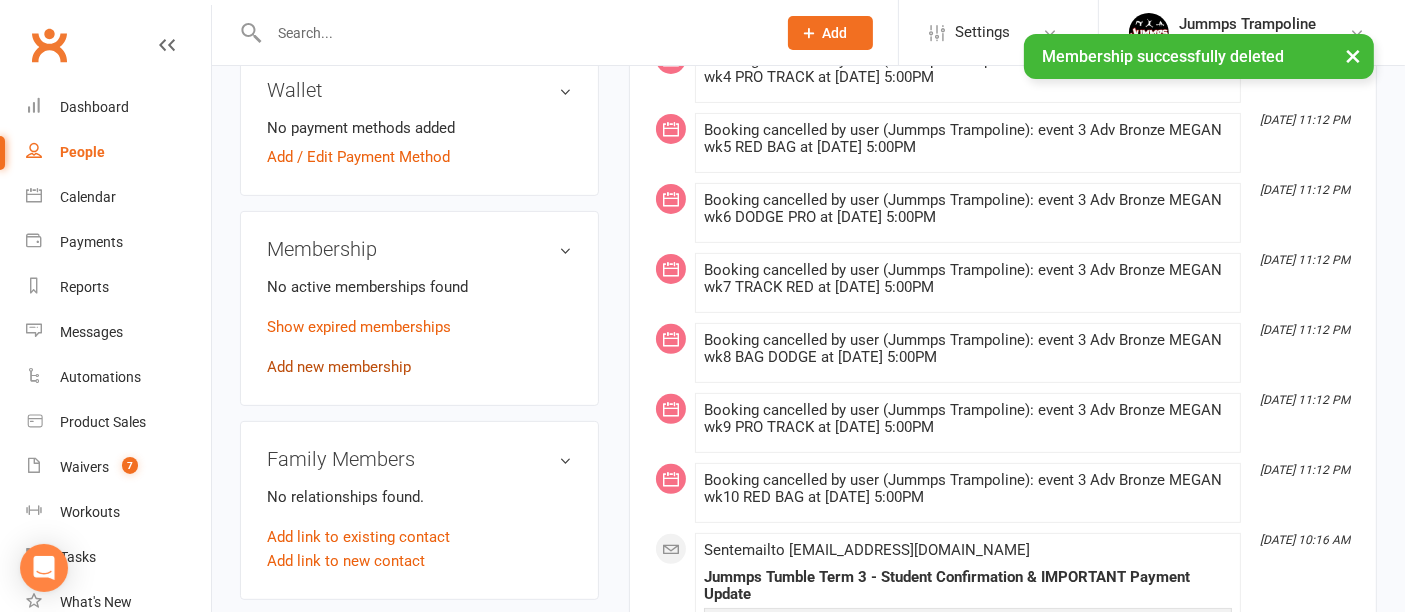 click on "Add new membership" at bounding box center [339, 367] 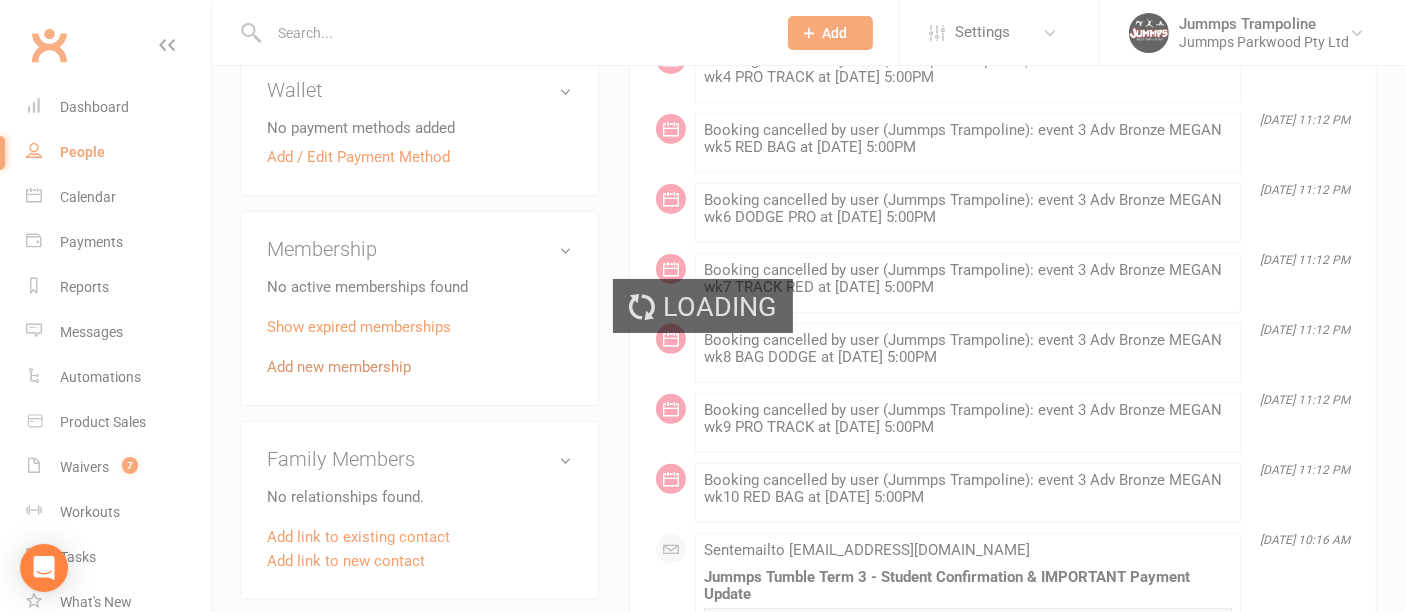 scroll, scrollTop: 0, scrollLeft: 0, axis: both 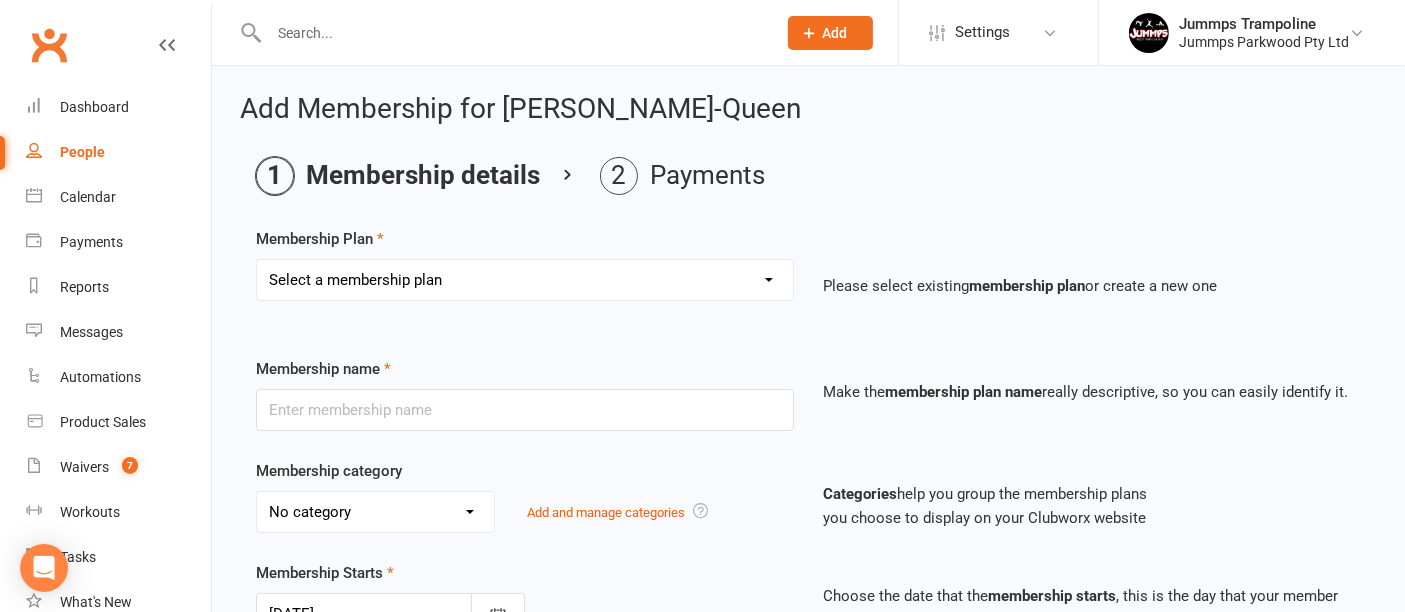 click on "Select a membership plan Create new Membership Plan STUDENT REGISTRATION FEE BRONZE ADV BRONZE KINDER KREW 1HR GIRLS PRE SILVER 1HR BOYS PRE SILVER 2HR GIRLS PRE SILVER 2HR BOYS SILVER 2HR GIRLS SILVER 2HR ADV SILVER 2HR GOLD TEEN GIRLS TEEN BOYS HOMESCHOOL JUMMPFIT 3XSPLIT FEE'S BY DD DROP IN JUMMPFIT - JUMMPS CONNECTION 1HR BOYS PRE SILVER JUMMPS CONNECTION 1HR GIRLS PRE SILVER JUMMPS CONNECTION TEEN BOYS JUMMPS CONNECTION TEEN GIRLS JUMMPS CONNECTION KINDER KREW JUMMPS CONNECTION BRONZE JUMMPS CONNECTION ADVANCE BRONZE JUMMPS CONNECTION HOMESCHOOL JUMMPS CONNECTION 2HR GOLD JUMMPS CONNECTION 2HR GIRLS SILVER JUMMPS CONNECTION 2HR GIRLS PRE SILVER JUMMPS CONNECTION 2HR BOYS SILVER JUMMPS CONNECTION 2HR BOYS ADV SILVER WAITLIST - TO BE UPGRADED WHEN SPOT AVAIL 2HR BOYS SILVER & 1HR HOMESCHOOL z. DONT USE Bronze membership - bank transfer - $240 z. DONT USE Bronze membership - bank transfer - $240 - Payment" at bounding box center (525, 280) 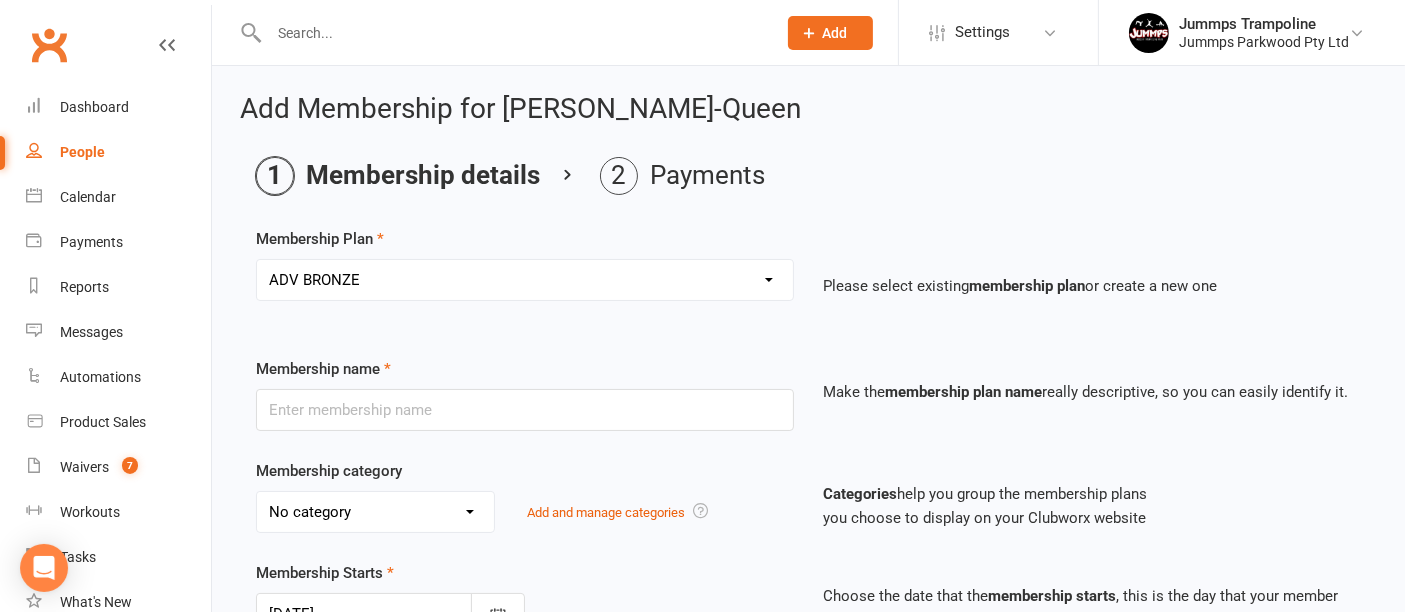 click on "Select a membership plan Create new Membership Plan STUDENT REGISTRATION FEE BRONZE ADV BRONZE KINDER KREW 1HR GIRLS PRE SILVER 1HR BOYS PRE SILVER 2HR GIRLS PRE SILVER 2HR BOYS SILVER 2HR GIRLS SILVER 2HR ADV SILVER 2HR GOLD TEEN GIRLS TEEN BOYS HOMESCHOOL JUMMPFIT 3XSPLIT FEE'S BY DD DROP IN JUMMPFIT - JUMMPS CONNECTION 1HR BOYS PRE SILVER JUMMPS CONNECTION 1HR GIRLS PRE SILVER JUMMPS CONNECTION TEEN BOYS JUMMPS CONNECTION TEEN GIRLS JUMMPS CONNECTION KINDER KREW JUMMPS CONNECTION BRONZE JUMMPS CONNECTION ADVANCE BRONZE JUMMPS CONNECTION HOMESCHOOL JUMMPS CONNECTION 2HR GOLD JUMMPS CONNECTION 2HR GIRLS SILVER JUMMPS CONNECTION 2HR GIRLS PRE SILVER JUMMPS CONNECTION 2HR BOYS SILVER JUMMPS CONNECTION 2HR BOYS ADV SILVER WAITLIST - TO BE UPGRADED WHEN SPOT AVAIL 2HR BOYS SILVER & 1HR HOMESCHOOL z. DONT USE Bronze membership - bank transfer - $240 z. DONT USE Bronze membership - bank transfer - $240 - Payment" at bounding box center (525, 280) 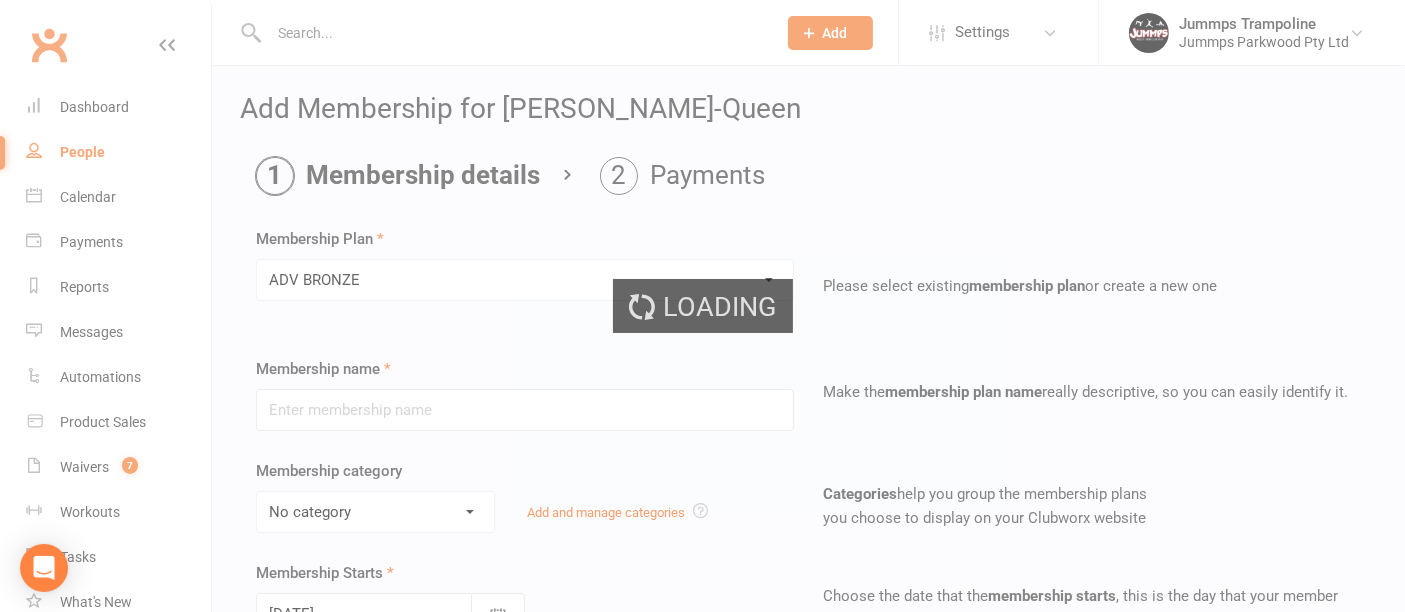 type on "ADV BRONZE" 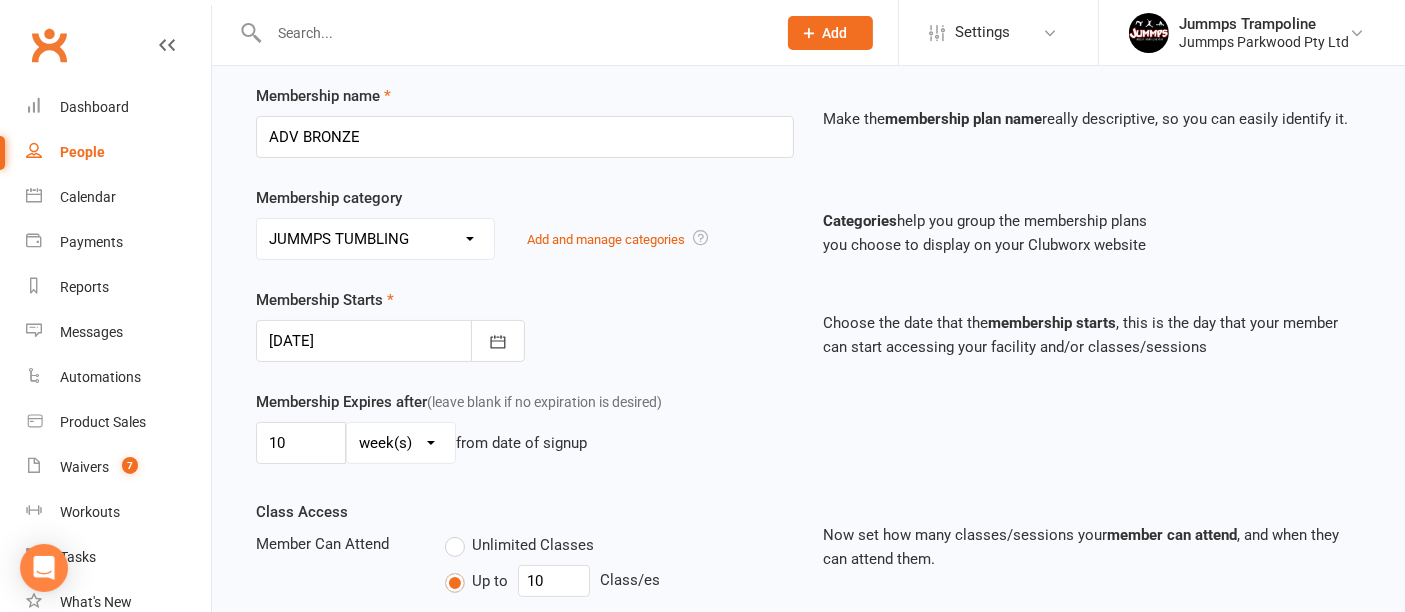scroll, scrollTop: 277, scrollLeft: 0, axis: vertical 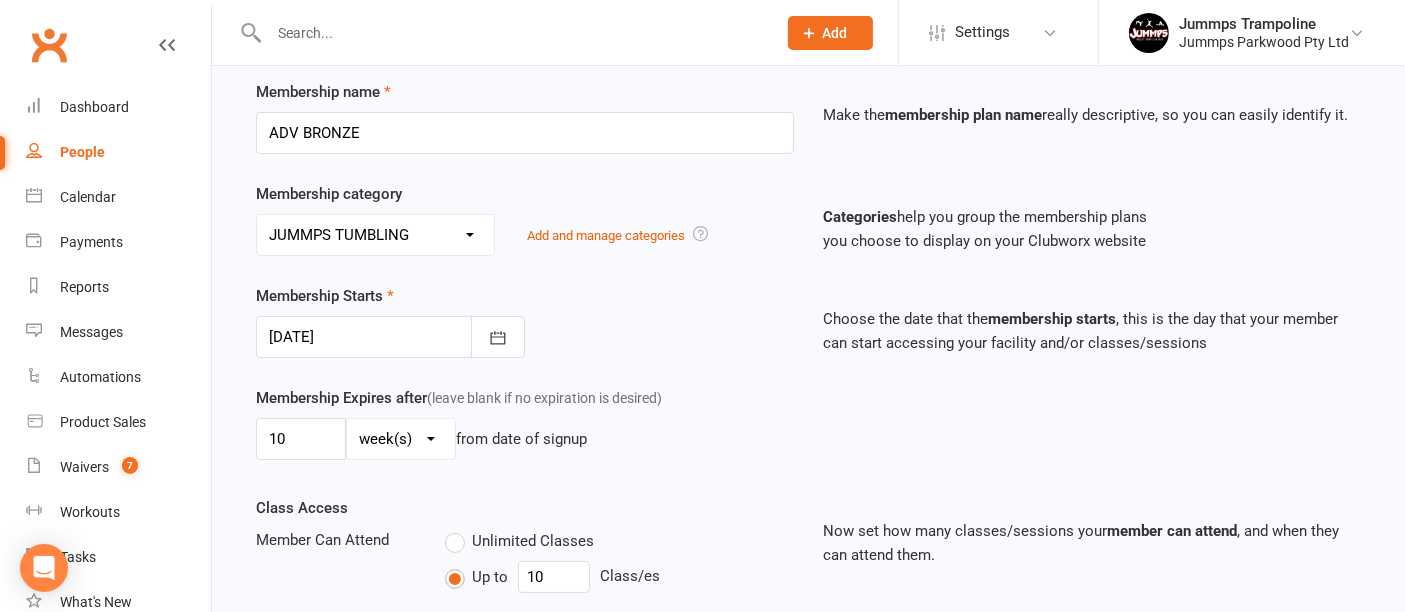 click on "No category 3XSPLIT BY DIRECT DEBIT FORTNIGHTLY DIRECT DEBIT JUMMPS CONNECTION JUMMPS TUMBLING REGISTRATION TRIALLING CLASS UPFRONT BANK TRANSFER UPFRONT IN VENUE WAITLIST WEEKLY DIRECT DEBIT" at bounding box center [375, 235] 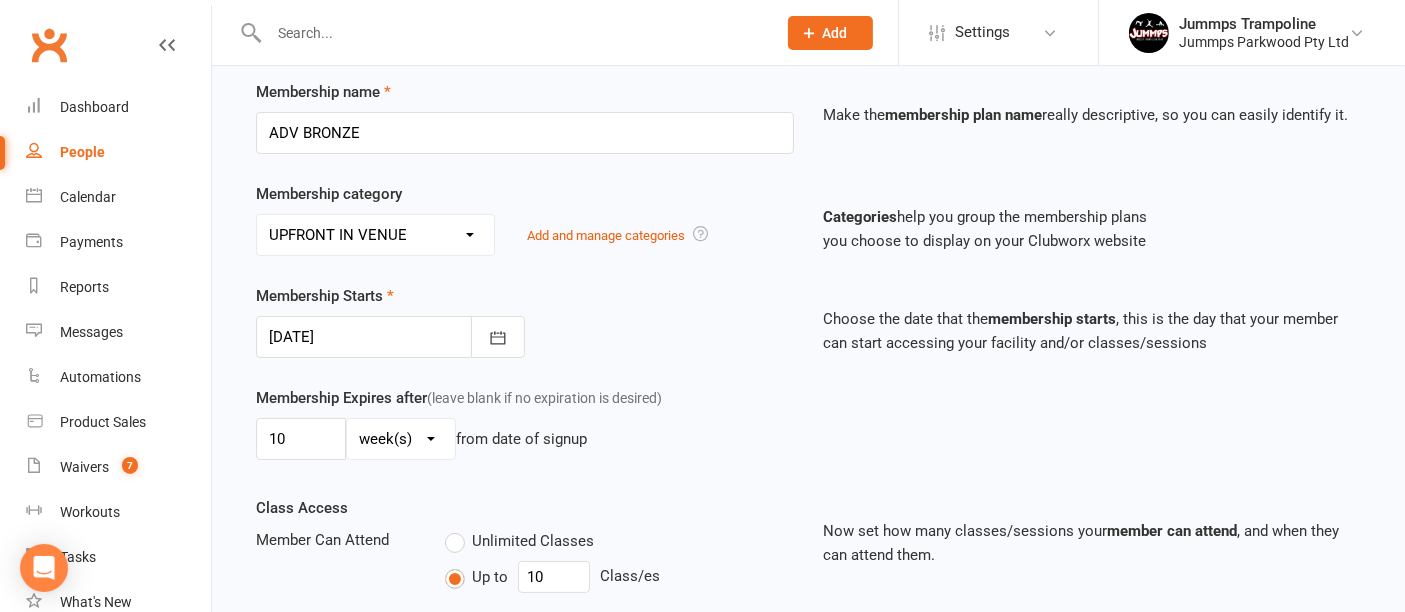 click on "No category 3XSPLIT BY DIRECT DEBIT FORTNIGHTLY DIRECT DEBIT JUMMPS CONNECTION JUMMPS TUMBLING REGISTRATION TRIALLING CLASS UPFRONT BANK TRANSFER UPFRONT IN VENUE WAITLIST WEEKLY DIRECT DEBIT" at bounding box center (375, 235) 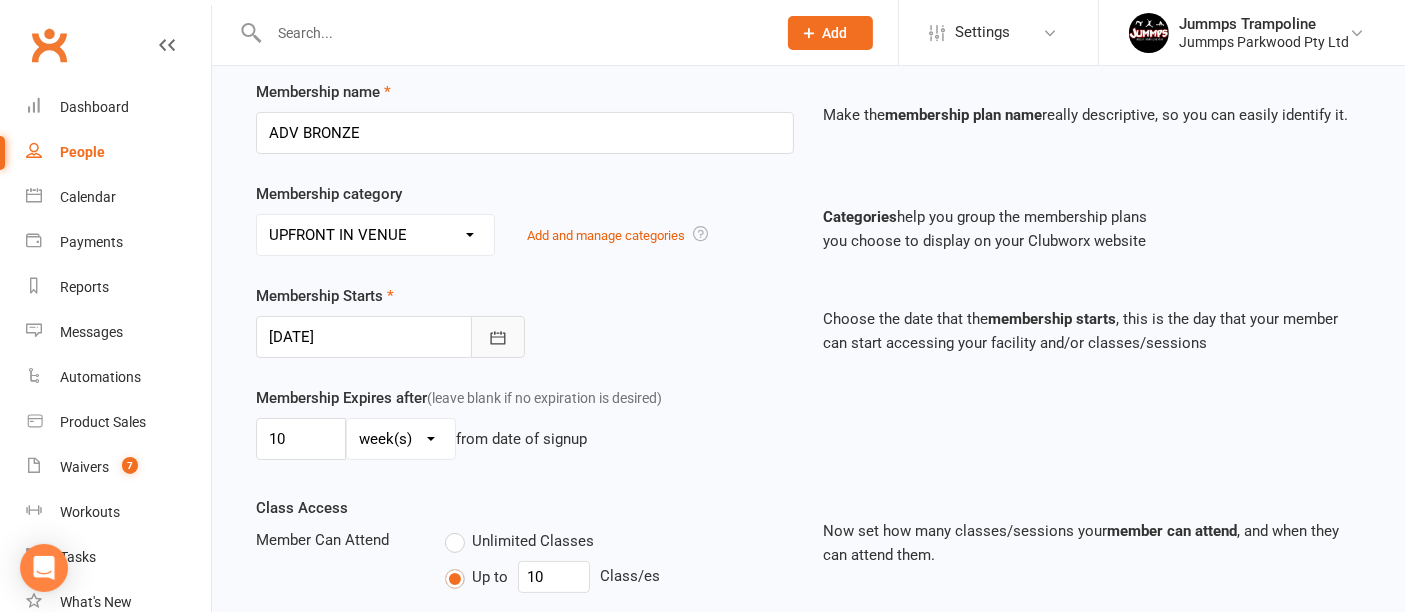 click 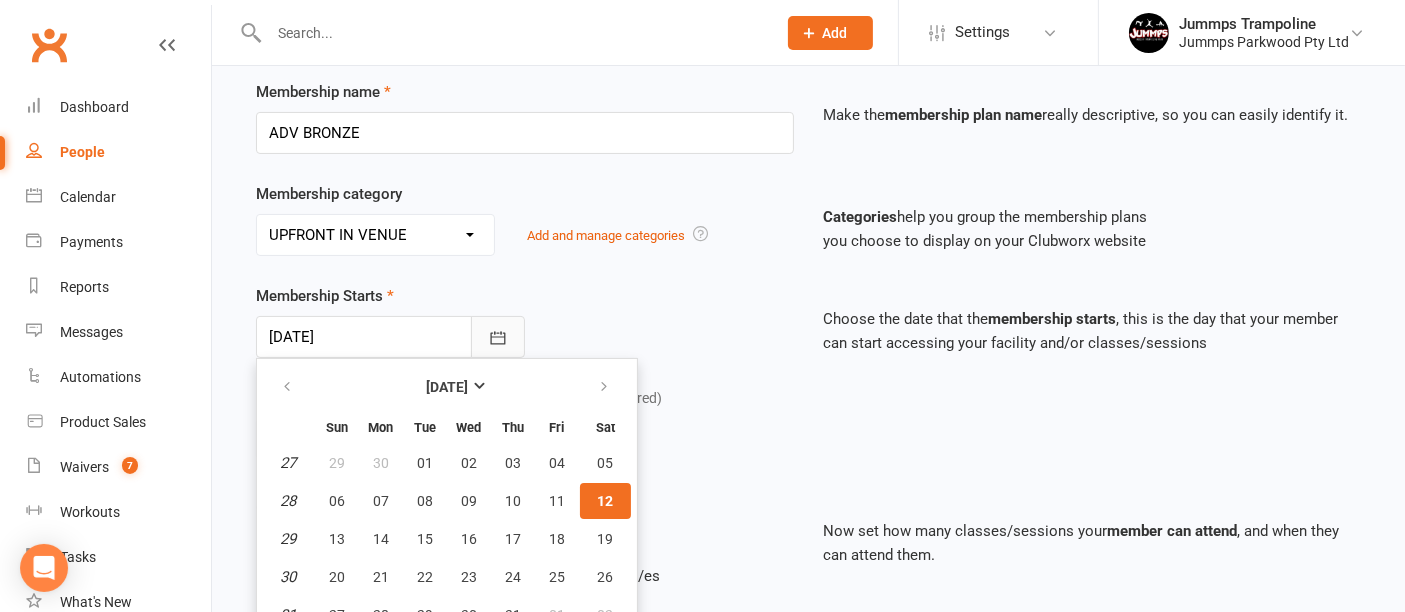scroll, scrollTop: 329, scrollLeft: 0, axis: vertical 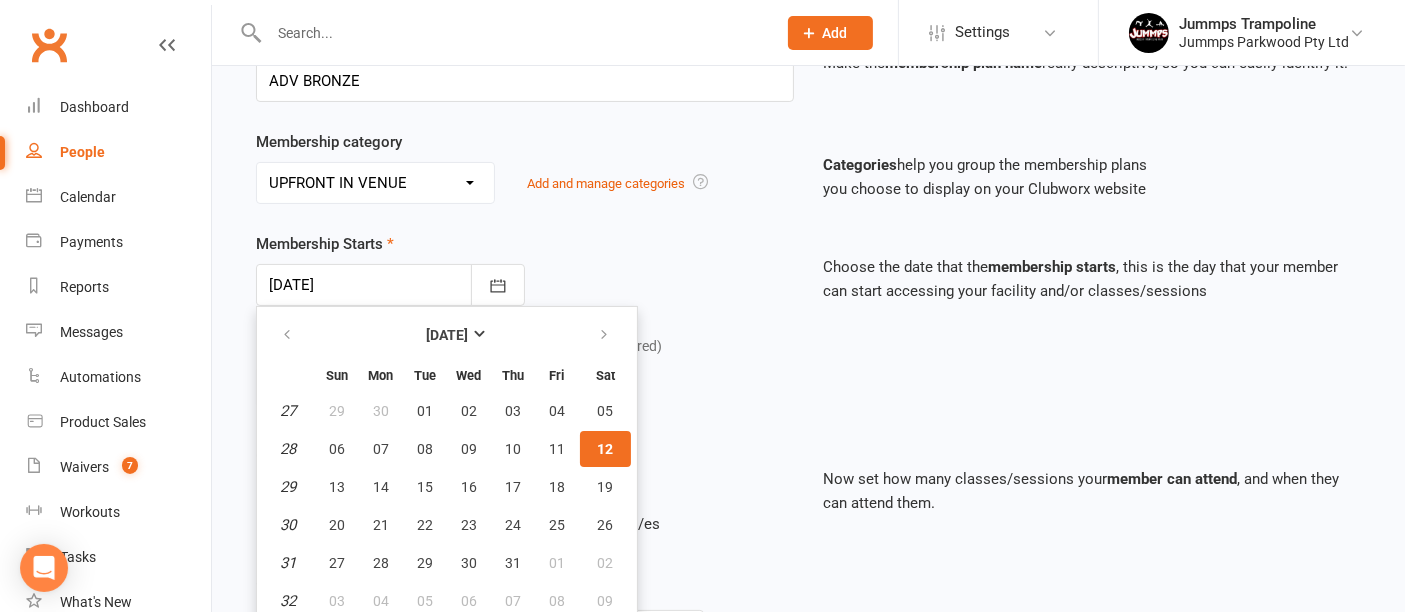 click on "Membership Starts 12 Jul 2025
July 2025
Sun Mon Tue Wed Thu Fri Sat
27
29
30
01
02
03
04
05
28
06
07
08
09
10
11
12
29
13
14
15
16
17
18
19
30
20
21
22
23
24
25
26
31
27
28
29
30
31
01
02" at bounding box center [525, 269] 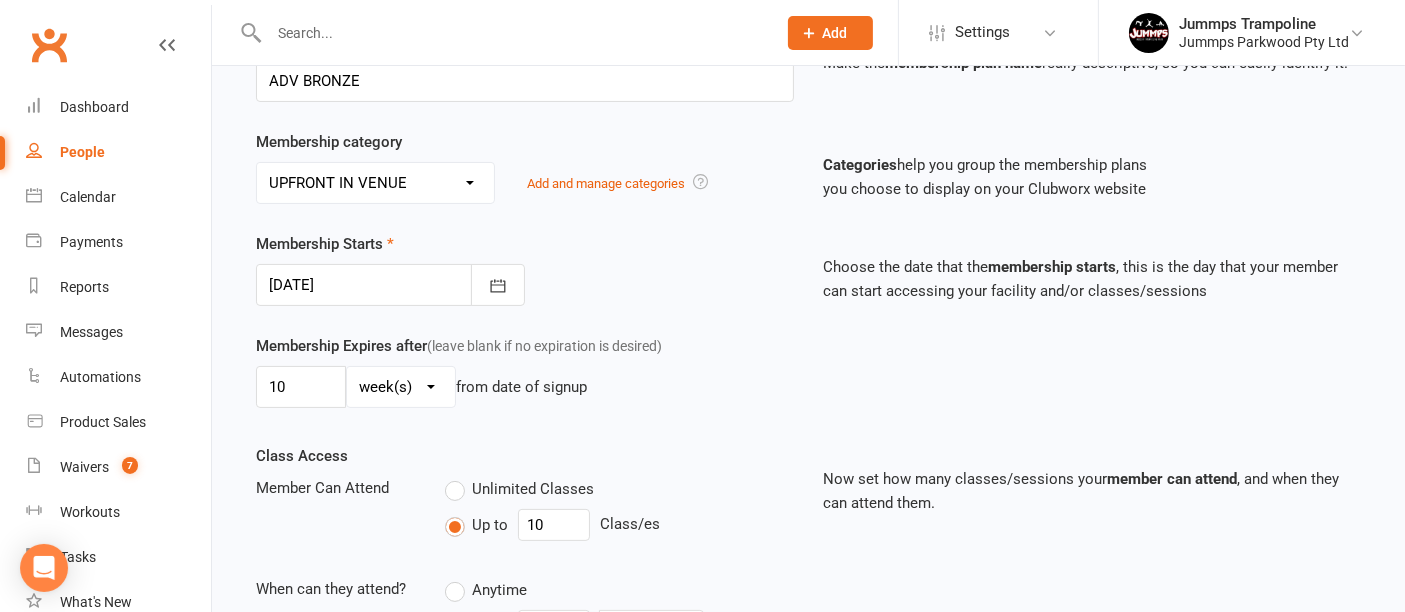 click on "No category 3XSPLIT BY DIRECT DEBIT FORTNIGHTLY DIRECT DEBIT JUMMPS CONNECTION JUMMPS TUMBLING REGISTRATION TRIALLING CLASS UPFRONT BANK TRANSFER UPFRONT IN VENUE WAITLIST WEEKLY DIRECT DEBIT" at bounding box center [375, 183] 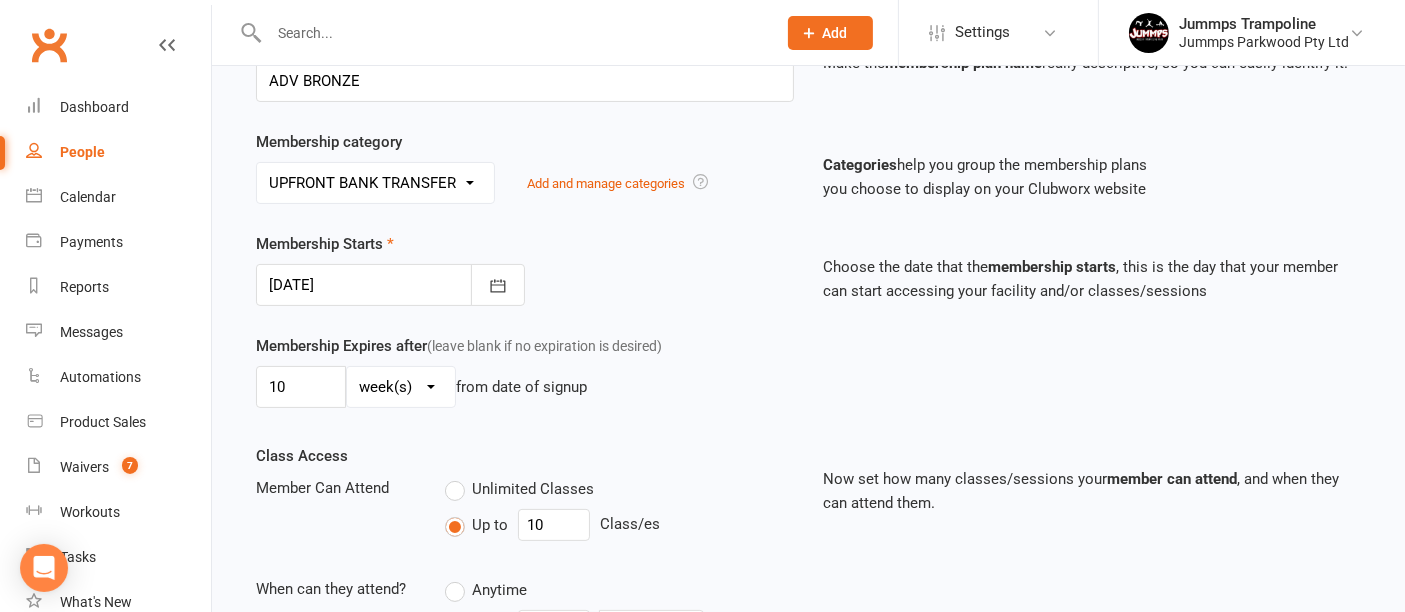 click on "No category 3XSPLIT BY DIRECT DEBIT FORTNIGHTLY DIRECT DEBIT JUMMPS CONNECTION JUMMPS TUMBLING REGISTRATION TRIALLING CLASS UPFRONT BANK TRANSFER UPFRONT IN VENUE WAITLIST WEEKLY DIRECT DEBIT" at bounding box center (375, 183) 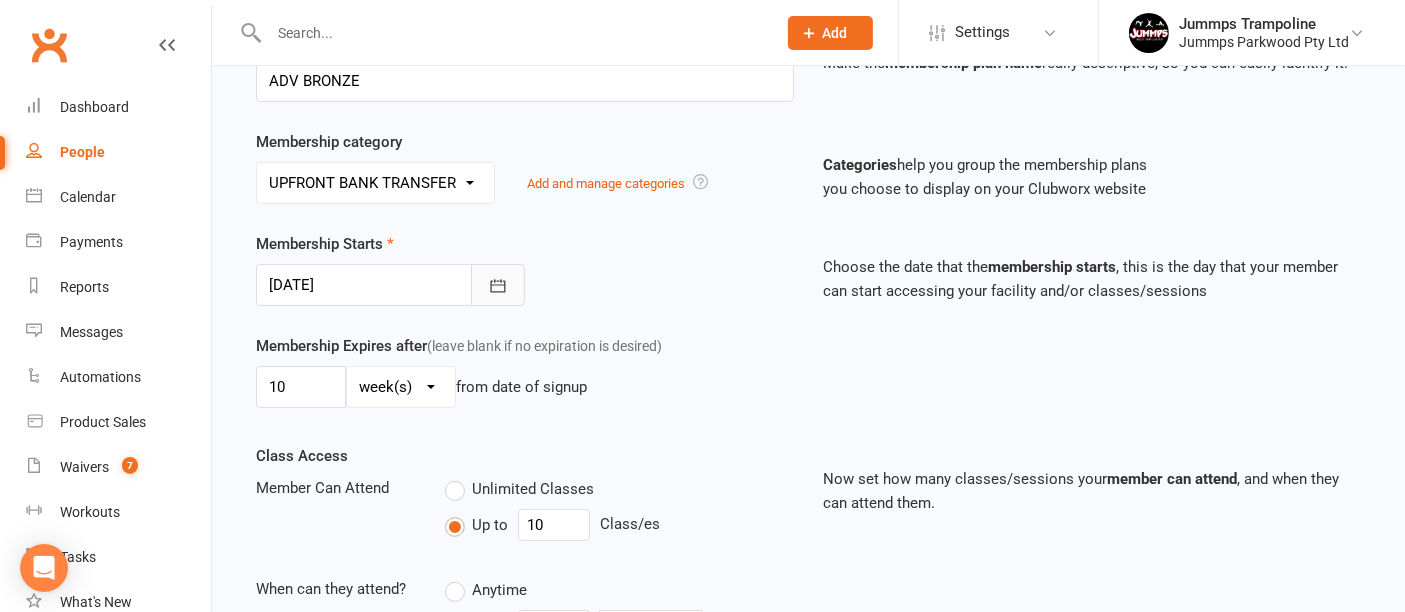 click 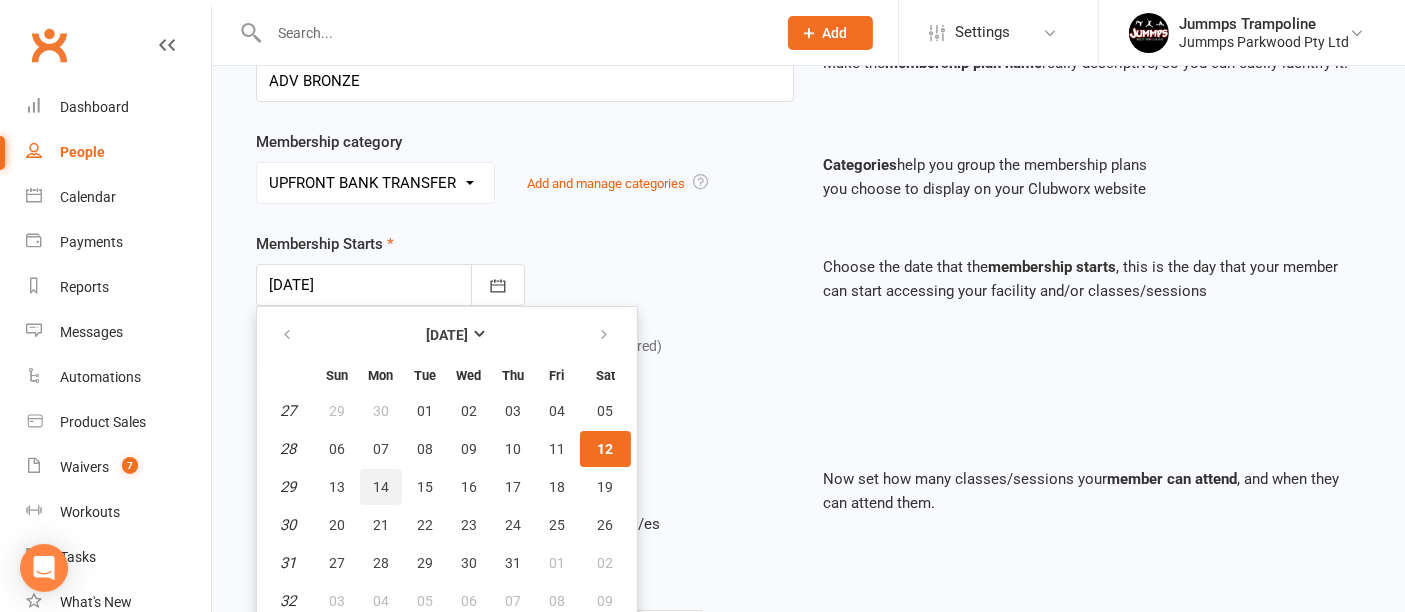 click on "14" at bounding box center [381, 487] 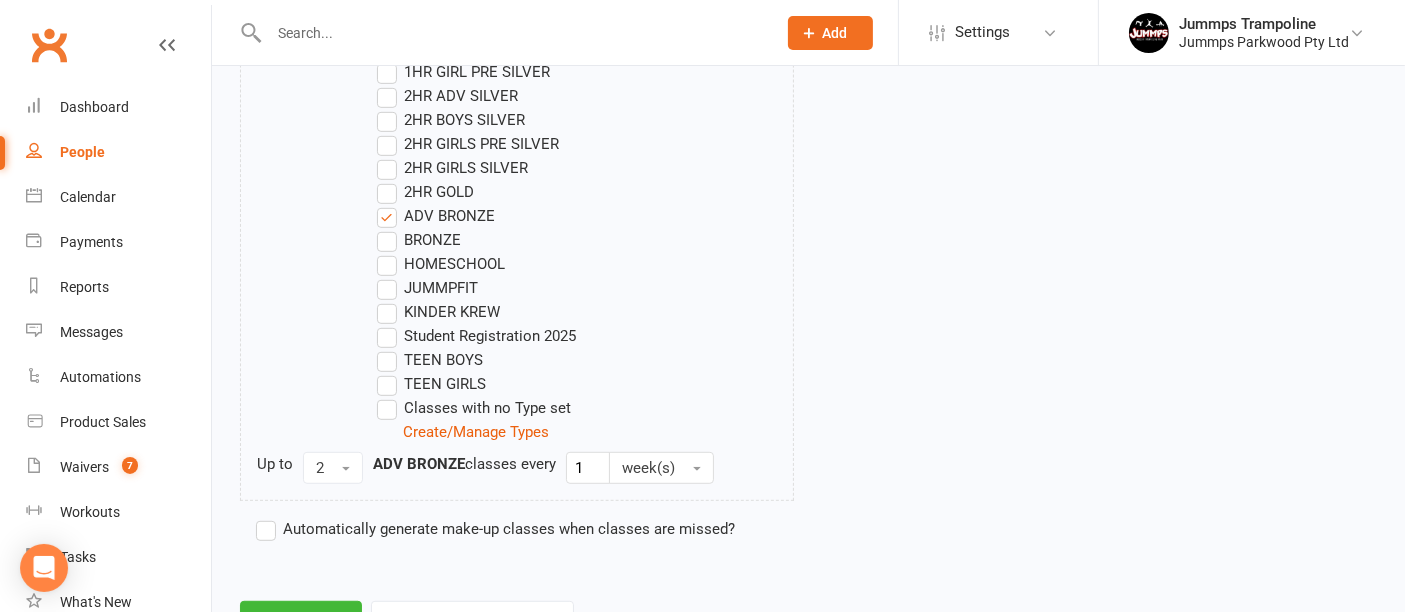 scroll, scrollTop: 1162, scrollLeft: 0, axis: vertical 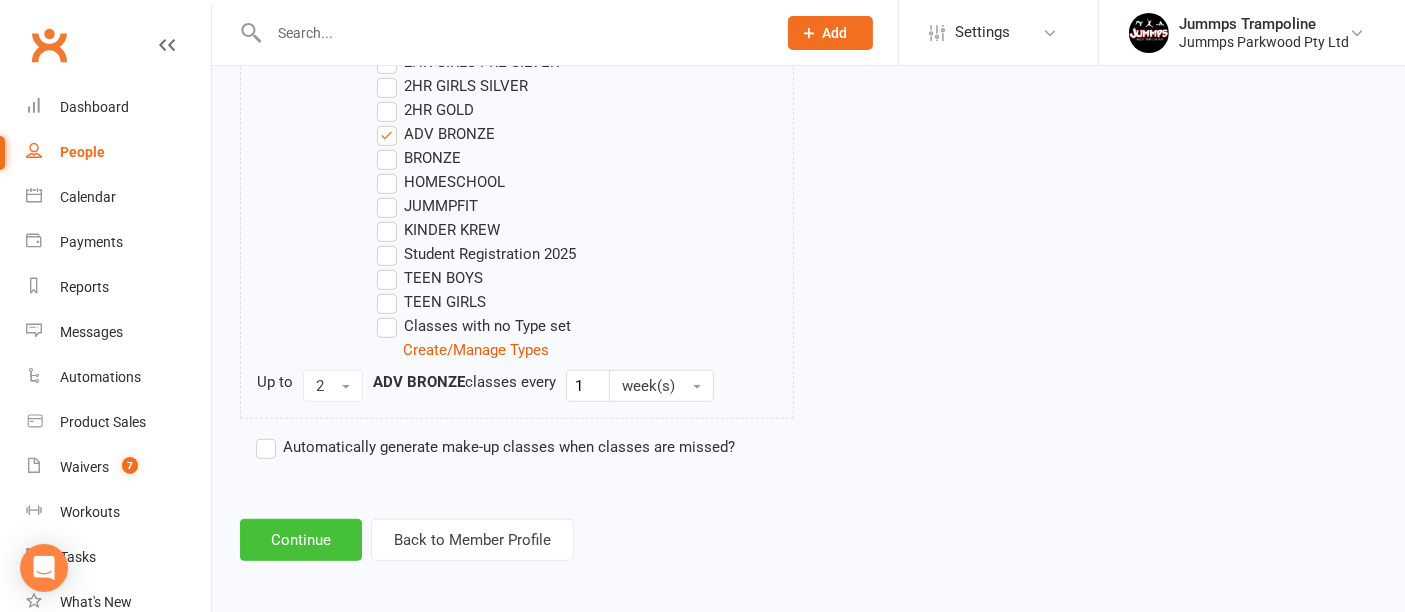 click on "Continue" at bounding box center (301, 540) 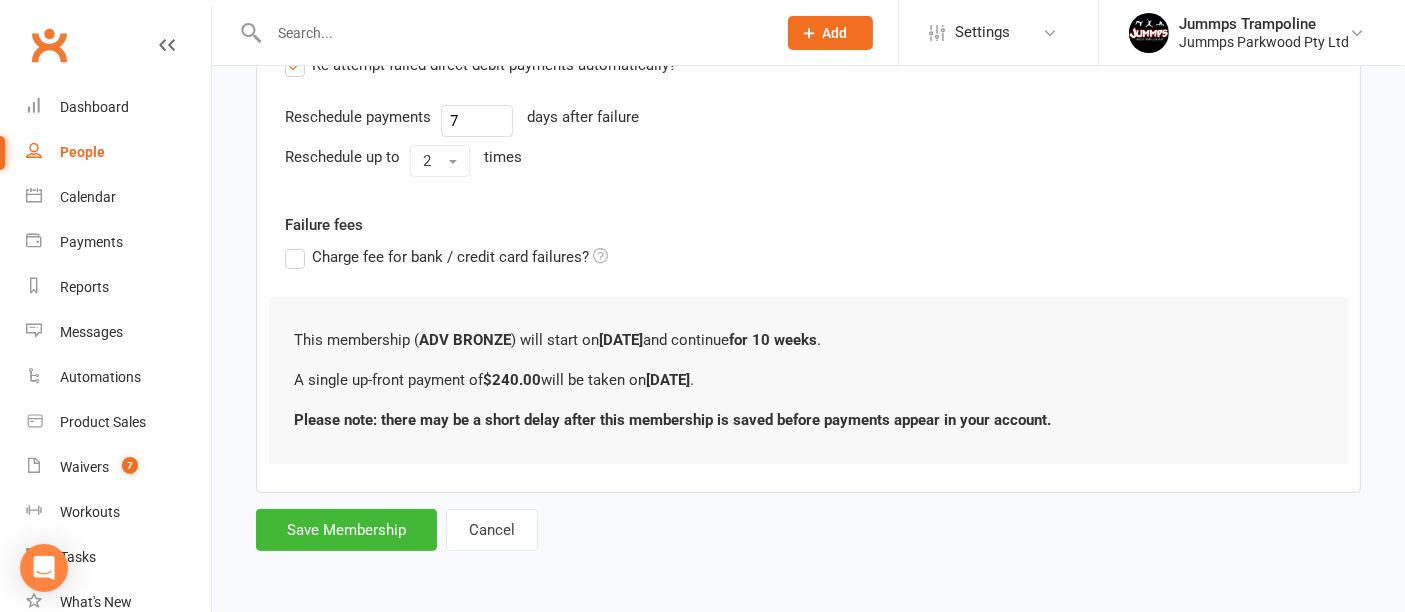 scroll, scrollTop: 0, scrollLeft: 0, axis: both 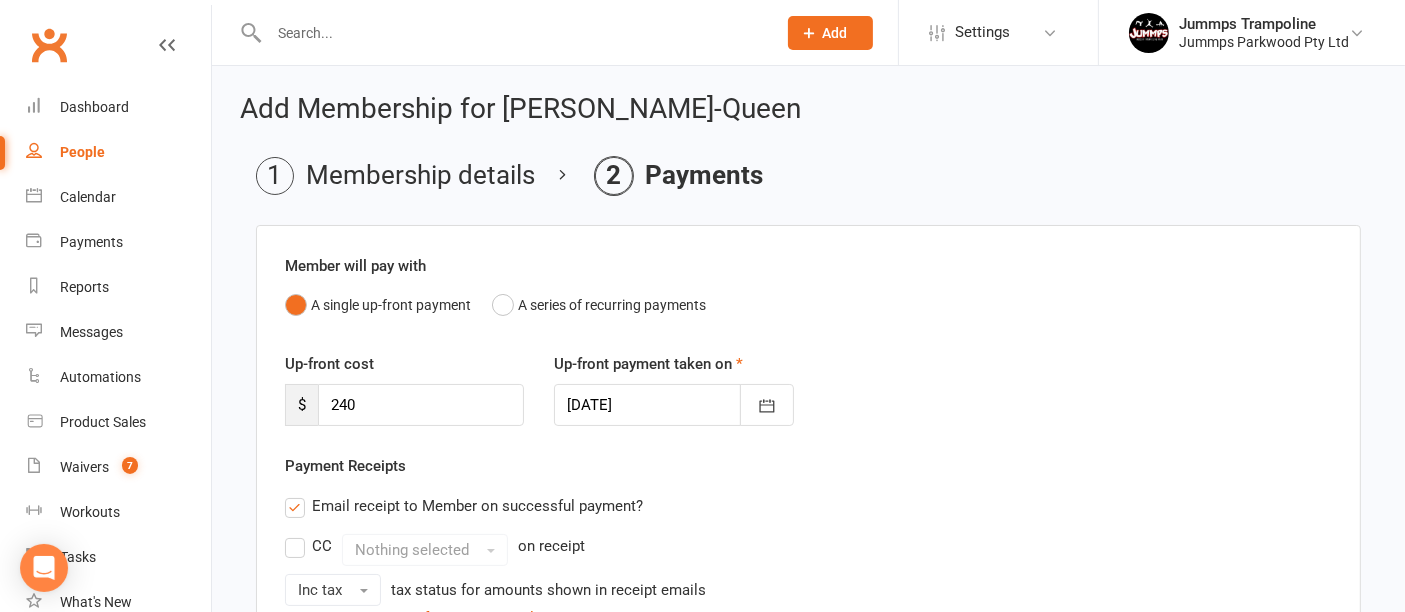 click at bounding box center [673, 405] 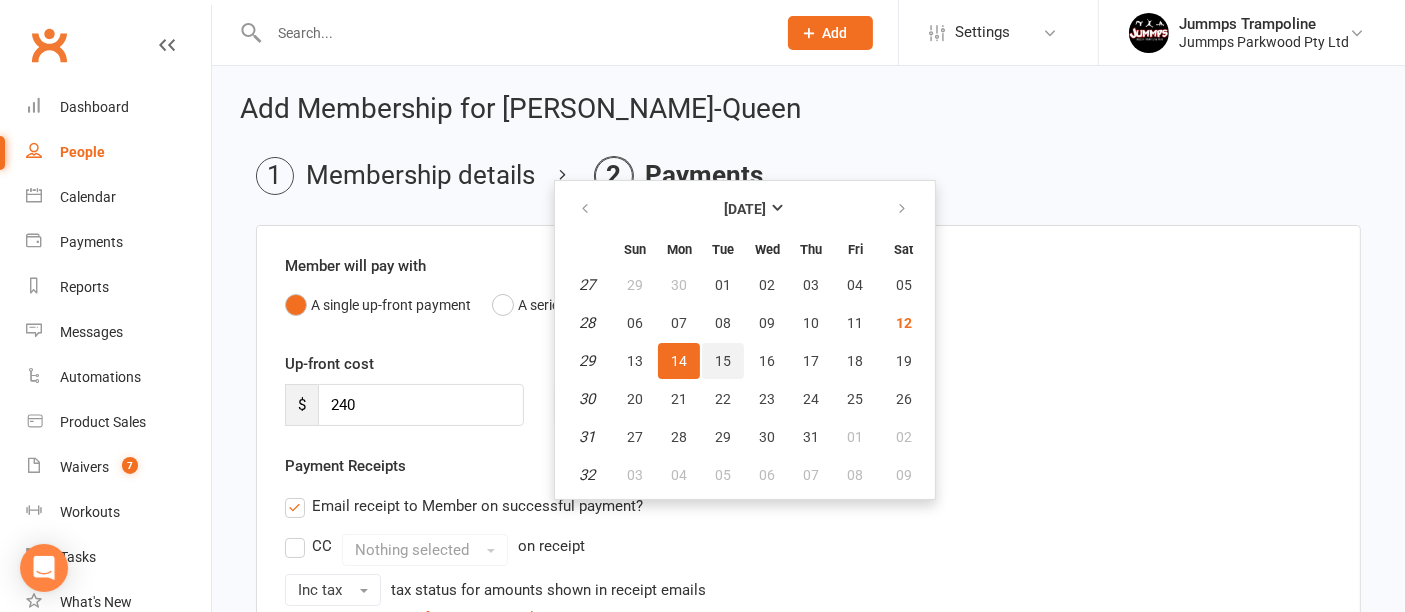 click on "15" at bounding box center (723, 361) 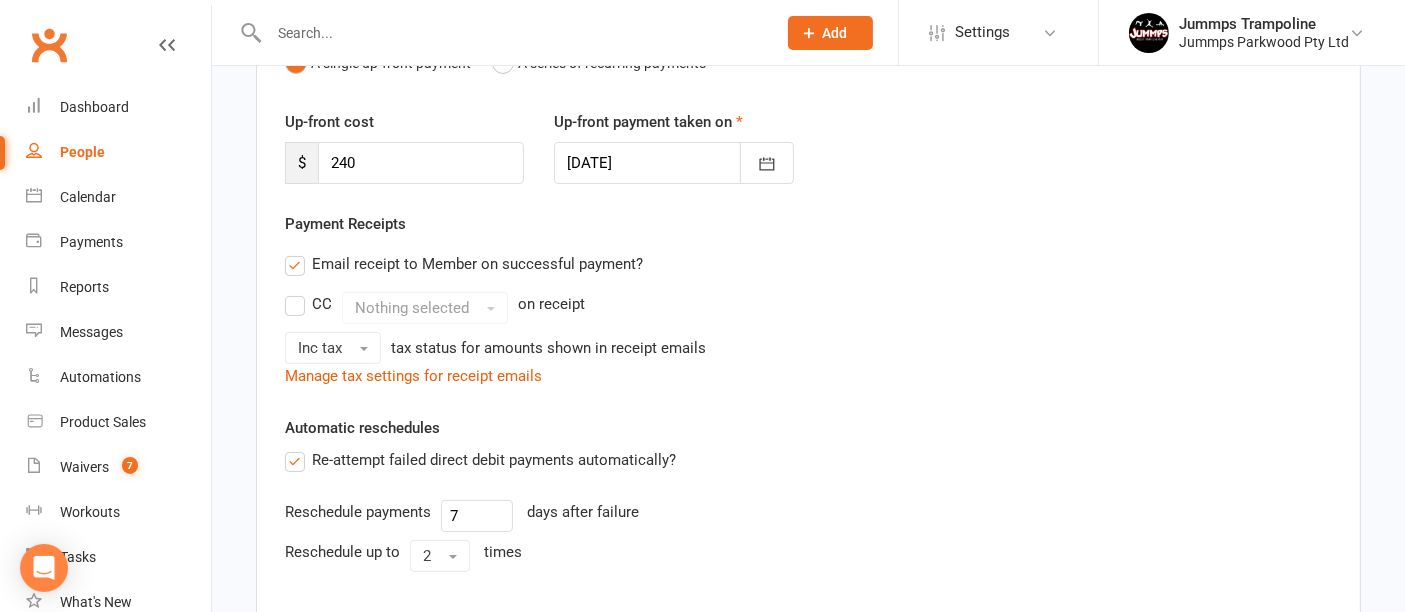 scroll, scrollTop: 246, scrollLeft: 0, axis: vertical 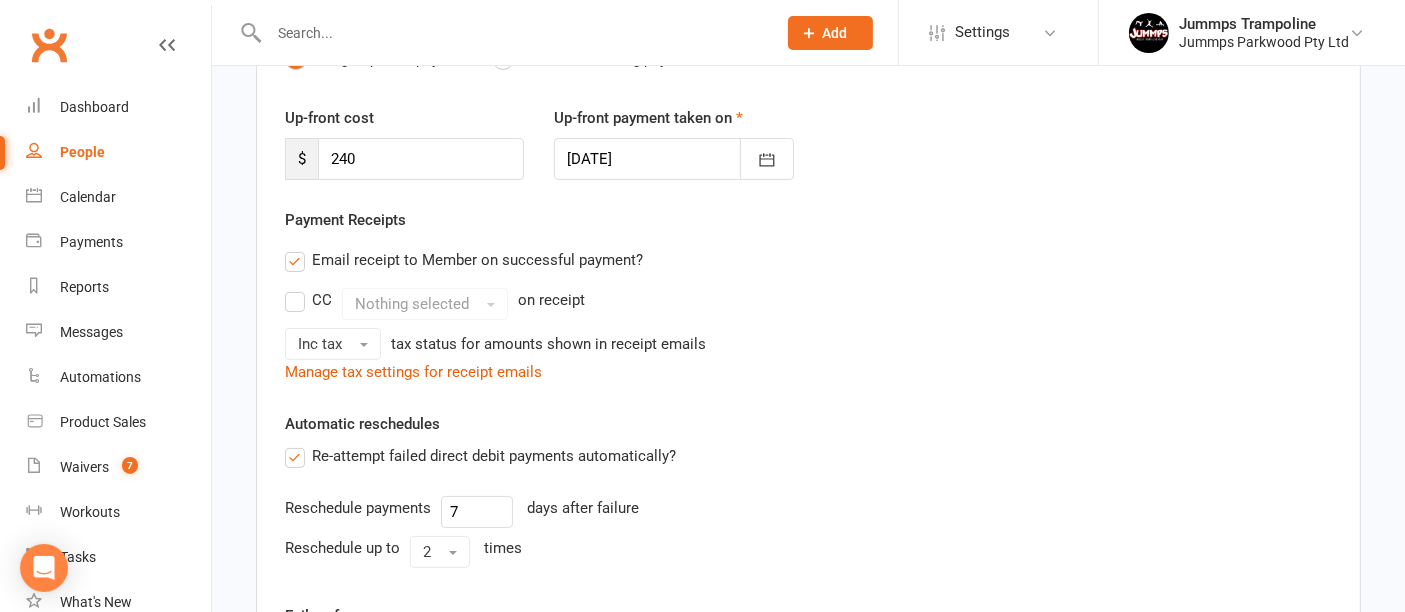 click on "Re-attempt failed direct debit payments automatically?" at bounding box center (480, 456) 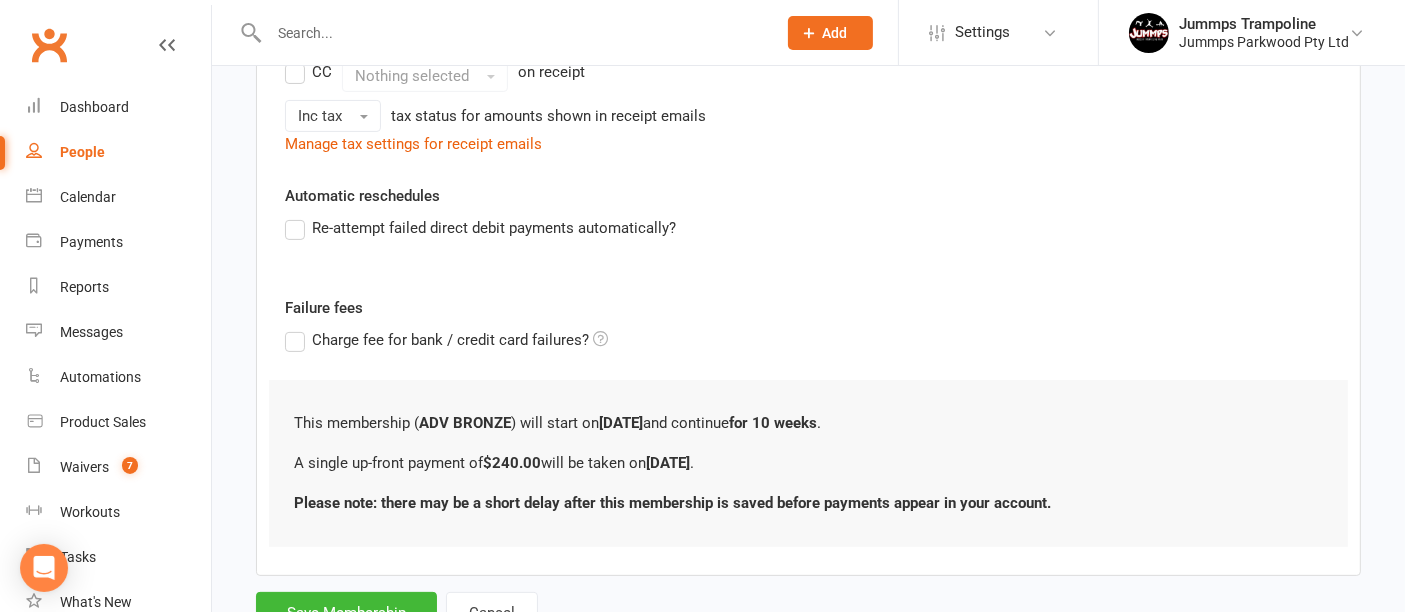 scroll, scrollTop: 553, scrollLeft: 0, axis: vertical 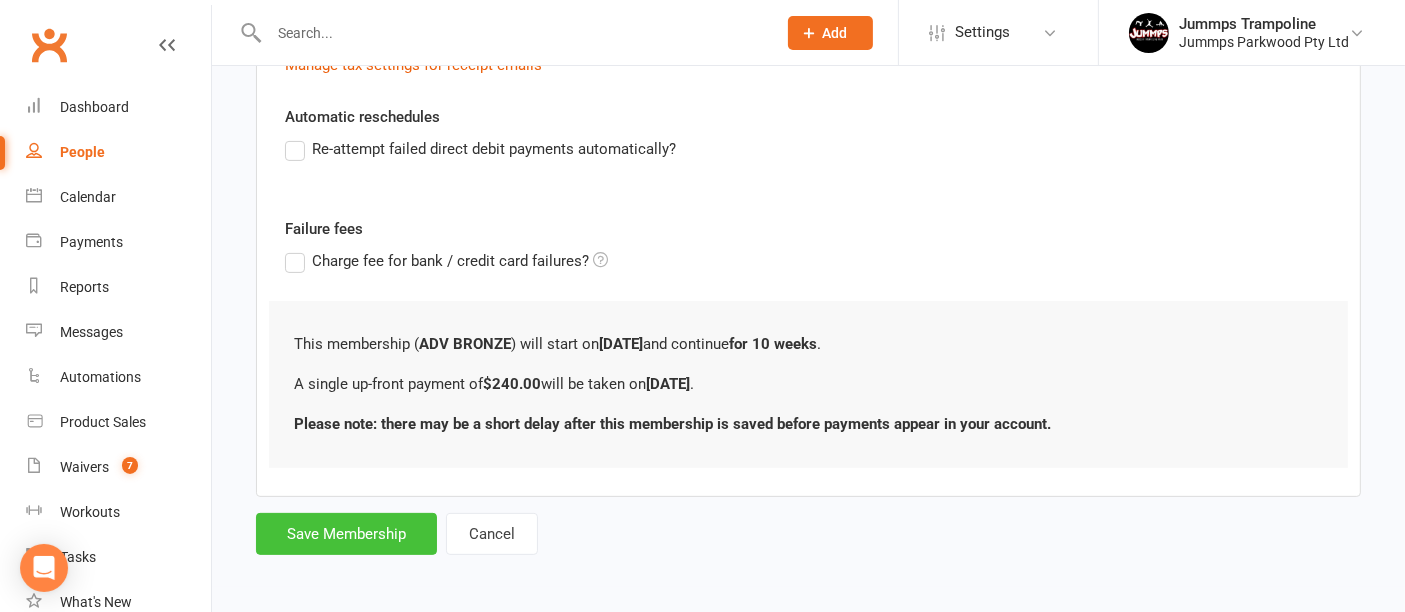click on "Save Membership" at bounding box center [346, 534] 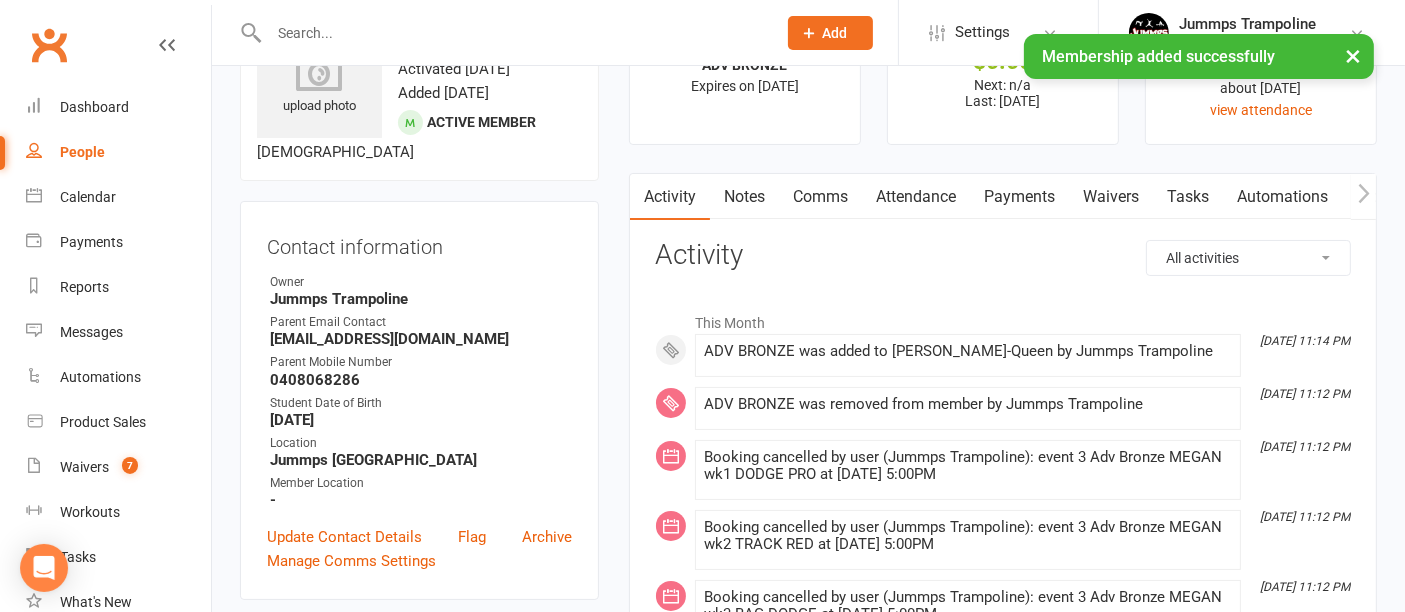 scroll, scrollTop: 100, scrollLeft: 0, axis: vertical 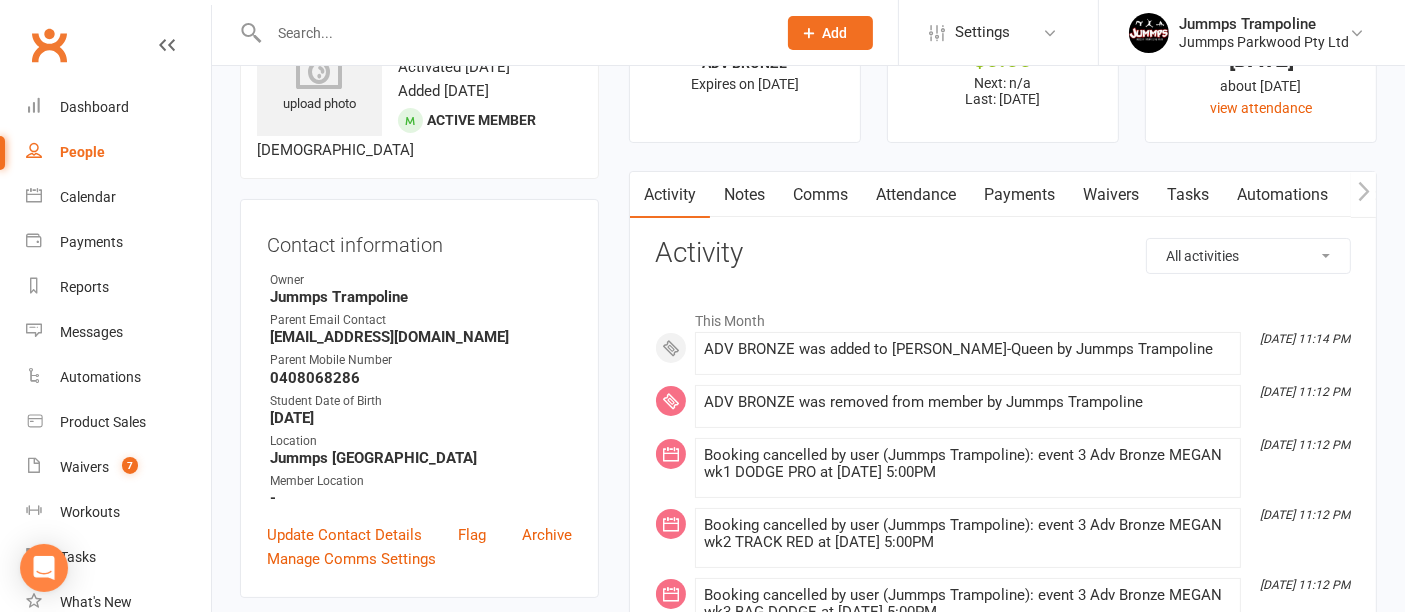 click on "Attendance" at bounding box center [916, 195] 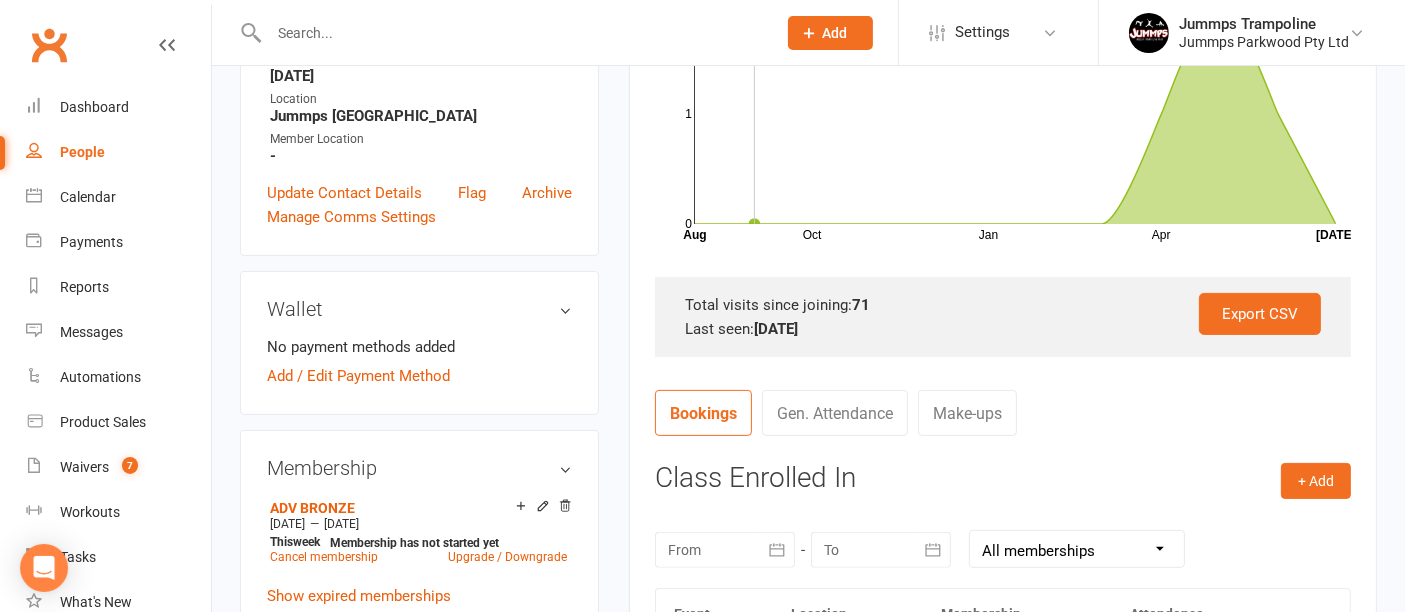 scroll, scrollTop: 459, scrollLeft: 0, axis: vertical 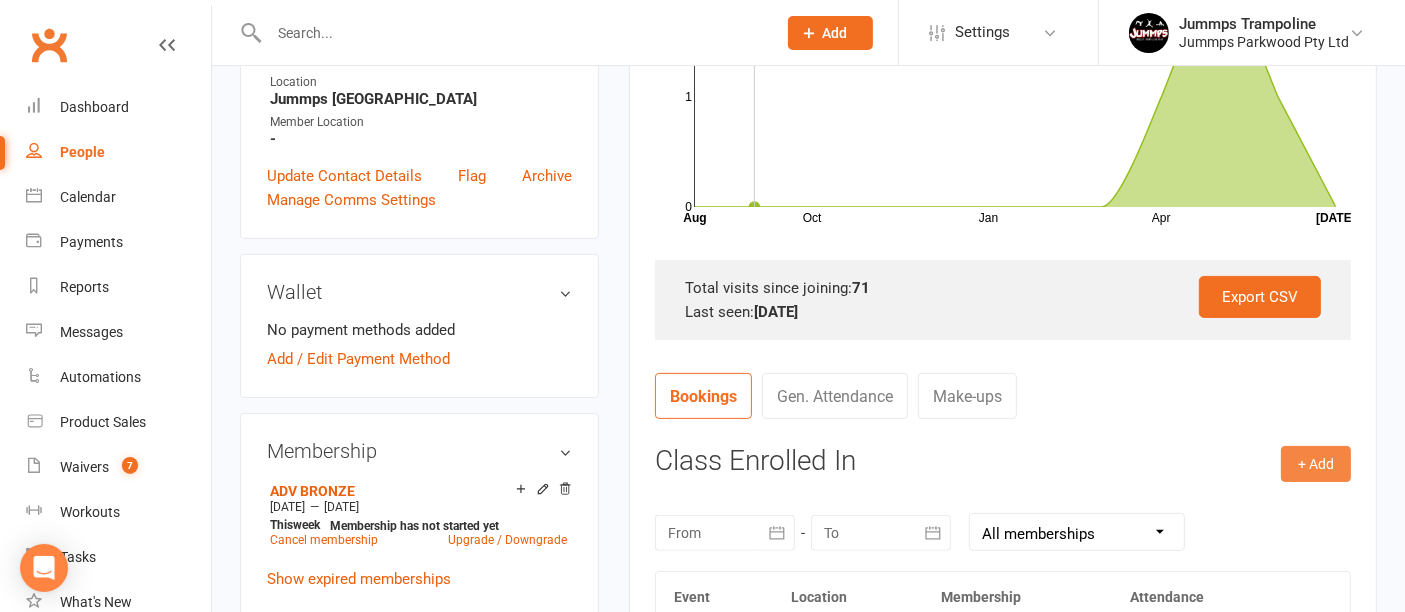 click on "+ Add" at bounding box center (1316, 464) 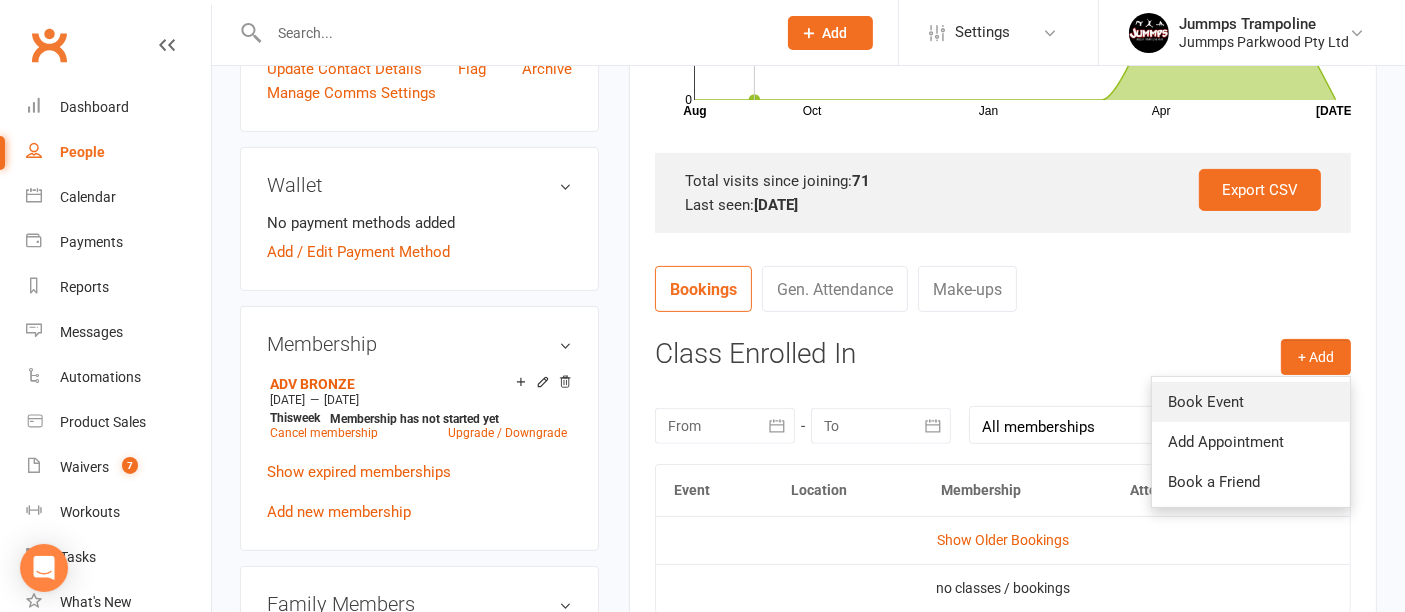 click on "Book Event" at bounding box center [1251, 402] 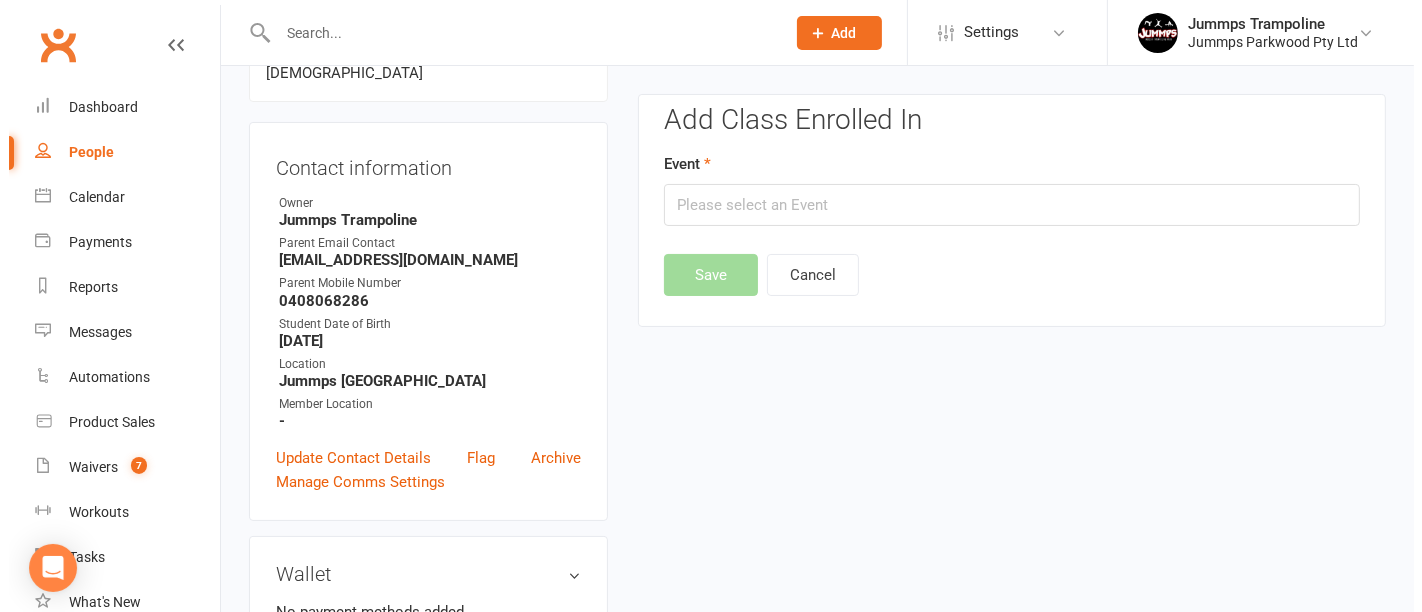 scroll, scrollTop: 171, scrollLeft: 0, axis: vertical 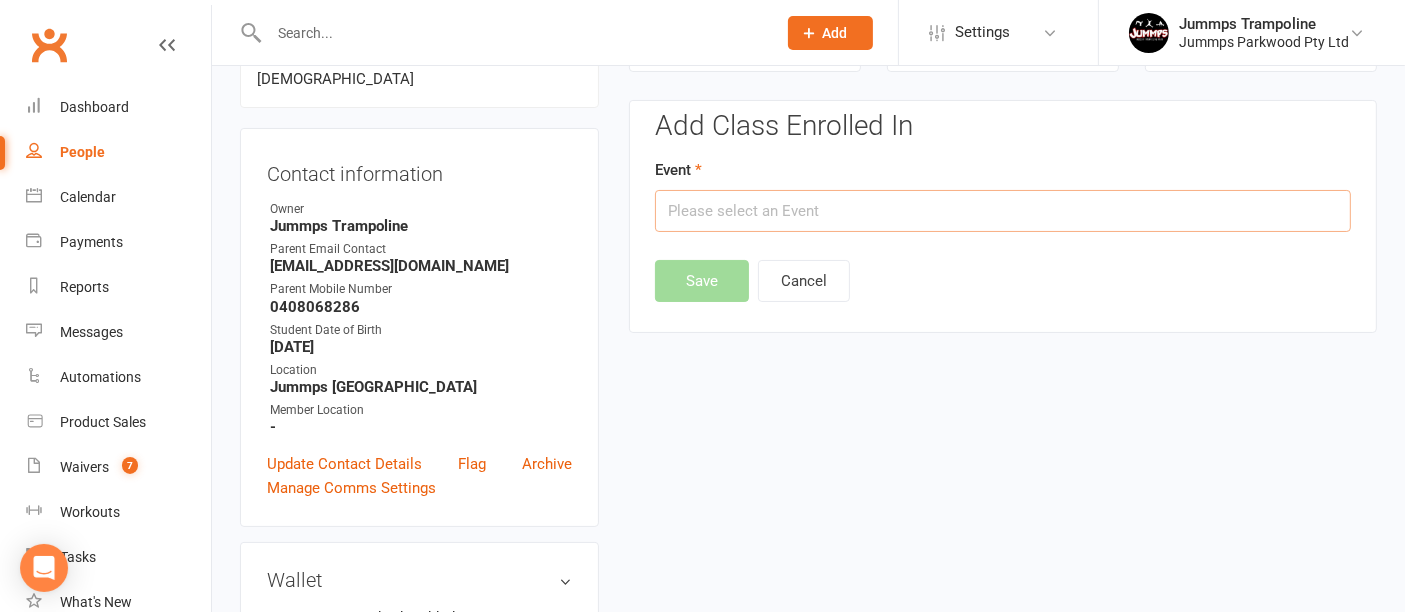click at bounding box center (1003, 211) 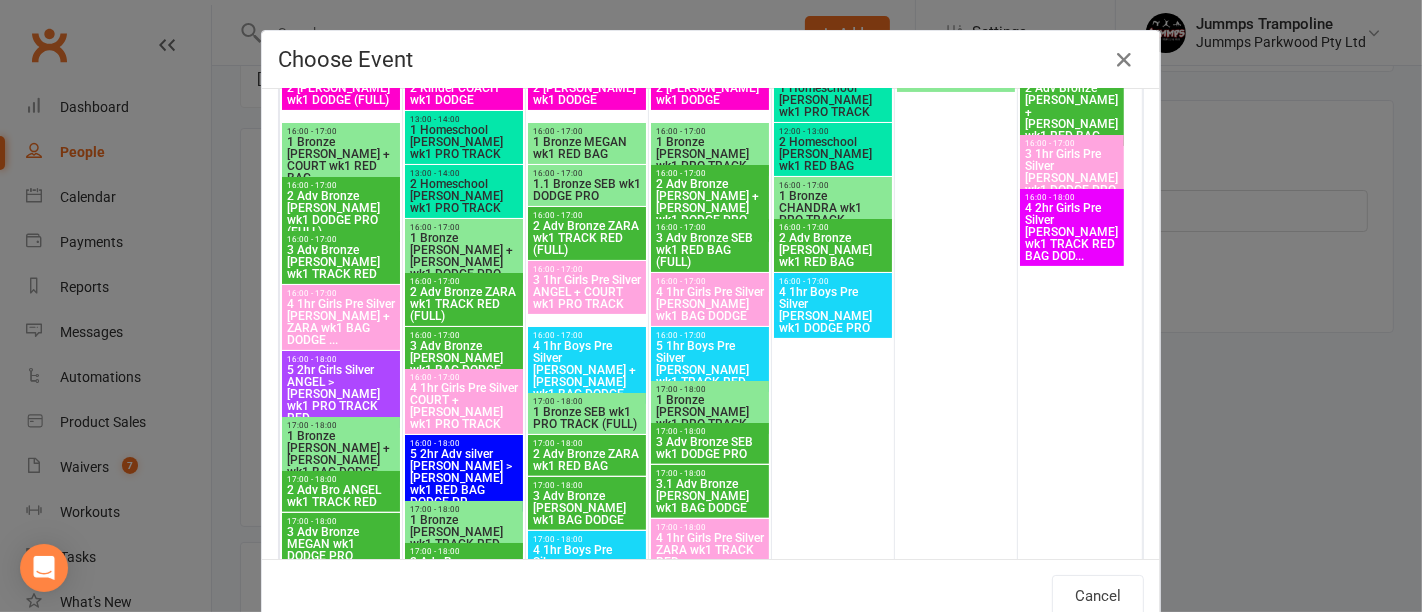 scroll, scrollTop: 438, scrollLeft: 0, axis: vertical 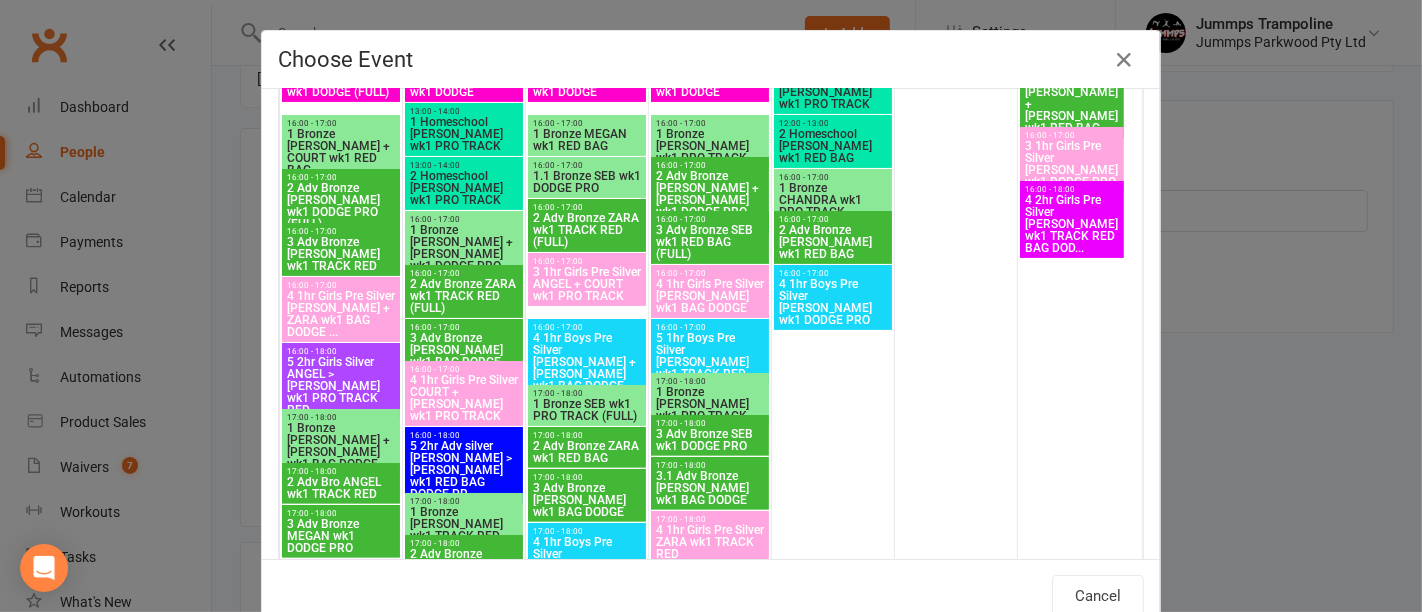 click on "16:00 - 17:00 3 Adv Bronze ADAM wk1 BAG DODGE" at bounding box center (464, 345) 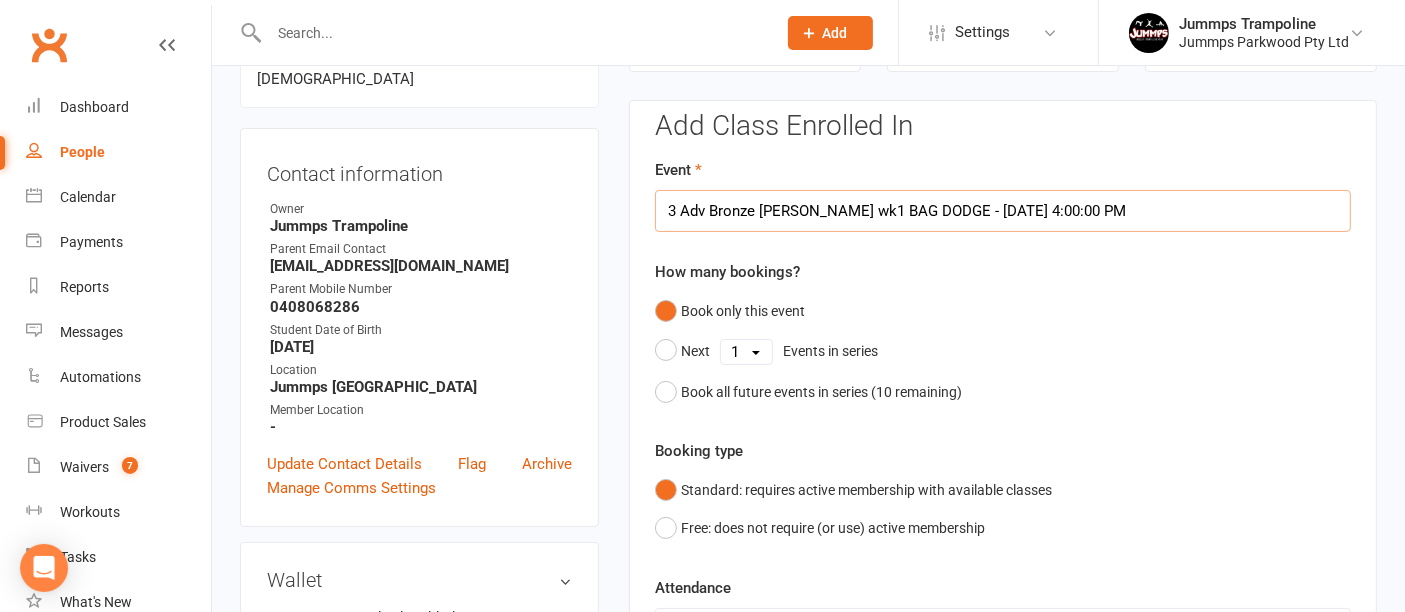 click on "3 Adv Bronze ADAM wk1 BAG DODGE - Jul 15, 2025 4:00:00 PM" at bounding box center [1003, 211] 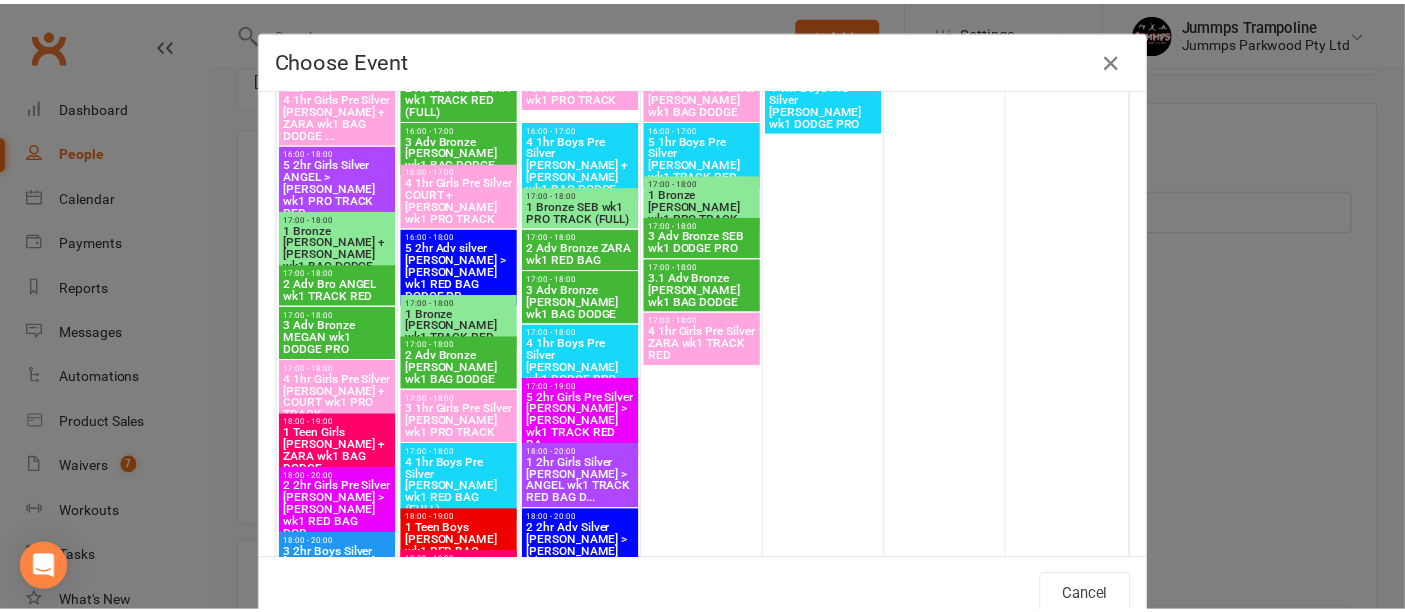 scroll, scrollTop: 645, scrollLeft: 0, axis: vertical 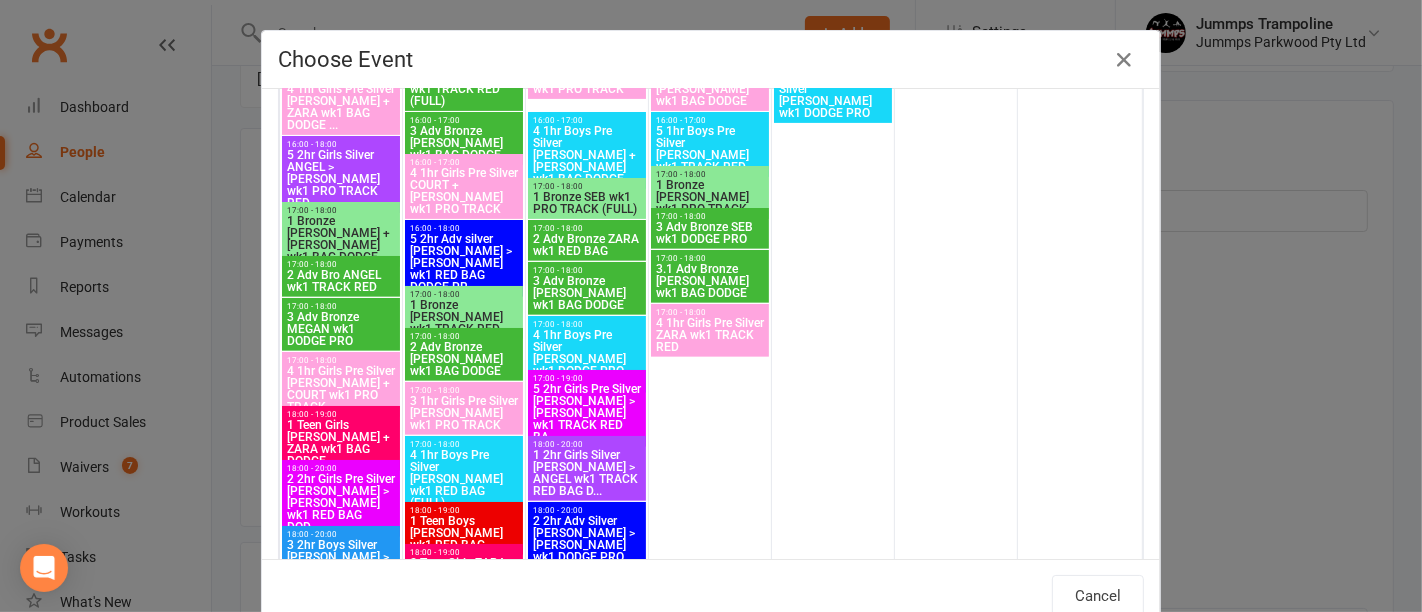 click on "2 Adv Bronze HOLLY wk1 BAG DODGE" at bounding box center (464, 359) 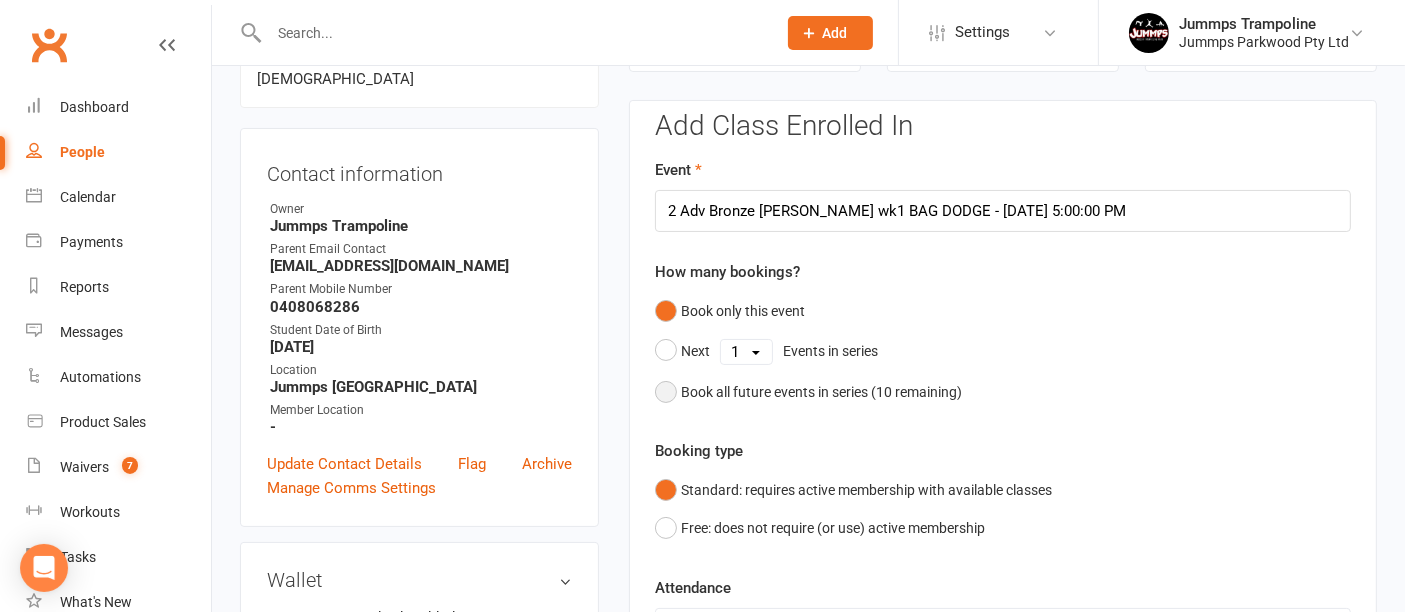 click on "Book all future events in series ( 10   remaining)" at bounding box center [821, 392] 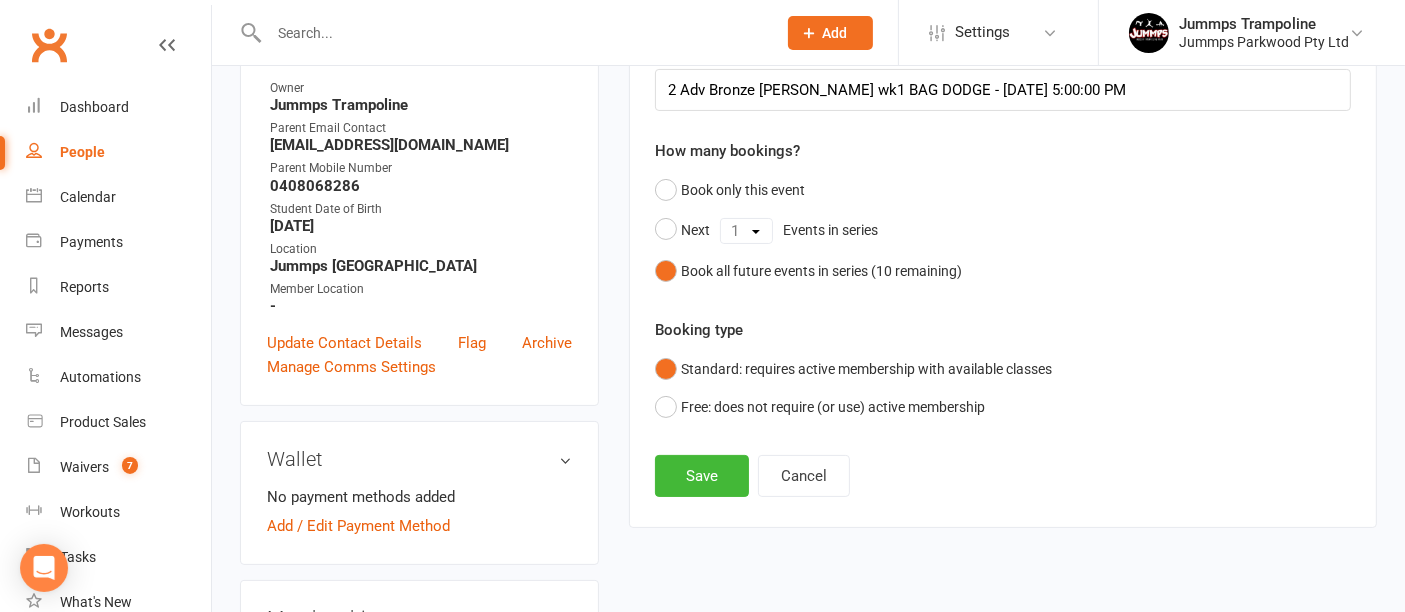 scroll, scrollTop: 363, scrollLeft: 0, axis: vertical 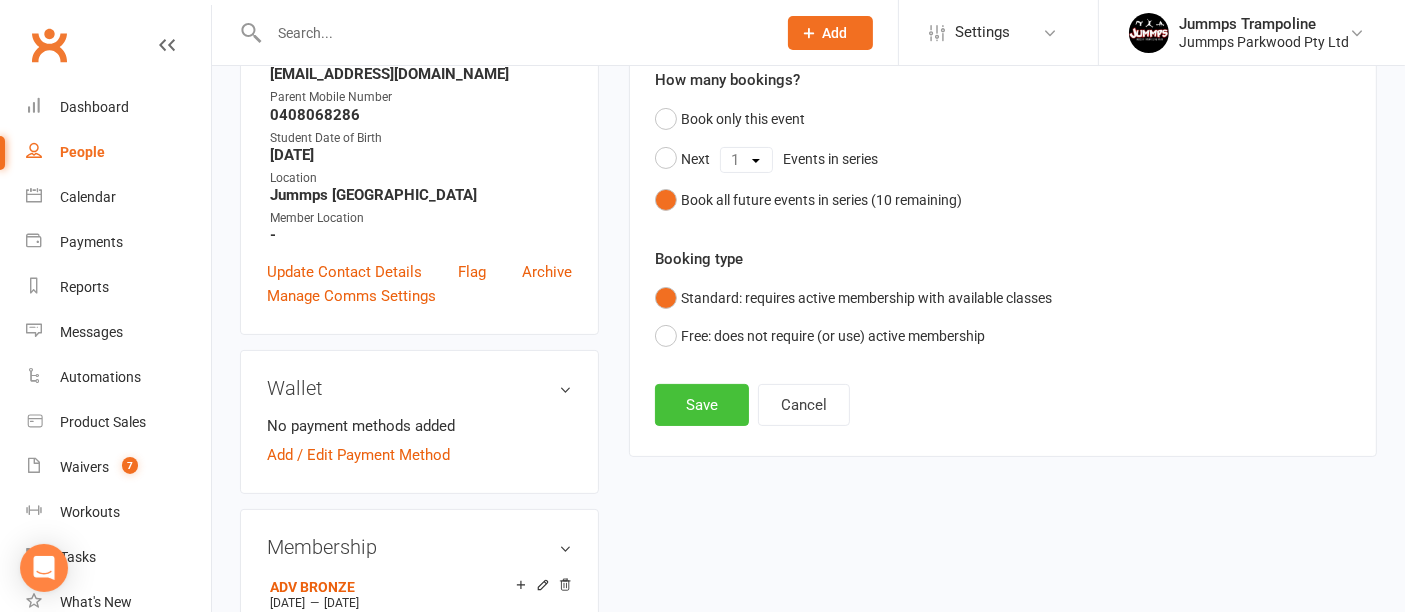 click on "Save" at bounding box center (702, 405) 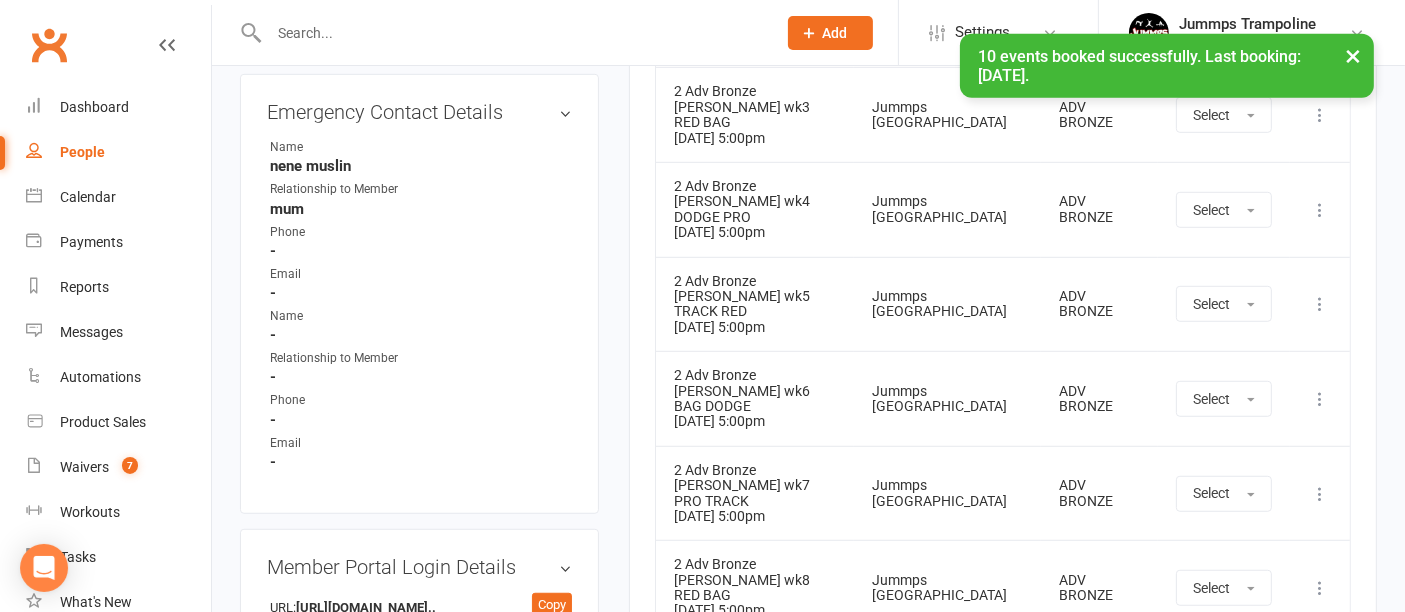 scroll, scrollTop: 1259, scrollLeft: 0, axis: vertical 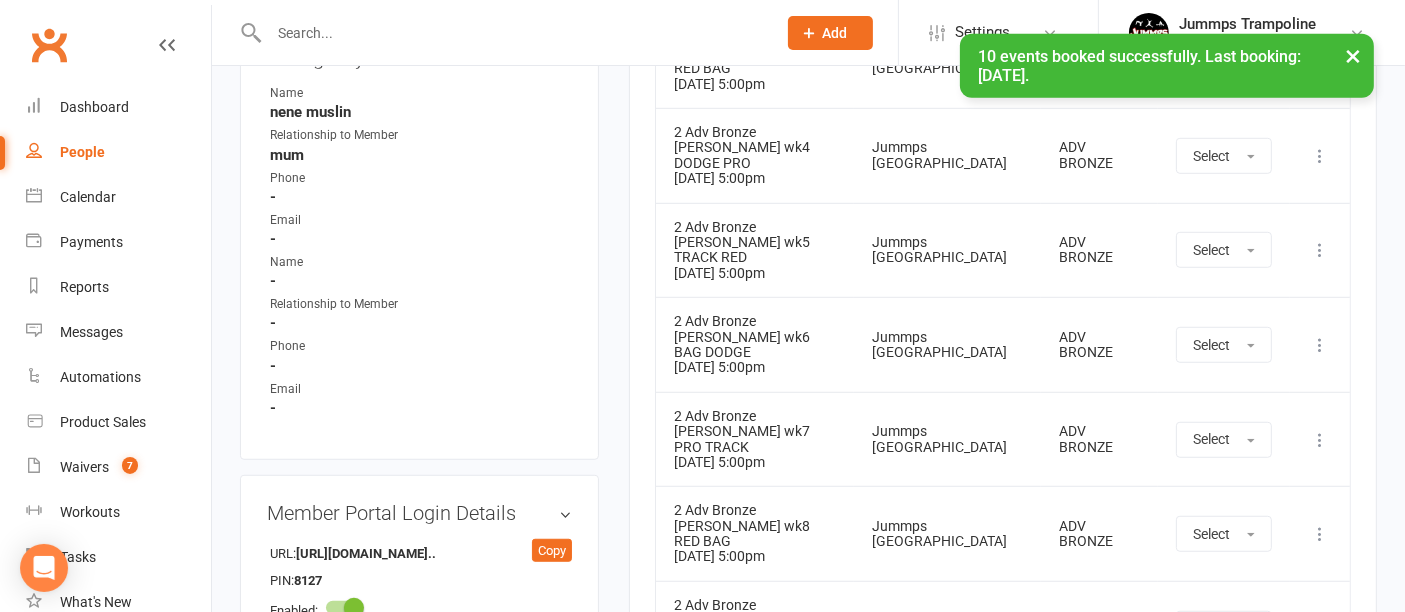 click at bounding box center [1320, 629] 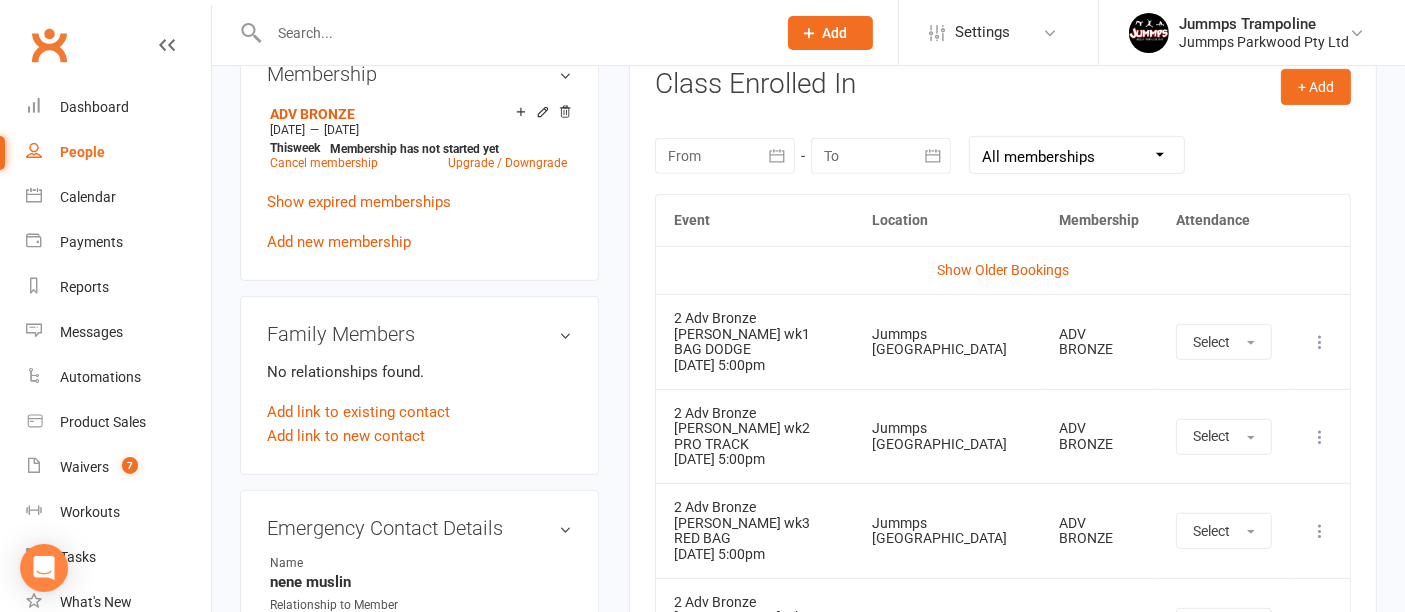 scroll, scrollTop: 833, scrollLeft: 0, axis: vertical 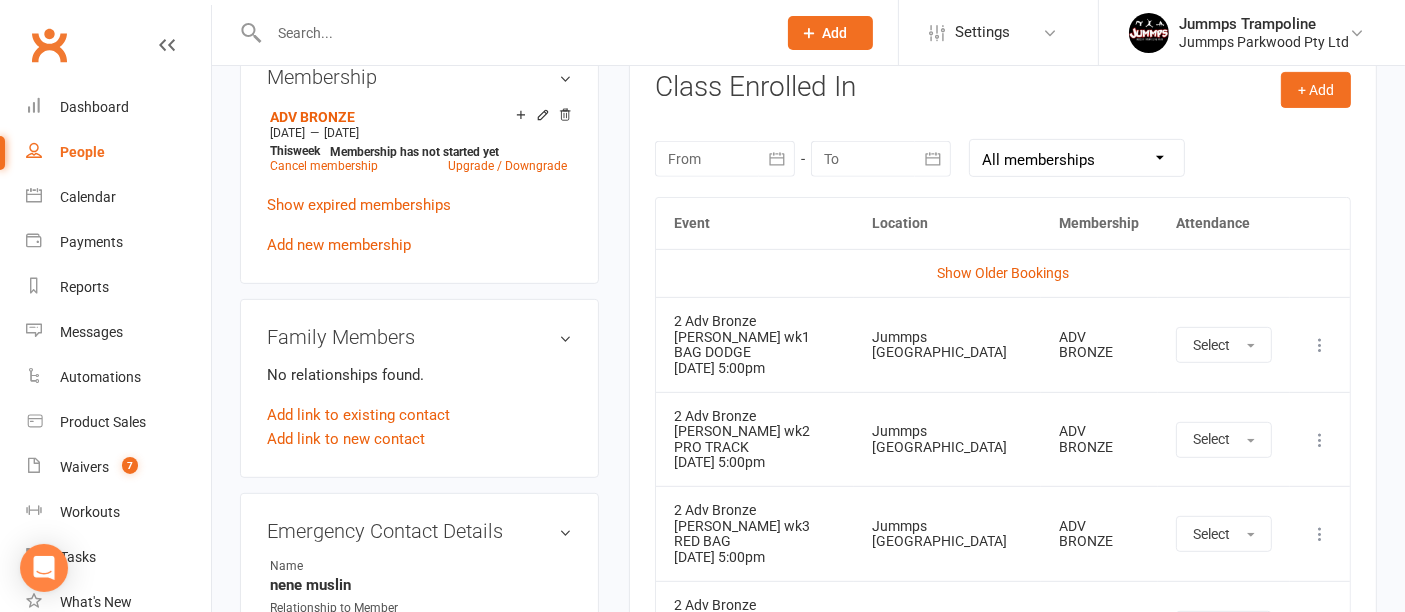 click at bounding box center [512, 33] 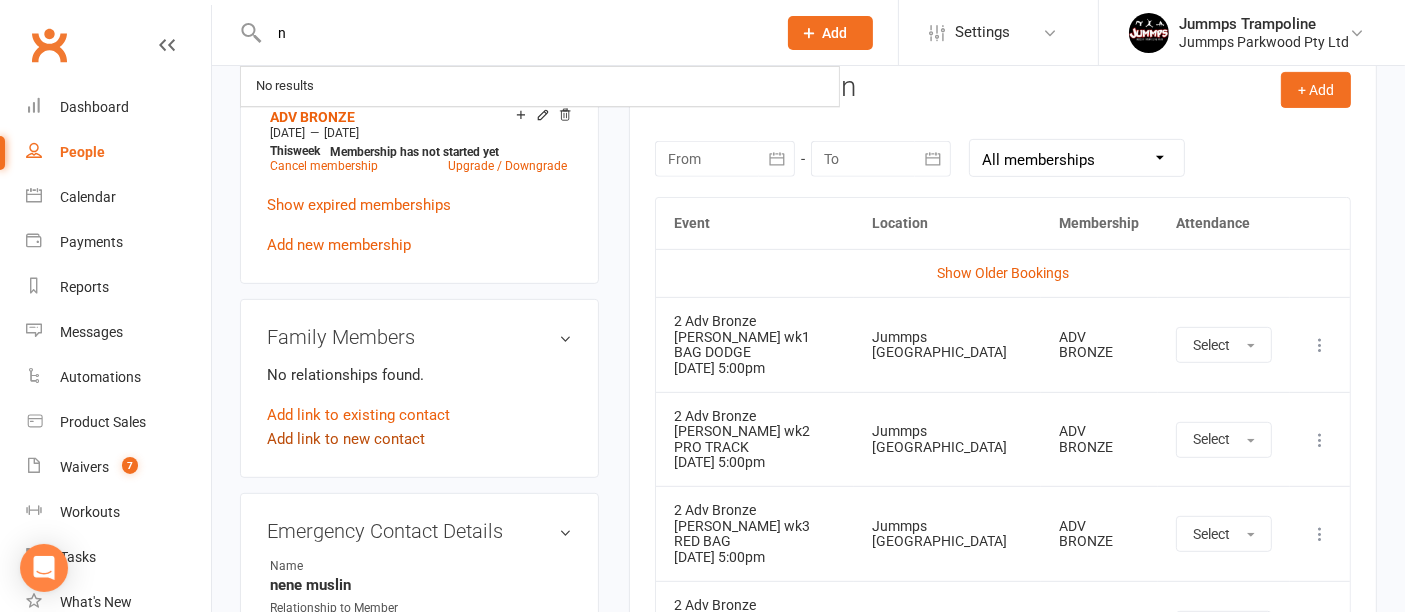 type on "n" 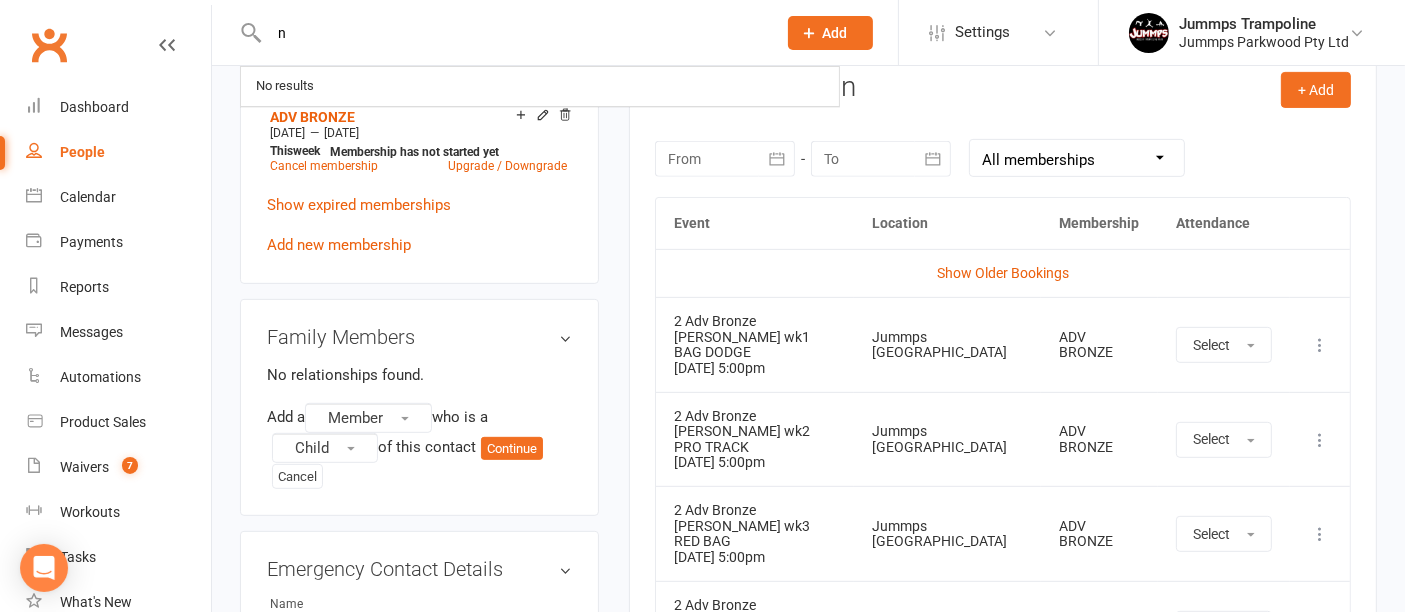 type 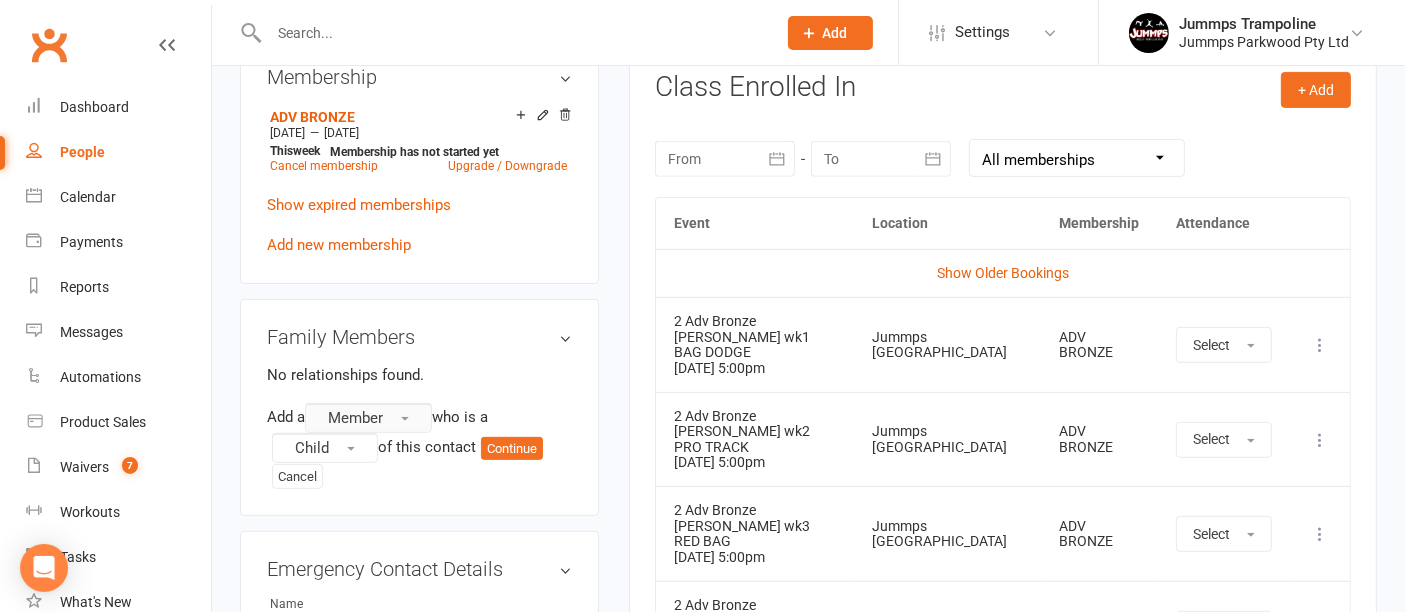 click on "Member" at bounding box center [368, 418] 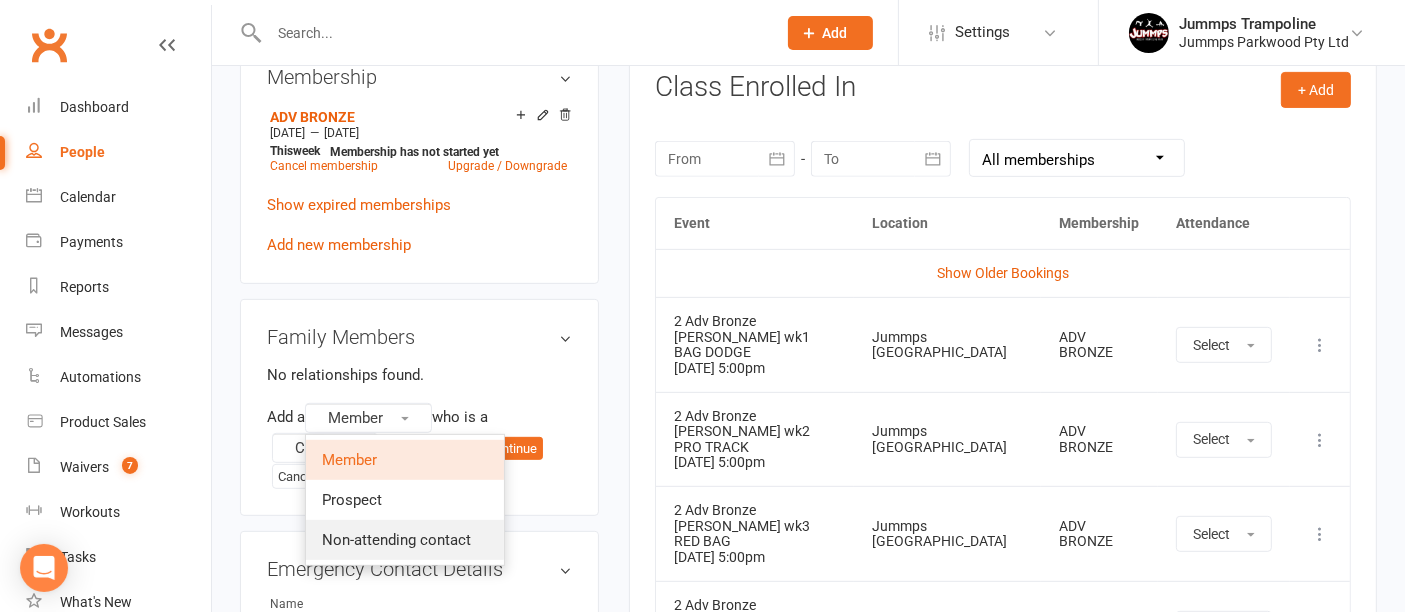 click on "Non-attending contact" at bounding box center [396, 540] 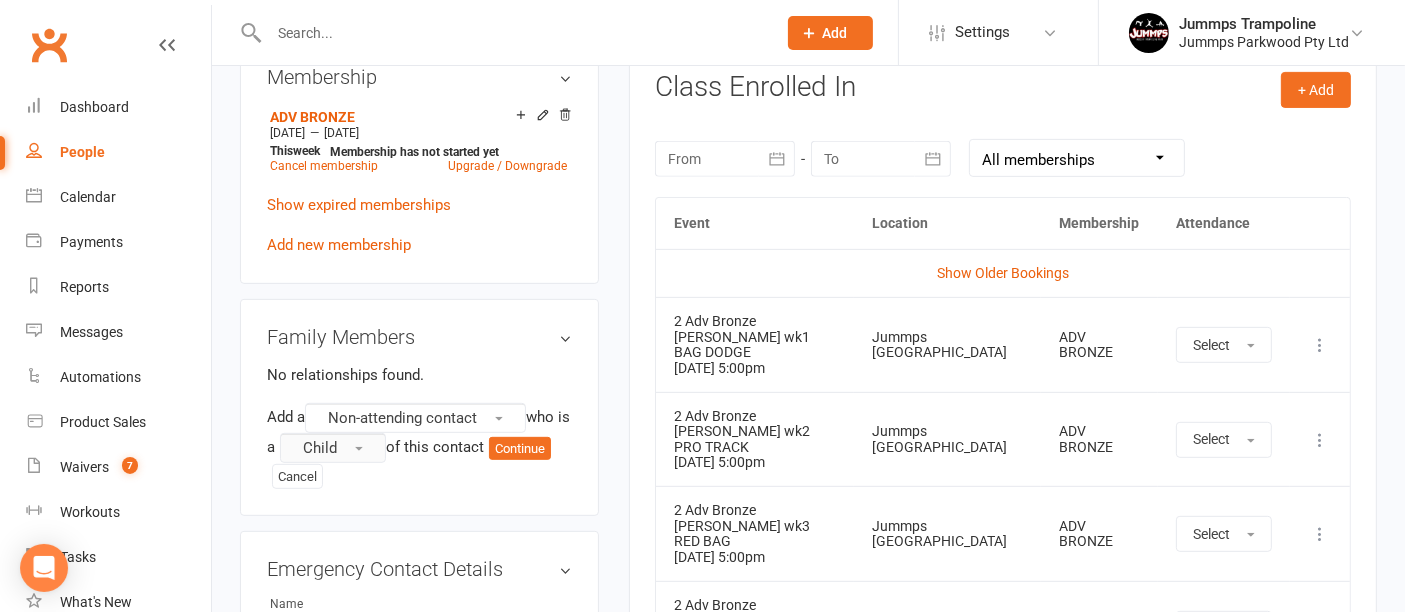 click on "Child" at bounding box center [333, 448] 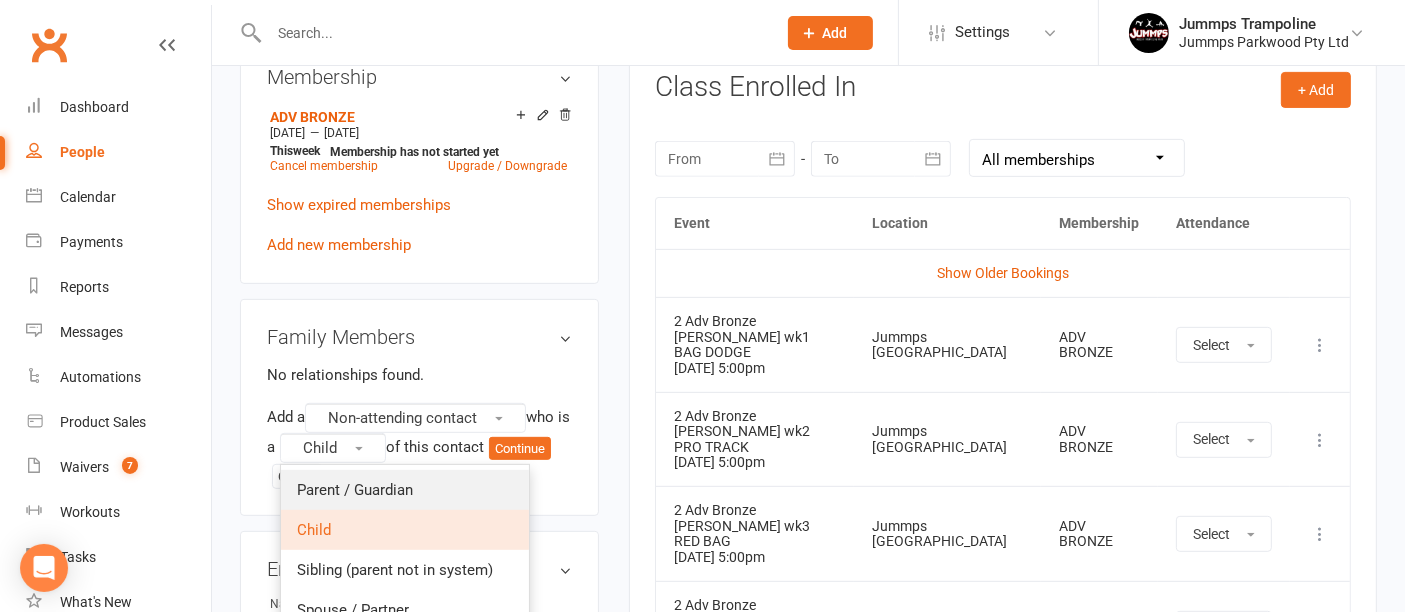 click on "Parent / Guardian" at bounding box center (355, 490) 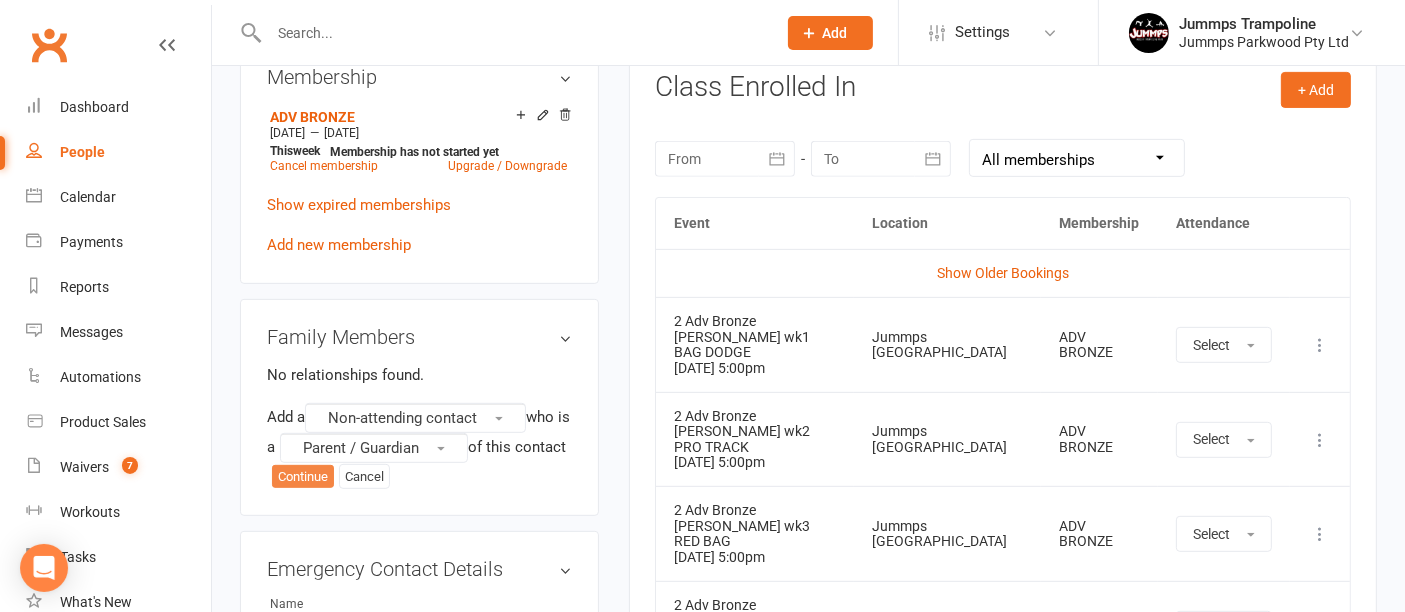 click on "Continue" at bounding box center (303, 477) 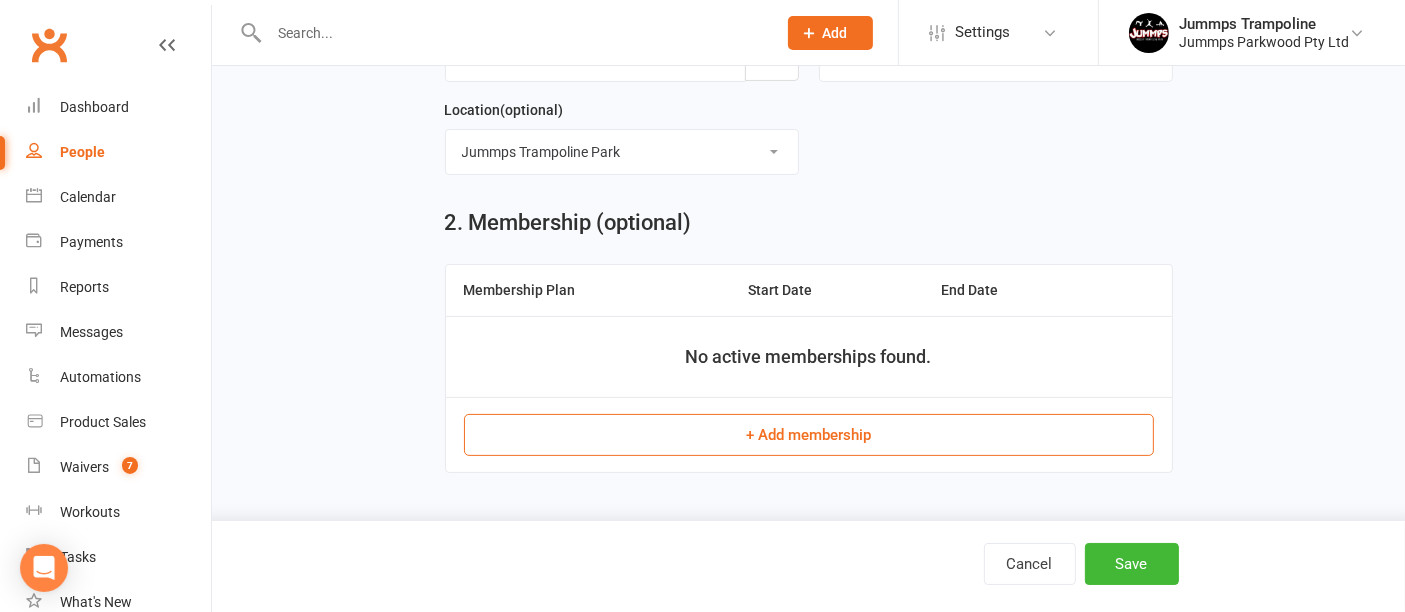 scroll, scrollTop: 0, scrollLeft: 0, axis: both 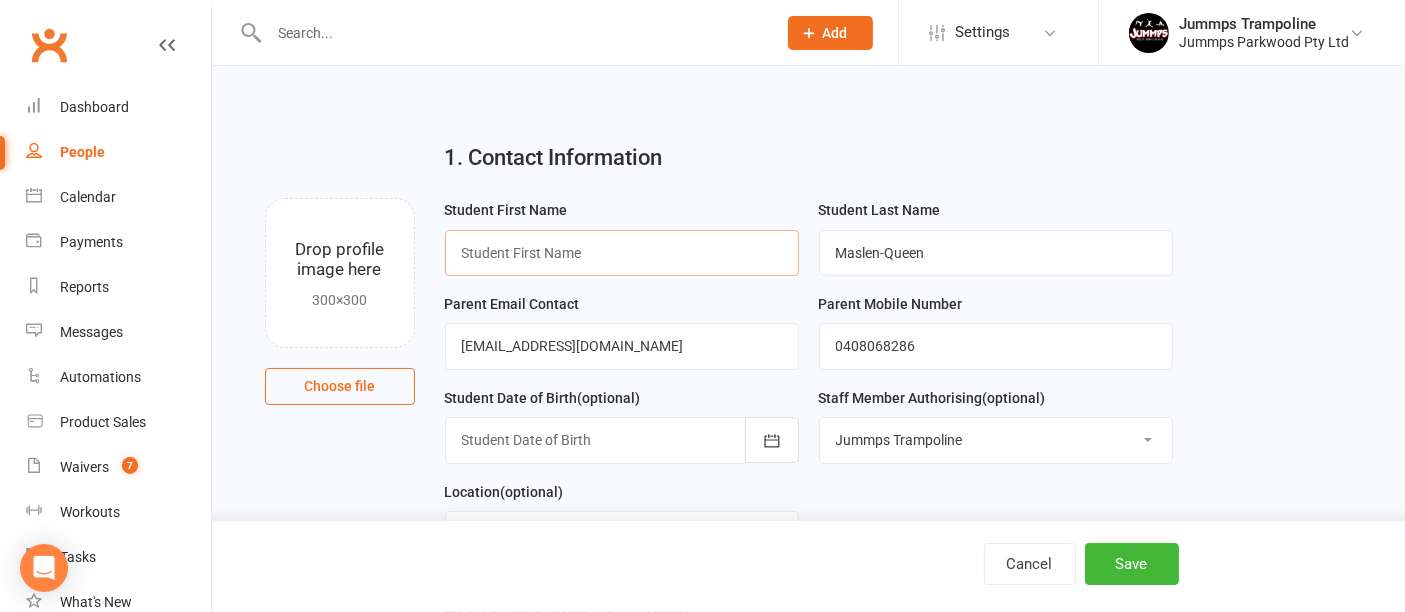 click at bounding box center (622, 253) 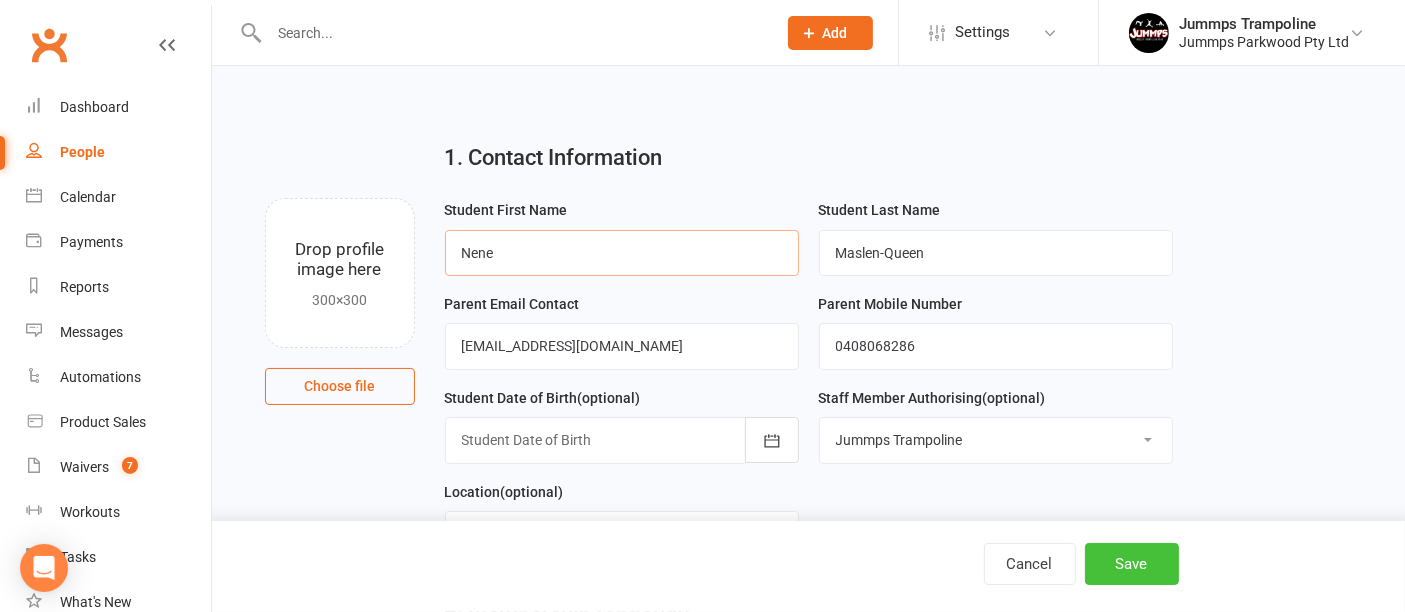 type on "Nene" 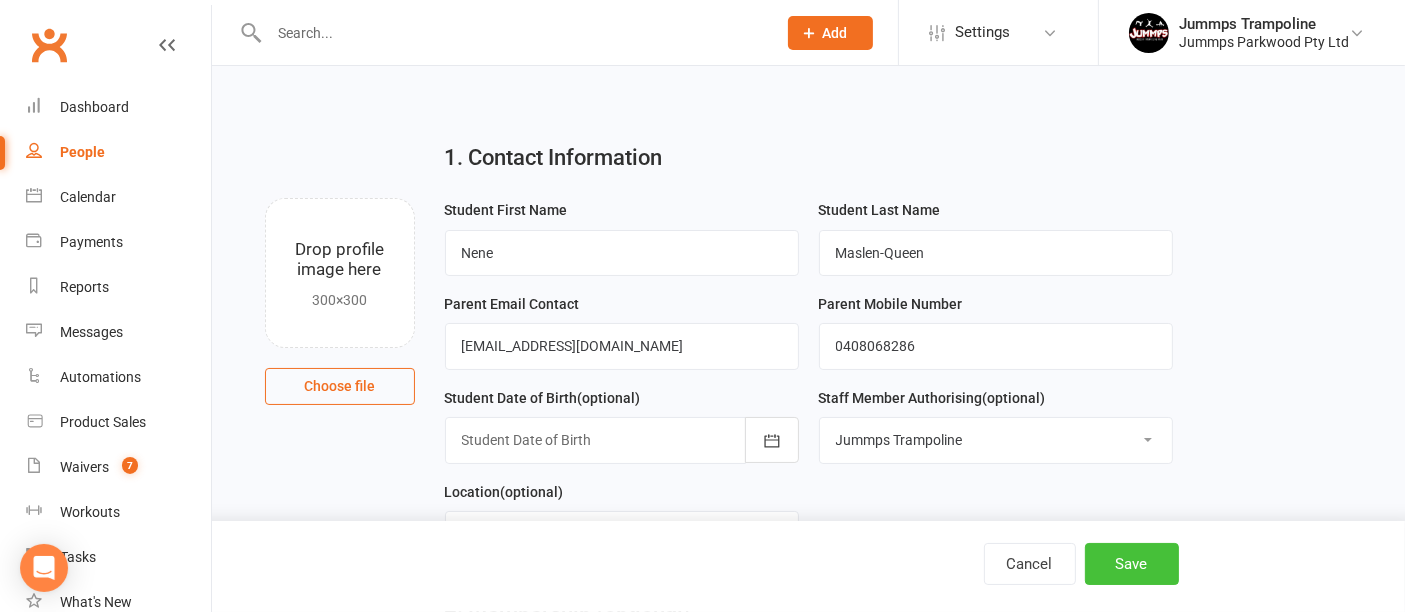 click on "Save" at bounding box center [1132, 564] 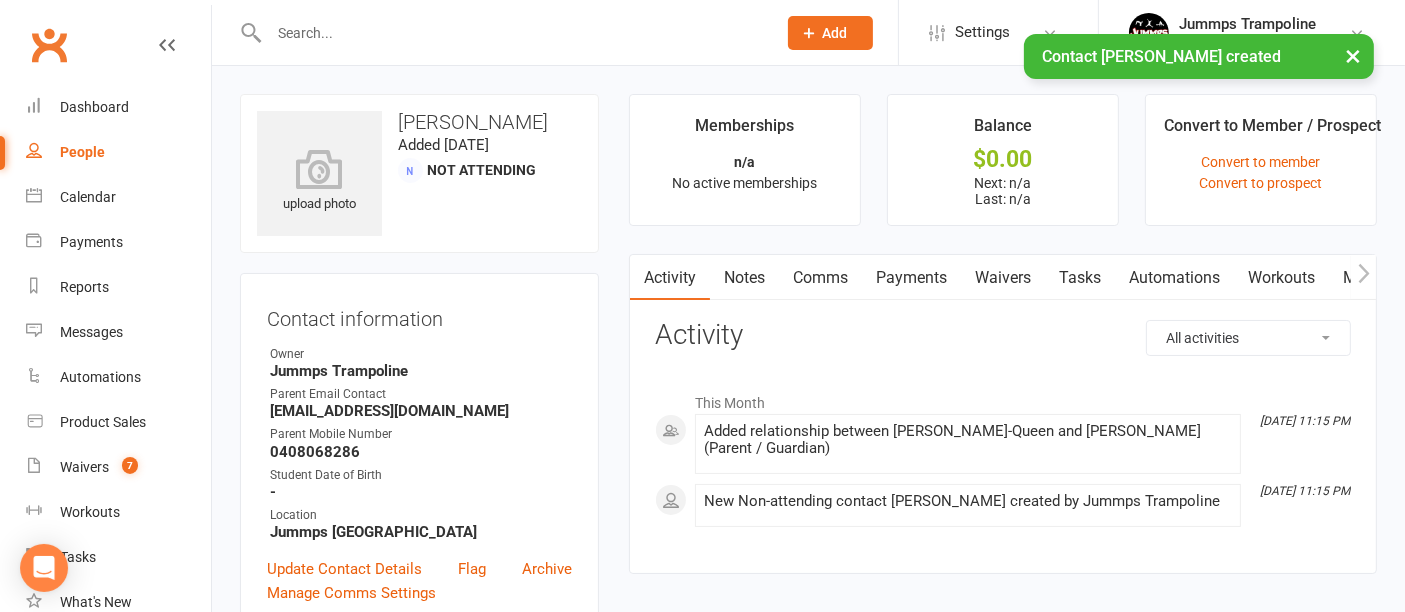 click on "Waivers" at bounding box center (1003, 278) 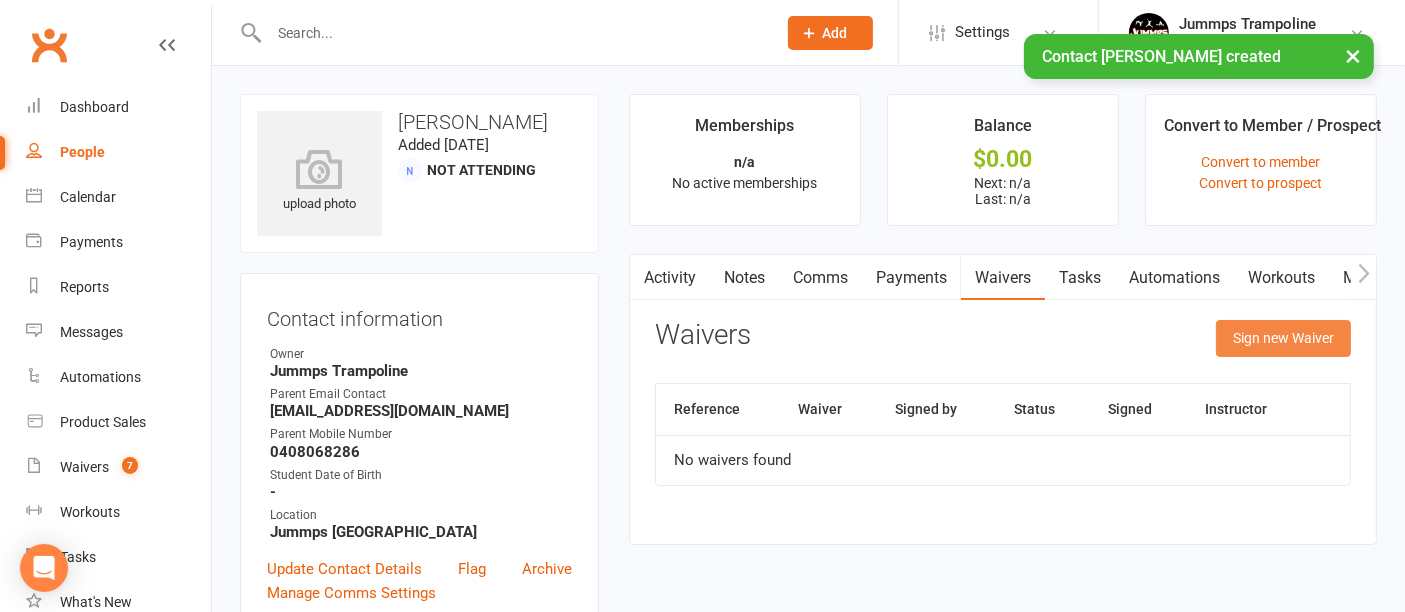 click on "Sign new Waiver" at bounding box center (1283, 338) 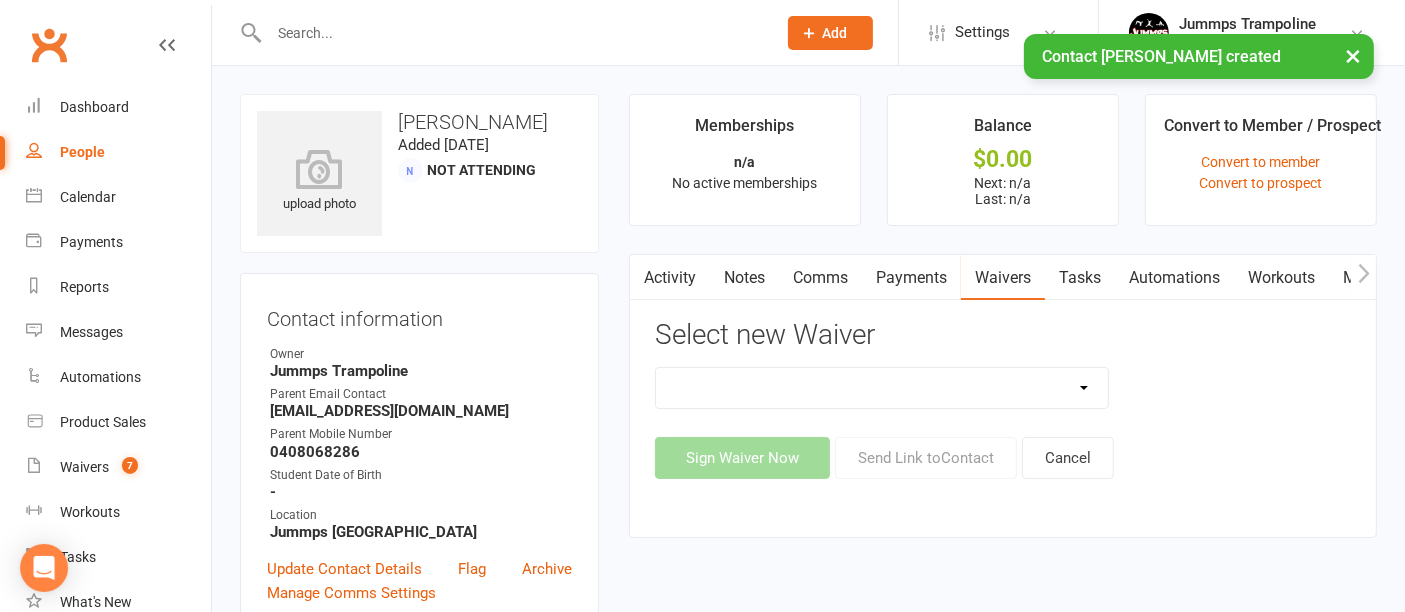 click on "2025 Prepaid Tumble Accounts - NEW Terms & Conditions 2025 Tumble Class - New Student Trial - Information with T&C's 2025 Tumble Fees - 3XSPLIT Payments by Direct Debit 2025 Tumble Fees - Fortnightly Direct Debit 2025 Tumble Fees - Weekly Direct Debit 2025 Tumble Parent/Guardian & Students Waiver & Payment Question 2025 Tumble Upfront Fee's By Cash, Eftpos & Bank Tsfr 2025 Tumble Waiver Jummps Connection" at bounding box center (882, 388) 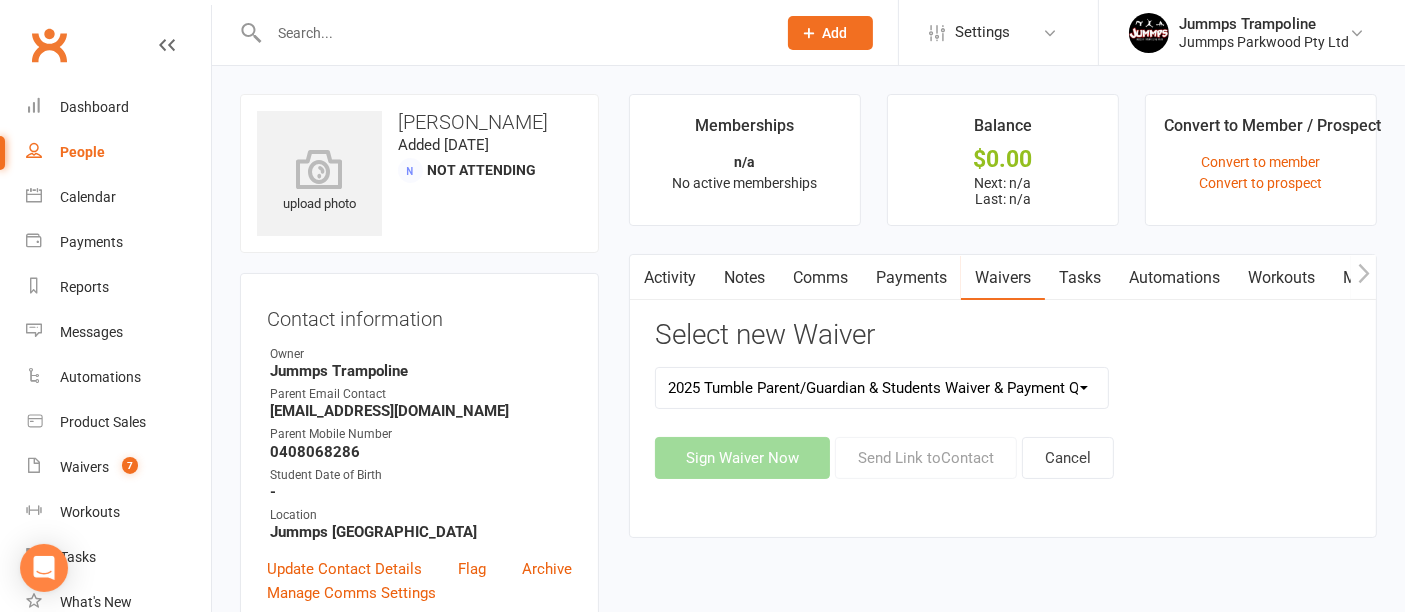 click on "2025 Prepaid Tumble Accounts - NEW Terms & Conditions 2025 Tumble Class - New Student Trial - Information with T&C's 2025 Tumble Fees - 3XSPLIT Payments by Direct Debit 2025 Tumble Fees - Fortnightly Direct Debit 2025 Tumble Fees - Weekly Direct Debit 2025 Tumble Parent/Guardian & Students Waiver & Payment Question 2025 Tumble Upfront Fee's By Cash, Eftpos & Bank Tsfr 2025 Tumble Waiver Jummps Connection" at bounding box center [882, 388] 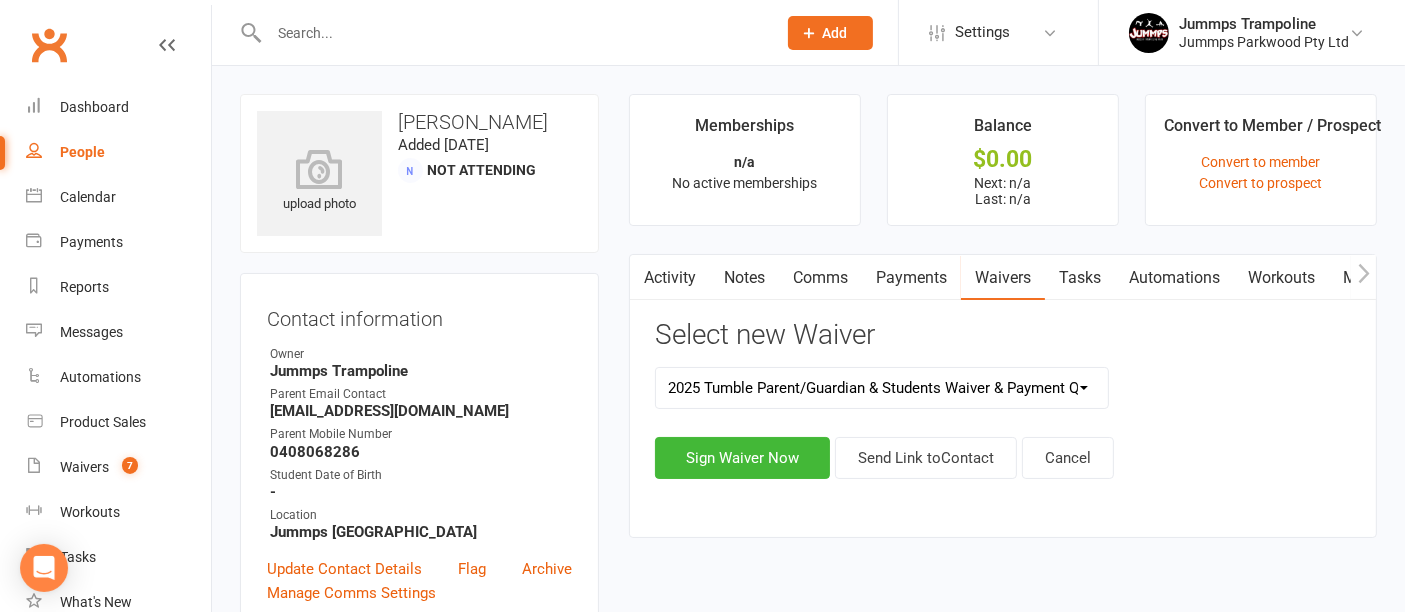 click on "2025 Prepaid Tumble Accounts - NEW Terms & Conditions 2025 Tumble Class - New Student Trial - Information with T&C's 2025 Tumble Fees - 3XSPLIT Payments by Direct Debit 2025 Tumble Fees - Fortnightly Direct Debit 2025 Tumble Fees - Weekly Direct Debit 2025 Tumble Parent/Guardian & Students Waiver & Payment Question 2025 Tumble Upfront Fee's By Cash, Eftpos & Bank Tsfr 2025 Tumble Waiver Jummps Connection" at bounding box center [882, 388] 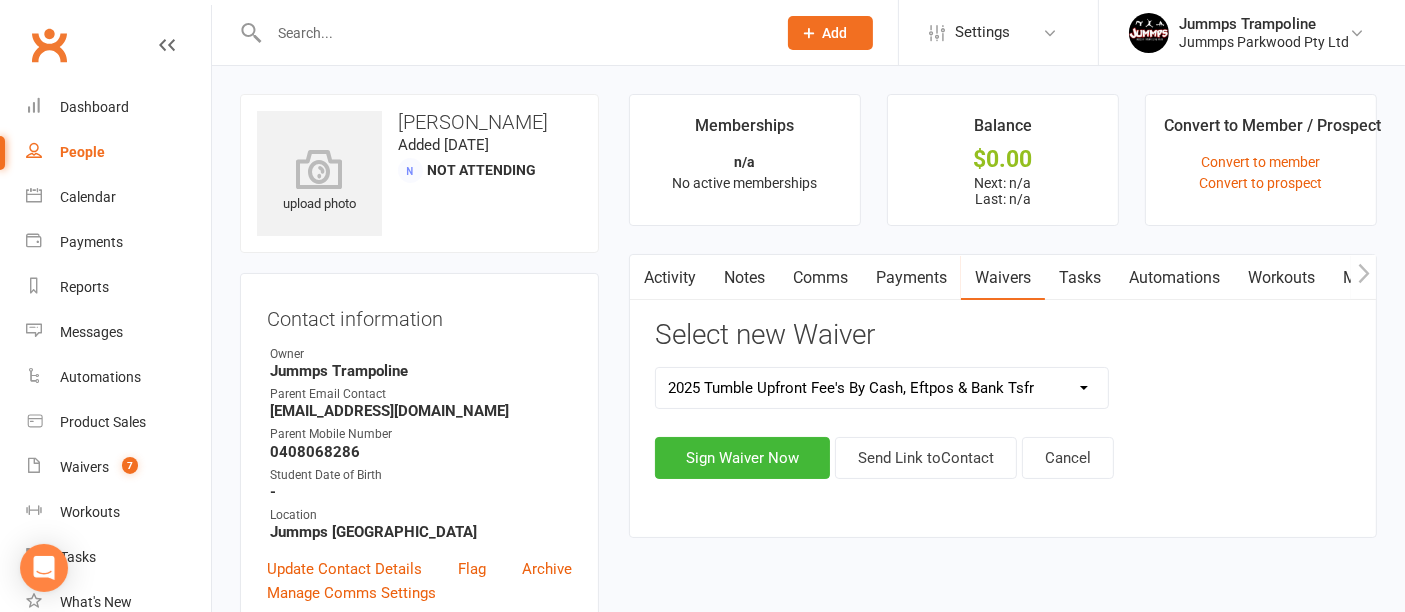 click on "2025 Prepaid Tumble Accounts - NEW Terms & Conditions 2025 Tumble Class - New Student Trial - Information with T&C's 2025 Tumble Fees - 3XSPLIT Payments by Direct Debit 2025 Tumble Fees - Fortnightly Direct Debit 2025 Tumble Fees - Weekly Direct Debit 2025 Tumble Parent/Guardian & Students Waiver & Payment Question 2025 Tumble Upfront Fee's By Cash, Eftpos & Bank Tsfr 2025 Tumble Waiver Jummps Connection" at bounding box center [882, 388] 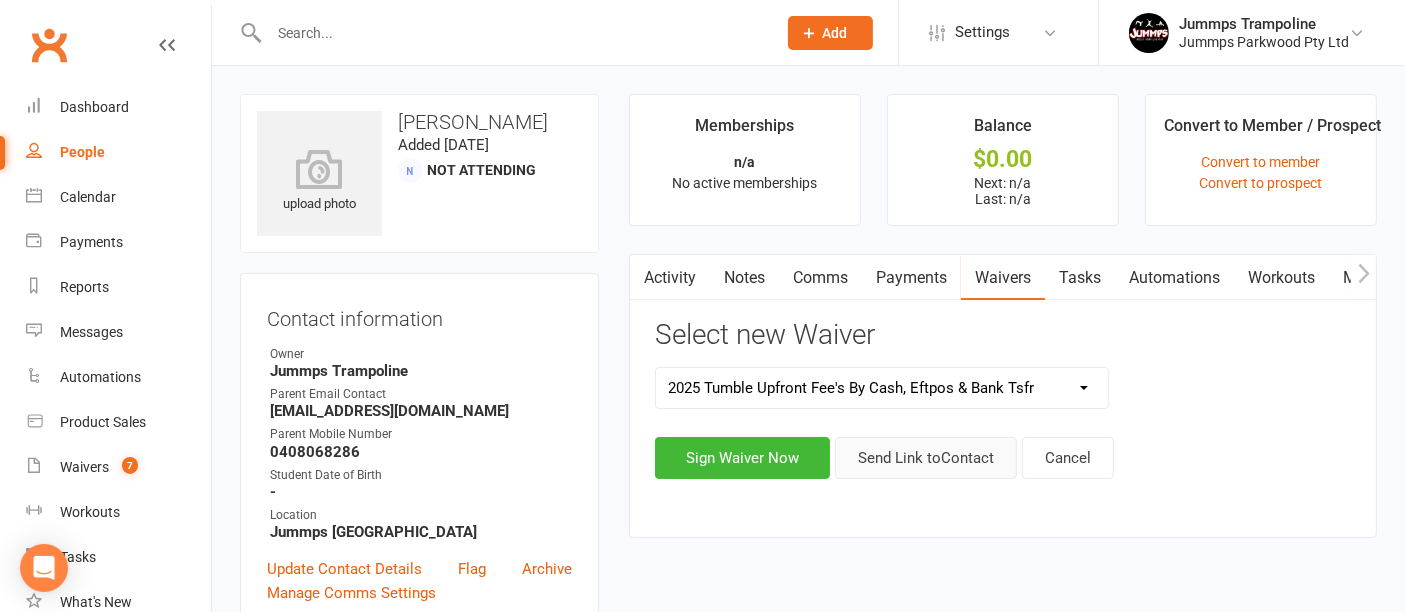 click on "Send Link to  Contact" at bounding box center (926, 458) 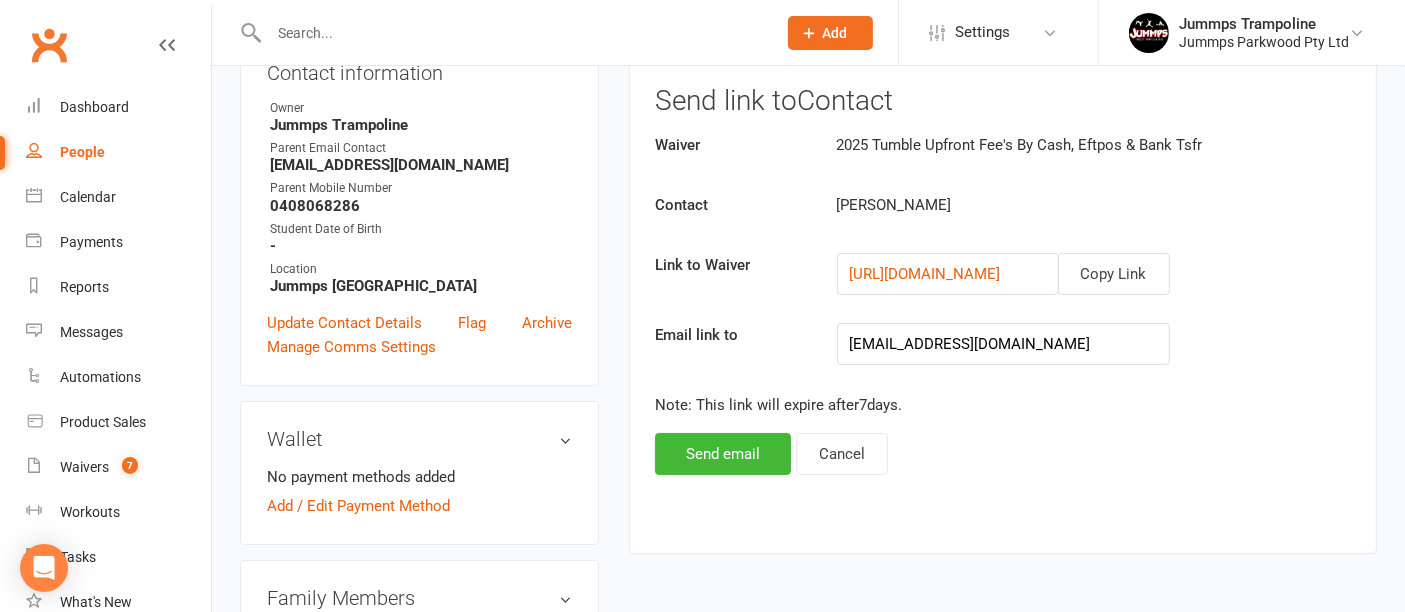 scroll, scrollTop: 248, scrollLeft: 0, axis: vertical 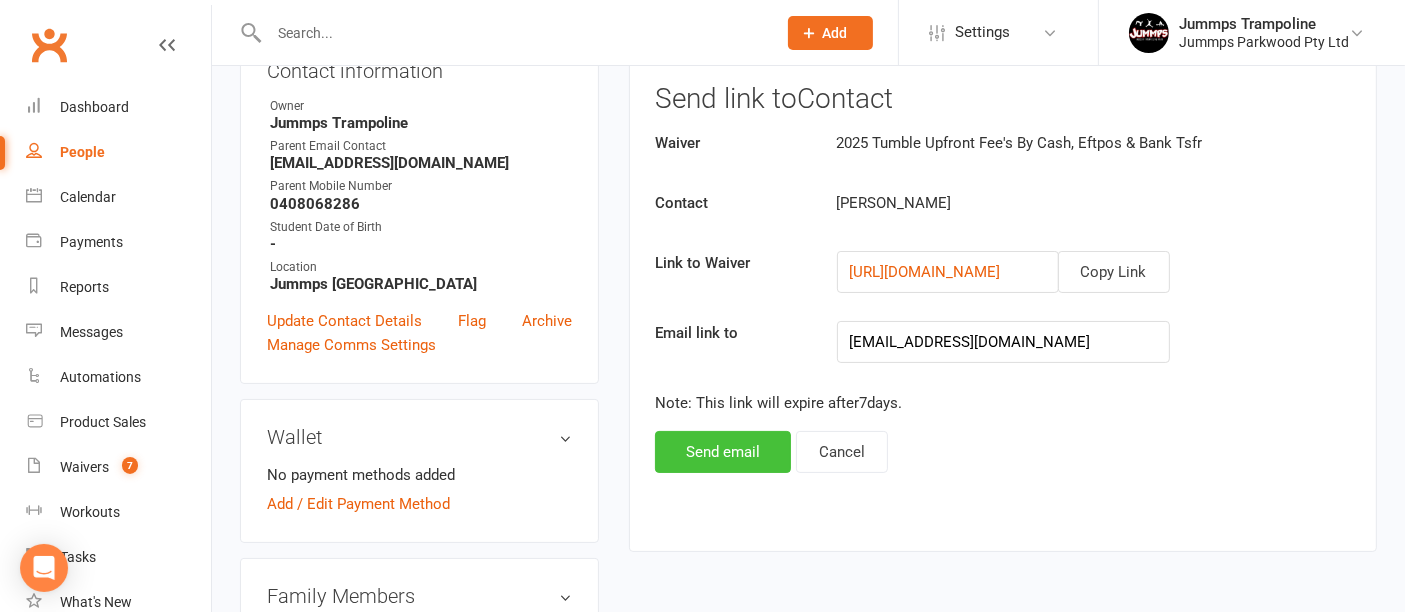 click on "Send email" at bounding box center (723, 452) 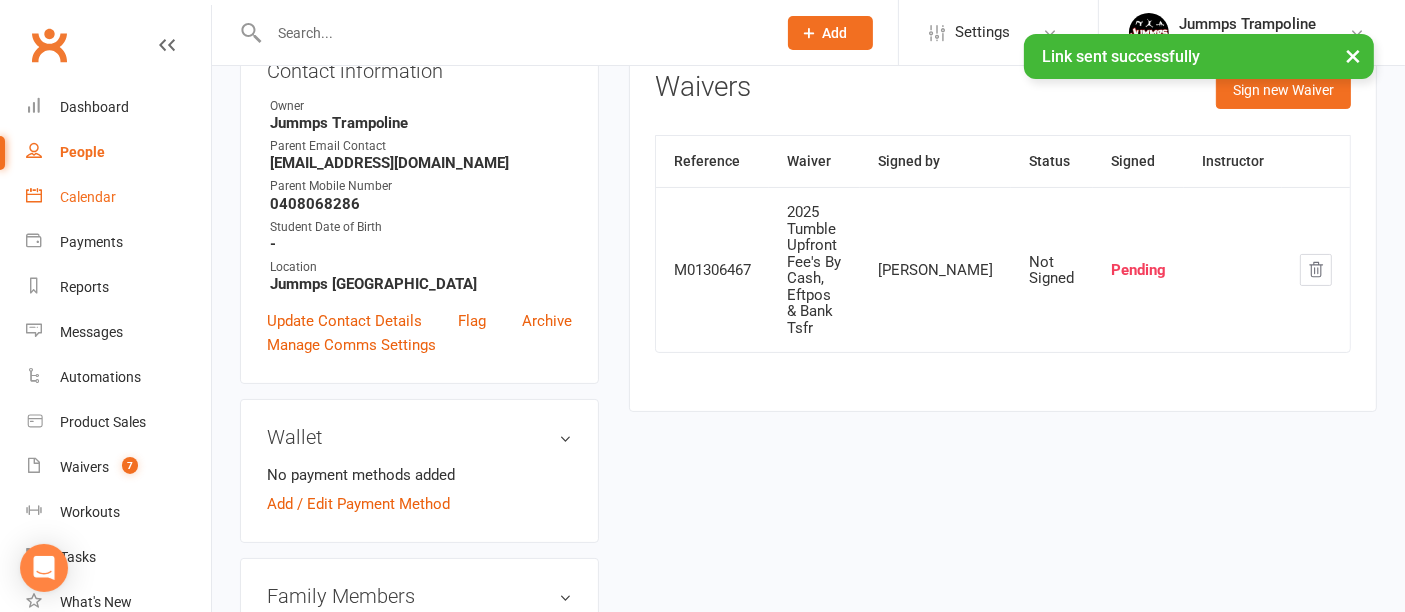 click on "Calendar" at bounding box center (88, 197) 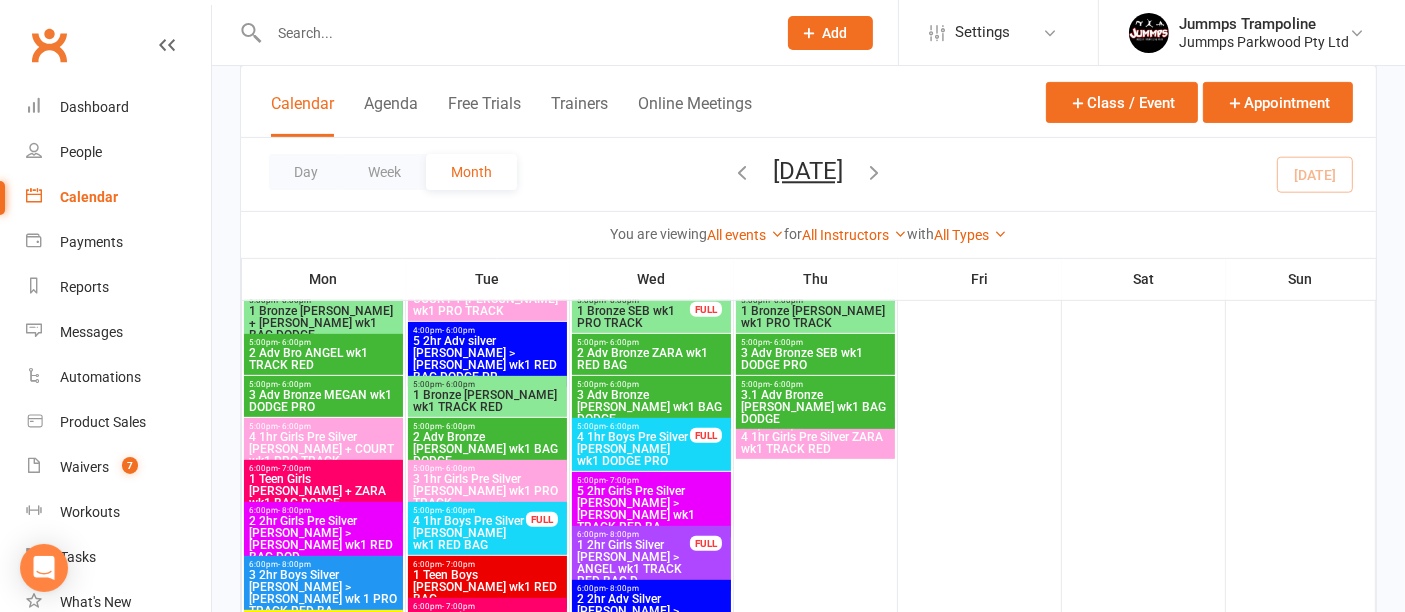 scroll, scrollTop: 754, scrollLeft: 0, axis: vertical 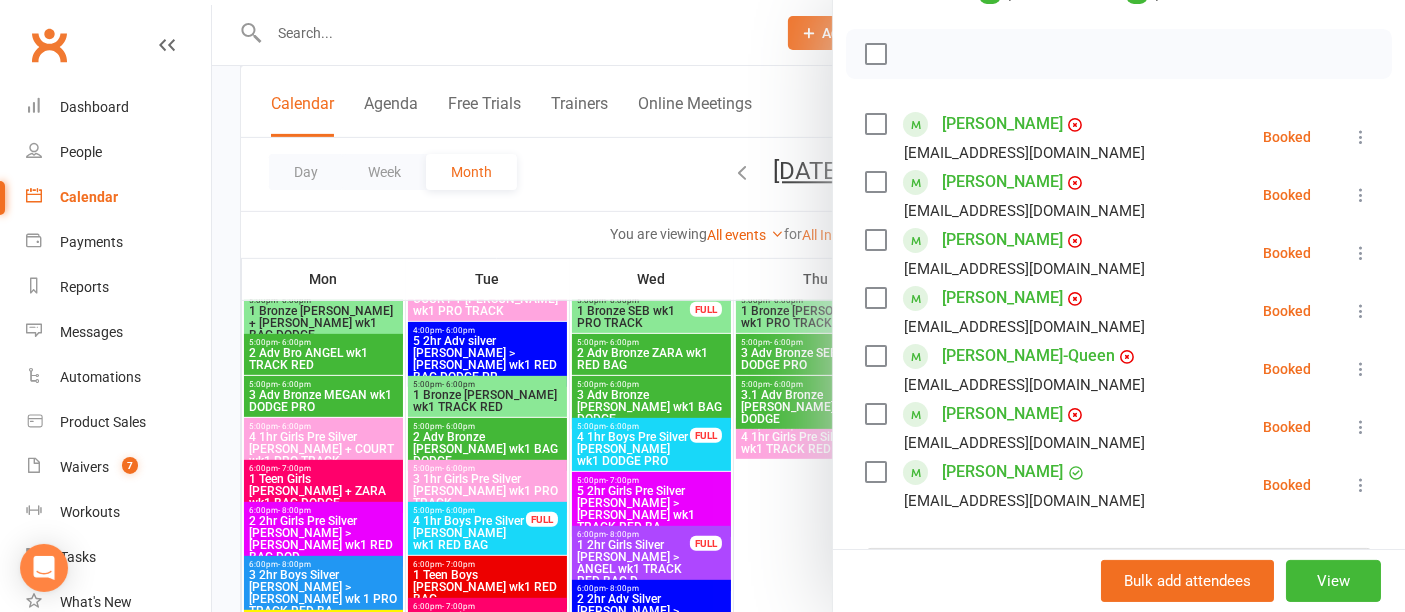 click at bounding box center [875, 356] 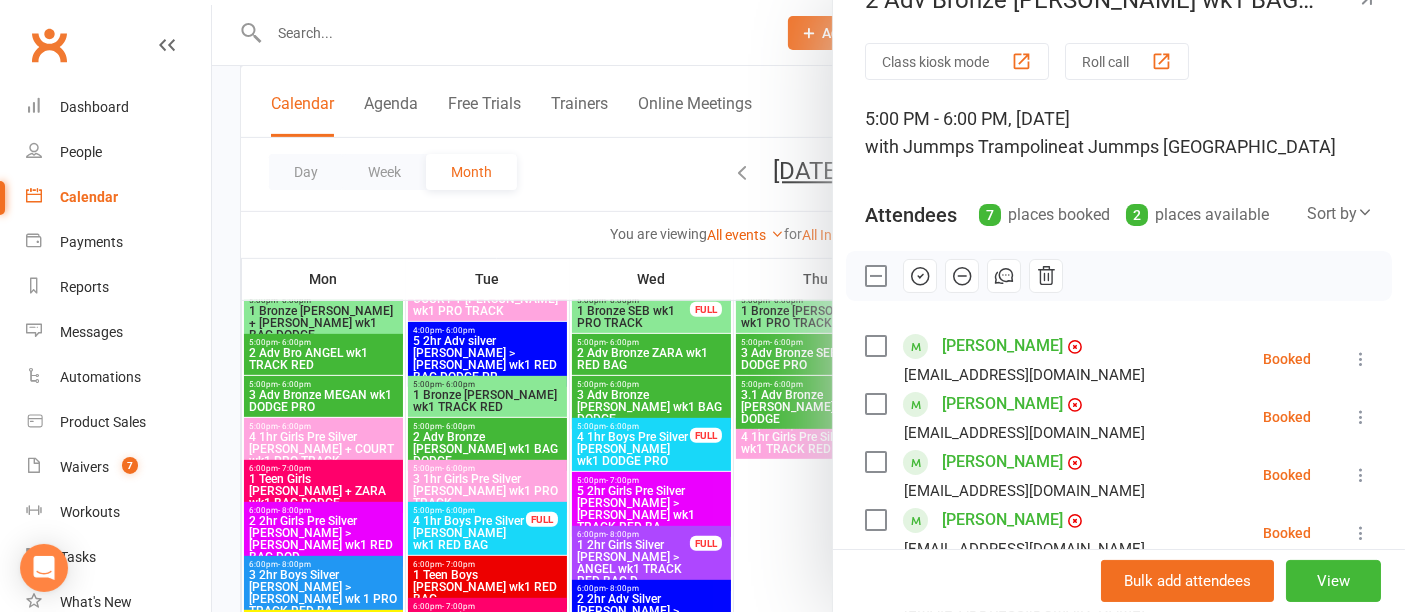 scroll, scrollTop: 42, scrollLeft: 0, axis: vertical 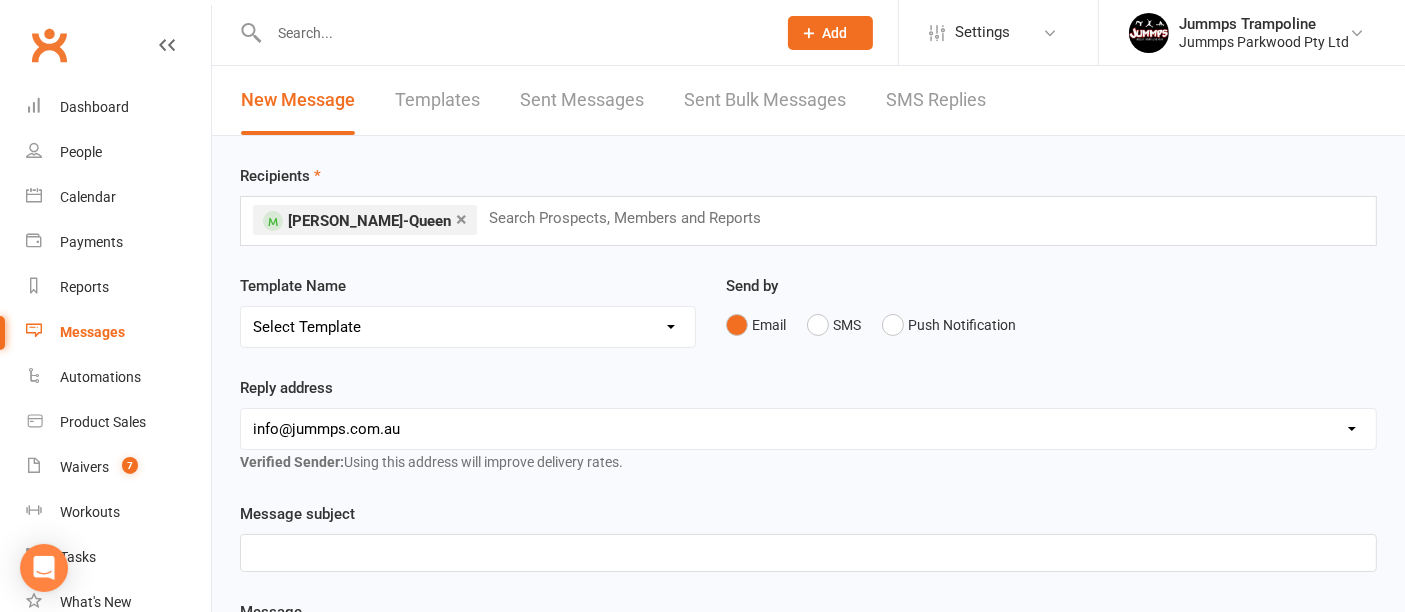 click on "Select Template [Email] 1. Term 3 Student Class Confirmation & Term Payment Details  [Email] 2. T3 NEW TRIAL Student Class Confirmation & Trial Fee Information  [Email] 3. DAY BEFORE REMINDER CLASS STARTS BACK   [SMS] 3. Jummps Bank Account [SMS] Tumble Student Birthday Offer" at bounding box center [468, 327] 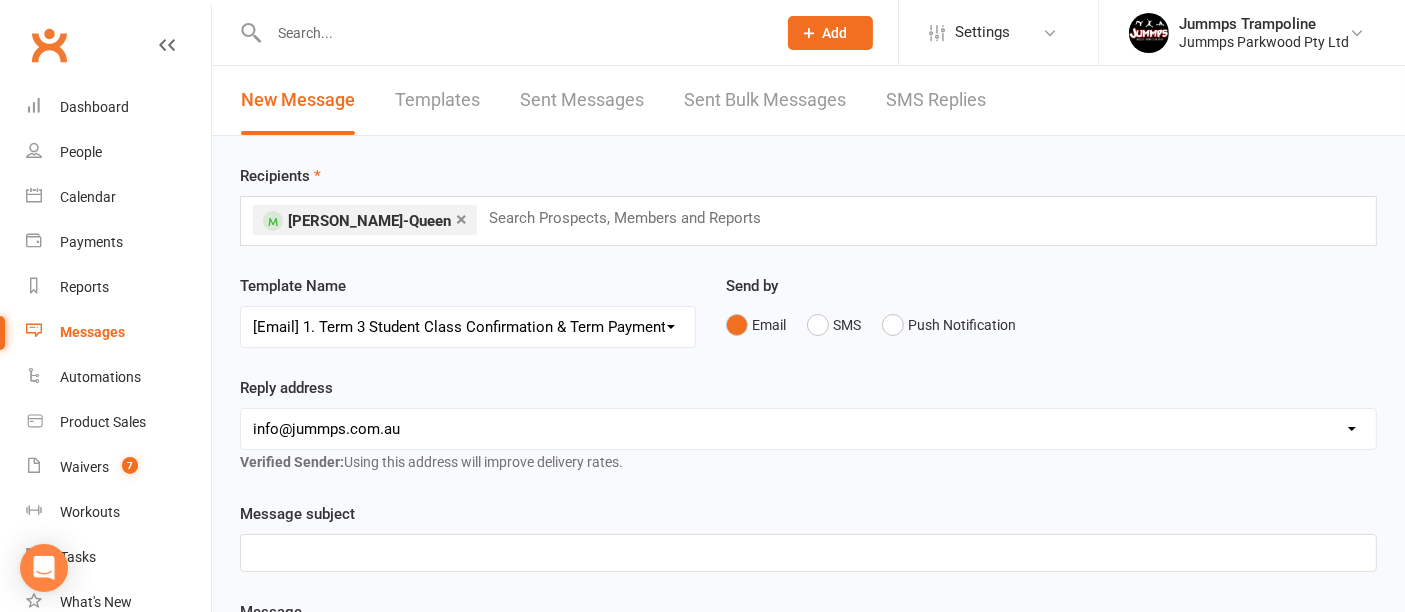 click on "Select Template [Email] 1. Term 3 Student Class Confirmation & Term Payment Details  [Email] 2. T3 NEW TRIAL Student Class Confirmation & Trial Fee Information  [Email] 3. DAY BEFORE REMINDER CLASS STARTS BACK   [SMS] 3. Jummps Bank Account [SMS] Tumble Student Birthday Offer" at bounding box center [468, 327] 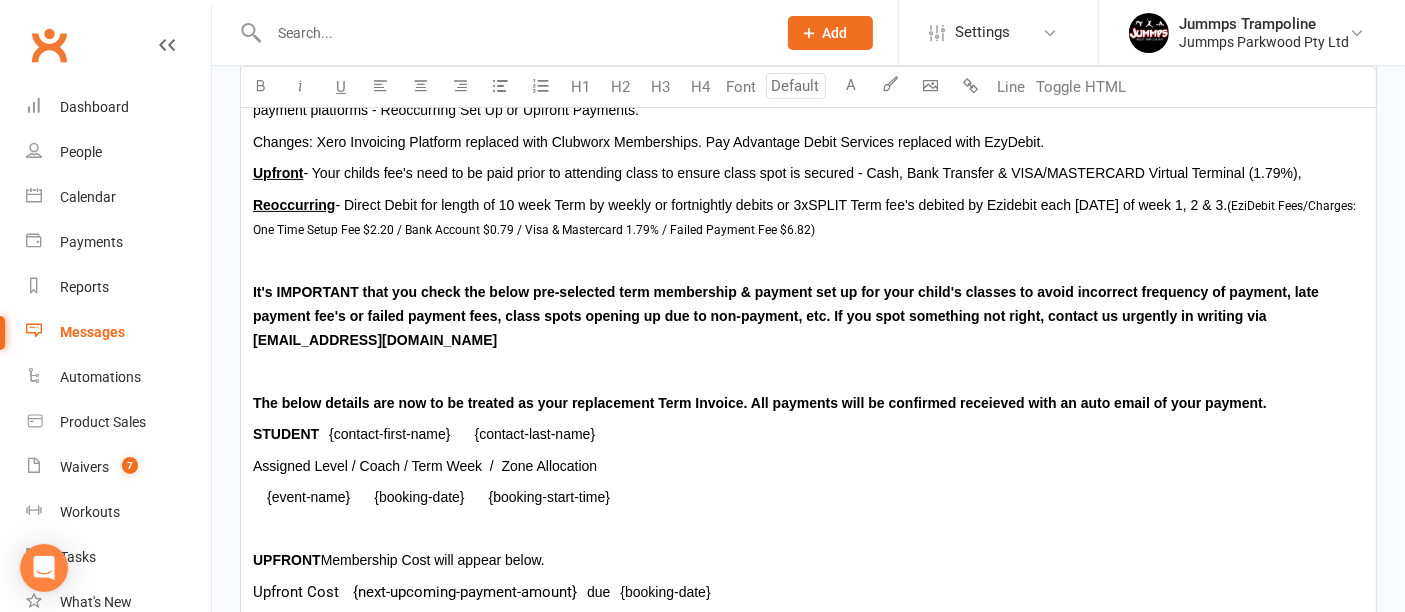 scroll, scrollTop: 645, scrollLeft: 0, axis: vertical 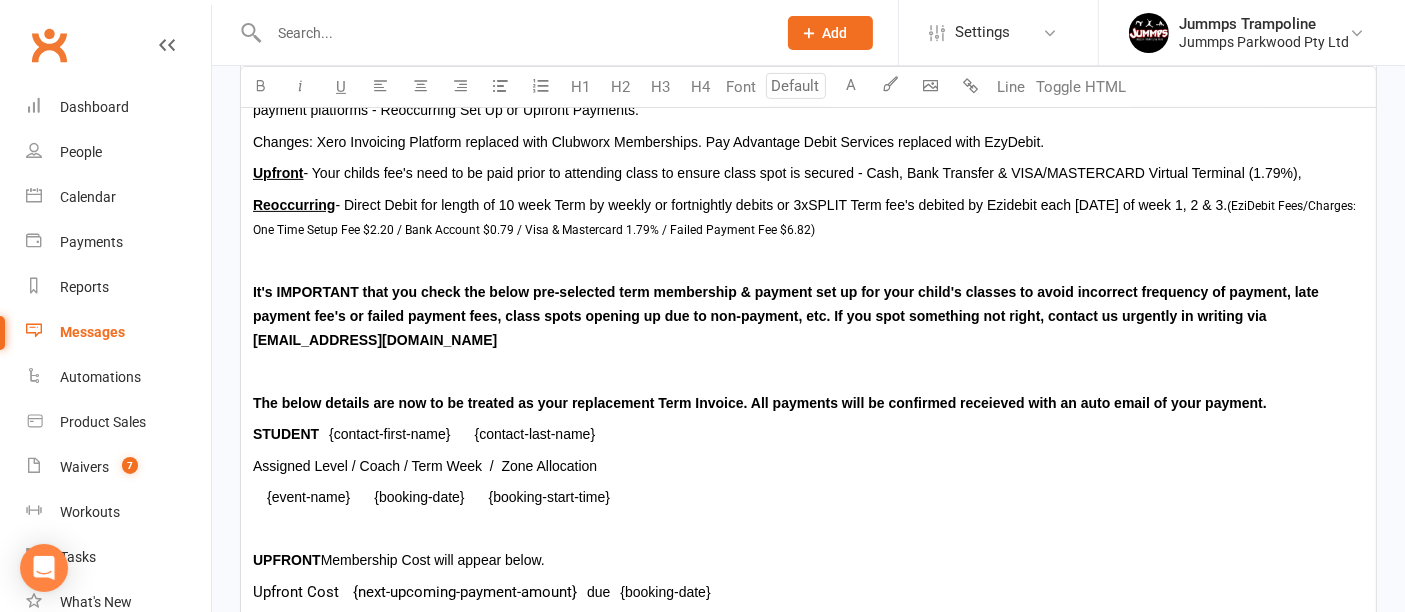 type on "14" 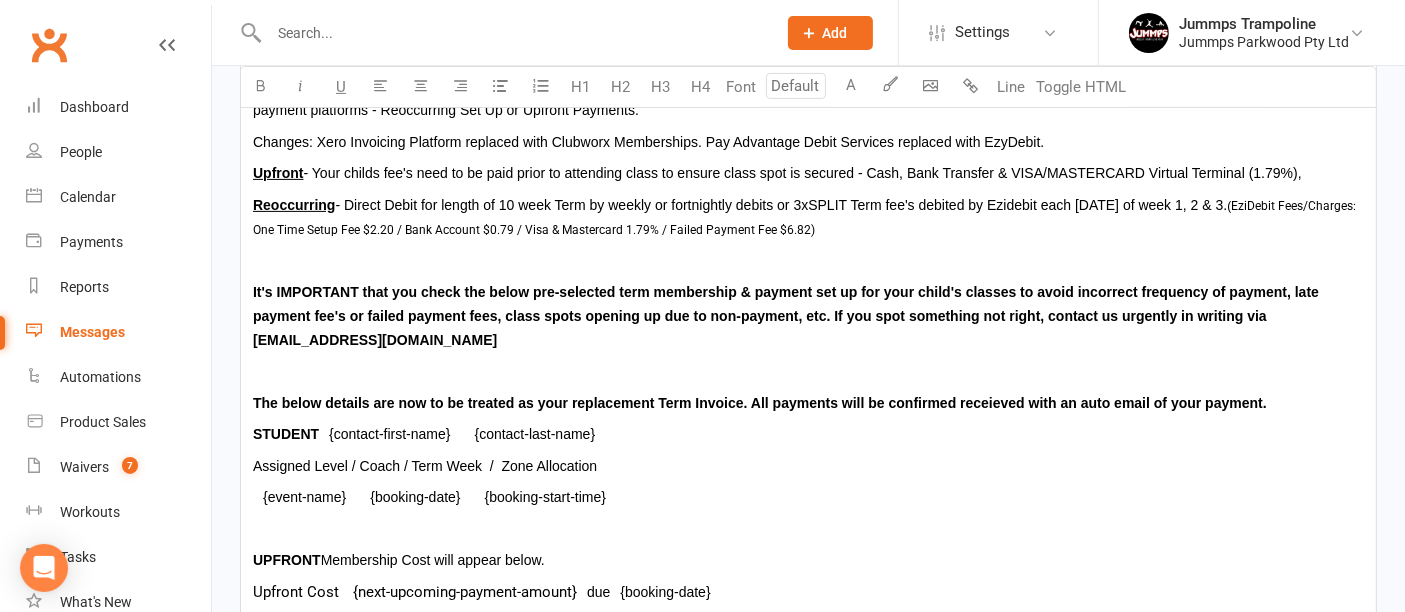 type on "14" 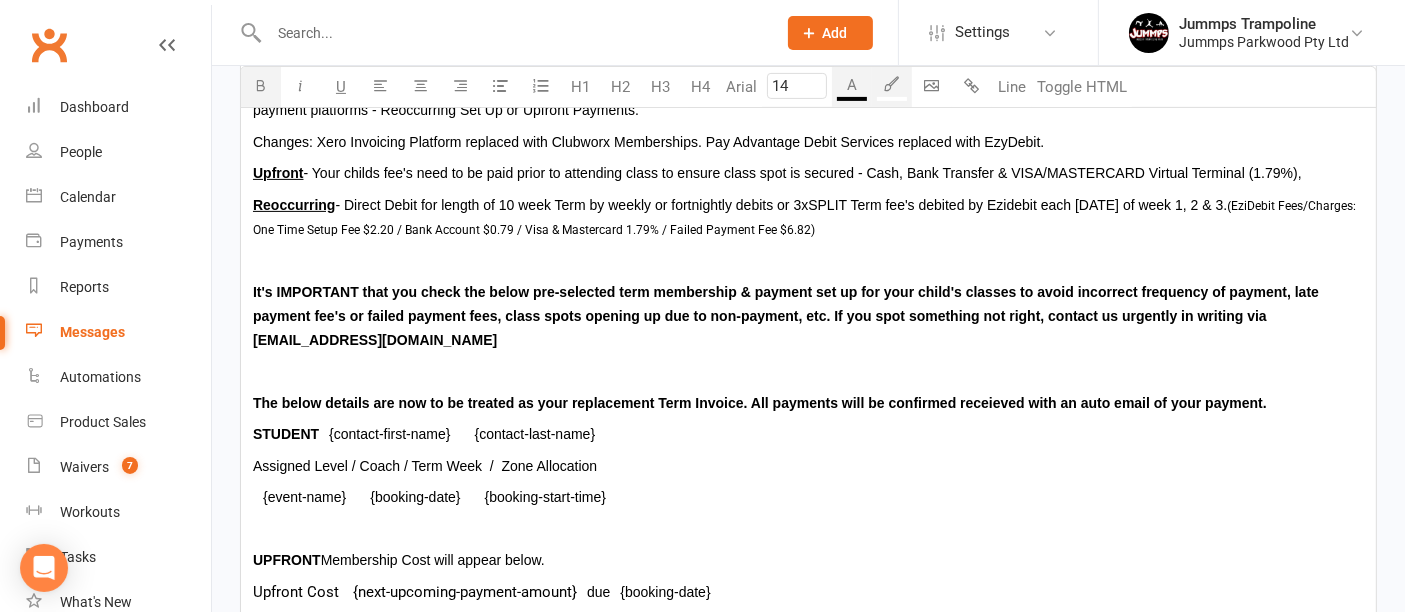 type 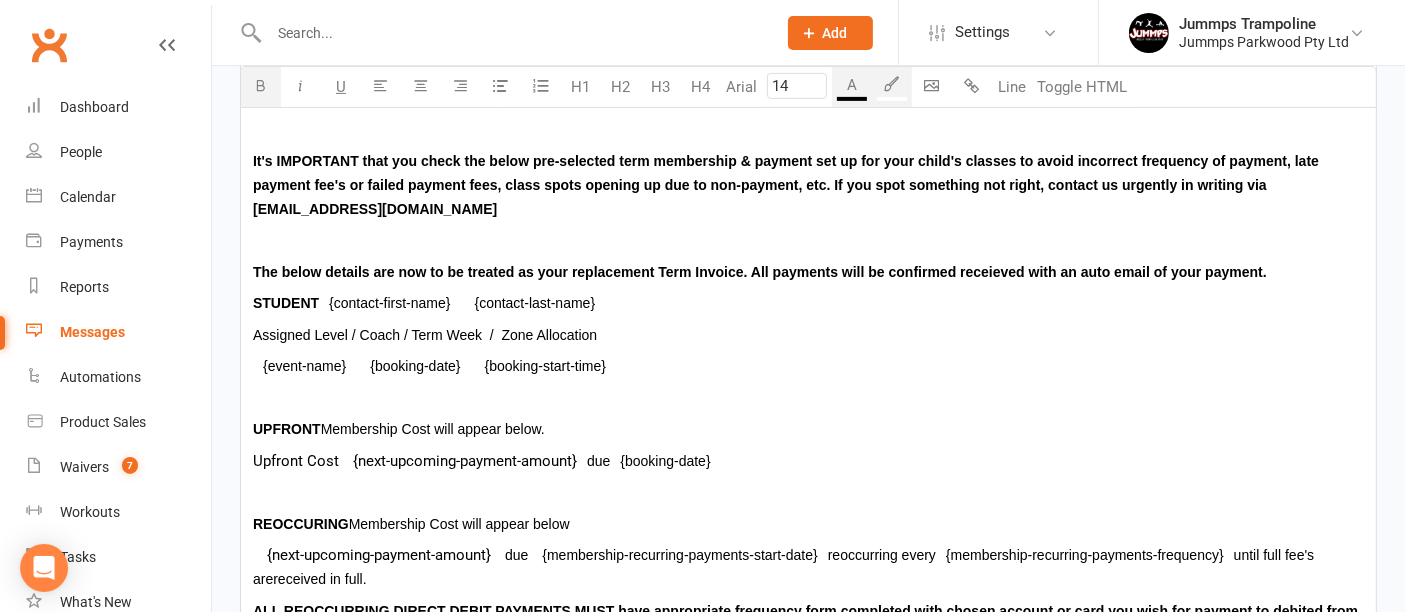 scroll, scrollTop: 775, scrollLeft: 0, axis: vertical 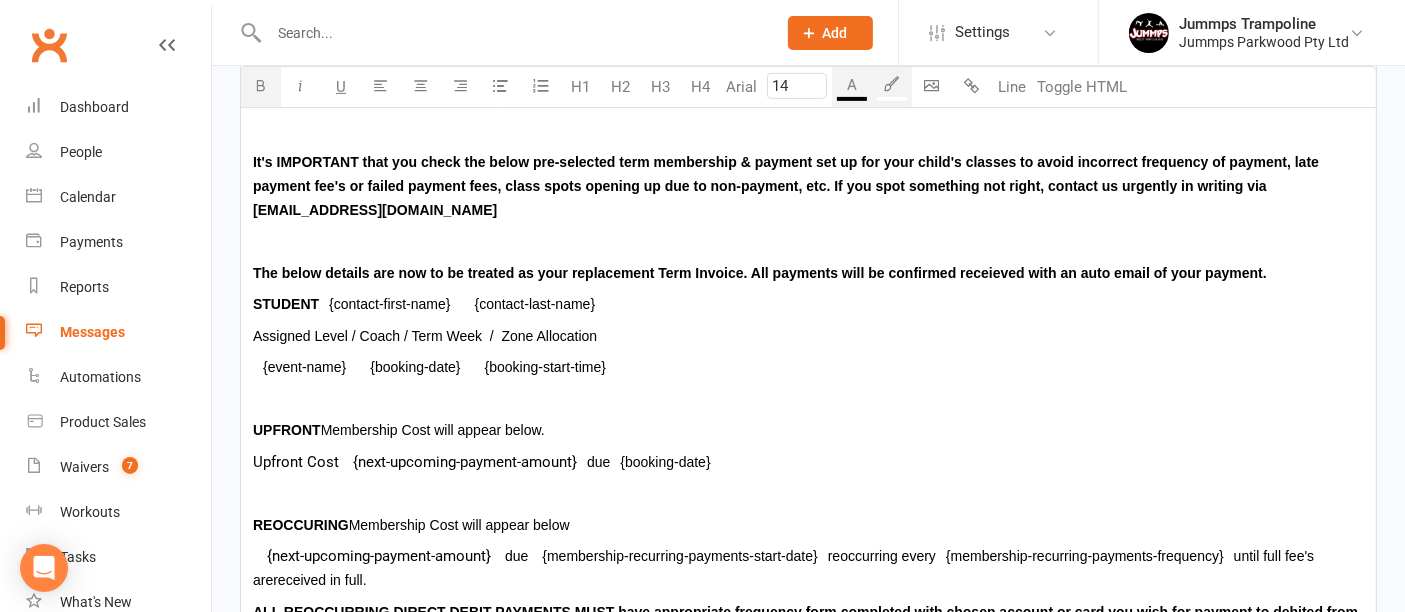 click on "Upfront Cost   ﻿ {next-upcoming-payment-amount} due  ﻿ {booking-date}" at bounding box center (808, 462) 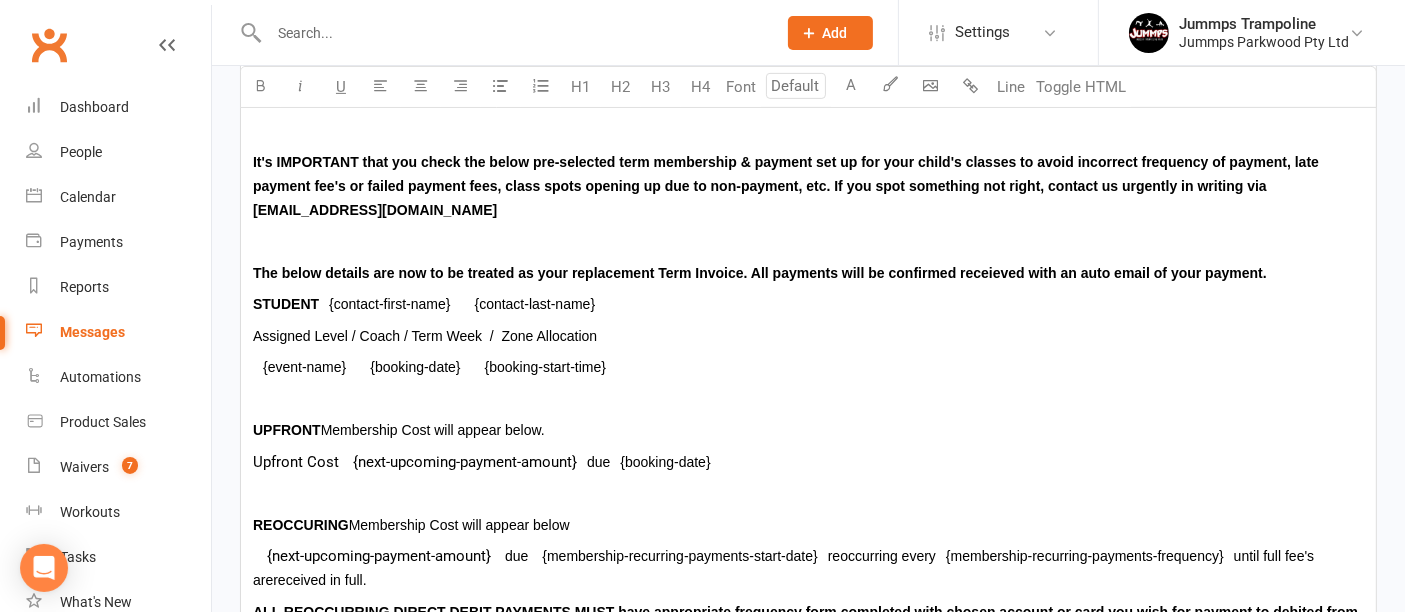 type on "14" 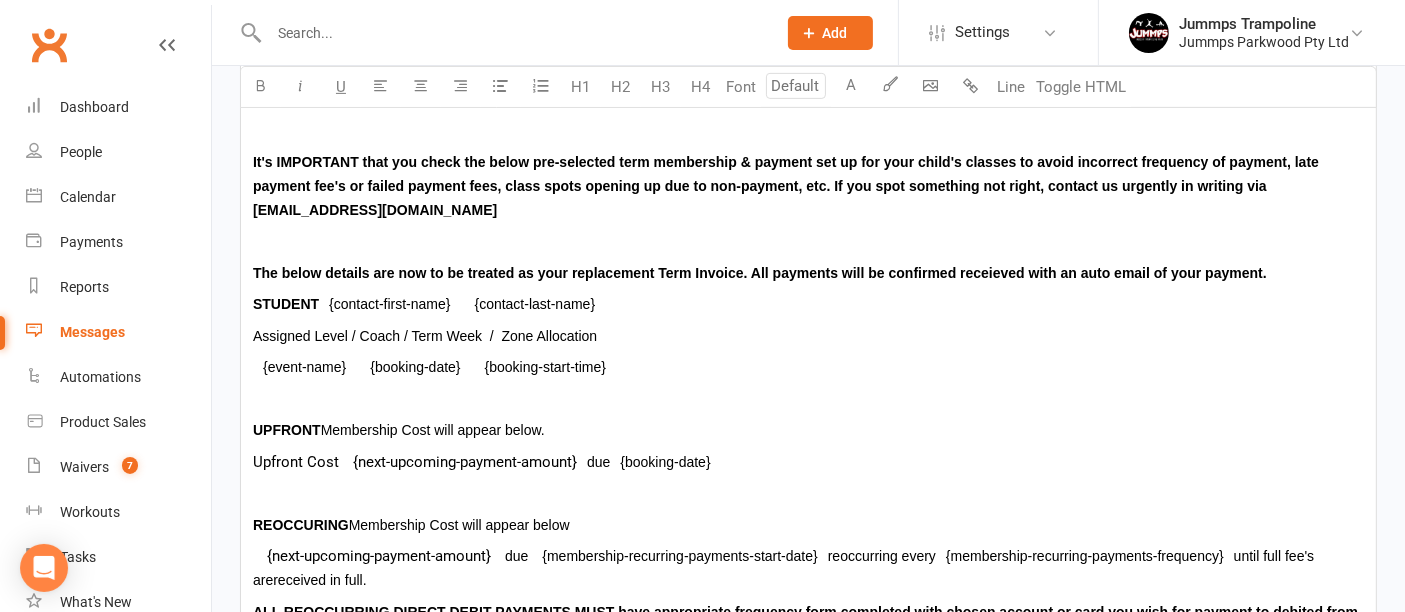 type on "14" 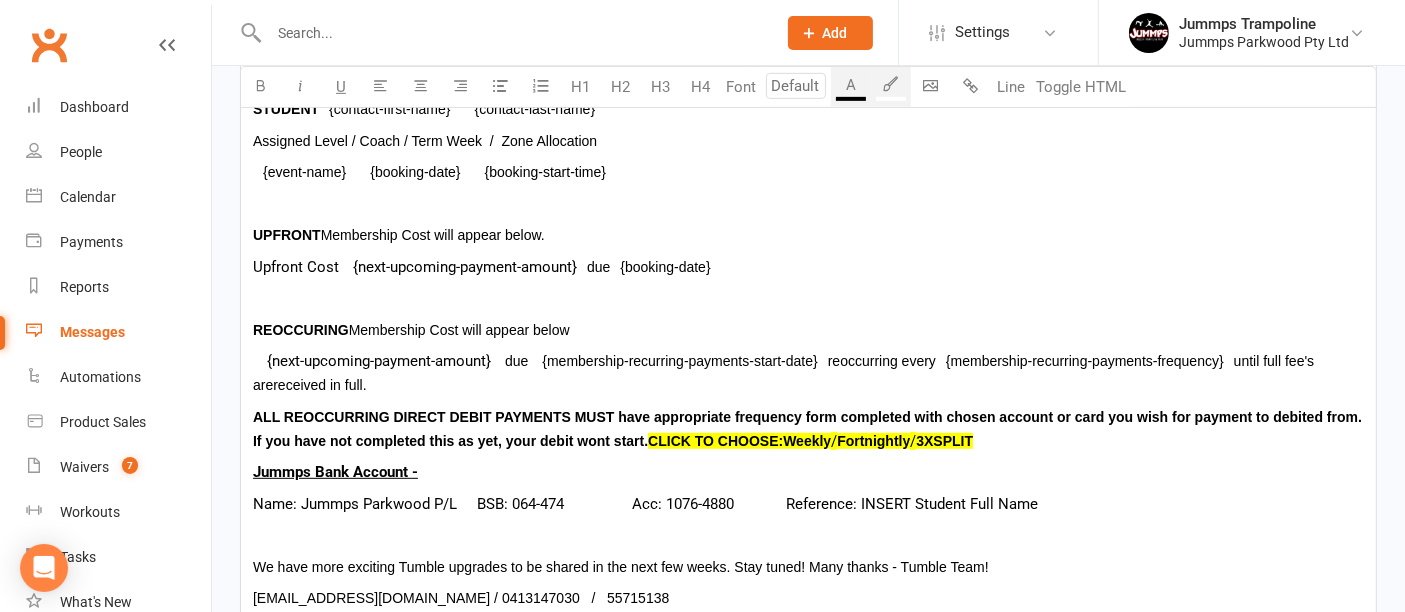 scroll, scrollTop: 968, scrollLeft: 0, axis: vertical 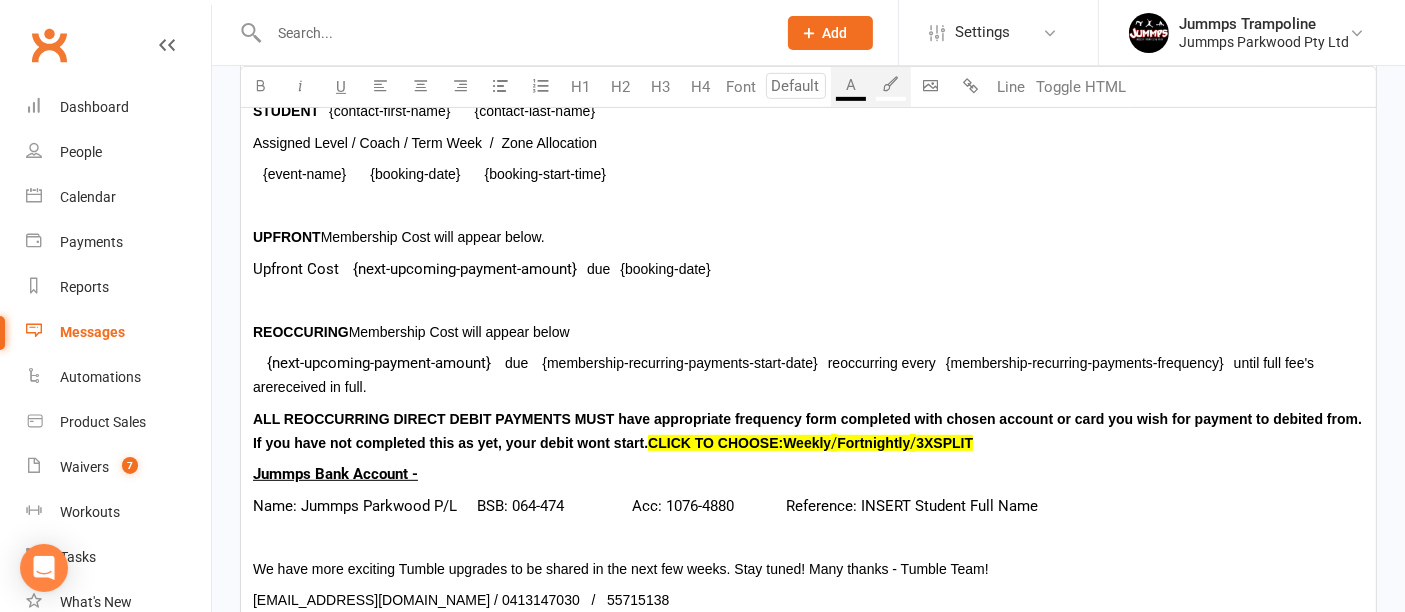 click on "﻿ {next-upcoming-payment-amount}   due   ﻿ {membership-recurring-payments-start-date}  reoccurring every  ﻿ {membership-recurring-payments-frequency} until full fee's are  received in full." at bounding box center (808, 375) 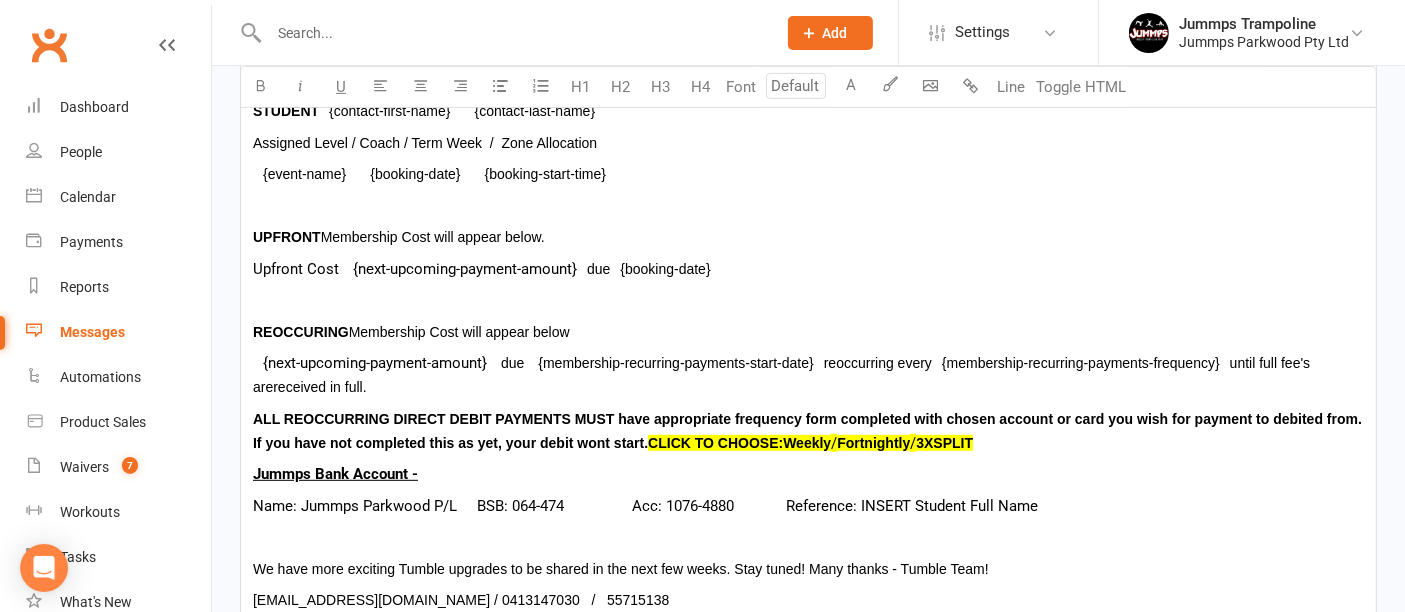 type on "14" 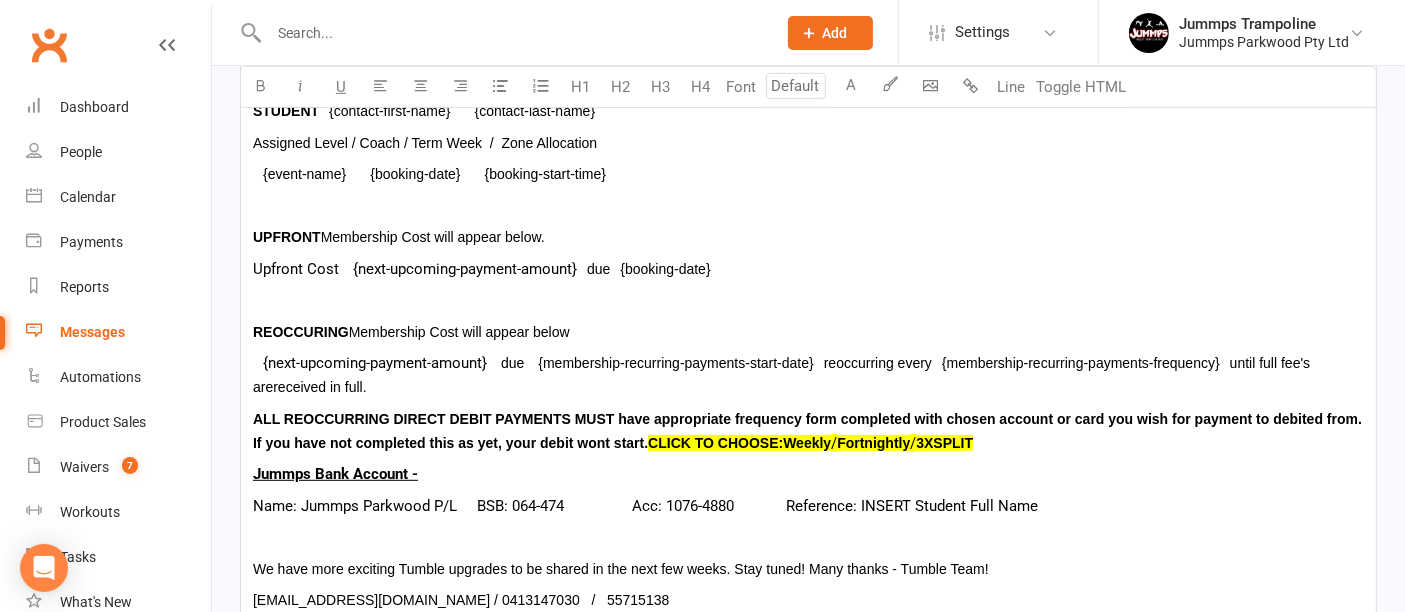 type on "14" 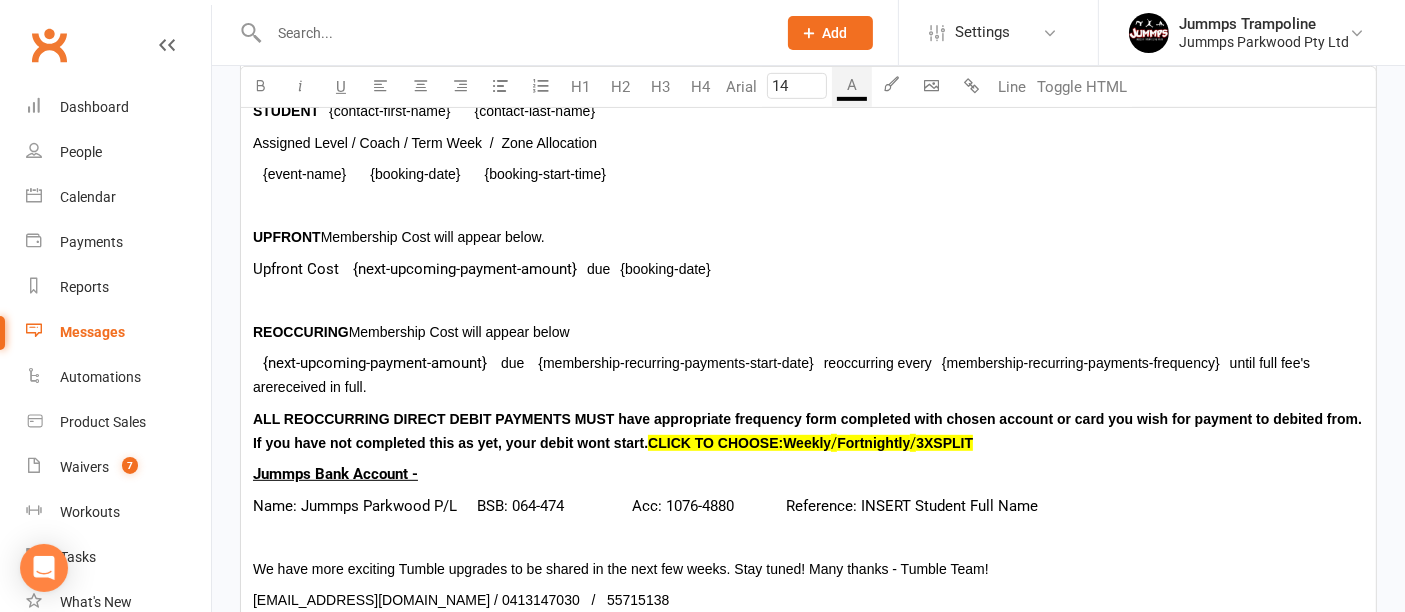 click at bounding box center (808, 537) 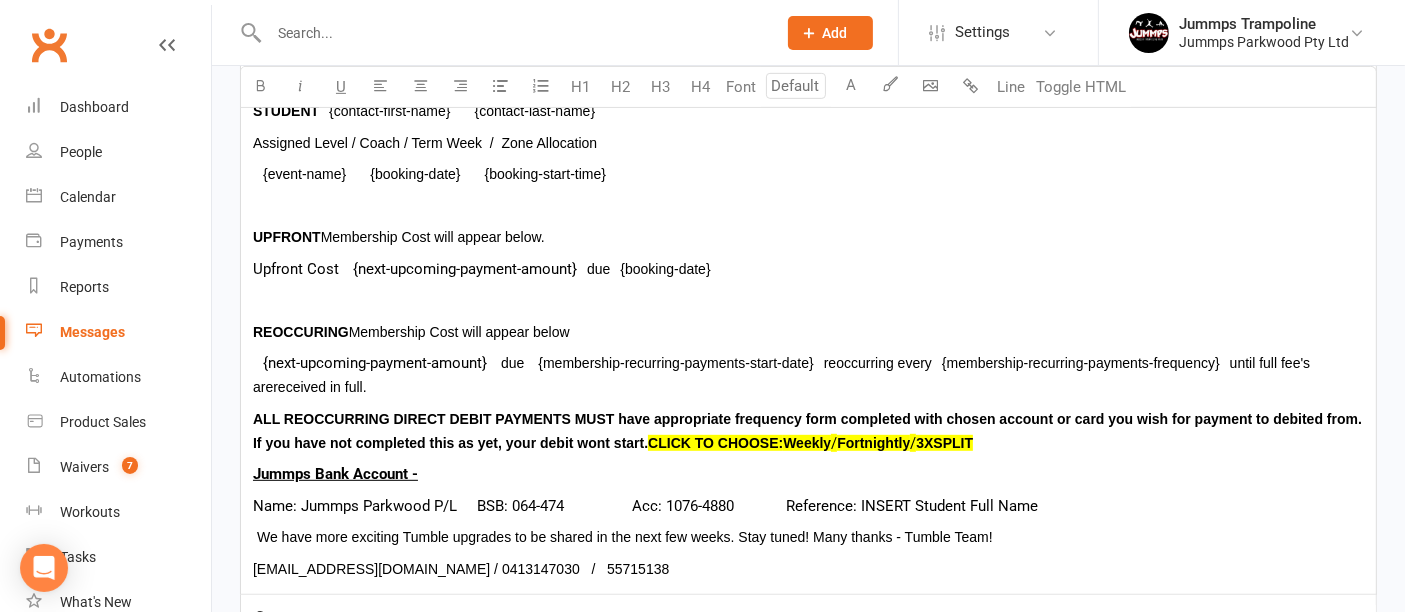 click at bounding box center (808, 300) 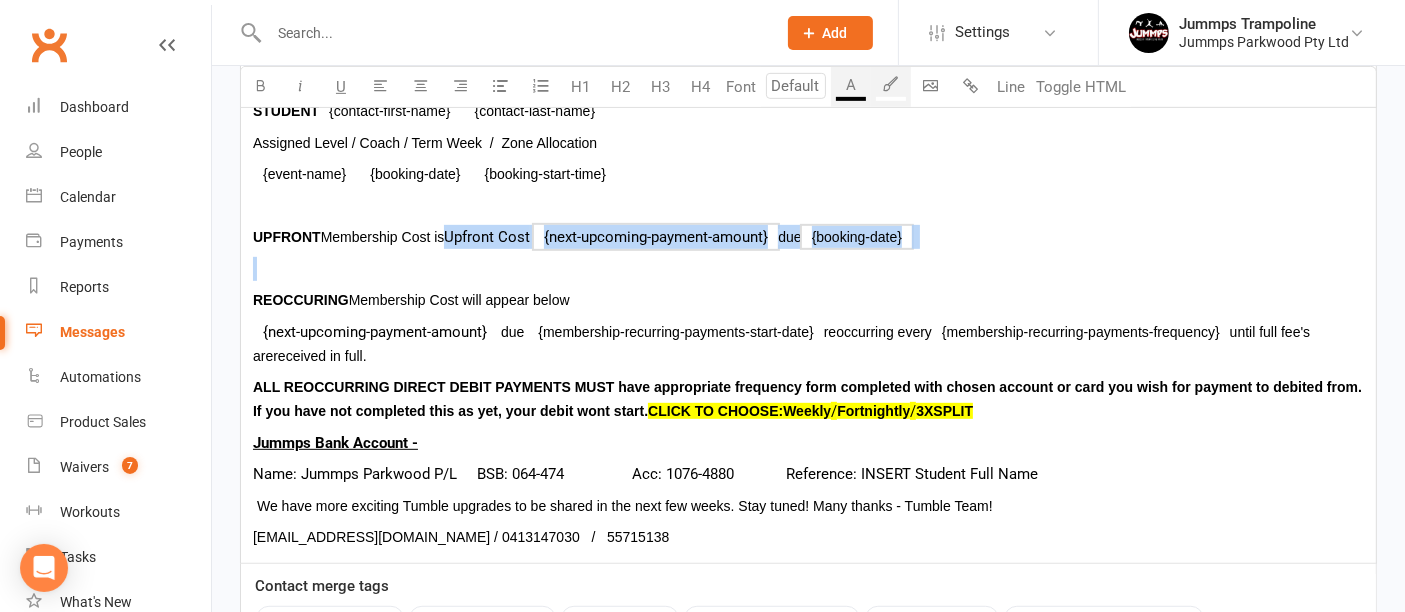 type on "14" 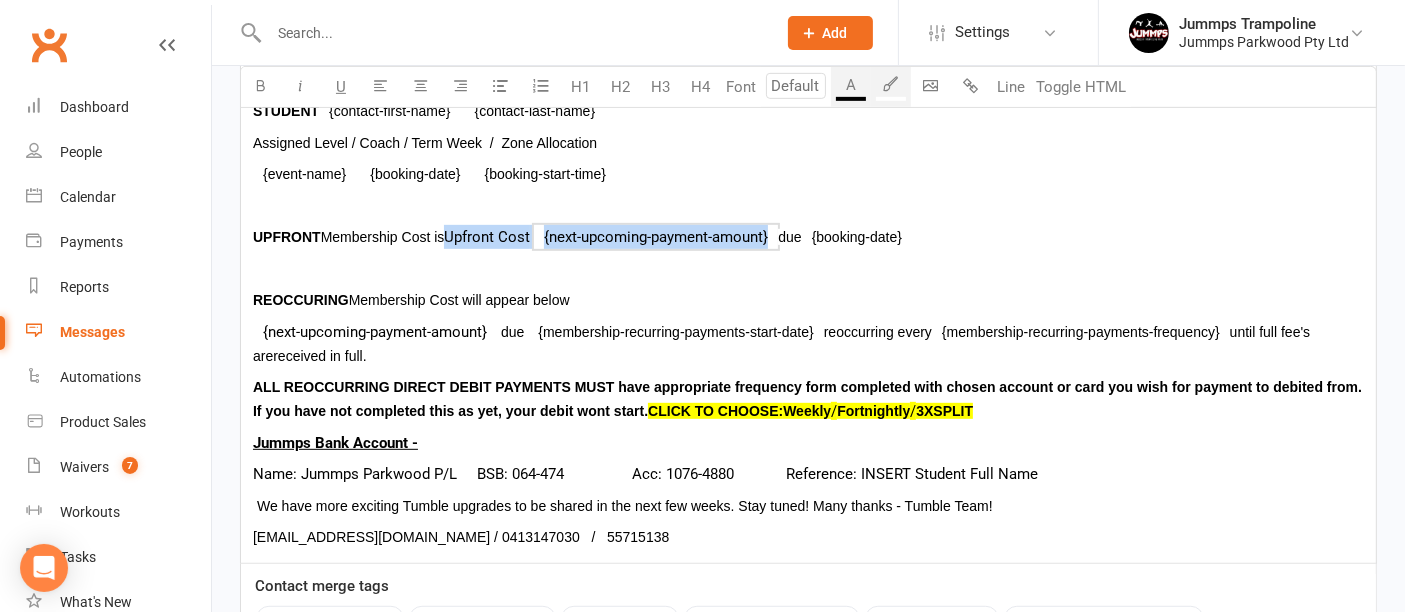 type on "14" 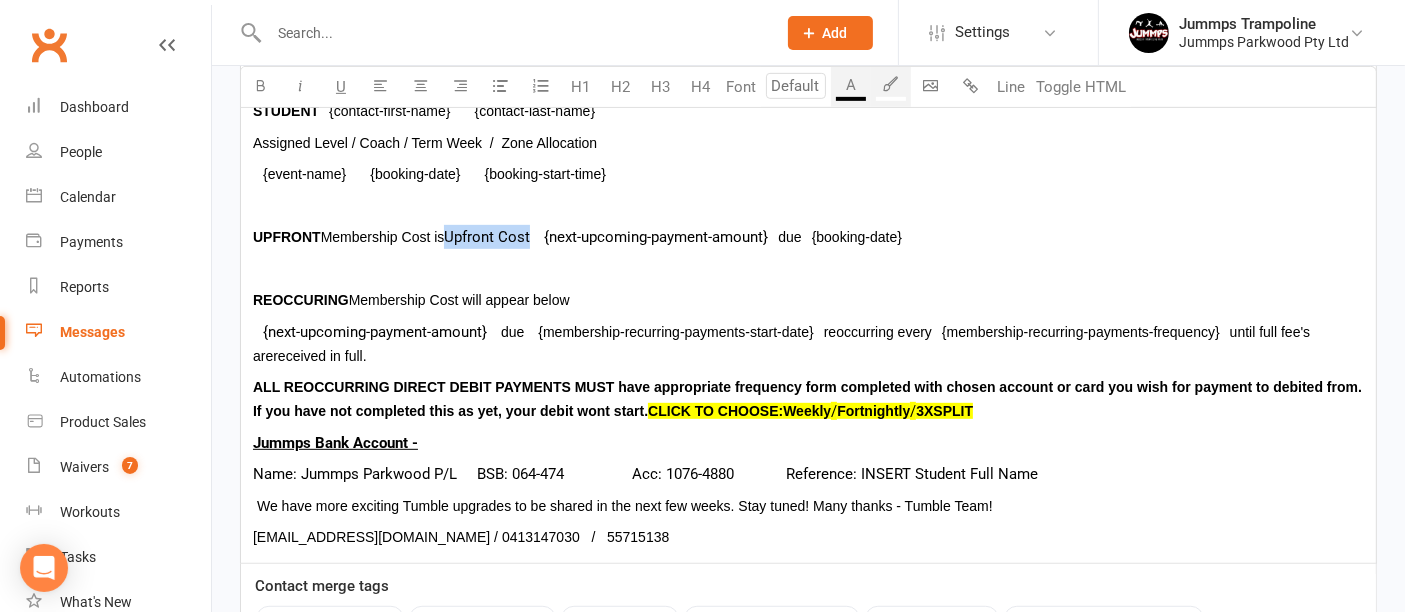 type on "14" 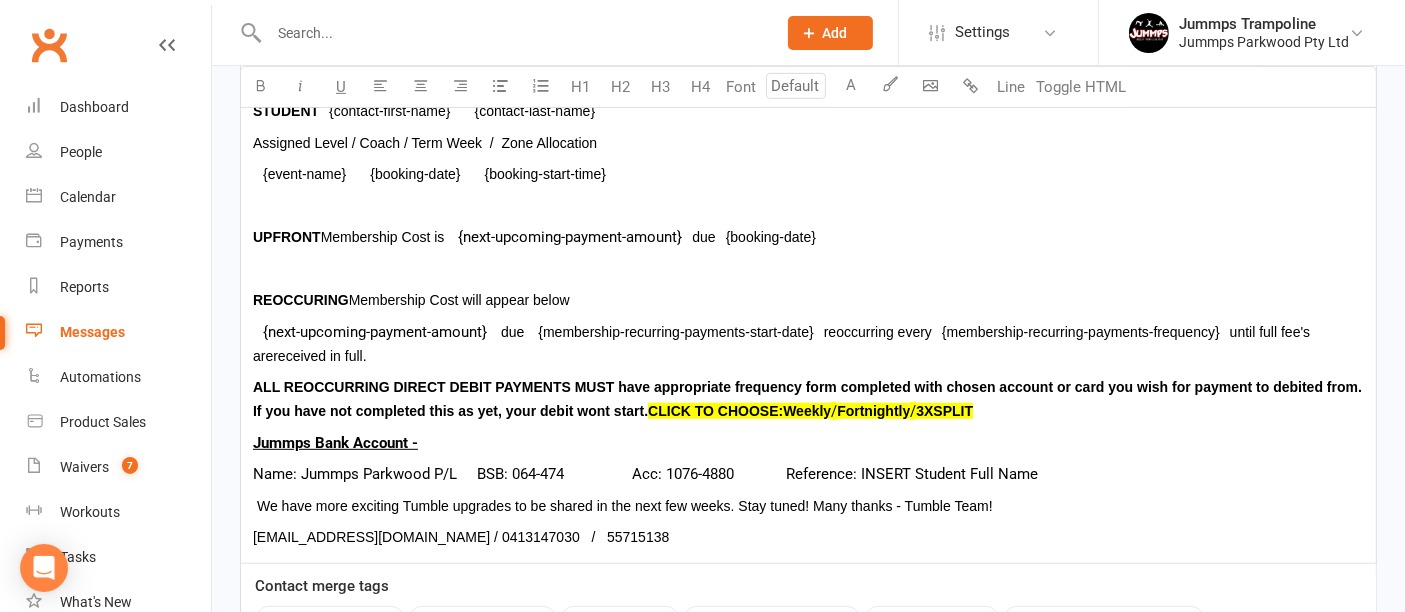 type on "14" 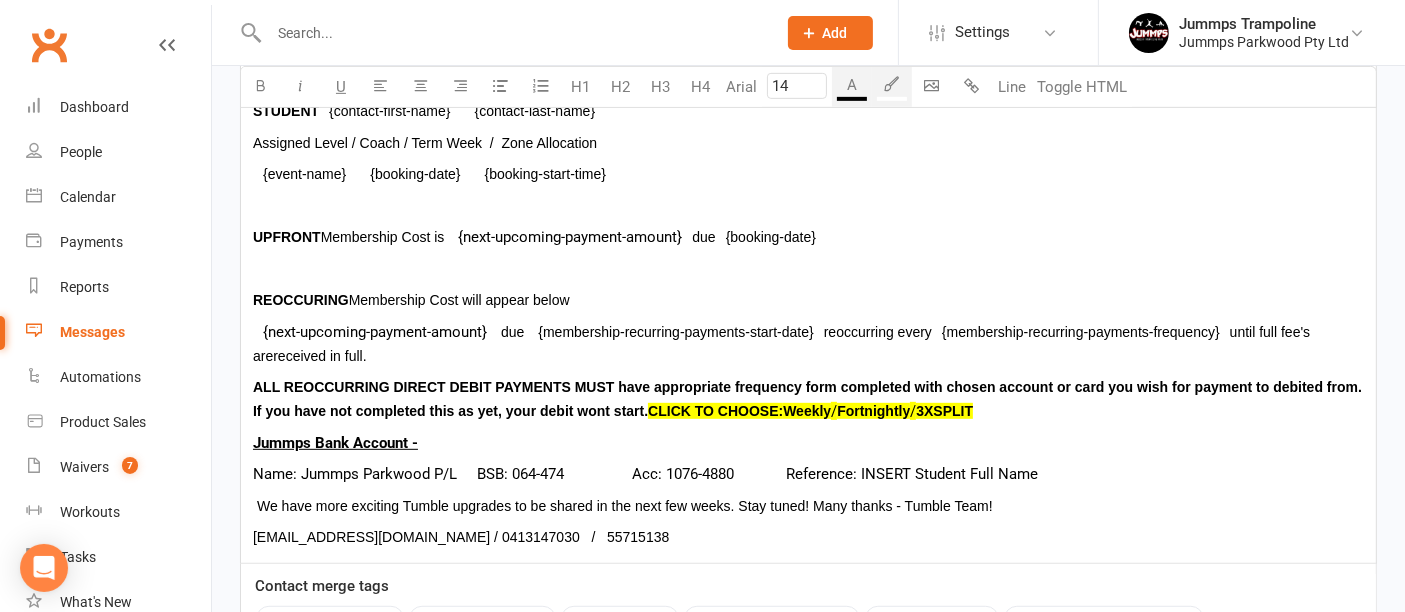 click at bounding box center (808, 269) 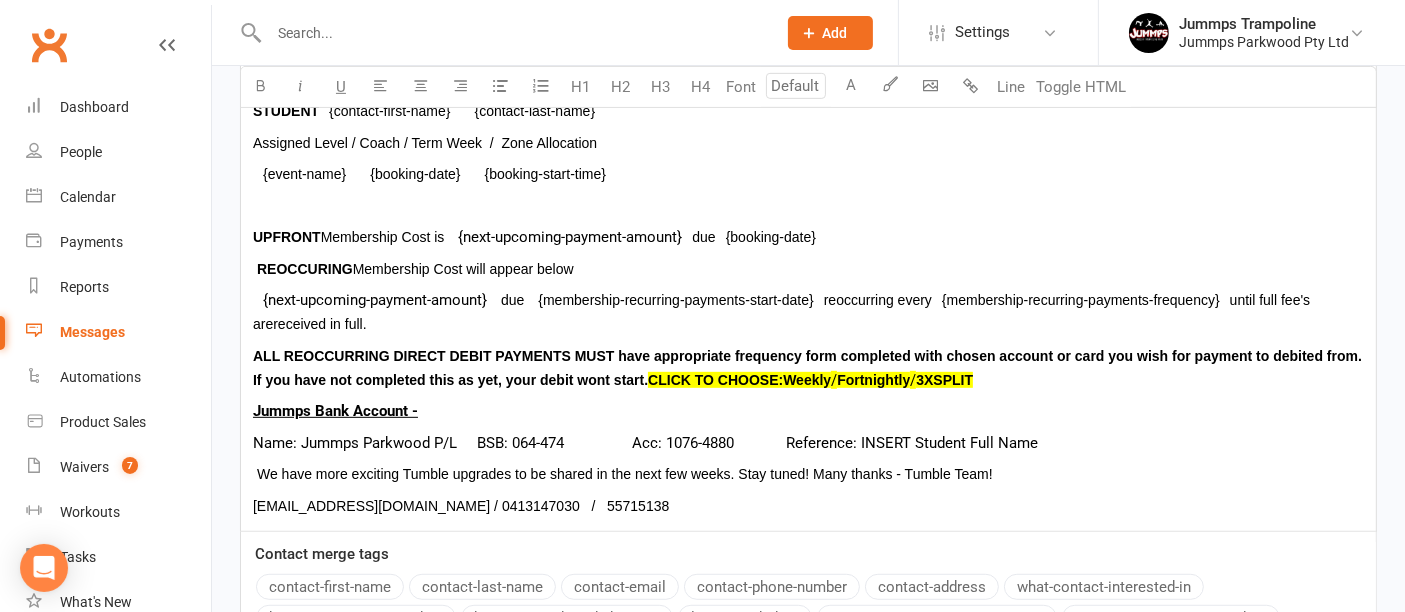 type on "14" 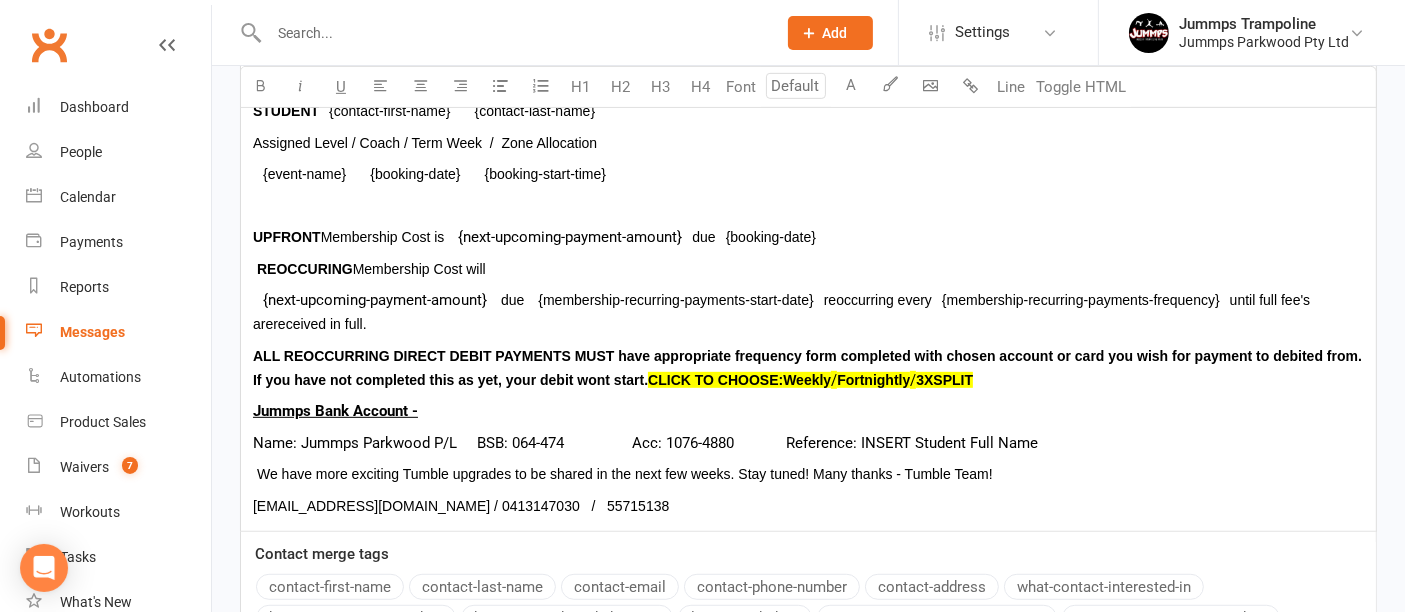 type on "14" 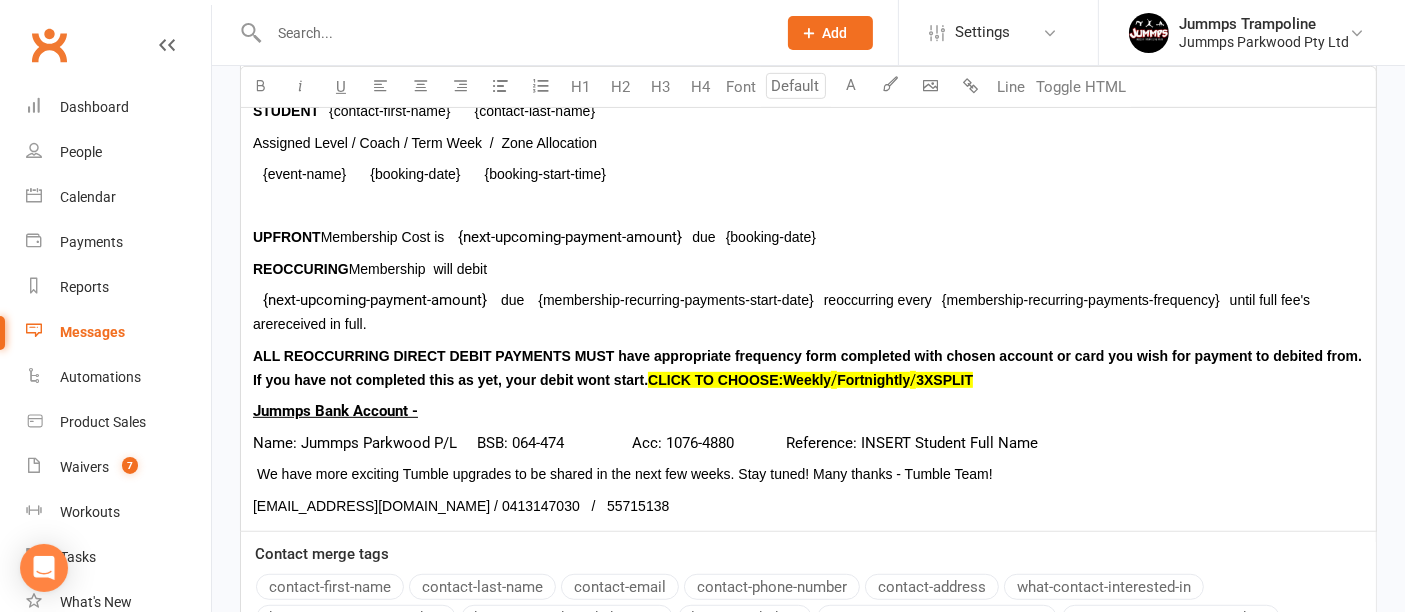 type on "14" 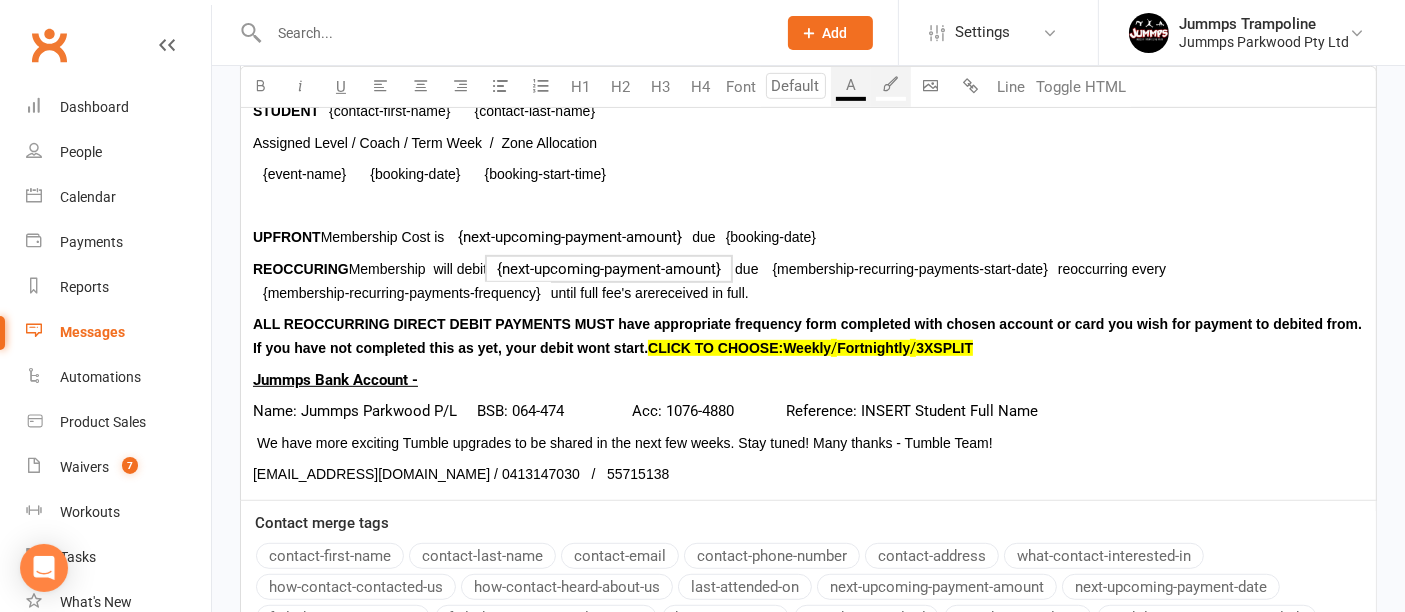 type on "14" 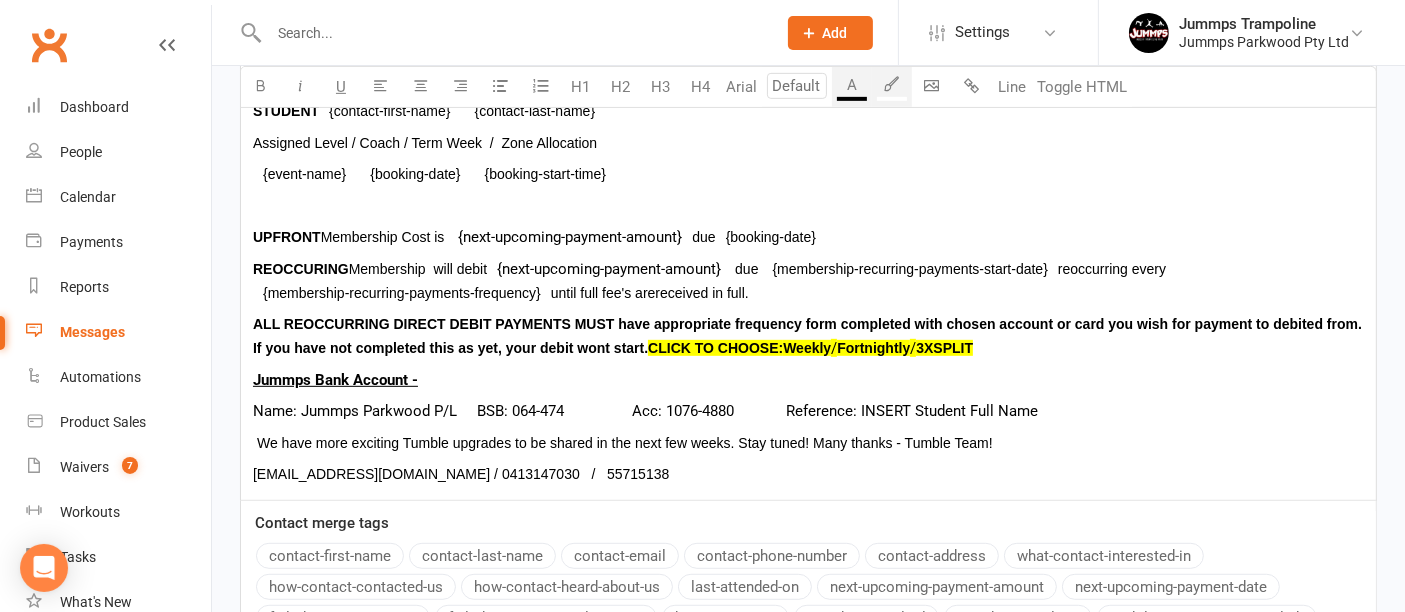 type on "14" 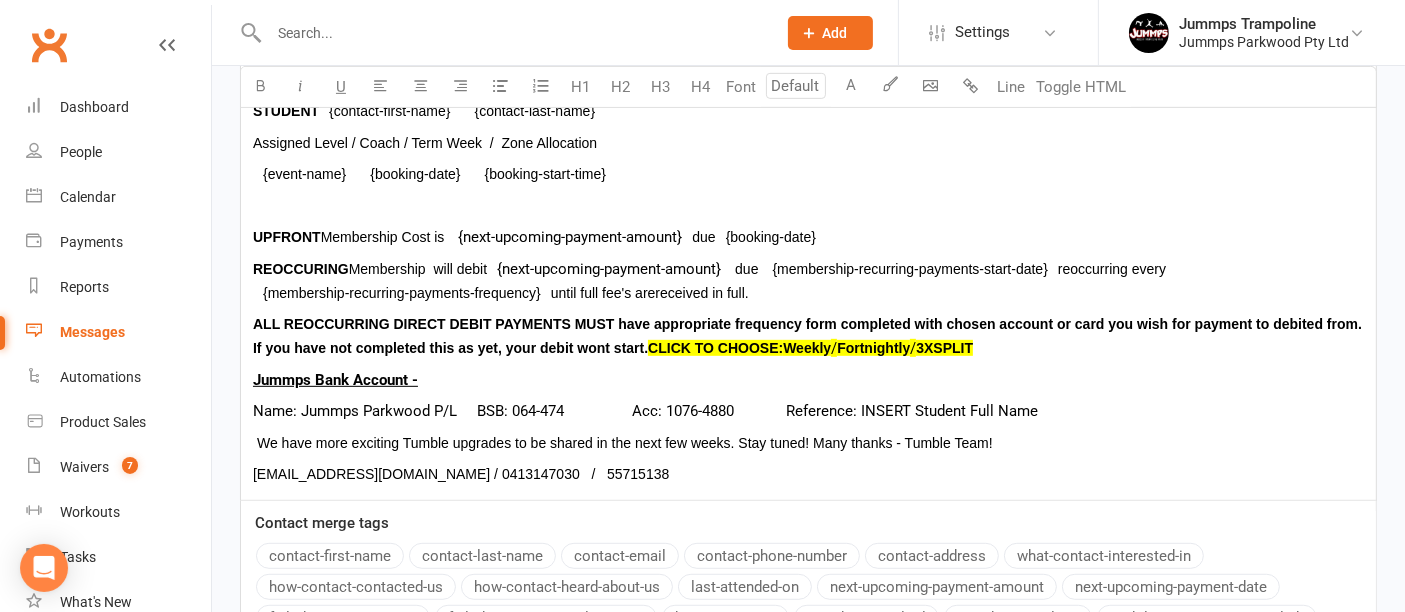 type on "14" 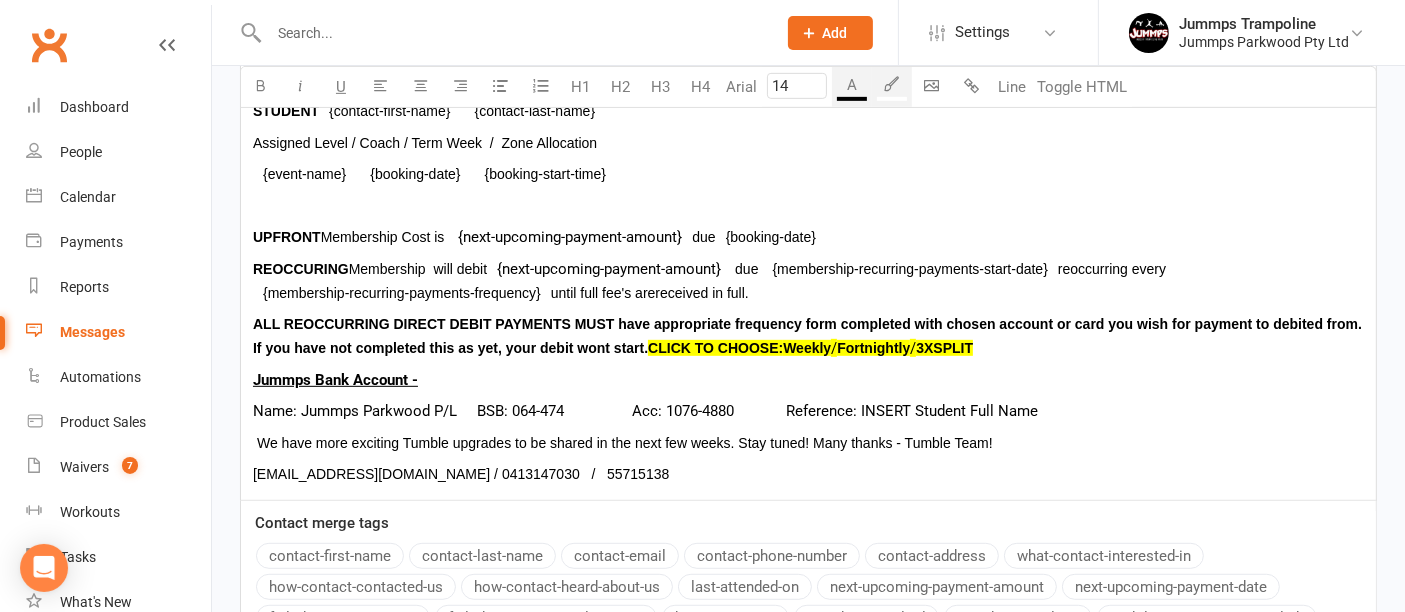 click at bounding box center [808, 206] 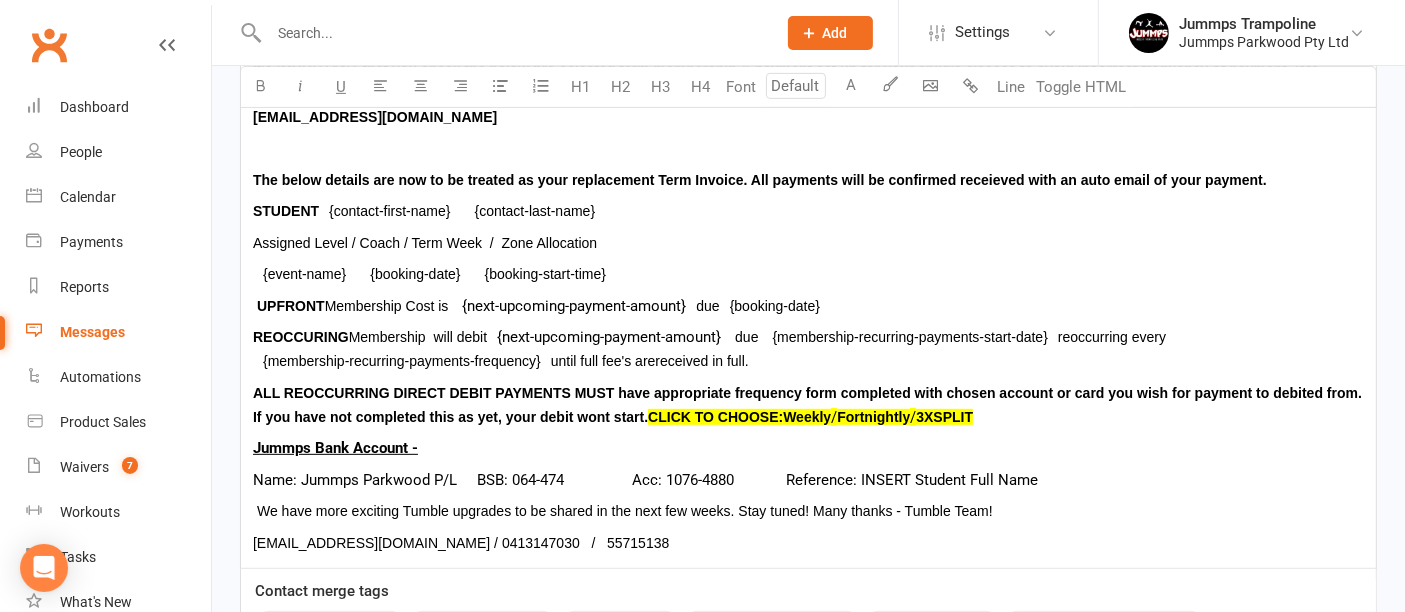 scroll, scrollTop: 867, scrollLeft: 0, axis: vertical 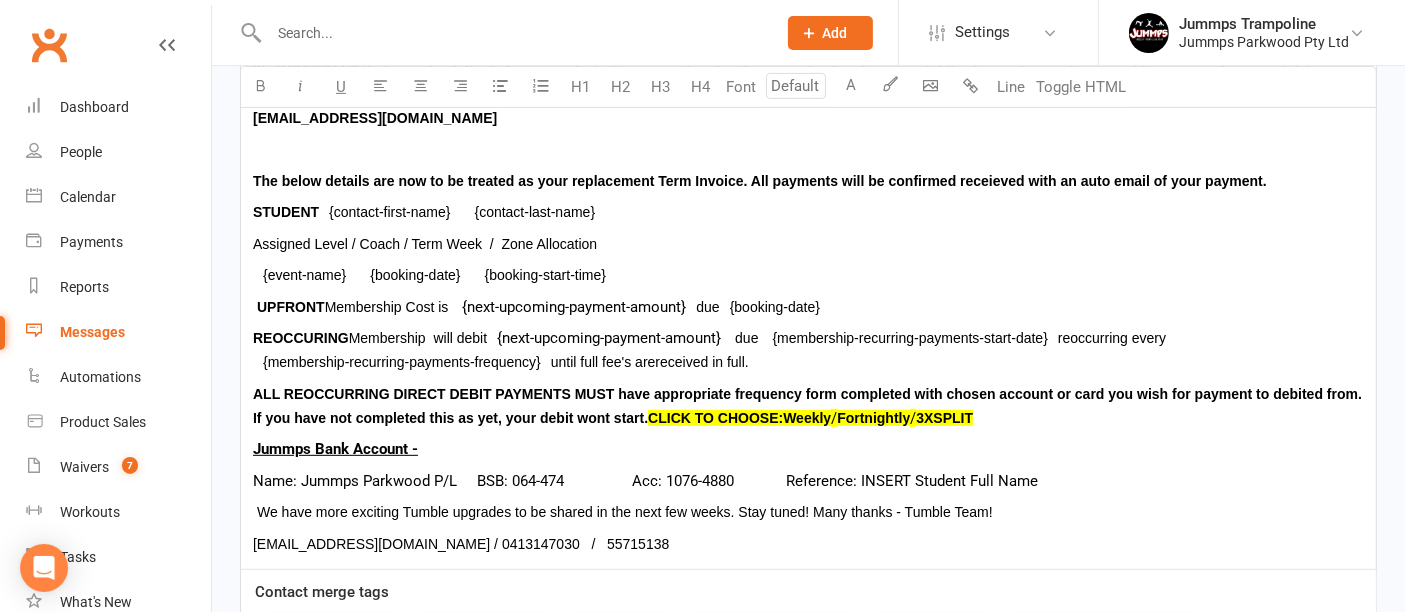 click on "Welcome to Term 3 to all Tumble Families!  Please read carefully as this email includes Students Class Confirmation and  NEW  payment structure, detailing Term Fees along with its due date. Jummps predominantly offers 2 payment platforms - Reoccurring Set Up or Upfront Payments. Changes: Xero Invoicing Platform replaced with Clubworx Memberships. Pay Advantage Debit Services replaced with EzyDebit. Upfront  - Your childs fee's need to be paid prior to attending class to ensure class spot is secured - Cash, Bank Transfer & VISA/MASTERCARD Virtual Terminal (1.79%),   Reoccurring  - Direct Debit for length of 10 week Term by weekly or fortnightly debits or 3xSPLIT Term fee's debited by Ezidebit each Thursday of week 1, 2 & 3.   ( EziDebit Fees/Charges: One Time Setup Fee $2.20 / Bank Account $0.79 / Visa & Mastercard 1.79% / Failed Payment Fee $6.82)     The below details are now to be treated as your replacement Term Invoice. All payments will be confirmed receieved with an auto email of your payment.  ﻿" at bounding box center (808, 188) 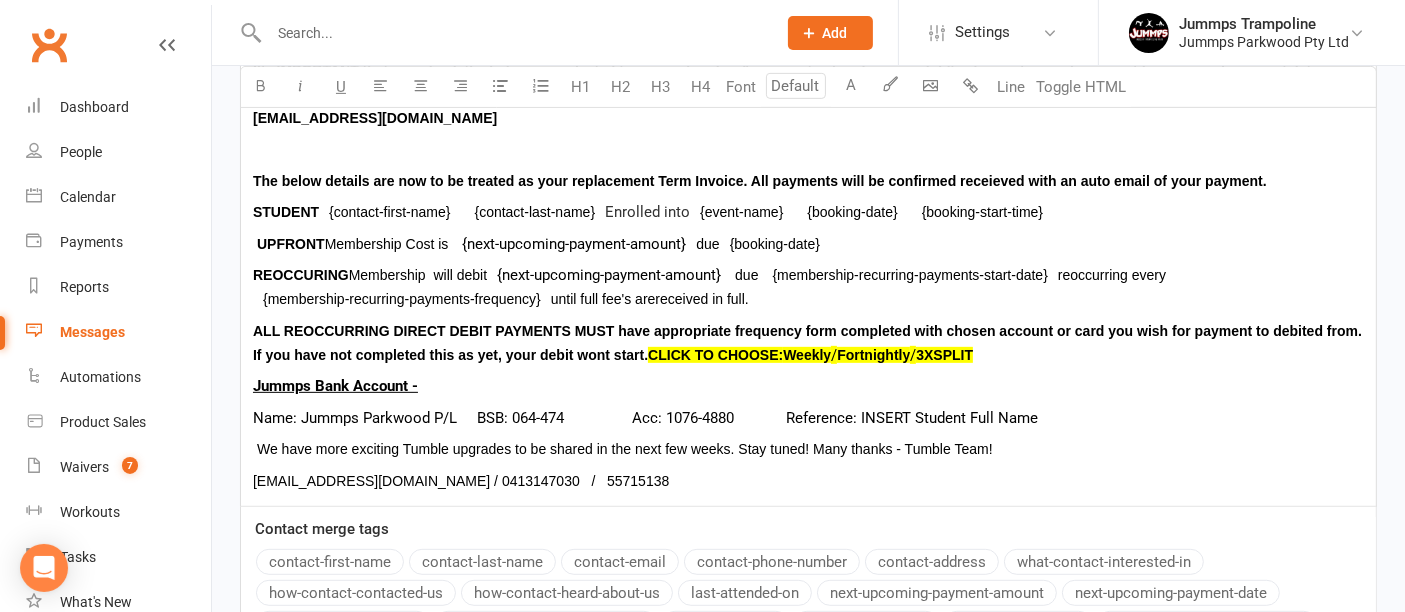 type on "14" 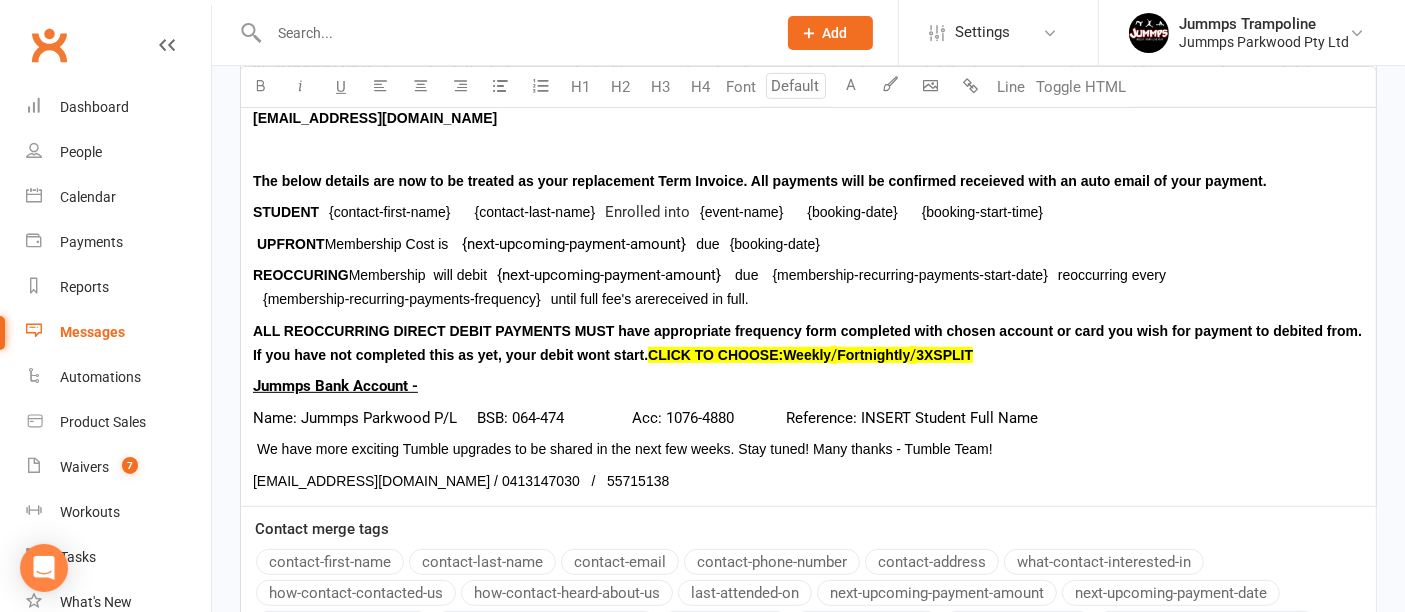 type on "14" 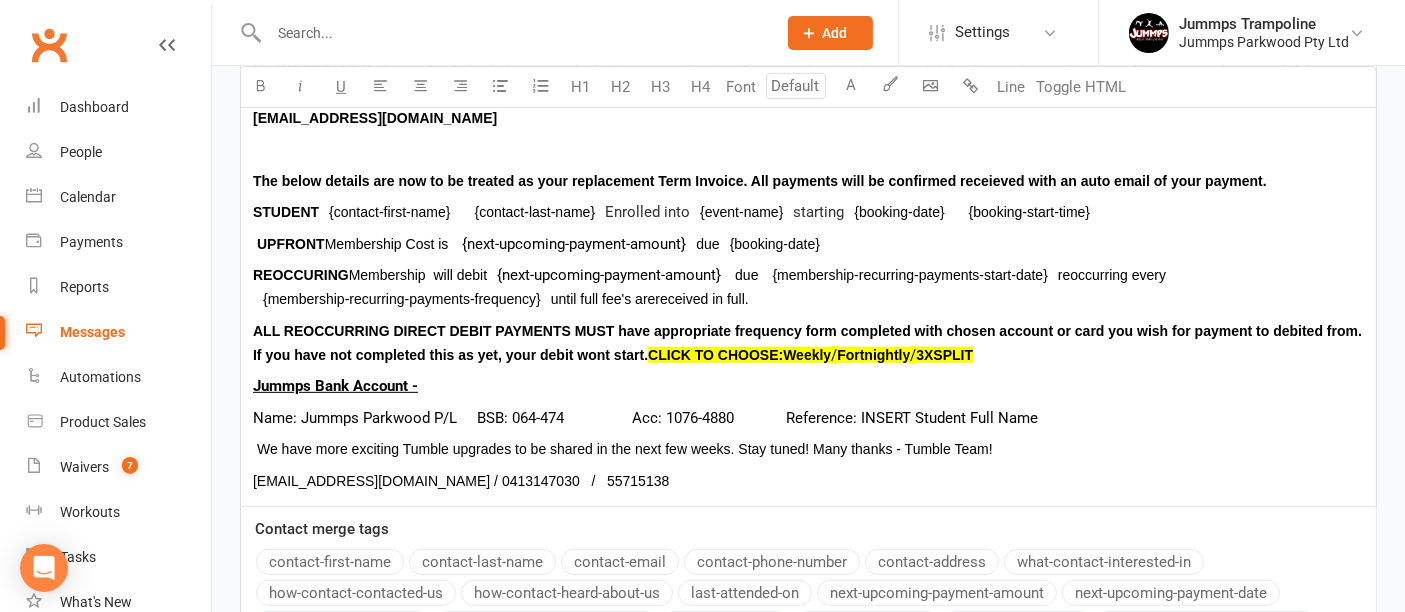 type on "14" 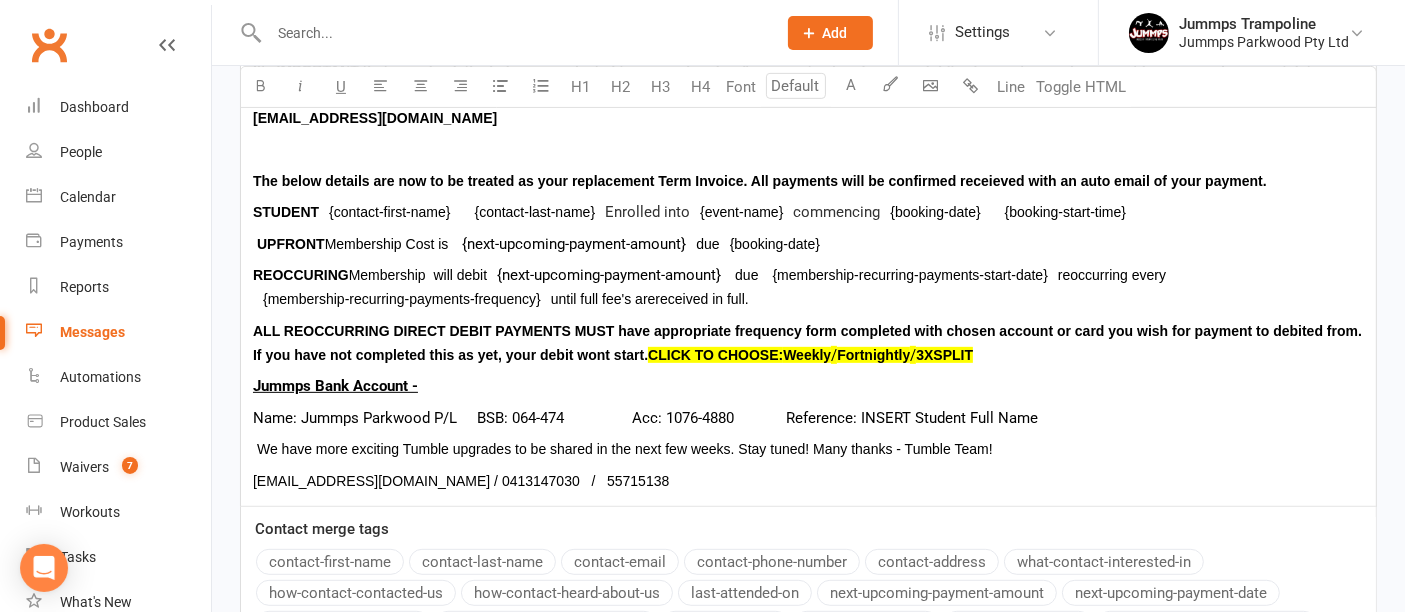 type on "14" 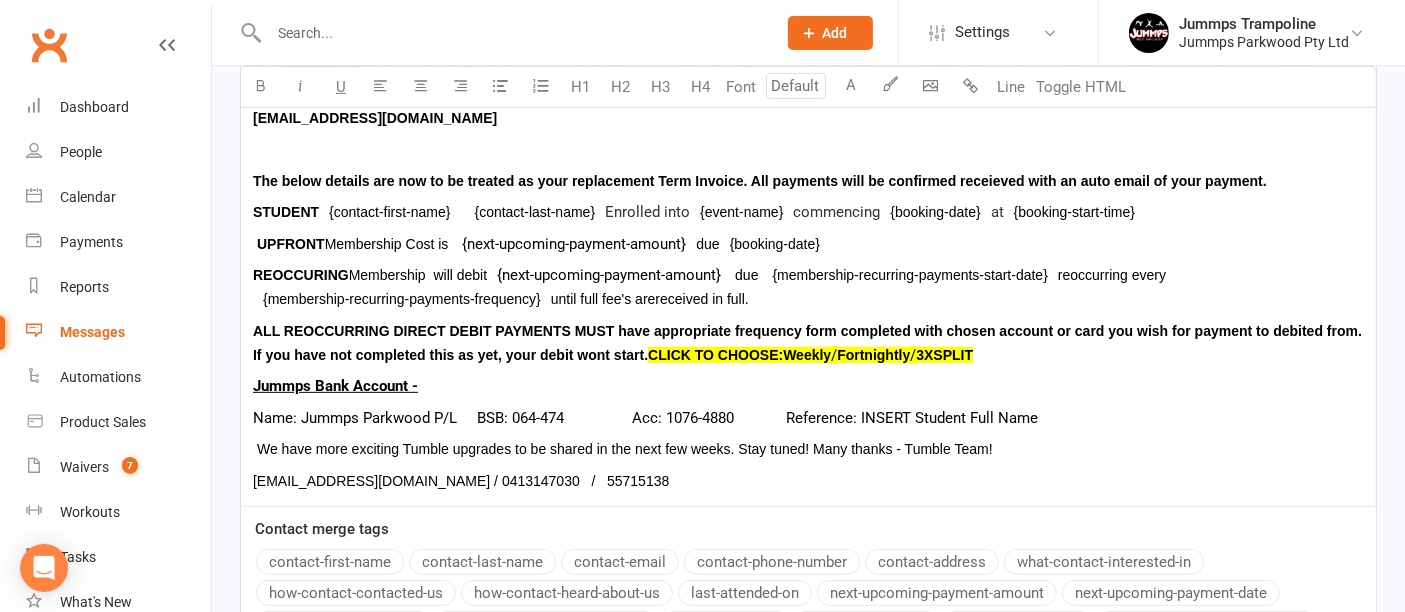 type on "14" 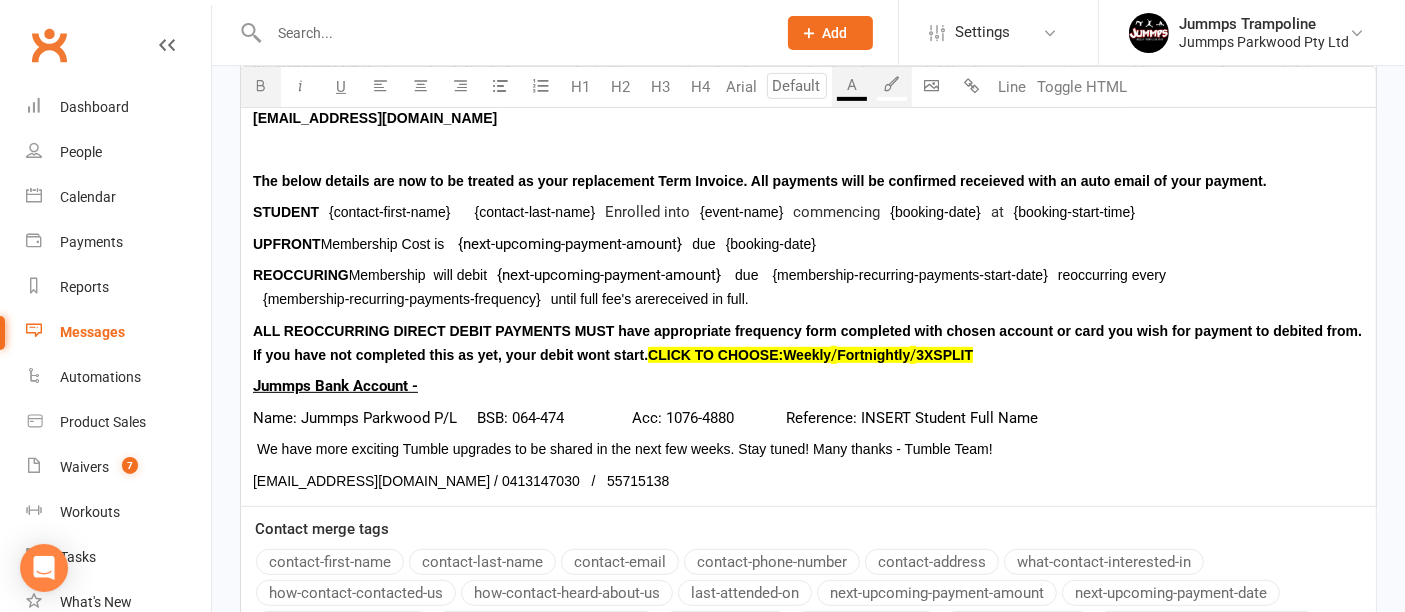 type on "14" 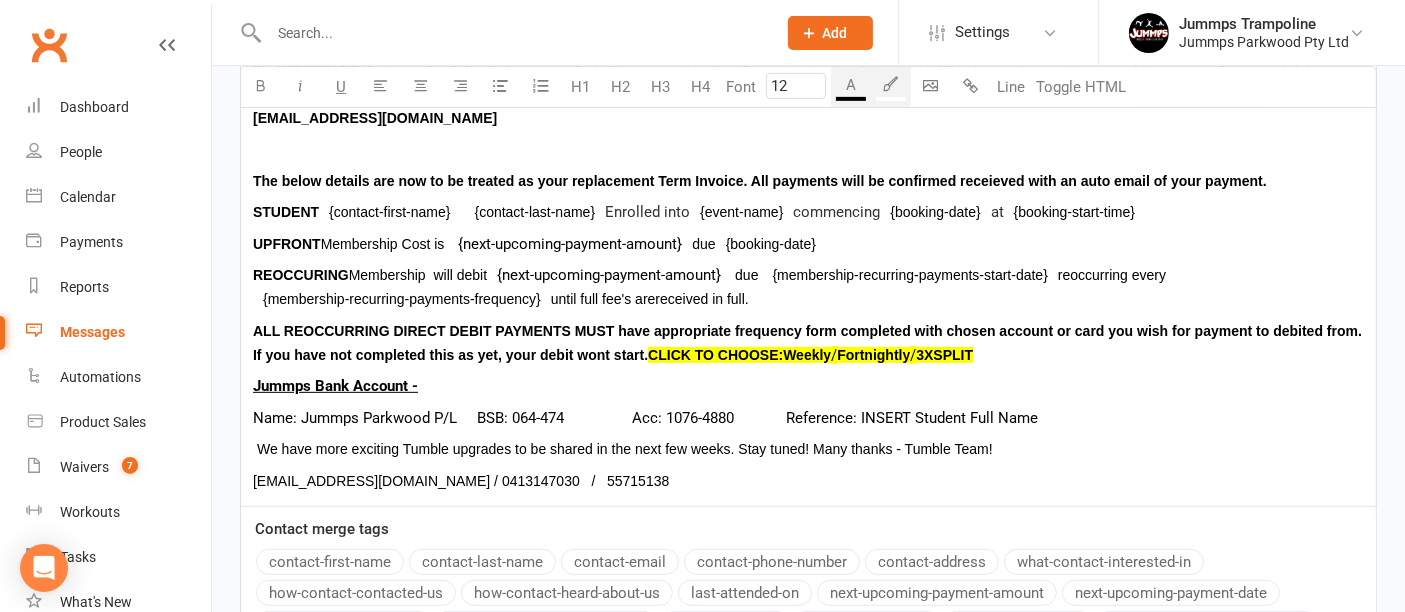 scroll, scrollTop: 863, scrollLeft: 0, axis: vertical 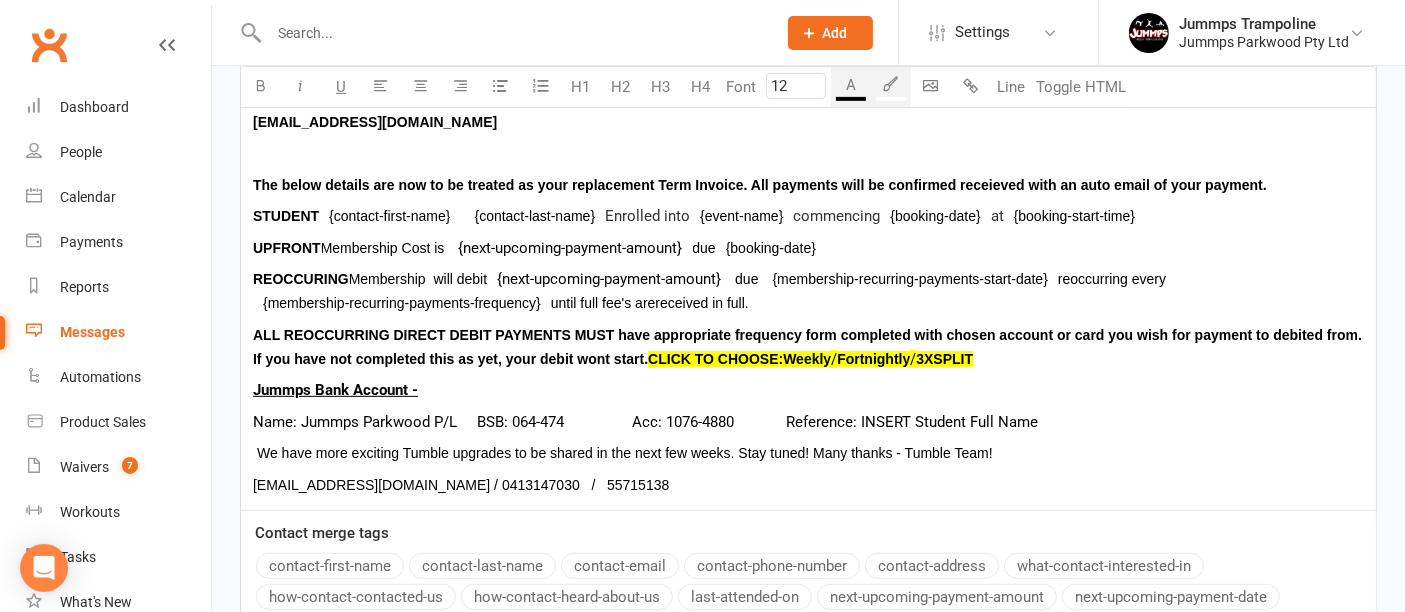 click at bounding box center [255, 453] 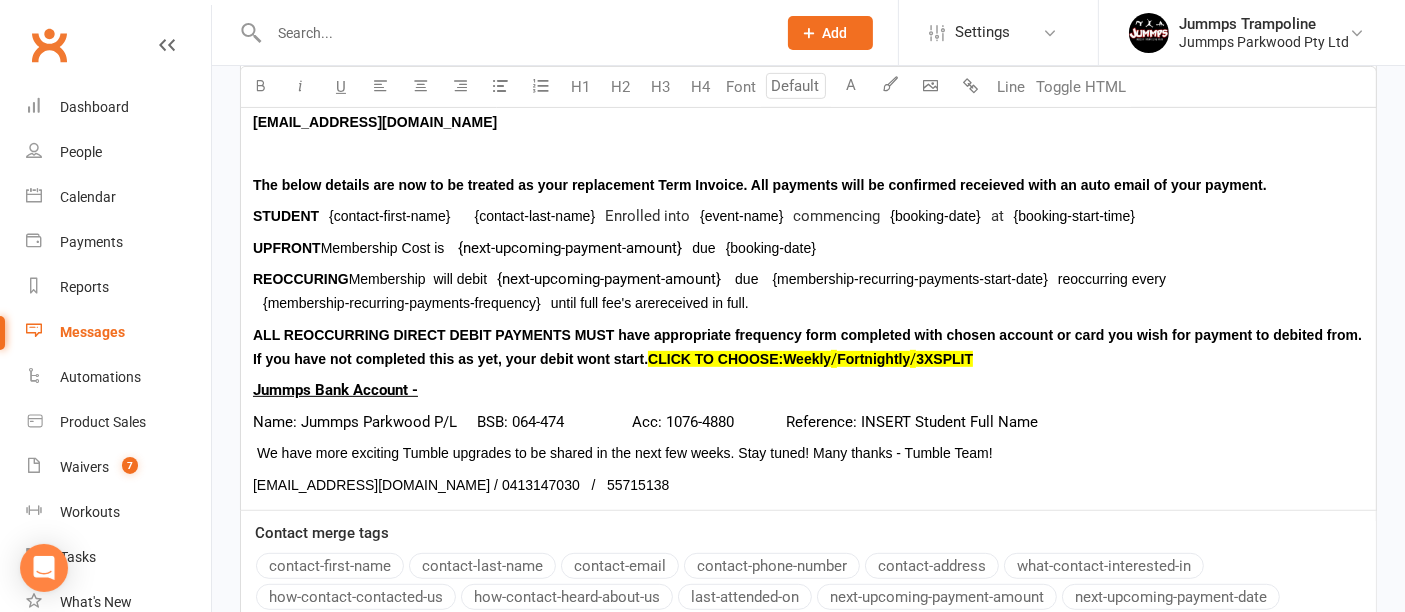 type on "14" 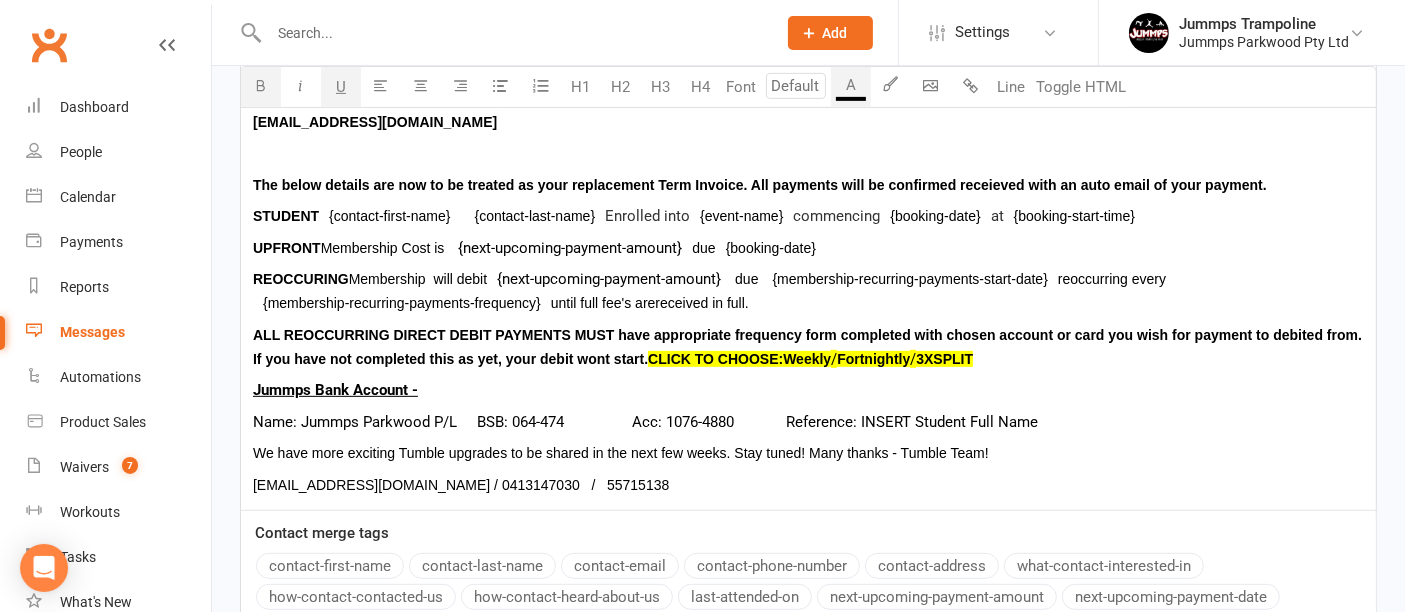 type on "14" 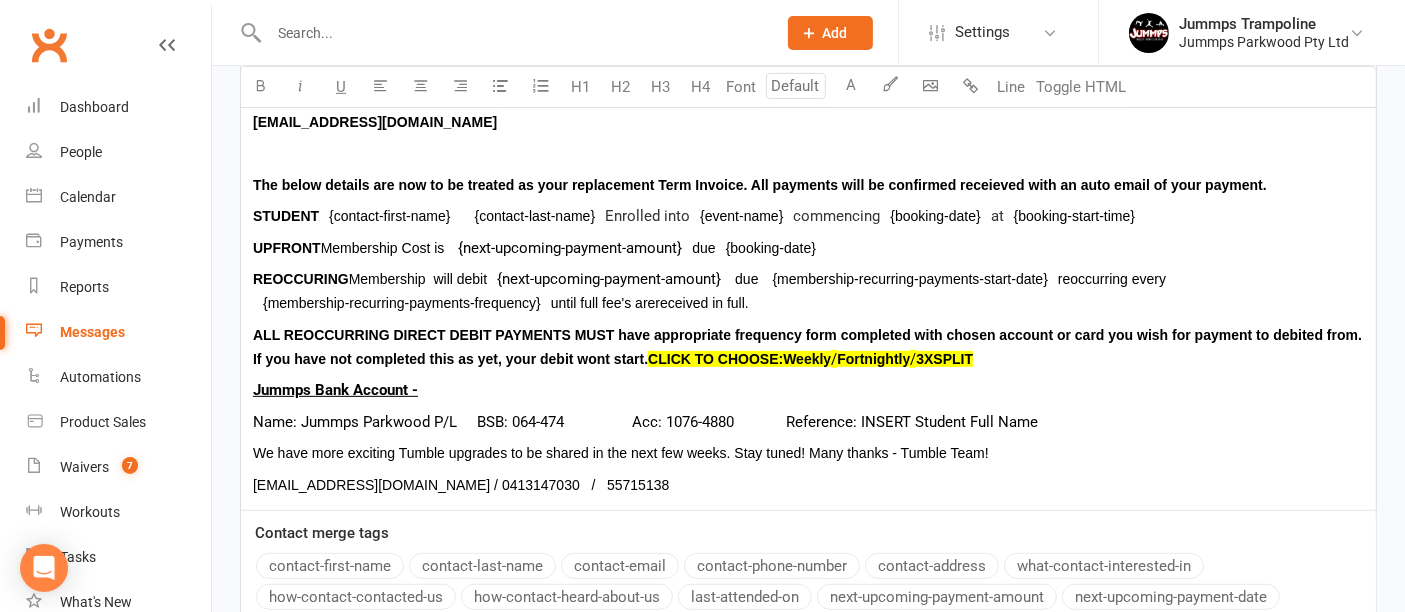 type on "14" 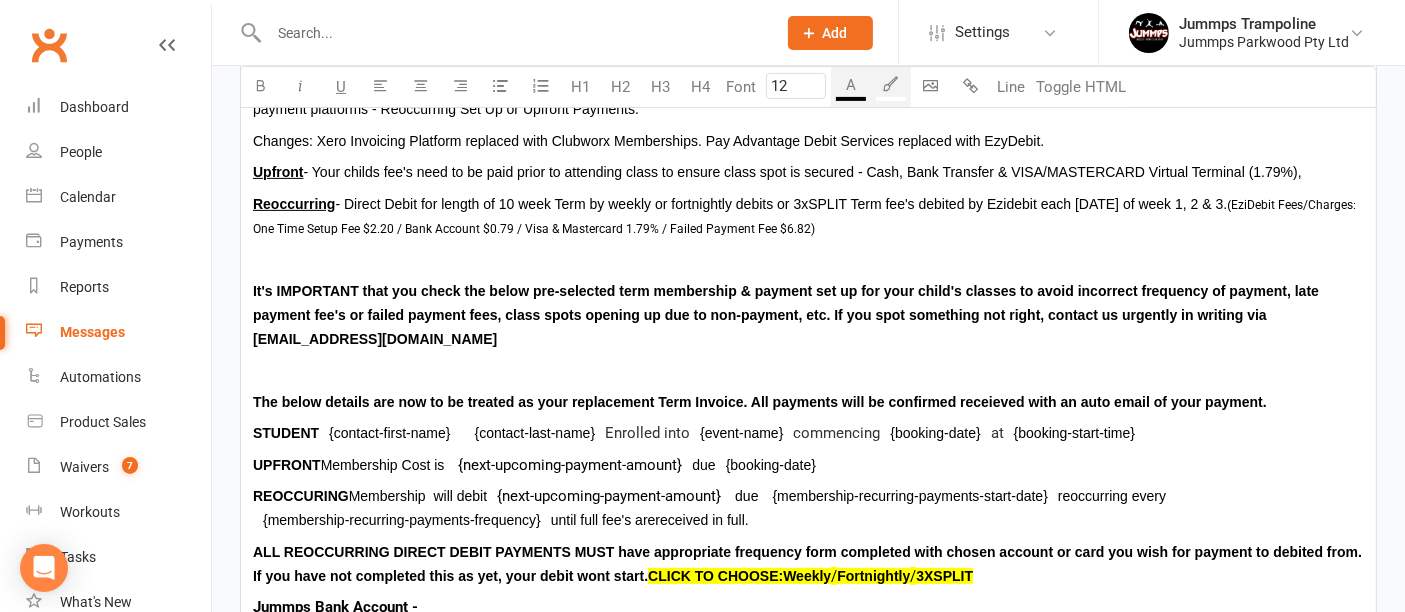 scroll, scrollTop: 642, scrollLeft: 0, axis: vertical 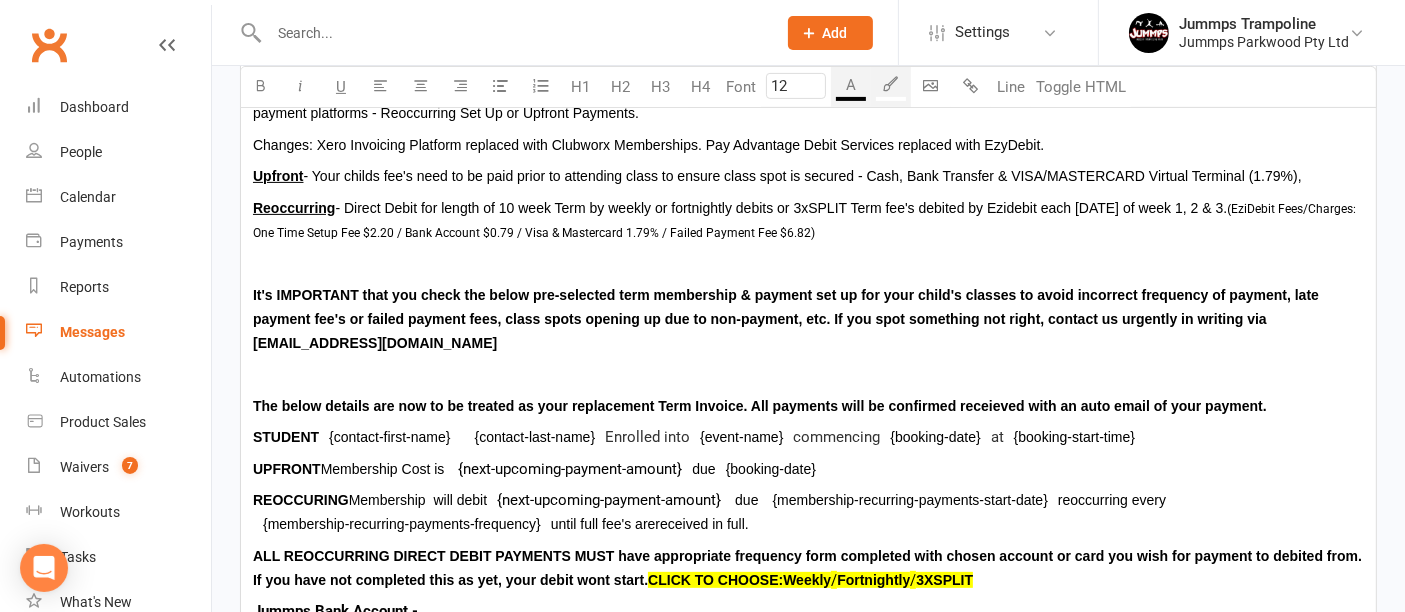 click at bounding box center (808, 263) 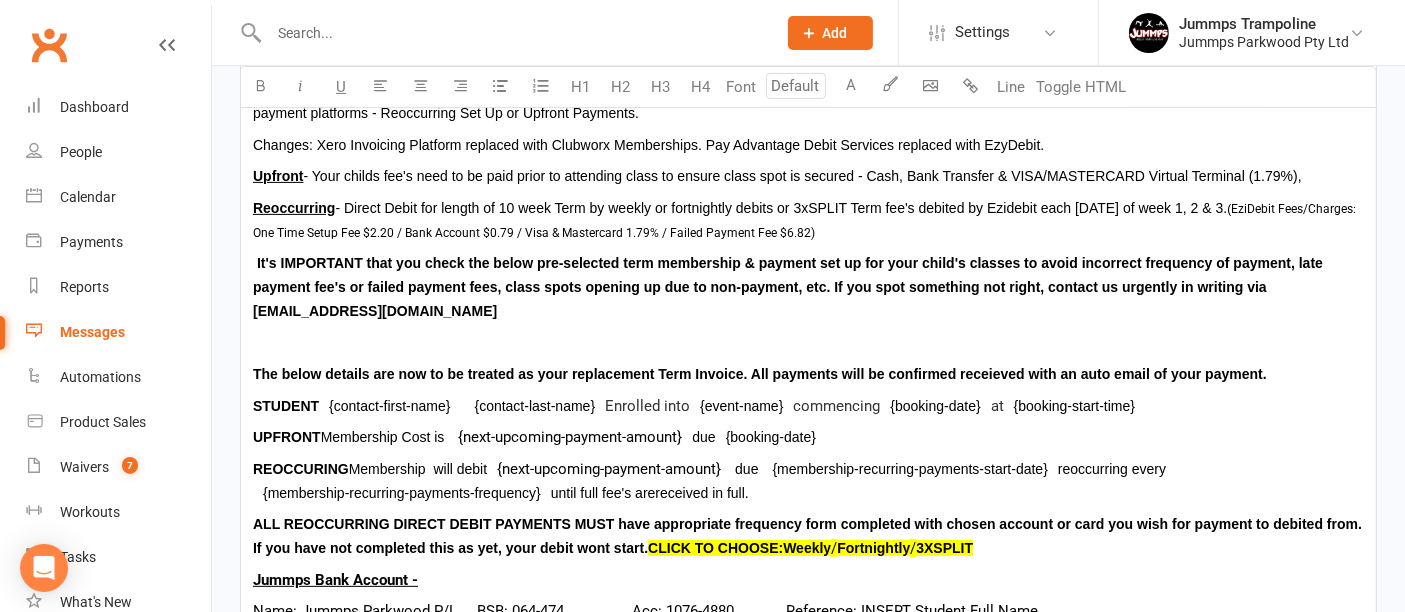 type on "14" 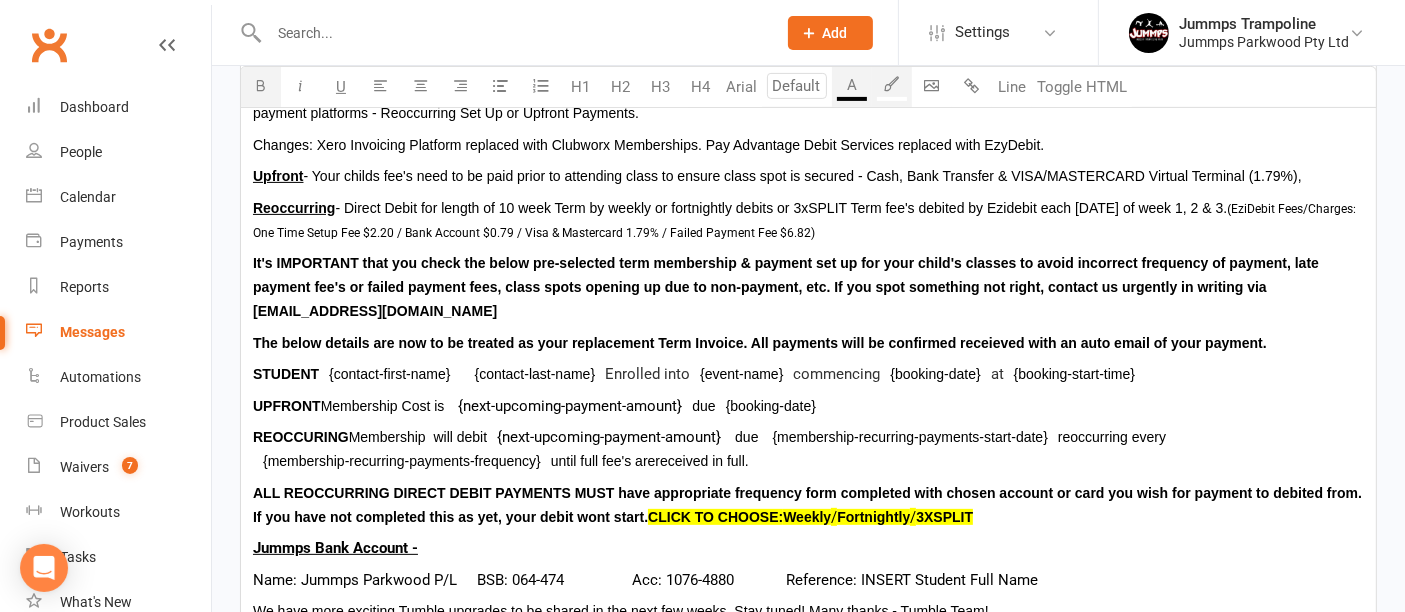 type on "14" 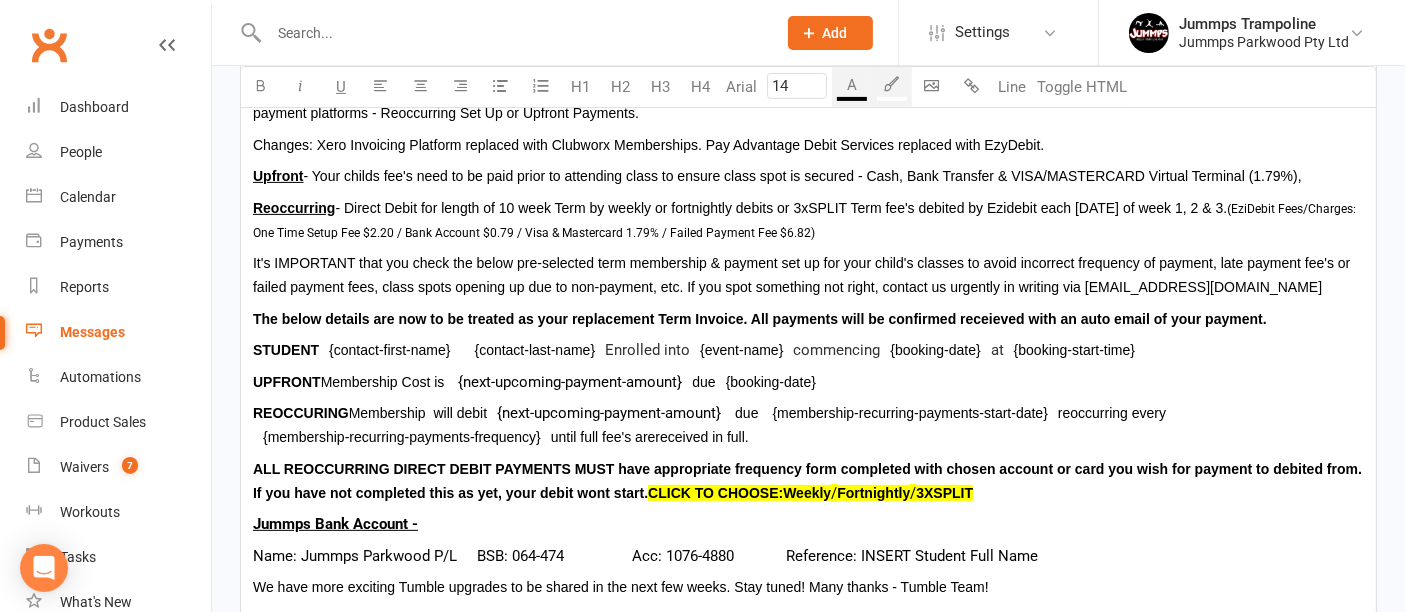 click at bounding box center [892, 83] 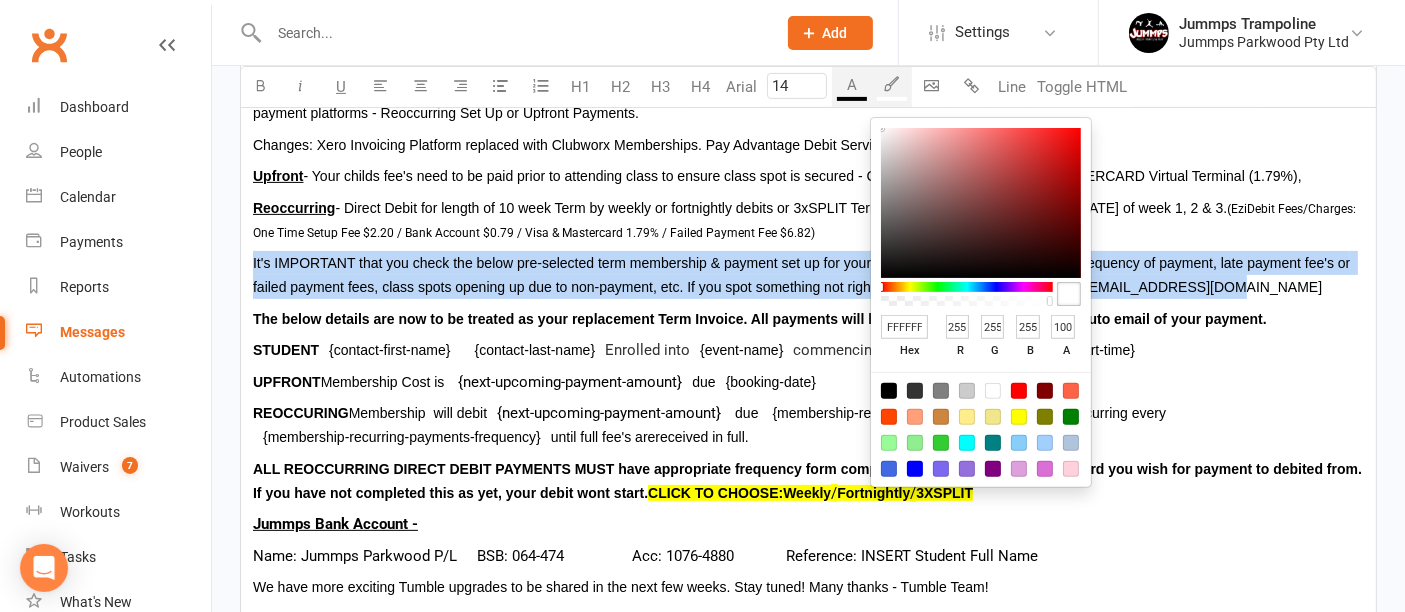 click at bounding box center [1019, 417] 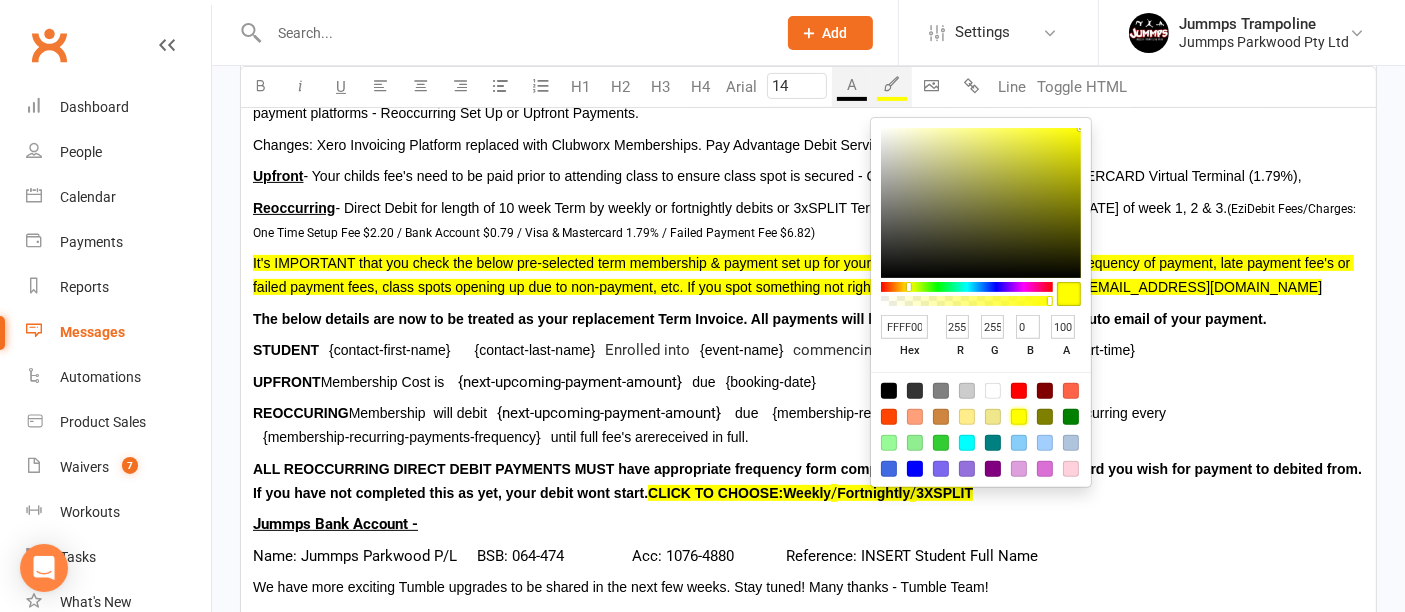 click on "STUDENT  ﻿ {contact-first-name}   ﻿ {contact-last-name}  Enrolled into  ﻿ {event-name}  commencing  ﻿ {booking-date}  at  ﻿ {booking-start-time} ﻿" at bounding box center [808, 350] 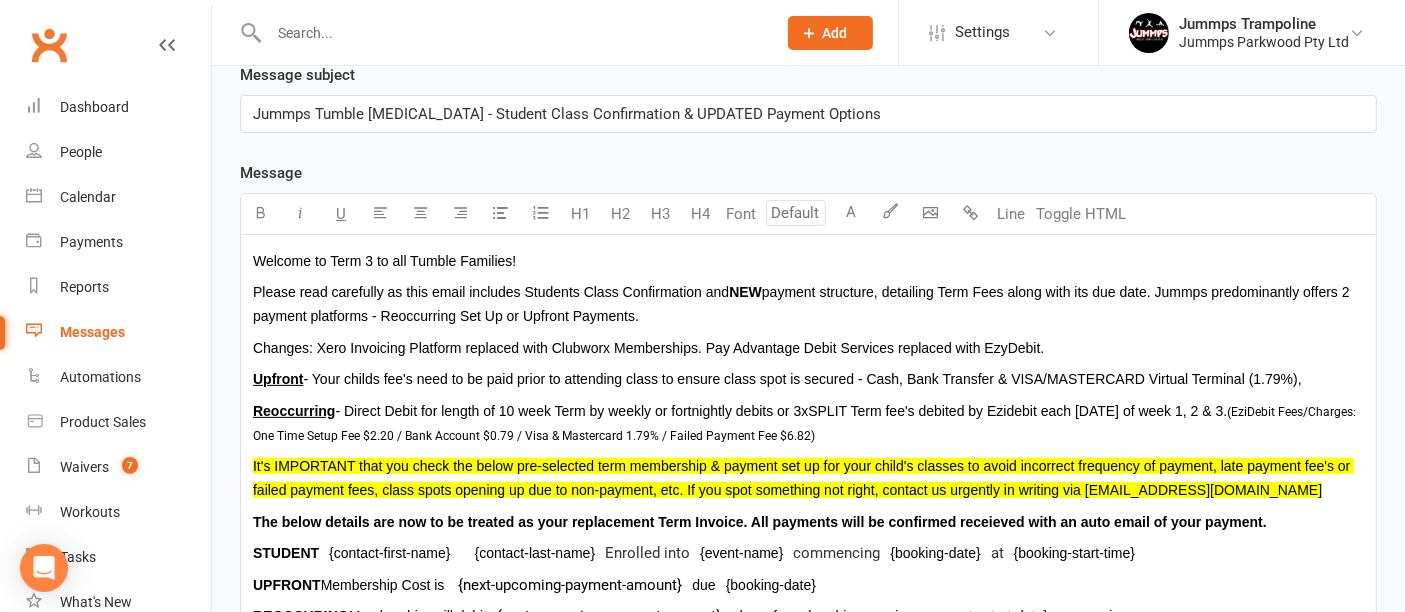 scroll, scrollTop: 438, scrollLeft: 0, axis: vertical 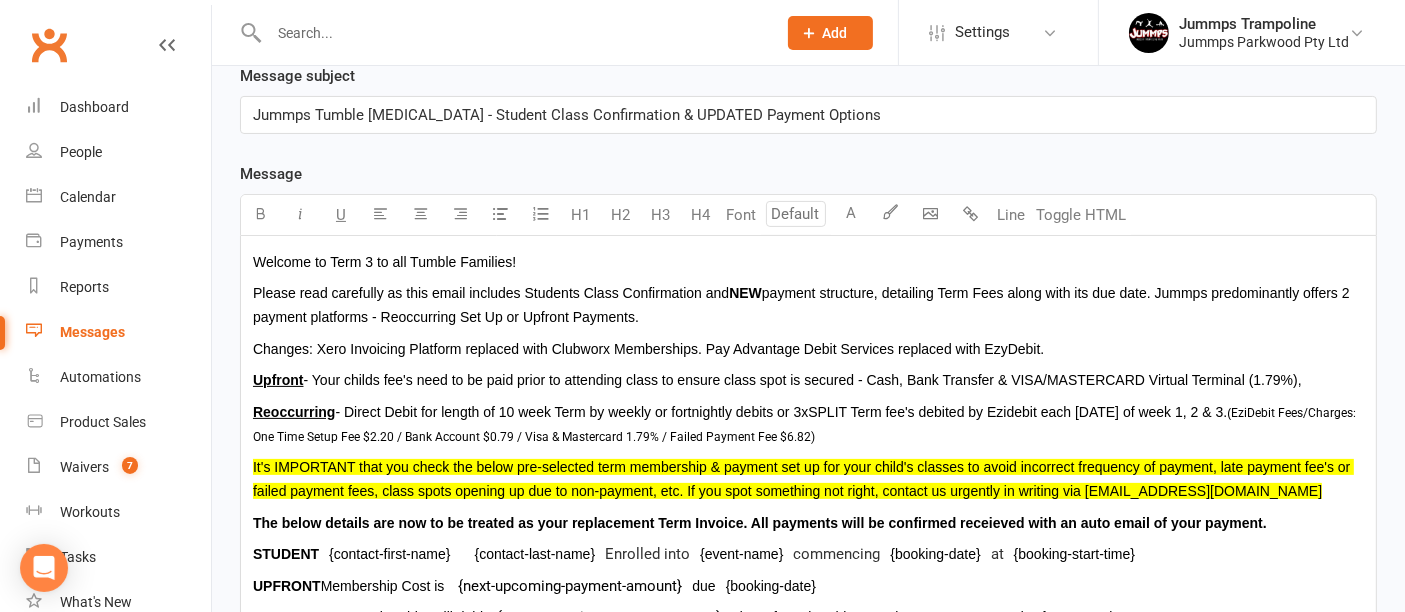 click on "Please read carefully as this email includes Students Class Confirmation and  NEW  payment structure, detailing Term Fees along with its due date. Jummps predominantly offers 2 payment platforms - Reoccurring Set Up or Upfront Payments." at bounding box center (808, 305) 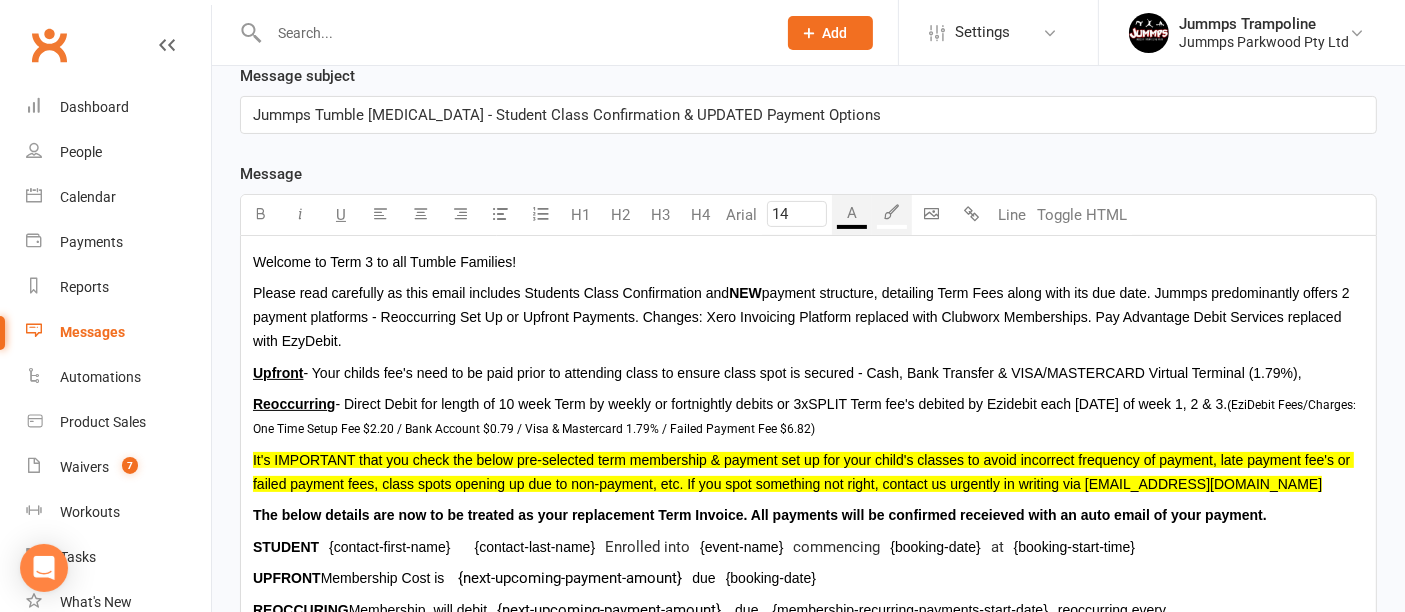click on "Welcome to Term 3 to all Tumble Families!  Please read carefully as this email includes Students Class Confirmation and  NEW  payment structure, detailing Term Fees along with its due date. Jummps predominantly offers 2 payment platforms - Reoccurring Set Up or Upfront Payments. Changes: Xero Invoicing Platform replaced with Clubworx Memberships. Pay Advantage Debit Services replaced with EzyDebit. Upfront  - Your childs fee's need to be paid prior to attending class to ensure class spot is secured - Cash, Bank Transfer & VISA/MASTERCARD Virtual Terminal (1.79%),   Reoccurring  - Direct Debit for length of 10 week Term by weekly or fortnightly debits or 3xSPLIT Term fee's debited by Ezidebit each Thursday of week 1, 2 & 3.   ( EziDebit Fees/Charges: One Time Setup Fee $2.20 / Bank Account $0.79 / Visa & Mastercard 1.79% / Failed Payment Fee $6.82) The below details are now to be treated as your replacement Term Invoice. All payments will be confirmed receieved with an auto email of your payment.  STUDENT  ﻿" at bounding box center (808, 538) 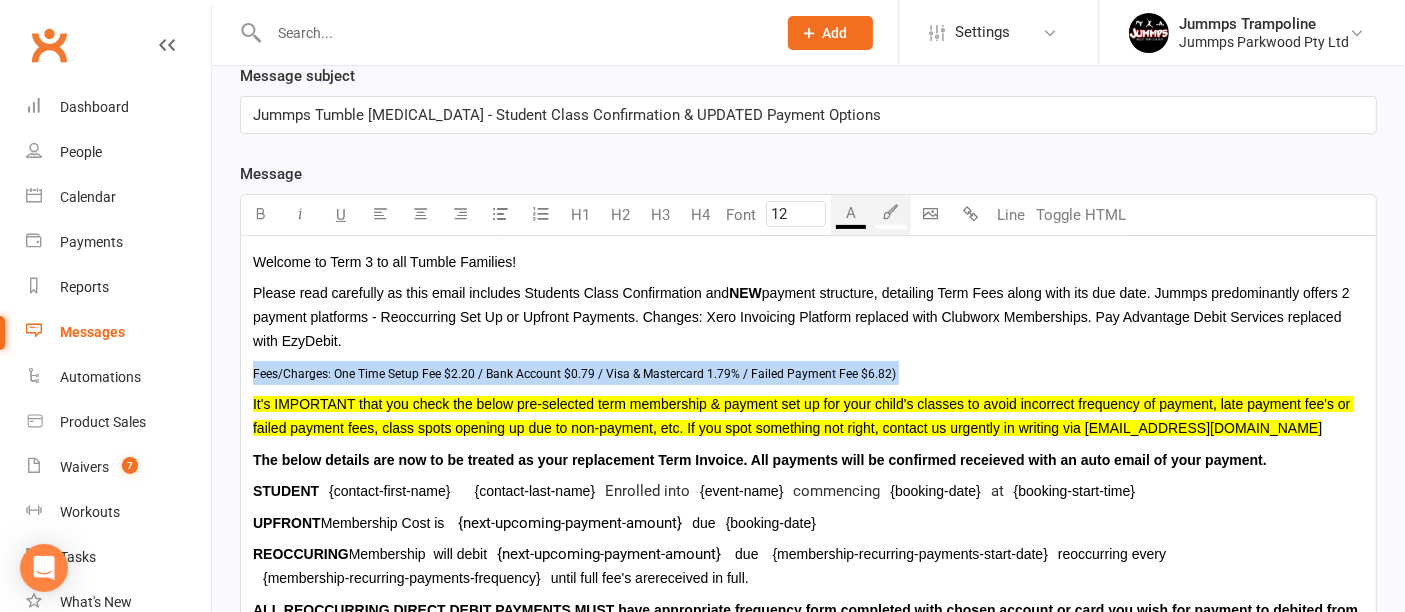 copy on "Fees/Charges: One Time Setup Fee $2.20 / Bank Account $0.79 / Visa & Mastercard 1.79% / Failed Payment Fee $6.82)" 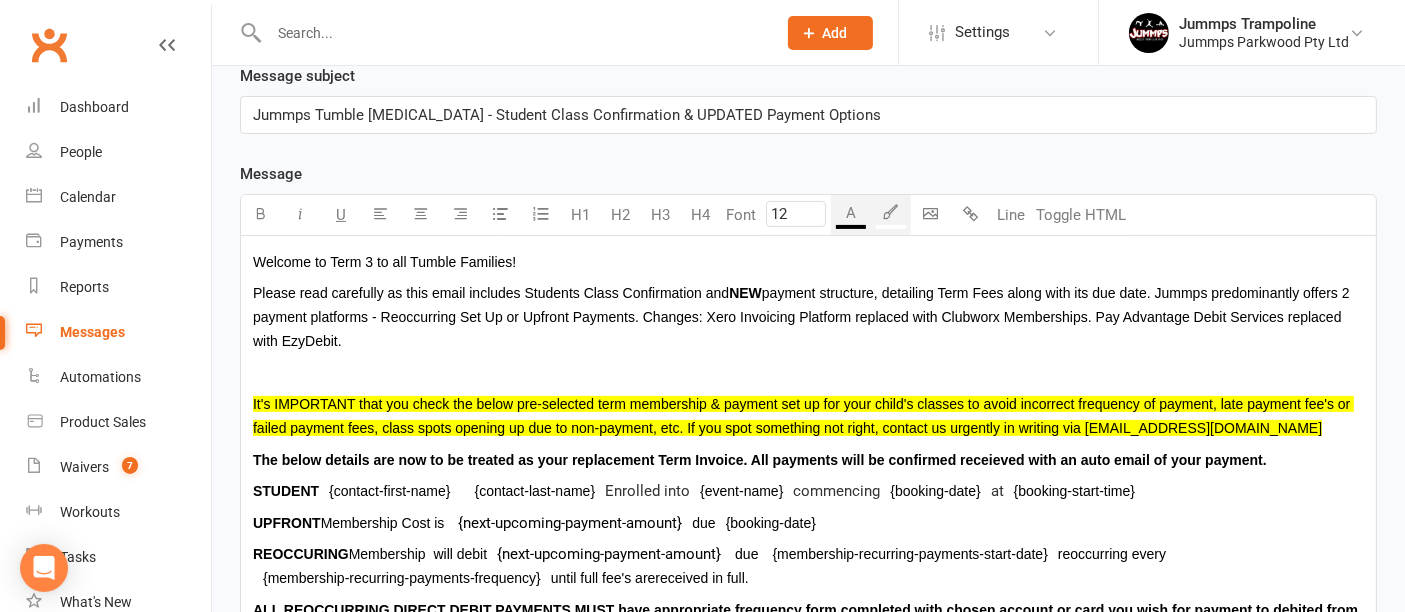 type on "14" 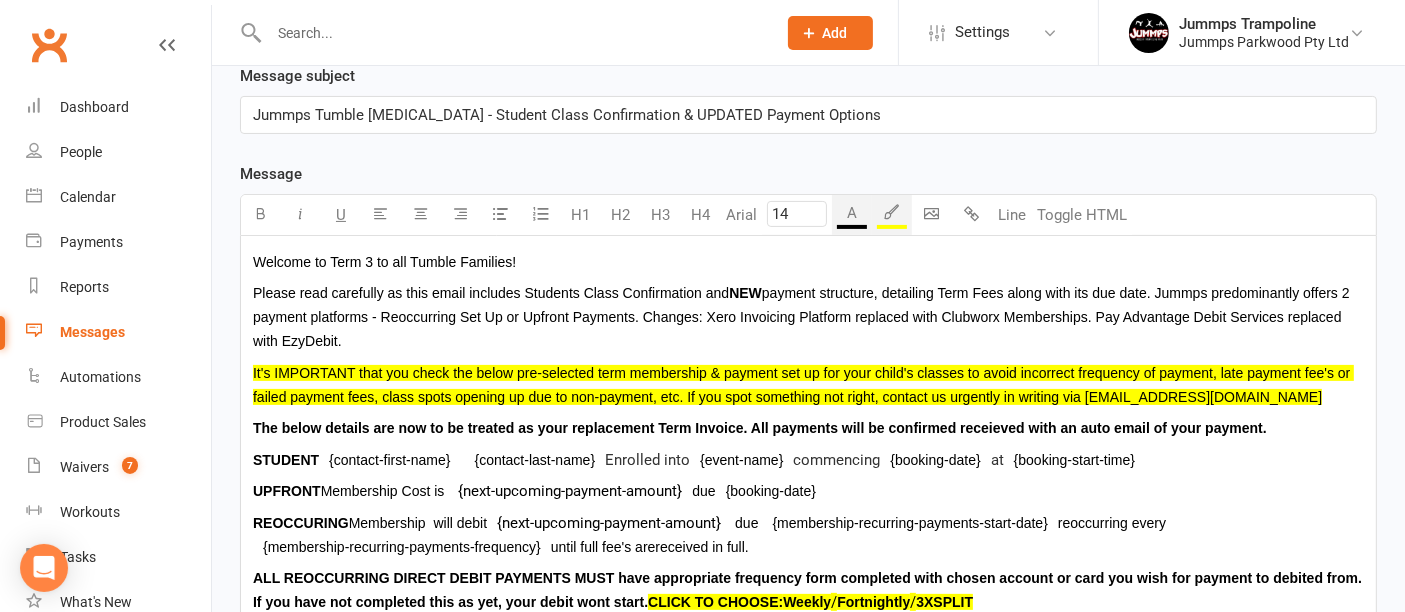 click on "REOCCURING  Membership  will debit  ﻿ {next-upcoming-payment-amount}   due   ﻿ {membership-recurring-payments-start-date}  reoccurring every  ﻿ {membership-recurring-payments-frequency}  until full fee's are  received in full." at bounding box center (808, 535) 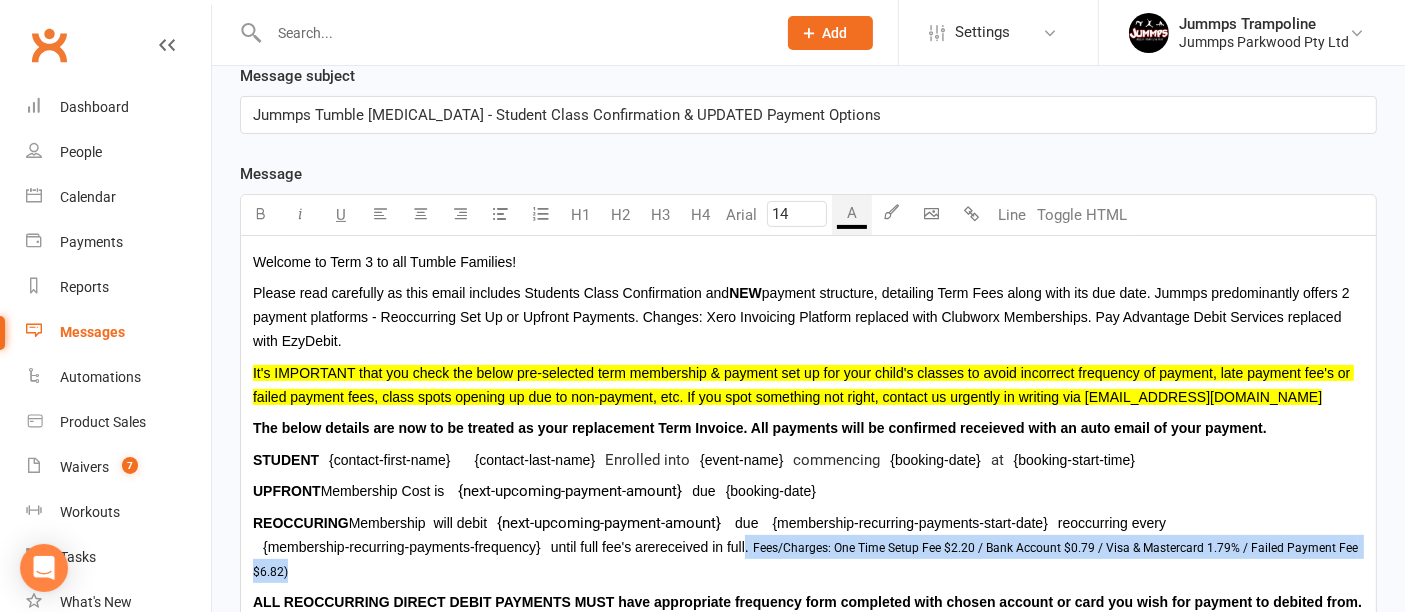 type on "12" 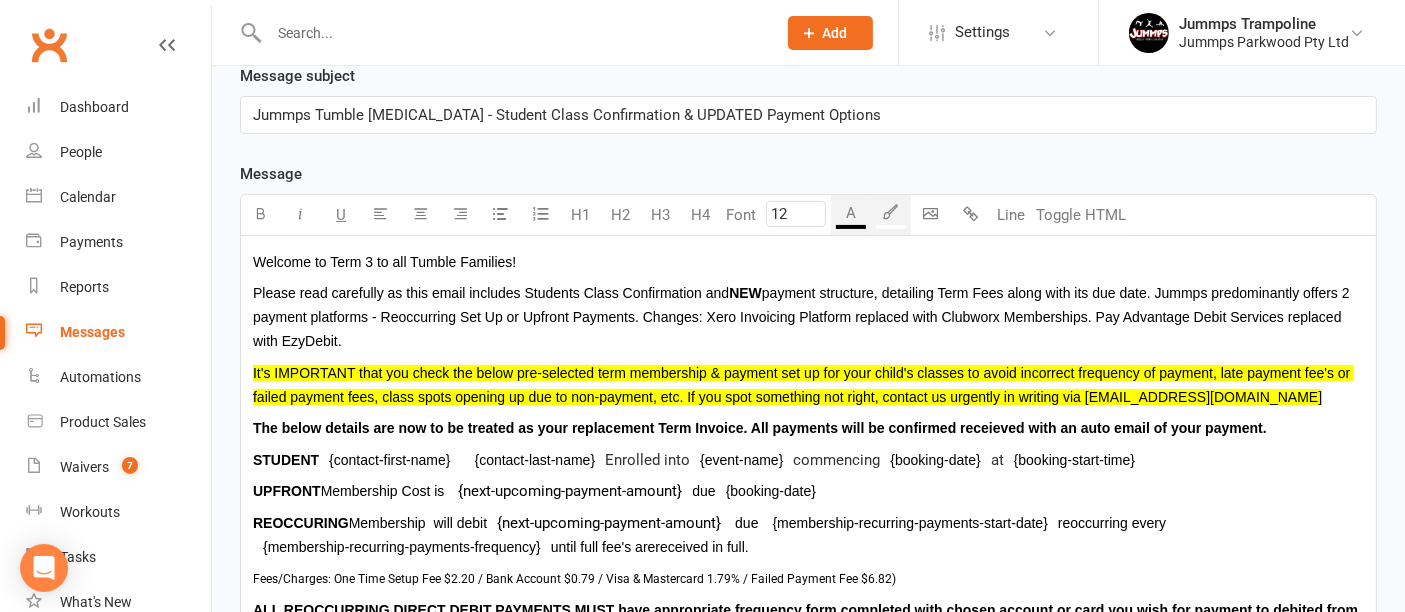 type on "14" 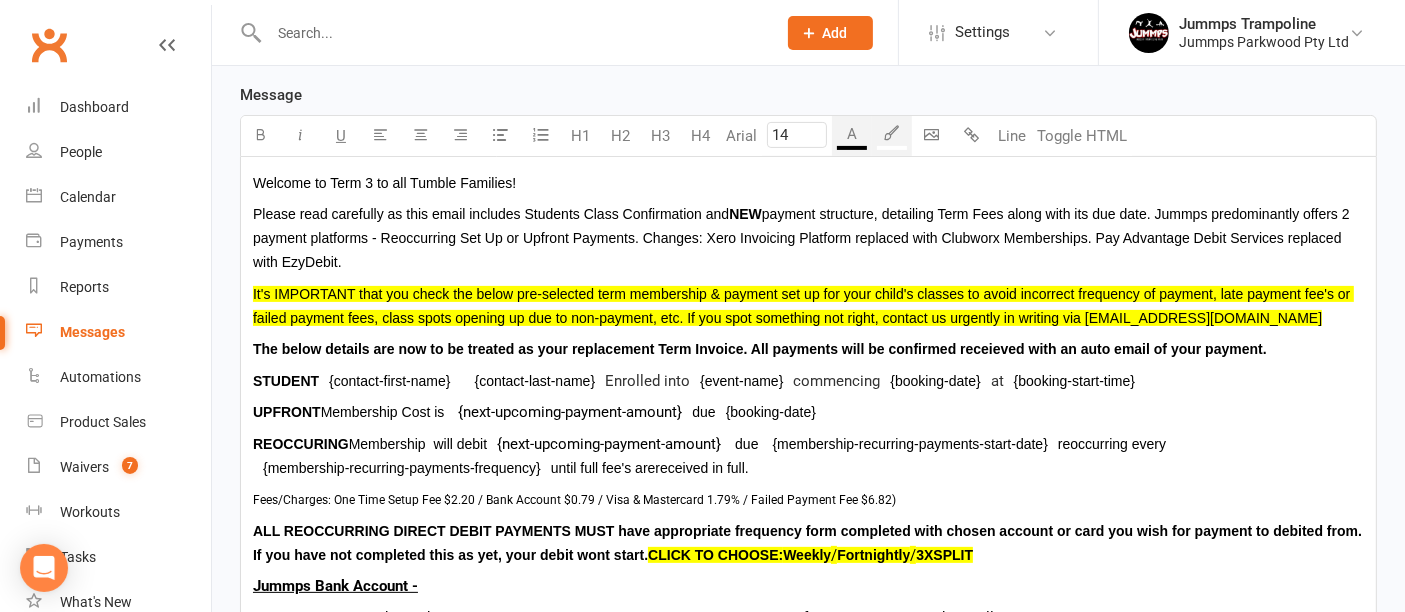 scroll, scrollTop: 580, scrollLeft: 0, axis: vertical 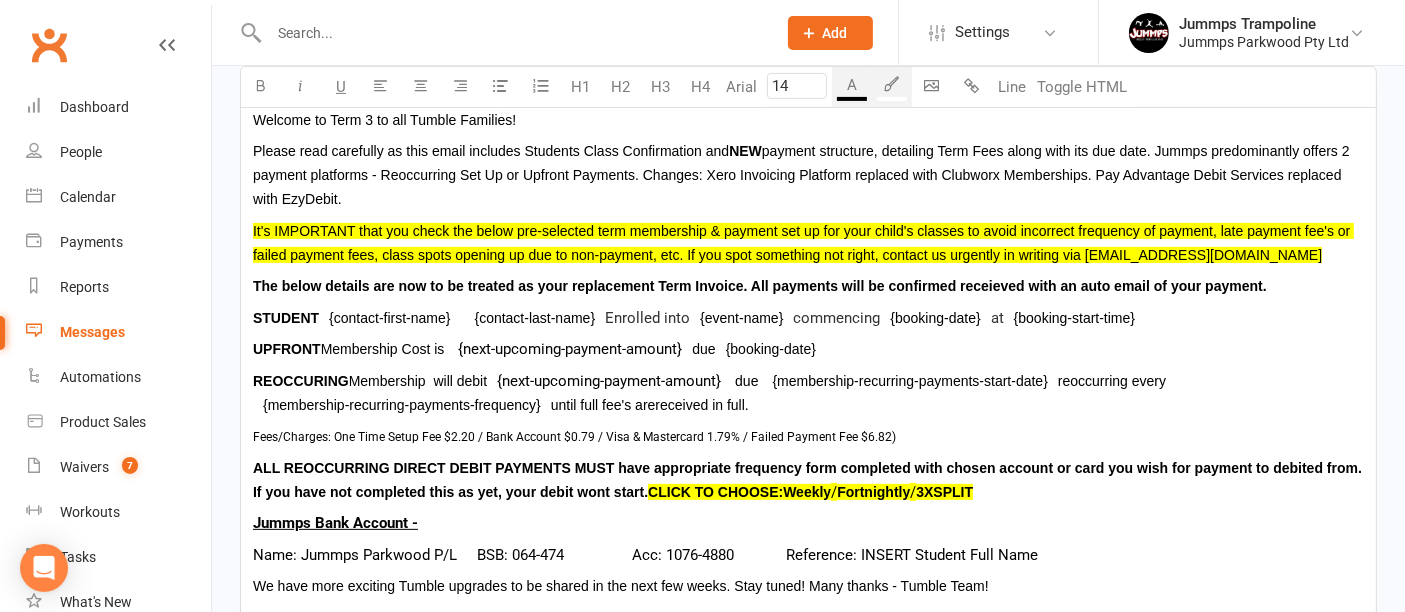 click on "Membership  will debit" at bounding box center [418, 381] 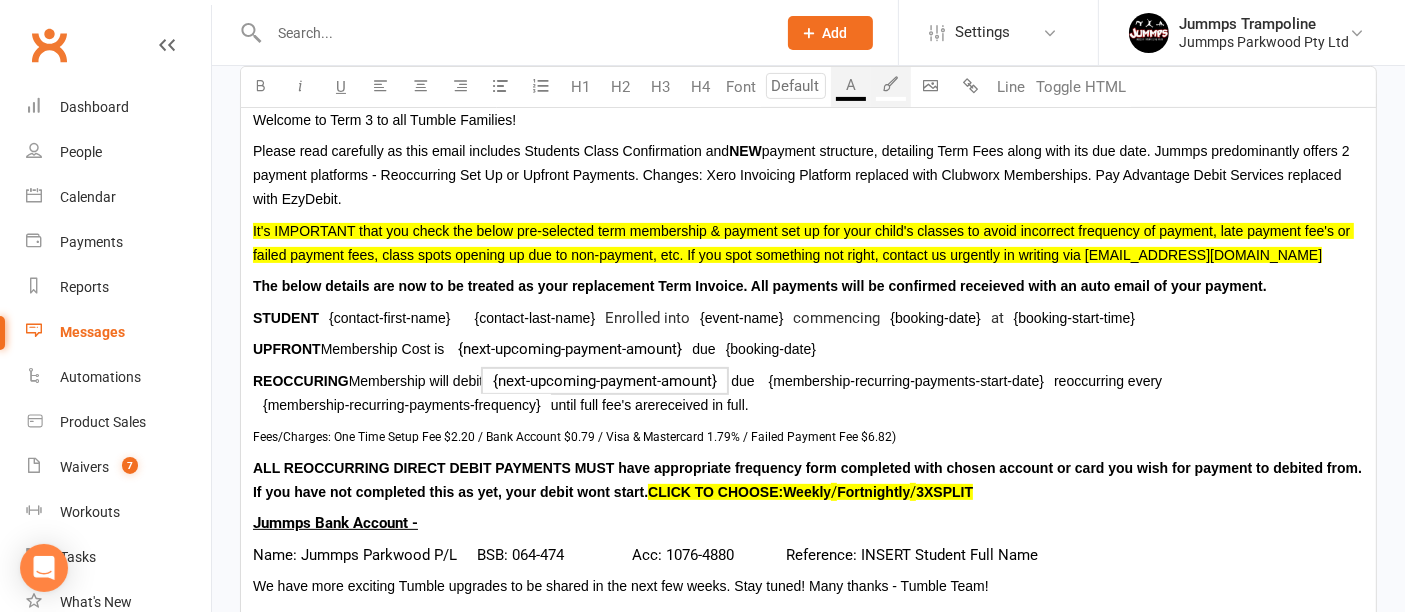 click on "Jummps Bank Account -" at bounding box center (808, 523) 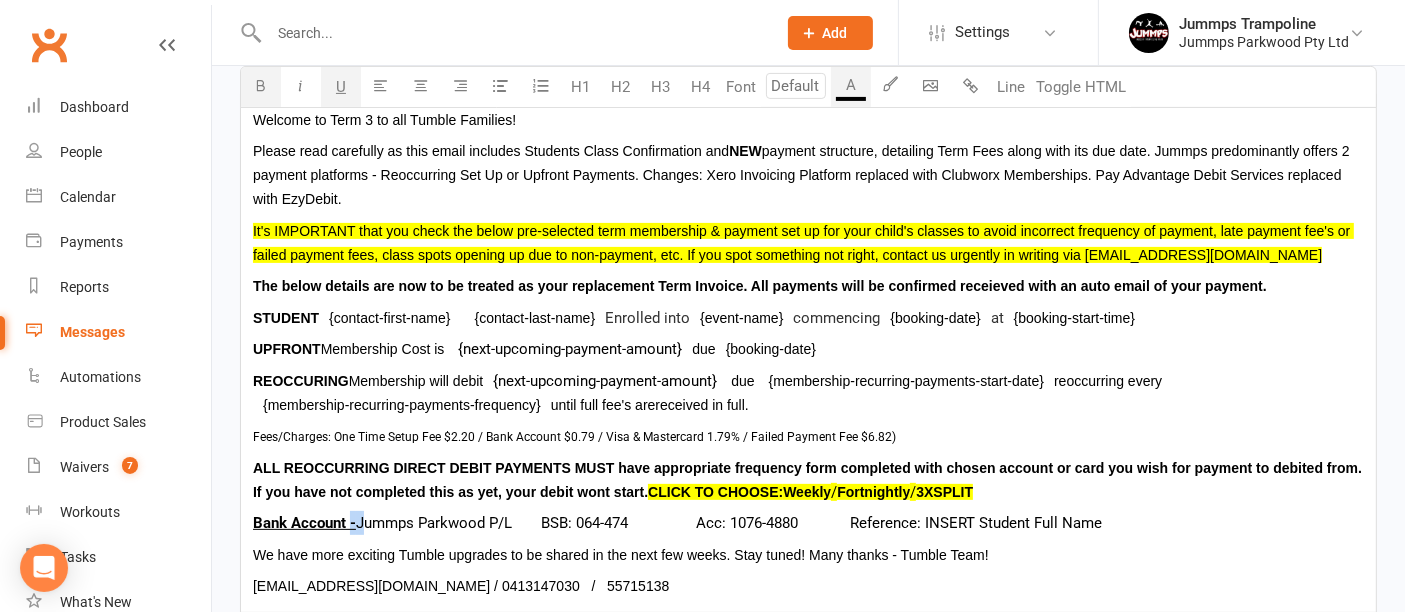 click on "U" at bounding box center (341, 87) 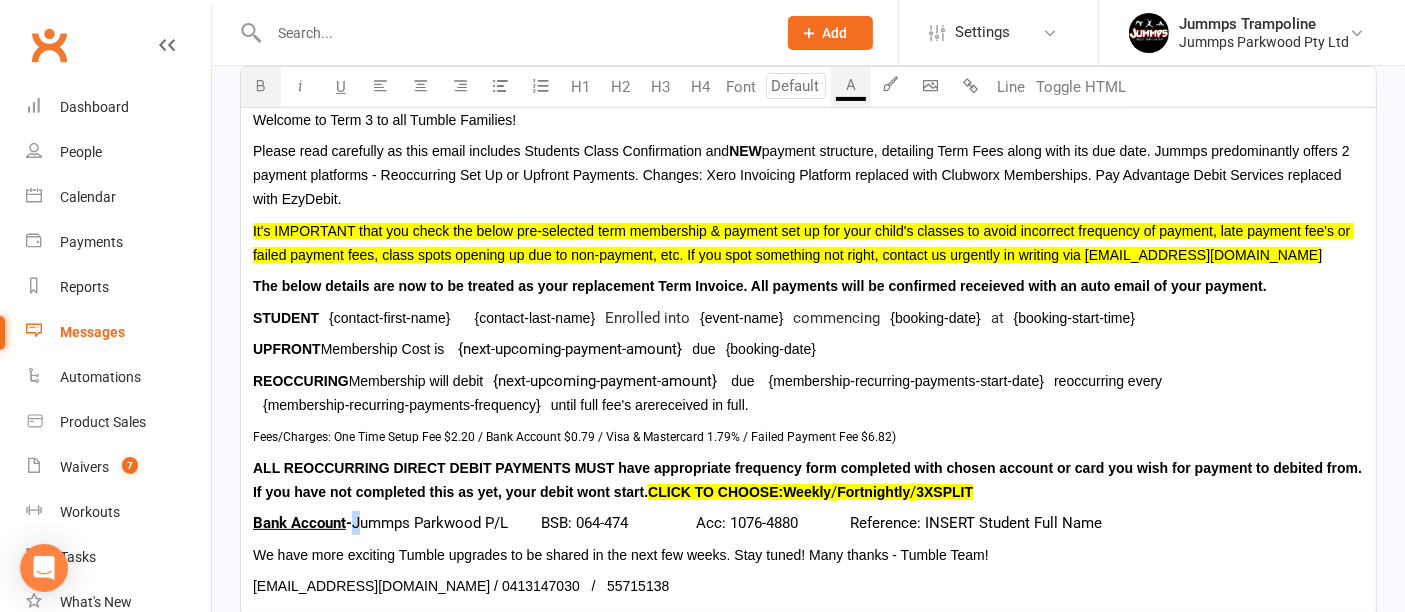 click on "We have more exciting Tumble upgrades to be shared in the next few weeks. Stay tuned! Many thanks - Tumble Team!" at bounding box center (621, 555) 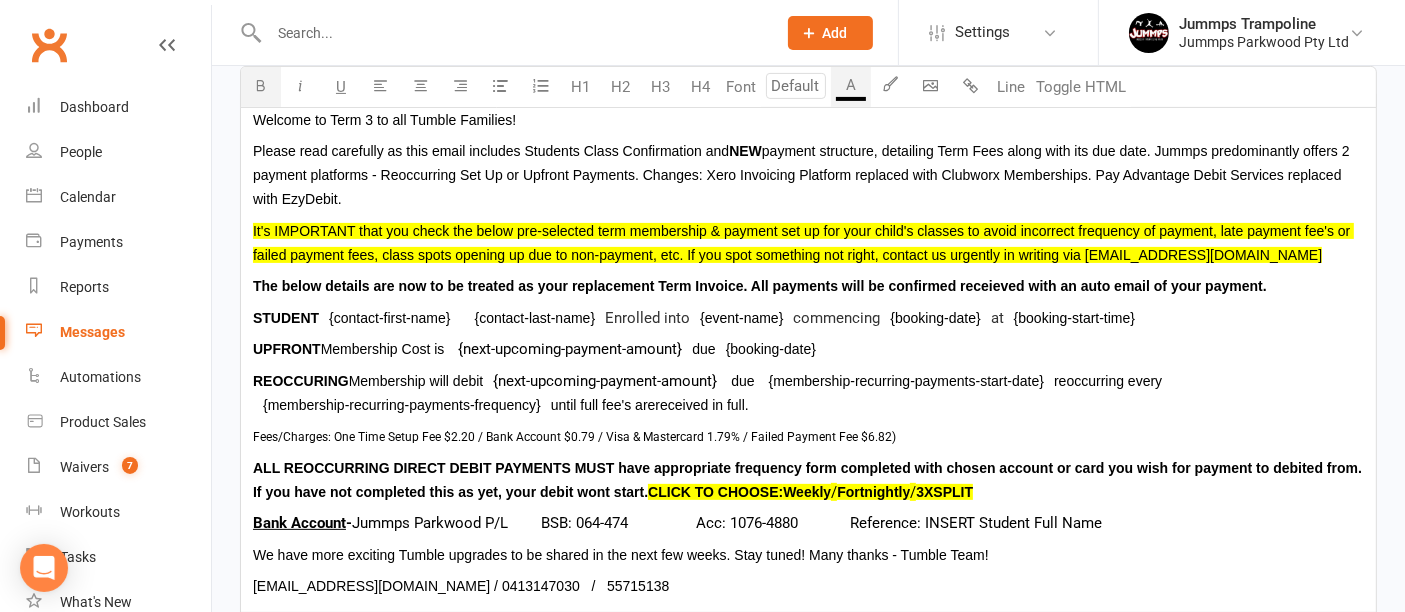 type on "14" 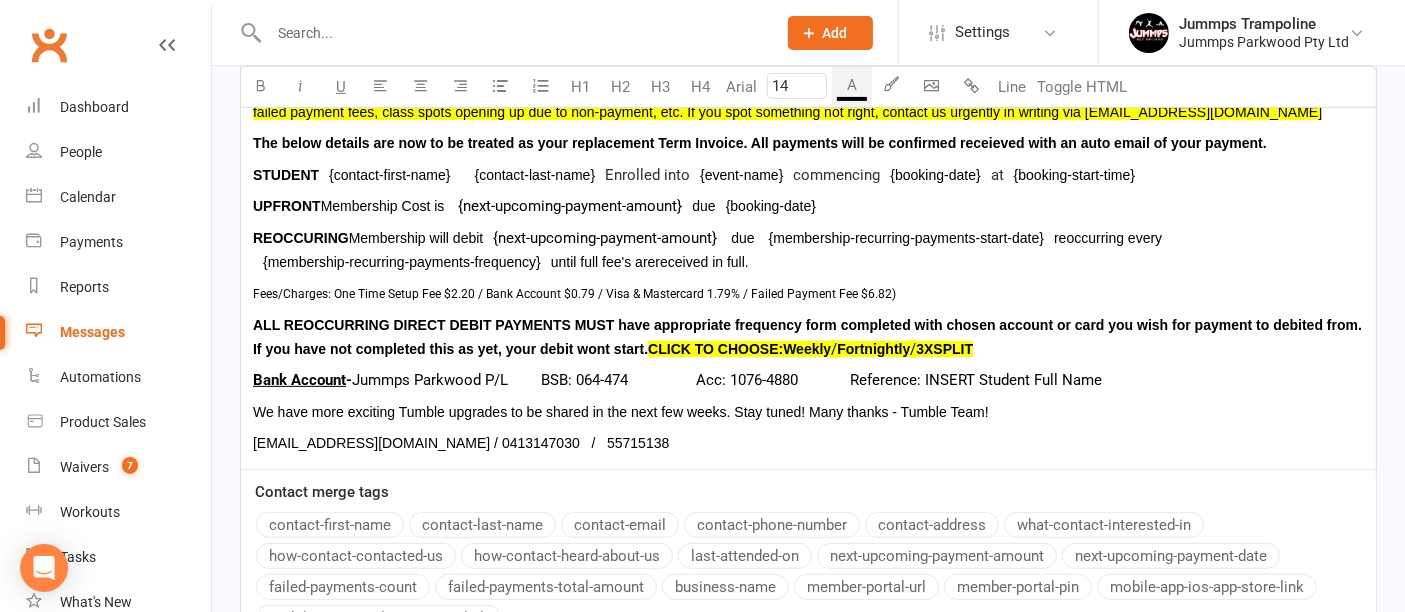 scroll, scrollTop: 1230, scrollLeft: 0, axis: vertical 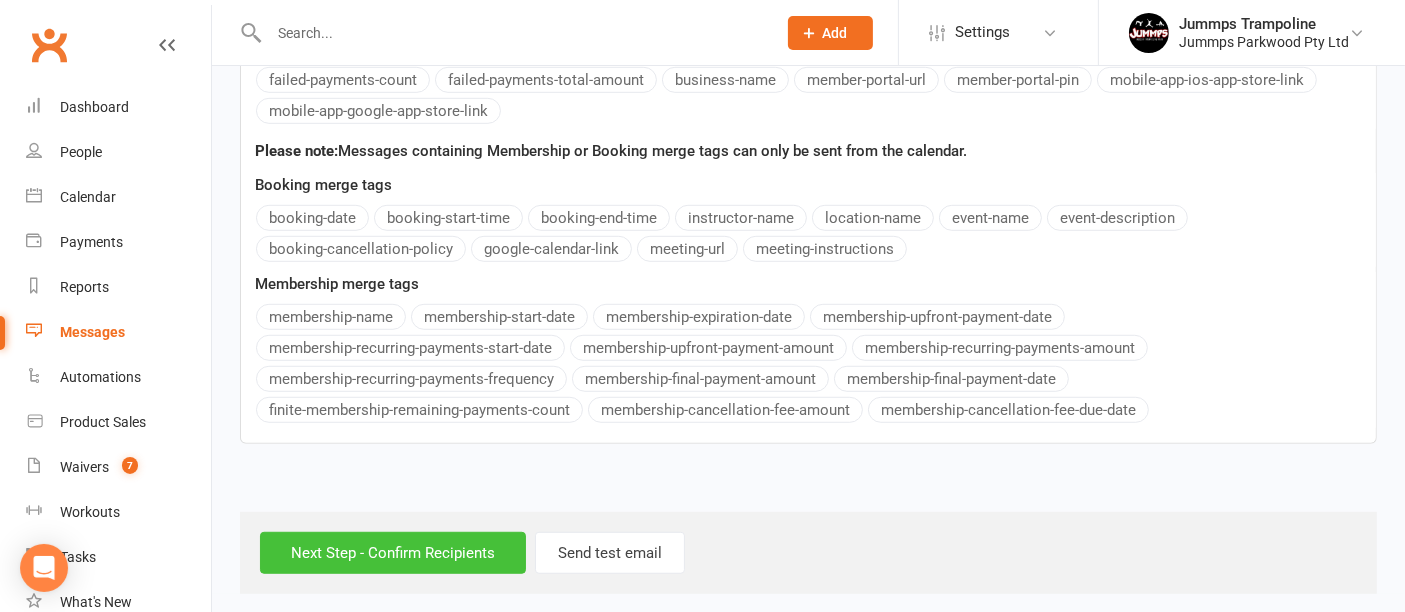 click on "Next Step - Confirm Recipients" at bounding box center [393, 553] 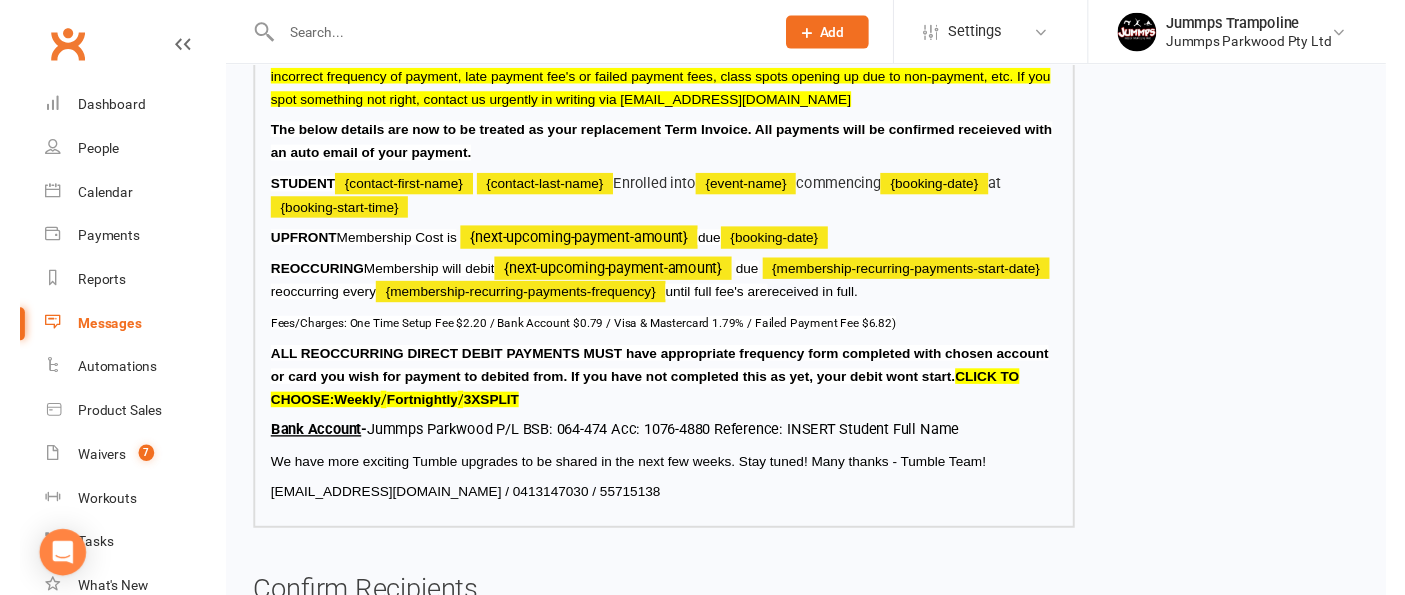 scroll, scrollTop: 787, scrollLeft: 0, axis: vertical 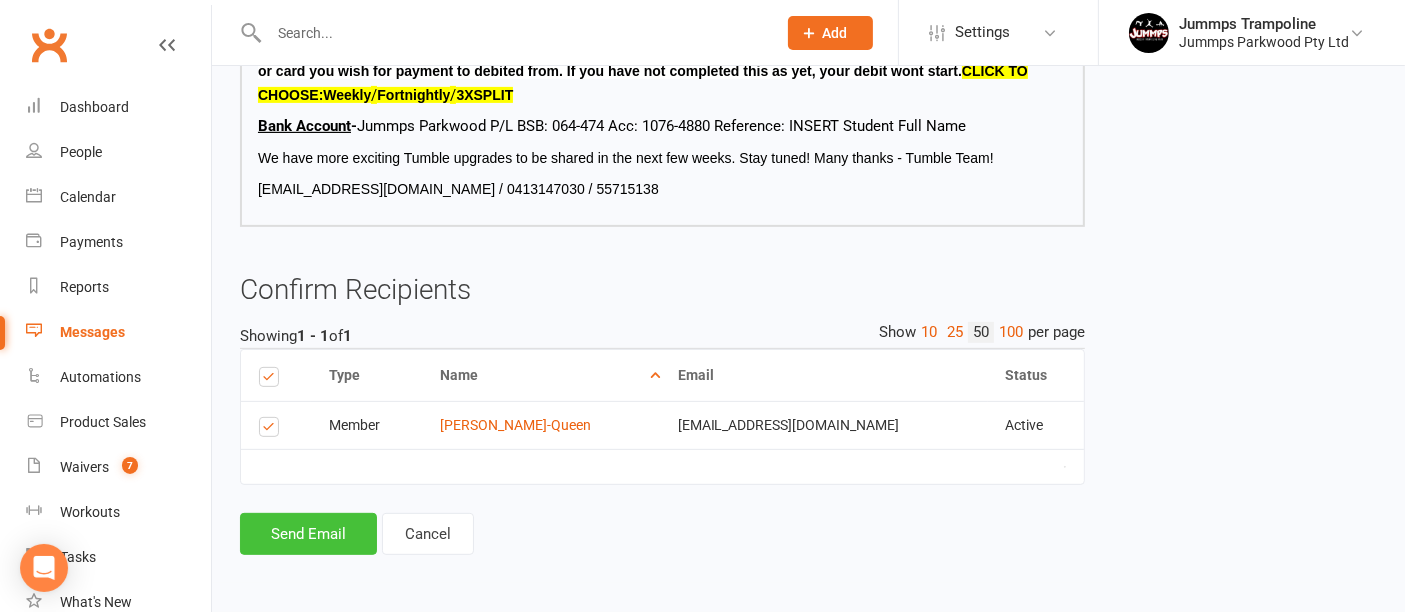 click on "Send Email" at bounding box center [308, 534] 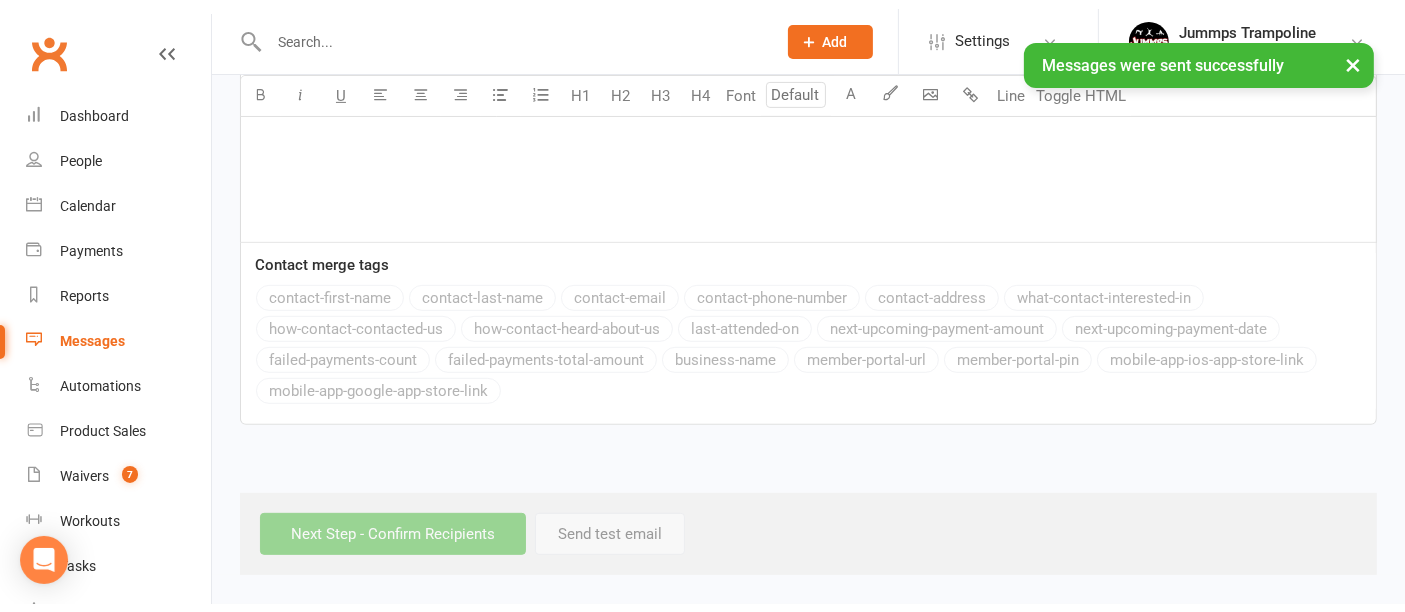 scroll, scrollTop: 0, scrollLeft: 0, axis: both 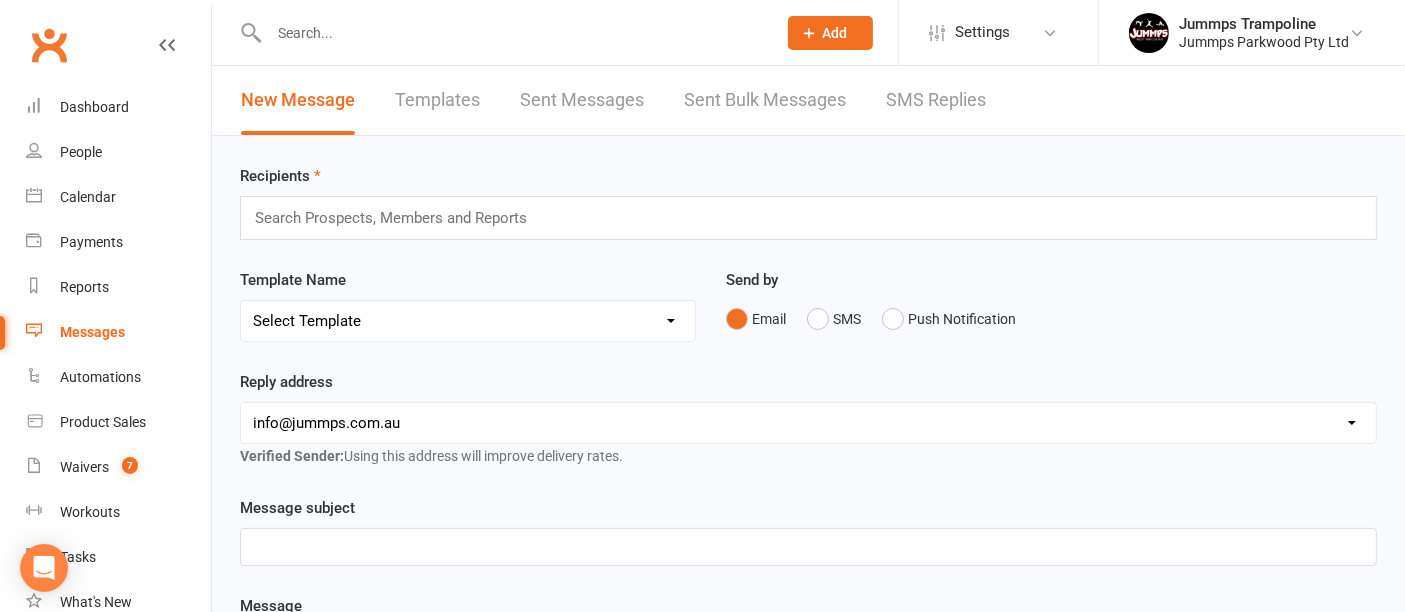 click at bounding box center [512, 33] 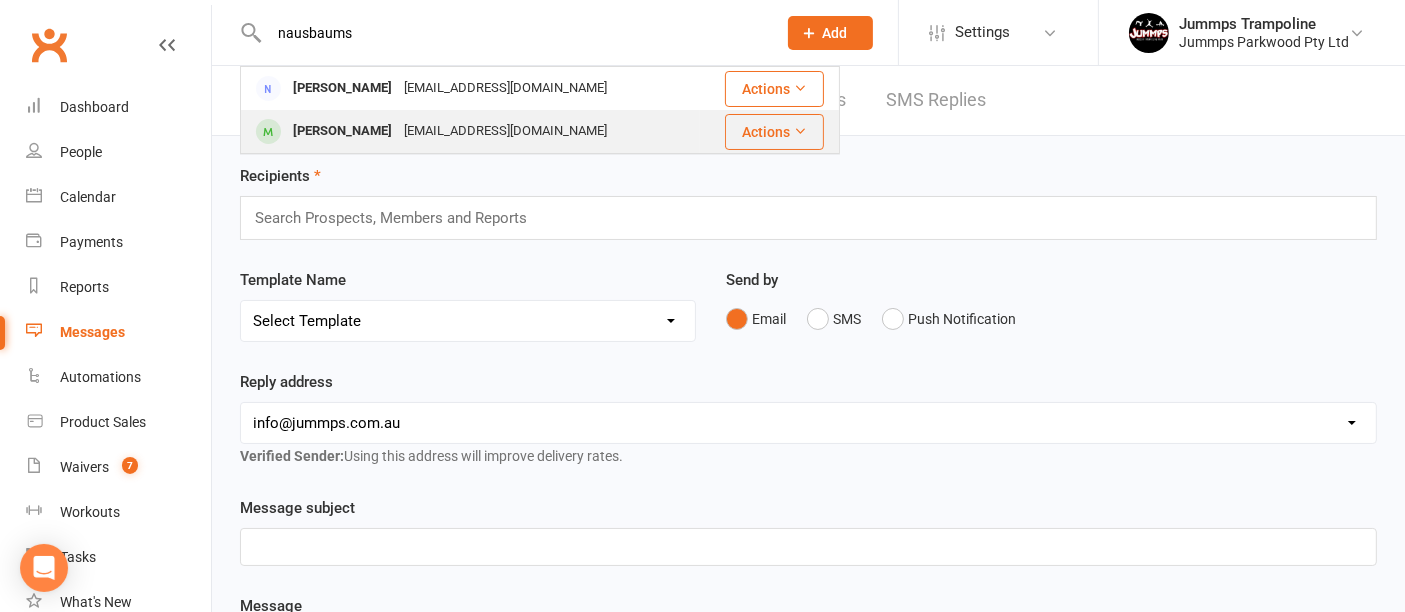 type on "nausbaums" 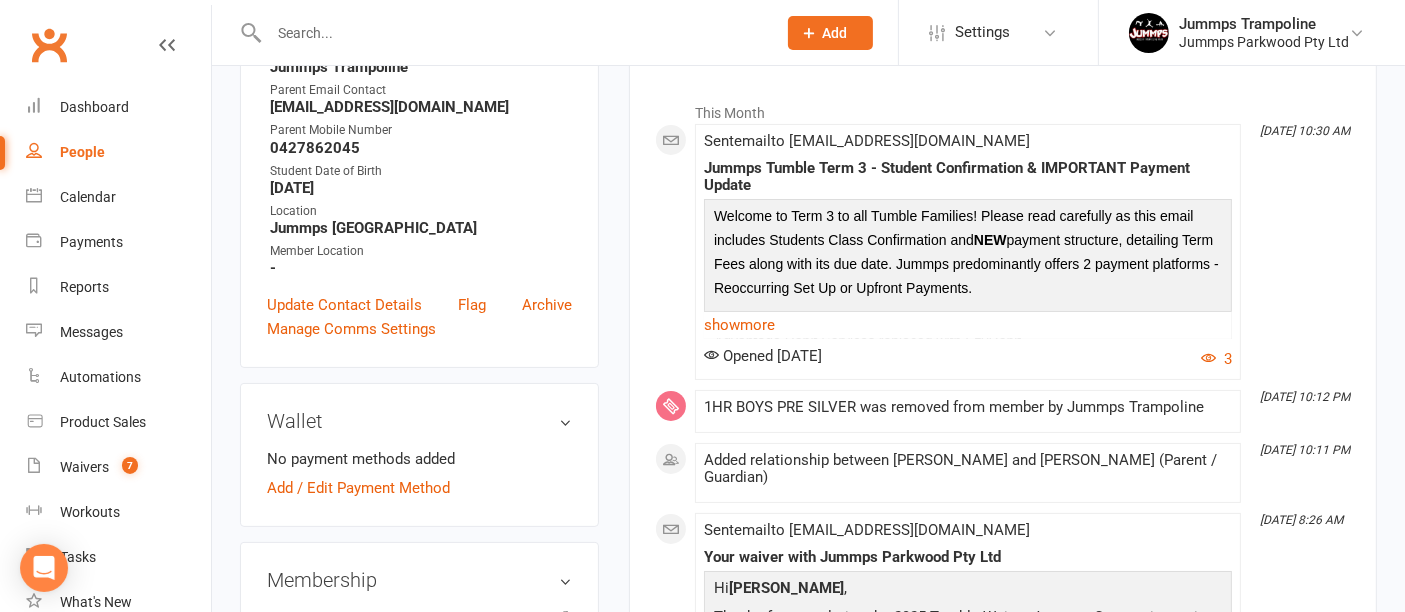 scroll, scrollTop: 0, scrollLeft: 0, axis: both 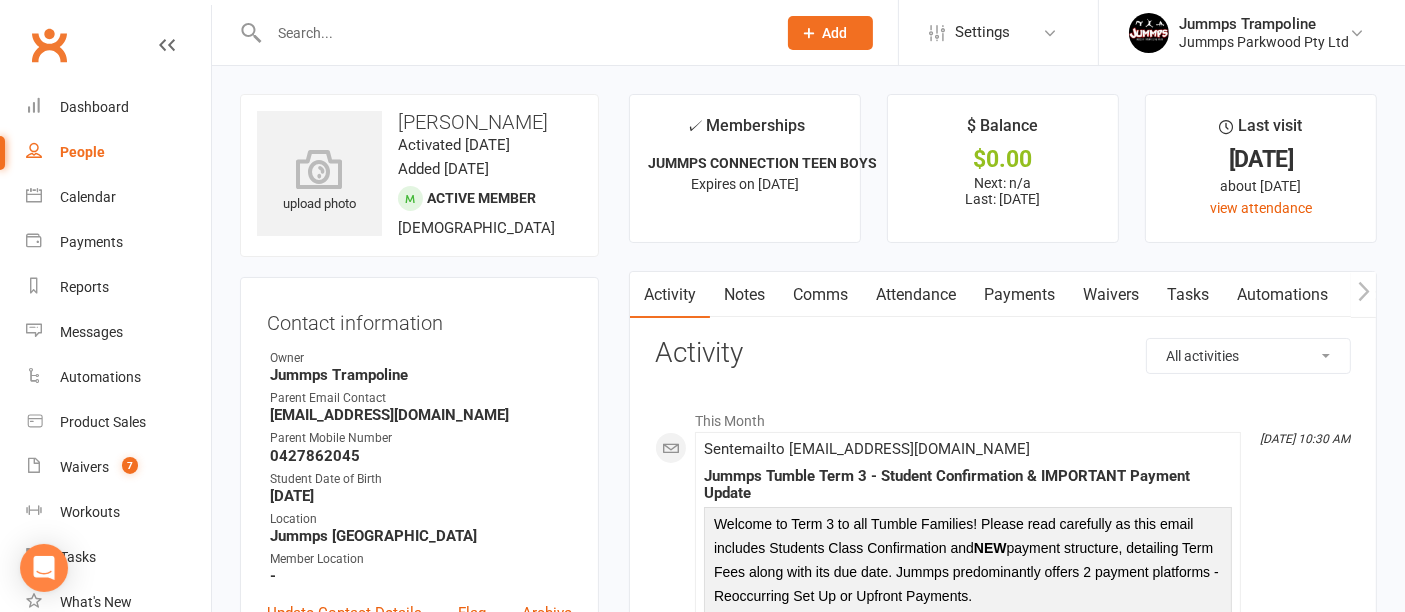 click on "Attendance" at bounding box center (916, 295) 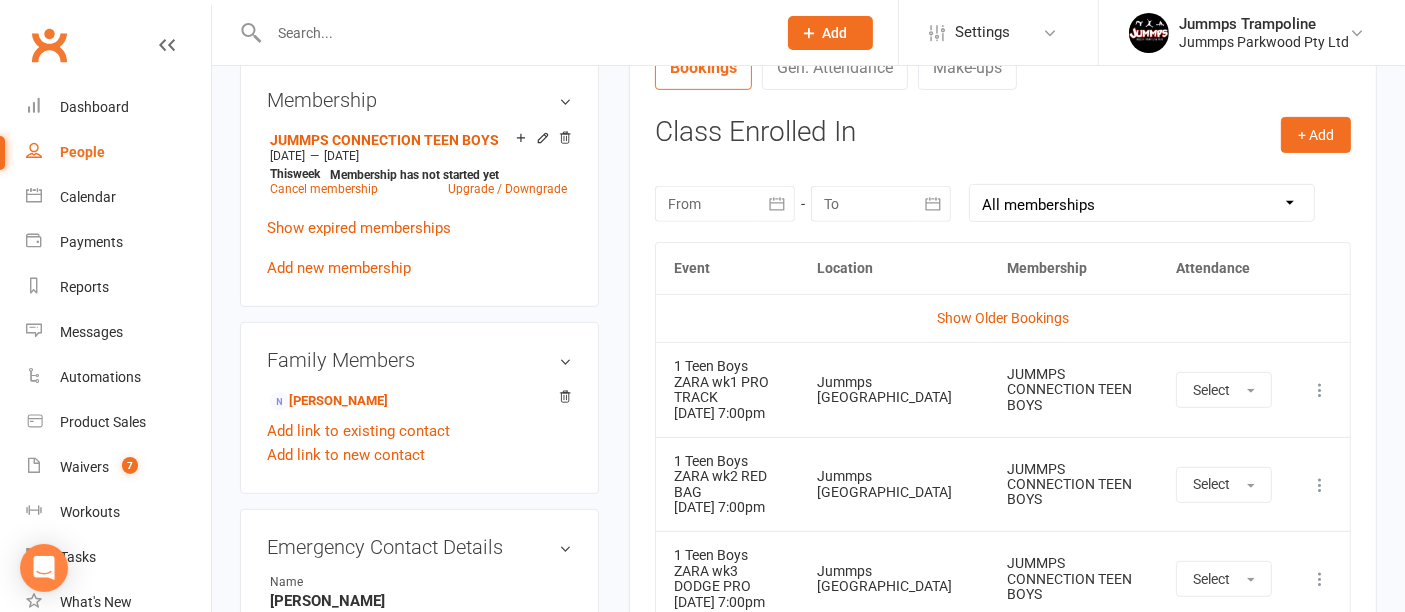 scroll, scrollTop: 788, scrollLeft: 0, axis: vertical 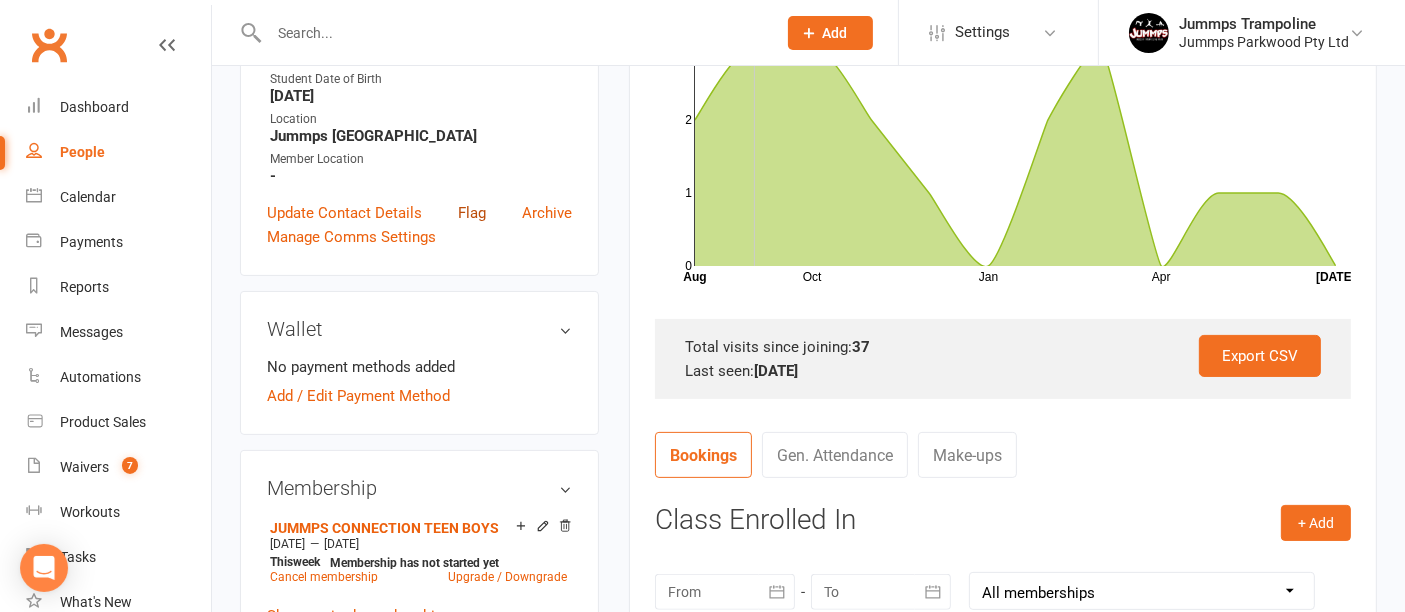 click on "Flag" at bounding box center [472, 213] 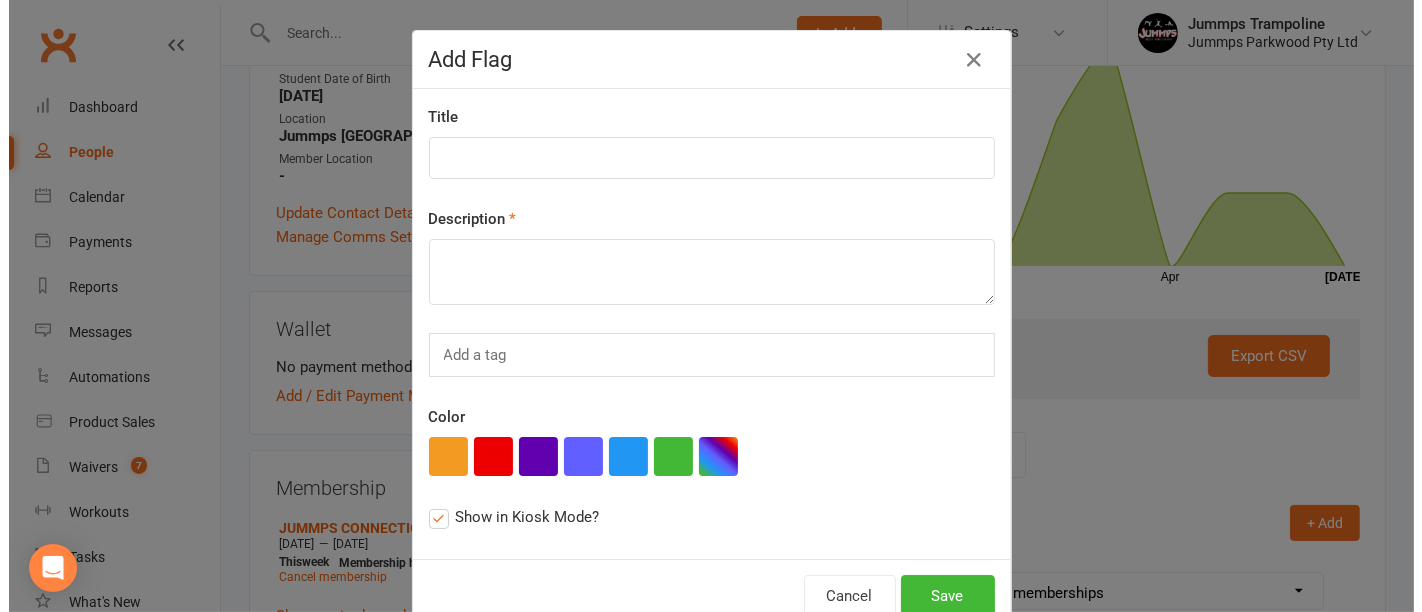 scroll, scrollTop: 375, scrollLeft: 0, axis: vertical 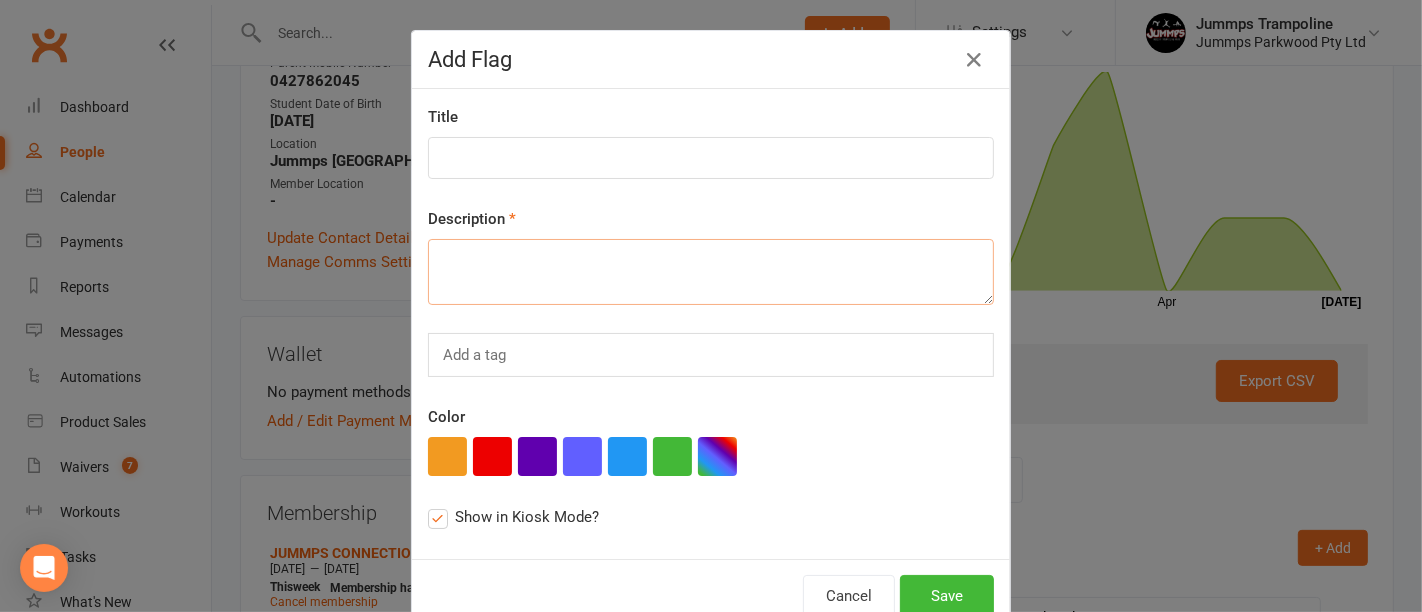click at bounding box center [711, 272] 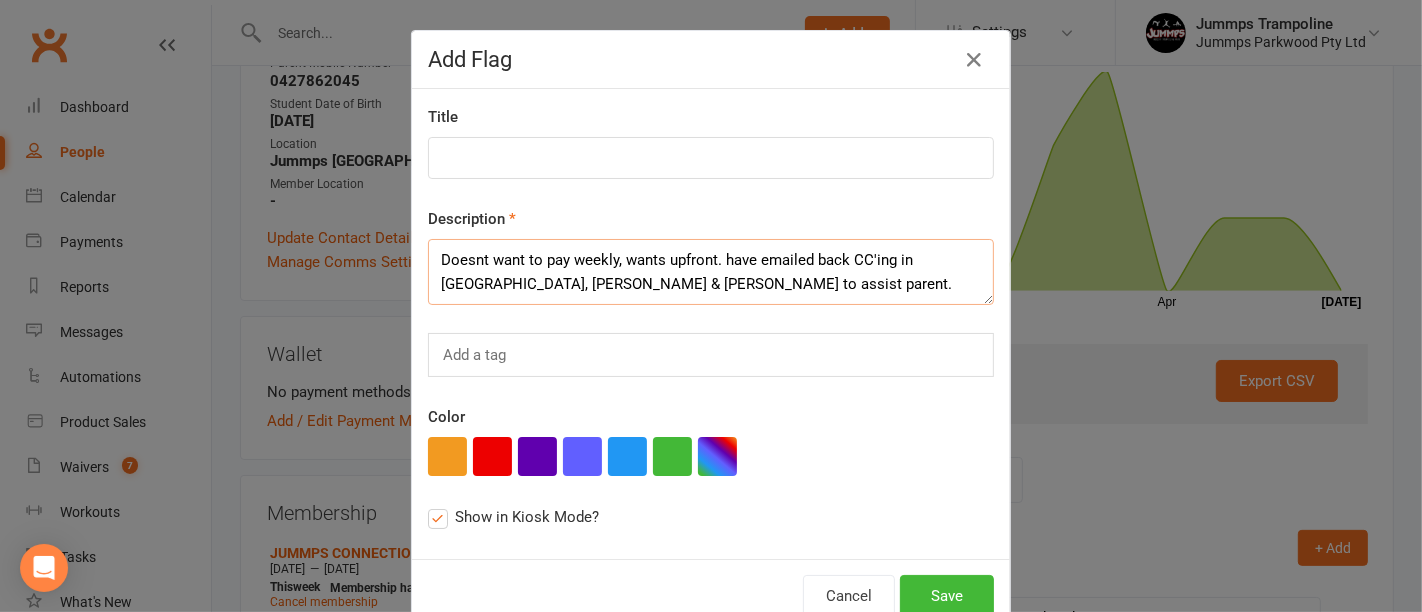 type on "Doesnt want to pay weekly, wants upfront. have emailed back CC'ing in Kiera, Jodi & Ali to assist parent." 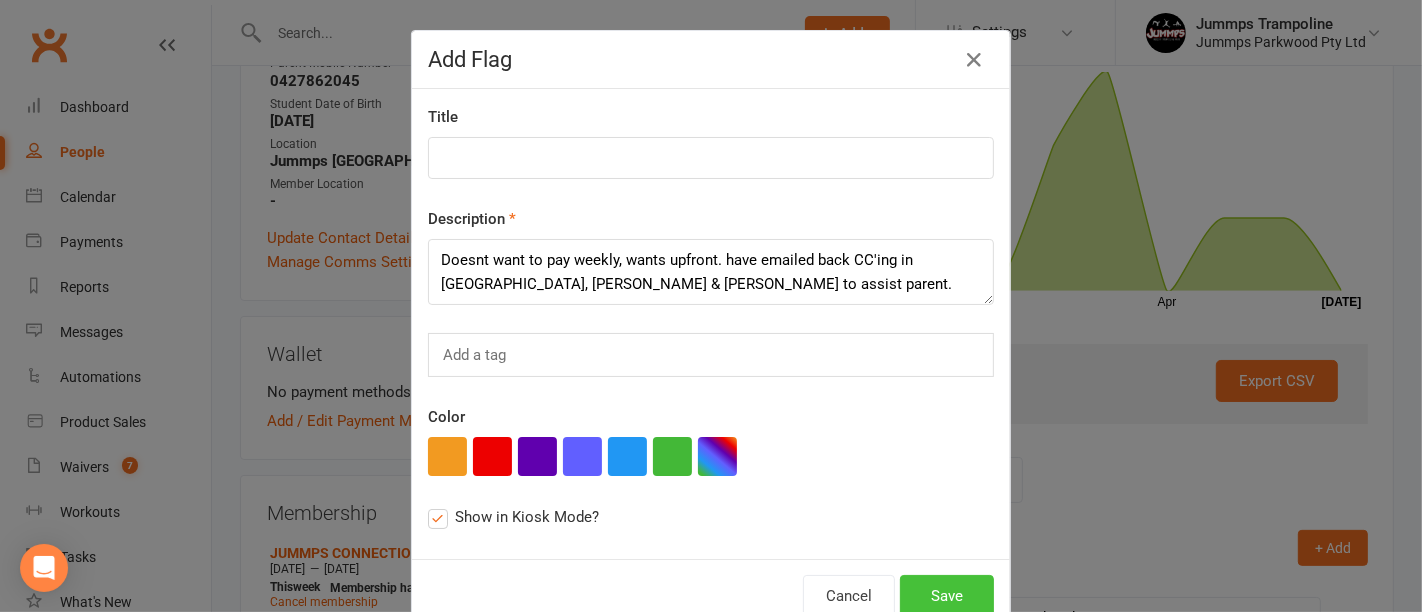 click on "Save" at bounding box center (947, 596) 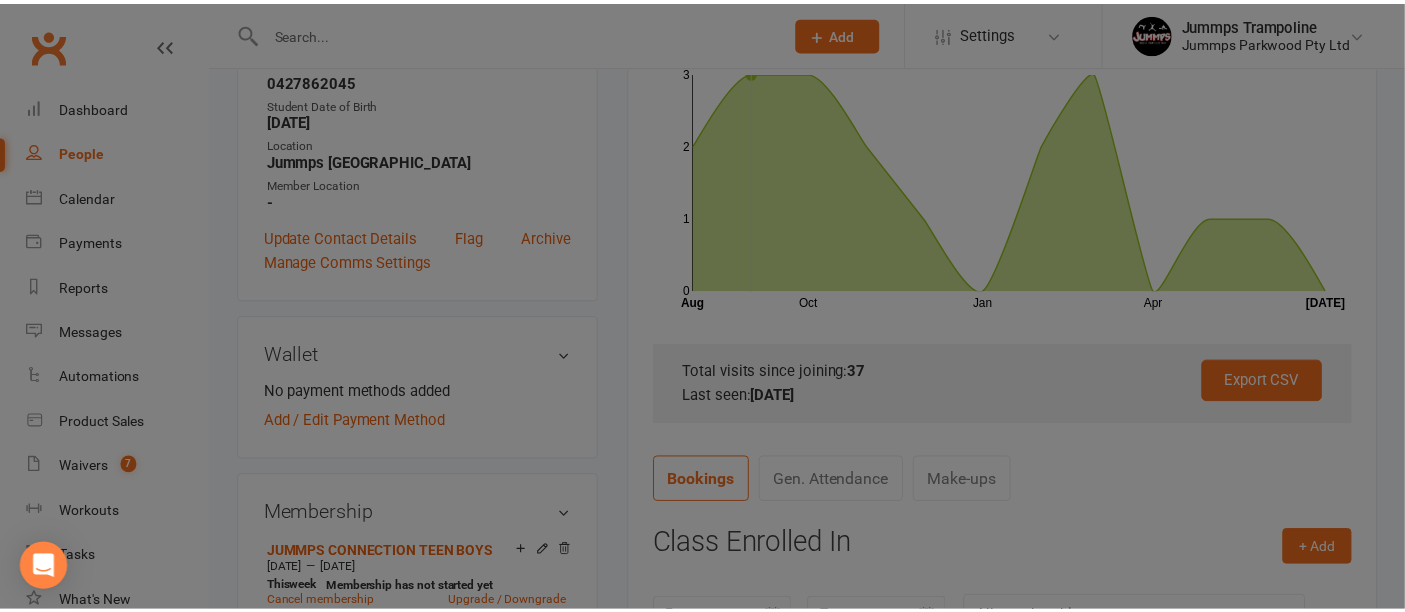 scroll, scrollTop: 453, scrollLeft: 0, axis: vertical 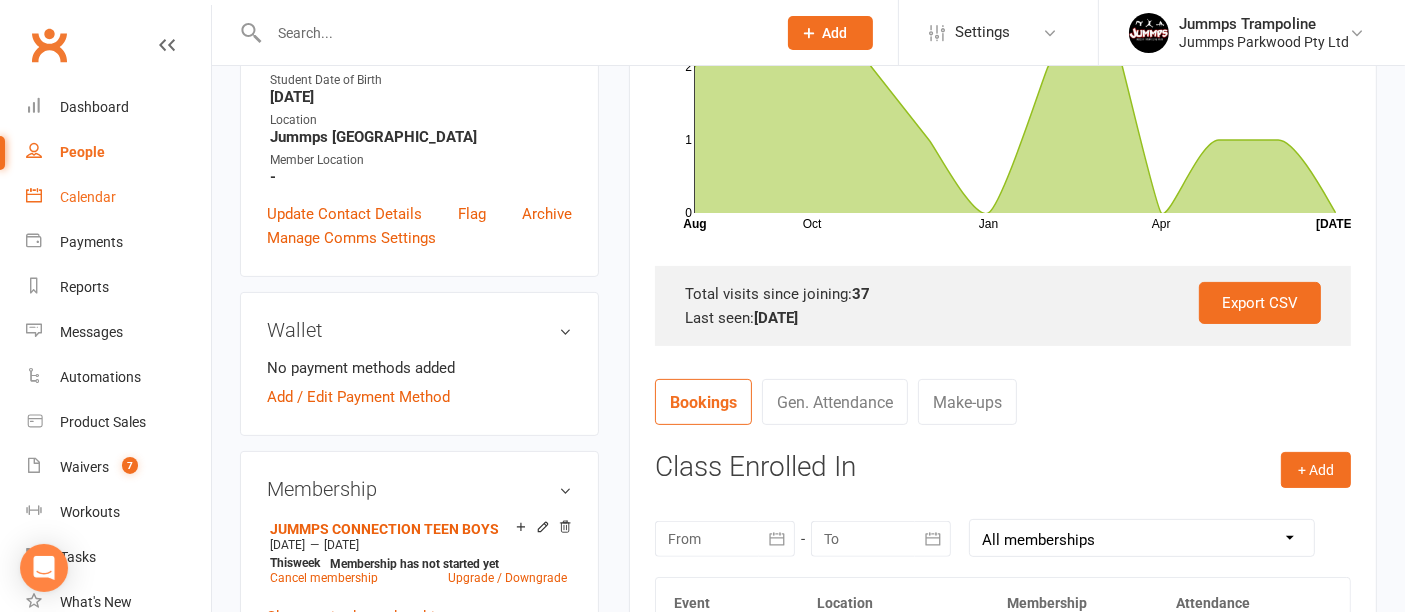 click on "Calendar" at bounding box center (88, 197) 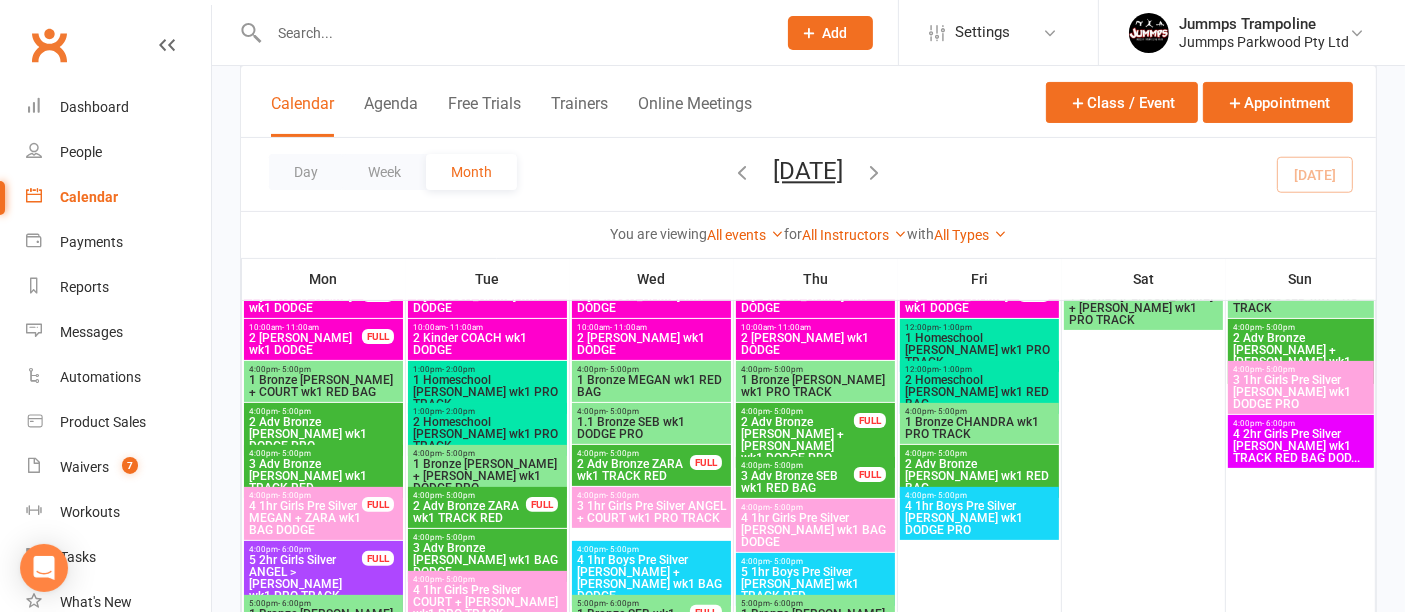 scroll, scrollTop: 451, scrollLeft: 0, axis: vertical 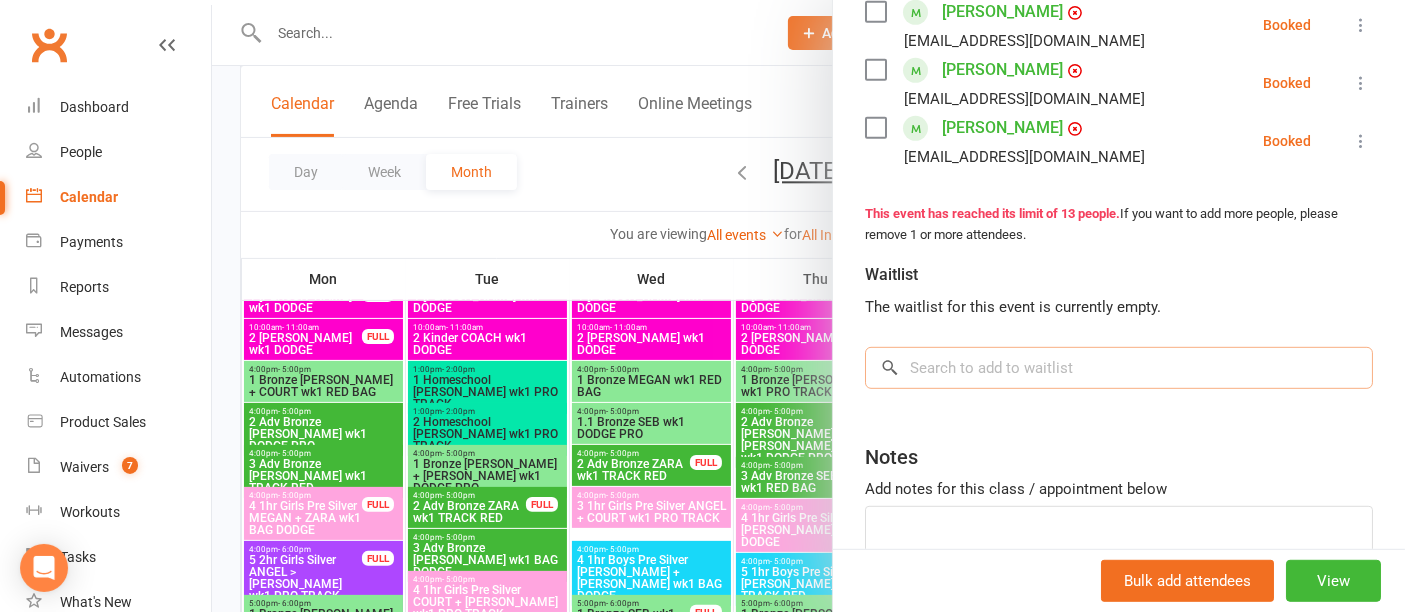 click at bounding box center (1119, 368) 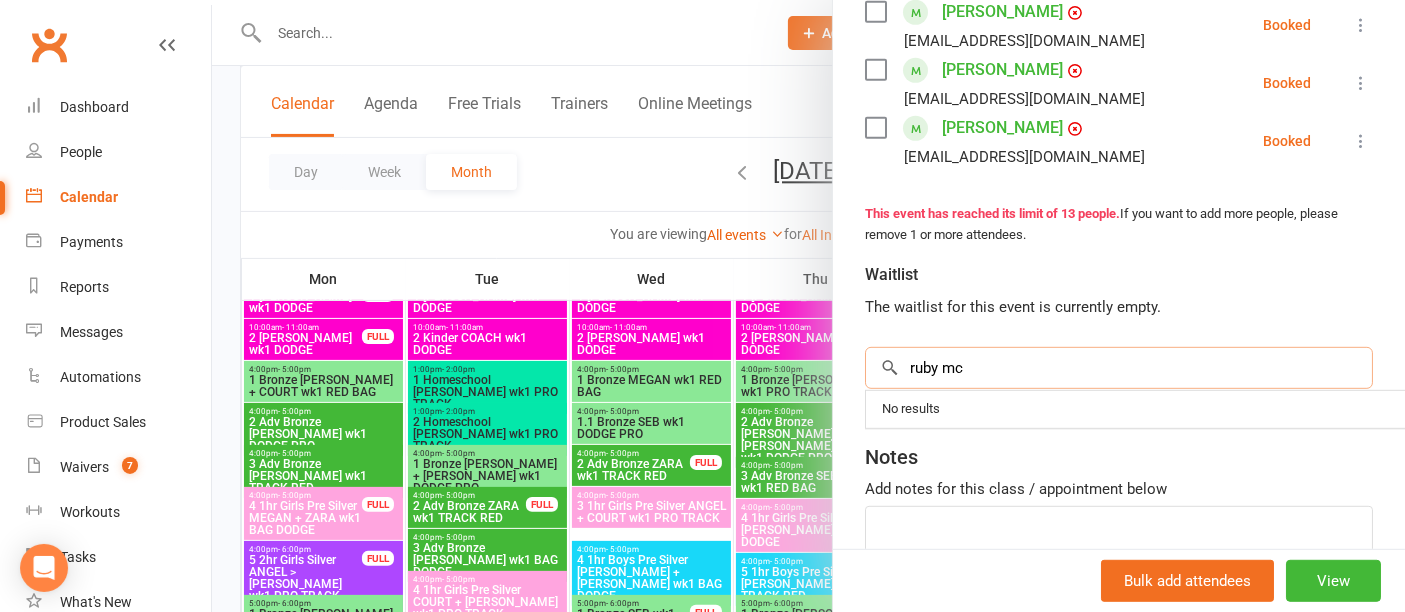 type on "ruby mcn" 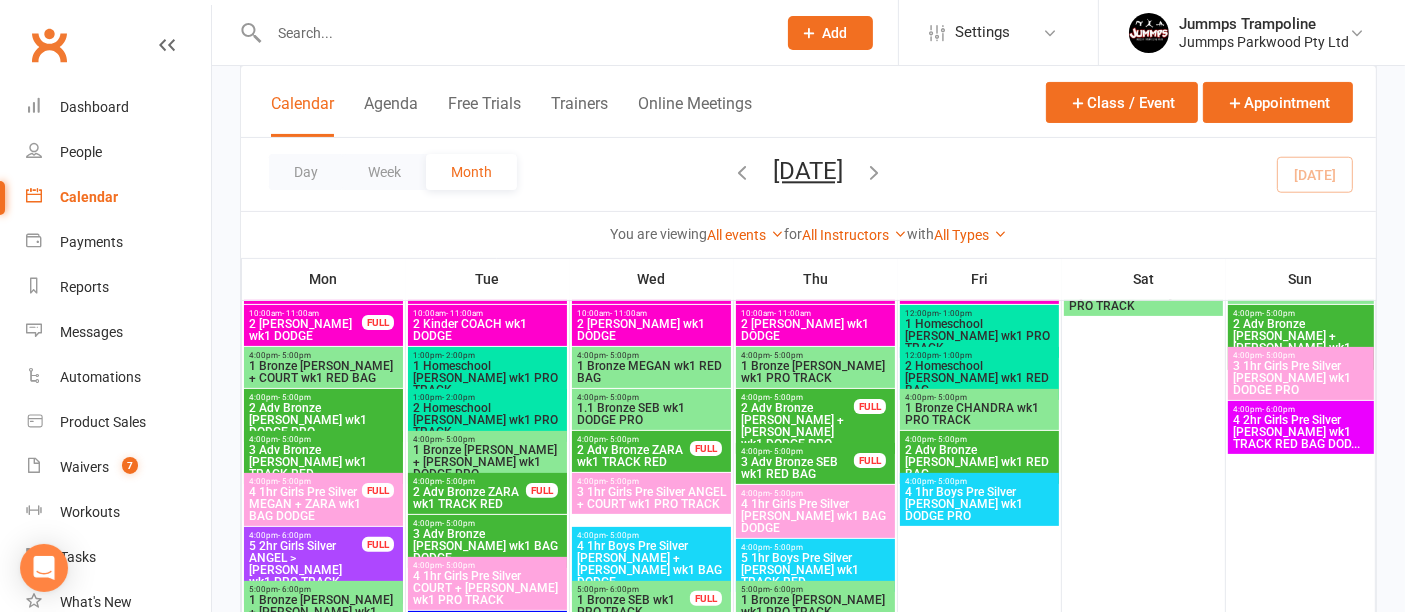 scroll, scrollTop: 465, scrollLeft: 0, axis: vertical 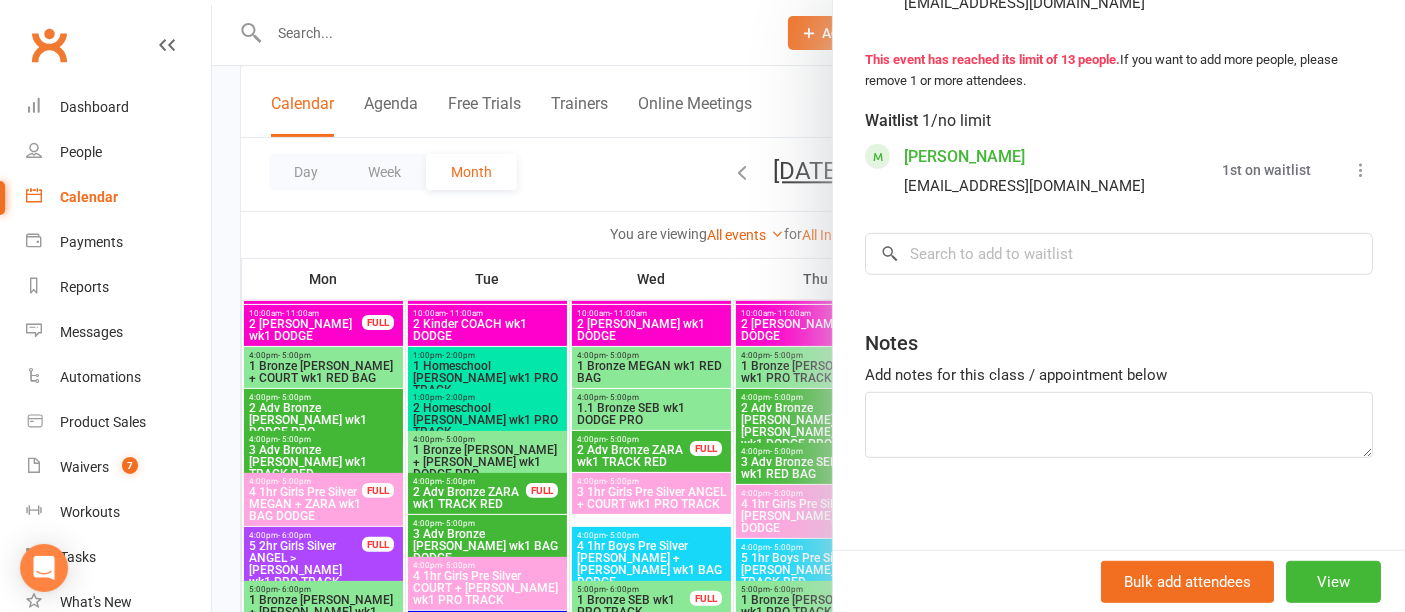 click at bounding box center (808, 306) 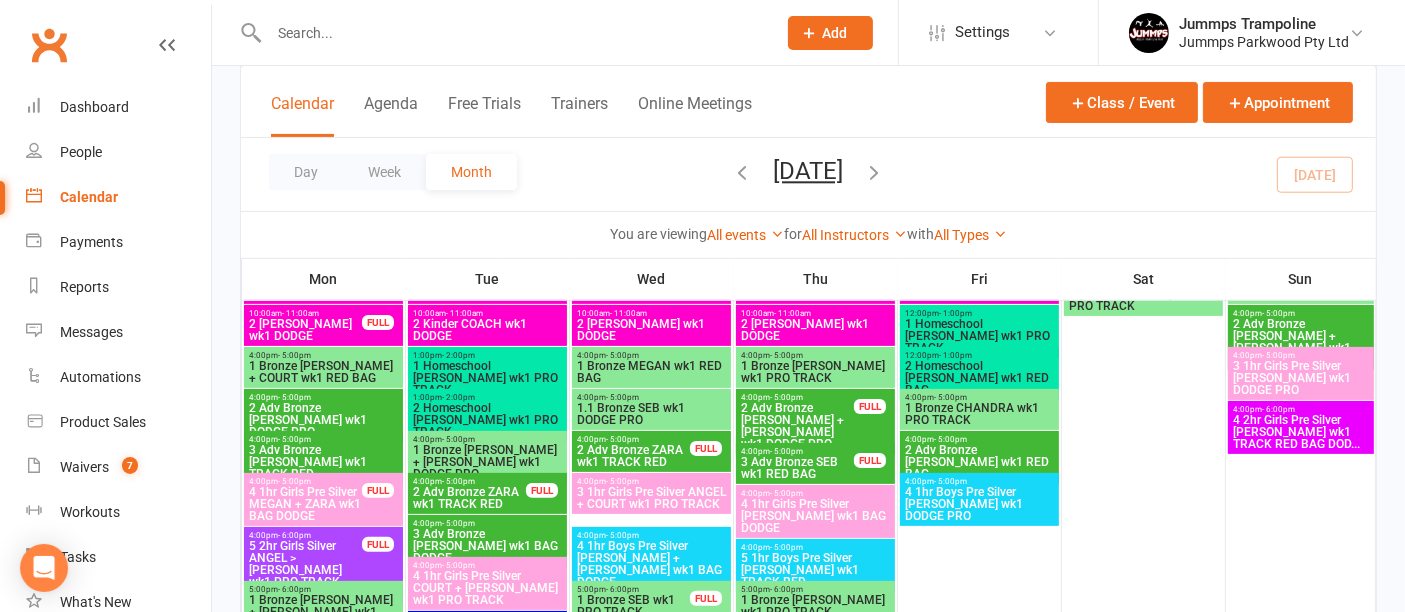 click on "3 Adv Bronze SEB wk1 RED BAG" at bounding box center [797, 468] 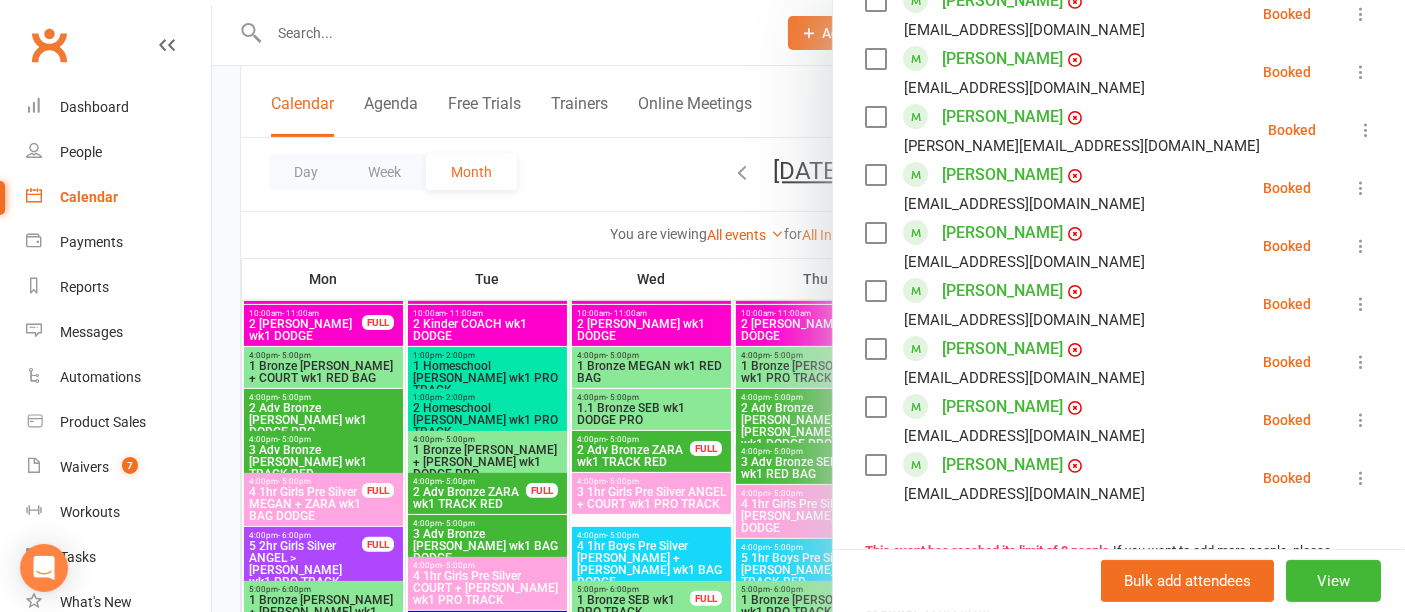 scroll, scrollTop: 937, scrollLeft: 0, axis: vertical 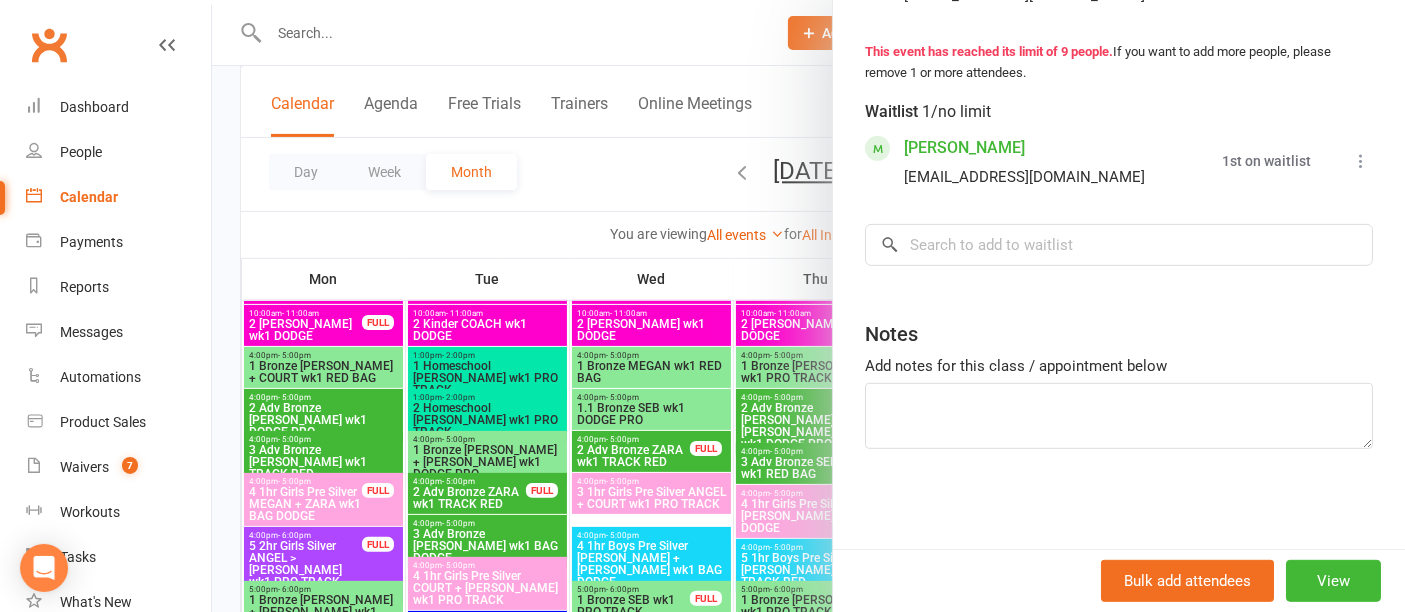 click at bounding box center (808, 306) 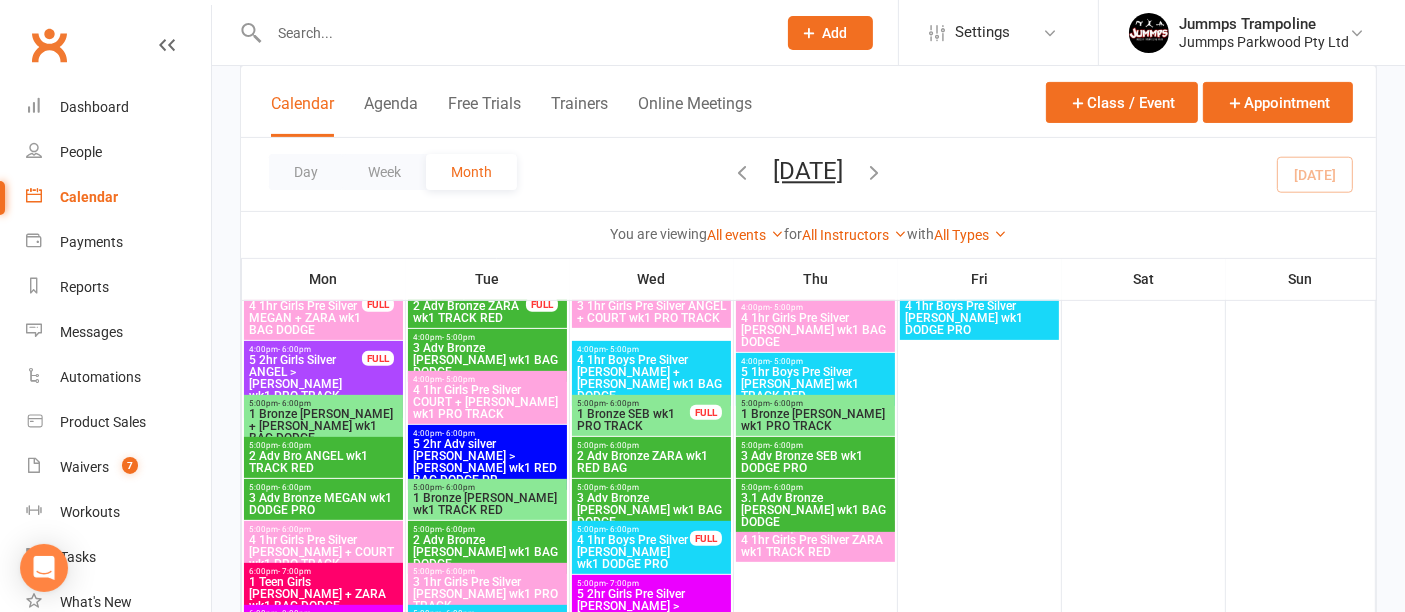 scroll, scrollTop: 651, scrollLeft: 0, axis: vertical 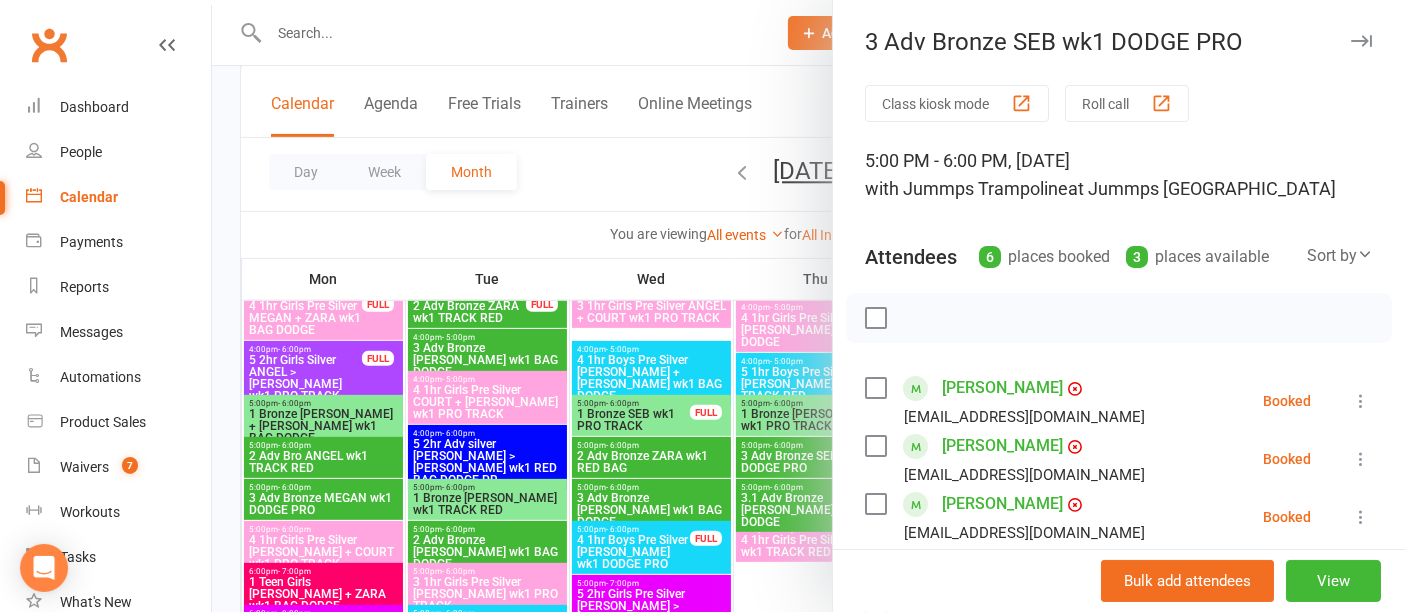 click at bounding box center (808, 306) 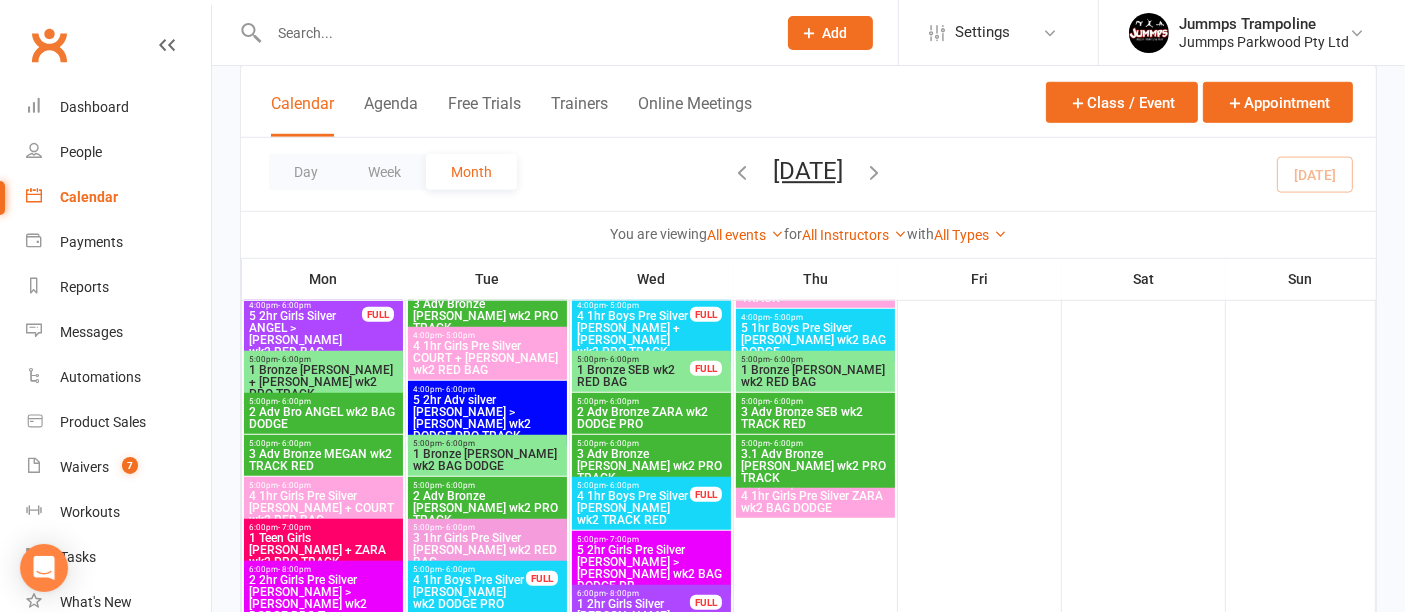 scroll, scrollTop: 1494, scrollLeft: 0, axis: vertical 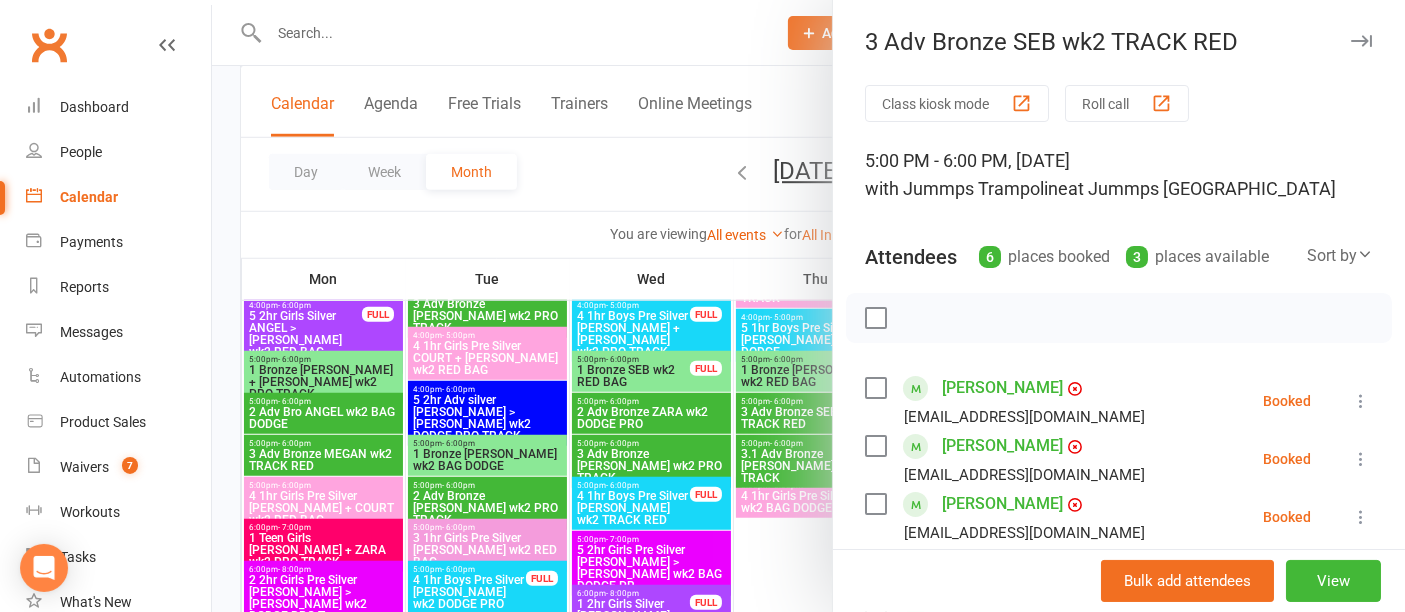 click at bounding box center (808, 306) 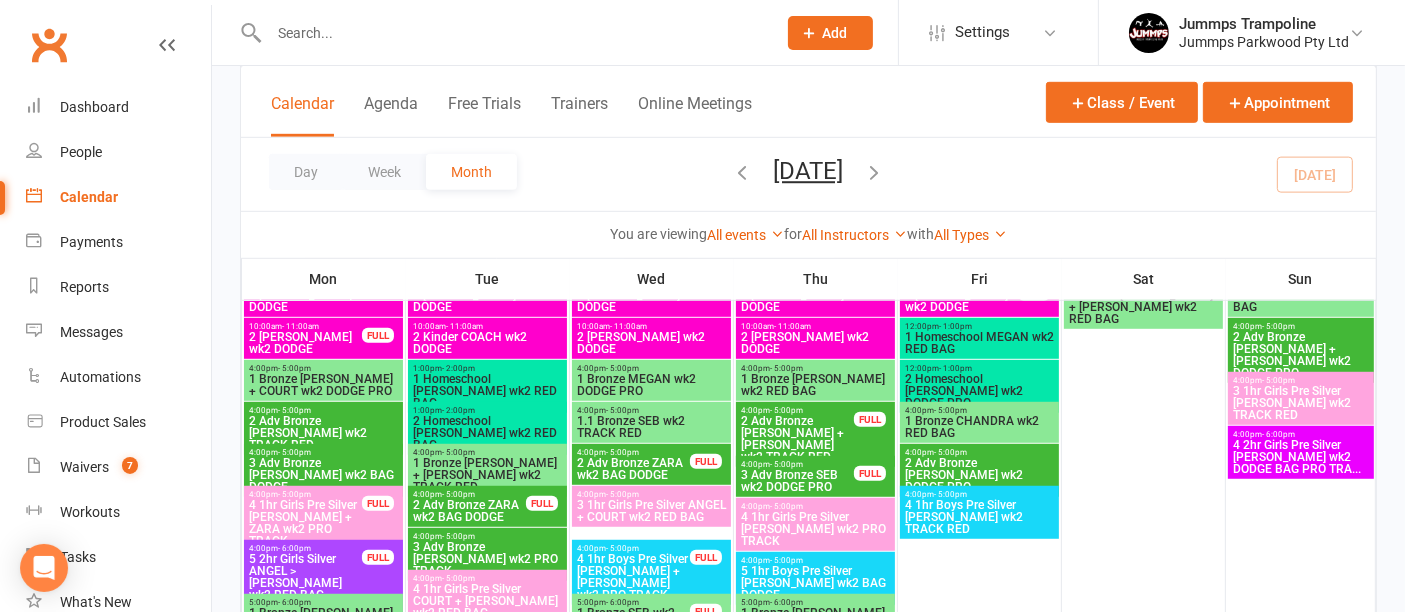 scroll, scrollTop: 1259, scrollLeft: 0, axis: vertical 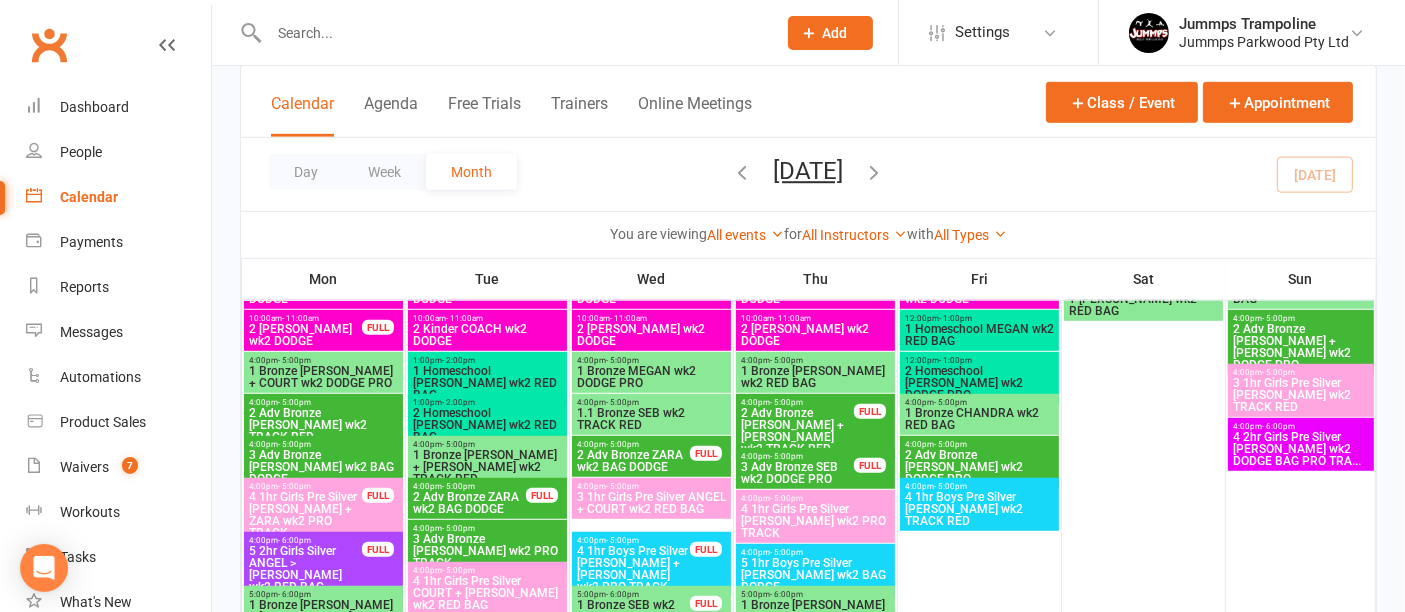 click on "2 Adv Bronze [PERSON_NAME] + [PERSON_NAME] wk2 TRACK RED" at bounding box center (797, 431) 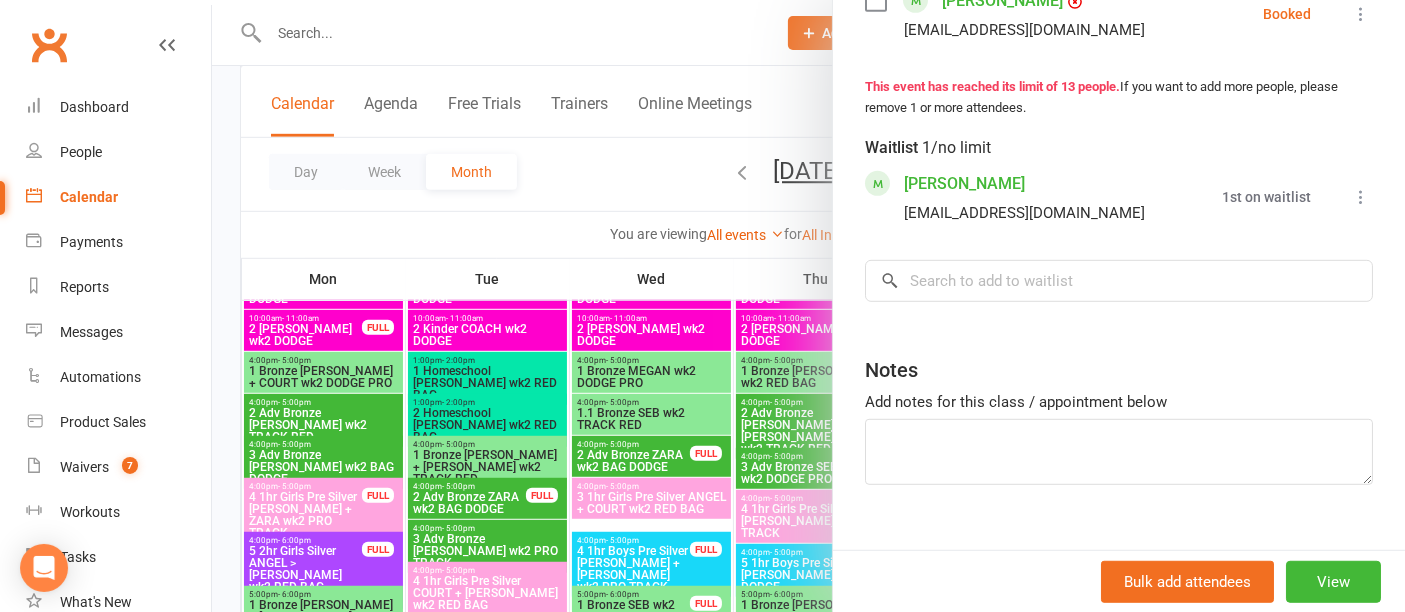 scroll, scrollTop: 1168, scrollLeft: 0, axis: vertical 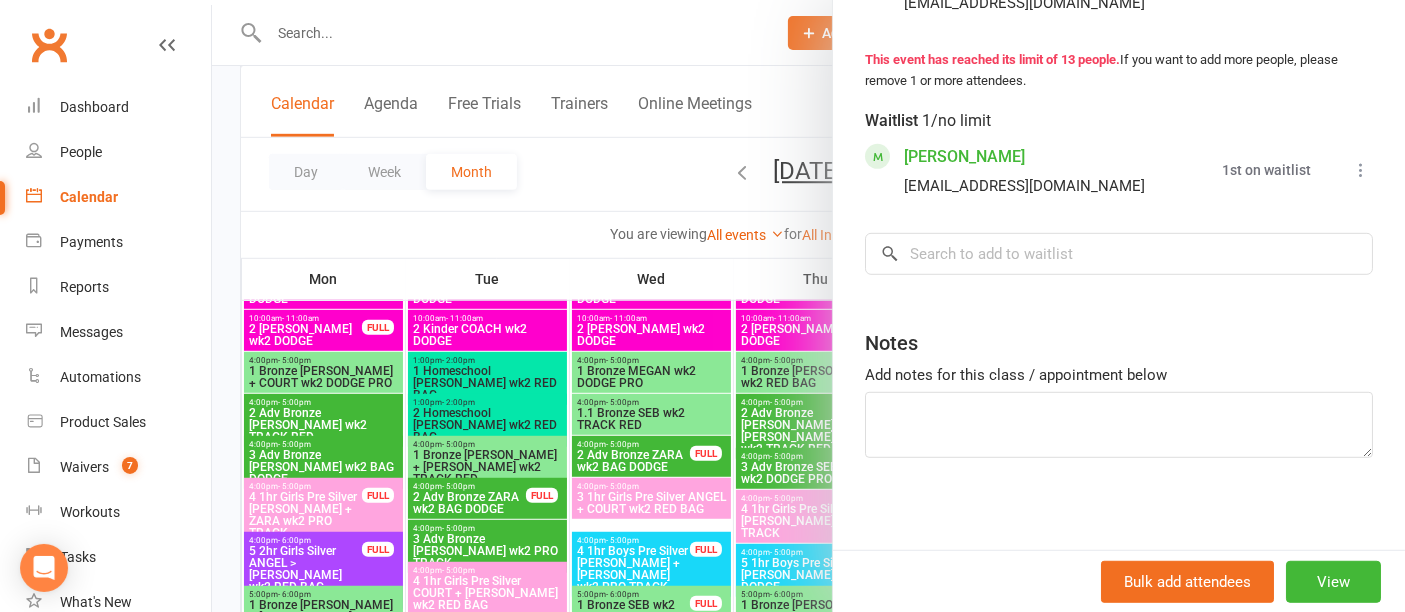 click at bounding box center [808, 306] 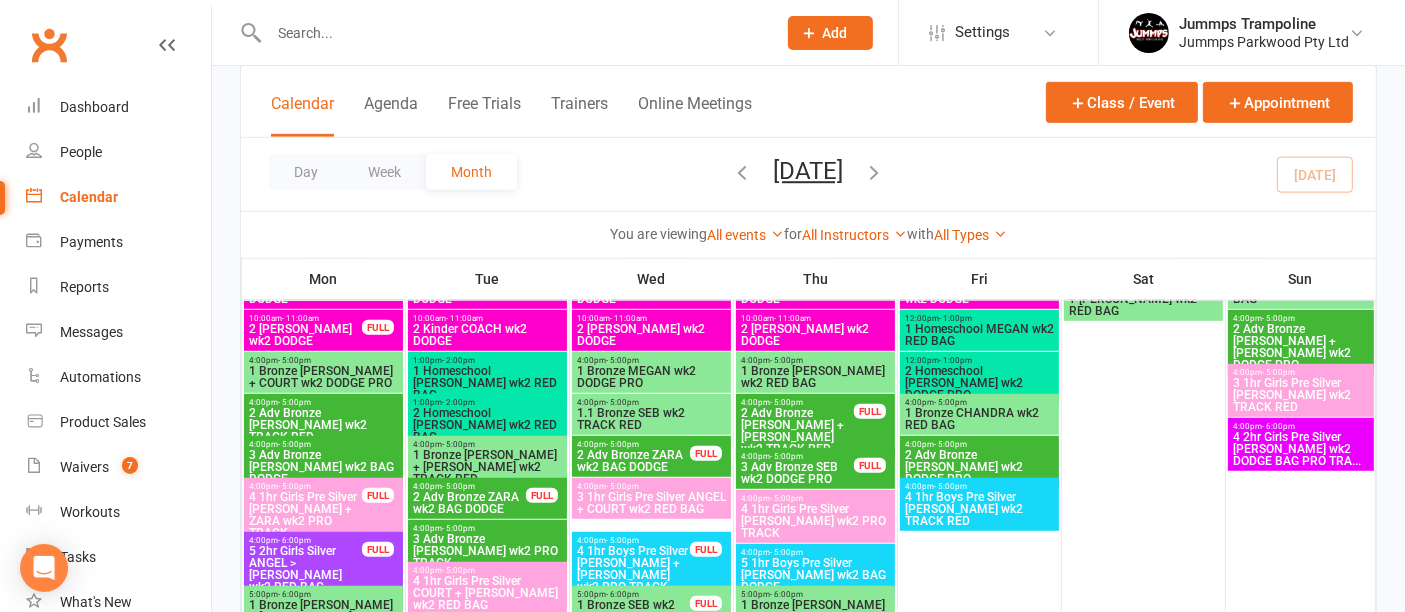 click on "3 Adv Bronze SEB wk2 DODGE PRO" at bounding box center (797, 473) 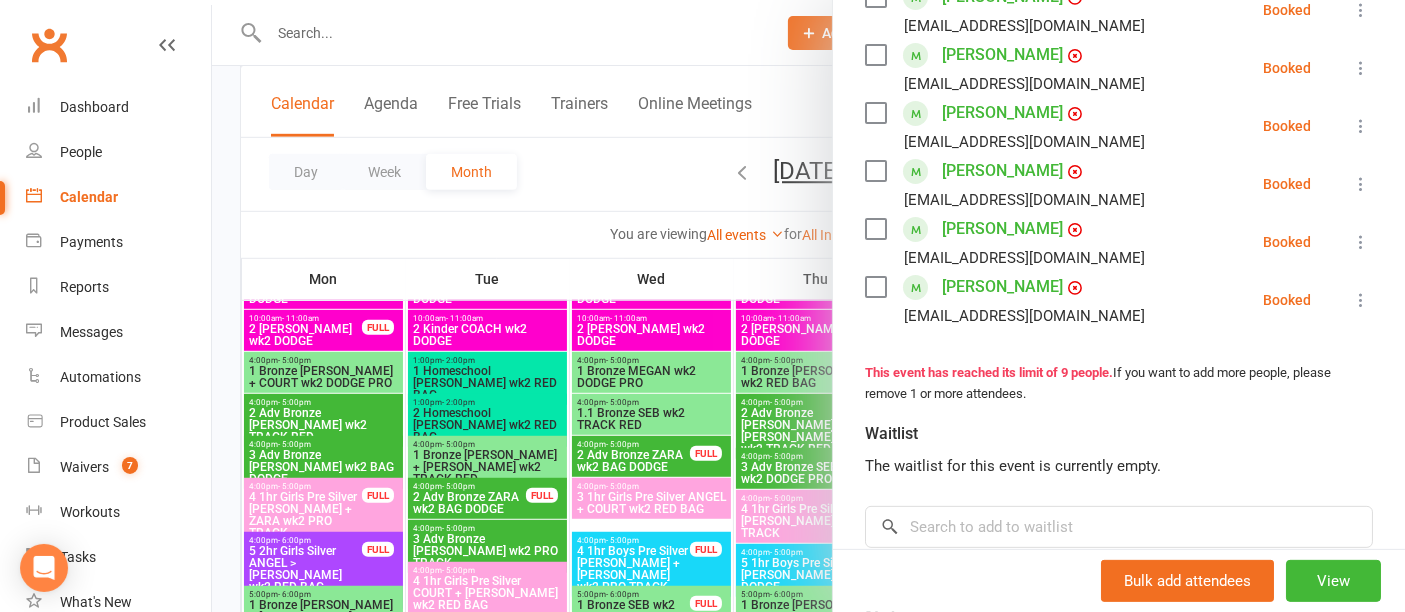 scroll, scrollTop: 572, scrollLeft: 0, axis: vertical 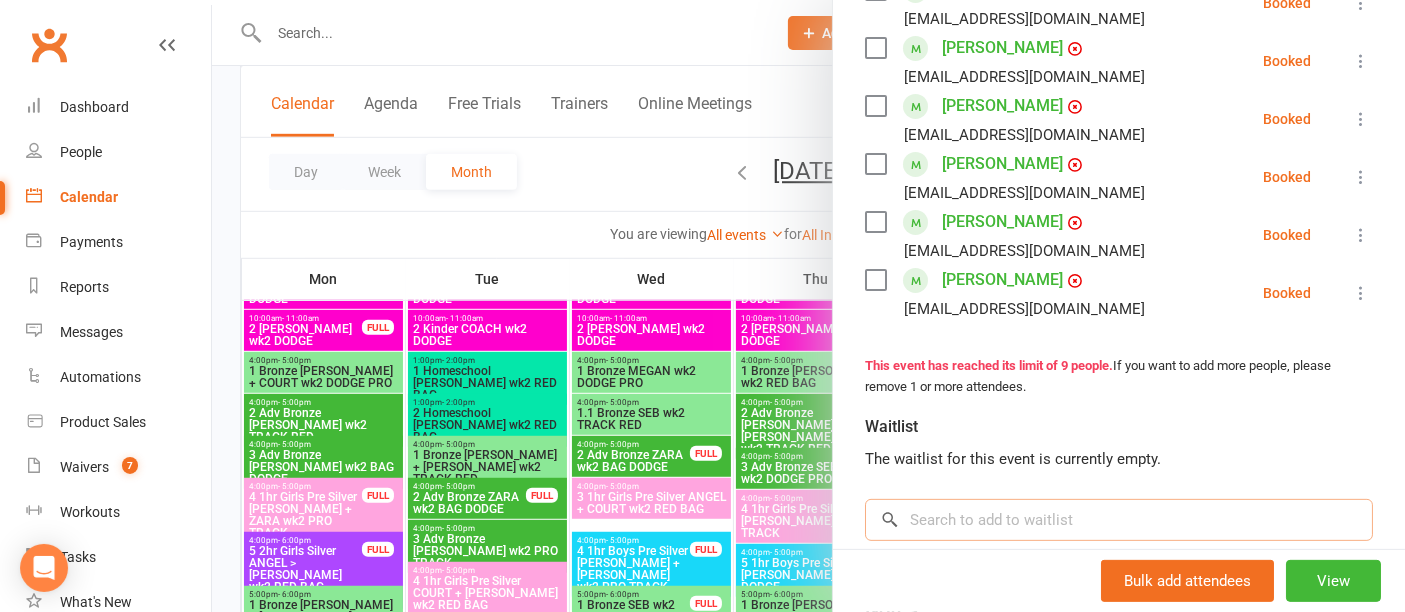 click at bounding box center [1119, 520] 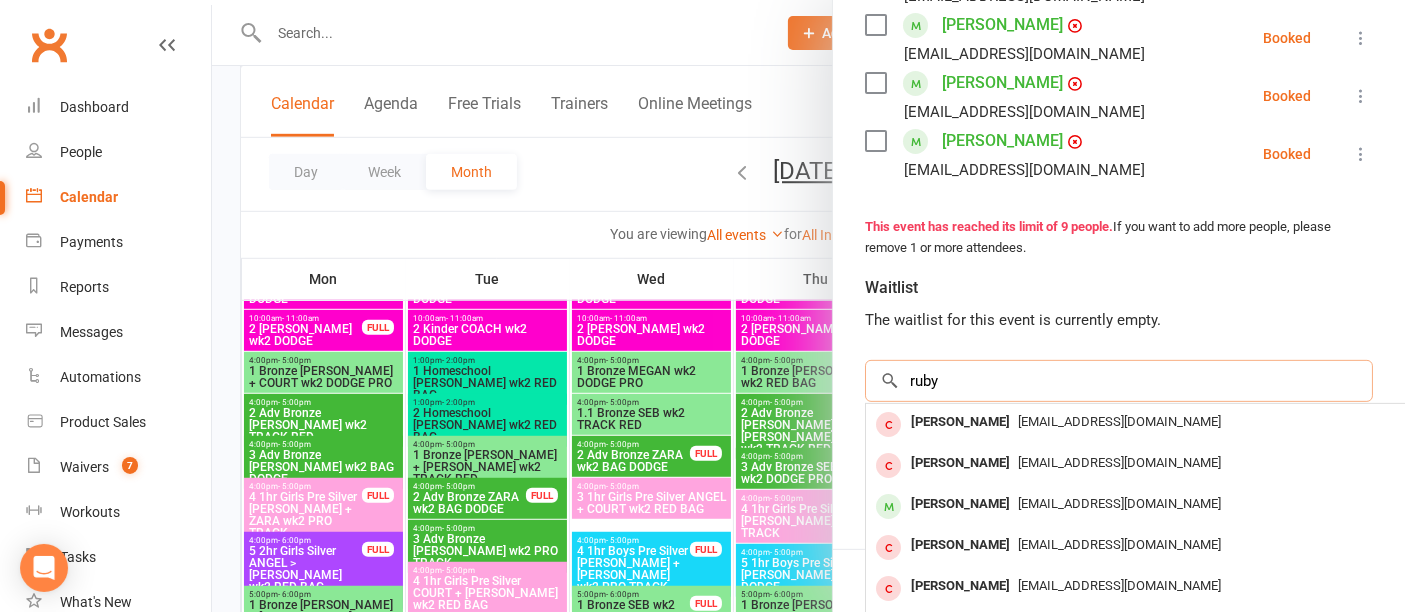 scroll, scrollTop: 860, scrollLeft: 0, axis: vertical 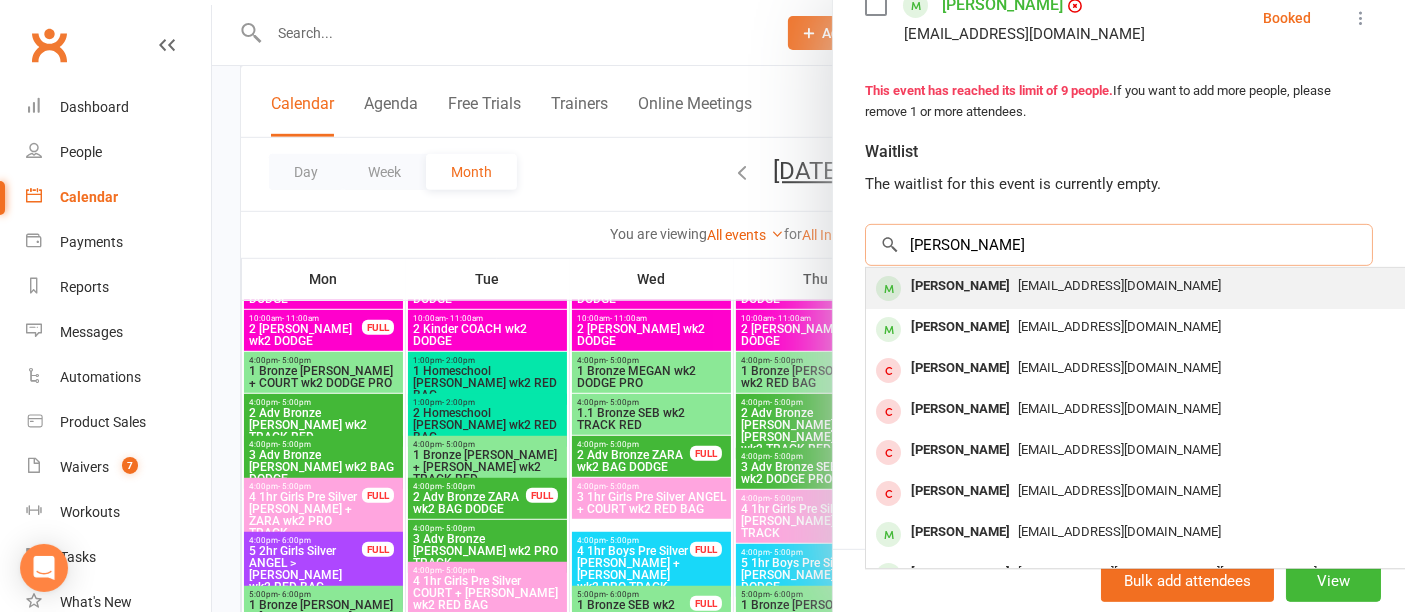 type on "ruby mcn" 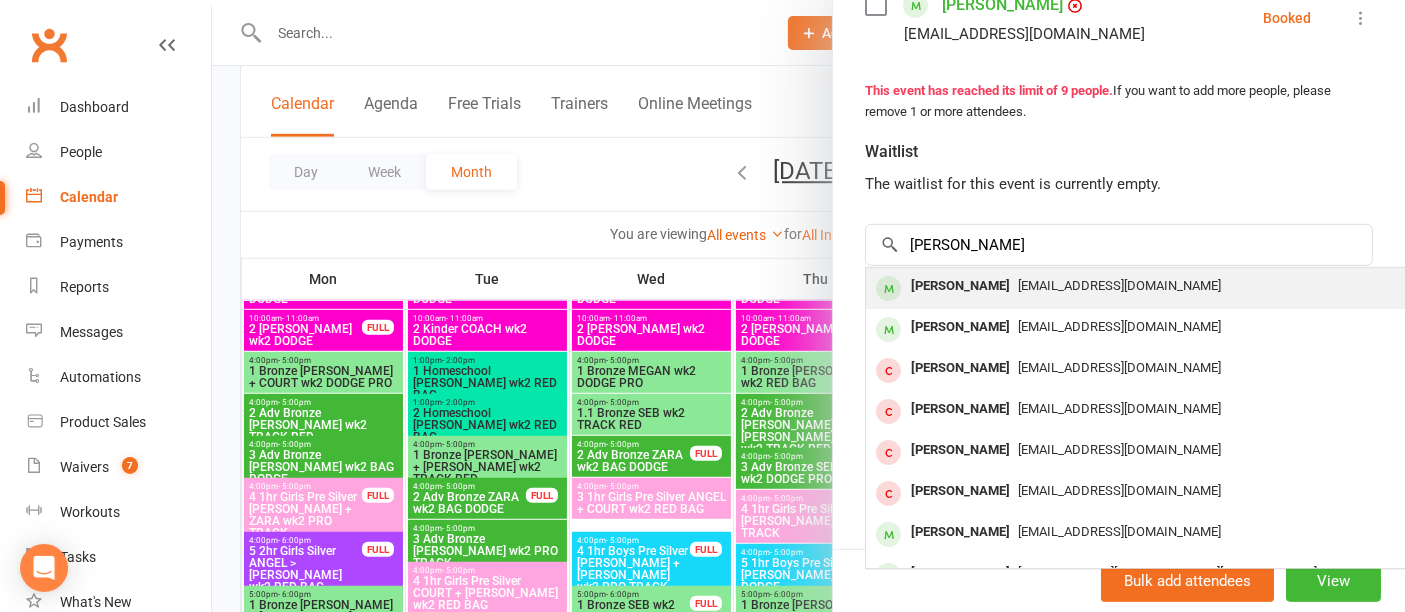 click on "rebeccaruby88@gmail.com" at bounding box center (1119, 285) 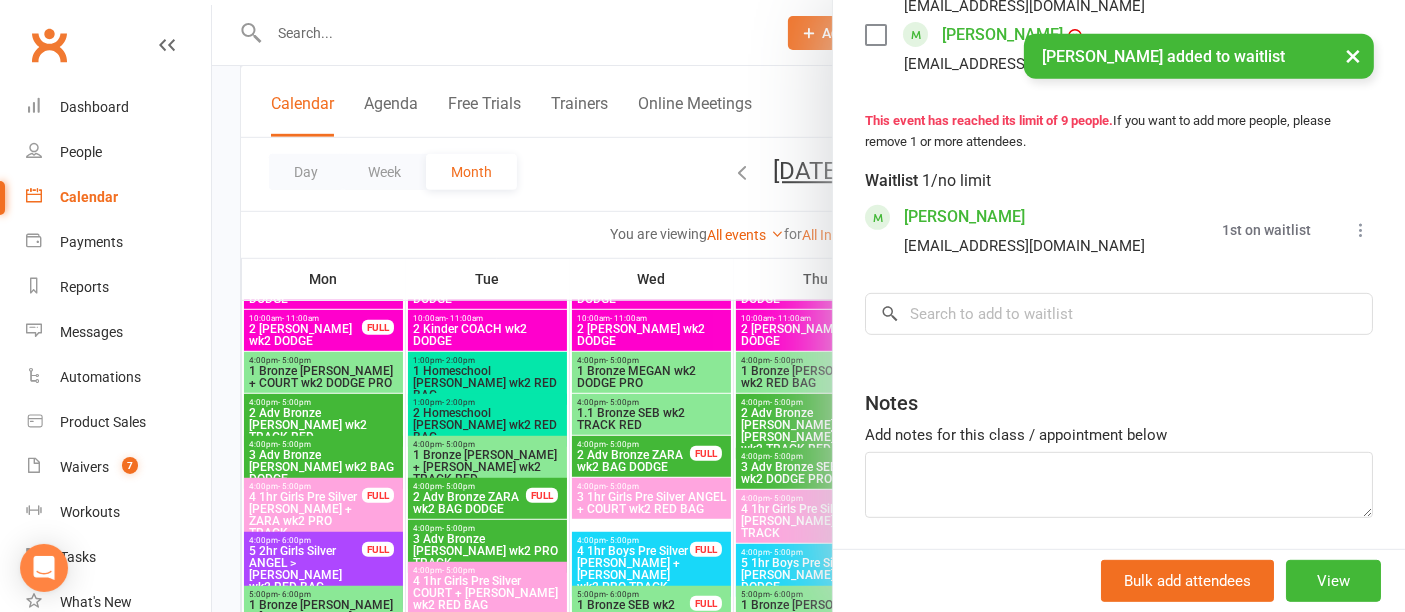 scroll, scrollTop: 914, scrollLeft: 0, axis: vertical 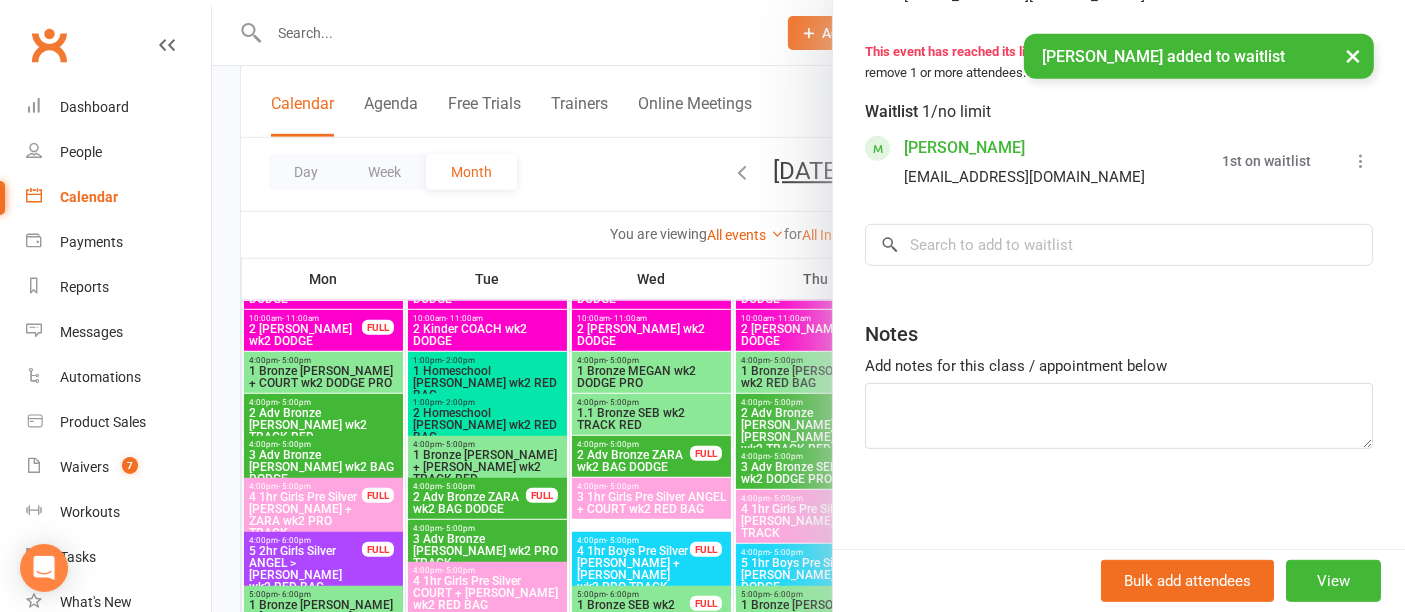 click on "× Ruby McNaught added to waitlist" at bounding box center [689, 34] 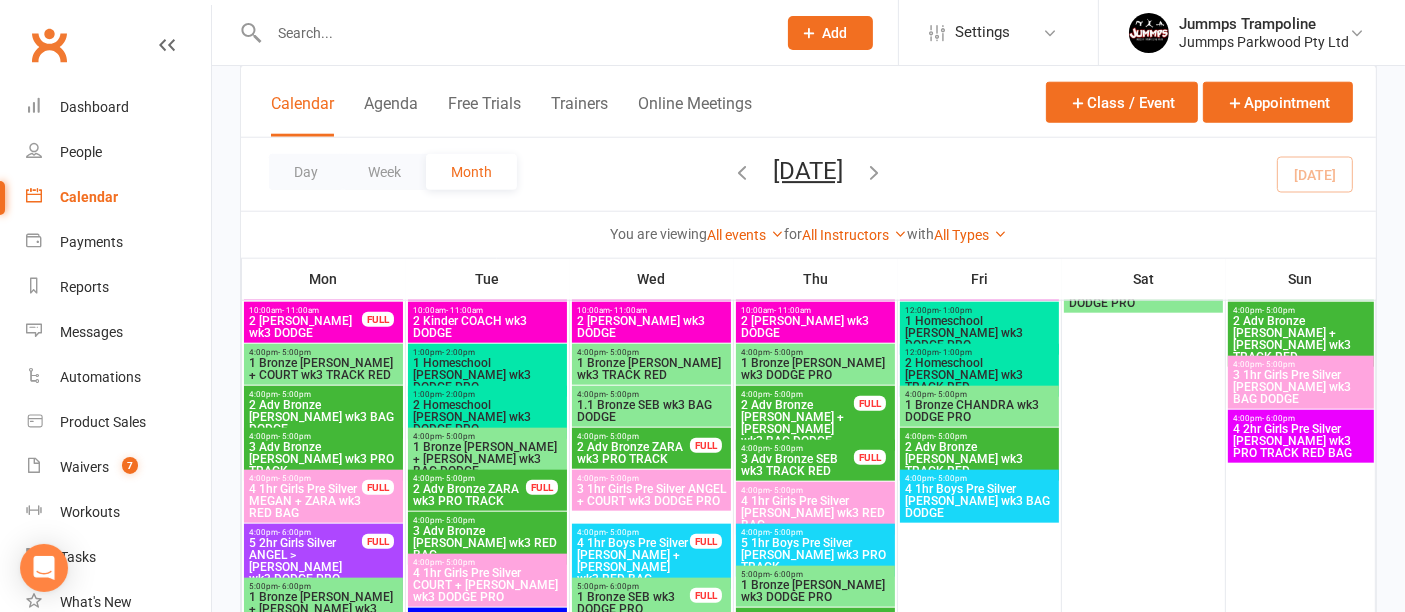 scroll, scrollTop: 2086, scrollLeft: 0, axis: vertical 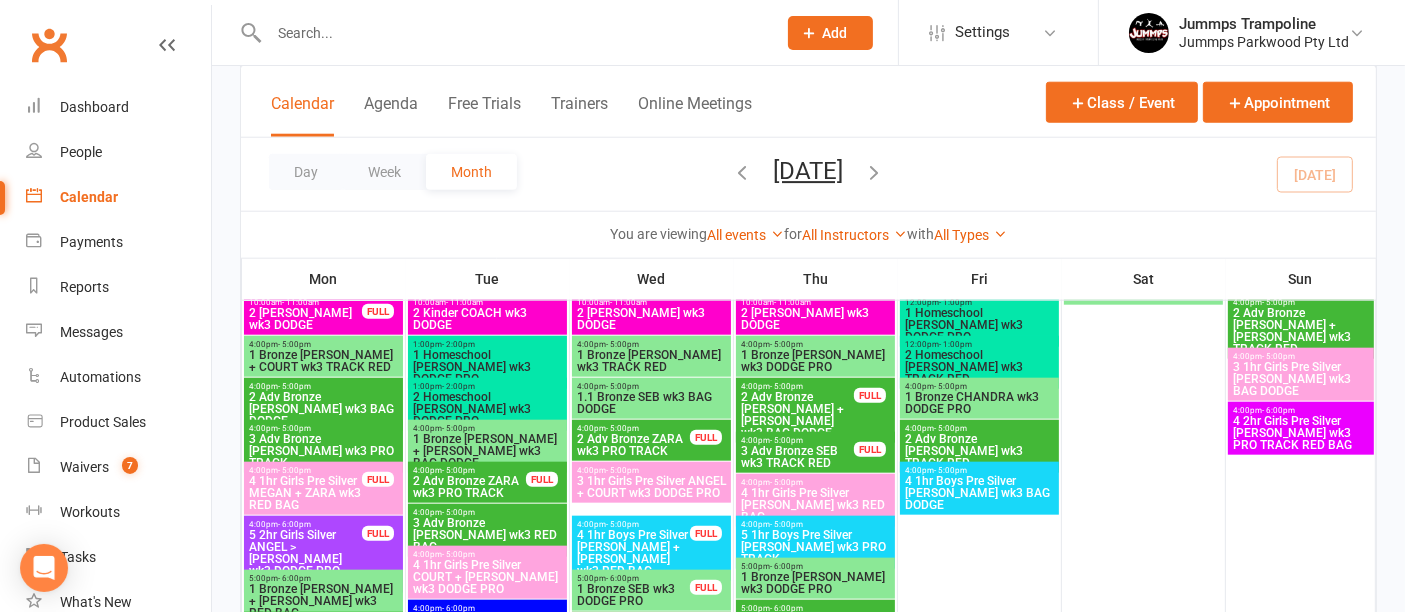 click on "2 Adv Bronze [PERSON_NAME] + [PERSON_NAME] wk3 BAG DODGE" at bounding box center (797, 415) 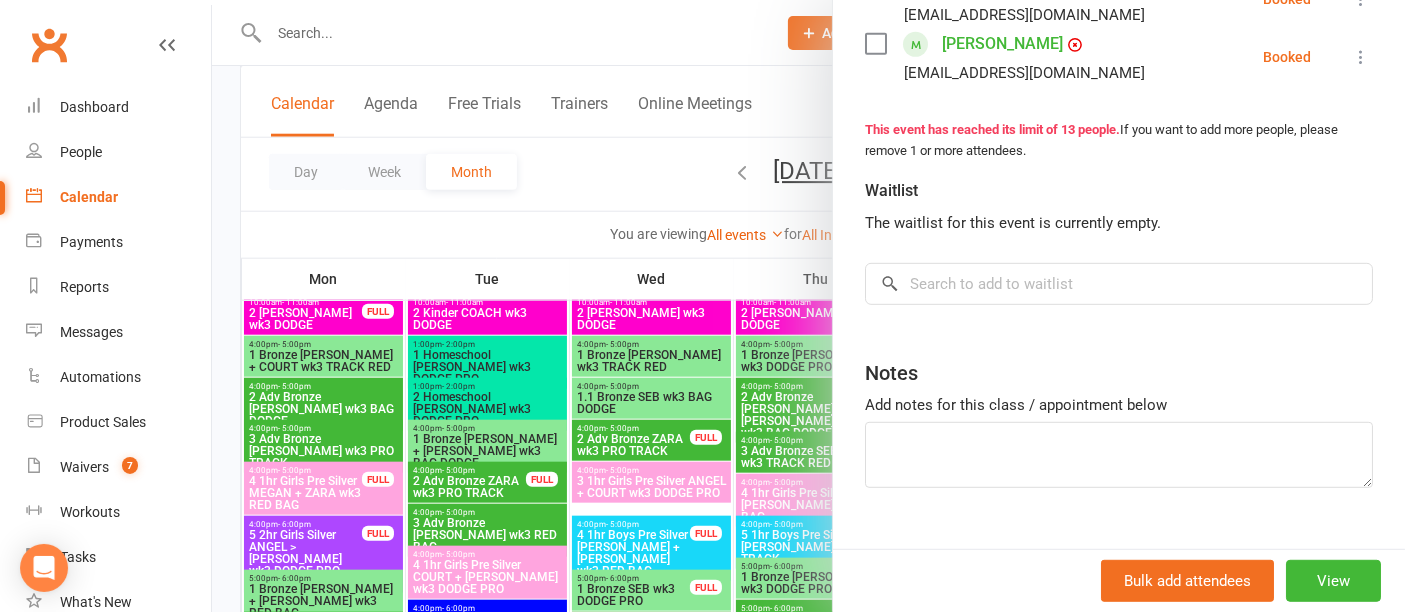 scroll, scrollTop: 1075, scrollLeft: 0, axis: vertical 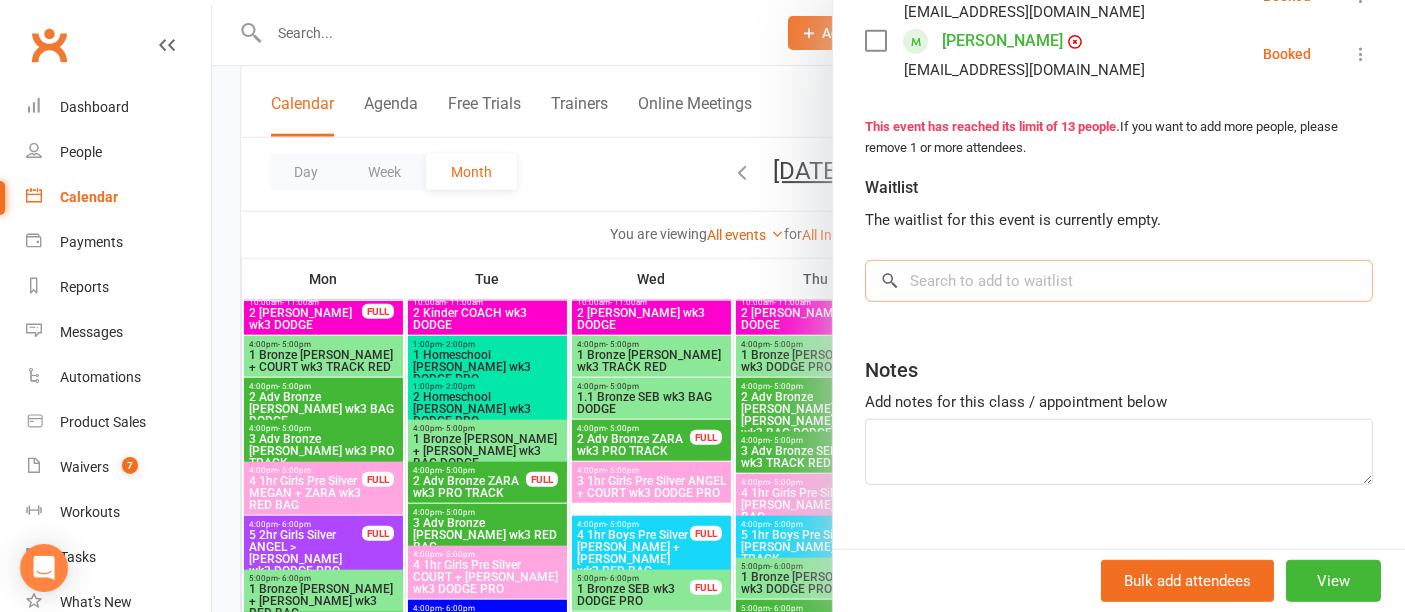 click at bounding box center (1119, 281) 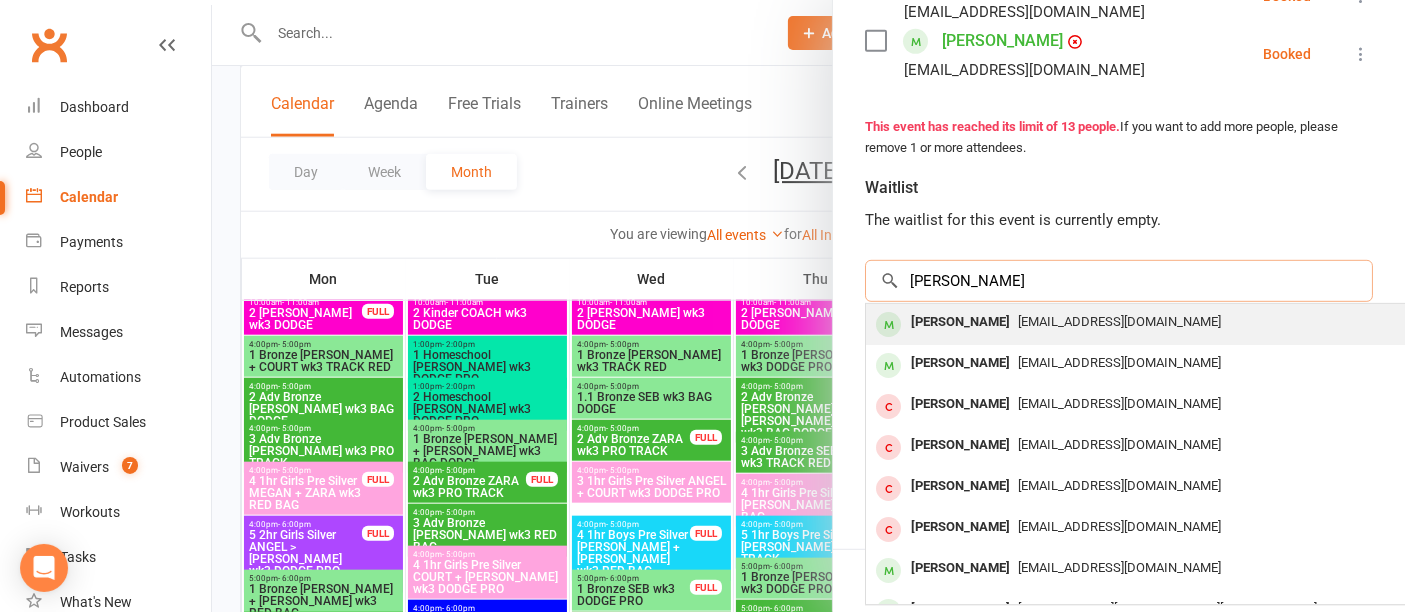 type on "ruby mcn" 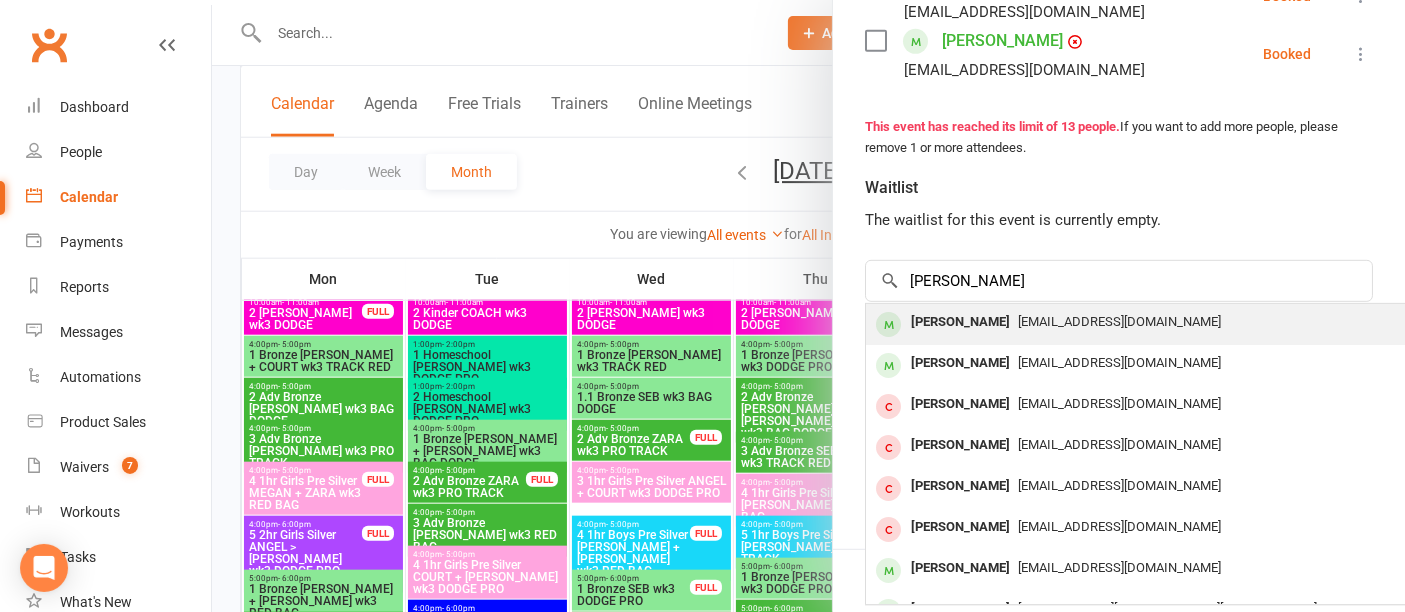 click on "rebeccaruby88@gmail.com" at bounding box center (1119, 321) 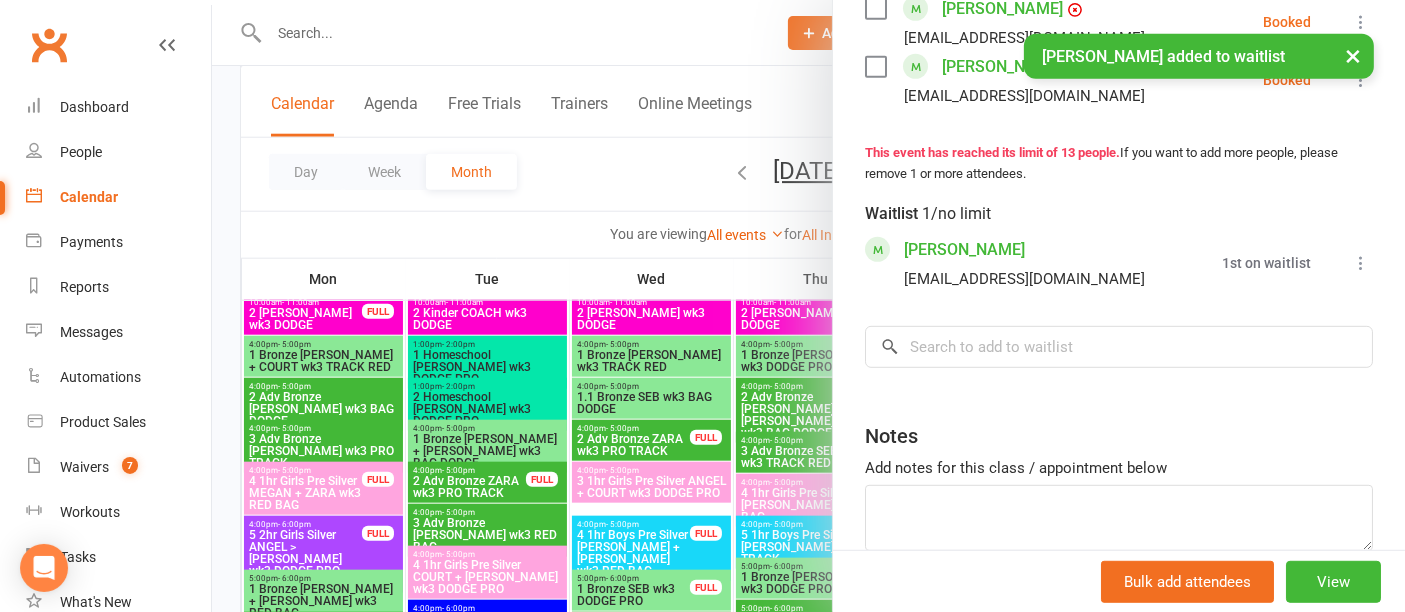 scroll, scrollTop: 1128, scrollLeft: 0, axis: vertical 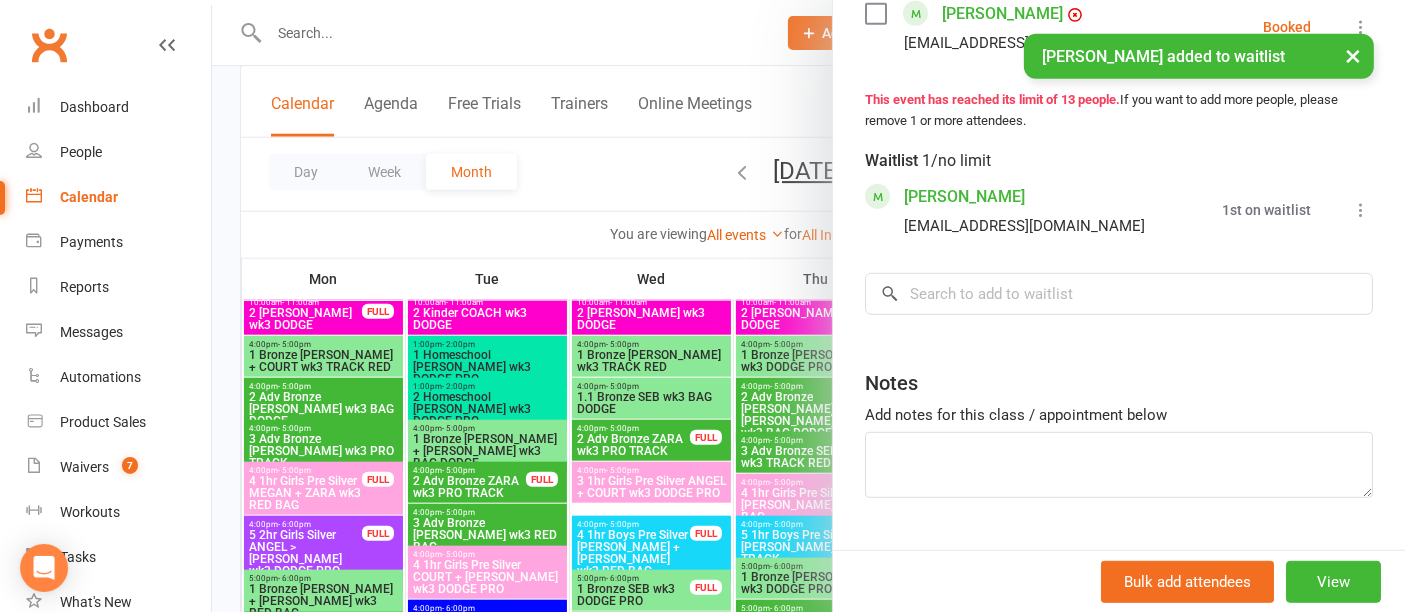 click on "× Ruby McNaught added to waitlist" at bounding box center (689, 34) 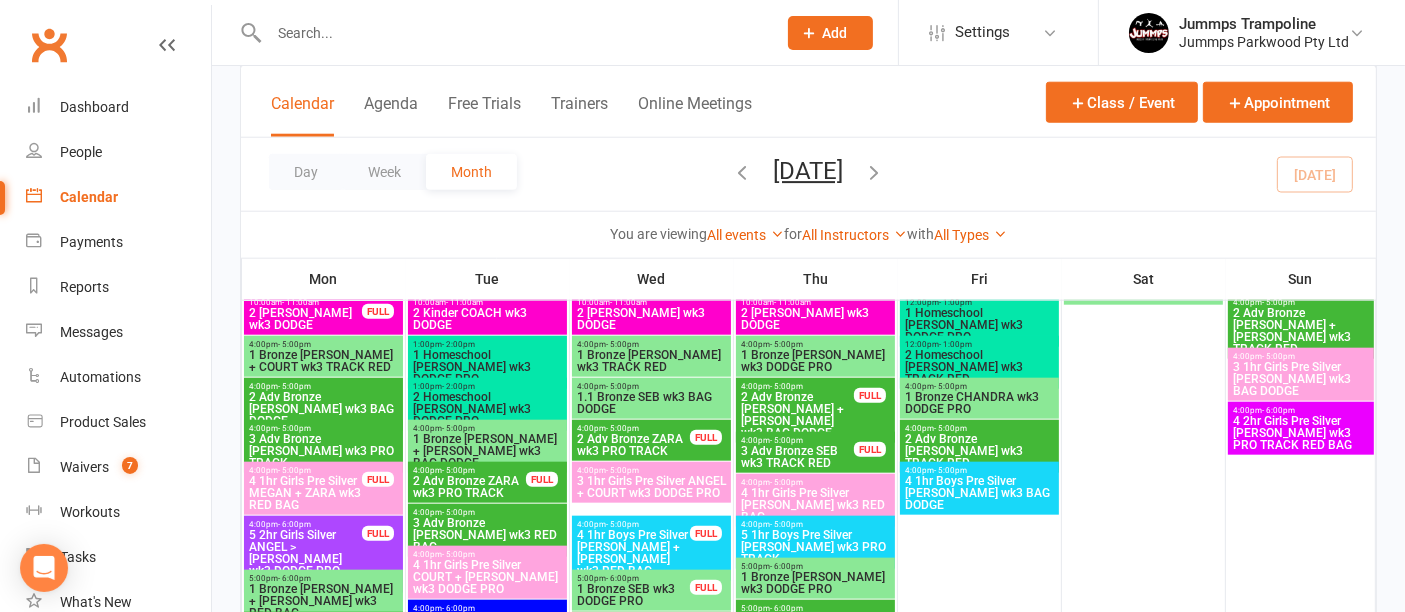click on "3 Adv Bronze SEB wk3 TRACK RED" at bounding box center [797, 457] 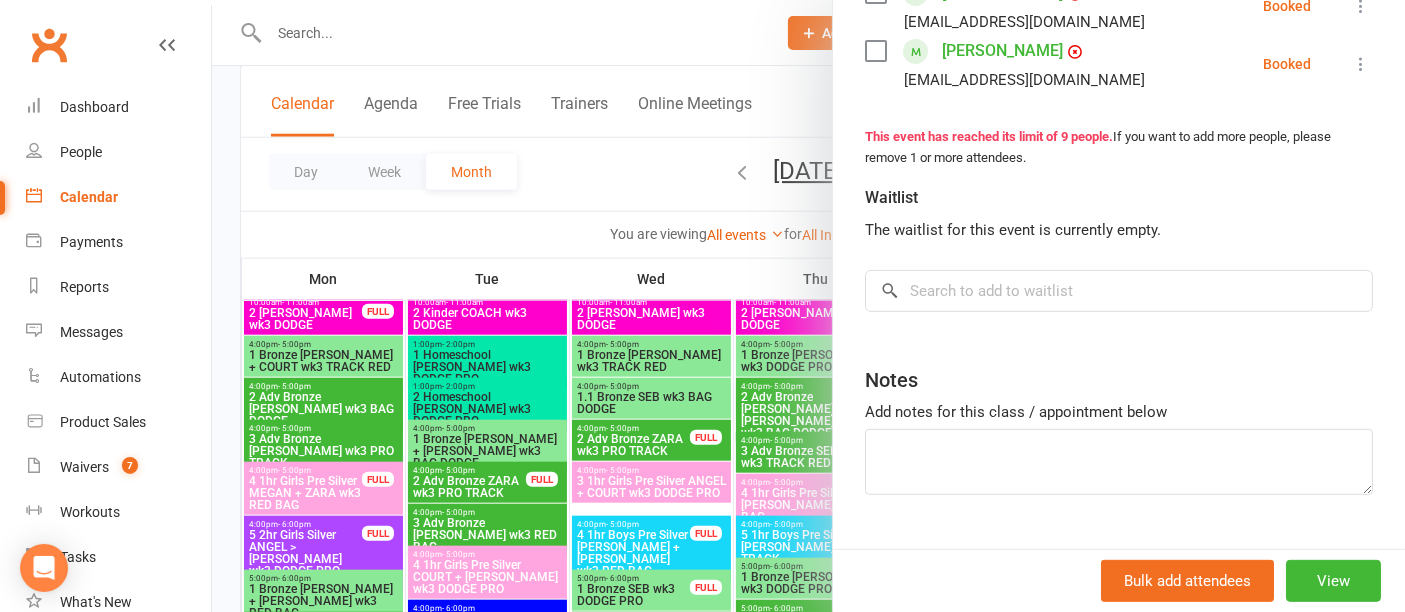 scroll, scrollTop: 804, scrollLeft: 0, axis: vertical 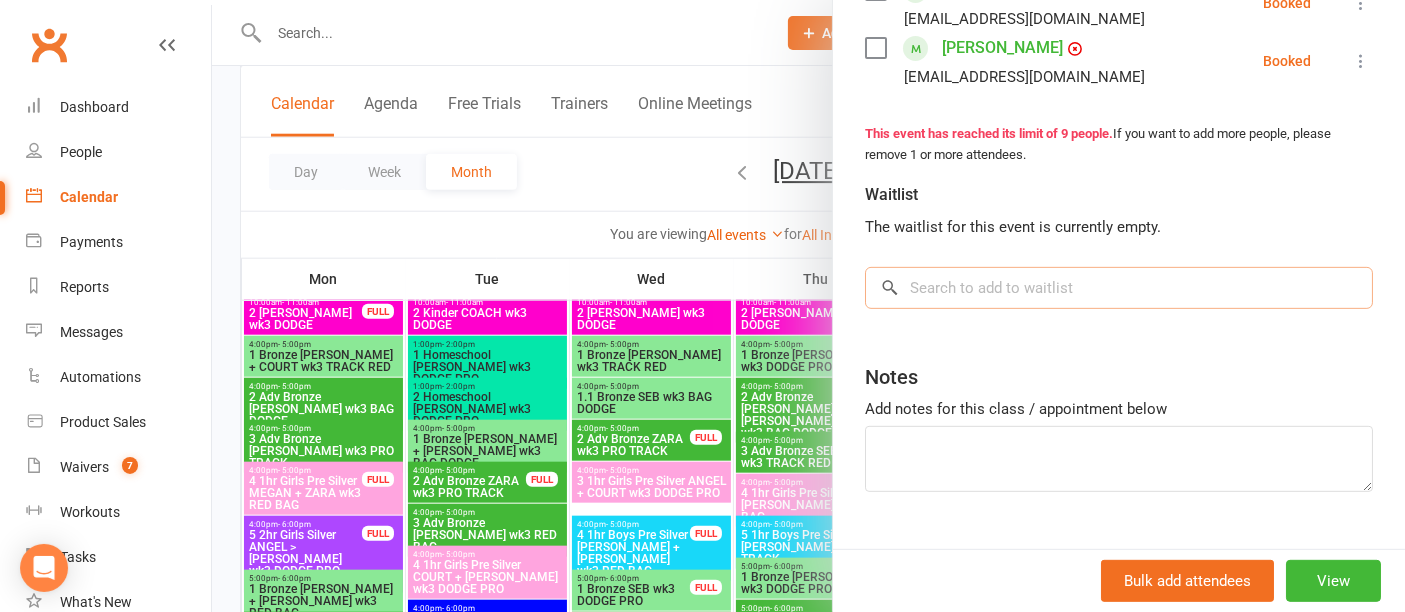 click at bounding box center (1119, 288) 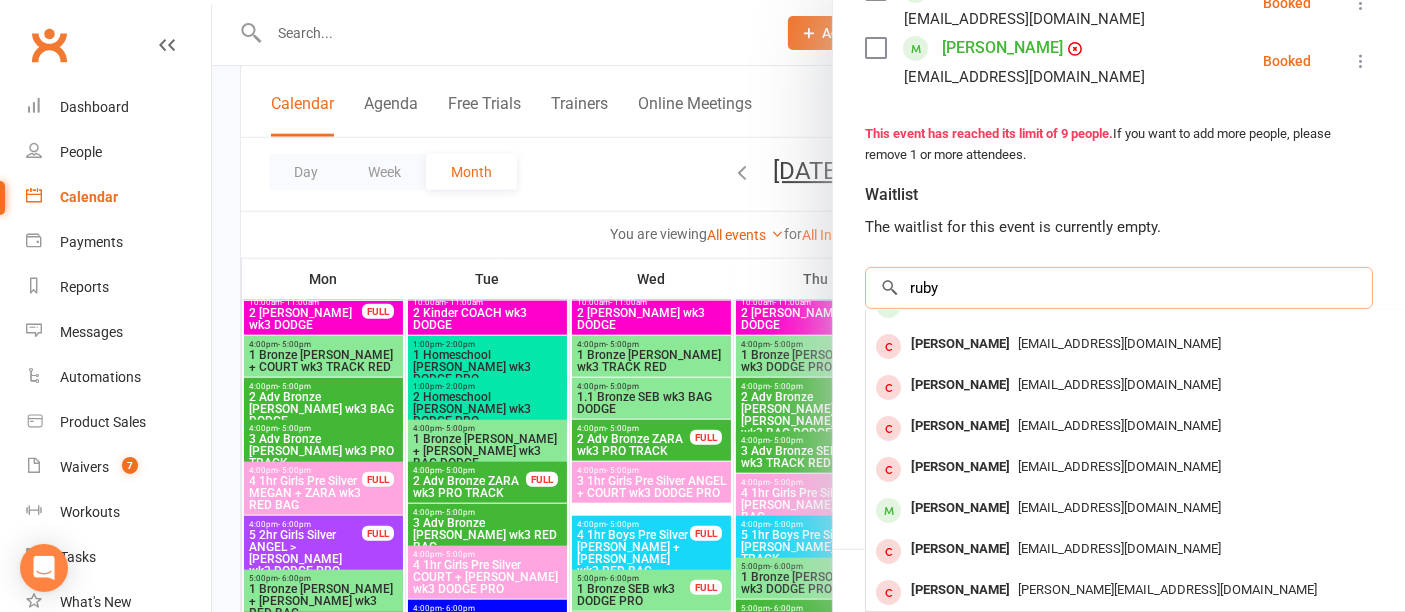 scroll, scrollTop: 0, scrollLeft: 0, axis: both 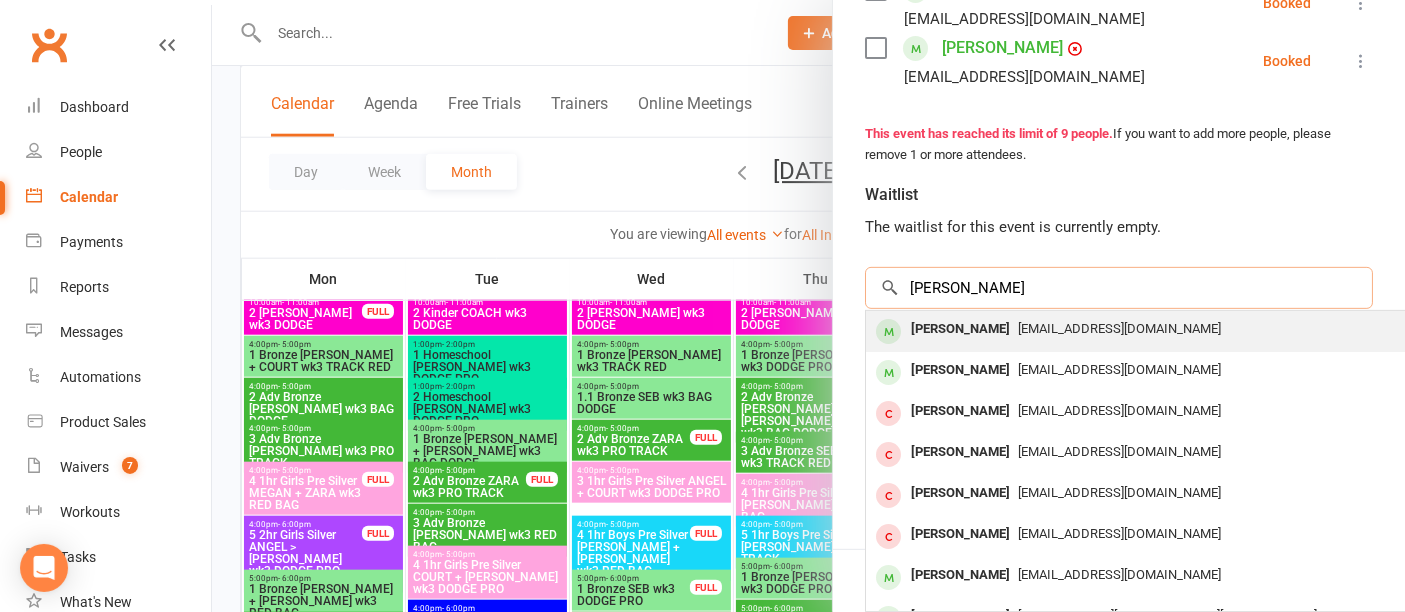 type on "ruby mcn" 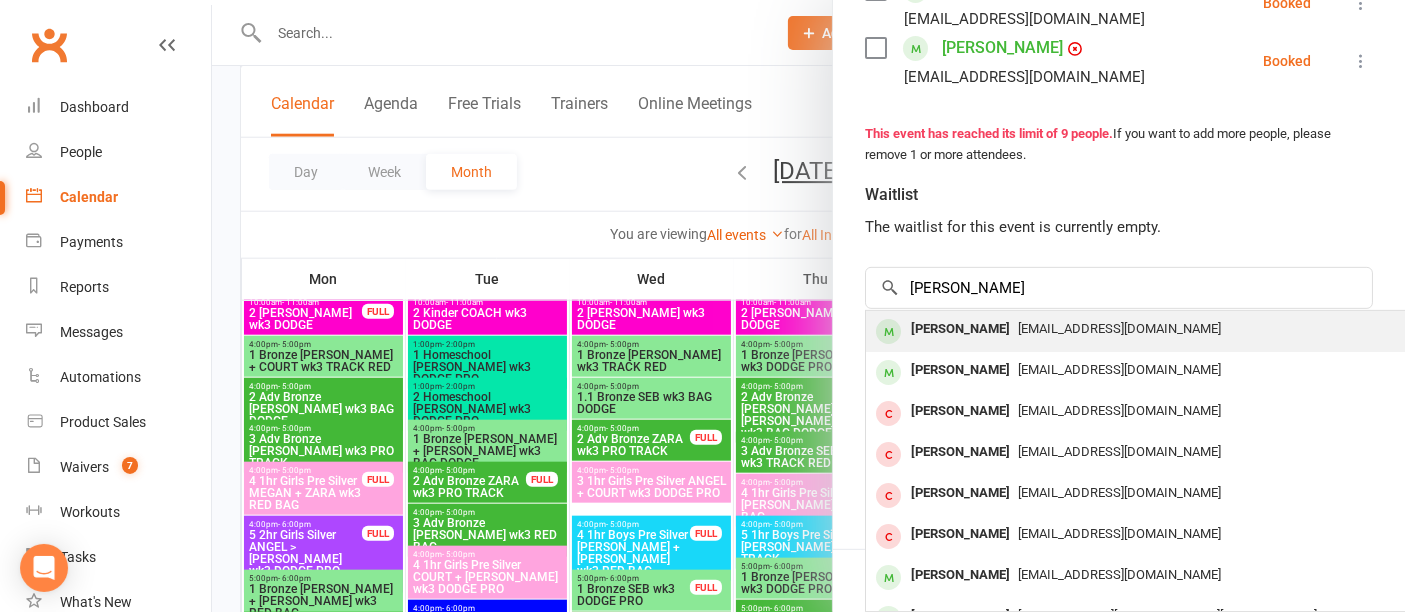 click on "rebeccaruby88@gmail.com" at bounding box center [1119, 328] 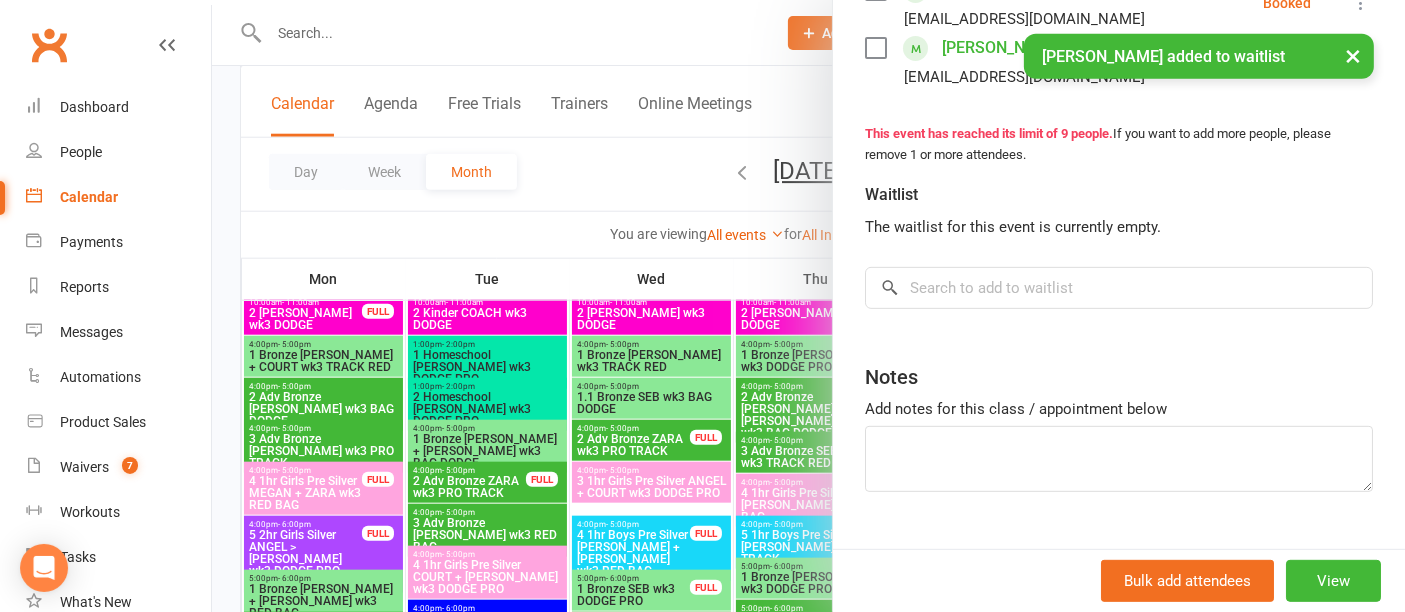 scroll, scrollTop: 858, scrollLeft: 0, axis: vertical 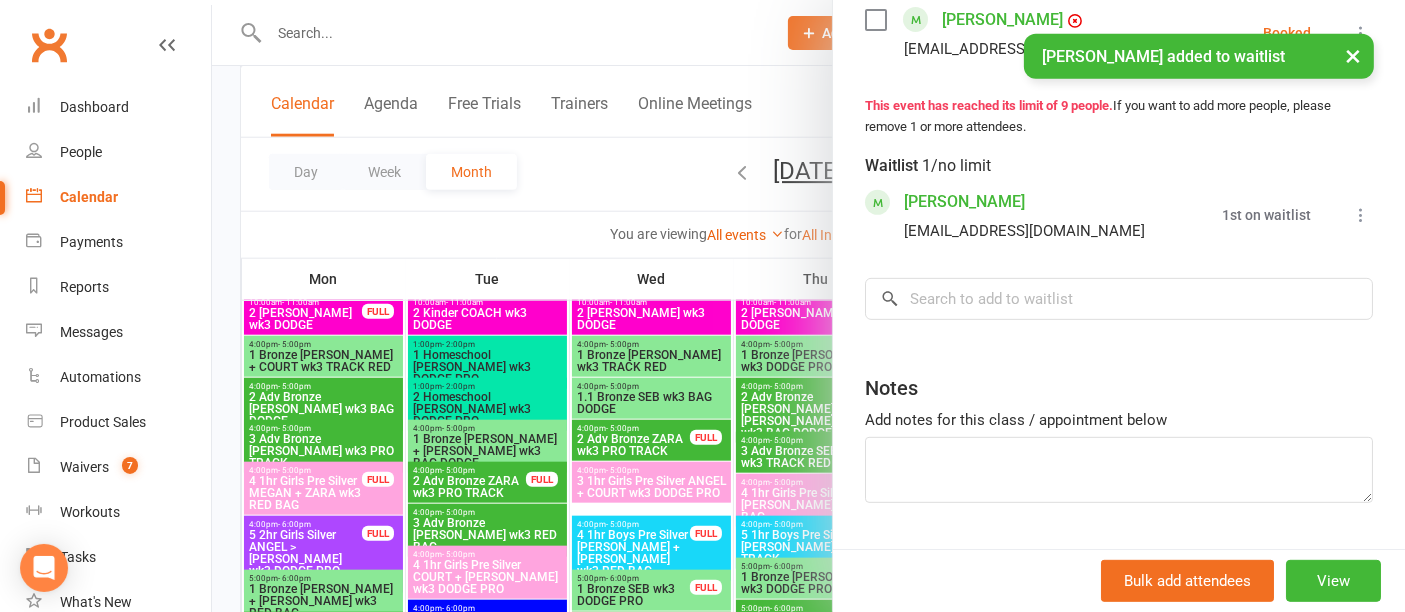 click on "× Ruby McNaught added to waitlist" at bounding box center (689, 34) 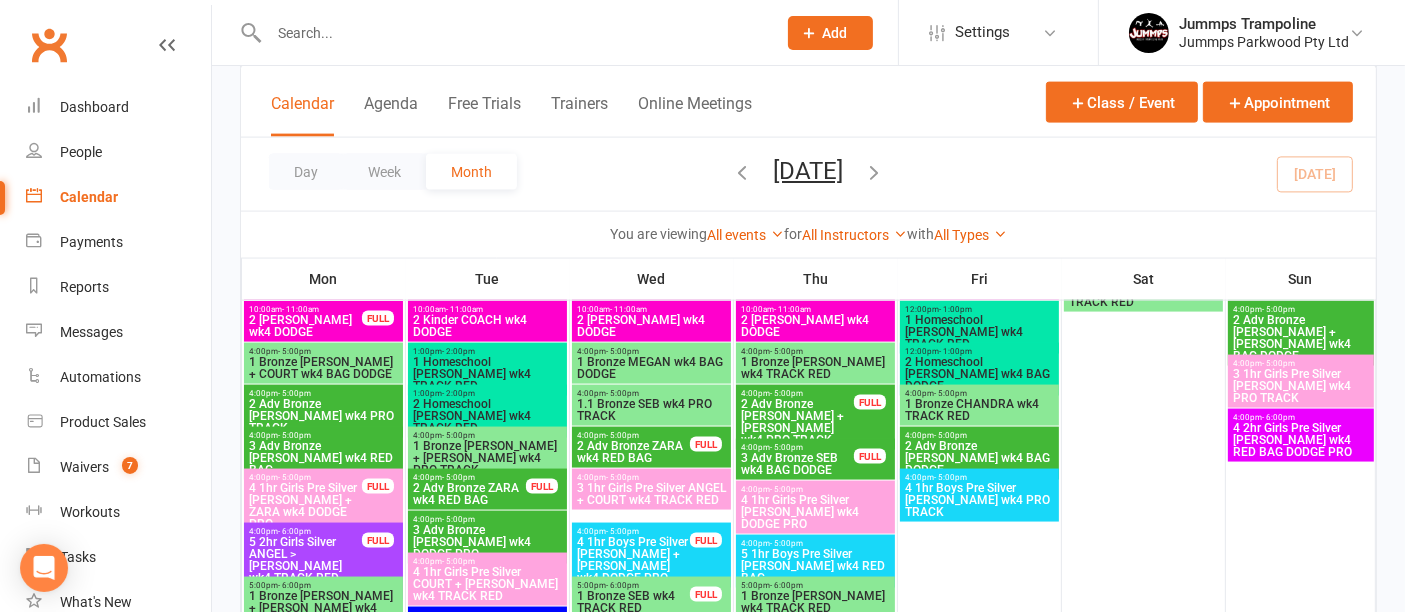 scroll, scrollTop: 2900, scrollLeft: 0, axis: vertical 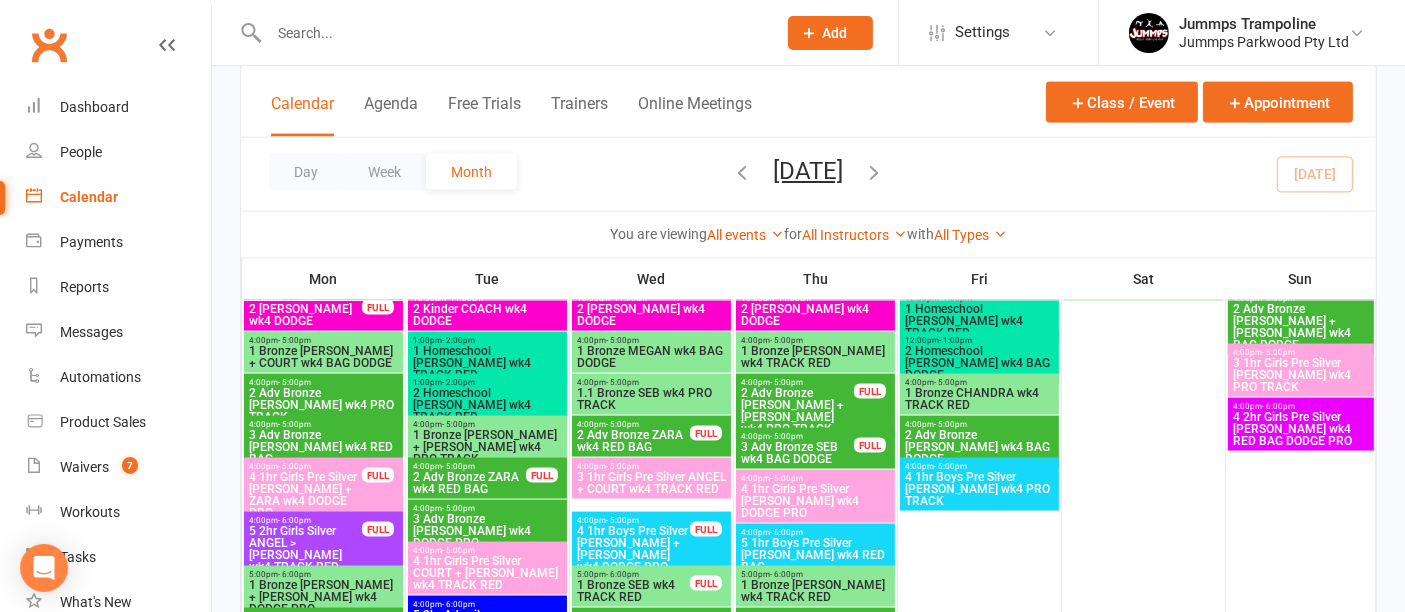 click on "2 Adv Bronze [PERSON_NAME] + [PERSON_NAME] wk4 PRO TRACK" at bounding box center [797, 411] 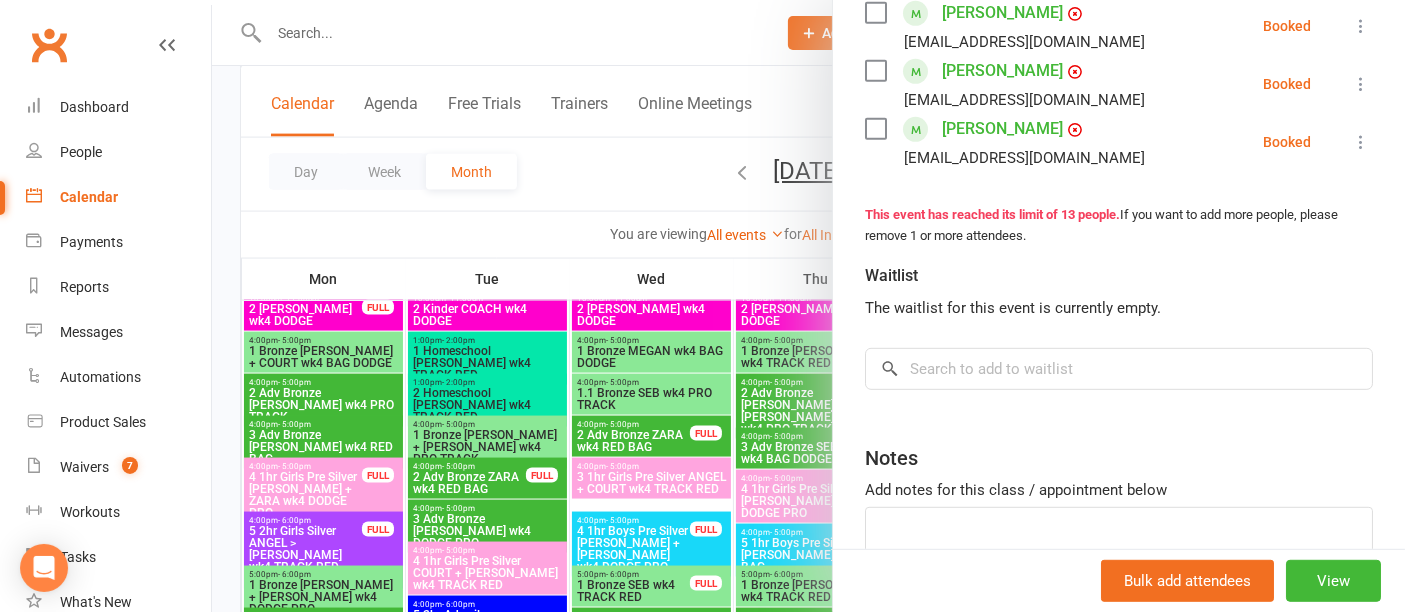 scroll, scrollTop: 1075, scrollLeft: 0, axis: vertical 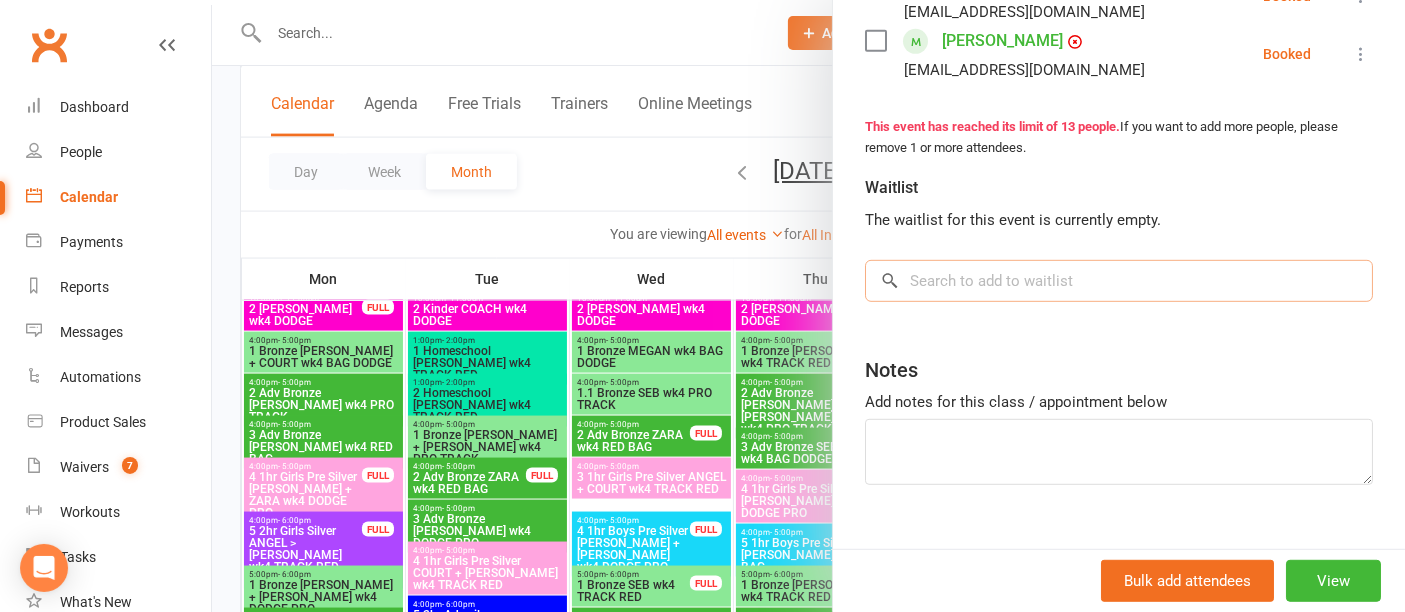 click at bounding box center (1119, 281) 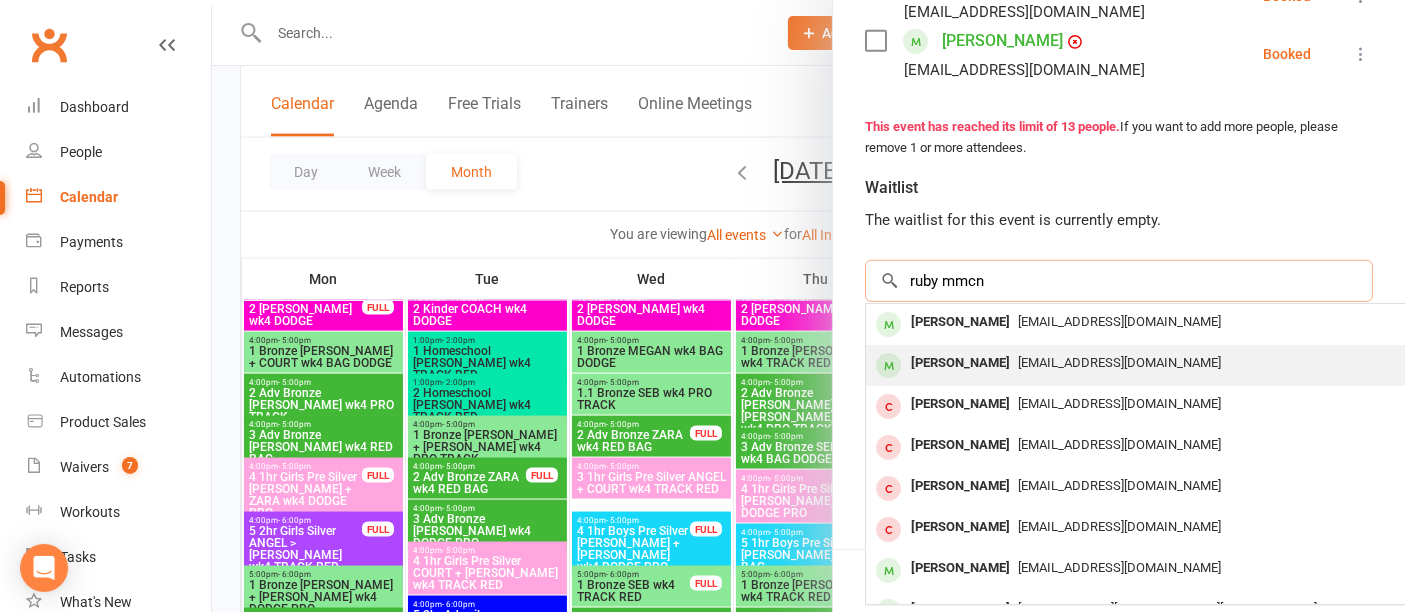type on "ruby mmcn" 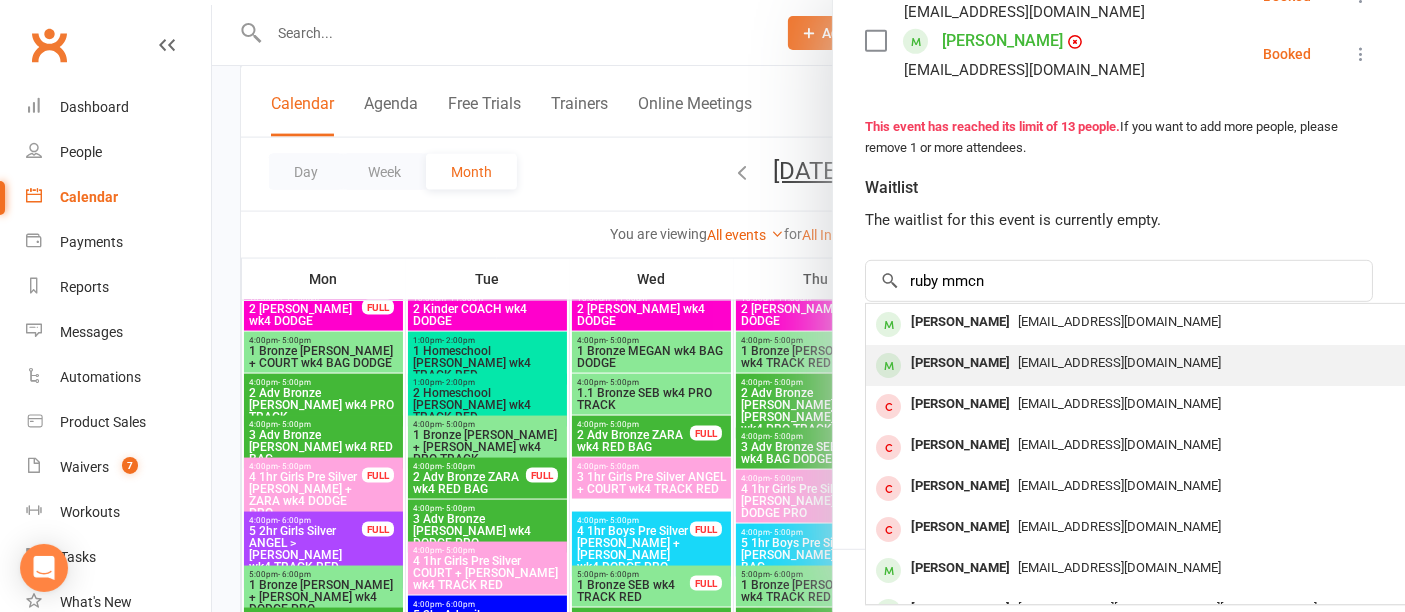 click on "rebeccaruby88@gmail.com" at bounding box center (1119, 362) 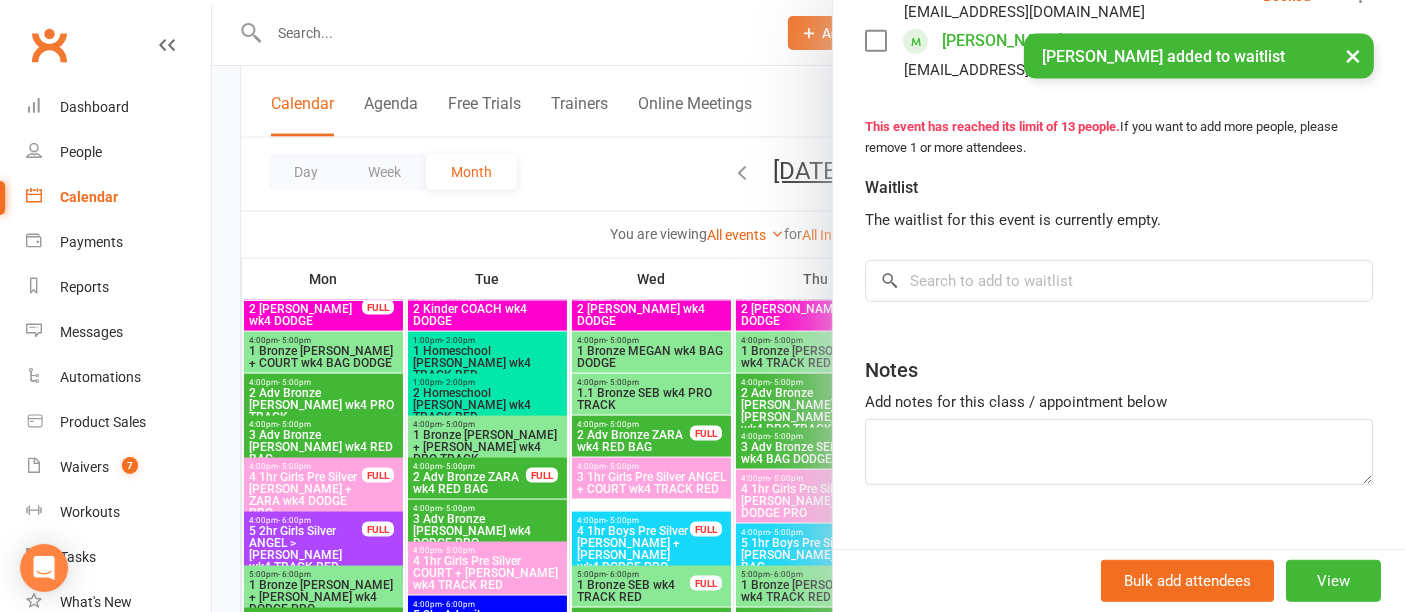 scroll, scrollTop: 1128, scrollLeft: 0, axis: vertical 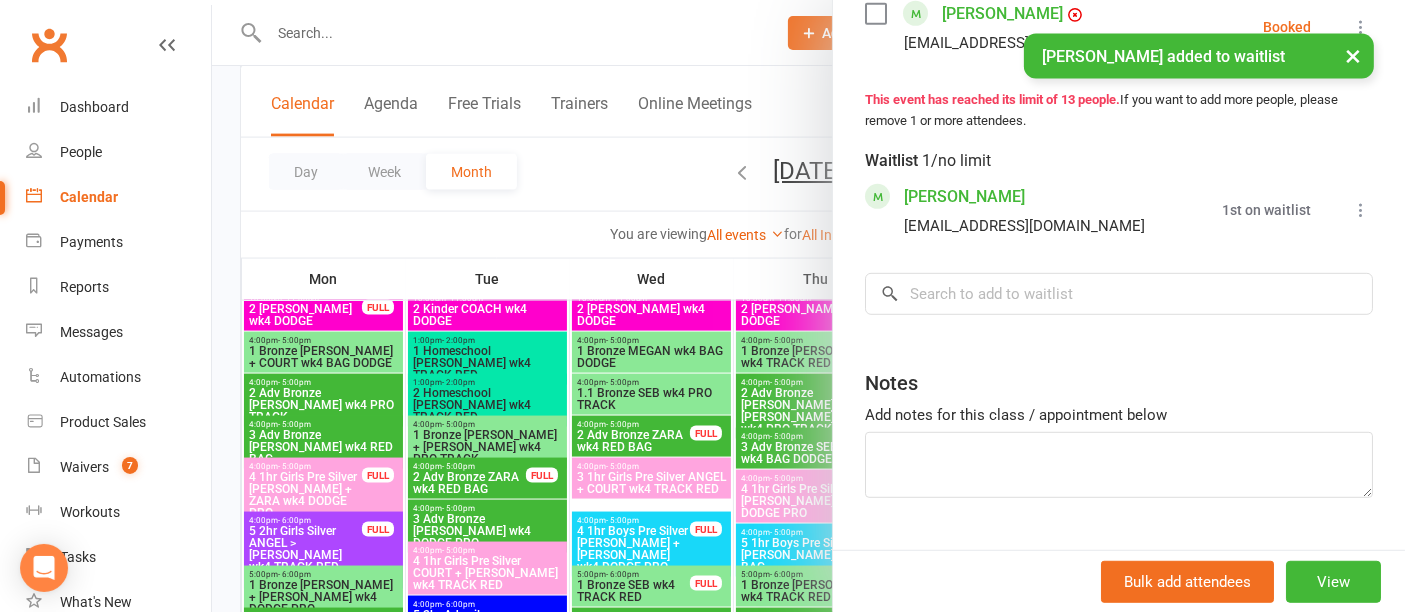 click at bounding box center [808, 306] 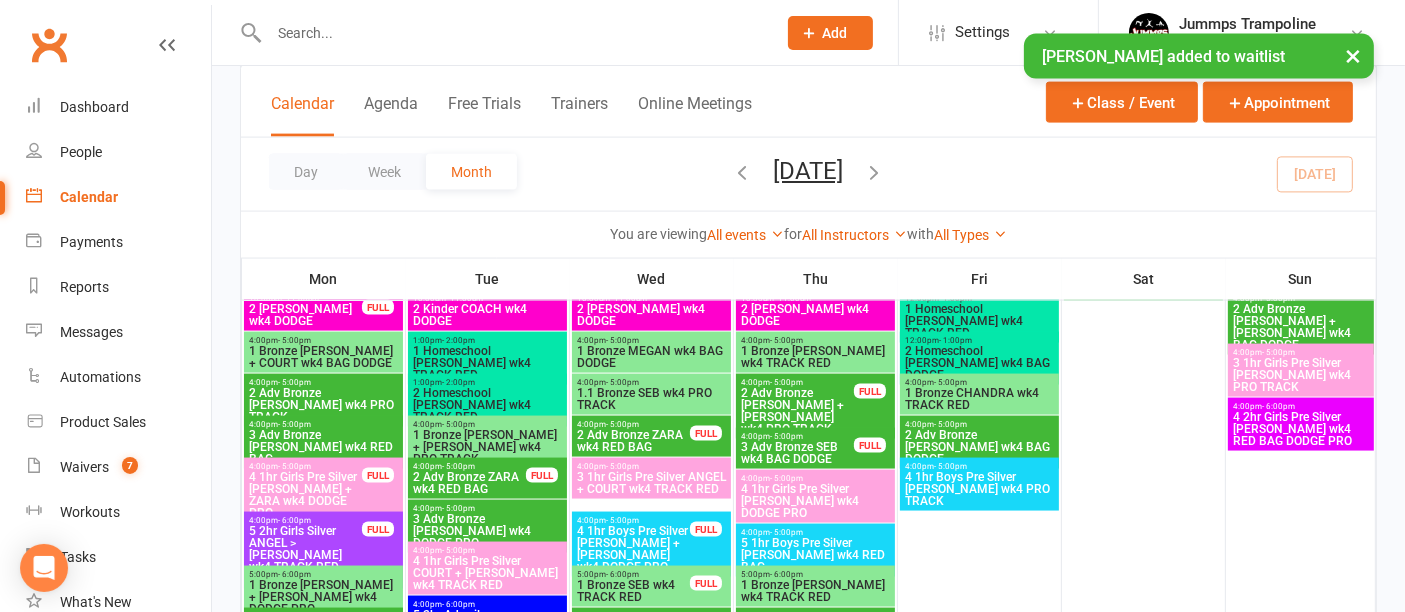 click on "4:00pm  - 5:00pm" at bounding box center [815, 478] 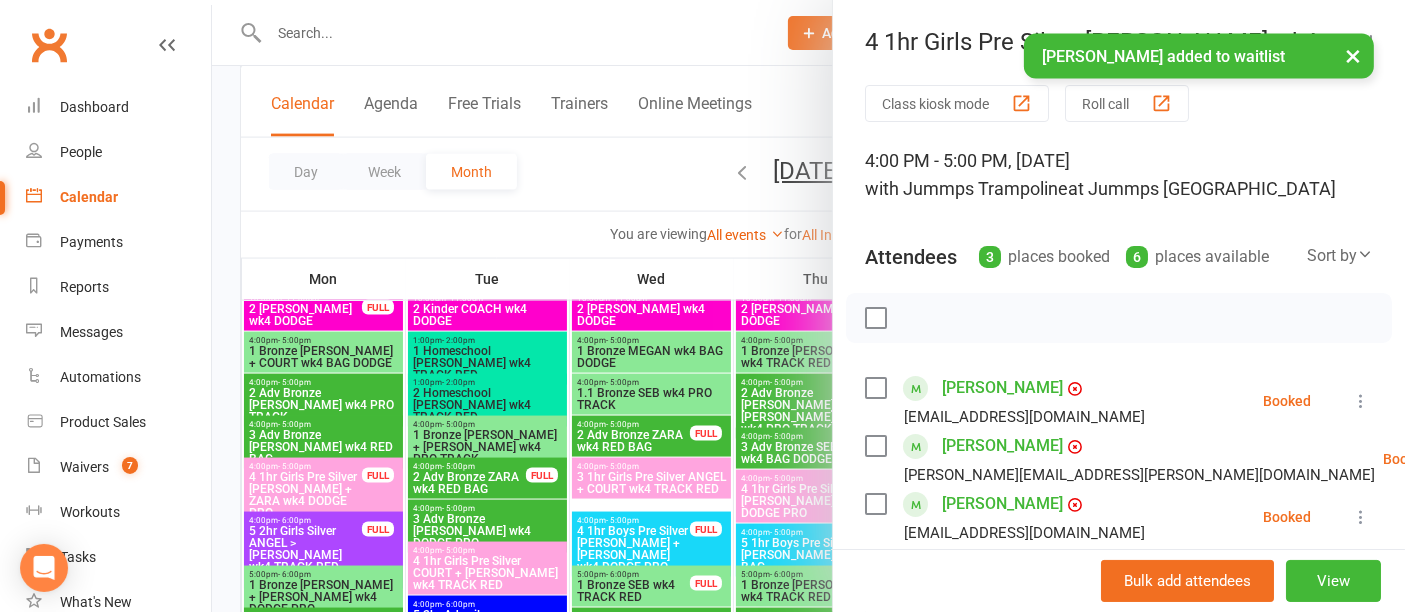 click at bounding box center [808, 306] 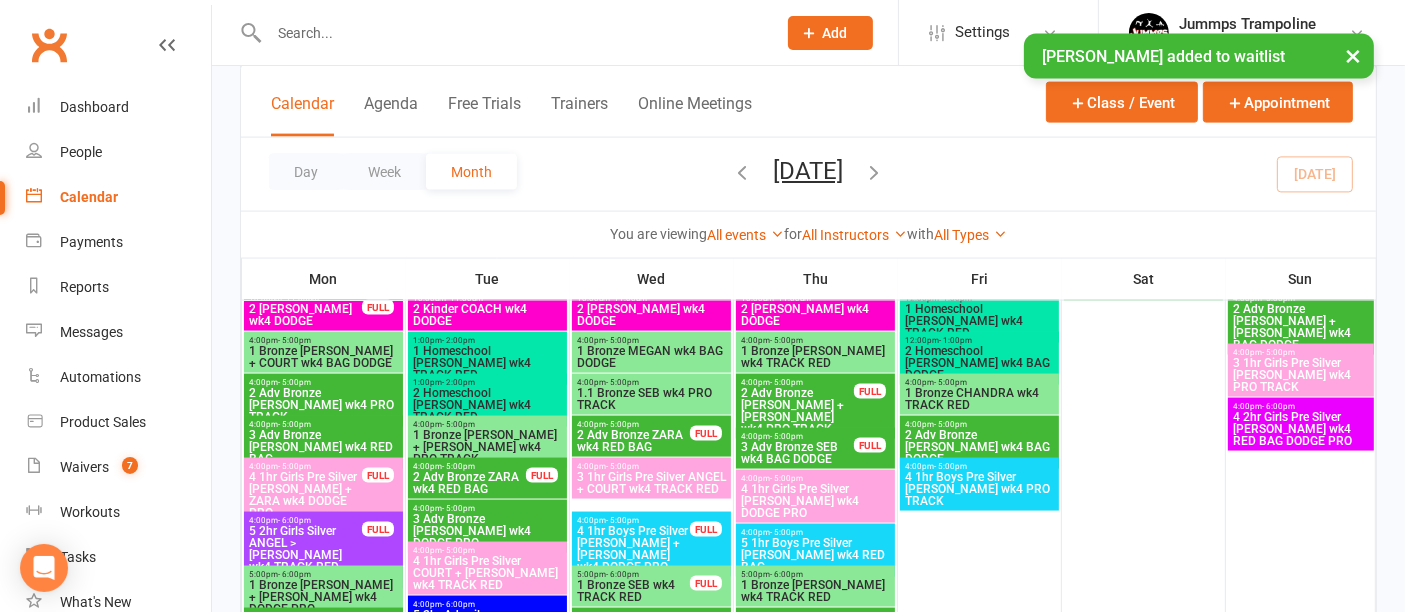 click on "3 Adv Bronze SEB wk4 BAG DODGE" at bounding box center (797, 453) 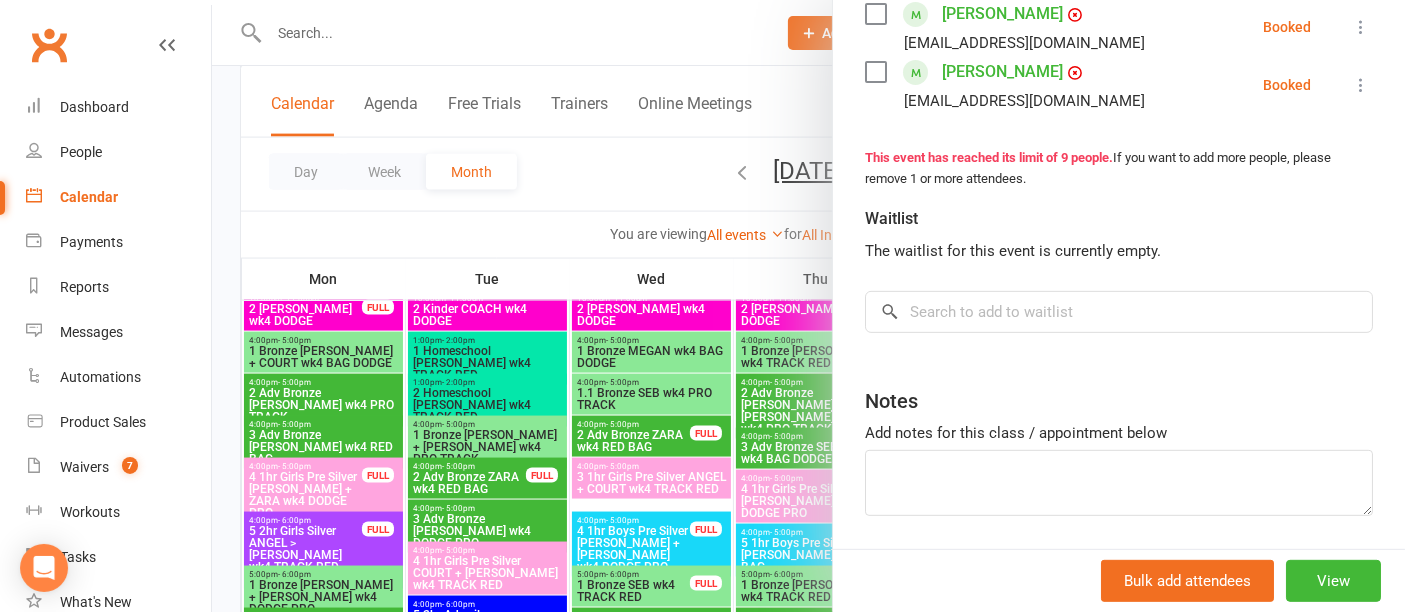 scroll, scrollTop: 843, scrollLeft: 0, axis: vertical 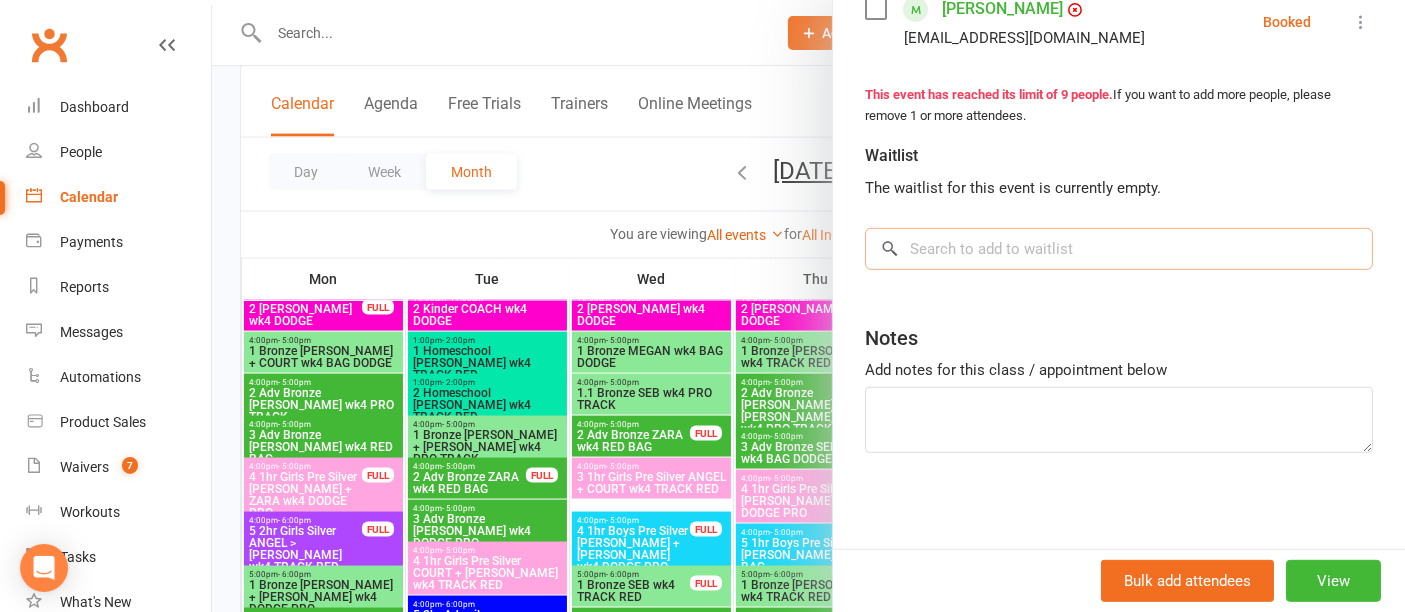 click at bounding box center (1119, 249) 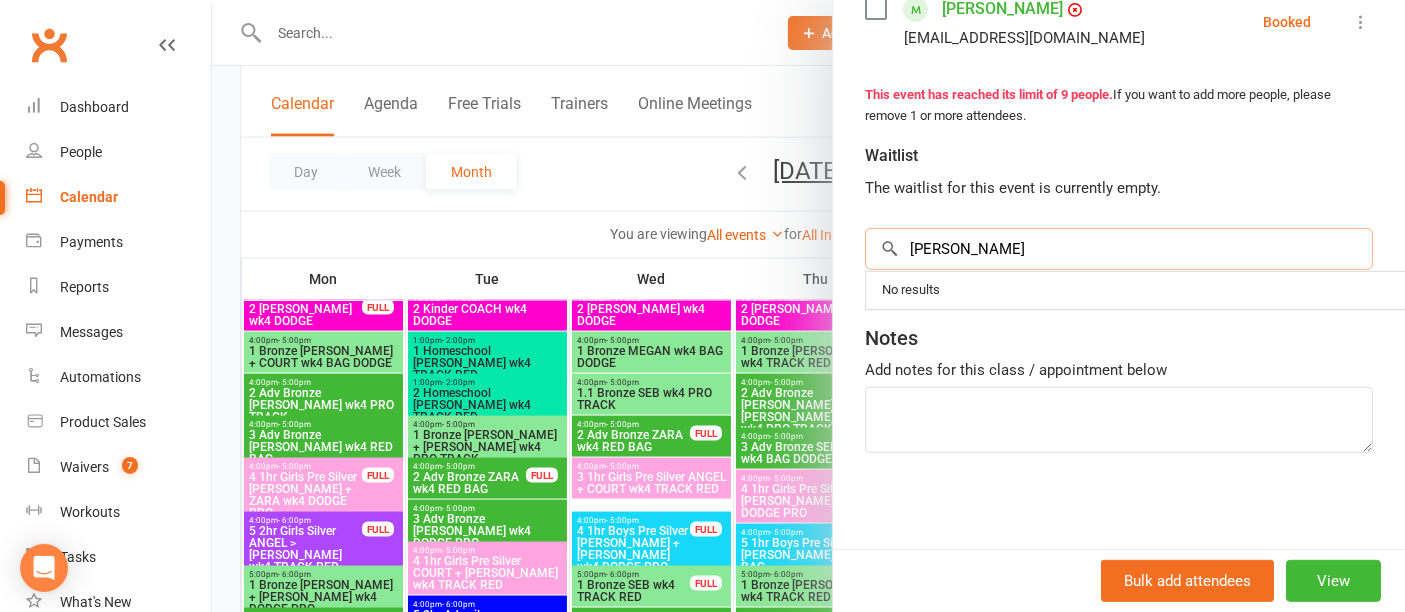 type on "ruby mcn" 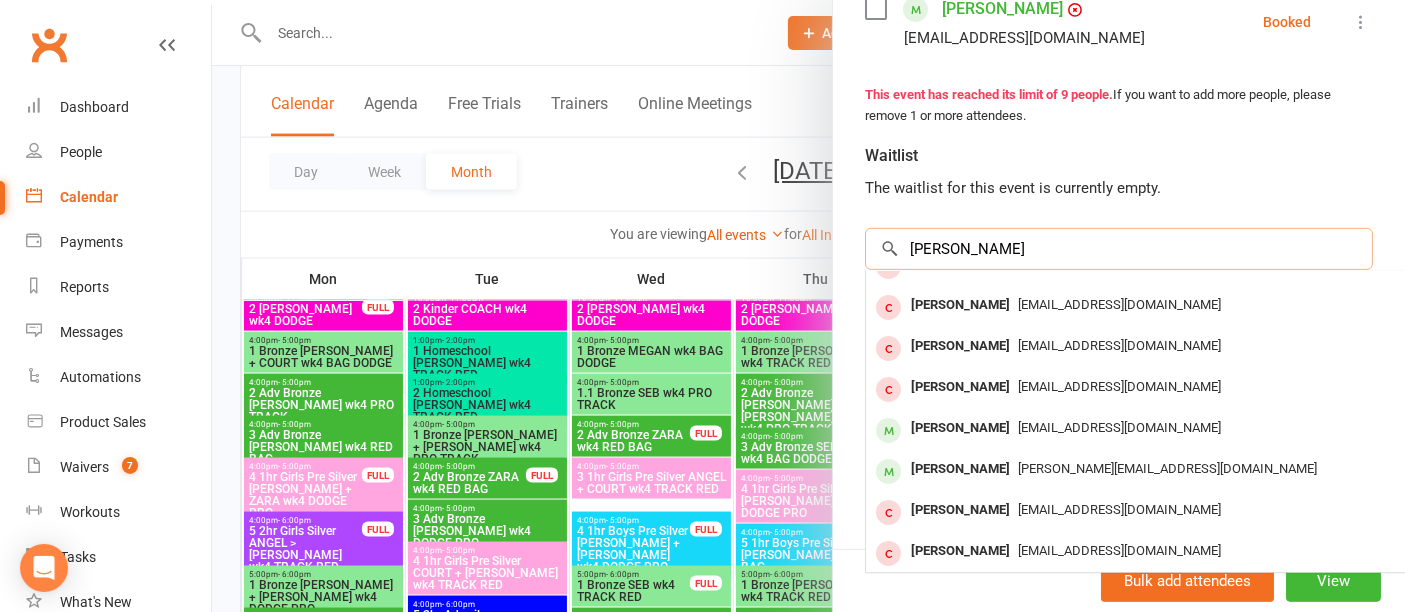 scroll, scrollTop: 0, scrollLeft: 0, axis: both 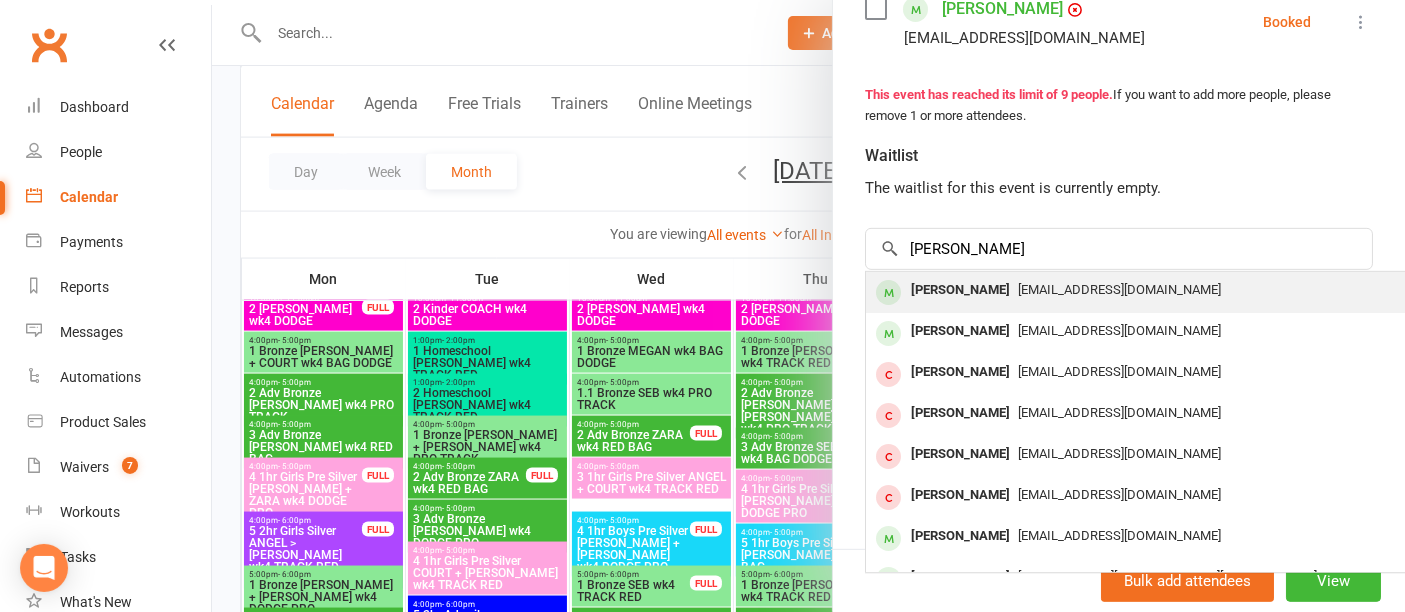 click on "rebeccaruby88@gmail.com" at bounding box center (1119, 289) 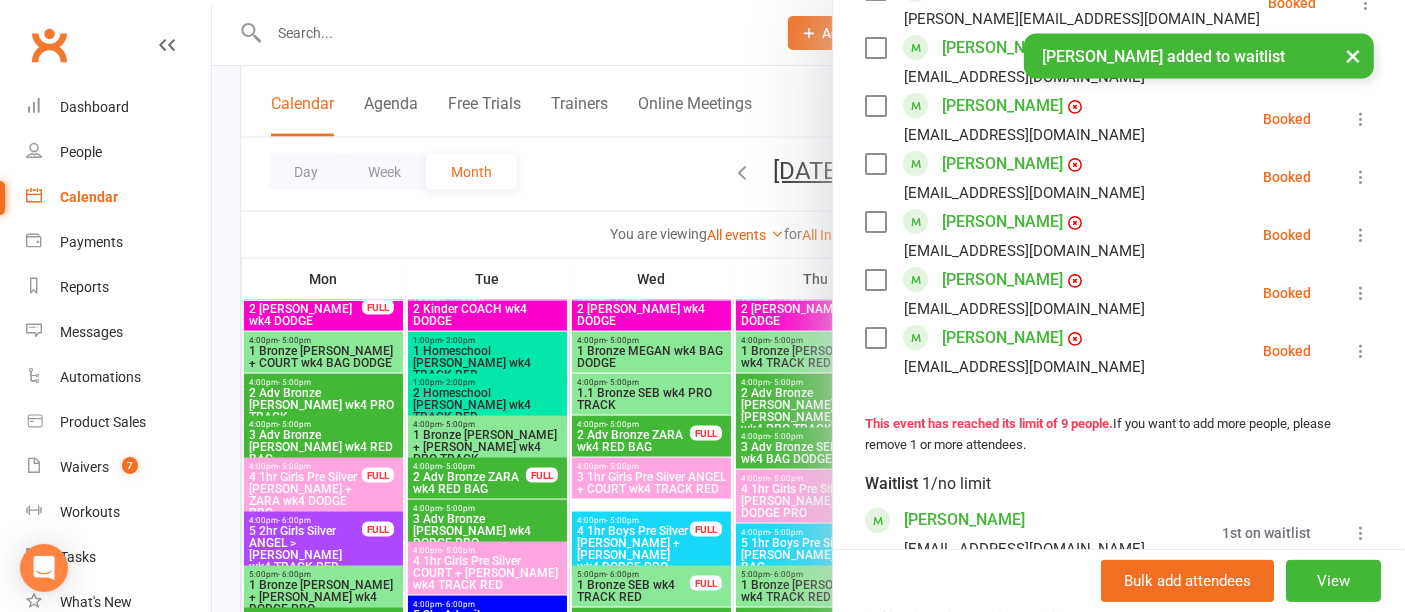 scroll, scrollTop: 0, scrollLeft: 0, axis: both 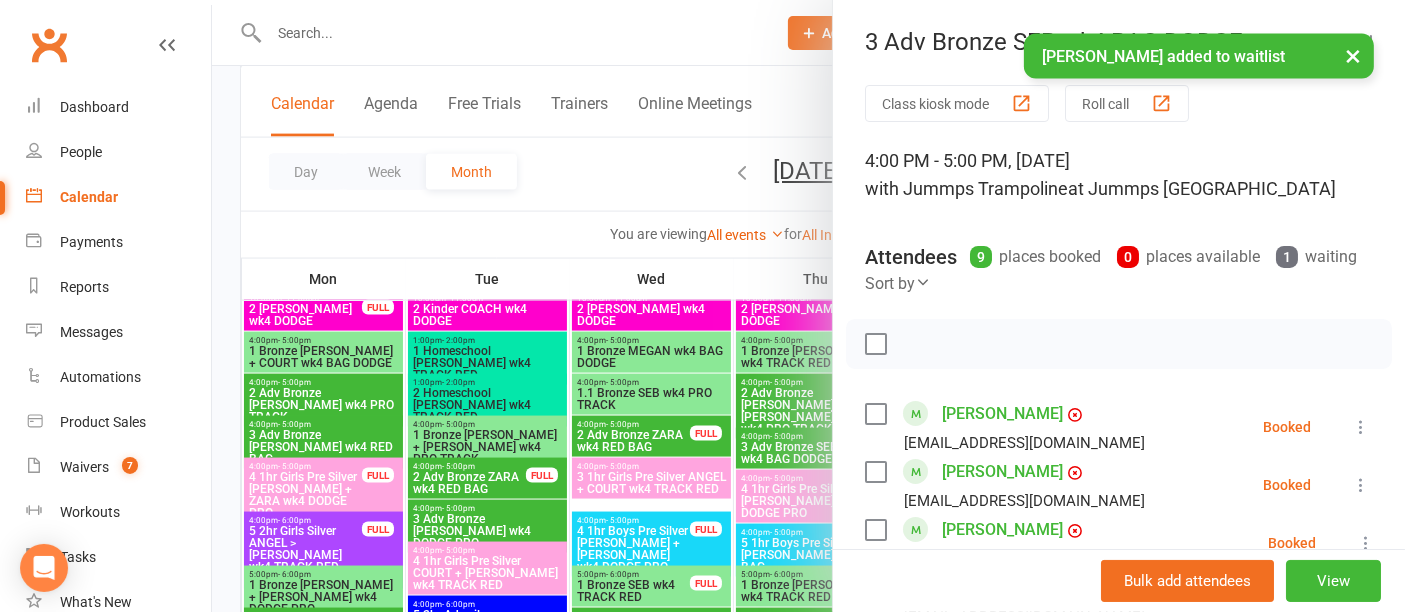click on "×" at bounding box center (1353, 55) 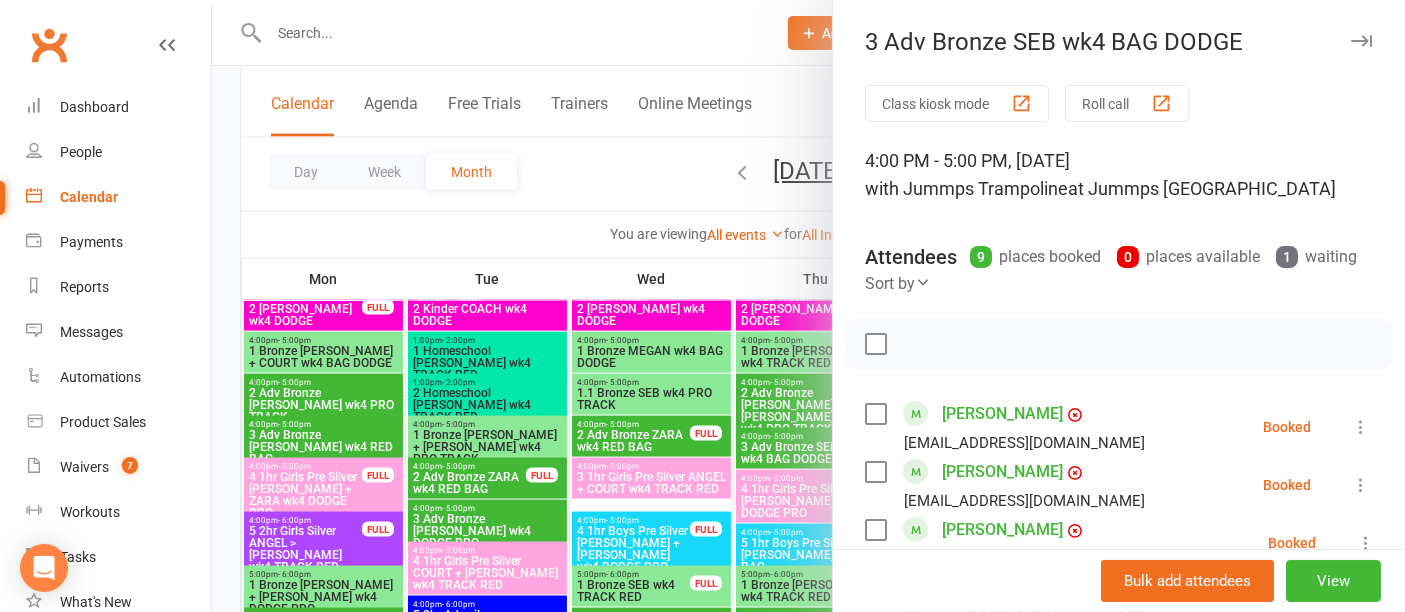 click at bounding box center (808, 306) 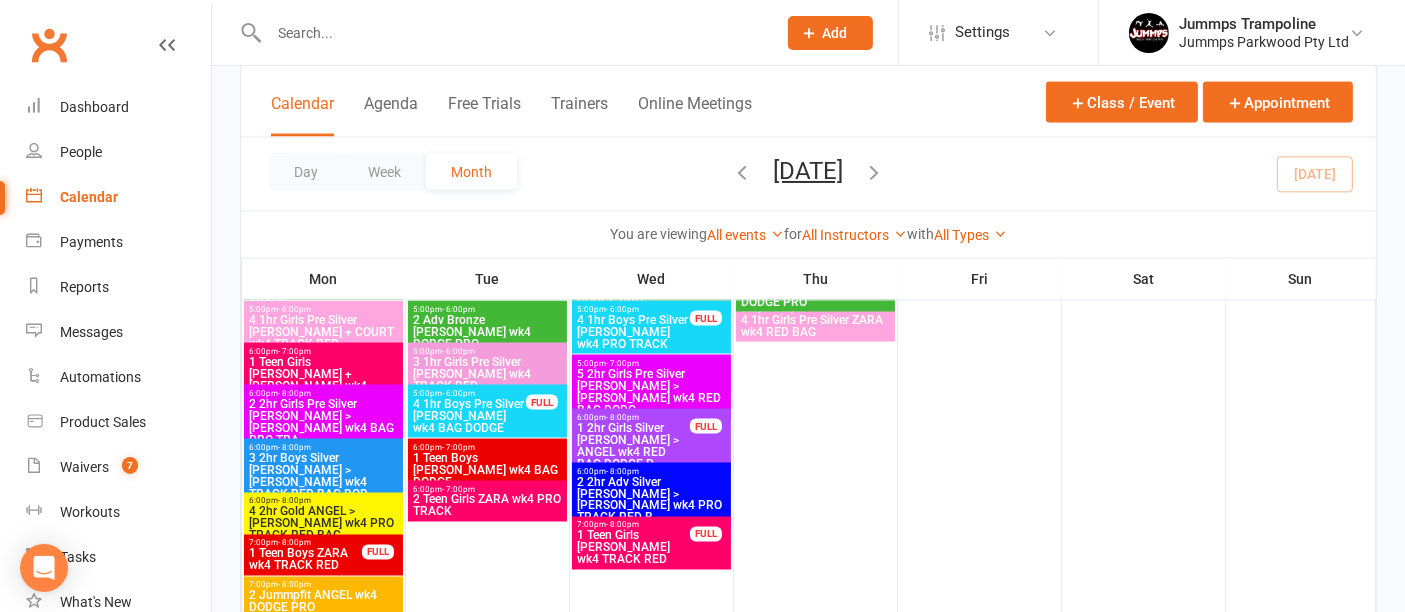 scroll, scrollTop: 3357, scrollLeft: 0, axis: vertical 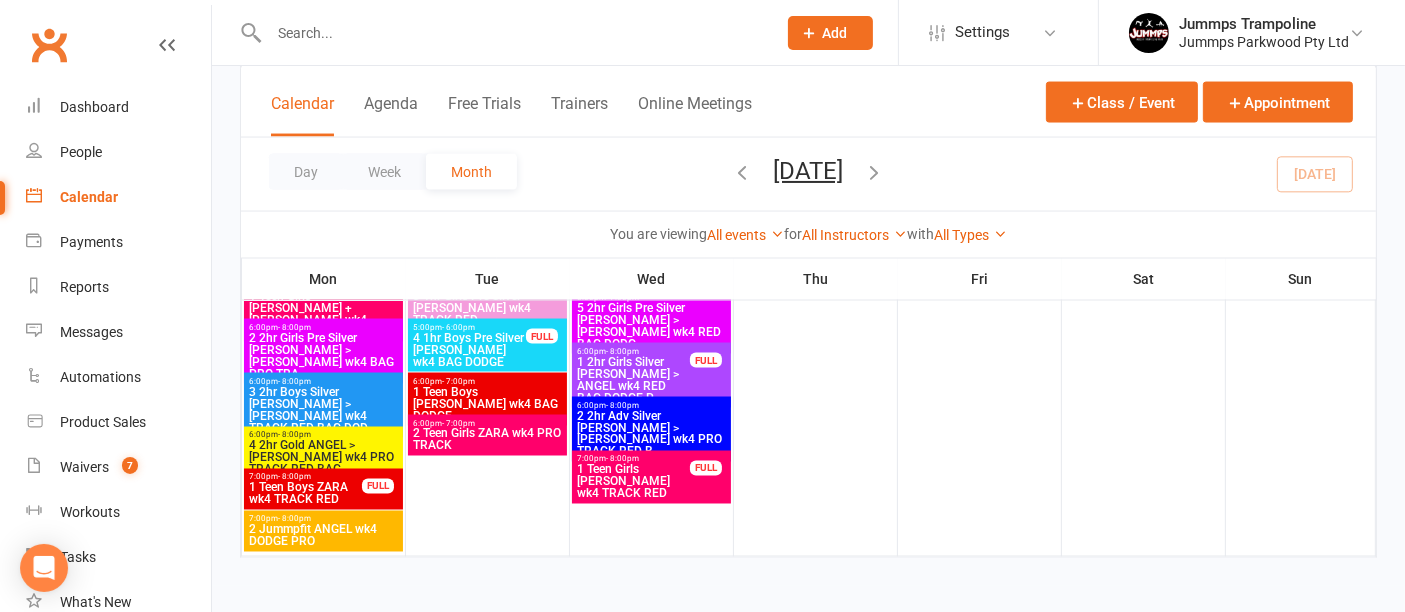 click at bounding box center (875, 172) 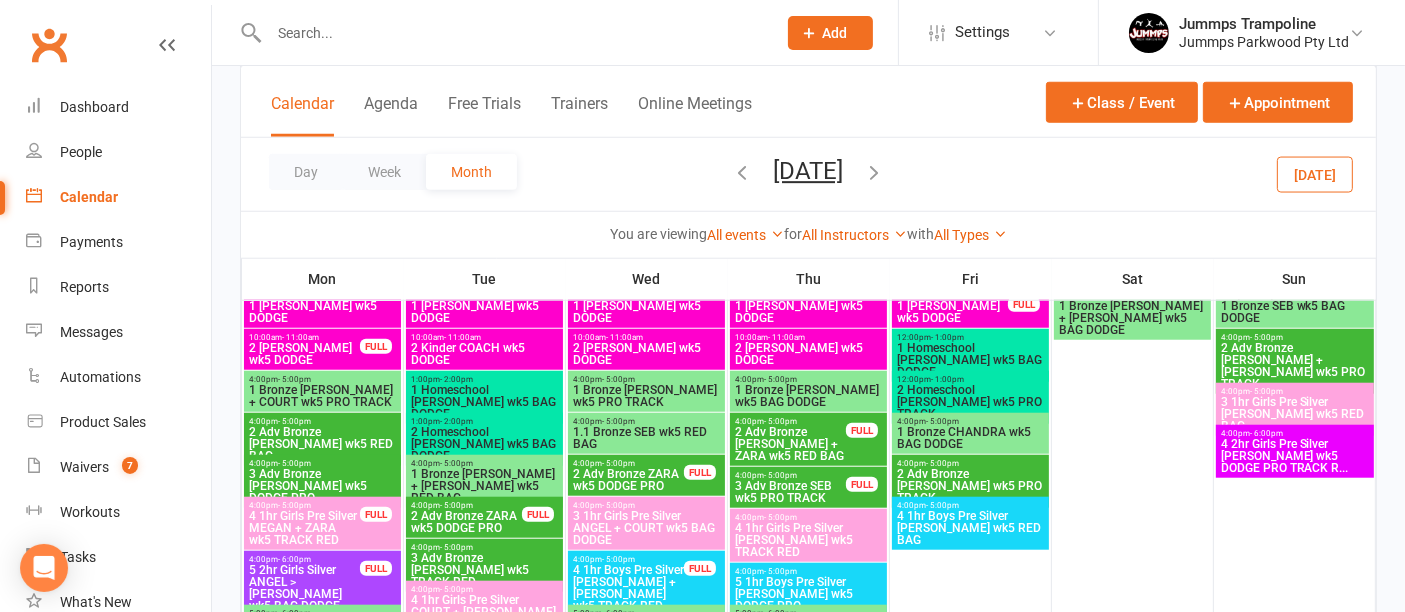 scroll, scrollTop: 1789, scrollLeft: 0, axis: vertical 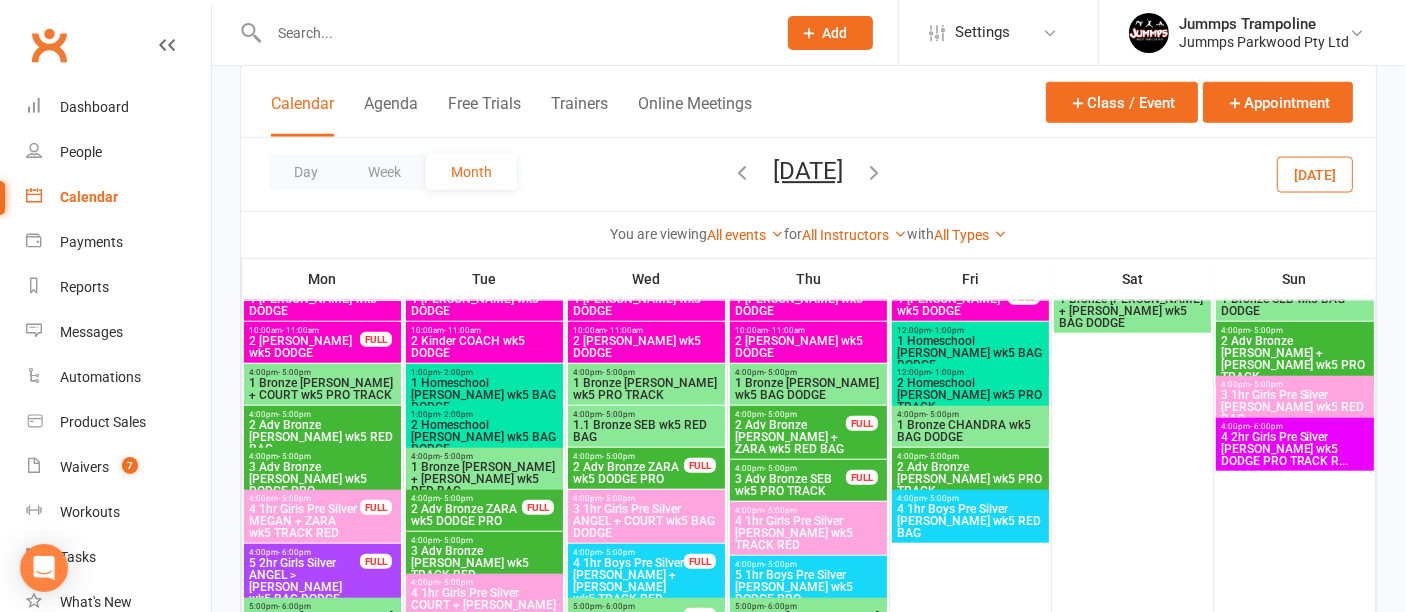 click on "2 Adv Bronze JOEL + ZARA wk5 RED BAG" at bounding box center (790, 437) 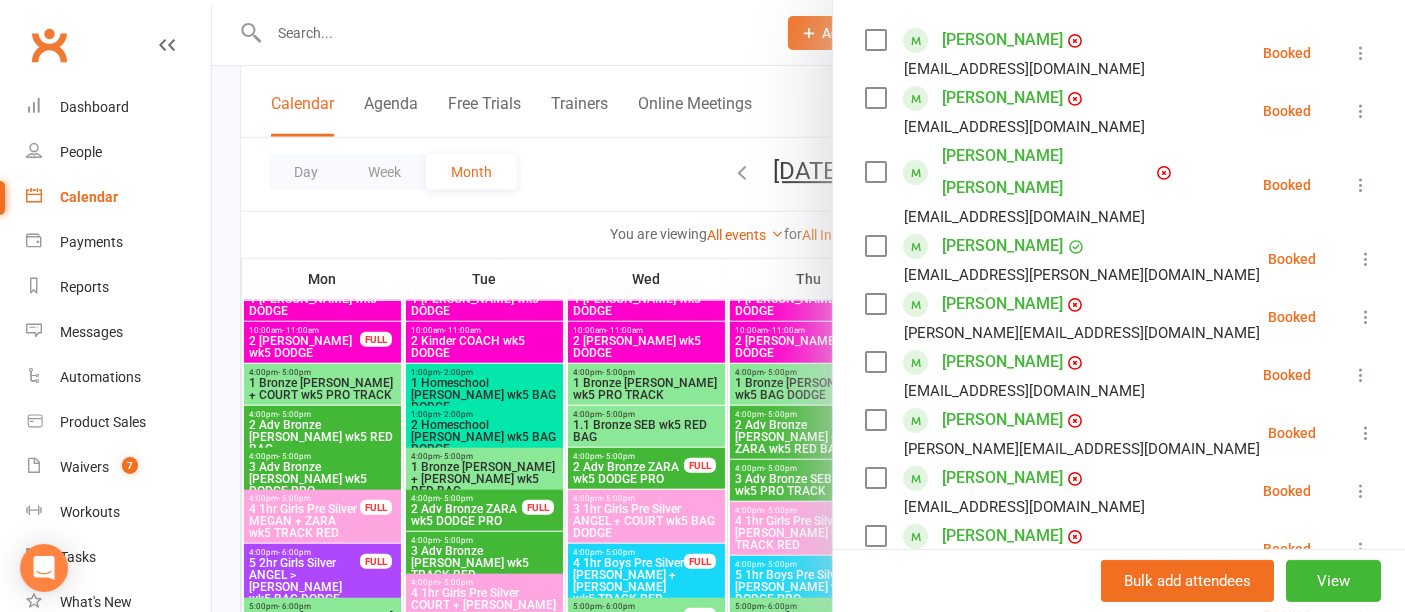 scroll, scrollTop: 1075, scrollLeft: 0, axis: vertical 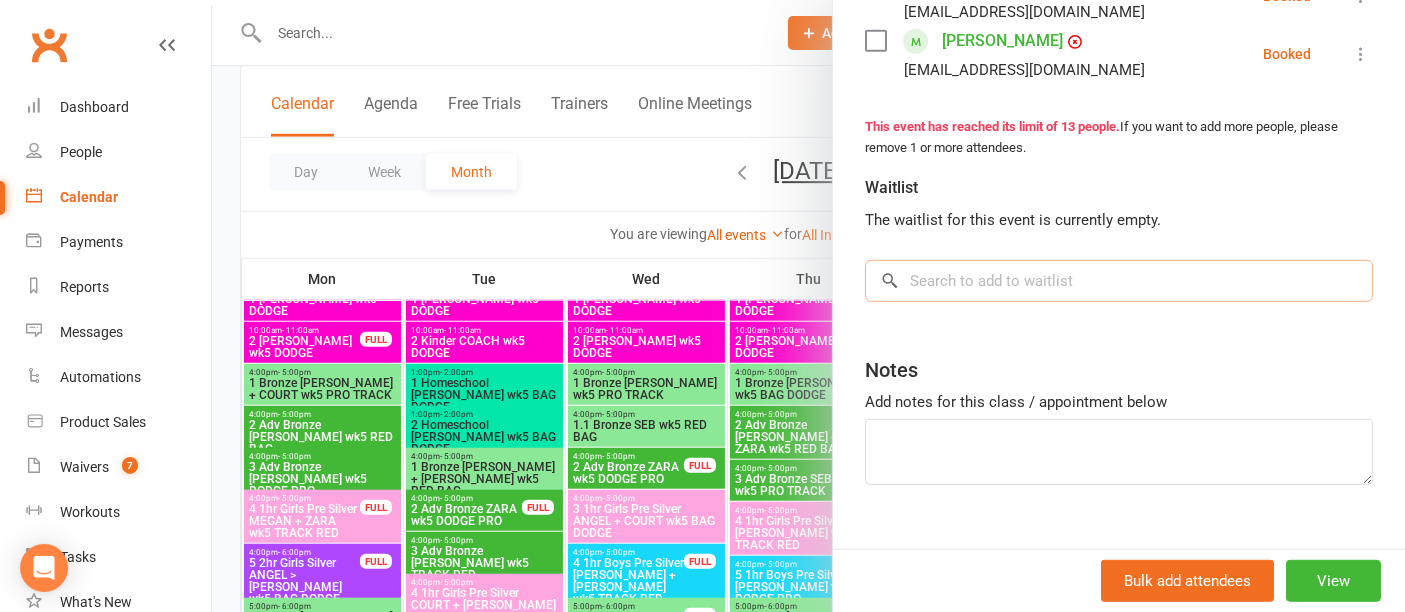 click at bounding box center [1119, 281] 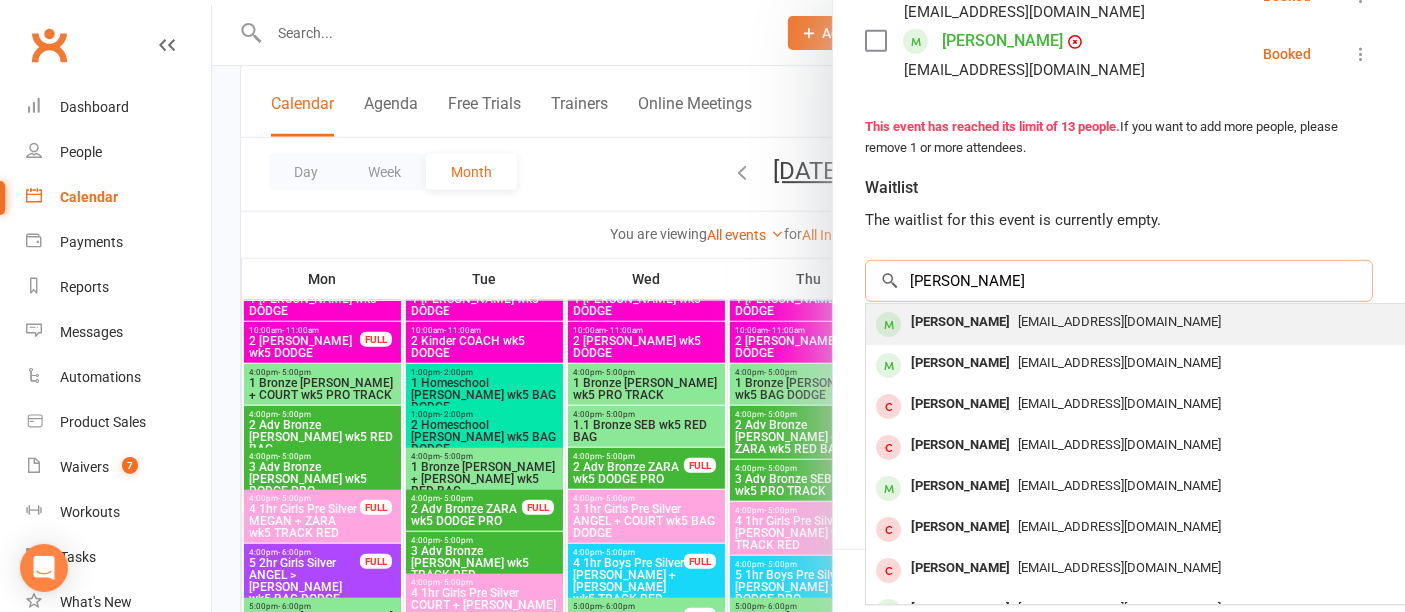 type on "ruby mcna" 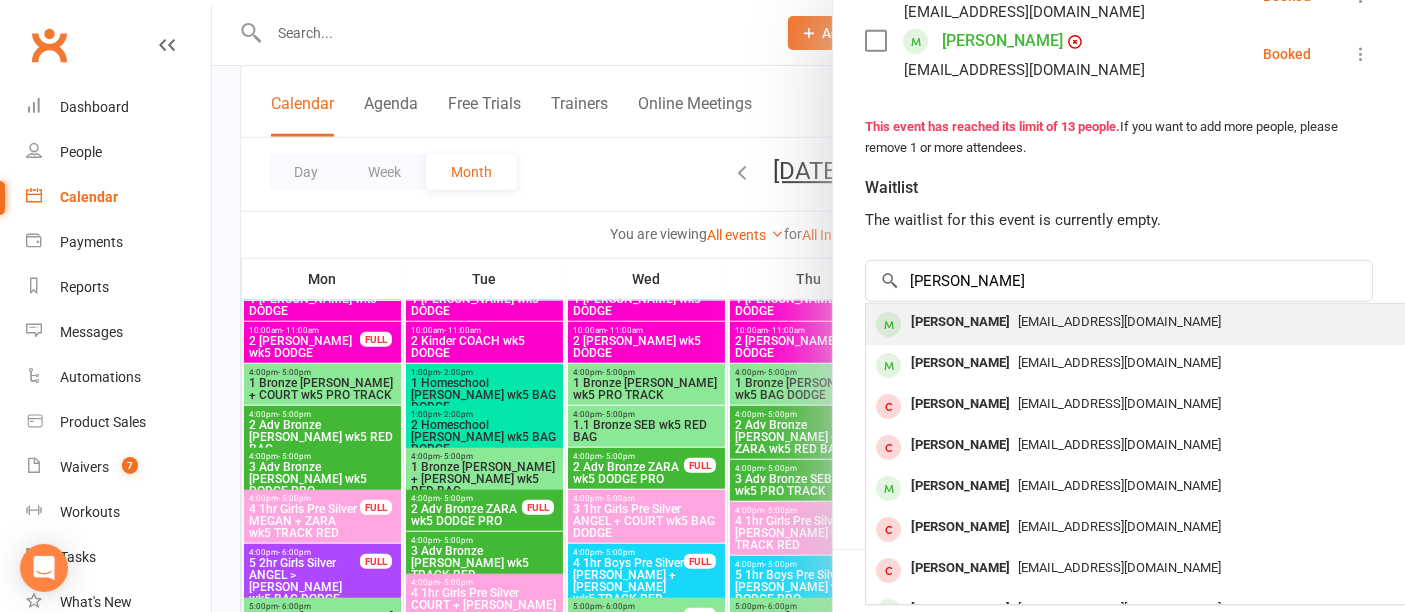 click on "Ruby McNaught" at bounding box center [960, 322] 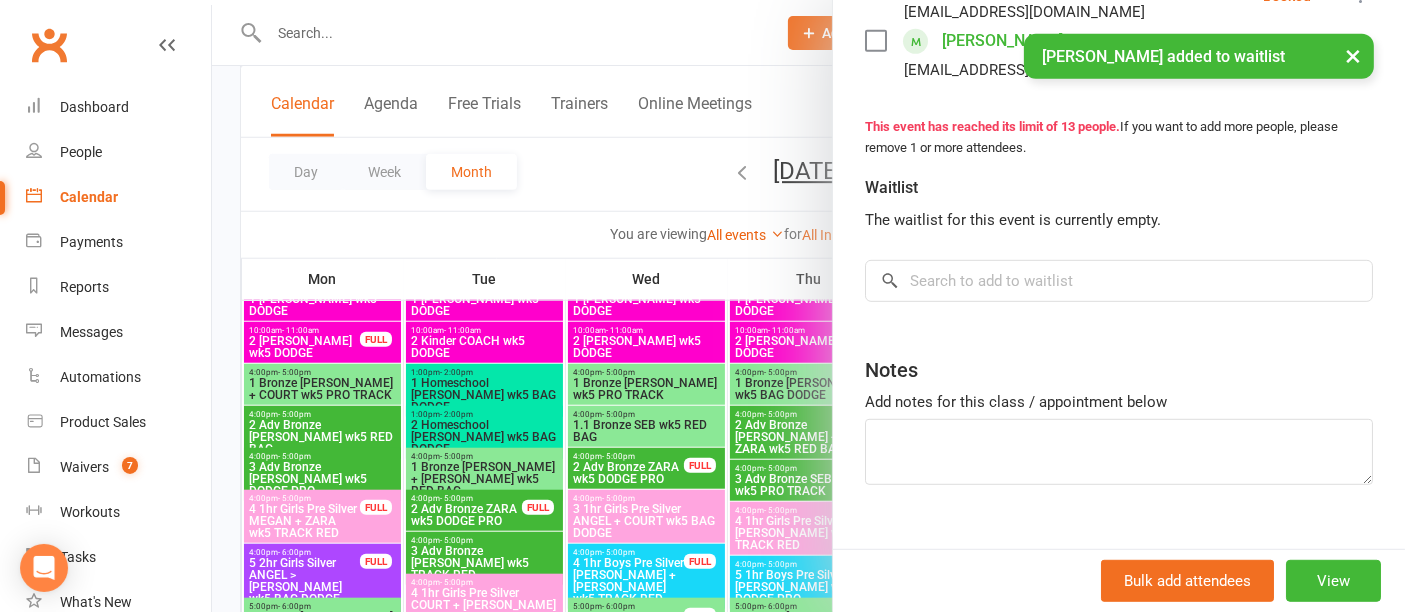 scroll, scrollTop: 1128, scrollLeft: 0, axis: vertical 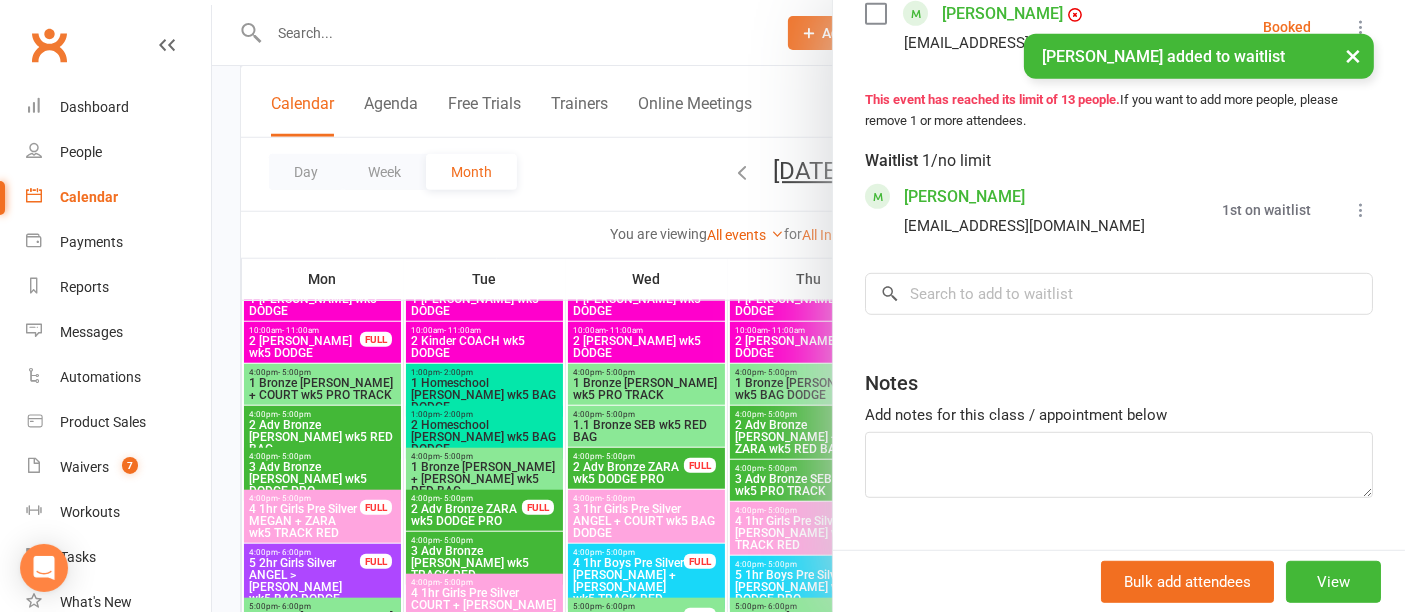 click on "× Ruby McNaught added to waitlist" at bounding box center (689, 34) 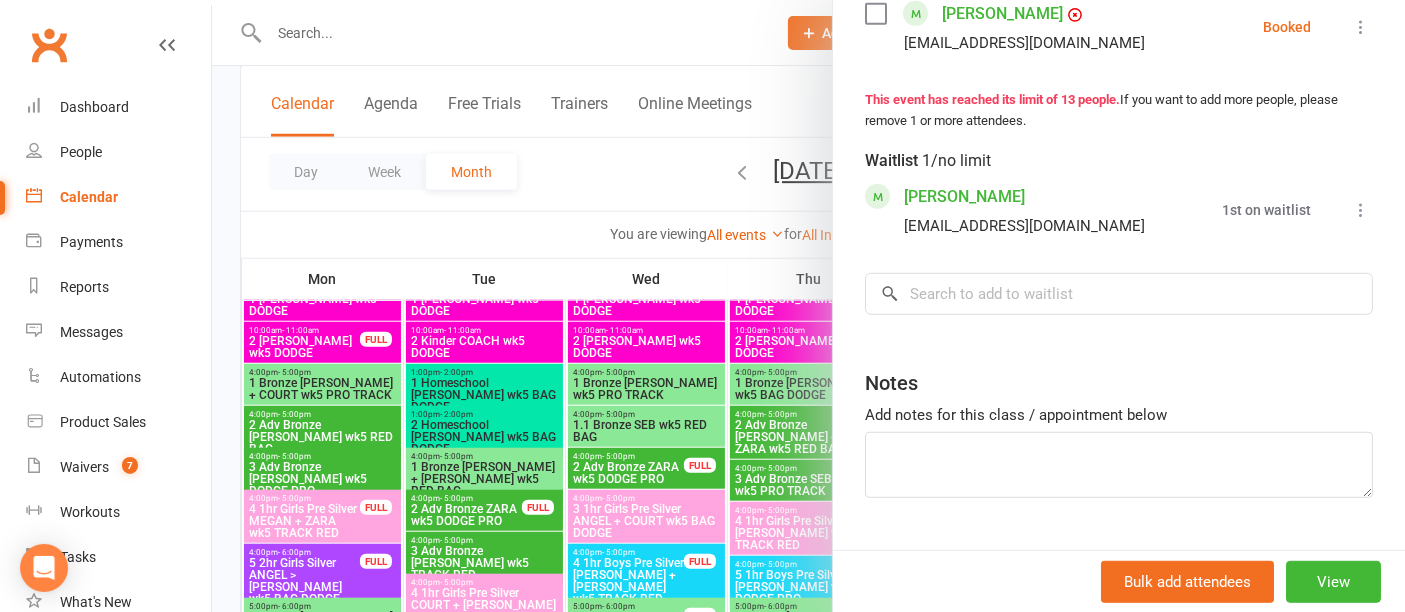 click at bounding box center [808, 306] 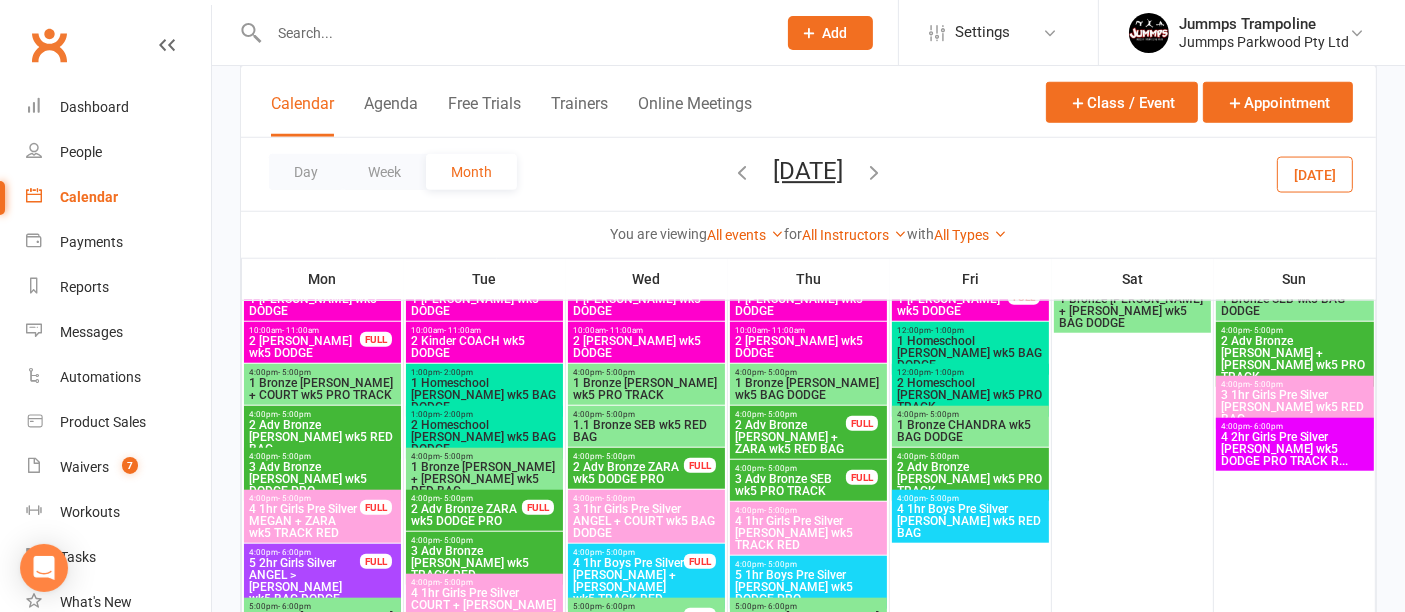 click on "3 Adv Bronze SEB wk5 PRO TRACK" at bounding box center [790, 485] 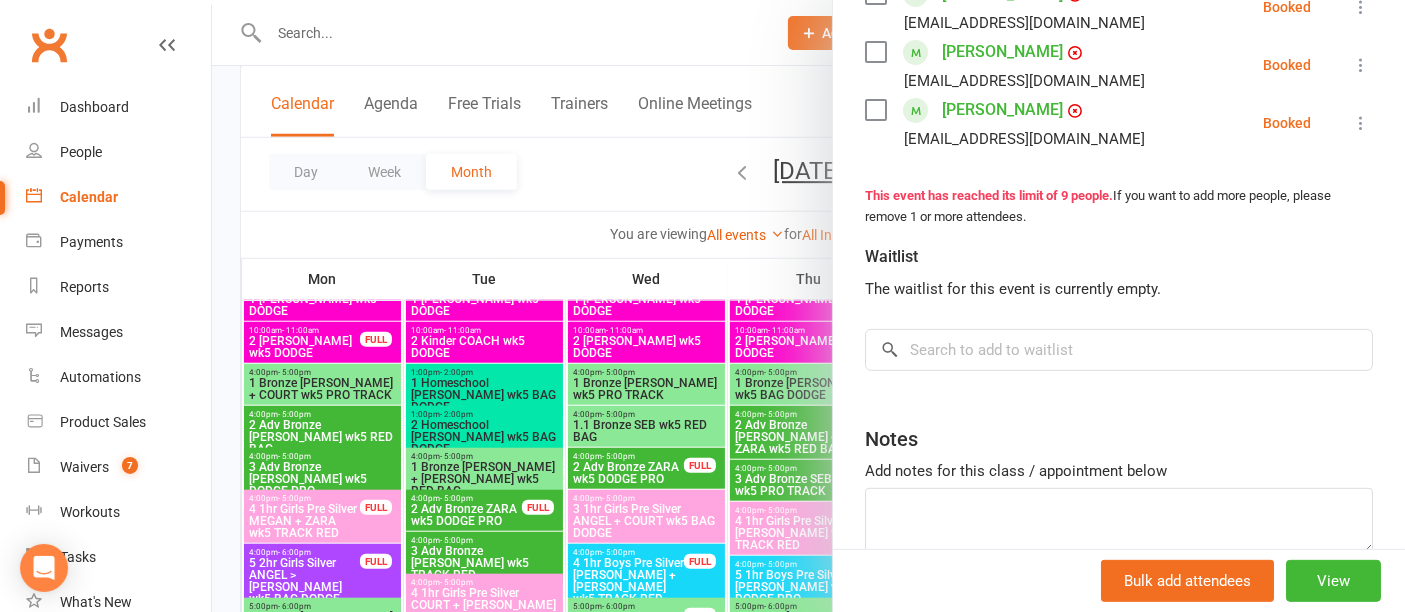 scroll, scrollTop: 843, scrollLeft: 0, axis: vertical 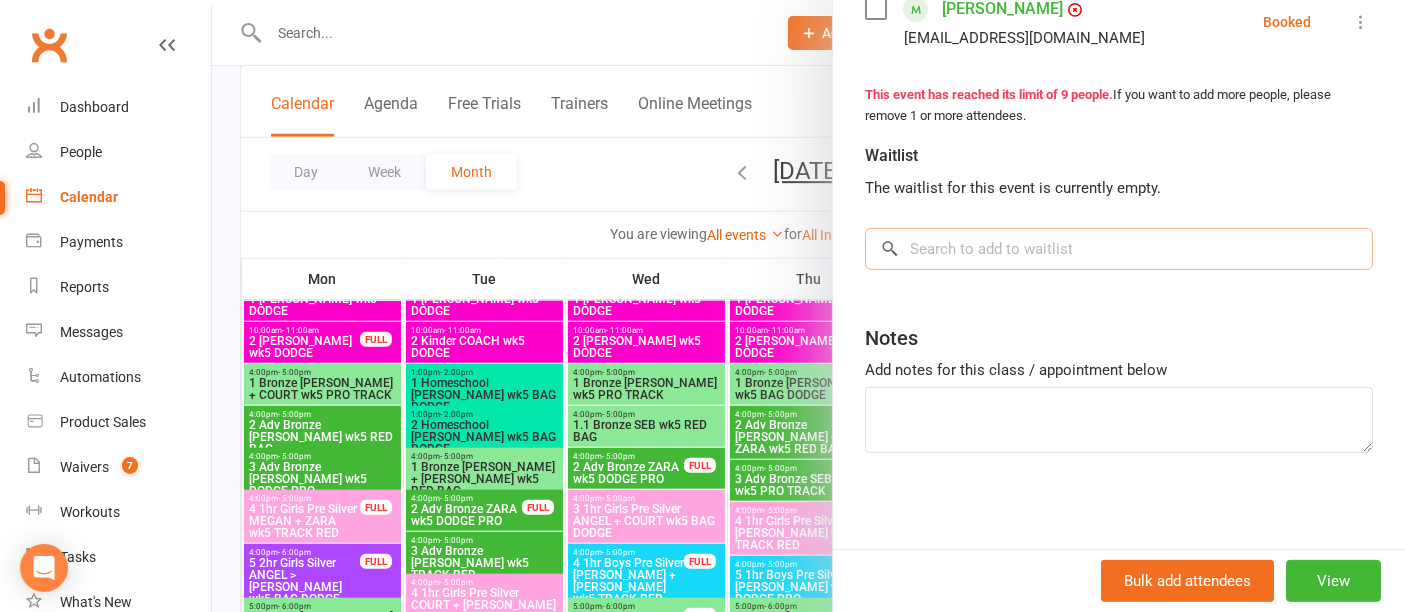 click at bounding box center (1119, 249) 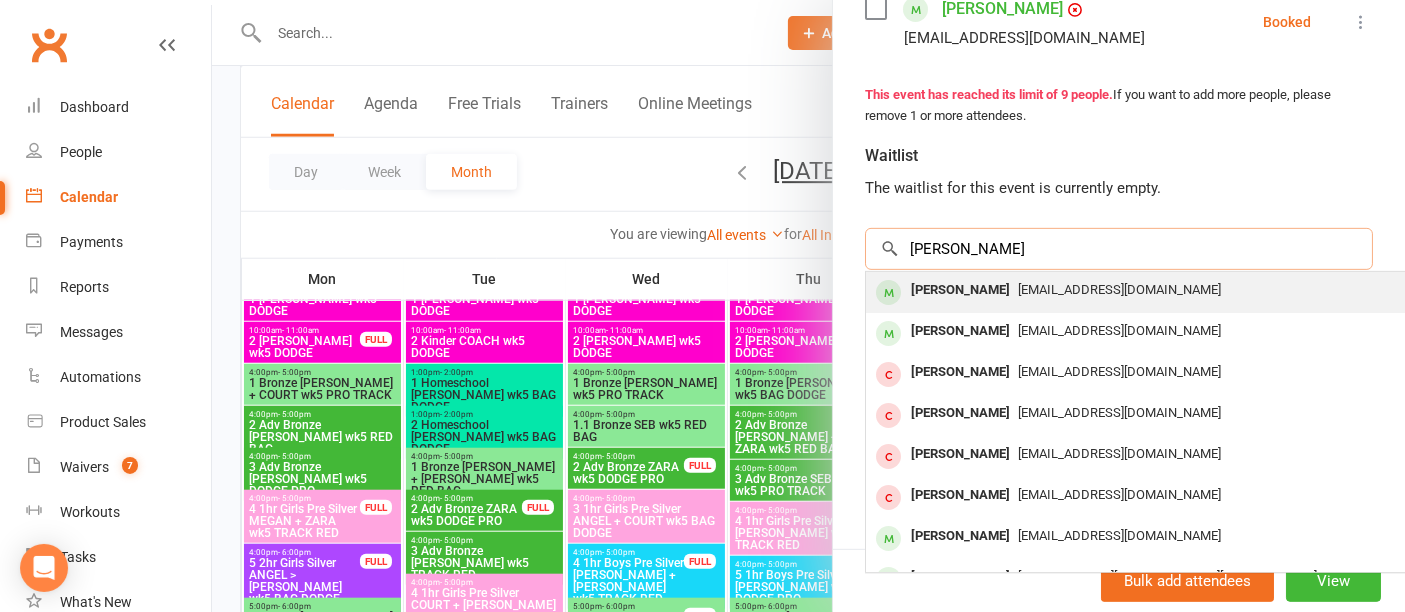 type on "ruby mcn" 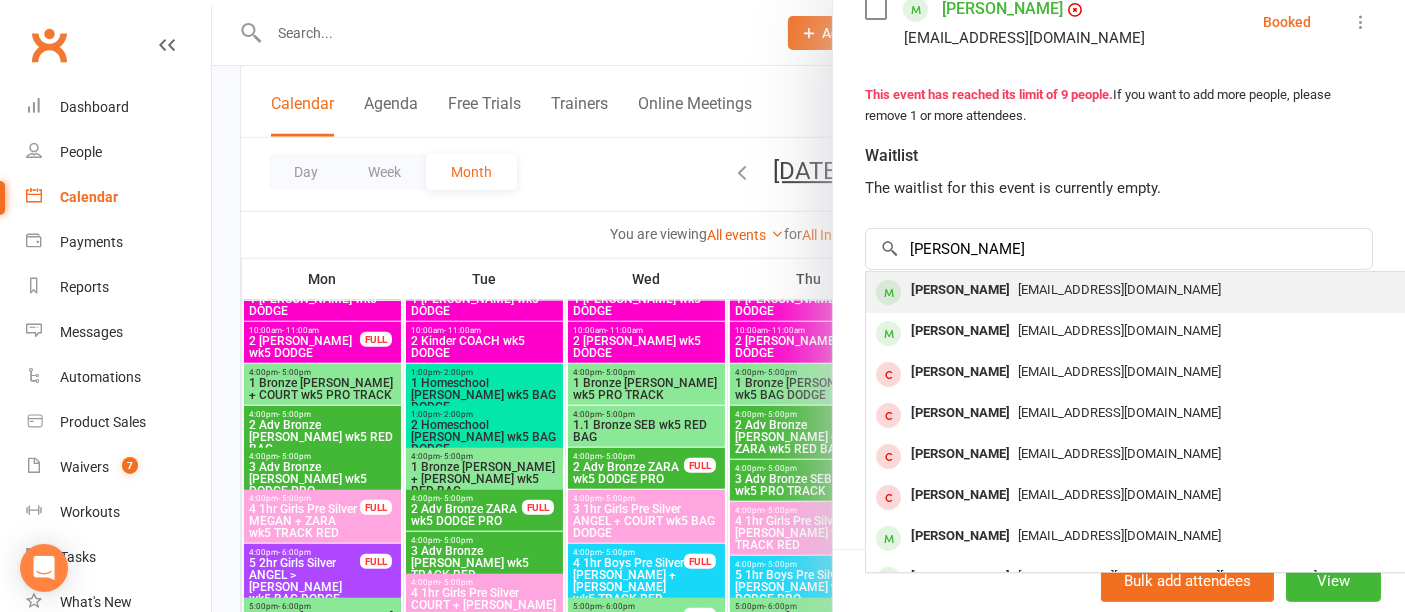 click on "Ruby McNaught" at bounding box center [960, 290] 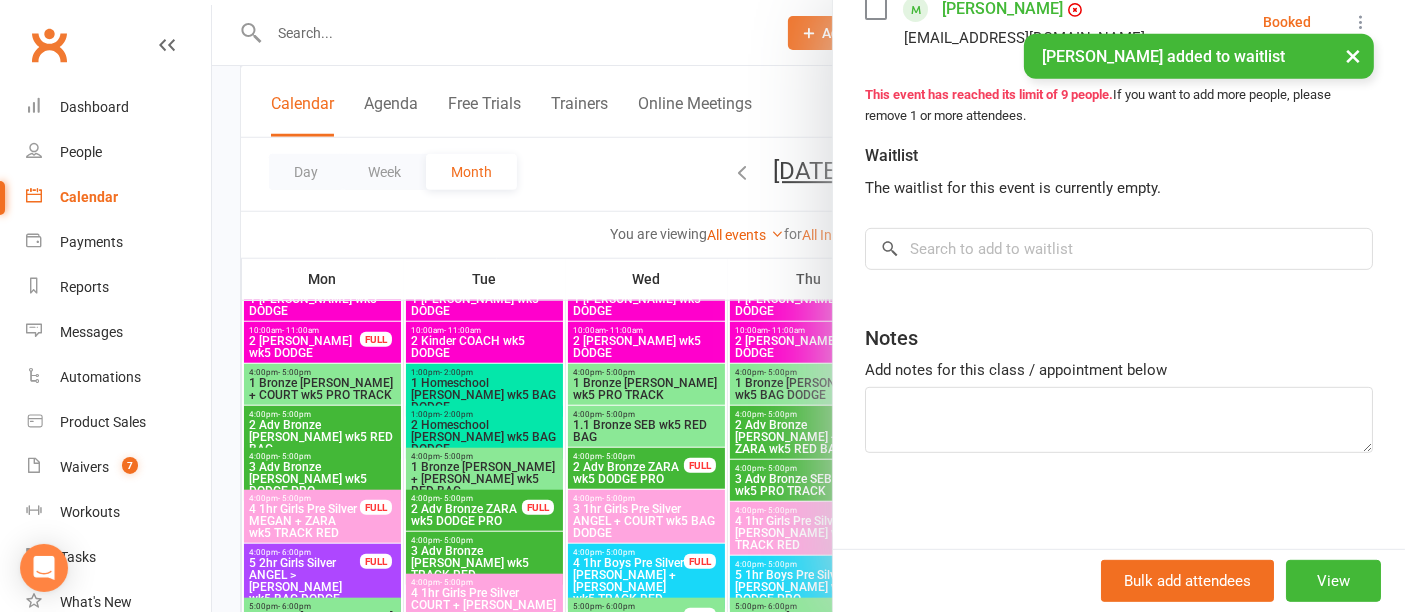 scroll, scrollTop: 897, scrollLeft: 0, axis: vertical 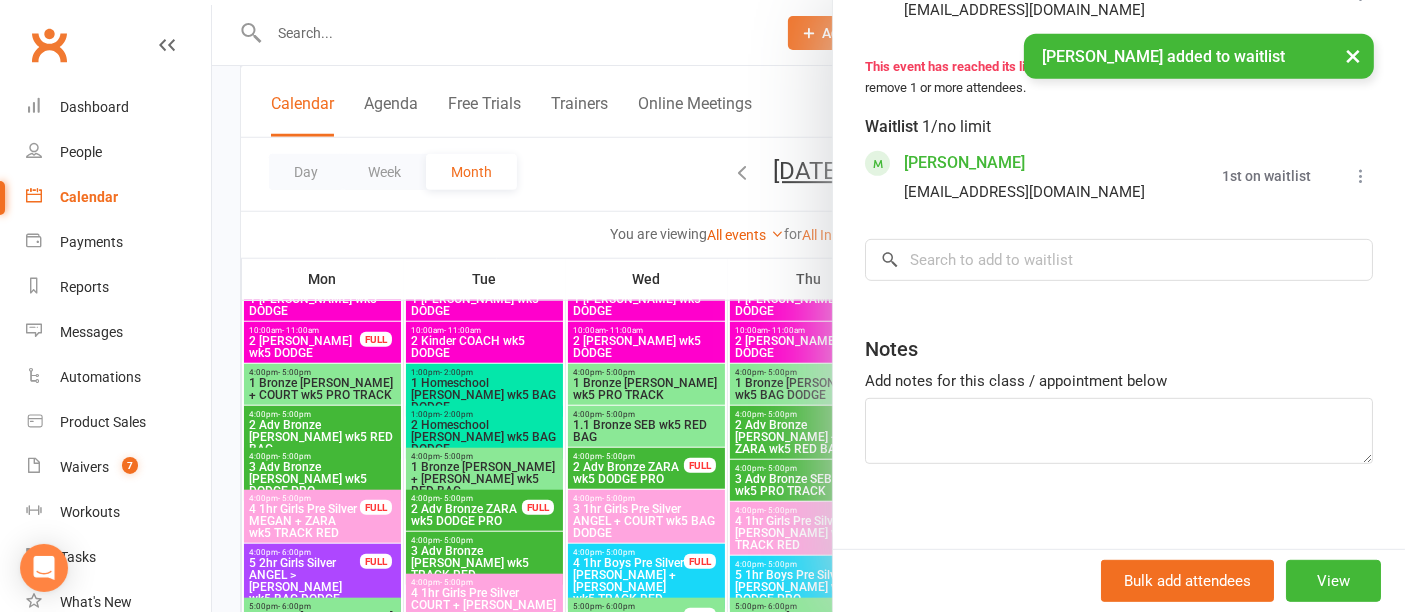 click at bounding box center [808, 306] 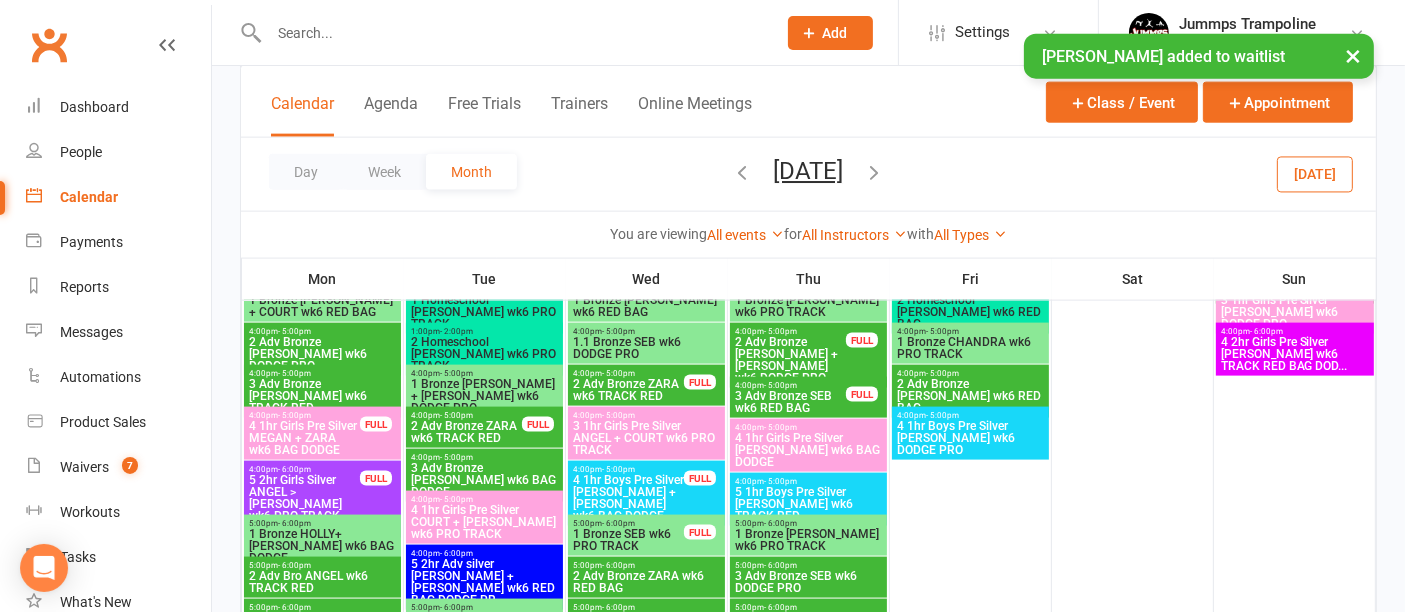 scroll, scrollTop: 2671, scrollLeft: 0, axis: vertical 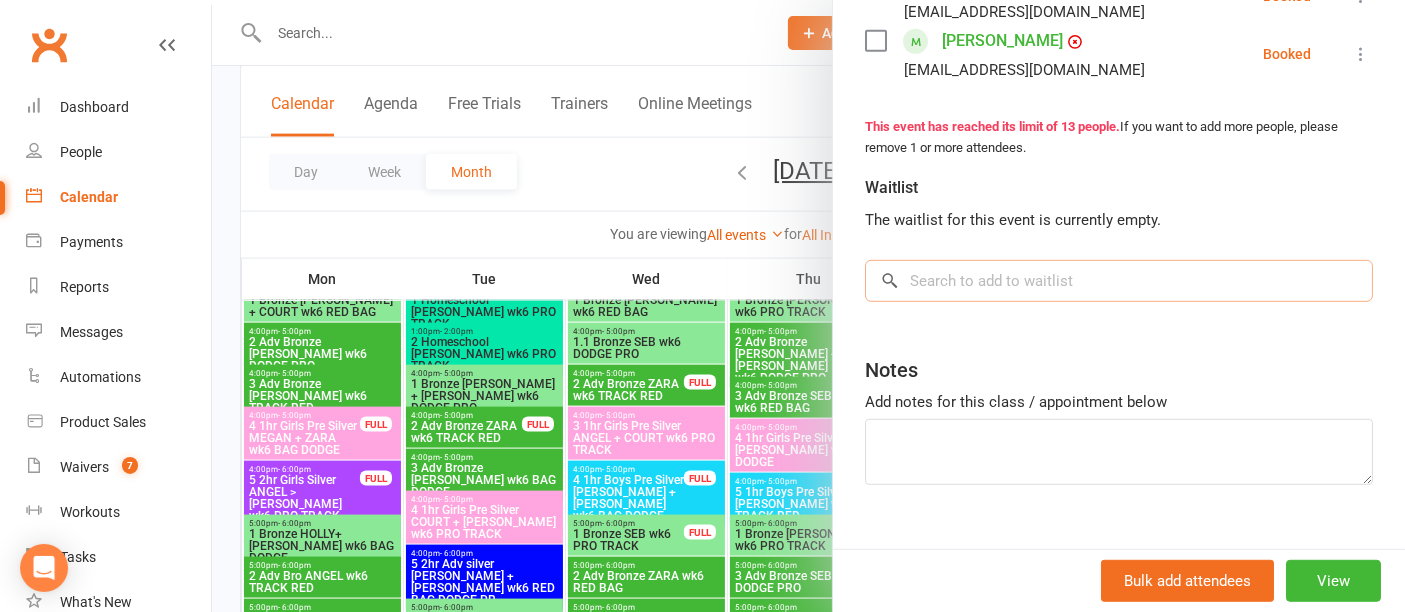 click at bounding box center (1119, 281) 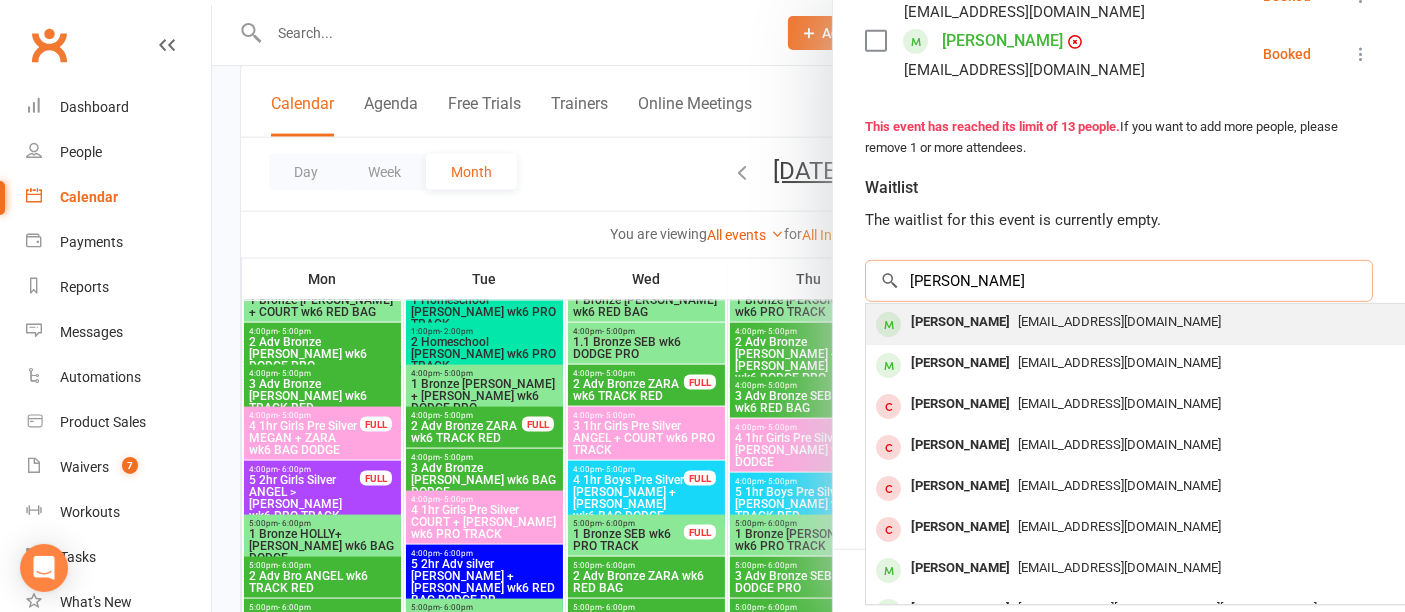 type on "ruby mcn" 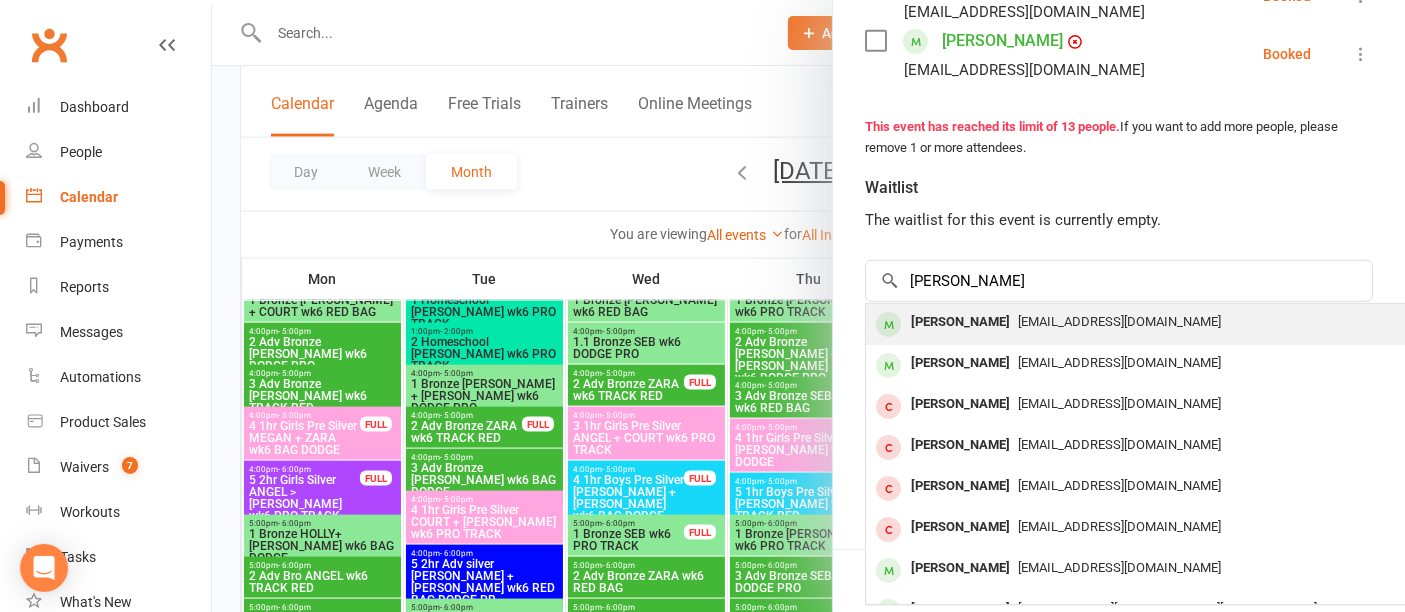 click on "rebeccaruby88@gmail.com" at bounding box center (1119, 321) 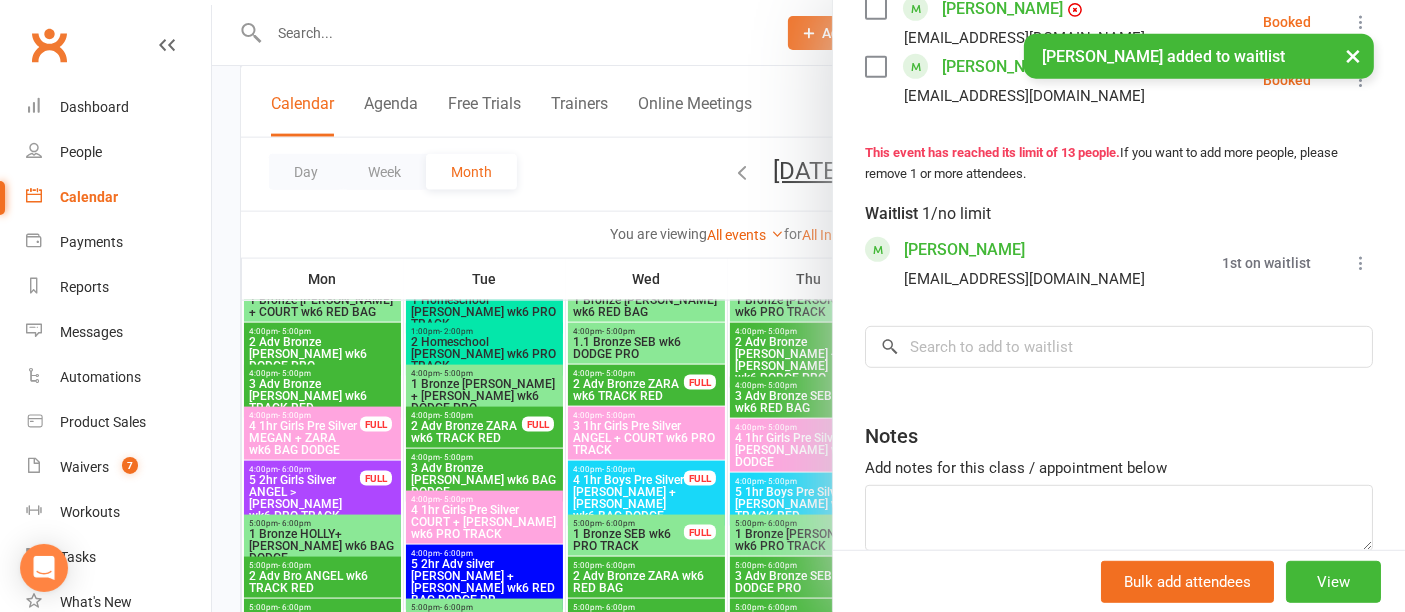 scroll, scrollTop: 1128, scrollLeft: 0, axis: vertical 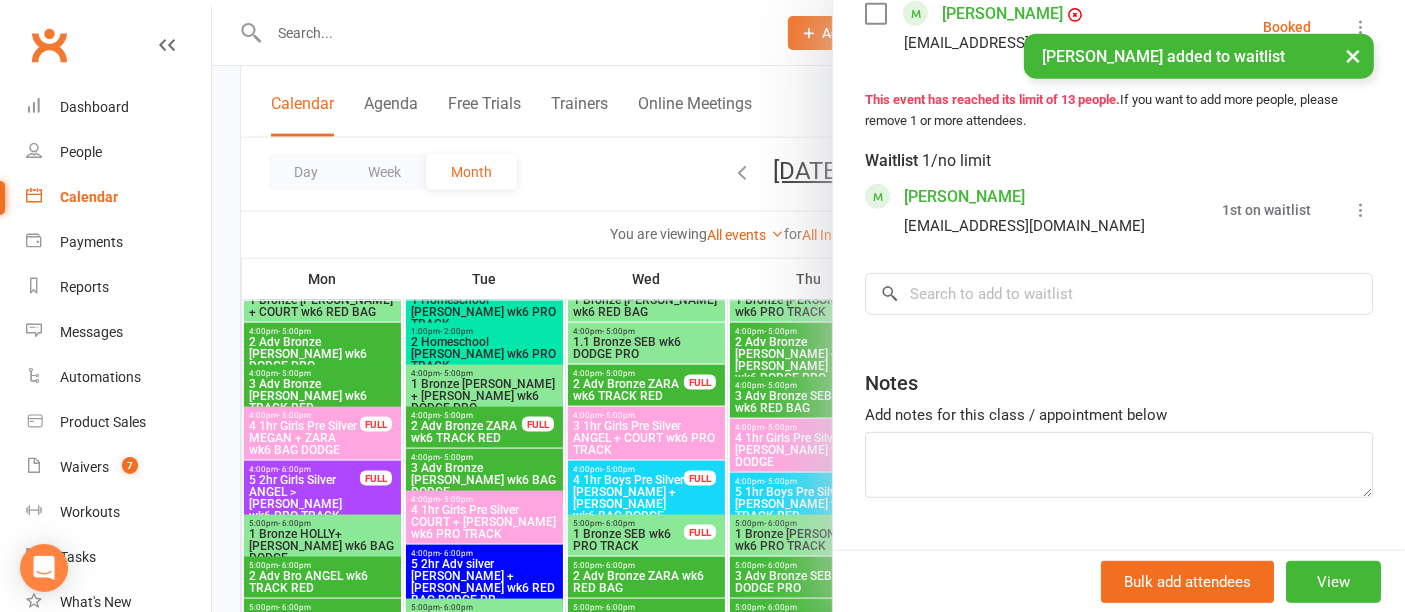 click at bounding box center [808, 306] 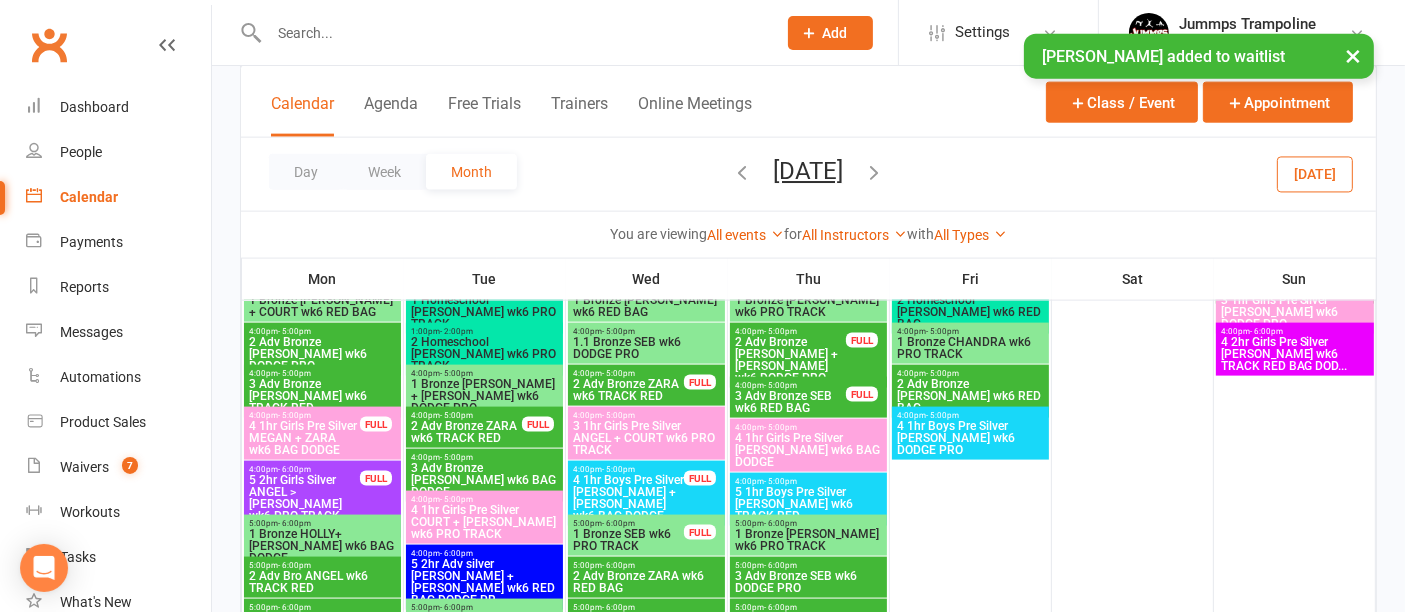 click on "3 Adv Bronze SEB wk6 RED BAG" at bounding box center [790, 402] 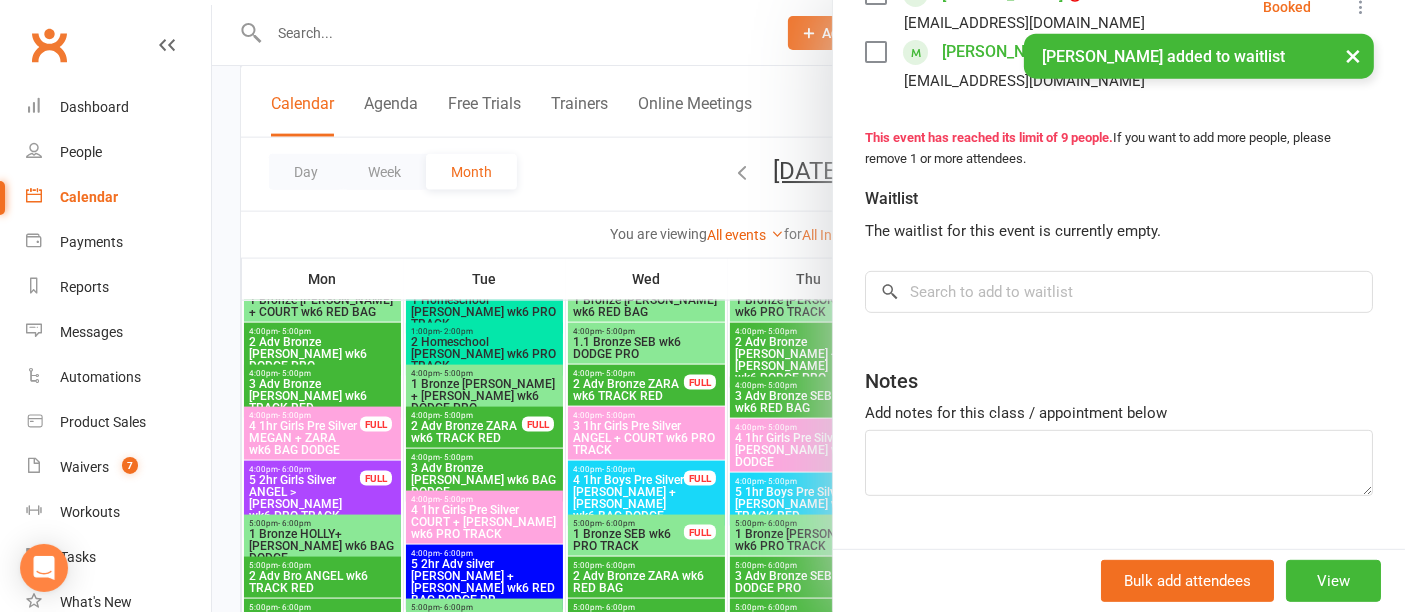 scroll, scrollTop: 843, scrollLeft: 0, axis: vertical 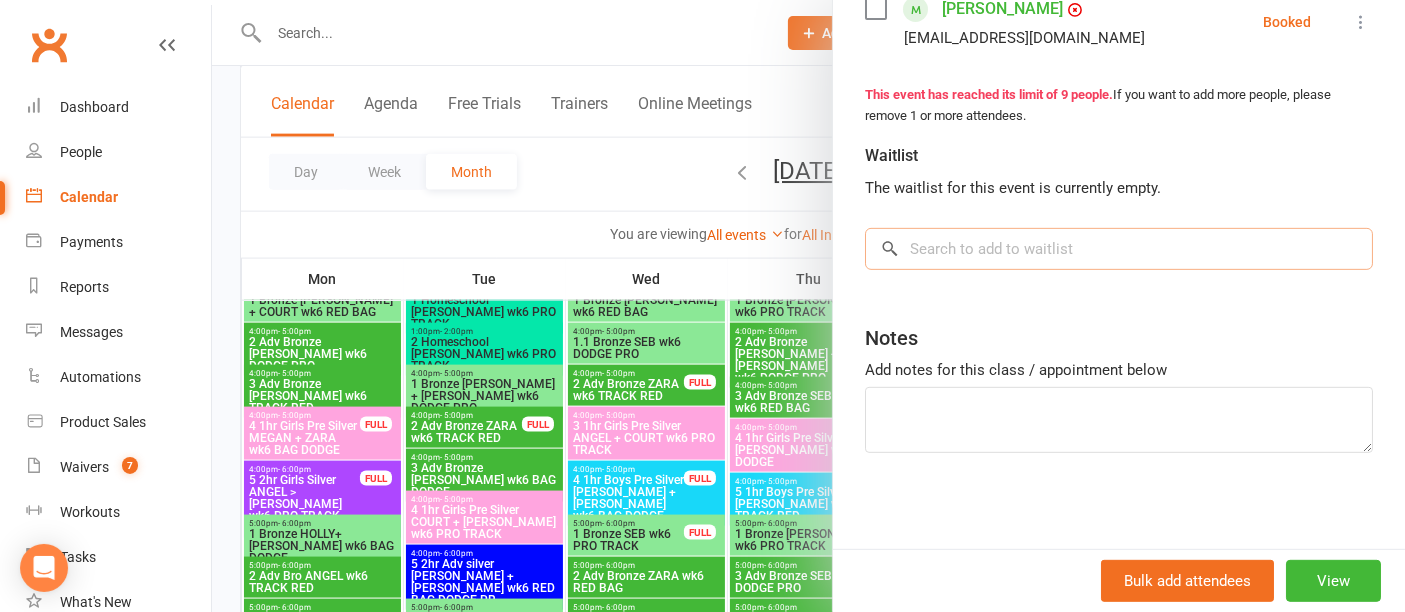 click at bounding box center (1119, 249) 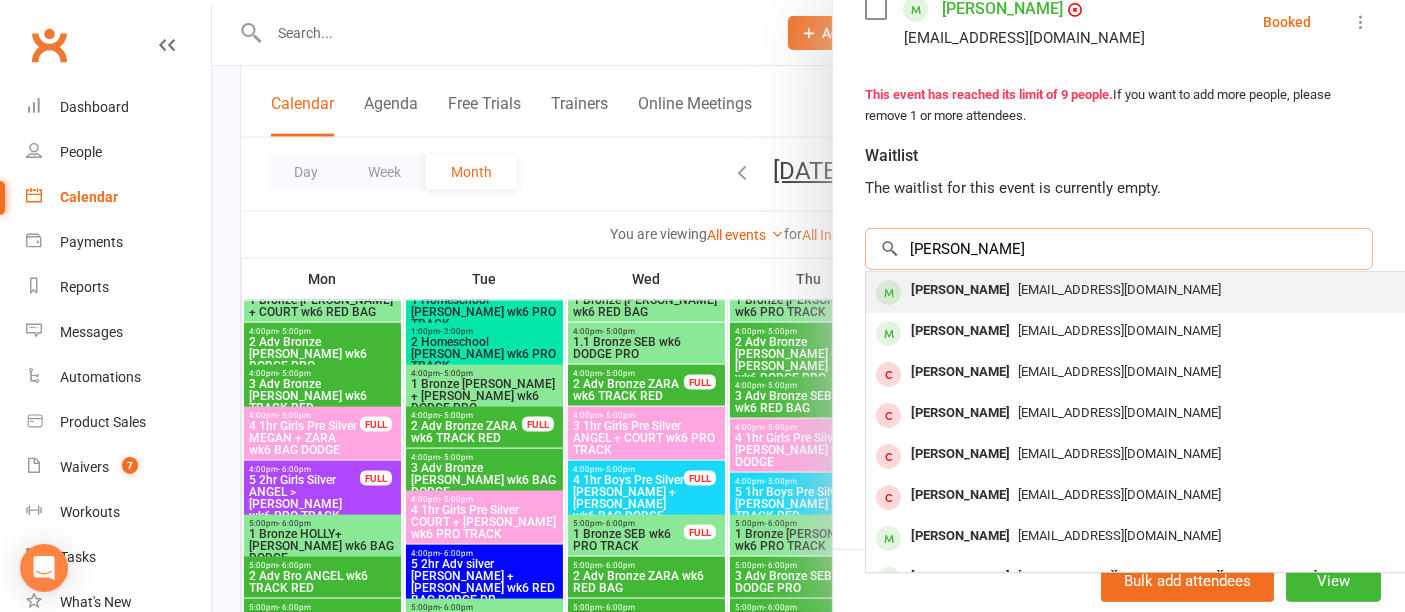 type on "ruby mcn" 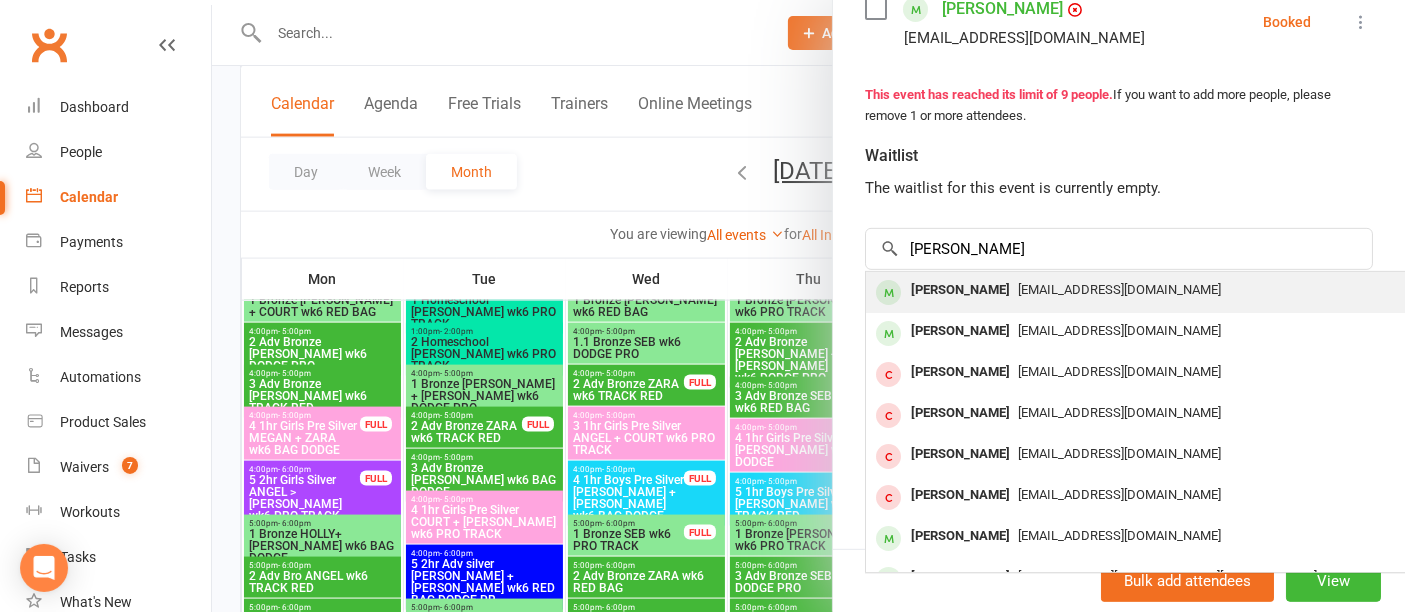click on "Ruby McNaught" at bounding box center [960, 290] 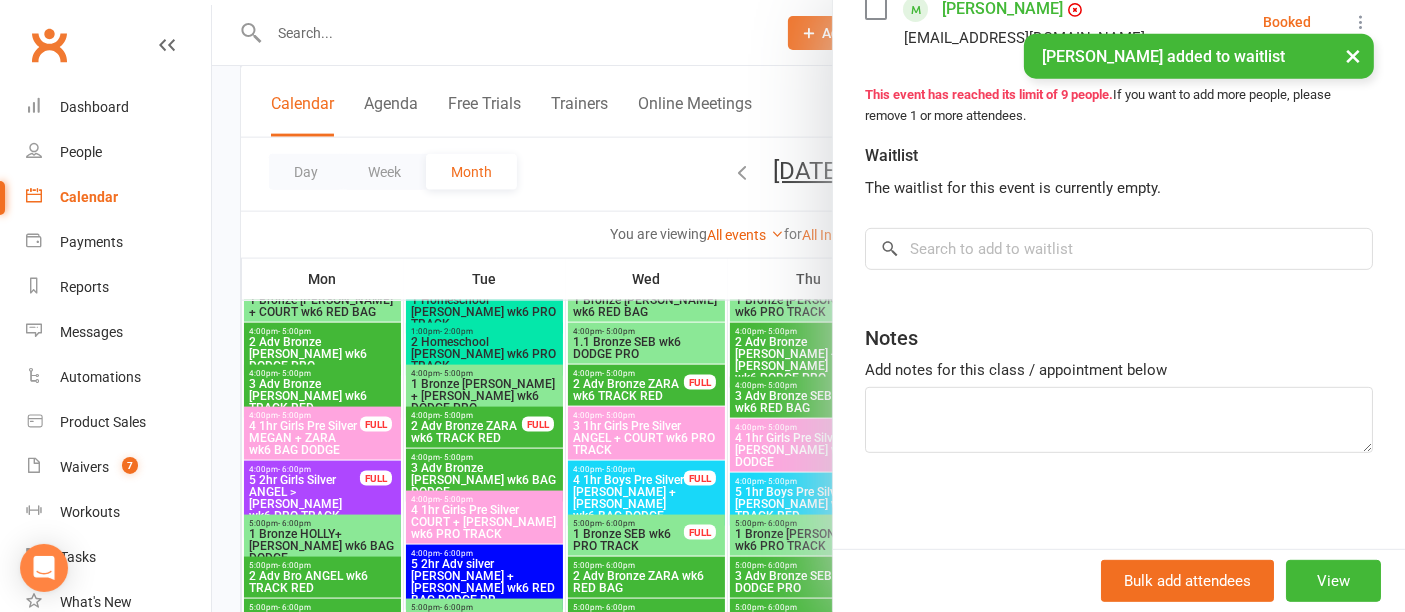 scroll, scrollTop: 897, scrollLeft: 0, axis: vertical 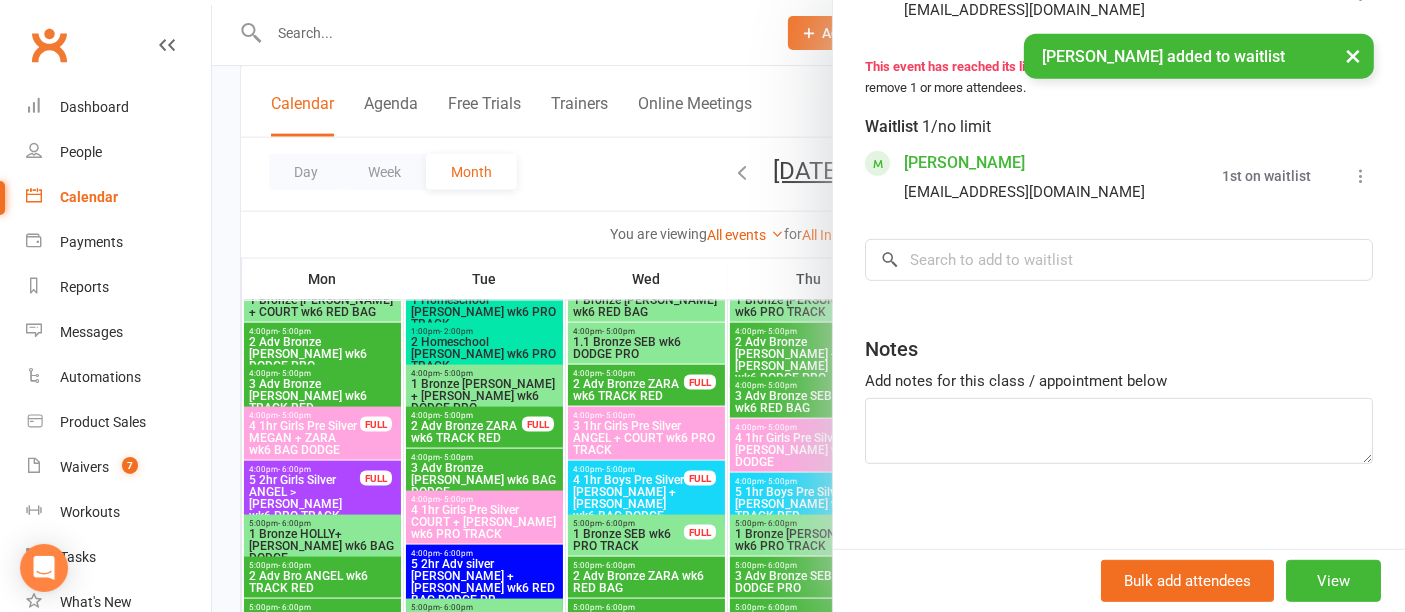 click at bounding box center [808, 306] 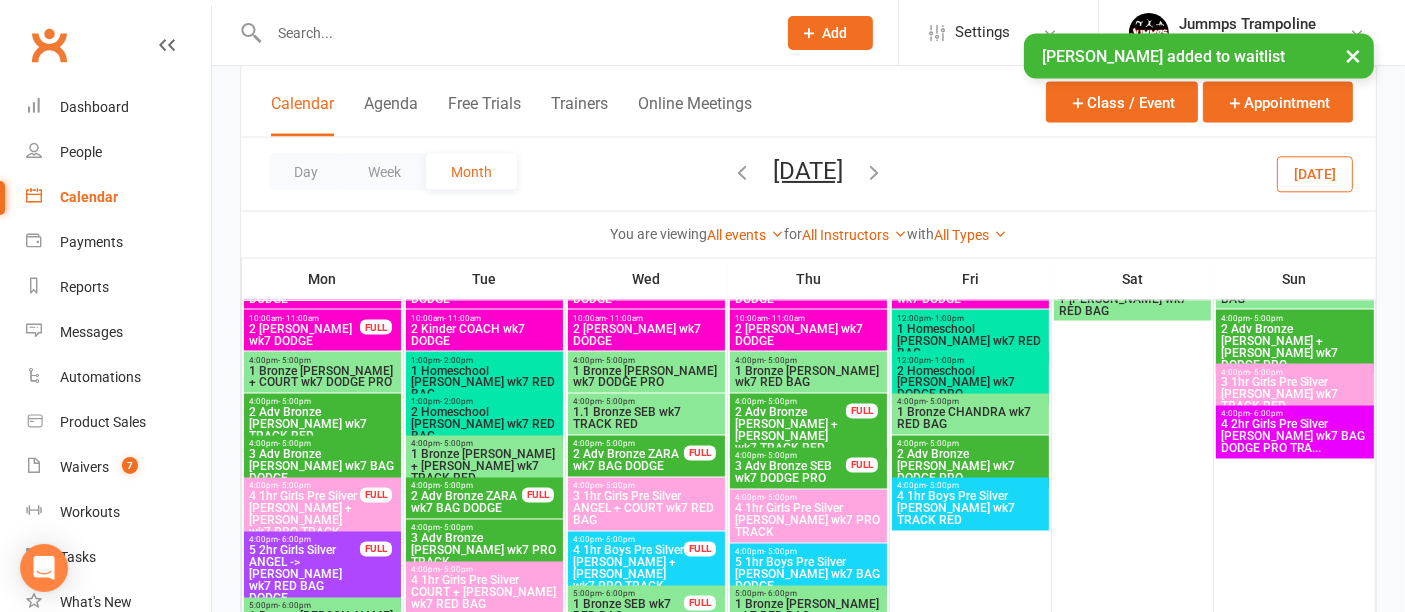scroll, scrollTop: 3411, scrollLeft: 0, axis: vertical 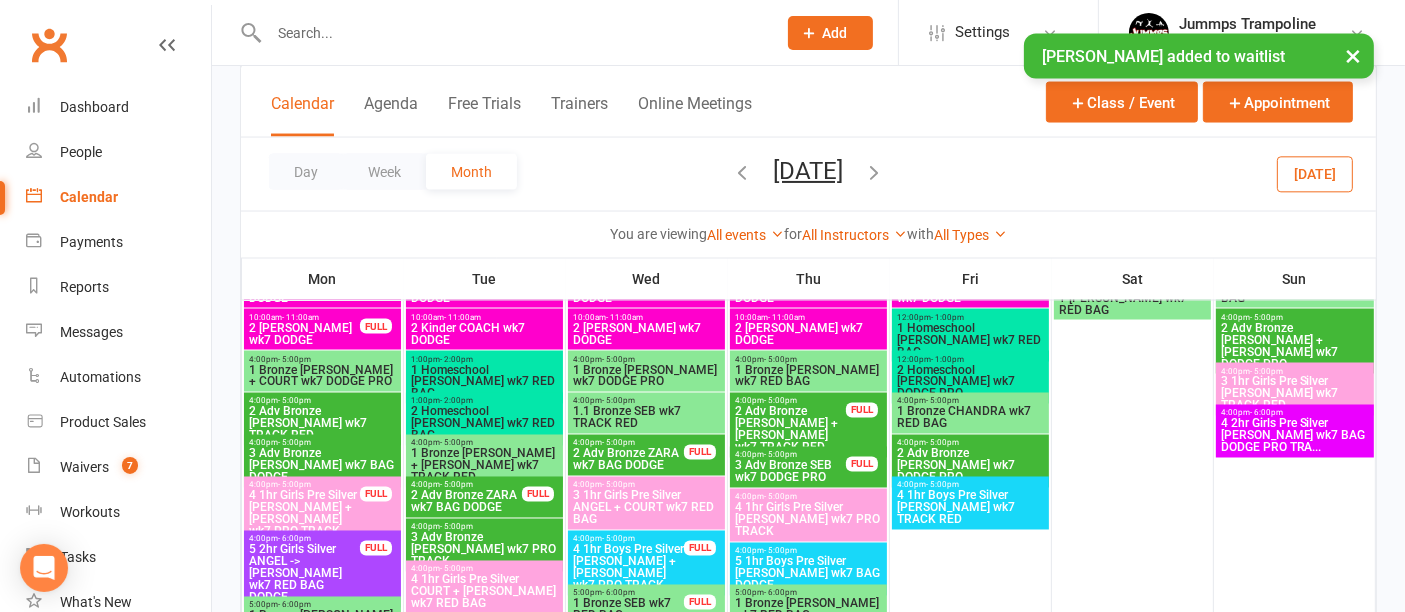 click on "2 Adv Bronze JOEL + ZARA wk7 TRACK RED" at bounding box center (790, 430) 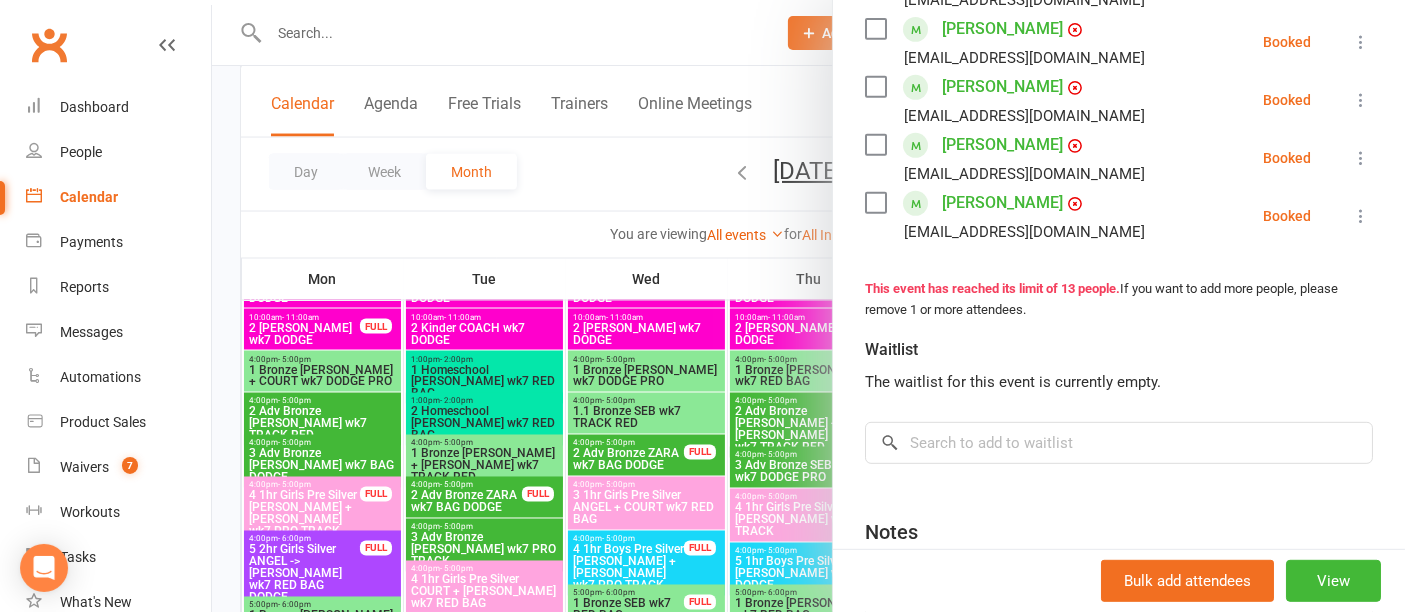 scroll, scrollTop: 914, scrollLeft: 0, axis: vertical 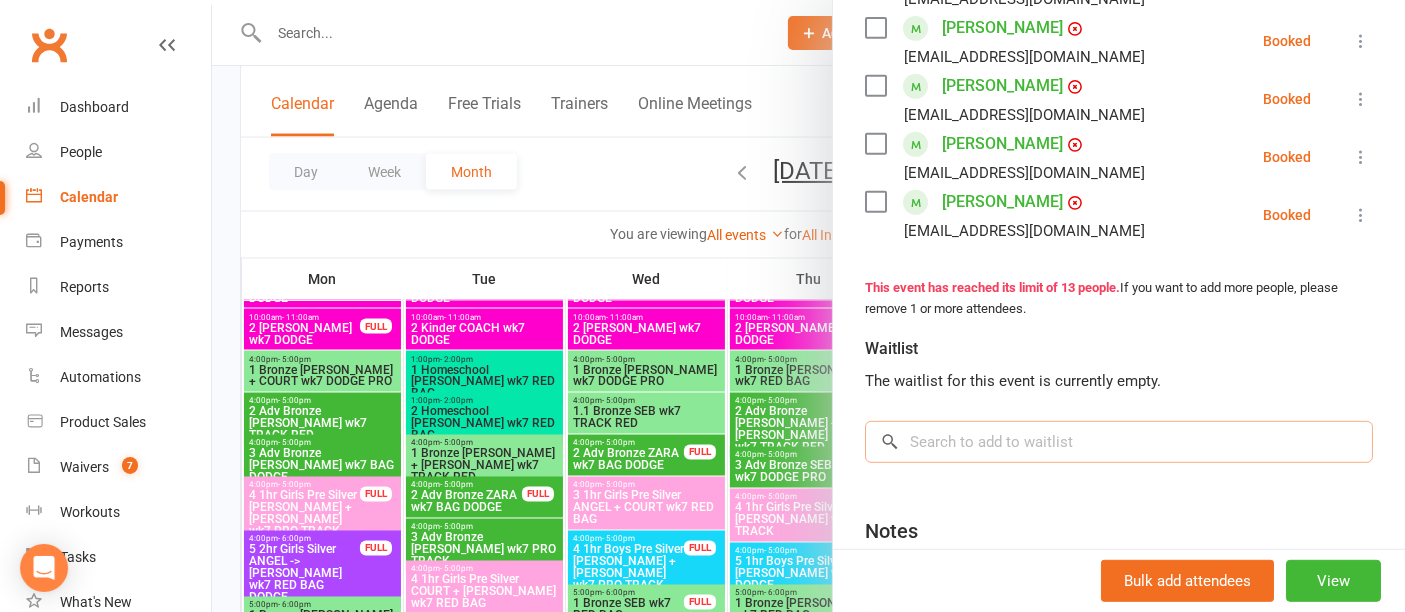 click at bounding box center [1119, 442] 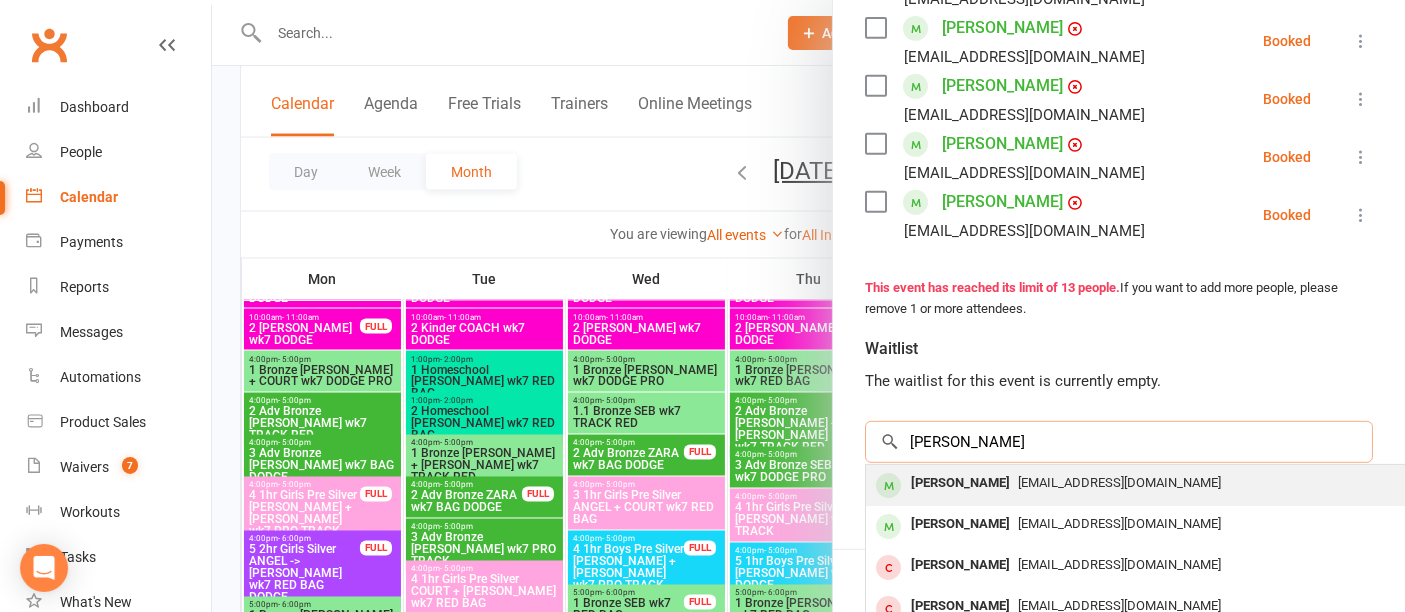 type on "ruby mcn" 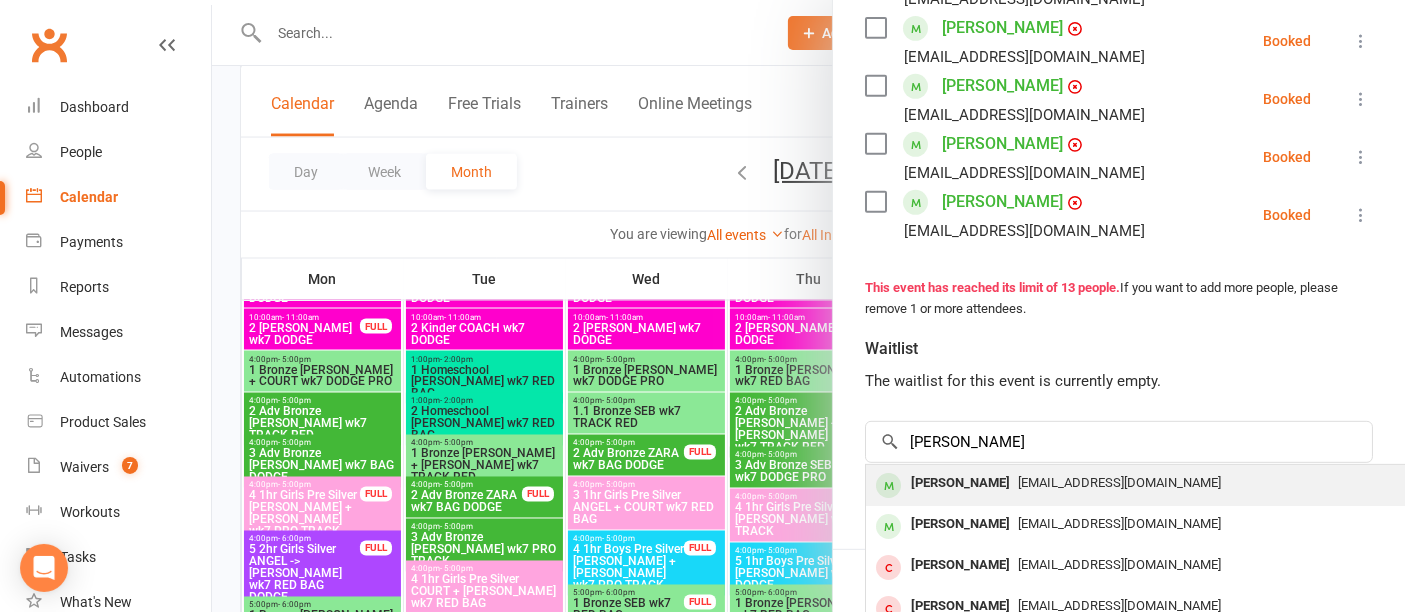 click on "rebeccaruby88@gmail.com" at bounding box center [1119, 482] 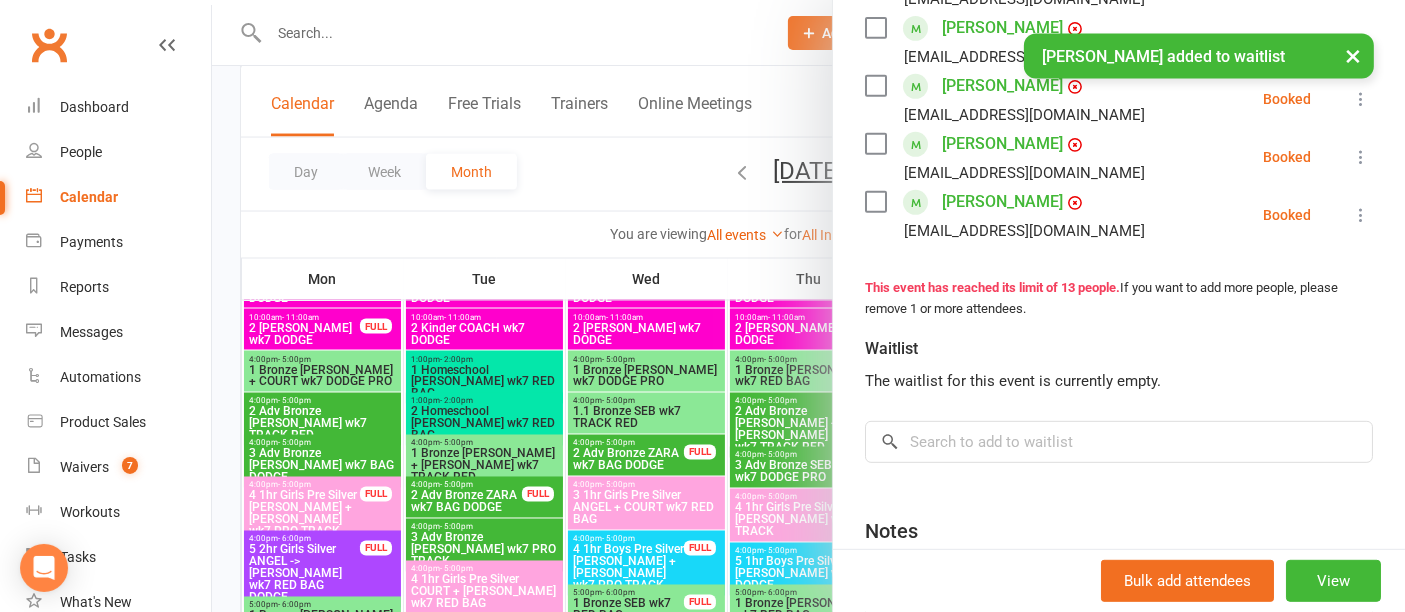 scroll, scrollTop: 967, scrollLeft: 0, axis: vertical 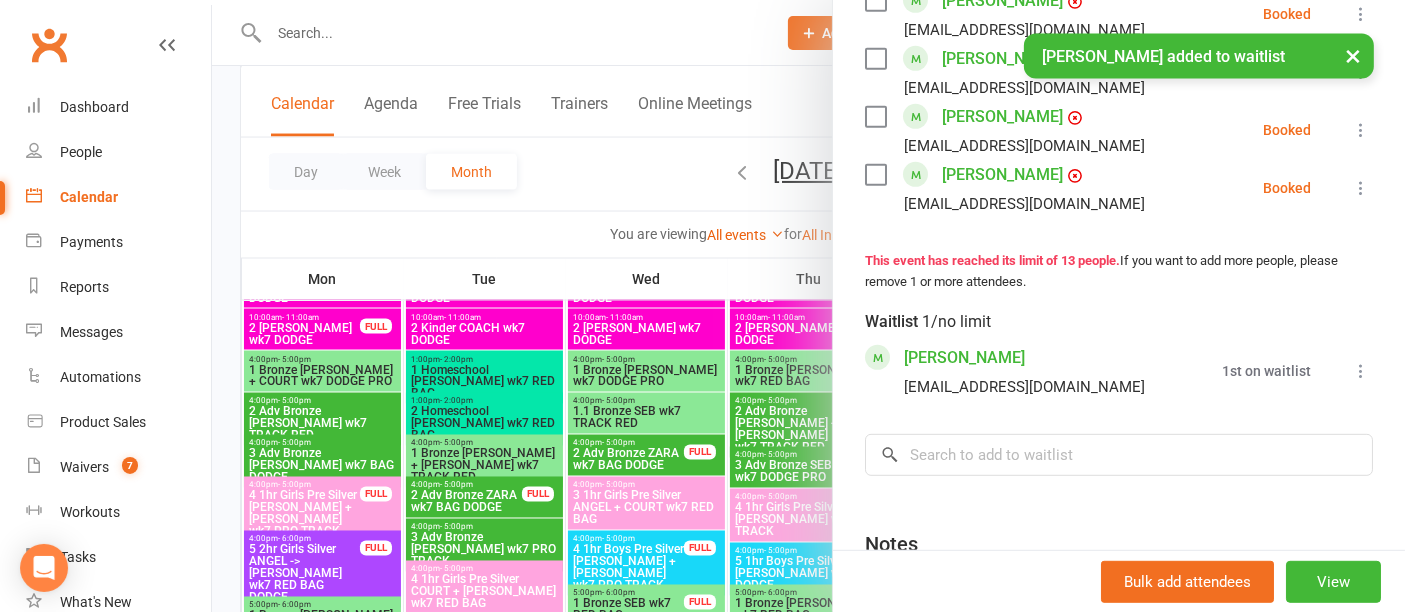 click at bounding box center (808, 306) 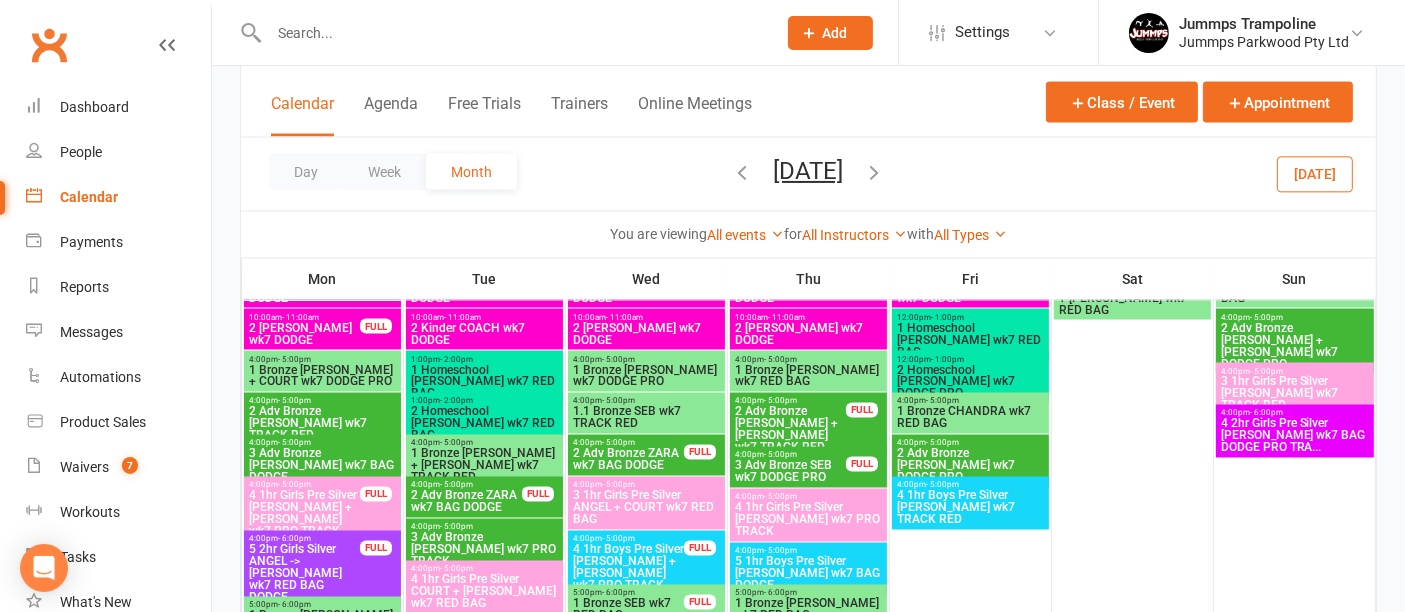 click on "3 Adv Bronze SEB wk7 DODGE PRO" at bounding box center [790, 472] 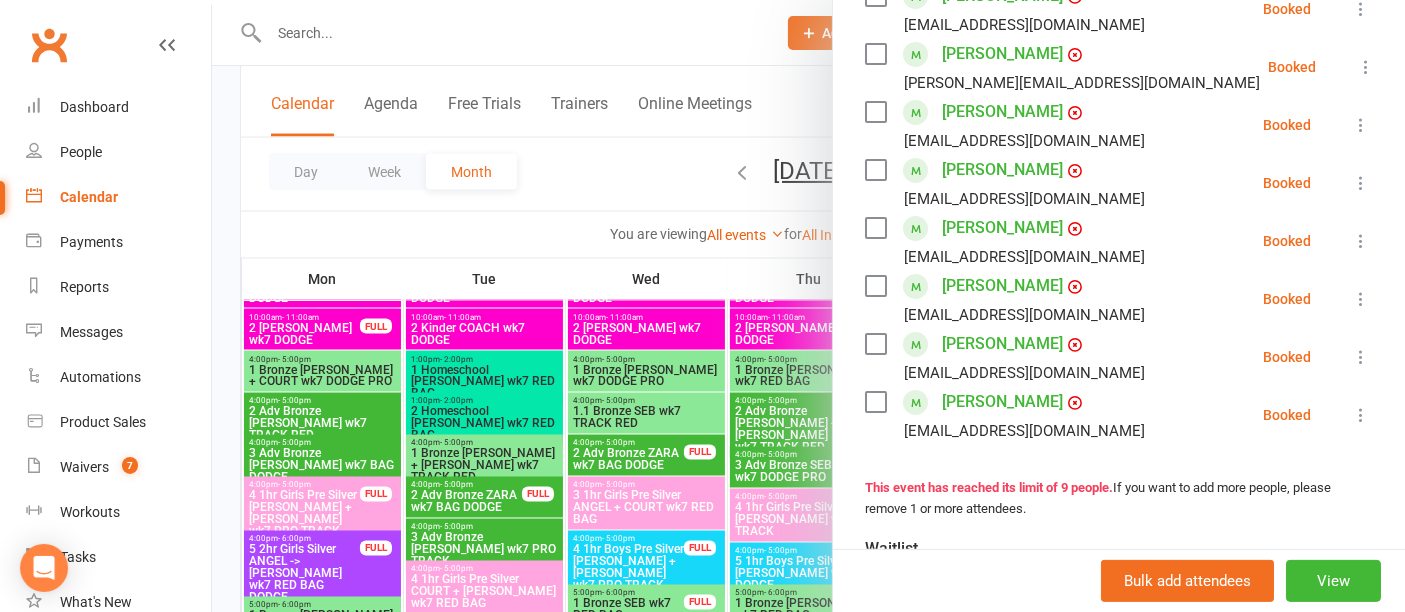 scroll, scrollTop: 843, scrollLeft: 0, axis: vertical 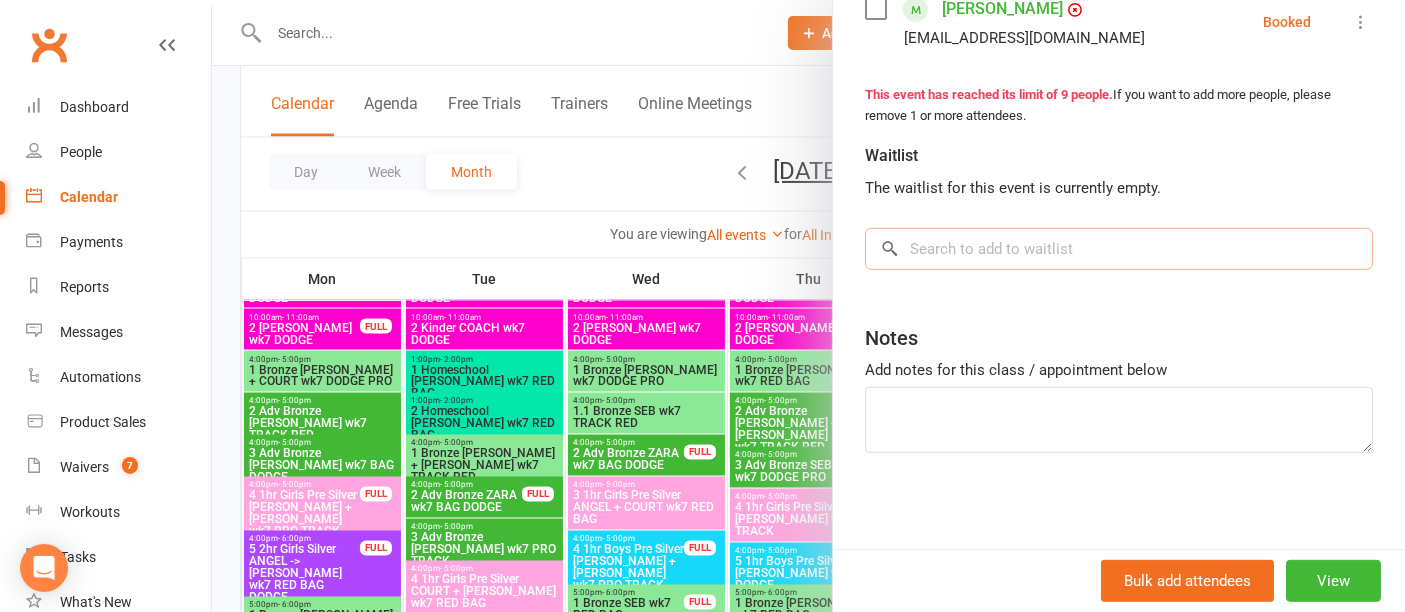 click at bounding box center (1119, 249) 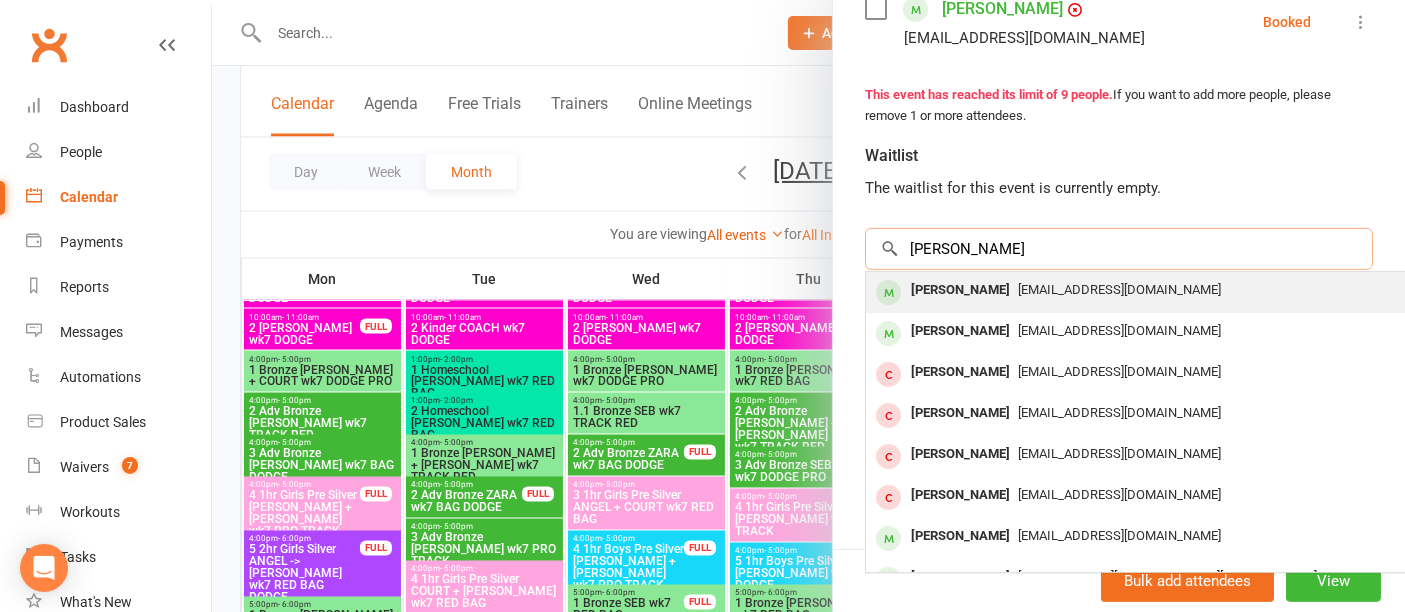 type on "ruby mcn" 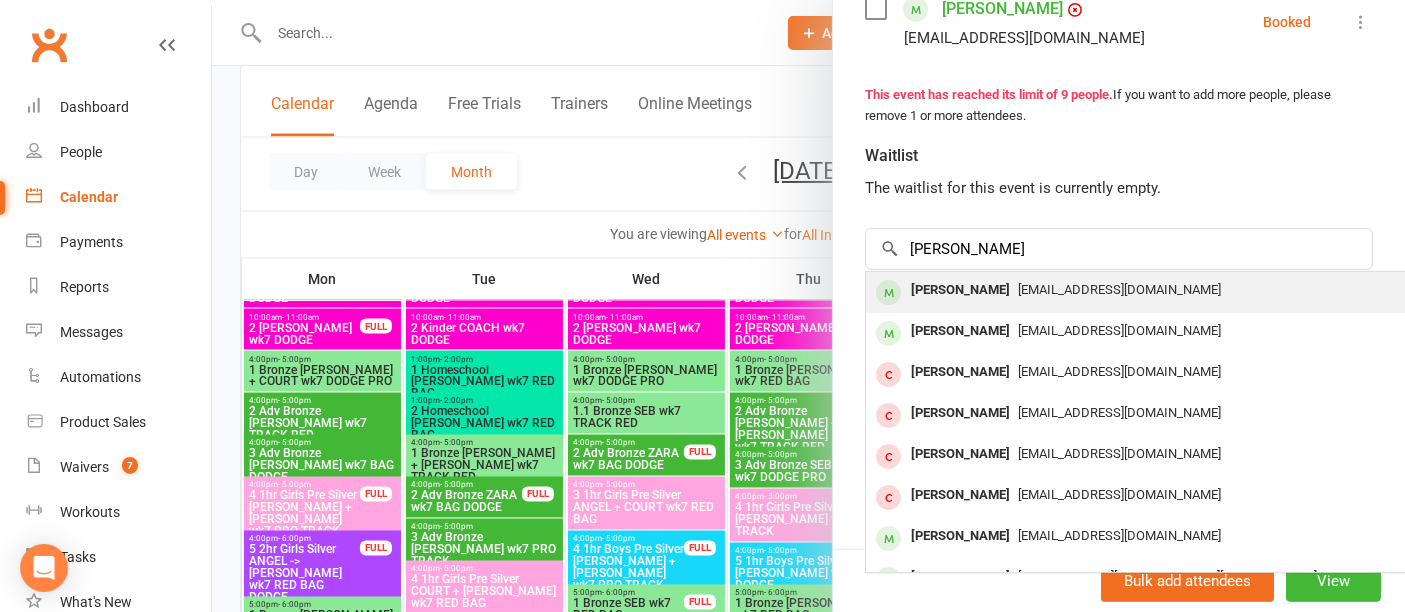 click on "rebeccaruby88@gmail.com" at bounding box center (1119, 289) 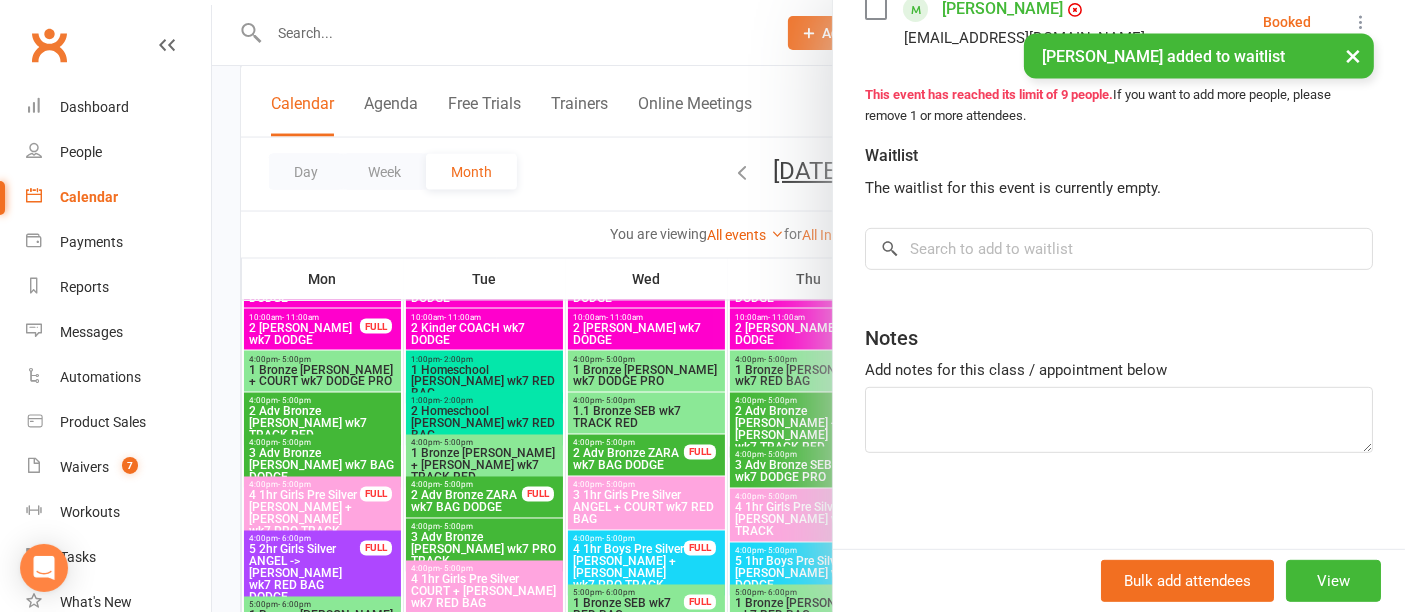 scroll, scrollTop: 897, scrollLeft: 0, axis: vertical 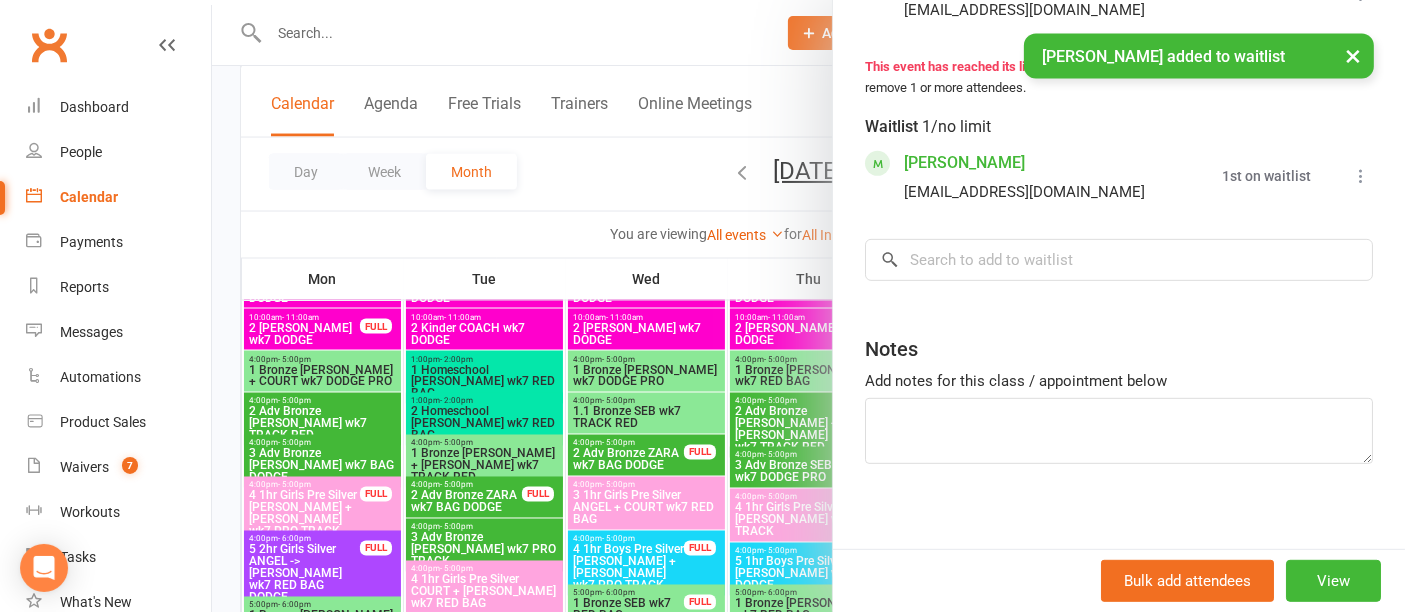click at bounding box center (808, 306) 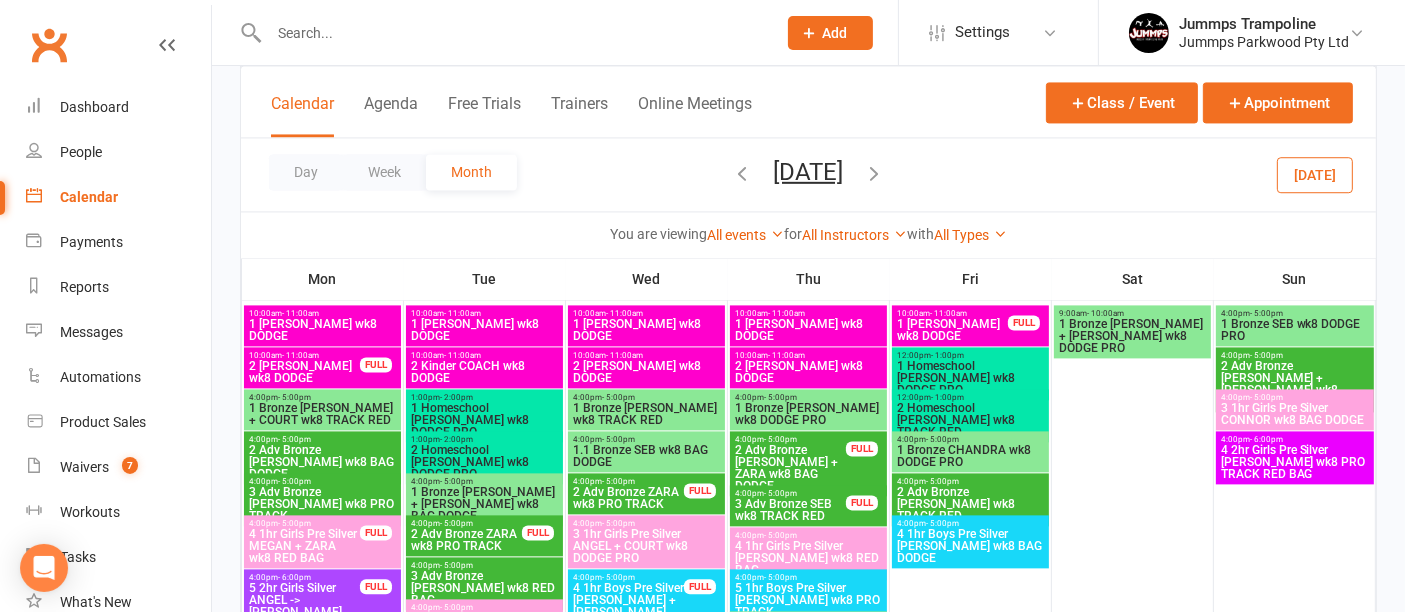 scroll, scrollTop: 4194, scrollLeft: 0, axis: vertical 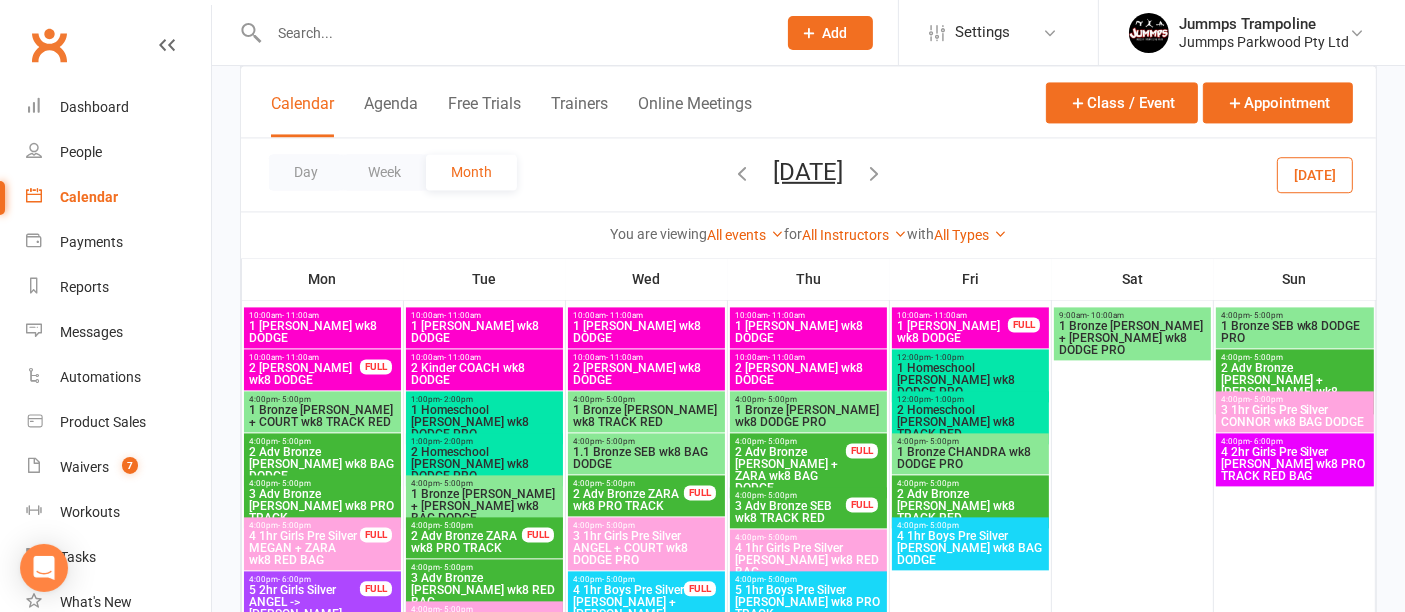 click on "2 Adv Bronze JOEL + ZARA wk8 BAG DODGE" at bounding box center [790, 470] 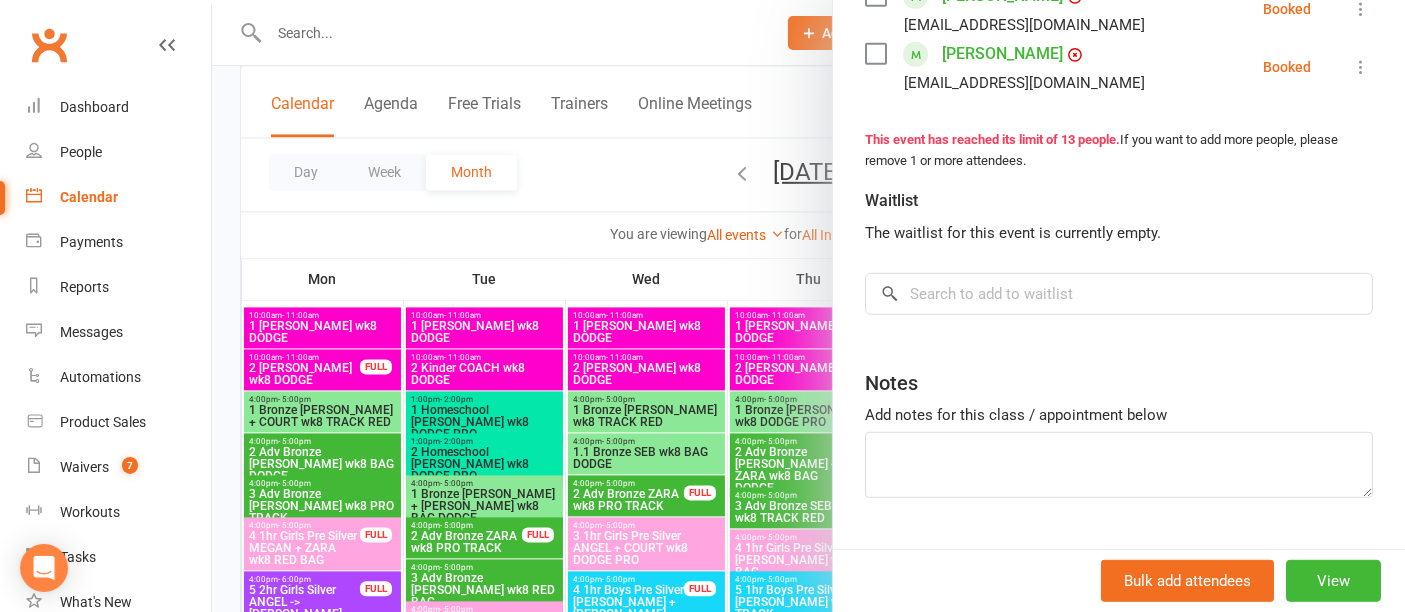 scroll, scrollTop: 1075, scrollLeft: 0, axis: vertical 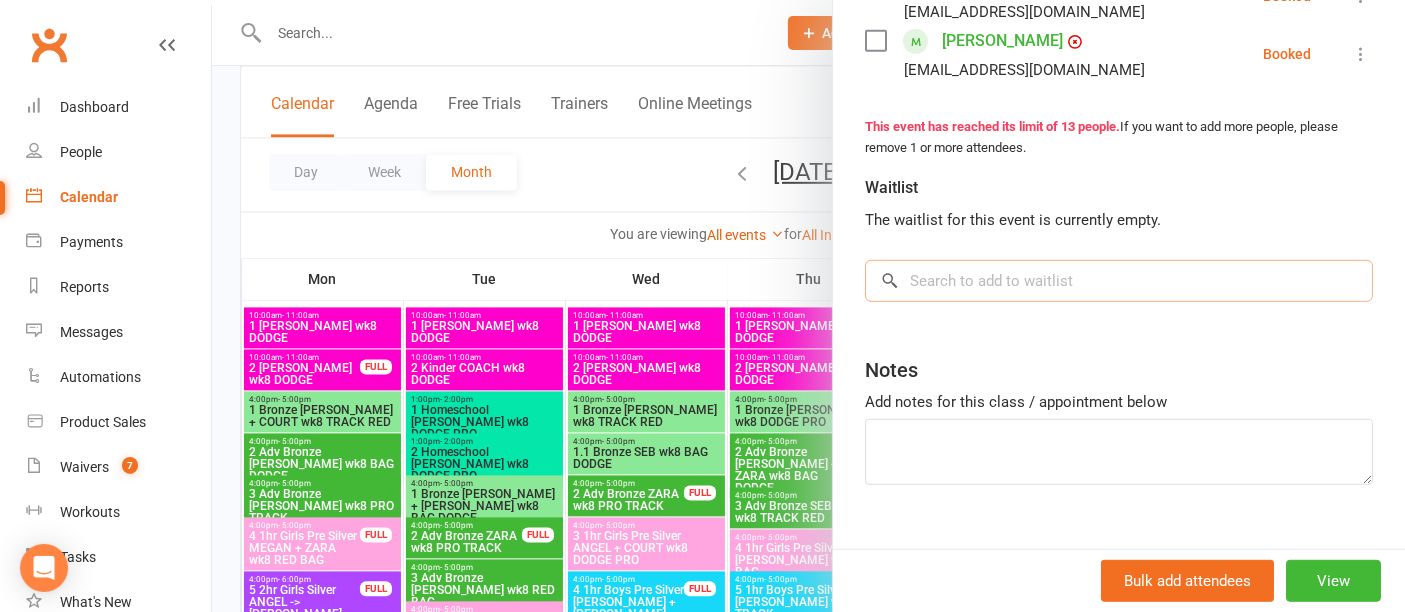 click at bounding box center [1119, 281] 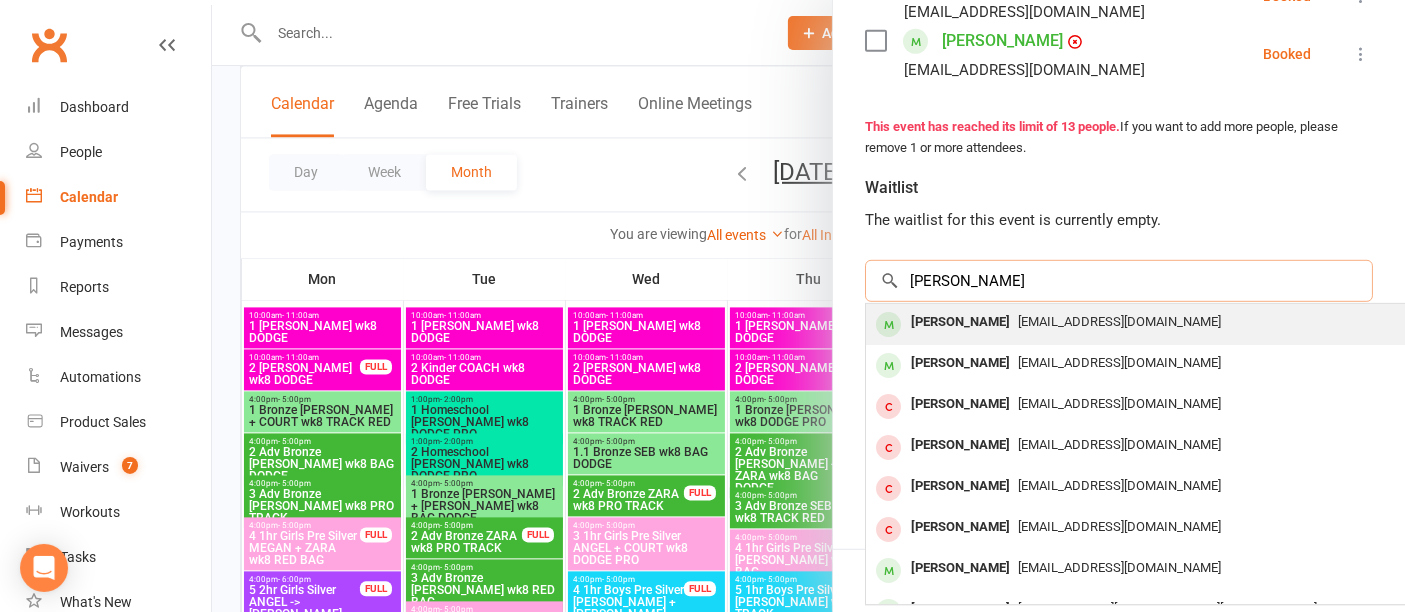 type on "ruby mcn" 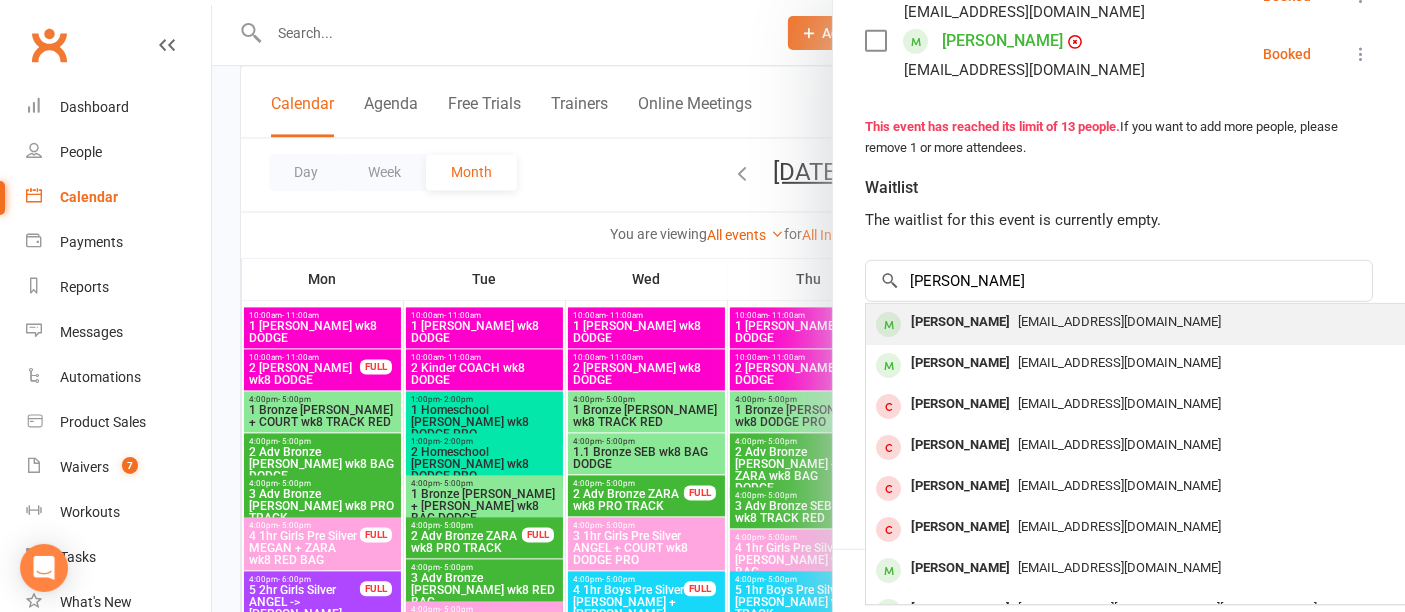 click on "rebeccaruby88@gmail.com" at bounding box center [1119, 321] 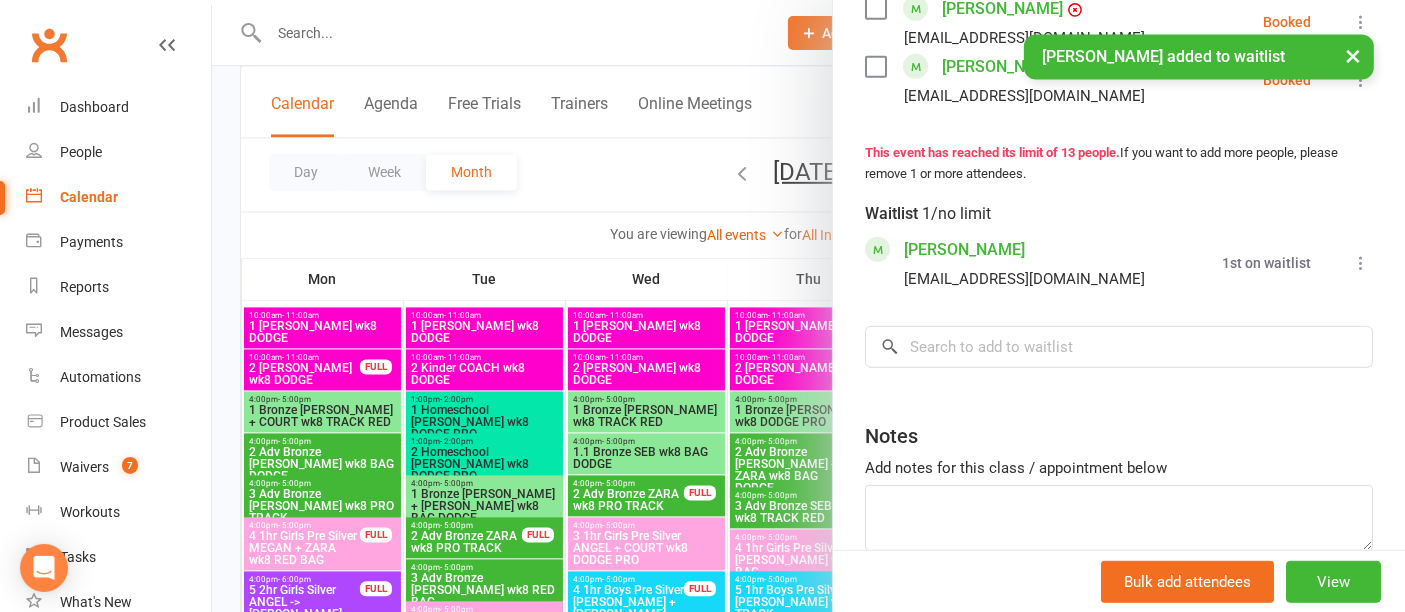 scroll, scrollTop: 1128, scrollLeft: 0, axis: vertical 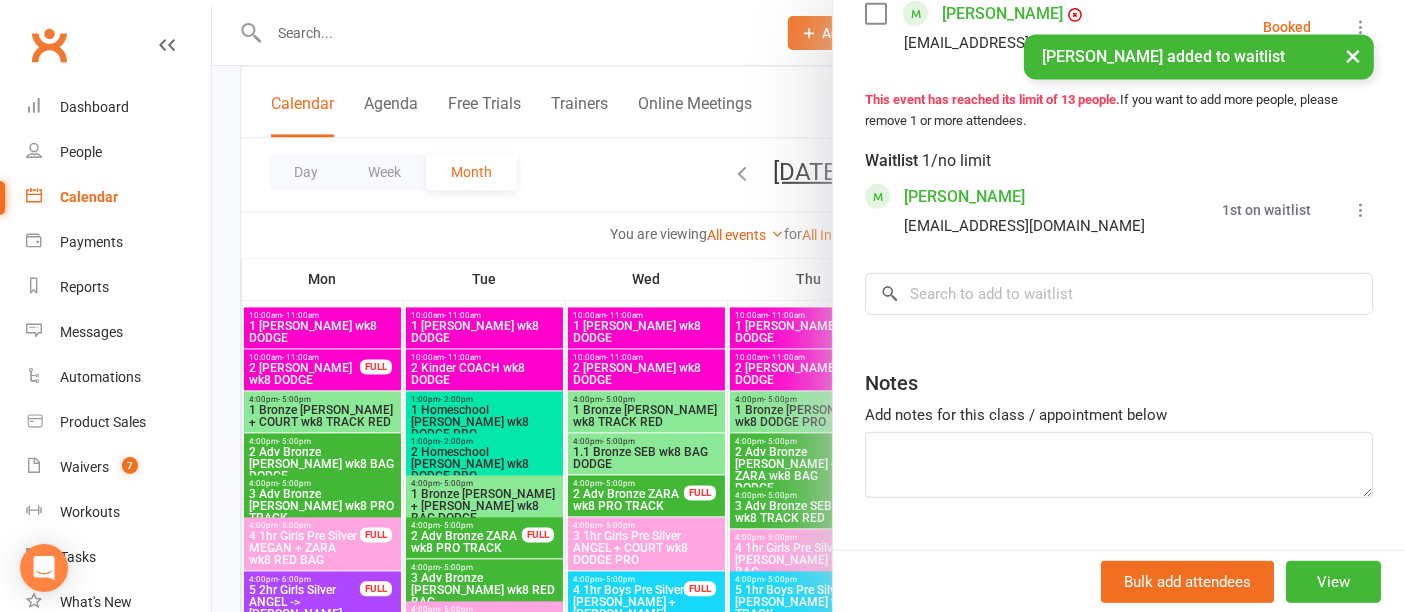click at bounding box center [808, 306] 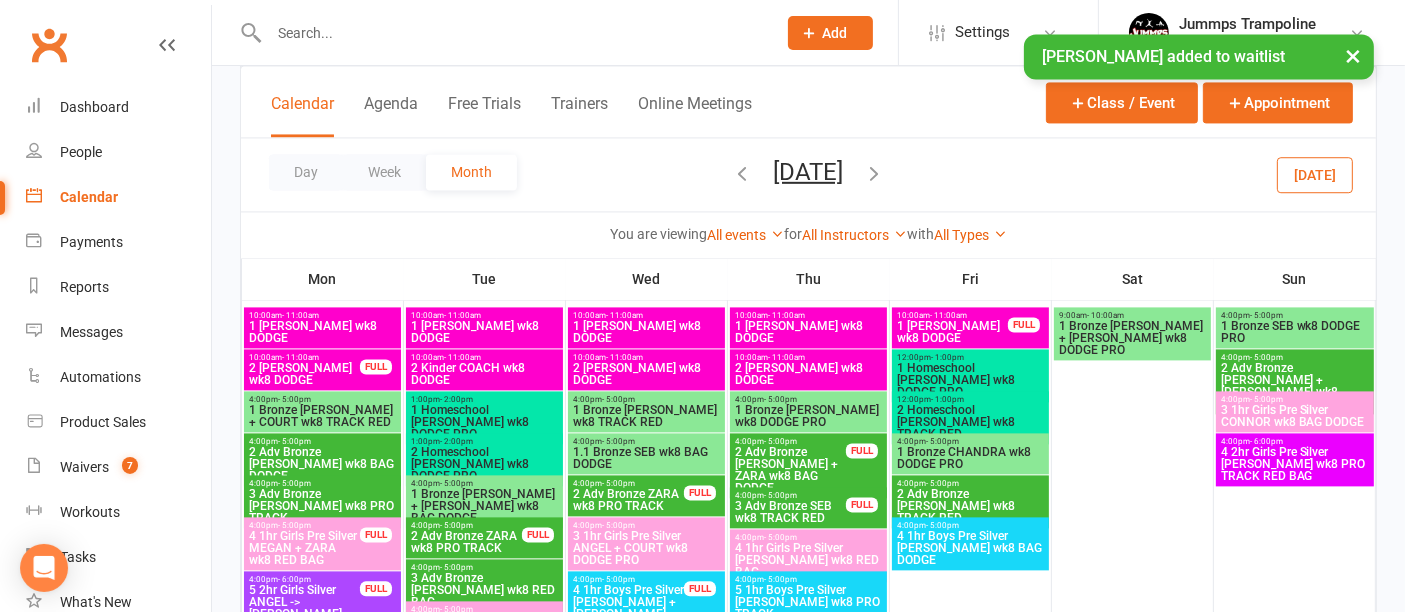 click on "4:00pm  - 5:00pm" at bounding box center (790, 495) 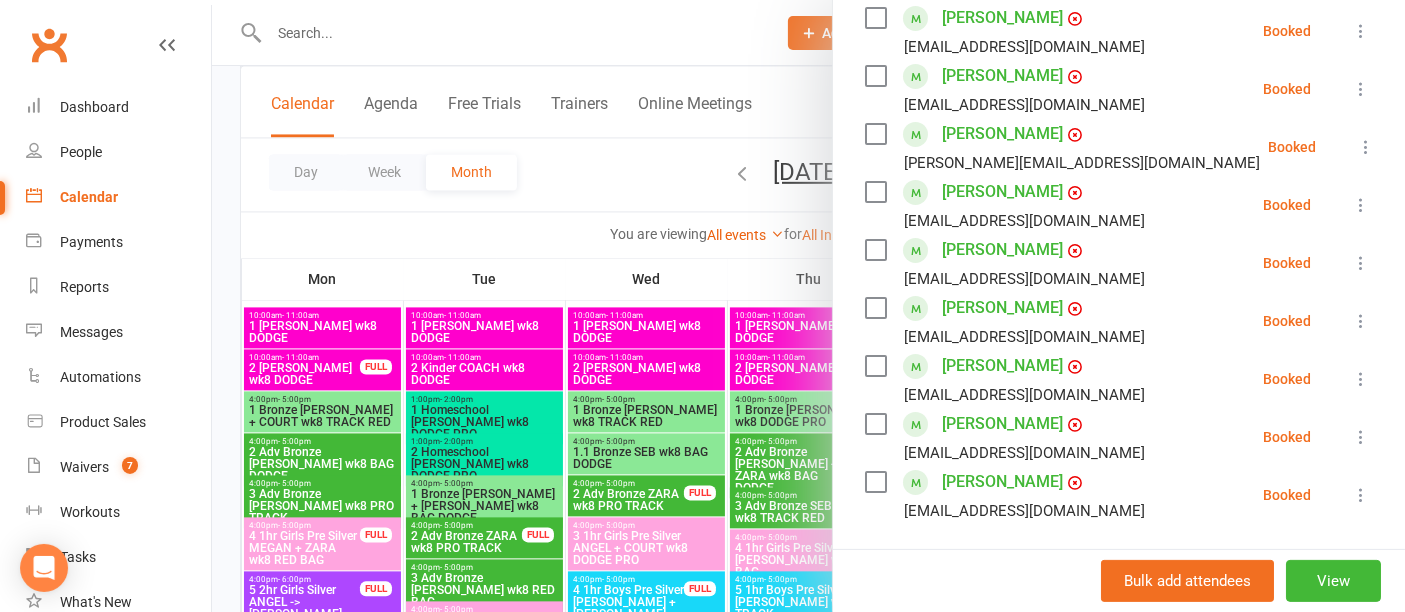 scroll, scrollTop: 843, scrollLeft: 0, axis: vertical 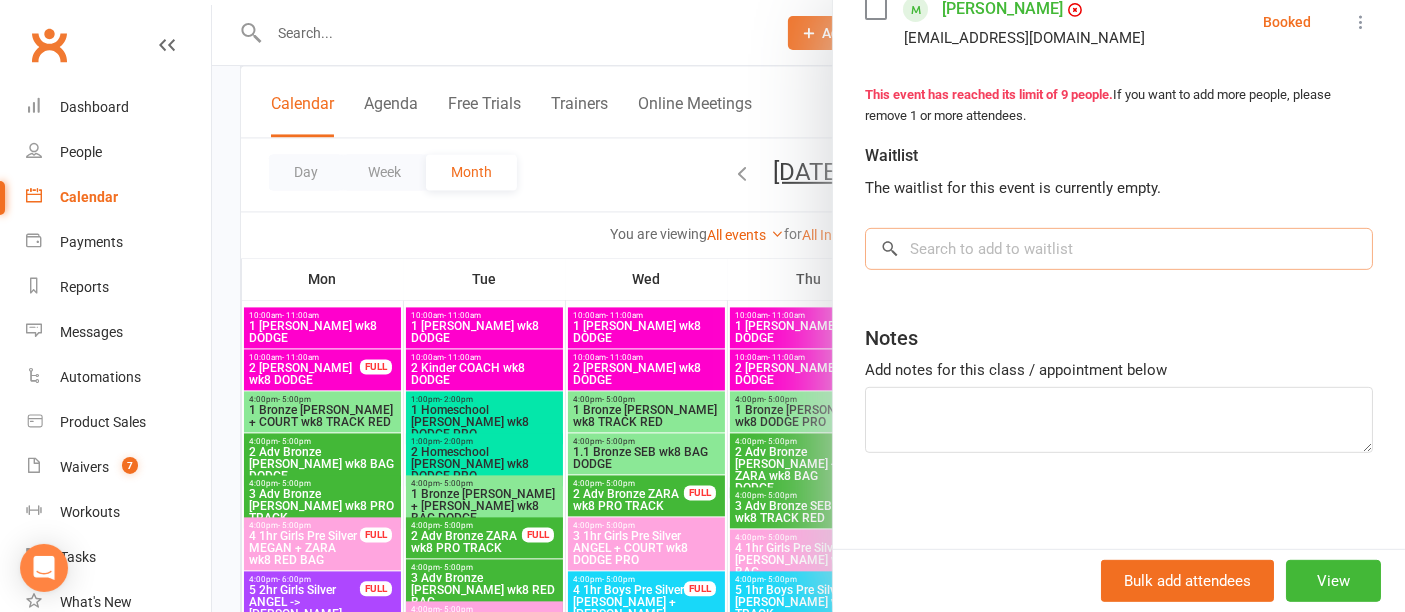 click at bounding box center [1119, 249] 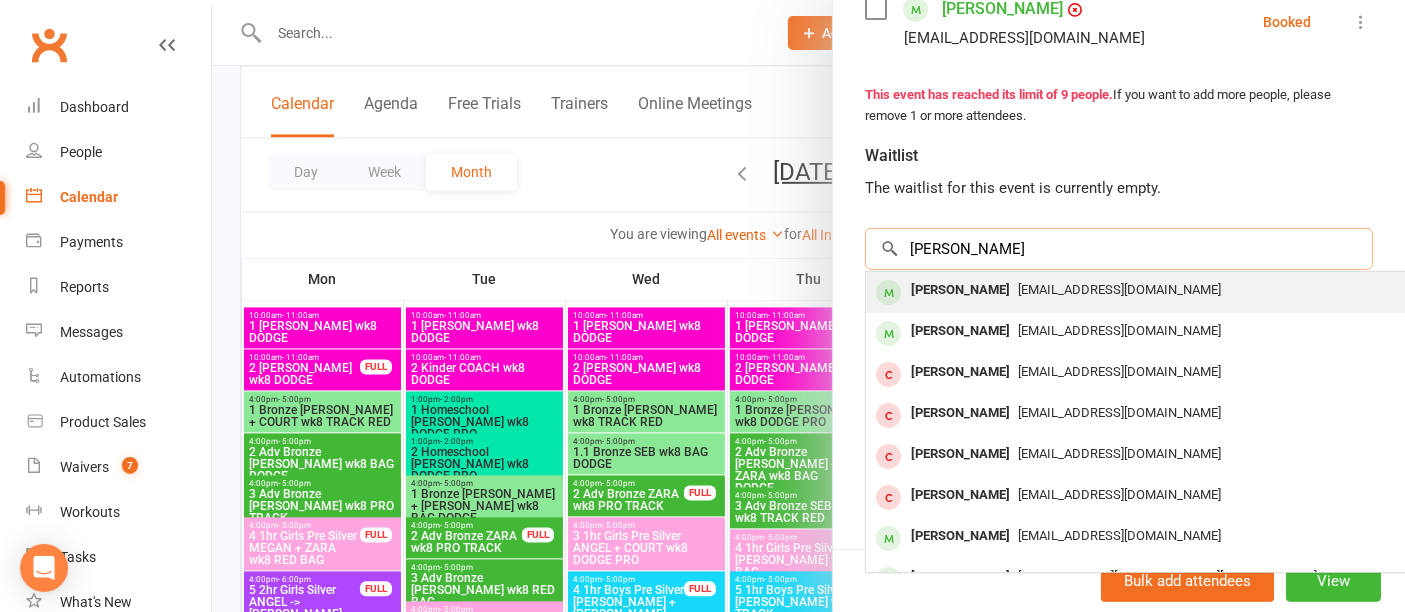 type on "ruby mcn" 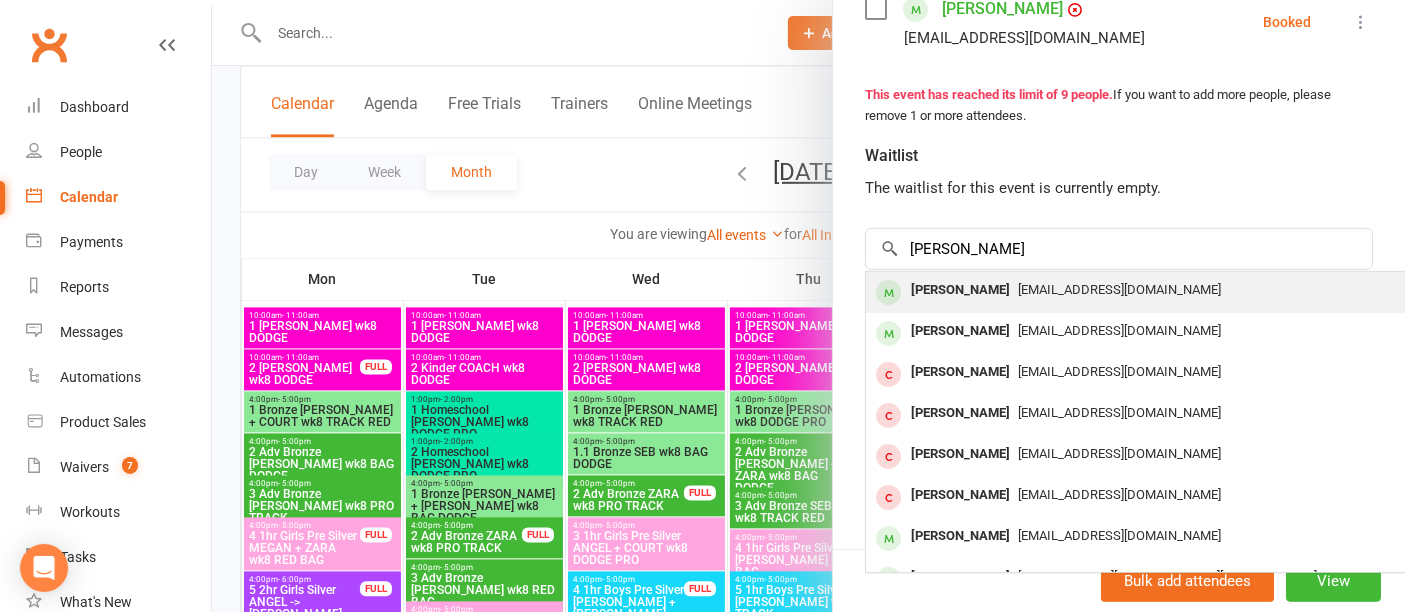 click on "rebeccaruby88@gmail.com" at bounding box center [1119, 289] 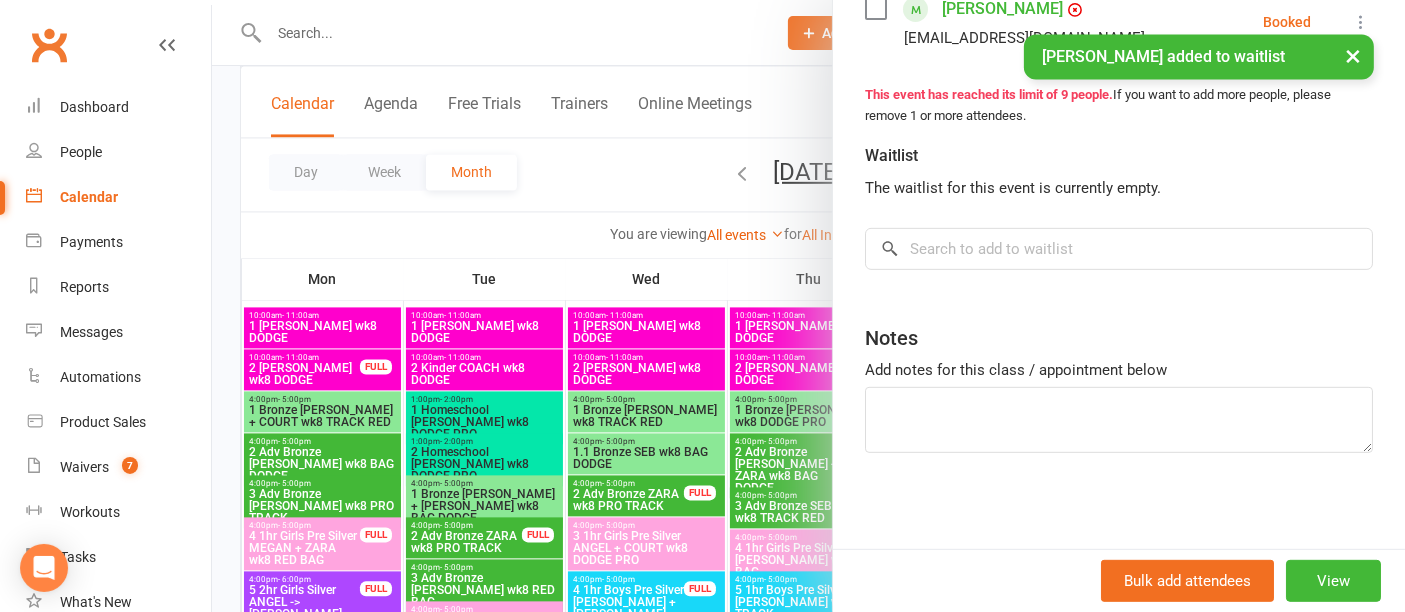 scroll, scrollTop: 897, scrollLeft: 0, axis: vertical 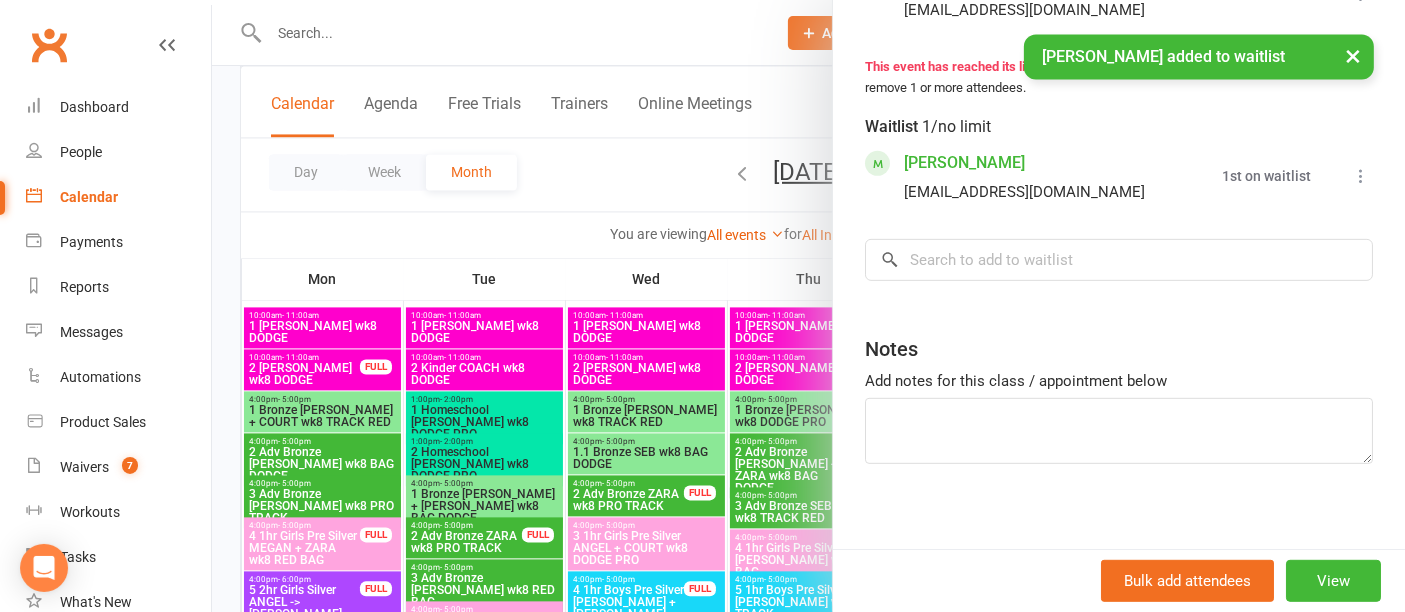 click at bounding box center [808, 306] 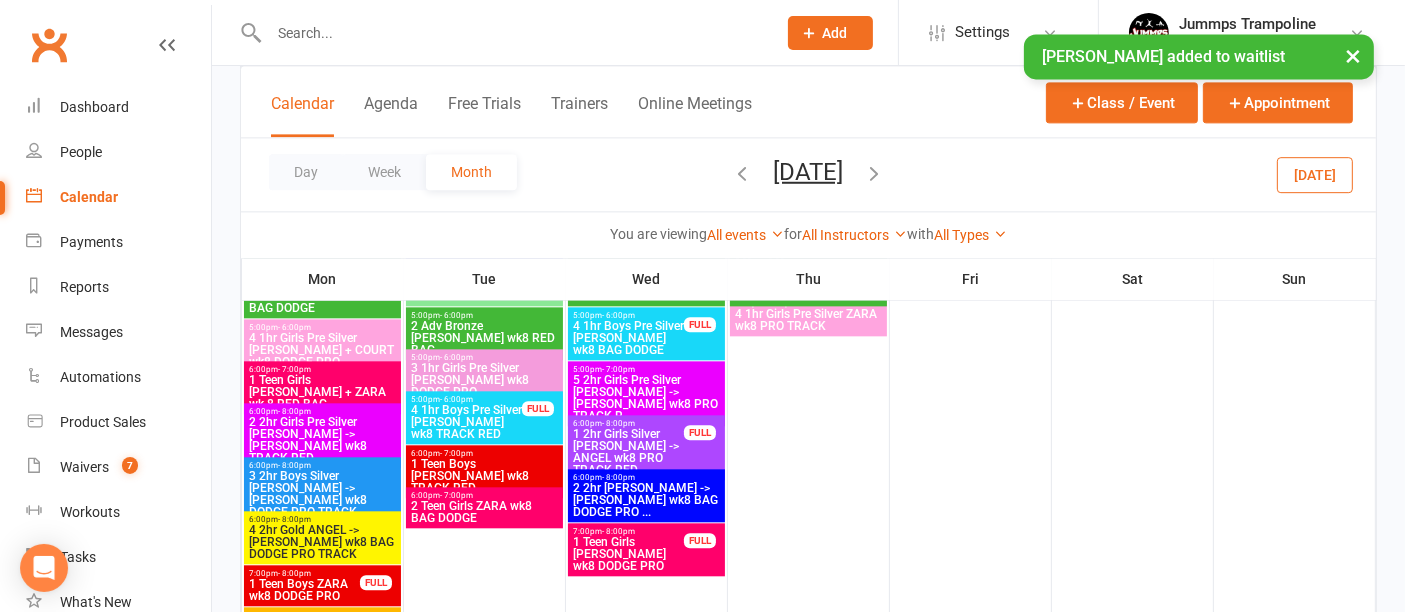 scroll, scrollTop: 4733, scrollLeft: 0, axis: vertical 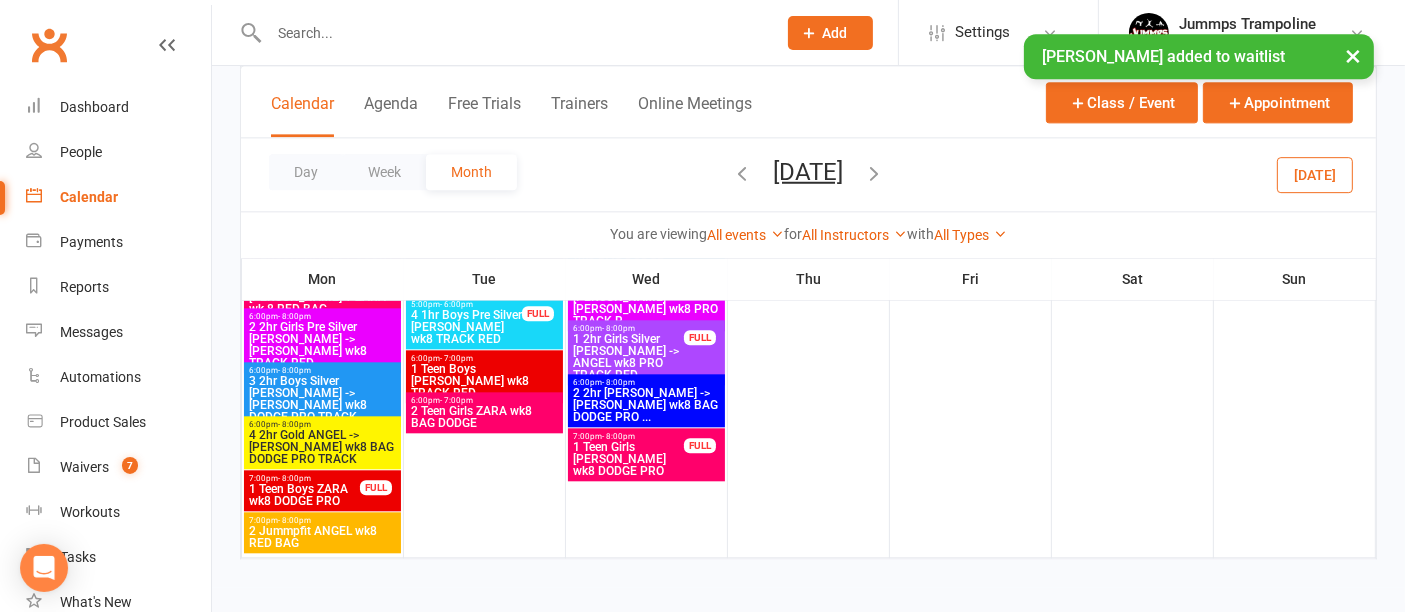 click at bounding box center [875, 172] 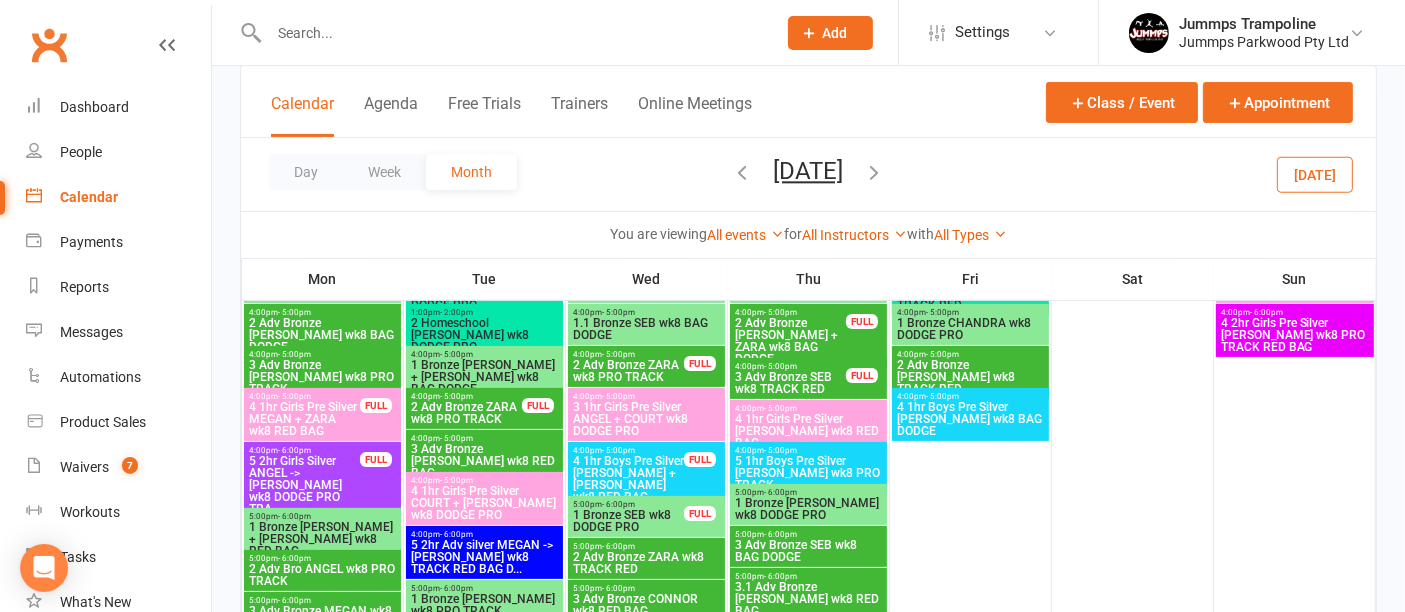 scroll, scrollTop: 279, scrollLeft: 0, axis: vertical 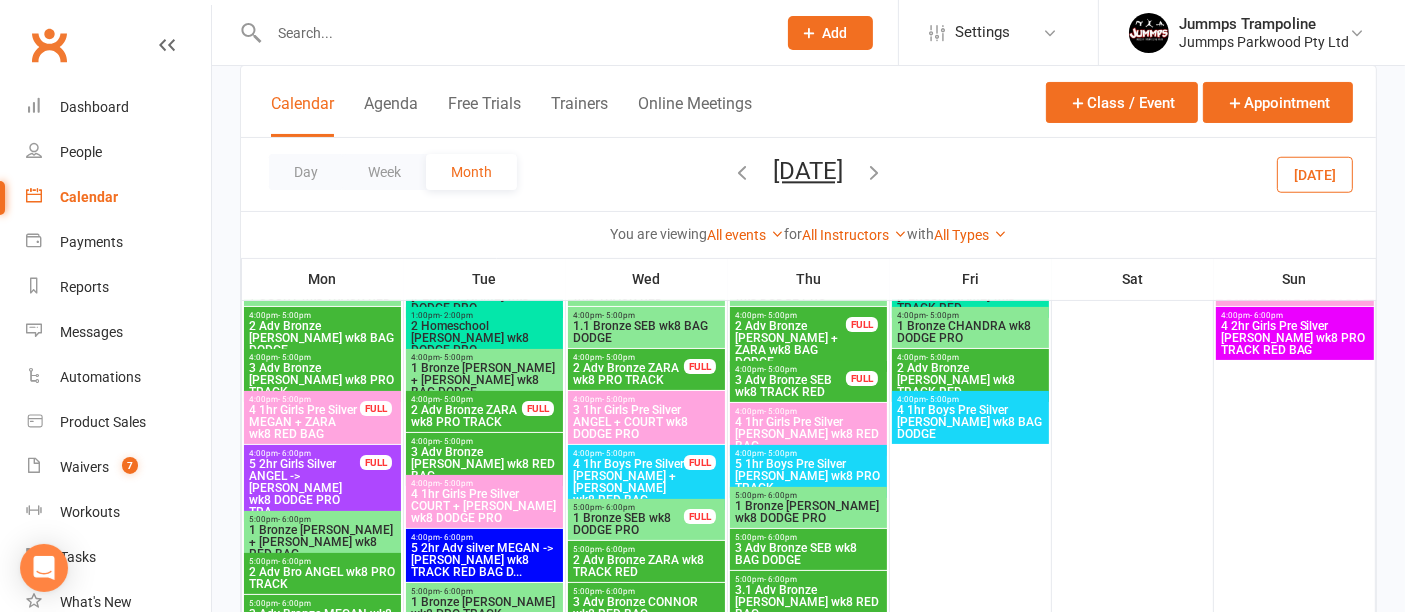 click on "3.1 Adv Bronze HOLLY wk8 RED BAG" at bounding box center (808, 602) 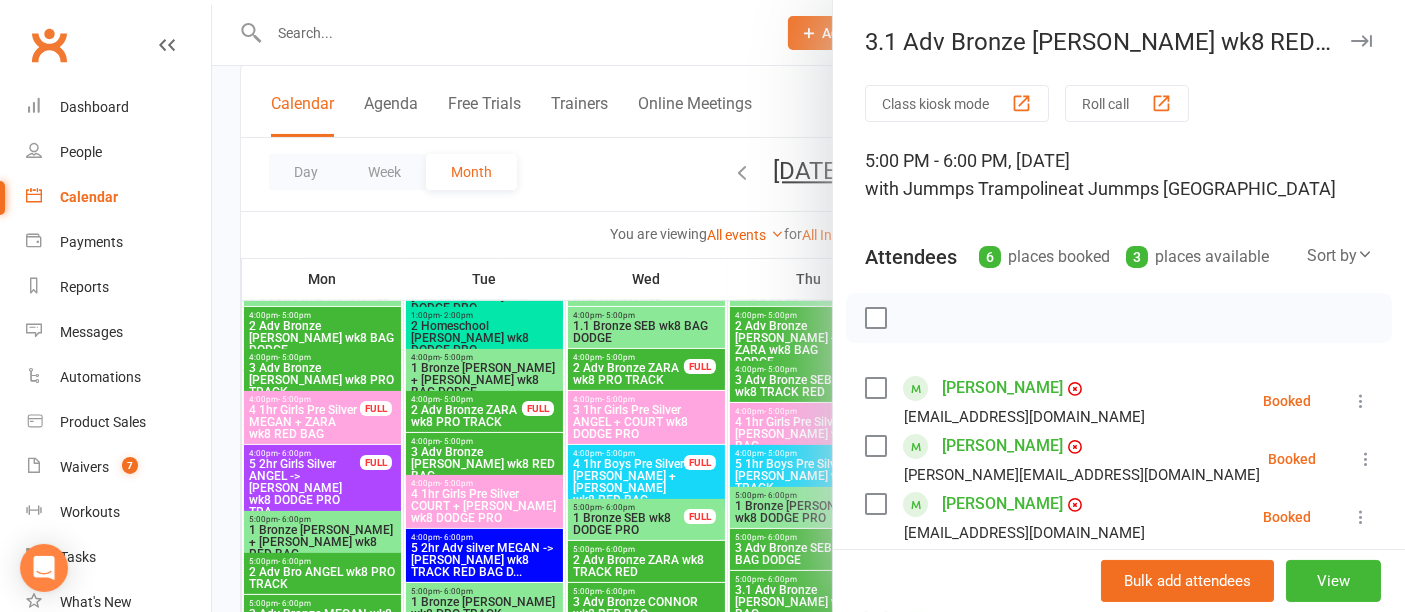 click at bounding box center (808, 306) 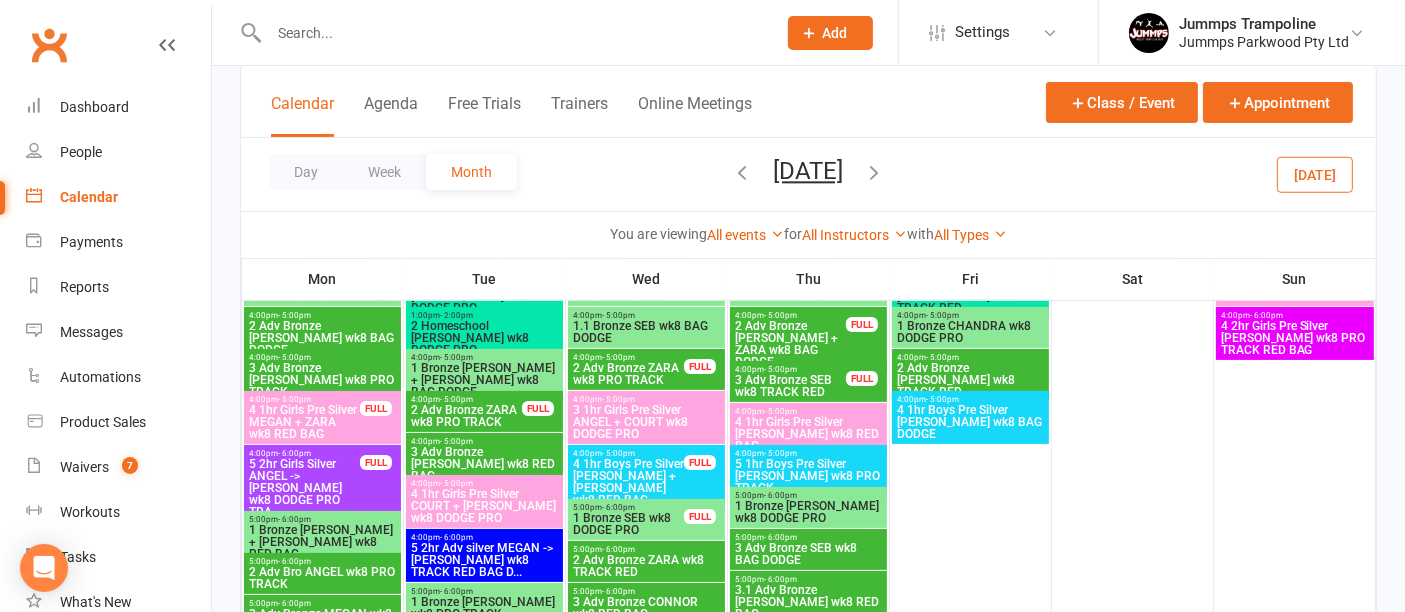 click on "3 Adv Bronze SEB wk8 TRACK RED" at bounding box center [790, 386] 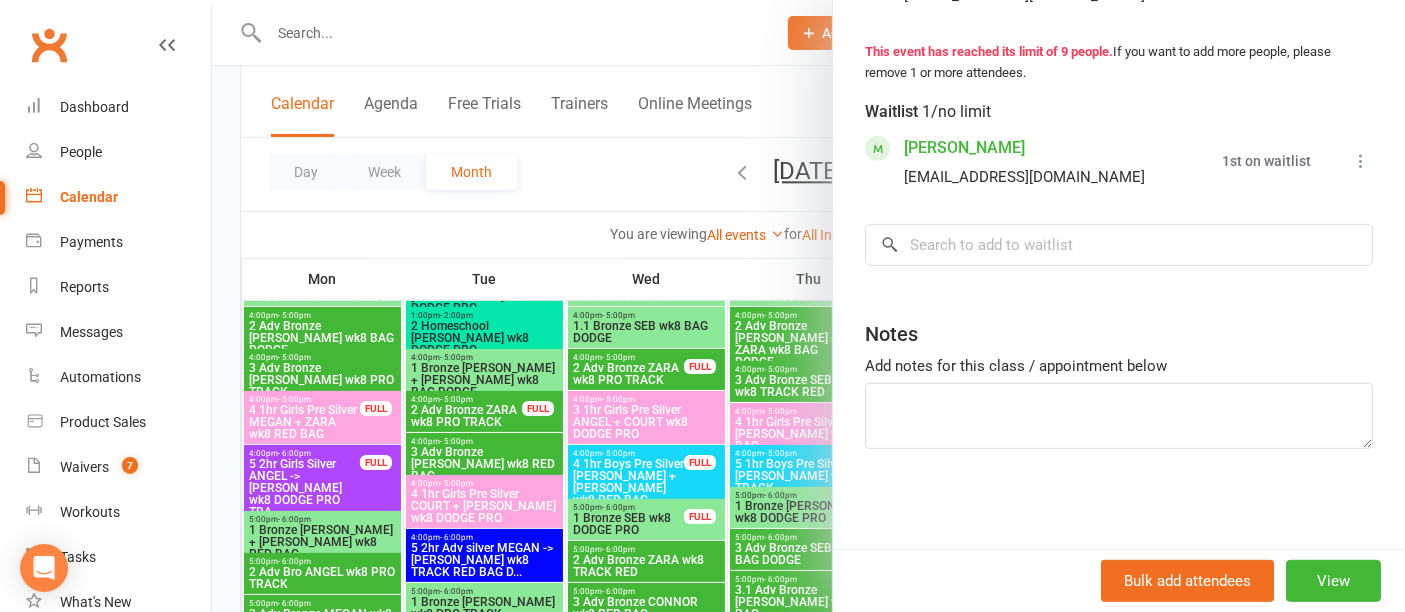 scroll, scrollTop: 937, scrollLeft: 0, axis: vertical 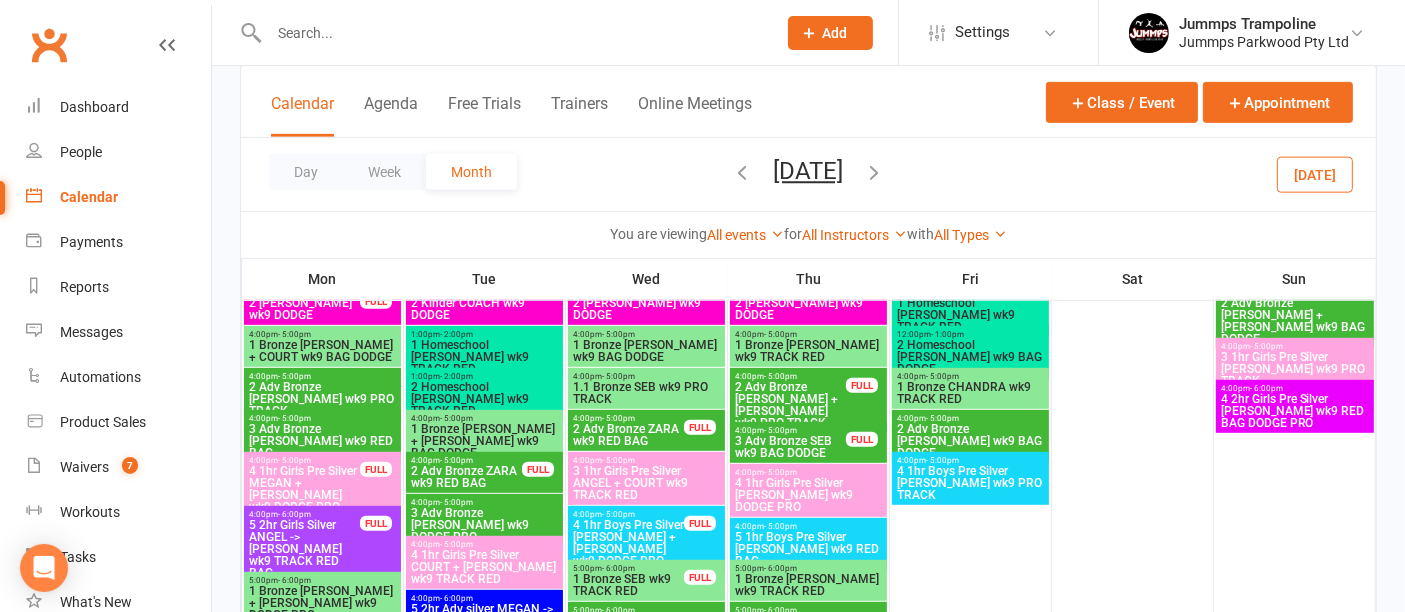 click on "2 Adv Bronze JOEL + ZARA wk9 PRO TRACK" at bounding box center [790, 405] 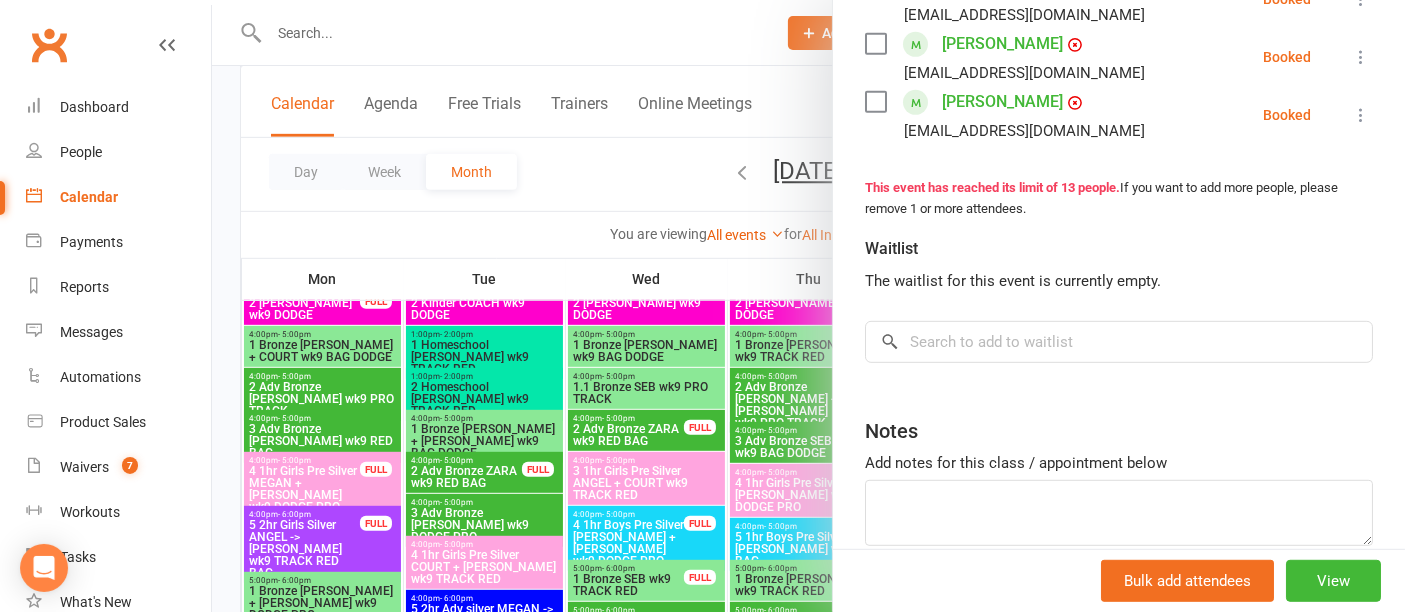 scroll, scrollTop: 1075, scrollLeft: 0, axis: vertical 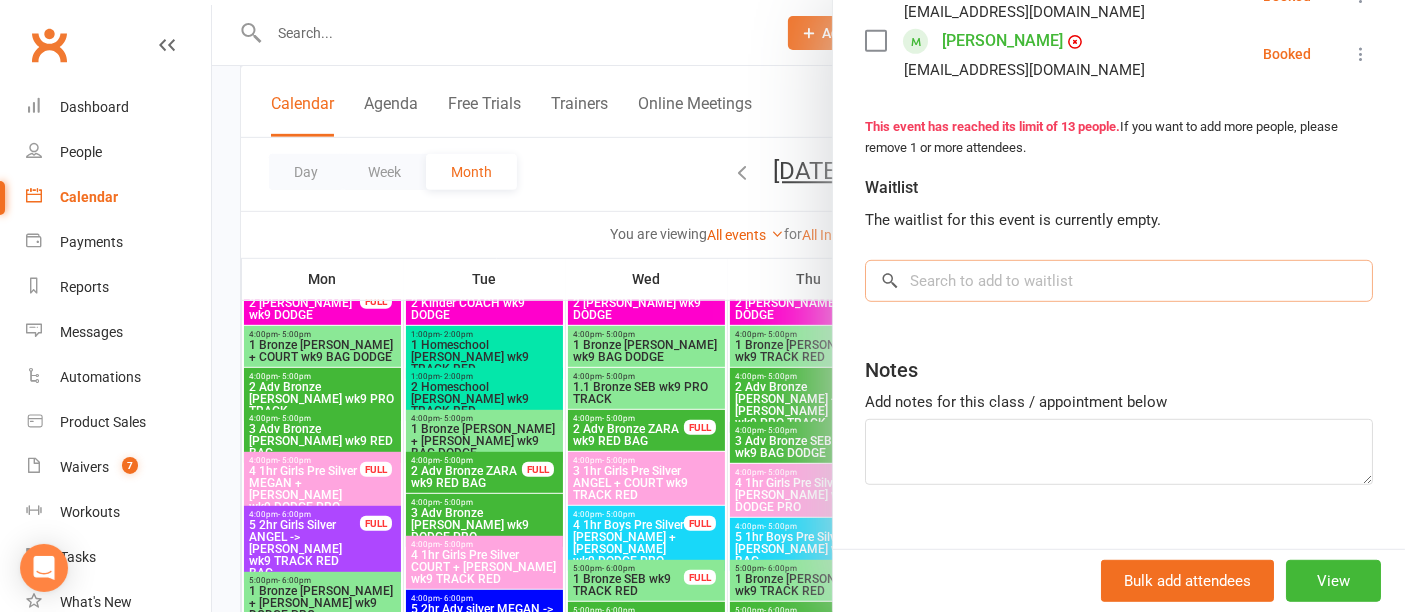 click at bounding box center [1119, 281] 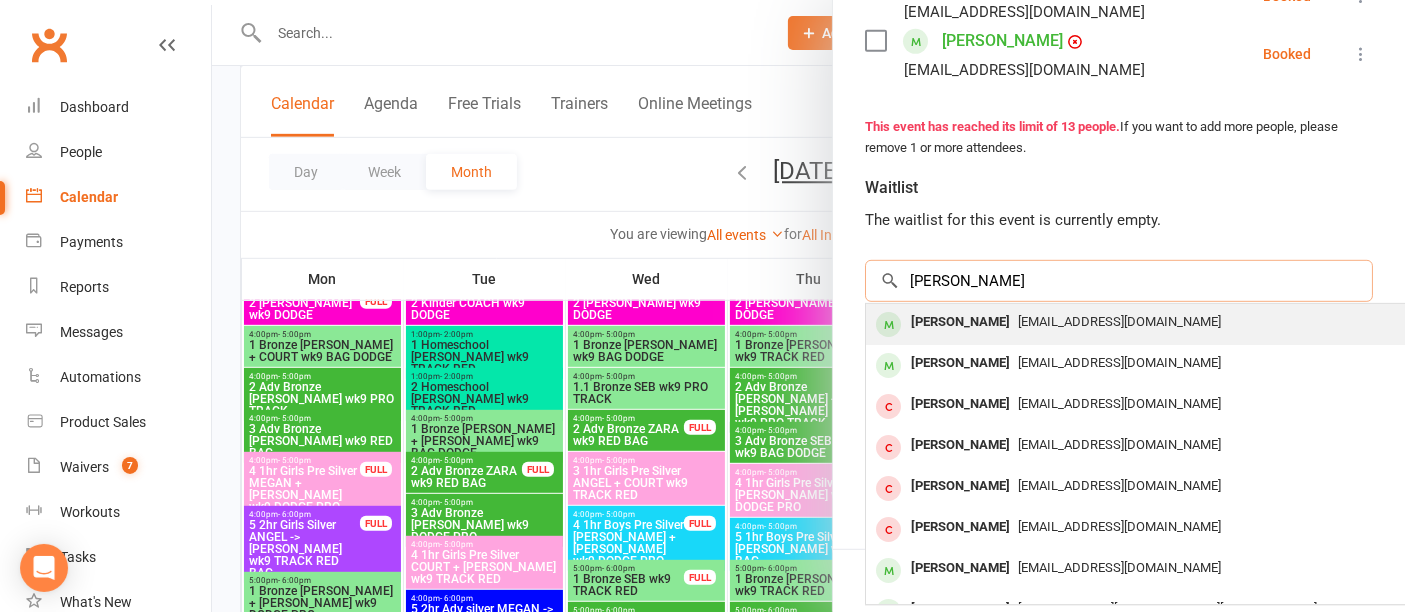 type on "ruby mcn" 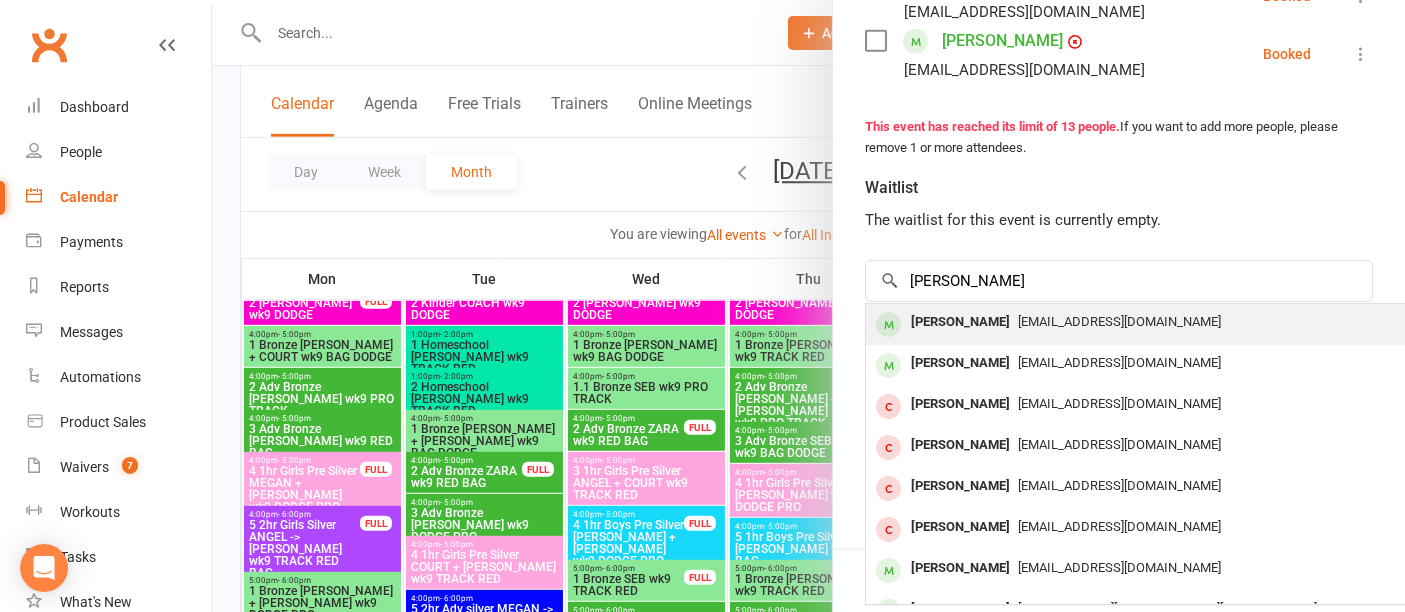 click on "rebeccaruby88@gmail.com" at bounding box center (1119, 321) 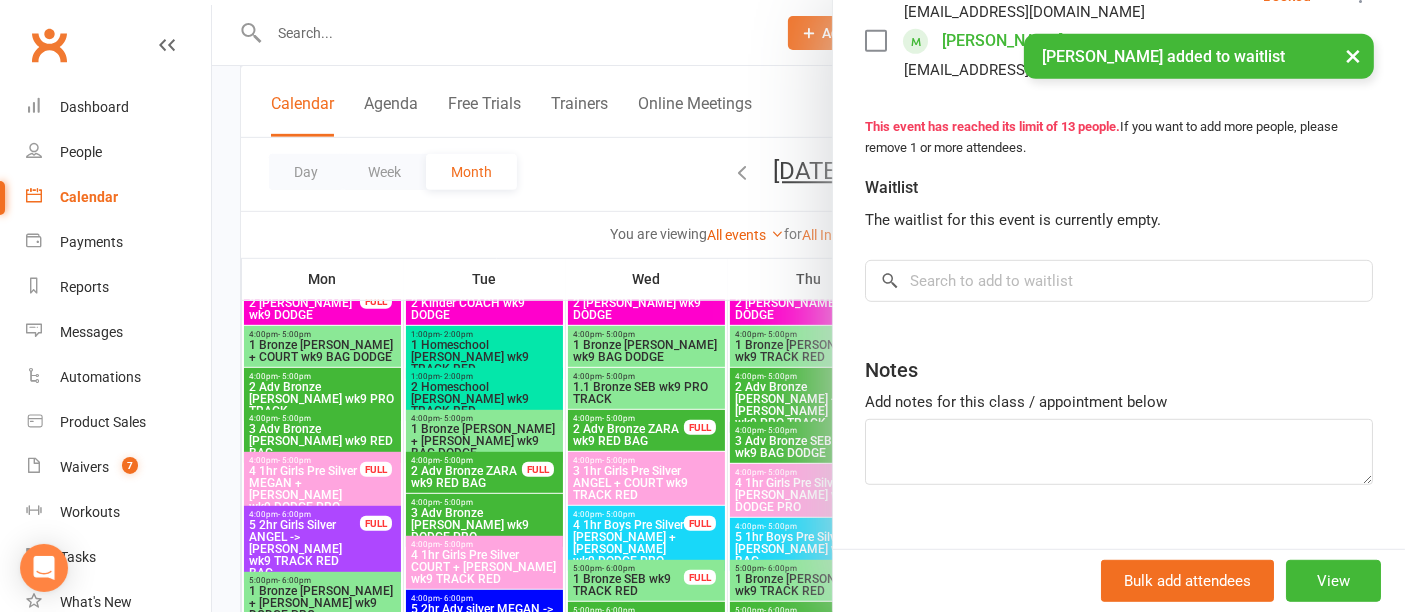 scroll, scrollTop: 1128, scrollLeft: 0, axis: vertical 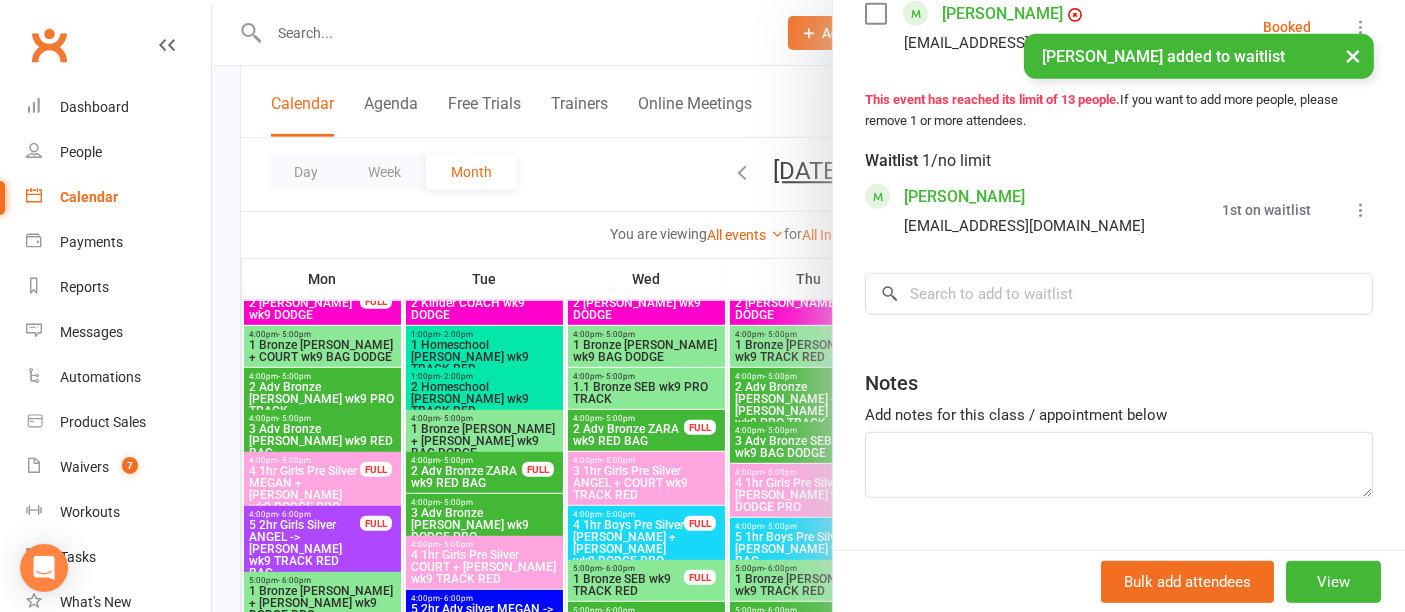 click at bounding box center [808, 306] 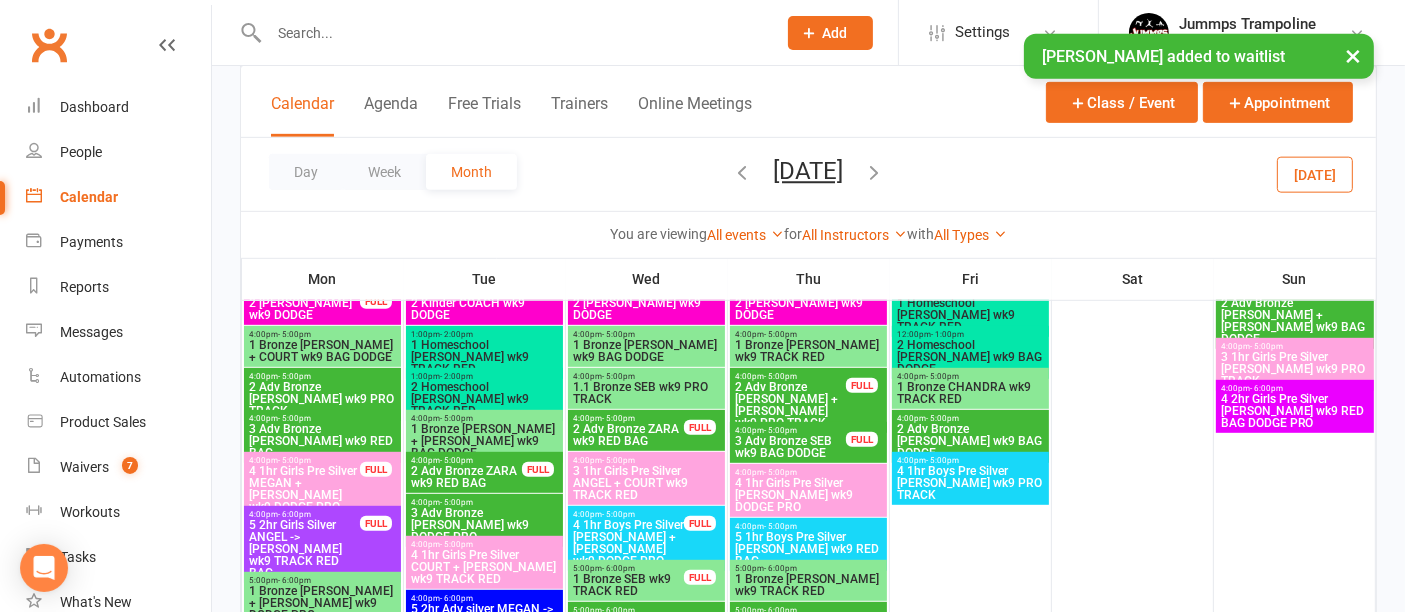 click on "3 Adv Bronze SEB wk9 BAG DODGE" at bounding box center [790, 447] 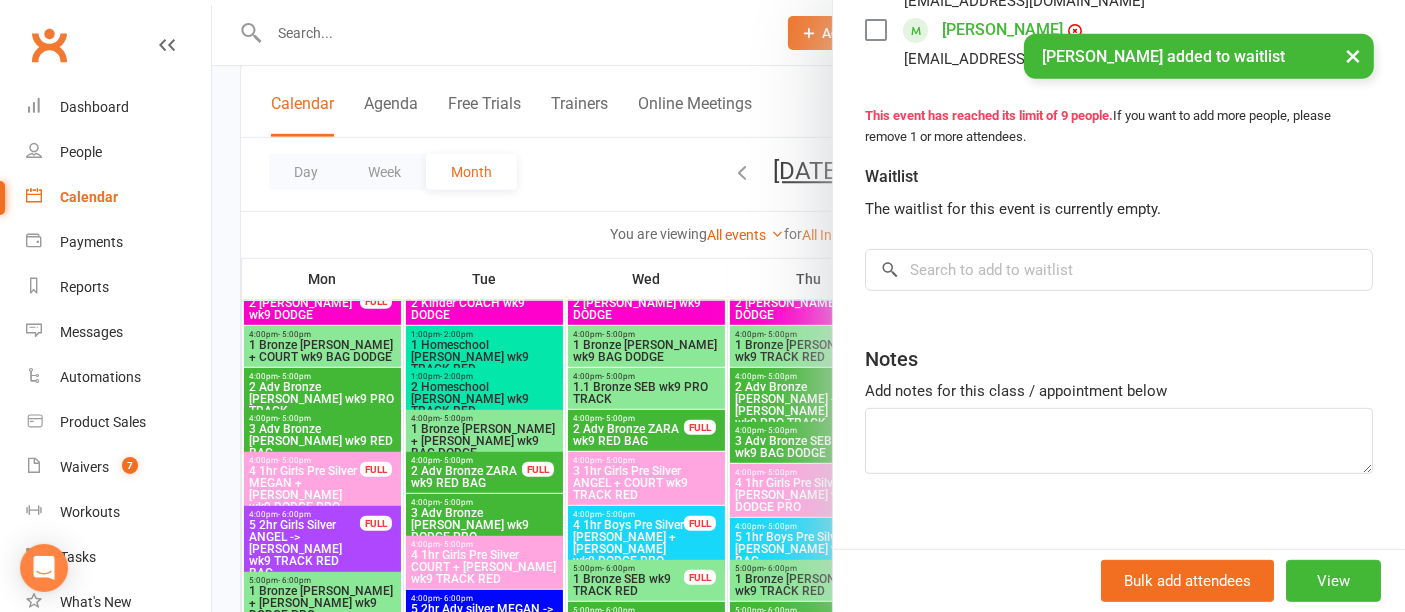 scroll, scrollTop: 843, scrollLeft: 0, axis: vertical 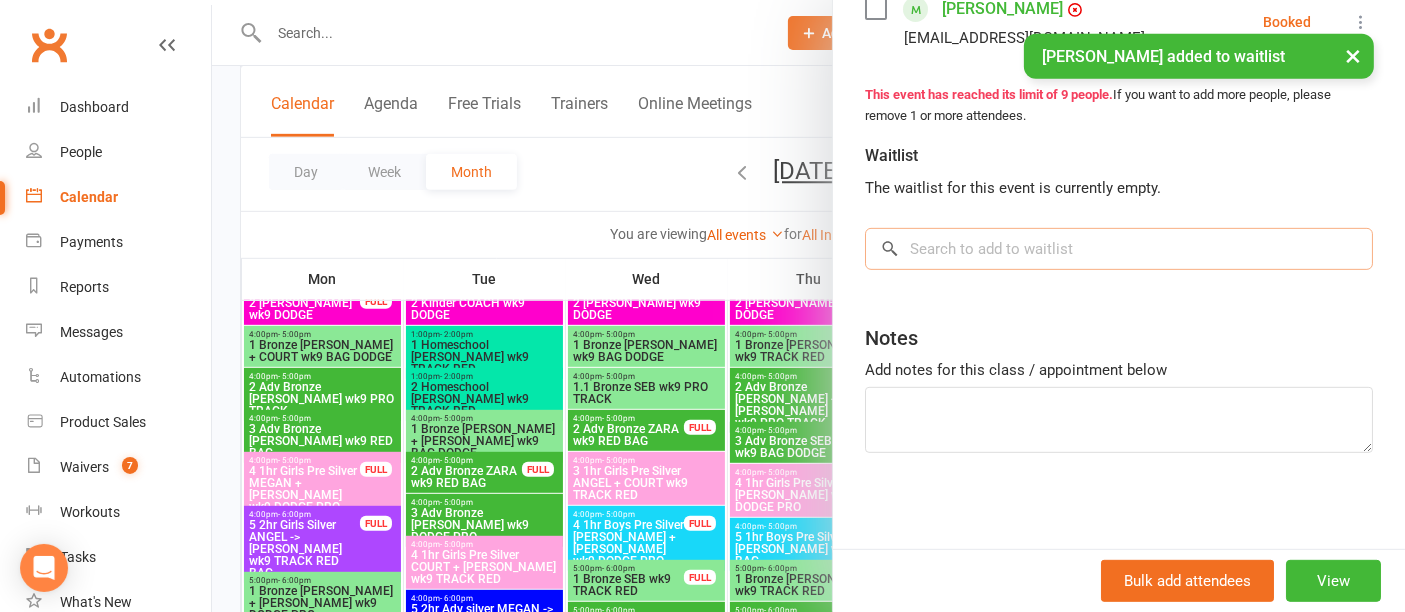 click at bounding box center [1119, 249] 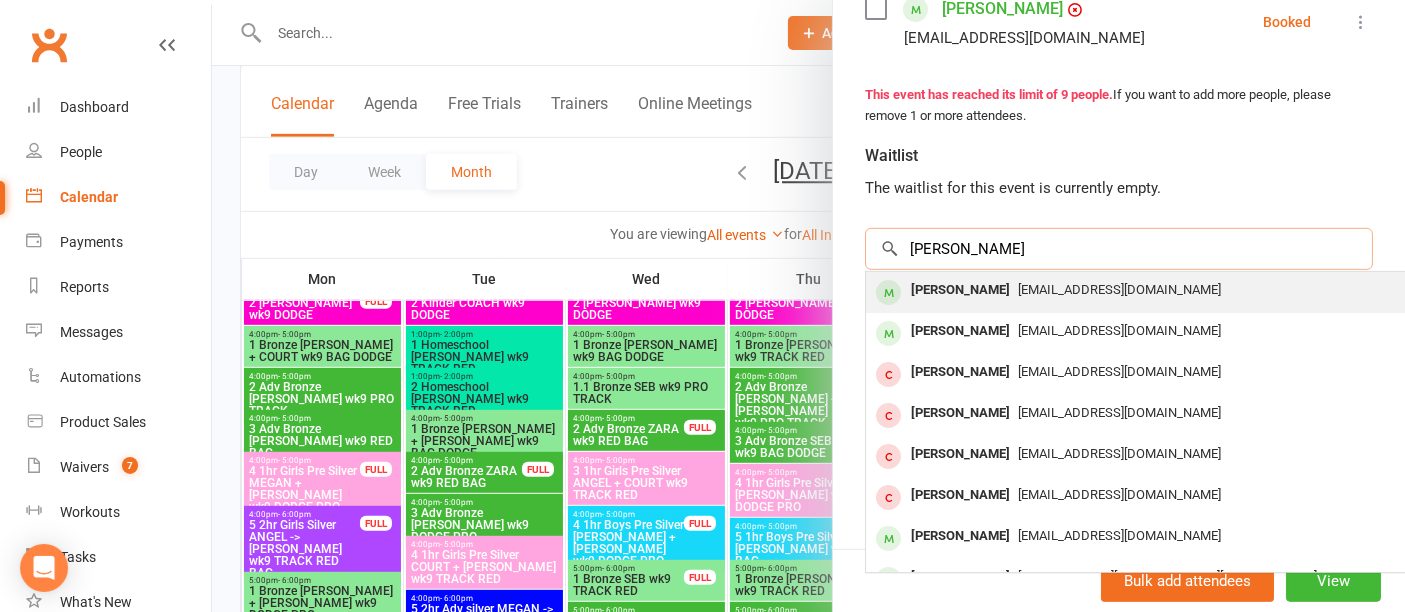 type on "ruby mcn" 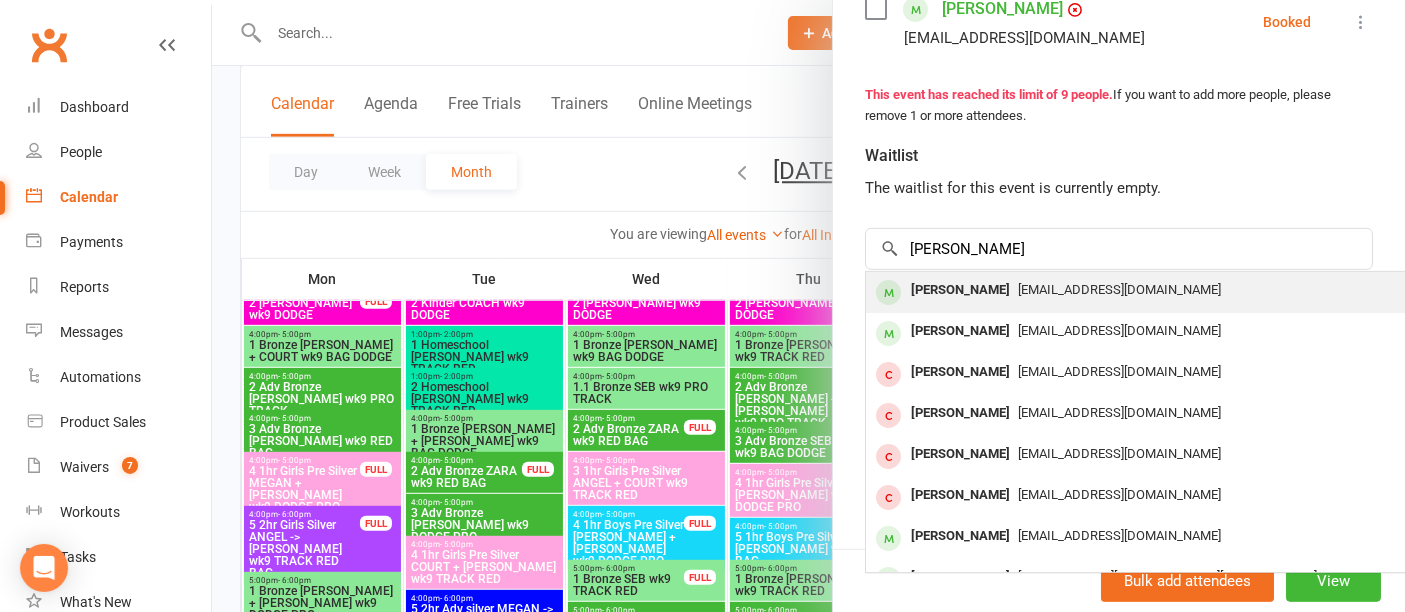 click on "rebeccaruby88@gmail.com" at bounding box center (1119, 289) 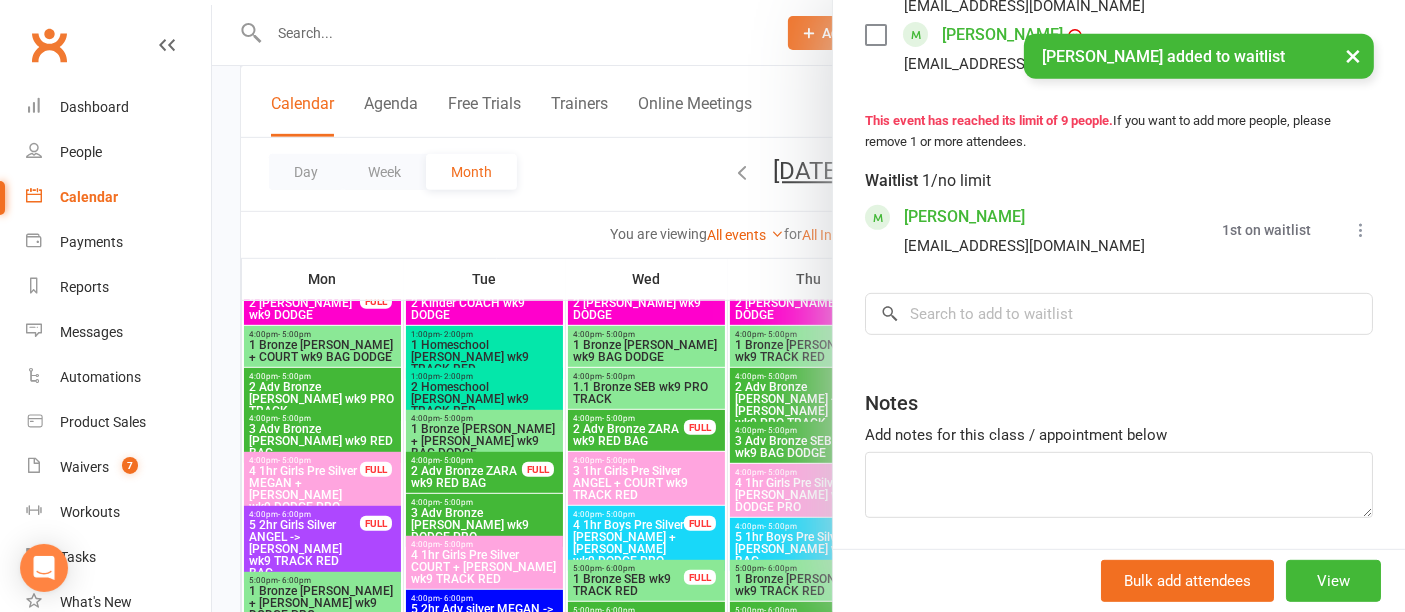 scroll, scrollTop: 897, scrollLeft: 0, axis: vertical 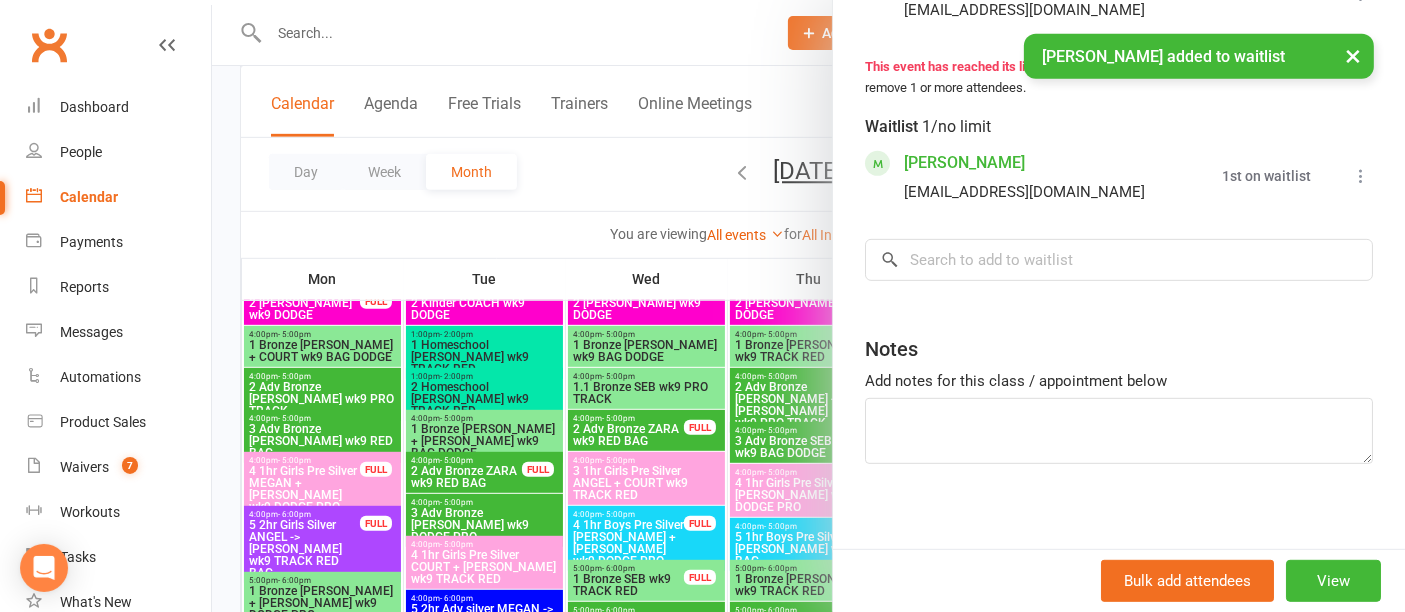 click at bounding box center (808, 306) 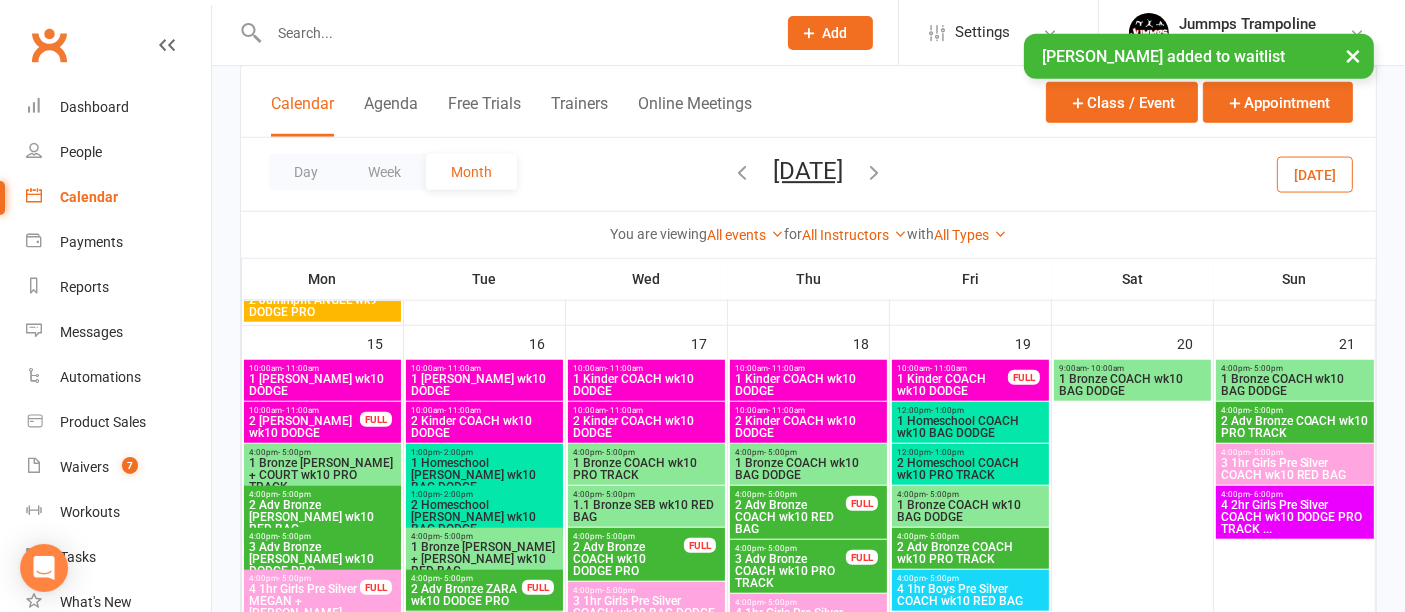 scroll, scrollTop: 1747, scrollLeft: 0, axis: vertical 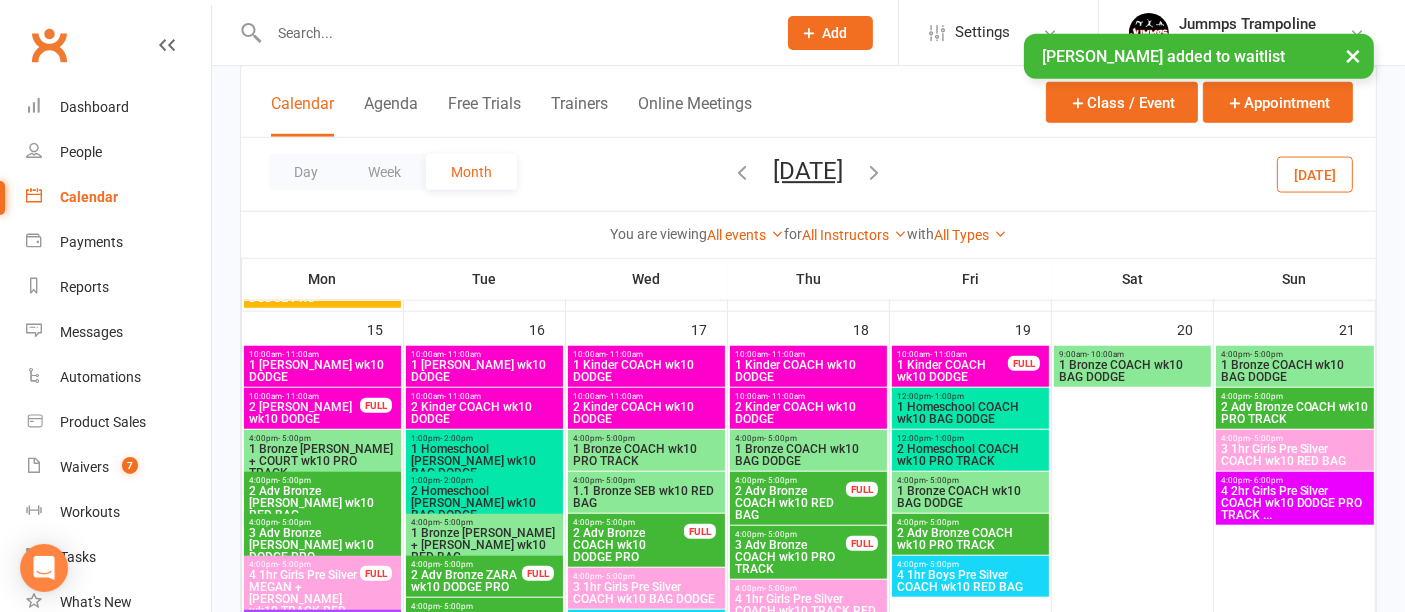 click on "2 Adv Bronze COACH wk10 RED BAG" at bounding box center (790, 503) 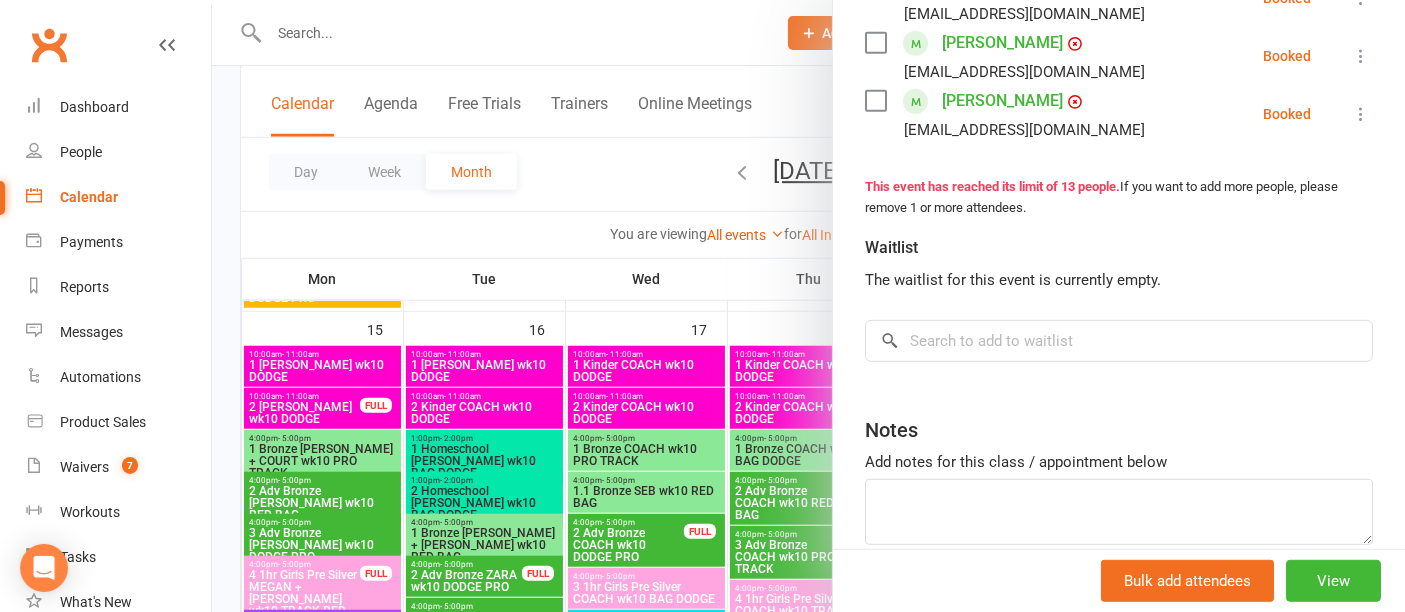 scroll, scrollTop: 1075, scrollLeft: 0, axis: vertical 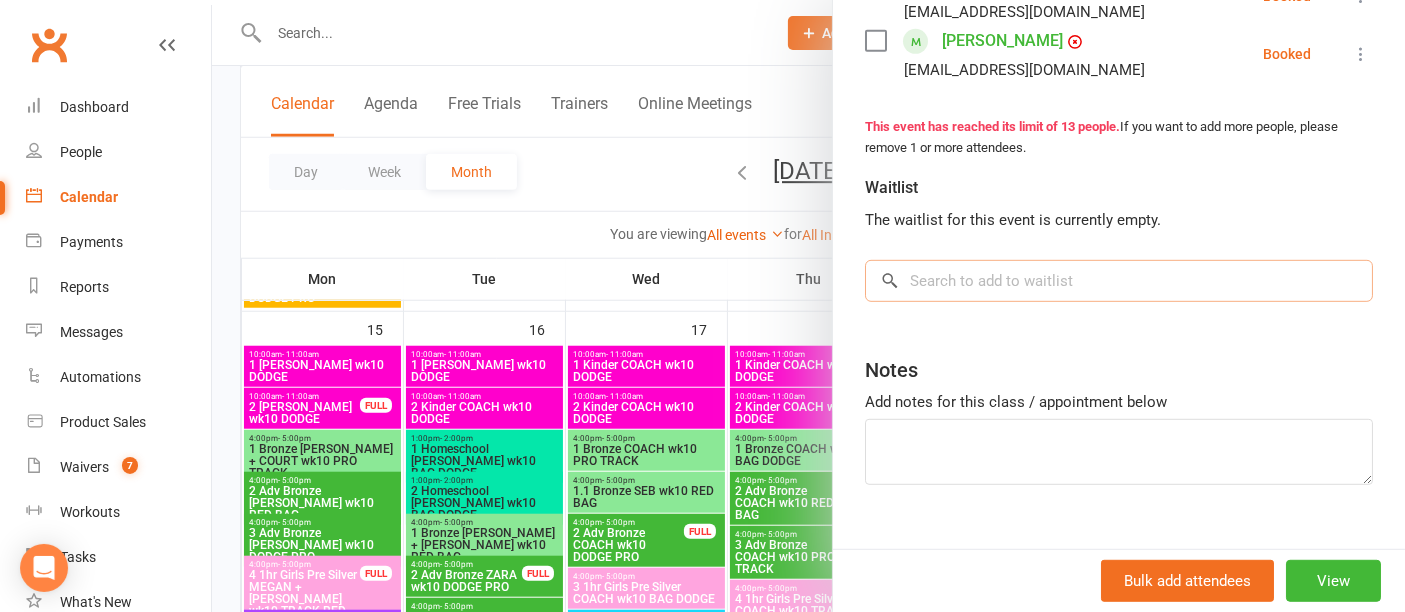 click at bounding box center [1119, 281] 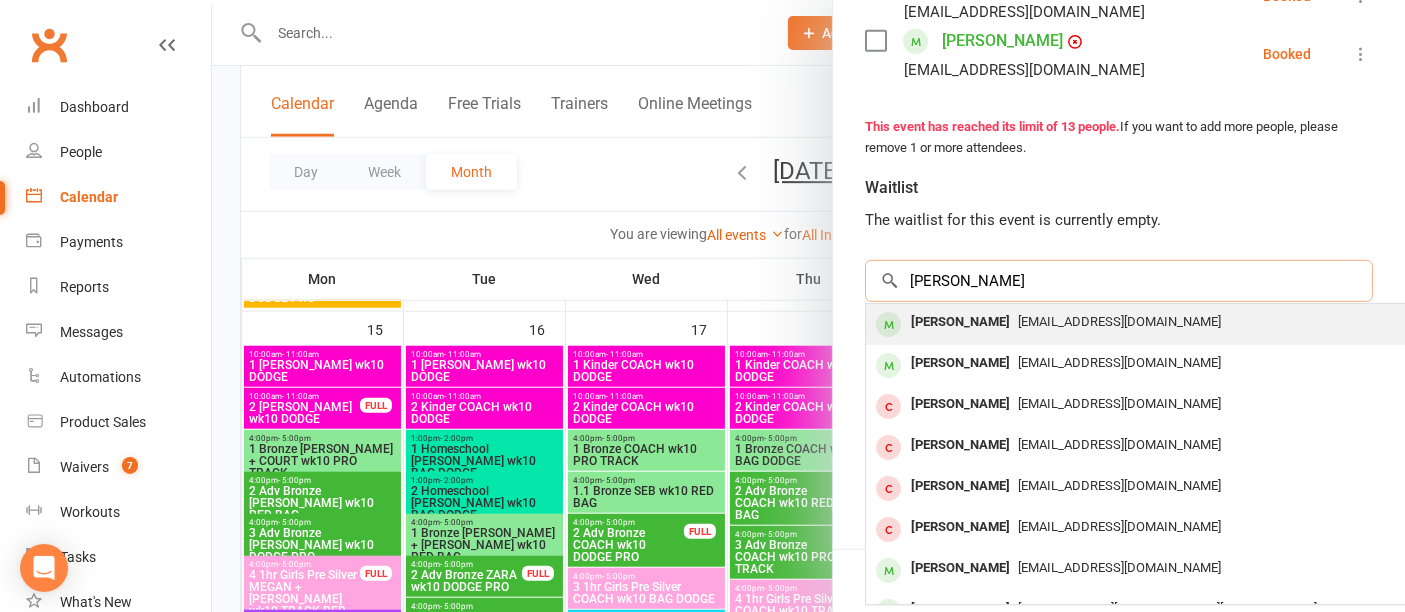 type on "ruby mcn" 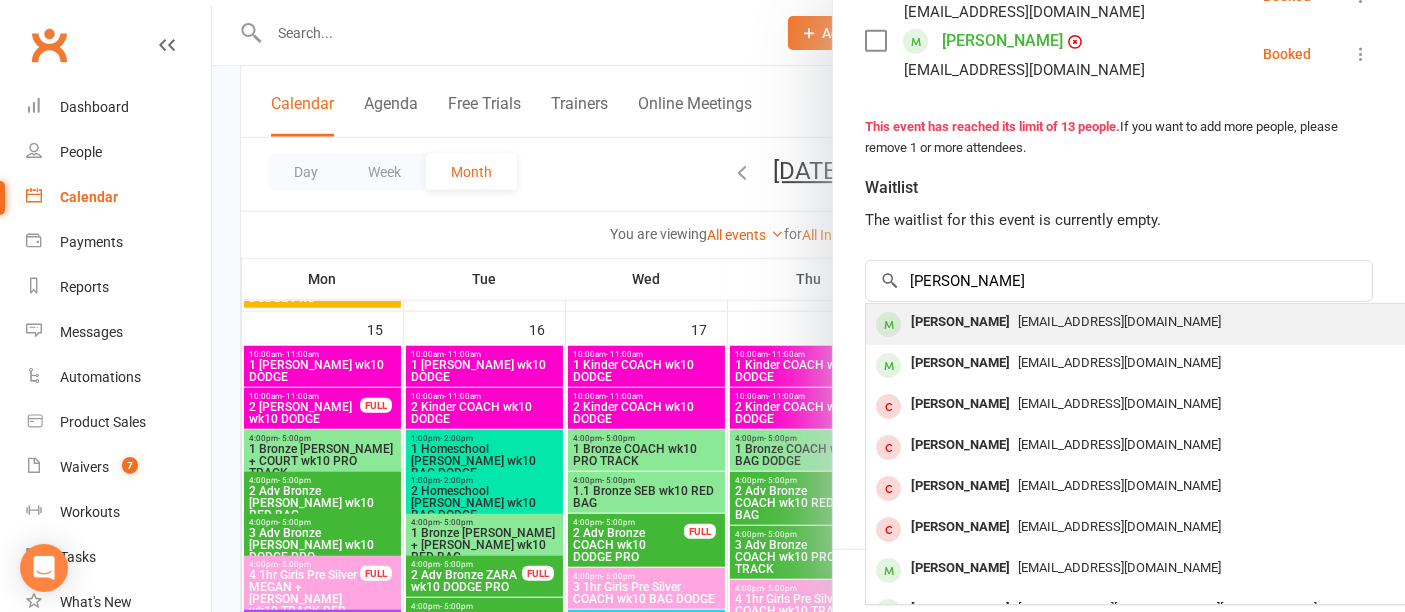 click on "rebeccaruby88@gmail.com" at bounding box center [1119, 321] 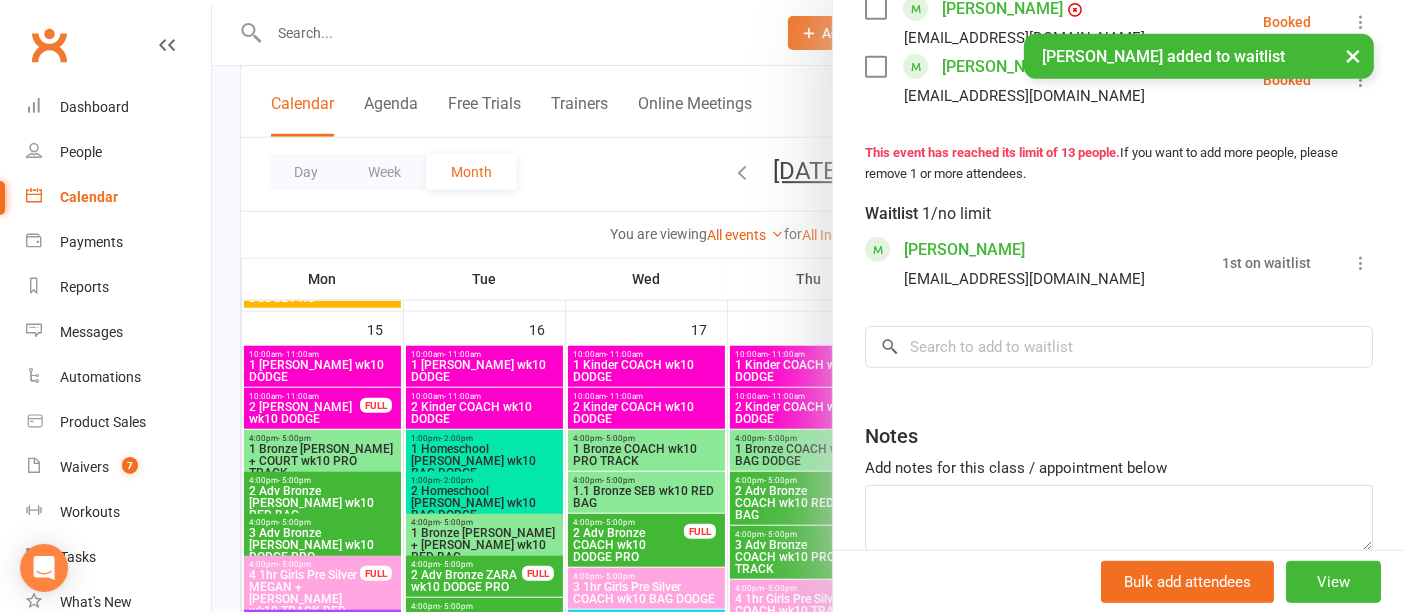 scroll, scrollTop: 1128, scrollLeft: 0, axis: vertical 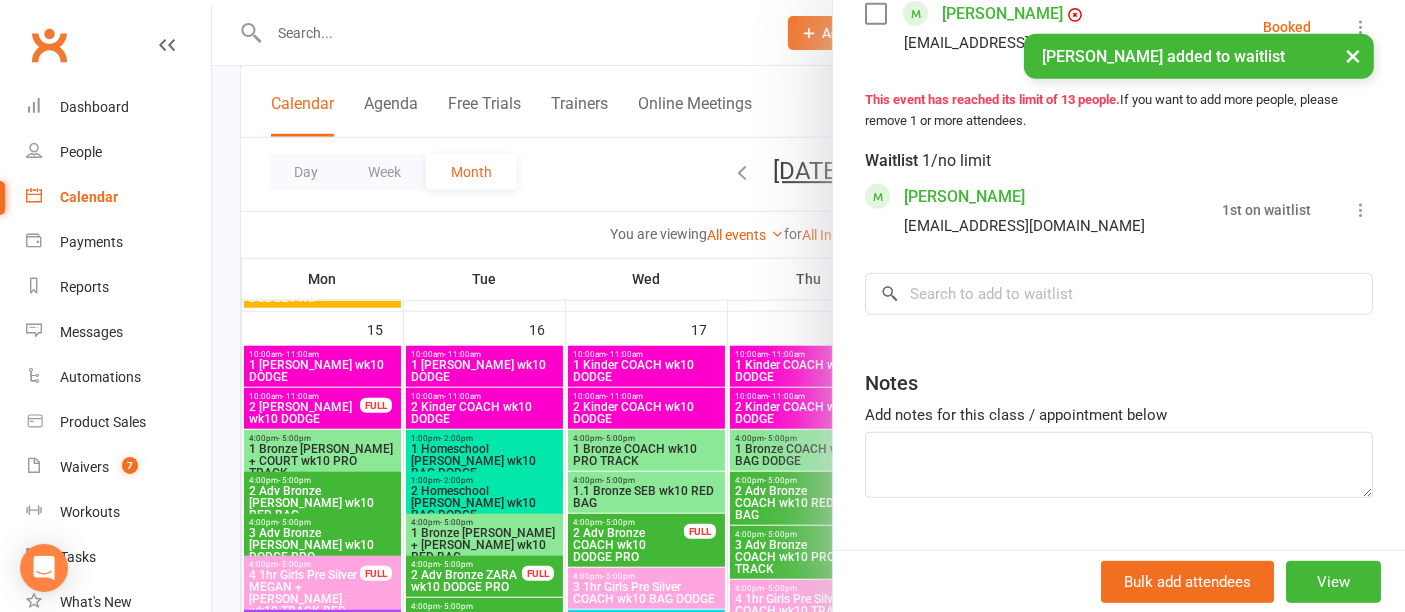 click at bounding box center (808, 306) 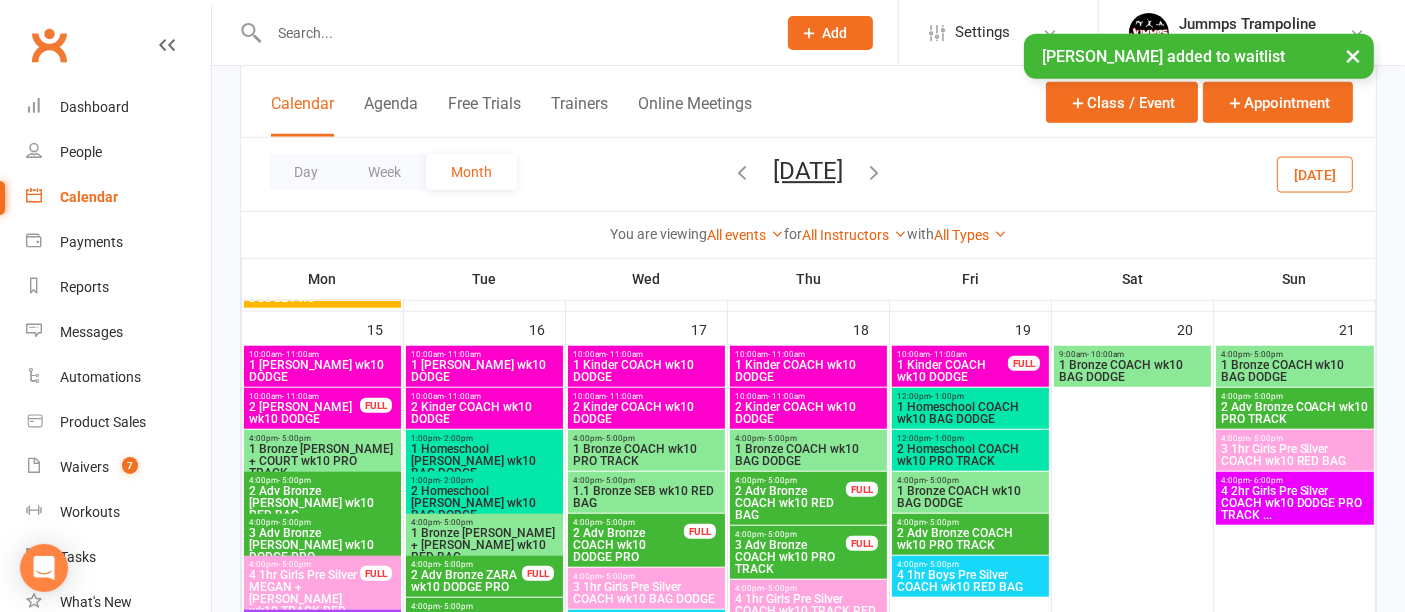 click on "3 Adv Bronze COACH wk10 PRO TRACK" at bounding box center [790, 557] 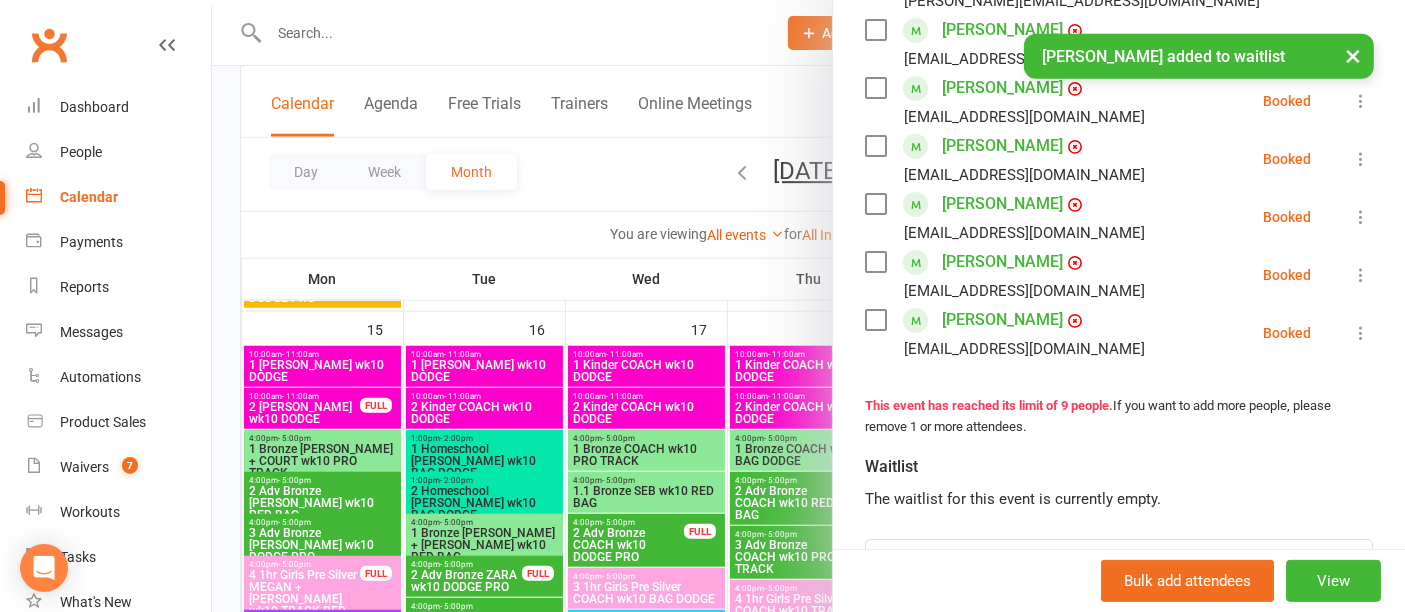 scroll, scrollTop: 843, scrollLeft: 0, axis: vertical 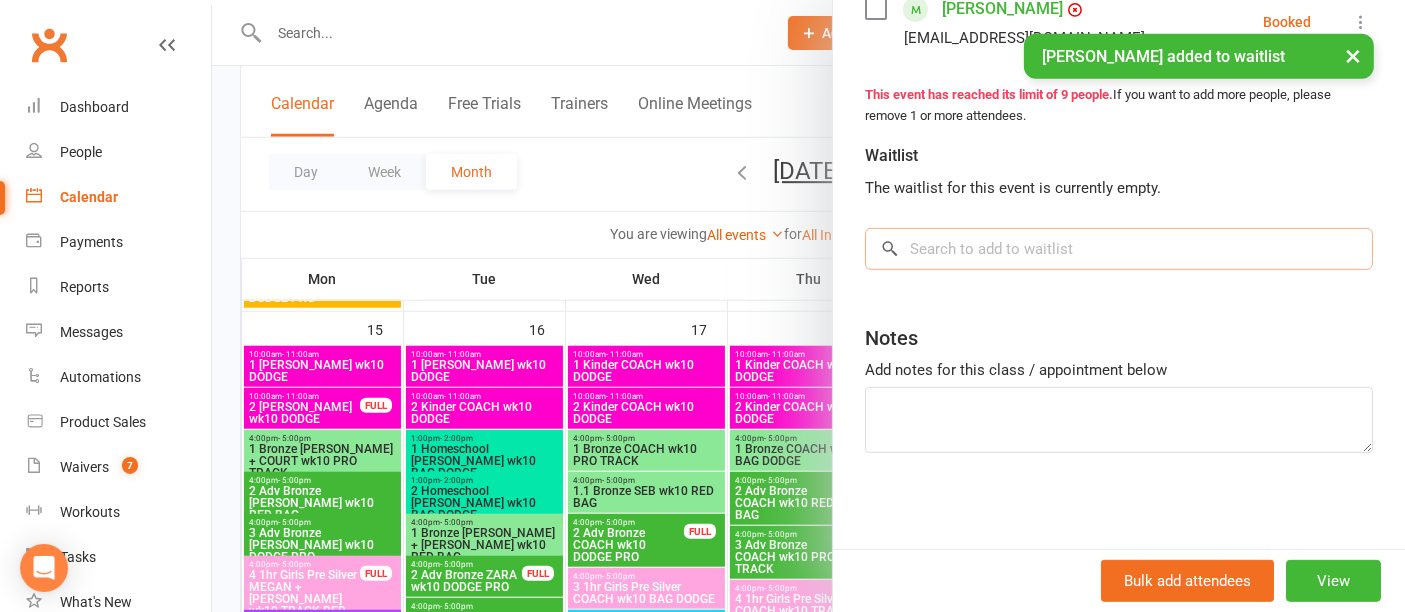click at bounding box center (1119, 249) 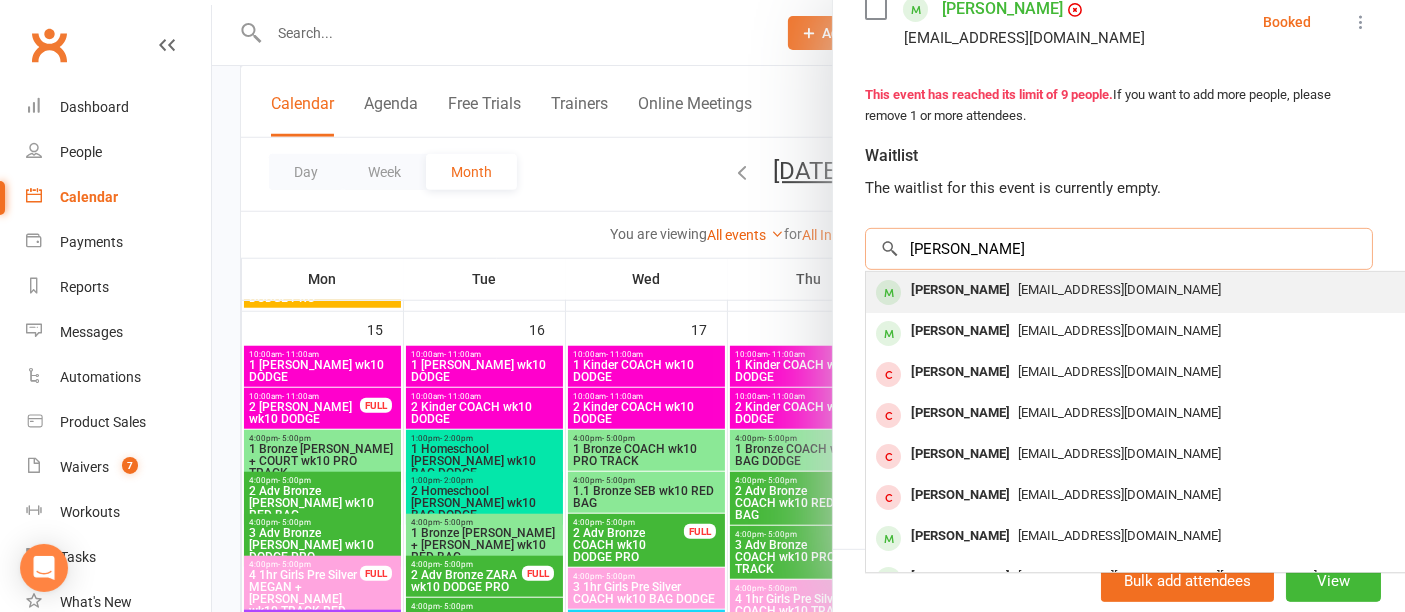 type on "ruby mcn" 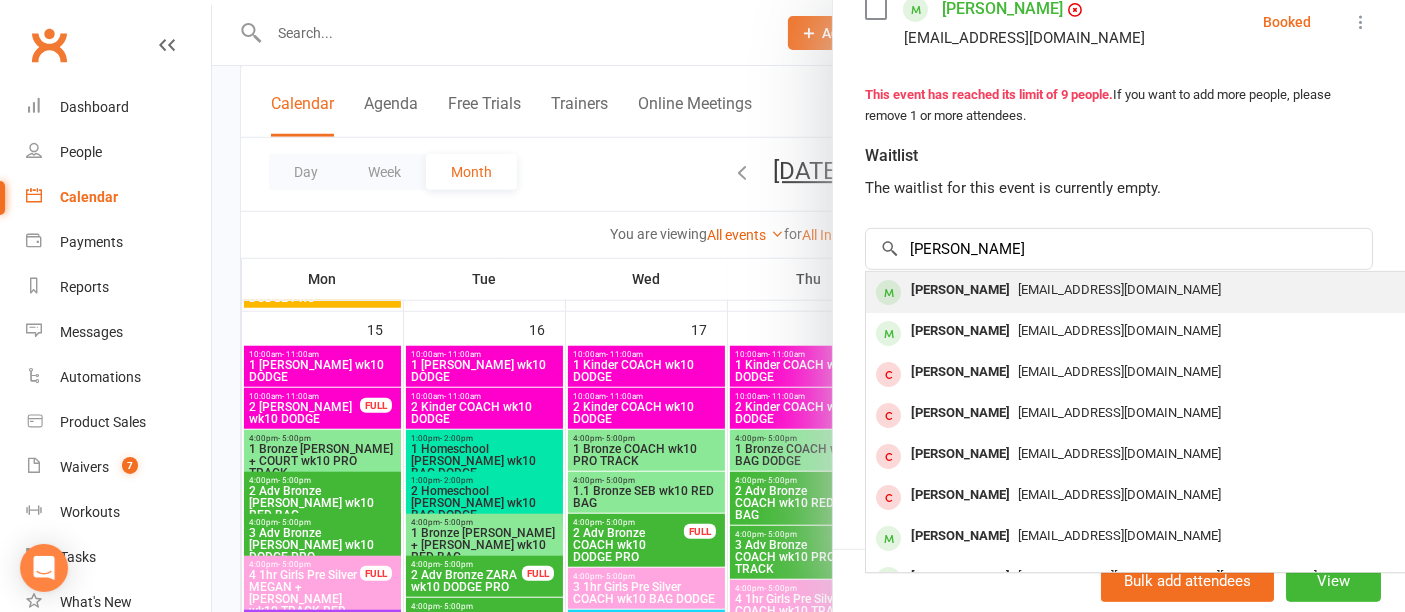 click on "rebeccaruby88@gmail.com" at bounding box center (1119, 289) 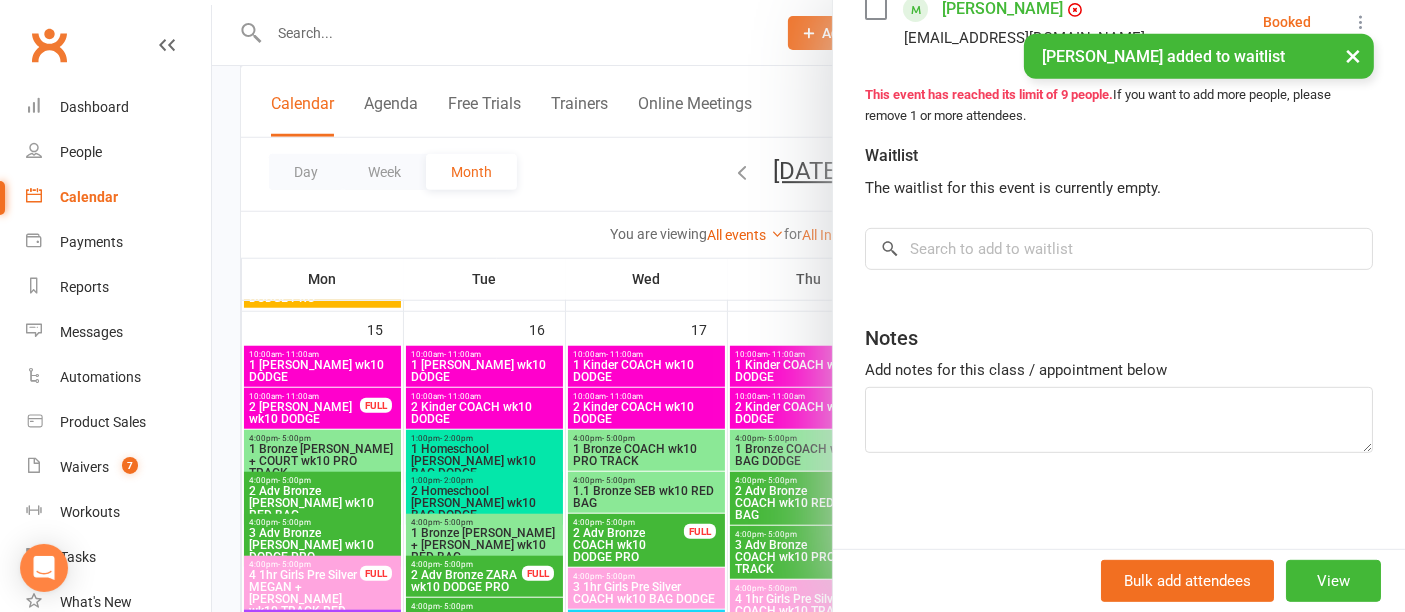scroll, scrollTop: 897, scrollLeft: 0, axis: vertical 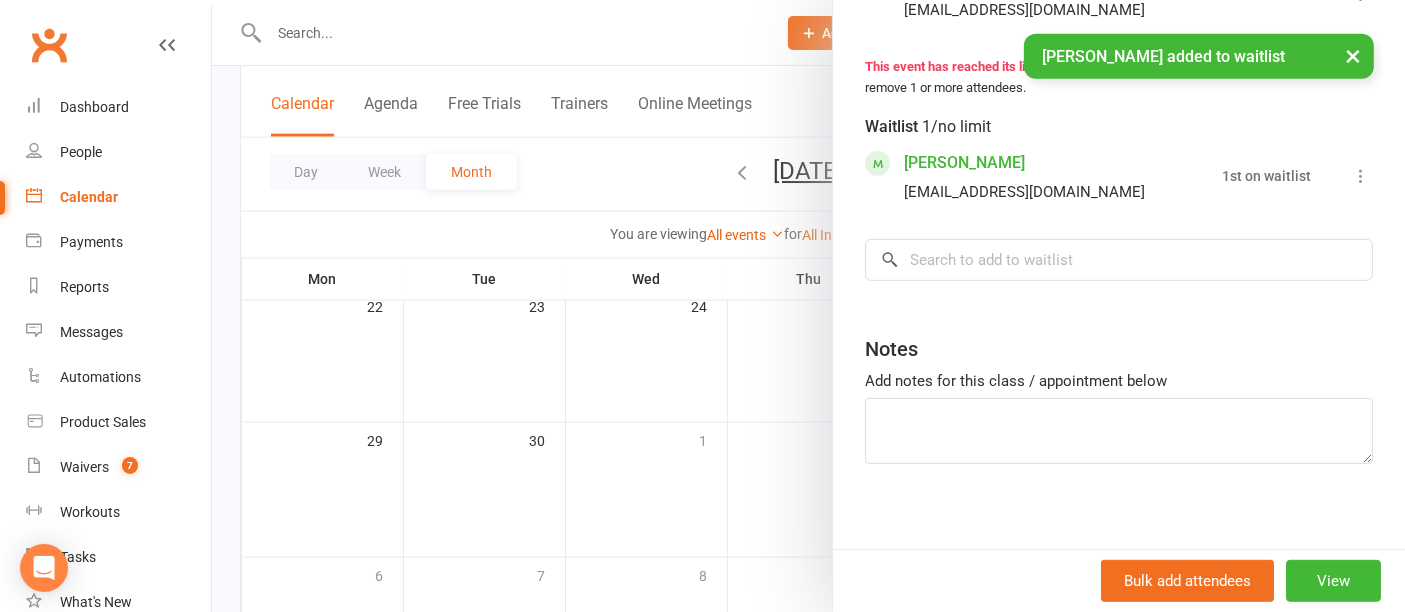 click on "× Ruby McNaught added to waitlist" at bounding box center [689, 34] 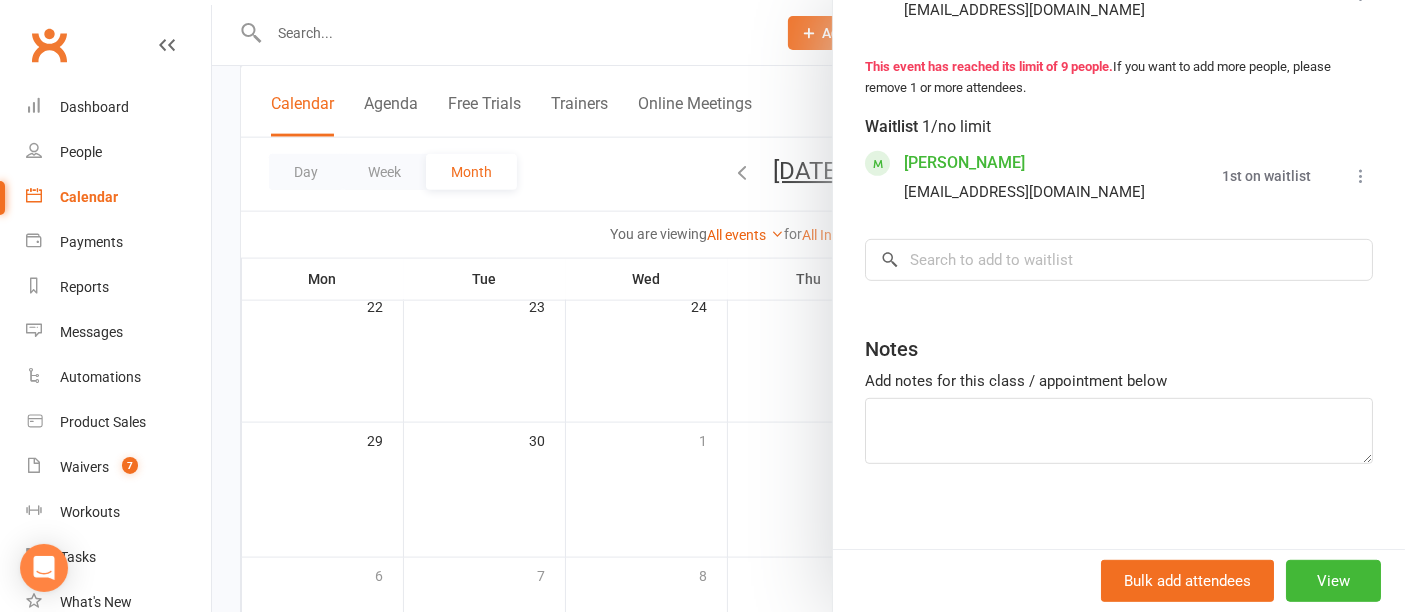 click at bounding box center (808, 306) 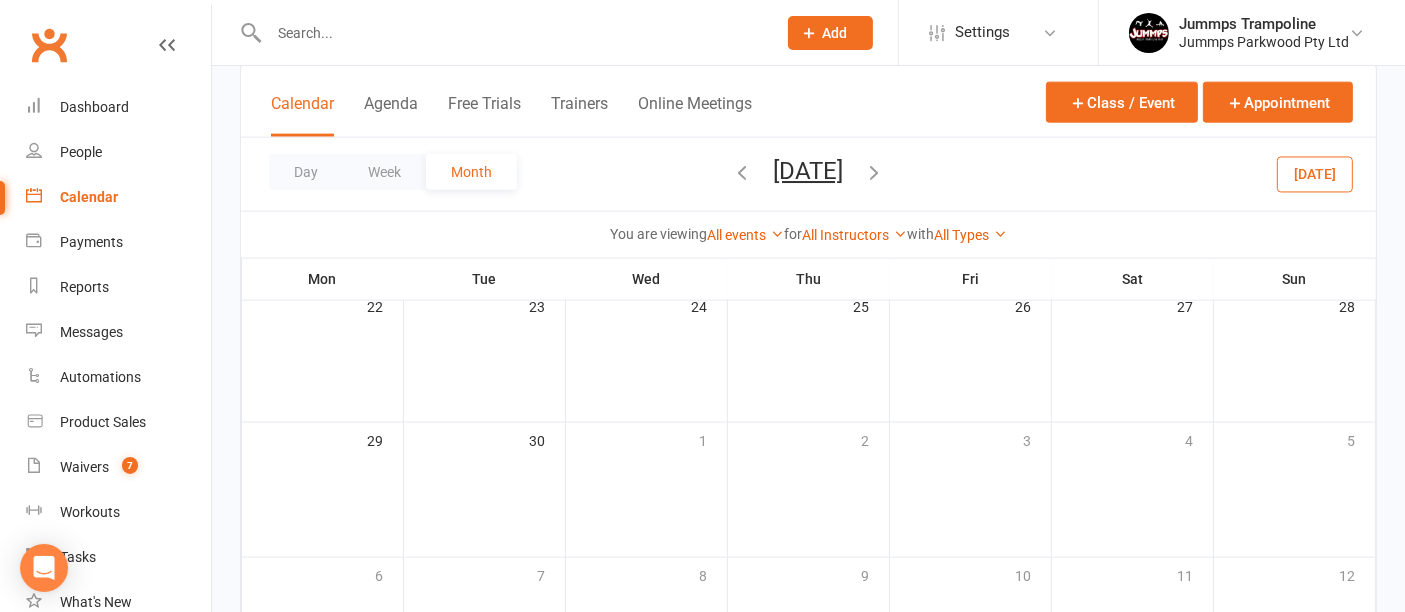 click at bounding box center [743, 172] 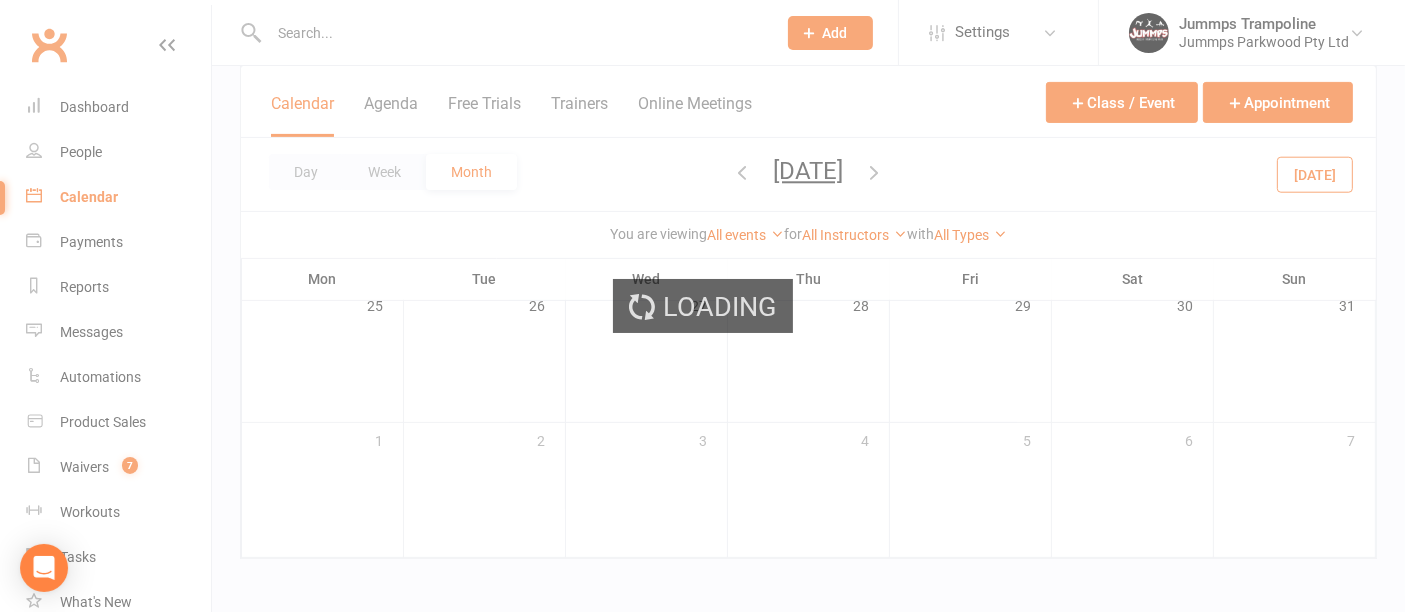 click on "Loading" at bounding box center [702, 306] 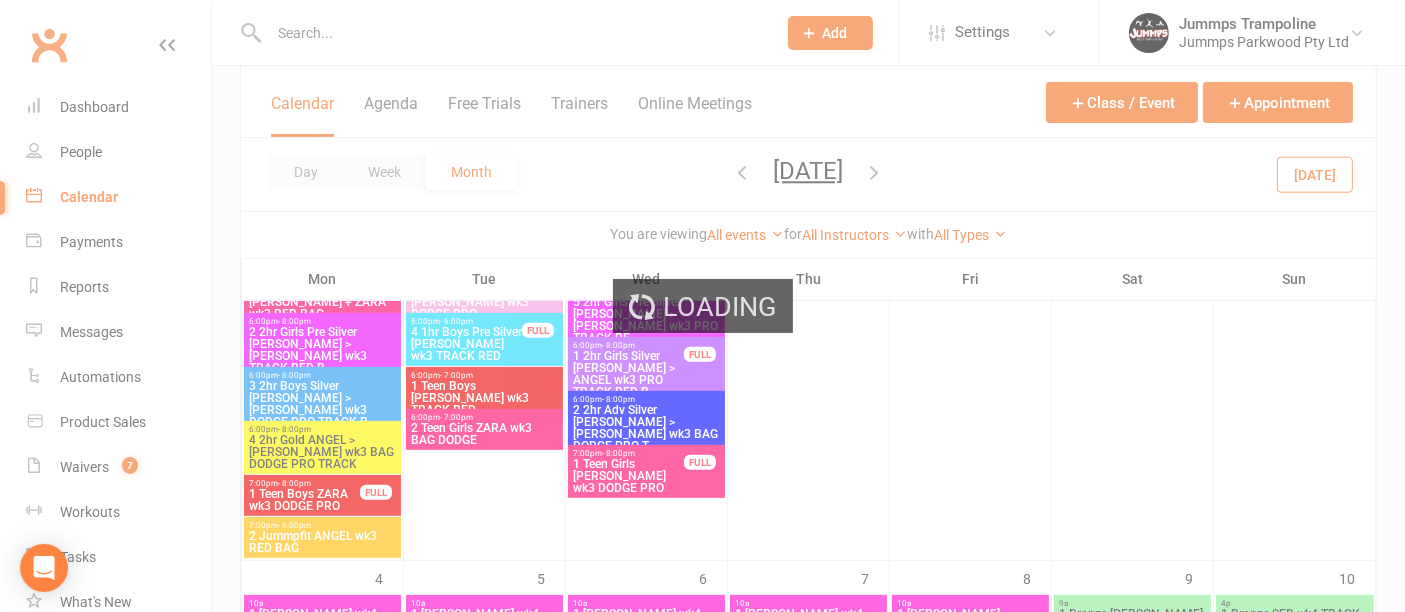 click on "Loading" at bounding box center [702, 306] 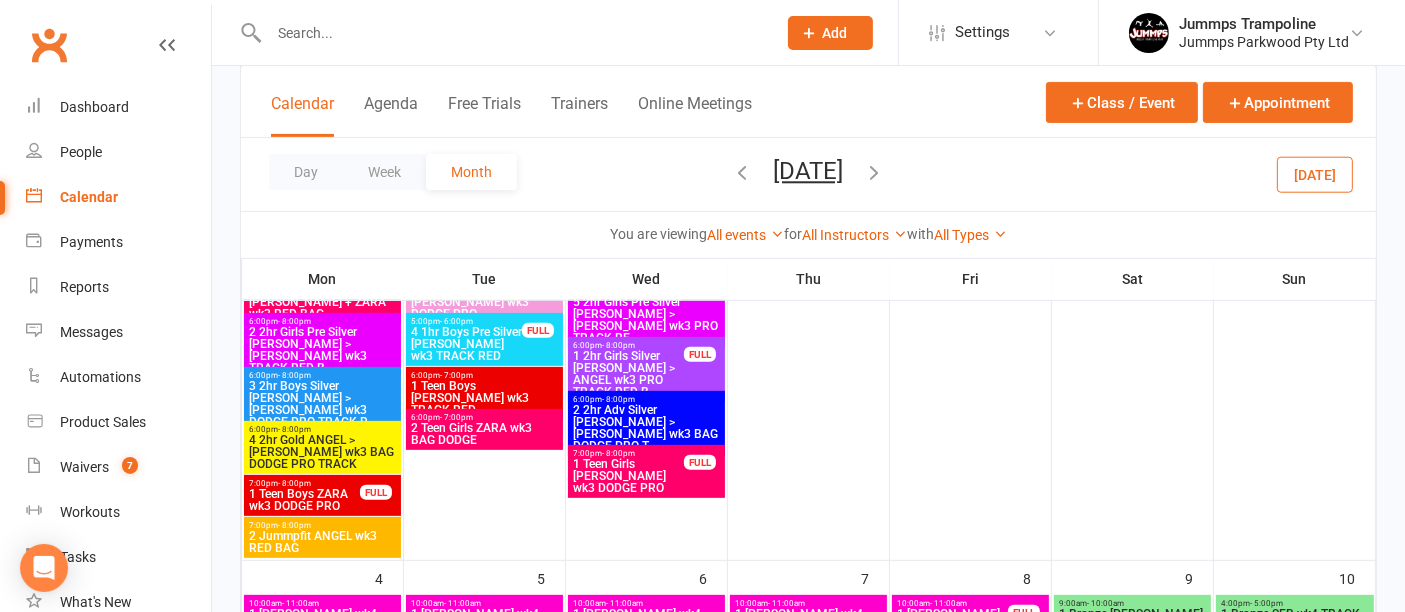 scroll, scrollTop: 1351, scrollLeft: 0, axis: vertical 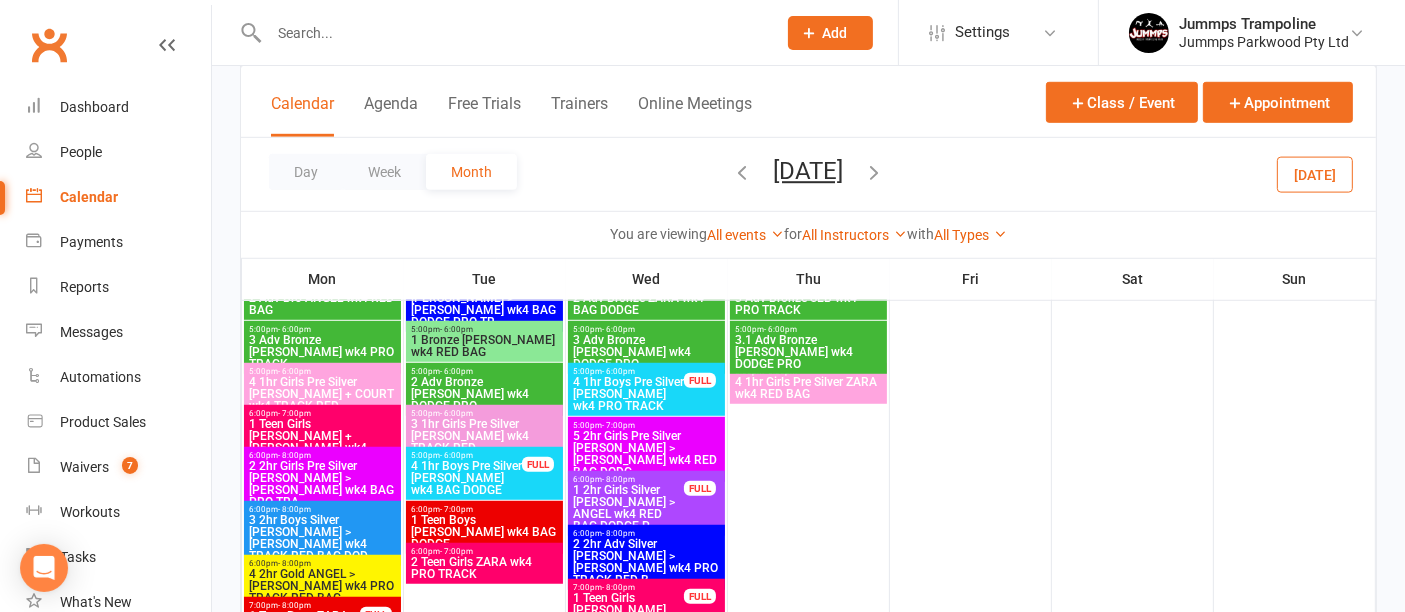 click at bounding box center (743, 172) 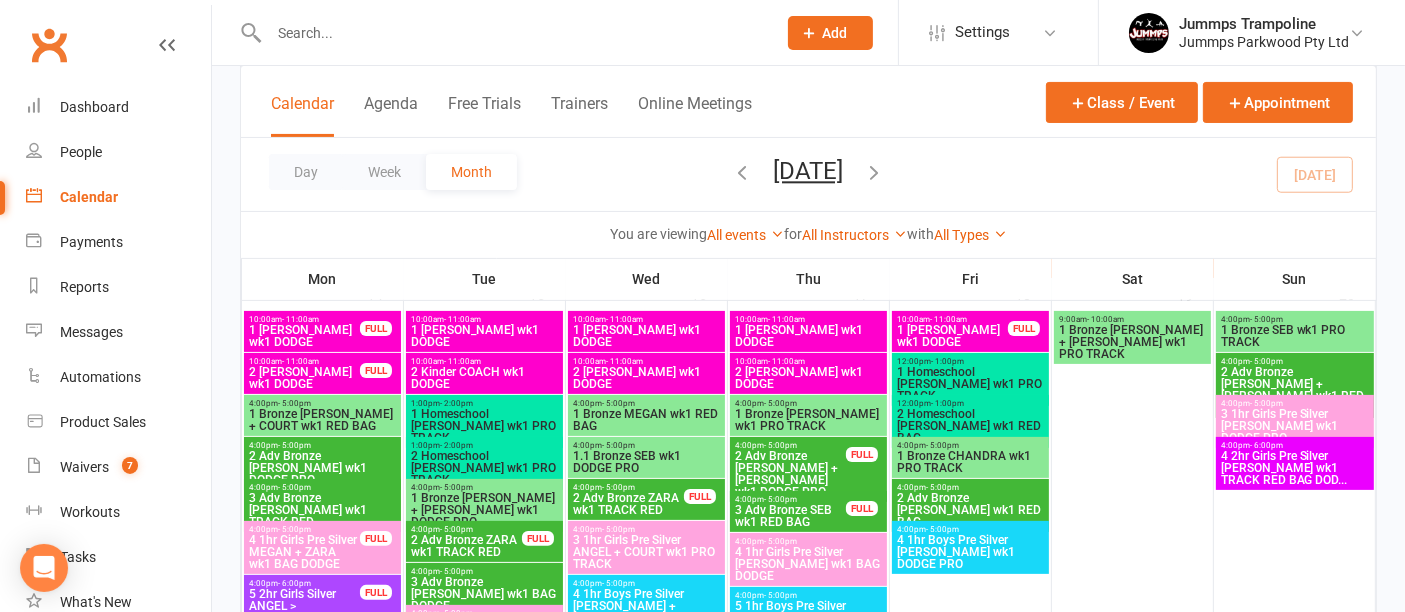 scroll, scrollTop: 418, scrollLeft: 0, axis: vertical 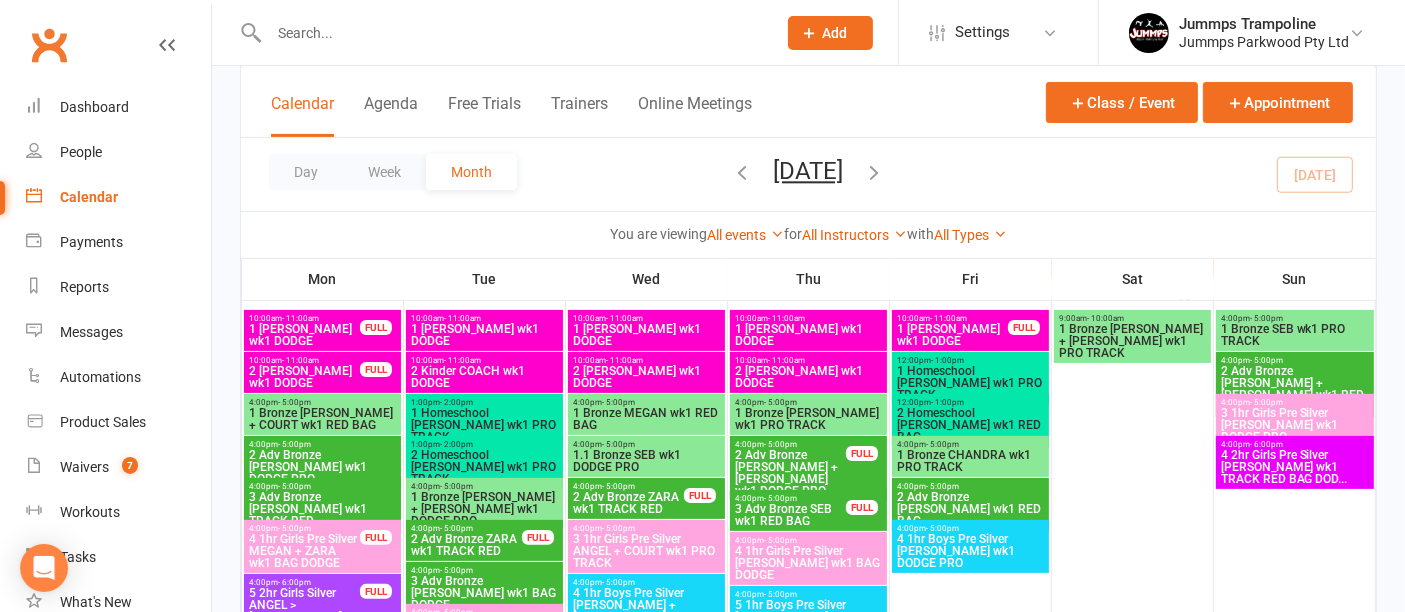 click on "3 Adv Bronze [PERSON_NAME] wk1 BAG DODGE" at bounding box center (484, 593) 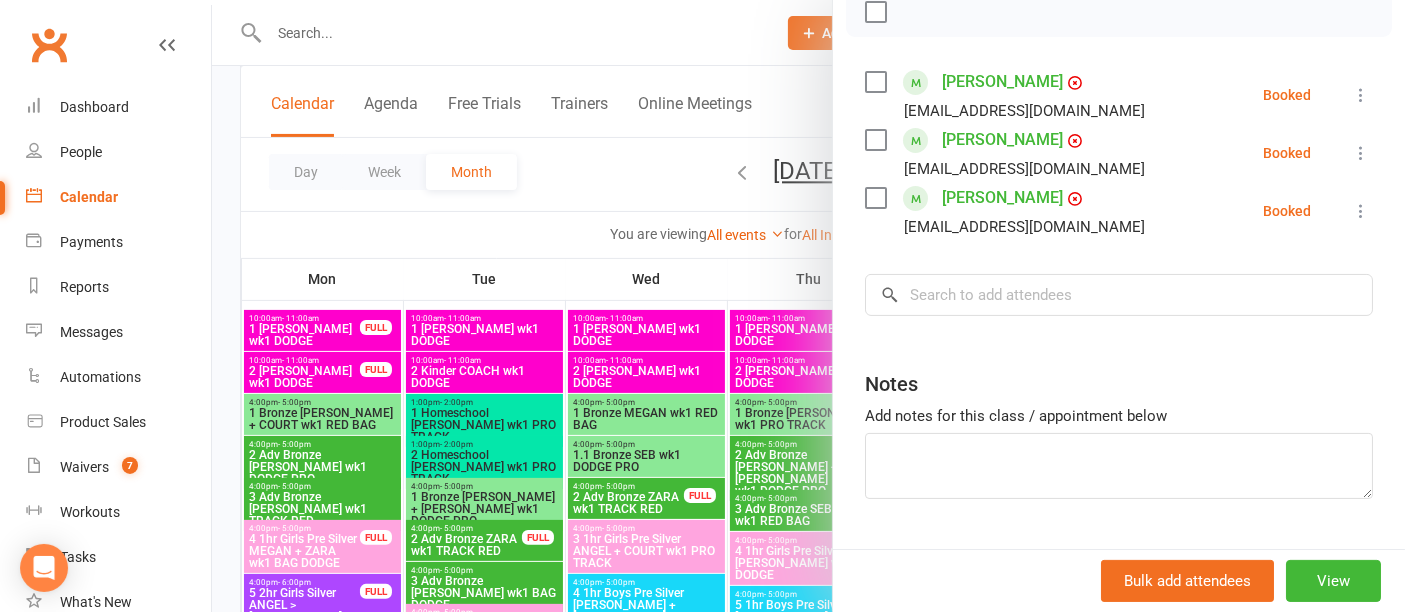 scroll, scrollTop: 352, scrollLeft: 0, axis: vertical 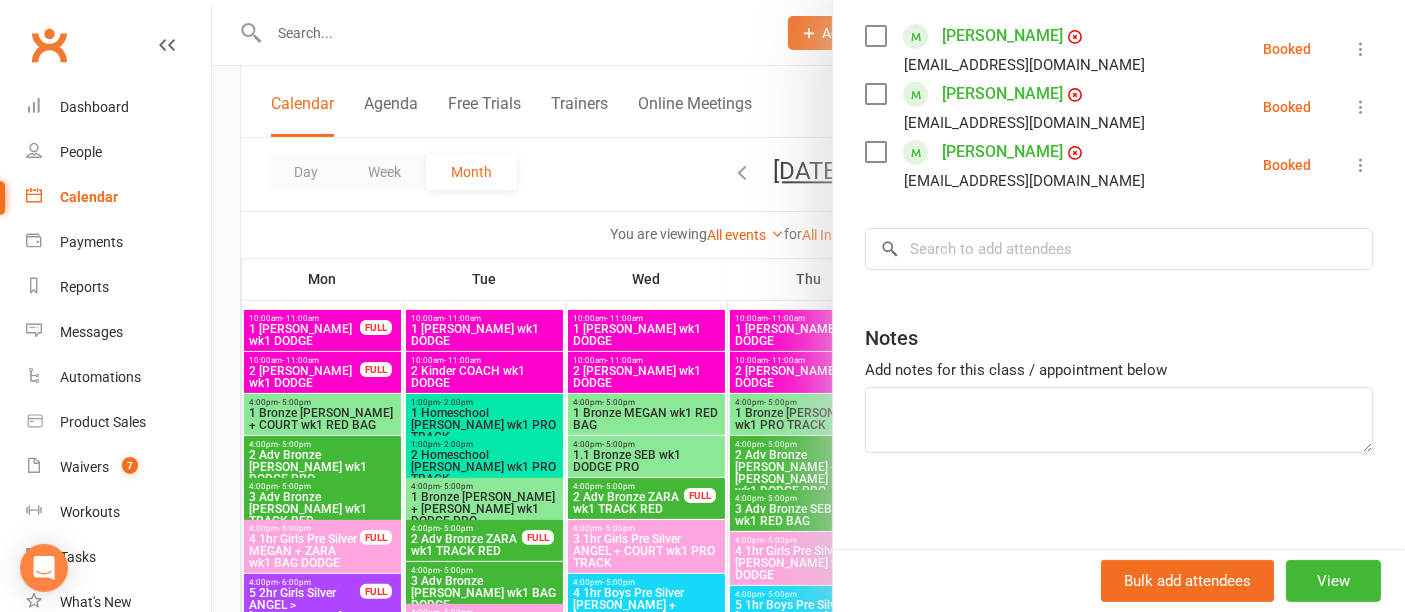 click at bounding box center [808, 306] 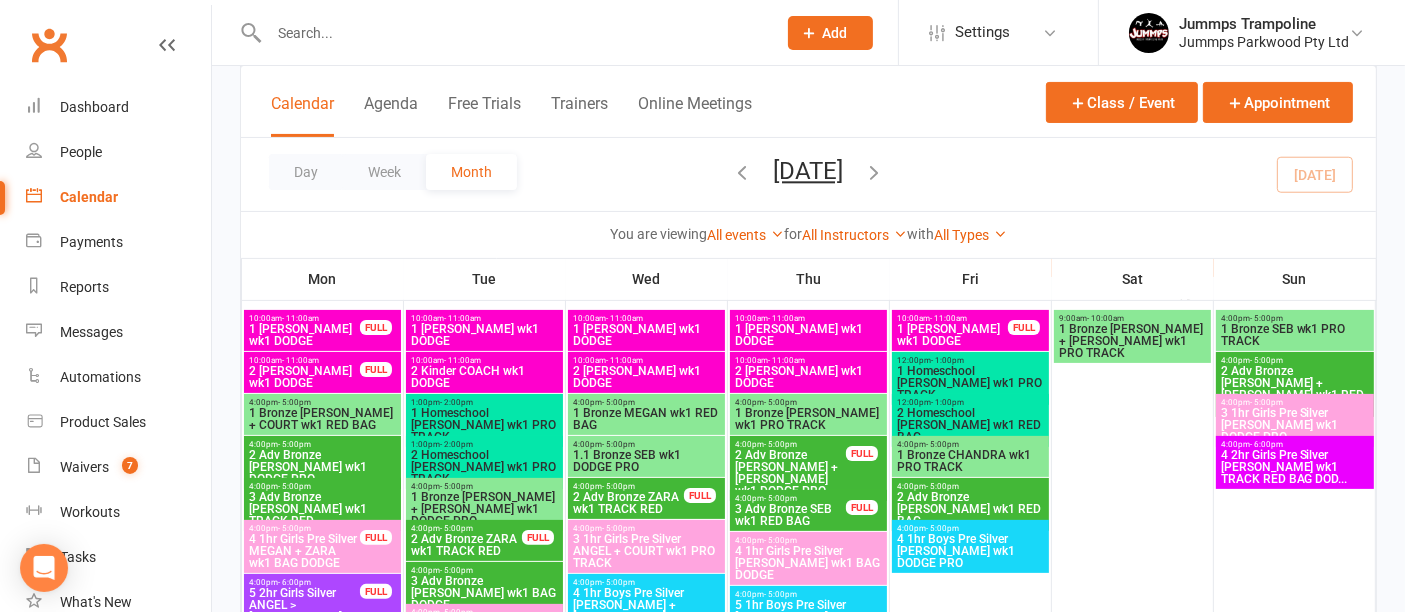click at bounding box center [512, 33] 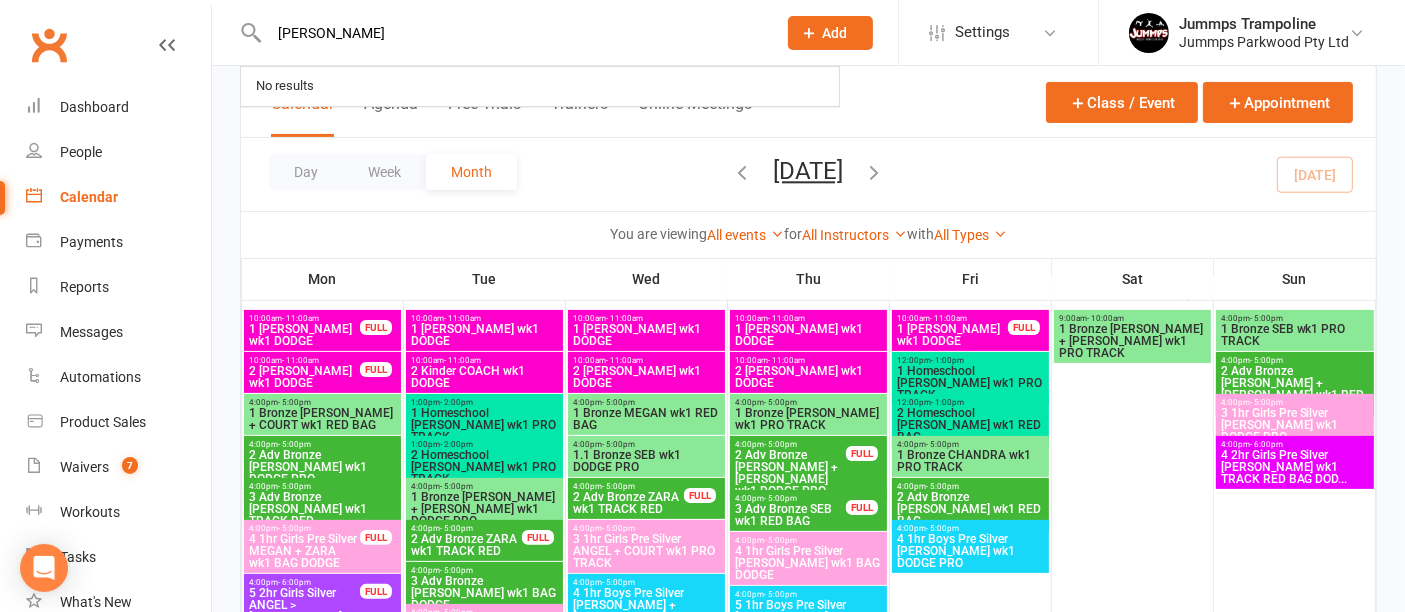 type on "michael hibbins" 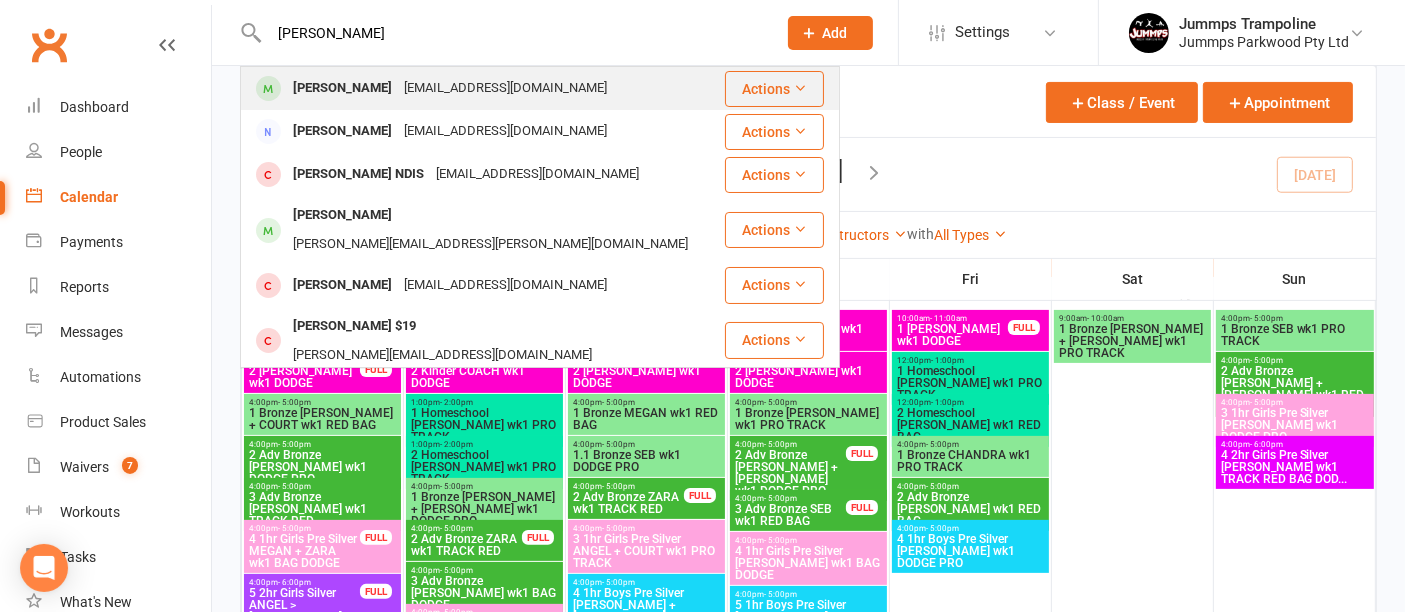 click on "wannakornhibbins@gmail.com" at bounding box center [505, 88] 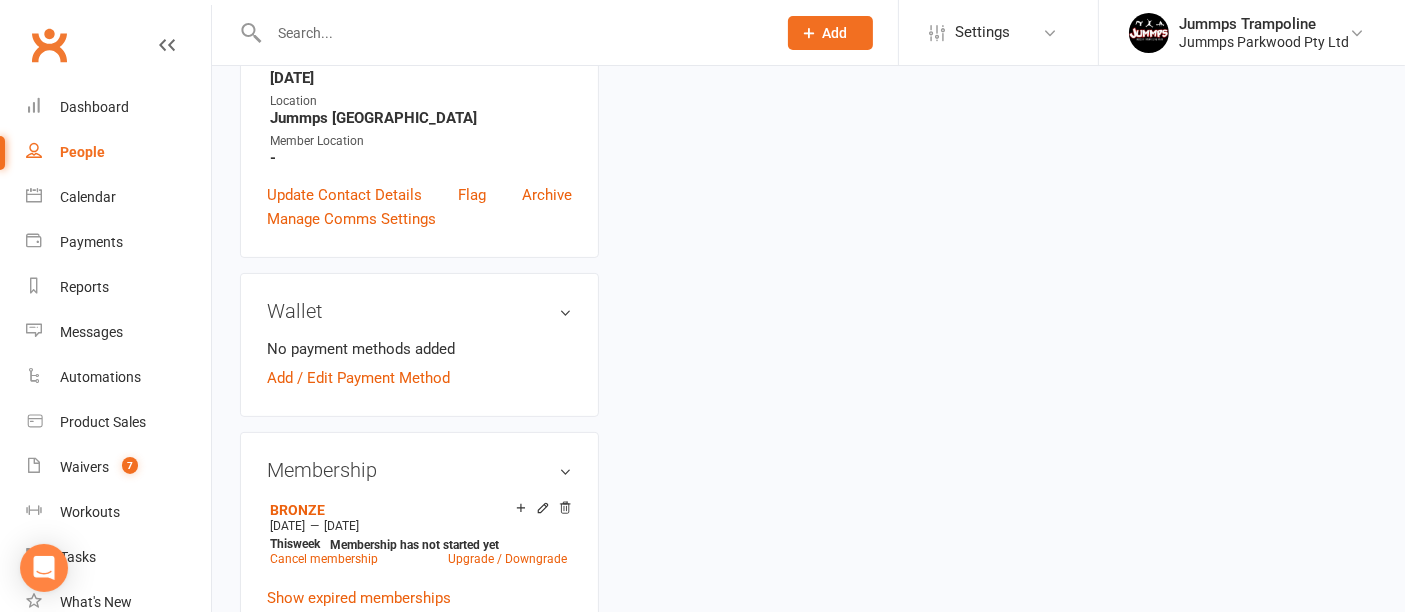 scroll, scrollTop: 0, scrollLeft: 0, axis: both 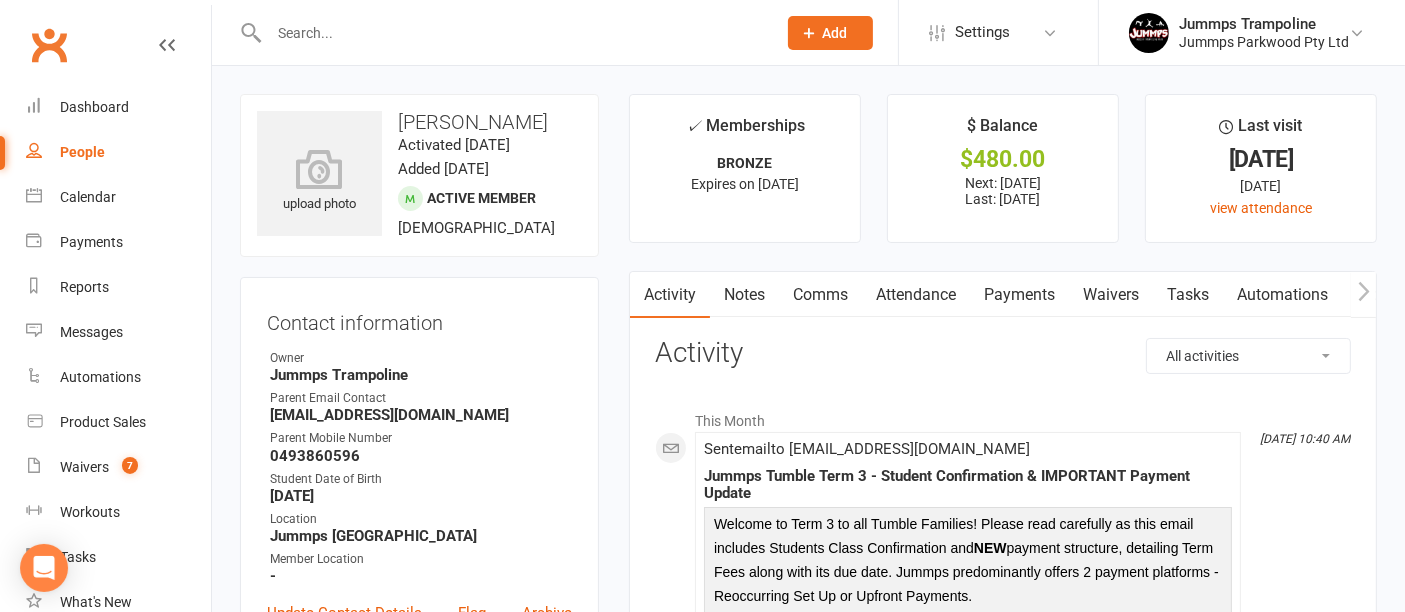 click on "Attendance" at bounding box center (916, 295) 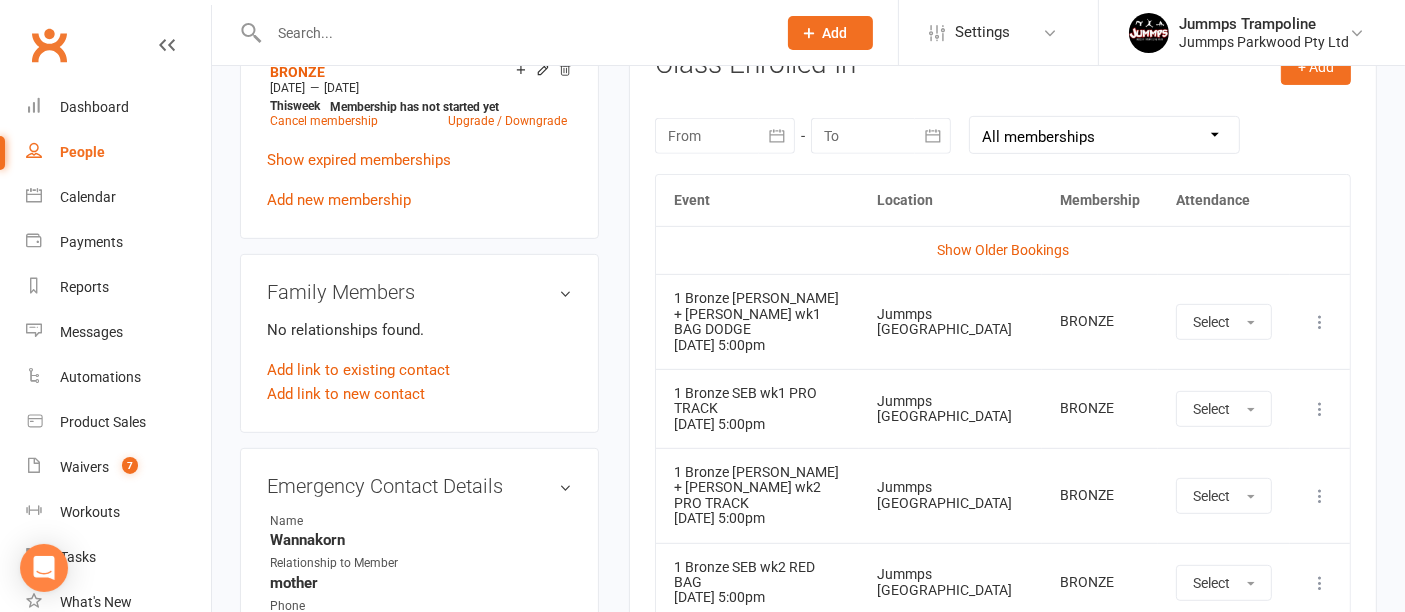 scroll, scrollTop: 862, scrollLeft: 0, axis: vertical 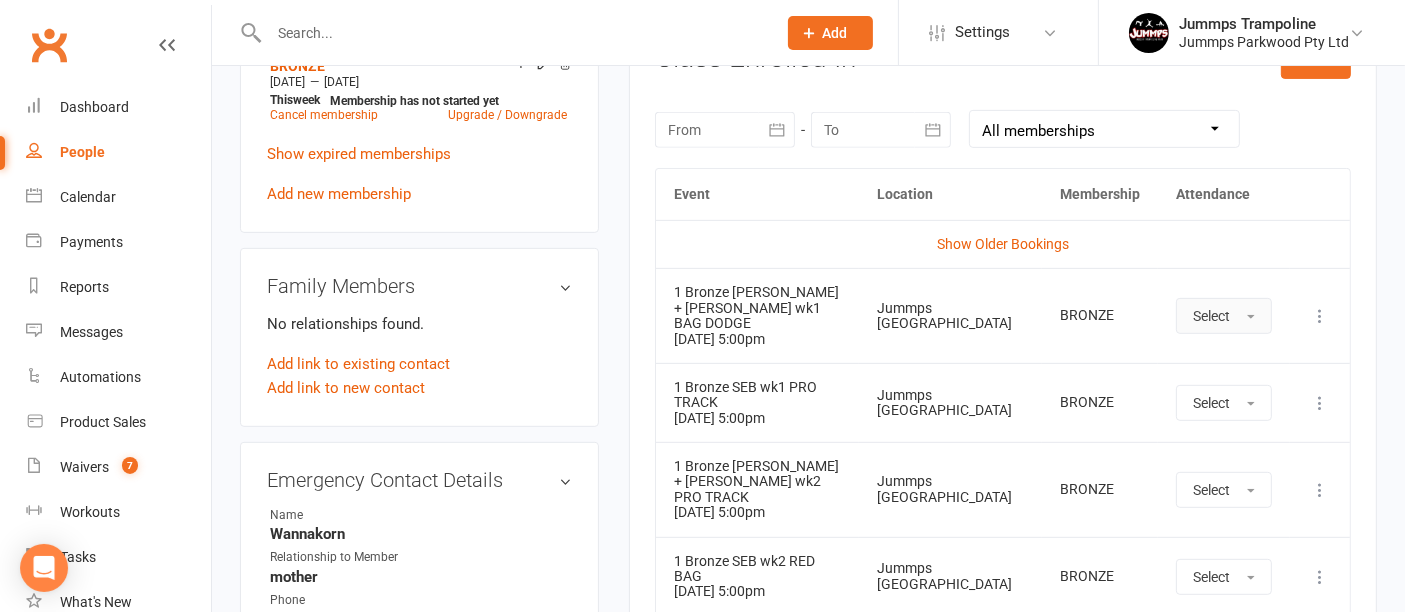 click on "Select" at bounding box center (1211, 316) 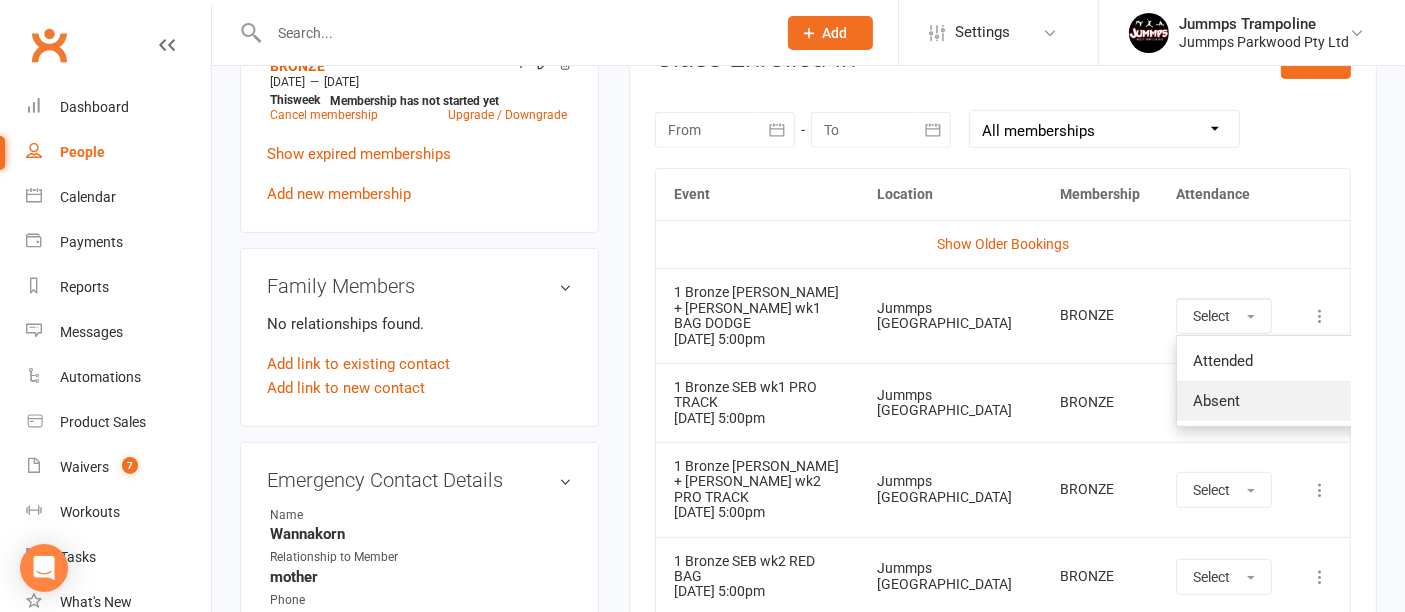 click on "Absent" at bounding box center (1216, 401) 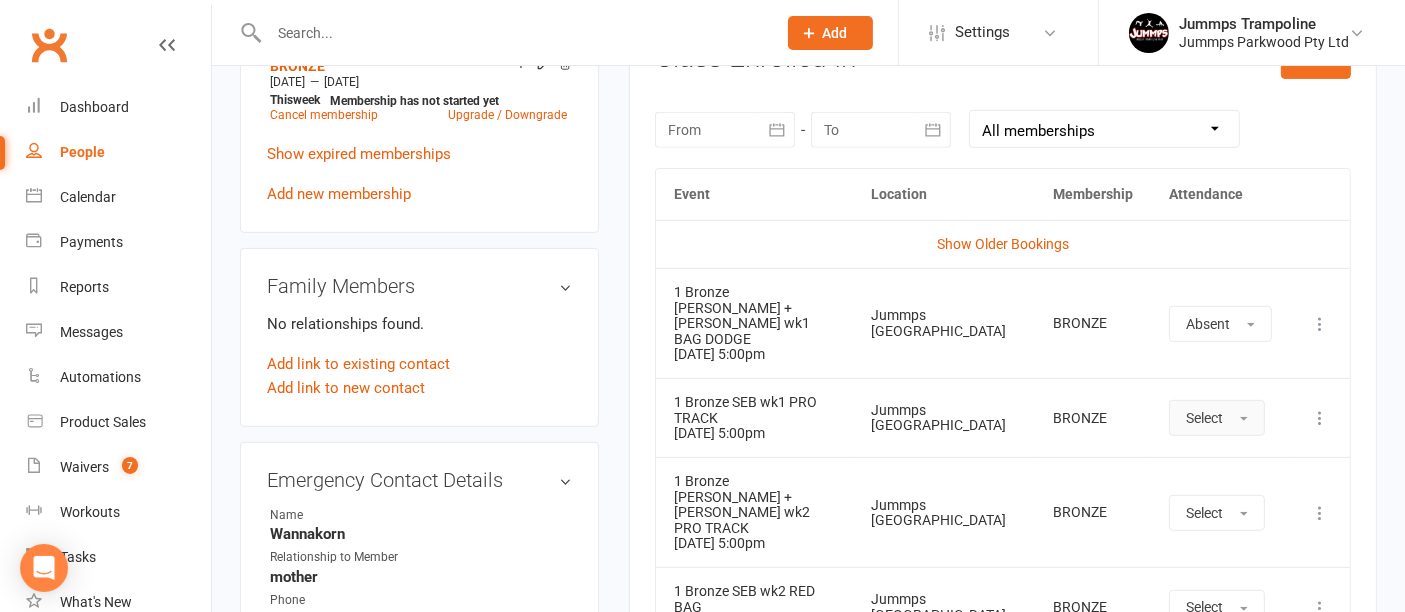 click on "Select" at bounding box center [1217, 418] 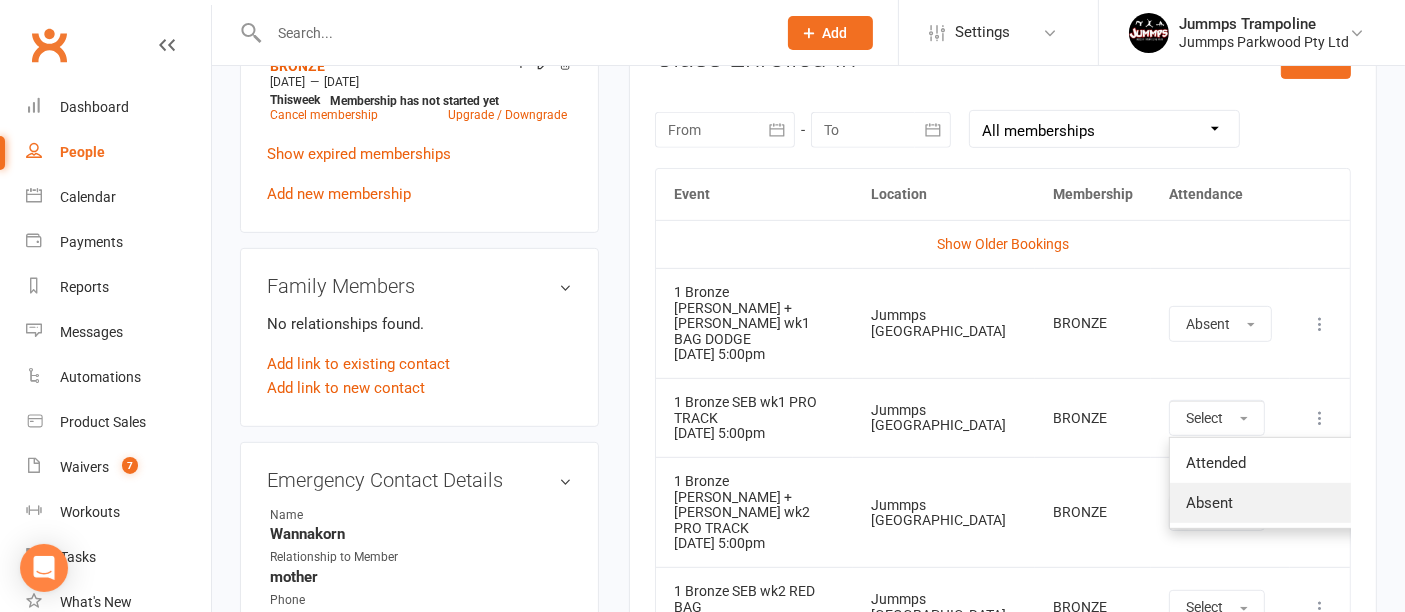 click on "Absent" at bounding box center [1209, 503] 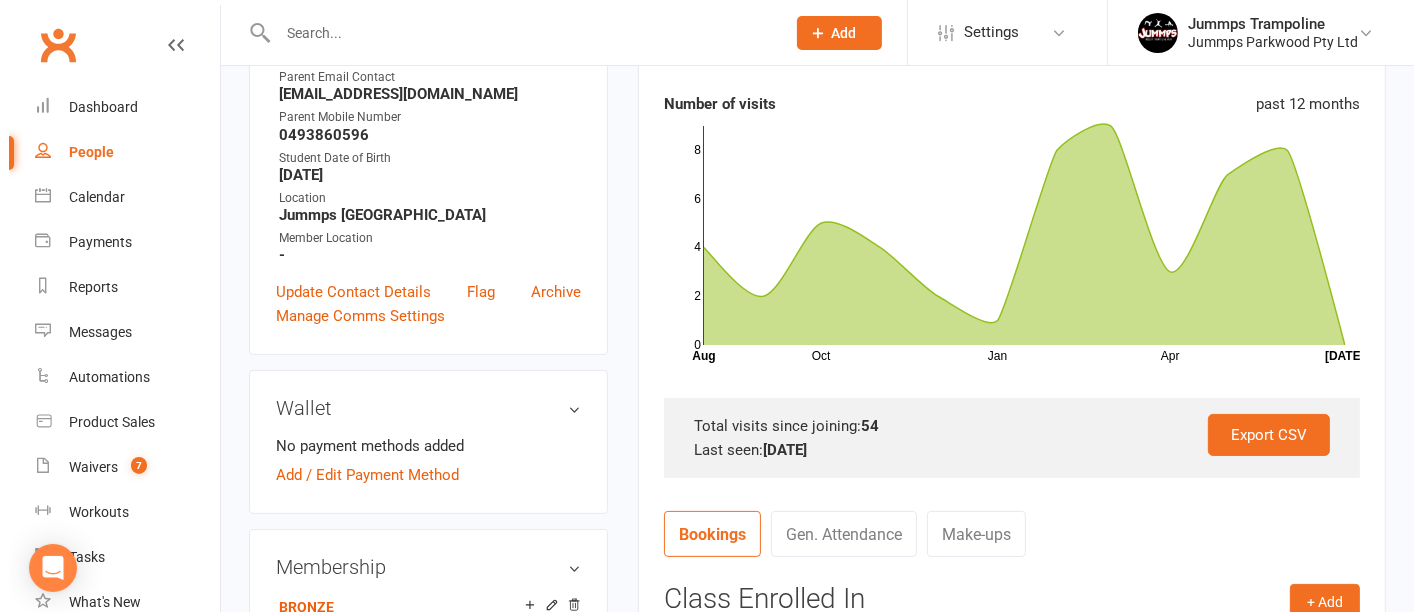 scroll, scrollTop: 318, scrollLeft: 0, axis: vertical 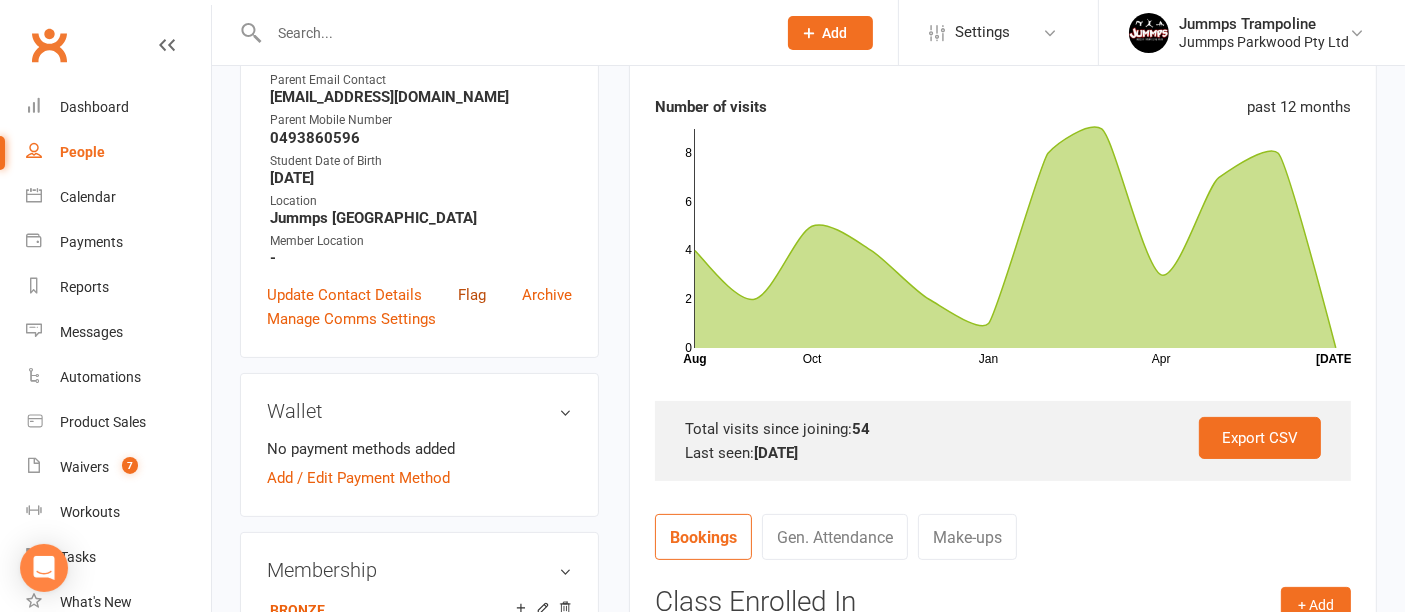 click on "Flag" at bounding box center (472, 295) 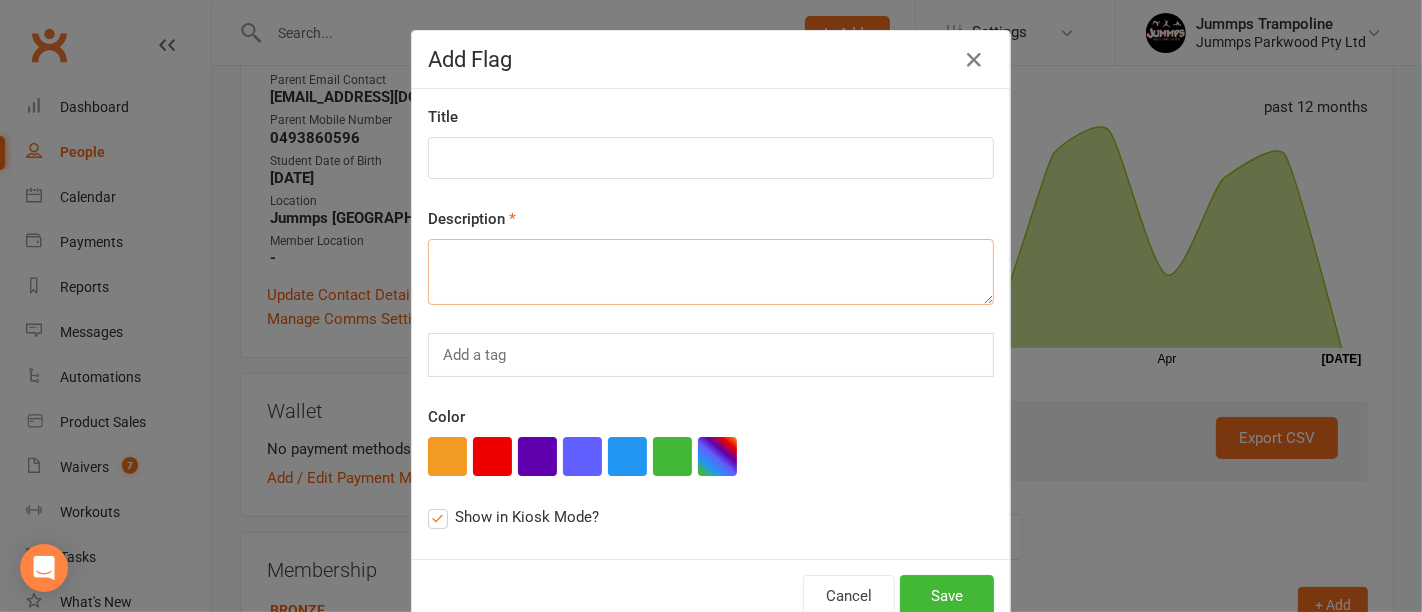 click at bounding box center (711, 272) 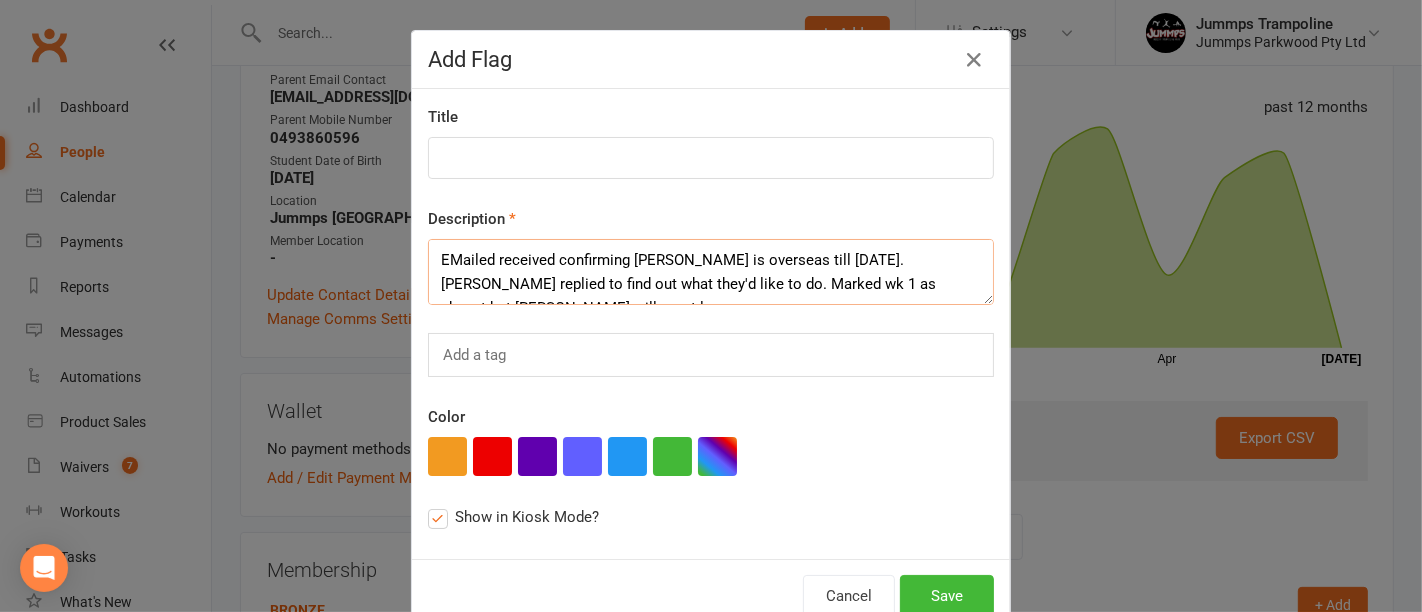 scroll, scrollTop: 13, scrollLeft: 0, axis: vertical 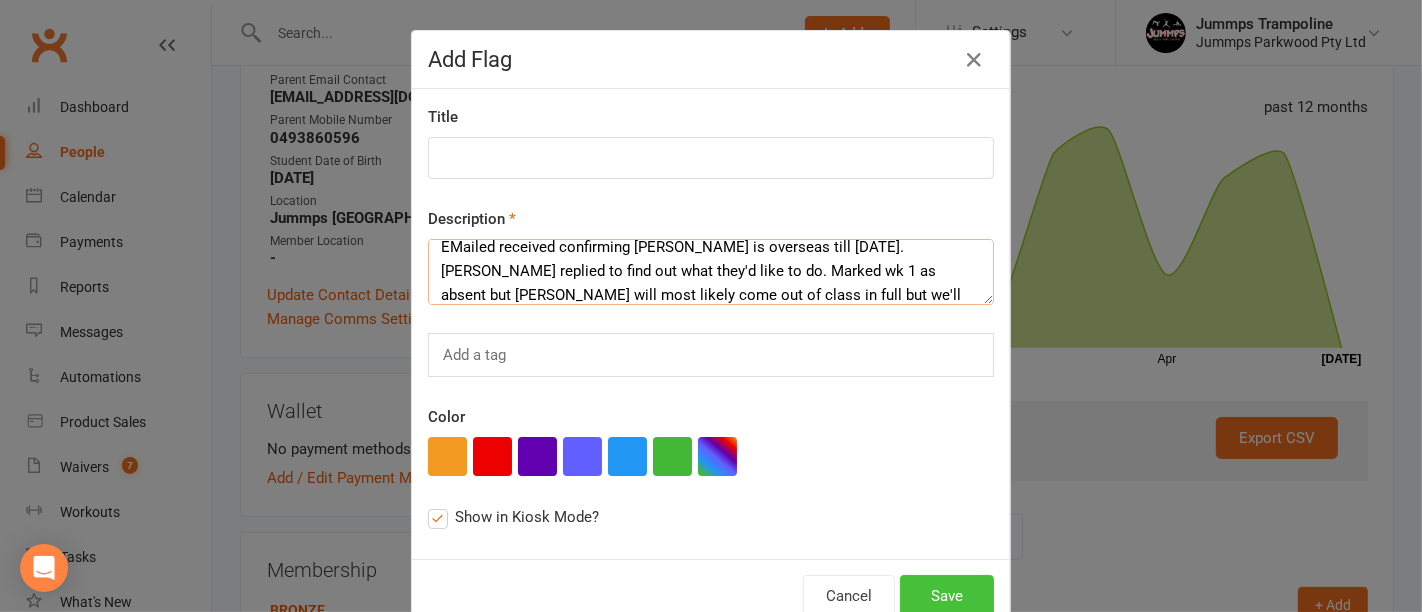 type on "EMailed received confirming Michael is overseas till 4th August. Lorin replied to find out what they'd like to do. Marked wk 1 as absent but Michael will most likely come out of class in full but we'll need ot follow up Monday" 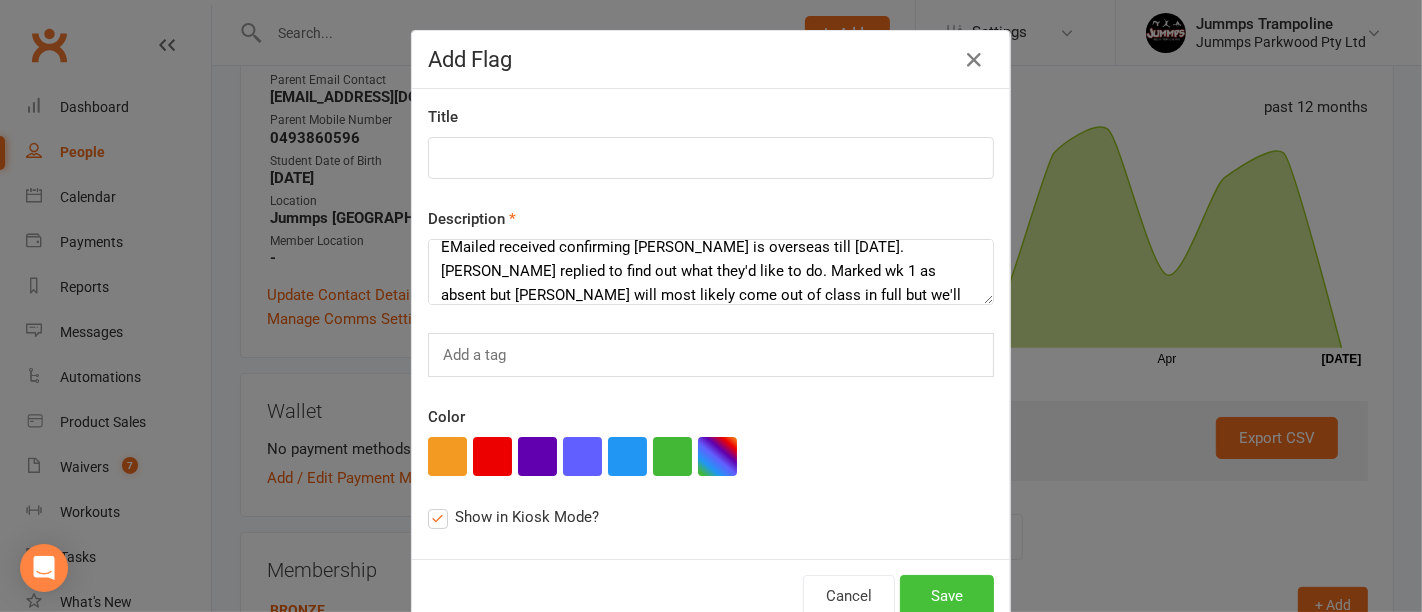 click on "Save" at bounding box center (947, 596) 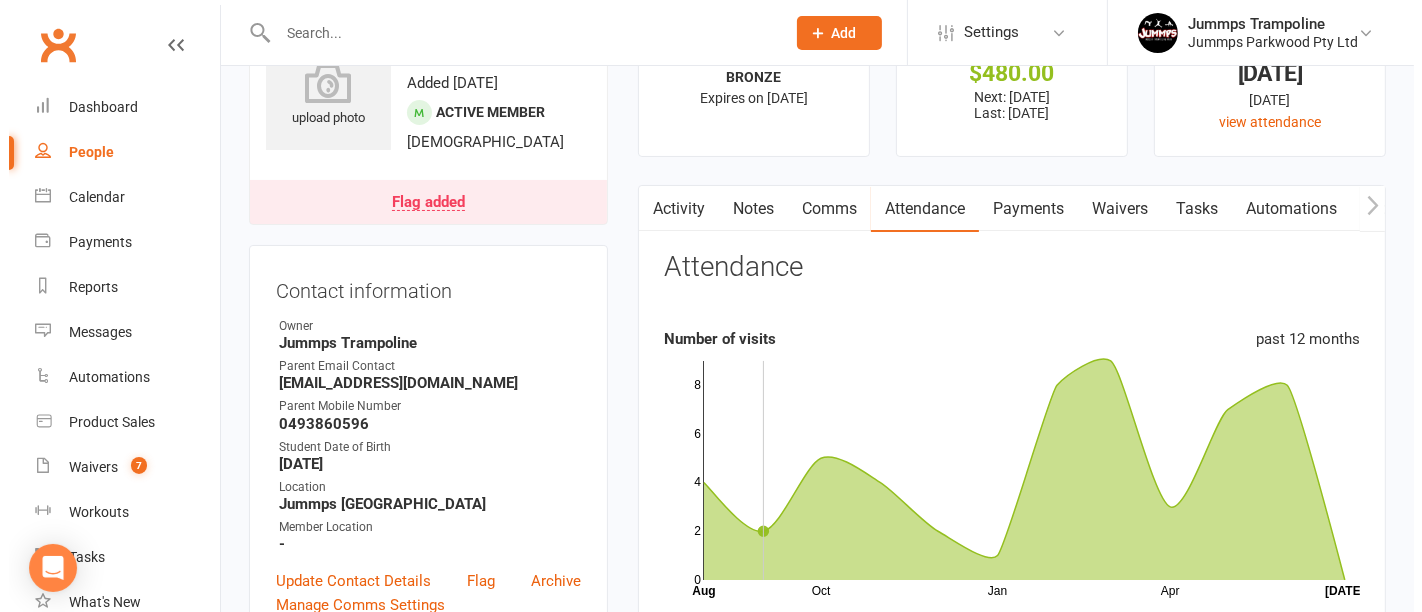 scroll, scrollTop: 67, scrollLeft: 0, axis: vertical 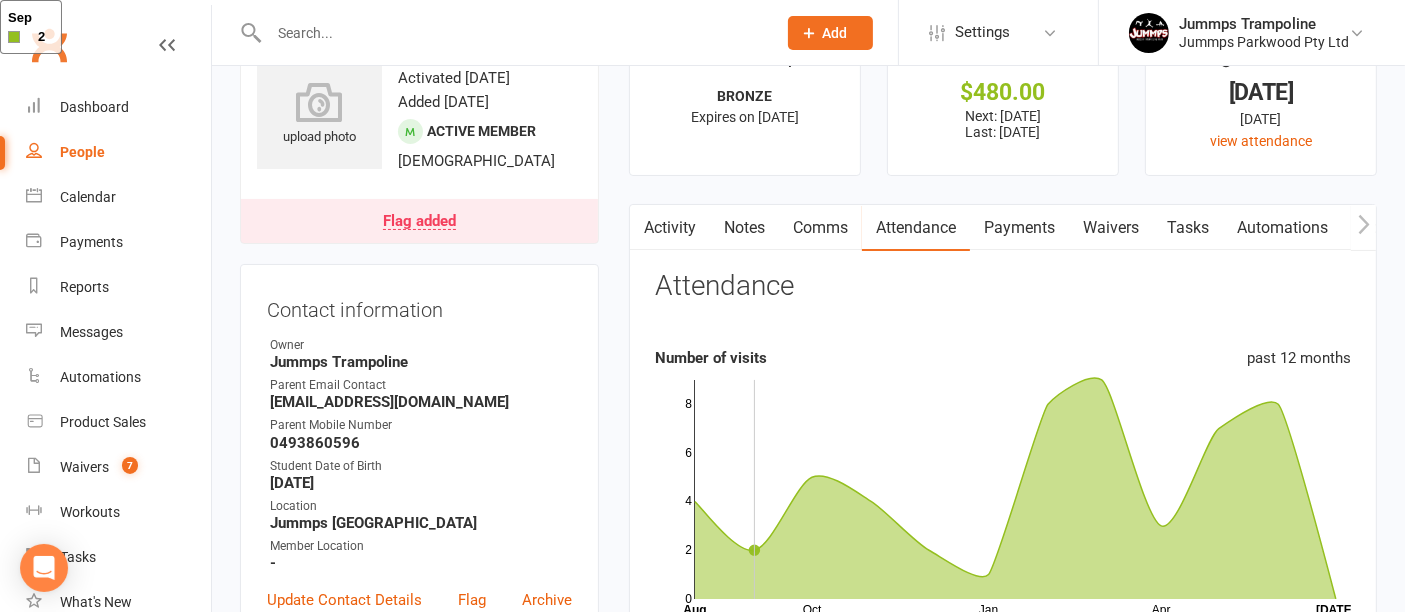 click on "Flag added" at bounding box center (419, 222) 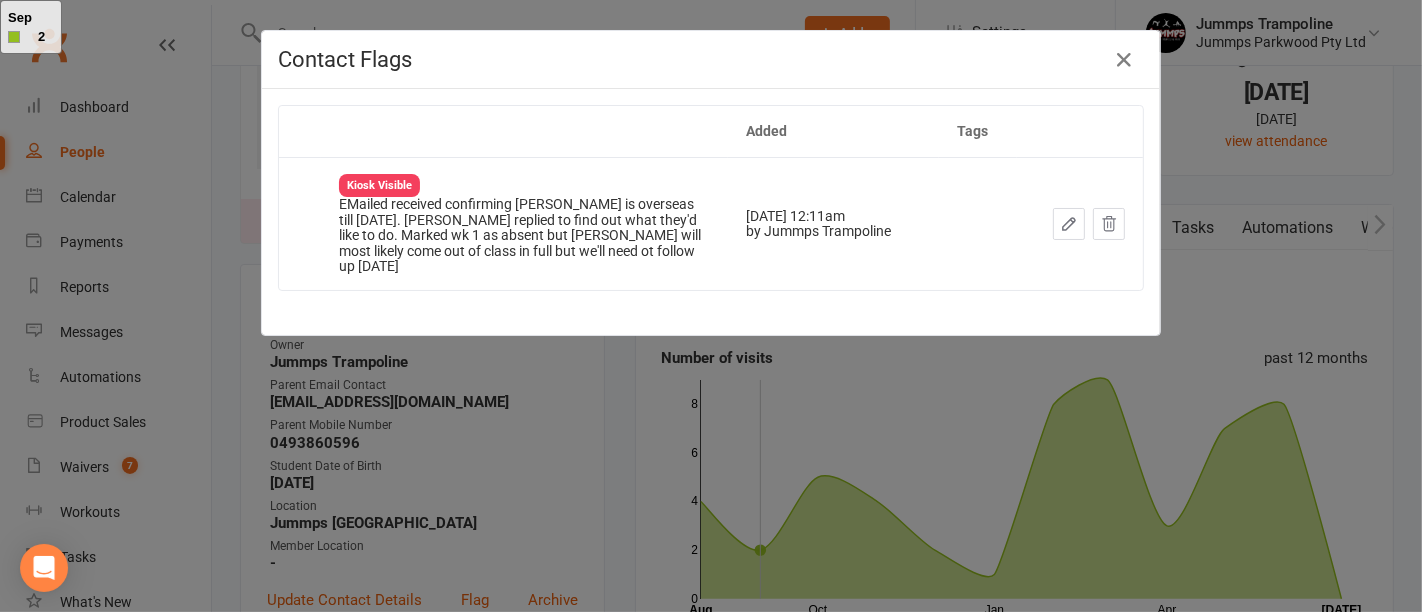 click 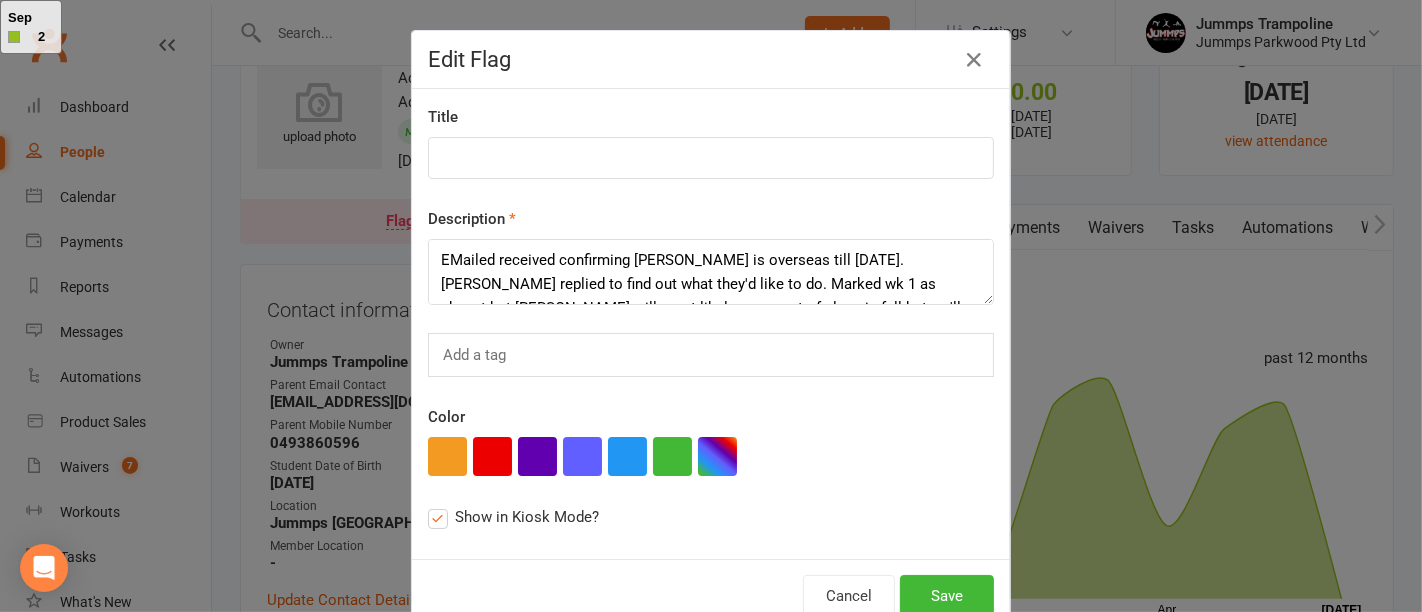 click on "Add a tag" at bounding box center [711, 355] 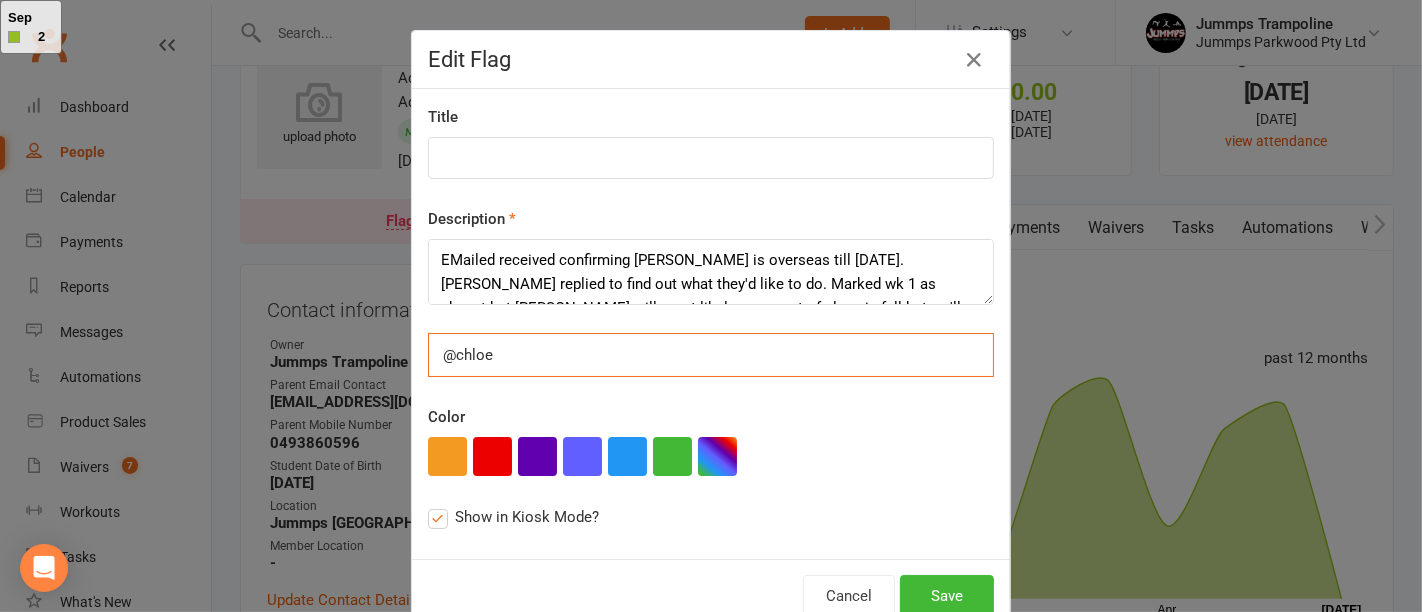 type on "@chloe" 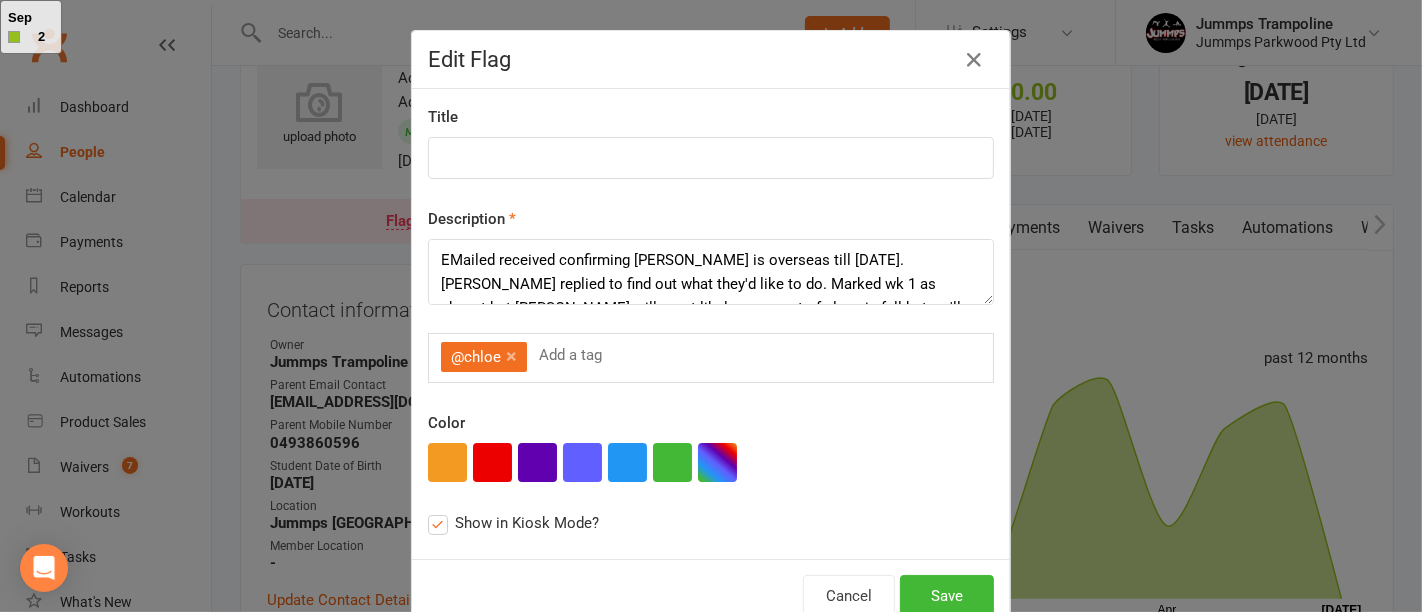 type 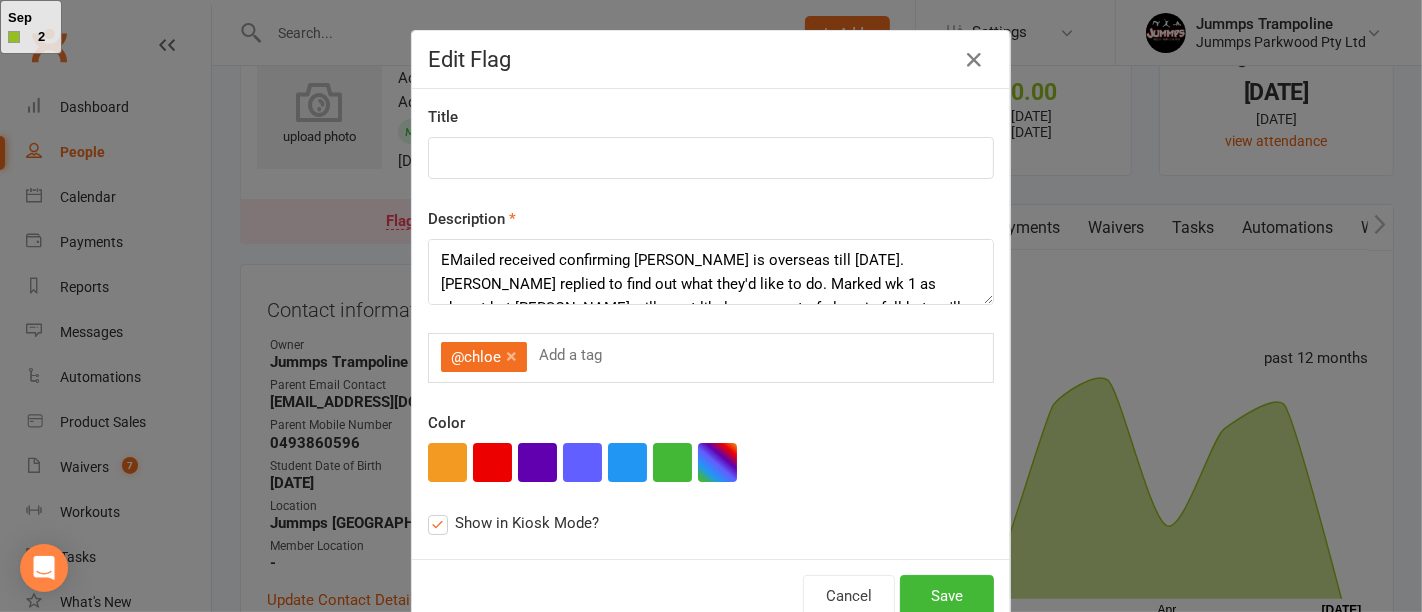 scroll, scrollTop: 18, scrollLeft: 0, axis: vertical 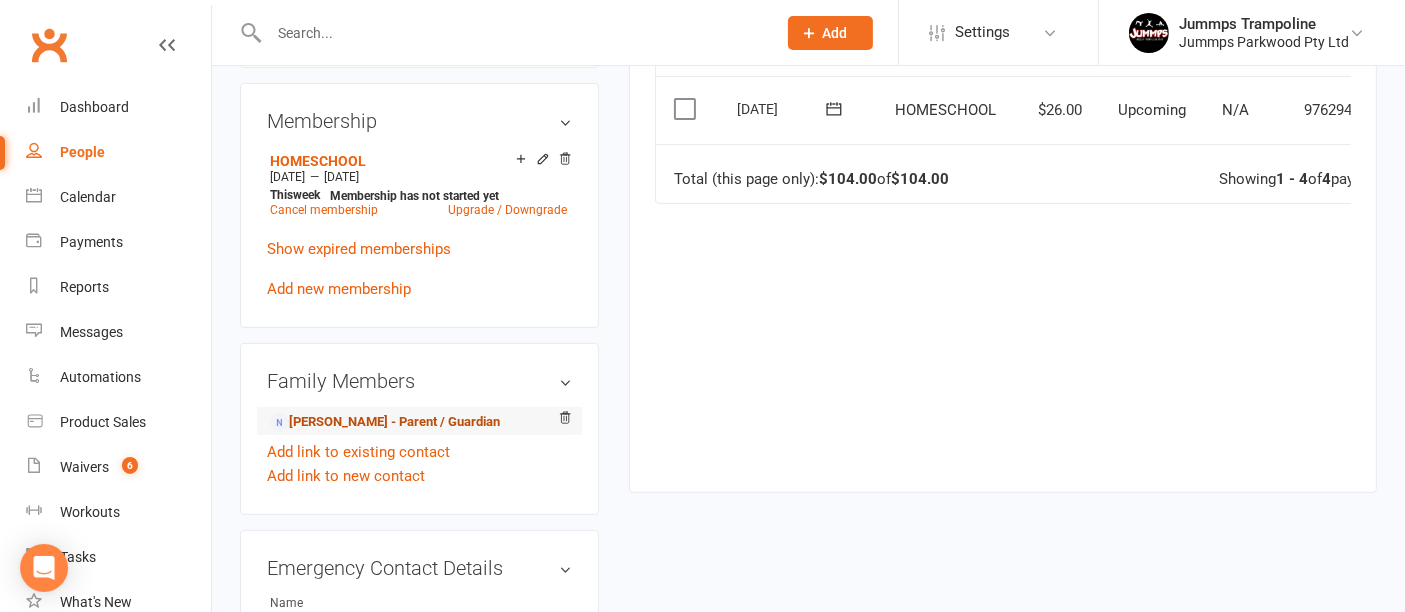 click on "[PERSON_NAME] - Parent / Guardian" at bounding box center (385, 422) 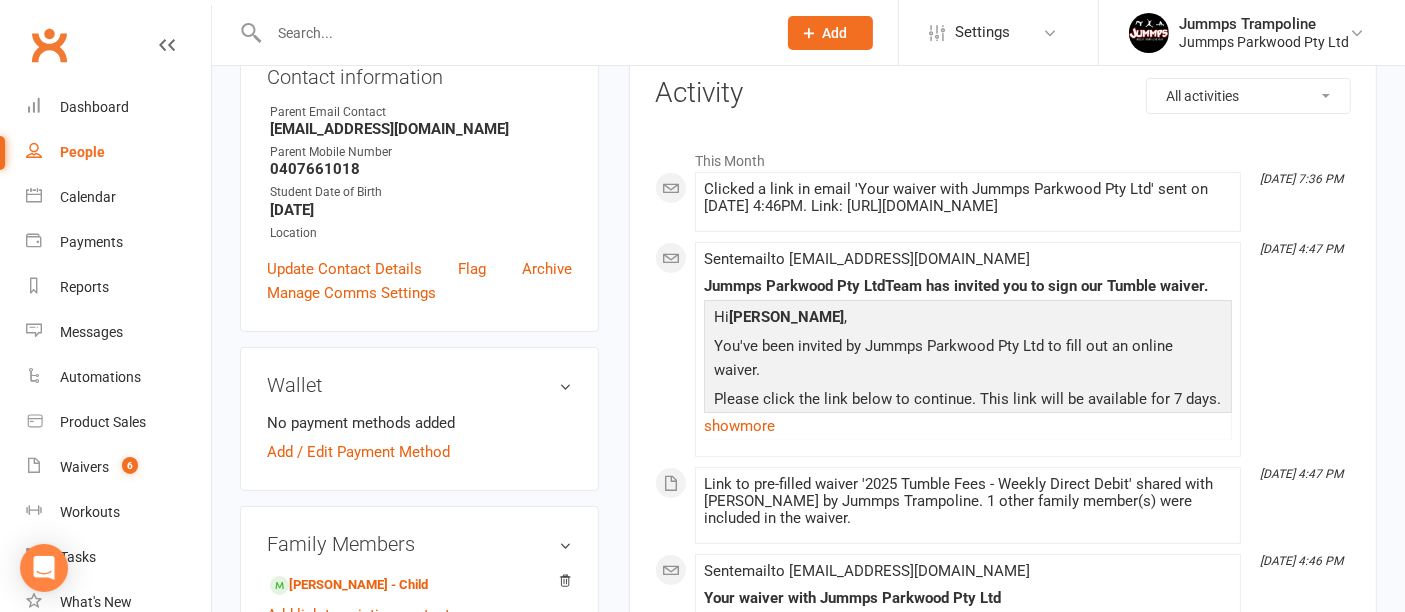 scroll, scrollTop: 0, scrollLeft: 0, axis: both 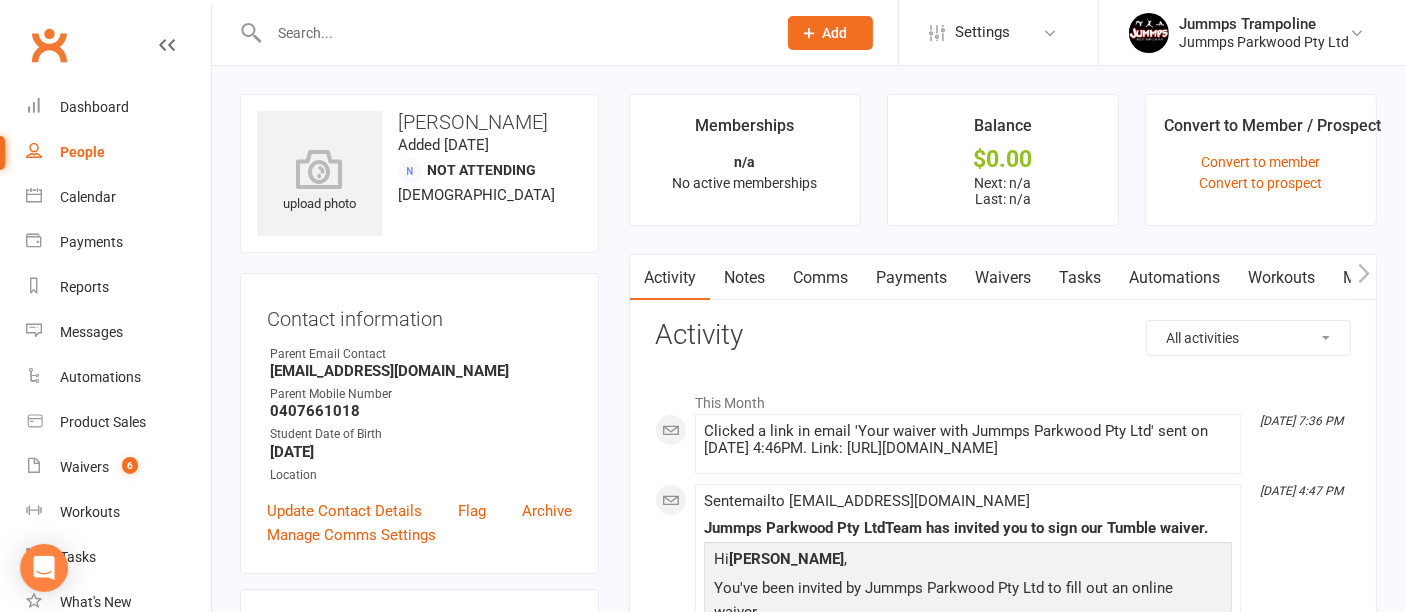 click on "Payments" at bounding box center (911, 278) 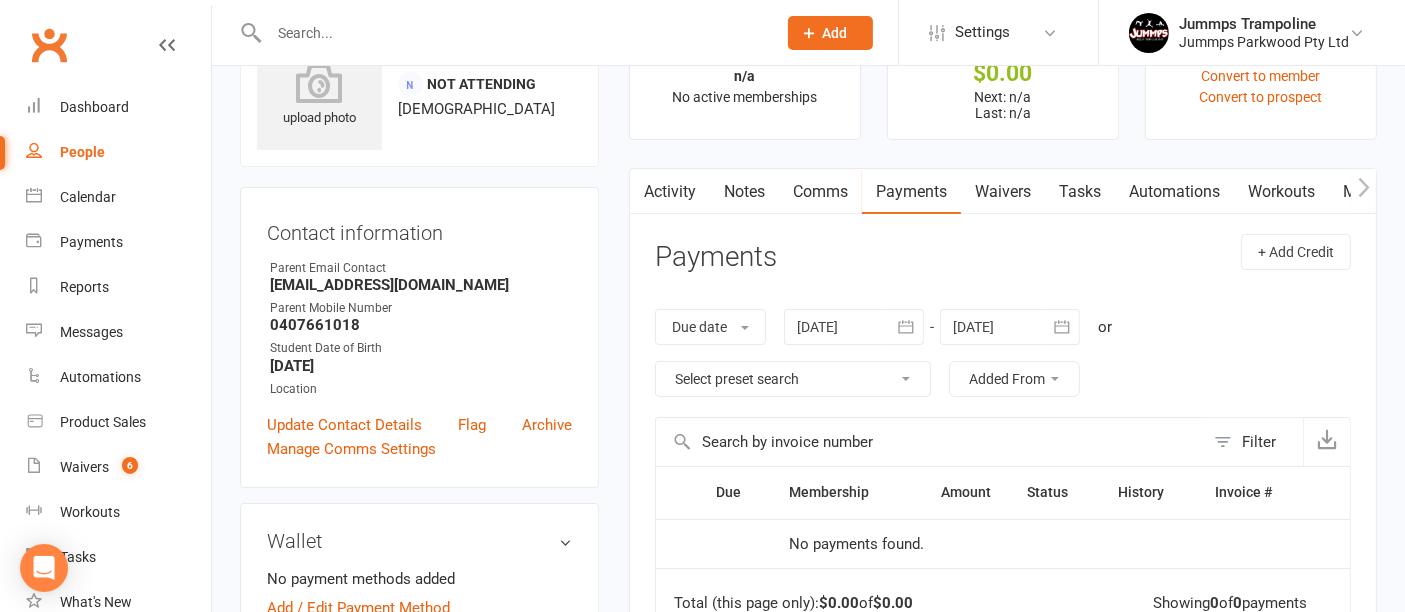 scroll, scrollTop: 0, scrollLeft: 0, axis: both 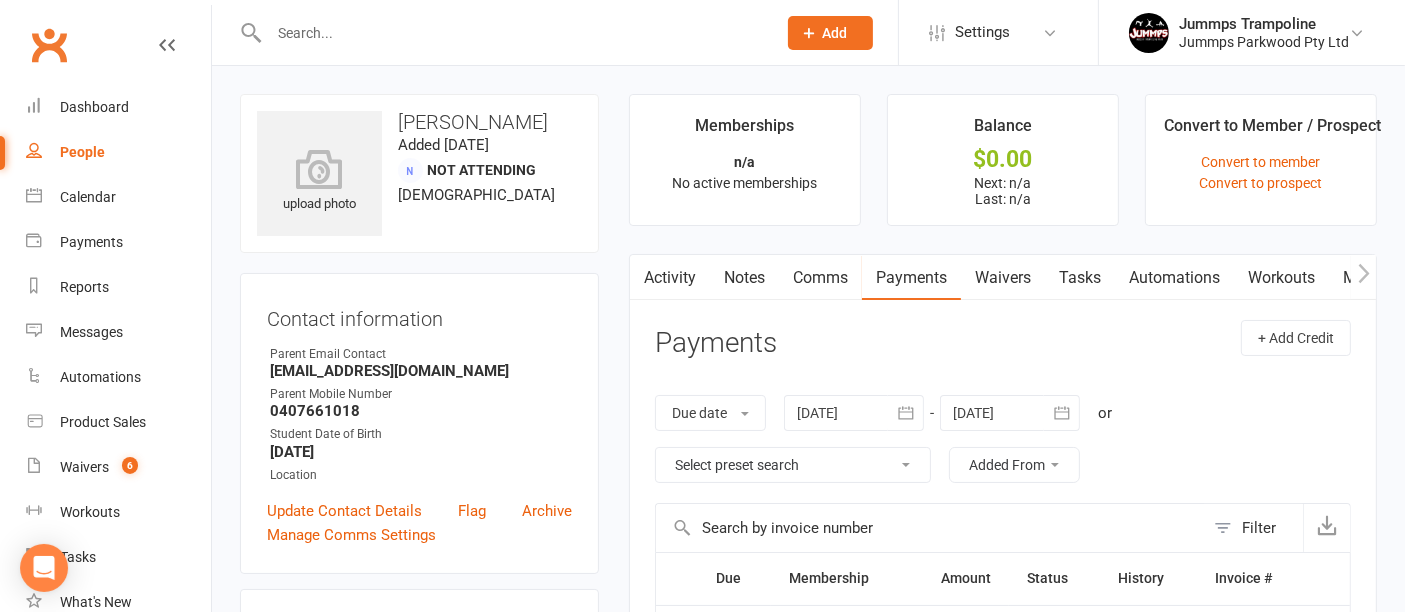click at bounding box center [512, 33] 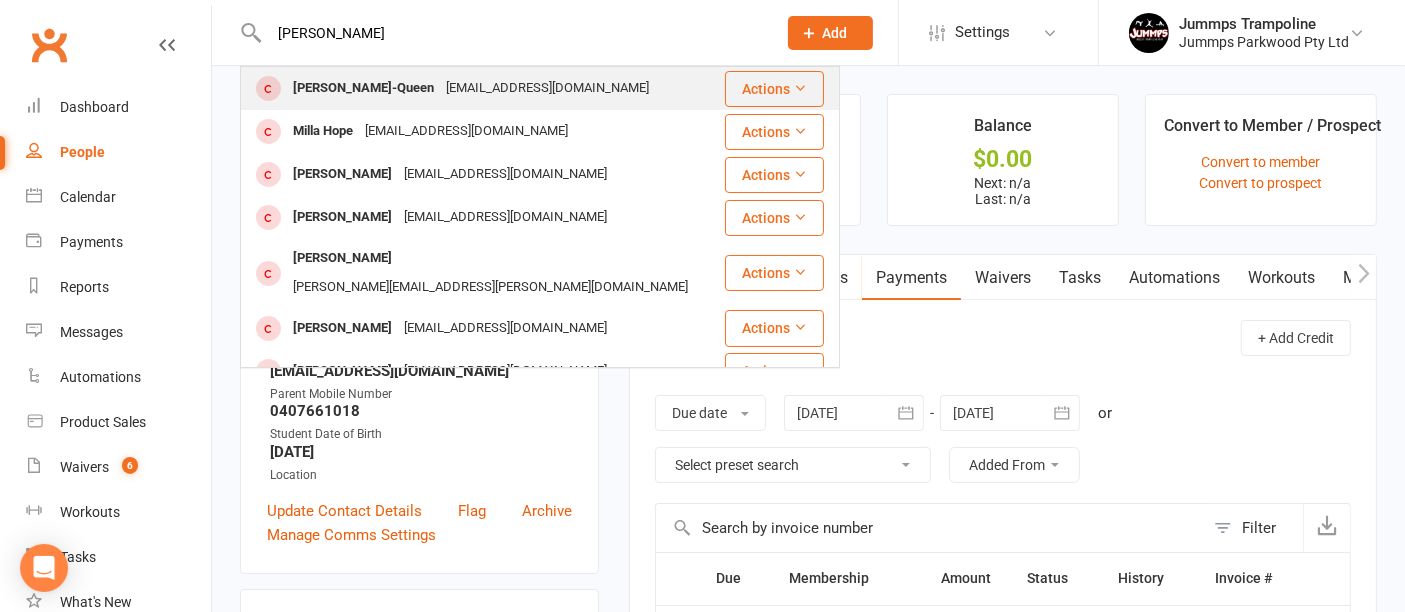 type on "[PERSON_NAME]" 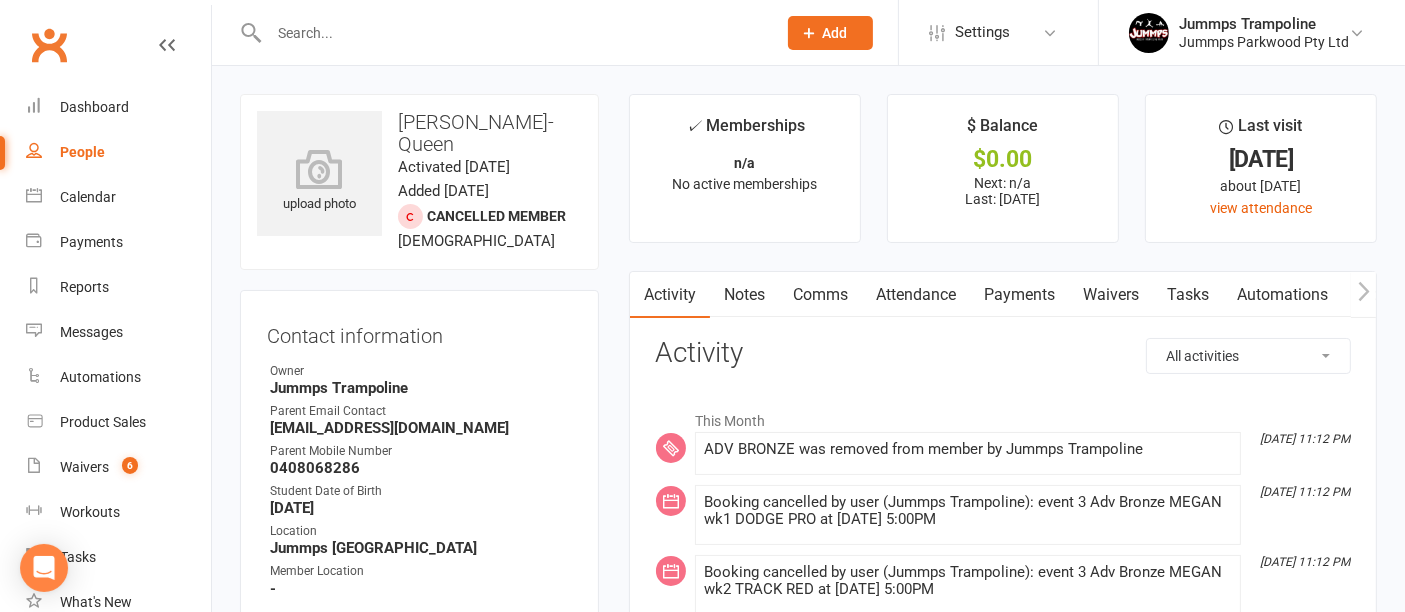 click on "Attendance" at bounding box center [916, 295] 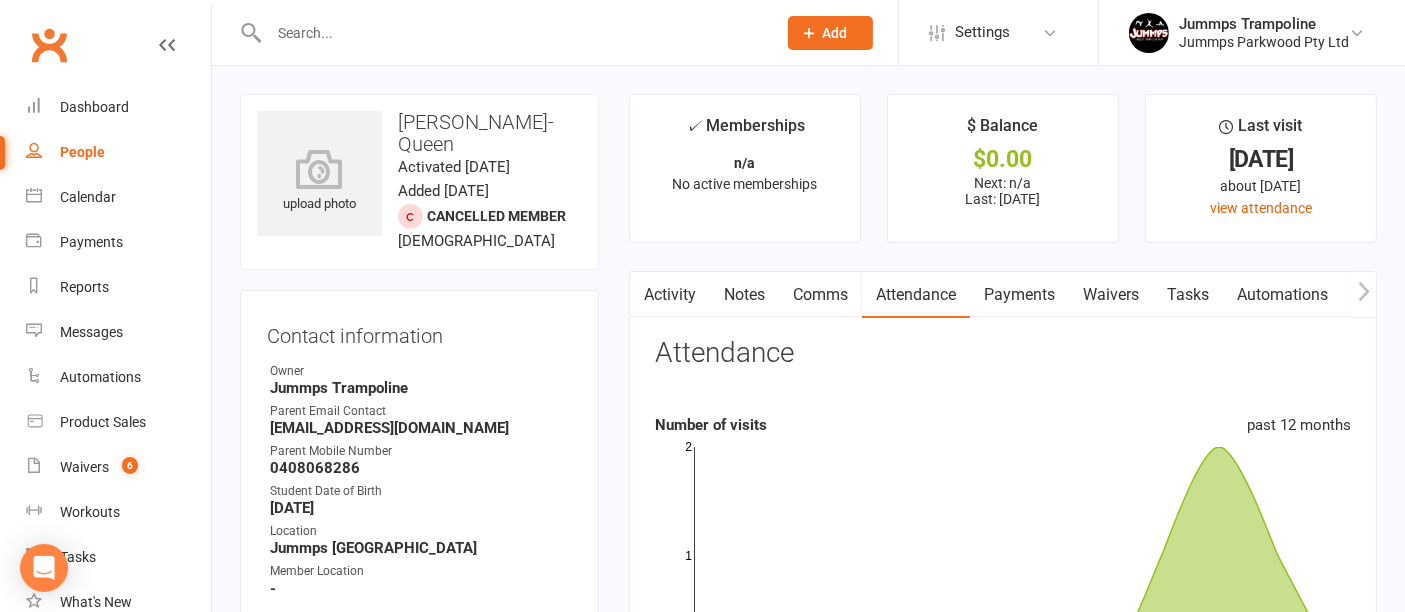 click on "Payments" at bounding box center (1019, 295) 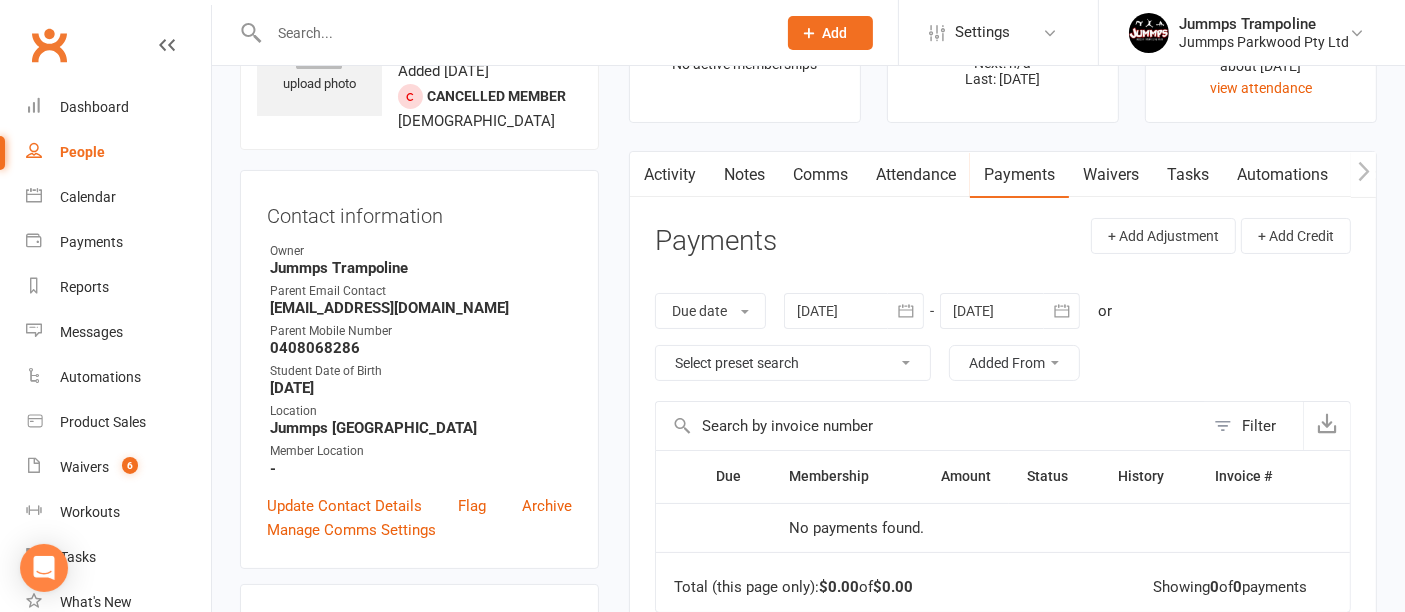 scroll, scrollTop: 100, scrollLeft: 0, axis: vertical 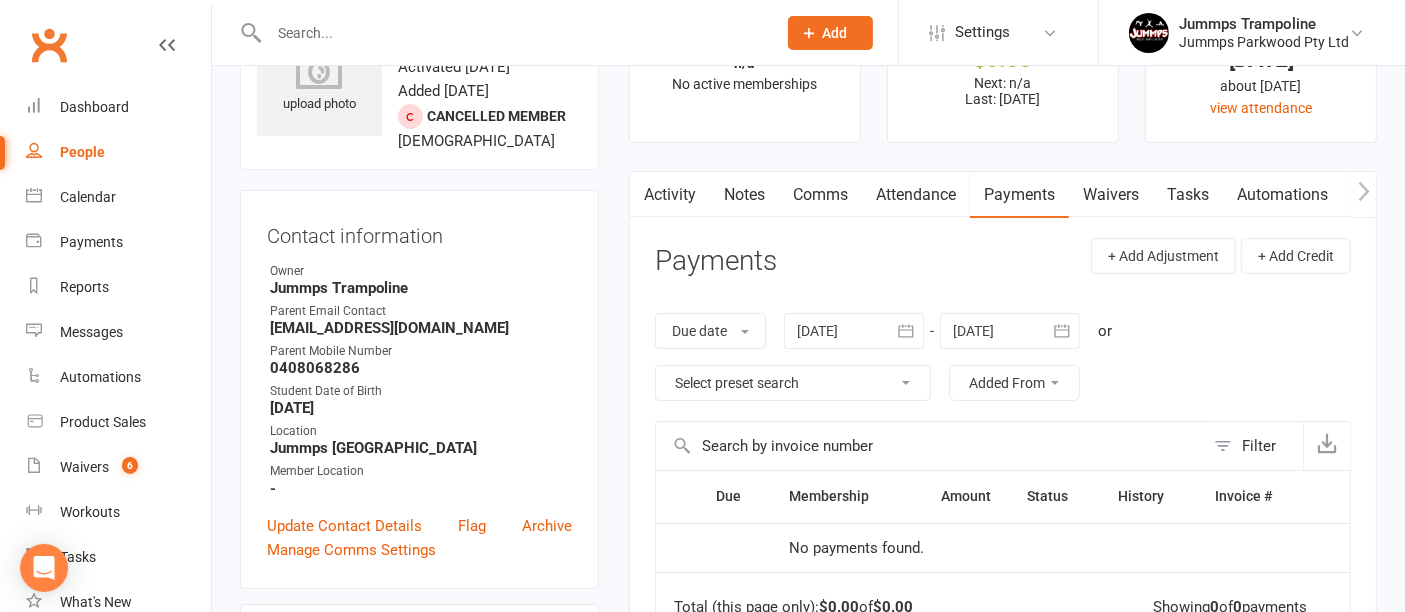 click on "Attendance" at bounding box center (916, 195) 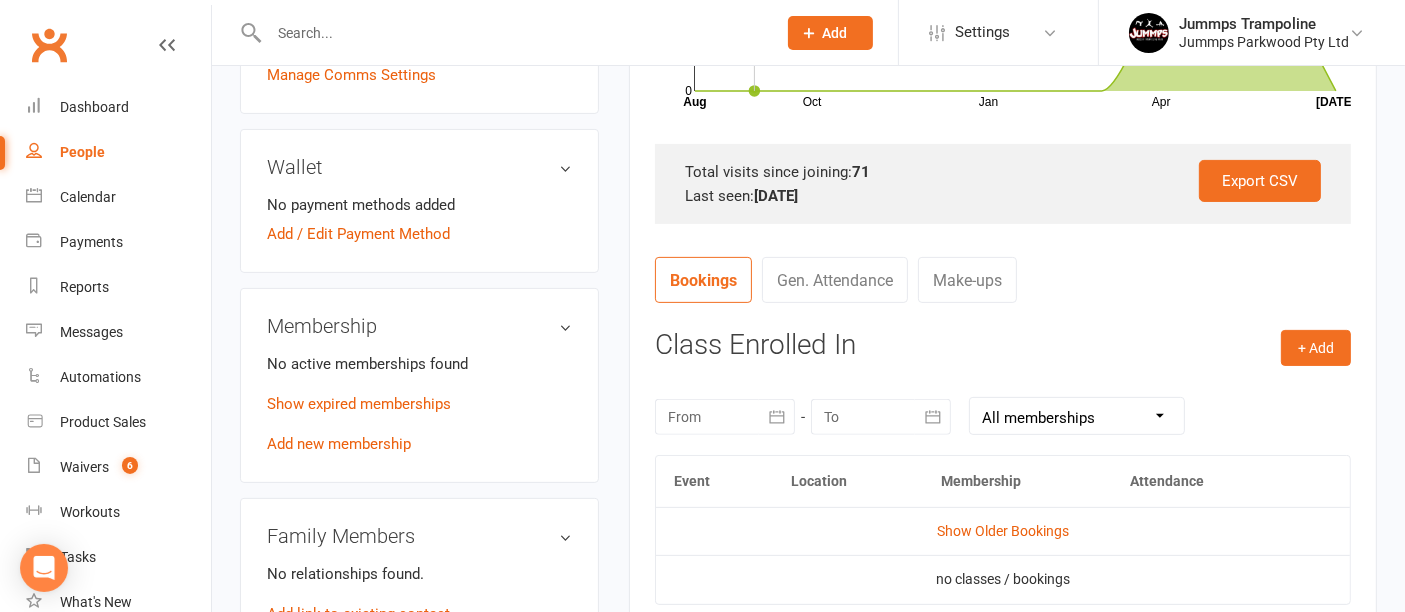 scroll, scrollTop: 574, scrollLeft: 0, axis: vertical 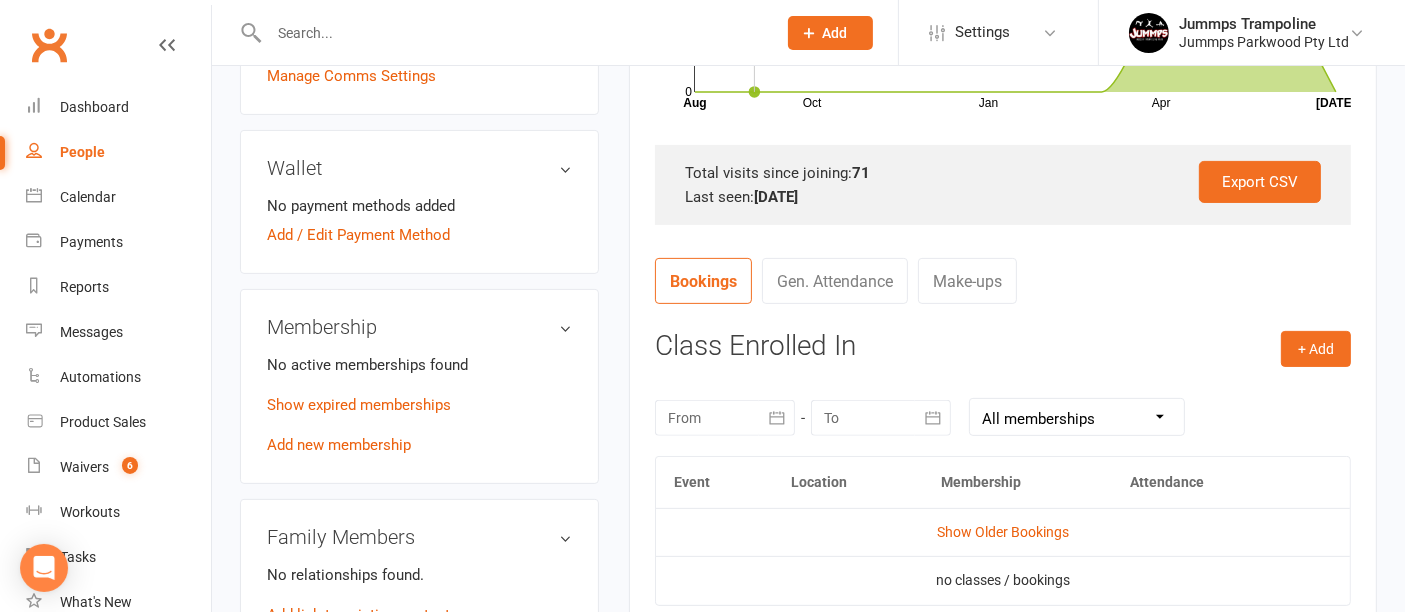 click on "Membership" at bounding box center (419, 327) 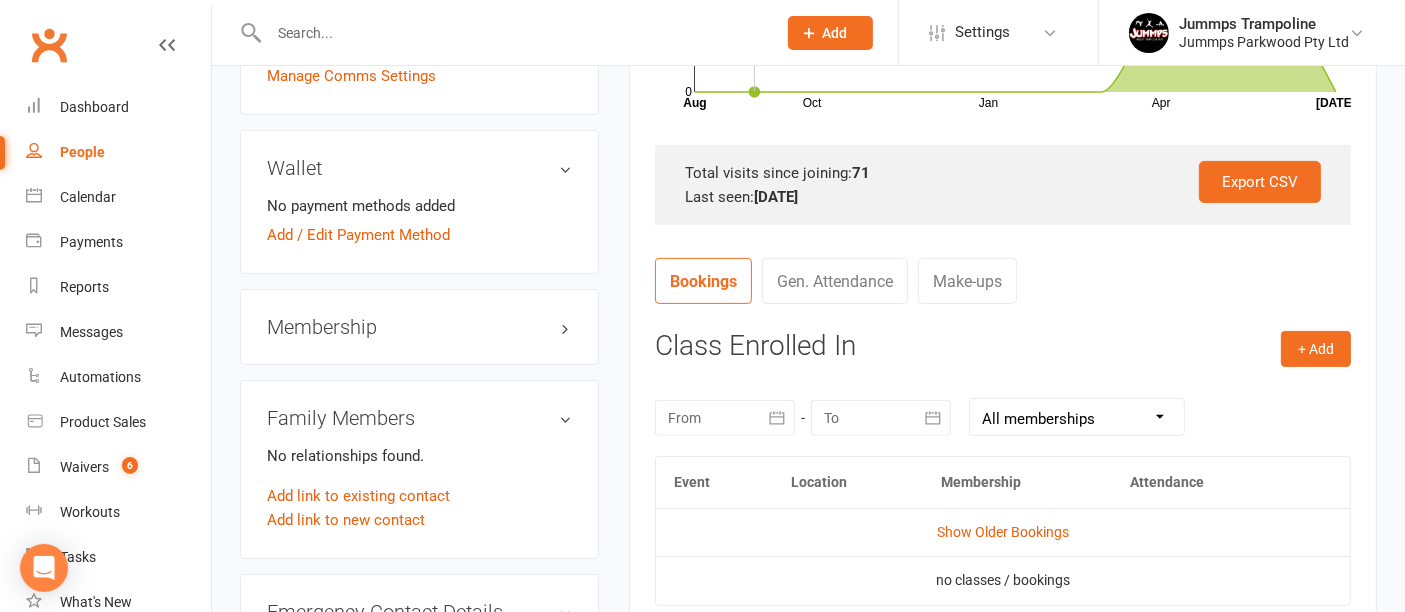 click on "Membership" at bounding box center [419, 327] 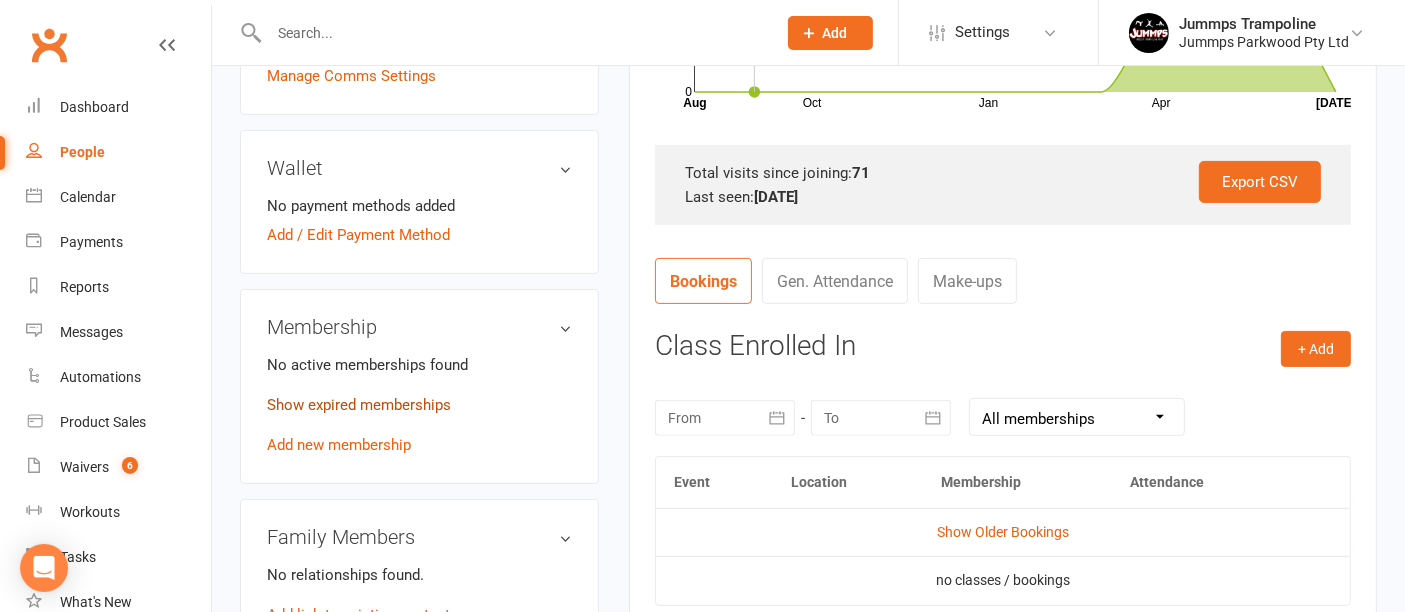 click on "Show expired memberships" at bounding box center [359, 405] 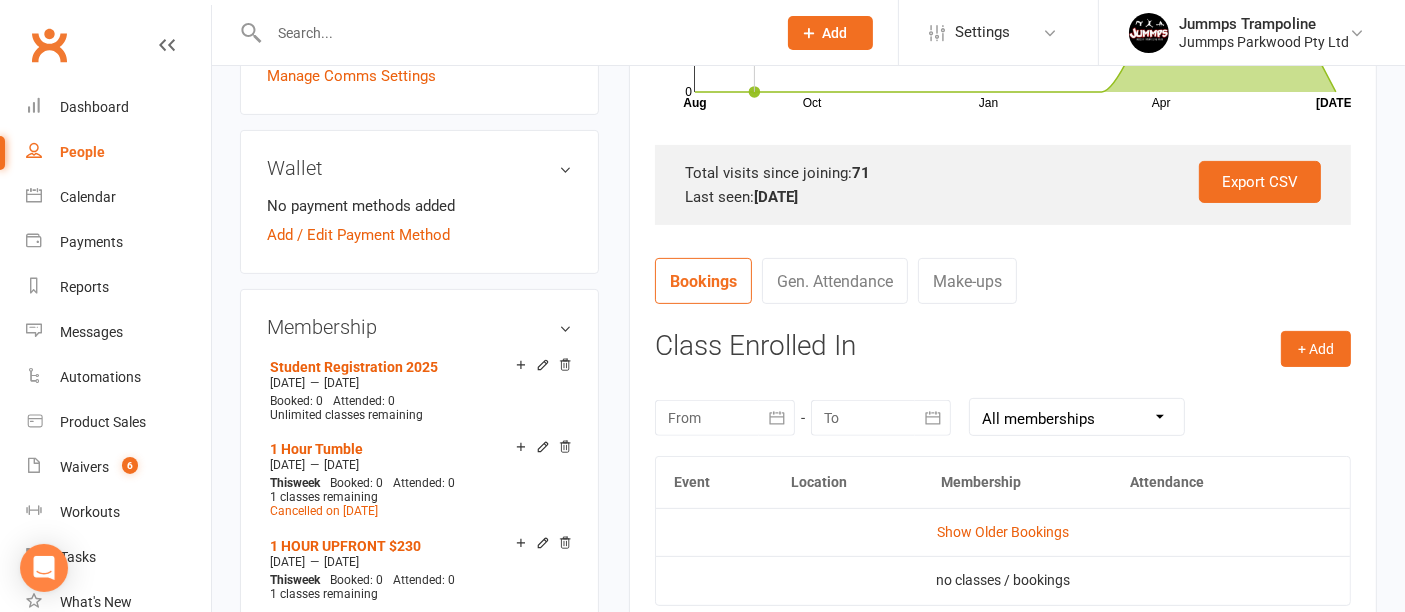 click on "Membership" at bounding box center [419, 327] 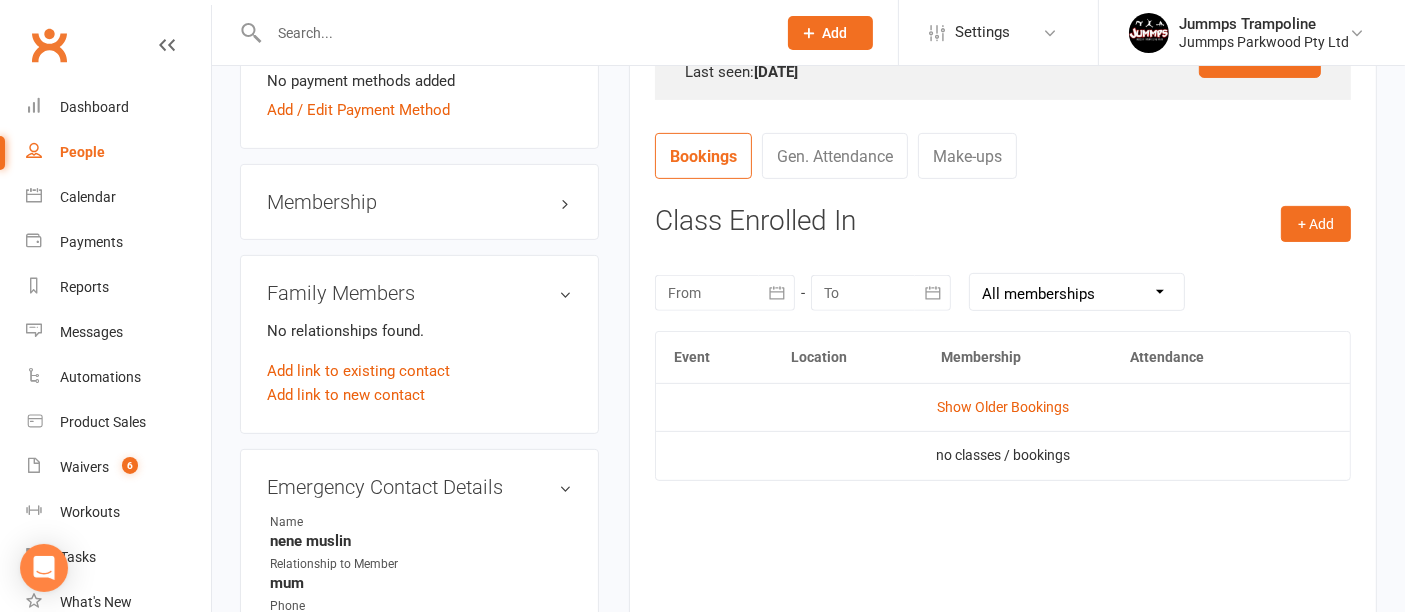 scroll, scrollTop: 700, scrollLeft: 0, axis: vertical 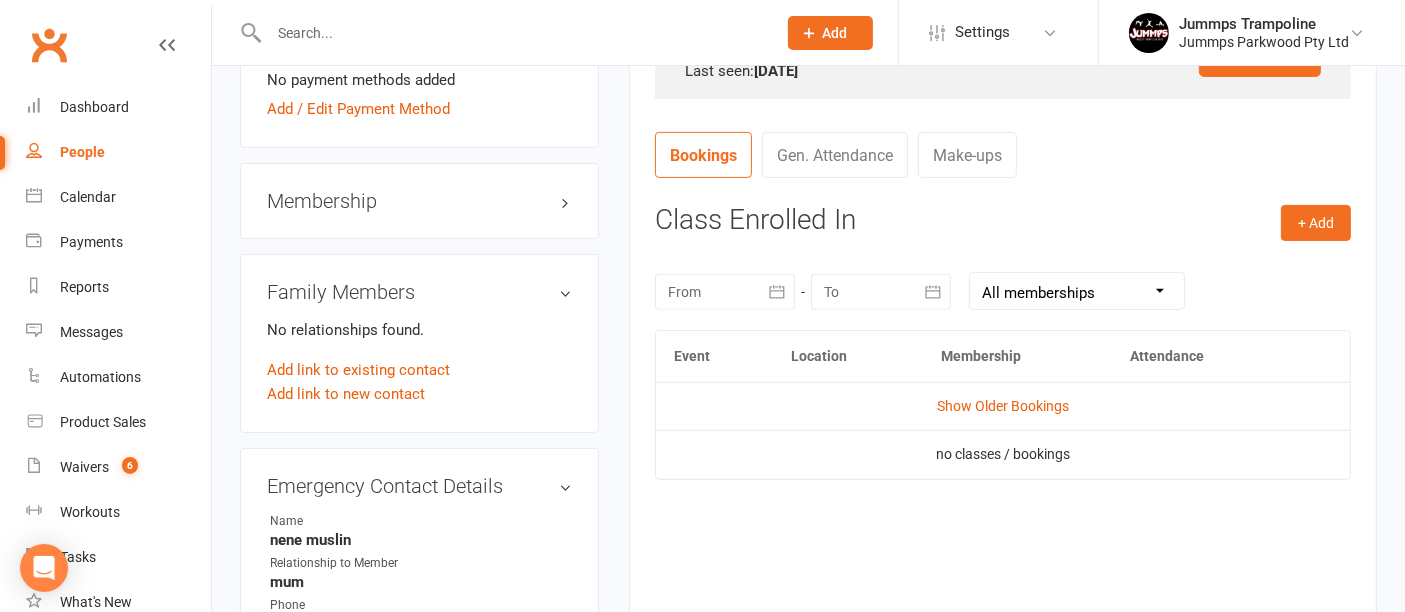 click at bounding box center [512, 33] 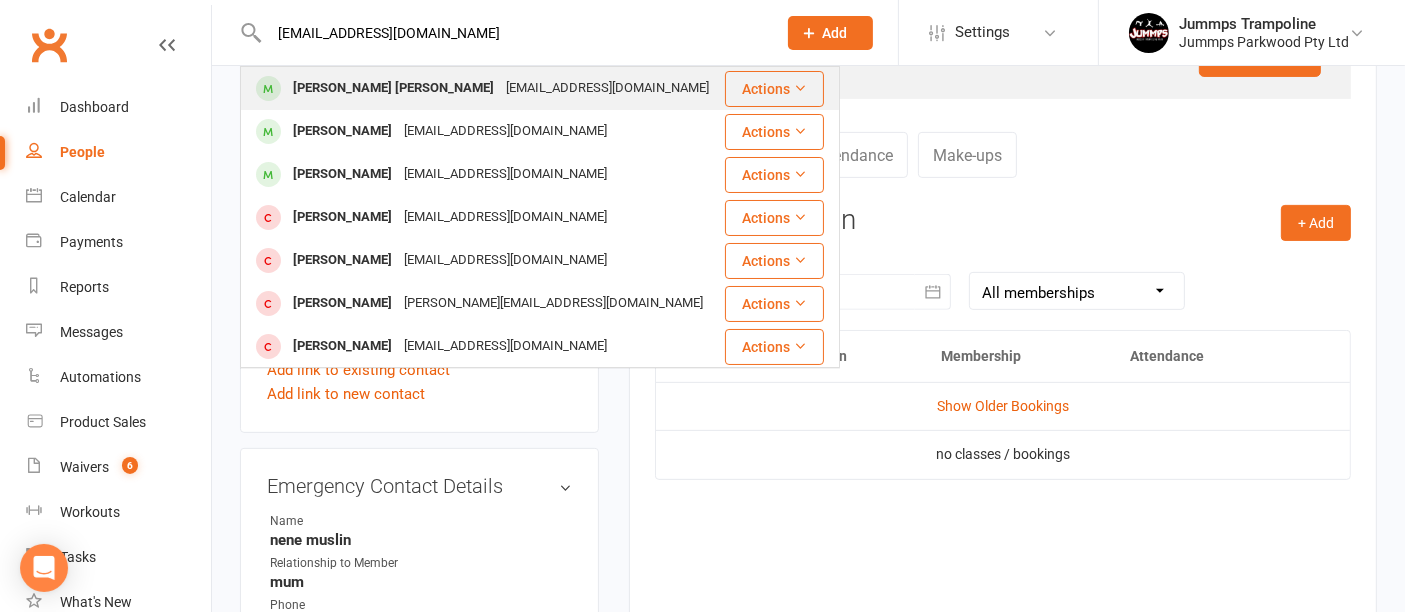type on "shoppinguse@outlook.com.au" 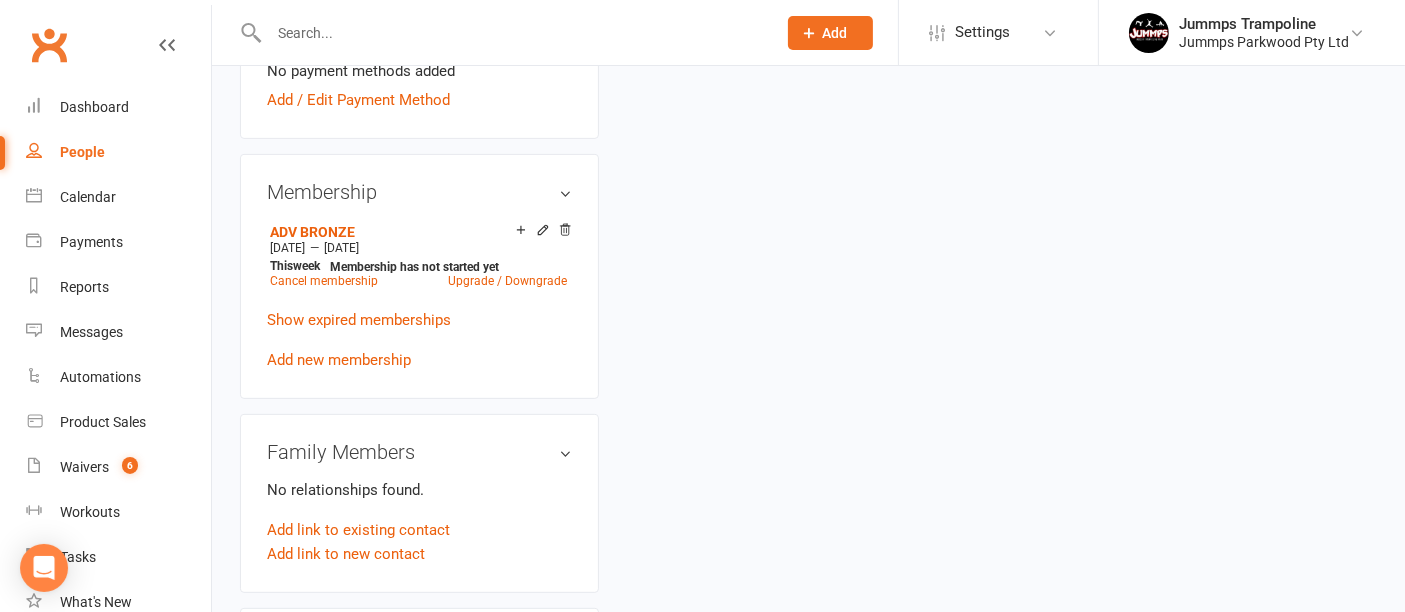 scroll, scrollTop: 0, scrollLeft: 0, axis: both 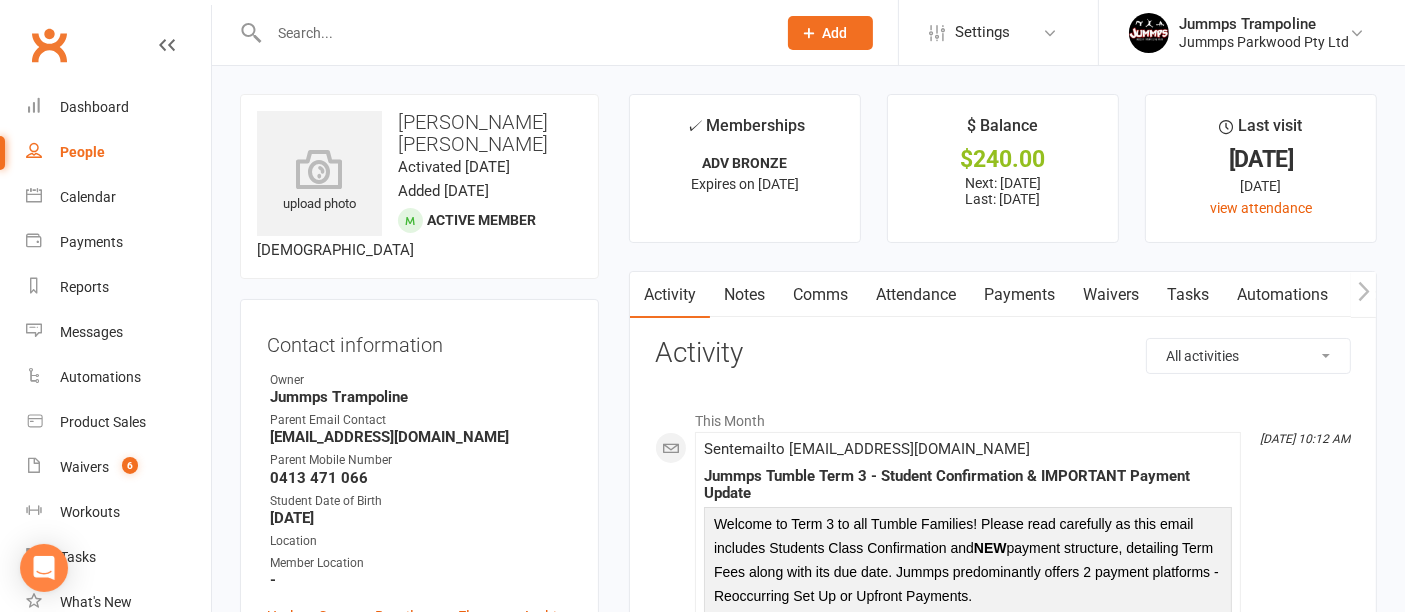 click on "Attendance" at bounding box center [916, 295] 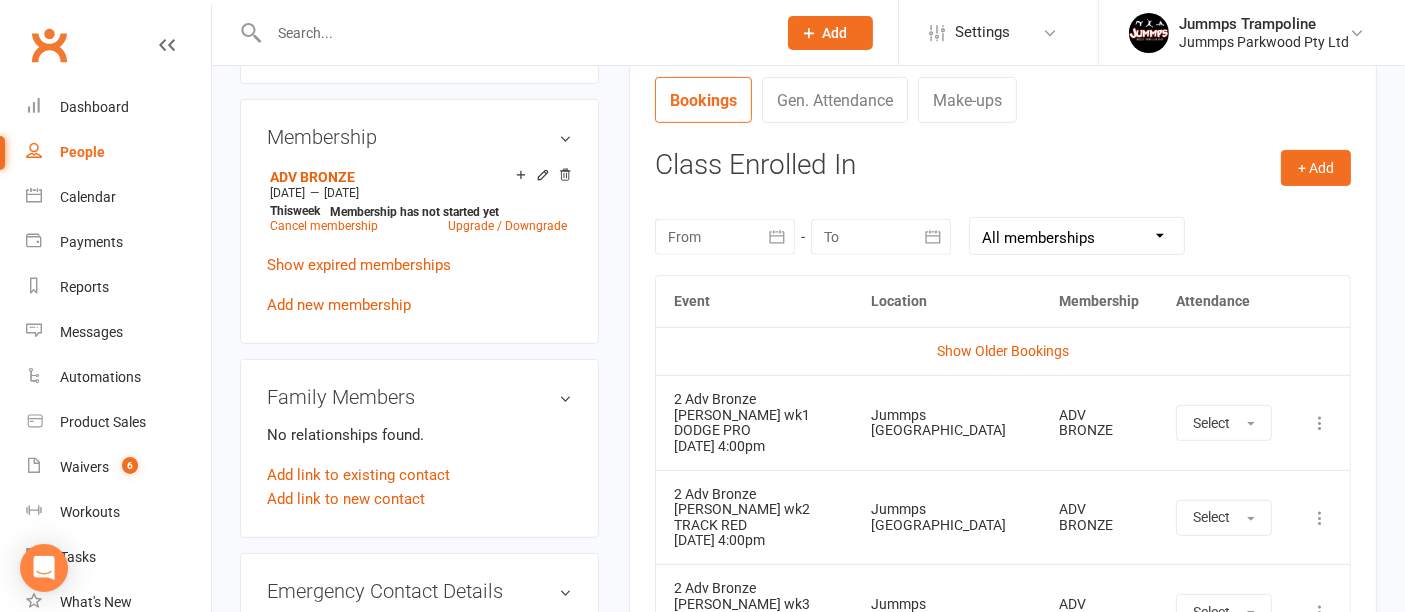 scroll, scrollTop: 757, scrollLeft: 0, axis: vertical 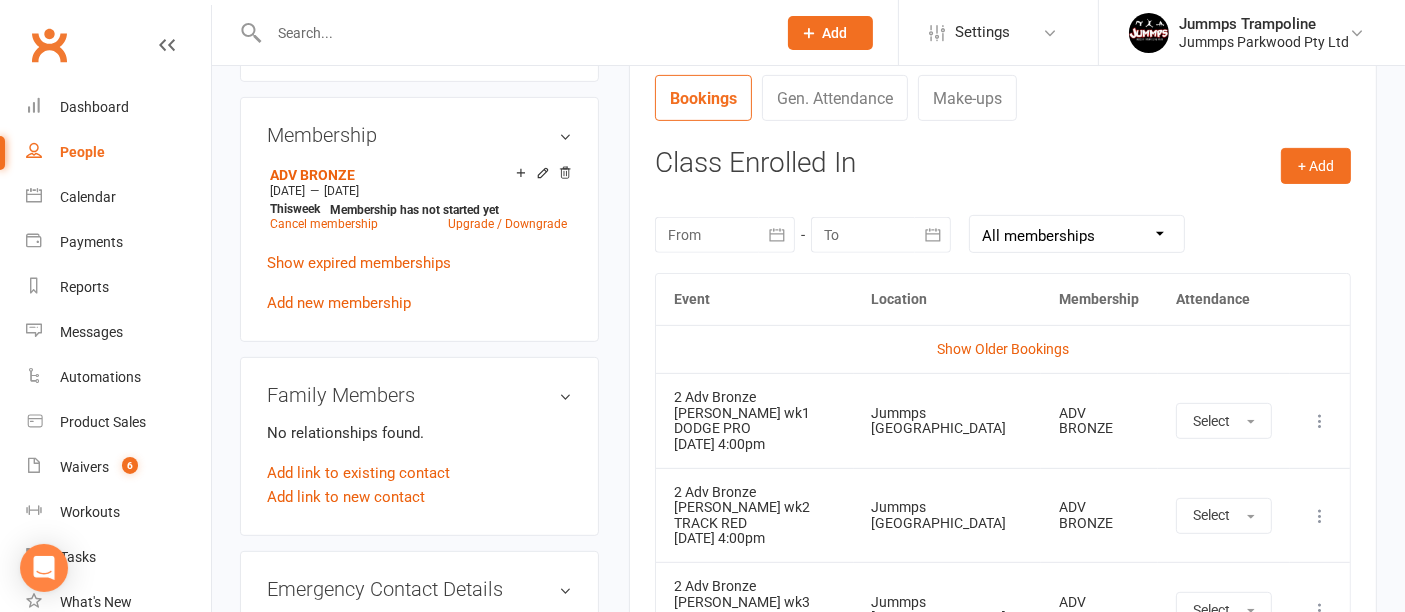 click at bounding box center [1320, 421] 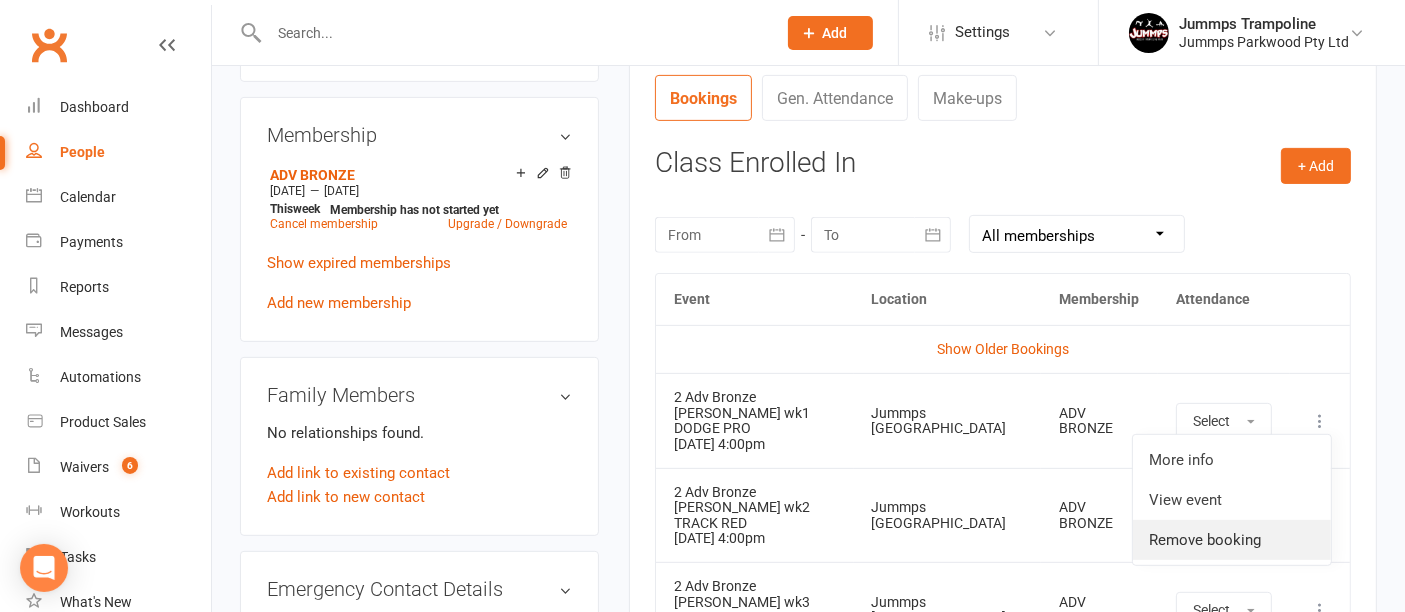 click on "Remove booking" at bounding box center [1232, 540] 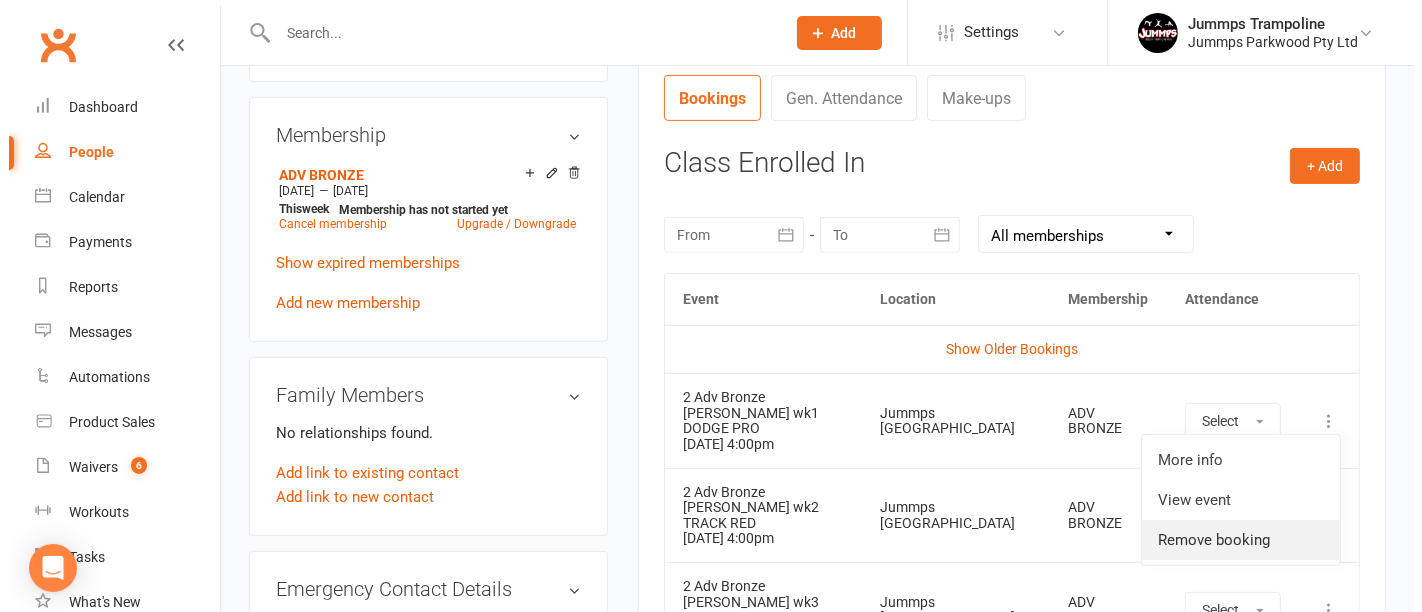 scroll, scrollTop: 734, scrollLeft: 0, axis: vertical 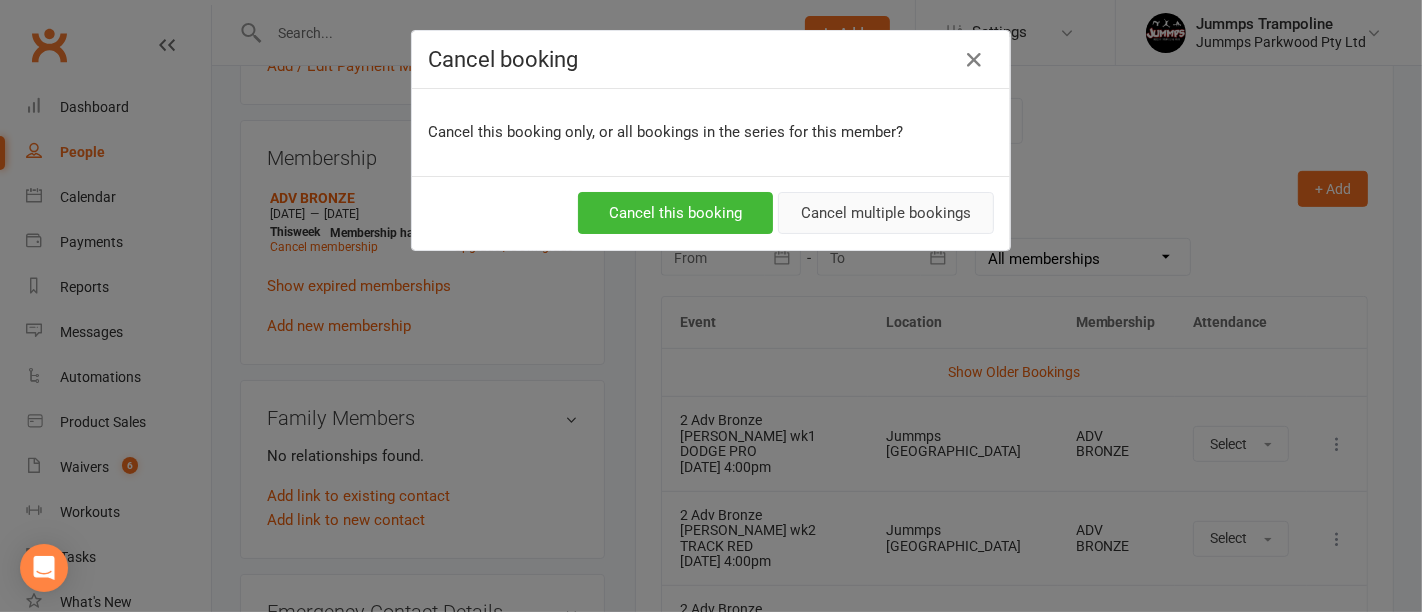 click on "Cancel multiple bookings" at bounding box center [886, 213] 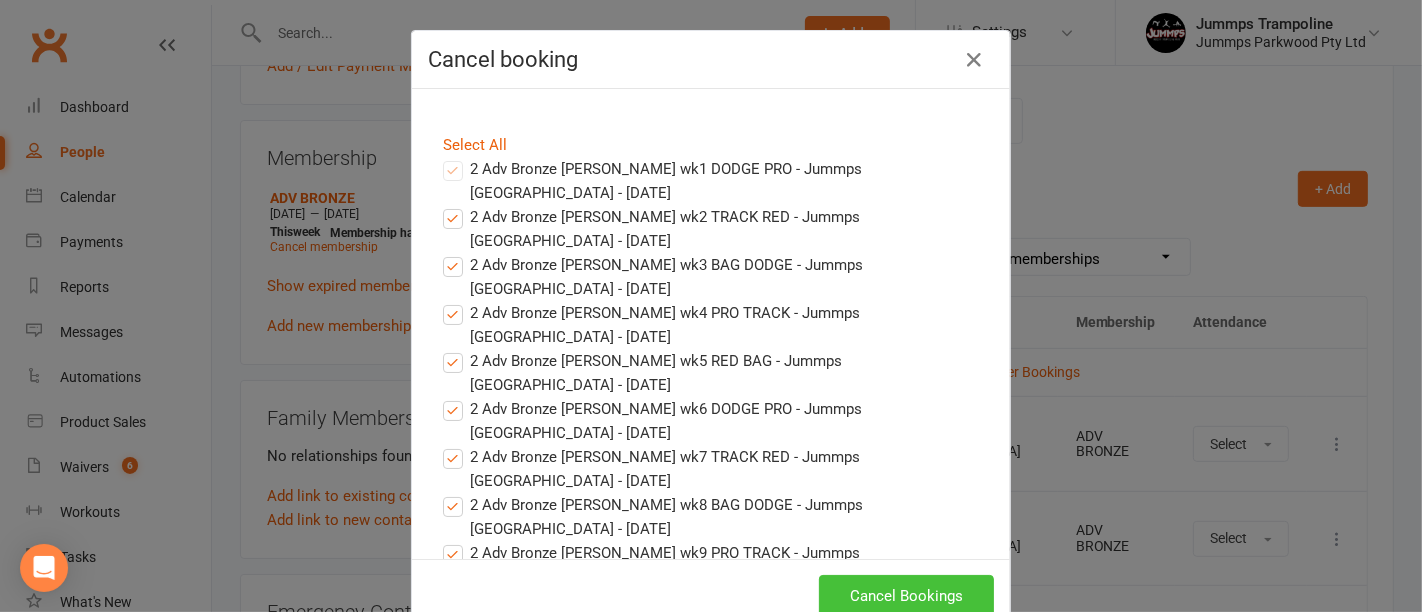 click on "Cancel Bookings" at bounding box center (906, 596) 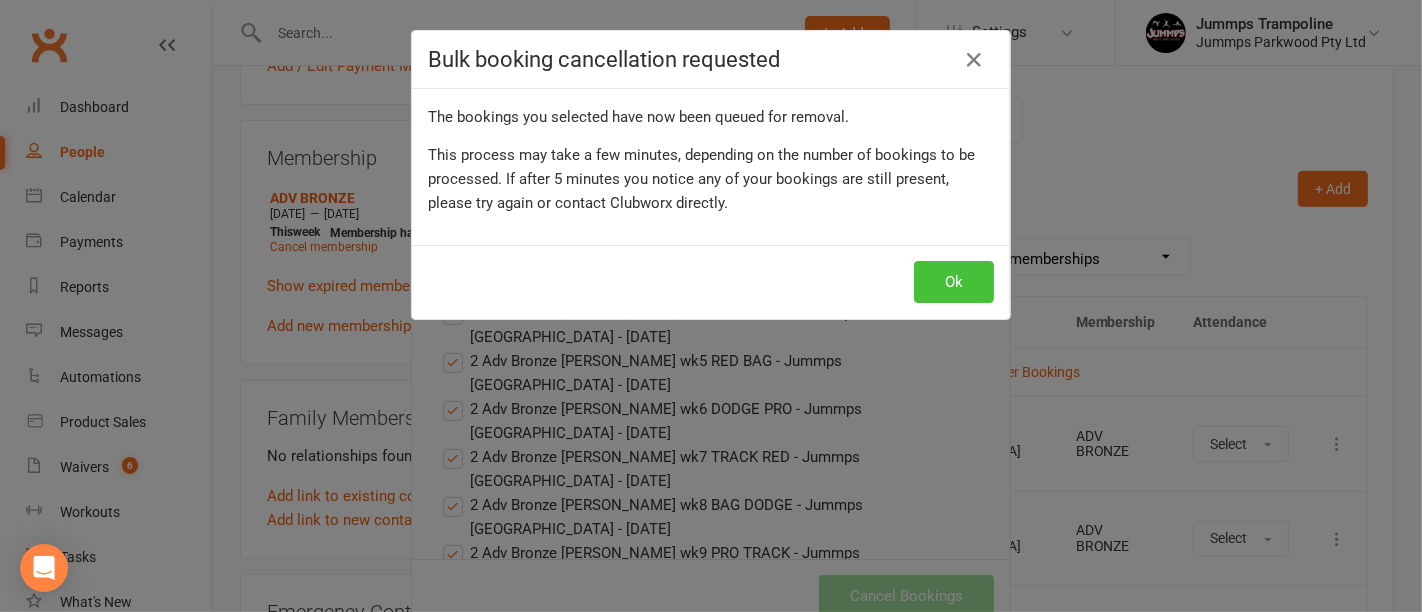 click on "Ok" at bounding box center (954, 282) 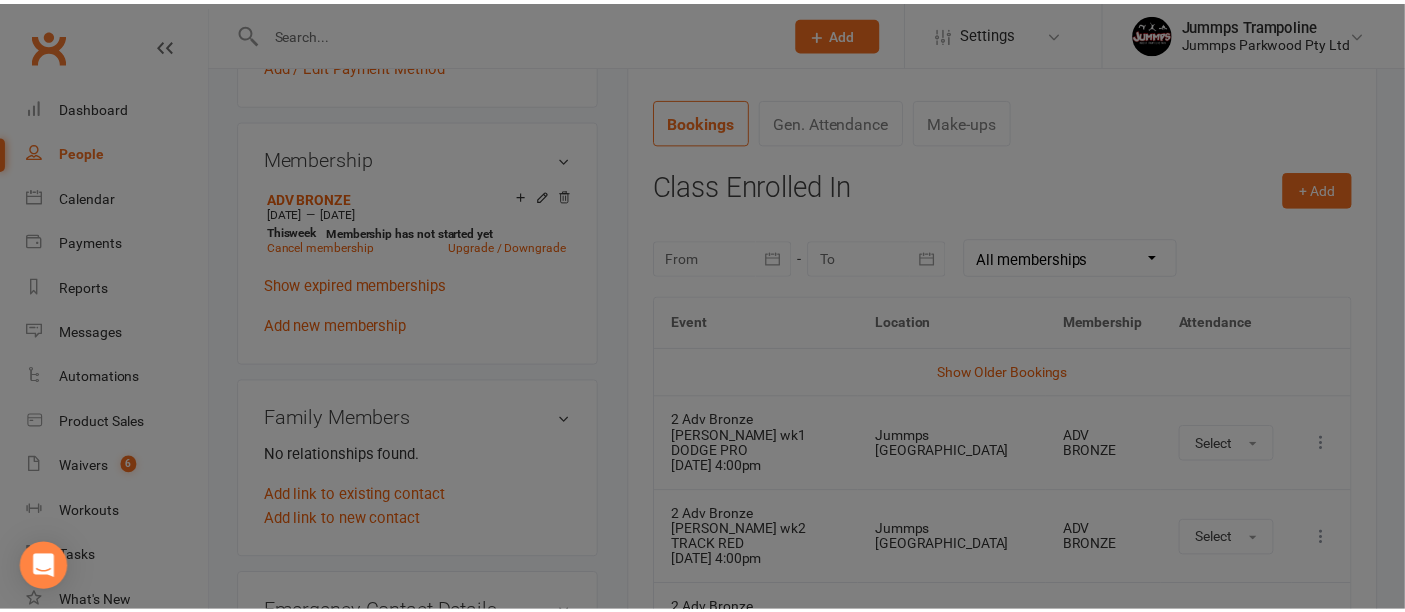 scroll, scrollTop: 757, scrollLeft: 0, axis: vertical 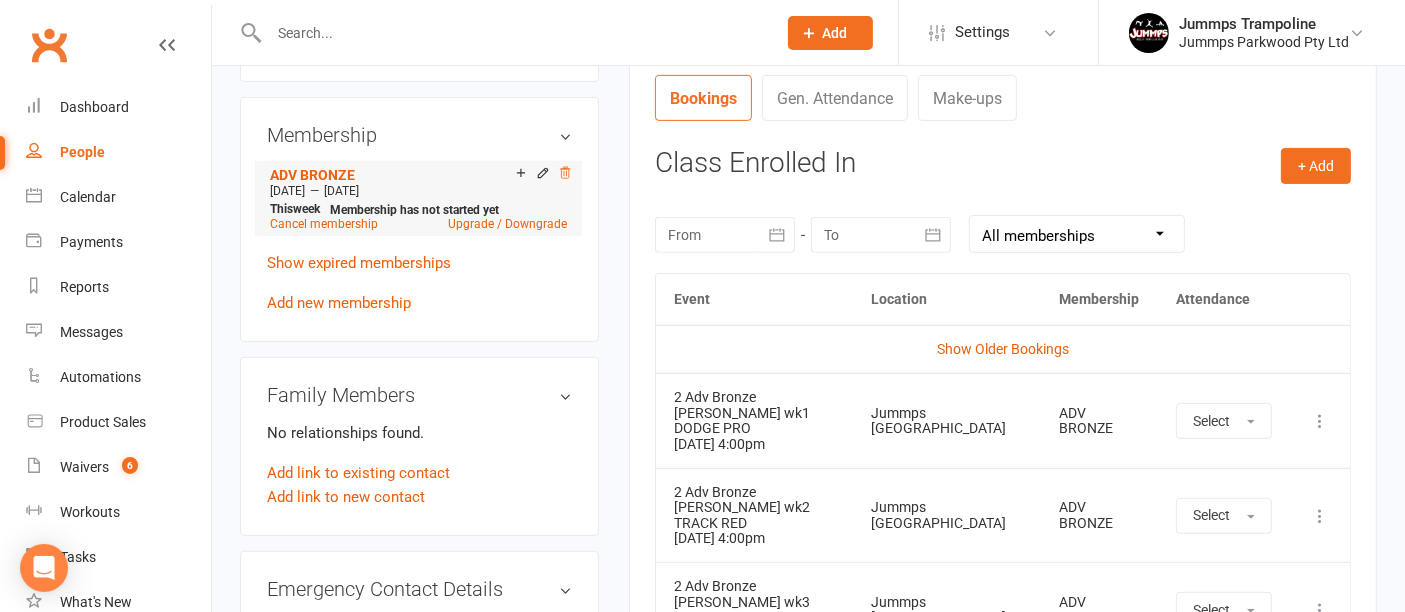 click 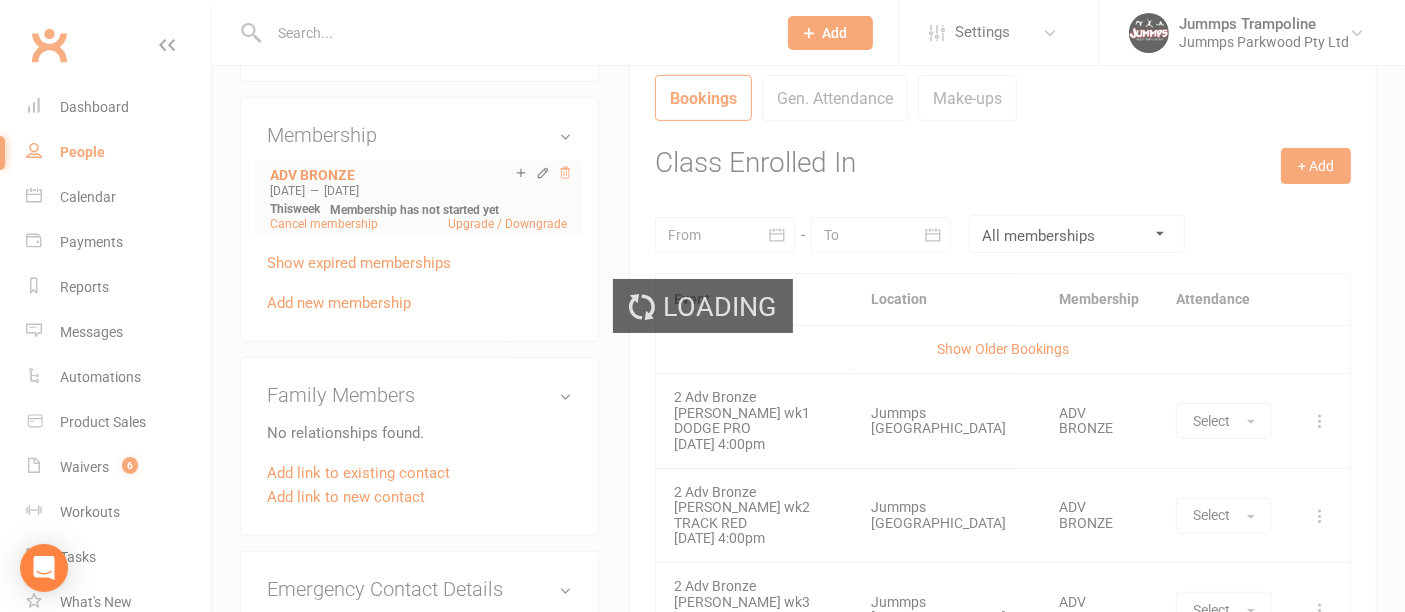 scroll, scrollTop: 748, scrollLeft: 0, axis: vertical 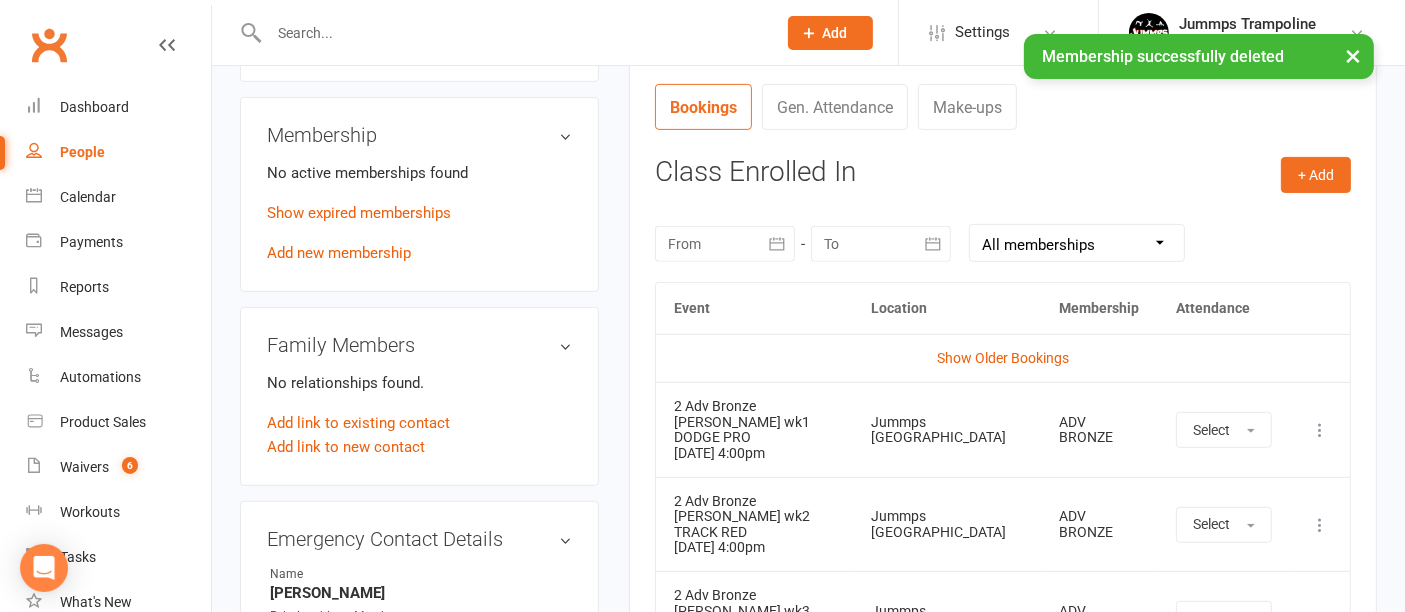 click on "× Membership successfully deleted" at bounding box center [689, 34] 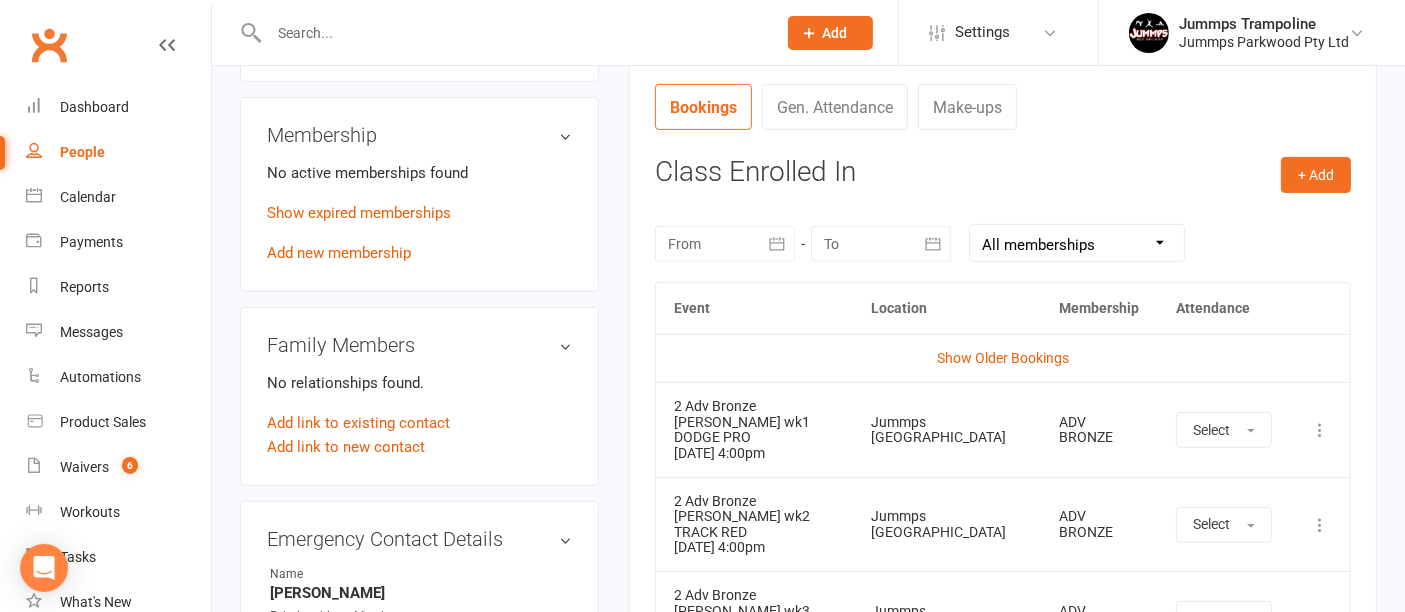 click at bounding box center (512, 33) 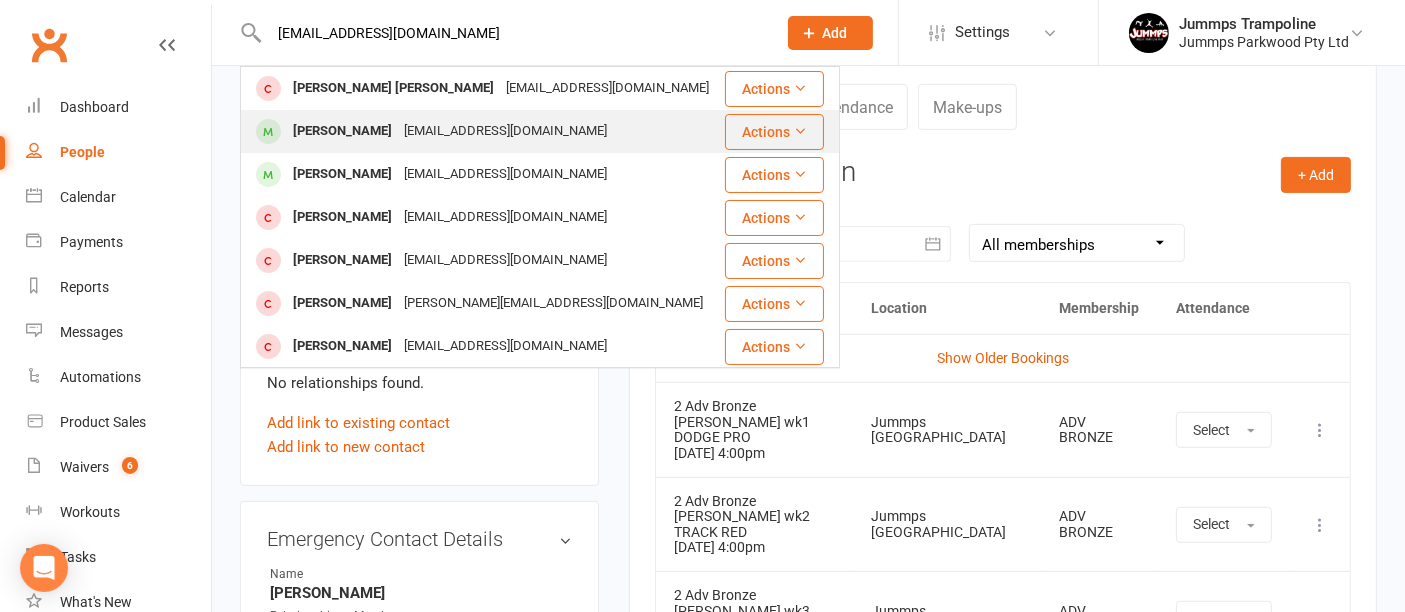 type on "shoppinguse@outlook.com.au" 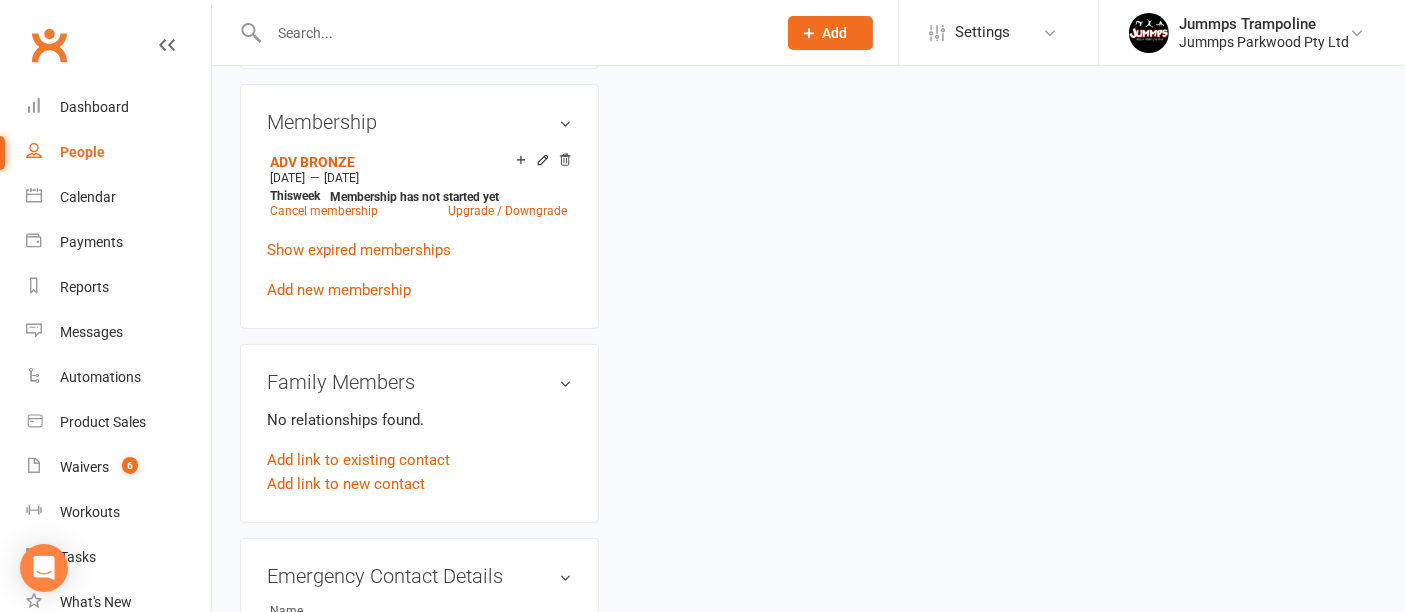 scroll, scrollTop: 0, scrollLeft: 0, axis: both 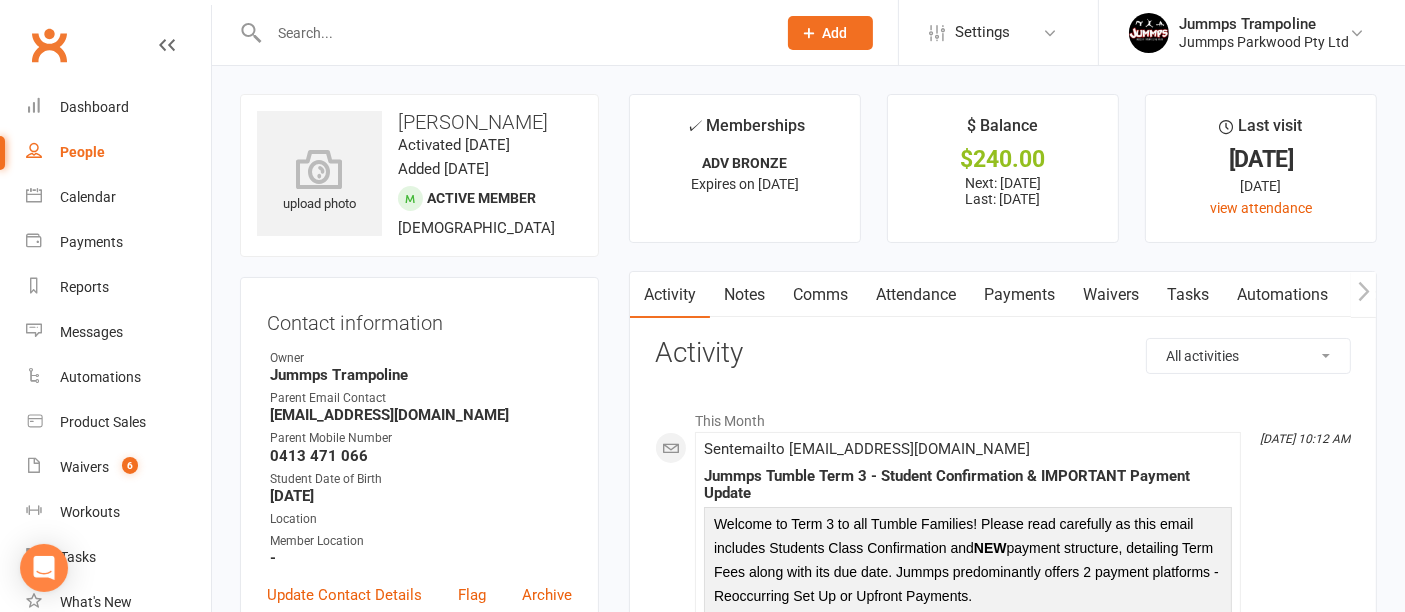 click on "Attendance" at bounding box center [916, 295] 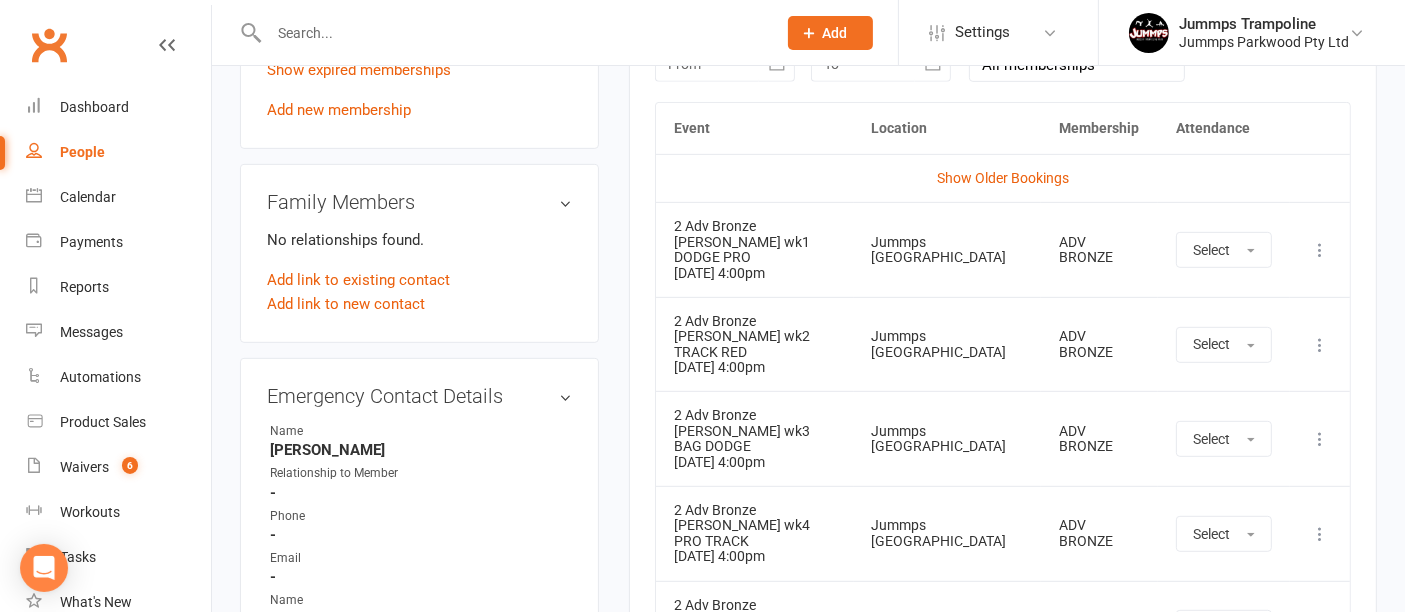 scroll, scrollTop: 931, scrollLeft: 0, axis: vertical 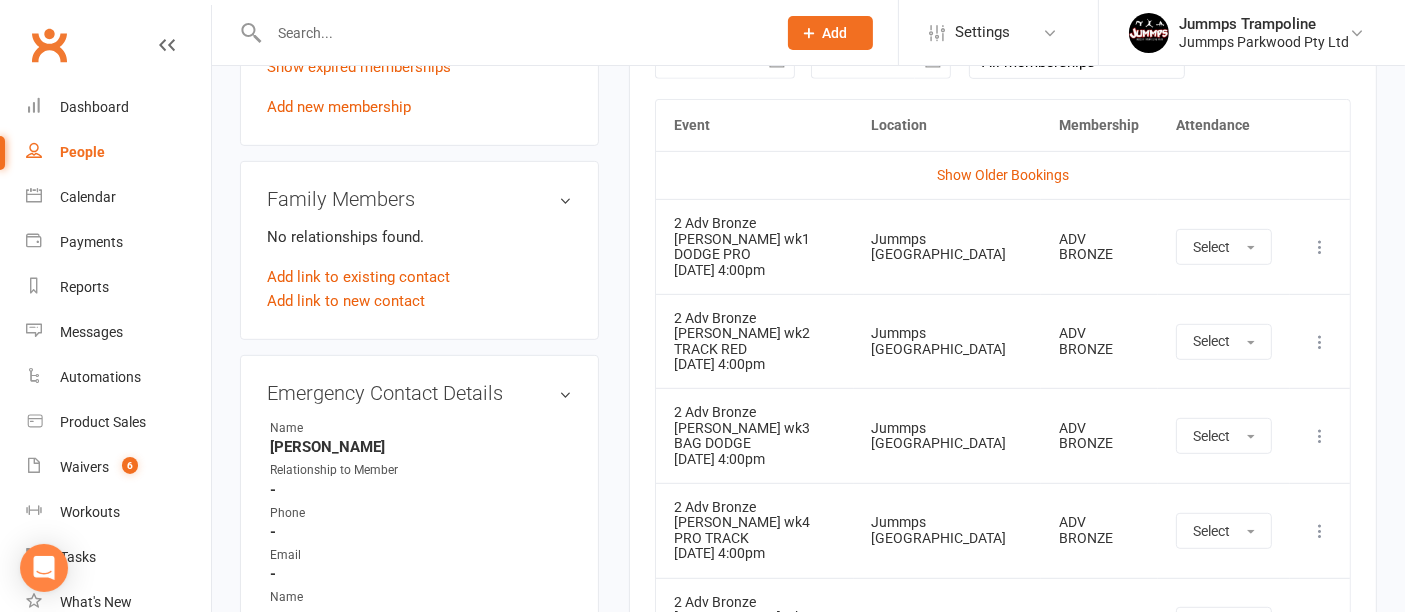 click at bounding box center (1320, 247) 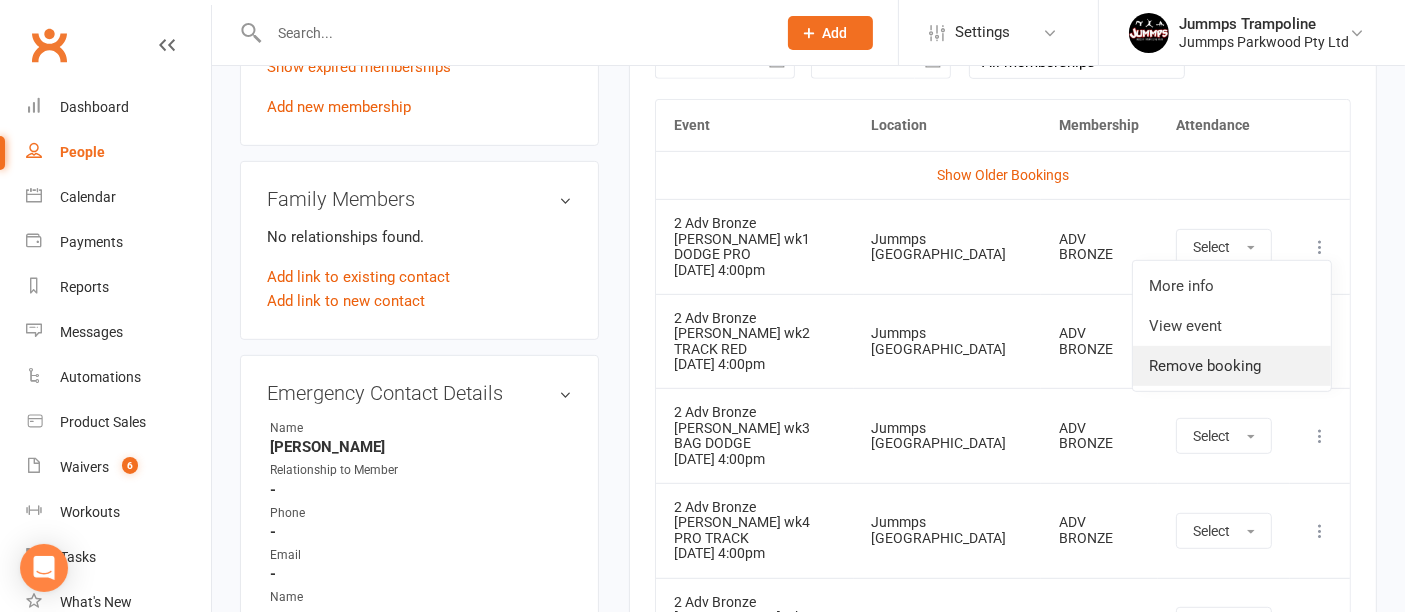 click on "Remove booking" at bounding box center (1232, 366) 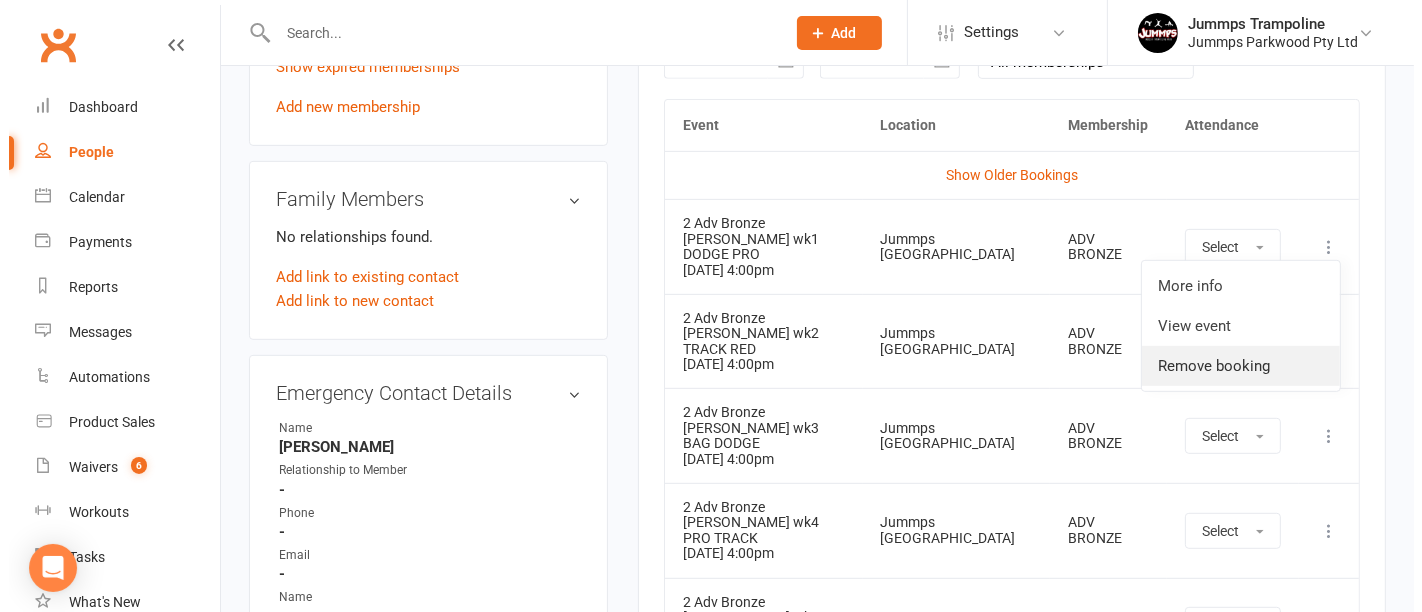 scroll, scrollTop: 906, scrollLeft: 0, axis: vertical 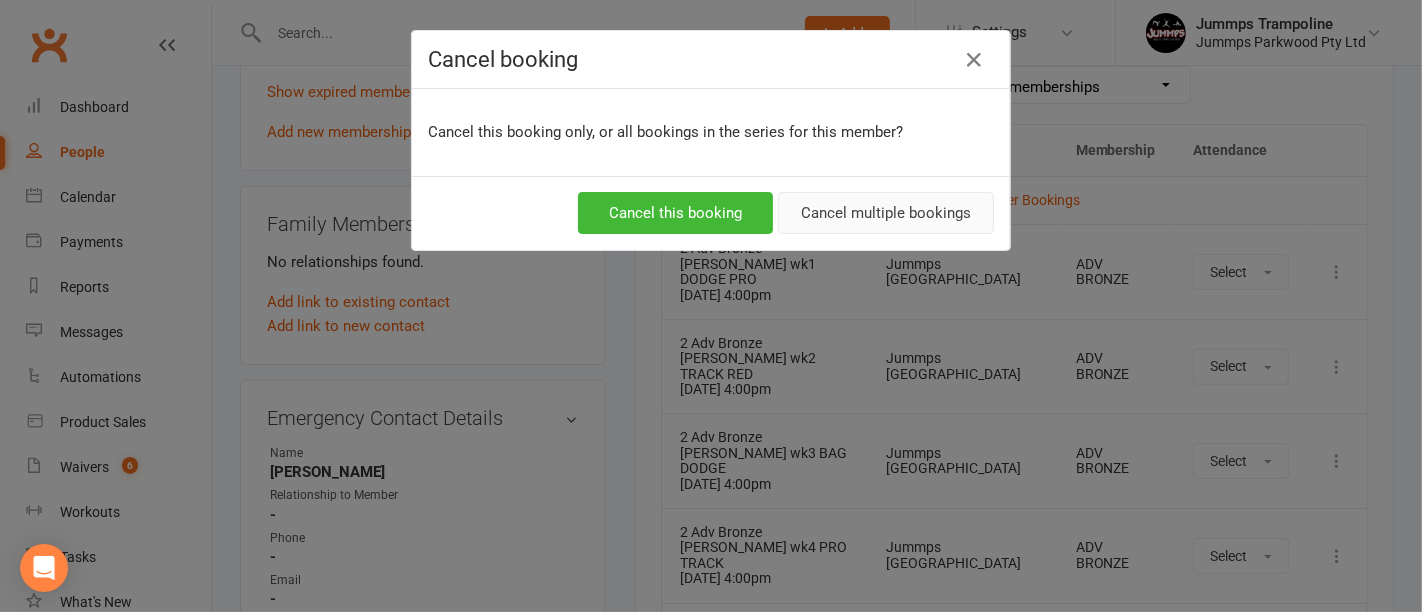 click on "Cancel multiple bookings" at bounding box center (886, 213) 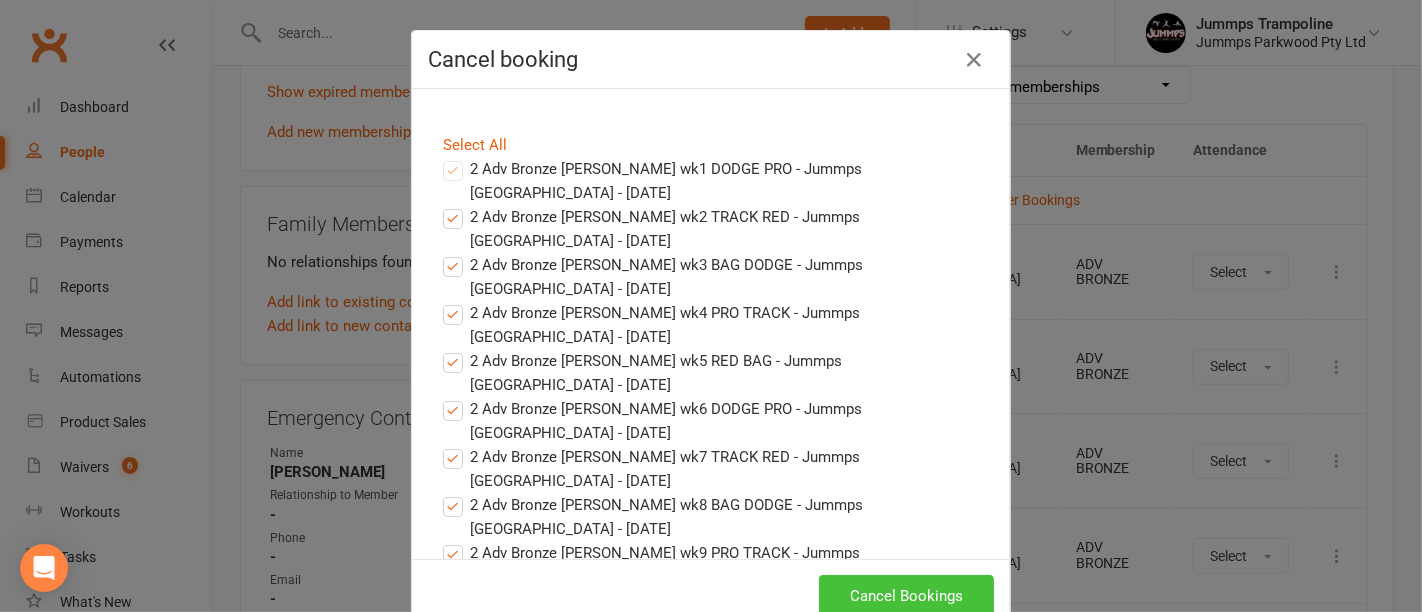 click on "Cancel Bookings" at bounding box center [906, 596] 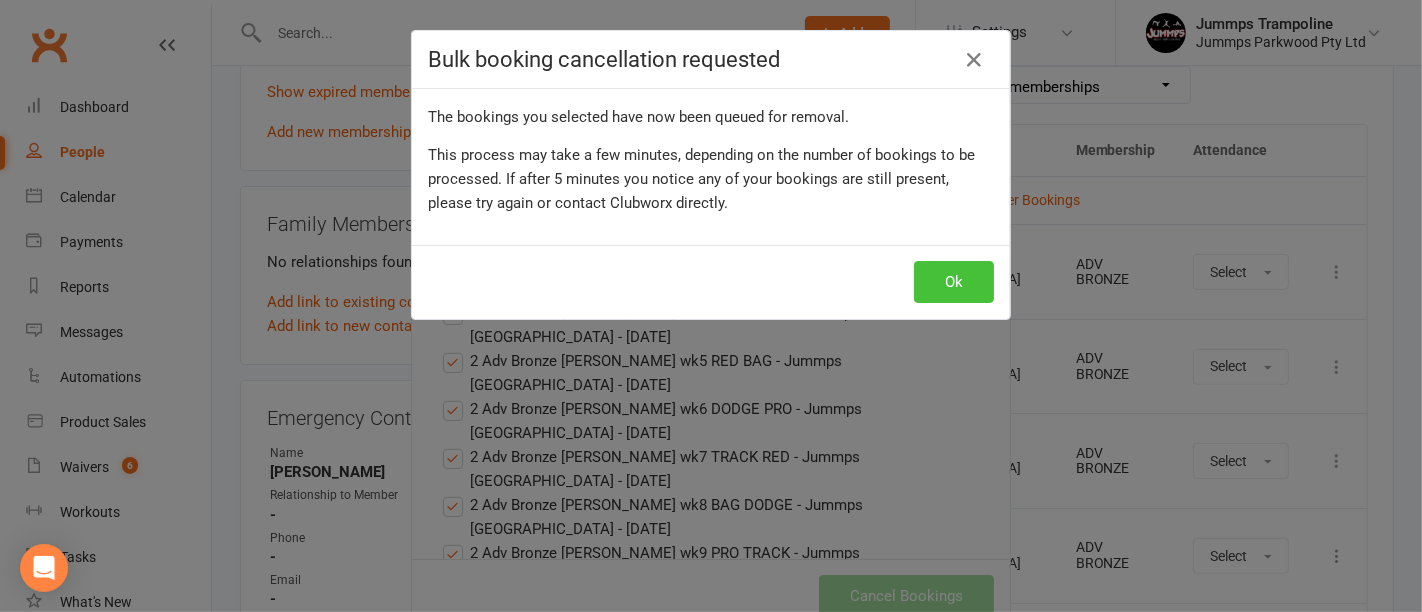 click on "Ok" at bounding box center (954, 282) 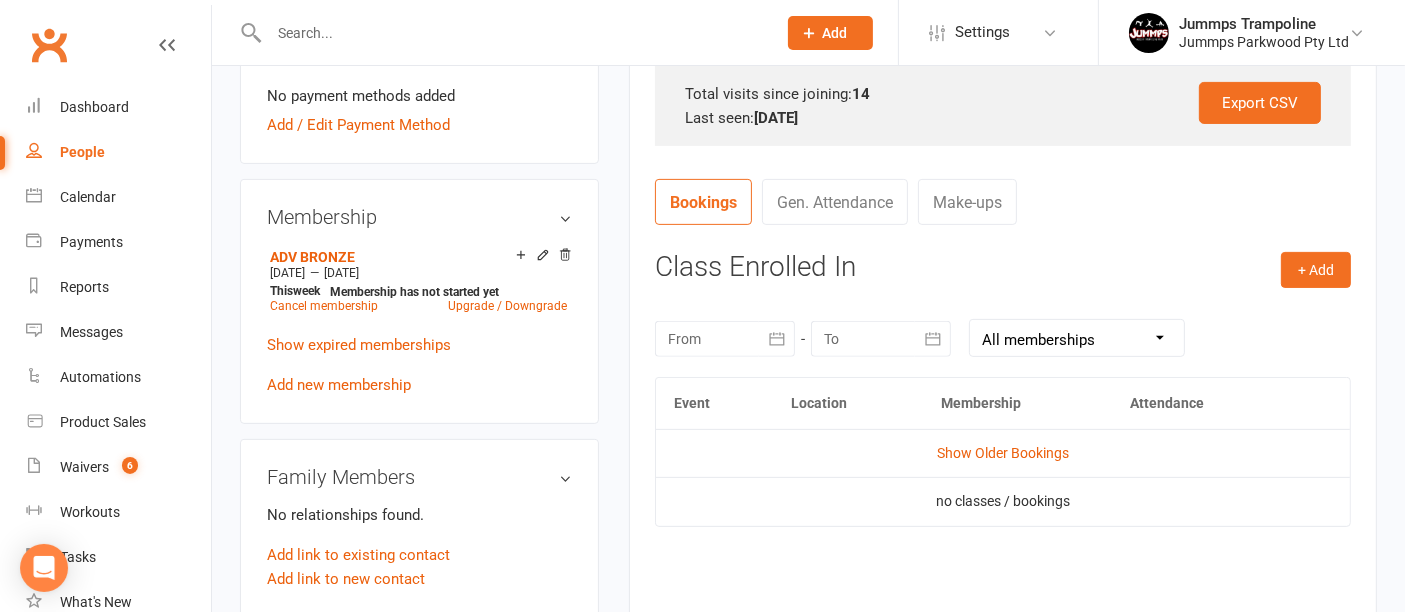 scroll, scrollTop: 652, scrollLeft: 0, axis: vertical 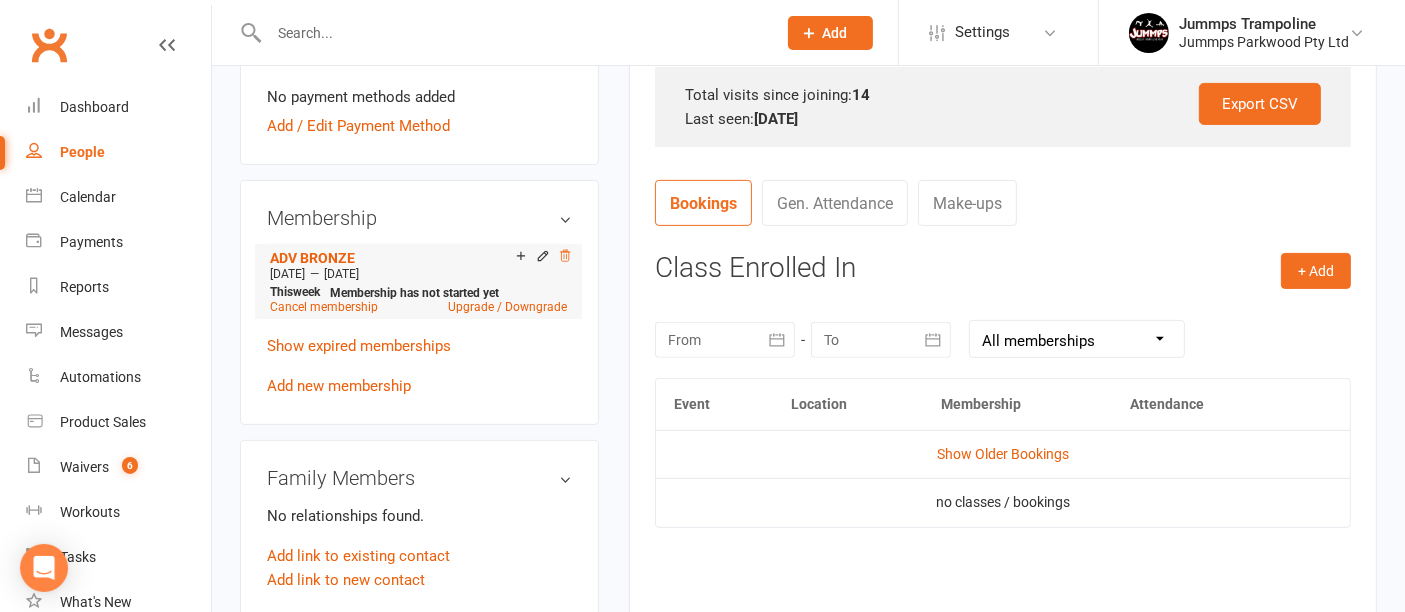 click 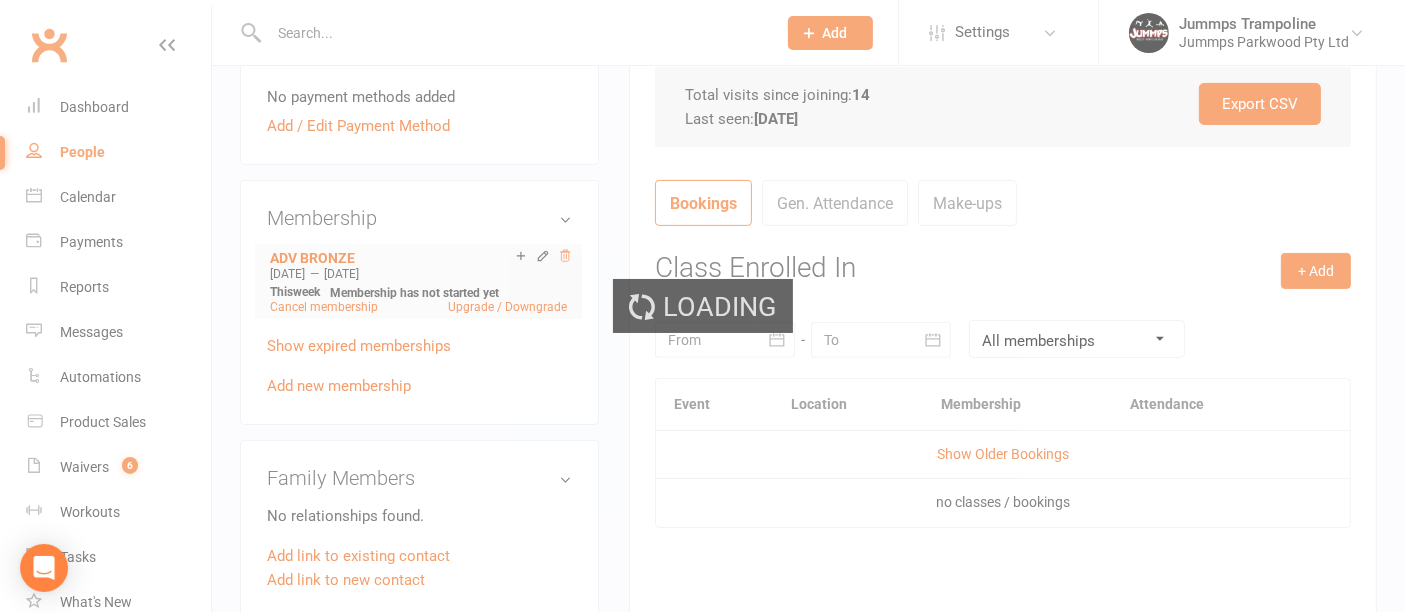 scroll, scrollTop: 643, scrollLeft: 0, axis: vertical 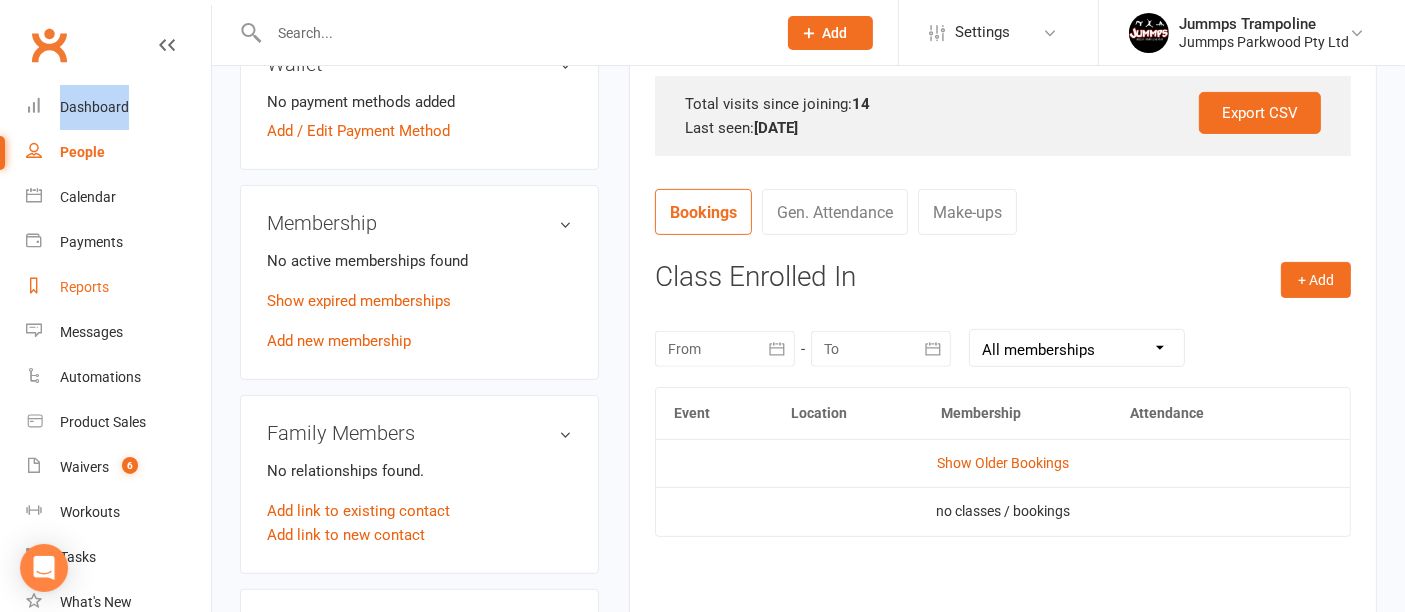drag, startPoint x: 411, startPoint y: 13, endPoint x: 25, endPoint y: 300, distance: 481.00415 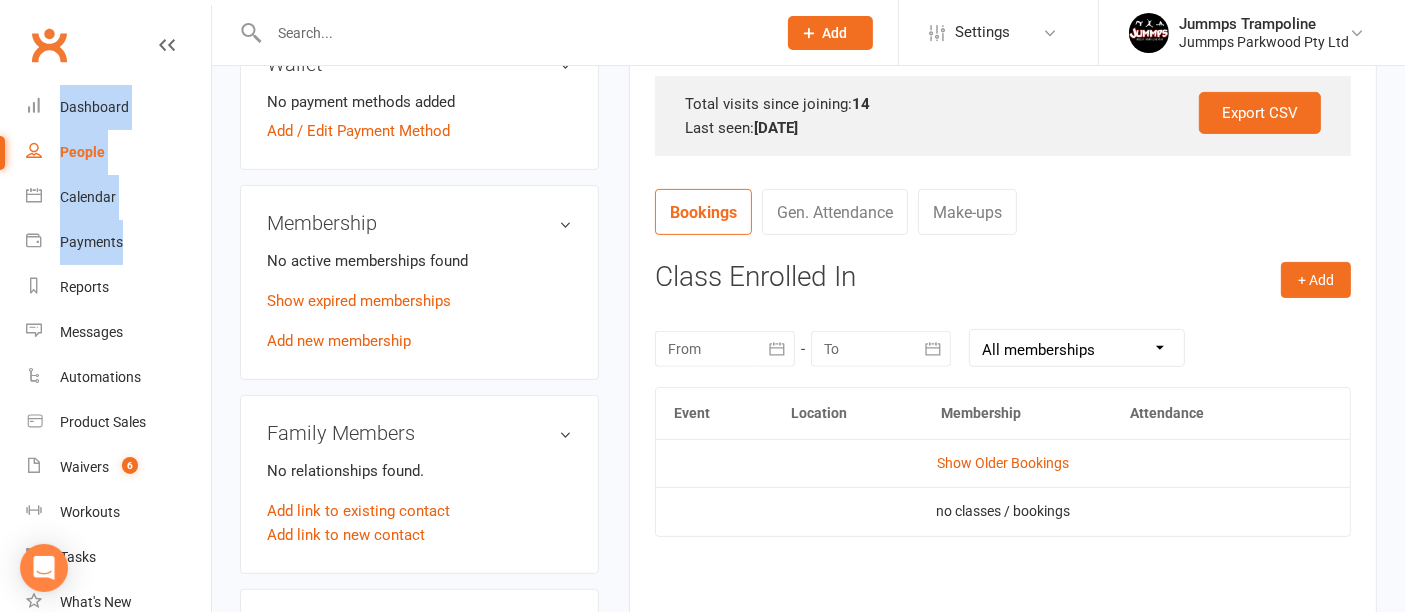 click on "Class Enrolled In" at bounding box center (1003, 277) 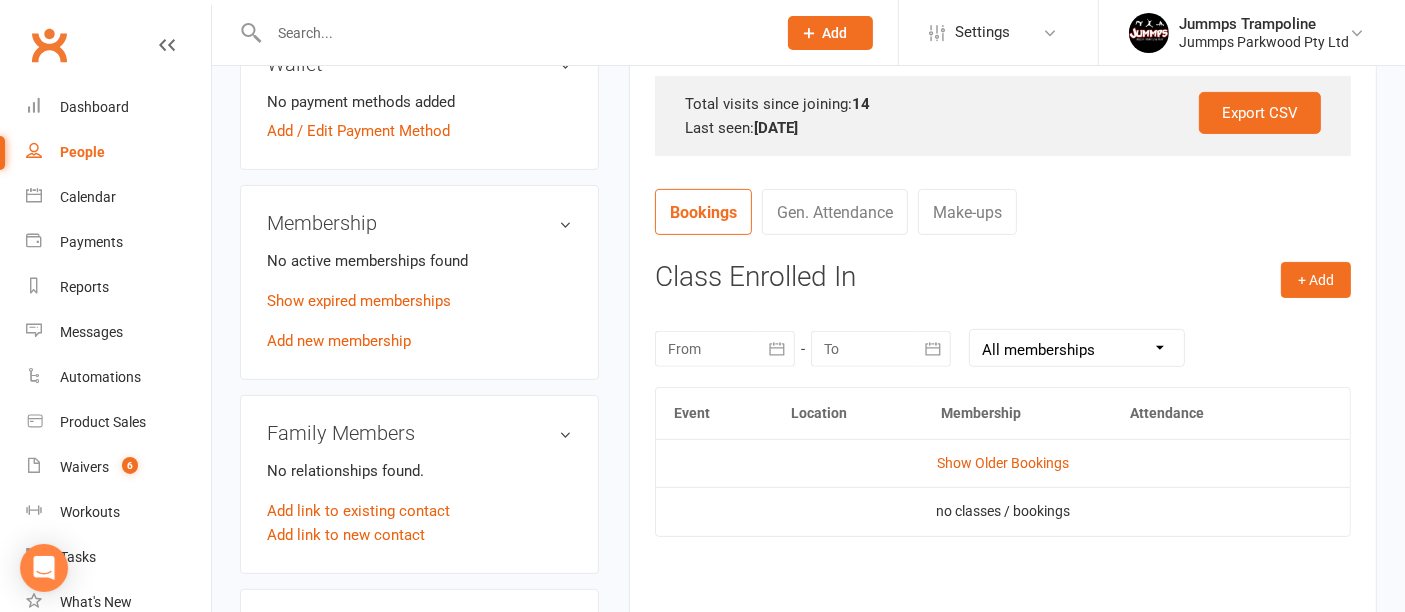 click at bounding box center [512, 33] 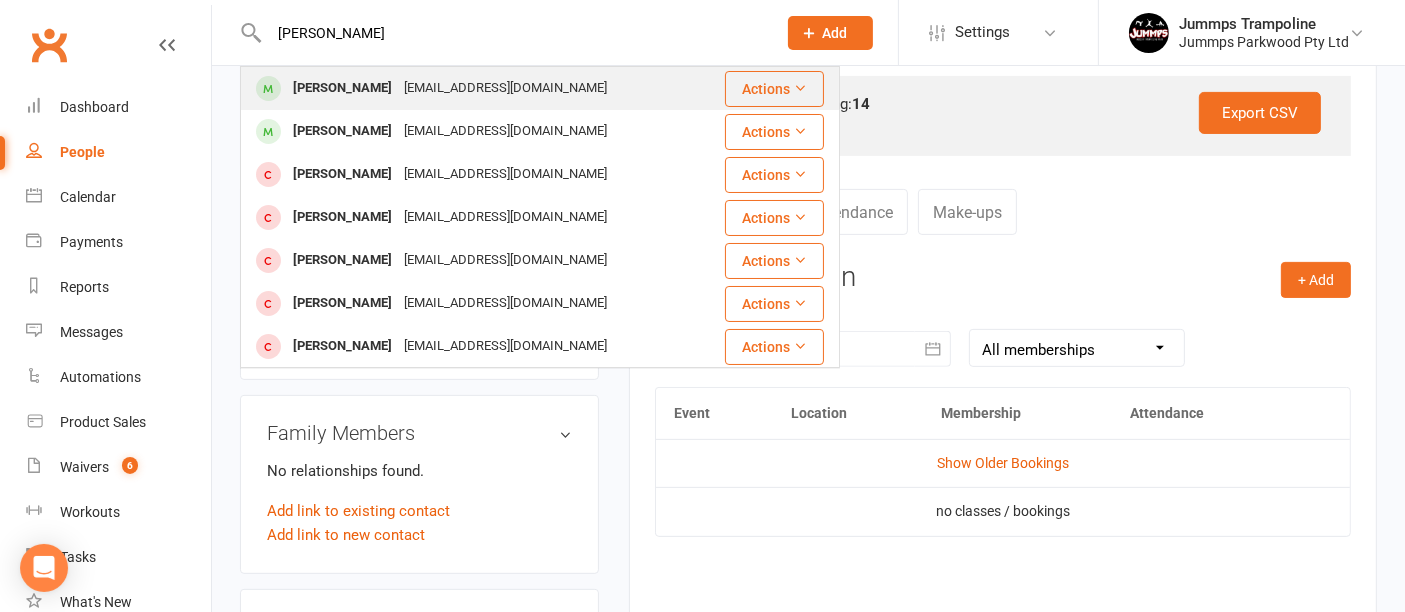 type on "ruby mcn" 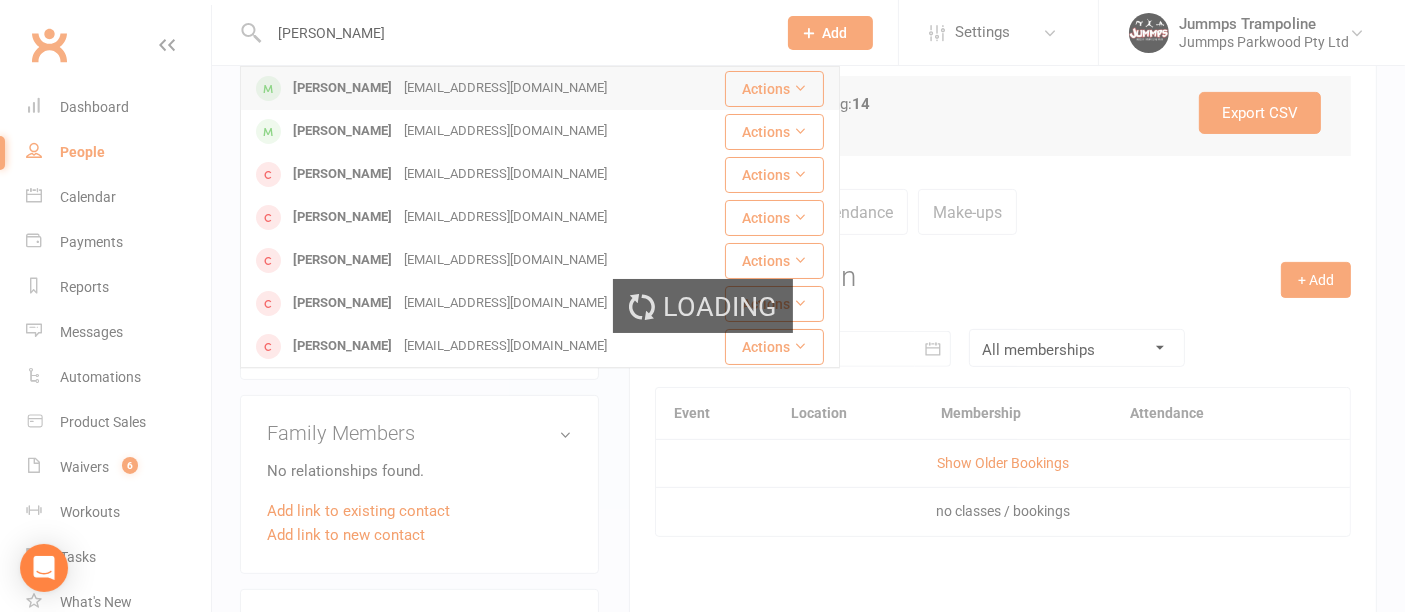 type 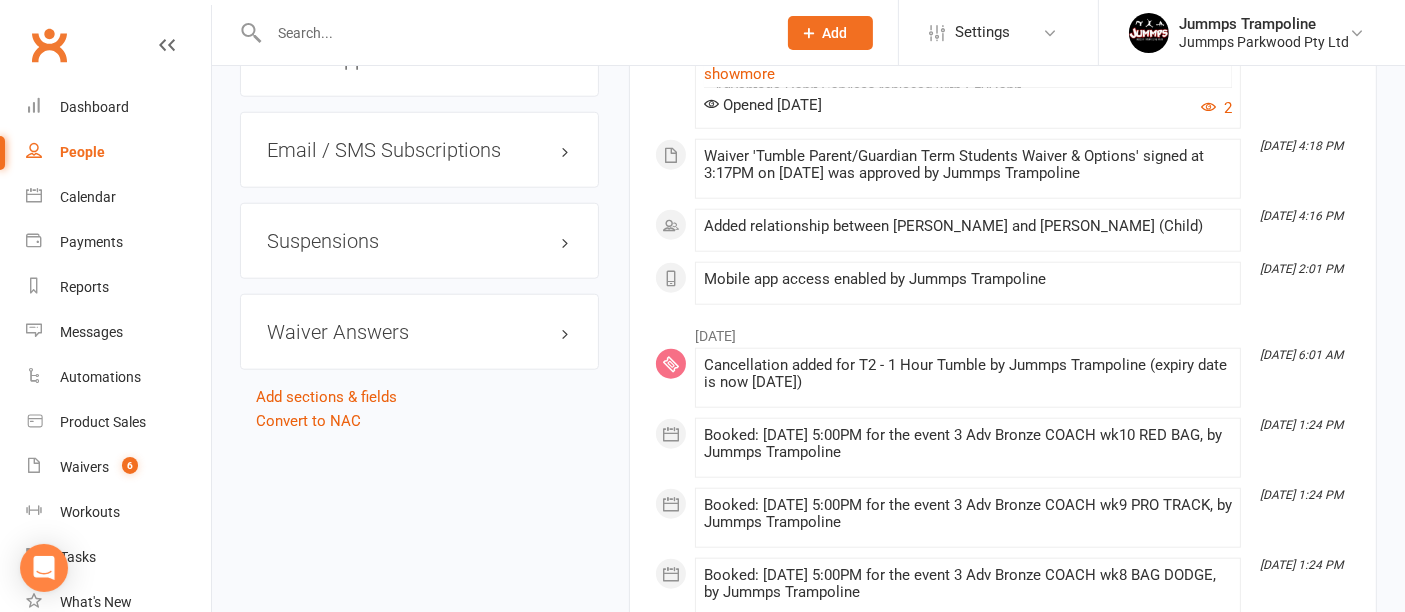 scroll, scrollTop: 1962, scrollLeft: 0, axis: vertical 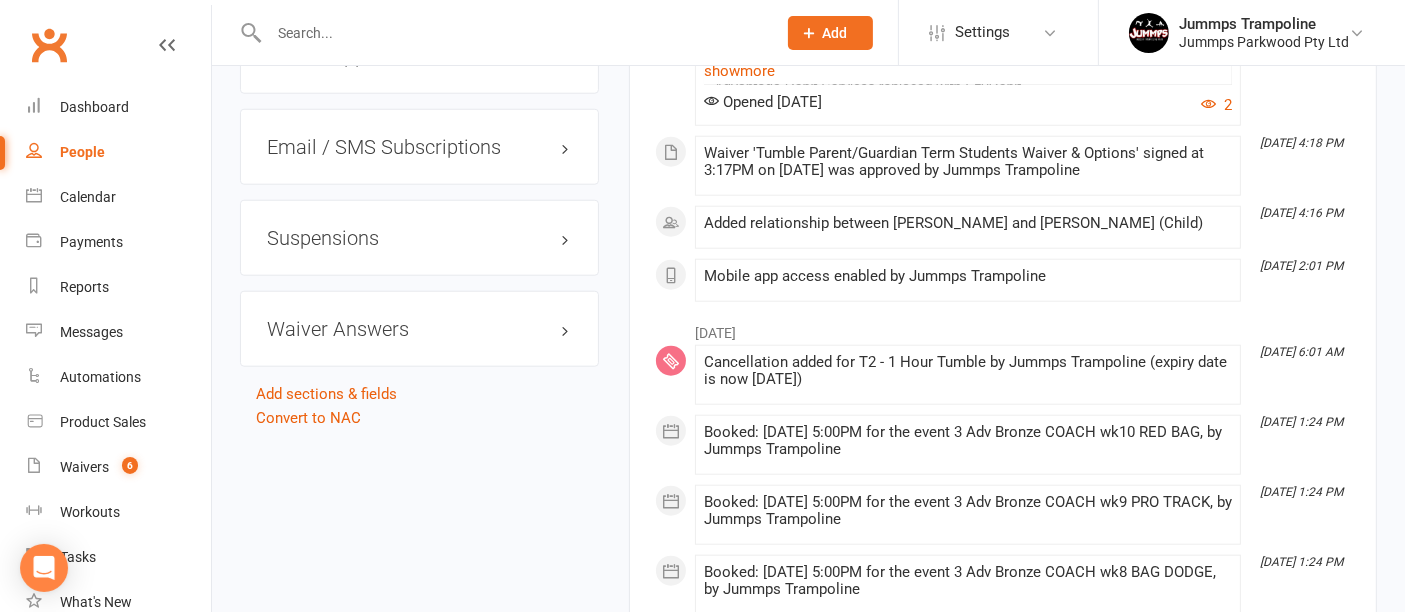 click on "Booked: 11 Sep 2025 at 5:00PM for the event 3 Adv Bronze COACH wk9 PRO TRACK, by Jummps Trampoline" at bounding box center [968, 511] 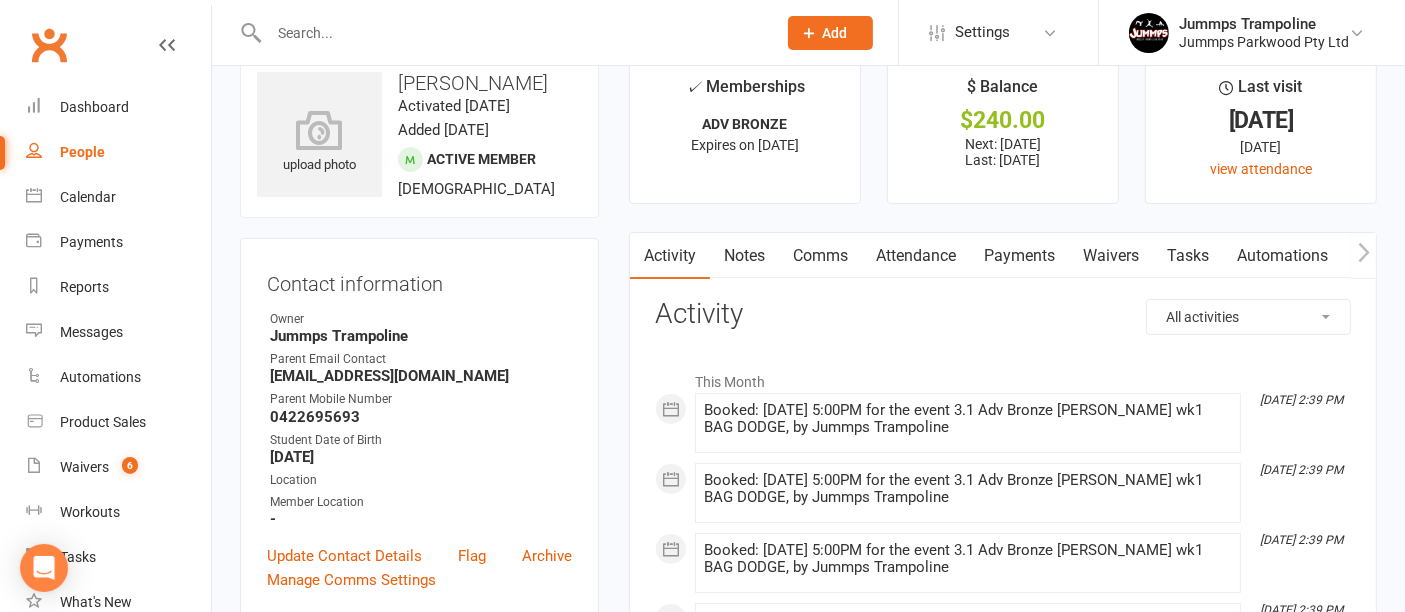 scroll, scrollTop: 0, scrollLeft: 0, axis: both 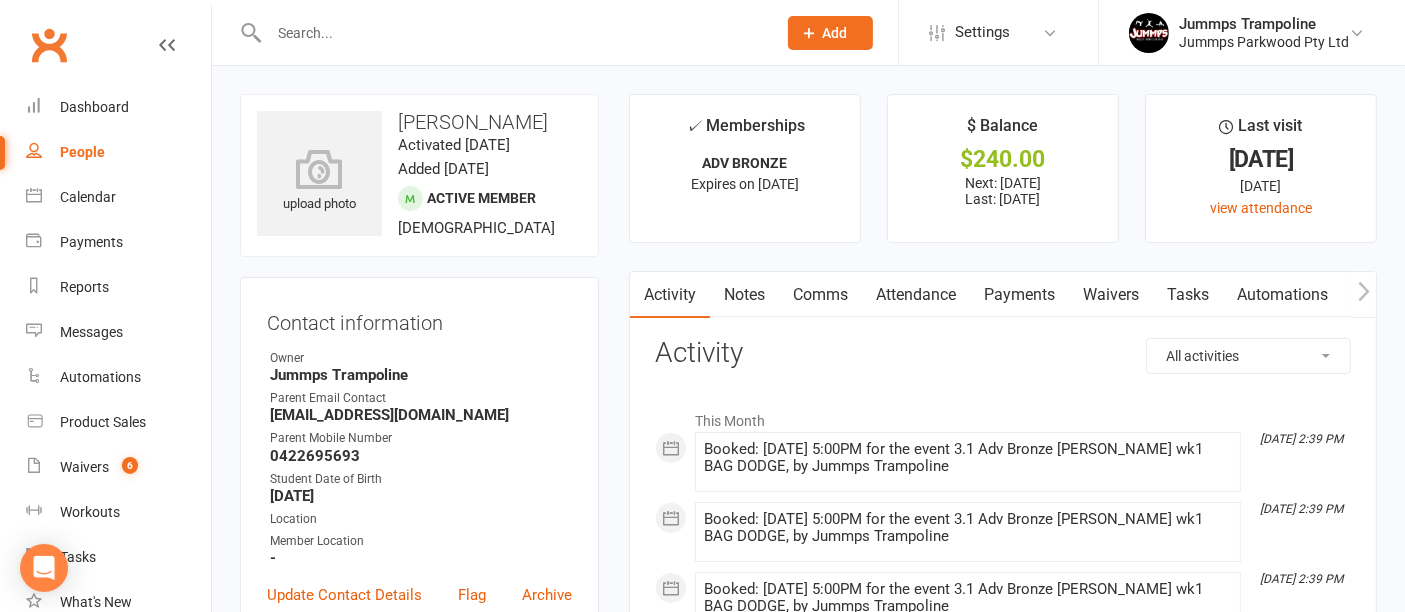 click on "Attendance" at bounding box center (916, 295) 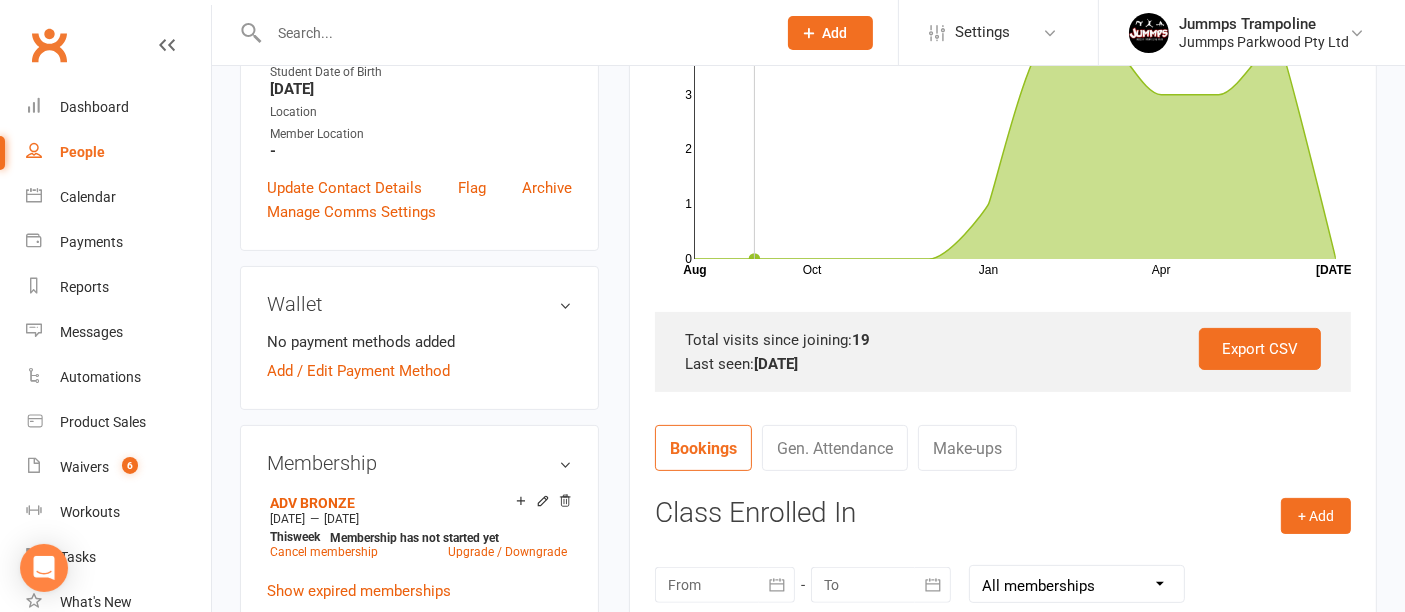 scroll, scrollTop: 541, scrollLeft: 0, axis: vertical 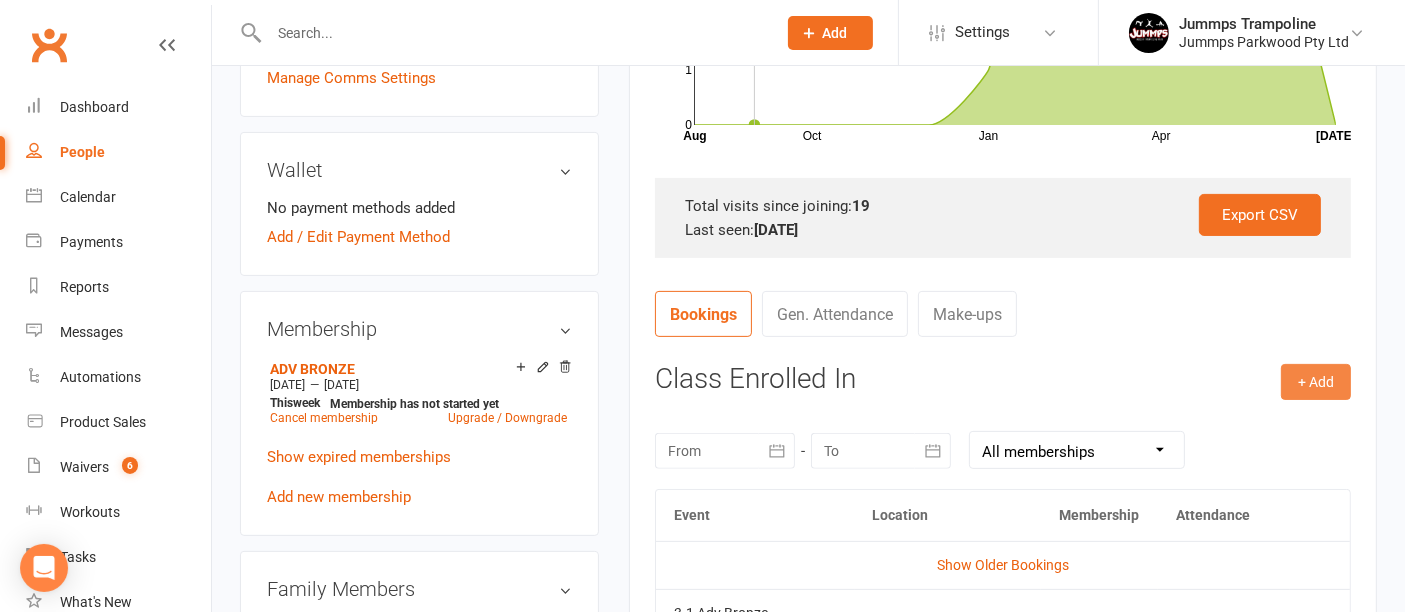 click on "+ Add" at bounding box center [1316, 382] 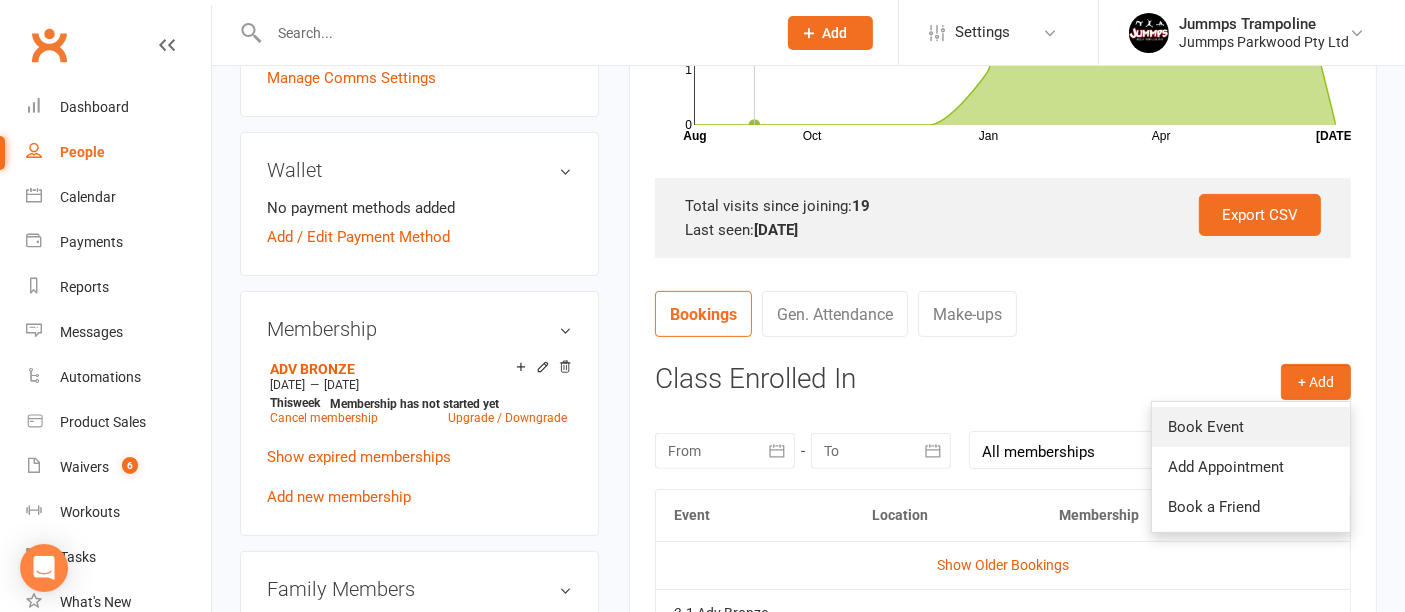 click on "Book Event" at bounding box center [1251, 427] 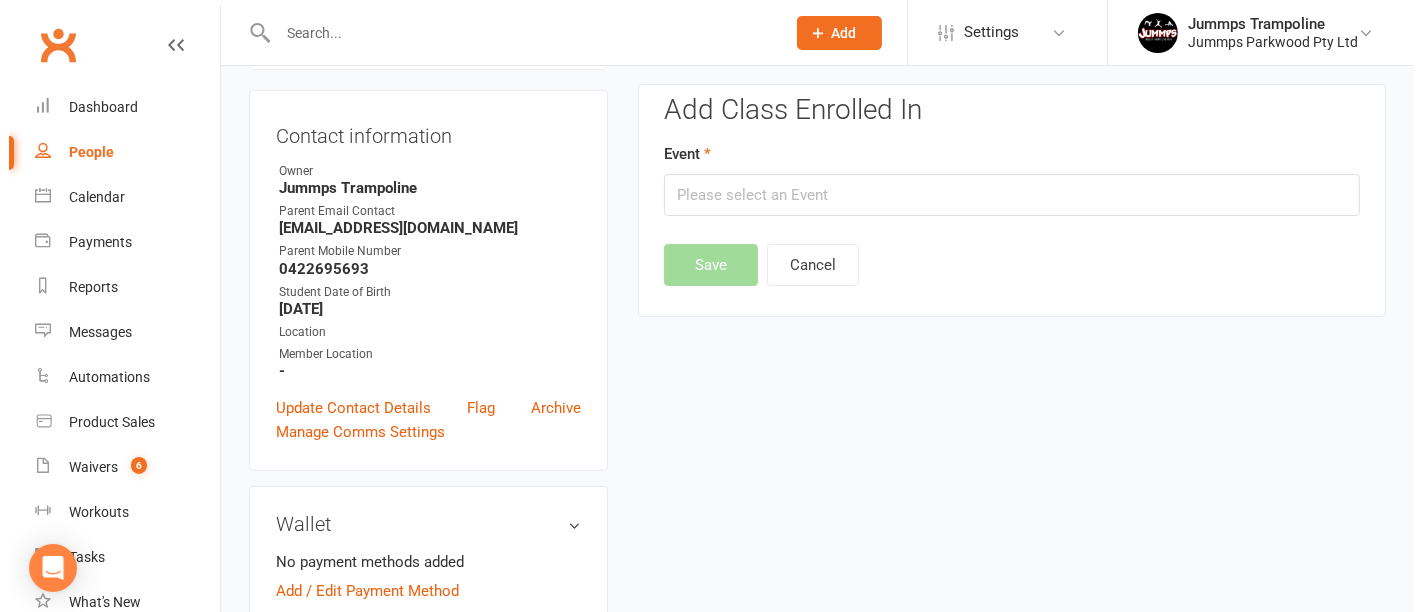 scroll, scrollTop: 171, scrollLeft: 0, axis: vertical 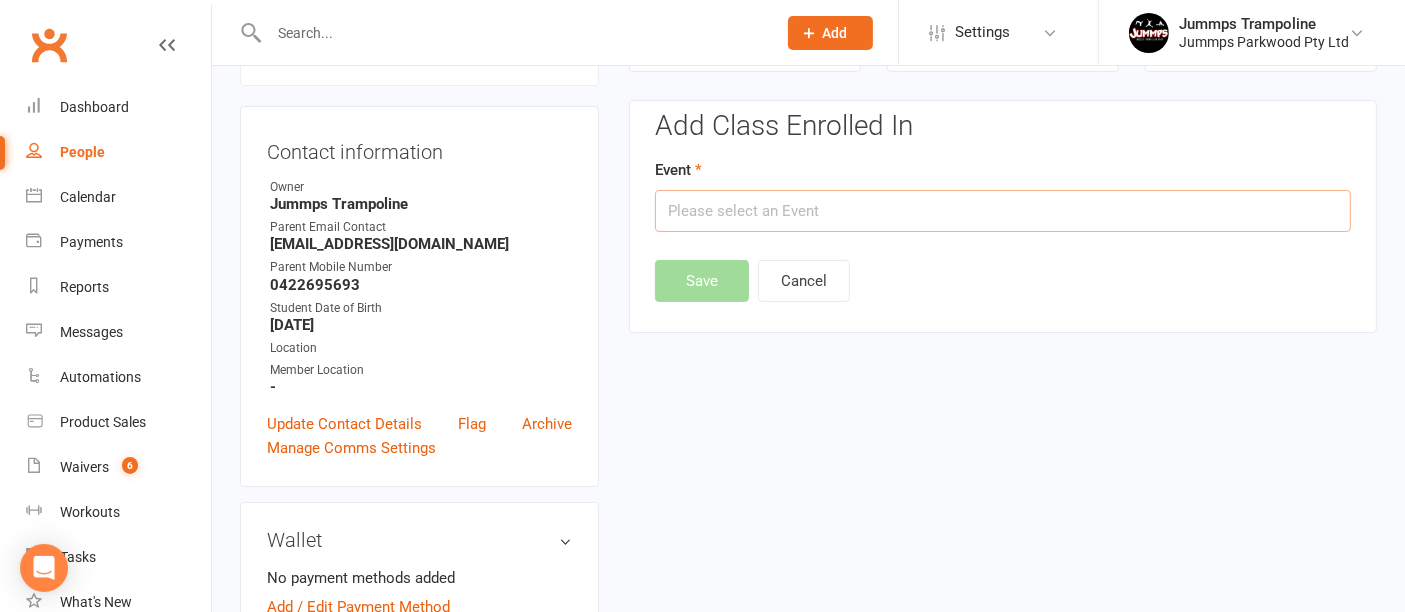 click at bounding box center (1003, 211) 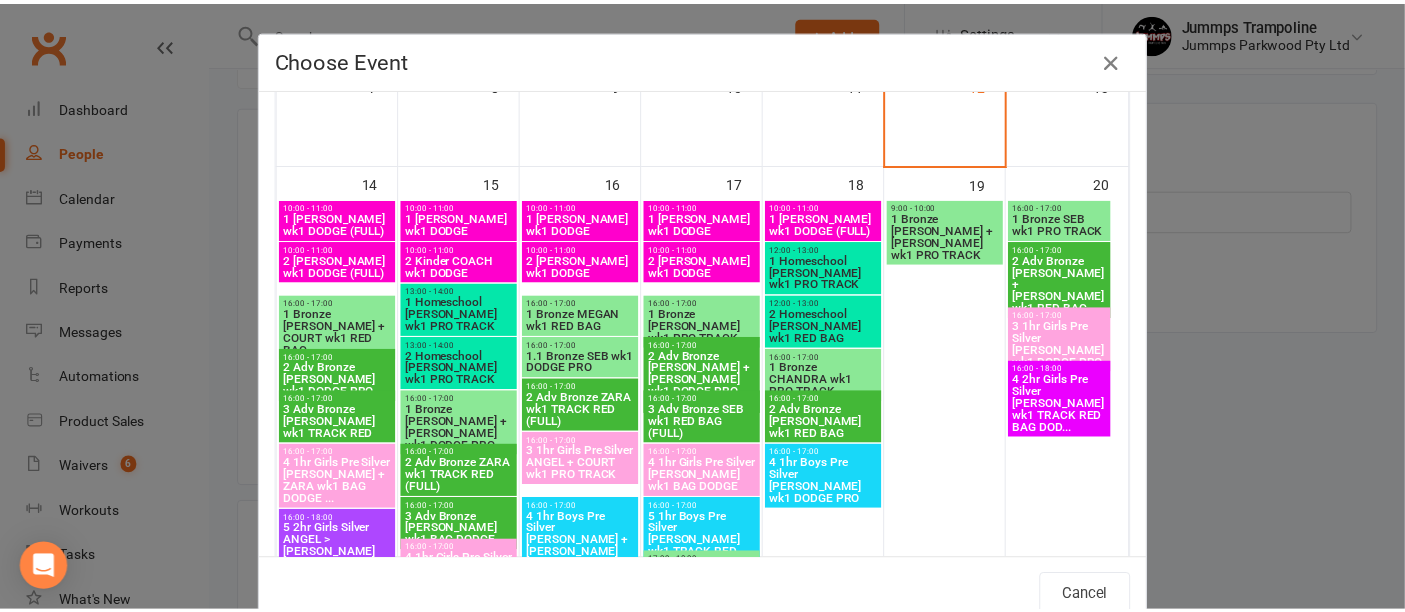 scroll, scrollTop: 259, scrollLeft: 0, axis: vertical 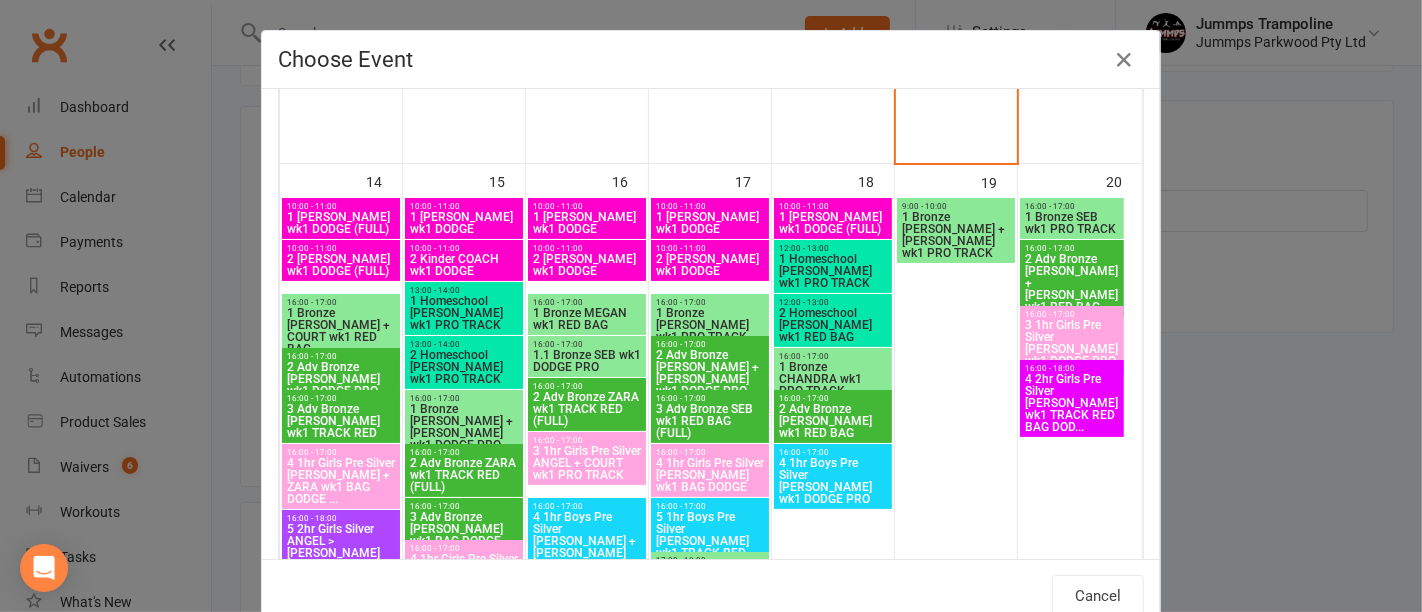 click on "2 Adv Bronze JOEL + ZARA wk1 DODGE PRO (FULL)" at bounding box center (710, 379) 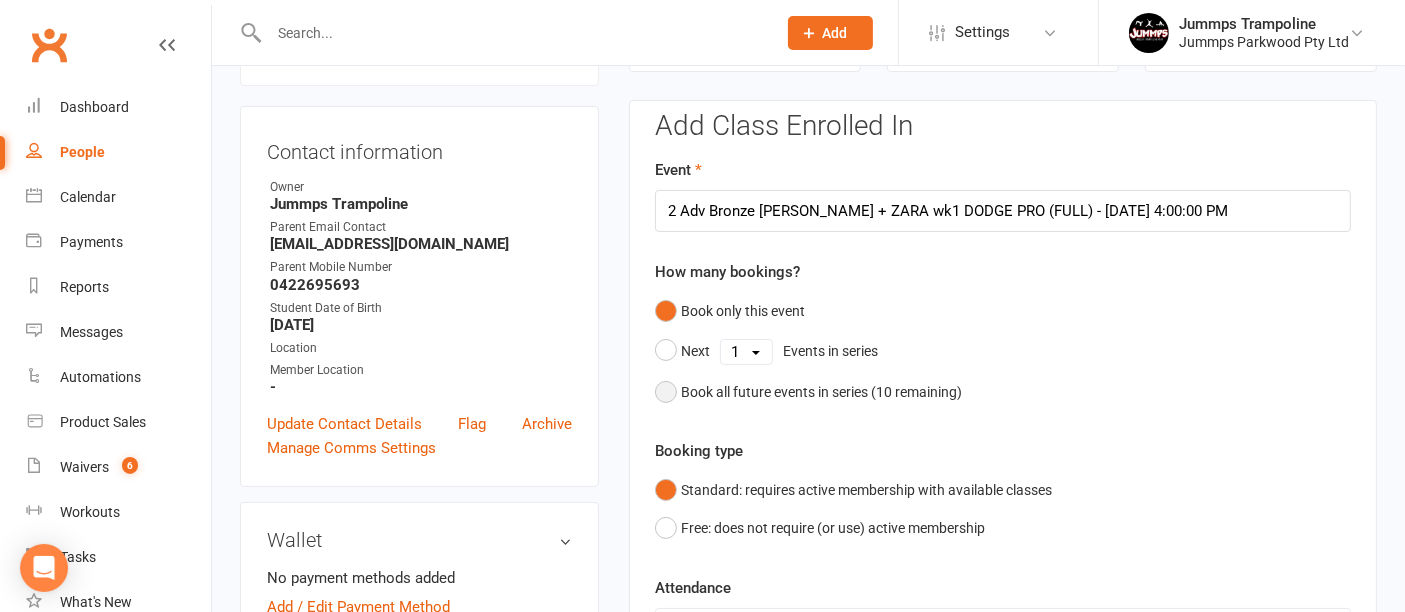 click on "Book all future events in series ( 10   remaining)" at bounding box center [808, 392] 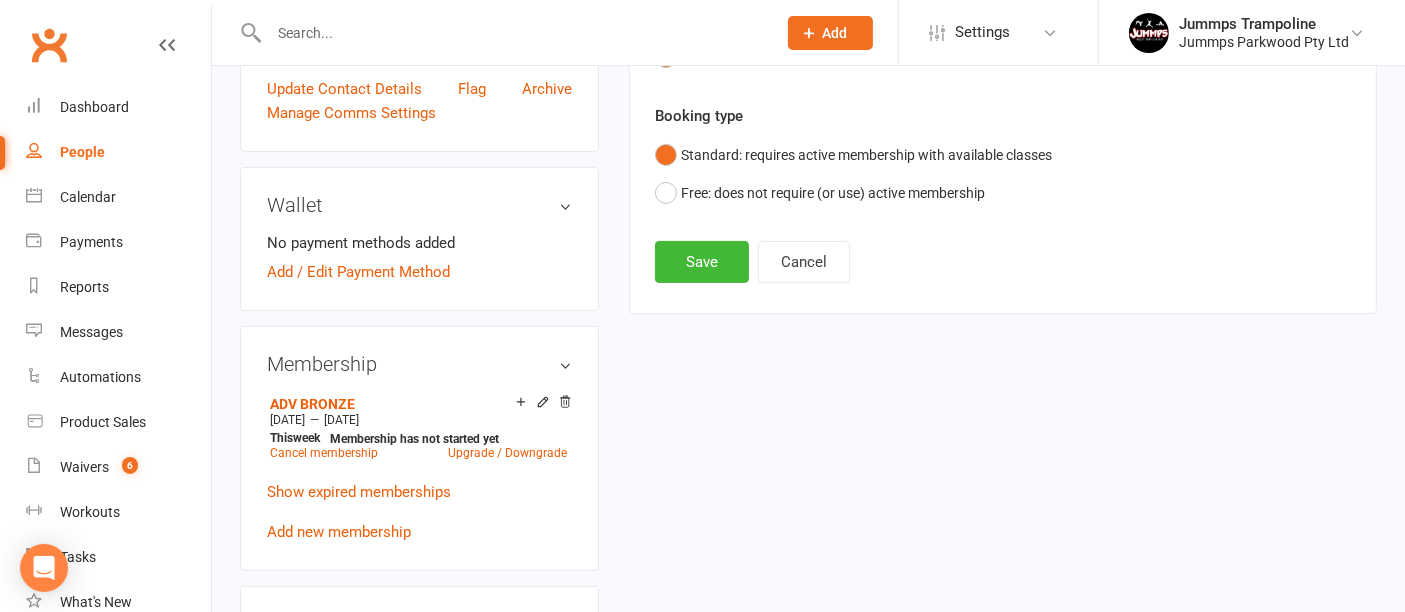 scroll, scrollTop: 510, scrollLeft: 0, axis: vertical 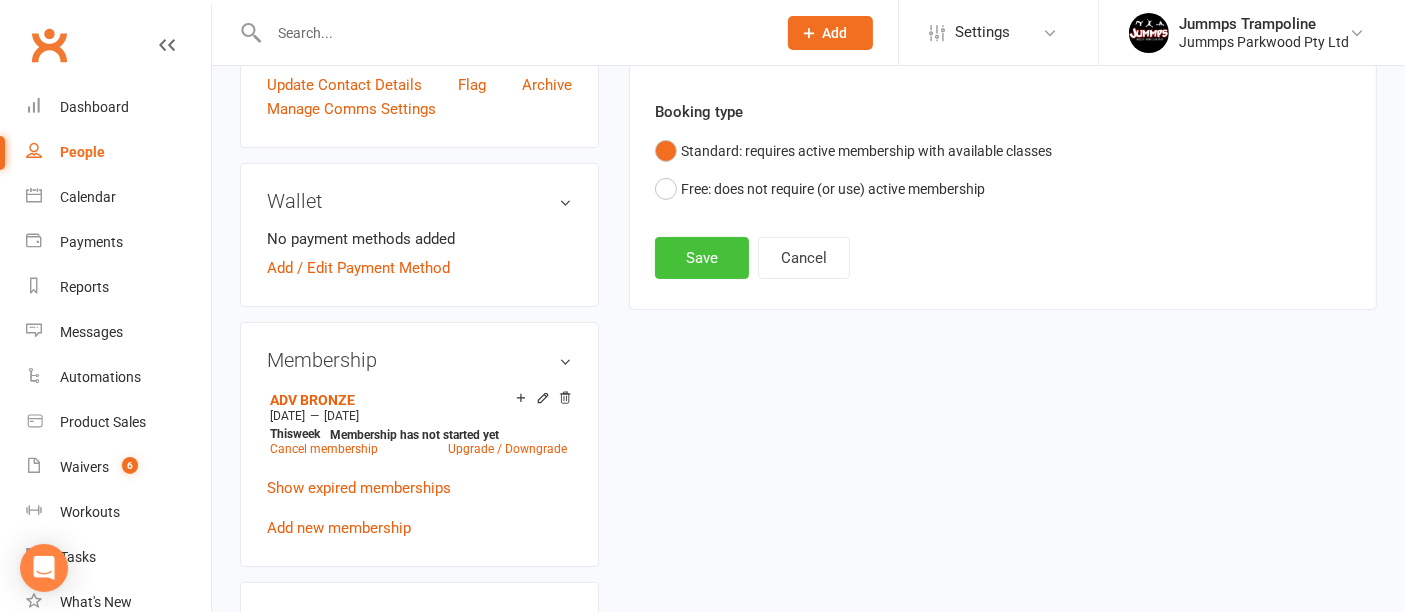 click on "Save" at bounding box center (702, 258) 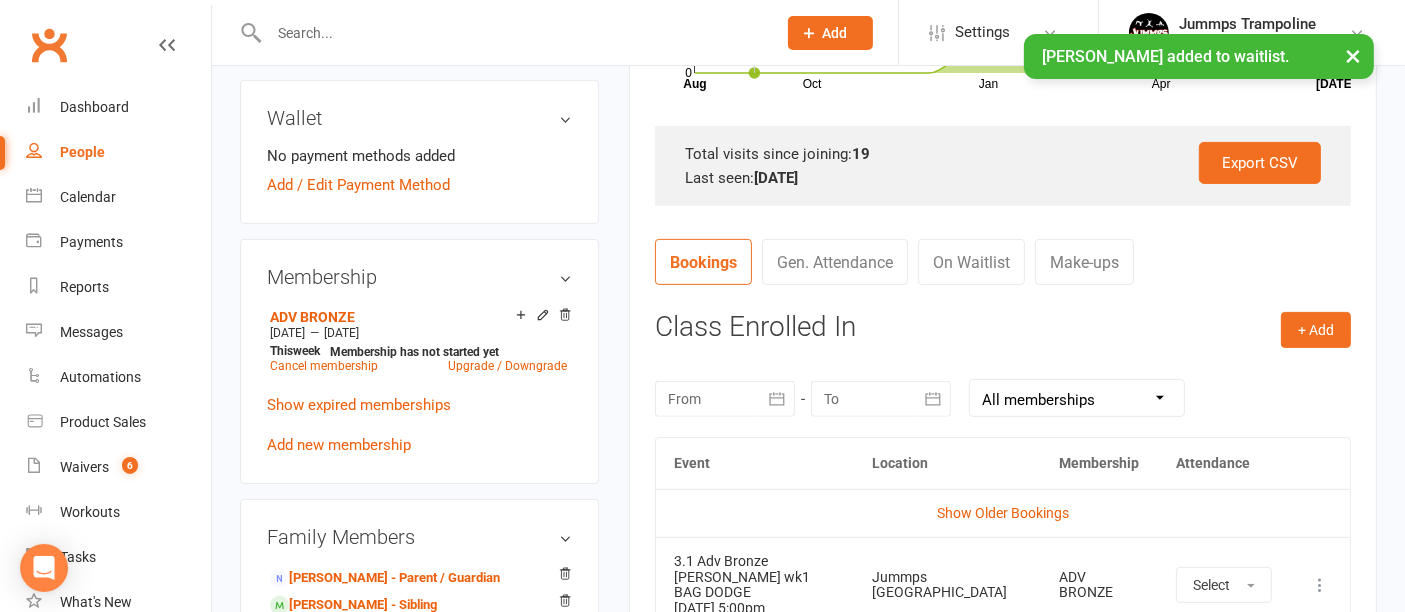 scroll, scrollTop: 591, scrollLeft: 0, axis: vertical 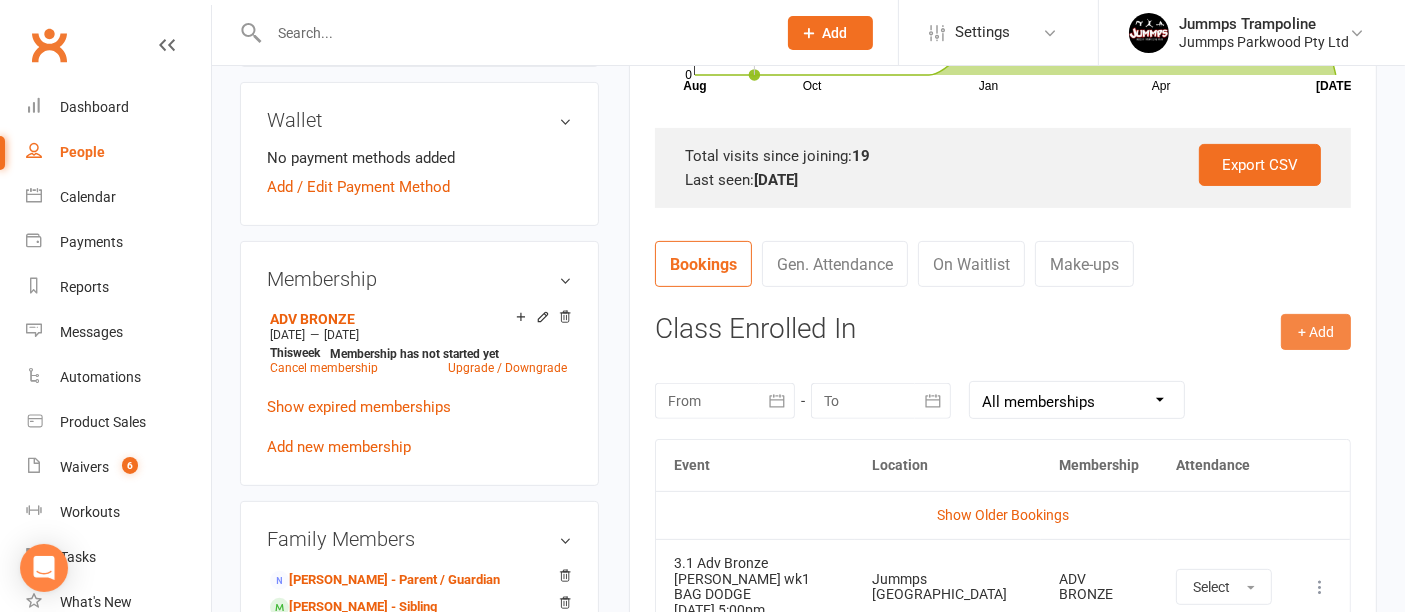 click on "+ Add" at bounding box center [1316, 332] 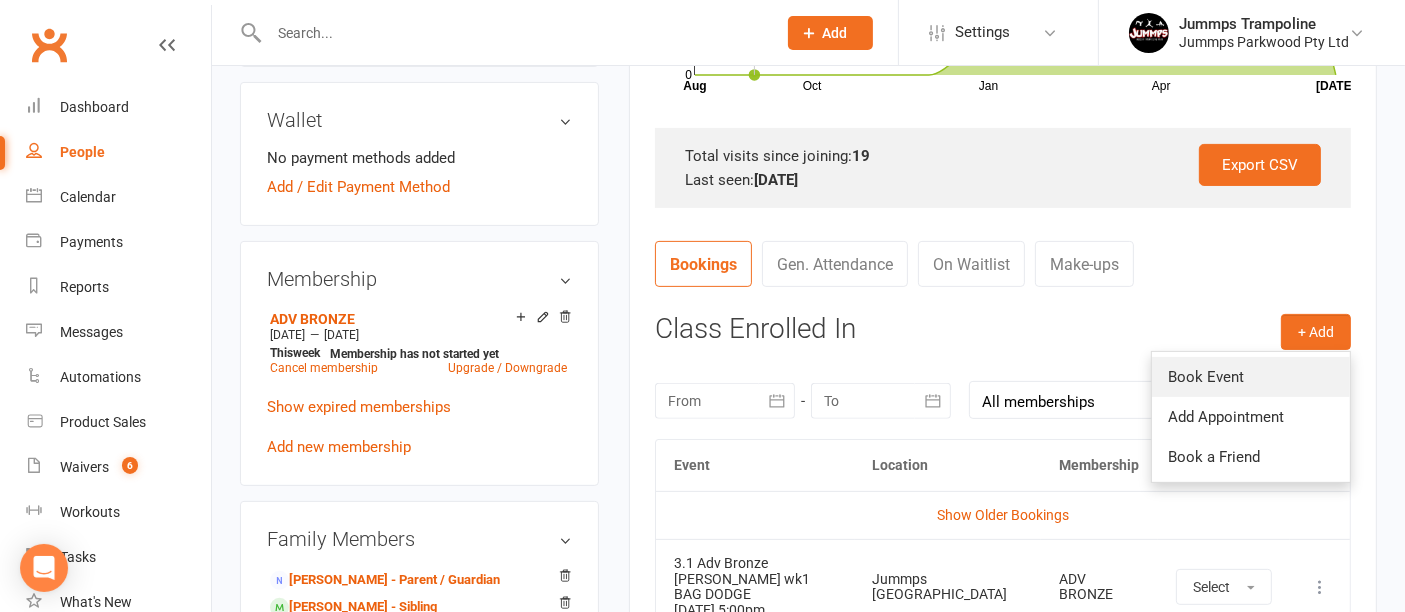 click on "Book Event" at bounding box center [1251, 377] 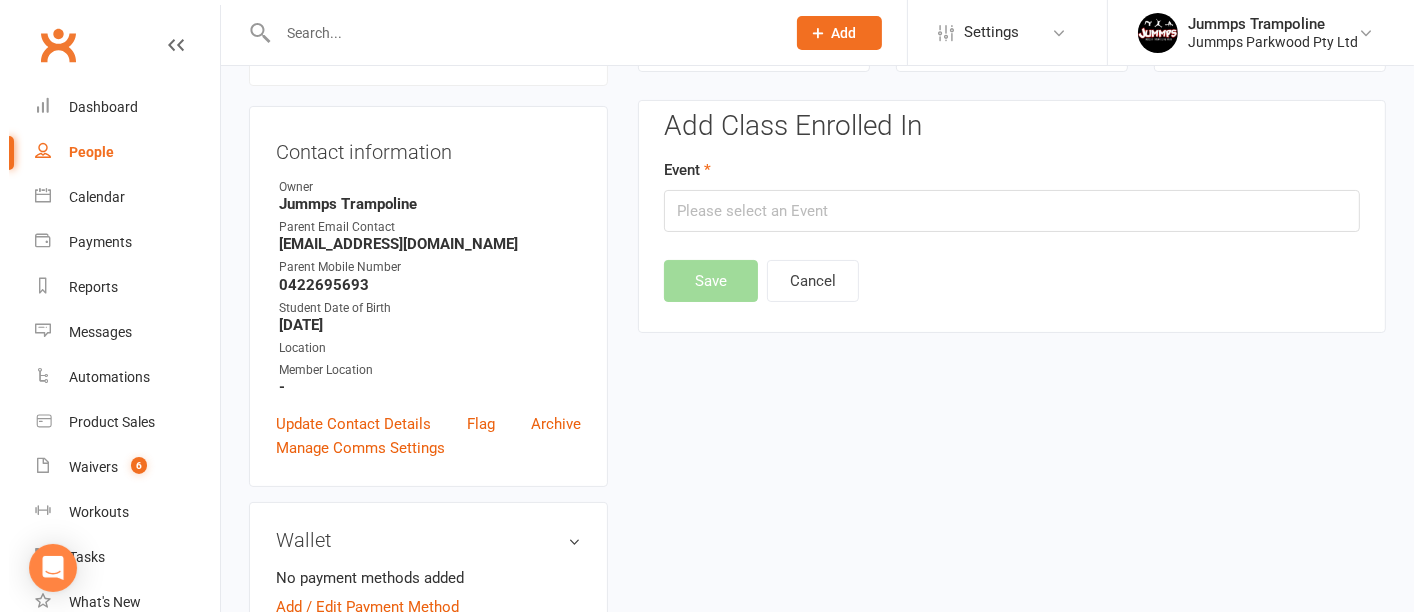 scroll, scrollTop: 171, scrollLeft: 0, axis: vertical 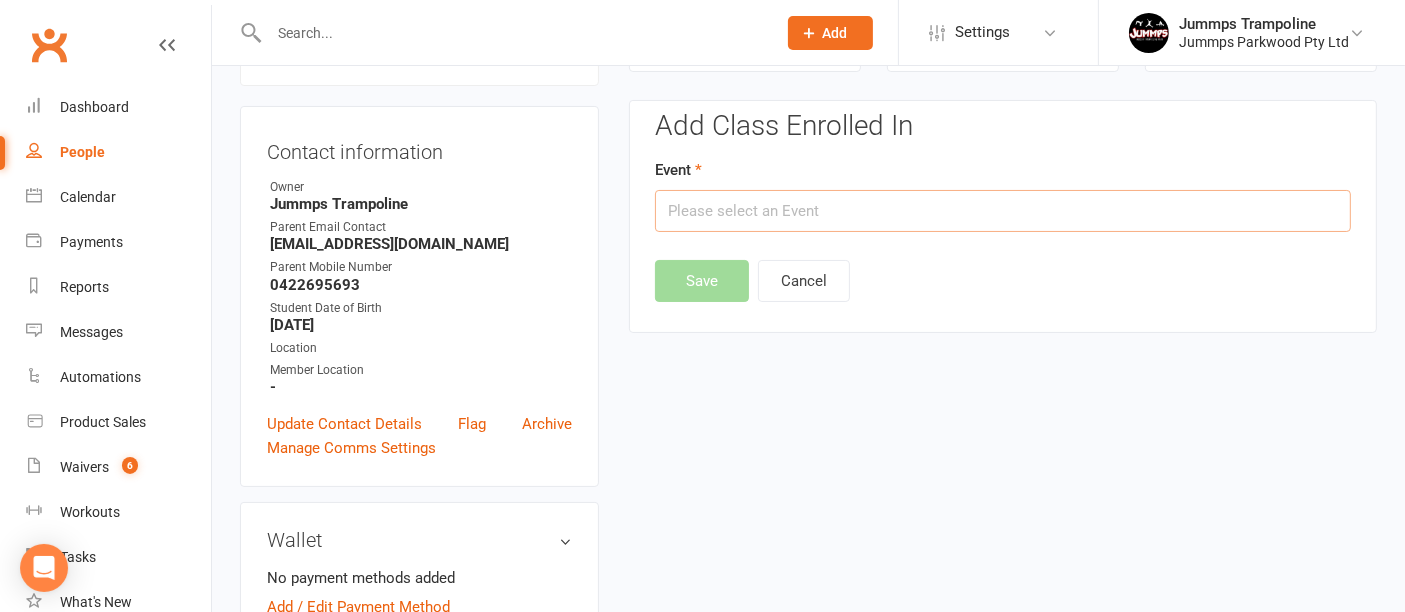 click at bounding box center (1003, 211) 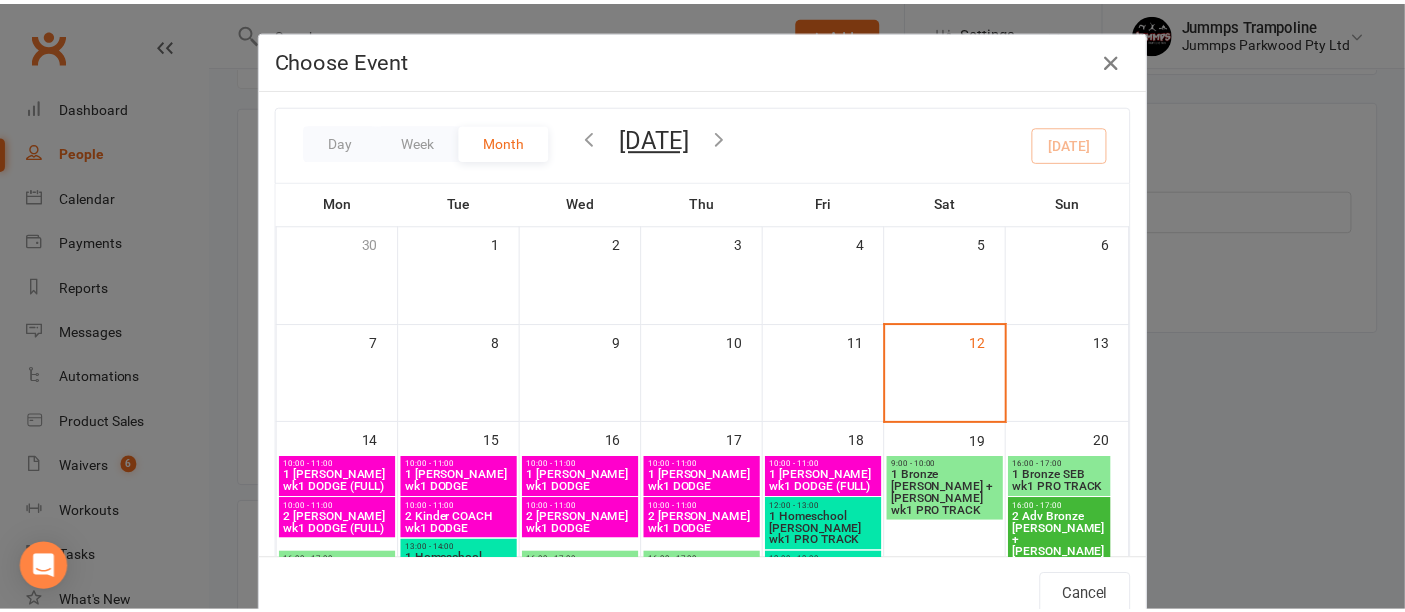 scroll, scrollTop: 242, scrollLeft: 0, axis: vertical 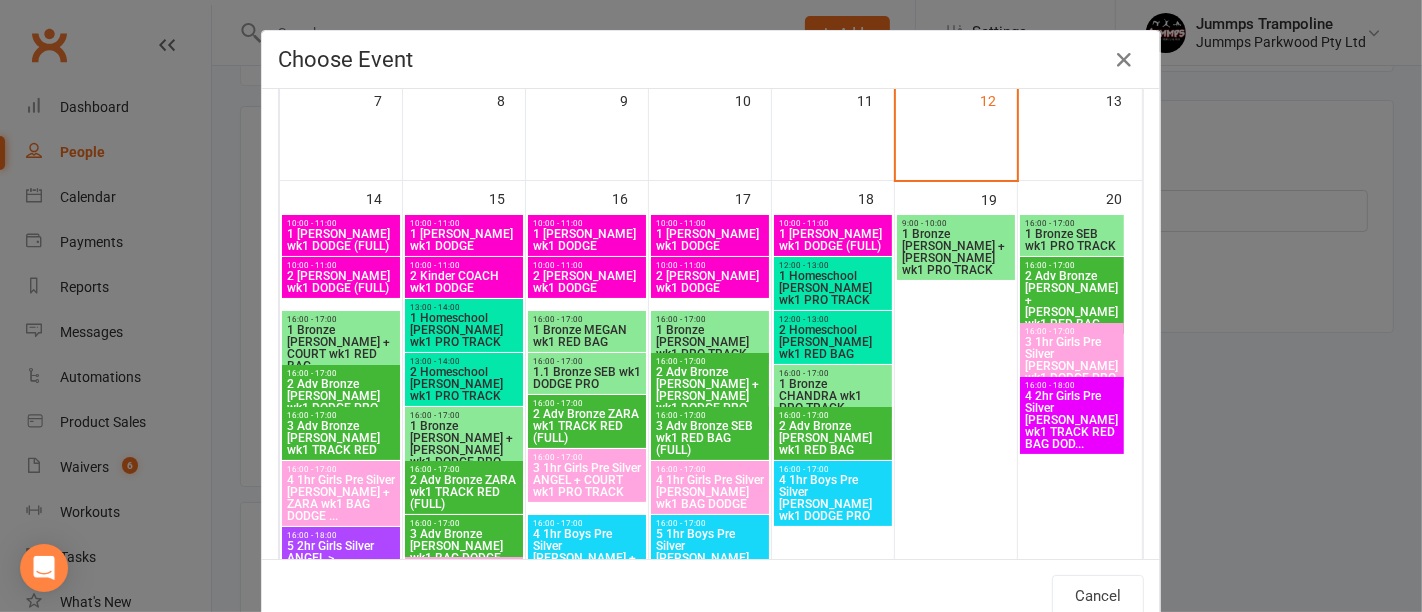 click on "3 Adv Bronze SEB wk1 RED BAG (FULL)" at bounding box center (710, 438) 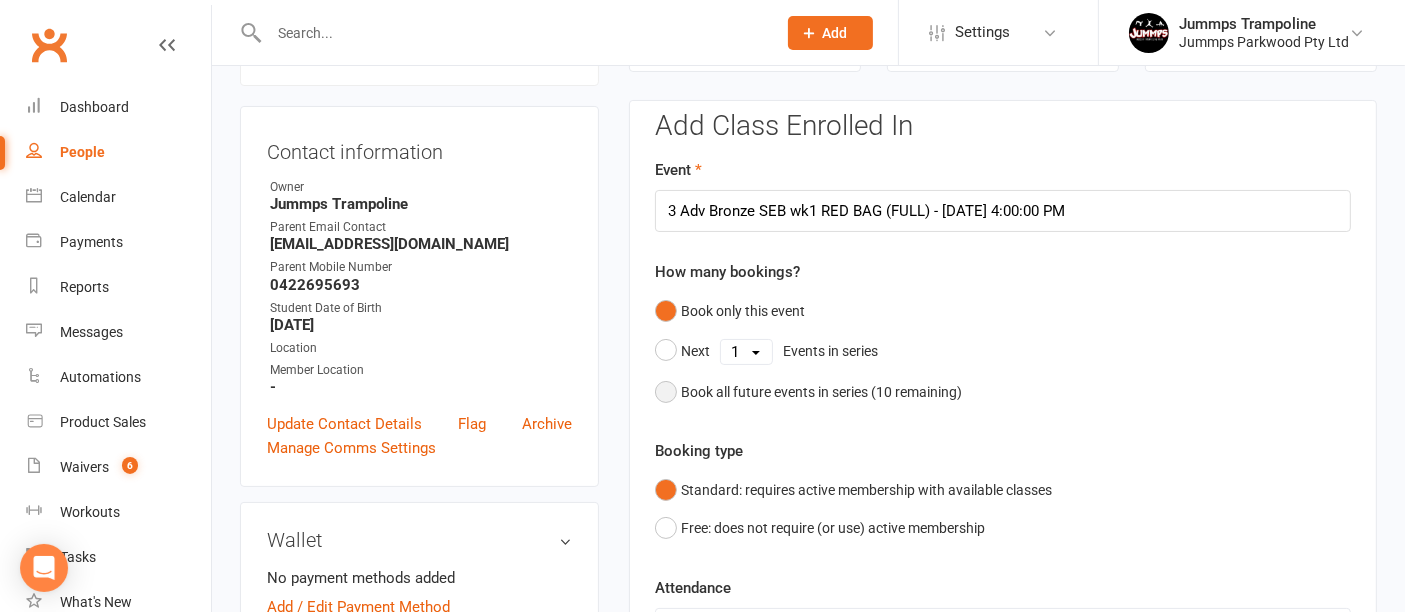 click on "Book all future events in series ( 10   remaining)" at bounding box center [821, 392] 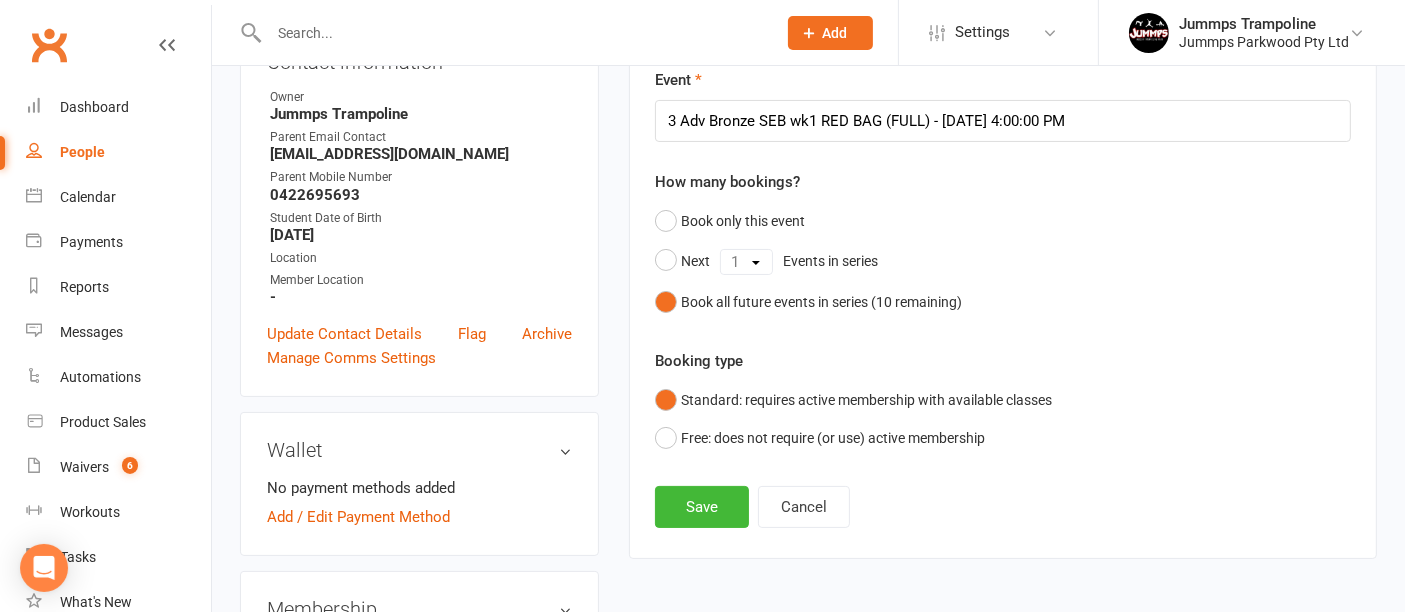 scroll, scrollTop: 428, scrollLeft: 0, axis: vertical 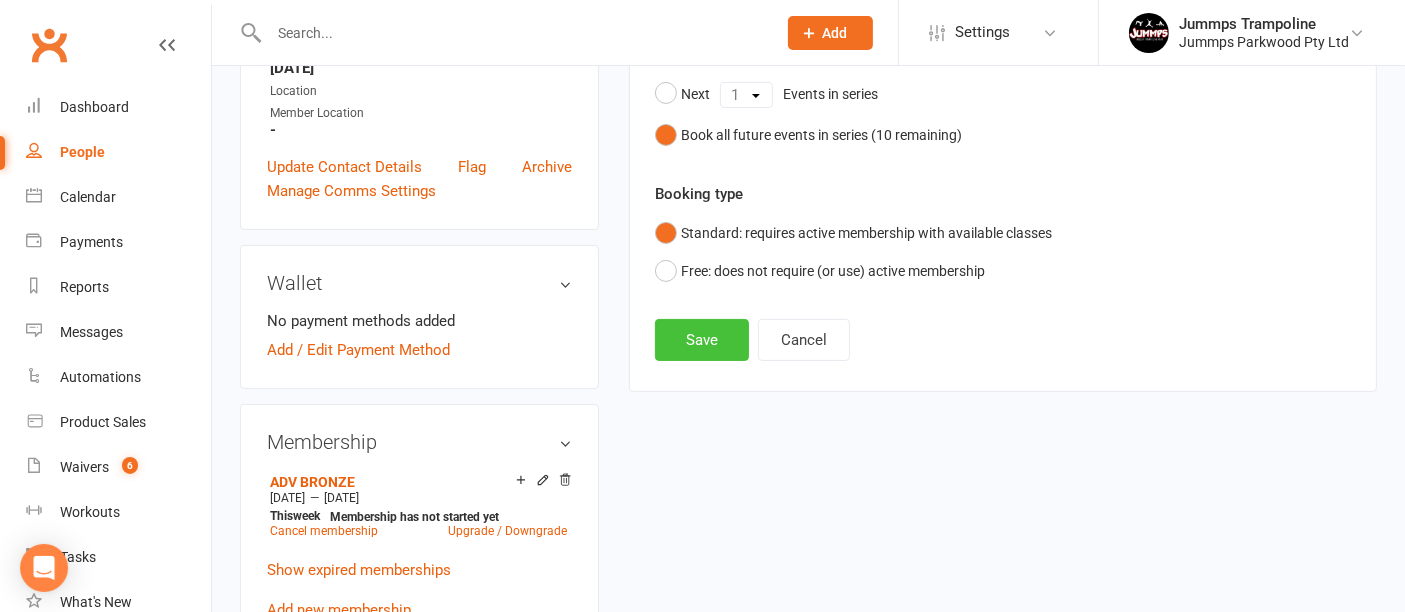 click on "Save" at bounding box center [702, 340] 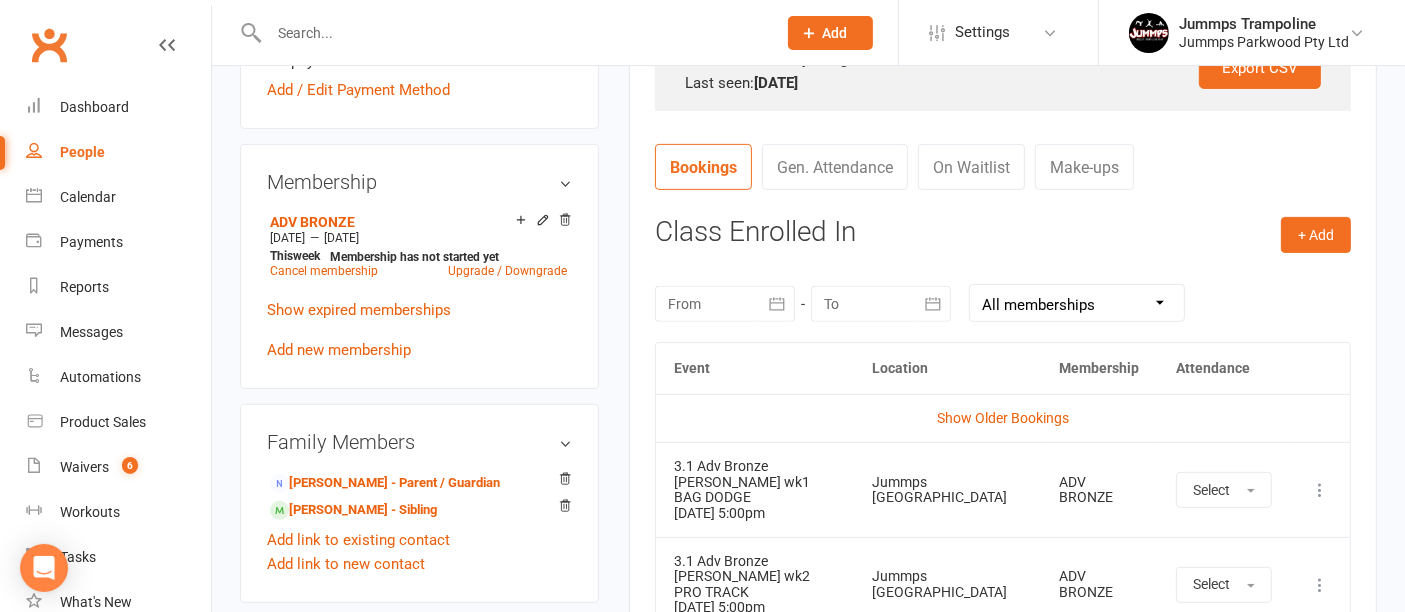 scroll, scrollTop: 679, scrollLeft: 0, axis: vertical 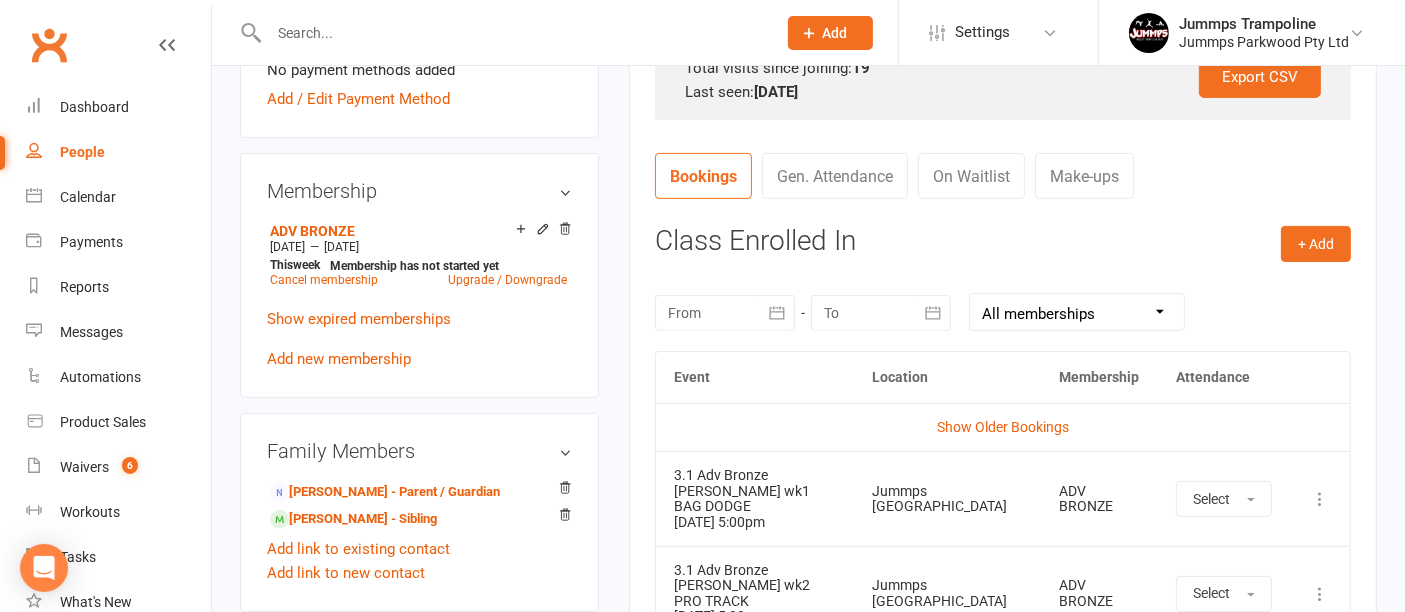 click on "On Waitlist" at bounding box center (971, 176) 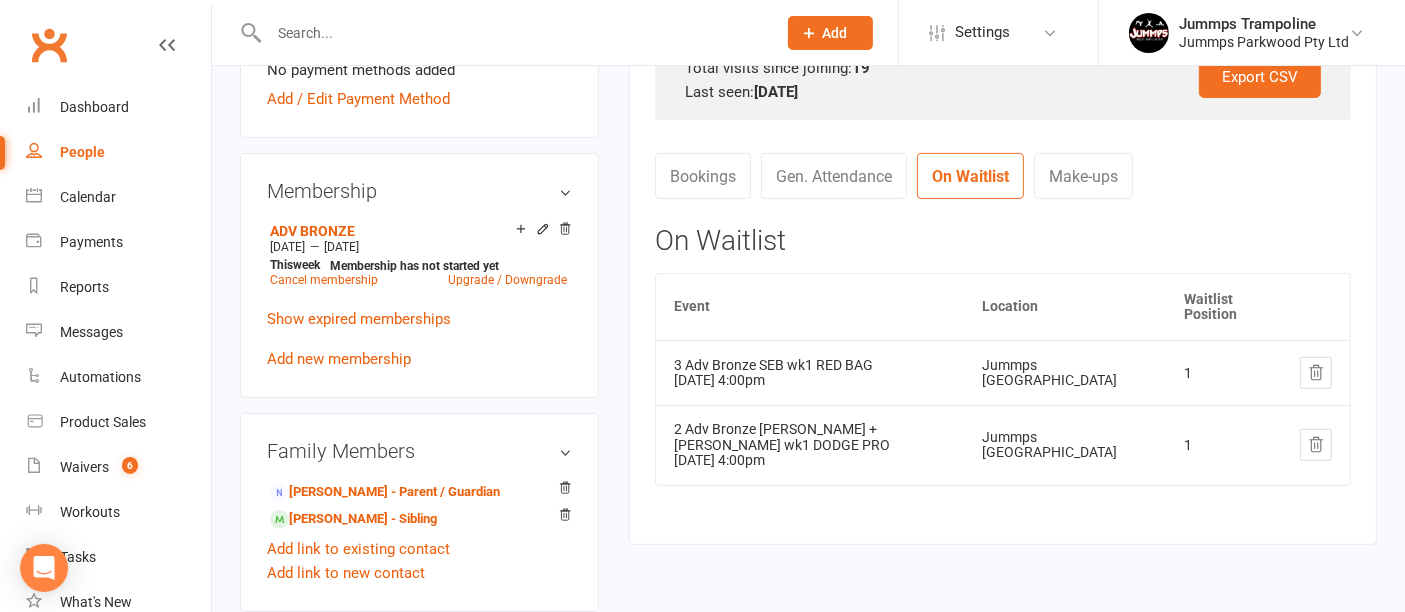 click on "Bookings" at bounding box center (703, 176) 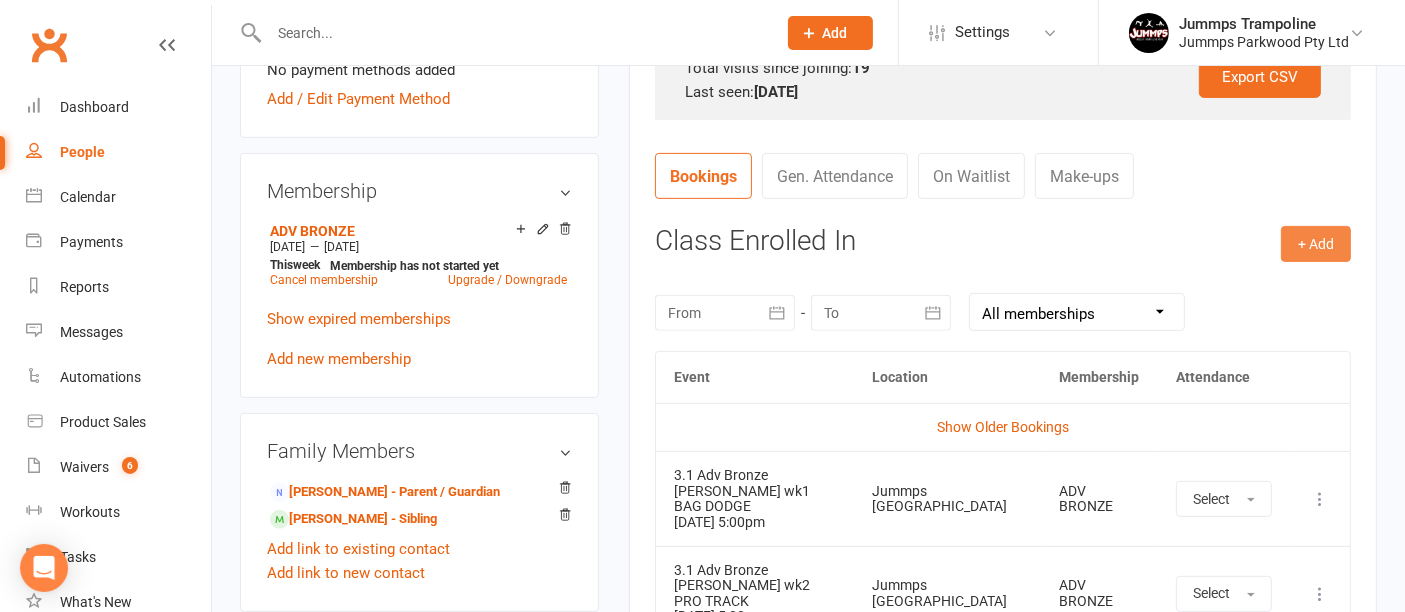 click on "+ Add" at bounding box center (1316, 244) 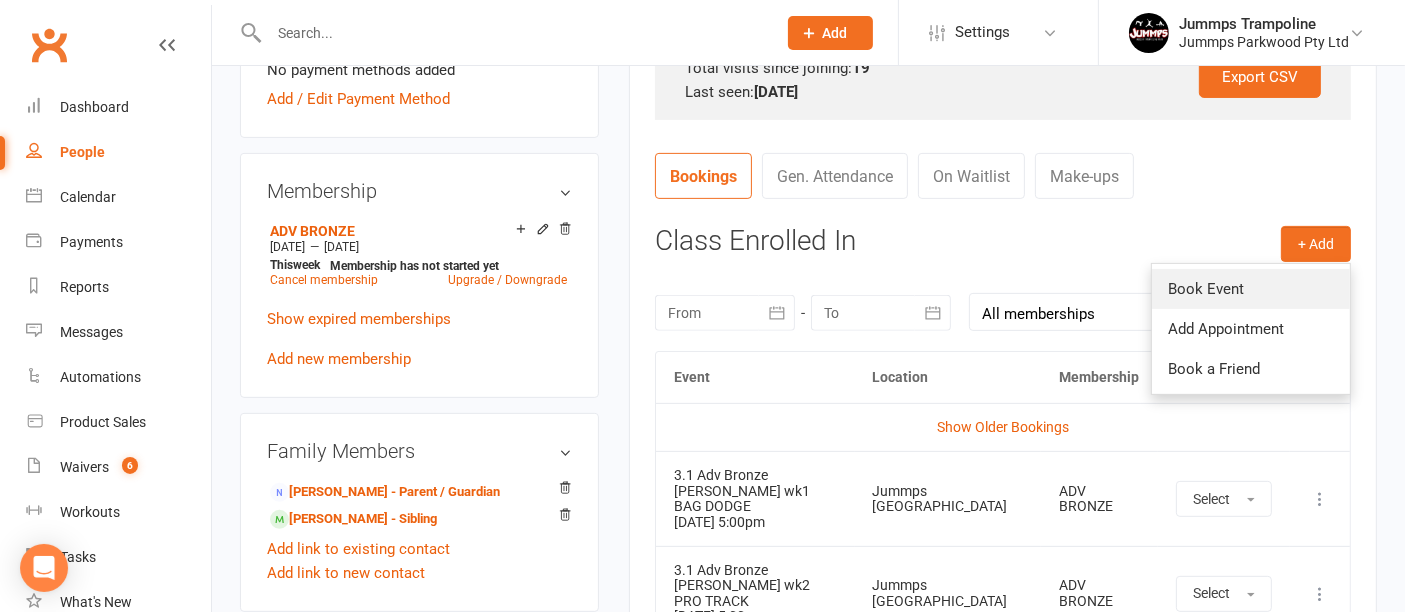 click on "Book Event" at bounding box center [1251, 289] 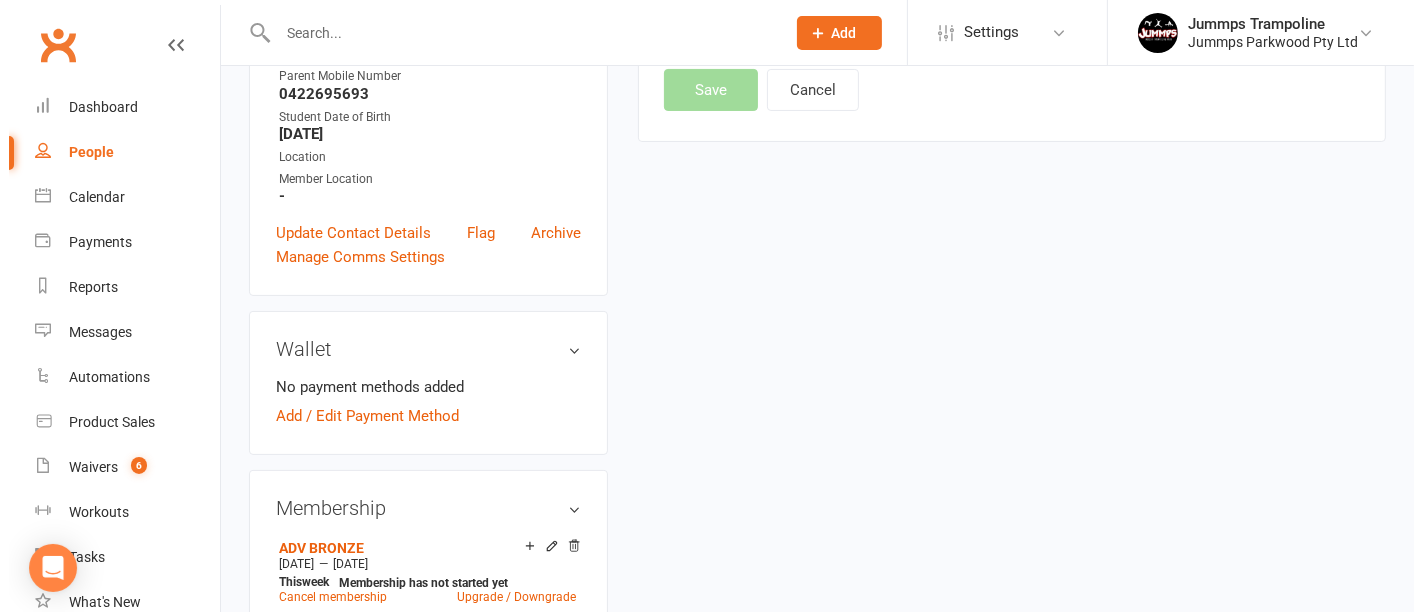 scroll, scrollTop: 171, scrollLeft: 0, axis: vertical 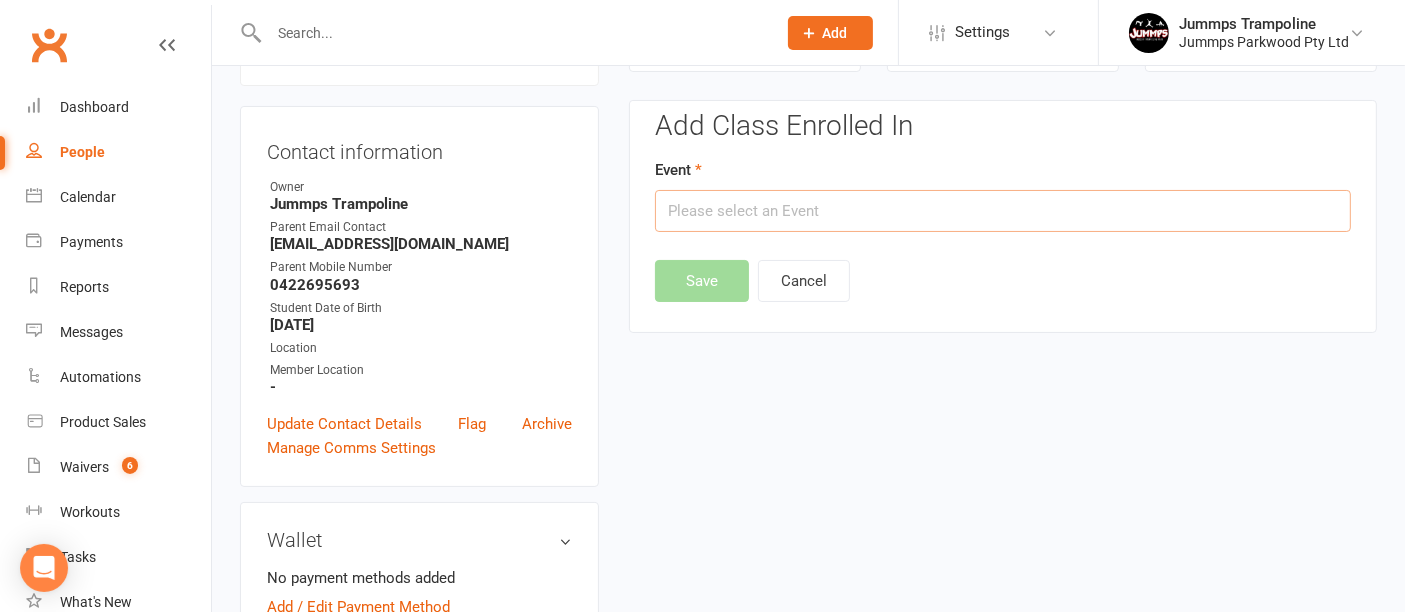 click at bounding box center (1003, 211) 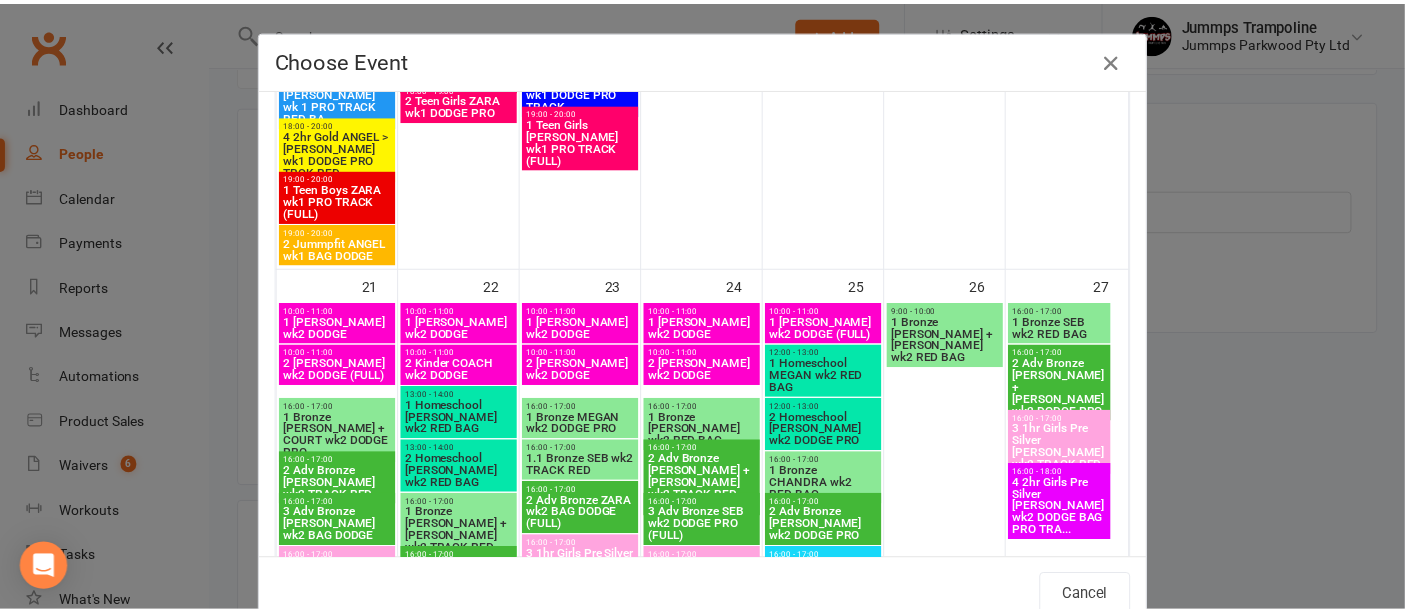 scroll, scrollTop: 1117, scrollLeft: 0, axis: vertical 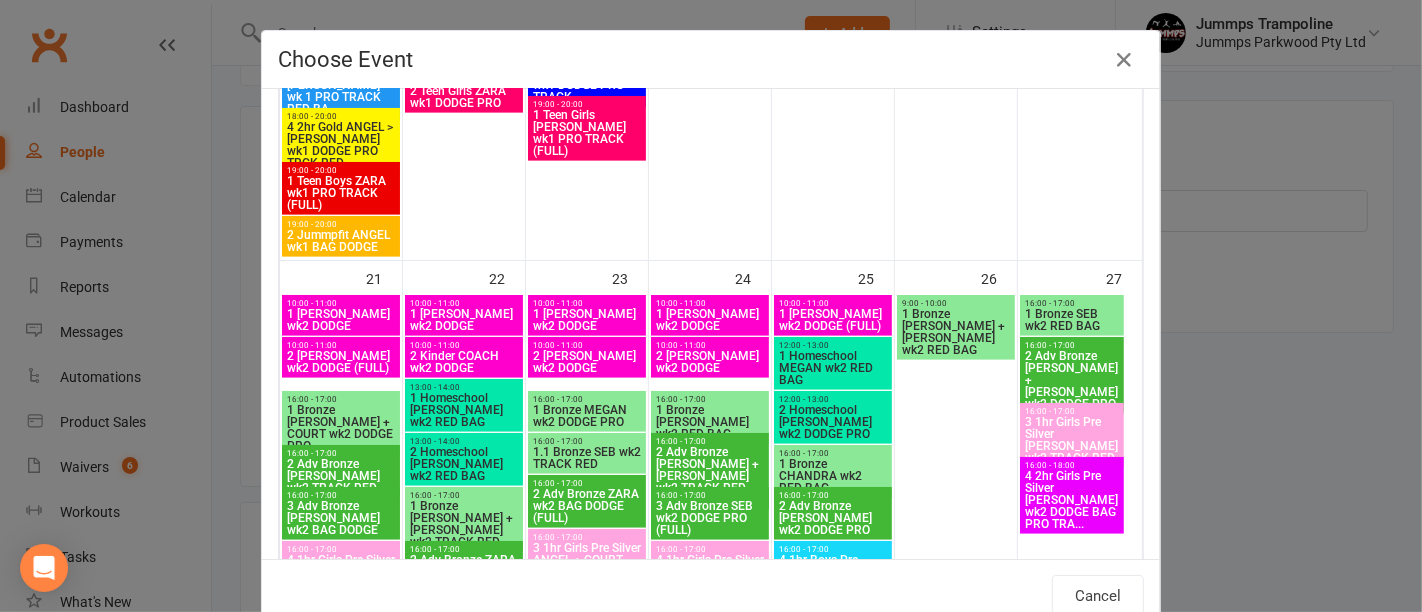 click on "2 Adv Bronze [PERSON_NAME] + [PERSON_NAME] wk2 TRACK RED (FULL)" at bounding box center [710, 476] 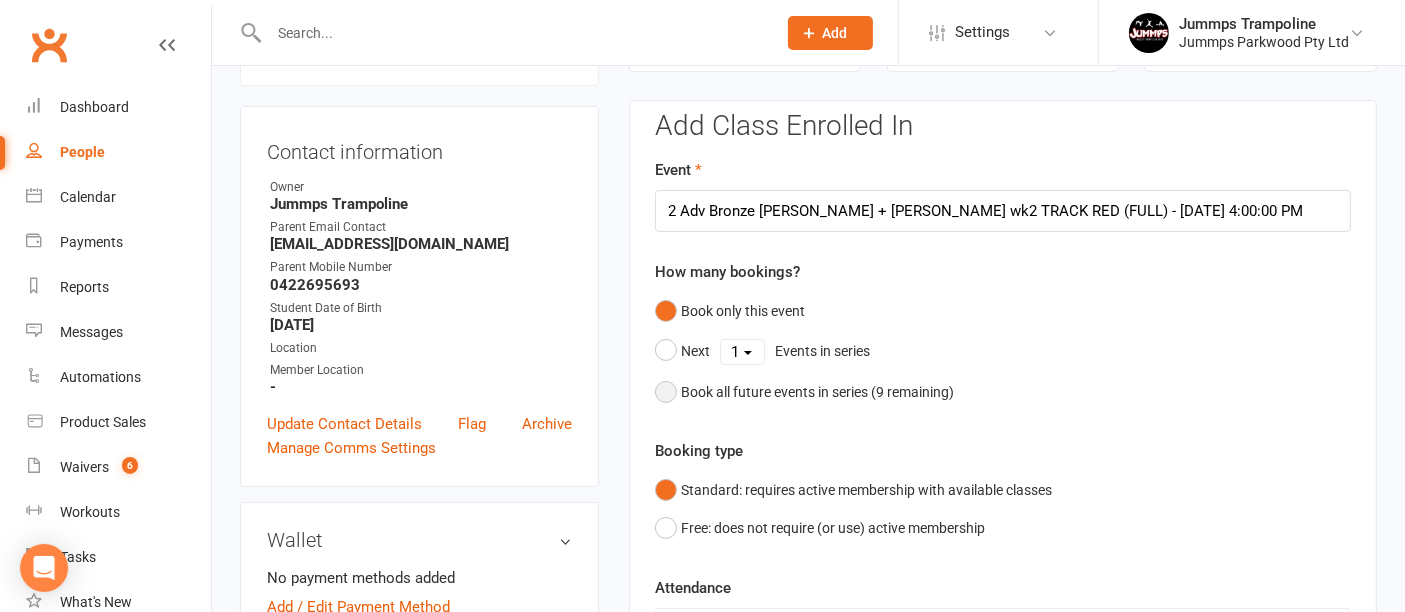 click on "Book all future events in series ( 9   remaining)" at bounding box center [817, 392] 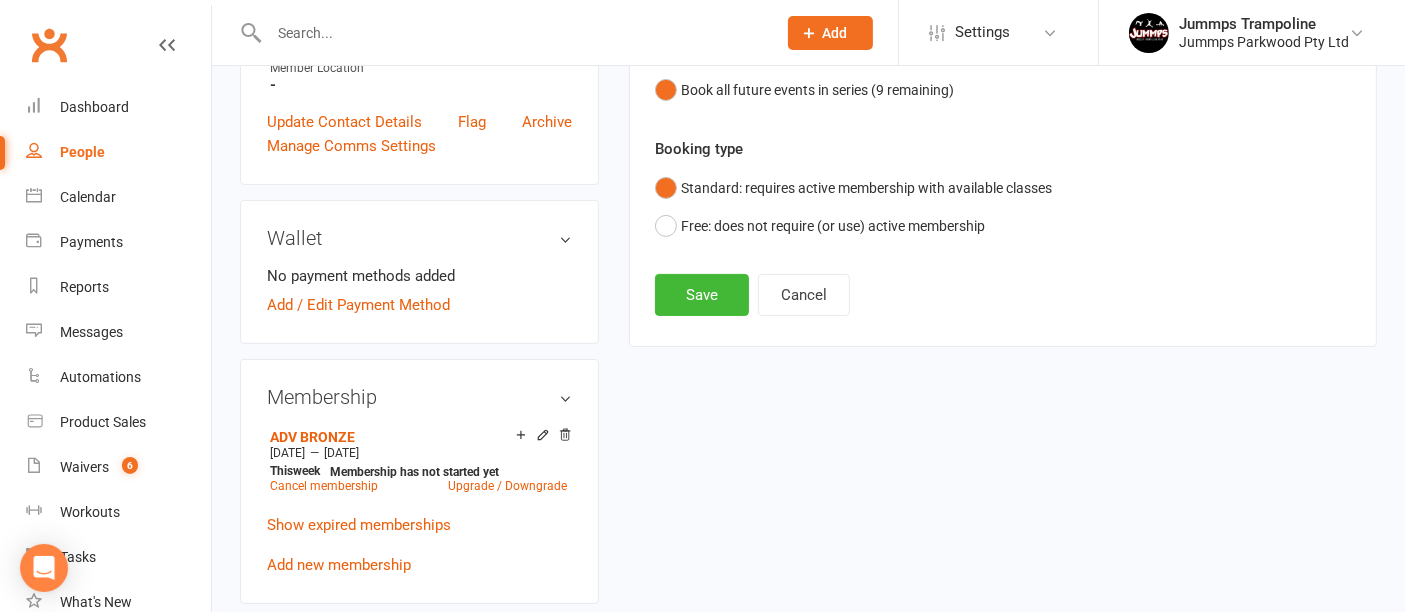 scroll, scrollTop: 483, scrollLeft: 0, axis: vertical 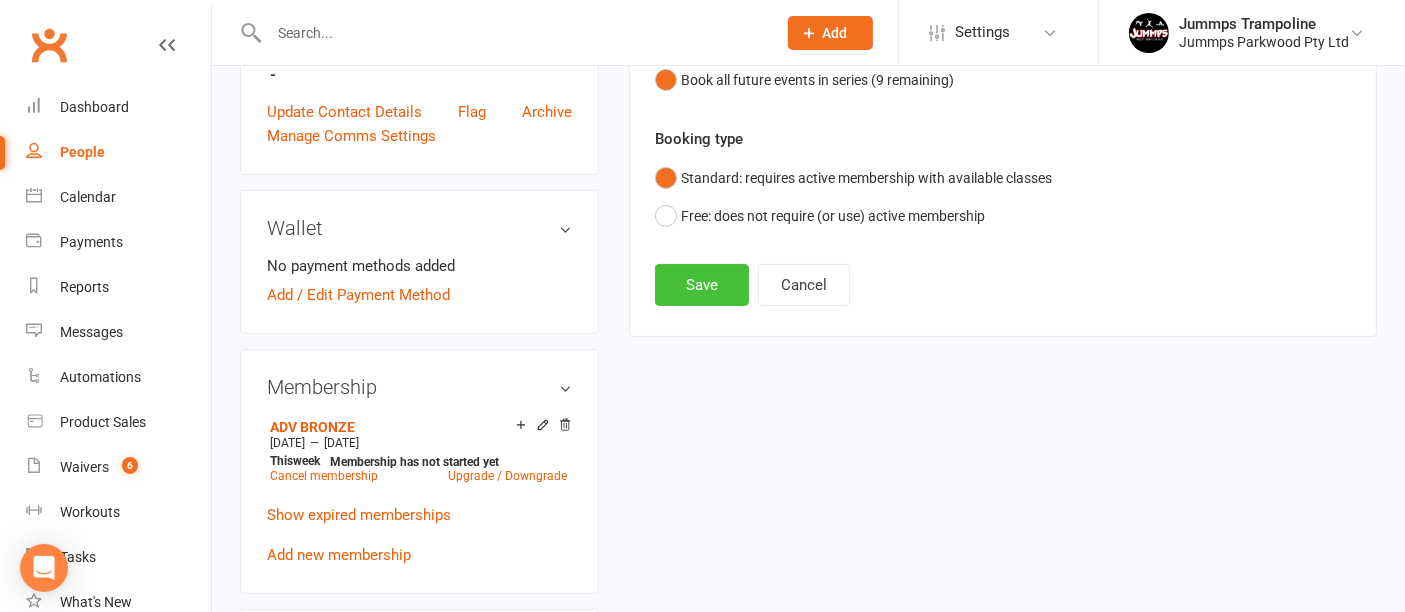 click on "Save" at bounding box center [702, 285] 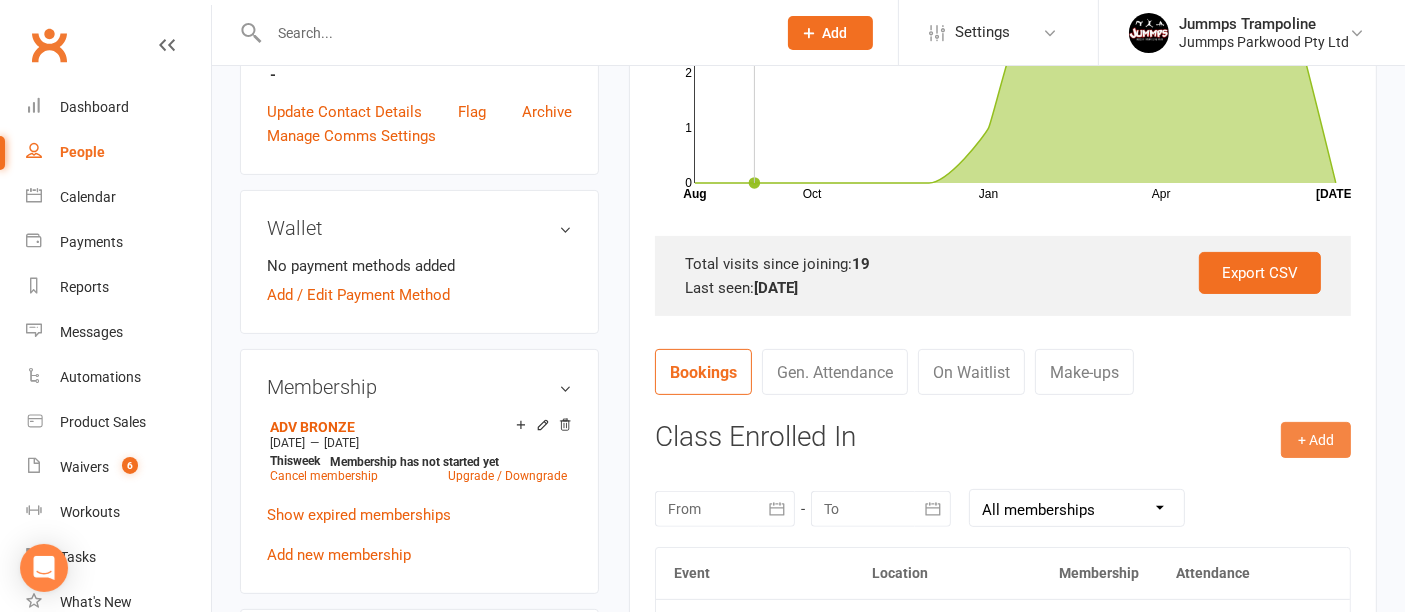 click on "+ Add" at bounding box center [1316, 440] 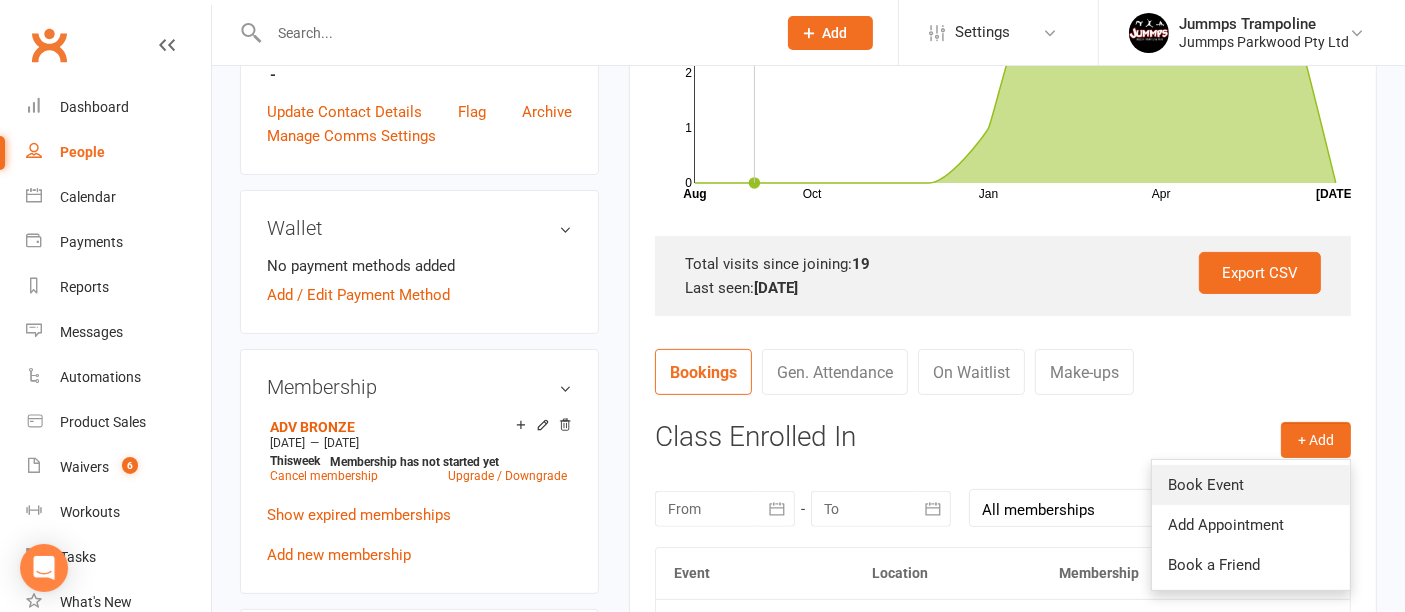 click on "Book Event" at bounding box center [1251, 485] 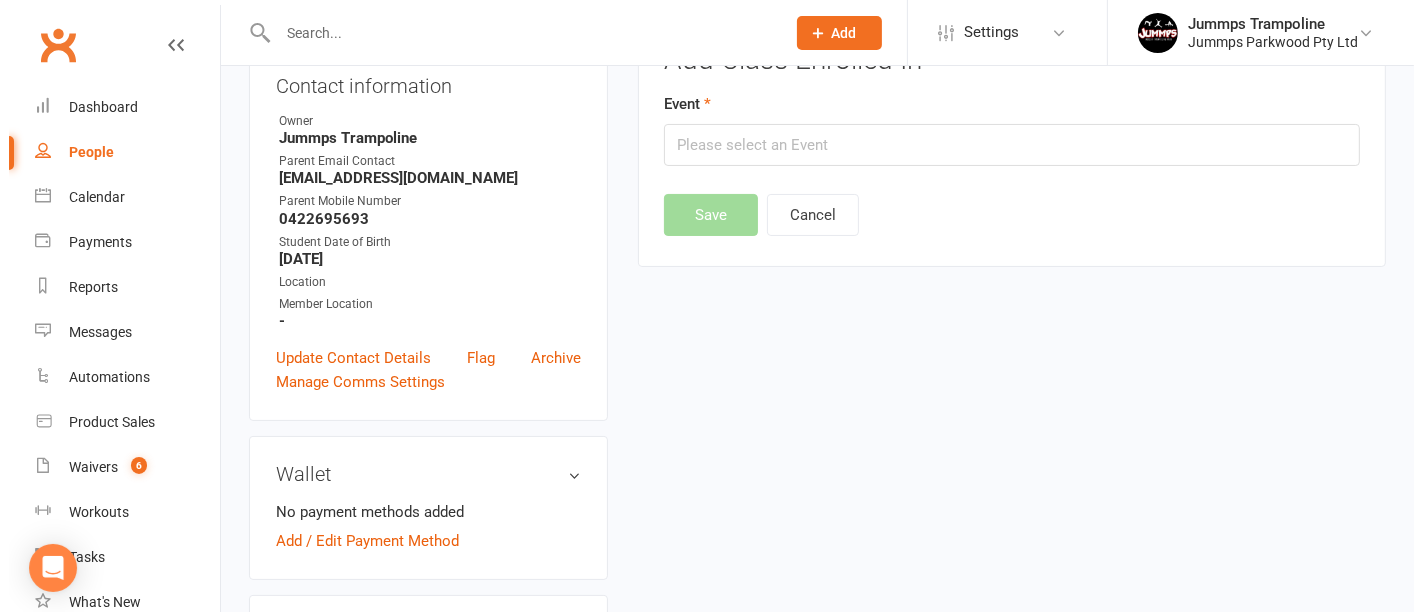 scroll, scrollTop: 171, scrollLeft: 0, axis: vertical 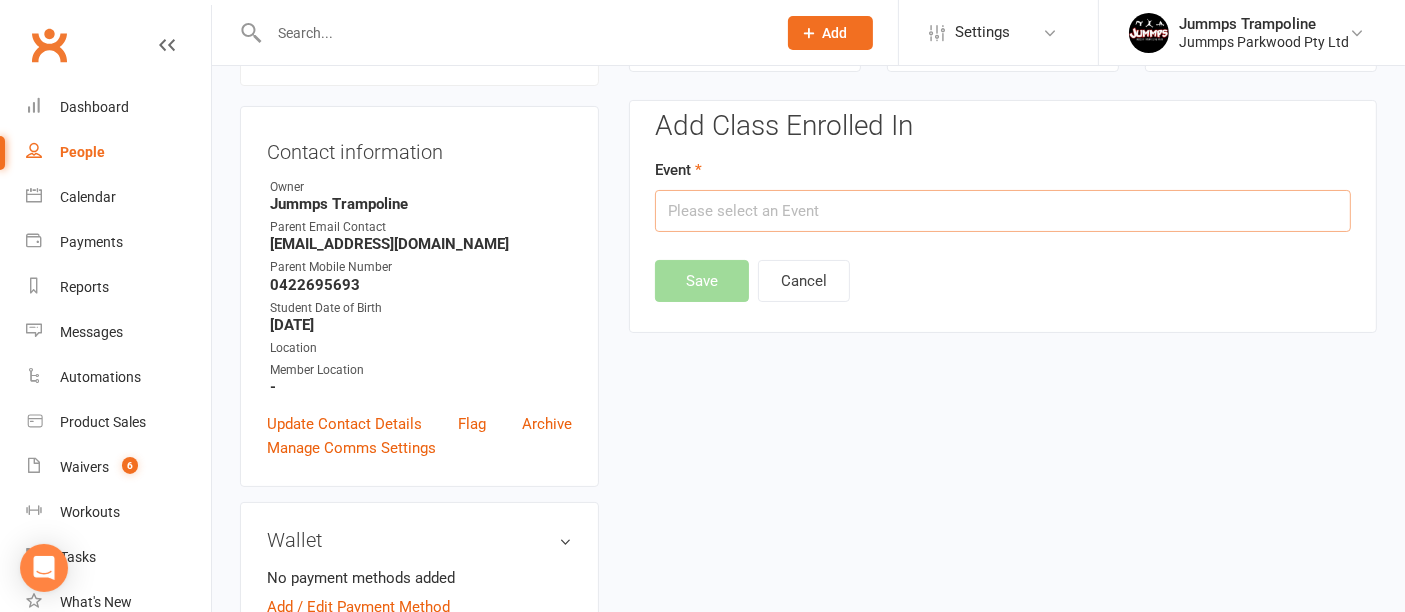 click at bounding box center [1003, 211] 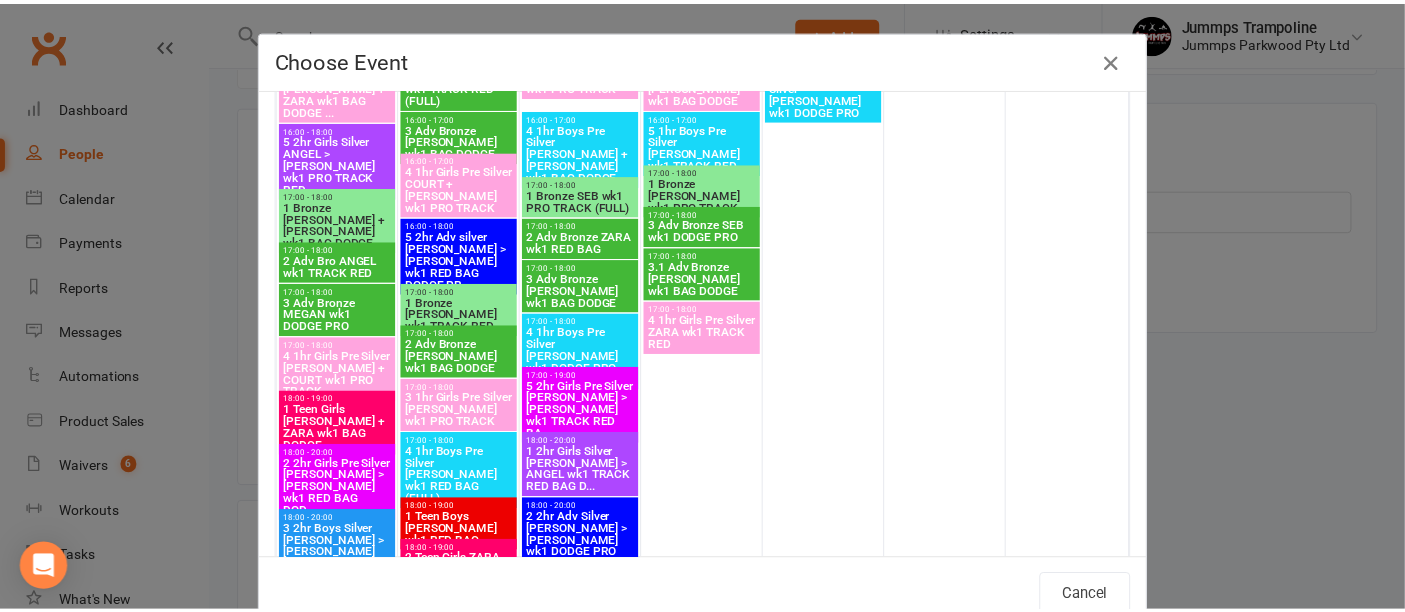 scroll, scrollTop: 653, scrollLeft: 0, axis: vertical 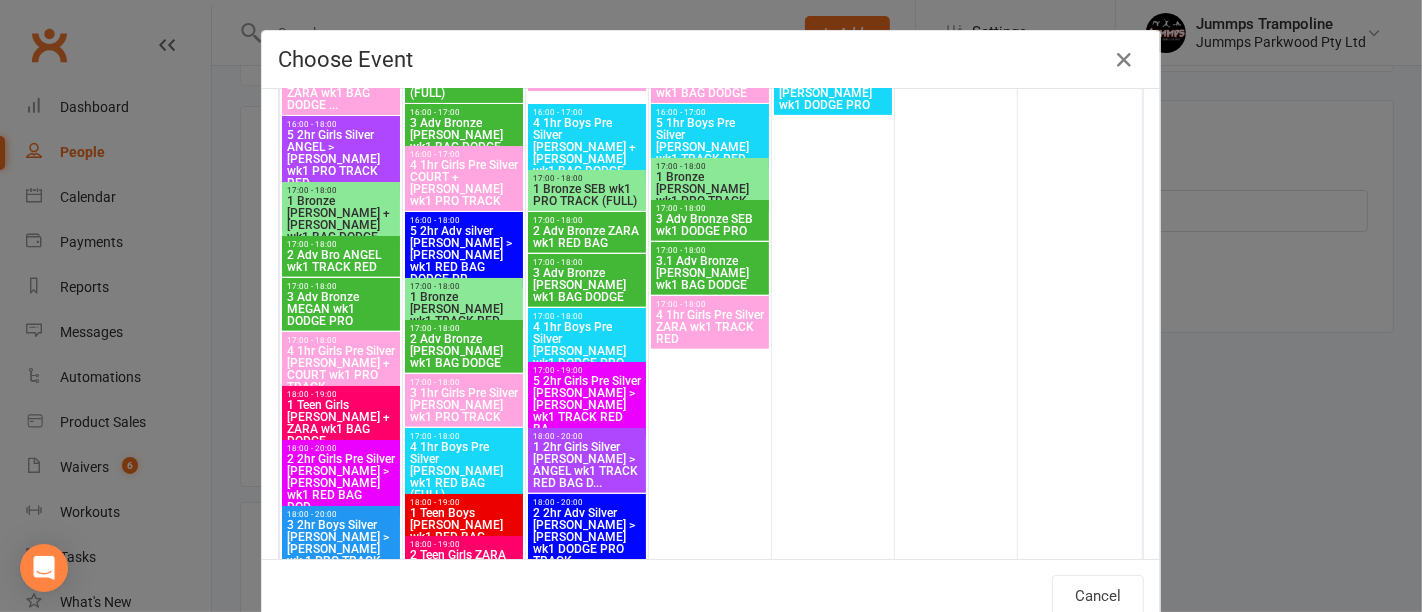 click on "3.1 Adv Bronze [PERSON_NAME] wk1 BAG DODGE" at bounding box center (710, 273) 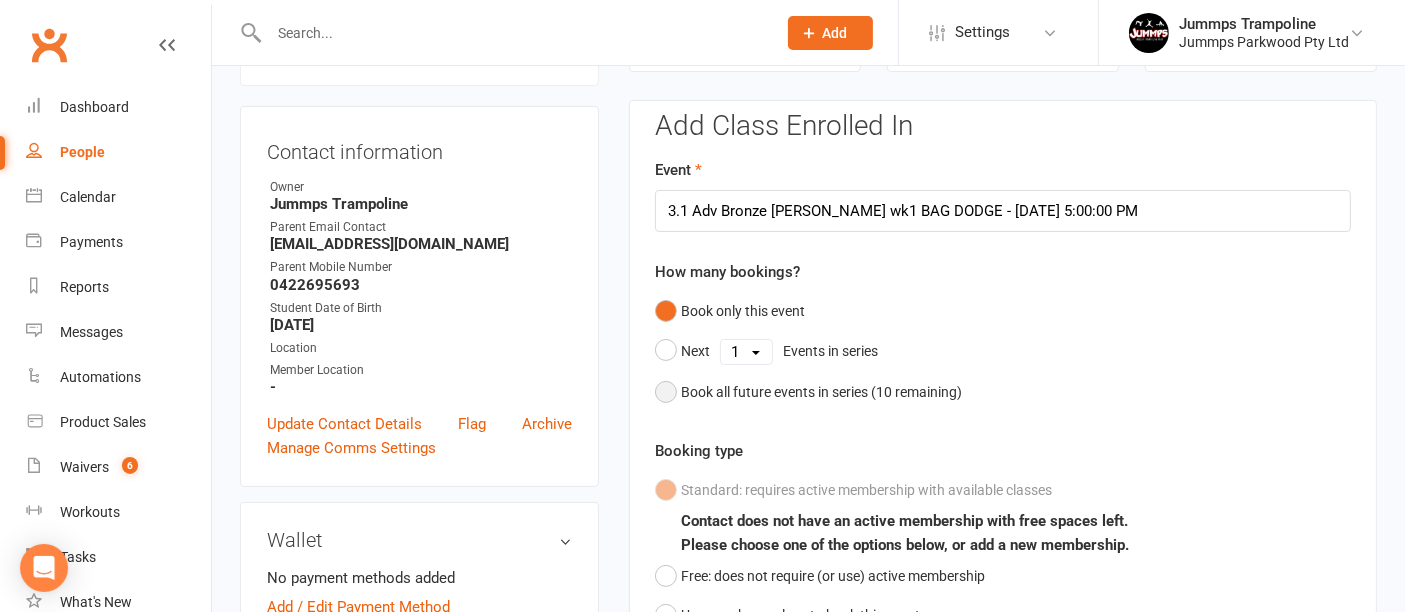 click on "Book all future events in series ( 10   remaining)" at bounding box center (821, 392) 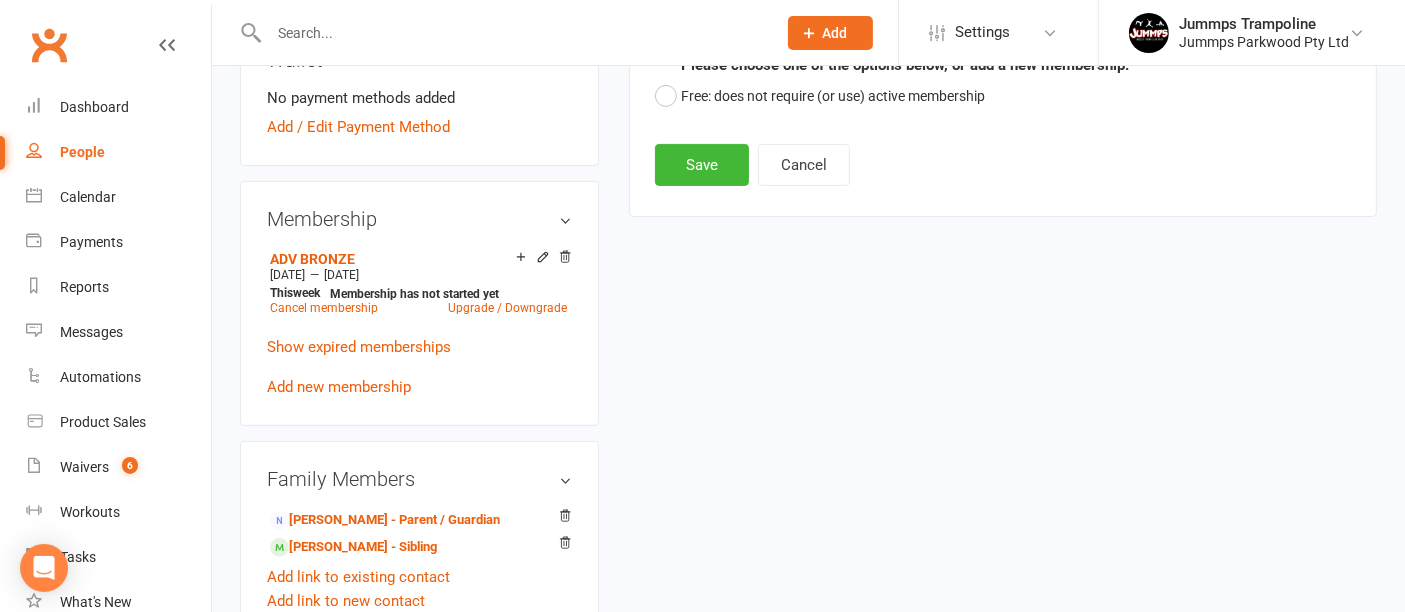 scroll, scrollTop: 672, scrollLeft: 0, axis: vertical 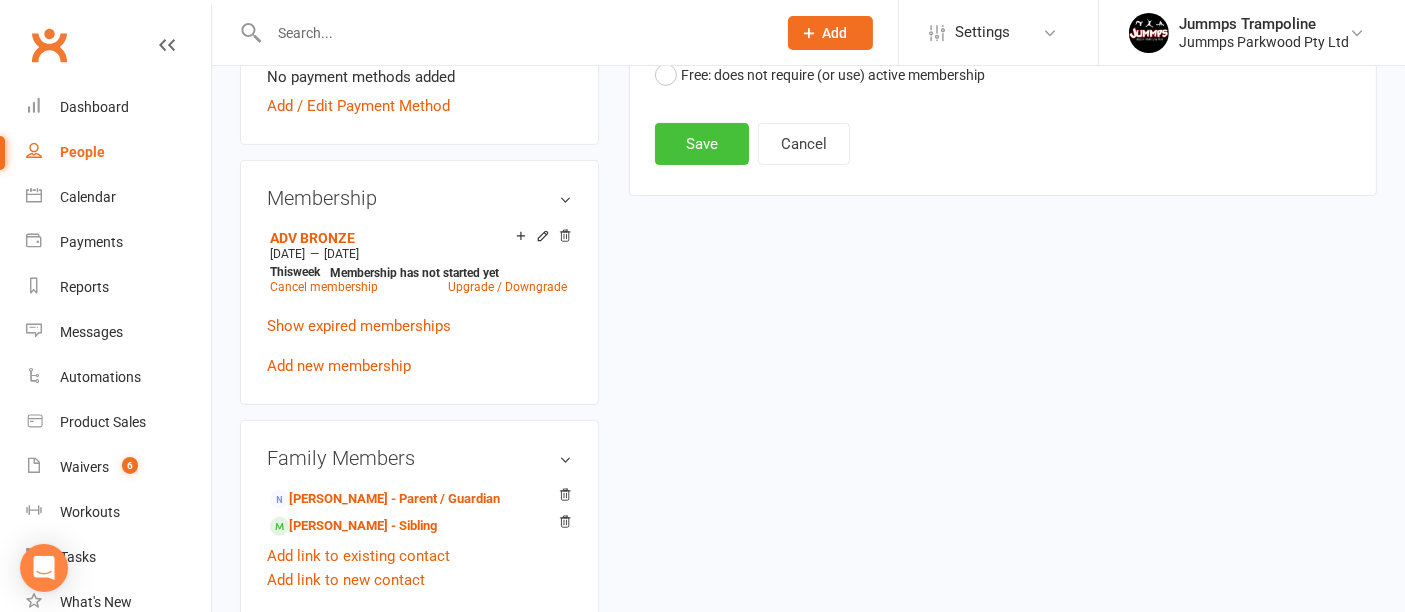 click on "Save" at bounding box center (702, 144) 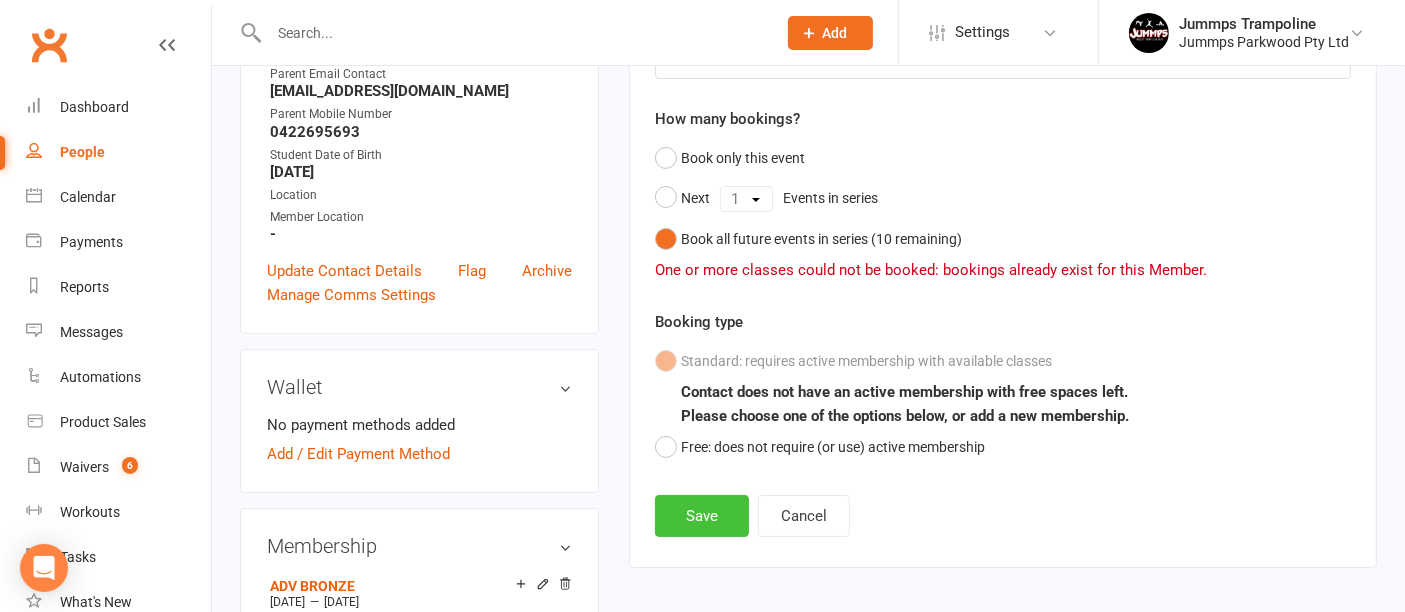 scroll, scrollTop: 323, scrollLeft: 0, axis: vertical 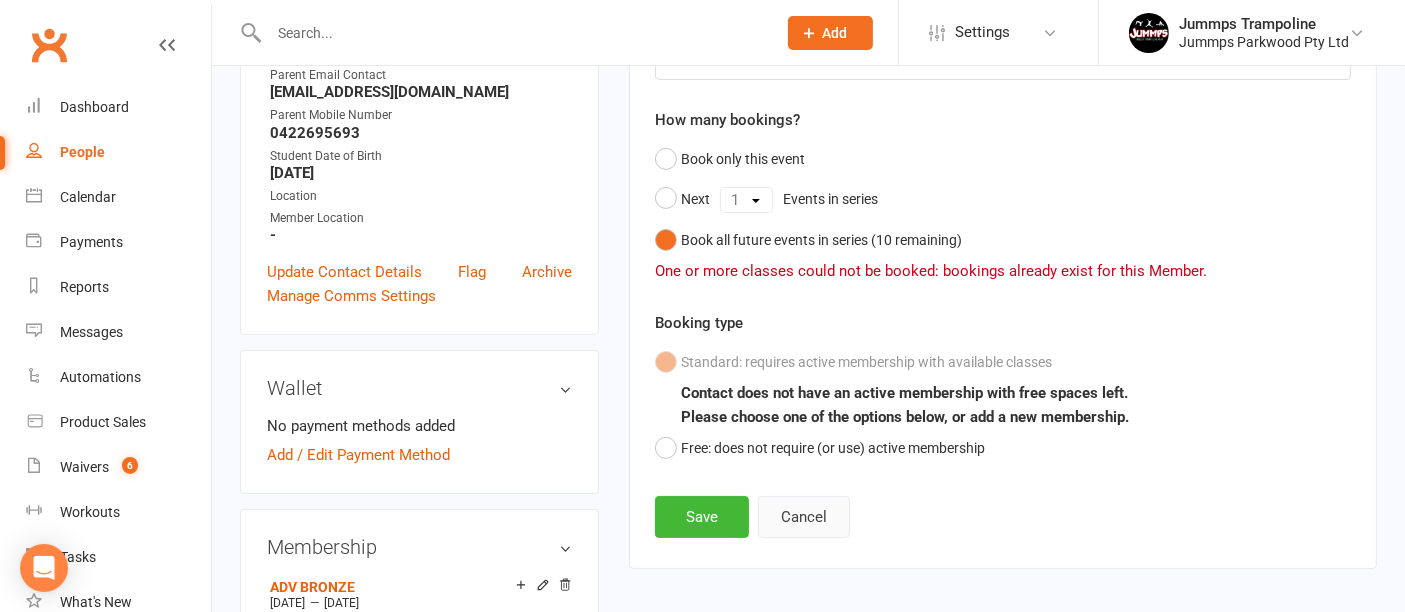 click on "Cancel" at bounding box center (804, 517) 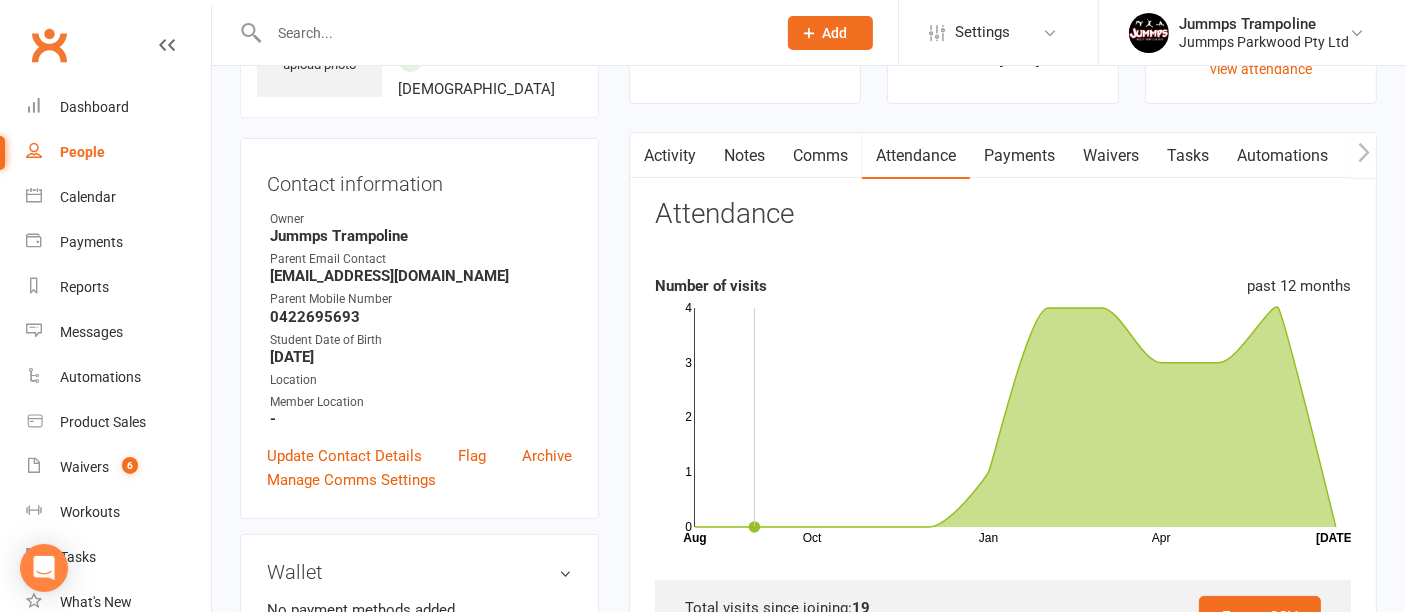 scroll, scrollTop: 142, scrollLeft: 0, axis: vertical 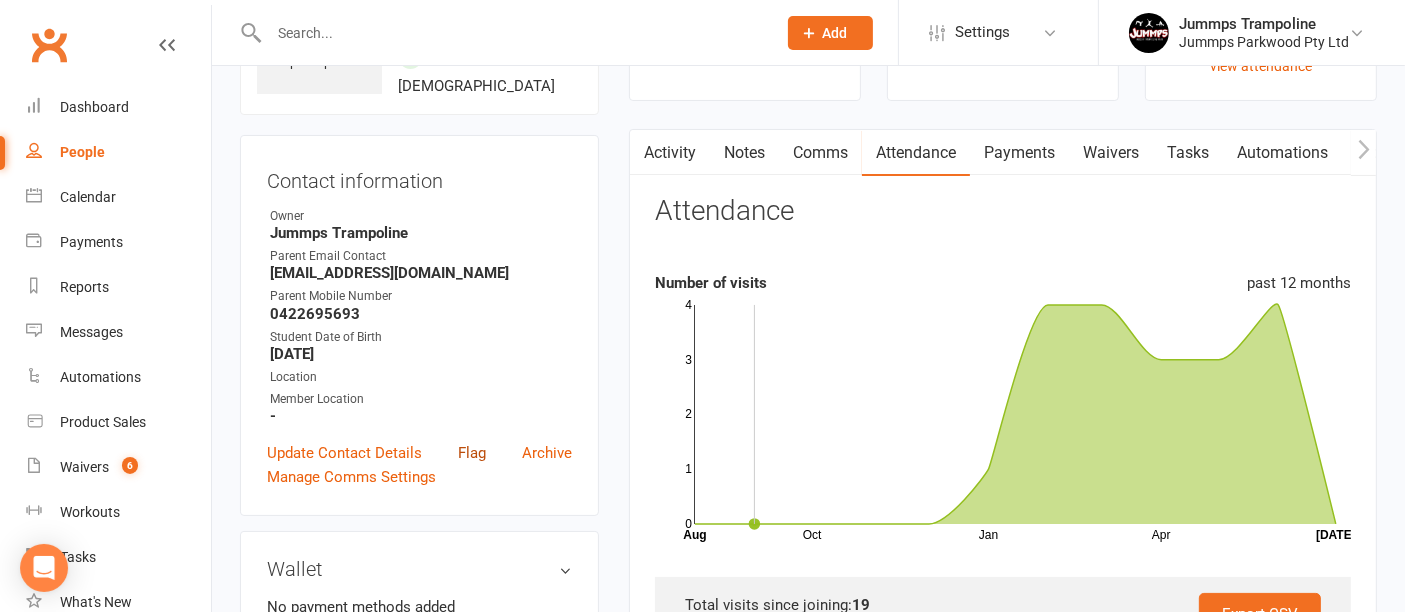 click on "Flag" at bounding box center [472, 453] 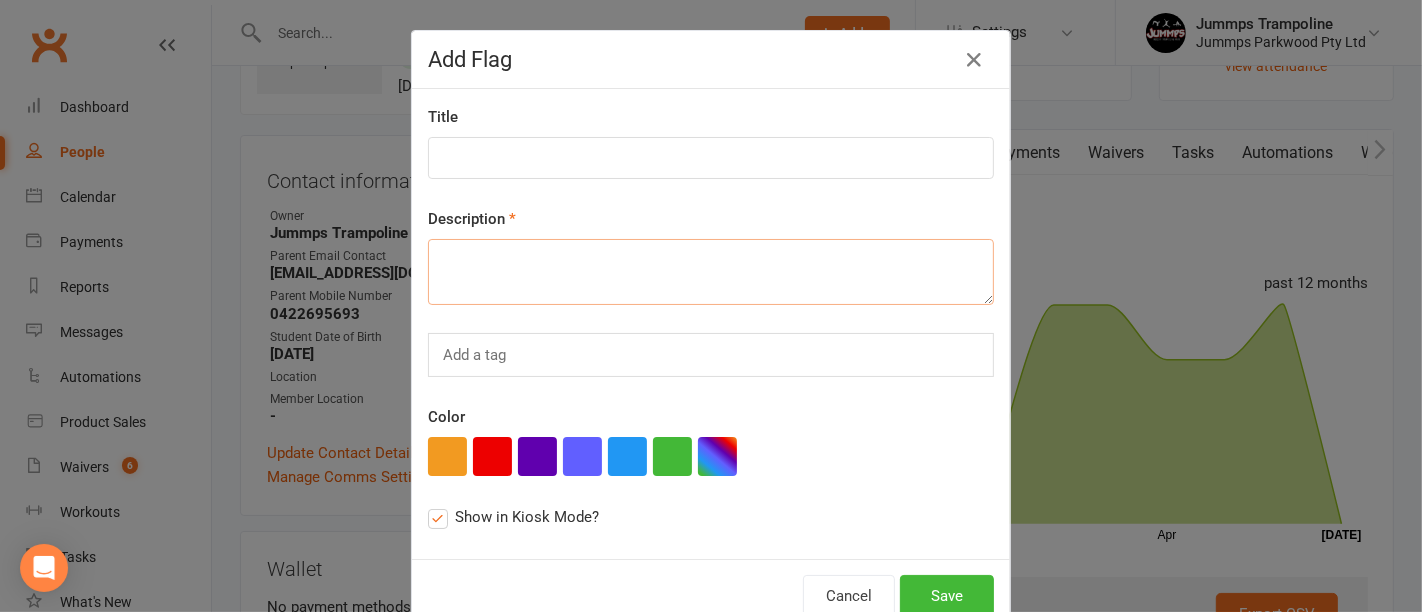 click at bounding box center (711, 272) 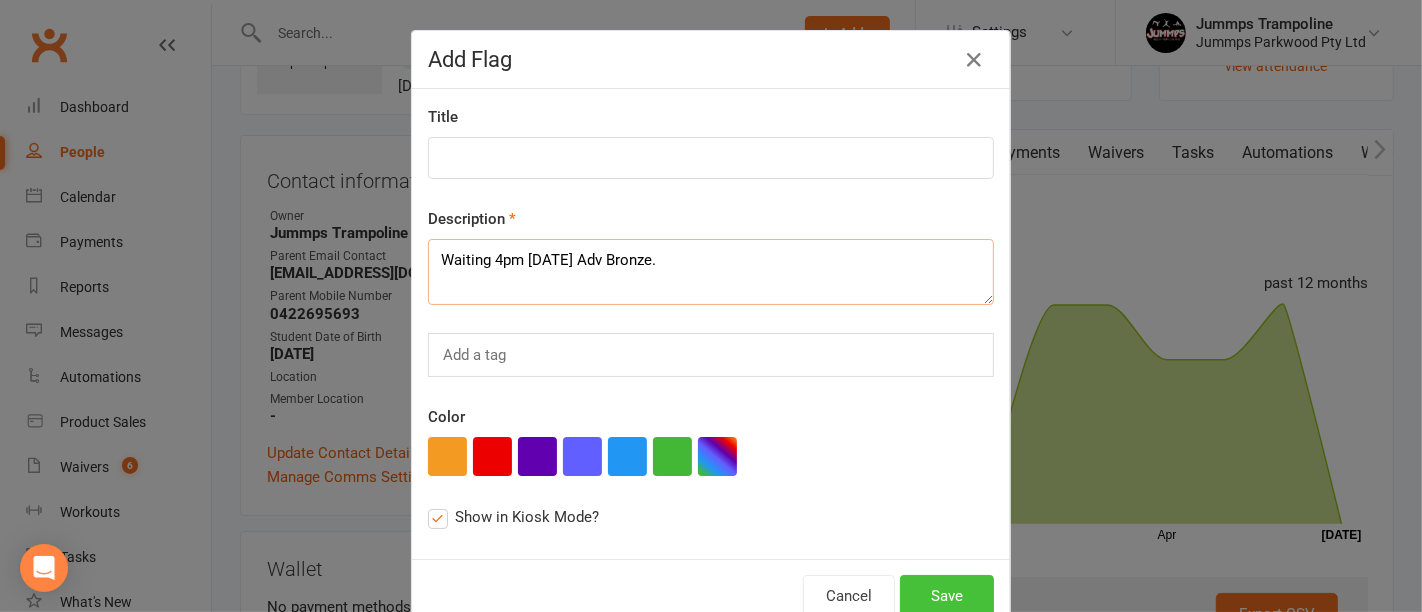 type on "Waiting 4pm Thursday Adv Bronze." 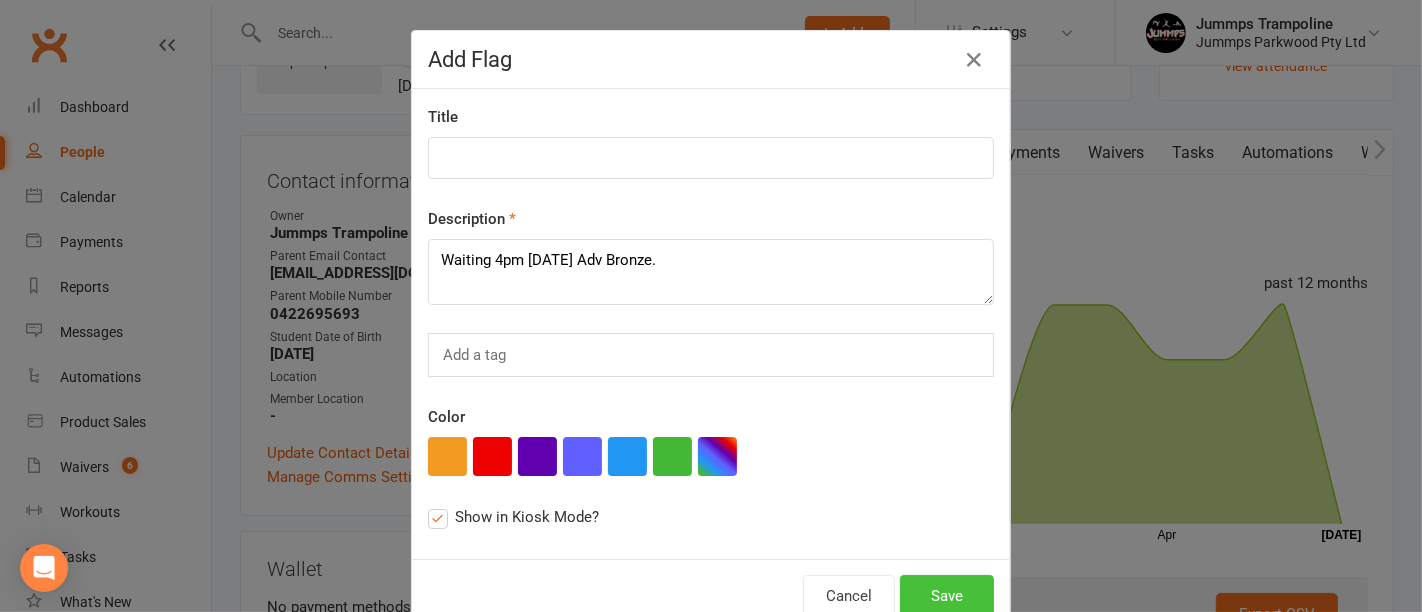 click on "Save" at bounding box center (947, 596) 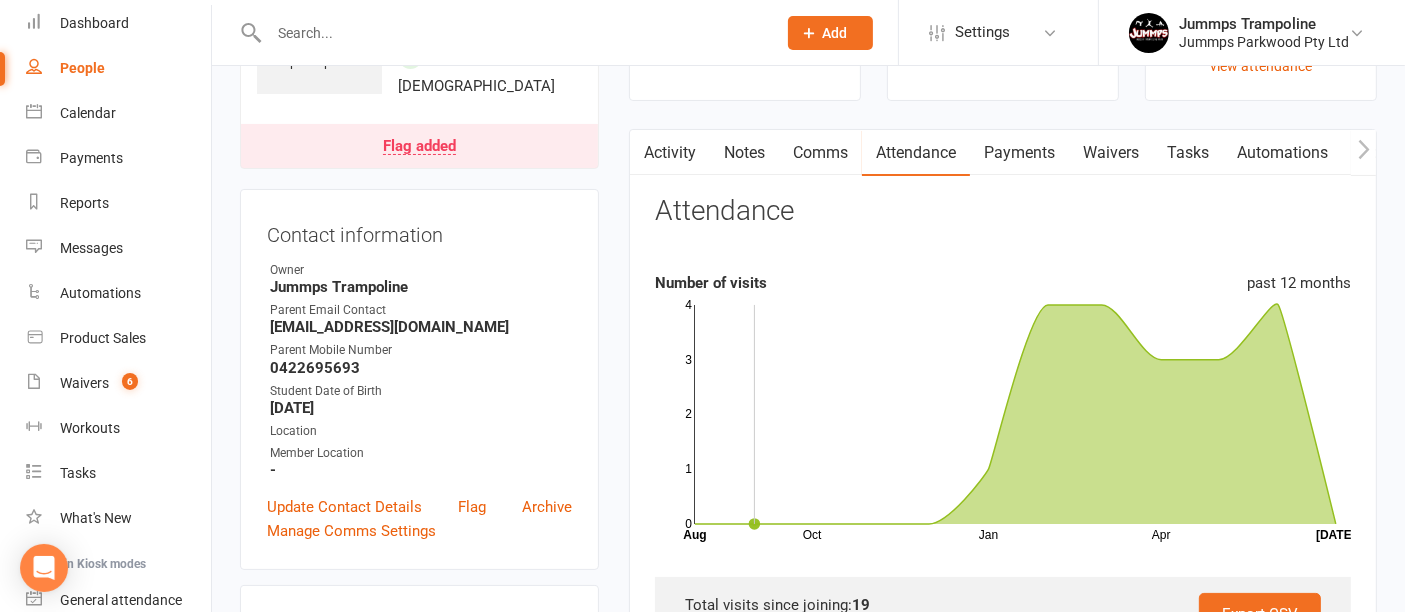 scroll, scrollTop: 101, scrollLeft: 0, axis: vertical 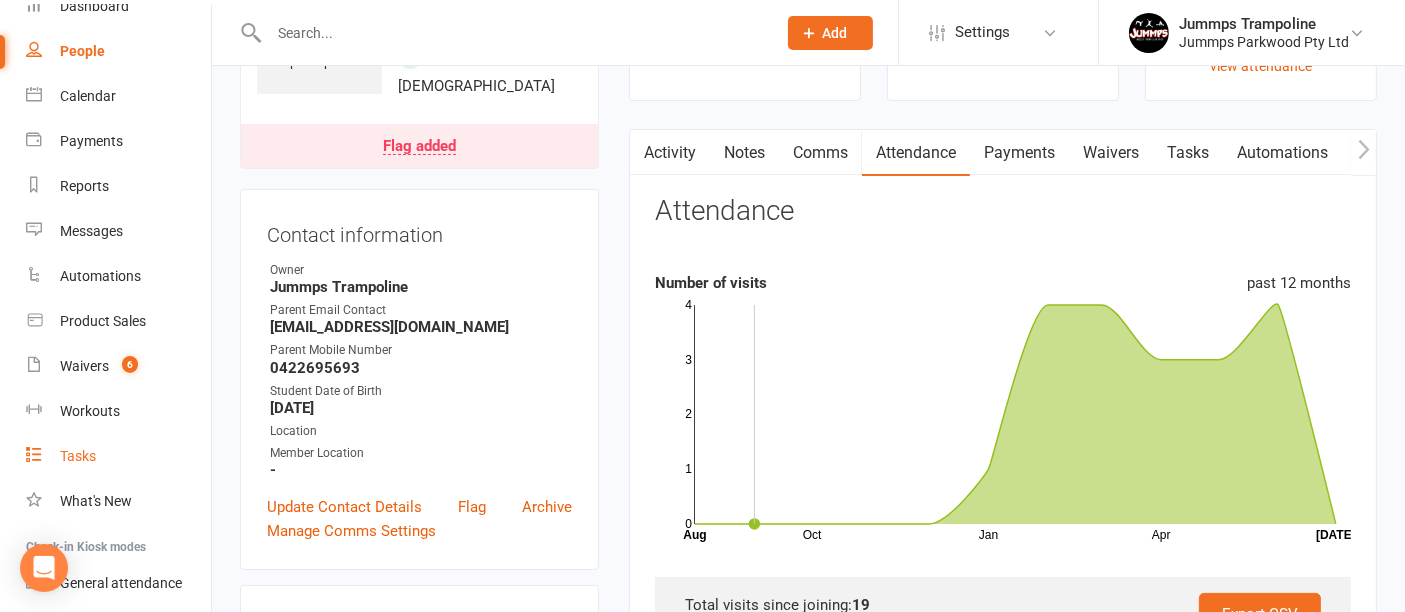 click on "Tasks" at bounding box center [78, 456] 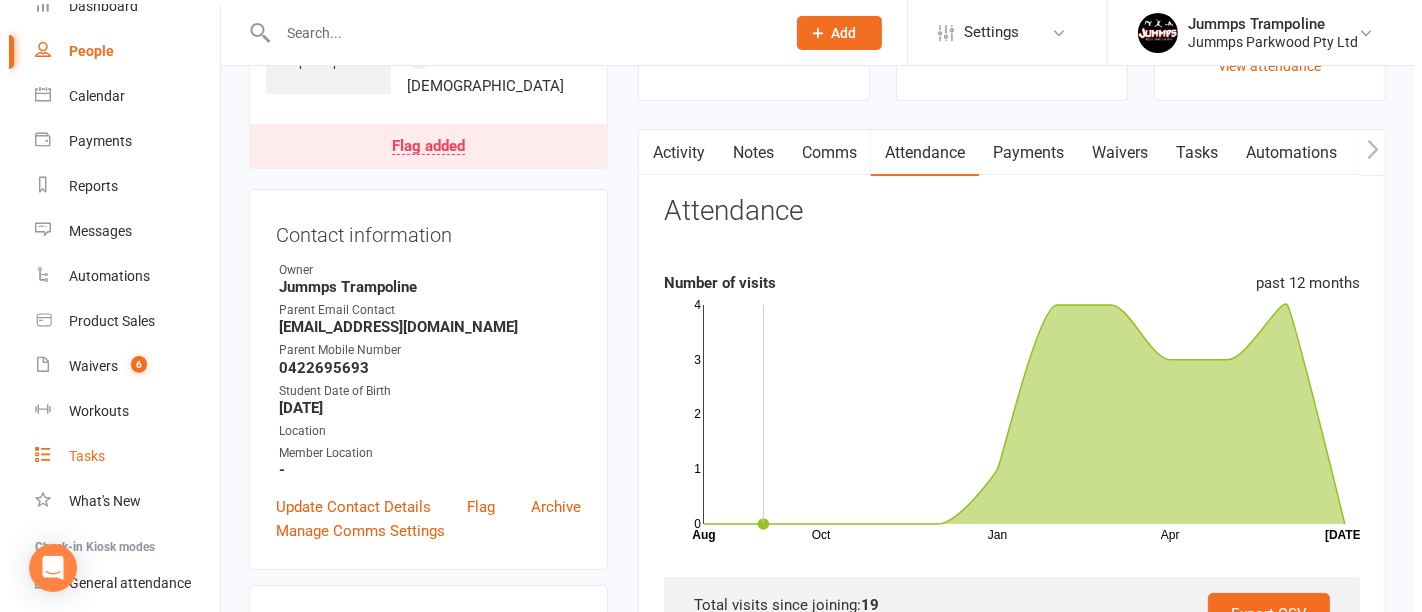 scroll, scrollTop: 0, scrollLeft: 0, axis: both 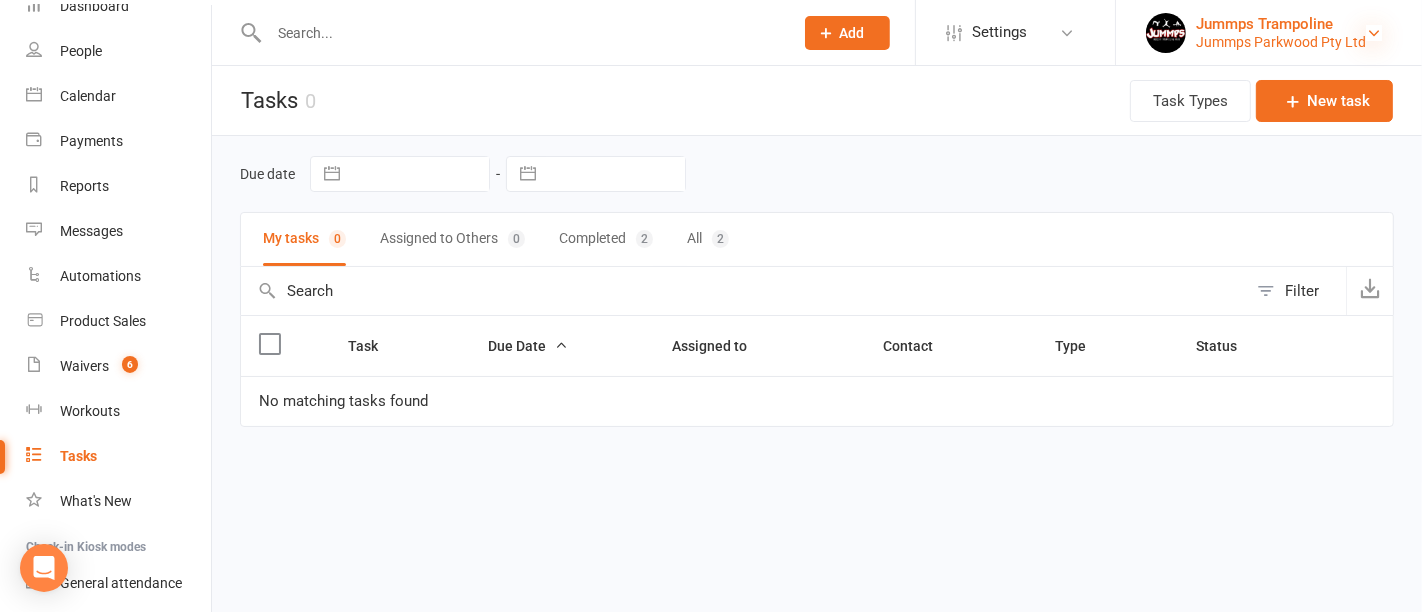 click at bounding box center (1374, 33) 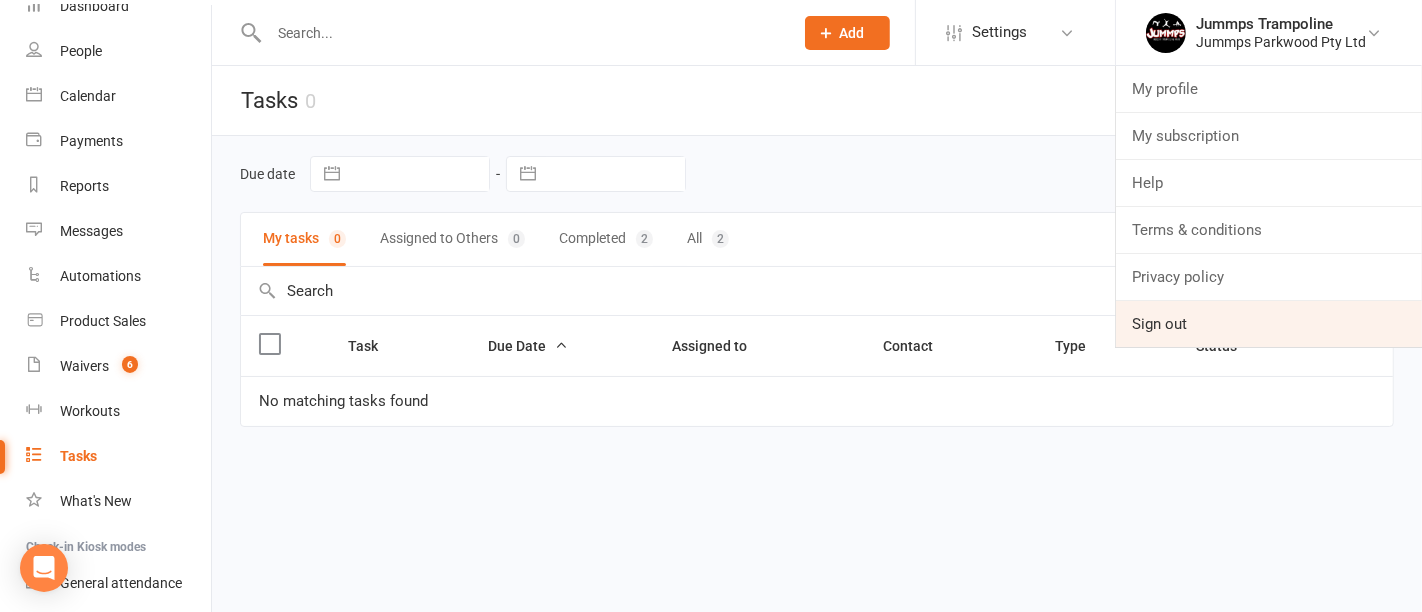 click on "Sign out" at bounding box center [1269, 324] 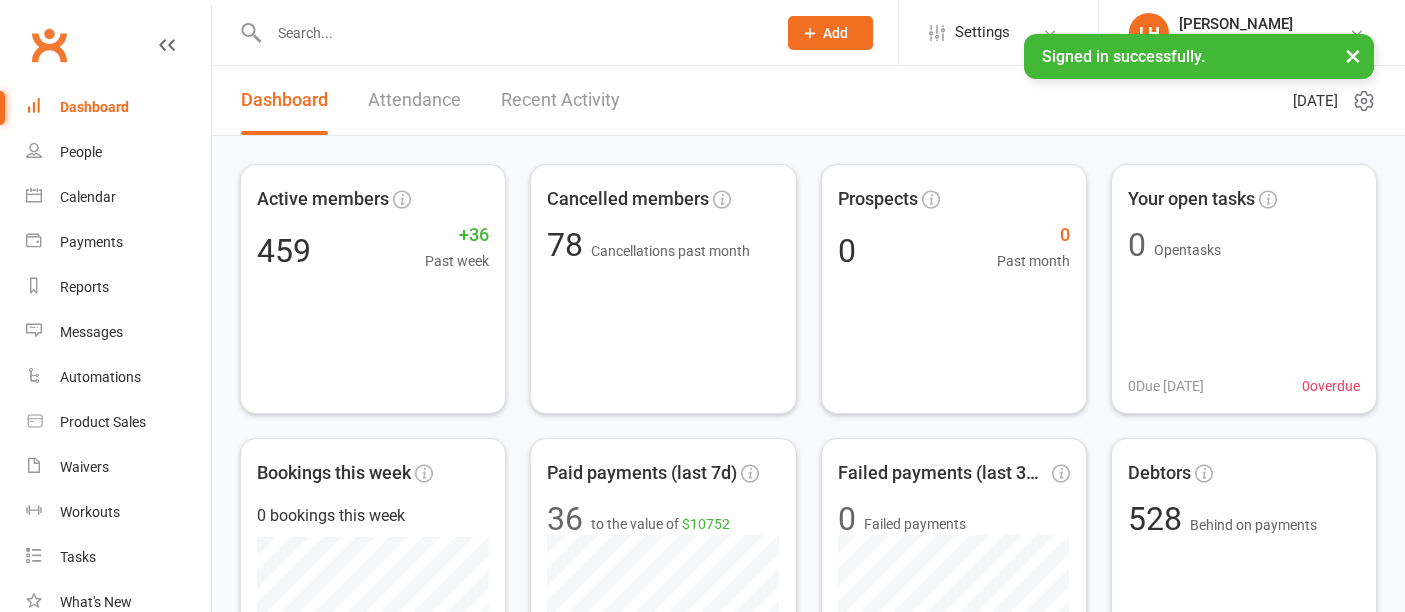 scroll, scrollTop: 0, scrollLeft: 0, axis: both 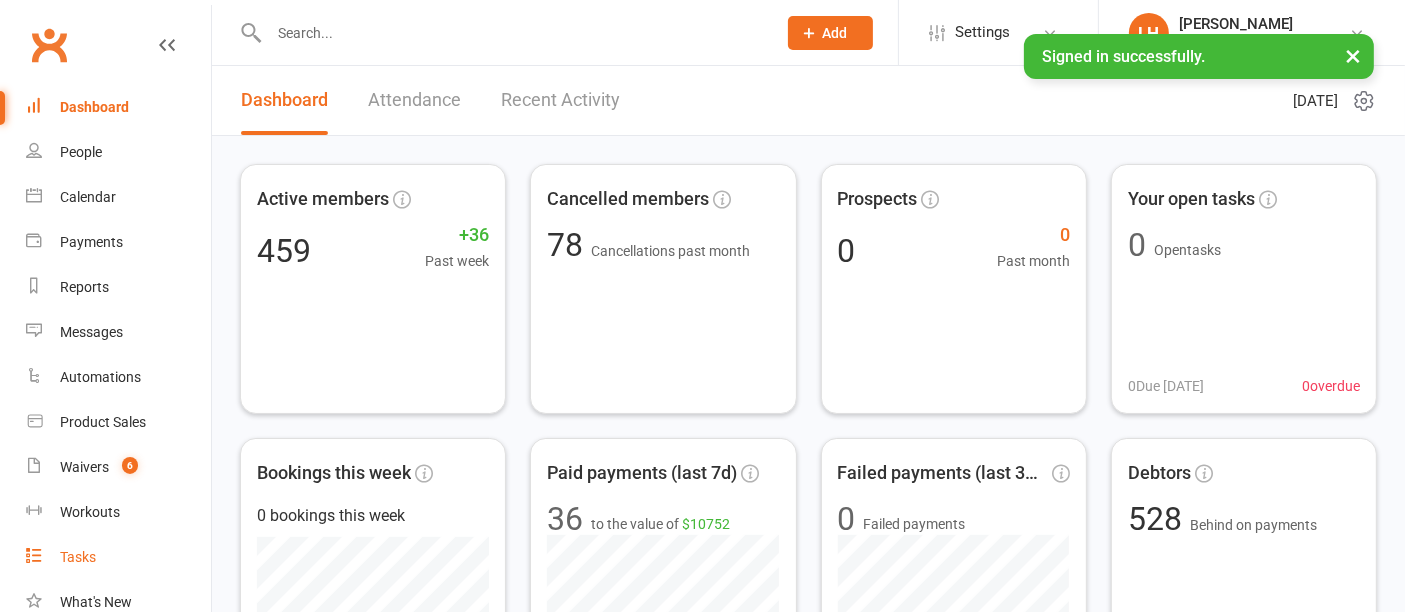 click on "Tasks" at bounding box center [78, 557] 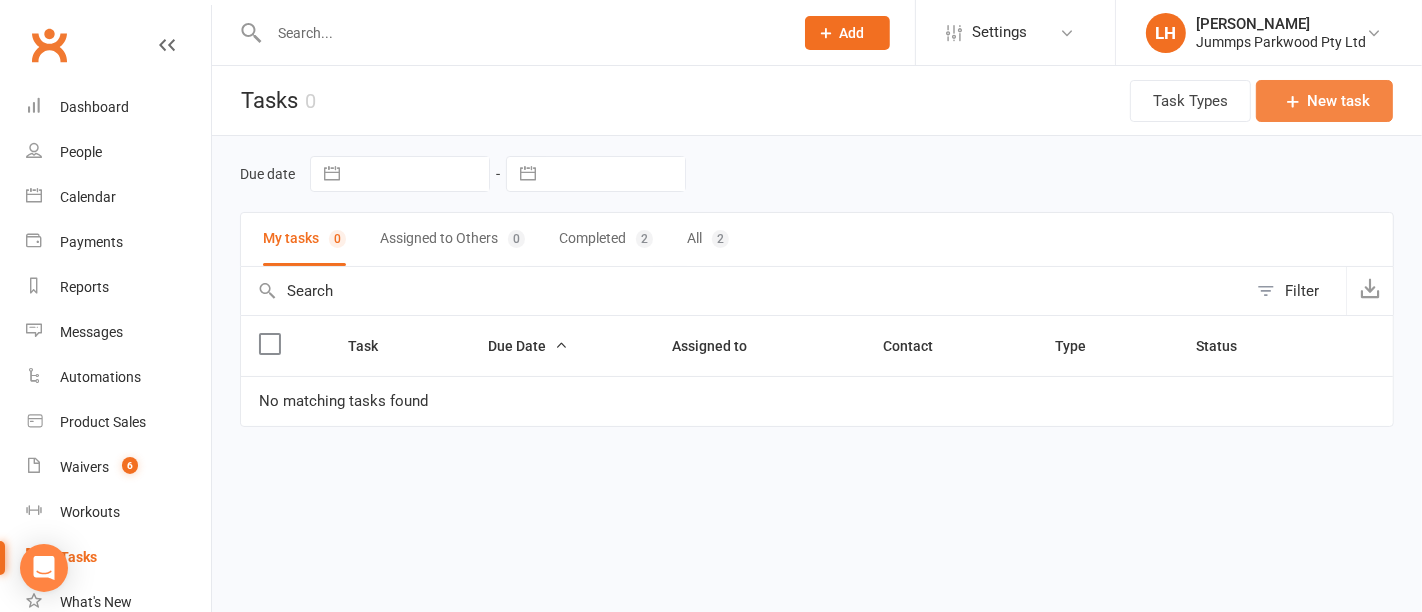 click on "New task" at bounding box center [1324, 101] 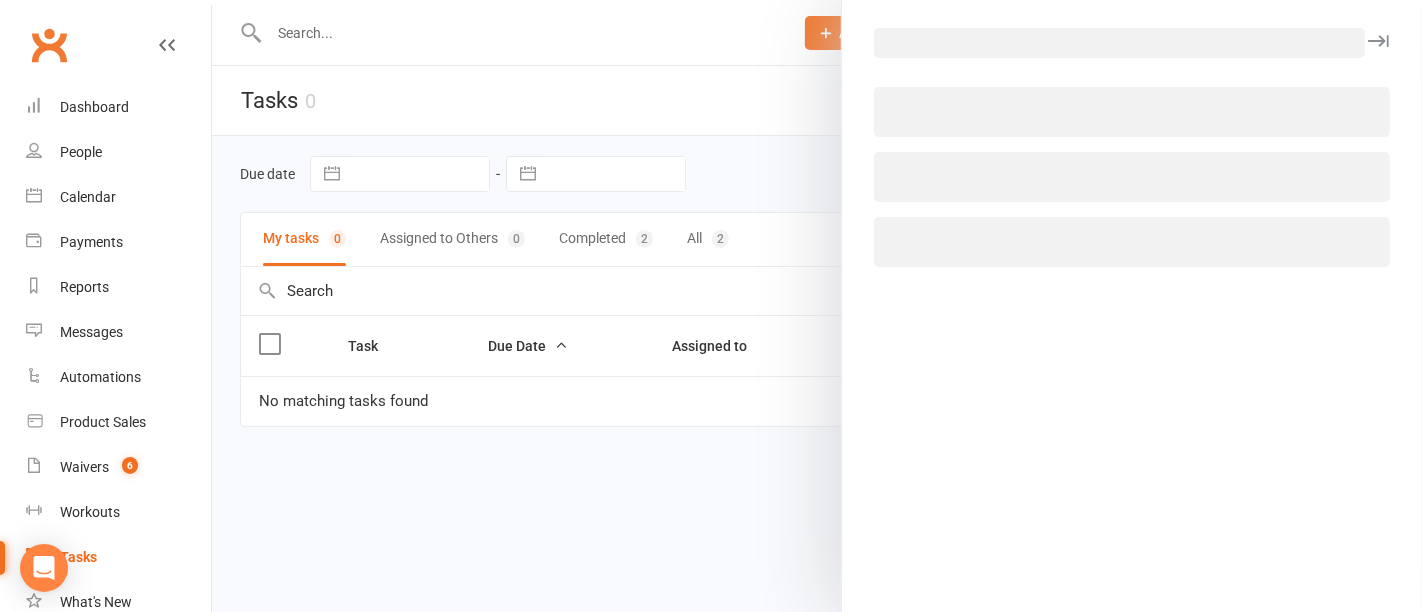 select on "53325" 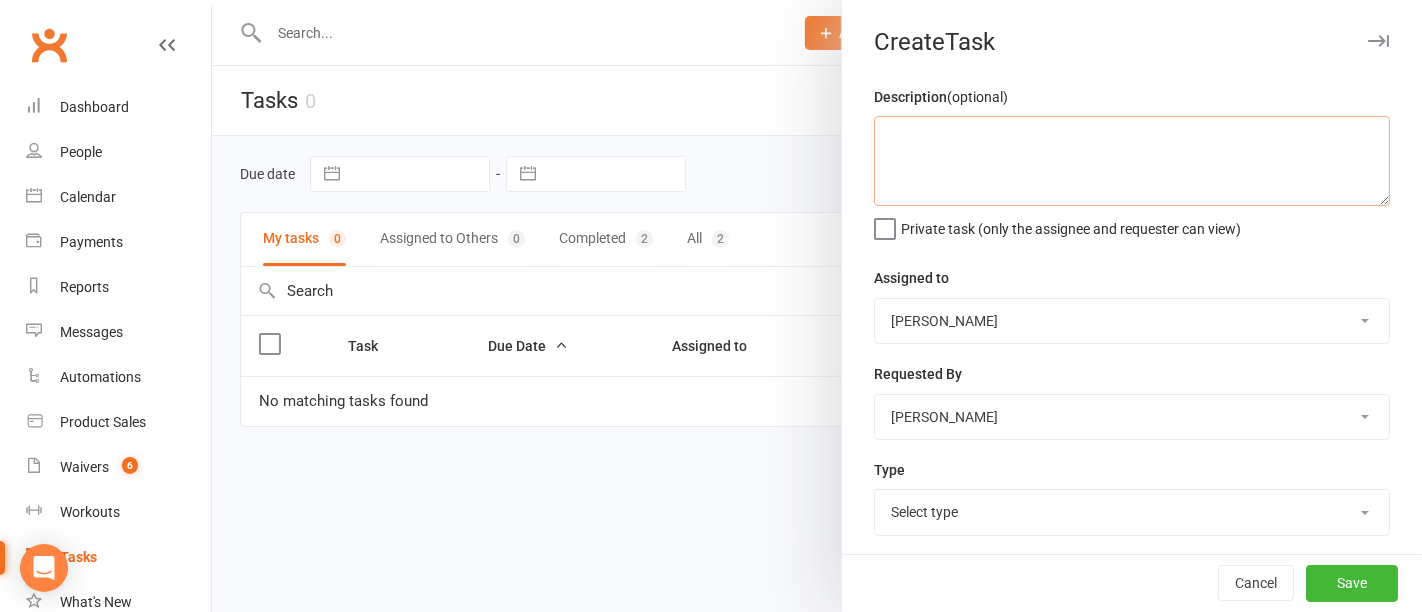 click at bounding box center [1132, 161] 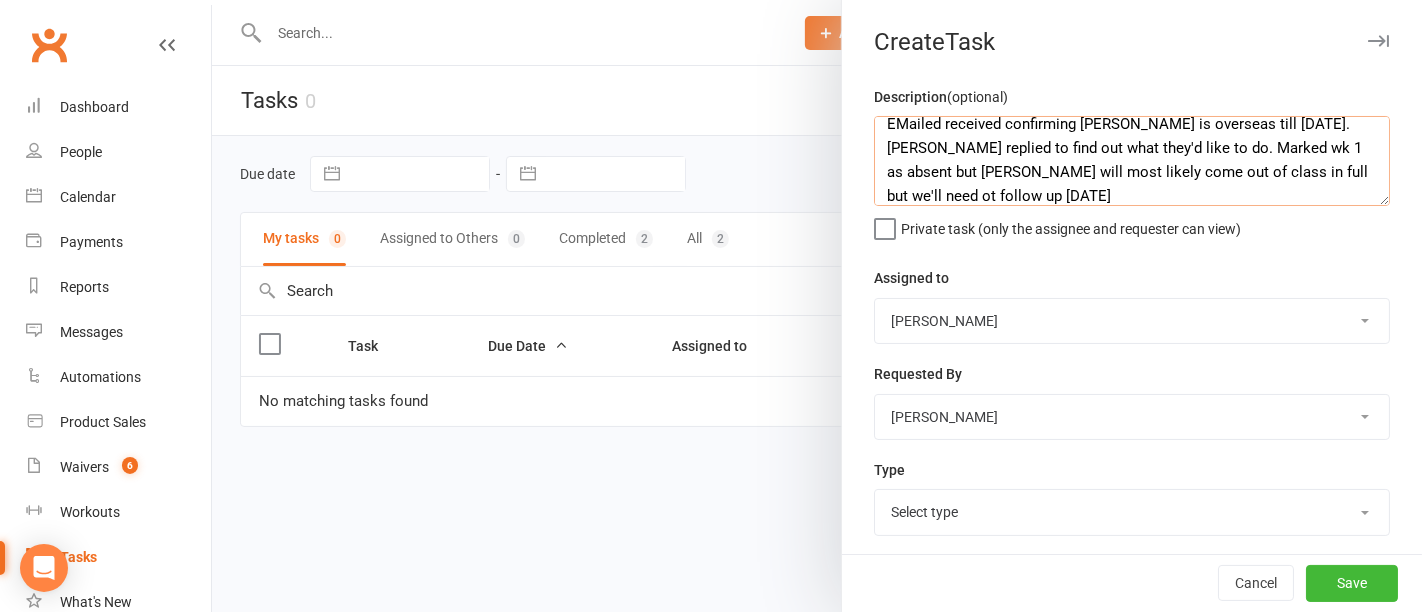 scroll, scrollTop: 10, scrollLeft: 0, axis: vertical 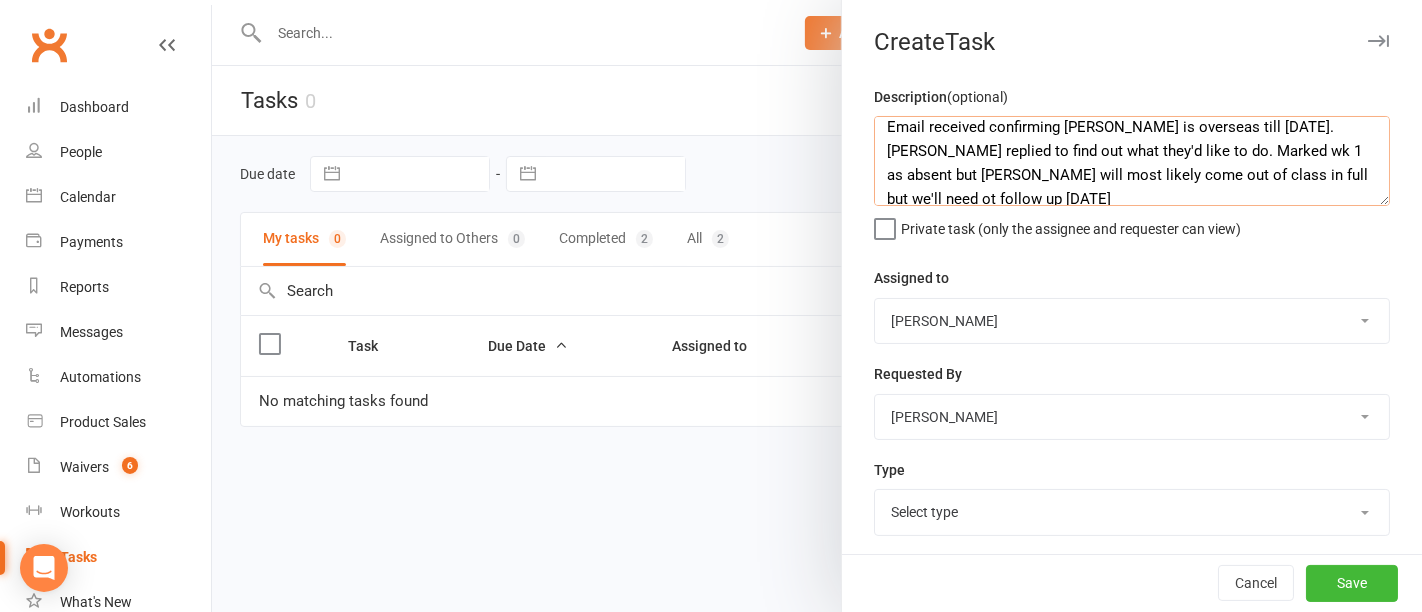 paste on "[PERSON_NAME]" 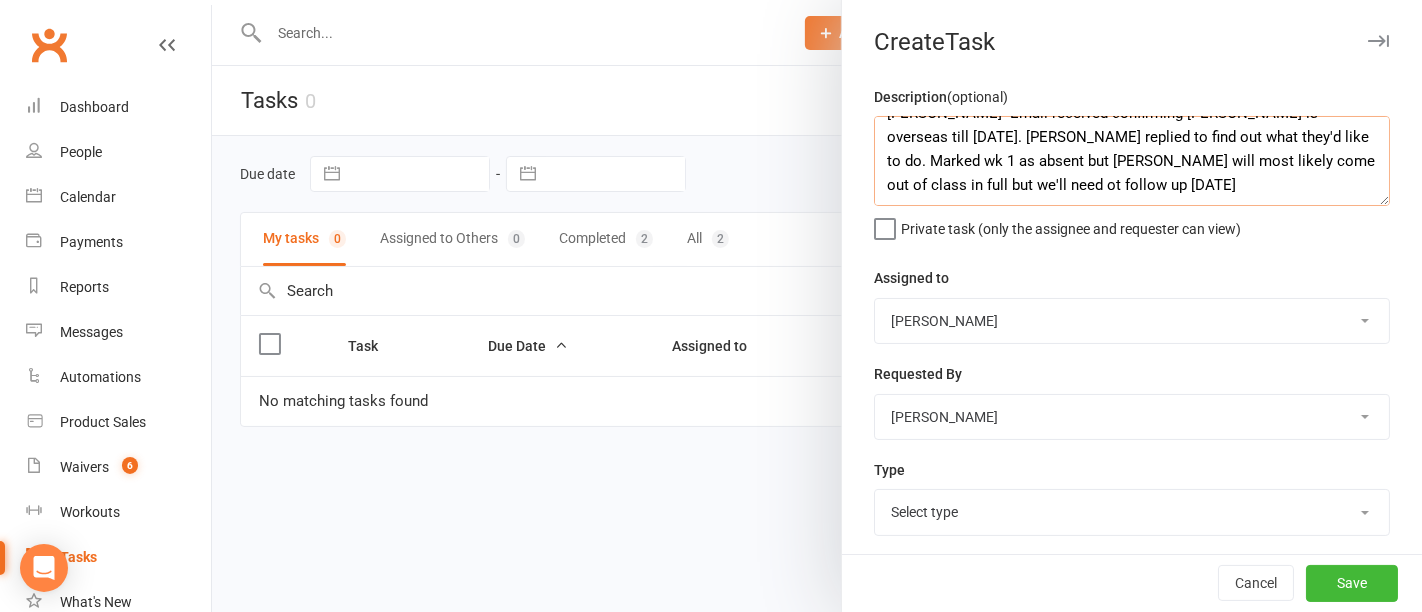 scroll, scrollTop: 10, scrollLeft: 0, axis: vertical 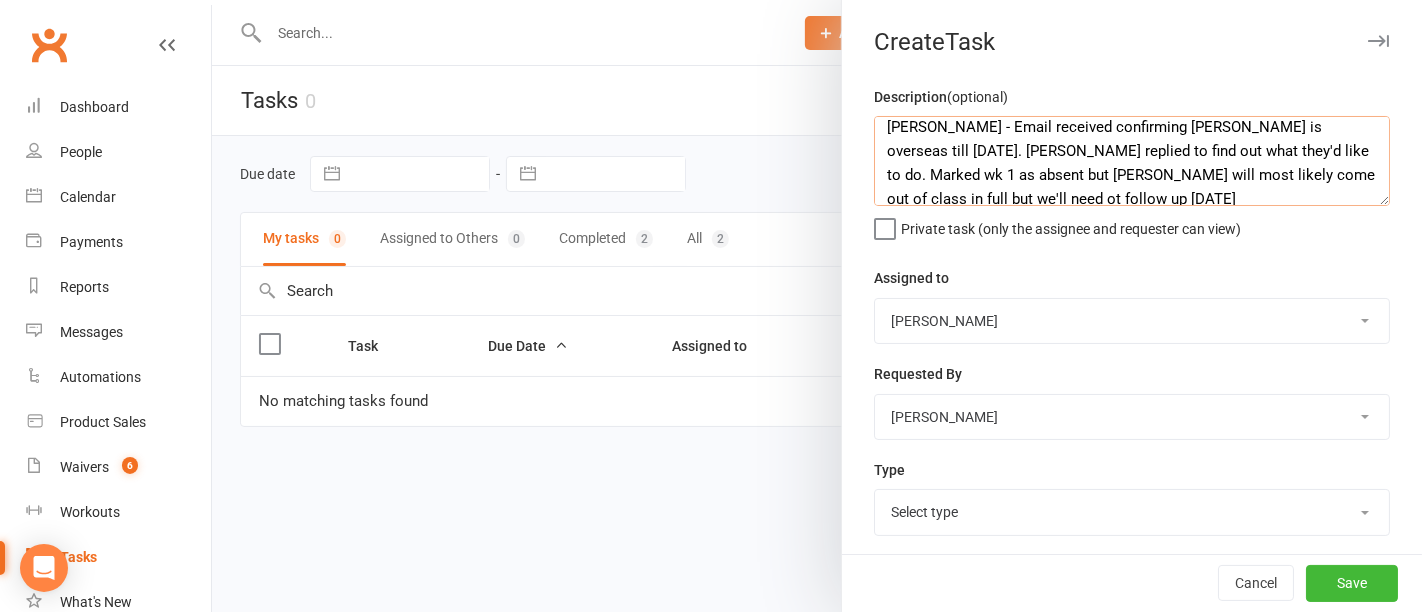 click on "[PERSON_NAME] - Email received confirming [PERSON_NAME] is overseas till [DATE]. [PERSON_NAME] replied to find out what they'd like to do. Marked wk 1 as absent but [PERSON_NAME] will most likely come out of class in full but we'll need ot follow up [DATE]" at bounding box center (1132, 161) 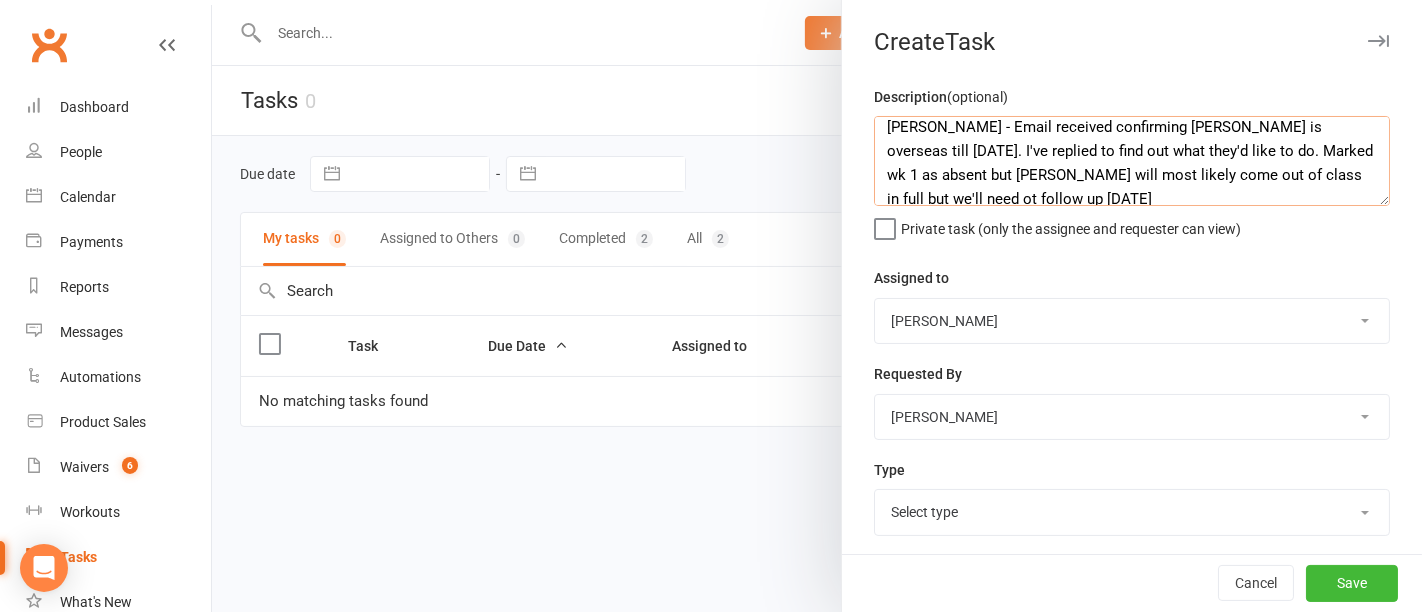 scroll, scrollTop: 13, scrollLeft: 0, axis: vertical 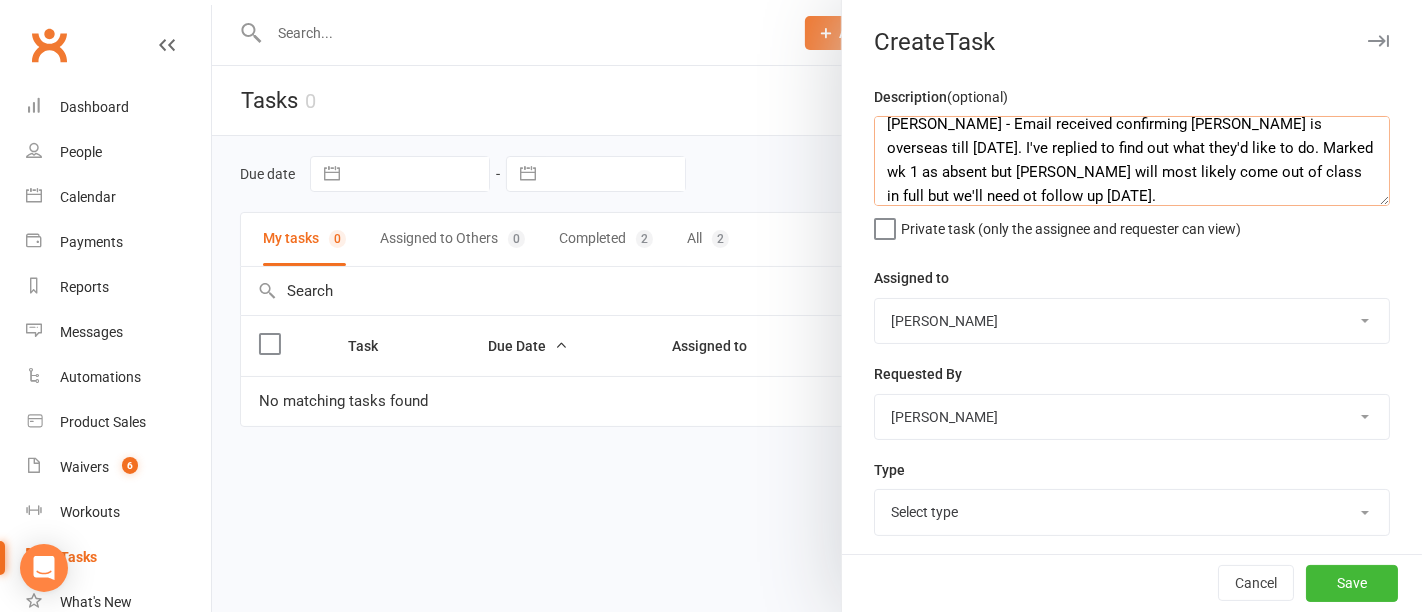 type on "Michael Hibbins - Email received confirming Michael is overseas till 4th August. I've replied to find out what they'd like to do. Marked wk 1 as absent but Michael will most likely come out of class in full but we'll need ot follow up Monday." 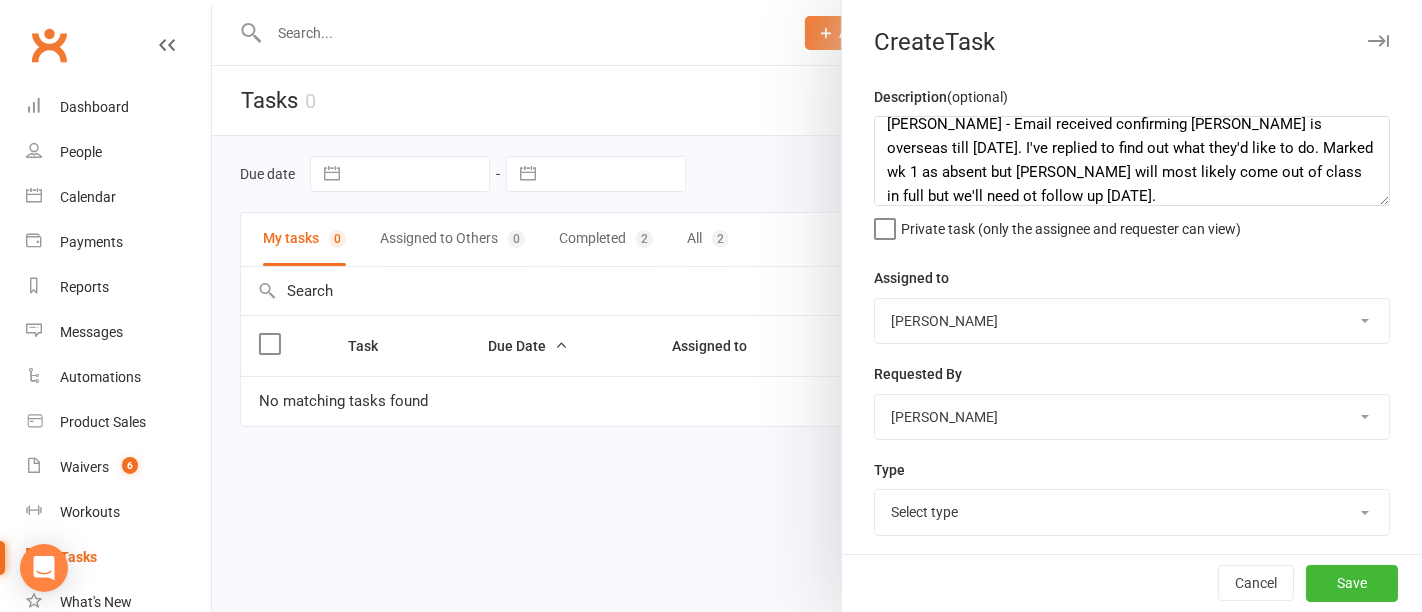 click on "Jummps Trampoline TUMBLE COACH Sandra Yeowart Tim Yeowart Lorin Hallam Chloe Cole Puddy RIve Ali Rive Connor Williams" at bounding box center (1132, 321) 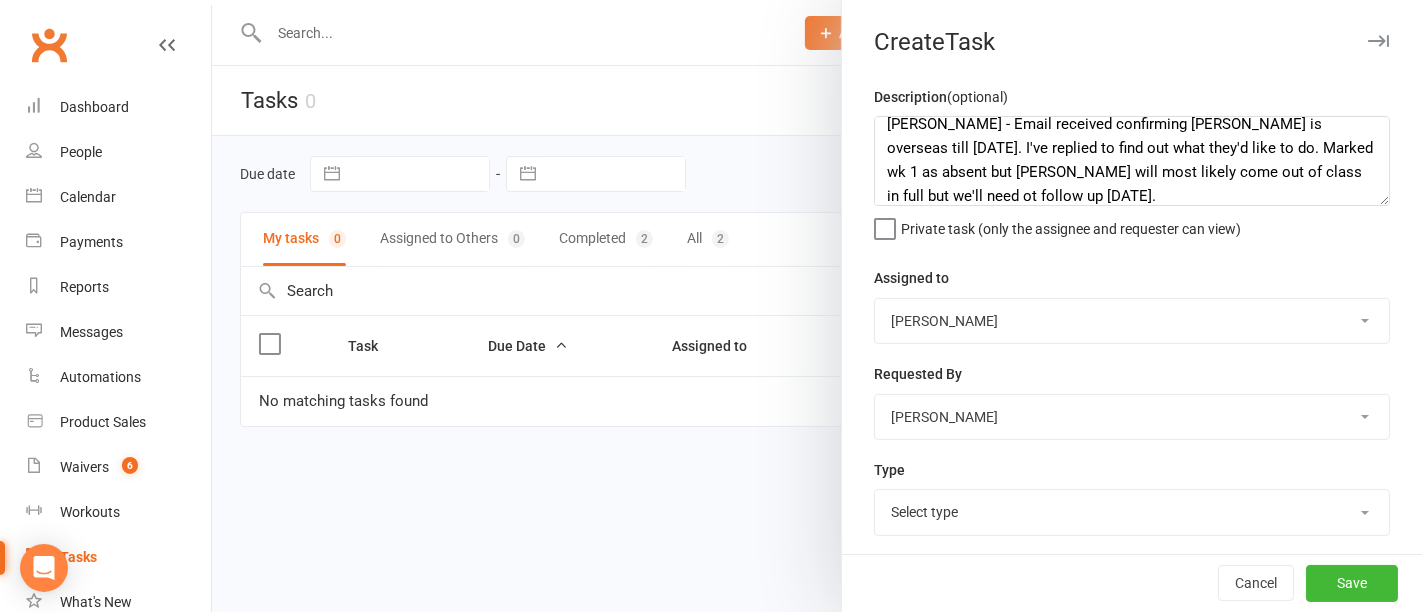 select on "53026" 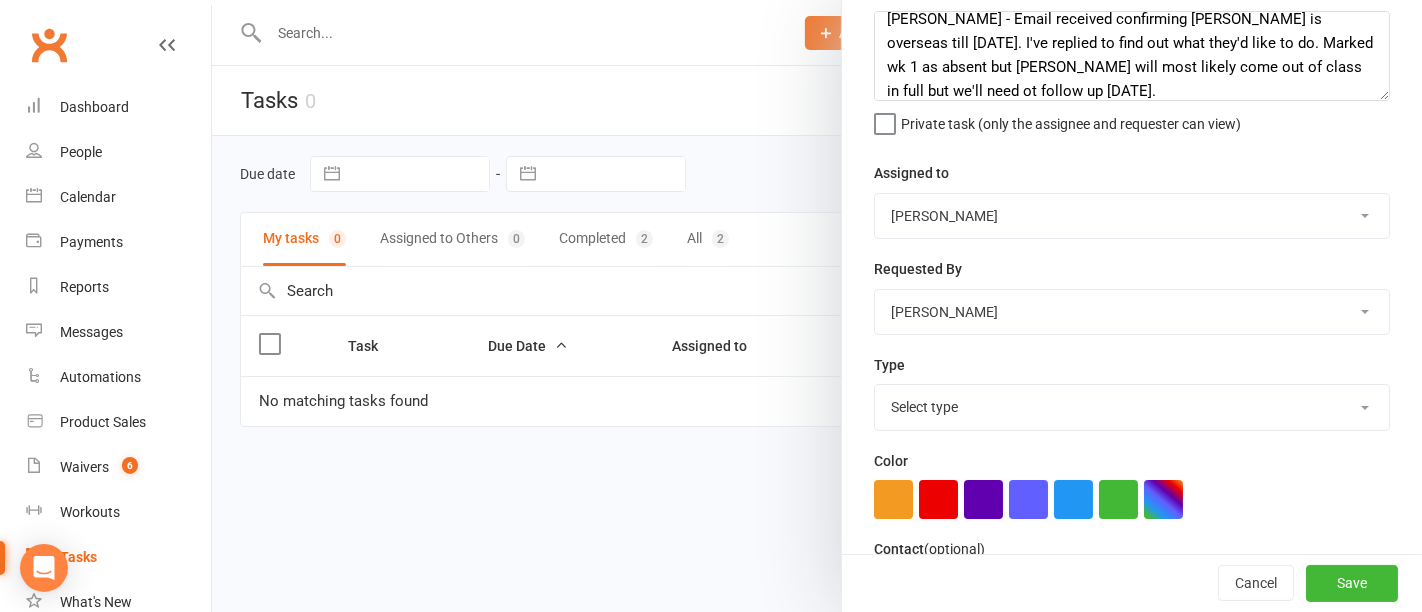 scroll, scrollTop: 108, scrollLeft: 0, axis: vertical 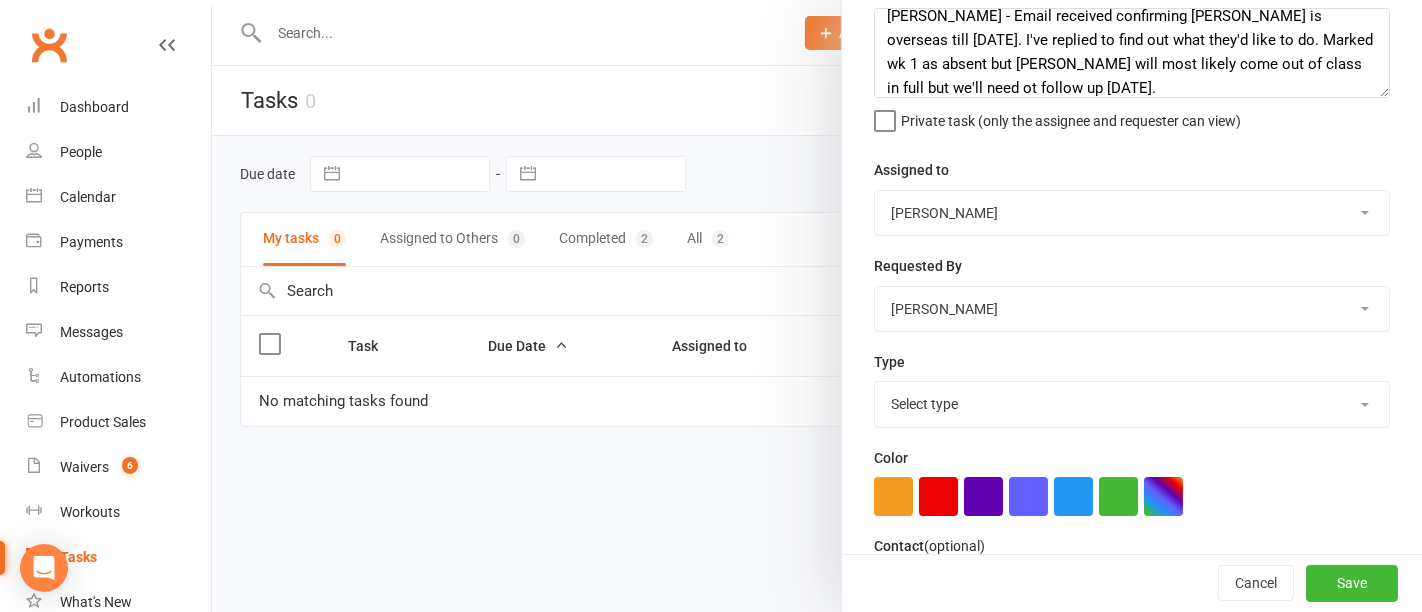 click on "Select type E-mail Meeting Phone call Add new task type" at bounding box center (1132, 404) 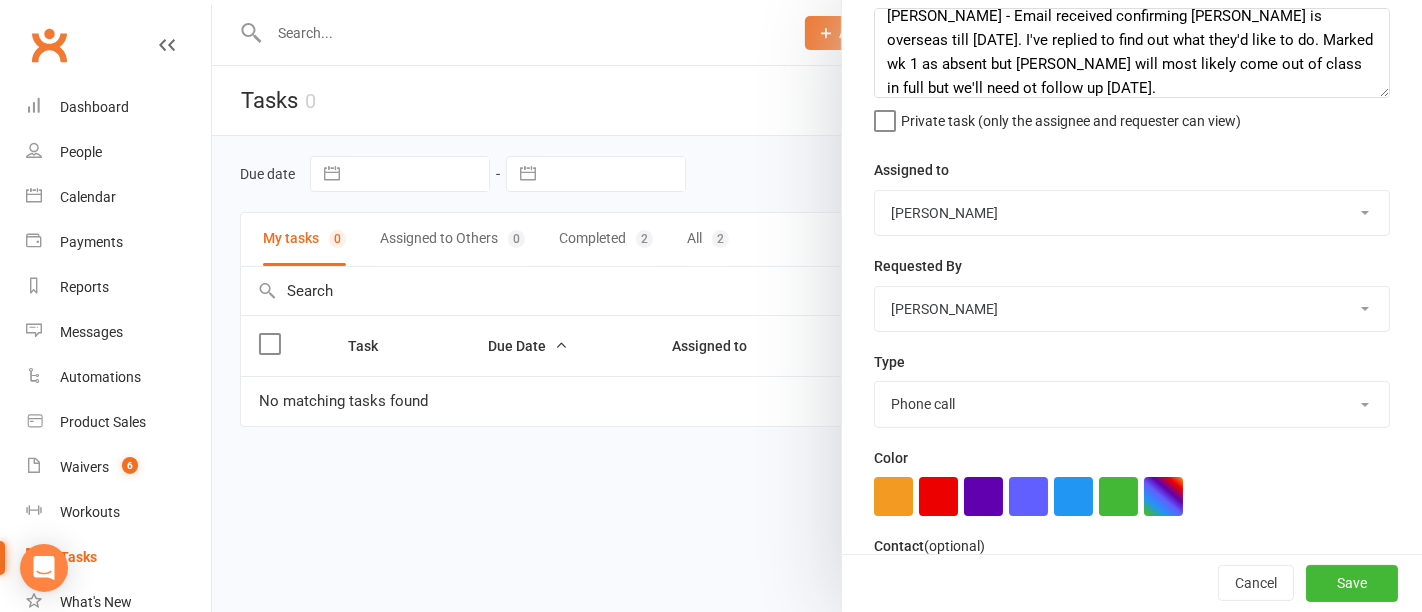 click on "Select type E-mail Meeting Phone call Add new task type" at bounding box center [1132, 404] 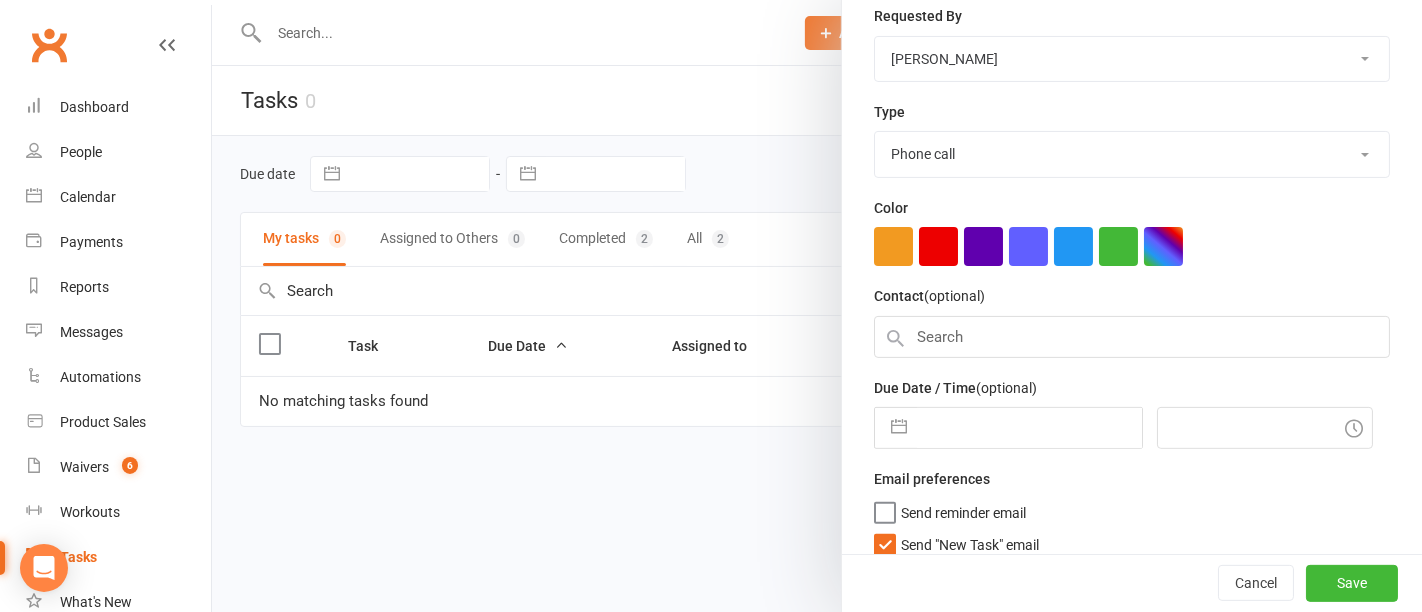 scroll, scrollTop: 361, scrollLeft: 0, axis: vertical 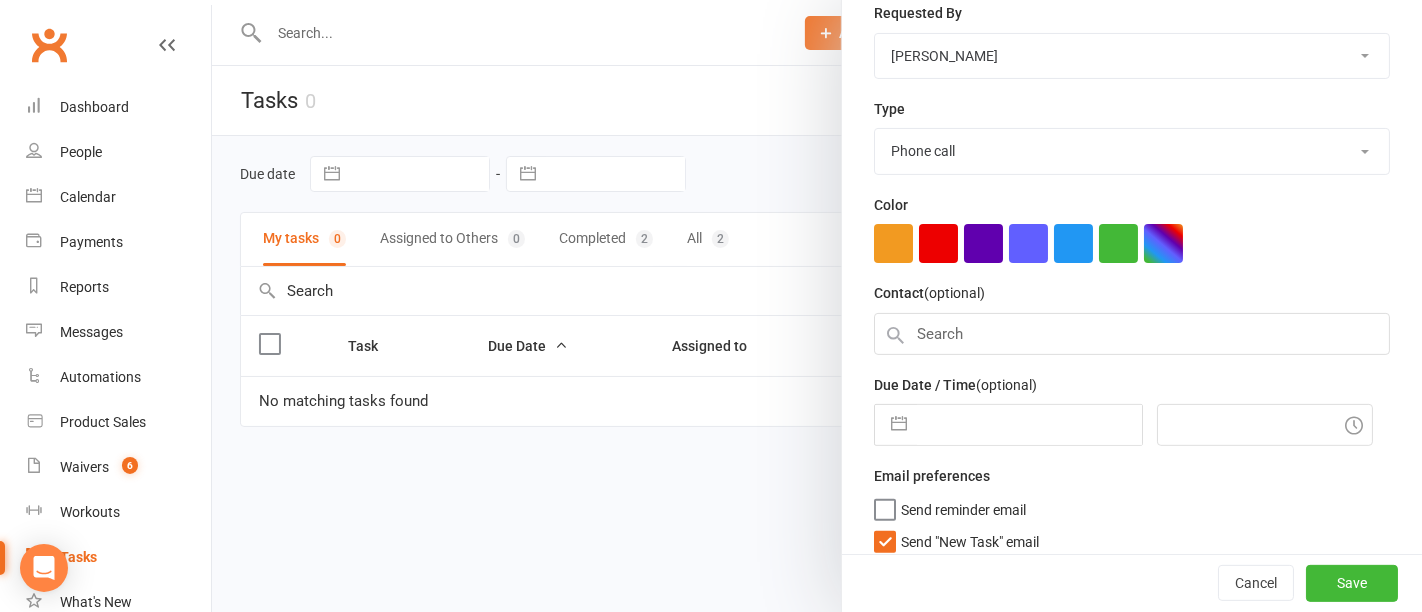 click at bounding box center (1029, 425) 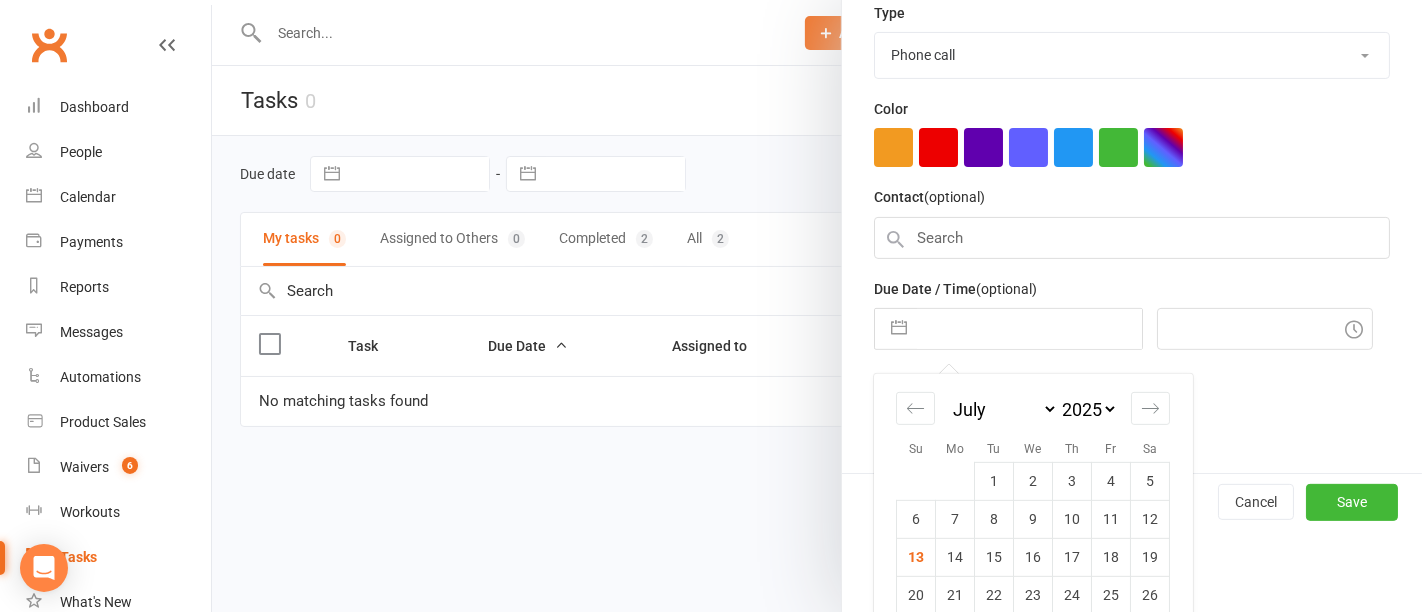 scroll, scrollTop: 520, scrollLeft: 0, axis: vertical 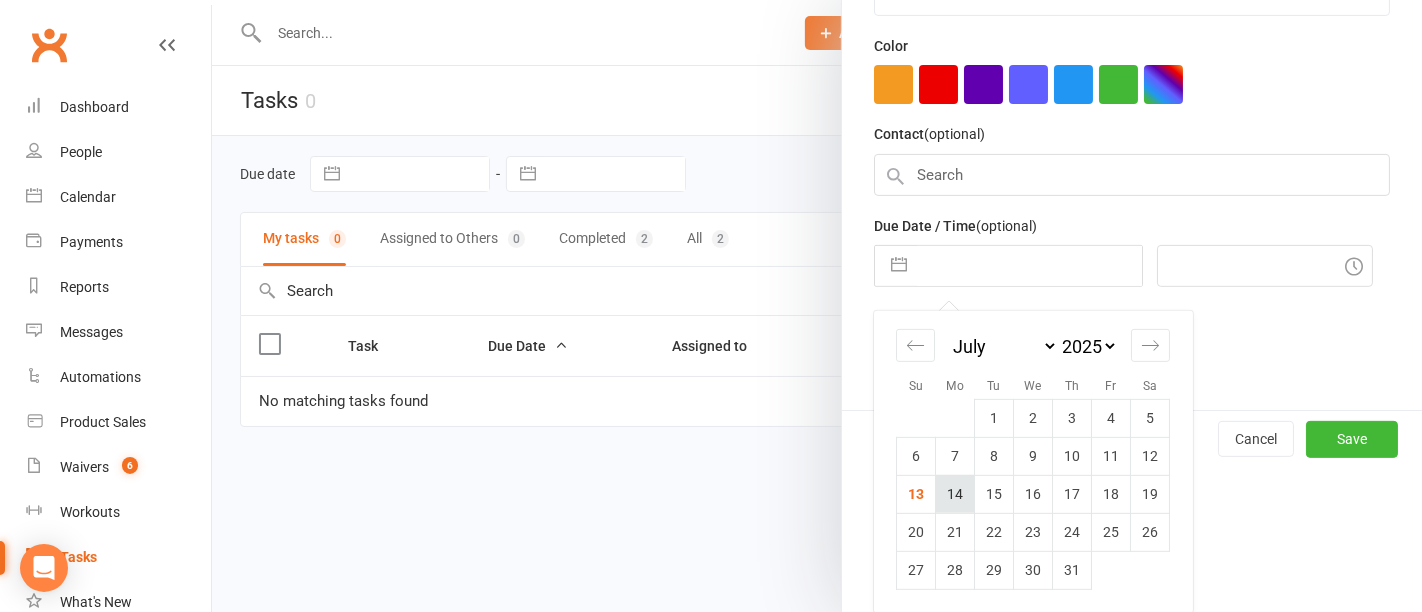 click on "14" at bounding box center (955, 494) 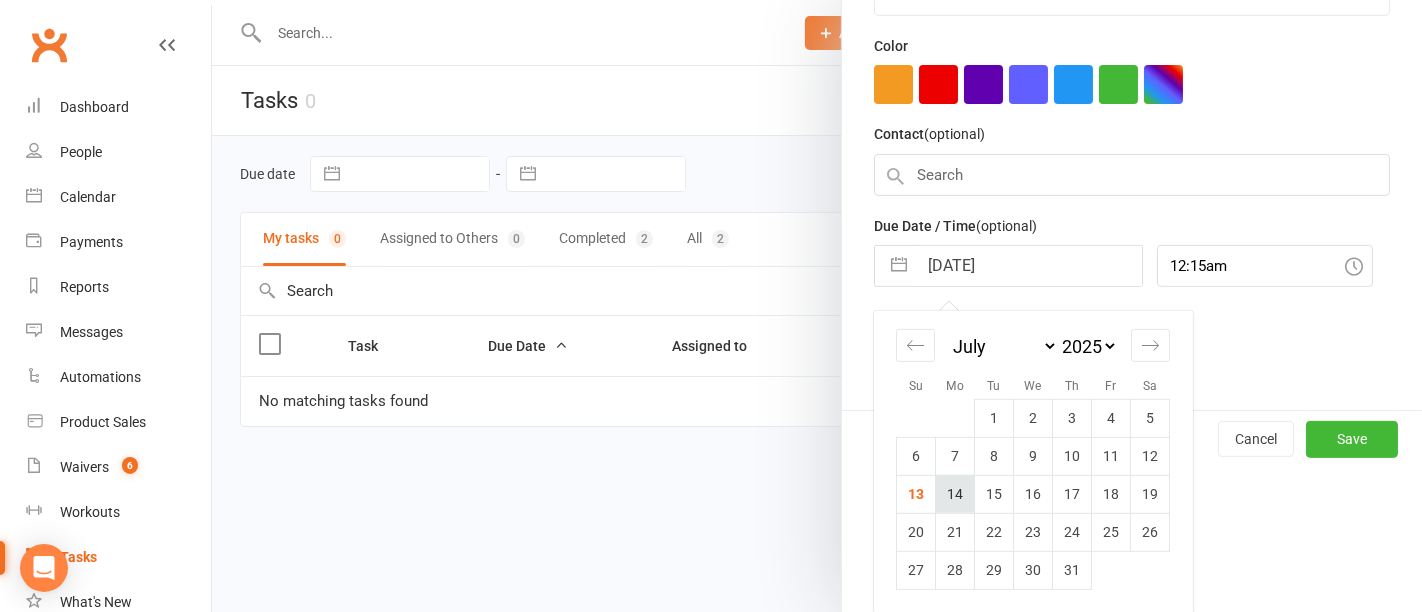 scroll, scrollTop: 374, scrollLeft: 0, axis: vertical 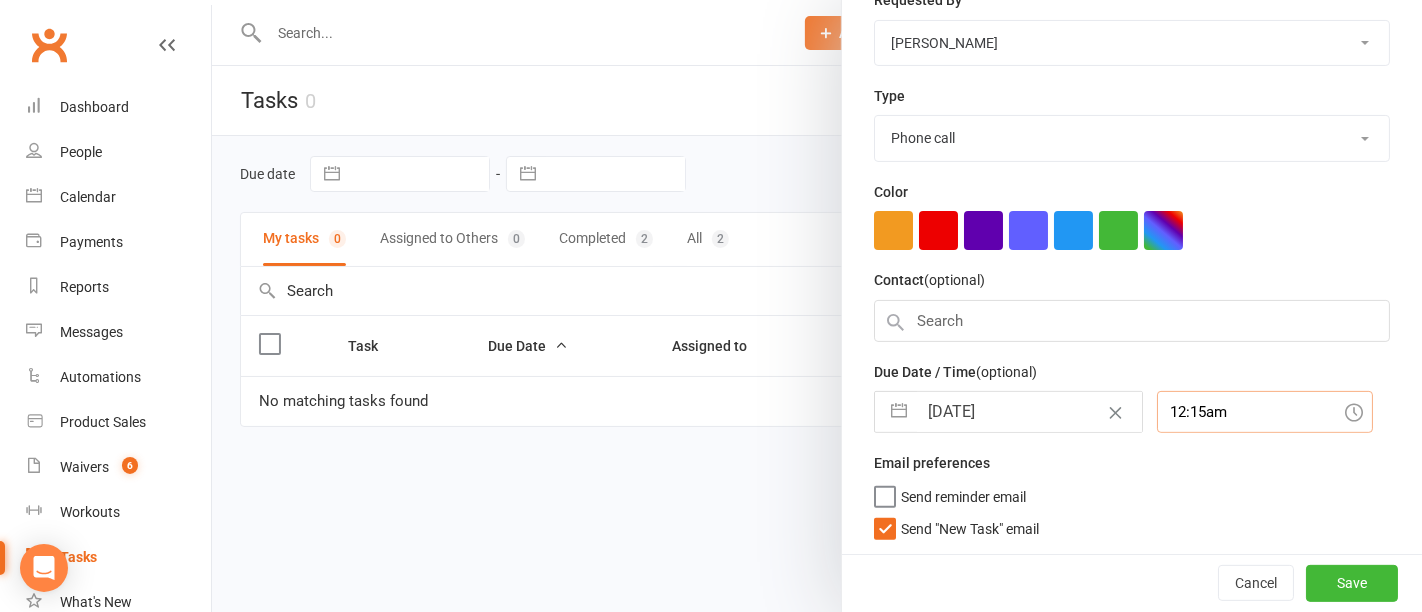 click on "12:15am" at bounding box center (1265, 412) 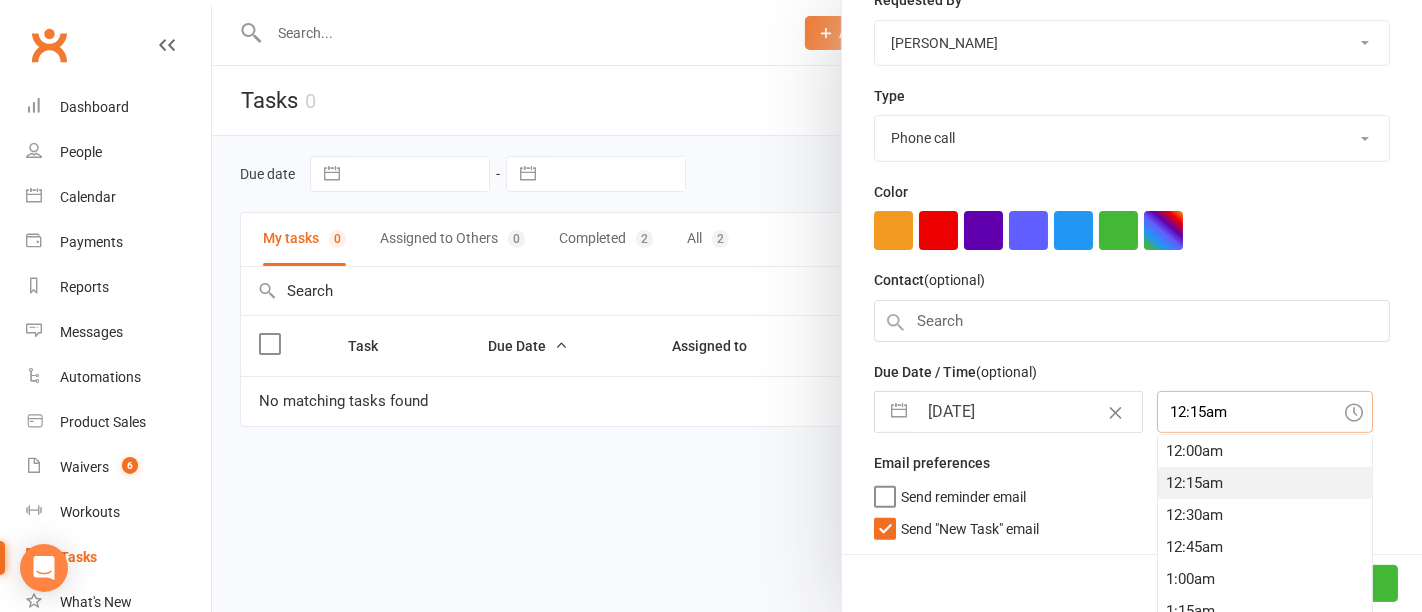 scroll, scrollTop: 396, scrollLeft: 0, axis: vertical 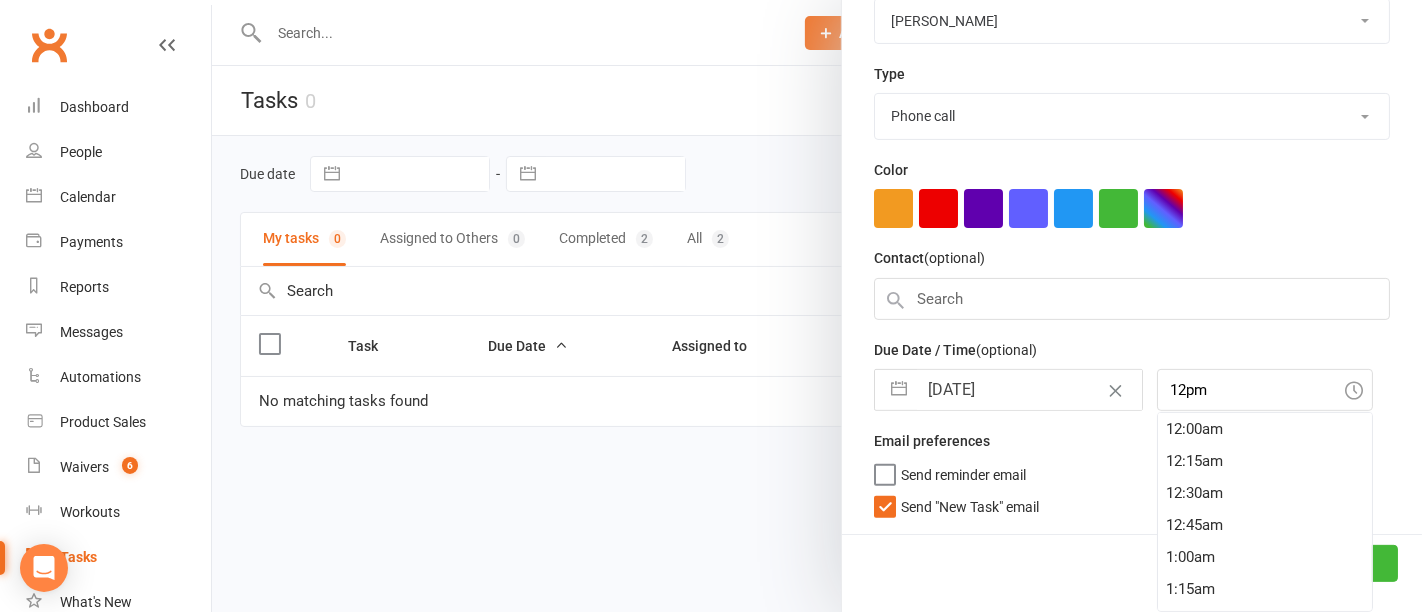 type on "12:00pm" 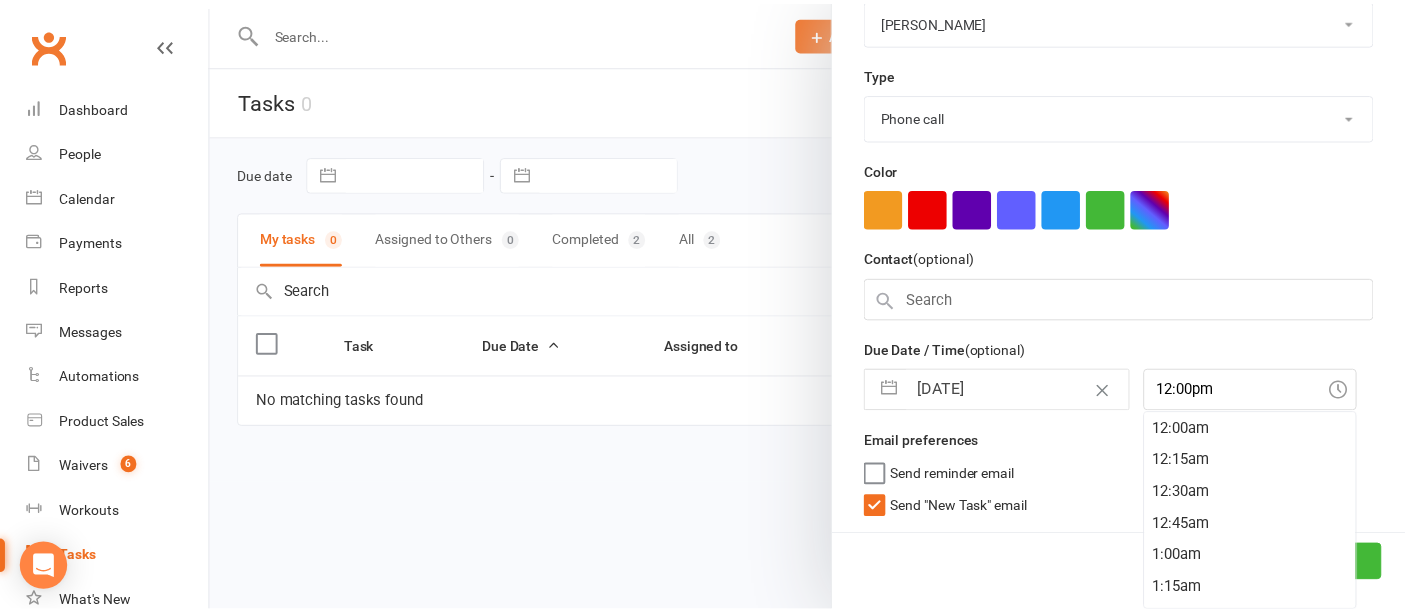scroll, scrollTop: 374, scrollLeft: 0, axis: vertical 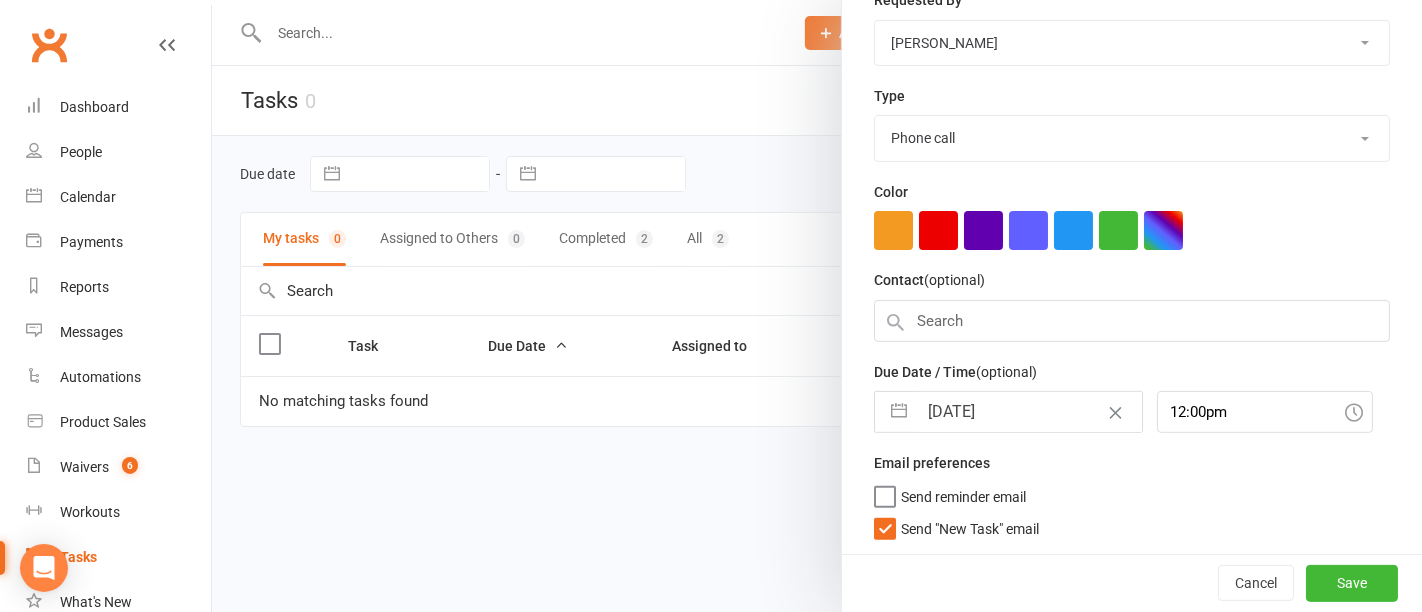 click on "Send reminder email" at bounding box center (963, 493) 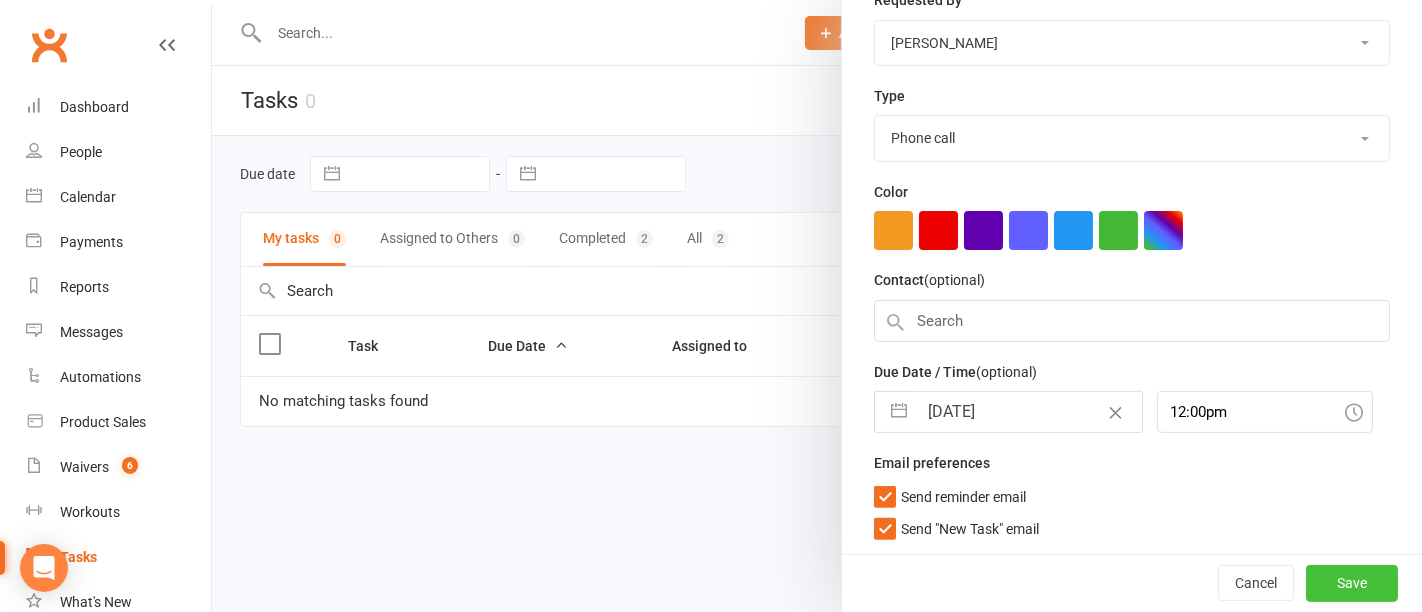 click on "Save" at bounding box center (1352, 584) 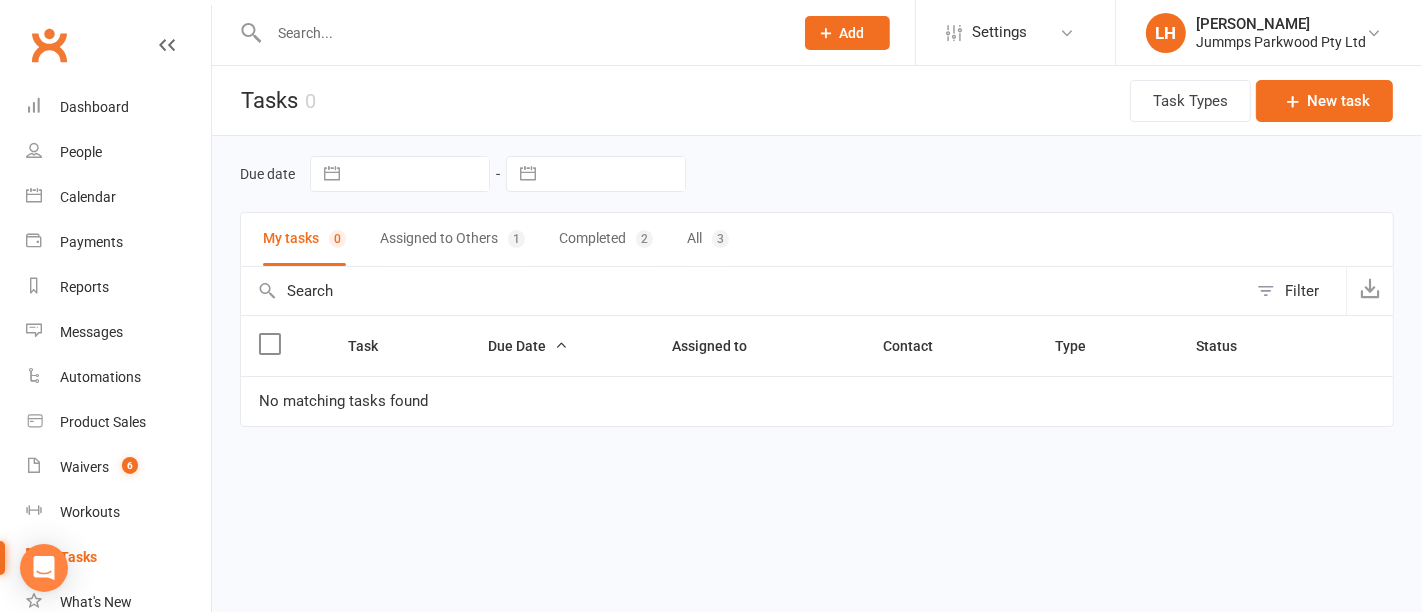 click at bounding box center (521, 33) 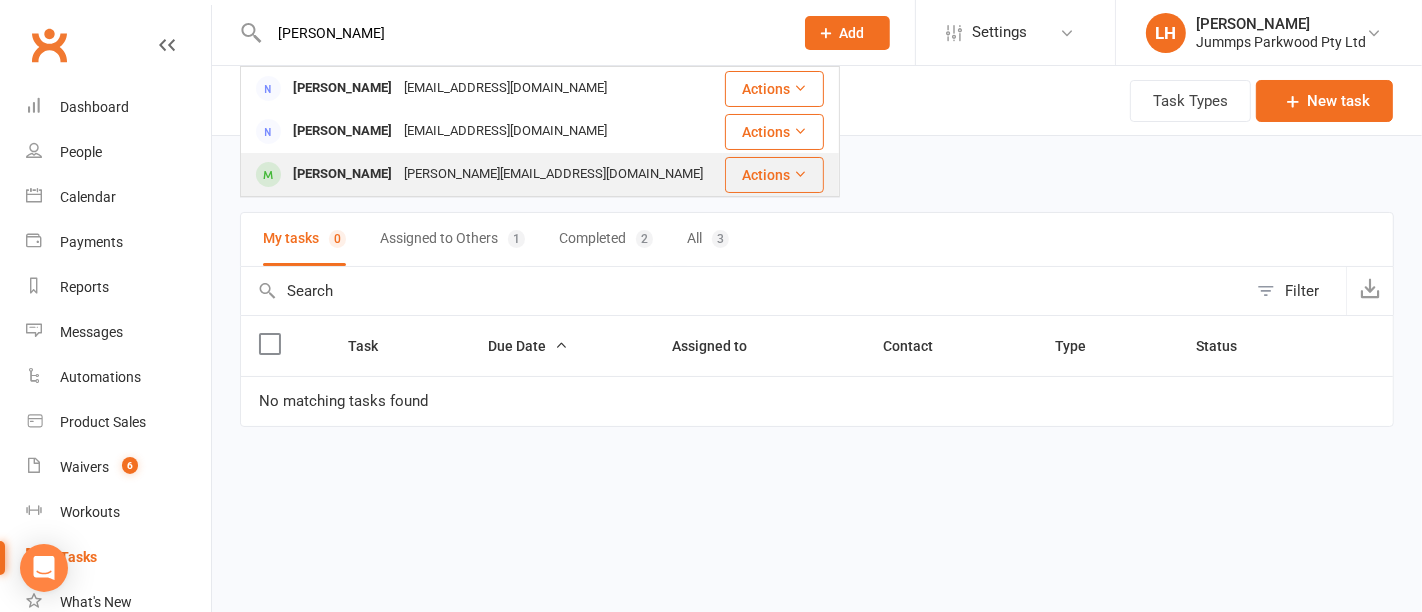 type on "olga" 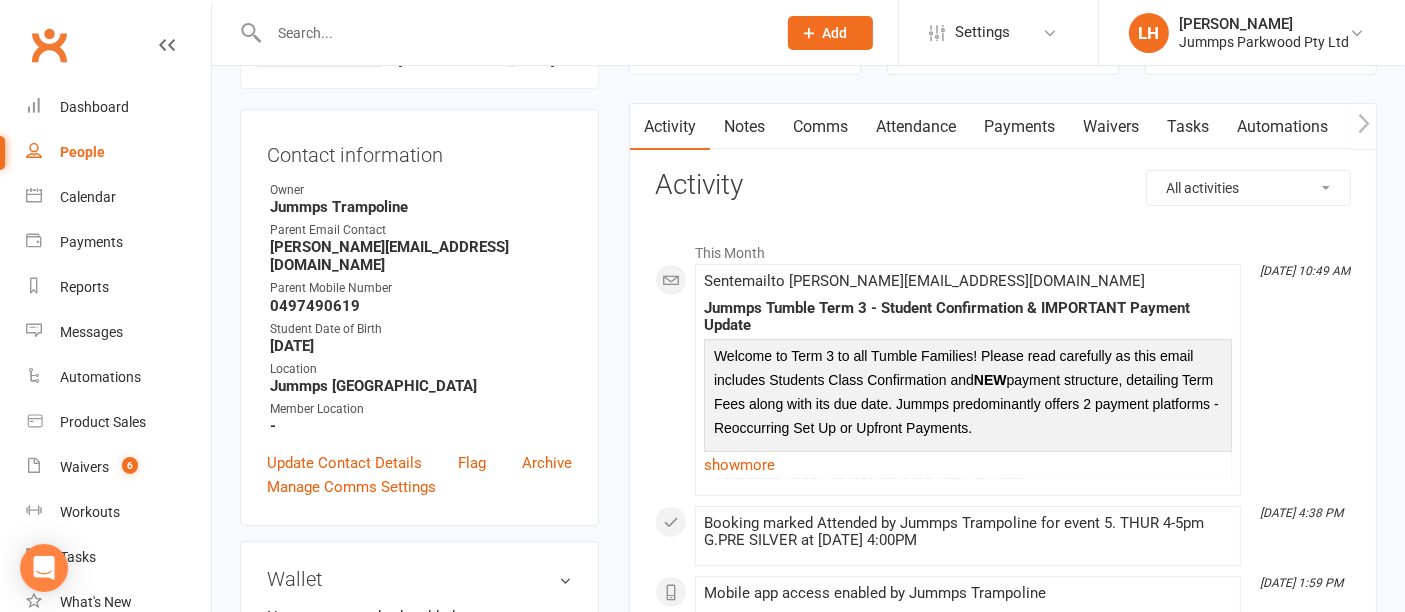 scroll, scrollTop: 170, scrollLeft: 0, axis: vertical 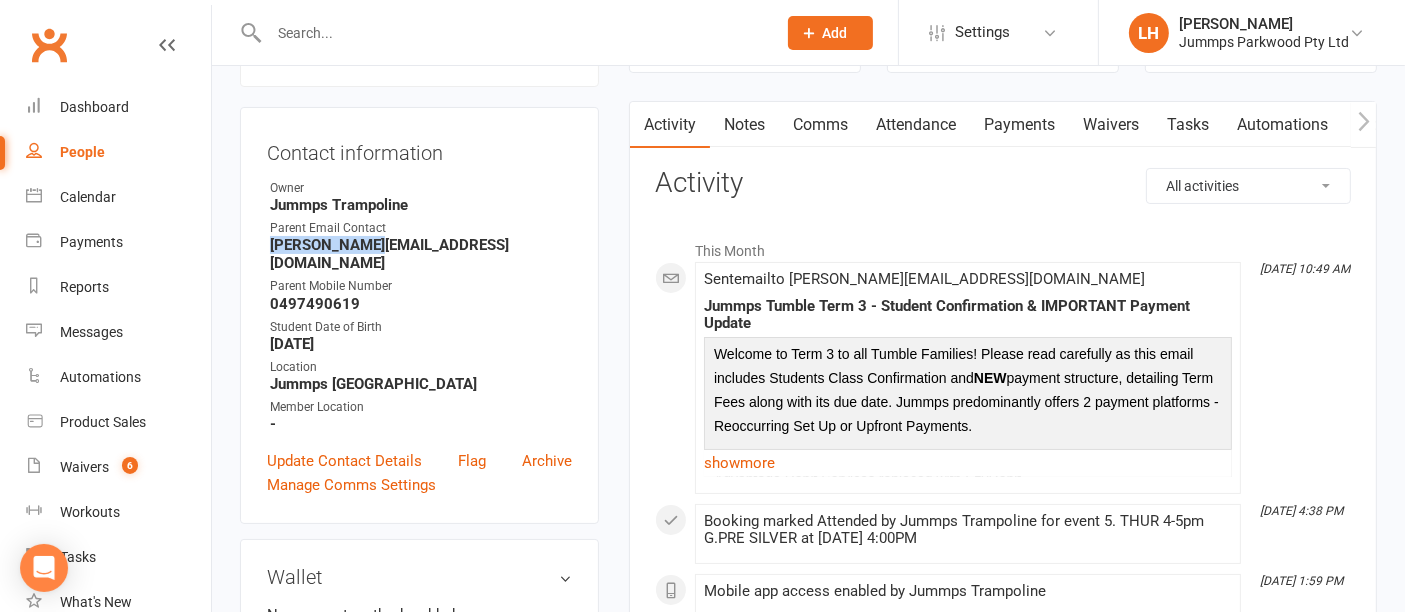 drag, startPoint x: 376, startPoint y: 238, endPoint x: 273, endPoint y: 244, distance: 103.17461 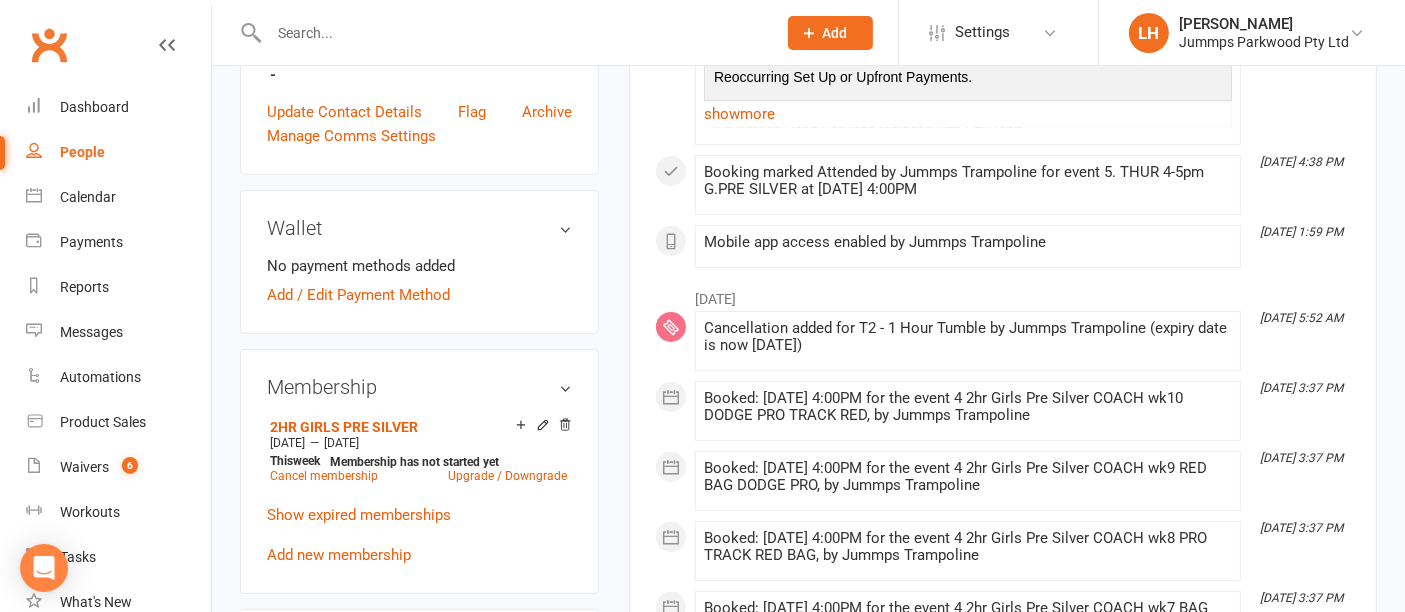scroll, scrollTop: 768, scrollLeft: 0, axis: vertical 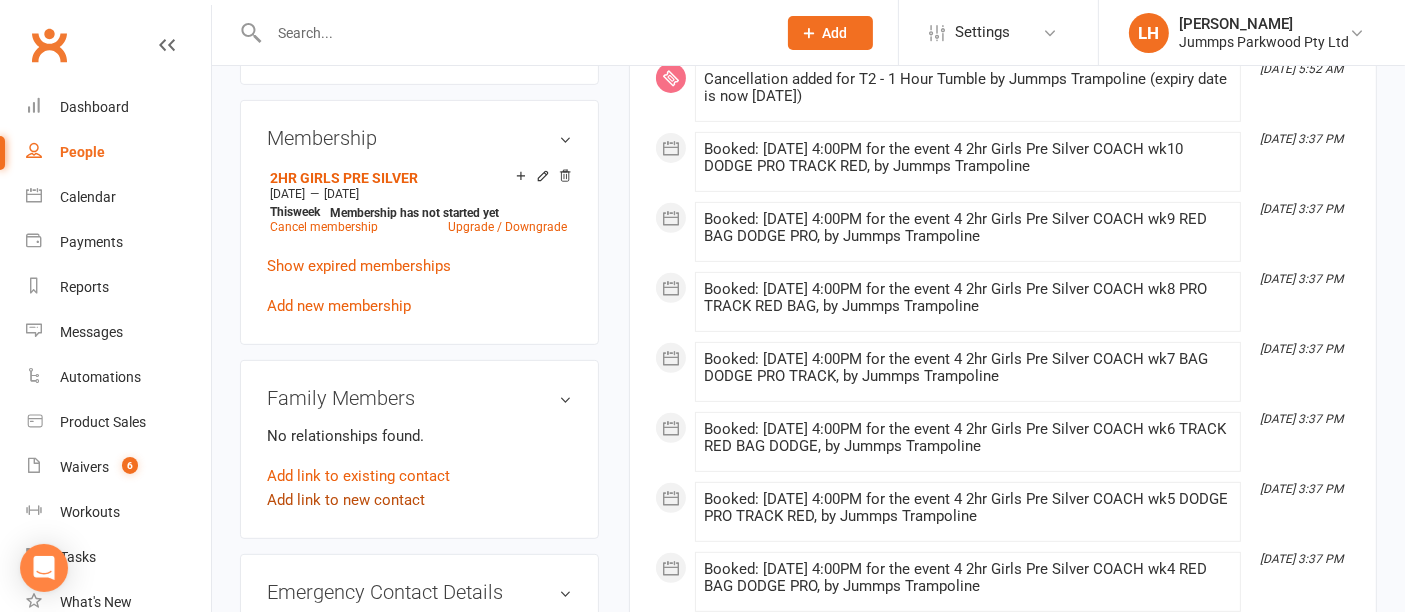 click on "Add link to new contact" at bounding box center (346, 500) 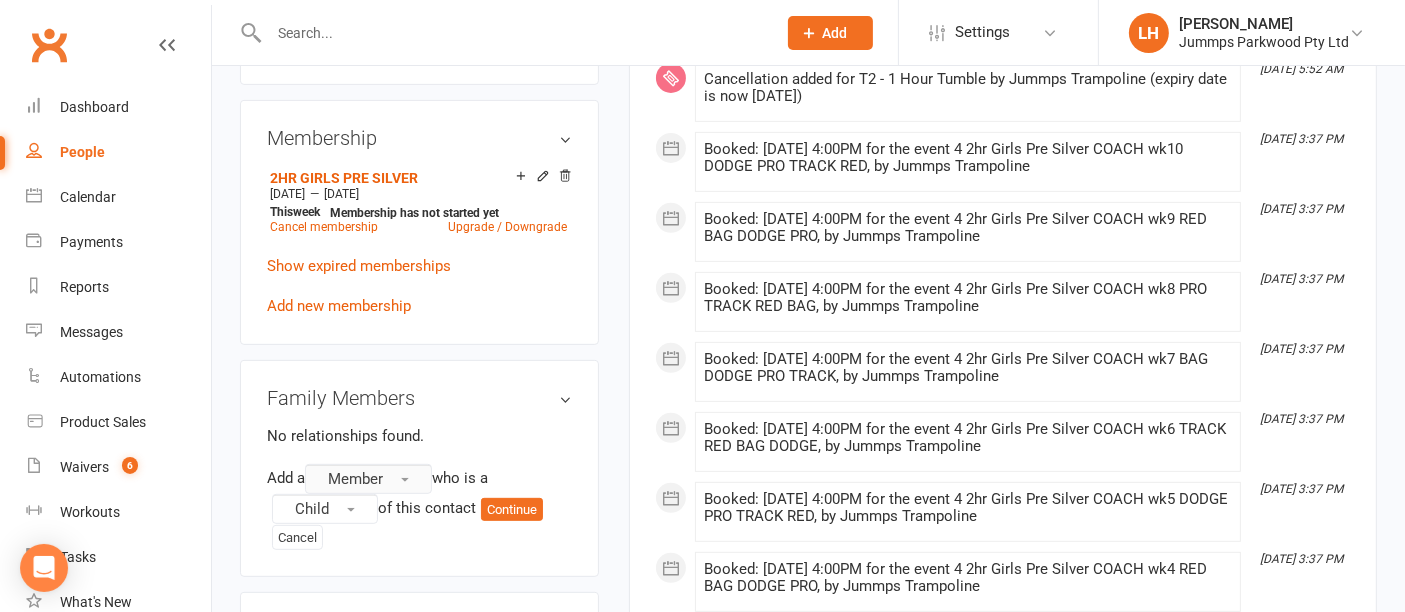 click on "Member" at bounding box center (355, 479) 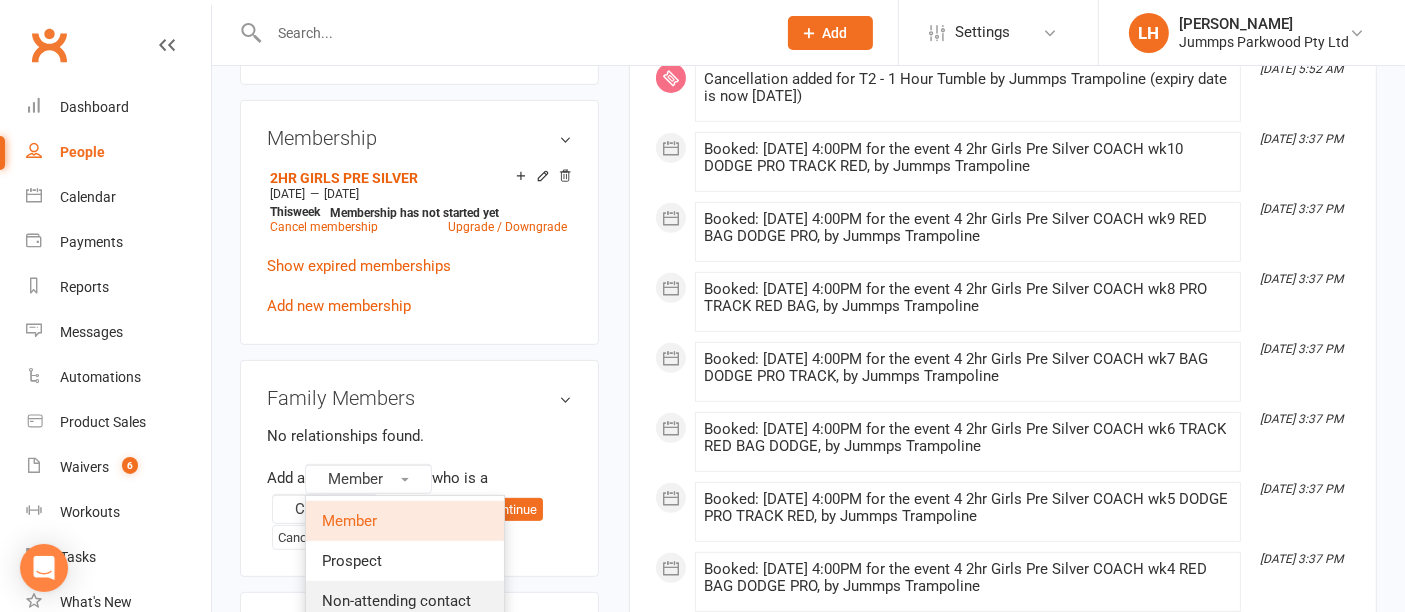 click on "Non-attending contact" at bounding box center (396, 601) 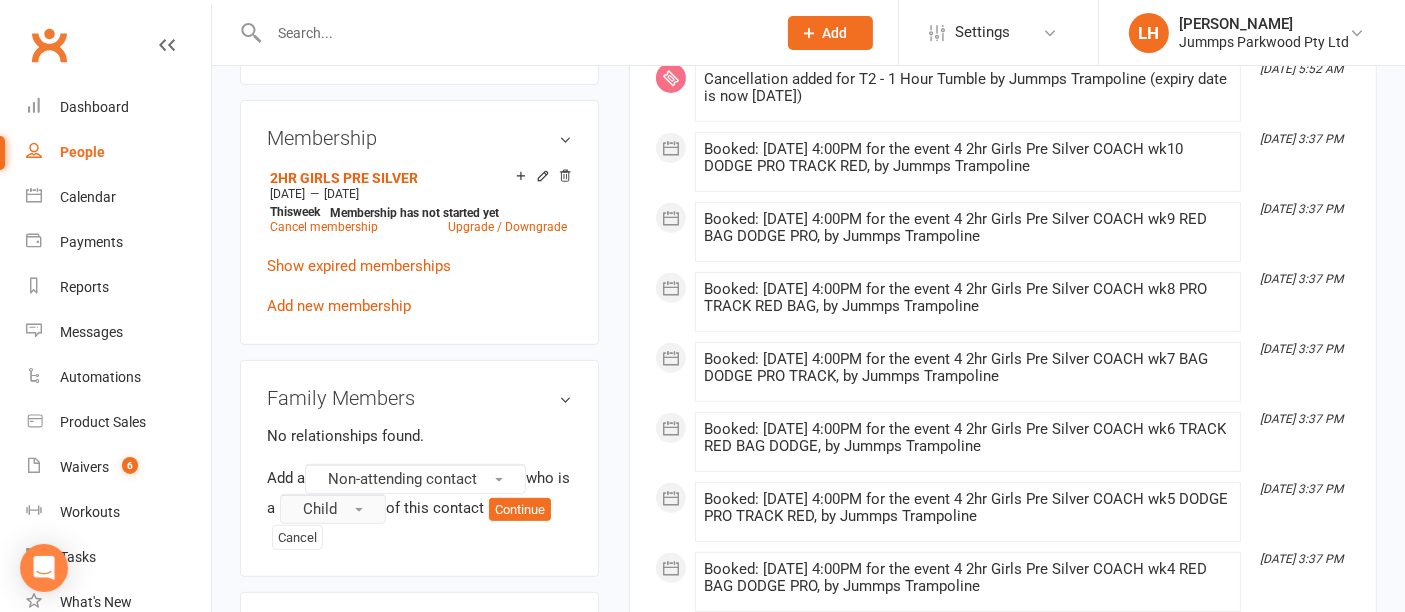 click on "Child" at bounding box center [333, 509] 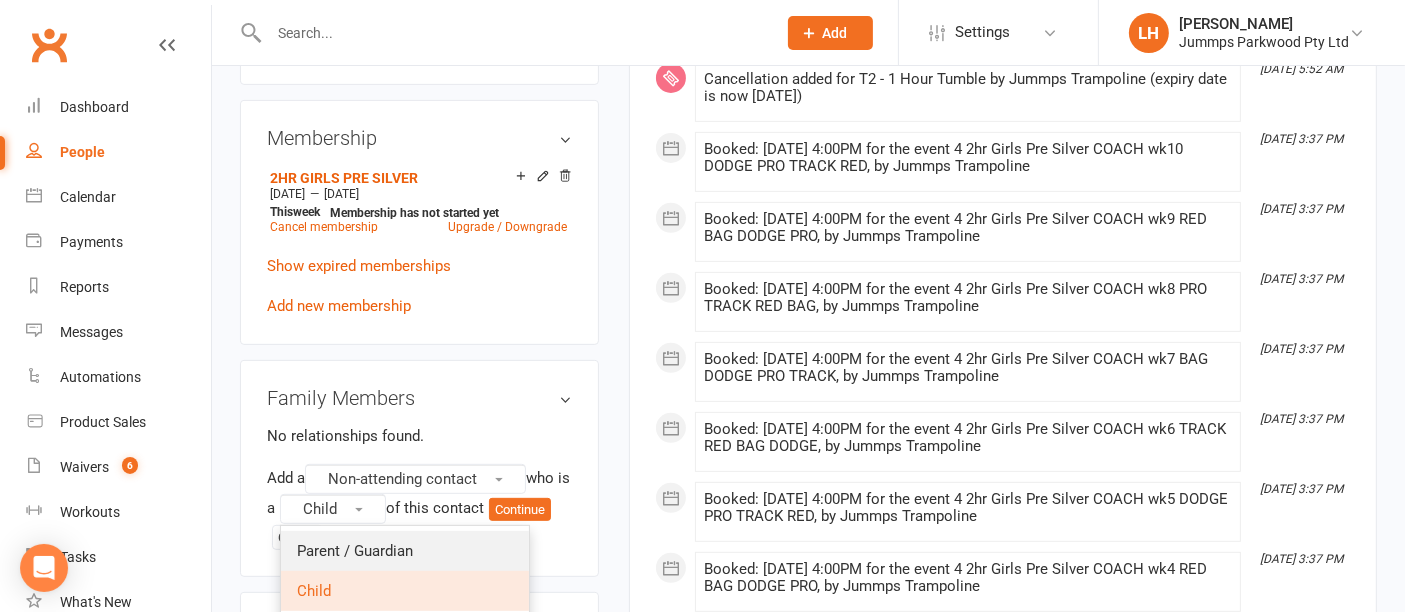 click on "Parent / Guardian" at bounding box center [355, 551] 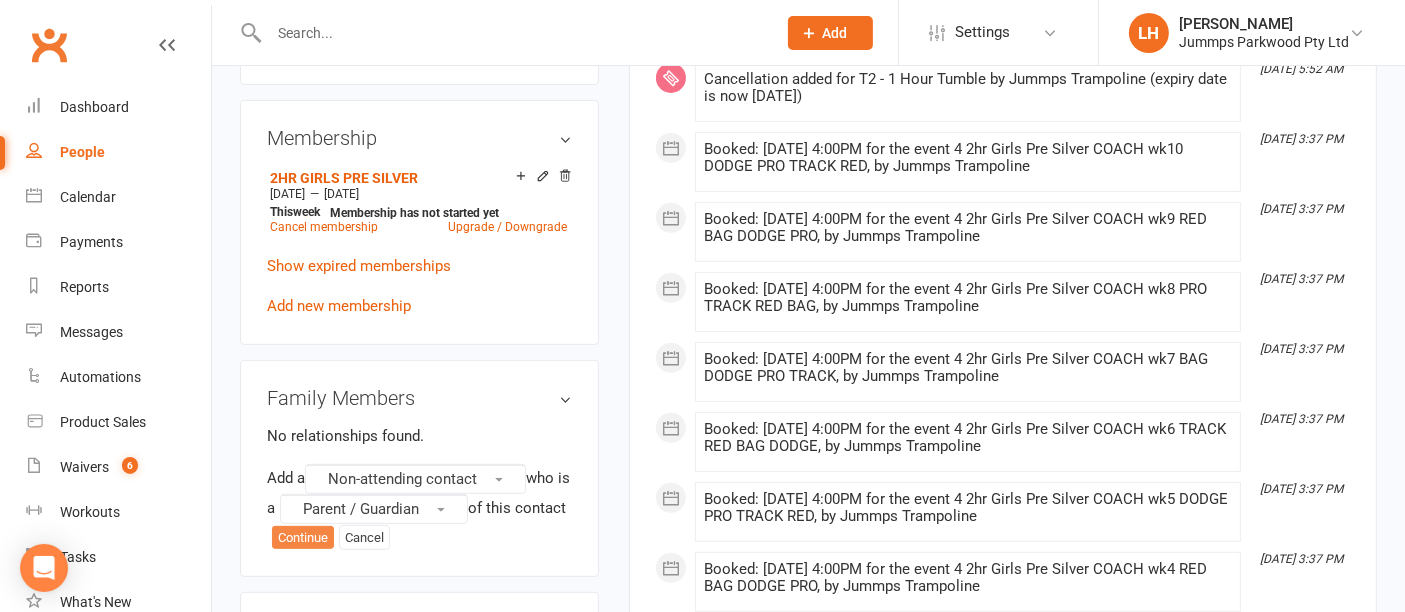 click on "Continue" at bounding box center [303, 538] 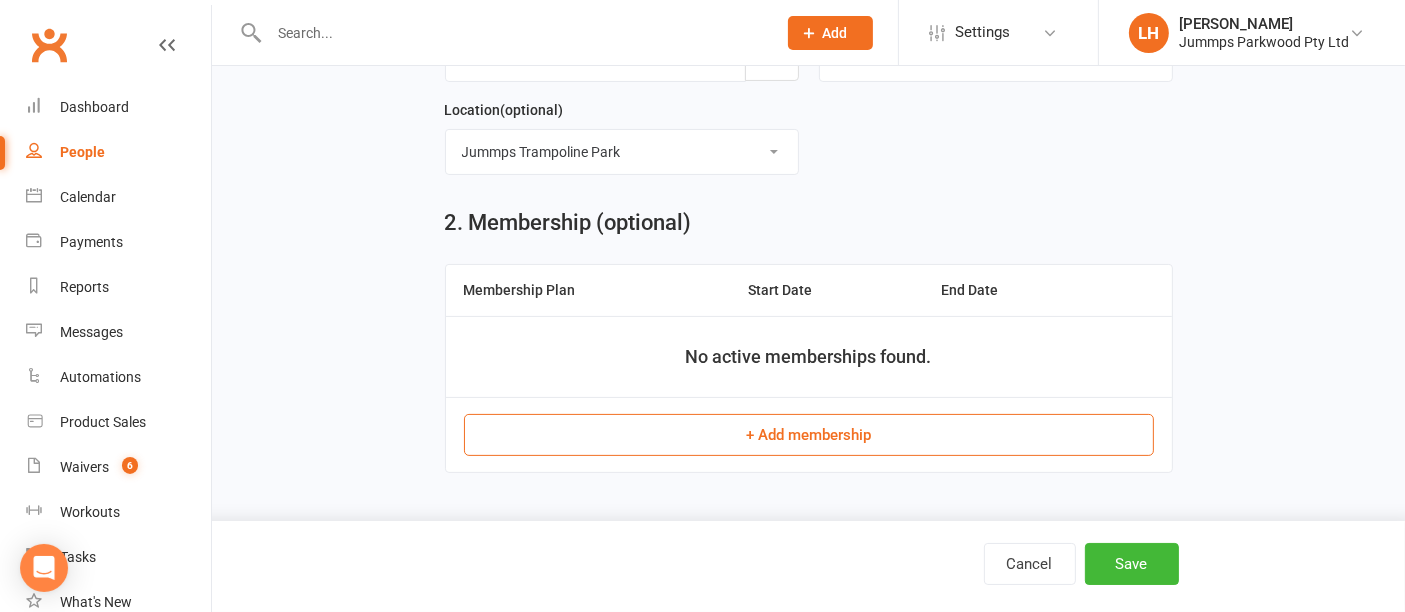 scroll, scrollTop: 0, scrollLeft: 0, axis: both 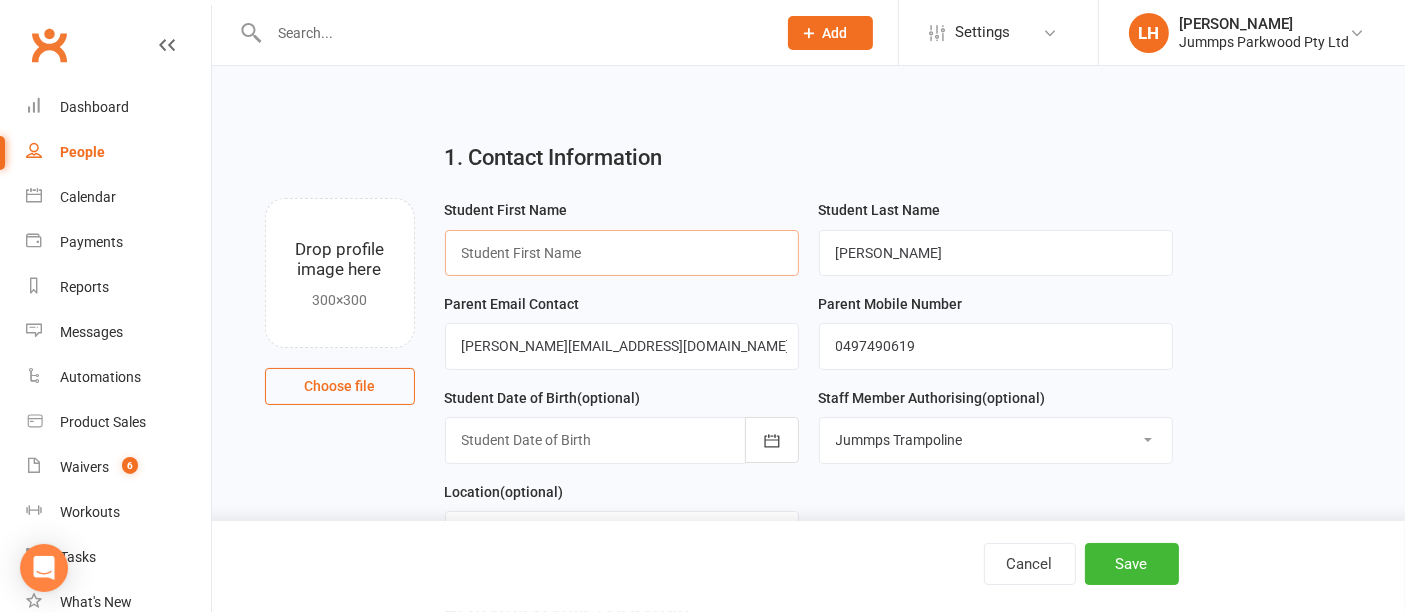 click at bounding box center (622, 253) 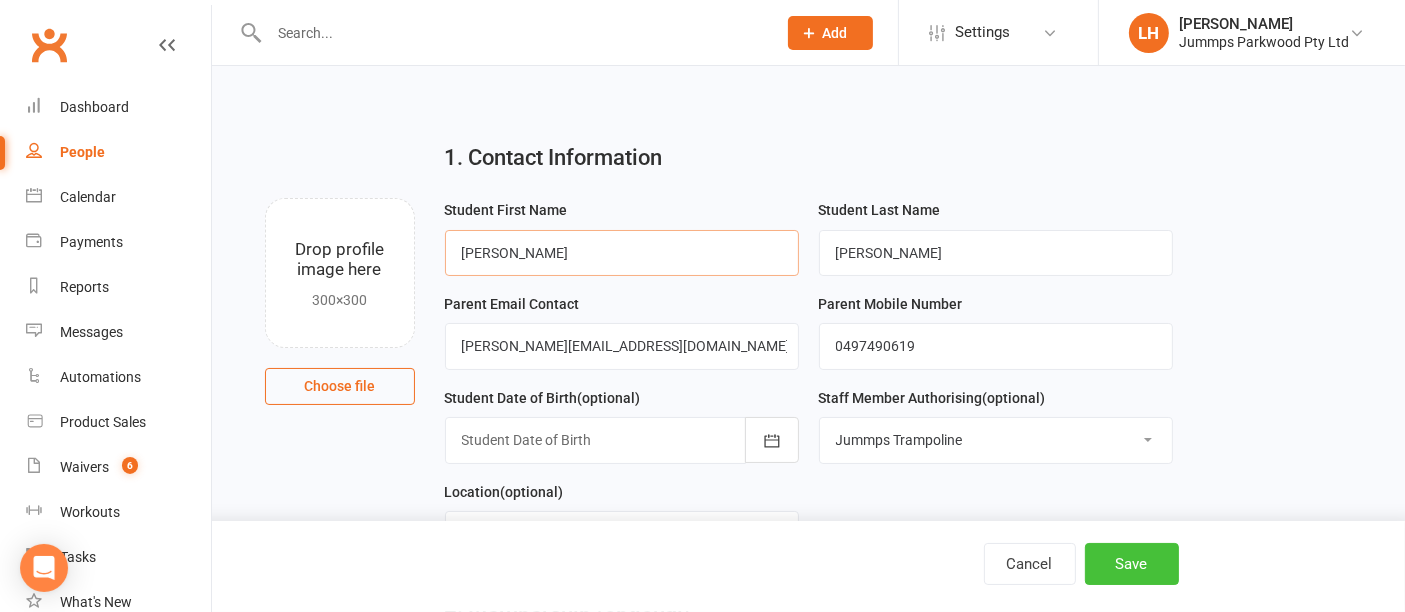 type on "Olga" 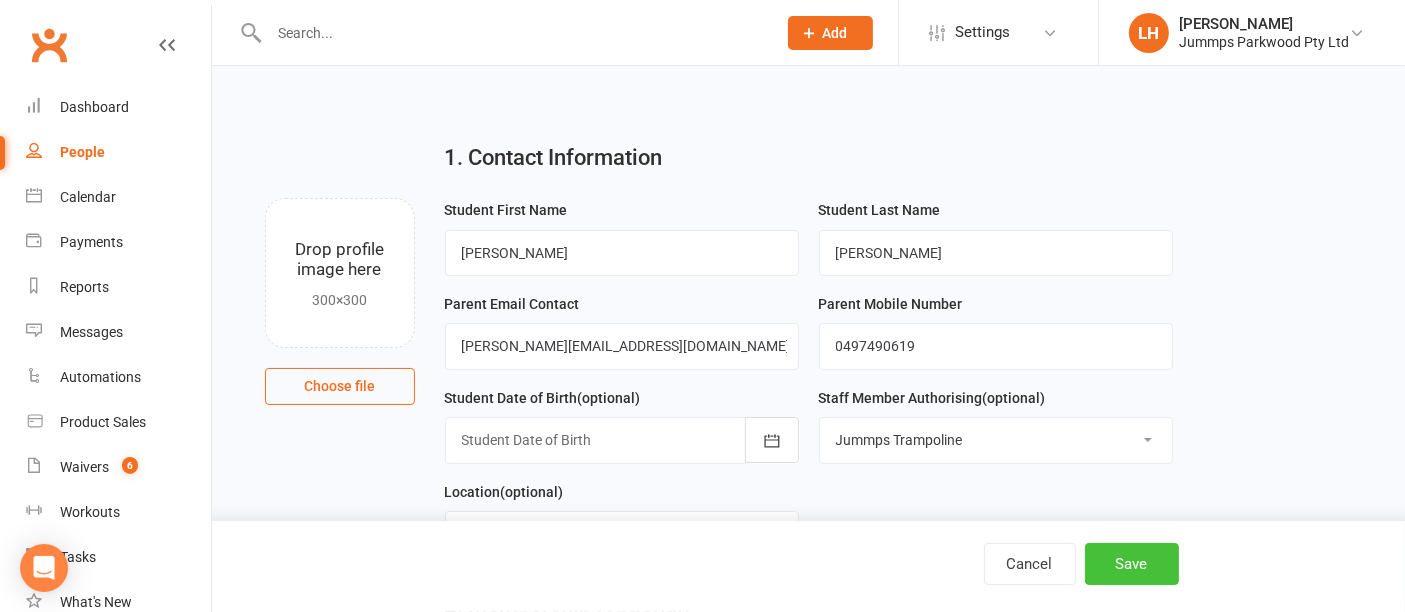 click on "Save" at bounding box center (1132, 564) 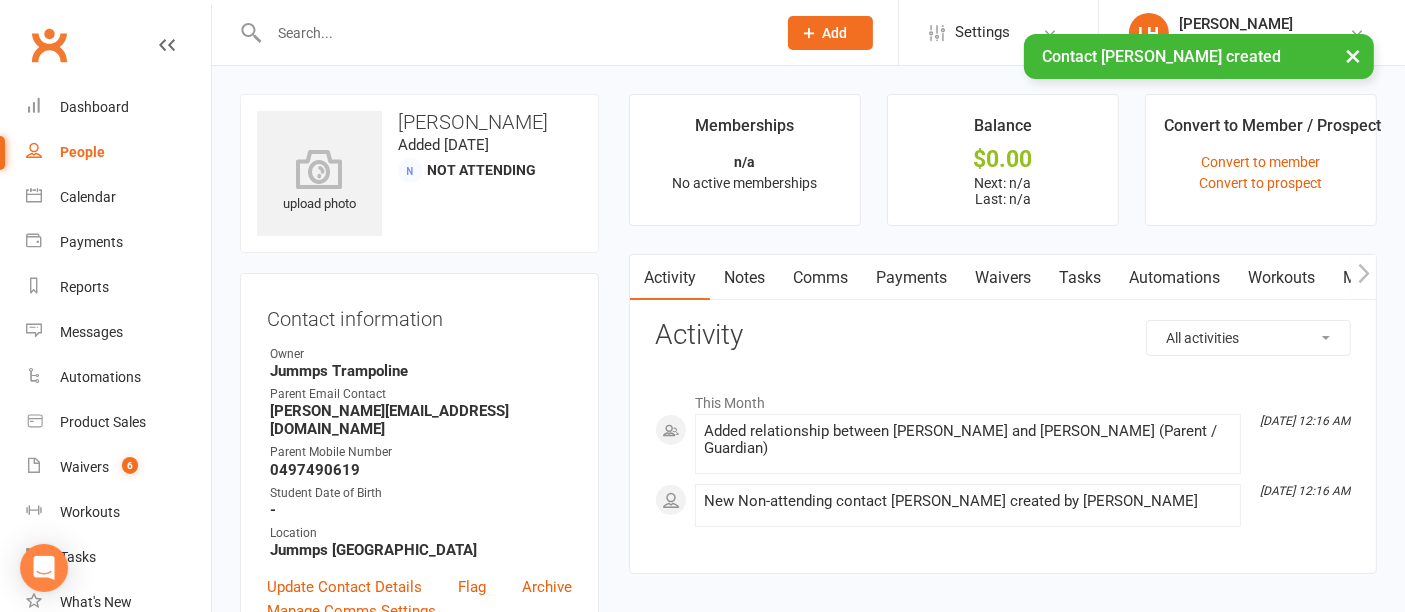 click on "Waivers" at bounding box center [1003, 278] 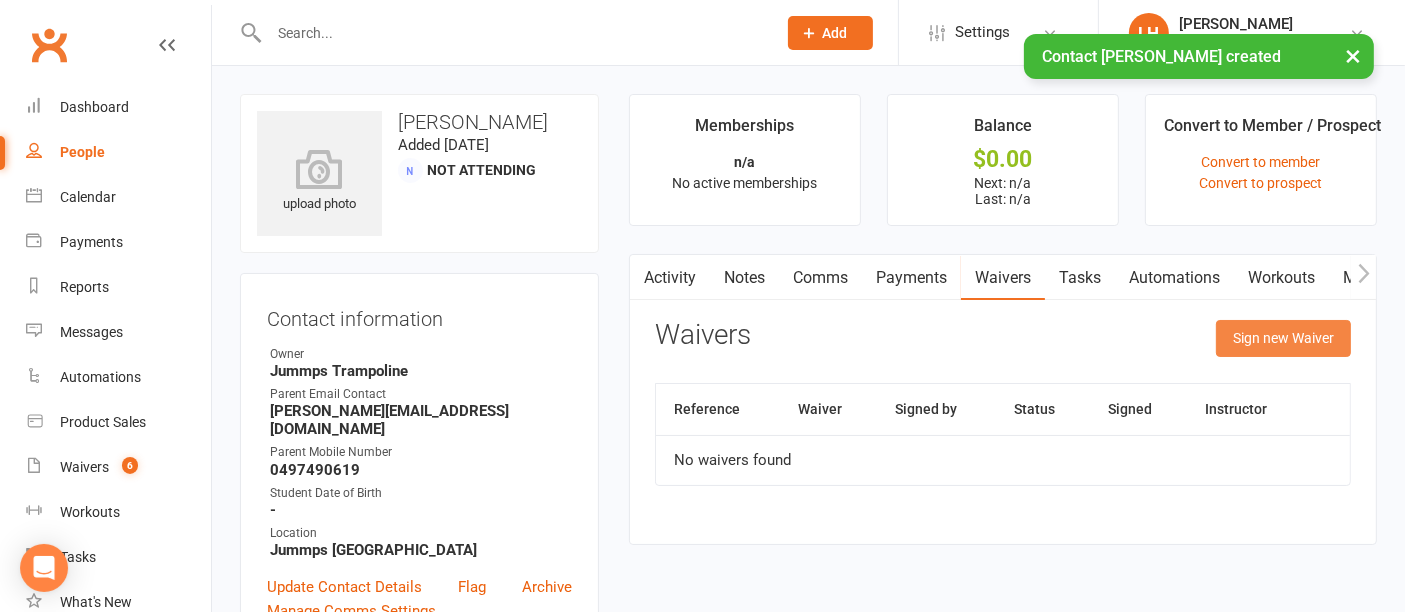 click on "Sign new Waiver" at bounding box center [1283, 338] 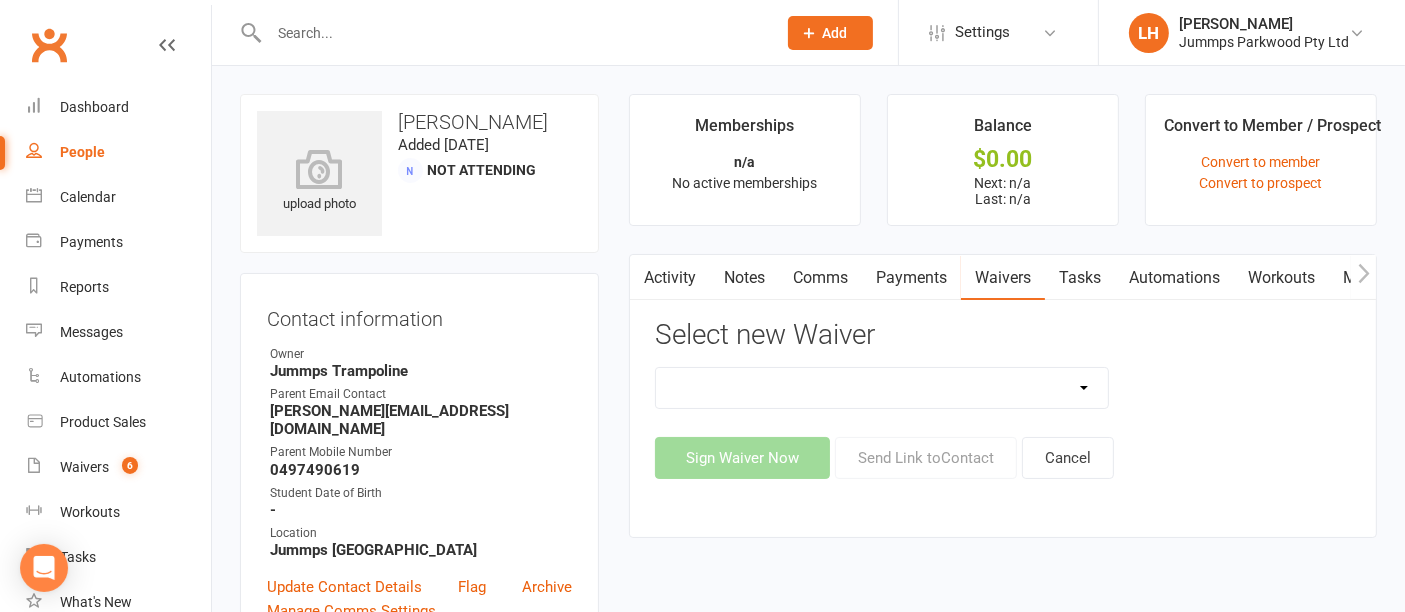click on "2025 Prepaid Tumble Accounts - NEW Terms & Conditions 2025 Tumble Class - New Student Trial - Information with T&C's 2025 Tumble Fees - 3XSPLIT Payments by Direct Debit 2025 Tumble Fees - Fortnightly Direct Debit 2025 Tumble Fees - Weekly Direct Debit 2025 Tumble Parent/Guardian & Students Waiver & Payment Question 2025 Tumble Upfront Fee's By Cash, Eftpos & Bank Tsfr 2025 Tumble Waiver Jummps Connection" at bounding box center [882, 388] 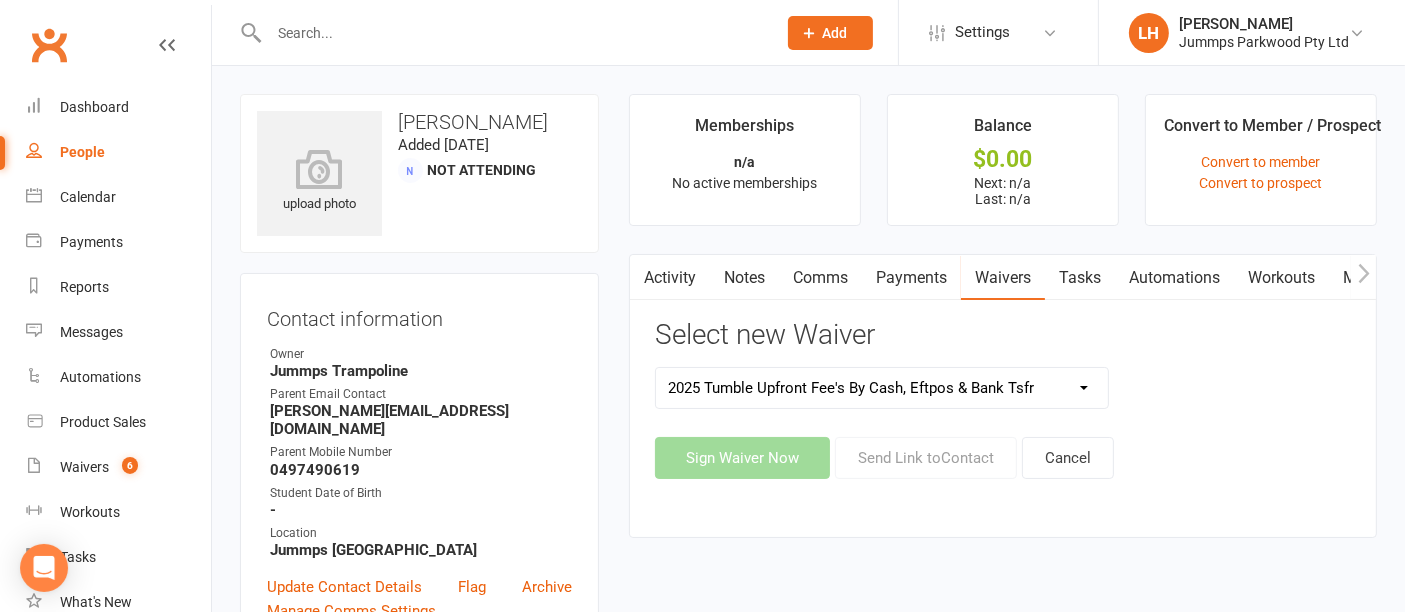 click on "2025 Prepaid Tumble Accounts - NEW Terms & Conditions 2025 Tumble Class - New Student Trial - Information with T&C's 2025 Tumble Fees - 3XSPLIT Payments by Direct Debit 2025 Tumble Fees - Fortnightly Direct Debit 2025 Tumble Fees - Weekly Direct Debit 2025 Tumble Parent/Guardian & Students Waiver & Payment Question 2025 Tumble Upfront Fee's By Cash, Eftpos & Bank Tsfr 2025 Tumble Waiver Jummps Connection" at bounding box center [882, 388] 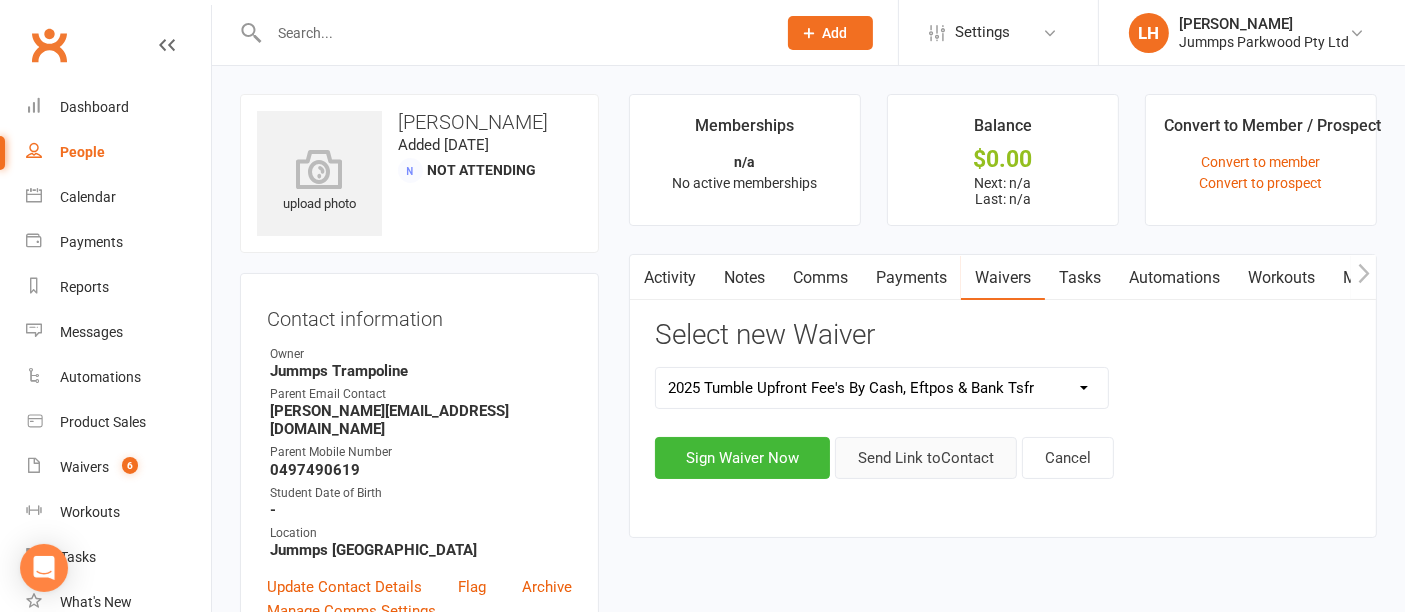 click on "Send Link to  Contact" at bounding box center (926, 458) 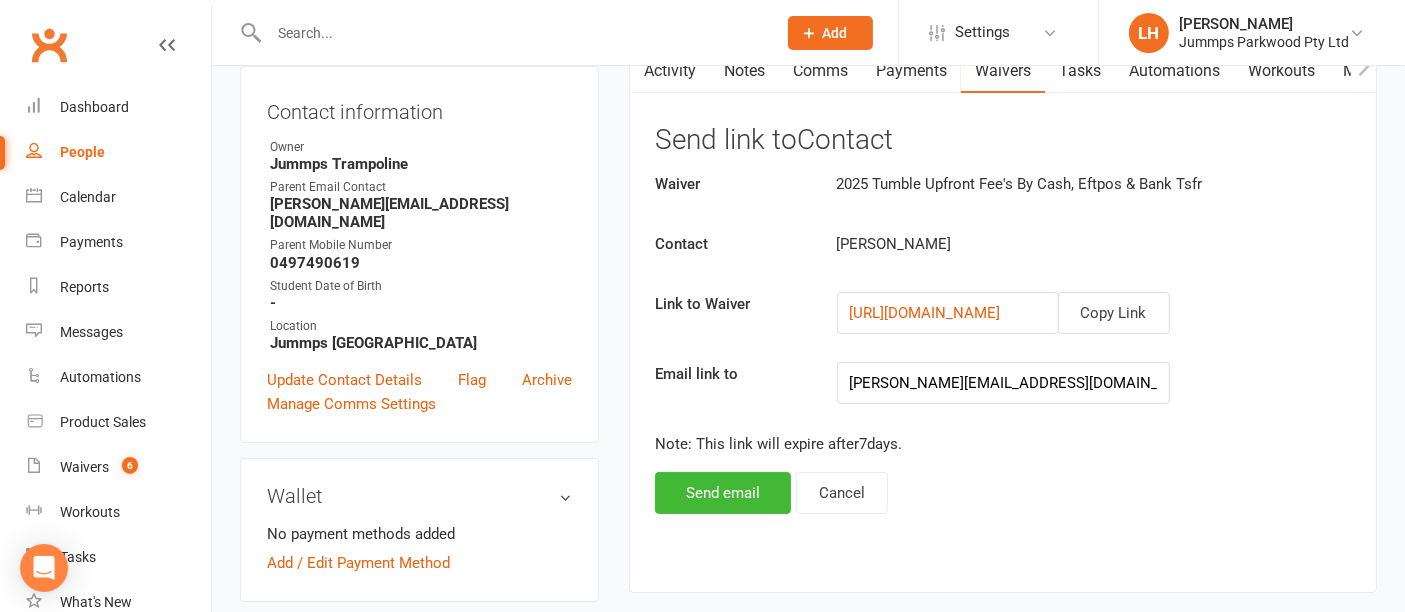 scroll, scrollTop: 225, scrollLeft: 0, axis: vertical 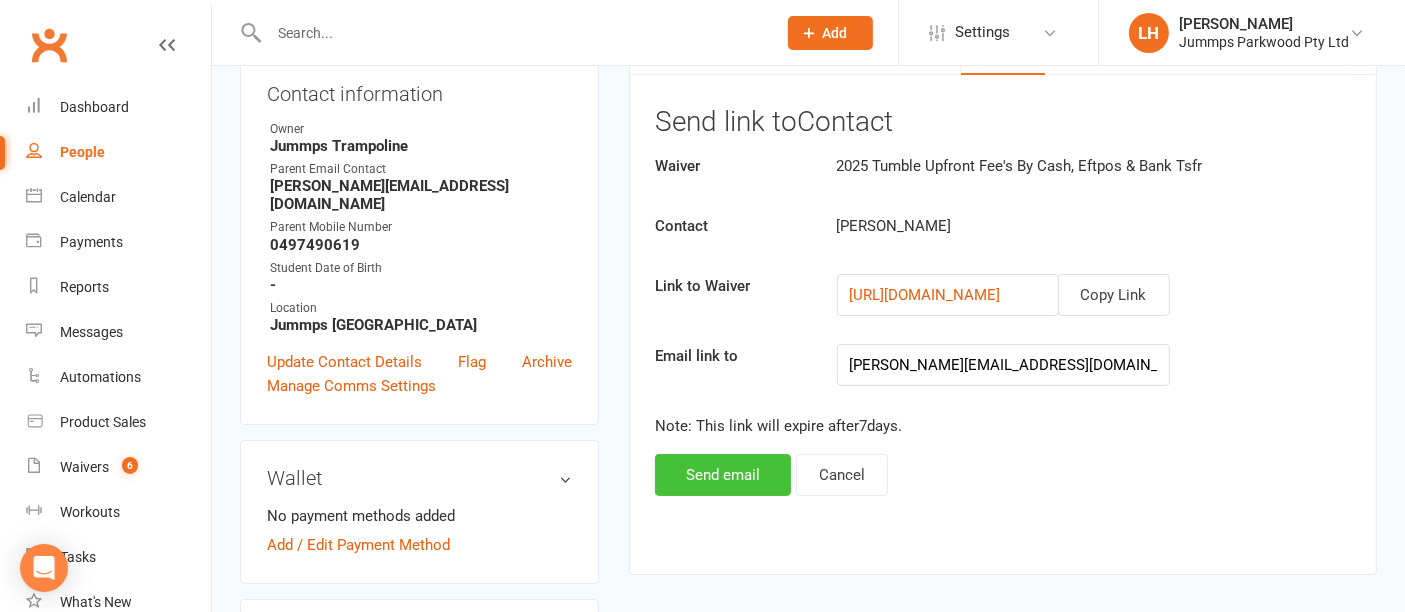 click on "Send email" at bounding box center (723, 475) 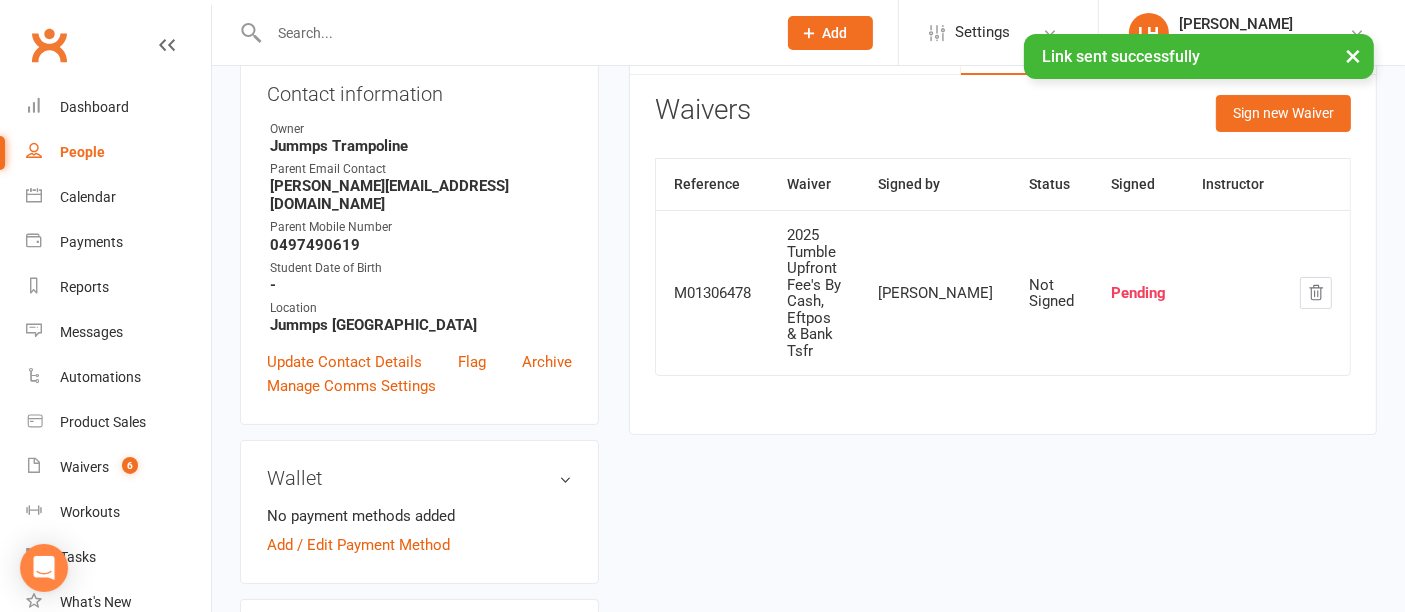 click on "× Link sent successfully" at bounding box center [689, 34] 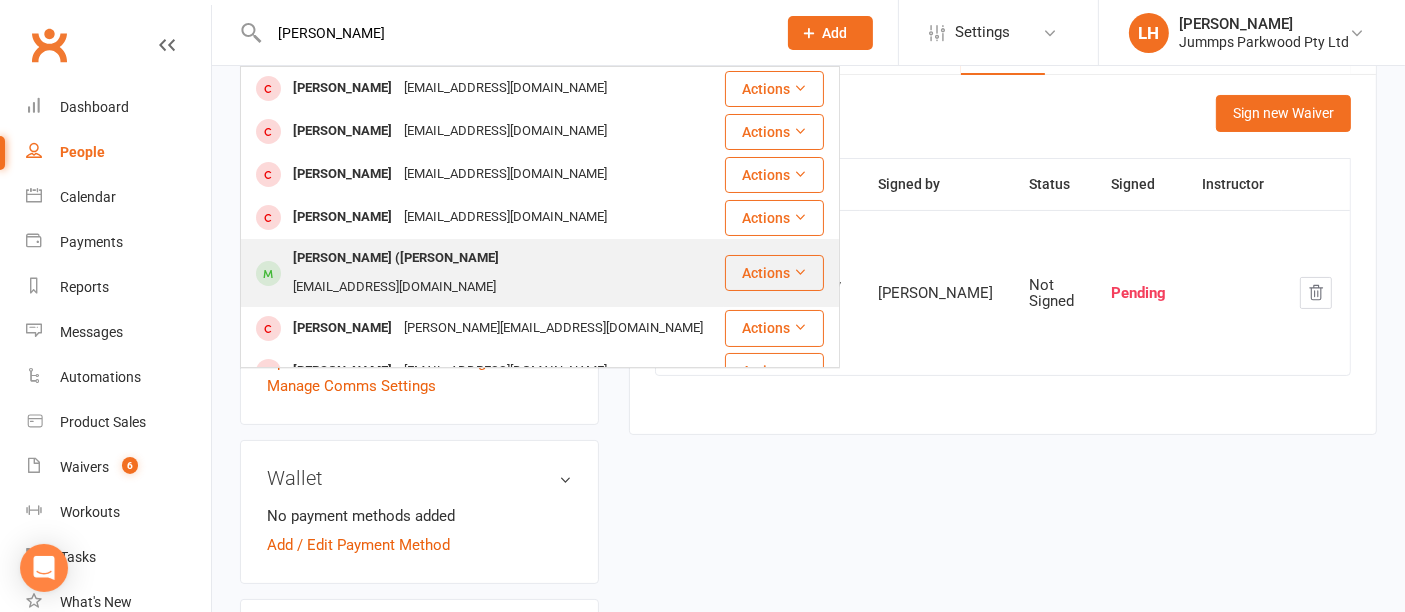 type on "sasha" 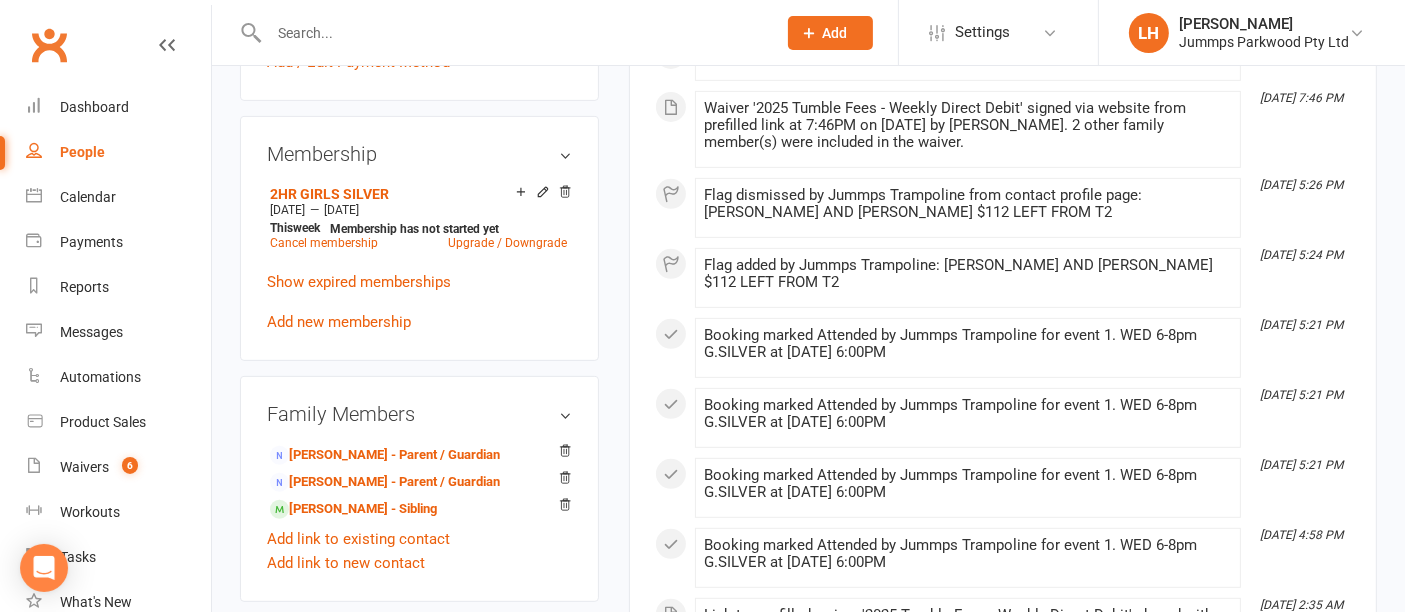 scroll, scrollTop: 806, scrollLeft: 0, axis: vertical 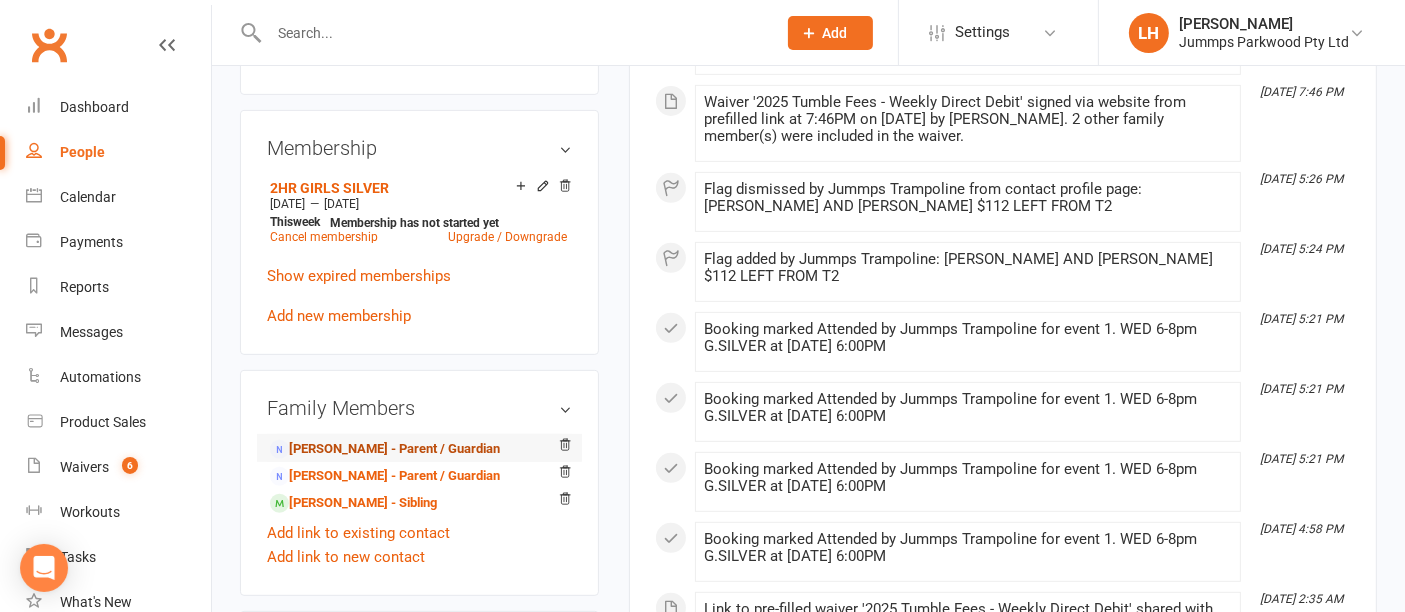 click on "Olga Naidion - Parent / Guardian" at bounding box center (385, 449) 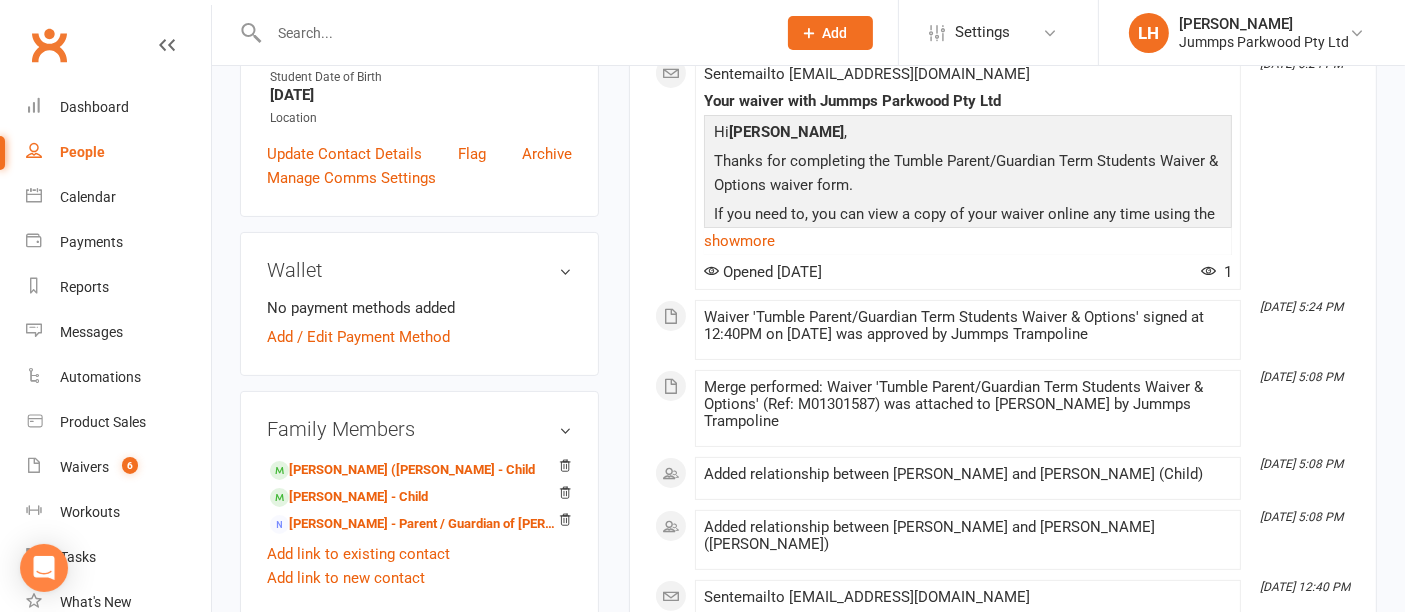 scroll, scrollTop: 357, scrollLeft: 0, axis: vertical 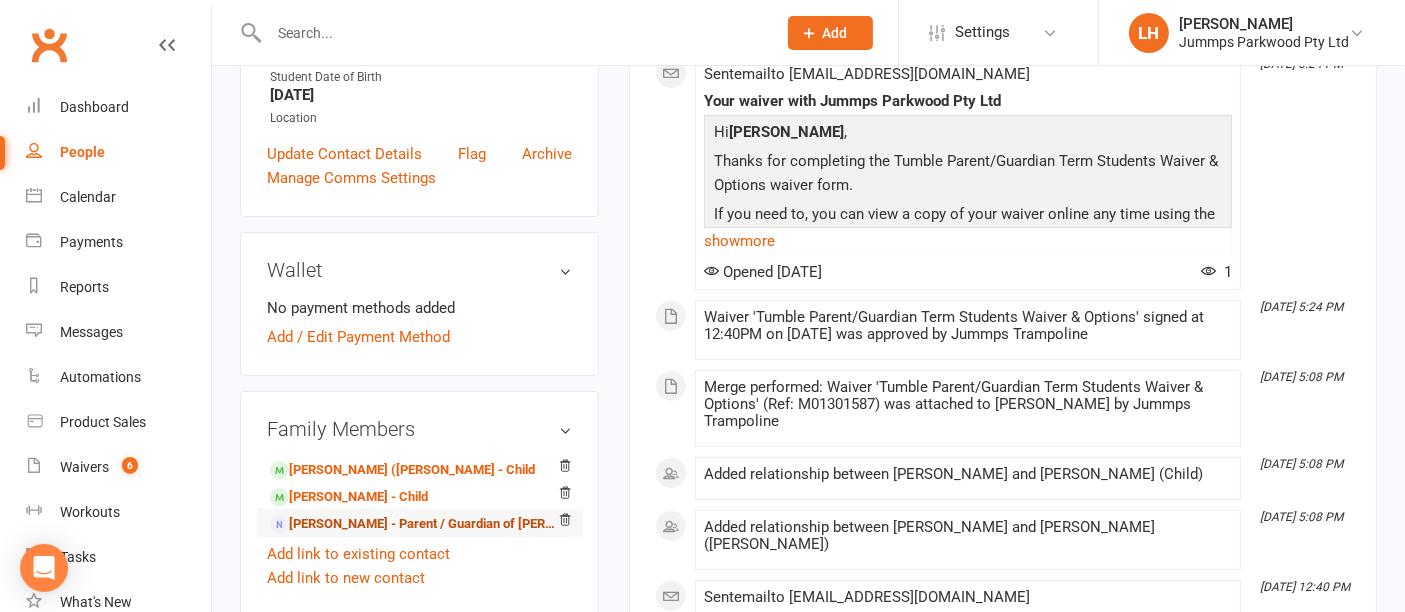 click on "Olga Naidion - Parent / Guardian of Alexey Kudryavtsev" at bounding box center (416, 524) 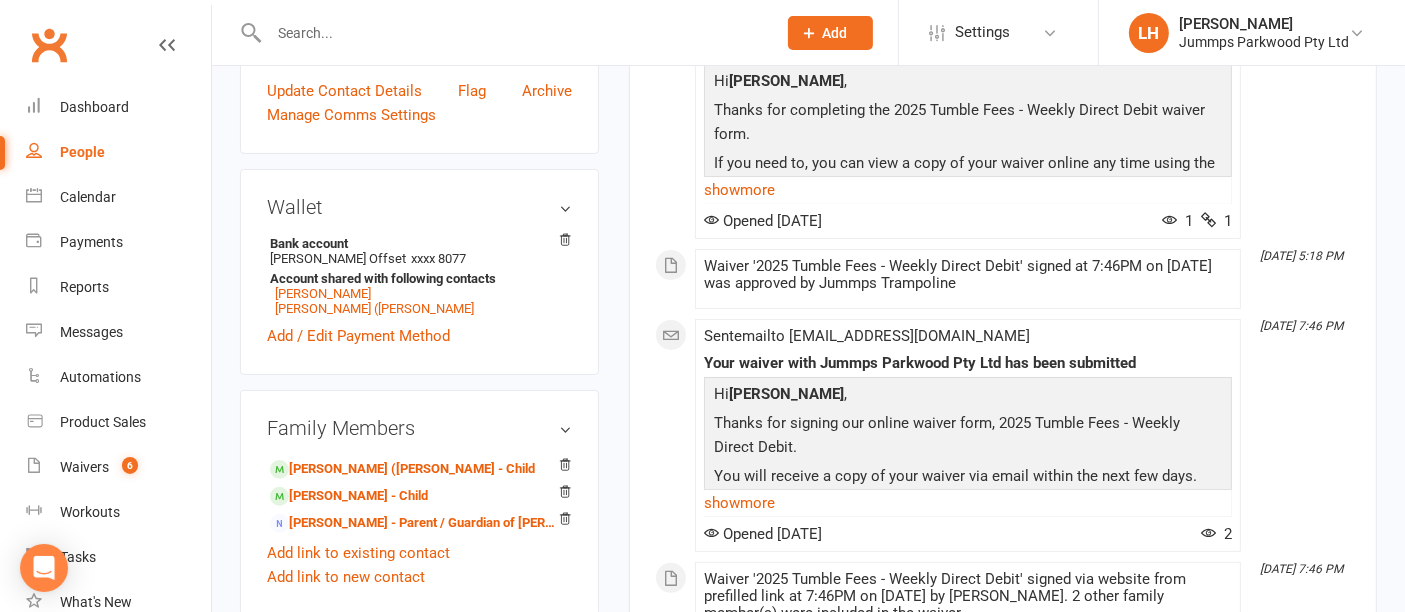 scroll, scrollTop: 486, scrollLeft: 0, axis: vertical 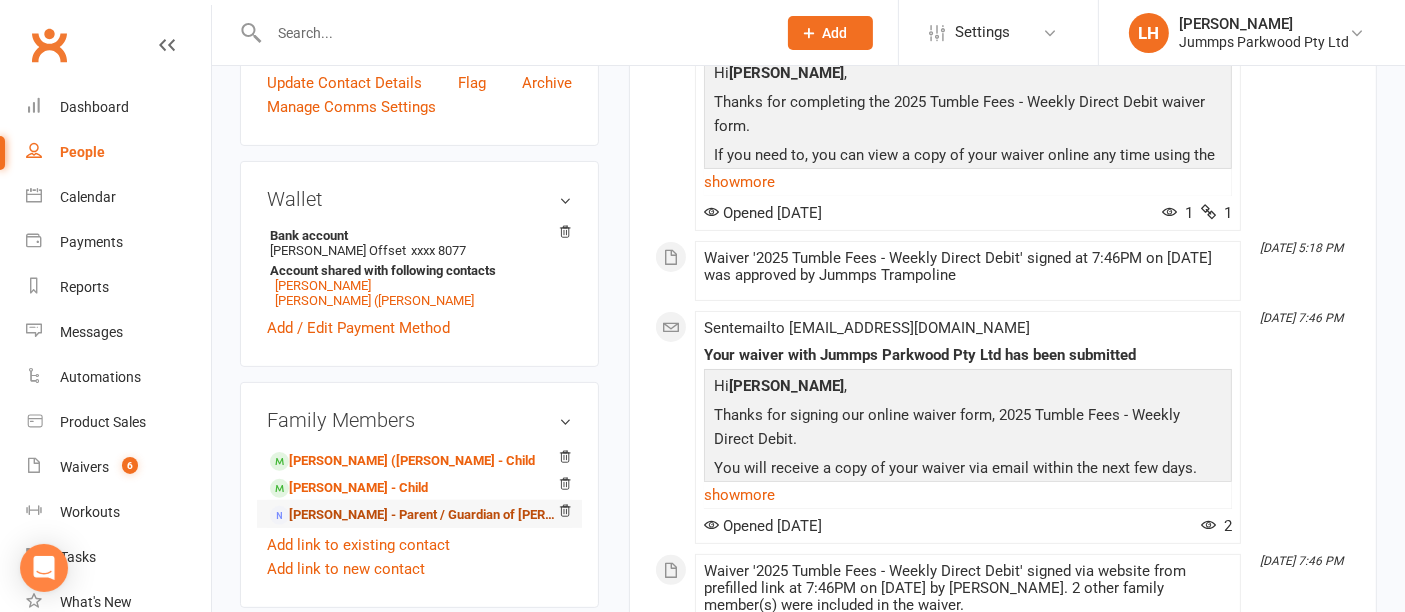 click on "Olga Naidion - Parent / Guardian of Alexandra (Sasha) Kudryavtseva" at bounding box center (416, 515) 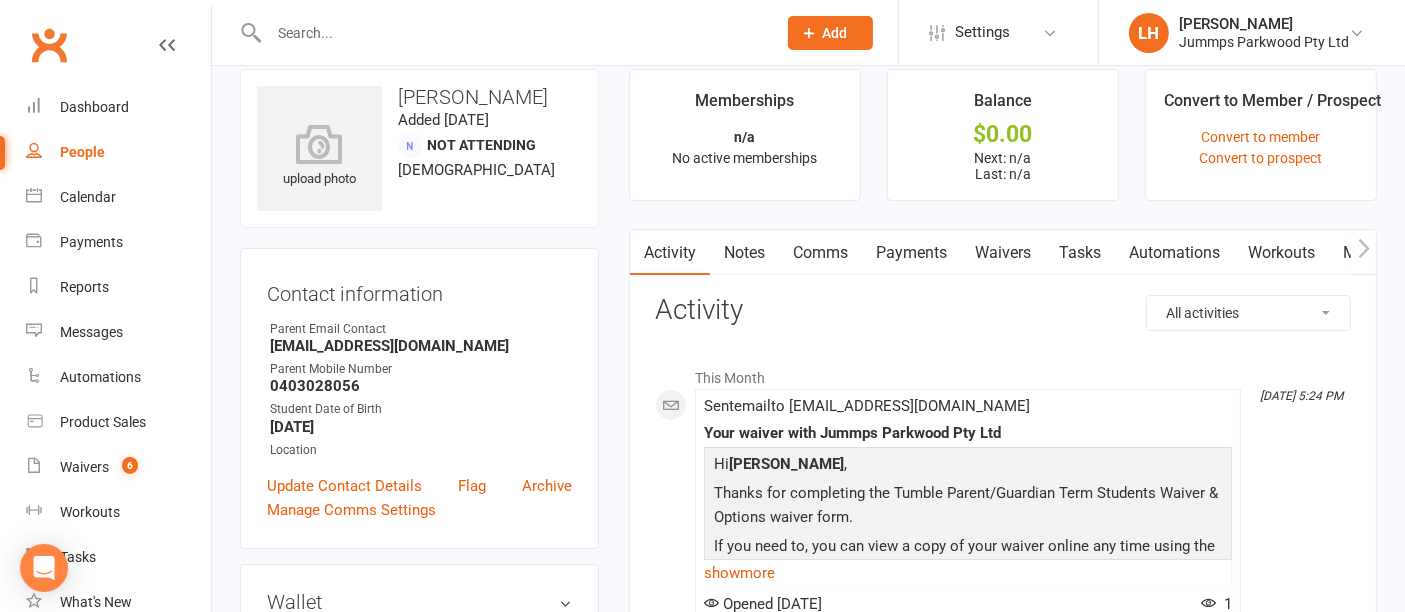 scroll, scrollTop: 24, scrollLeft: 0, axis: vertical 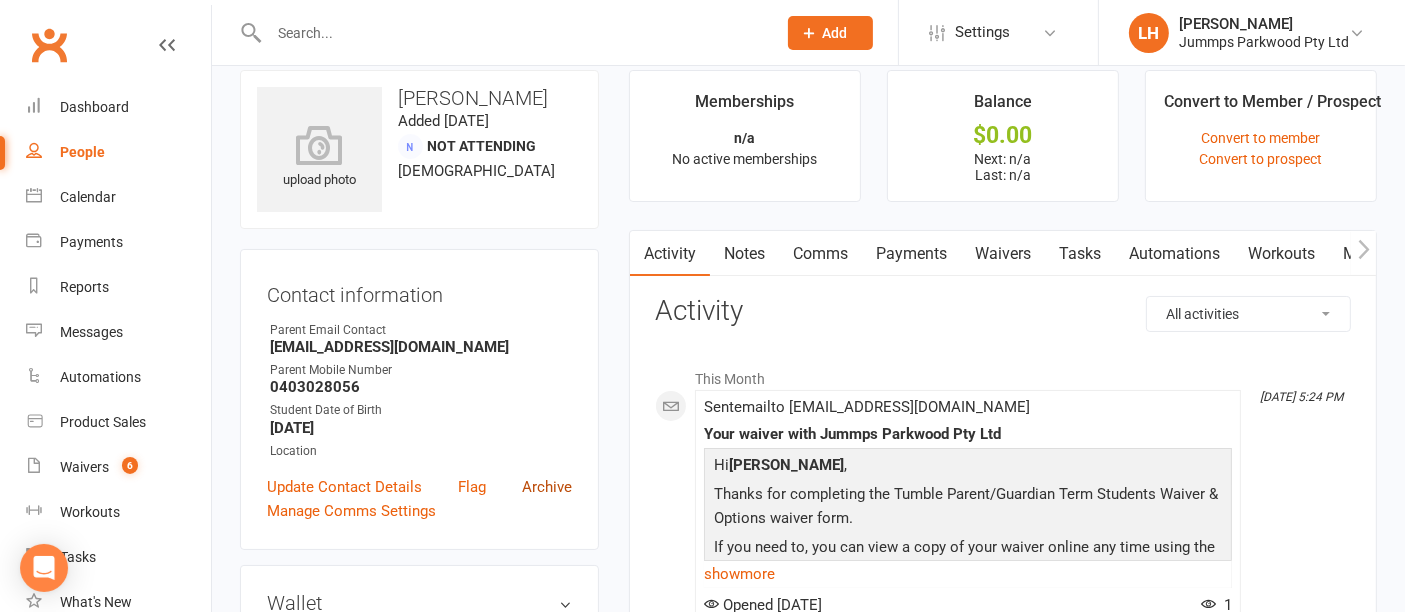 click on "Archive" at bounding box center (547, 487) 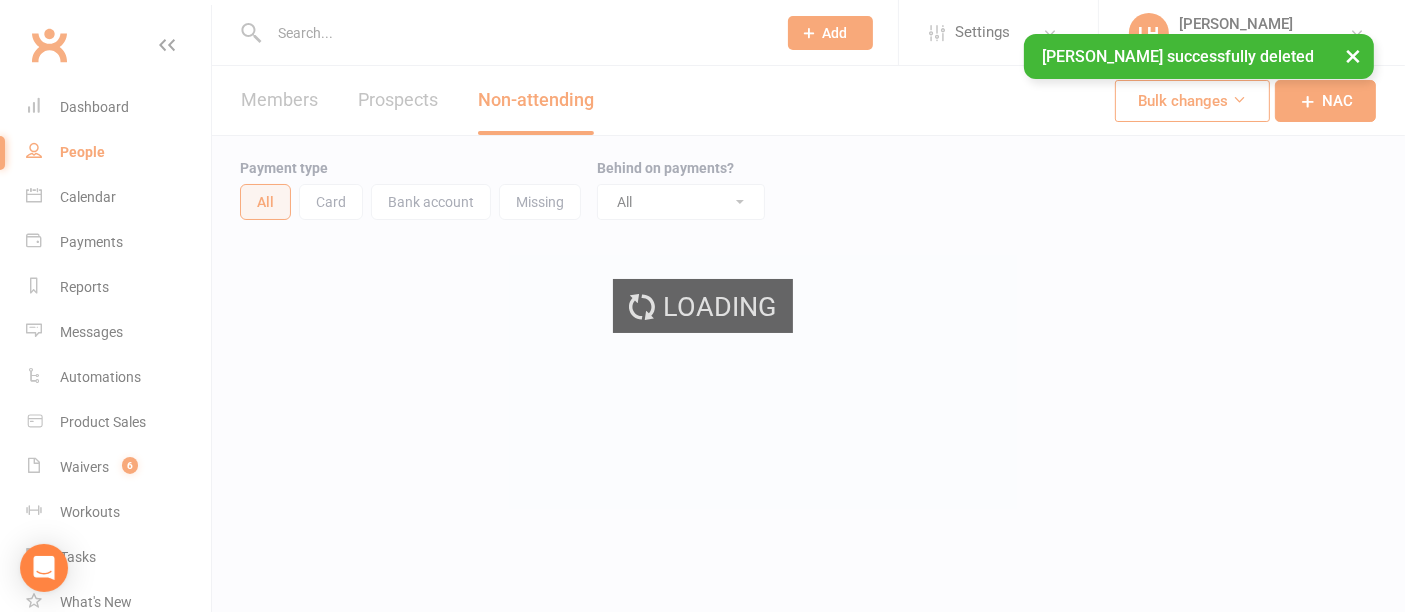 scroll, scrollTop: 0, scrollLeft: 0, axis: both 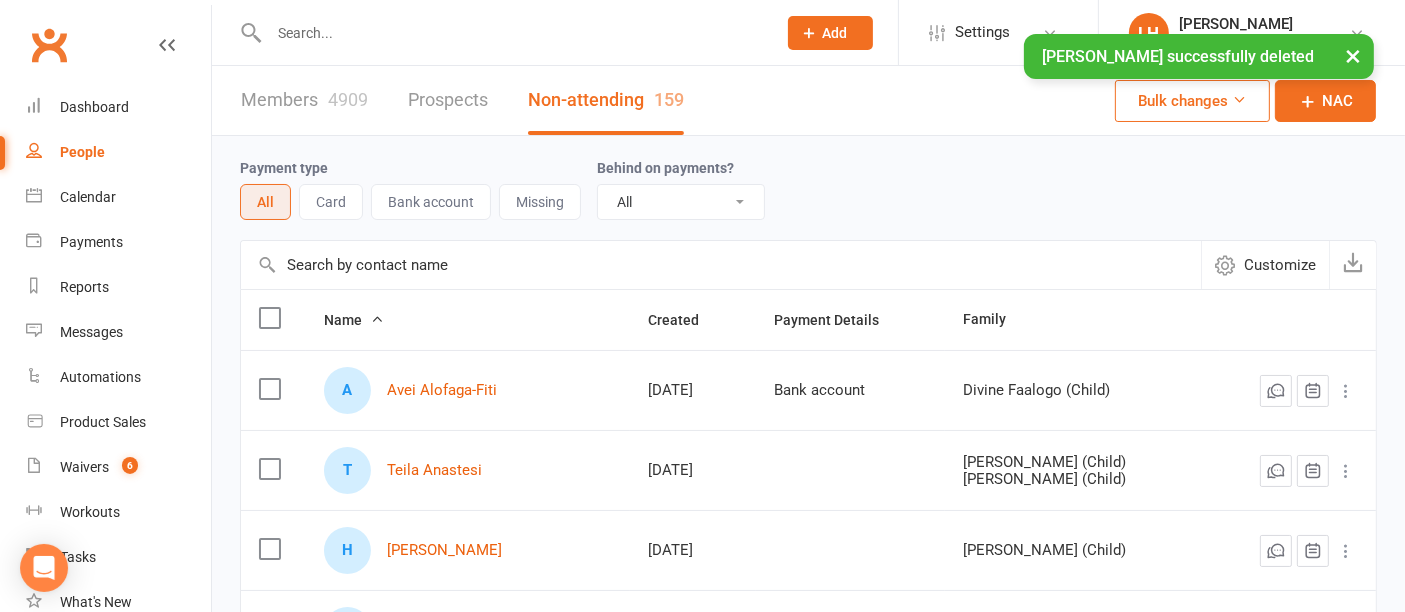 click on "× Olga Naidion successfully deleted" at bounding box center [689, 34] 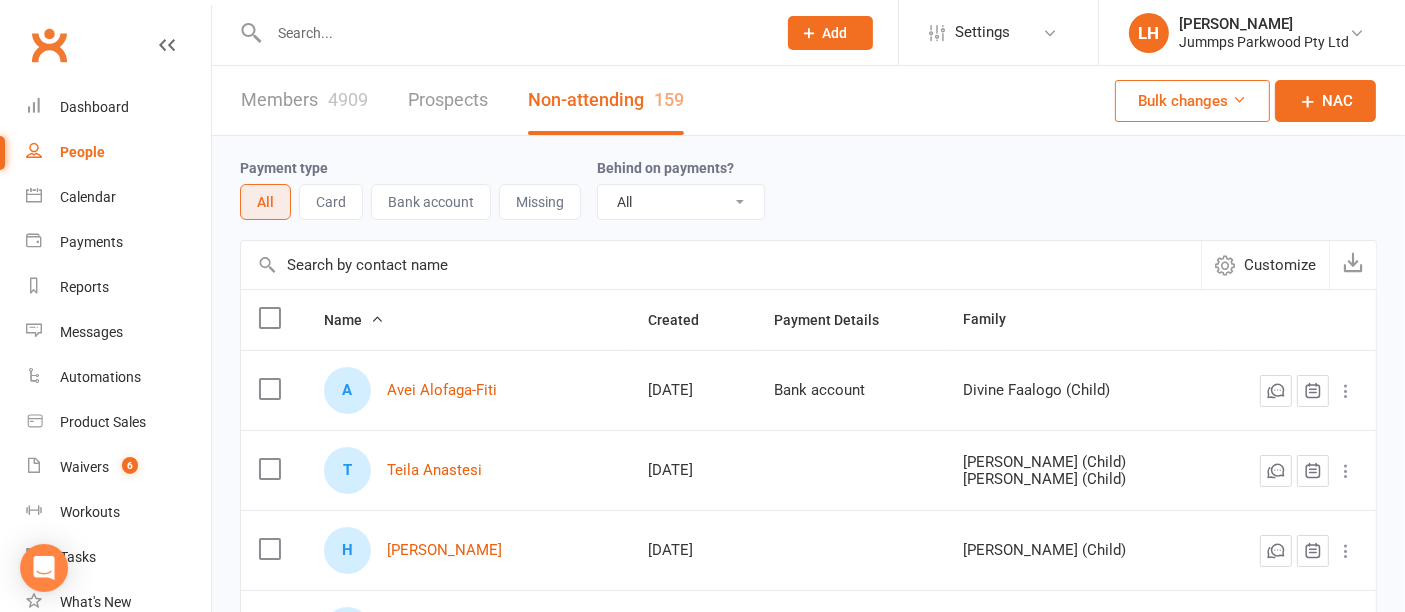 click at bounding box center (512, 33) 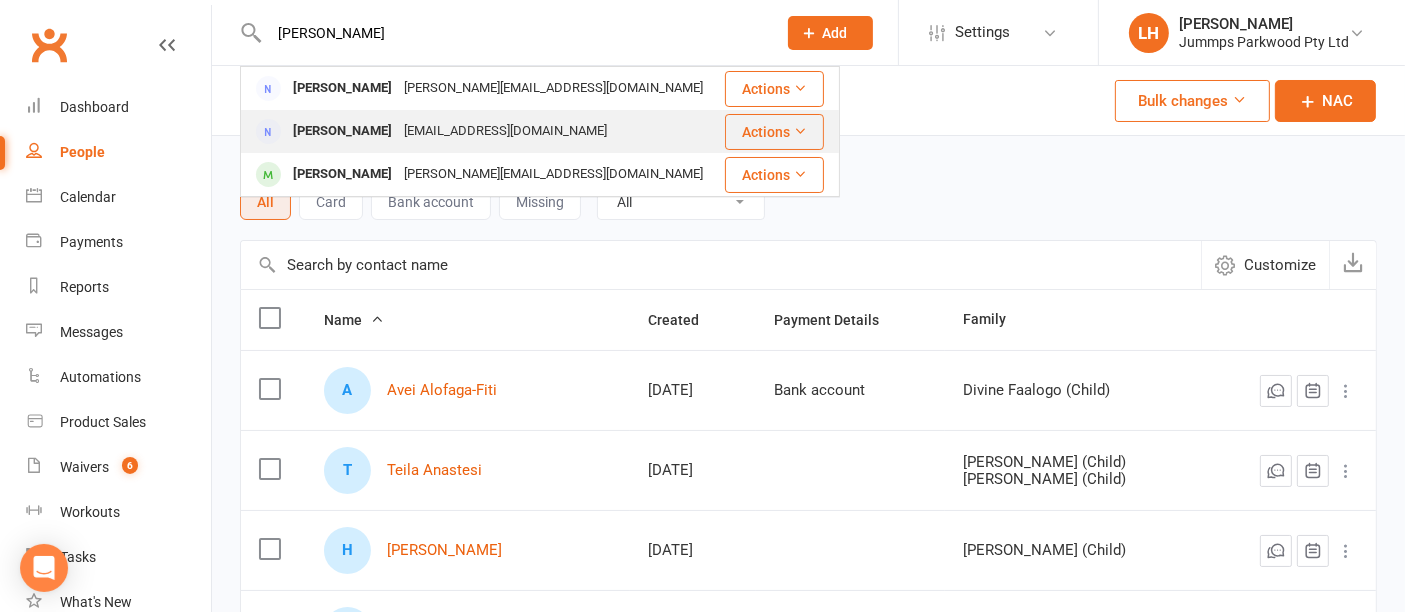 type on "olga" 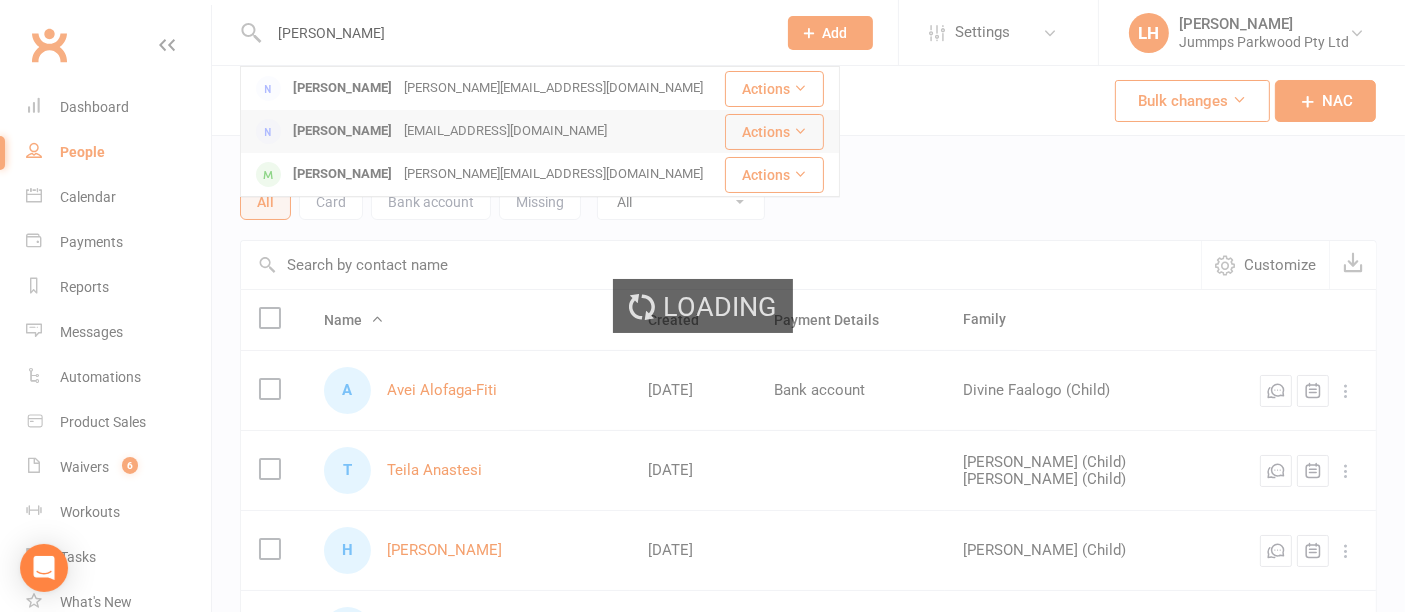 type 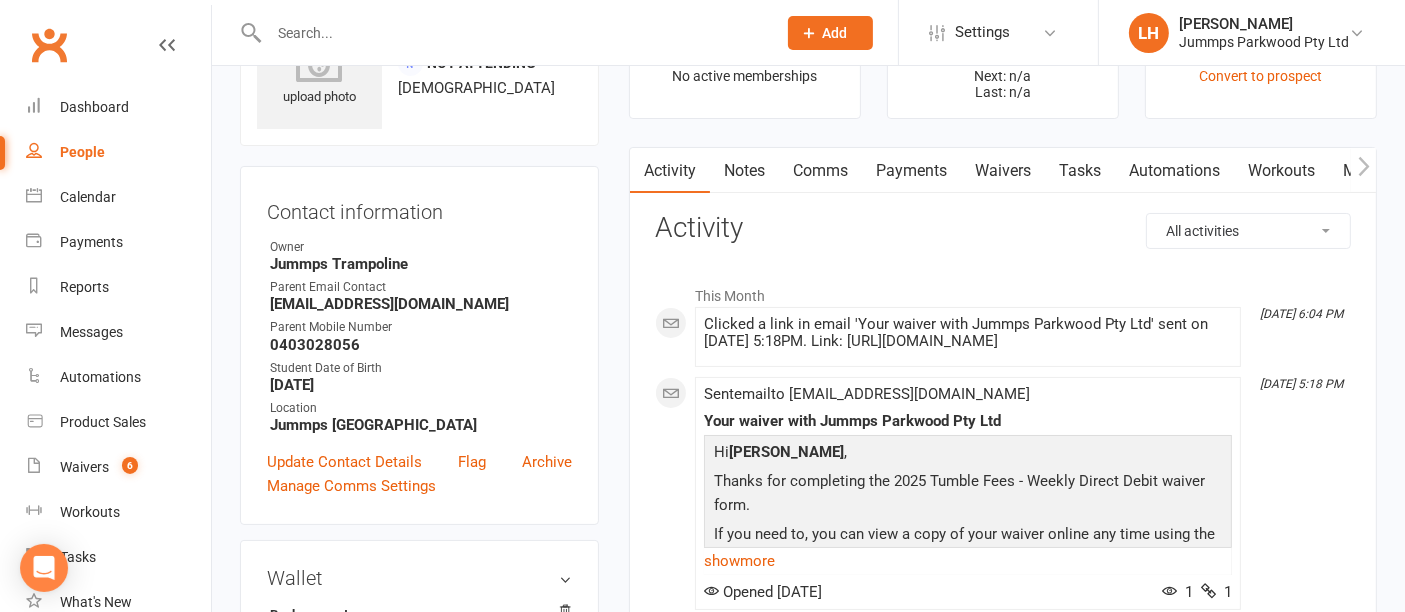 scroll, scrollTop: 0, scrollLeft: 0, axis: both 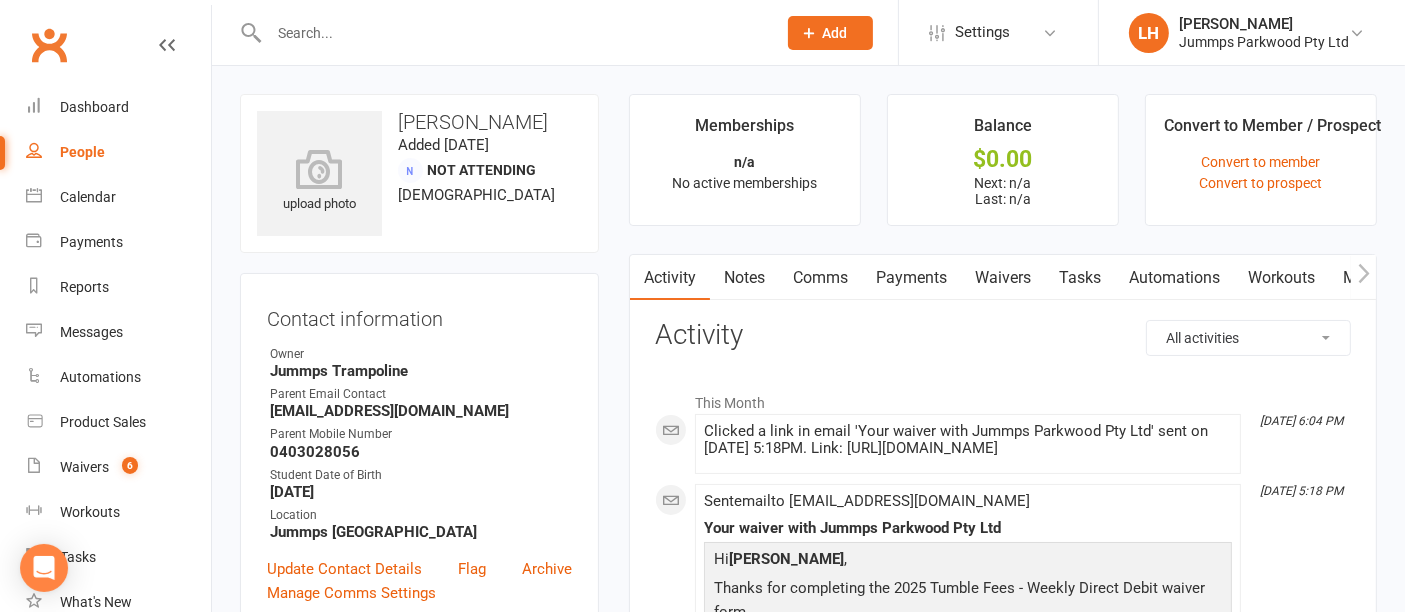 click on "Waivers" at bounding box center [1003, 278] 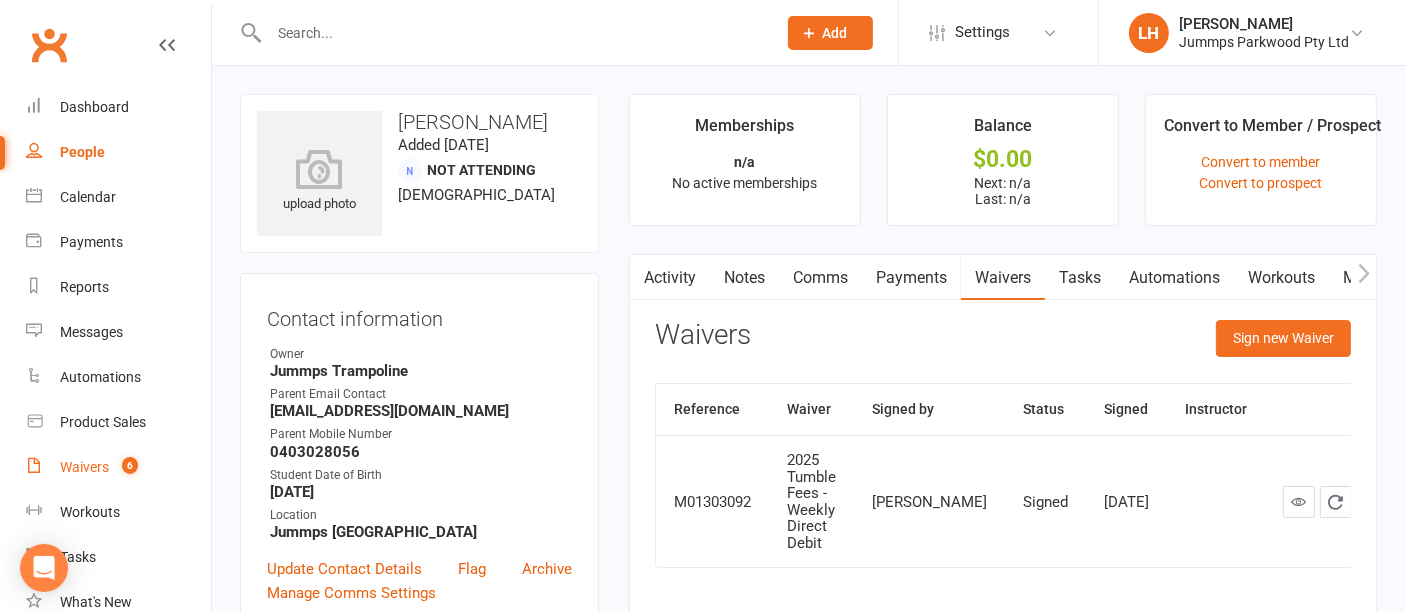 click on "Waivers" at bounding box center (84, 467) 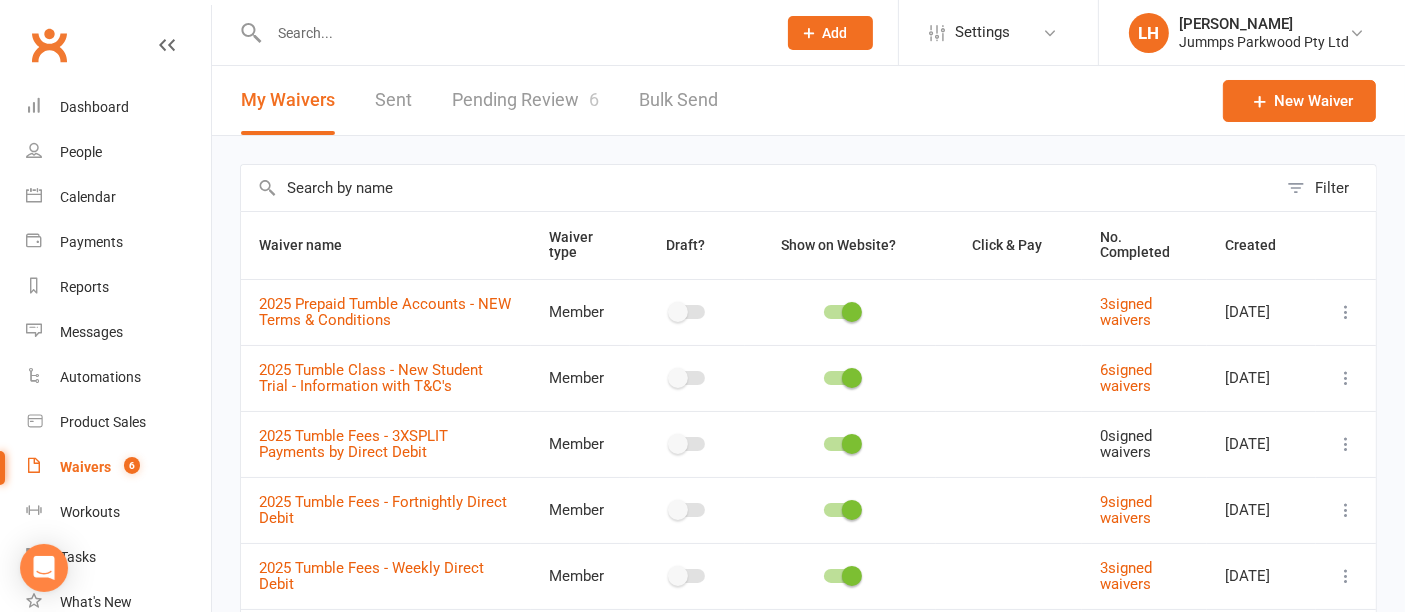click on "Pending Review 6" at bounding box center (525, 100) 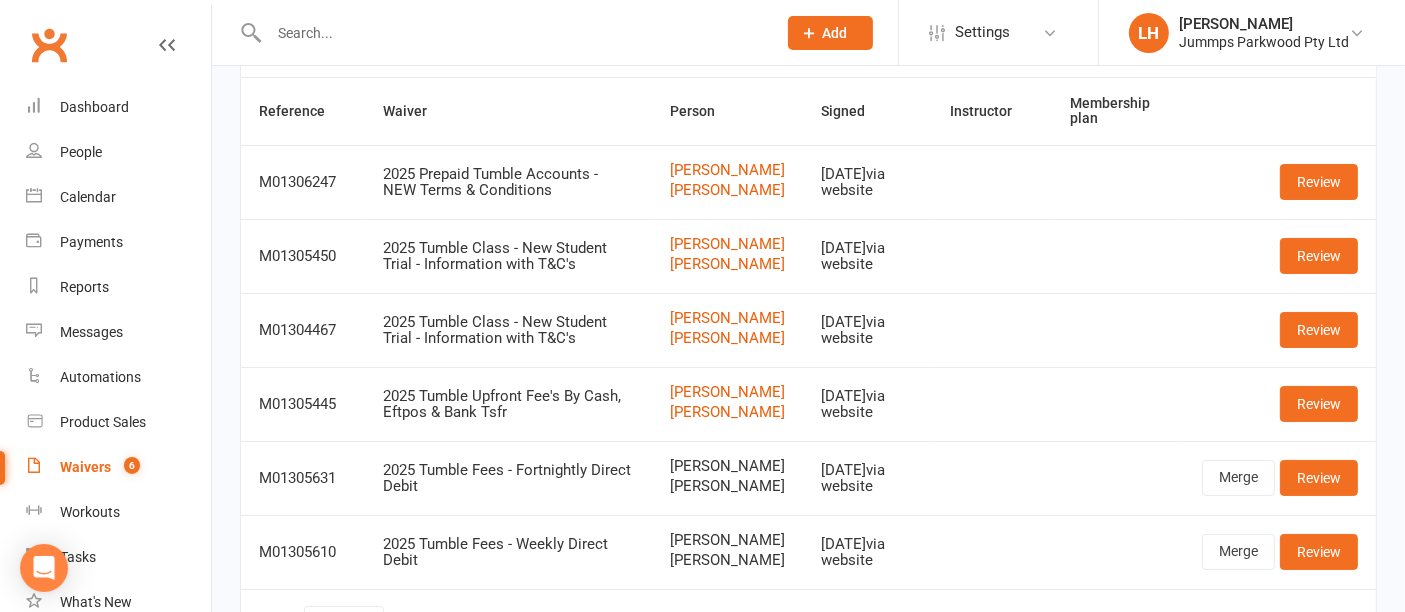 scroll, scrollTop: 165, scrollLeft: 0, axis: vertical 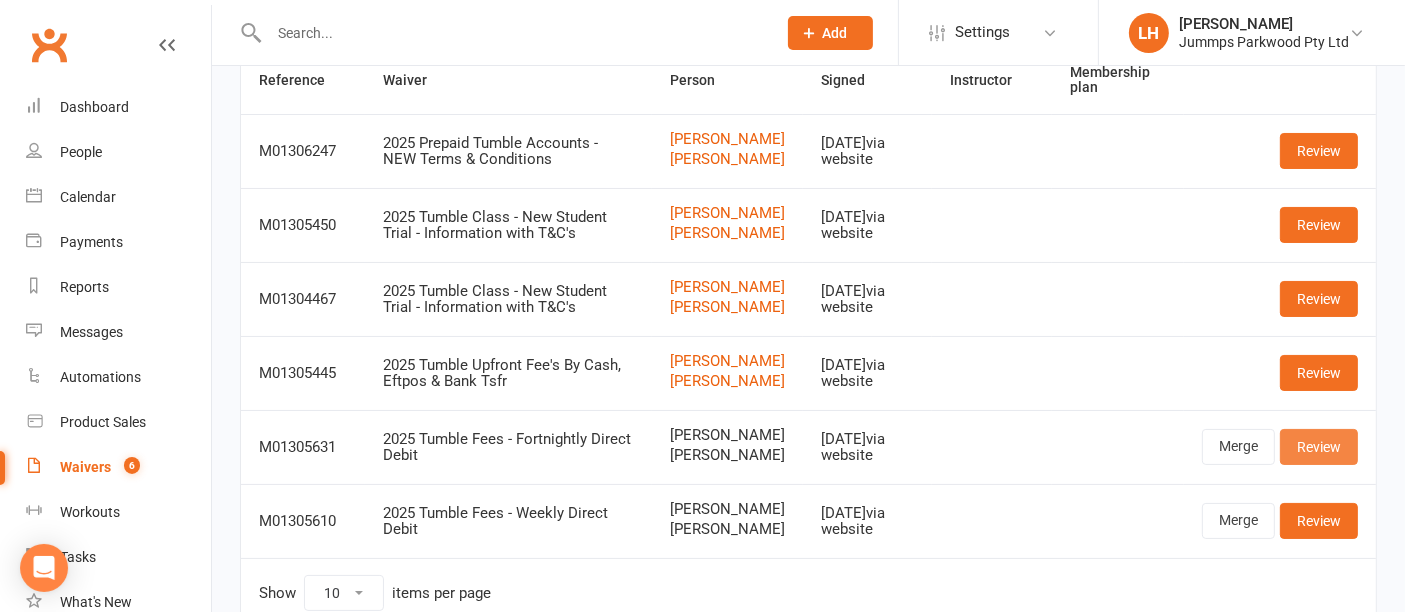 click on "Review" at bounding box center (1319, 447) 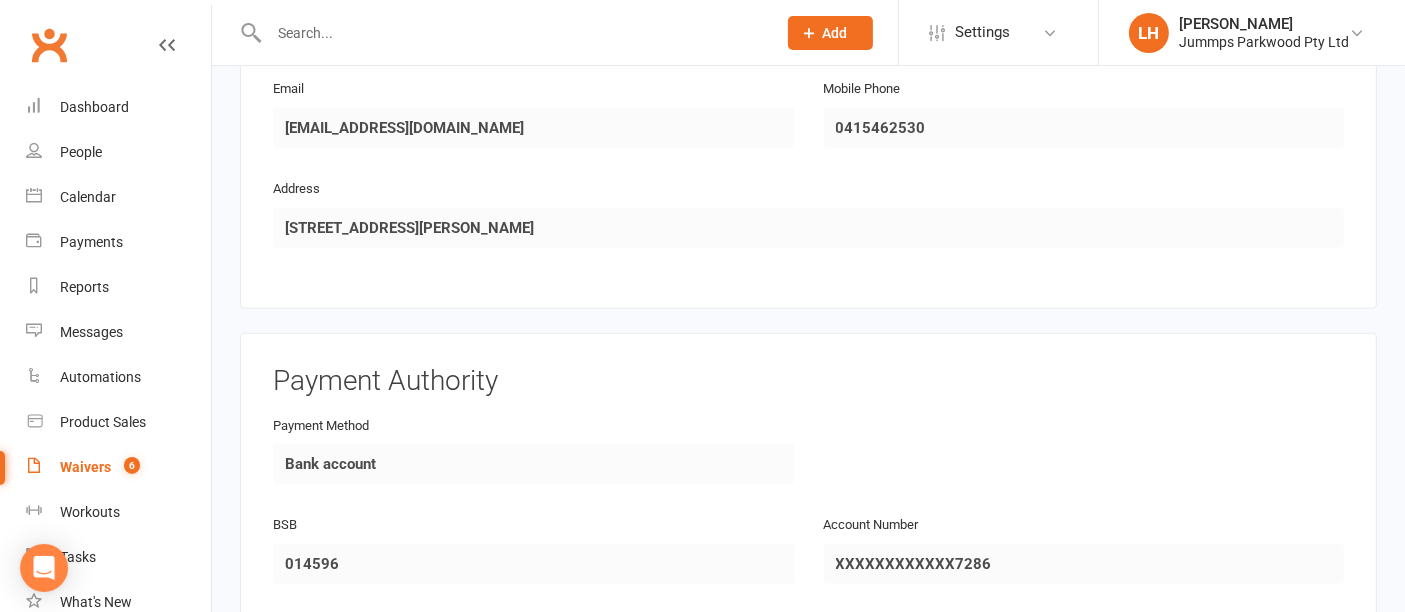 scroll, scrollTop: 1977, scrollLeft: 0, axis: vertical 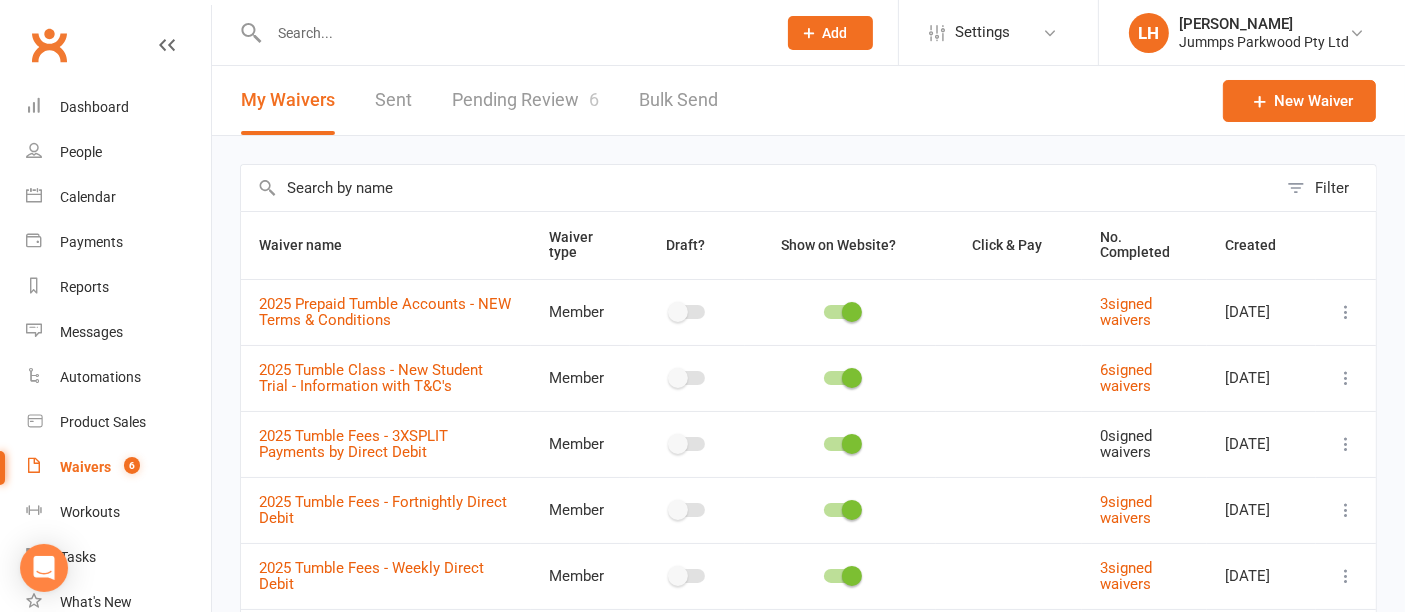 click on "Pending Review 6" at bounding box center [525, 100] 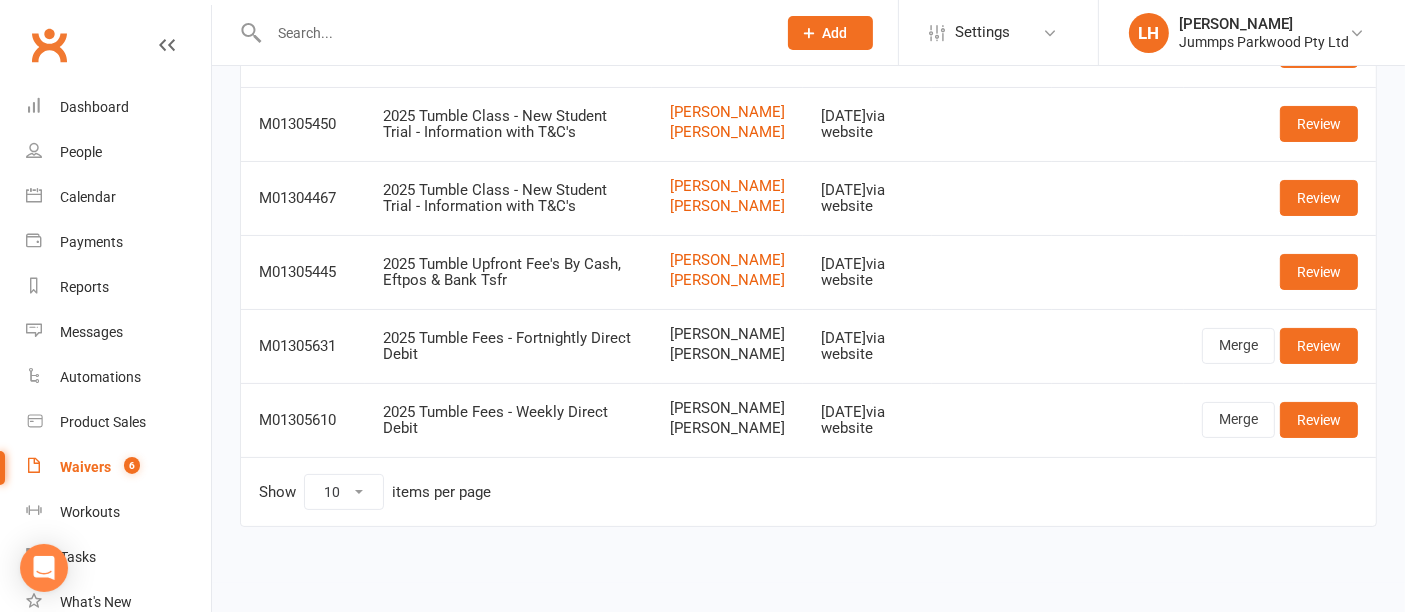 scroll, scrollTop: 285, scrollLeft: 0, axis: vertical 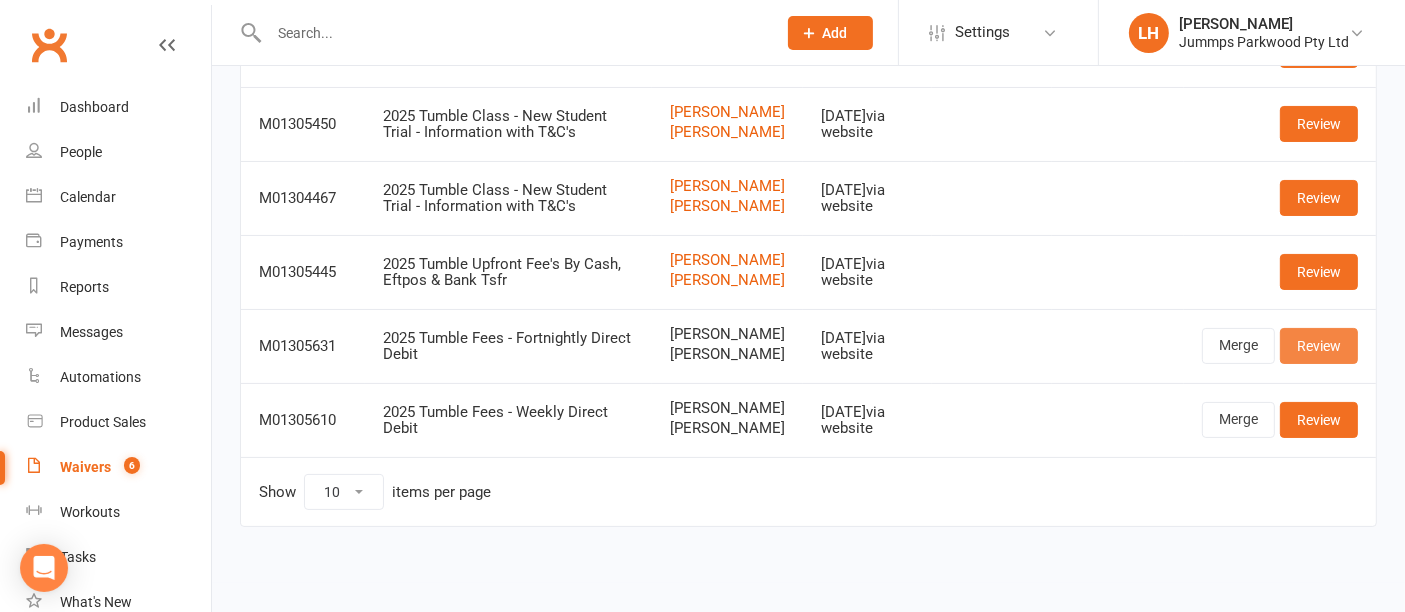 click on "Review" at bounding box center [1319, 346] 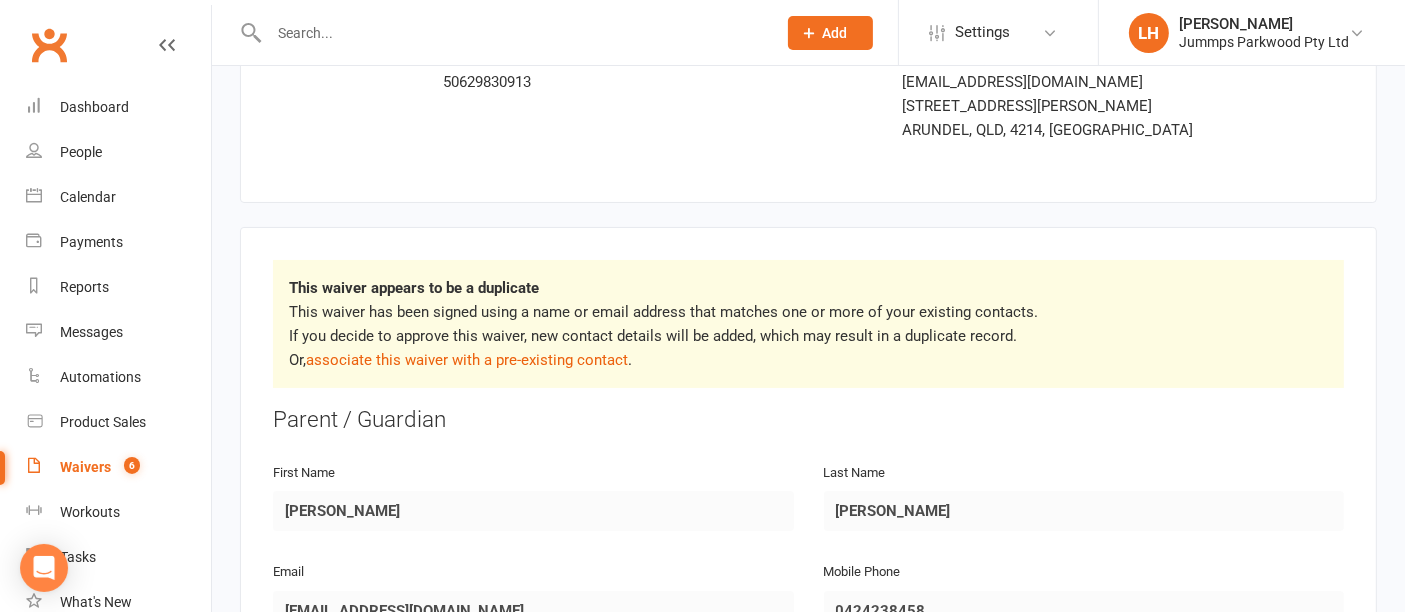 scroll, scrollTop: 146, scrollLeft: 0, axis: vertical 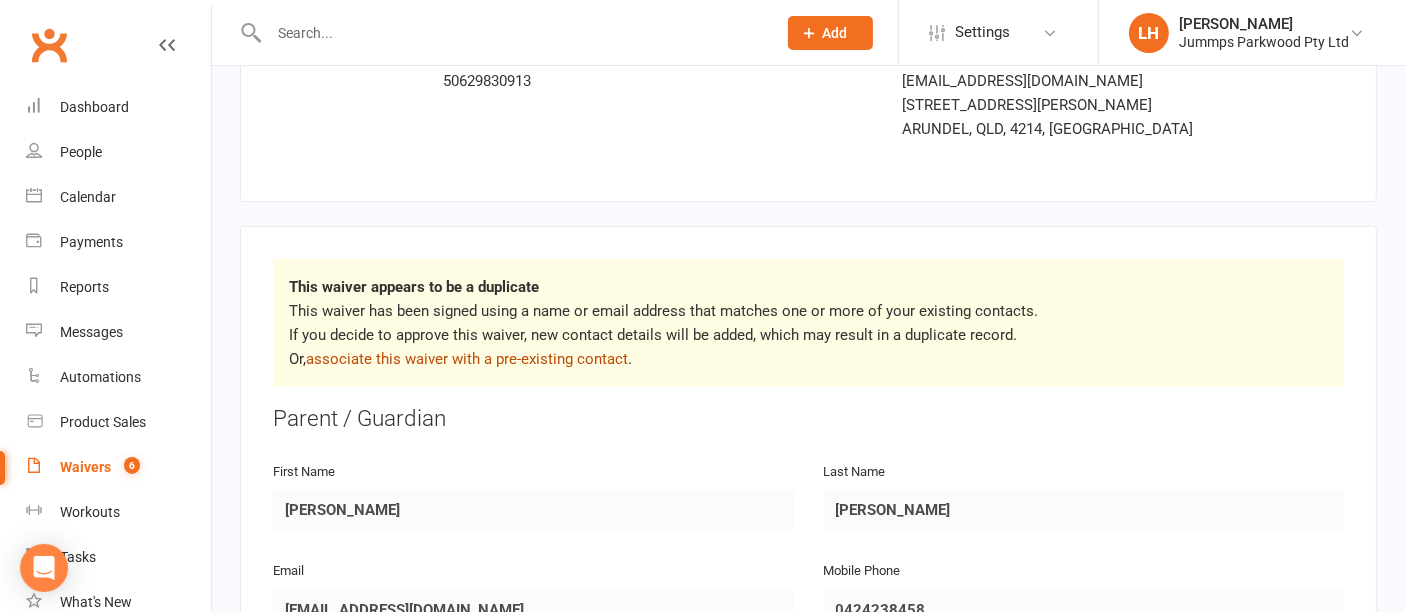 click on "associate this waiver with a pre-existing contact" at bounding box center (467, 359) 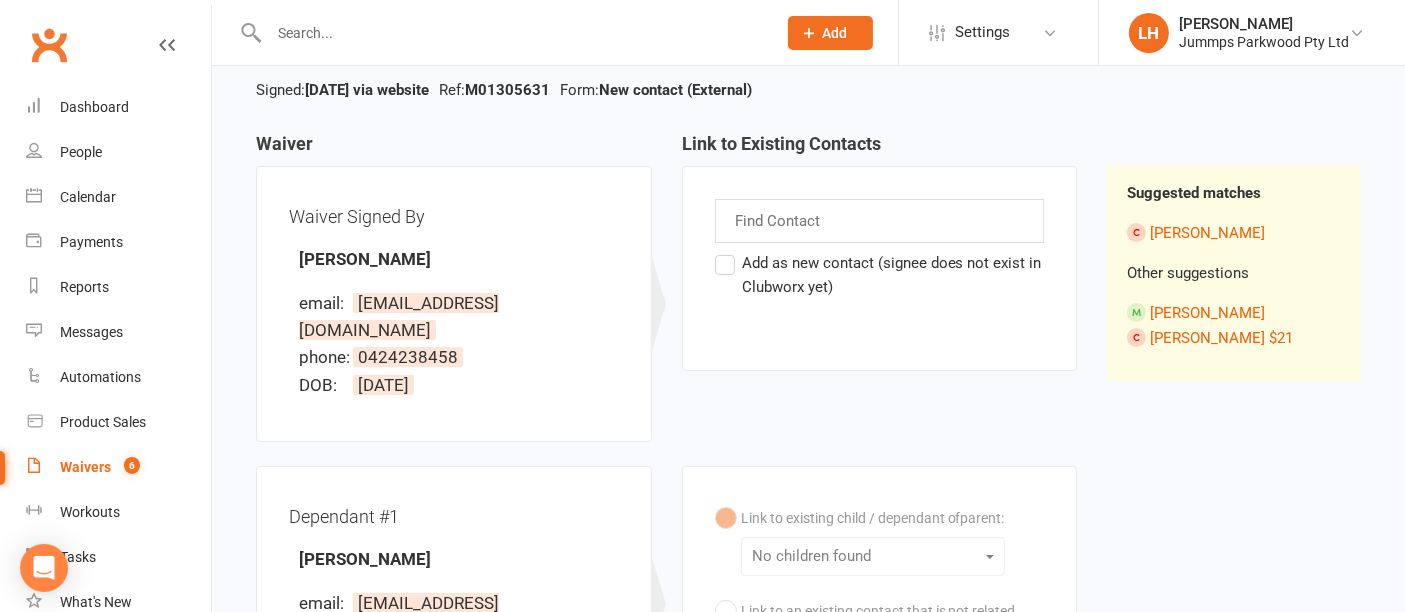 scroll, scrollTop: 0, scrollLeft: 0, axis: both 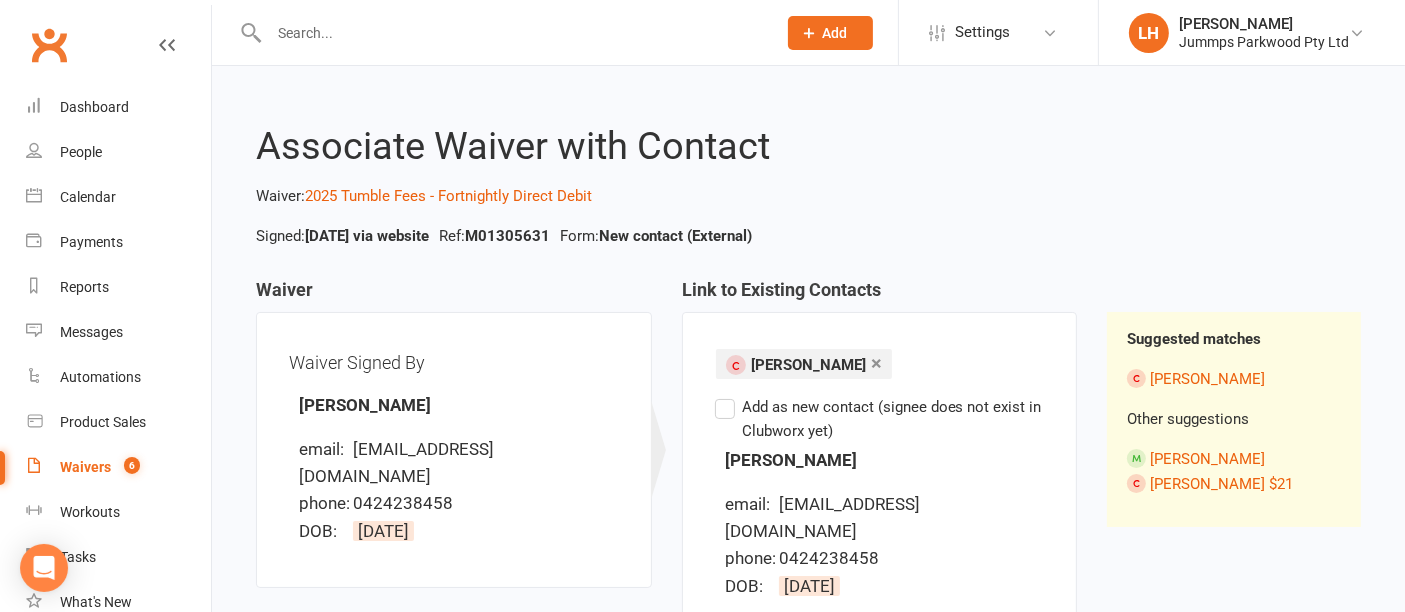 click on "Add as new contact (signee does not exist in Clubworx yet)" at bounding box center [880, 419] 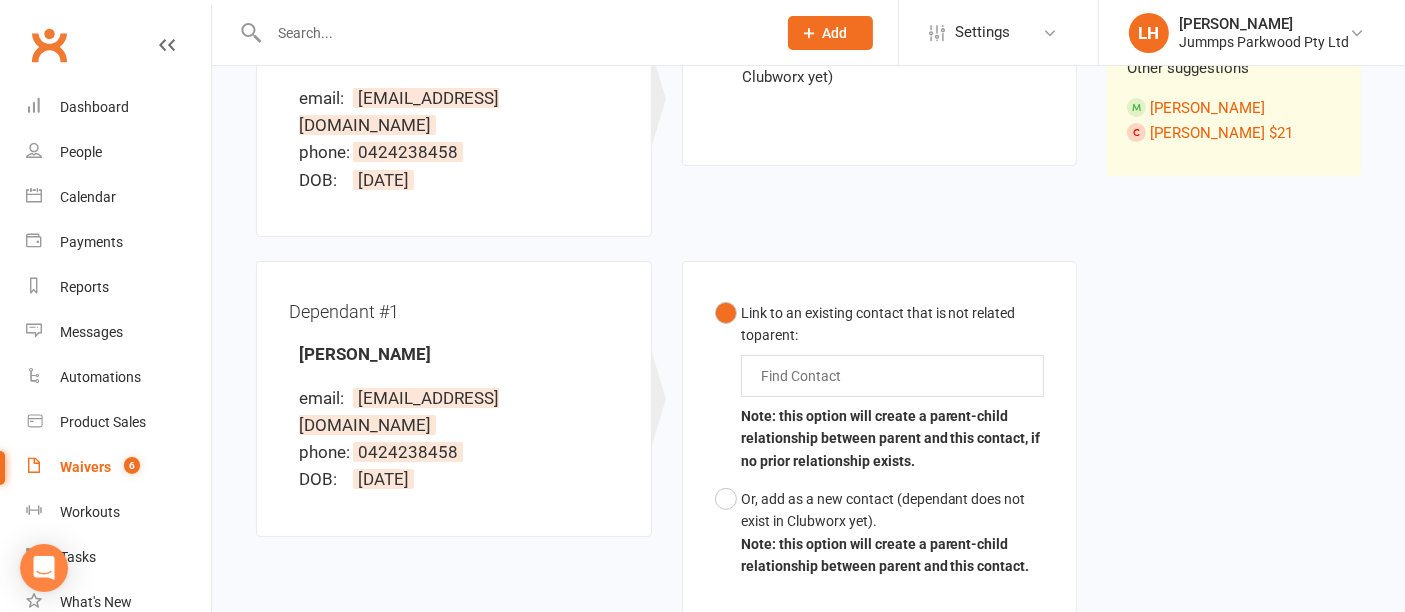 scroll, scrollTop: 413, scrollLeft: 0, axis: vertical 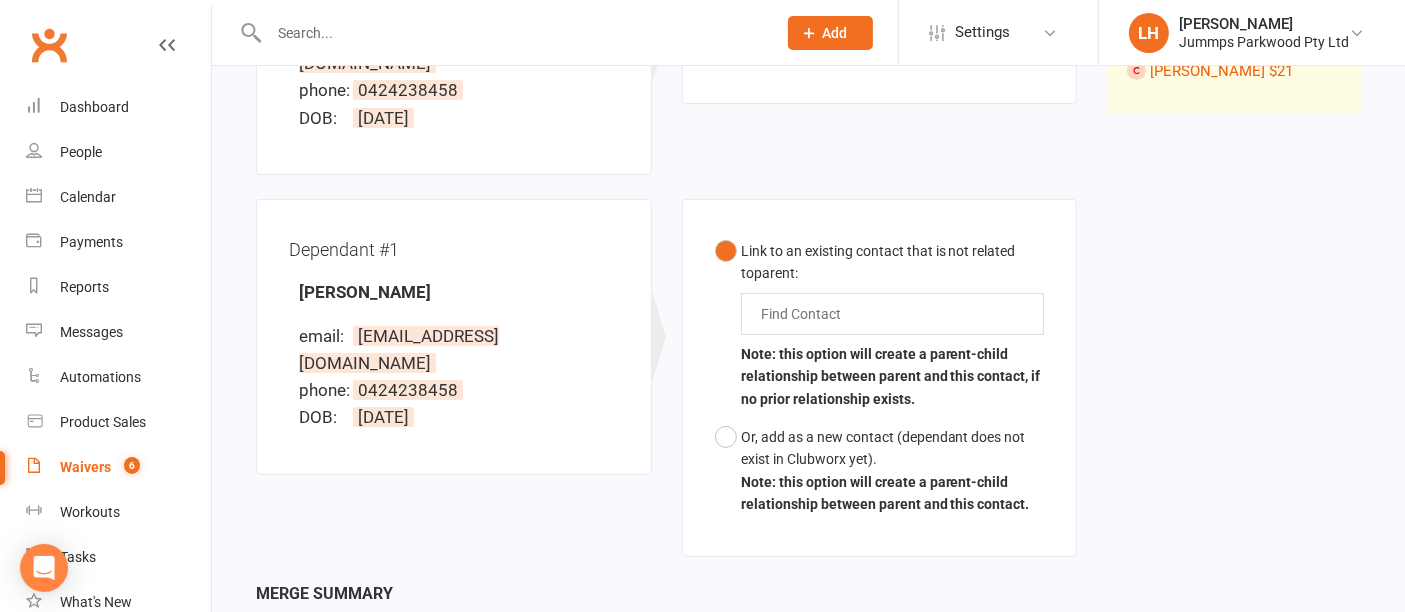 click on "Find Contact" at bounding box center (893, 314) 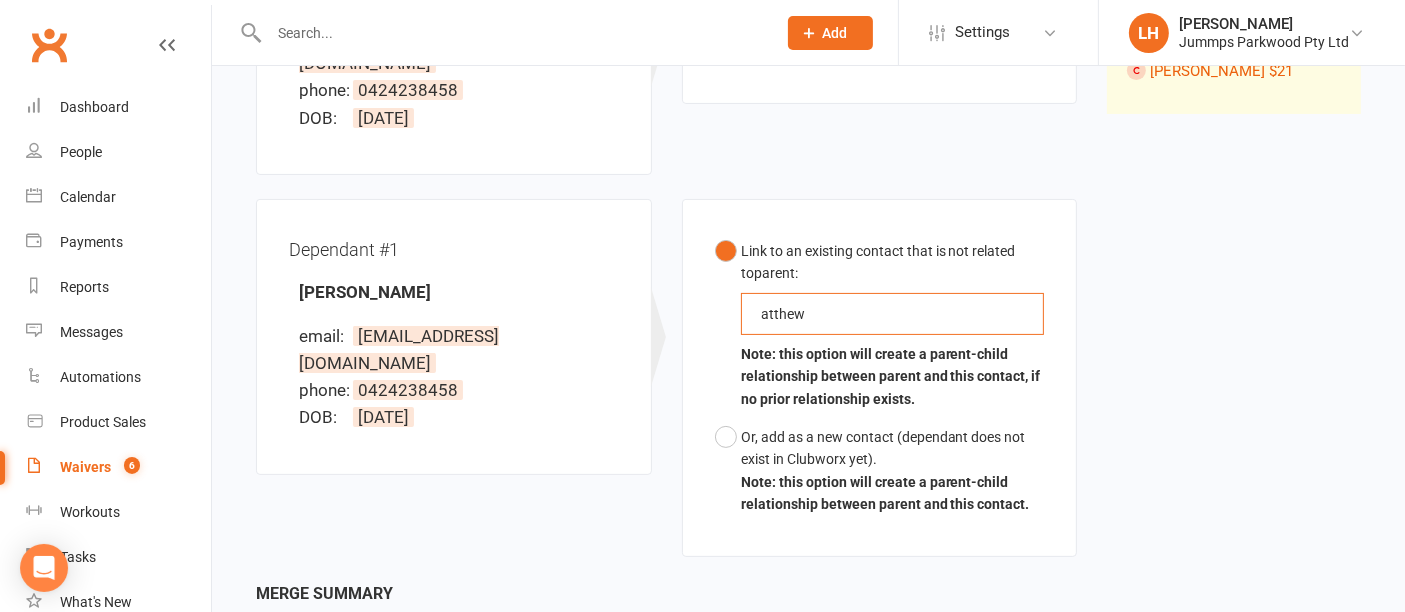 click on "Link to an existing contact that is not related to  parent : atthew atthew  Note: this option will create a parent-child relationship between parent and this contact, if no prior relationship exists." at bounding box center (880, 325) 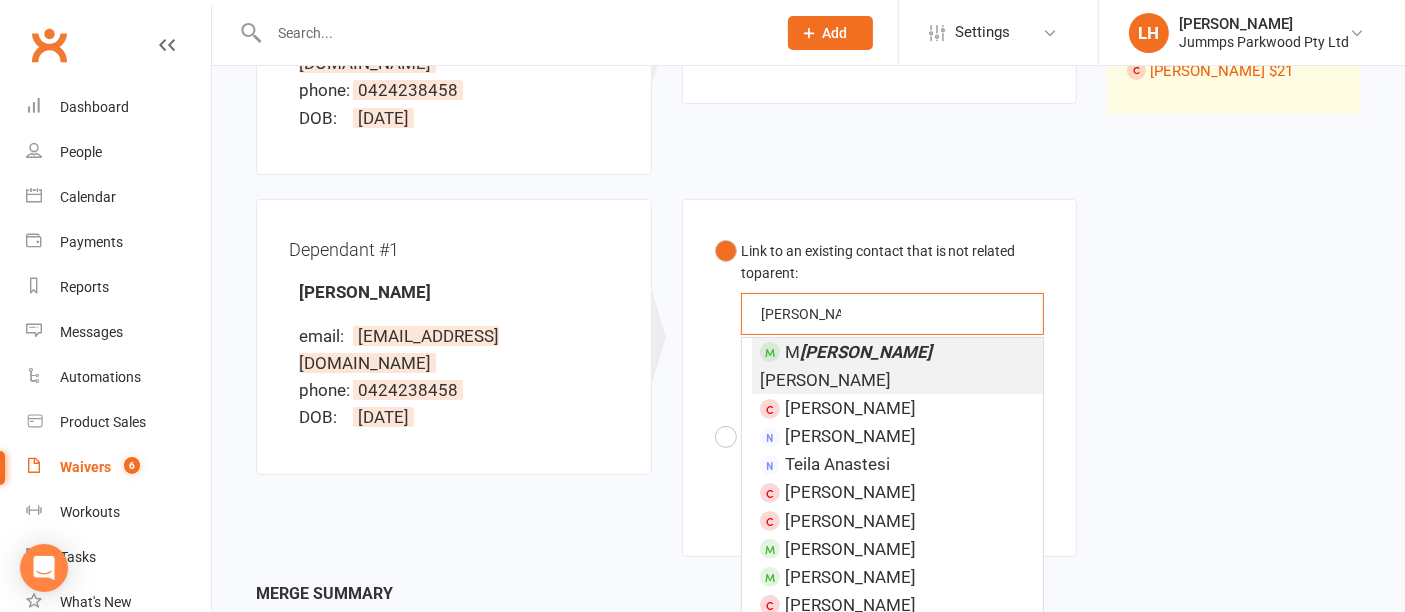 click on "atthew harr" at bounding box center (801, 314) 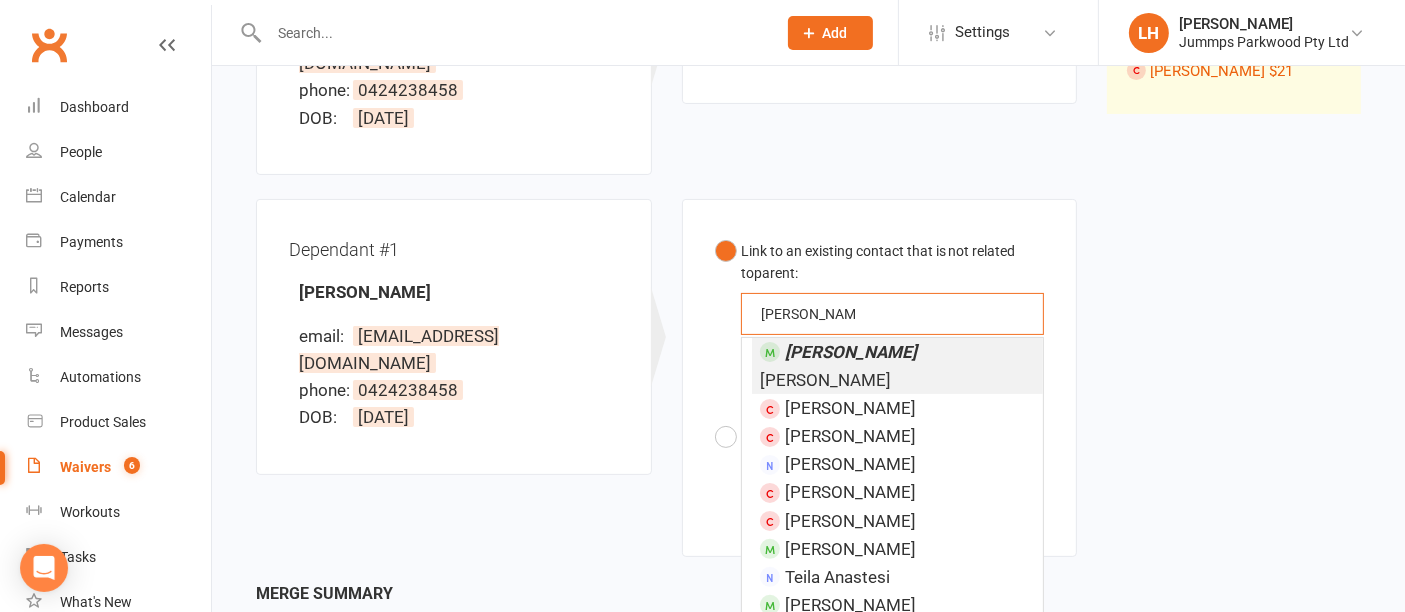 type on "[PERSON_NAME]" 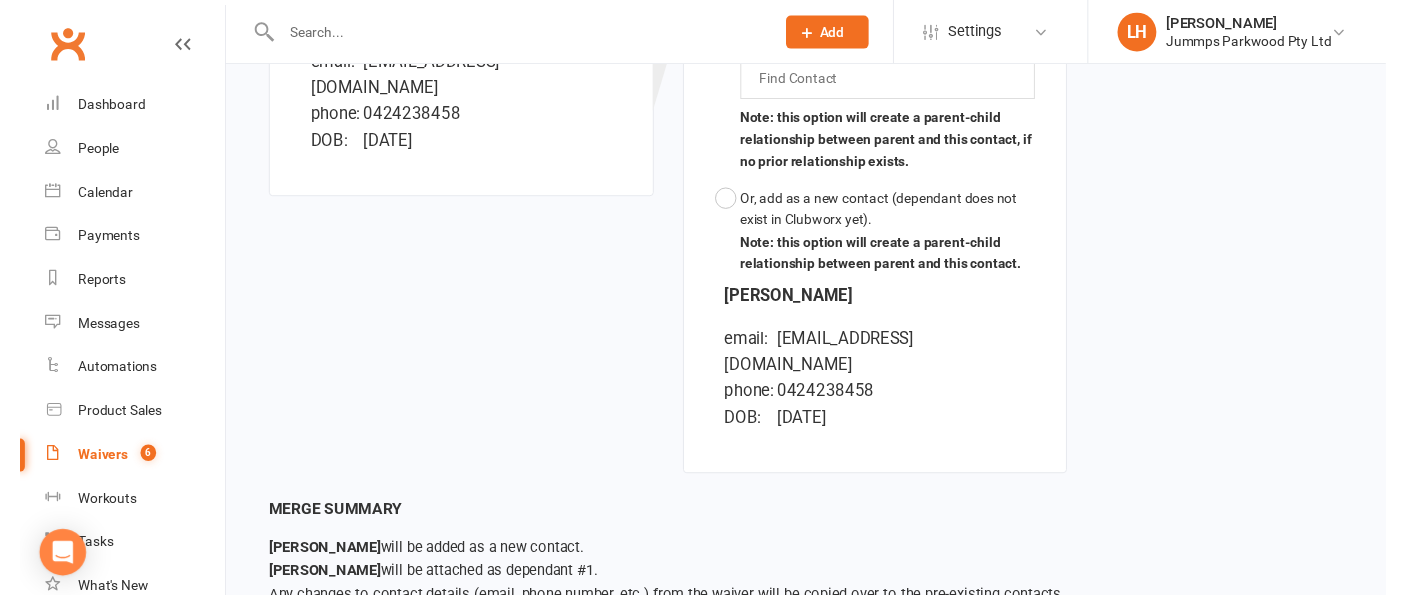 scroll, scrollTop: 759, scrollLeft: 0, axis: vertical 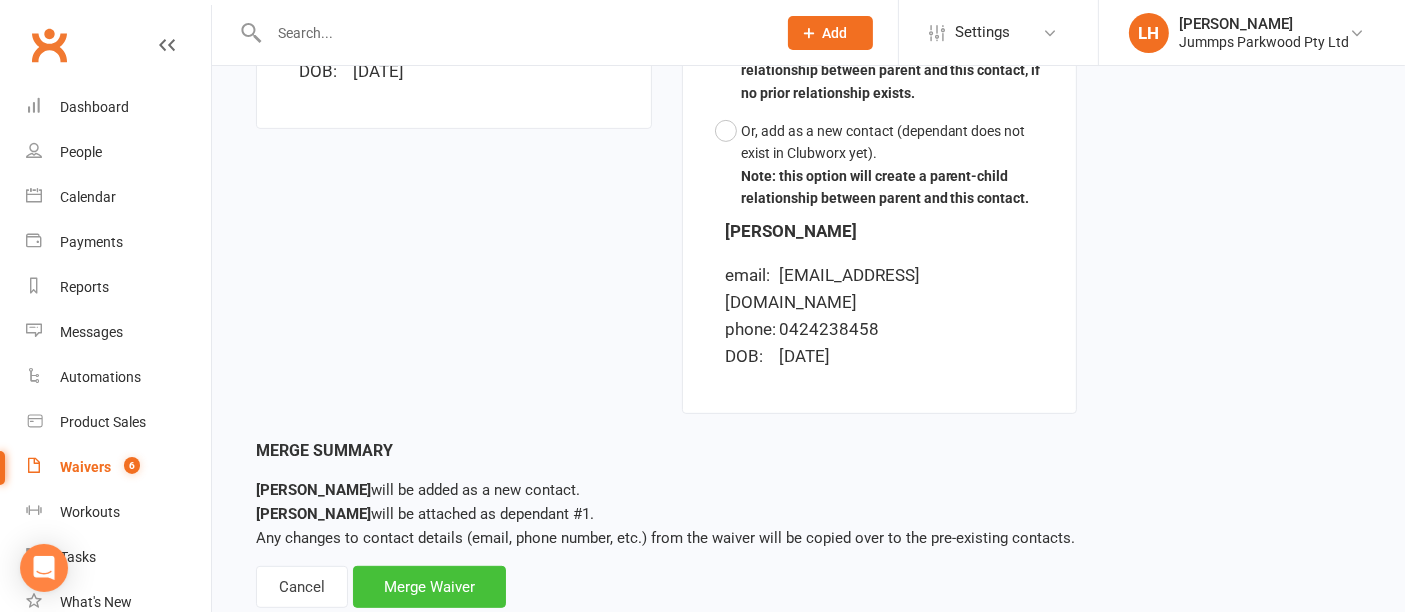 click on "Merge Waiver" at bounding box center [429, 587] 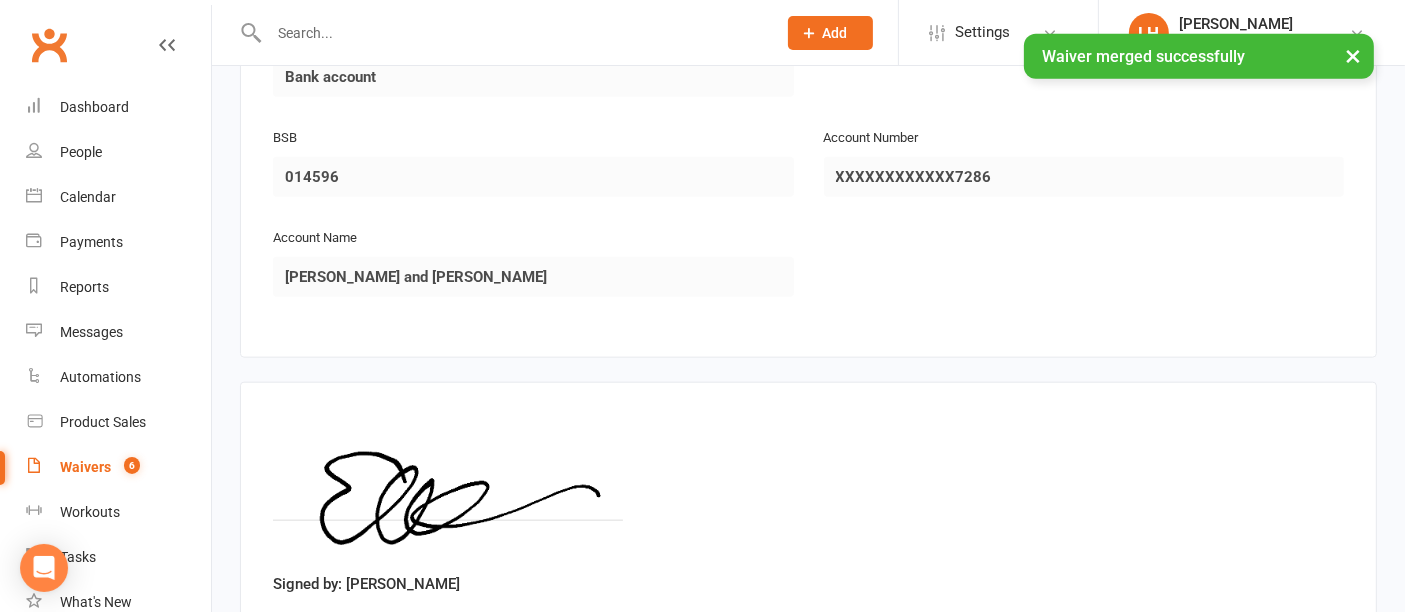 scroll, scrollTop: 2350, scrollLeft: 0, axis: vertical 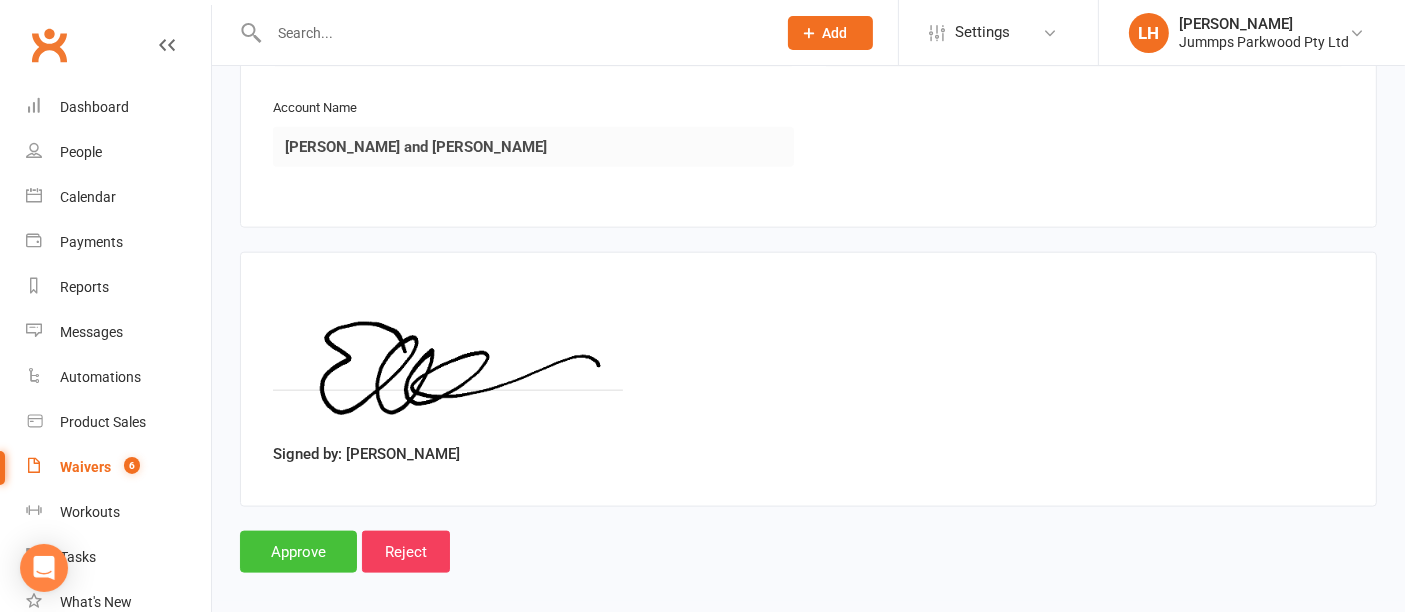 click on "Approve" at bounding box center [298, 552] 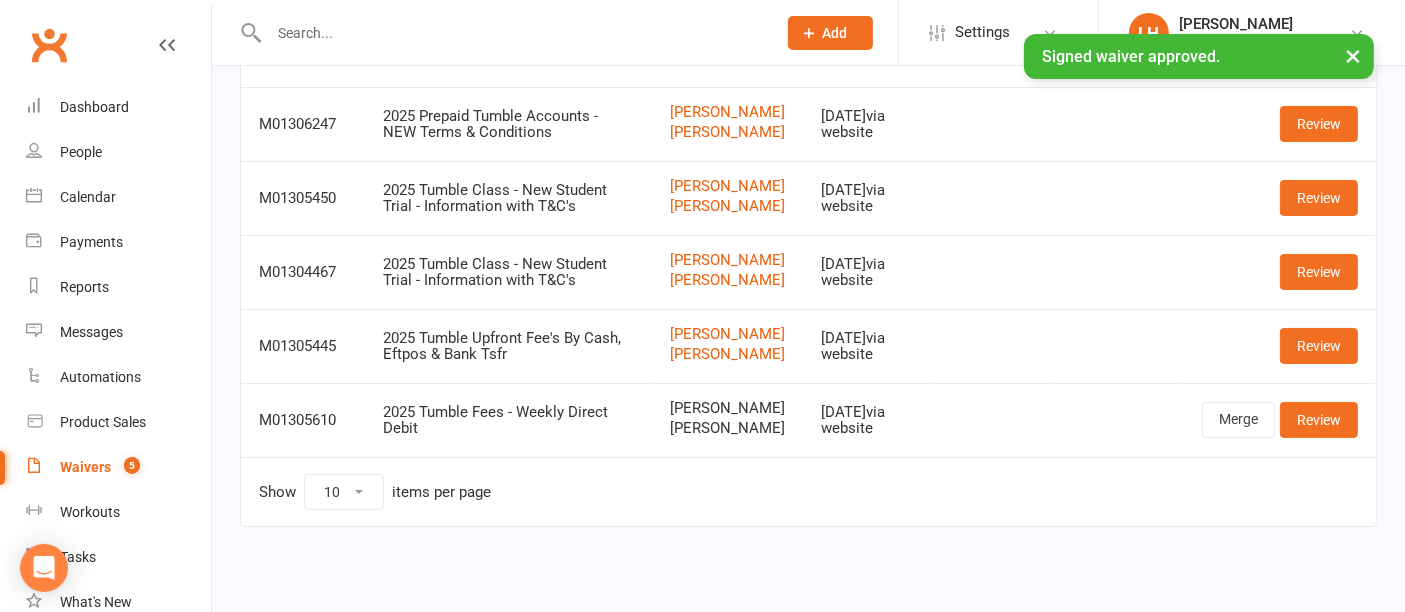 scroll, scrollTop: 215, scrollLeft: 0, axis: vertical 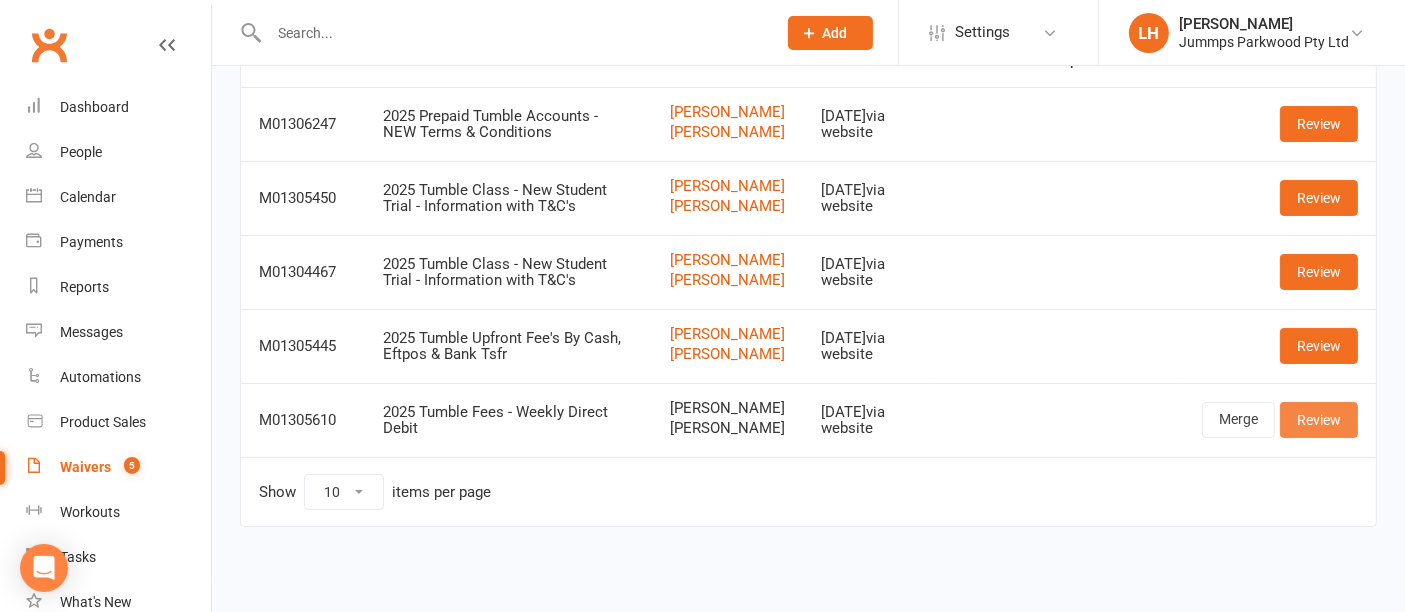click on "Review" at bounding box center (1319, 420) 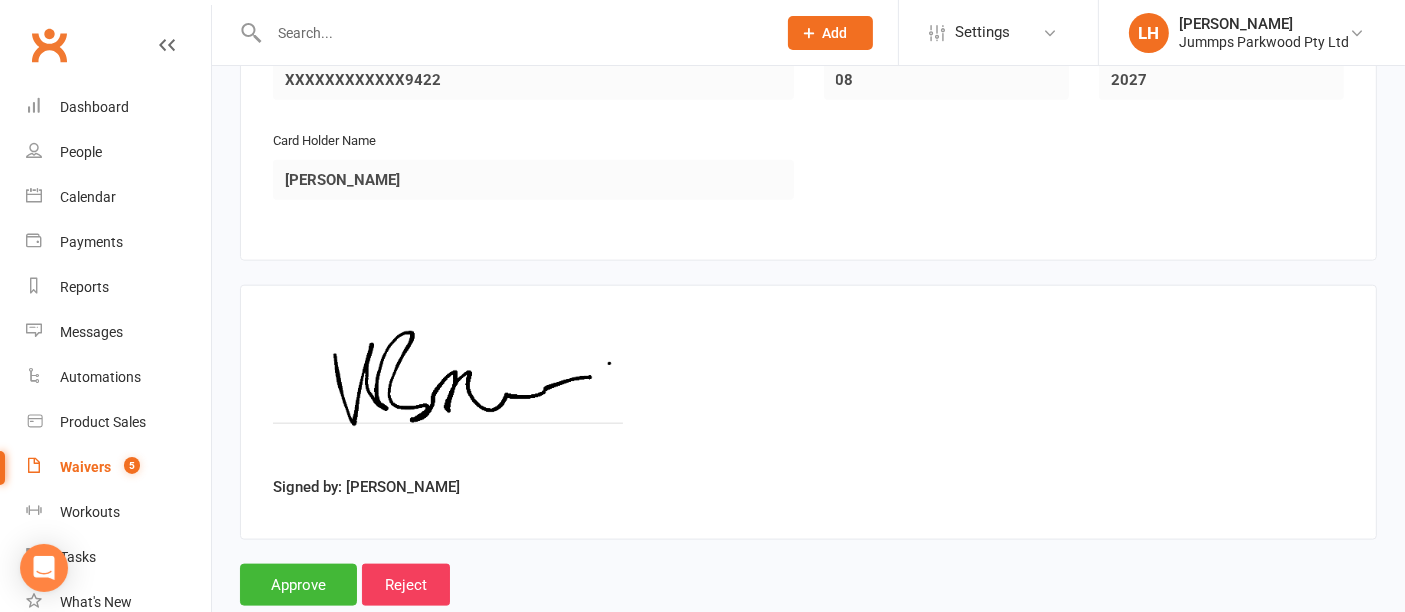 scroll, scrollTop: 2350, scrollLeft: 0, axis: vertical 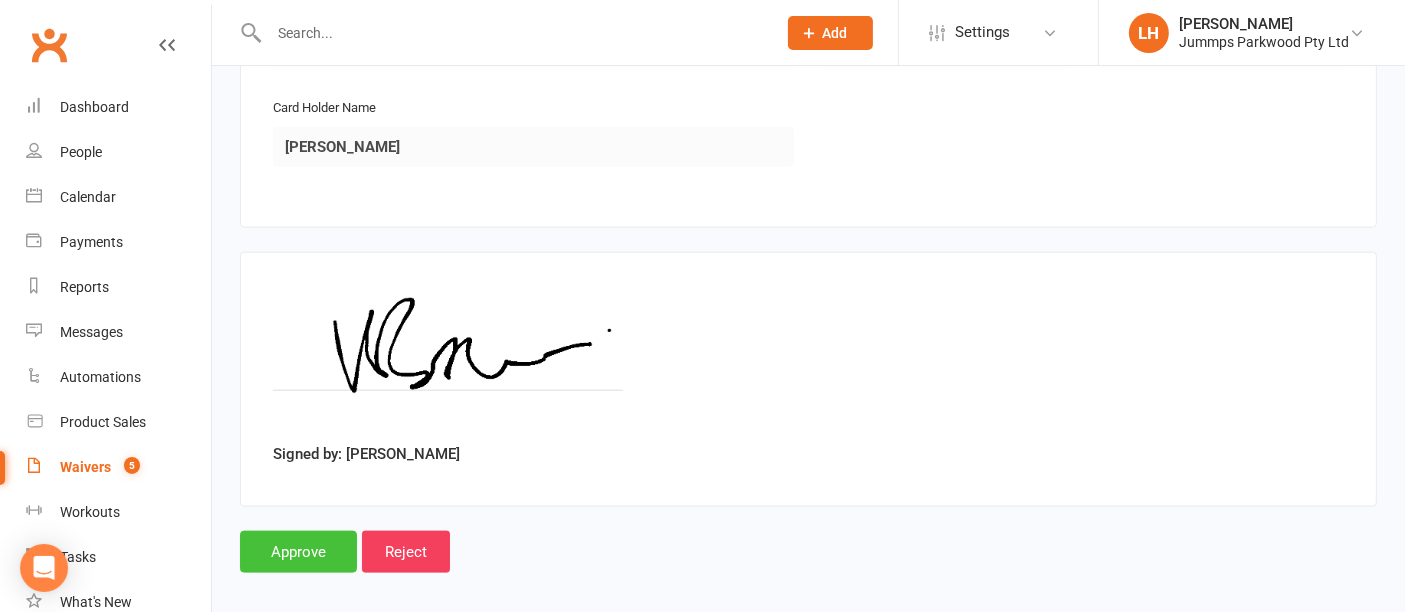 click on "Approve" at bounding box center [298, 552] 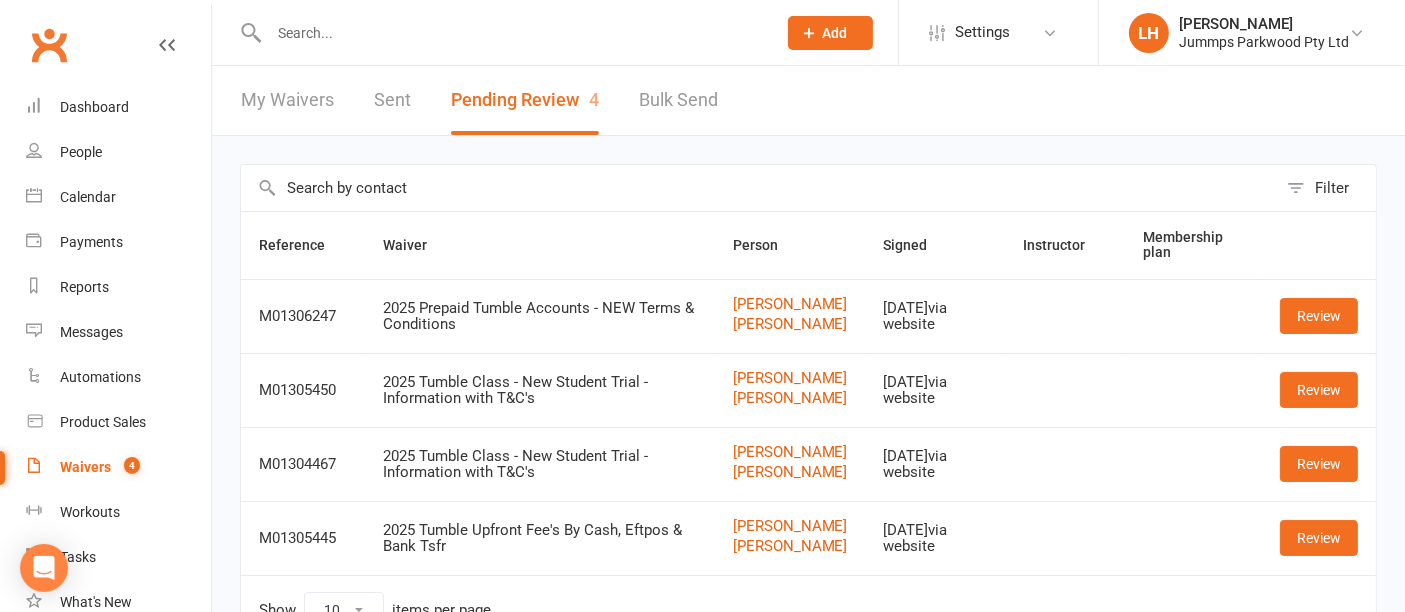 scroll, scrollTop: 131, scrollLeft: 0, axis: vertical 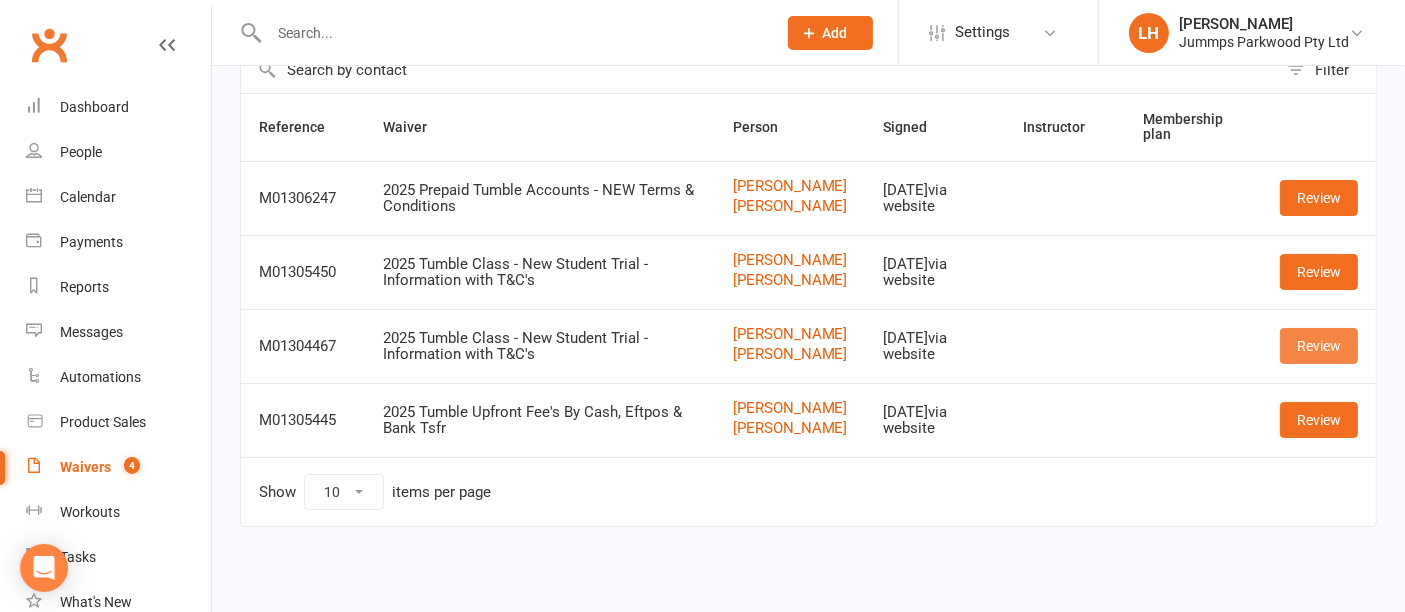 click on "Review" at bounding box center (1319, 346) 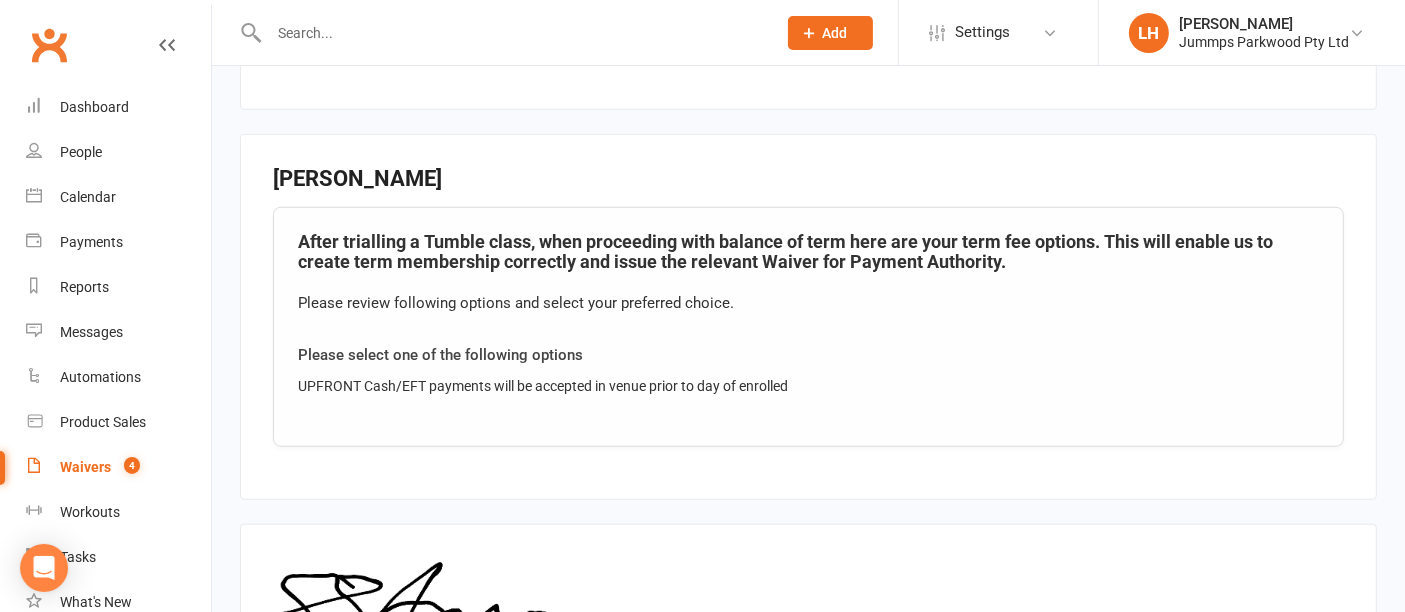 scroll, scrollTop: 1910, scrollLeft: 0, axis: vertical 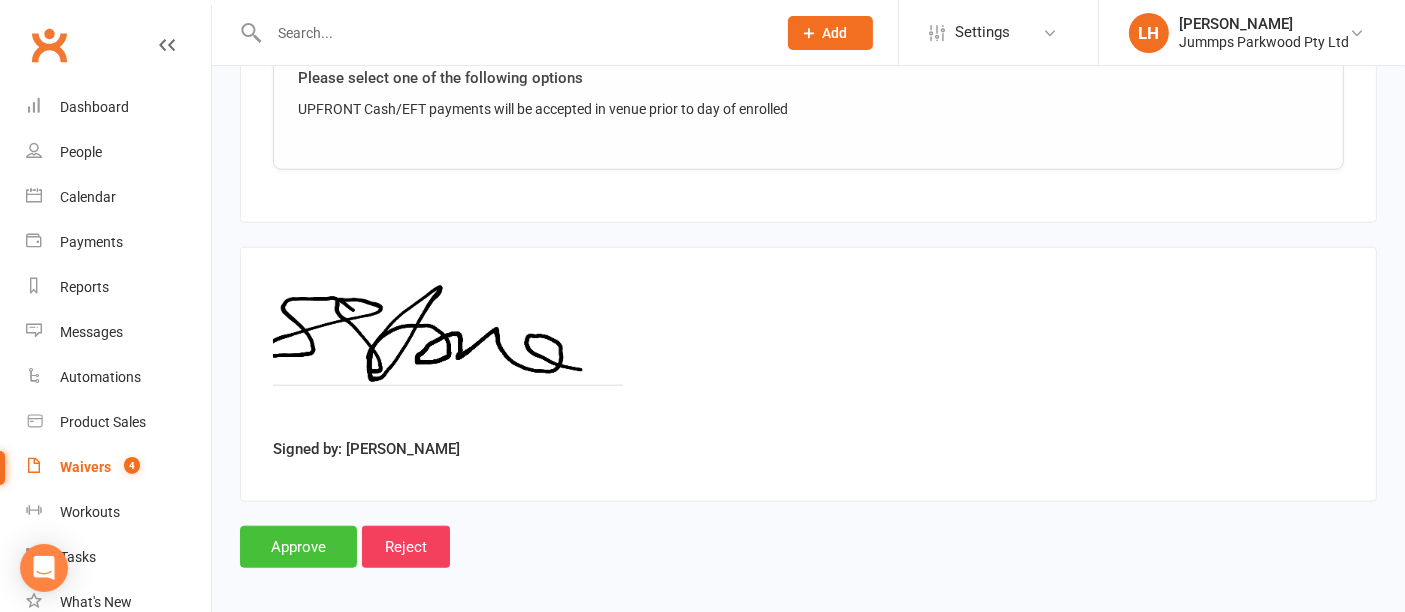 click on "Approve" at bounding box center [298, 547] 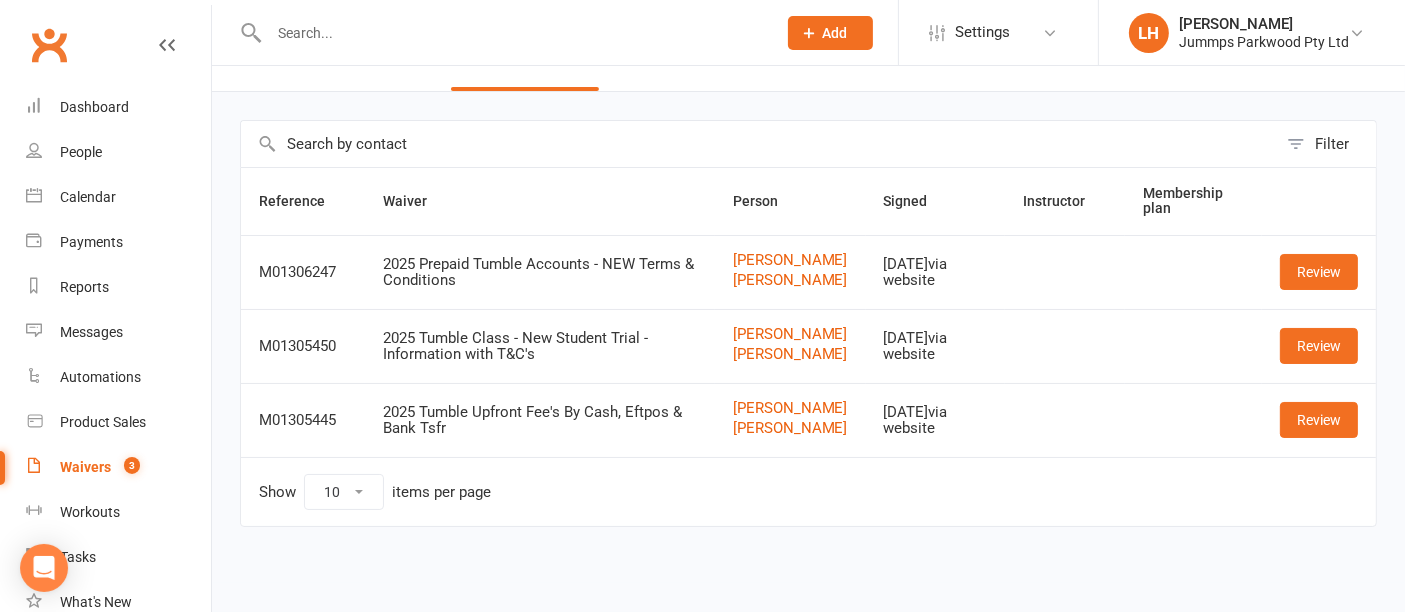 scroll, scrollTop: 0, scrollLeft: 0, axis: both 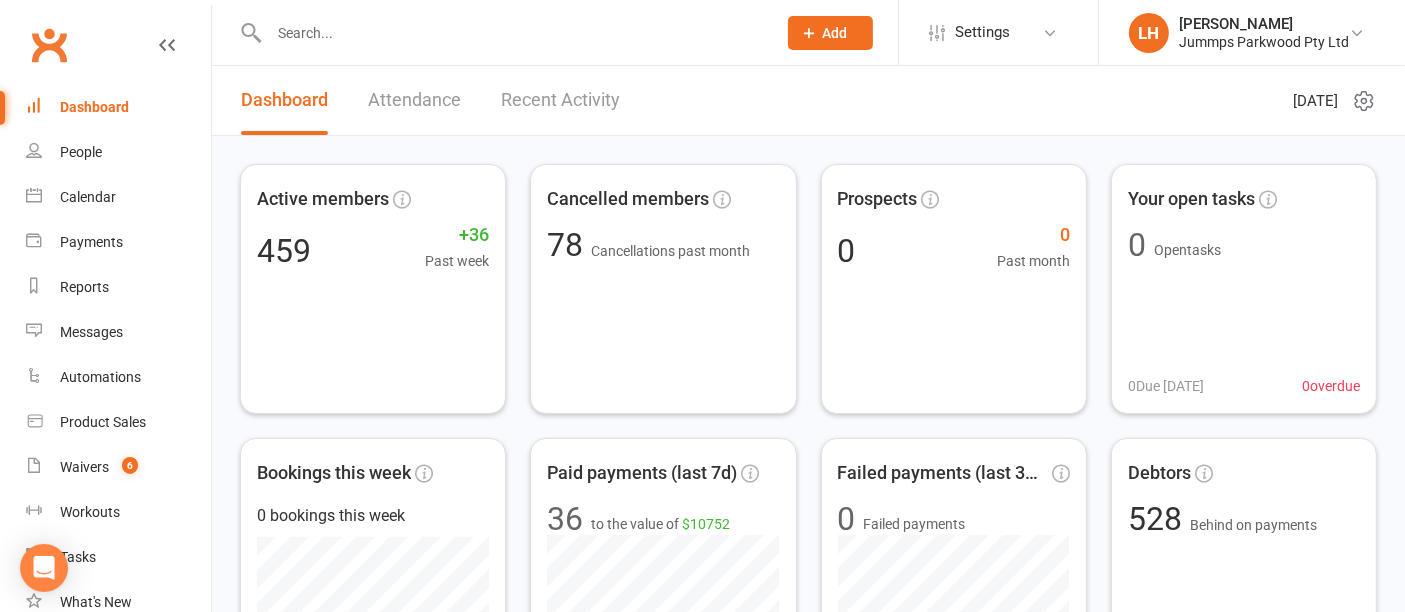 click at bounding box center [512, 33] 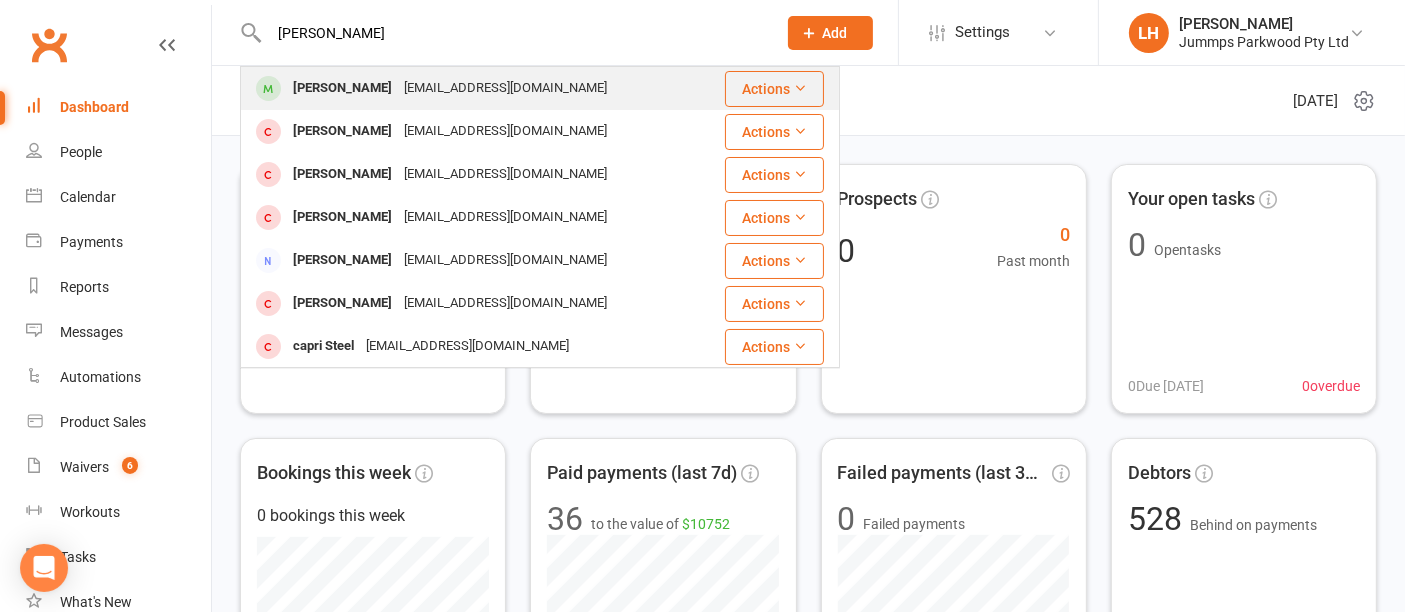 type on "[PERSON_NAME]" 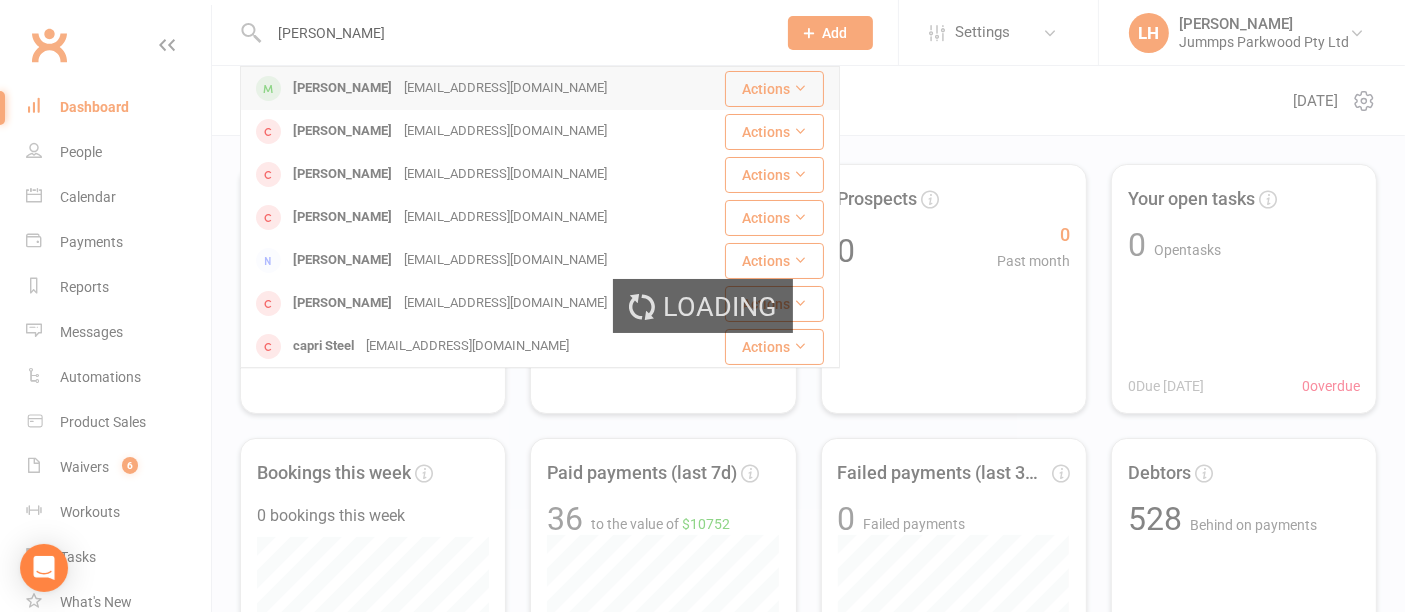 type 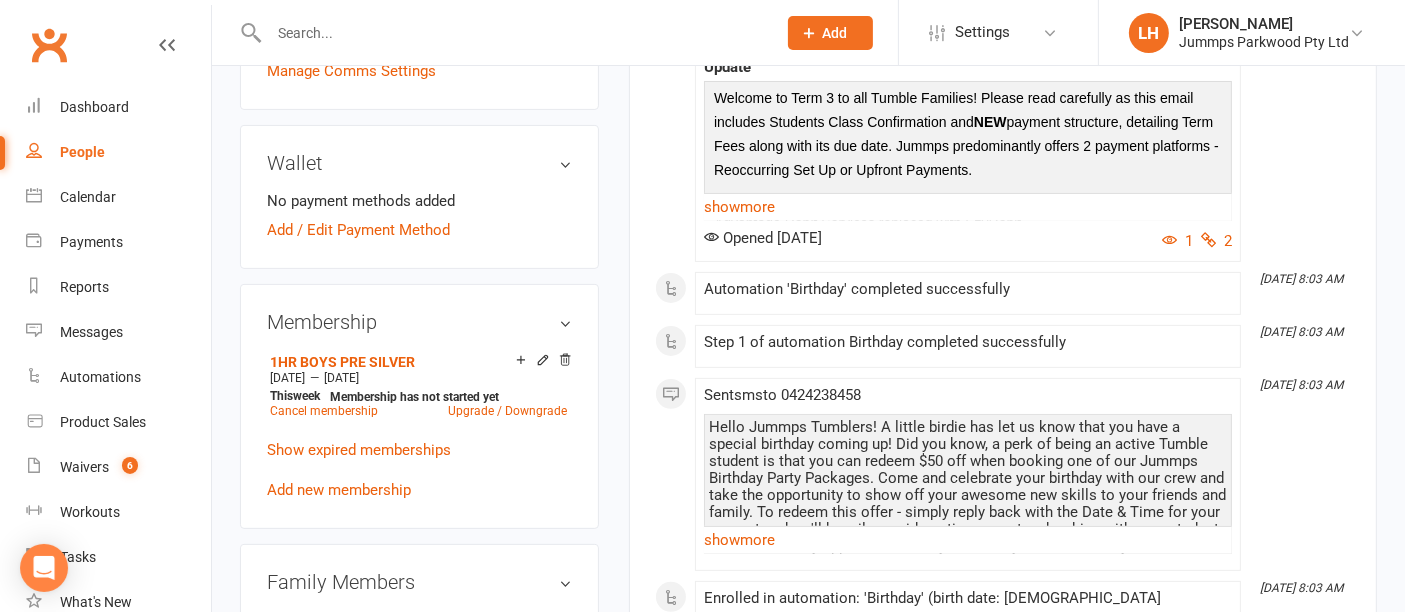 scroll, scrollTop: 568, scrollLeft: 0, axis: vertical 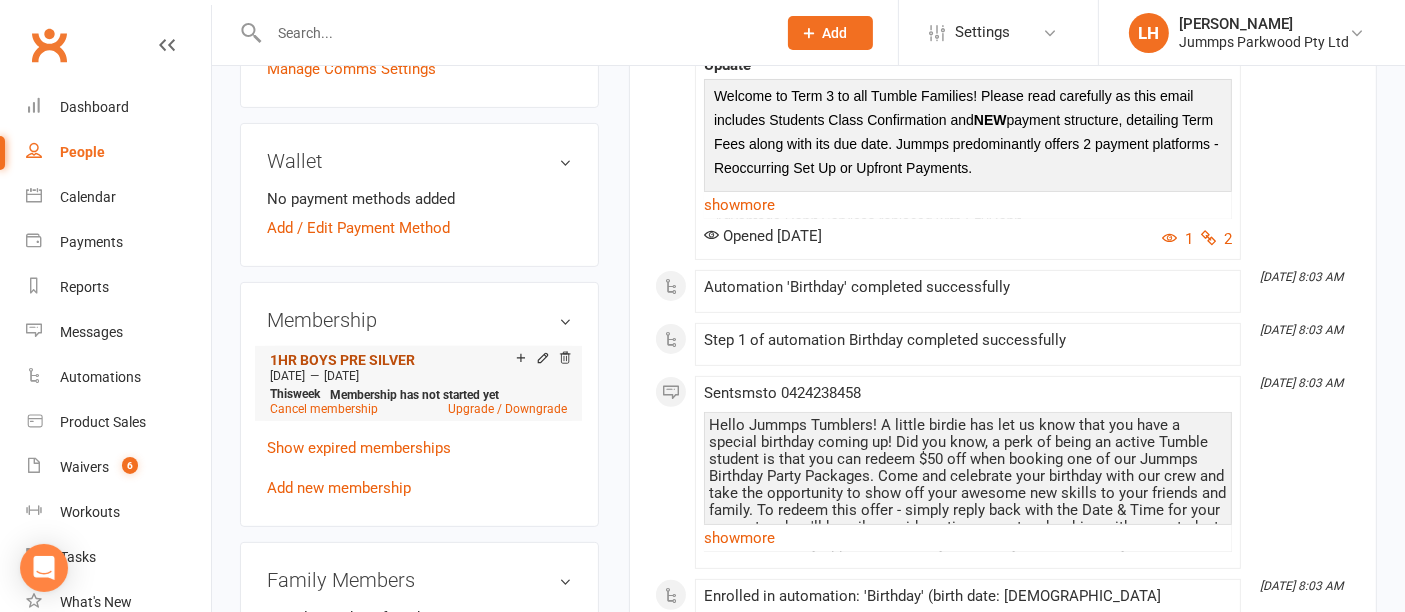 click on "1HR BOYS PRE SILVER" at bounding box center (342, 360) 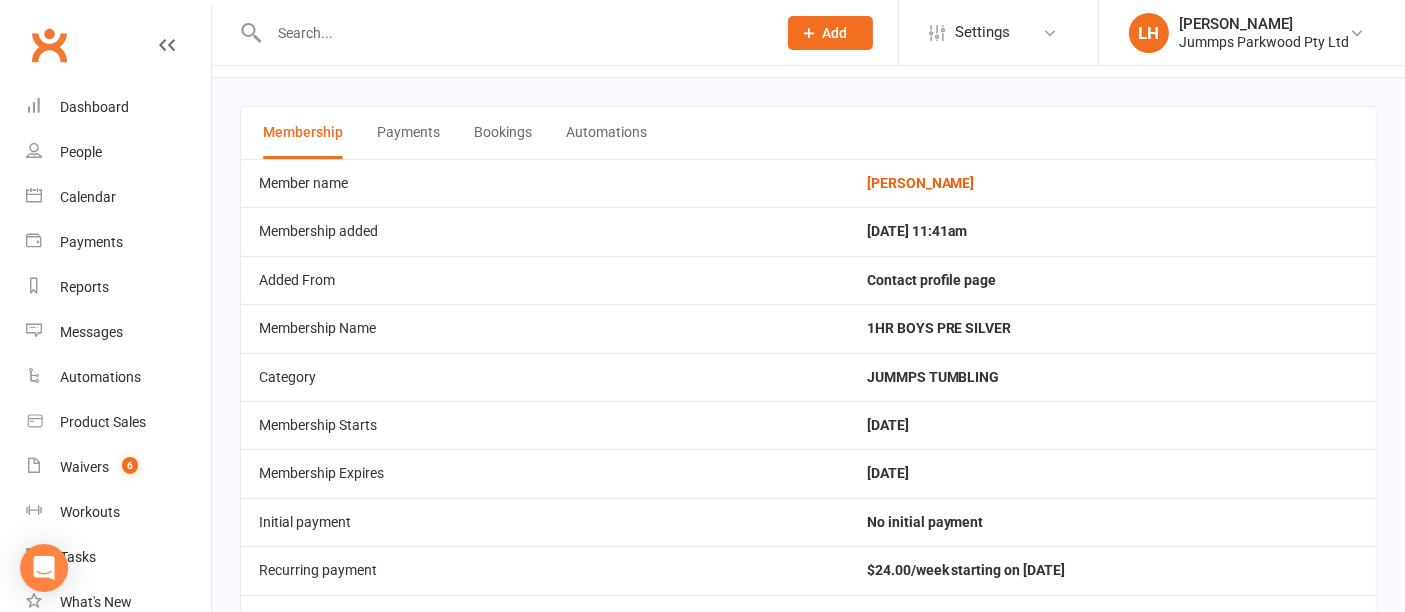 scroll, scrollTop: 0, scrollLeft: 0, axis: both 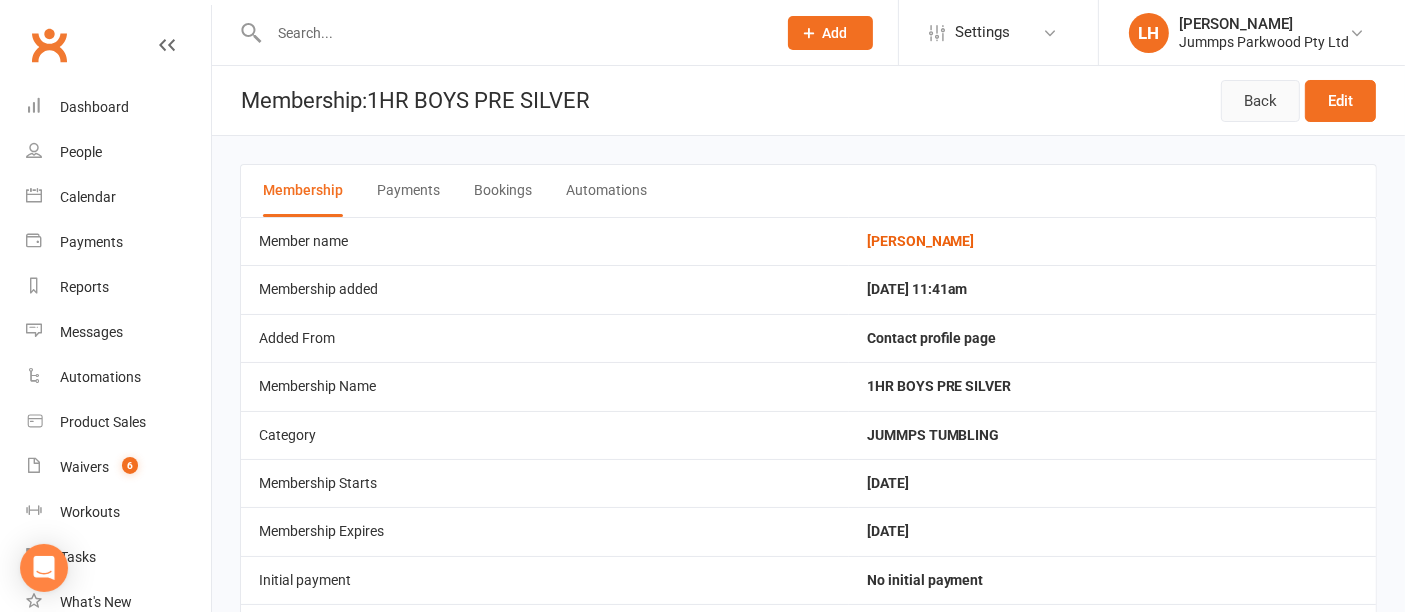 click on "Back" at bounding box center (1260, 101) 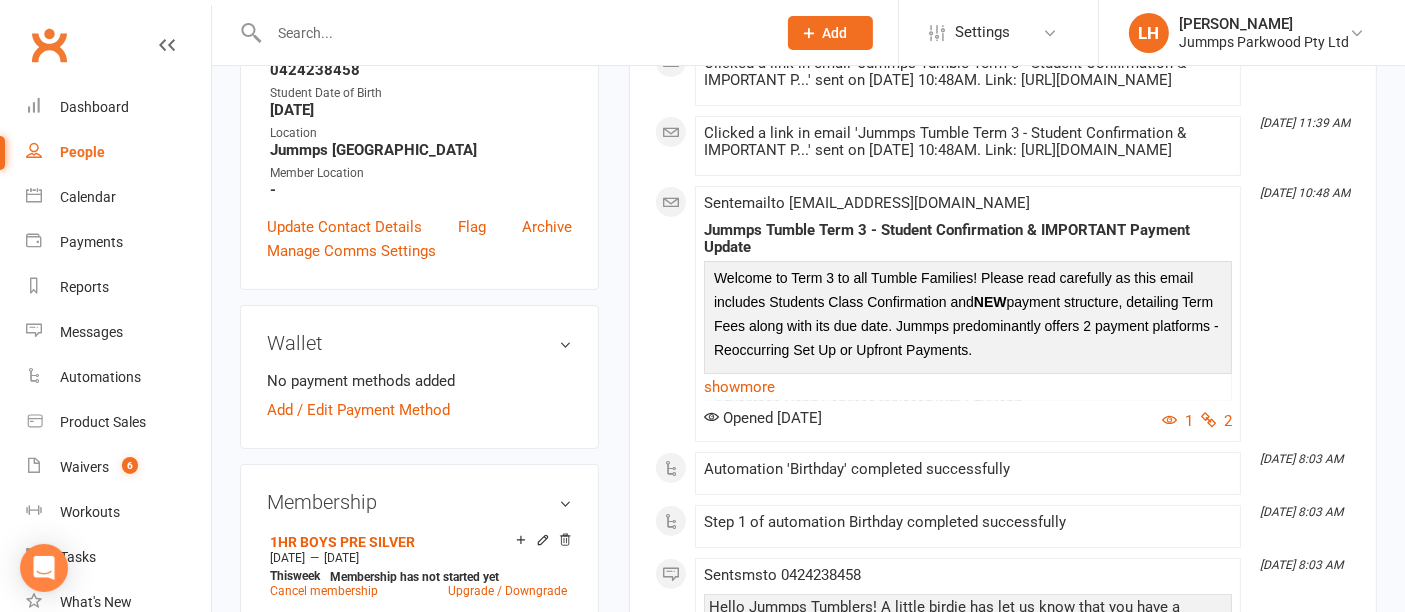 scroll, scrollTop: 394, scrollLeft: 0, axis: vertical 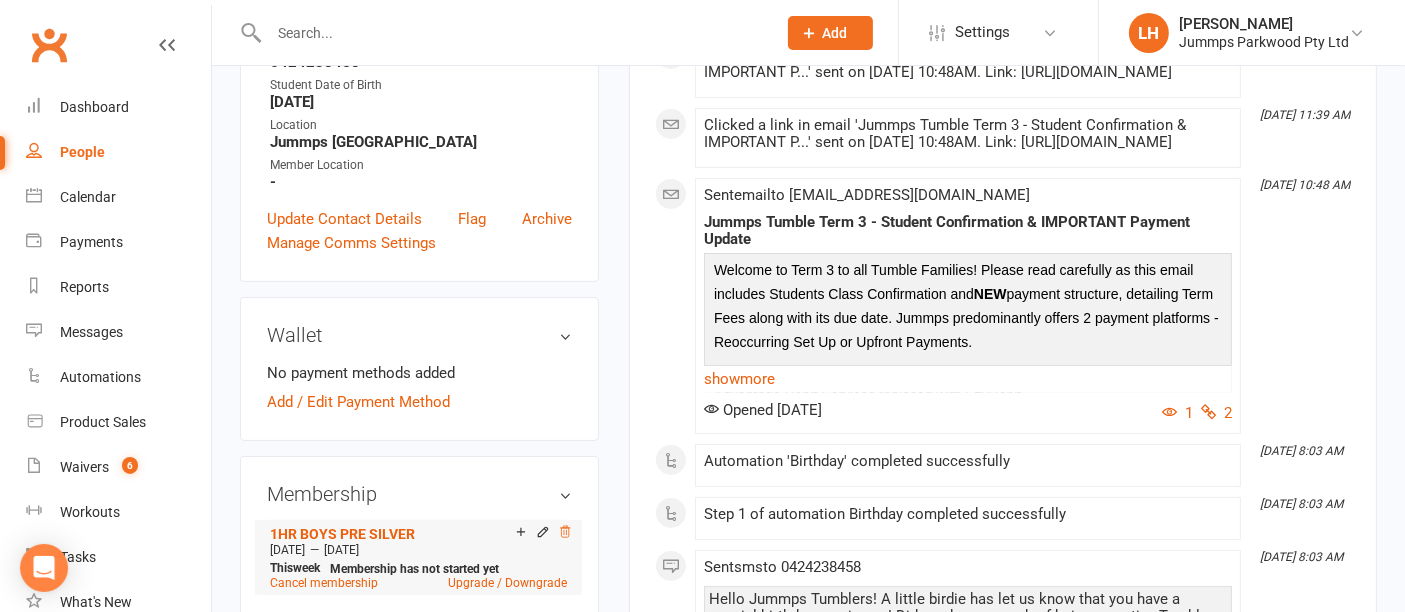 click 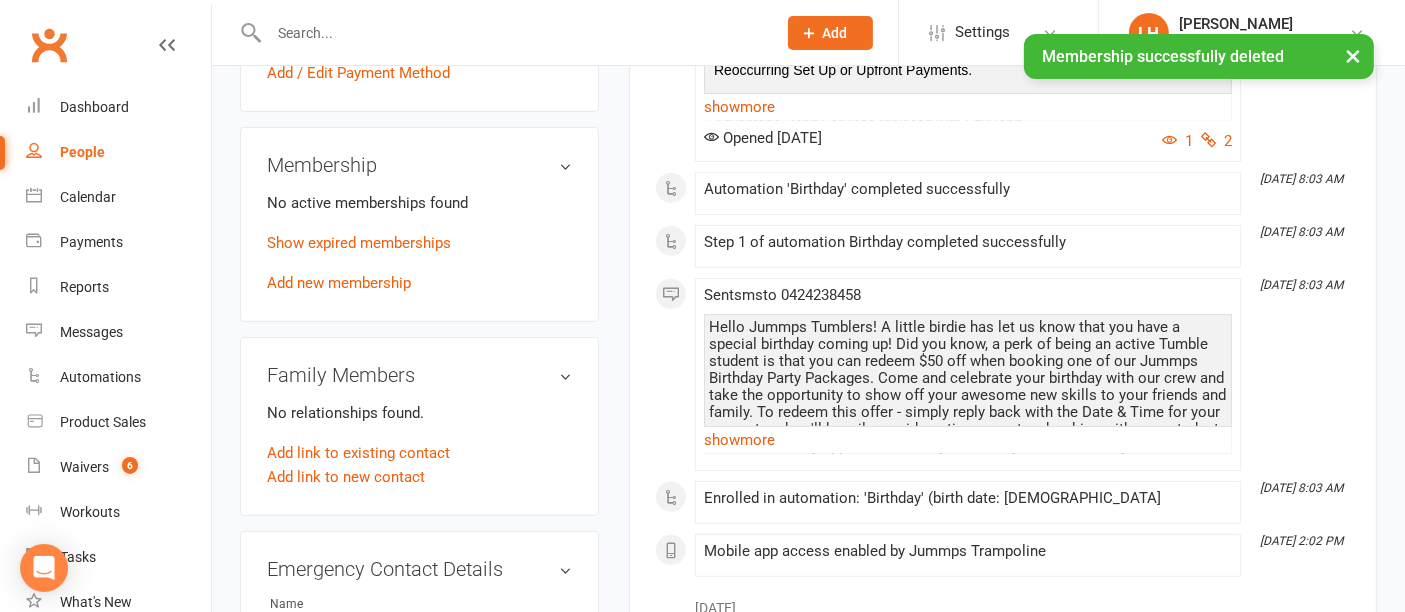 scroll, scrollTop: 720, scrollLeft: 0, axis: vertical 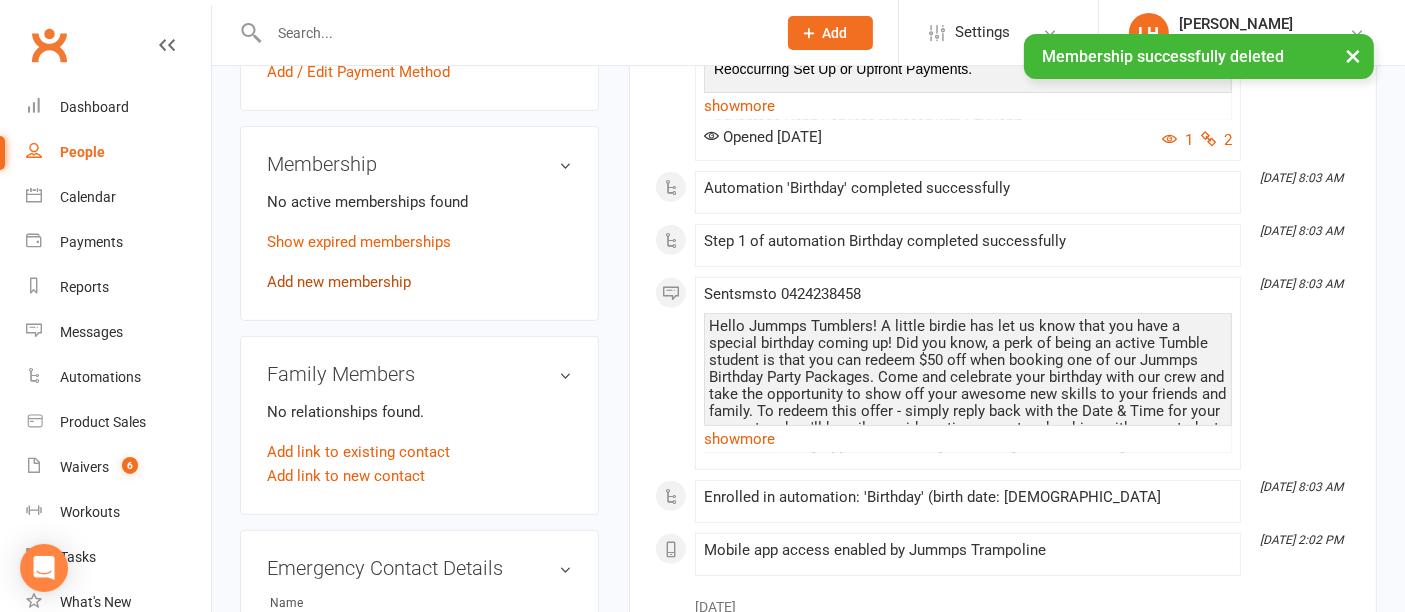 click on "Add new membership" at bounding box center (339, 282) 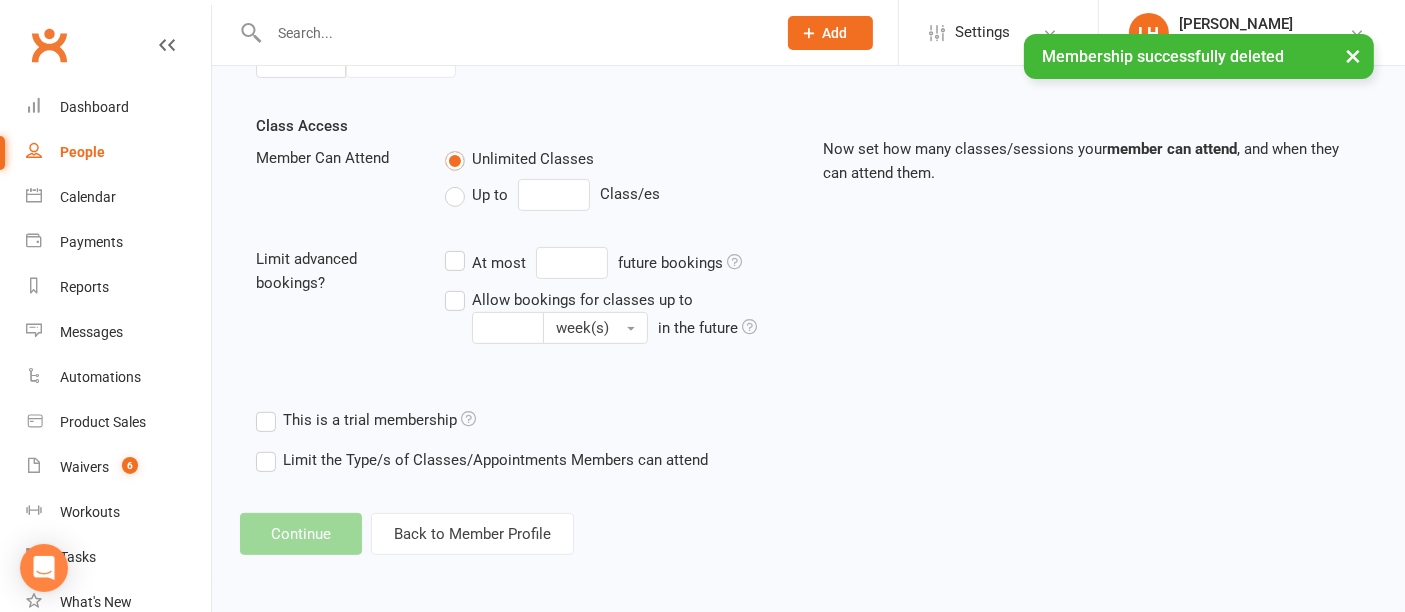 scroll, scrollTop: 0, scrollLeft: 0, axis: both 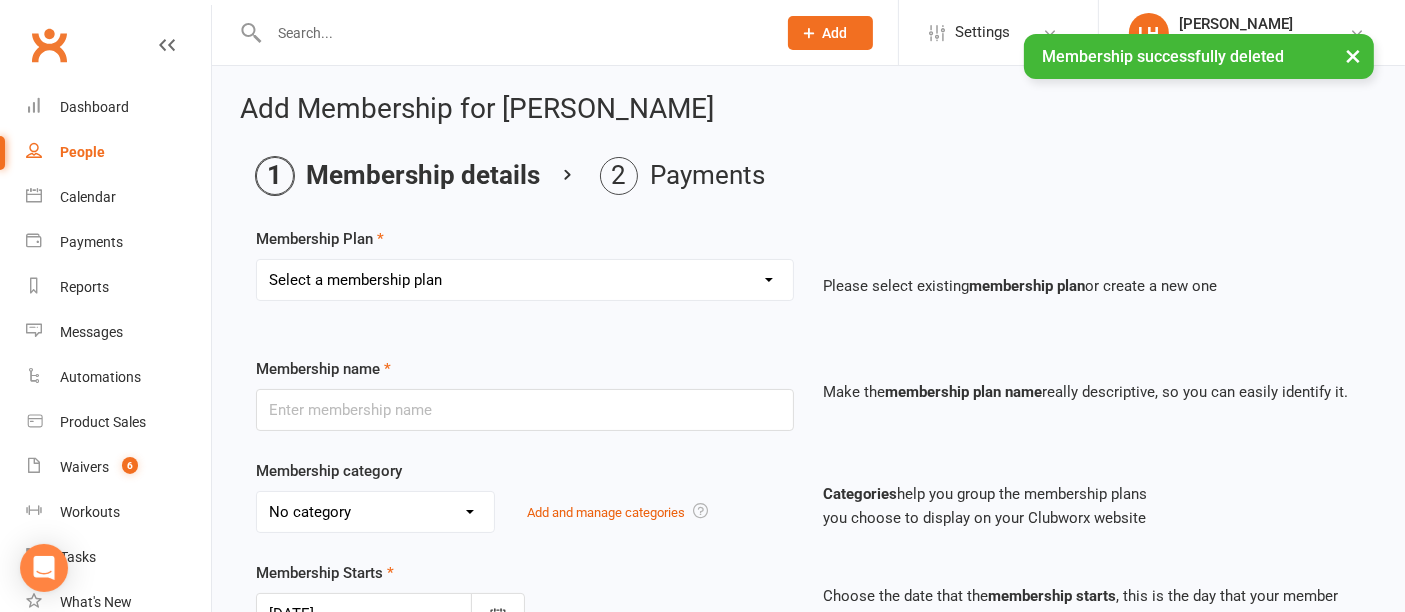 click on "Select a membership plan Create new Membership Plan STUDENT REGISTRATION FEE BRONZE ADV BRONZE KINDER KREW 1HR GIRLS PRE SILVER 1HR BOYS PRE SILVER 2HR GIRLS PRE SILVER 2HR BOYS SILVER 2HR GIRLS SILVER 2HR ADV SILVER 2HR GOLD TEEN GIRLS TEEN BOYS HOMESCHOOL JUMMPFIT 3XSPLIT FEE'S BY DD DROP IN JUMMPFIT - JUMMPS CONNECTION 1HR BOYS PRE SILVER JUMMPS CONNECTION 1HR GIRLS PRE SILVER JUMMPS CONNECTION TEEN BOYS JUMMPS CONNECTION TEEN GIRLS JUMMPS CONNECTION KINDER KREW JUMMPS CONNECTION BRONZE JUMMPS CONNECTION ADVANCE BRONZE JUMMPS CONNECTION HOMESCHOOL JUMMPS CONNECTION 2HR GOLD JUMMPS CONNECTION 2HR GIRLS SILVER JUMMPS CONNECTION 2HR GIRLS PRE SILVER JUMMPS CONNECTION 2HR BOYS SILVER JUMMPS CONNECTION 2HR BOYS ADV SILVER WAITLIST - TO BE UPGRADED WHEN SPOT AVAIL 2HR BOYS SILVER & 1HR HOMESCHOOL z. DONT USE Bronze membership - bank transfer - $240 z. DONT USE Bronze membership - bank transfer - $240 - Payment" at bounding box center (525, 280) 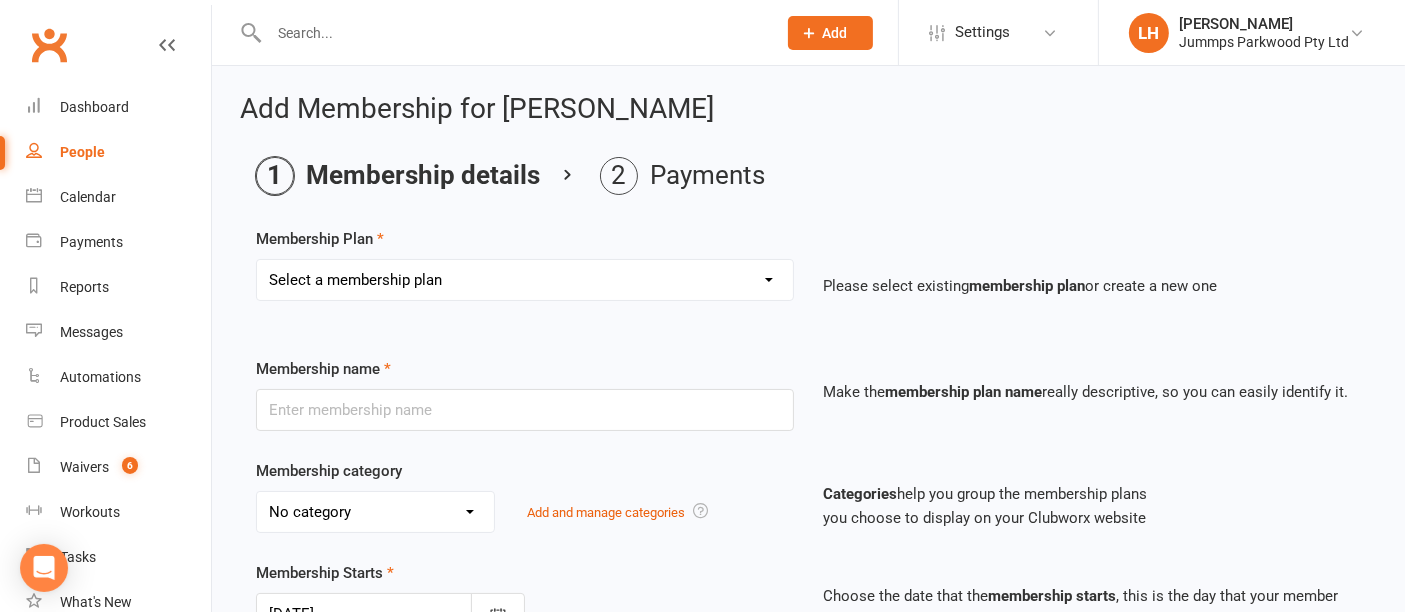 select on "6" 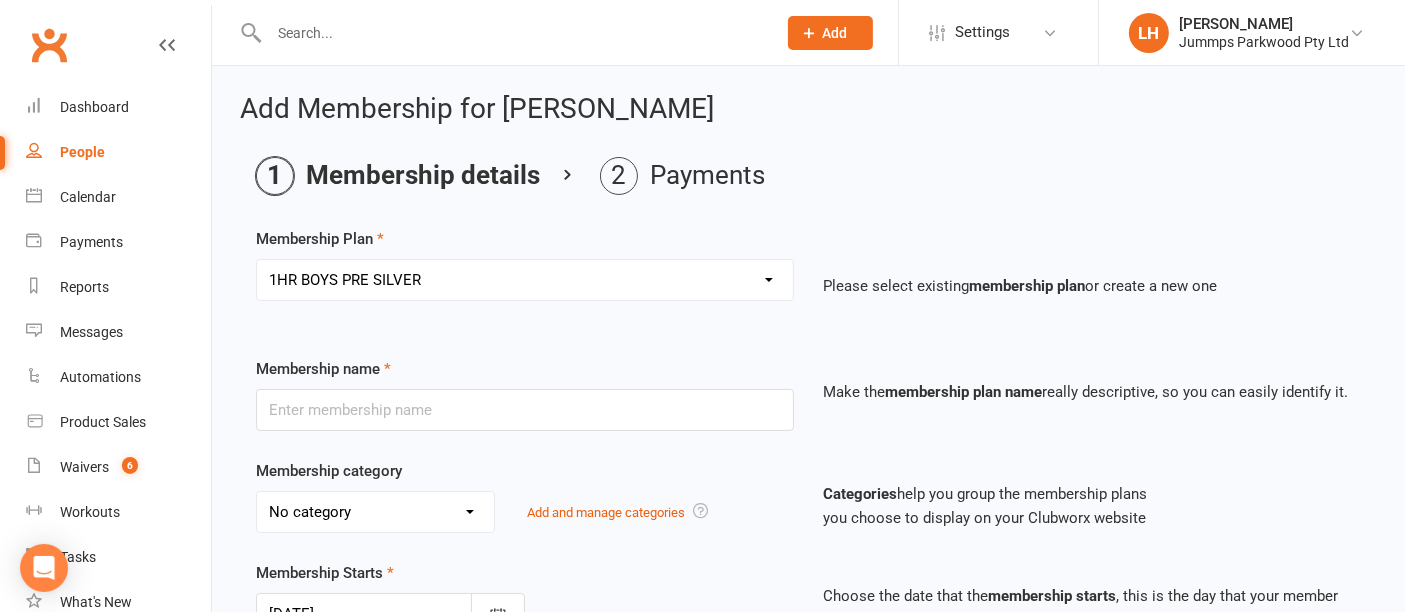 click on "Select a membership plan Create new Membership Plan STUDENT REGISTRATION FEE BRONZE ADV BRONZE KINDER KREW 1HR GIRLS PRE SILVER 1HR BOYS PRE SILVER 2HR GIRLS PRE SILVER 2HR BOYS SILVER 2HR GIRLS SILVER 2HR ADV SILVER 2HR GOLD TEEN GIRLS TEEN BOYS HOMESCHOOL JUMMPFIT 3XSPLIT FEE'S BY DD DROP IN JUMMPFIT - JUMMPS CONNECTION 1HR BOYS PRE SILVER JUMMPS CONNECTION 1HR GIRLS PRE SILVER JUMMPS CONNECTION TEEN BOYS JUMMPS CONNECTION TEEN GIRLS JUMMPS CONNECTION KINDER KREW JUMMPS CONNECTION BRONZE JUMMPS CONNECTION ADVANCE BRONZE JUMMPS CONNECTION HOMESCHOOL JUMMPS CONNECTION 2HR GOLD JUMMPS CONNECTION 2HR GIRLS SILVER JUMMPS CONNECTION 2HR GIRLS PRE SILVER JUMMPS CONNECTION 2HR BOYS SILVER JUMMPS CONNECTION 2HR BOYS ADV SILVER WAITLIST - TO BE UPGRADED WHEN SPOT AVAIL 2HR BOYS SILVER & 1HR HOMESCHOOL z. DONT USE Bronze membership - bank transfer - $240 z. DONT USE Bronze membership - bank transfer - $240 - Payment" at bounding box center [525, 280] 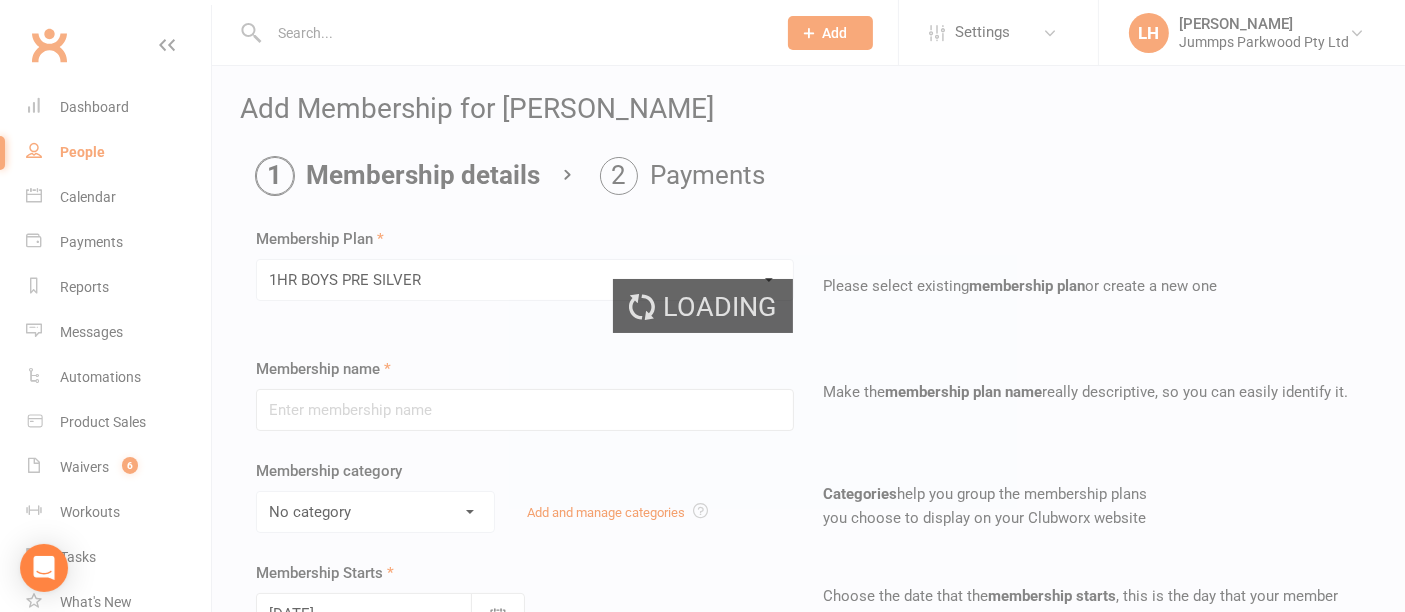 type on "1HR BOYS PRE SILVER" 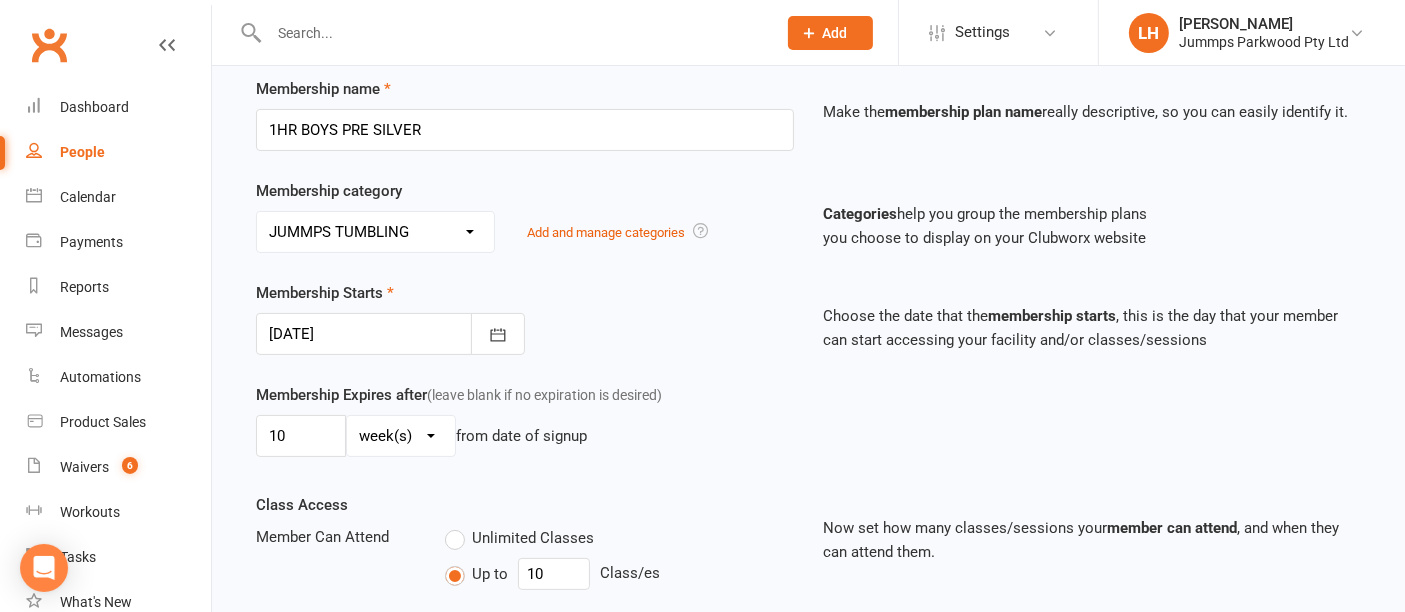 scroll, scrollTop: 282, scrollLeft: 0, axis: vertical 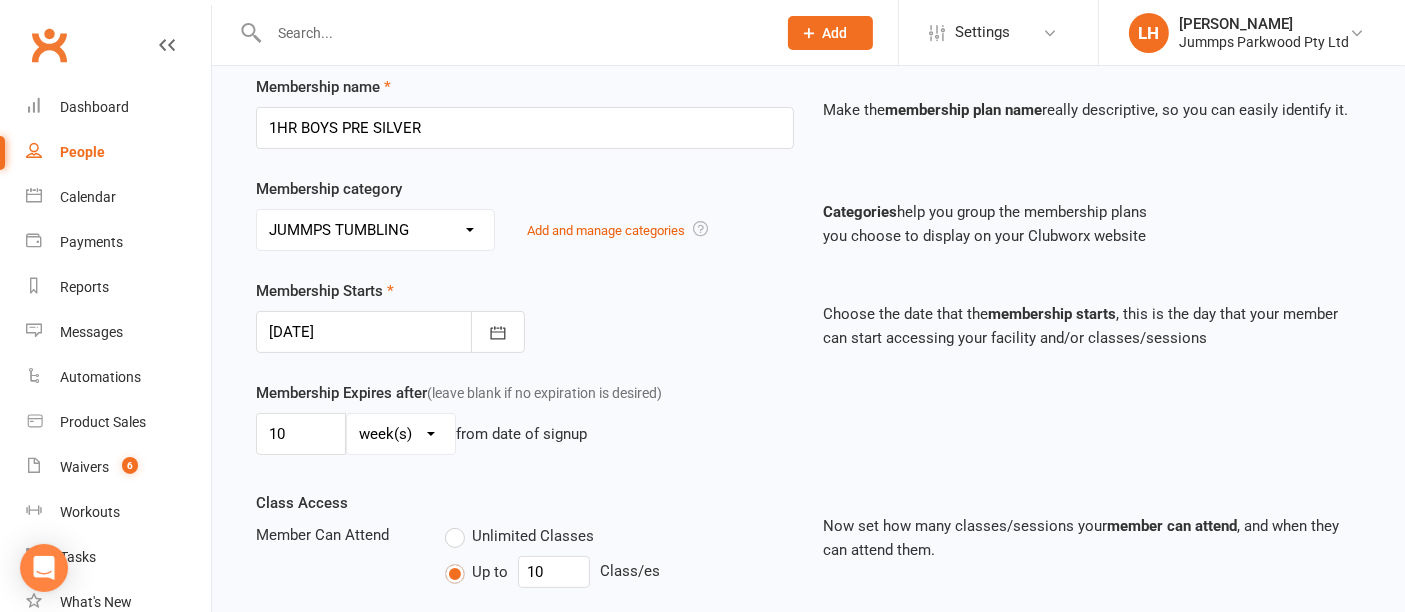click on "No category 3XSPLIT BY DIRECT DEBIT FORTNIGHTLY DIRECT DEBIT JUMMPS CONNECTION JUMMPS TUMBLING REGISTRATION TRIALLING CLASS UPFRONT BANK TRANSFER UPFRONT IN VENUE WAITLIST WEEKLY DIRECT DEBIT" at bounding box center (375, 230) 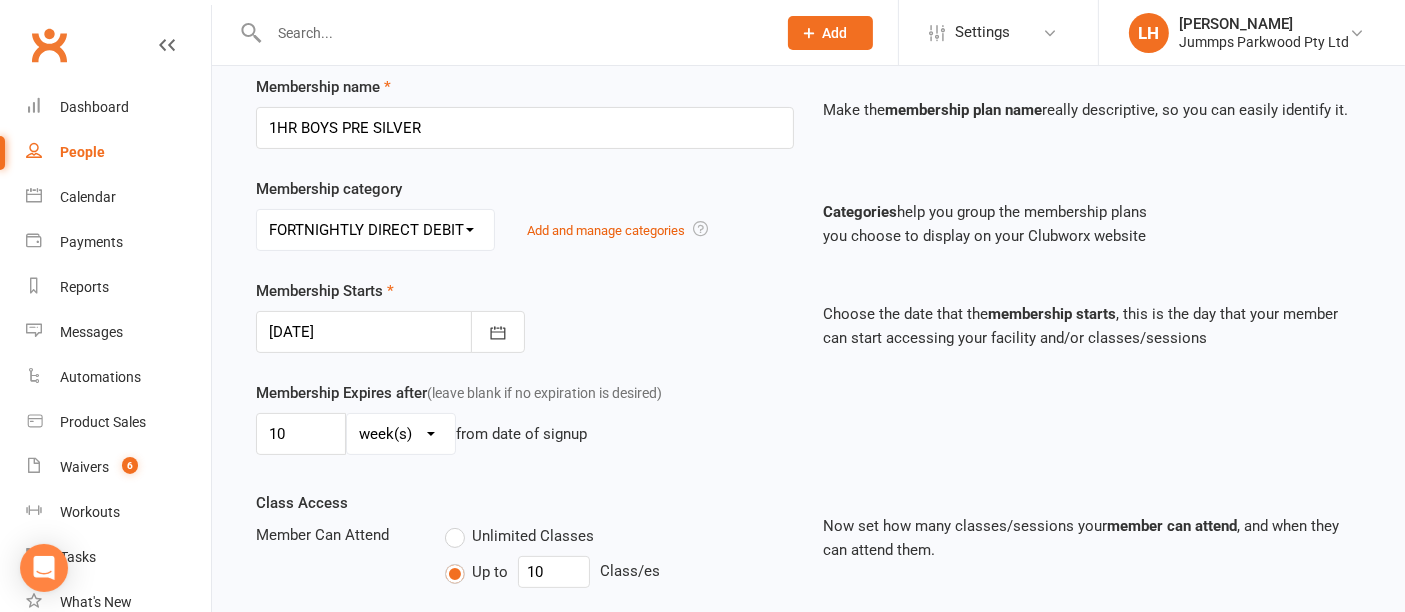 click on "No category 3XSPLIT BY DIRECT DEBIT FORTNIGHTLY DIRECT DEBIT JUMMPS CONNECTION JUMMPS TUMBLING REGISTRATION TRIALLING CLASS UPFRONT BANK TRANSFER UPFRONT IN VENUE WAITLIST WEEKLY DIRECT DEBIT" at bounding box center (375, 230) 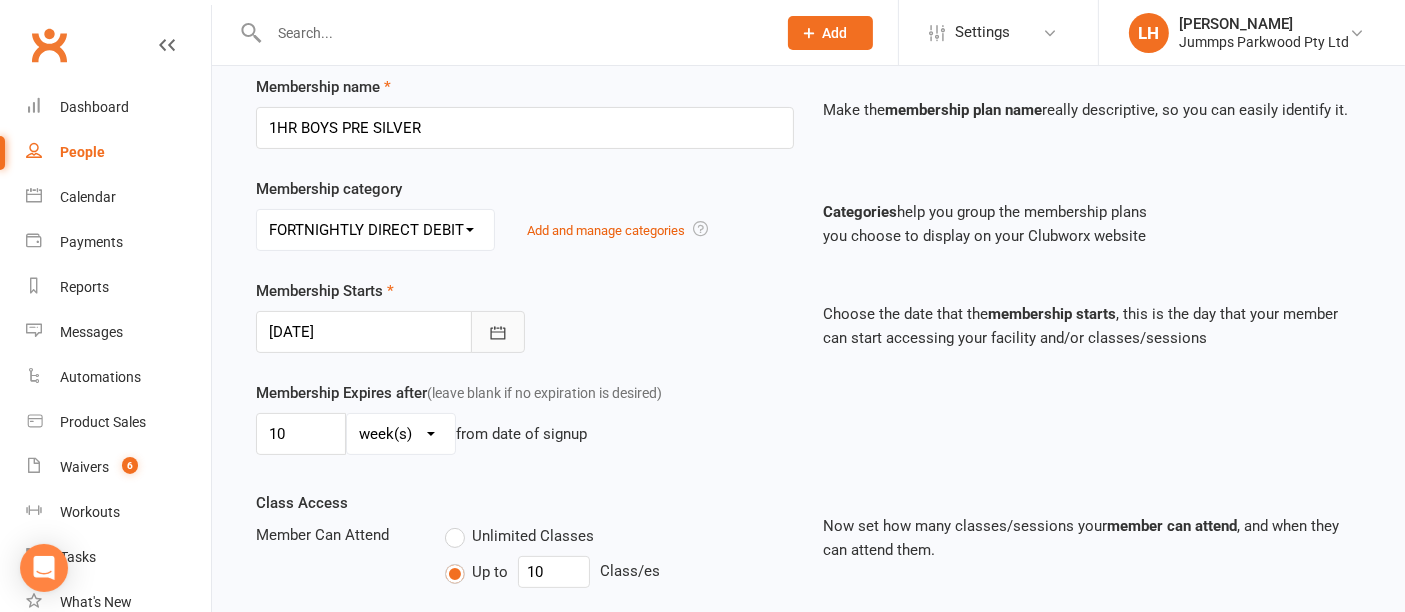 click at bounding box center [498, 332] 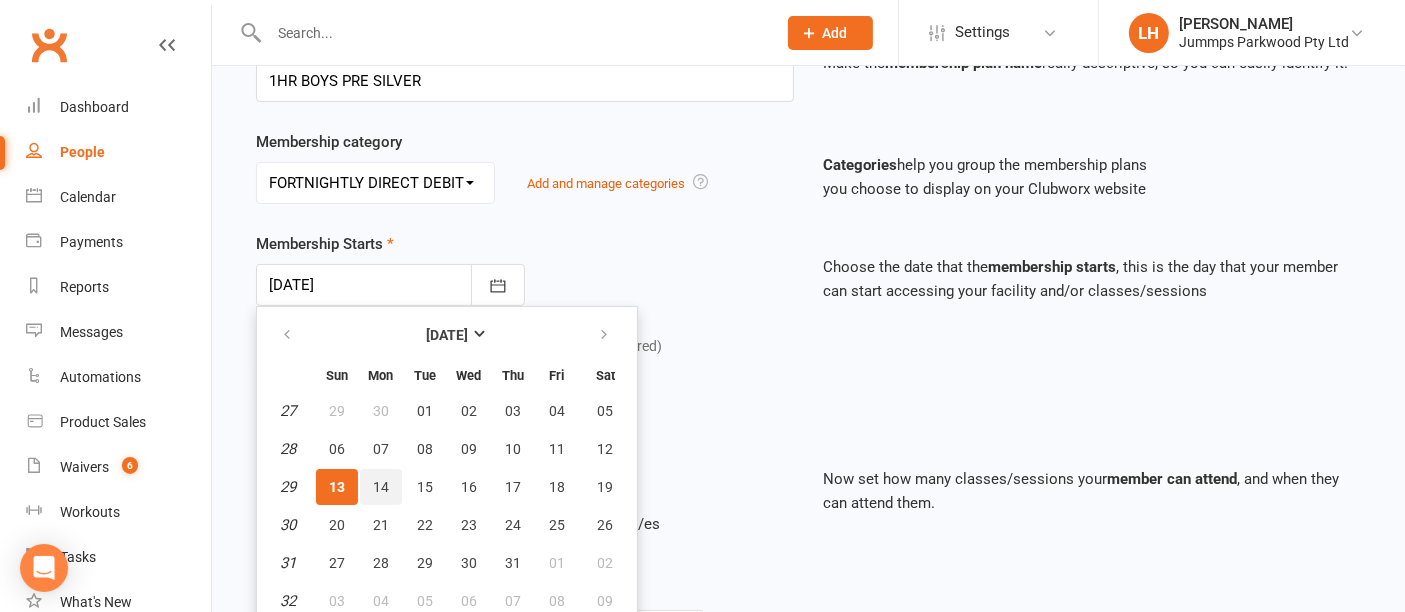 click on "14" at bounding box center (381, 487) 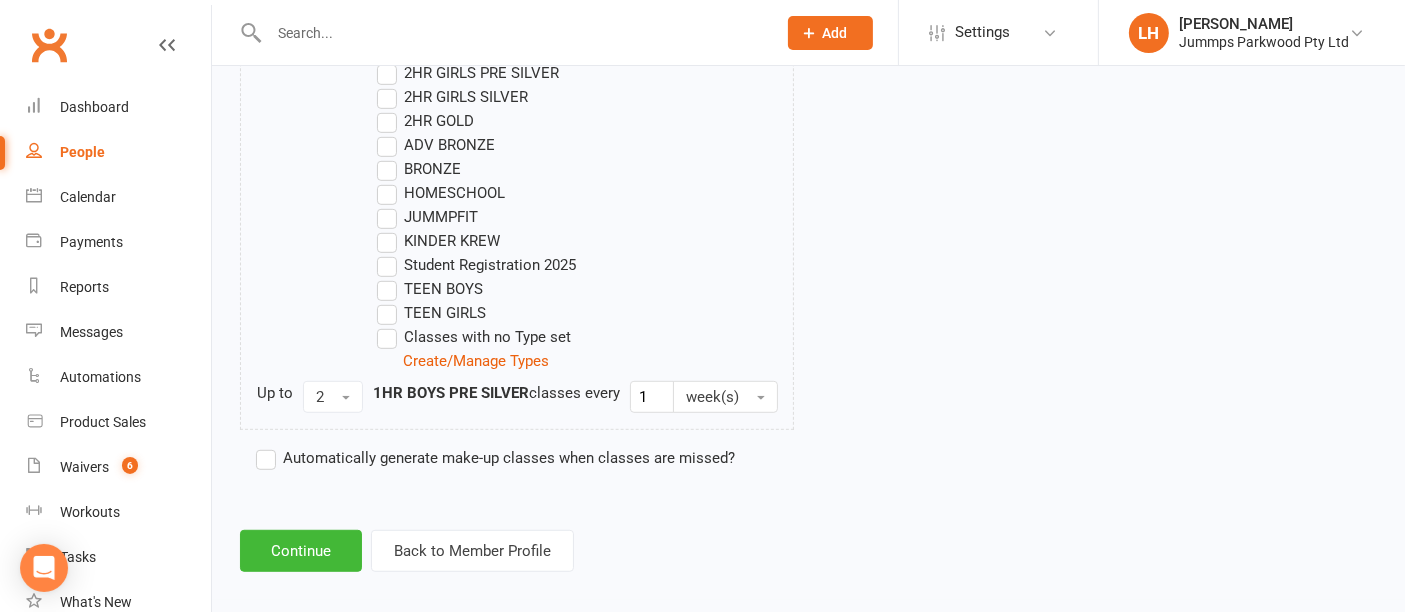 scroll, scrollTop: 1162, scrollLeft: 0, axis: vertical 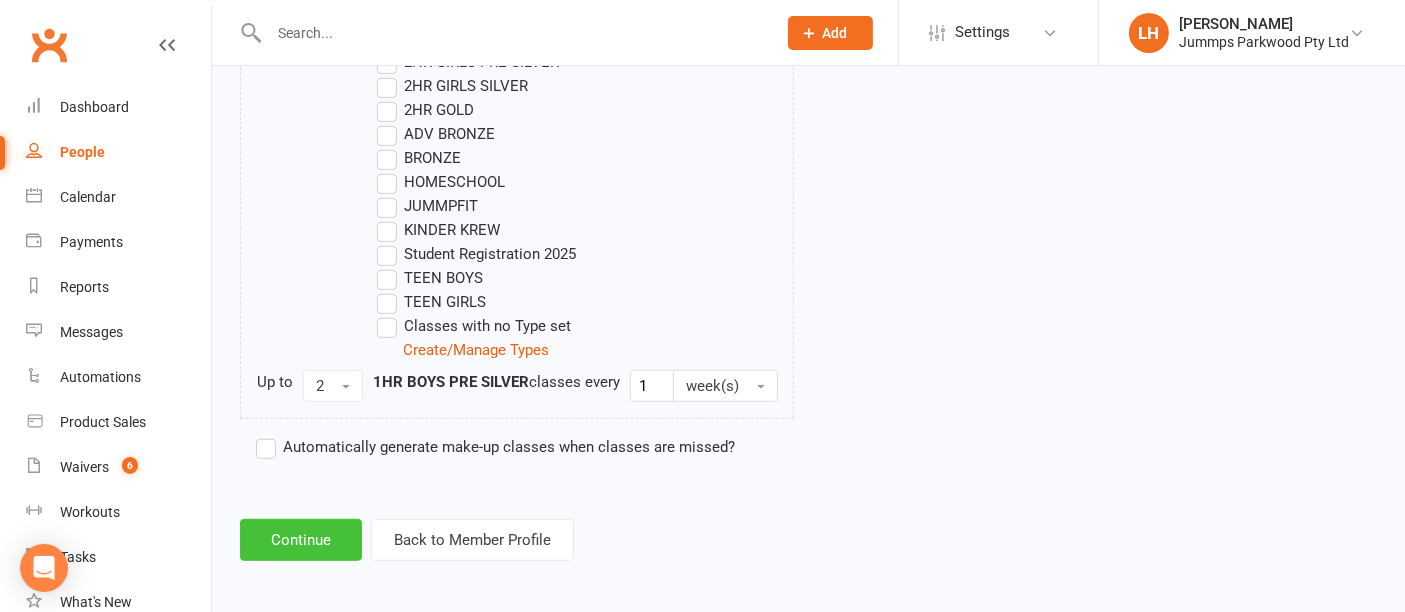click on "Continue" at bounding box center (301, 540) 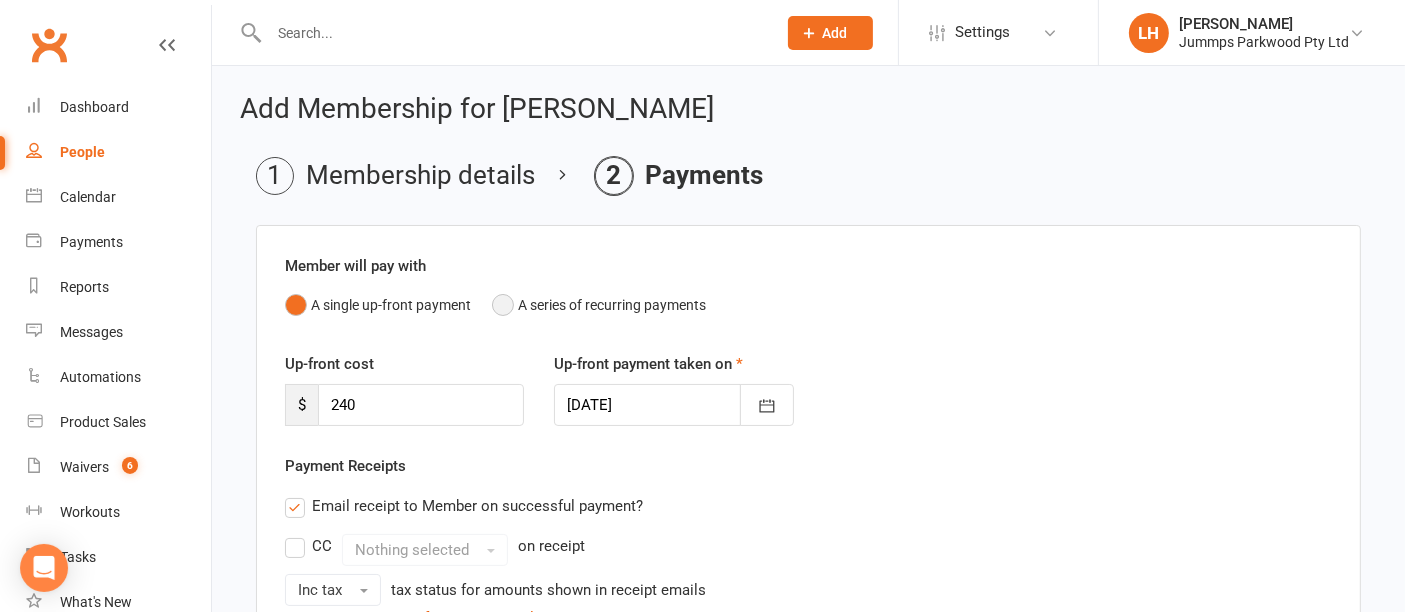 click on "A series of recurring payments" at bounding box center (599, 305) 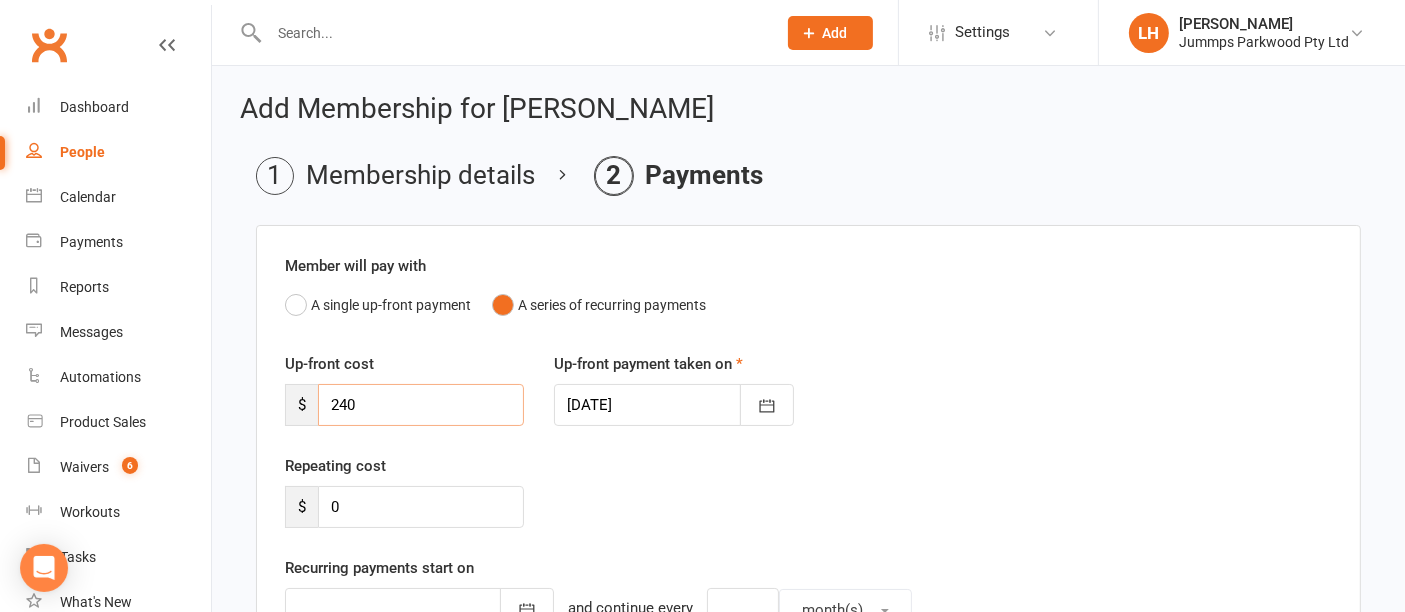 click on "240" at bounding box center [421, 405] 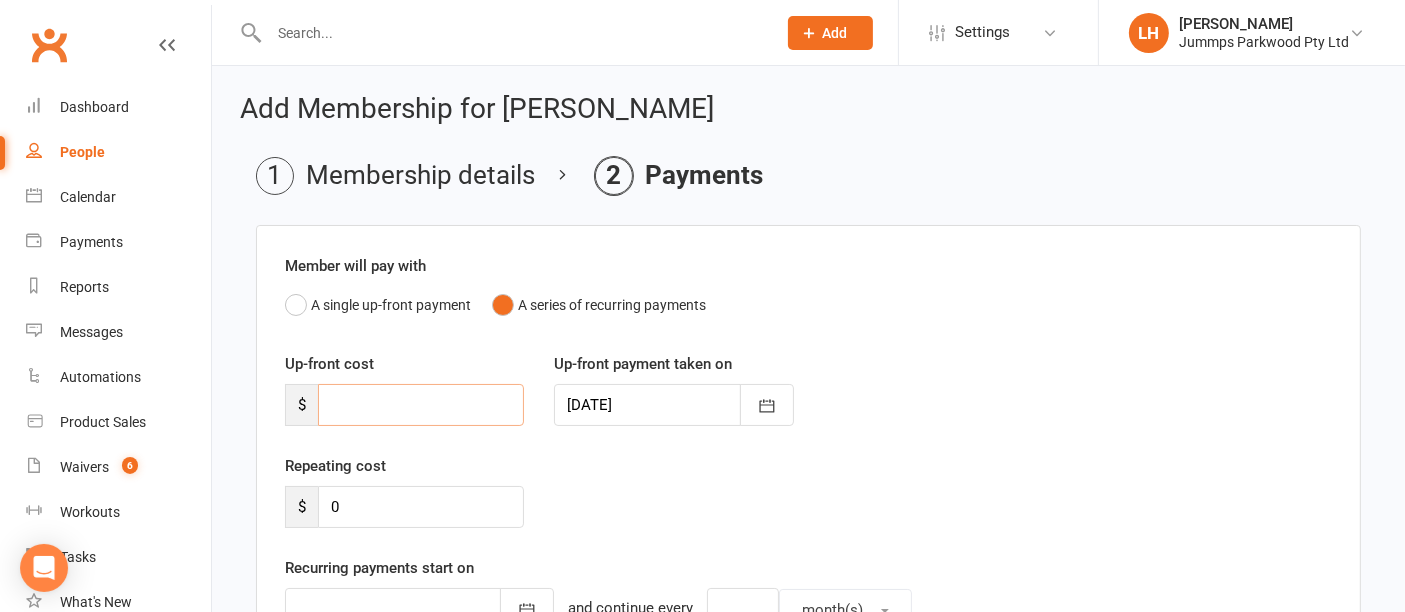 type 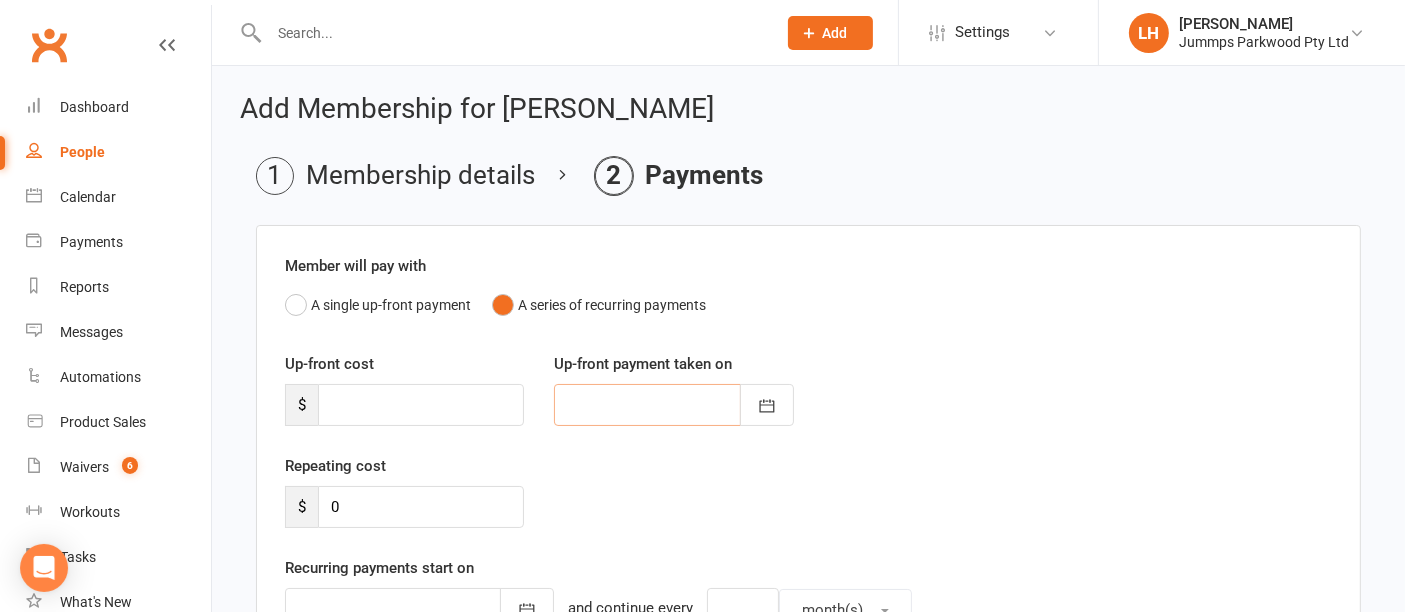type 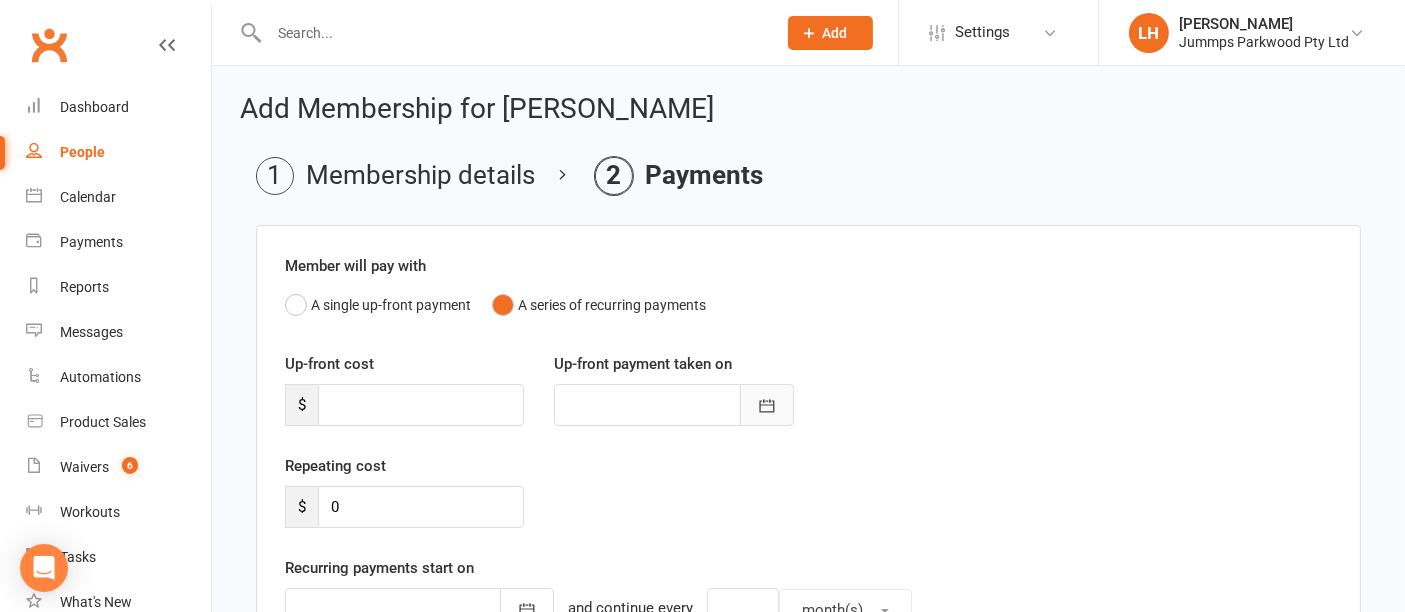 type 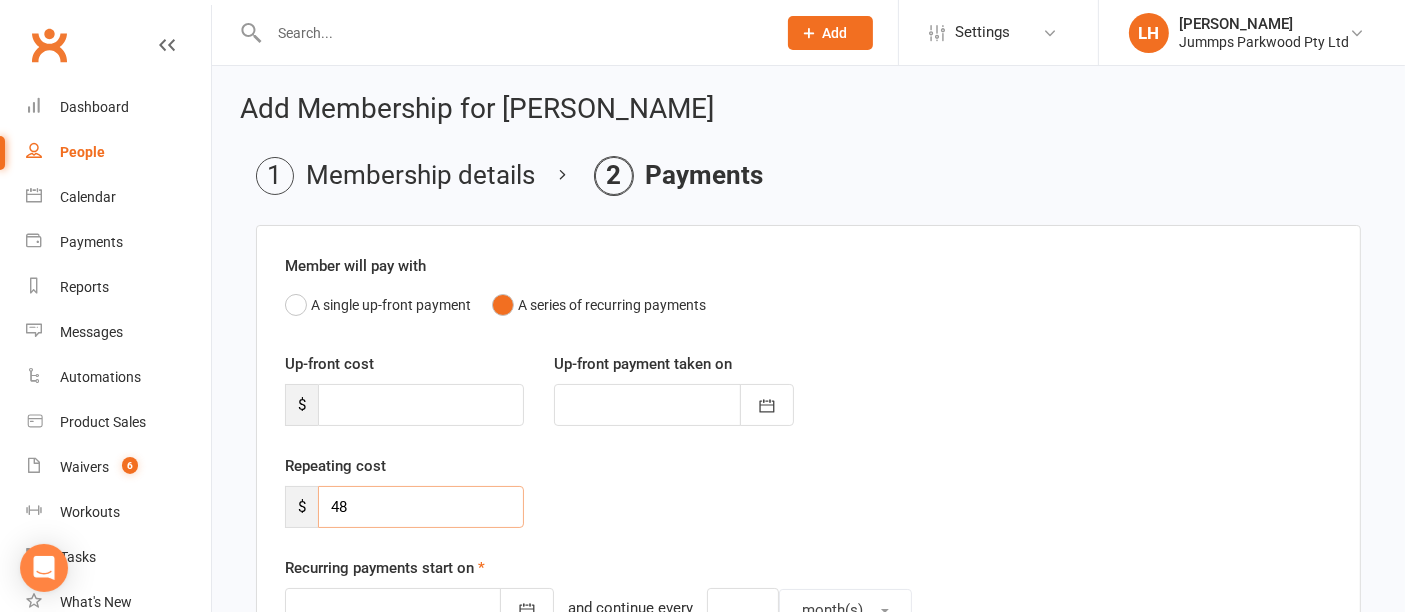 type on "48" 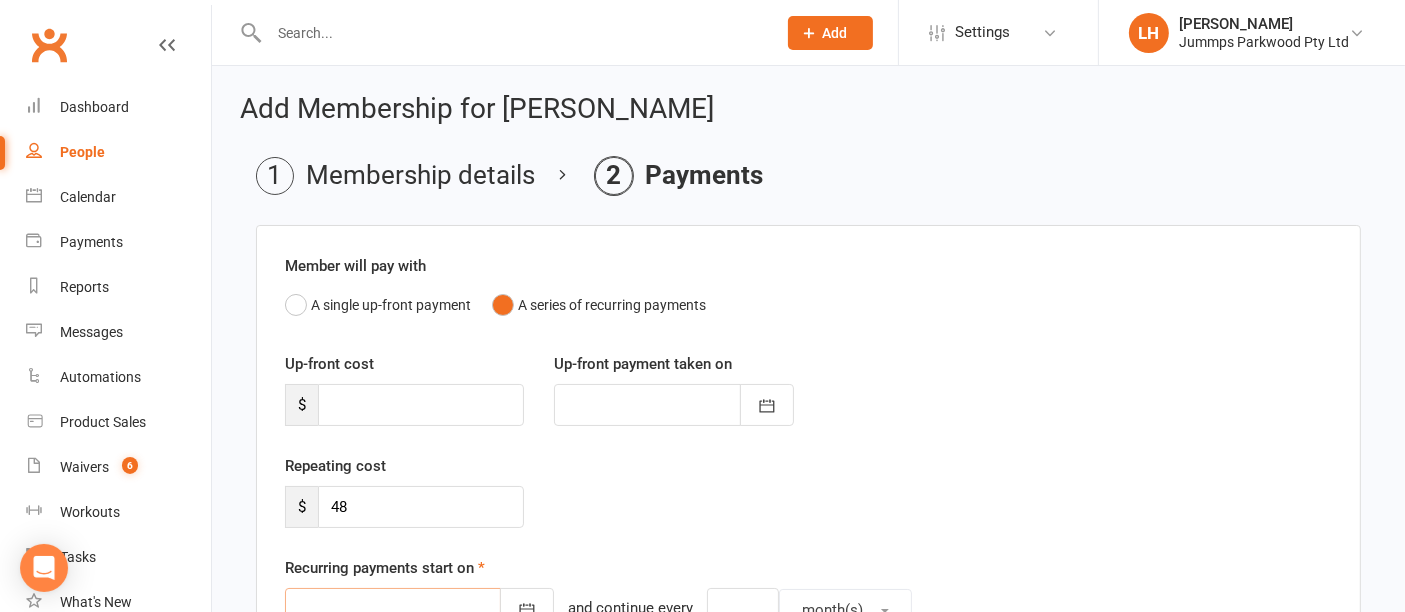 scroll, scrollTop: 14, scrollLeft: 0, axis: vertical 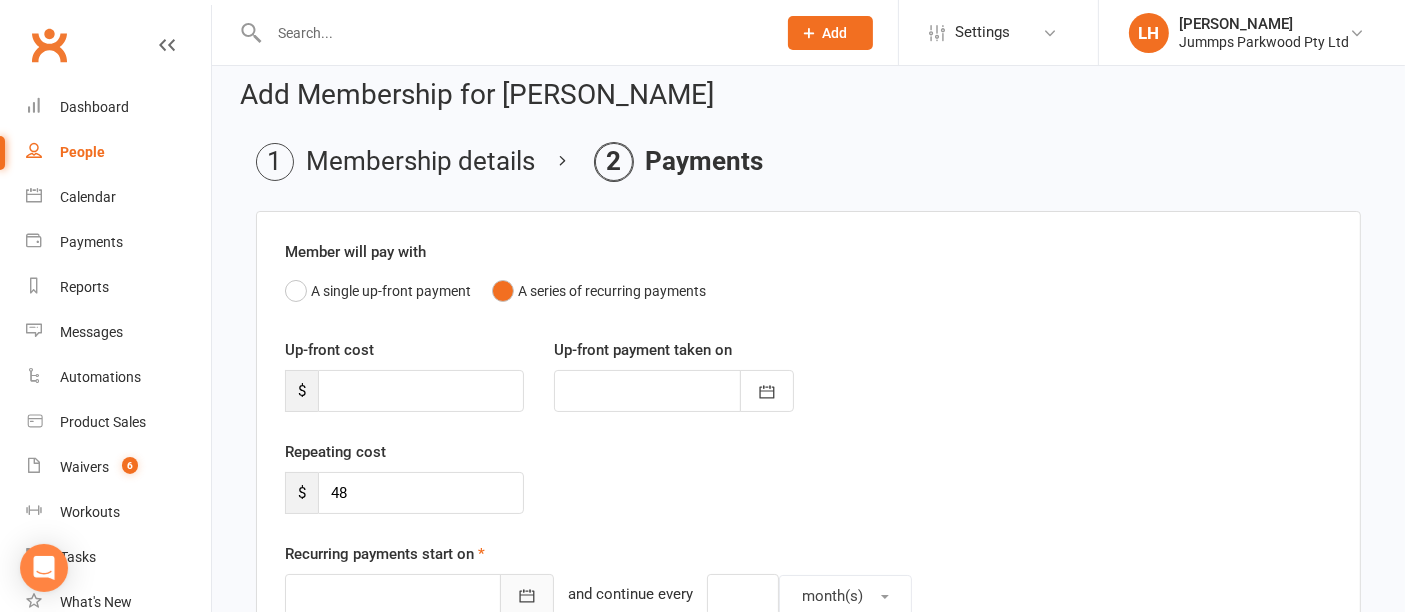 click 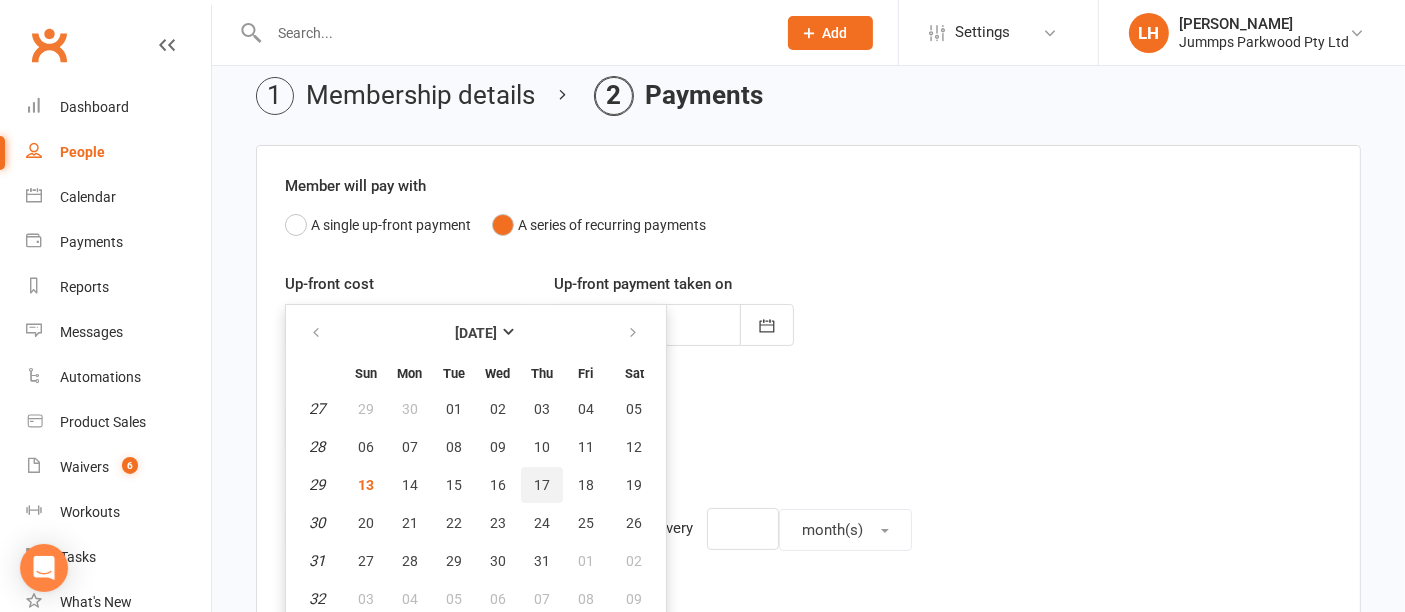 click on "17" at bounding box center [542, 485] 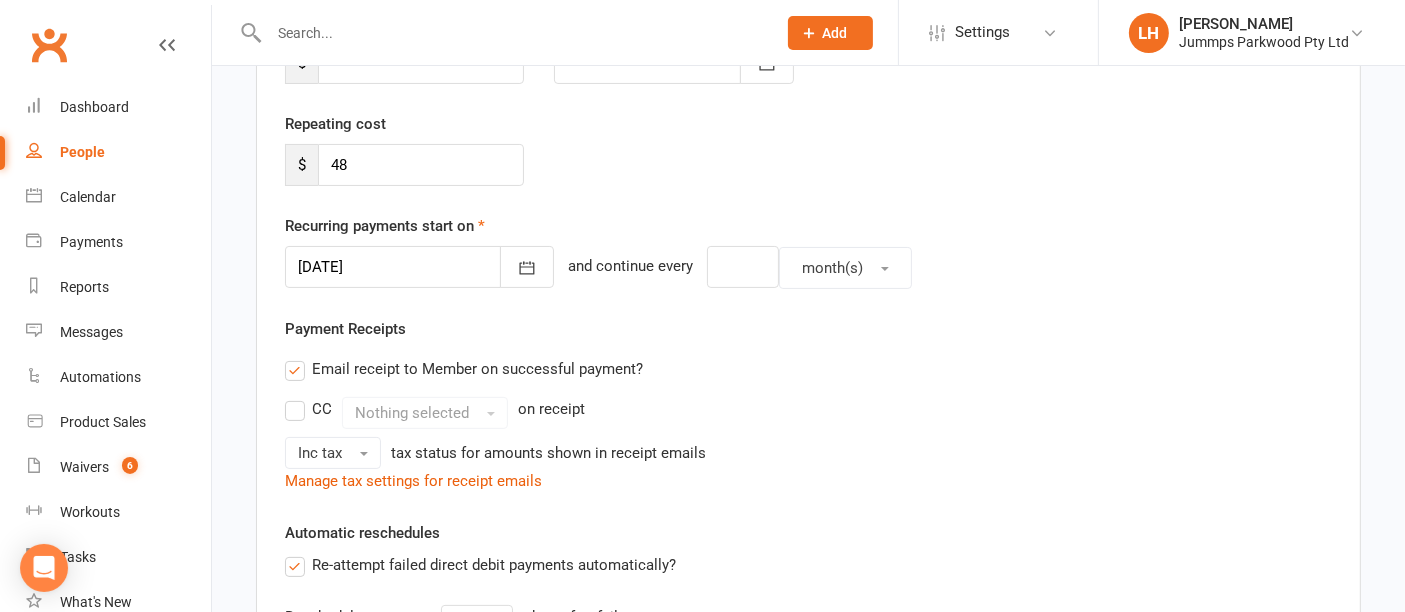 scroll, scrollTop: 344, scrollLeft: 0, axis: vertical 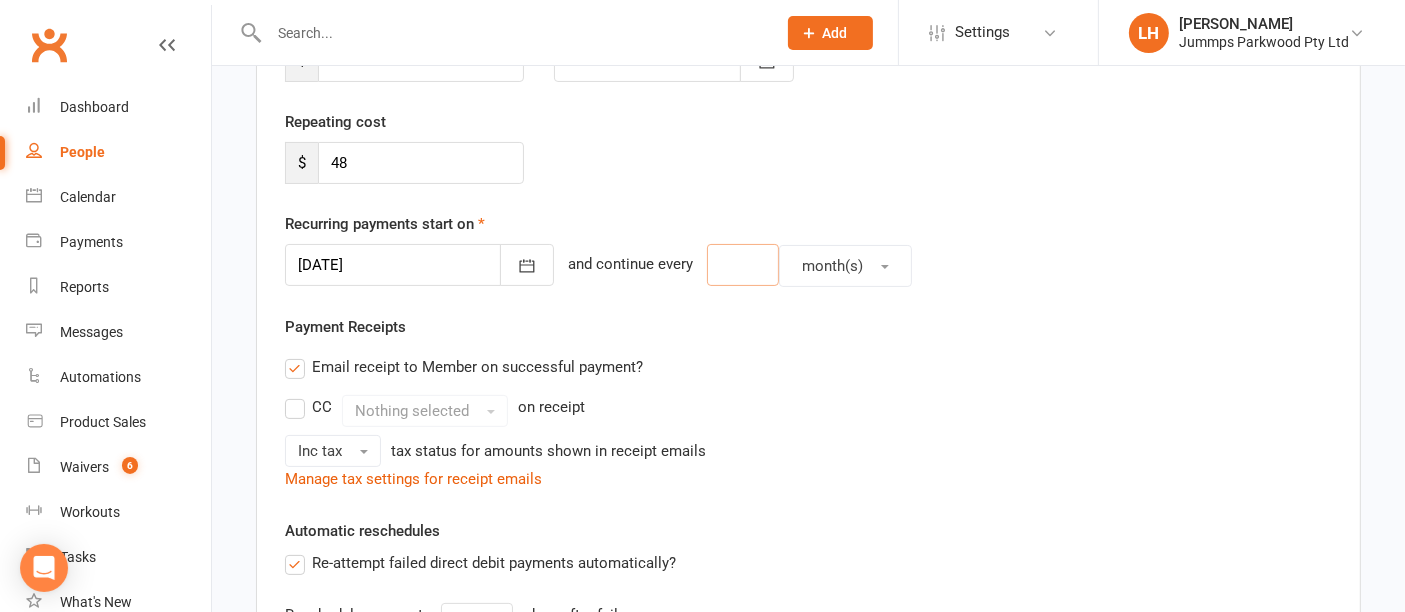 click at bounding box center [743, 265] 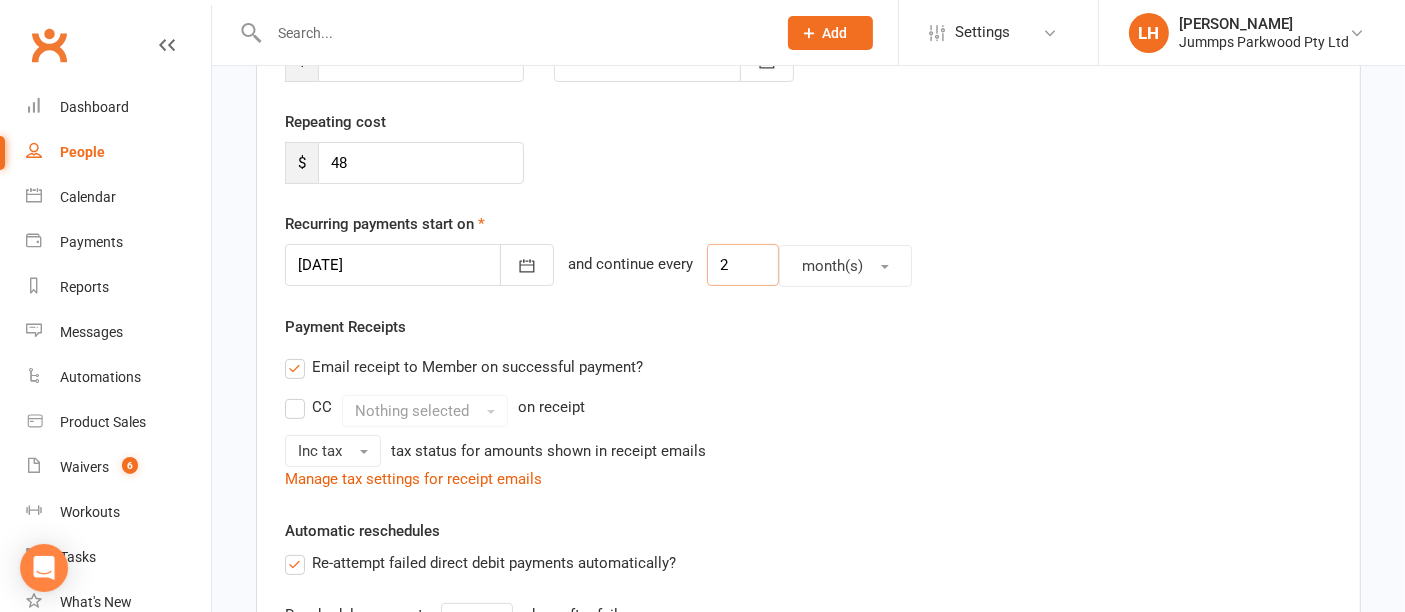 type on "2" 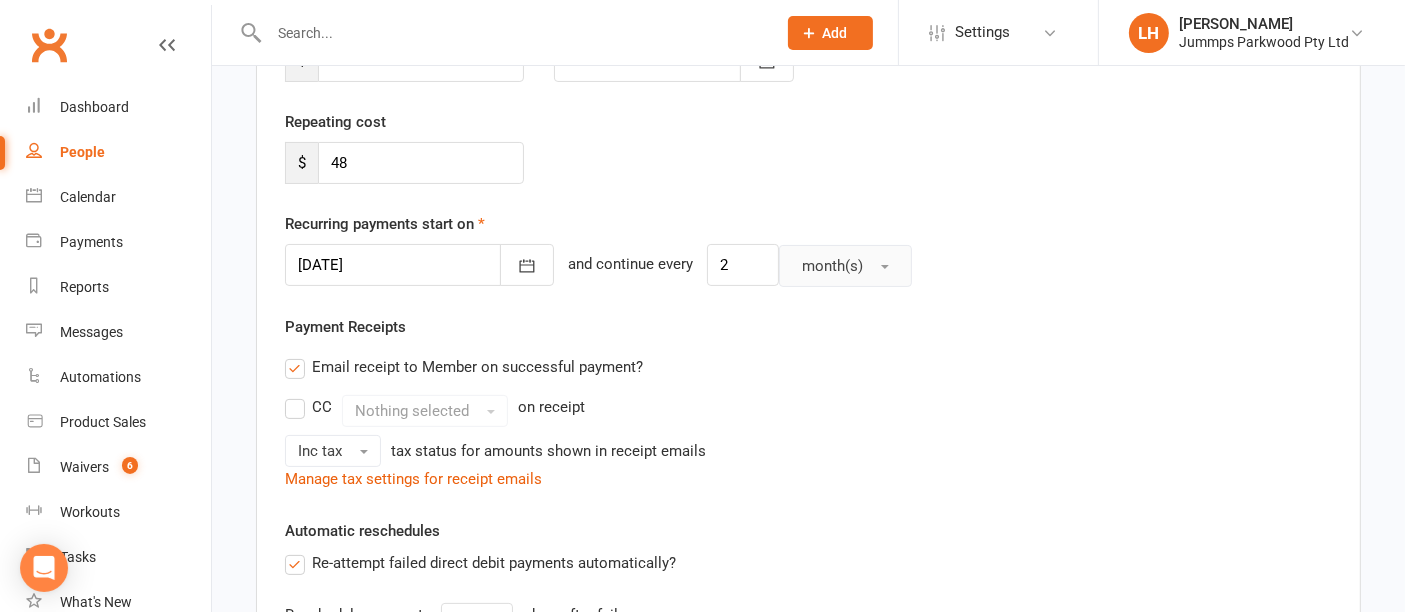 type 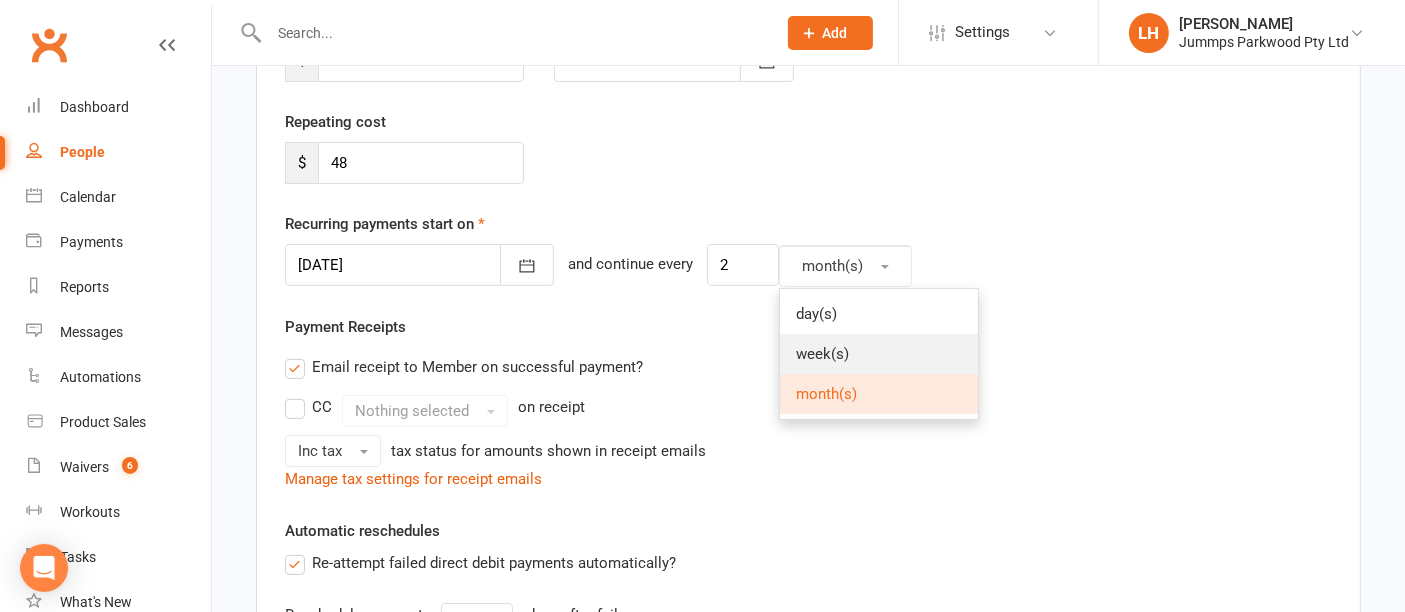 click on "week(s)" at bounding box center [822, 354] 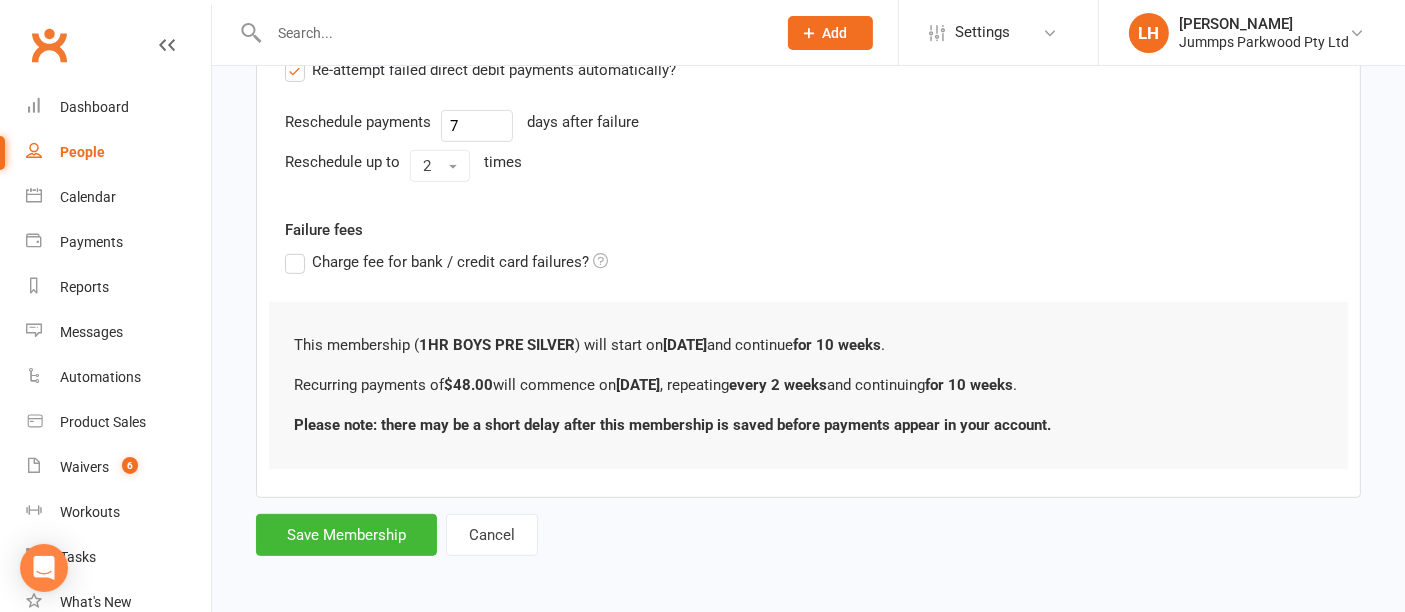 scroll, scrollTop: 834, scrollLeft: 0, axis: vertical 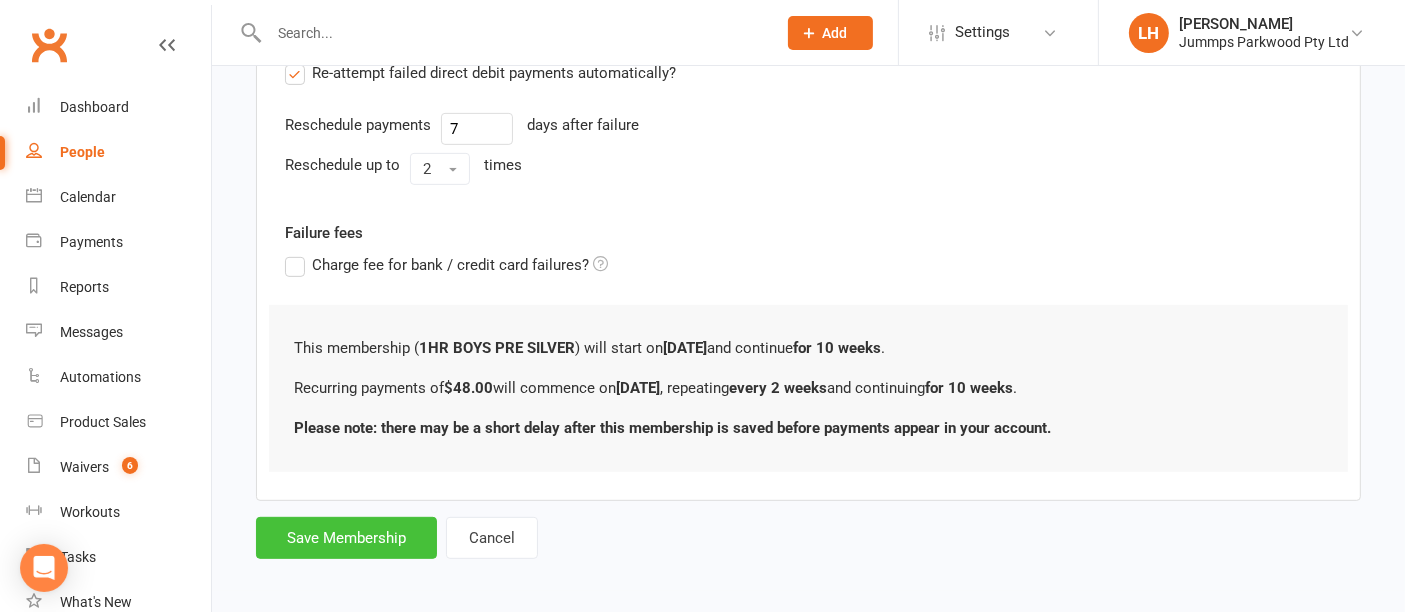 click on "Save Membership" at bounding box center [346, 538] 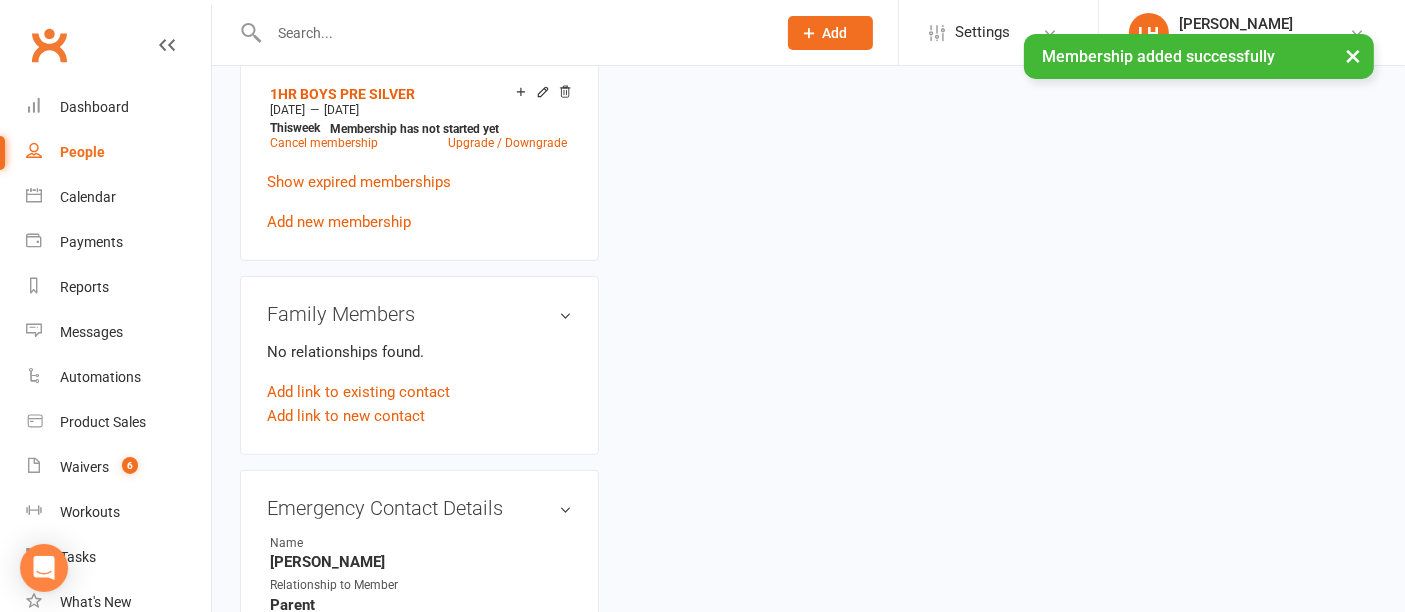 scroll, scrollTop: 0, scrollLeft: 0, axis: both 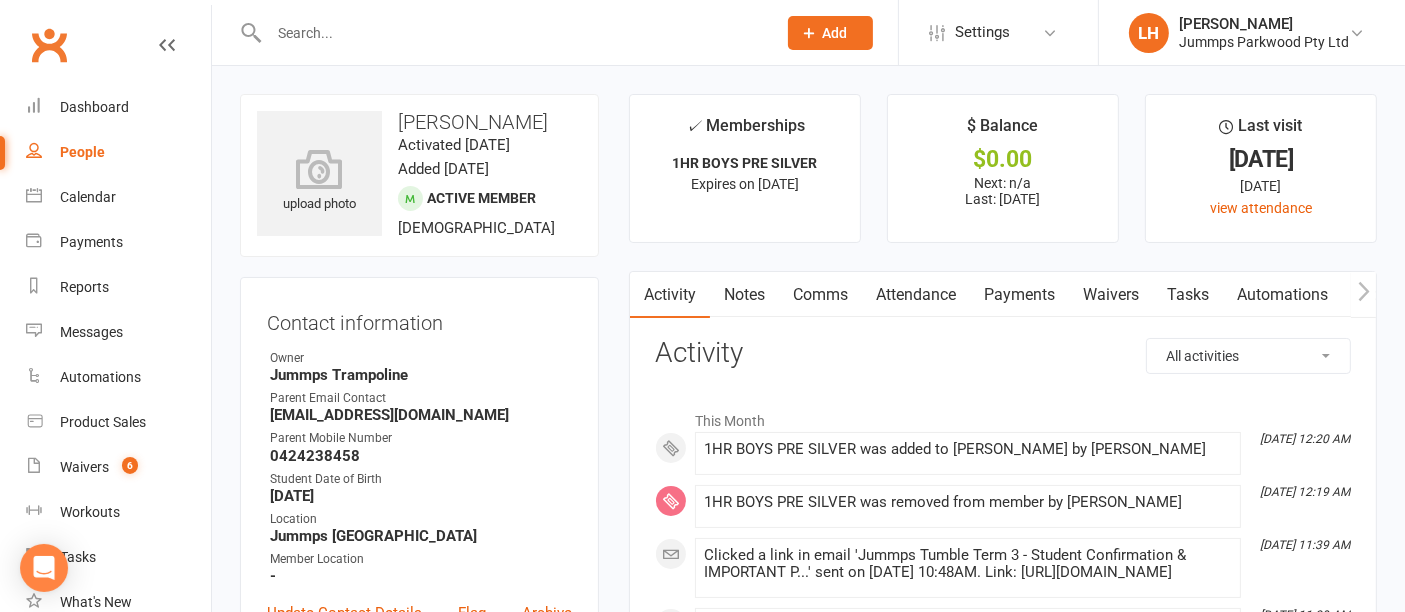 click at bounding box center [512, 33] 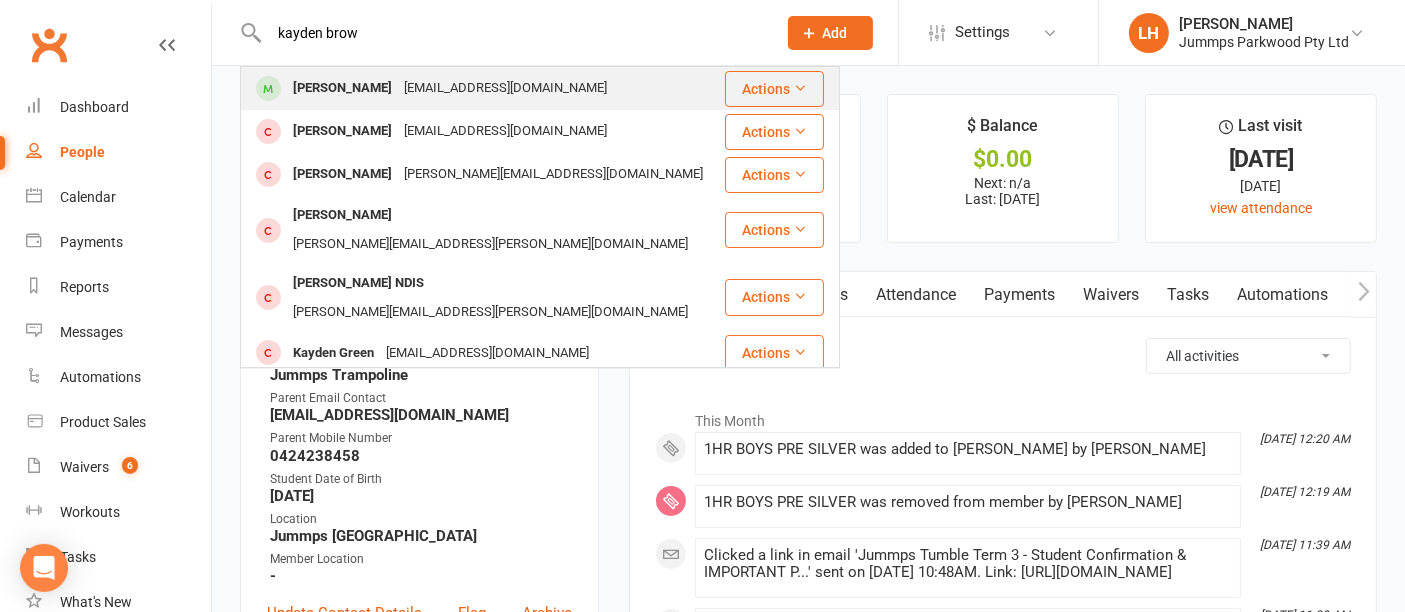 type on "kayden brow" 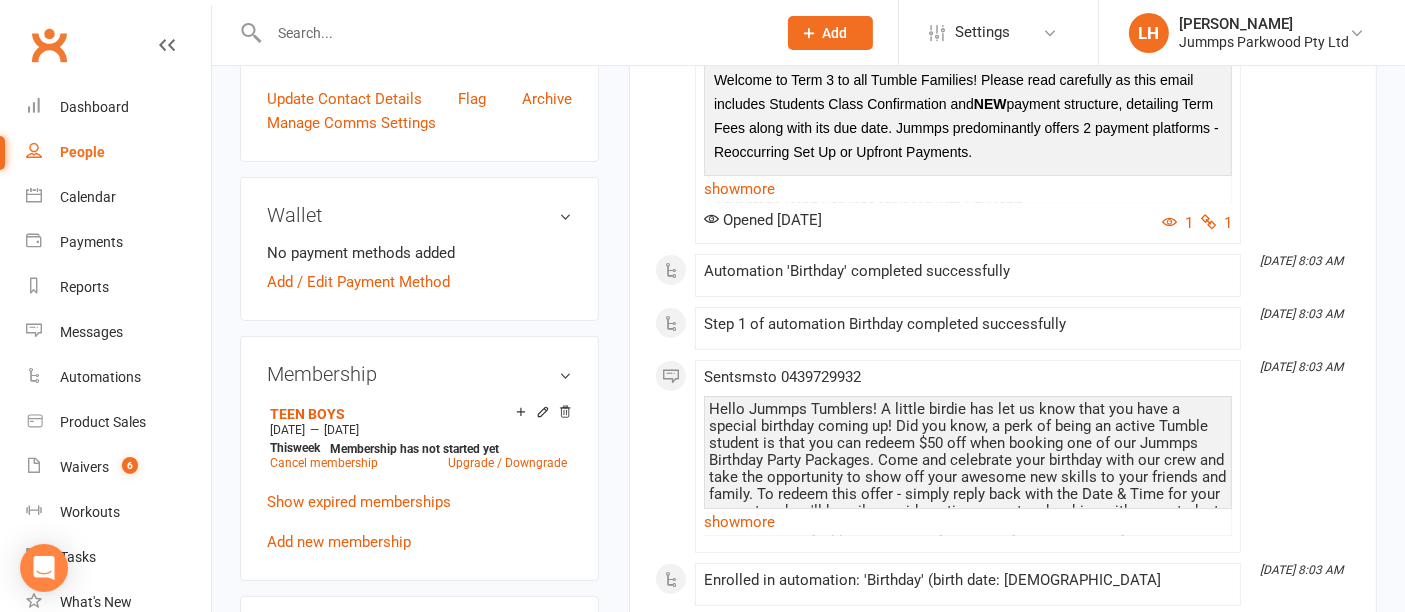 scroll, scrollTop: 515, scrollLeft: 0, axis: vertical 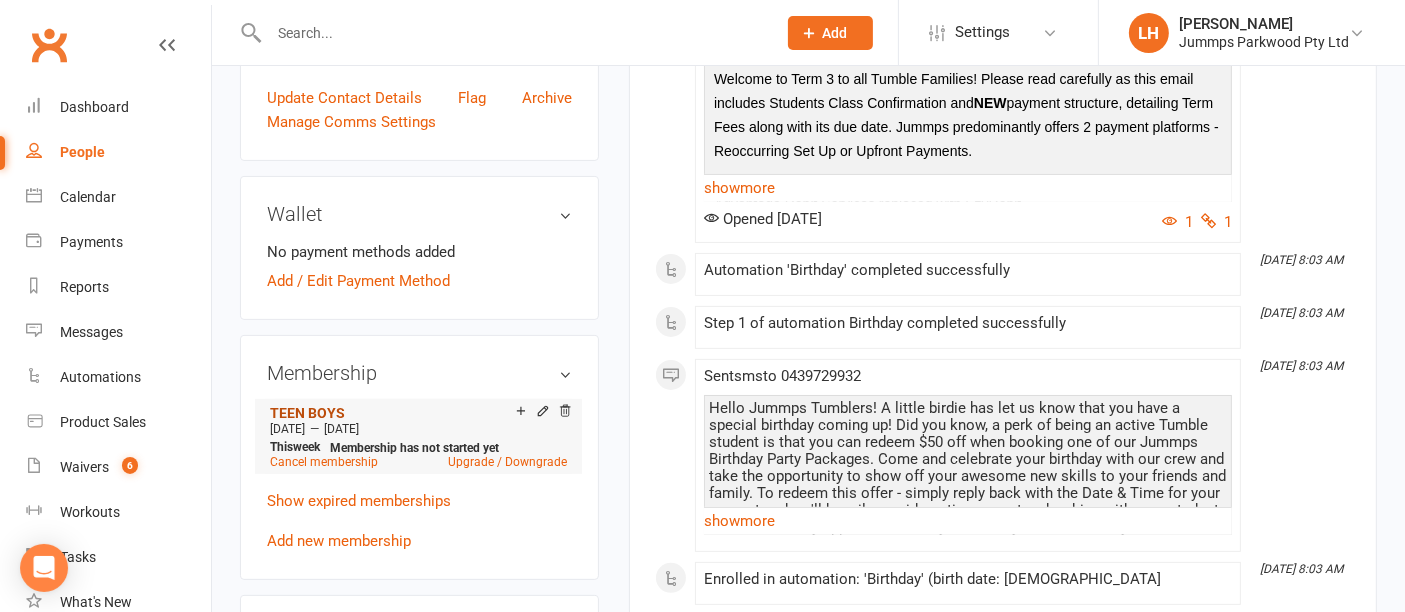 click on "TEEN BOYS" at bounding box center (307, 413) 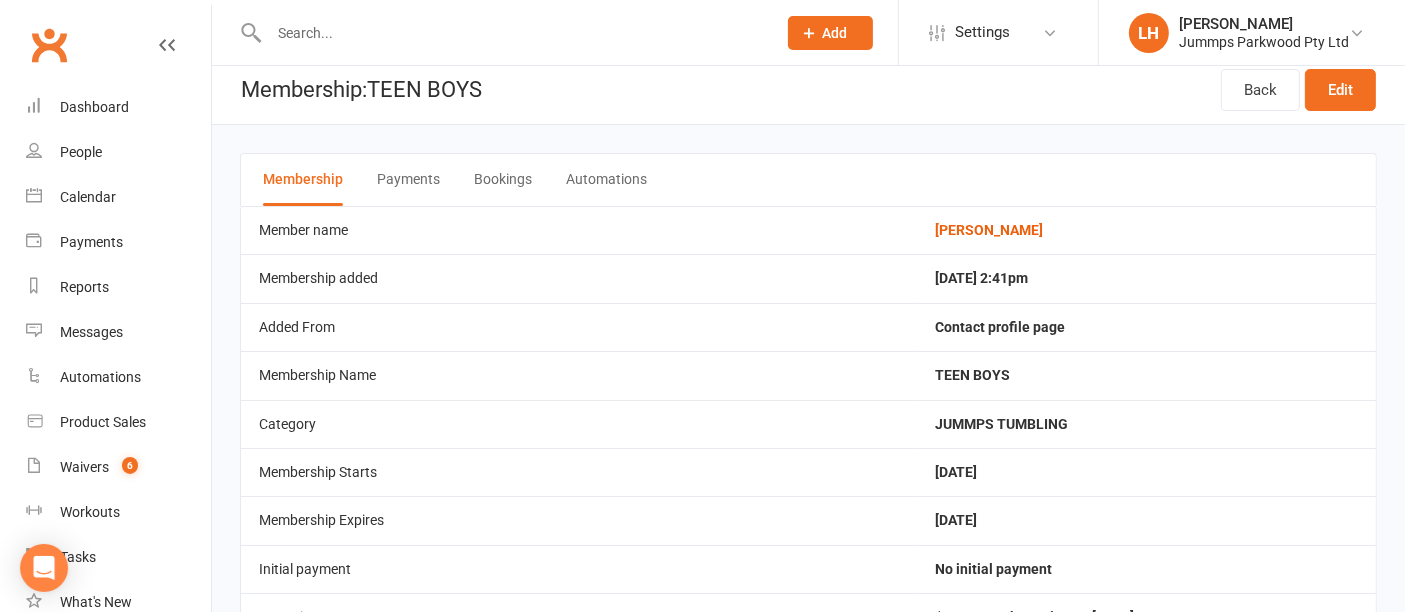 scroll, scrollTop: 0, scrollLeft: 0, axis: both 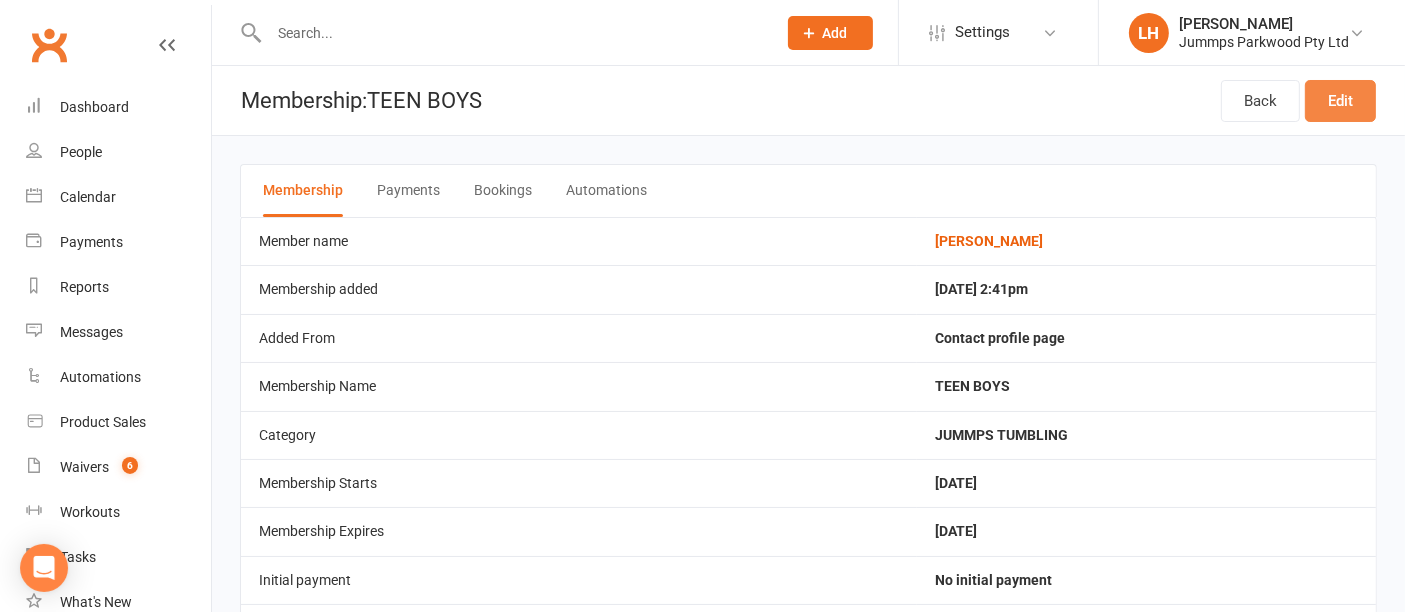 click on "Edit" at bounding box center (1340, 101) 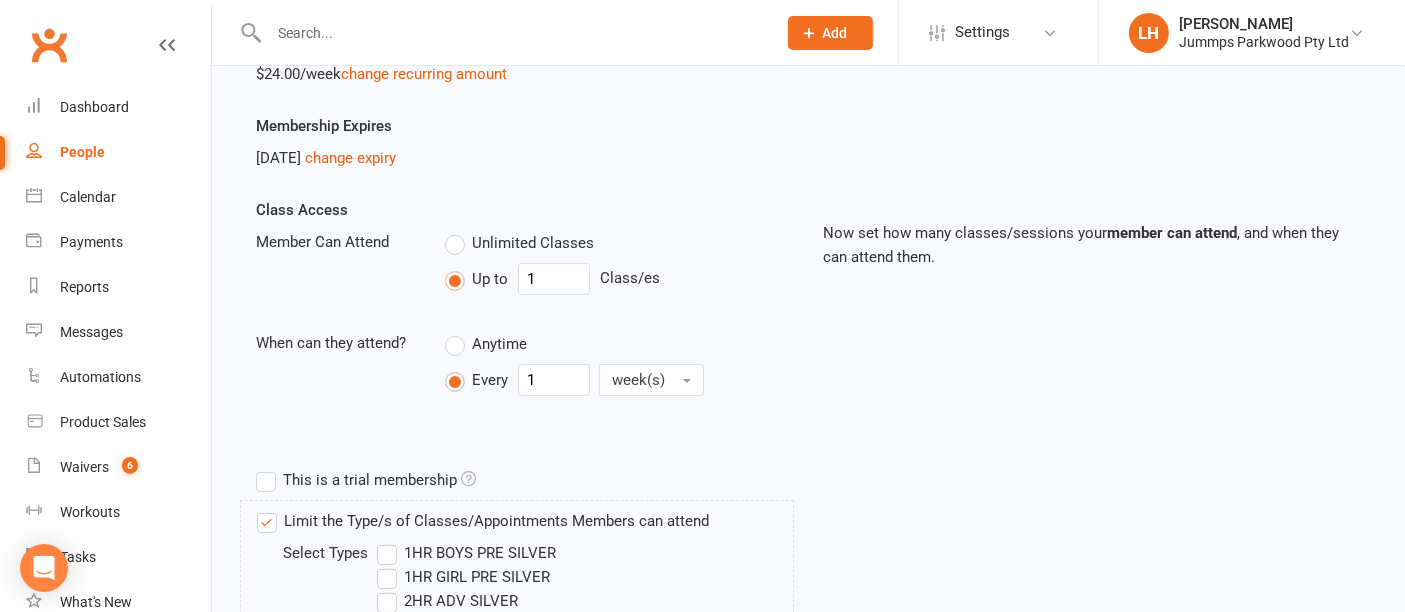 scroll, scrollTop: 337, scrollLeft: 0, axis: vertical 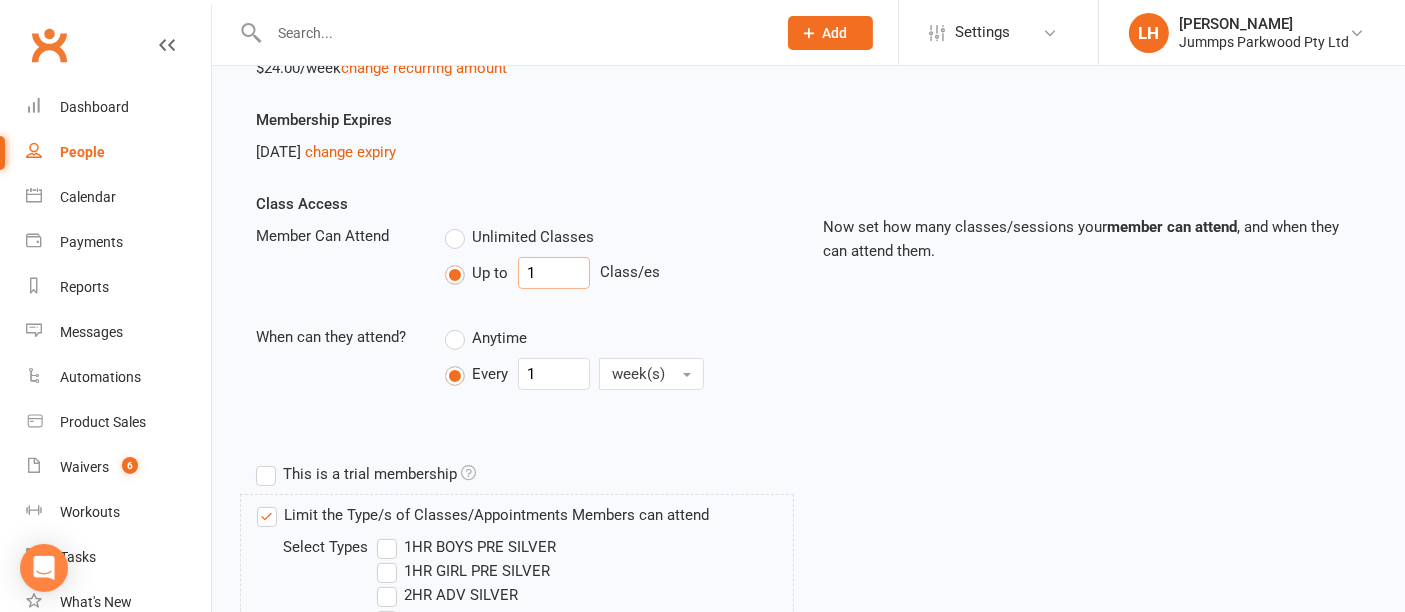 click on "1" at bounding box center [554, 273] 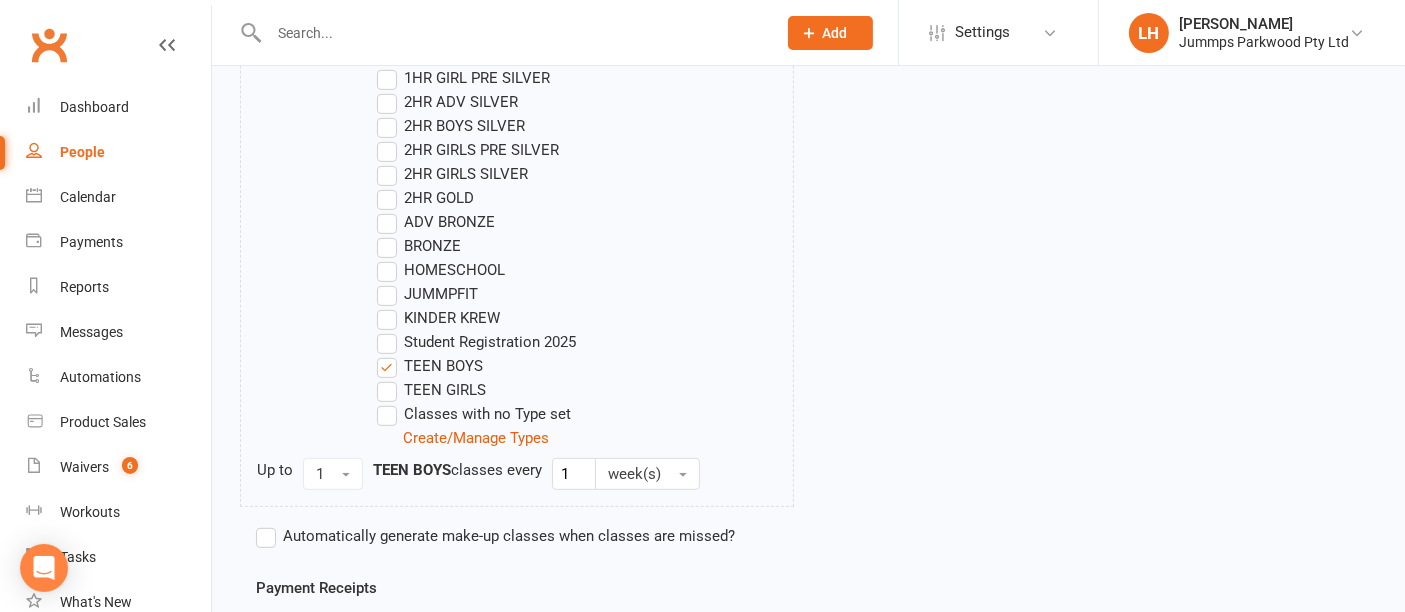 scroll, scrollTop: 828, scrollLeft: 0, axis: vertical 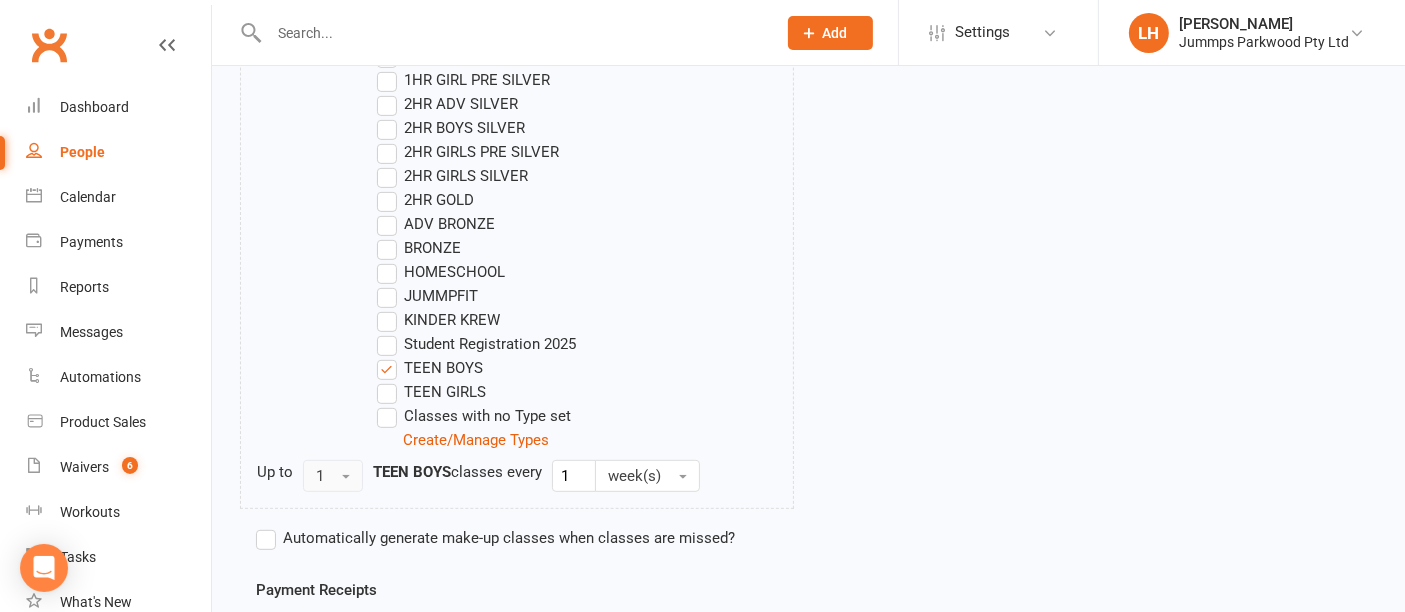 type on "10" 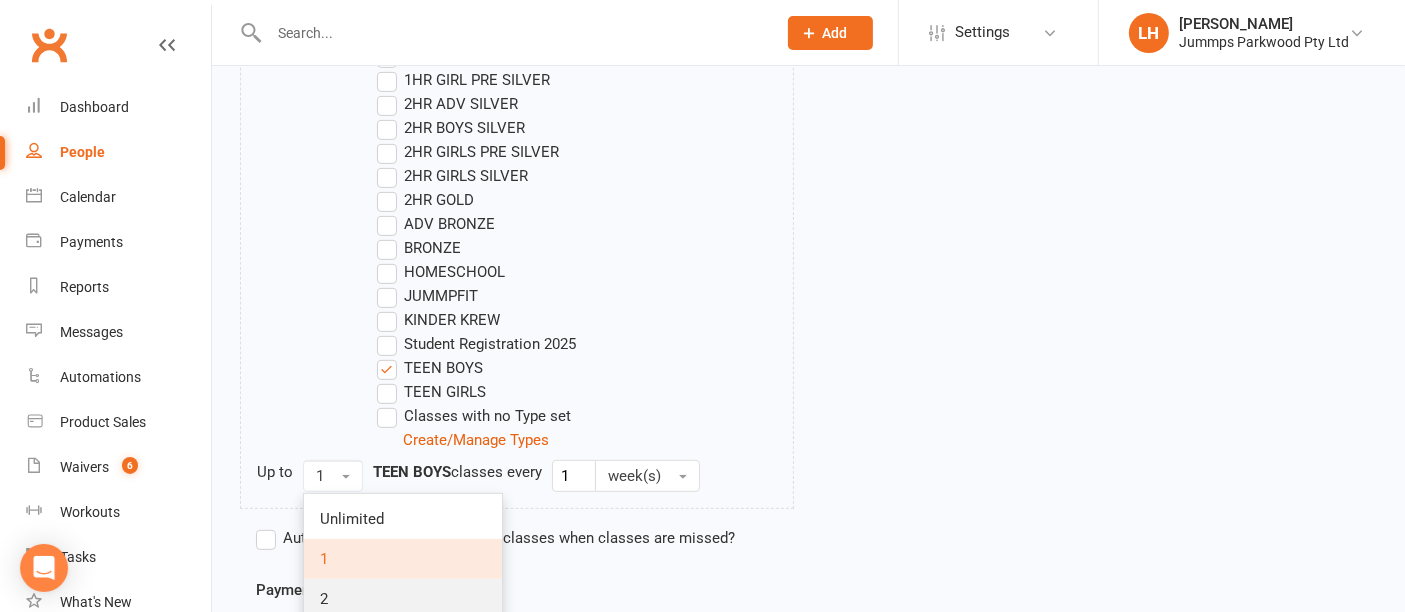 click on "2" at bounding box center [403, 599] 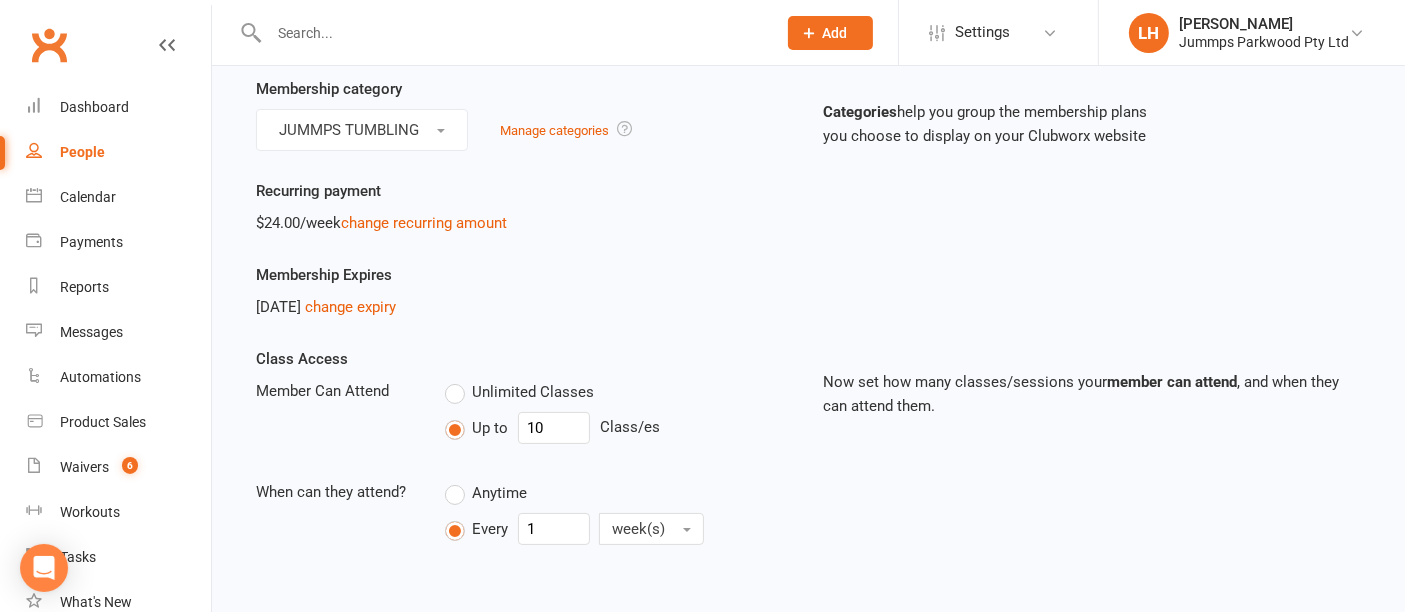 scroll, scrollTop: 182, scrollLeft: 0, axis: vertical 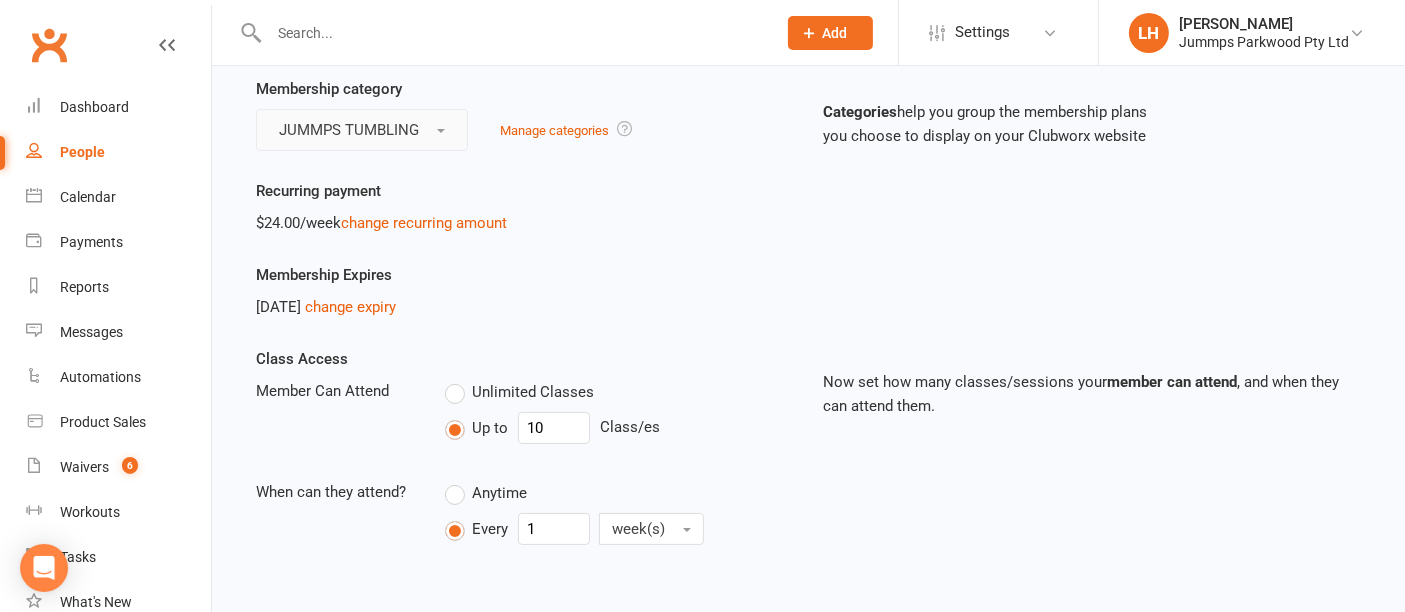 click on "JUMMPS TUMBLING" at bounding box center [362, 130] 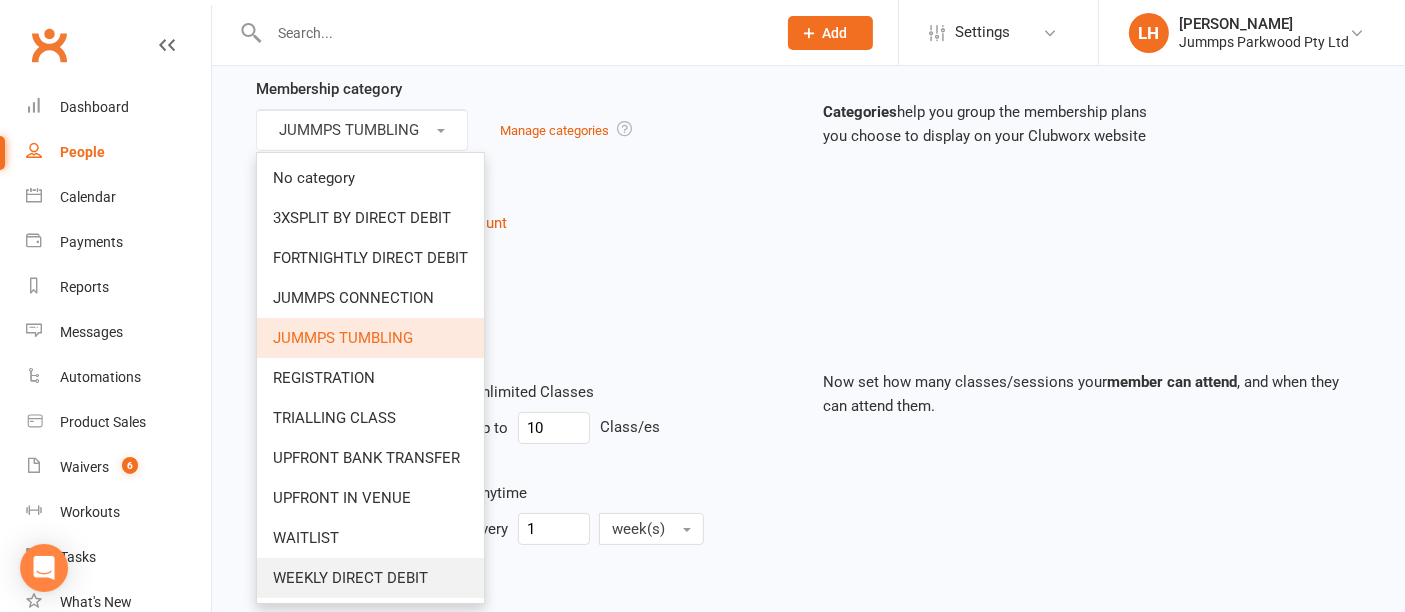 click on "WEEKLY DIRECT DEBIT" at bounding box center (350, 578) 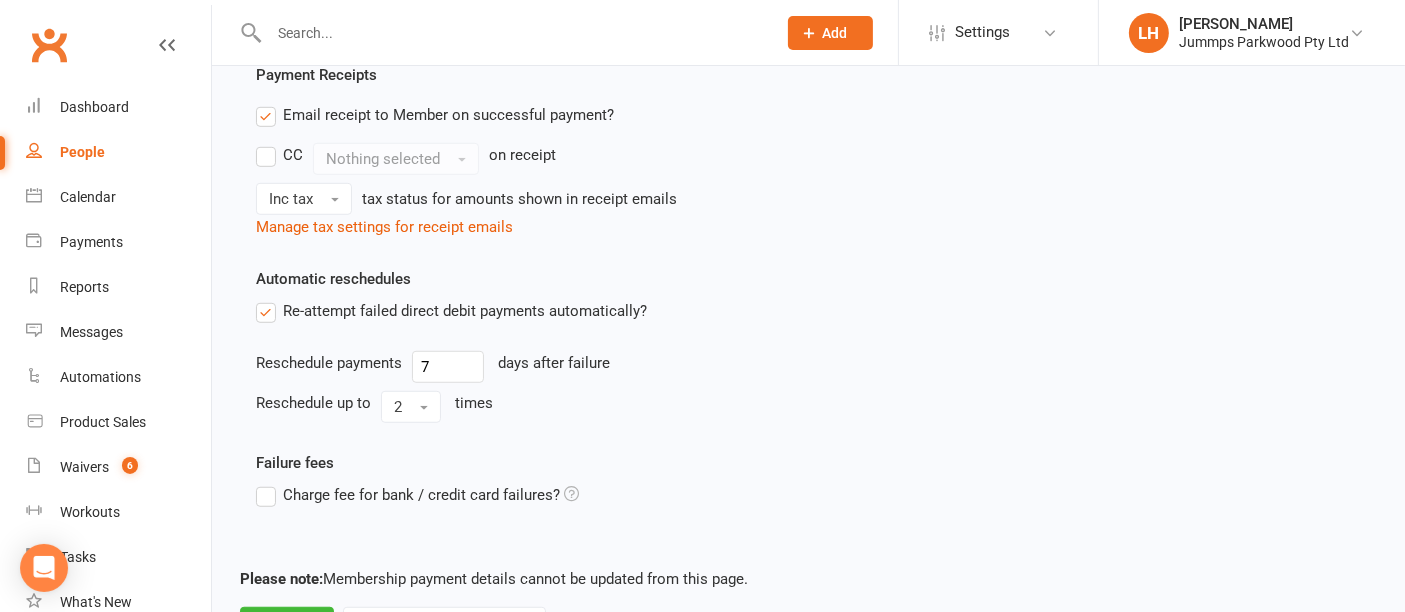 scroll, scrollTop: 1431, scrollLeft: 0, axis: vertical 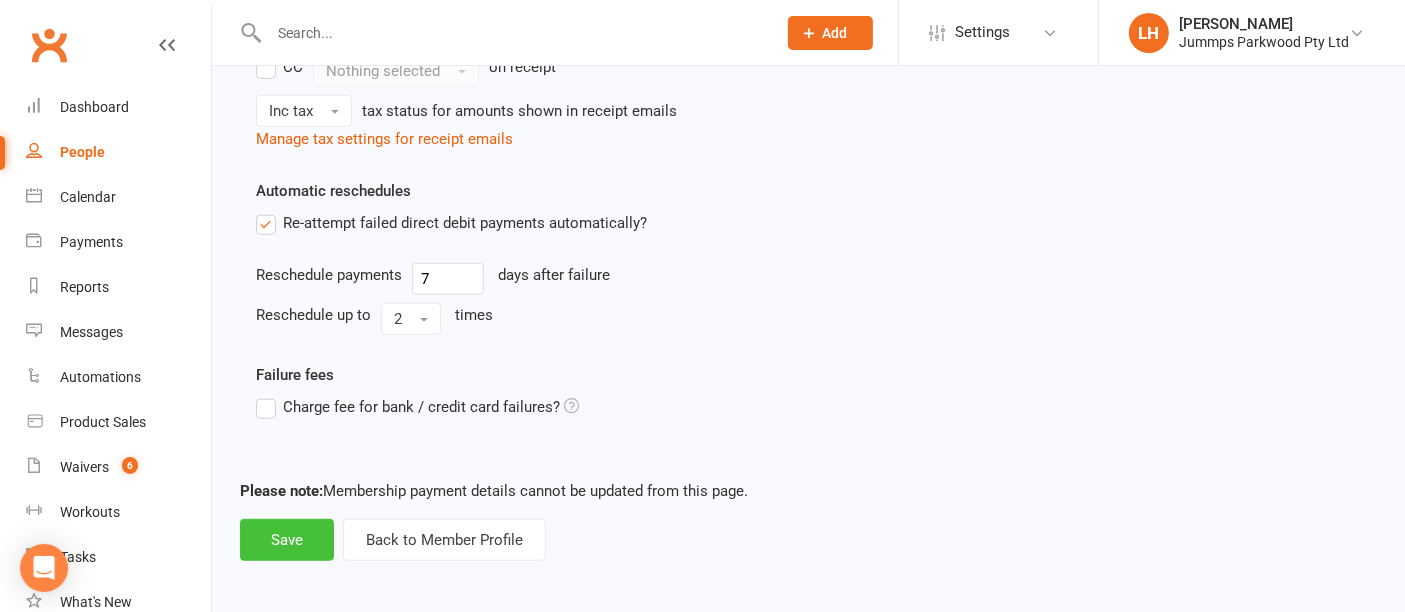 click on "Save" at bounding box center (287, 540) 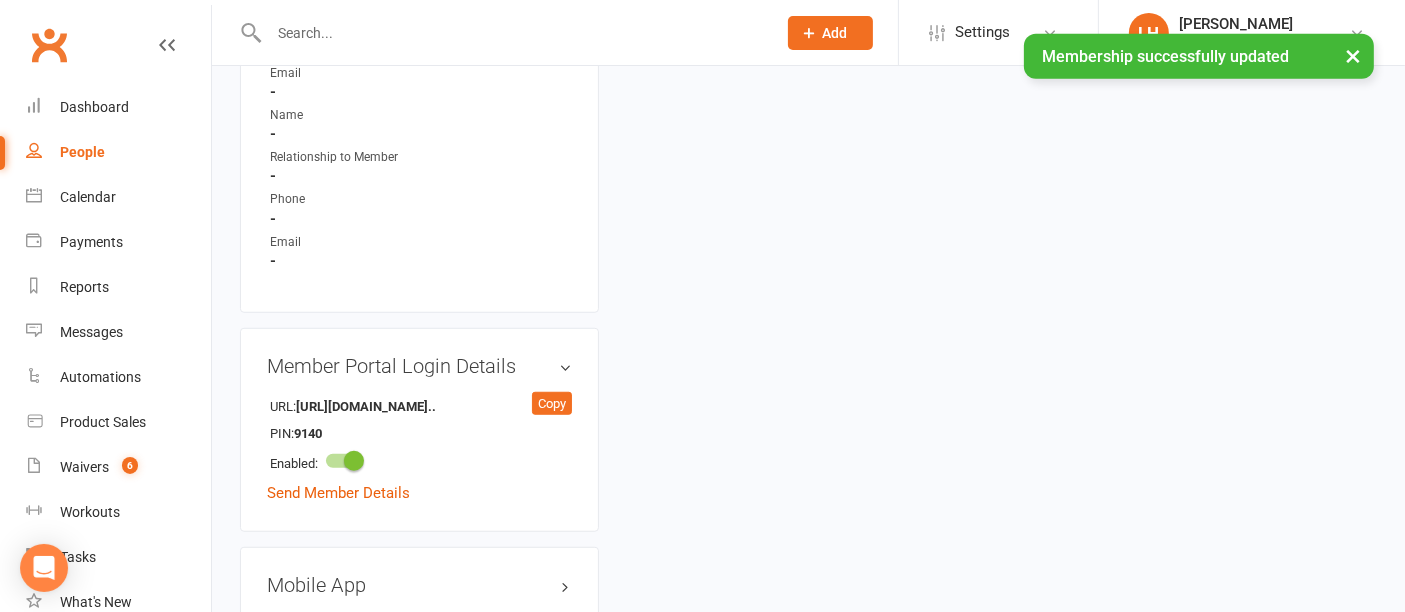 scroll, scrollTop: 0, scrollLeft: 0, axis: both 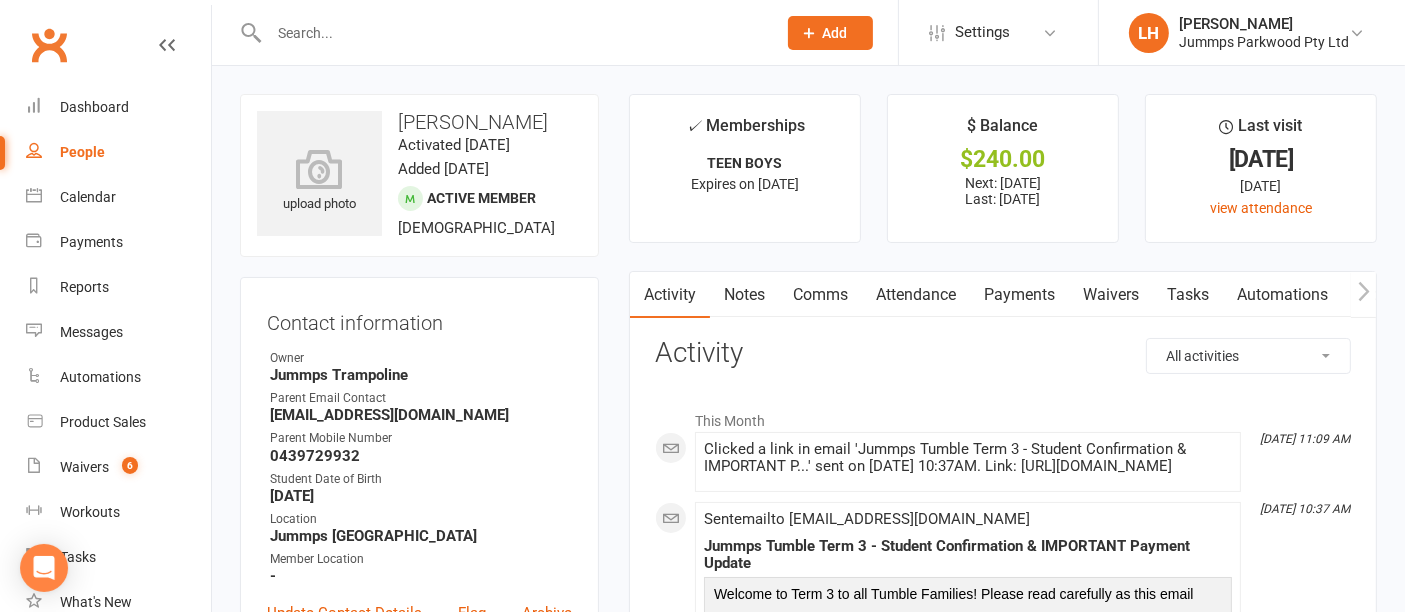 click on "Attendance" at bounding box center [916, 295] 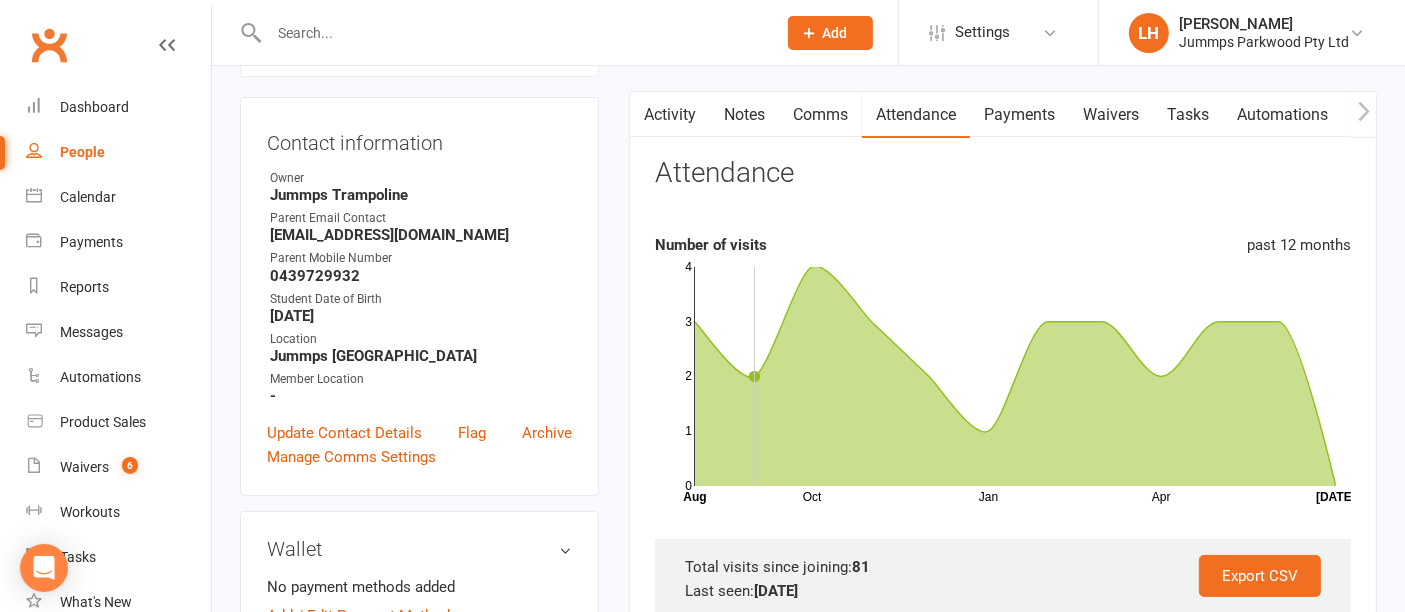 scroll, scrollTop: 0, scrollLeft: 0, axis: both 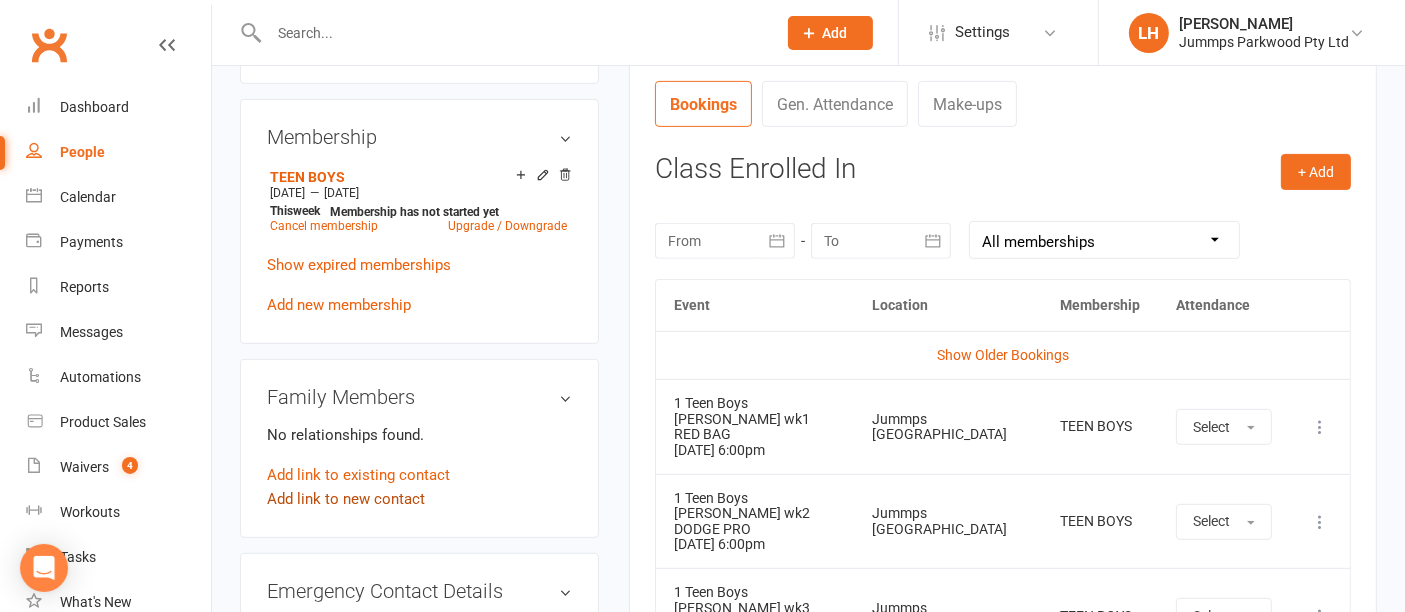 click on "Add link to new contact" at bounding box center (346, 499) 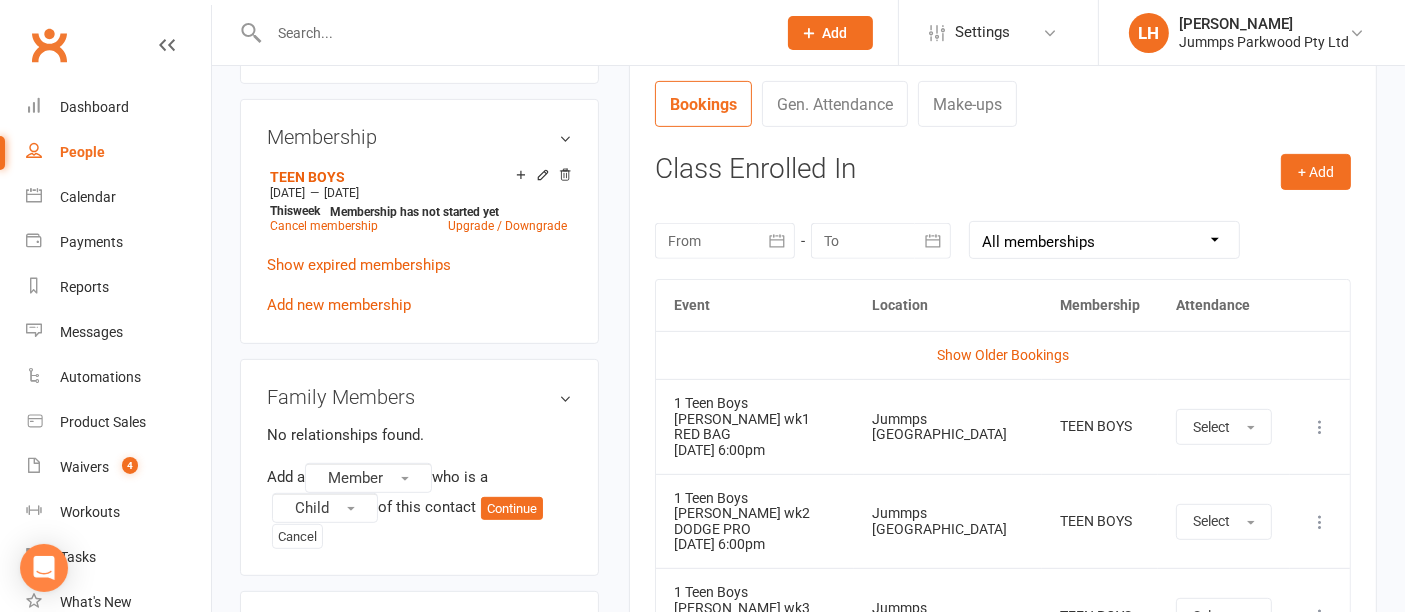 click at bounding box center [512, 33] 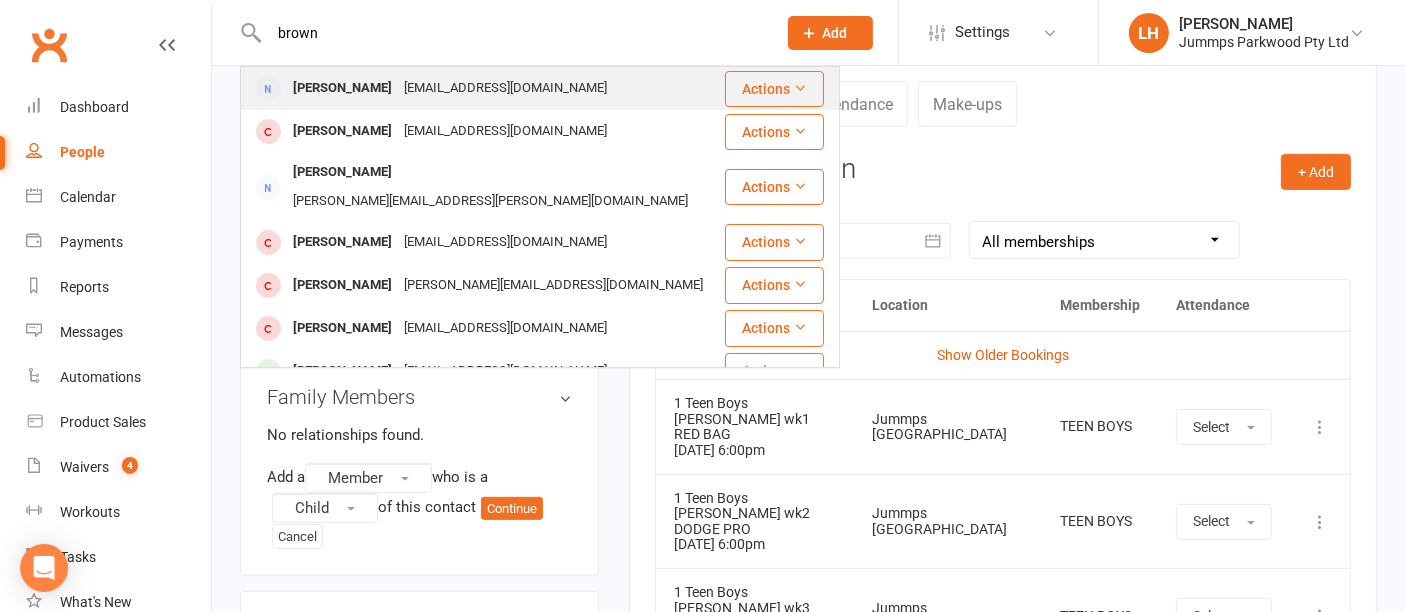 type on "brown" 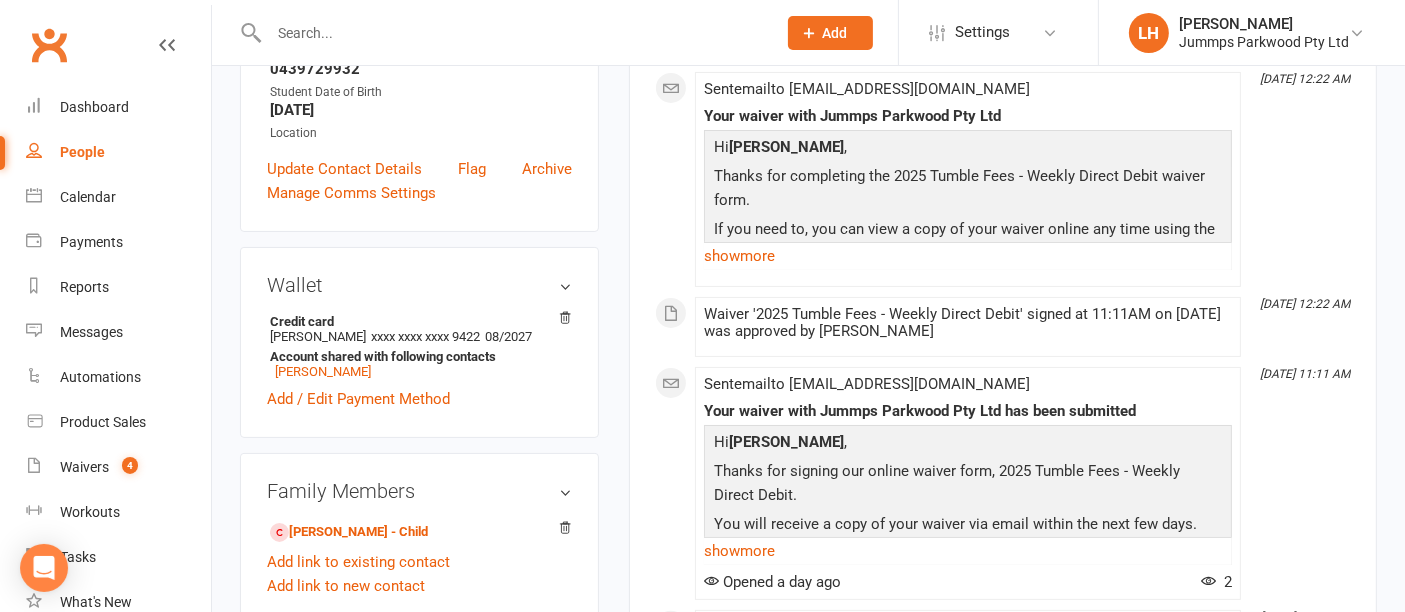 scroll, scrollTop: 343, scrollLeft: 0, axis: vertical 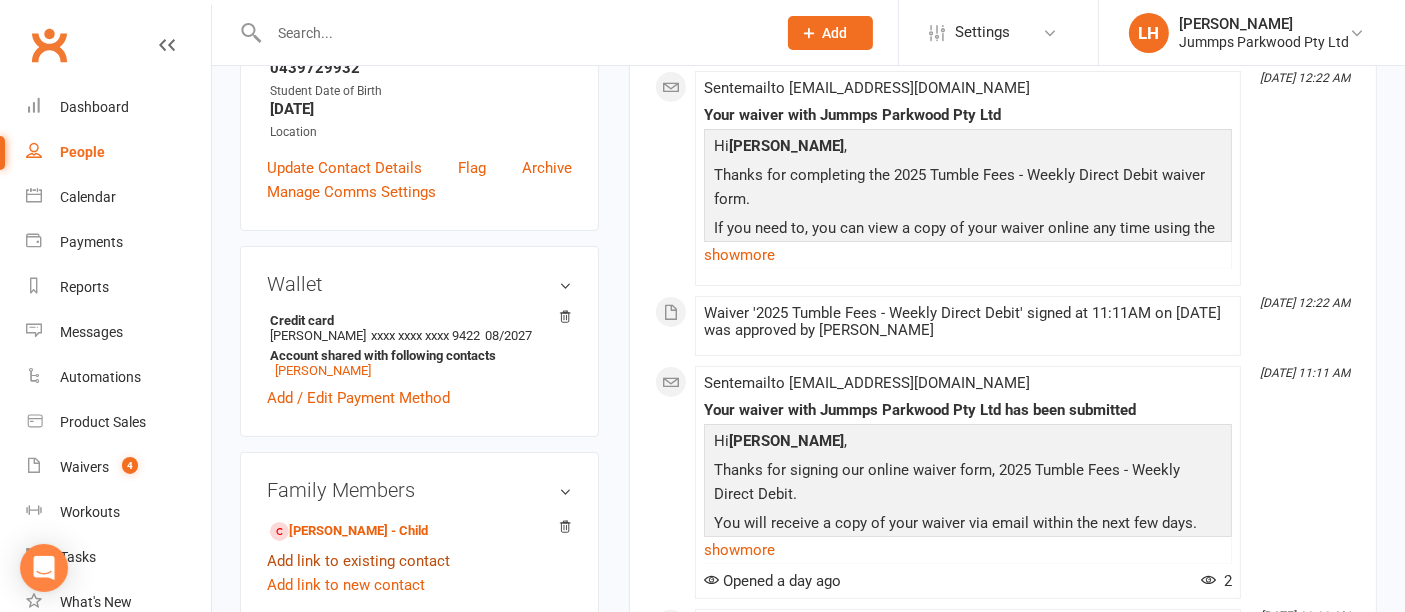 click on "Add link to existing contact" at bounding box center (358, 561) 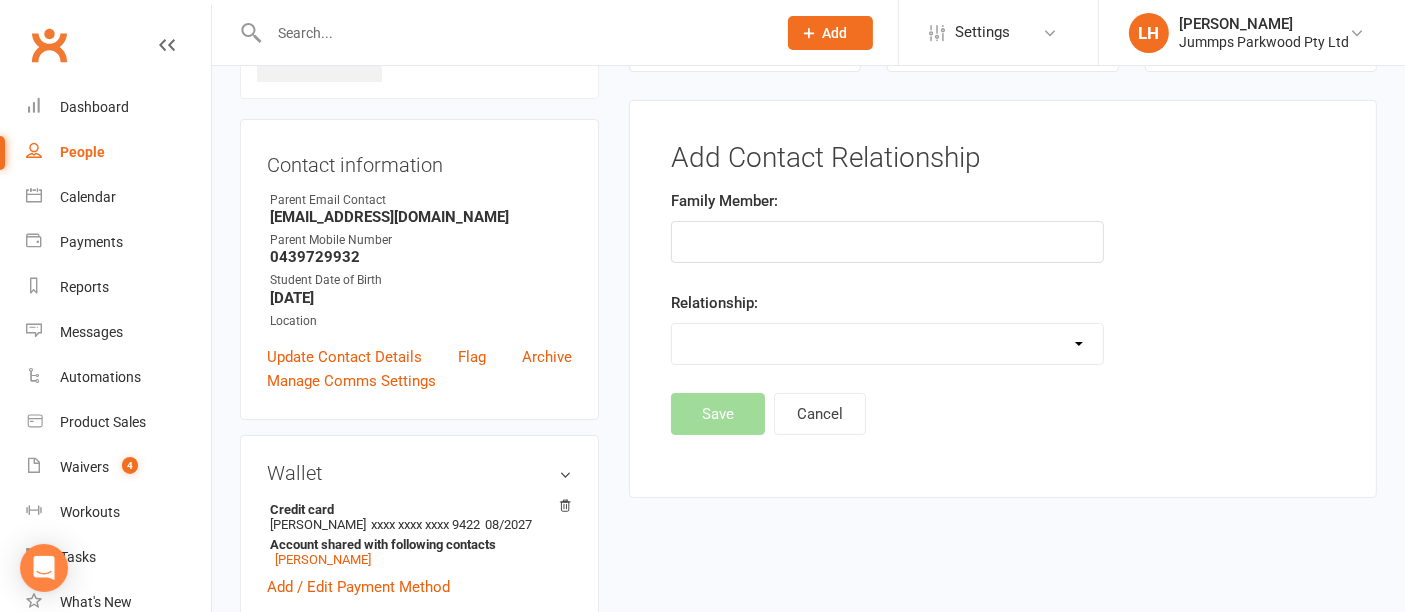 scroll, scrollTop: 153, scrollLeft: 0, axis: vertical 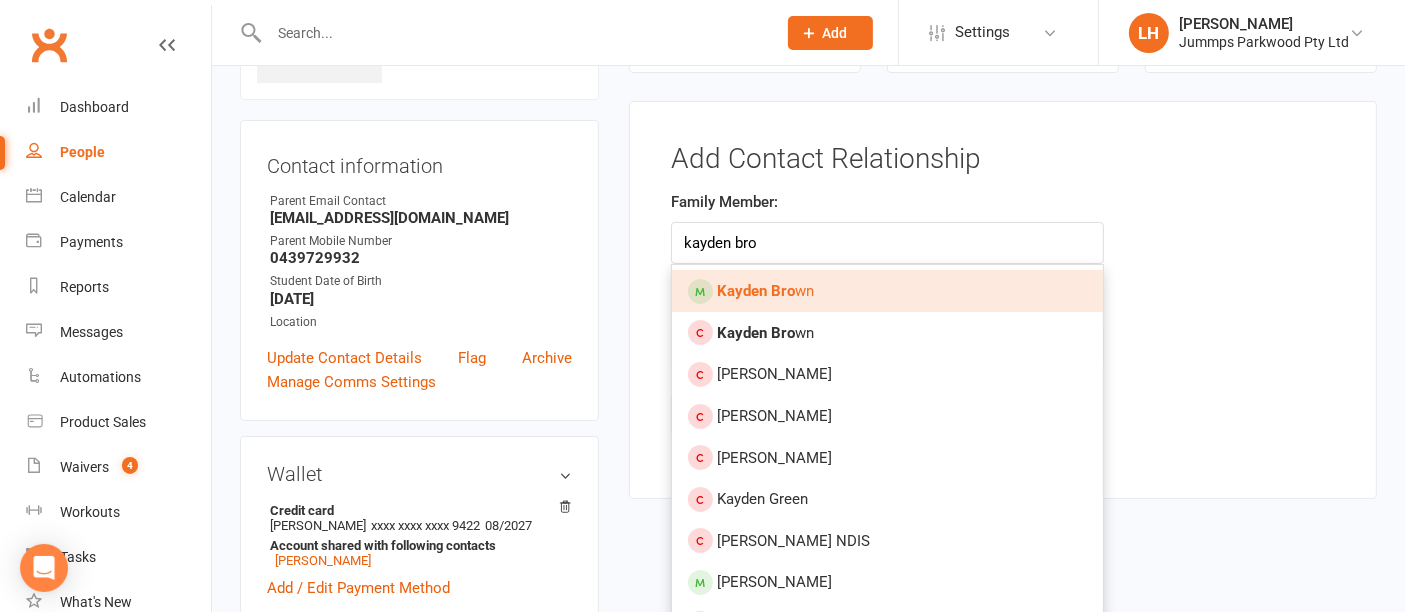 click on "Kayden Bro wn" at bounding box center (765, 291) 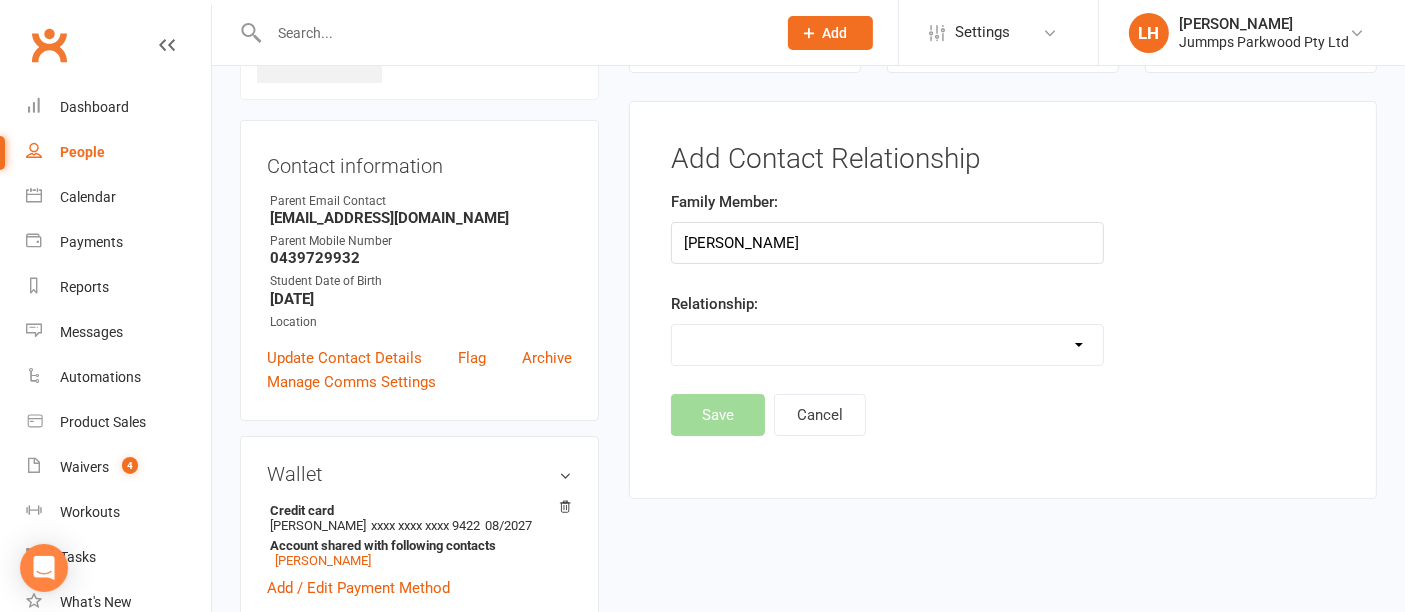 click on "Parent / Guardian Child Sibling (parent not in system) Spouse / Partner Cousin / Other Family Friend Other" at bounding box center (887, 345) 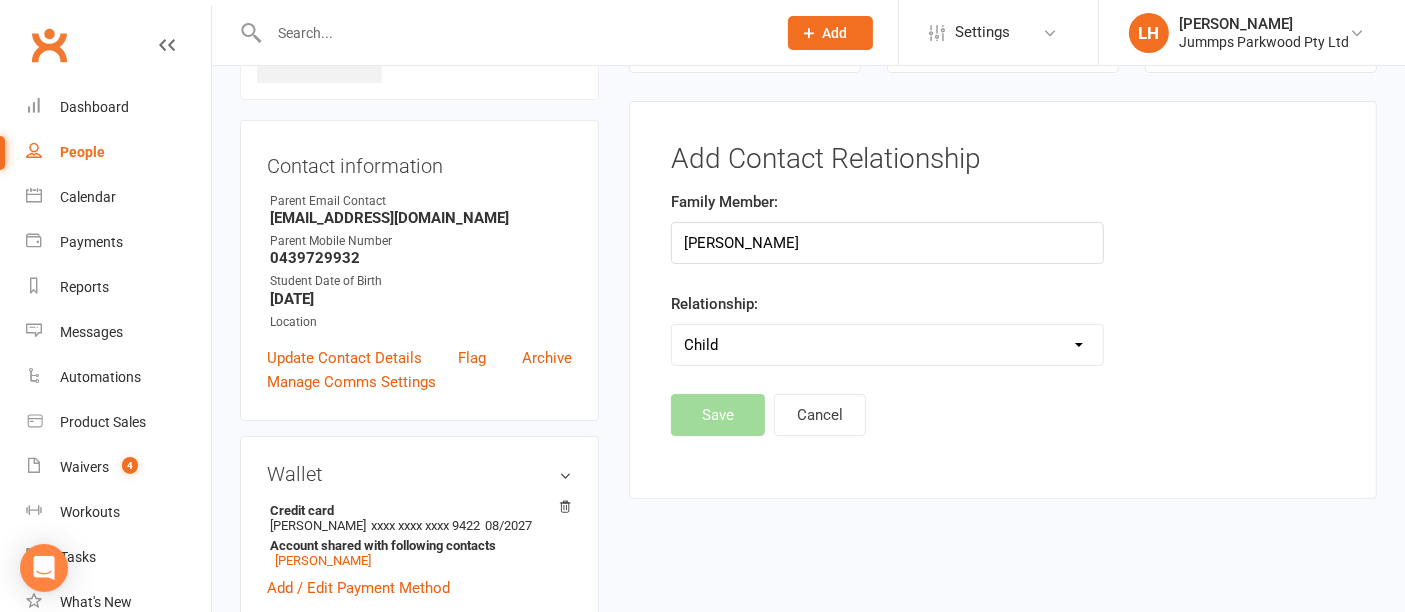 click on "Parent / Guardian Child Sibling (parent not in system) Spouse / Partner Cousin / Other Family Friend Other" at bounding box center (887, 345) 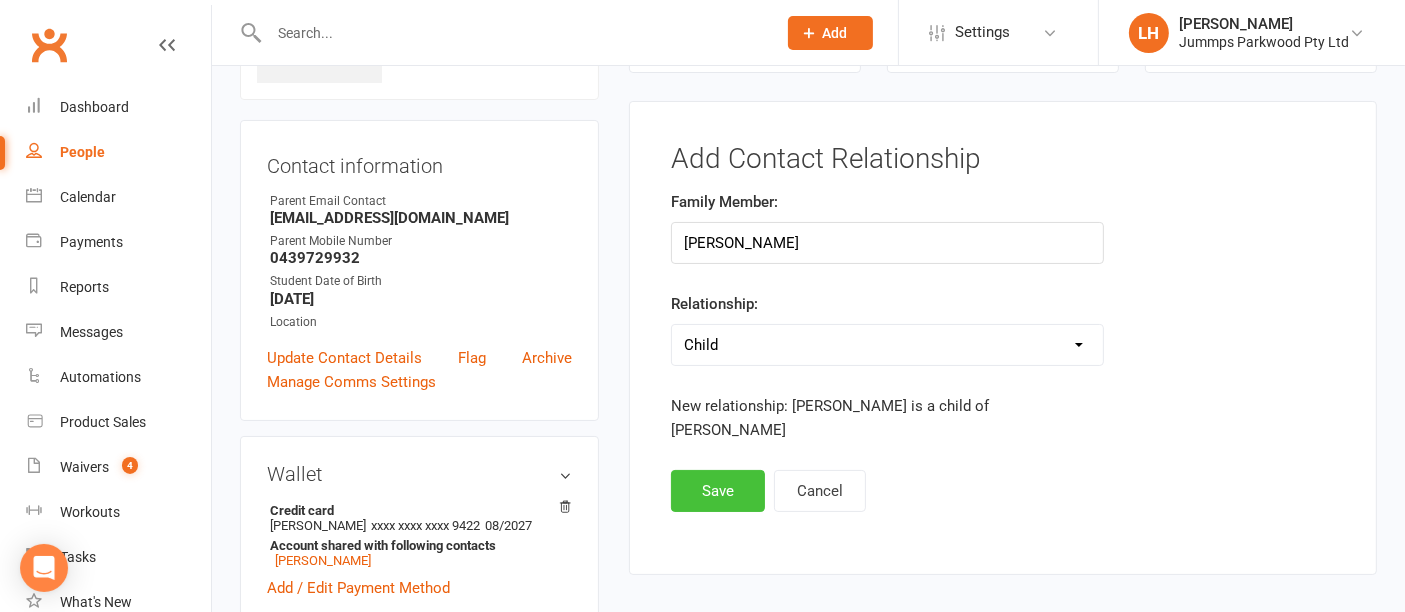 click on "Save" at bounding box center [718, 491] 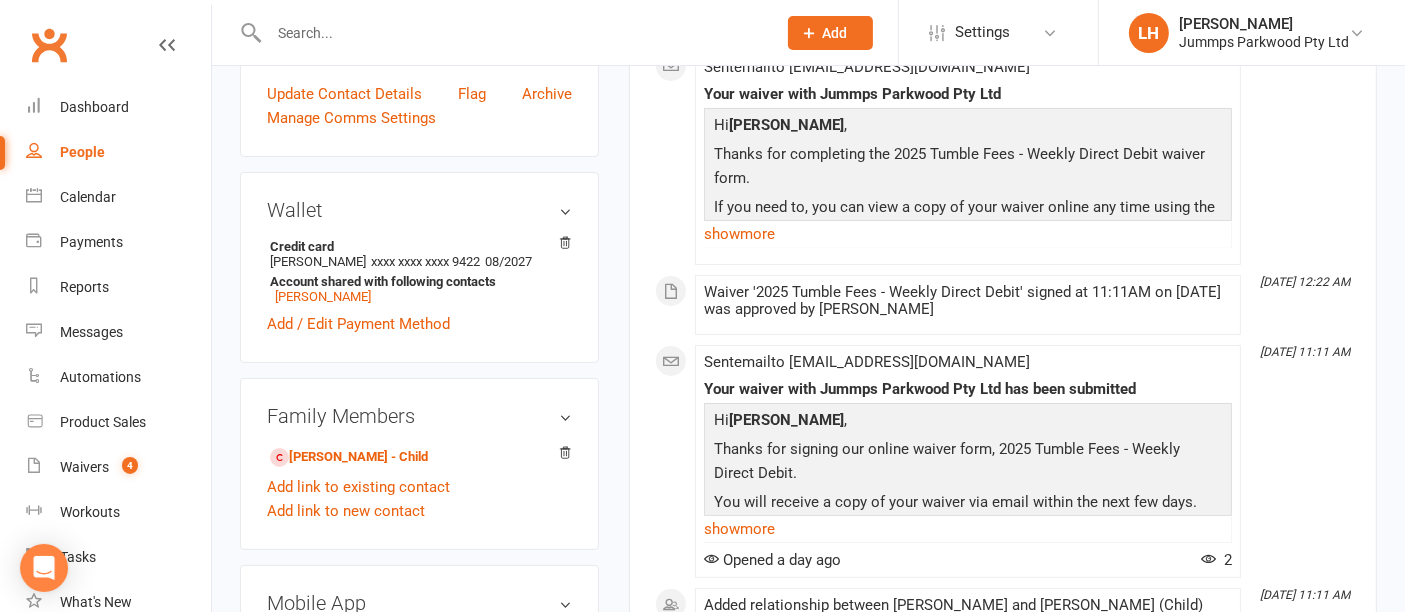 scroll, scrollTop: 417, scrollLeft: 0, axis: vertical 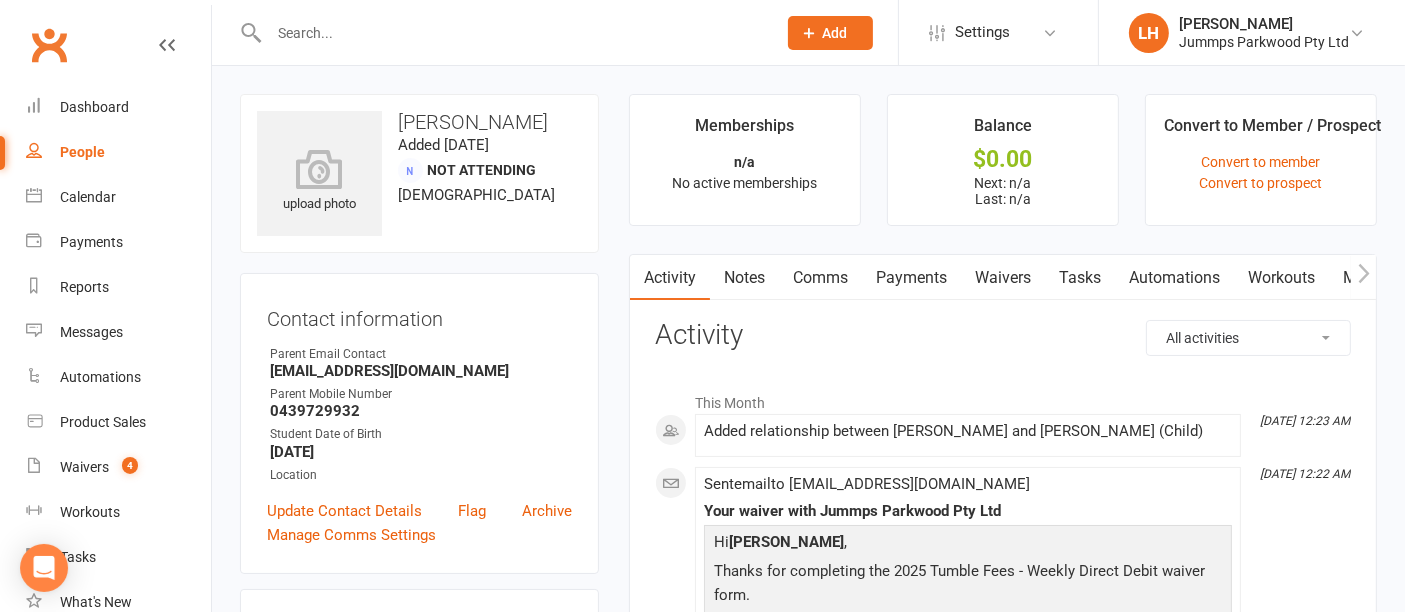 click at bounding box center (512, 33) 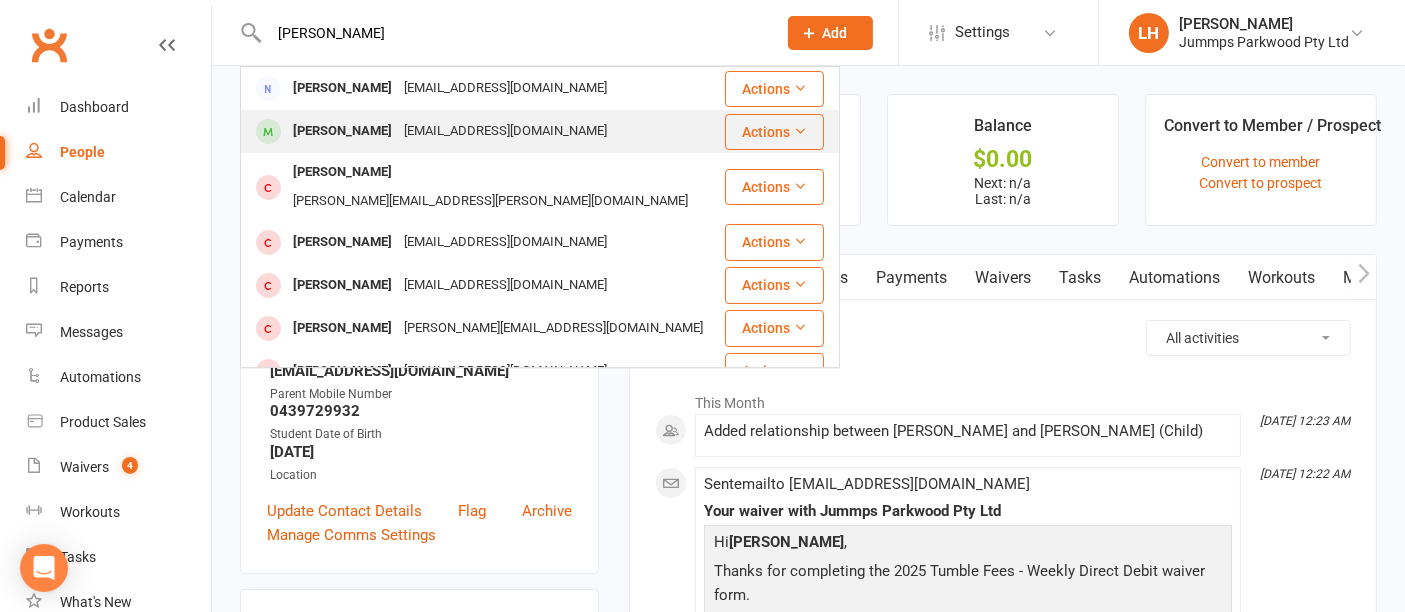 type on "sarah stone" 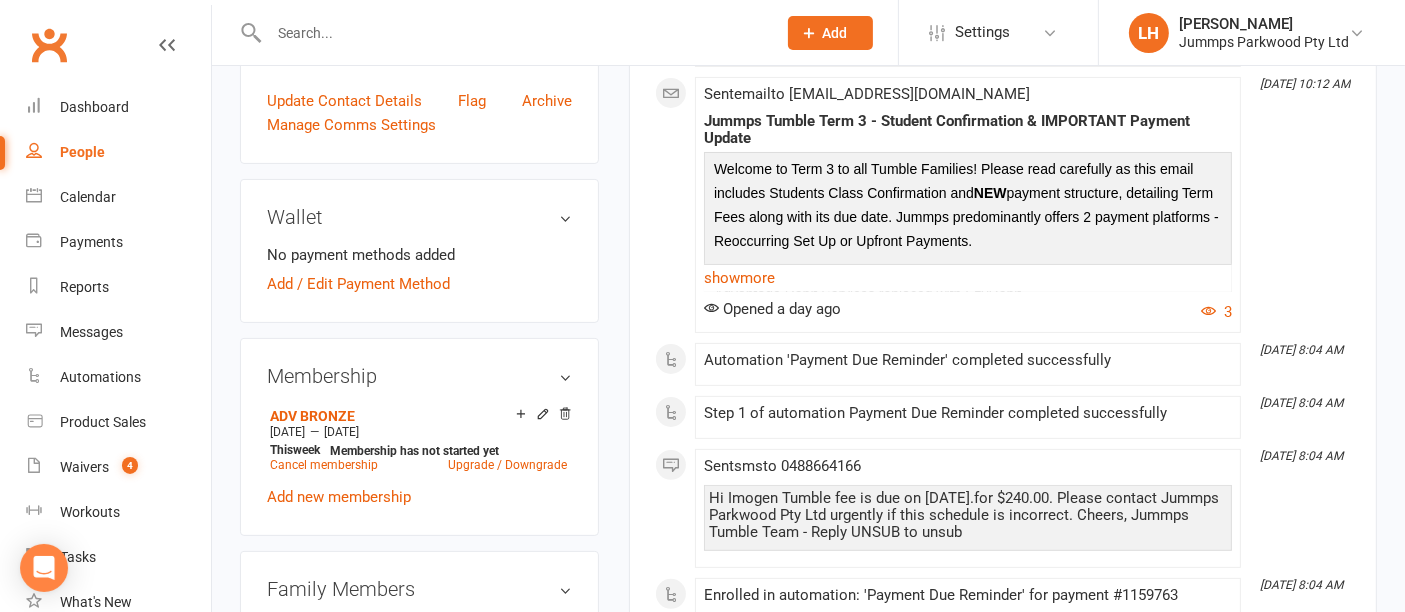 scroll, scrollTop: 495, scrollLeft: 0, axis: vertical 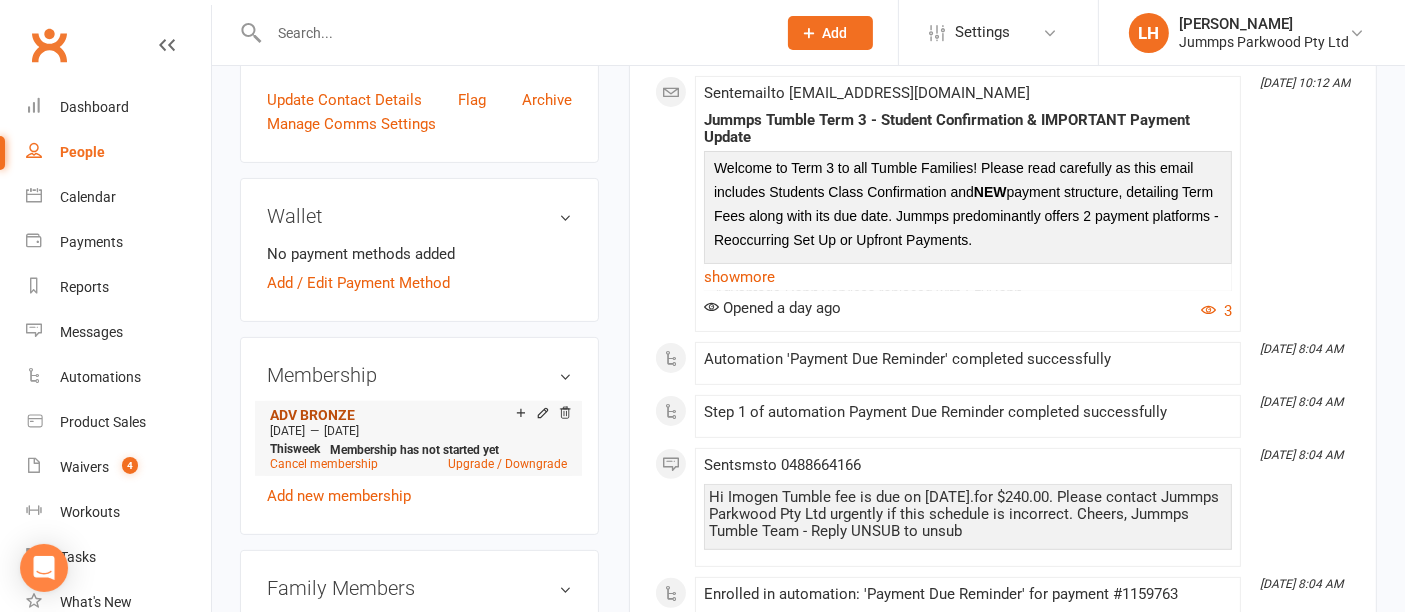 click on "ADV BRONZE" at bounding box center [312, 415] 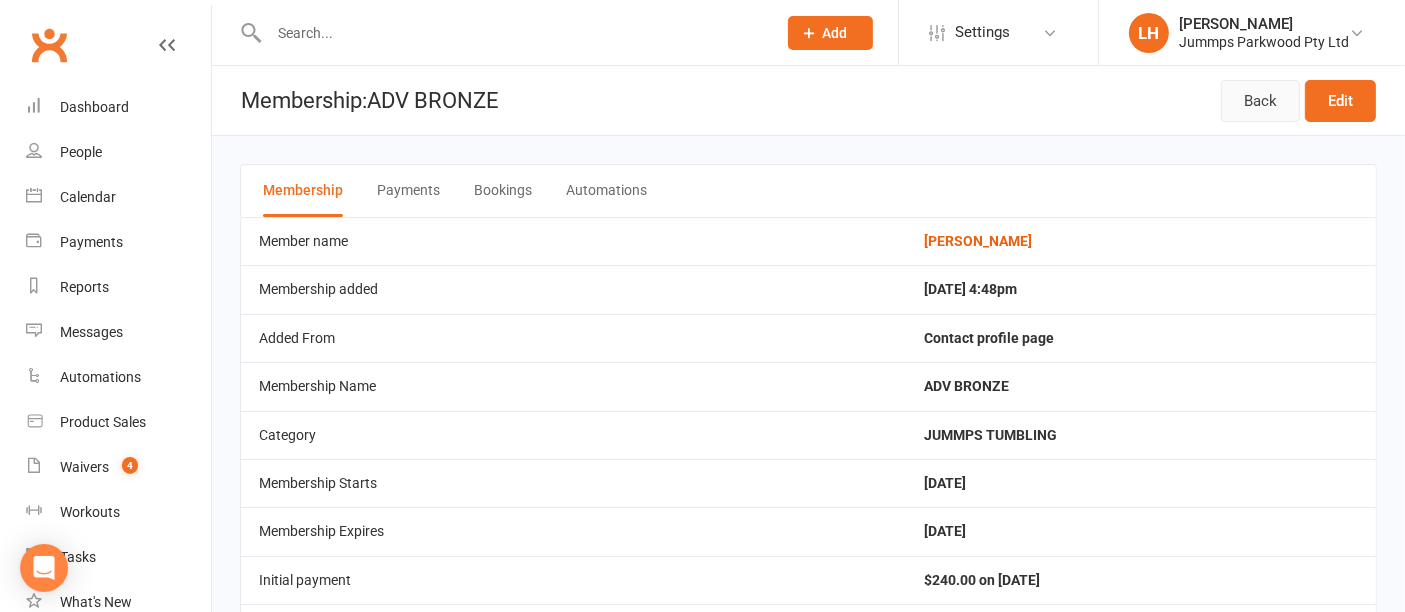 click on "Back" at bounding box center (1260, 101) 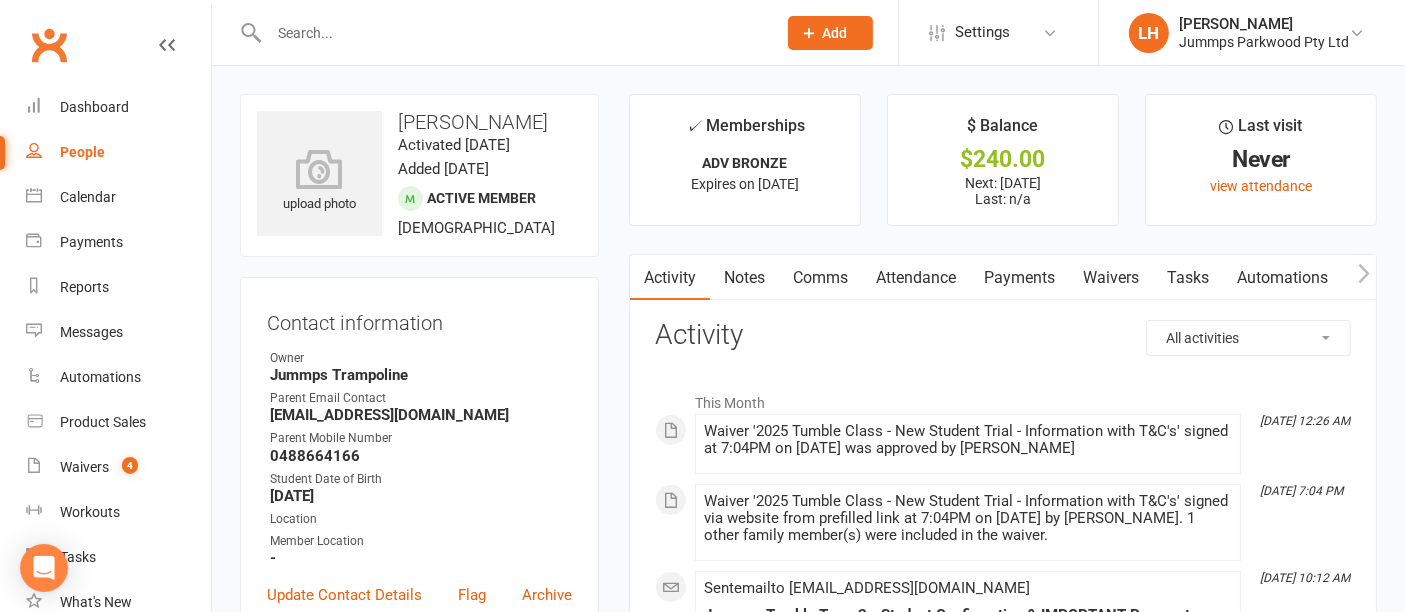 click on "Attendance" at bounding box center [916, 278] 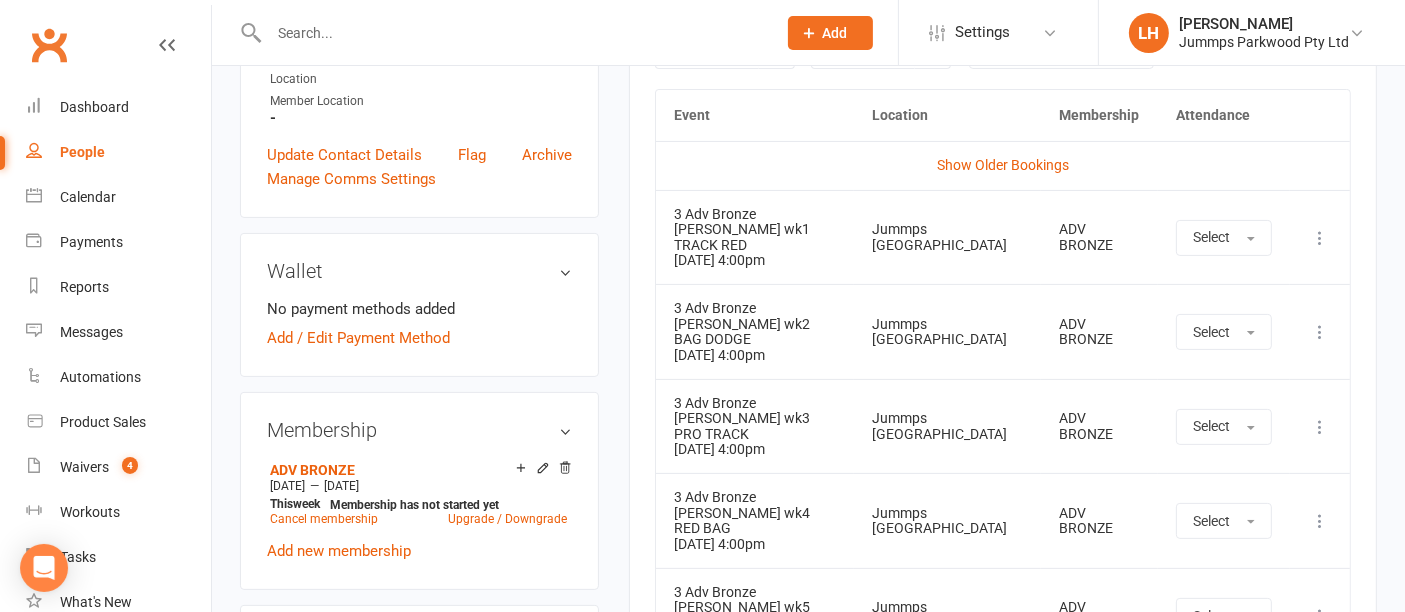 scroll, scrollTop: 441, scrollLeft: 0, axis: vertical 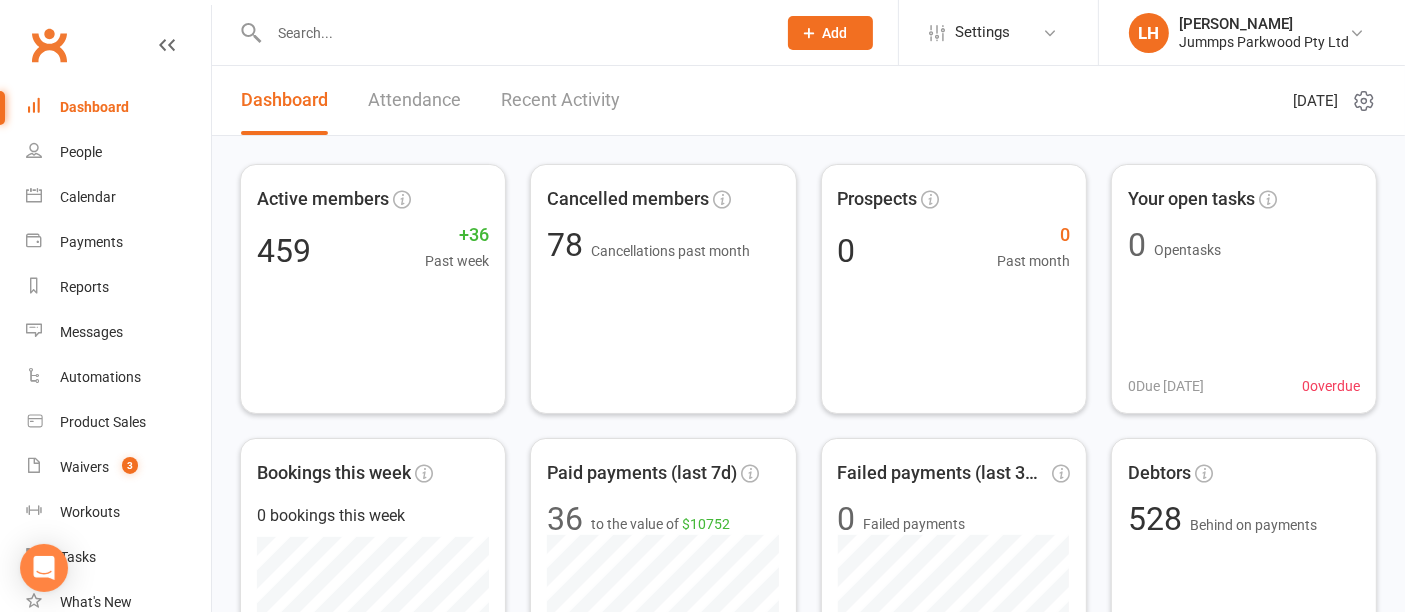 click at bounding box center (512, 33) 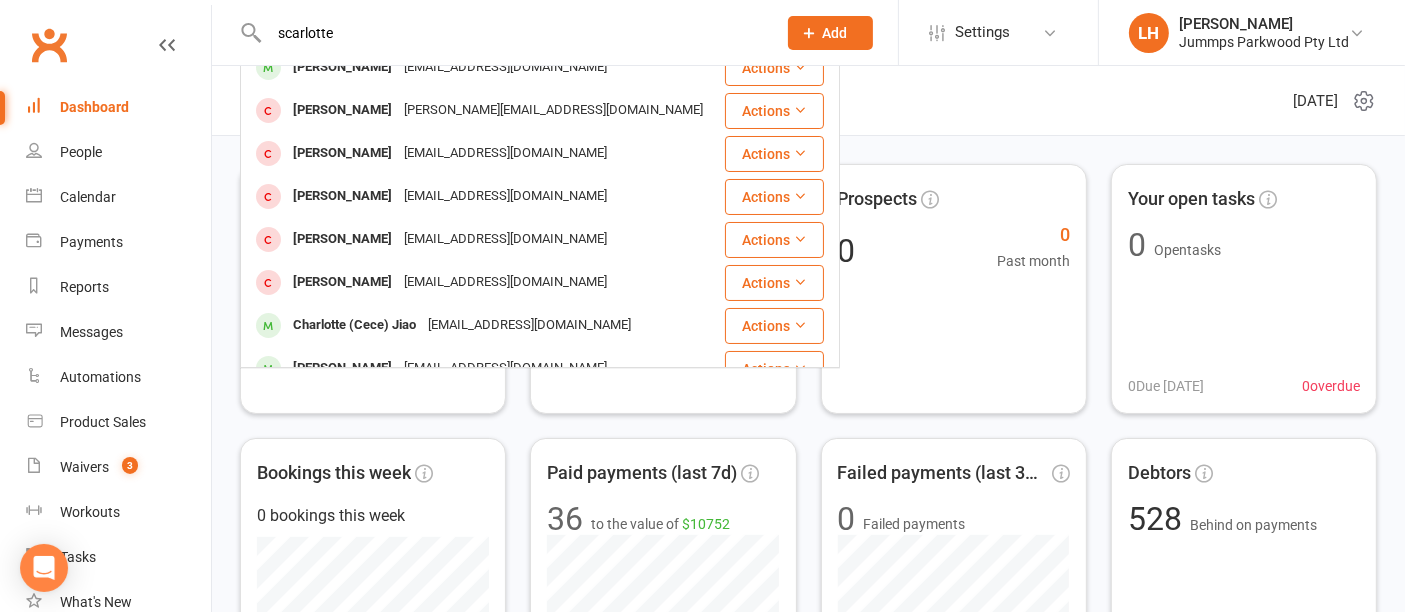 scroll, scrollTop: 0, scrollLeft: 0, axis: both 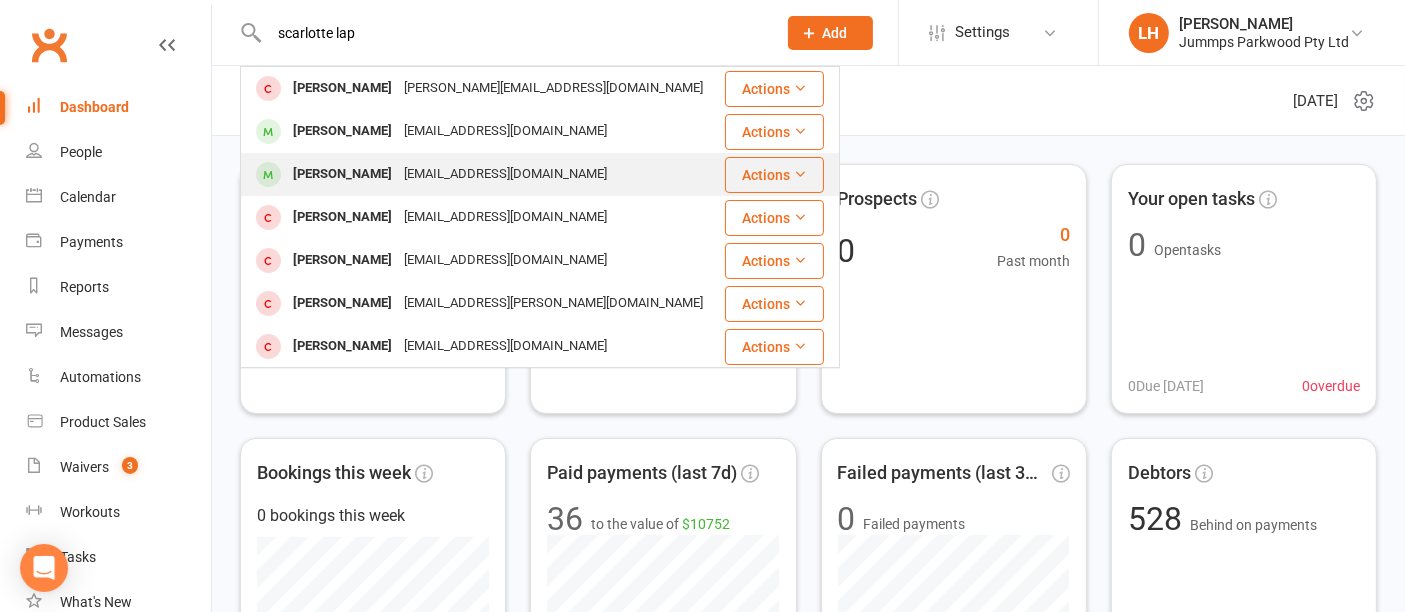 type on "scarlotte lap" 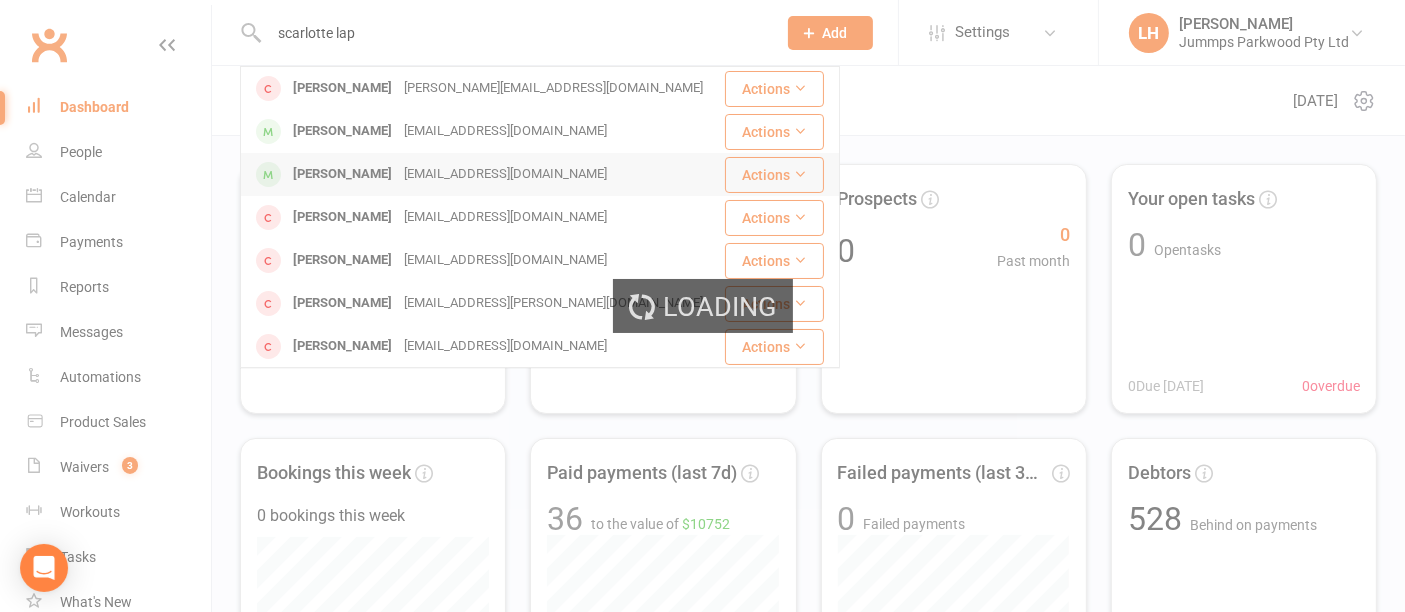 type 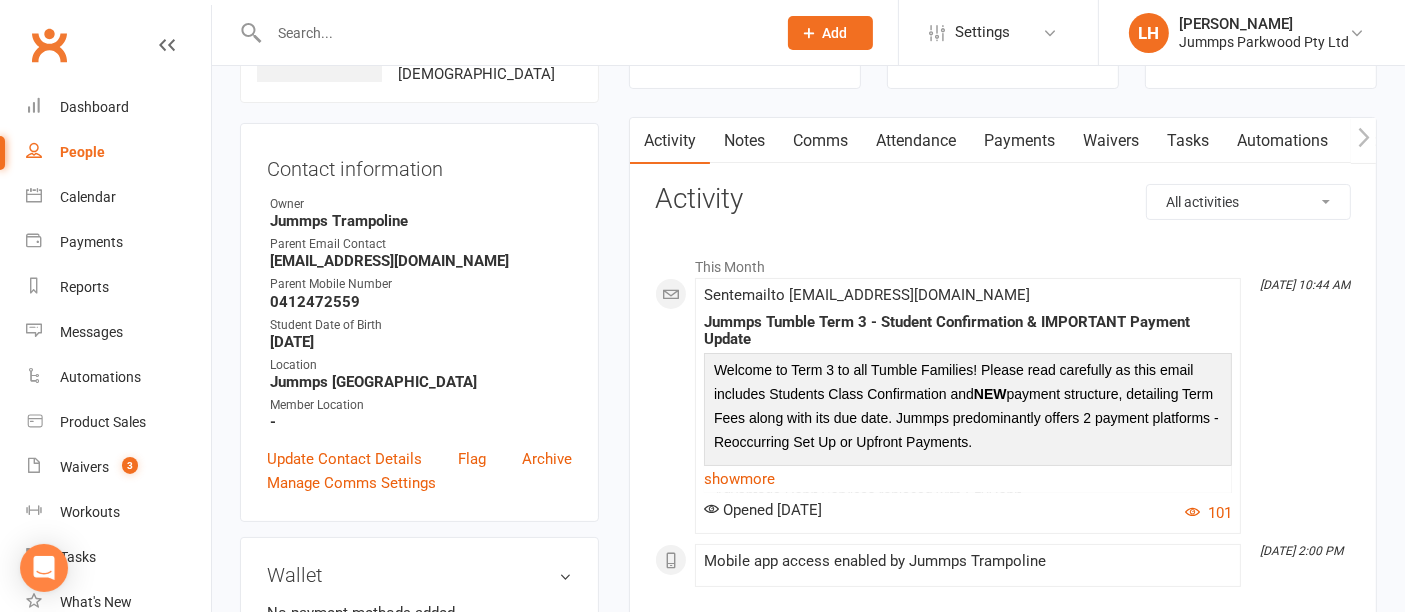 scroll, scrollTop: 0, scrollLeft: 0, axis: both 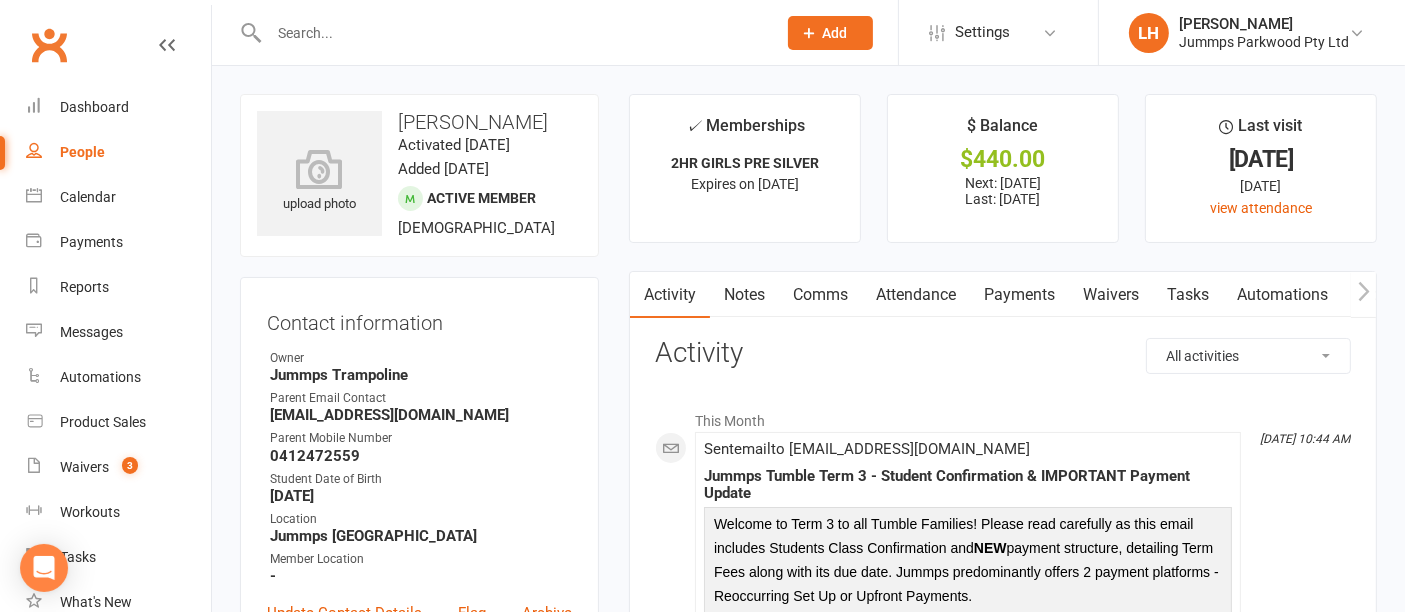click on "Attendance" at bounding box center (916, 295) 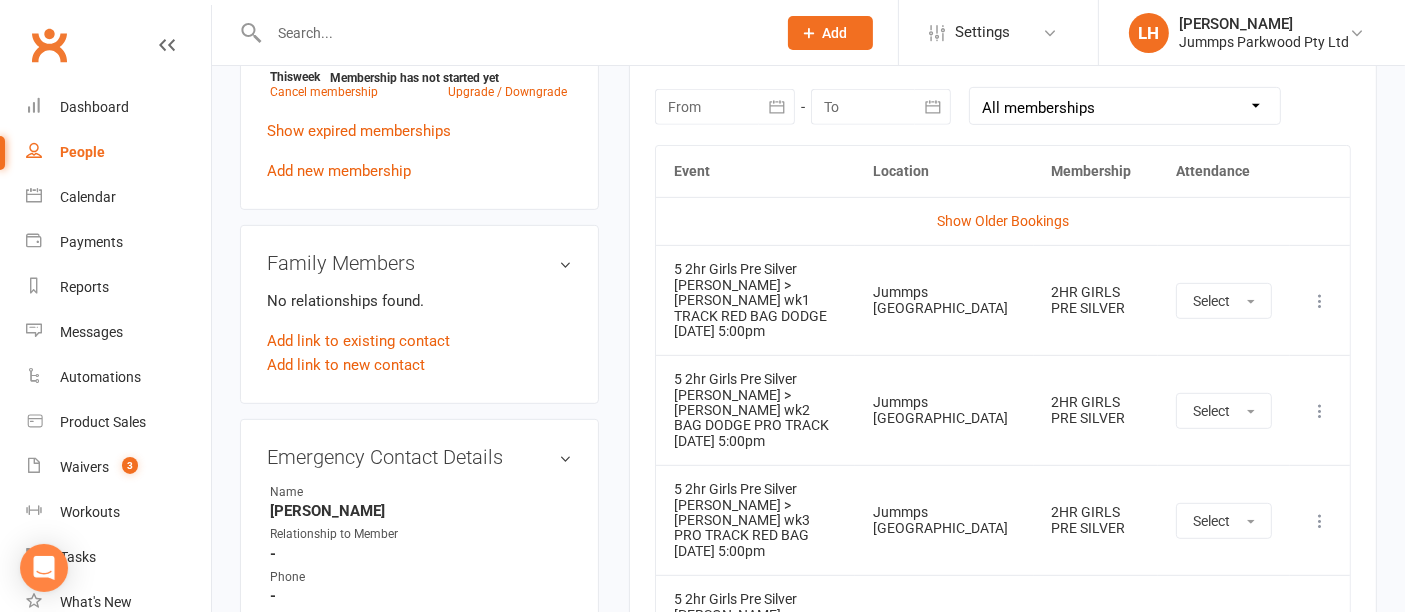scroll, scrollTop: 885, scrollLeft: 0, axis: vertical 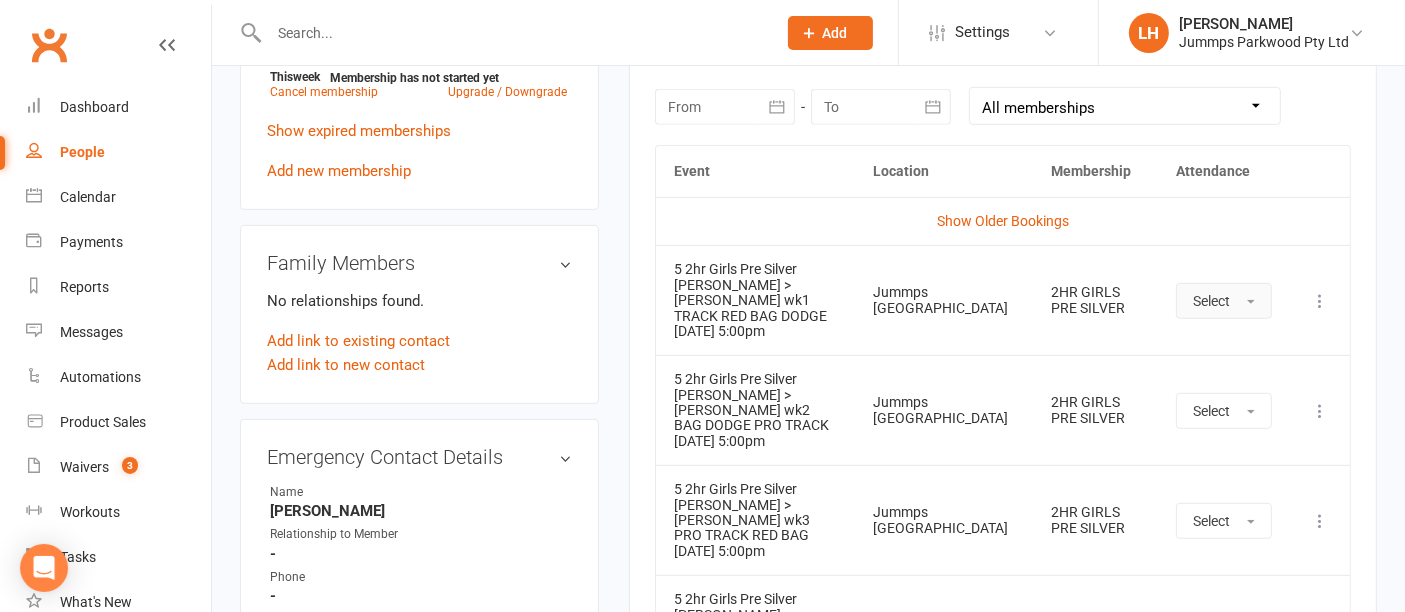 click at bounding box center (1251, 302) 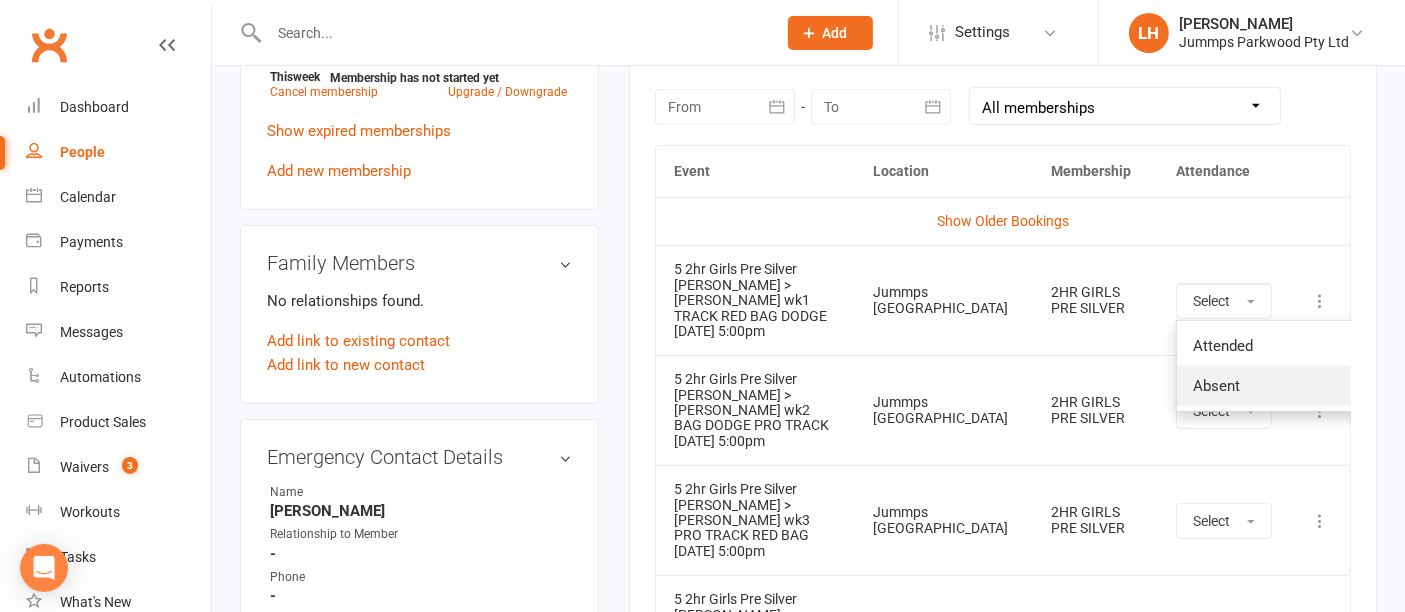 click on "Absent" at bounding box center [1216, 386] 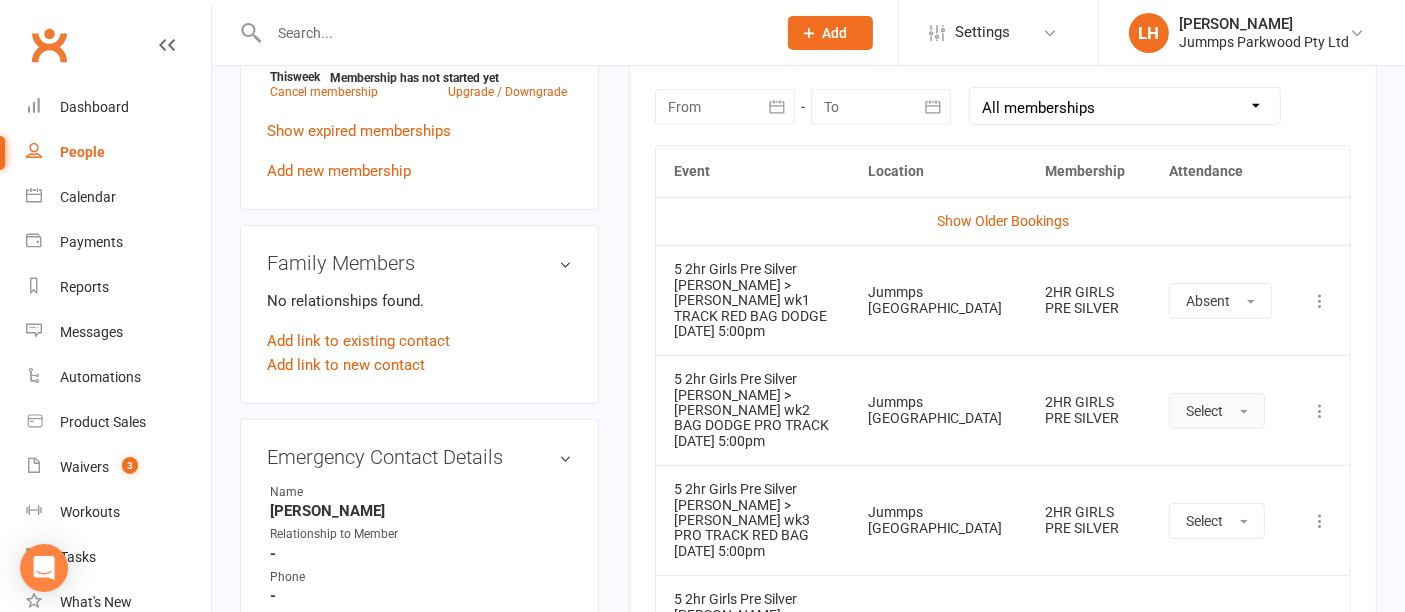 click at bounding box center (1244, 412) 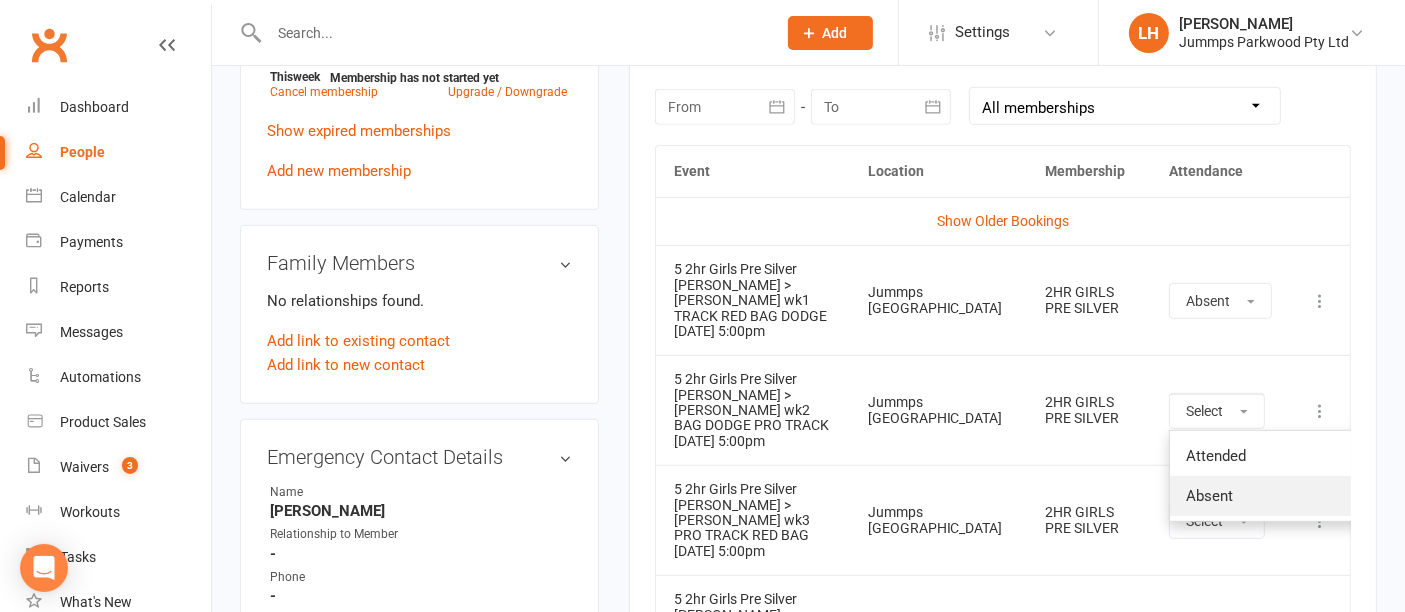 click on "Absent" at bounding box center (1209, 496) 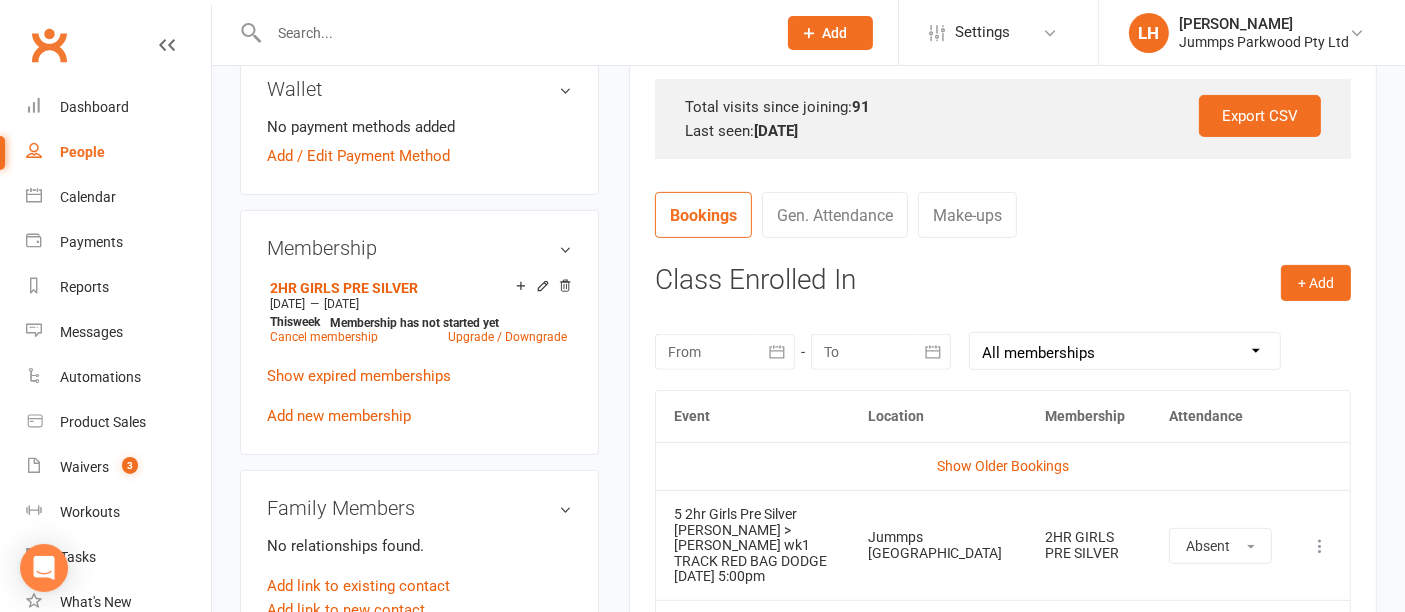 scroll, scrollTop: 634, scrollLeft: 0, axis: vertical 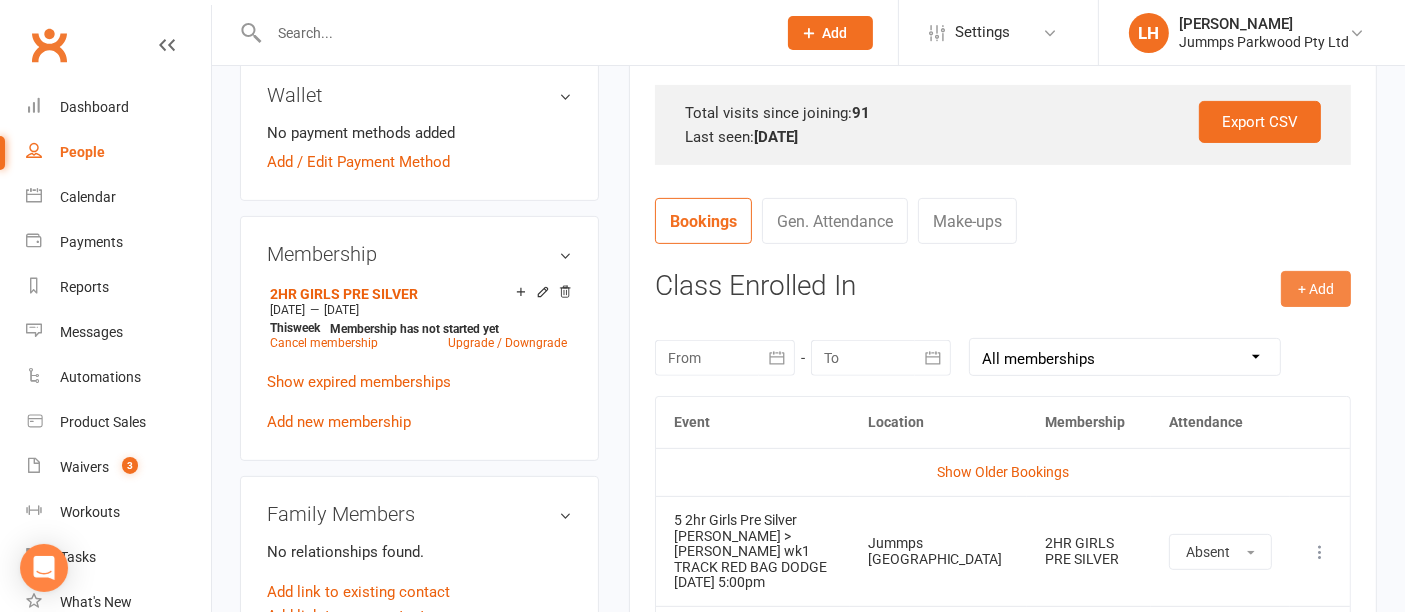 click on "+ Add" at bounding box center [1316, 289] 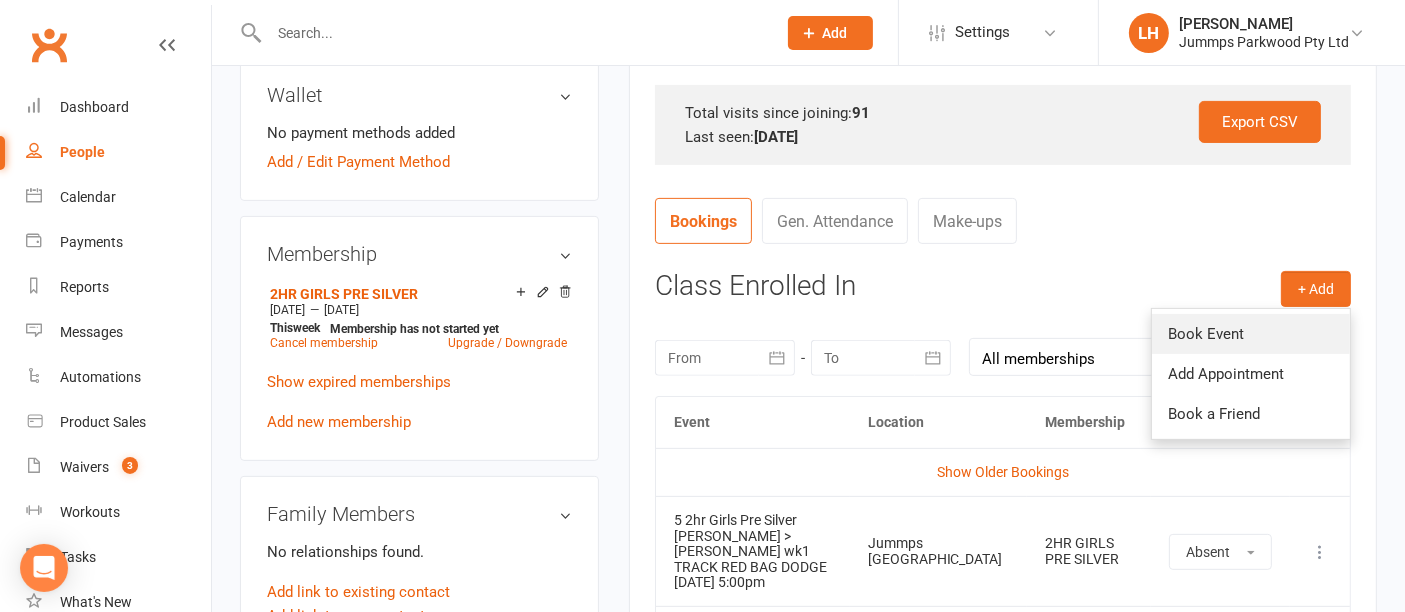 click on "Book Event" at bounding box center (1251, 334) 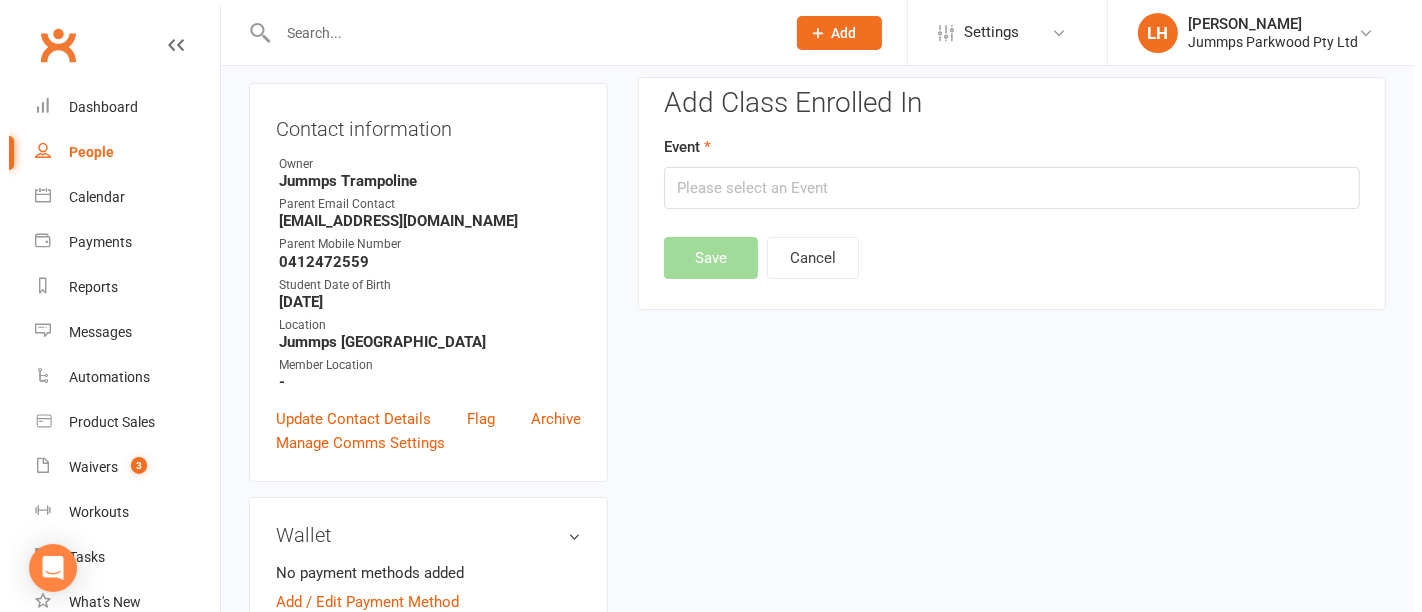scroll, scrollTop: 171, scrollLeft: 0, axis: vertical 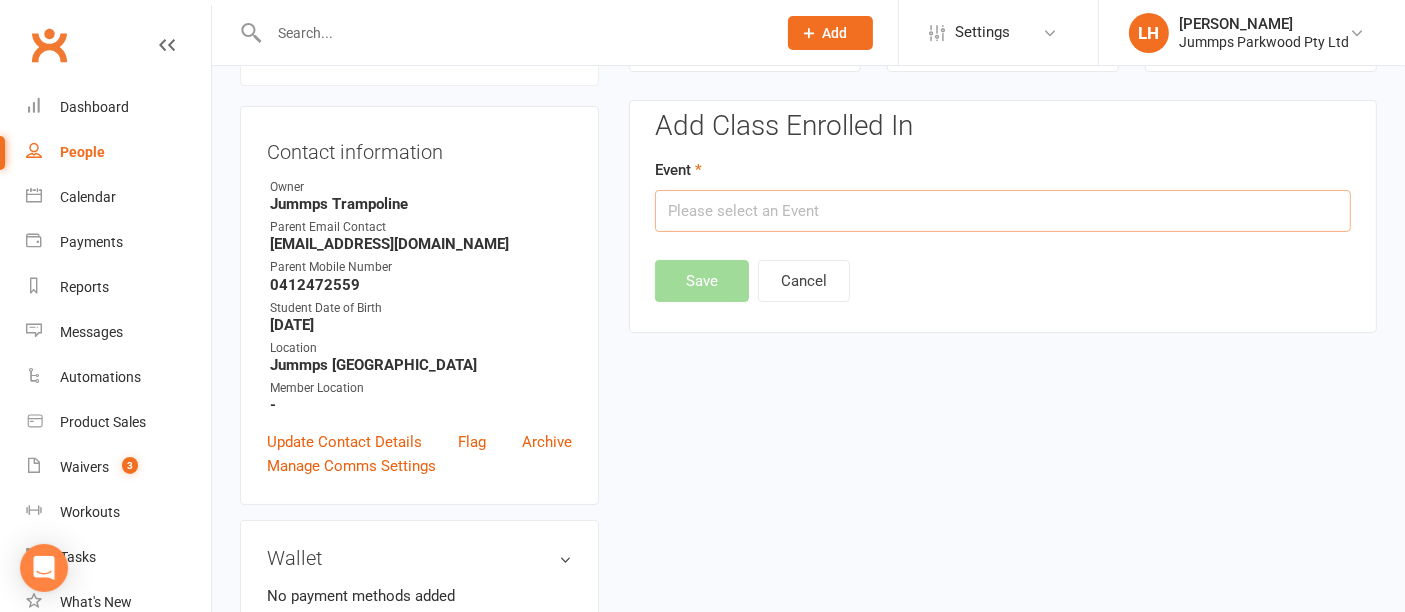 click at bounding box center [1003, 211] 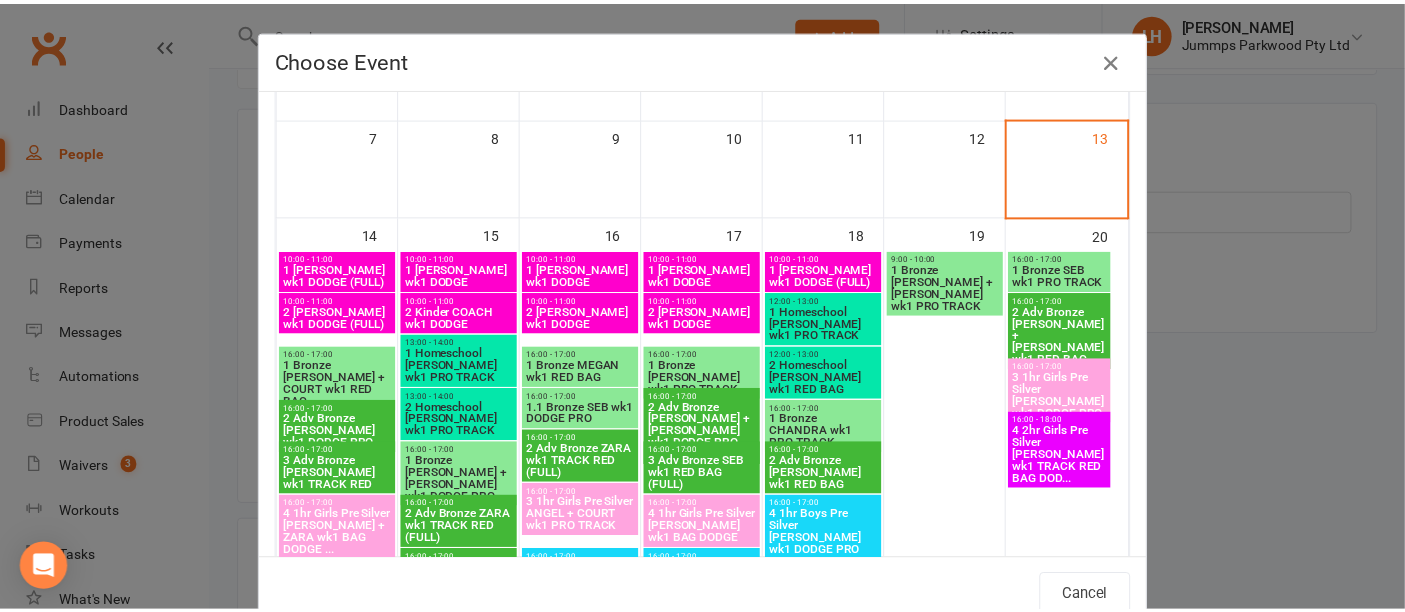 scroll, scrollTop: 276, scrollLeft: 0, axis: vertical 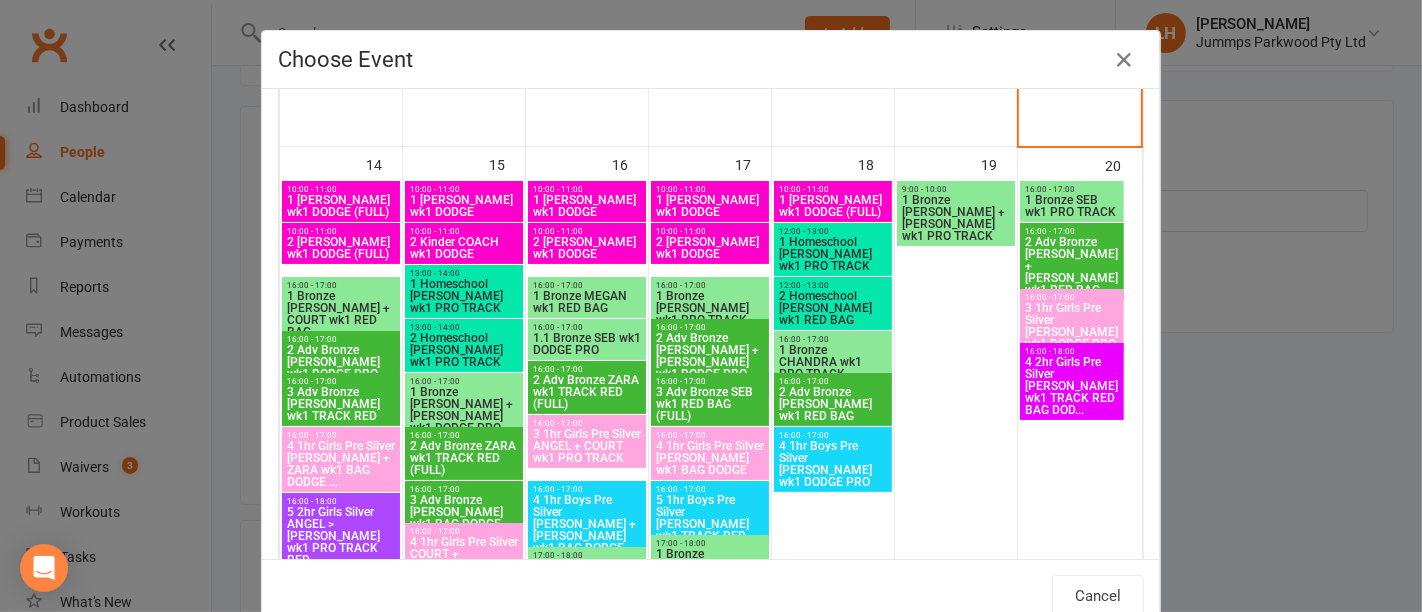 click on "16:00 - 18:00 4 2hr Girls Pre Silver [PERSON_NAME] wk1 TRACK RED BAG DOD..." at bounding box center [1072, 381] 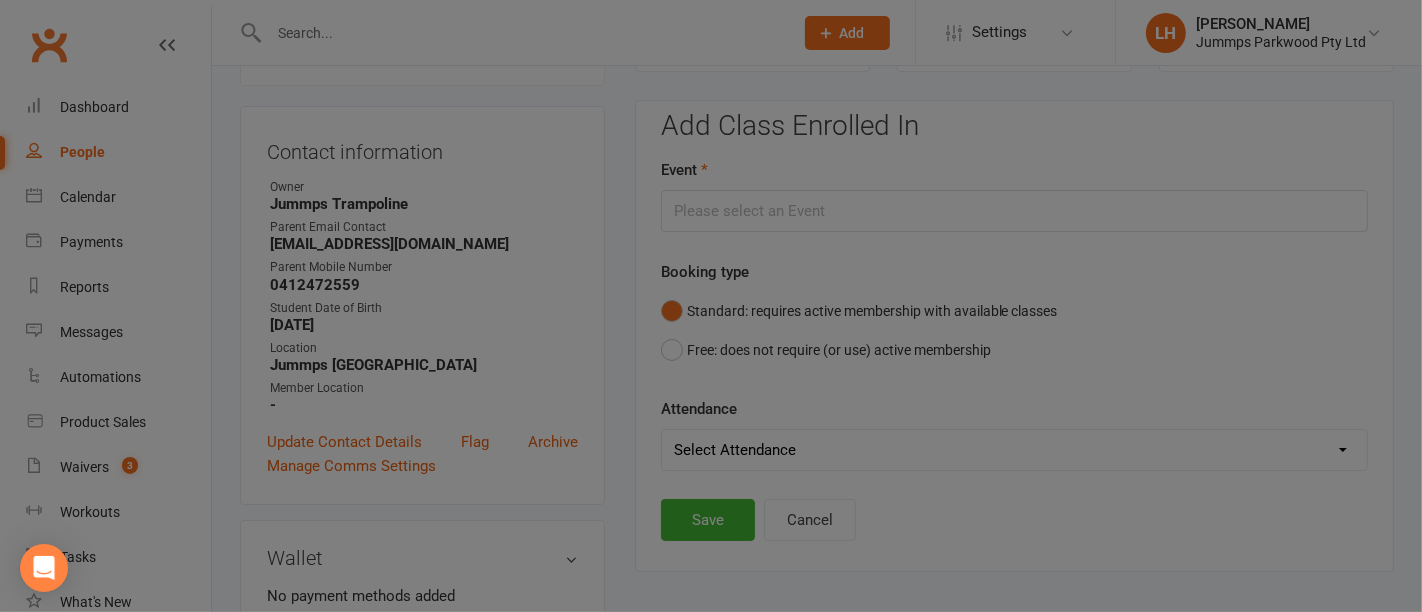type on "4 2hr Girls Pre Silver [PERSON_NAME] wk1 TRACK RED BAG DOD... - [DATE] 4:00:00 PM" 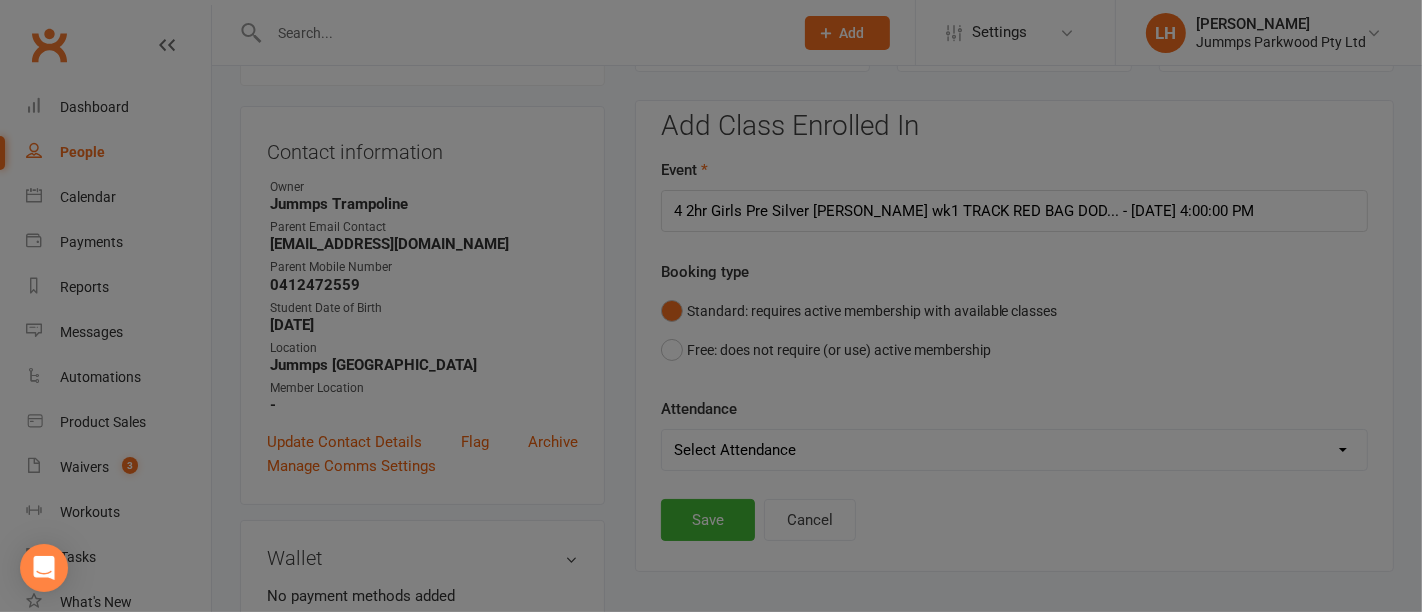 click at bounding box center (1080, 491) 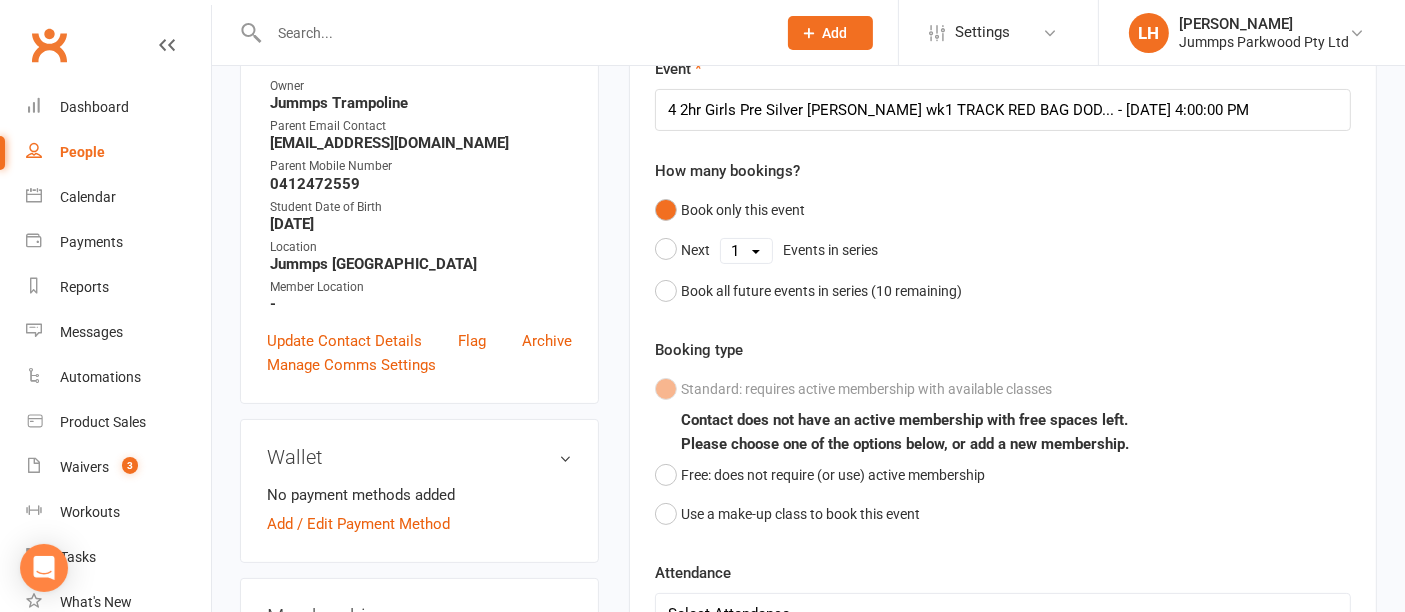 scroll, scrollTop: 271, scrollLeft: 0, axis: vertical 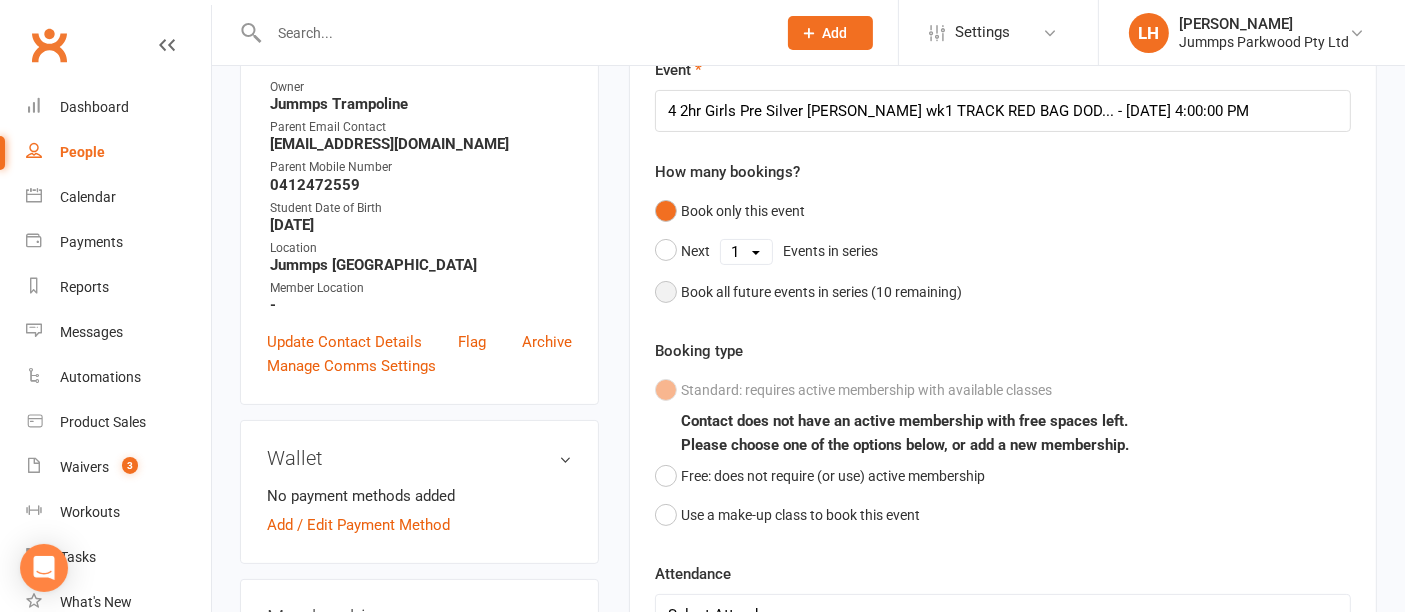 click on "Book all future events in series ( 10   remaining)" at bounding box center [808, 292] 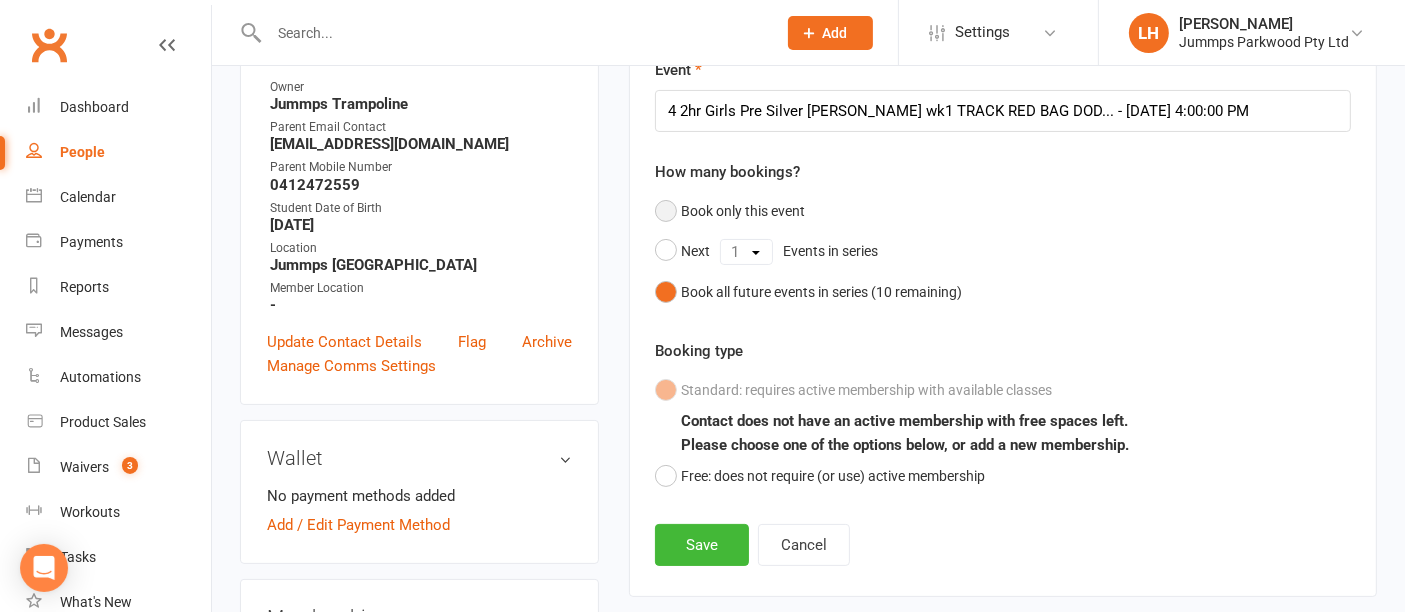 click on "Book only this event" at bounding box center [730, 211] 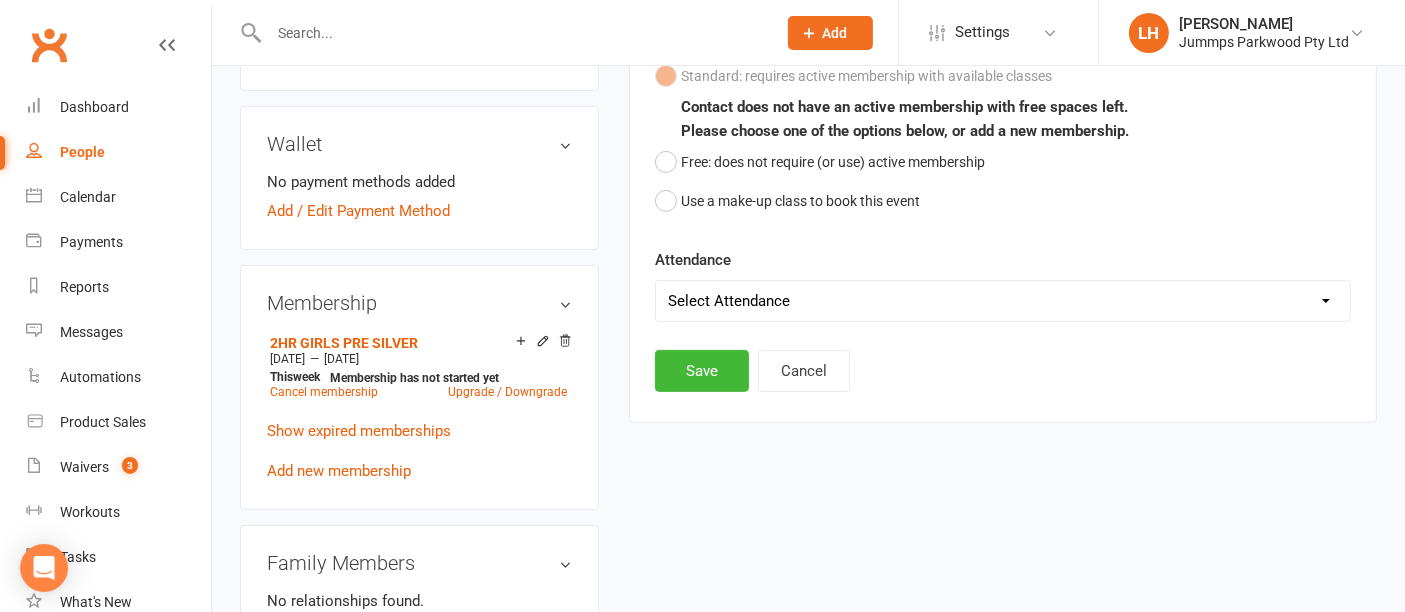 scroll, scrollTop: 594, scrollLeft: 0, axis: vertical 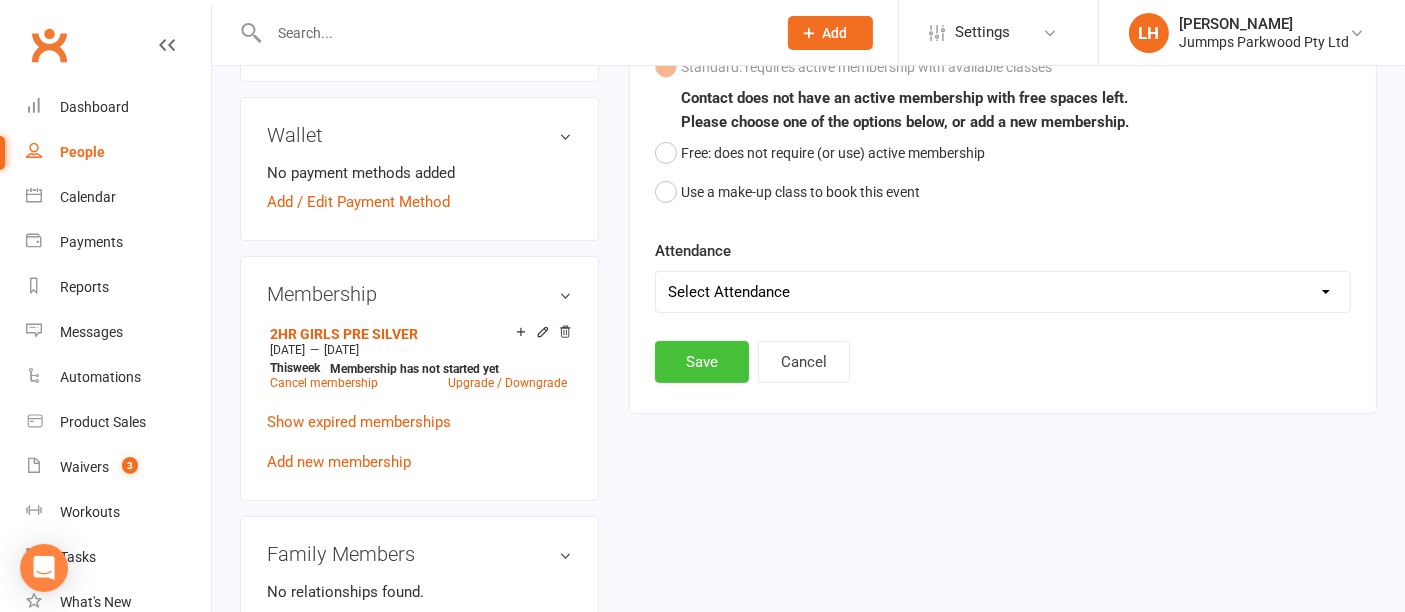 click on "Save" at bounding box center [702, 362] 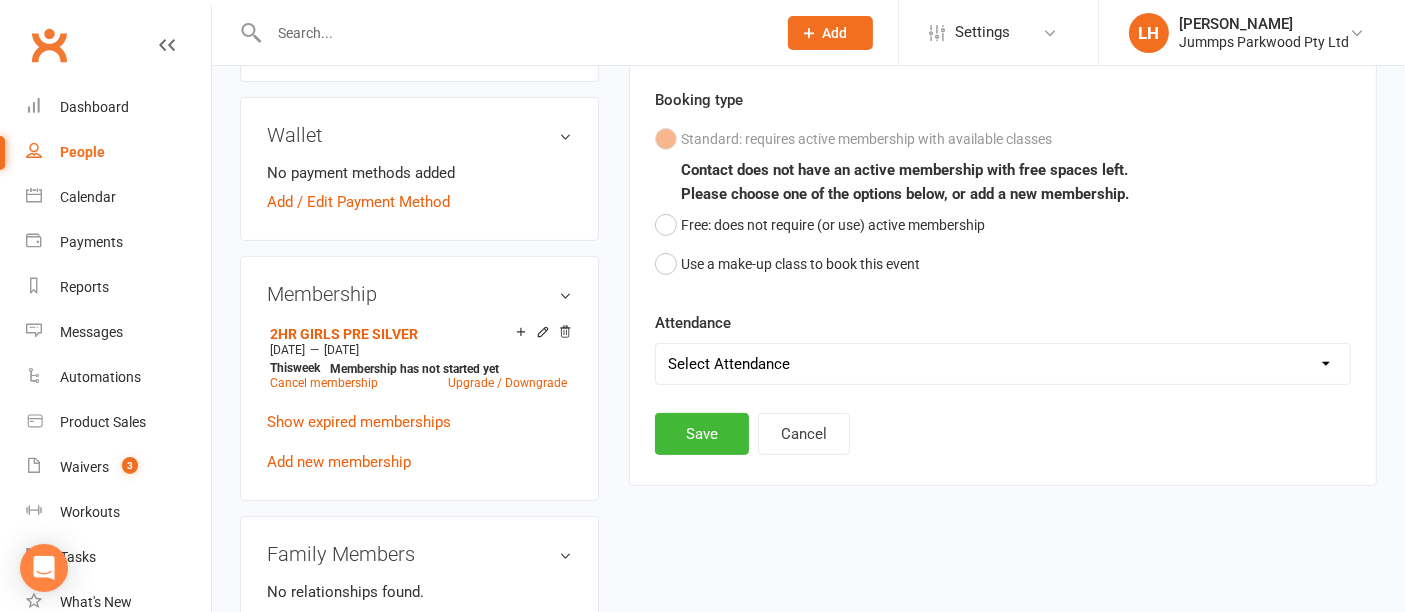 click on "Select Attendance Attended Absent" at bounding box center (1003, 364) 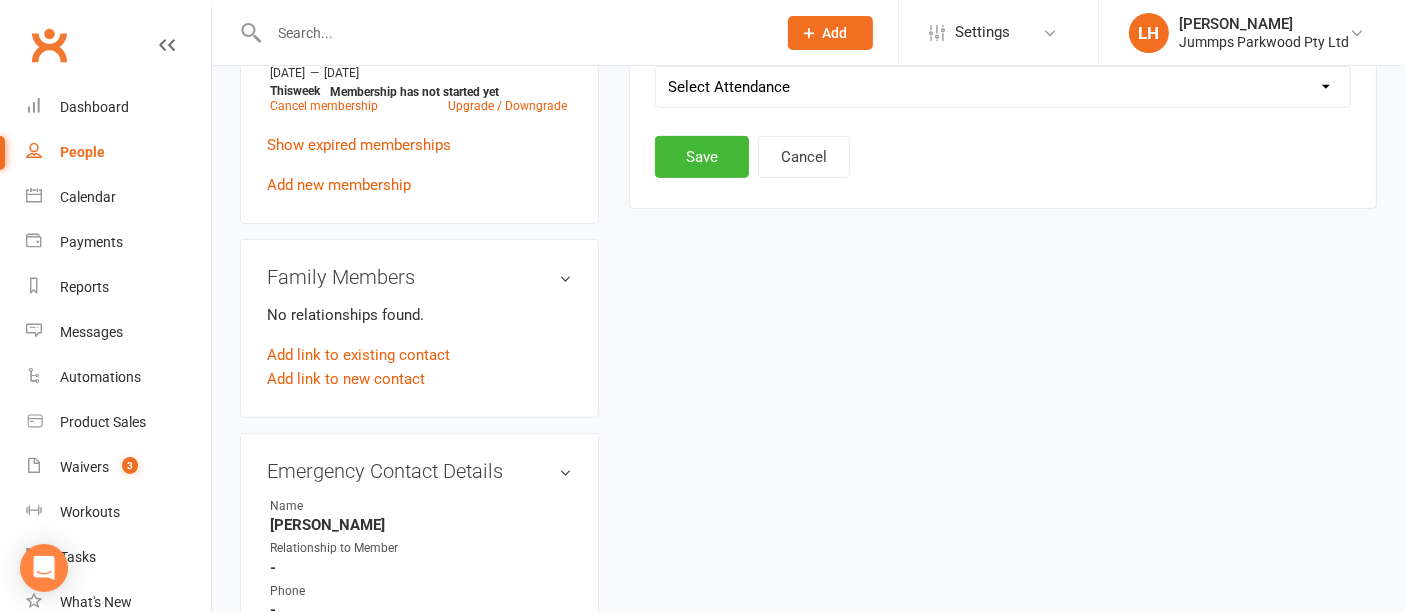 scroll, scrollTop: 884, scrollLeft: 0, axis: vertical 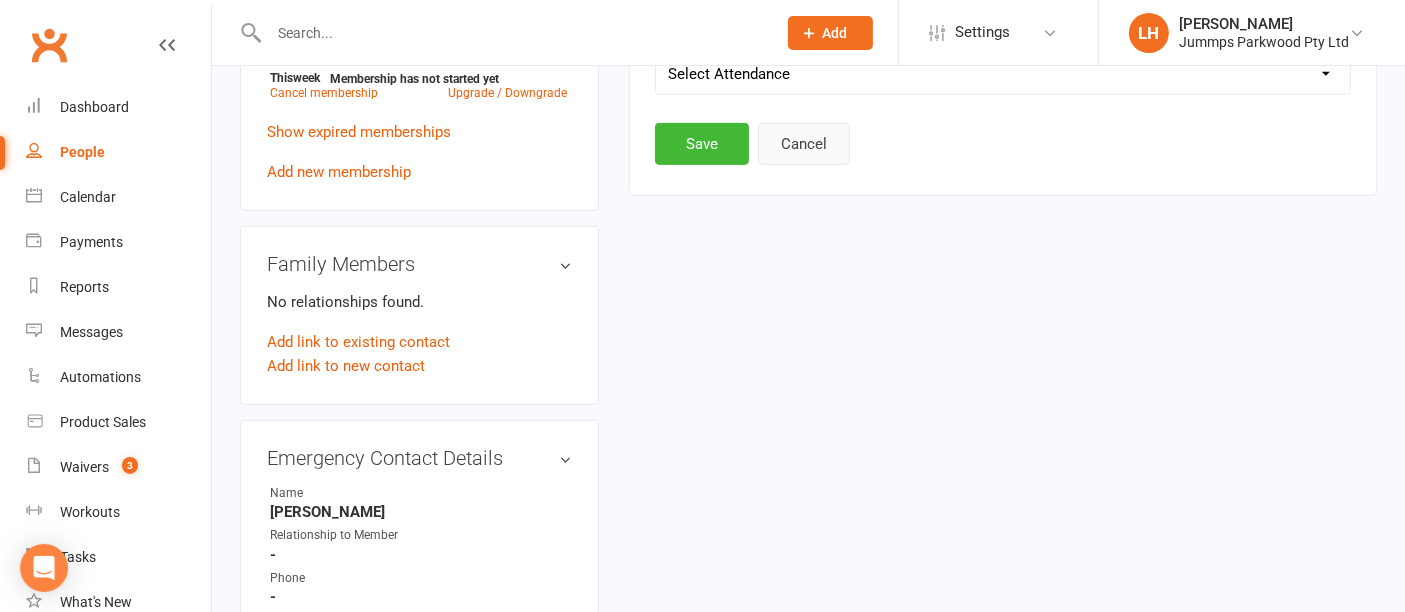 click on "Cancel" at bounding box center (804, 144) 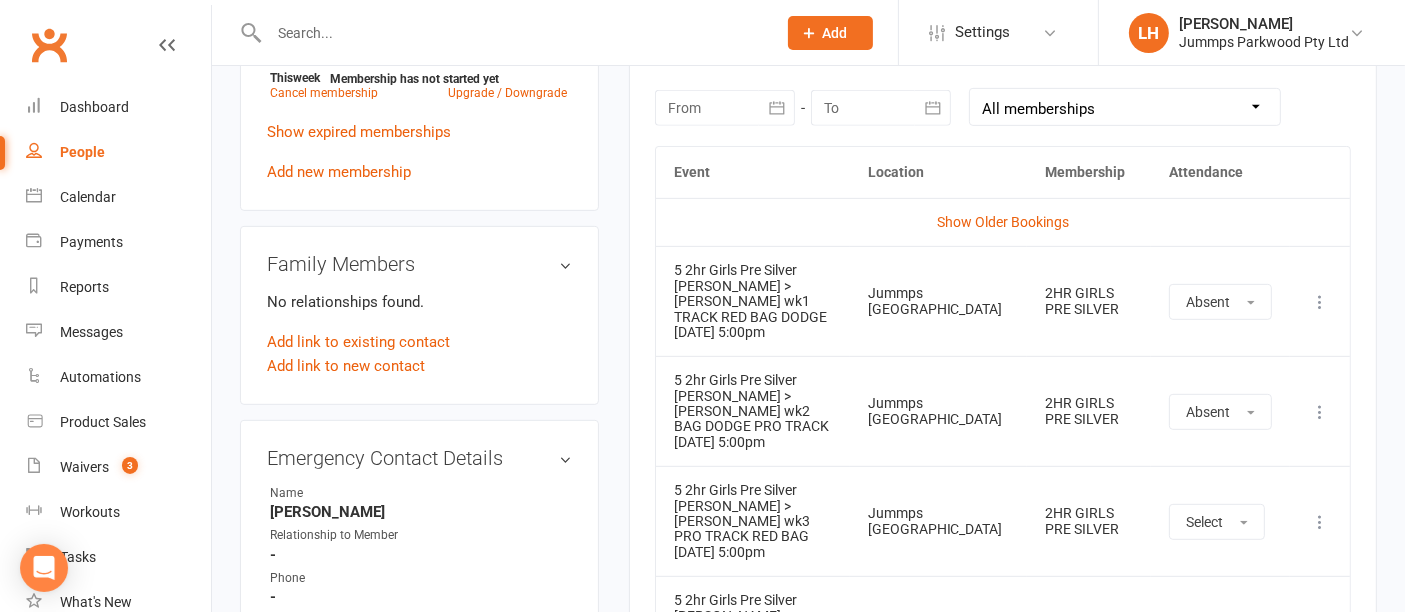 click at bounding box center [1320, 412] 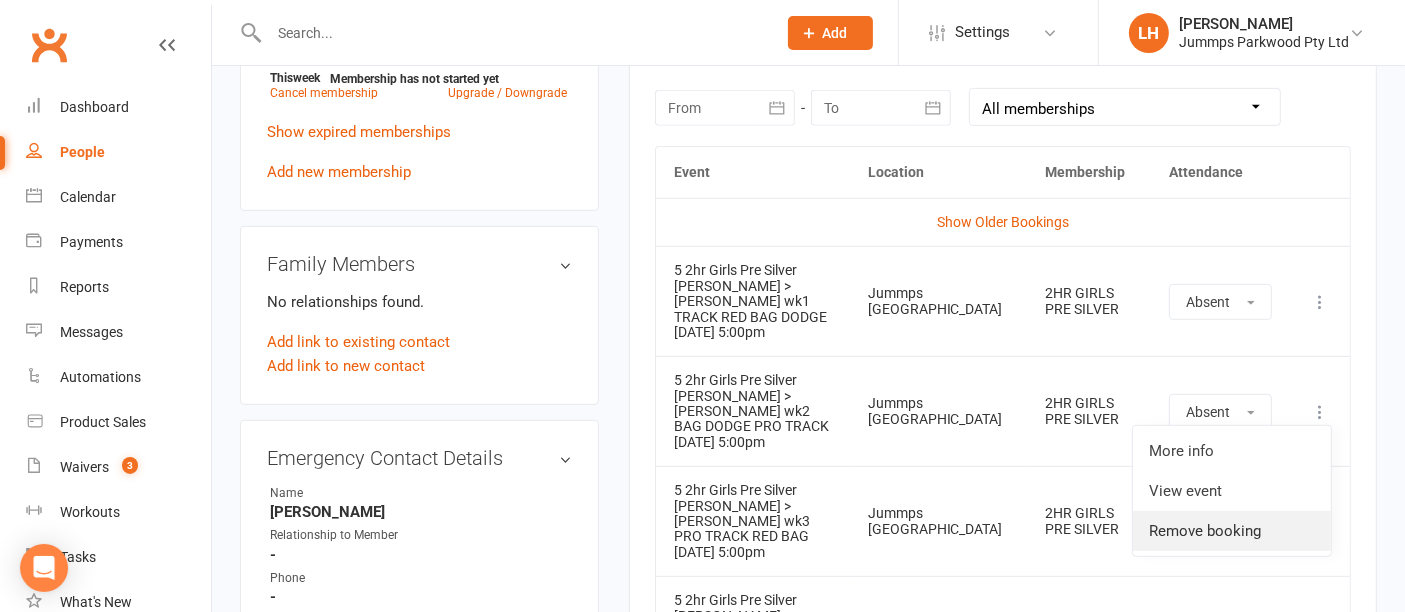 click on "Remove booking" at bounding box center (1232, 531) 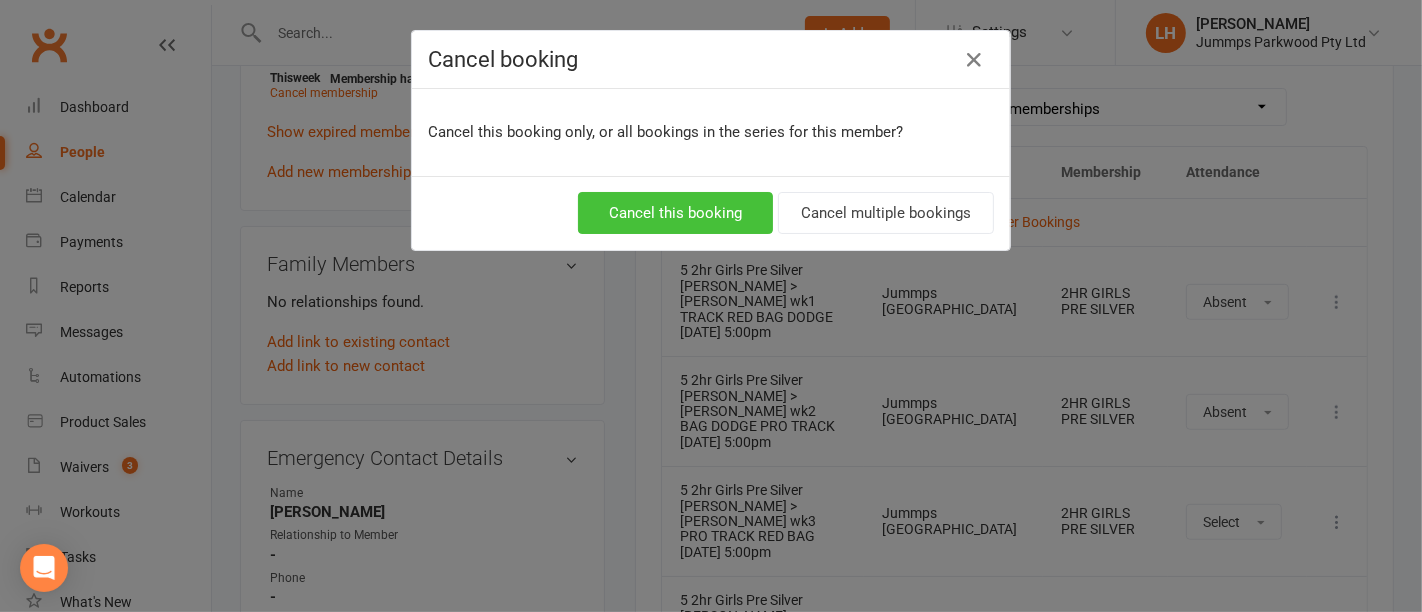 click on "Cancel this booking" at bounding box center [675, 213] 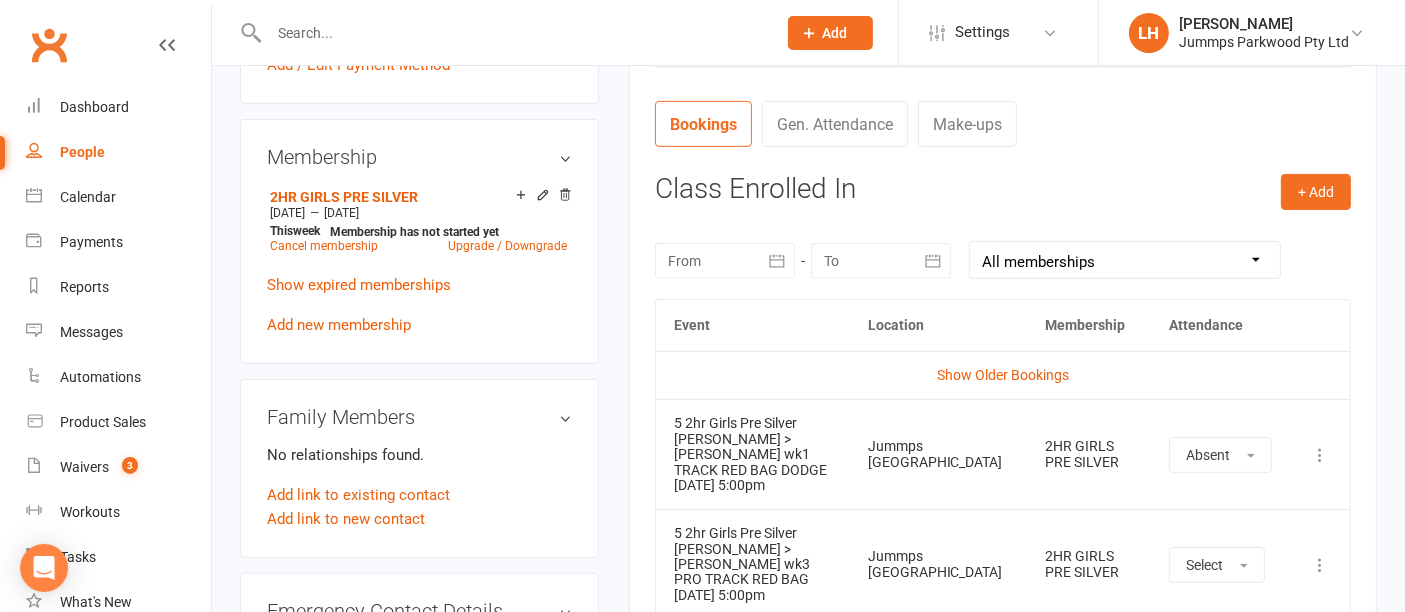 scroll, scrollTop: 542, scrollLeft: 0, axis: vertical 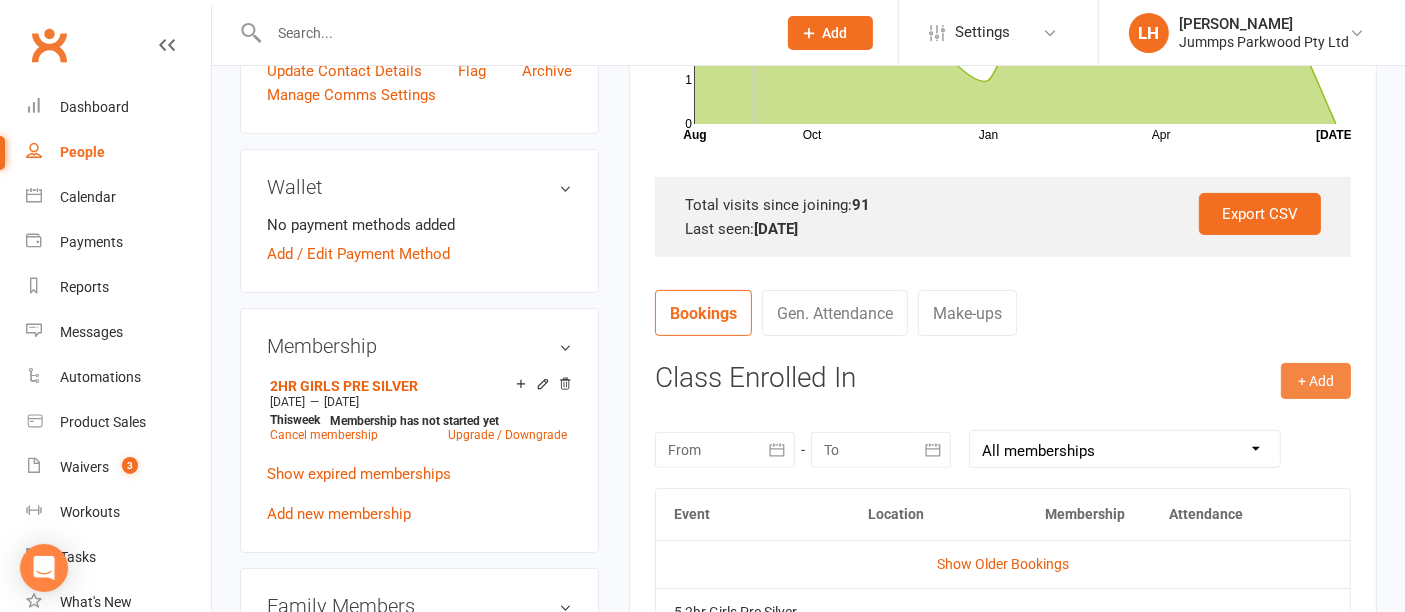 click on "+ Add" at bounding box center [1316, 381] 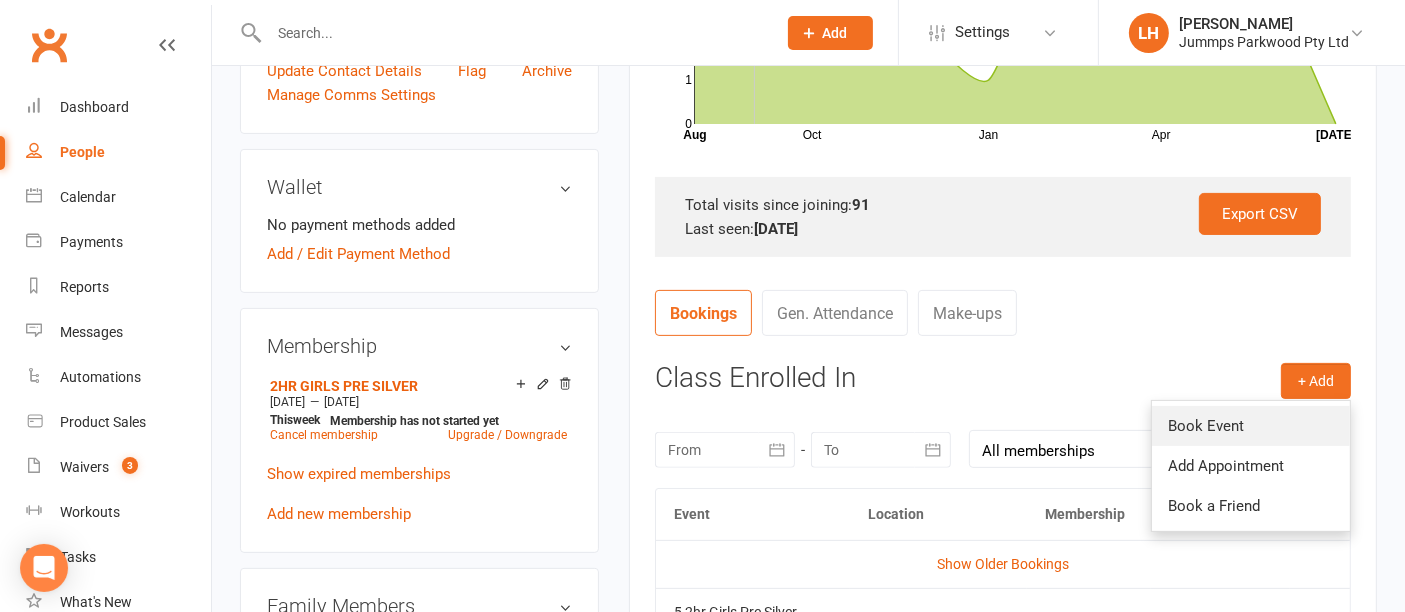 click on "Book Event" at bounding box center (1251, 426) 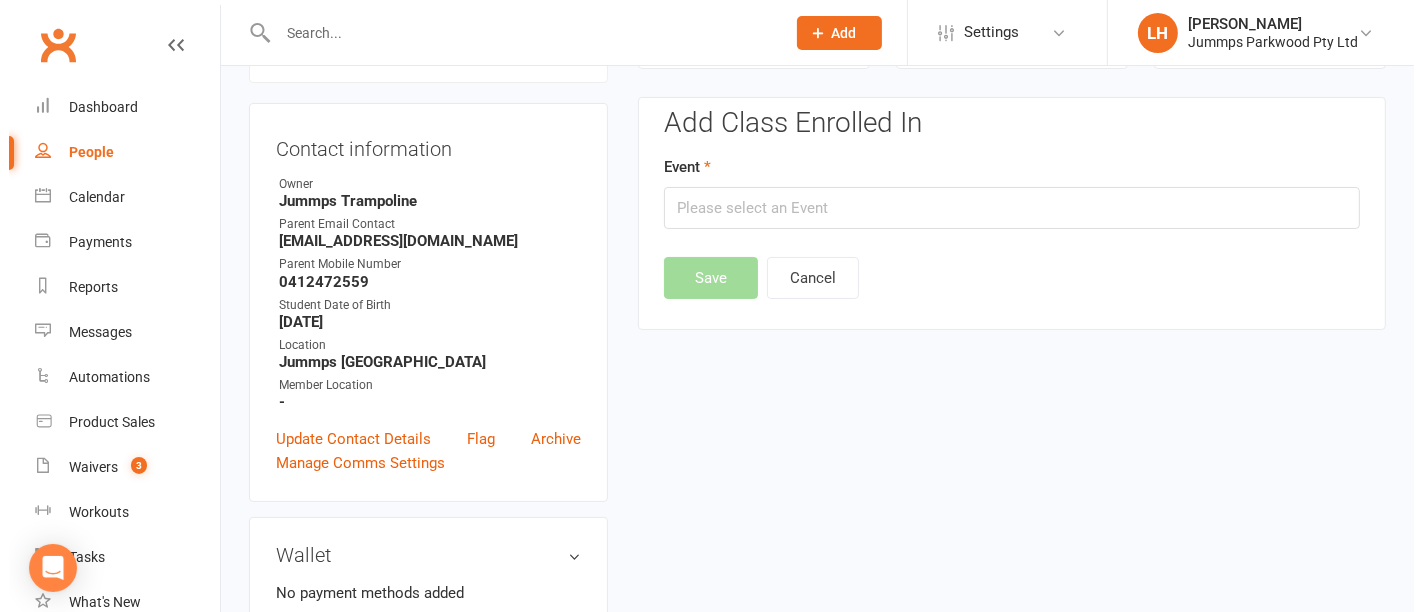 scroll, scrollTop: 171, scrollLeft: 0, axis: vertical 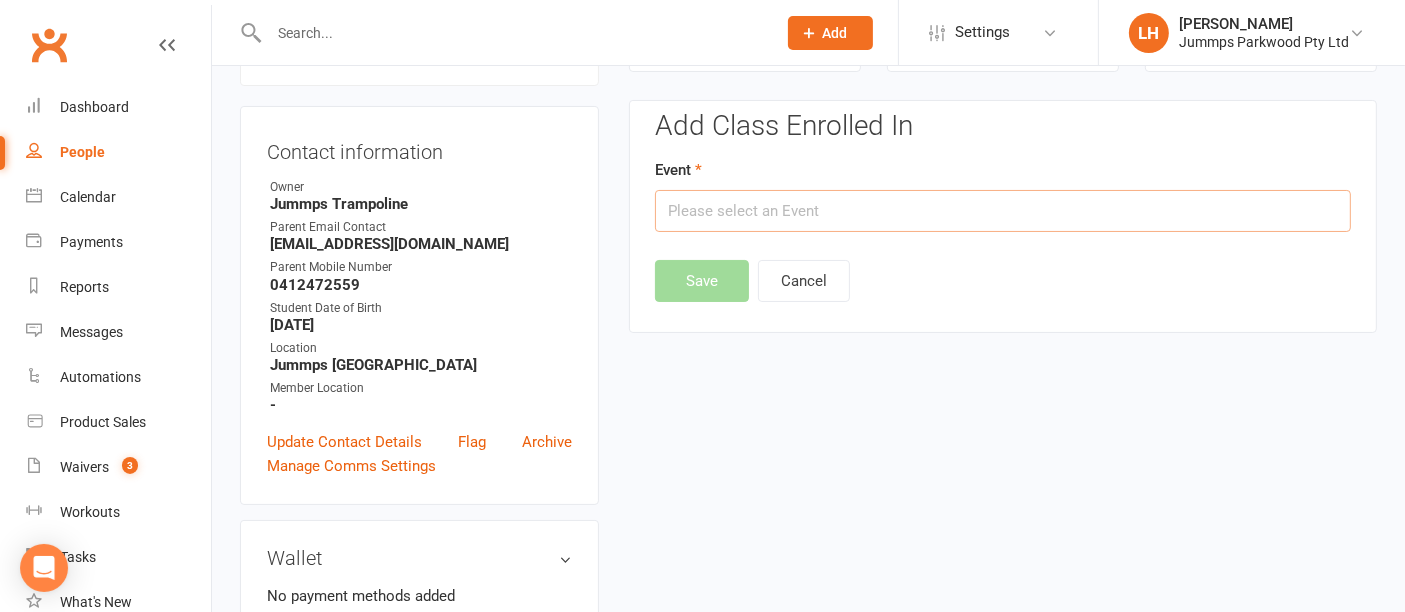 click at bounding box center (1003, 211) 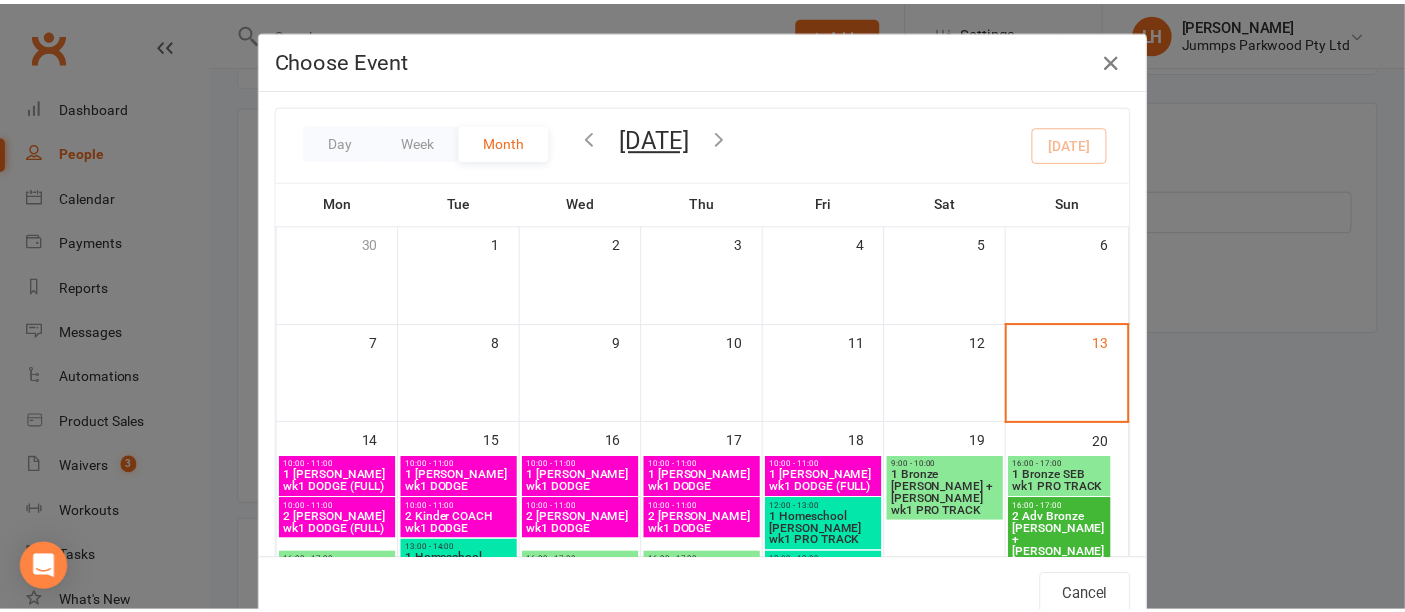 scroll, scrollTop: 220, scrollLeft: 0, axis: vertical 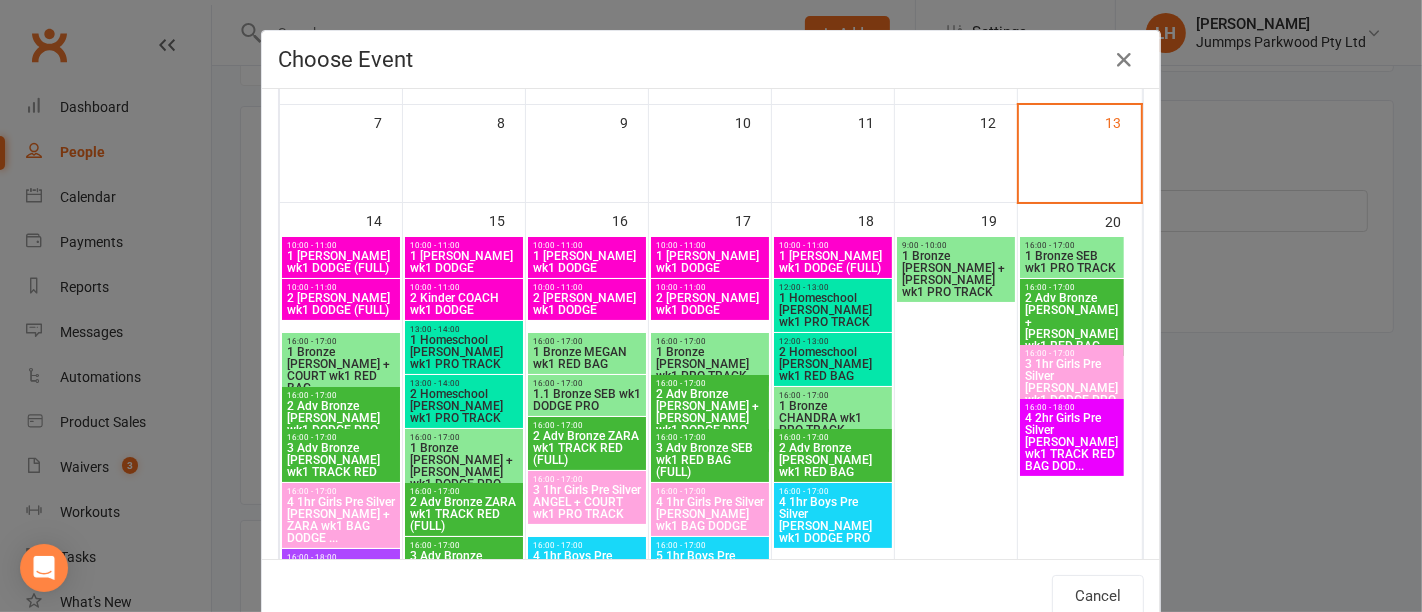 click on "4 2hr Girls Pre Silver FRANK wk1 TRACK RED BAG DOD..." at bounding box center [1072, 442] 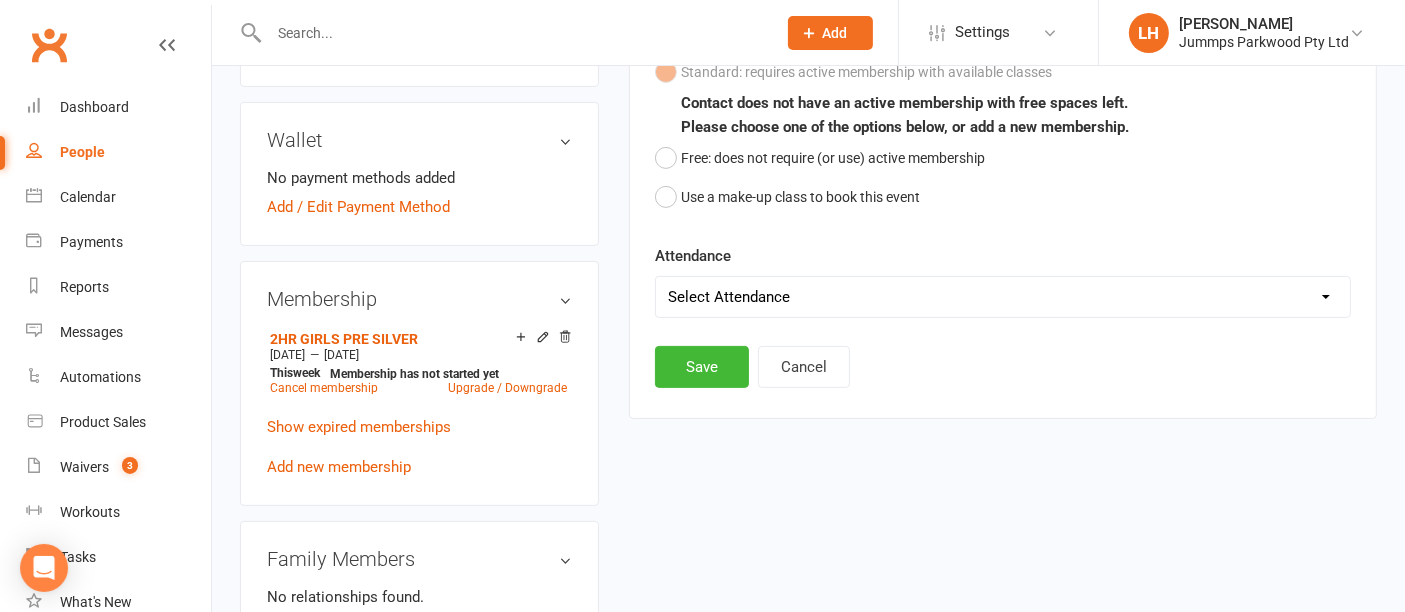 scroll, scrollTop: 590, scrollLeft: 0, axis: vertical 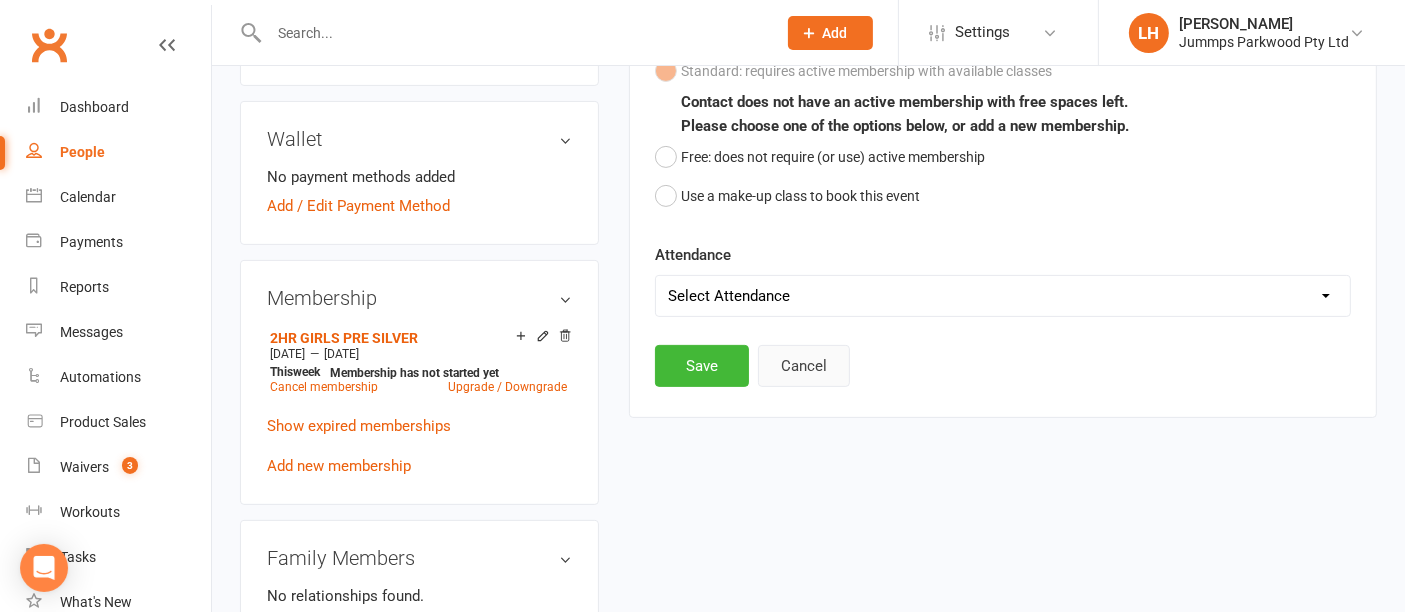 click on "Cancel" at bounding box center [804, 366] 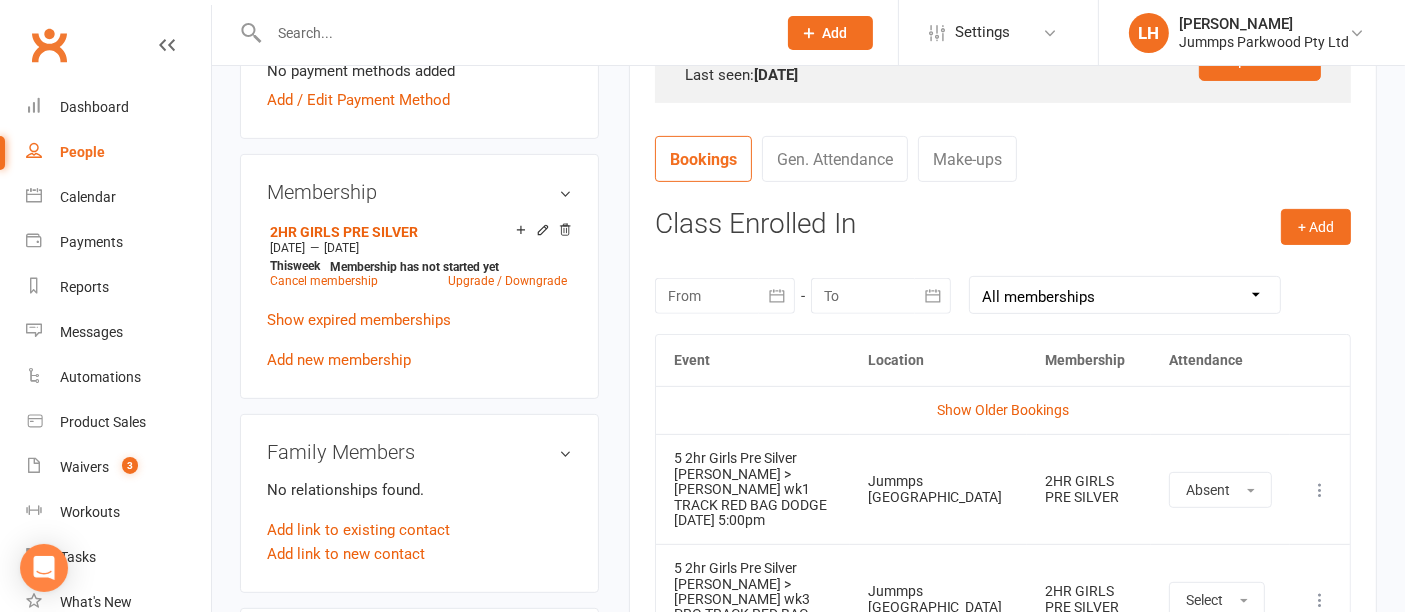 scroll, scrollTop: 814, scrollLeft: 0, axis: vertical 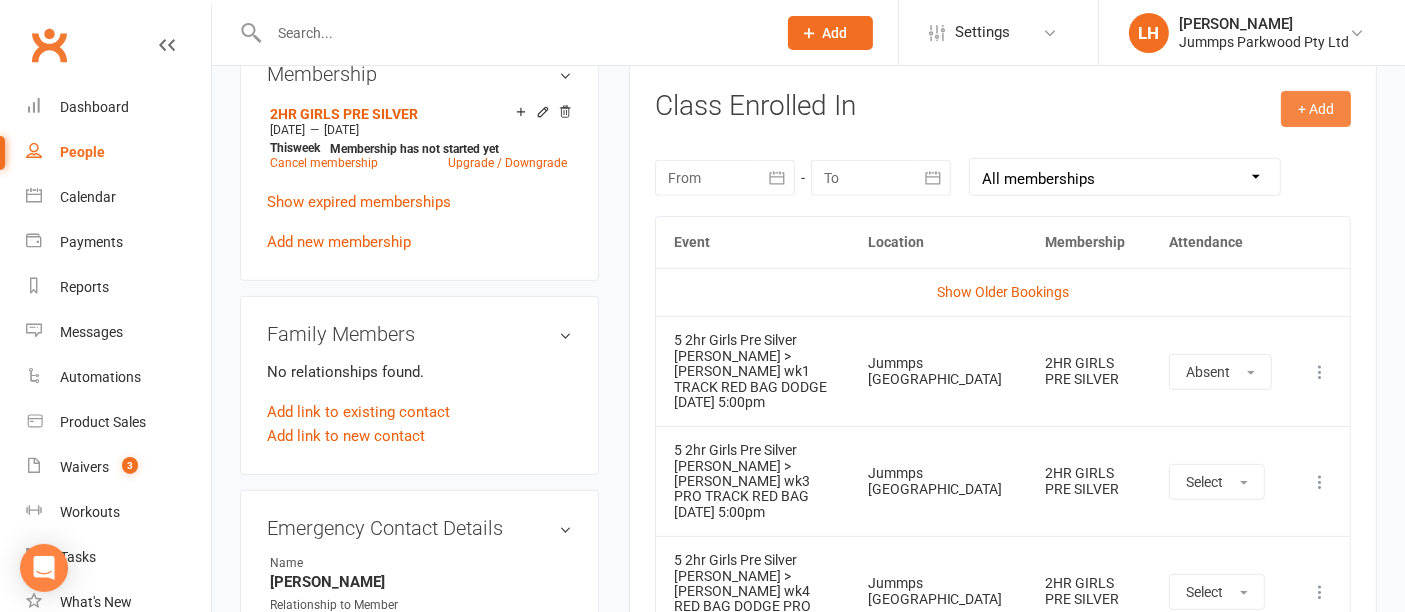 click on "+ Add" at bounding box center (1316, 109) 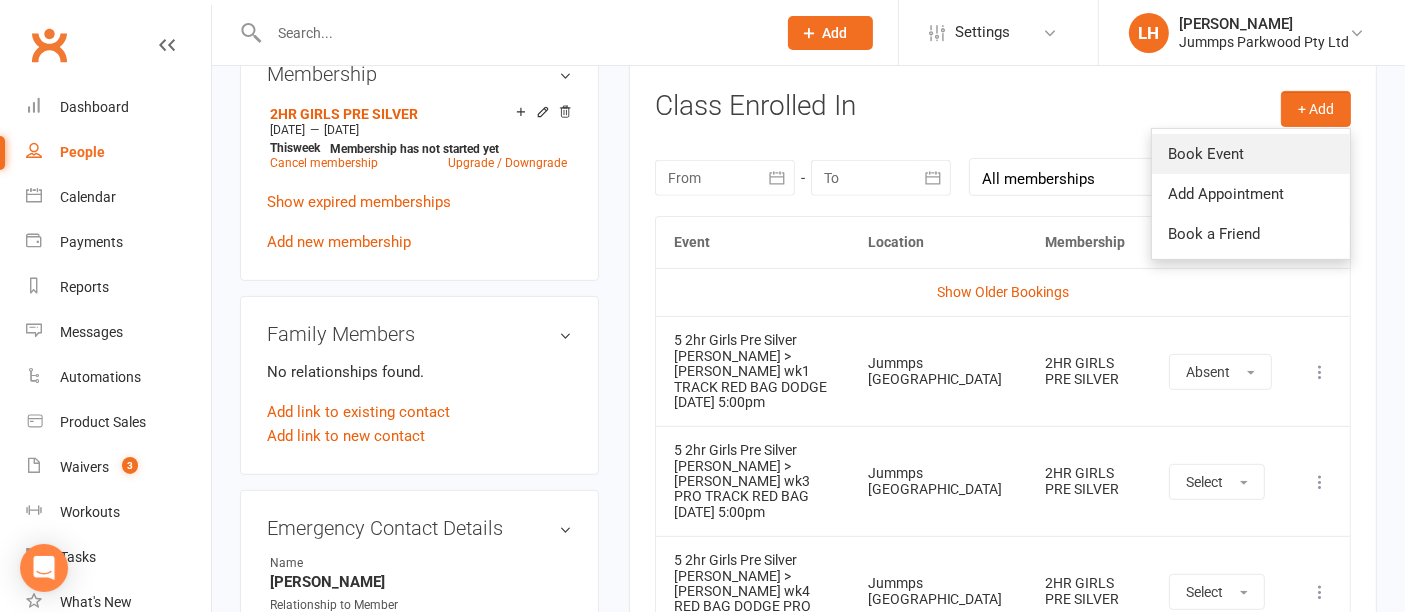 click on "Book Event" at bounding box center (1251, 154) 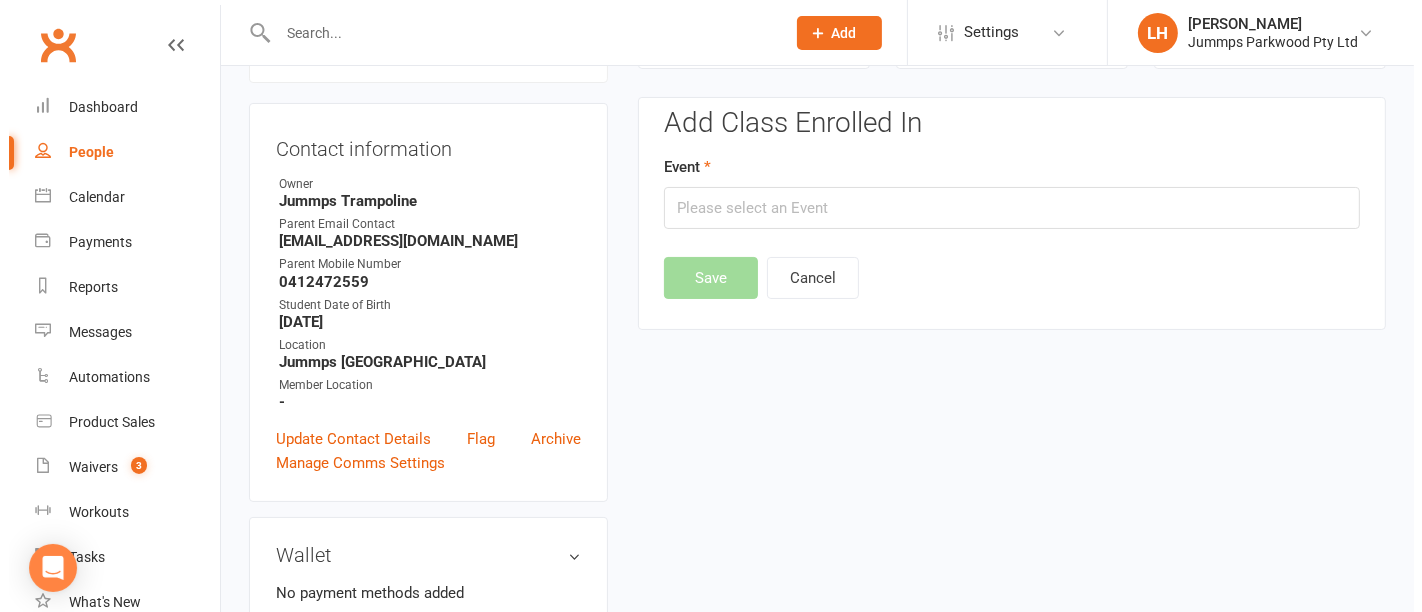 scroll, scrollTop: 171, scrollLeft: 0, axis: vertical 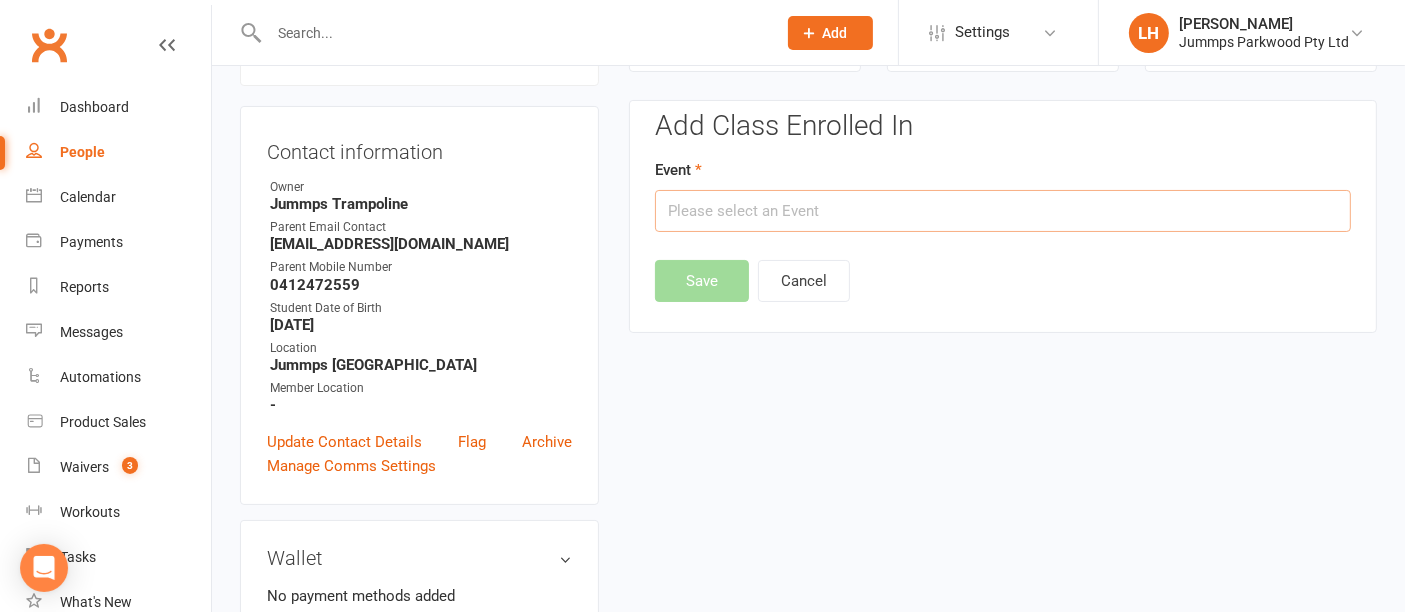 click at bounding box center [1003, 211] 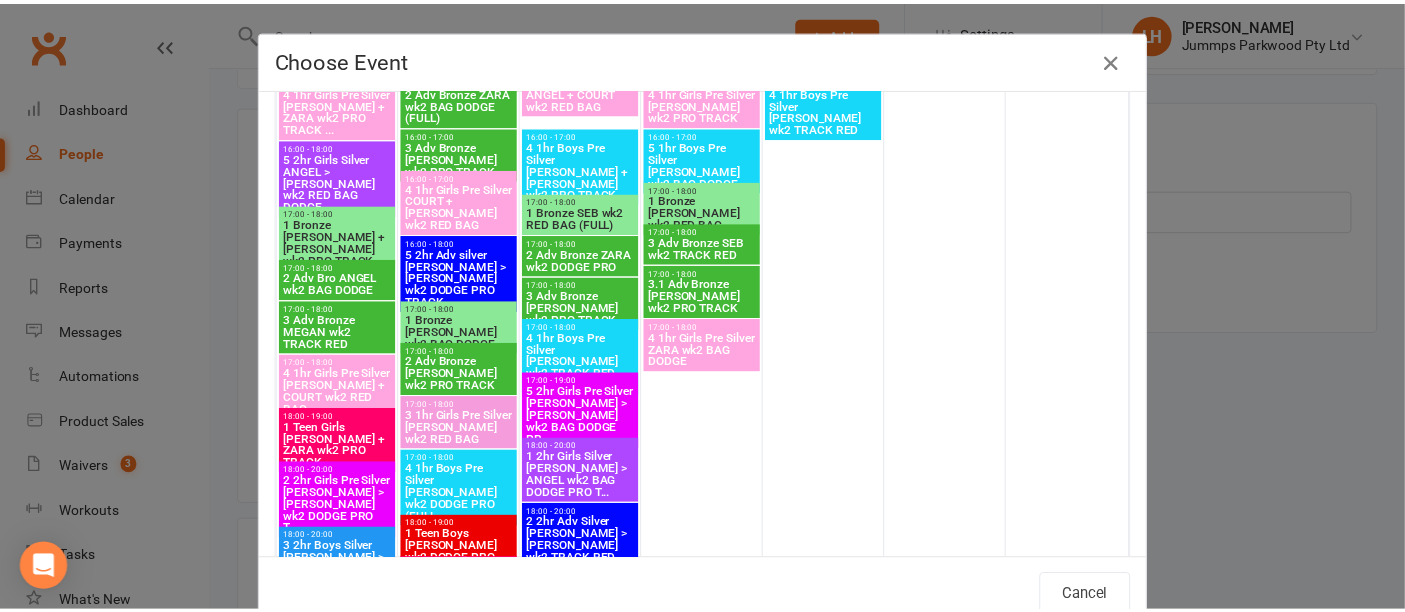 scroll, scrollTop: 1585, scrollLeft: 0, axis: vertical 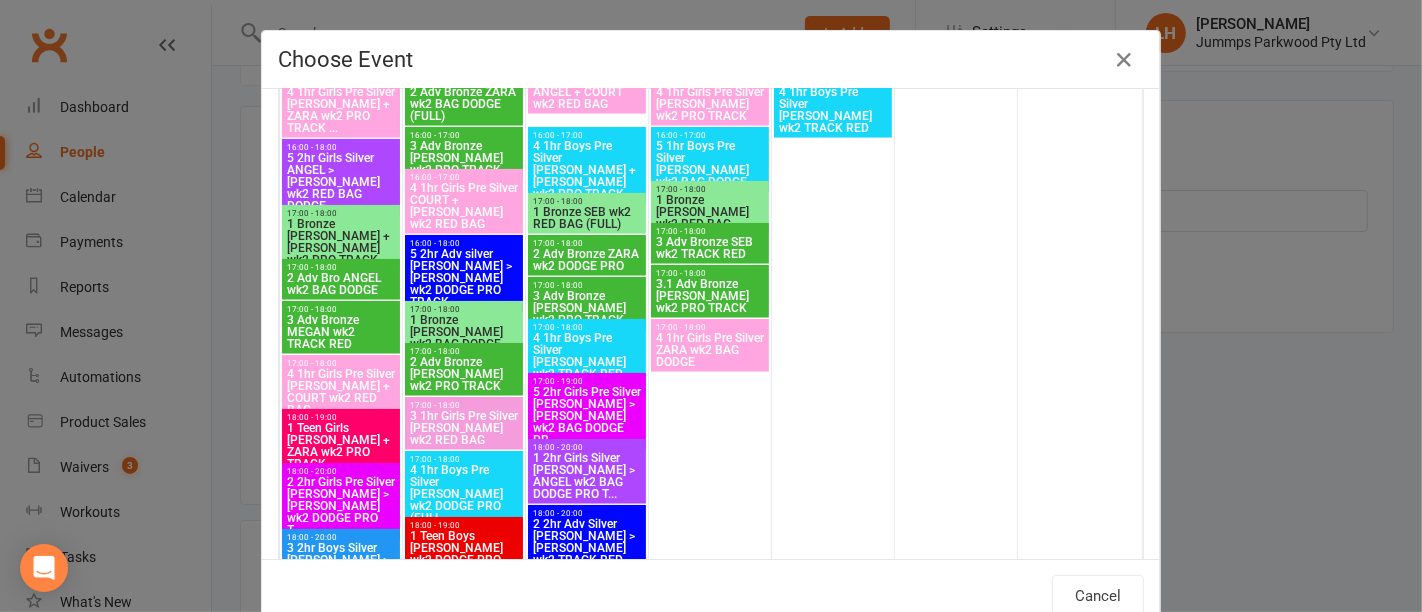 click on "5 2hr Girls Pre Silver [PERSON_NAME] > [PERSON_NAME] wk2 BAG DODGE PR..." at bounding box center [587, 416] 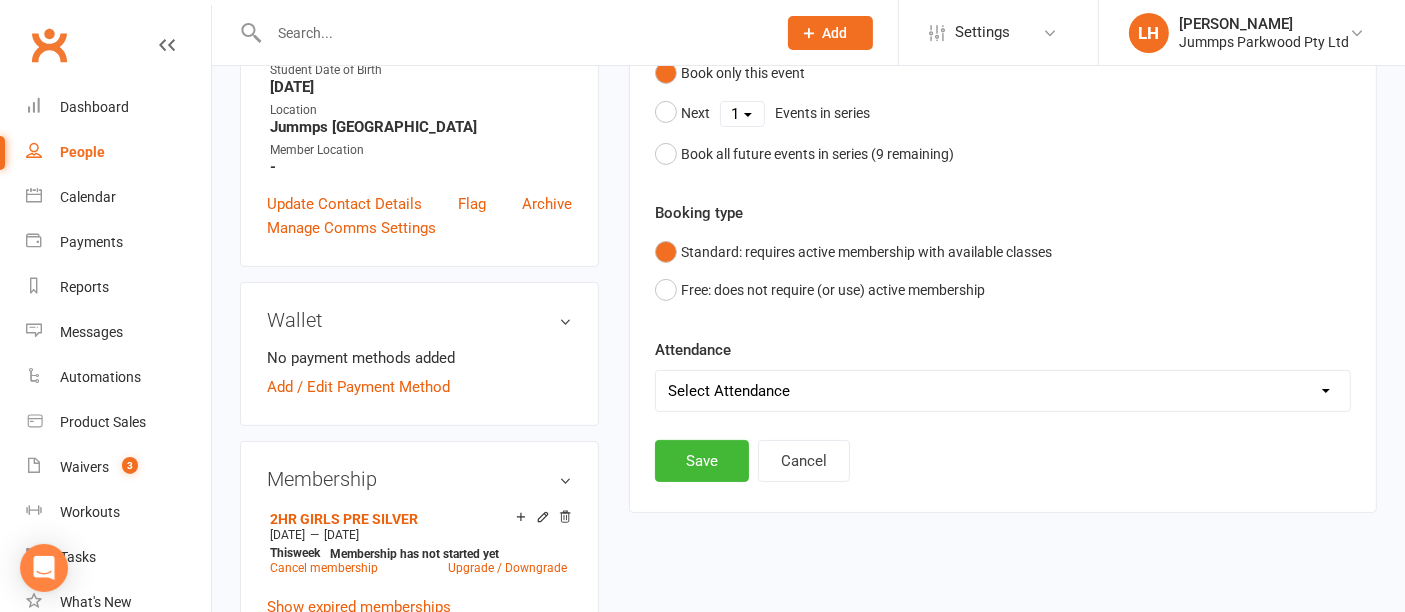 scroll, scrollTop: 414, scrollLeft: 0, axis: vertical 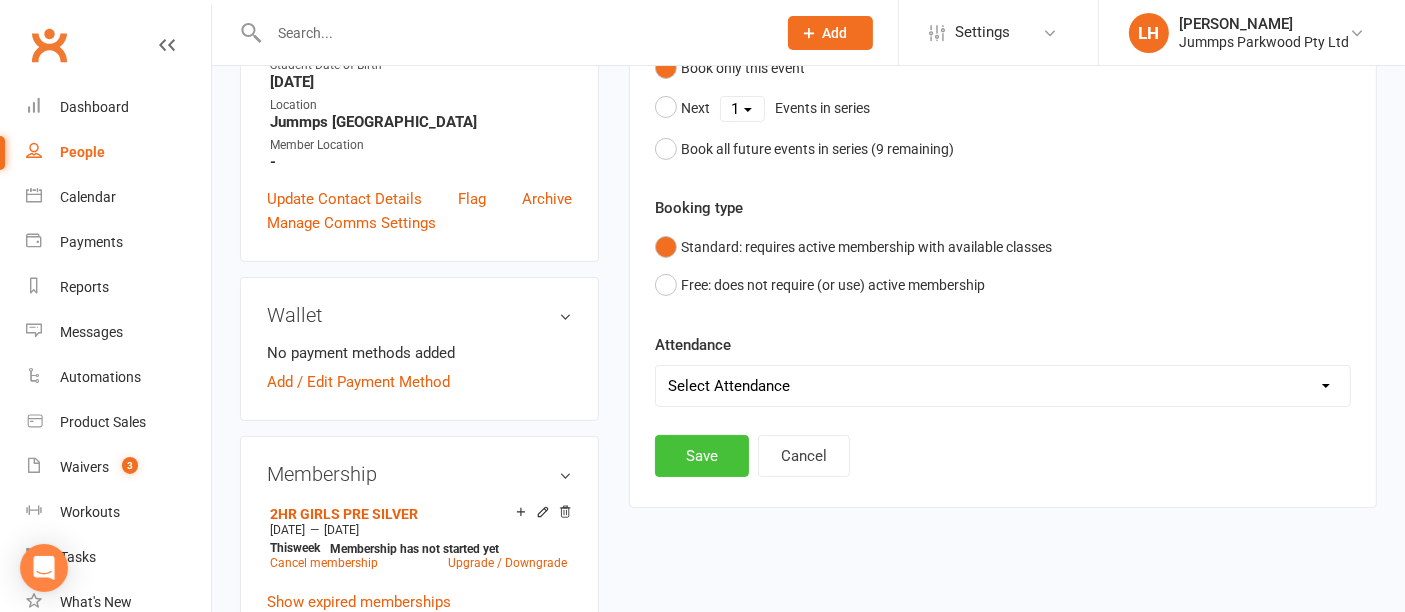 click on "Save" at bounding box center [702, 456] 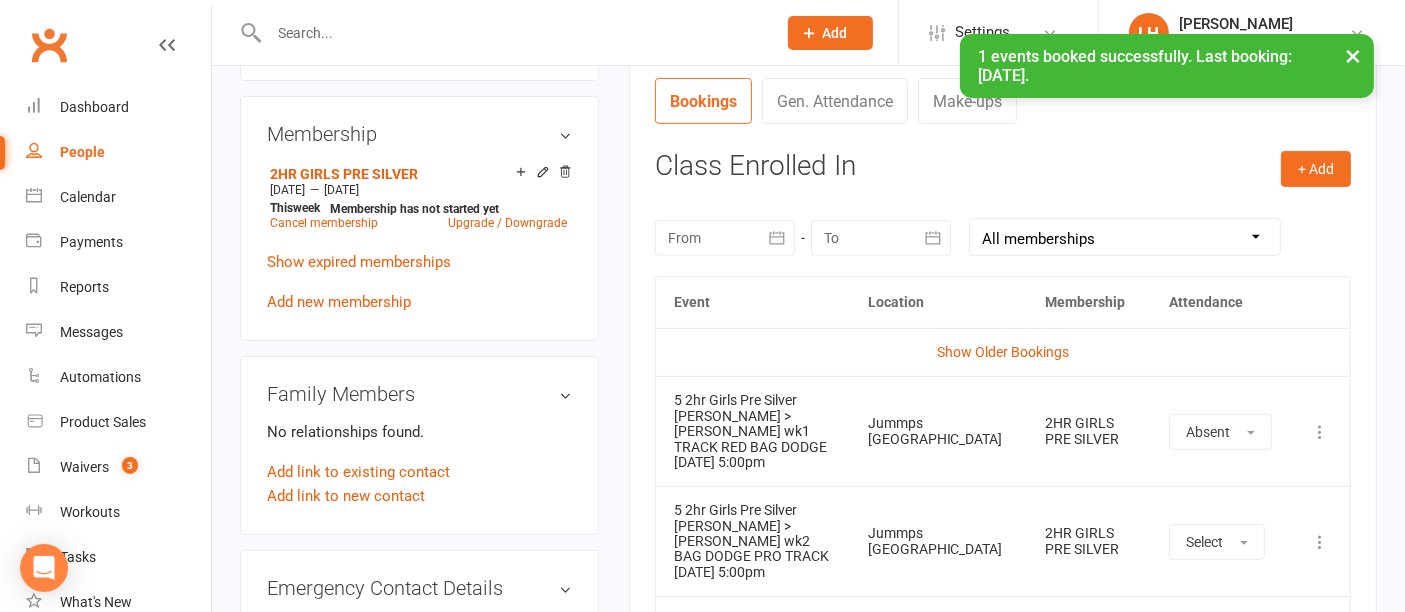 scroll, scrollTop: 759, scrollLeft: 0, axis: vertical 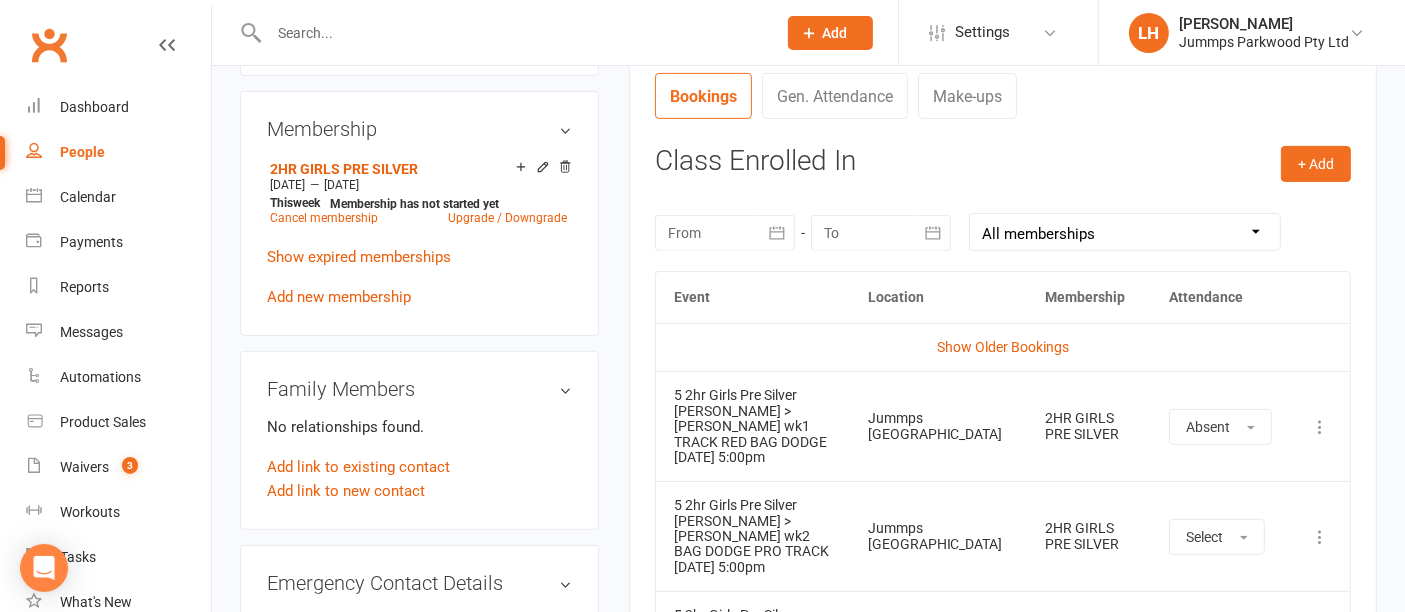 click at bounding box center [1320, 427] 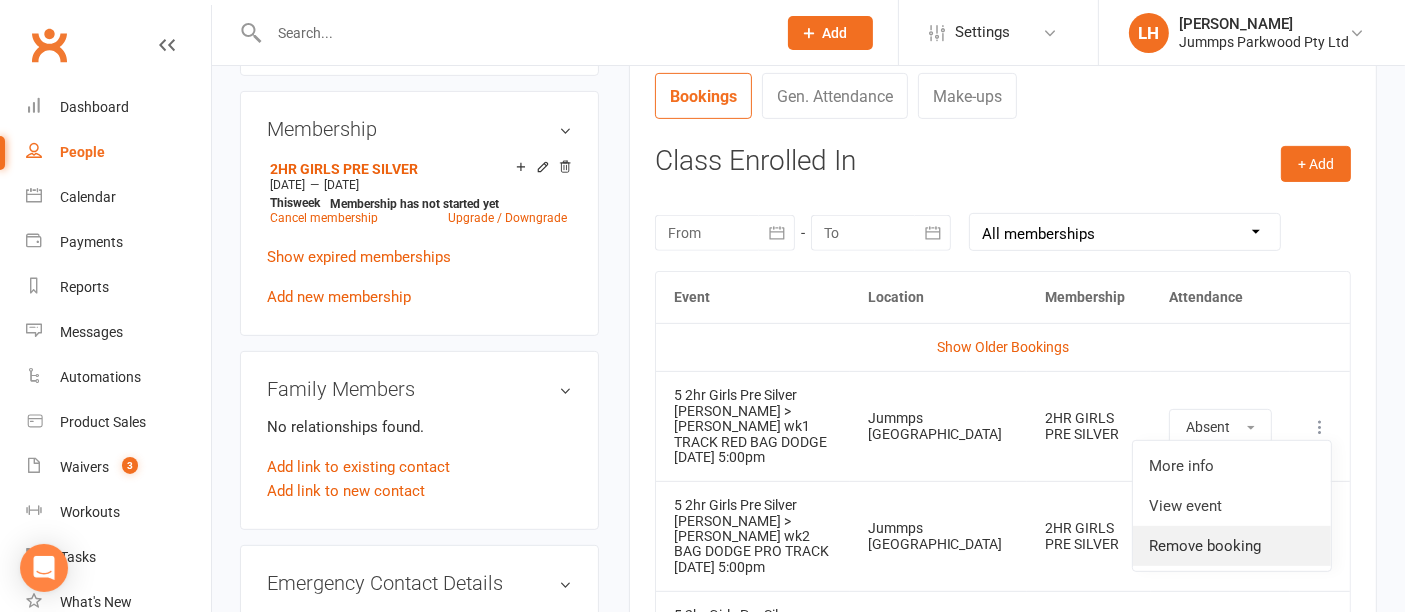 click on "Remove booking" at bounding box center [1232, 546] 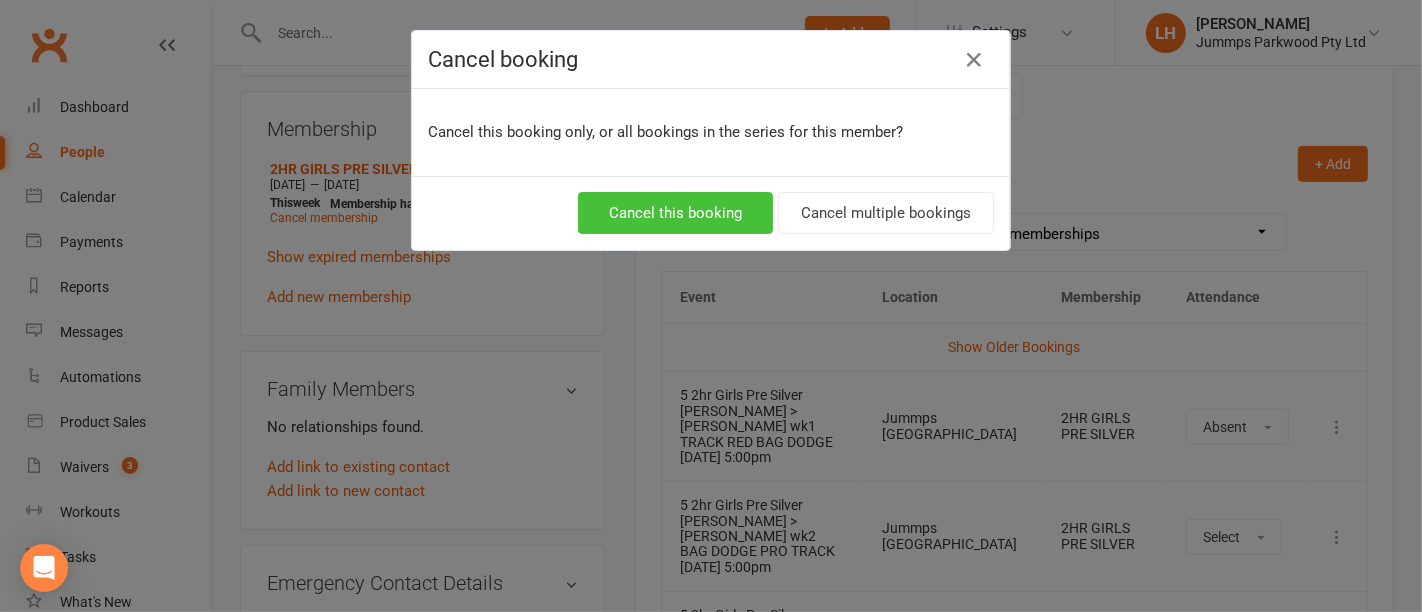 click on "Cancel this booking" at bounding box center [675, 213] 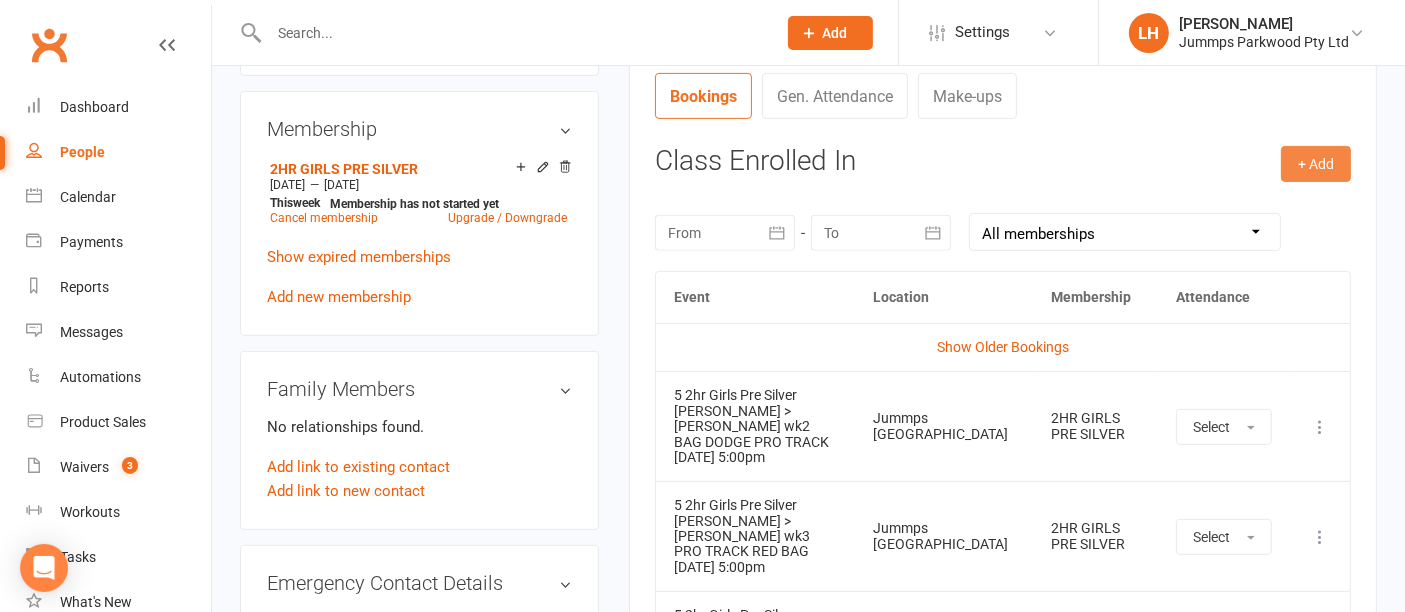 click on "+ Add" at bounding box center [1316, 164] 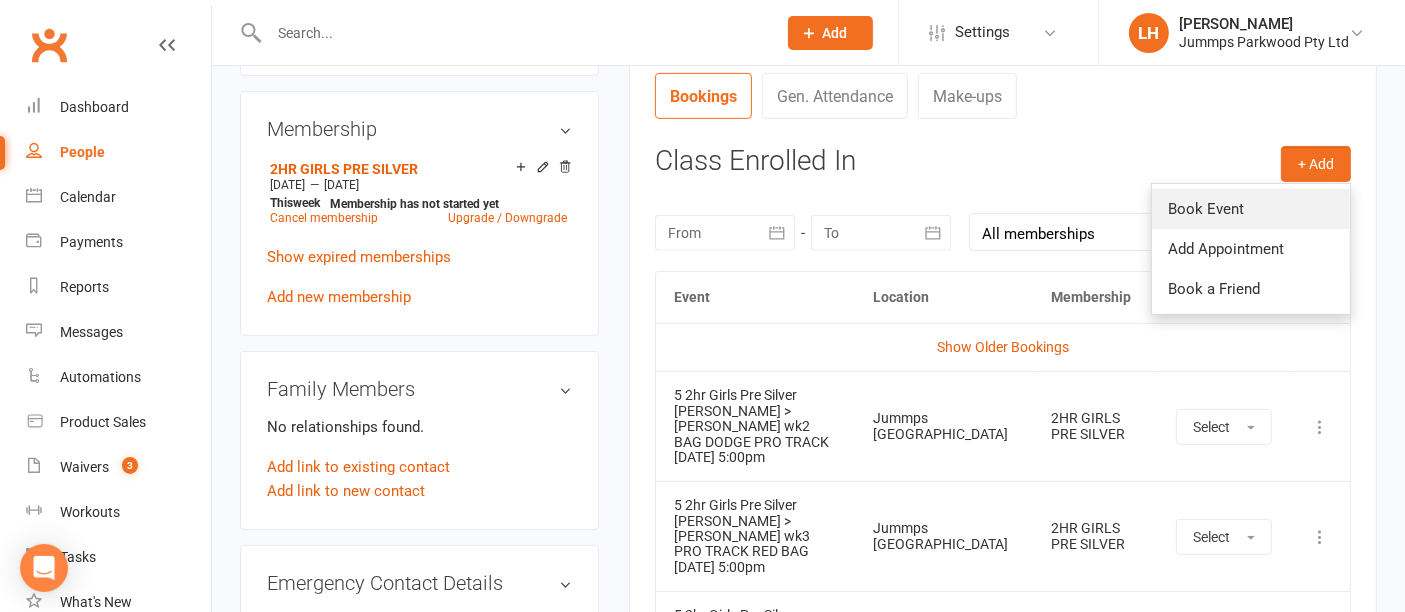 click on "Book Event" at bounding box center (1251, 209) 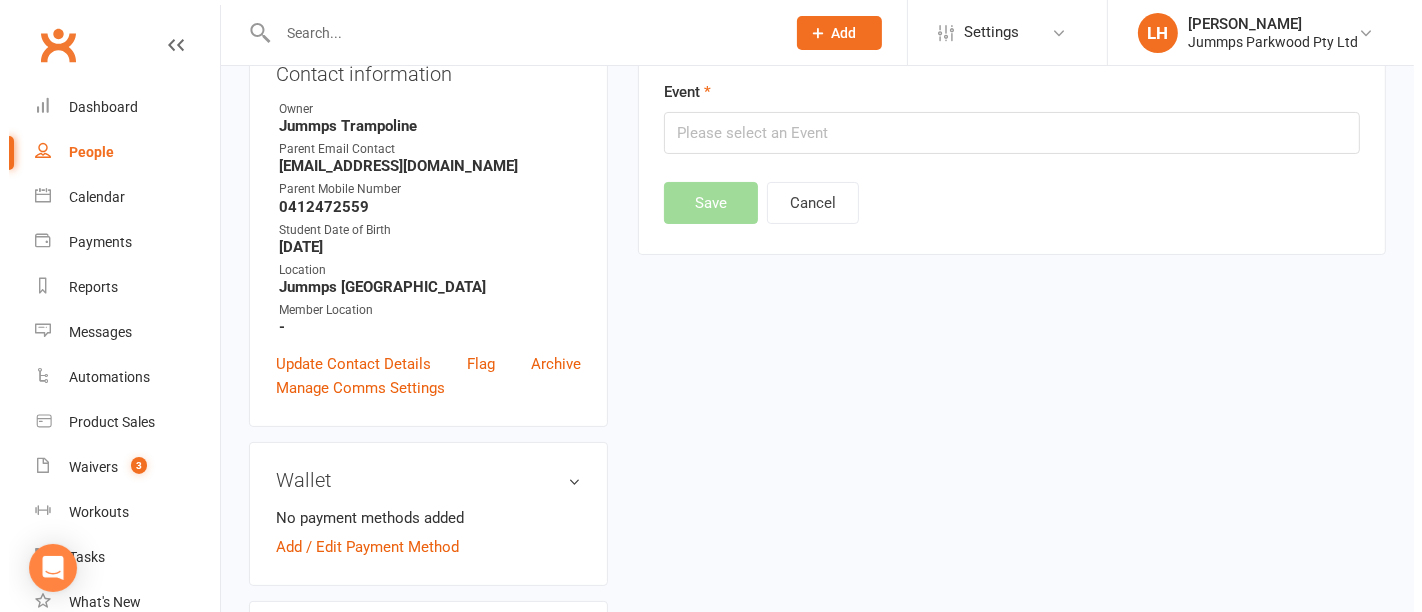 scroll, scrollTop: 171, scrollLeft: 0, axis: vertical 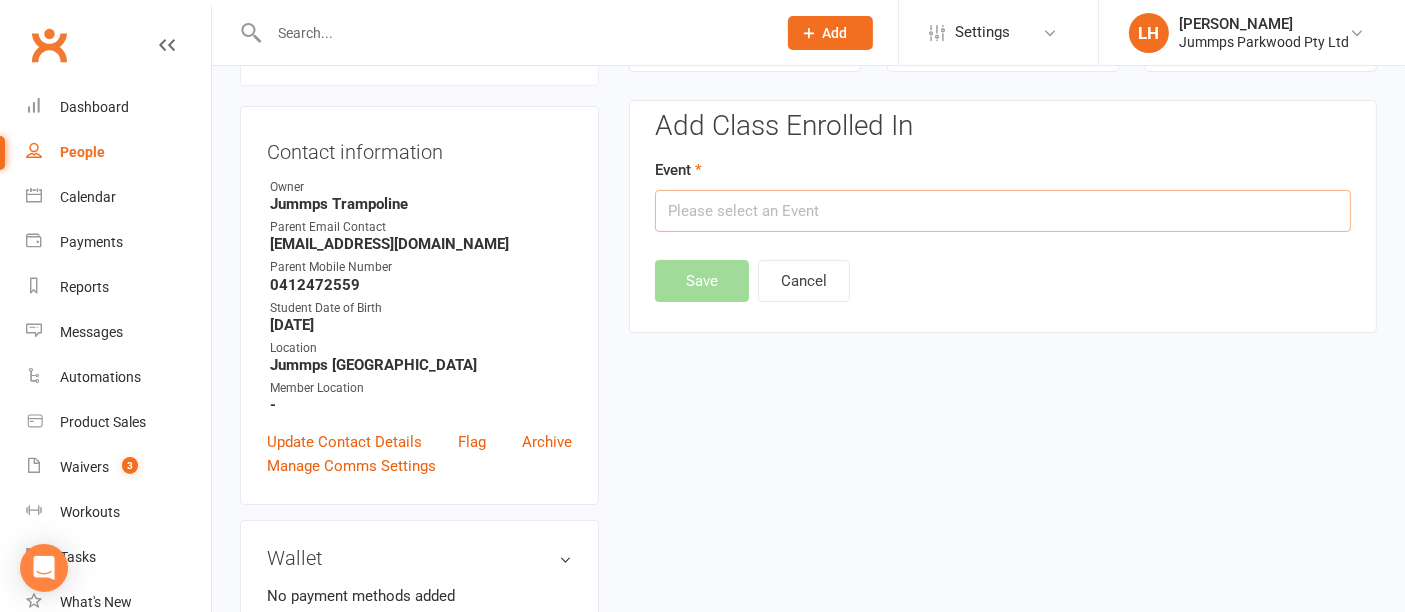 click at bounding box center [1003, 211] 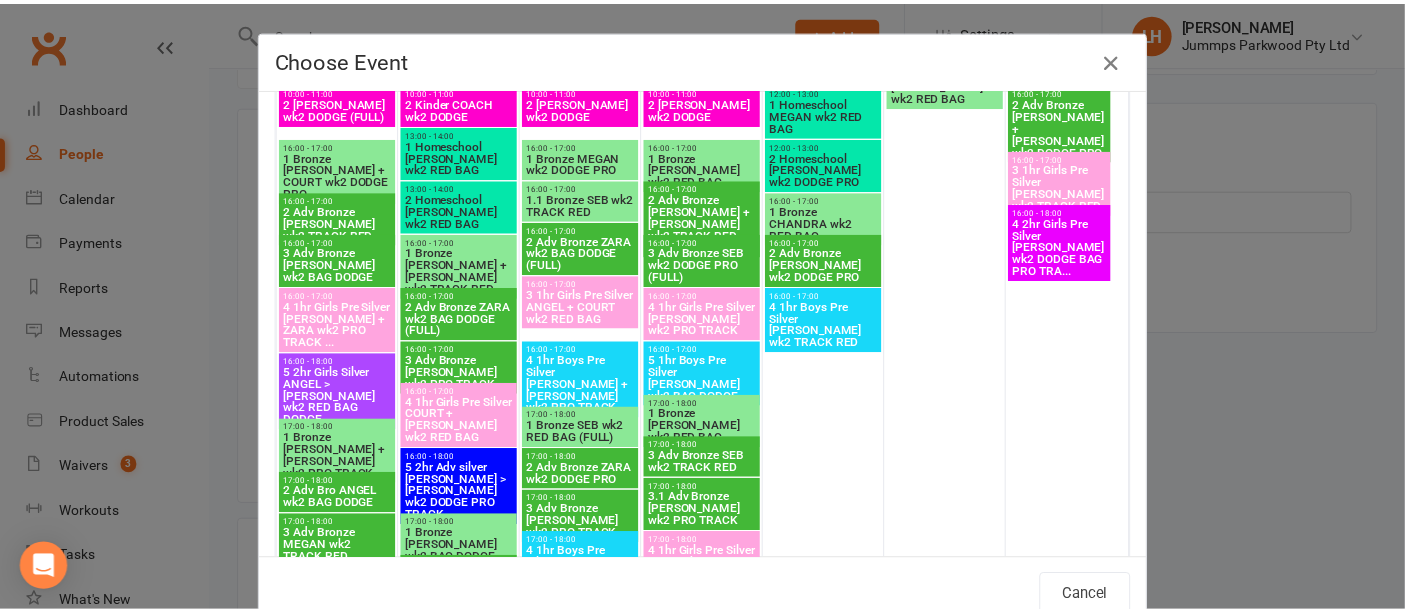 scroll, scrollTop: 1377, scrollLeft: 0, axis: vertical 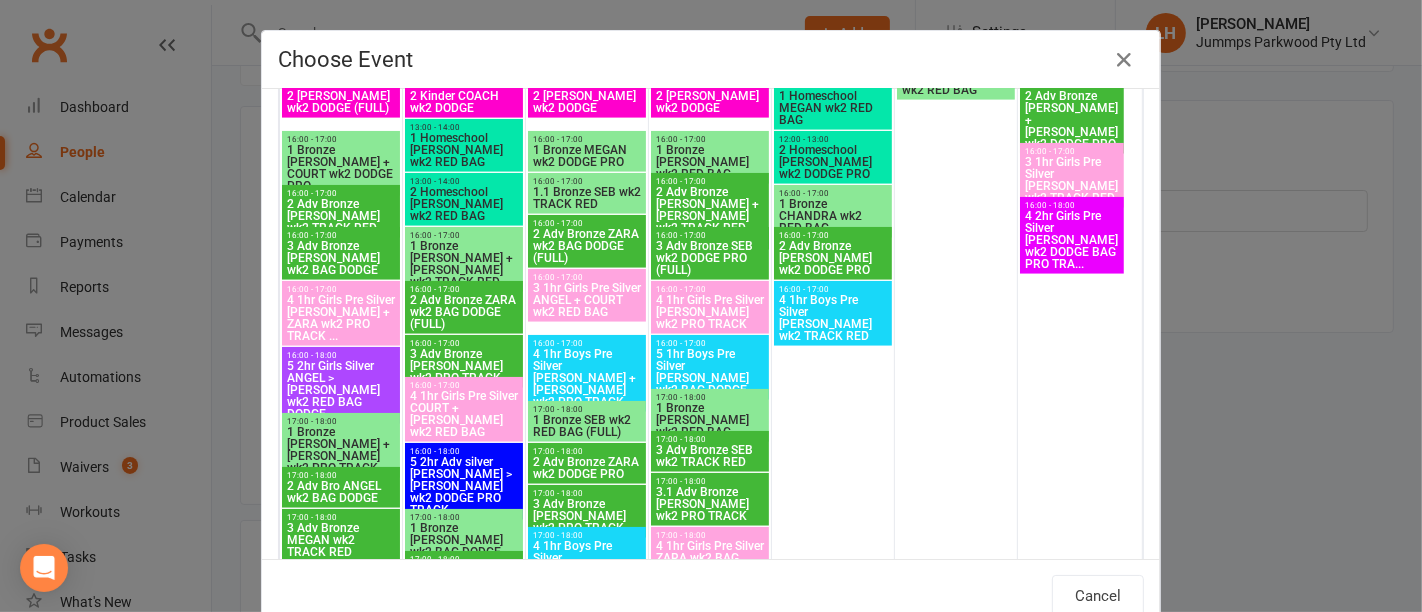 click on "4 2hr Girls Pre Silver [PERSON_NAME] wk2 DODGE BAG PRO TRA..." at bounding box center [1072, 240] 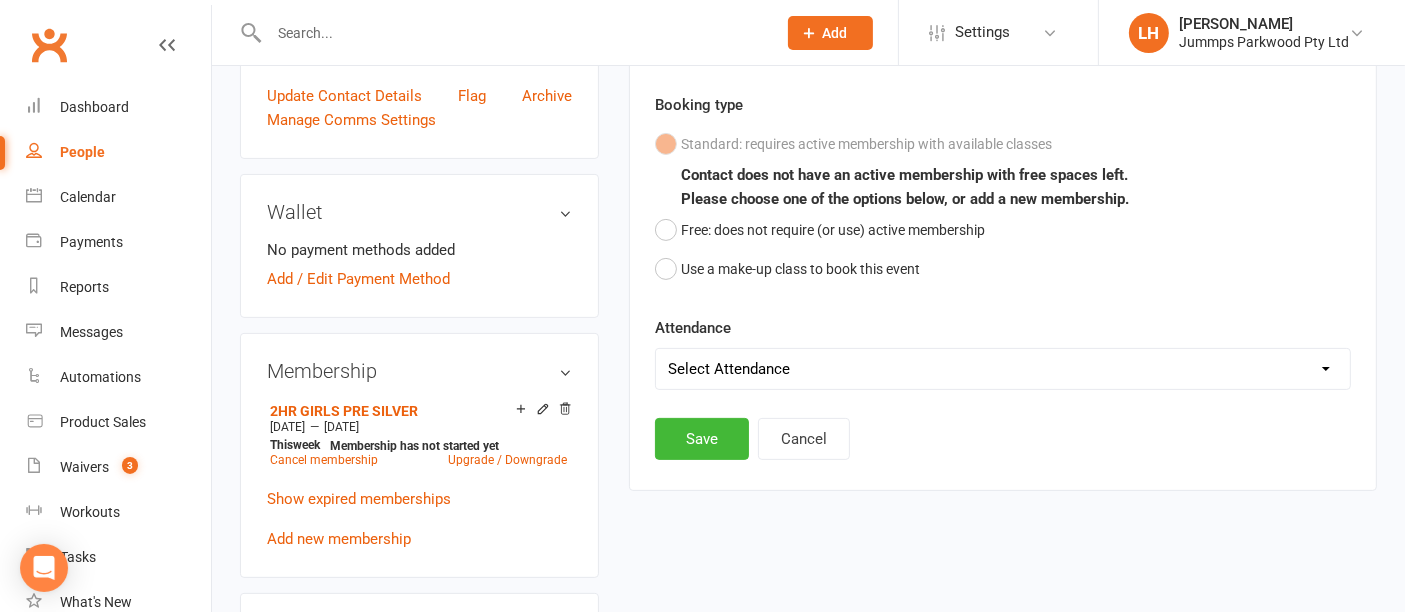 scroll, scrollTop: 548, scrollLeft: 0, axis: vertical 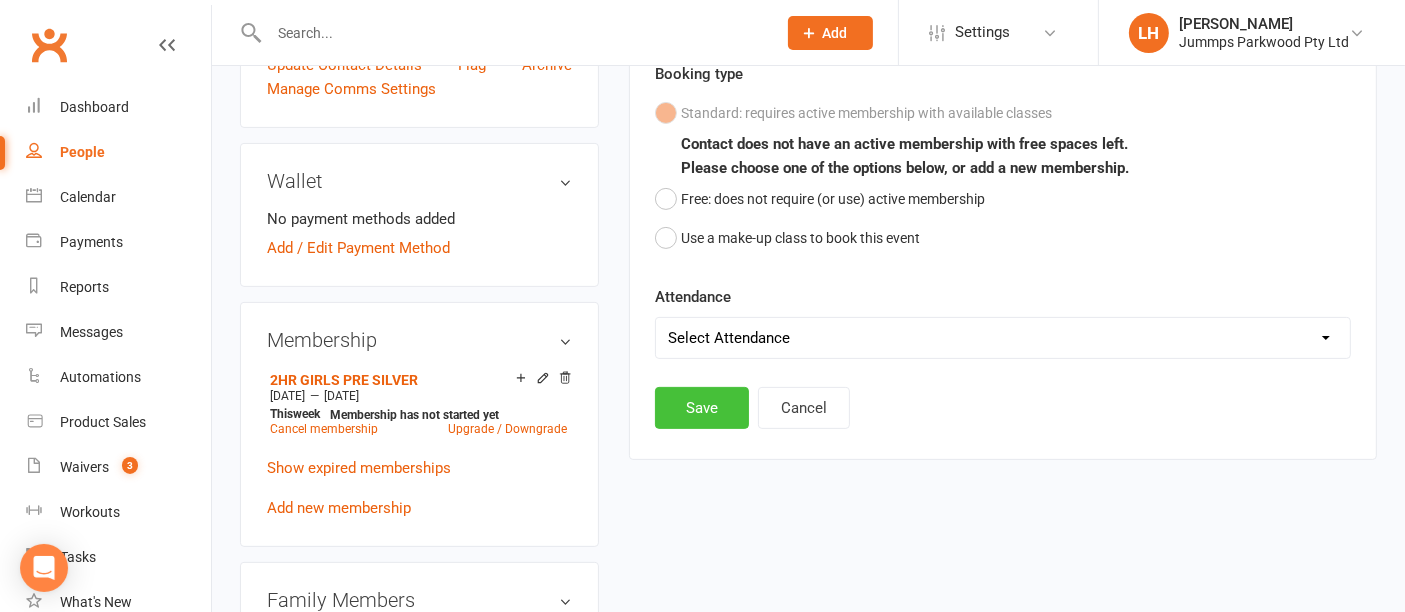 click on "Save" at bounding box center [702, 408] 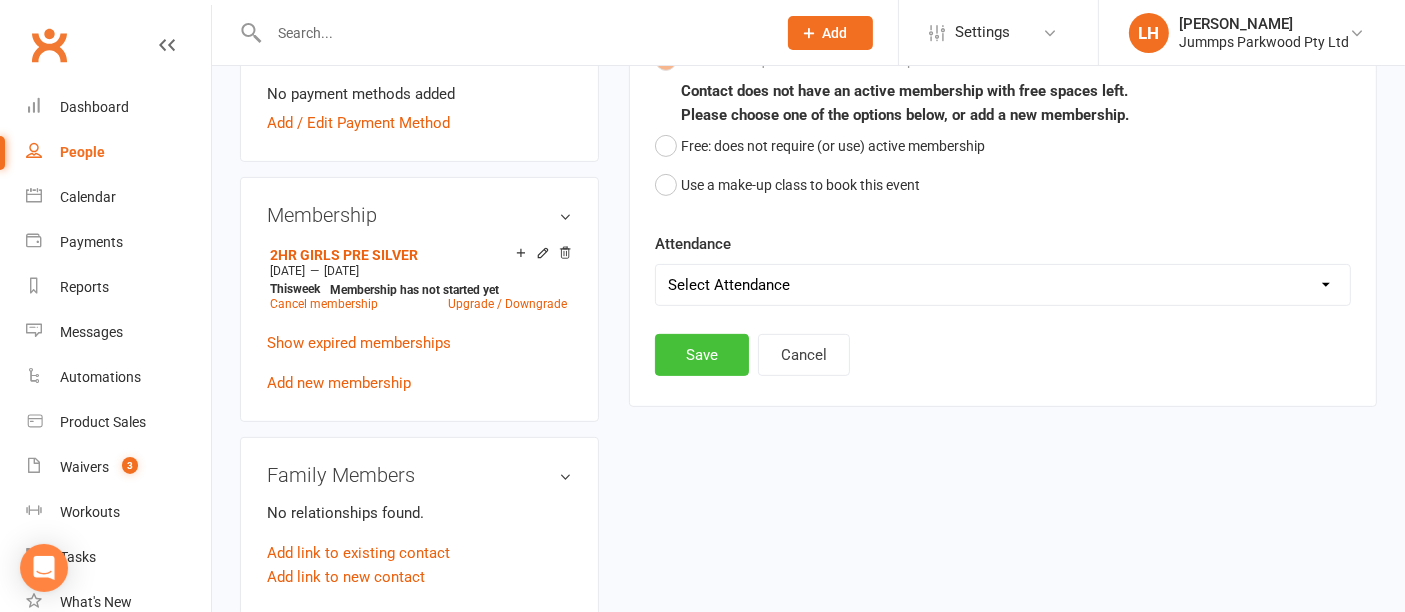 scroll, scrollTop: 679, scrollLeft: 0, axis: vertical 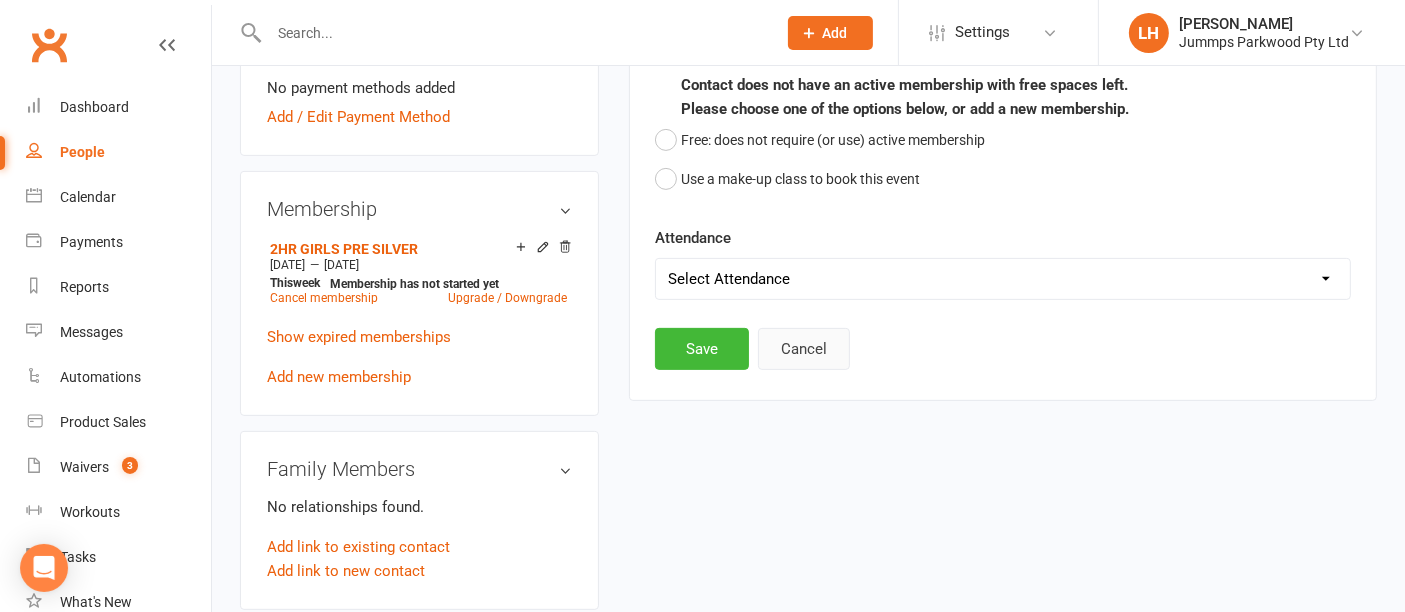 click on "Cancel" at bounding box center [804, 349] 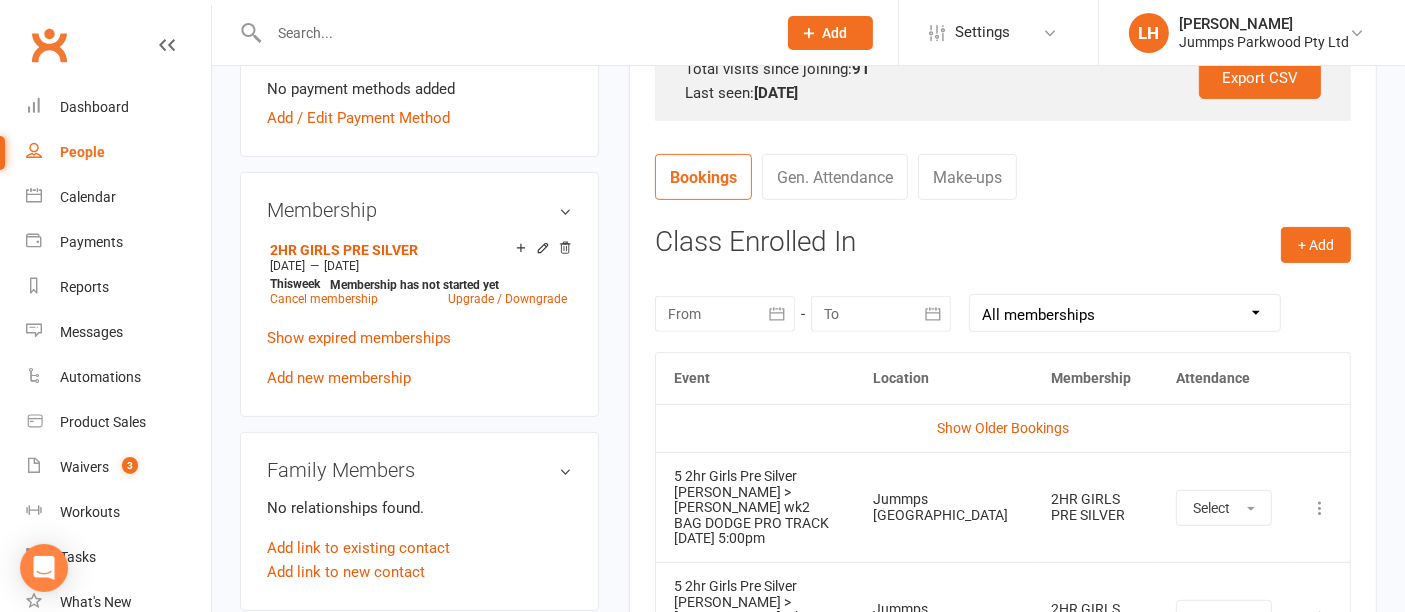 scroll, scrollTop: 677, scrollLeft: 0, axis: vertical 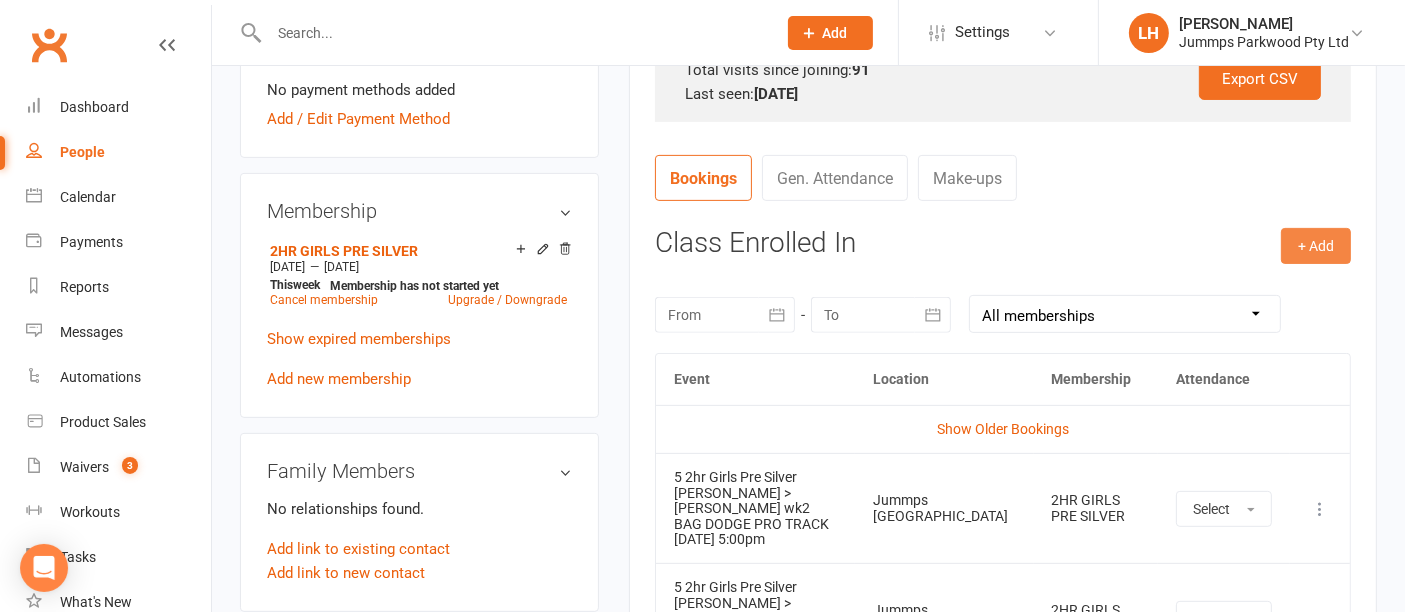 click on "+ Add" at bounding box center (1316, 246) 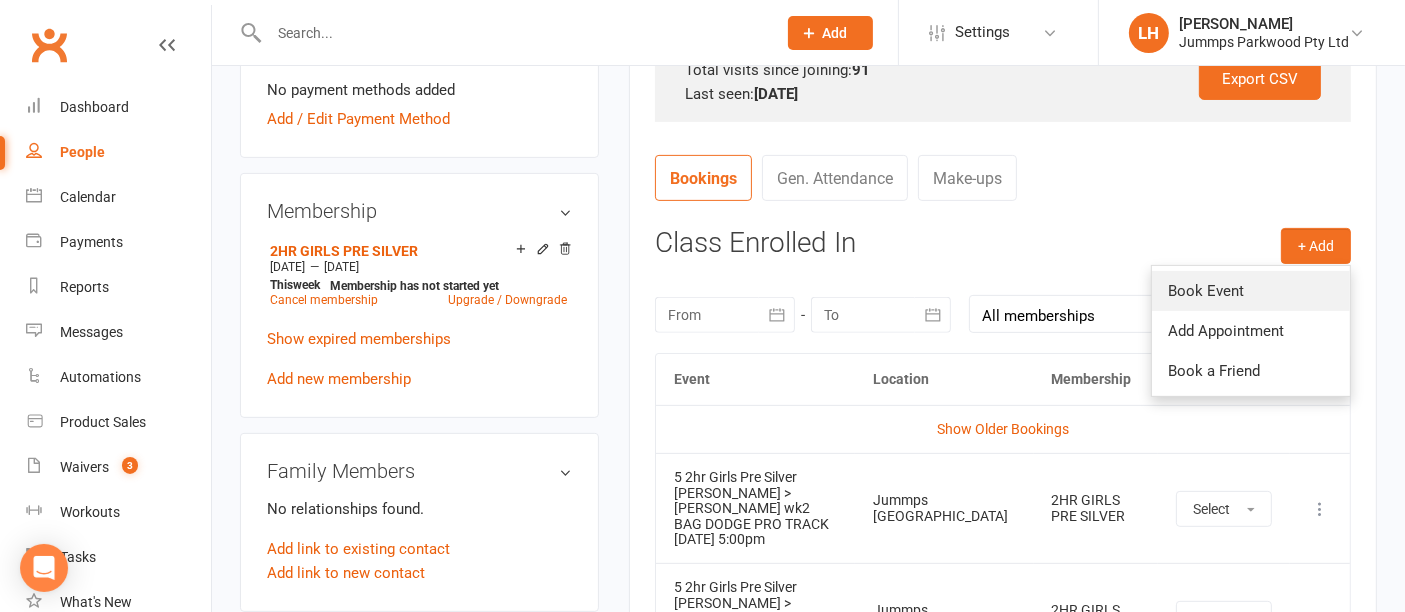 click on "Book Event" at bounding box center [1251, 291] 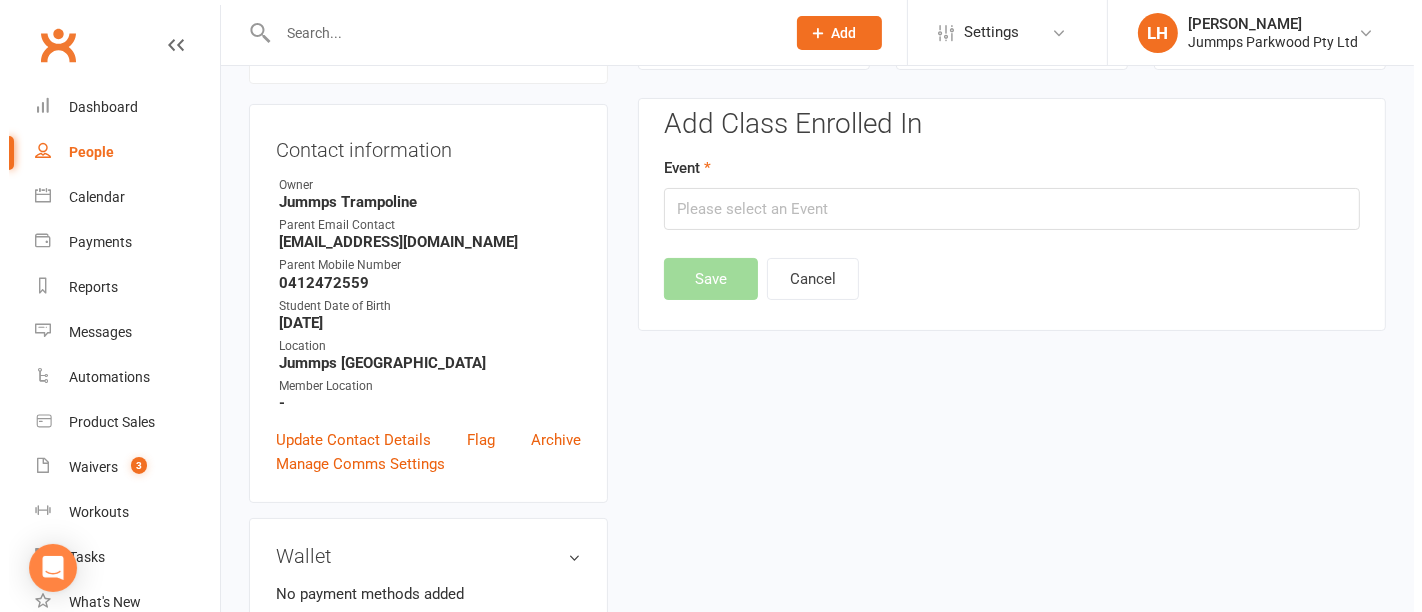 scroll, scrollTop: 171, scrollLeft: 0, axis: vertical 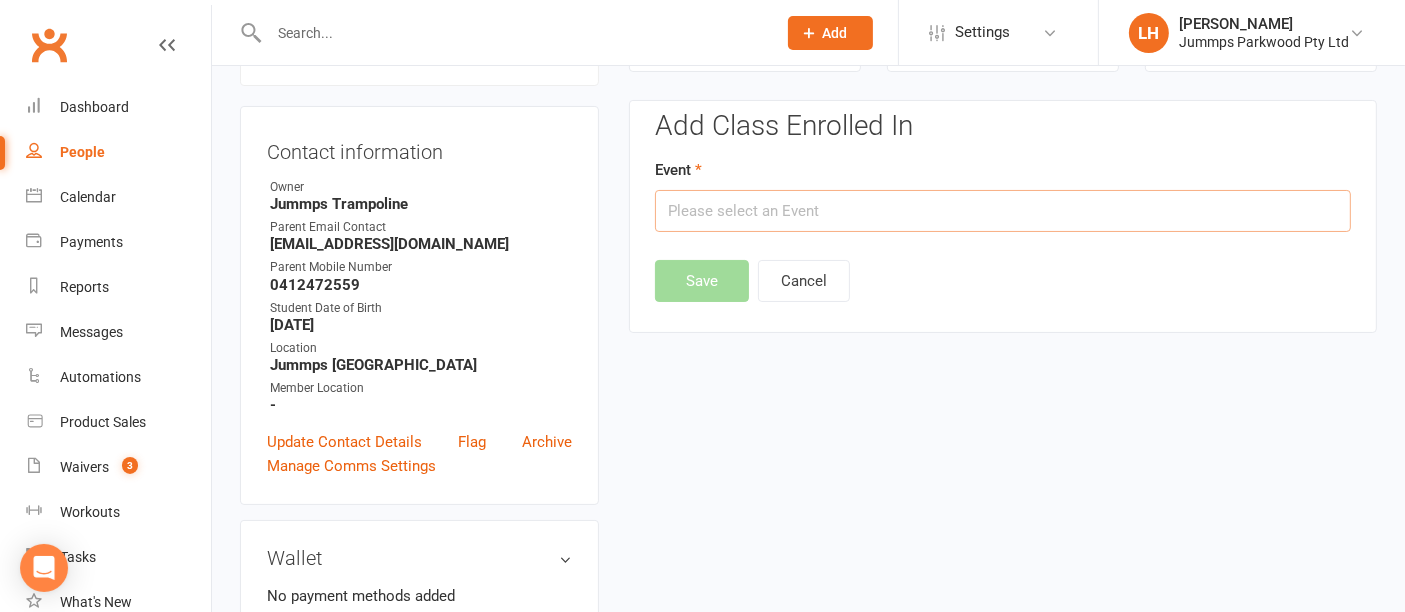 click at bounding box center (1003, 211) 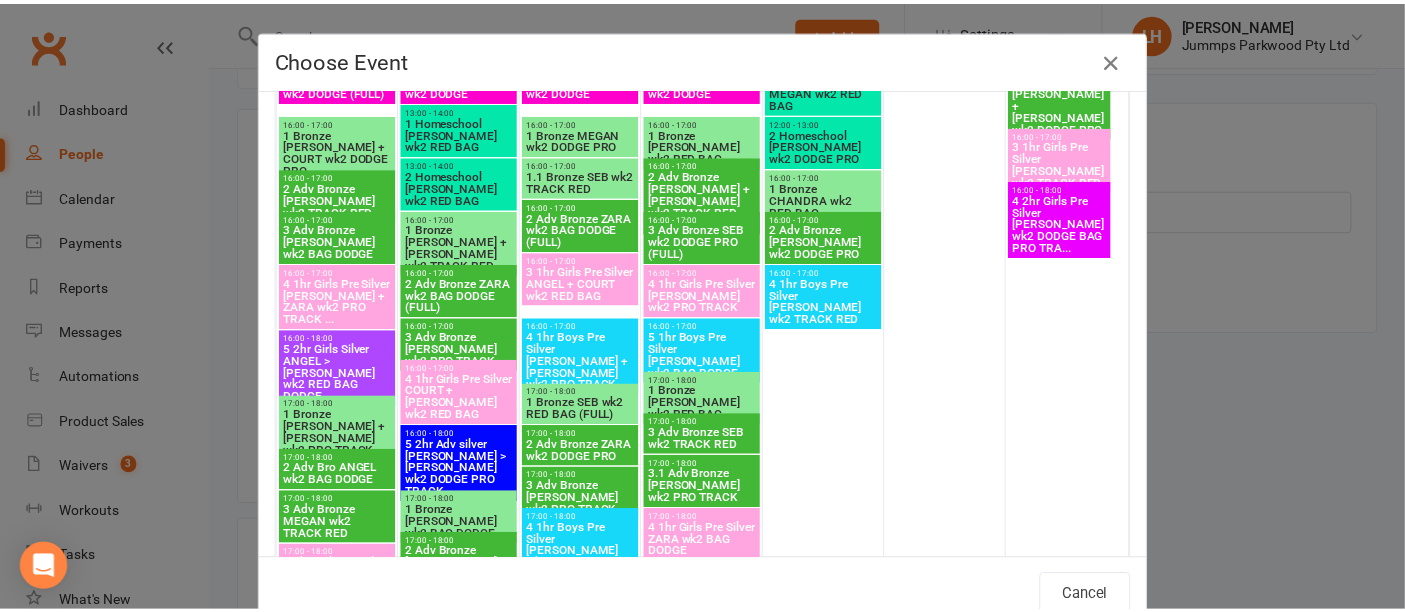 scroll, scrollTop: 1400, scrollLeft: 0, axis: vertical 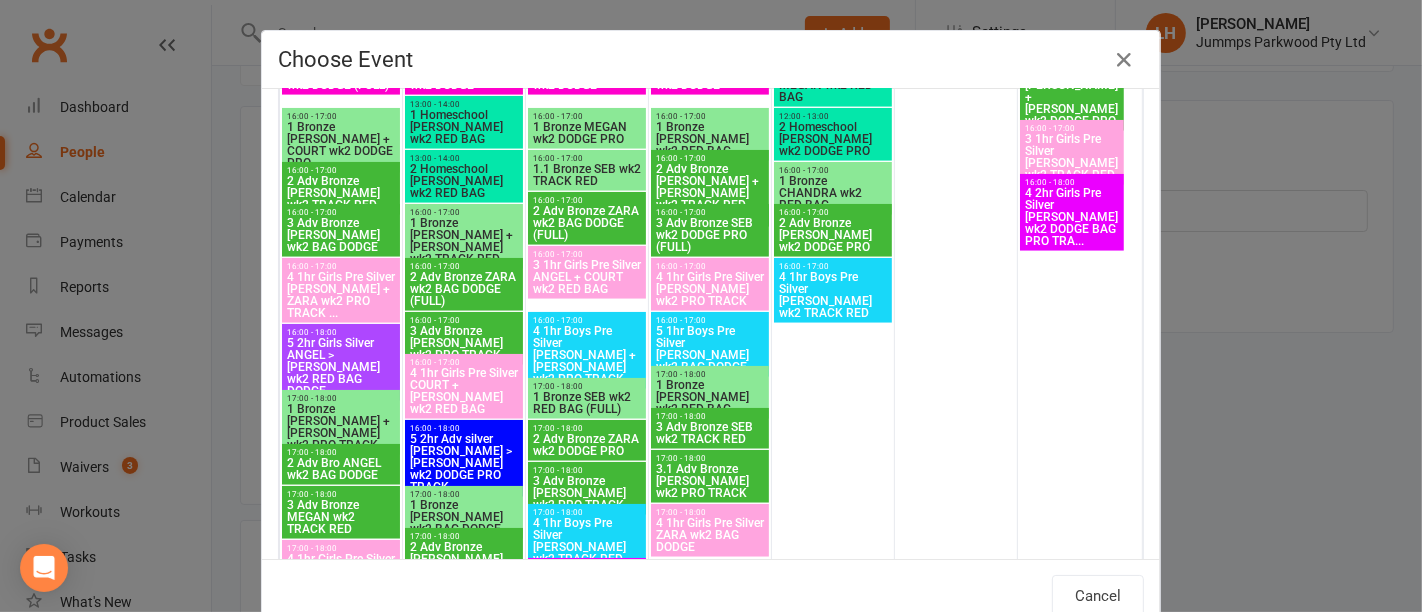 click on "4 2hr Girls Pre Silver [PERSON_NAME] wk2 DODGE BAG PRO TRA..." at bounding box center [1072, 217] 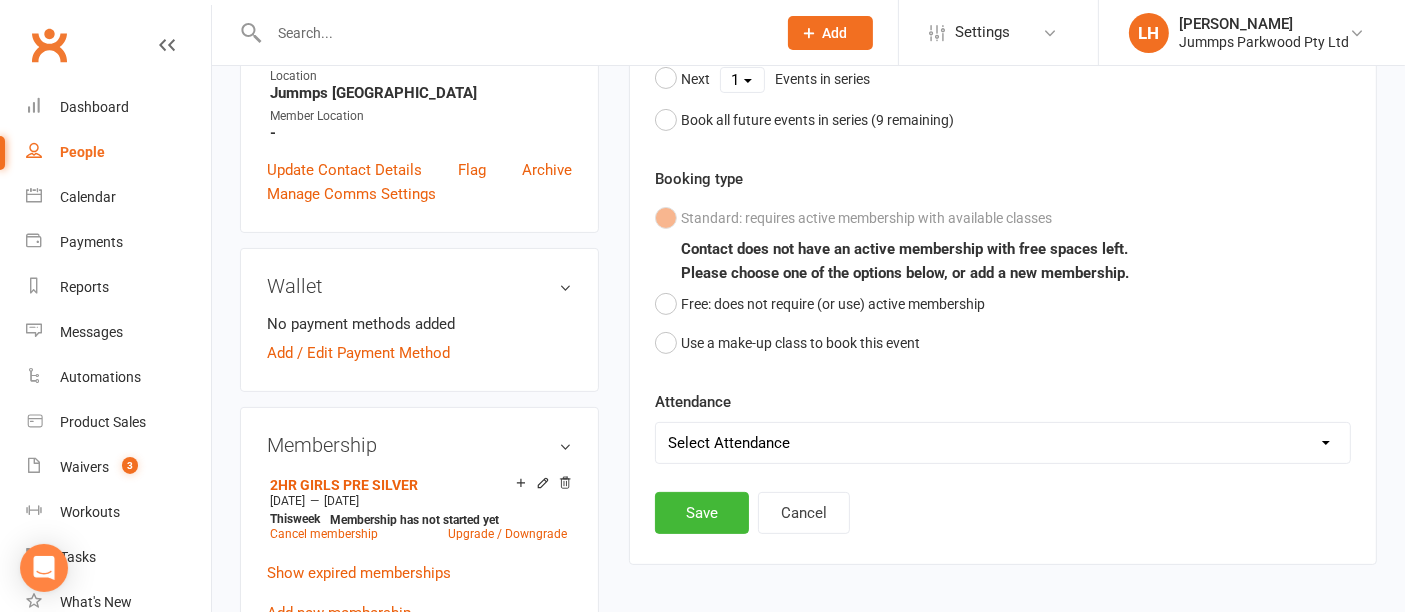 scroll, scrollTop: 442, scrollLeft: 0, axis: vertical 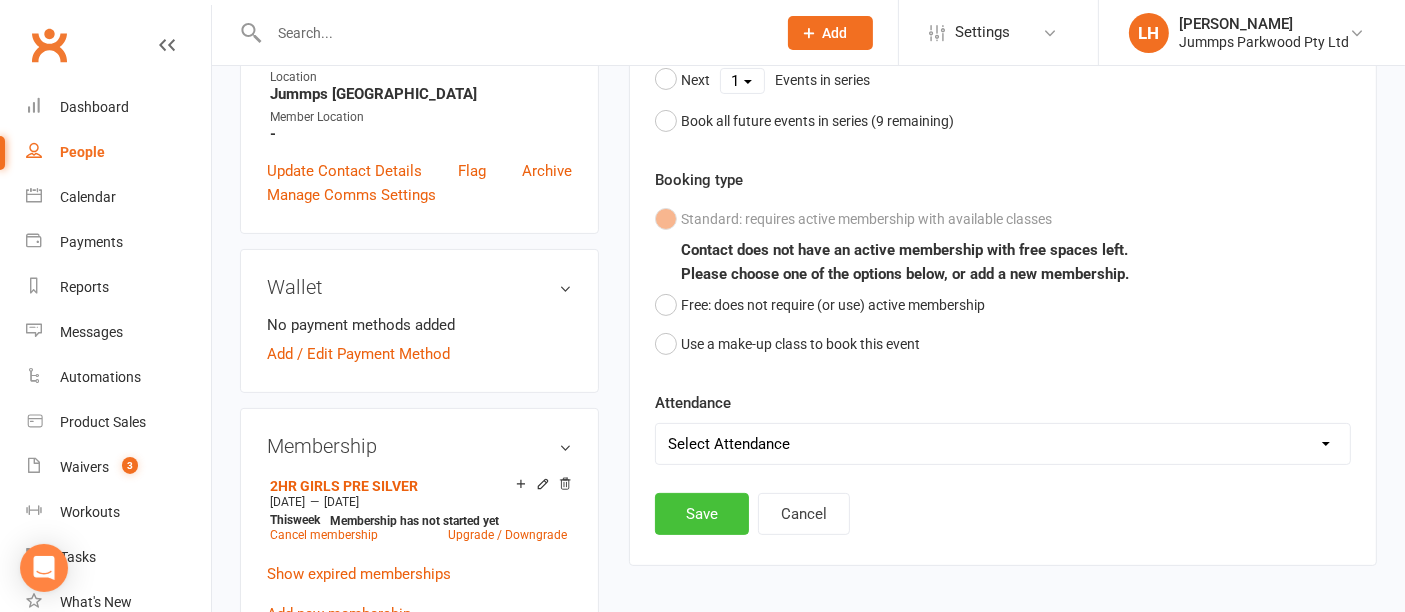 click on "Save" at bounding box center (702, 514) 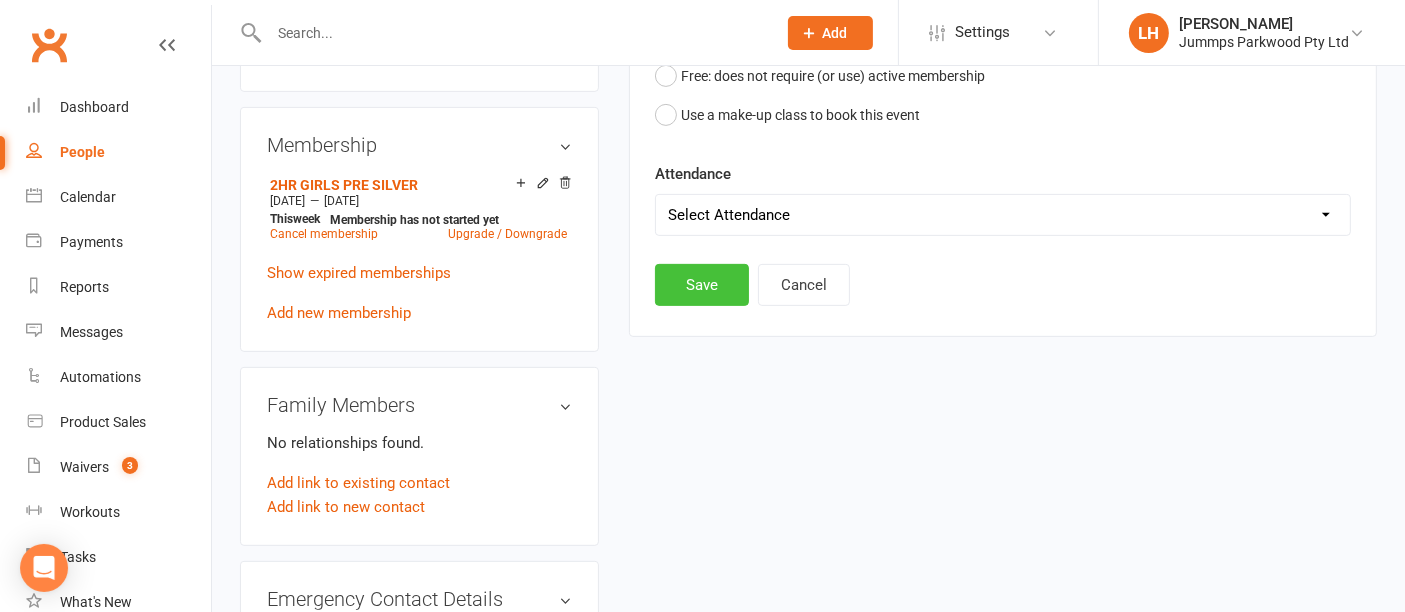 scroll, scrollTop: 745, scrollLeft: 0, axis: vertical 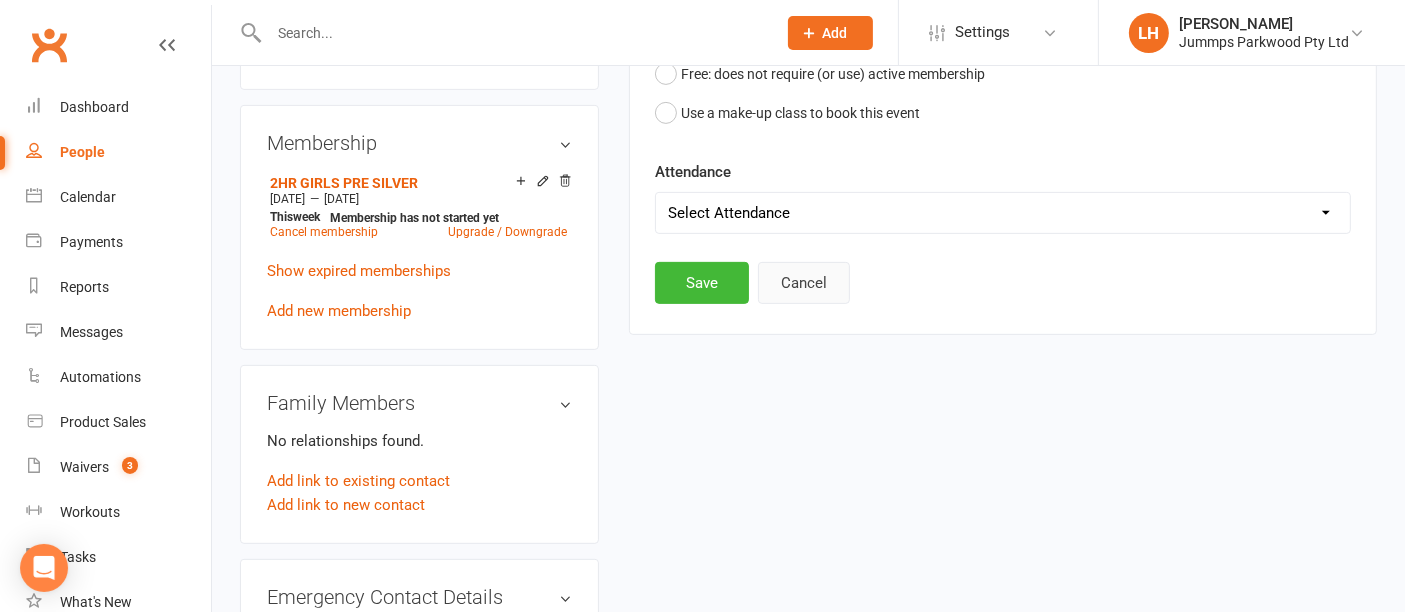 click on "Cancel" at bounding box center [804, 283] 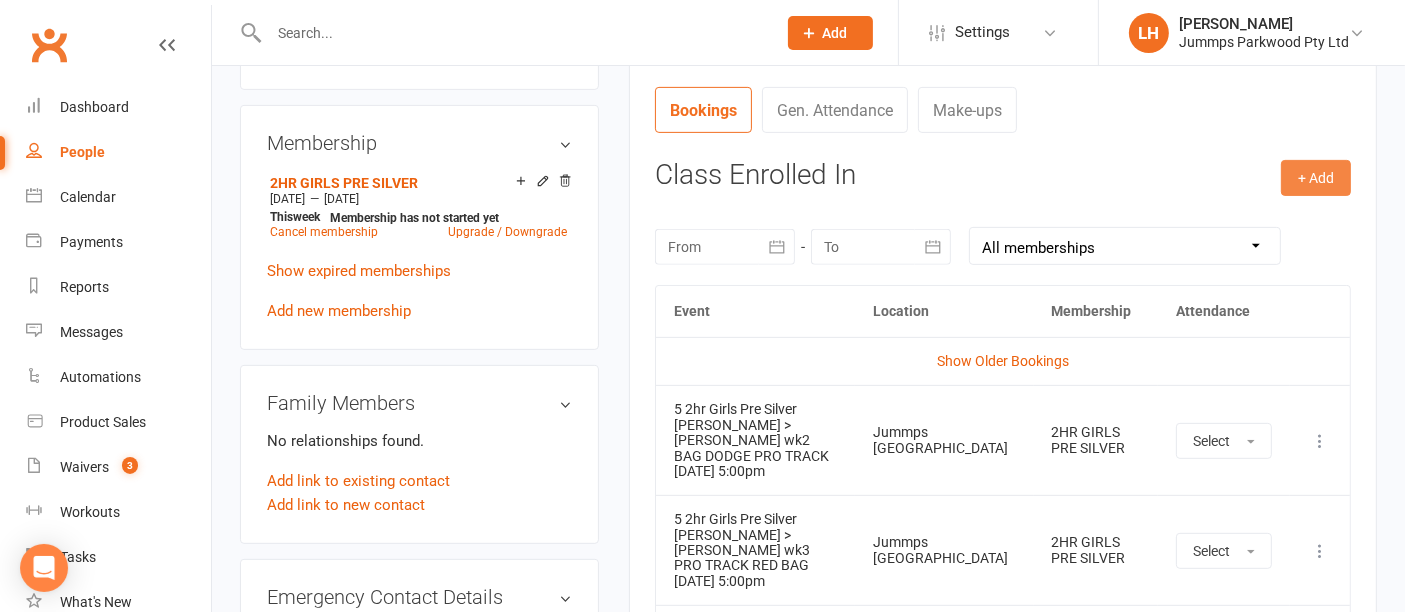 click on "+ Add" at bounding box center [1316, 178] 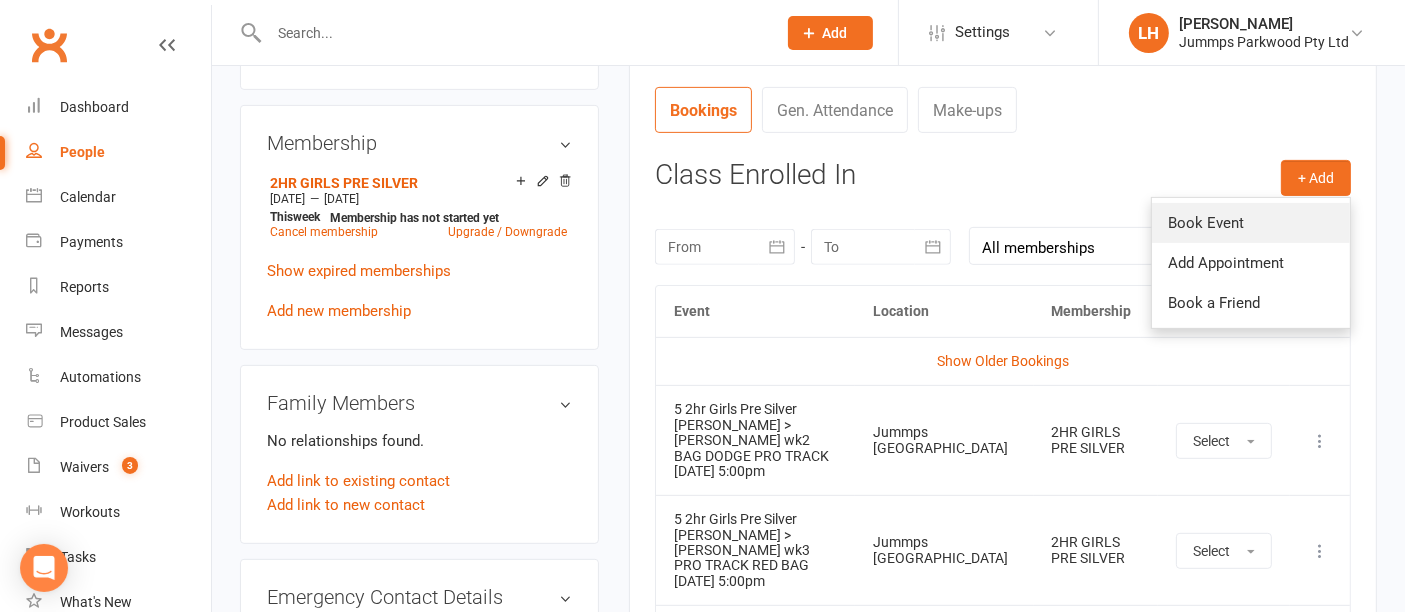 click on "Book Event" at bounding box center (1251, 223) 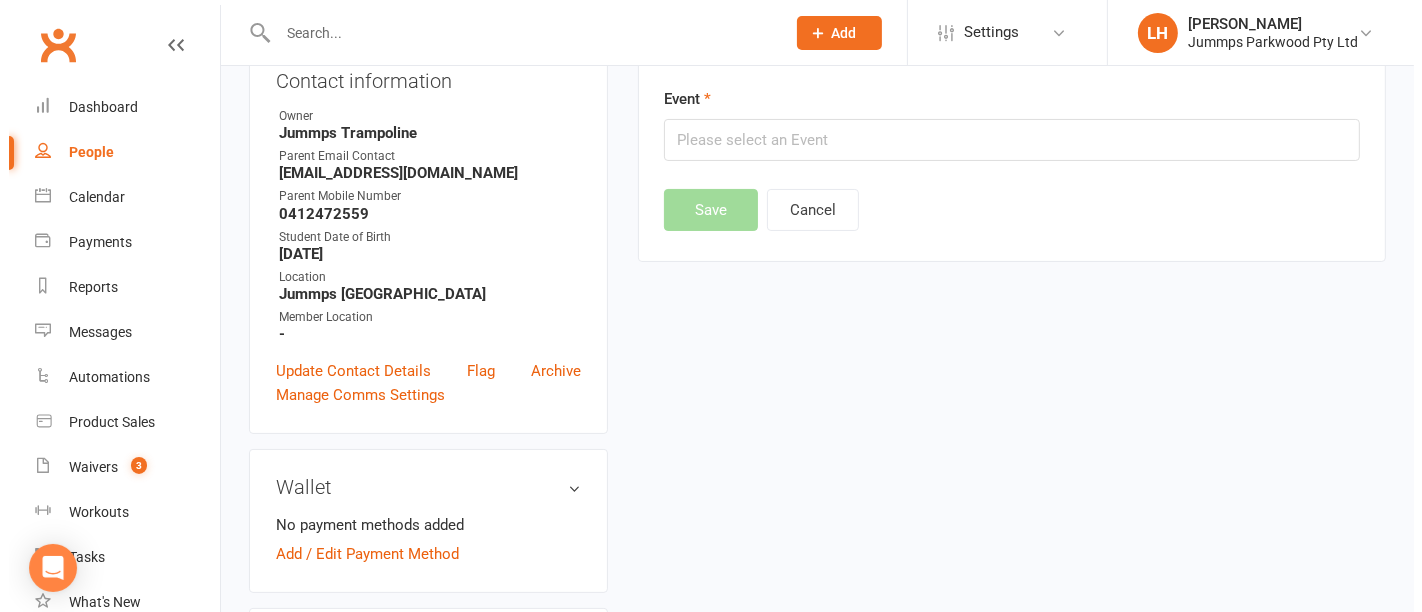 scroll, scrollTop: 171, scrollLeft: 0, axis: vertical 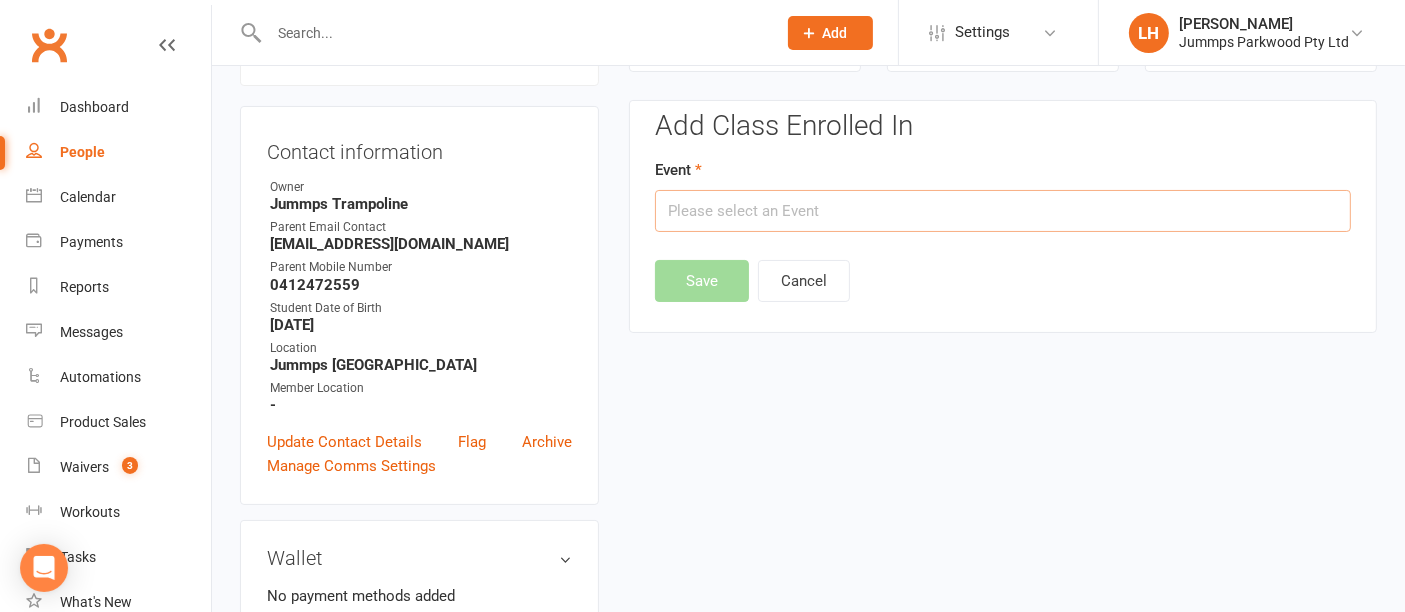 click at bounding box center [1003, 211] 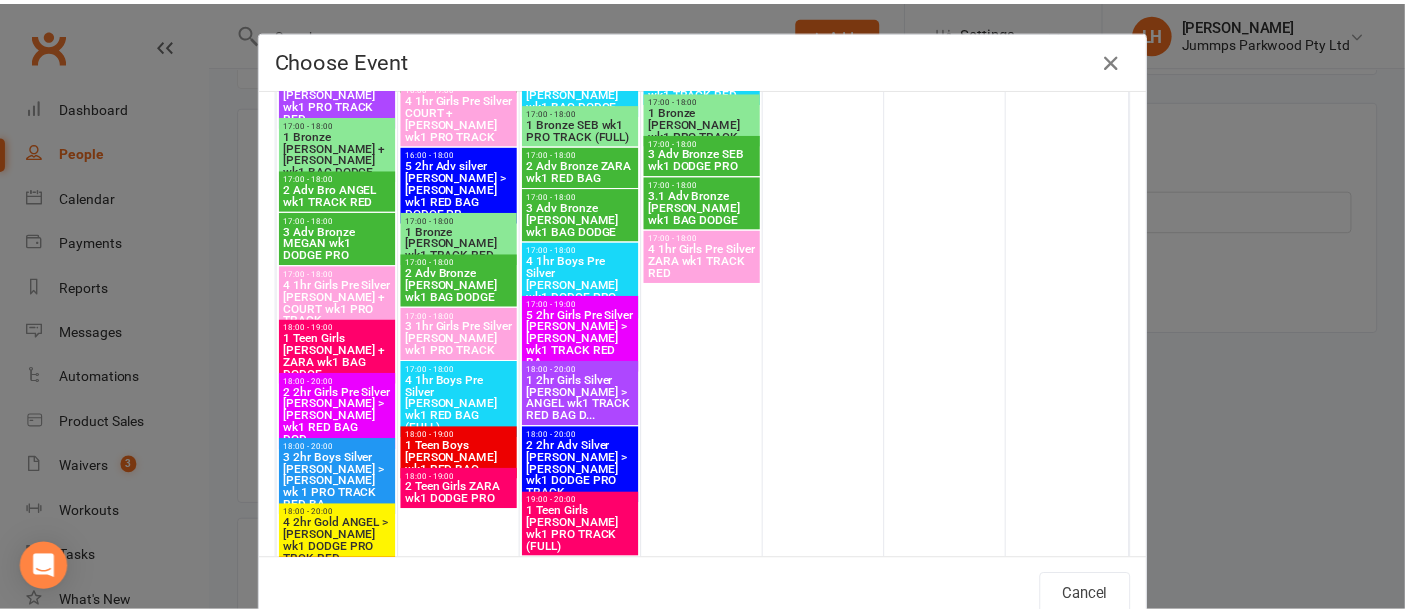 scroll, scrollTop: 725, scrollLeft: 0, axis: vertical 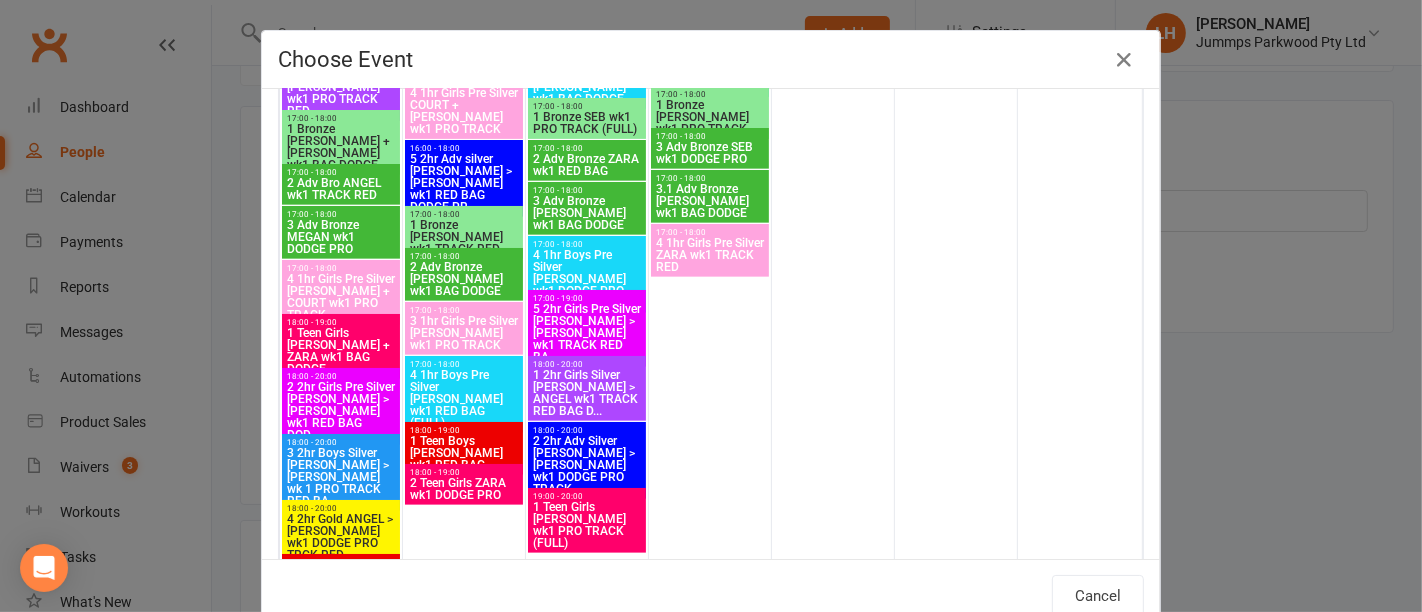 click on "5 2hr Girls Pre Silver [PERSON_NAME] > [PERSON_NAME] wk1 TRACK RED BA..." at bounding box center [587, 333] 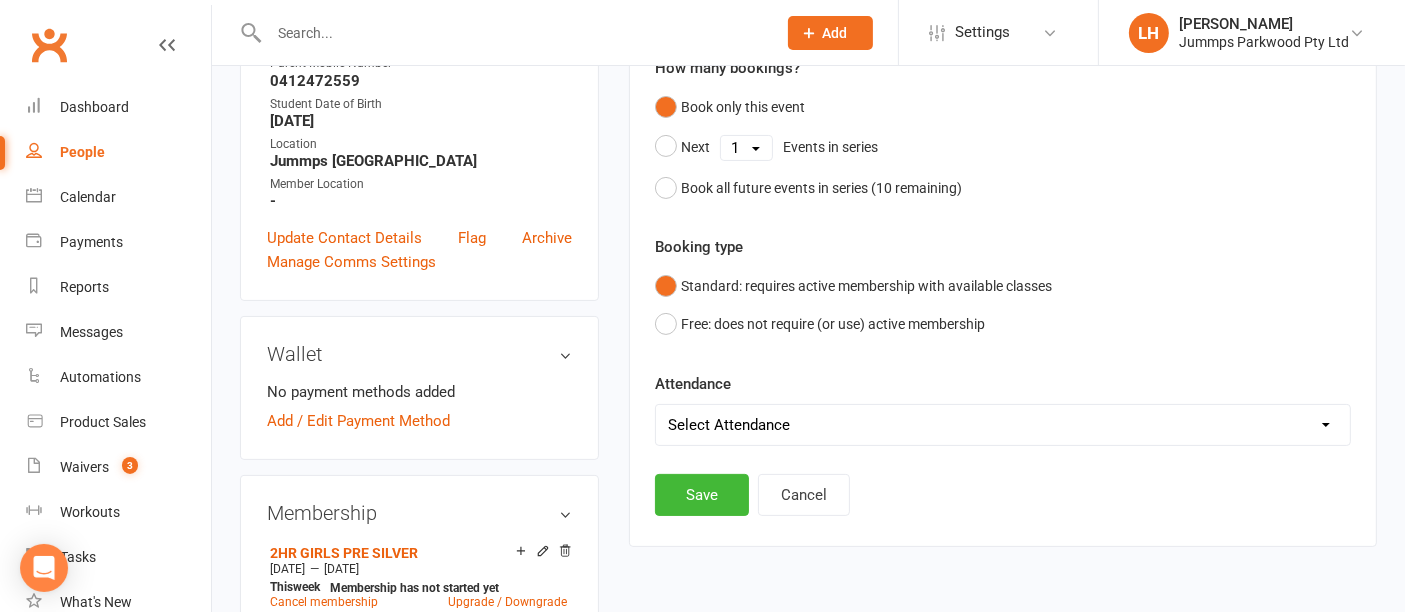 scroll, scrollTop: 378, scrollLeft: 0, axis: vertical 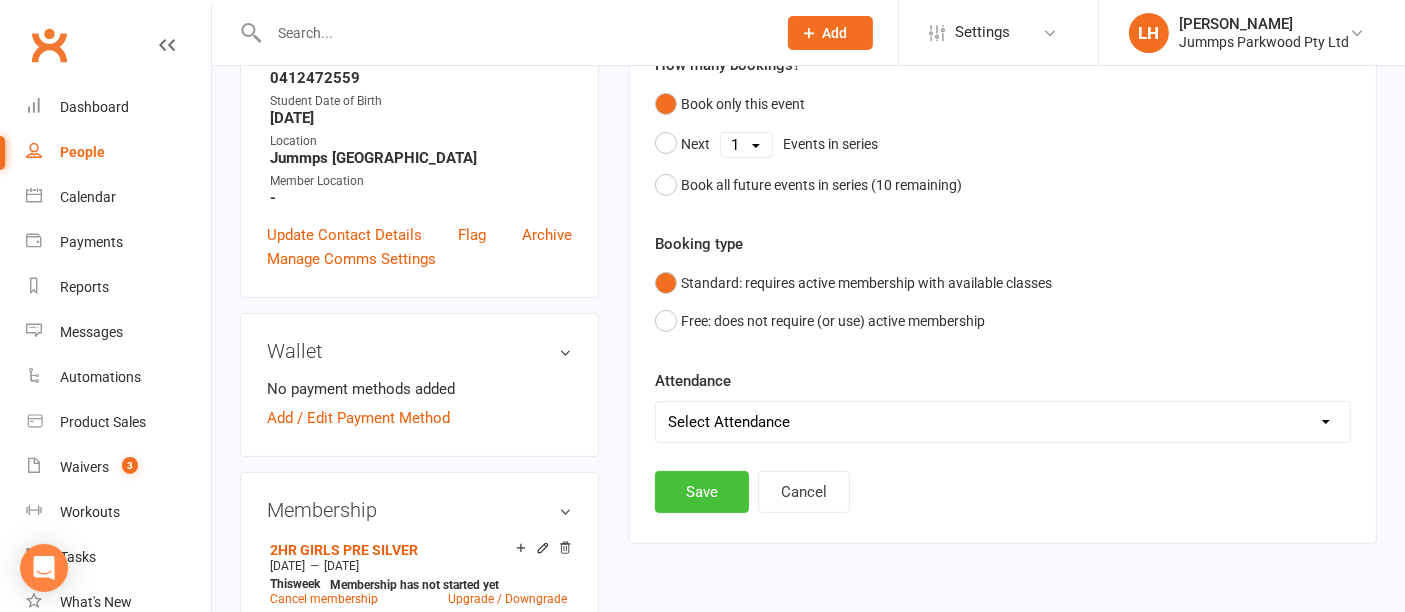 click on "Save" at bounding box center (702, 492) 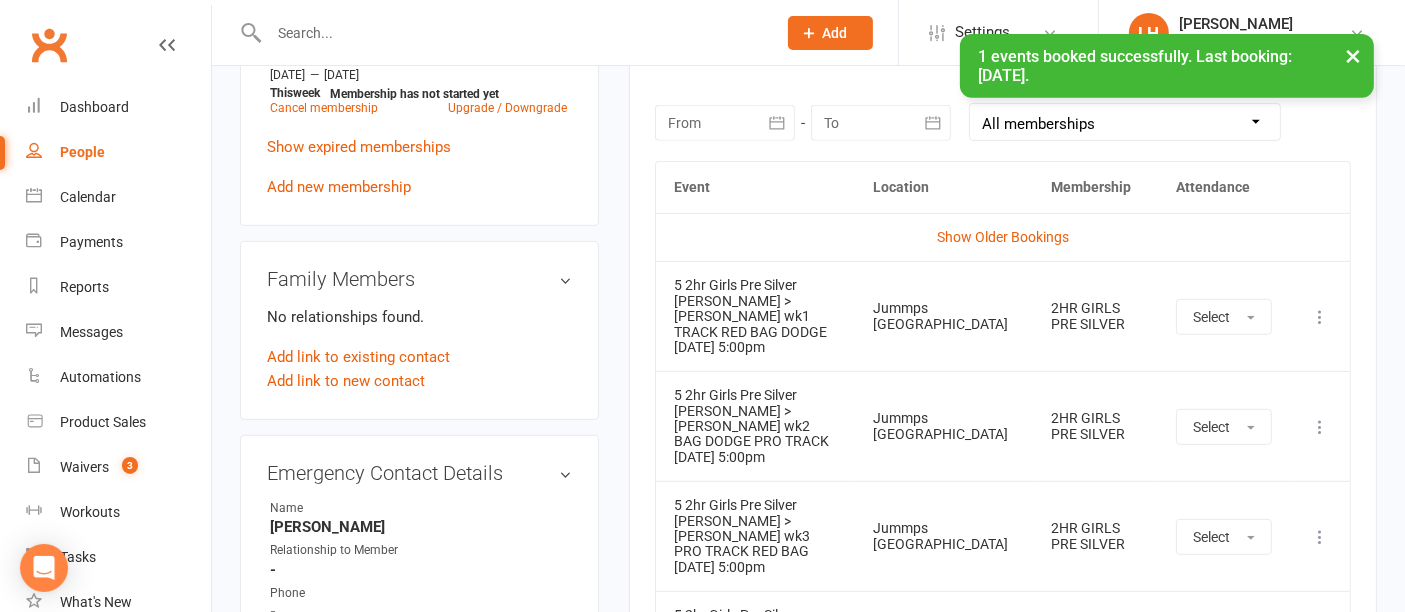 scroll, scrollTop: 870, scrollLeft: 0, axis: vertical 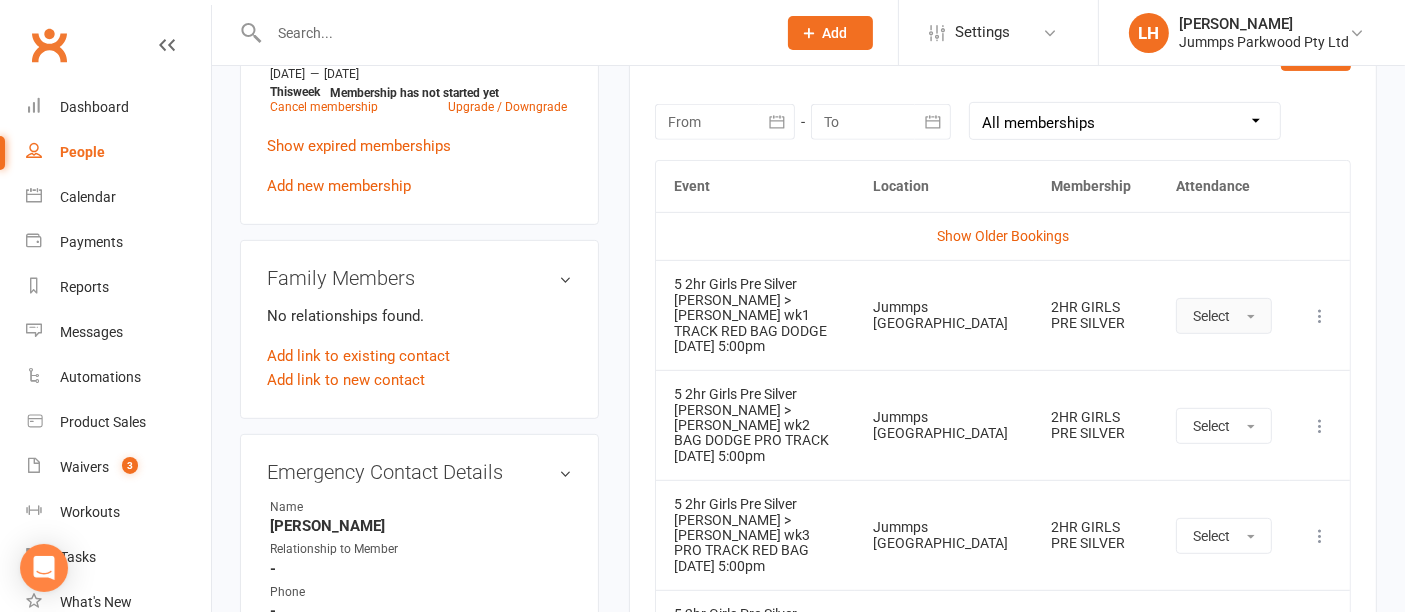click at bounding box center (1251, 317) 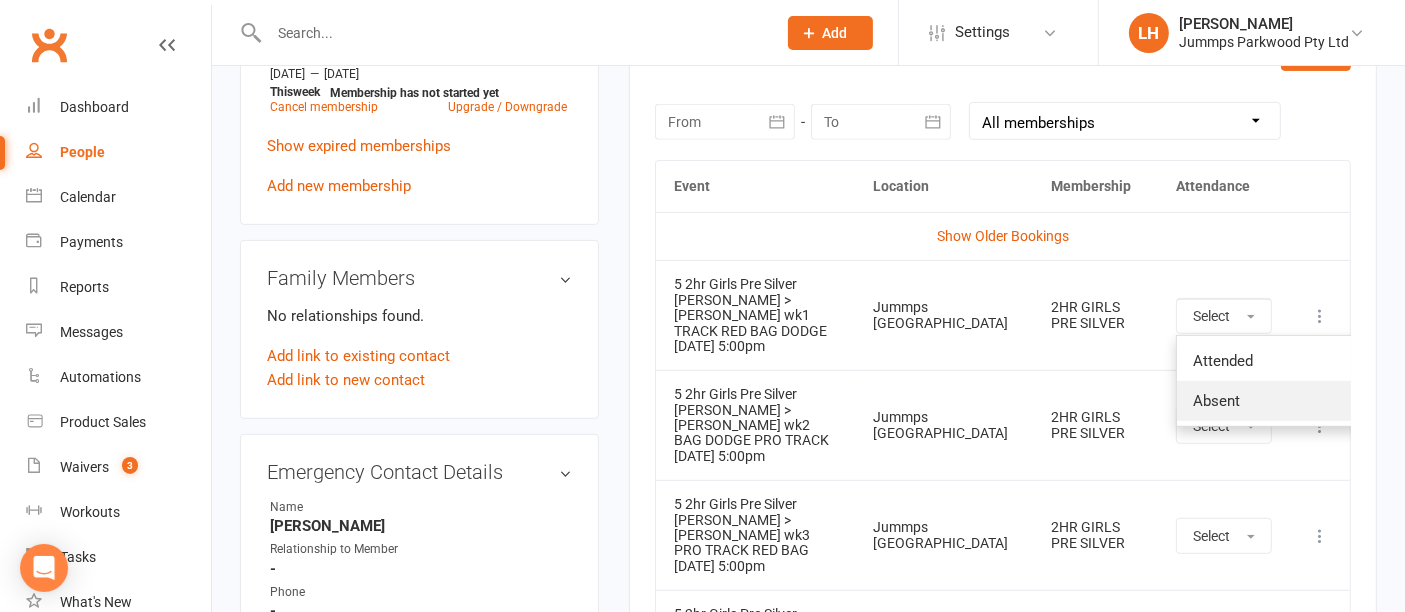 click on "Absent" at bounding box center (1216, 401) 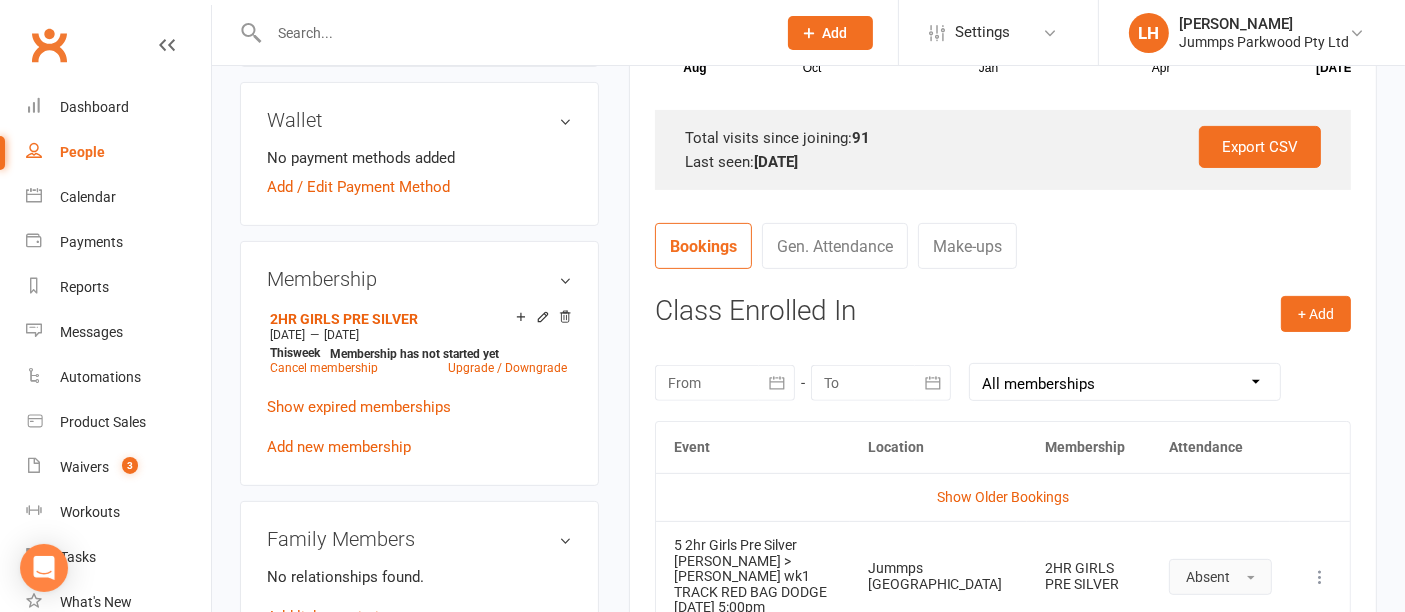 scroll, scrollTop: 608, scrollLeft: 0, axis: vertical 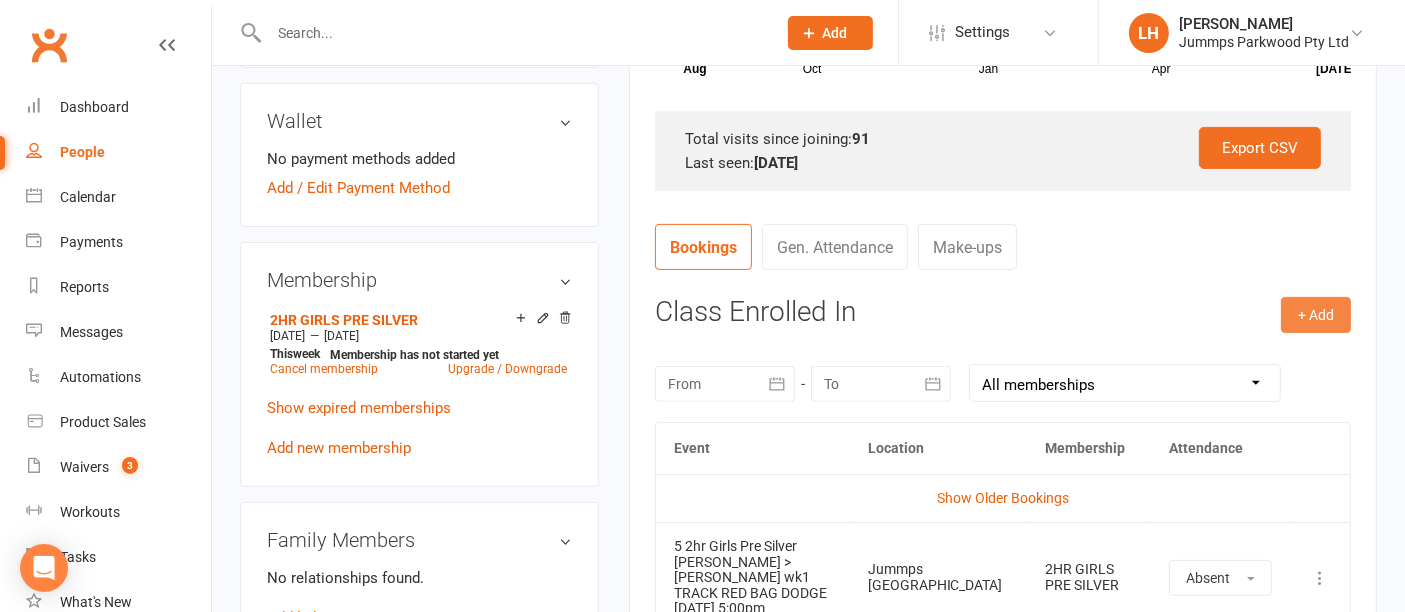 click on "+ Add" at bounding box center [1316, 315] 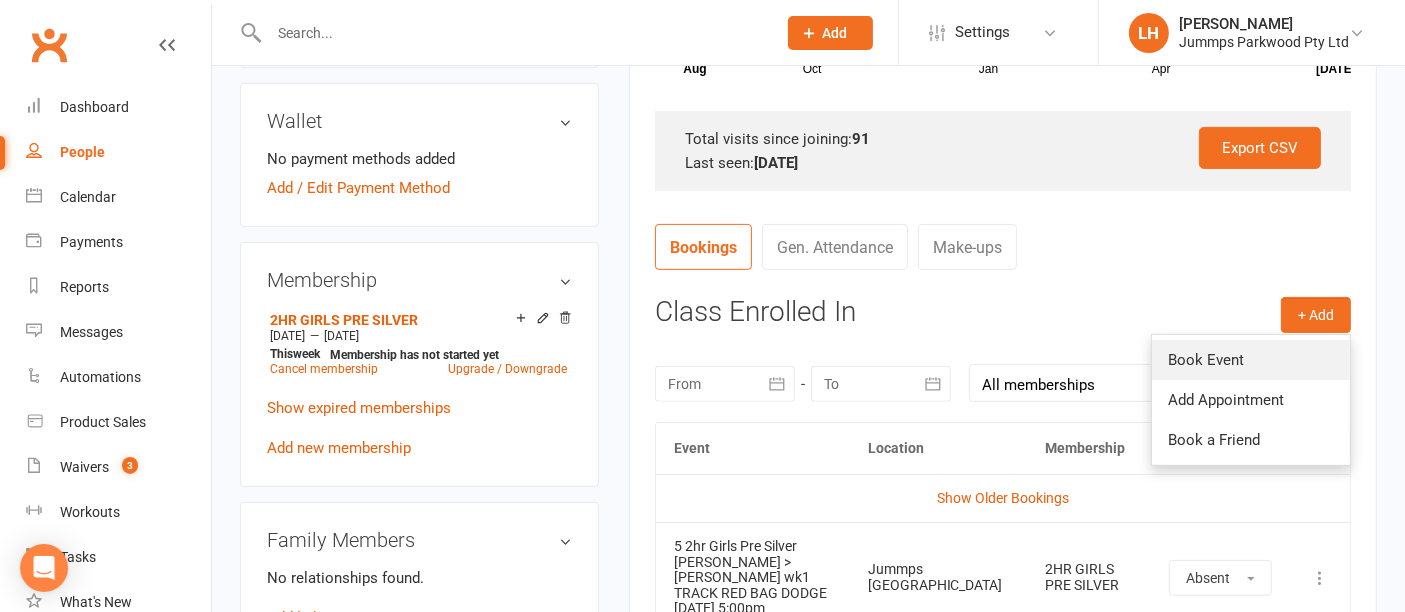 click on "Book Event" at bounding box center (1251, 360) 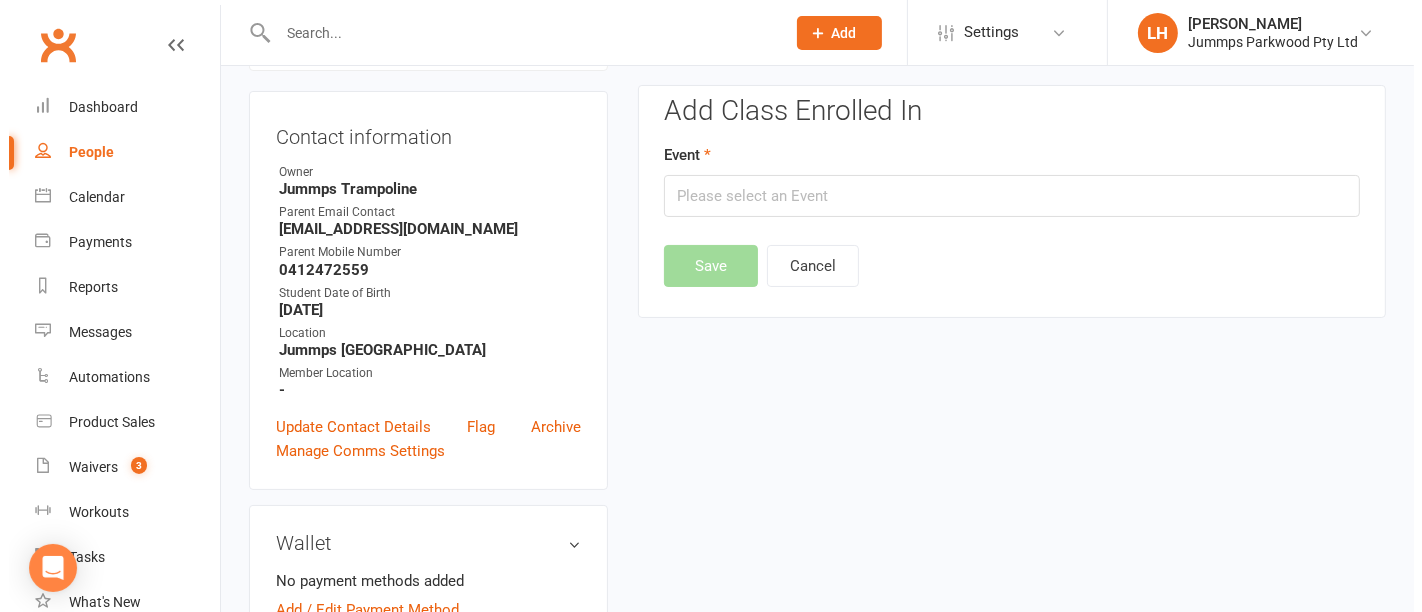 scroll, scrollTop: 171, scrollLeft: 0, axis: vertical 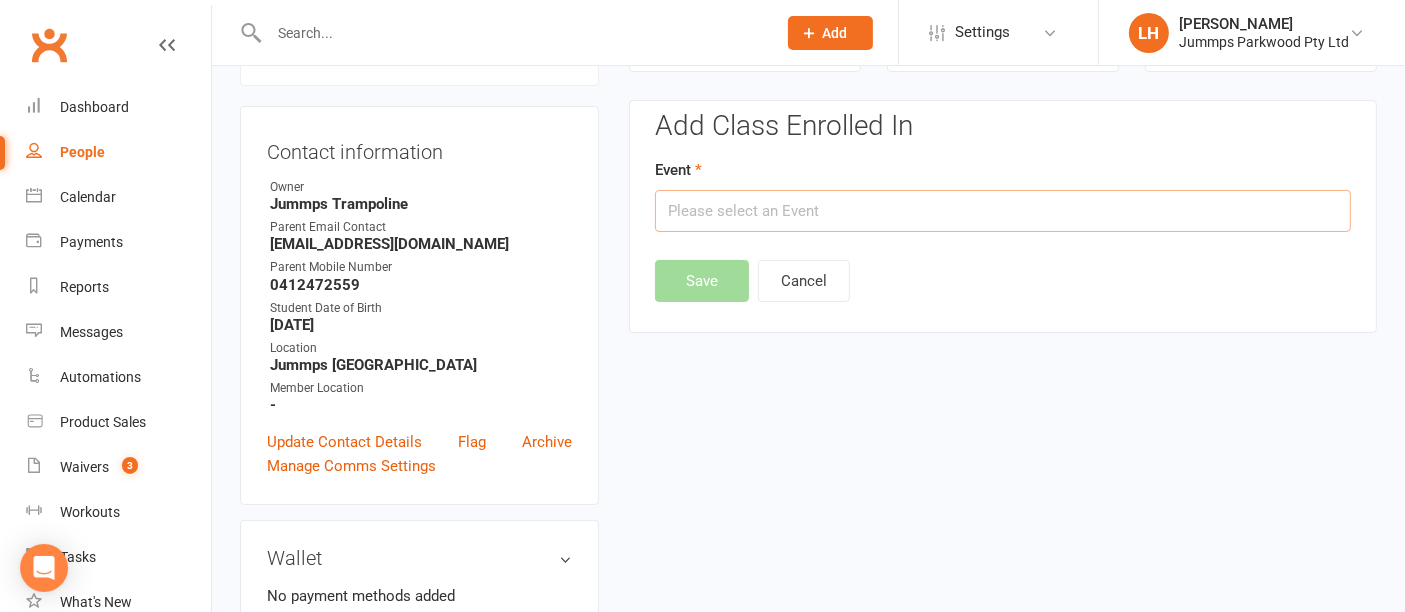 click at bounding box center (1003, 211) 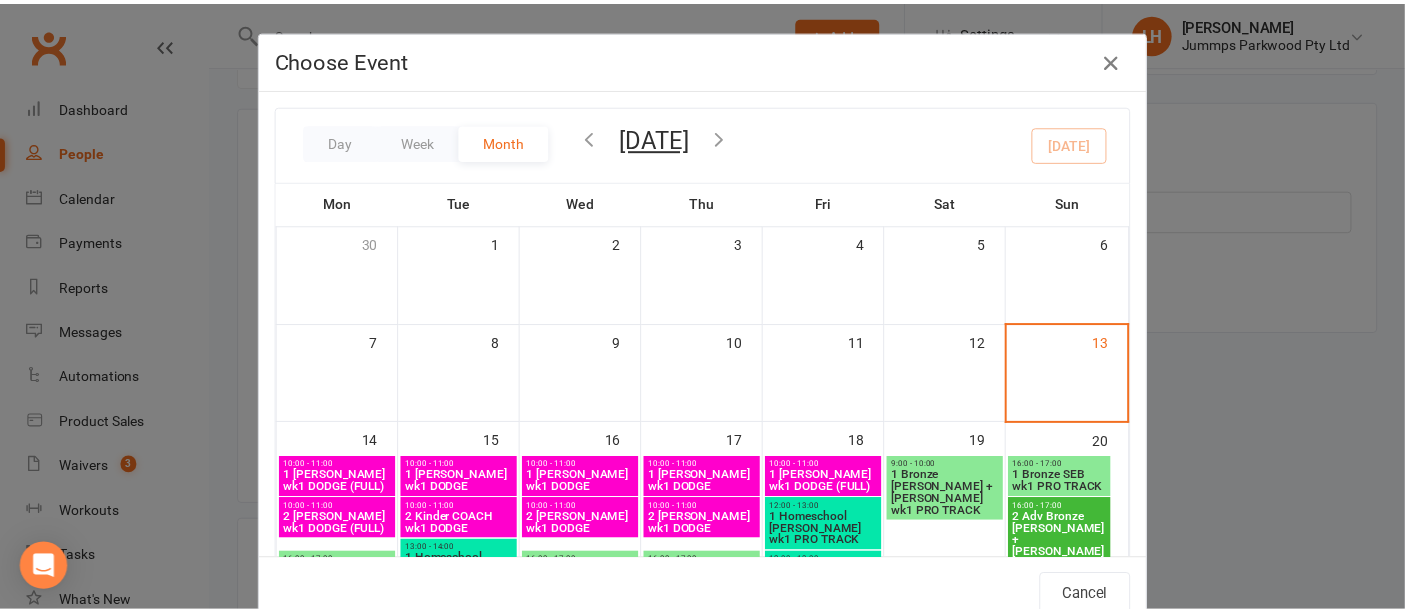 scroll, scrollTop: 365, scrollLeft: 0, axis: vertical 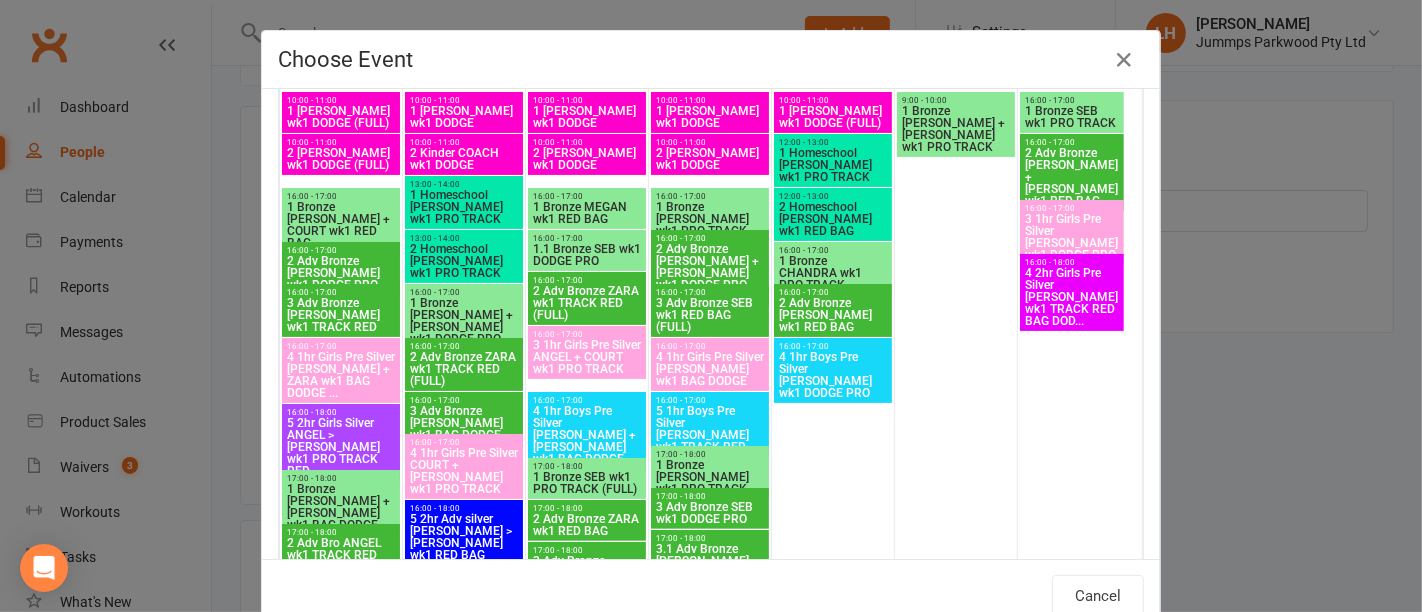 click on "4 2hr Girls Pre Silver [PERSON_NAME] wk1 TRACK RED BAG DOD..." at bounding box center (1072, 297) 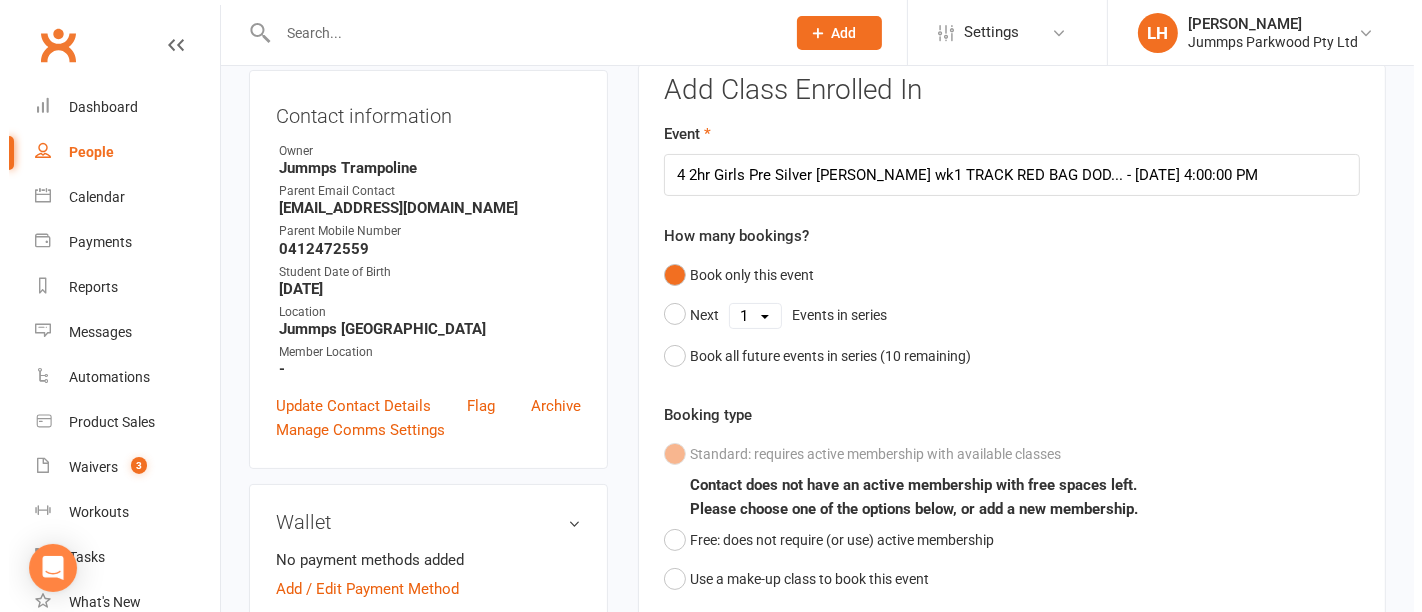 scroll, scrollTop: 199, scrollLeft: 0, axis: vertical 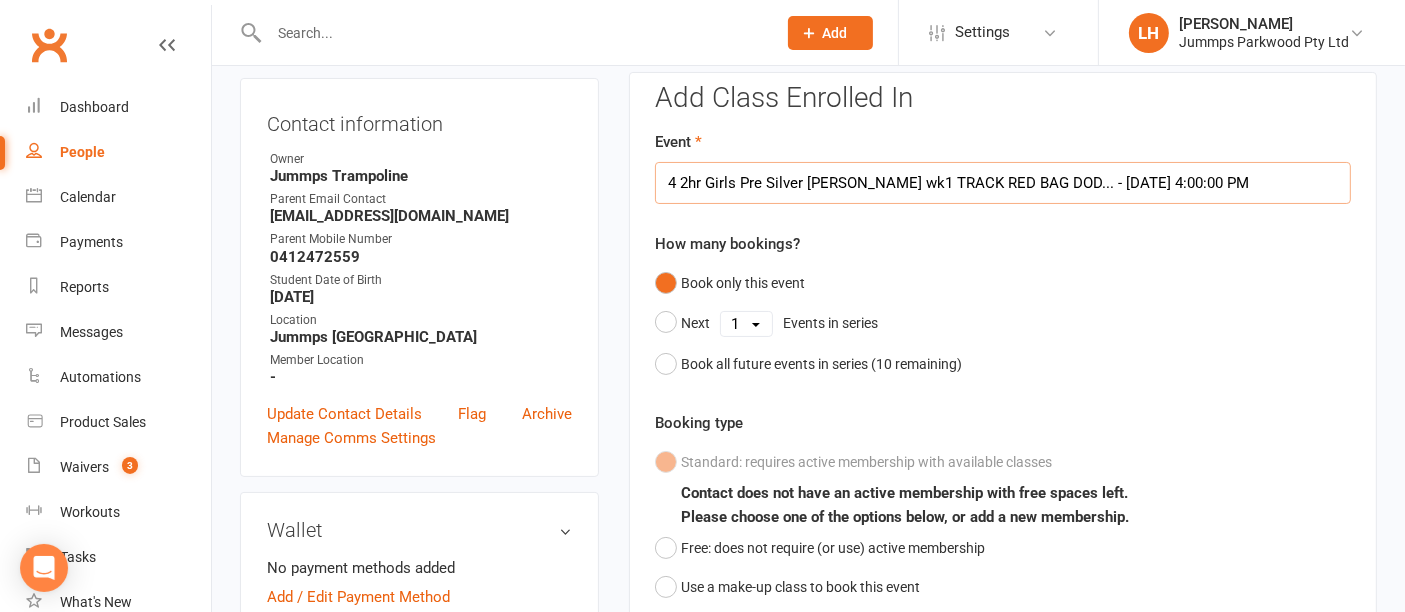 click on "4 2hr Girls Pre Silver FRANK wk1 TRACK RED BAG DOD... - Jul 20, 2025 4:00:00 PM" at bounding box center (1003, 183) 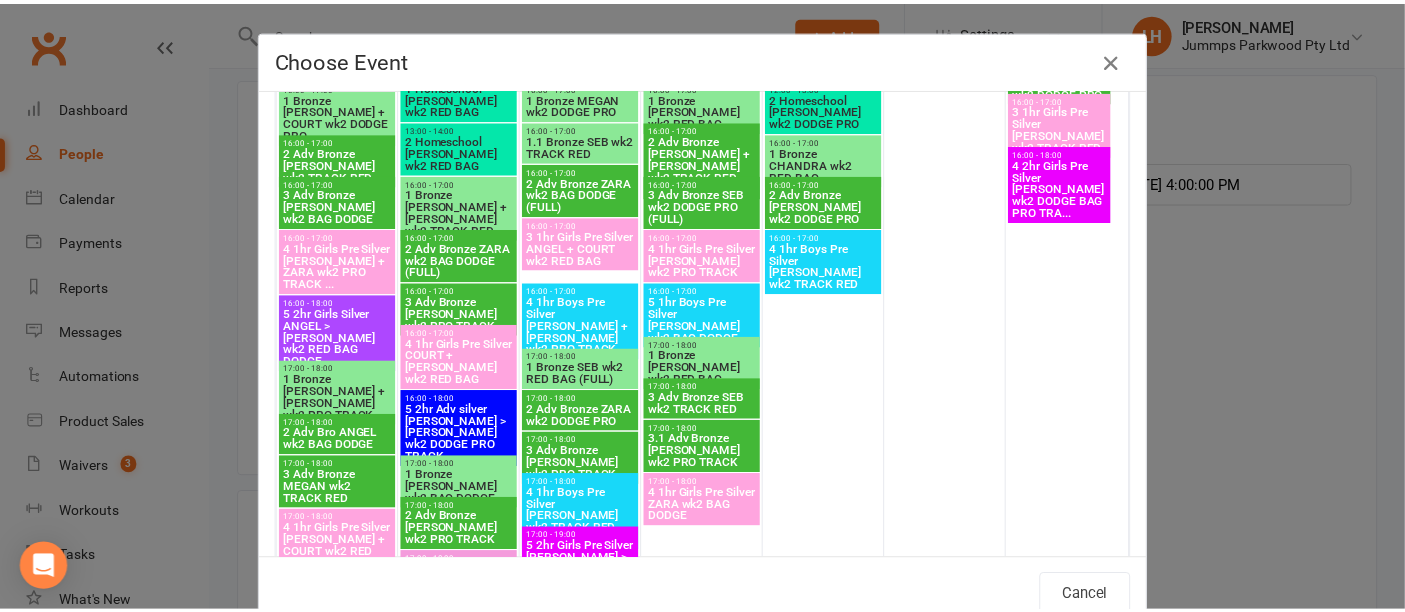 scroll, scrollTop: 1432, scrollLeft: 0, axis: vertical 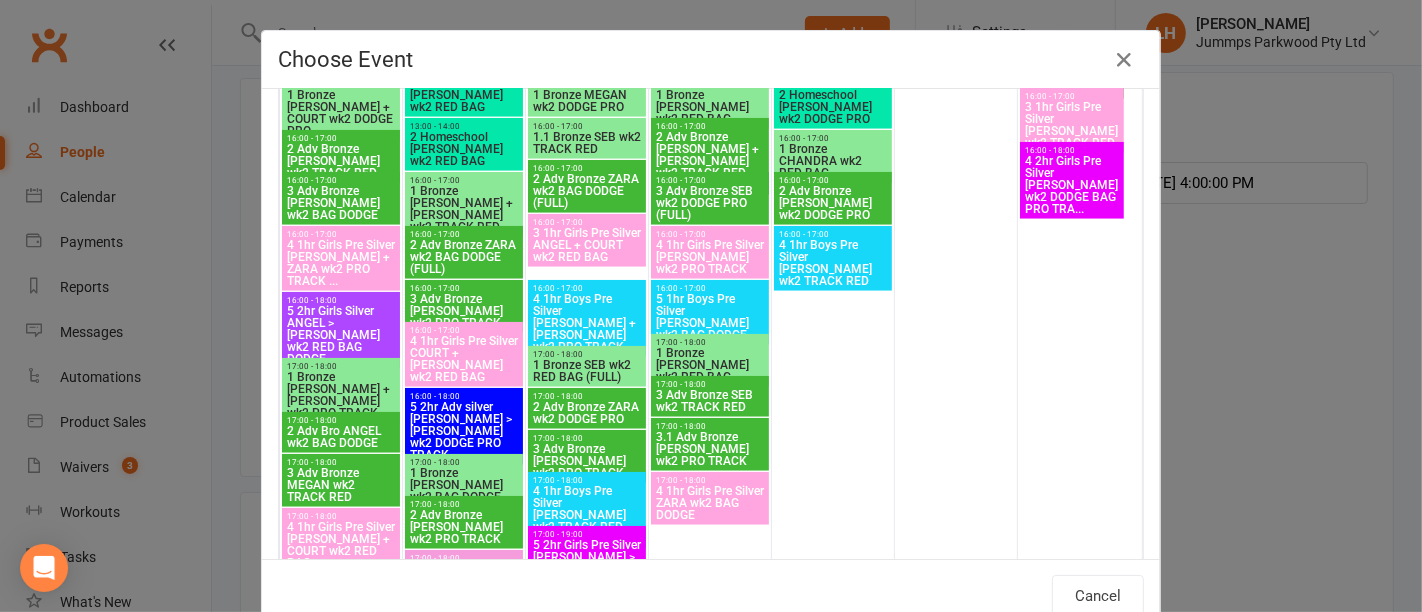 click on "4 2hr Girls Pre Silver [PERSON_NAME] wk2 DODGE BAG PRO TRA..." at bounding box center (1072, 185) 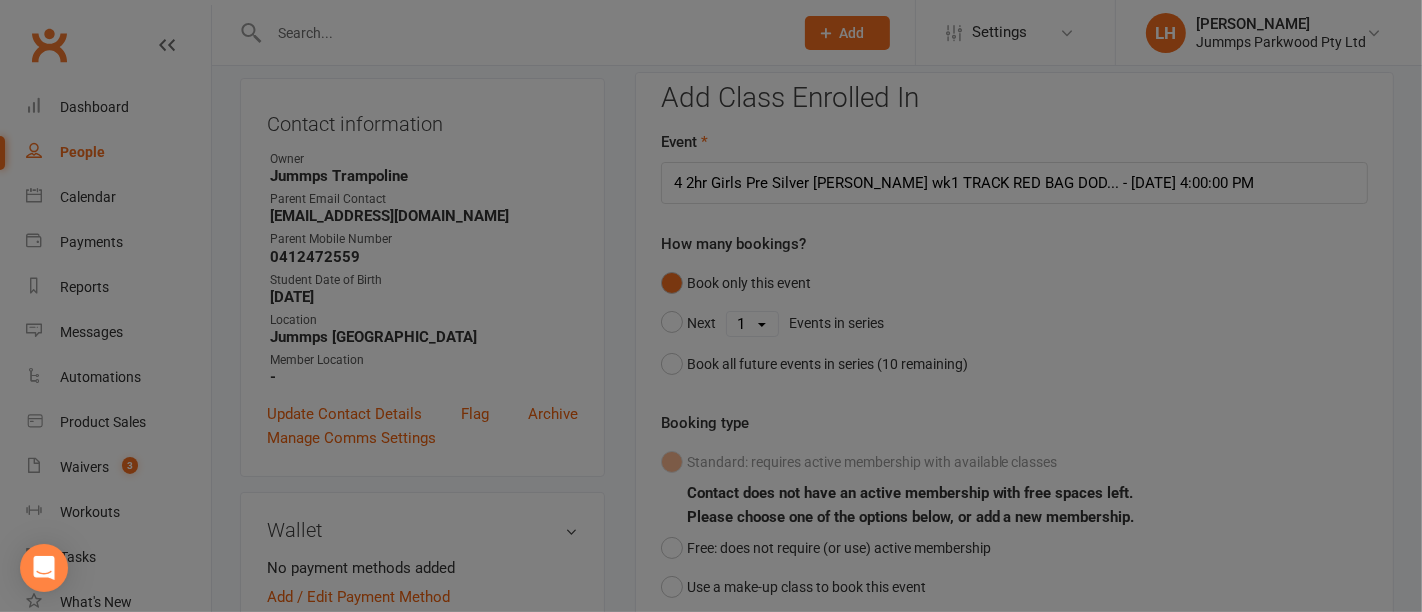 type on "4 2hr Girls Pre Silver FRANK wk2 DODGE BAG PRO TRA... - Jul 27, 2025 4:00:00 PM" 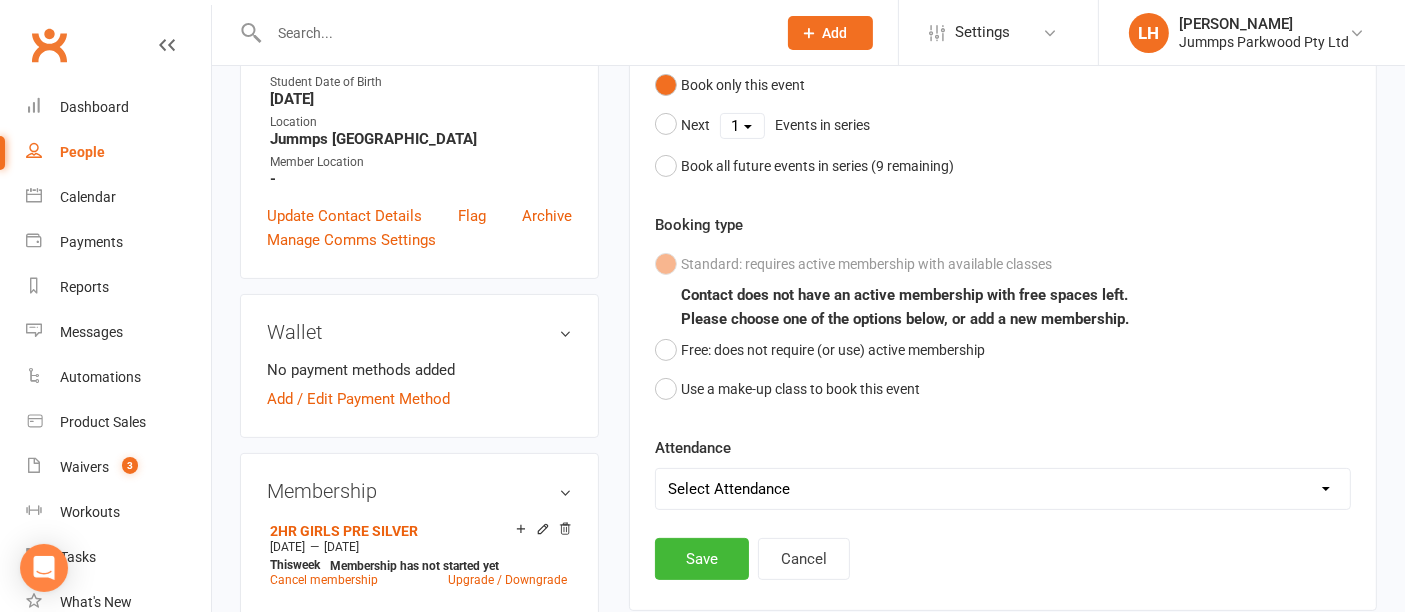 scroll, scrollTop: 423, scrollLeft: 0, axis: vertical 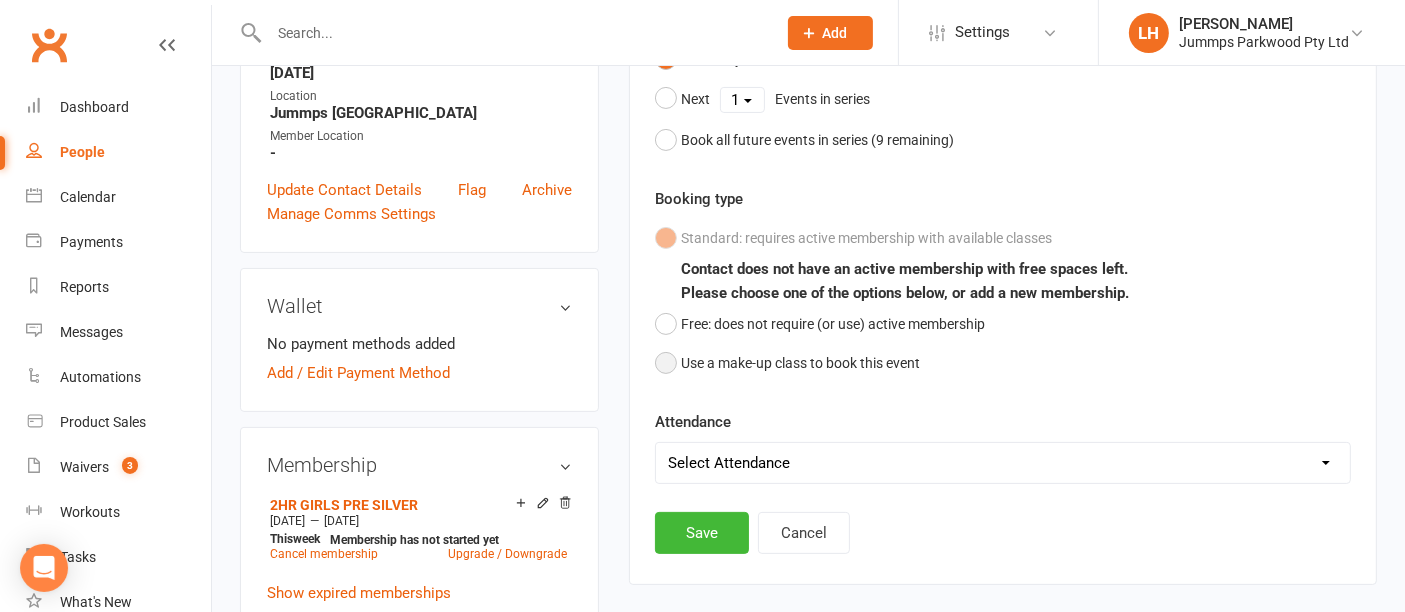 click on "Use a make-up class to book this event" at bounding box center [787, 363] 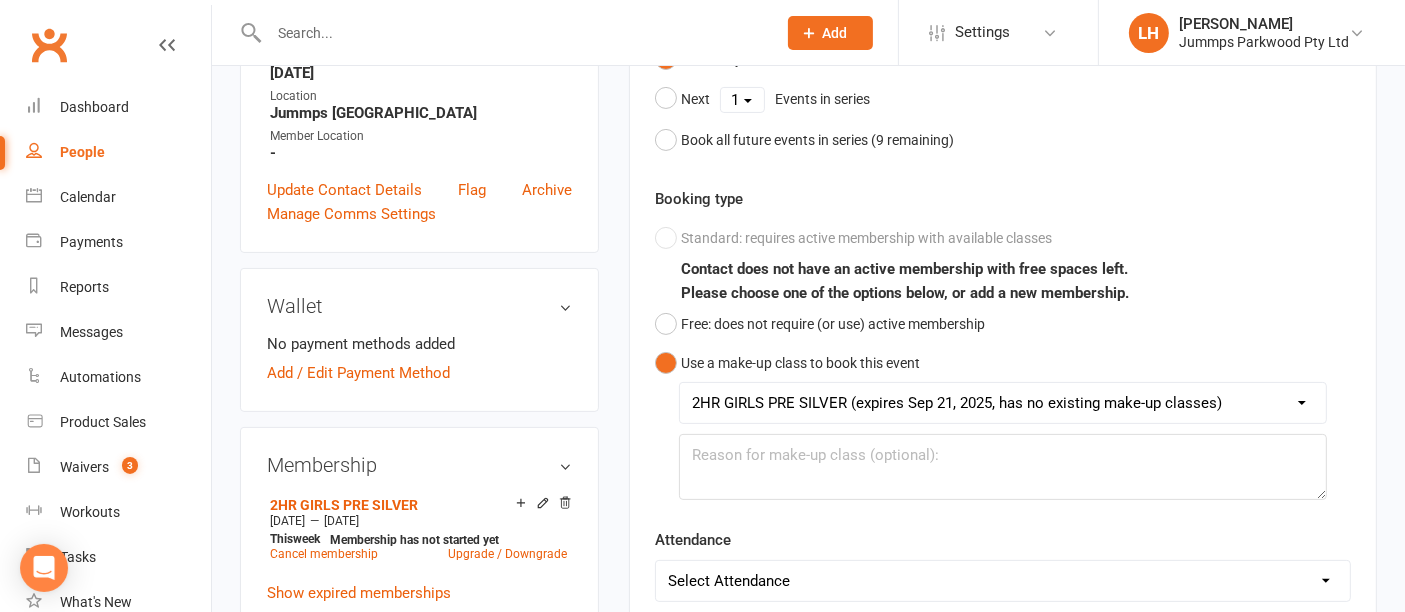 click on "2HR GIRLS PRE SILVER (expires Sep 21, 2025, has no existing make-up classes)" at bounding box center (1003, 403) 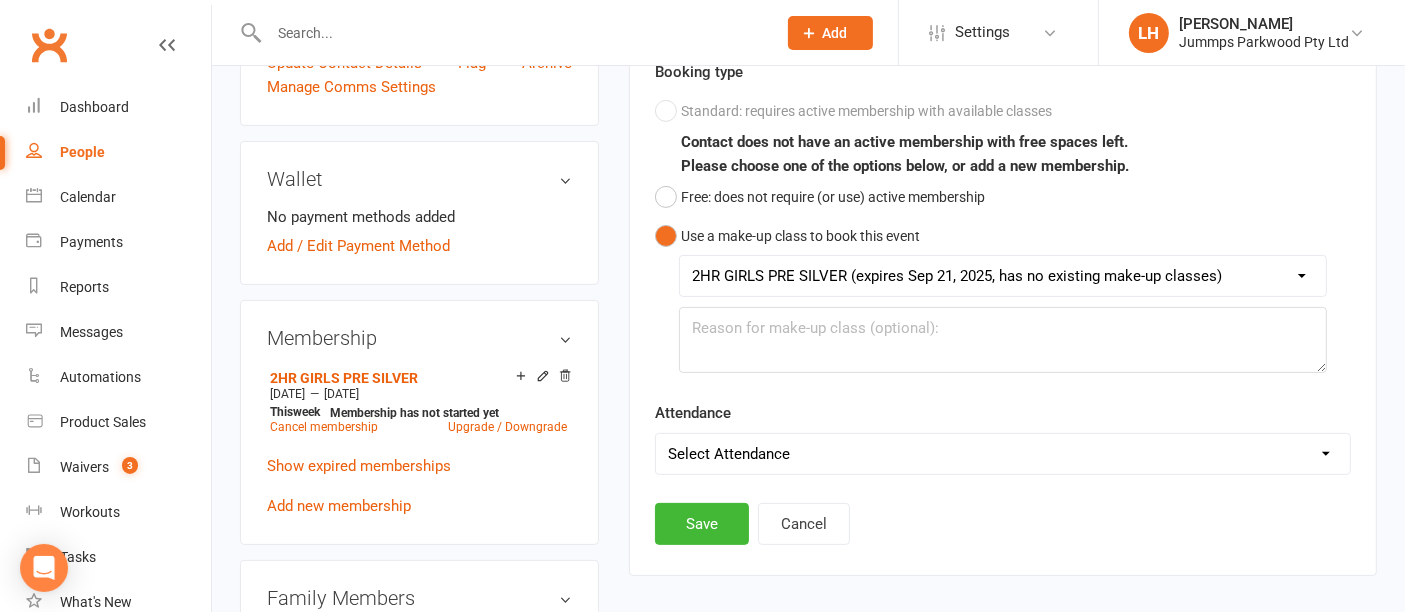 scroll, scrollTop: 551, scrollLeft: 0, axis: vertical 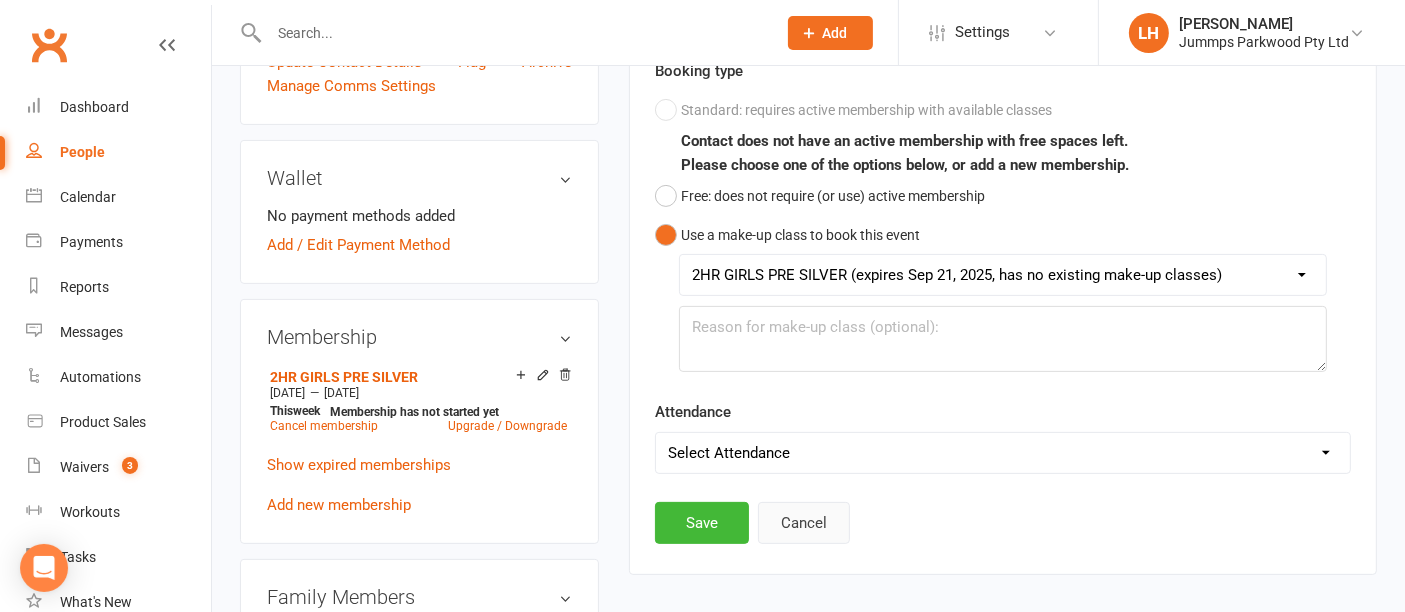 click on "Cancel" at bounding box center (804, 523) 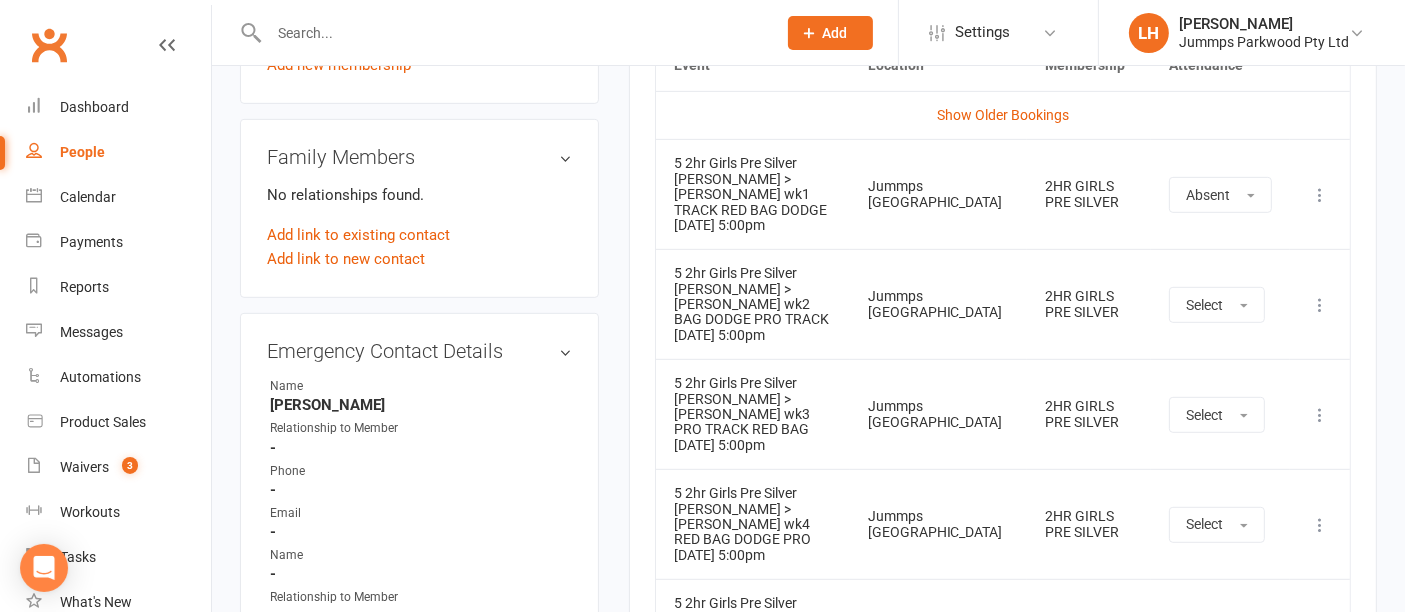 scroll, scrollTop: 991, scrollLeft: 0, axis: vertical 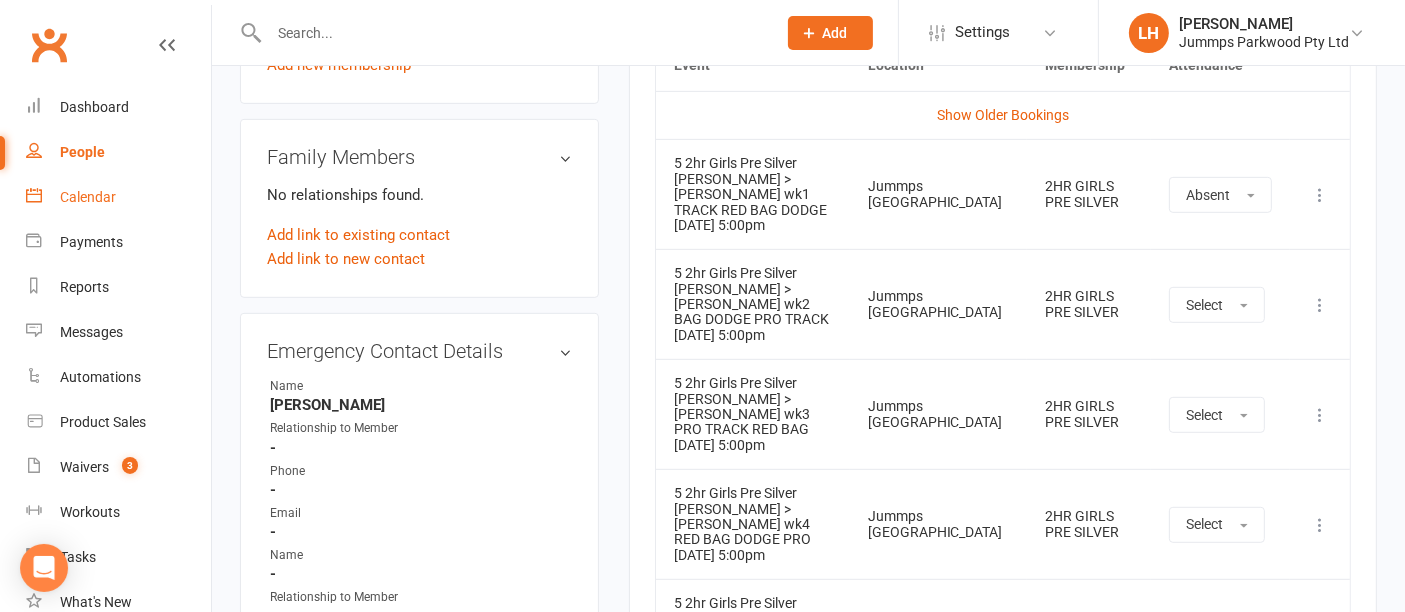 click on "Calendar" at bounding box center (88, 197) 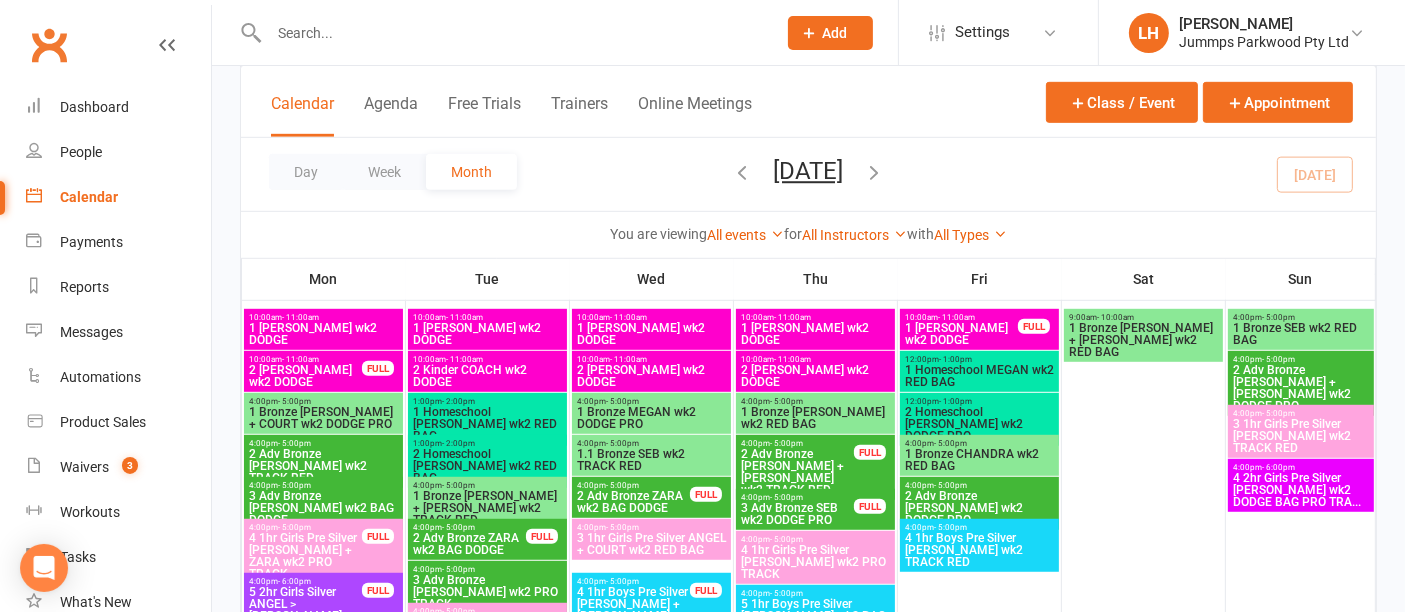 scroll, scrollTop: 1220, scrollLeft: 0, axis: vertical 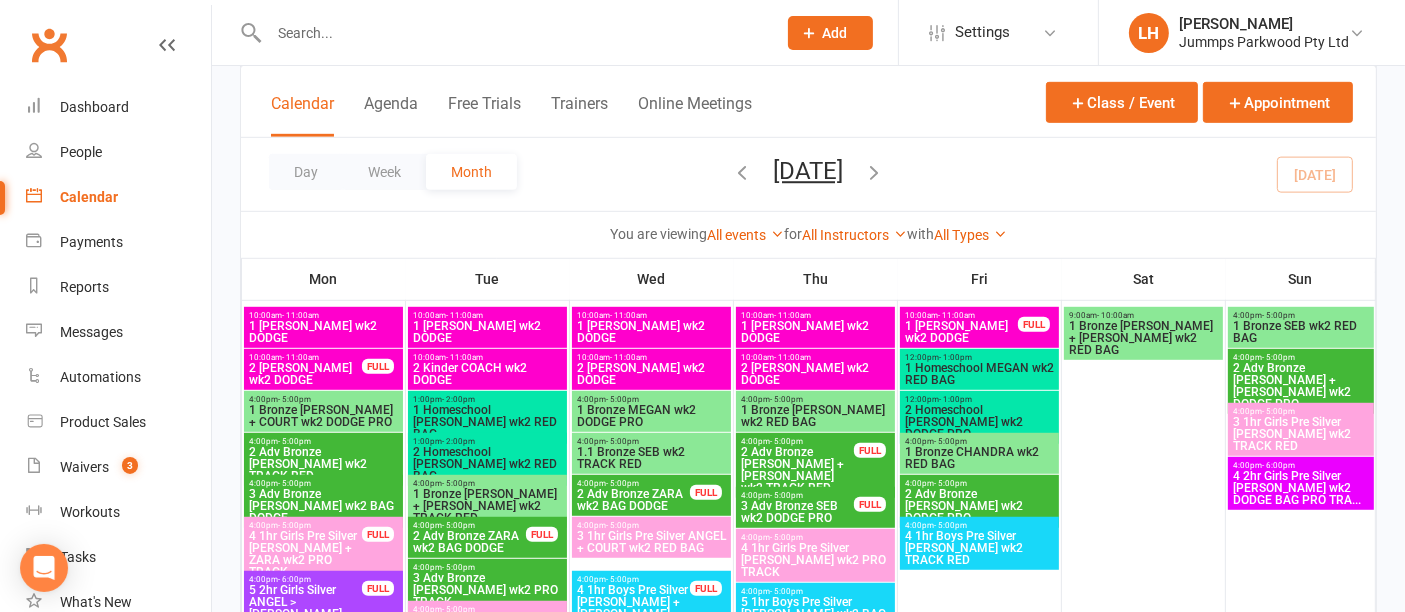 click on "4 2hr Girls Pre Silver [PERSON_NAME] wk2 DODGE BAG PRO TRA..." at bounding box center [1301, 488] 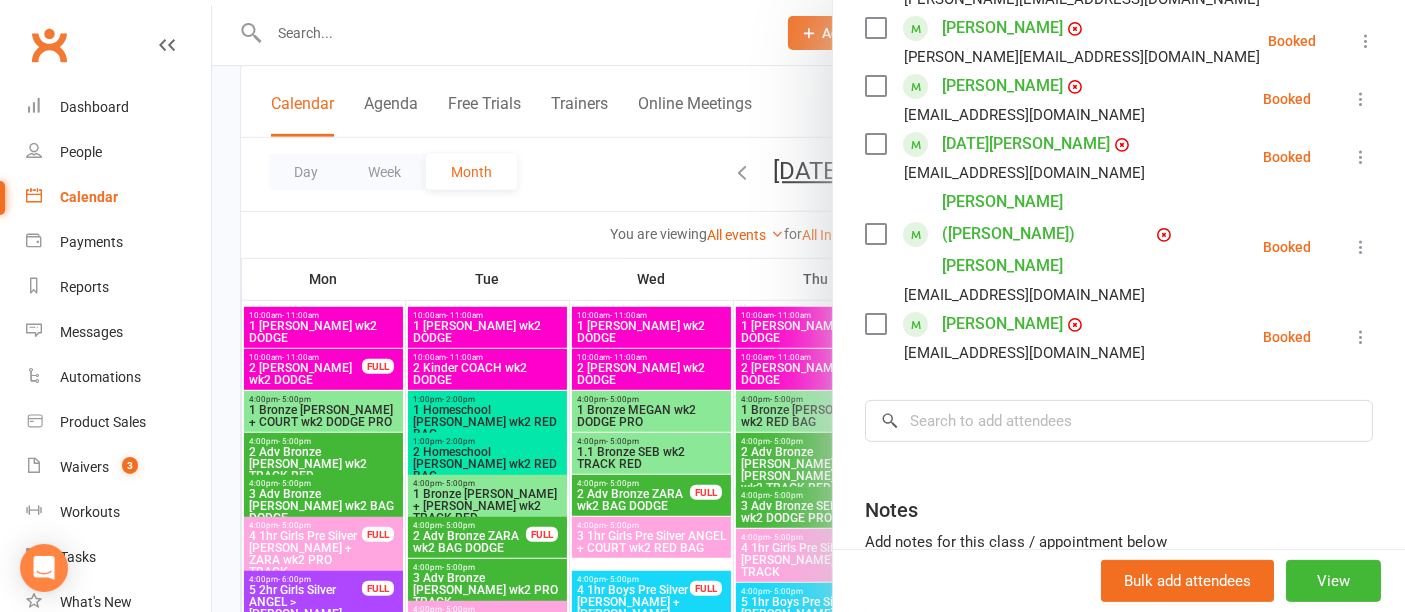 scroll, scrollTop: 543, scrollLeft: 0, axis: vertical 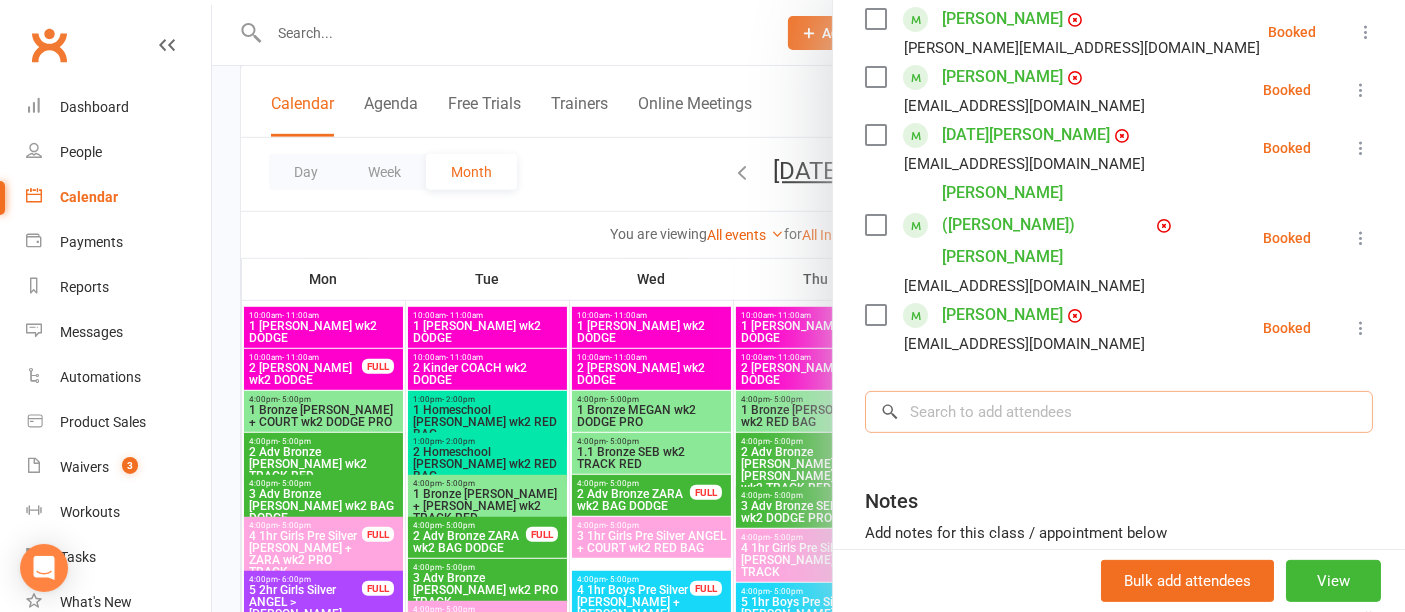 click at bounding box center [1119, 412] 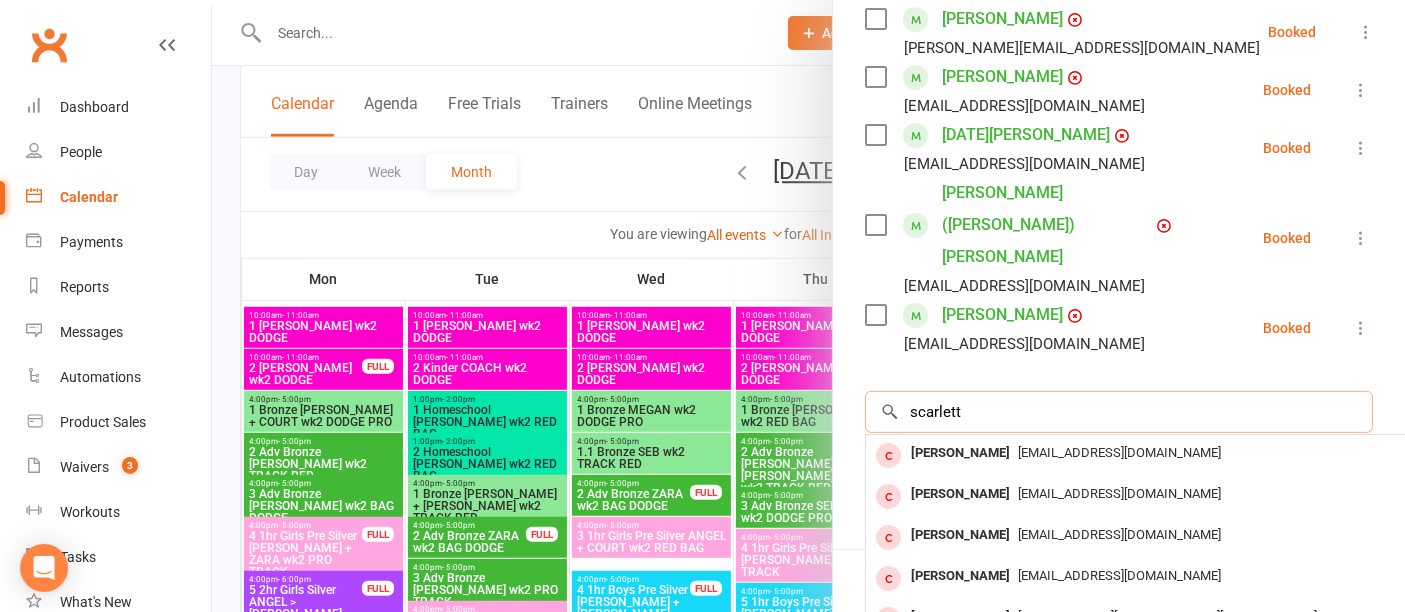 scroll, scrollTop: 108, scrollLeft: 0, axis: vertical 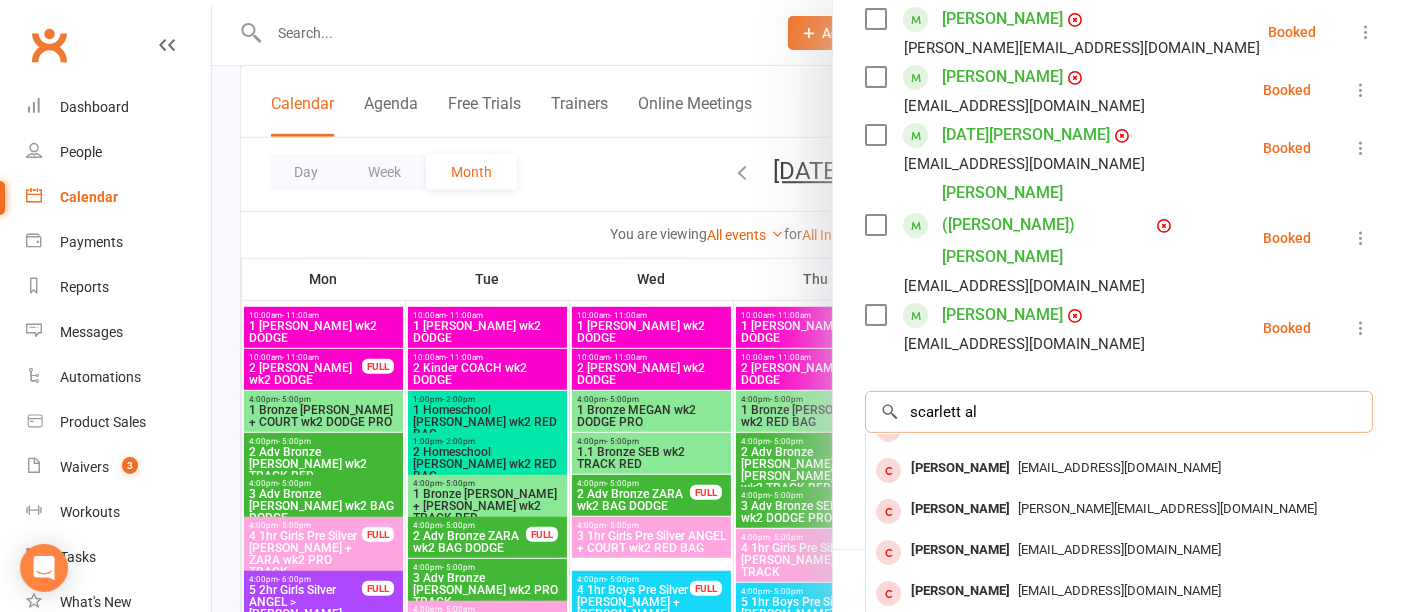 type on "scarlett alp" 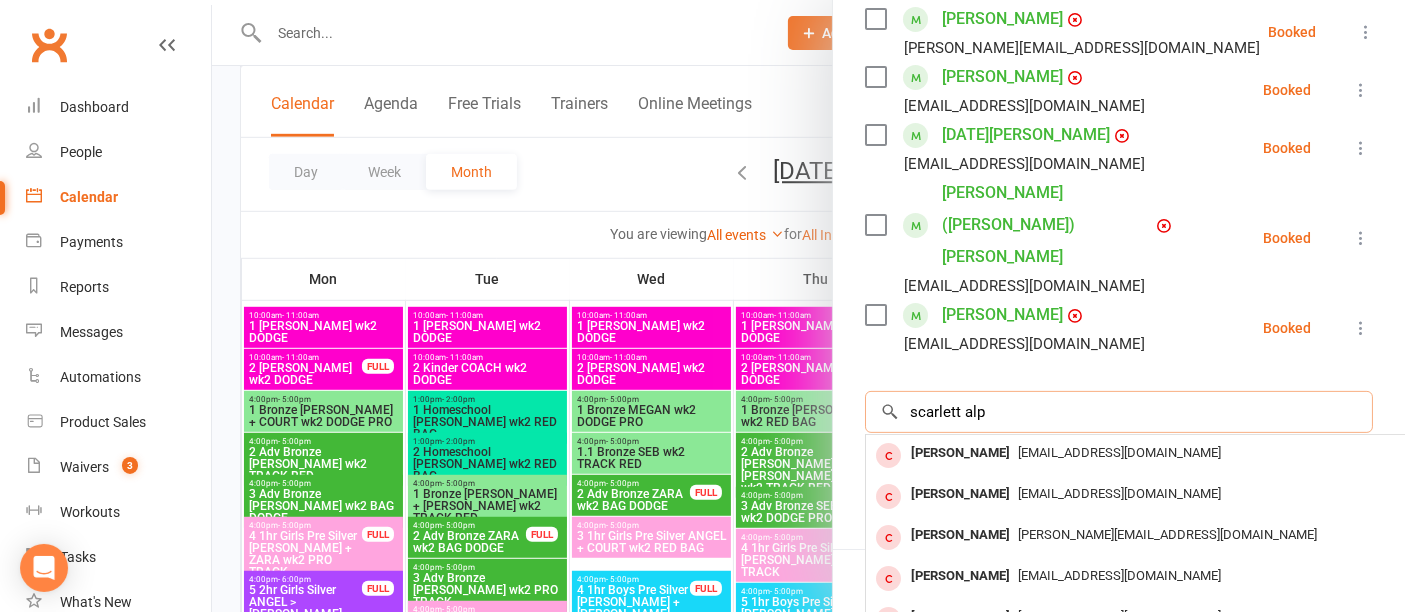 scroll, scrollTop: 108, scrollLeft: 0, axis: vertical 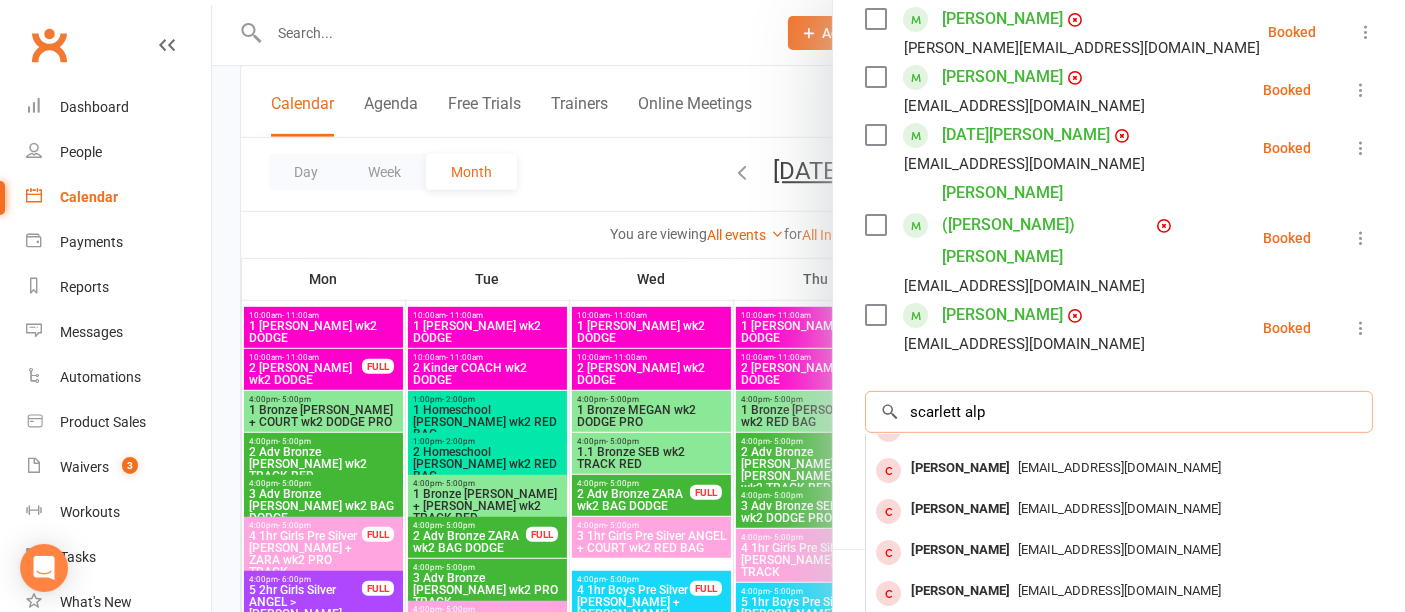 click on "scarlett alp" at bounding box center (1119, 412) 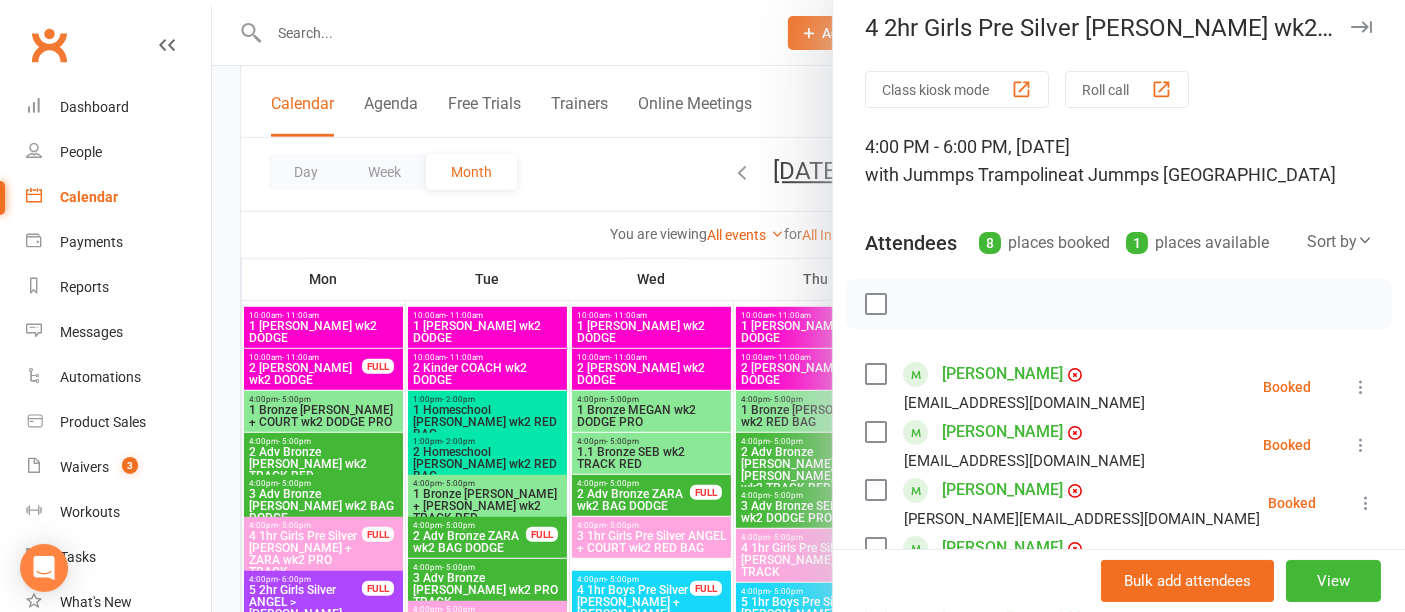 scroll, scrollTop: 0, scrollLeft: 0, axis: both 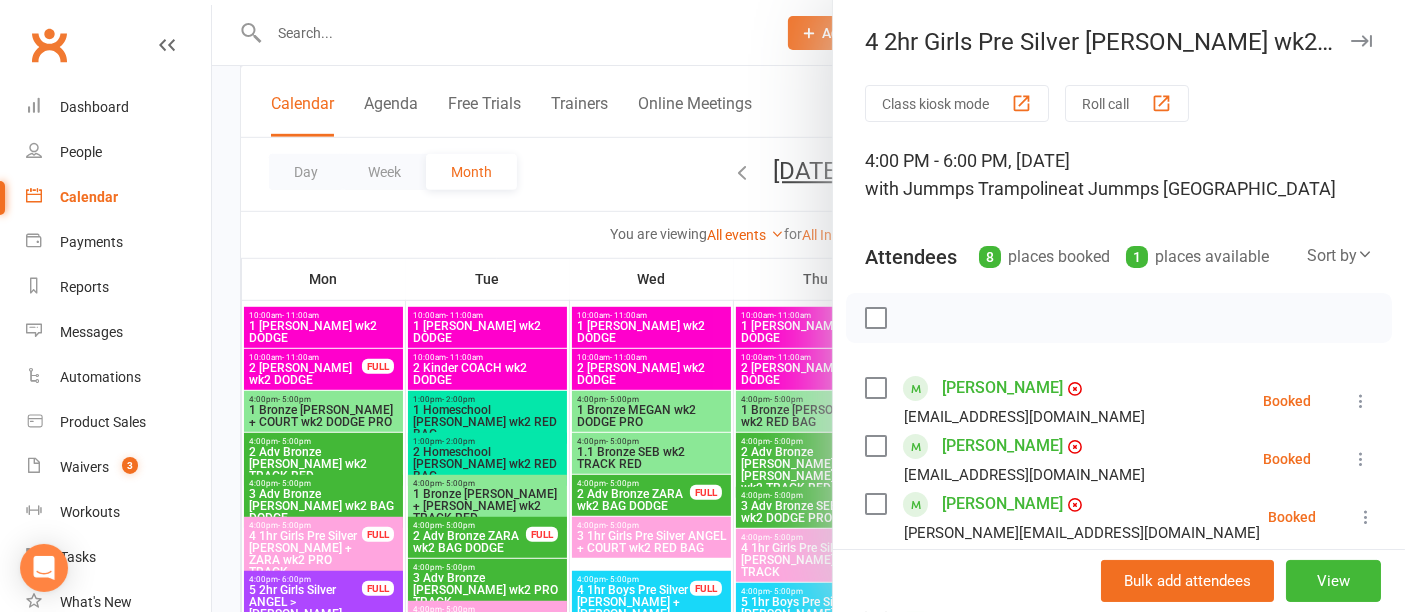 click at bounding box center (808, 306) 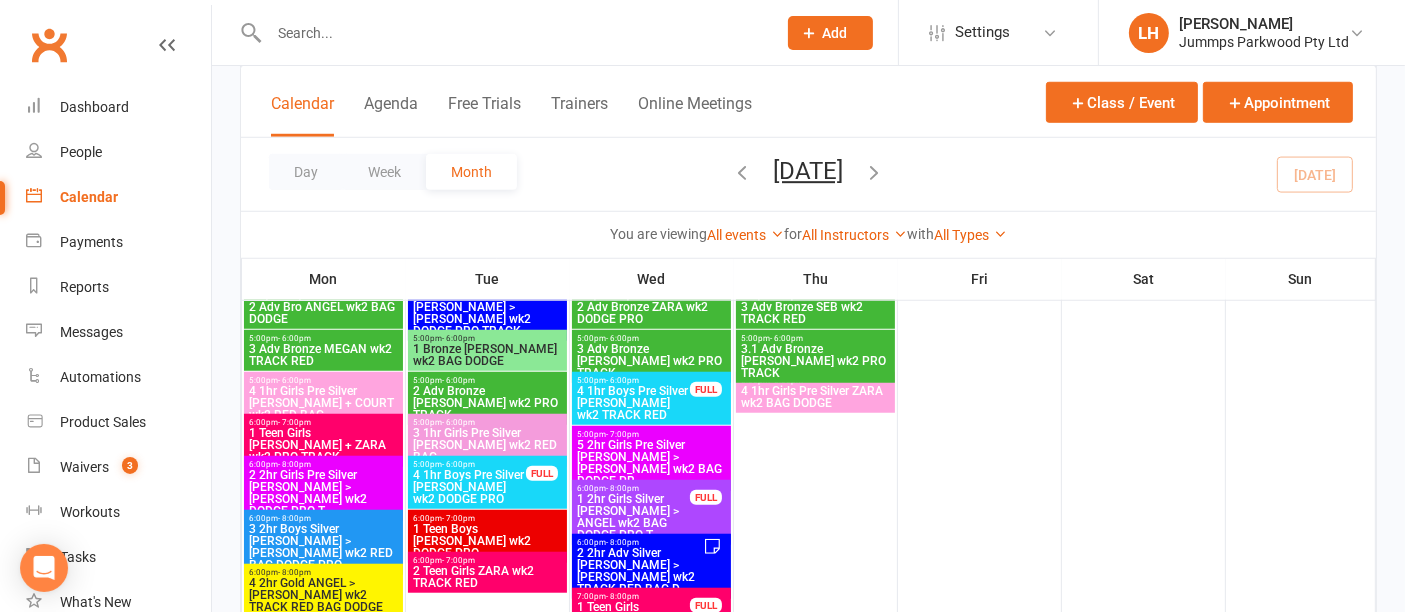 scroll, scrollTop: 1602, scrollLeft: 0, axis: vertical 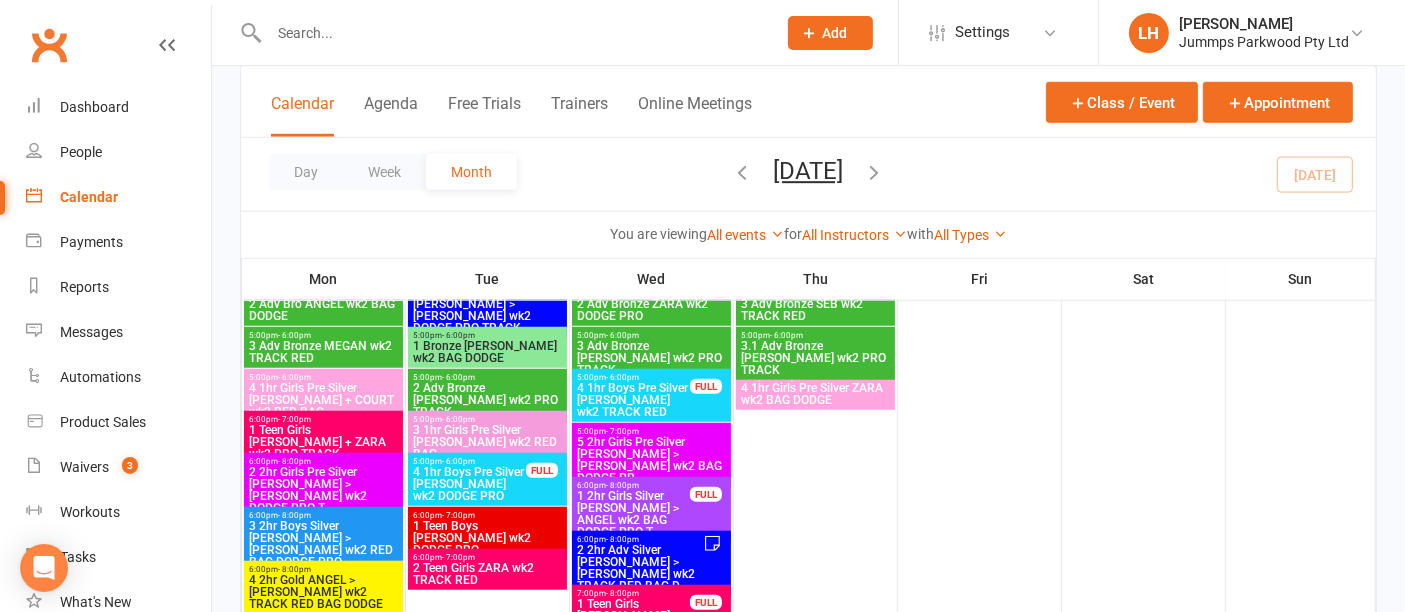 click at bounding box center (512, 33) 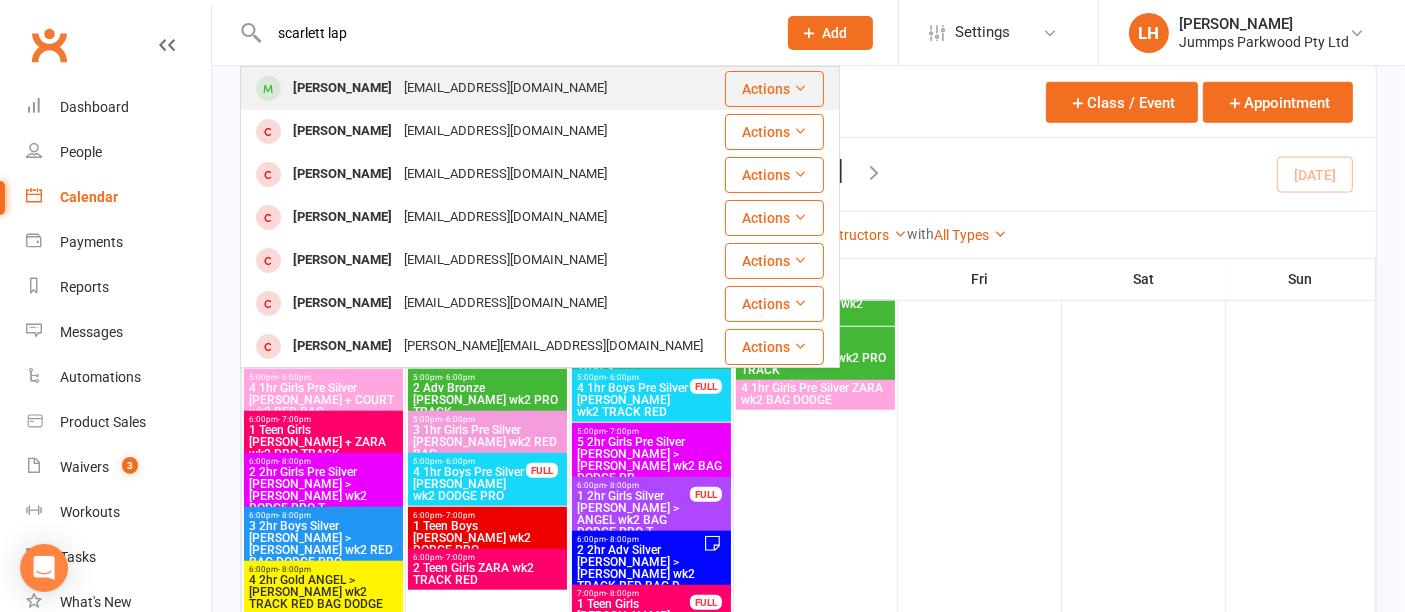 type on "scarlett lap" 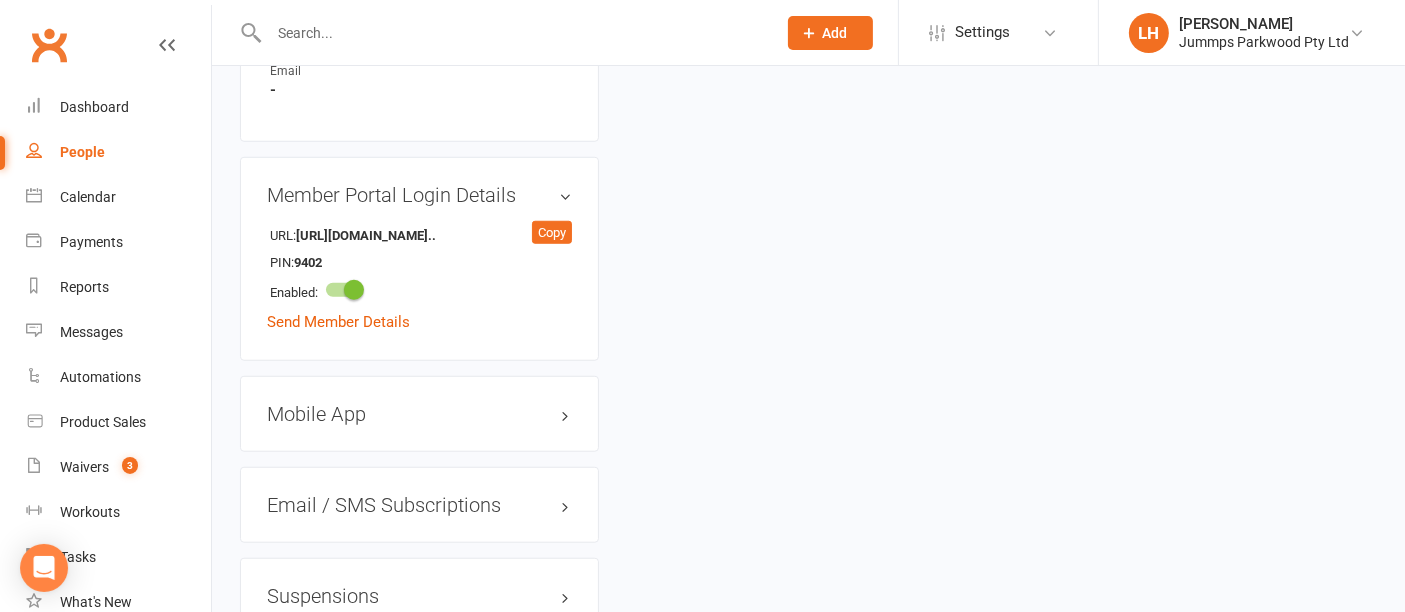 scroll, scrollTop: 0, scrollLeft: 0, axis: both 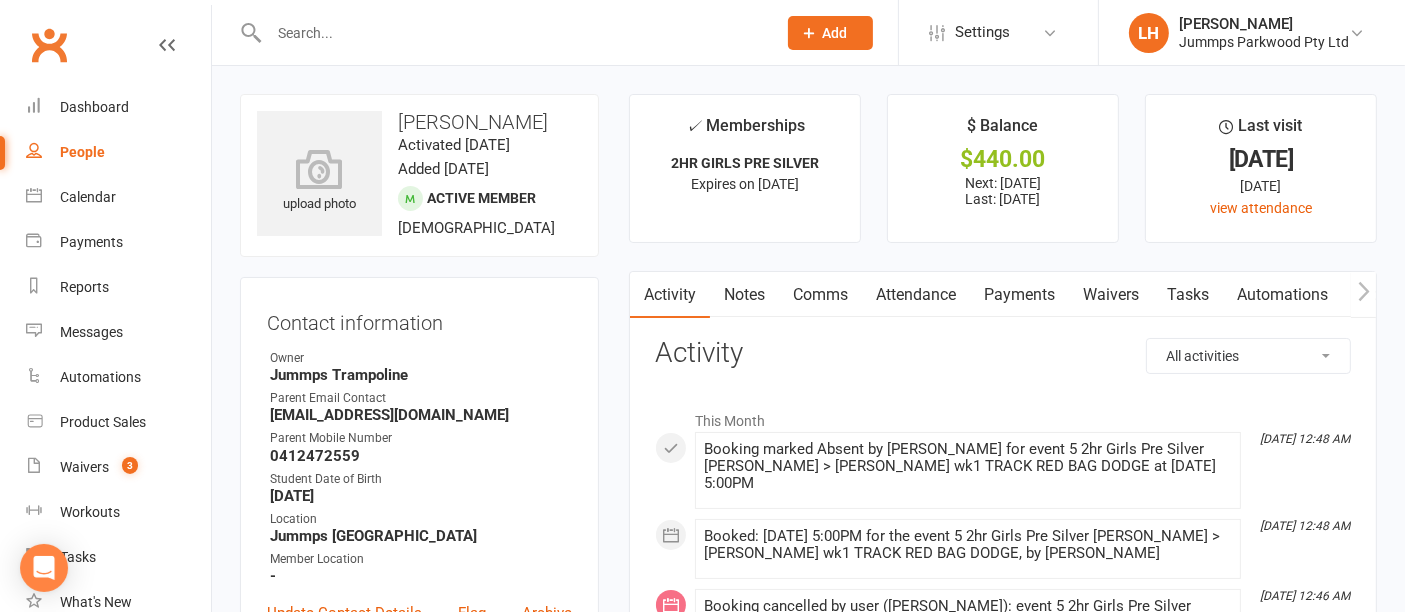 click on "Attendance" at bounding box center (916, 295) 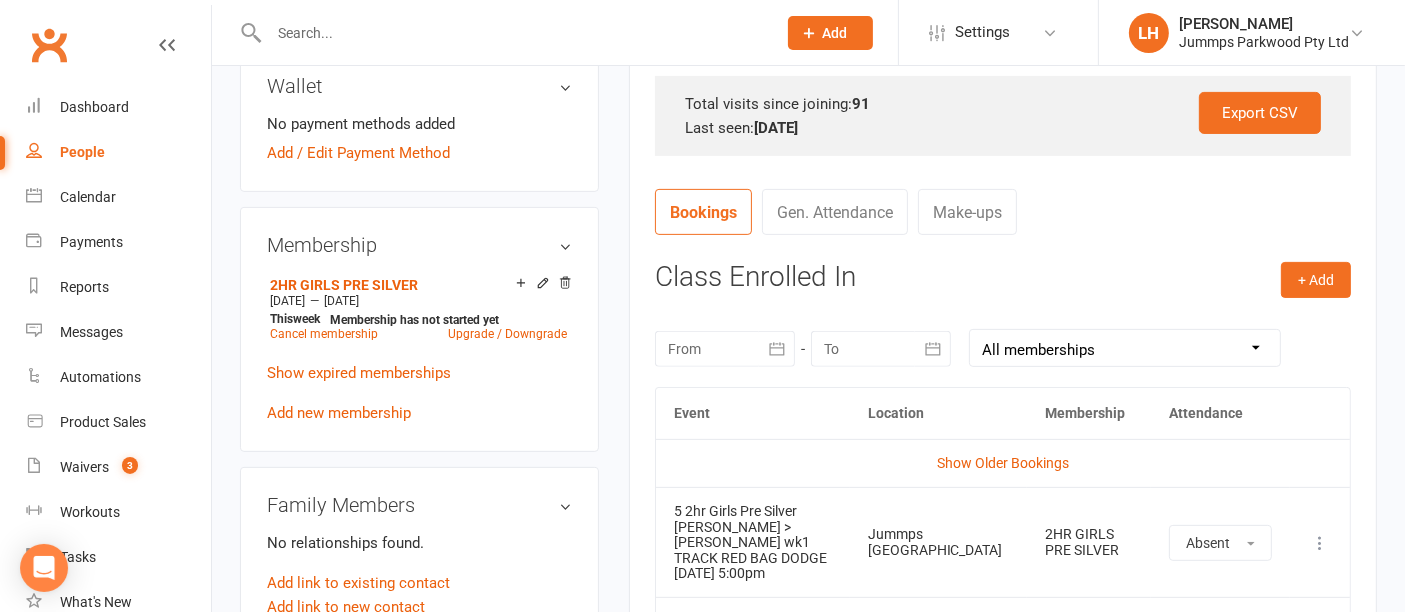 scroll, scrollTop: 644, scrollLeft: 0, axis: vertical 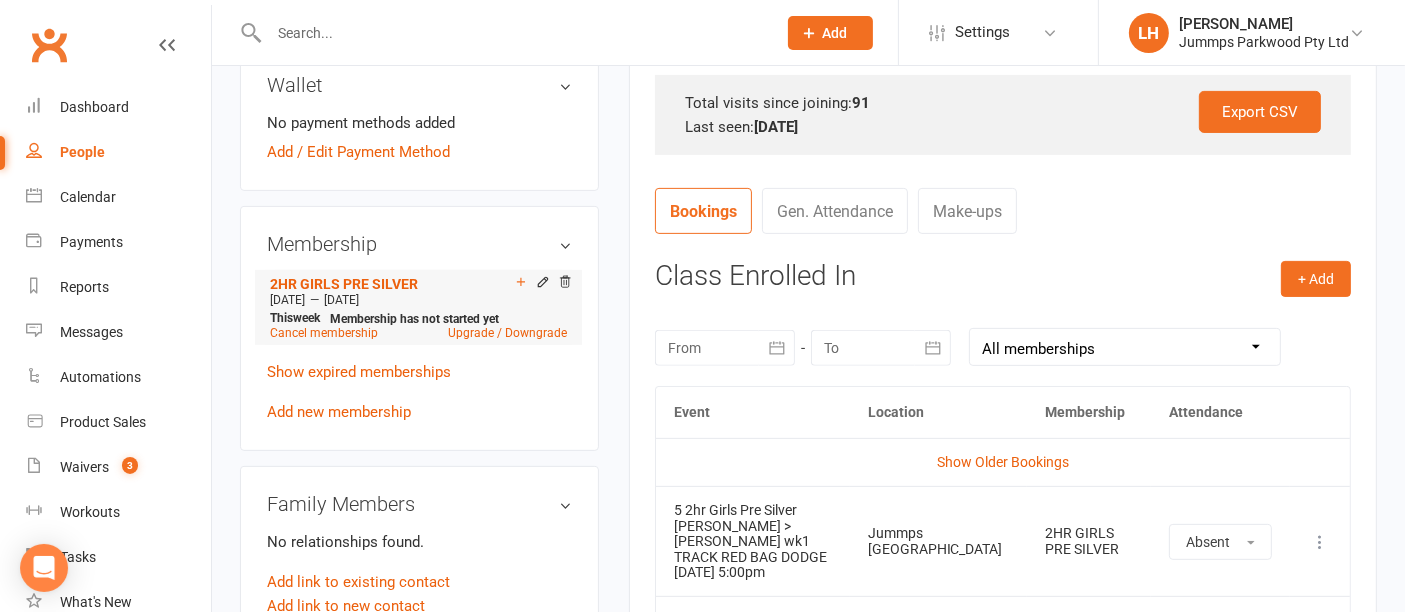 click 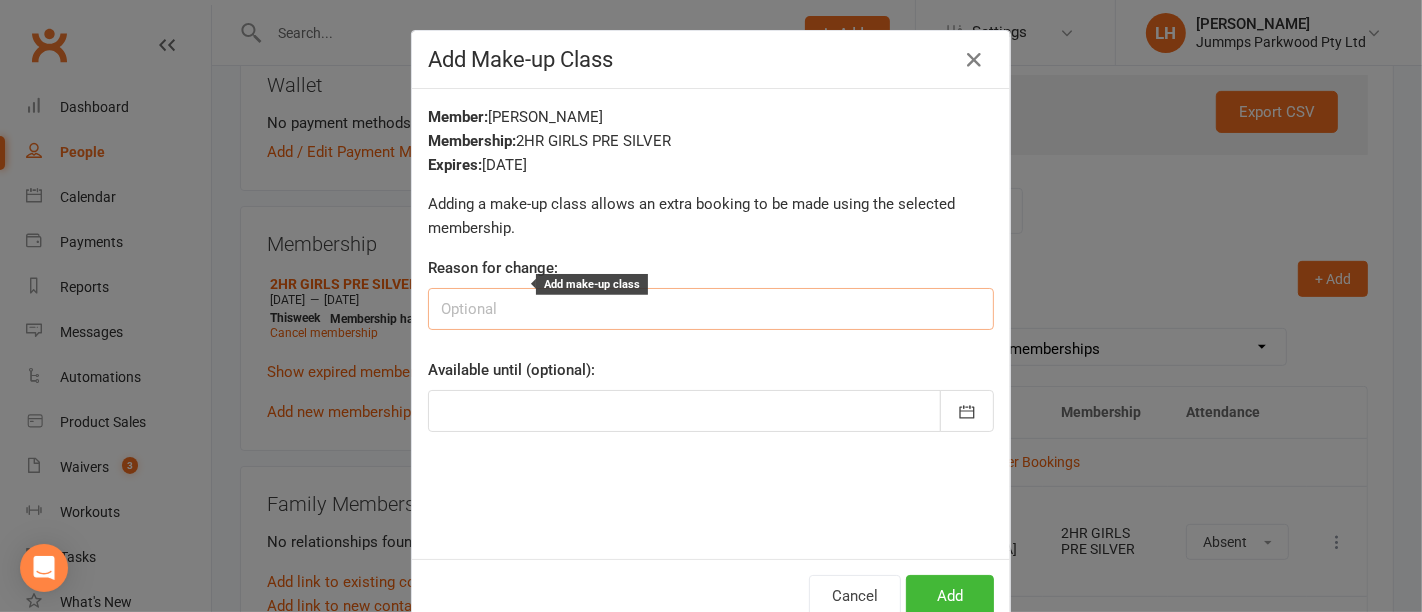 click at bounding box center [711, 309] 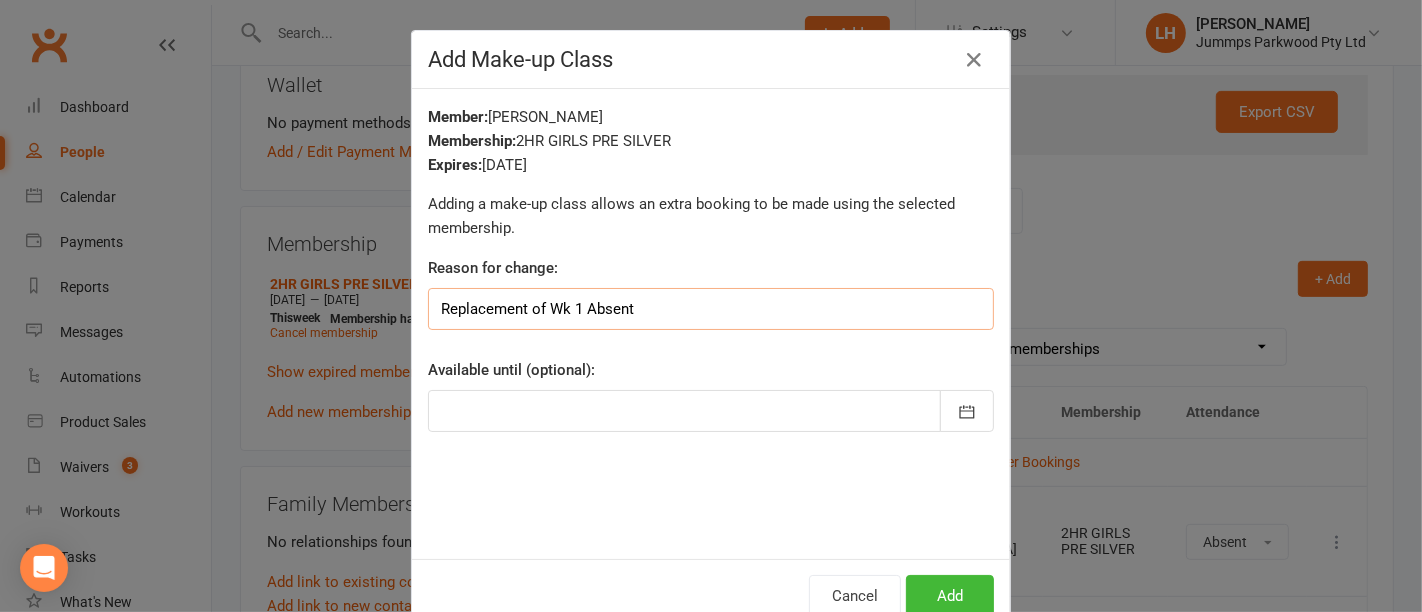 type on "Replacement of Wk 1 Absent" 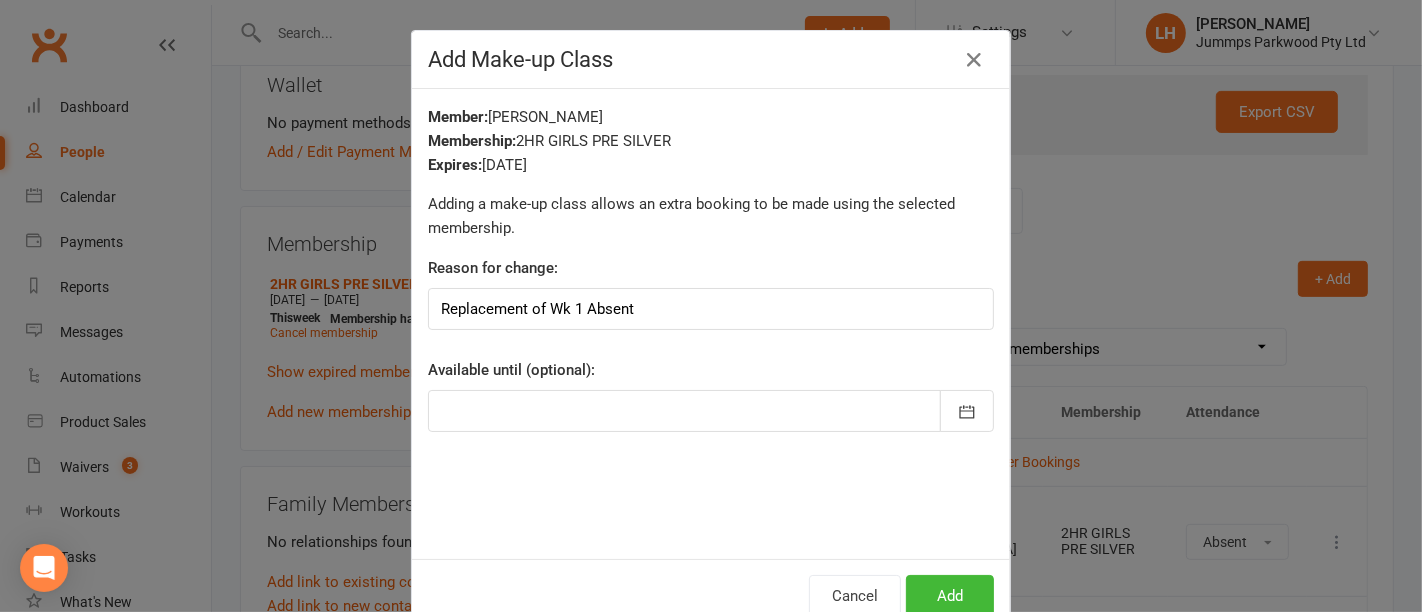 click at bounding box center (711, 411) 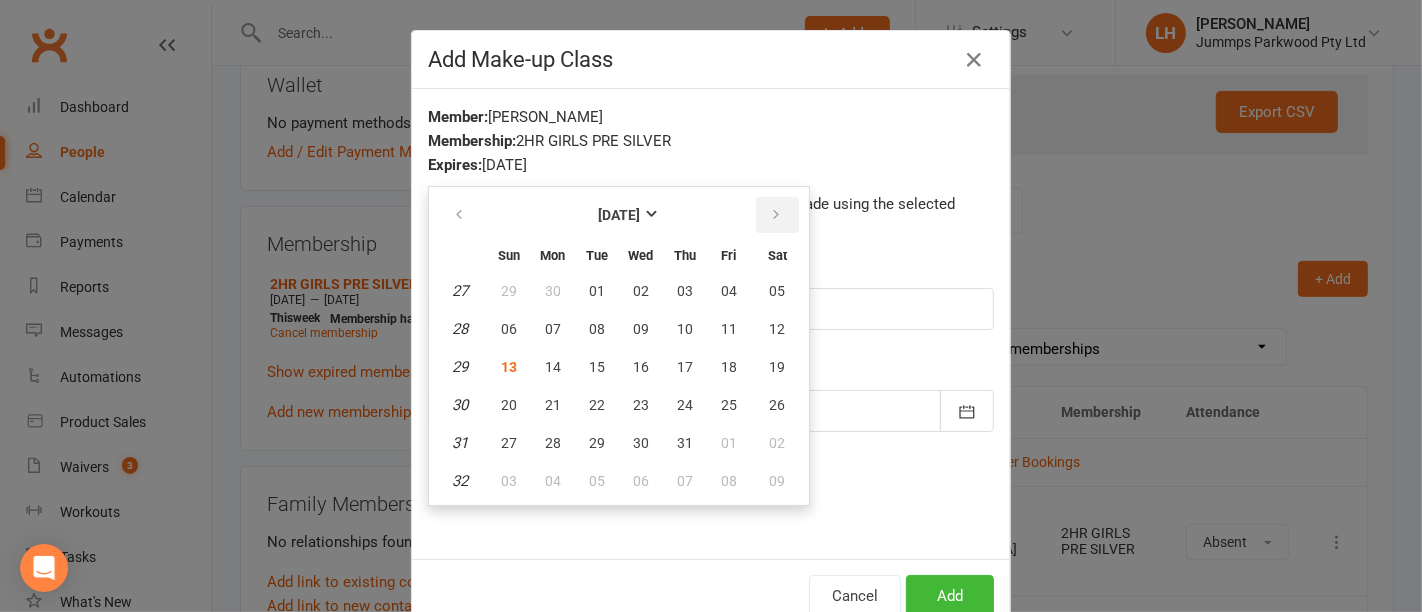 click at bounding box center [776, 215] 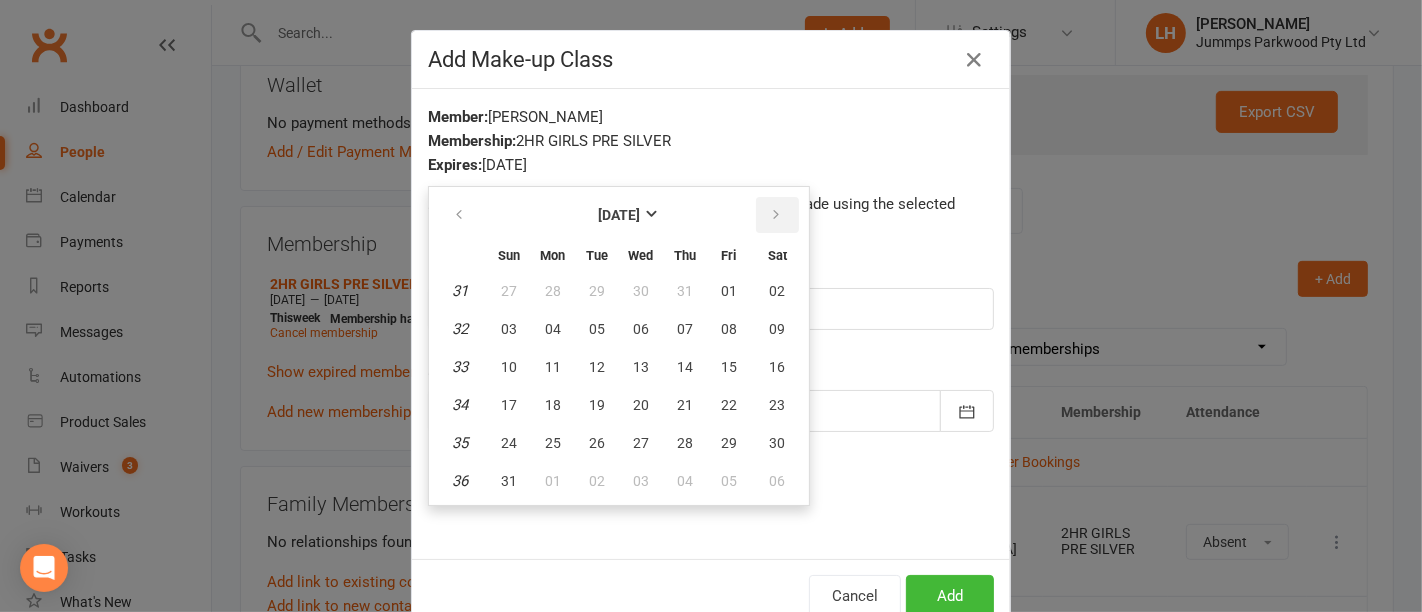 click at bounding box center (776, 215) 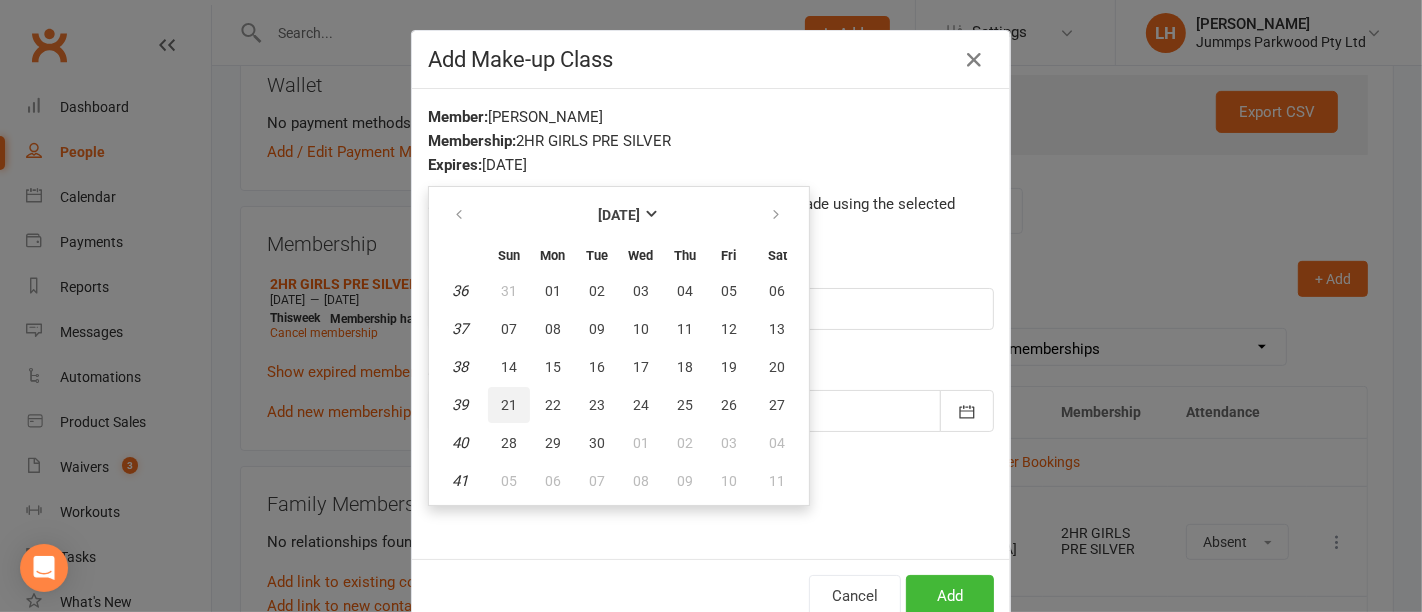 click on "21" at bounding box center (509, 405) 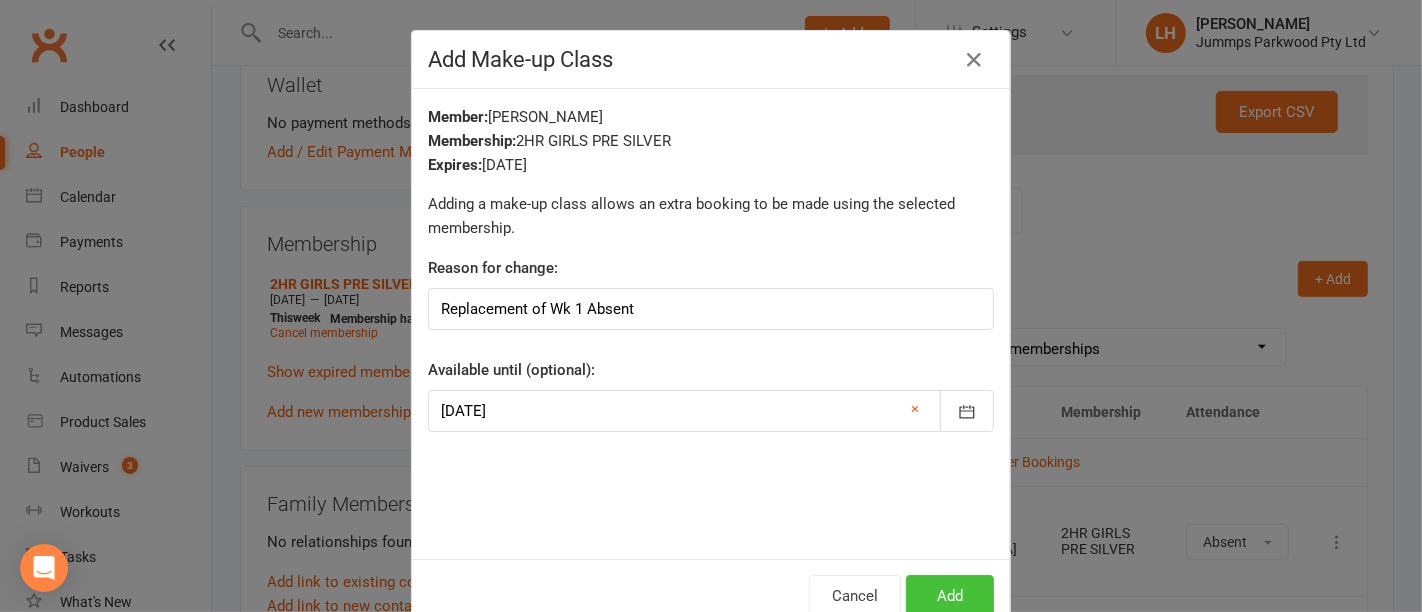 click on "Add" at bounding box center [950, 596] 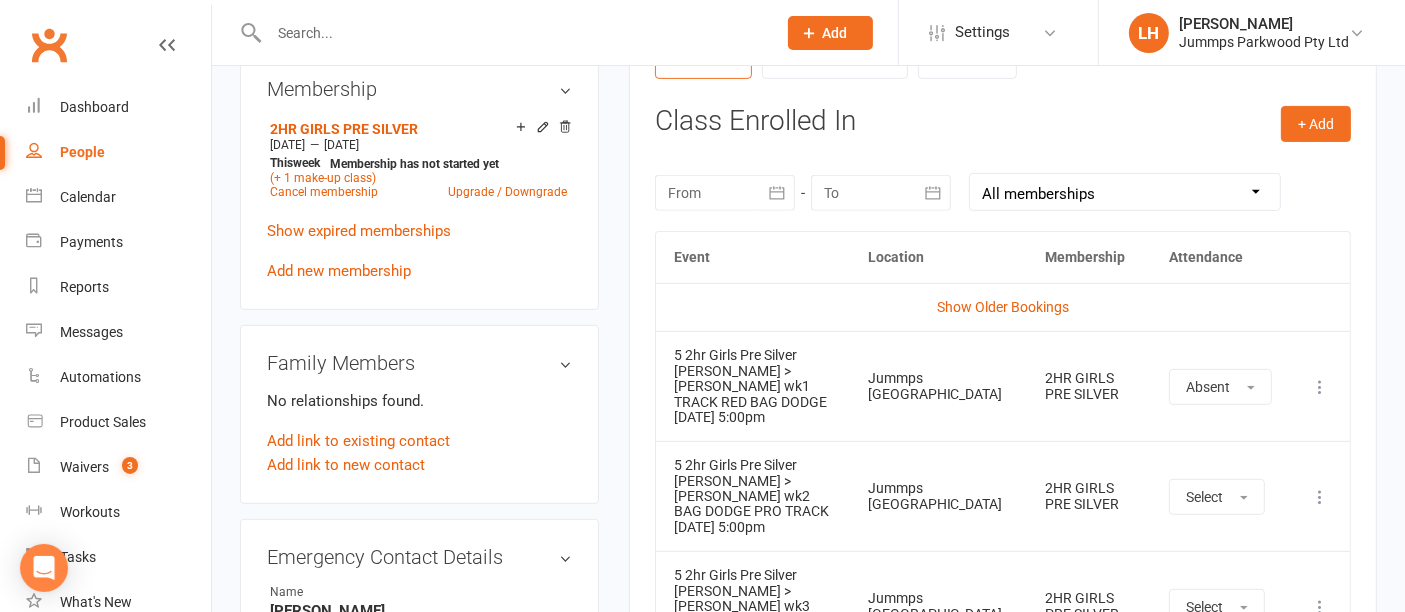 scroll, scrollTop: 764, scrollLeft: 0, axis: vertical 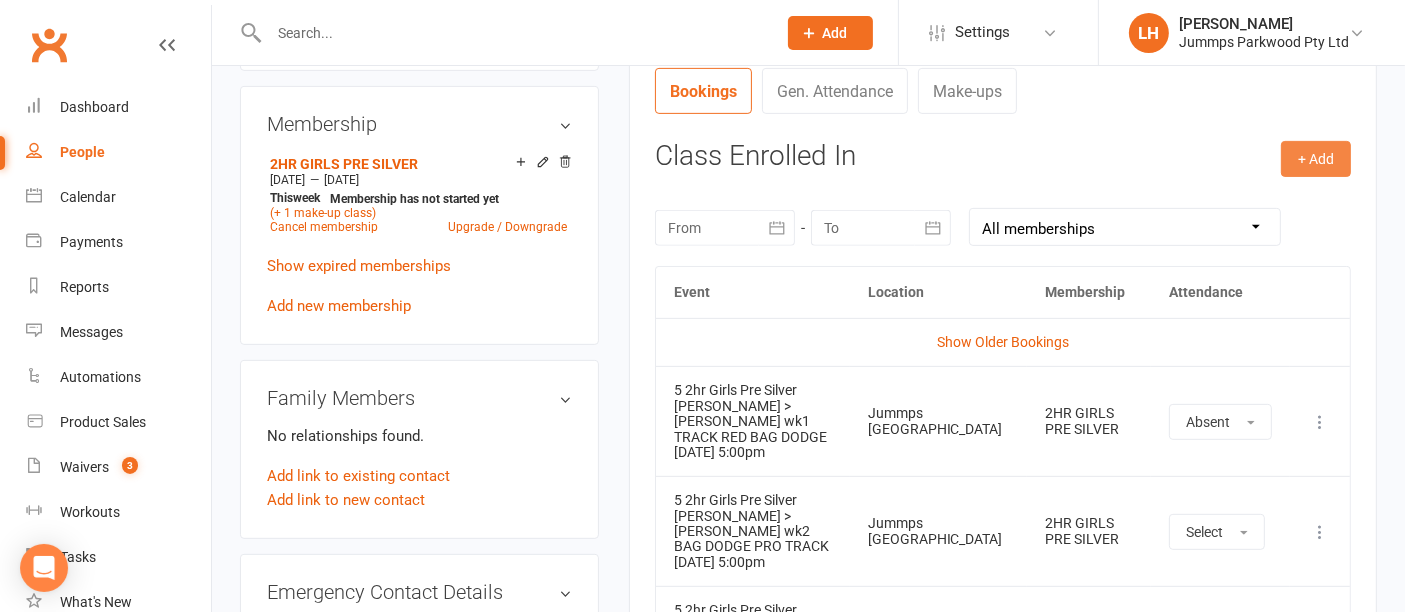 click on "+ Add" at bounding box center (1316, 159) 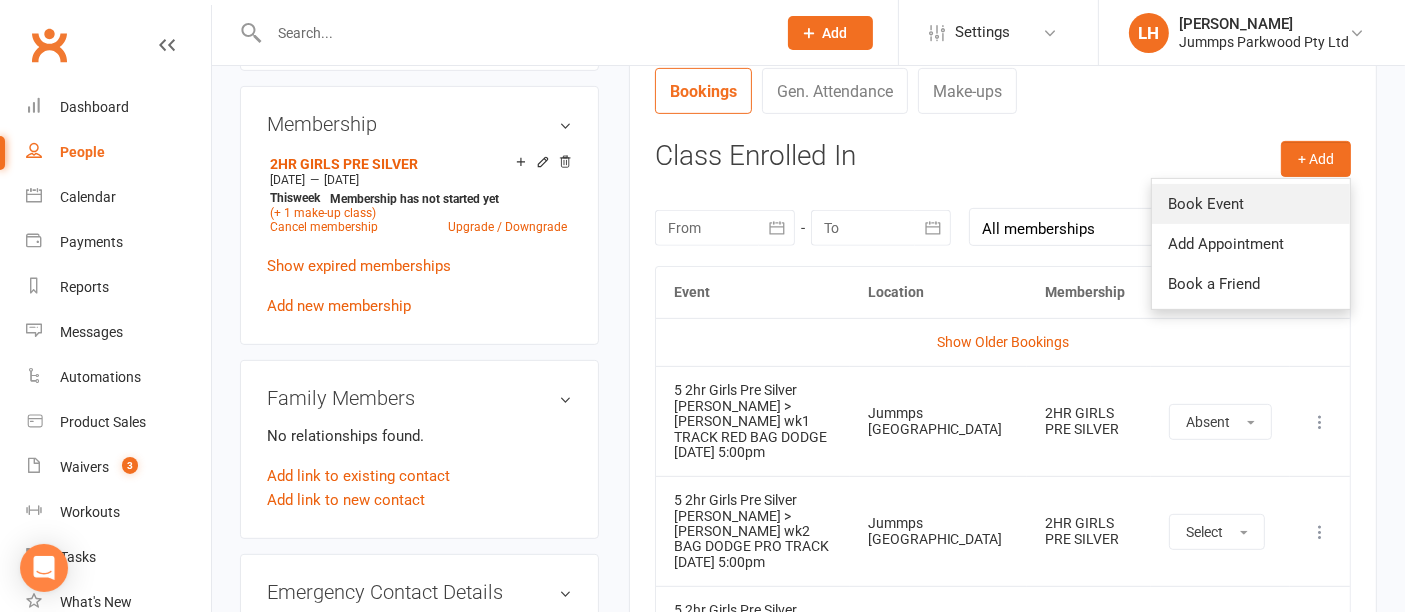 click on "Book Event" at bounding box center (1251, 204) 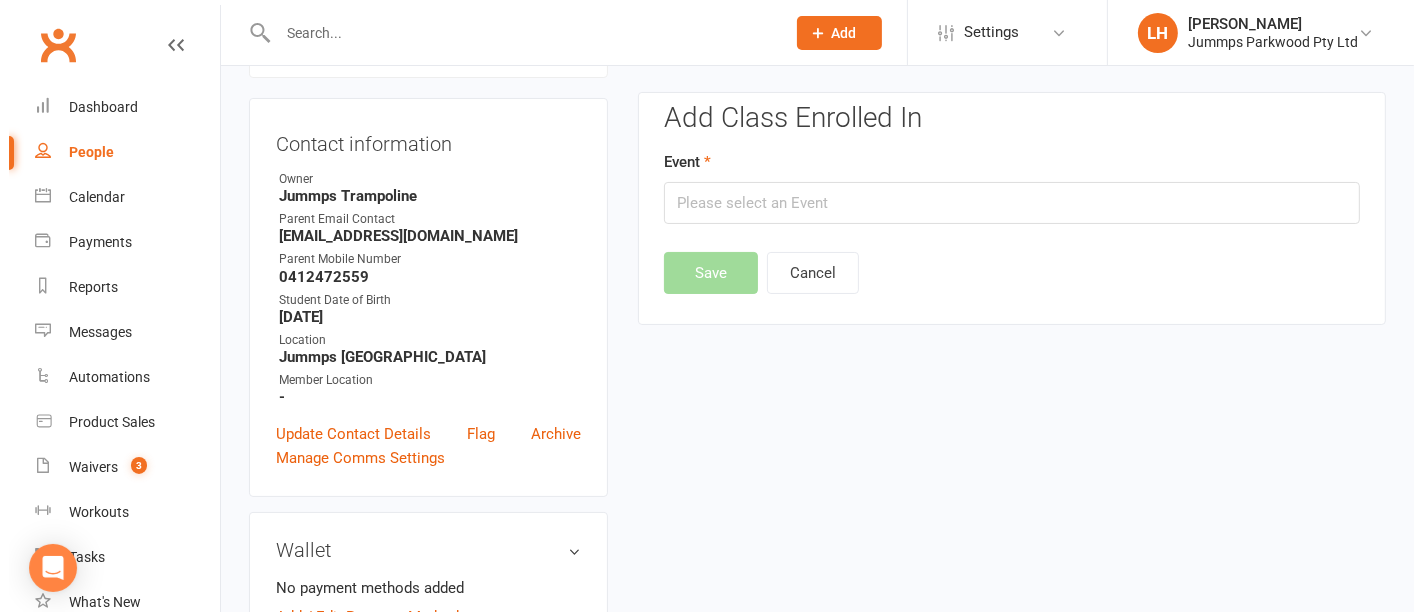 scroll, scrollTop: 171, scrollLeft: 0, axis: vertical 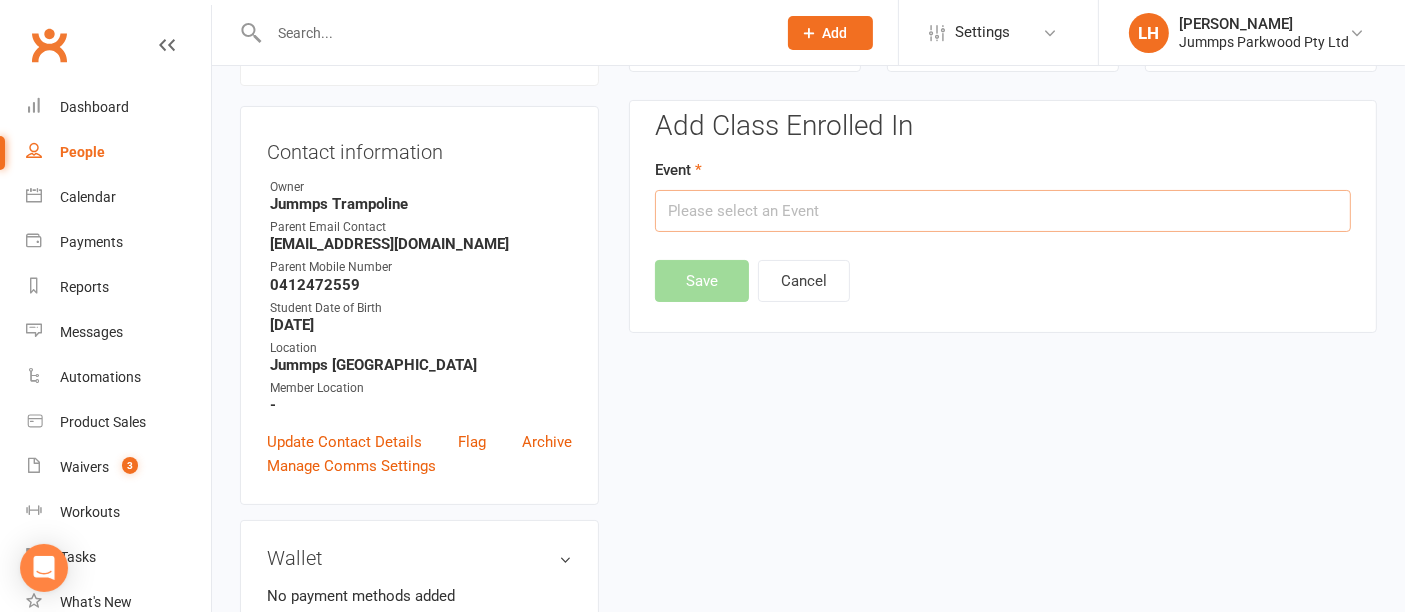 click at bounding box center (1003, 211) 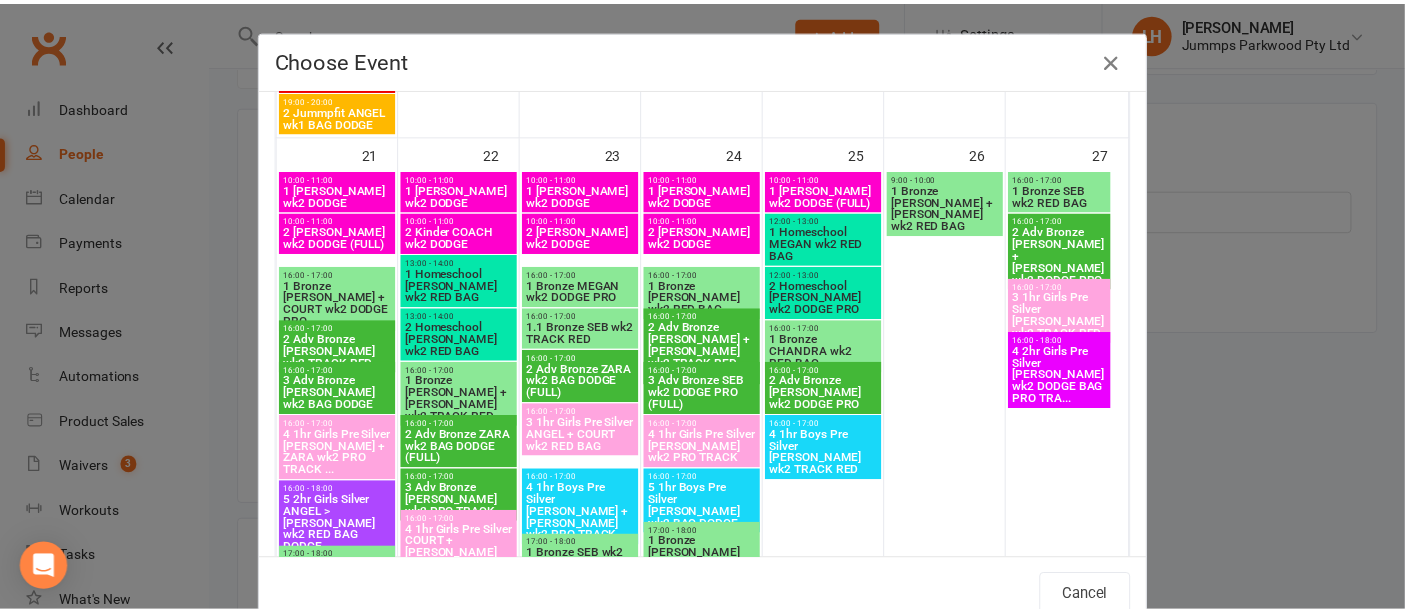 scroll, scrollTop: 1252, scrollLeft: 0, axis: vertical 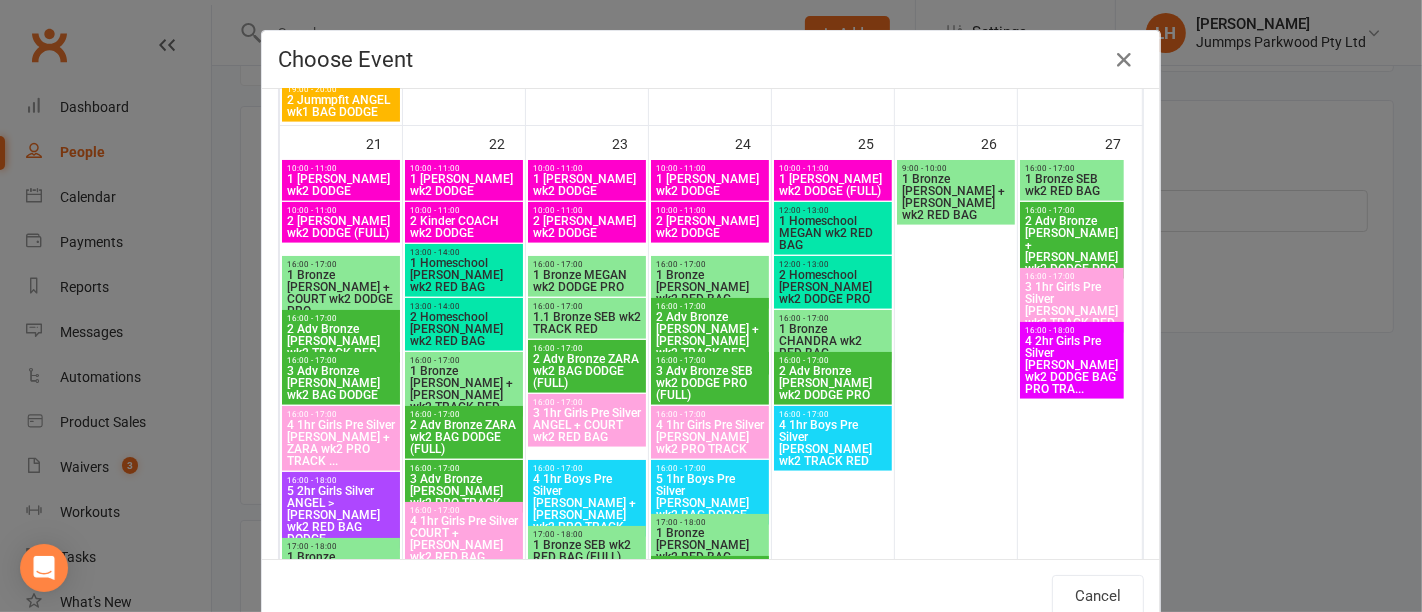 click on "4 2hr Girls Pre Silver [PERSON_NAME] wk2 DODGE BAG PRO TRA..." at bounding box center [1072, 365] 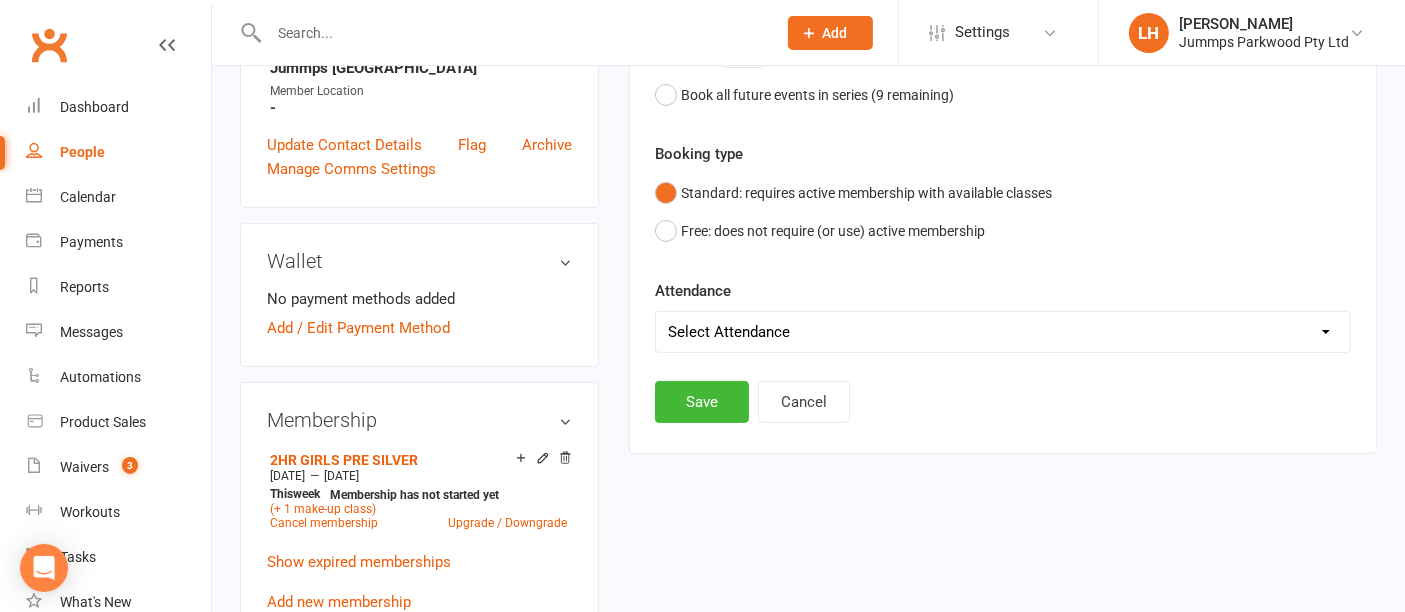 scroll, scrollTop: 495, scrollLeft: 0, axis: vertical 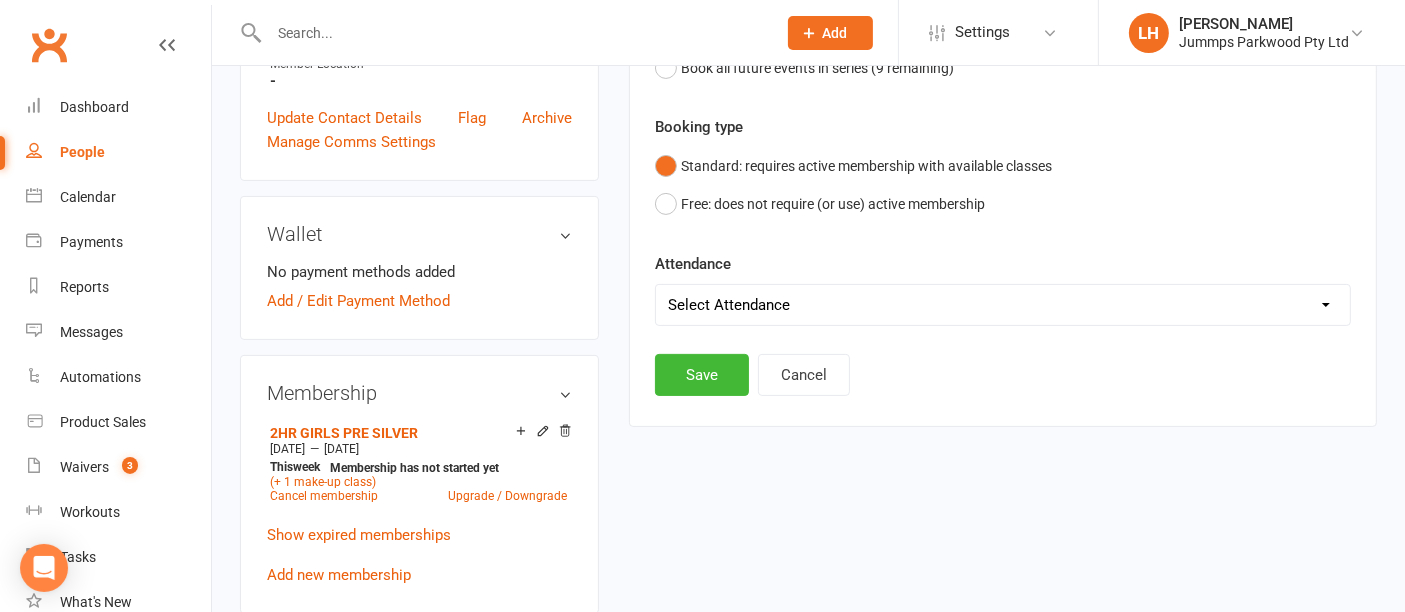 click on "Select Attendance Attended Absent" at bounding box center [1003, 305] 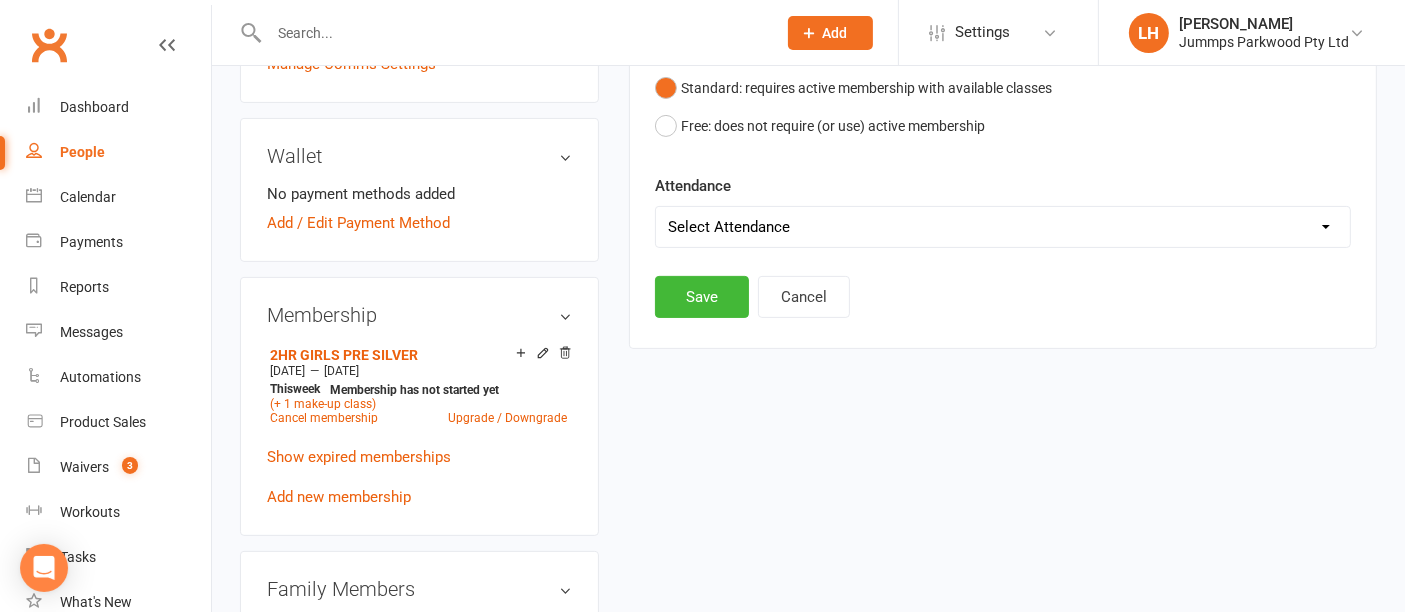 scroll, scrollTop: 514, scrollLeft: 0, axis: vertical 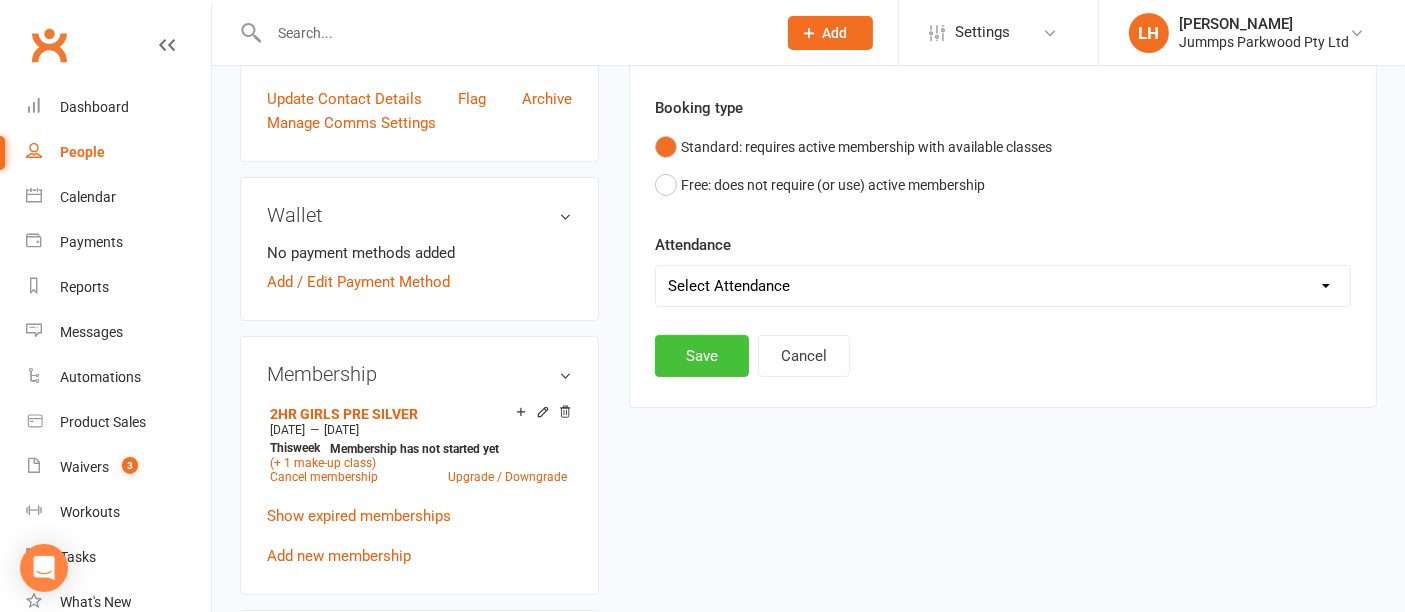 click on "Save" at bounding box center (702, 356) 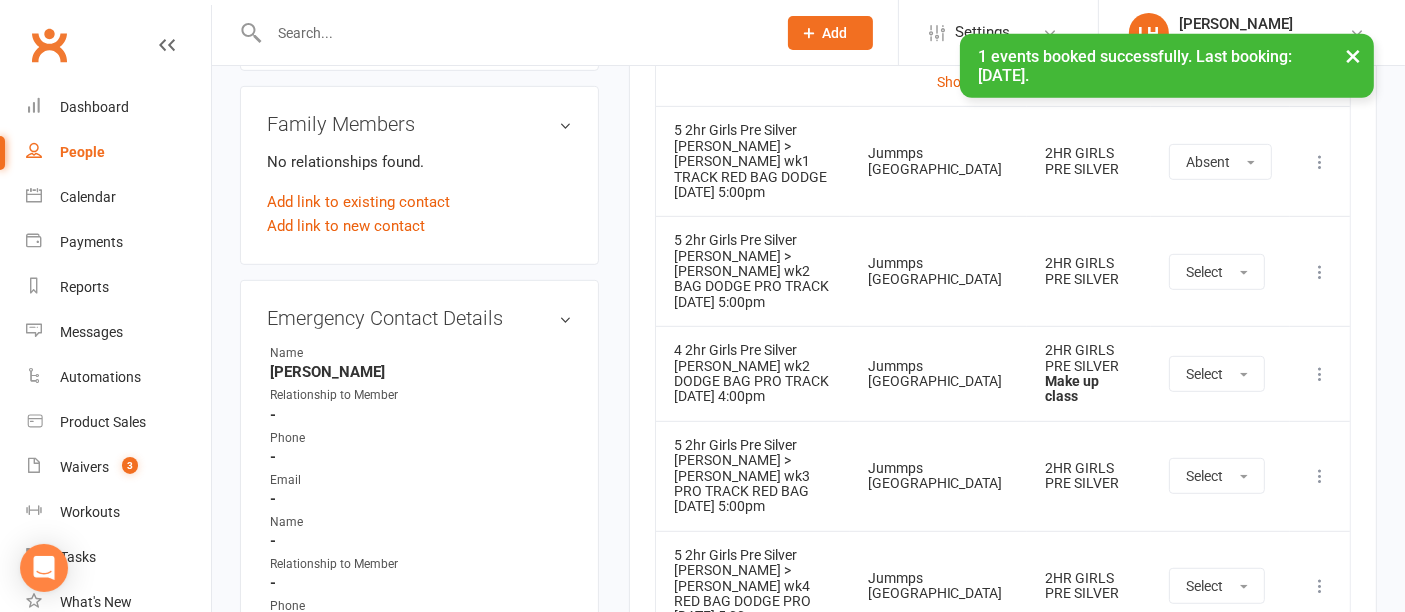 scroll, scrollTop: 1047, scrollLeft: 0, axis: vertical 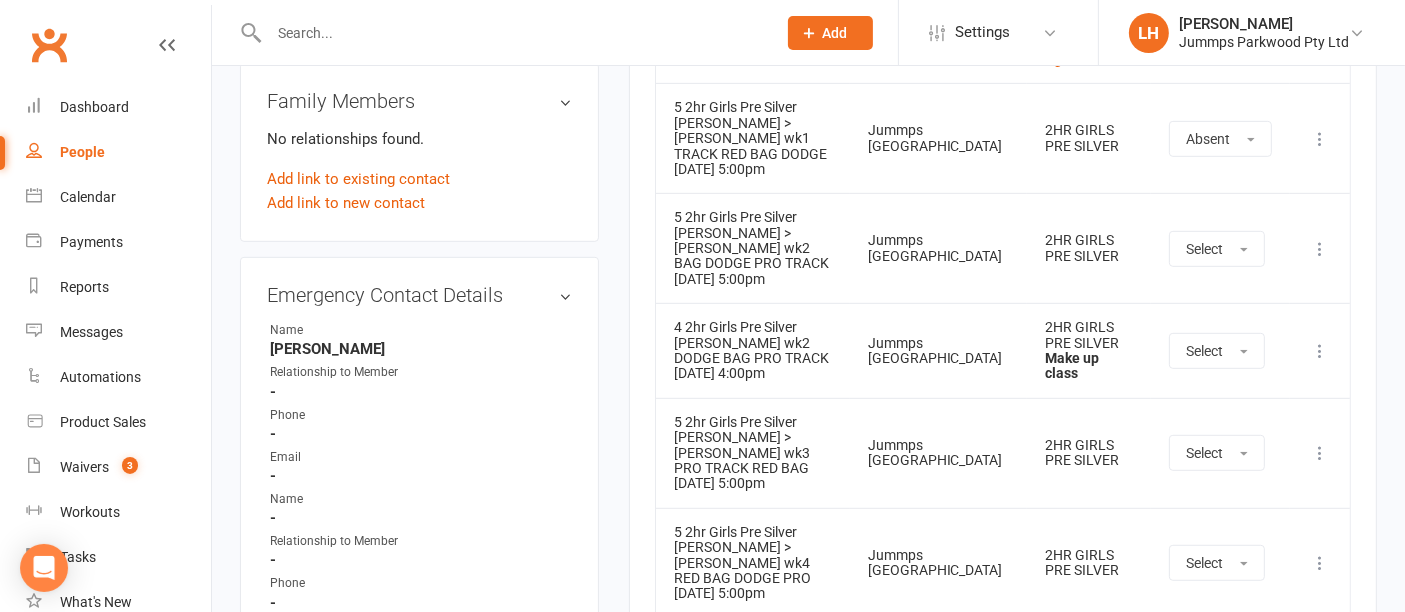 click on "4 2hr Girls Pre Silver FRANK wk2 DODGE BAG PRO TRACK" at bounding box center (753, 343) 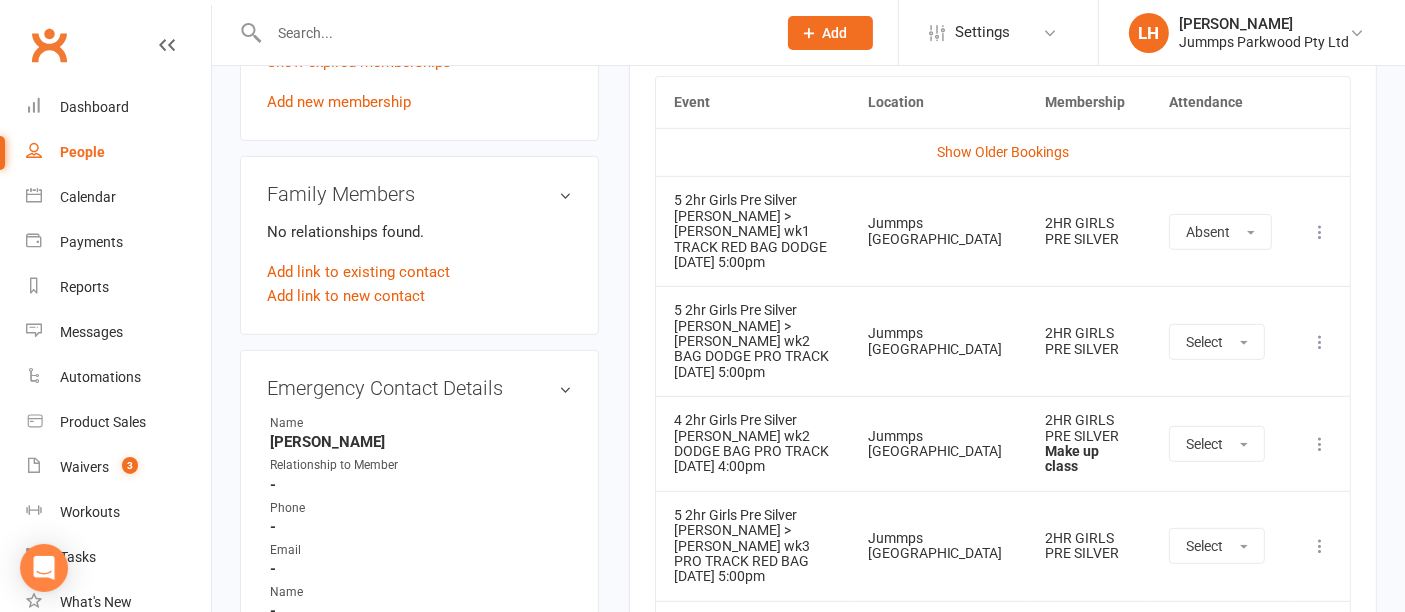 scroll, scrollTop: 954, scrollLeft: 0, axis: vertical 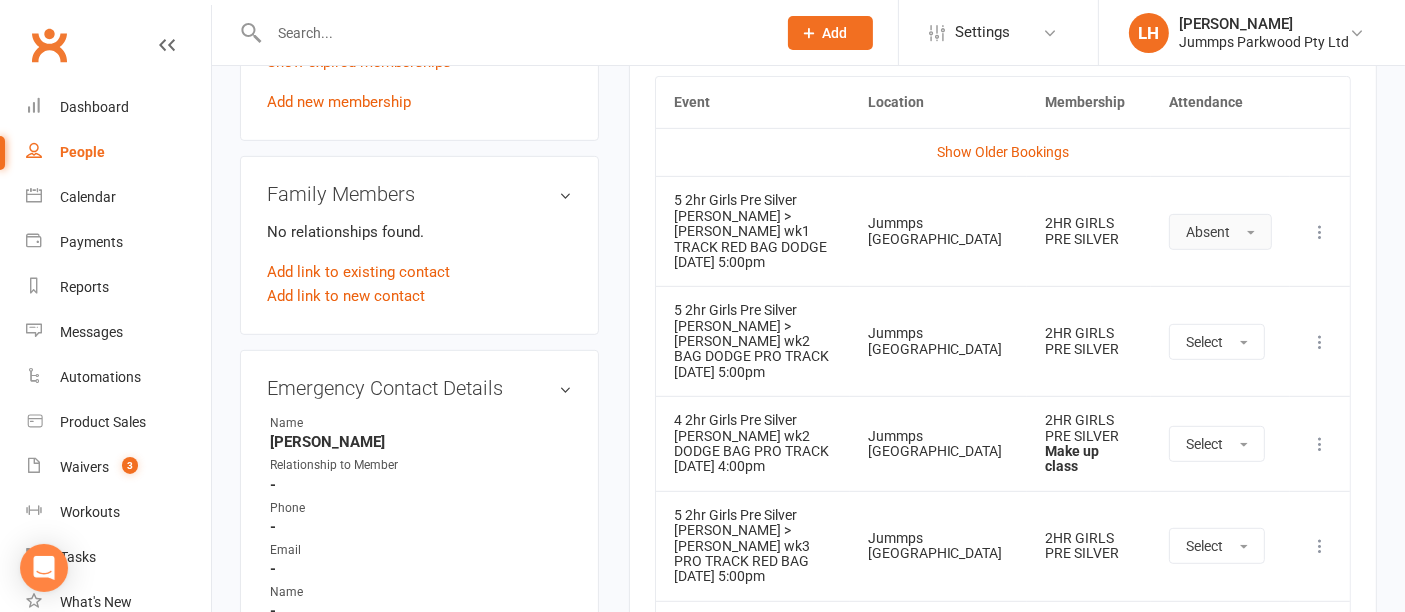 click on "Absent" at bounding box center [1220, 232] 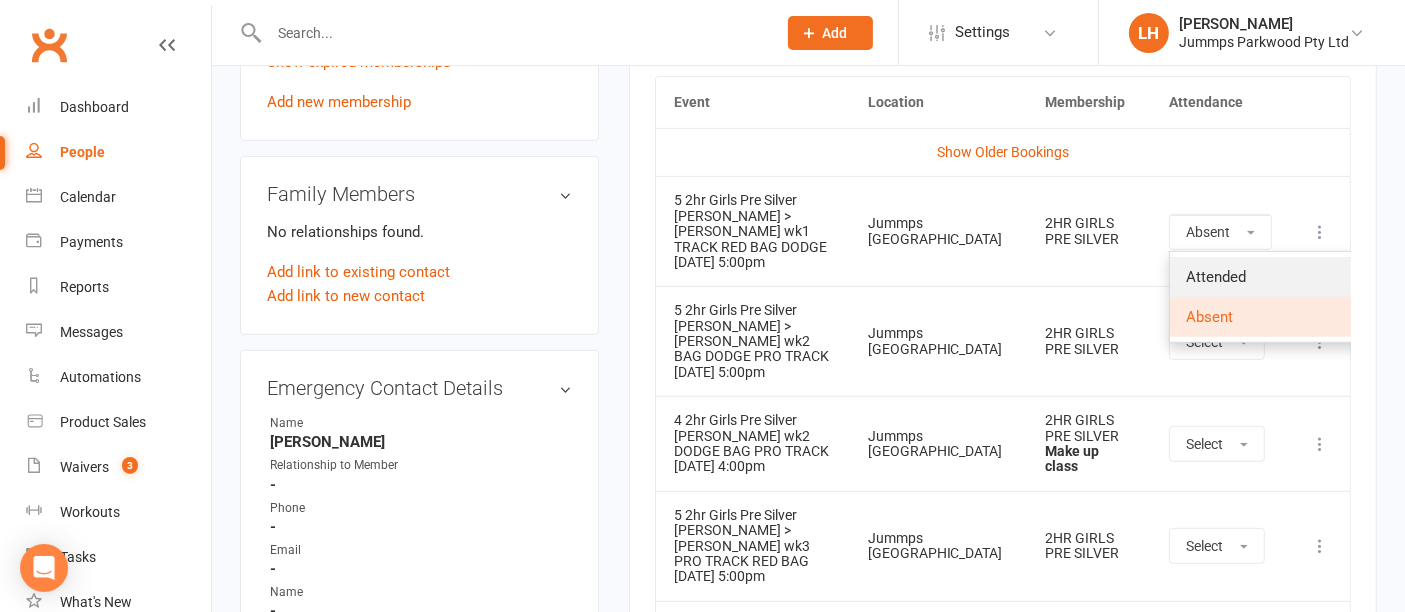click on "Attended" at bounding box center [1216, 277] 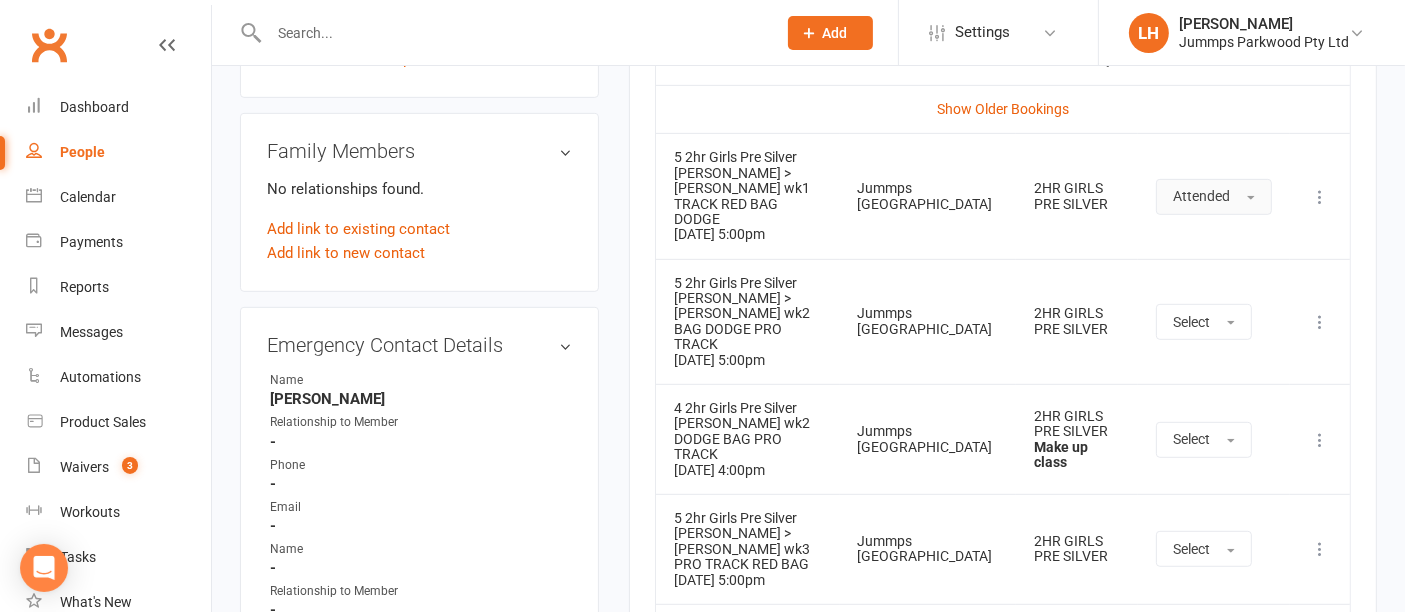 scroll, scrollTop: 998, scrollLeft: 0, axis: vertical 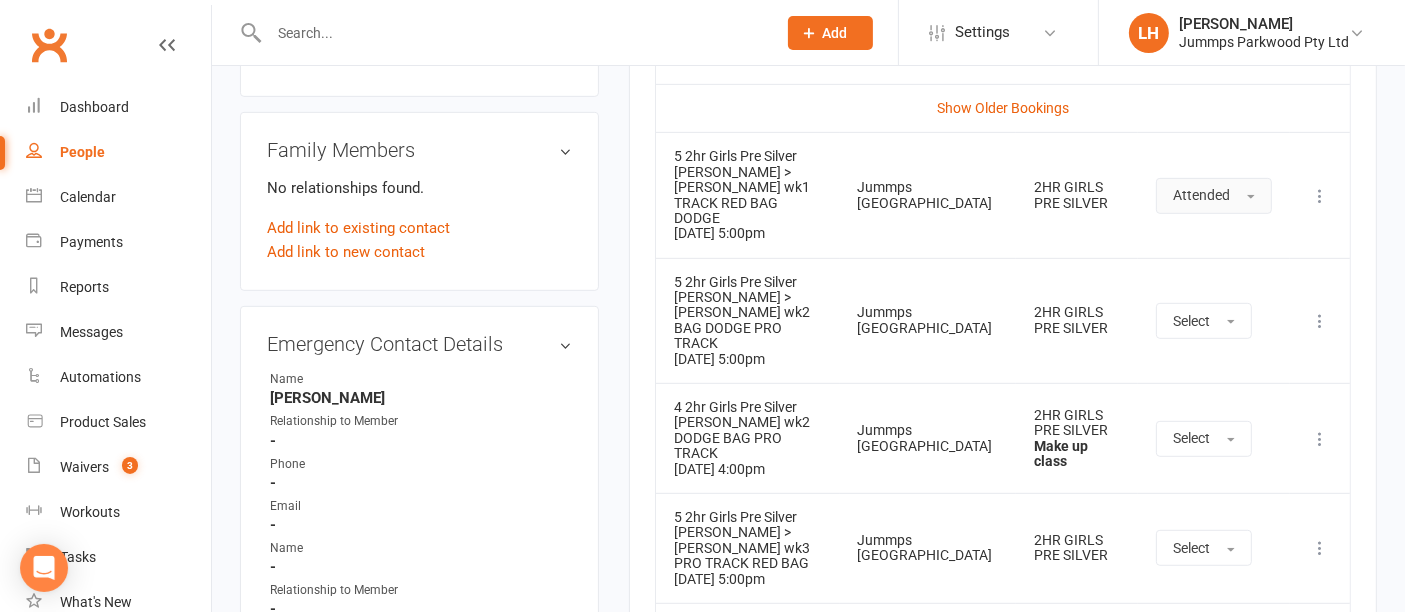 type 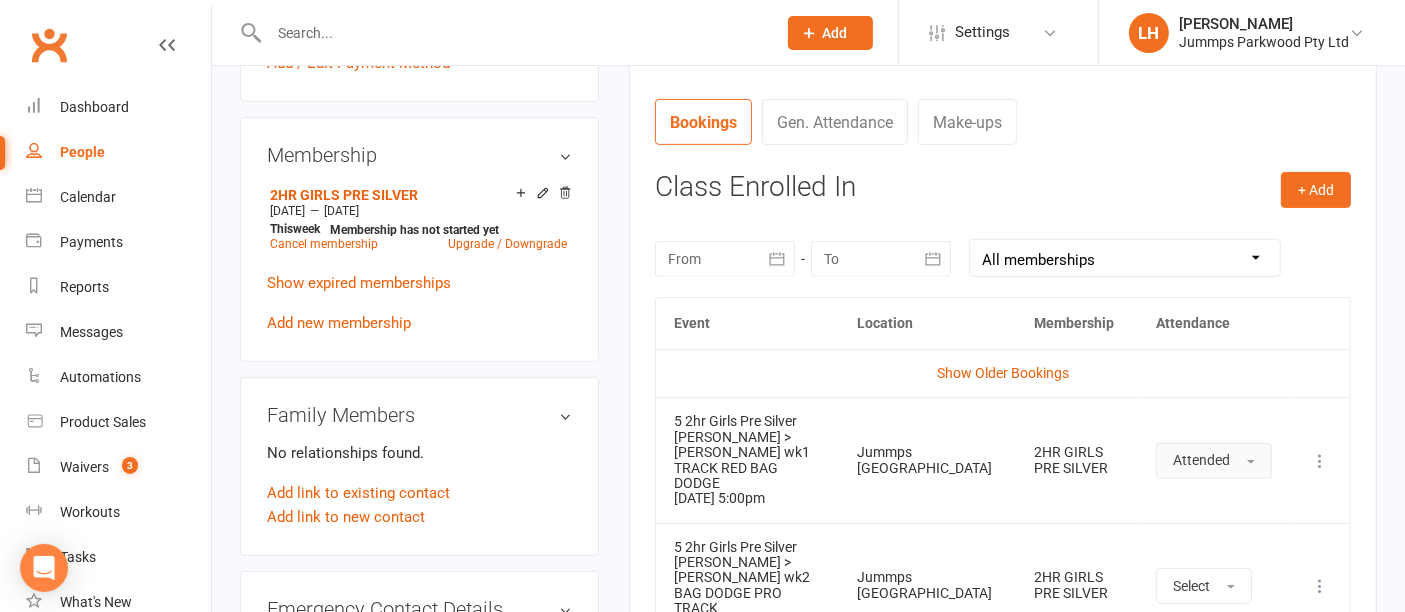 scroll, scrollTop: 732, scrollLeft: 0, axis: vertical 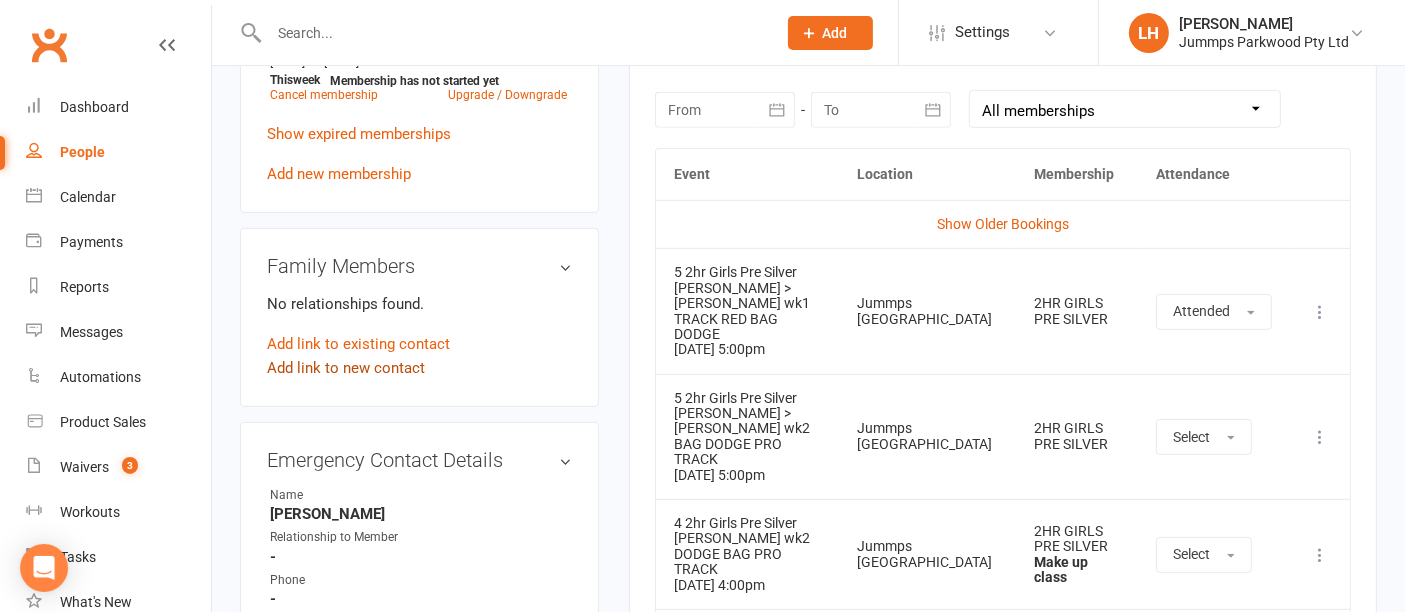 click on "Add link to new contact" at bounding box center (346, 368) 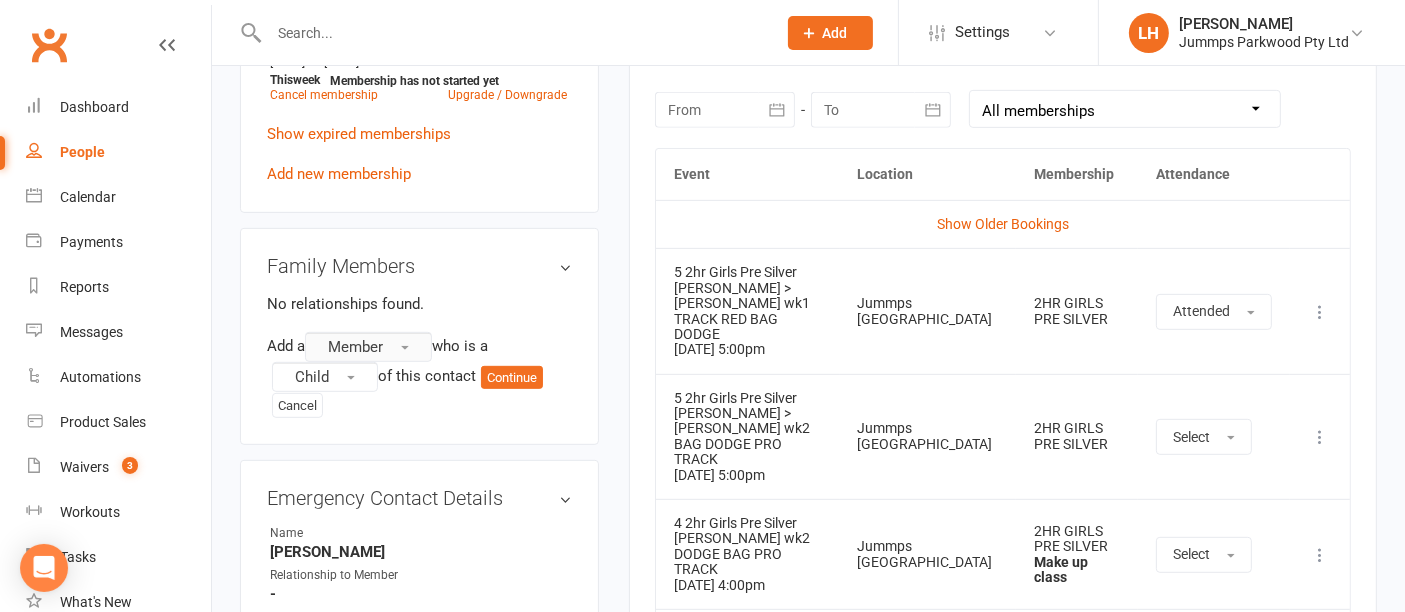 click at bounding box center [405, 348] 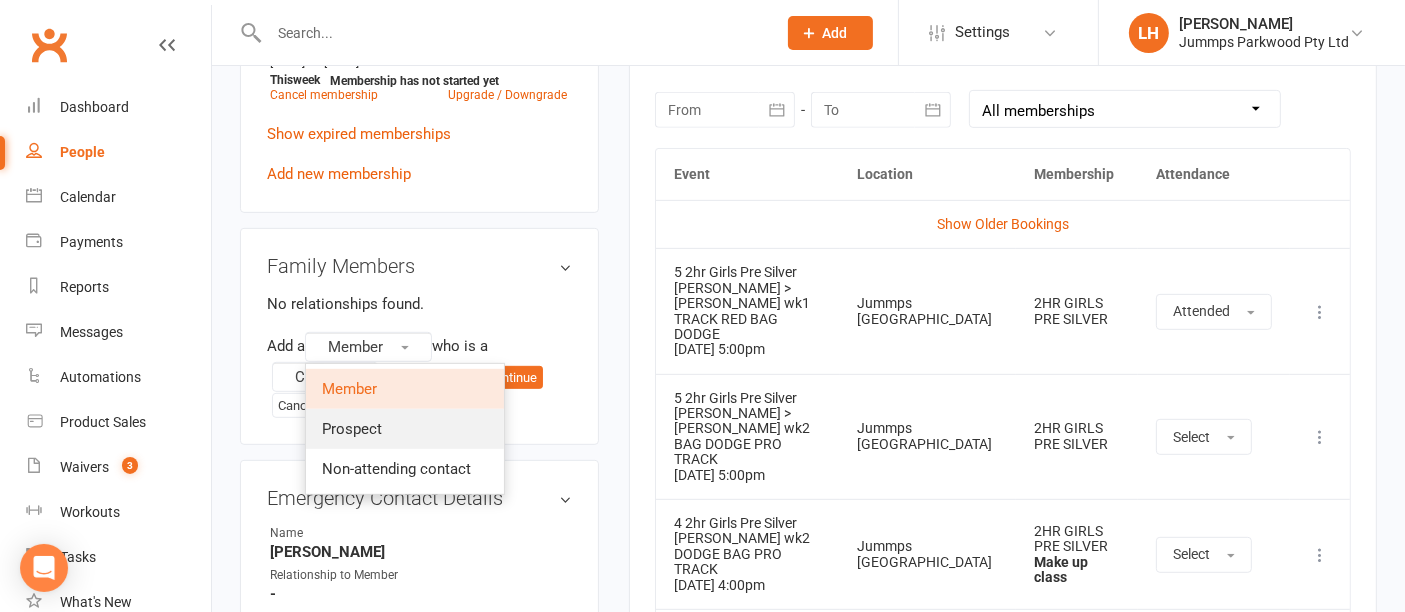 click on "Prospect" at bounding box center [352, 429] 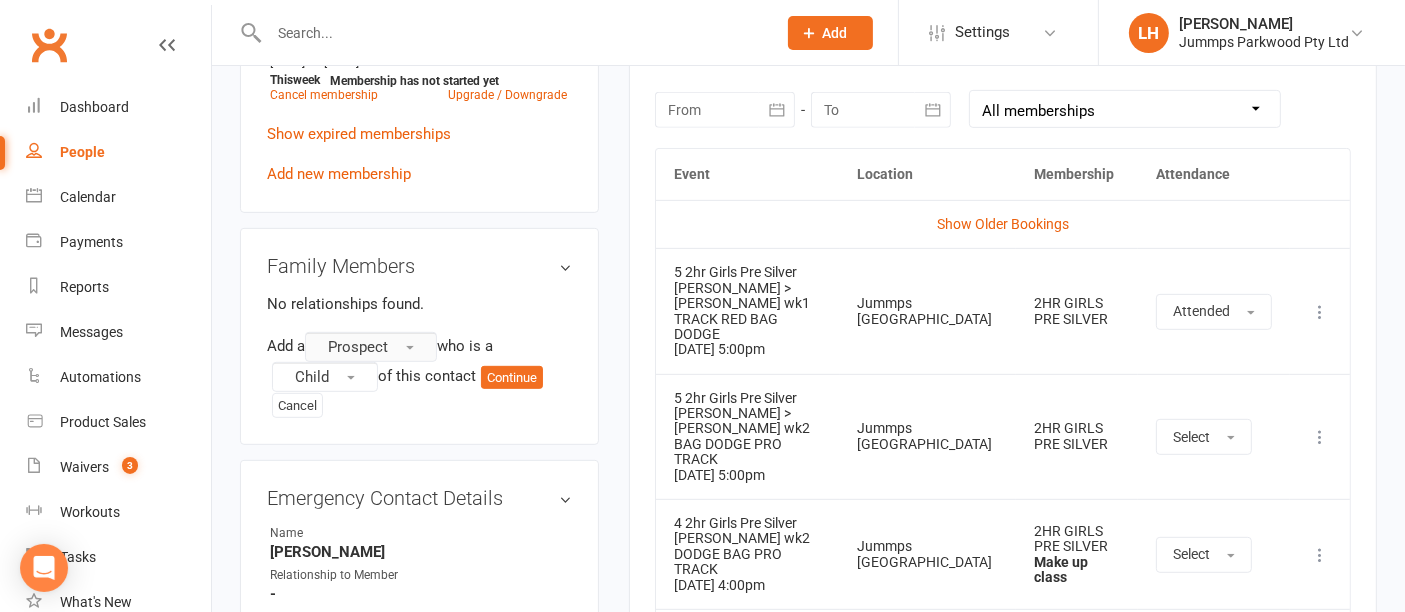 click on "Prospect" at bounding box center (371, 347) 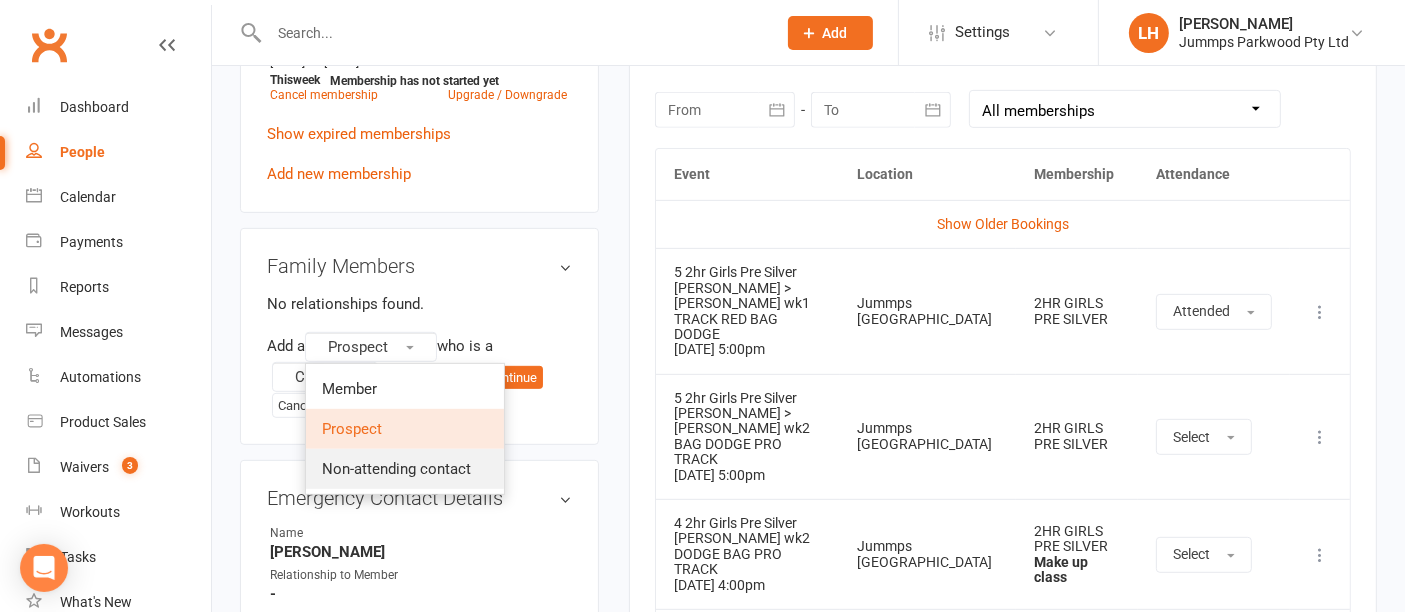 click on "Non-attending contact" at bounding box center (396, 469) 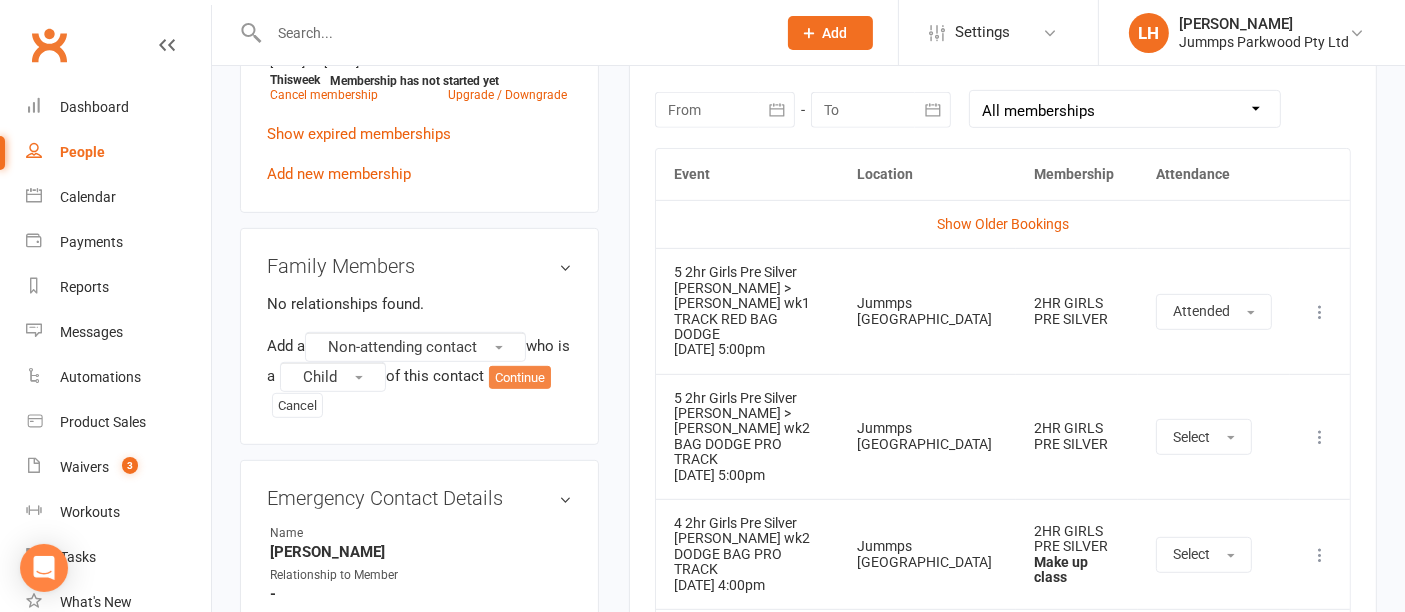 click on "Continue" at bounding box center (520, 378) 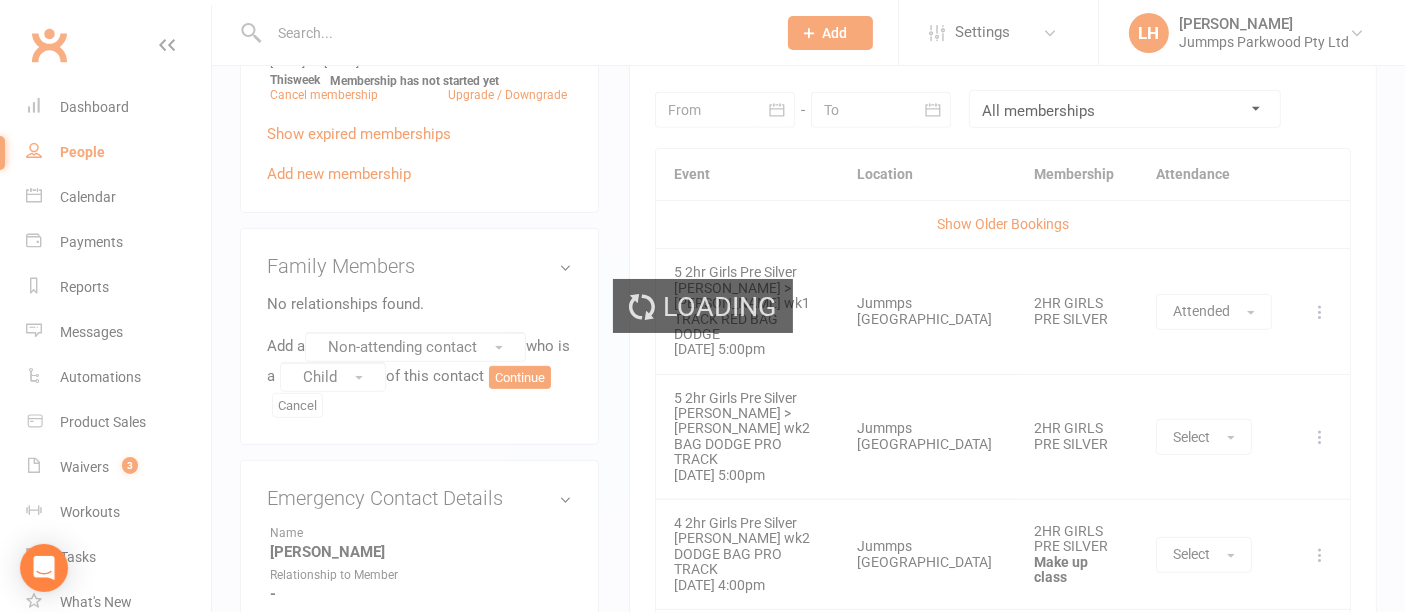 click on "Loading" at bounding box center (702, 306) 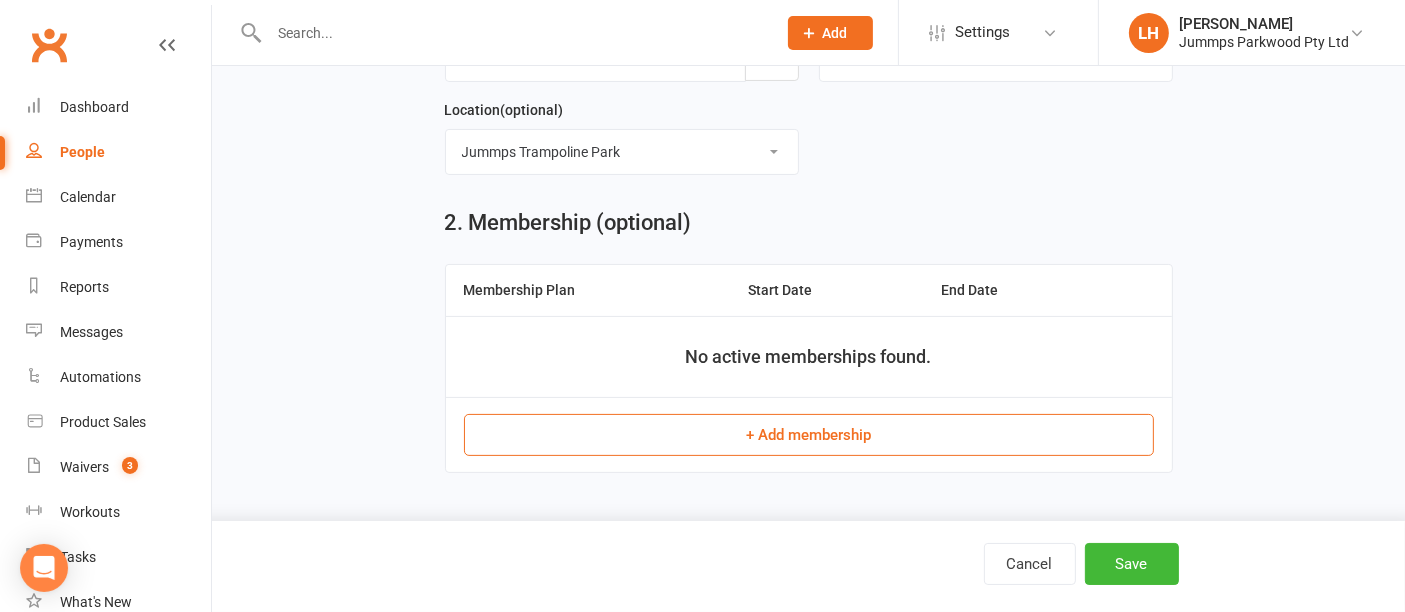 scroll, scrollTop: 0, scrollLeft: 0, axis: both 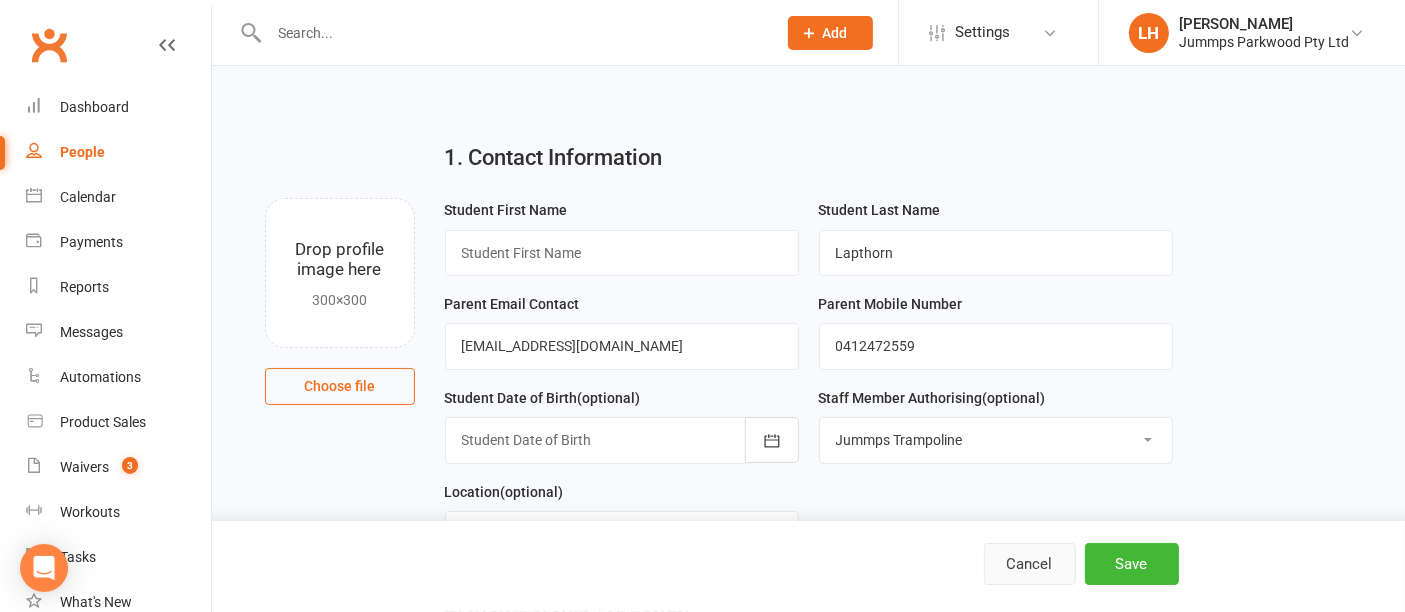 click on "Cancel" at bounding box center (1030, 564) 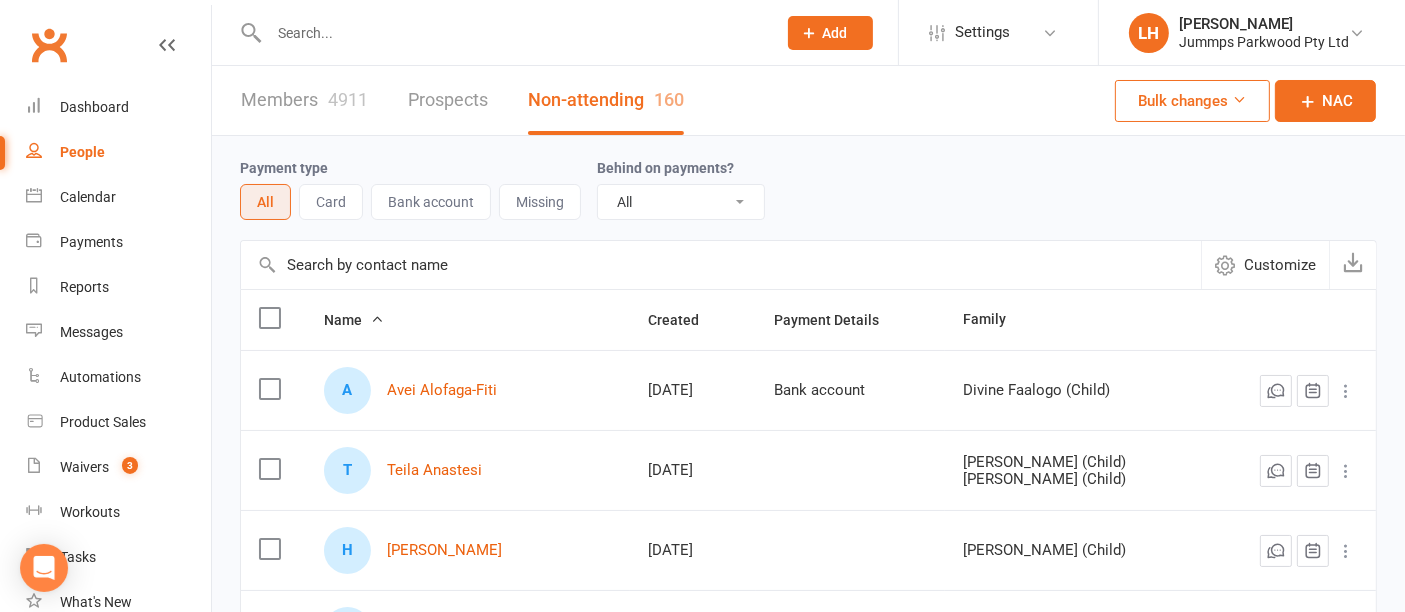 click at bounding box center (512, 33) 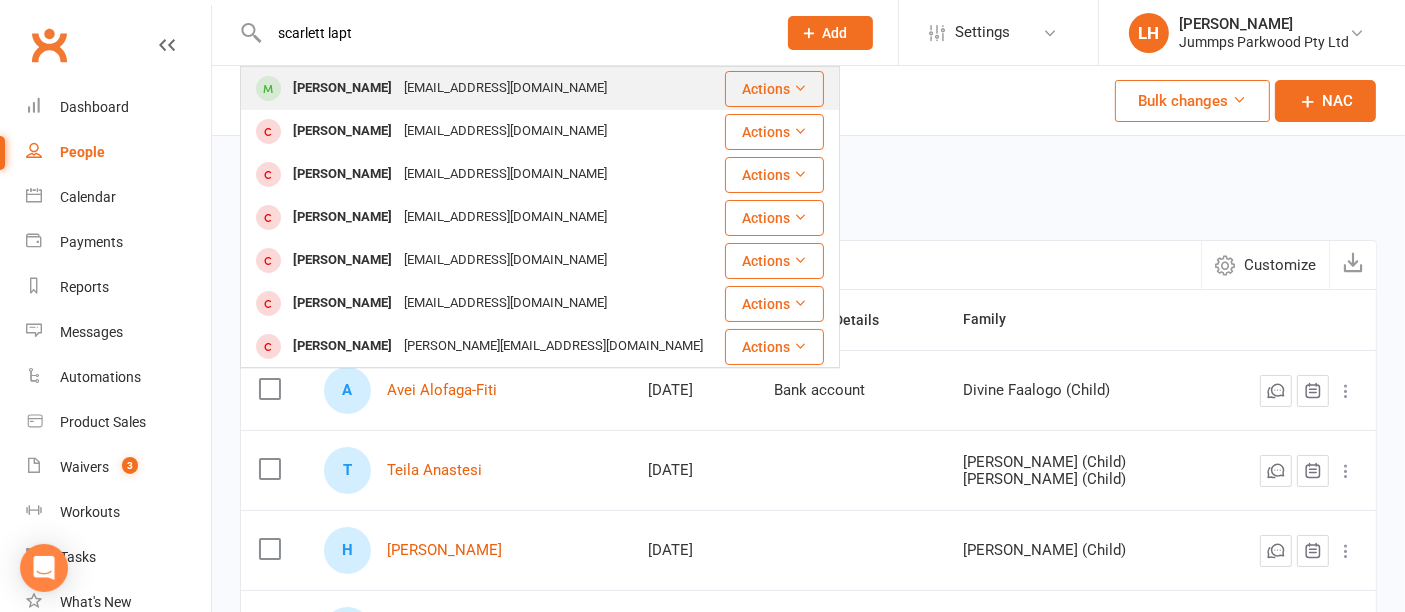 type on "scarlett lapt" 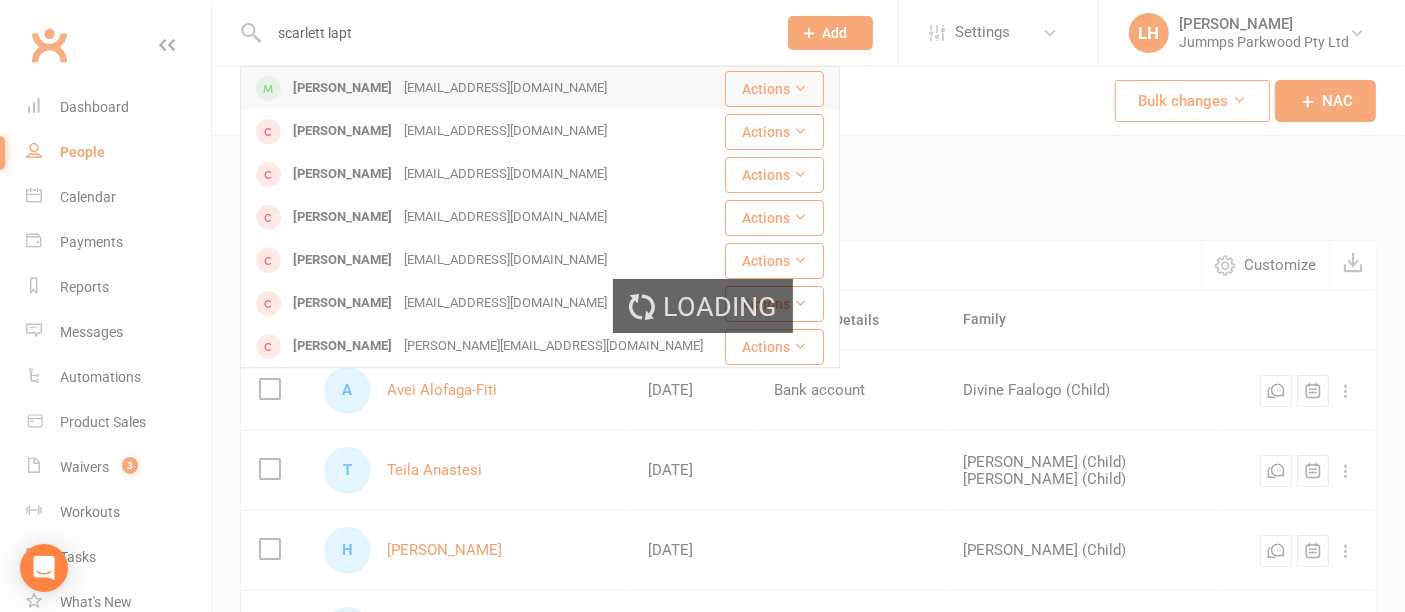 type 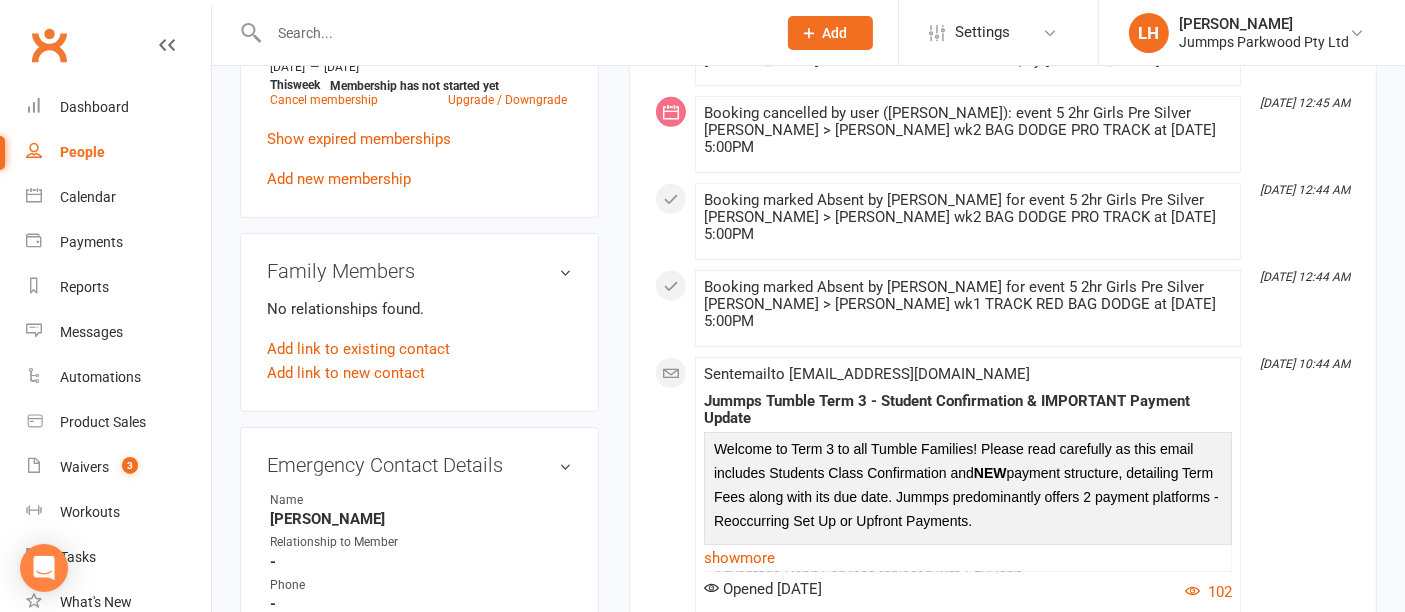 scroll, scrollTop: 880, scrollLeft: 0, axis: vertical 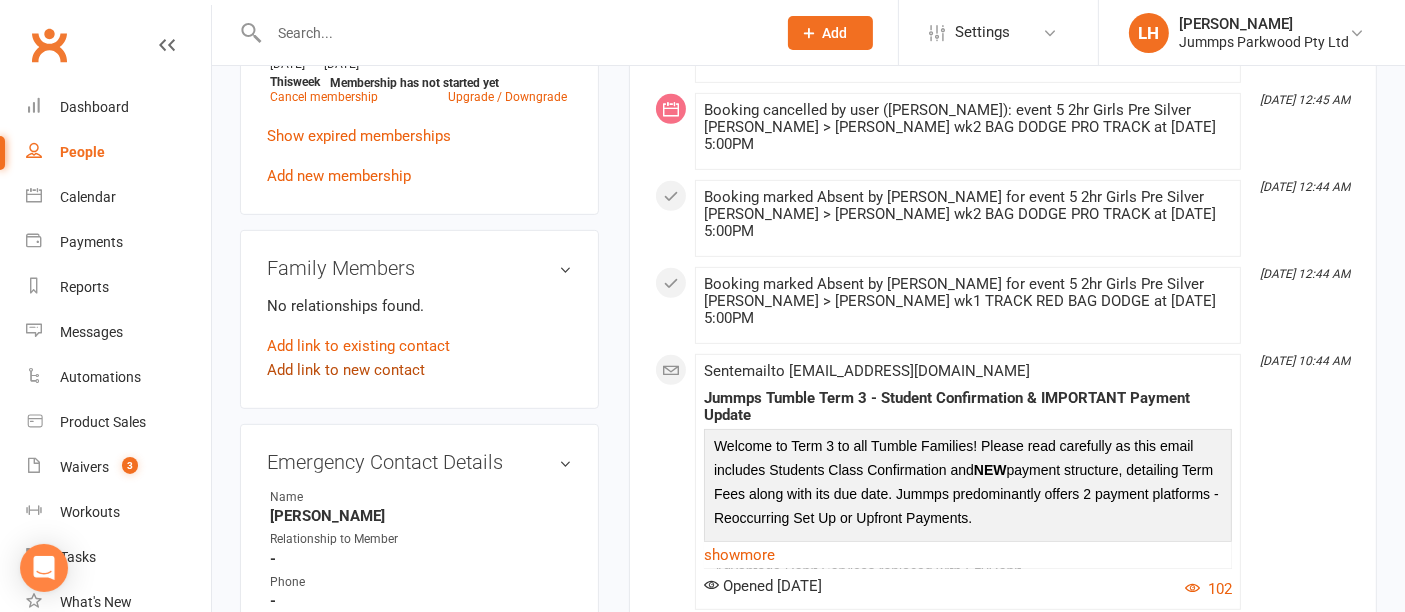 click on "Add link to new contact" at bounding box center [346, 370] 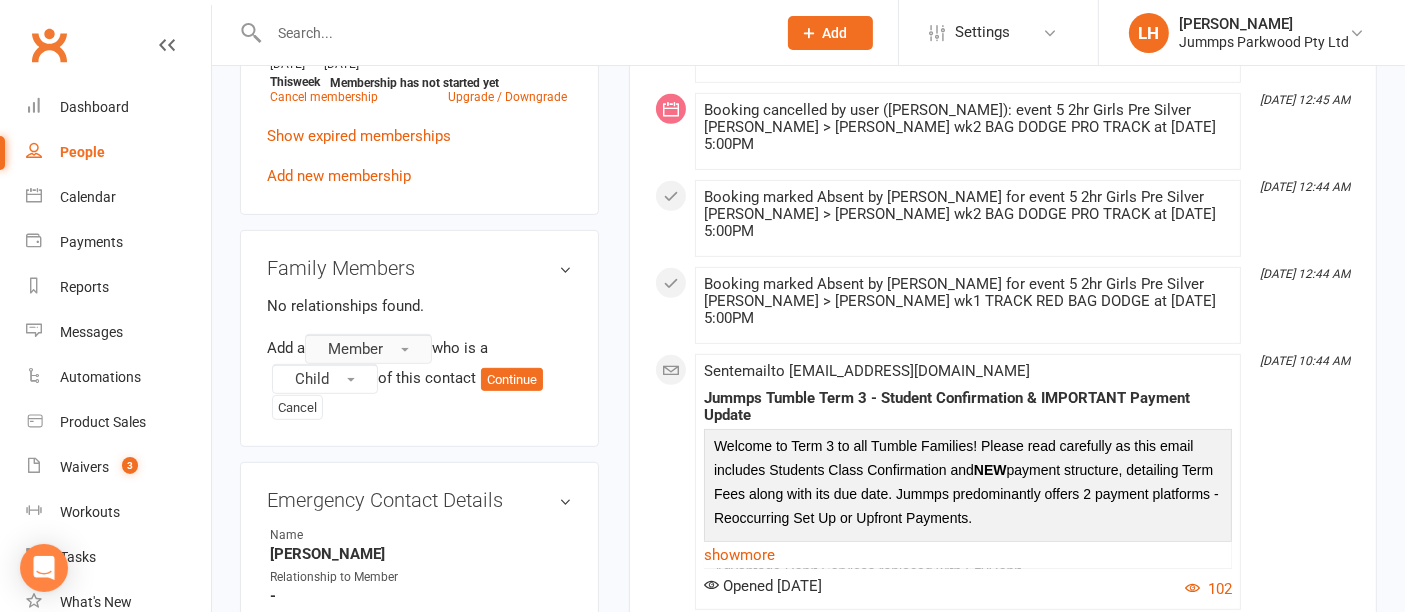 click on "Member" at bounding box center (355, 349) 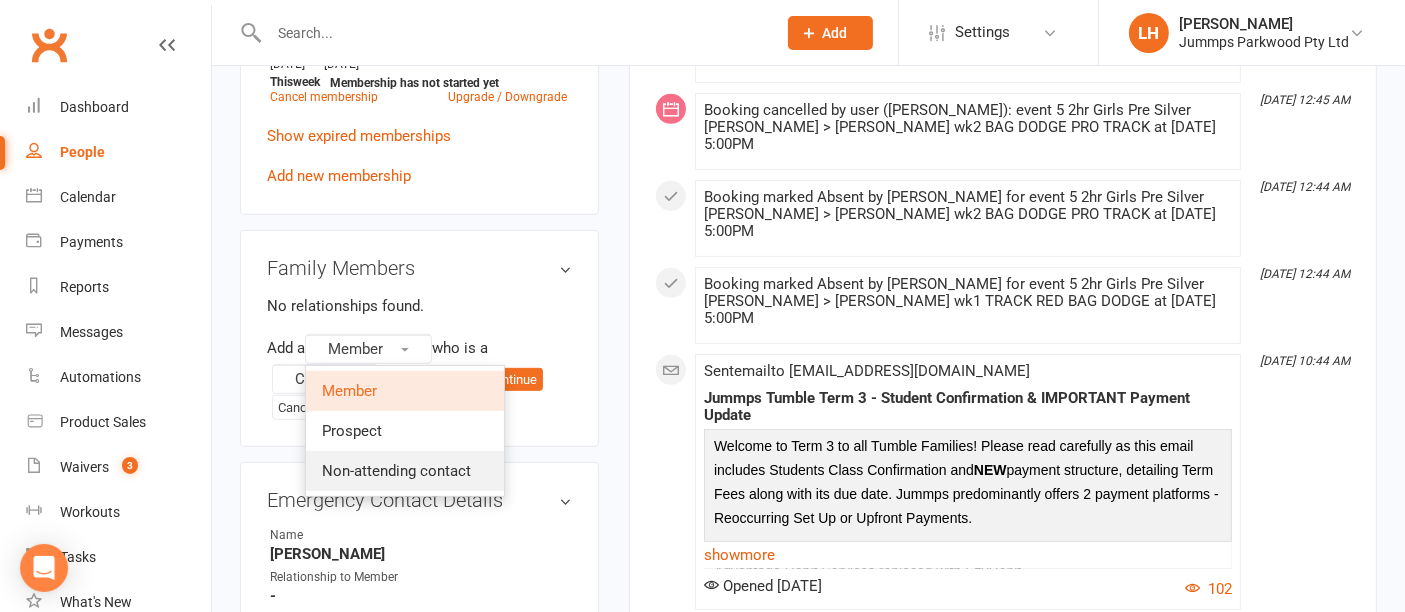 click on "Non-attending contact" at bounding box center (396, 471) 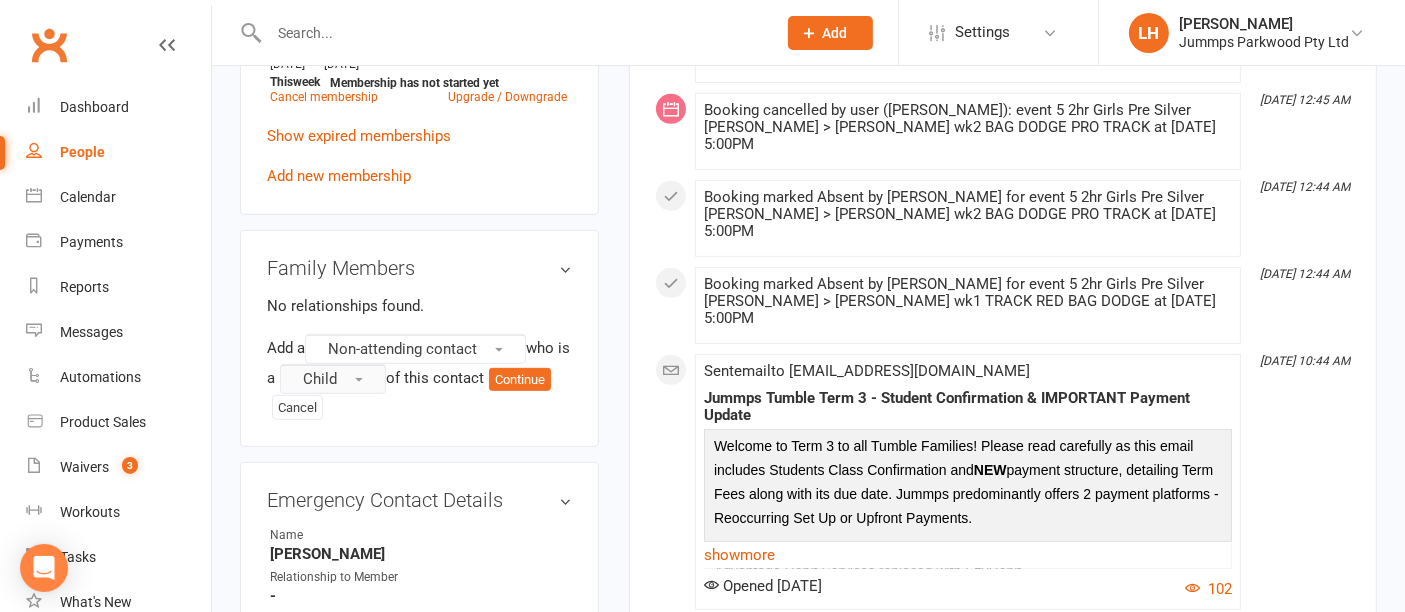 click on "Child" at bounding box center [333, 379] 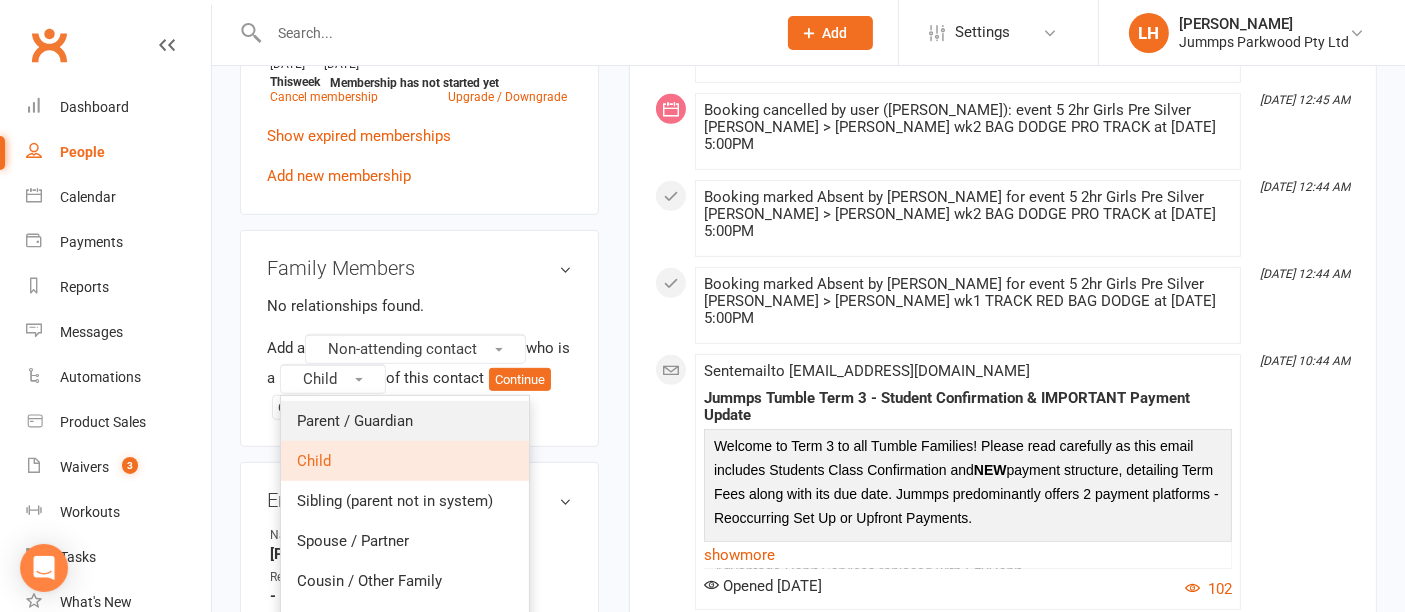 click on "Parent / Guardian" at bounding box center (405, 421) 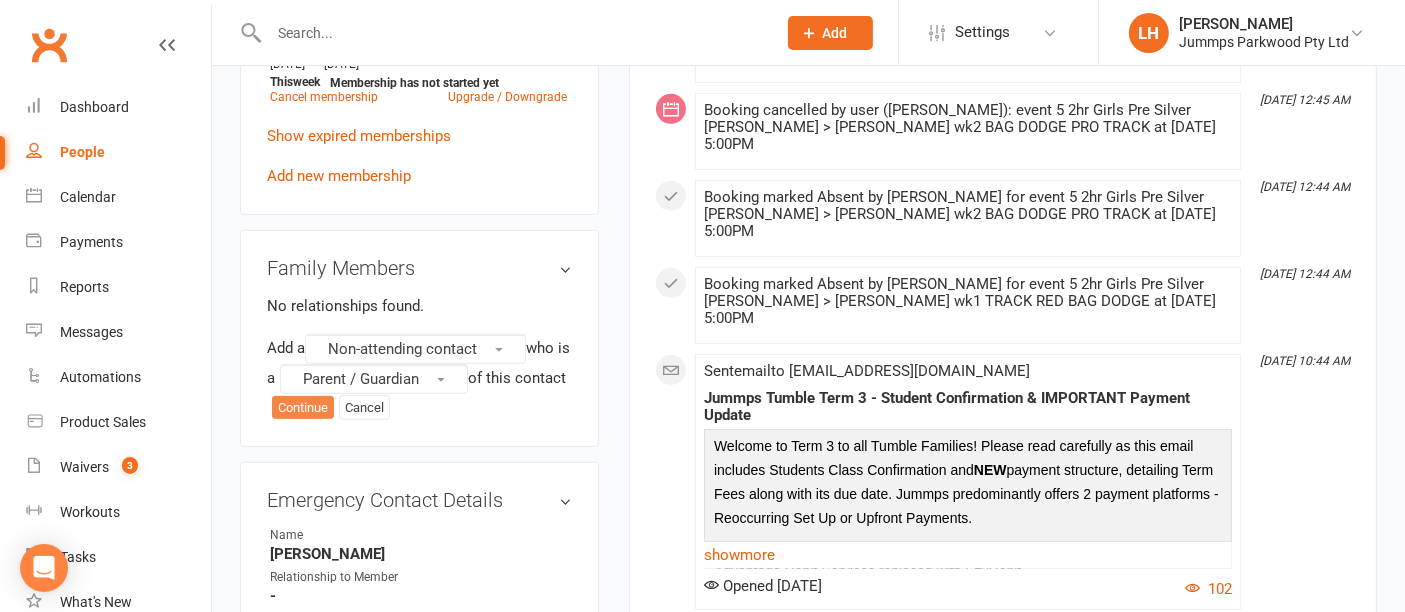 click on "Continue" at bounding box center [303, 408] 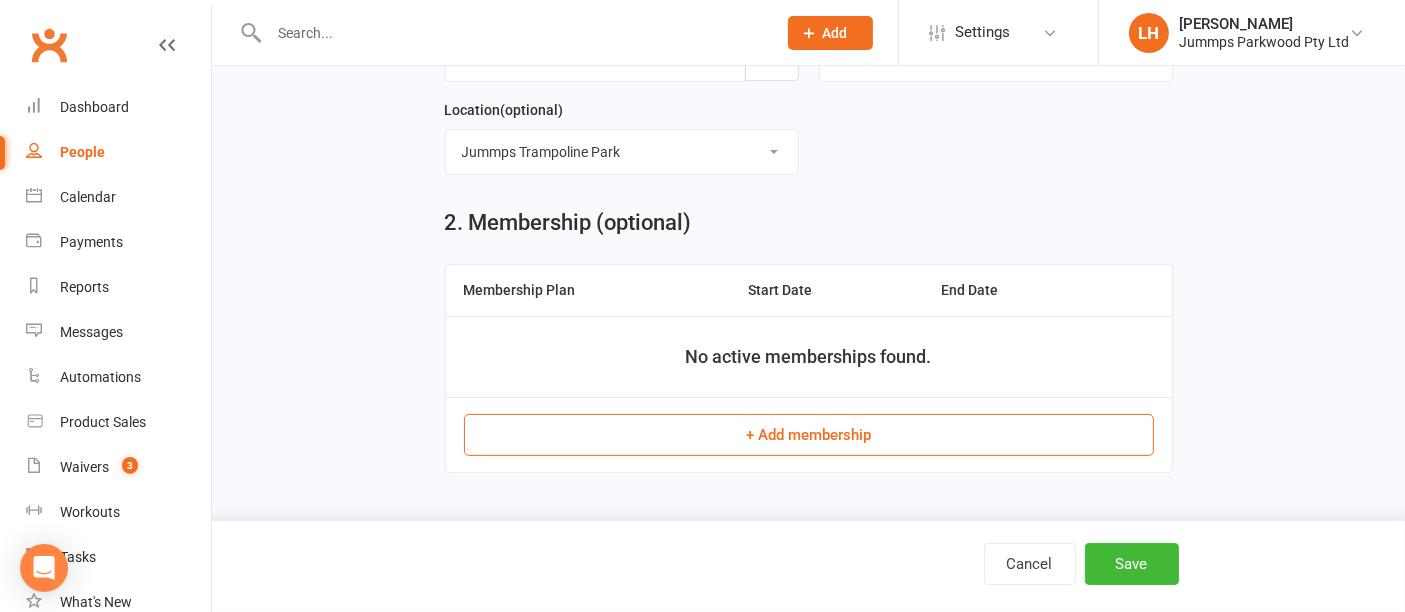 scroll, scrollTop: 0, scrollLeft: 0, axis: both 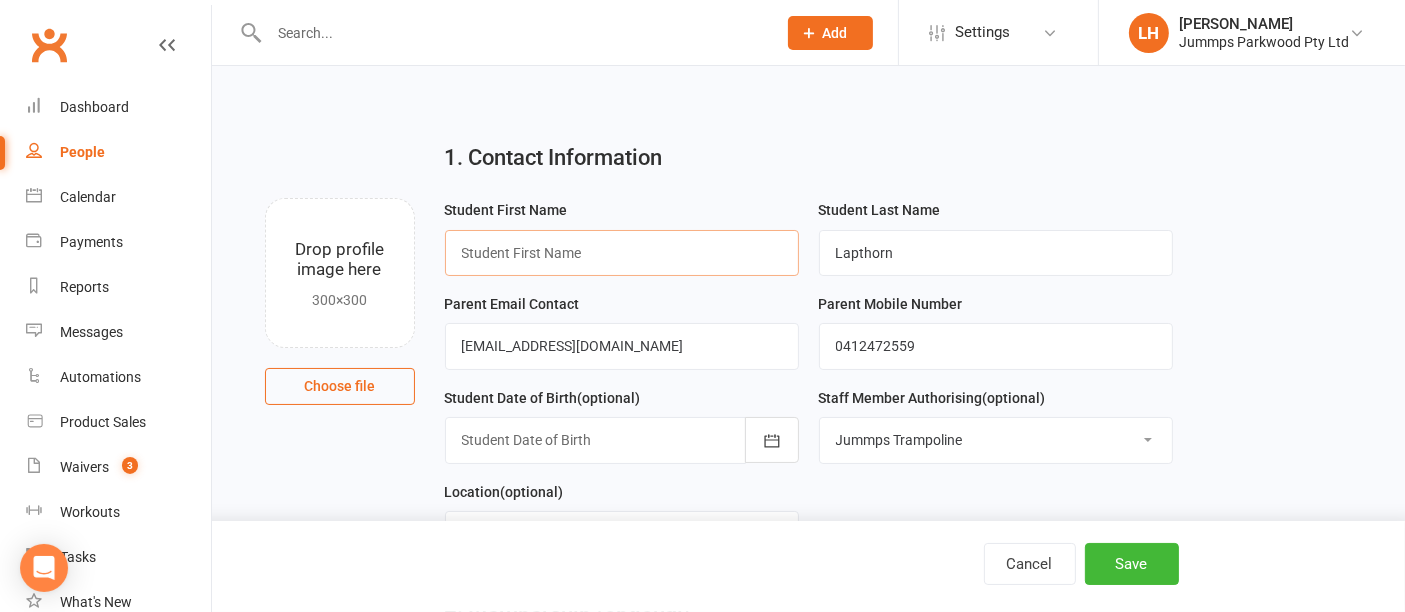 click at bounding box center [622, 253] 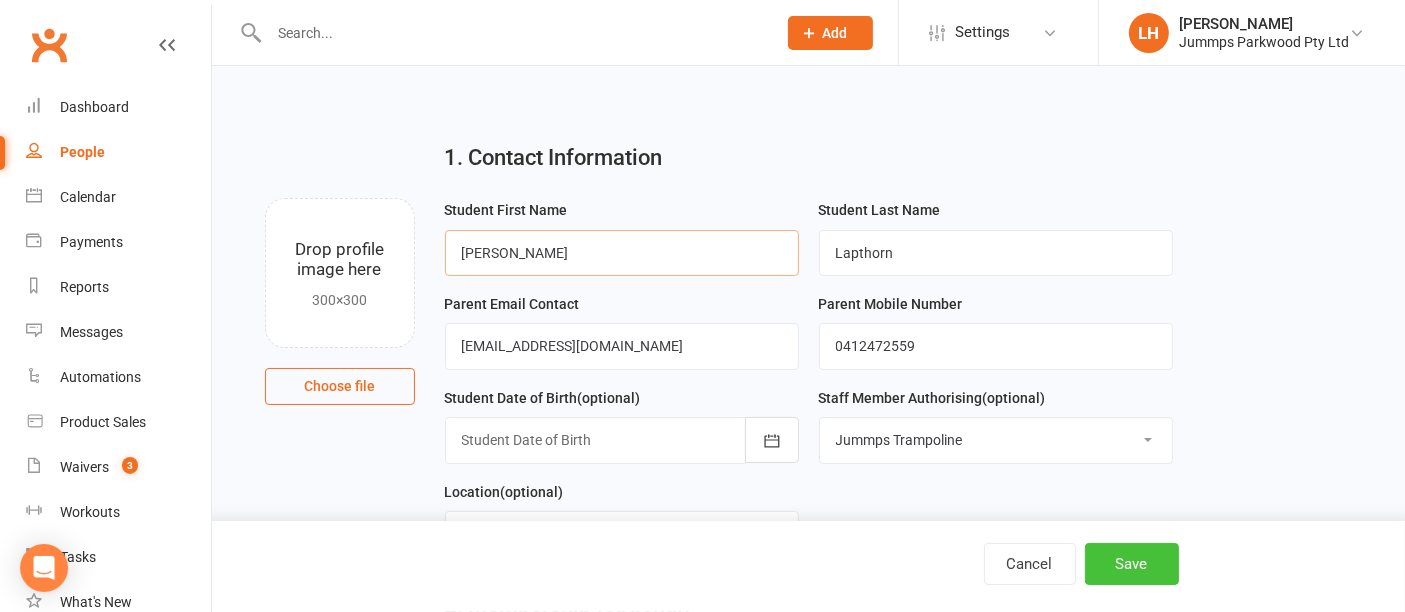 type on "Kerryann" 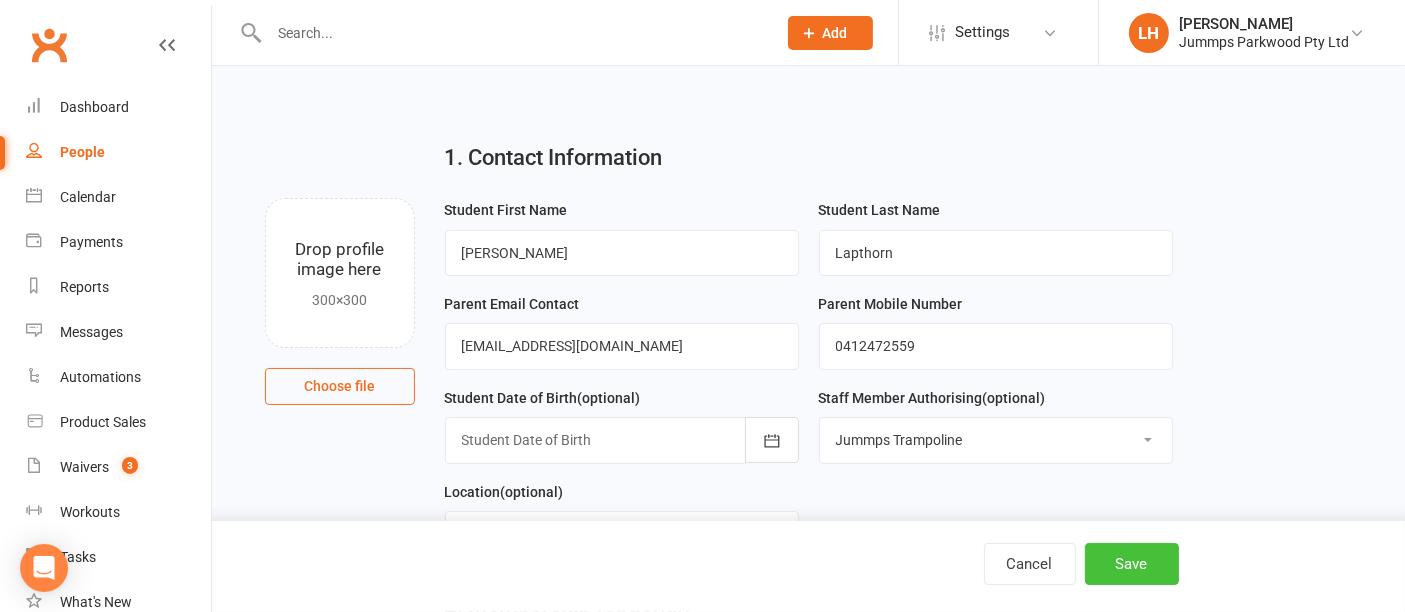 click on "Save" at bounding box center [1132, 564] 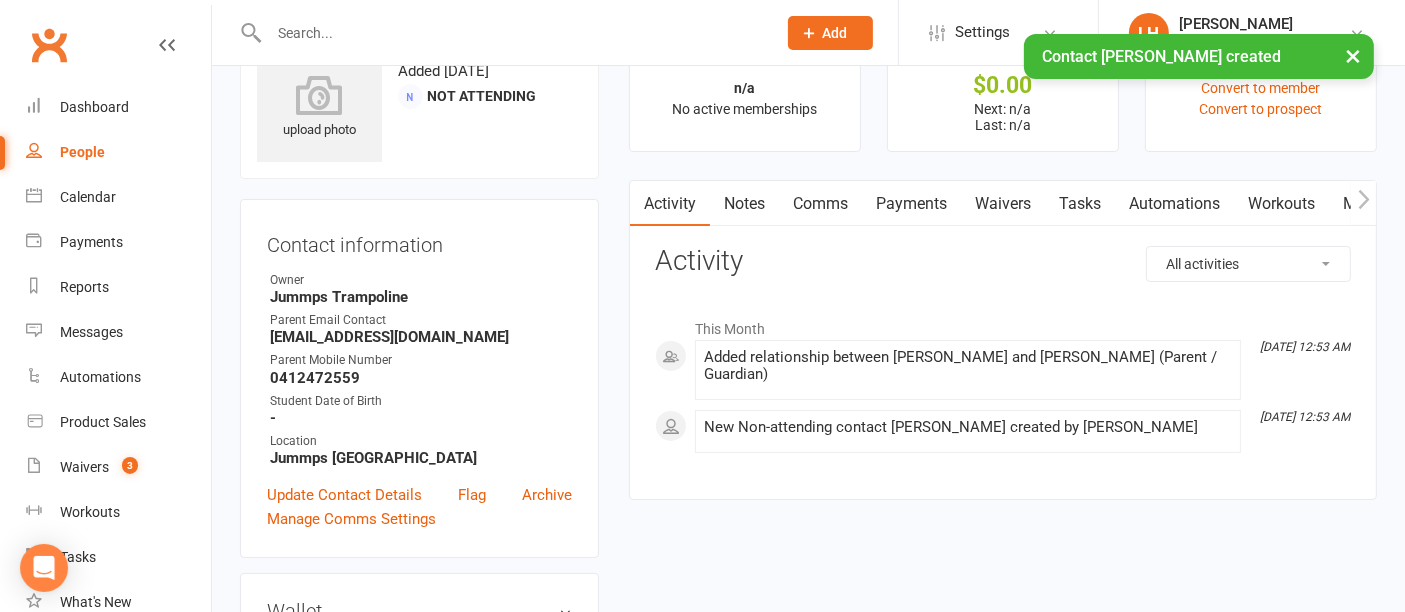 scroll, scrollTop: 57, scrollLeft: 0, axis: vertical 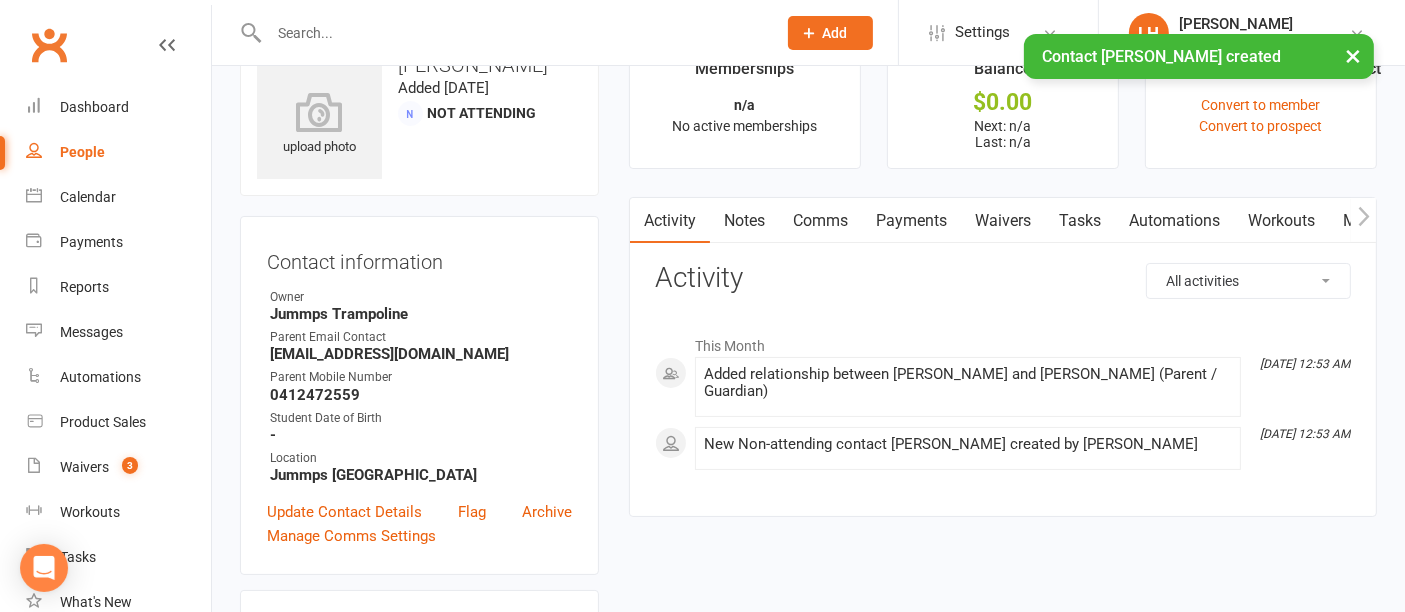 click on "Waivers" at bounding box center (1003, 221) 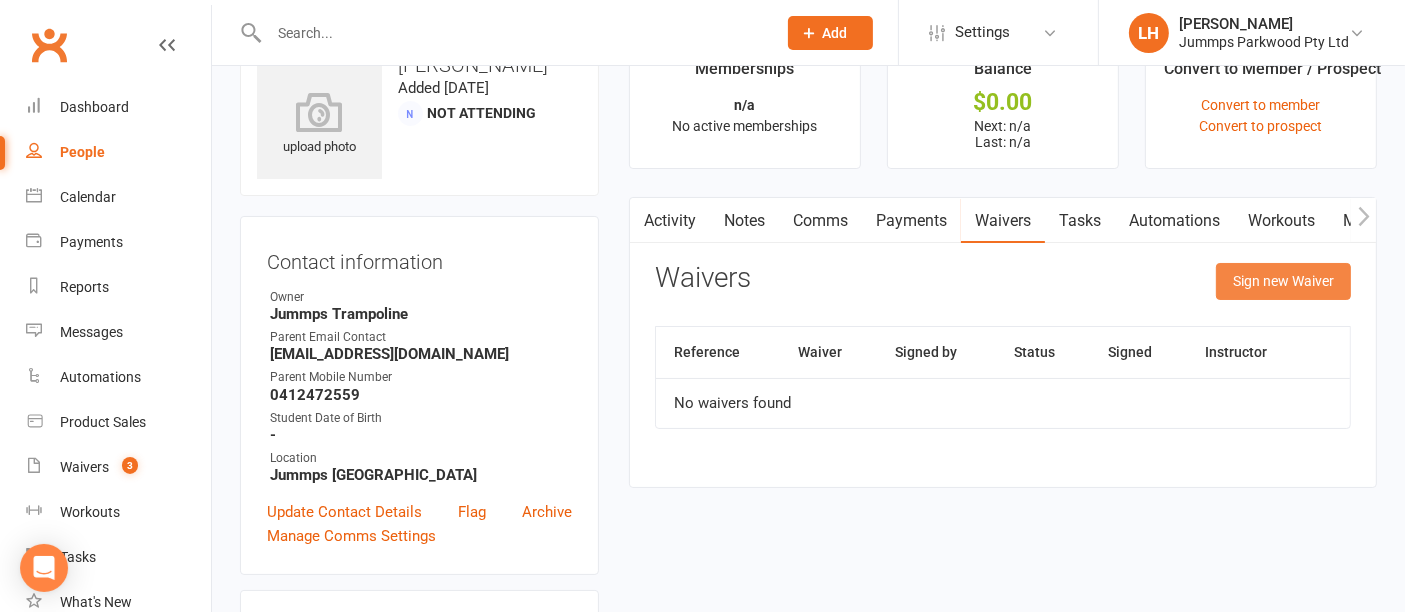 click on "Sign new Waiver" at bounding box center [1283, 281] 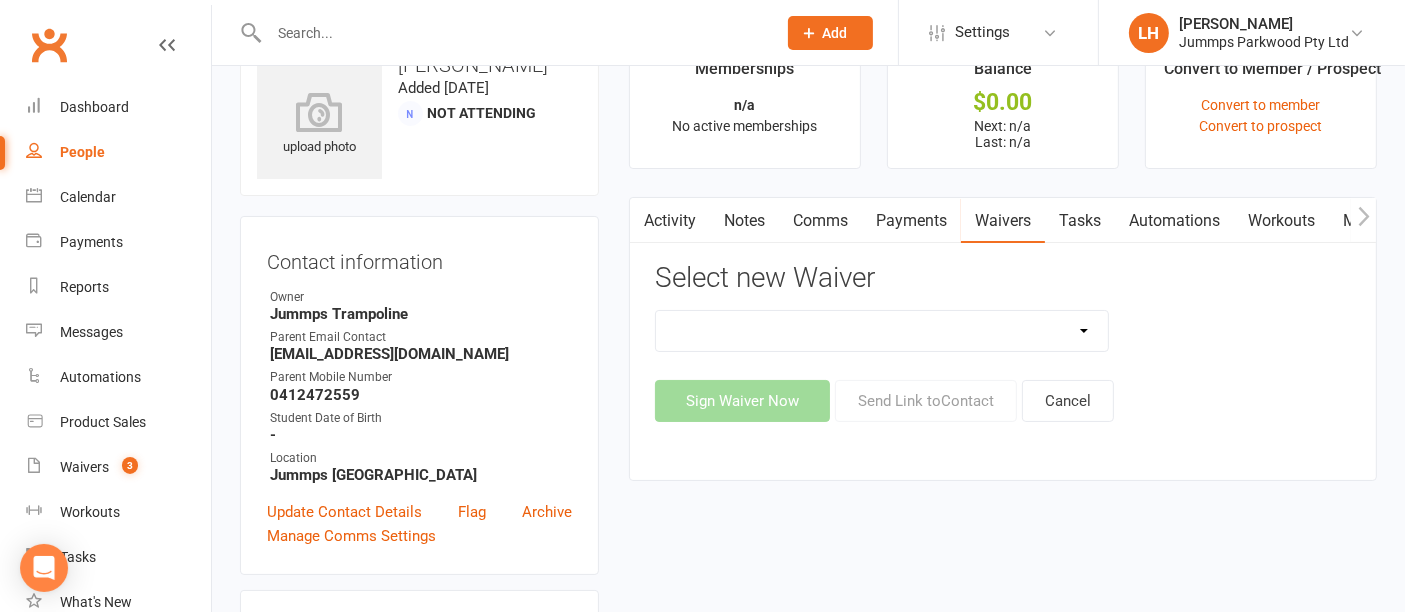 click on "2025 Prepaid Tumble Accounts - NEW Terms & Conditions 2025 Tumble Class - New Student Trial - Information with T&C's 2025 Tumble Fees - 3XSPLIT Payments by Direct Debit 2025 Tumble Fees - Fortnightly Direct Debit 2025 Tumble Fees - Weekly Direct Debit 2025 Tumble Parent/Guardian & Students Waiver & Payment Question 2025 Tumble Upfront Fee's By Cash, Eftpos & Bank Tsfr 2025 Tumble Waiver Jummps Connection" at bounding box center [882, 331] 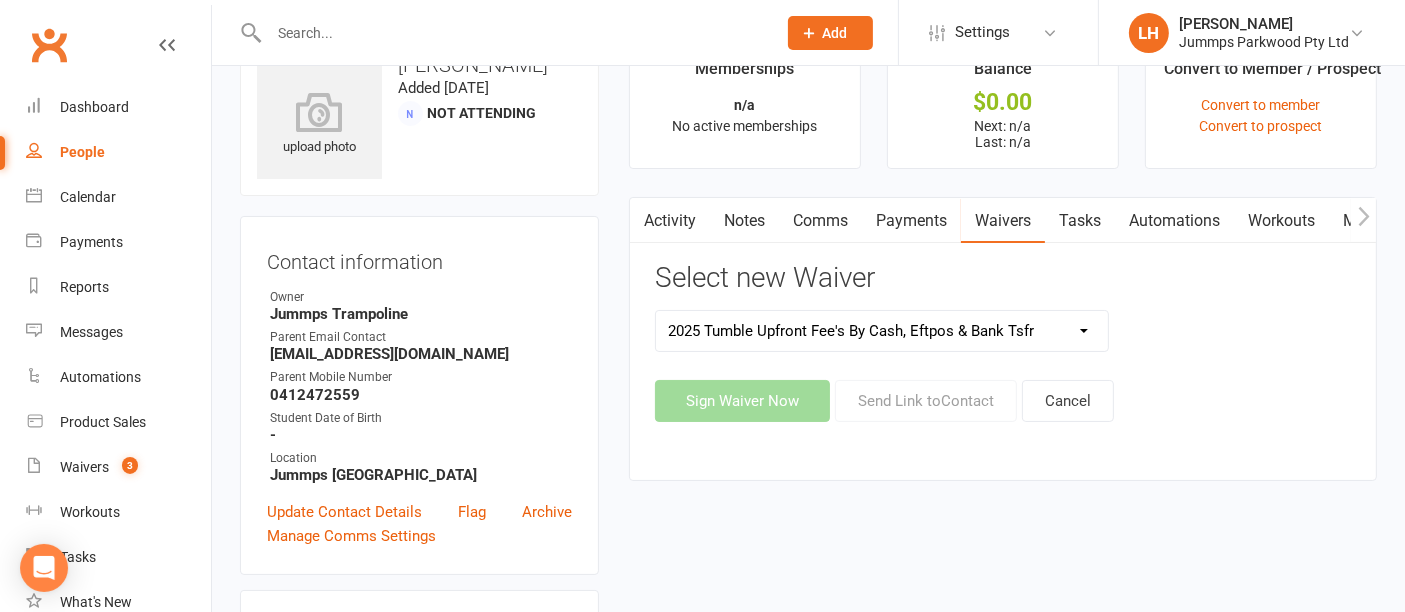 click on "2025 Prepaid Tumble Accounts - NEW Terms & Conditions 2025 Tumble Class - New Student Trial - Information with T&C's 2025 Tumble Fees - 3XSPLIT Payments by Direct Debit 2025 Tumble Fees - Fortnightly Direct Debit 2025 Tumble Fees - Weekly Direct Debit 2025 Tumble Parent/Guardian & Students Waiver & Payment Question 2025 Tumble Upfront Fee's By Cash, Eftpos & Bank Tsfr 2025 Tumble Waiver Jummps Connection" at bounding box center (882, 331) 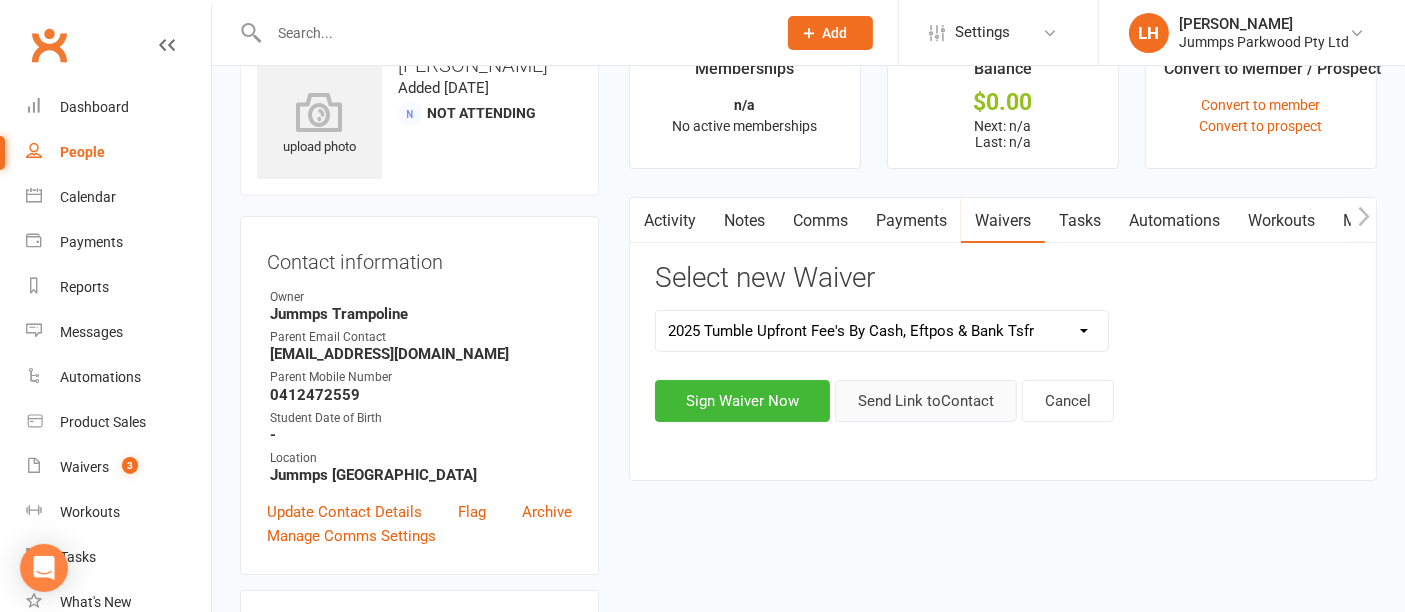 click on "Send Link to  Contact" at bounding box center (926, 401) 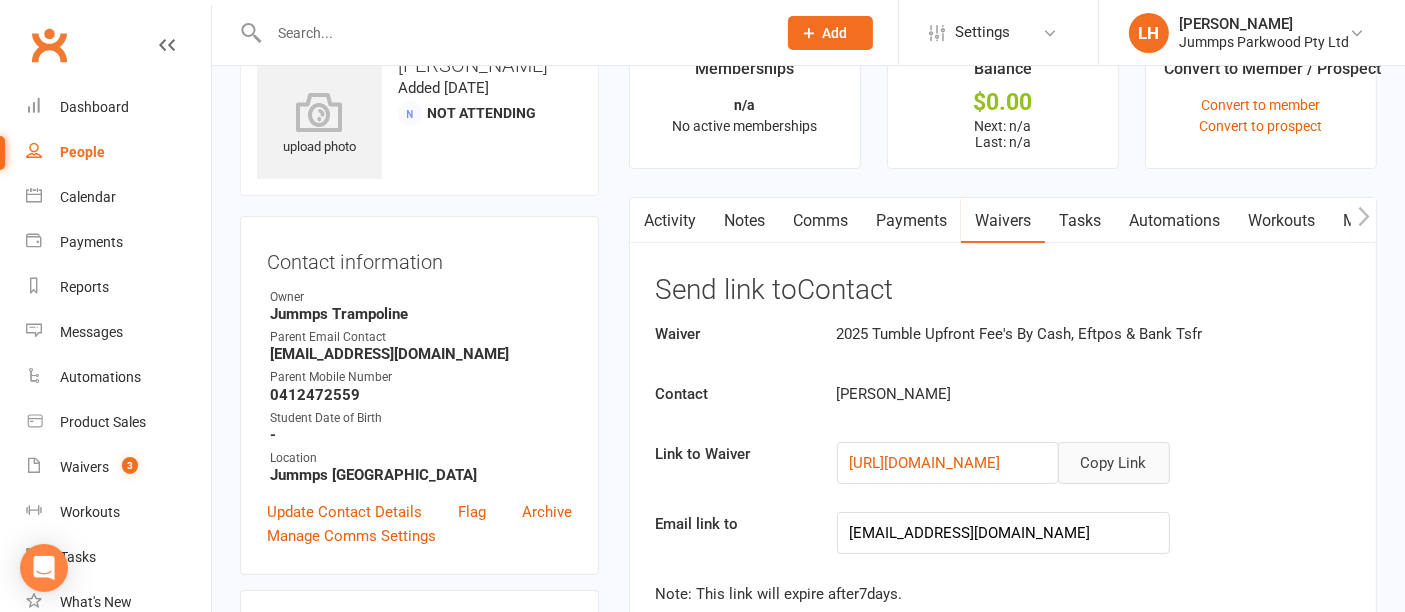 click on "Copy Link" at bounding box center (1114, 463) 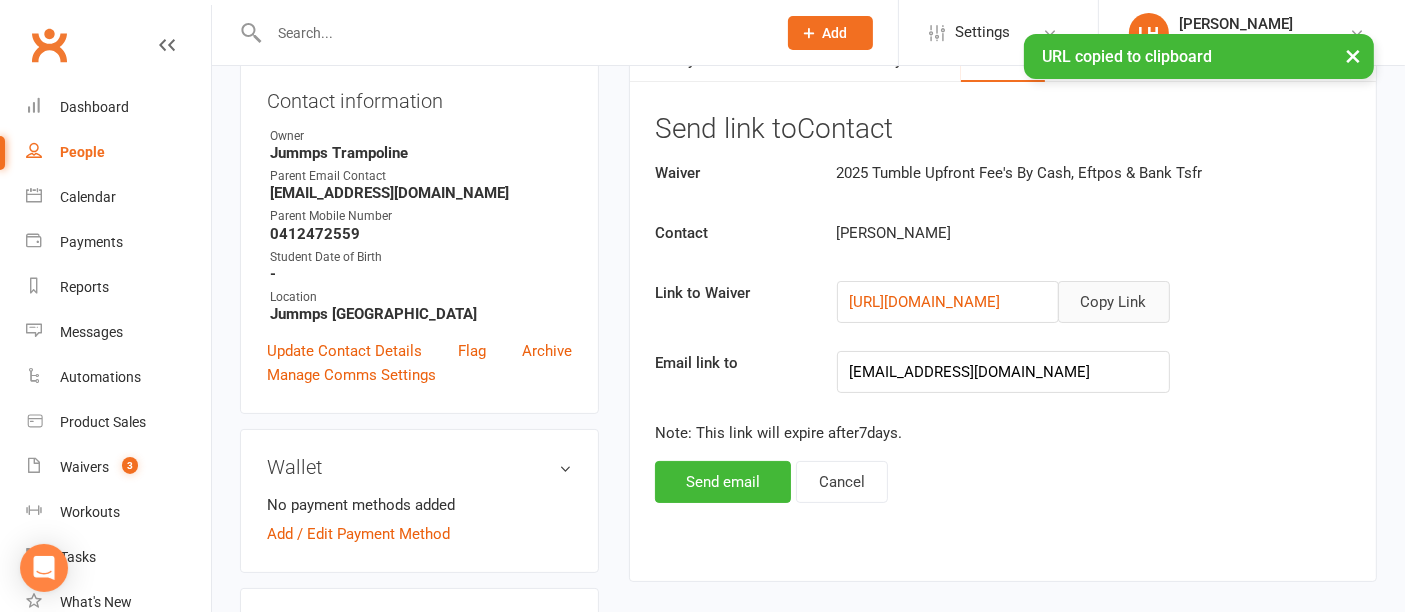 scroll, scrollTop: 233, scrollLeft: 0, axis: vertical 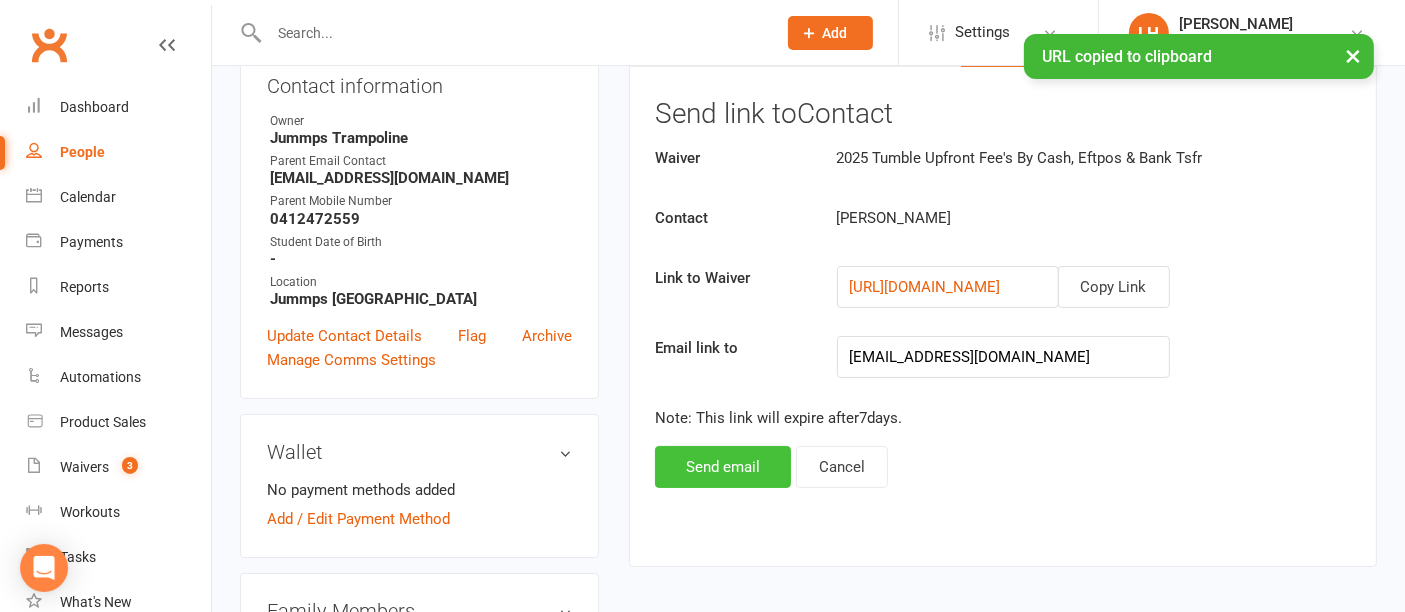 click on "Send email" at bounding box center [723, 467] 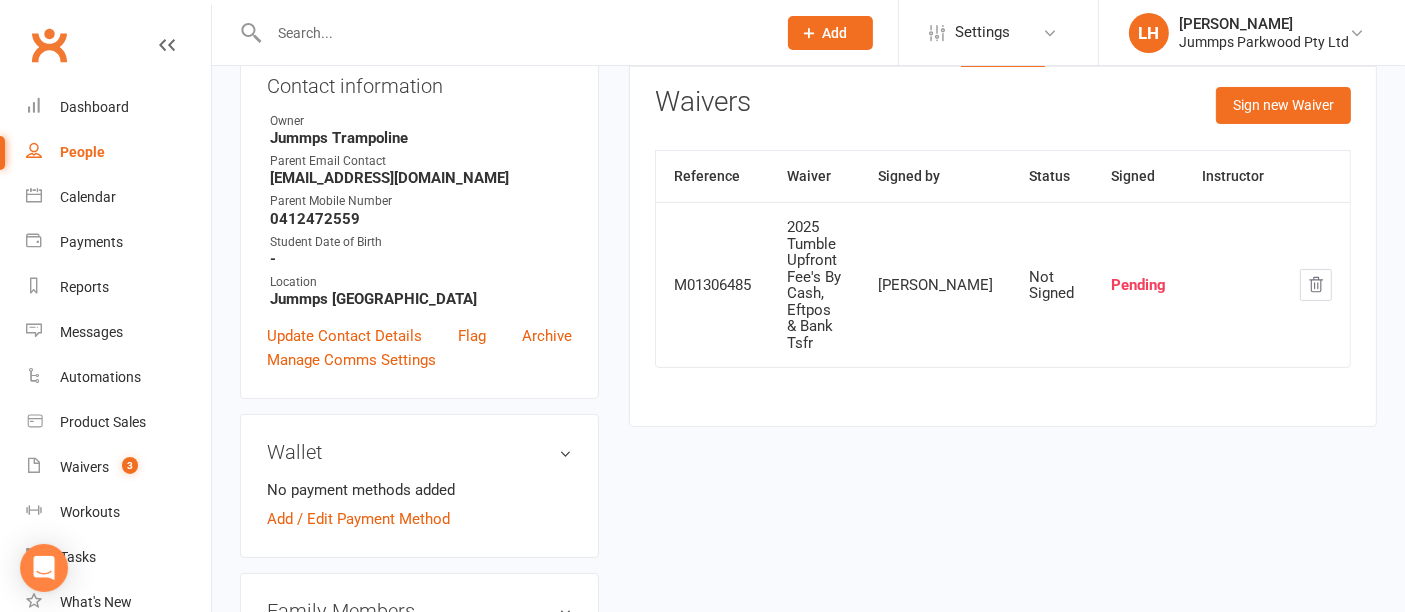 click at bounding box center (512, 33) 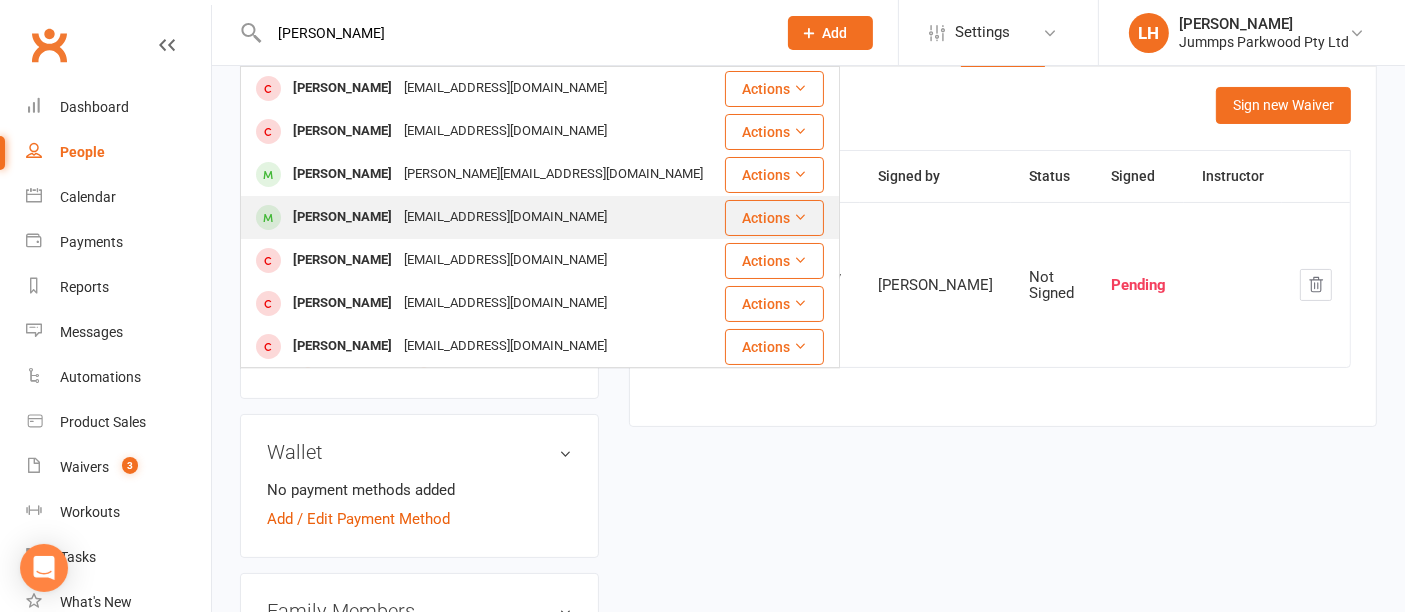type on "gabriell" 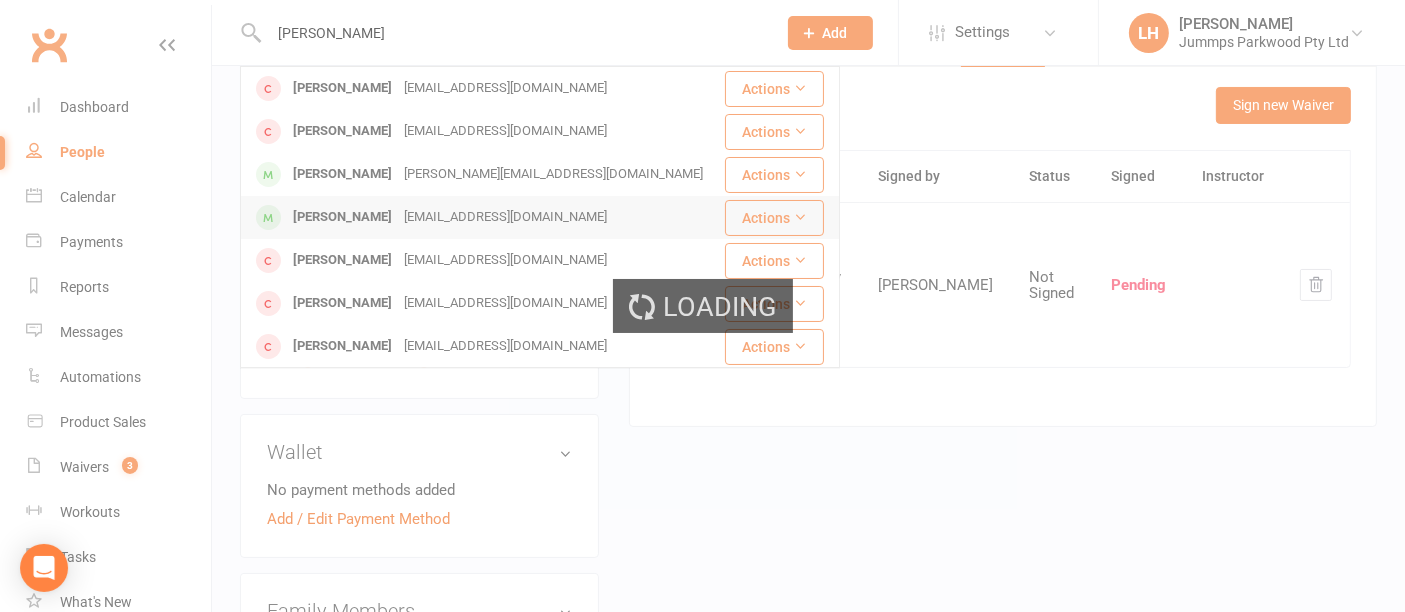 type 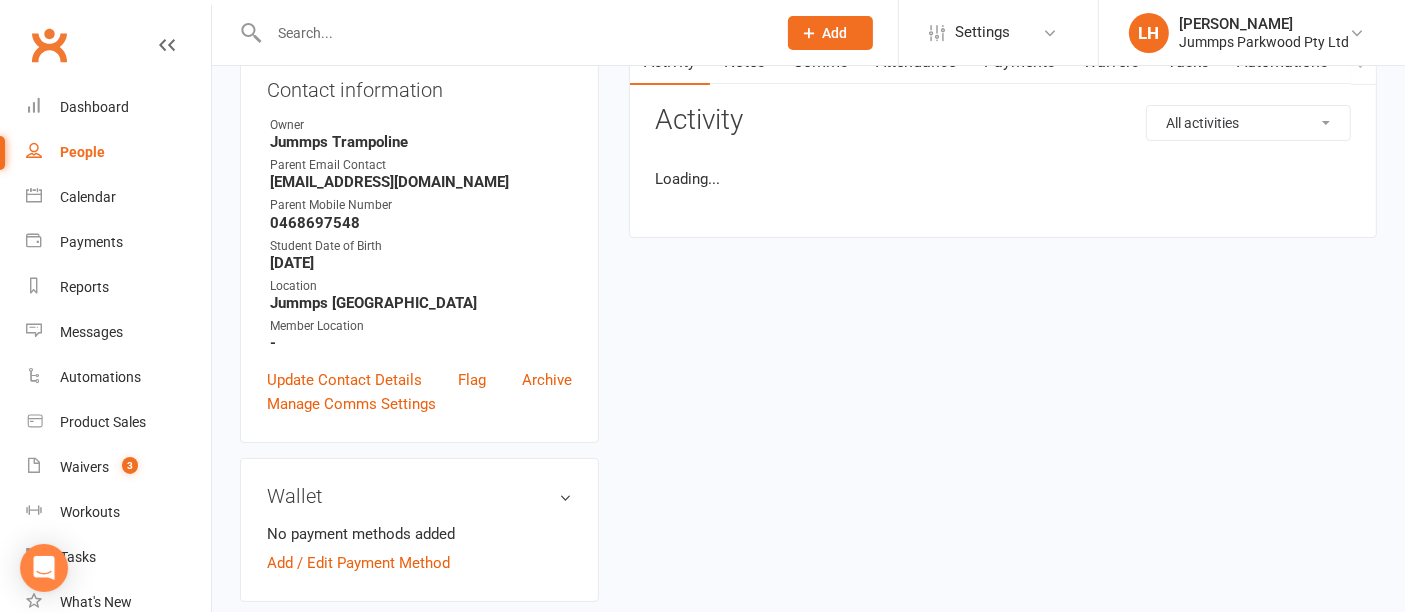 scroll, scrollTop: 0, scrollLeft: 0, axis: both 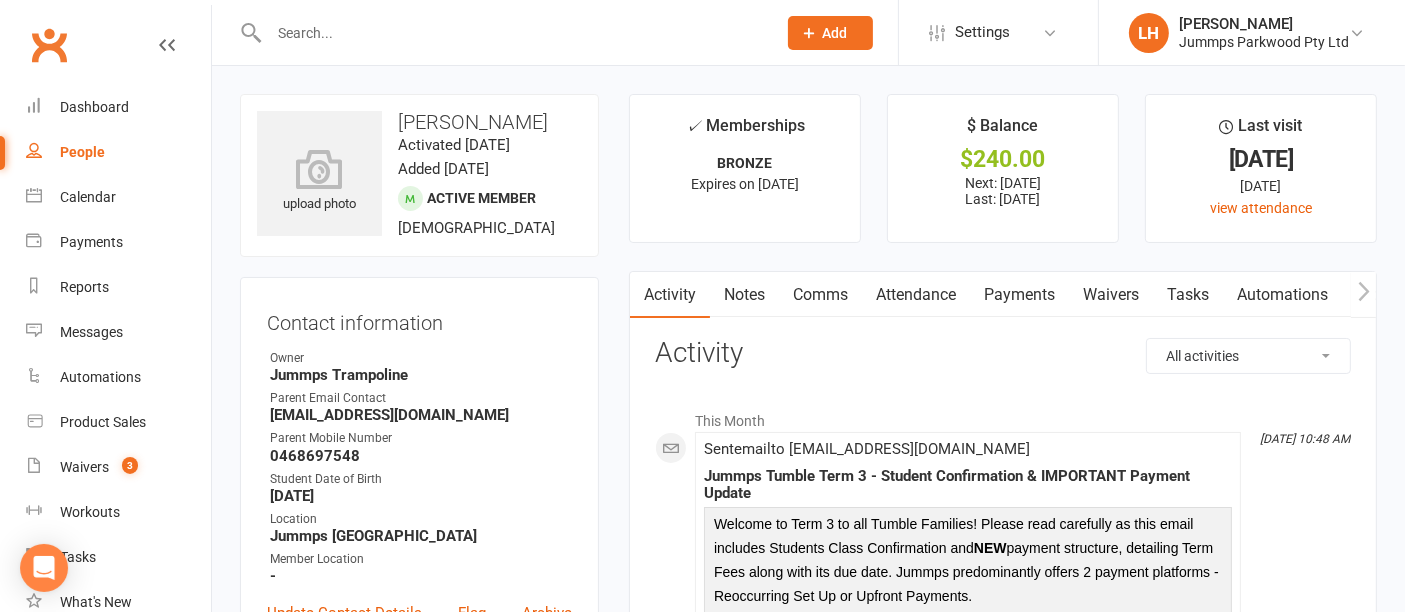 click on "Attendance" at bounding box center [916, 295] 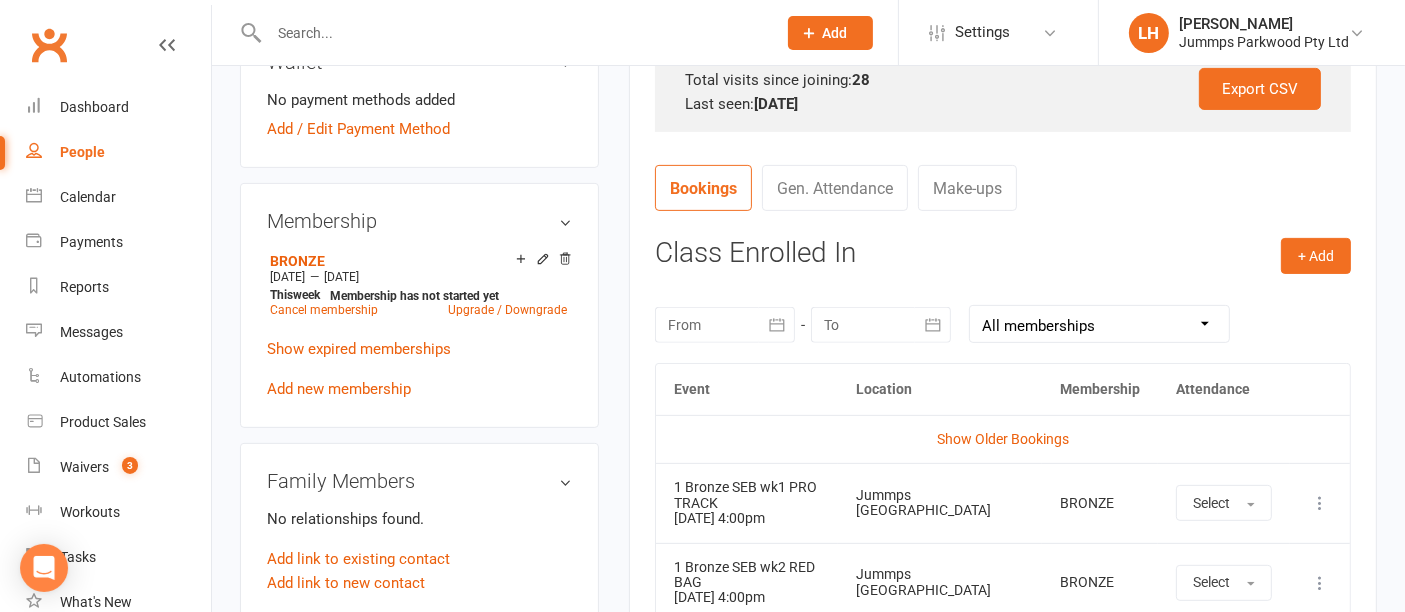 scroll, scrollTop: 668, scrollLeft: 0, axis: vertical 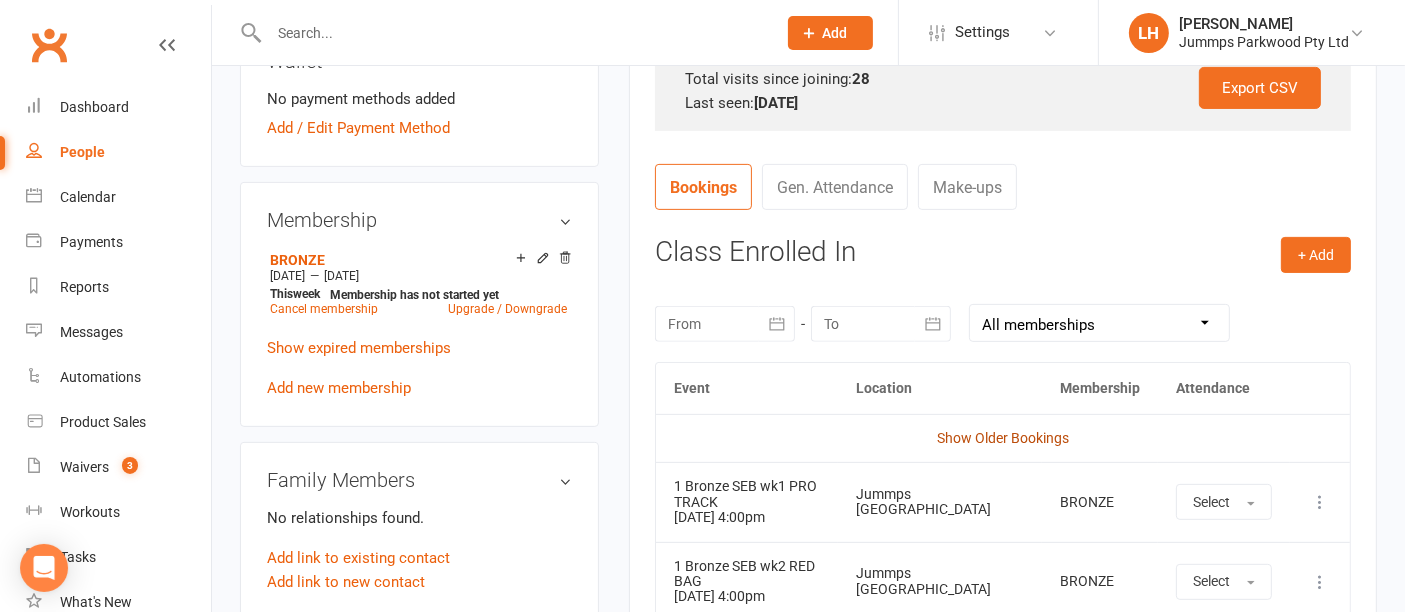 click on "Show Older Bookings" at bounding box center [1003, 438] 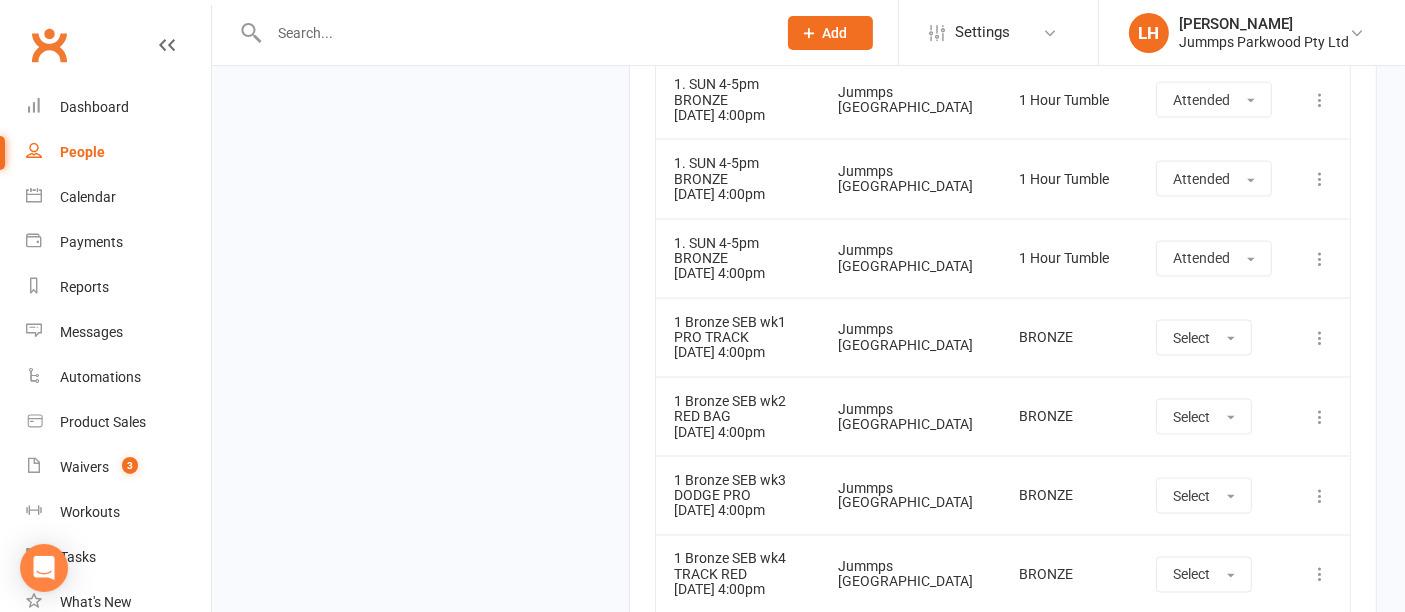 scroll, scrollTop: 3286, scrollLeft: 0, axis: vertical 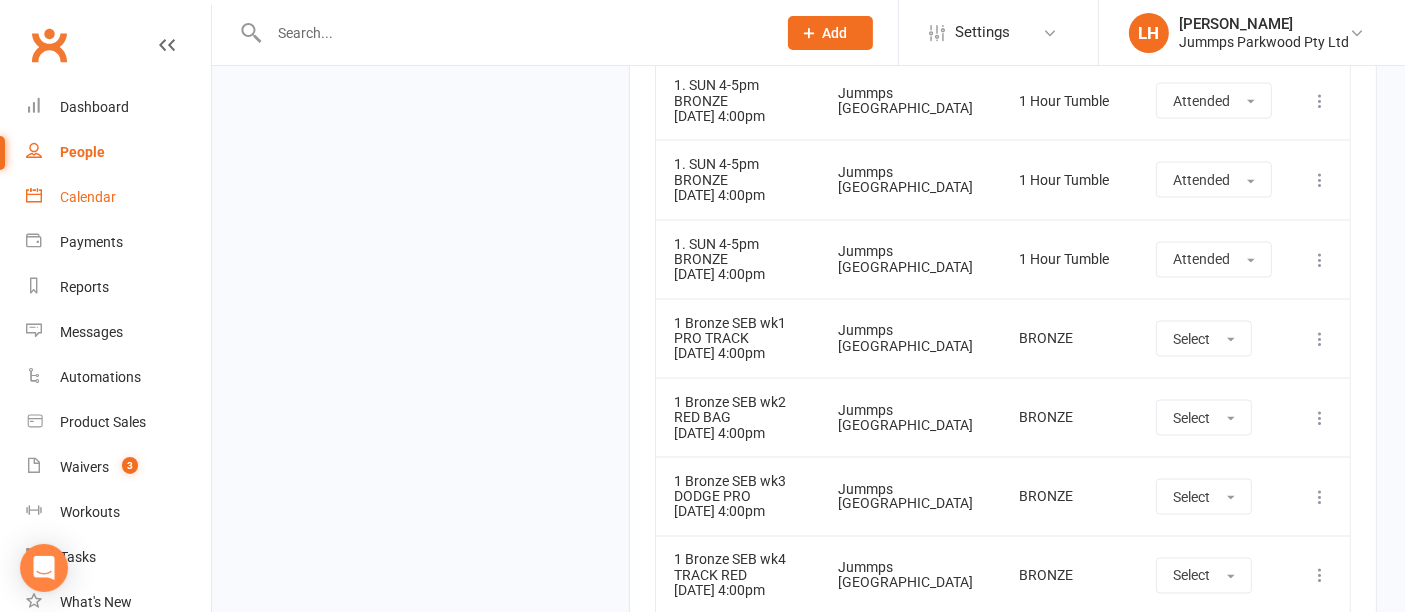 click on "Calendar" at bounding box center [88, 197] 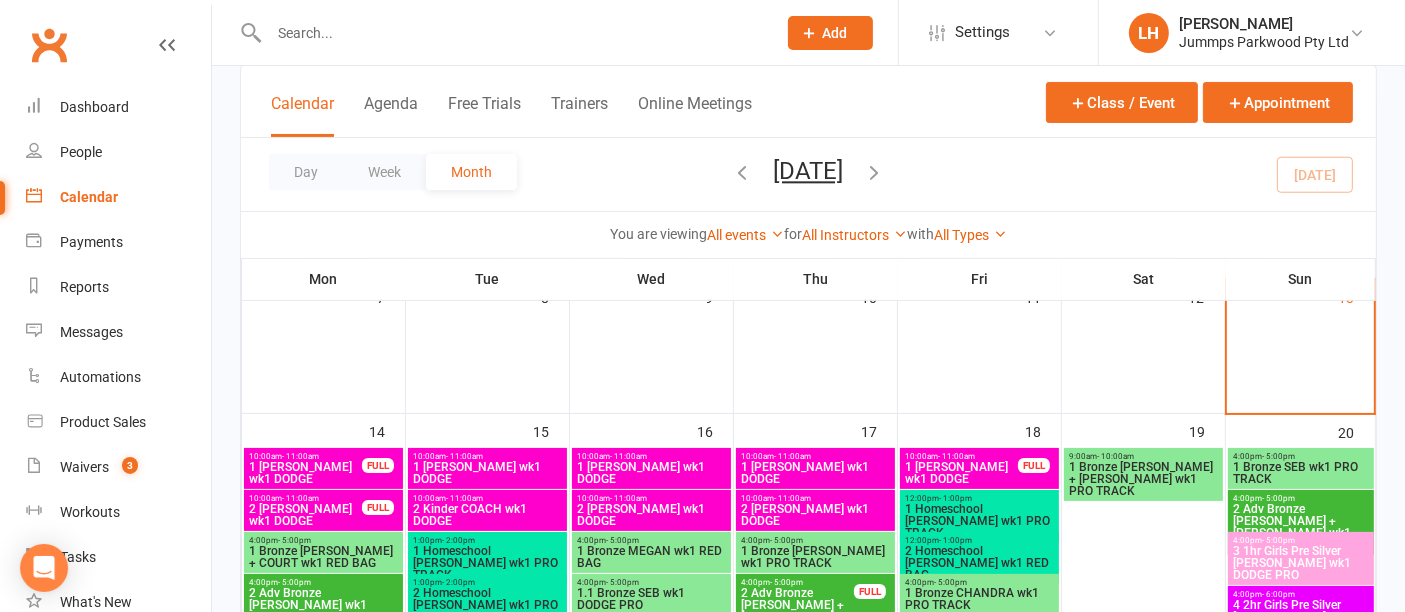 scroll, scrollTop: 283, scrollLeft: 0, axis: vertical 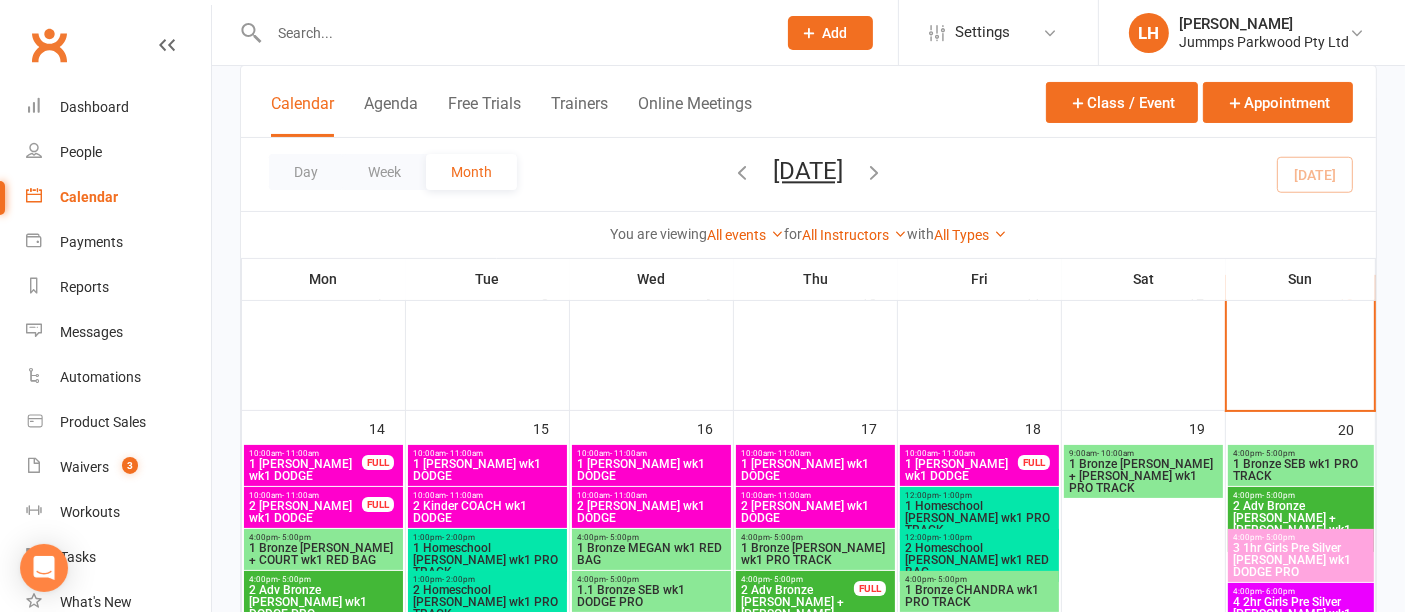 click on "2 Adv Bronze [PERSON_NAME] + [PERSON_NAME] wk1 RED BAG" at bounding box center [1301, 524] 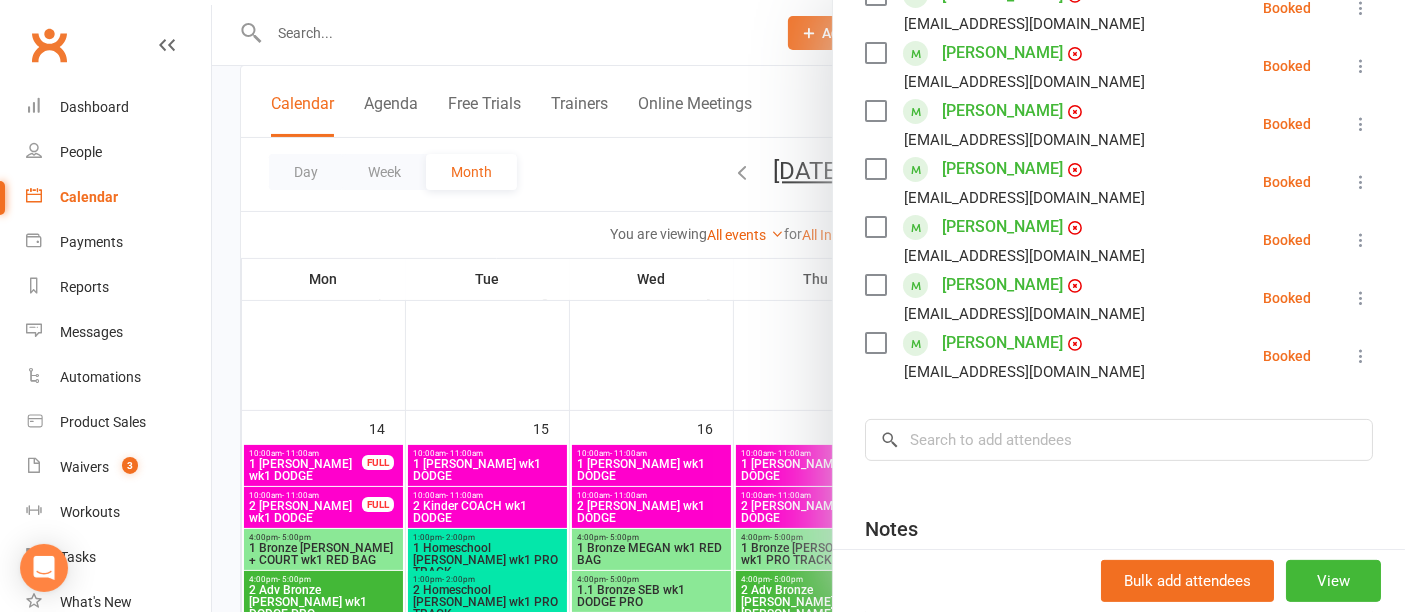 scroll, scrollTop: 445, scrollLeft: 0, axis: vertical 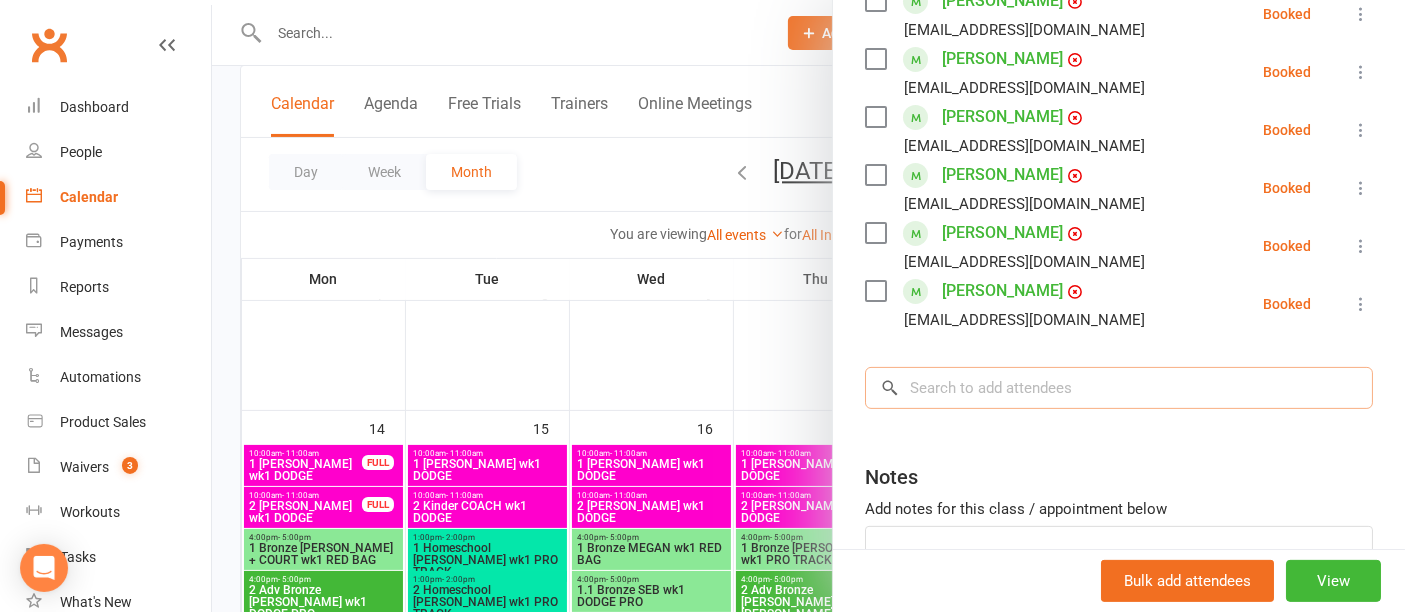 click at bounding box center [1119, 388] 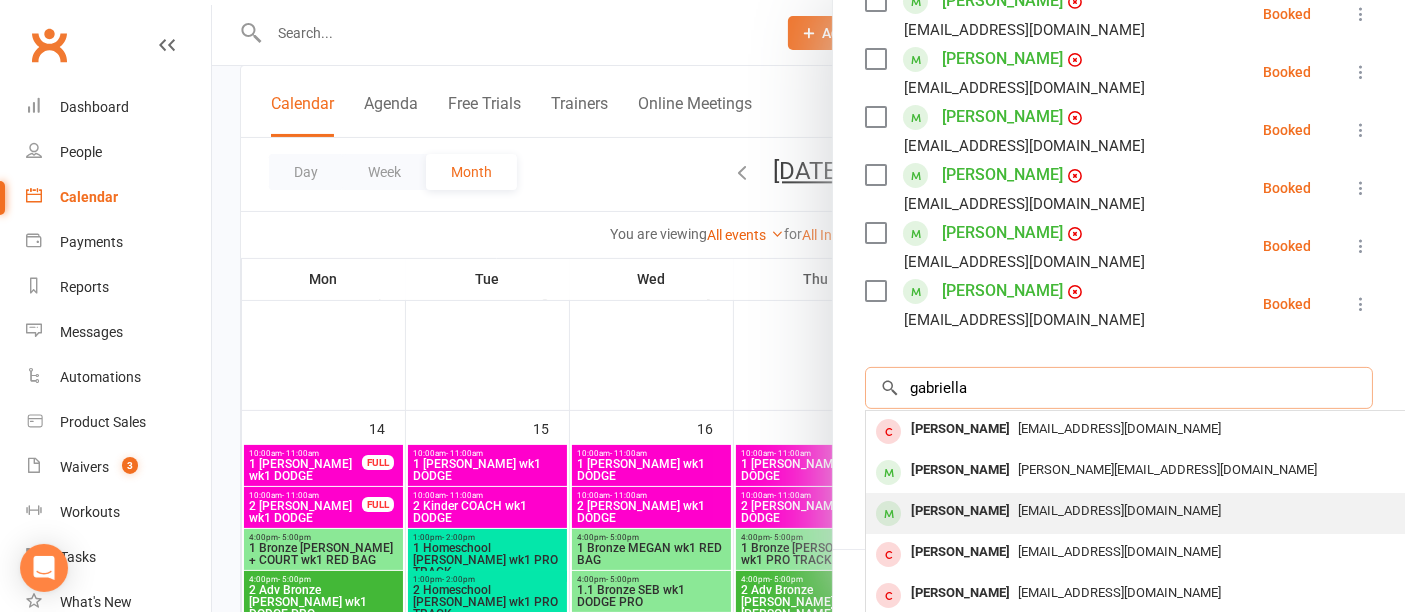 type on "gabriella" 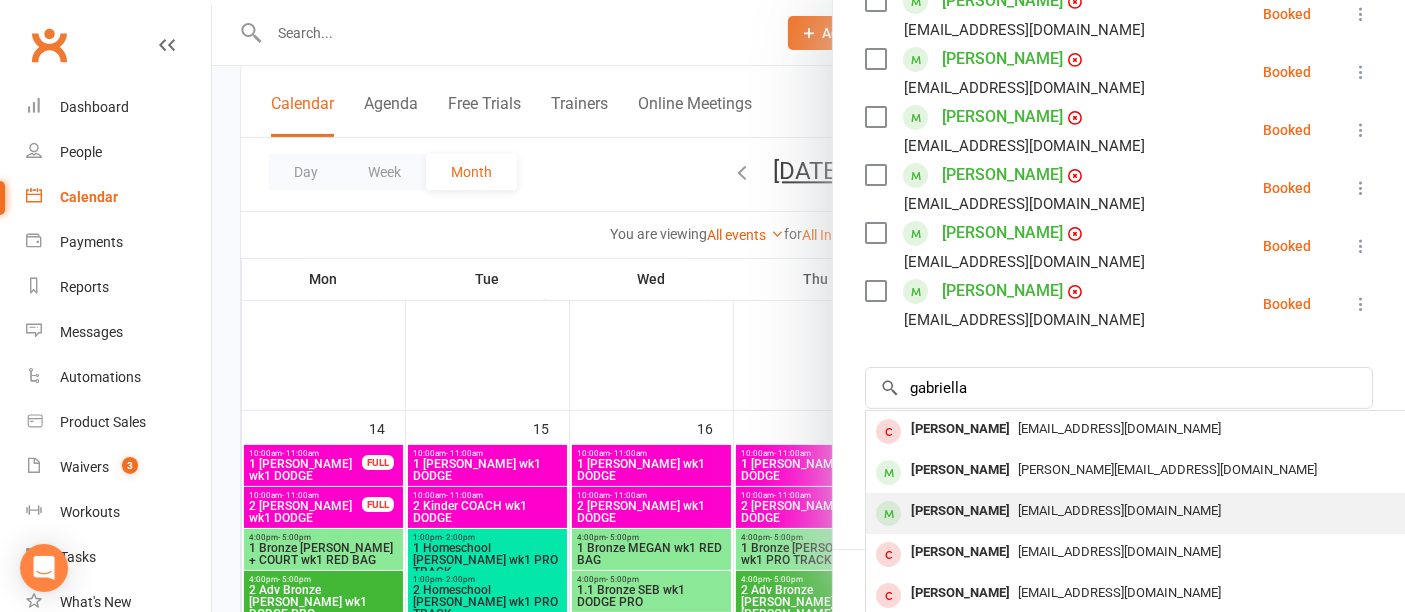 click on "kgauci8@icloud.com" at bounding box center [1119, 510] 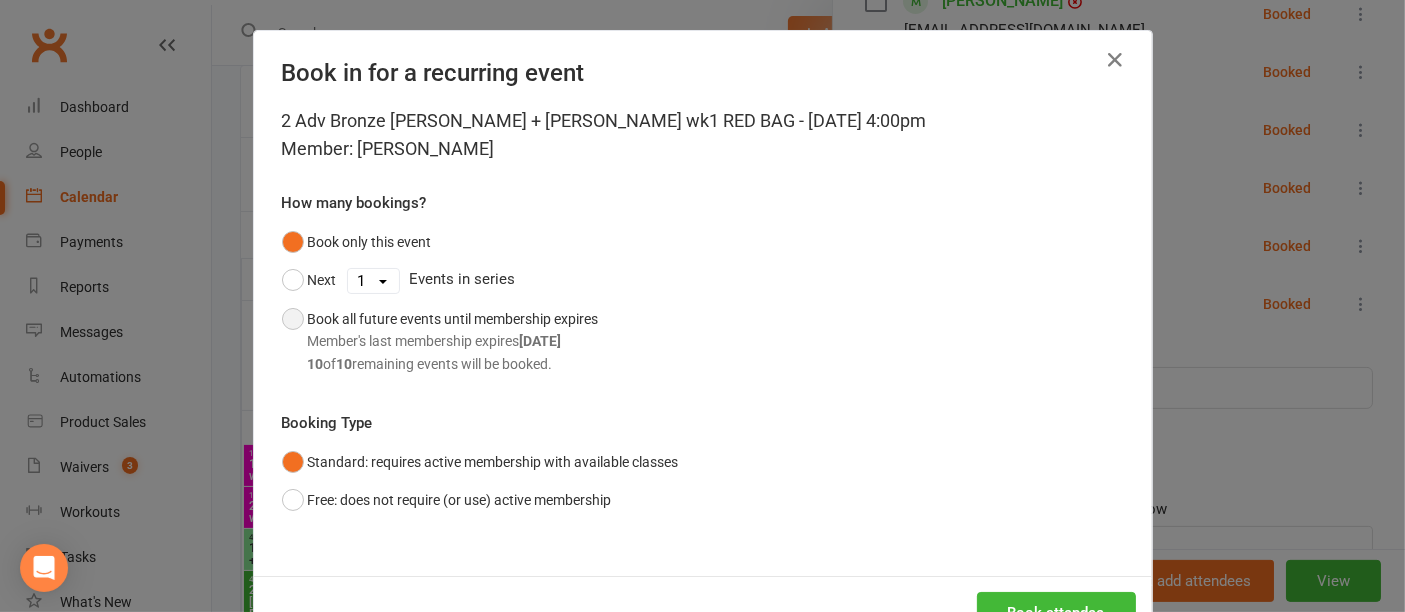 click on "Member's last membership expires  Sep 21, 2025" at bounding box center [453, 341] 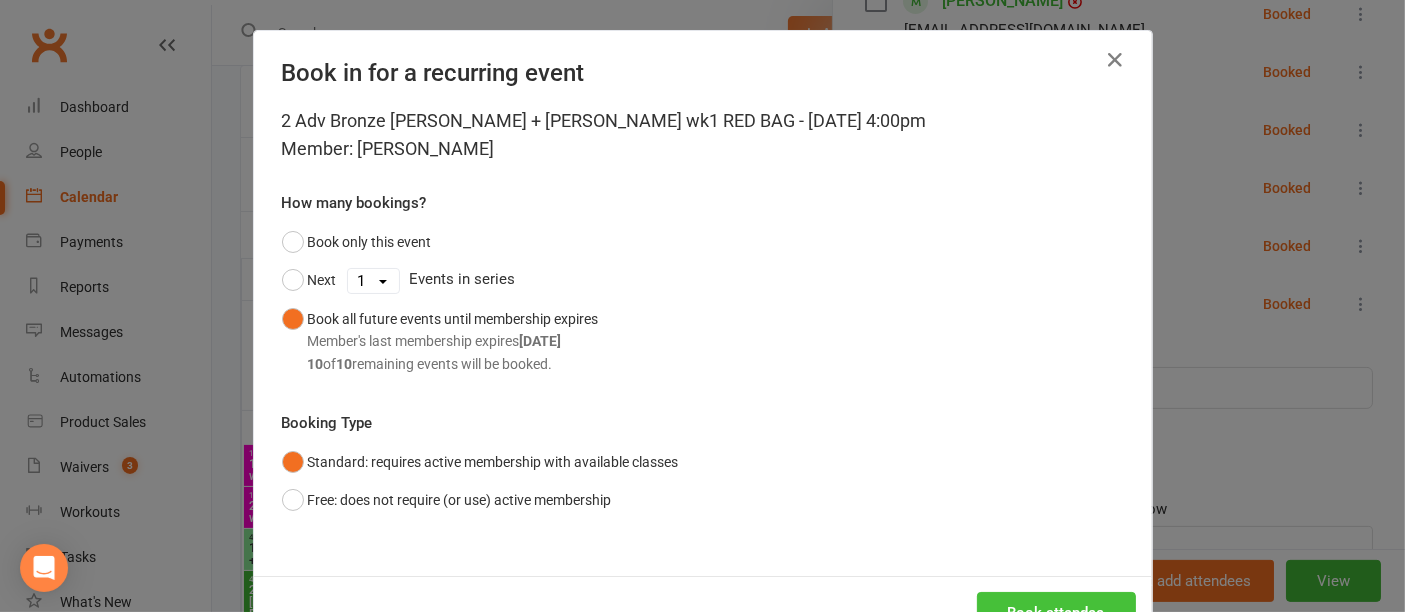 click on "Book attendee" at bounding box center [1056, 613] 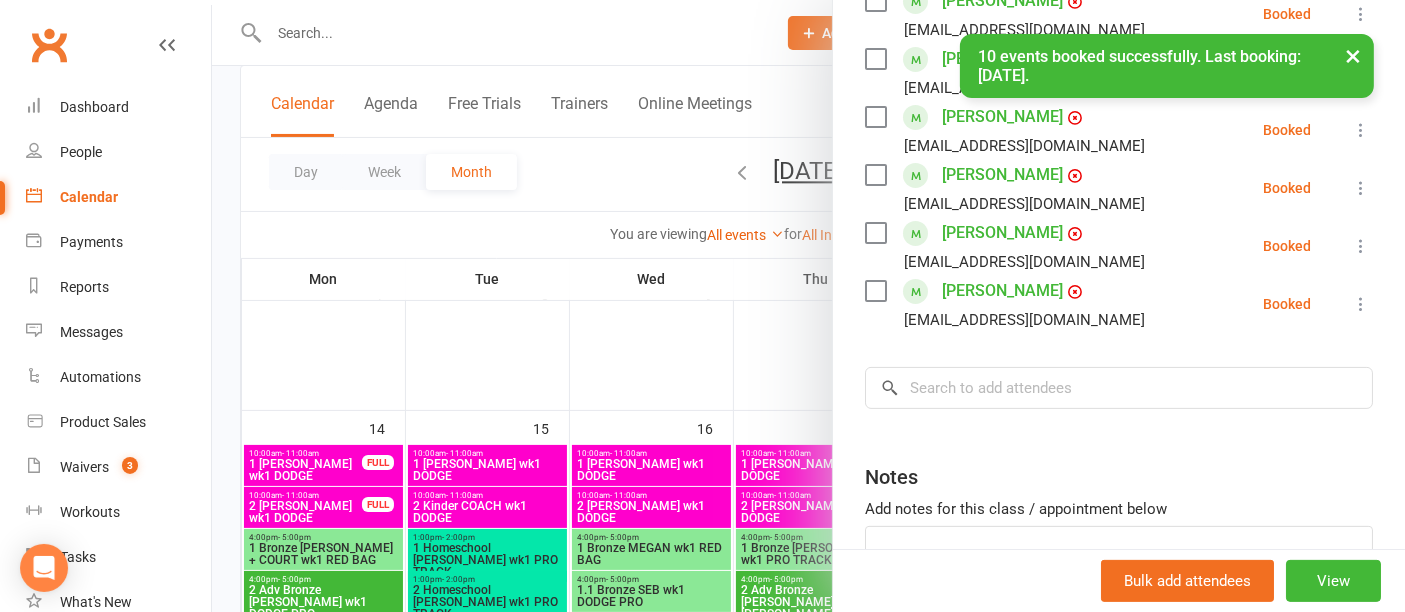 scroll, scrollTop: 504, scrollLeft: 0, axis: vertical 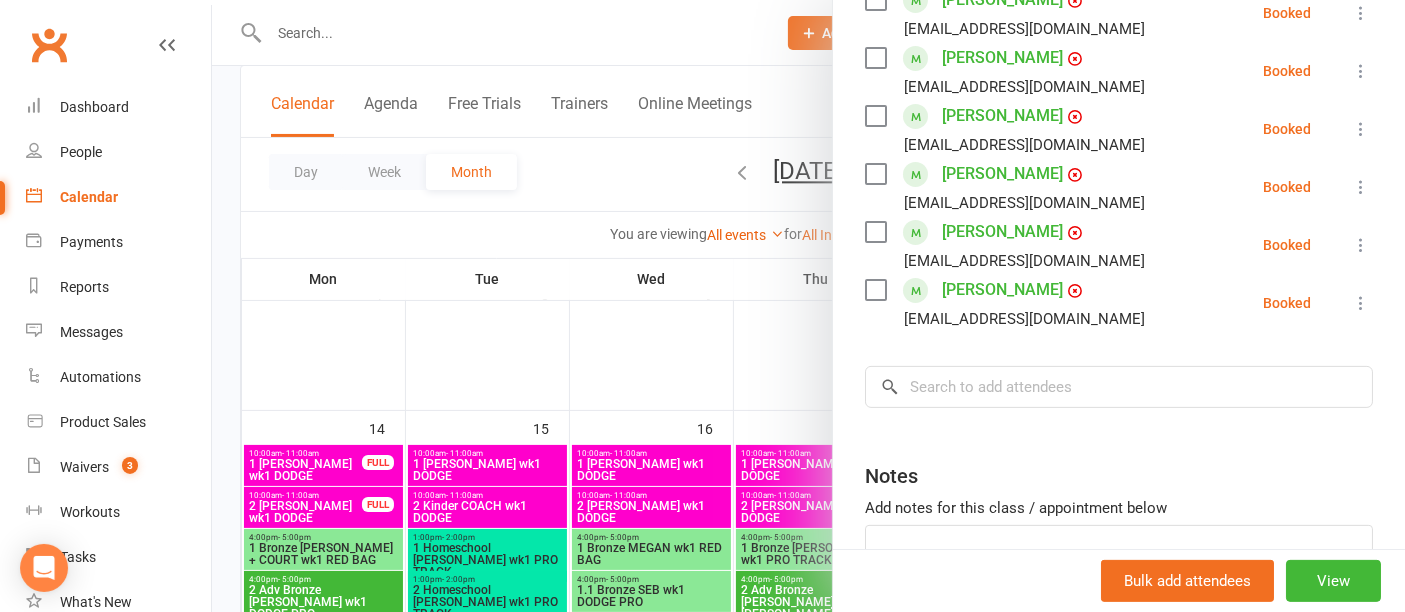 click at bounding box center (808, 306) 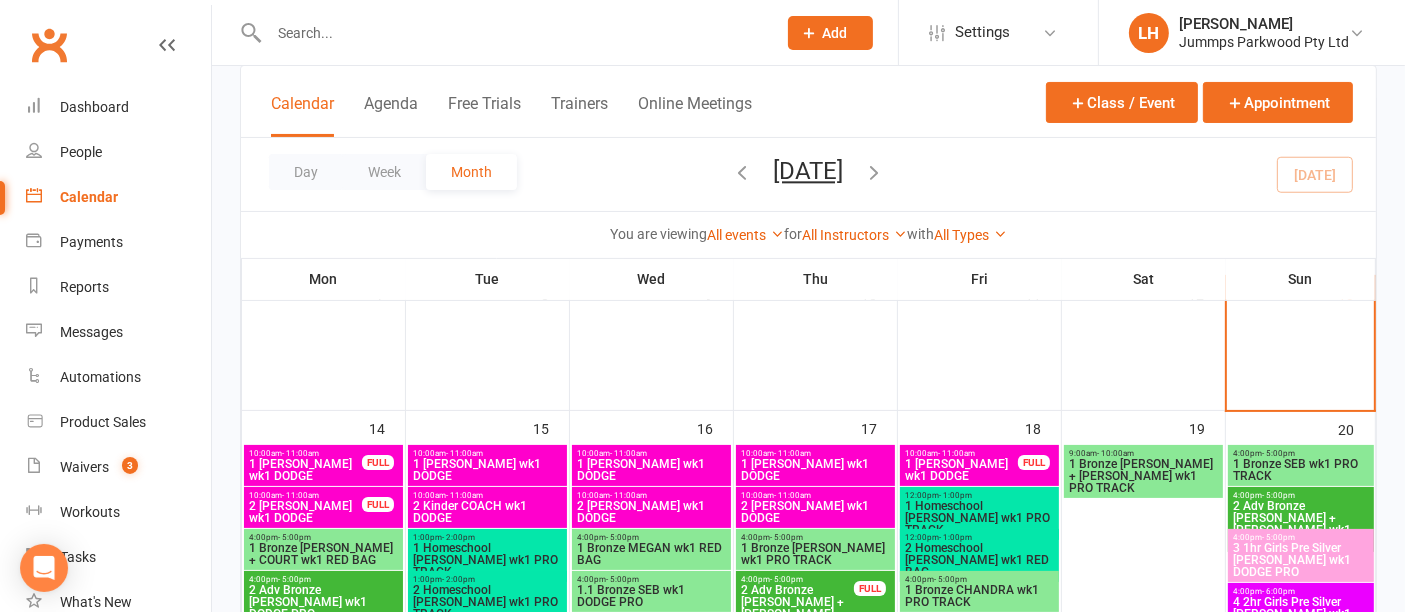 click at bounding box center (512, 33) 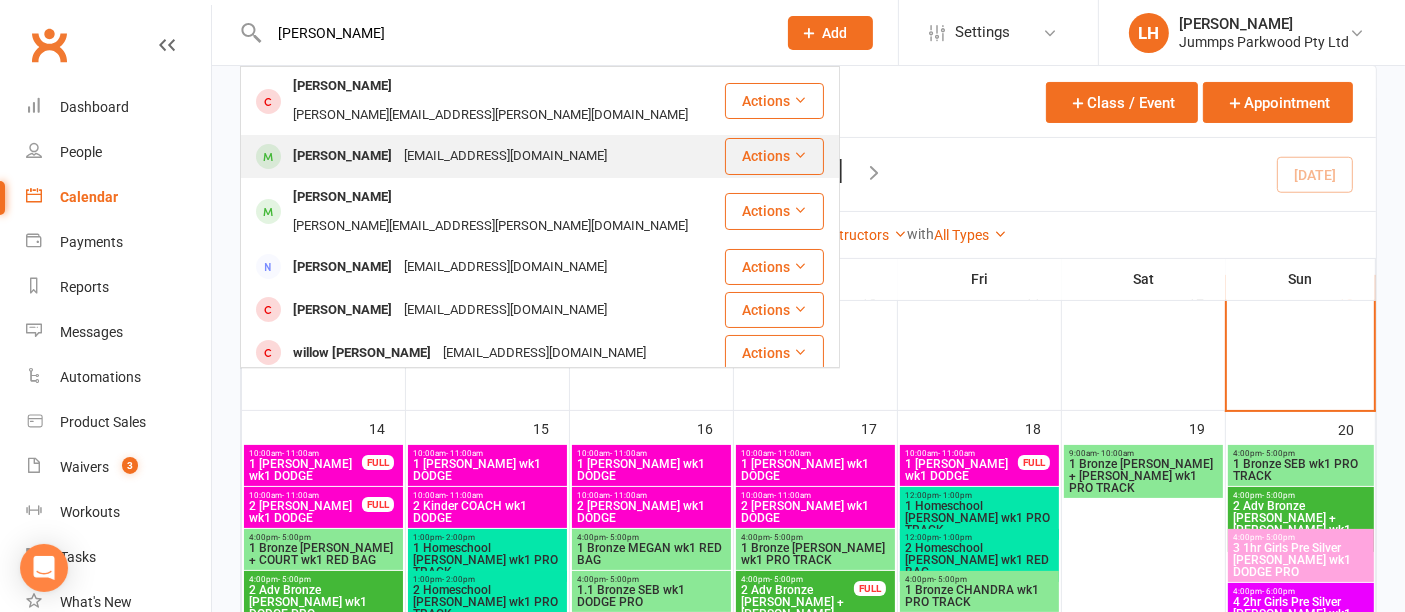 type on "erin w" 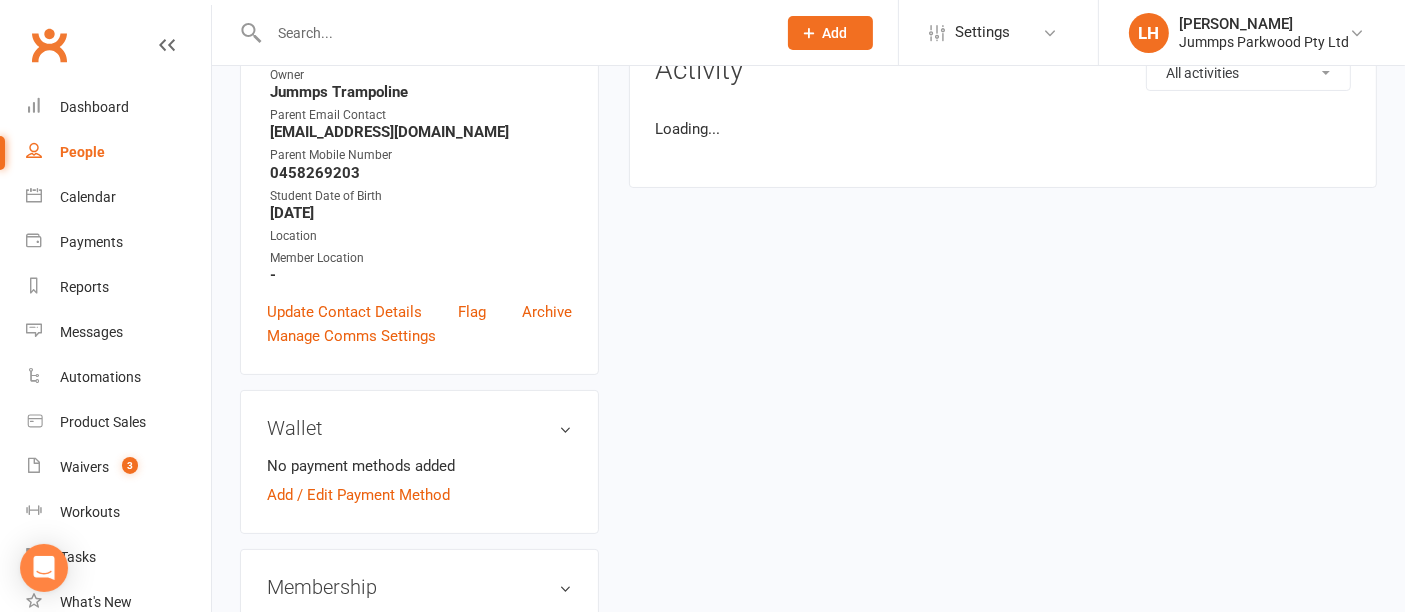 scroll, scrollTop: 0, scrollLeft: 0, axis: both 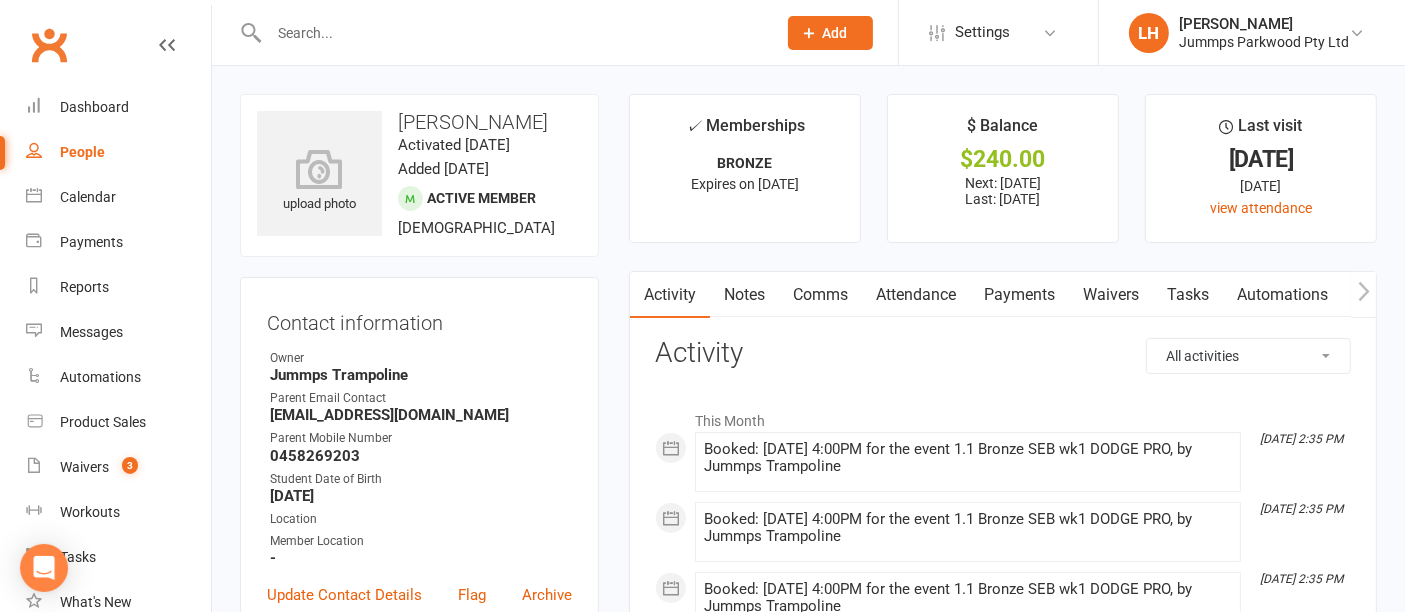 click on "Attendance" at bounding box center (916, 295) 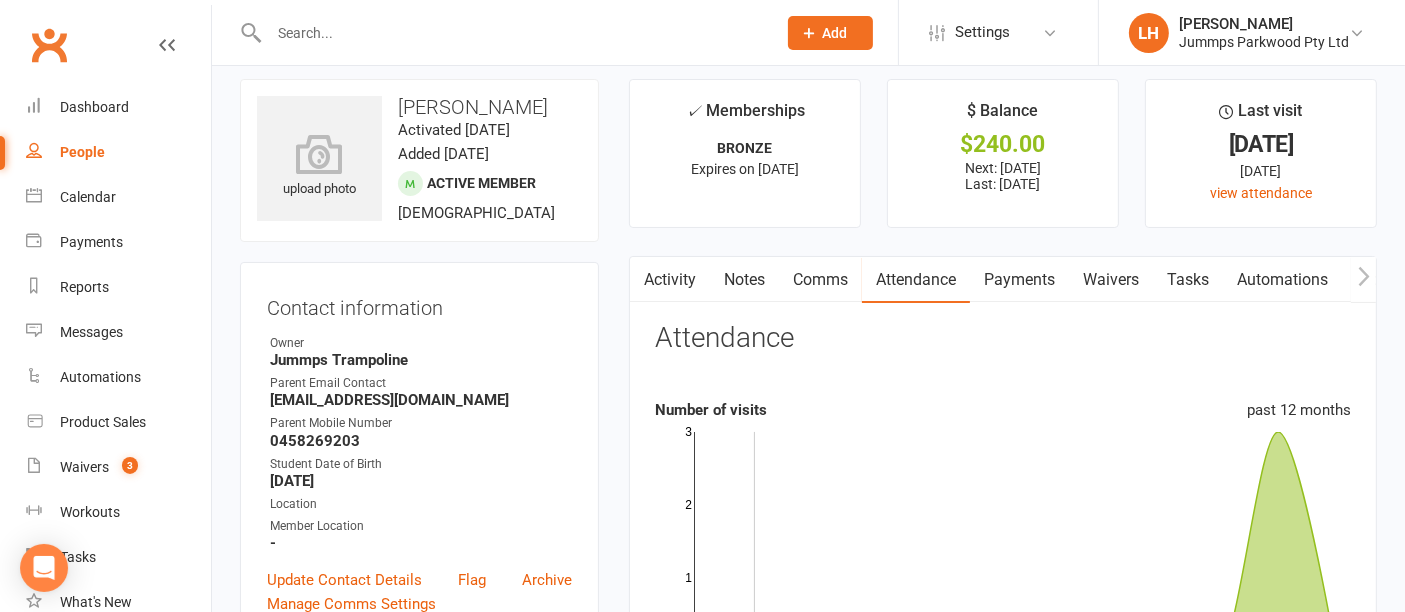 scroll, scrollTop: 10, scrollLeft: 0, axis: vertical 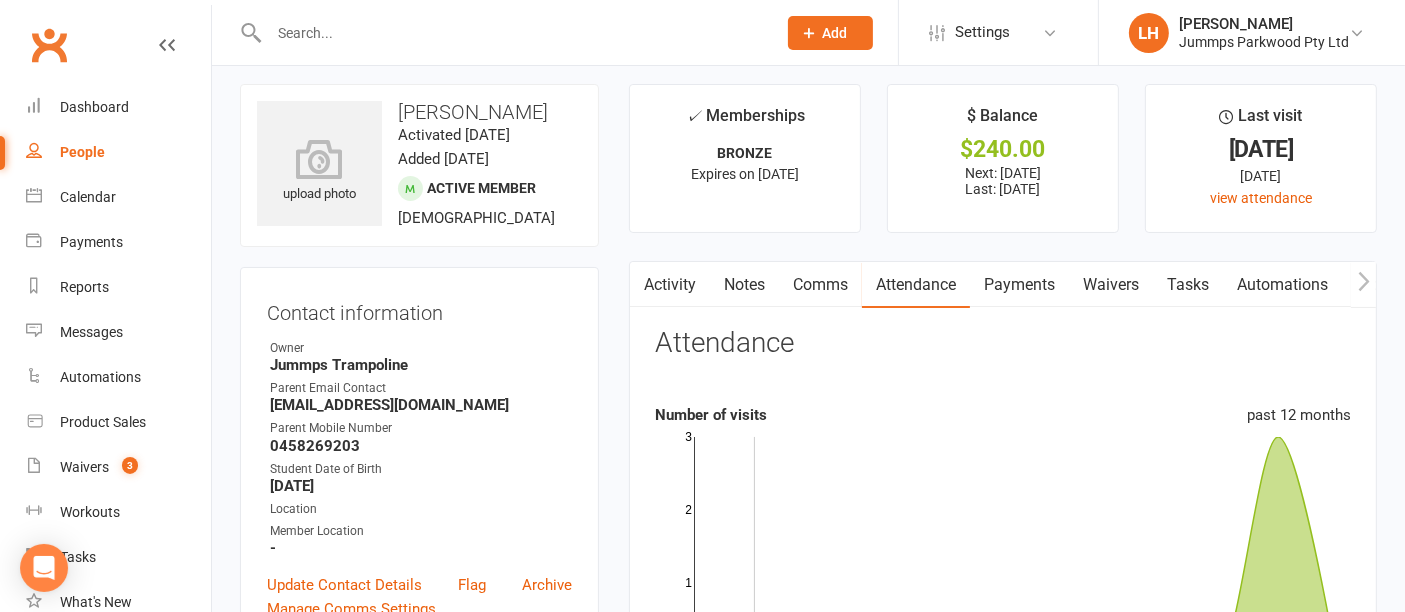click on "Payments" at bounding box center (1019, 285) 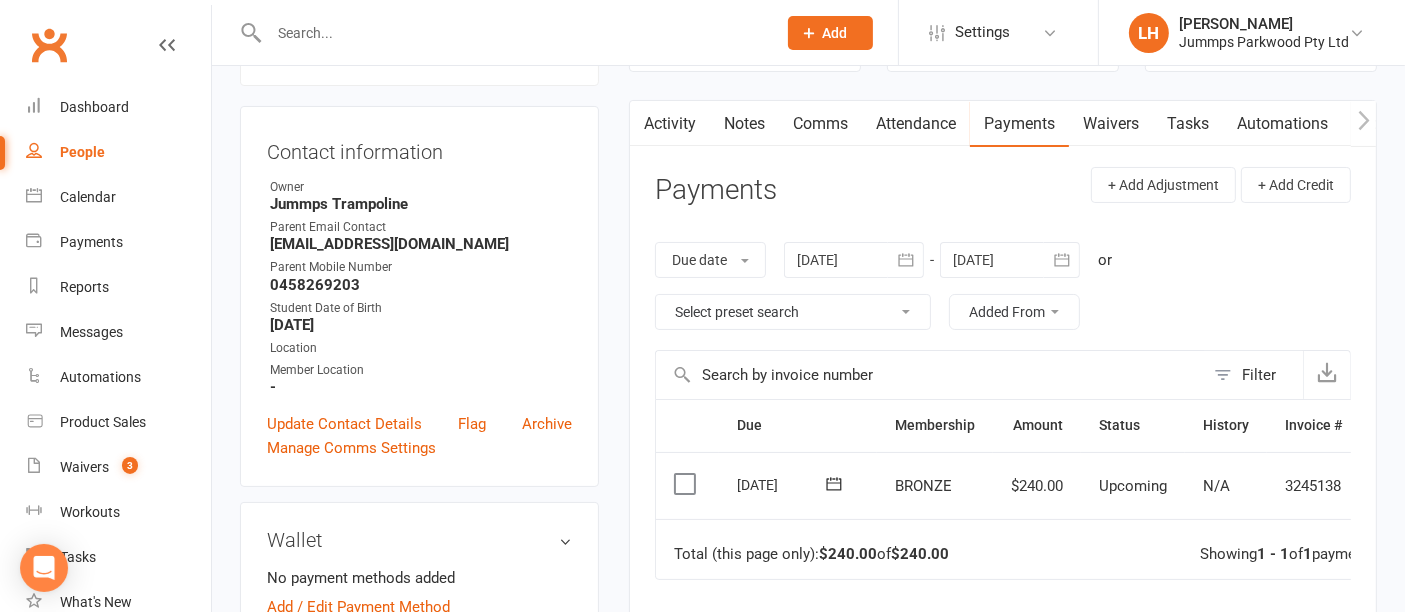 scroll, scrollTop: 0, scrollLeft: 0, axis: both 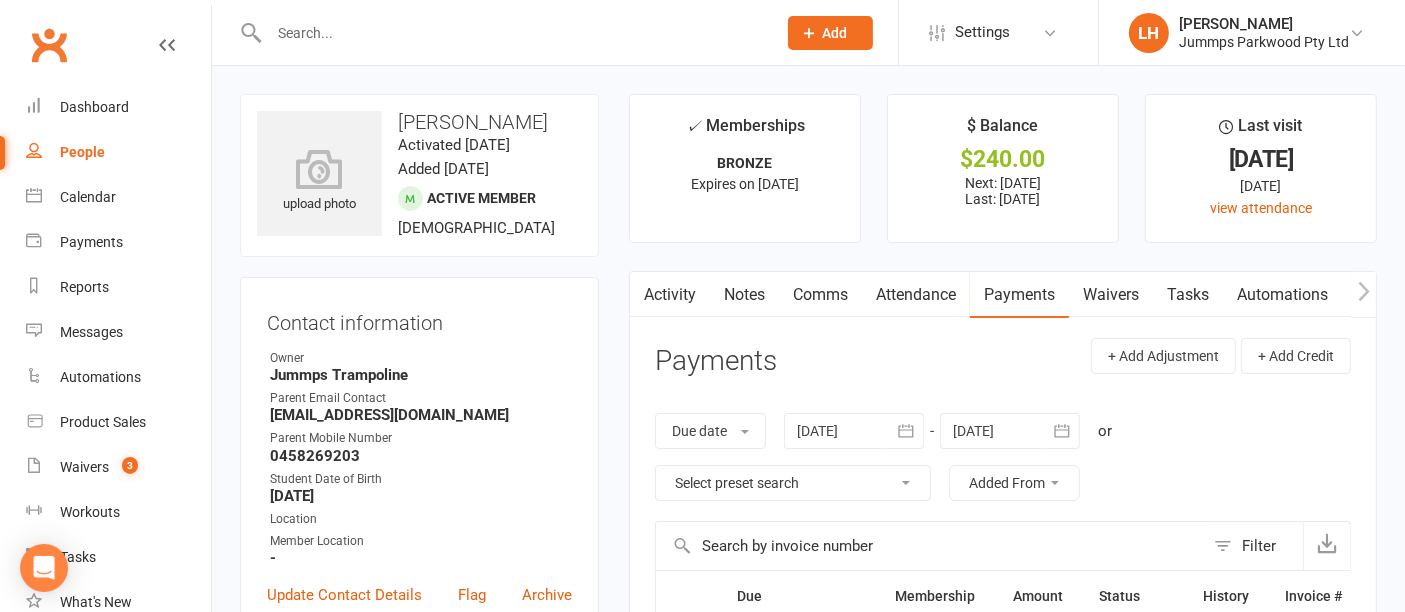 click at bounding box center (512, 33) 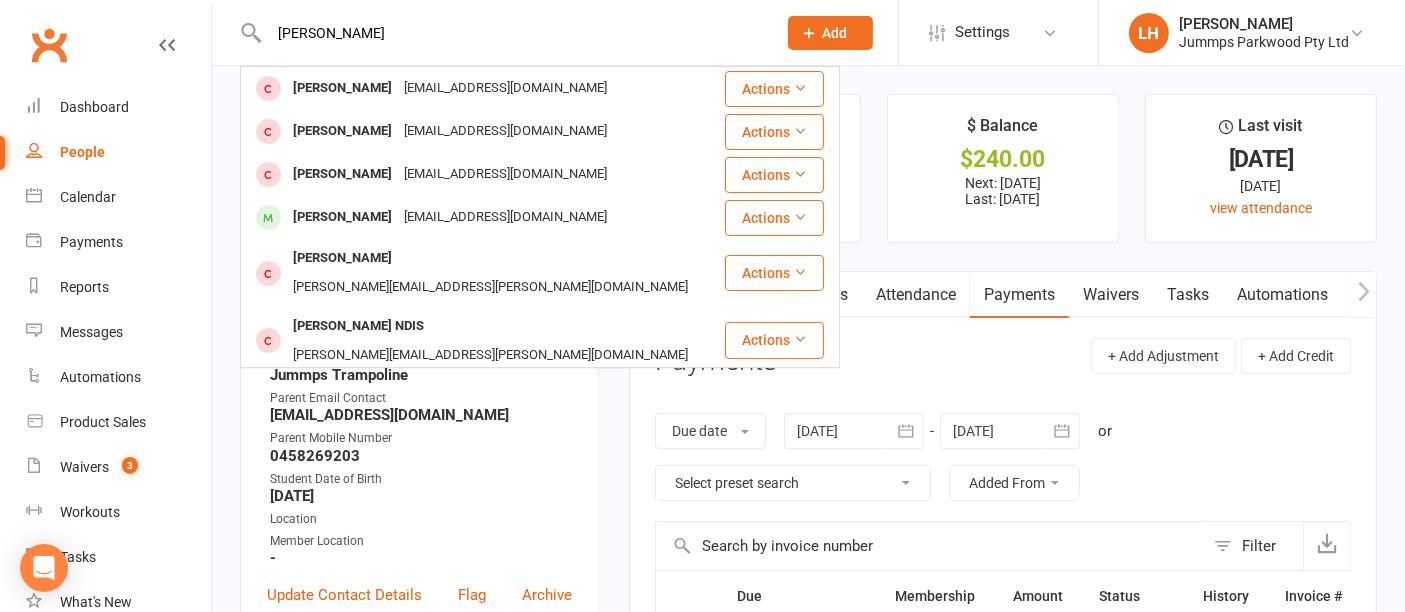 type on "eli" 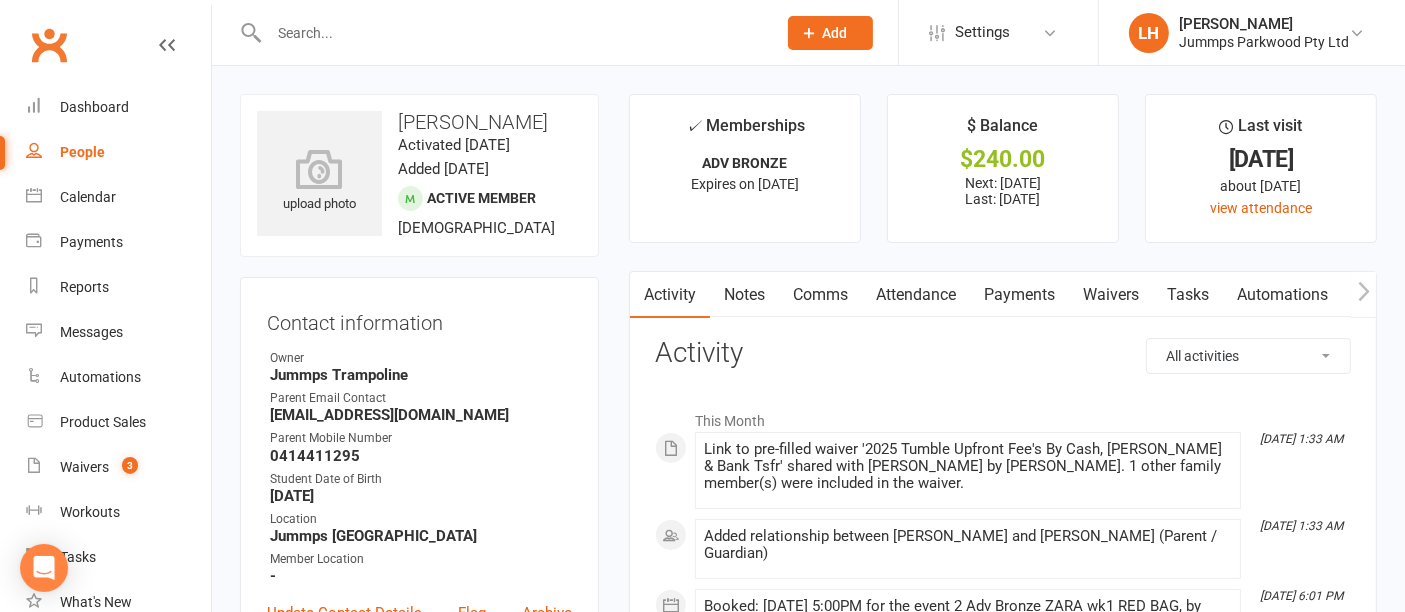 click on "Attendance" at bounding box center [916, 295] 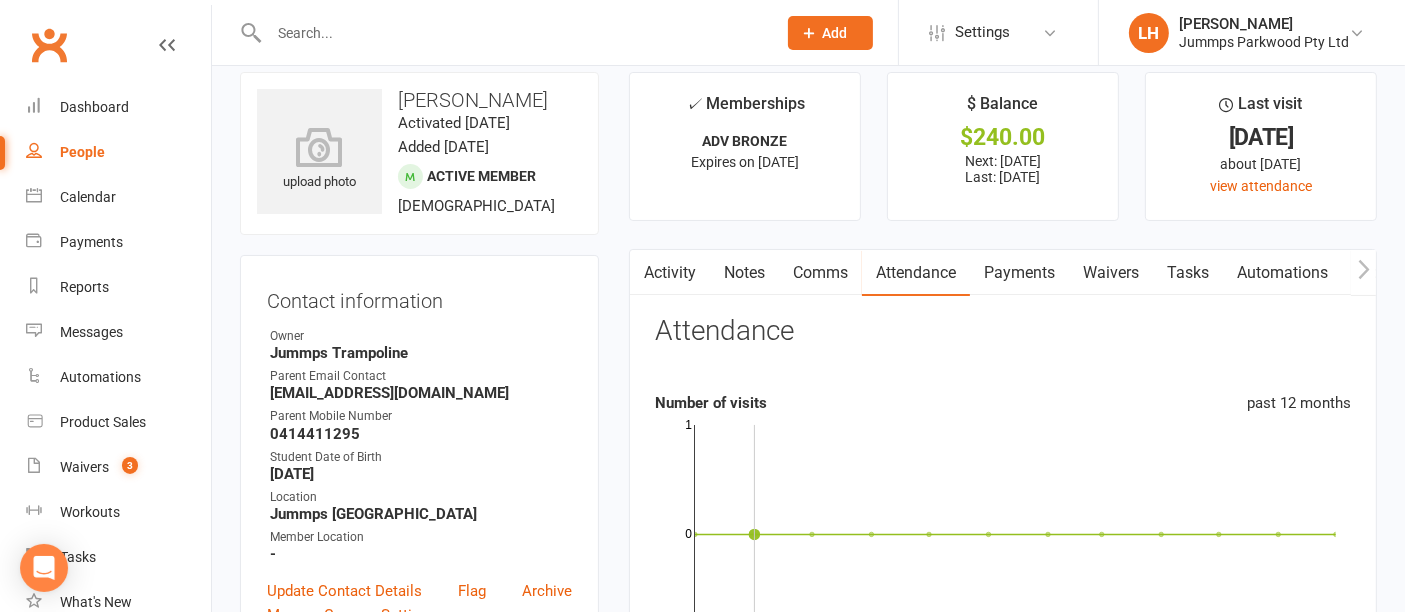 scroll, scrollTop: 0, scrollLeft: 0, axis: both 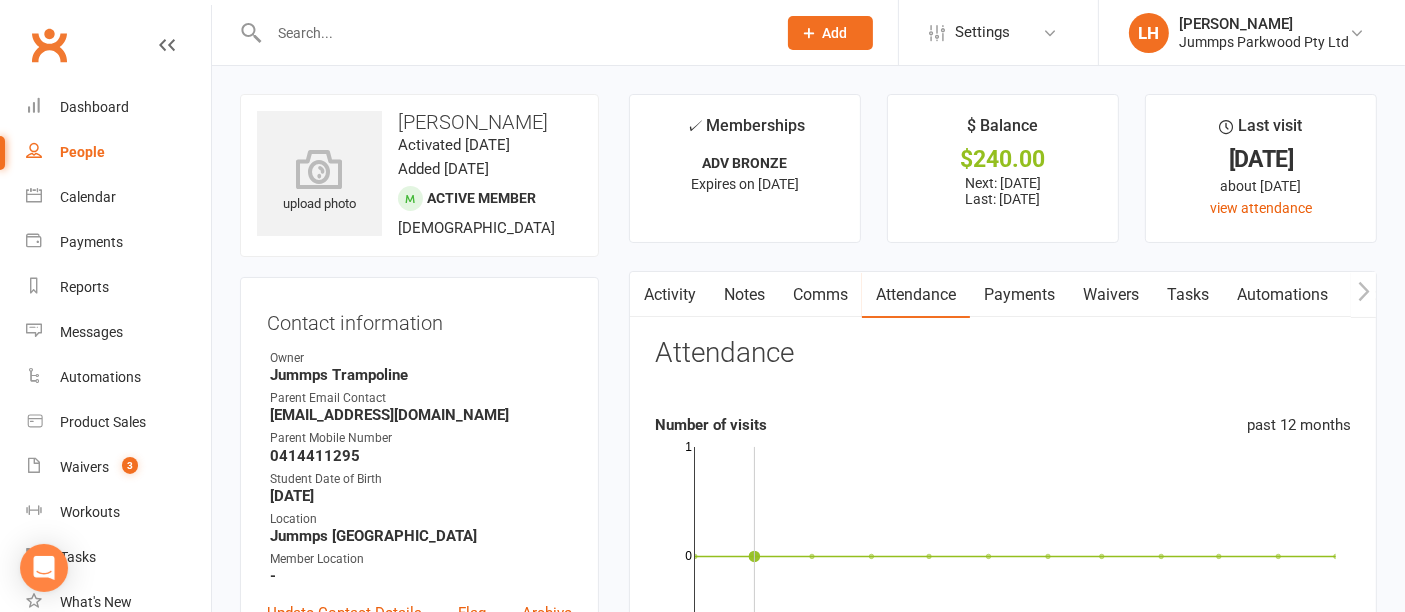 click on "Payments" at bounding box center [1019, 295] 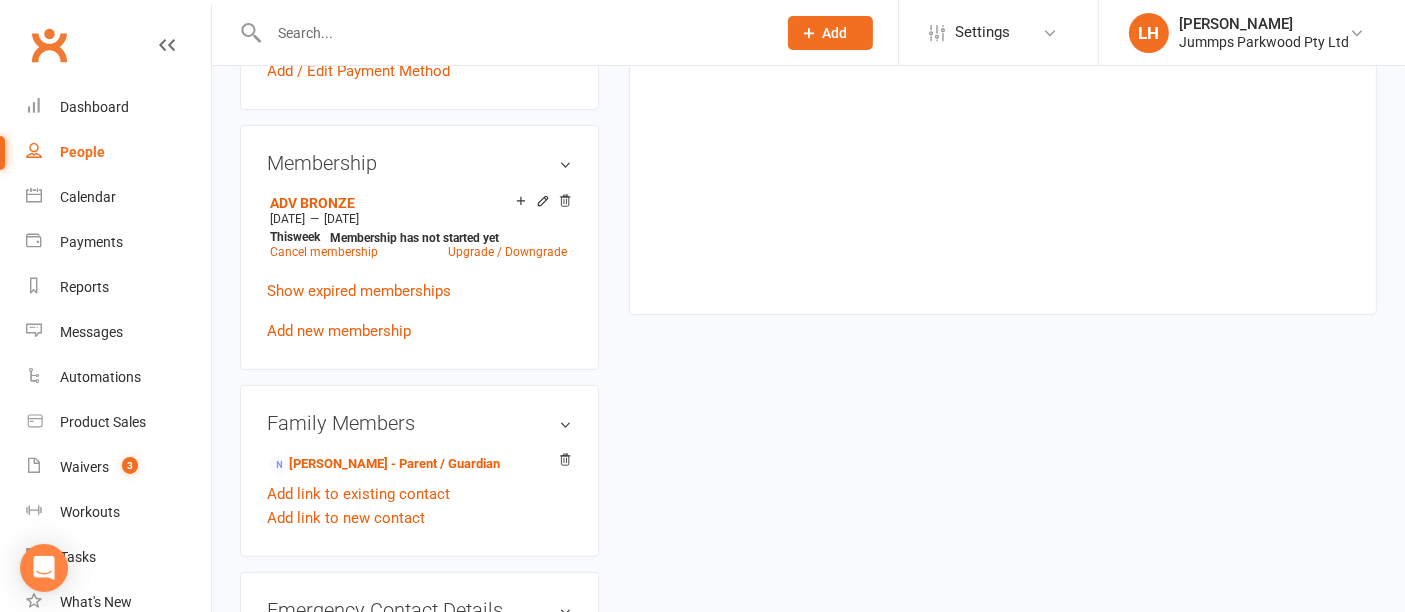scroll, scrollTop: 724, scrollLeft: 0, axis: vertical 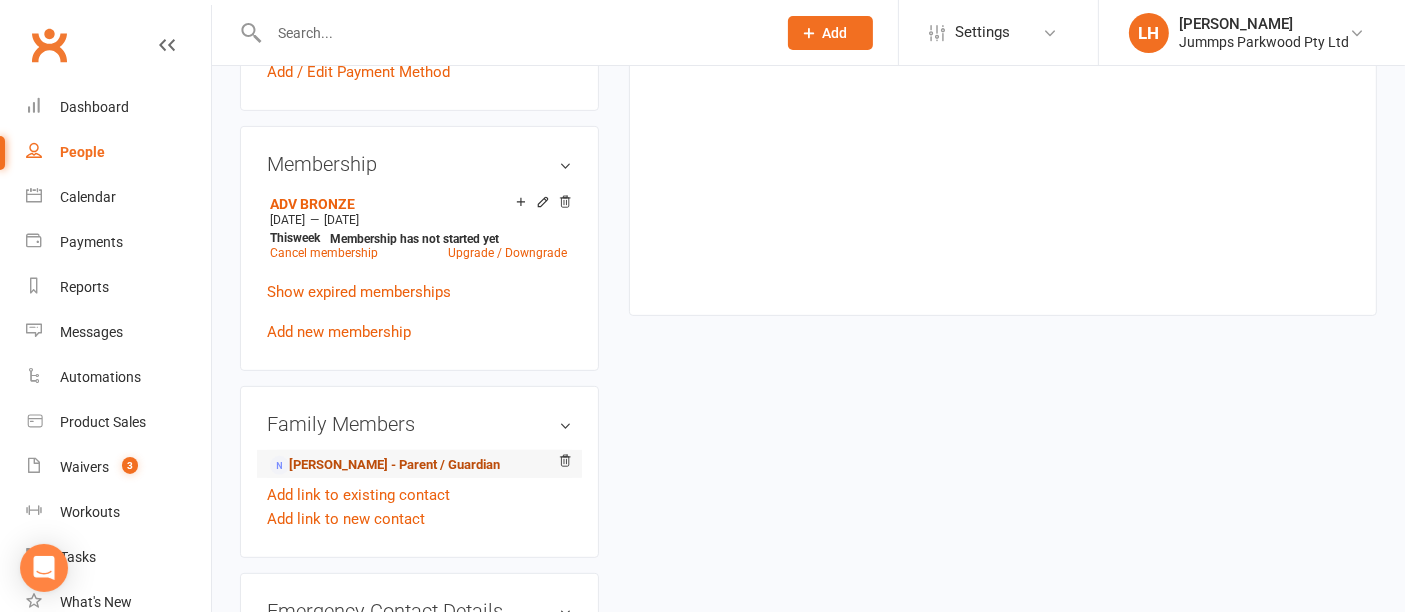 click on "Amy De Jager - Parent / Guardian" at bounding box center [385, 465] 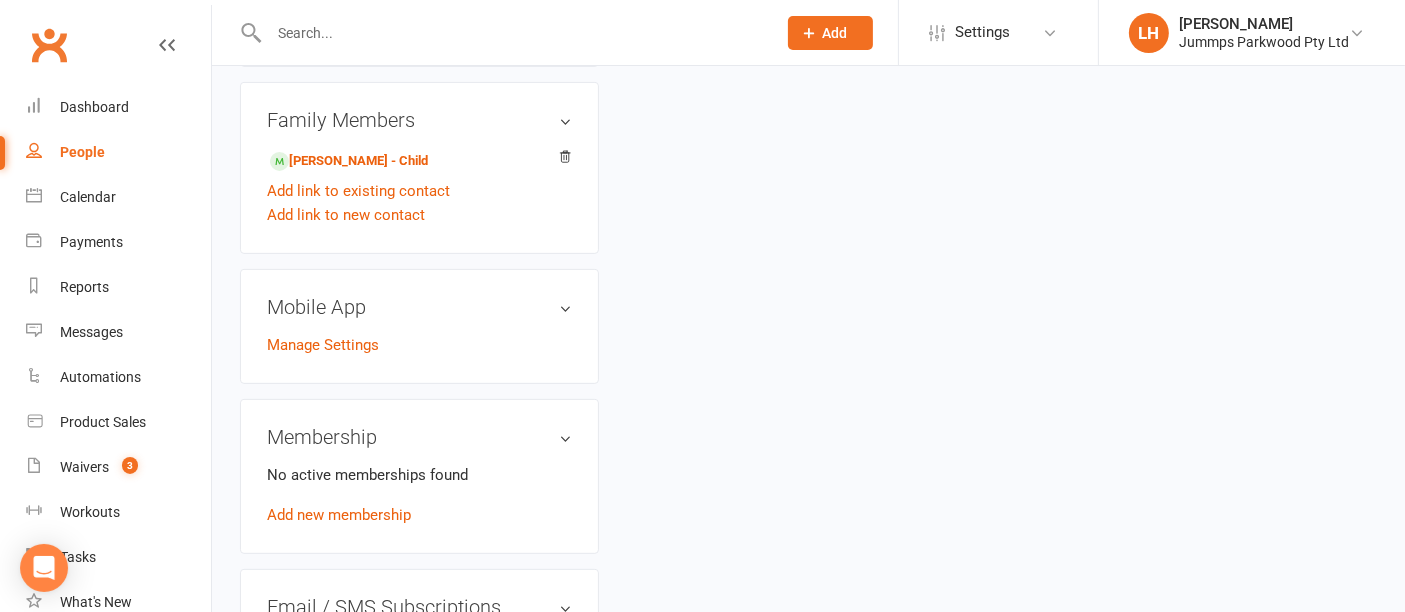 scroll, scrollTop: 0, scrollLeft: 0, axis: both 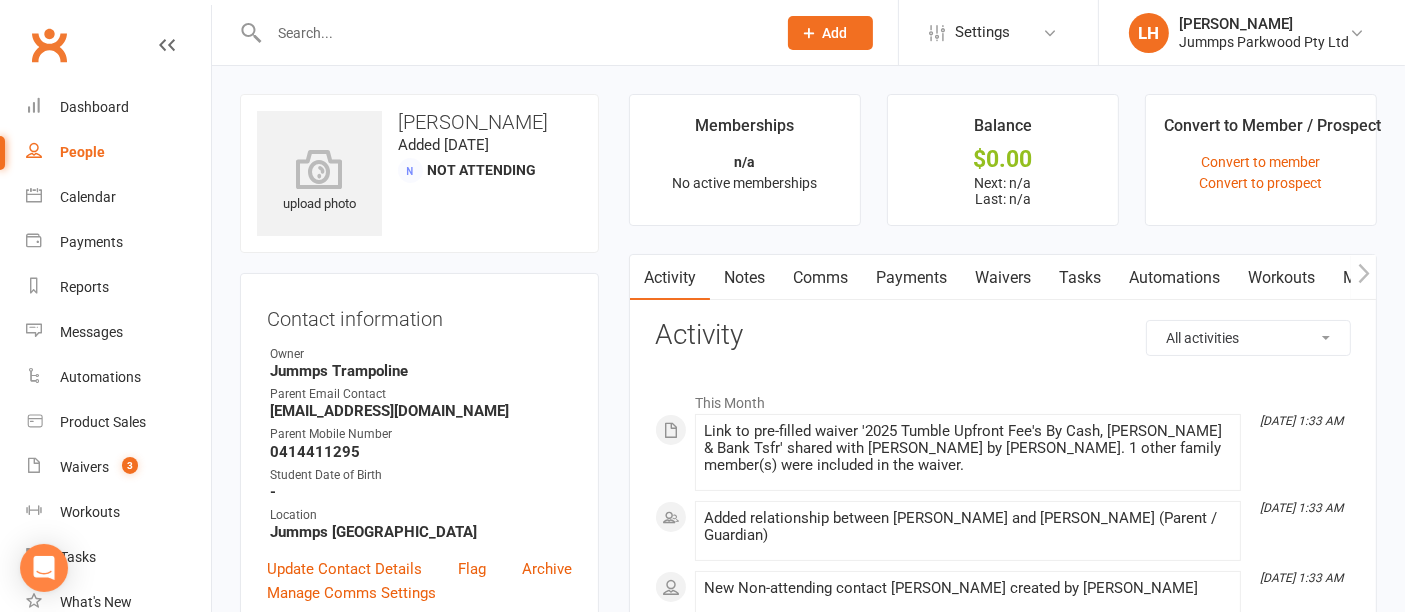 click on "Waivers" at bounding box center (1003, 278) 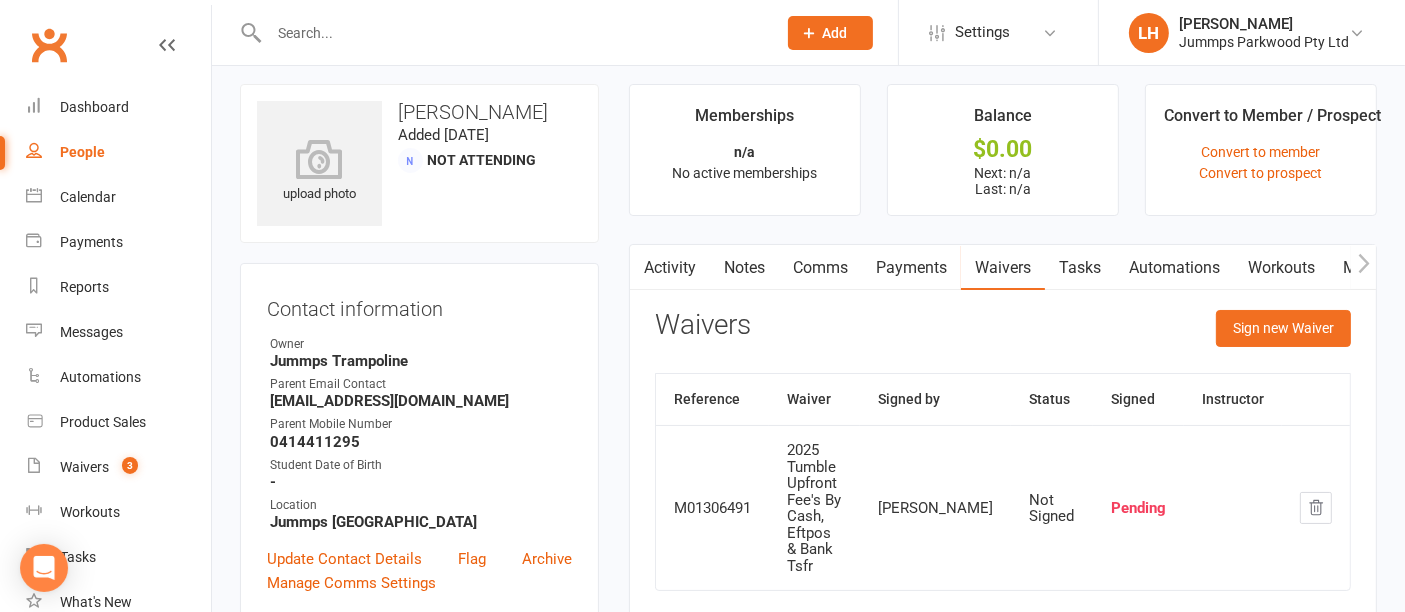 scroll, scrollTop: 5, scrollLeft: 0, axis: vertical 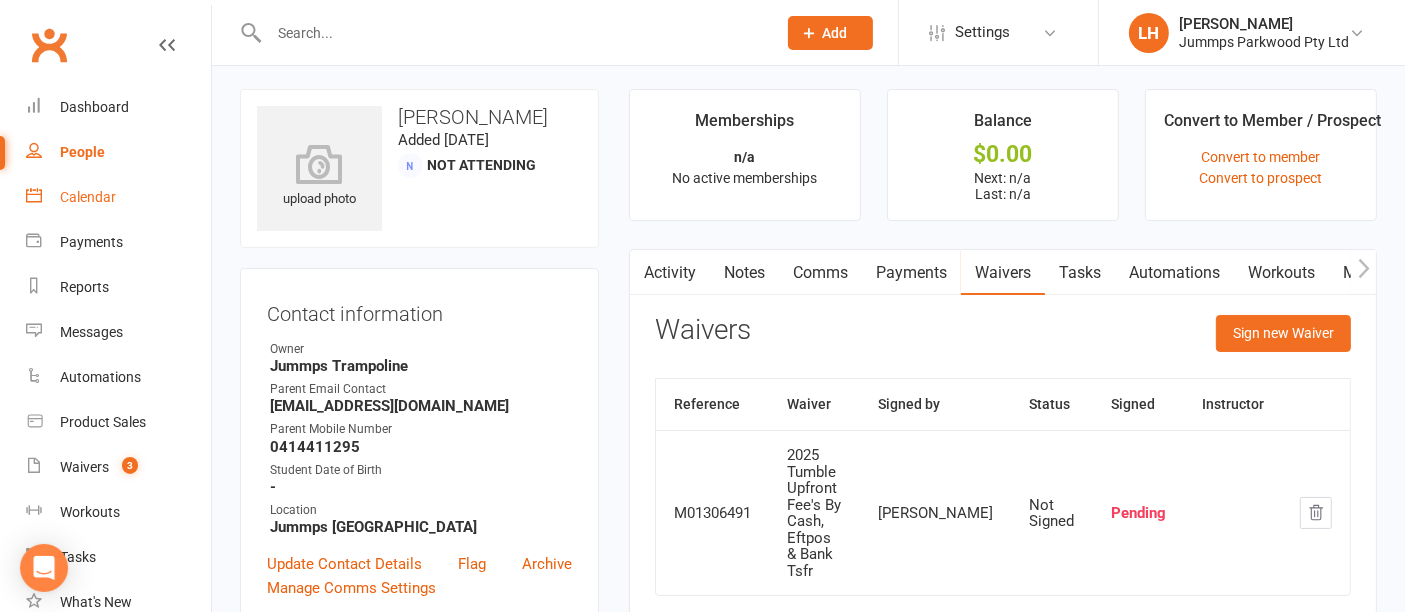 click on "Calendar" at bounding box center [88, 197] 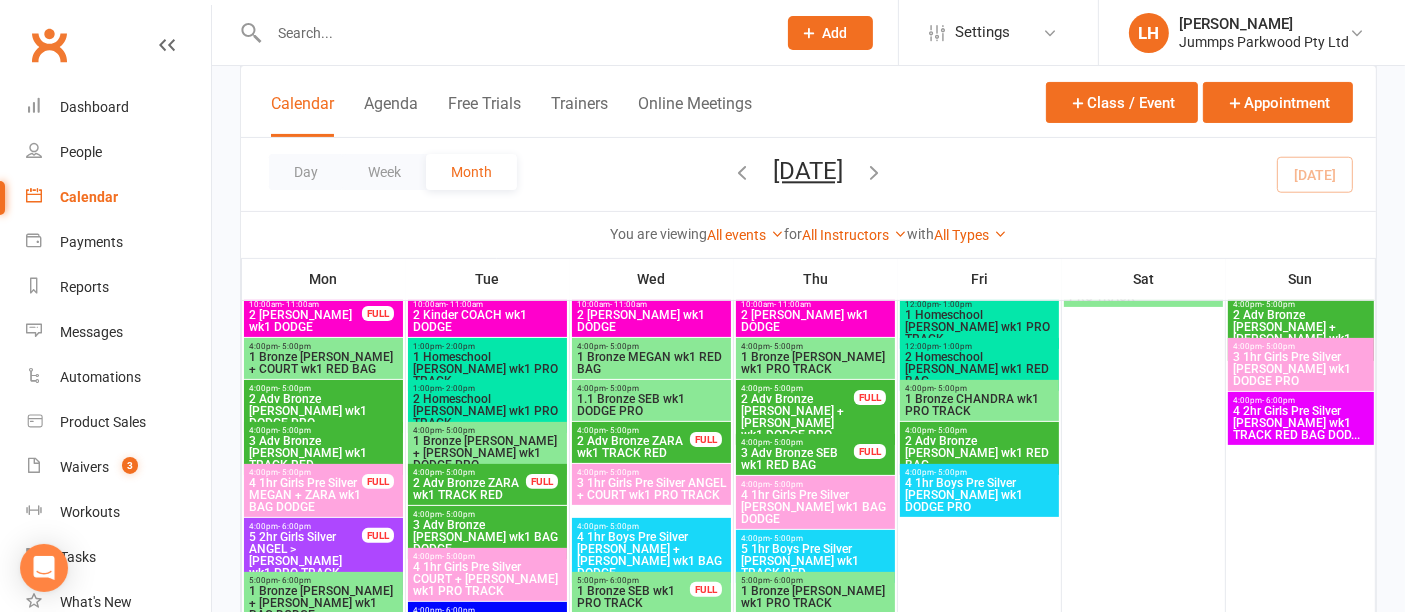 scroll, scrollTop: 477, scrollLeft: 0, axis: vertical 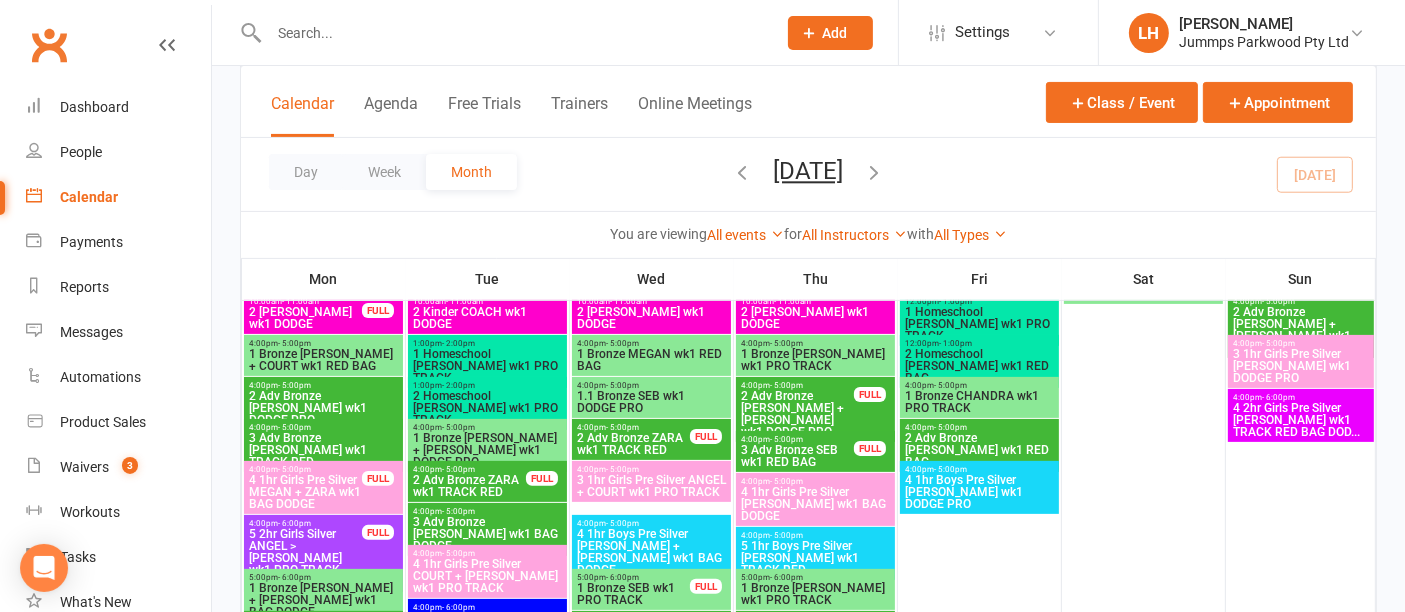 click on "3 Adv Bronze [PERSON_NAME] wk1 TRACK RED" at bounding box center (323, 450) 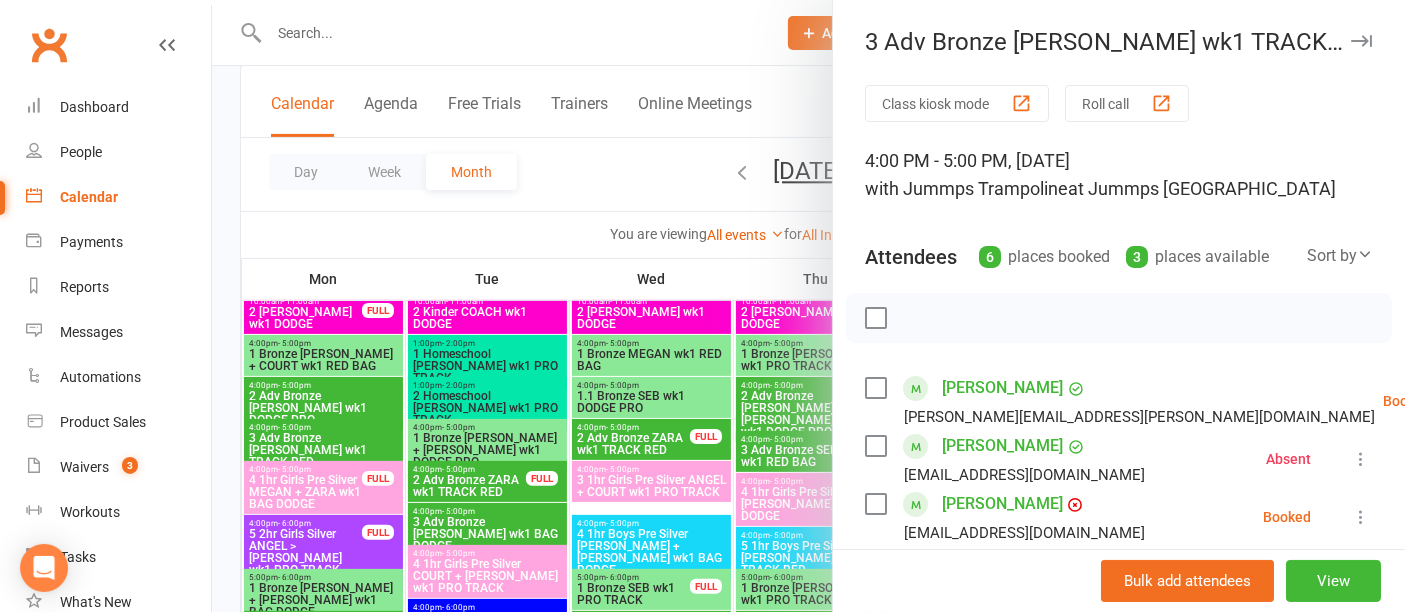 click at bounding box center (875, 446) 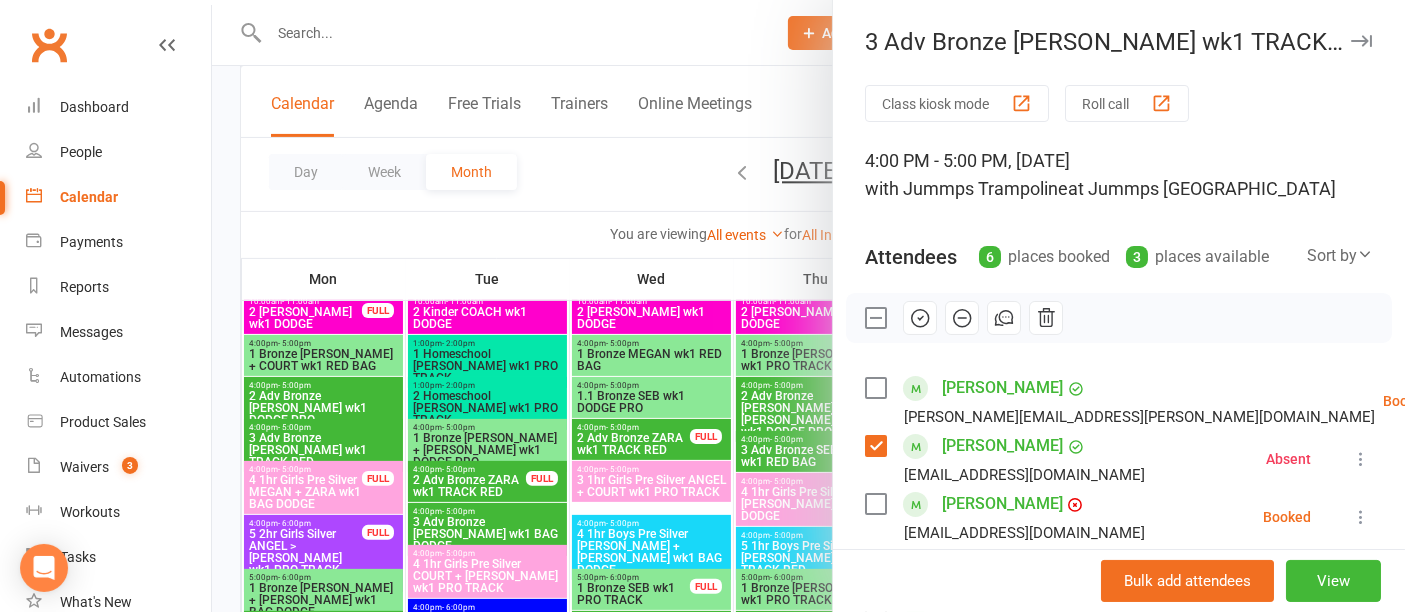 click 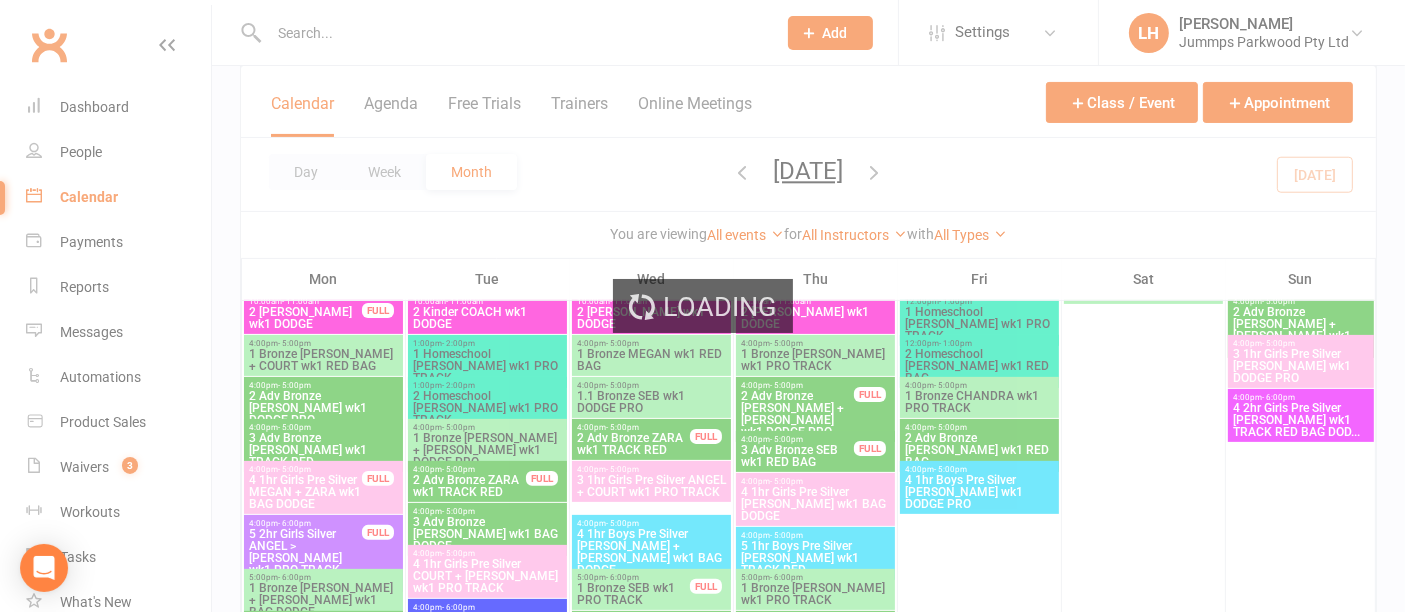 scroll, scrollTop: 0, scrollLeft: 0, axis: both 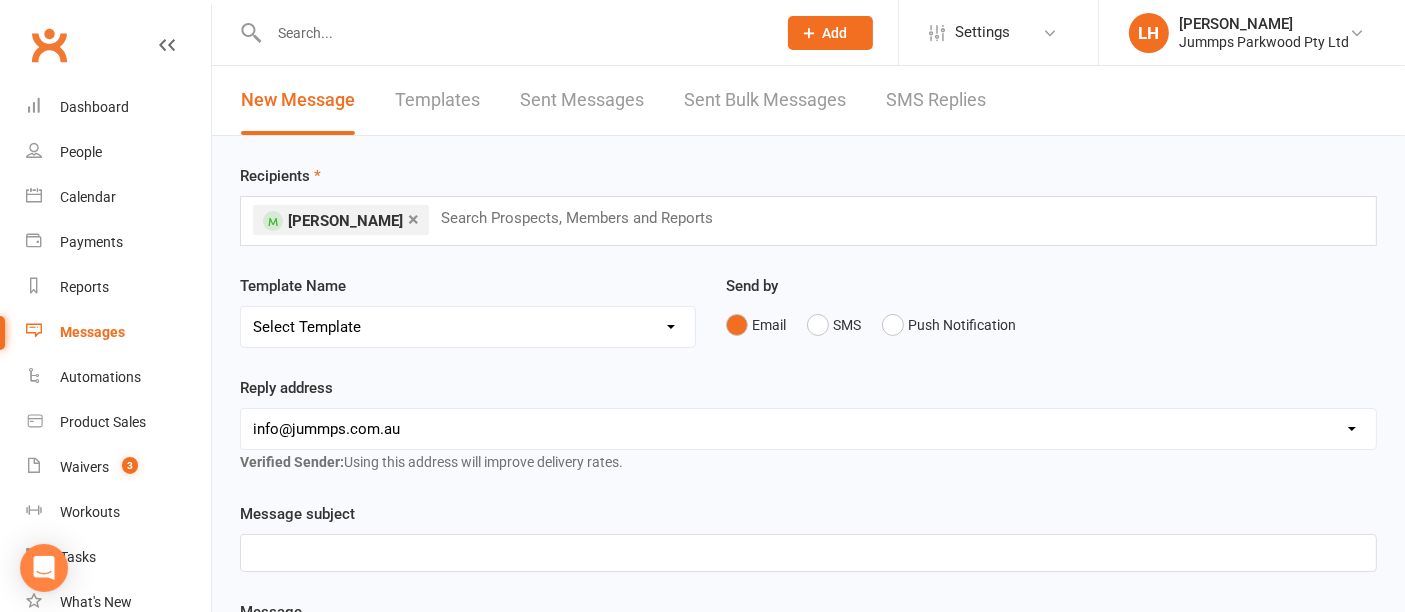 click on "Select Template [Email] 1. Term 3 Student Class Confirmation & Term Payment Details  [Email] 2. T3 NEW TRIAL Student Class Confirmation & Trial Fee Information  [Email] 3. DAY BEFORE REMINDER CLASS STARTS BACK   [SMS] 3. Jummps Bank Account [SMS] Tumble Student Birthday Offer" at bounding box center [468, 327] 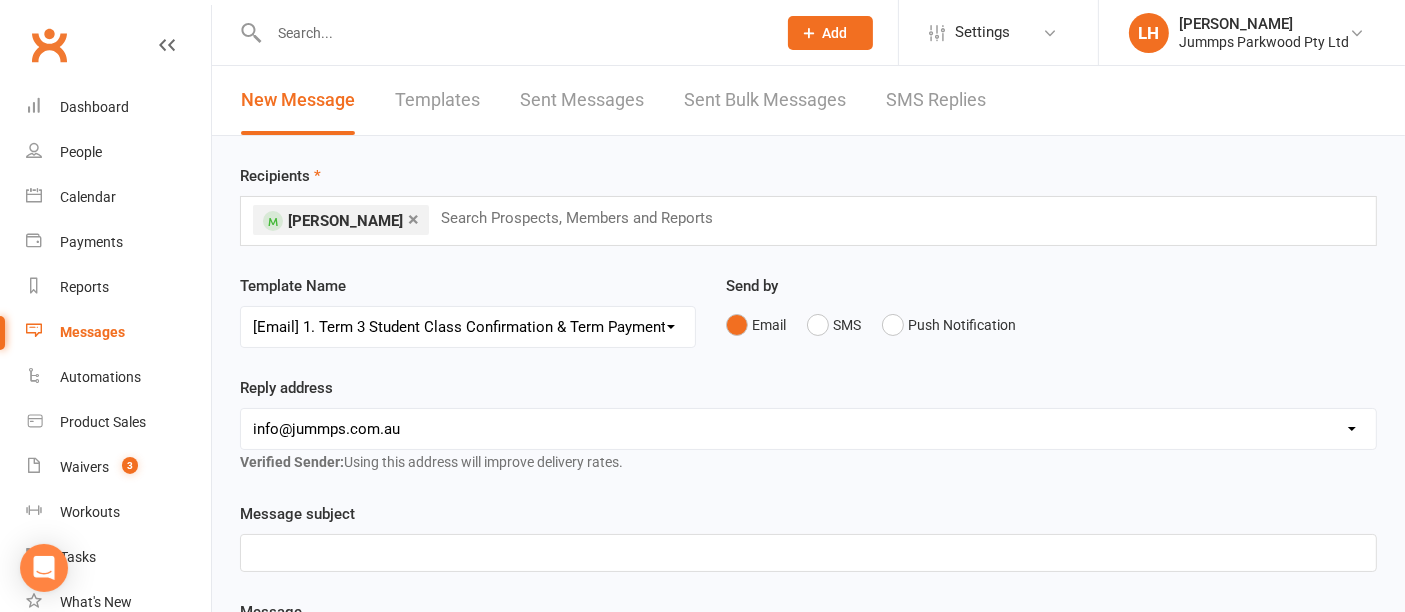 click on "Select Template [Email] 1. Term 3 Student Class Confirmation & Term Payment Details  [Email] 2. T3 NEW TRIAL Student Class Confirmation & Trial Fee Information  [Email] 3. DAY BEFORE REMINDER CLASS STARTS BACK   [SMS] 3. Jummps Bank Account [SMS] Tumble Student Birthday Offer" at bounding box center [468, 327] 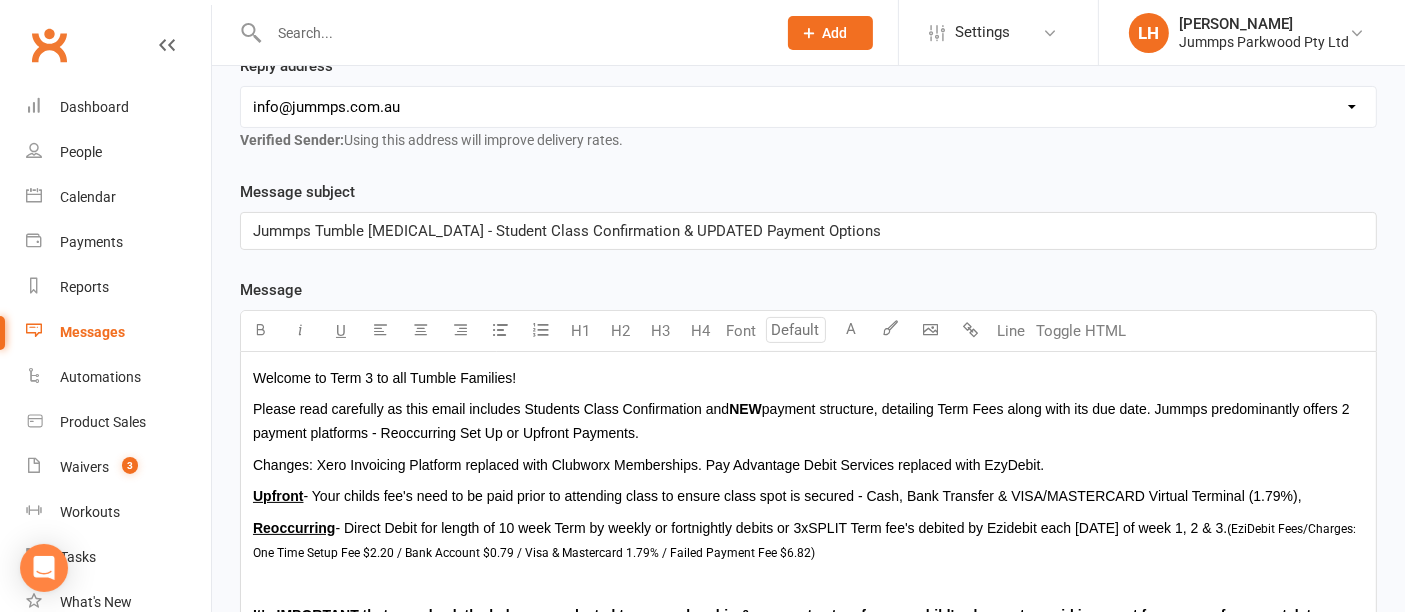 scroll, scrollTop: 371, scrollLeft: 0, axis: vertical 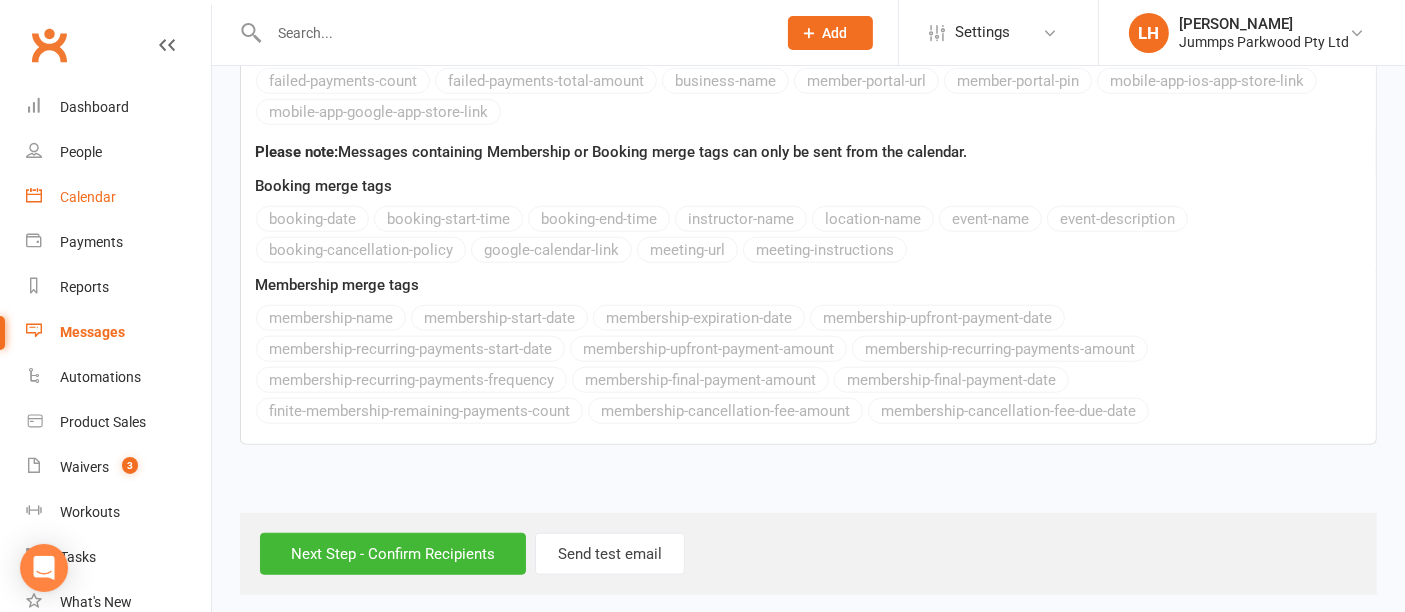 click on "Calendar" at bounding box center [88, 197] 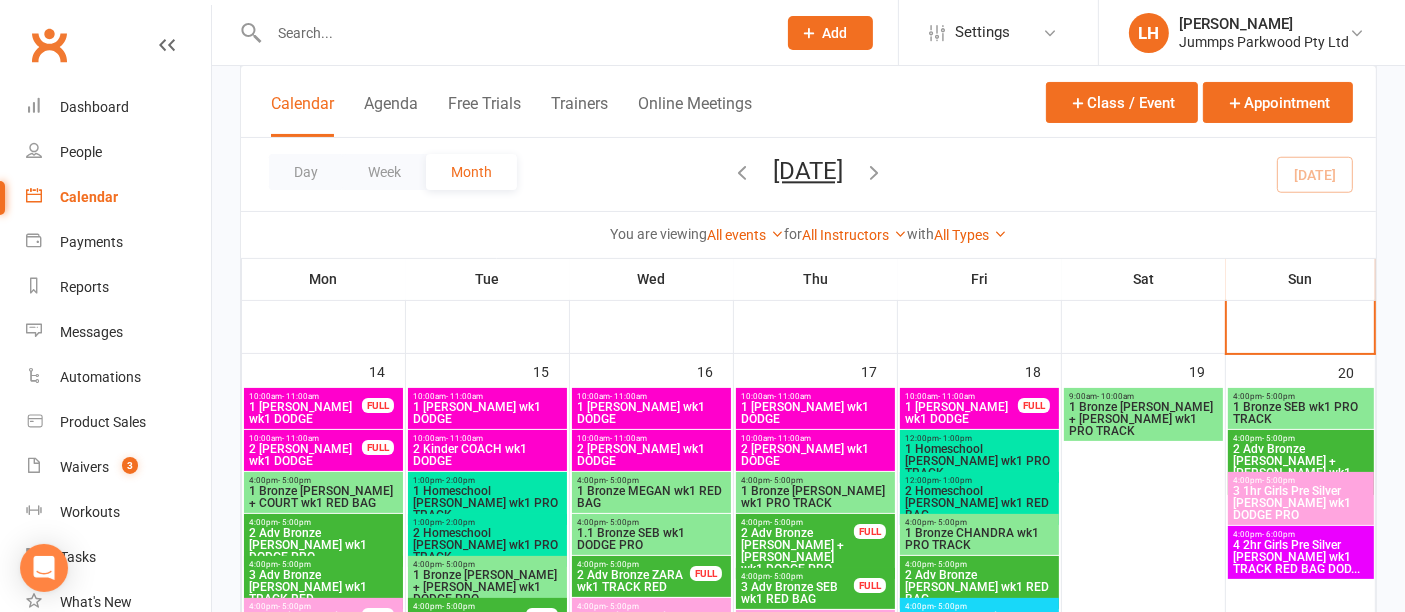 scroll, scrollTop: 382, scrollLeft: 0, axis: vertical 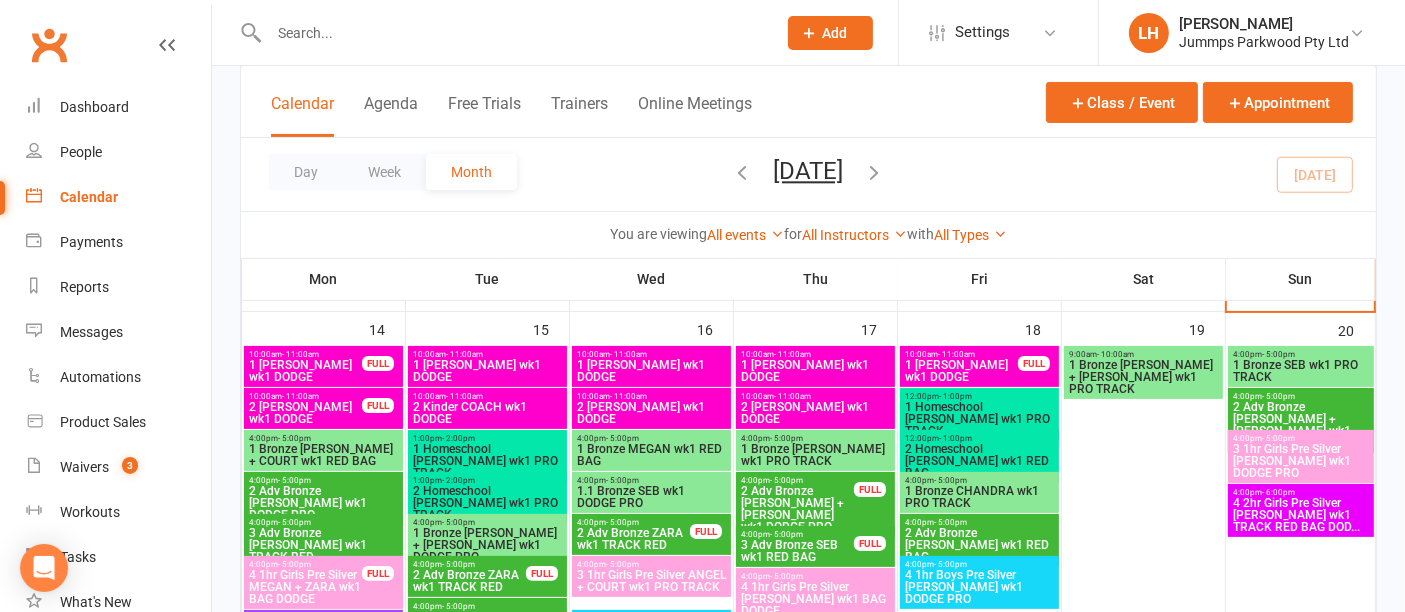 click on "1 Bronze [PERSON_NAME] + COURT wk1 RED BAG" at bounding box center [323, 455] 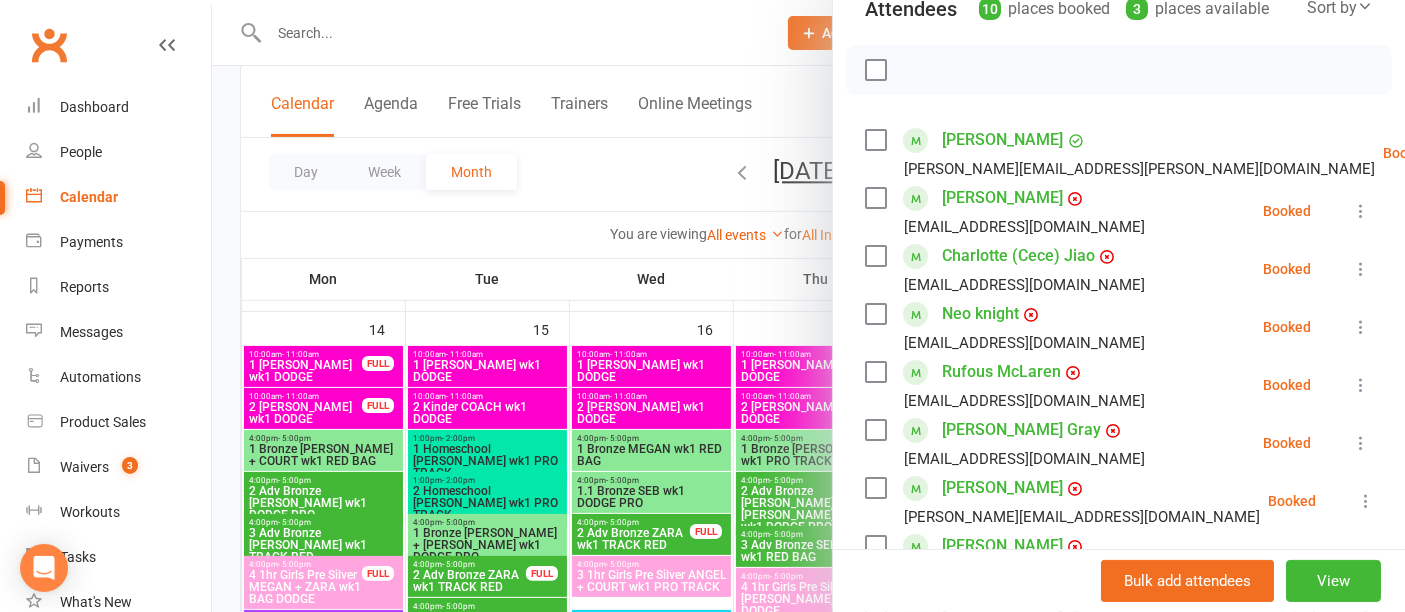 scroll, scrollTop: 326, scrollLeft: 0, axis: vertical 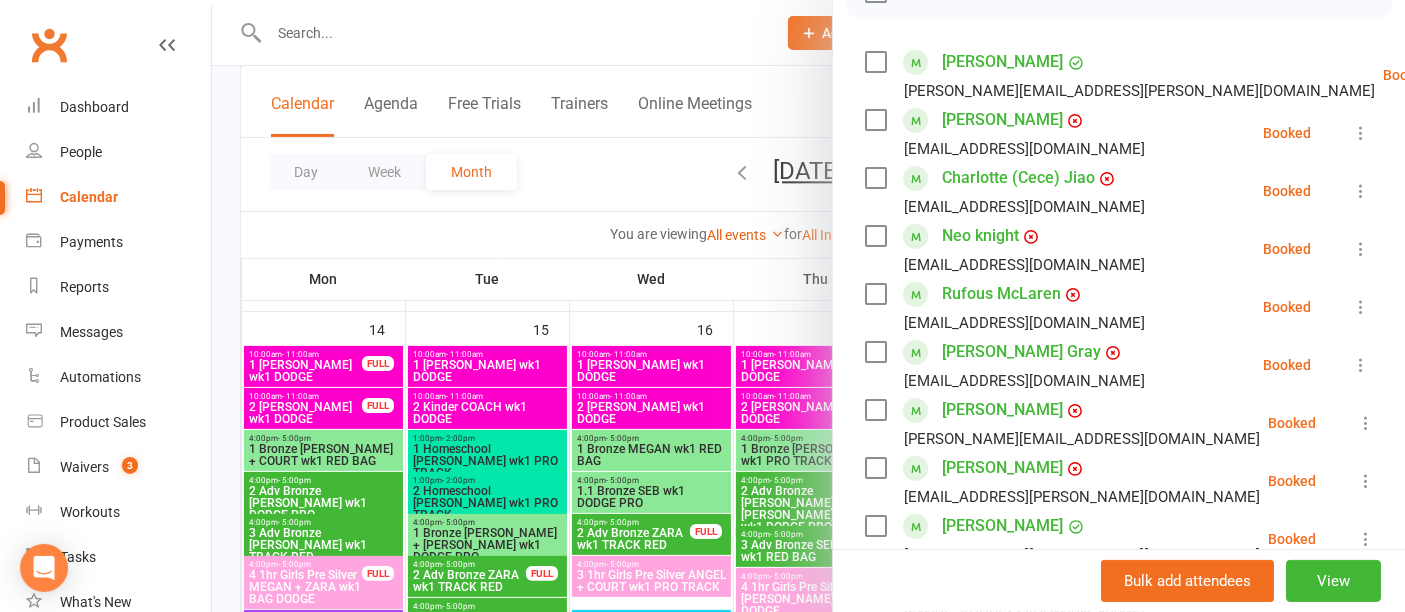 click at bounding box center (808, 306) 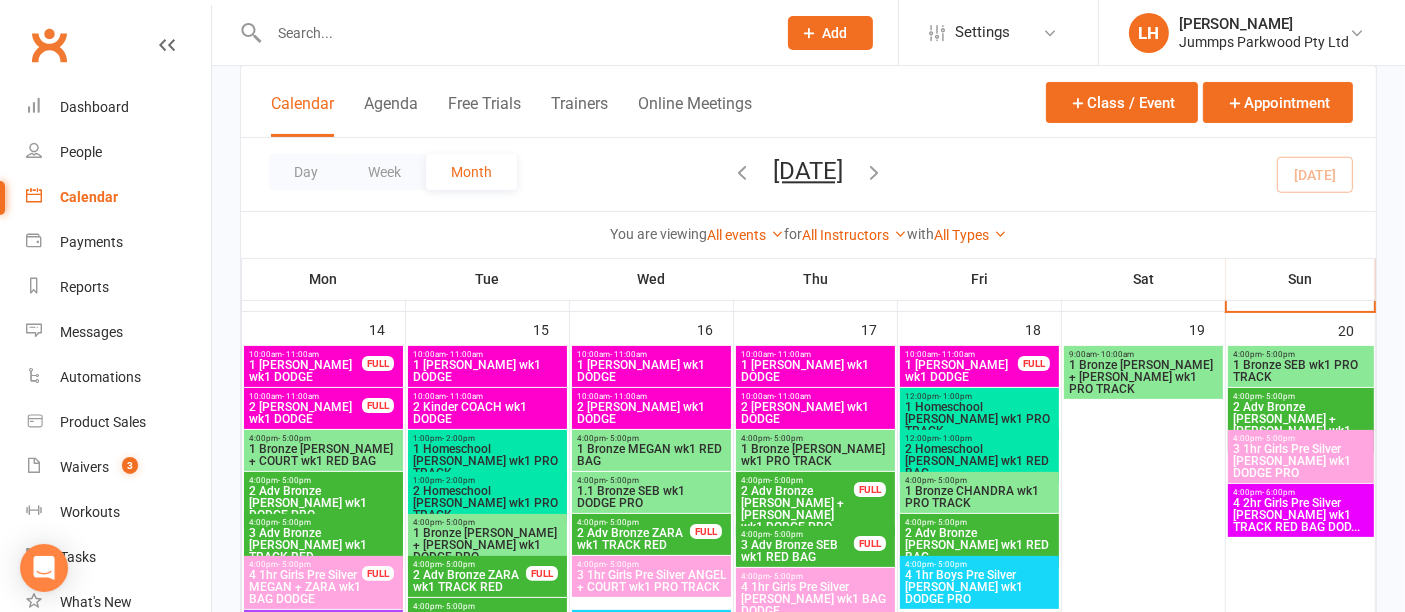 click on "3 Adv Bronze [PERSON_NAME] wk1 TRACK RED" at bounding box center [323, 545] 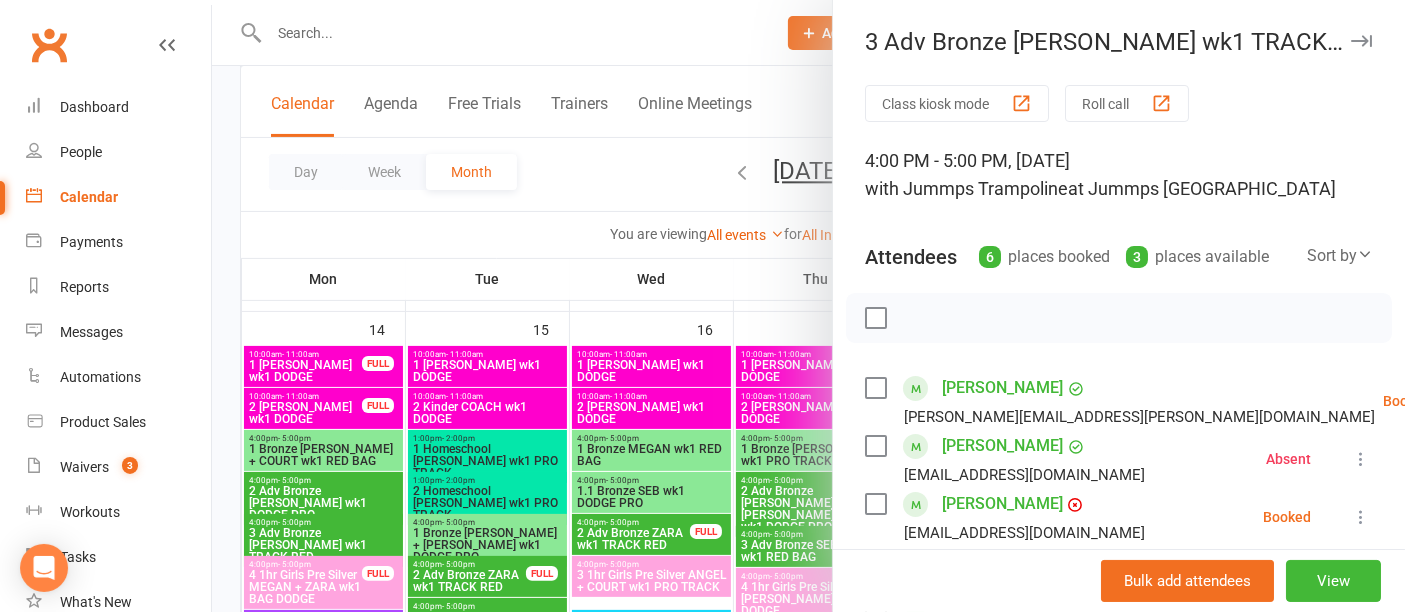 click at bounding box center (875, 446) 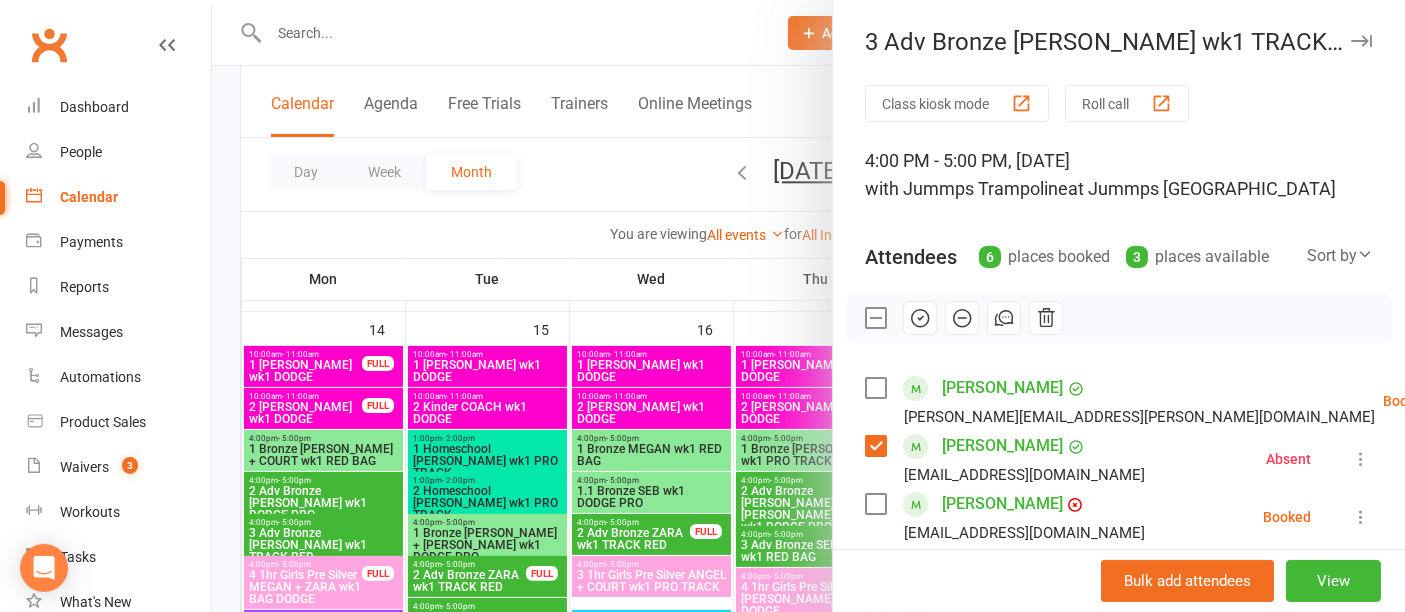 click 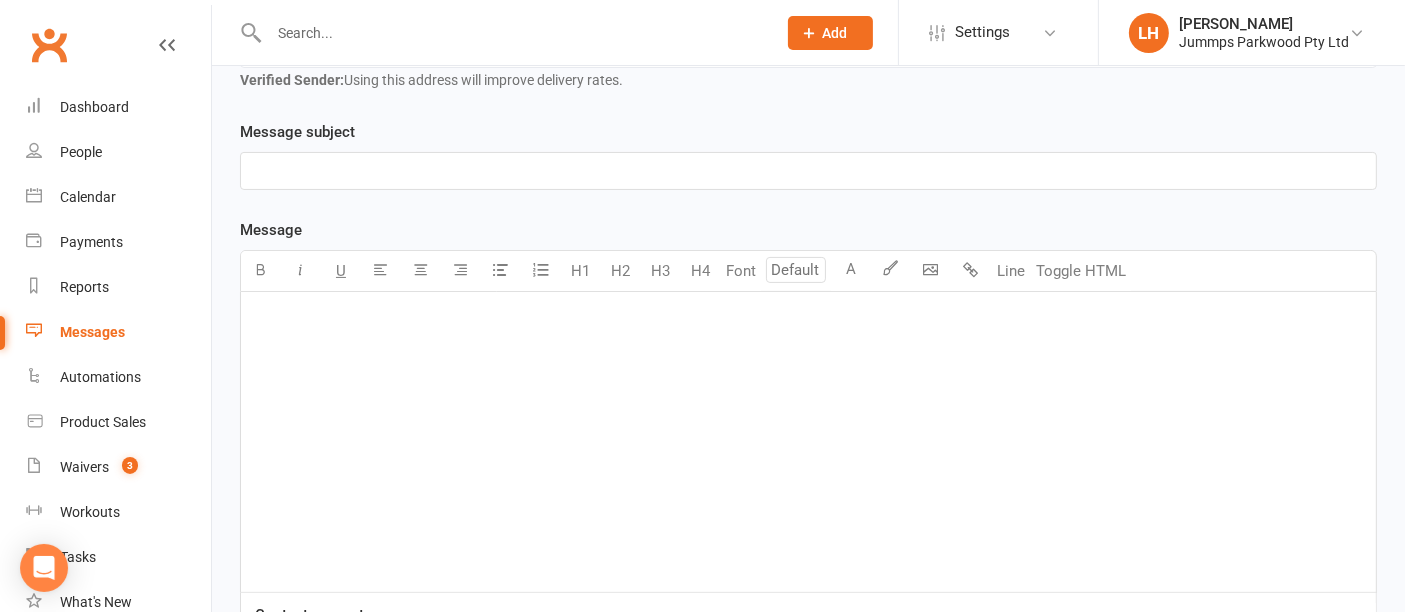 scroll, scrollTop: 0, scrollLeft: 0, axis: both 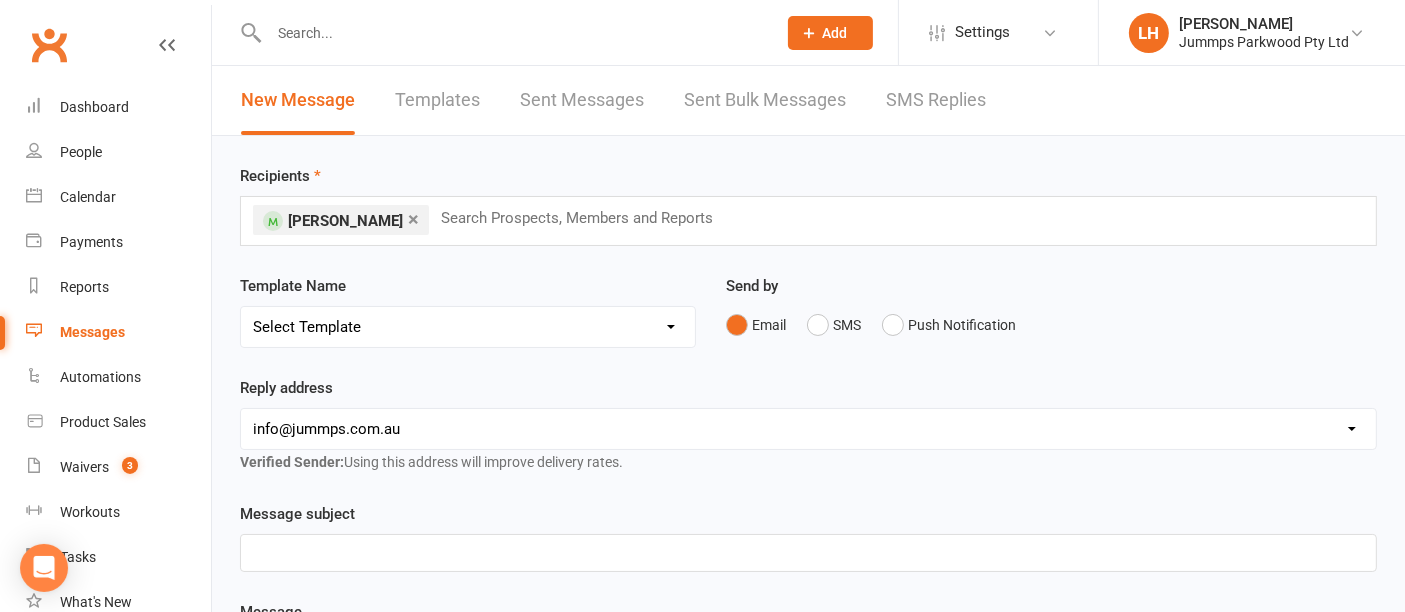 click on "Select Template [Email] 1. Term 3 Student Class Confirmation & Term Payment Details  [Email] 2. T3 NEW TRIAL Student Class Confirmation & Trial Fee Information  [Email] 3. DAY BEFORE REMINDER CLASS STARTS BACK   [SMS] 3. Jummps Bank Account [SMS] Tumble Student Birthday Offer" at bounding box center [468, 327] 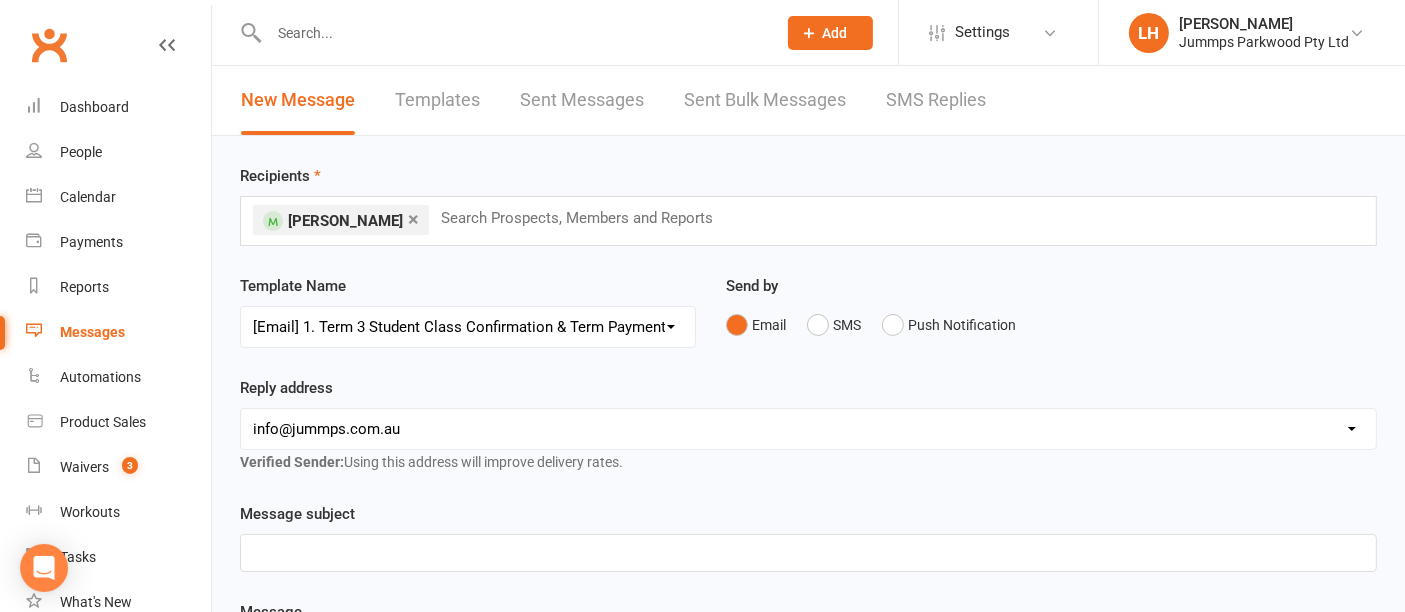click on "Select Template [Email] 1. Term 3 Student Class Confirmation & Term Payment Details  [Email] 2. T3 NEW TRIAL Student Class Confirmation & Trial Fee Information  [Email] 3. DAY BEFORE REMINDER CLASS STARTS BACK   [SMS] 3. Jummps Bank Account [SMS] Tumble Student Birthday Offer" at bounding box center [468, 327] 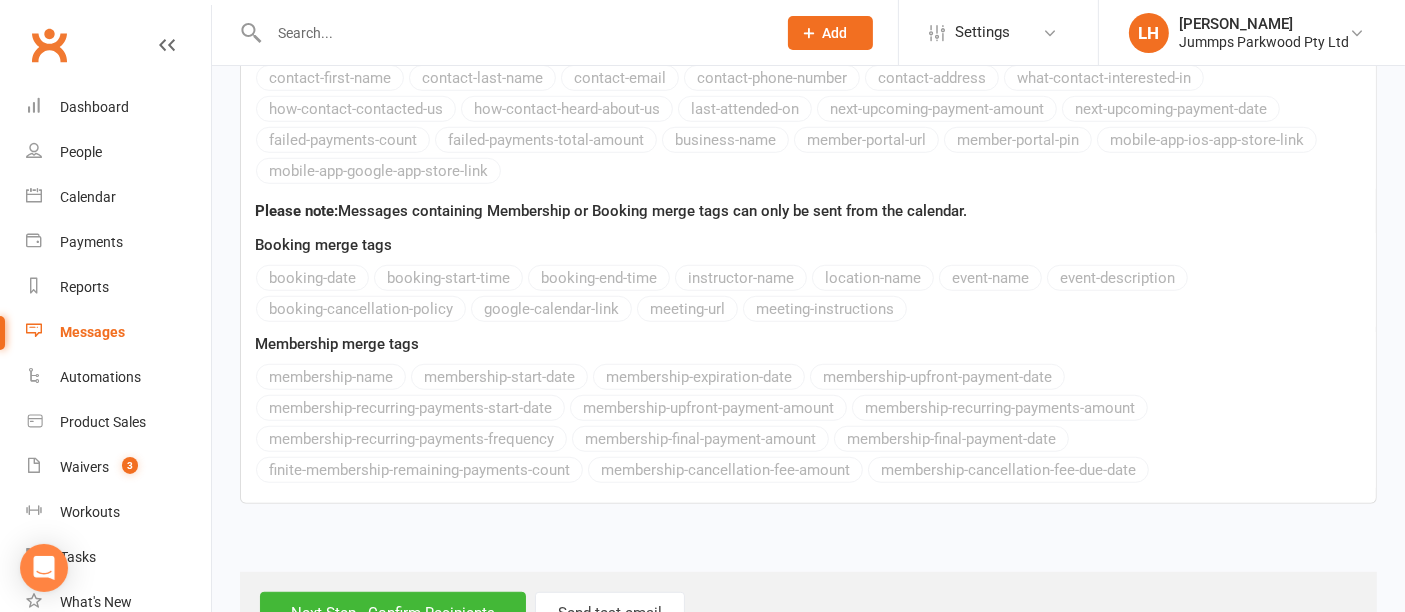 scroll, scrollTop: 1230, scrollLeft: 0, axis: vertical 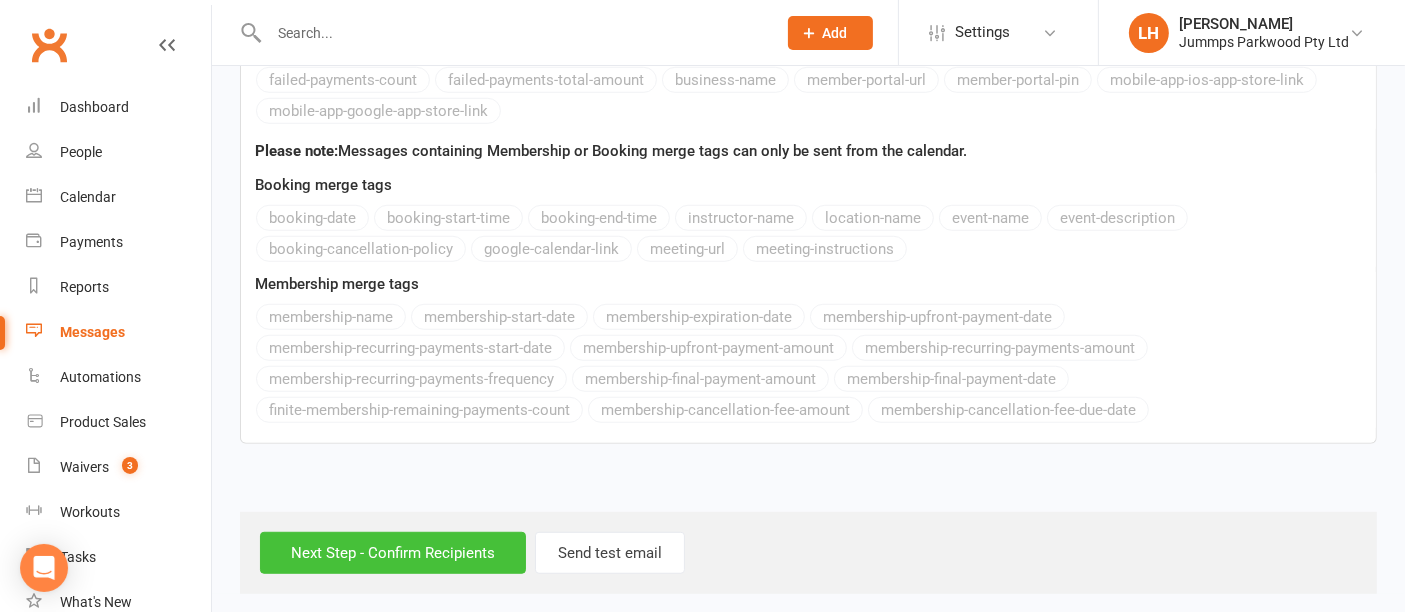click on "Next Step - Confirm Recipients" at bounding box center (393, 553) 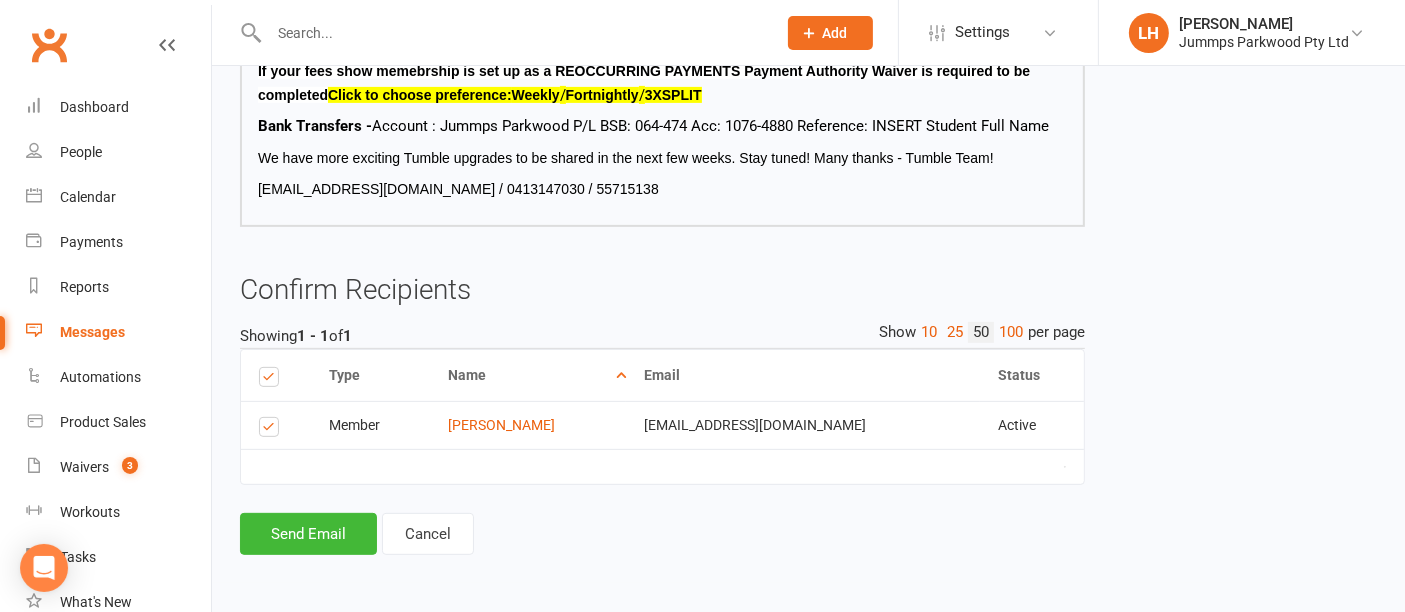 scroll, scrollTop: 0, scrollLeft: 0, axis: both 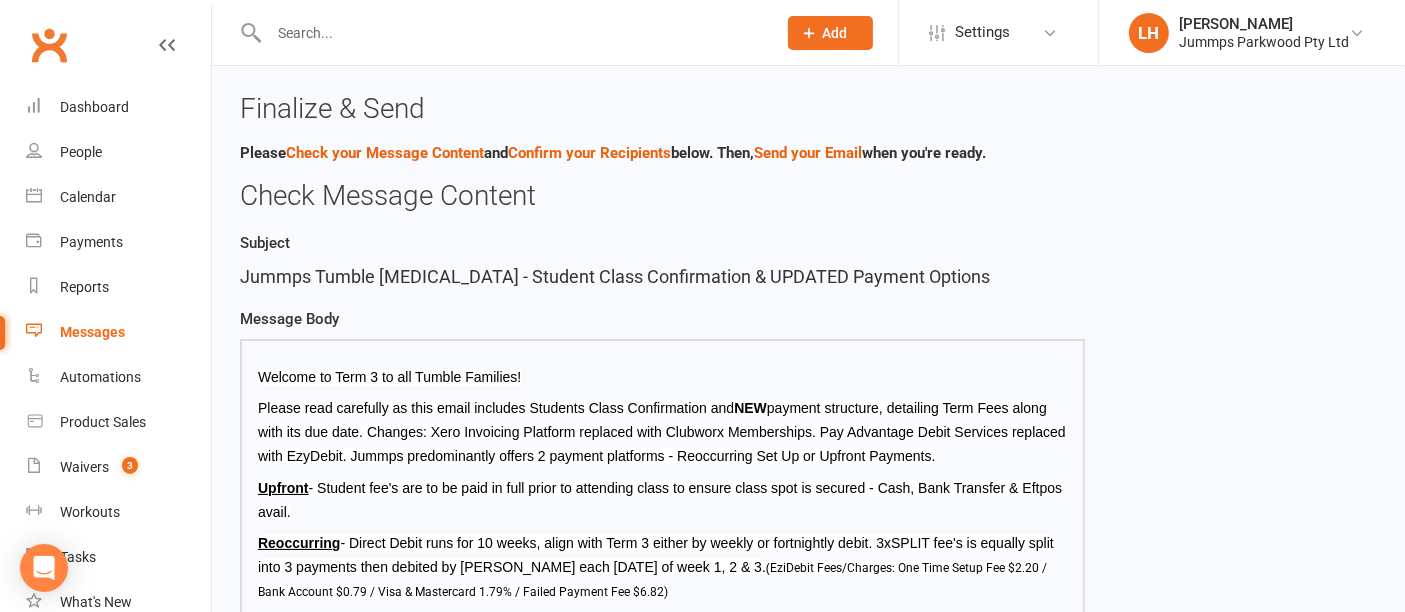 click at bounding box center (512, 33) 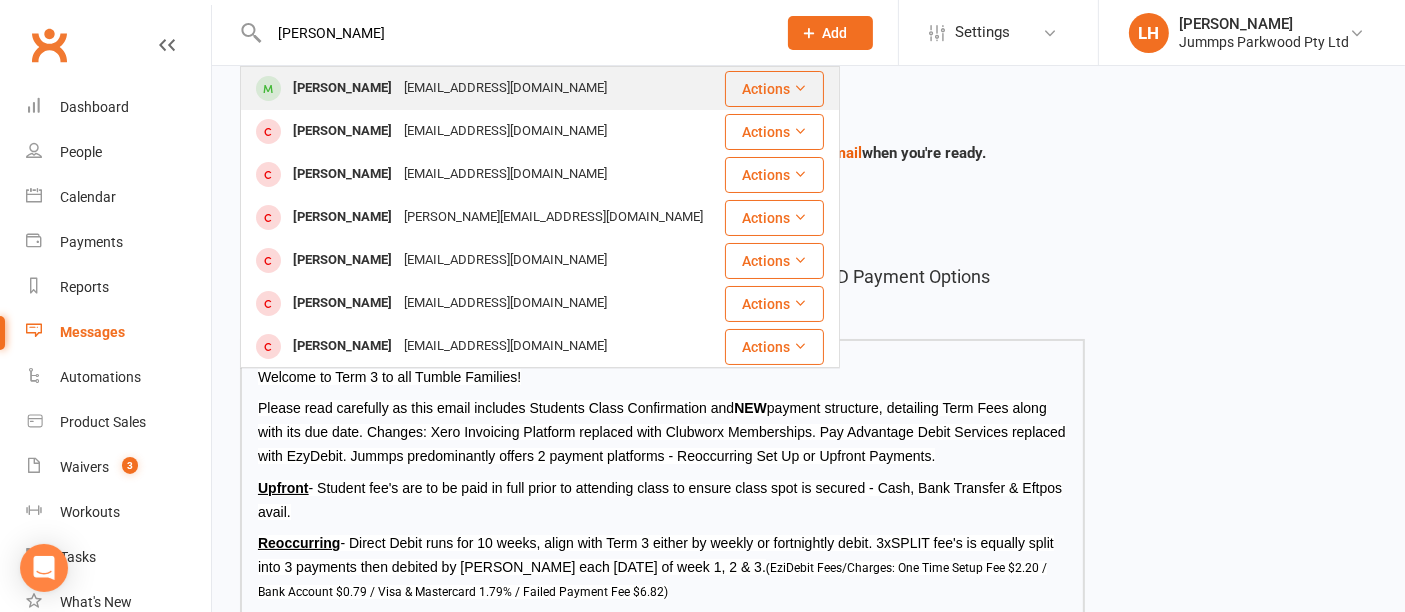 type on "[PERSON_NAME]" 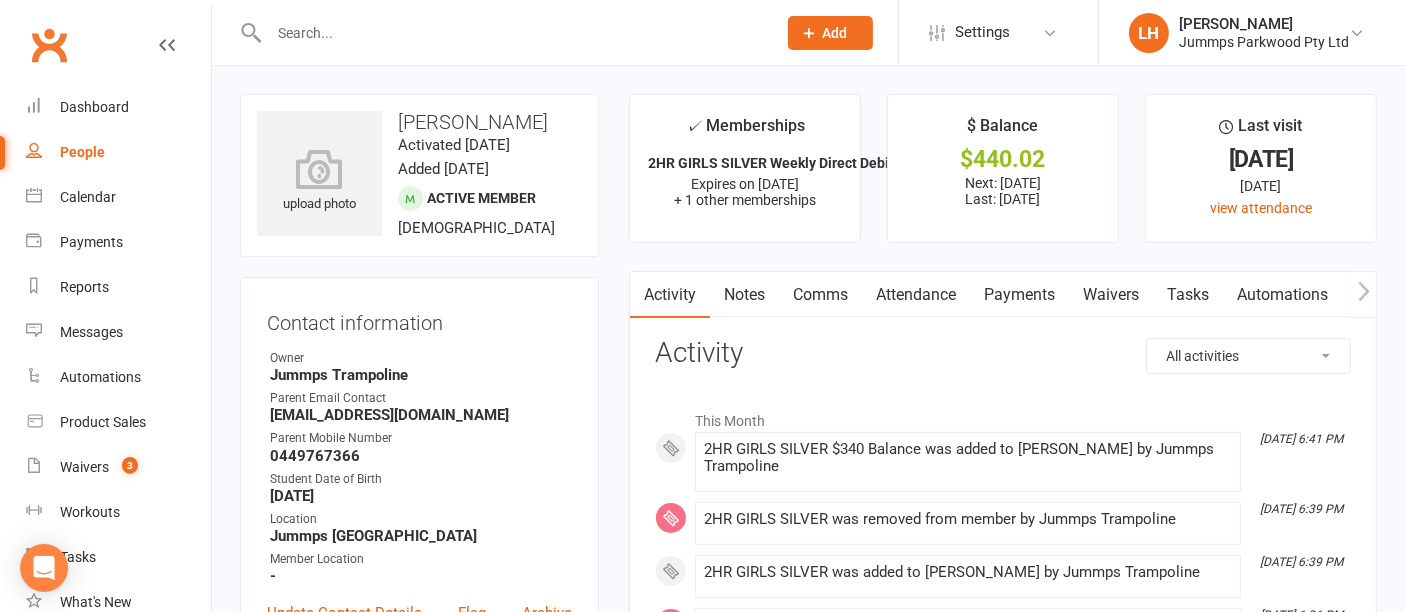 click on "Attendance" at bounding box center [916, 295] 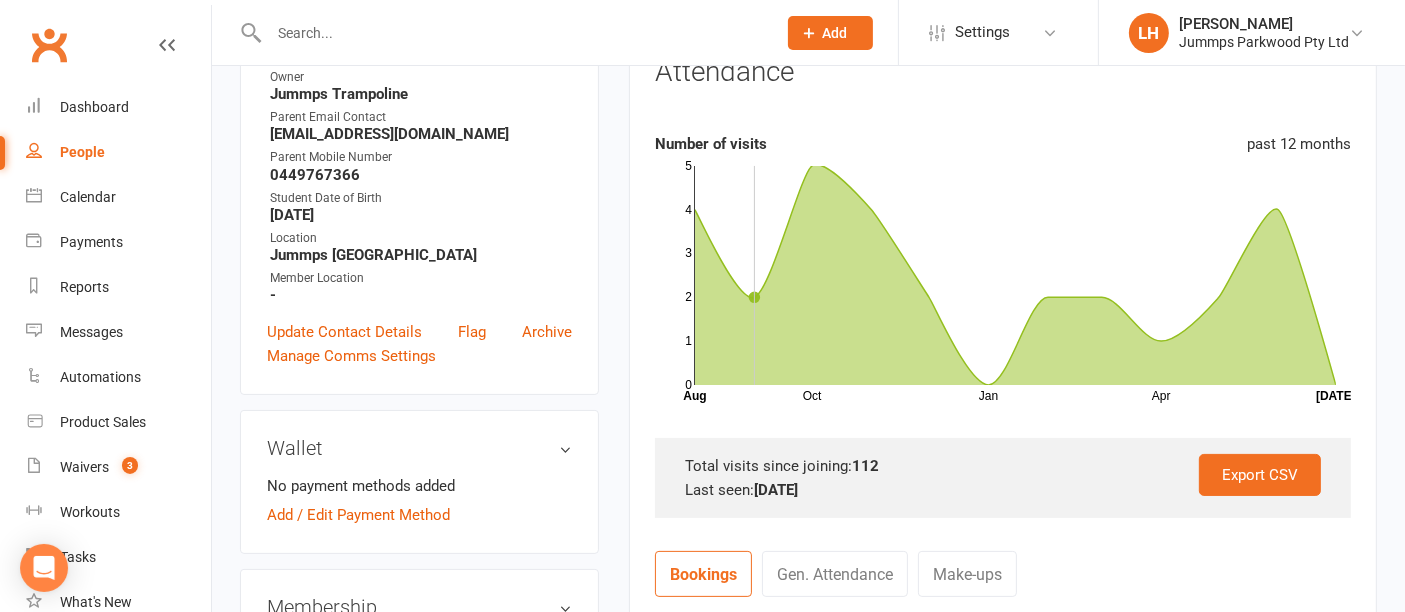 scroll, scrollTop: 0, scrollLeft: 0, axis: both 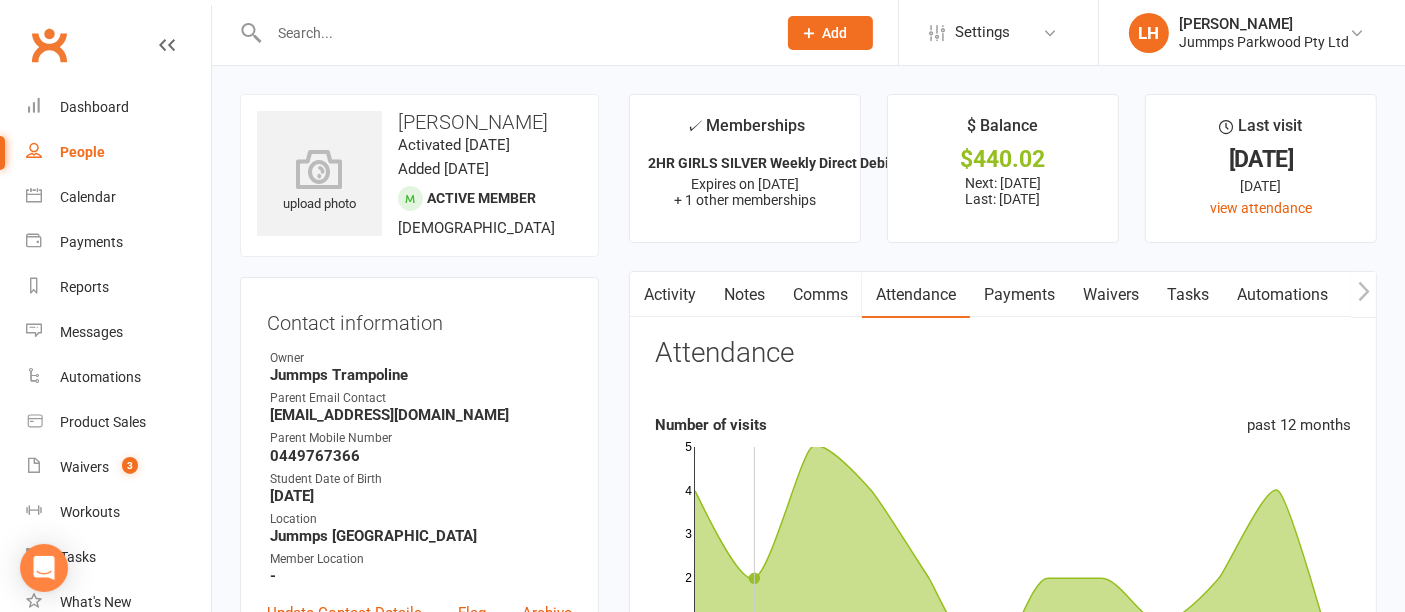 click on "Payments" at bounding box center [1019, 295] 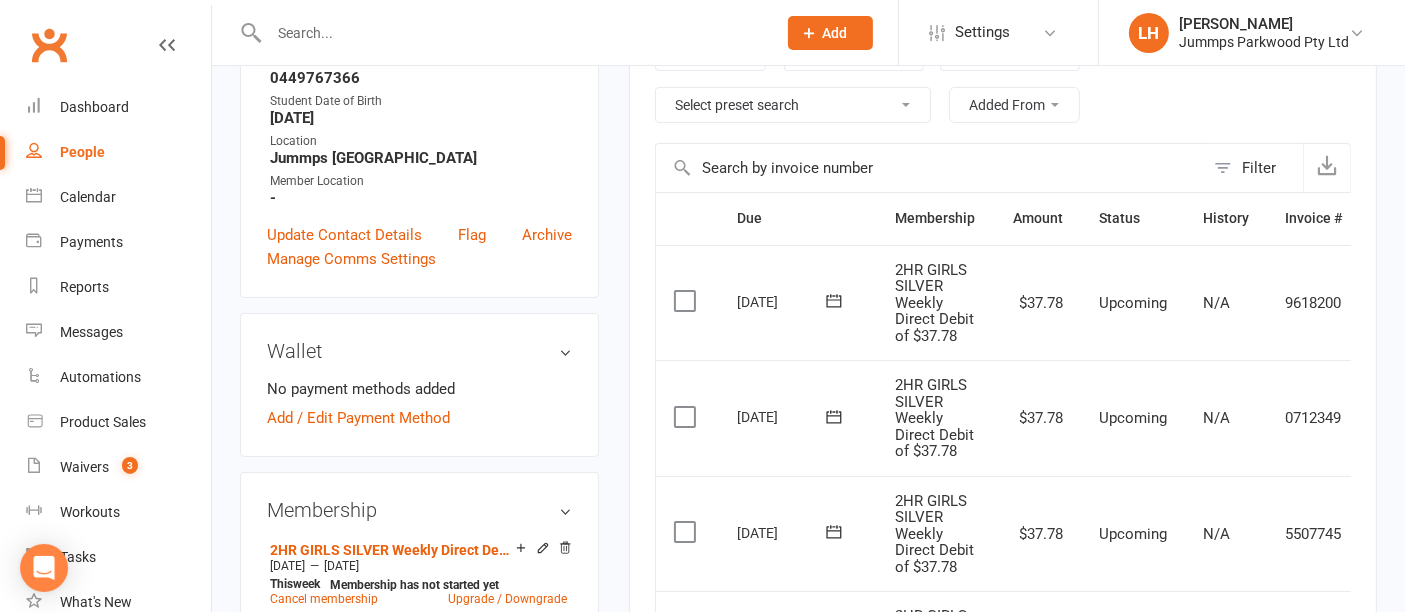scroll, scrollTop: 403, scrollLeft: 0, axis: vertical 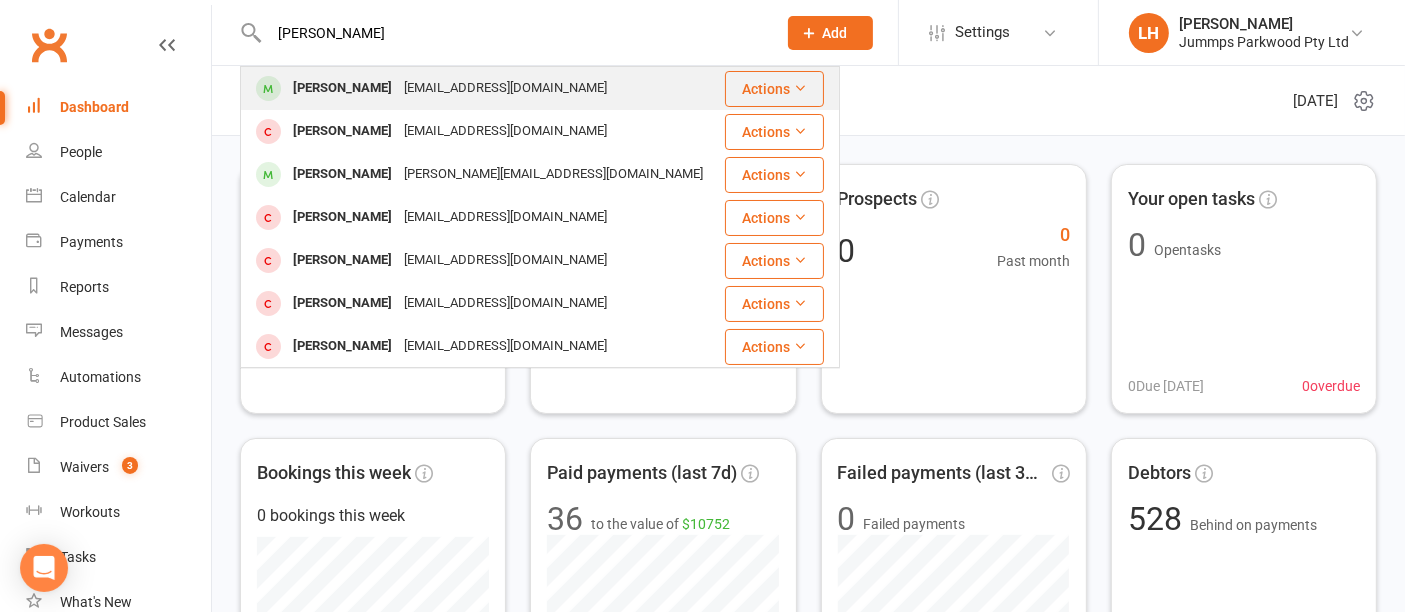 type on "[PERSON_NAME]" 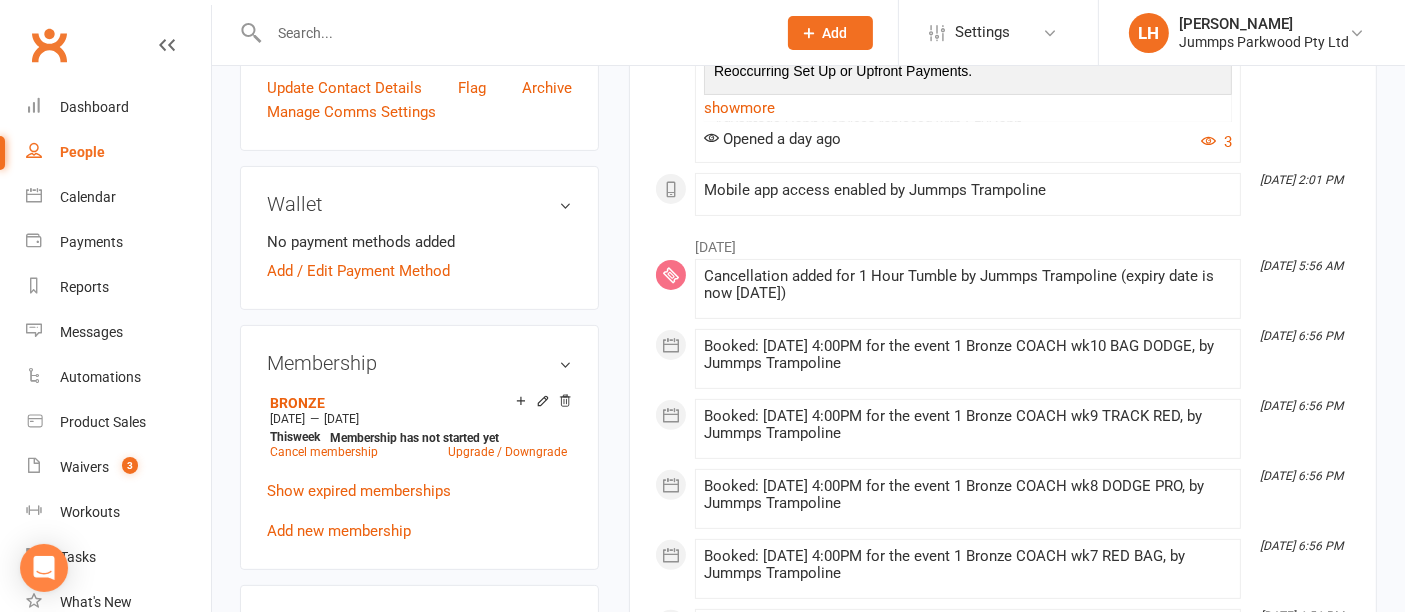 scroll, scrollTop: 538, scrollLeft: 0, axis: vertical 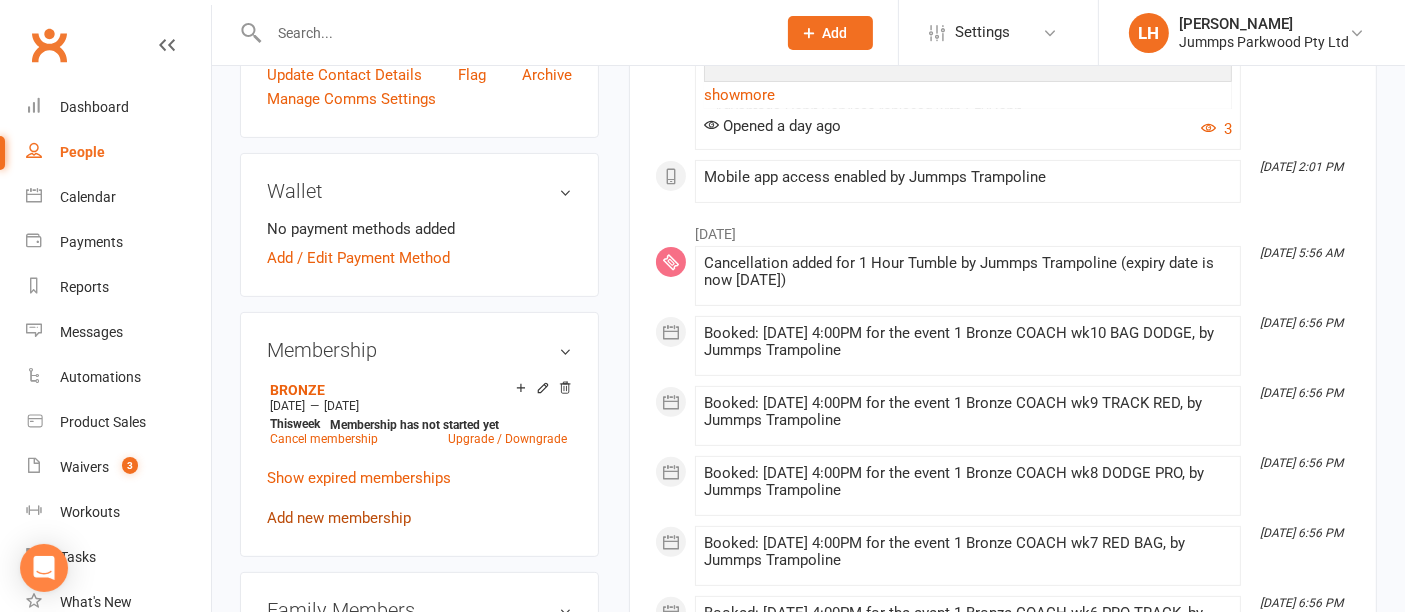 click on "Add new membership" at bounding box center [339, 518] 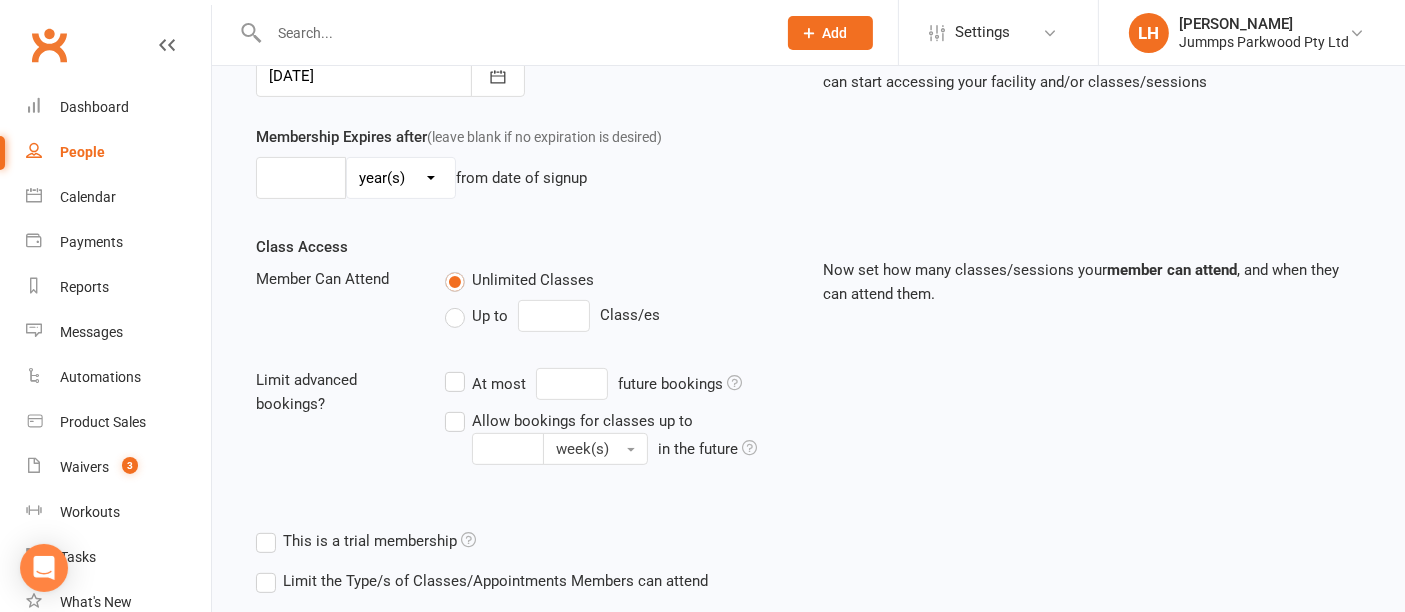 scroll, scrollTop: 0, scrollLeft: 0, axis: both 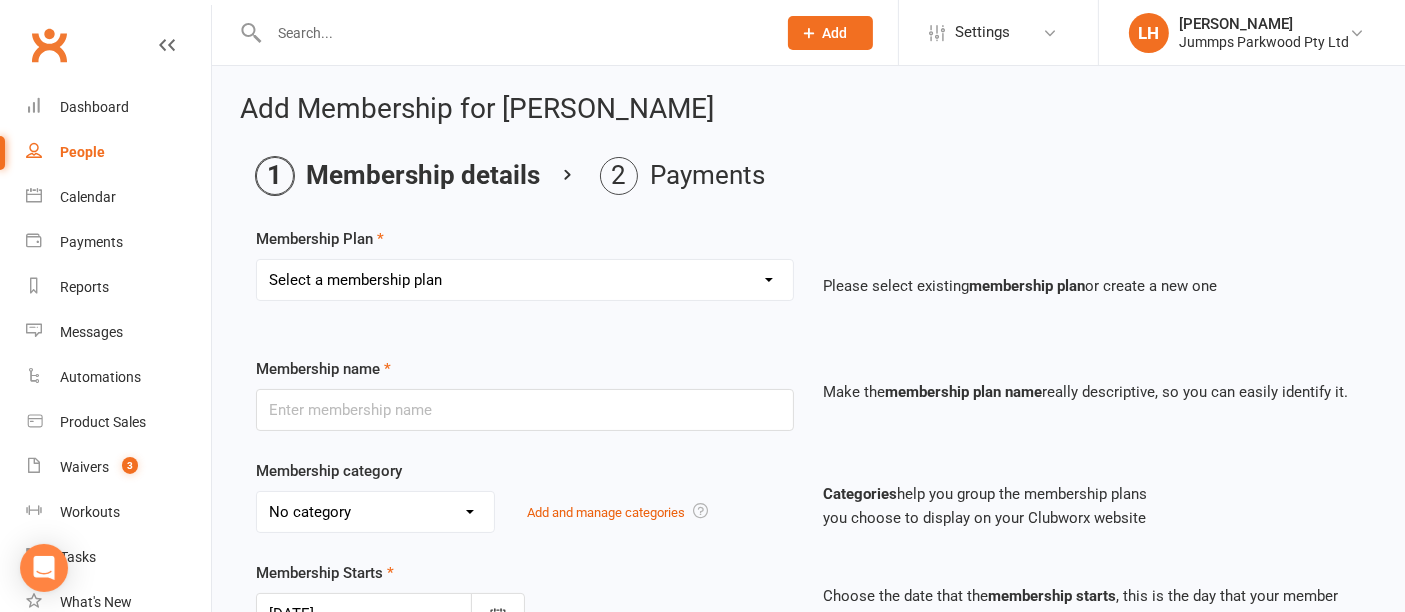 click on "Select a membership plan Create new Membership Plan STUDENT REGISTRATION FEE BRONZE ADV BRONZE KINDER KREW 1HR GIRLS PRE SILVER 1HR BOYS PRE SILVER 2HR GIRLS PRE SILVER 2HR BOYS SILVER 2HR GIRLS SILVER 2HR ADV SILVER 2HR GOLD TEEN GIRLS TEEN BOYS HOMESCHOOL JUMMPFIT 3XSPLIT FEE'S BY DD DROP IN JUMMPFIT - JUMMPS CONNECTION 1HR BOYS PRE SILVER JUMMPS CONNECTION 1HR GIRLS PRE SILVER JUMMPS CONNECTION TEEN BOYS JUMMPS CONNECTION TEEN GIRLS JUMMPS CONNECTION KINDER KREW JUMMPS CONNECTION BRONZE JUMMPS CONNECTION ADVANCE BRONZE JUMMPS CONNECTION HOMESCHOOL JUMMPS CONNECTION 2HR GOLD JUMMPS CONNECTION 2HR GIRLS SILVER JUMMPS CONNECTION 2HR GIRLS PRE SILVER JUMMPS CONNECTION 2HR BOYS SILVER JUMMPS CONNECTION 2HR BOYS ADV SILVER WAITLIST - TO BE UPGRADED WHEN SPOT AVAIL 2HR BOYS SILVER & 1HR HOMESCHOOL z. DONT USE Bronze membership - bank transfer - $240 z. DONT USE Bronze membership - bank transfer - $240 - Payment" at bounding box center [525, 280] 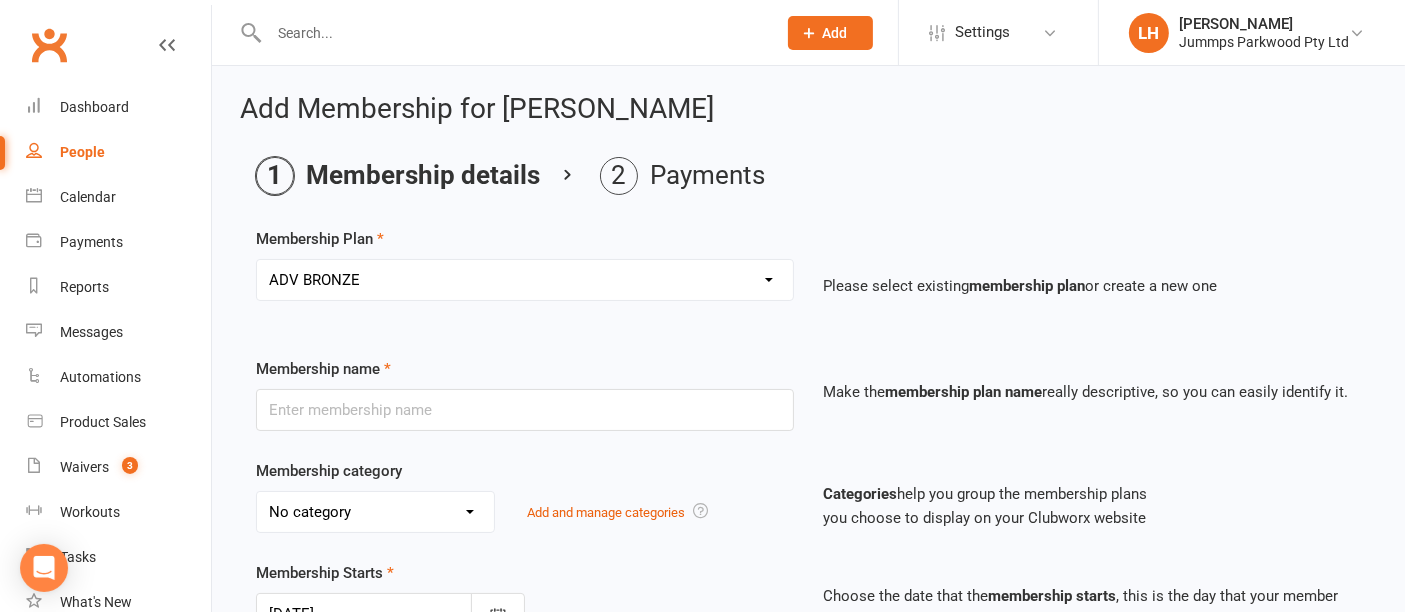 click on "Select a membership plan Create new Membership Plan STUDENT REGISTRATION FEE BRONZE ADV BRONZE KINDER KREW 1HR GIRLS PRE SILVER 1HR BOYS PRE SILVER 2HR GIRLS PRE SILVER 2HR BOYS SILVER 2HR GIRLS SILVER 2HR ADV SILVER 2HR GOLD TEEN GIRLS TEEN BOYS HOMESCHOOL JUMMPFIT 3XSPLIT FEE'S BY DD DROP IN JUMMPFIT - JUMMPS CONNECTION 1HR BOYS PRE SILVER JUMMPS CONNECTION 1HR GIRLS PRE SILVER JUMMPS CONNECTION TEEN BOYS JUMMPS CONNECTION TEEN GIRLS JUMMPS CONNECTION KINDER KREW JUMMPS CONNECTION BRONZE JUMMPS CONNECTION ADVANCE BRONZE JUMMPS CONNECTION HOMESCHOOL JUMMPS CONNECTION 2HR GOLD JUMMPS CONNECTION 2HR GIRLS SILVER JUMMPS CONNECTION 2HR GIRLS PRE SILVER JUMMPS CONNECTION 2HR BOYS SILVER JUMMPS CONNECTION 2HR BOYS ADV SILVER WAITLIST - TO BE UPGRADED WHEN SPOT AVAIL 2HR BOYS SILVER & 1HR HOMESCHOOL z. DONT USE Bronze membership - bank transfer - $240 z. DONT USE Bronze membership - bank transfer - $240 - Payment" at bounding box center (525, 280) 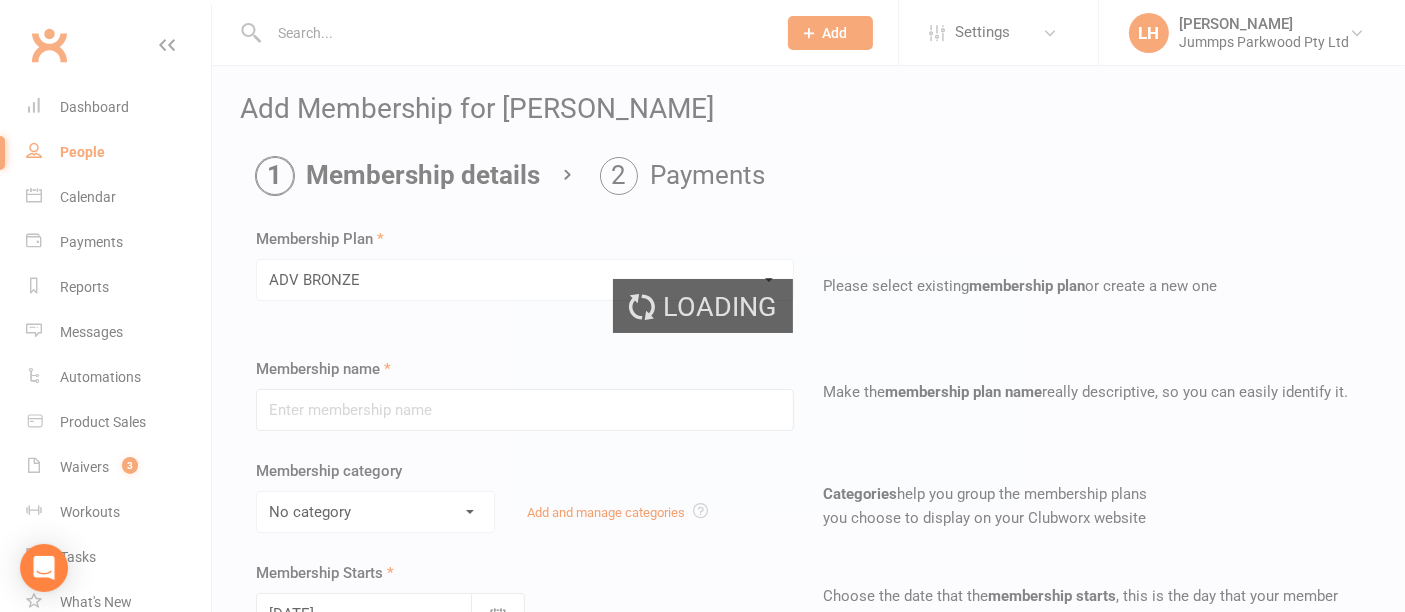type on "ADV BRONZE" 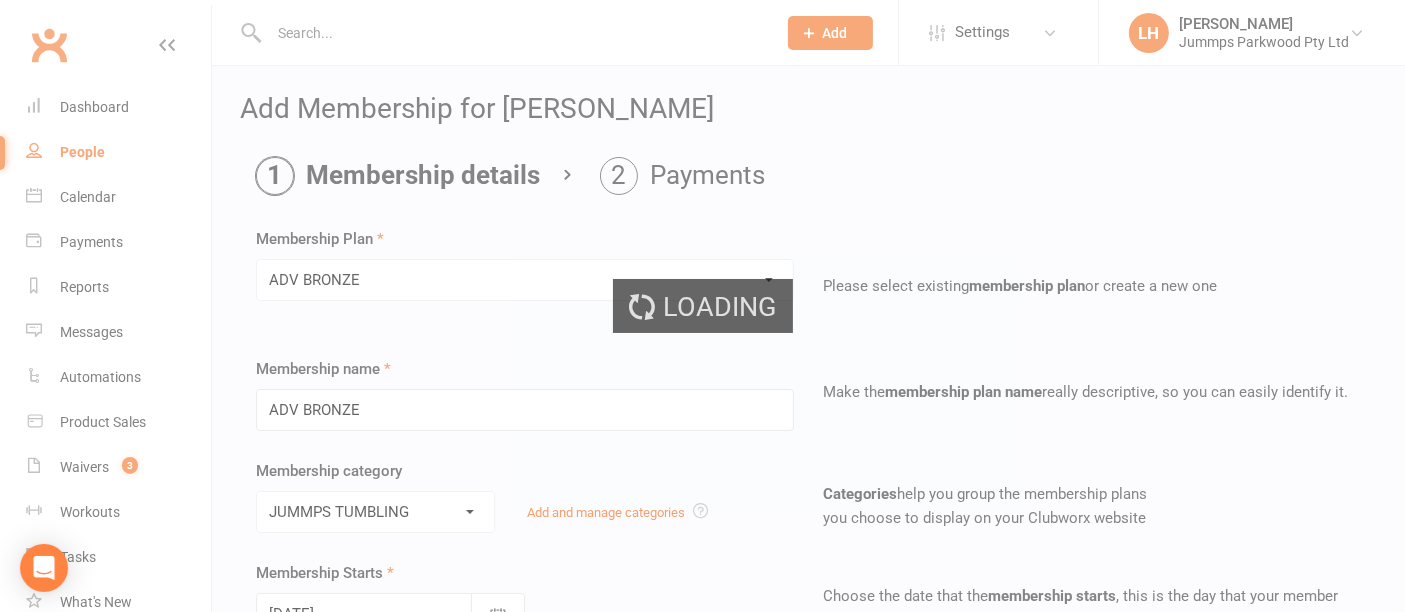 type on "10" 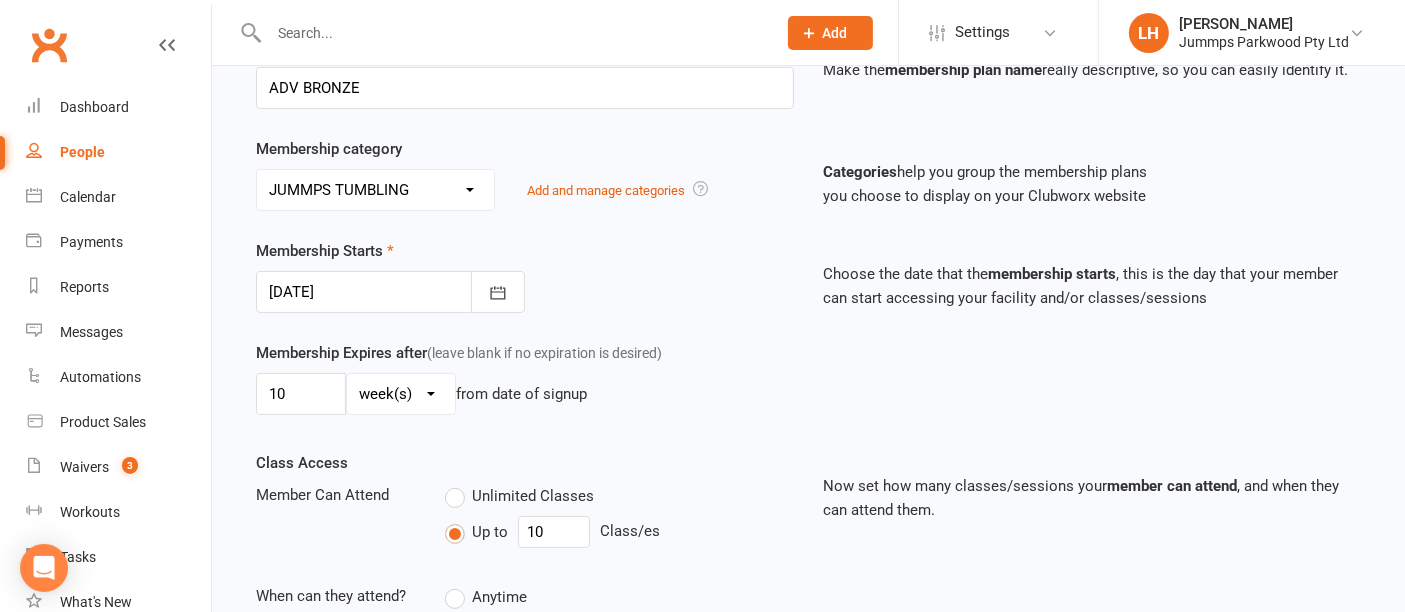 scroll, scrollTop: 322, scrollLeft: 0, axis: vertical 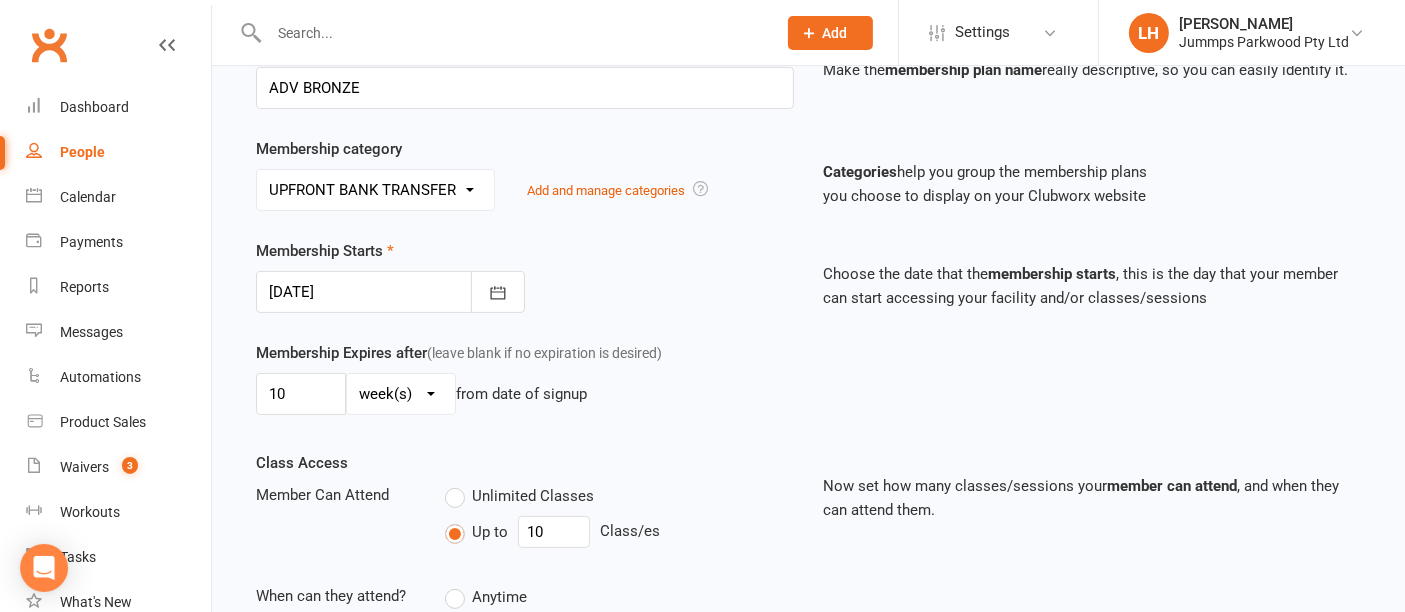 click on "No category 3XSPLIT BY DIRECT DEBIT FORTNIGHTLY DIRECT DEBIT JUMMPS CONNECTION JUMMPS TUMBLING REGISTRATION TRIALLING CLASS UPFRONT BANK TRANSFER UPFRONT IN VENUE WAITLIST WEEKLY DIRECT DEBIT" at bounding box center (375, 190) 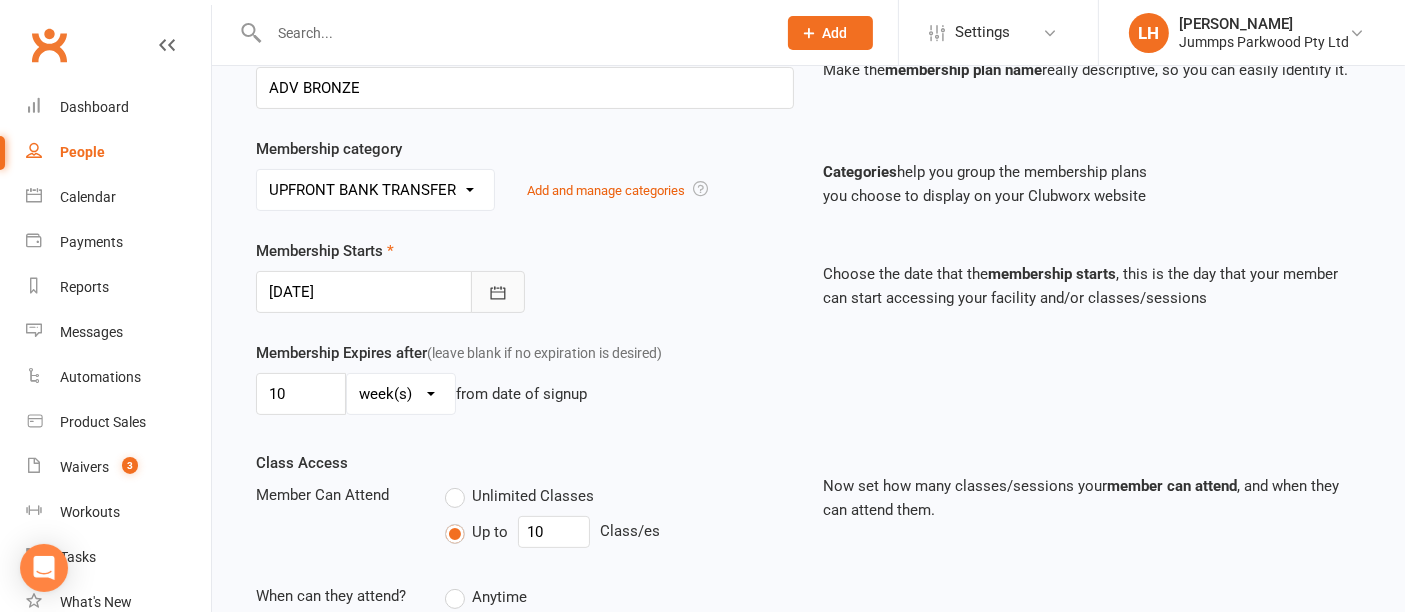 click 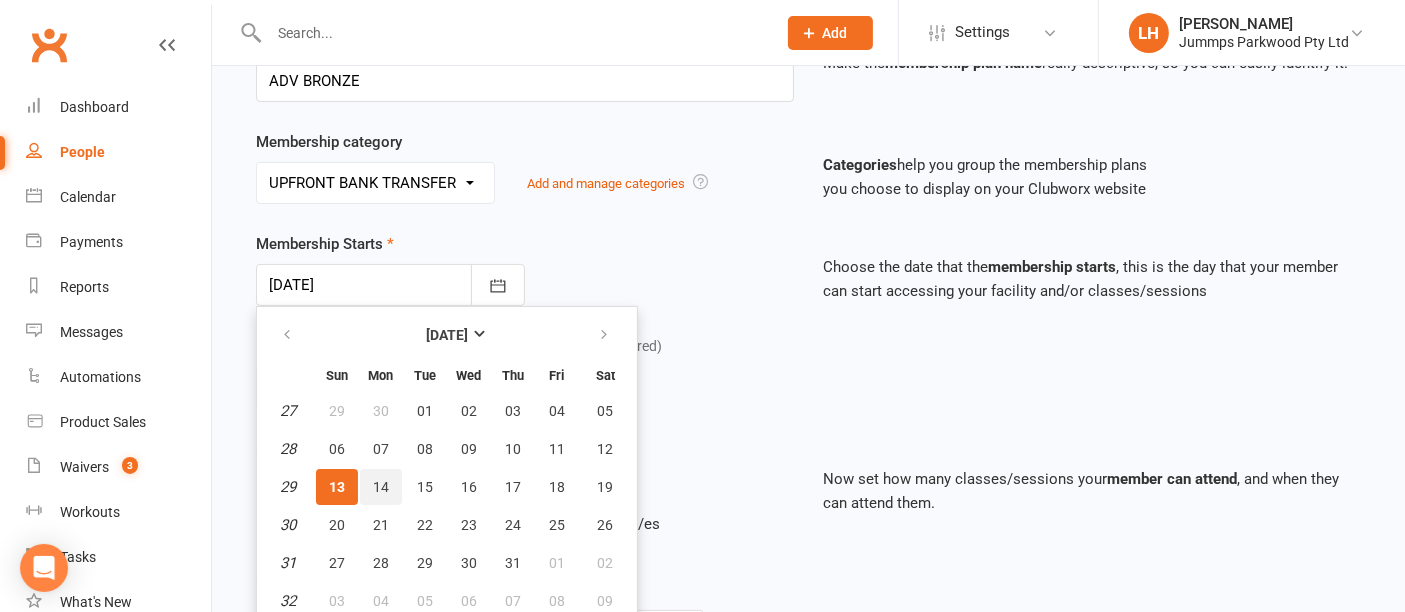 click on "14" at bounding box center (381, 487) 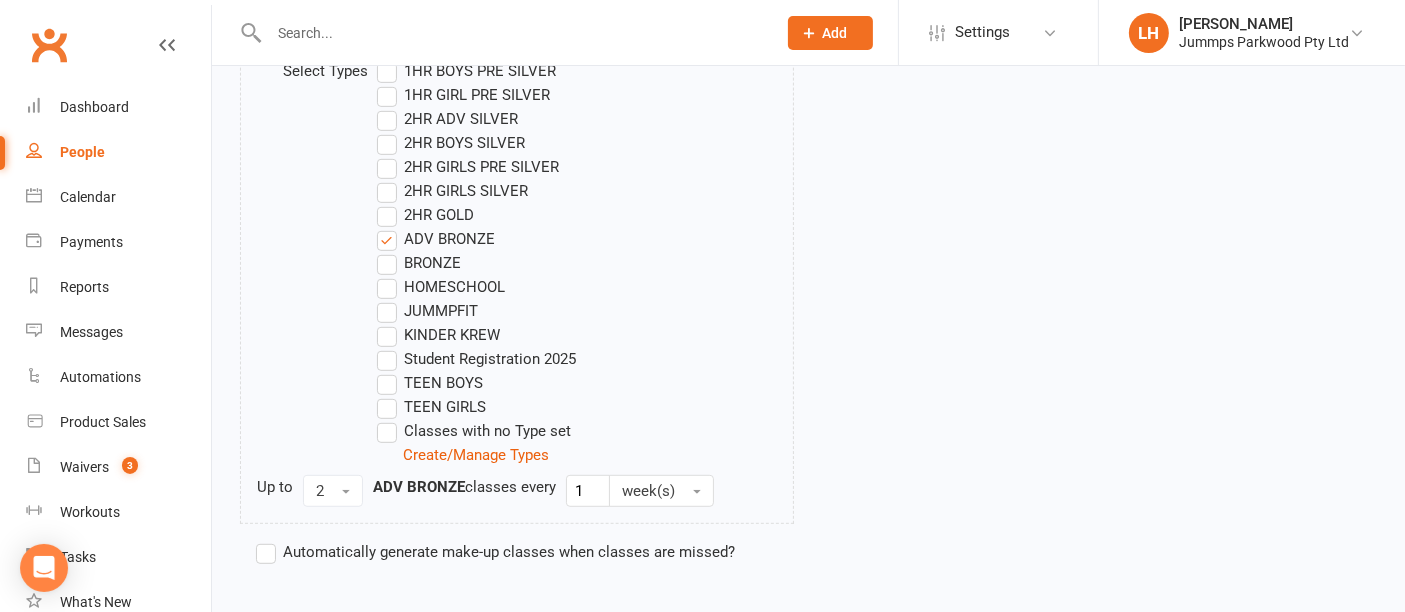 scroll, scrollTop: 1122, scrollLeft: 0, axis: vertical 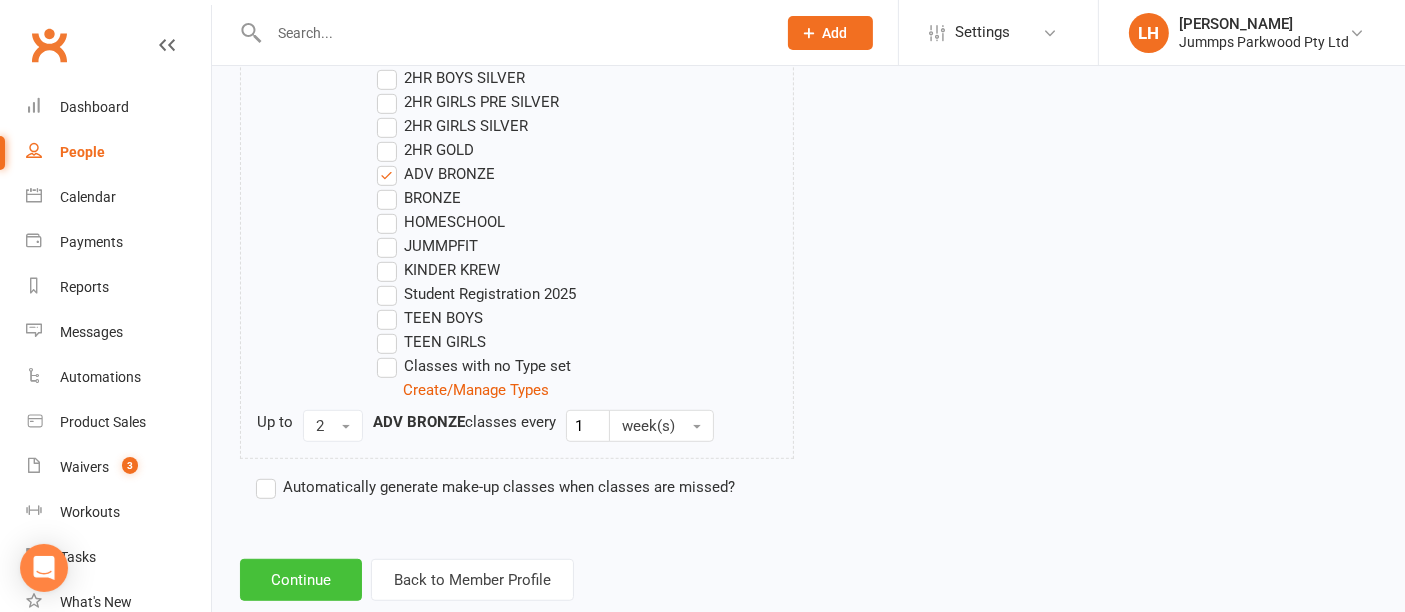 click on "Continue" at bounding box center [301, 580] 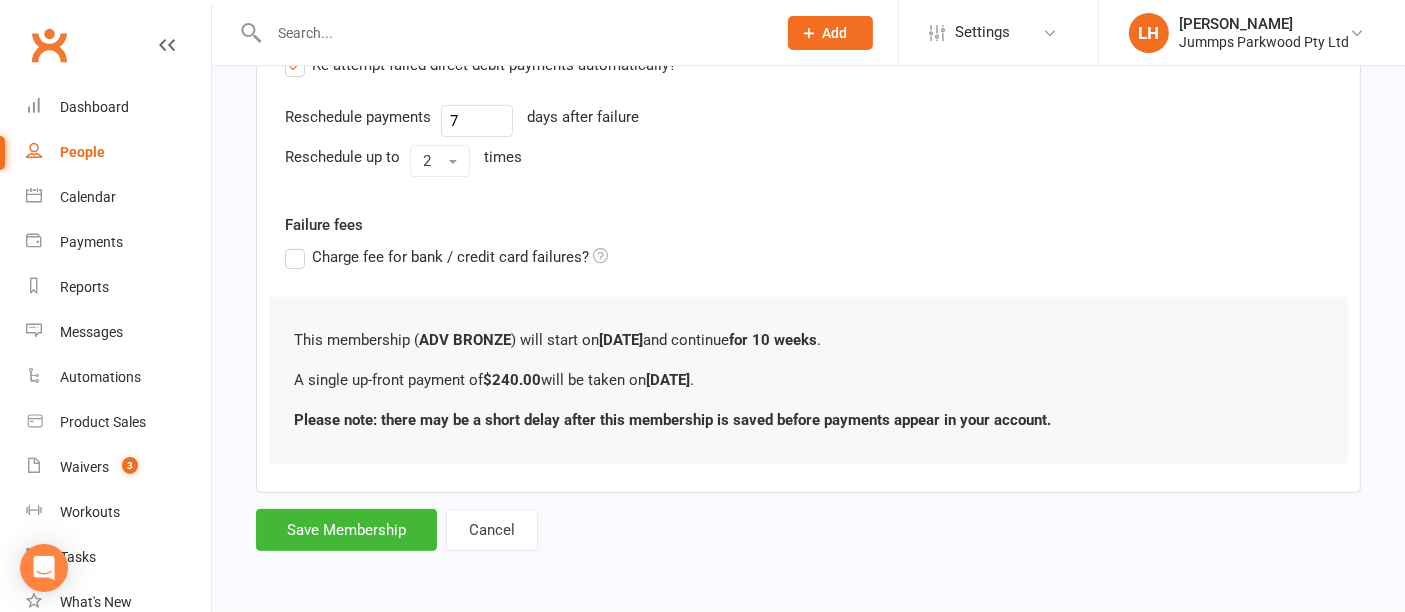 scroll, scrollTop: 0, scrollLeft: 0, axis: both 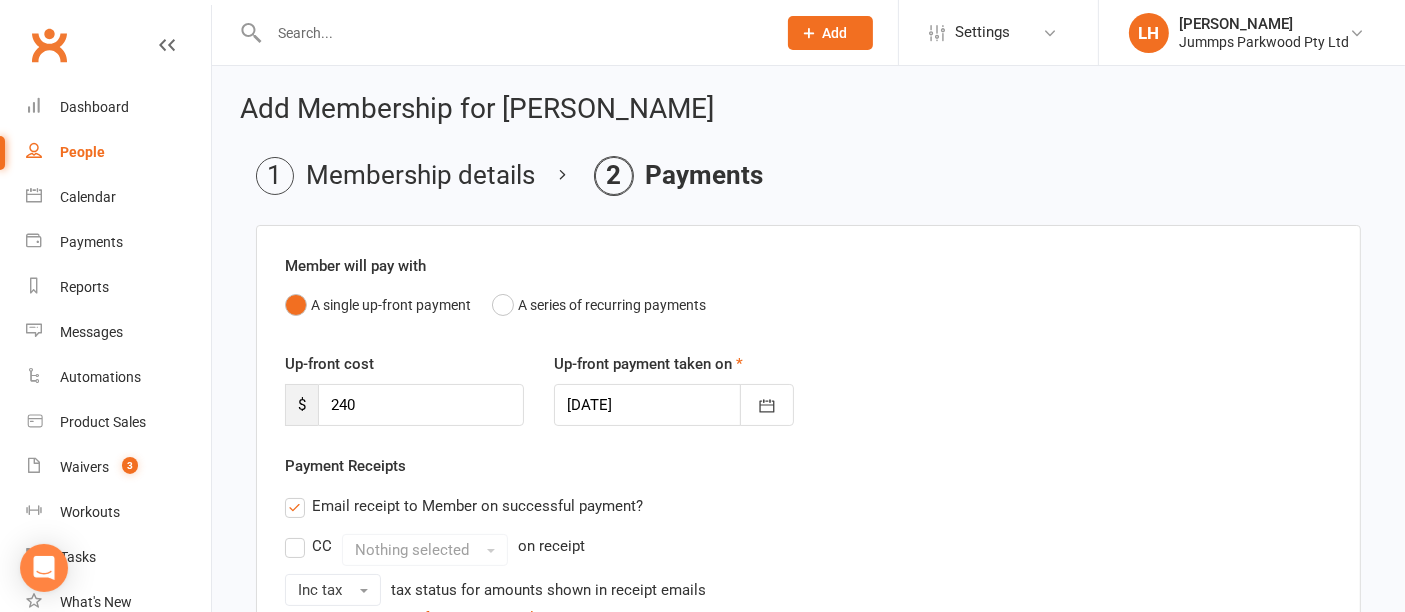click at bounding box center (673, 405) 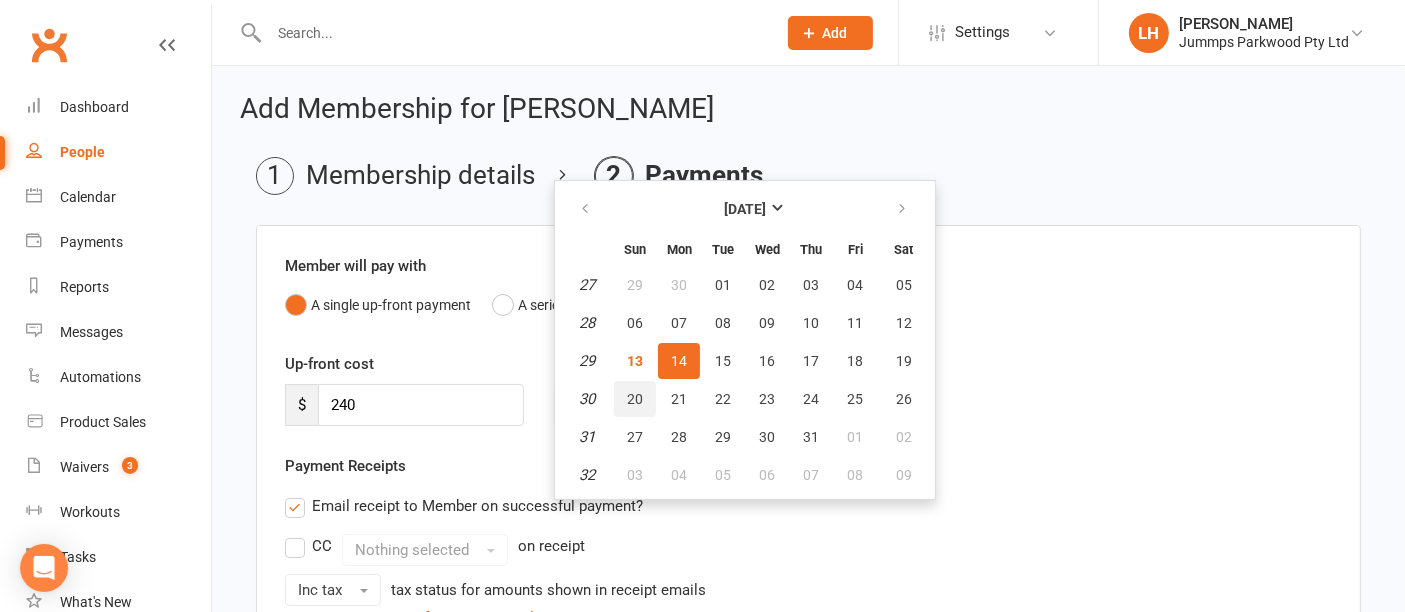 click on "20" at bounding box center (635, 399) 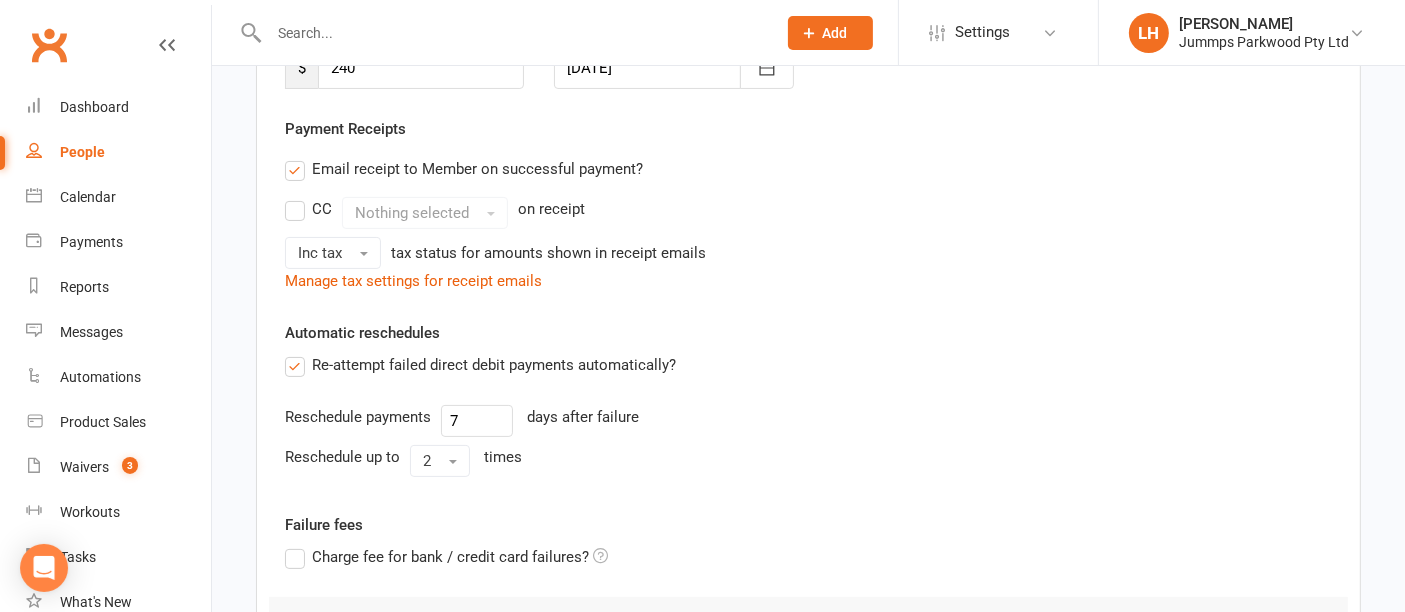click on "Re-attempt failed direct debit payments automatically?" at bounding box center (480, 365) 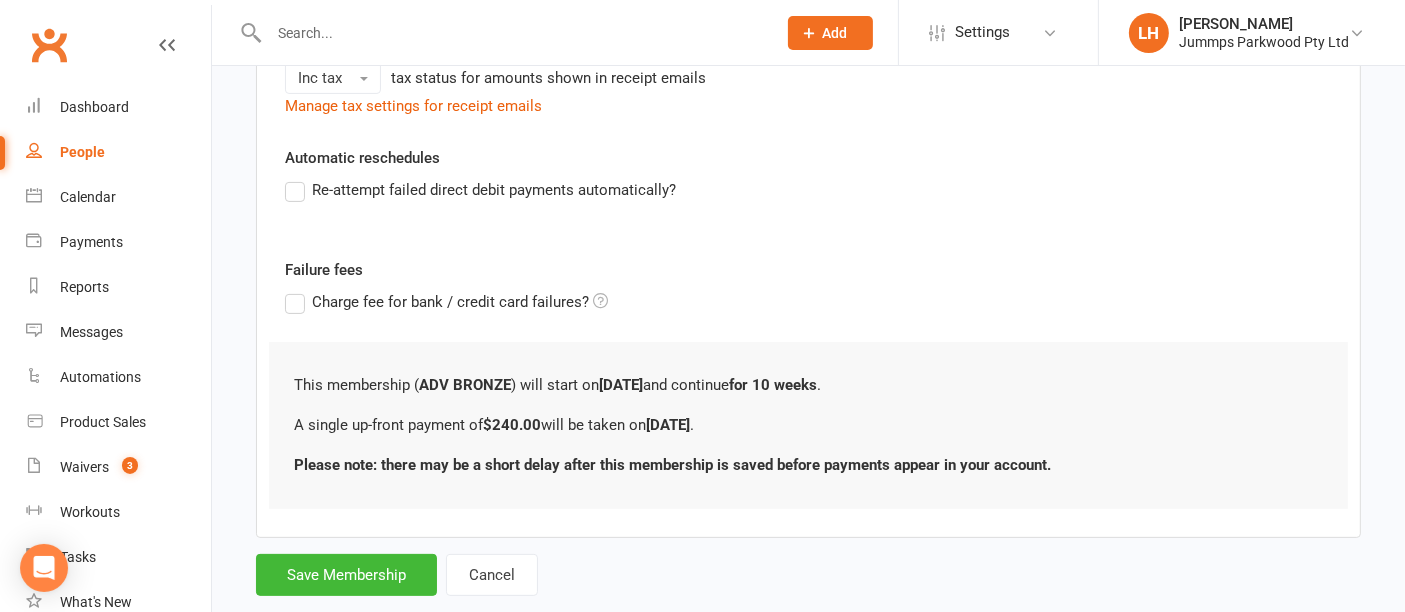 scroll, scrollTop: 553, scrollLeft: 0, axis: vertical 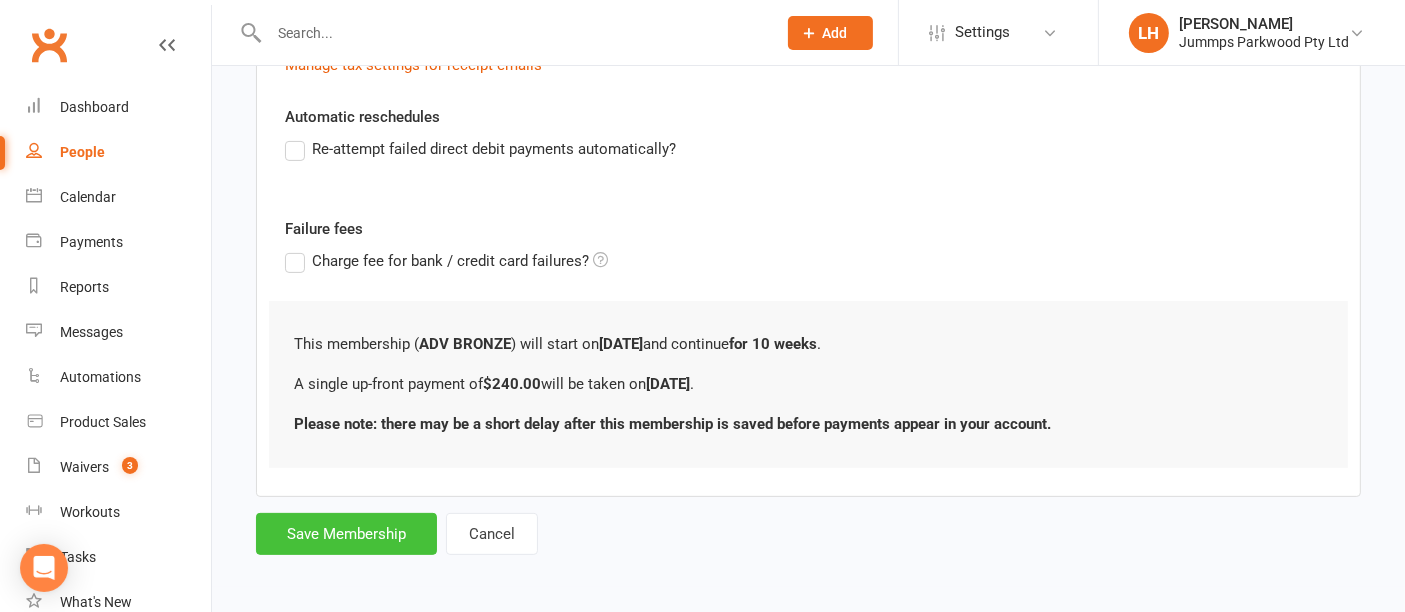 click on "Save Membership" at bounding box center (346, 534) 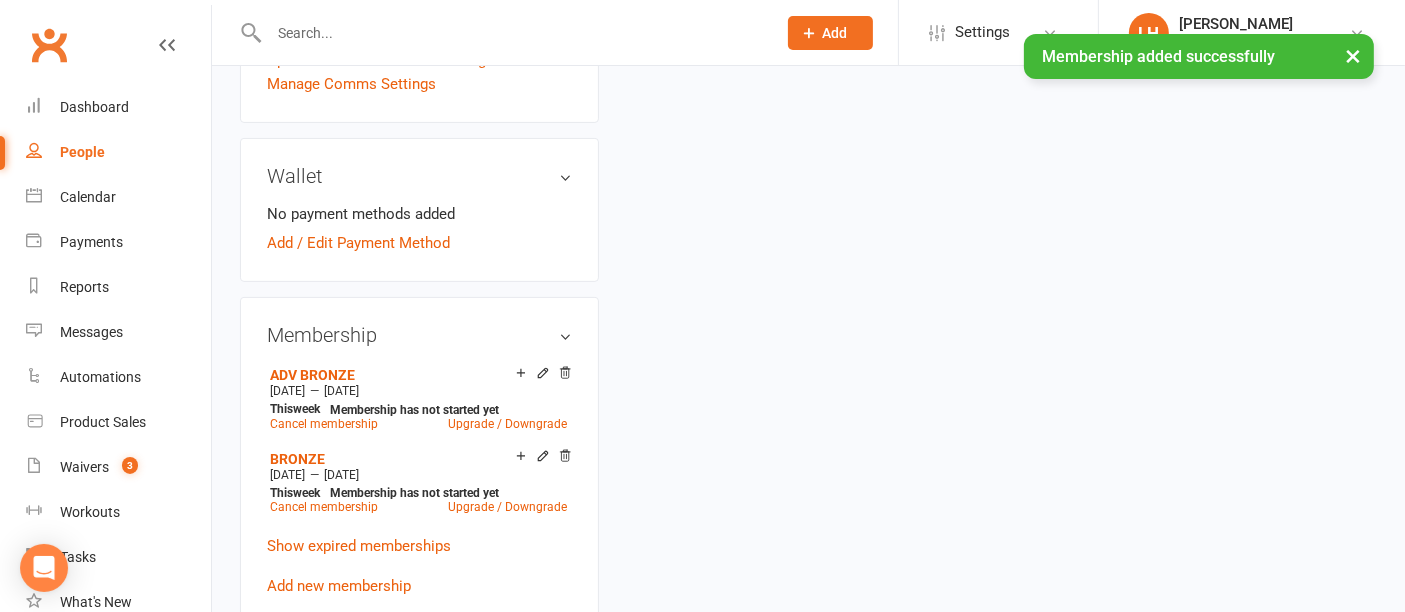 scroll, scrollTop: 0, scrollLeft: 0, axis: both 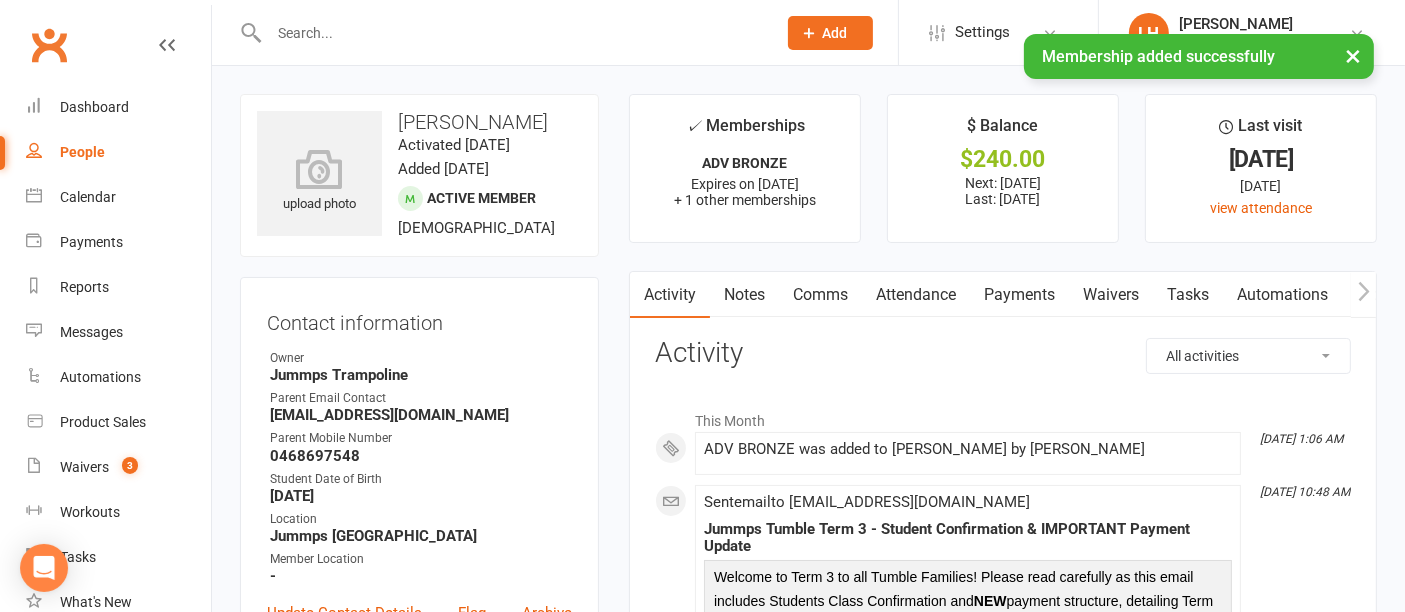 click on "Payments" at bounding box center (1019, 295) 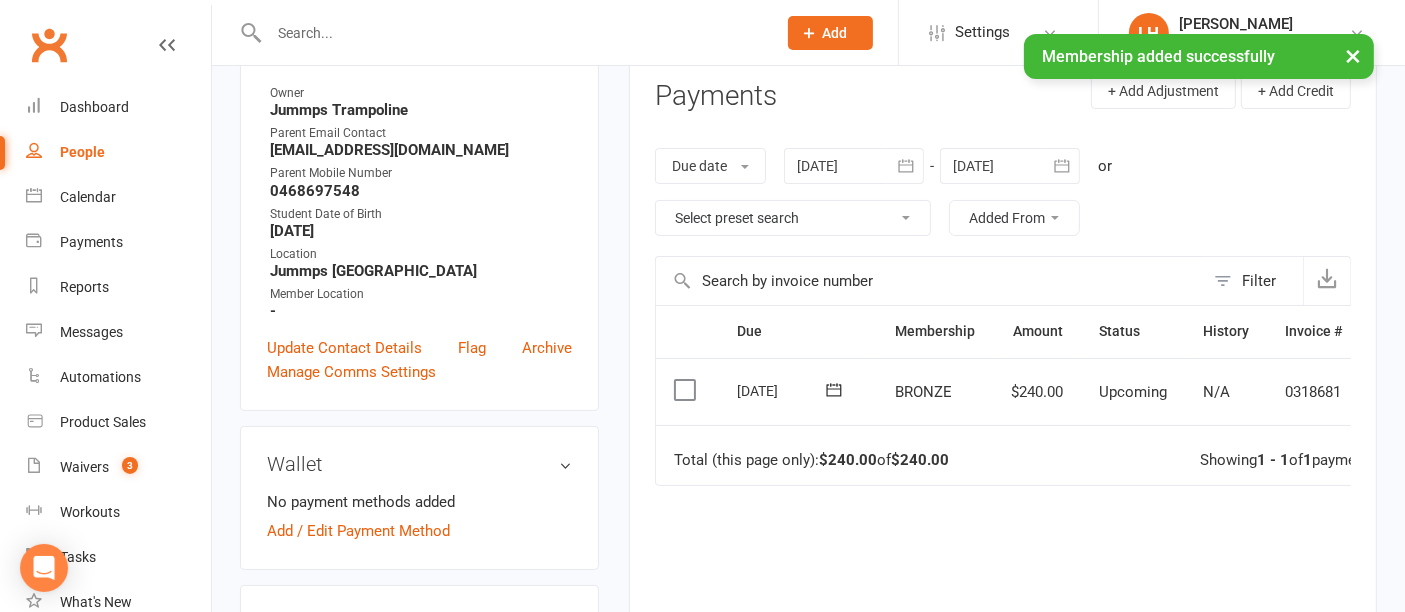 scroll, scrollTop: 267, scrollLeft: 0, axis: vertical 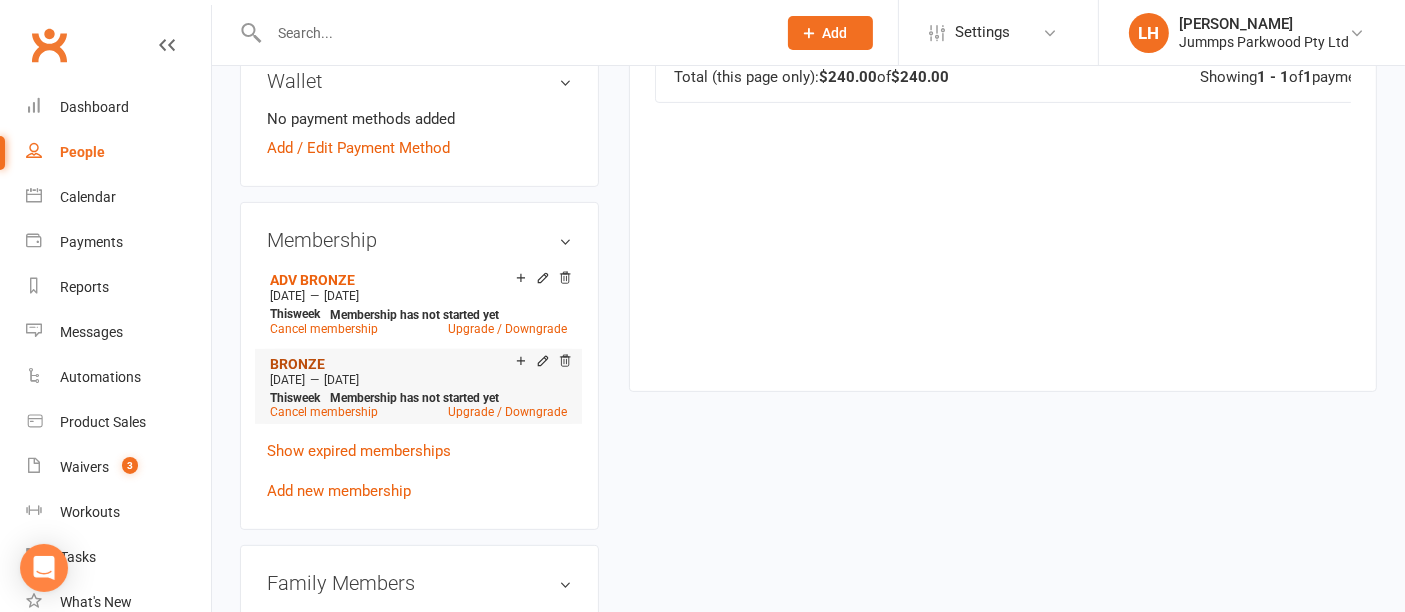 click on "BRONZE" at bounding box center [297, 364] 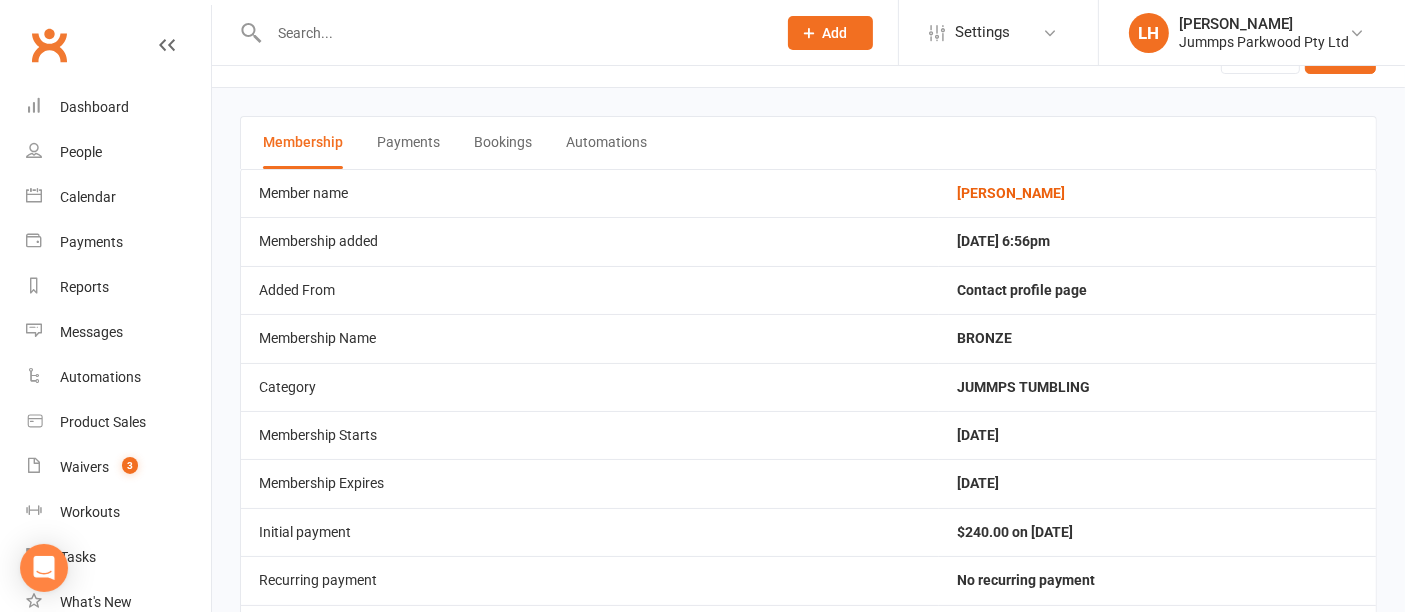 scroll, scrollTop: 47, scrollLeft: 0, axis: vertical 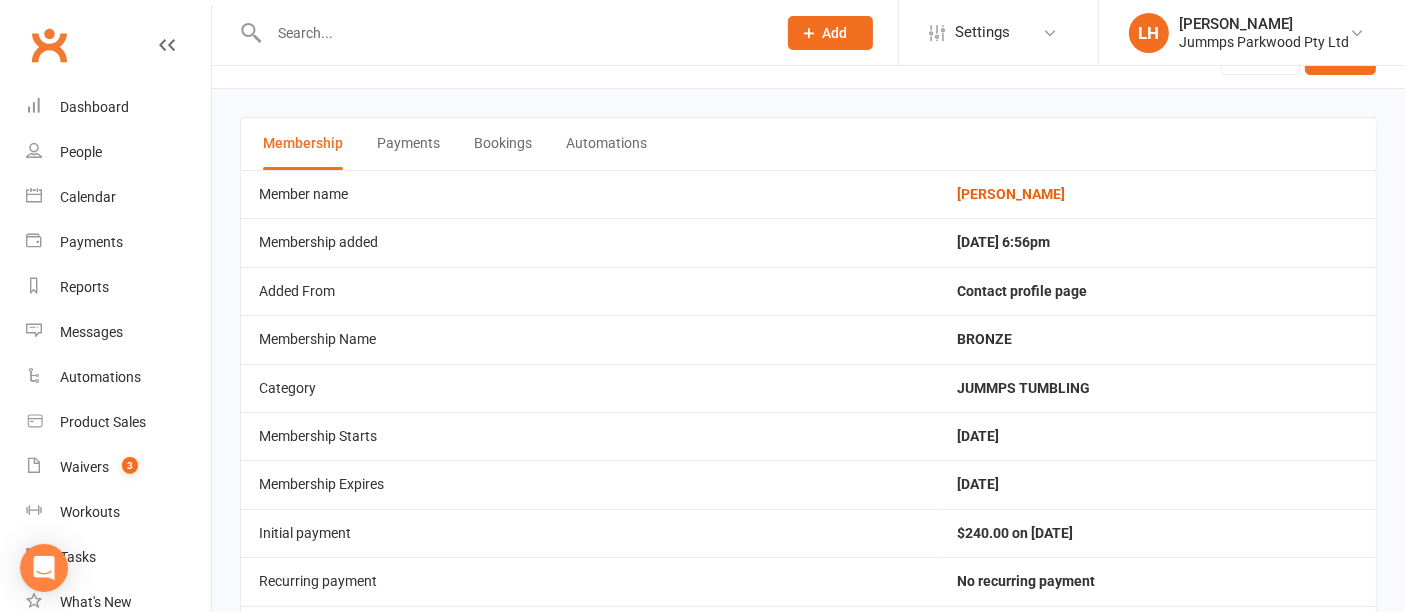 click at bounding box center [512, 33] 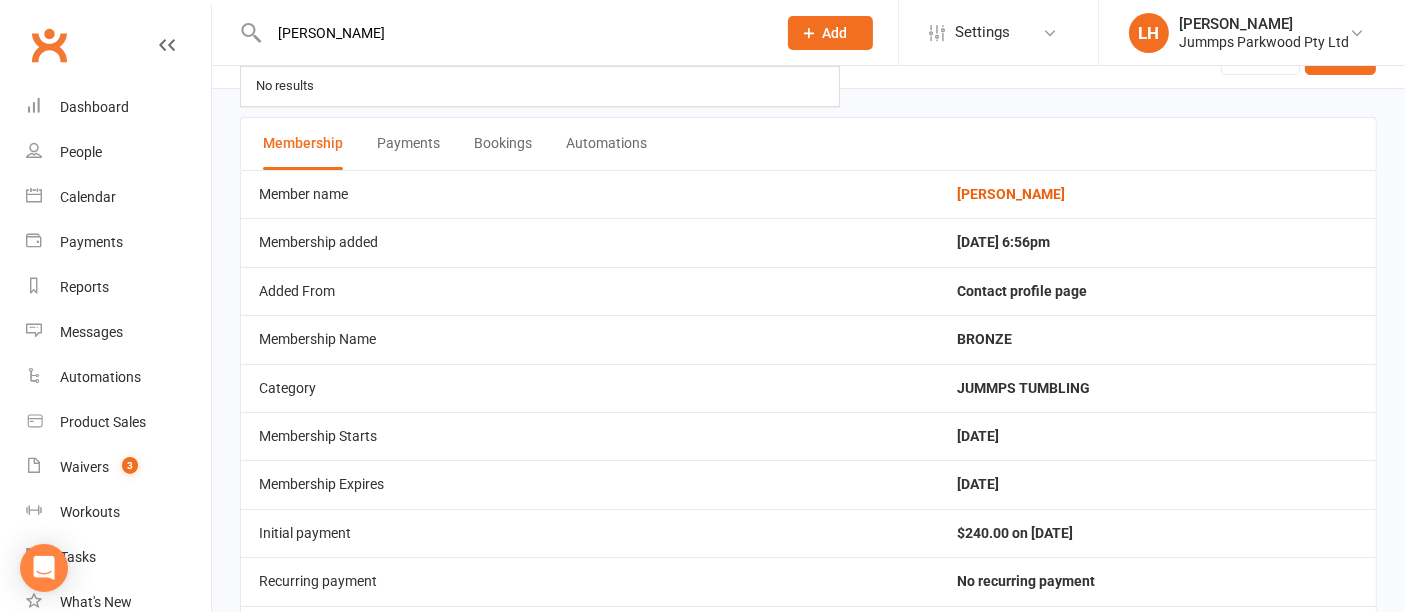 type on "[PERSON_NAME]" 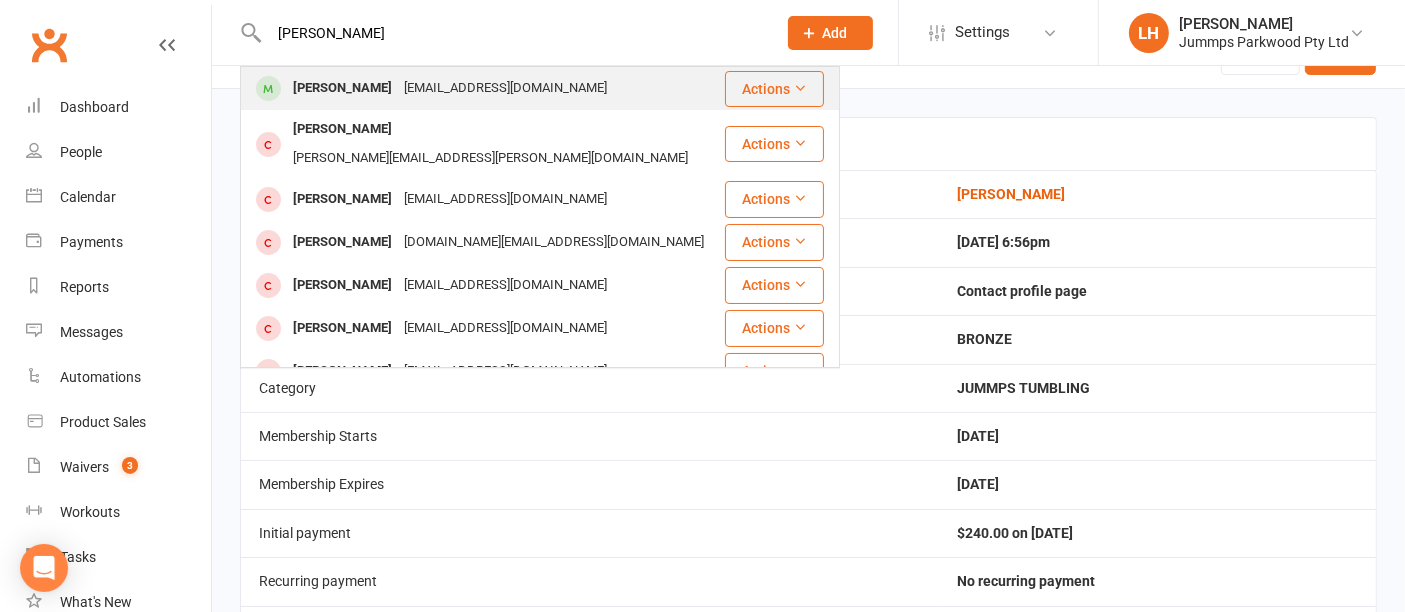 click on "[EMAIL_ADDRESS][DOMAIN_NAME]" at bounding box center (505, 88) 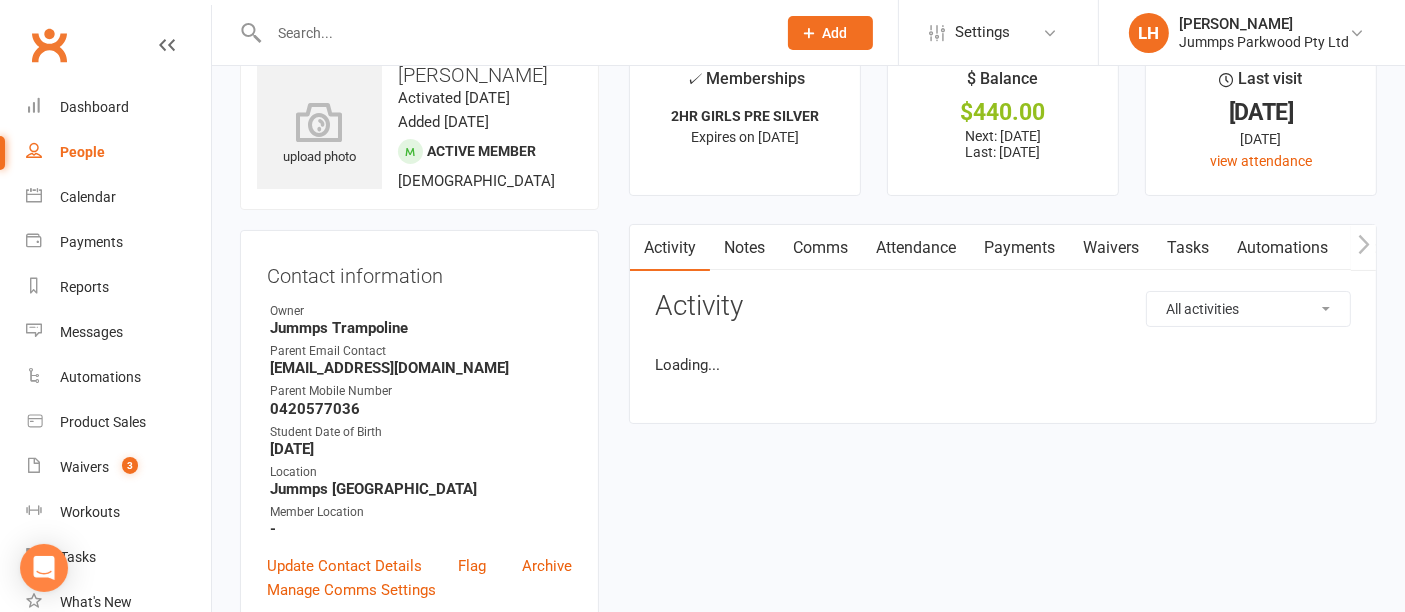 scroll, scrollTop: 0, scrollLeft: 0, axis: both 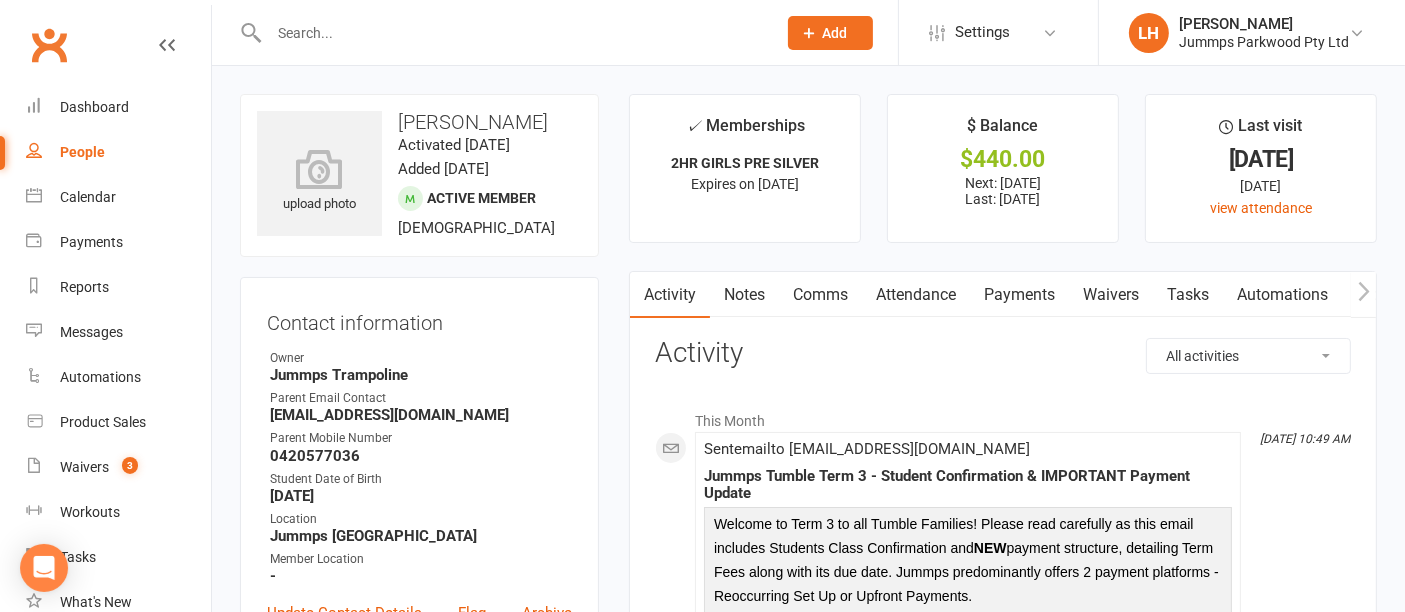 click on "Attendance" at bounding box center (916, 295) 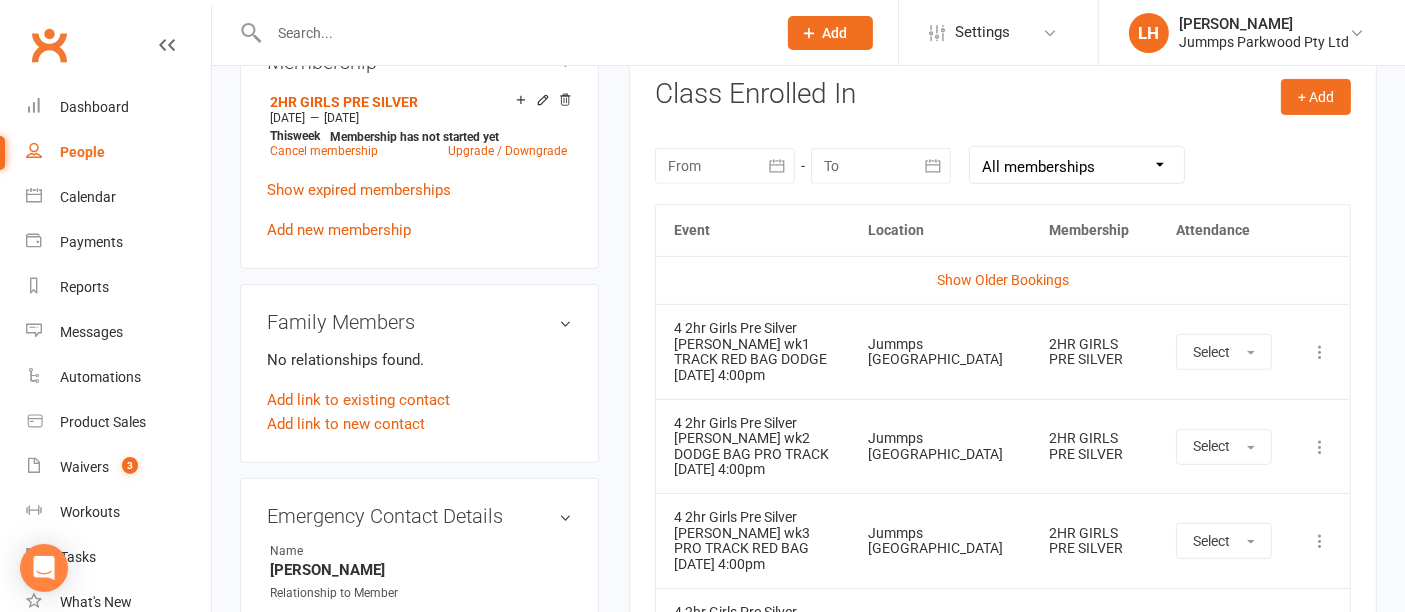 scroll, scrollTop: 824, scrollLeft: 0, axis: vertical 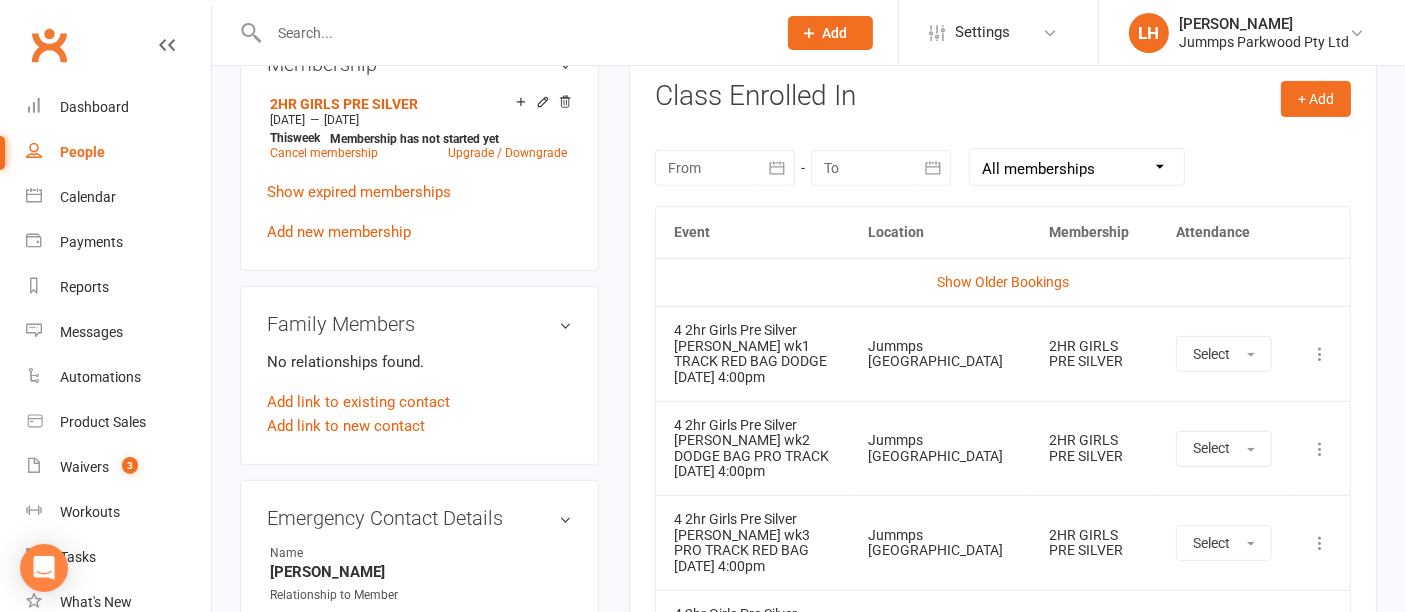 click at bounding box center [1320, 354] 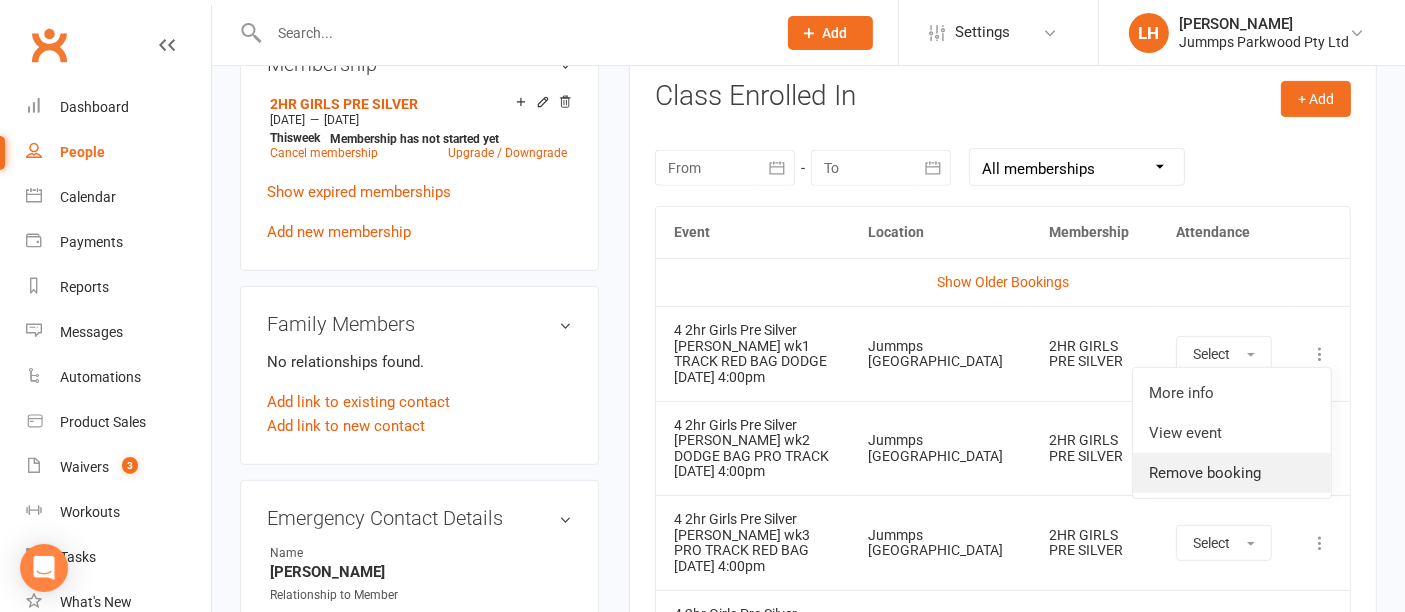 click on "Remove booking" at bounding box center (1232, 473) 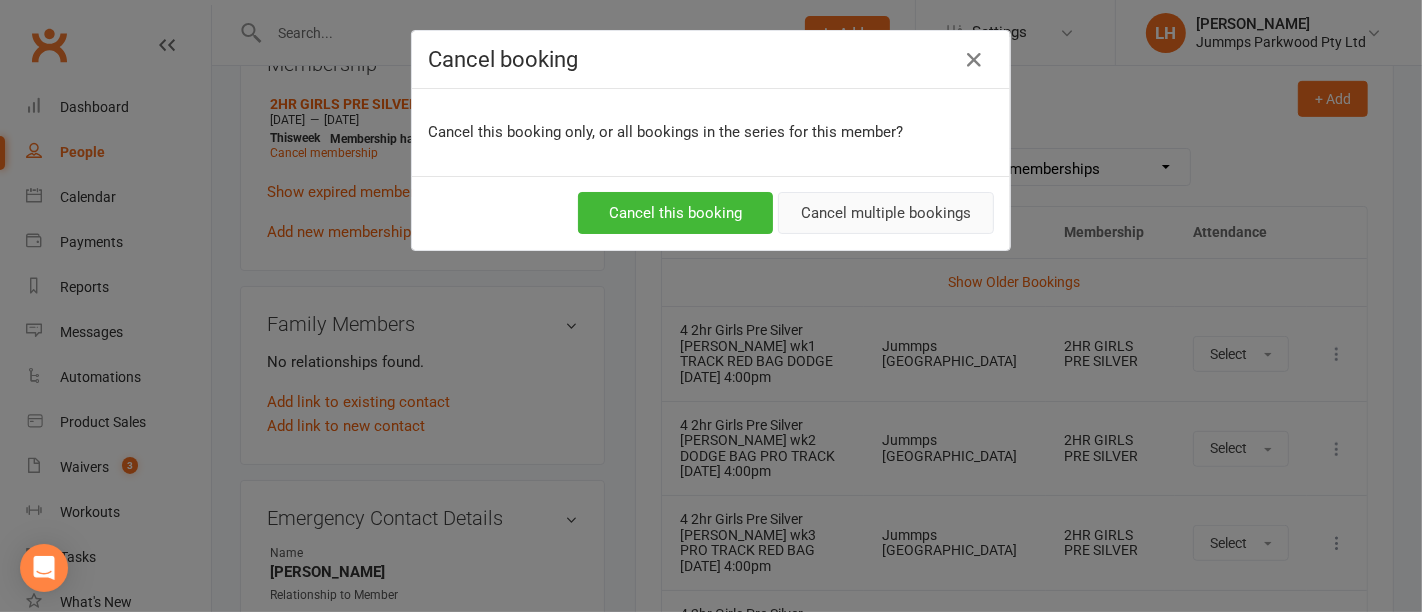 click on "Cancel multiple bookings" at bounding box center [886, 213] 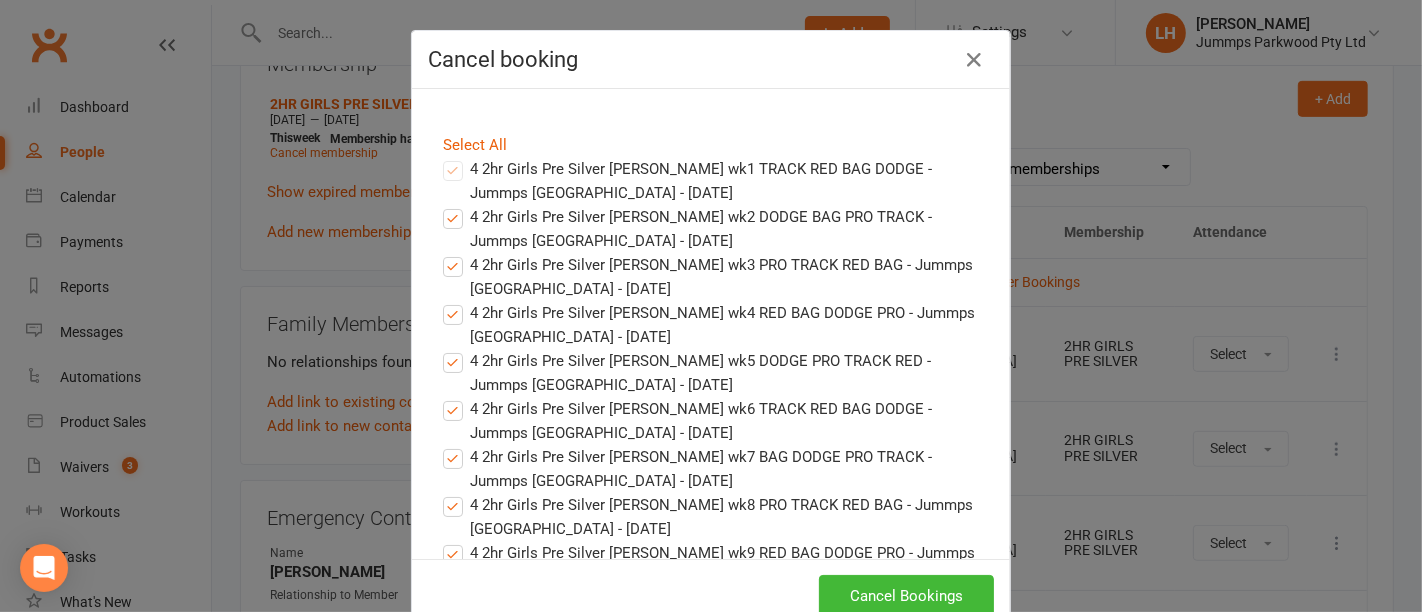 click on "Cancel Bookings" at bounding box center [711, 596] 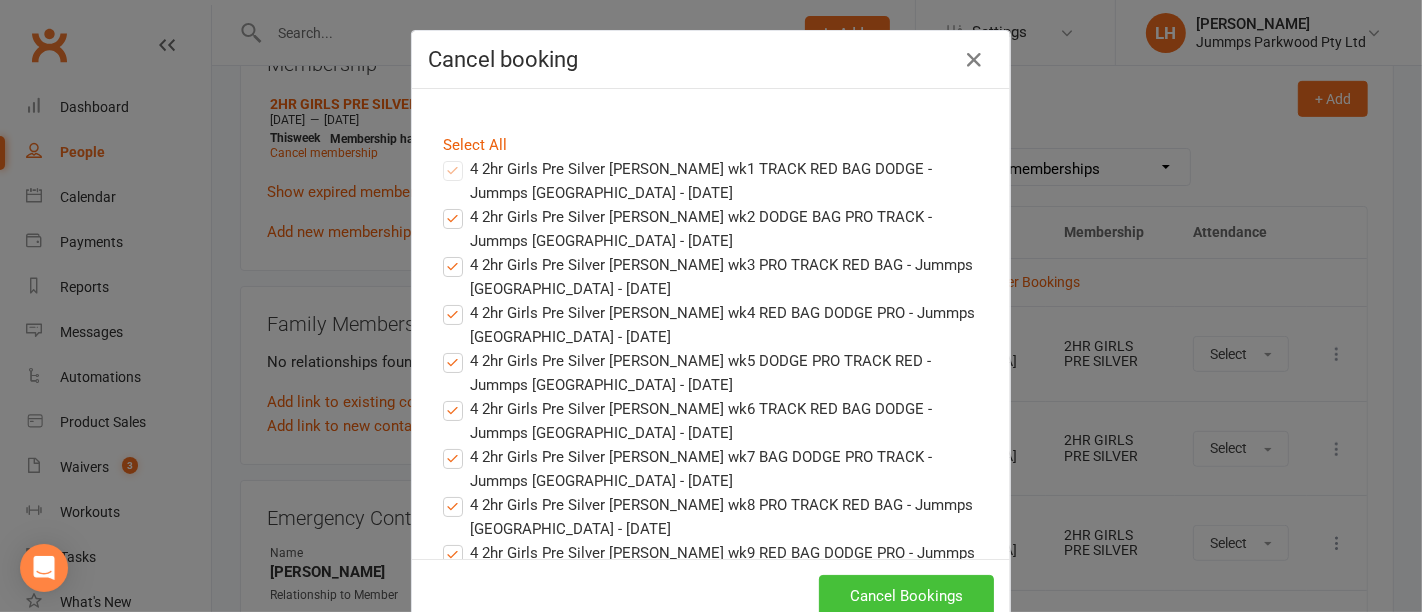 click on "Cancel Bookings" at bounding box center [906, 596] 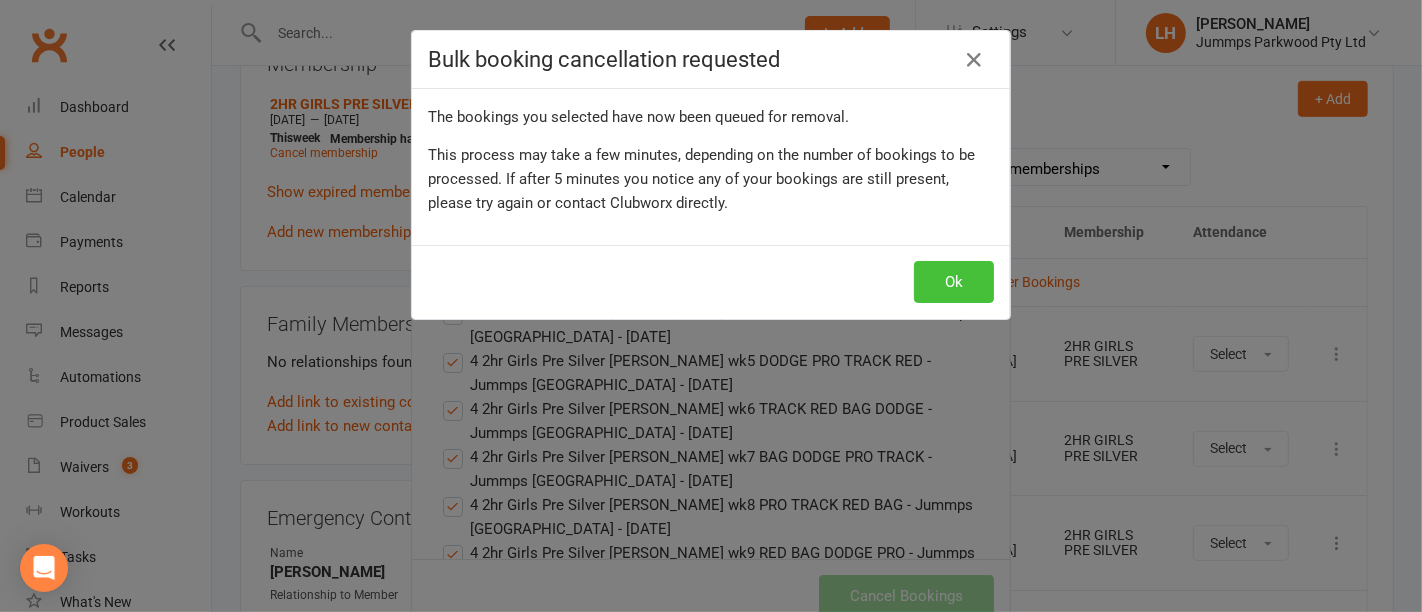 click on "Ok" at bounding box center [954, 282] 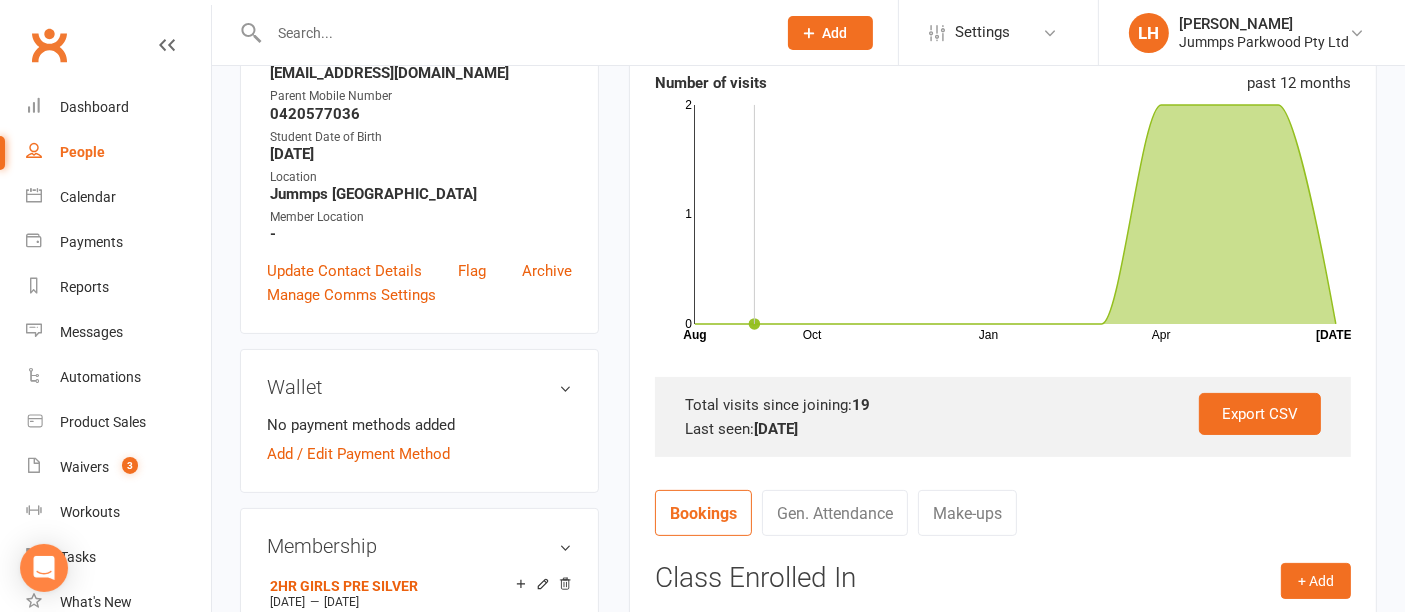 scroll, scrollTop: 340, scrollLeft: 0, axis: vertical 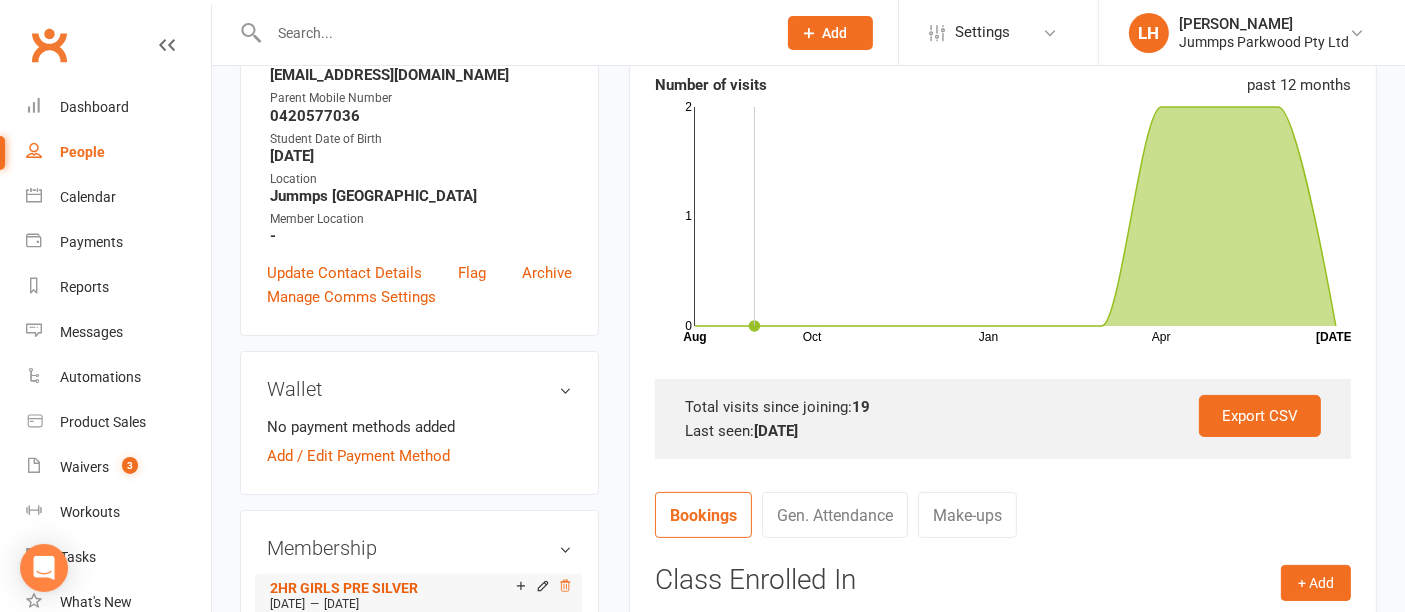 click 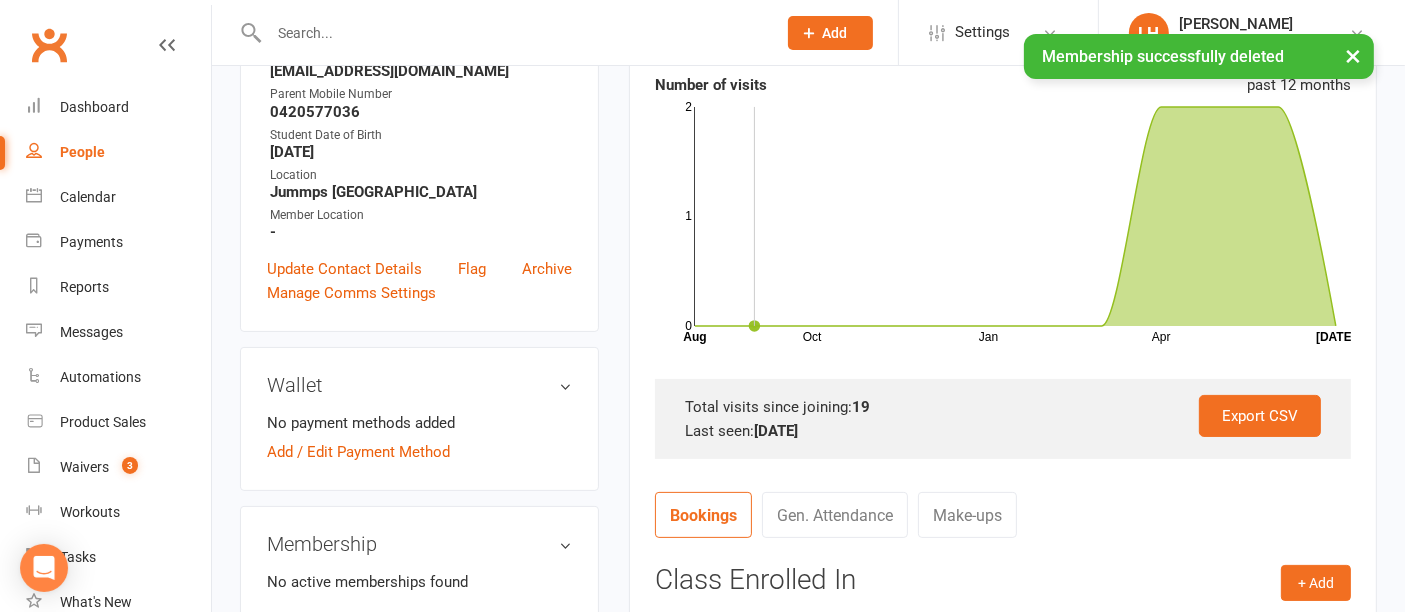 scroll, scrollTop: 337, scrollLeft: 0, axis: vertical 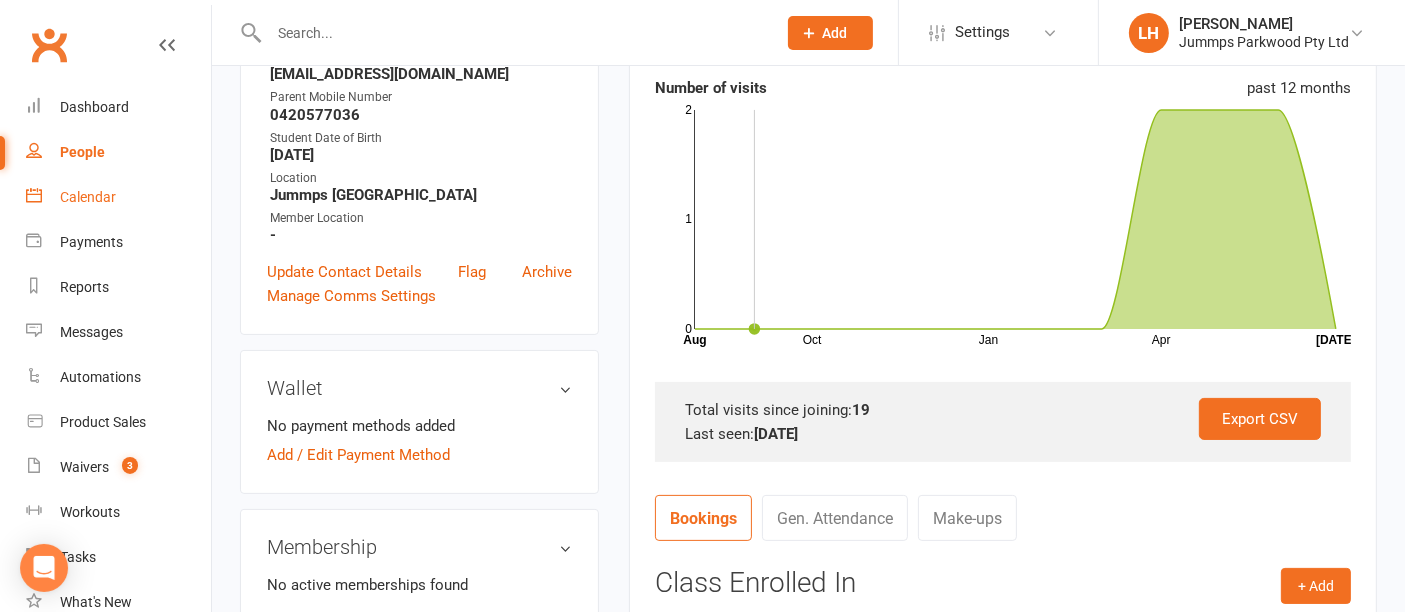 click on "Calendar" at bounding box center (88, 197) 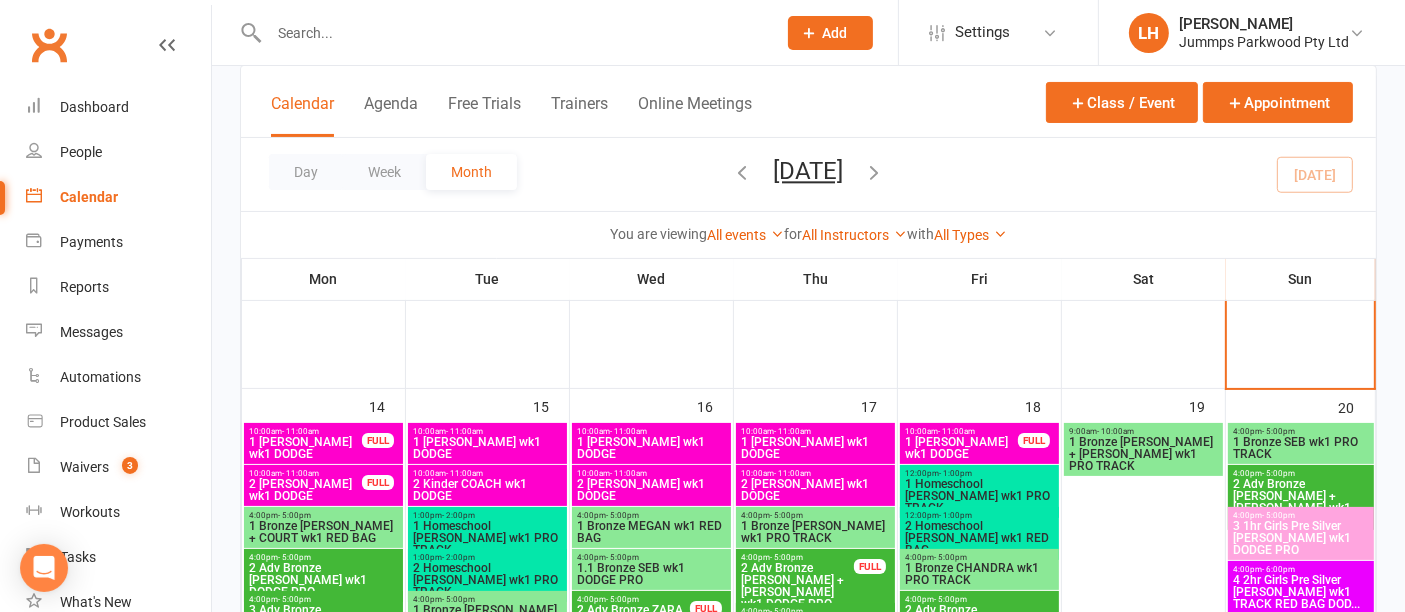 scroll, scrollTop: 306, scrollLeft: 0, axis: vertical 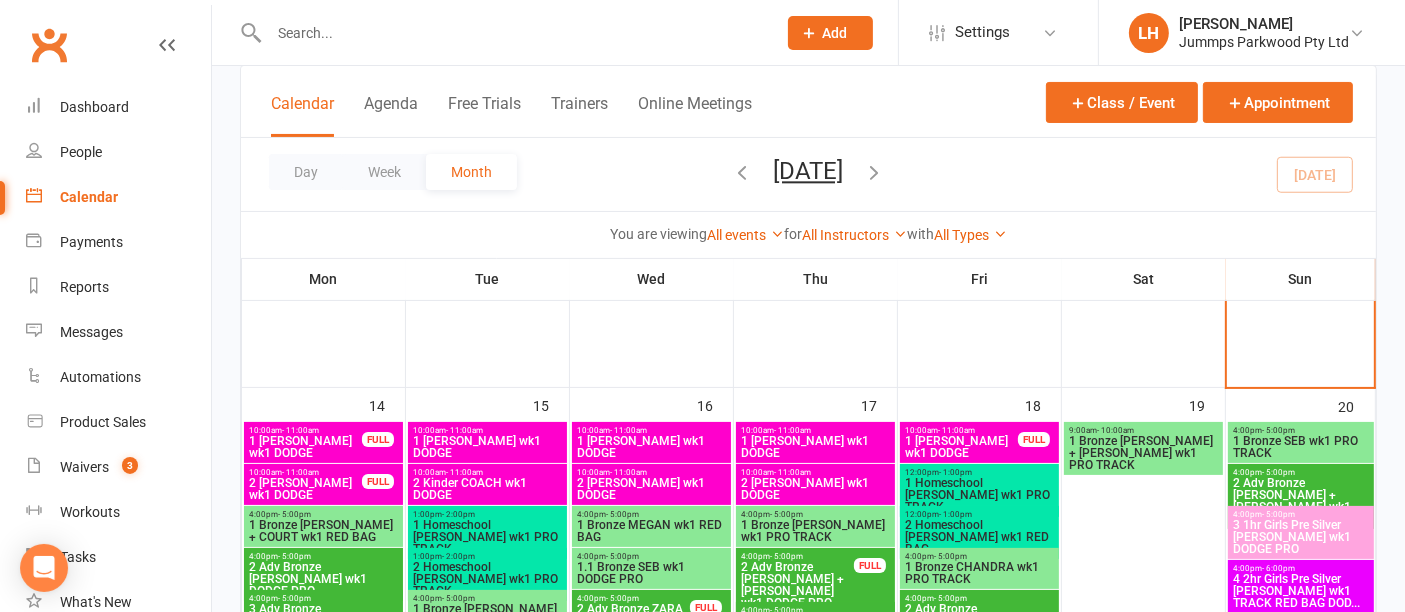 click on "1 Bronze [PERSON_NAME] + COURT wk1 RED BAG" at bounding box center [323, 531] 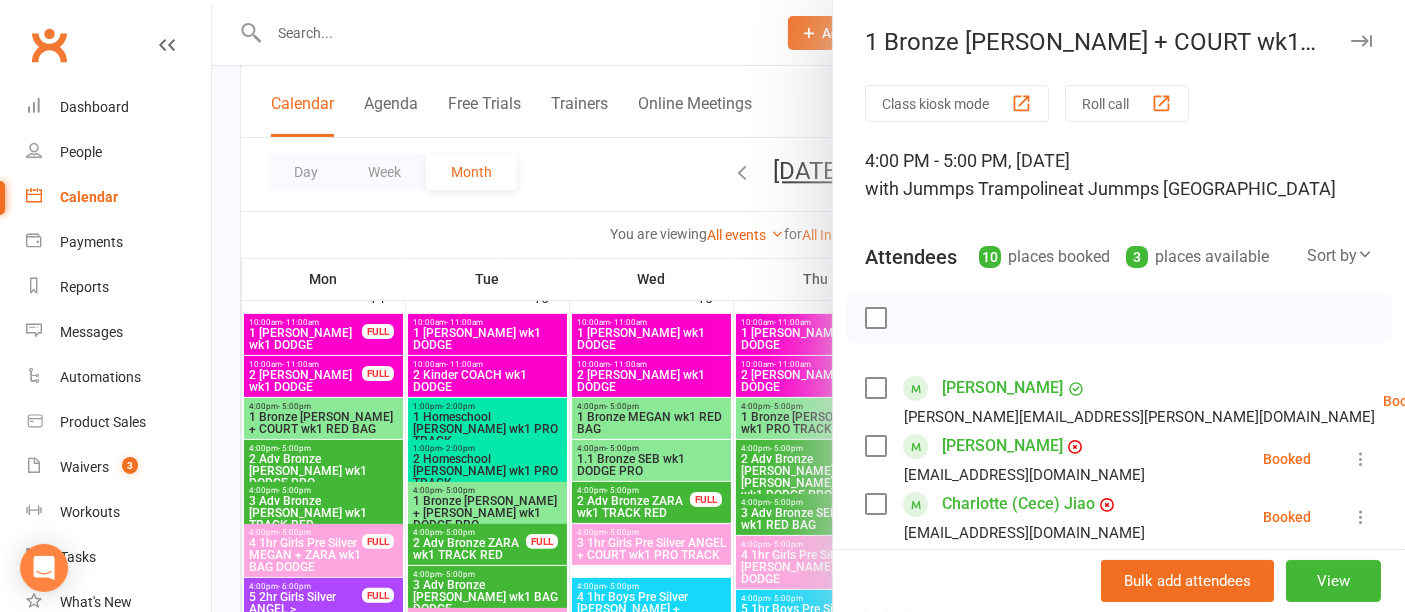 scroll, scrollTop: 413, scrollLeft: 0, axis: vertical 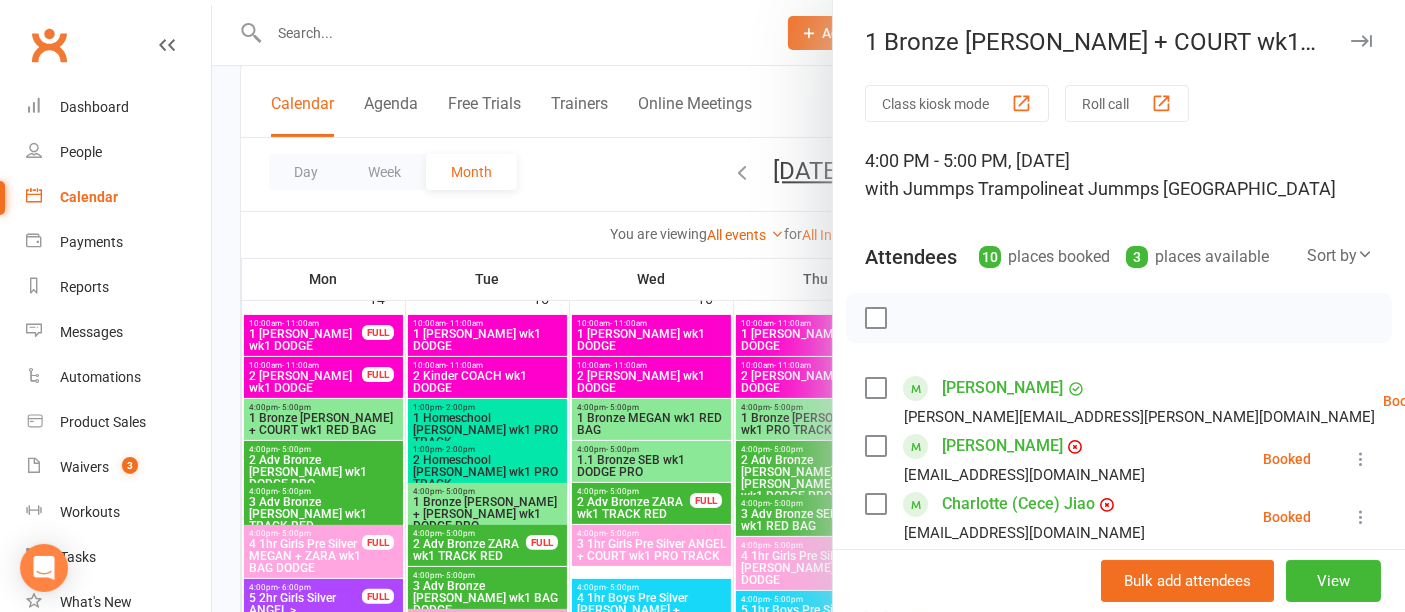 click at bounding box center [808, 306] 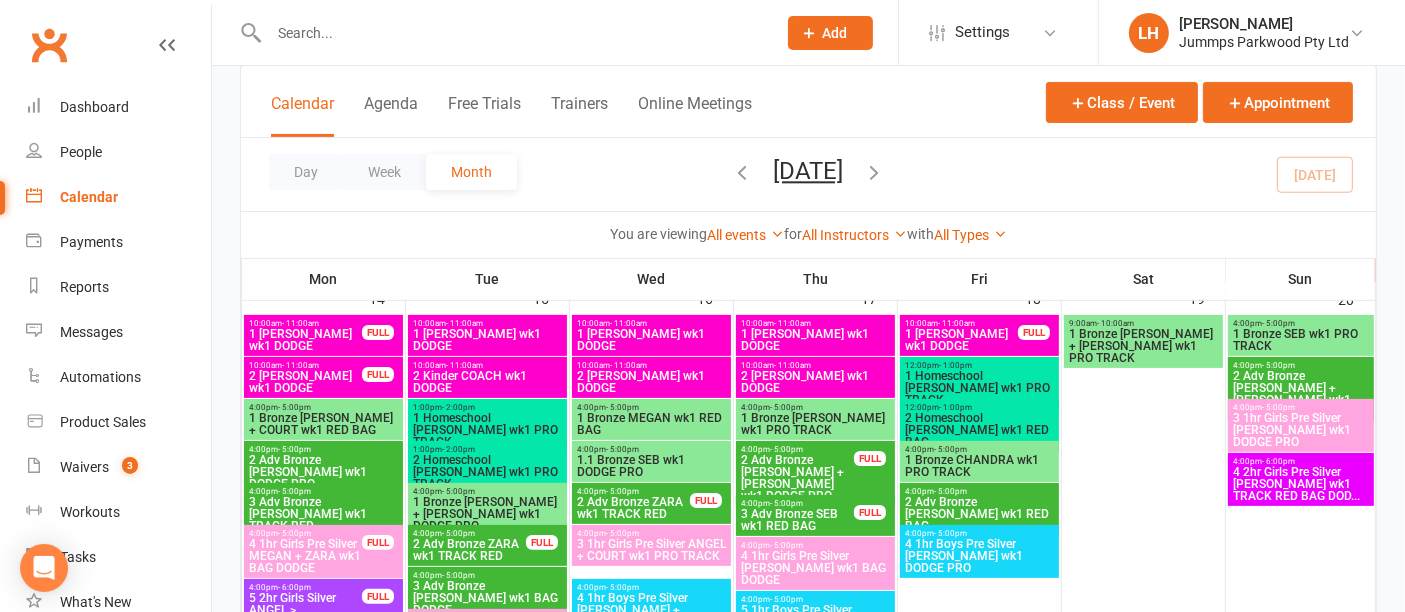 click on "2 Adv Bronze [PERSON_NAME] wk1 DODGE PRO" at bounding box center [323, 472] 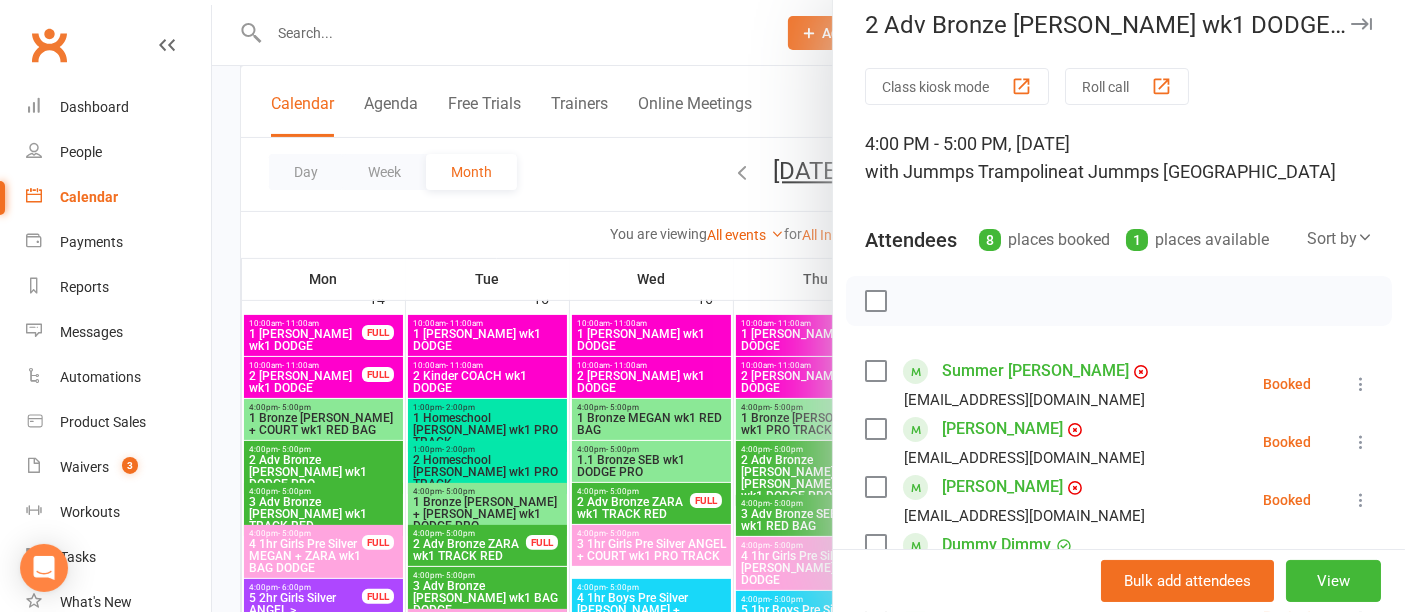 scroll, scrollTop: 21, scrollLeft: 0, axis: vertical 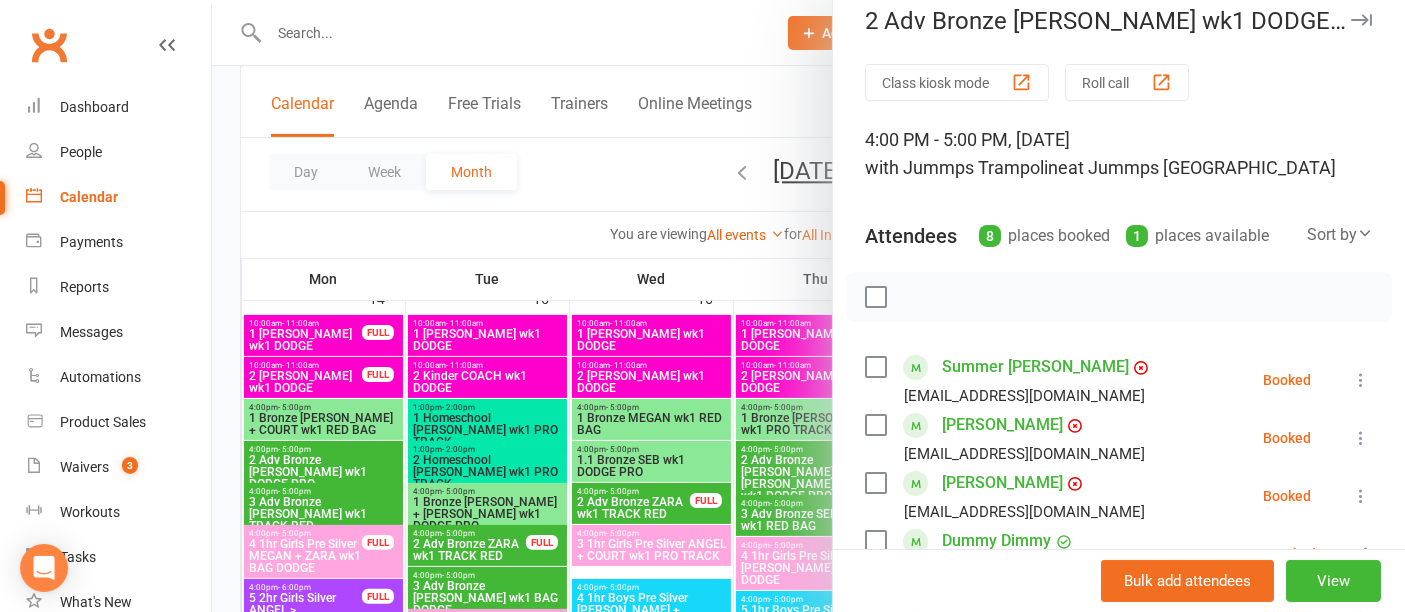 click at bounding box center [808, 306] 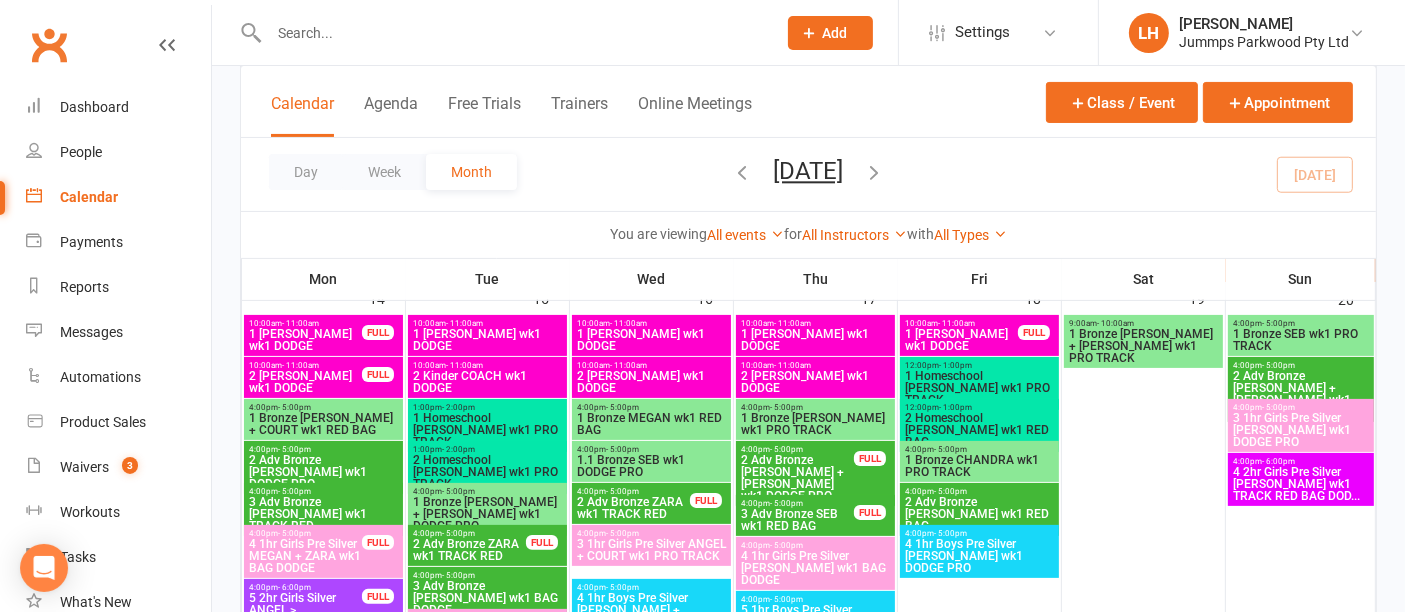 click on "3 Adv Bronze [PERSON_NAME] wk1 TRACK RED" at bounding box center (323, 514) 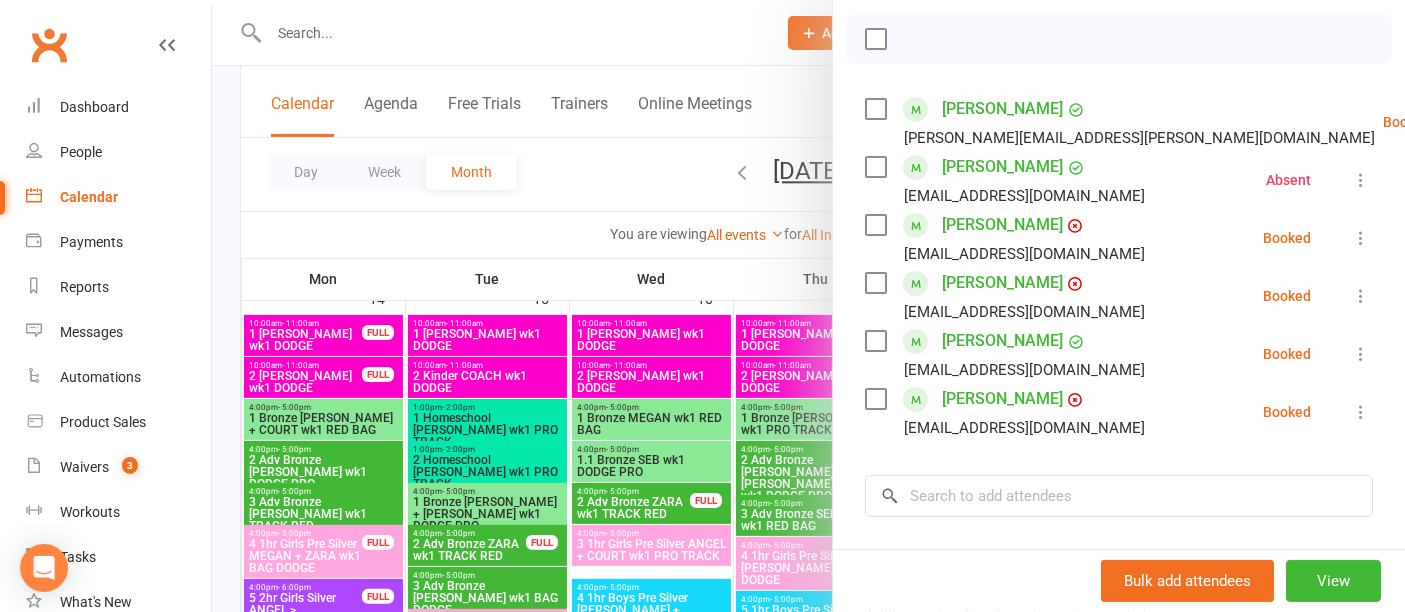 scroll, scrollTop: 281, scrollLeft: 0, axis: vertical 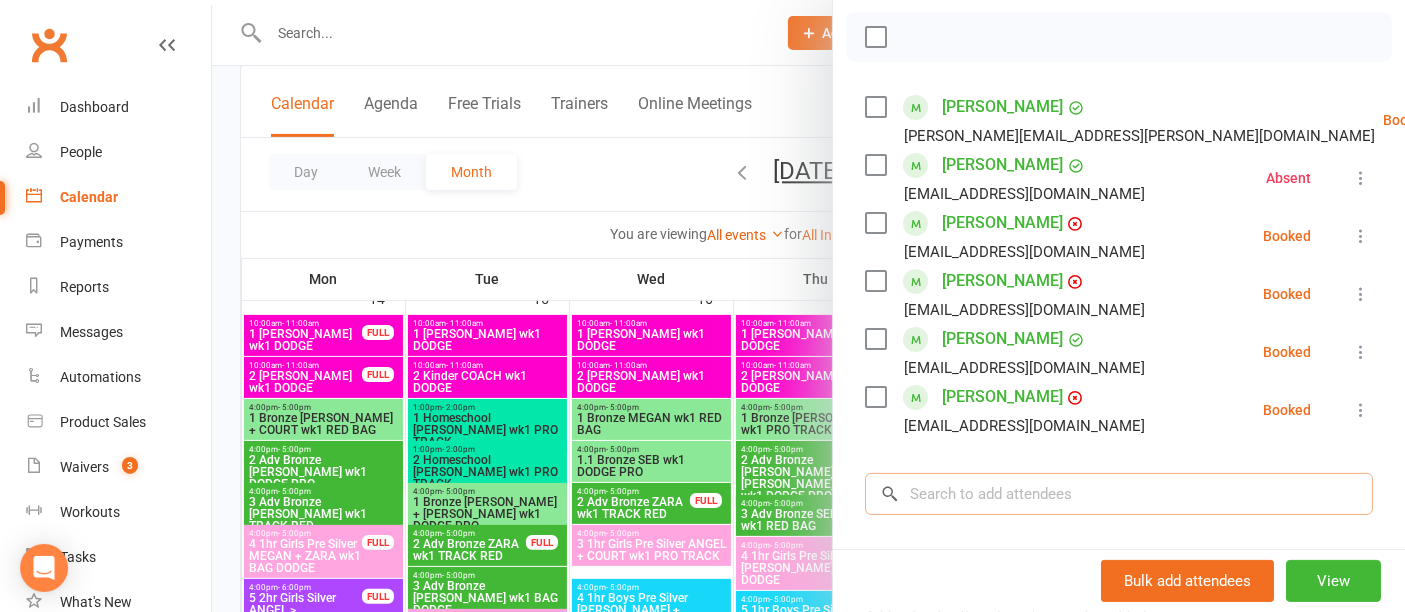 click at bounding box center [1119, 494] 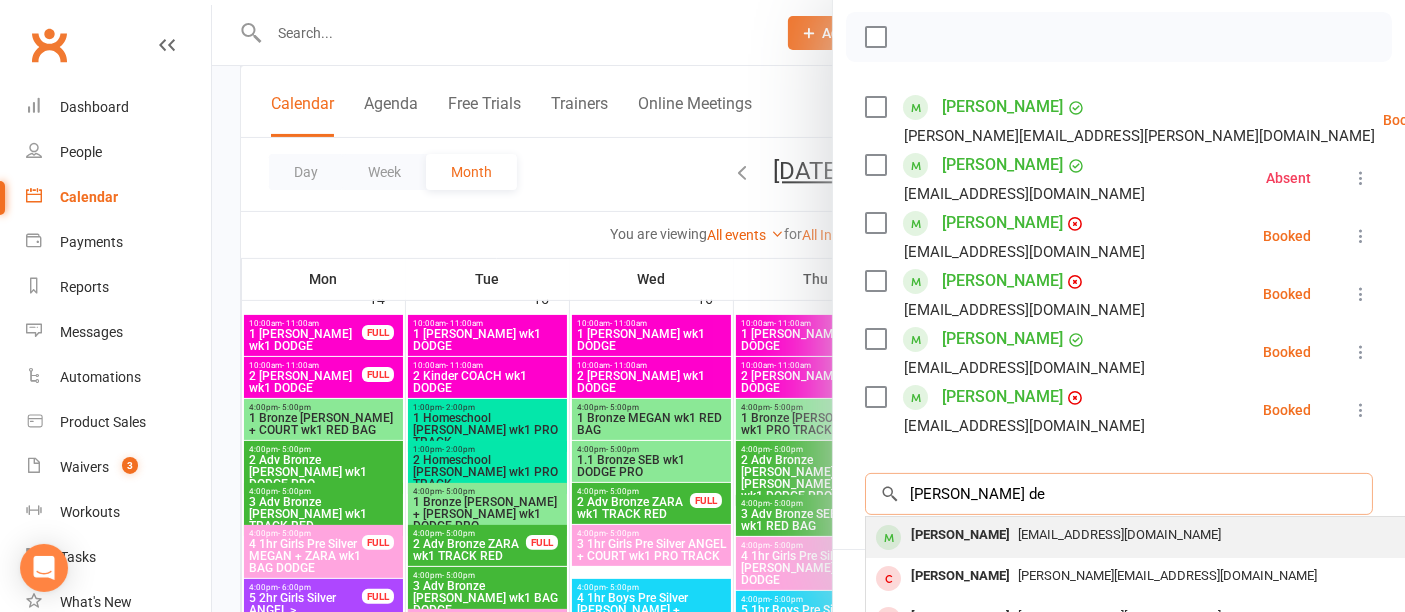 type on "eli de" 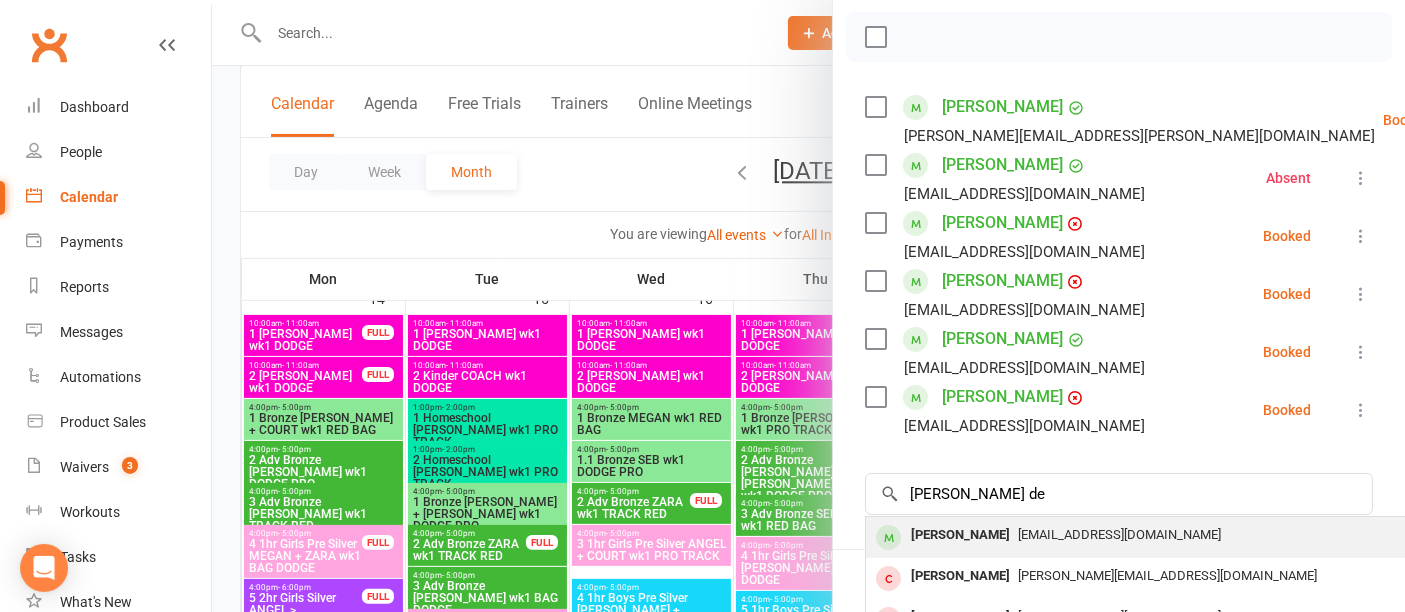 click on "amyls80@hotmail.com" at bounding box center (1119, 534) 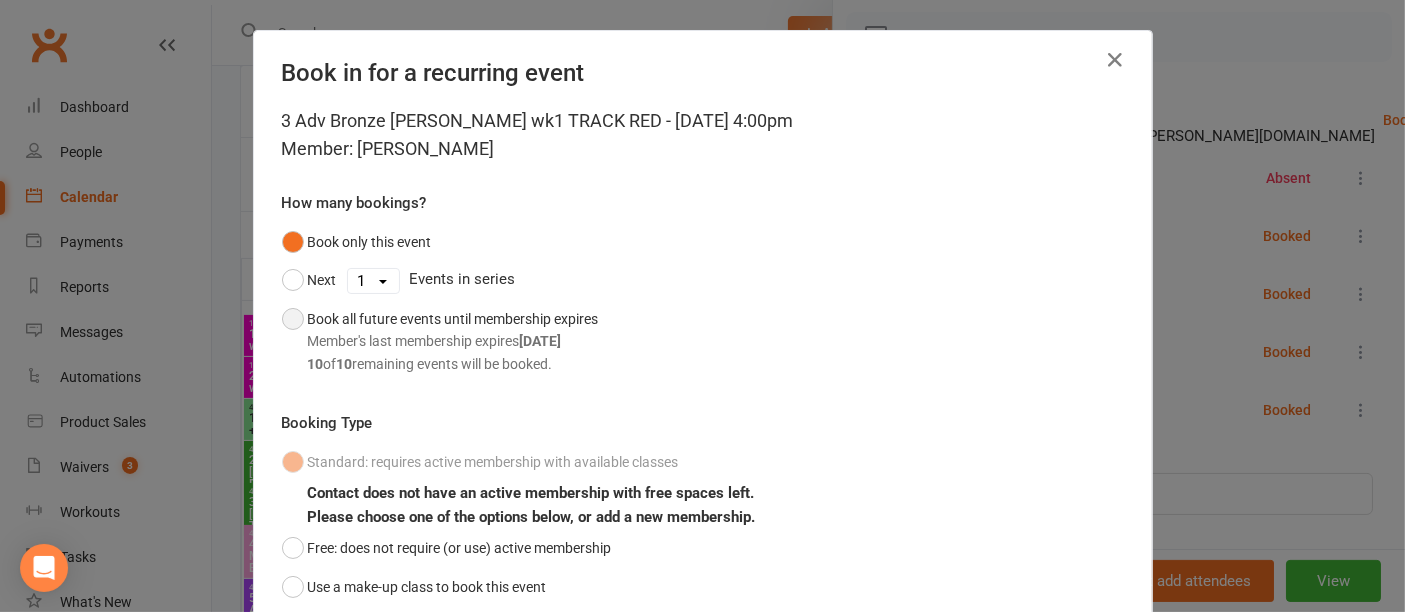 click on "Member's last membership expires  Sep 21, 2025" at bounding box center (453, 341) 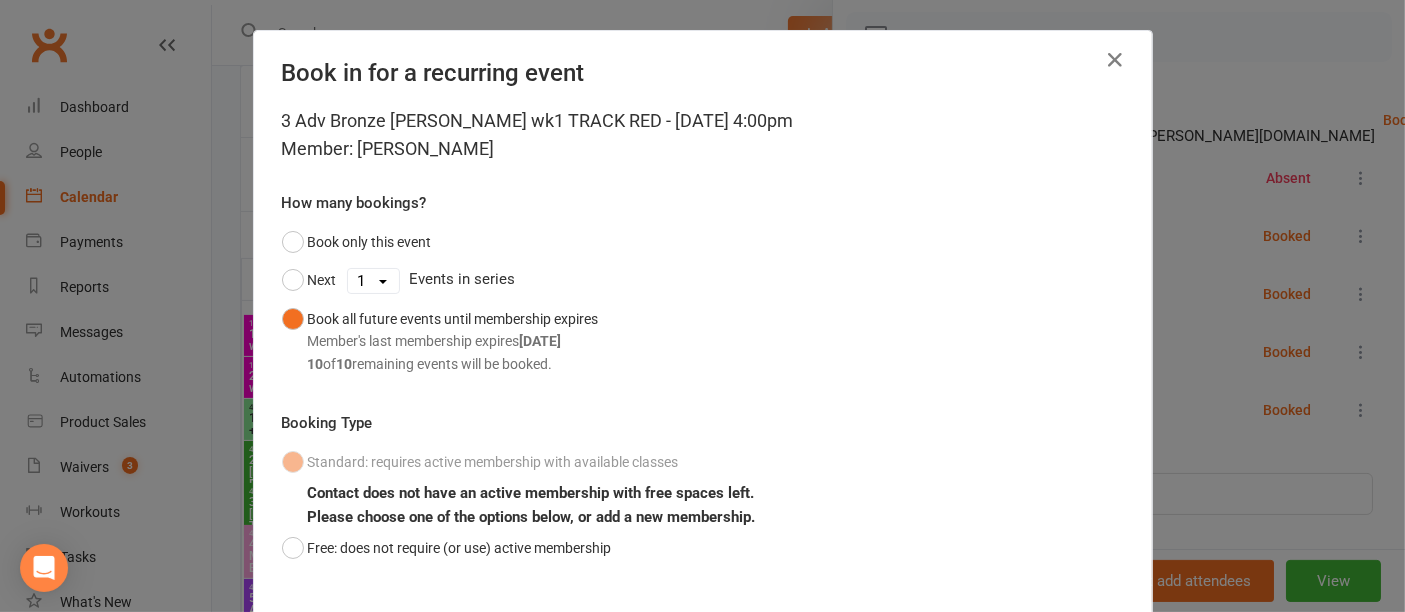 scroll, scrollTop: 114, scrollLeft: 0, axis: vertical 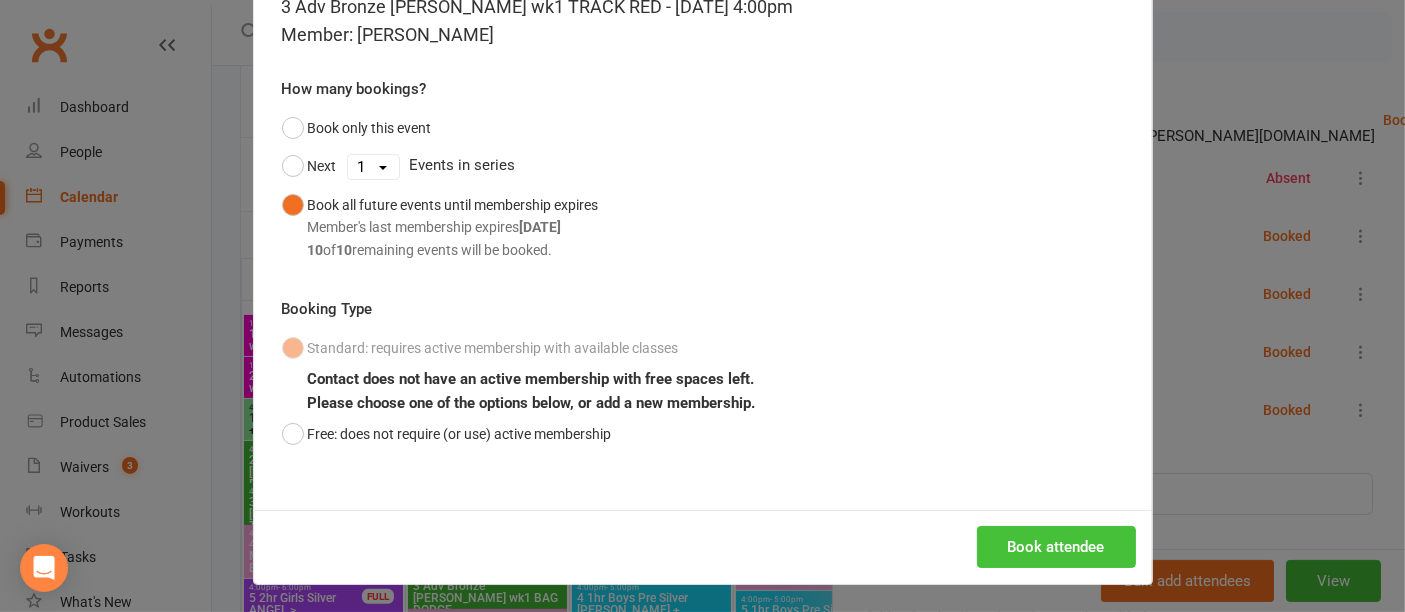 click on "Book attendee" at bounding box center (1056, 547) 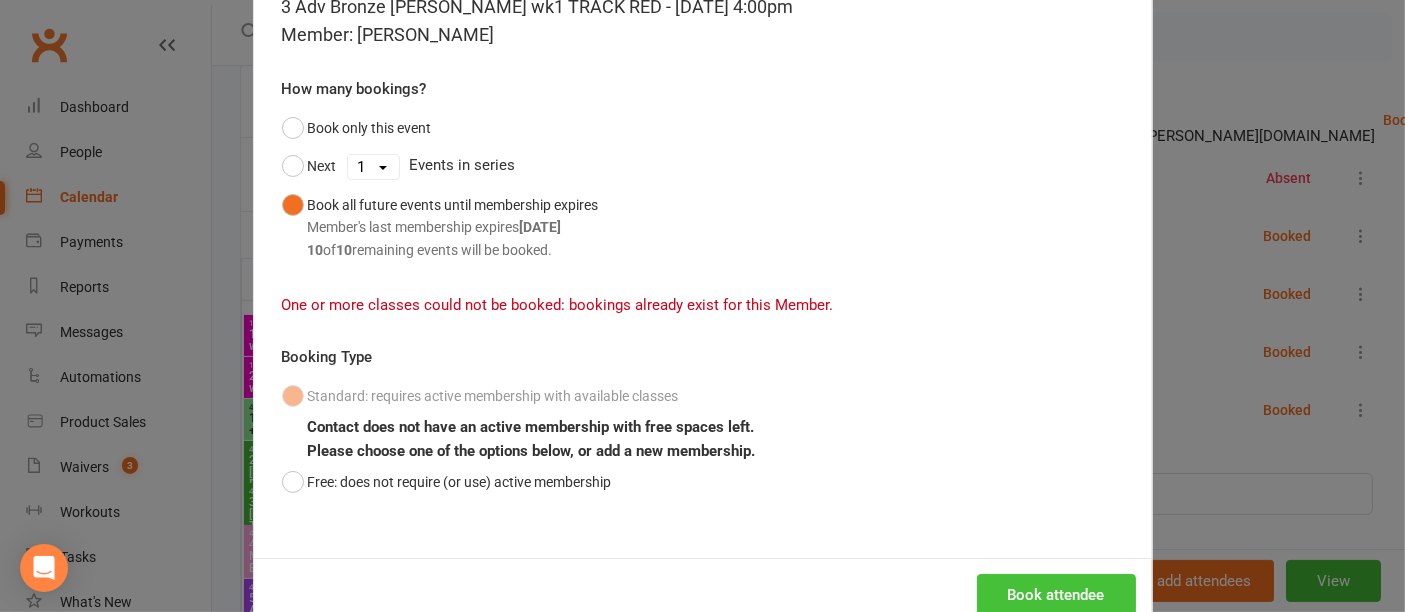 scroll, scrollTop: 0, scrollLeft: 0, axis: both 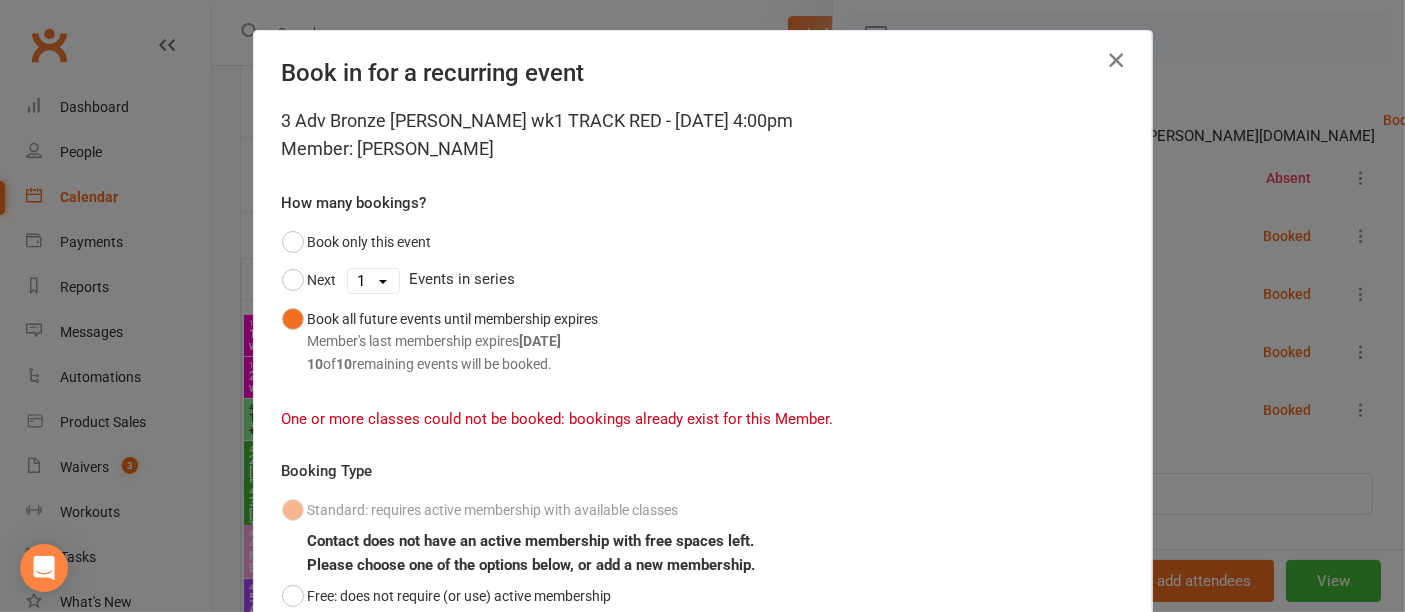 click at bounding box center [1116, 60] 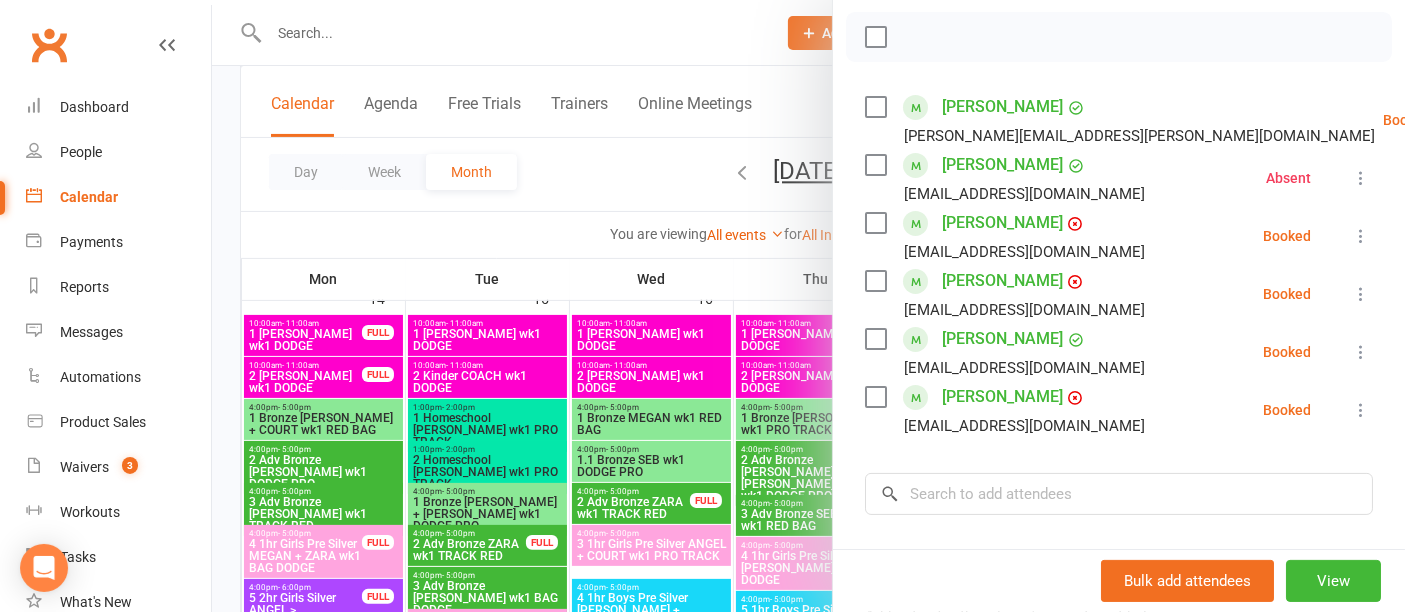 click on "eli De Jager" at bounding box center (1002, 165) 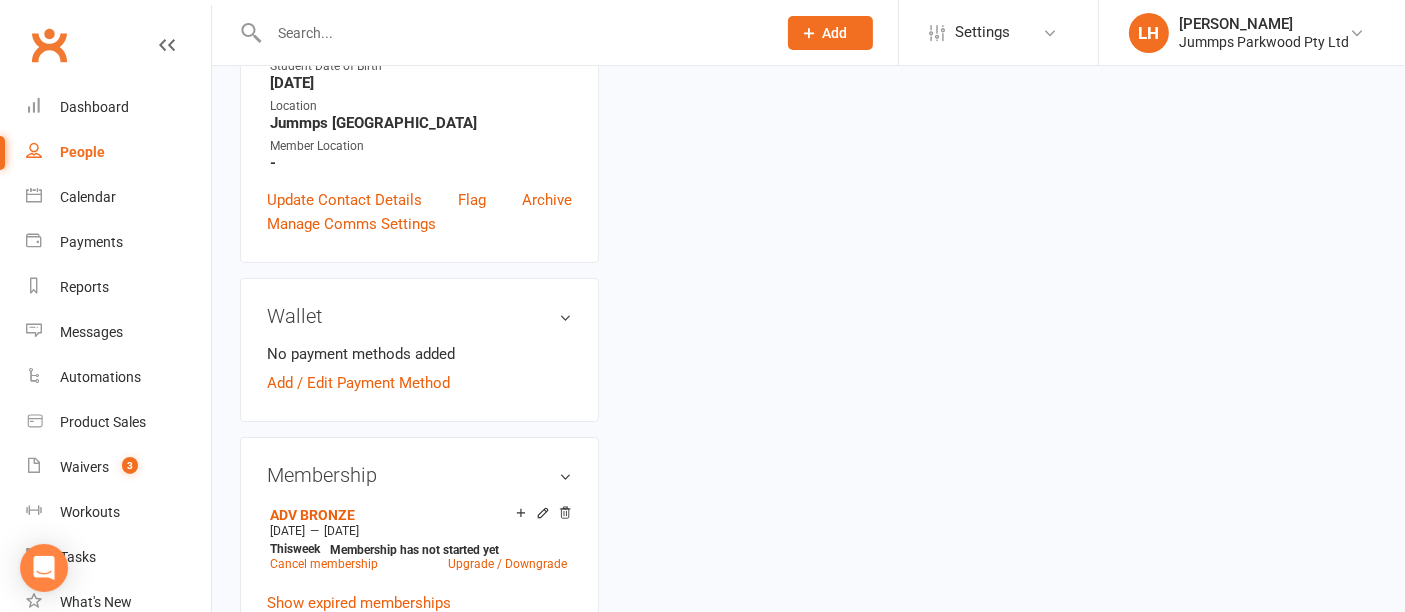 scroll, scrollTop: 0, scrollLeft: 0, axis: both 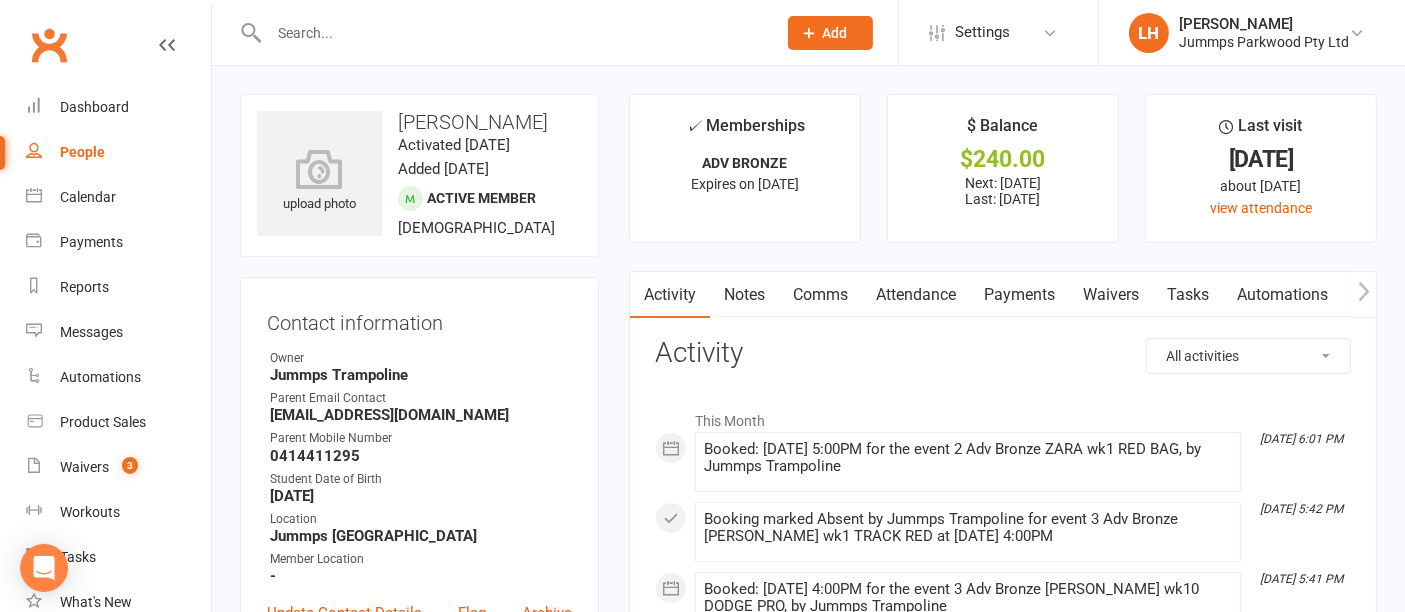 click on "Attendance" at bounding box center [916, 295] 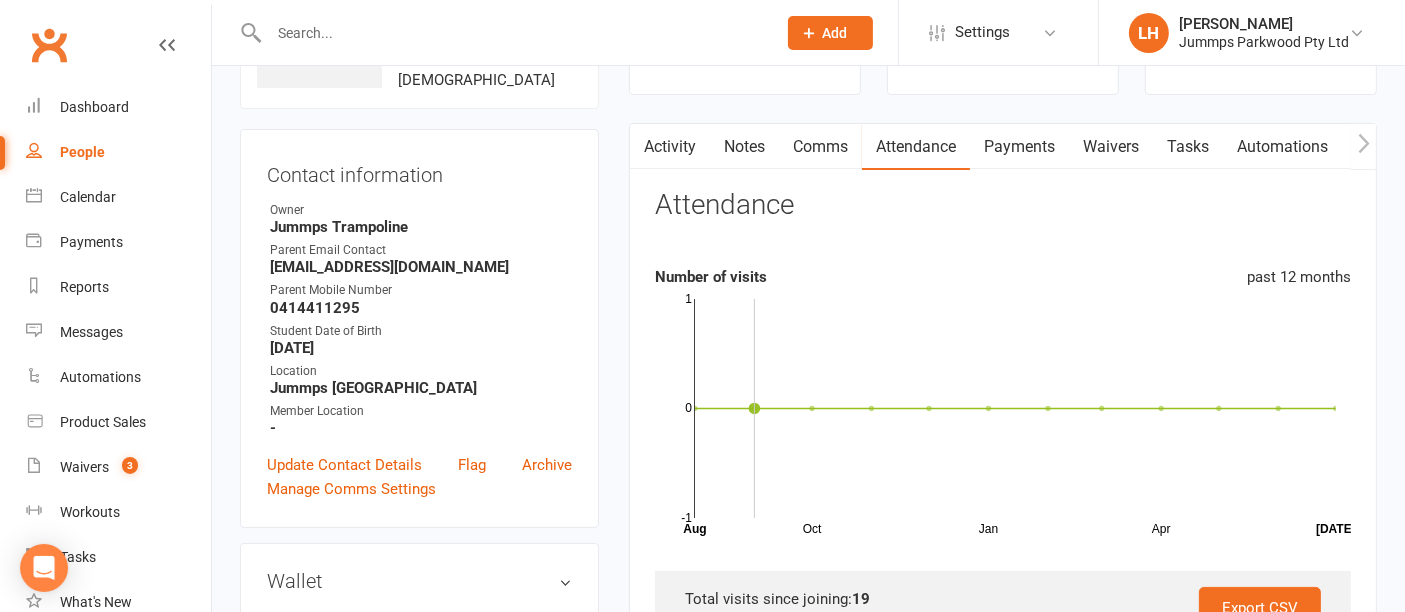 scroll, scrollTop: 0, scrollLeft: 0, axis: both 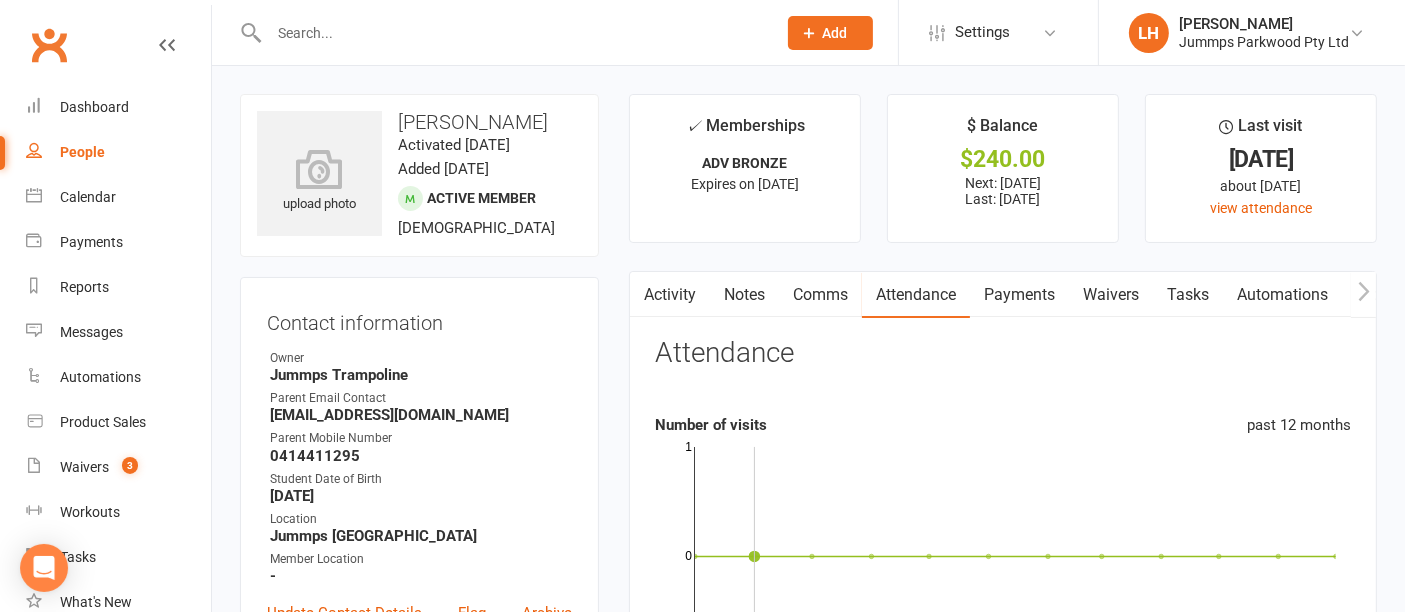 click on "Waivers" at bounding box center [1111, 295] 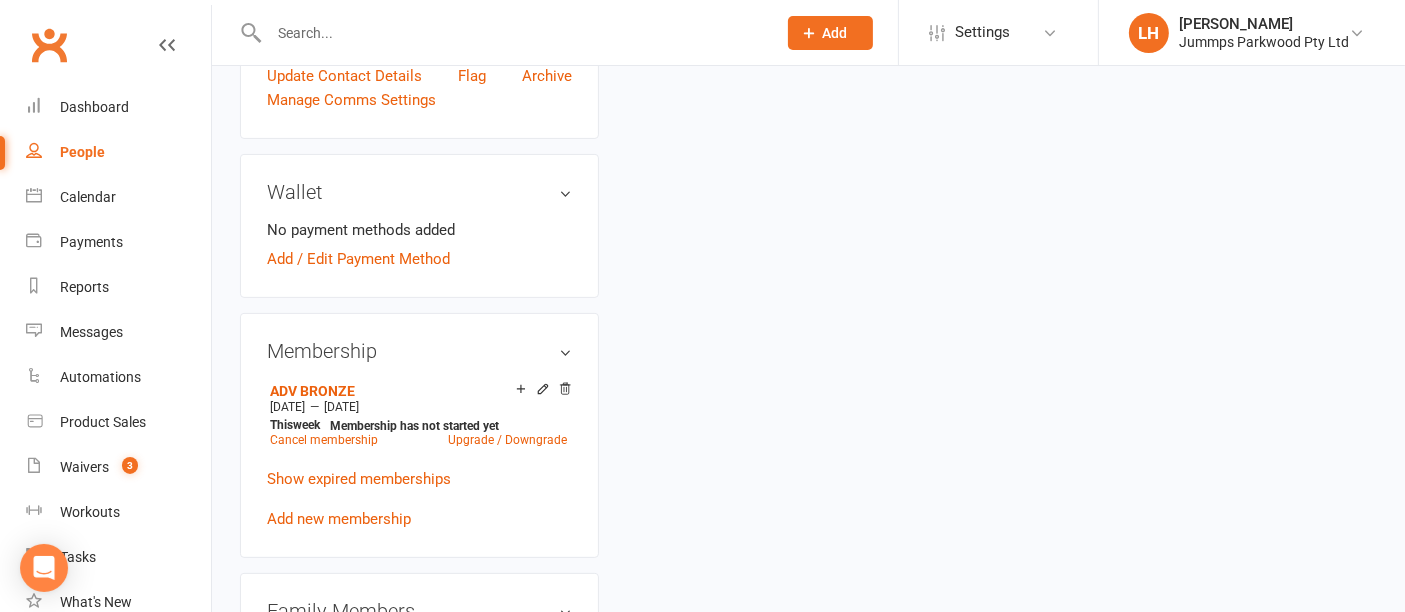 scroll, scrollTop: 537, scrollLeft: 0, axis: vertical 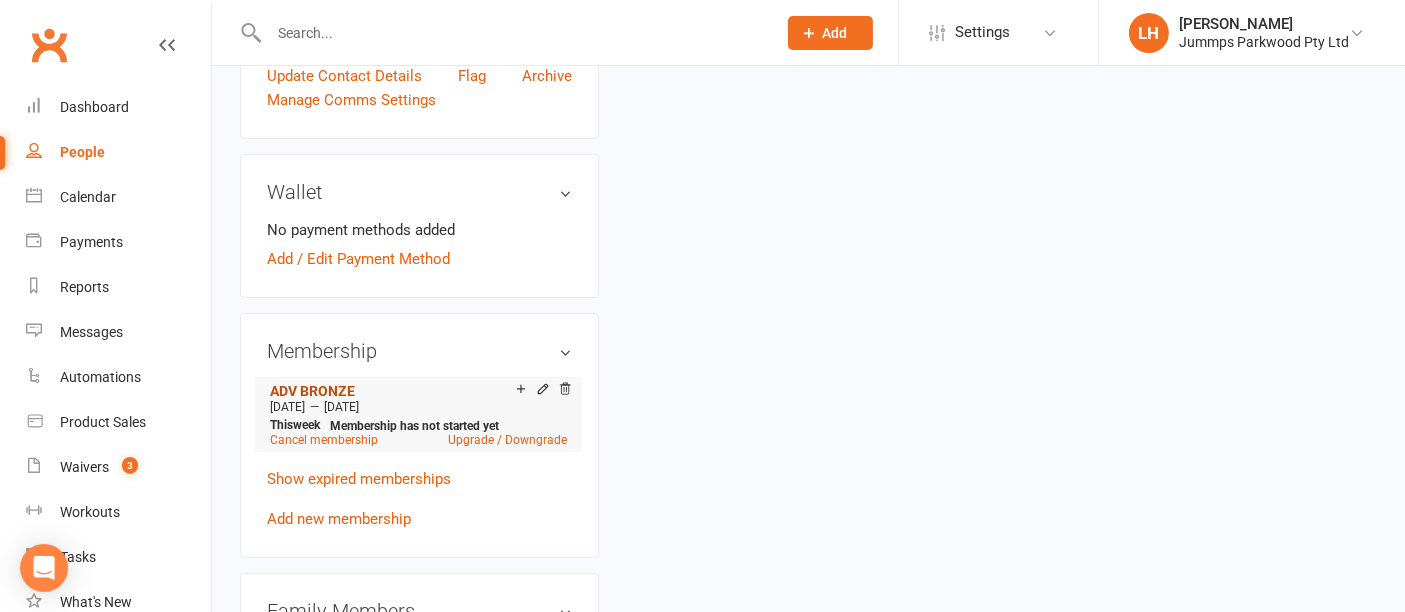 click on "ADV BRONZE" at bounding box center [312, 391] 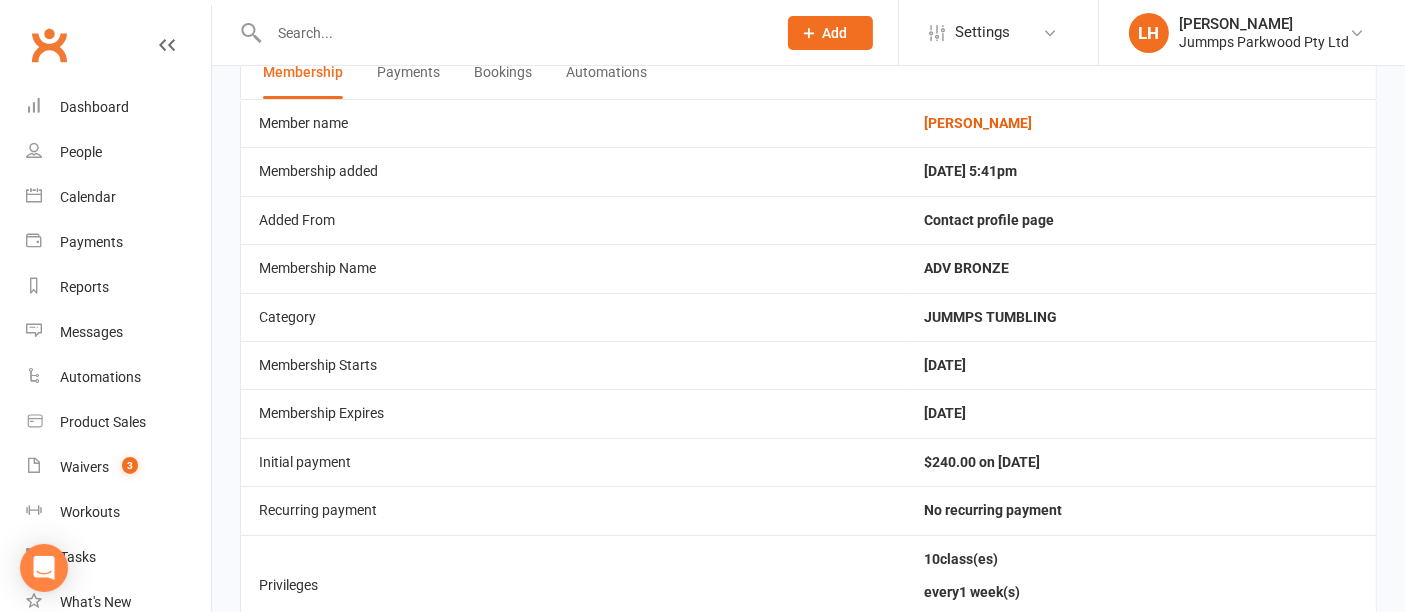 scroll, scrollTop: 0, scrollLeft: 0, axis: both 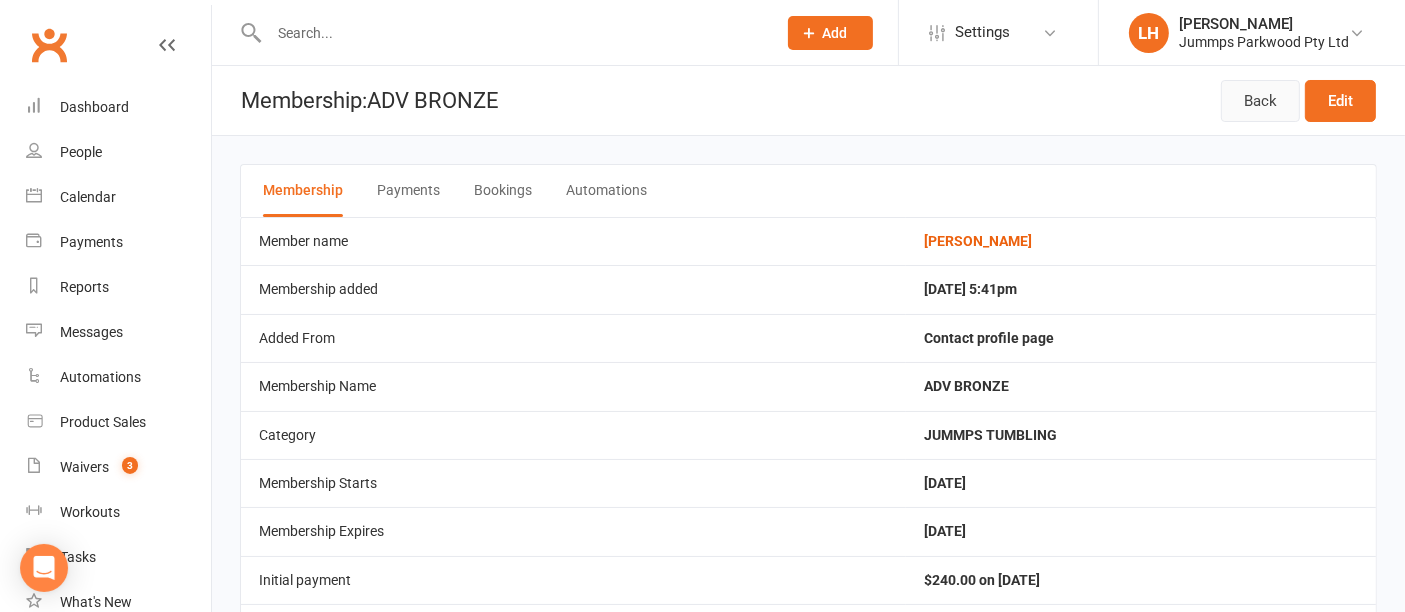 click on "Back" at bounding box center (1260, 101) 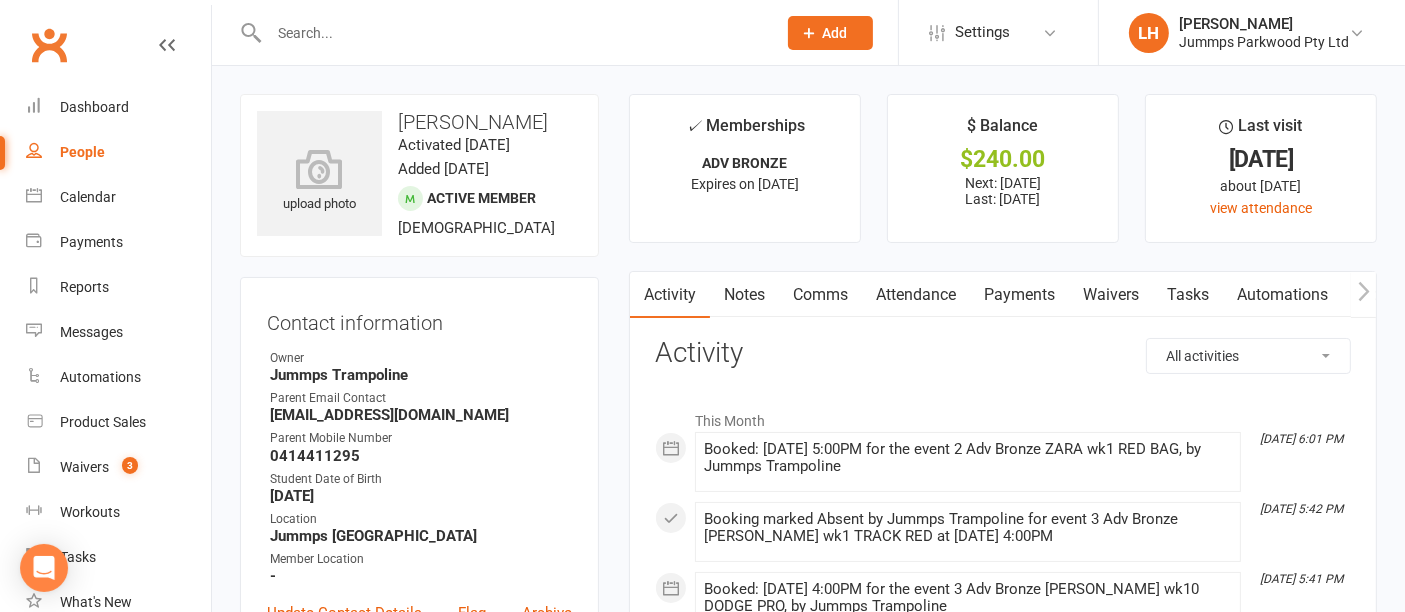 click on "Waivers" at bounding box center [1111, 295] 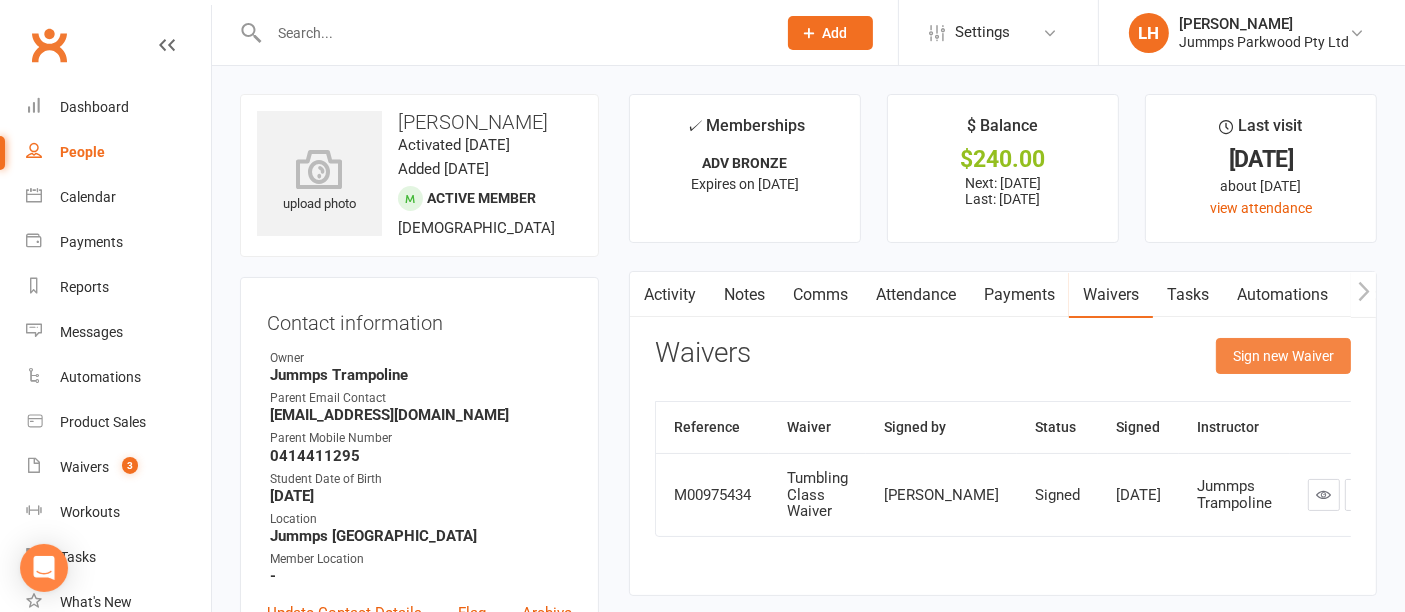 click on "Sign new Waiver" at bounding box center (1283, 356) 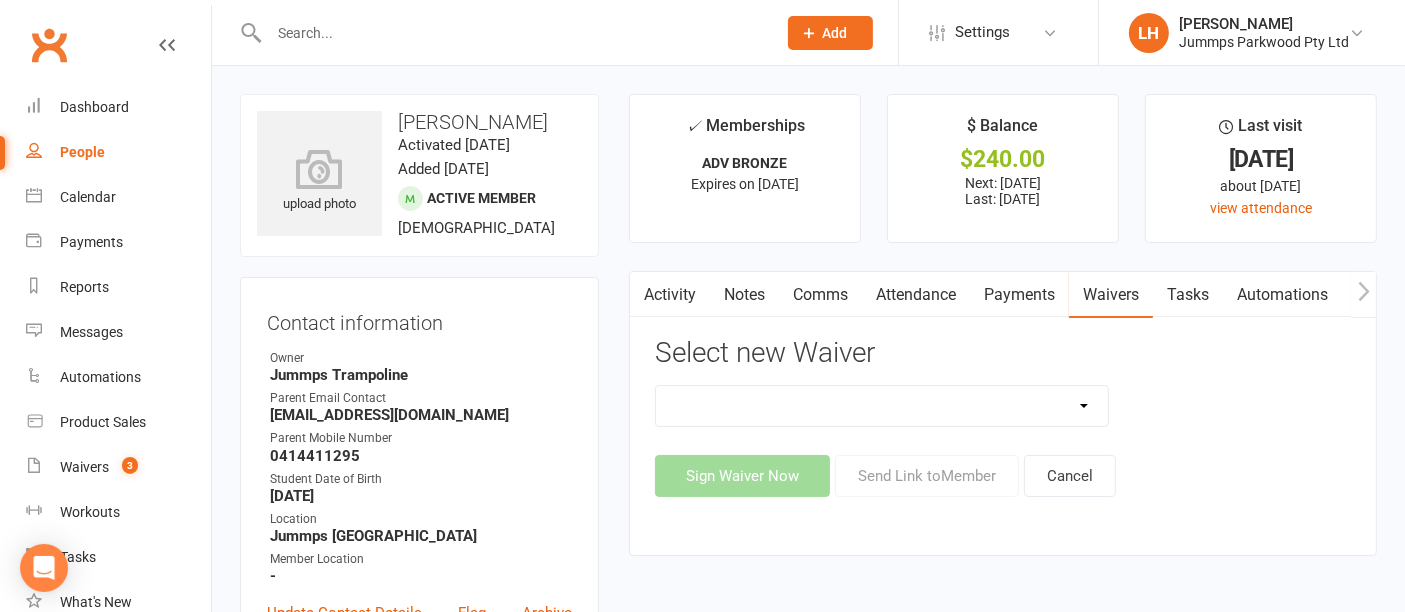 click on "2025 Prepaid Tumble Accounts - NEW Terms & Conditions 2025 Tumble Class - New Student Trial - Information with T&C's 2025 Tumble Fees - 3XSPLIT Payments by Direct Debit 2025 Tumble Fees - Fortnightly Direct Debit 2025 Tumble Fees - Weekly Direct Debit 2025 Tumble Parent/Guardian & Students Waiver & Payment Question 2025 Tumble Upfront Fee's By Cash, Eftpos & Bank Tsfr 2025 Tumble Waiver Jummps Connection" at bounding box center [882, 406] 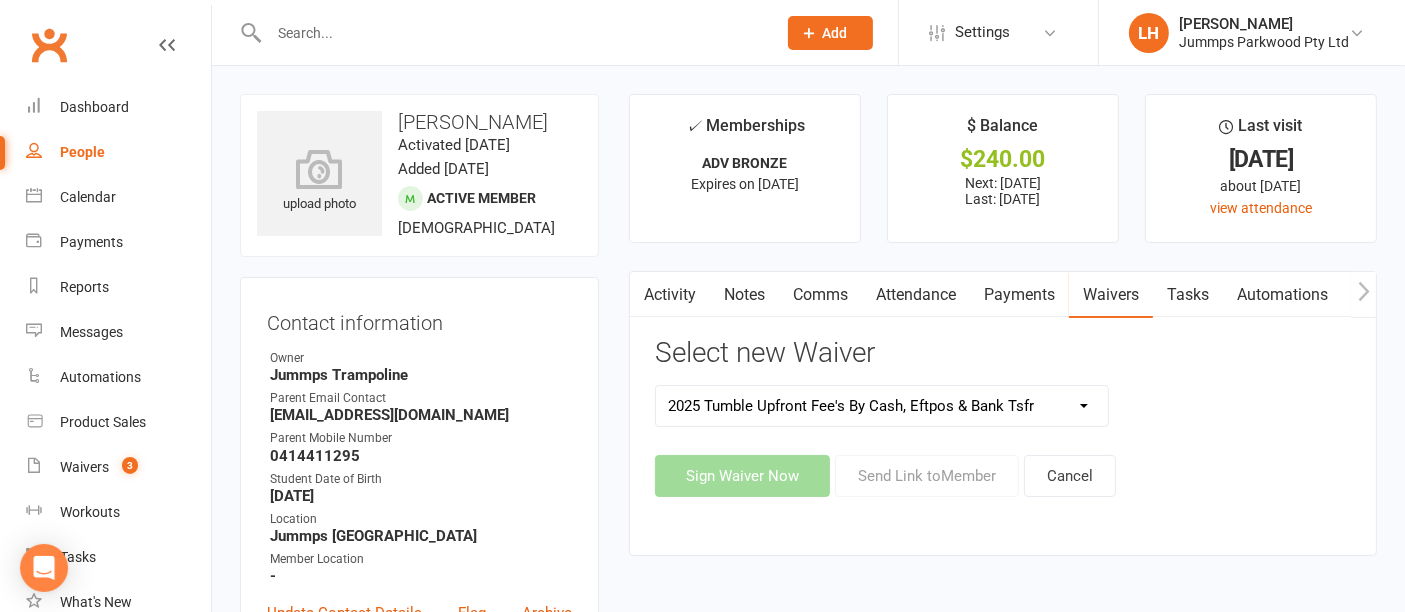 click on "2025 Prepaid Tumble Accounts - NEW Terms & Conditions 2025 Tumble Class - New Student Trial - Information with T&C's 2025 Tumble Fees - 3XSPLIT Payments by Direct Debit 2025 Tumble Fees - Fortnightly Direct Debit 2025 Tumble Fees - Weekly Direct Debit 2025 Tumble Parent/Guardian & Students Waiver & Payment Question 2025 Tumble Upfront Fee's By Cash, Eftpos & Bank Tsfr 2025 Tumble Waiver Jummps Connection" at bounding box center [882, 406] 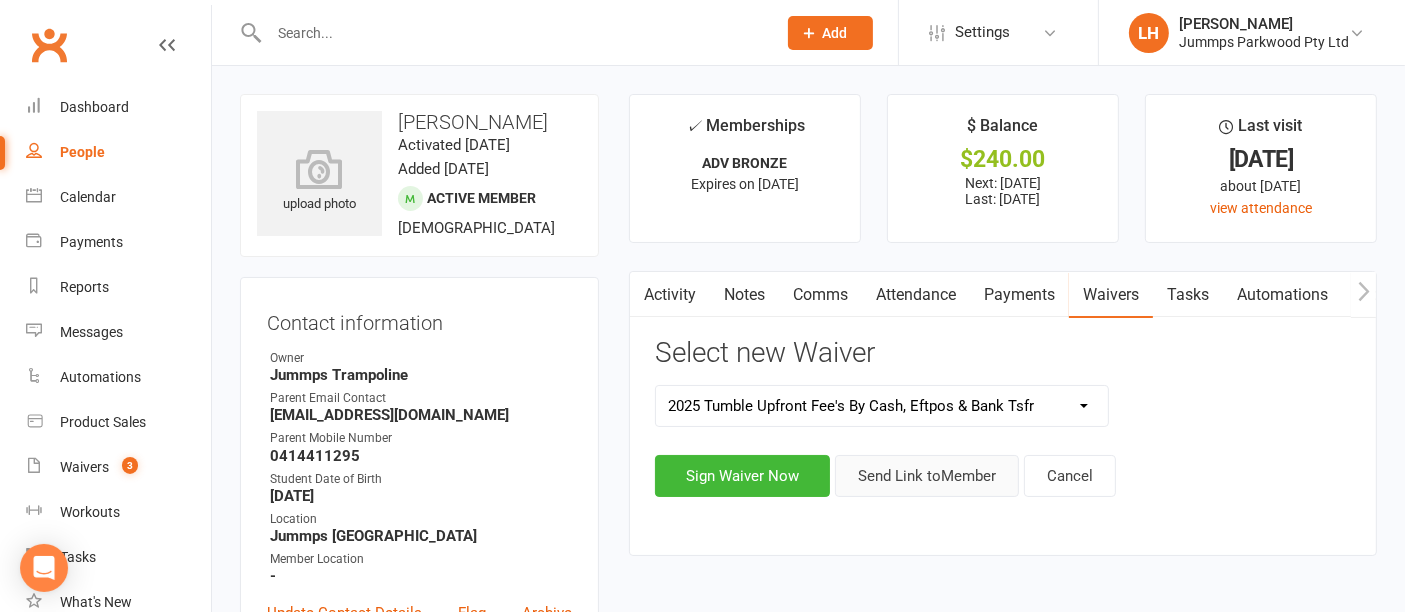 click on "Send Link to  Member" at bounding box center (927, 476) 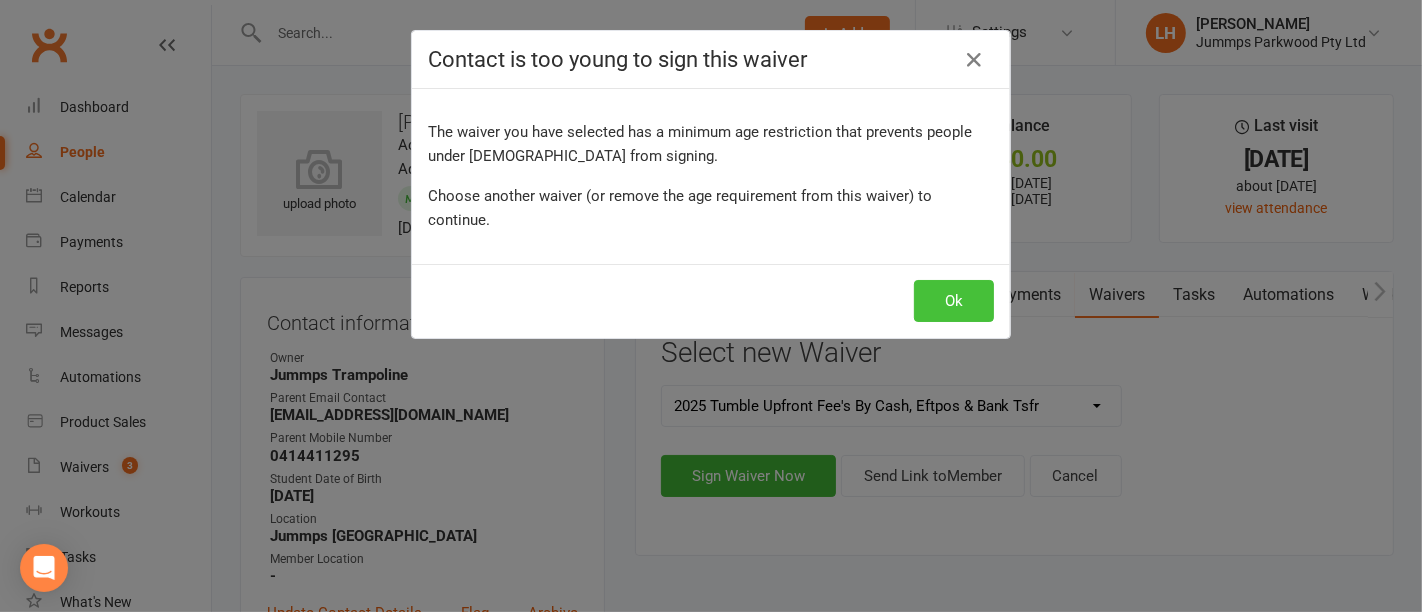 click on "Ok" at bounding box center (954, 301) 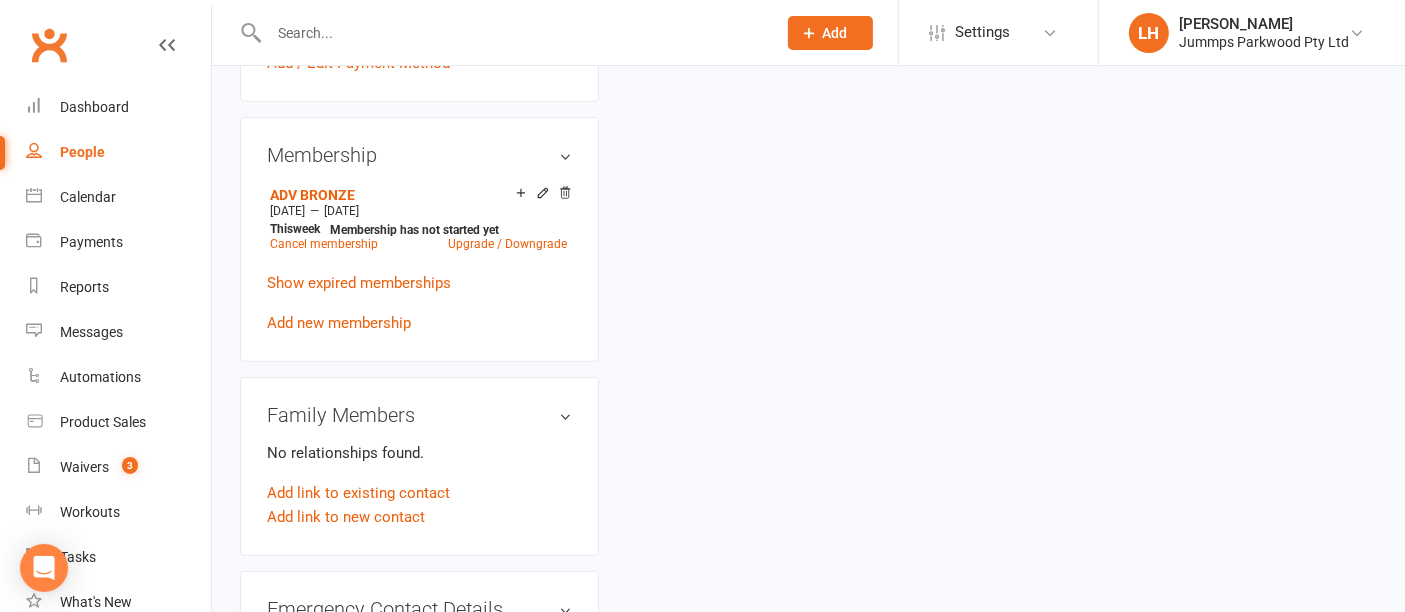 scroll, scrollTop: 739, scrollLeft: 0, axis: vertical 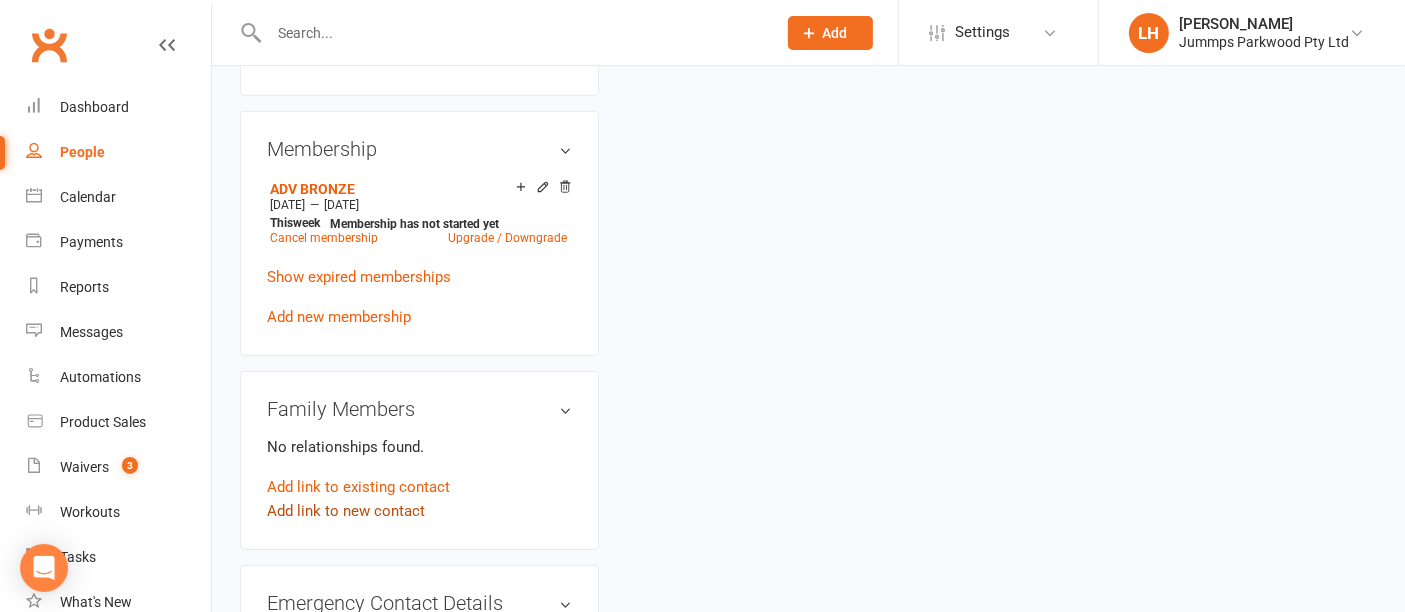 click on "Add link to new contact" at bounding box center (346, 511) 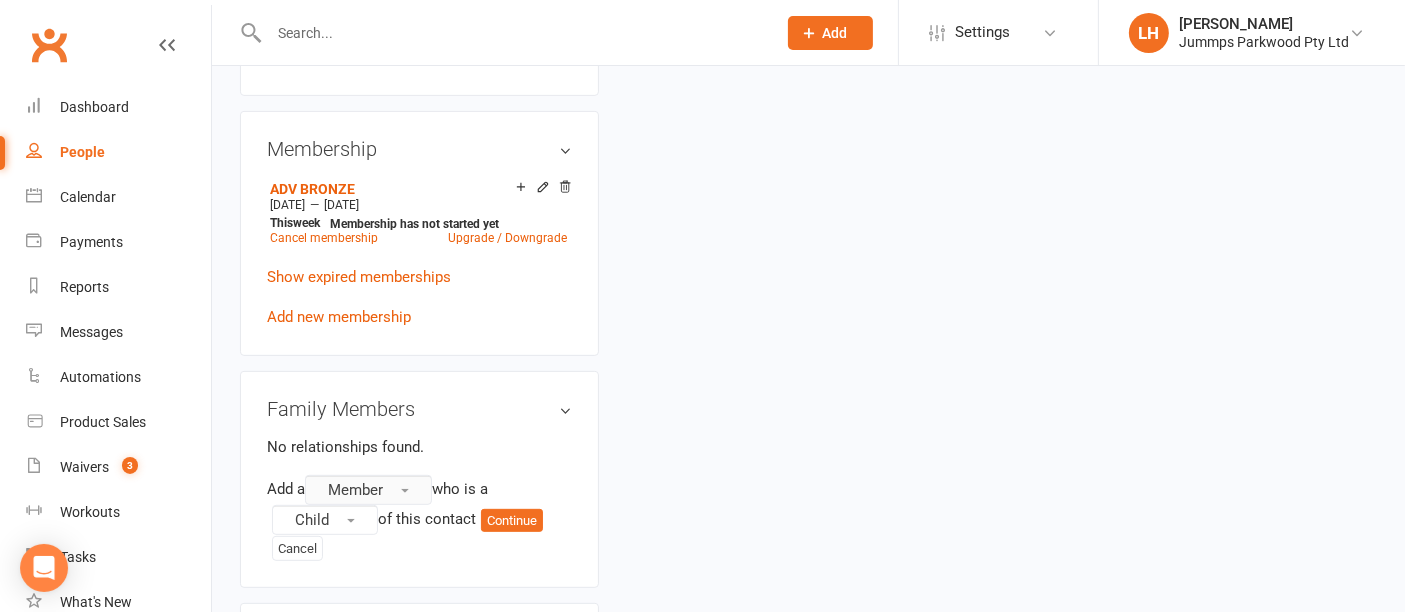 click on "Member" at bounding box center (355, 490) 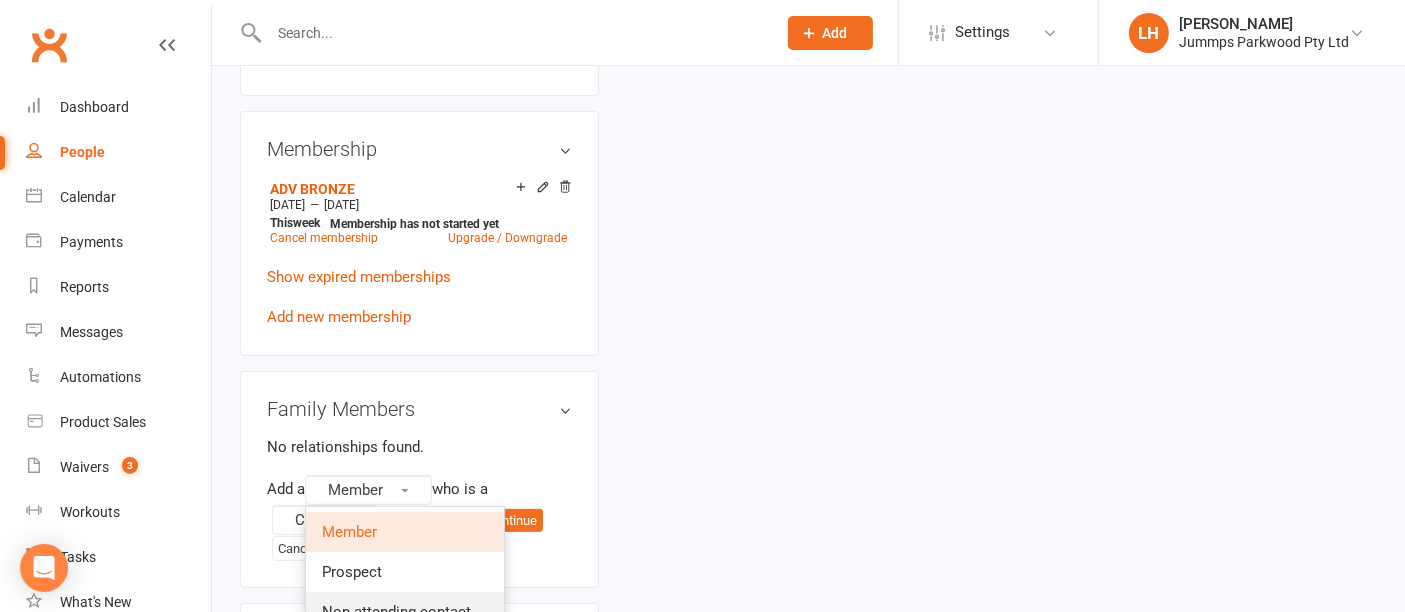 click on "Non-attending contact" at bounding box center [396, 612] 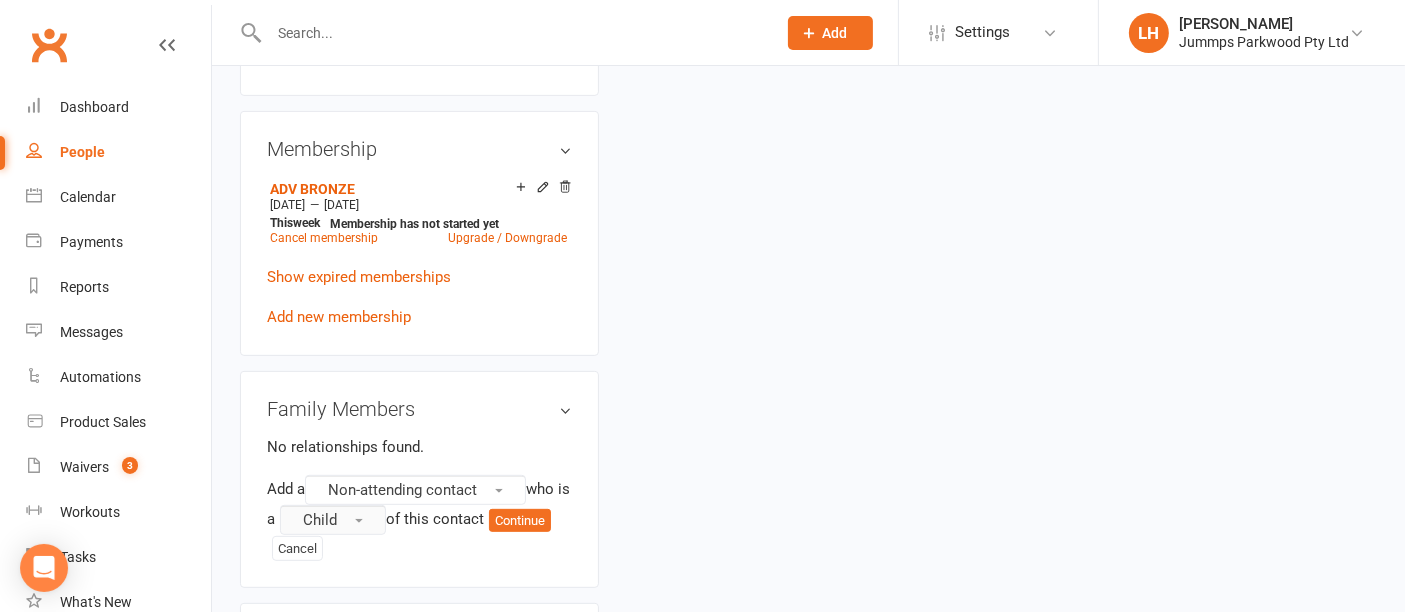 click on "Child" at bounding box center (320, 520) 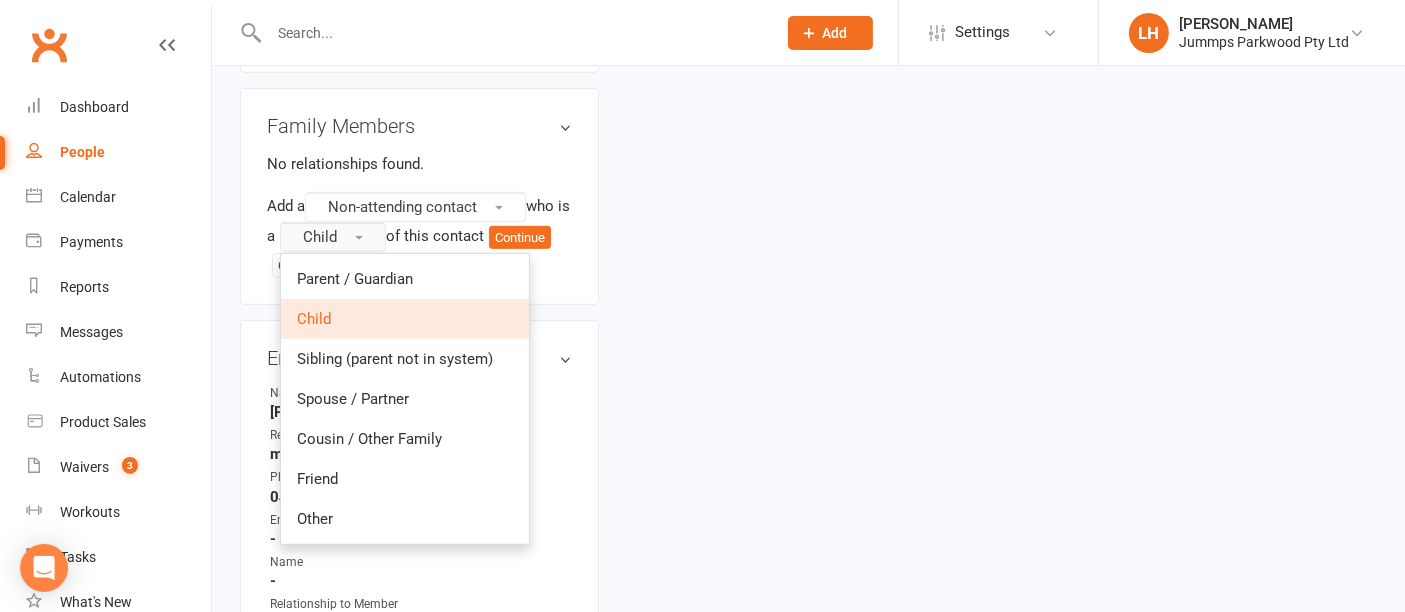scroll, scrollTop: 1024, scrollLeft: 0, axis: vertical 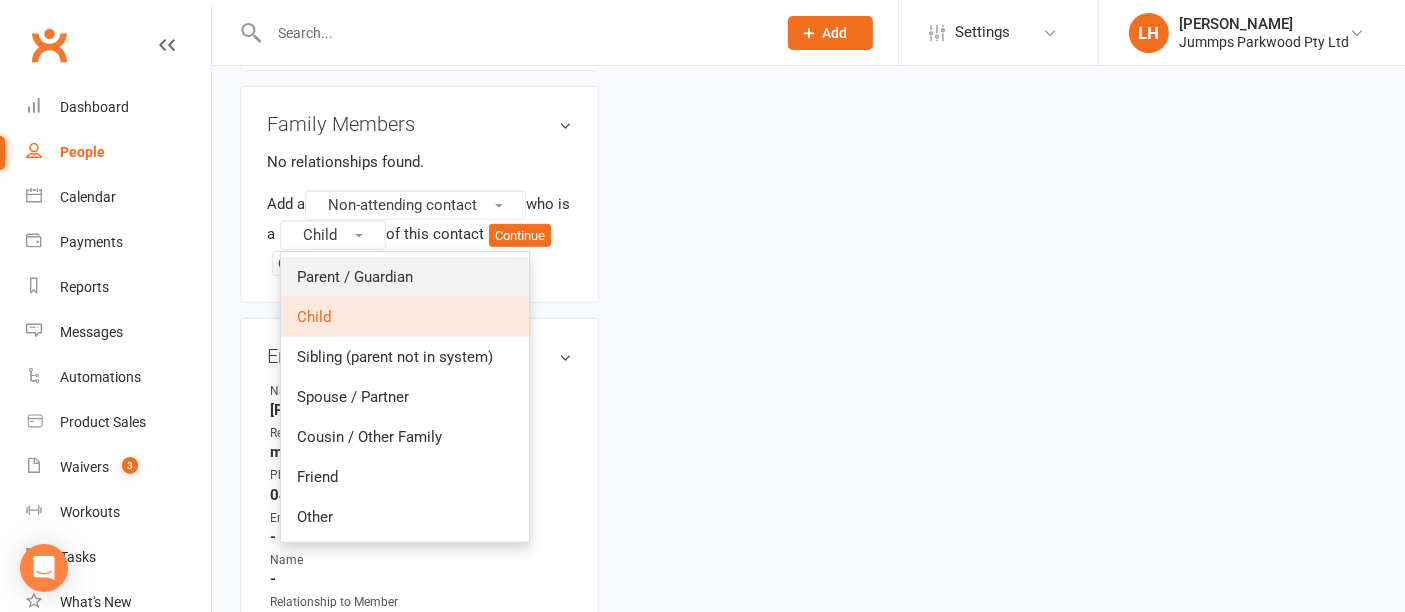 click on "Parent / Guardian" at bounding box center (405, 277) 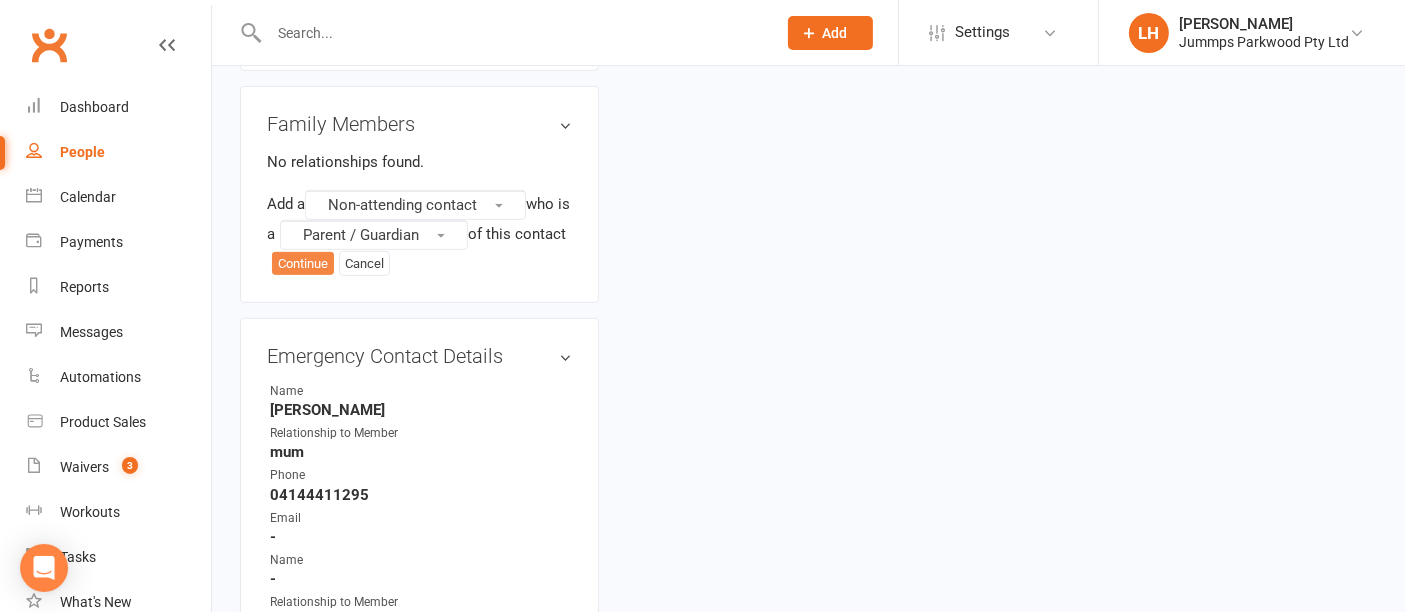 click on "Continue" at bounding box center (303, 264) 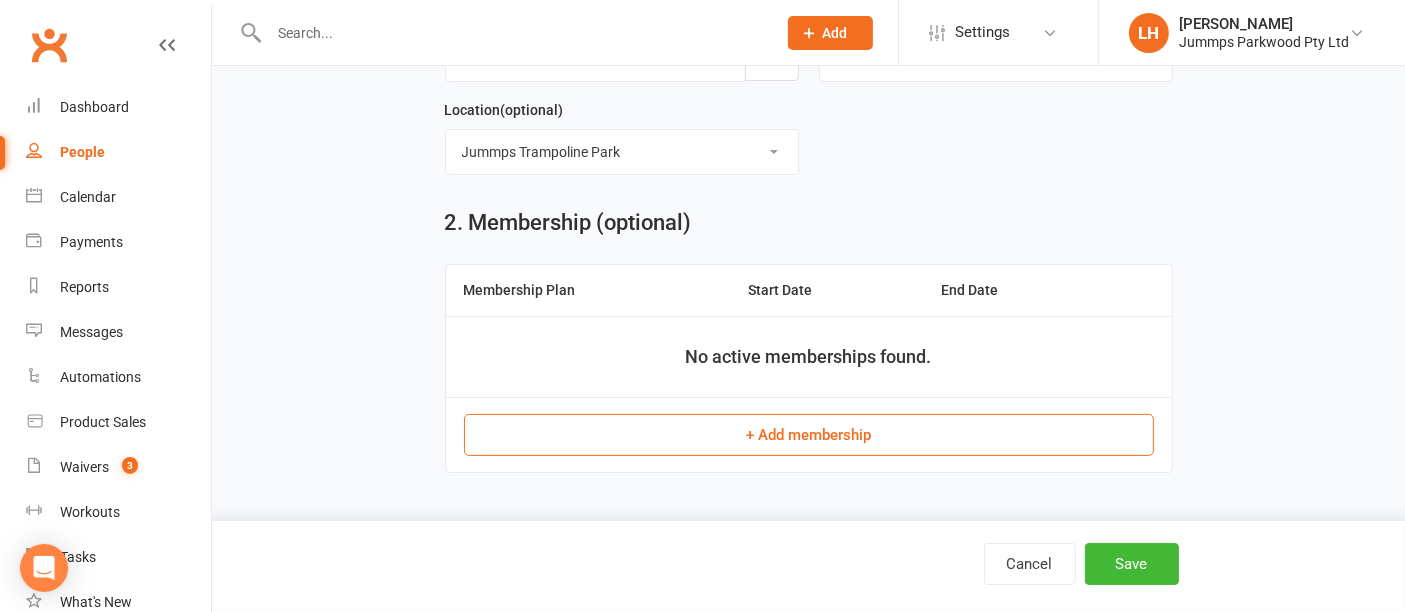scroll, scrollTop: 0, scrollLeft: 0, axis: both 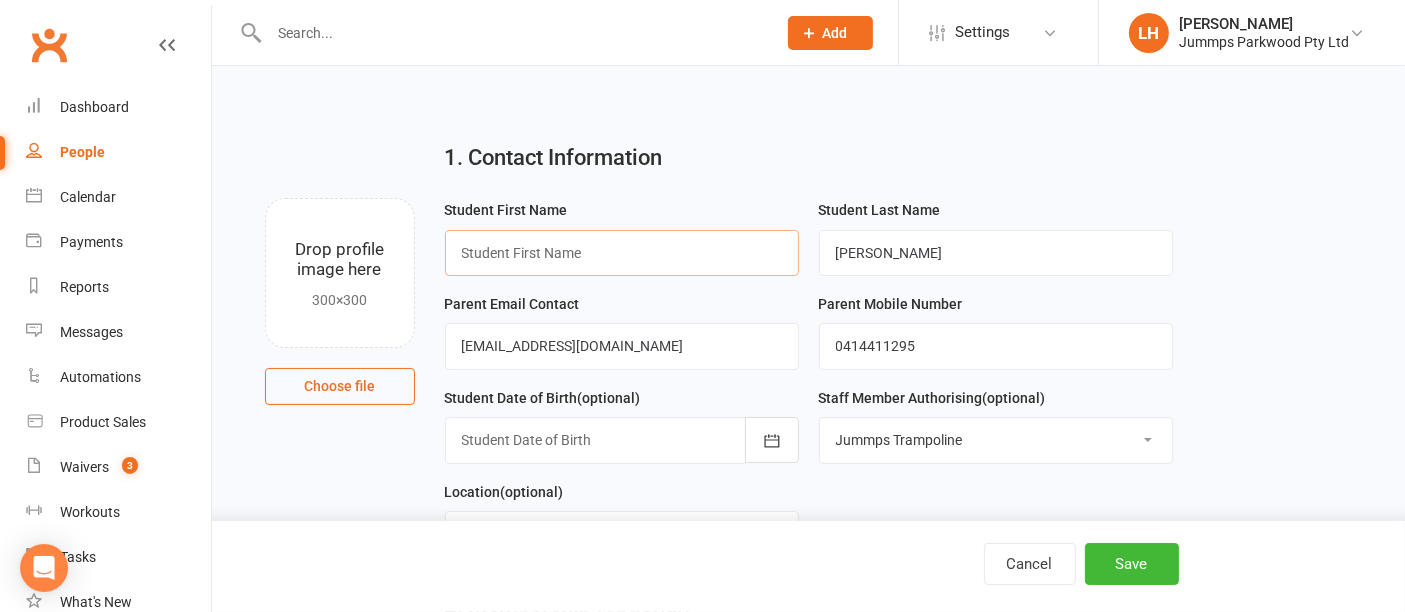 click at bounding box center [622, 253] 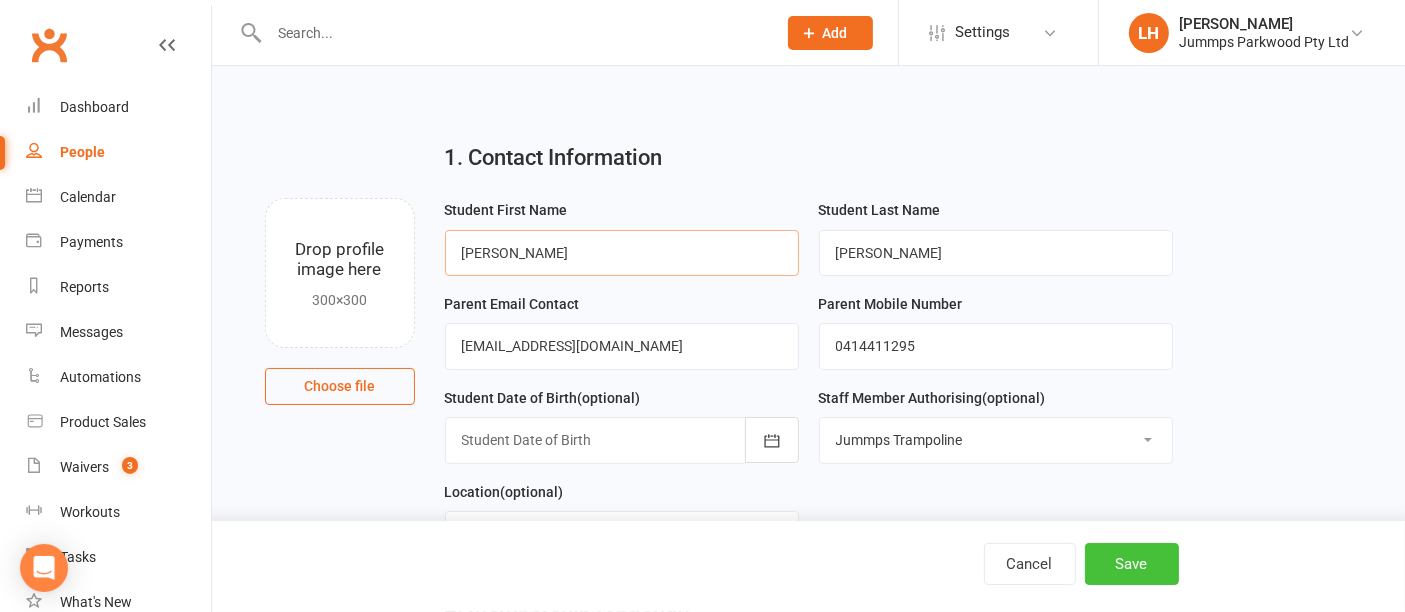 type on "Amy" 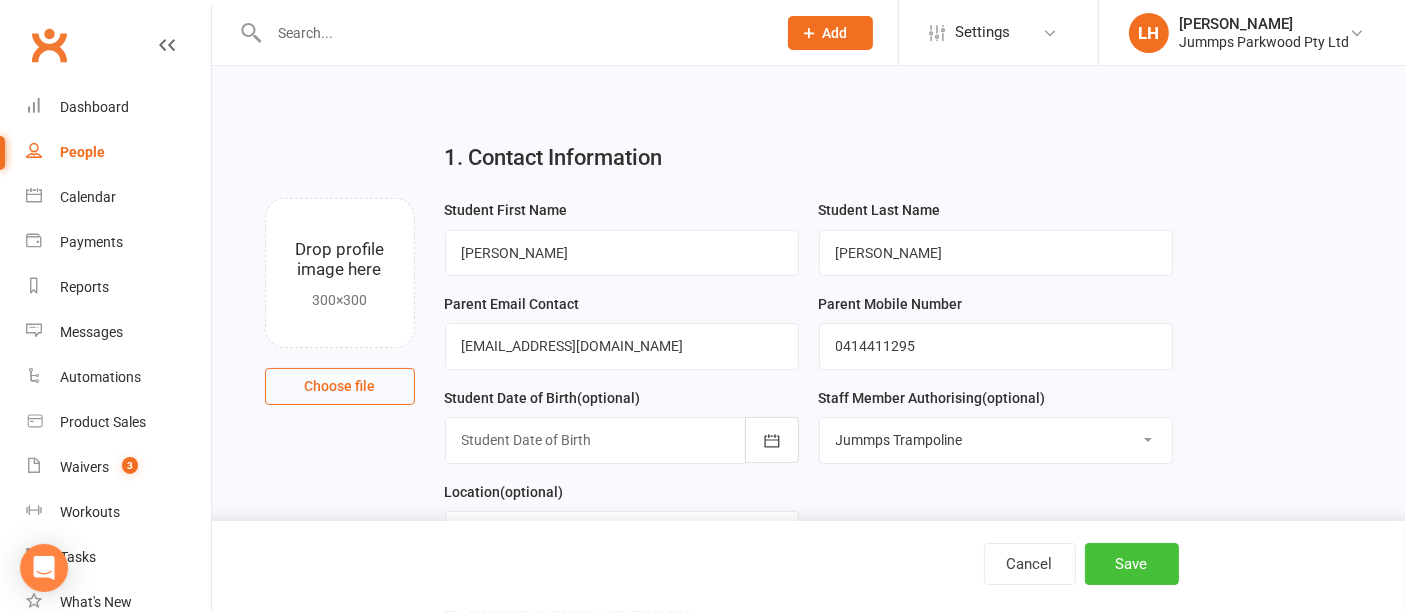 click on "Save" at bounding box center [1132, 564] 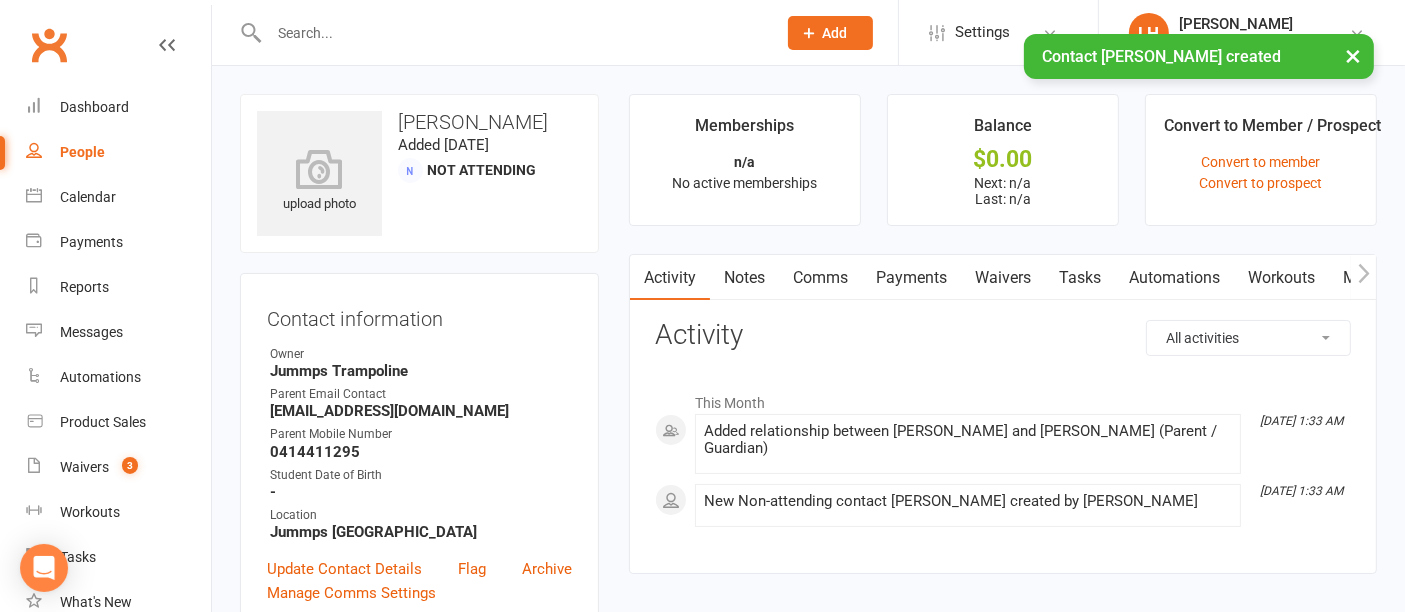 click on "Waivers" at bounding box center [1003, 278] 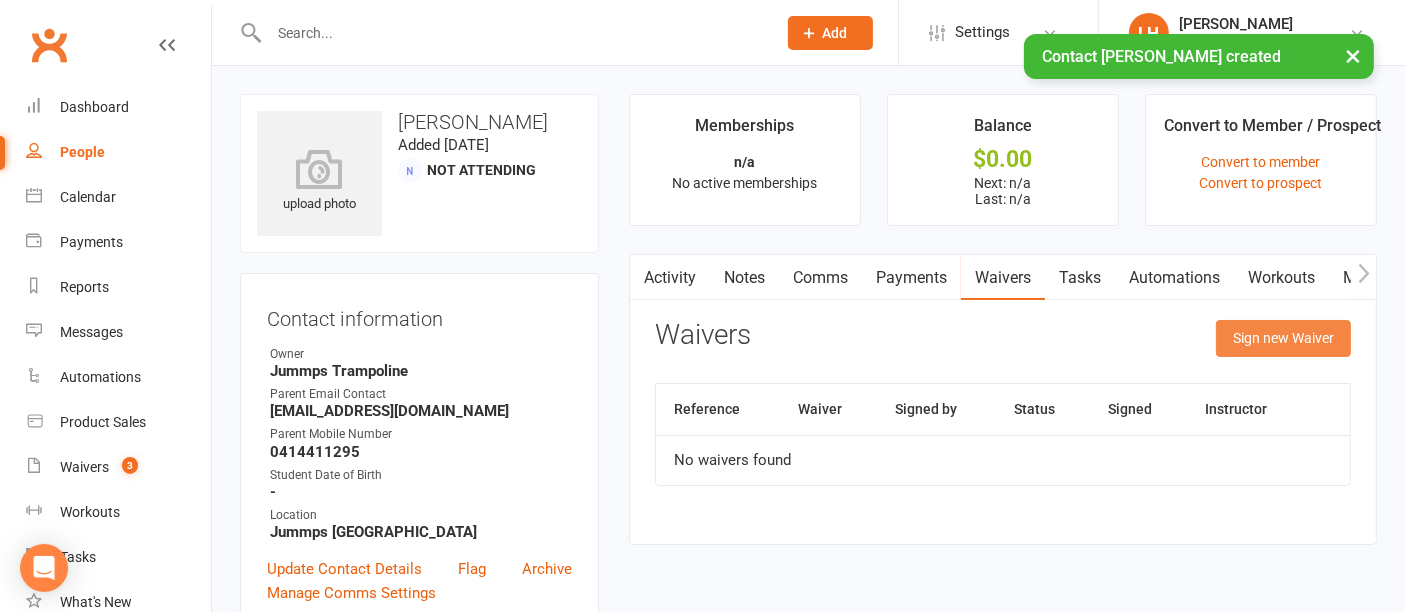 click on "Sign new Waiver" at bounding box center [1283, 338] 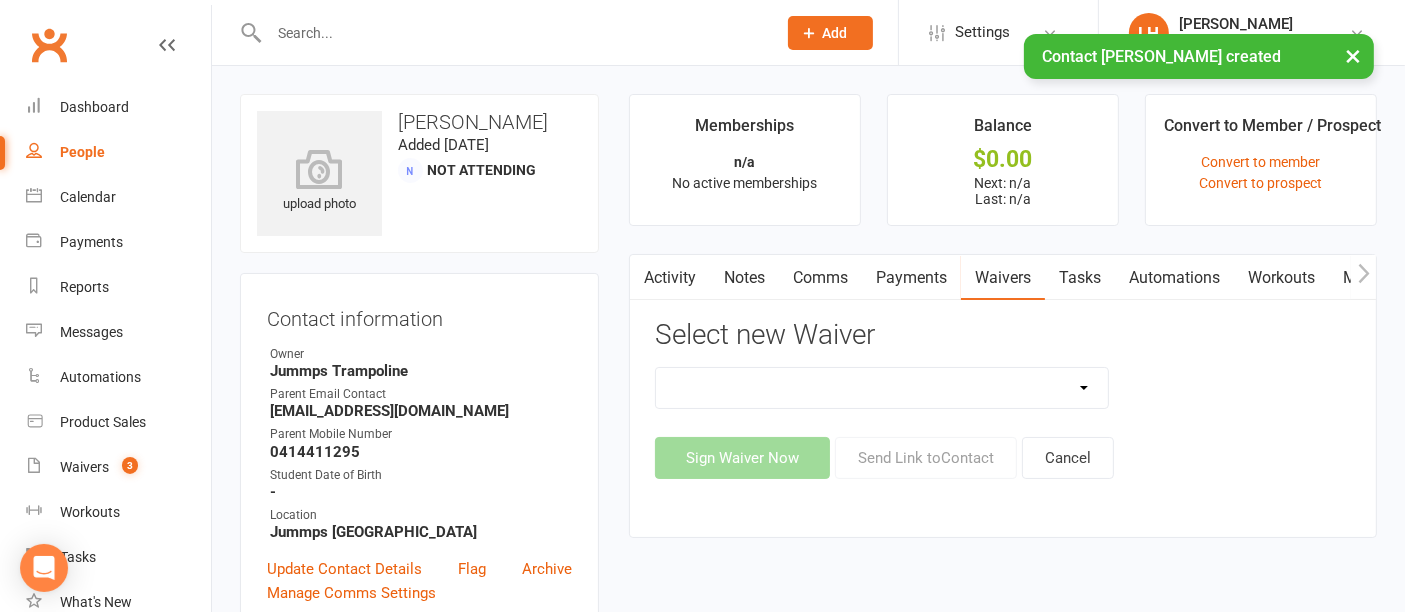 click on "2025 Prepaid Tumble Accounts - NEW Terms & Conditions 2025 Tumble Class - New Student Trial - Information with T&C's 2025 Tumble Fees - 3XSPLIT Payments by Direct Debit 2025 Tumble Fees - Fortnightly Direct Debit 2025 Tumble Fees - Weekly Direct Debit 2025 Tumble Parent/Guardian & Students Waiver & Payment Question 2025 Tumble Upfront Fee's By Cash, Eftpos & Bank Tsfr 2025 Tumble Waiver Jummps Connection" at bounding box center [882, 388] 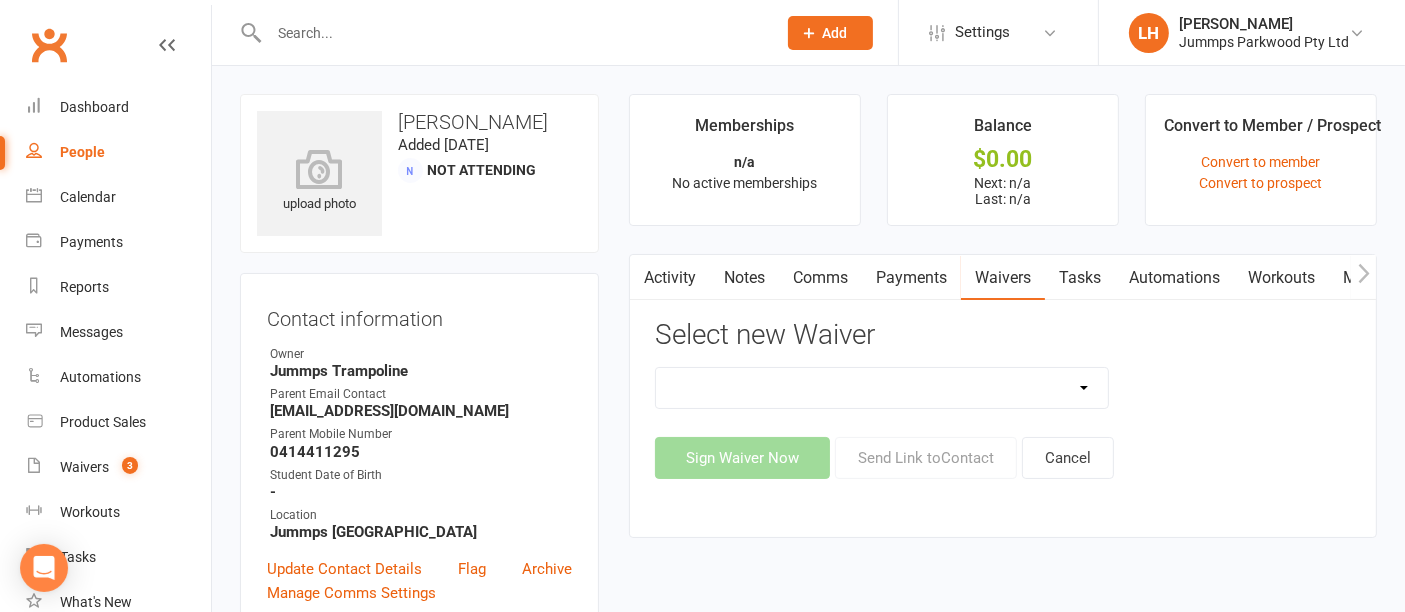 select on "14411" 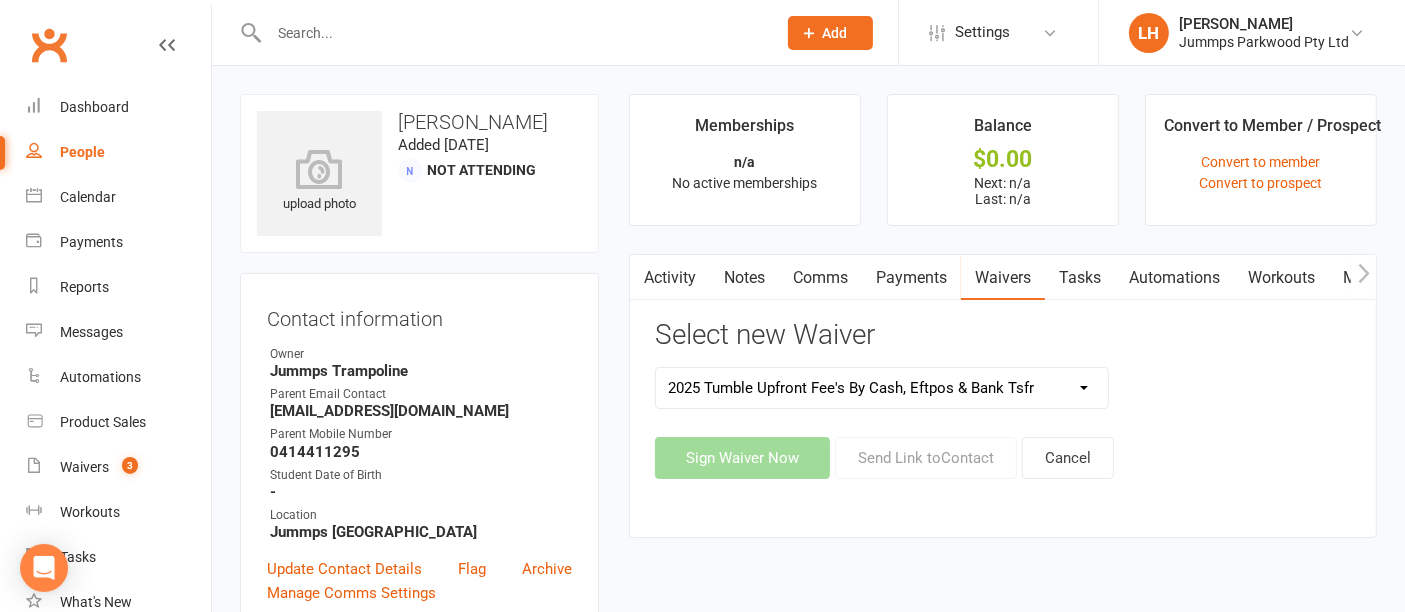 click on "2025 Prepaid Tumble Accounts - NEW Terms & Conditions 2025 Tumble Class - New Student Trial - Information with T&C's 2025 Tumble Fees - 3XSPLIT Payments by Direct Debit 2025 Tumble Fees - Fortnightly Direct Debit 2025 Tumble Fees - Weekly Direct Debit 2025 Tumble Parent/Guardian & Students Waiver & Payment Question 2025 Tumble Upfront Fee's By Cash, Eftpos & Bank Tsfr 2025 Tumble Waiver Jummps Connection" at bounding box center [882, 388] 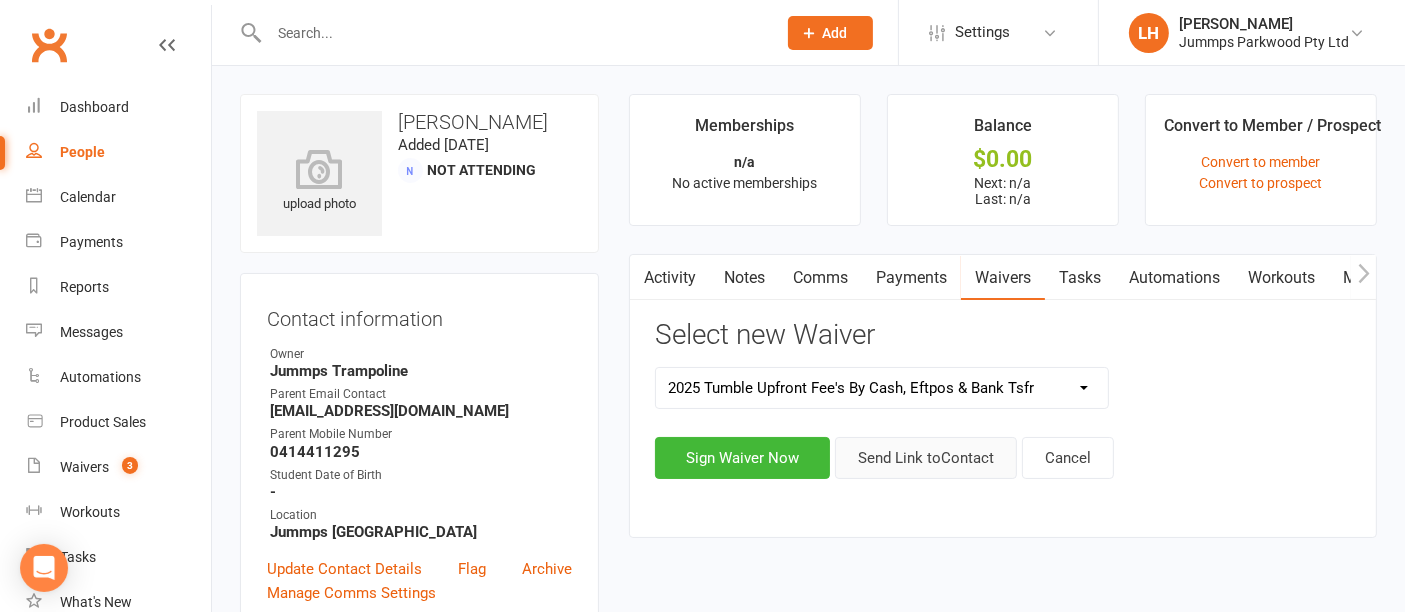 click on "Send Link to  Contact" at bounding box center [926, 458] 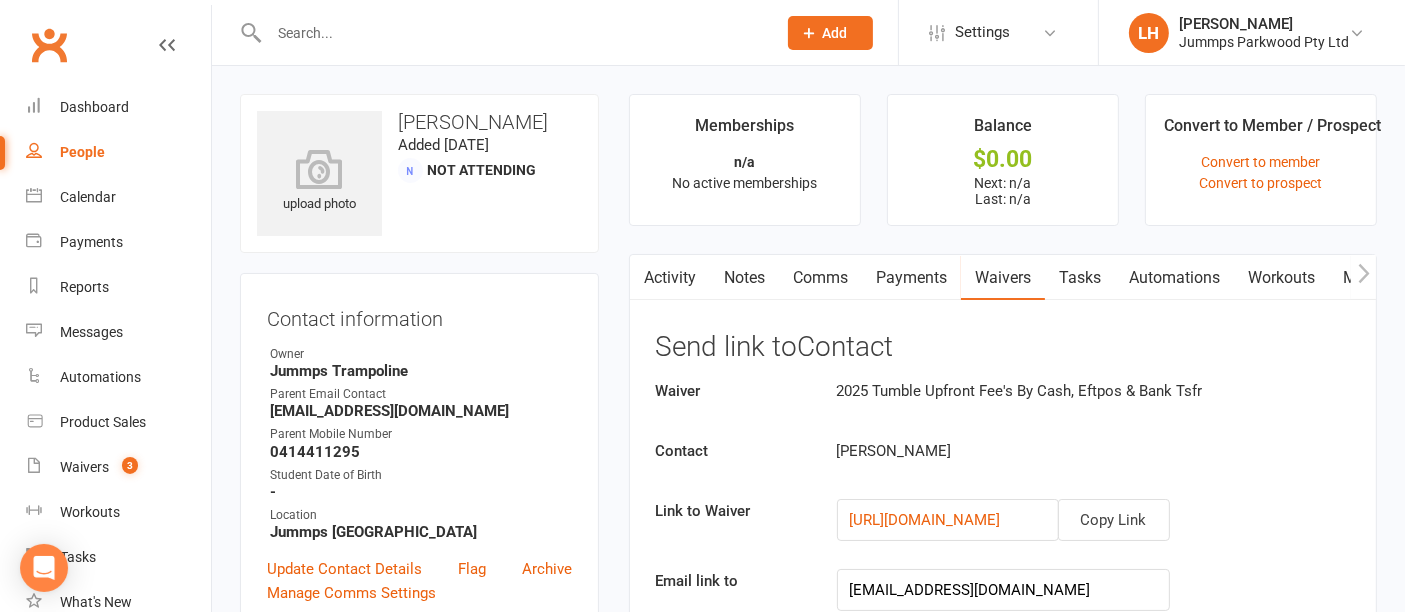 click on "Payments" at bounding box center [911, 278] 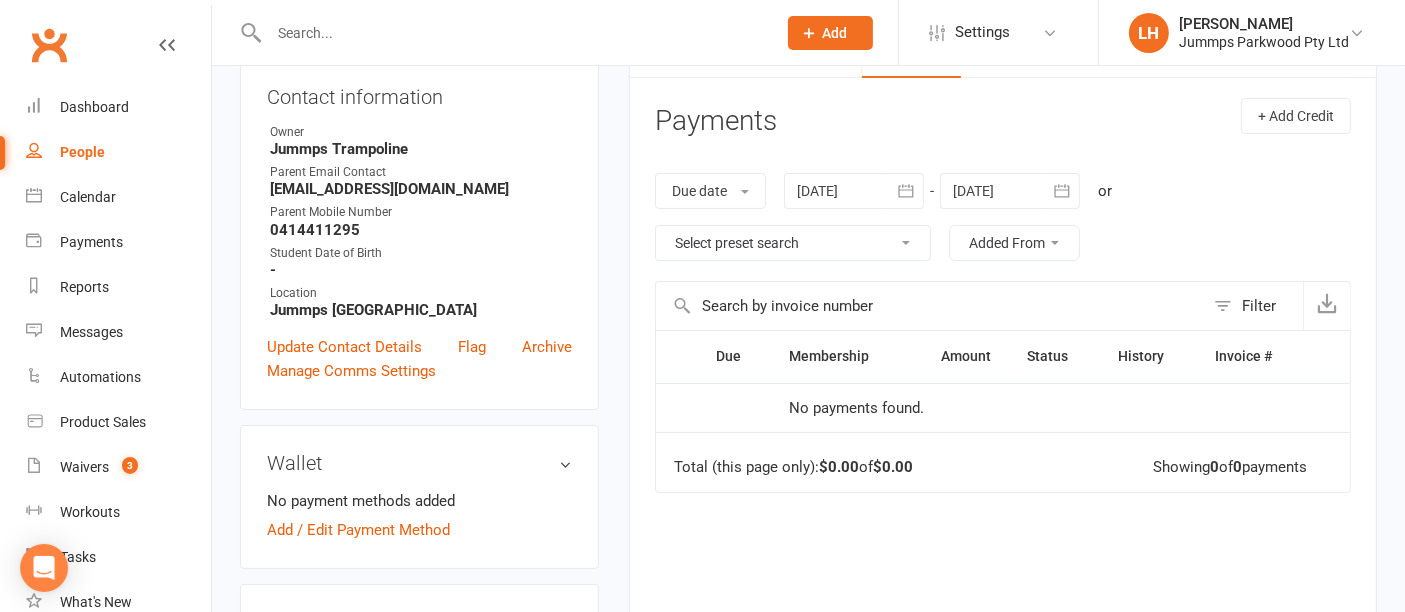 scroll, scrollTop: 224, scrollLeft: 0, axis: vertical 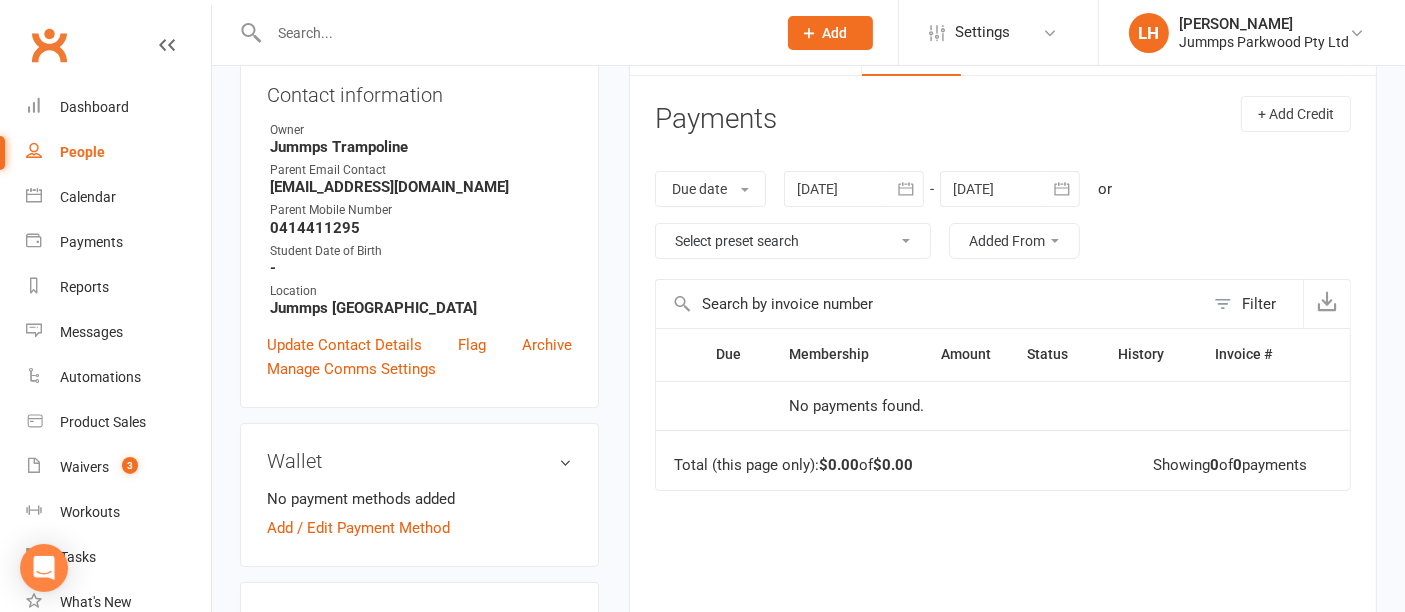 click at bounding box center [1326, 304] 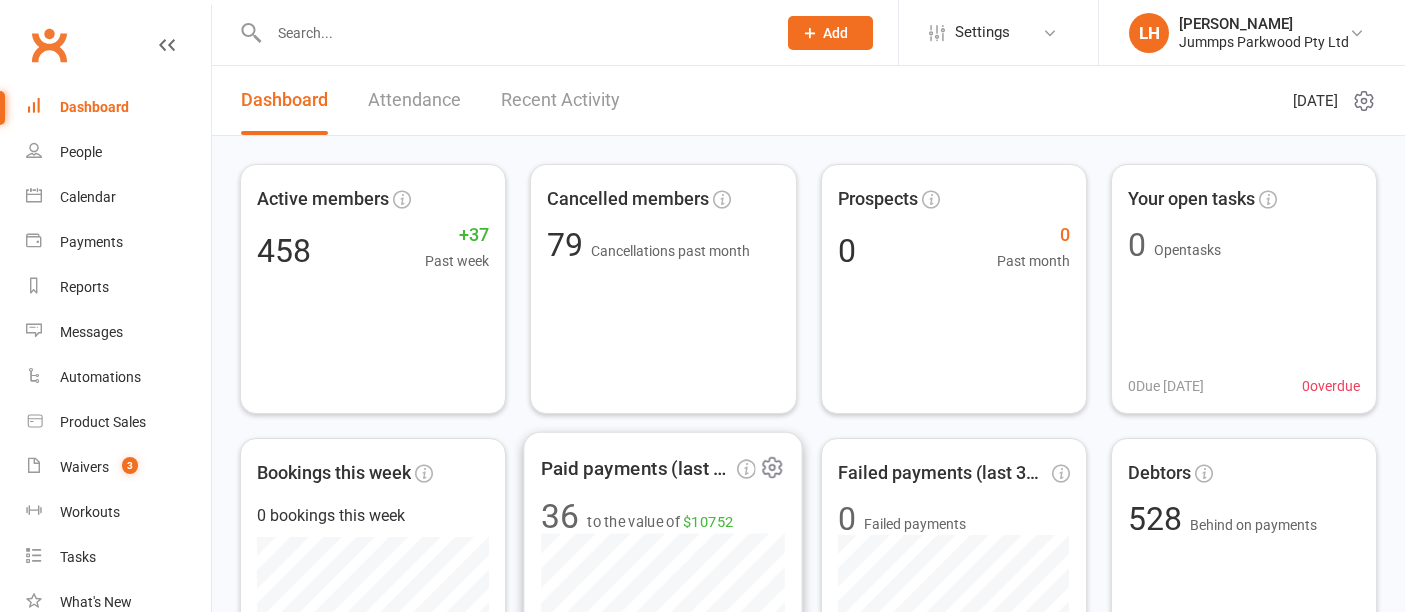 scroll, scrollTop: 0, scrollLeft: 0, axis: both 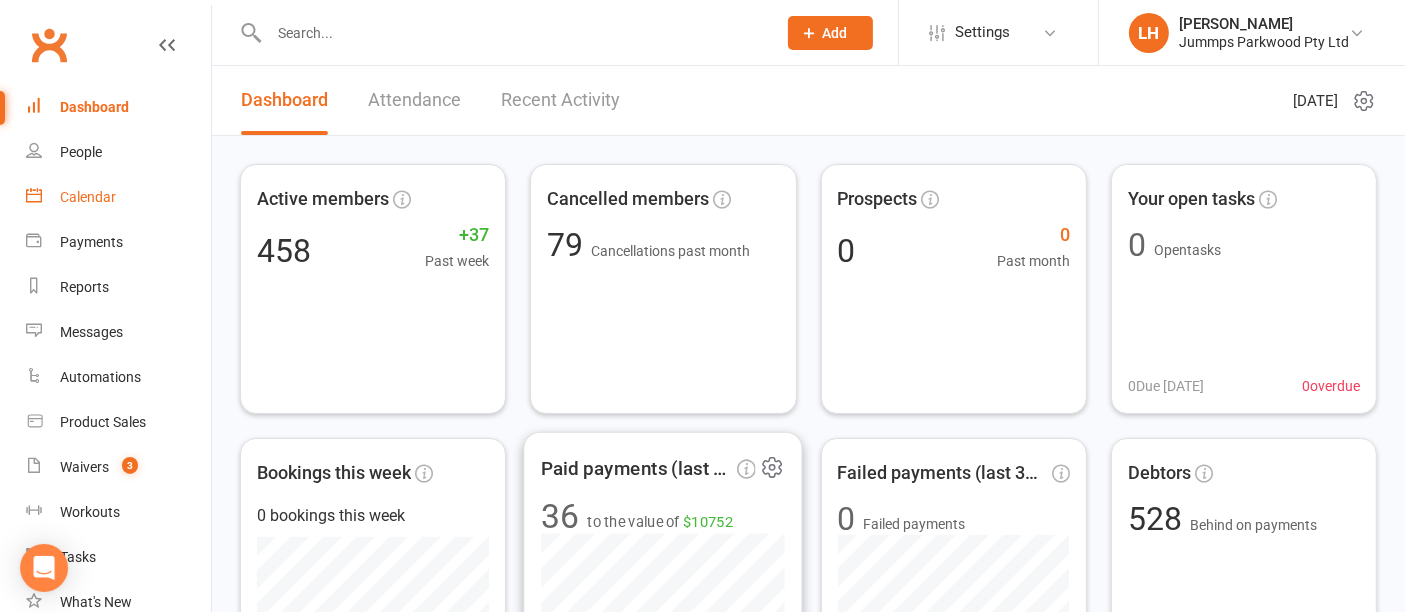click on "Calendar" at bounding box center [88, 197] 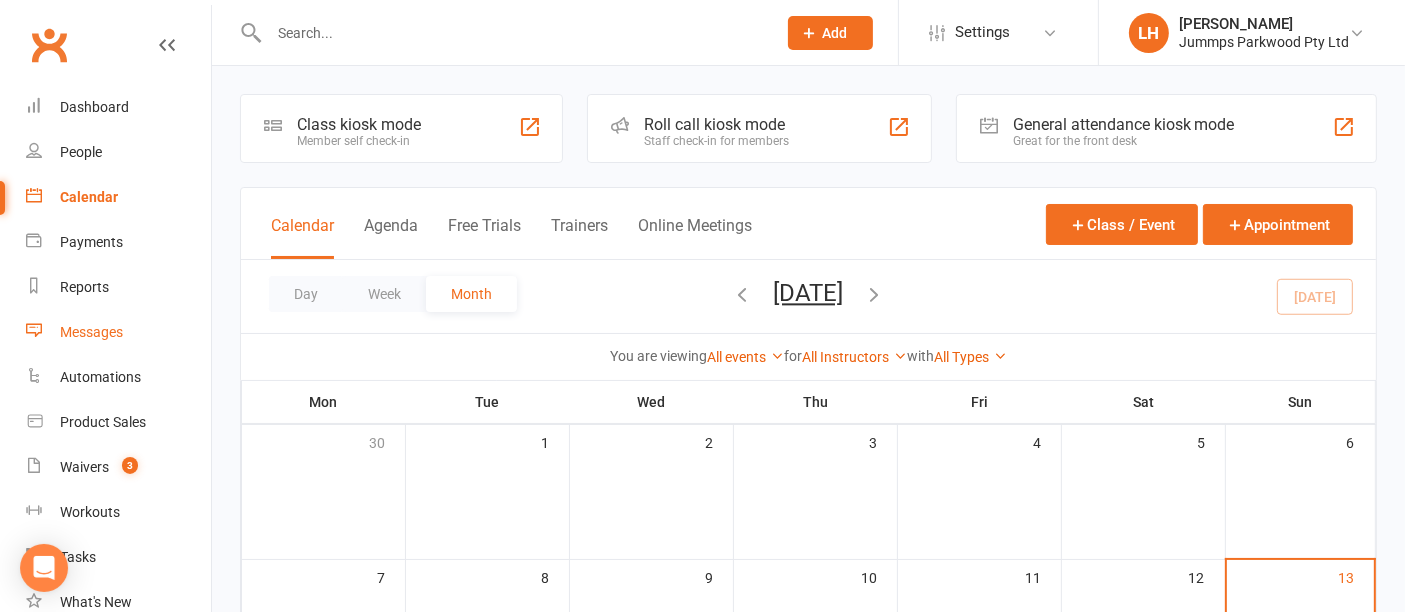 click on "Messages" at bounding box center [118, 332] 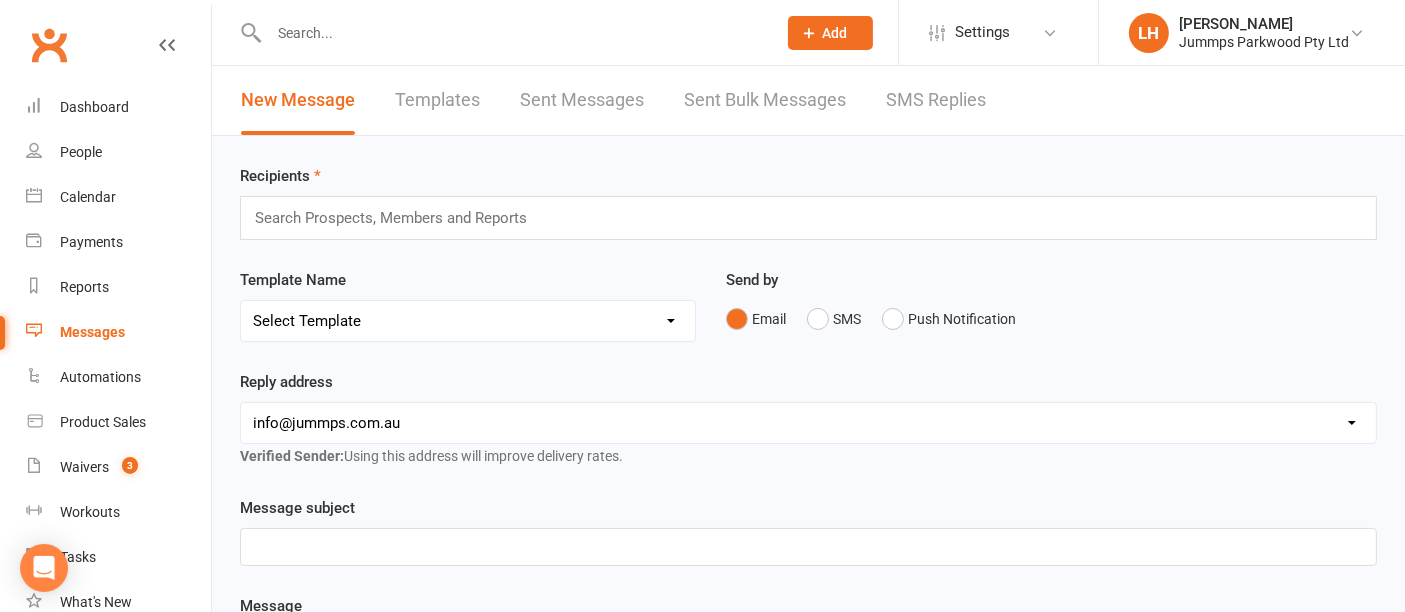 click on "Templates" at bounding box center [437, 100] 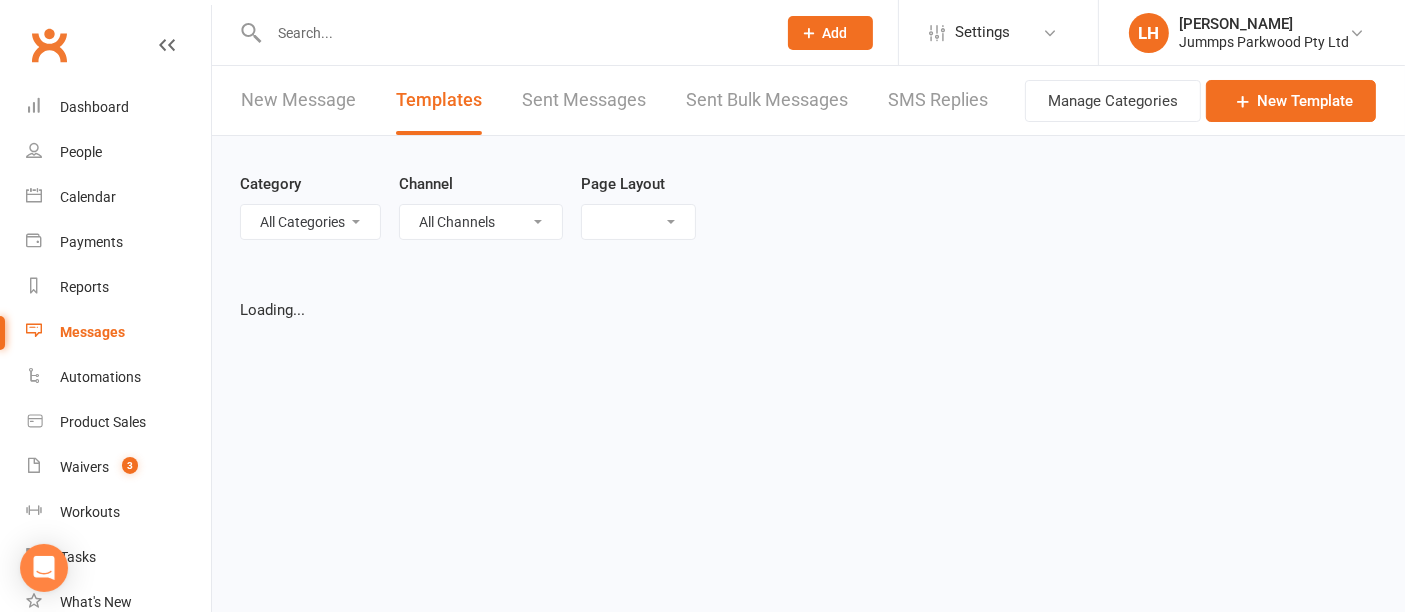 select on "grid" 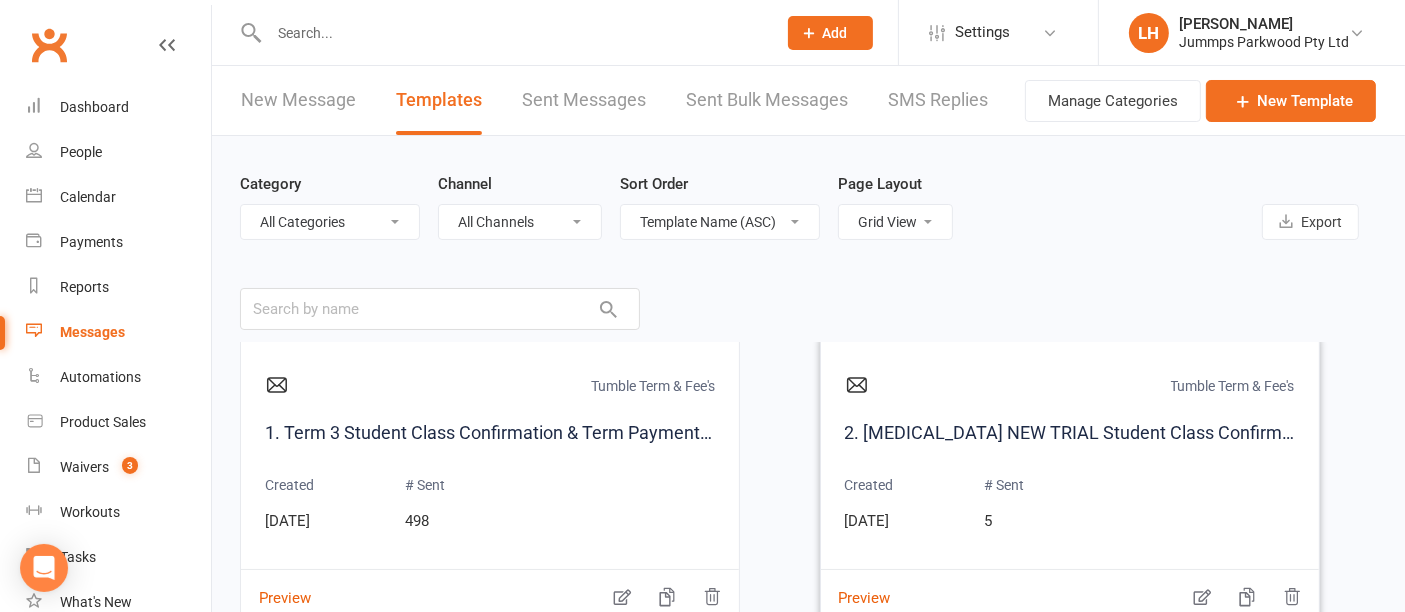 scroll, scrollTop: 0, scrollLeft: 0, axis: both 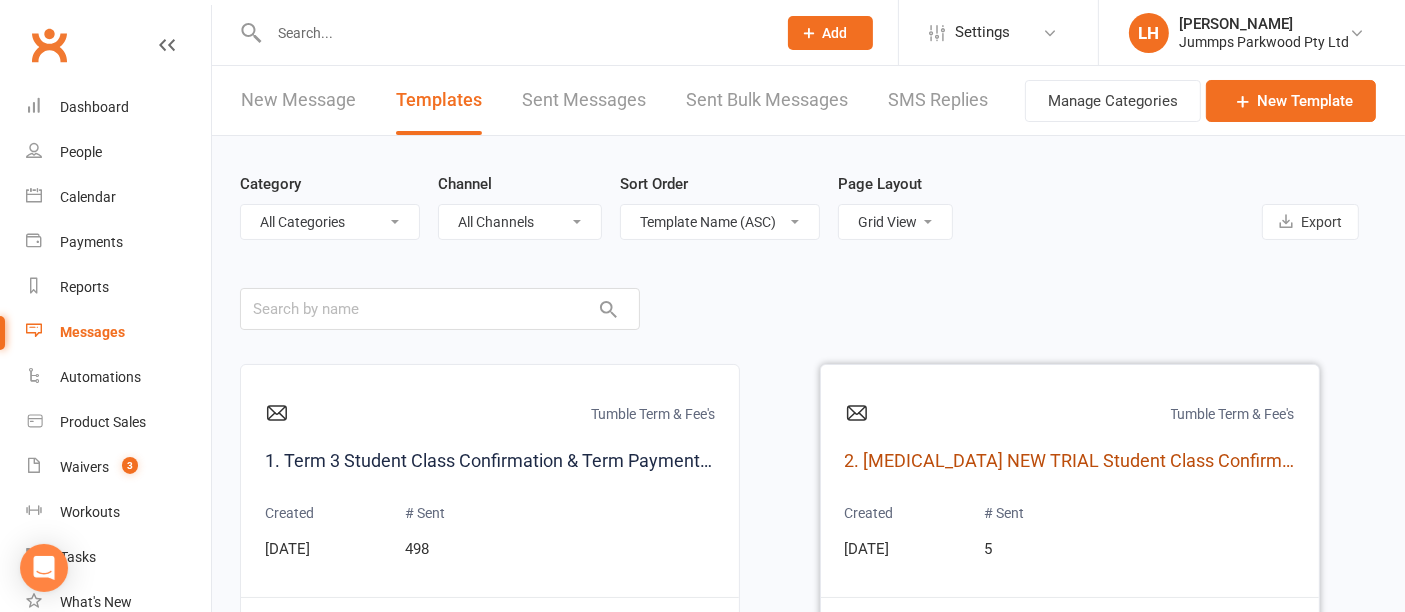 click on "2. [MEDICAL_DATA] NEW TRIAL Student Class Confirmation & Trial Fee Information" at bounding box center (1070, 461) 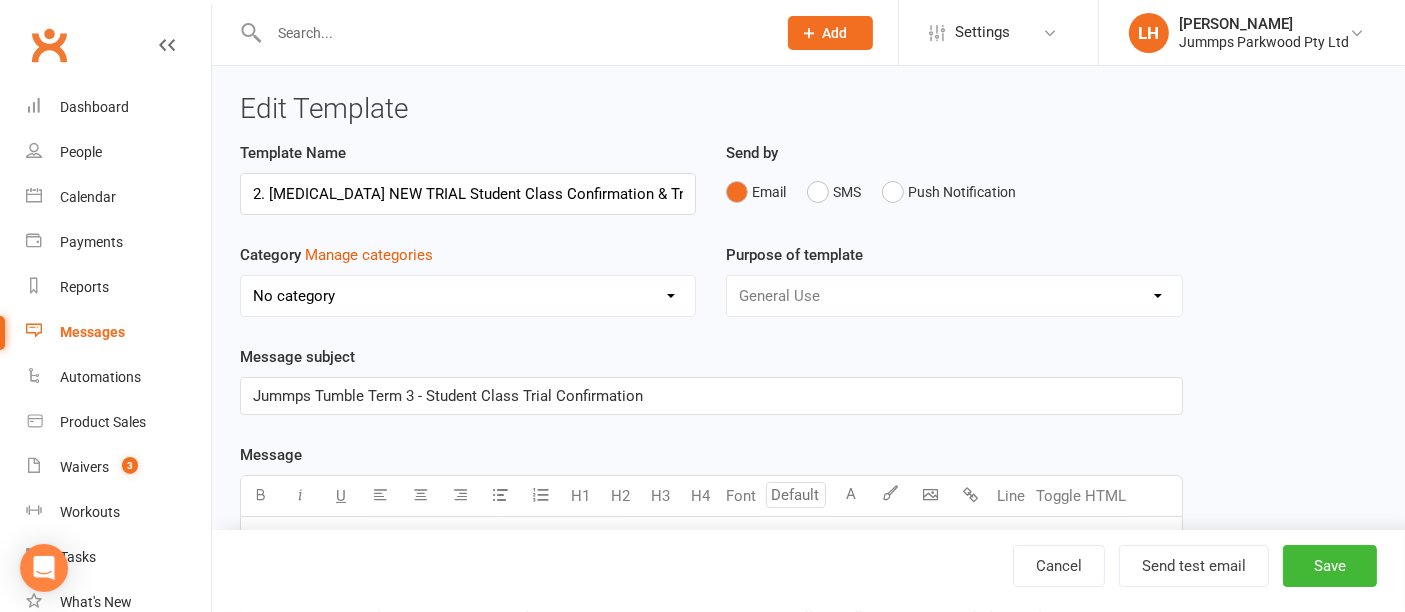 scroll, scrollTop: 0, scrollLeft: 26, axis: horizontal 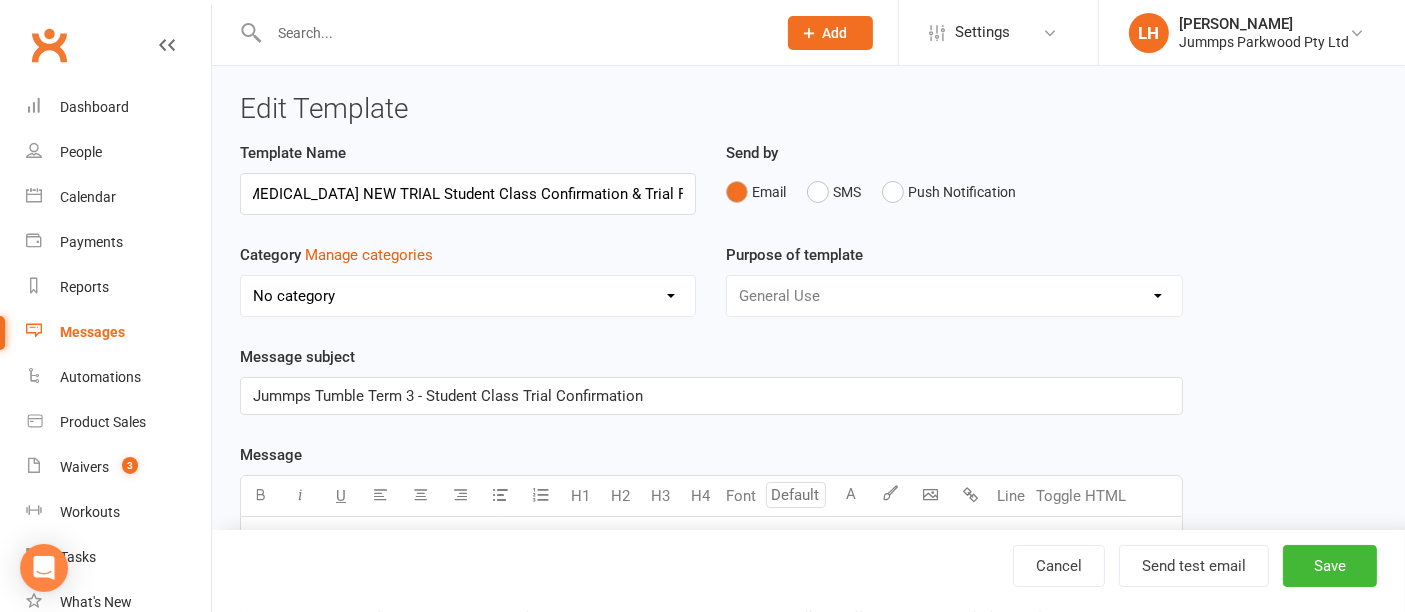 select on "17732" 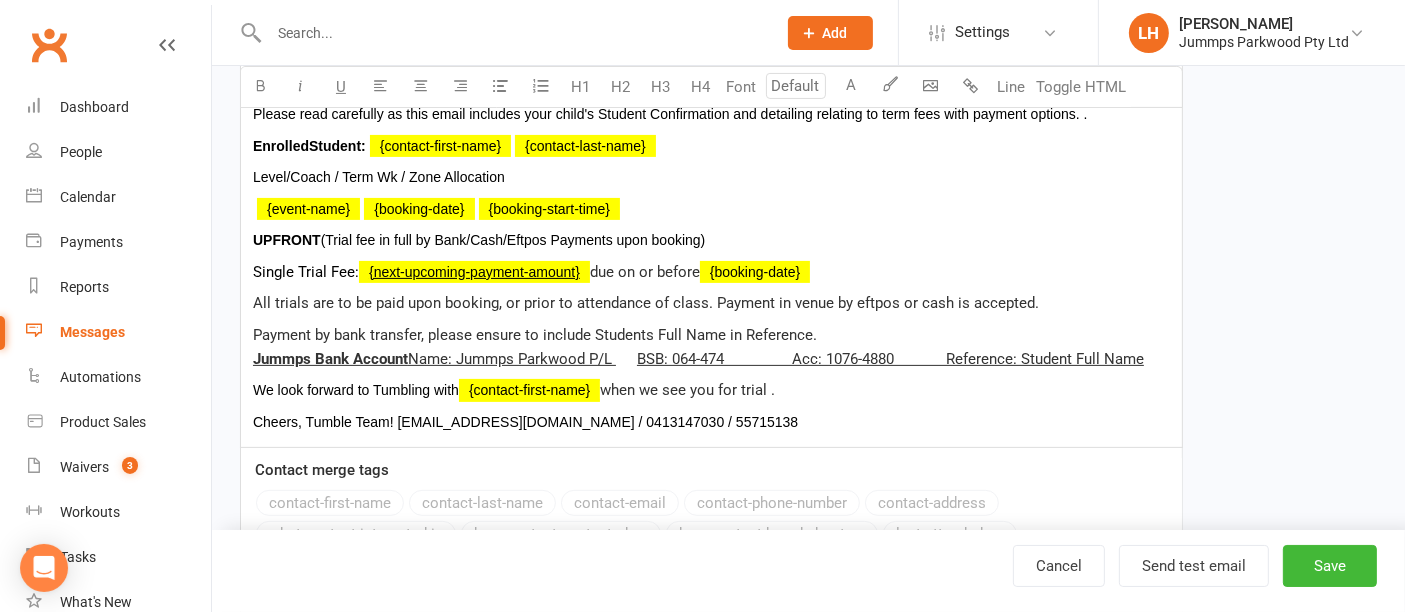 scroll, scrollTop: 497, scrollLeft: 0, axis: vertical 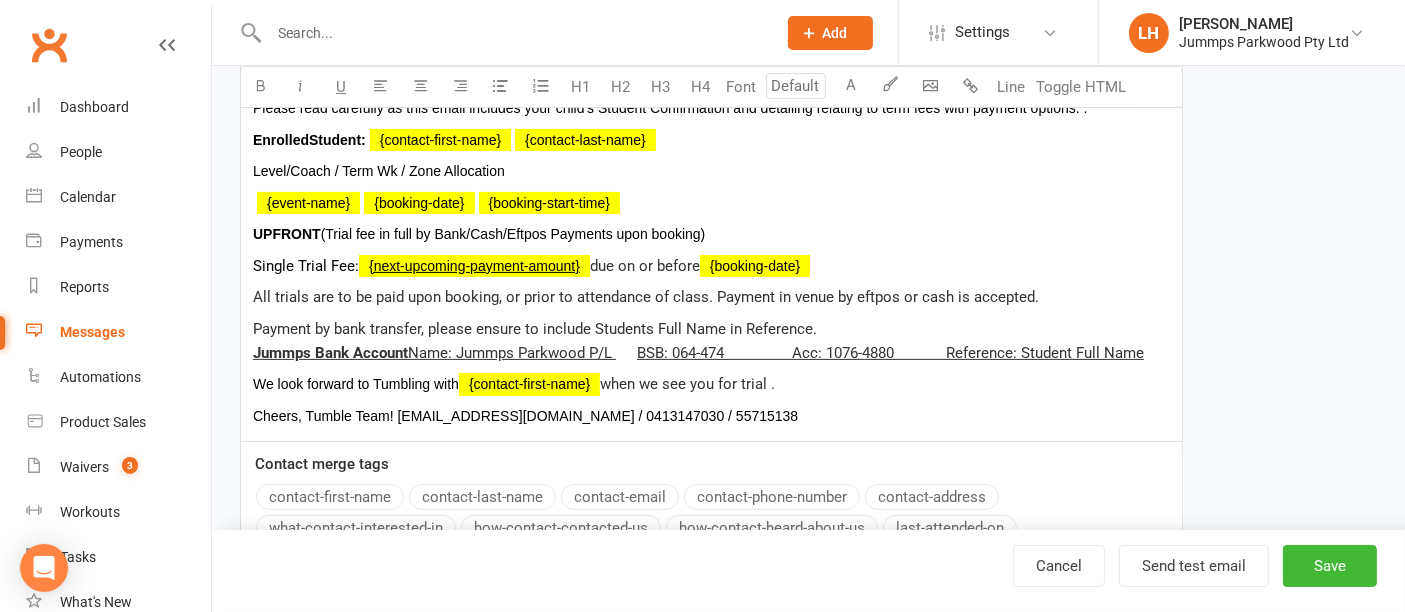 click on "Enrolled  Student:    ﻿ {contact-first-name}   ﻿ {contact-last-name}" at bounding box center (711, 140) 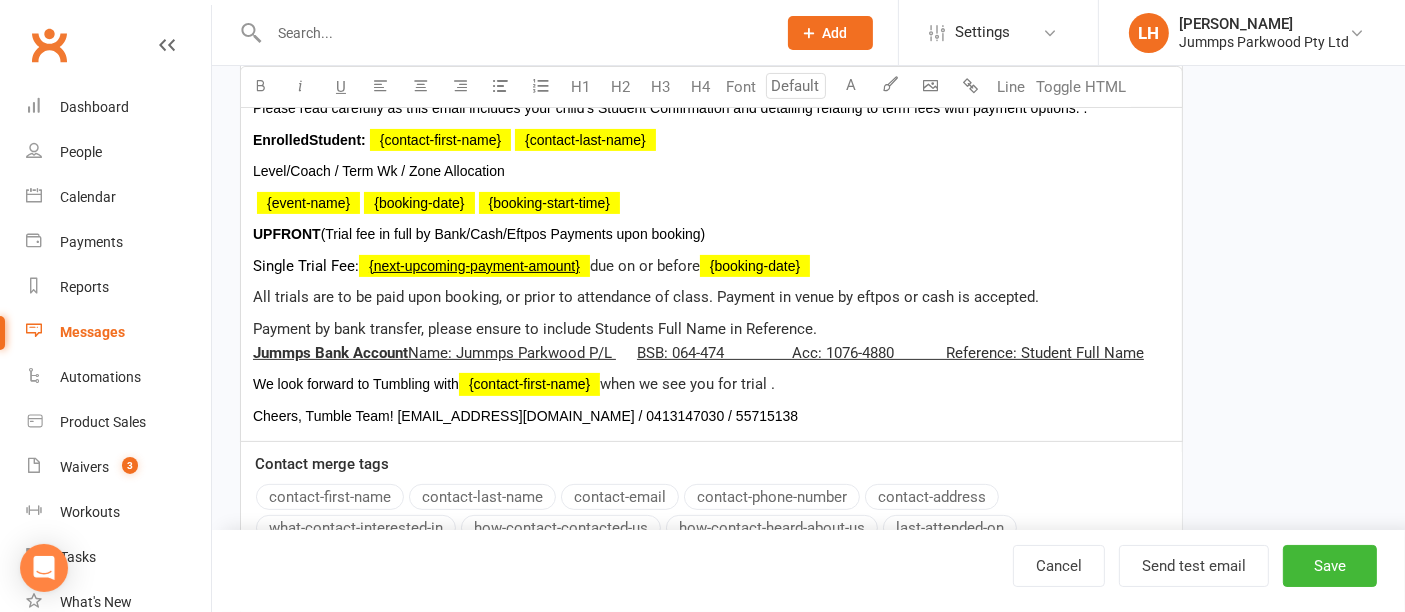 type on "14" 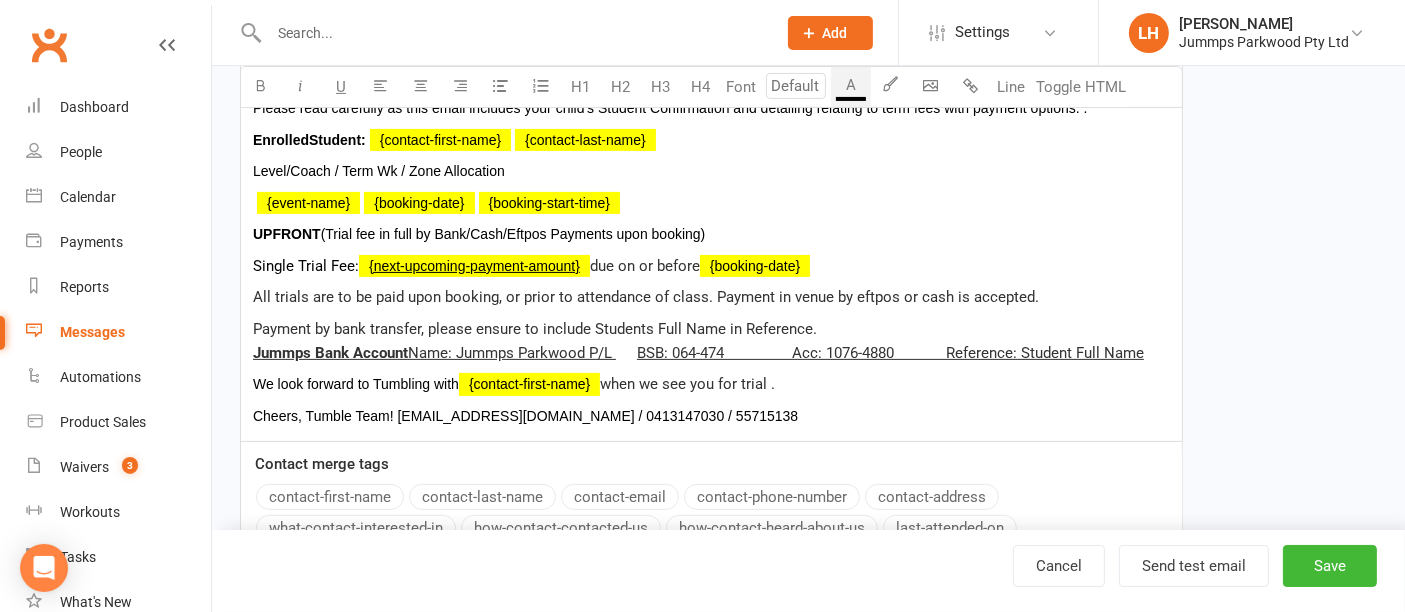 type on "14" 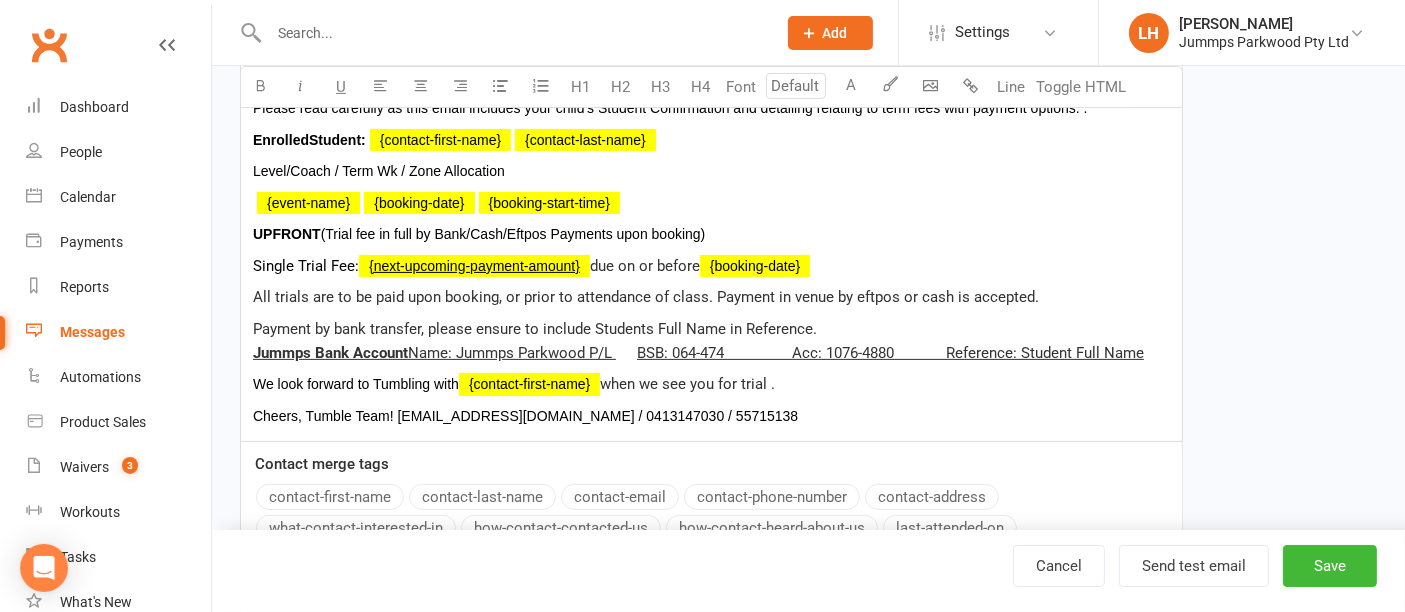 click on "Welcome to our Tumble Family.  Thank you for your new enrolment.  Please read carefully as this email includes your child's Student Confirmation and detailing relating to term fees with payment options. .  Enrolled  Student:    ﻿ {contact-first-name}   ﻿ {contact-last-name}   Level/Coach / Term Wk / Zone Allocation   ﻿ {event-name}   ﻿ {booking-date}   ﻿ {booking-start-time}   UPFRONT  (Trial fee in full by Bank/Cash/Eftpos Payments upon booking)   Single Trial Fee:  ﻿ {next-upcoming-payment-amount}  due on or before  ﻿ {booking-date}   All trials are to be paid upon booking, or prior to attendance of class. Payment in venue by eftpos or cash is accepted.  Payment by bank transfer, please ensure to include Students Full Name in Reference. $
$   Jummps Bank Account                Name: Jummps Parkwood P/L 	BSB: 064-474                 Acc: 1076-4880             Reference: Student Full Name We look forward to Tumbling with  ﻿ {contact-first-name}  when we see you for trial ." at bounding box center [711, 231] 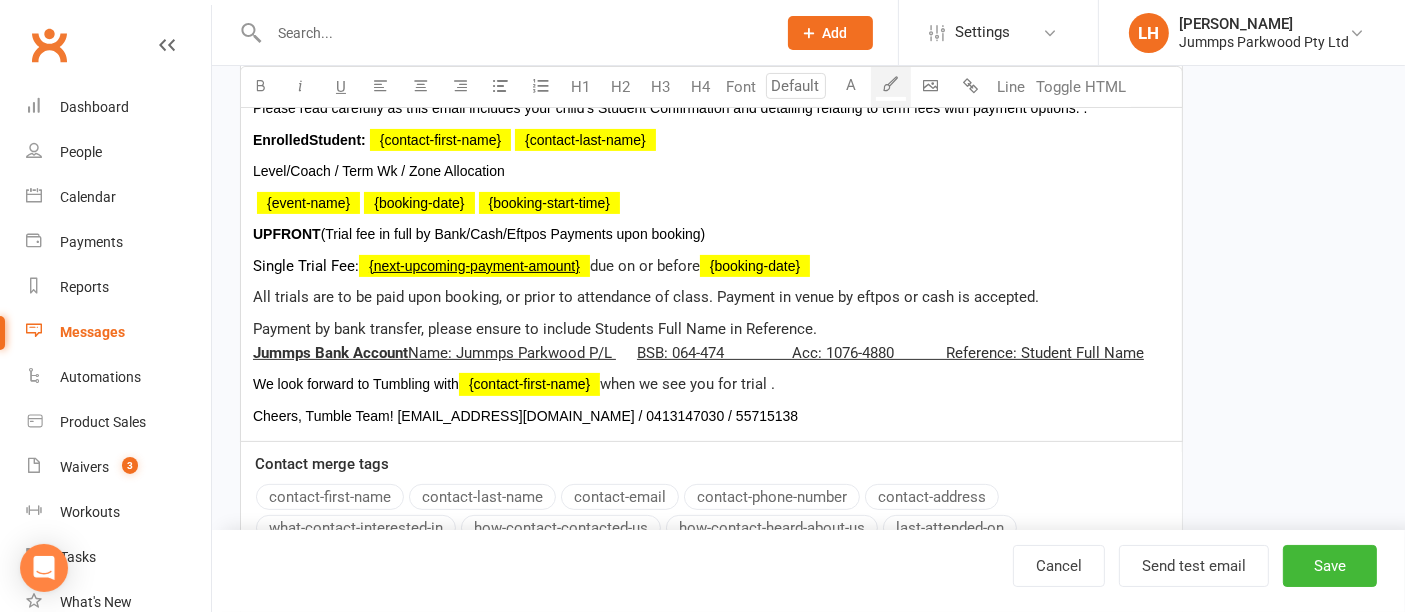 type on "14" 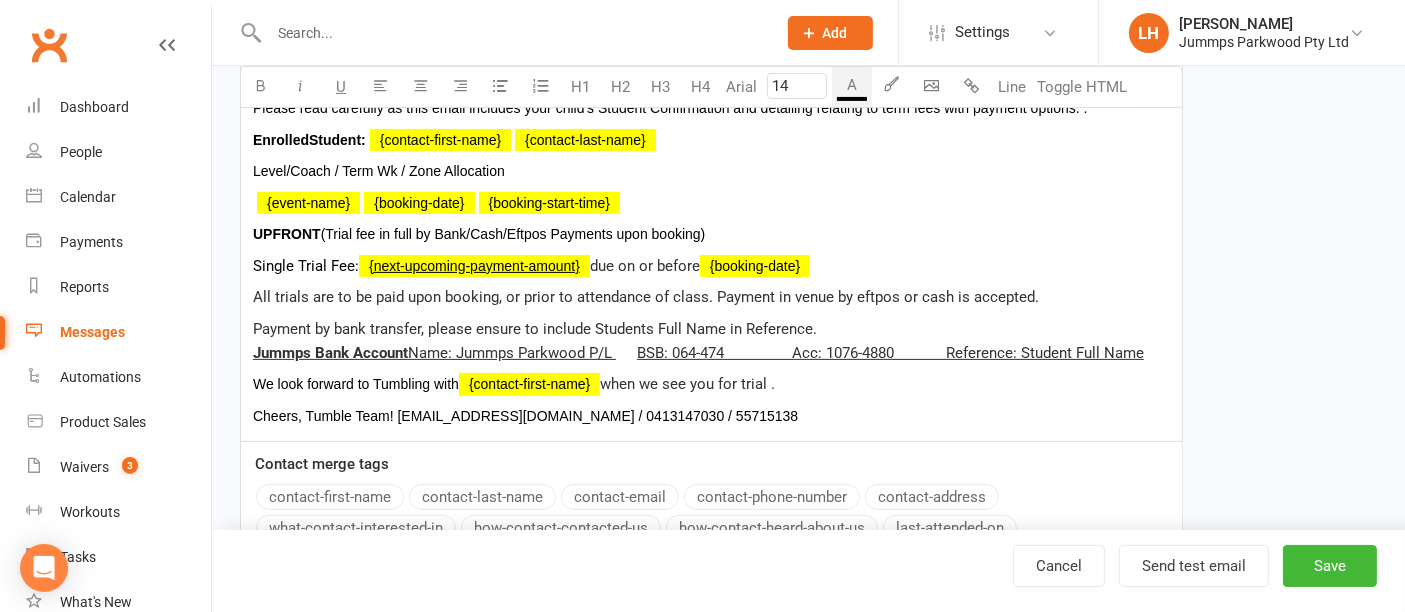 type 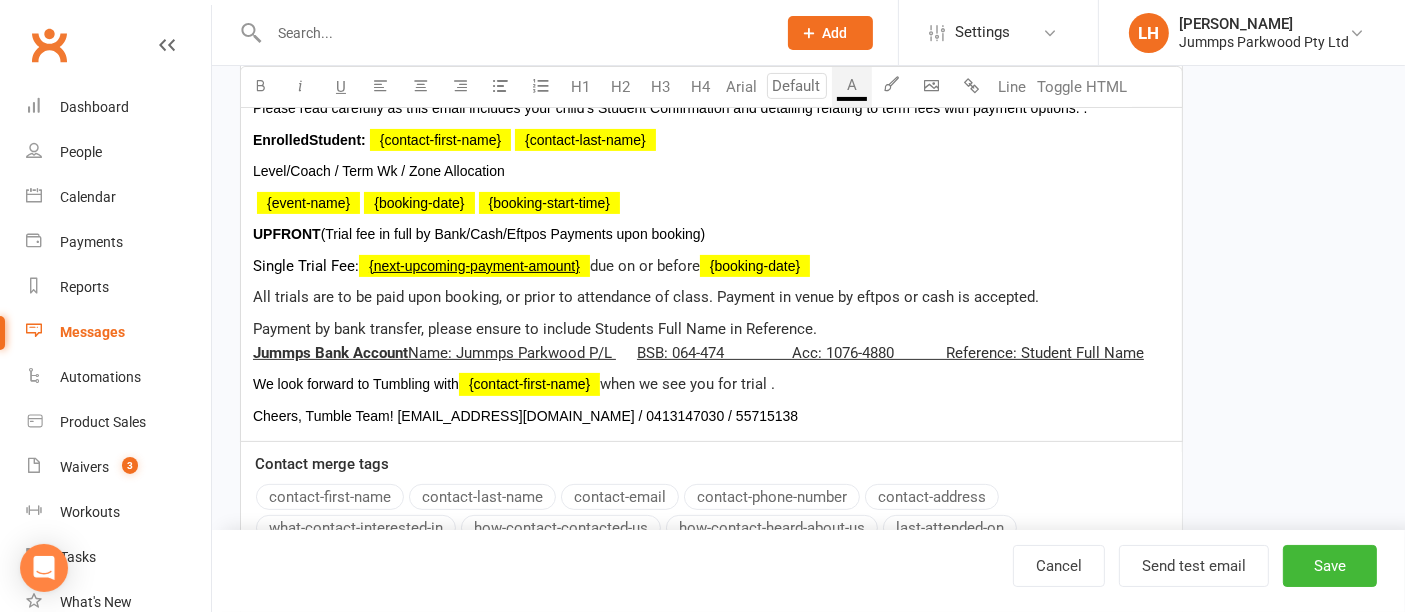 click on "Jummps Bank Account" at bounding box center (330, 353) 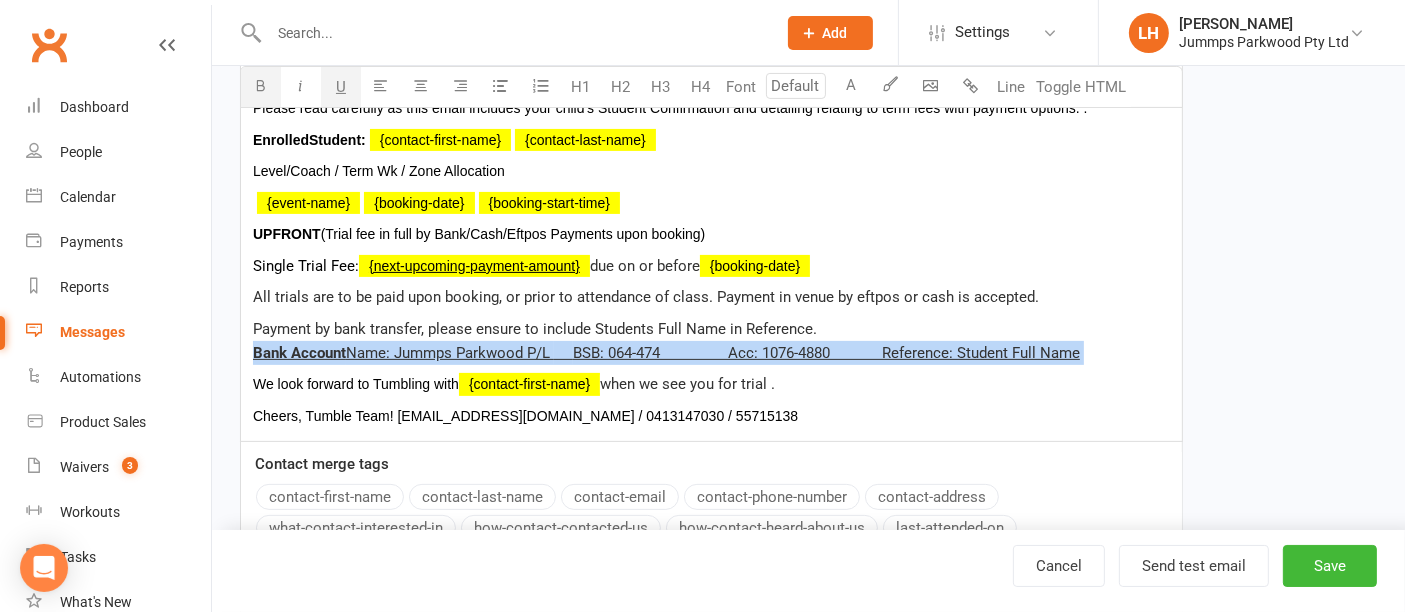 click on "U" at bounding box center [341, 87] 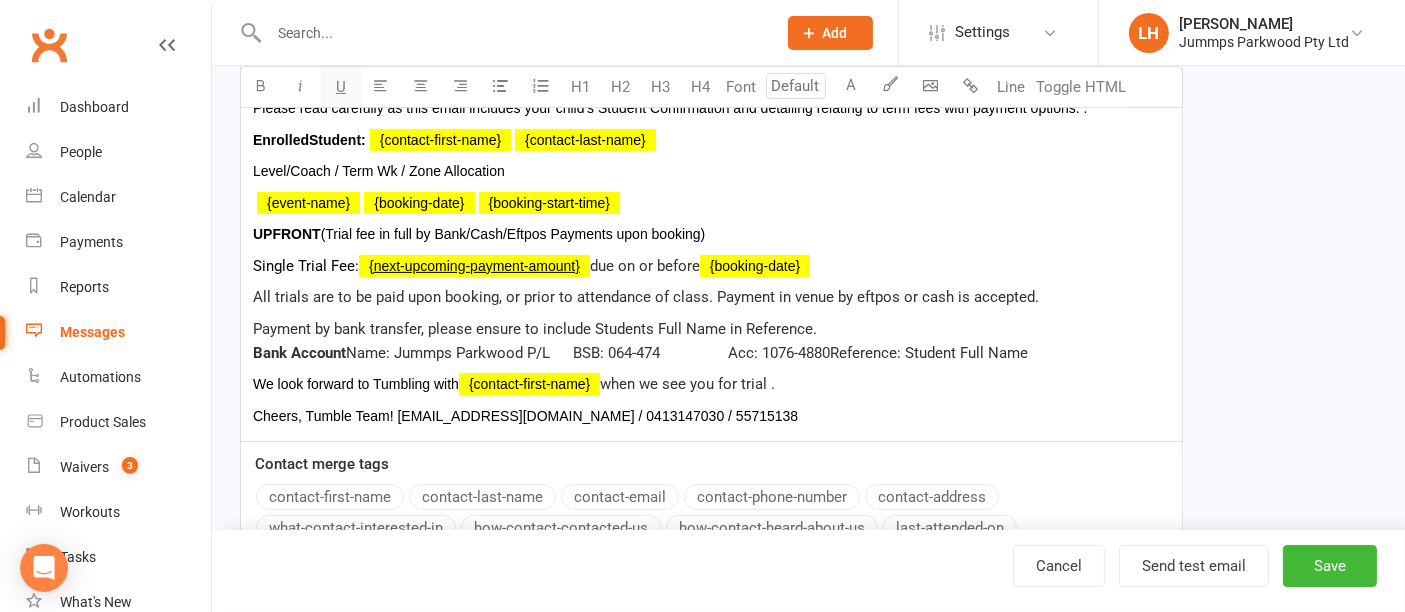 type 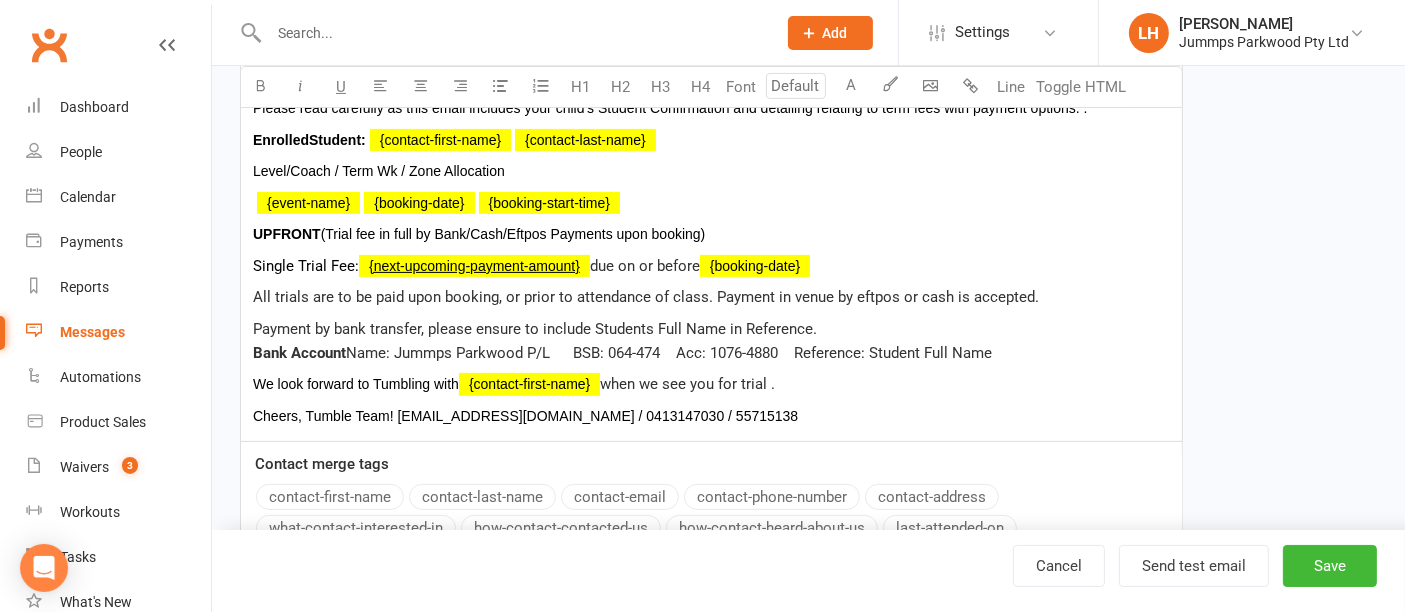 click on "﻿ {event-name}   ﻿ {booking-date}   ﻿ {booking-start-time}" at bounding box center (711, 203) 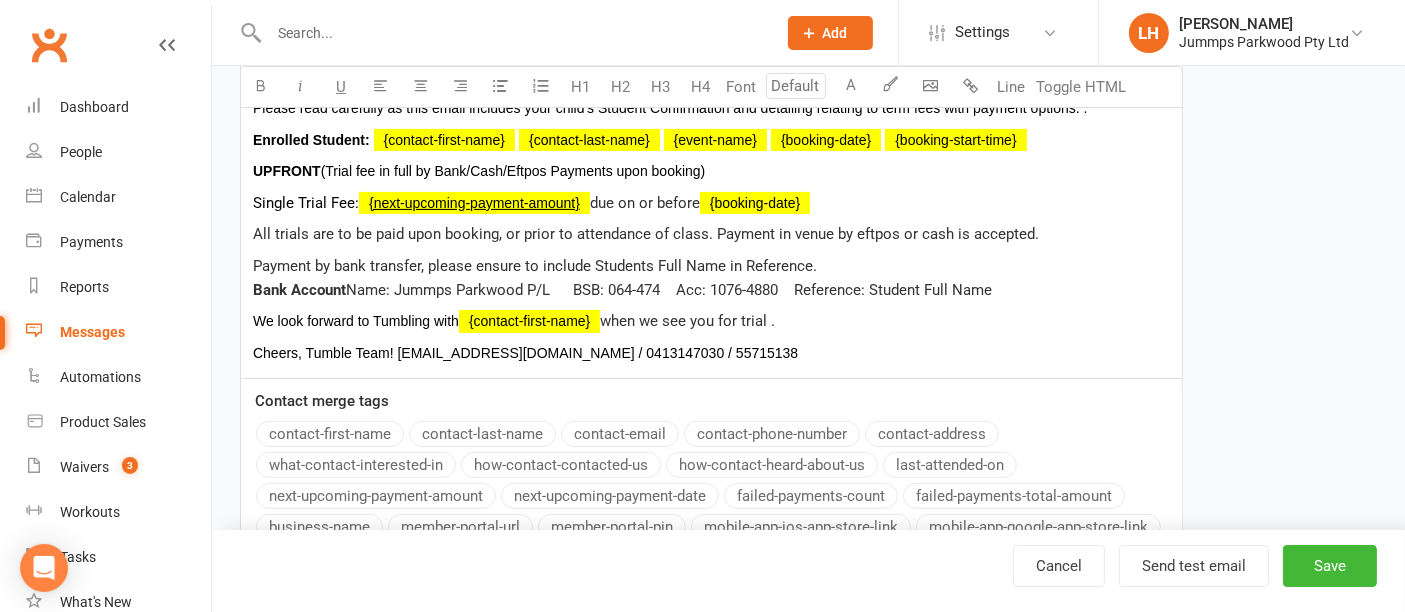type on "14" 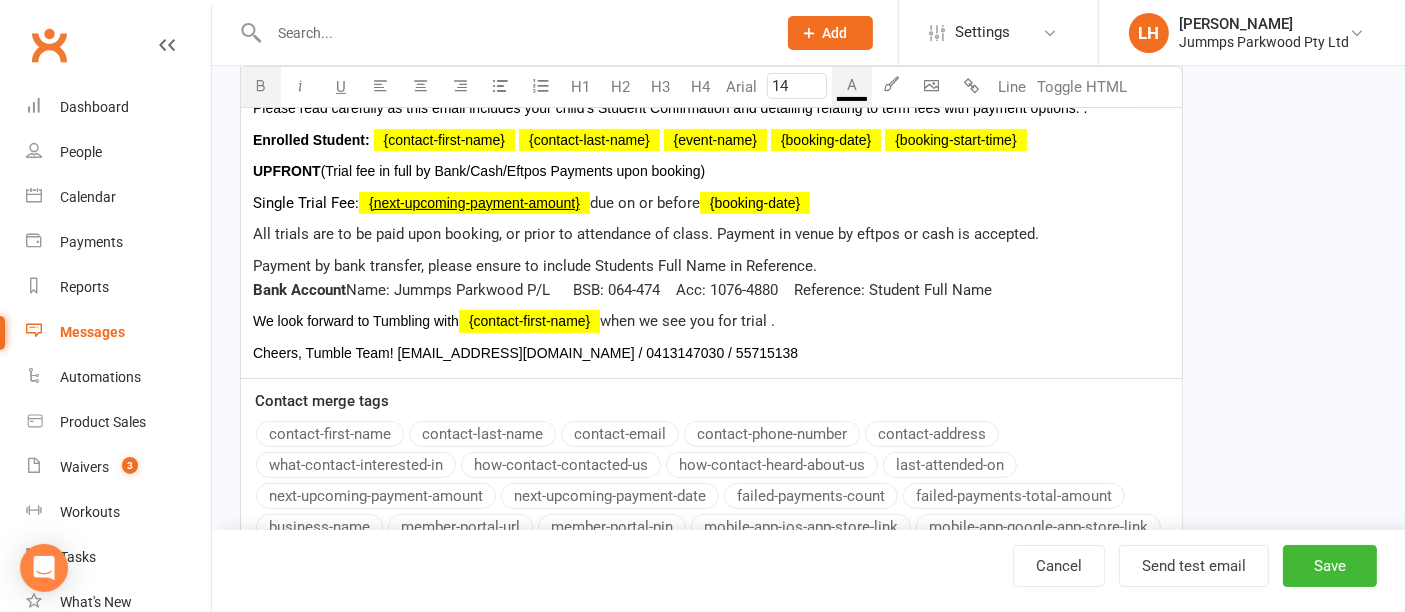 click on "Enrolled Student:" at bounding box center (311, 140) 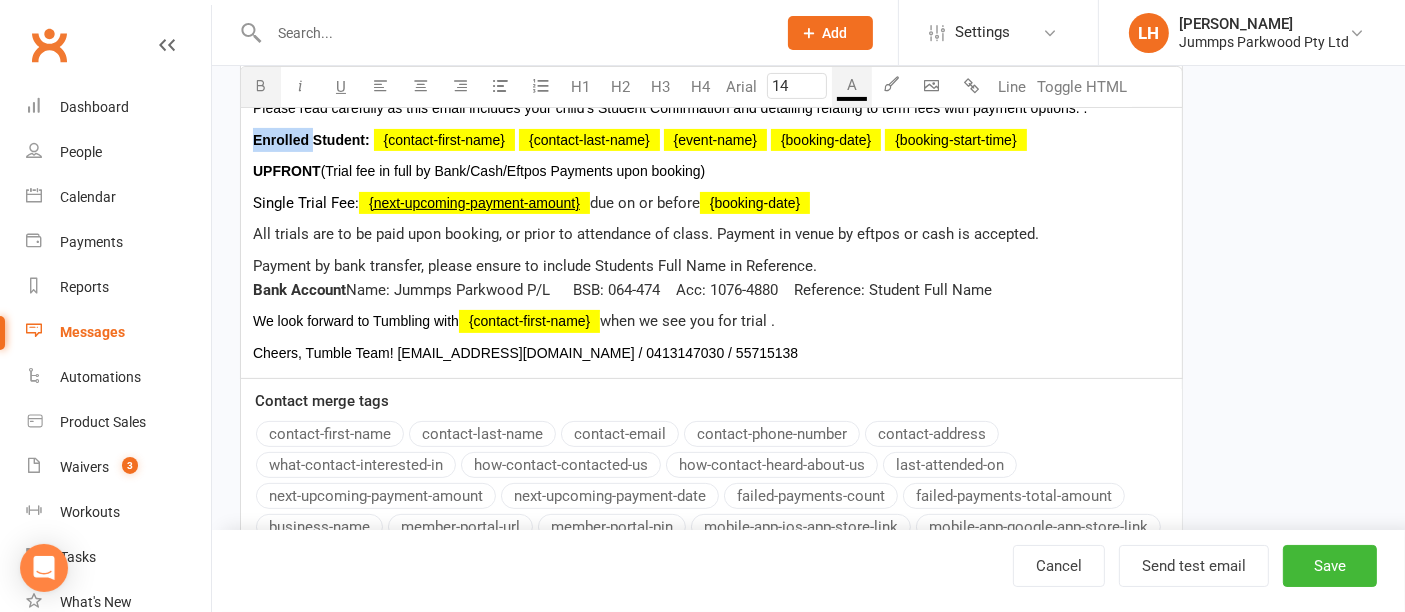 click on "Enrolled Student:" at bounding box center (311, 140) 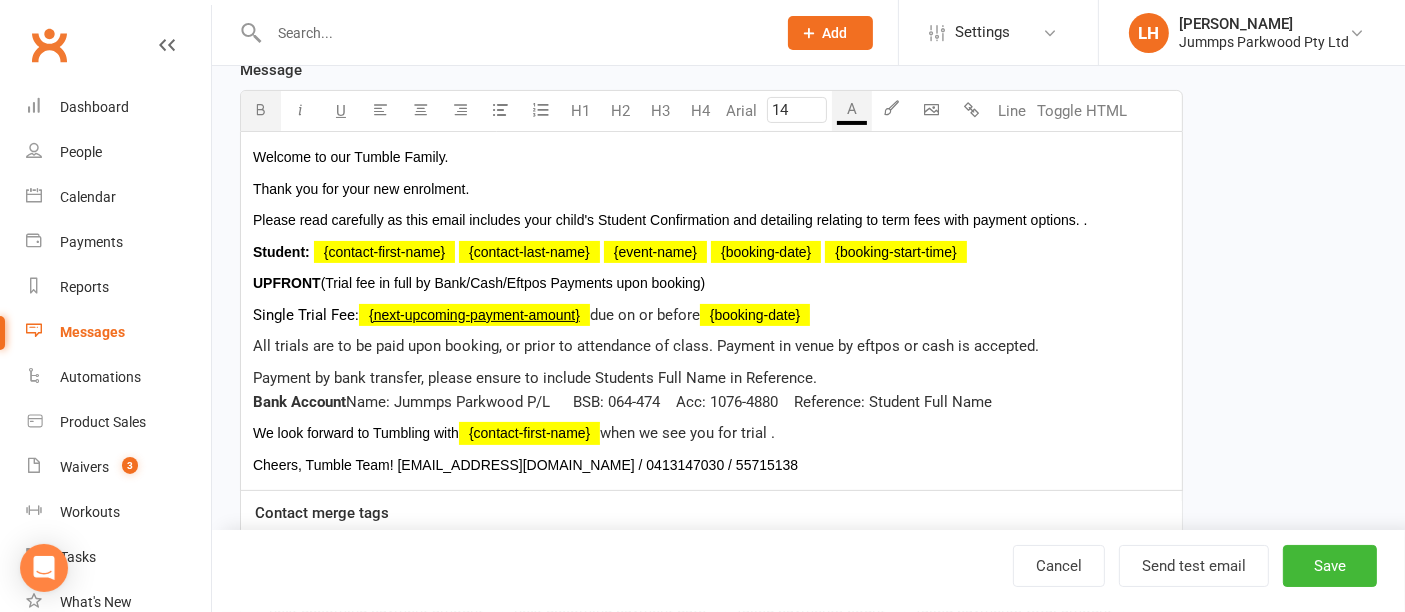 scroll, scrollTop: 384, scrollLeft: 0, axis: vertical 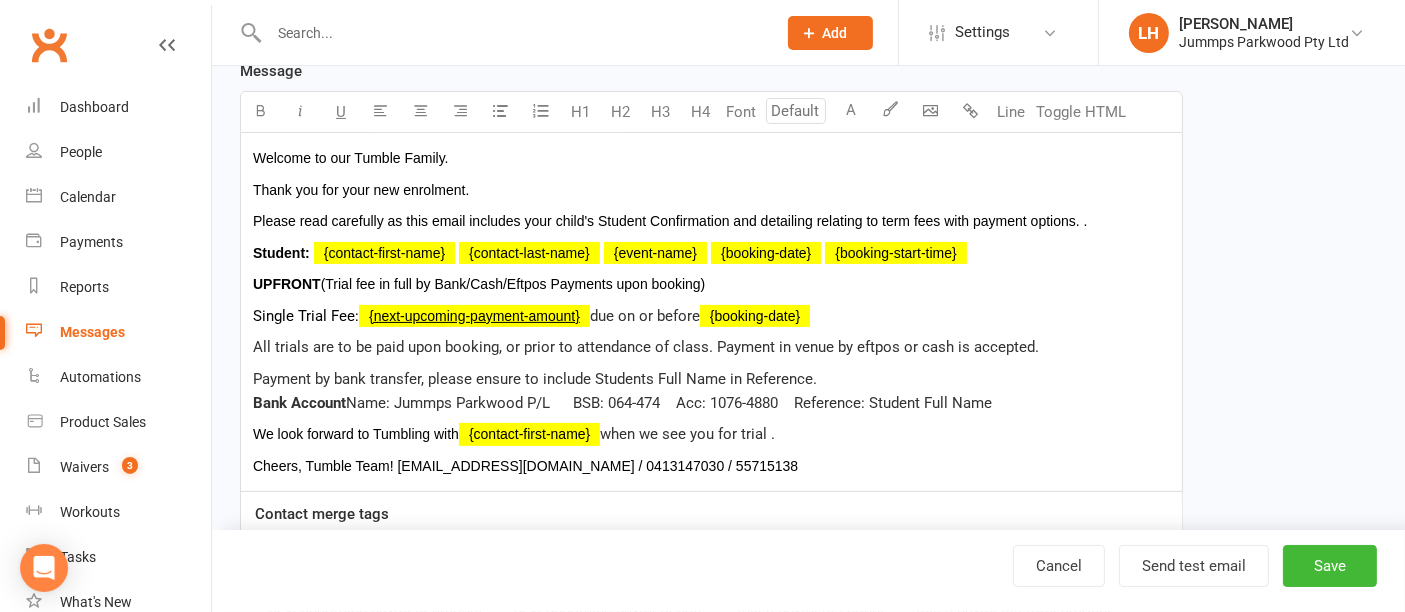 click on "due on or before" at bounding box center [645, 316] 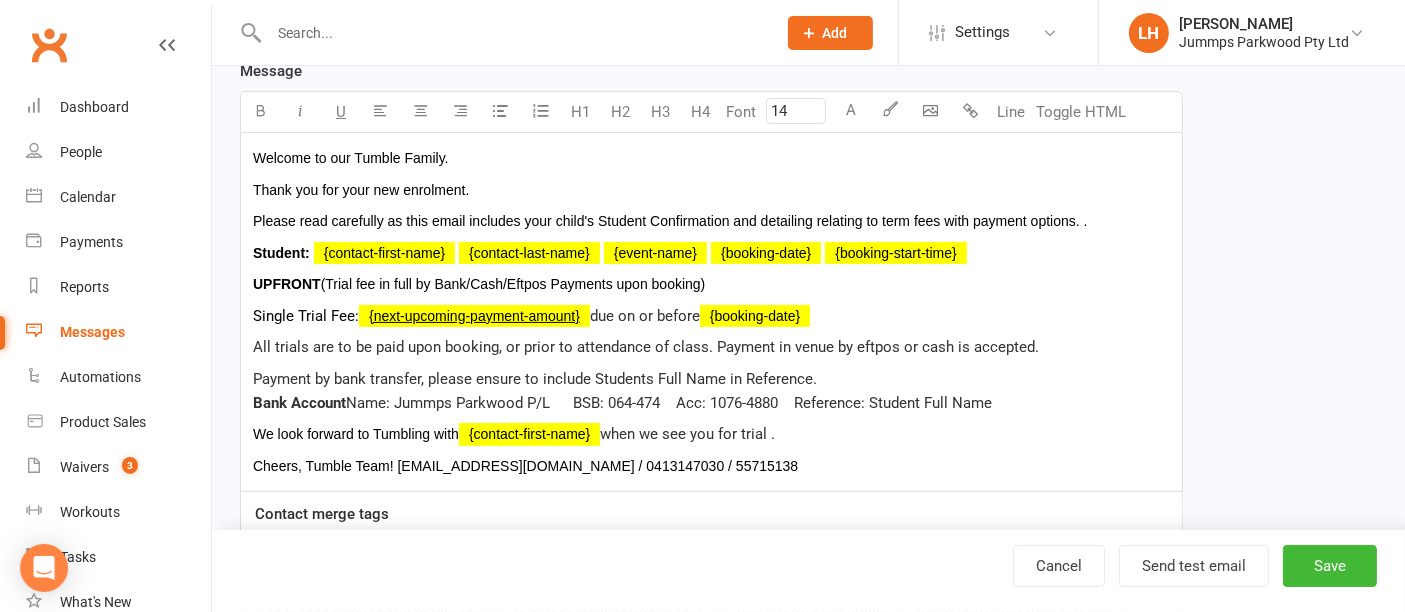 type 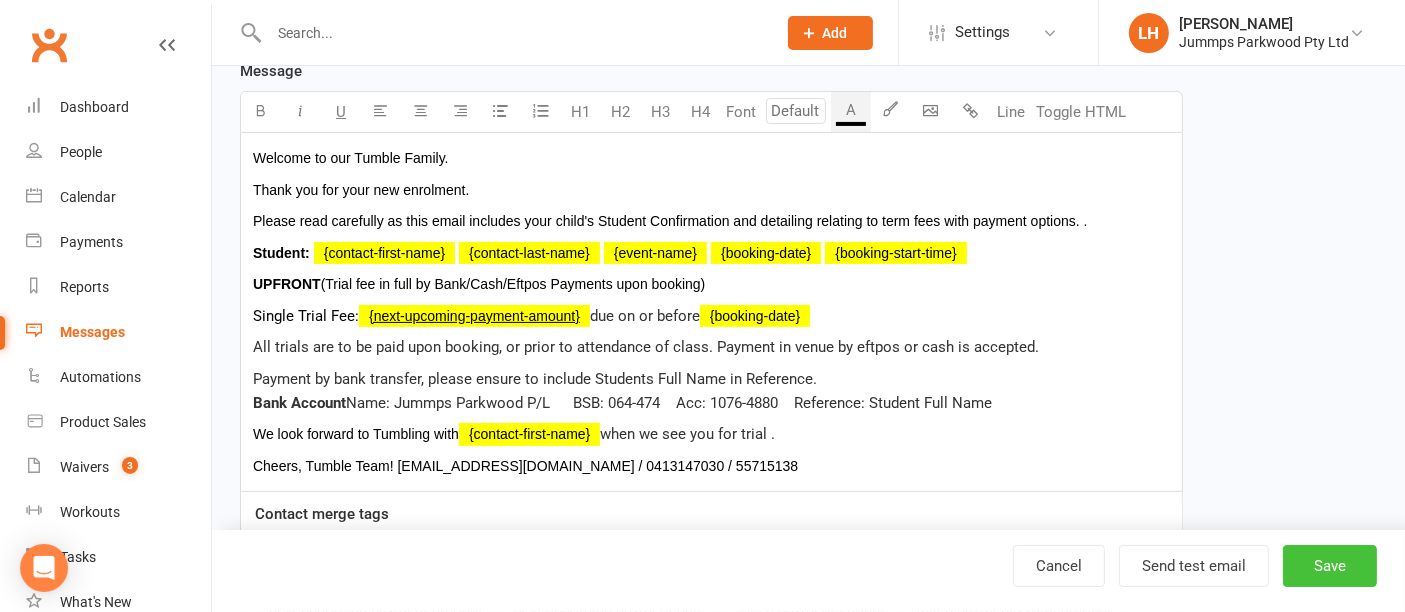 click on "Save" at bounding box center (1330, 566) 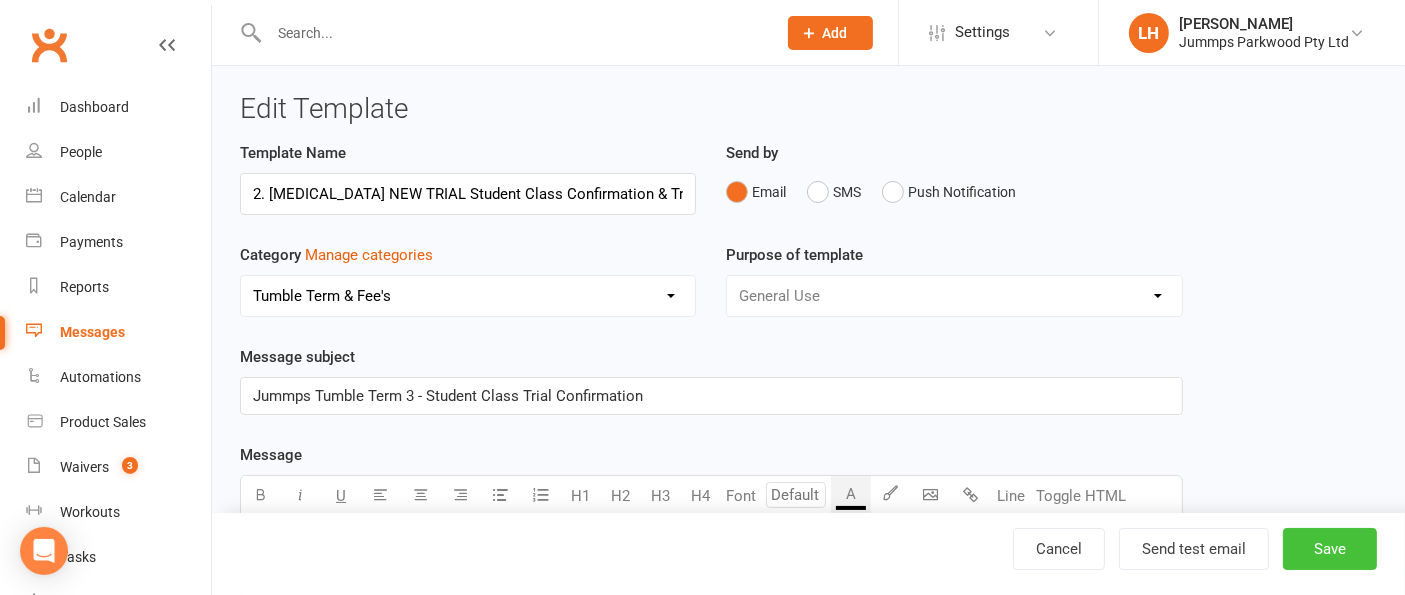 select on "grid" 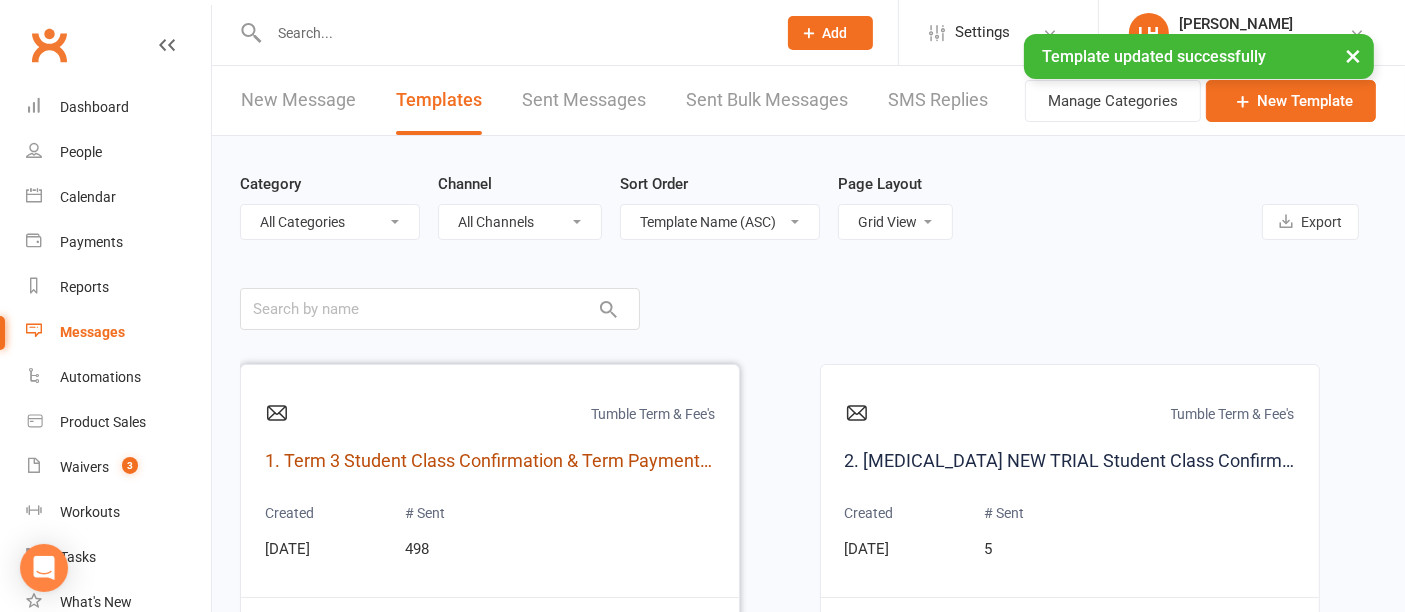 click on "1. Term 3 Student Class Confirmation & Term Payment Details" at bounding box center [490, 461] 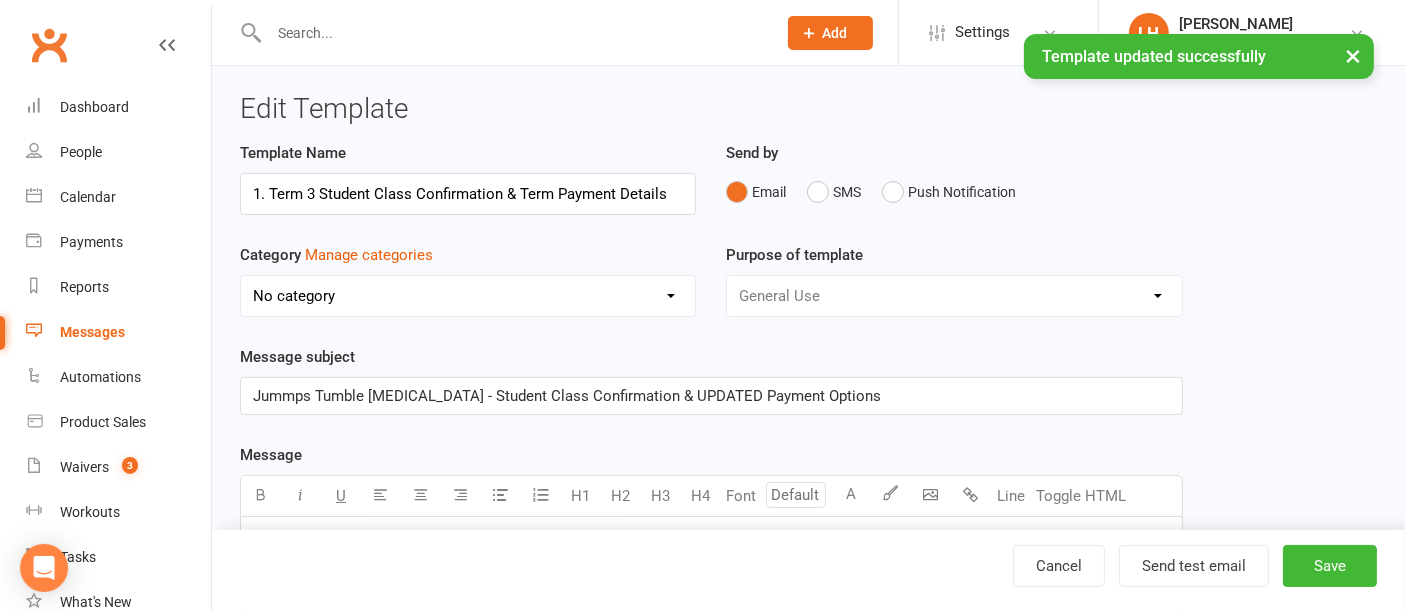 select on "17732" 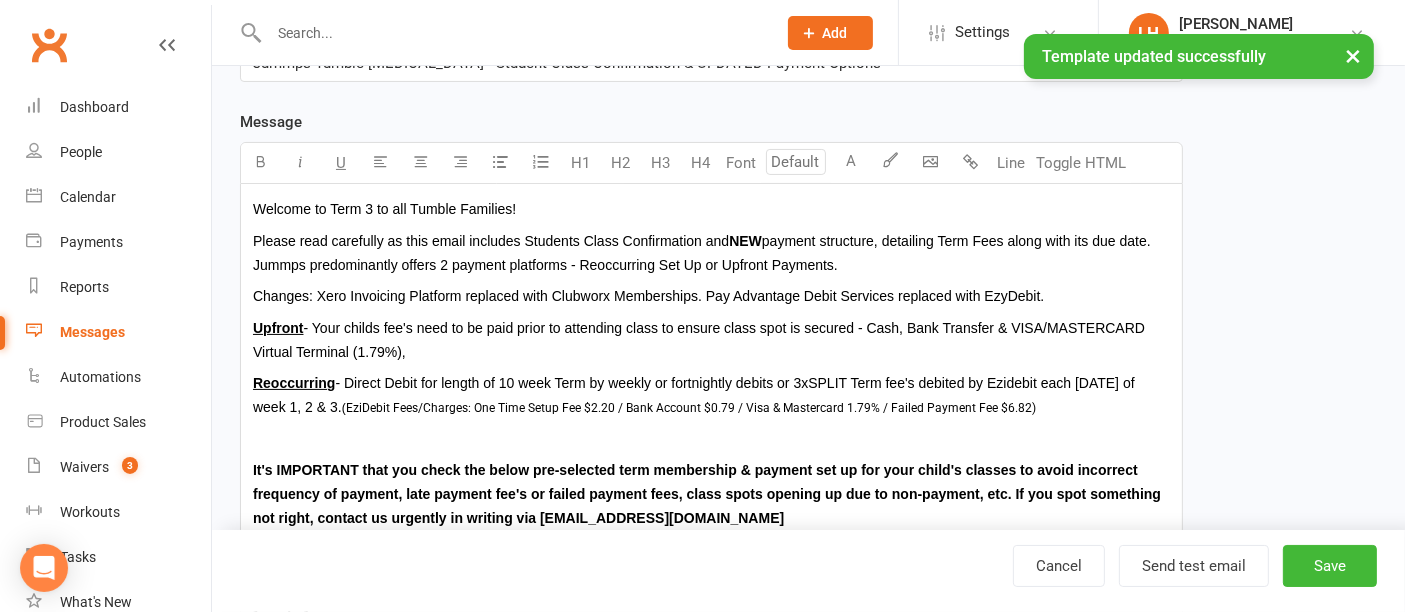 scroll, scrollTop: 337, scrollLeft: 0, axis: vertical 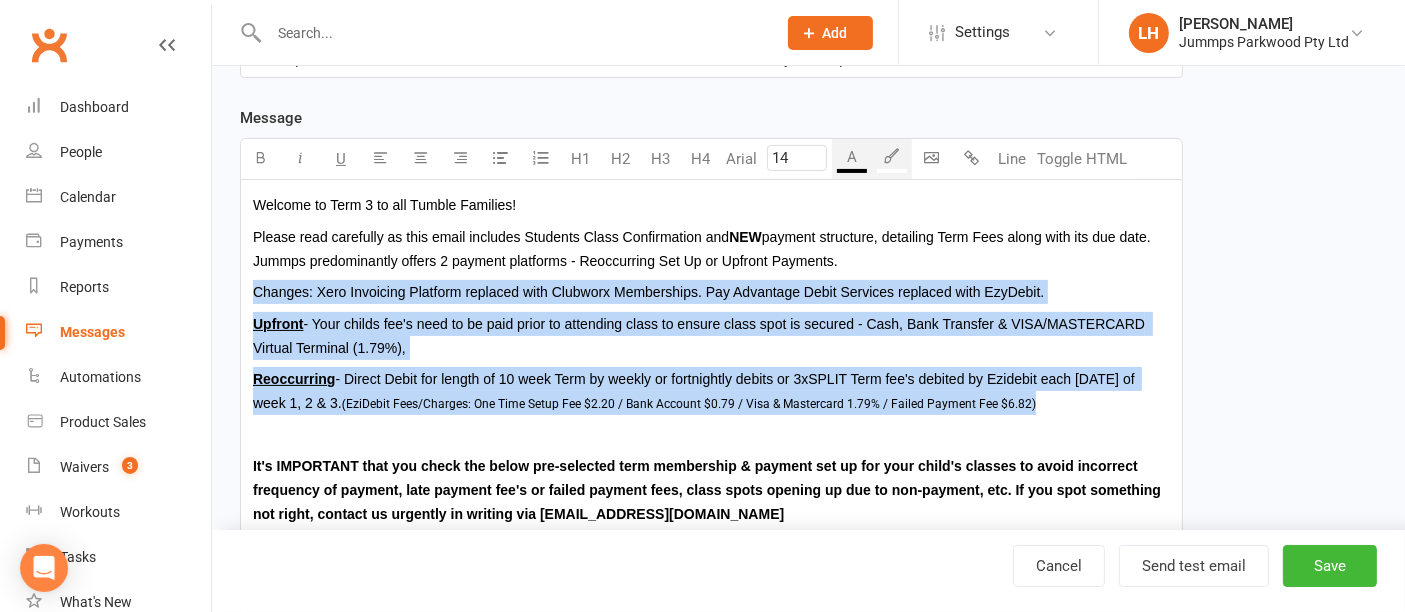 drag, startPoint x: 1065, startPoint y: 404, endPoint x: 253, endPoint y: 292, distance: 819.68774 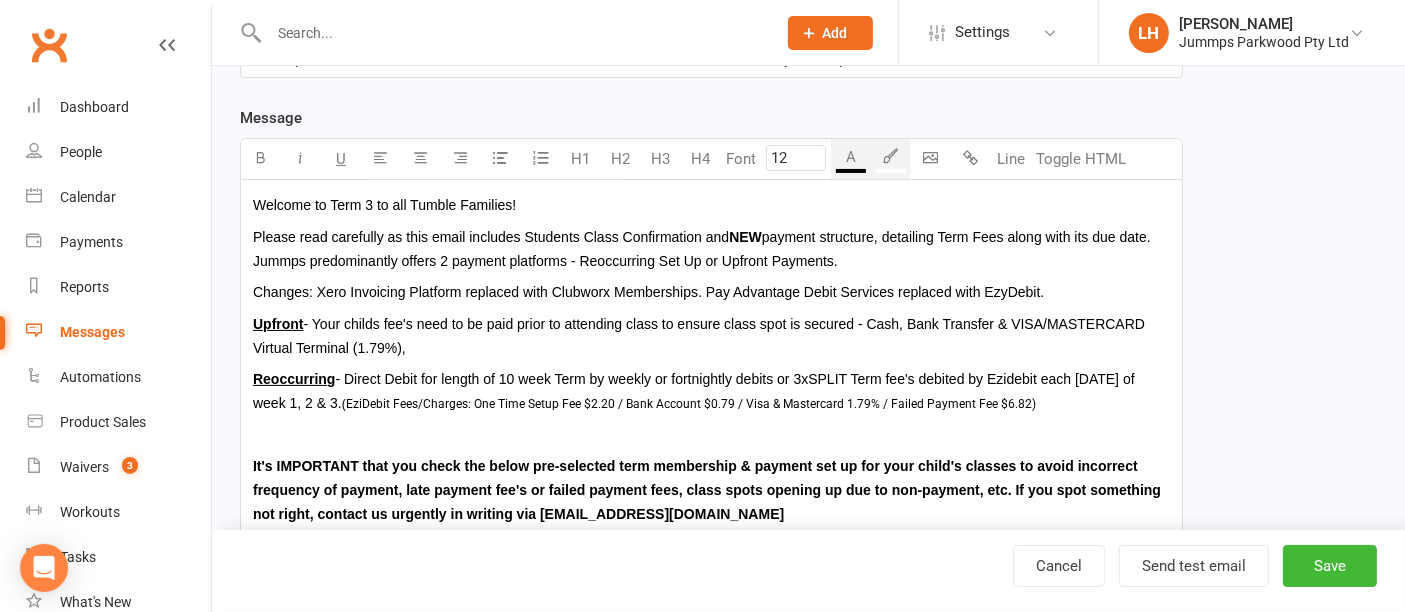 type on "14" 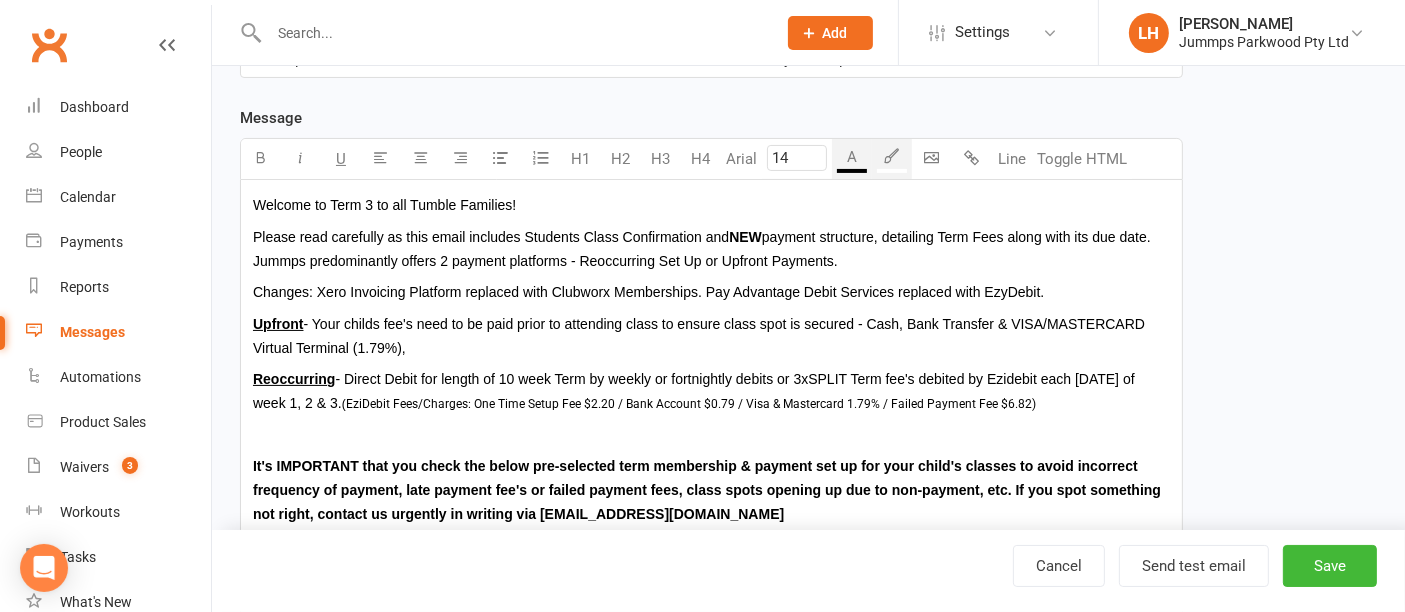 click on "Changes: Xero Invoicing Platform replaced with Clubworx Memberships. Pay Advantage Debit Services replaced with EzyDebit." at bounding box center [711, 292] 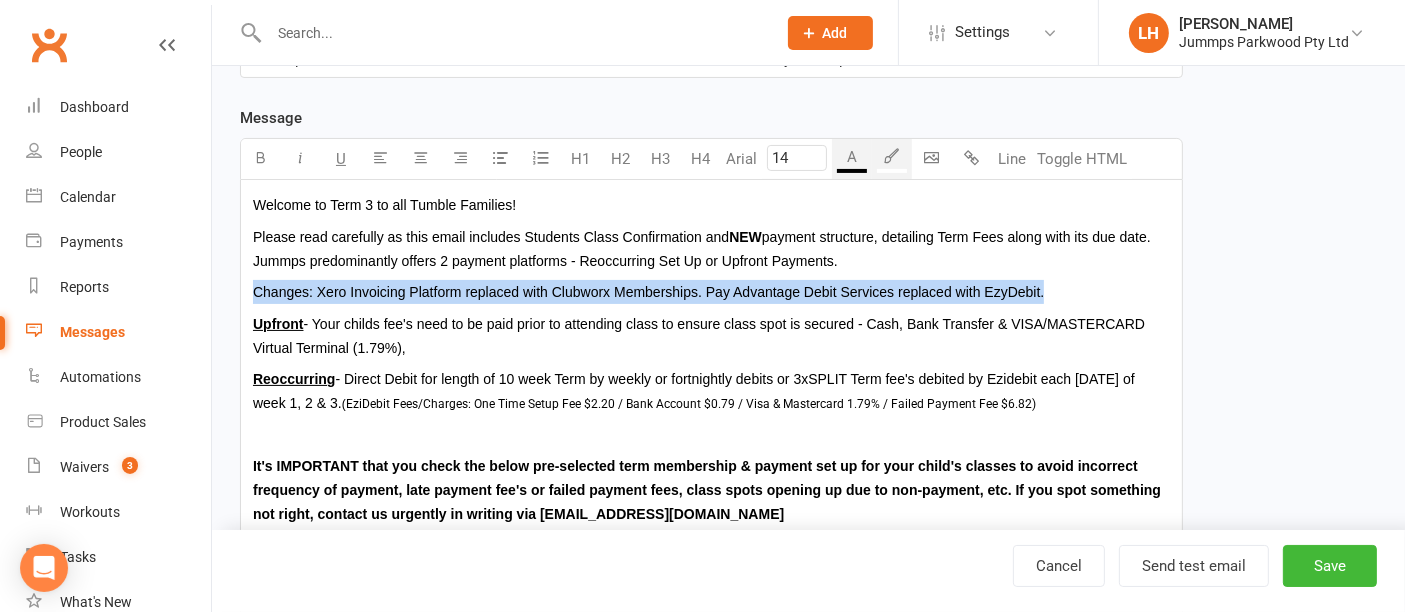 copy on "Changes: Xero Invoicing Platform replaced with Clubworx Memberships. Pay Advantage Debit Services replaced with EzyDebit." 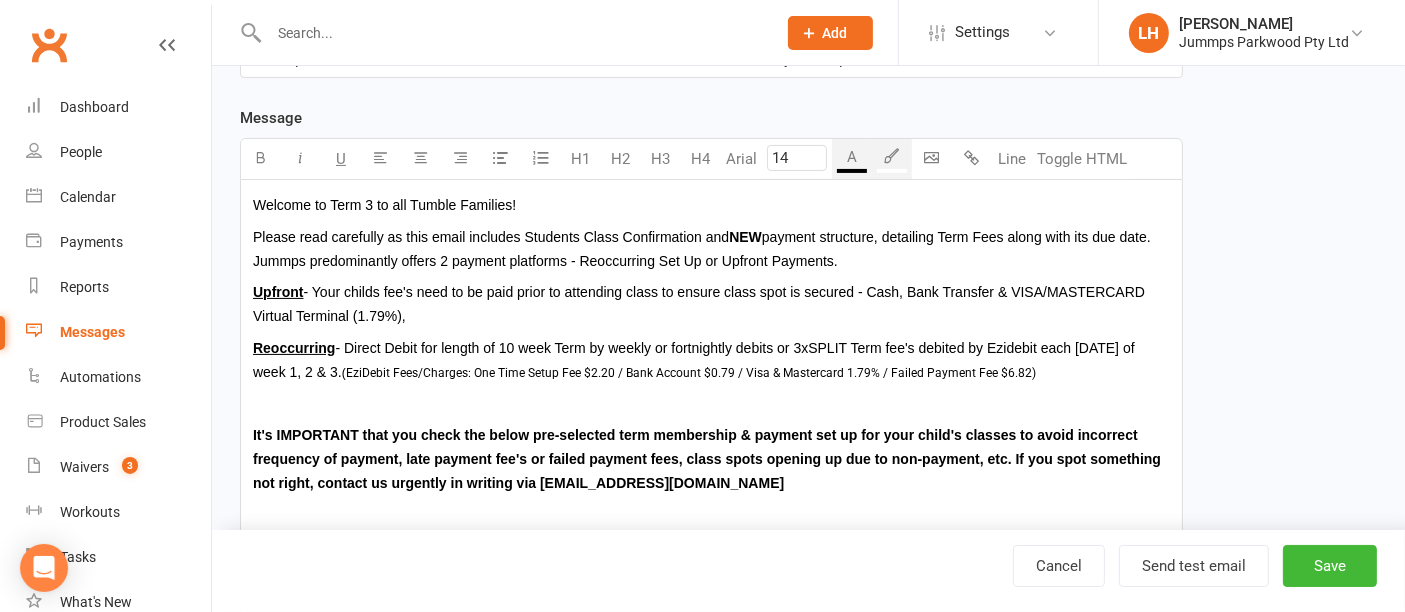 click on "payment structure, detailing Term Fees along with its due date. Jummps predominantly offers 2 payment platforms - Reoccurring Set Up or Upfront Payments." at bounding box center [704, 249] 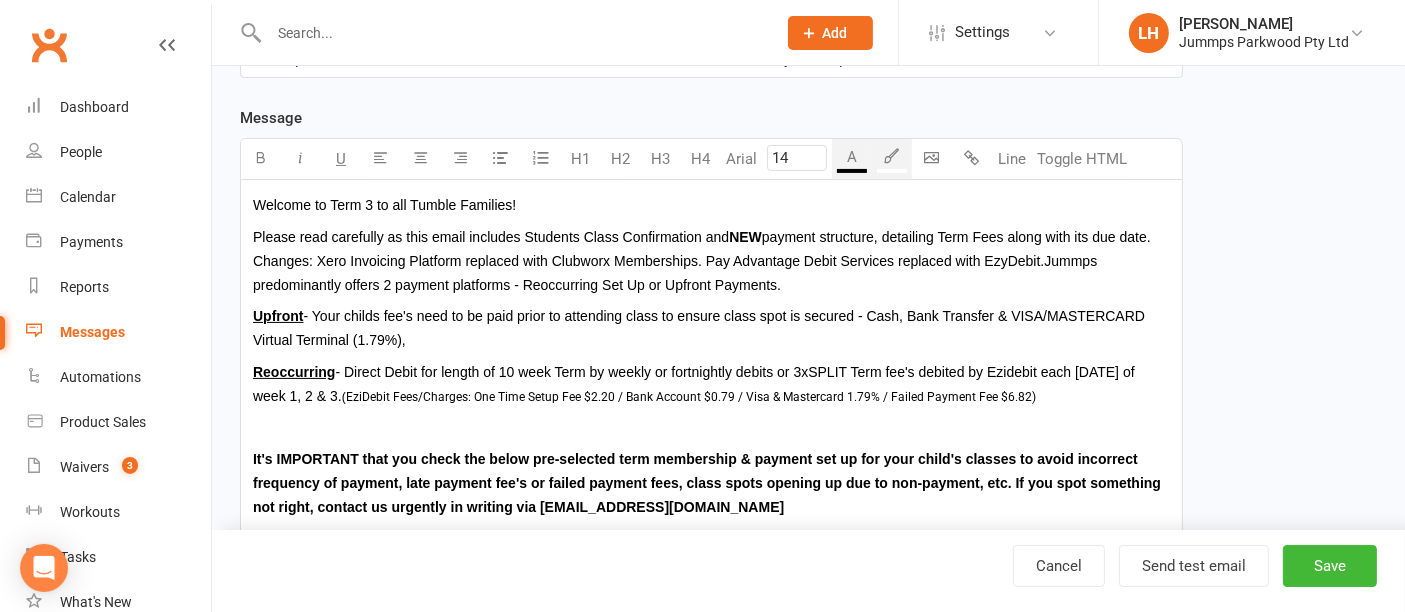 type 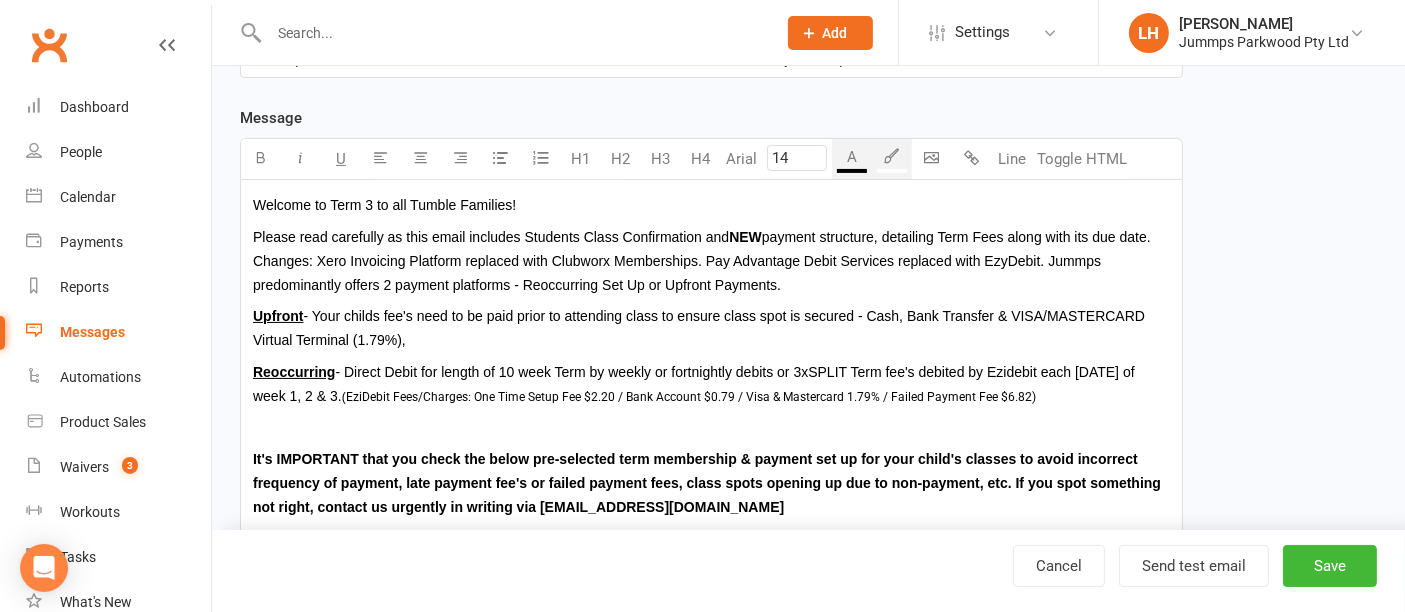 click on "Upfront  - Your childs fee's need to be paid prior to attending class to ensure class spot is secured - Cash, Bank Transfer & VISA/MASTERCARD Virtual Terminal (1.79%)," at bounding box center [711, 328] 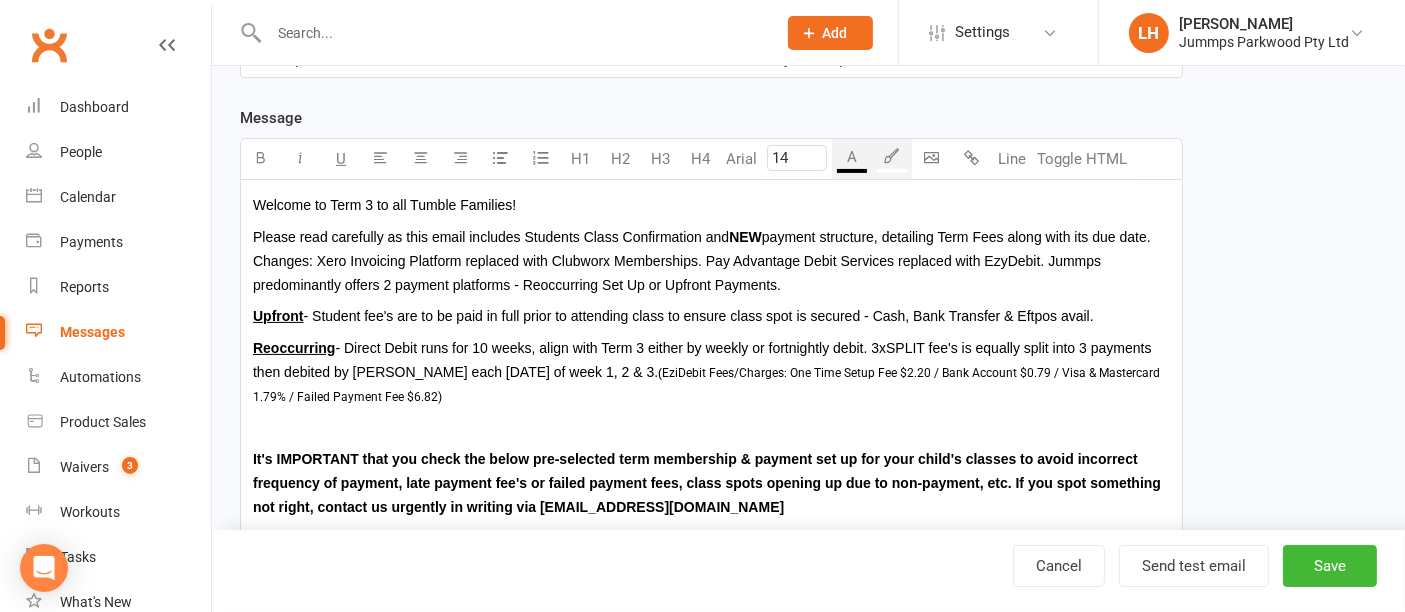 type on "12" 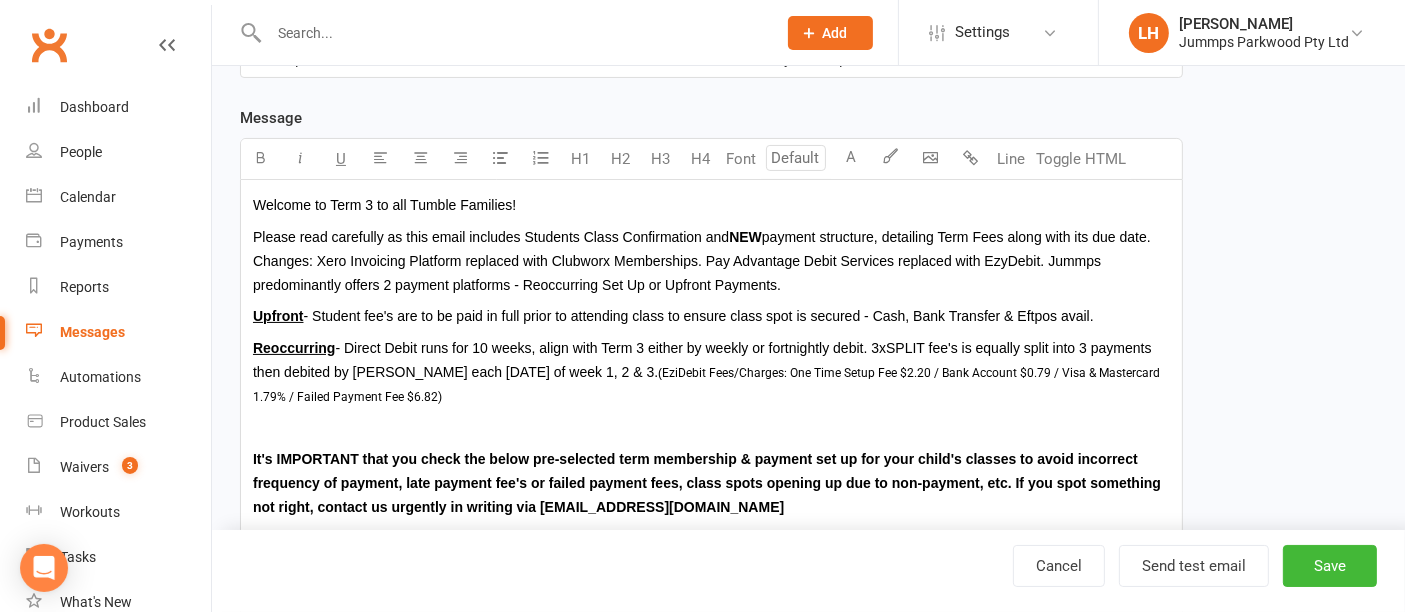 type on "14" 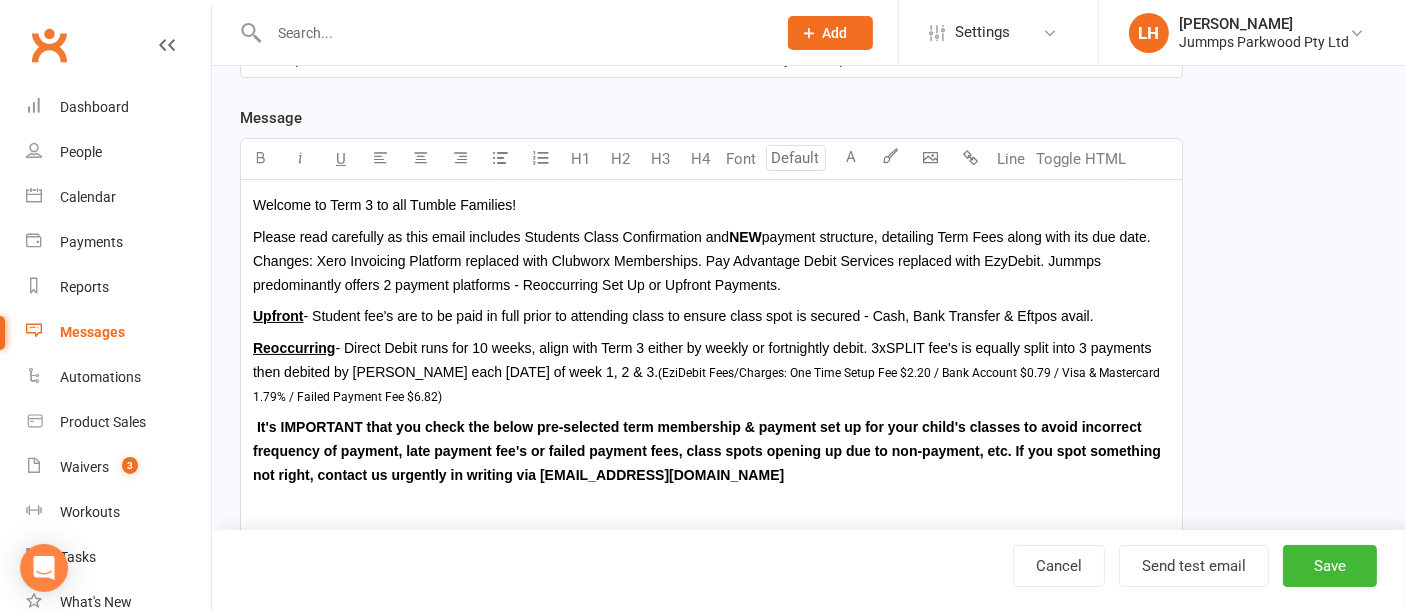 type on "14" 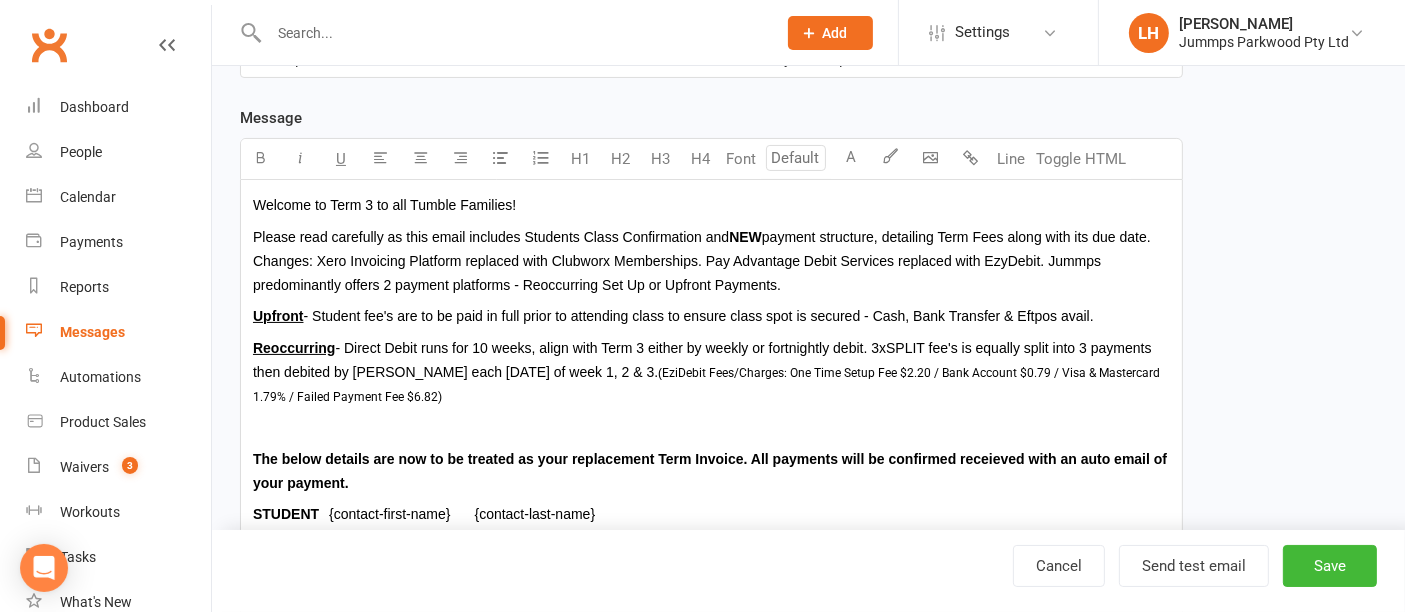 type on "14" 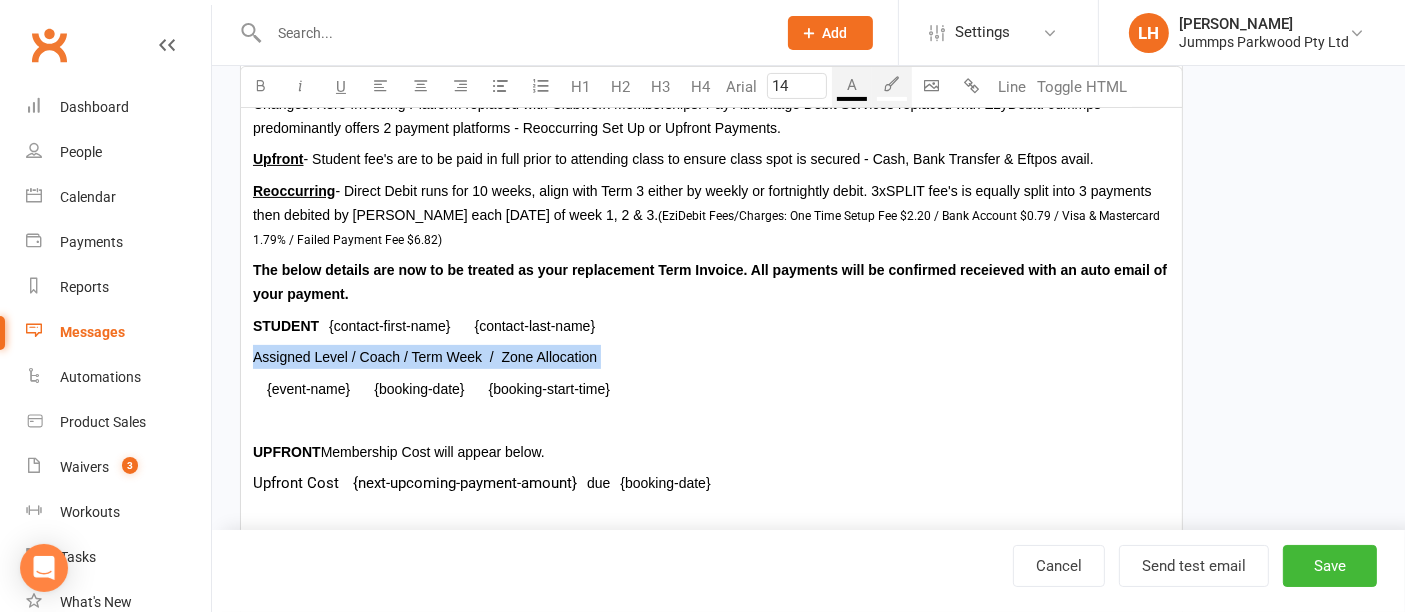 scroll, scrollTop: 493, scrollLeft: 0, axis: vertical 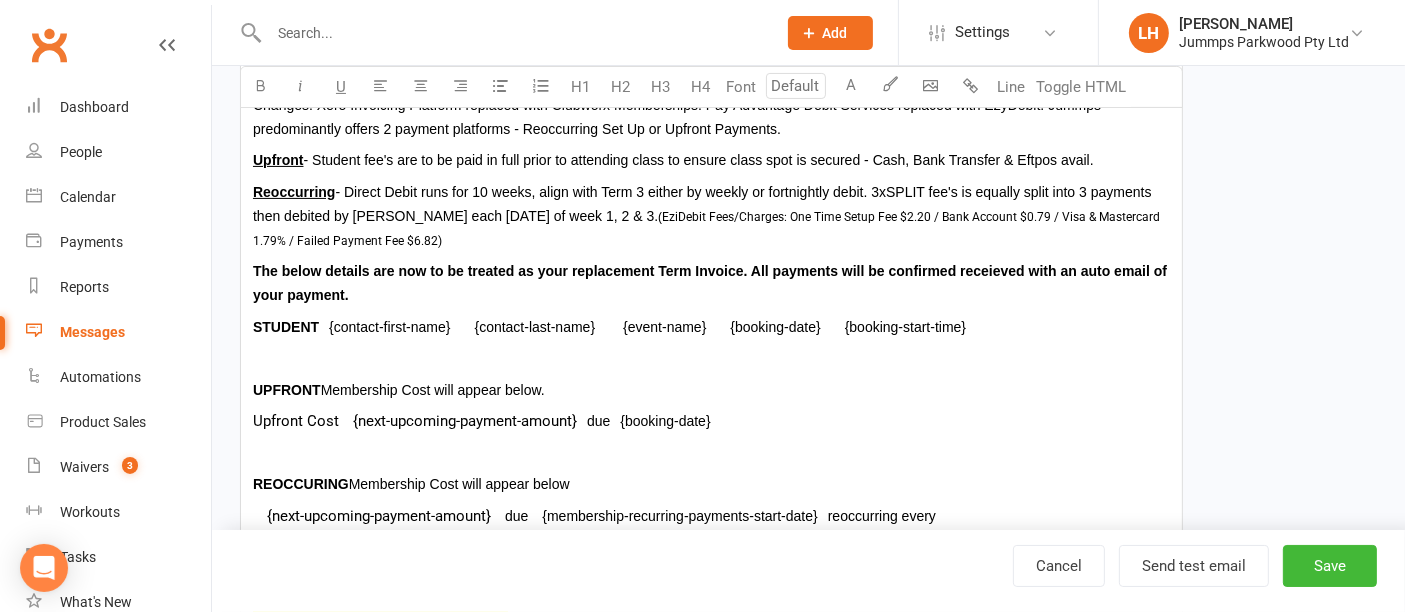 type on "14" 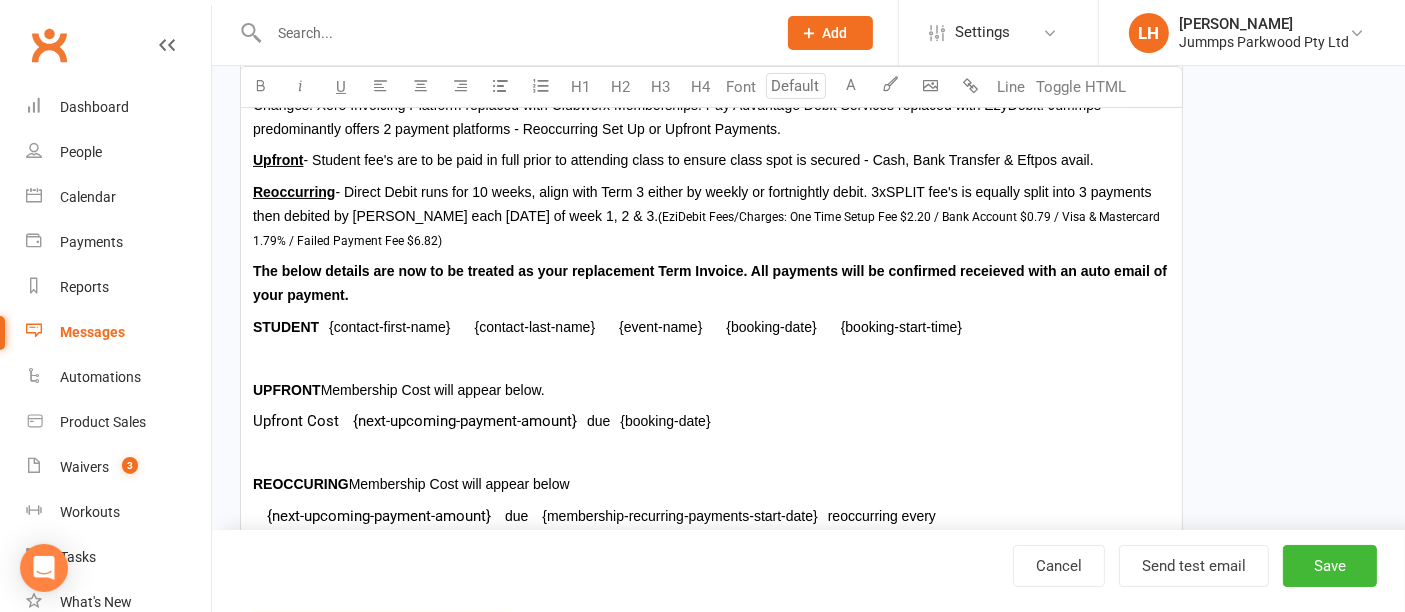 type on "14" 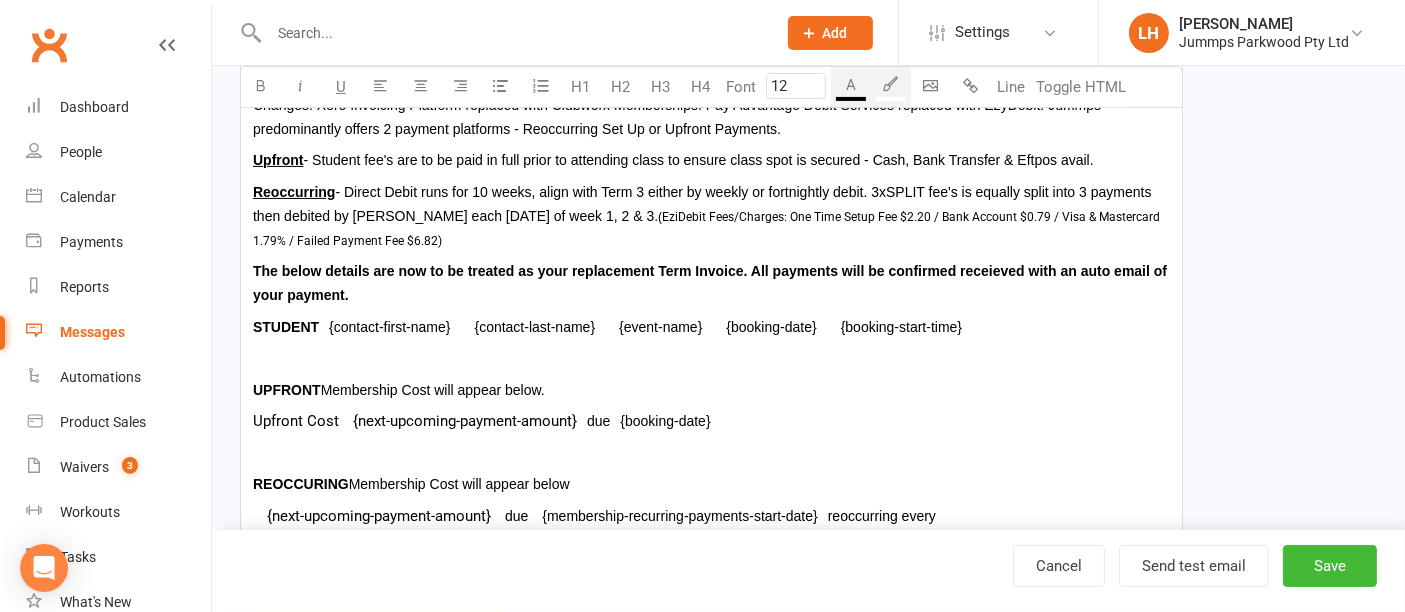 type on "14" 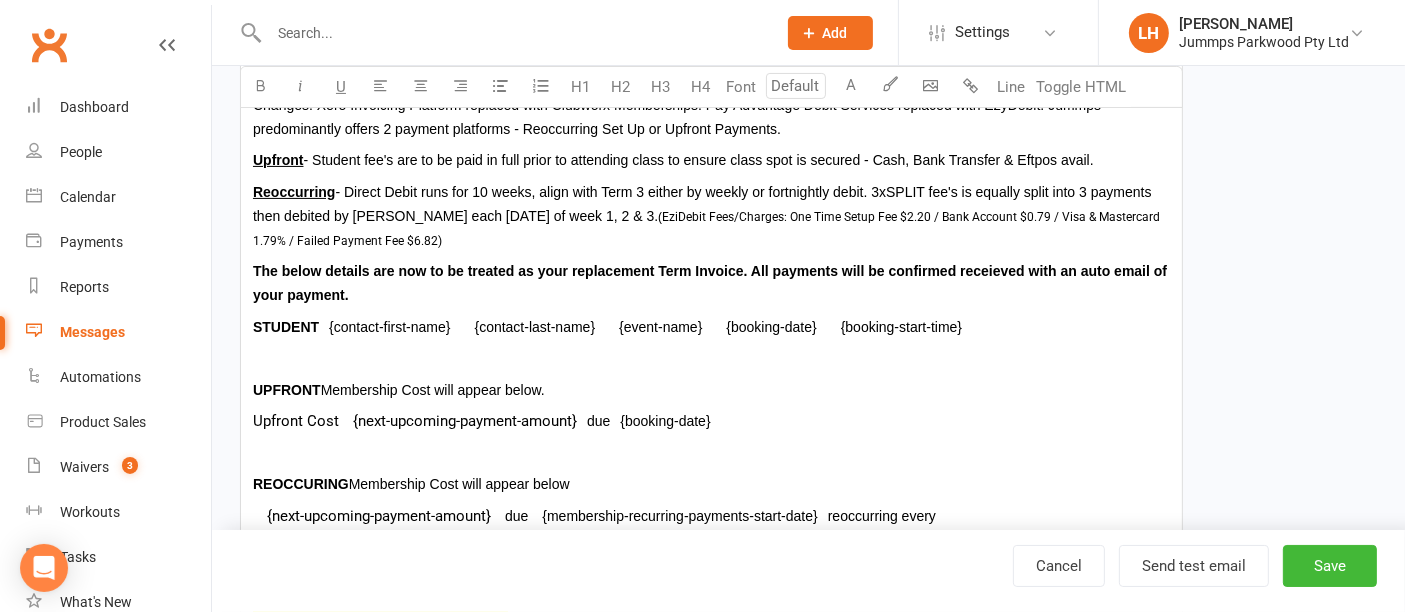 type on "14" 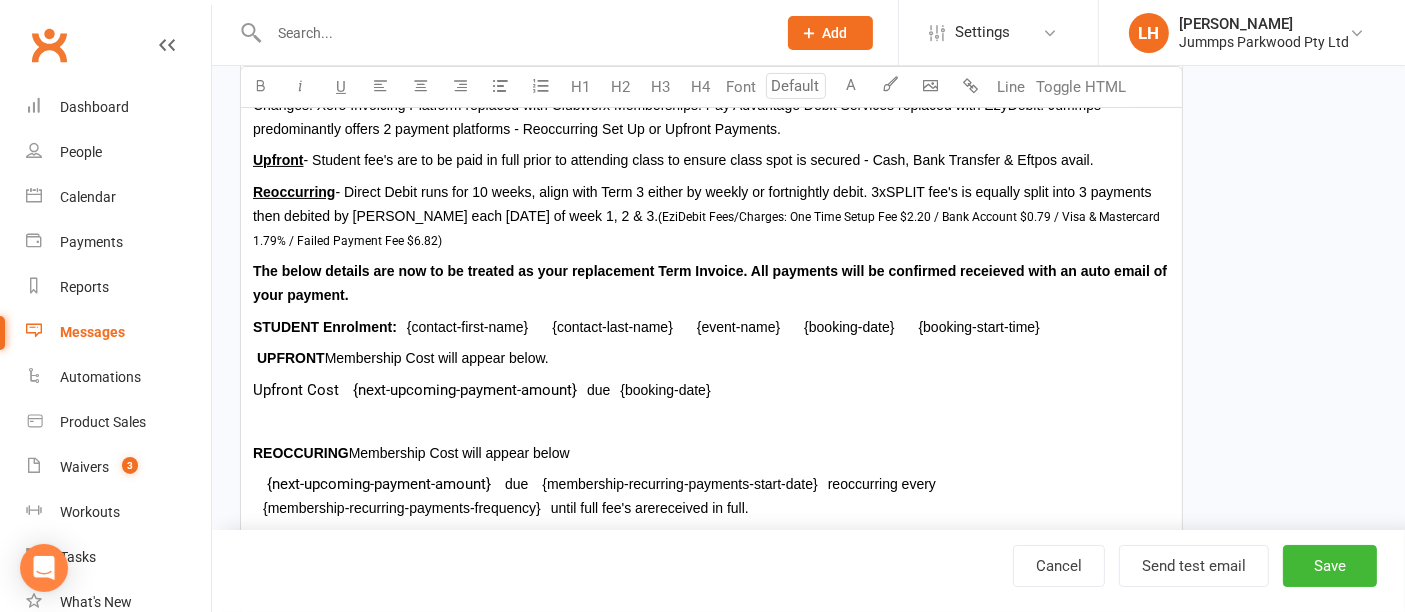 type on "14" 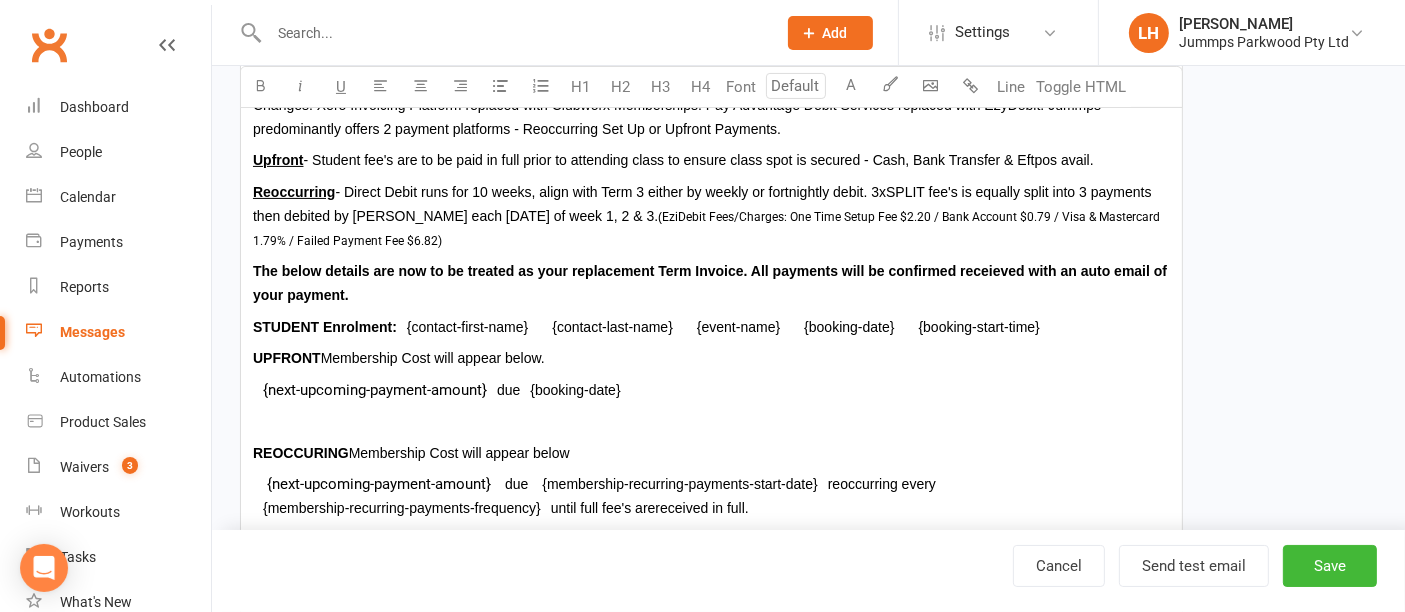 type on "14" 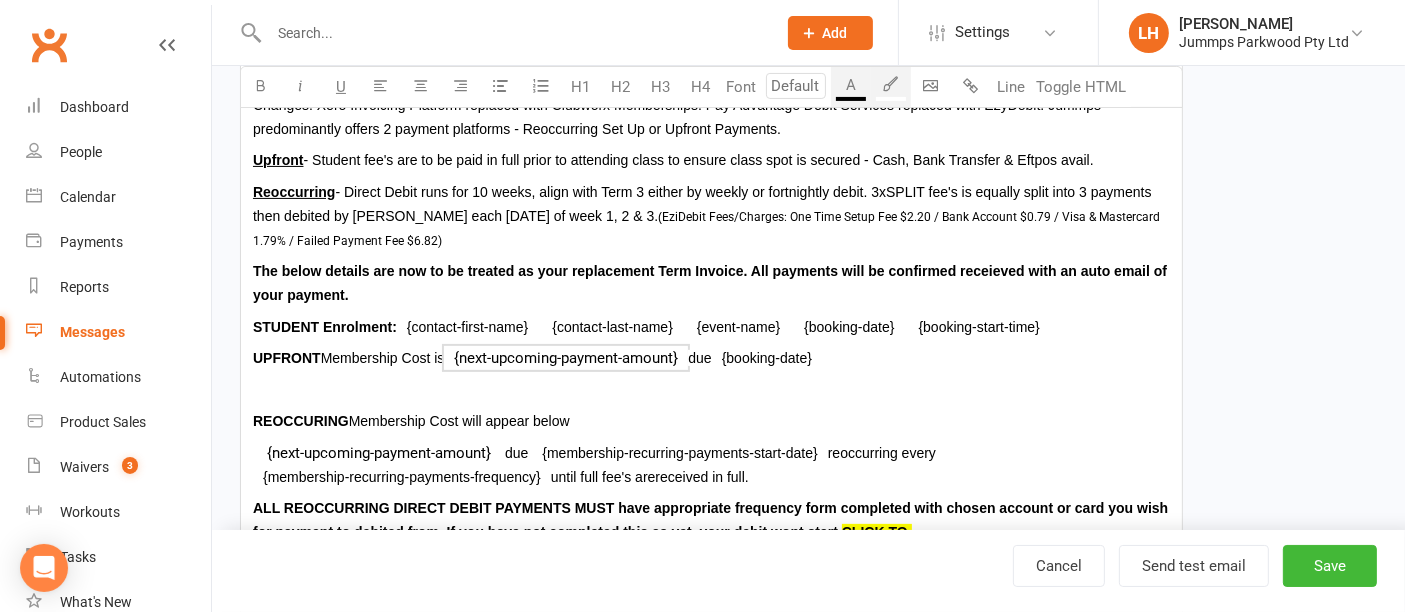 type on "14" 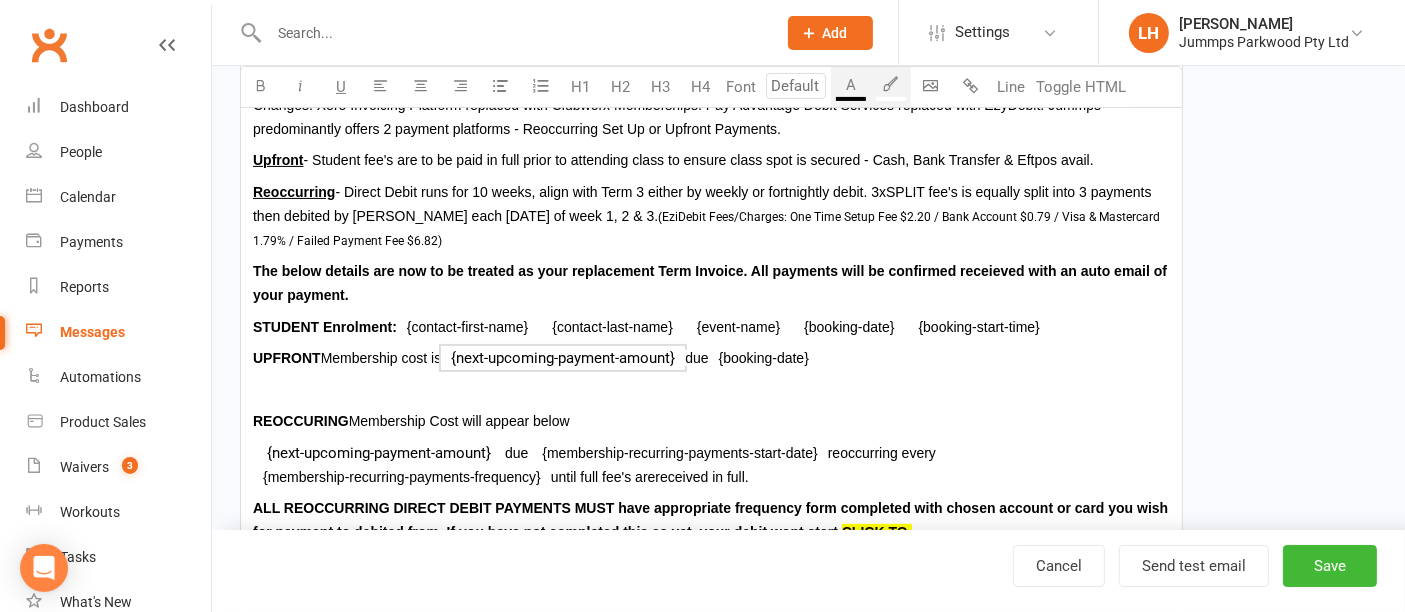 type on "14" 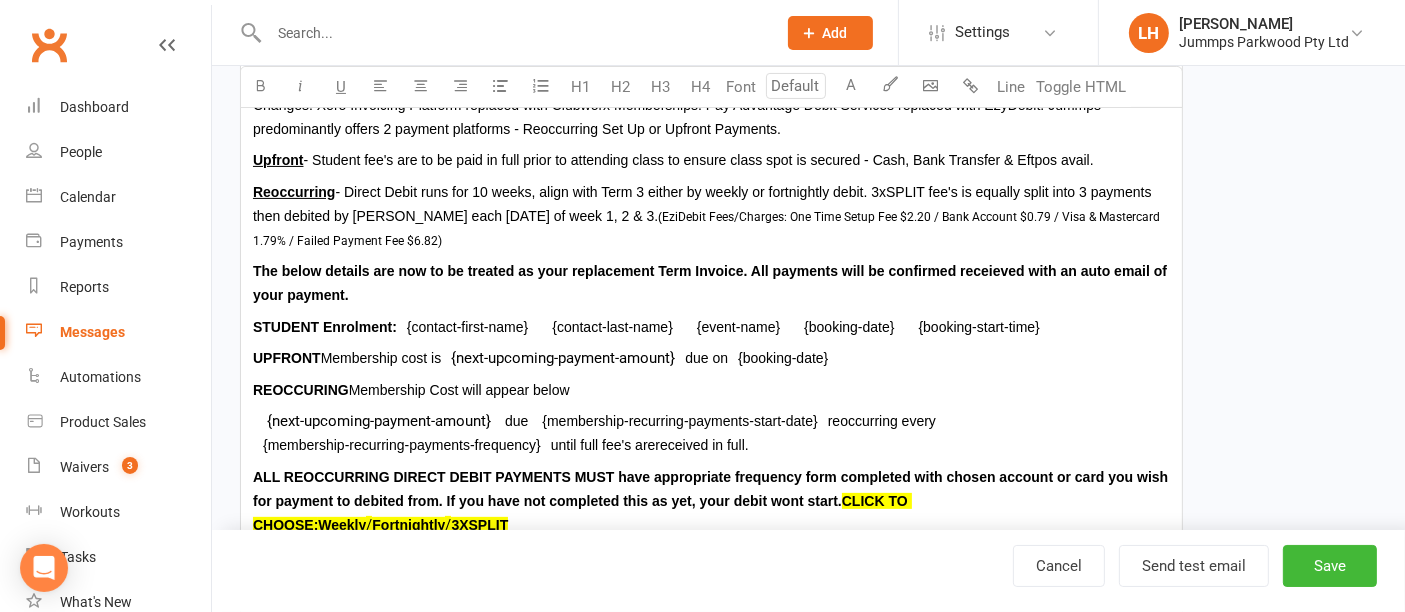 type on "14" 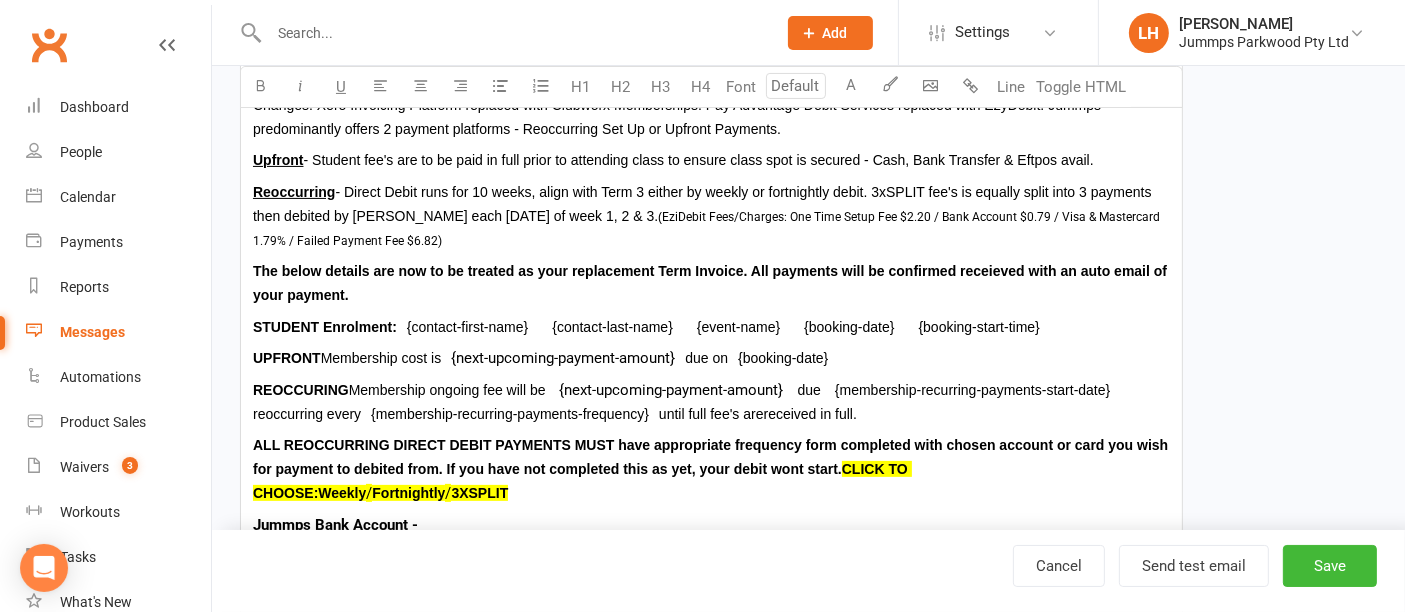 type on "14" 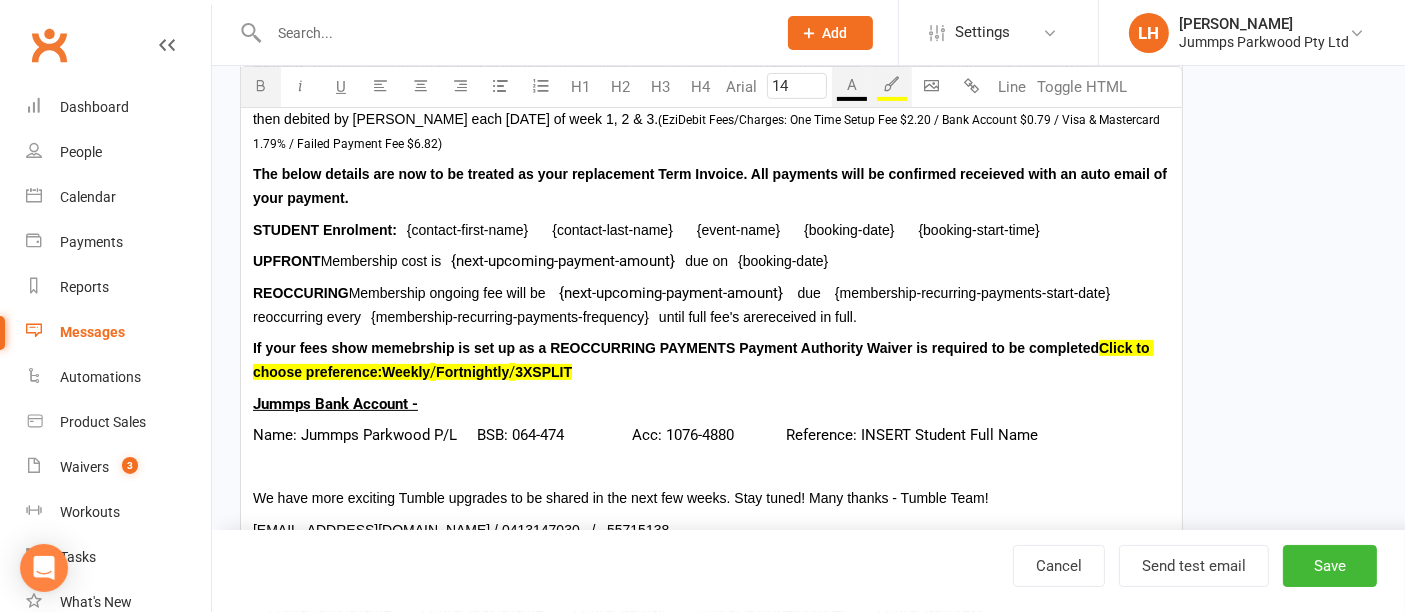 scroll, scrollTop: 588, scrollLeft: 0, axis: vertical 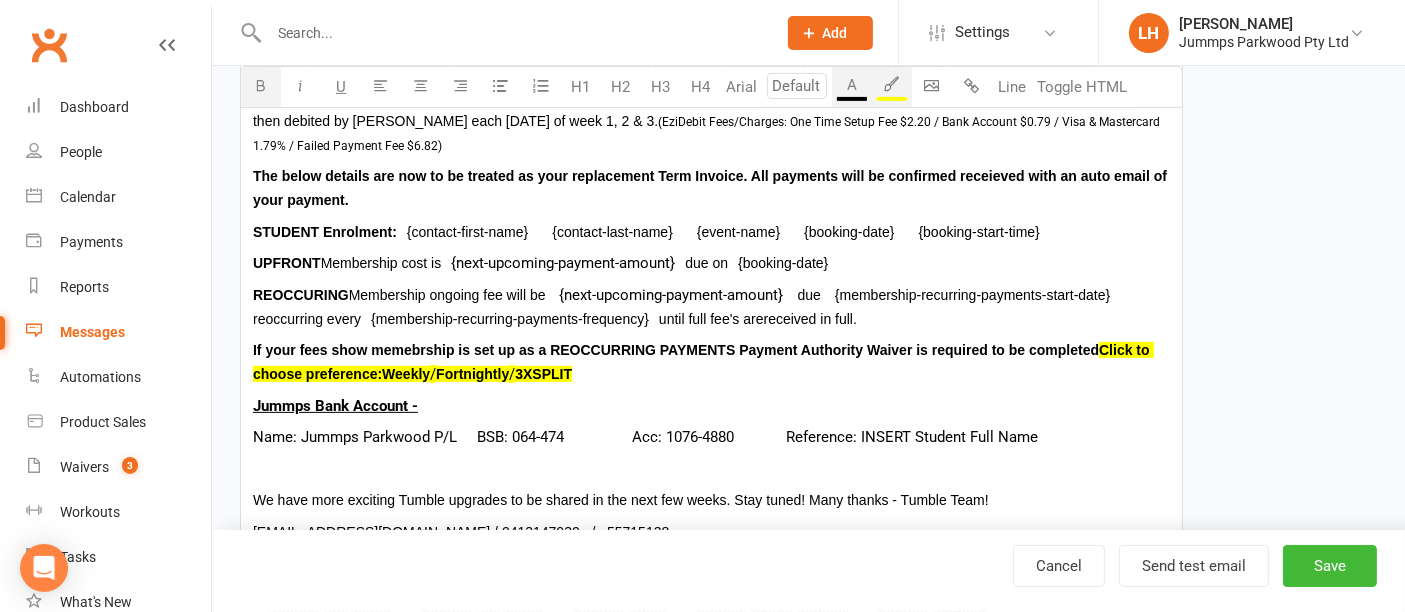 click on "Jummps Bank Account -" at bounding box center [711, 406] 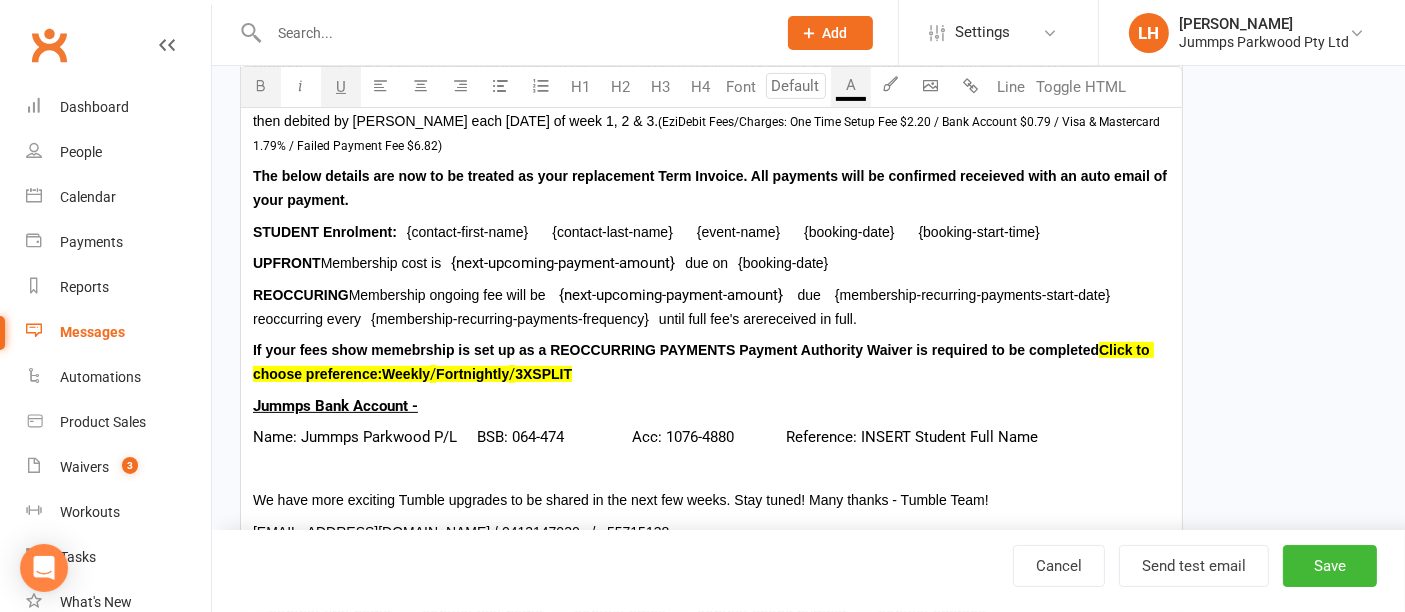 type on "14" 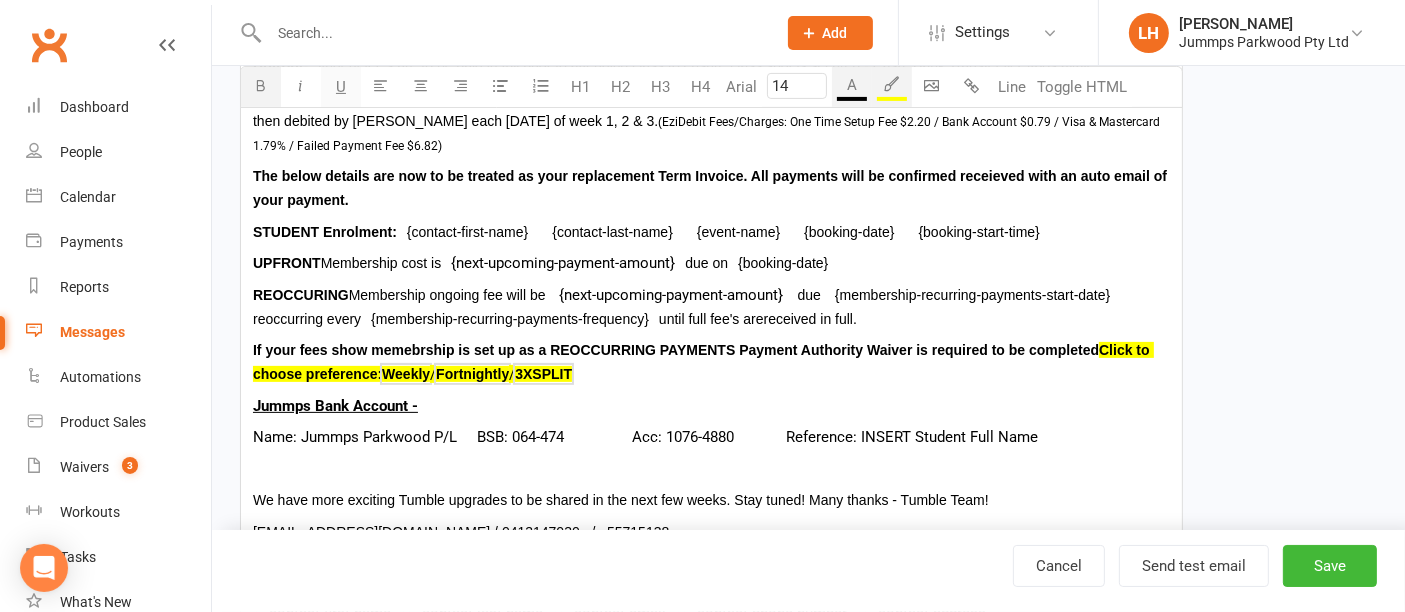 click on "U" at bounding box center [341, 87] 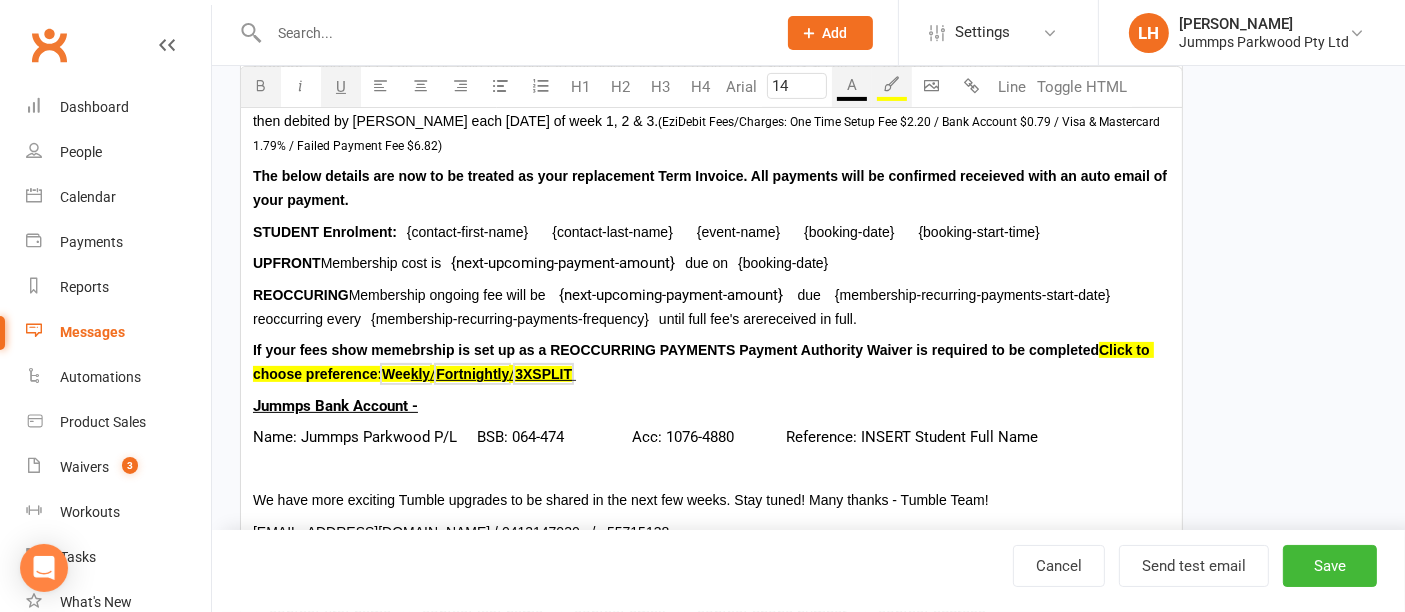 click on "U" at bounding box center [341, 87] 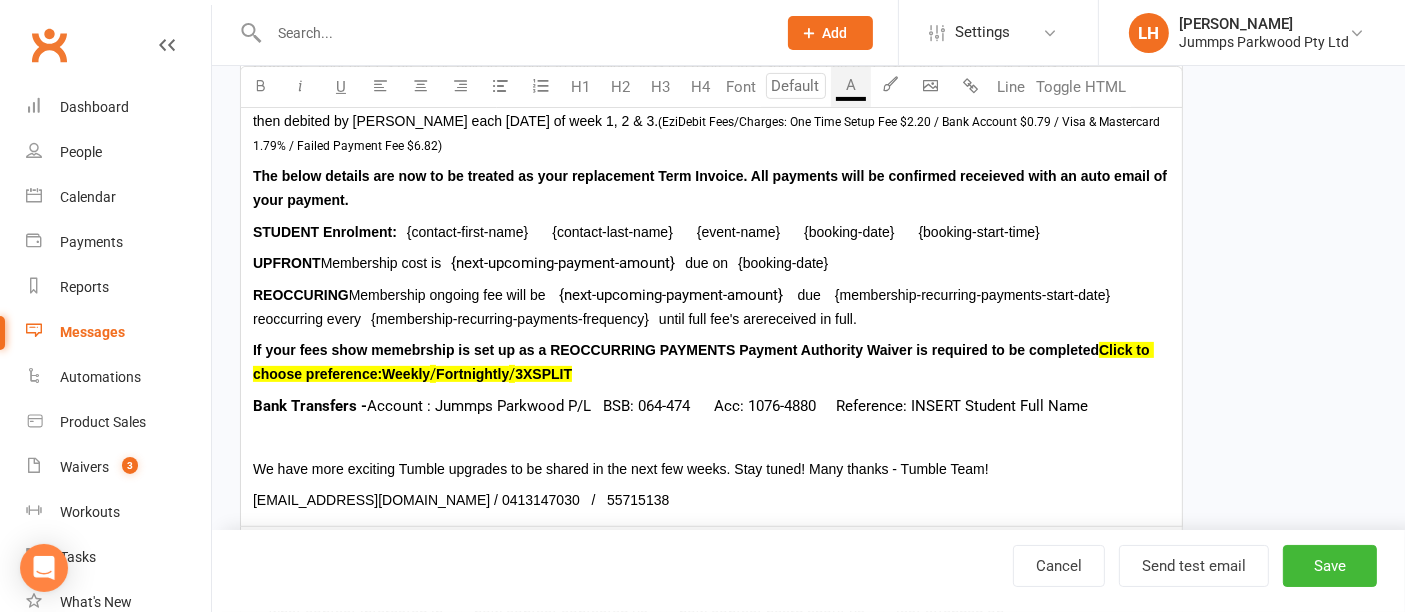 click at bounding box center [711, 437] 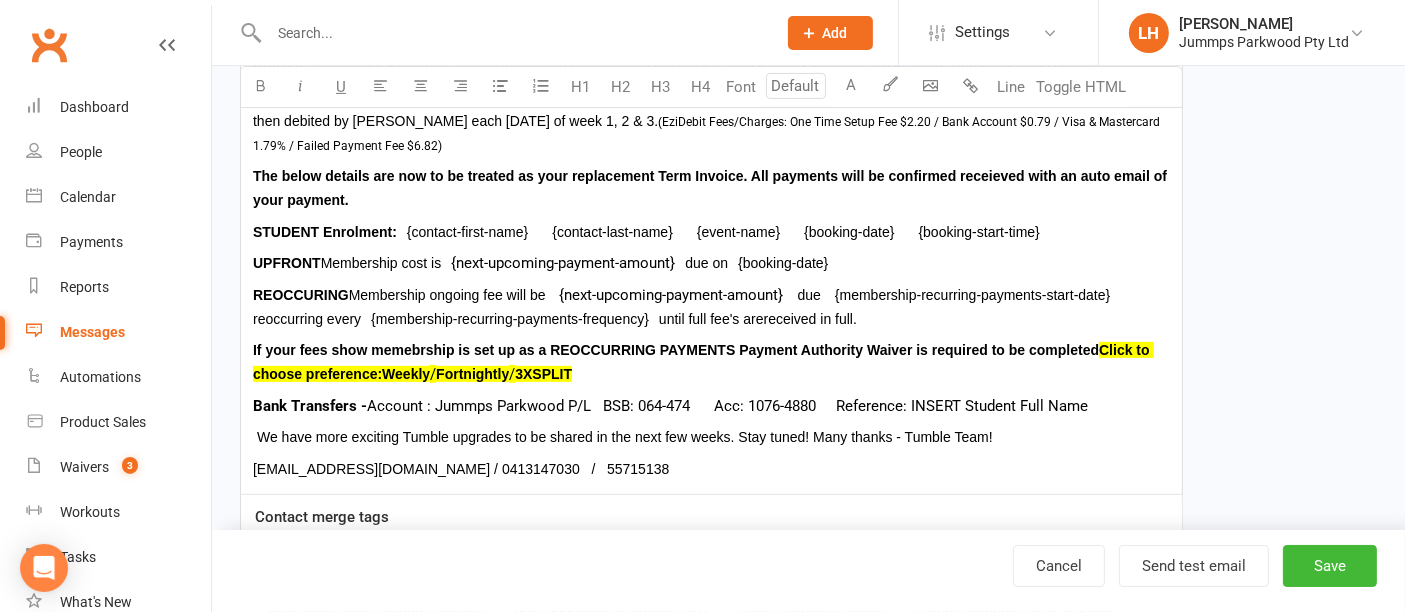 type on "14" 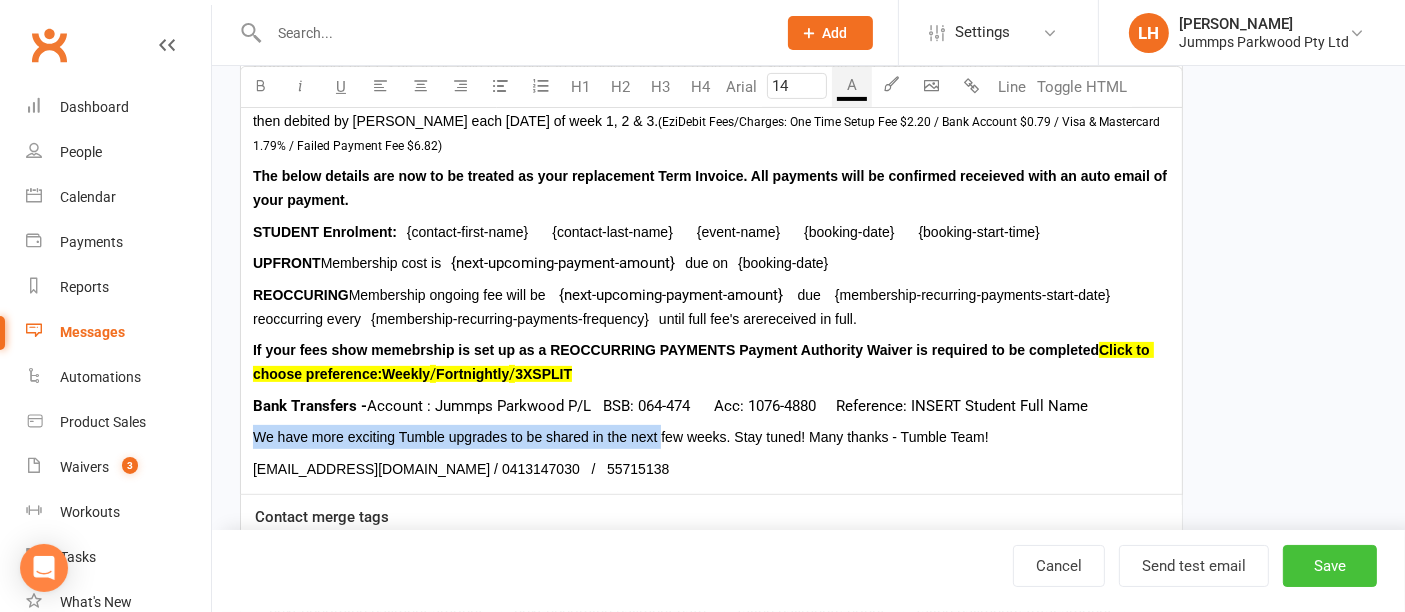 click on "Save" at bounding box center [1330, 566] 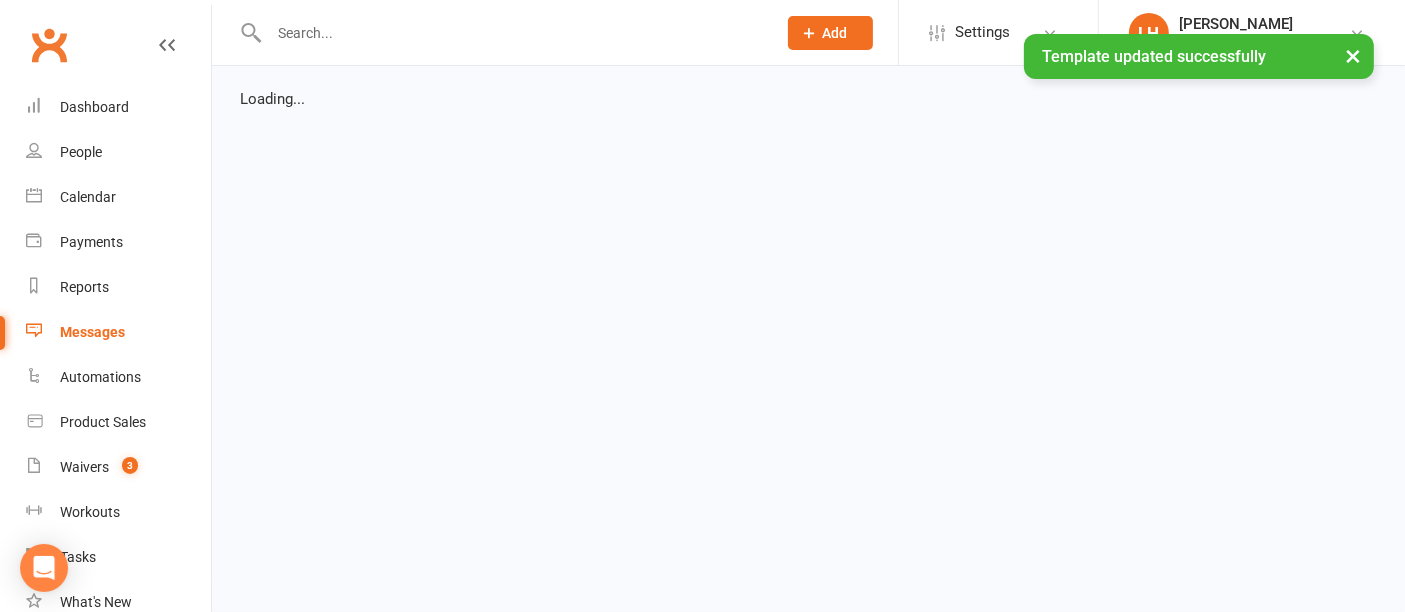 select on "grid" 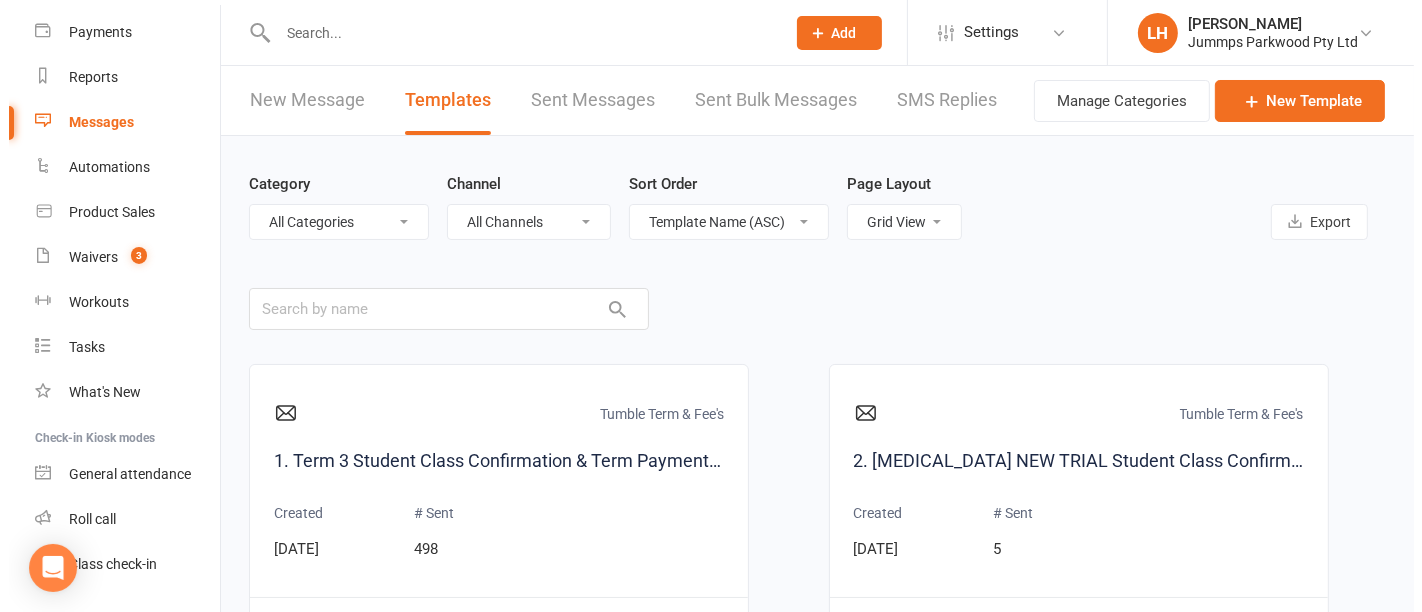 scroll, scrollTop: 259, scrollLeft: 0, axis: vertical 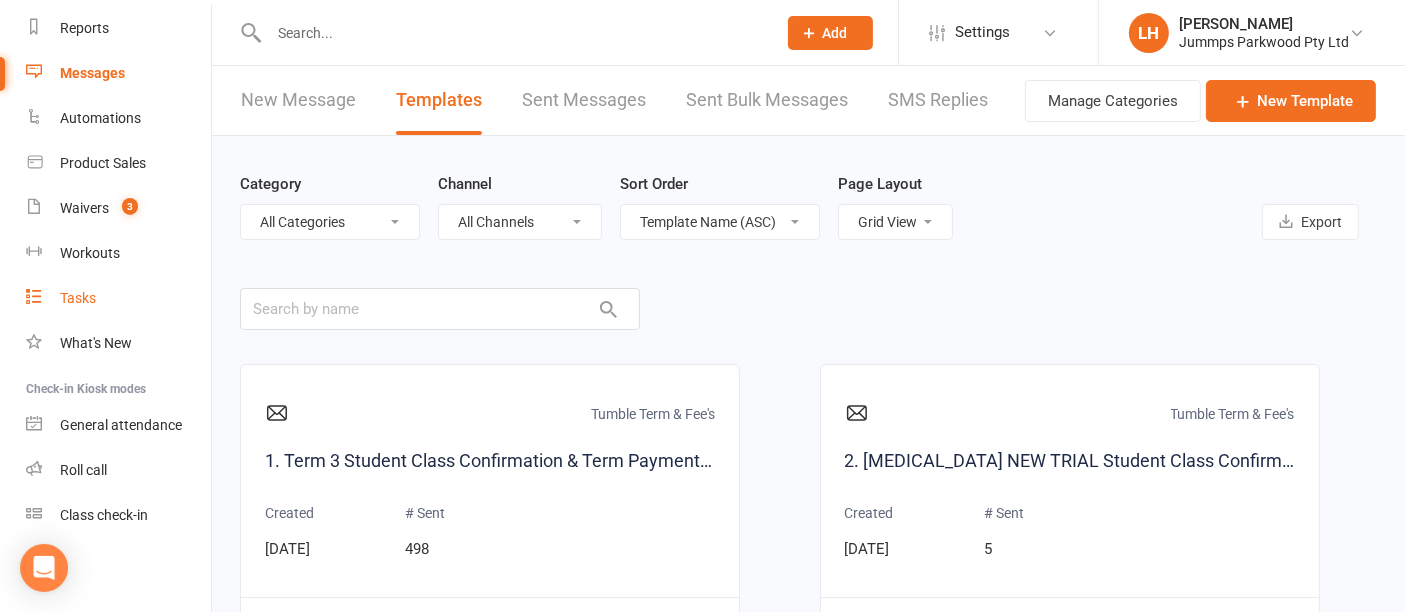 click on "Tasks" at bounding box center (78, 298) 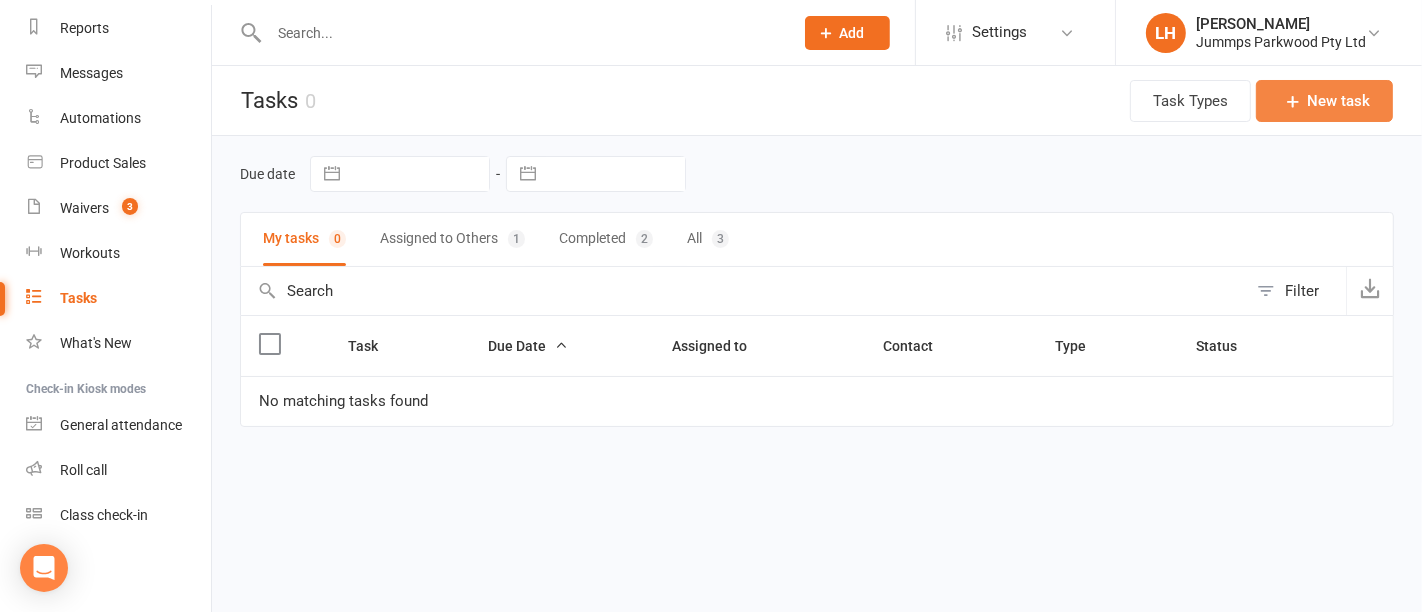 click on "New task" at bounding box center [1324, 101] 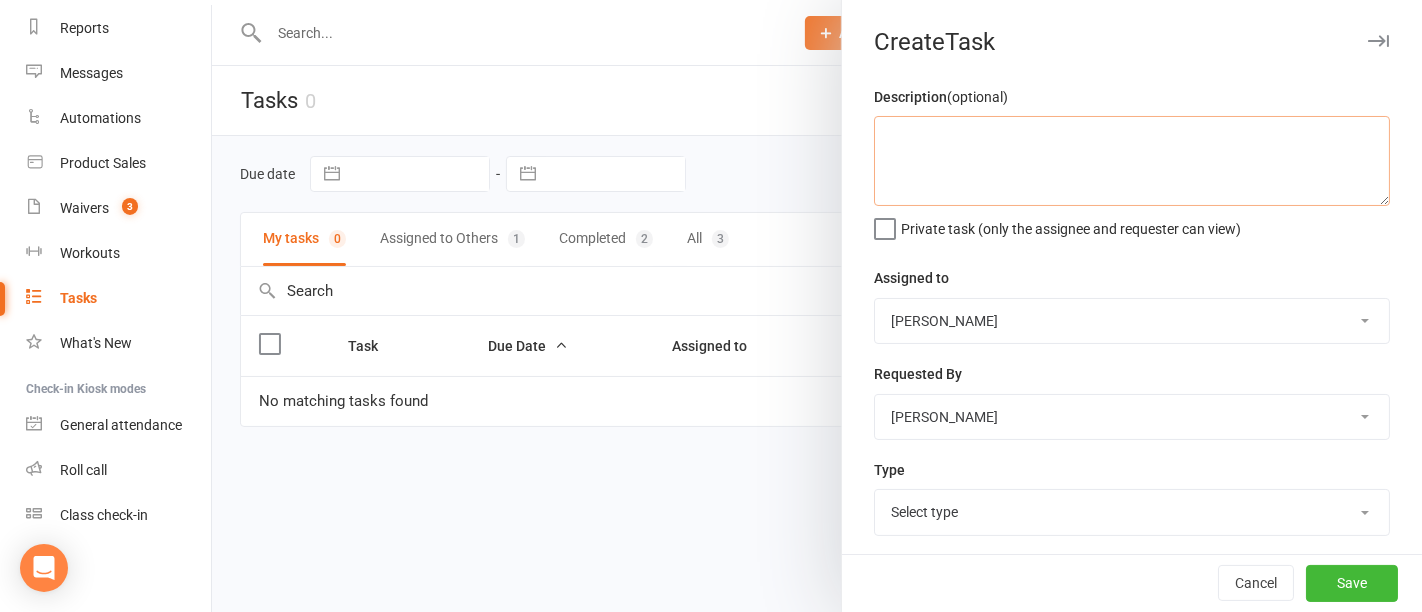 click at bounding box center (1132, 161) 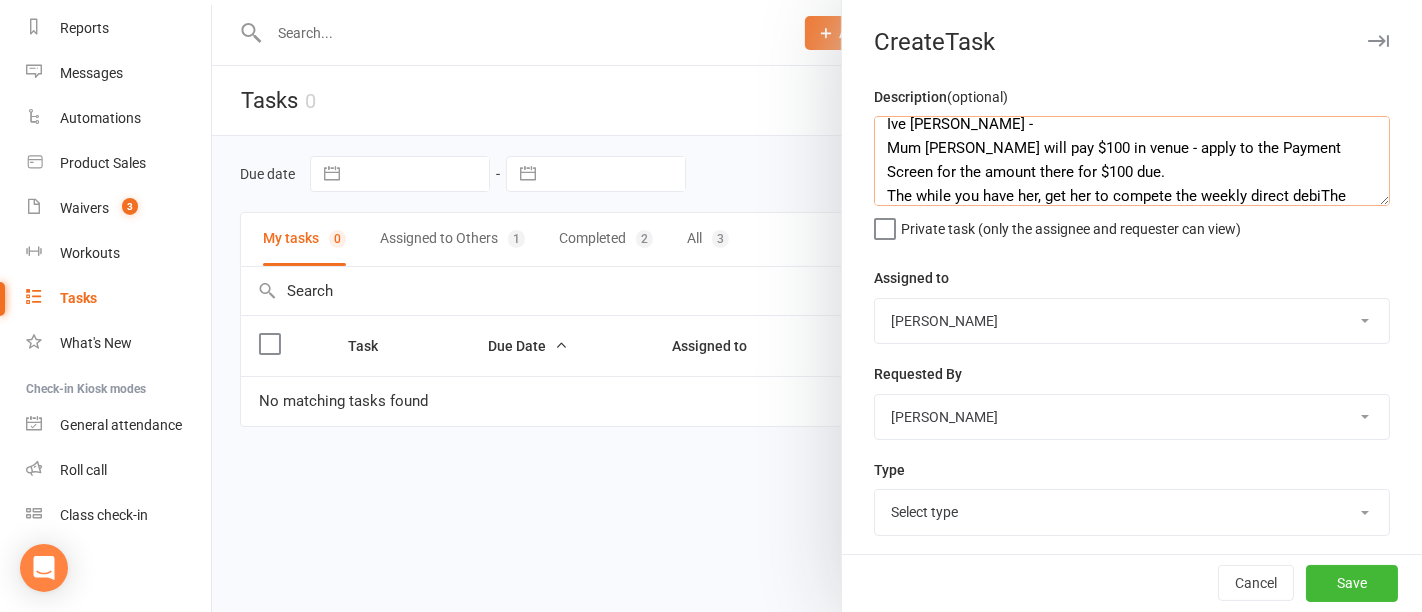 scroll, scrollTop: 37, scrollLeft: 0, axis: vertical 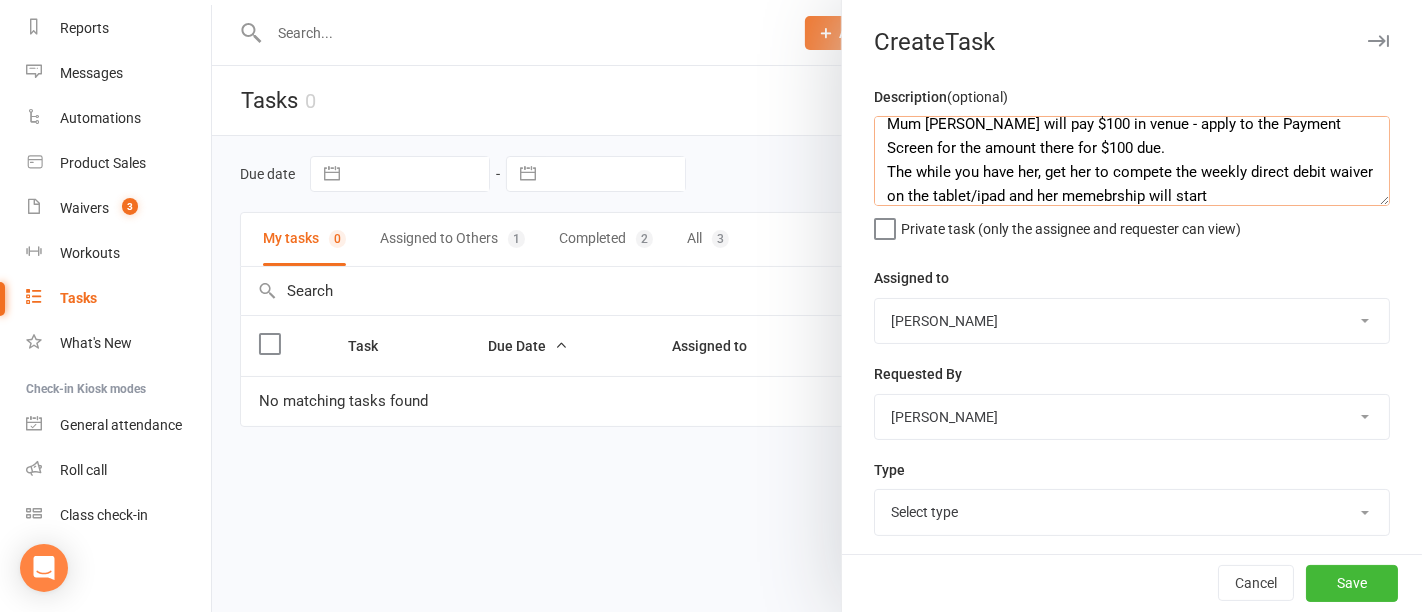 click on "Ive [PERSON_NAME] -
Mum [PERSON_NAME] will pay $100 in venue - apply to the Payment Screen for the amount there for $100 due.
The while you have her, get her to compete the weekly direct debit waiver on the tablet/ipad and her memebrship will start" at bounding box center (1132, 161) 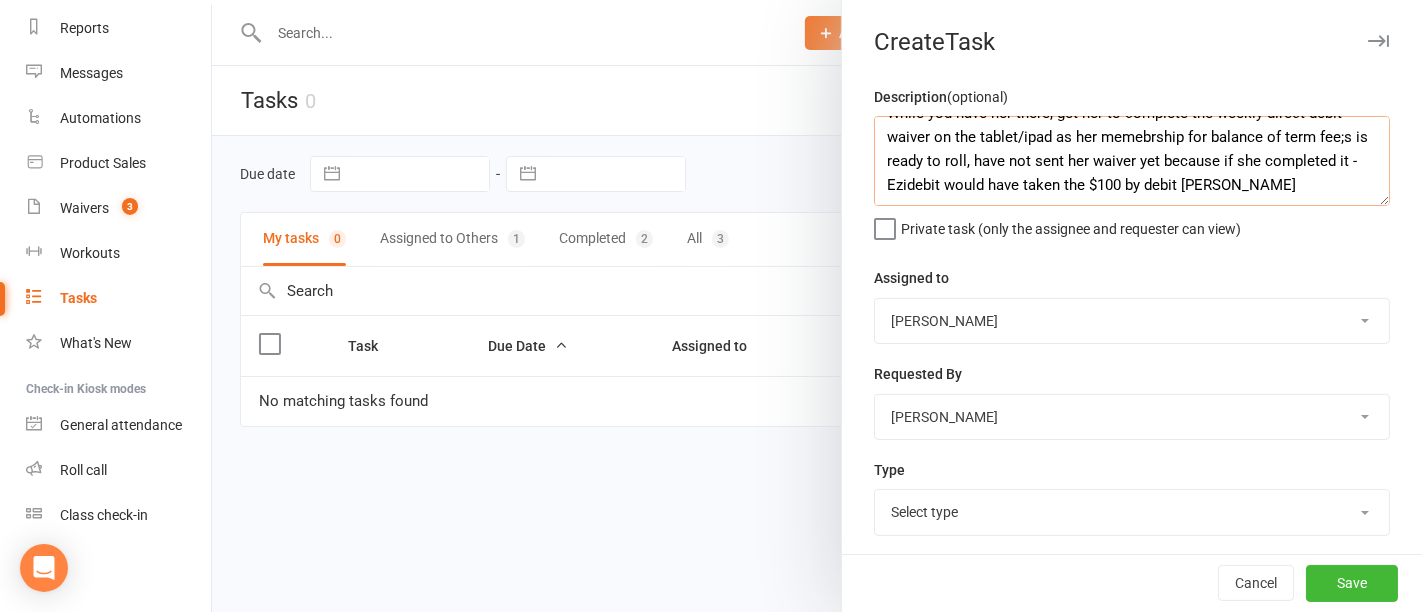 scroll, scrollTop: 120, scrollLeft: 0, axis: vertical 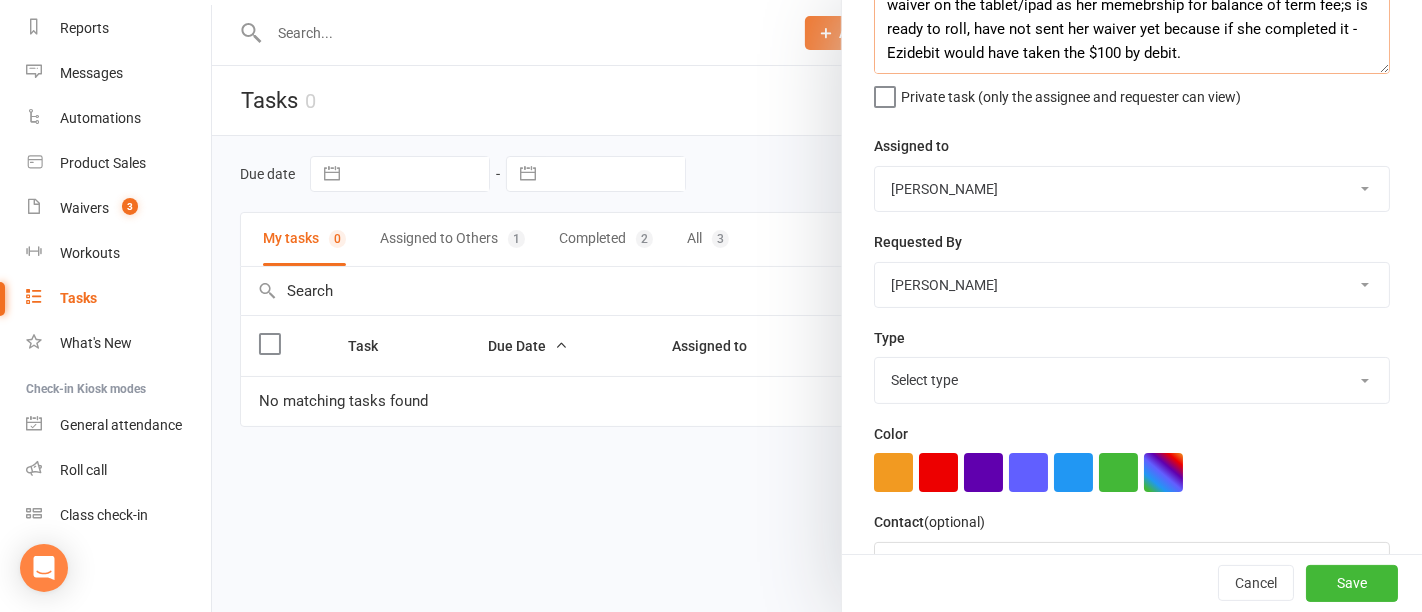 type on "Ive [PERSON_NAME] -
Mum [PERSON_NAME] will pay $100 in venue - apply to the Payment Screen for the amount there for $100 due.
Once the $100 payment is paid in full.
While you have her there, get her to complete the weekly direct debit waiver on the tablet/ipad as her memebrship for balance of term fee;s is ready to roll, have not sent her waiver yet because if she completed it - Ezidebit would have taken the $100 by debit." 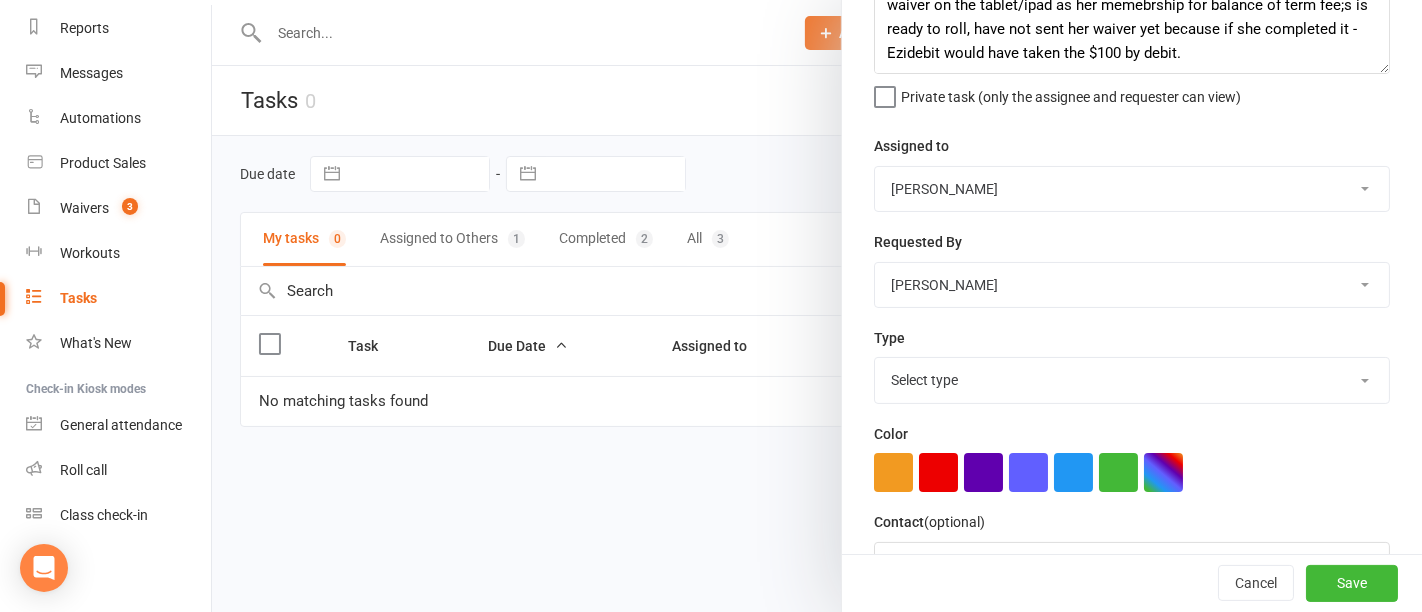 click on "Jummps Trampoline TUMBLE COACH [PERSON_NAME] [PERSON_NAME] [PERSON_NAME] [PERSON_NAME] [PERSON_NAME] [PERSON_NAME]" at bounding box center [1132, 189] 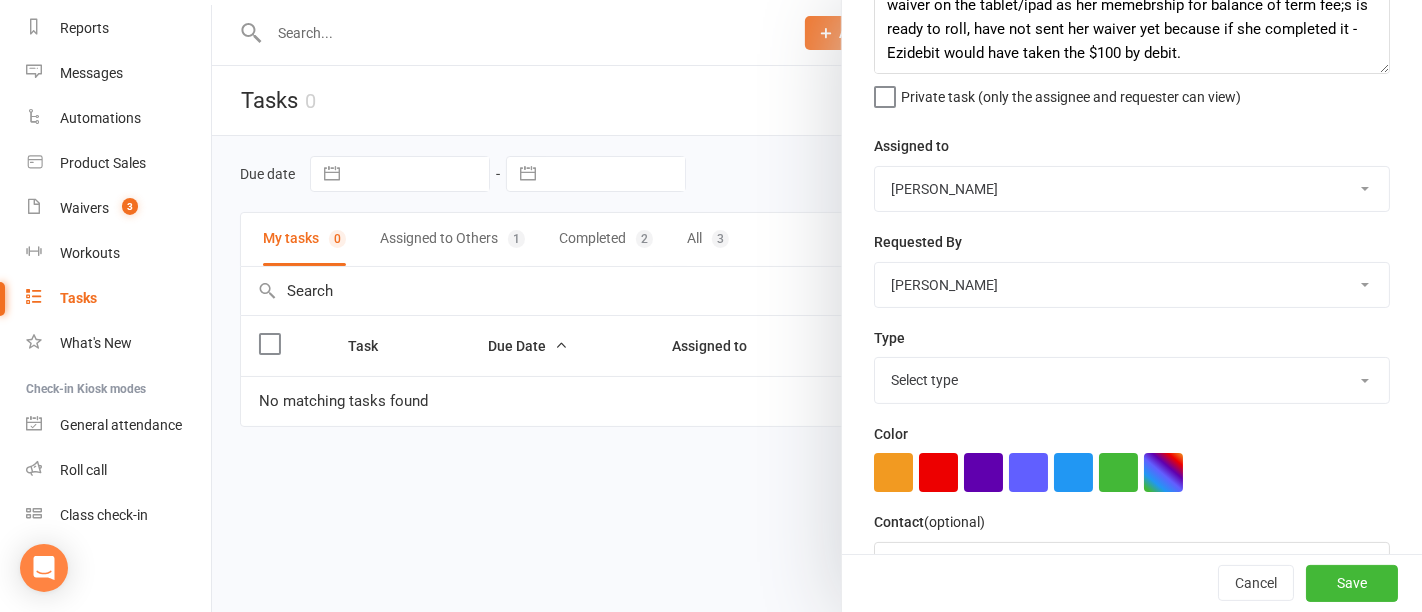 select on "53026" 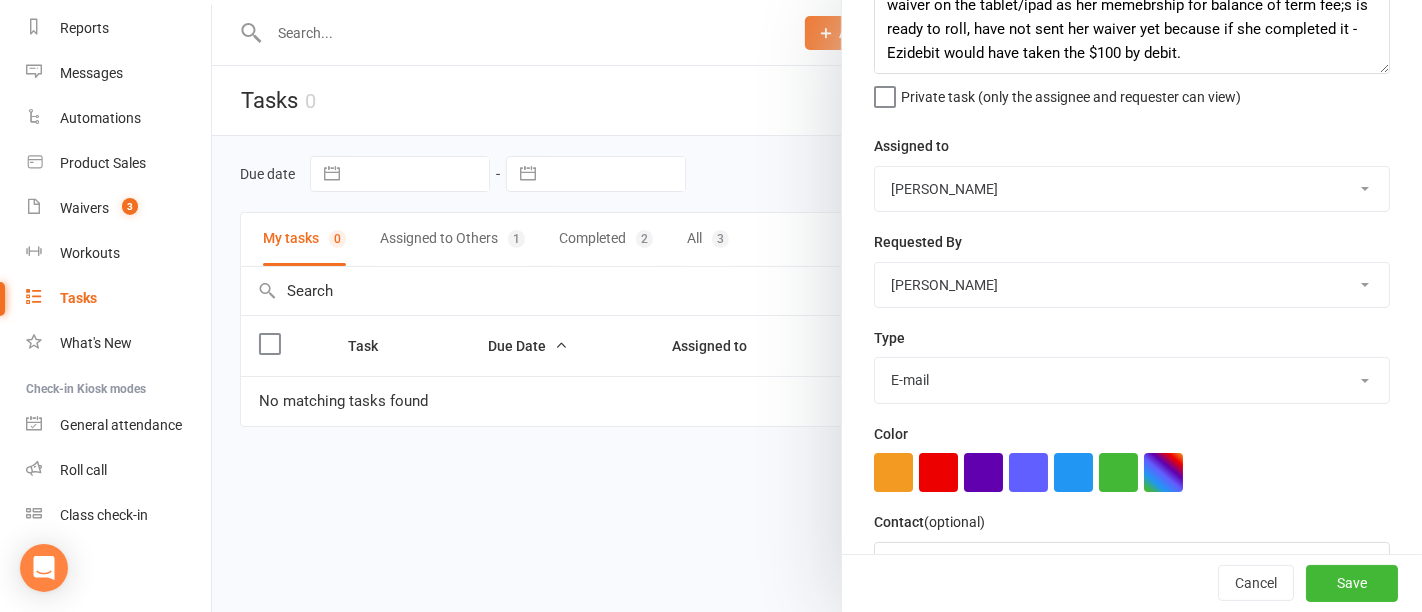 click on "Select type E-mail Meeting Phone call Add new task type" at bounding box center (1132, 380) 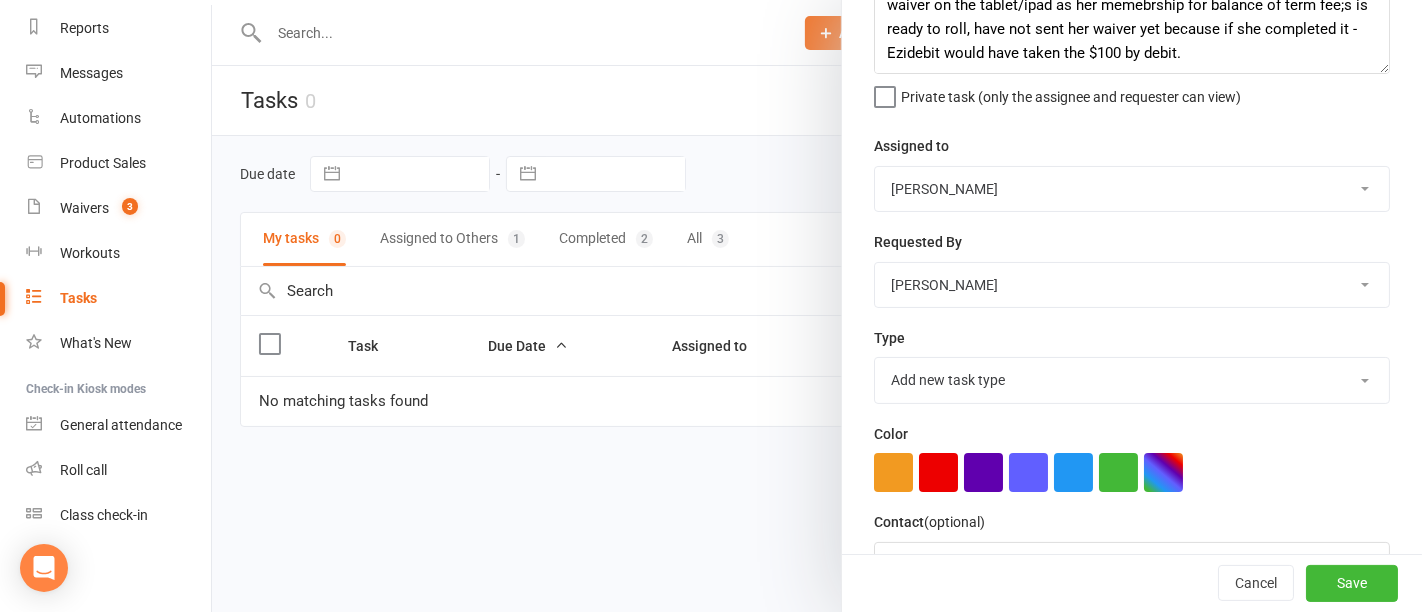 click on "E-mail Meeting Phone call Add new task type" at bounding box center [1132, 380] 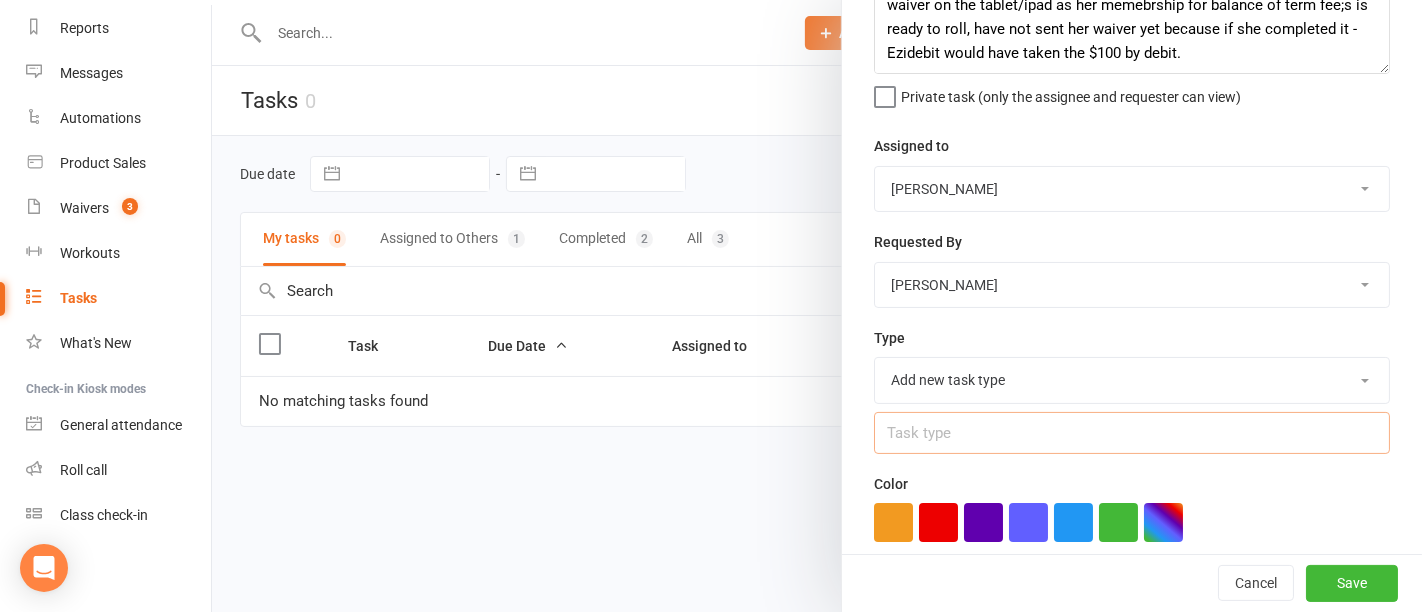 click at bounding box center [1132, 433] 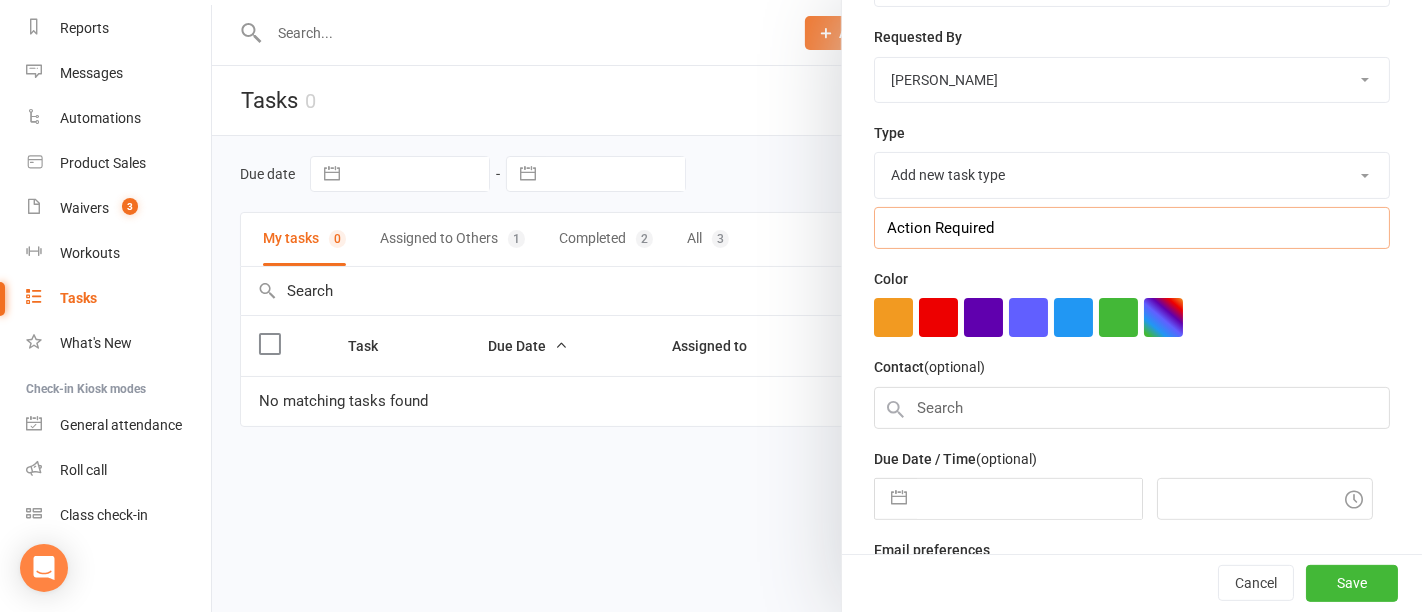 scroll, scrollTop: 338, scrollLeft: 0, axis: vertical 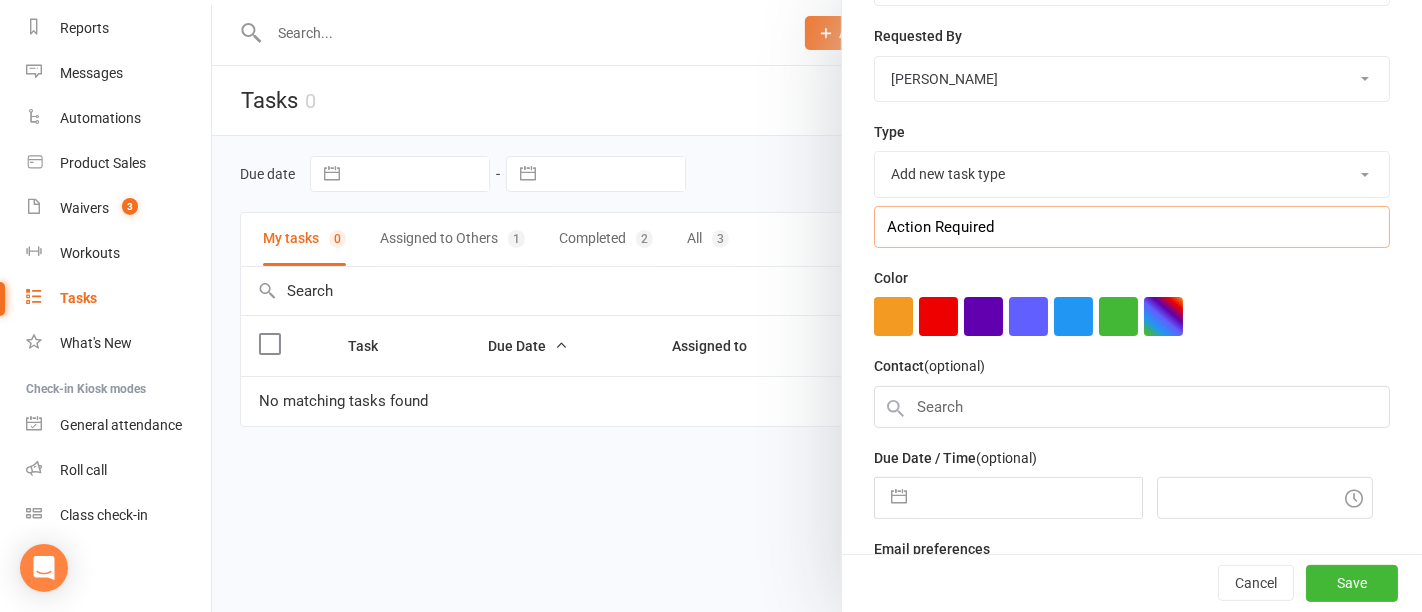 type on "Action Required" 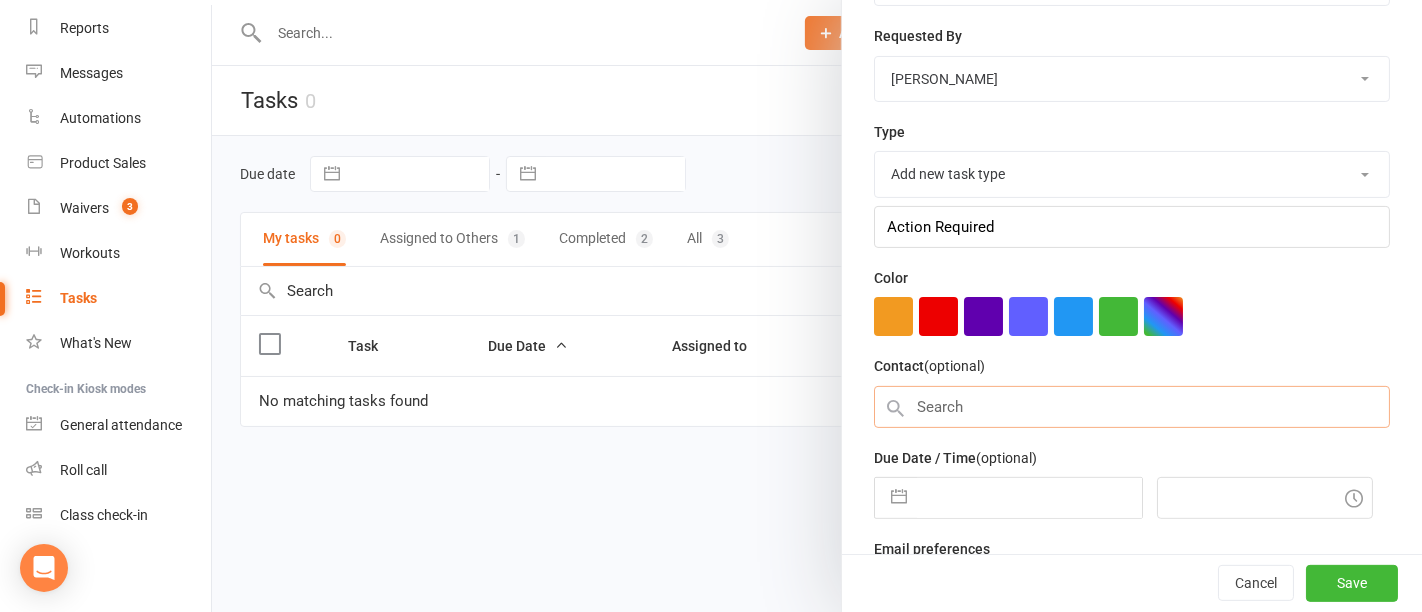 click at bounding box center [1132, 407] 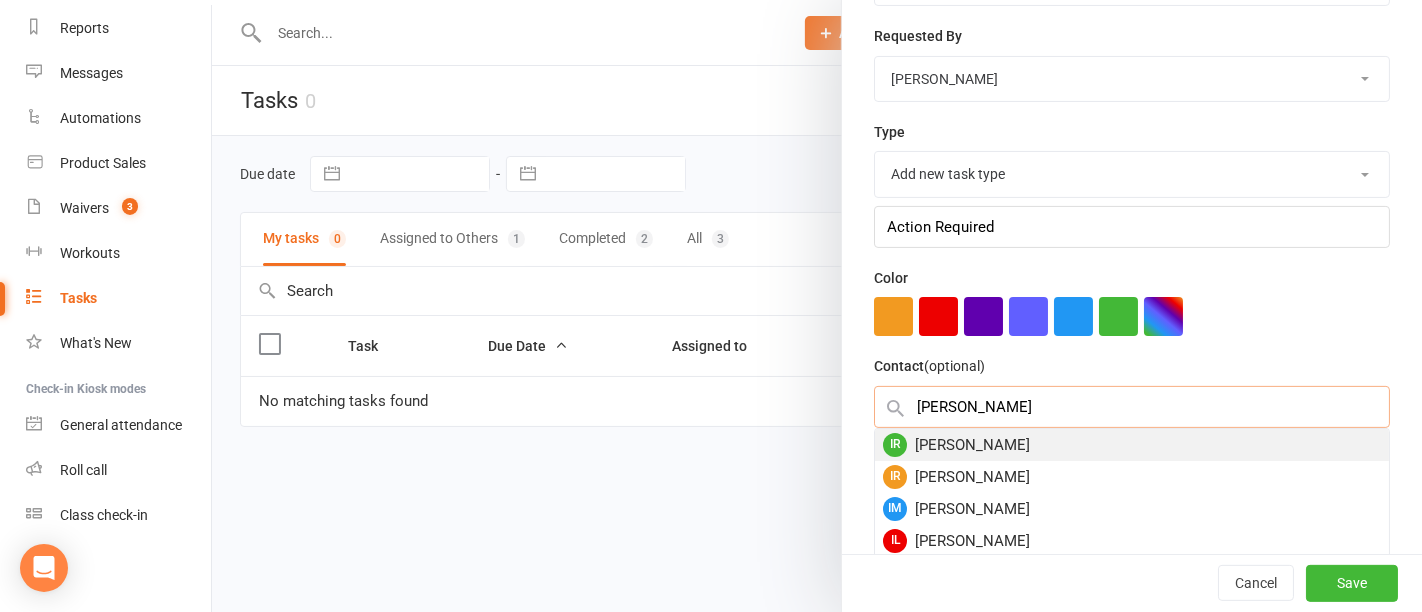 type on "[PERSON_NAME]" 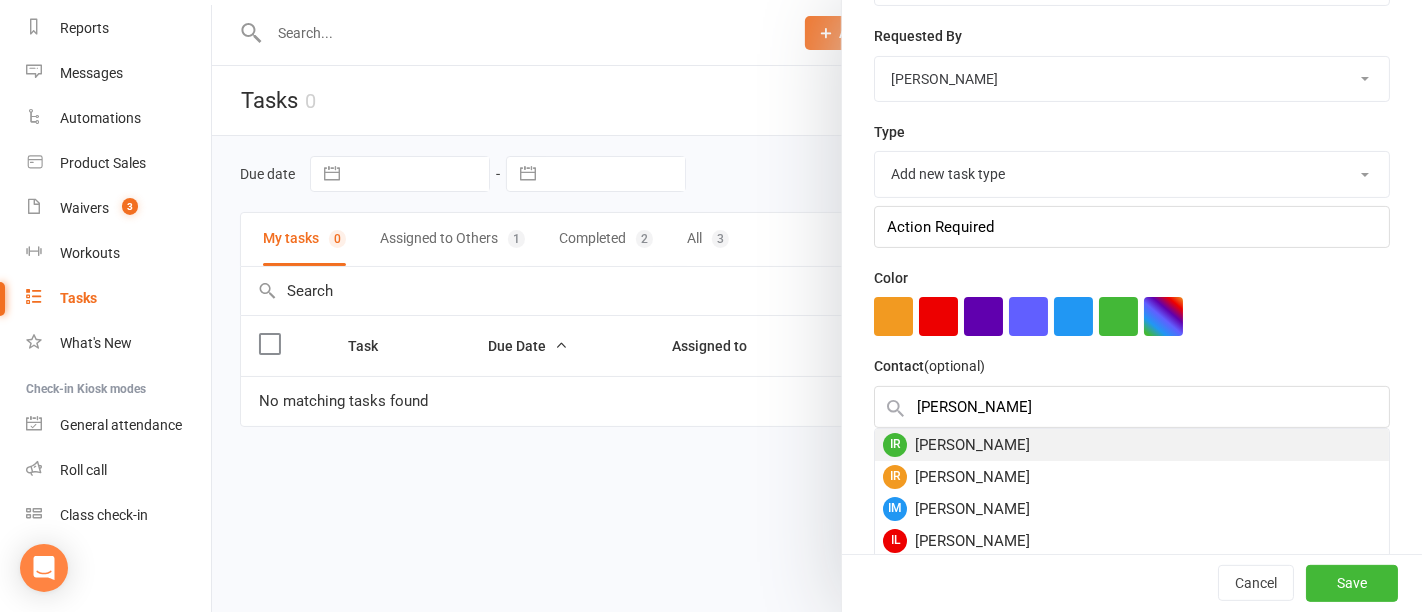 click on "IR [PERSON_NAME]" at bounding box center (1132, 445) 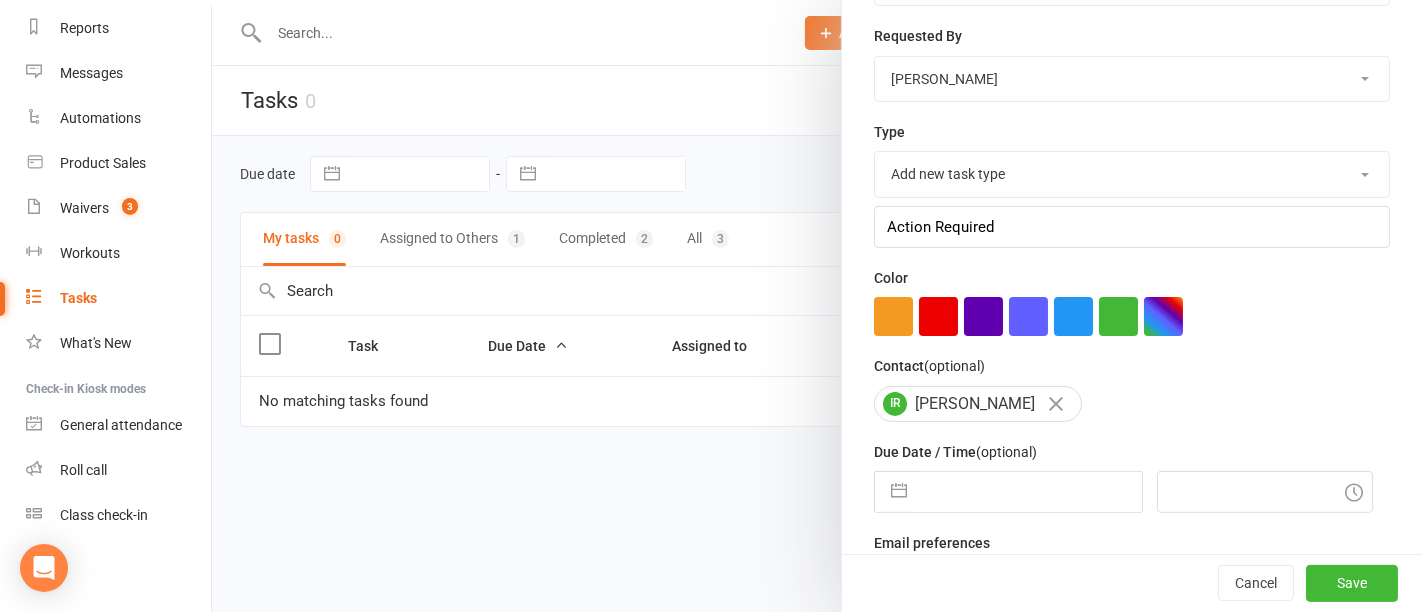 click 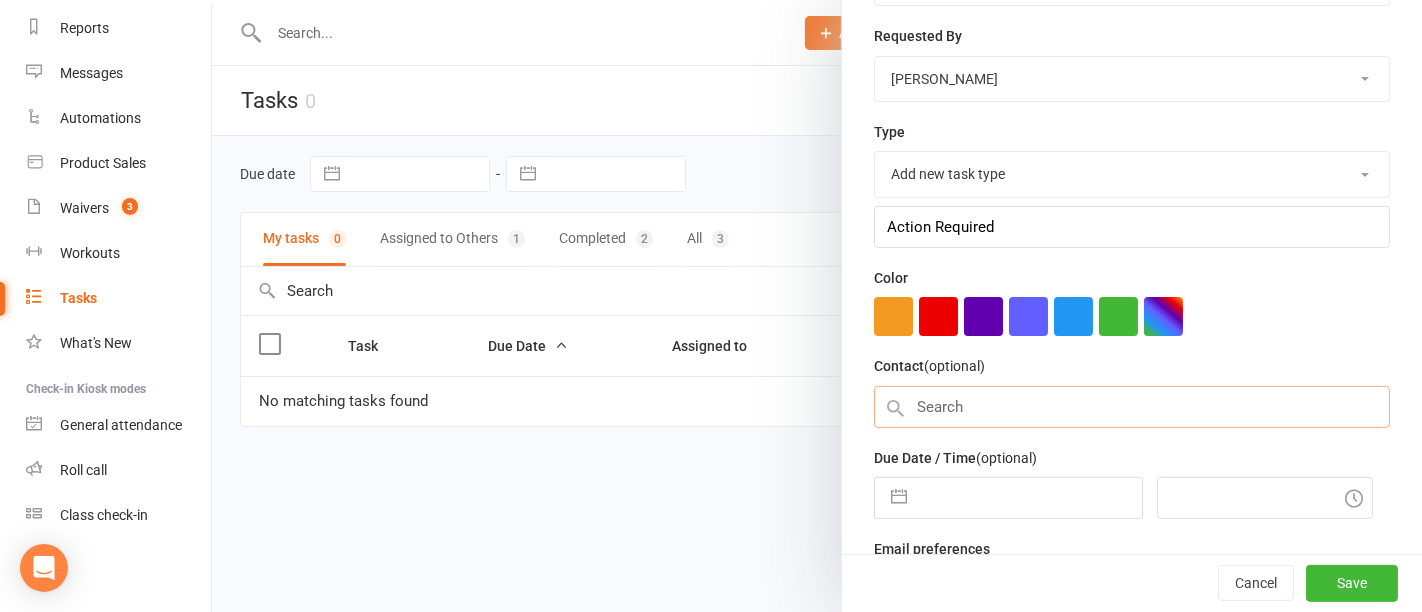 click at bounding box center [1132, 407] 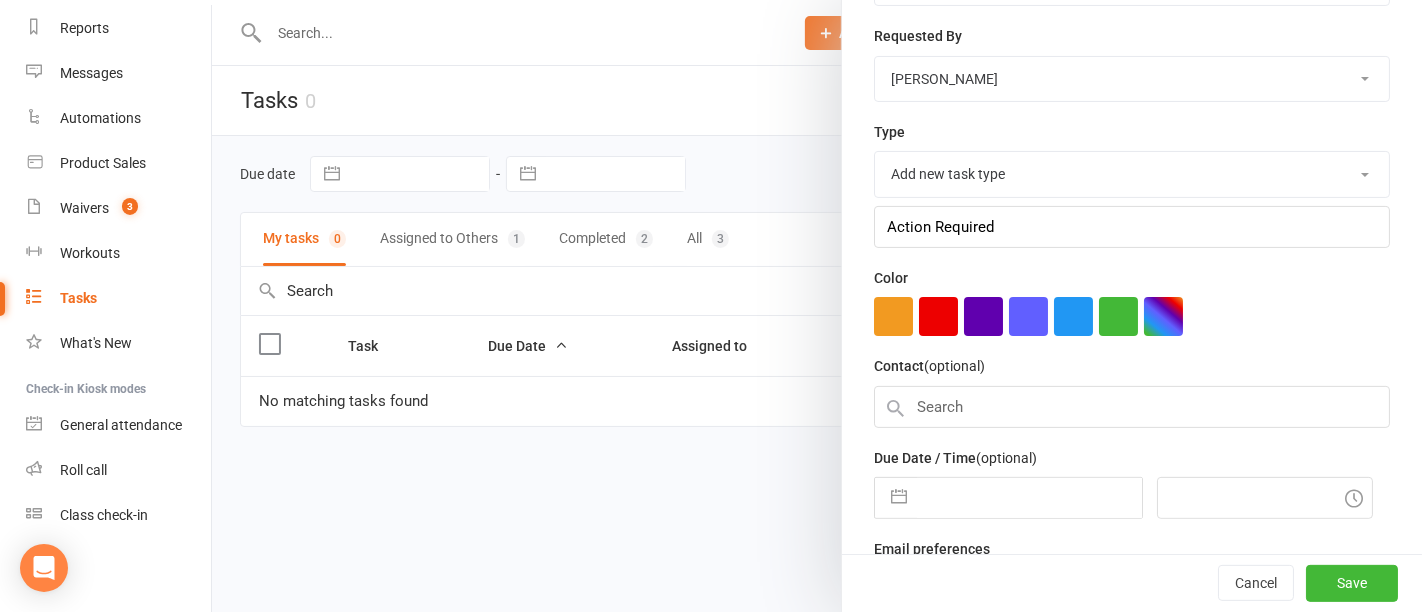 click 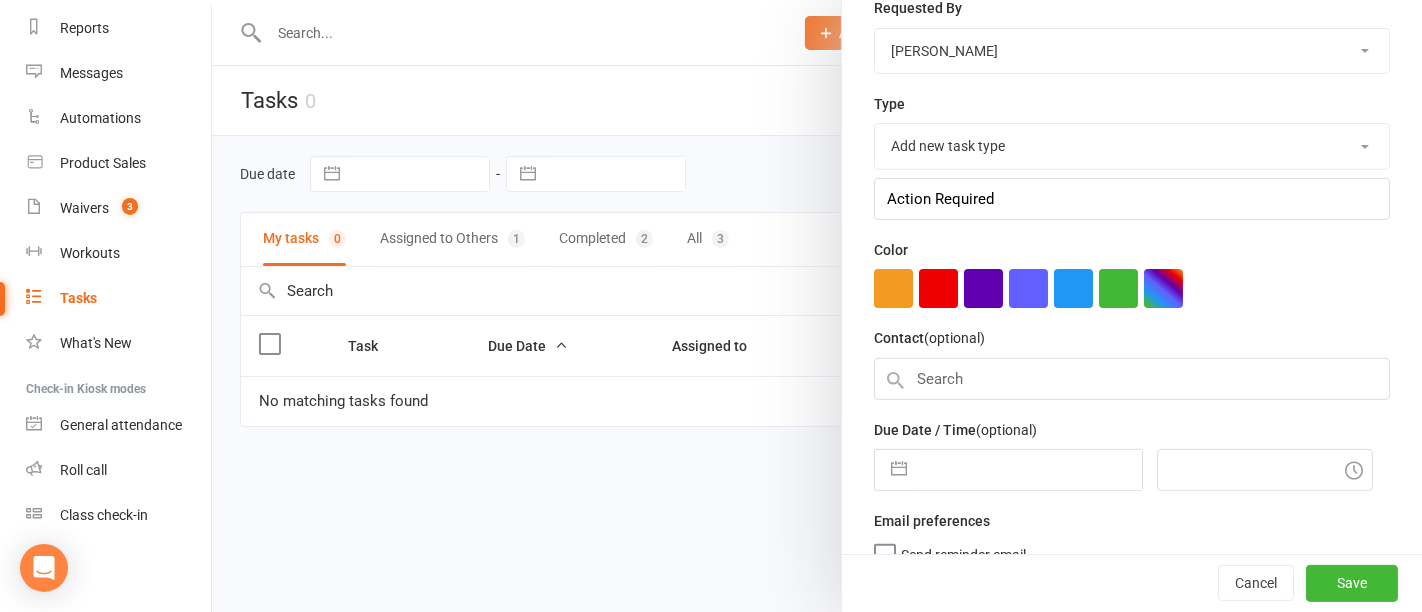 scroll, scrollTop: 367, scrollLeft: 0, axis: vertical 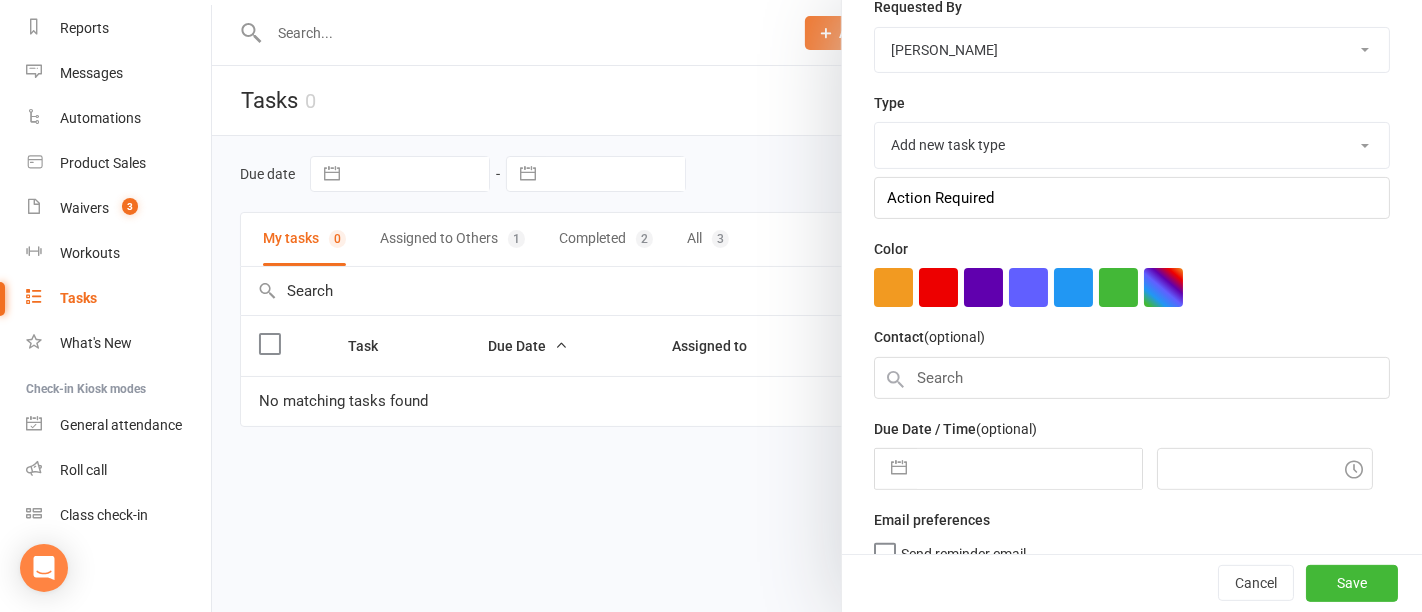 click at bounding box center [1029, 469] 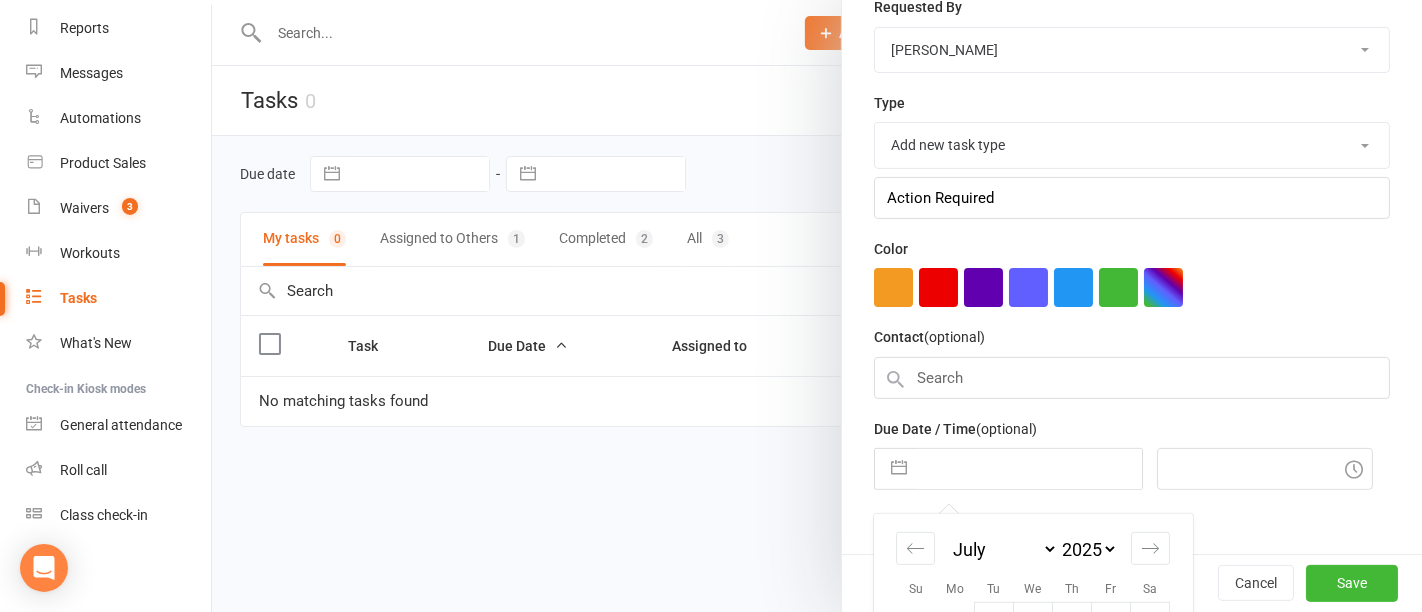 scroll, scrollTop: 570, scrollLeft: 0, axis: vertical 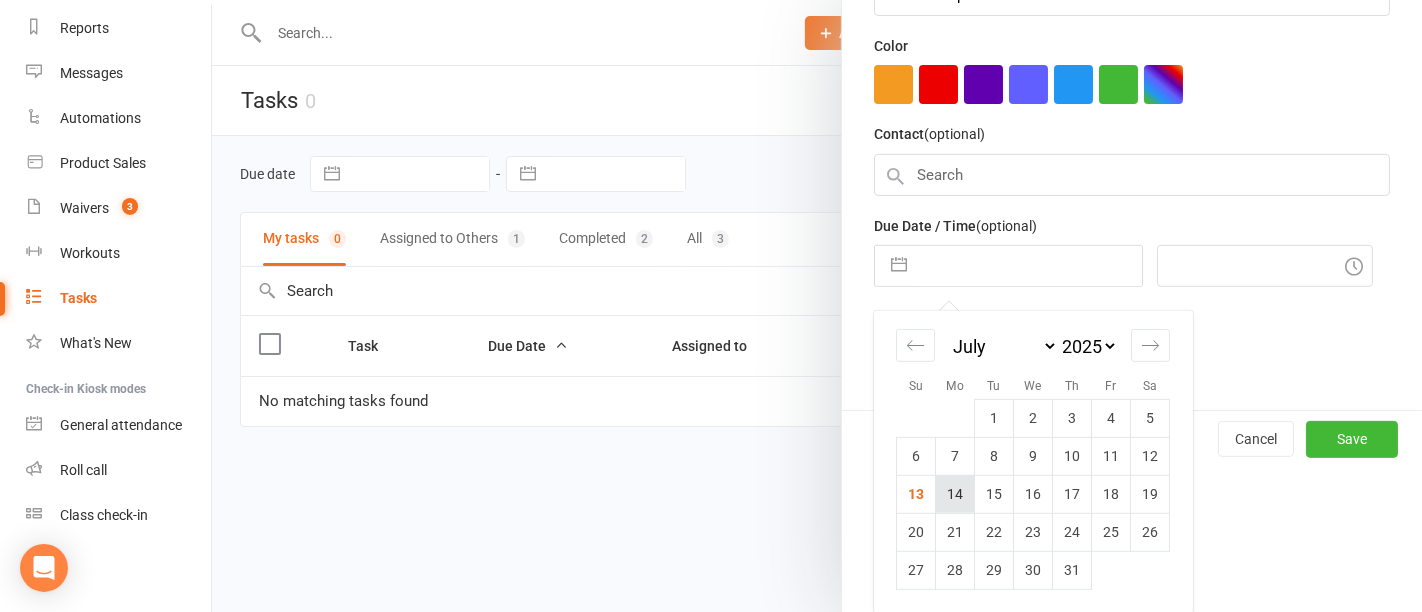 click on "14" at bounding box center (955, 494) 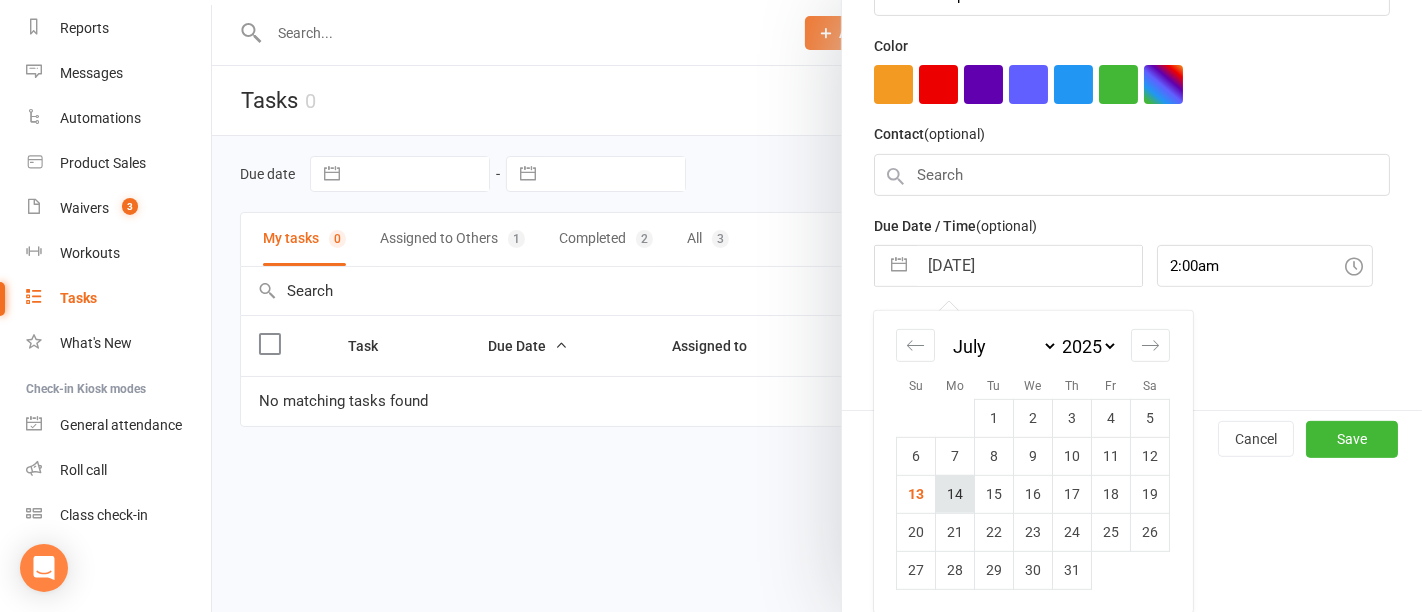 scroll, scrollTop: 424, scrollLeft: 0, axis: vertical 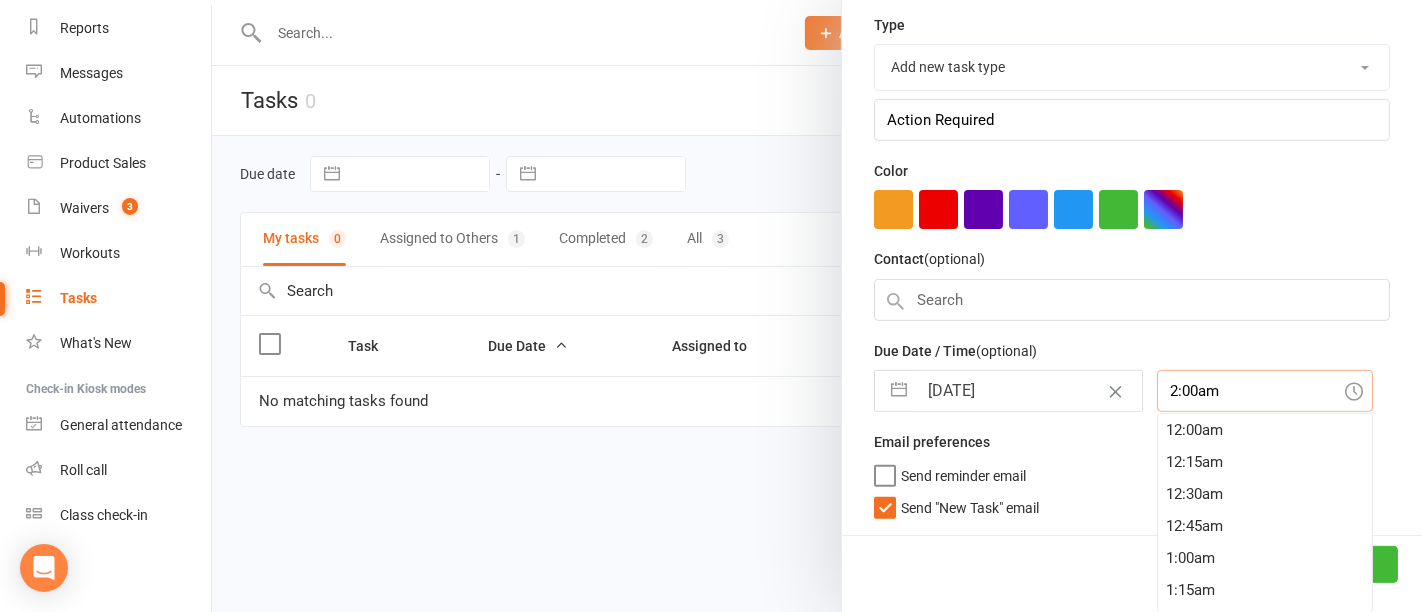 click on "2:00am 12:00am 12:15am 12:30am 12:45am 1:00am 1:15am 1:30am 1:45am 2:00am 2:15am 2:30am 2:45am 3:00am 3:15am 3:30am 3:45am 4:00am 4:15am 4:30am 4:45am 5:00am 5:15am 5:30am 5:45am 6:00am 6:15am 6:30am 6:45am 7:00am 7:15am 7:30am 7:45am 8:00am 8:15am 8:30am 8:45am 9:00am 9:15am 9:30am 9:45am 10:00am 10:15am 10:30am 10:45am 11:00am 11:15am 11:30am 11:45am 12:00pm 12:15pm 12:30pm 12:45pm 1:00pm 1:15pm 1:30pm 1:45pm 2:00pm 2:15pm 2:30pm 2:45pm 3:00pm 3:15pm 3:30pm 3:45pm 4:00pm 4:15pm 4:30pm 4:45pm 5:00pm 5:15pm 5:30pm 5:45pm 6:00pm 6:15pm 6:30pm 6:45pm 7:00pm 7:15pm 7:30pm 7:45pm 8:00pm 8:15pm 8:30pm 8:45pm 9:00pm 9:15pm 9:30pm 9:45pm 10:00pm 10:15pm 10:30pm 10:45pm 11:00pm 11:15pm 11:30pm 11:45pm" at bounding box center [1265, 391] 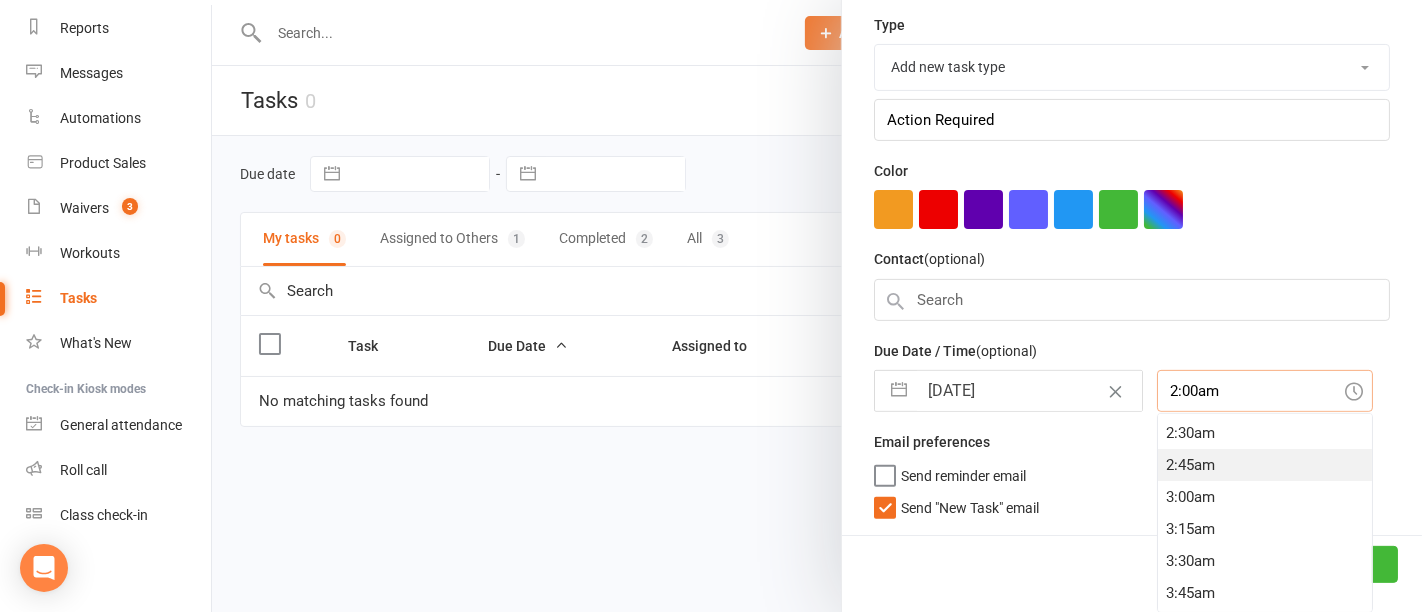scroll, scrollTop: 320, scrollLeft: 0, axis: vertical 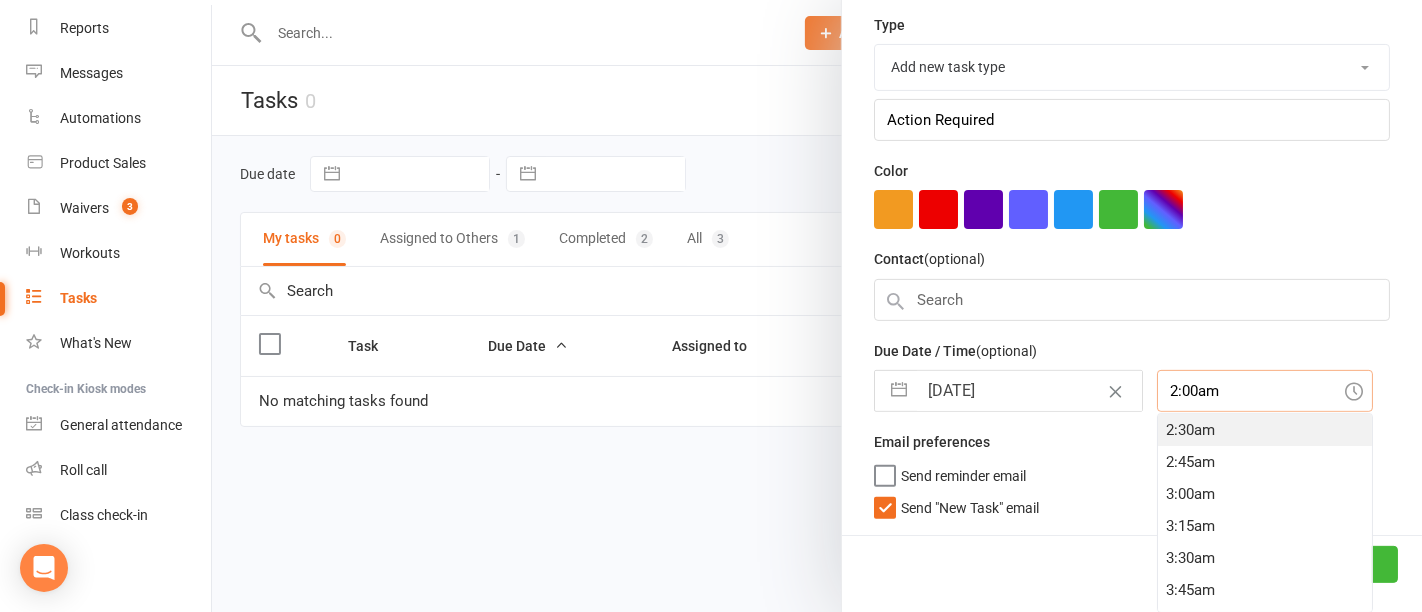 click on "2:30am" at bounding box center [1265, 430] 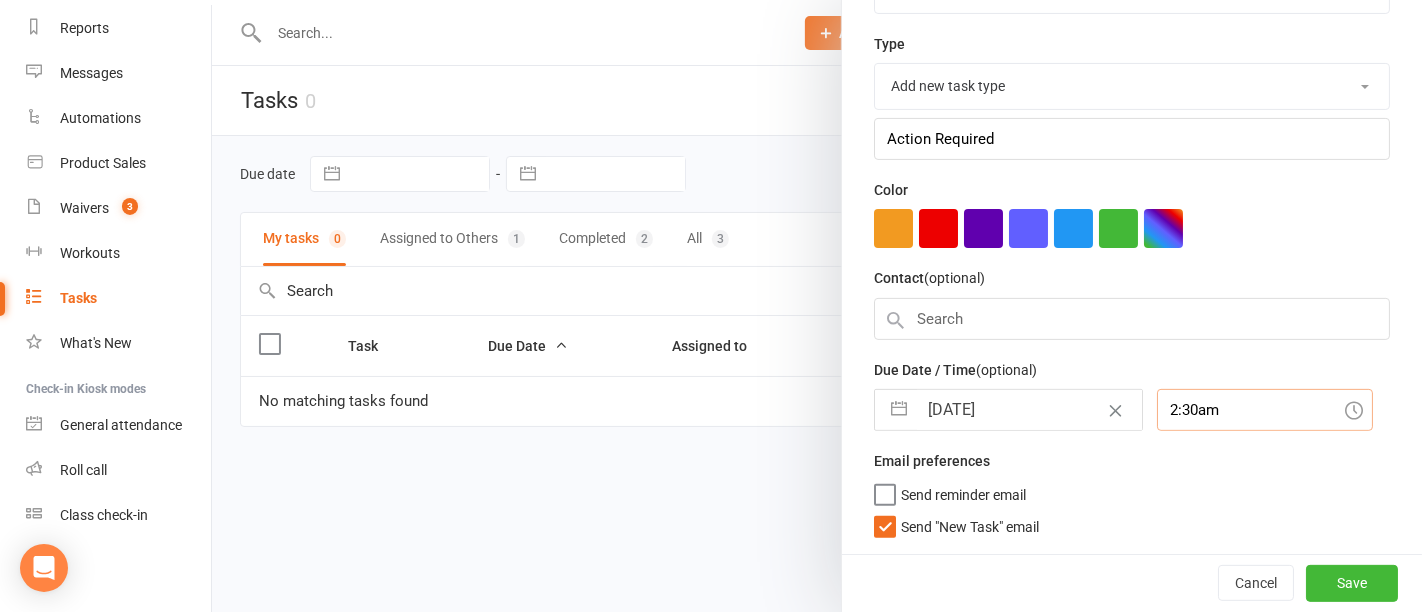 scroll, scrollTop: 424, scrollLeft: 0, axis: vertical 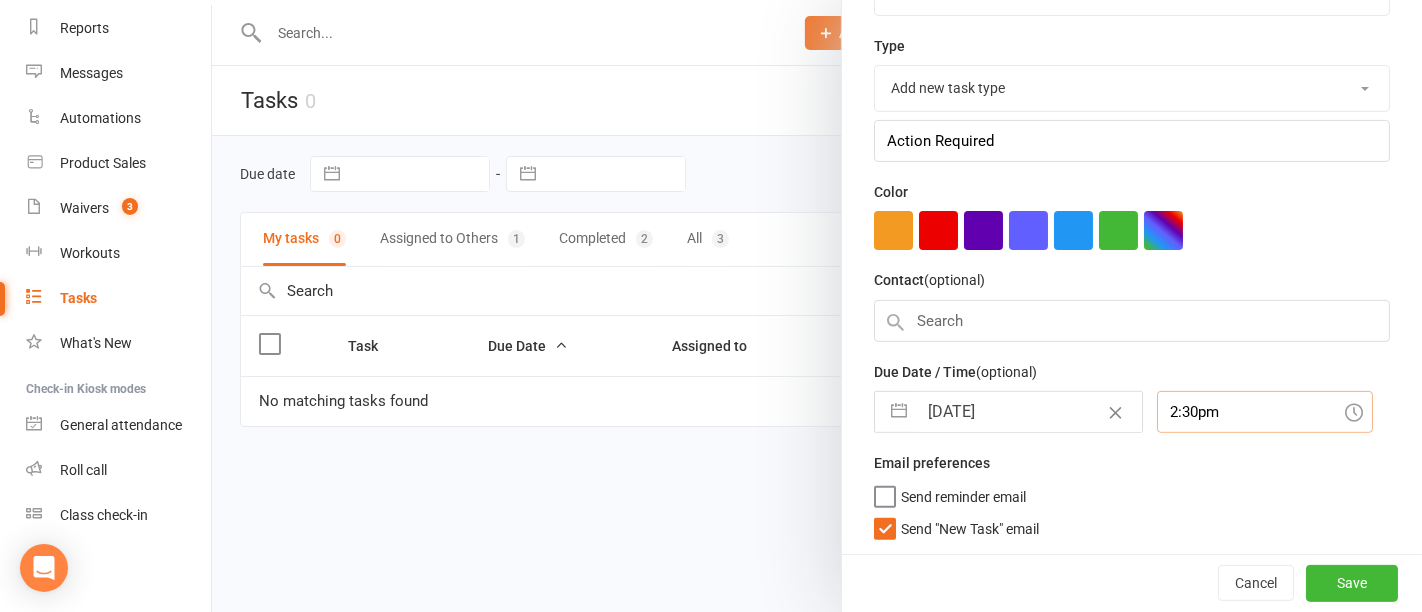 click on "2:30pm" at bounding box center (1265, 412) 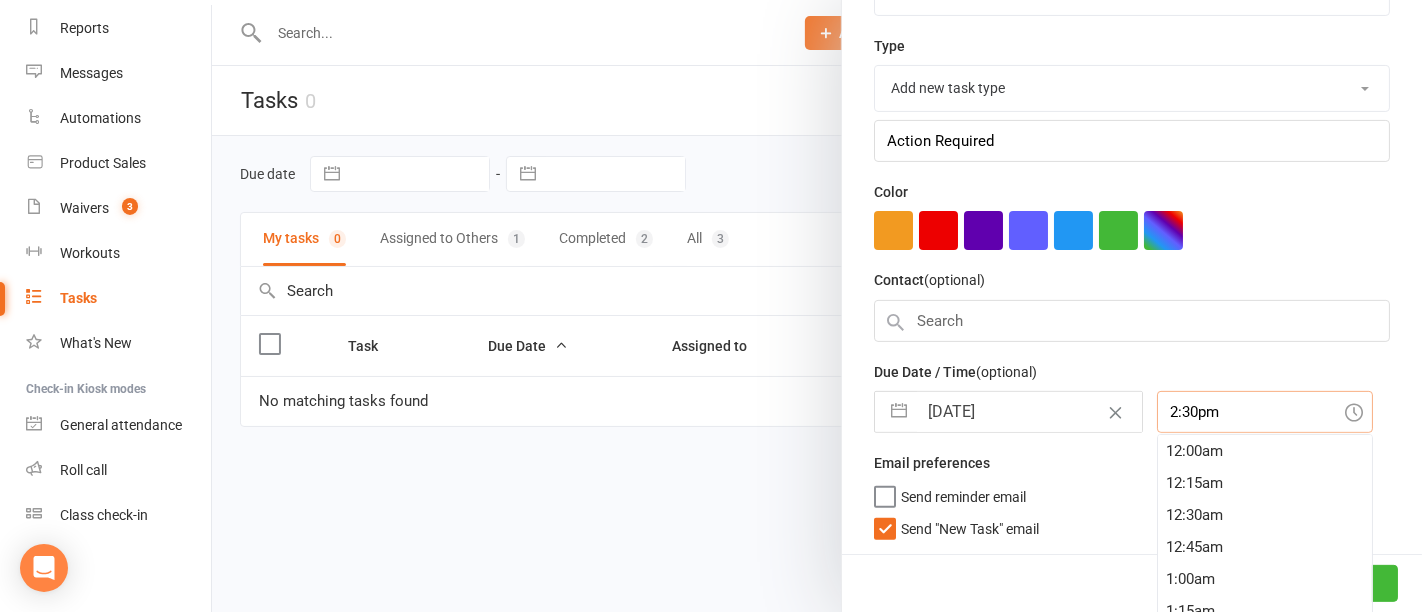 scroll, scrollTop: 1822, scrollLeft: 0, axis: vertical 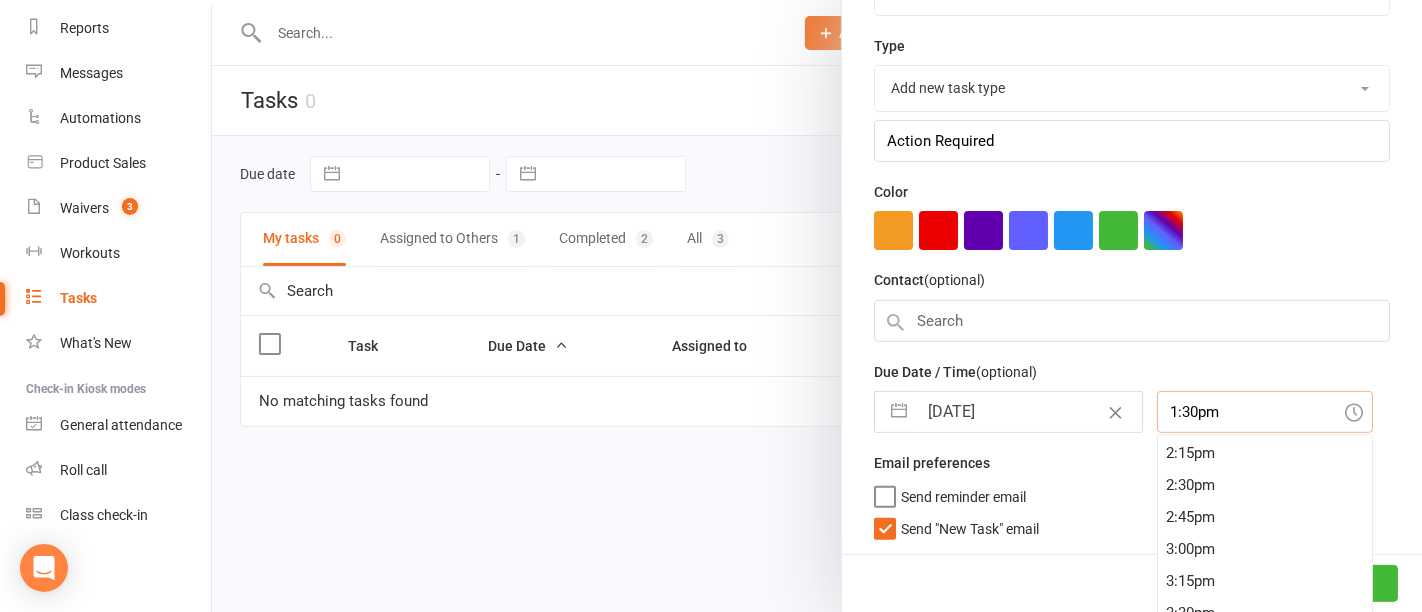 type on "1:30pm" 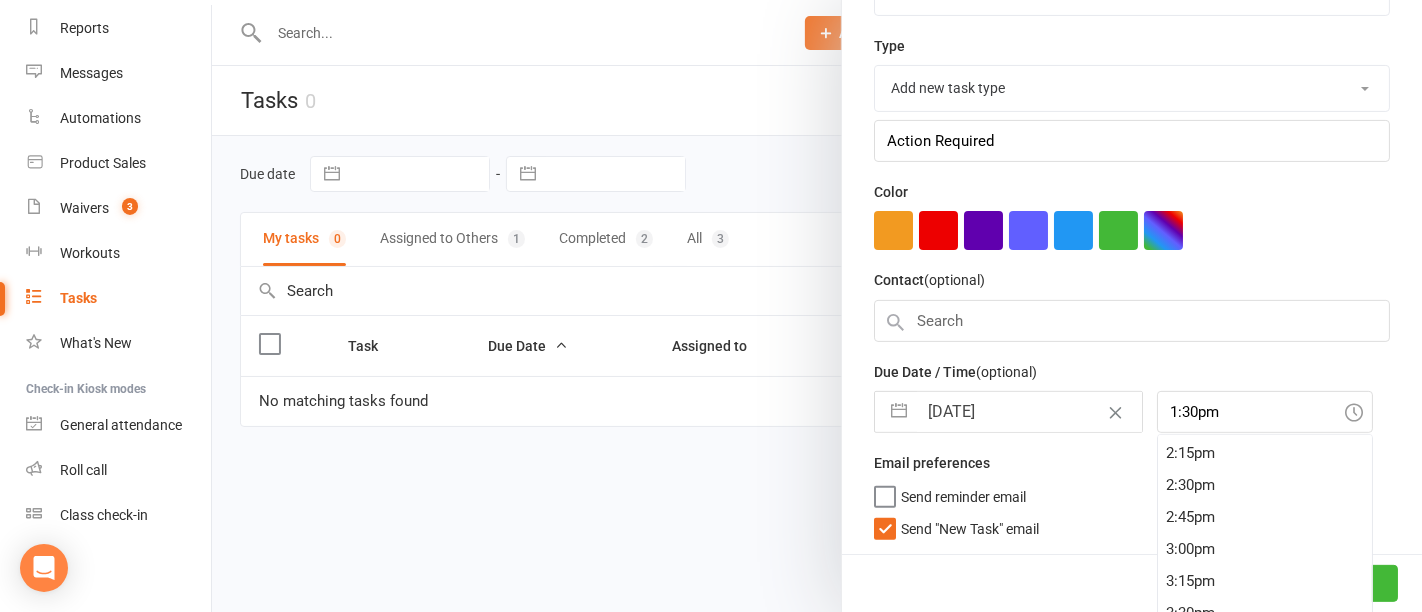 click on "Send reminder email" at bounding box center (963, 493) 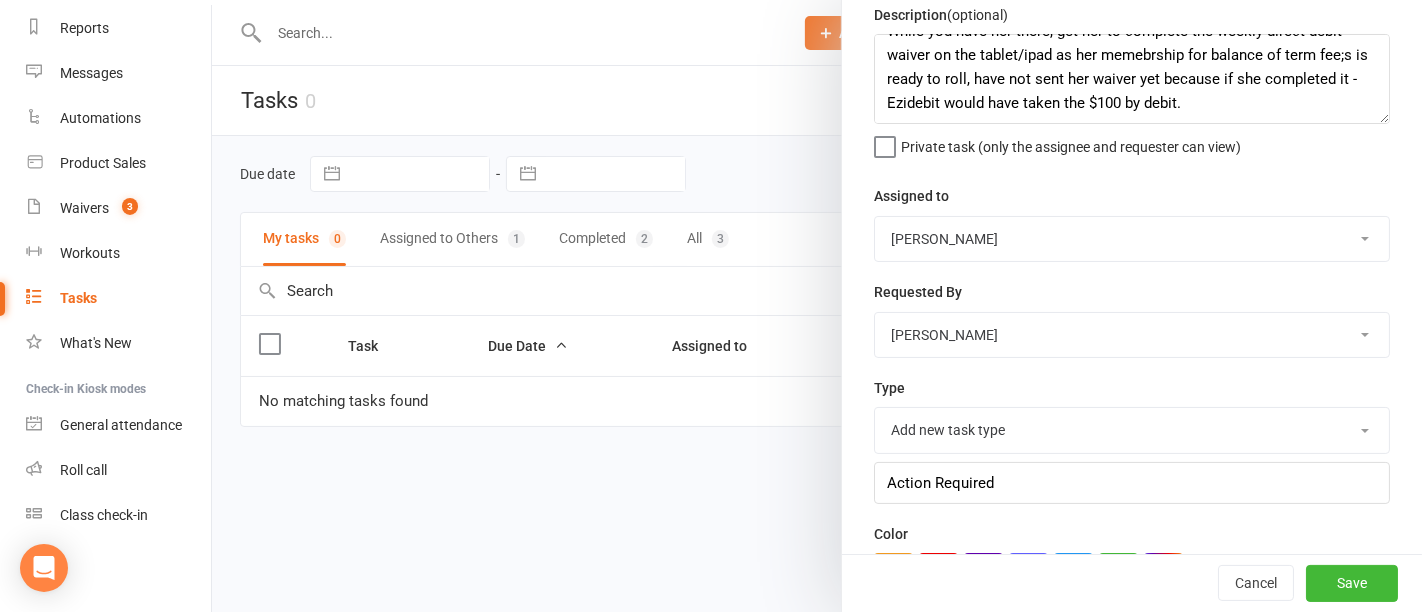 scroll, scrollTop: 0, scrollLeft: 0, axis: both 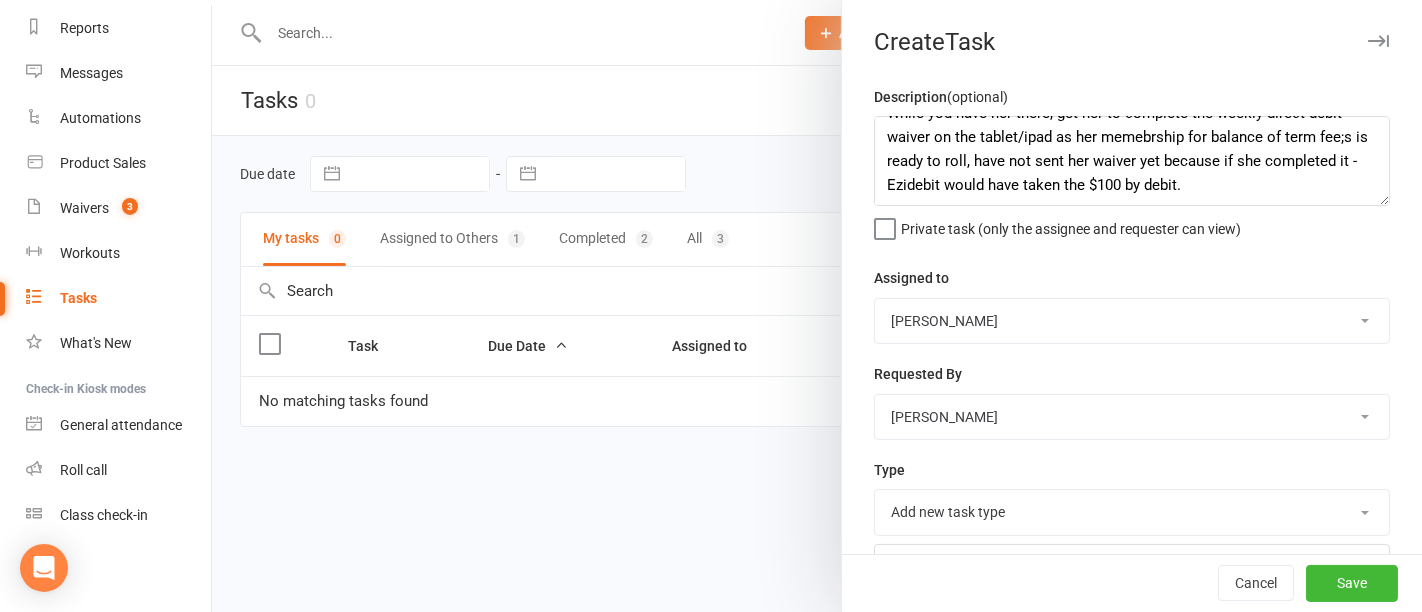click on "Jummps Trampoline TUMBLE COACH [PERSON_NAME] [PERSON_NAME] [PERSON_NAME] [PERSON_NAME] [PERSON_NAME] [PERSON_NAME]" at bounding box center (1132, 417) 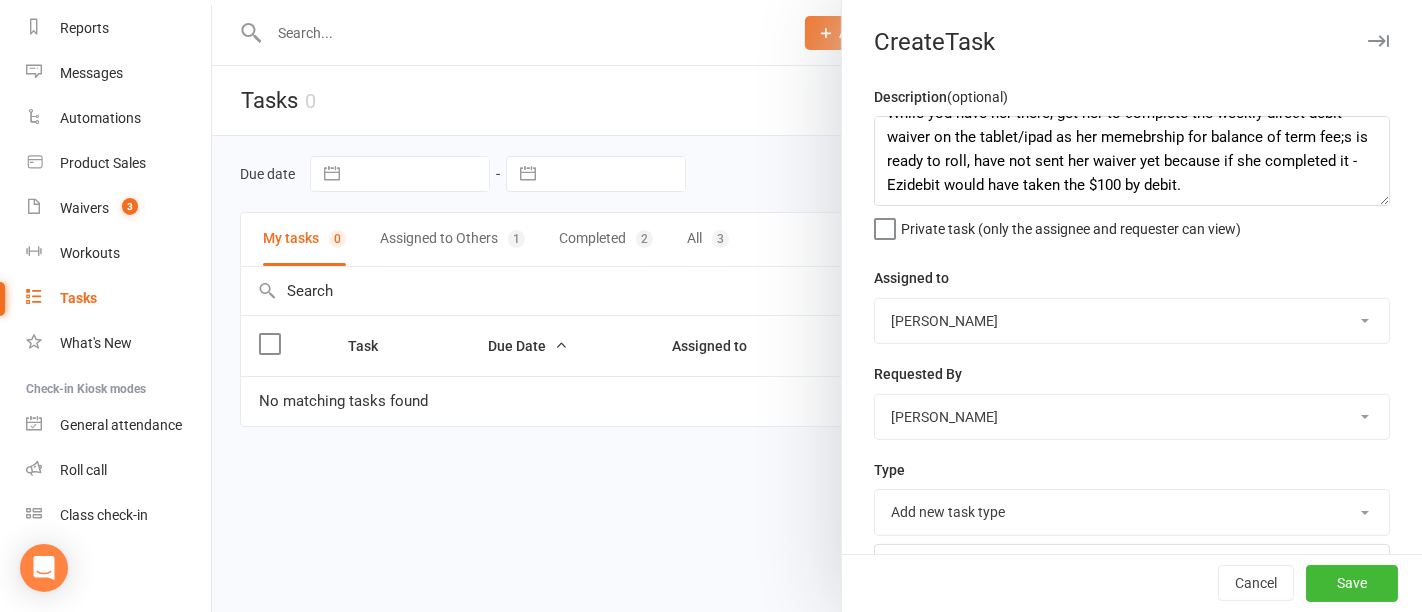 select on "53326" 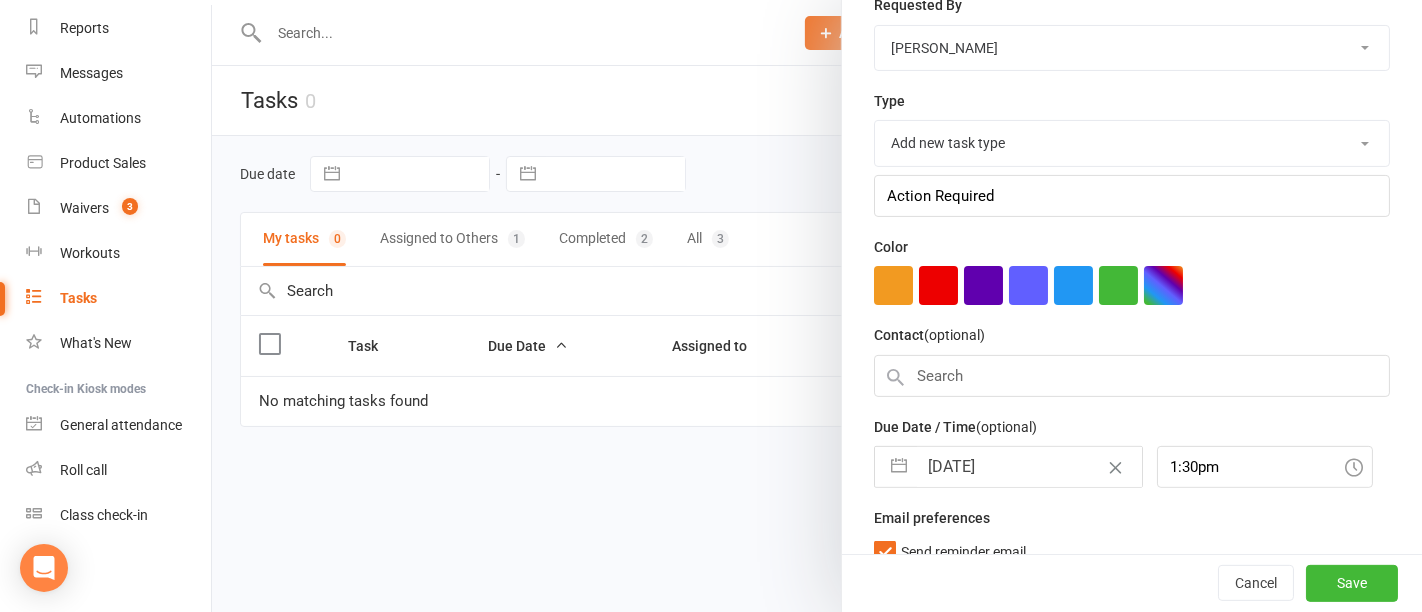 scroll, scrollTop: 370, scrollLeft: 0, axis: vertical 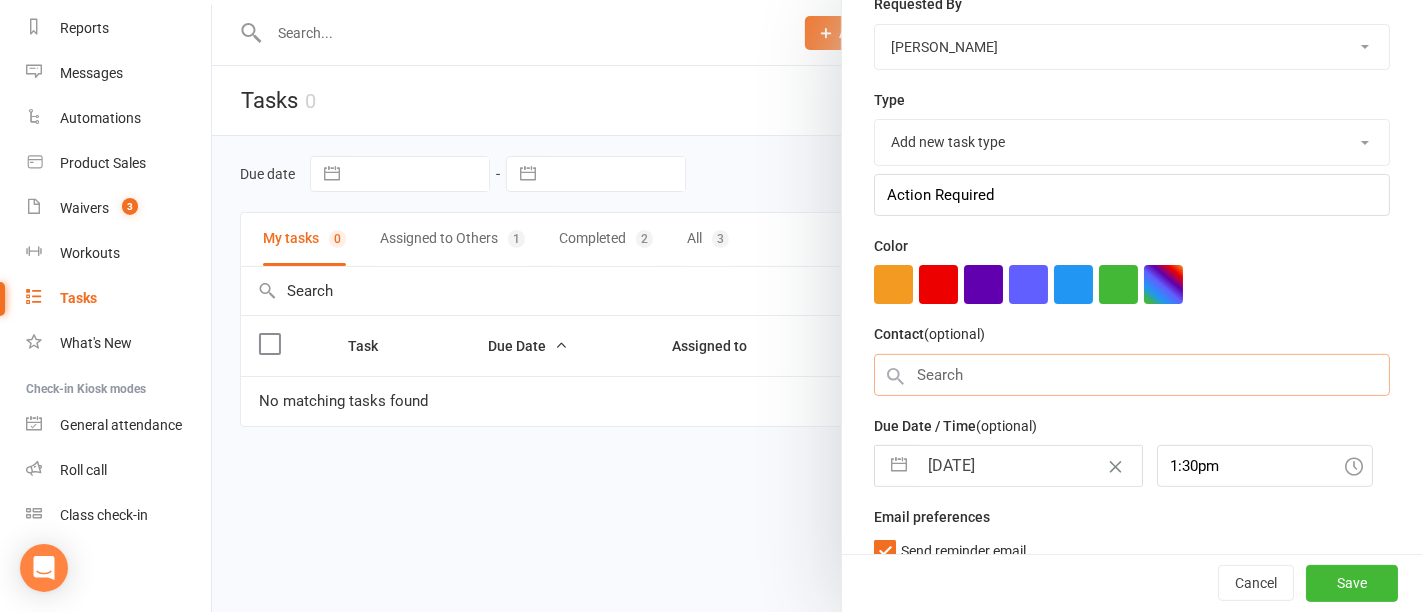 click at bounding box center (1132, 375) 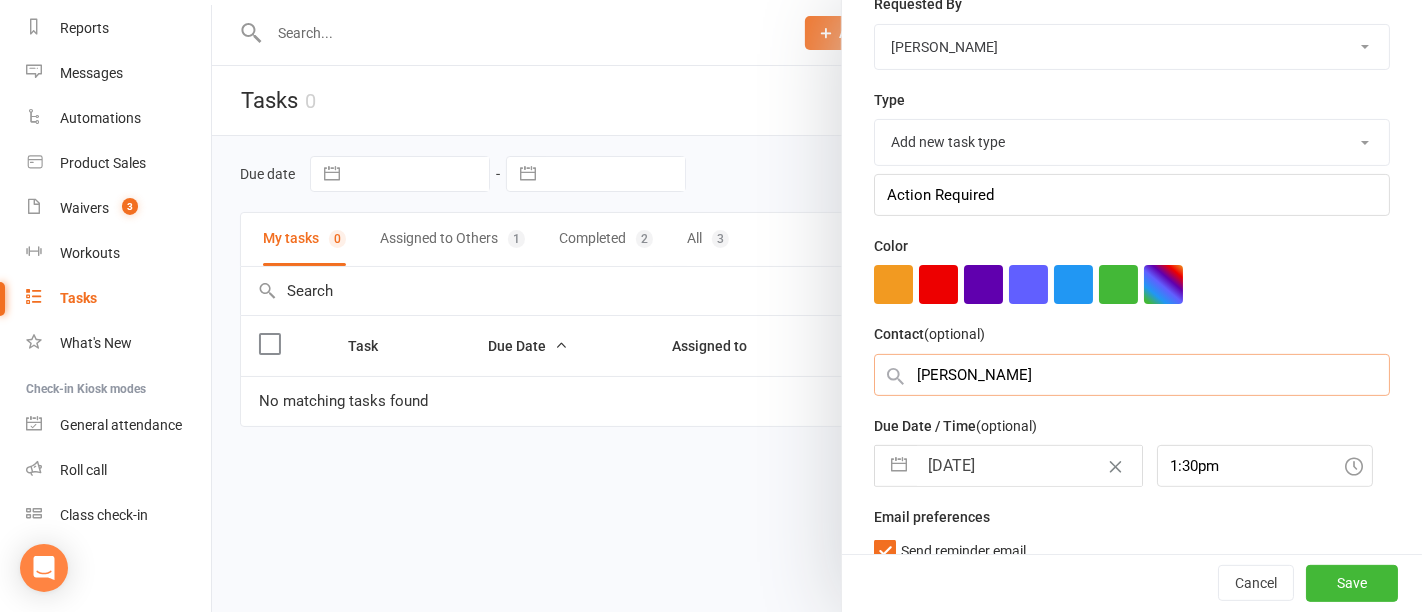 type on "[PERSON_NAME]" 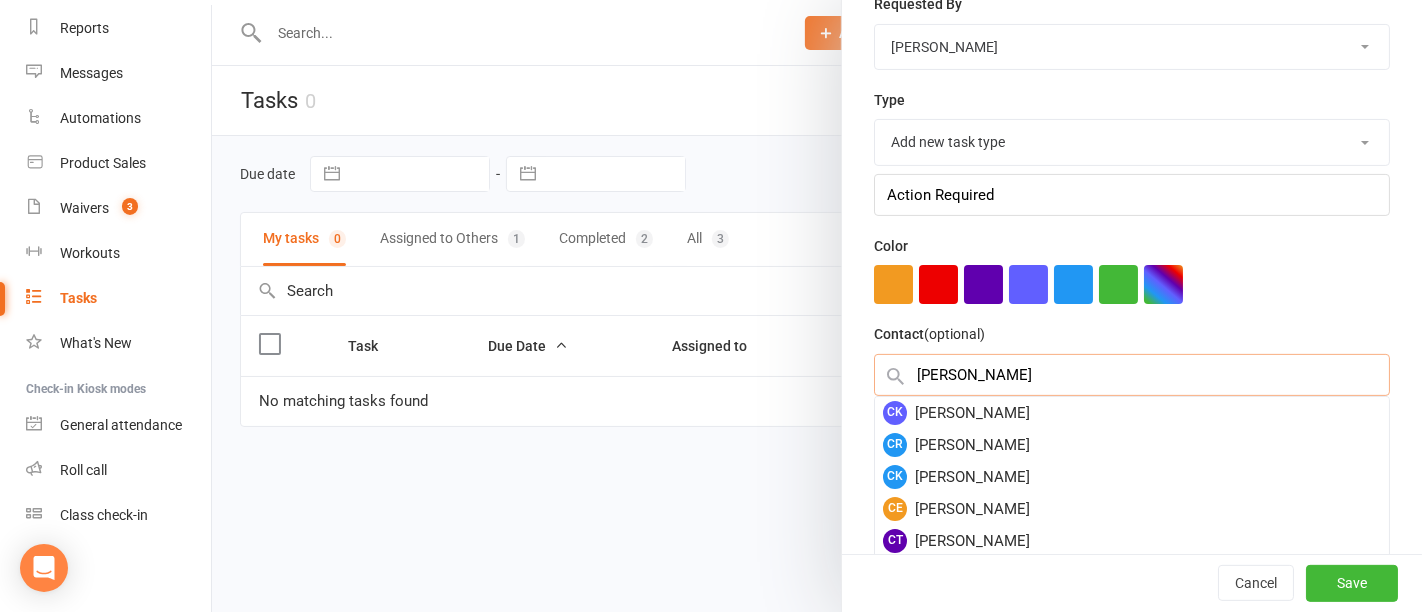 type 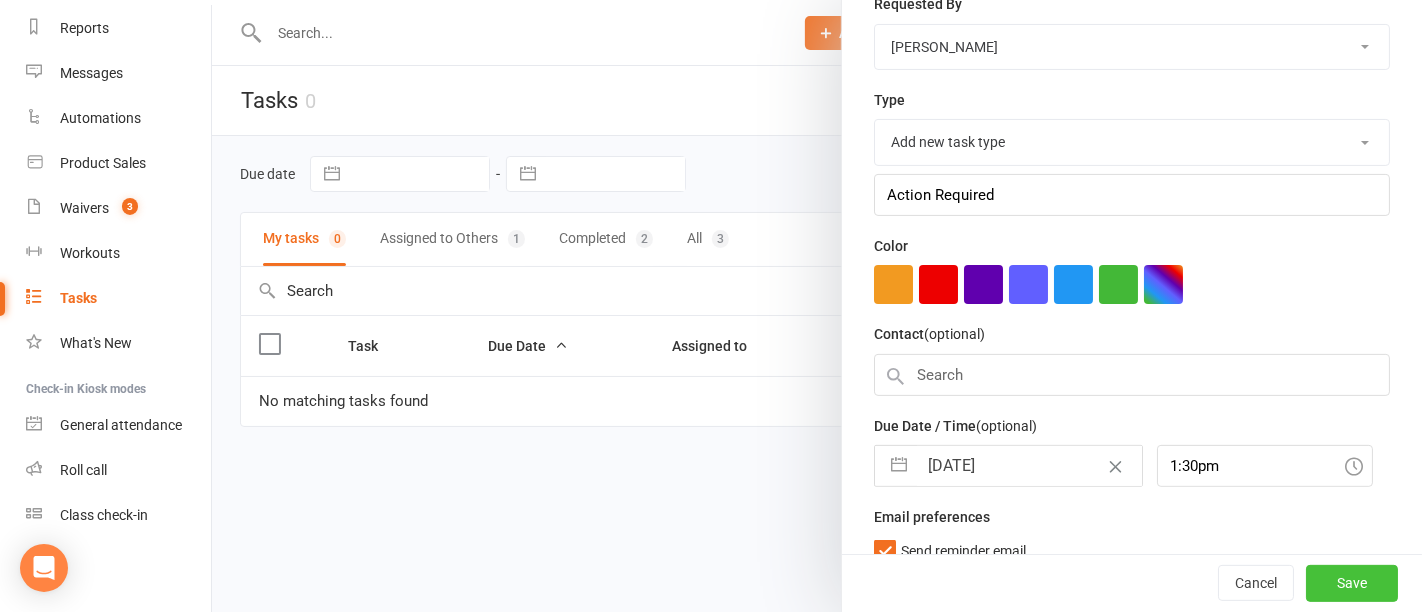 click on "Save" at bounding box center (1352, 584) 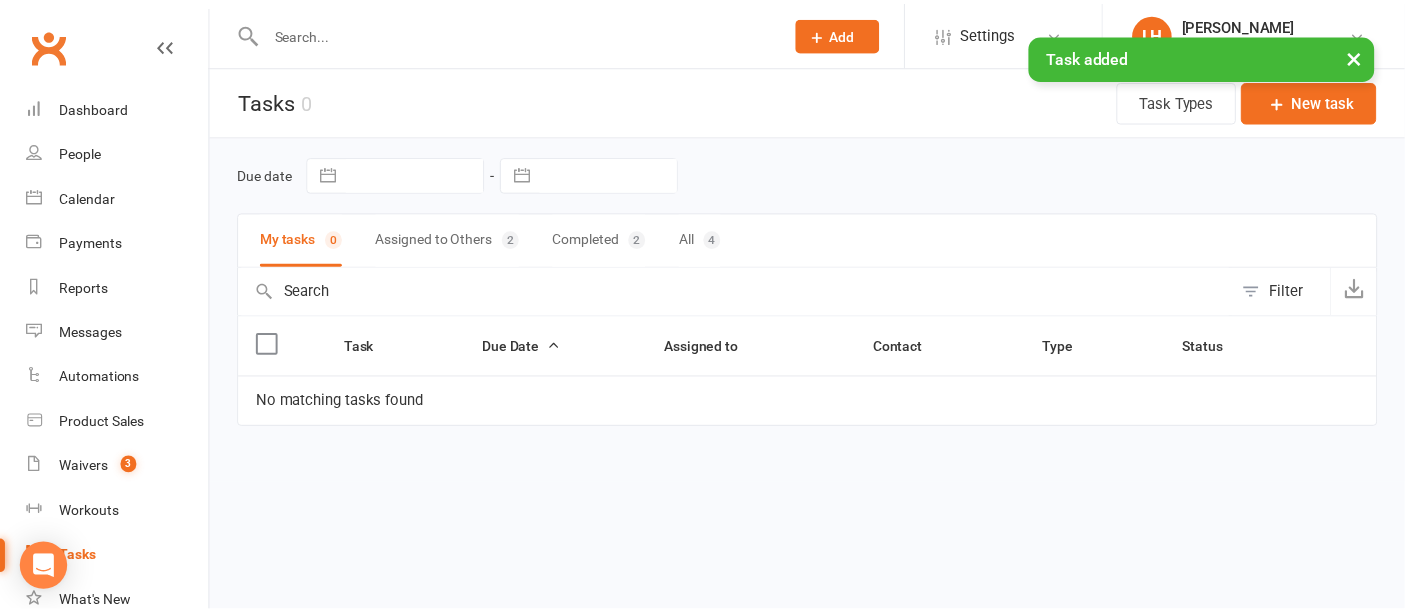scroll, scrollTop: 259, scrollLeft: 0, axis: vertical 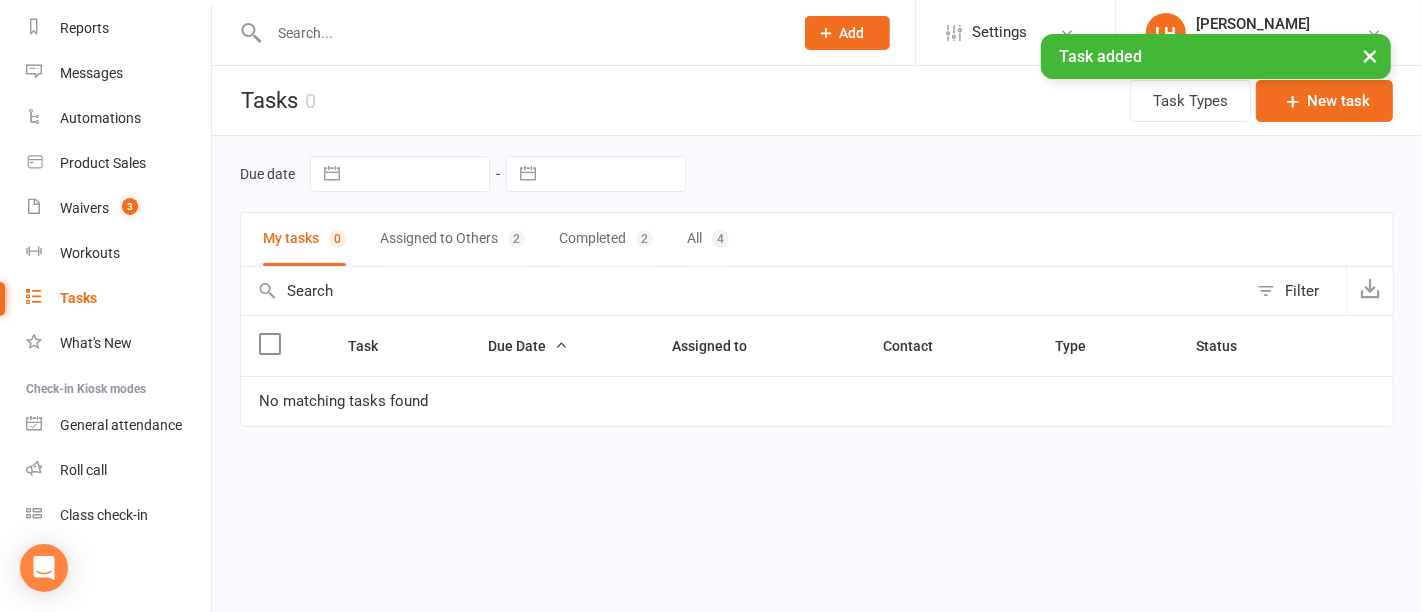 click on "Tasks" at bounding box center [78, 298] 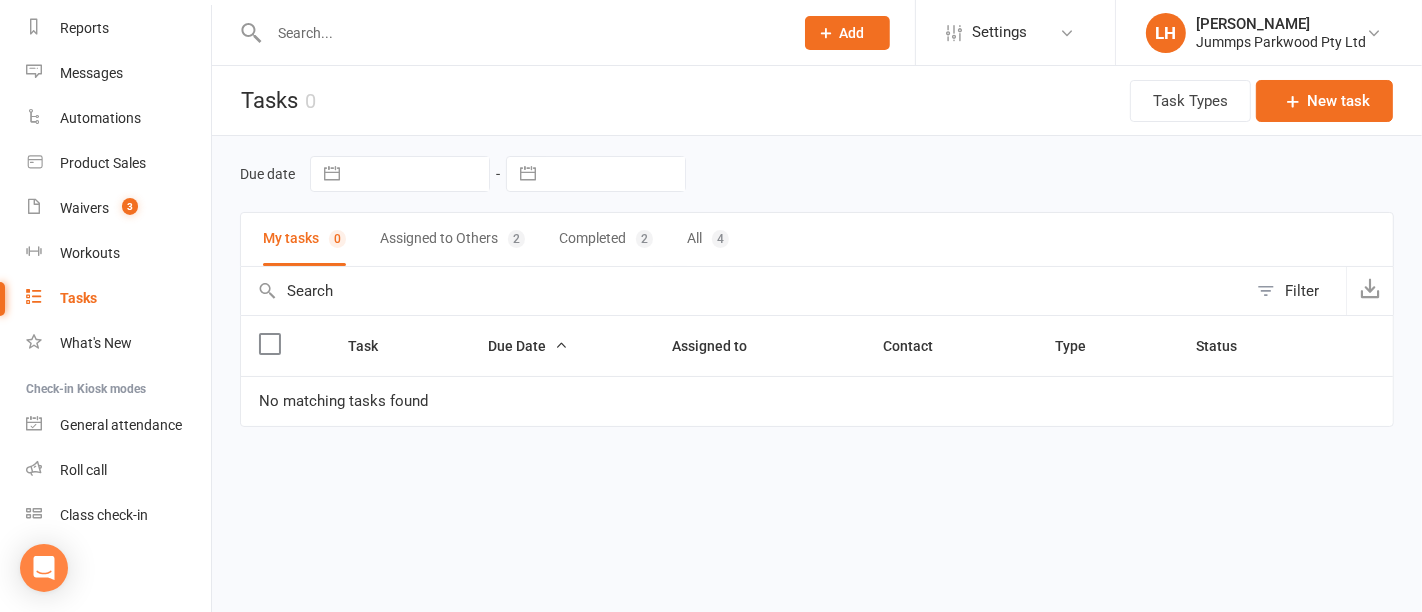 click on "Assigned to Others 2" at bounding box center (452, 239) 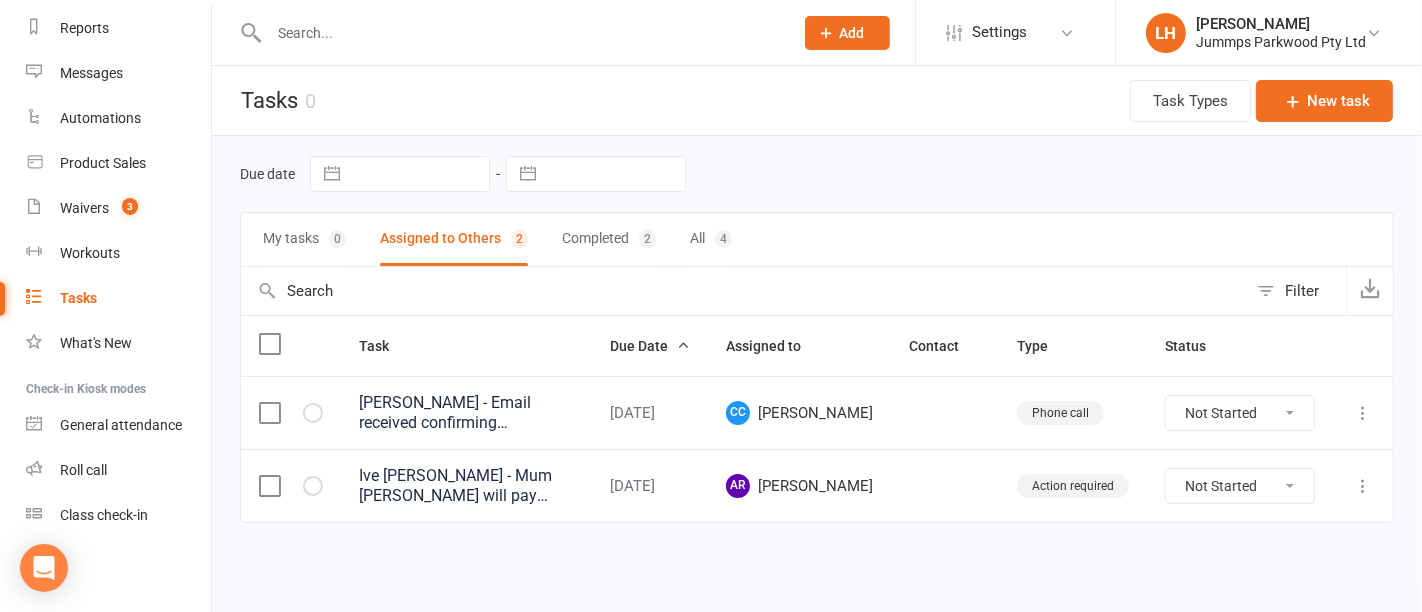 click at bounding box center [1363, 486] 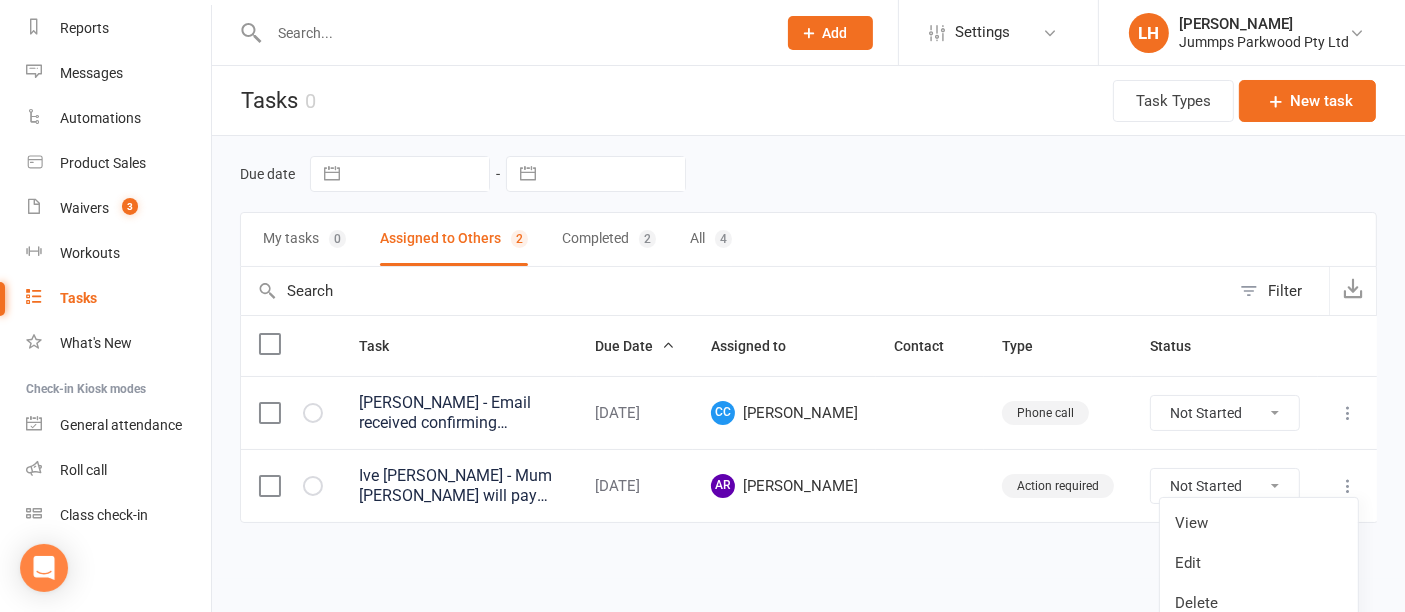 scroll, scrollTop: 15, scrollLeft: 0, axis: vertical 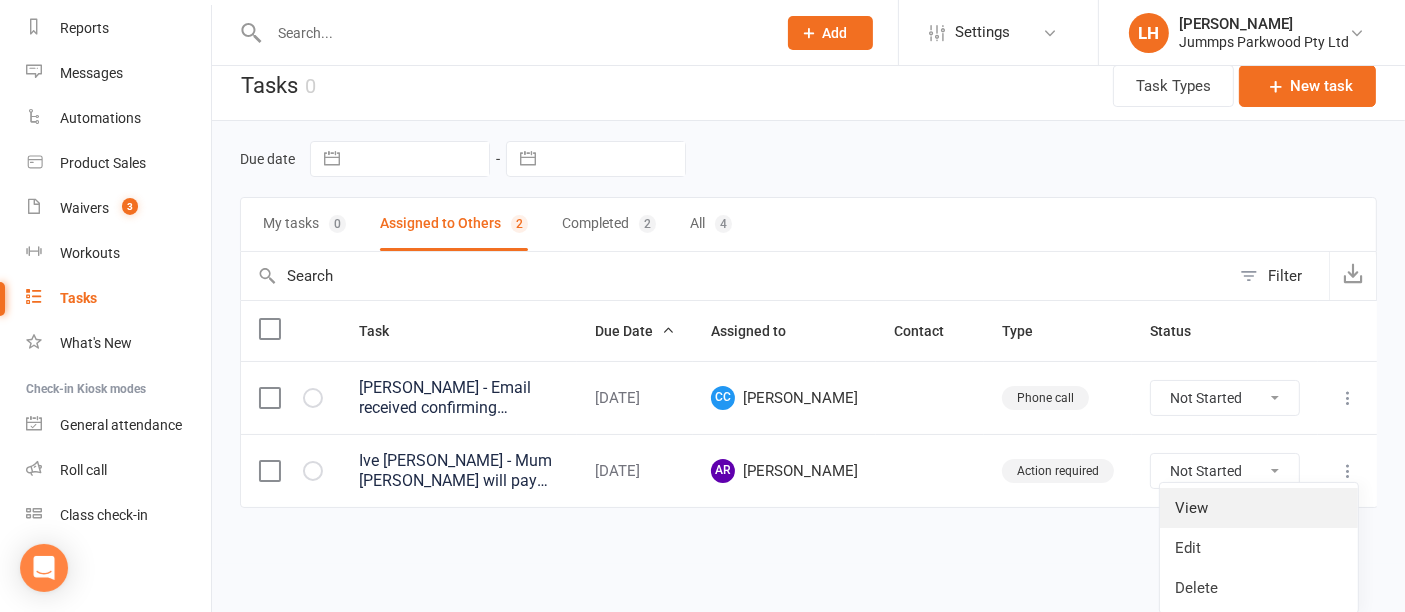 click on "View" at bounding box center (1259, 508) 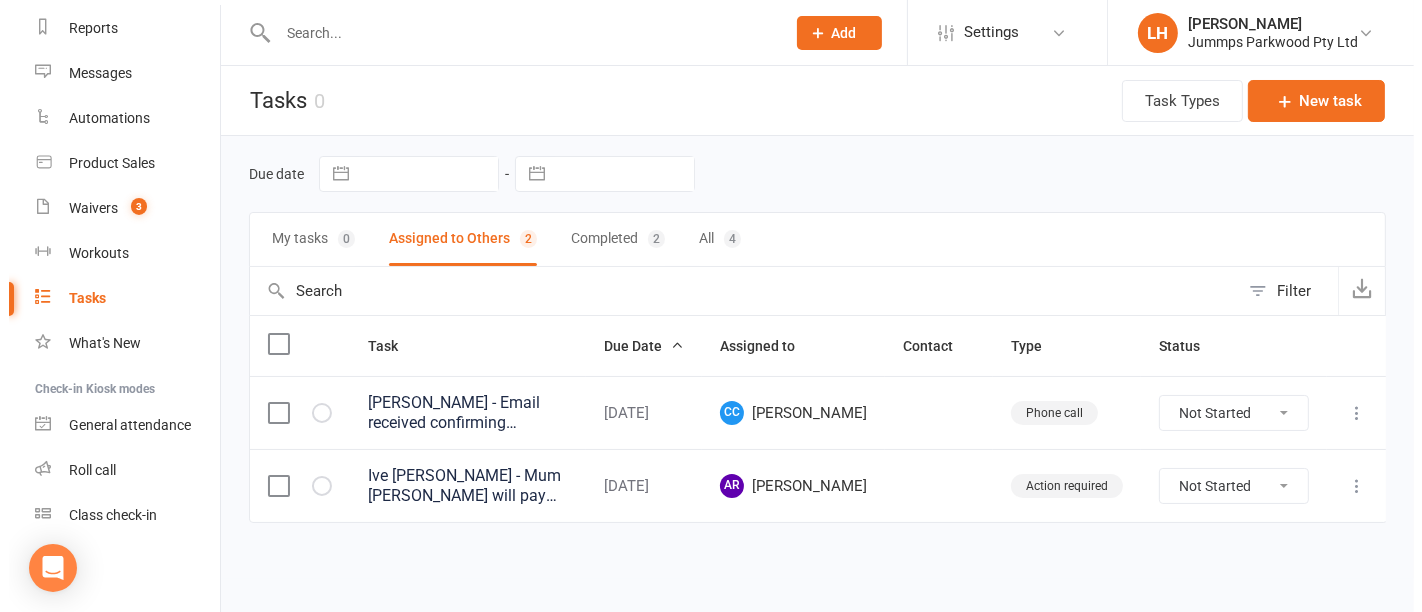 scroll, scrollTop: 0, scrollLeft: 0, axis: both 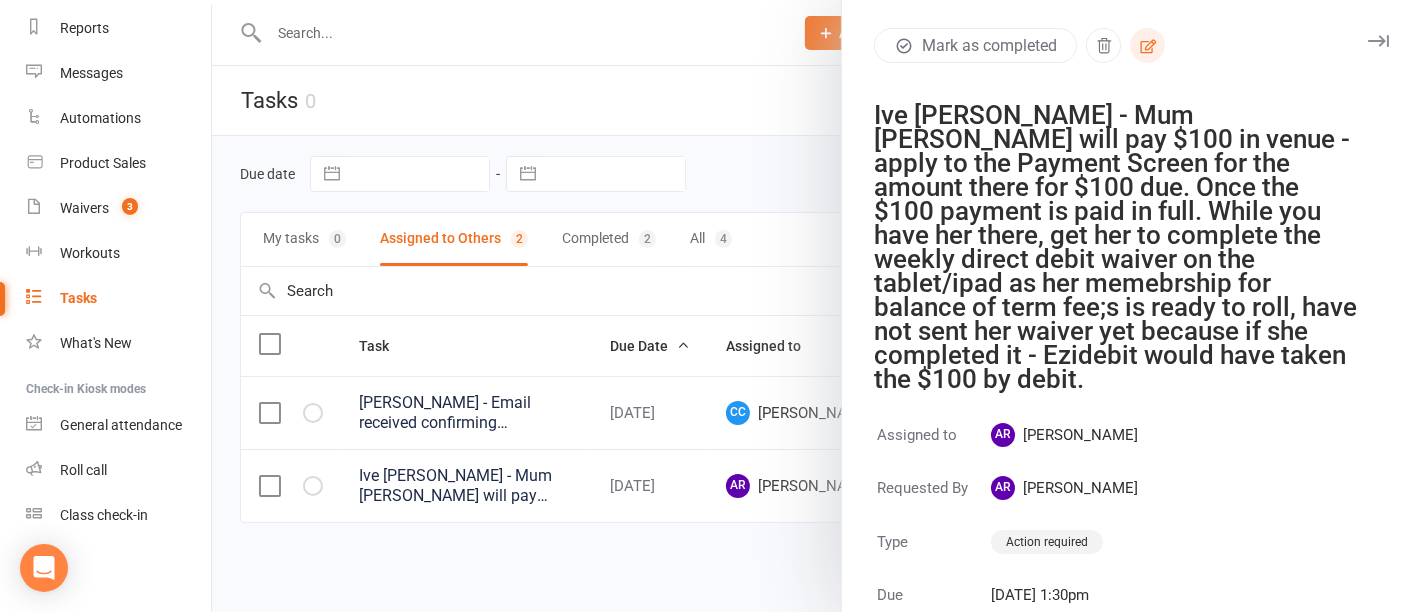 click 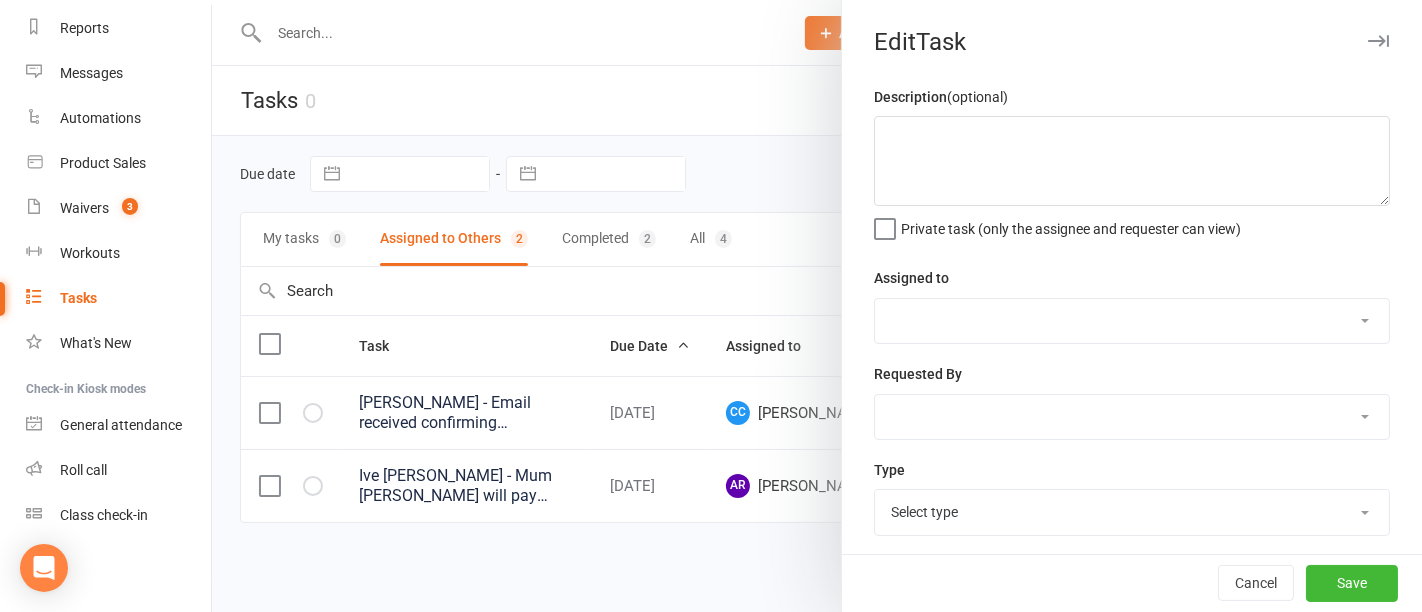 type on "Ive [PERSON_NAME] -
Mum [PERSON_NAME] will pay $100 in venue - apply to the Payment Screen for the amount there for $100 due.
Once the $100 payment is paid in full.
While you have her there, get her to complete the weekly direct debit waiver on the tablet/ipad as her memebrship for balance of term fee;s is ready to roll, have not sent her waiver yet because if she completed it - Ezidebit would have taken the $100 by debit." 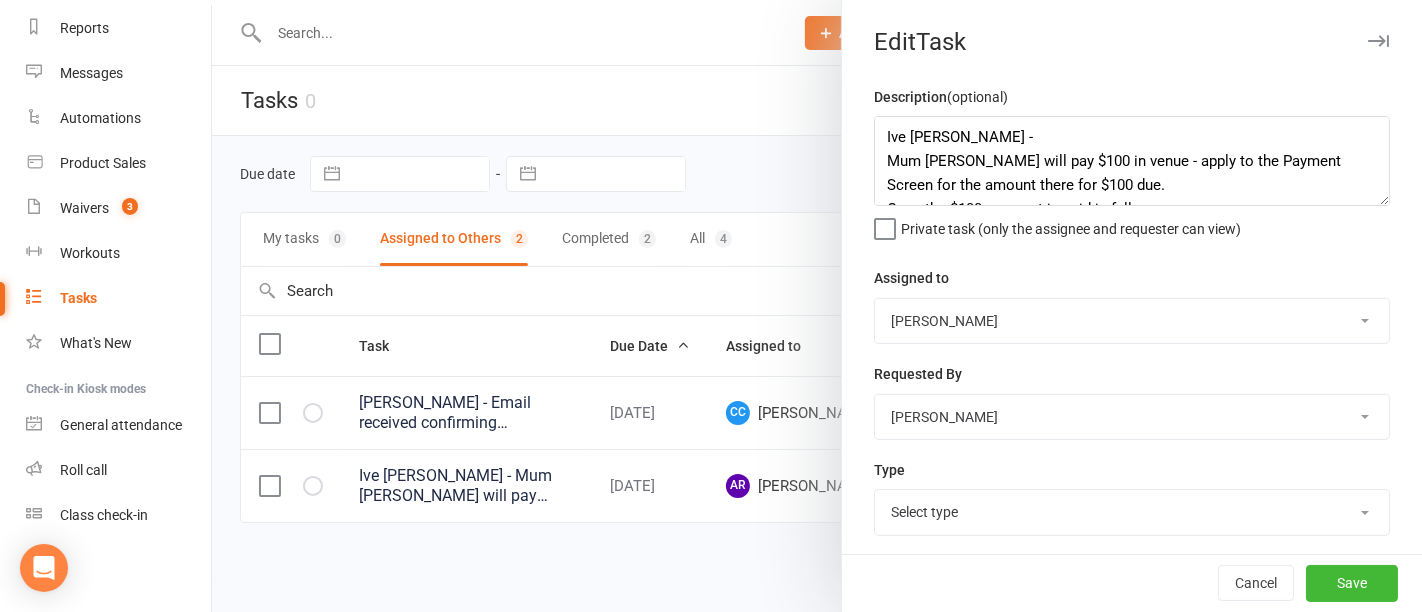 select on "34813" 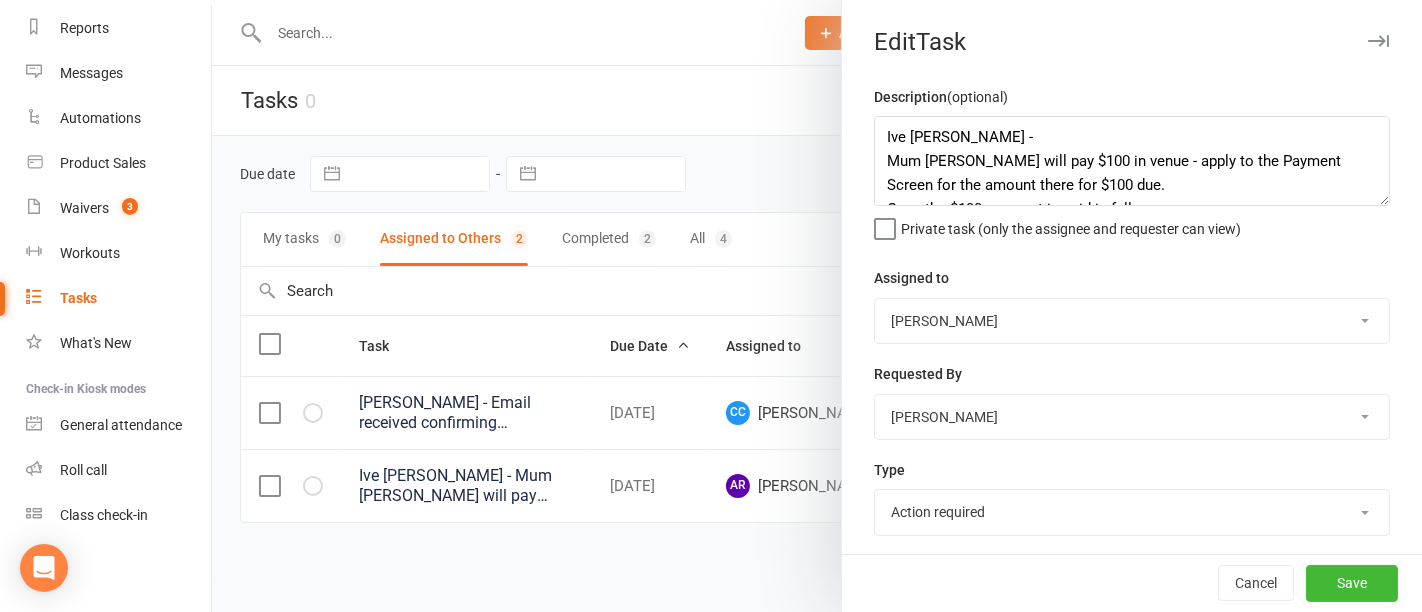 click on "Jummps Trampoline TUMBLE COACH [PERSON_NAME] [PERSON_NAME] [PERSON_NAME] [PERSON_NAME] [PERSON_NAME] [PERSON_NAME]" at bounding box center (1132, 321) 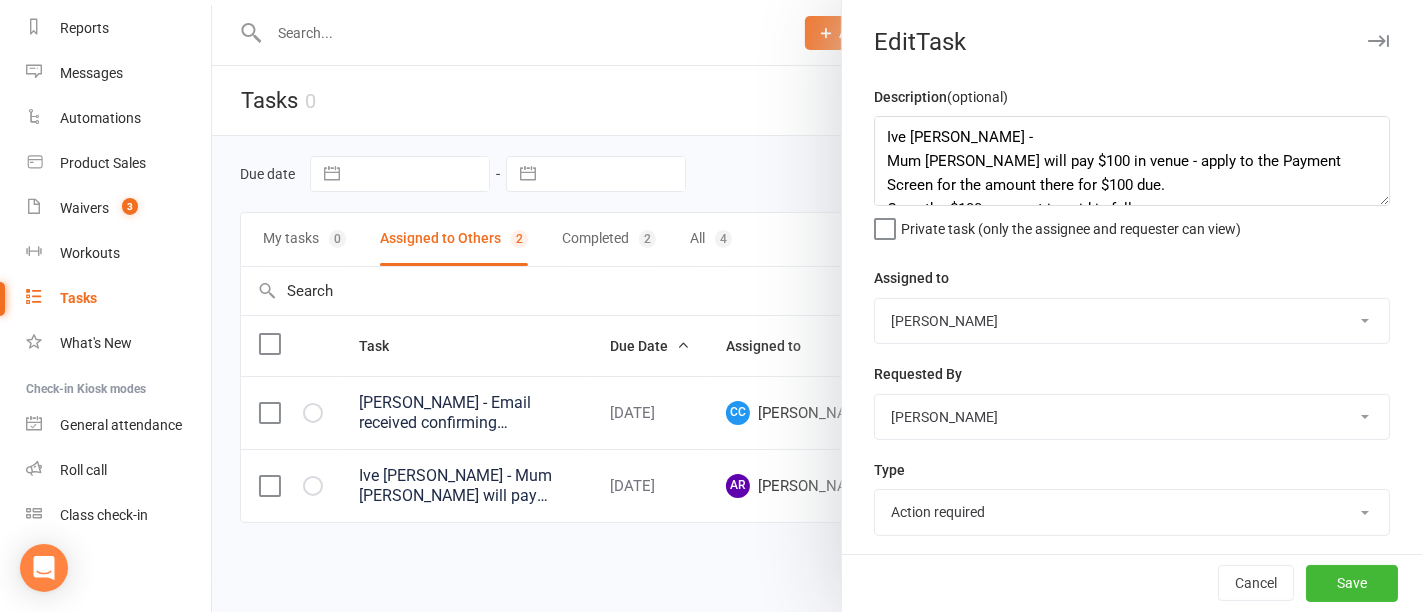 click on "Jummps Trampoline TUMBLE COACH [PERSON_NAME] [PERSON_NAME] [PERSON_NAME] [PERSON_NAME] [PERSON_NAME] [PERSON_NAME]" at bounding box center (1132, 321) 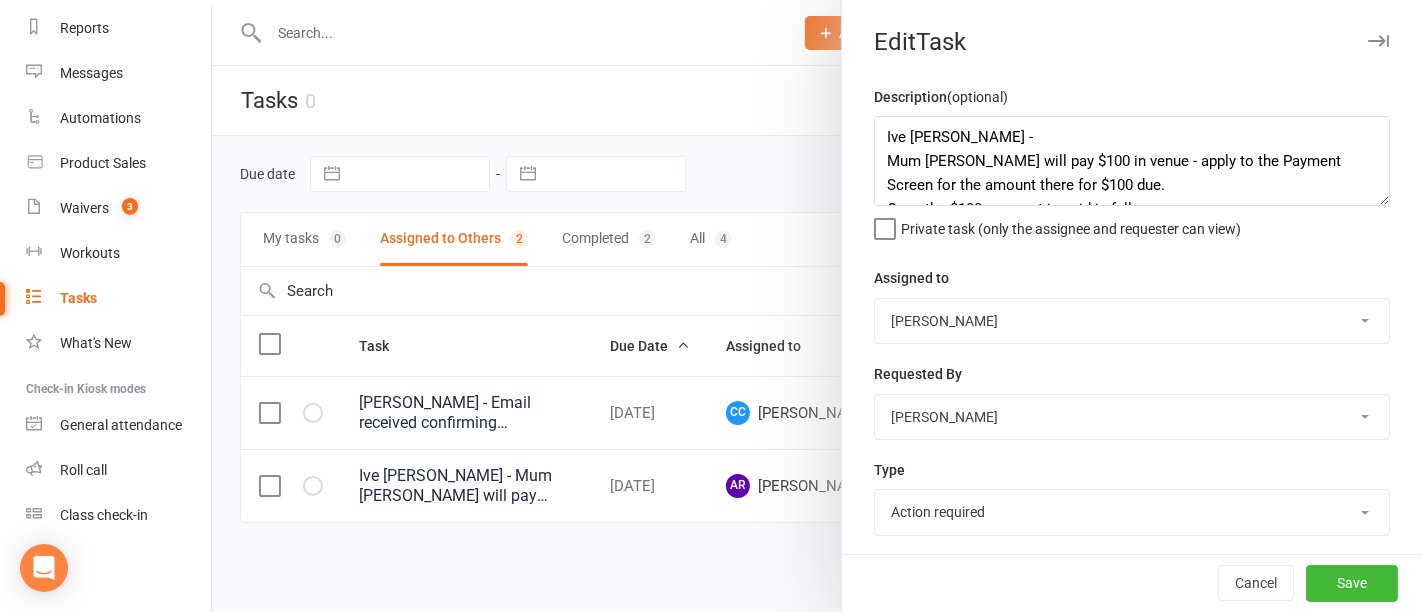 select on "53325" 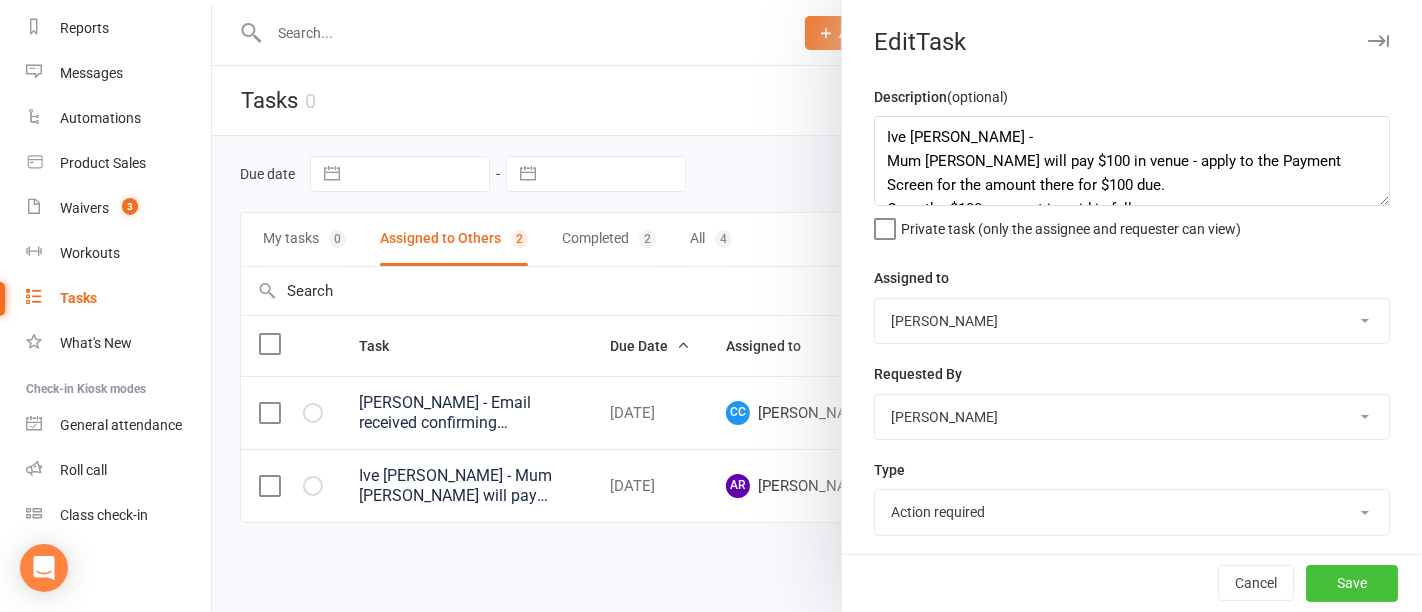click on "Save" at bounding box center [1352, 584] 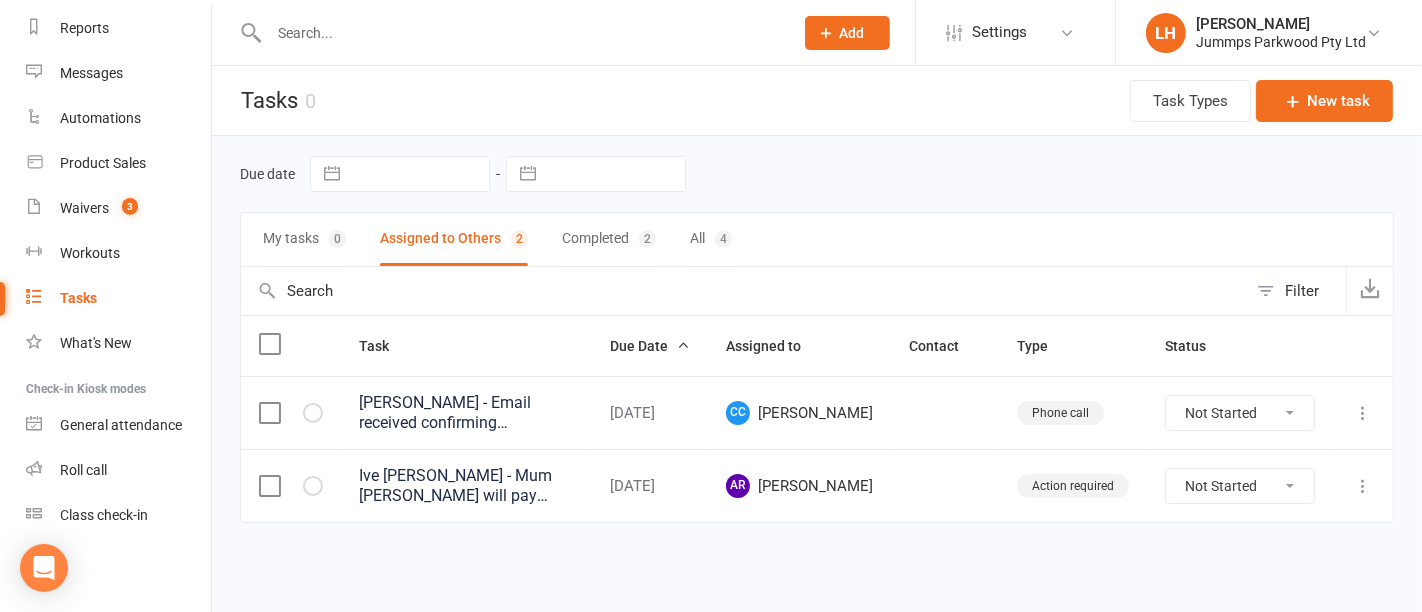click on "Ive [PERSON_NAME] -
Mum [PERSON_NAME] will pay $100 in venue - apply to the Payment Screen for the amount there for $100 due.
Once the $100 payment is paid in full.
While you have her there, get her to complete the weekly direct debit waiver on the tablet/ipad as her memebrship for balance of term fee;s is ready to roll, have not sent her waiver yet because if she completed it - Ezidebit would have taken the $100 by debit." at bounding box center (466, 486) 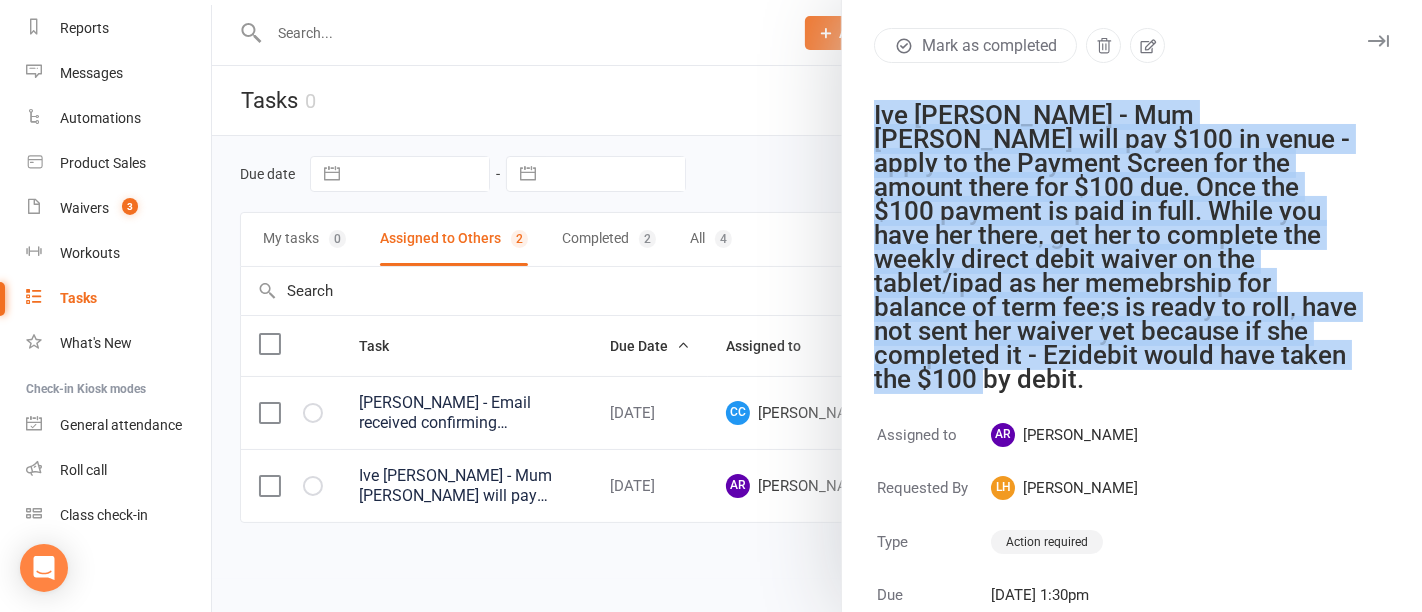 drag, startPoint x: 1158, startPoint y: 364, endPoint x: 843, endPoint y: 123, distance: 396.6182 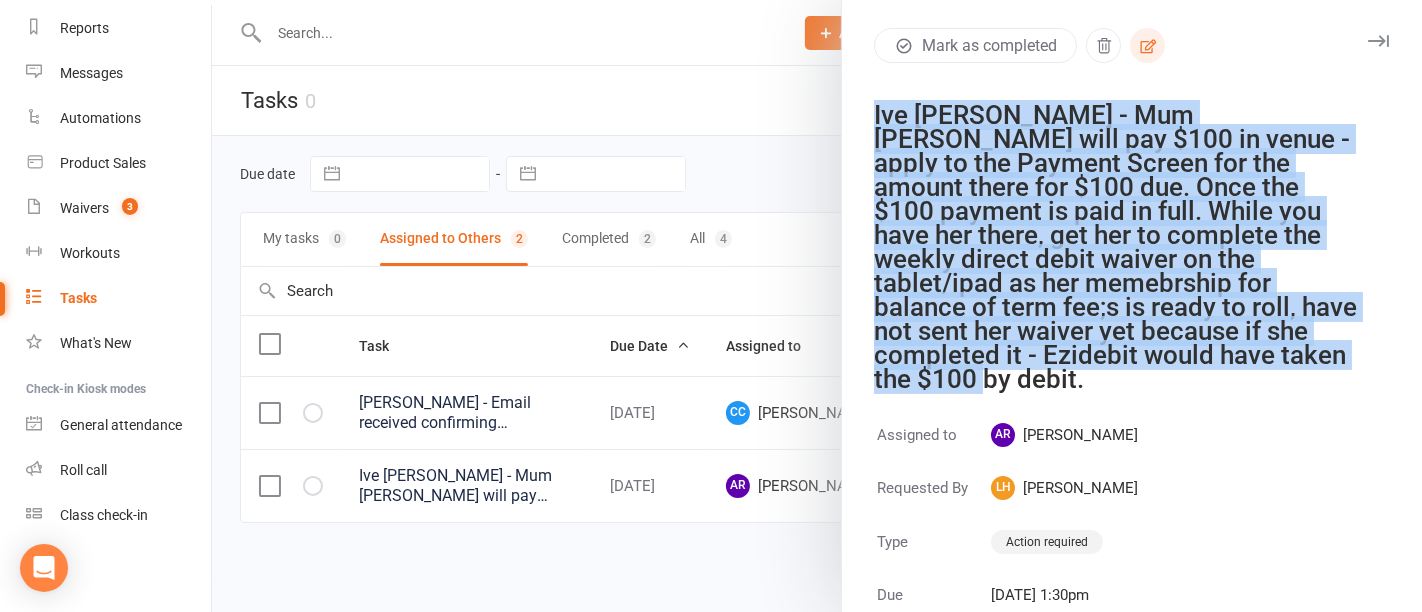 click 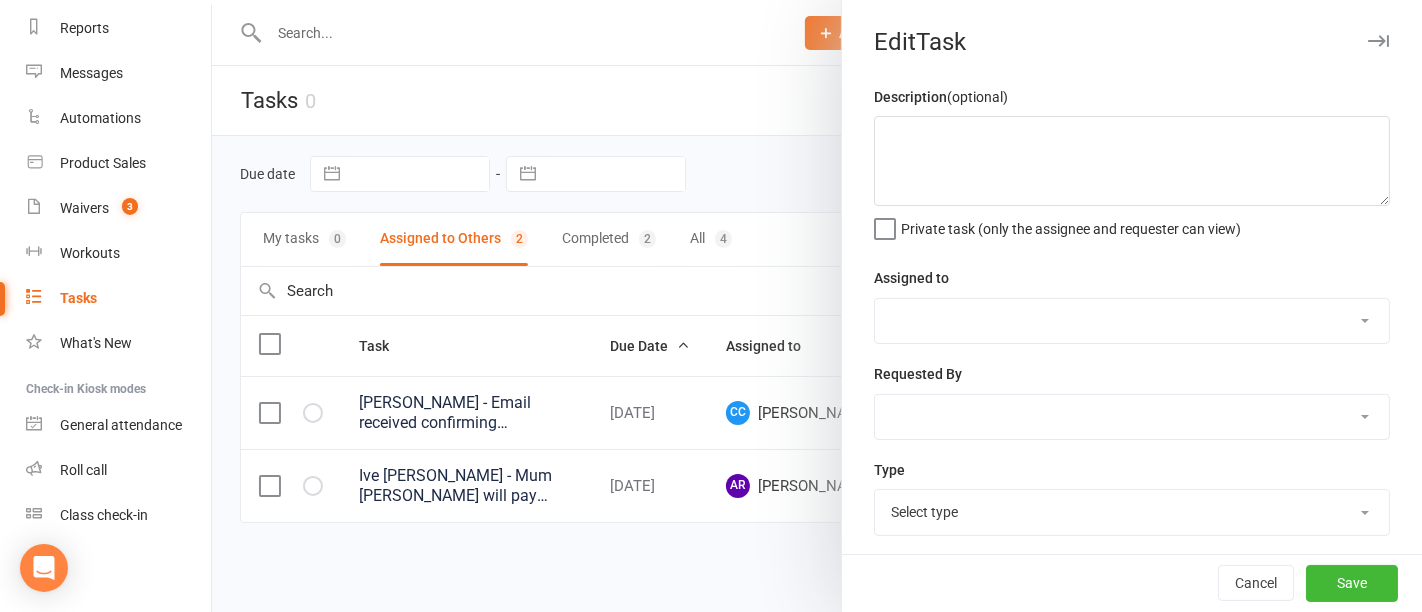 type on "Ive [PERSON_NAME] -
Mum [PERSON_NAME] will pay $100 in venue - apply to the Payment Screen for the amount there for $100 due.
Once the $100 payment is paid in full.
While you have her there, get her to complete the weekly direct debit waiver on the tablet/ipad as her memebrship for balance of term fee;s is ready to roll, have not sent her waiver yet because if she completed it - Ezidebit would have taken the $100 by debit." 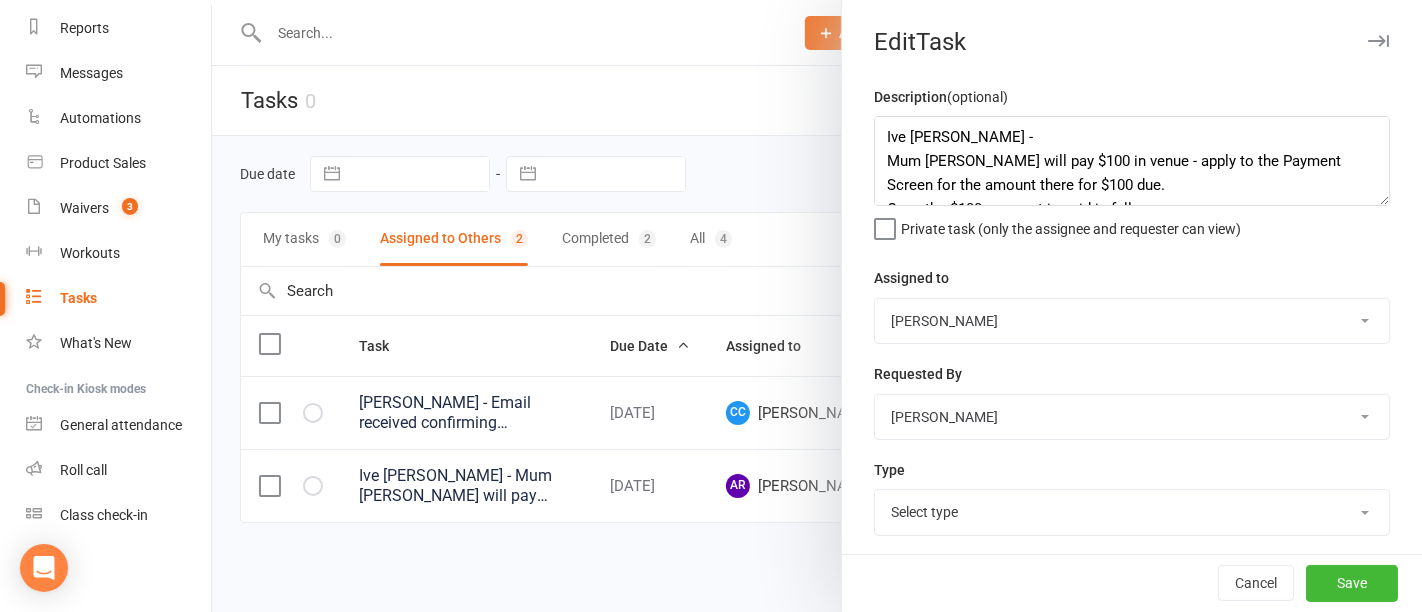 select on "34813" 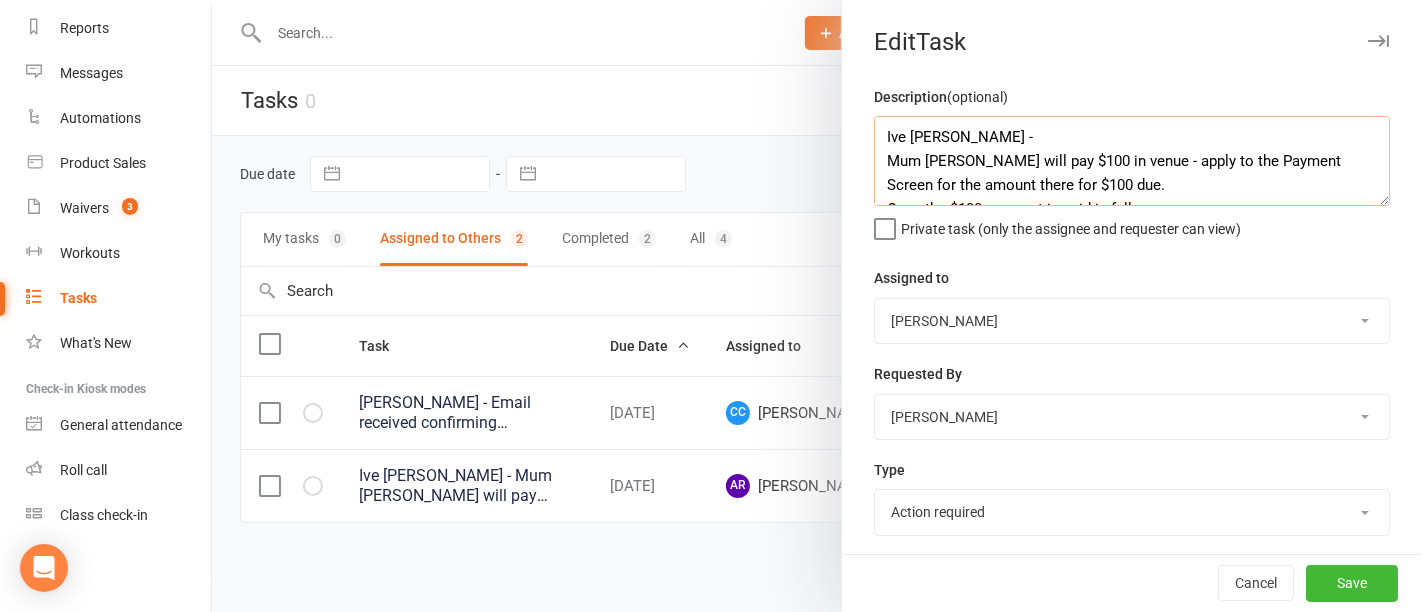 click on "Ive [PERSON_NAME] -
Mum [PERSON_NAME] will pay $100 in venue - apply to the Payment Screen for the amount there for $100 due.
Once the $100 payment is paid in full.
While you have her there, get her to complete the weekly direct debit waiver on the tablet/ipad as her memebrship for balance of term fee;s is ready to roll, have not sent her waiver yet because if she completed it - Ezidebit would have taken the $100 by debit." at bounding box center [1132, 161] 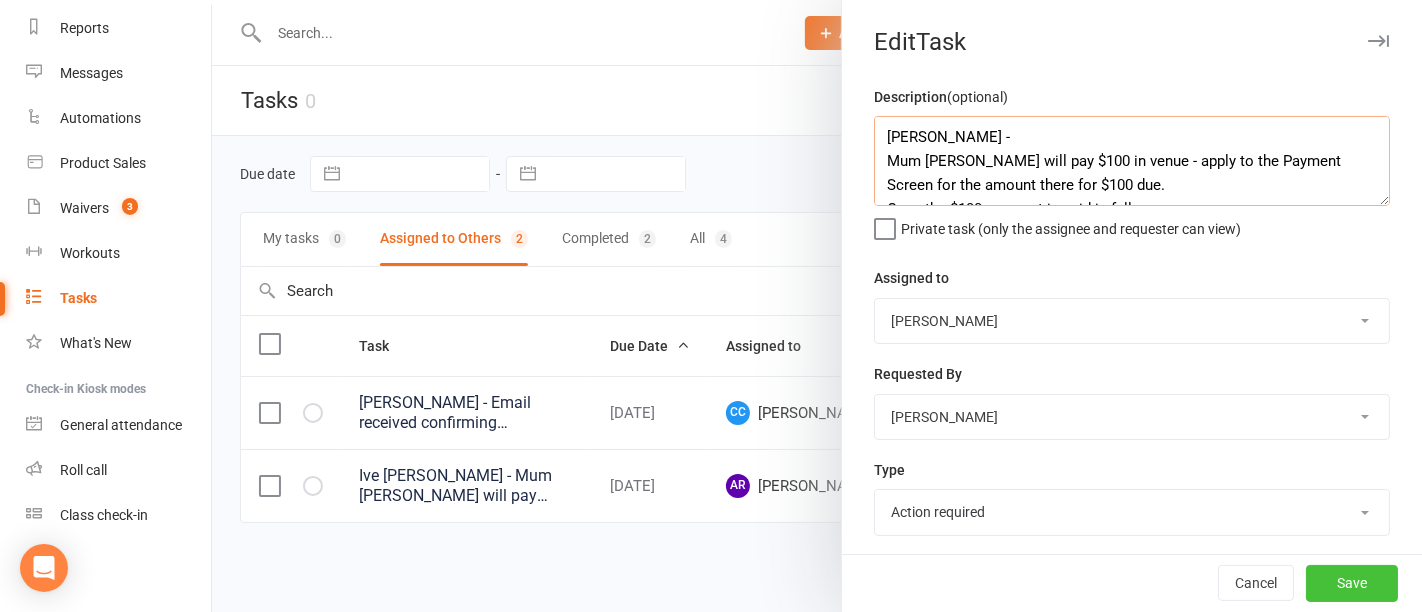 type on "[PERSON_NAME] -
Mum [PERSON_NAME] will pay $100 in venue - apply to the Payment Screen for the amount there for $100 due.
Once the $100 payment is paid in full.
While you have her there, get her to complete the weekly direct debit waiver on the tablet/ipad as her memebrship for balance of term fee;s is ready to roll, have not sent her waiver yet because if she completed it - Ezidebit would have taken the $100 by debit." 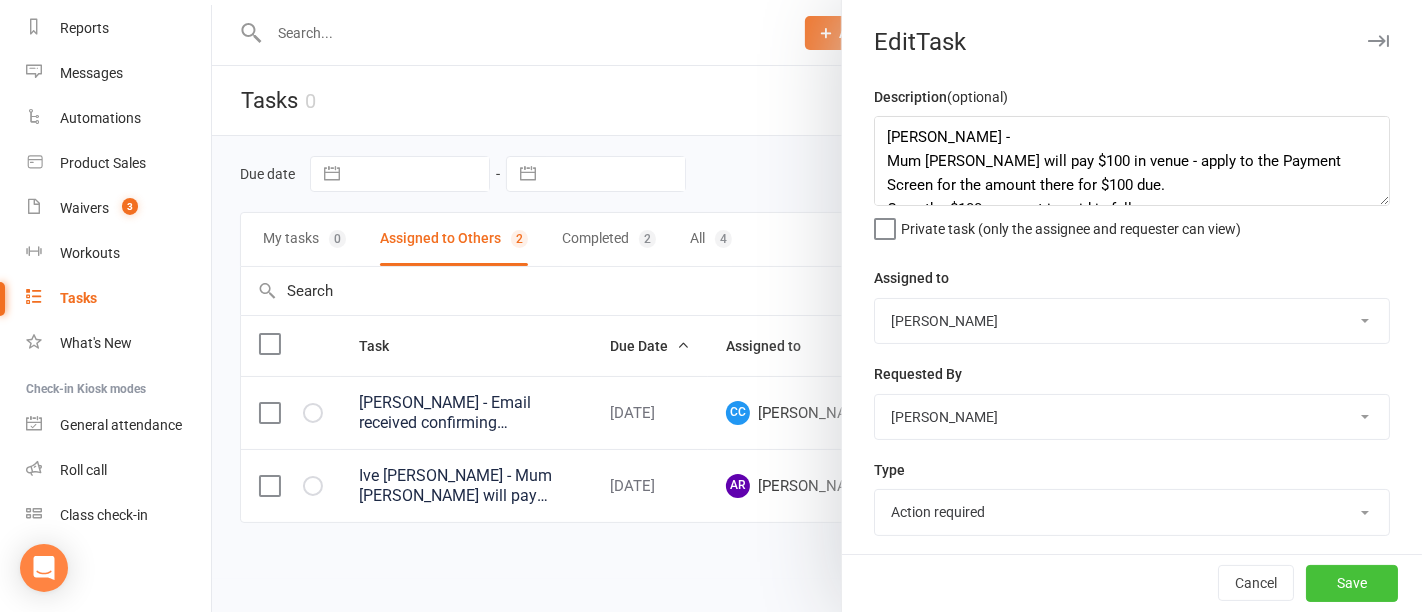 click on "Save" at bounding box center (1352, 584) 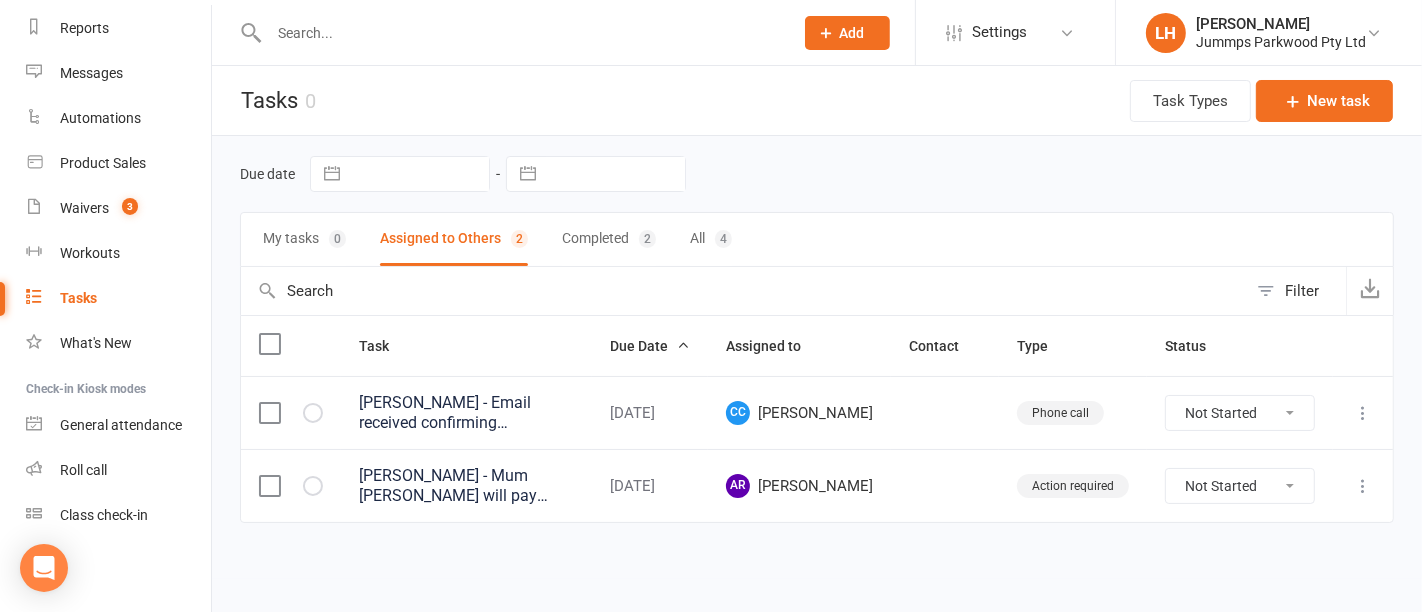 click on "[PERSON_NAME] -
Mum [PERSON_NAME] will pay $100 in venue - apply to the Payment Screen for the amount there for $100 due.
Once the $100 payment is paid in full.
While you have her there, get her to complete the weekly direct debit waiver on the tablet/ipad as her memebrship for balance of term fee;s is ready to roll, have not sent her waiver yet because if she completed it - Ezidebit would have taken the $100 by debit." at bounding box center [466, 486] 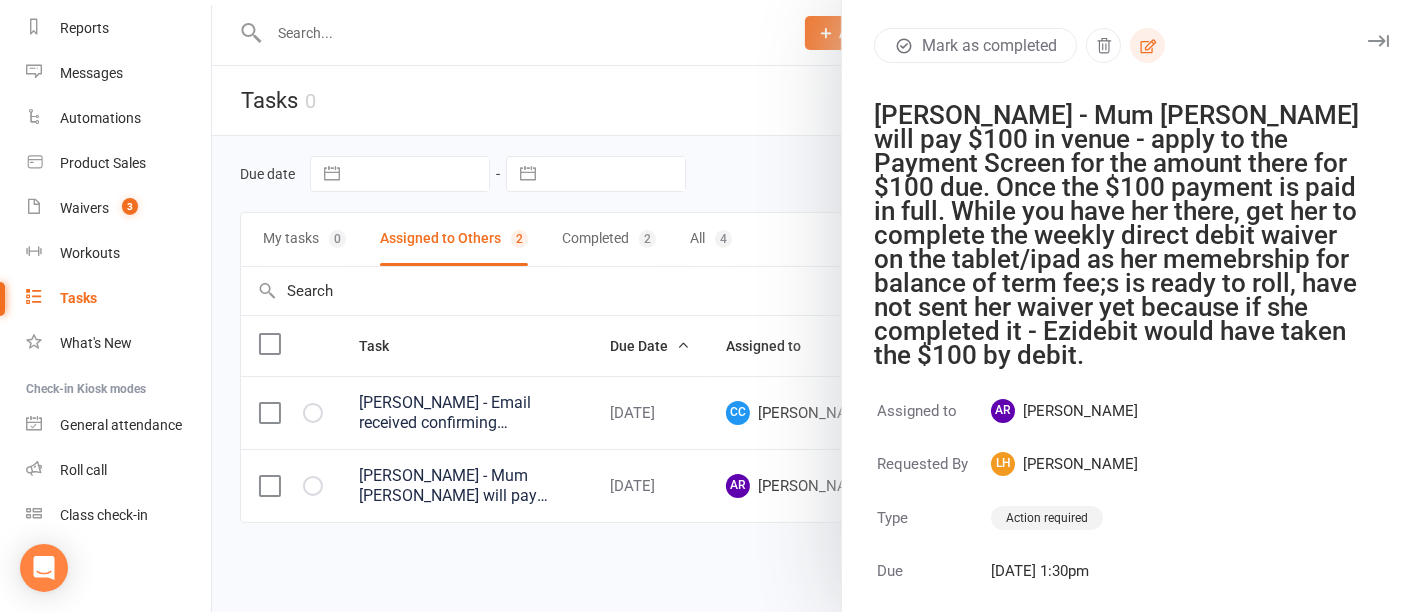 click 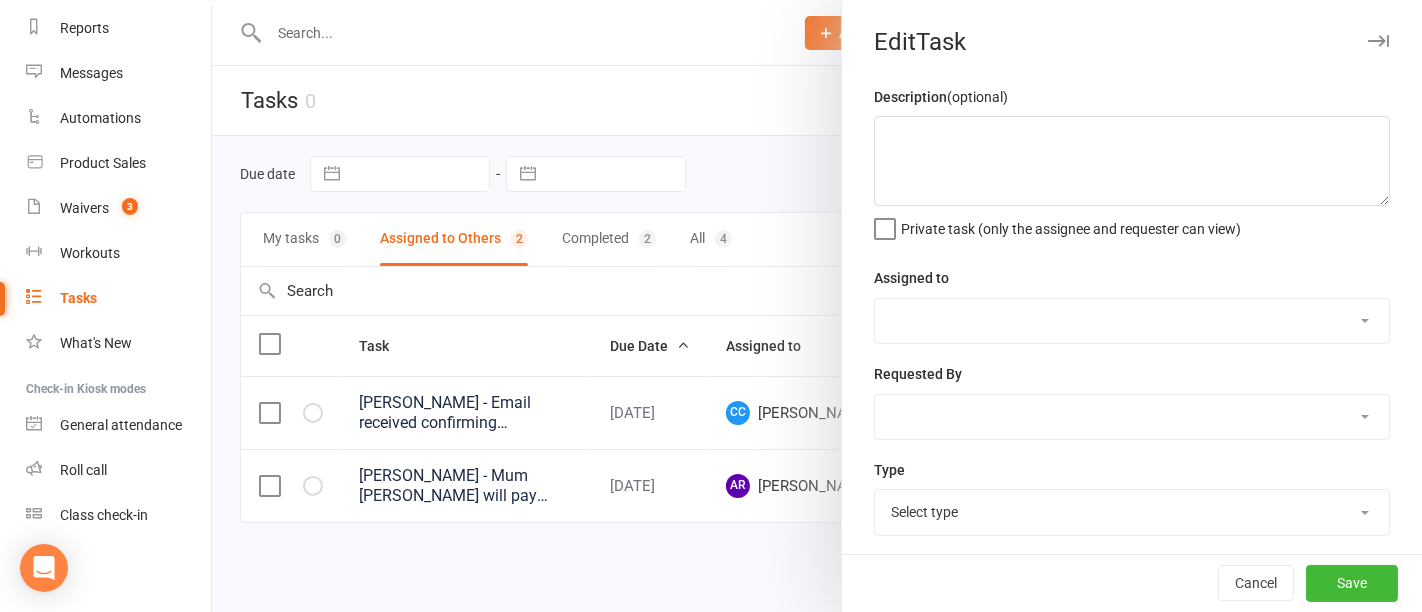 type on "[PERSON_NAME] -
Mum [PERSON_NAME] will pay $100 in venue - apply to the Payment Screen for the amount there for $100 due.
Once the $100 payment is paid in full.
While you have her there, get her to complete the weekly direct debit waiver on the tablet/ipad as her memebrship for balance of term fee;s is ready to roll, have not sent her waiver yet because if she completed it - Ezidebit would have taken the $100 by debit." 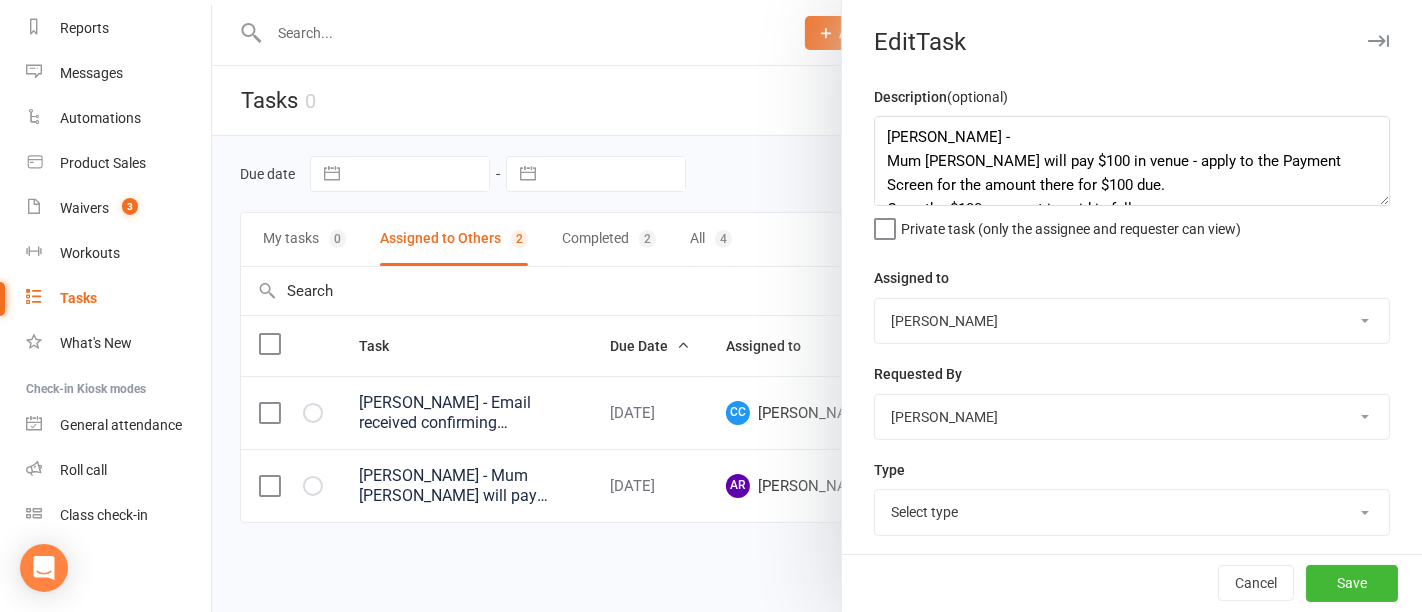 select on "34813" 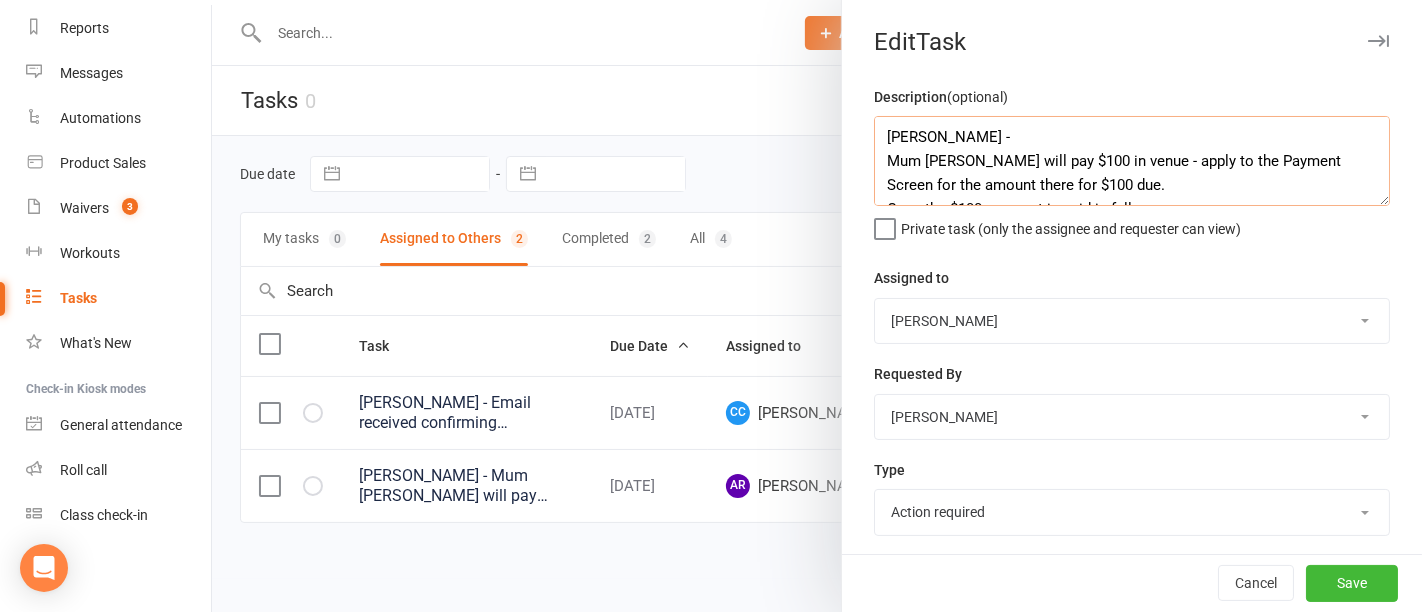 click on "[PERSON_NAME] -
Mum [PERSON_NAME] will pay $100 in venue - apply to the Payment Screen for the amount there for $100 due.
Once the $100 payment is paid in full.
While you have her there, get her to complete the weekly direct debit waiver on the tablet/ipad as her memebrship for balance of term fee;s is ready to roll, have not sent her waiver yet because if she completed it - Ezidebit would have taken the $100 by debit." at bounding box center [1132, 161] 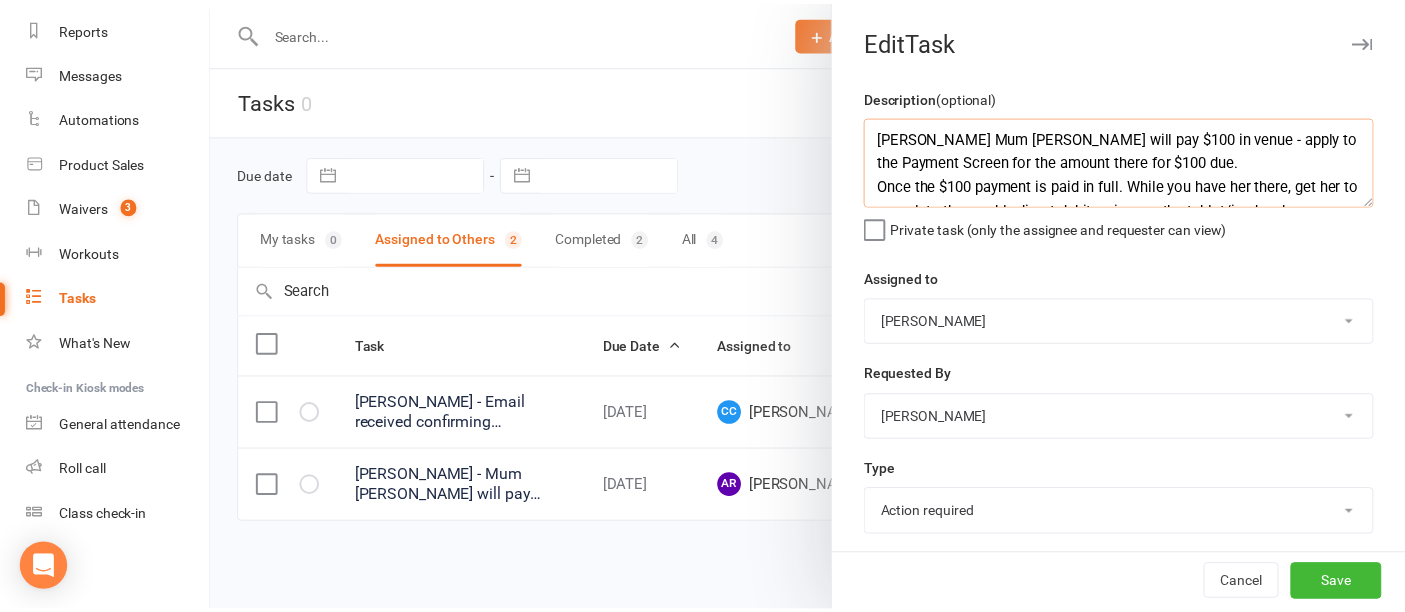 scroll, scrollTop: 109, scrollLeft: 0, axis: vertical 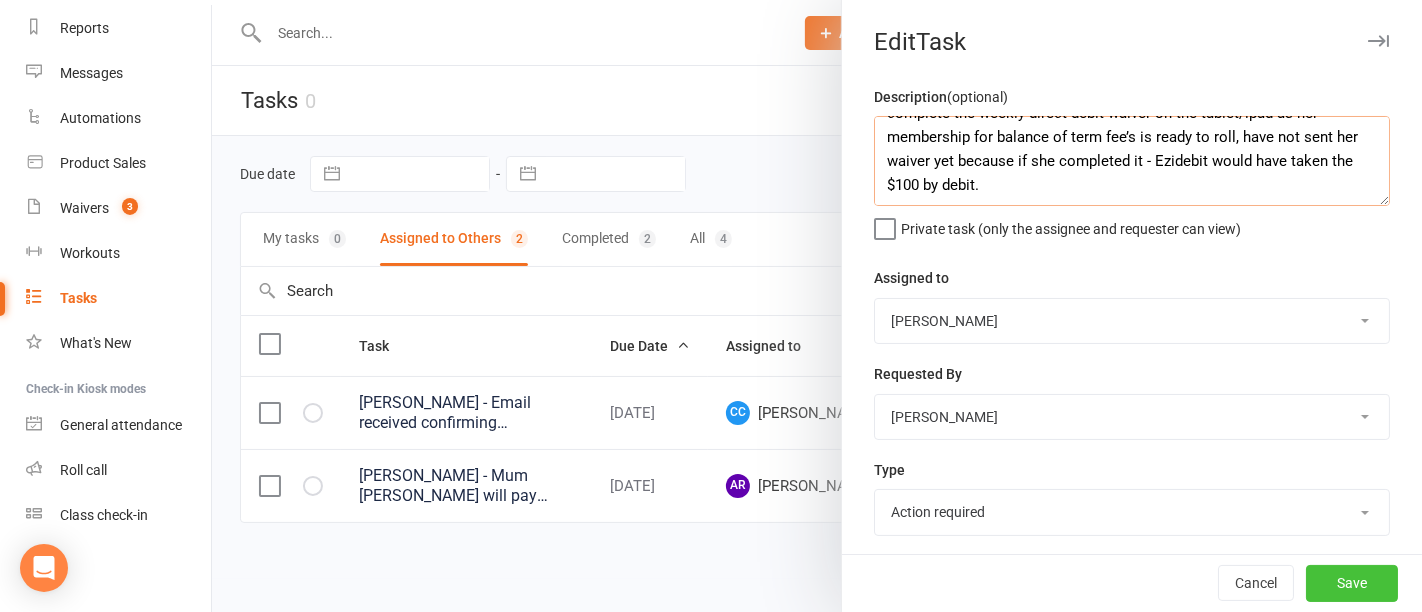 type on "[PERSON_NAME] Mum [PERSON_NAME] will pay $100 in venue - apply to the Payment Screen for the amount there for $100 due.
Once the $100 payment is paid in full. While you have her there, get her to complete the weekly direct debit waiver on the tablet/ipad as her membership for balance of term fee’s is ready to roll, have not sent her waiver yet because if she completed it - Ezidebit would have taken the $100 by debit." 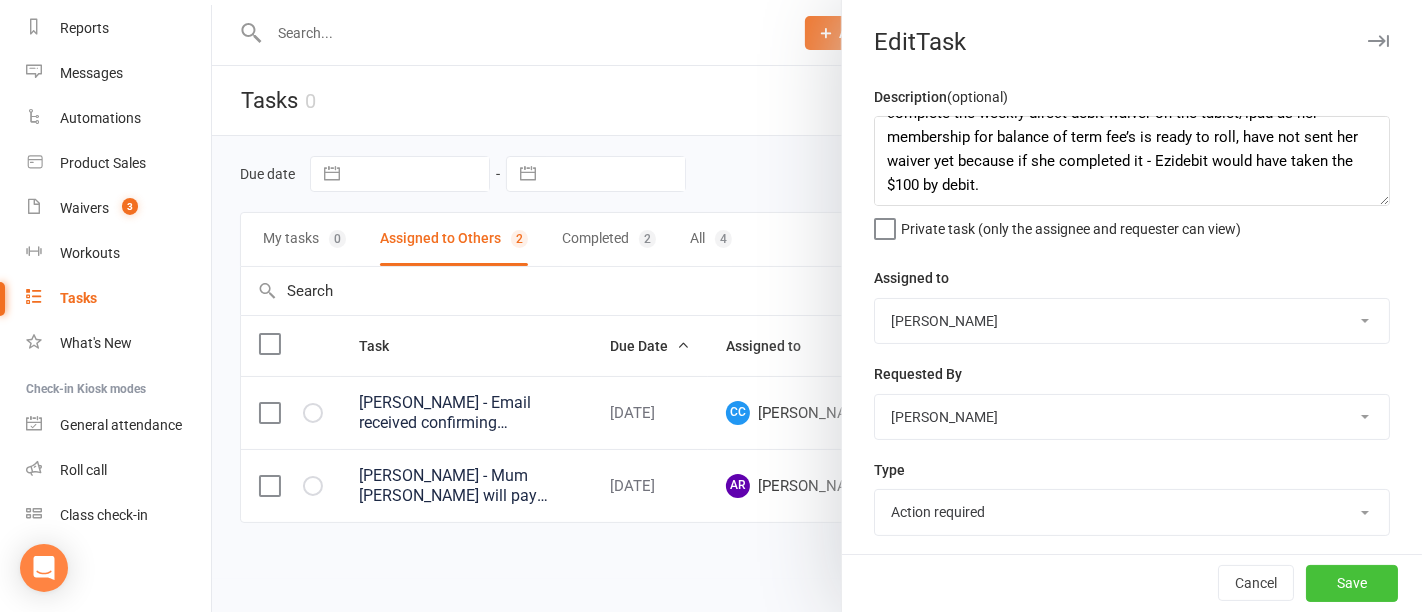 click on "Save" at bounding box center (1352, 584) 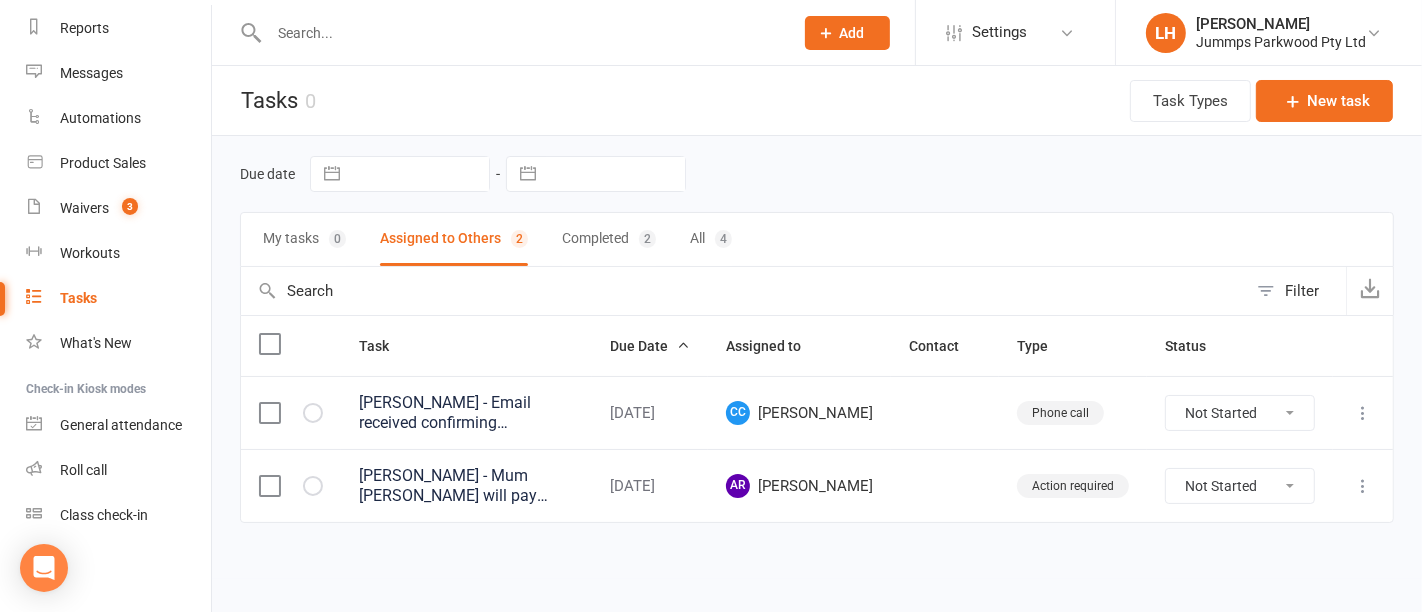 click at bounding box center (817, 306) 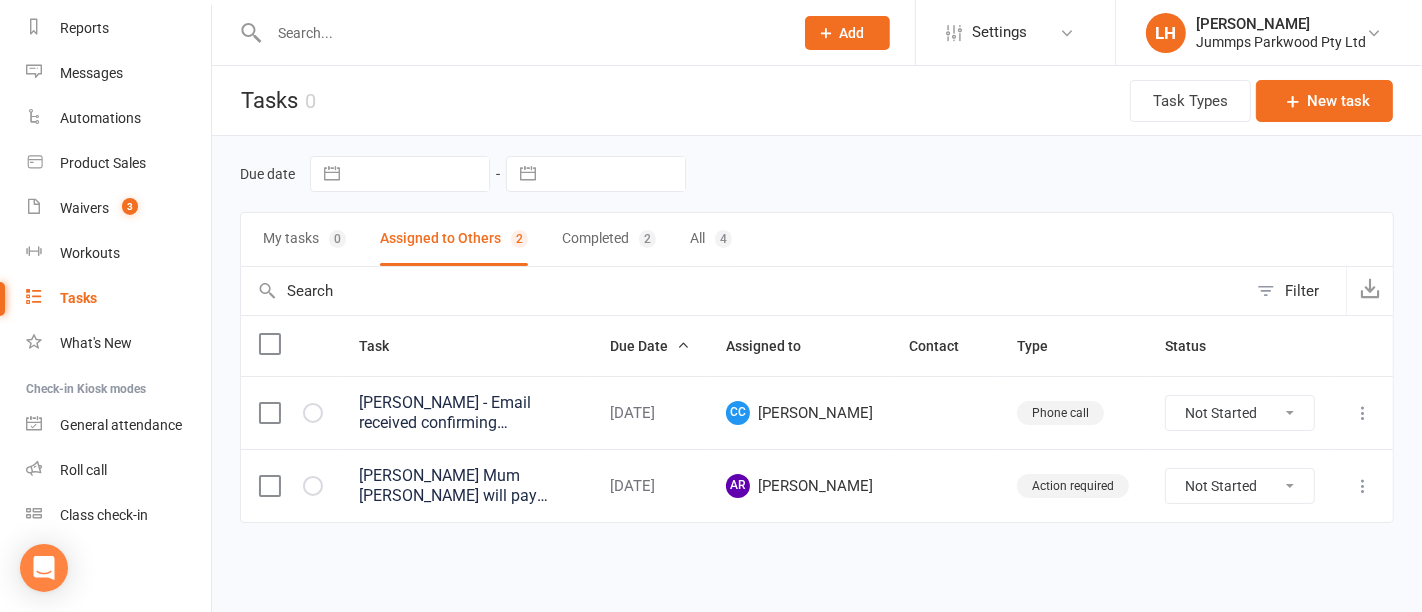 click at bounding box center [521, 33] 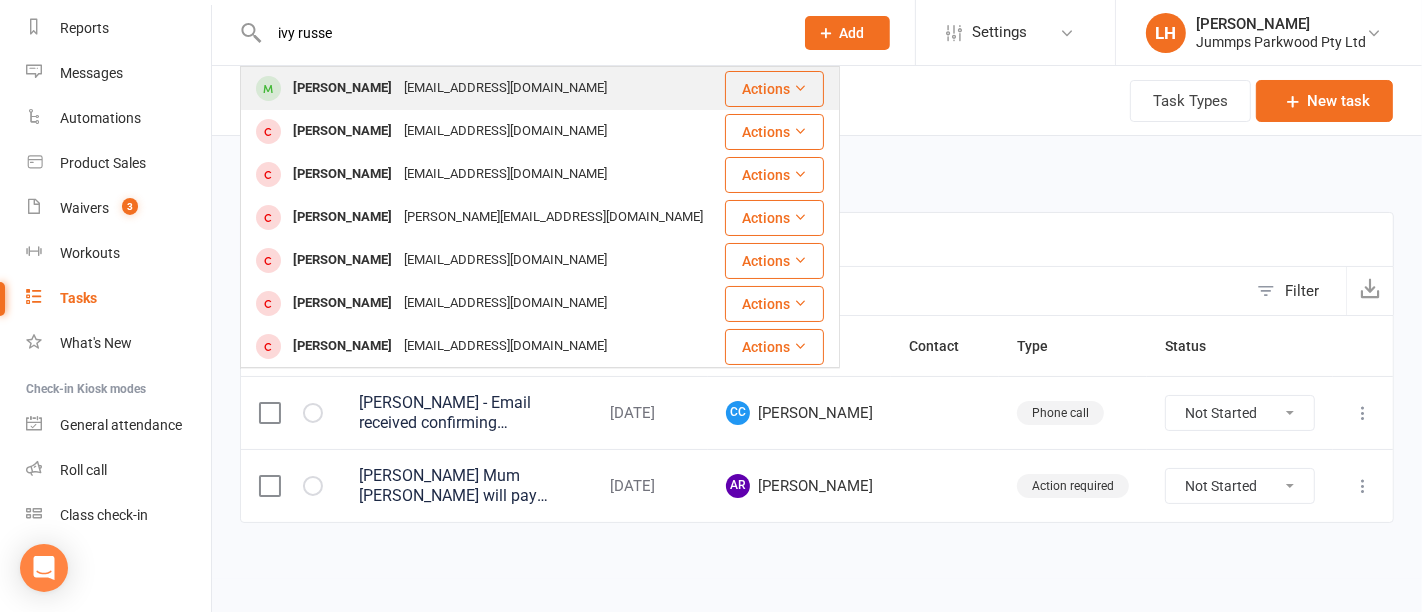 type on "ivy russe" 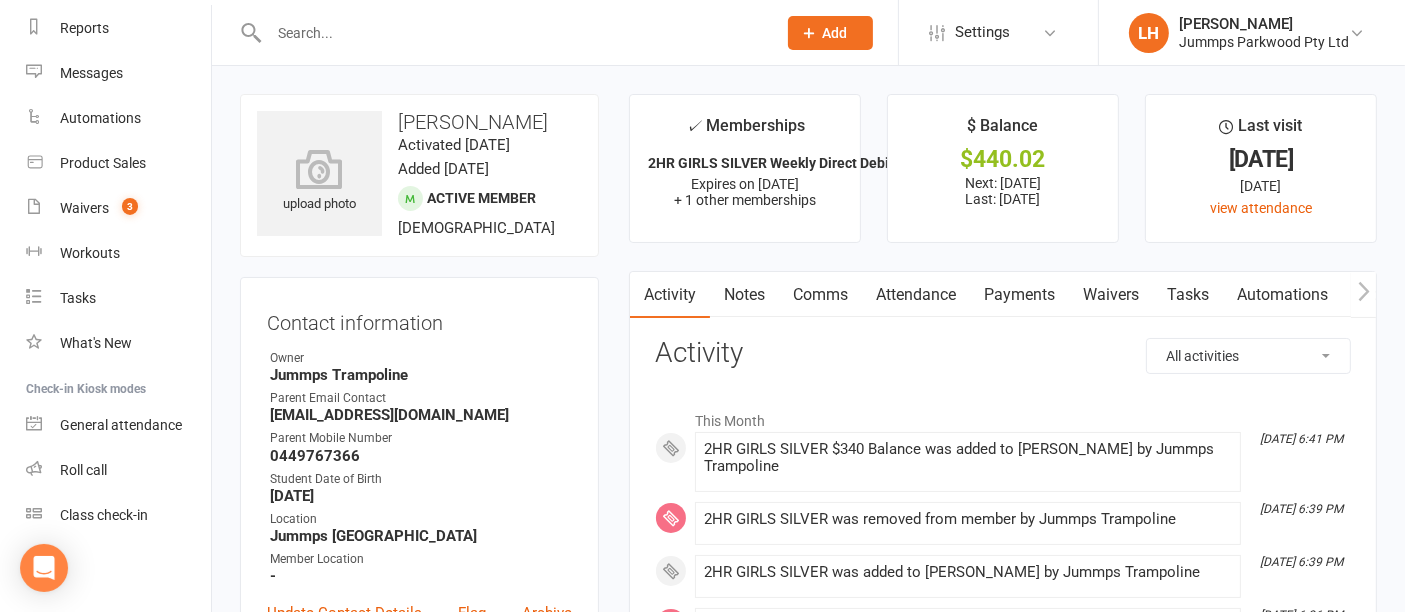 click on "Attendance" at bounding box center (916, 295) 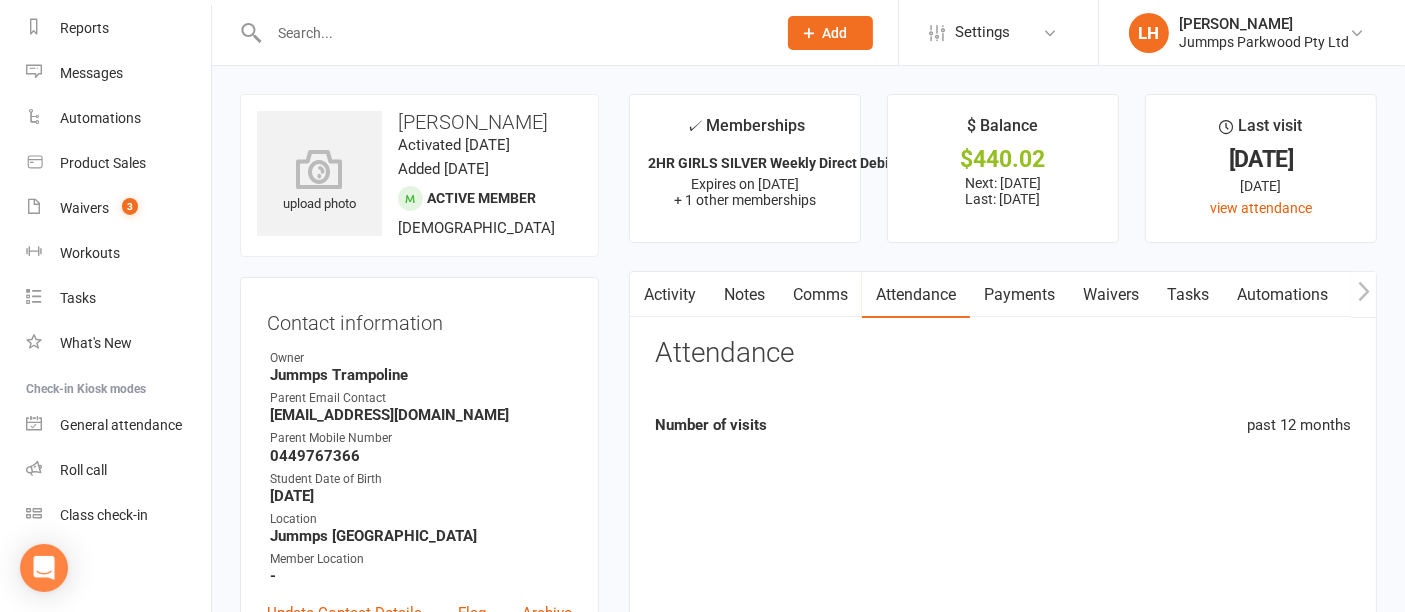 click on "Payments" at bounding box center (1019, 295) 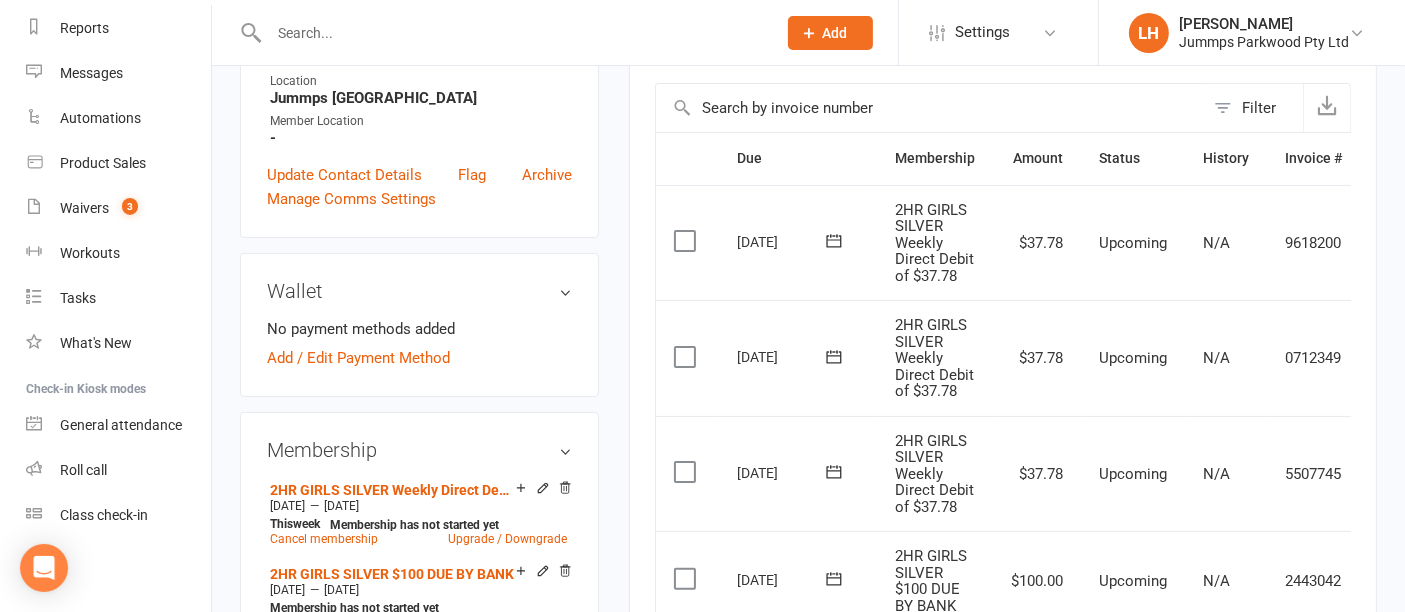 scroll, scrollTop: 443, scrollLeft: 0, axis: vertical 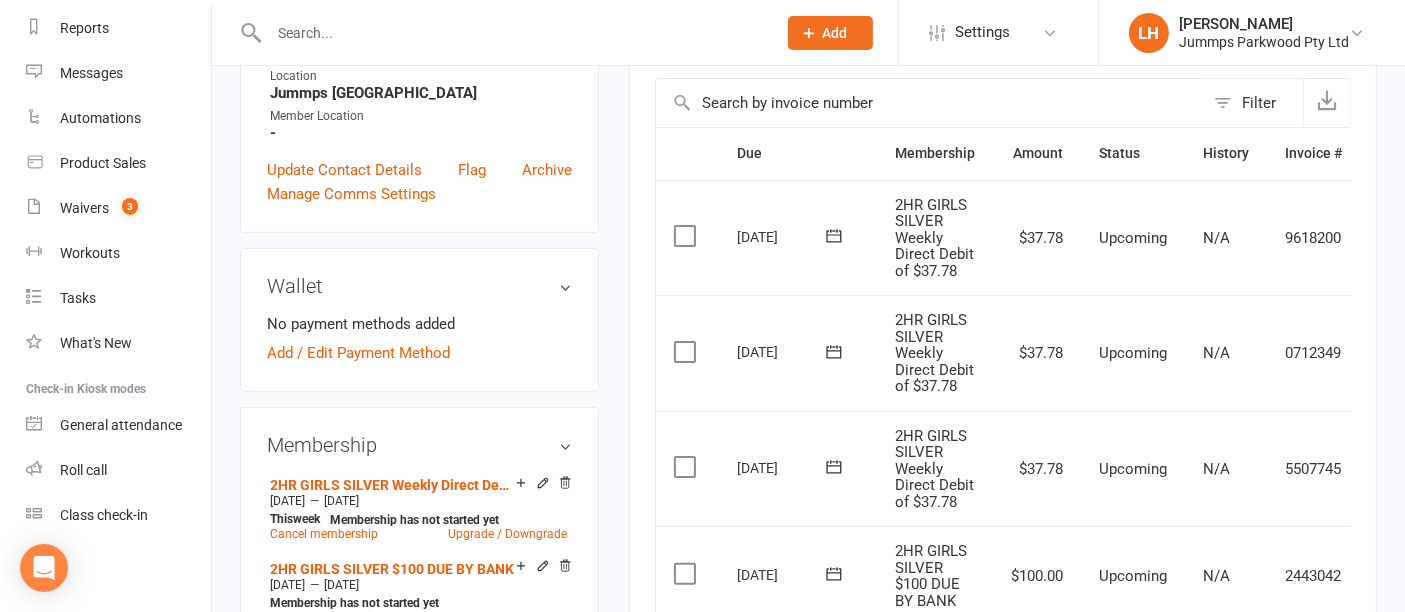 click on "Due" at bounding box center [798, 153] 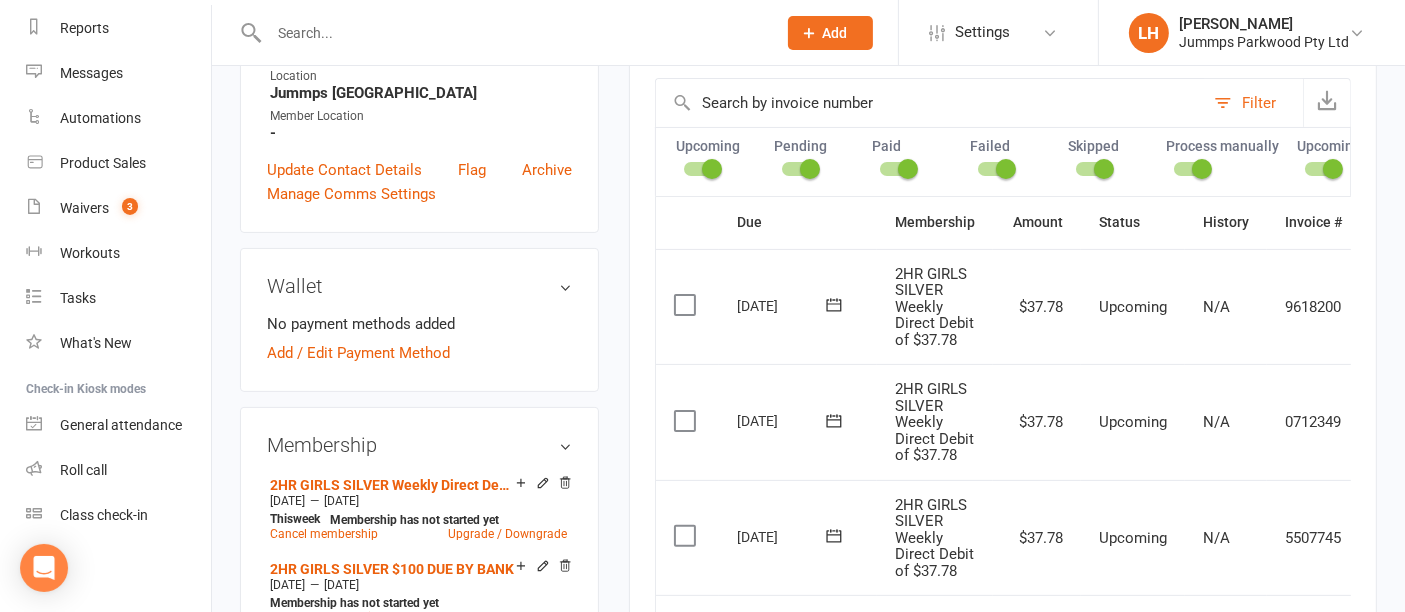 click on "Filter" at bounding box center (1253, 103) 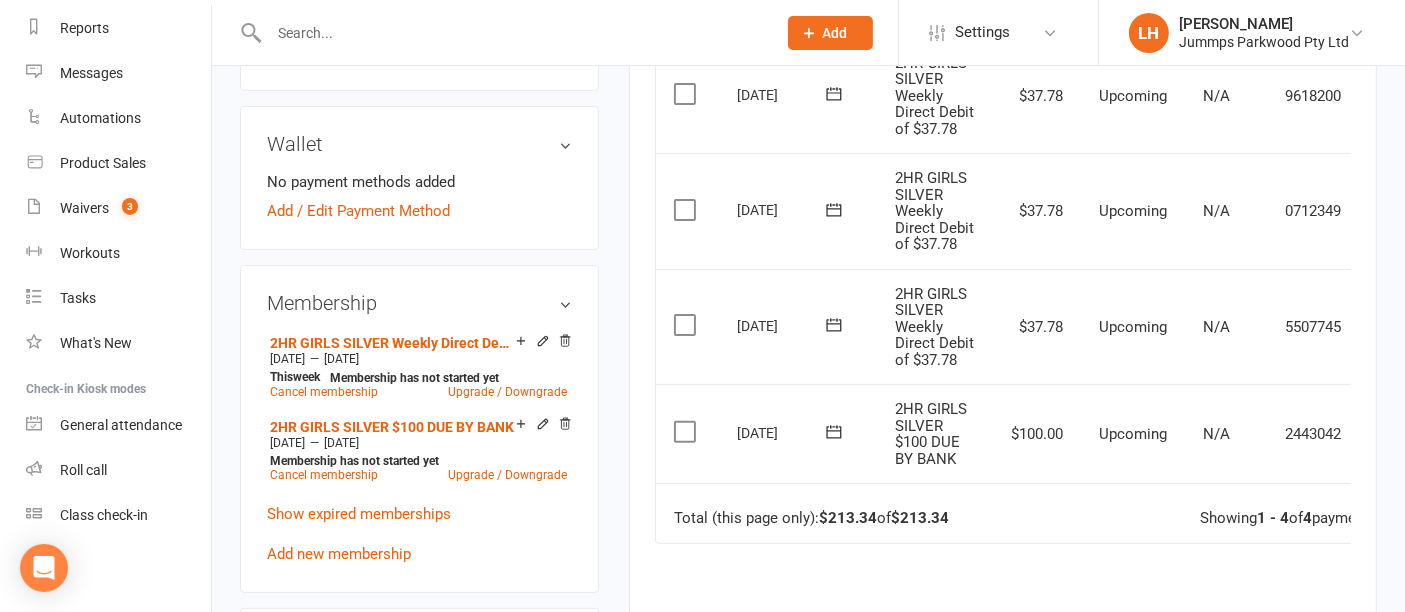 scroll, scrollTop: 585, scrollLeft: 0, axis: vertical 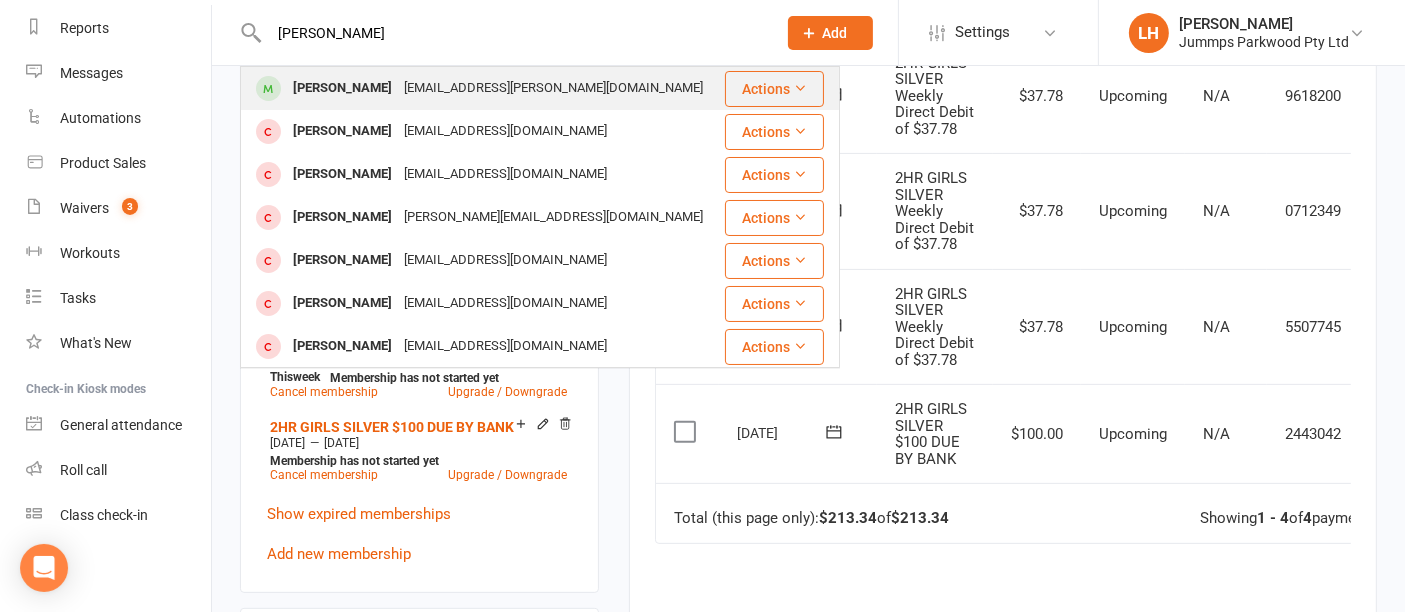 type on "[PERSON_NAME]" 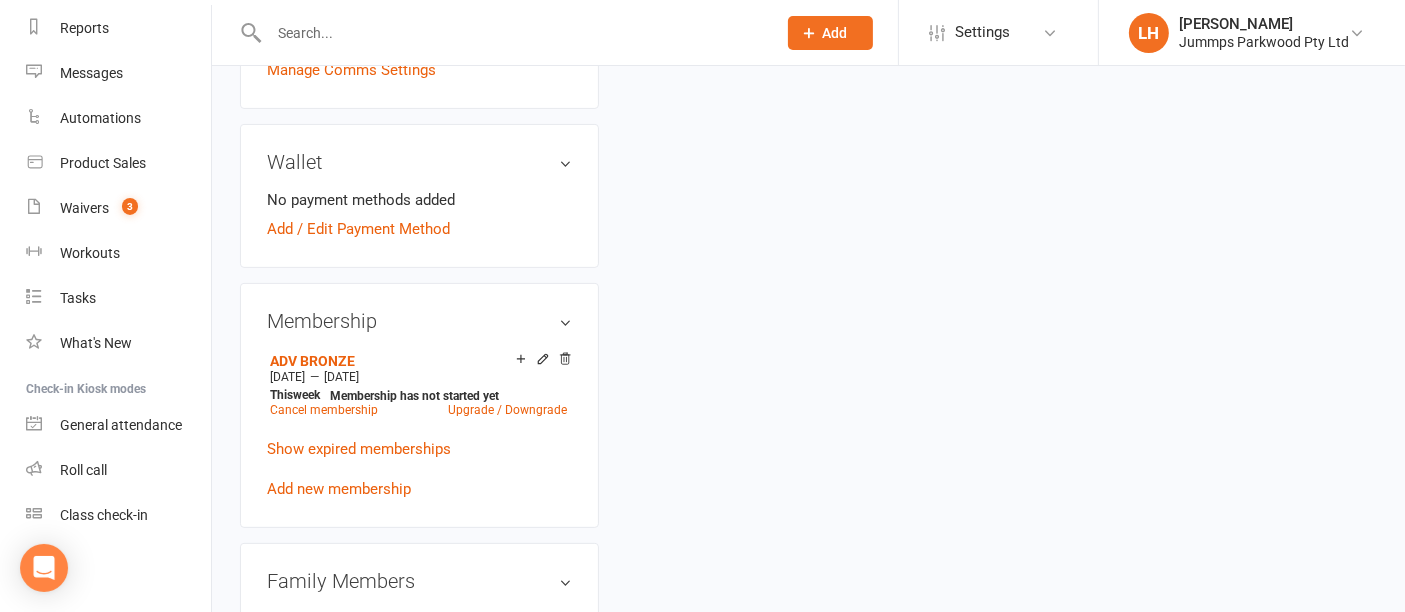 scroll, scrollTop: 0, scrollLeft: 0, axis: both 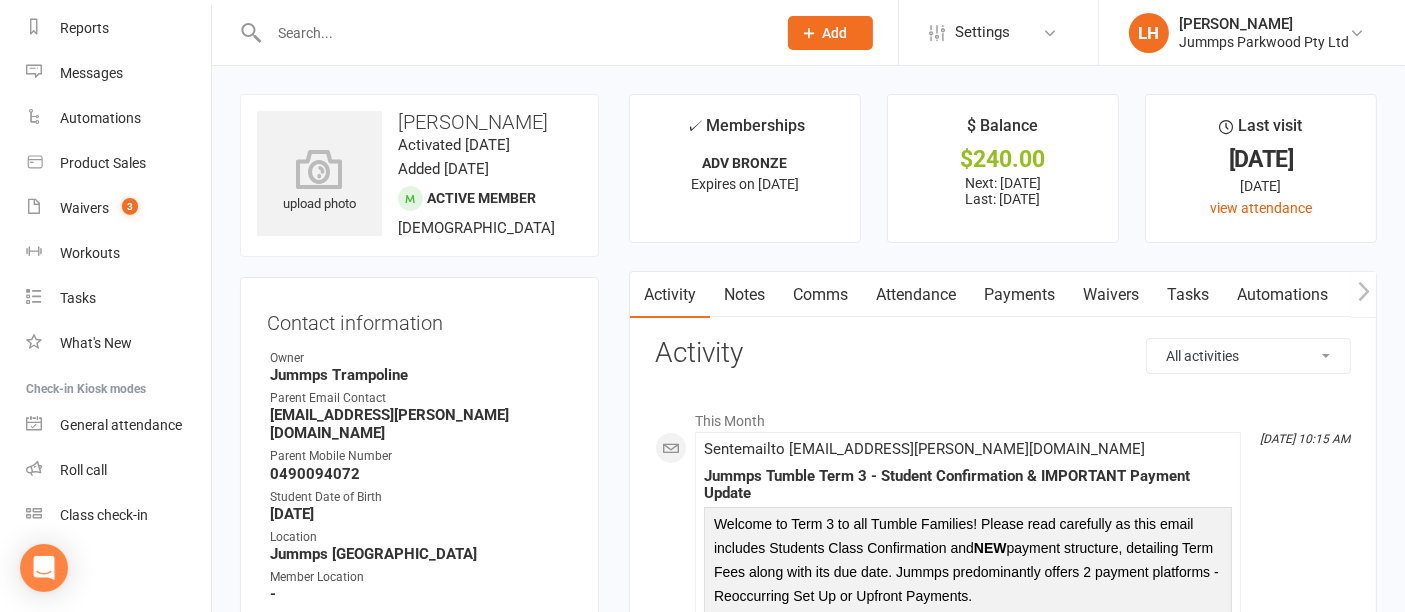 click on "Attendance" at bounding box center [916, 295] 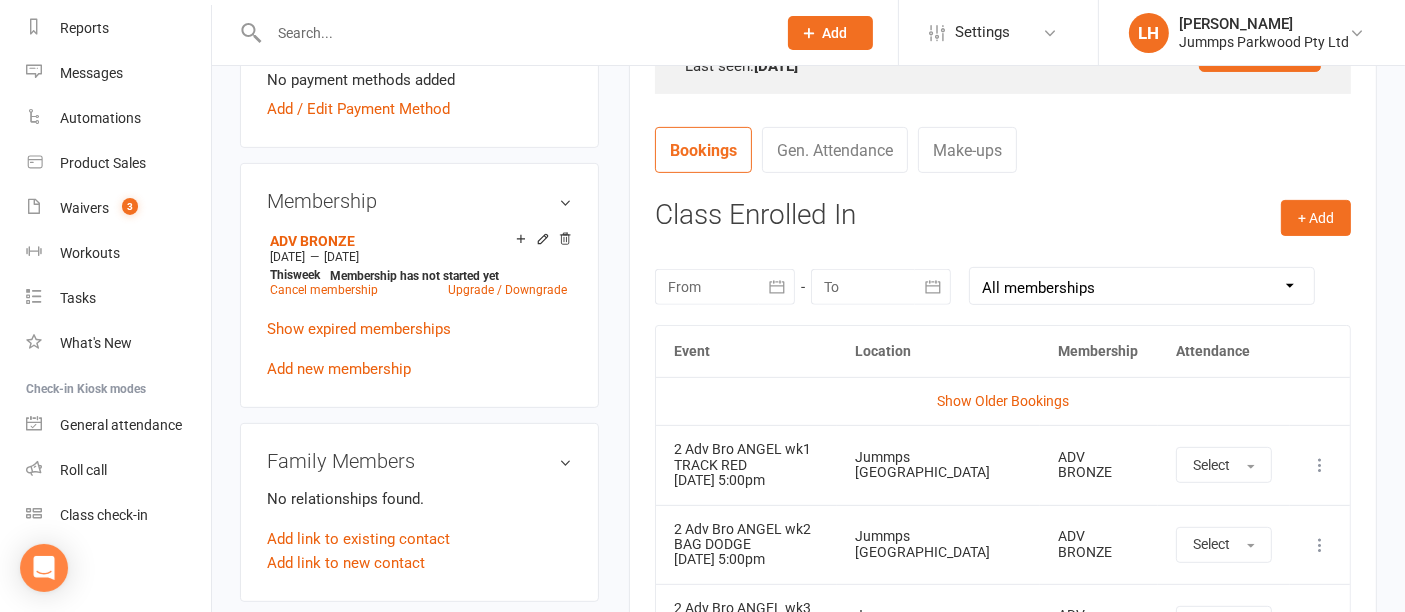 scroll, scrollTop: 713, scrollLeft: 0, axis: vertical 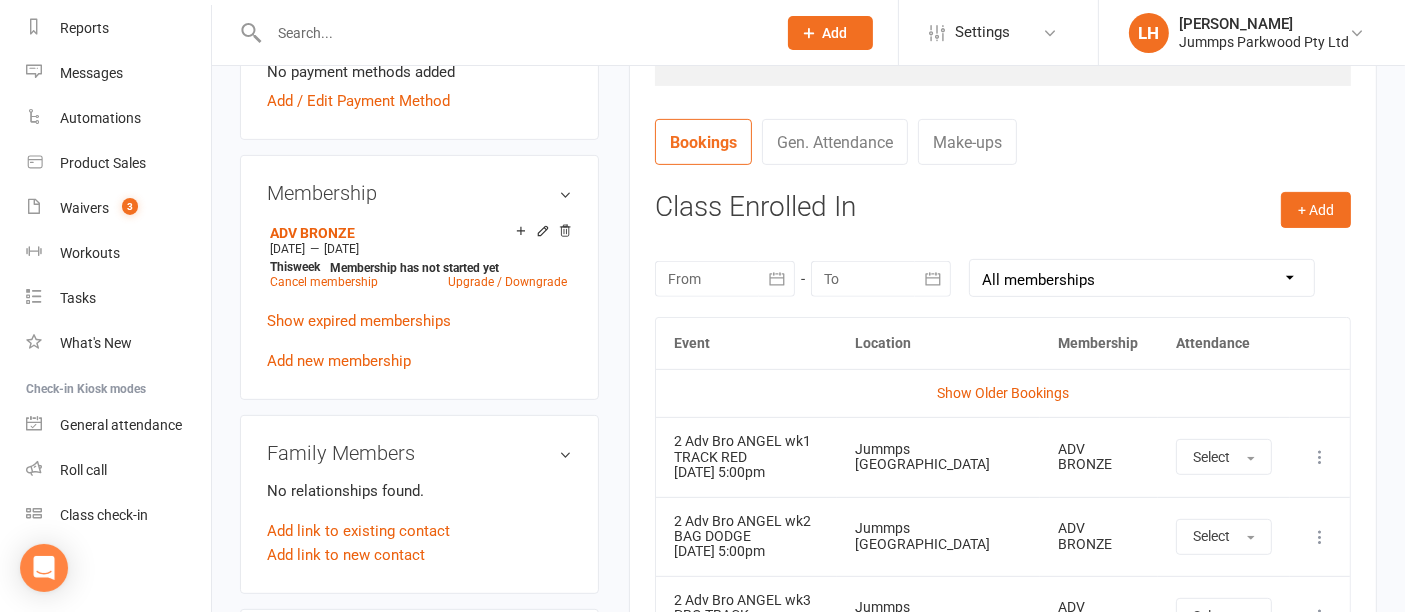 click at bounding box center [1320, 457] 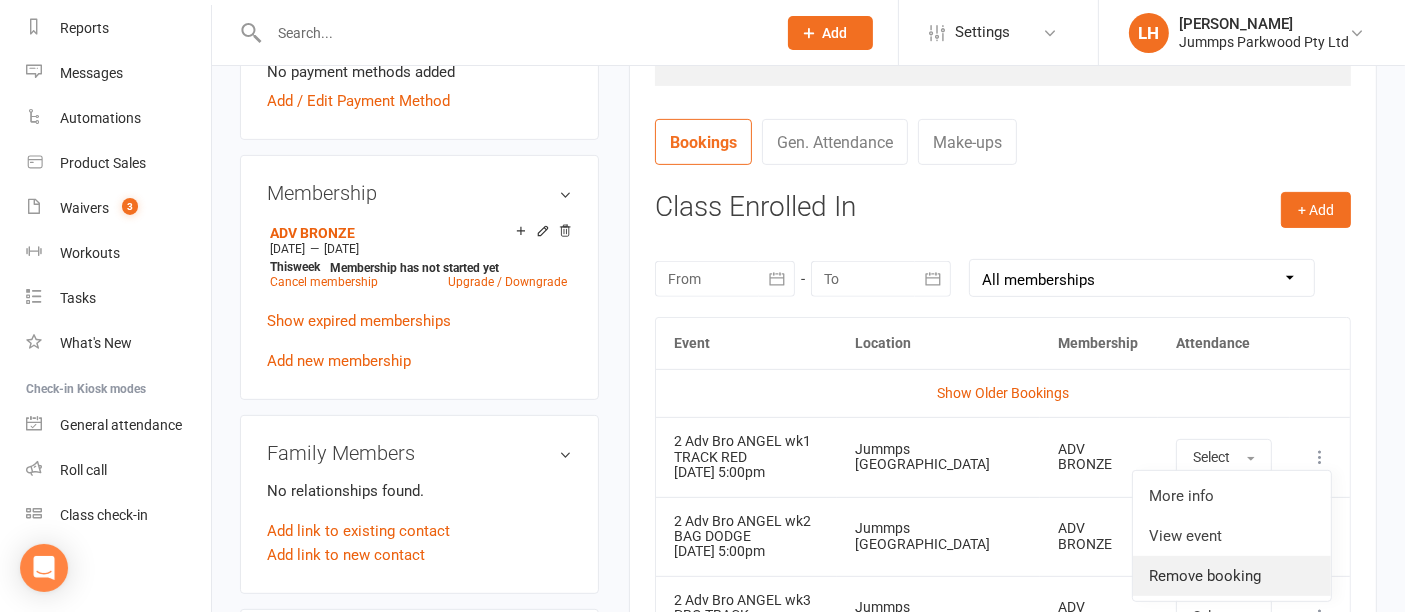 click on "Remove booking" at bounding box center [1232, 576] 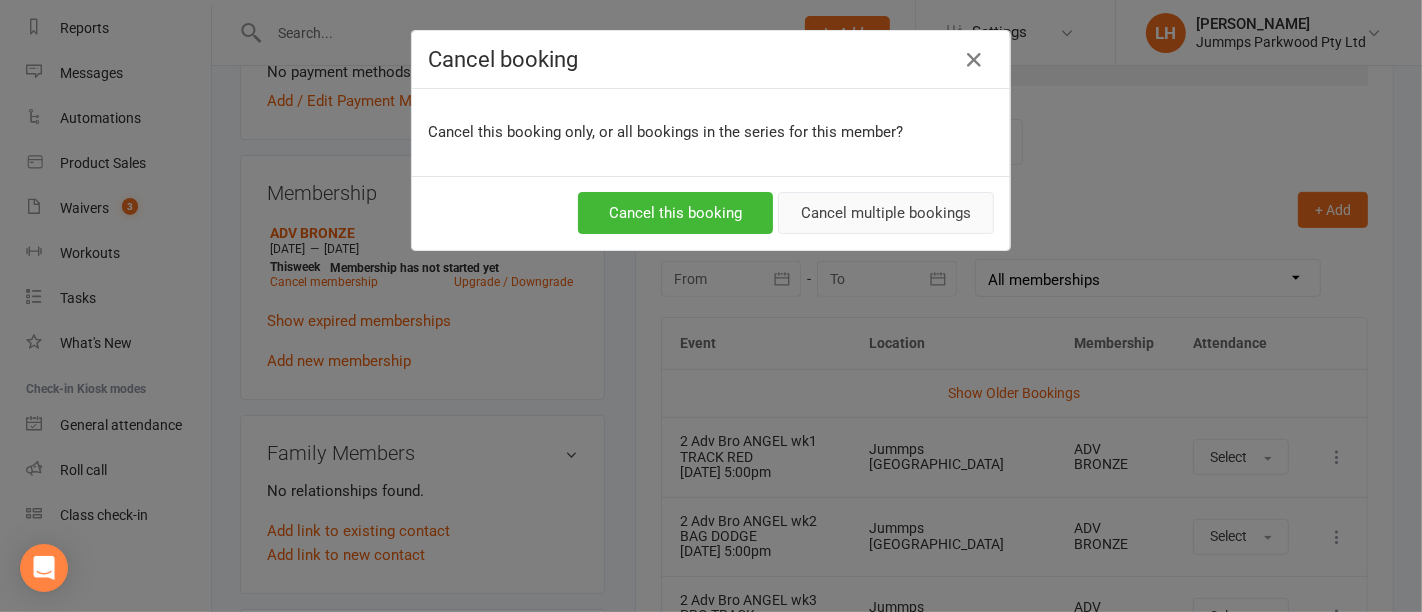 click on "Cancel multiple bookings" at bounding box center (886, 213) 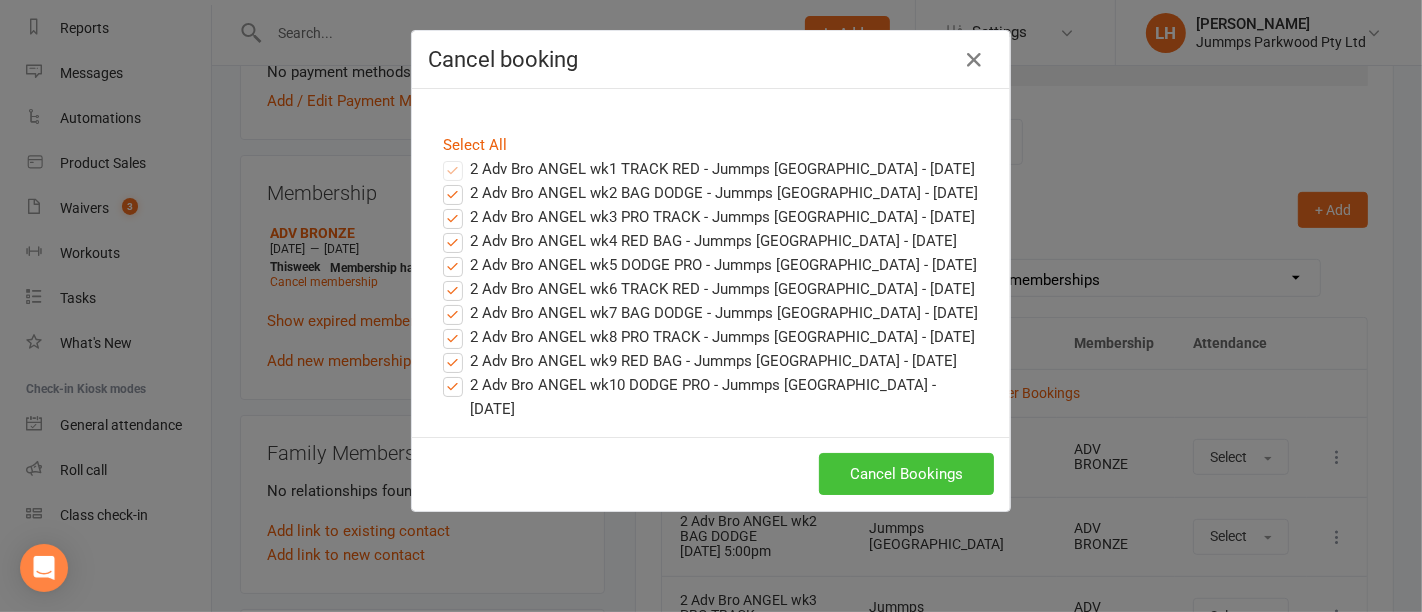 click on "Cancel Bookings" at bounding box center (906, 474) 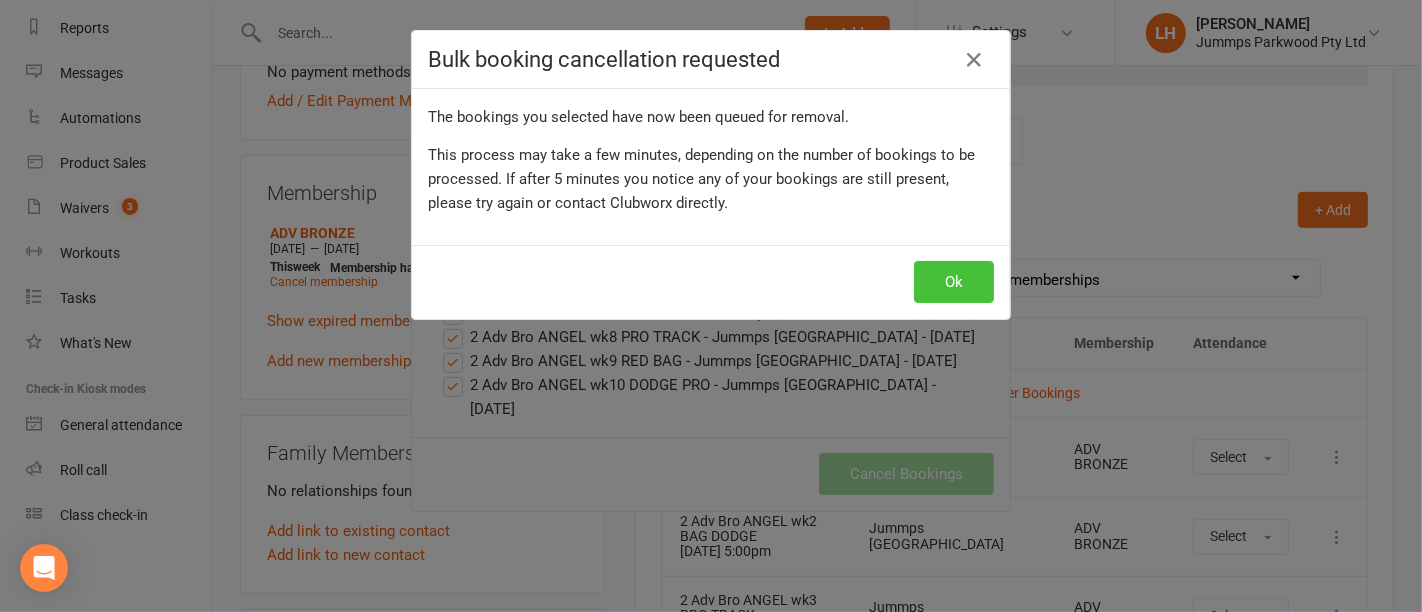click on "Ok" at bounding box center [954, 282] 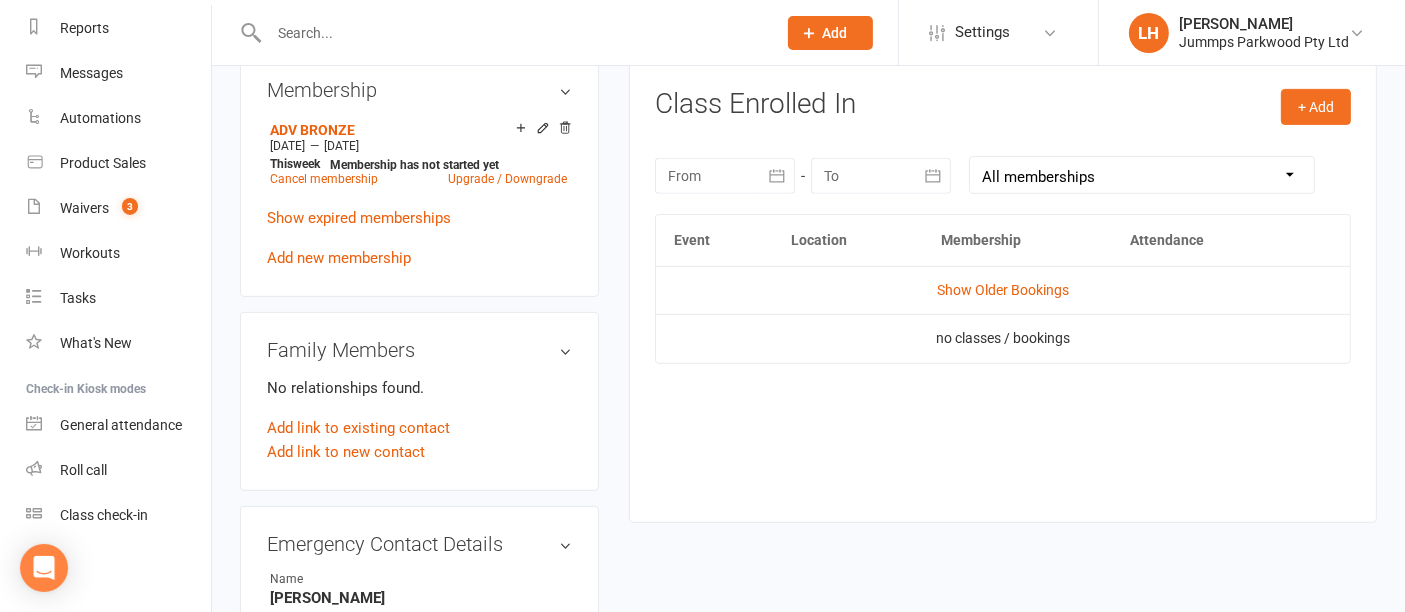scroll, scrollTop: 837, scrollLeft: 0, axis: vertical 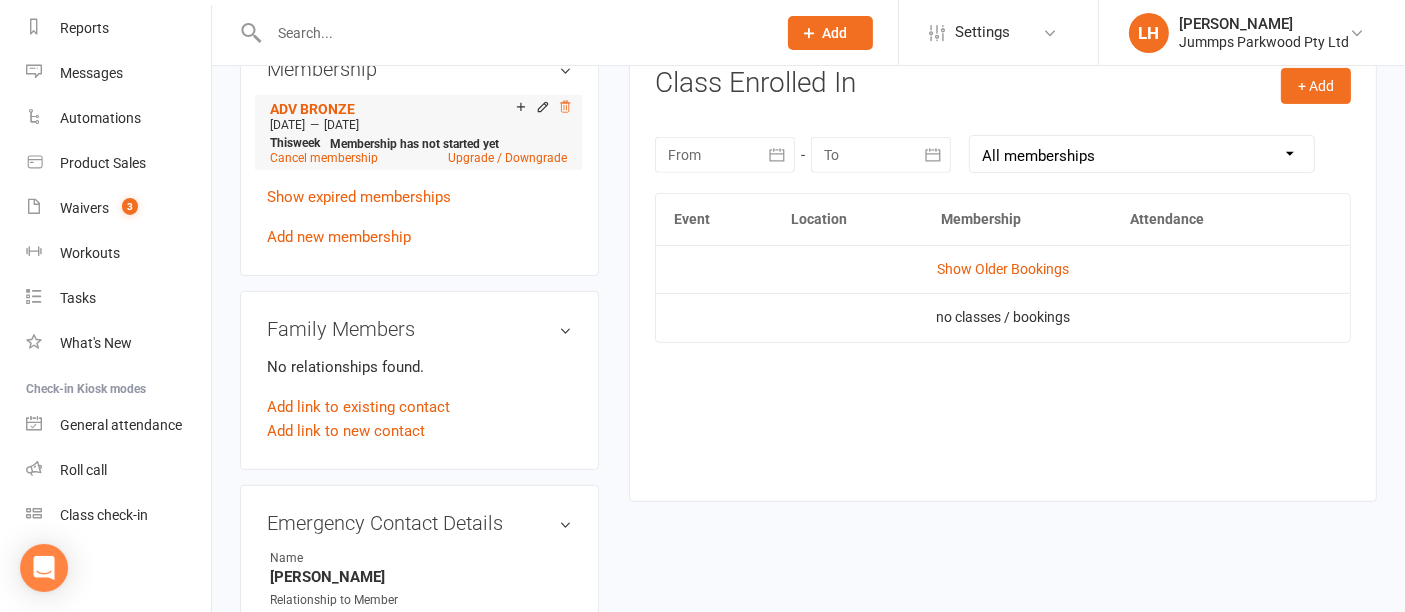 click 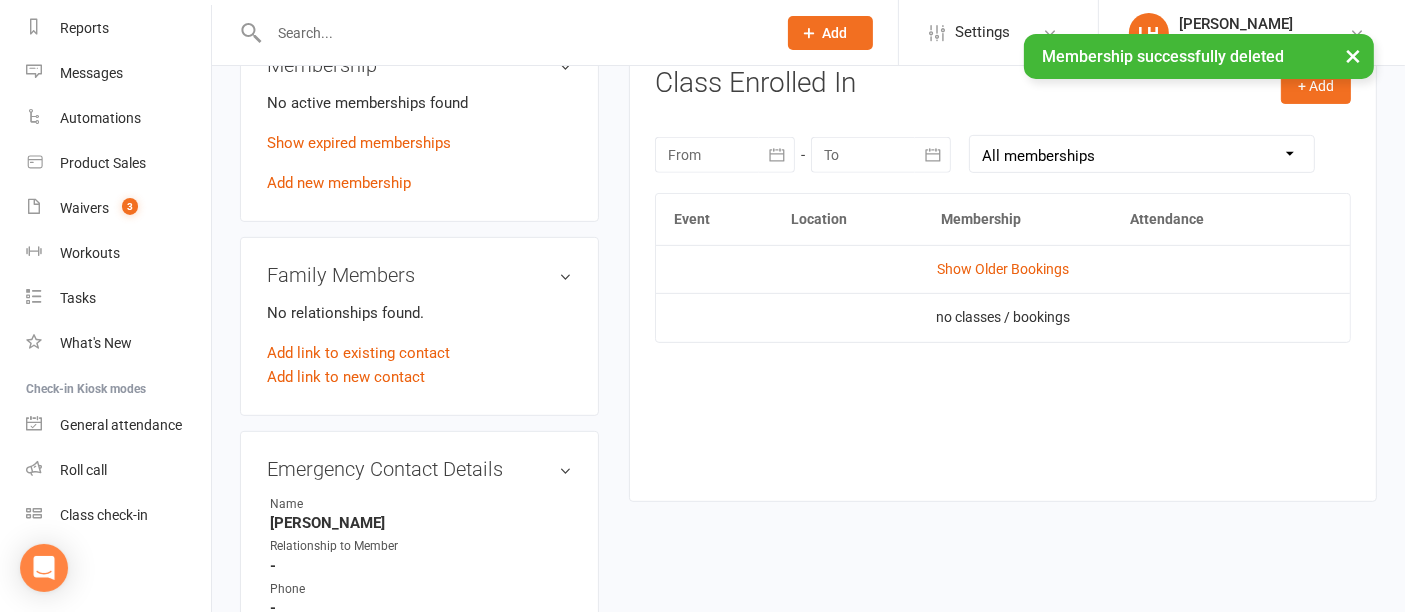 scroll, scrollTop: 833, scrollLeft: 0, axis: vertical 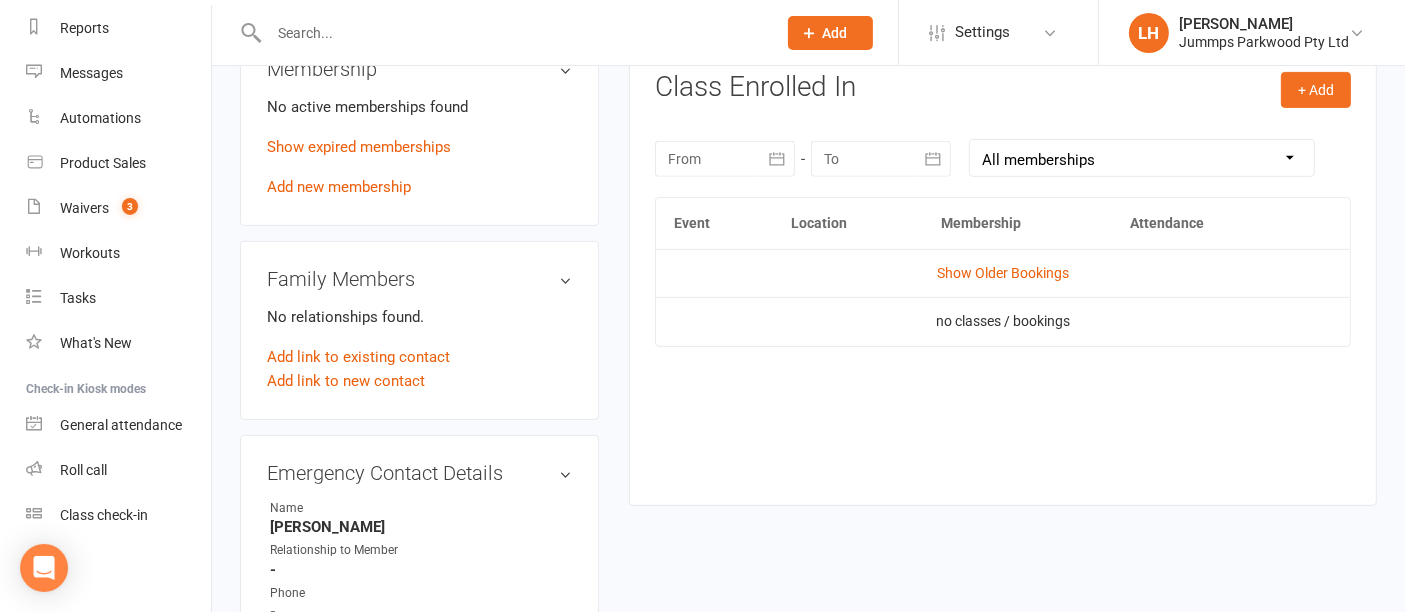 click at bounding box center (512, 33) 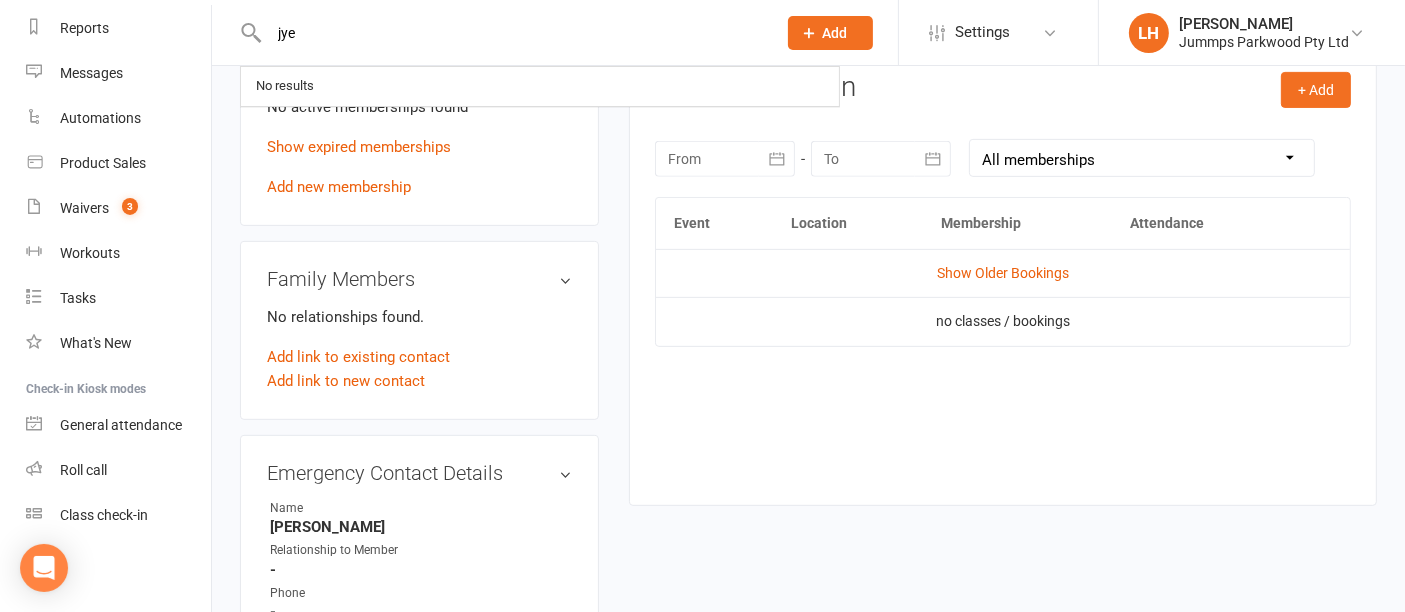 type on "jye" 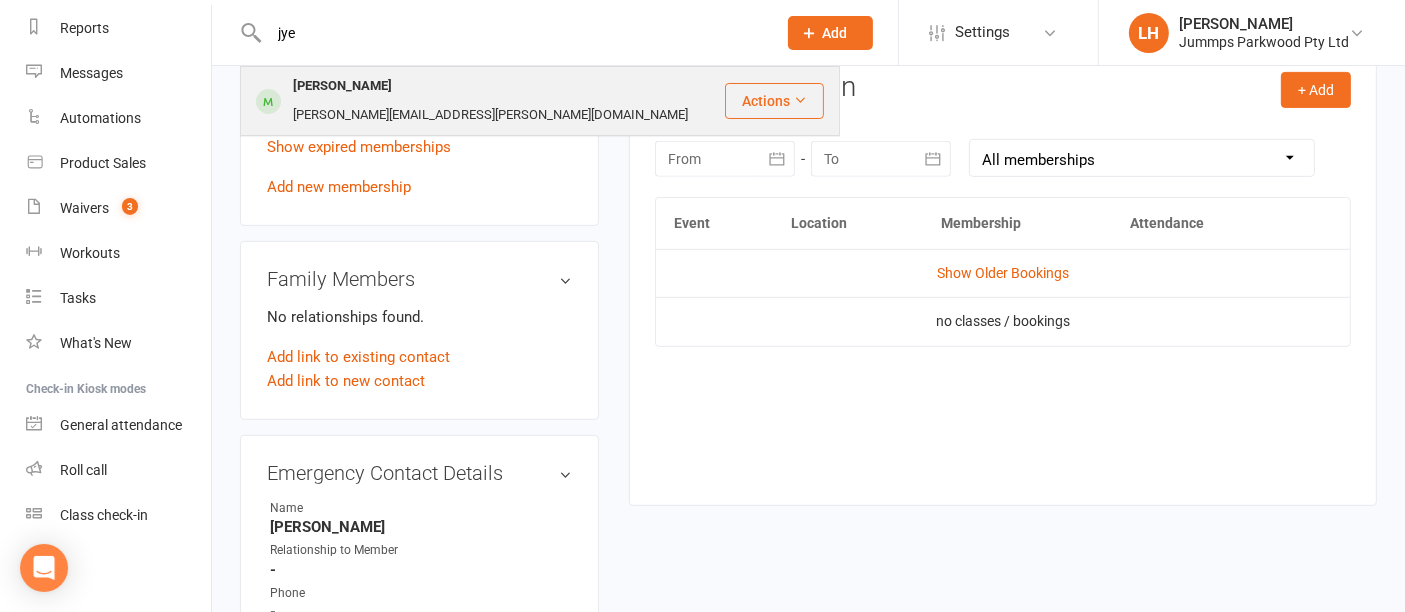 click on "[PERSON_NAME][EMAIL_ADDRESS][PERSON_NAME][DOMAIN_NAME]" at bounding box center (490, 115) 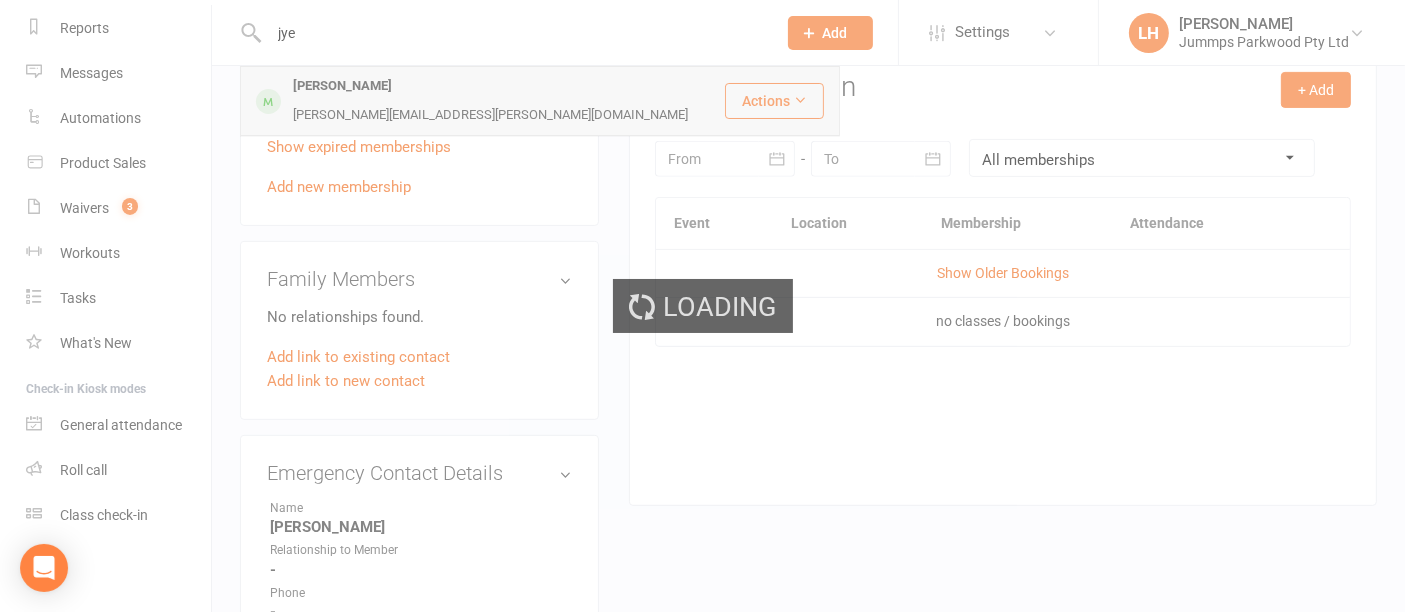 type 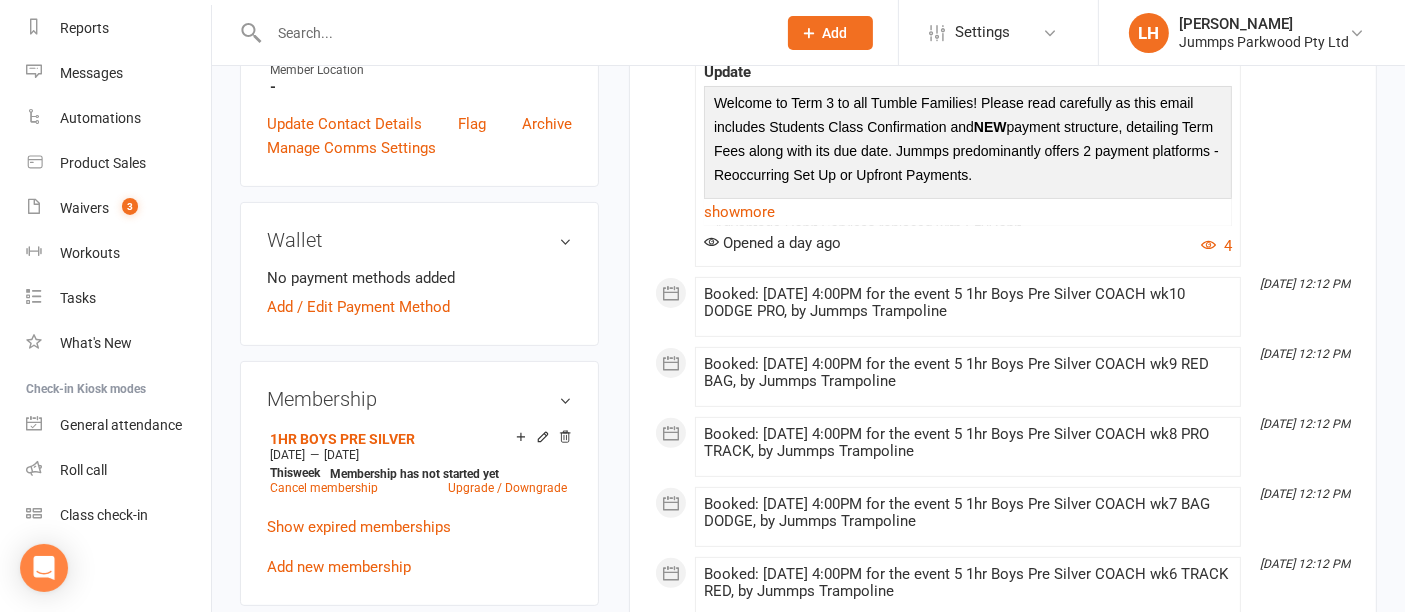scroll, scrollTop: 0, scrollLeft: 0, axis: both 